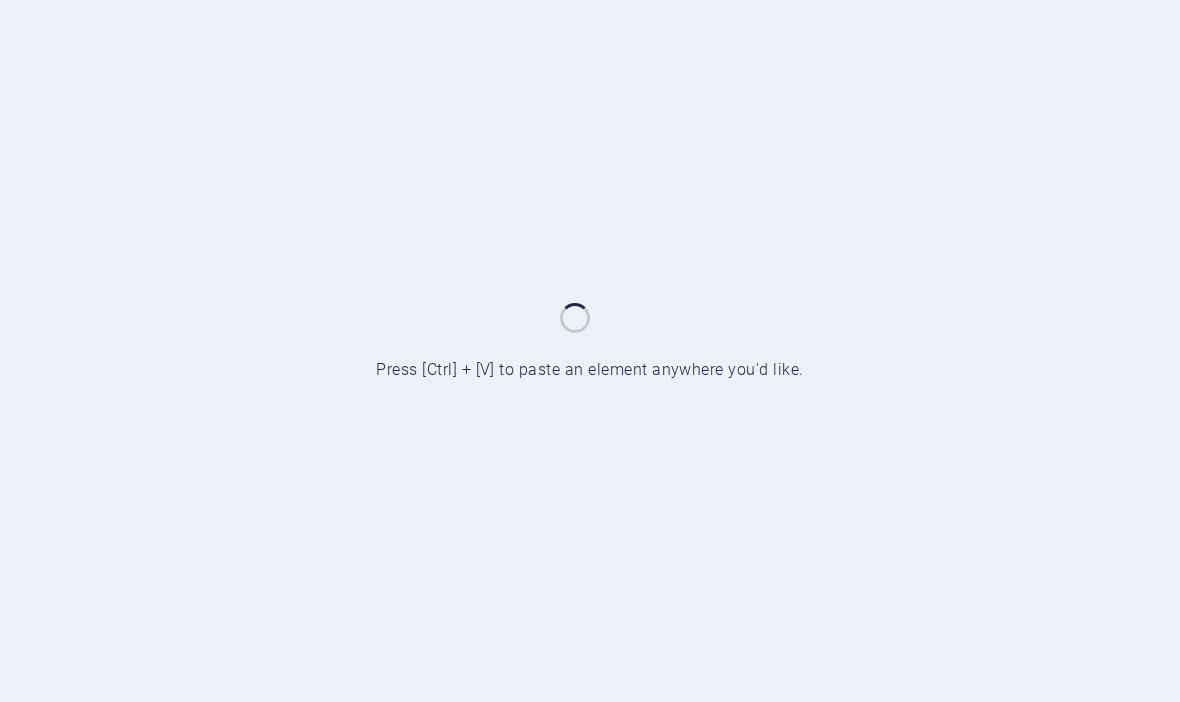 scroll, scrollTop: 0, scrollLeft: 0, axis: both 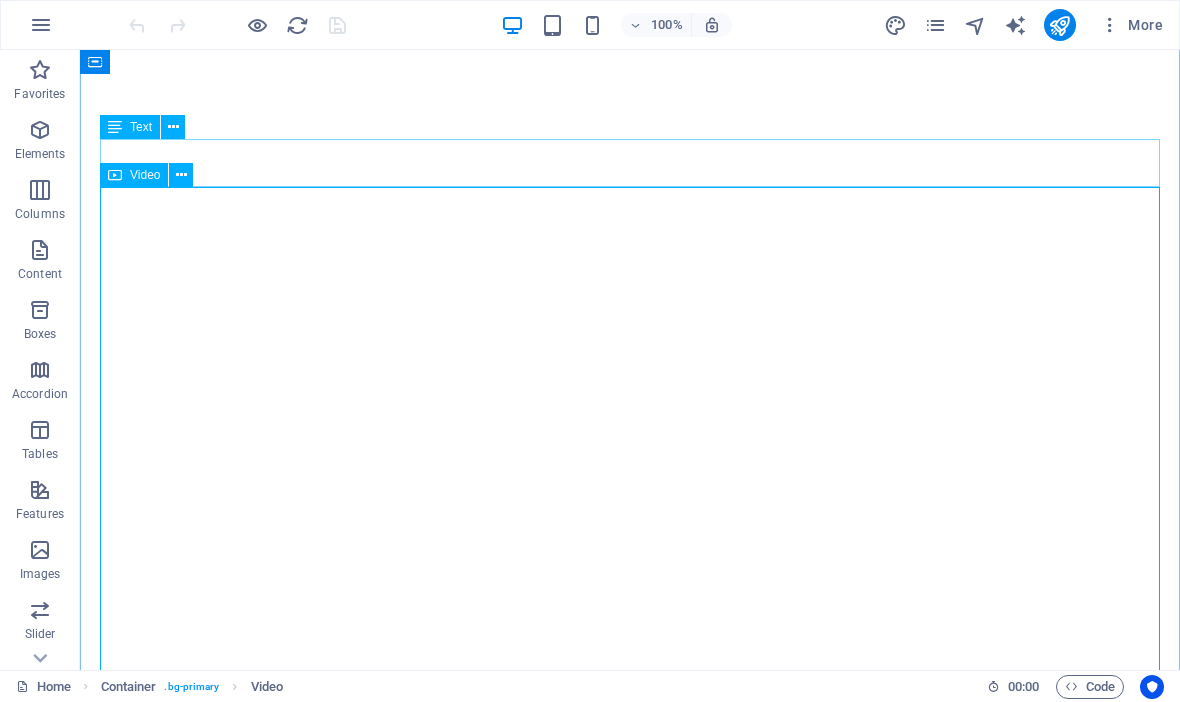 click on "Video" at bounding box center (145, 175) 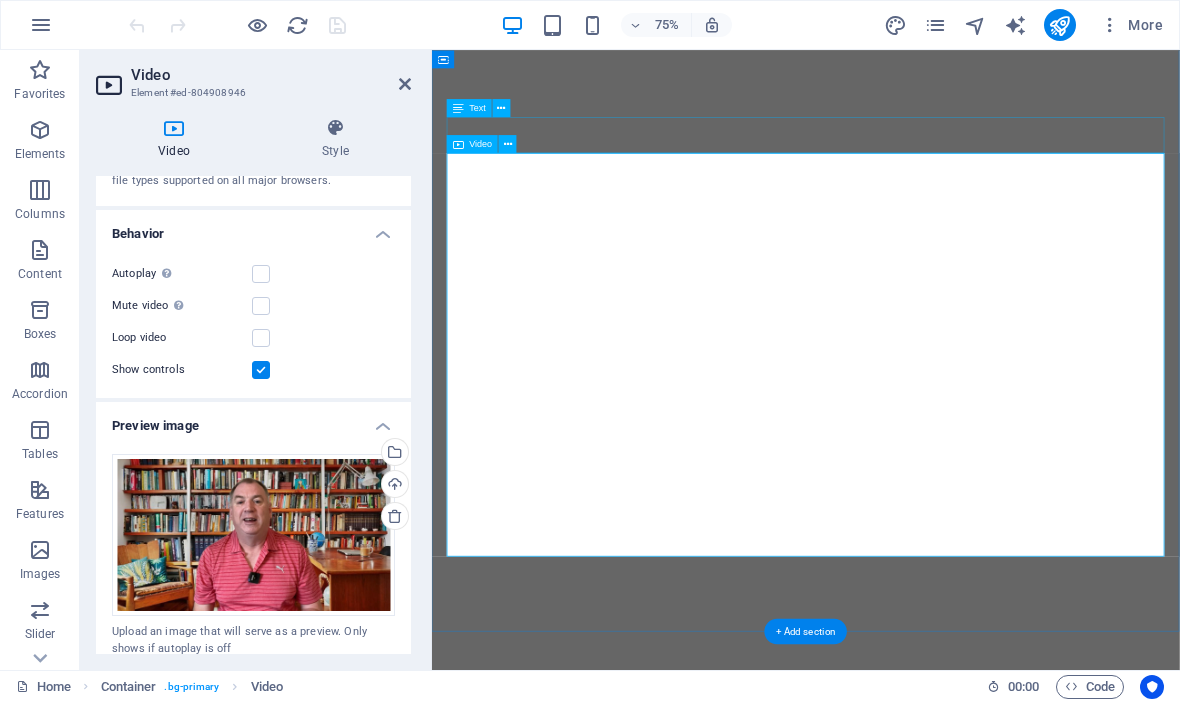 scroll, scrollTop: 161, scrollLeft: 0, axis: vertical 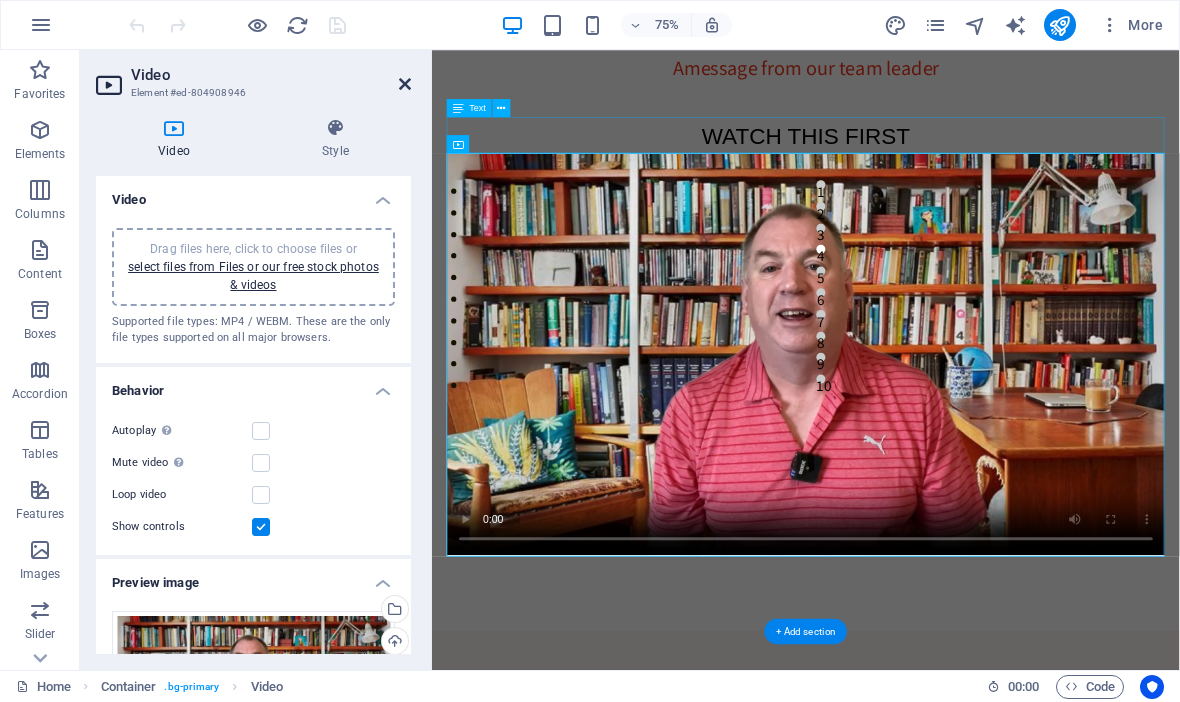 click at bounding box center (405, 84) 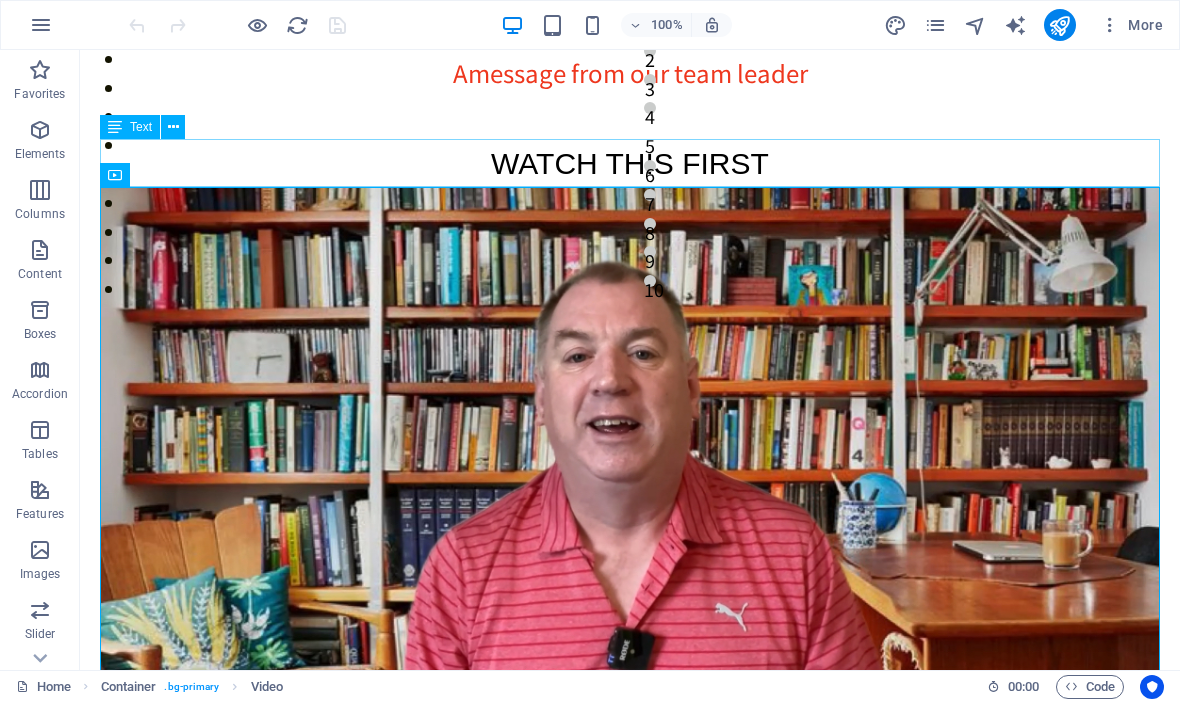 click on "WATCH THIS FIRST" at bounding box center (630, 164) 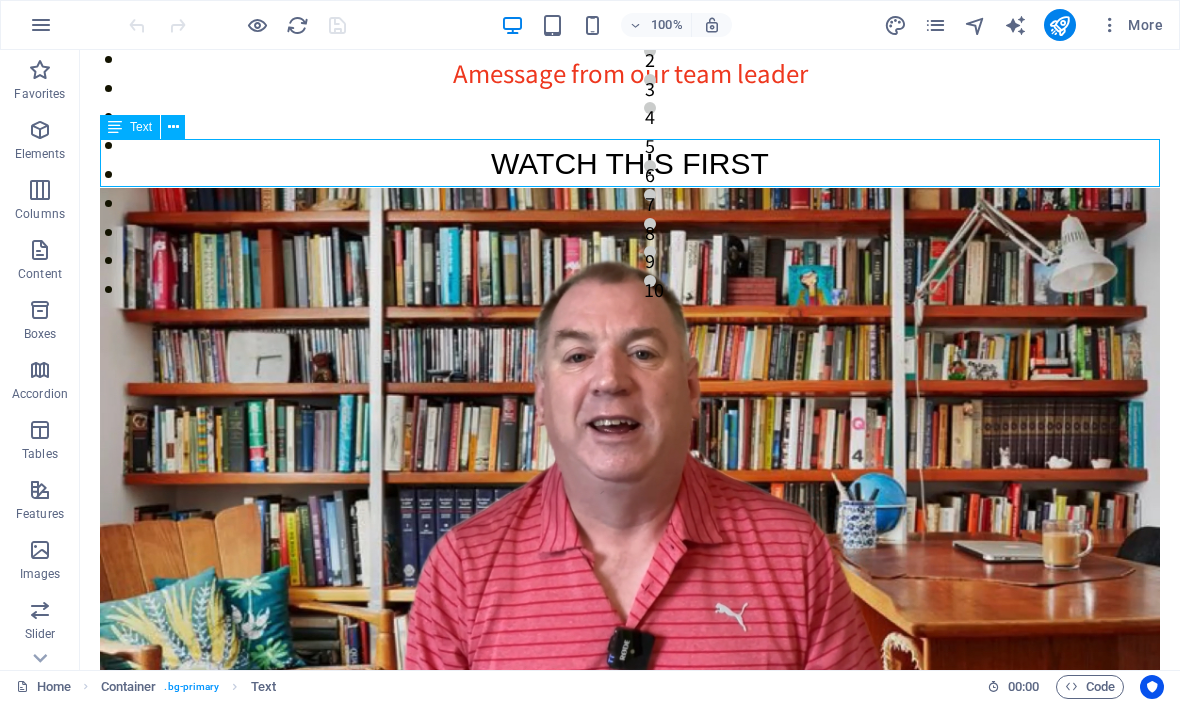click on "WATCH THIS FIRST" at bounding box center [630, 164] 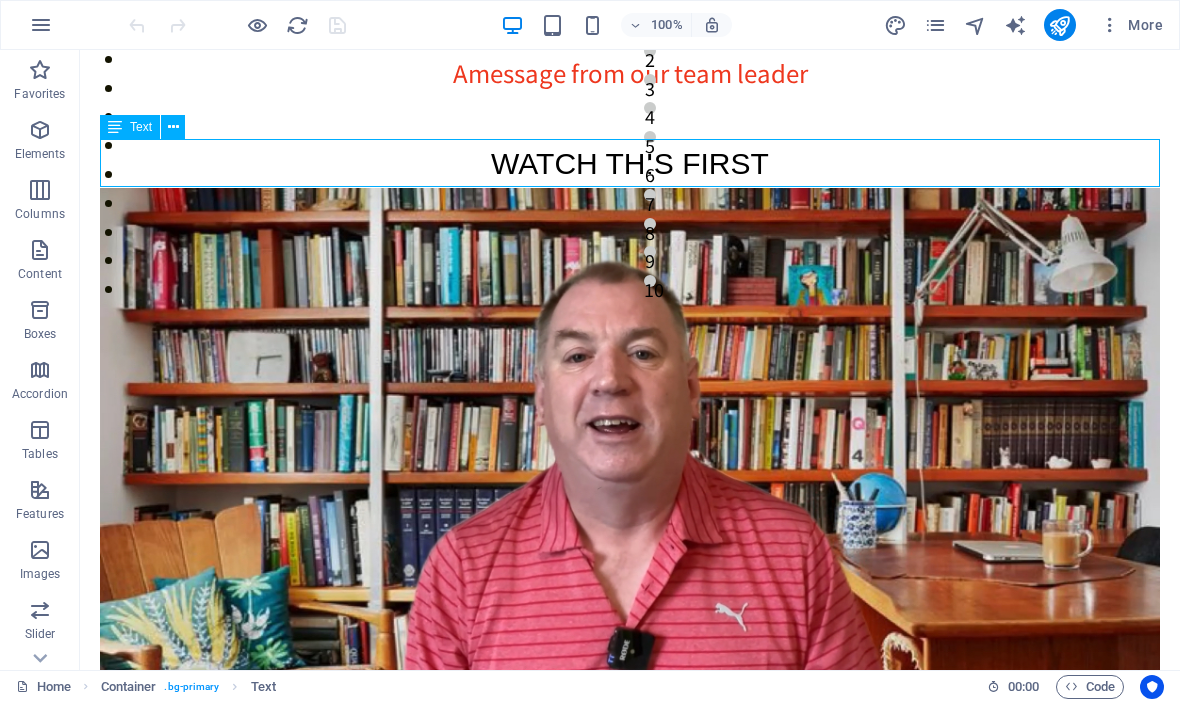 click on "WATCH THIS FIRST" at bounding box center [630, 164] 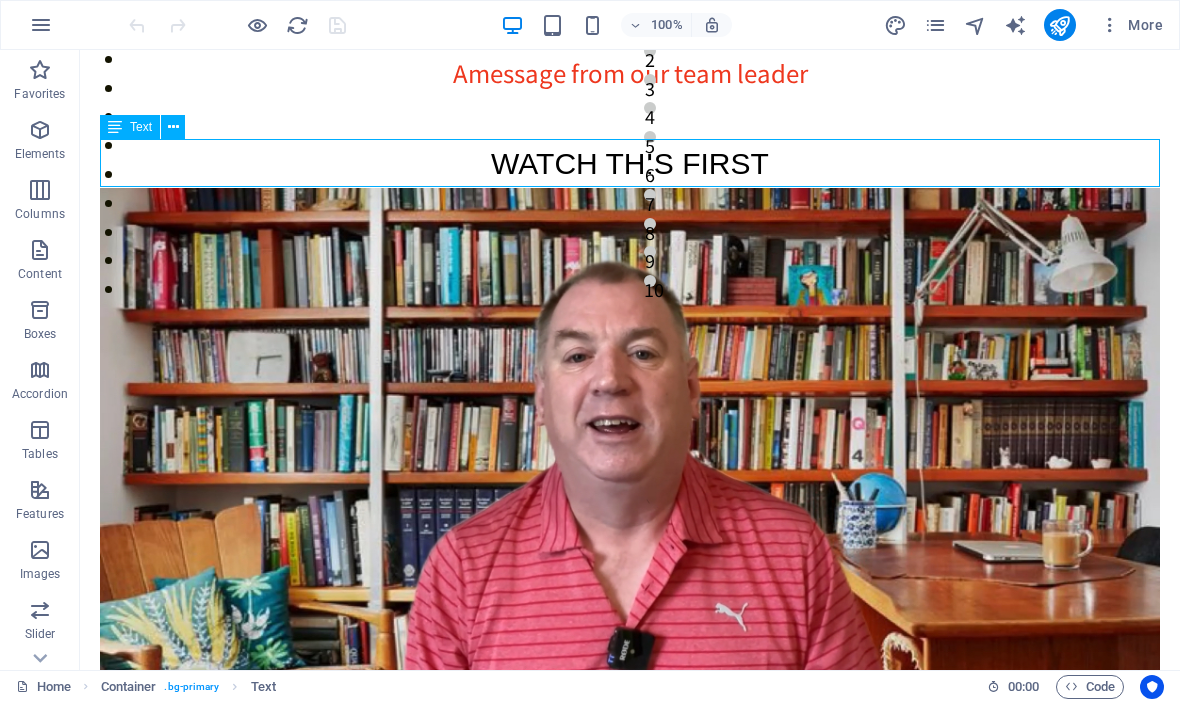 click on "WATCH THIS FIRST" at bounding box center (630, 164) 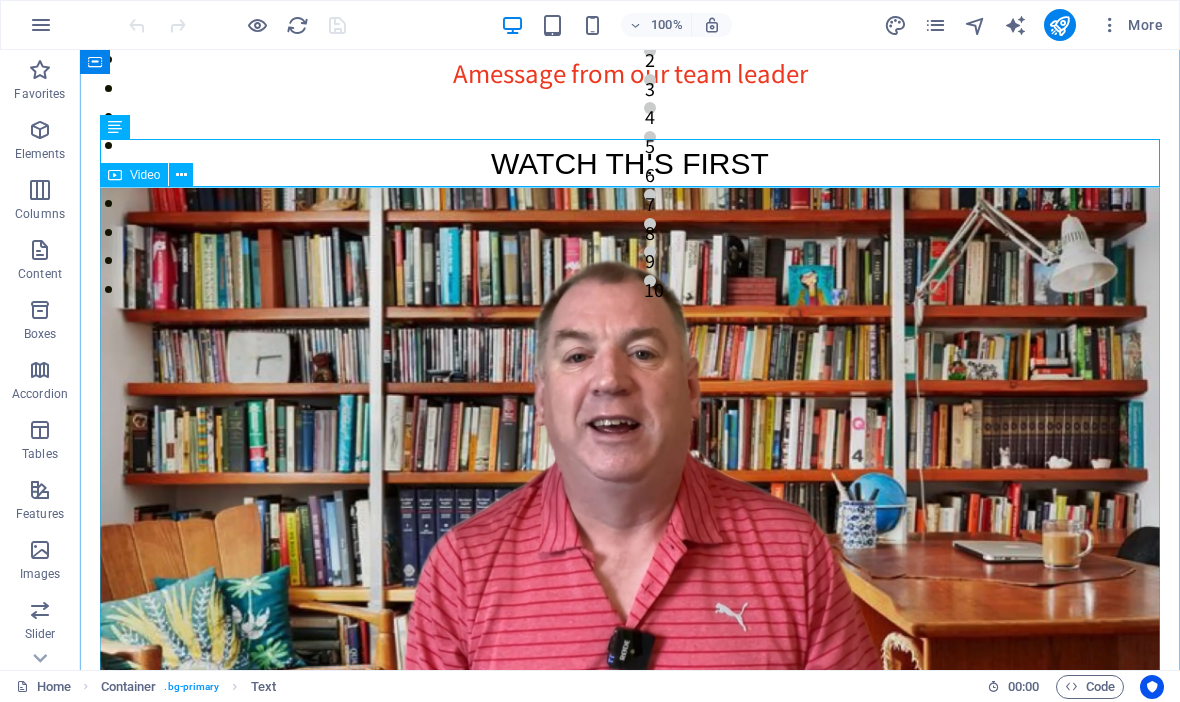click at bounding box center [630, 484] 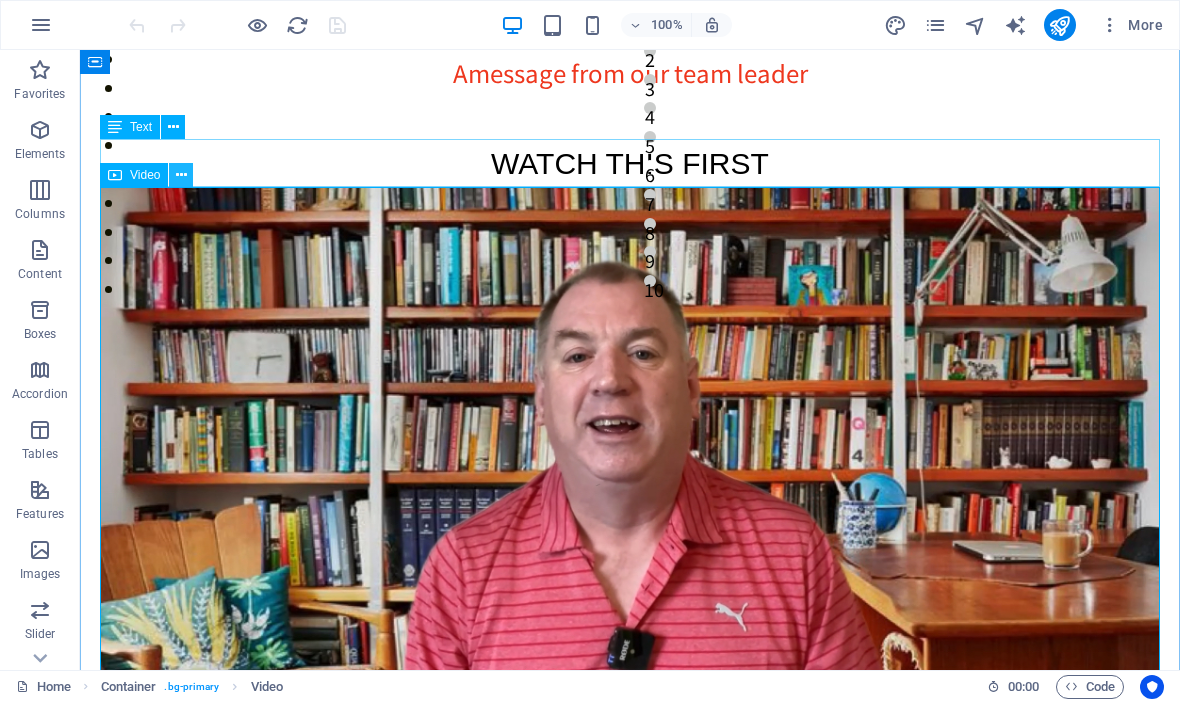 click at bounding box center [181, 175] 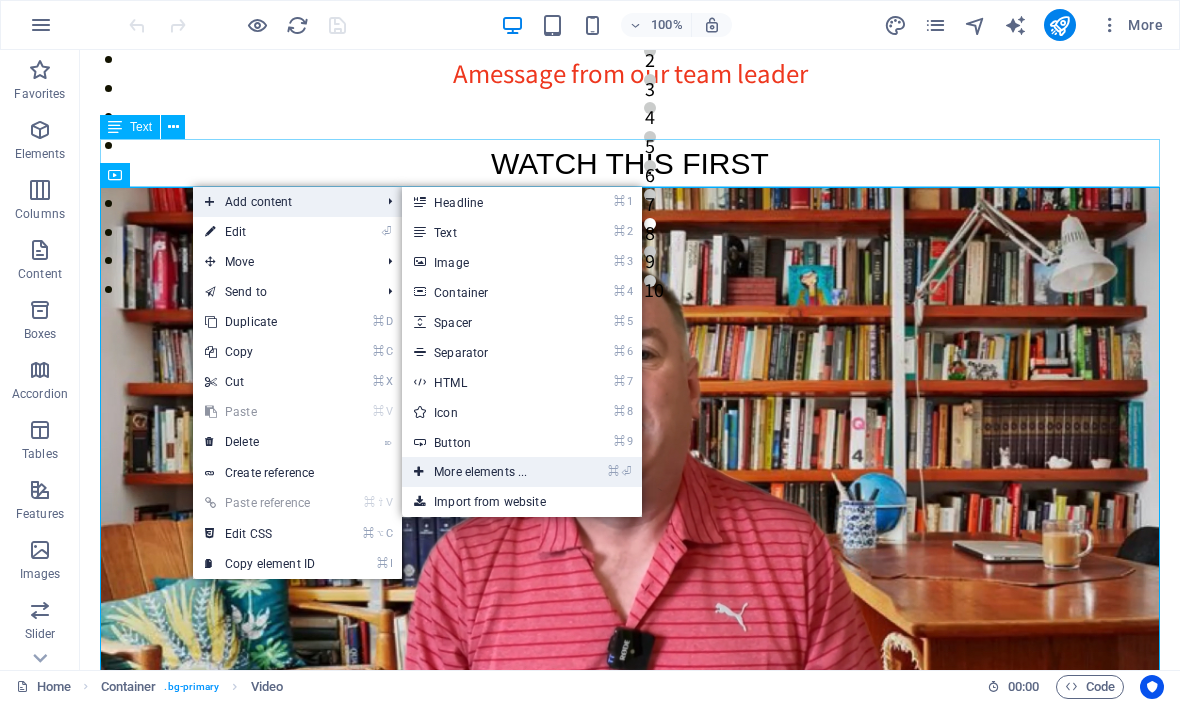 click on "⌘ ⏎  More elements ..." at bounding box center [484, 472] 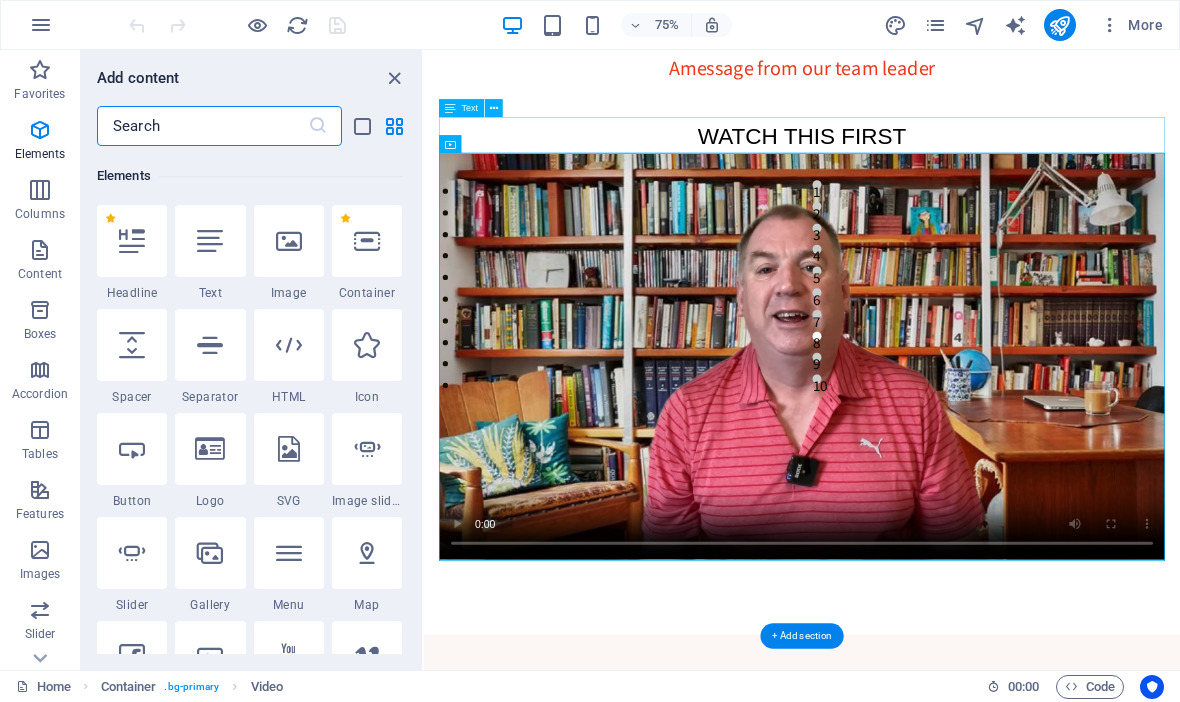 scroll, scrollTop: 213, scrollLeft: 0, axis: vertical 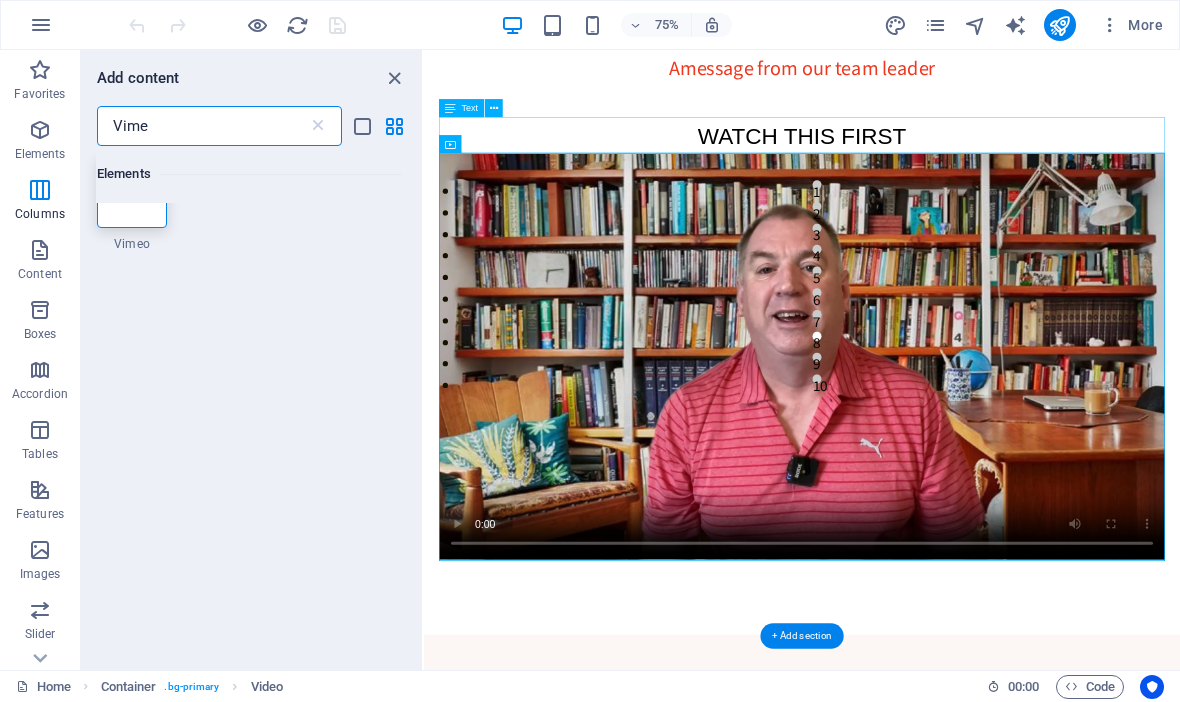 type on "Vimeo" 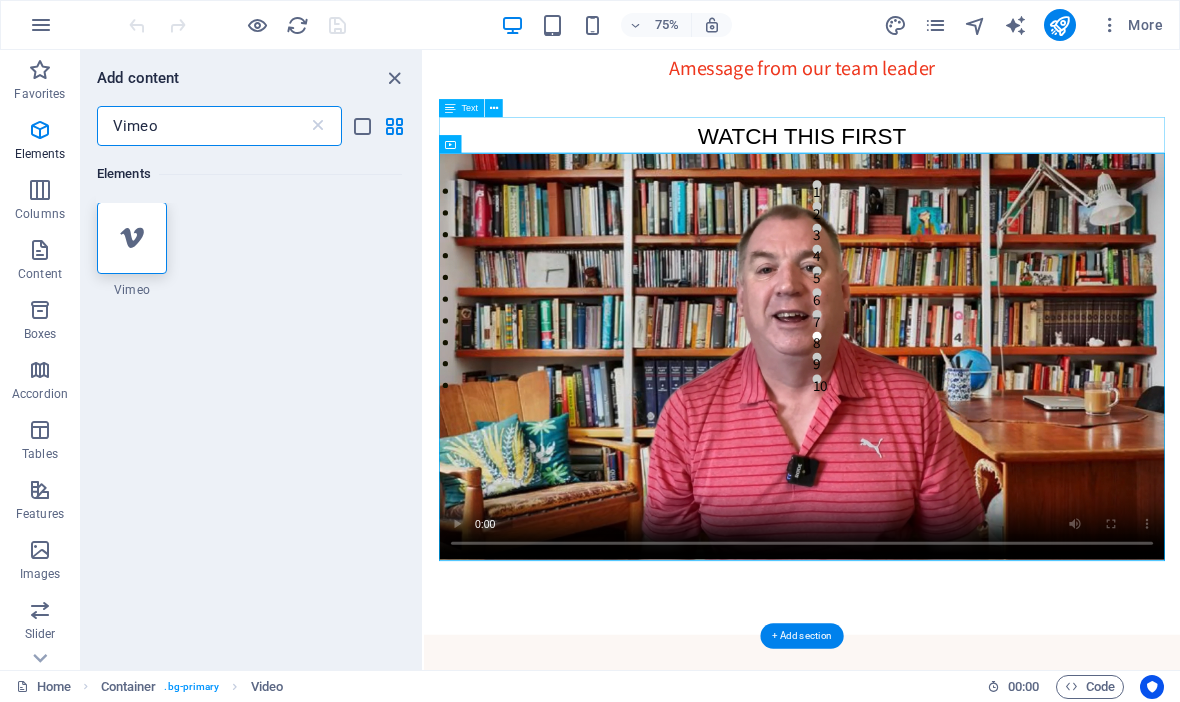 scroll, scrollTop: 0, scrollLeft: 0, axis: both 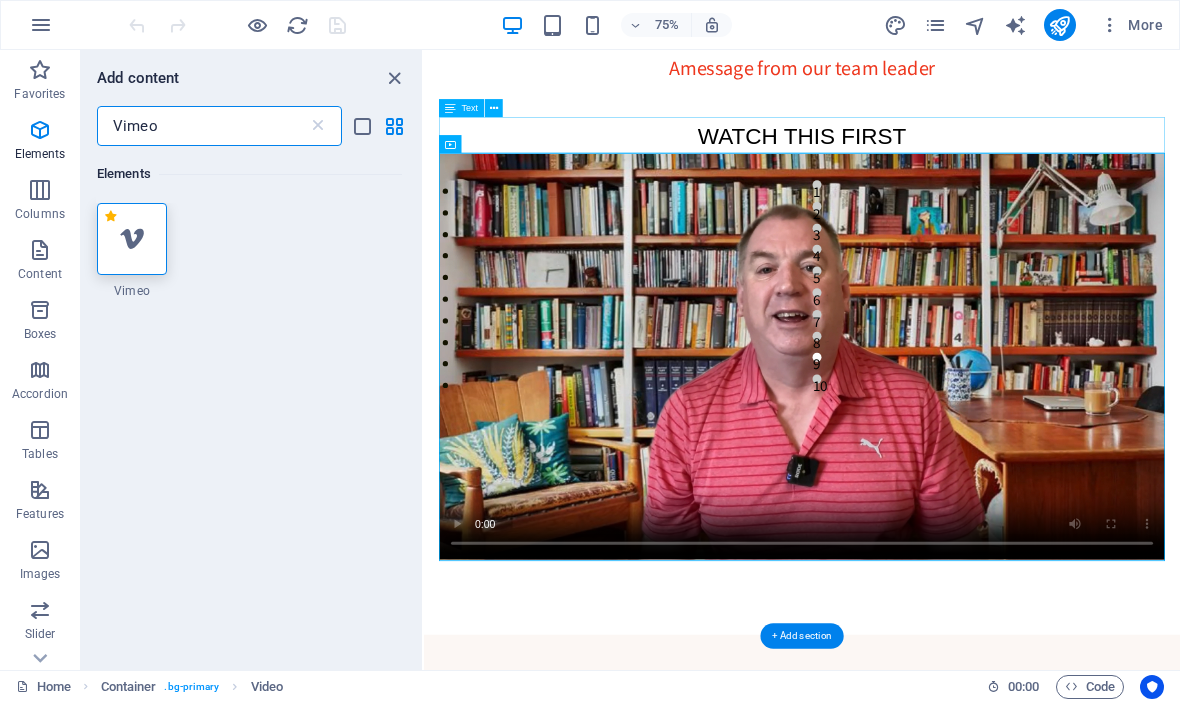 click at bounding box center (132, 239) 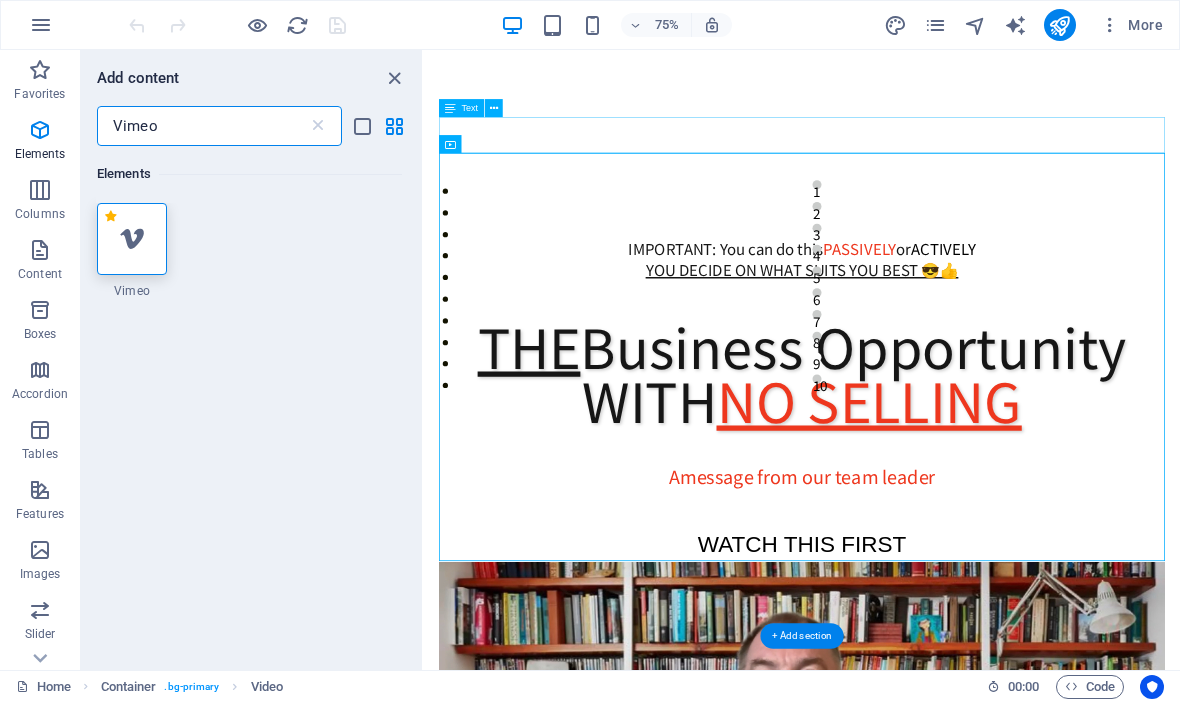 select on "ar16_9" 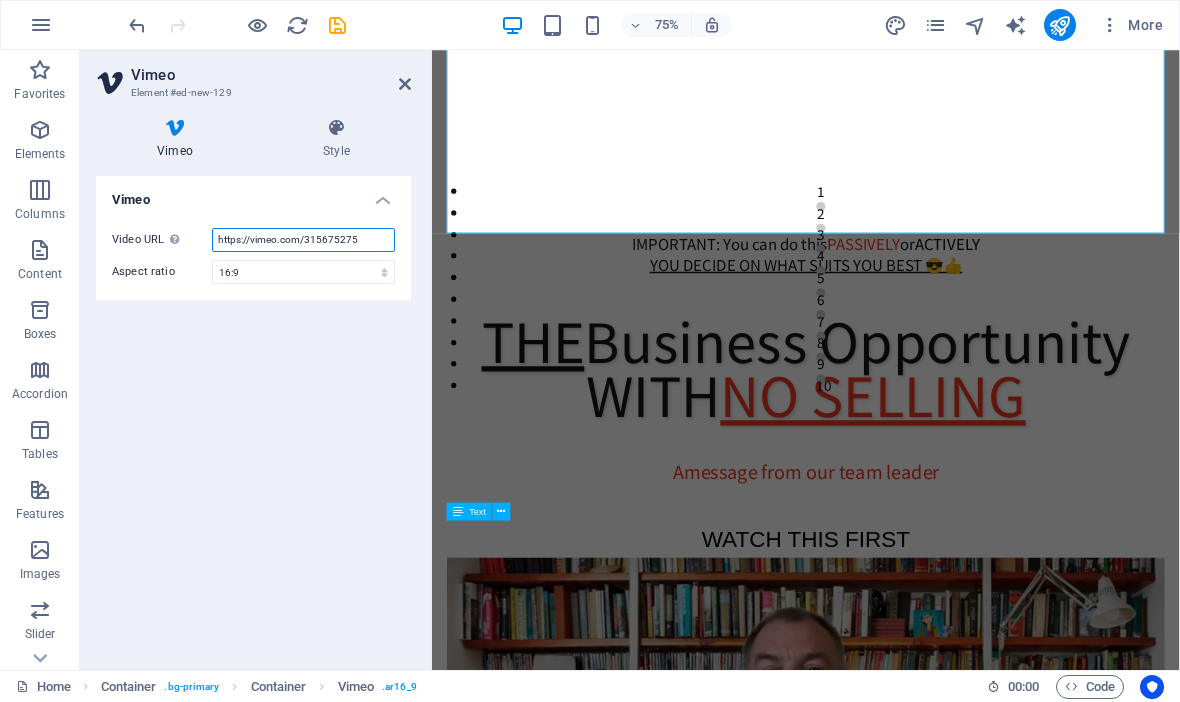 click on "https://vimeo.com/315675275" at bounding box center (303, 240) 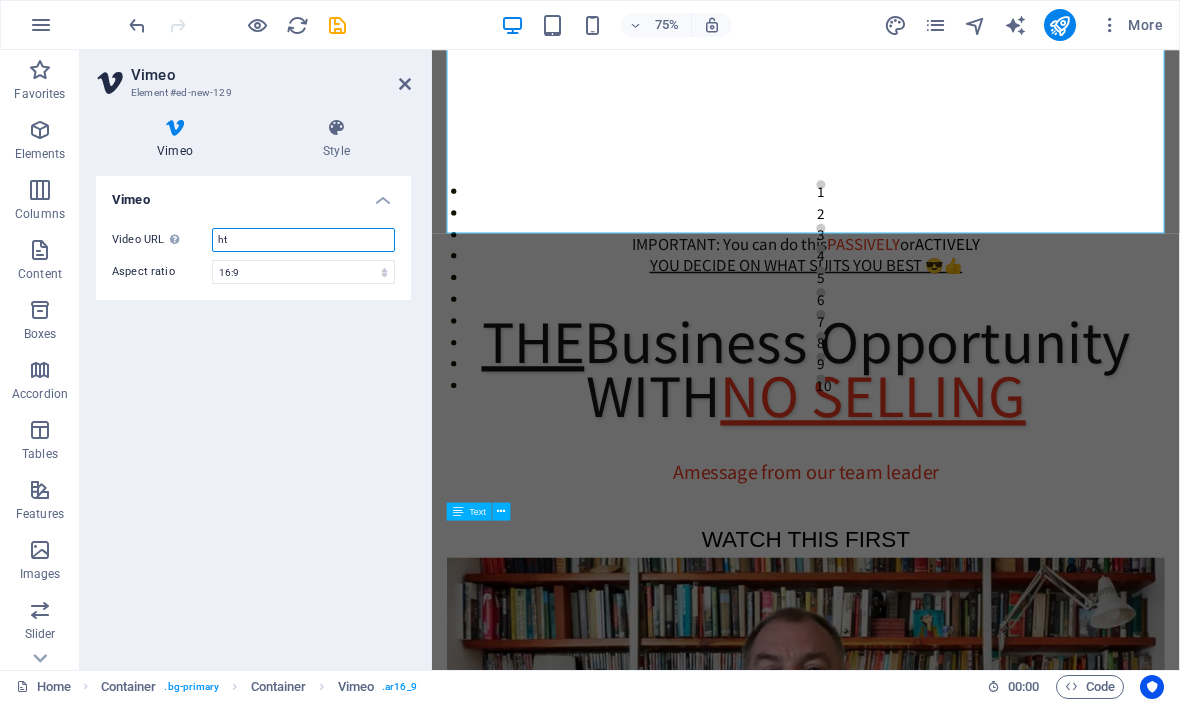 type on "h" 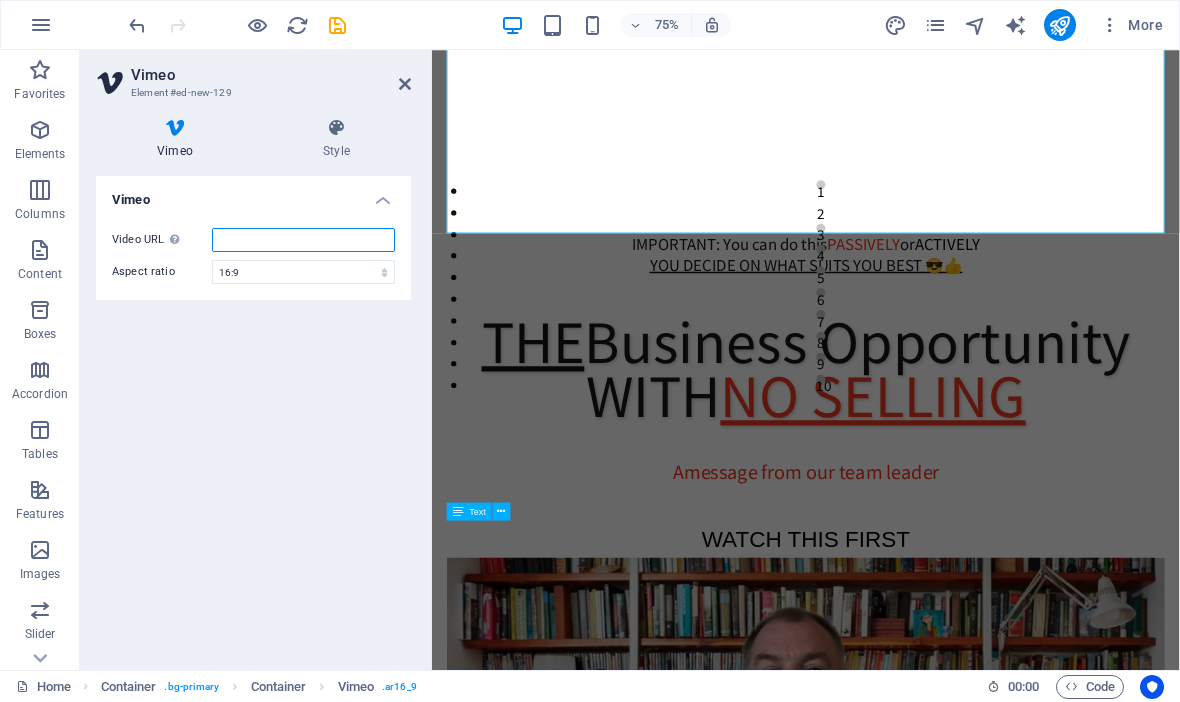 click on "Video URL Insert (or paste) a video URL." at bounding box center (303, 240) 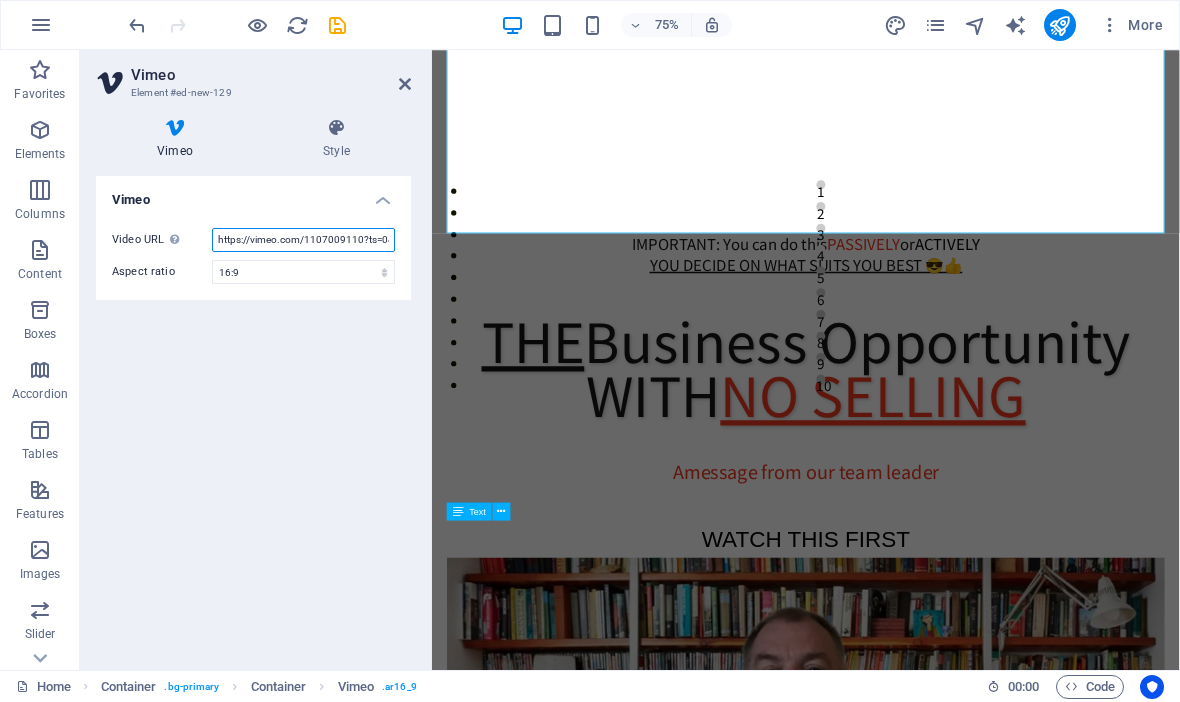 type on "https://vimeo.com/1107009110?ts=0&share=copy" 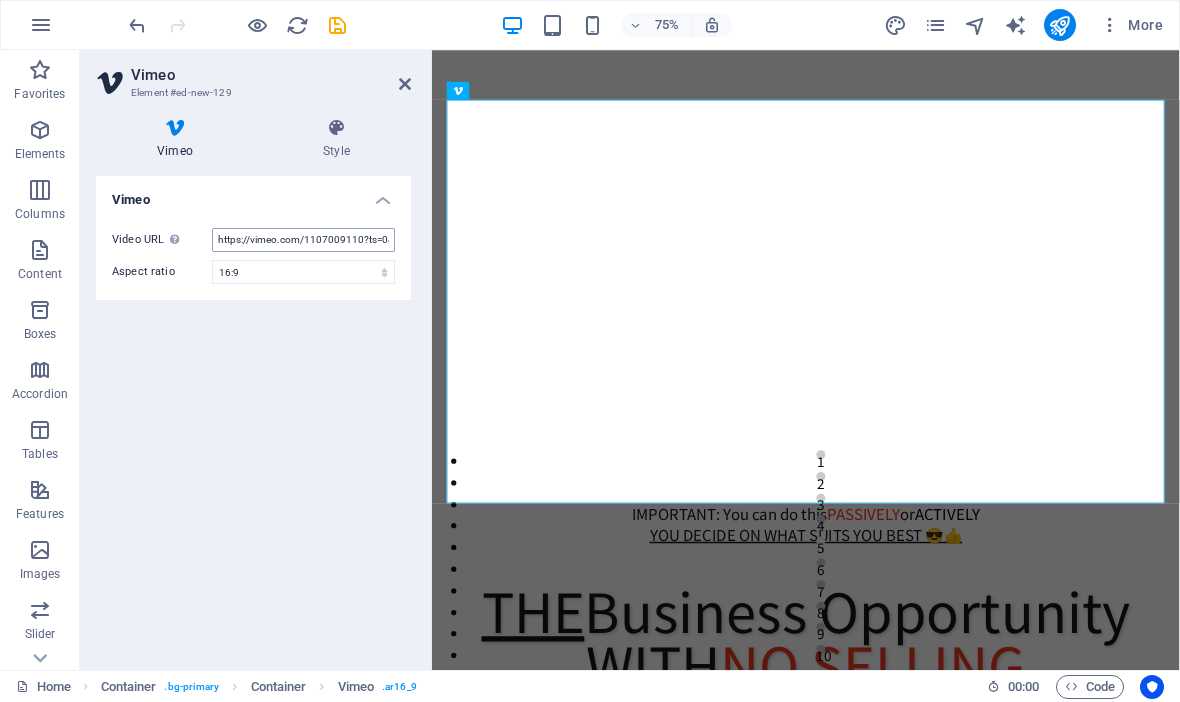 scroll, scrollTop: 37, scrollLeft: 0, axis: vertical 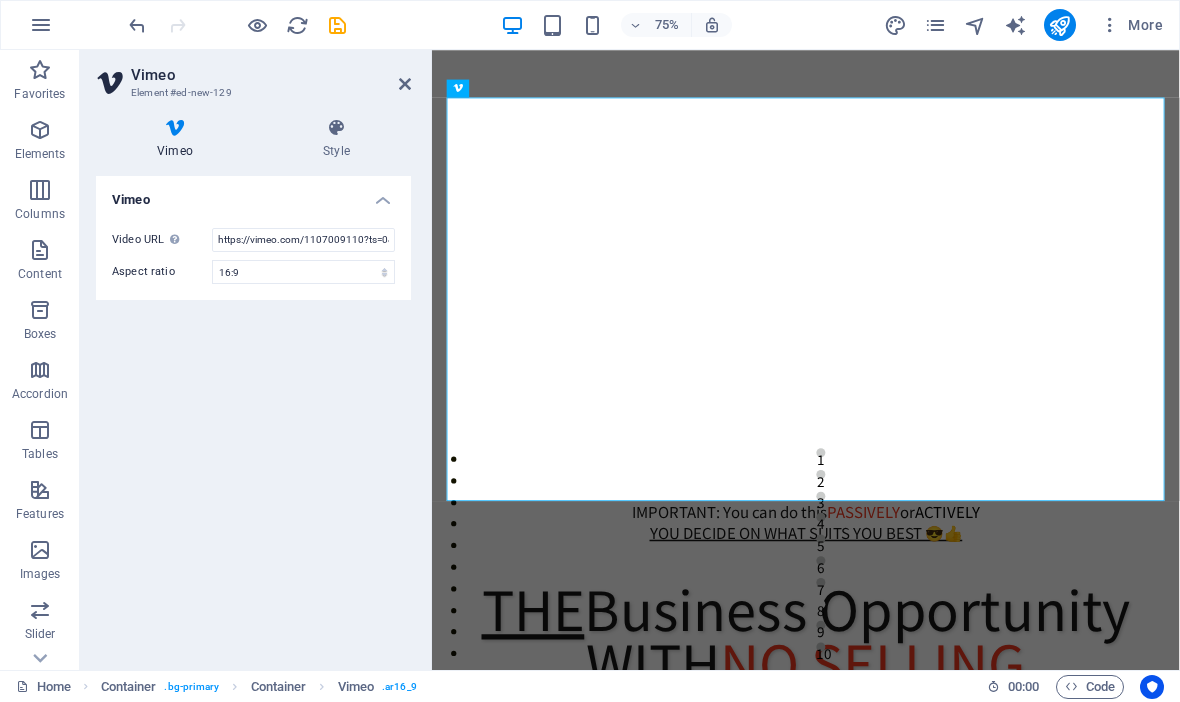 click on "Vimeo" at bounding box center [271, 75] 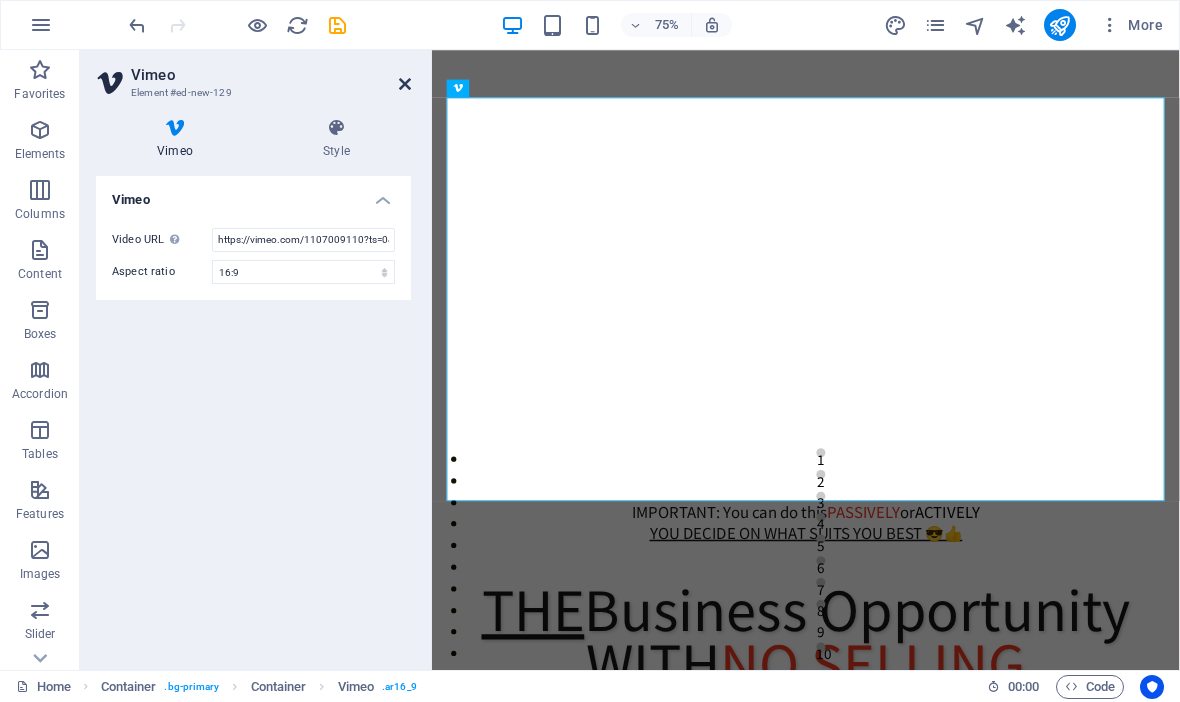click at bounding box center (405, 84) 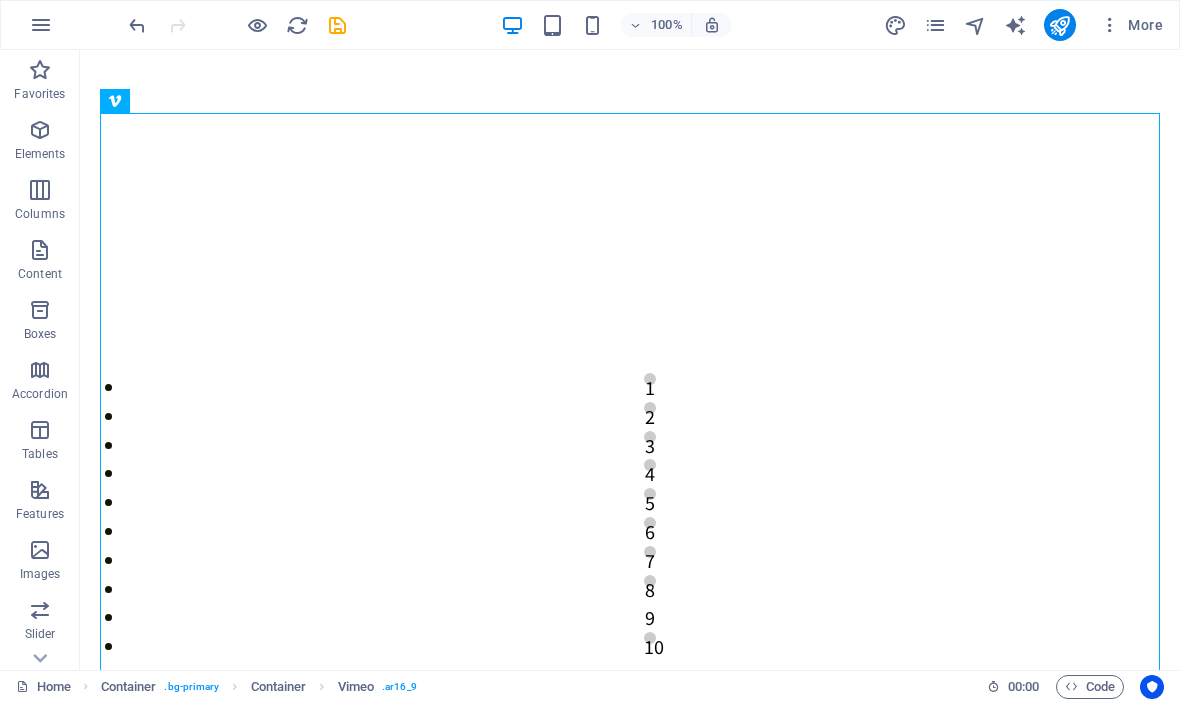 click on "100%" at bounding box center (616, 25) 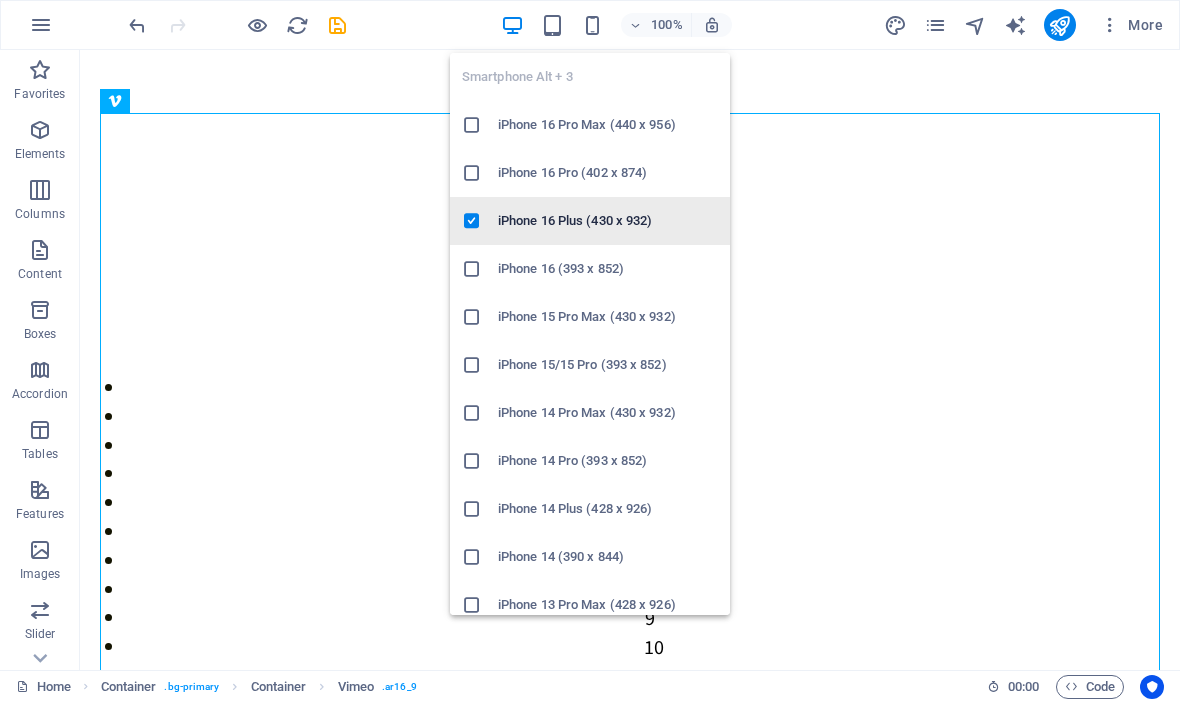 click on "iPhone 16 Plus (430 x 932)" at bounding box center [608, 221] 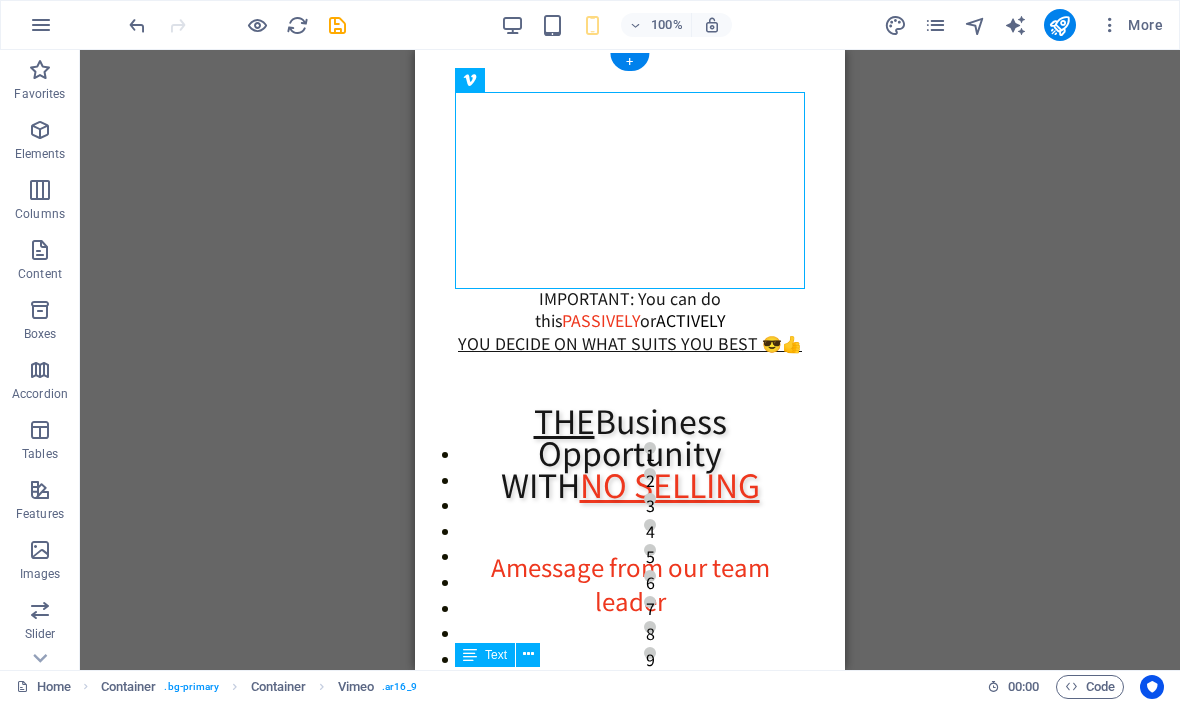 scroll, scrollTop: 0, scrollLeft: 0, axis: both 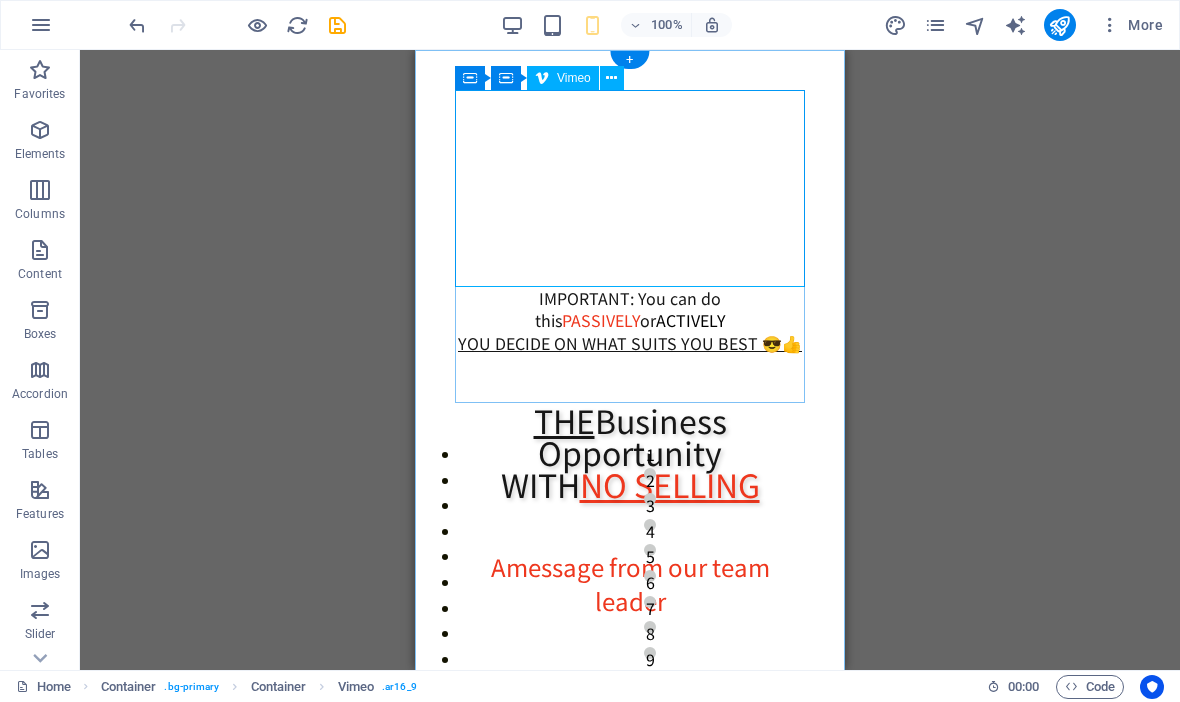 click at bounding box center [630, 188] 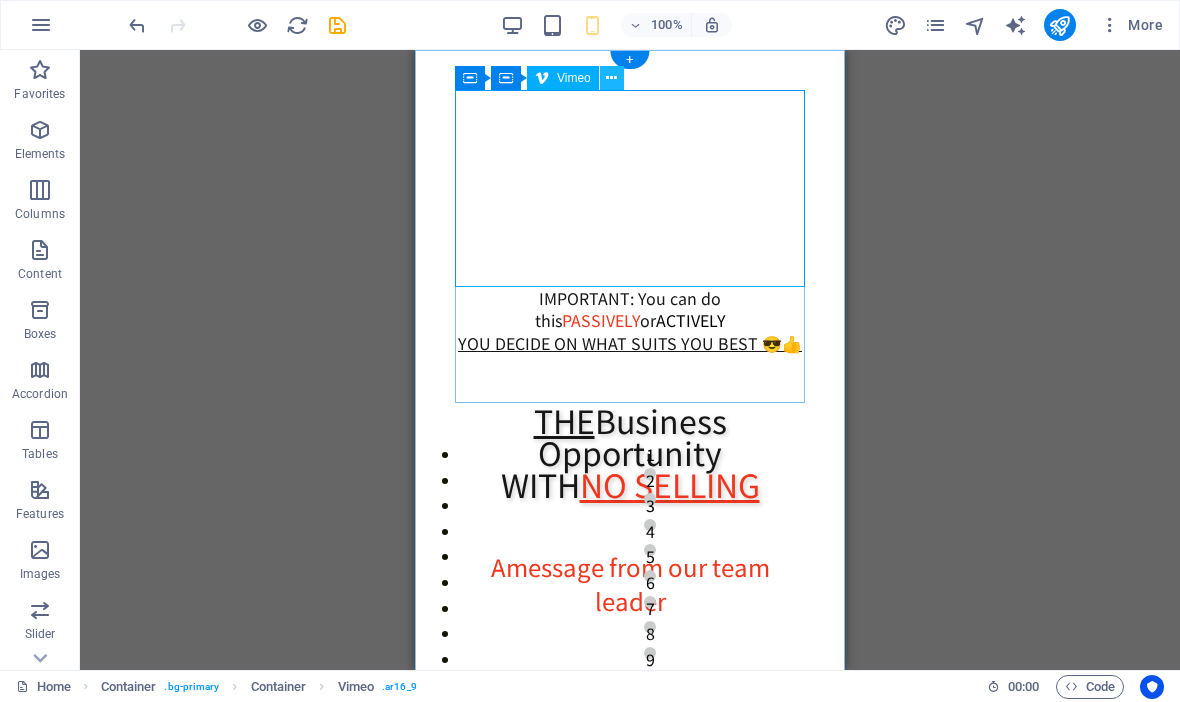 click at bounding box center [612, 78] 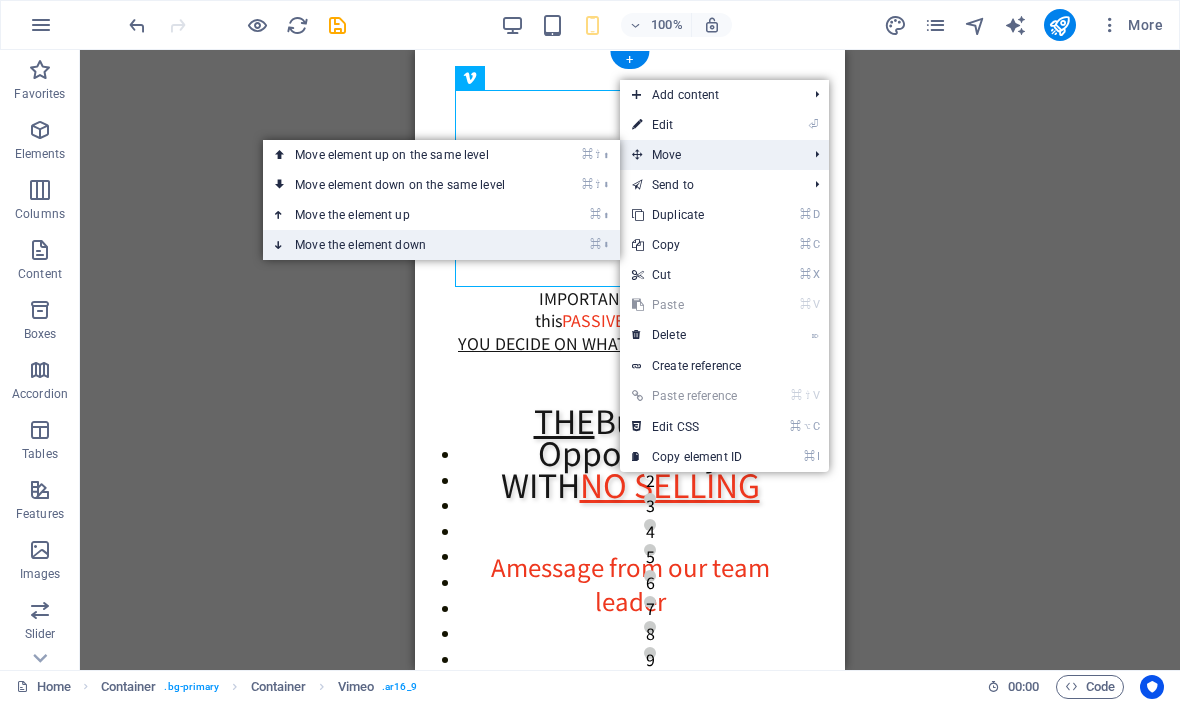 click on "⌘ ⬇  Move the element down" at bounding box center (404, 245) 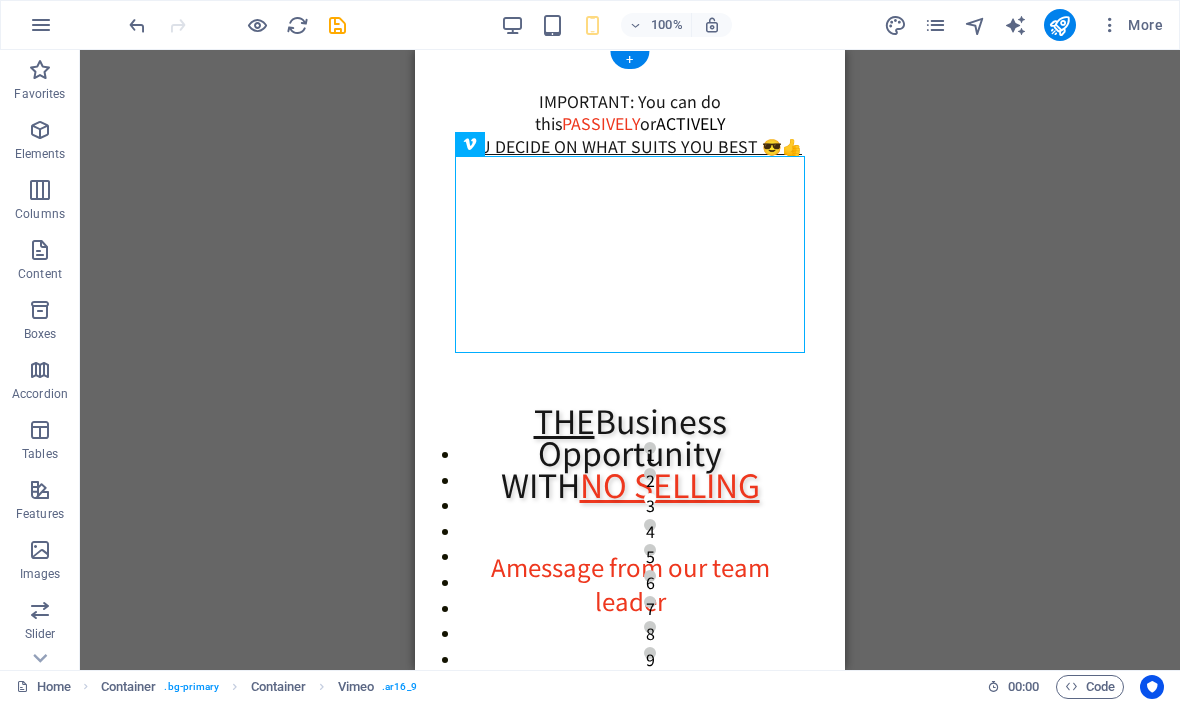 click at bounding box center (630, 255) 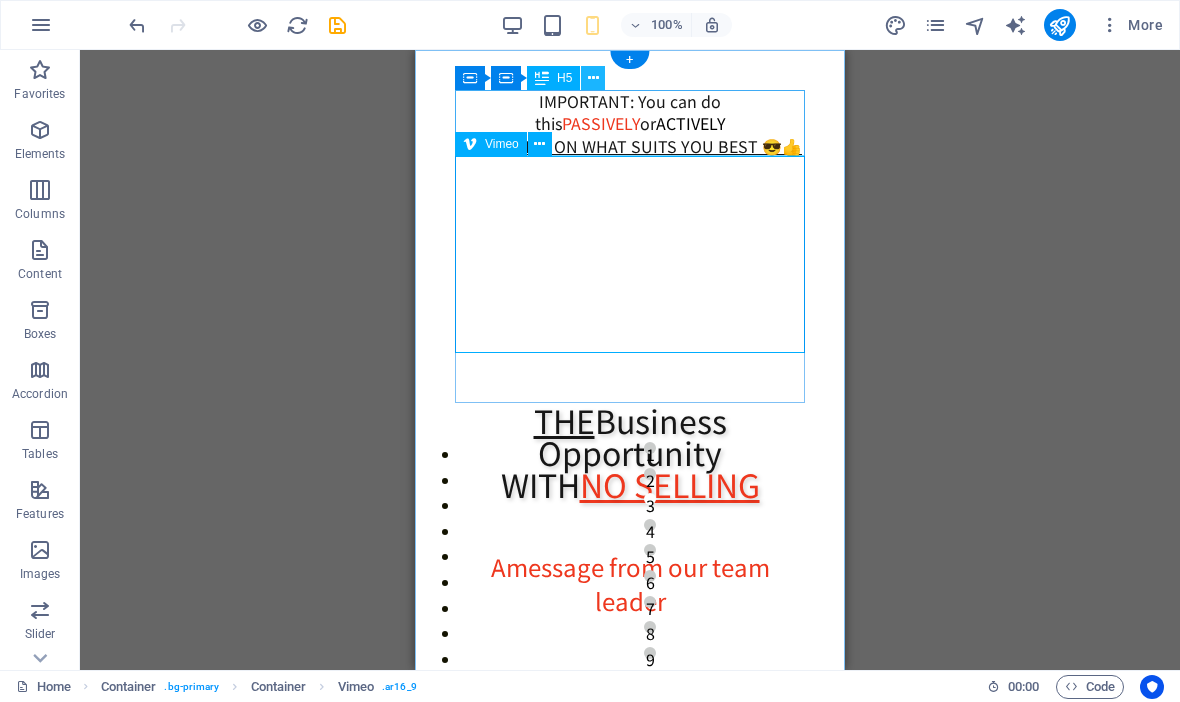 click at bounding box center [593, 78] 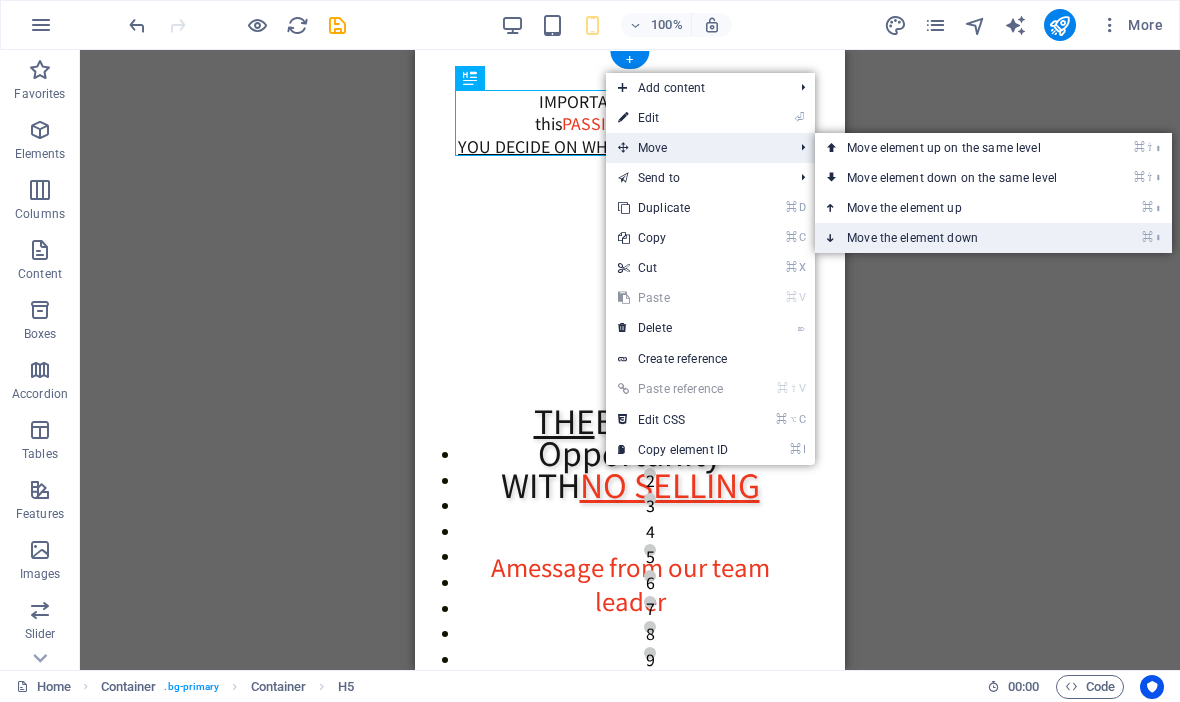 click on "⌘ ⬇  Move the element down" at bounding box center (956, 238) 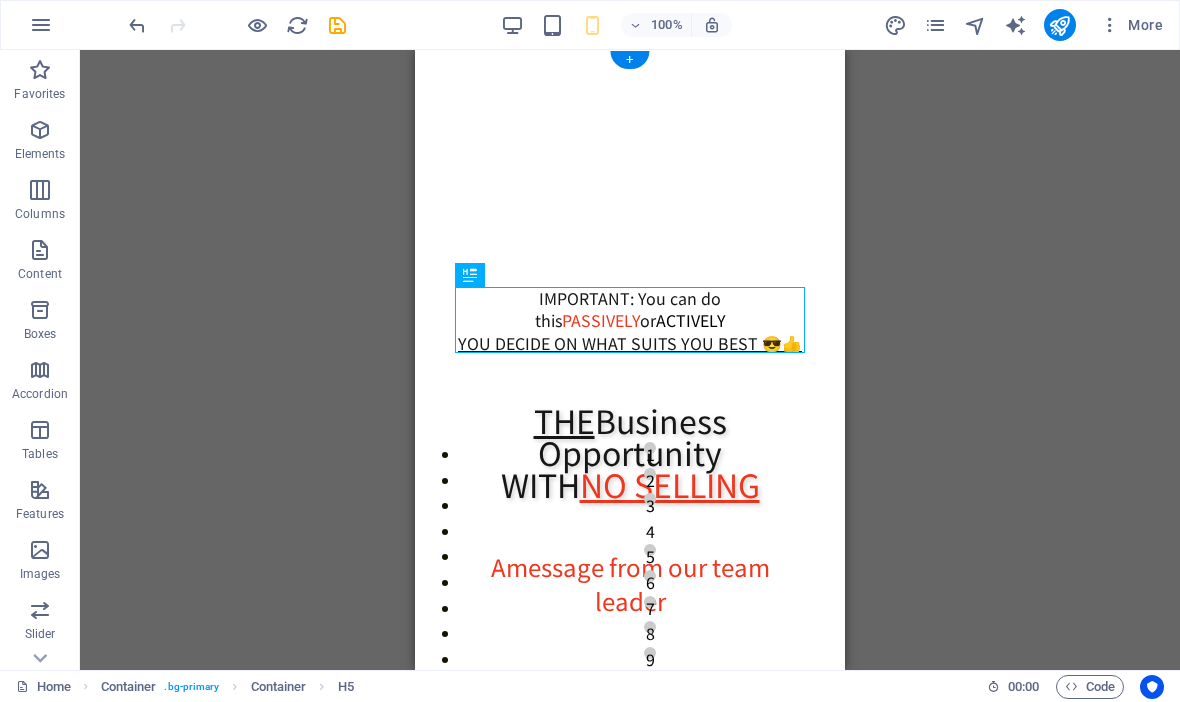 click at bounding box center [630, 188] 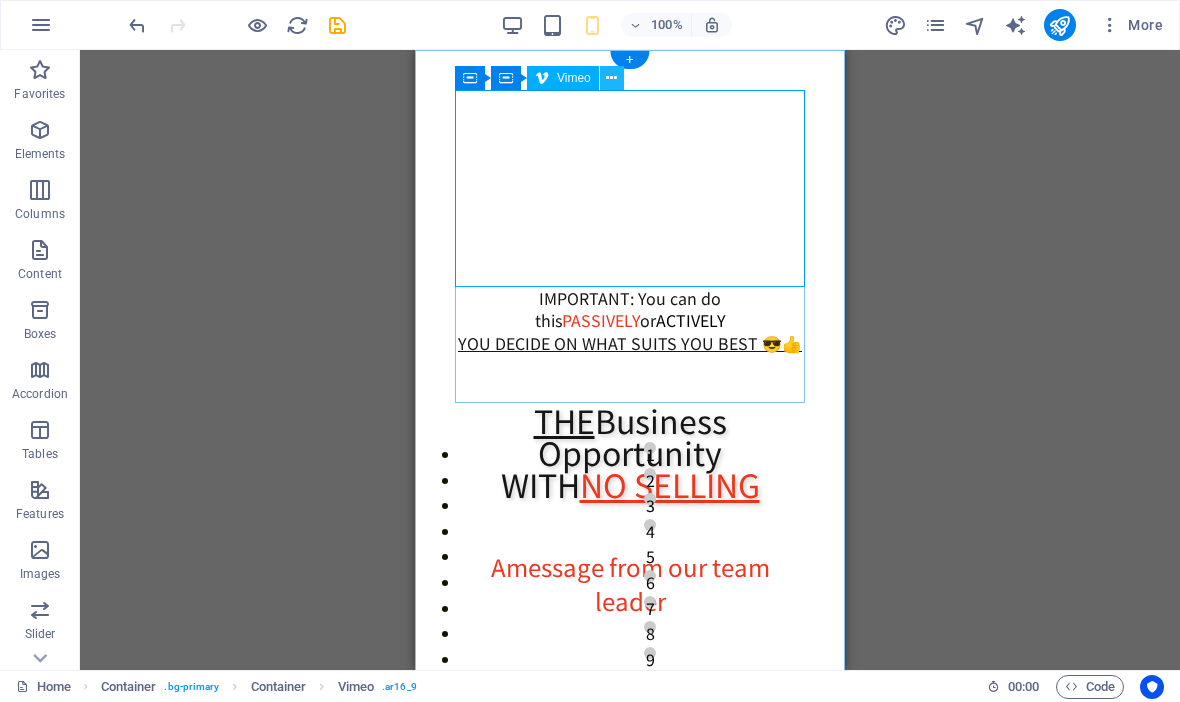 click at bounding box center (611, 78) 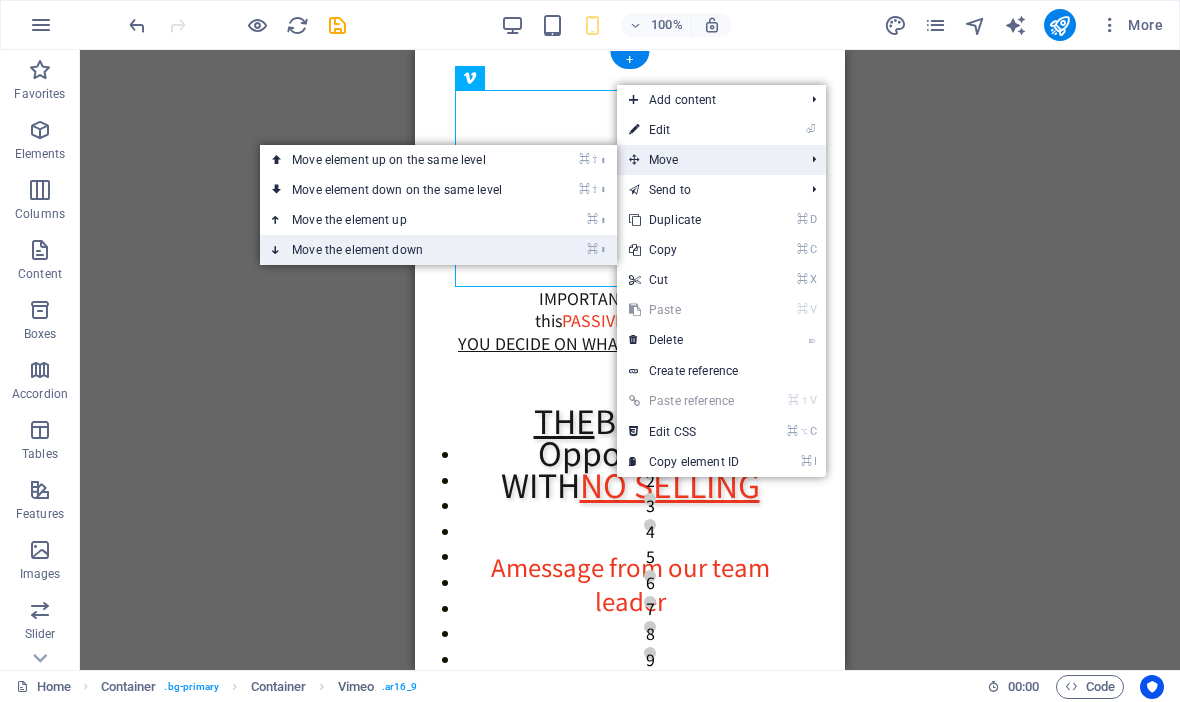 click on "⌘ ⬇  Move the element down" at bounding box center (401, 250) 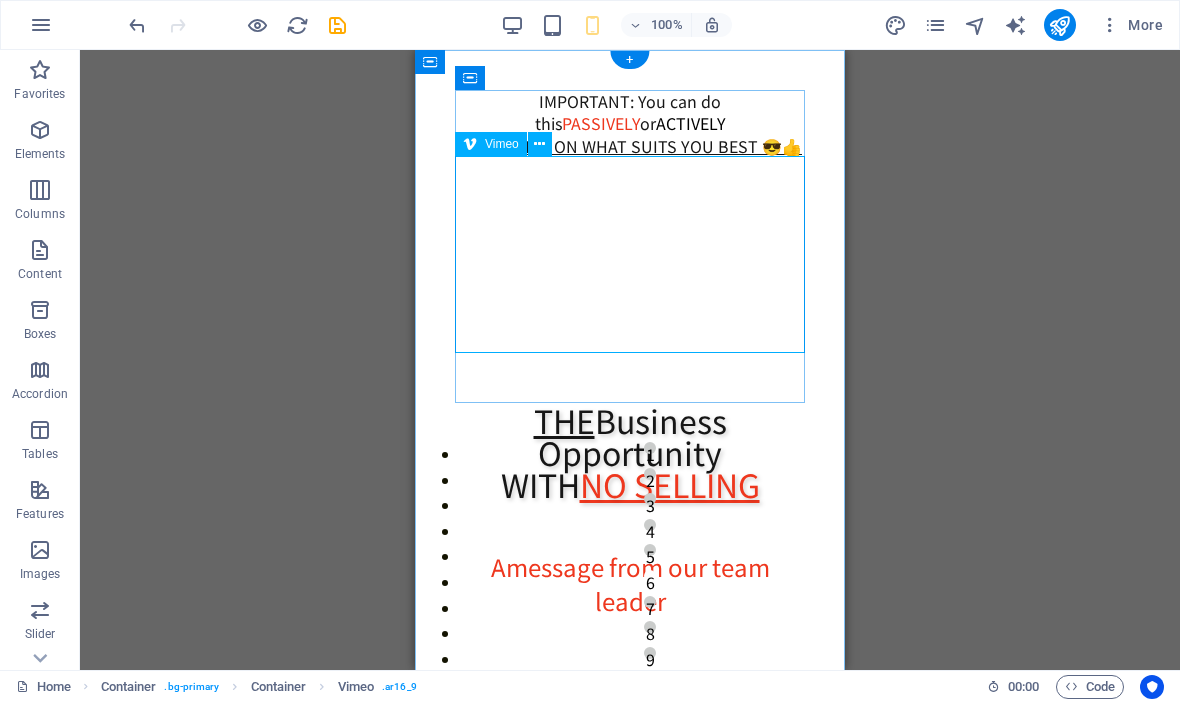 click at bounding box center [630, 255] 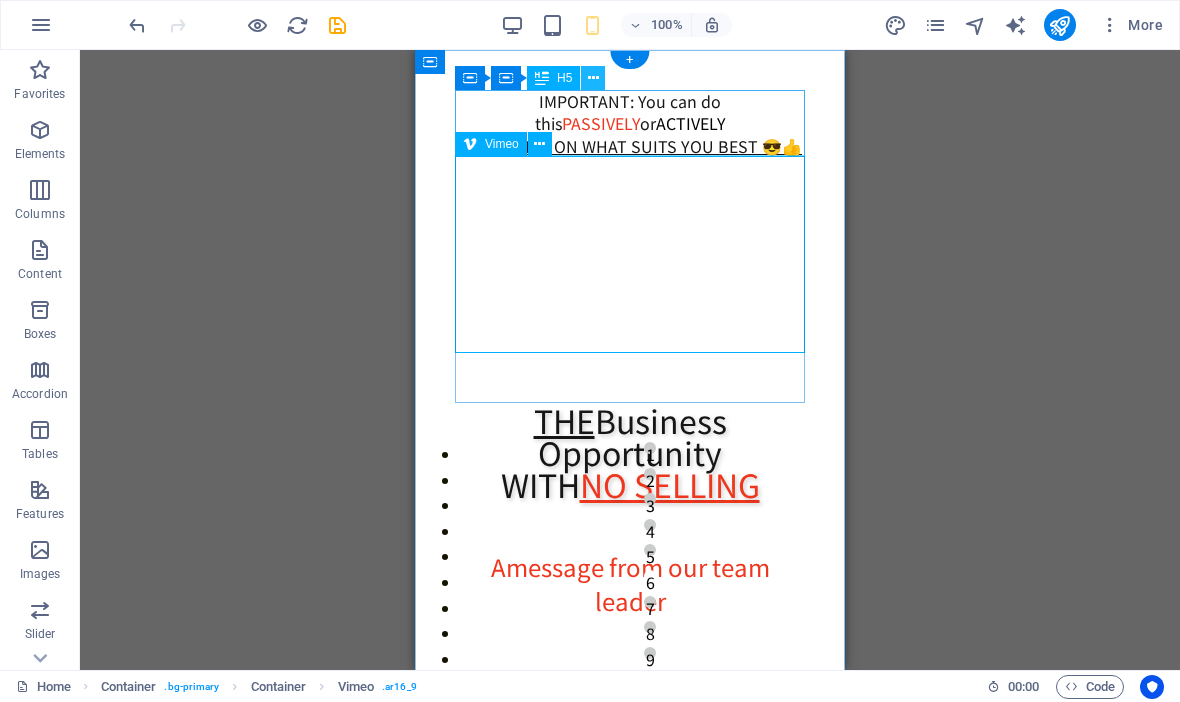 click at bounding box center [593, 78] 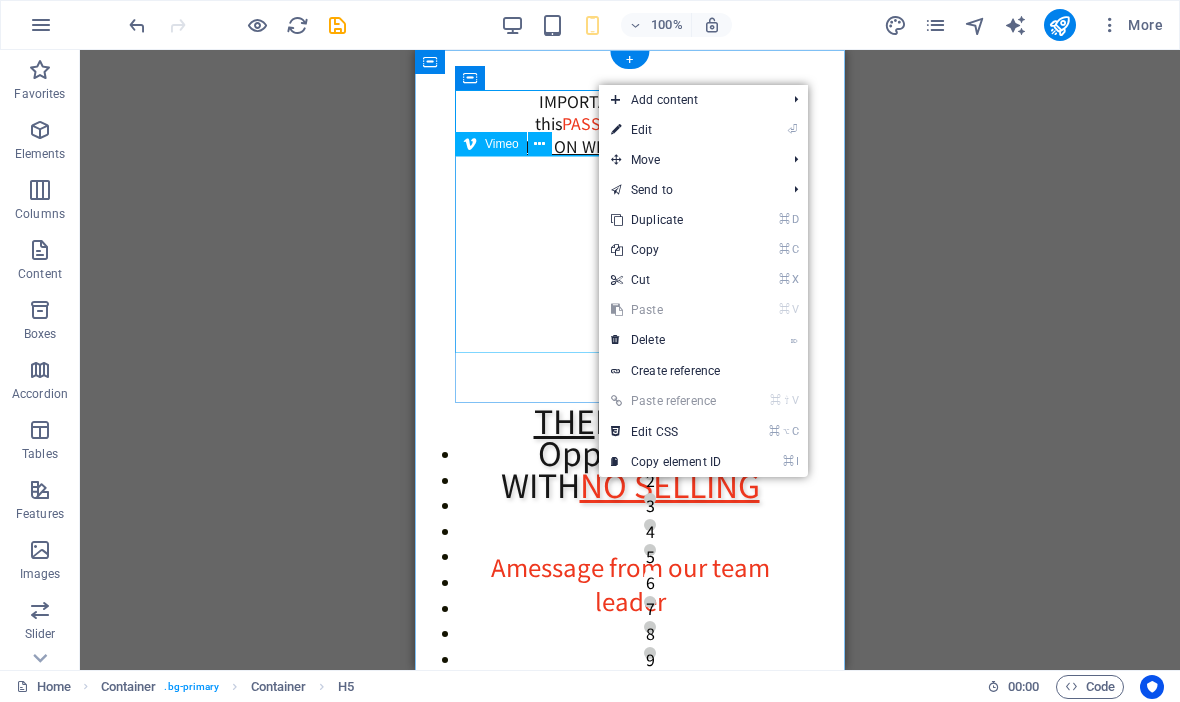 click at bounding box center [630, 255] 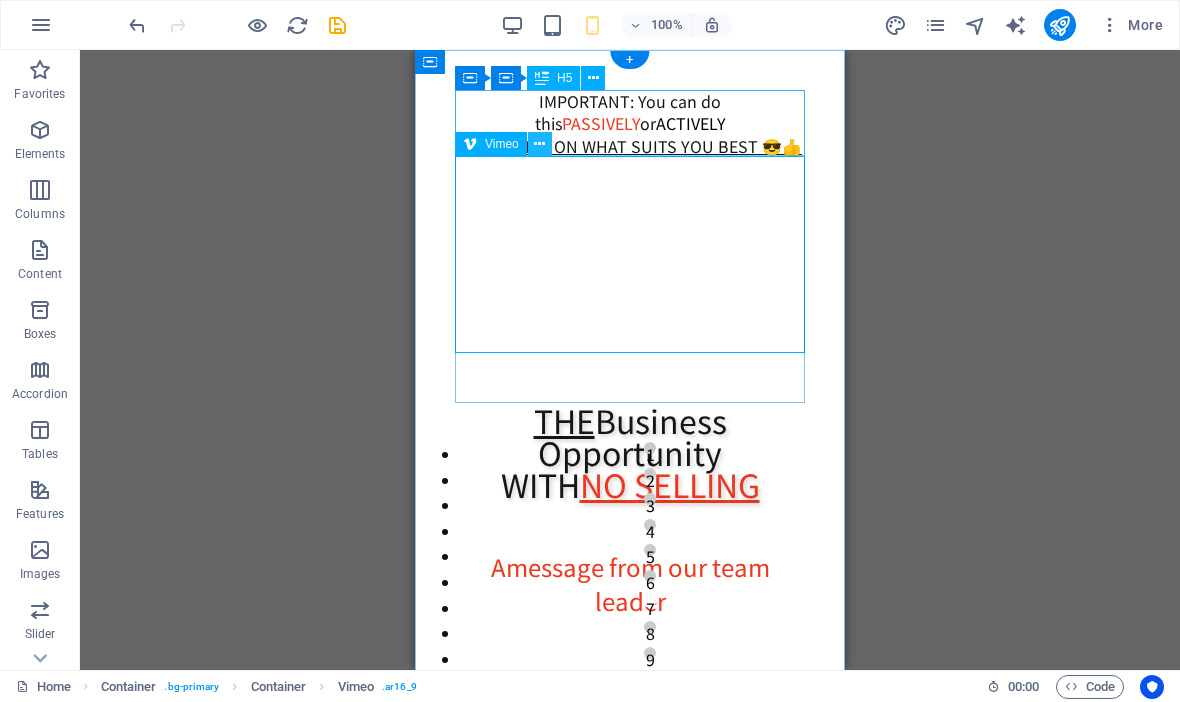 click at bounding box center [539, 144] 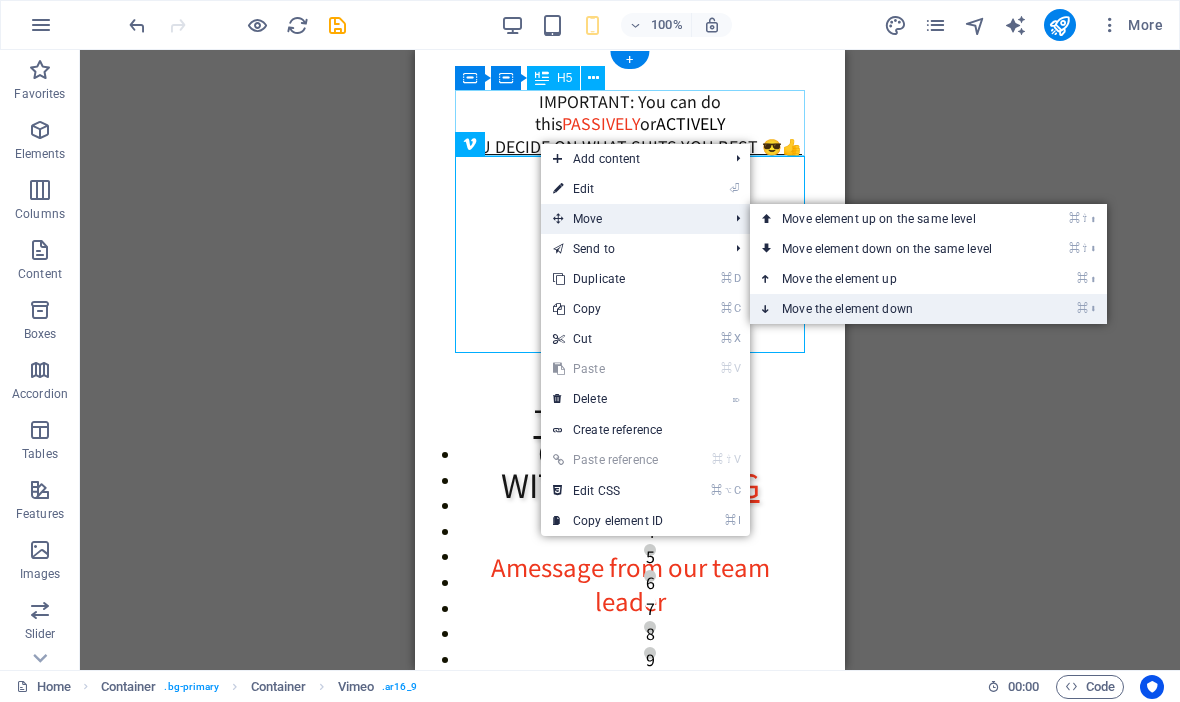 click on "⌘ ⬇  Move the element down" at bounding box center [891, 309] 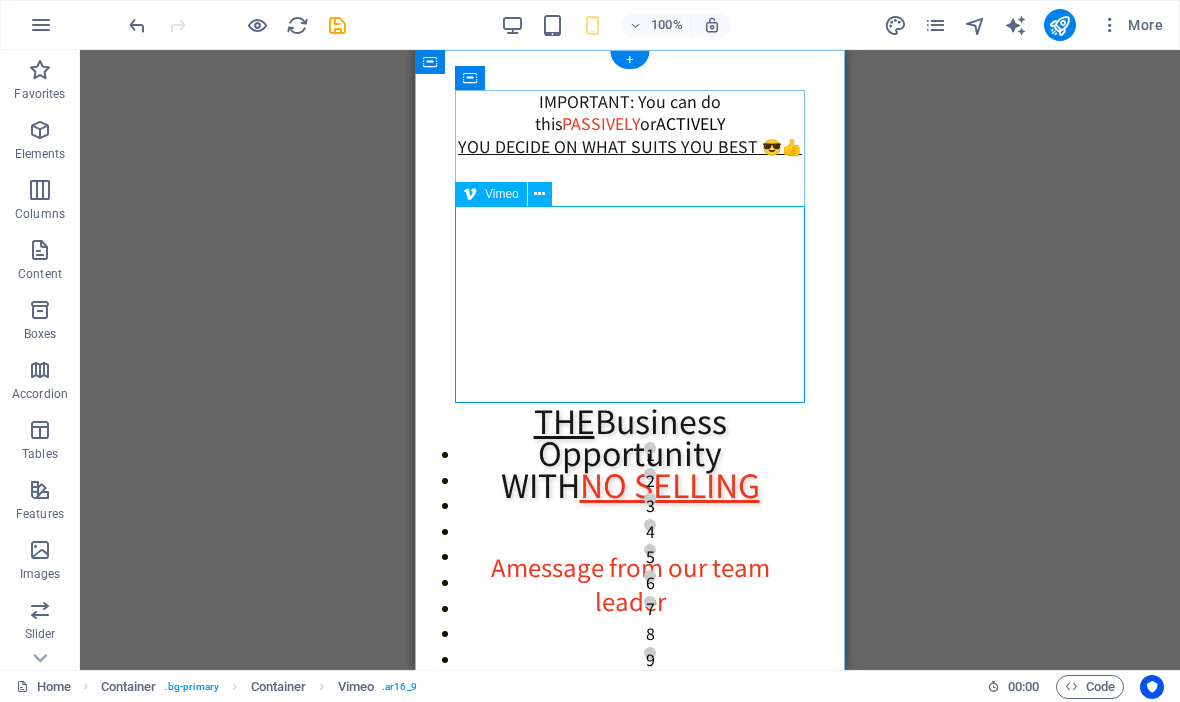 click at bounding box center [630, 305] 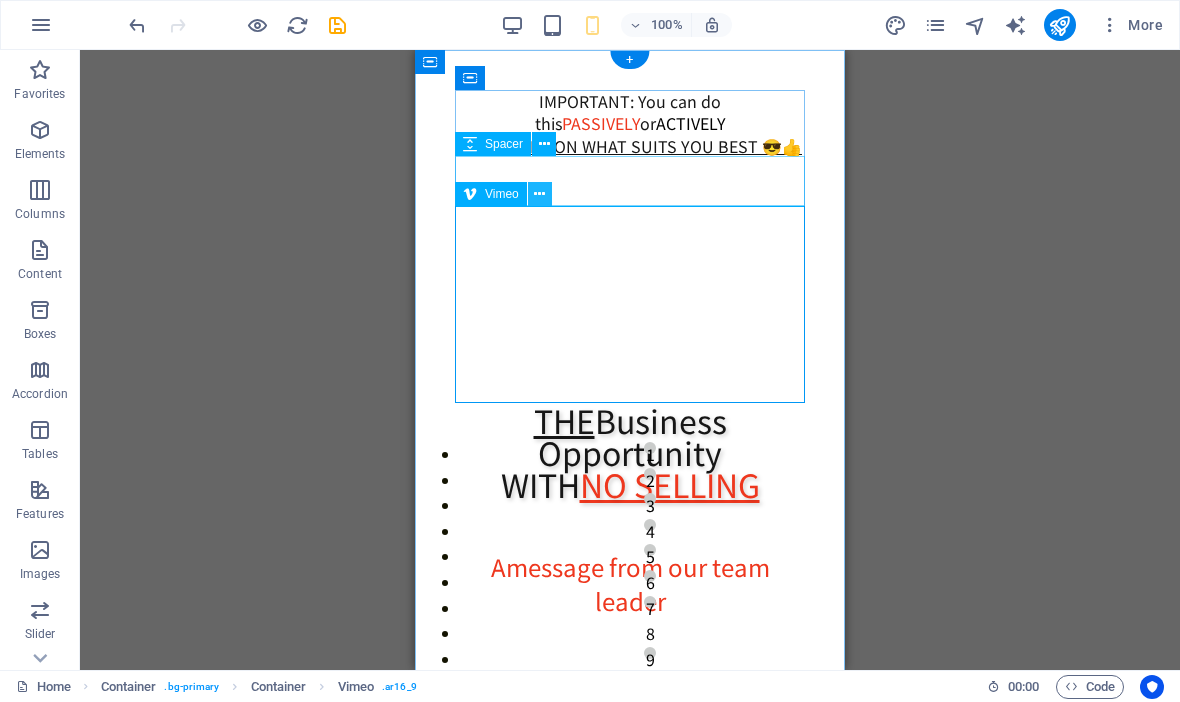 click at bounding box center [539, 194] 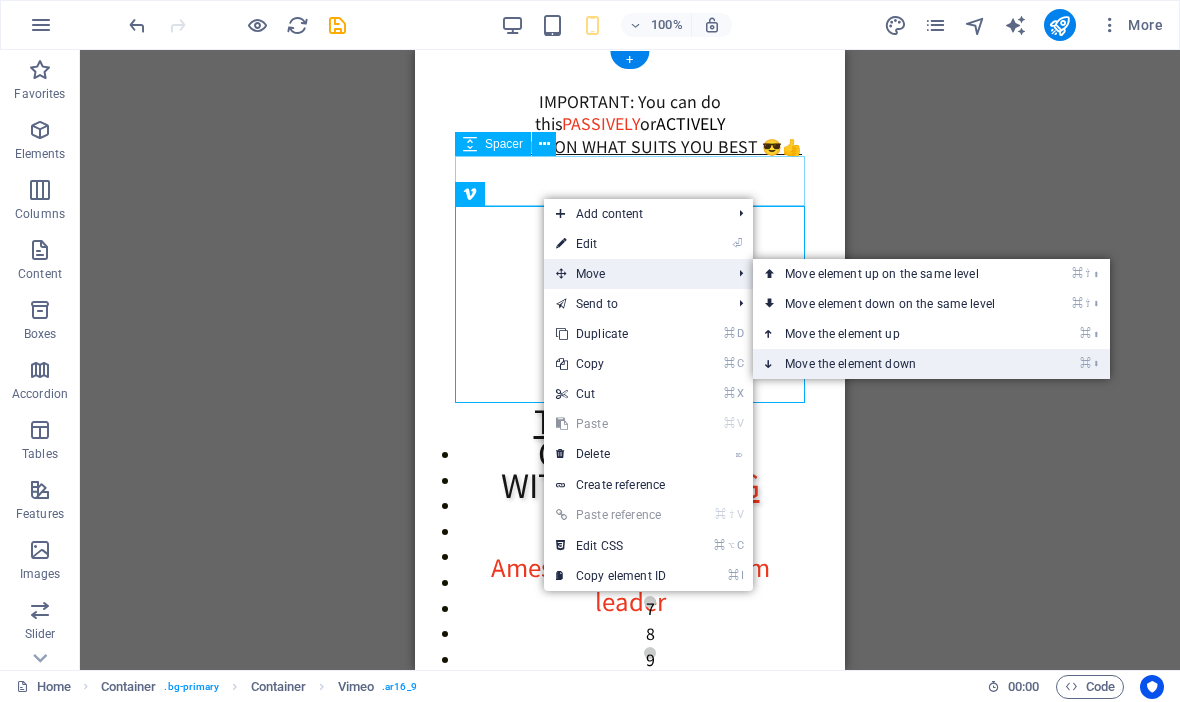 click on "⌘ ⬇  Move the element down" at bounding box center (894, 364) 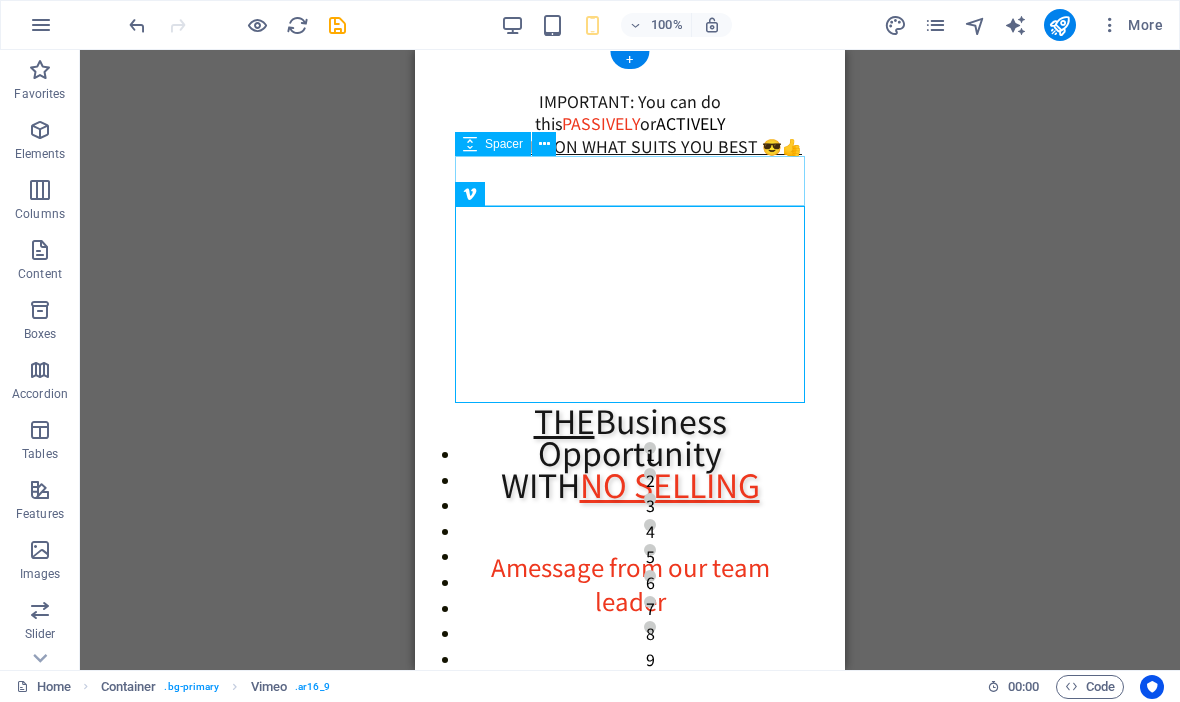 click at bounding box center (630, 305) 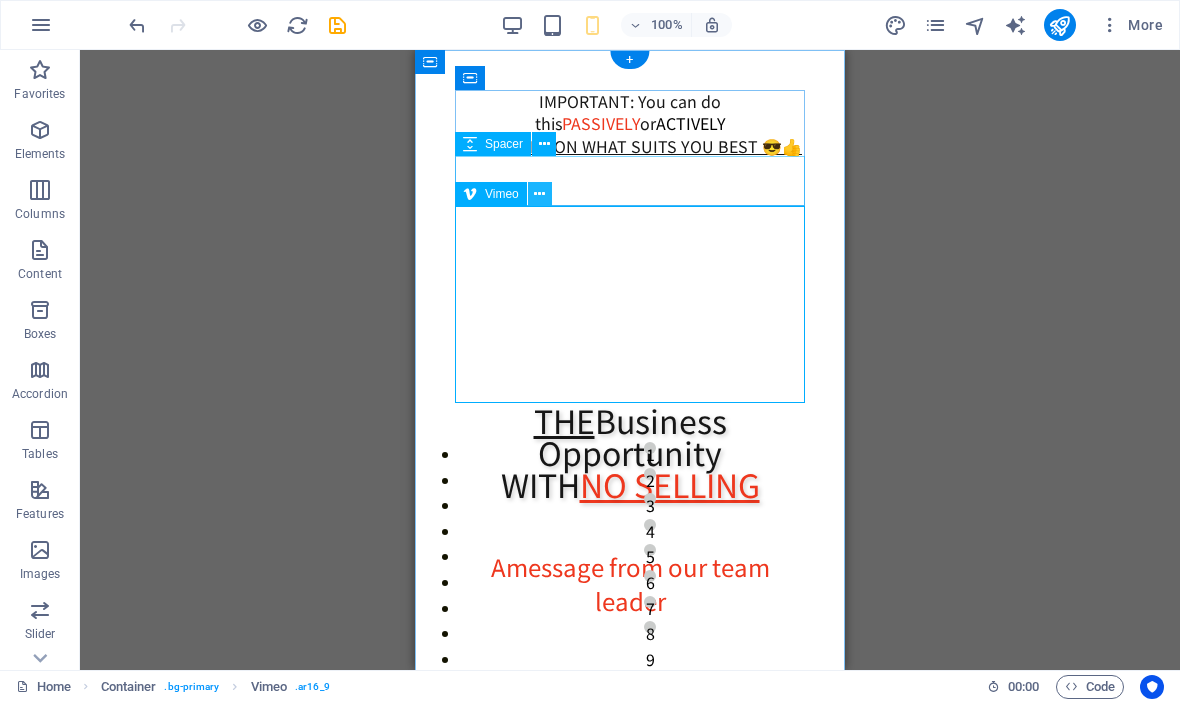 click at bounding box center [539, 194] 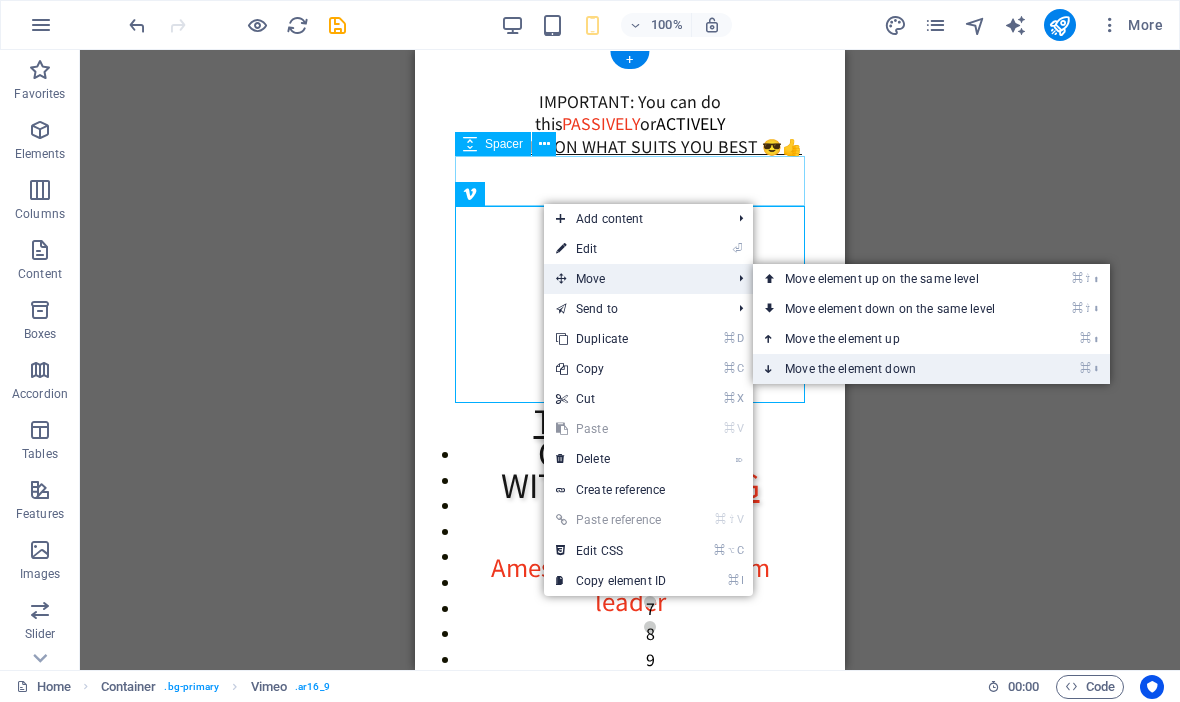 click on "⌘ ⬇  Move the element down" at bounding box center (894, 369) 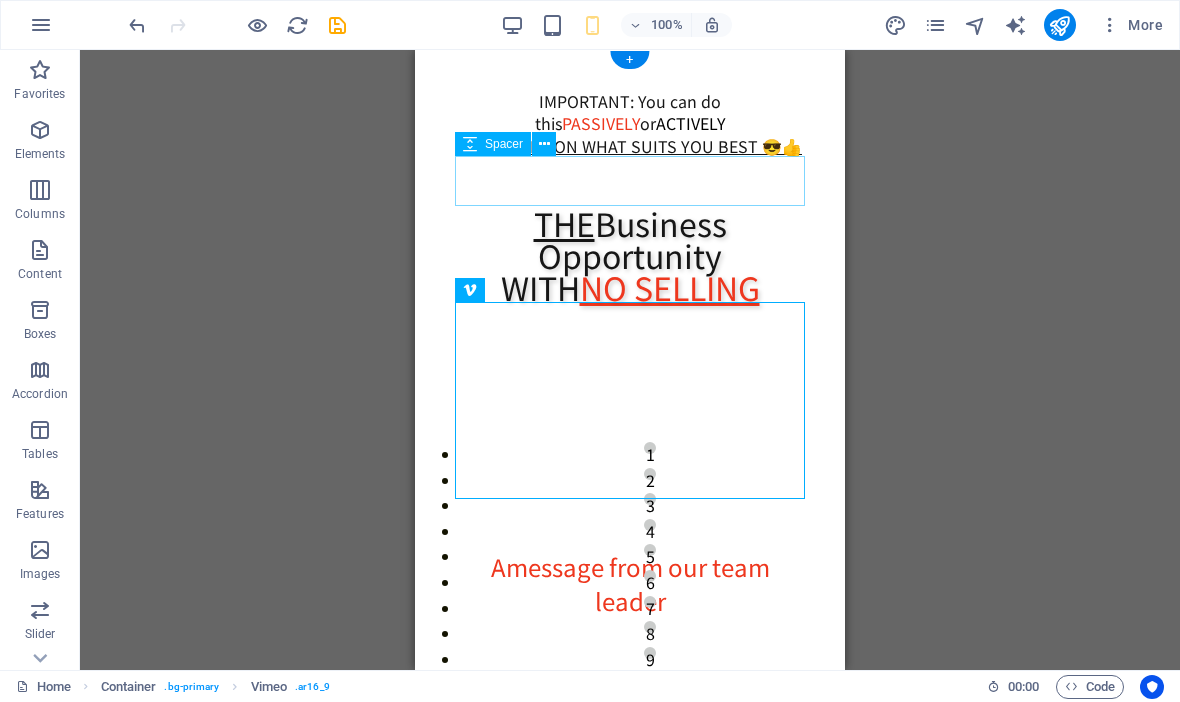 click at bounding box center [630, 401] 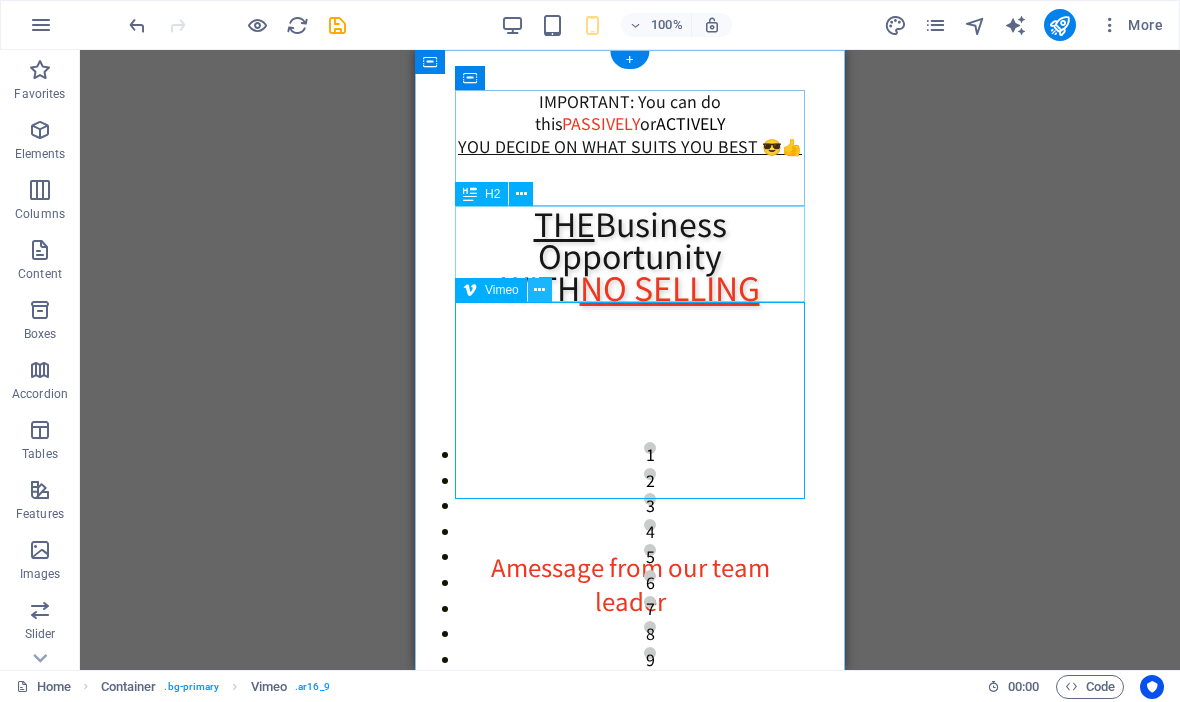 click at bounding box center (539, 290) 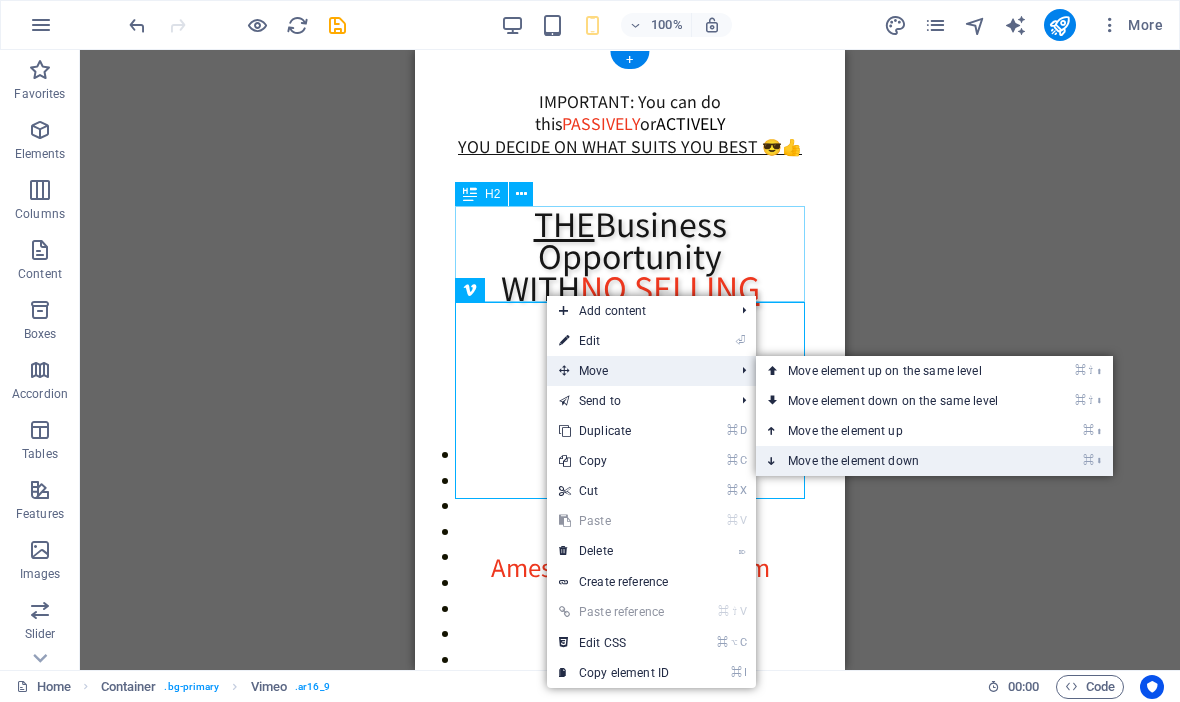 click on "⌘ ⬇  Move the element down" at bounding box center [897, 461] 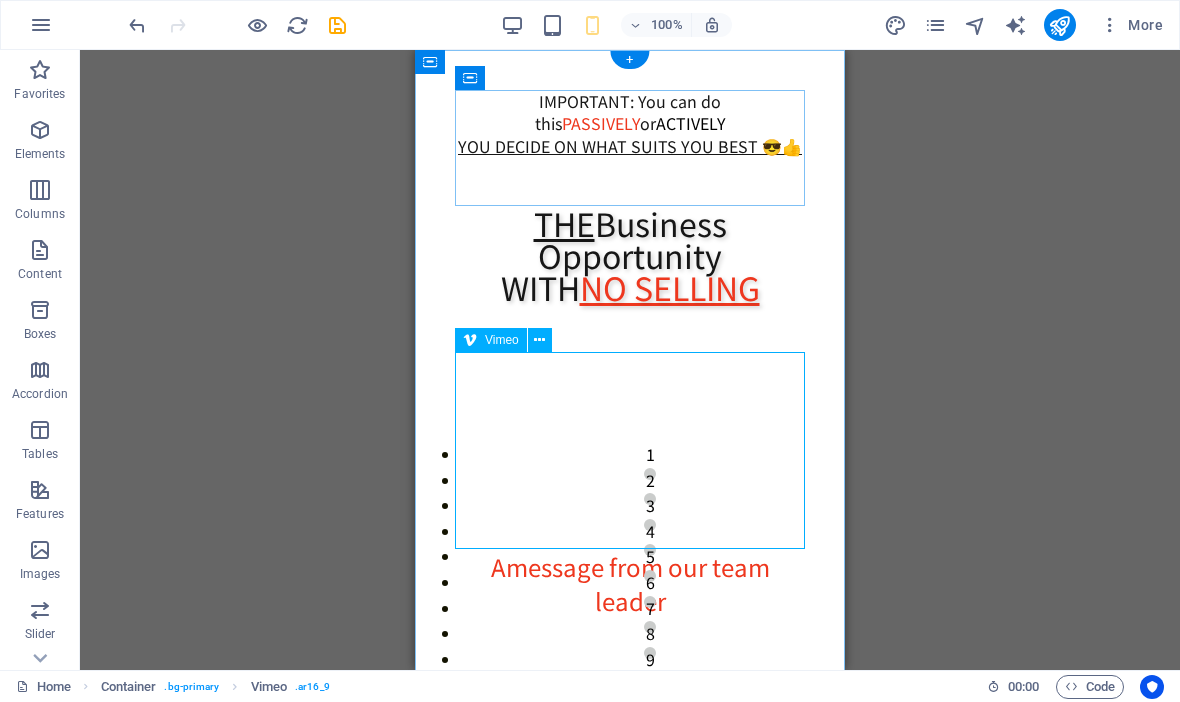 click at bounding box center (630, 451) 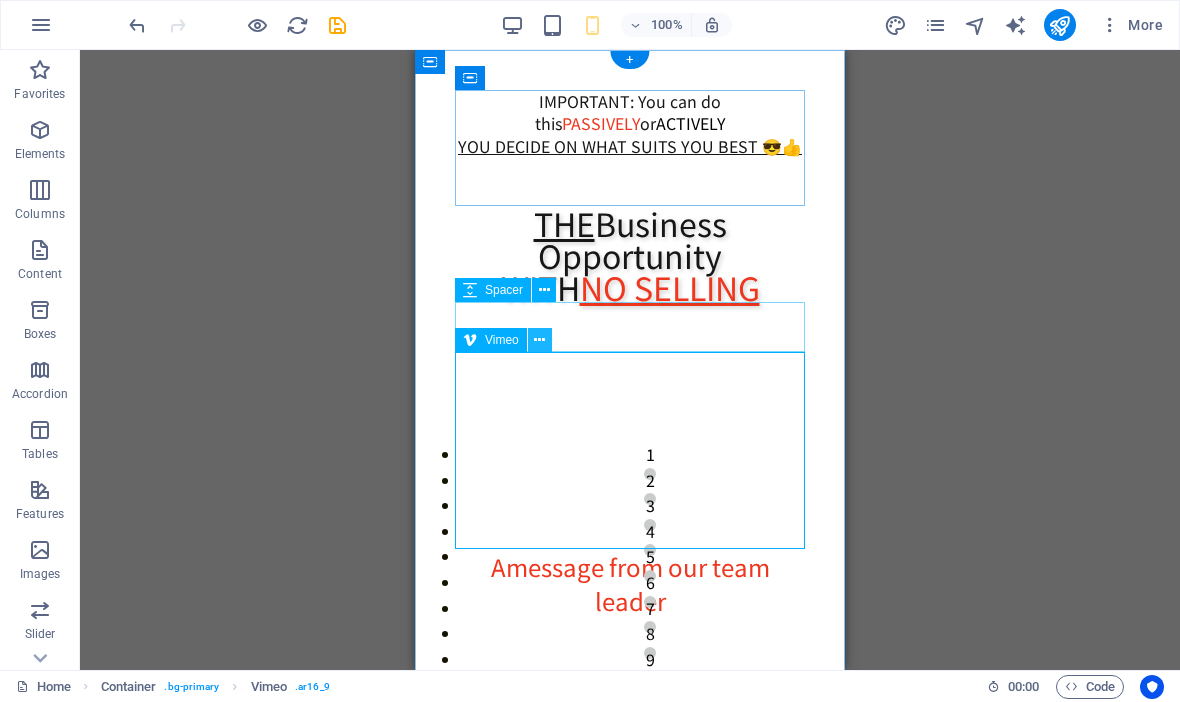 click at bounding box center [539, 340] 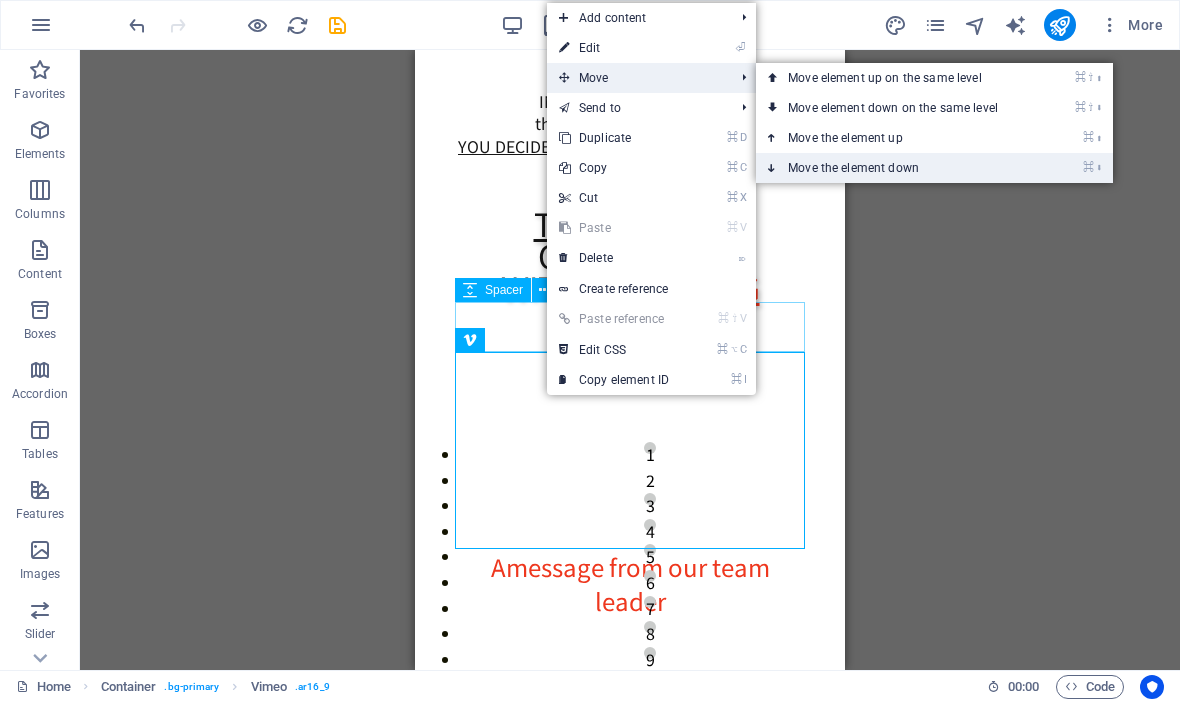 click on "⌘ ⬇  Move the element down" at bounding box center (897, 168) 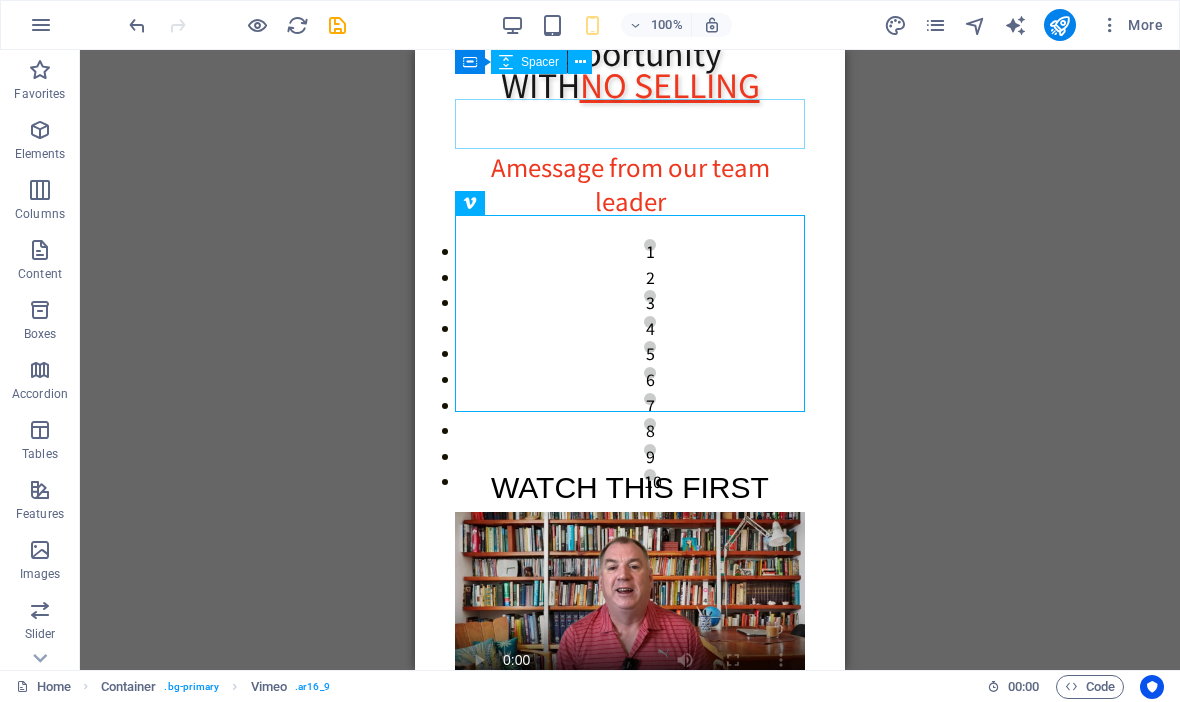 scroll, scrollTop: 201, scrollLeft: 0, axis: vertical 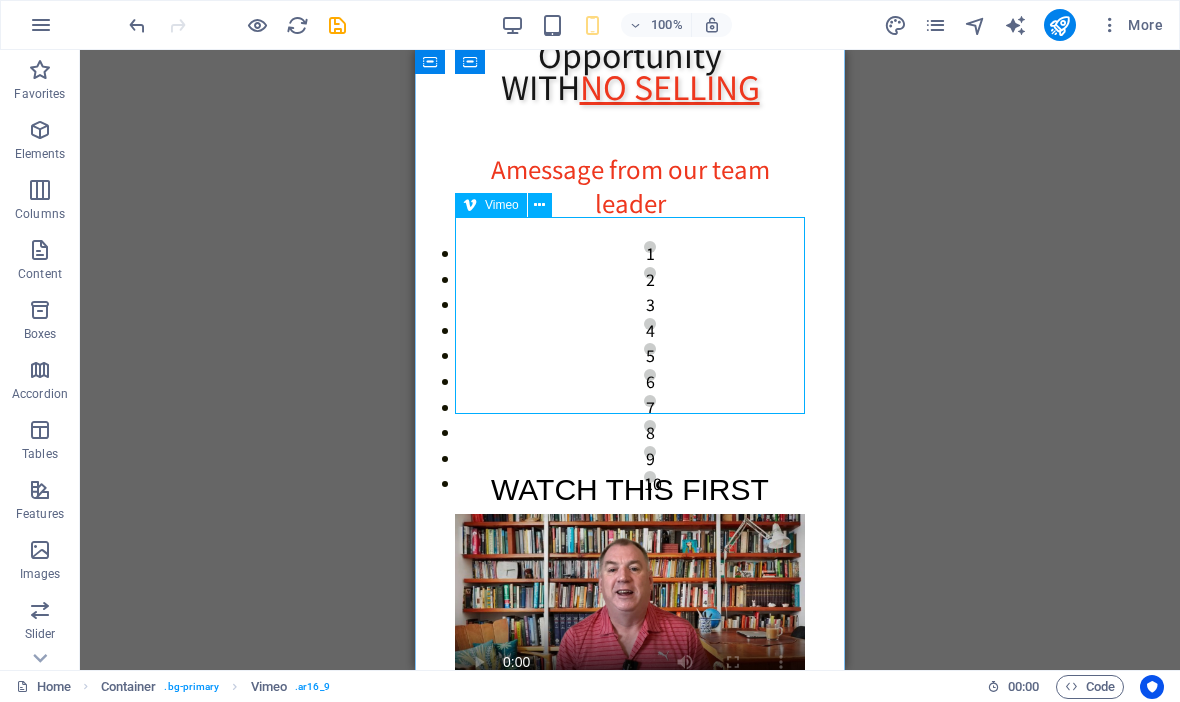 click at bounding box center (630, 317) 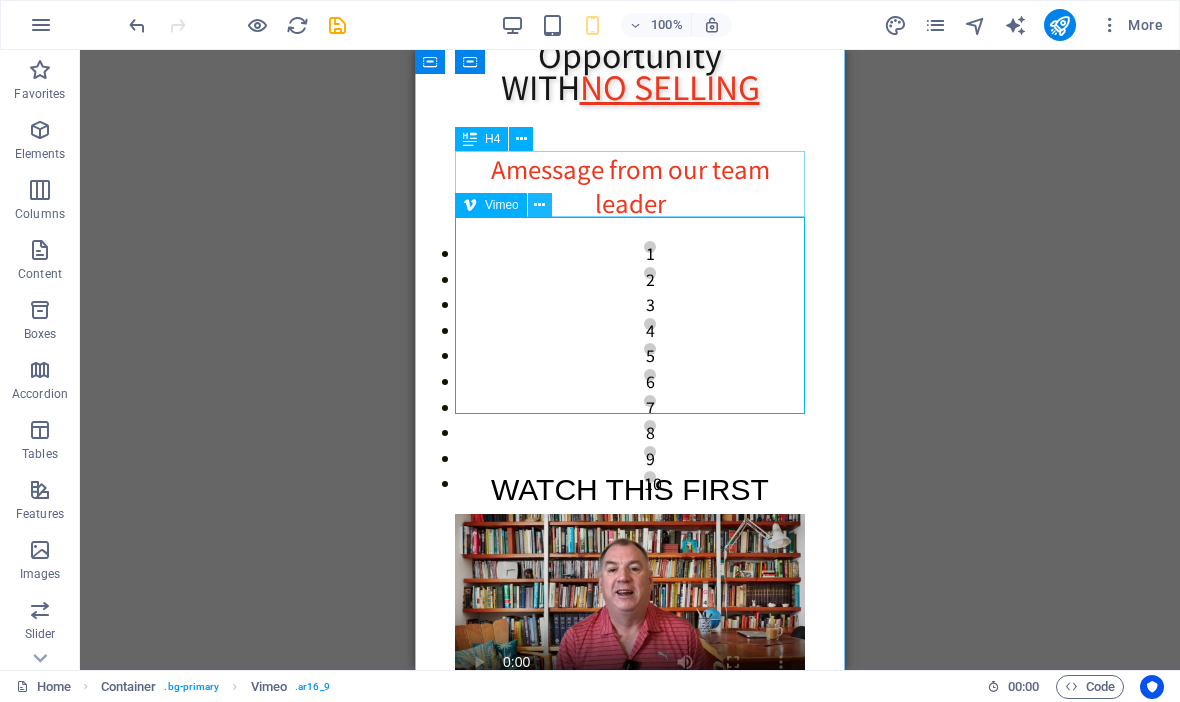click at bounding box center [540, 205] 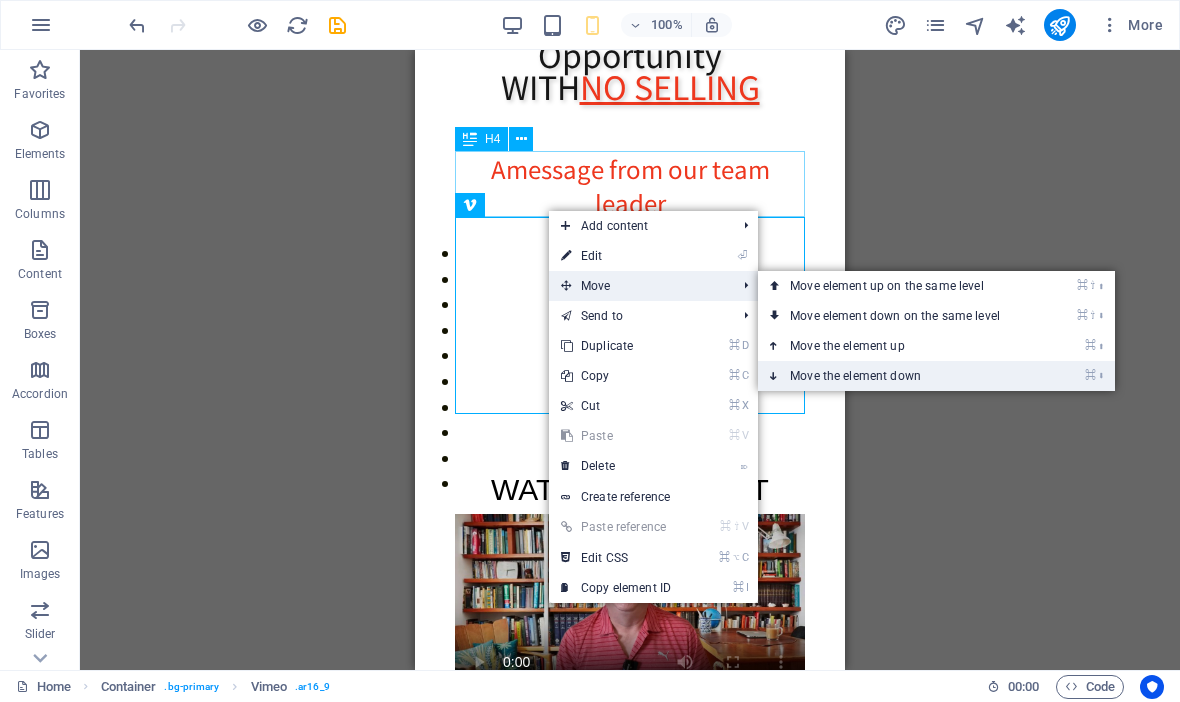 click on "⌘ ⬇  Move the element down" at bounding box center (899, 376) 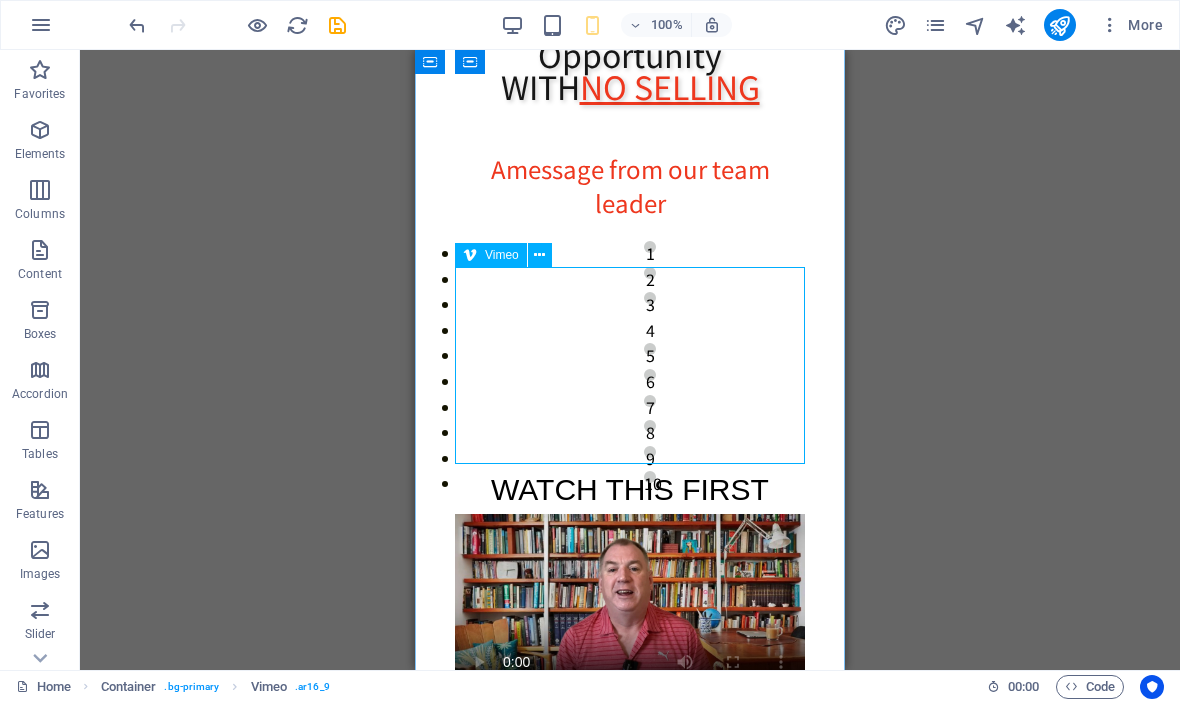 click at bounding box center (630, 367) 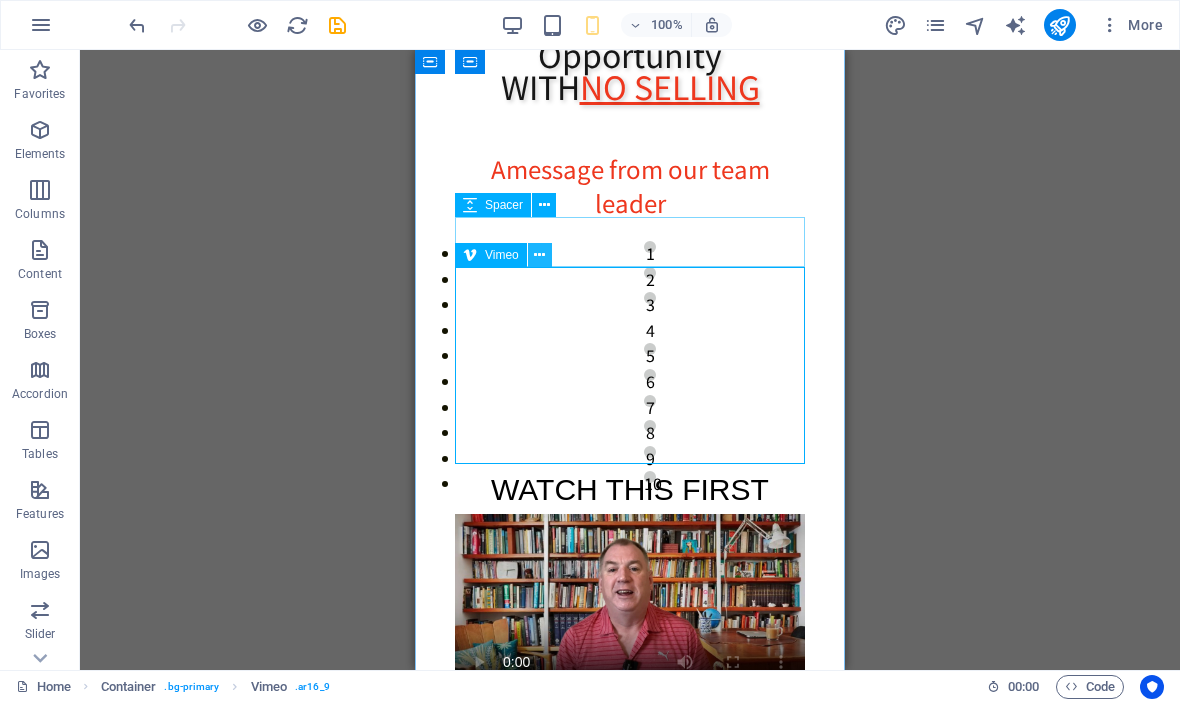 click at bounding box center [540, 255] 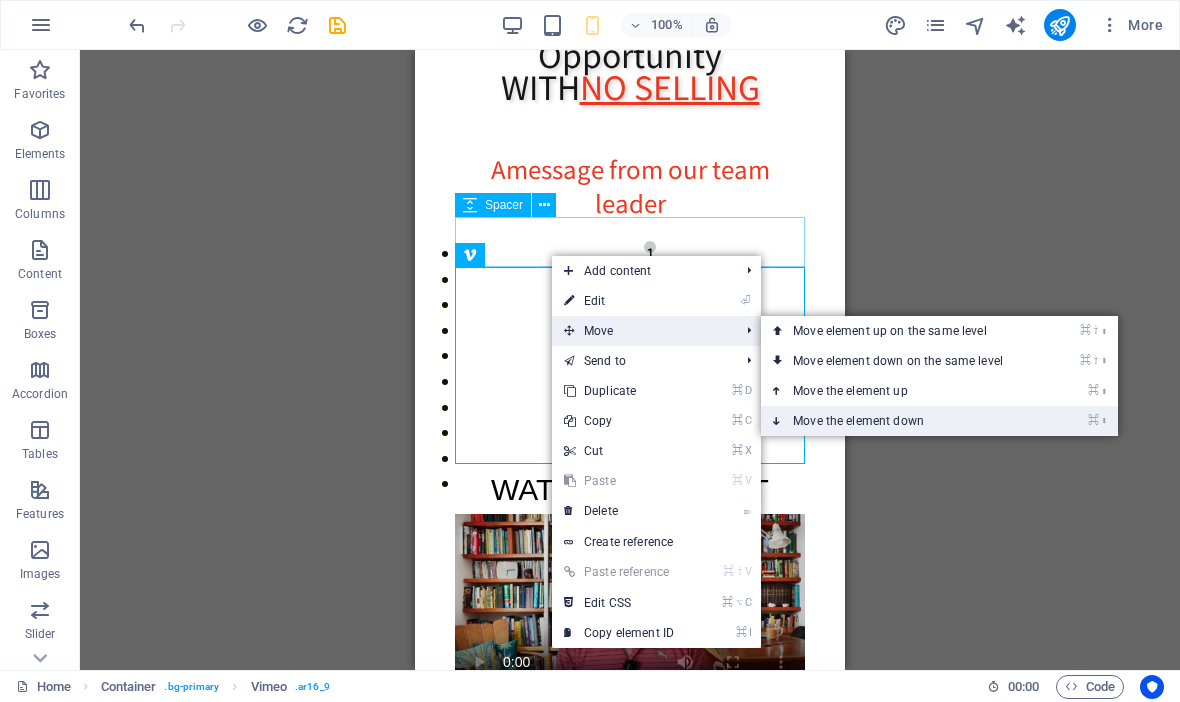 click on "⌘ ⬇  Move the element down" at bounding box center (902, 421) 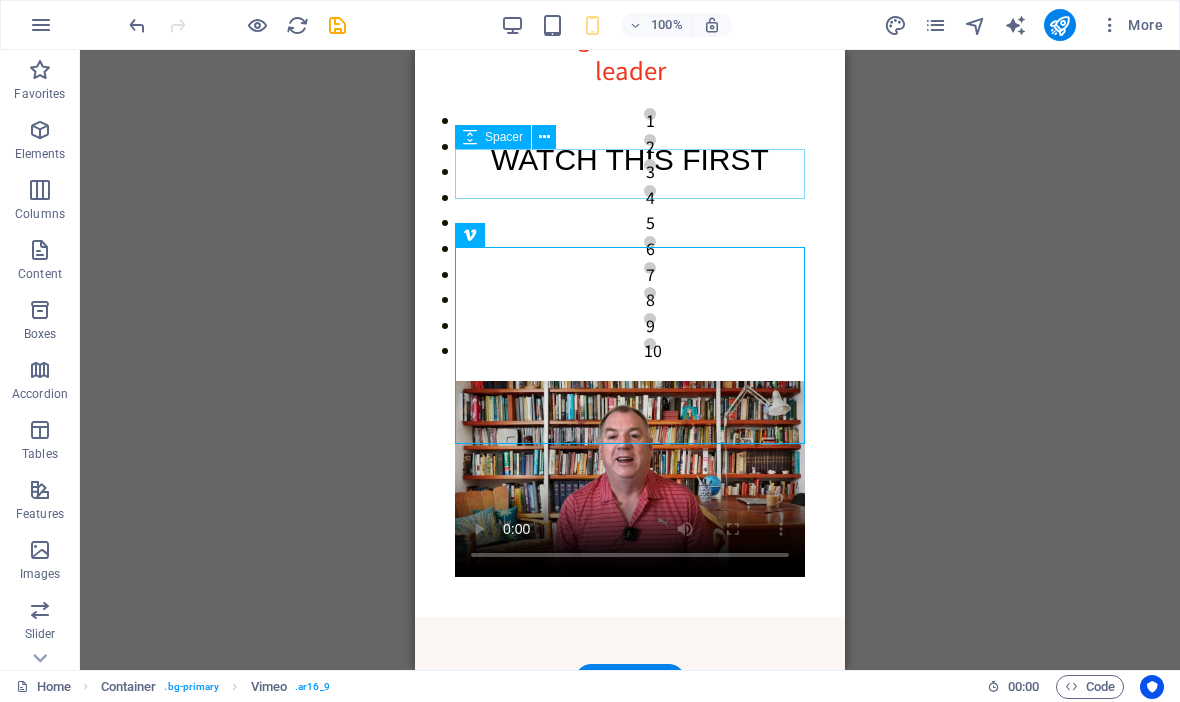 scroll, scrollTop: 383, scrollLeft: 0, axis: vertical 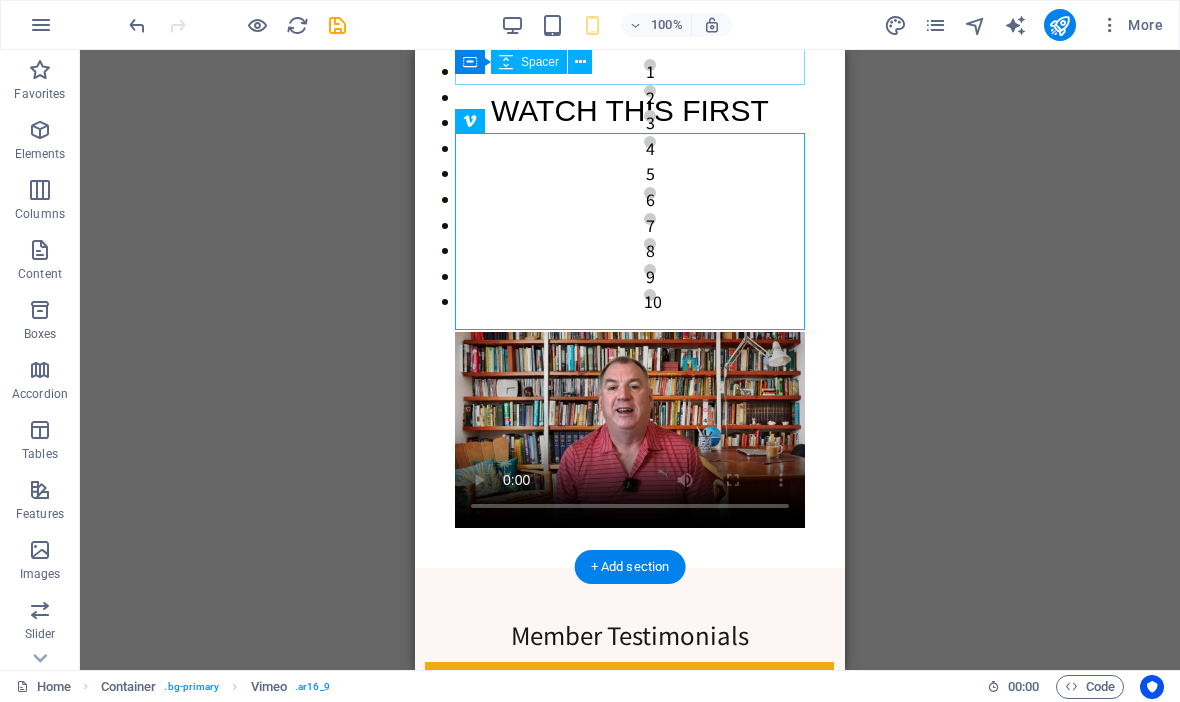 click at bounding box center [630, 430] 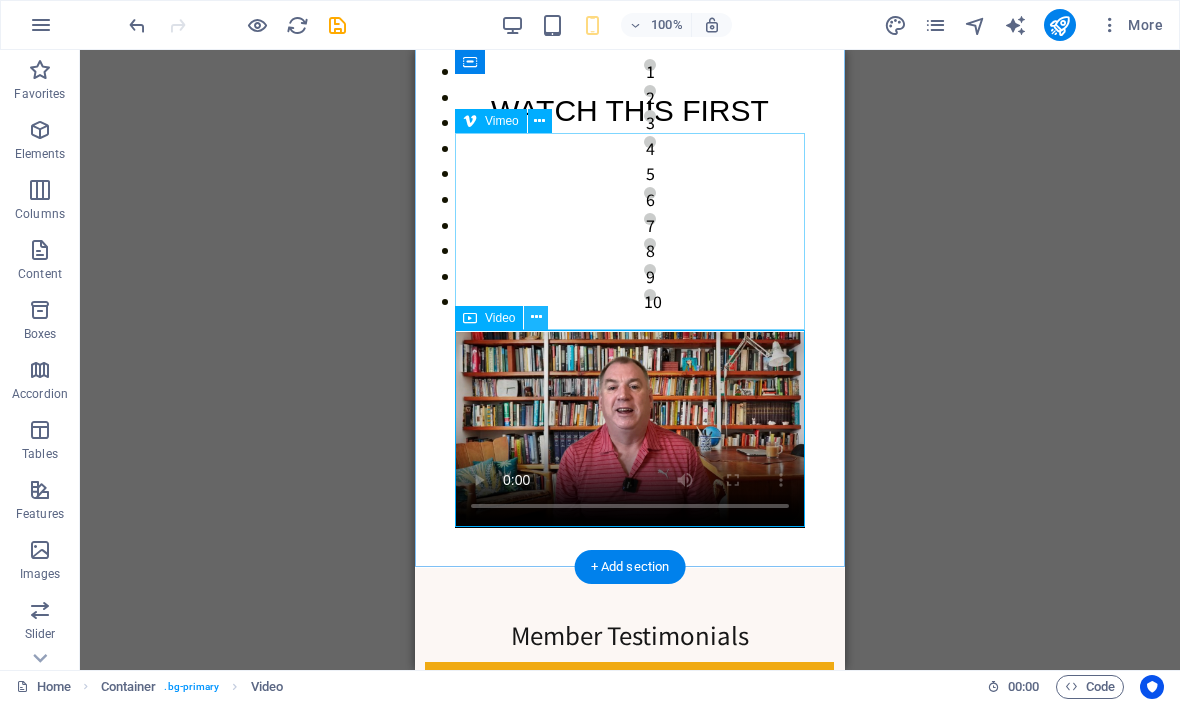 click at bounding box center [536, 317] 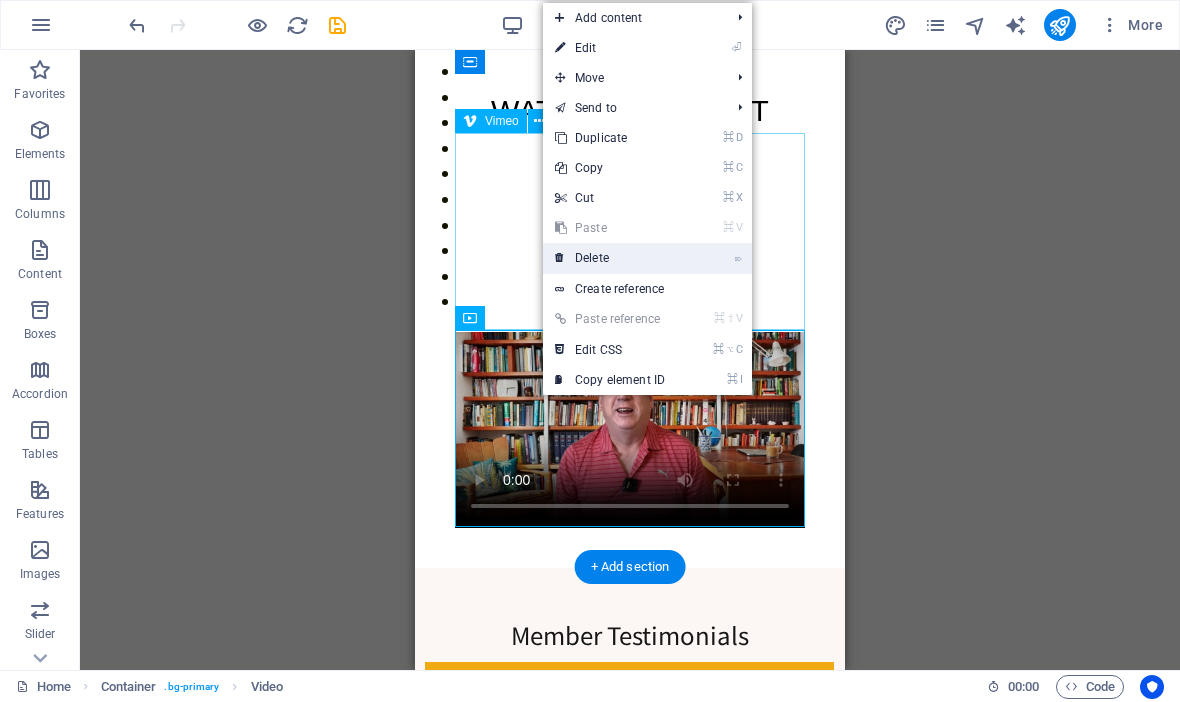 click on "⌦  Delete" at bounding box center (610, 258) 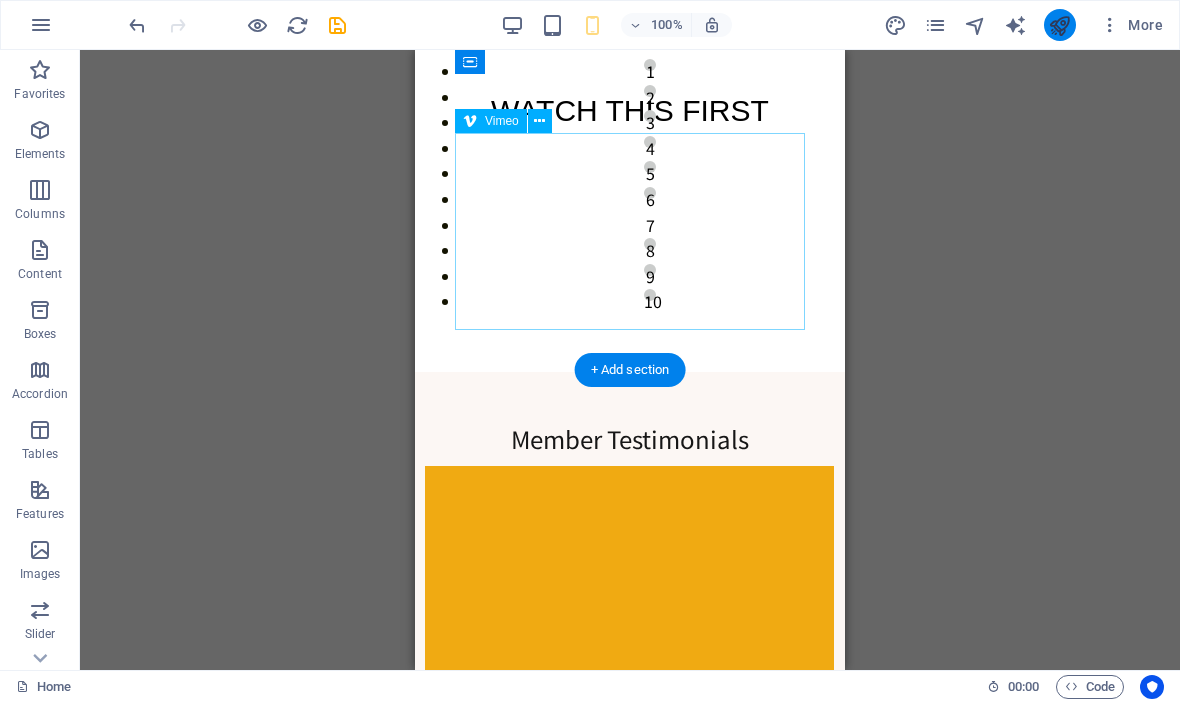click at bounding box center (1059, 25) 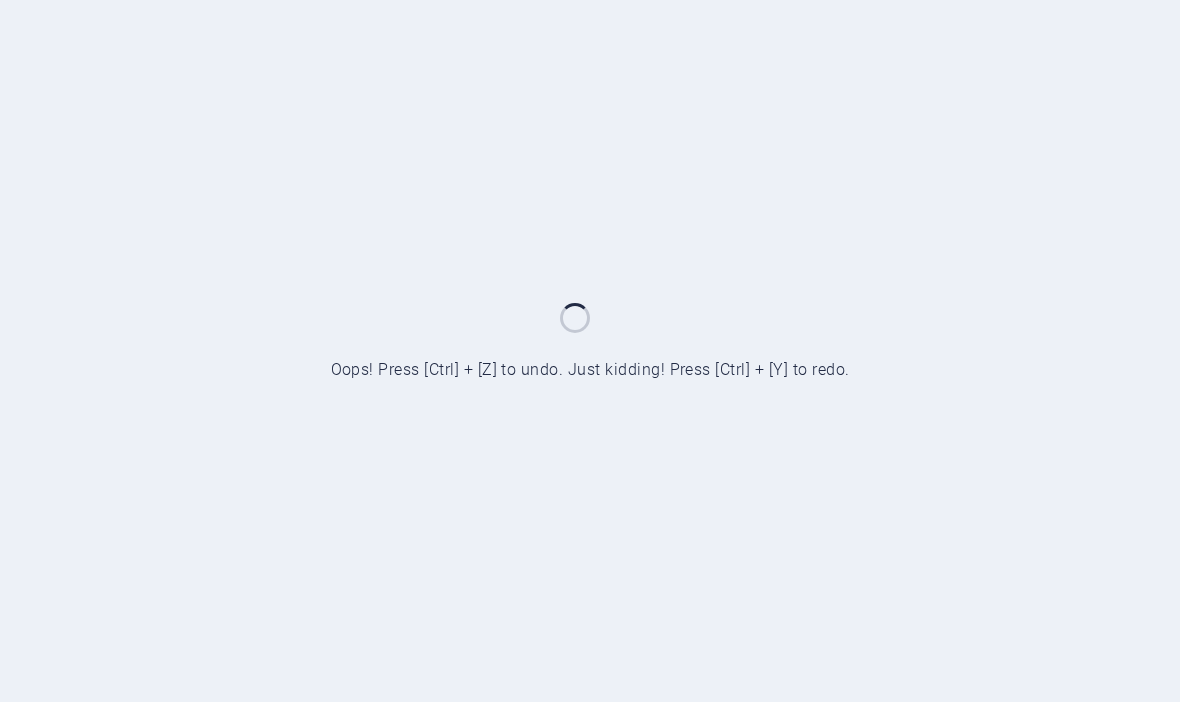 scroll, scrollTop: 0, scrollLeft: 0, axis: both 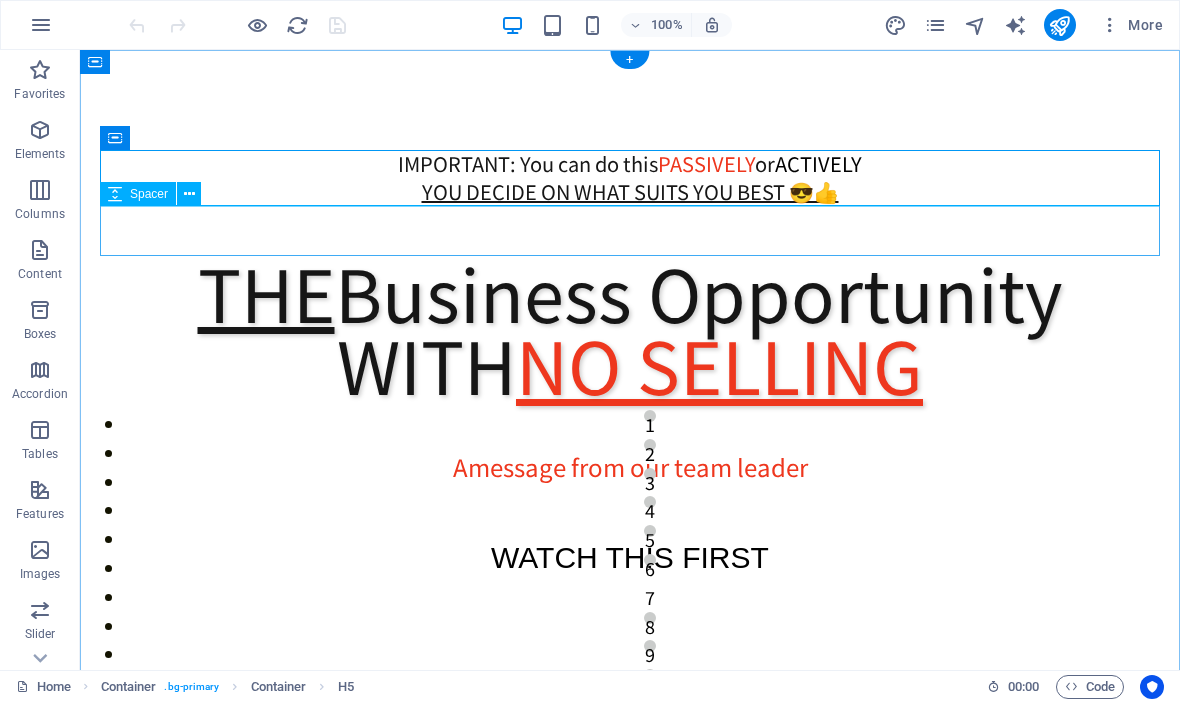 click at bounding box center (630, 231) 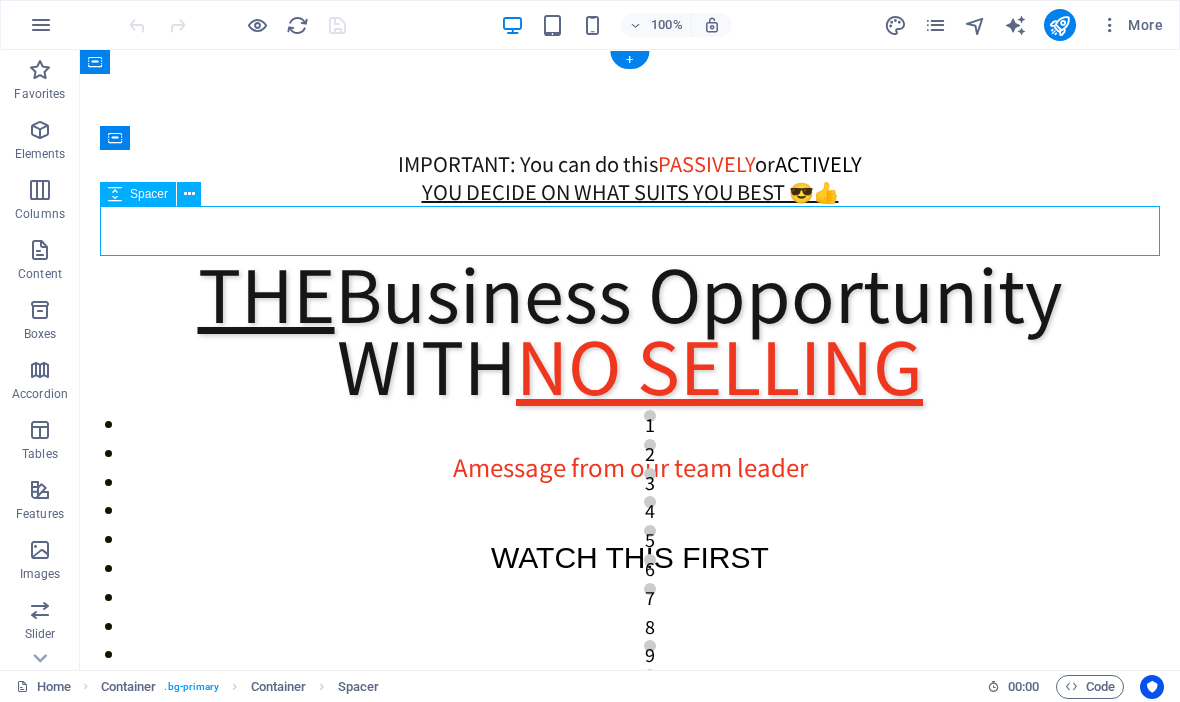 click on "IMPORTANT : You can do this  PASSIVELY  or  ACTIVELY YOU DECIDE ON WHAT SUITS YOU BEST 😎👍" at bounding box center [630, 178] 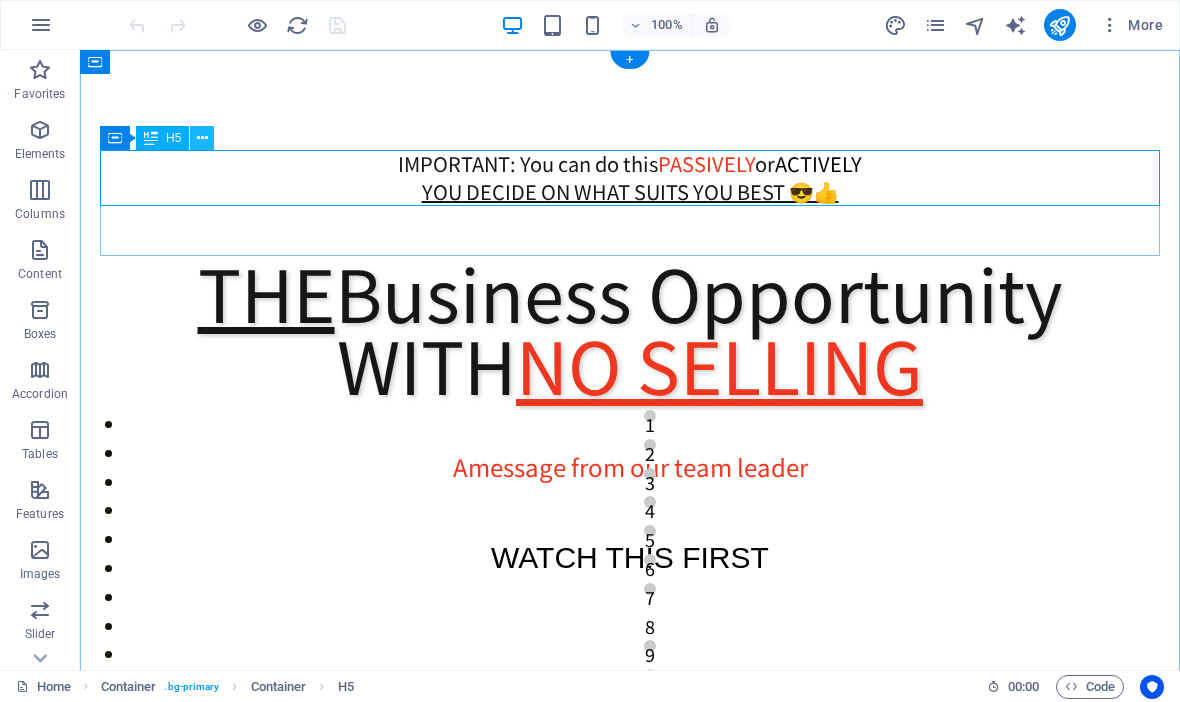 click at bounding box center (202, 138) 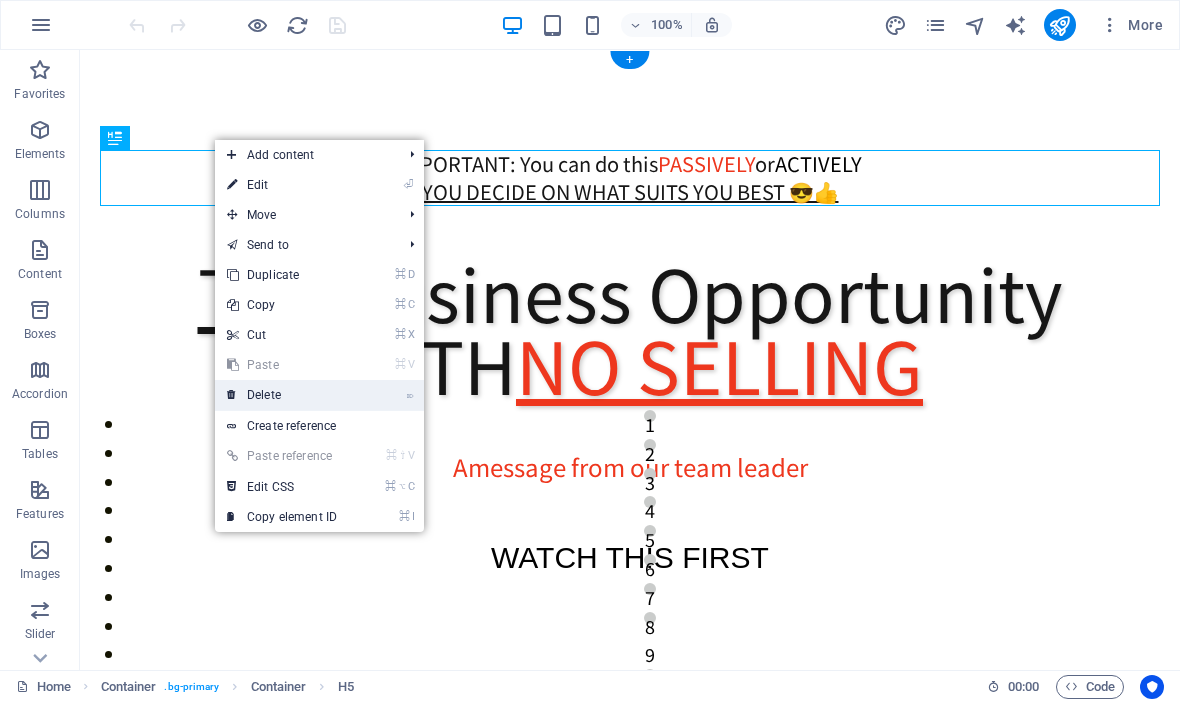 click on "⌦  Delete" at bounding box center [282, 395] 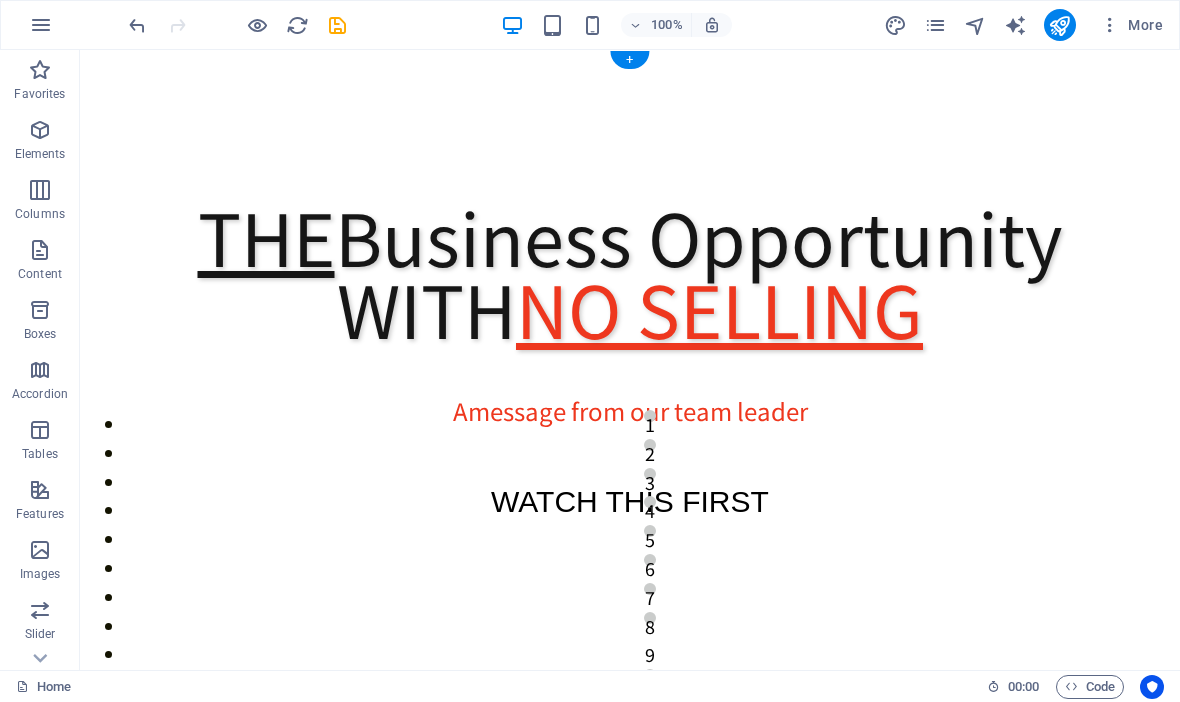 click on "THE  Business Opportunity WITH  NO SELLING A  message from our team leader WATCH THIS FIRST" at bounding box center [630, 636] 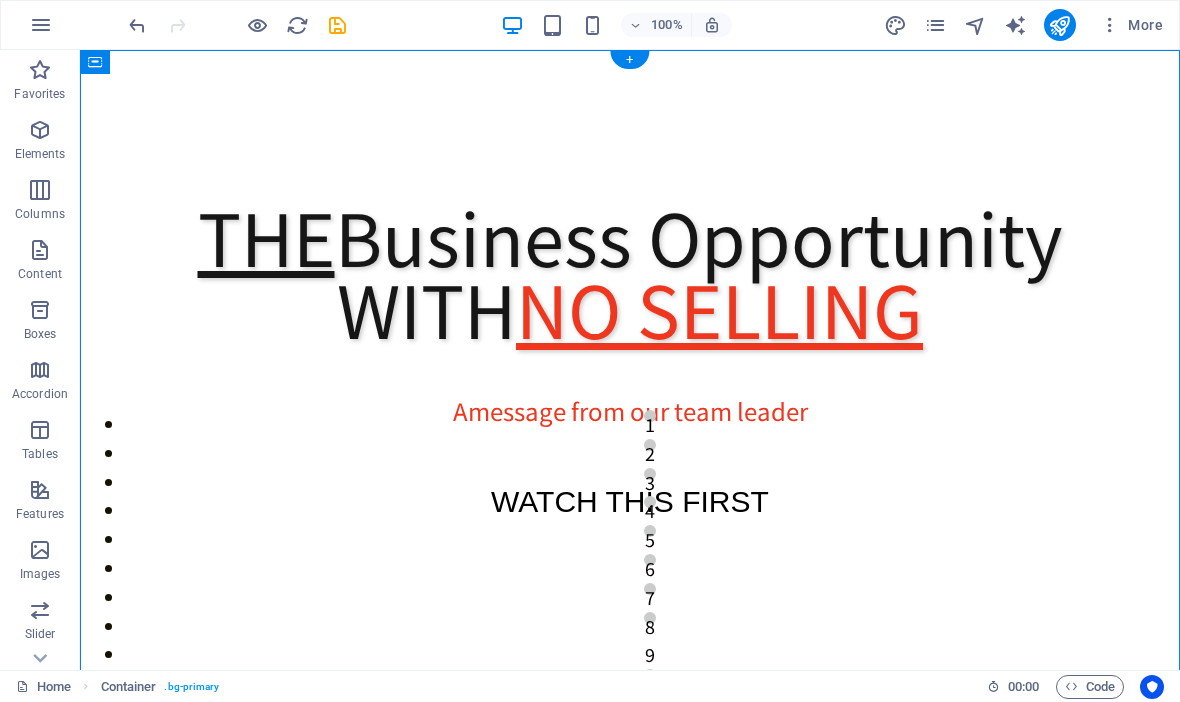 click on "THE  Business Opportunity WITH  NO SELLING A  message from our team leader WATCH THIS FIRST" at bounding box center (630, 636) 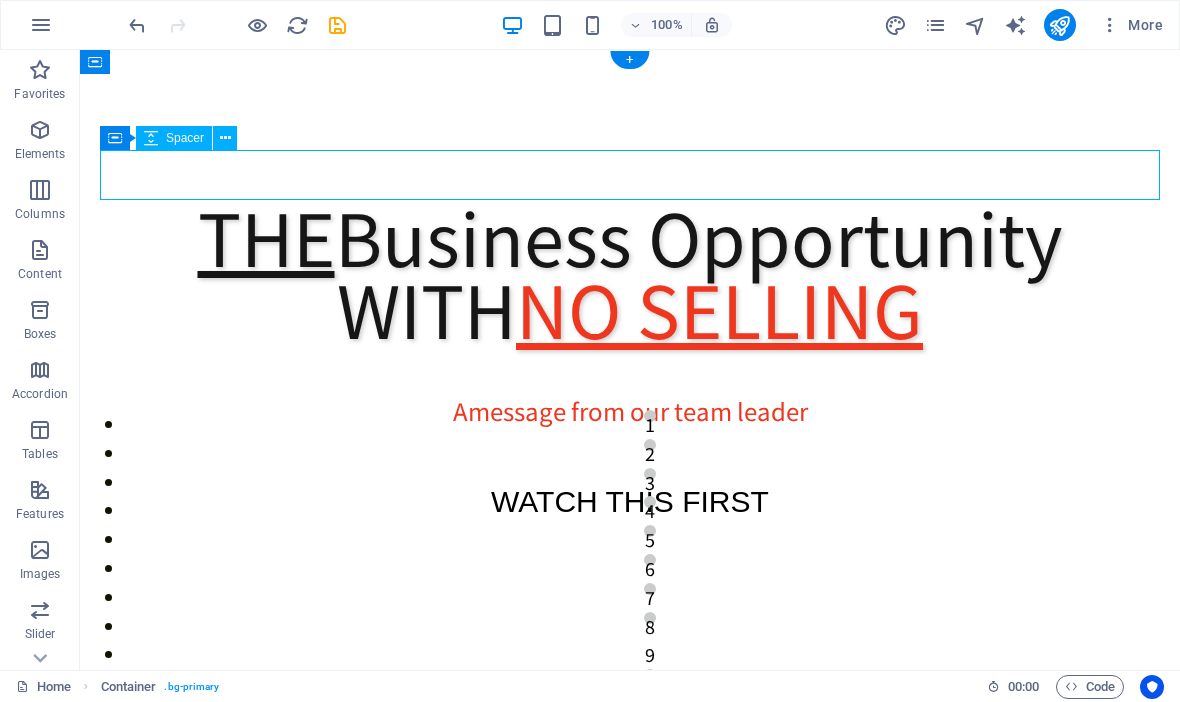 click at bounding box center (630, 175) 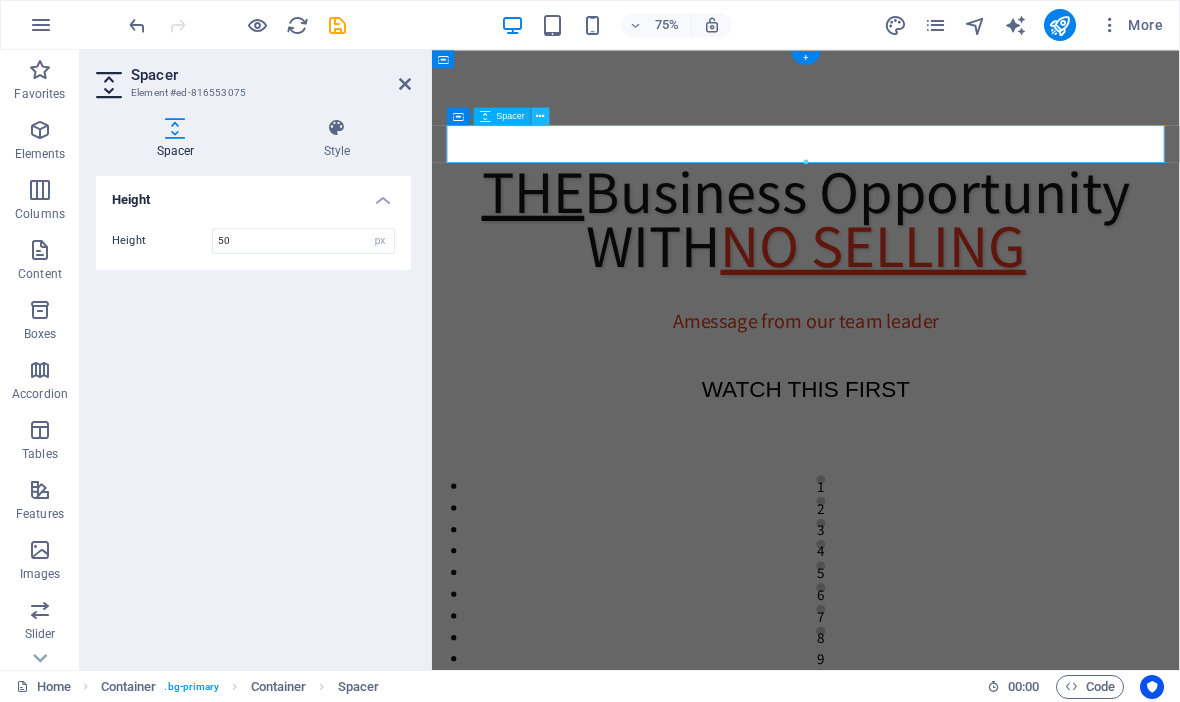 click at bounding box center (541, 116) 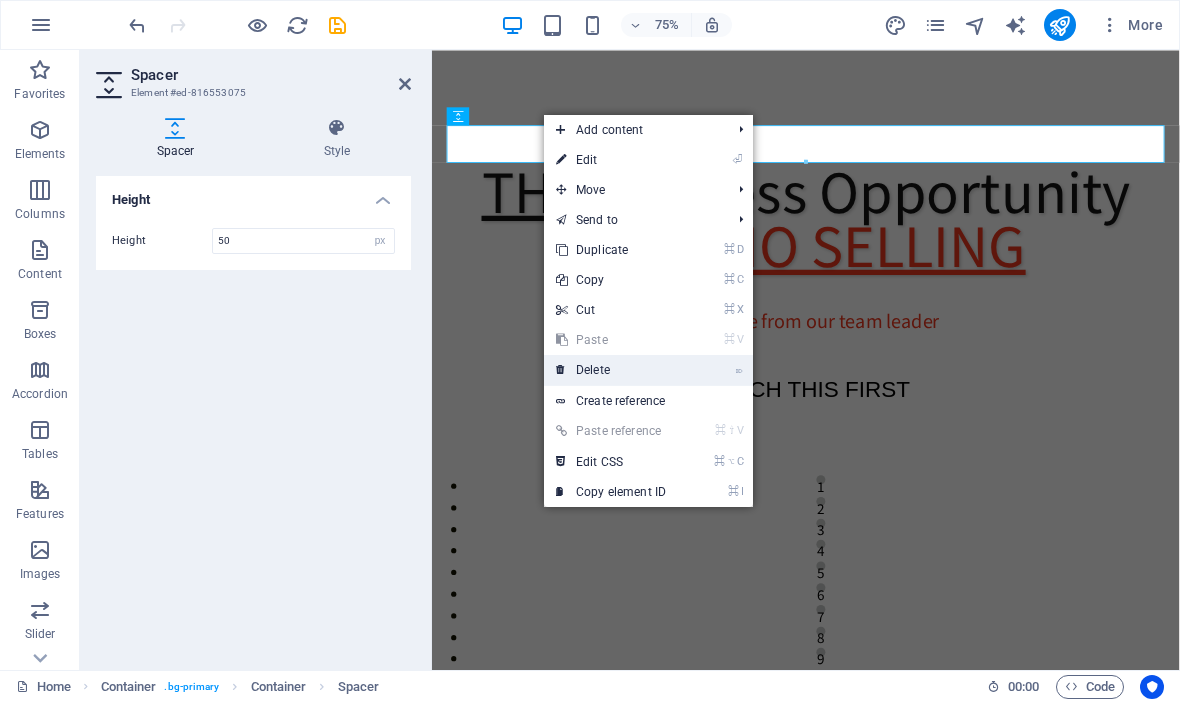 click on "⌦  Delete" at bounding box center [611, 370] 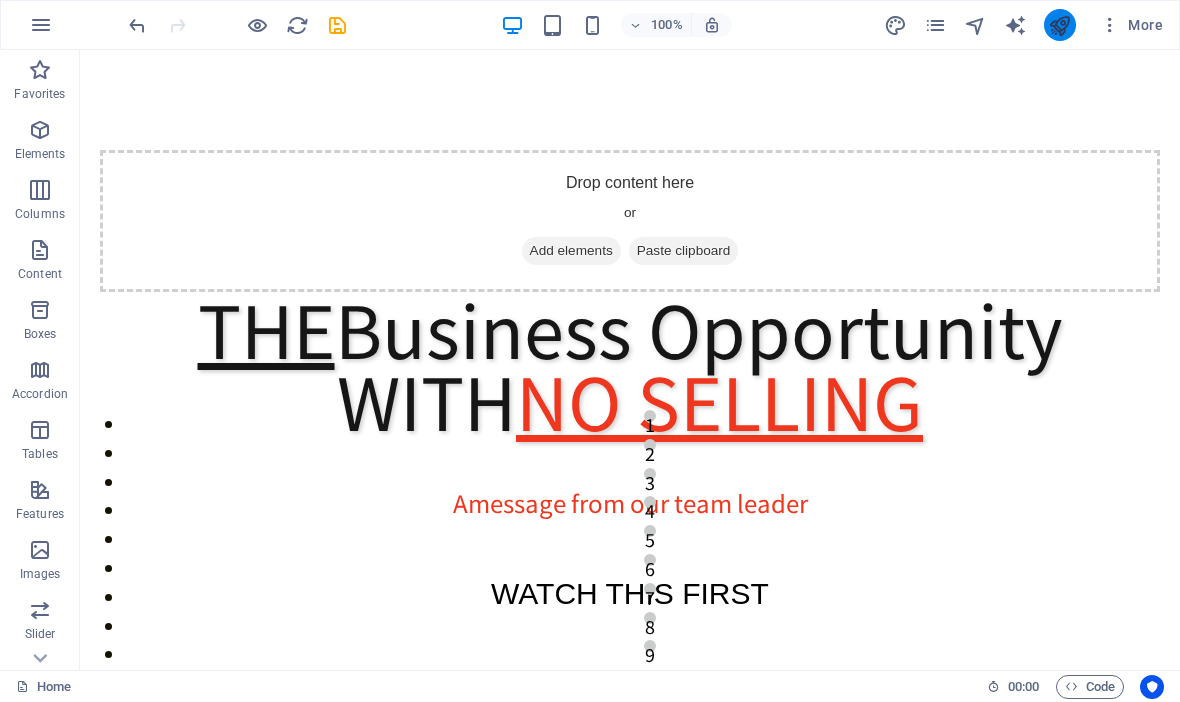 click at bounding box center (1059, 25) 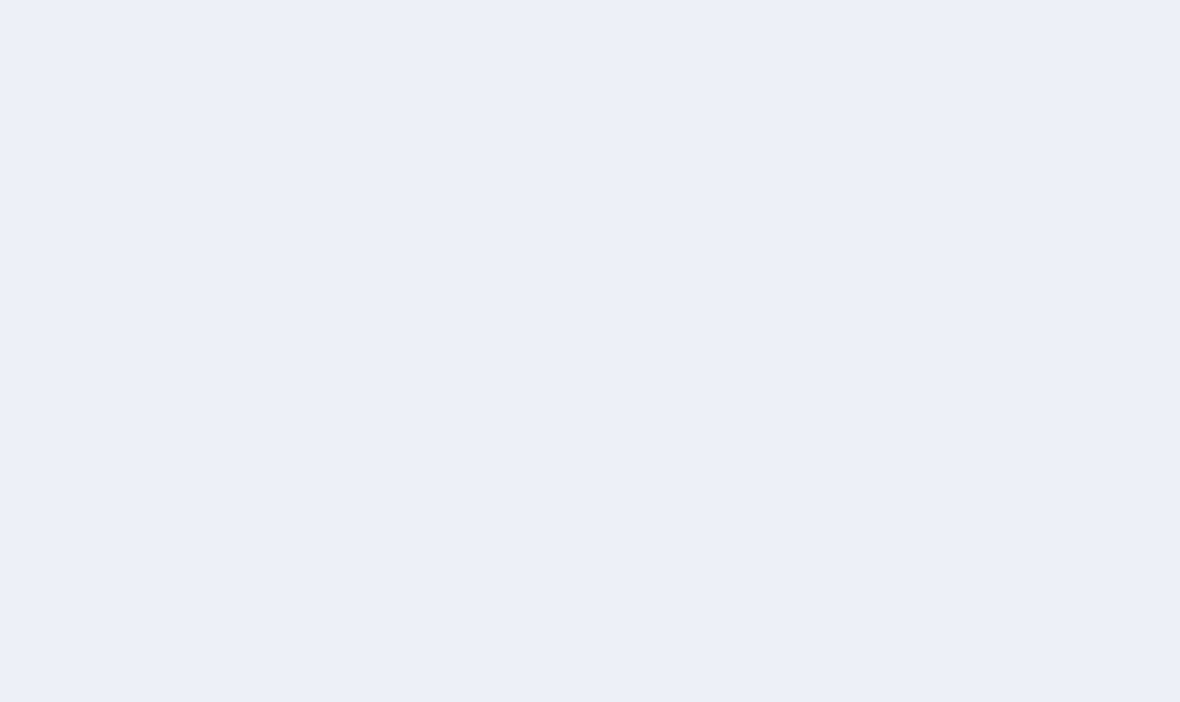 scroll, scrollTop: 0, scrollLeft: 0, axis: both 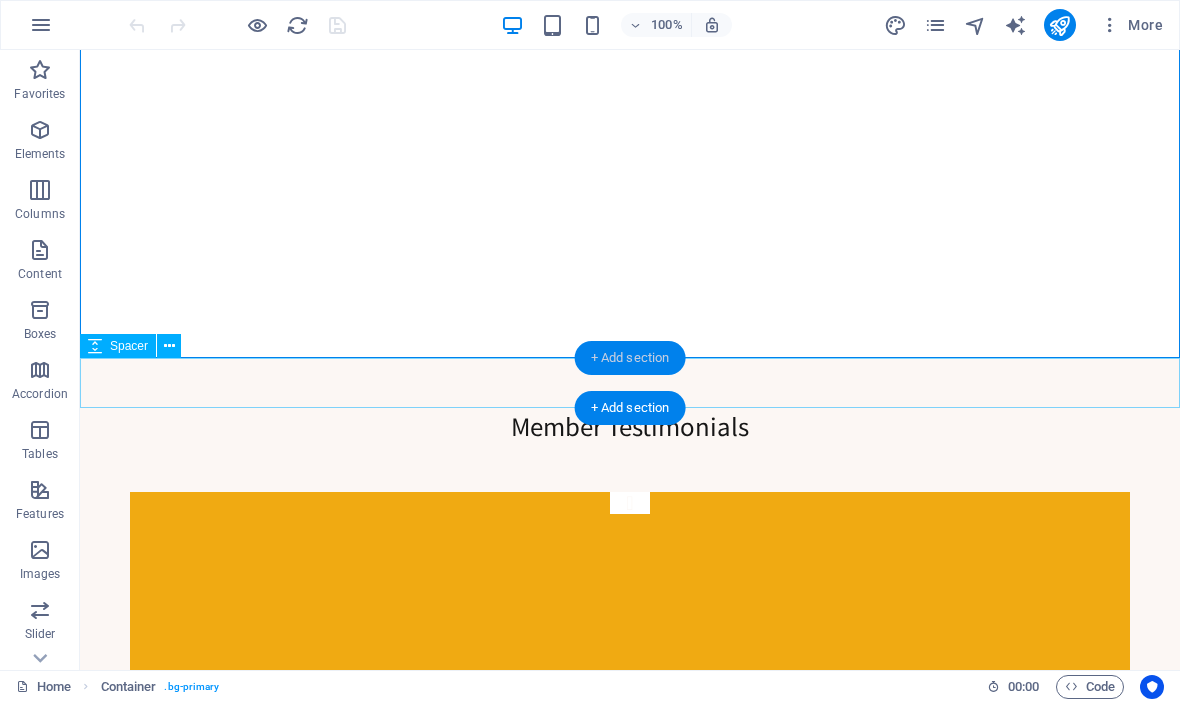 click on "+ Add section" at bounding box center (630, 358) 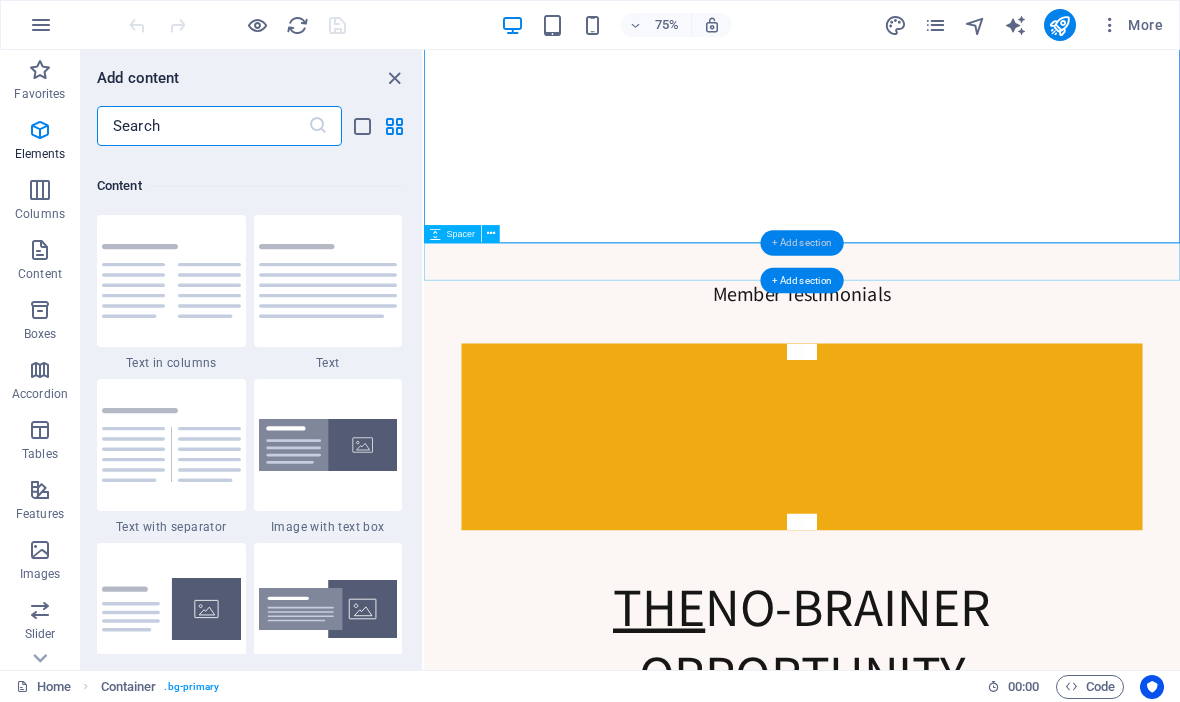 scroll, scrollTop: 3499, scrollLeft: 0, axis: vertical 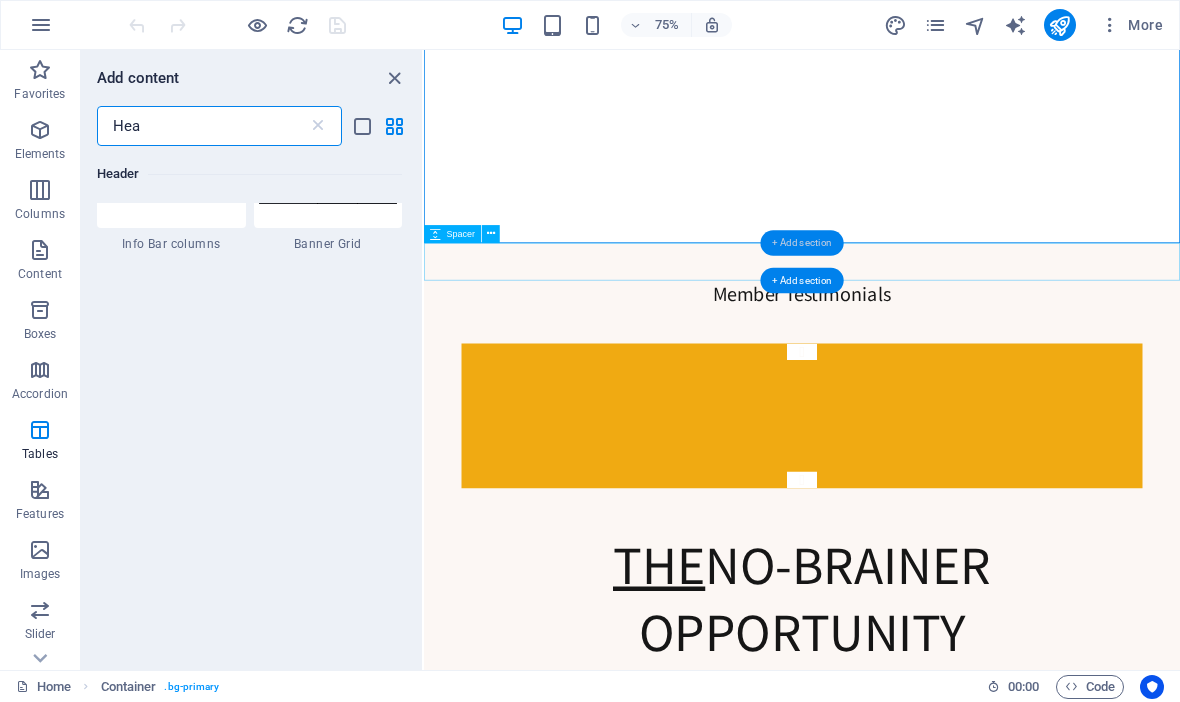 type on "Head" 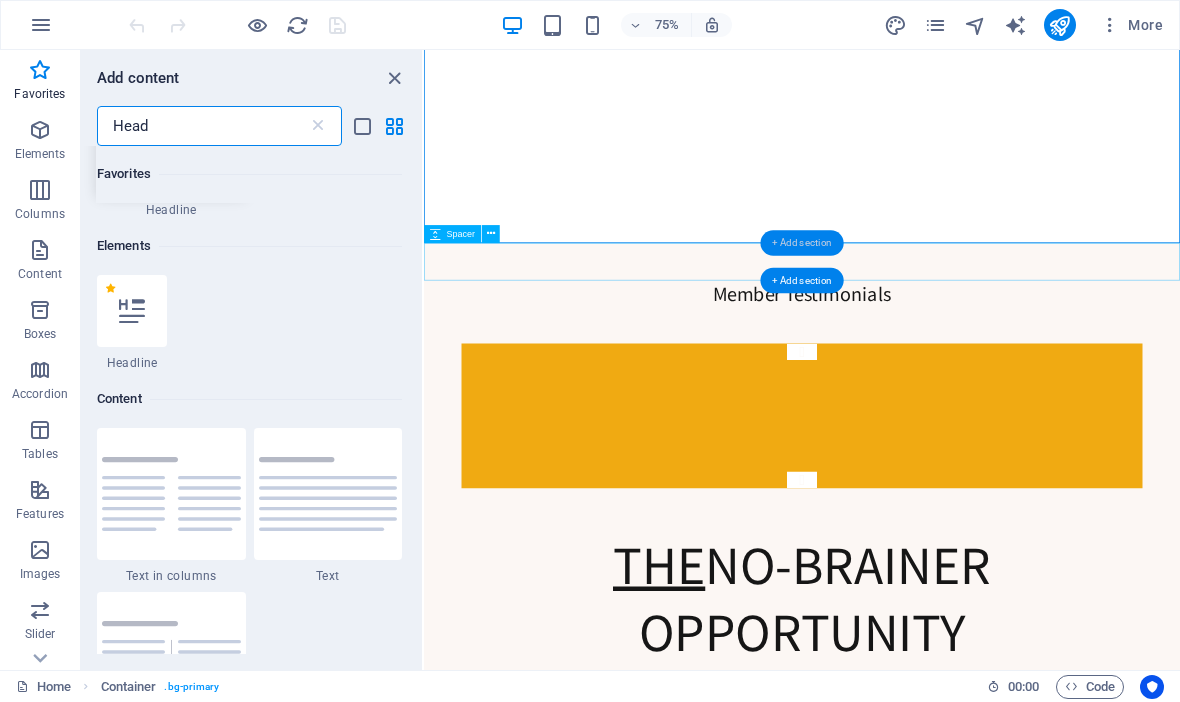 scroll, scrollTop: 140, scrollLeft: 0, axis: vertical 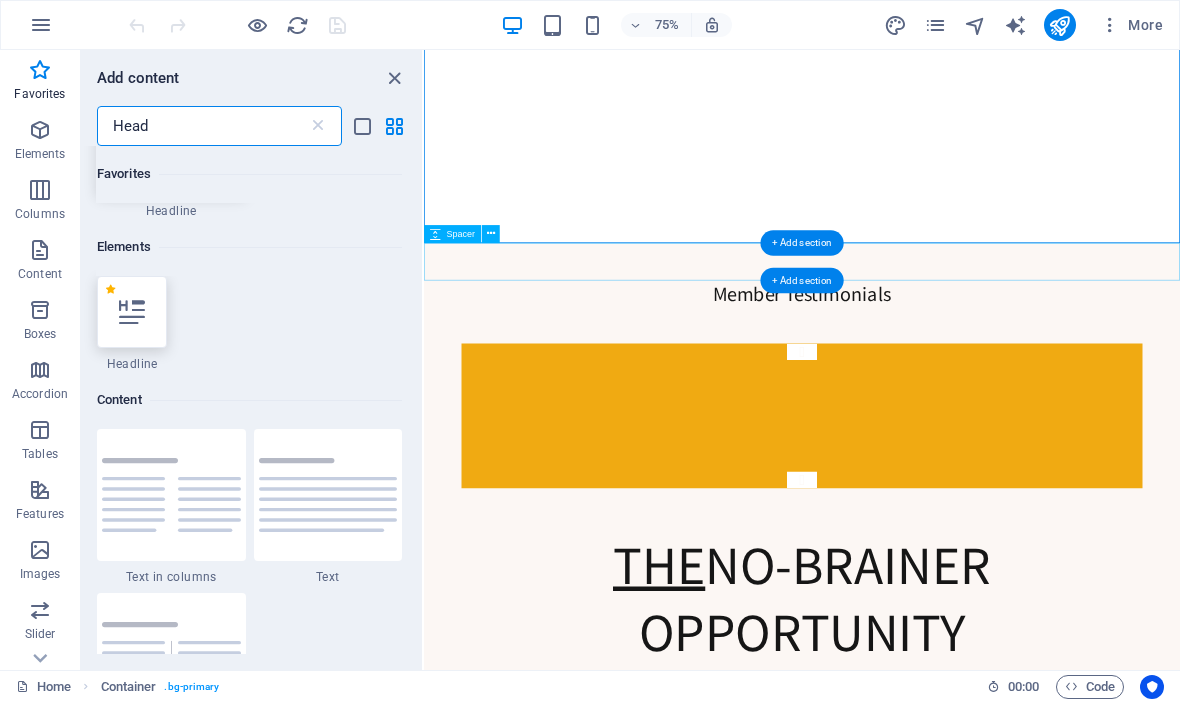 click at bounding box center [132, 312] 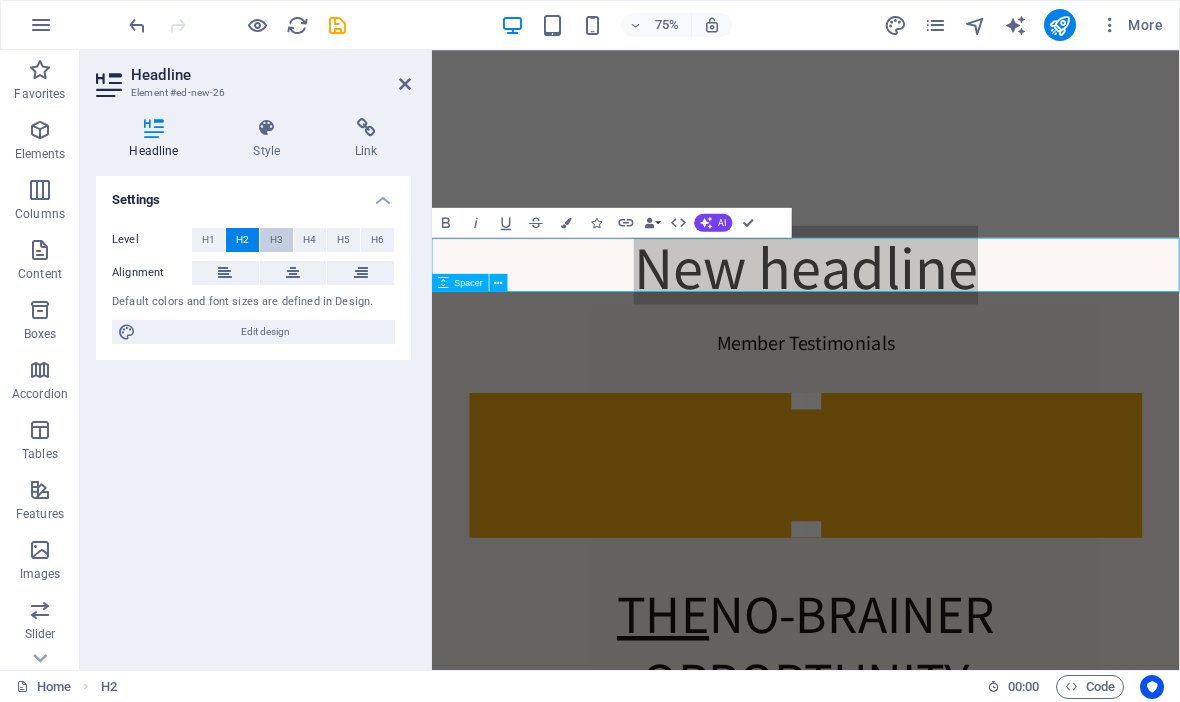 click on "H3" at bounding box center (276, 240) 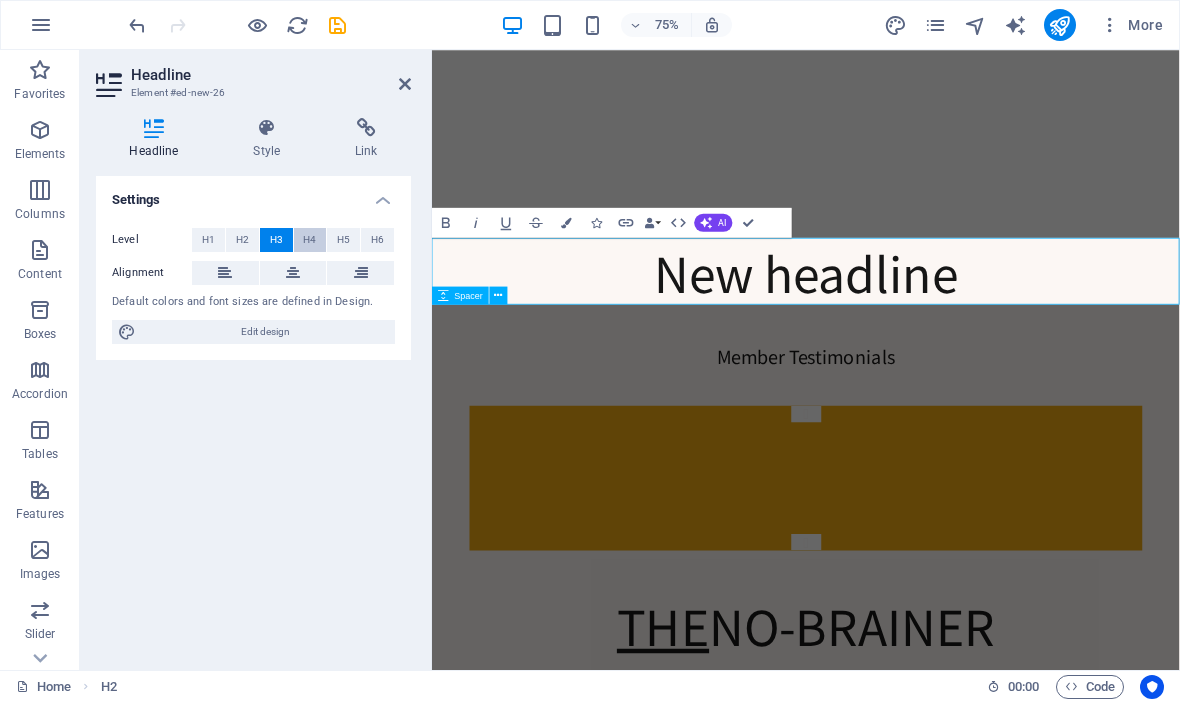 click on "H4" at bounding box center [309, 240] 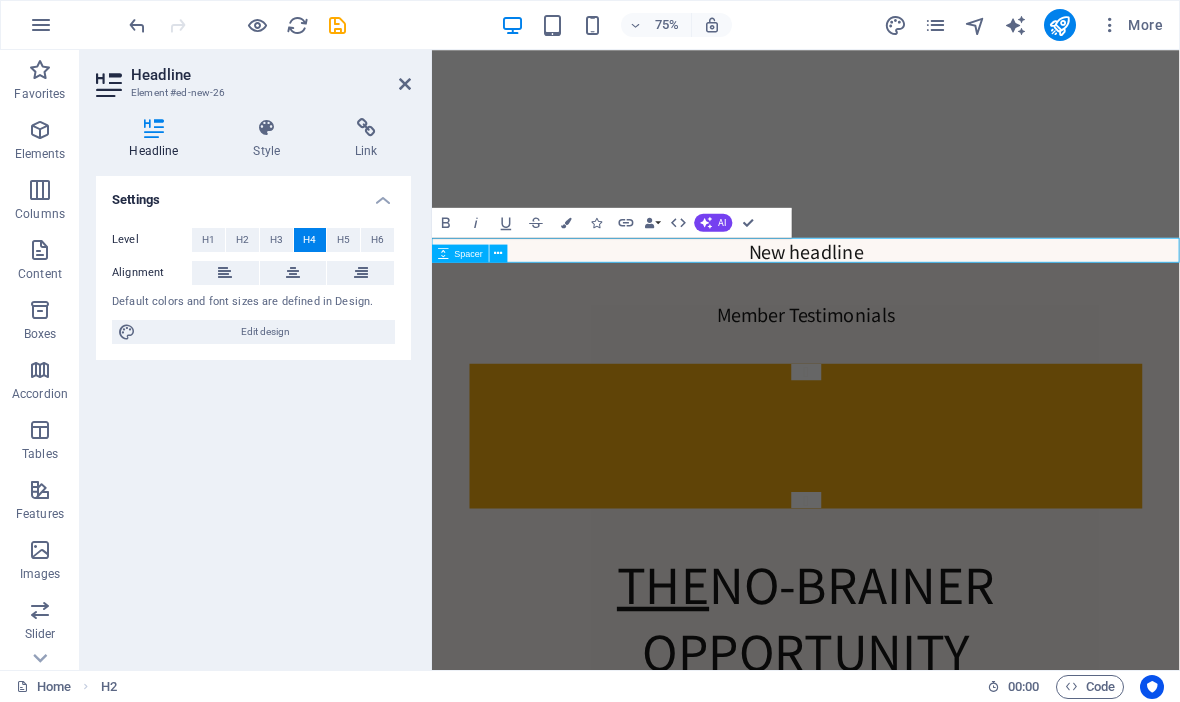 click on "New headline" at bounding box center [930, 318] 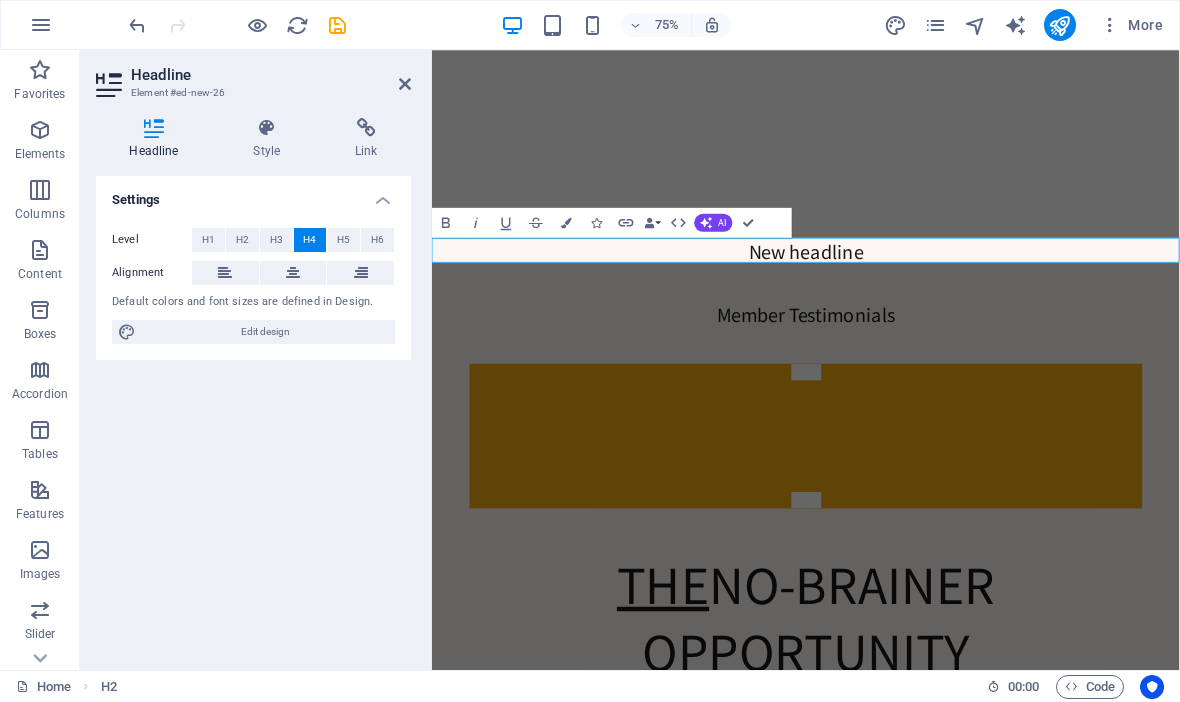 click on "New headline" at bounding box center (930, 318) 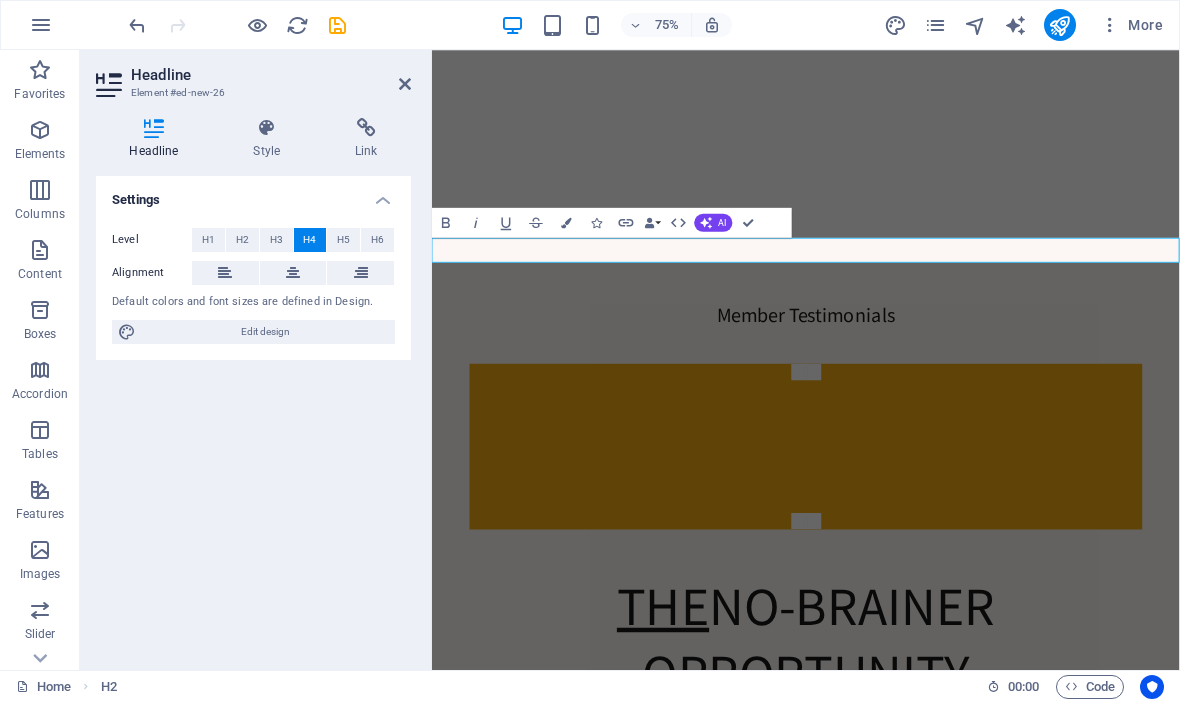 type 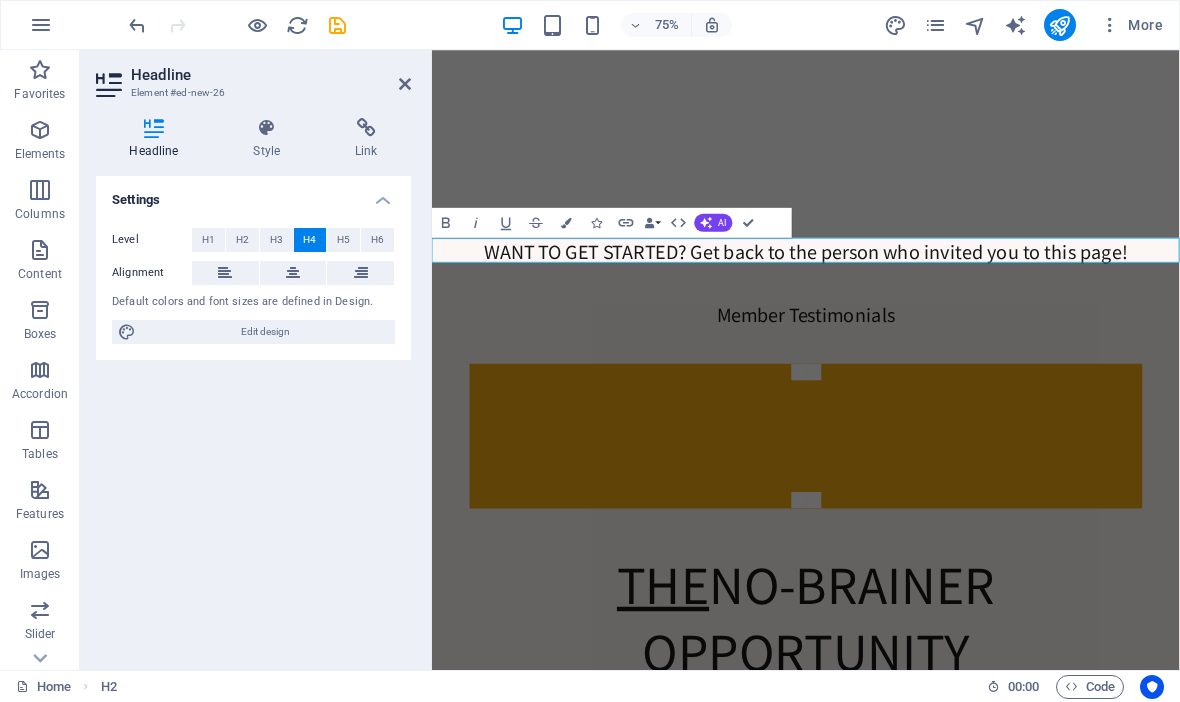 click on "​WANT TO GET STARTED? Get back to the person who invited you to this page!" at bounding box center [930, 318] 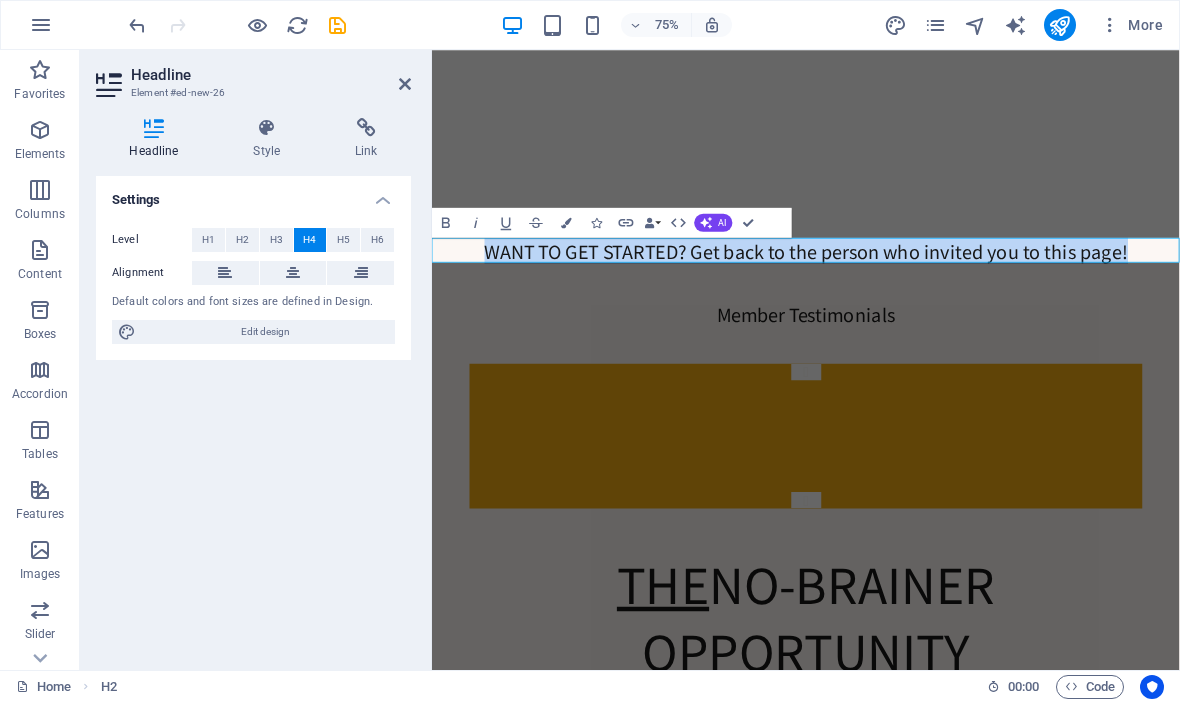 copy on "​WANT TO GET STARTED? Get back to the person who invited you to this page!" 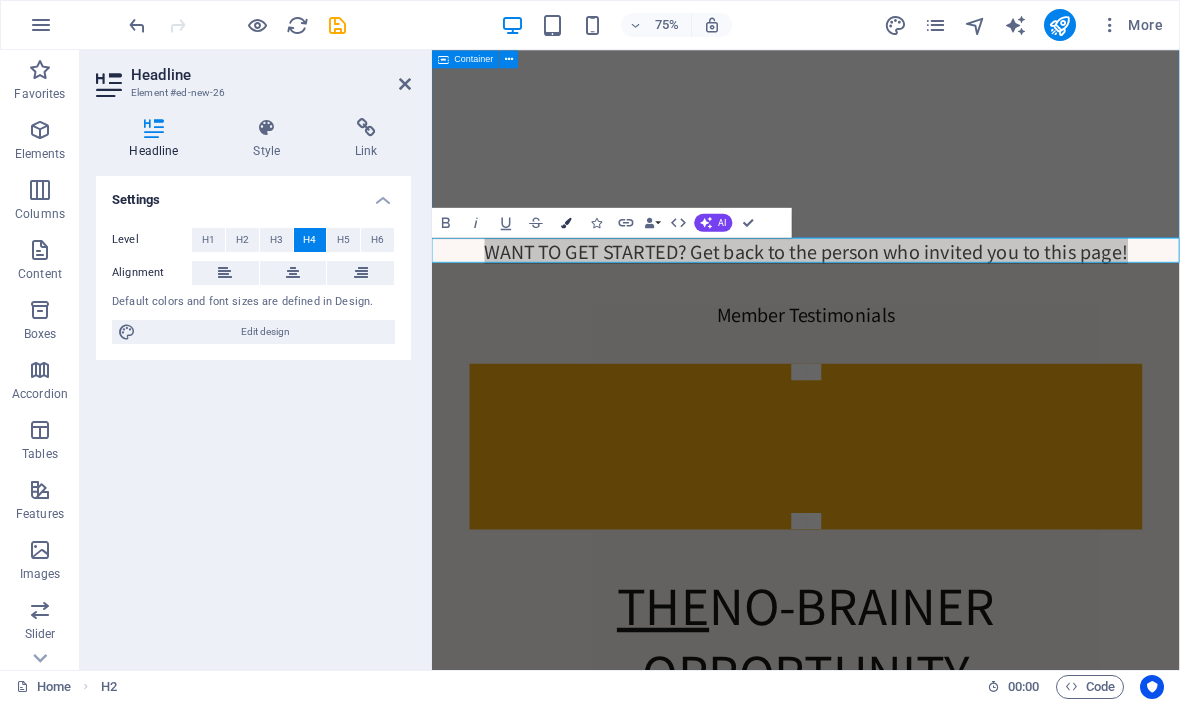 click at bounding box center (566, 222) 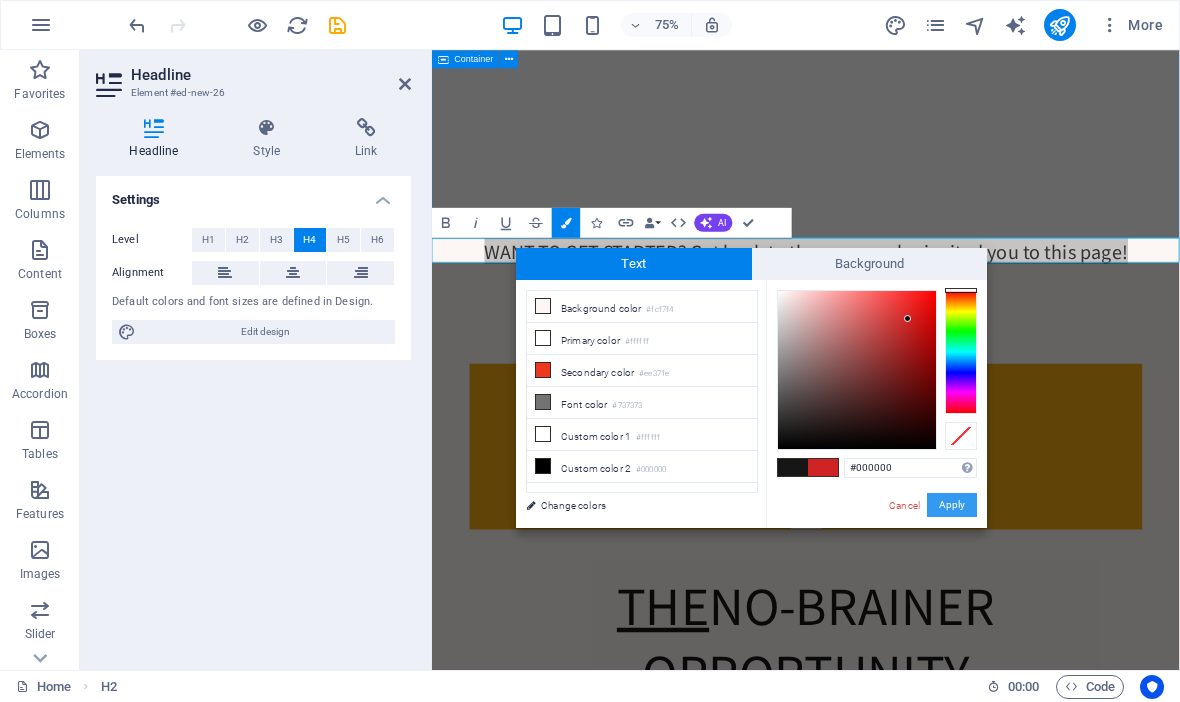 click on "Apply" at bounding box center [952, 505] 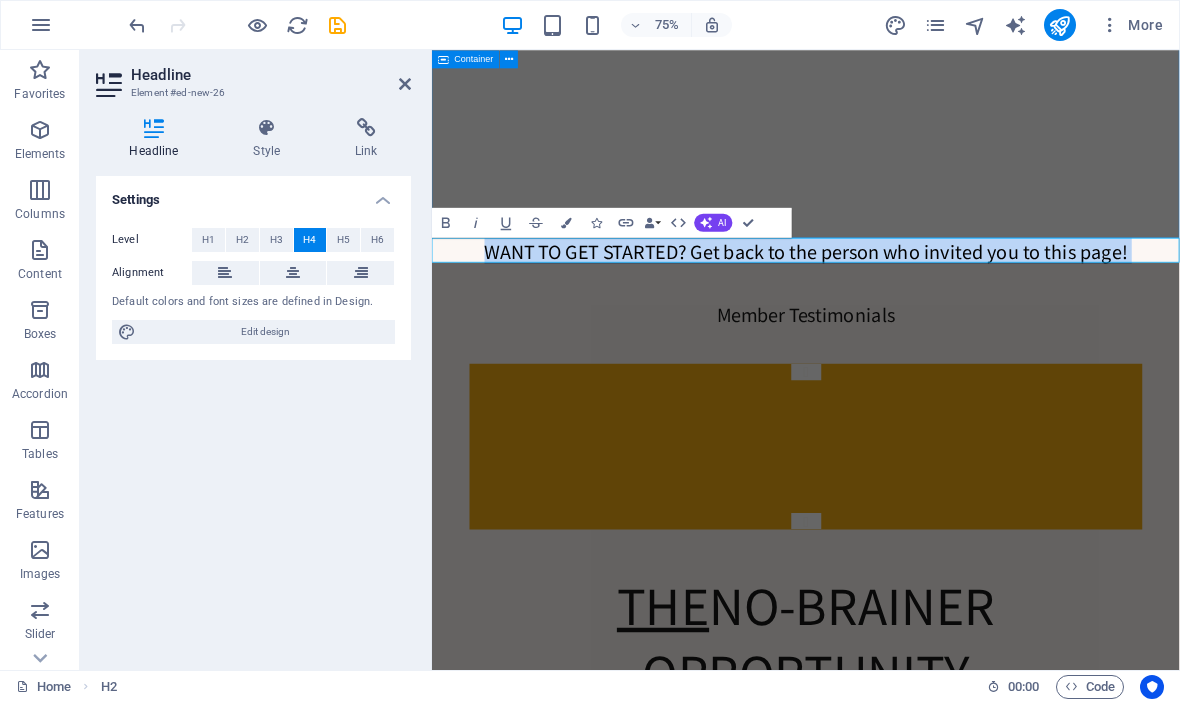 click on "​WANT TO GET STARTED? Get back to the person who invited you to this page!" at bounding box center (931, 317) 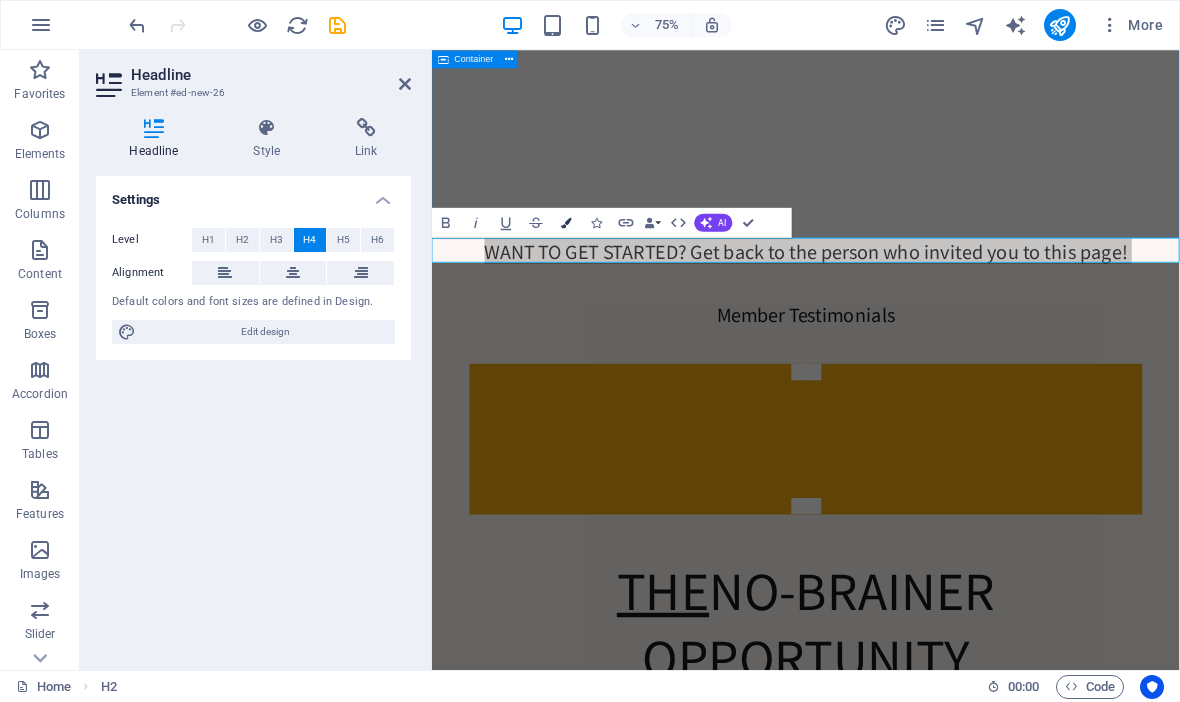 click on "Colors" at bounding box center (566, 223) 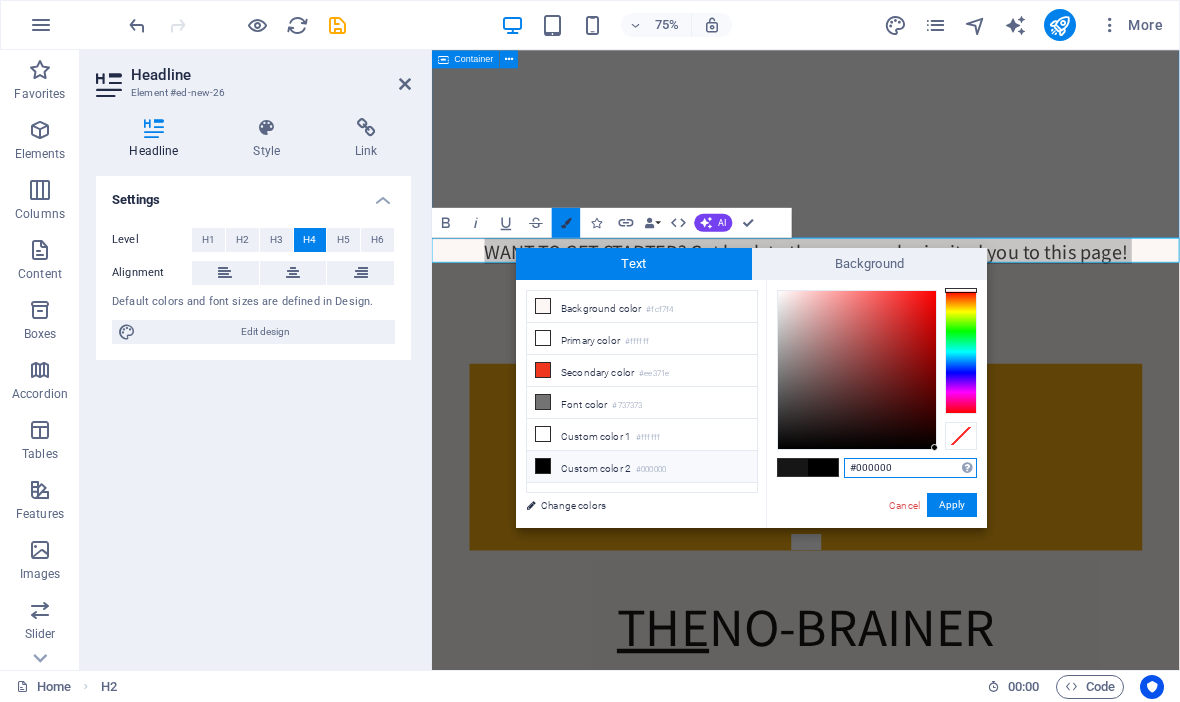 type on "#c12525" 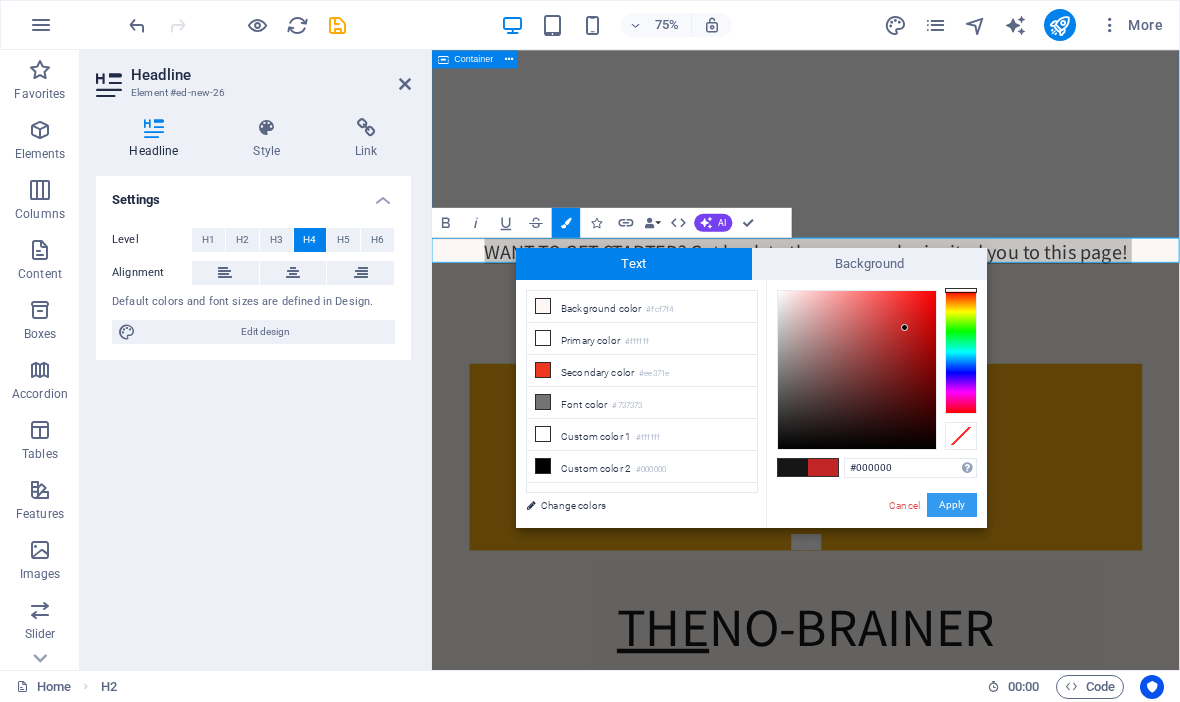 click on "Apply" at bounding box center (952, 505) 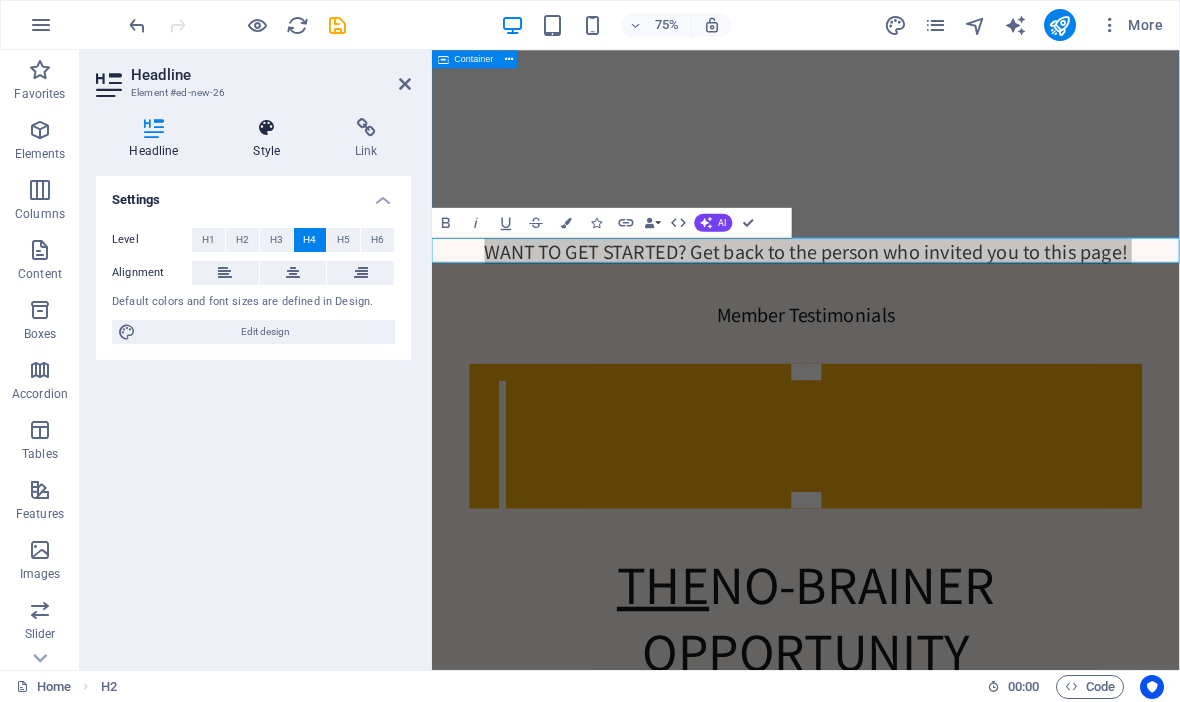 click at bounding box center (267, 128) 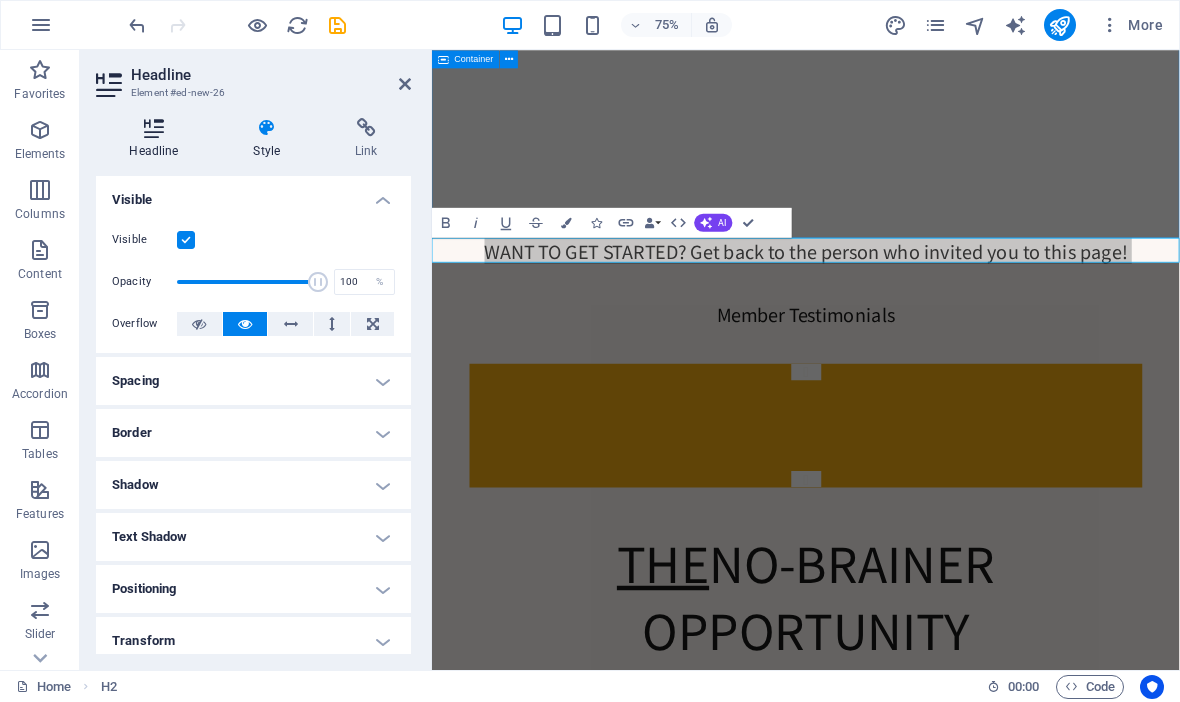 click at bounding box center (154, 128) 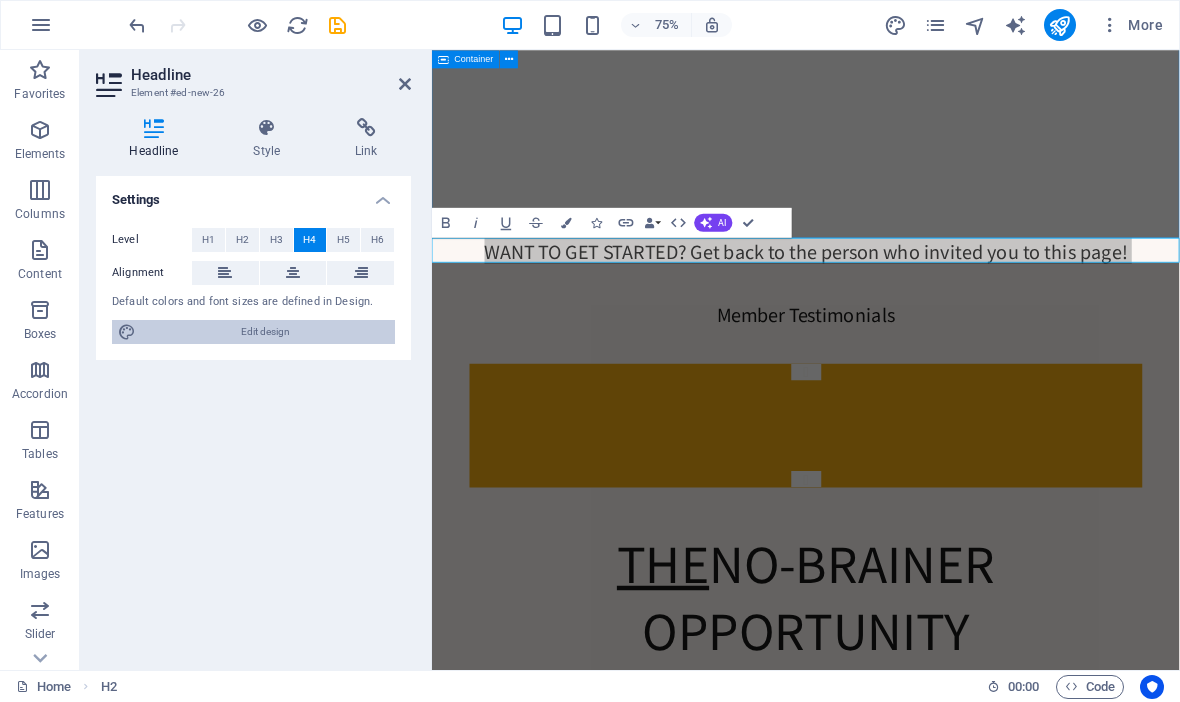click on "Edit design" at bounding box center [265, 332] 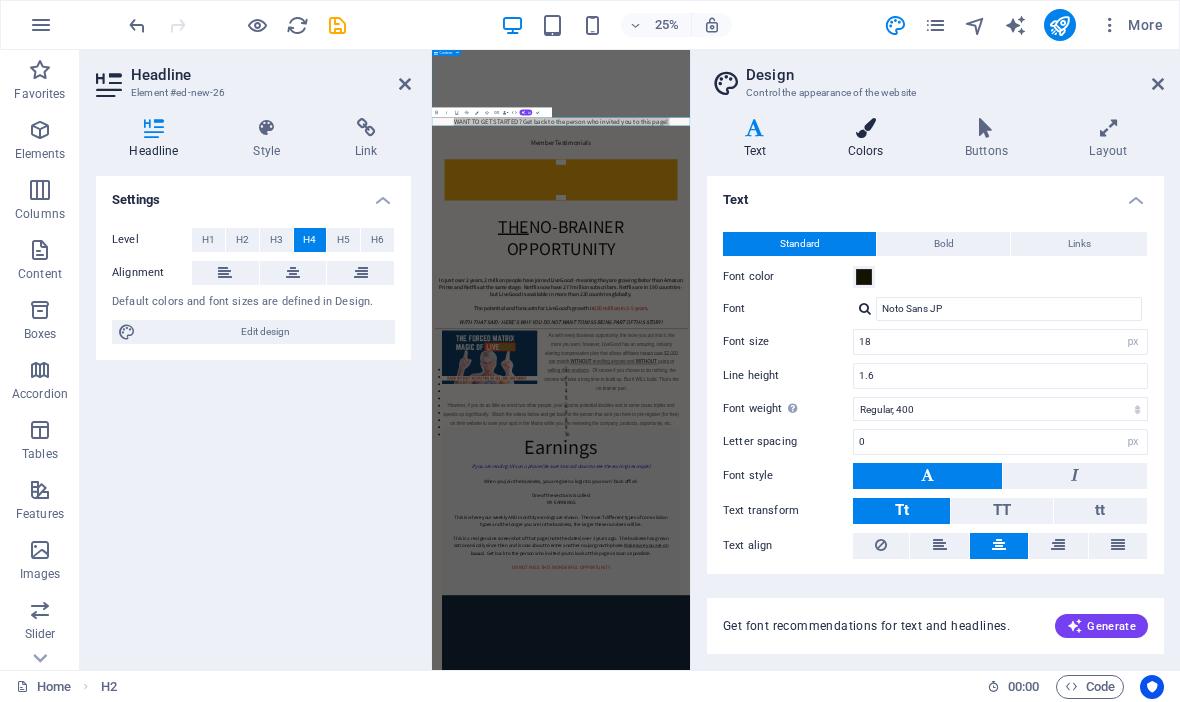 click at bounding box center [865, 128] 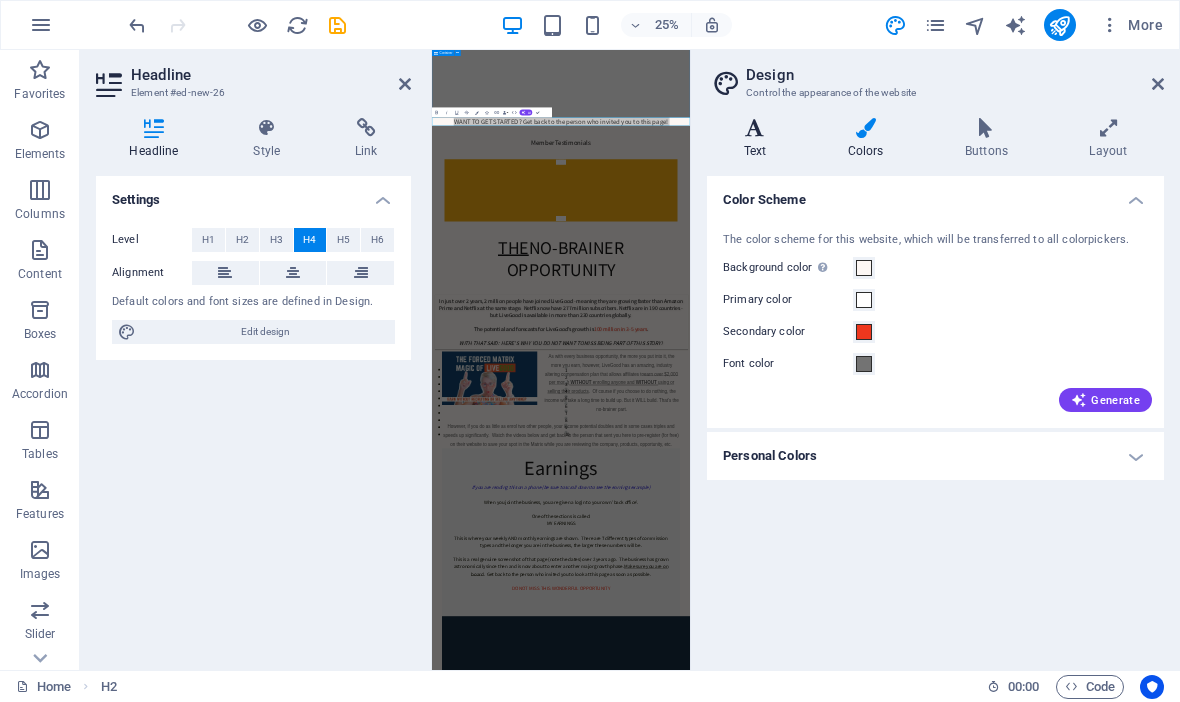click on "Text" at bounding box center [759, 139] 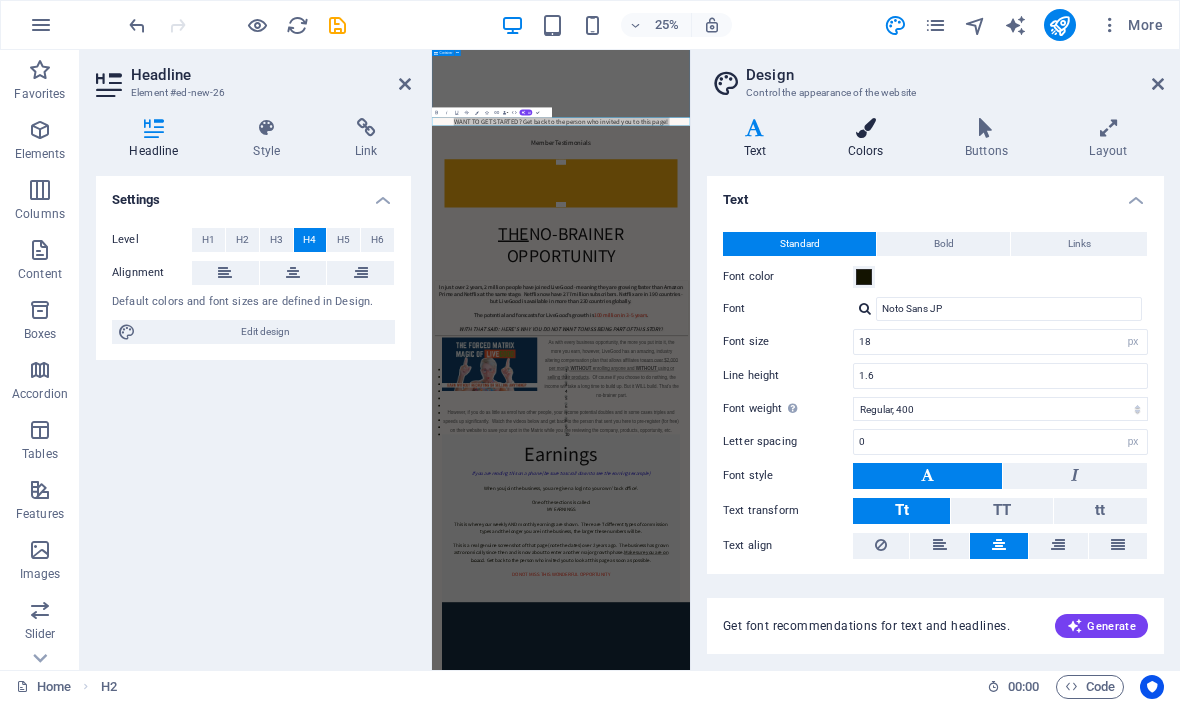 click at bounding box center (865, 128) 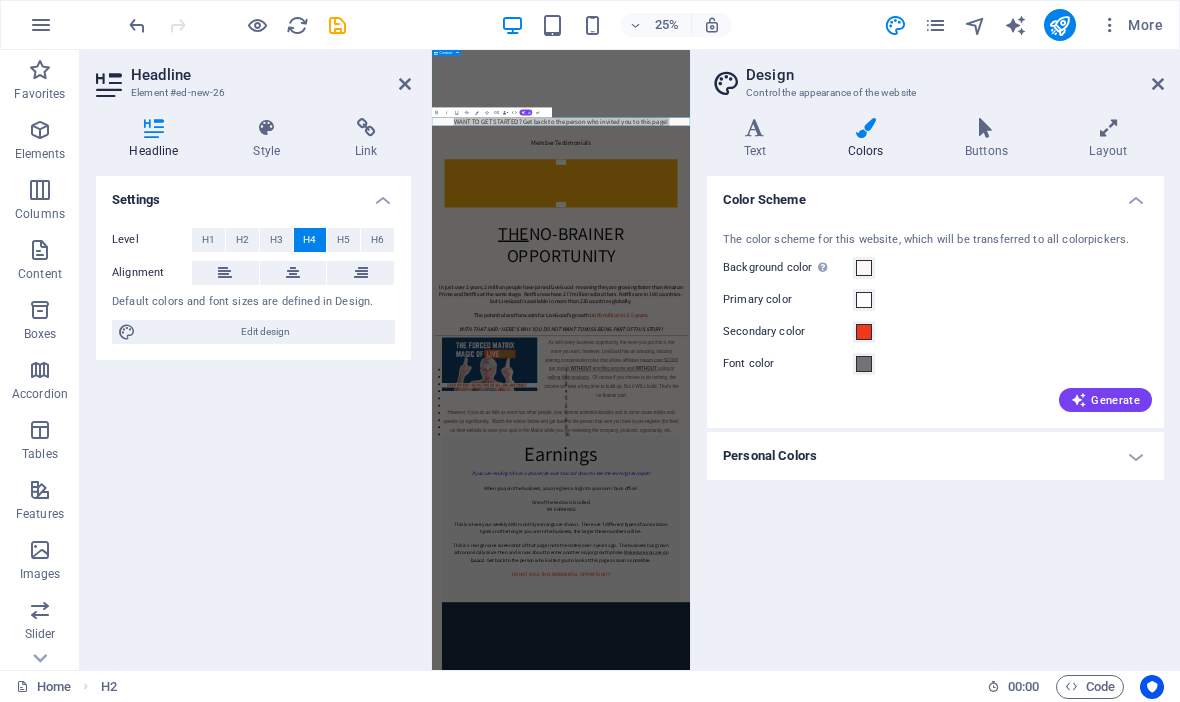 click on "Personal Colors" at bounding box center [935, 456] 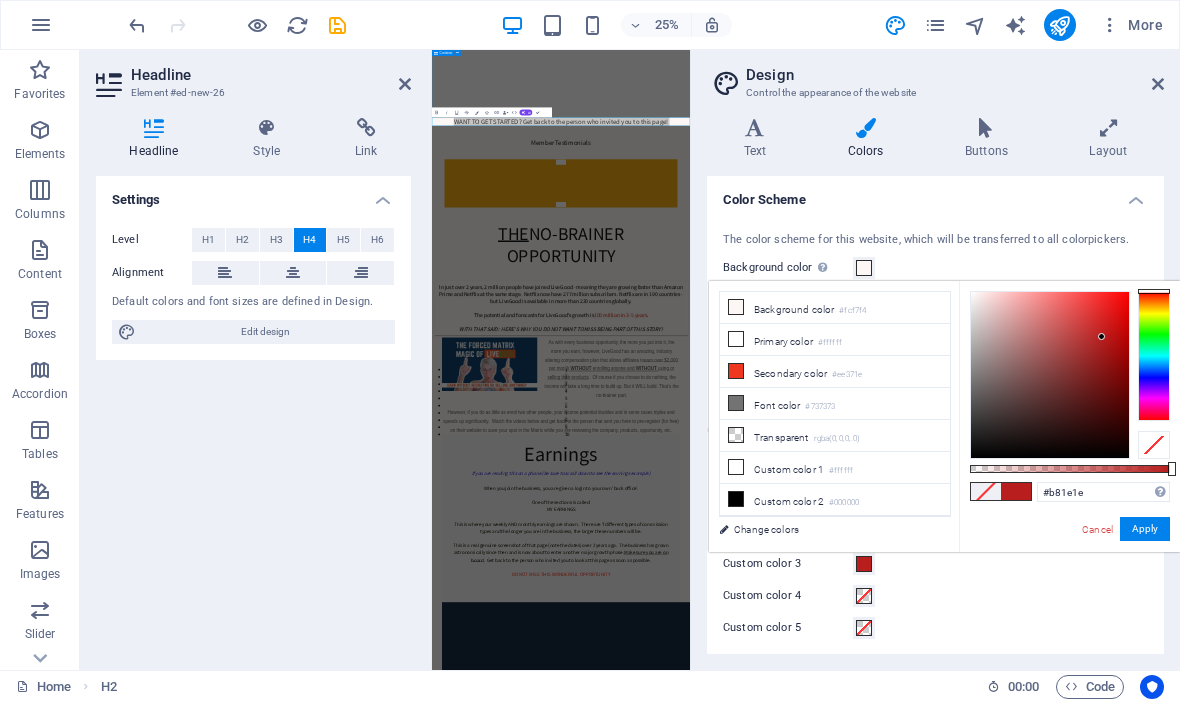 type on "#d72626" 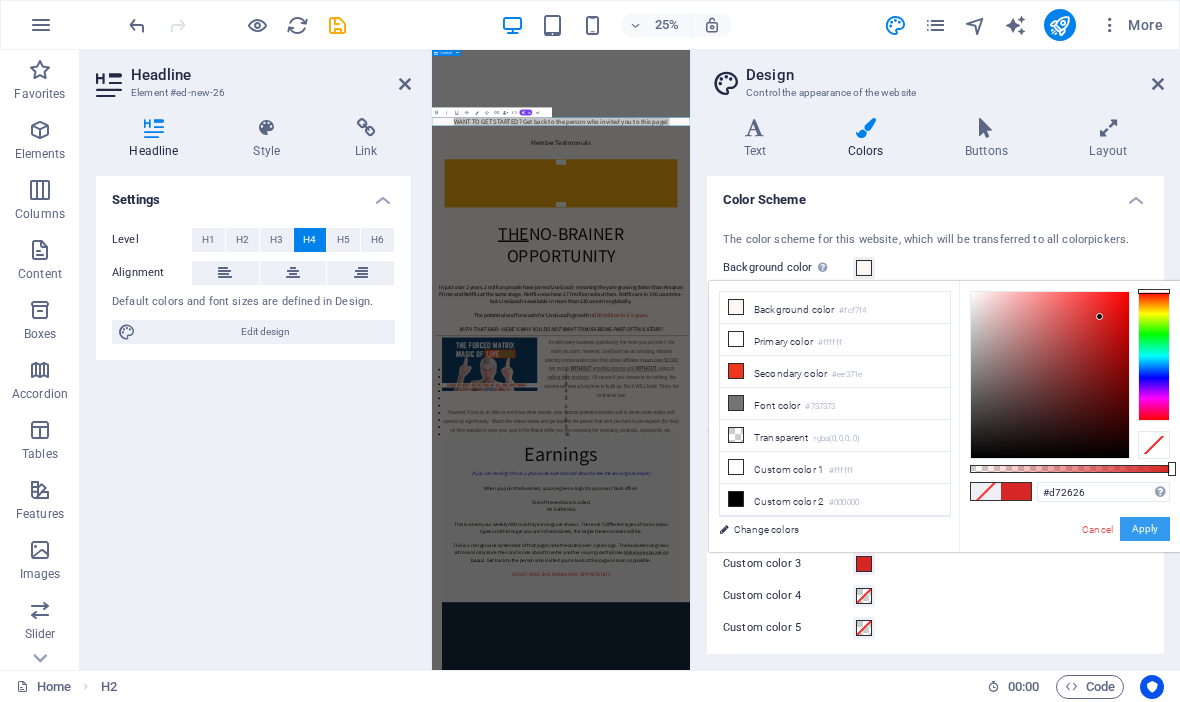 click on "Apply" at bounding box center [1145, 529] 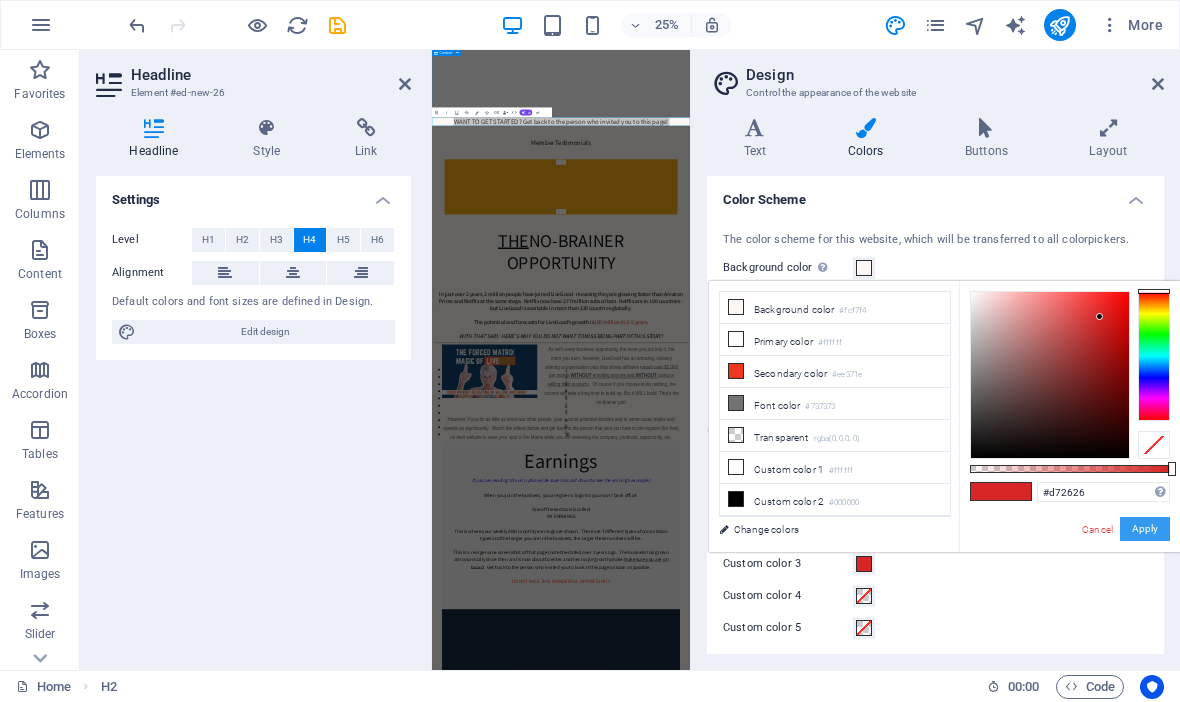 click on "Apply" at bounding box center (1145, 529) 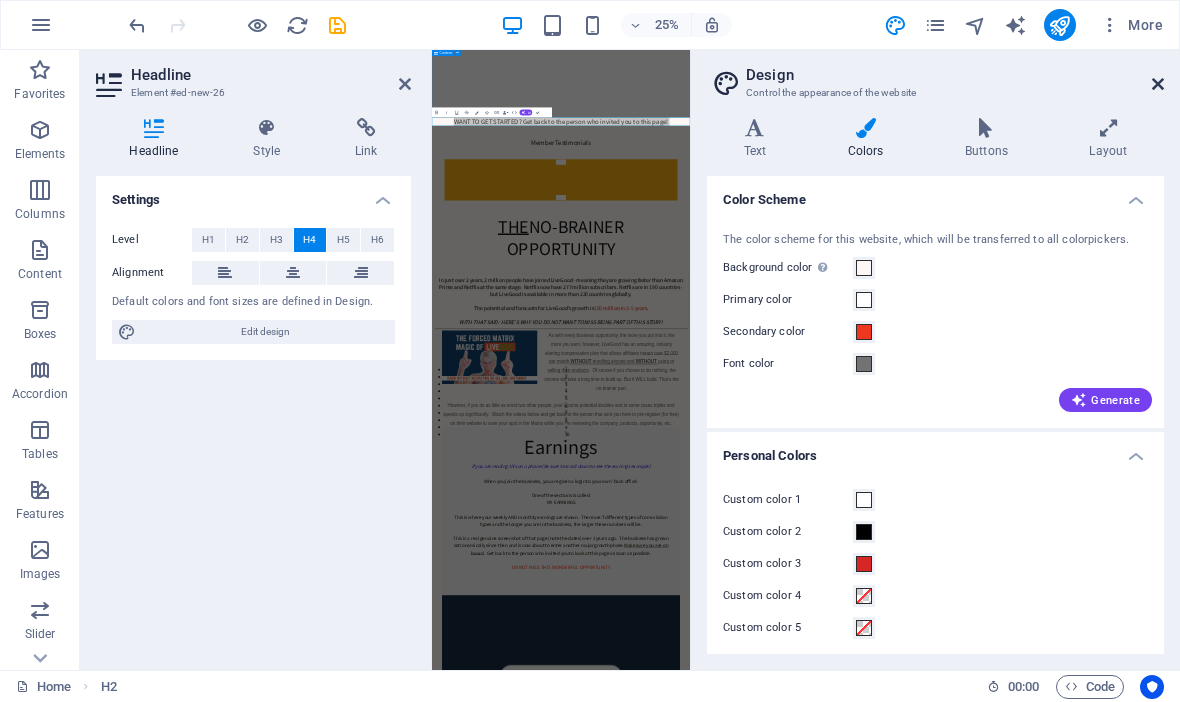 click at bounding box center (1158, 84) 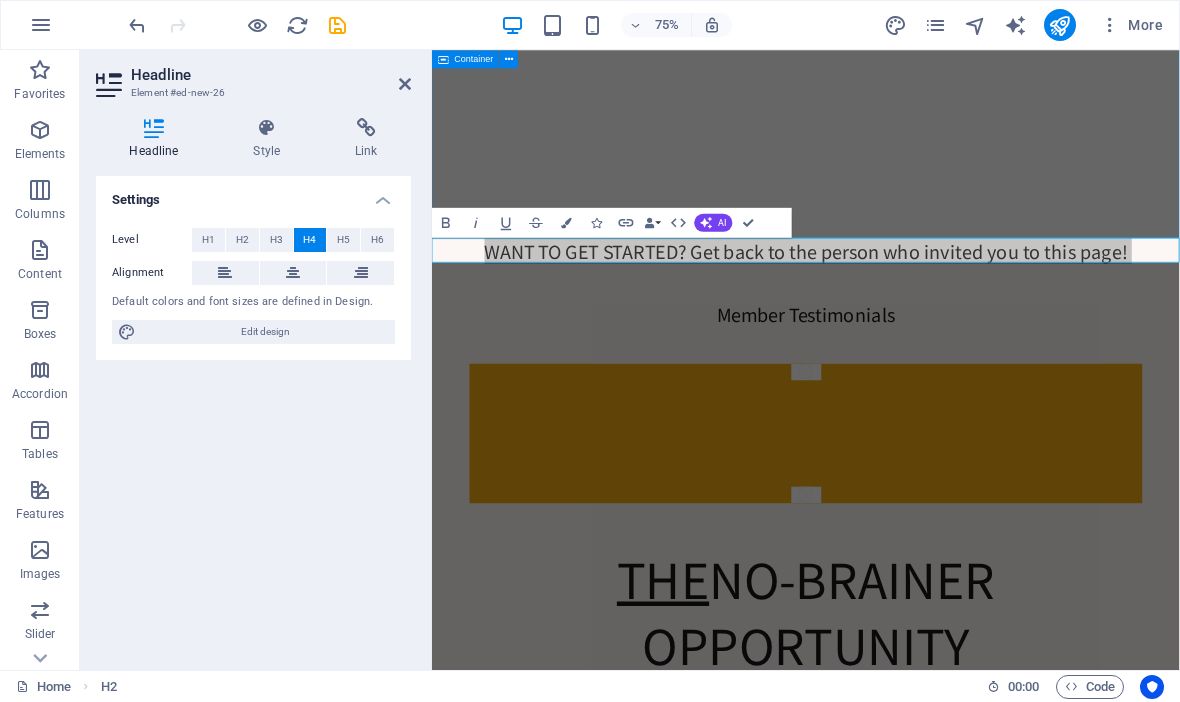 click on "Member Testimonials" at bounding box center [930, 402] 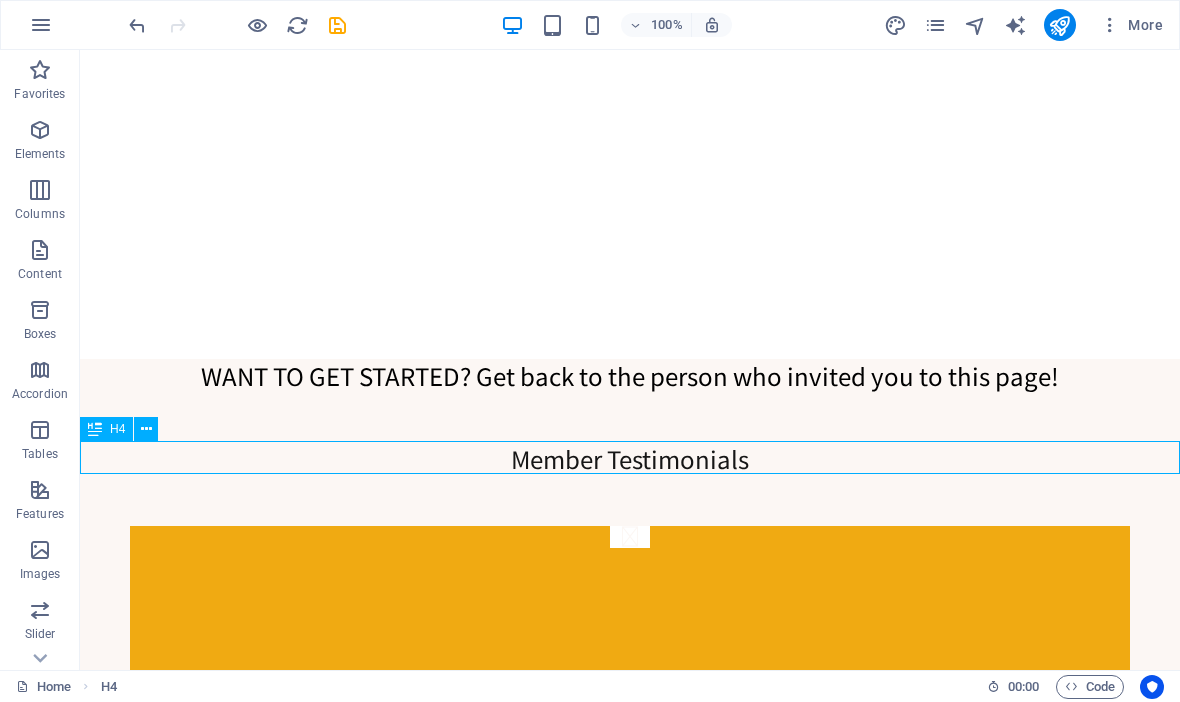 click at bounding box center [630, -39] 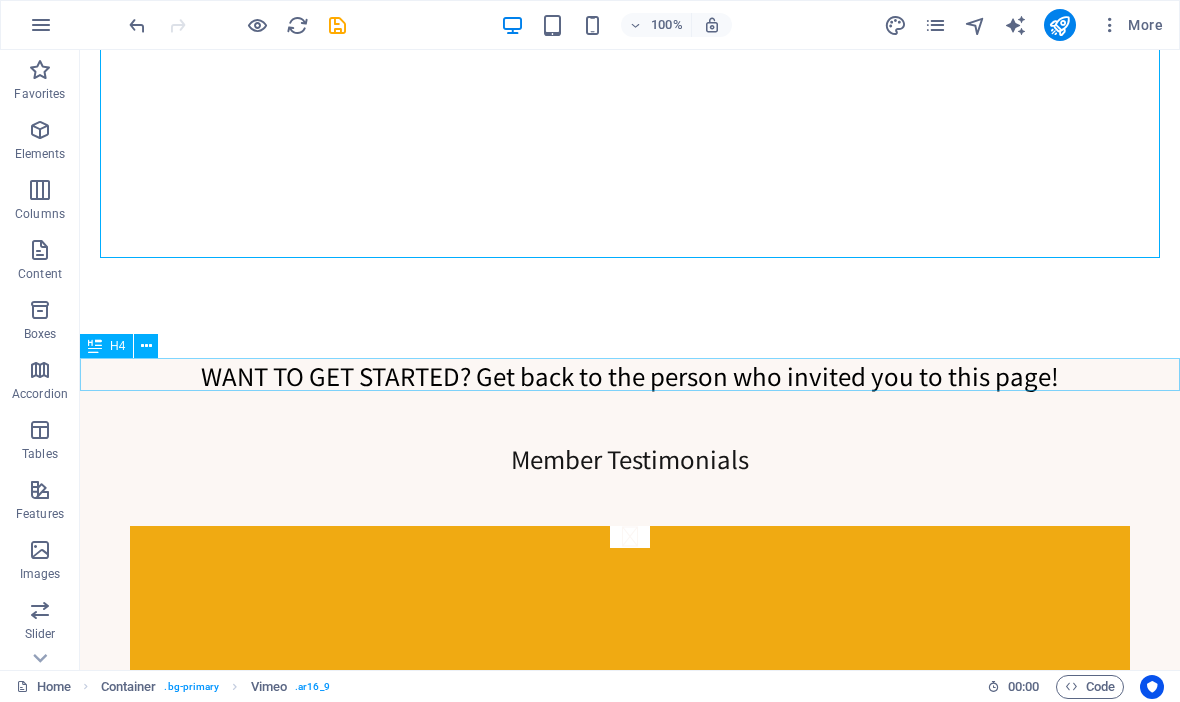 click on "WANT TO GET STARTED? Get back to the person who invited you to this page!" at bounding box center (630, 376) 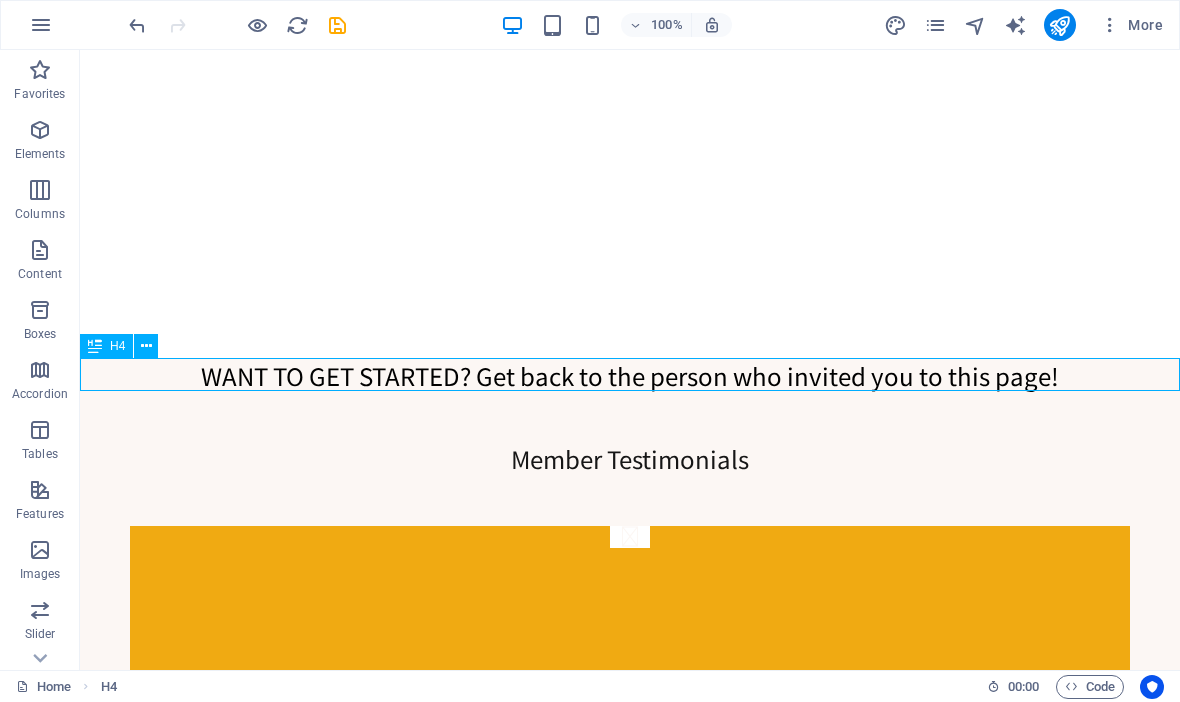click on "WANT TO GET STARTED? Get back to the person who invited you to this page!" at bounding box center (630, 376) 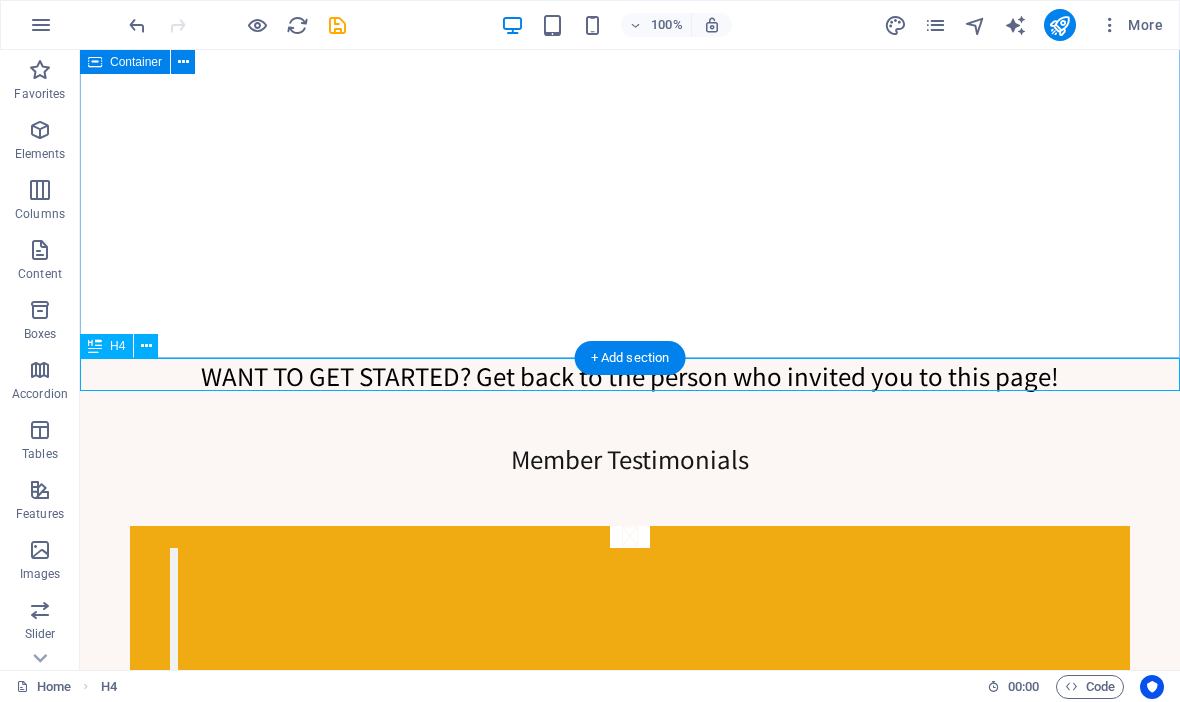click on "H4" at bounding box center (106, 346) 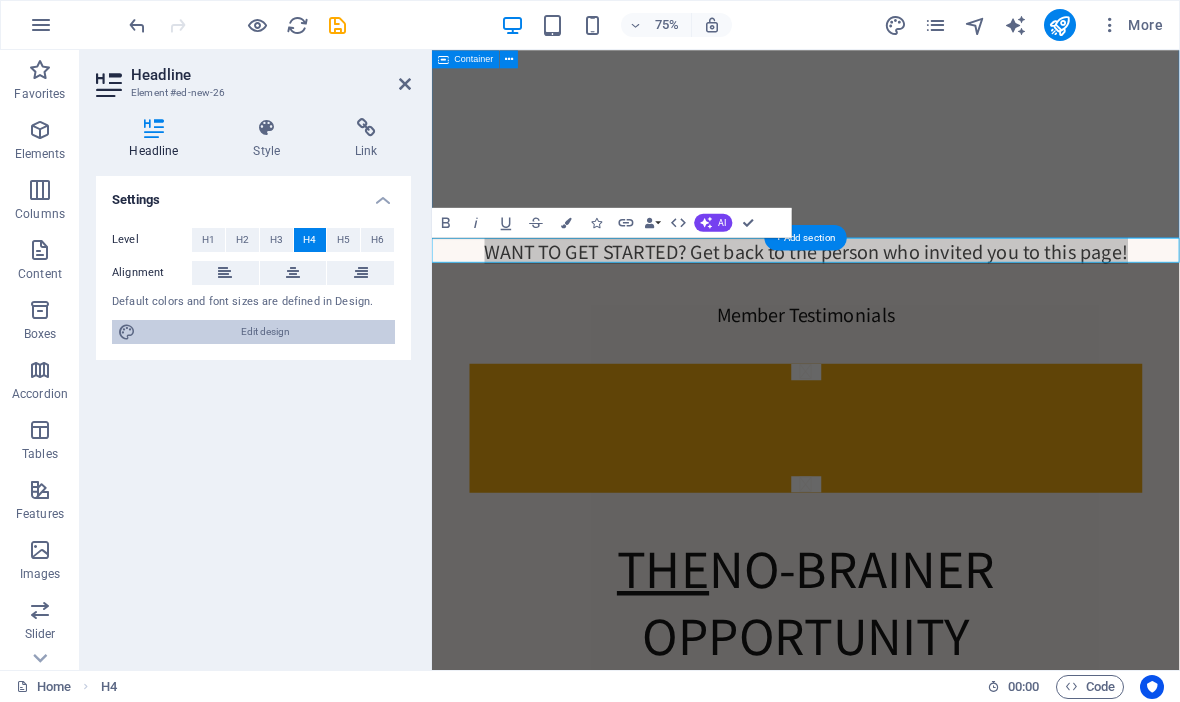 click on "Edit design" at bounding box center (265, 332) 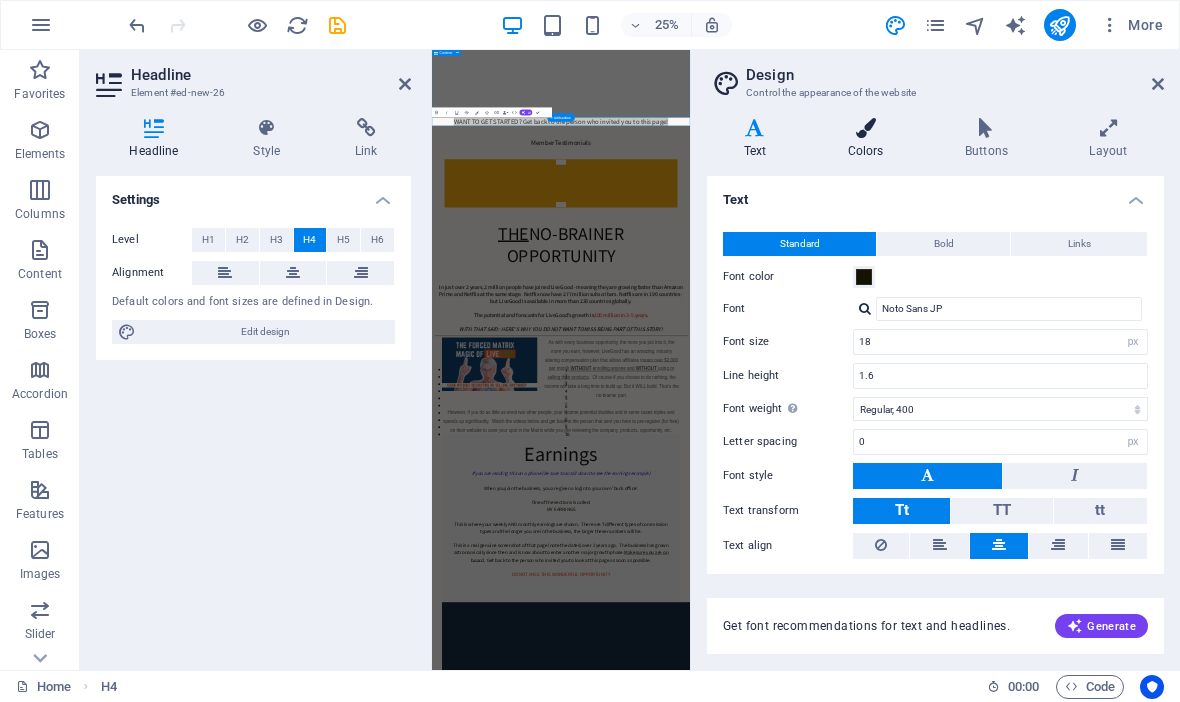 click at bounding box center (865, 128) 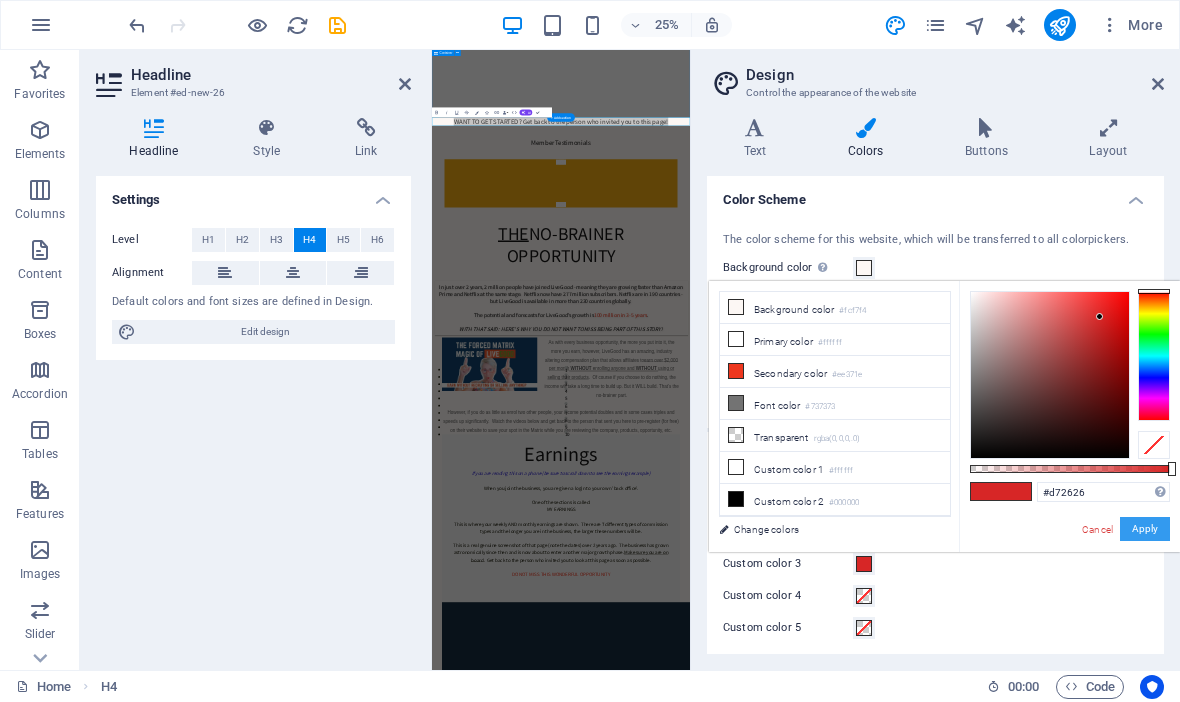 click on "Apply" at bounding box center (1145, 529) 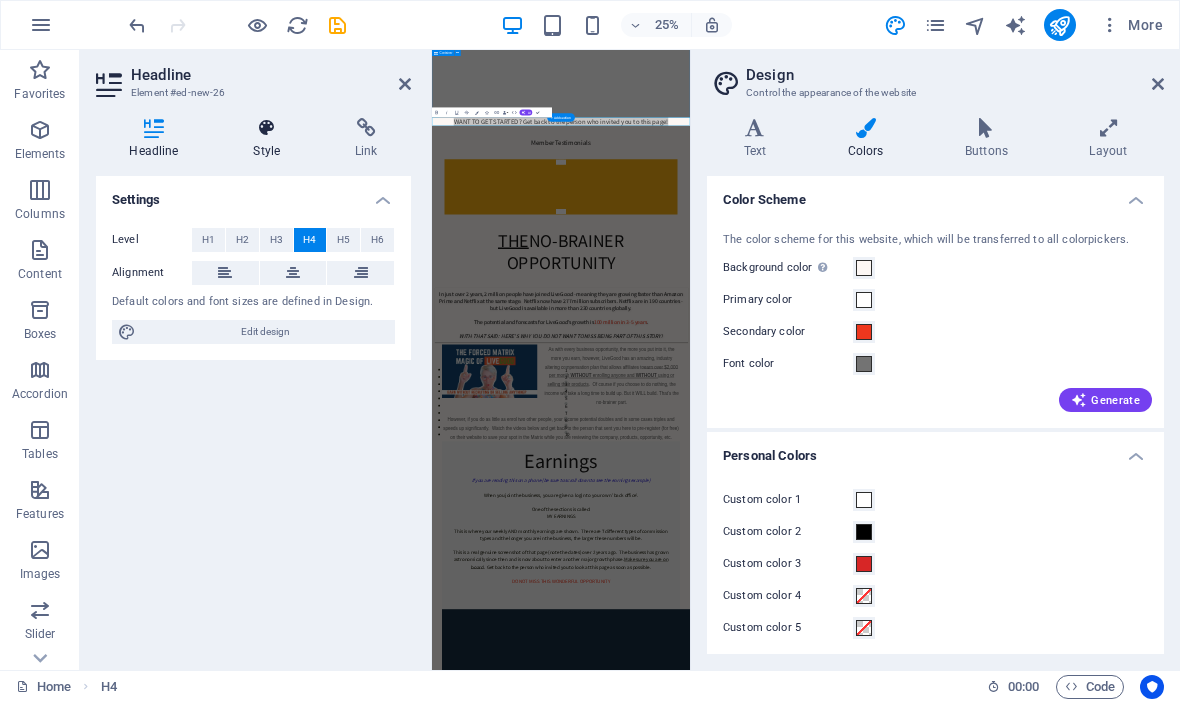 click on "Style" at bounding box center [271, 139] 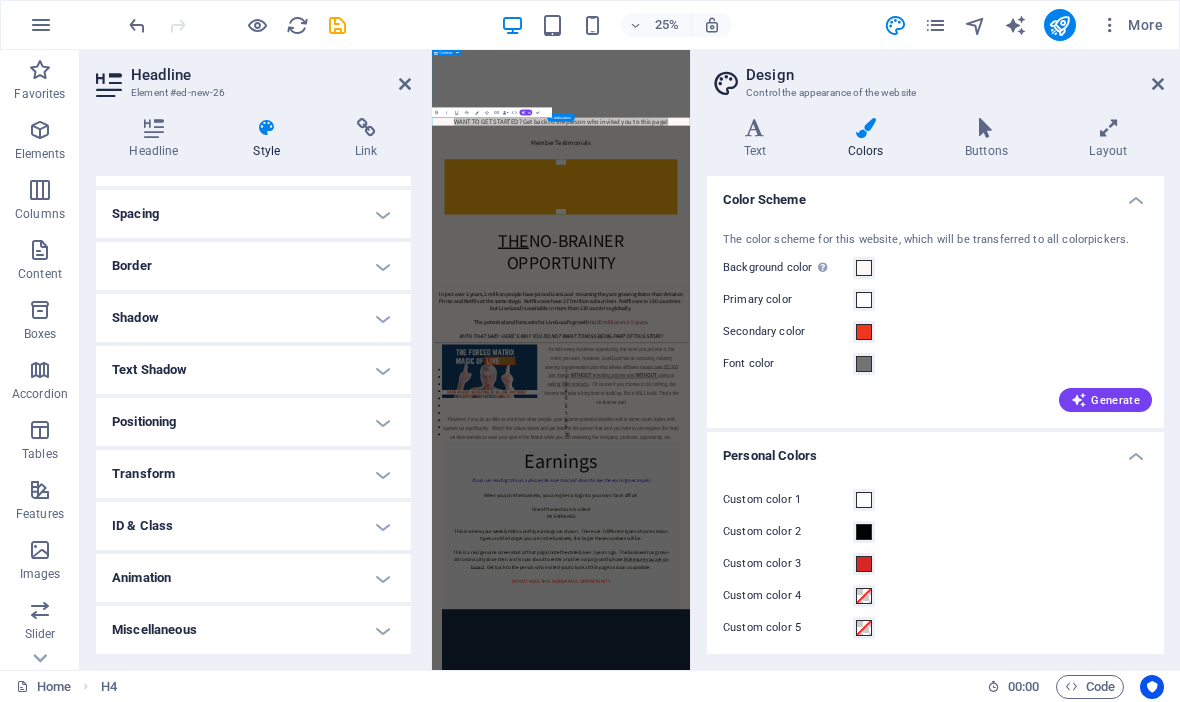 scroll, scrollTop: 166, scrollLeft: 0, axis: vertical 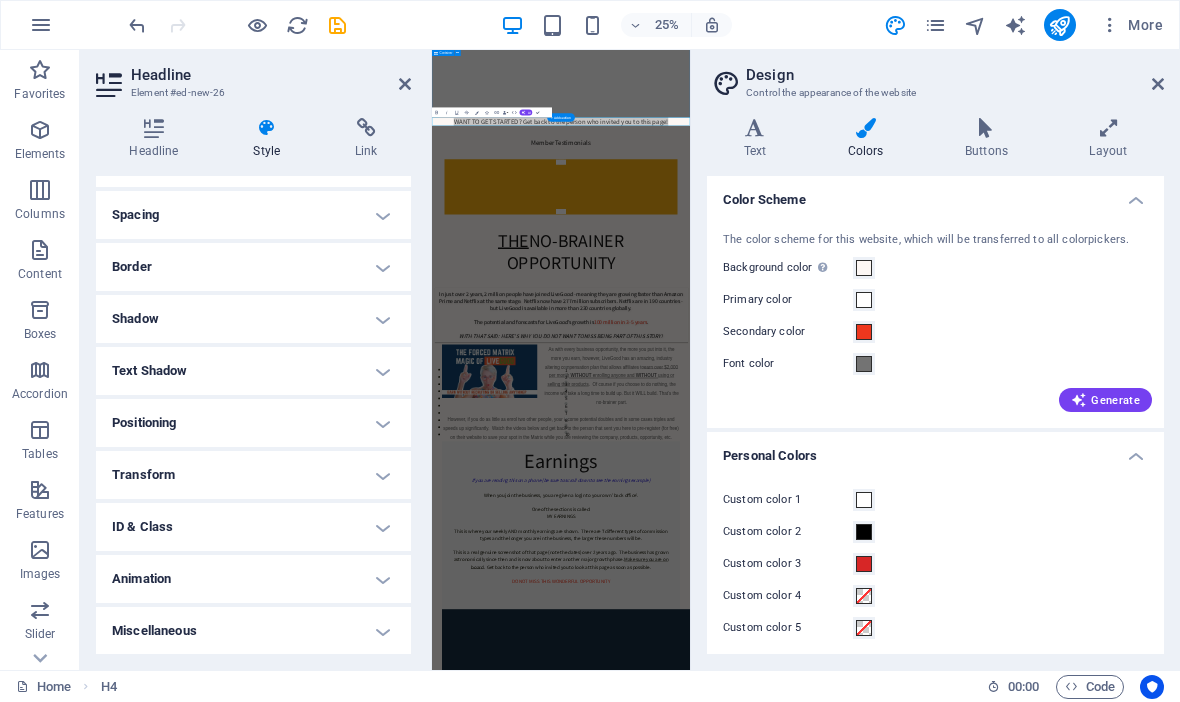 click on "Text Shadow" at bounding box center [253, 371] 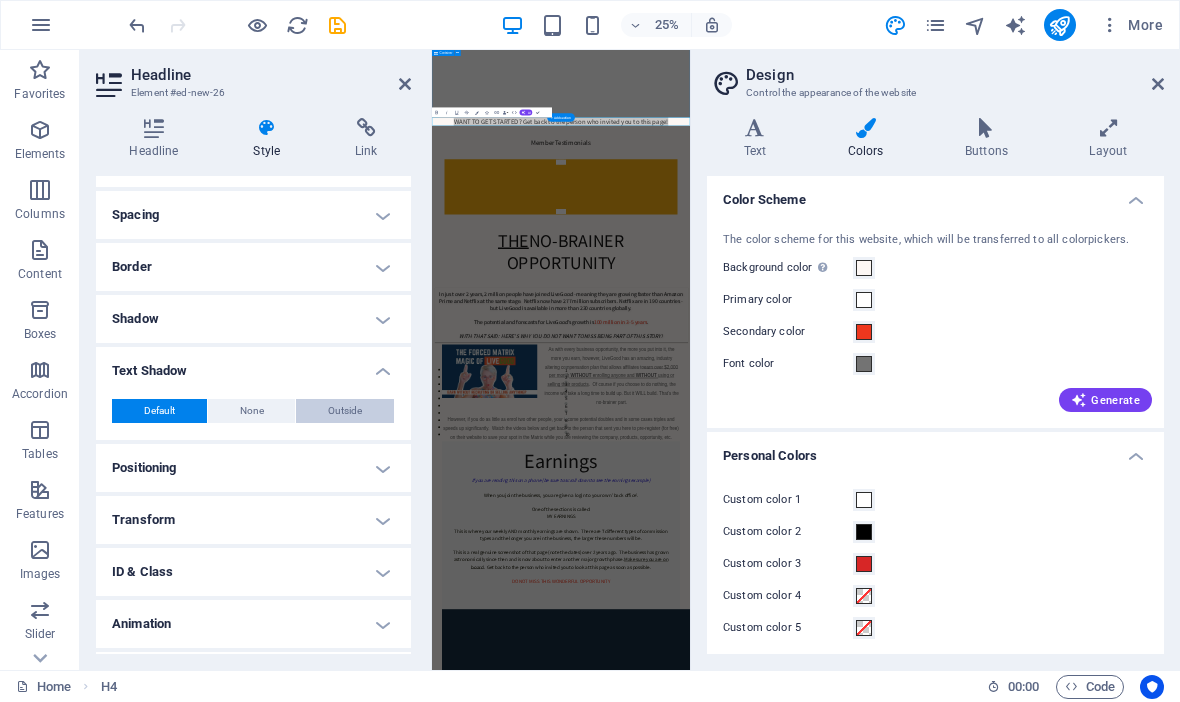 click on "Outside" at bounding box center [345, 411] 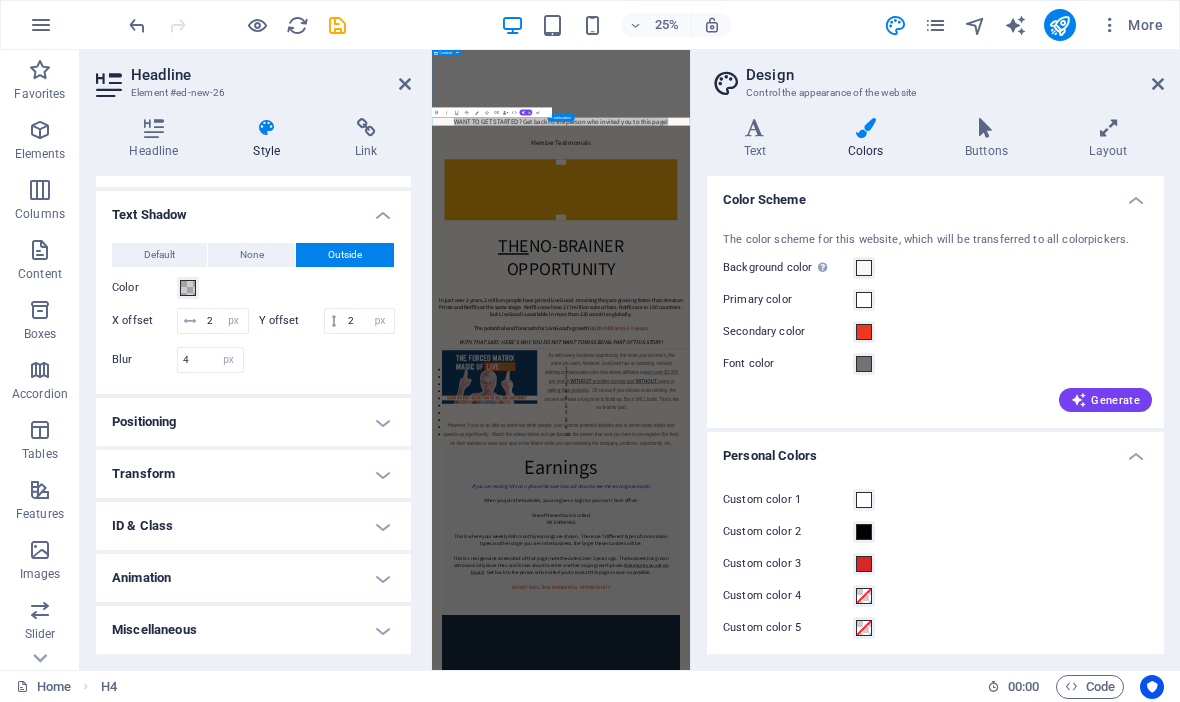 scroll, scrollTop: 321, scrollLeft: 0, axis: vertical 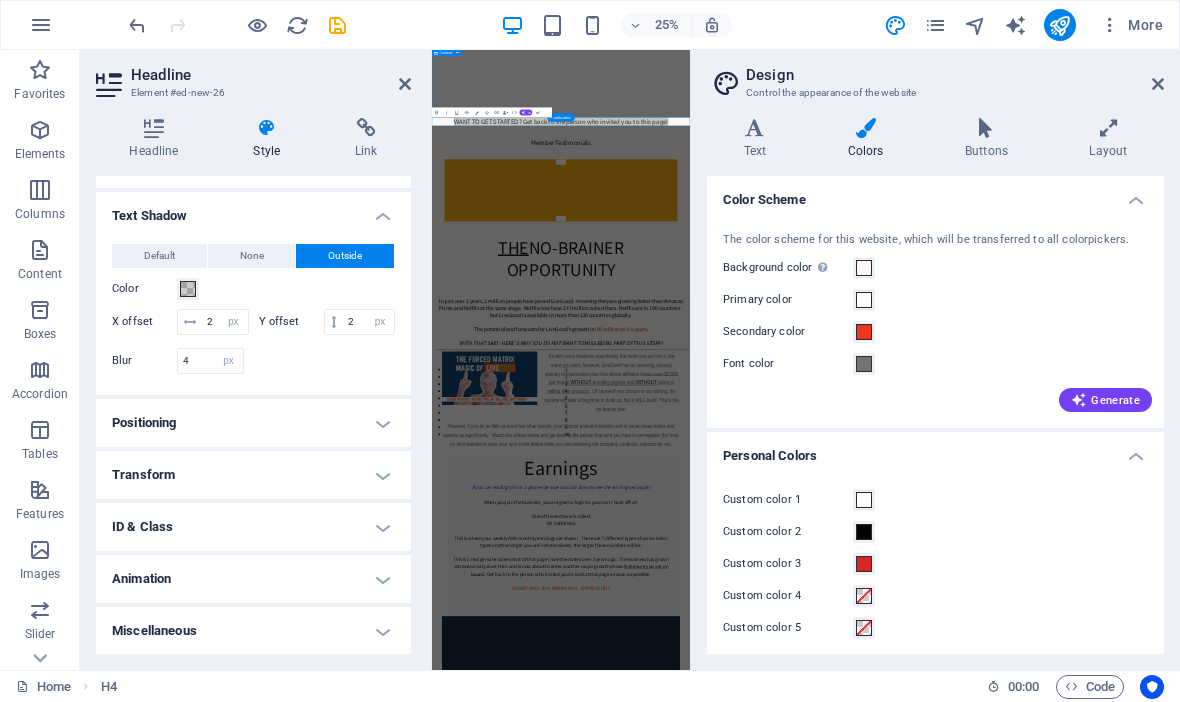 click on "Animation" at bounding box center (253, 579) 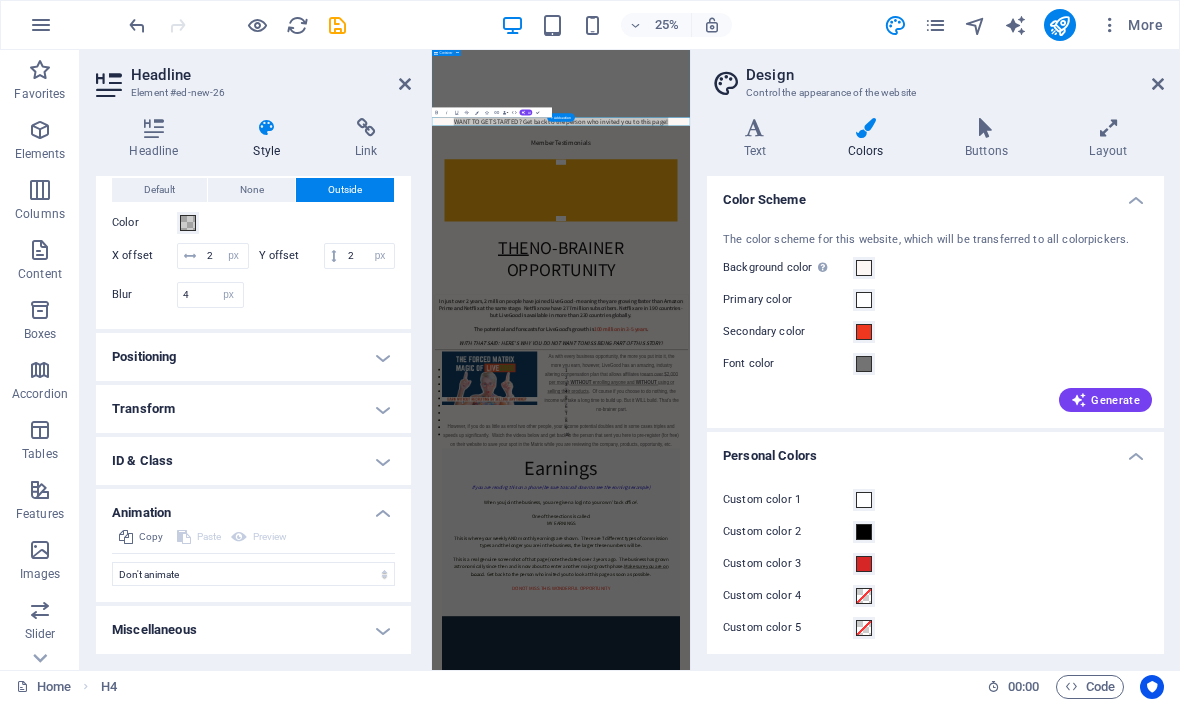 scroll, scrollTop: 386, scrollLeft: 0, axis: vertical 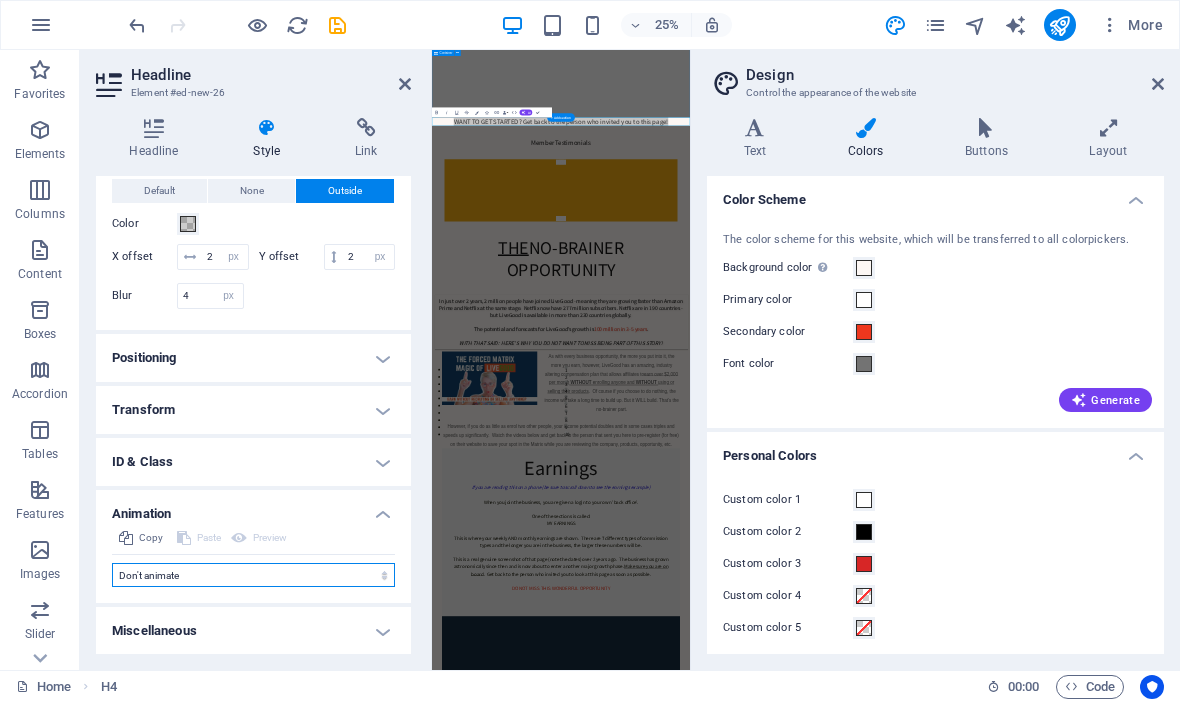 click on "Don't animate Show / Hide Slide up/down Zoom in/out Slide left to right Slide right to left Slide top to bottom Slide bottom to top Pulse Blink Open as overlay" at bounding box center [253, 575] 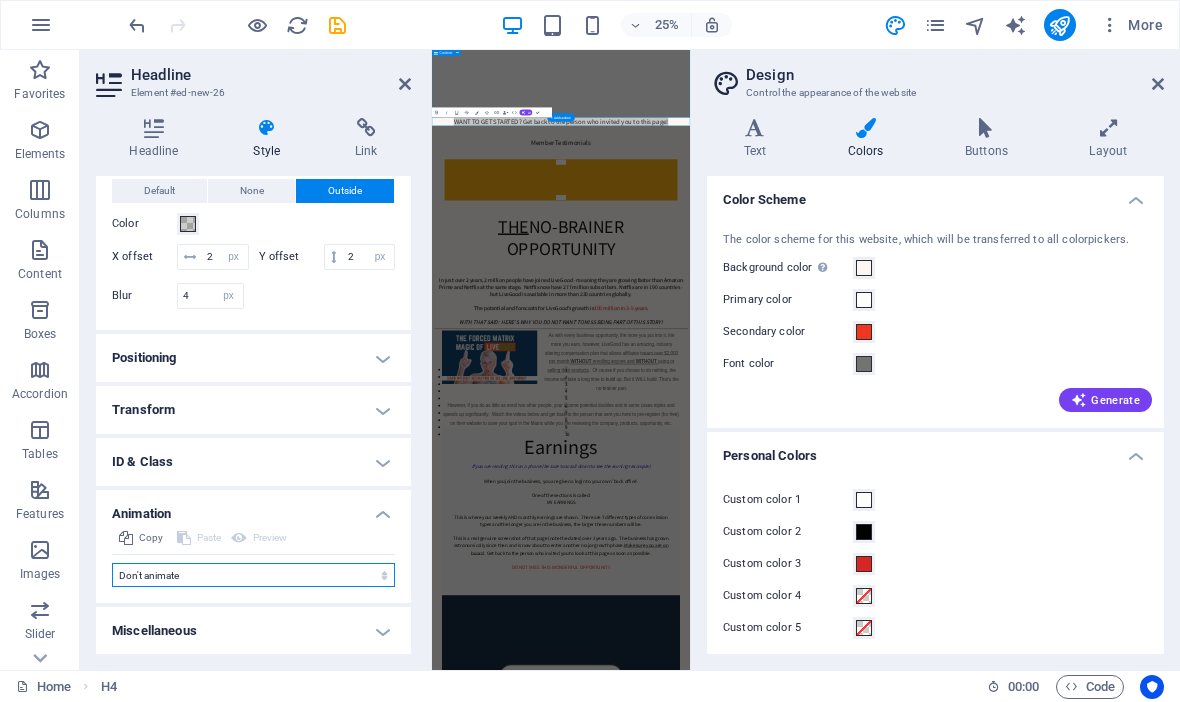 select on "pulse" 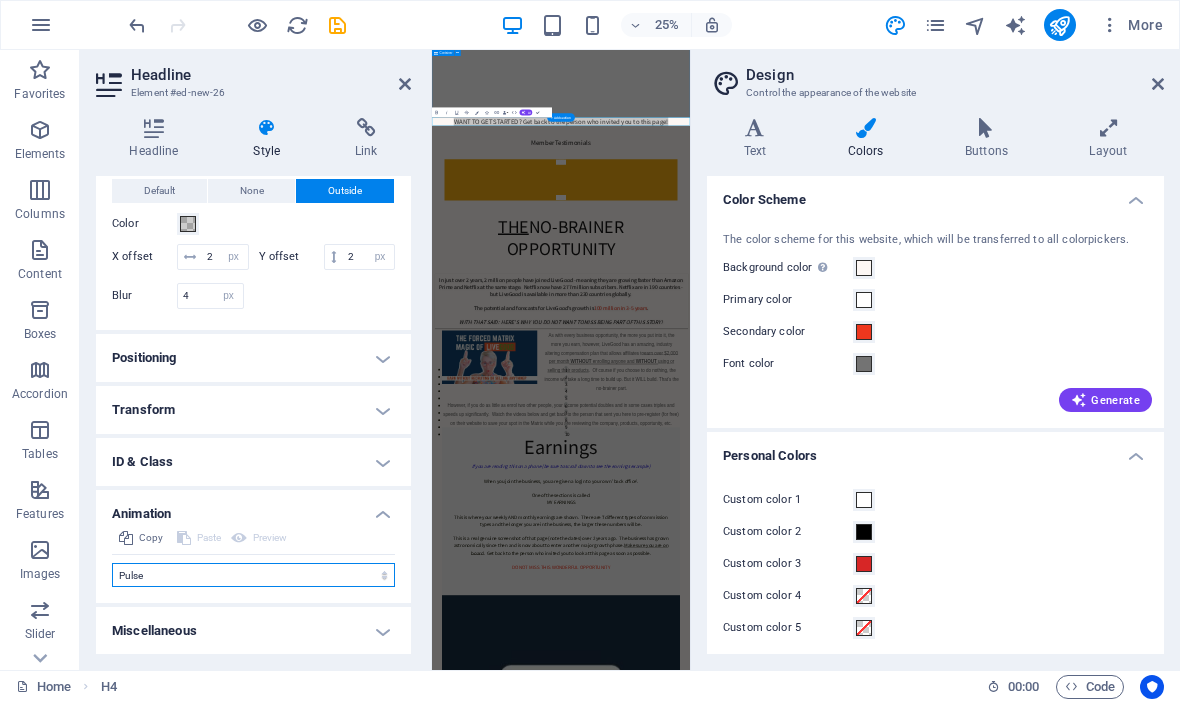 select on "scroll" 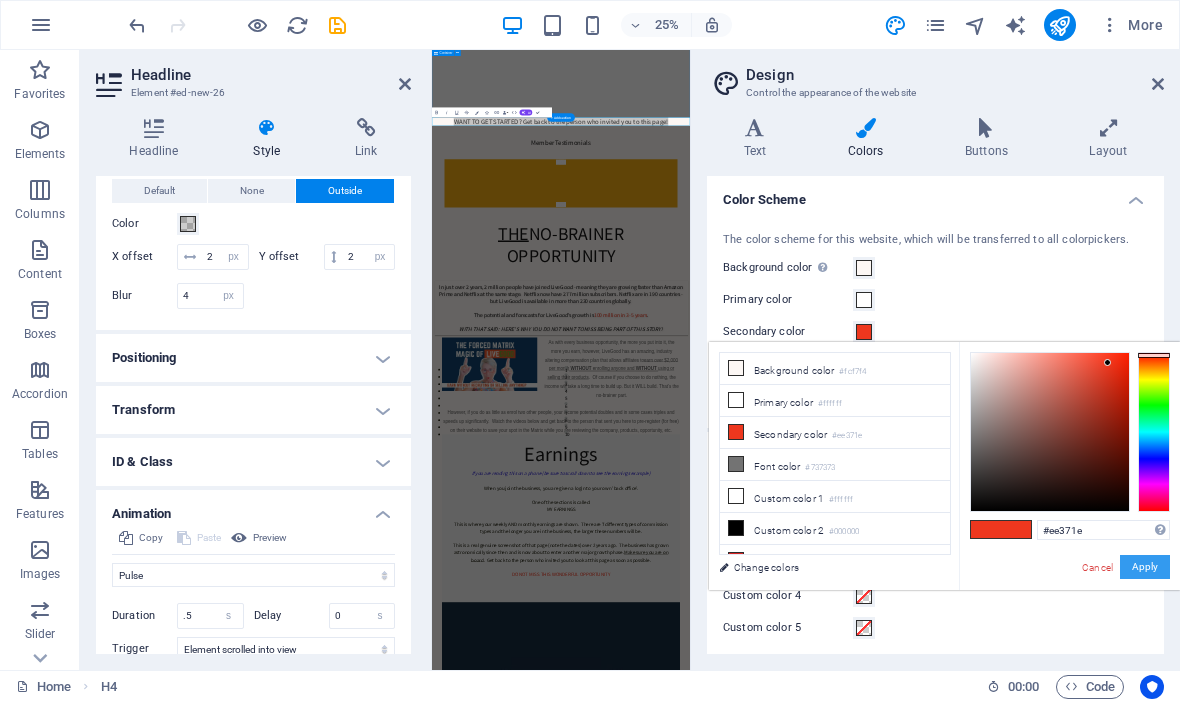 click on "Apply" at bounding box center [1145, 567] 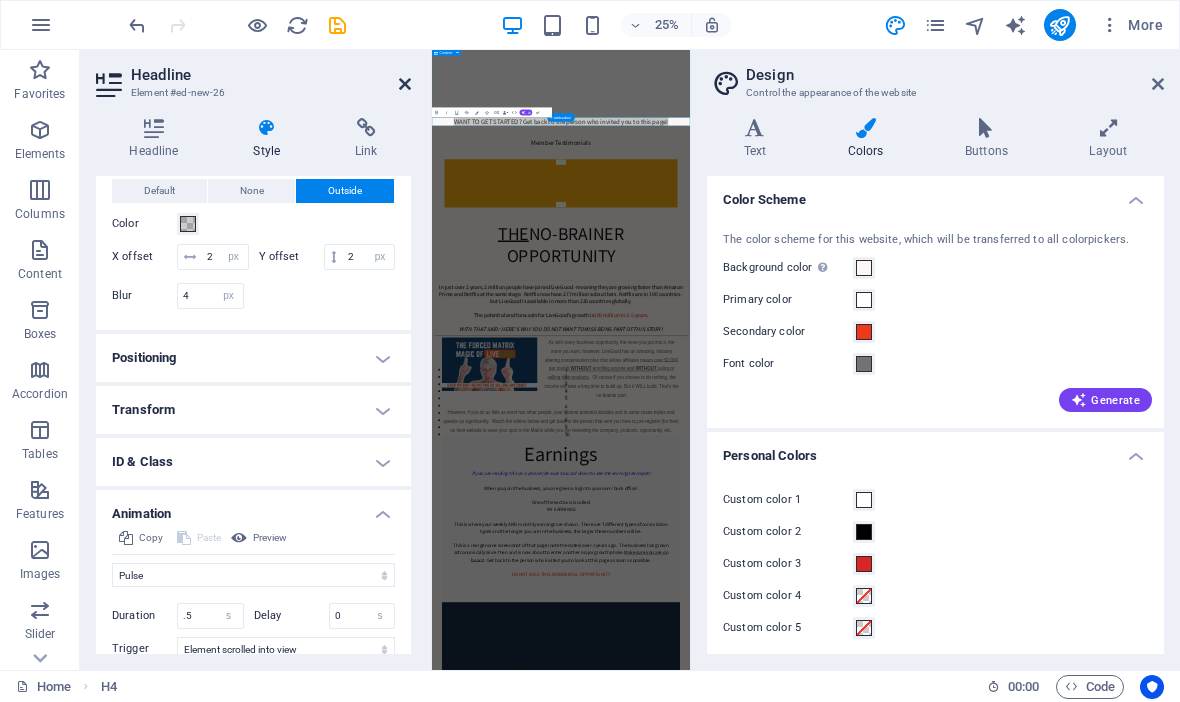 click at bounding box center (405, 84) 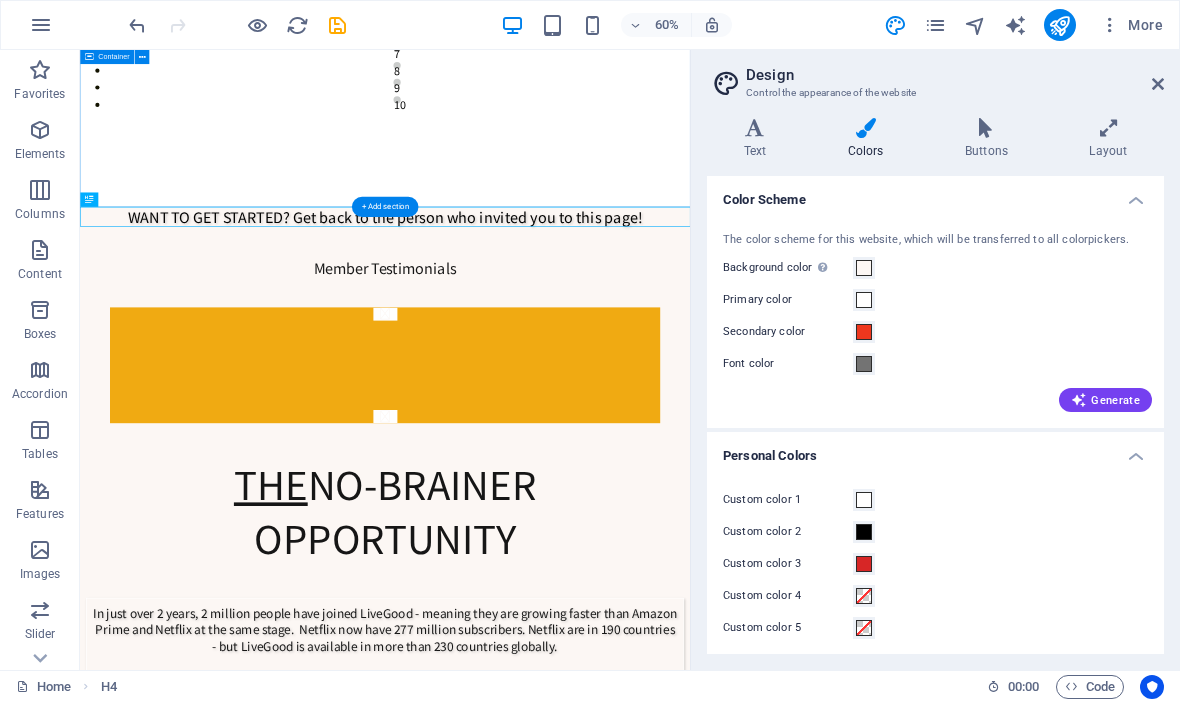 click on "WANT TO GET STARTED? Get back to the person who invited you to this page!" at bounding box center [588, 329] 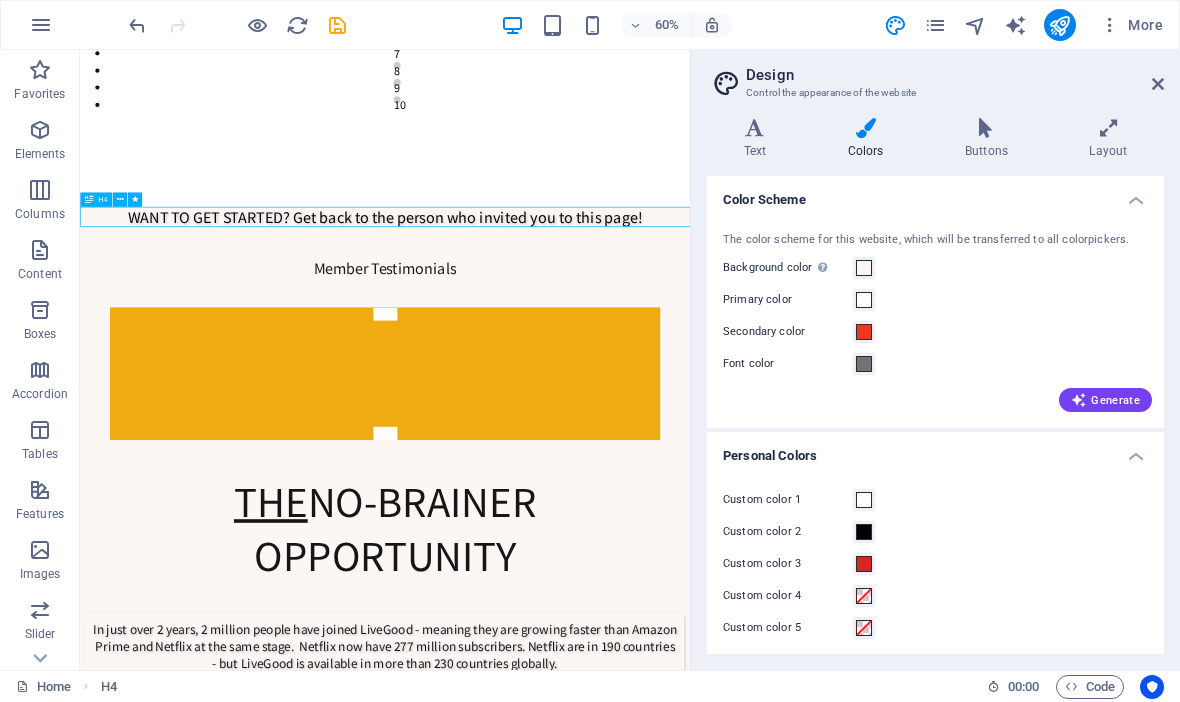 click on "WANT TO GET STARTED? Get back to the person who invited you to this page!" at bounding box center (588, 329) 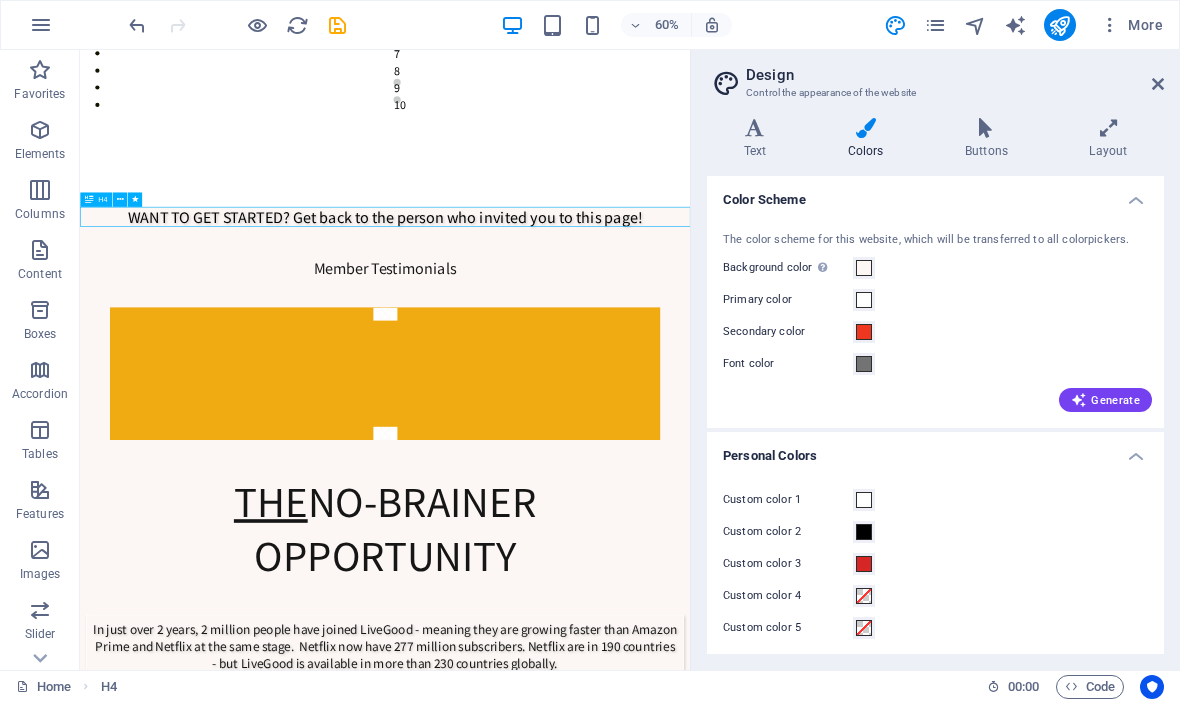 click on "WANT TO GET STARTED? Get back to the person who invited you to this page!" at bounding box center [588, 329] 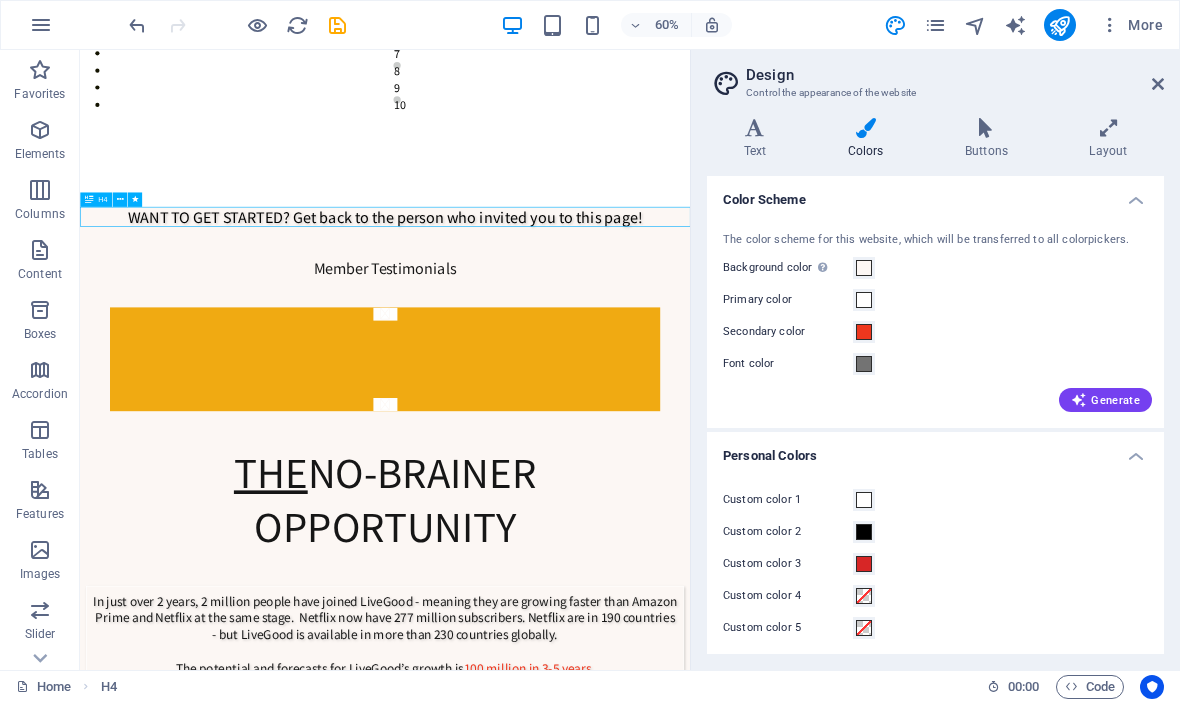 click on "WANT TO GET STARTED? Get back to the person who invited you to this page!" at bounding box center [588, 329] 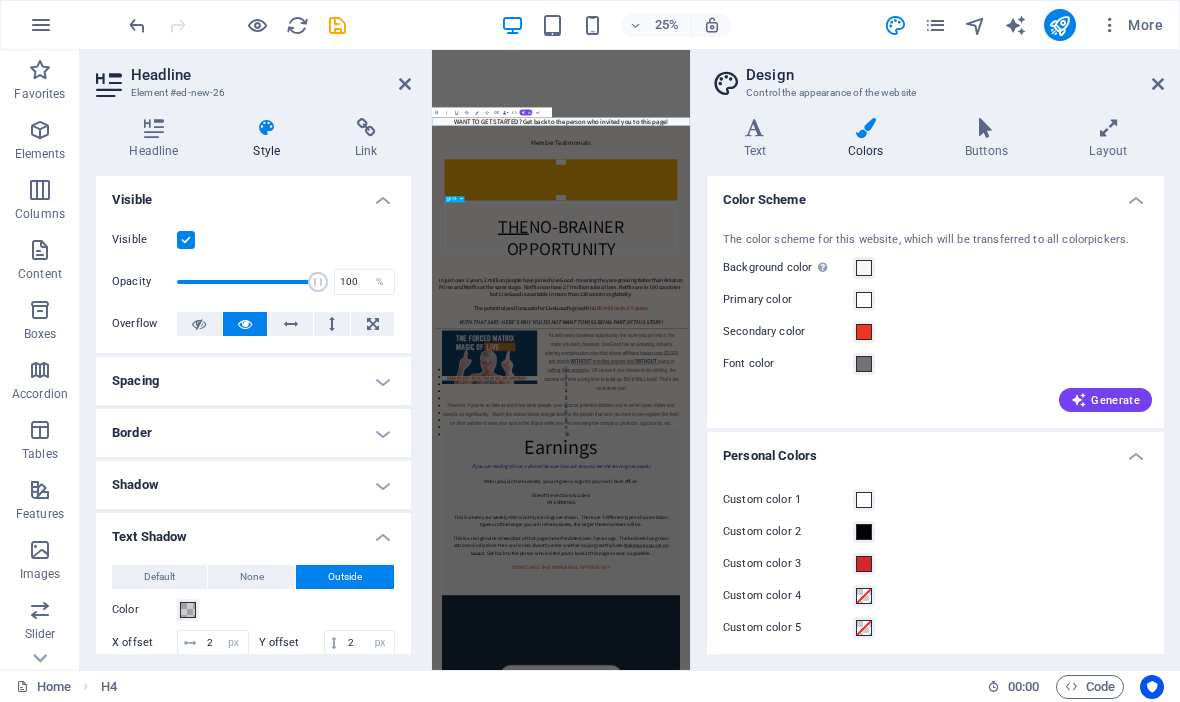 click on "THE  NO-BRAINER OPPORTUNITY" at bounding box center [948, 798] 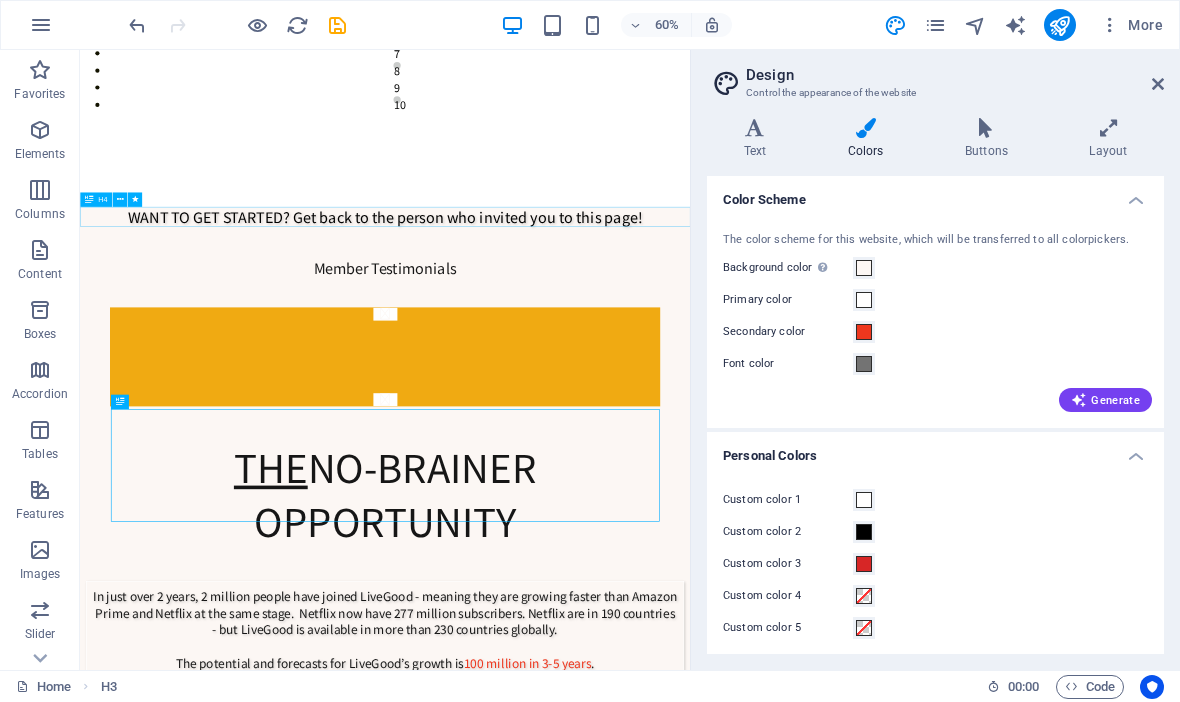 click on "WANT TO GET STARTED? Get back to the person who invited you to this page!" at bounding box center [588, 329] 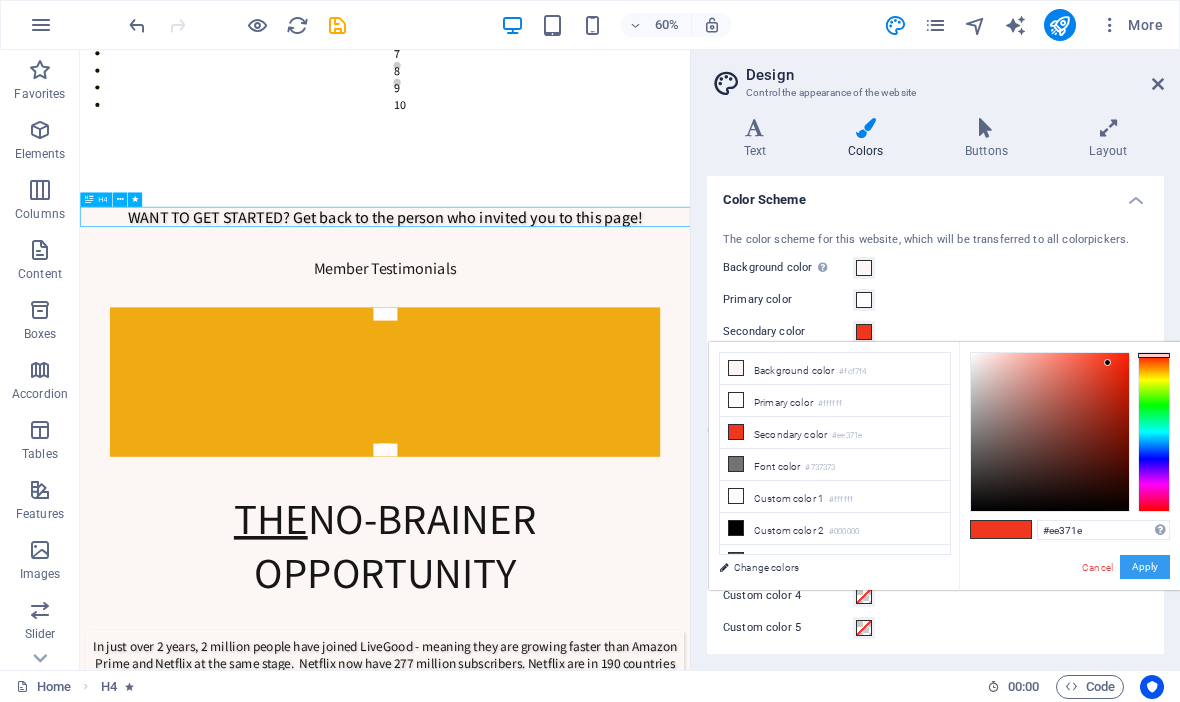 click on "Apply" at bounding box center [1145, 567] 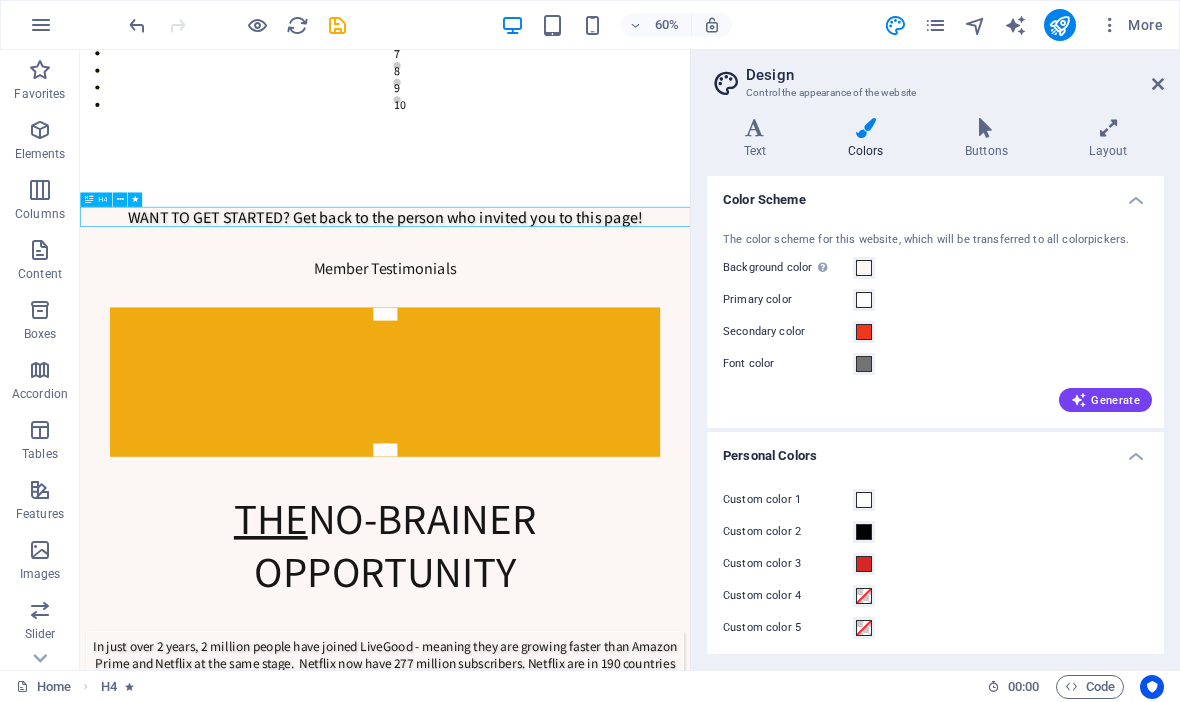 click on "WANT TO GET STARTED? Get back to the person who invited you to this page!" at bounding box center (588, 329) 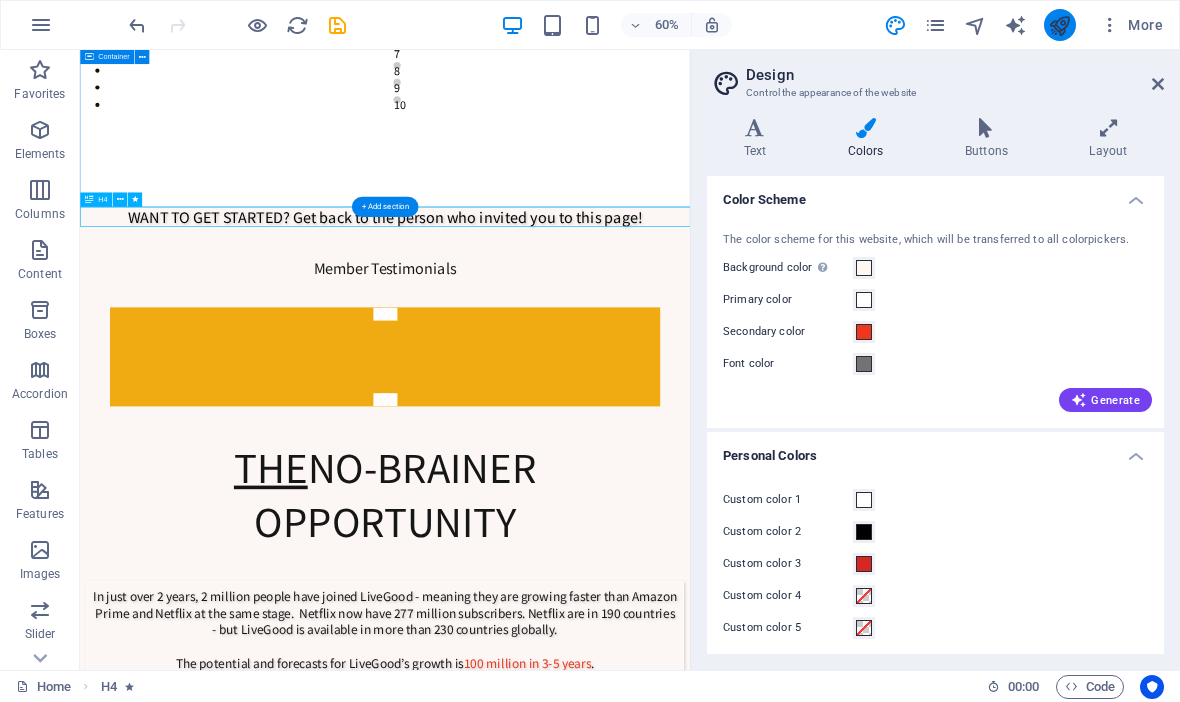 click at bounding box center [1060, 25] 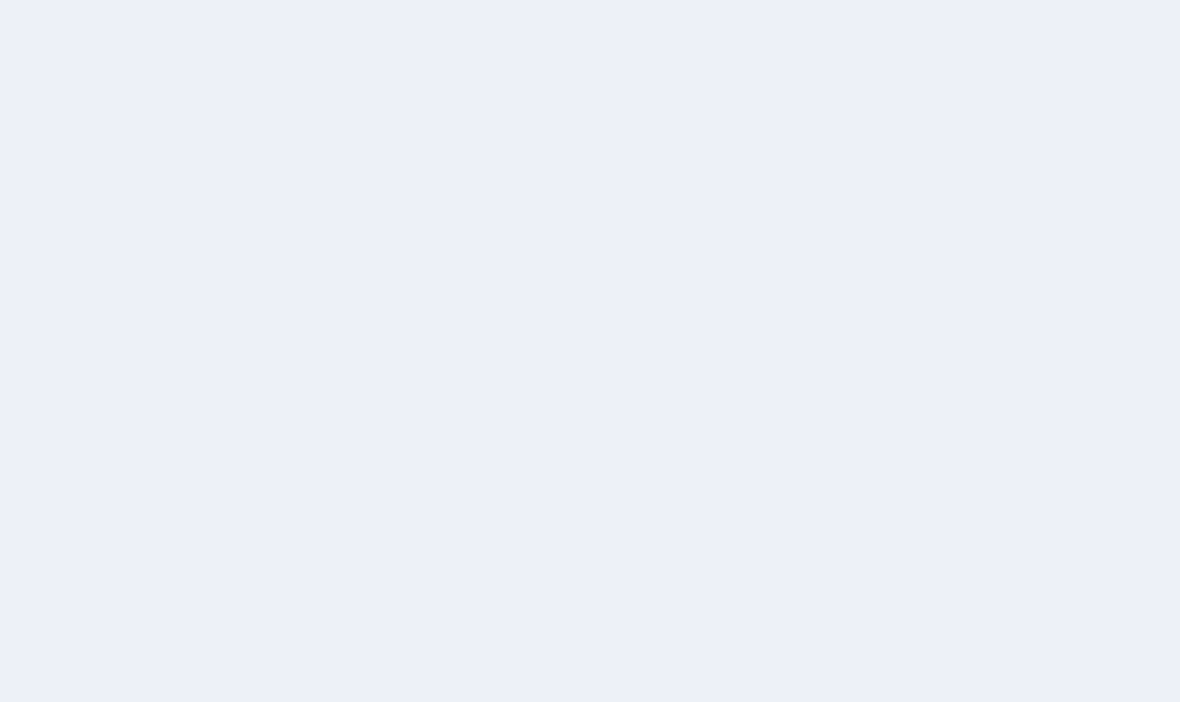 scroll, scrollTop: 0, scrollLeft: 0, axis: both 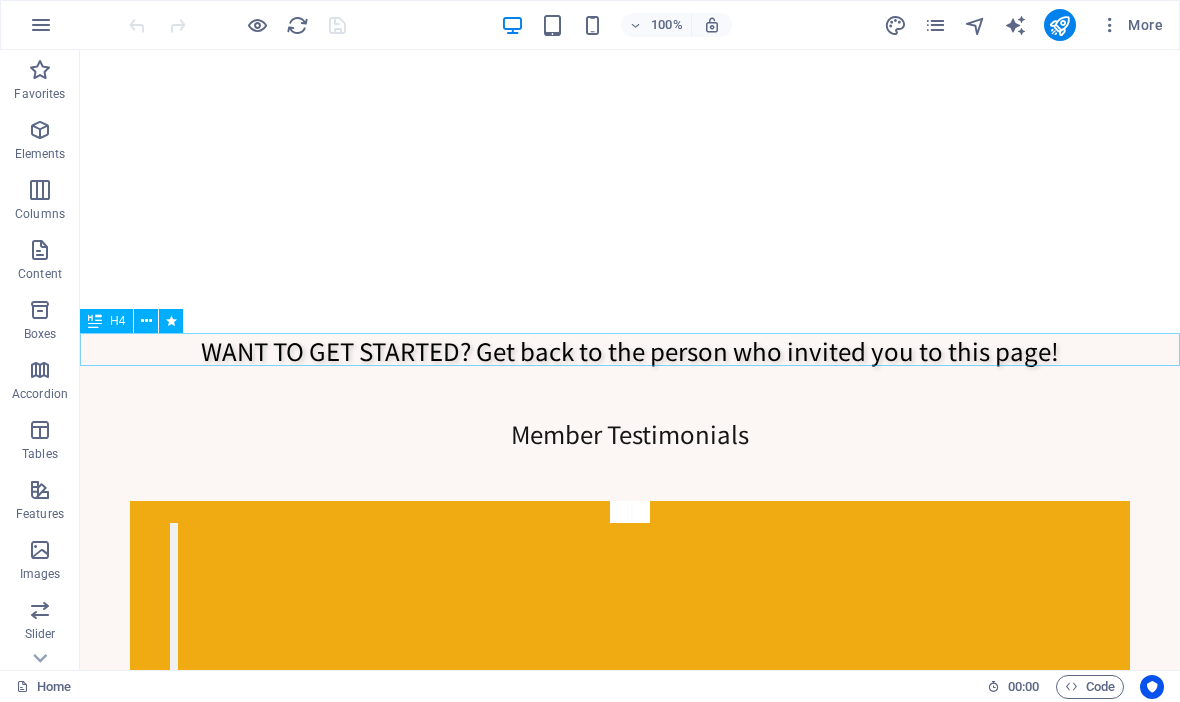 click on "WANT TO GET STARTED? Get back to the person who invited you to this page!" at bounding box center (630, 351) 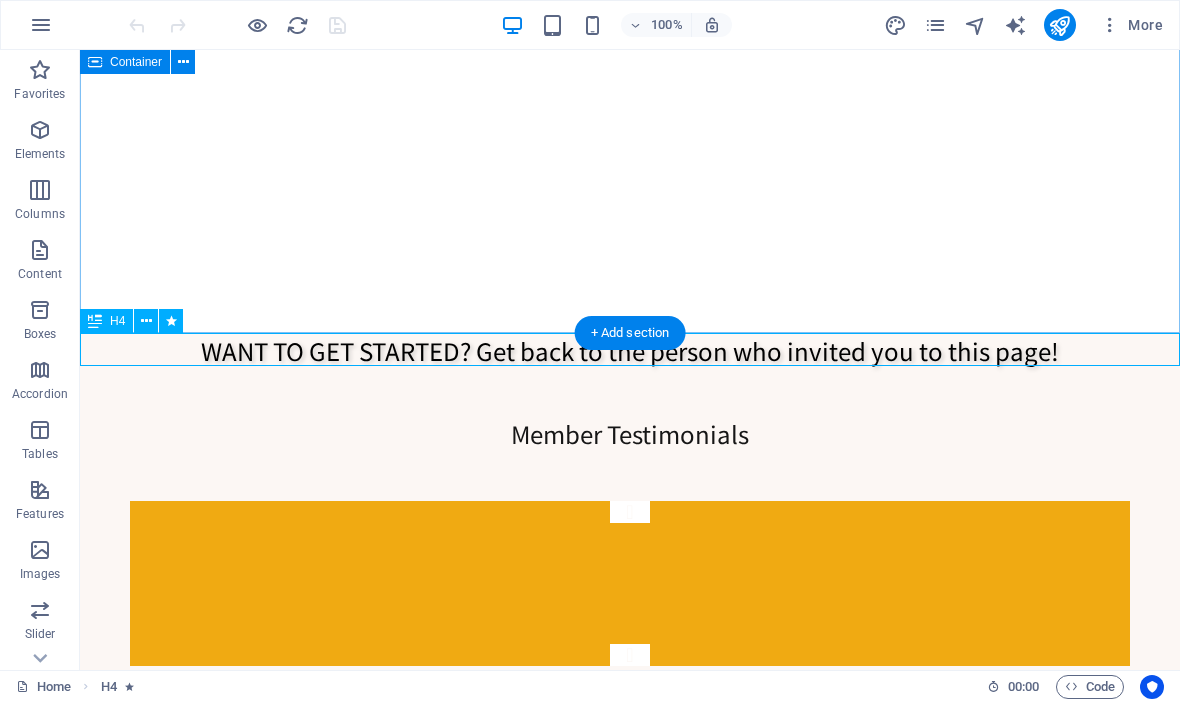 click on "H4" at bounding box center [117, 321] 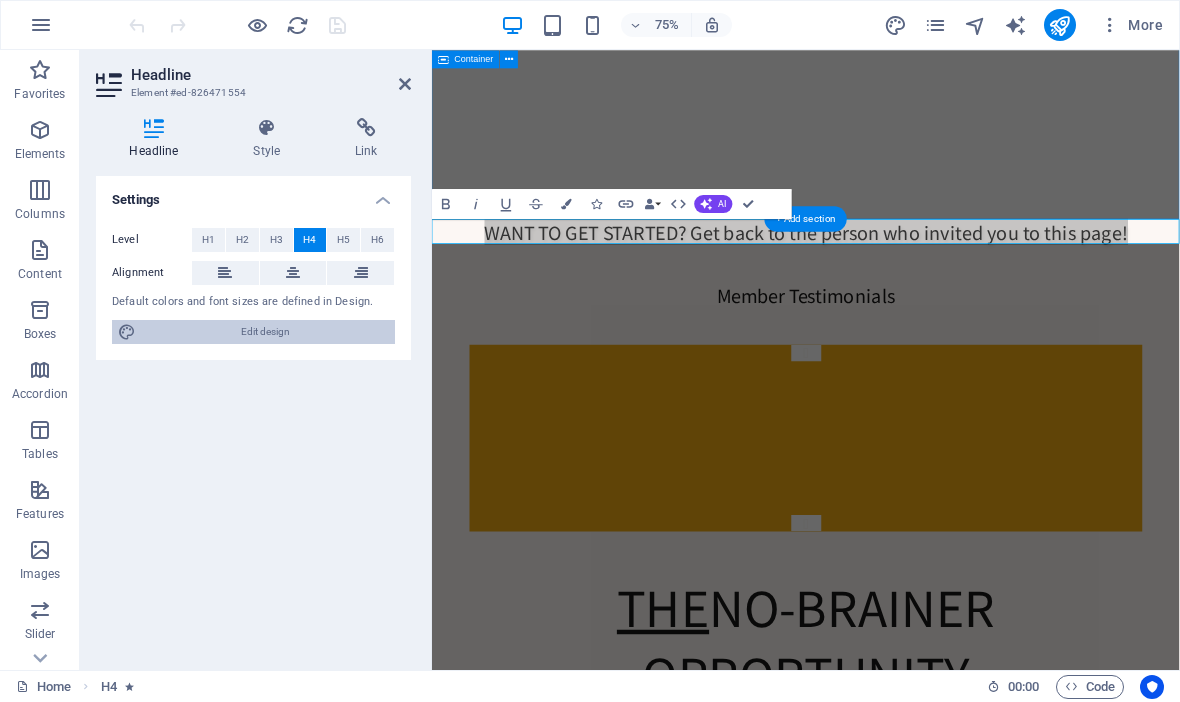 click on "Edit design" at bounding box center [265, 332] 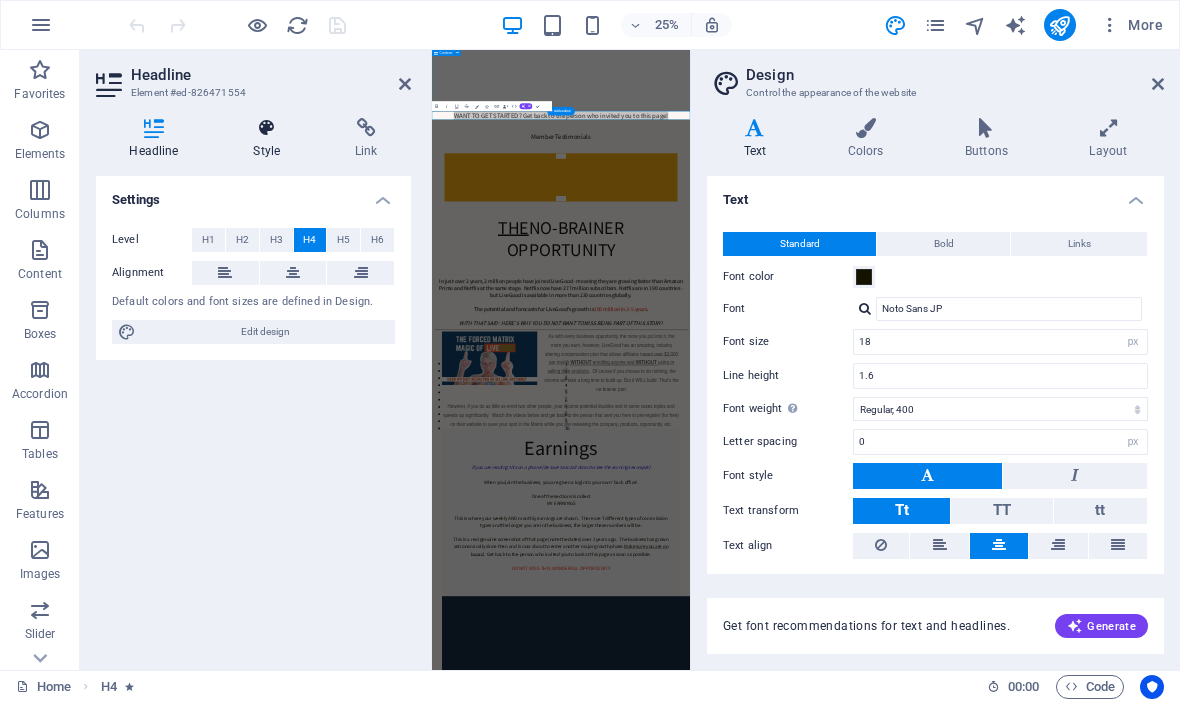 click at bounding box center [267, 128] 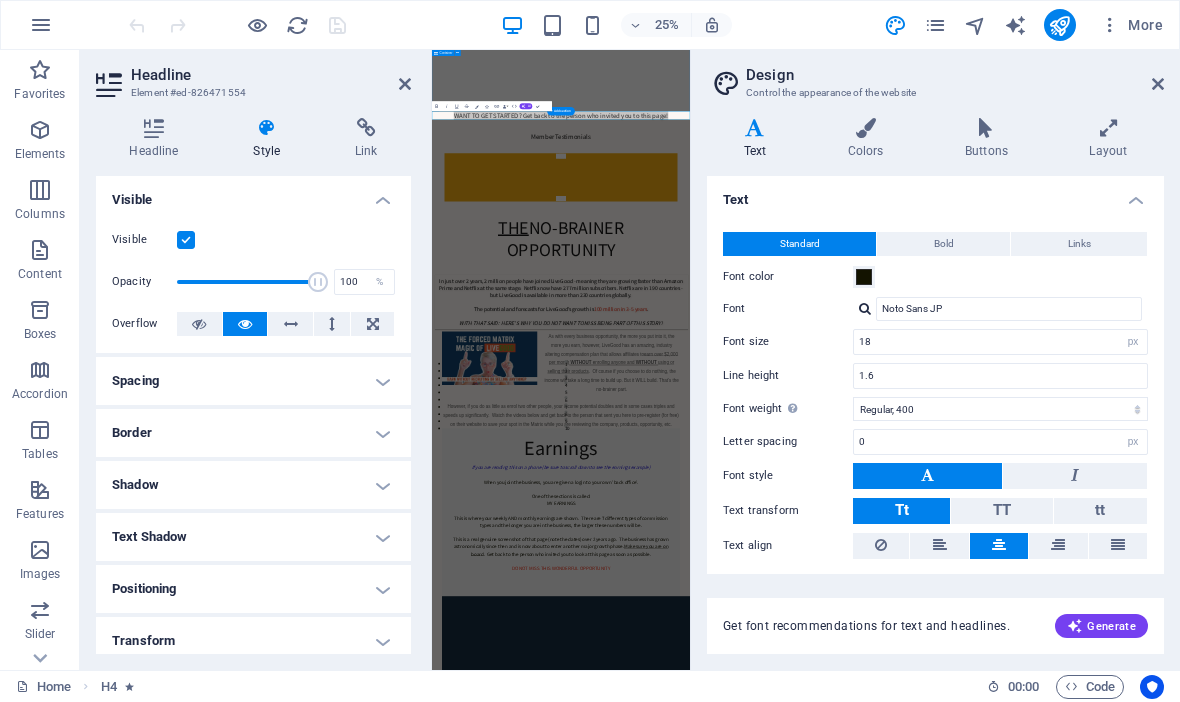 scroll, scrollTop: 0, scrollLeft: 0, axis: both 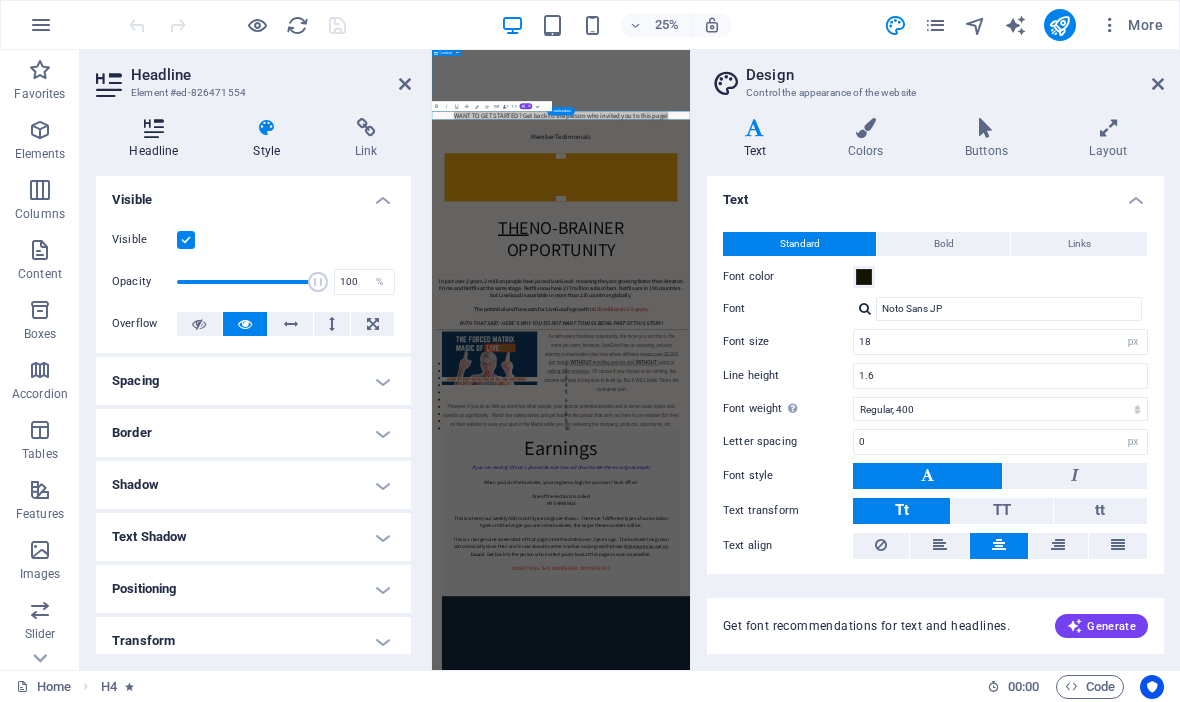 click at bounding box center [154, 128] 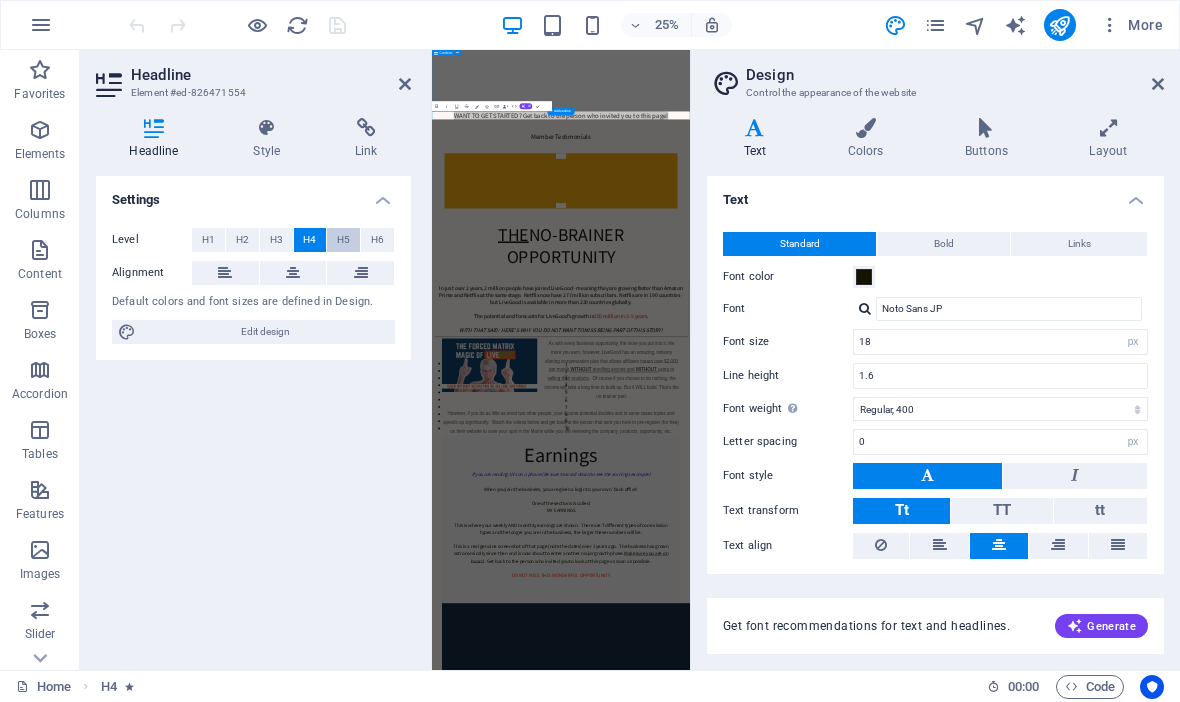 click on "H5" at bounding box center (343, 240) 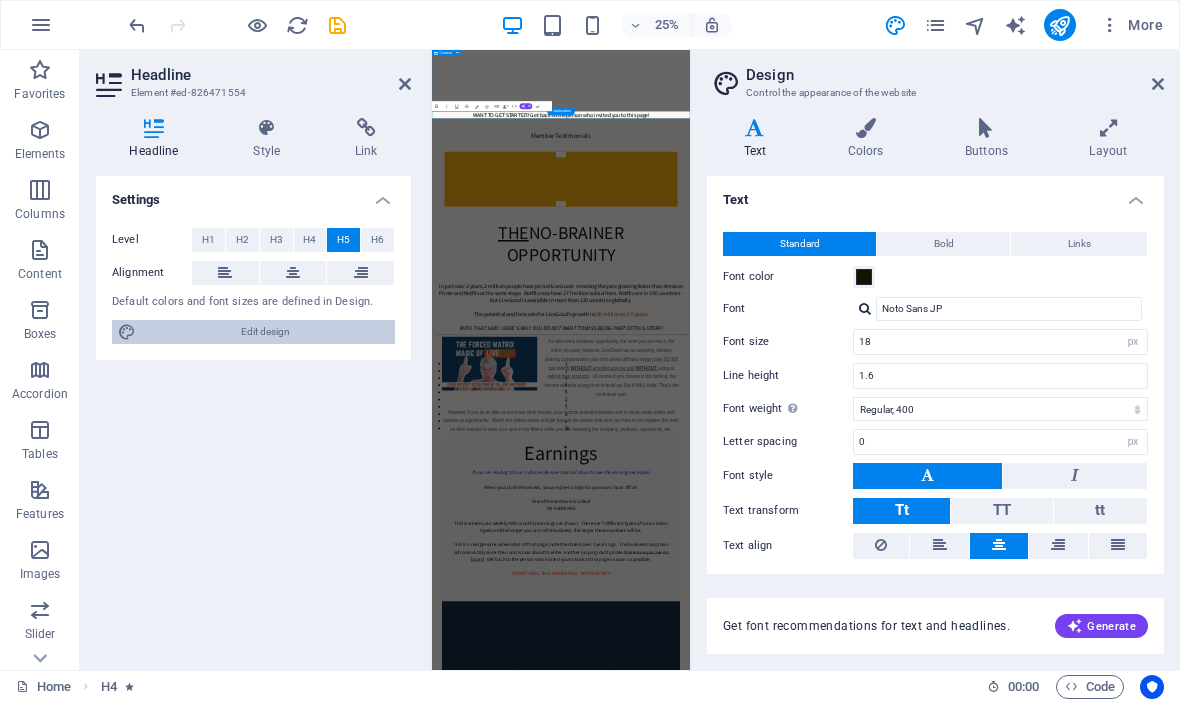 click on "Edit design" at bounding box center [265, 332] 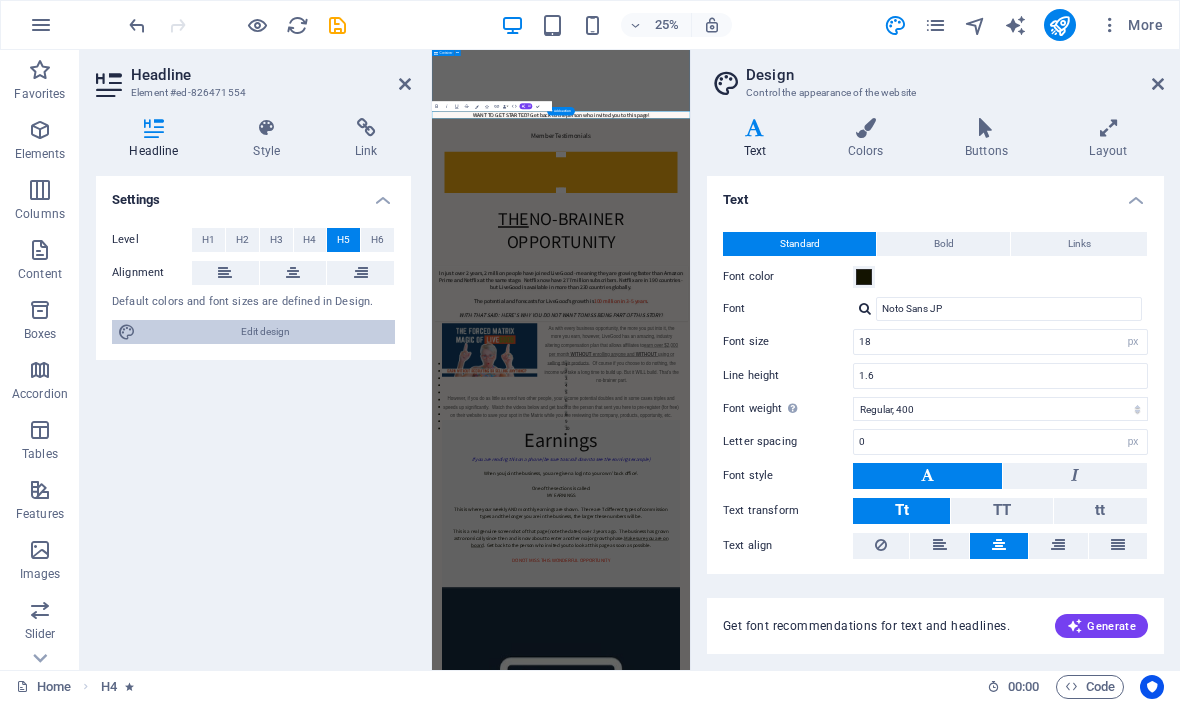 click on "Edit design" at bounding box center [265, 332] 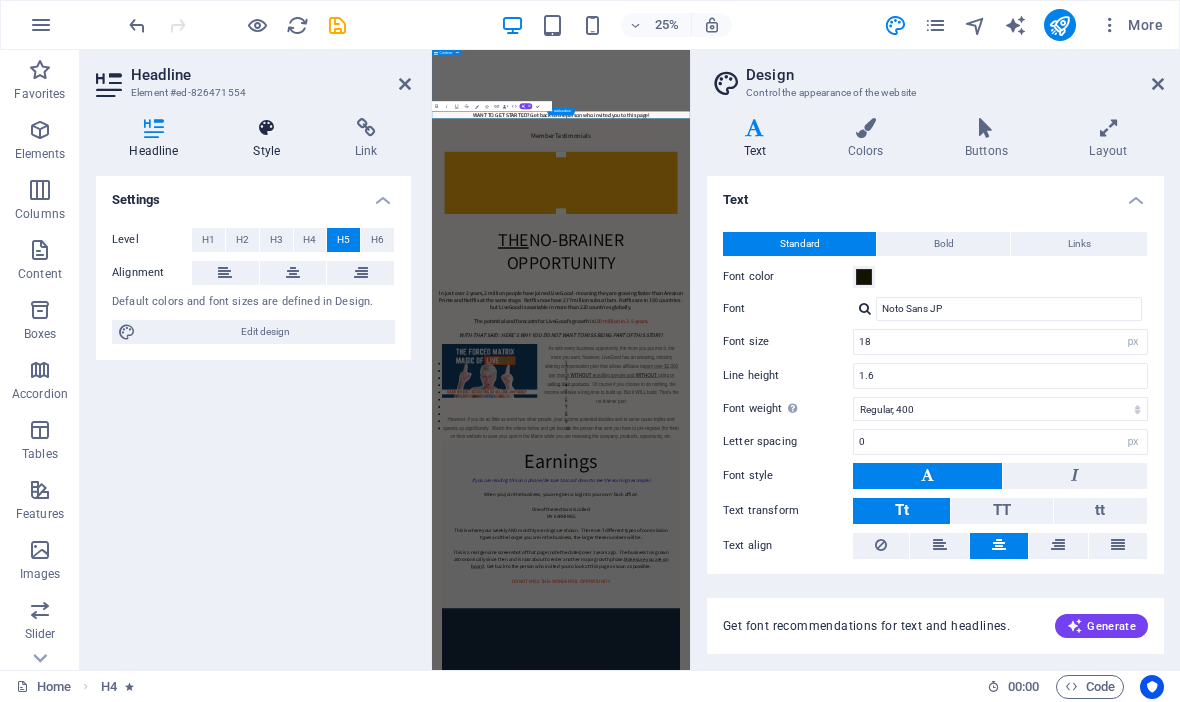 click at bounding box center [267, 128] 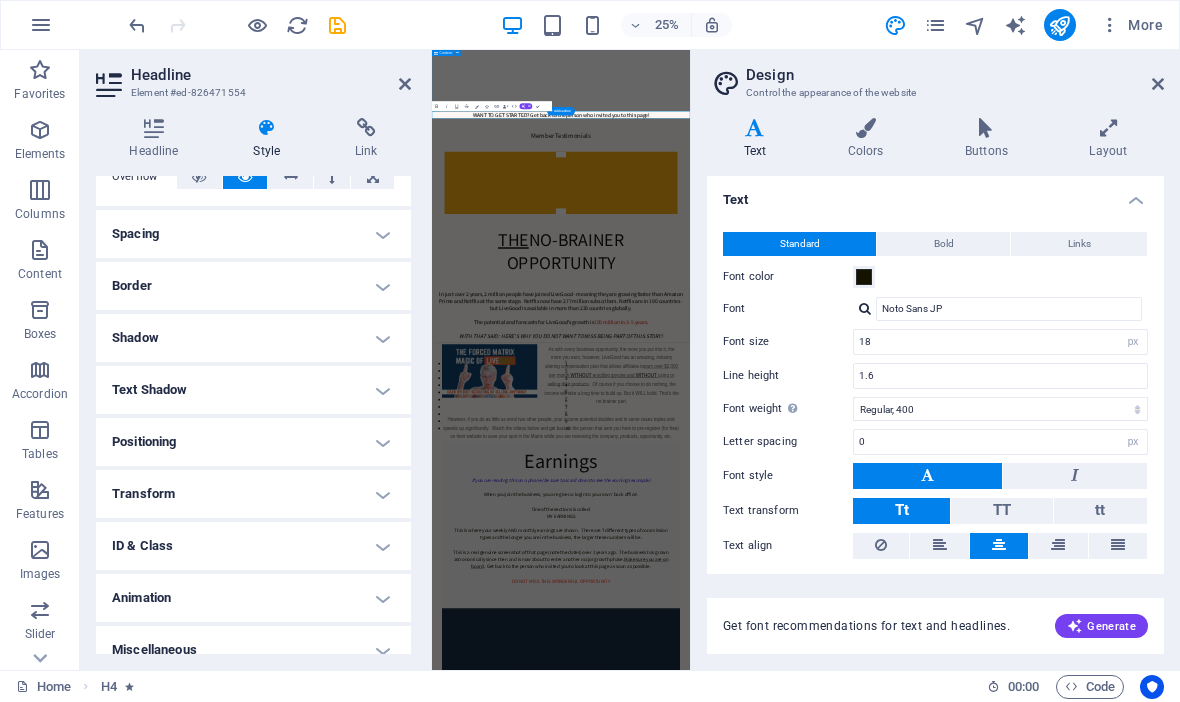 scroll, scrollTop: 150, scrollLeft: 0, axis: vertical 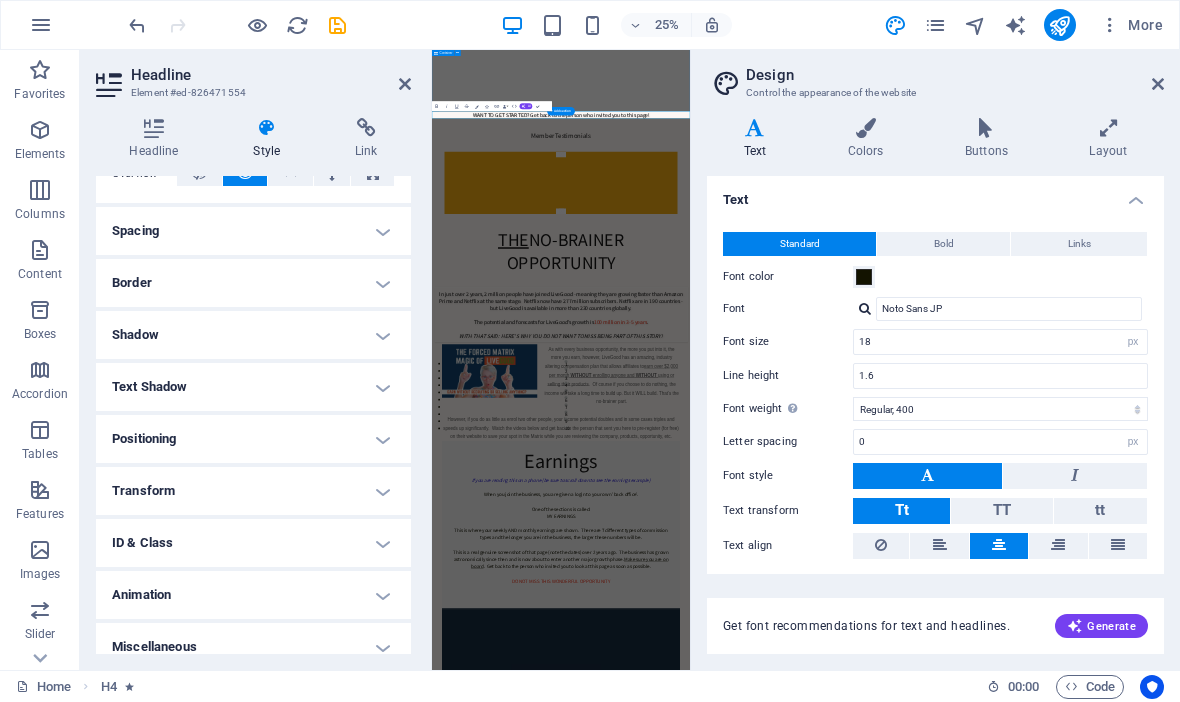 click on "Shadow" at bounding box center [253, 335] 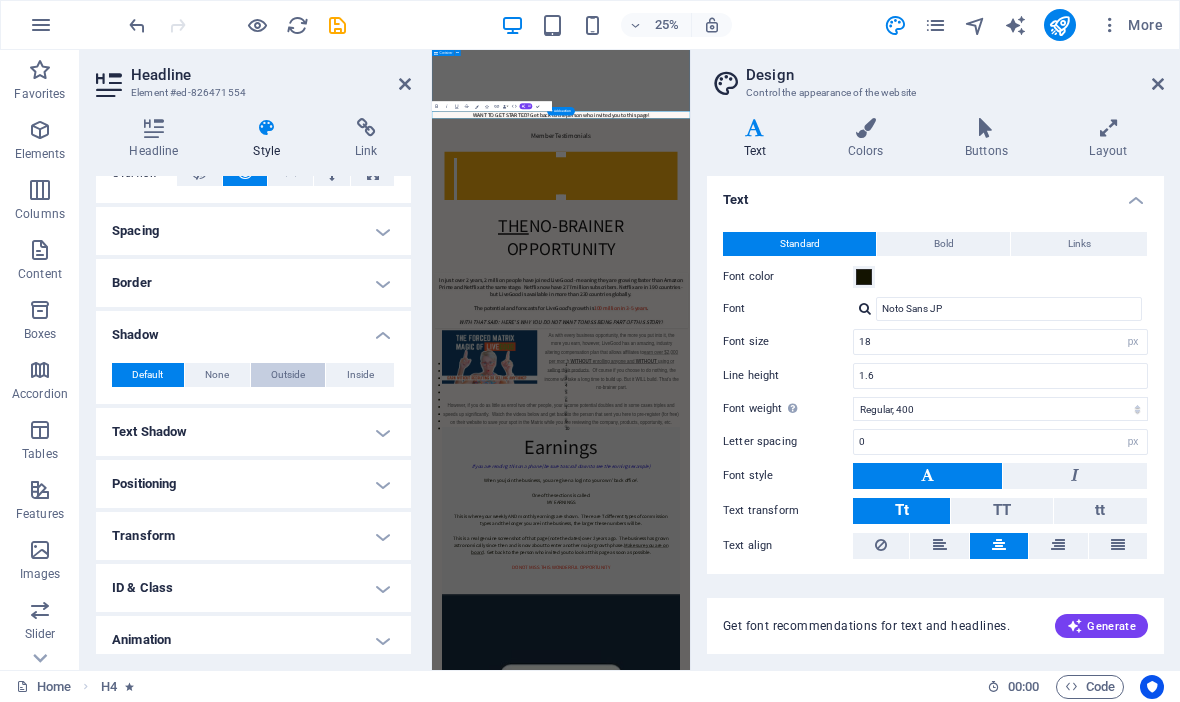click on "Outside" at bounding box center (288, 375) 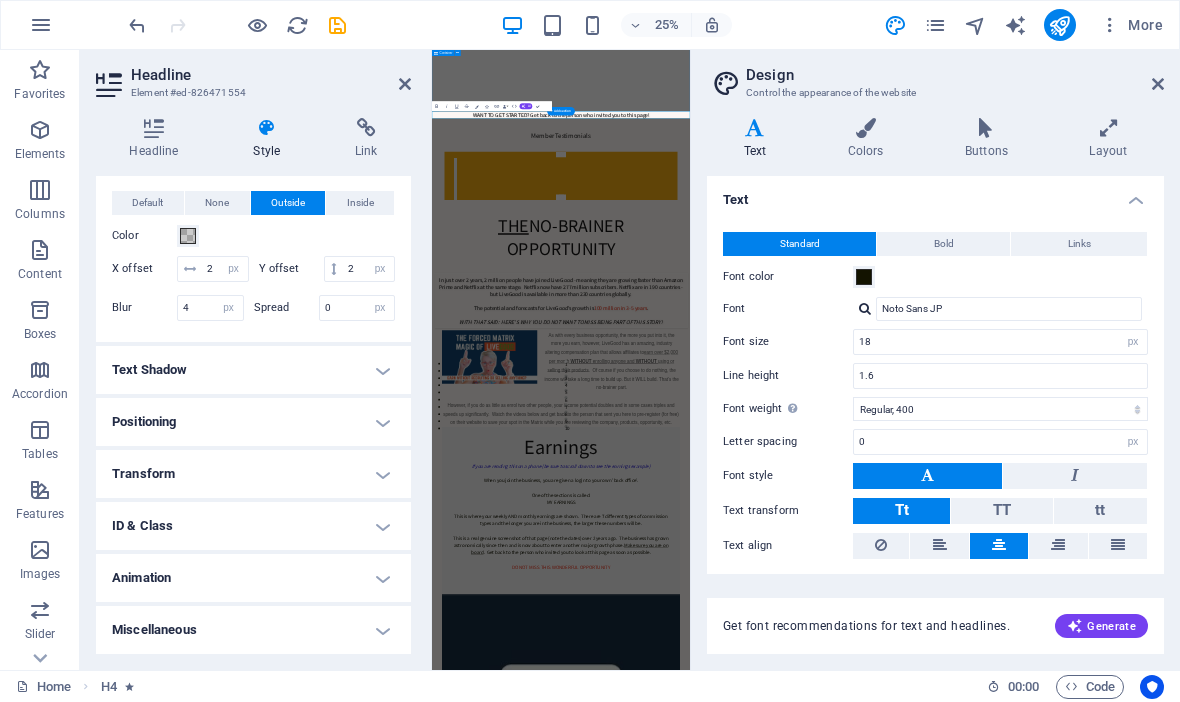 scroll, scrollTop: 321, scrollLeft: 0, axis: vertical 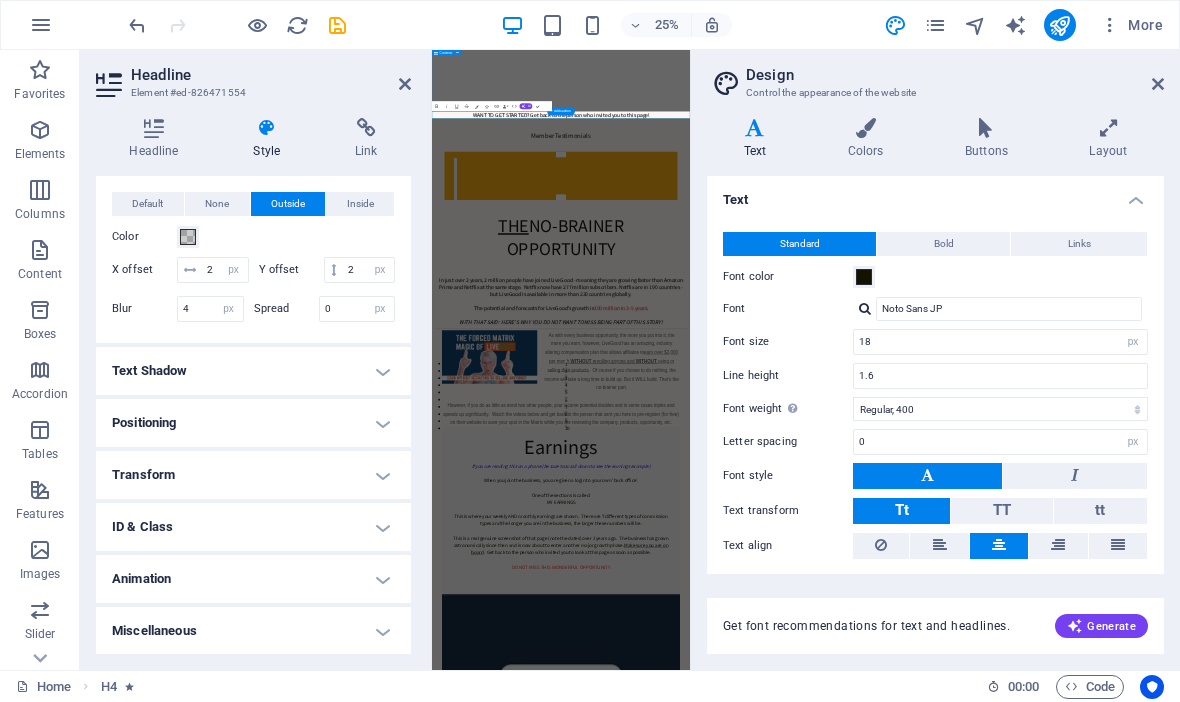 click on "Positioning" at bounding box center [253, 423] 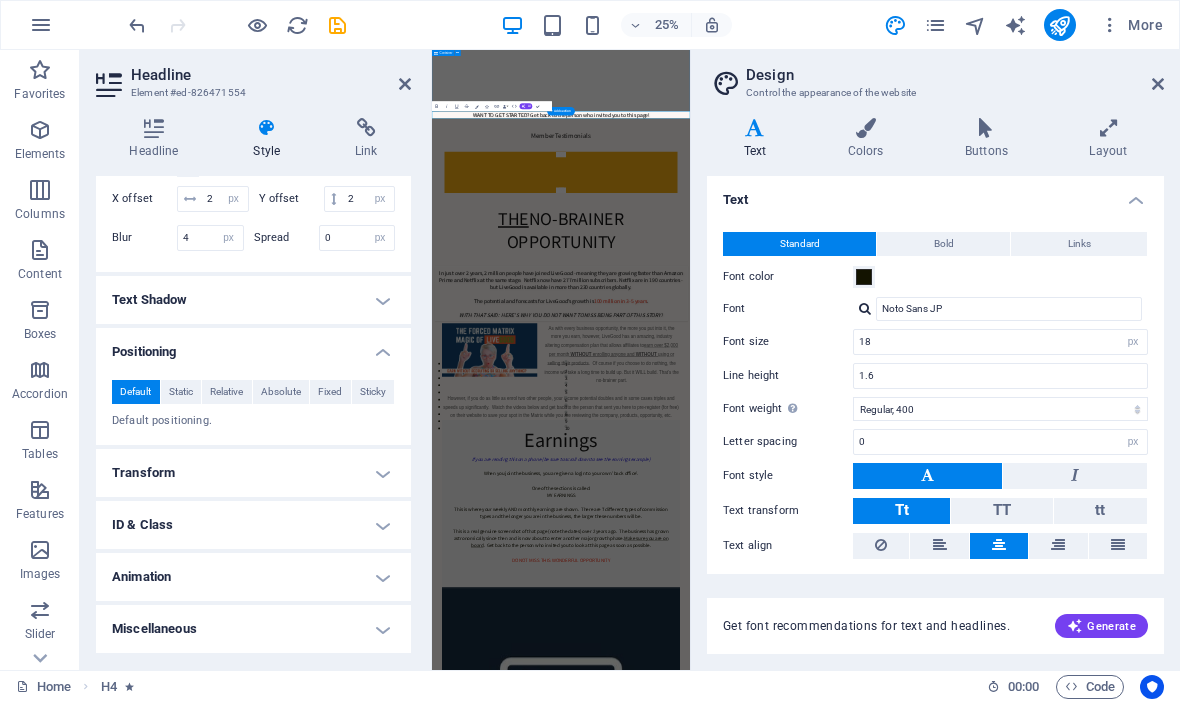 scroll, scrollTop: 390, scrollLeft: 0, axis: vertical 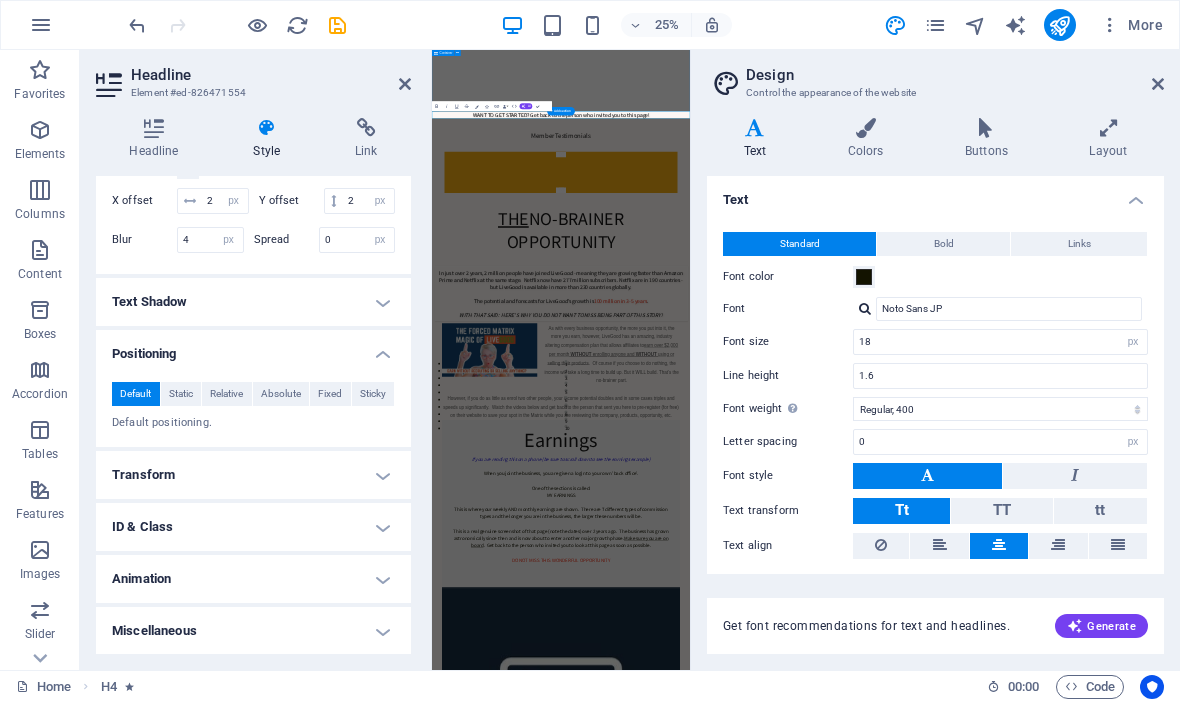 click on "Miscellaneous" at bounding box center (253, 631) 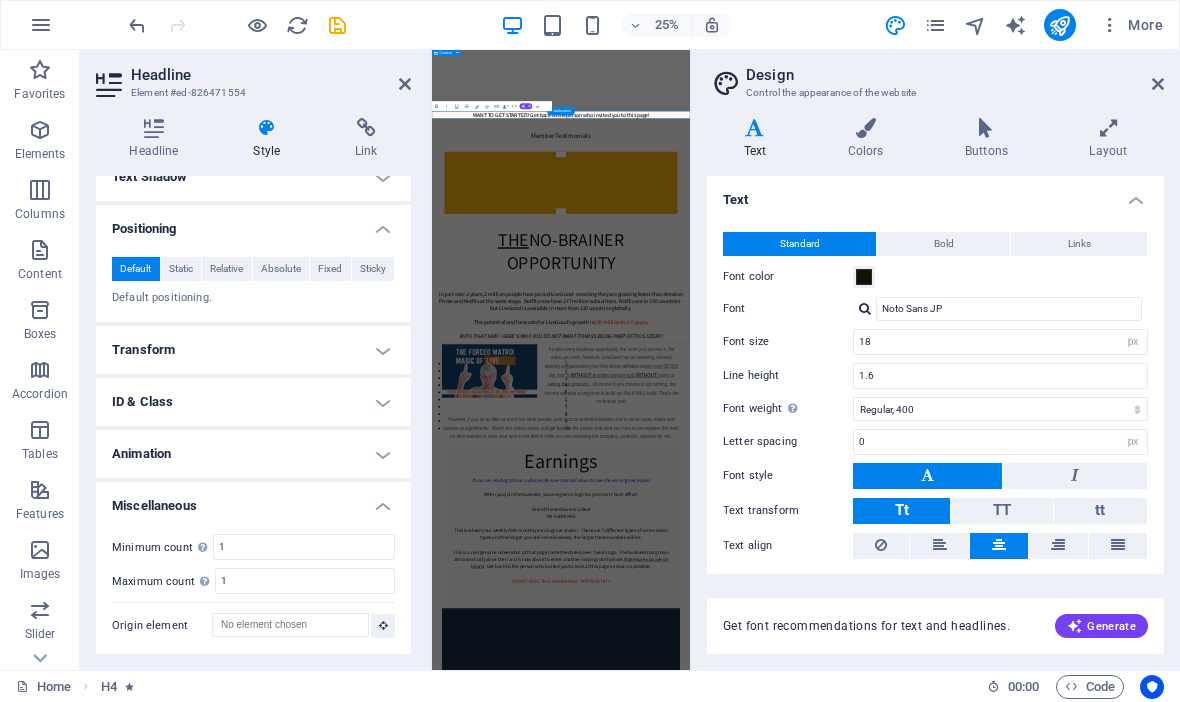 scroll, scrollTop: 514, scrollLeft: 0, axis: vertical 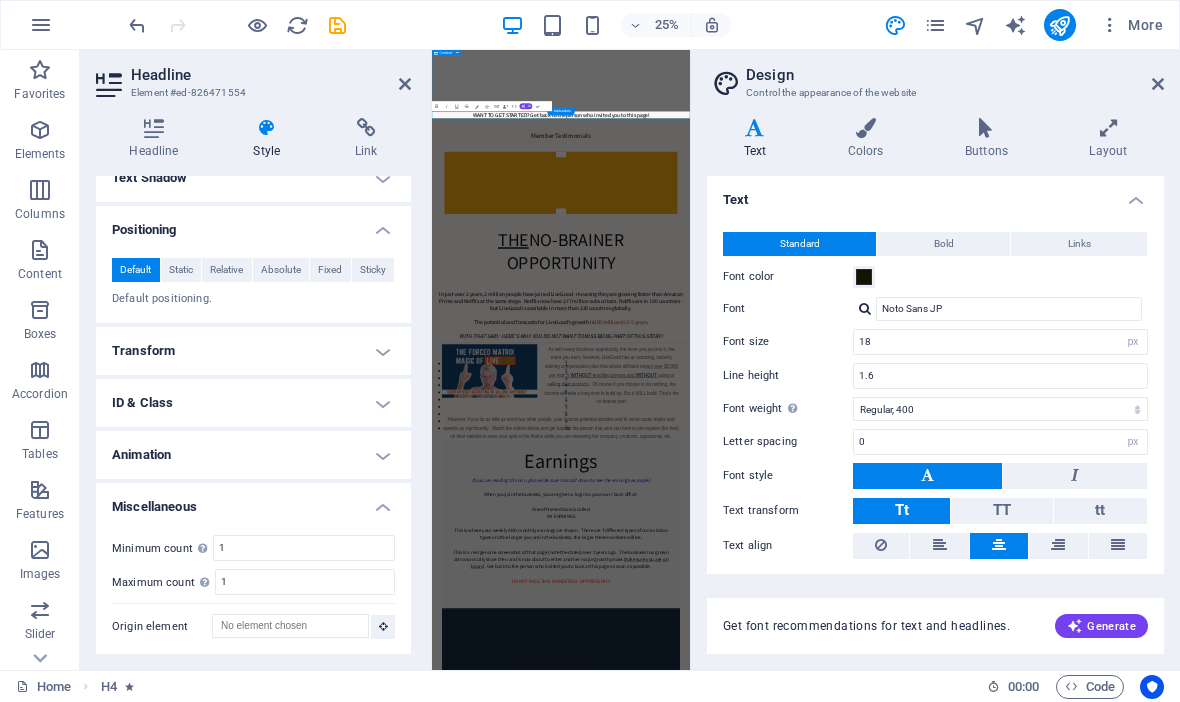 click on "Animation" at bounding box center (253, 455) 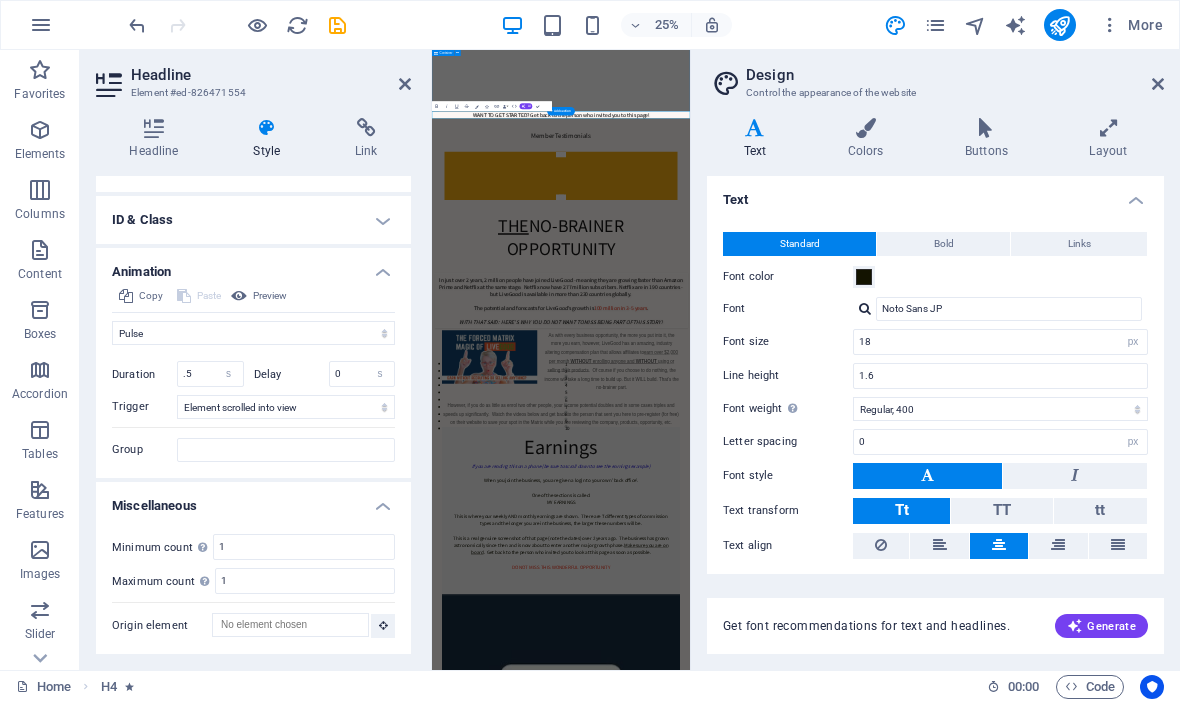 scroll, scrollTop: 696, scrollLeft: 0, axis: vertical 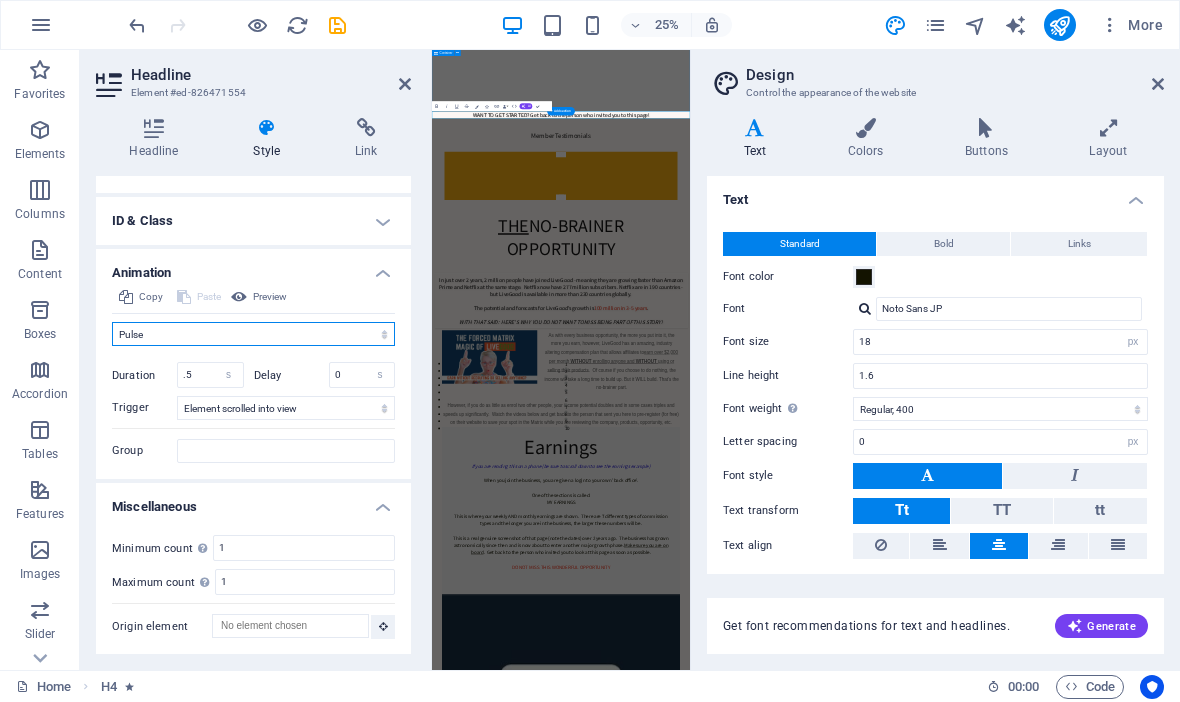 click on "Don't animate Show / Hide Slide up/down Zoom in/out Slide left to right Slide right to left Slide top to bottom Slide bottom to top Pulse Blink Open as overlay" at bounding box center (253, 334) 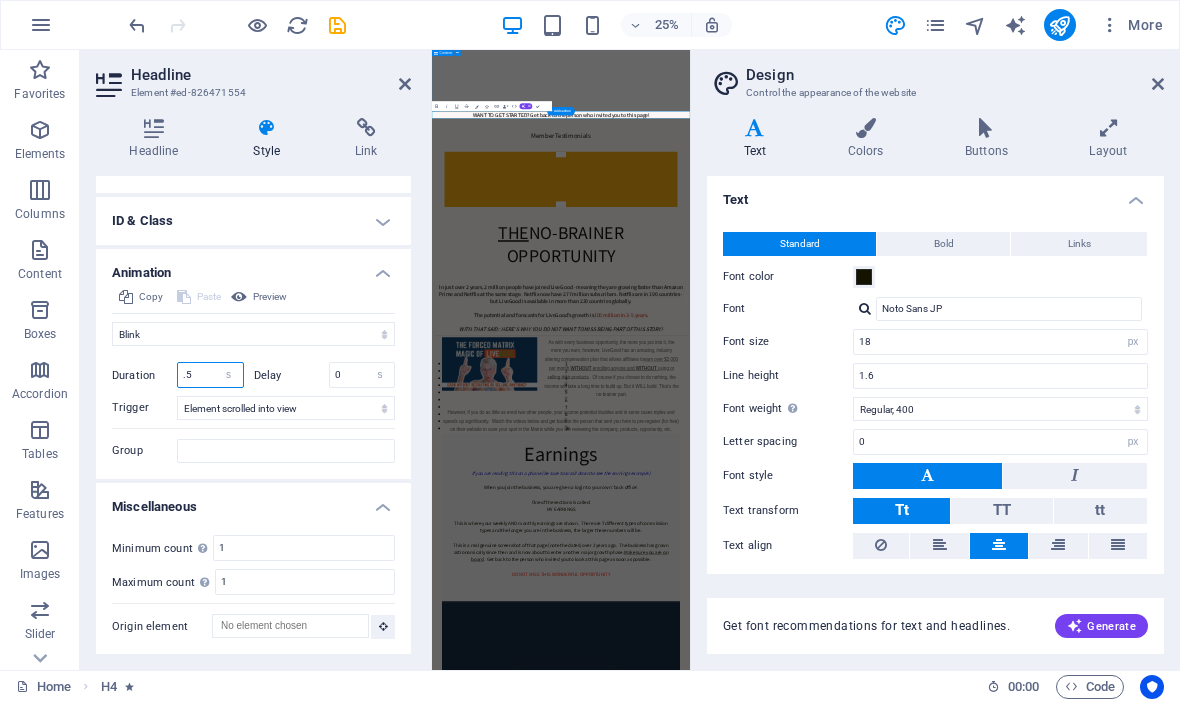 click on ".5" at bounding box center [210, 375] 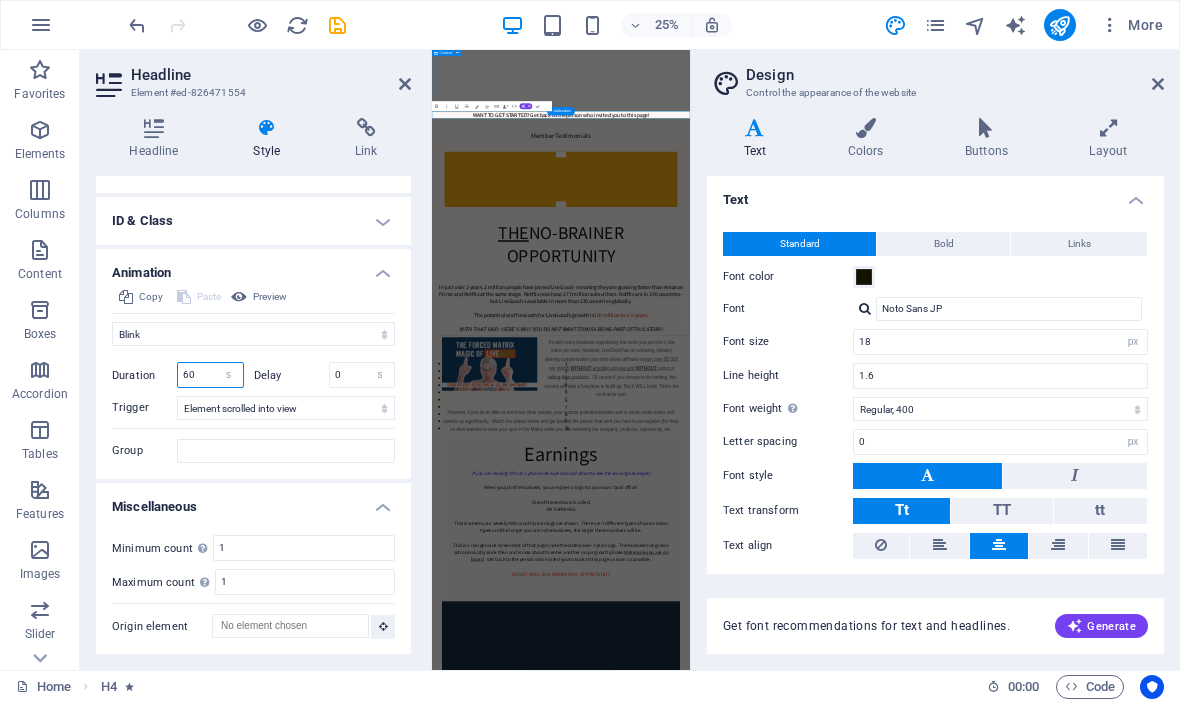 type on "30" 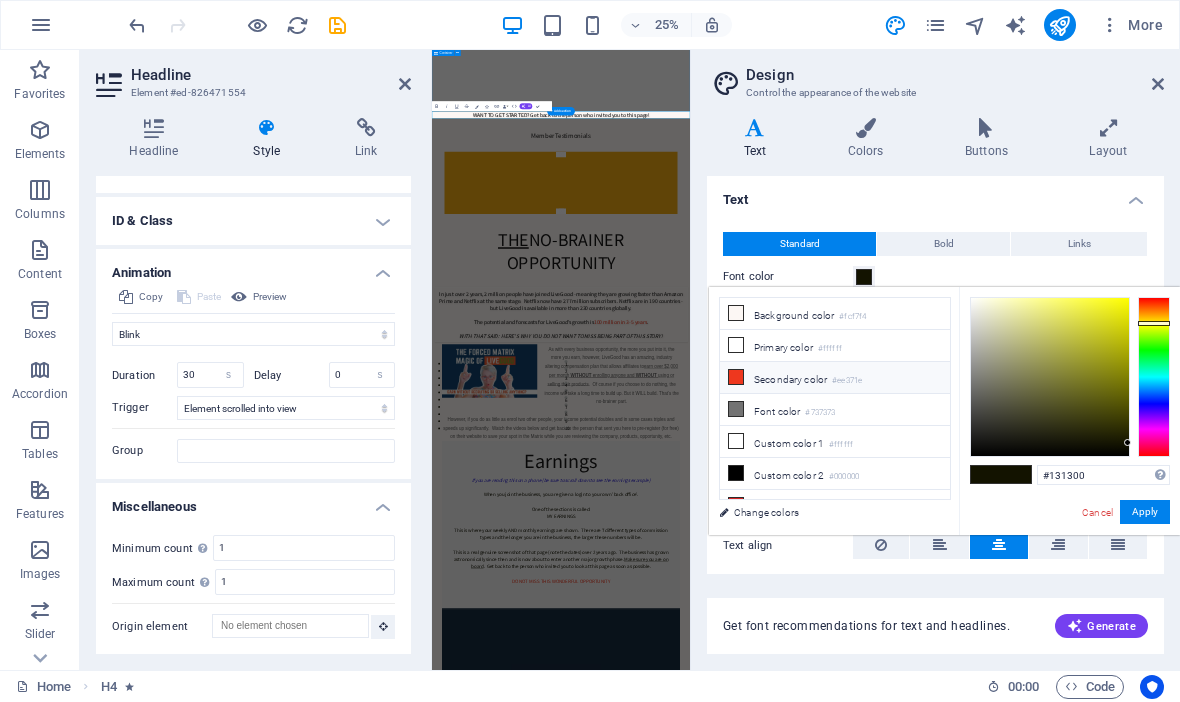 click on "Secondary color
#ee371e" at bounding box center (835, 378) 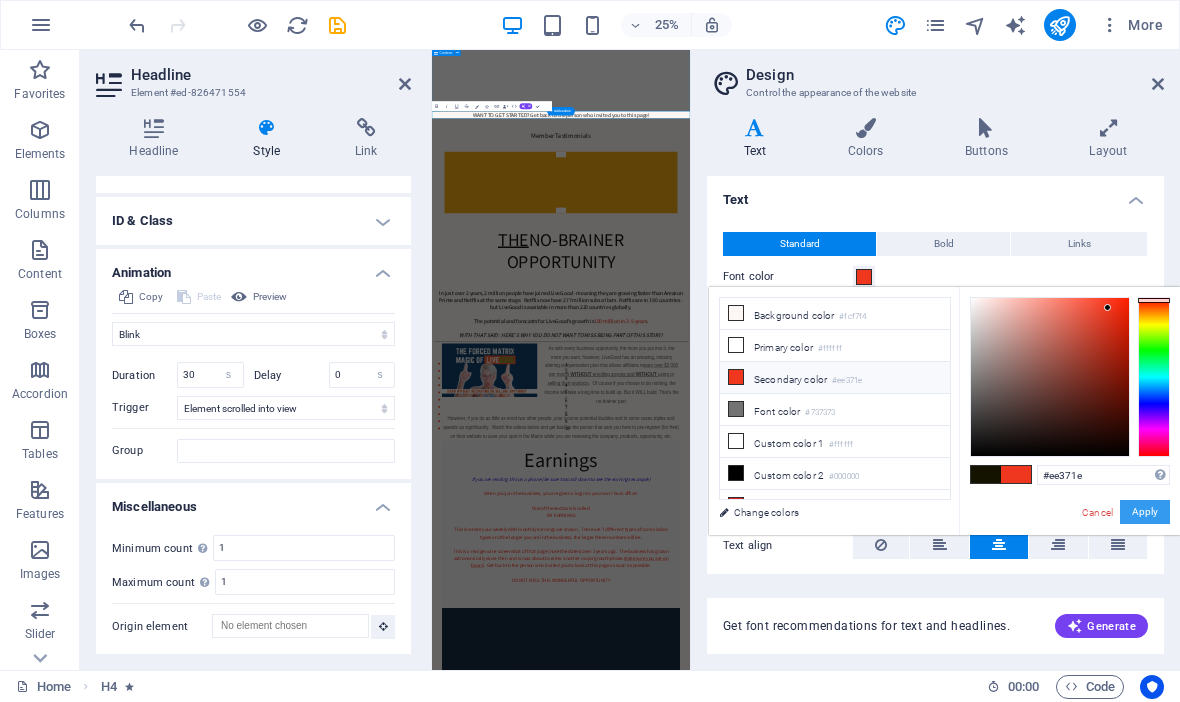 click on "Apply" at bounding box center (1145, 512) 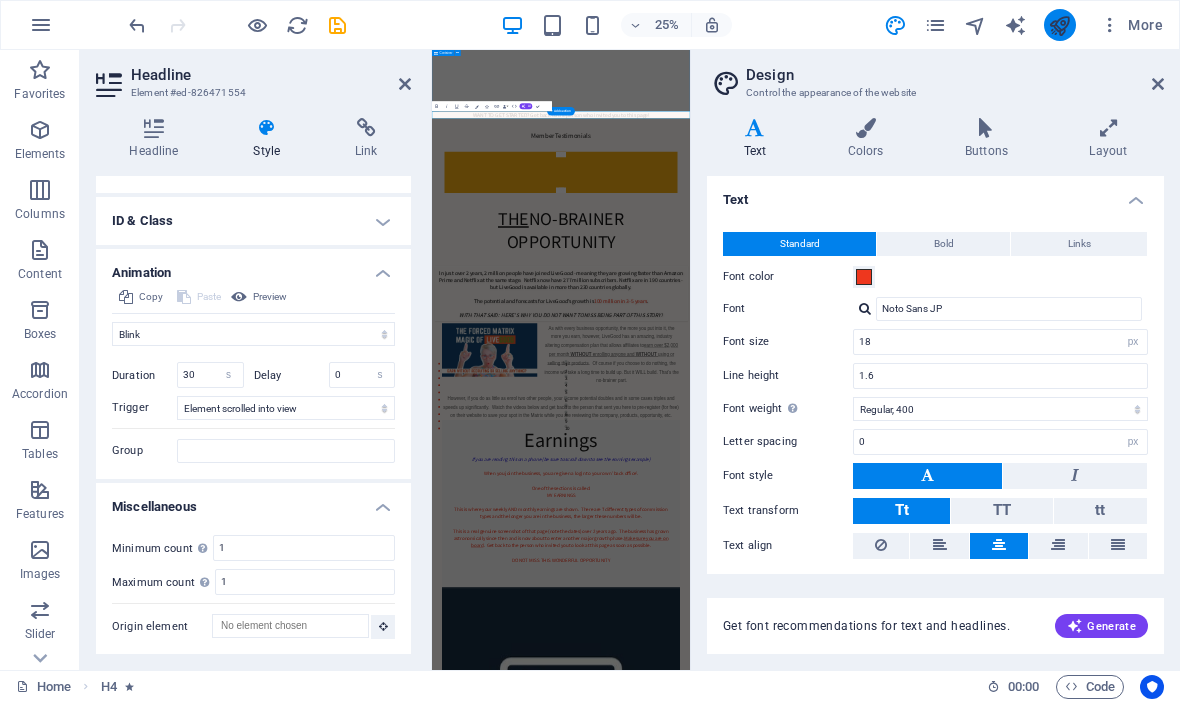 click at bounding box center [1059, 25] 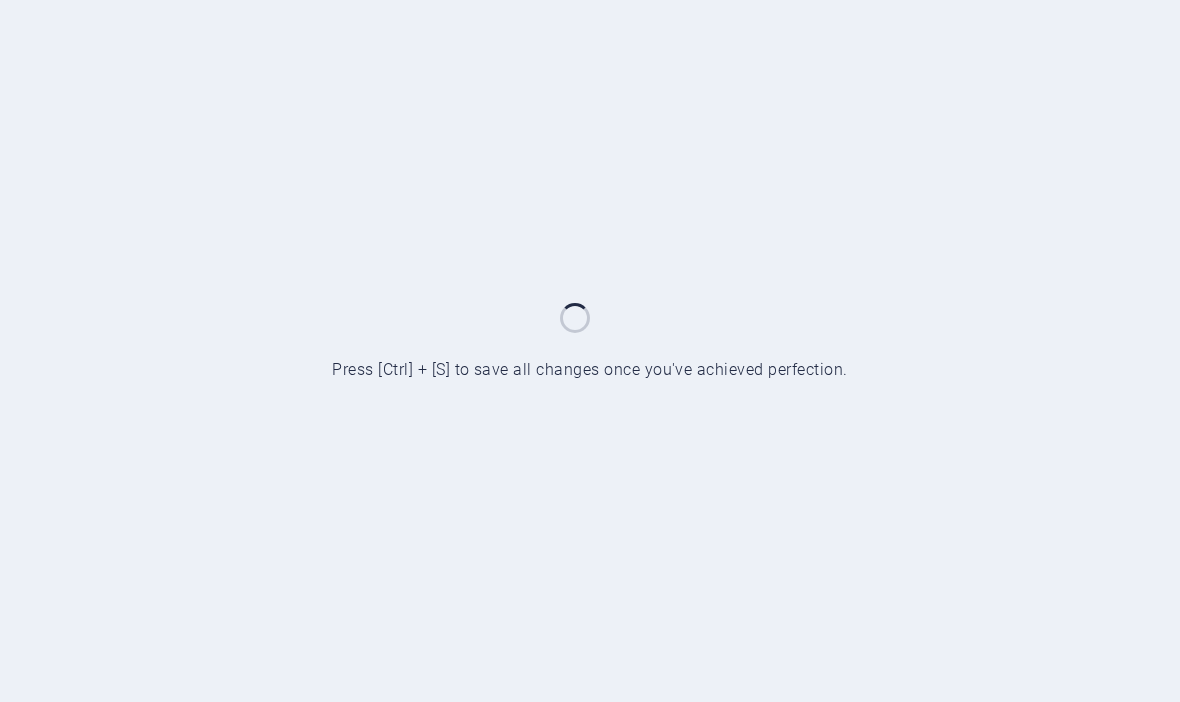 scroll, scrollTop: 0, scrollLeft: 0, axis: both 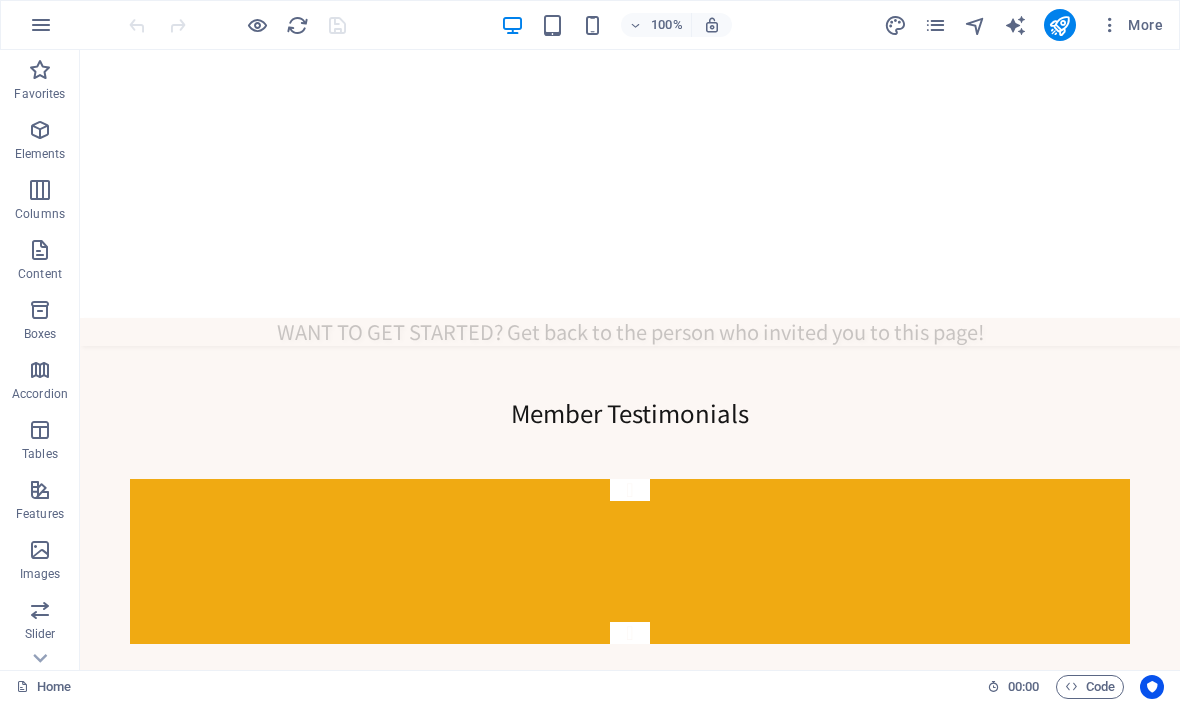 click on "WANT TO GET STARTED? Get back to the person who invited you to this page!" at bounding box center (630, 332) 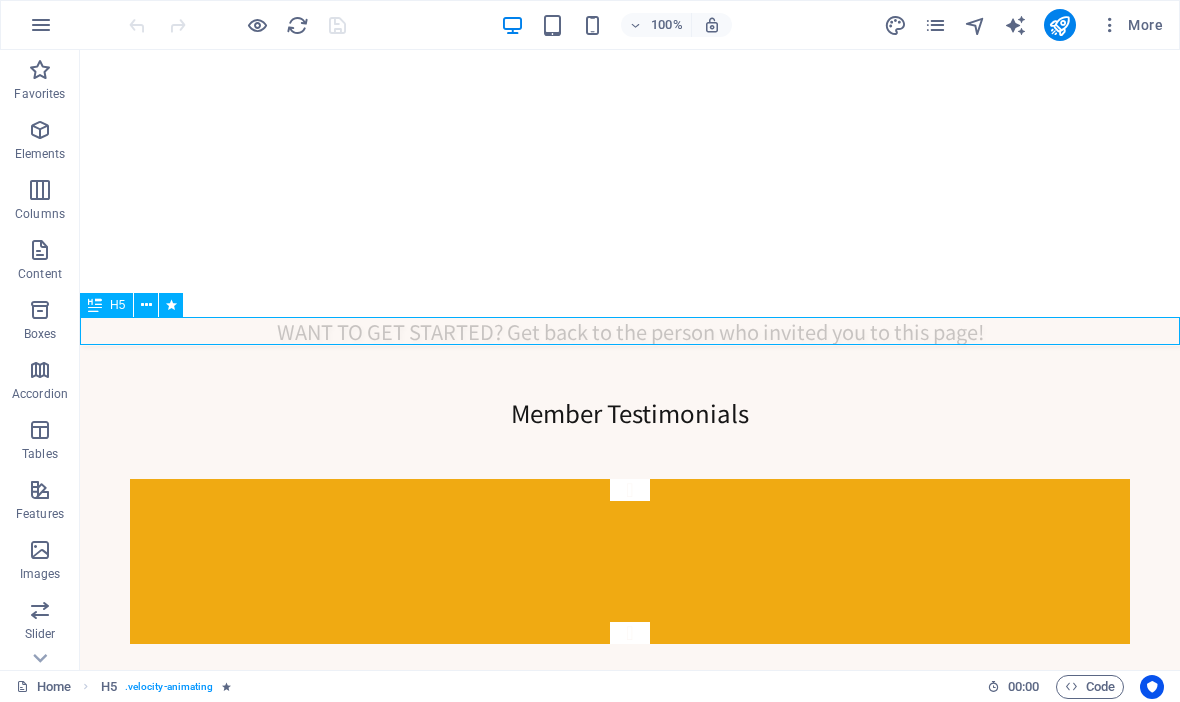 click on "WANT TO GET STARTED? Get back to the person who invited you to this page!" at bounding box center (630, 332) 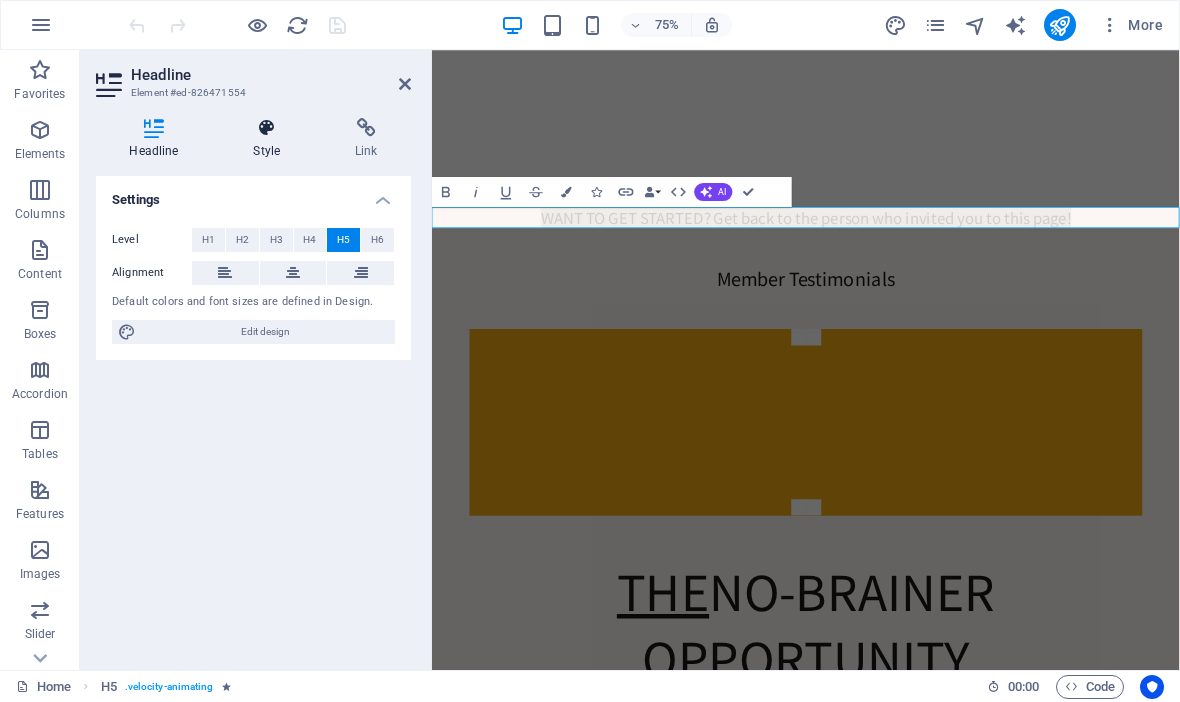 click at bounding box center (267, 128) 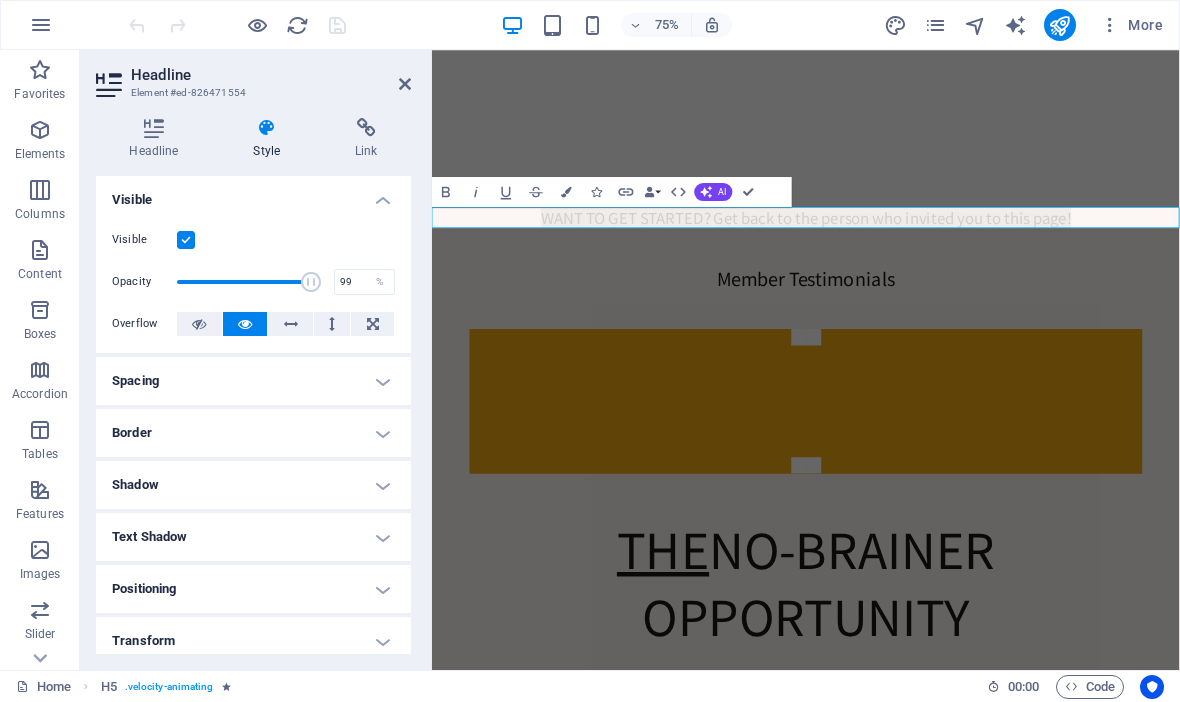 type on "100" 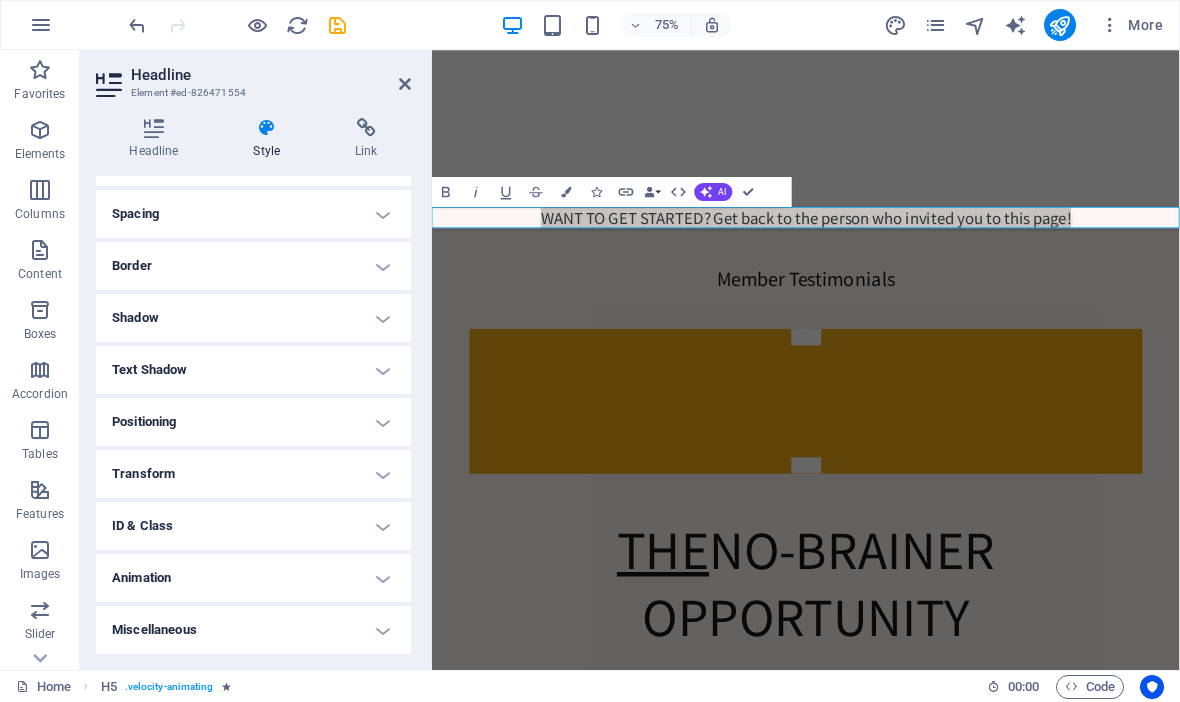 scroll, scrollTop: 166, scrollLeft: 0, axis: vertical 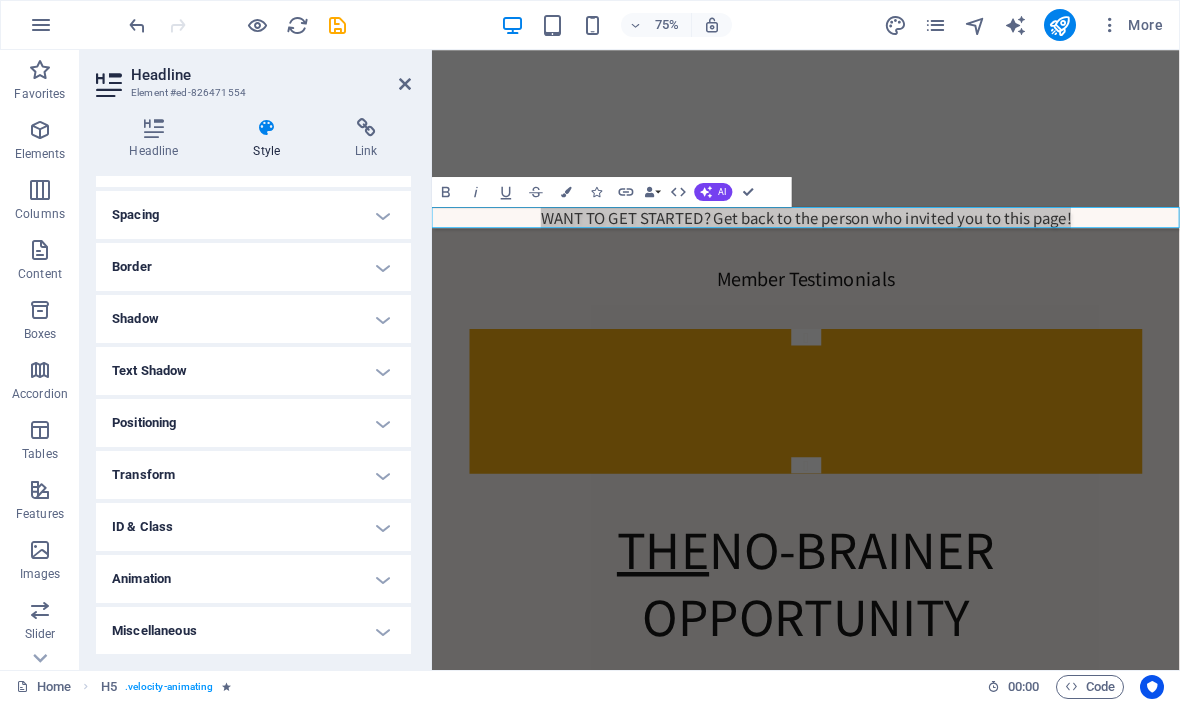 click on "Animation" at bounding box center [253, 579] 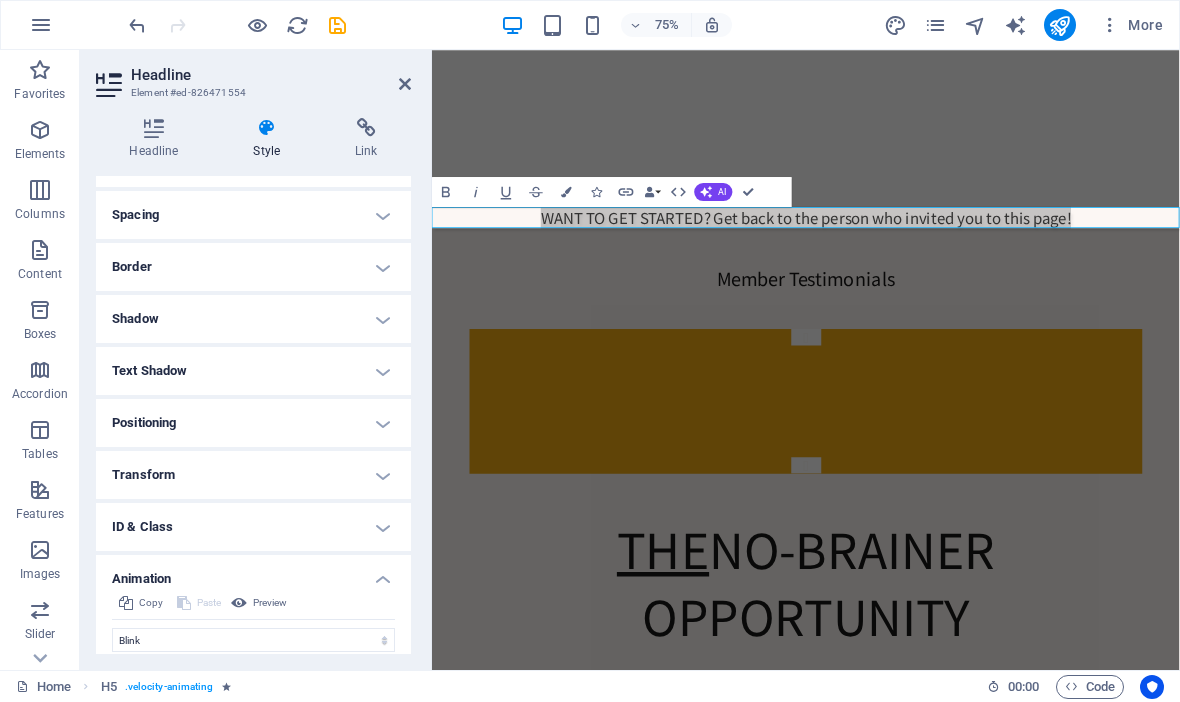 click on "Shadow" at bounding box center (253, 319) 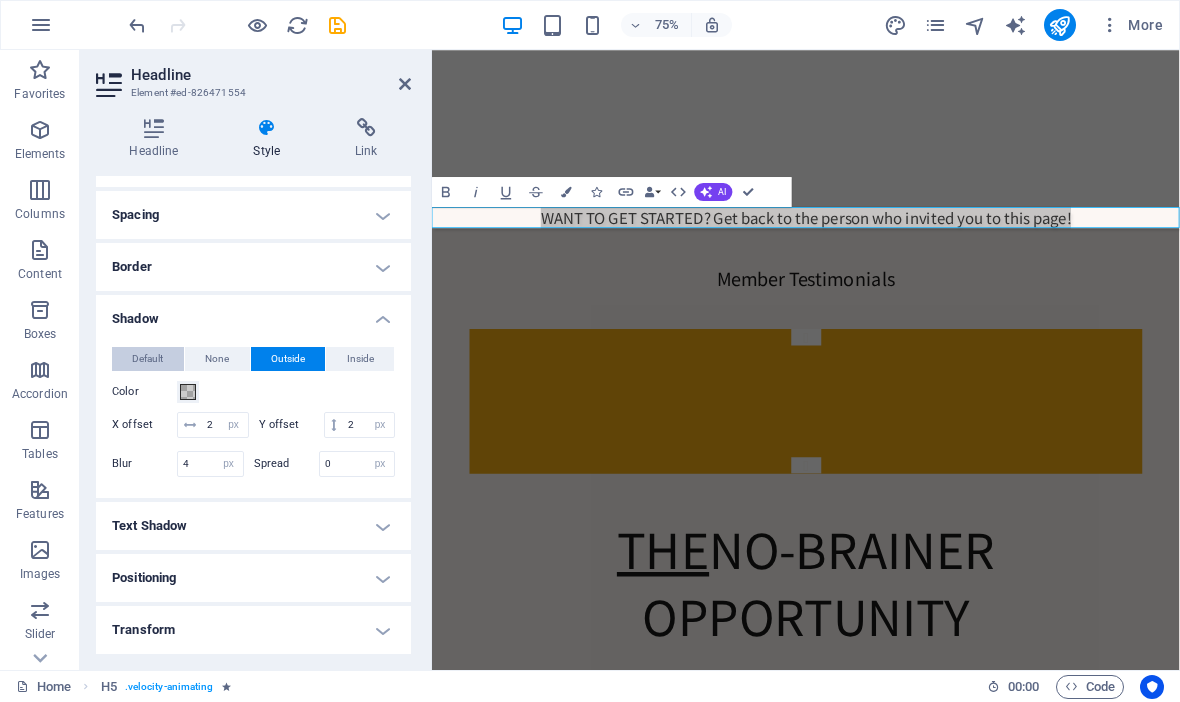 click on "Default" at bounding box center [147, 359] 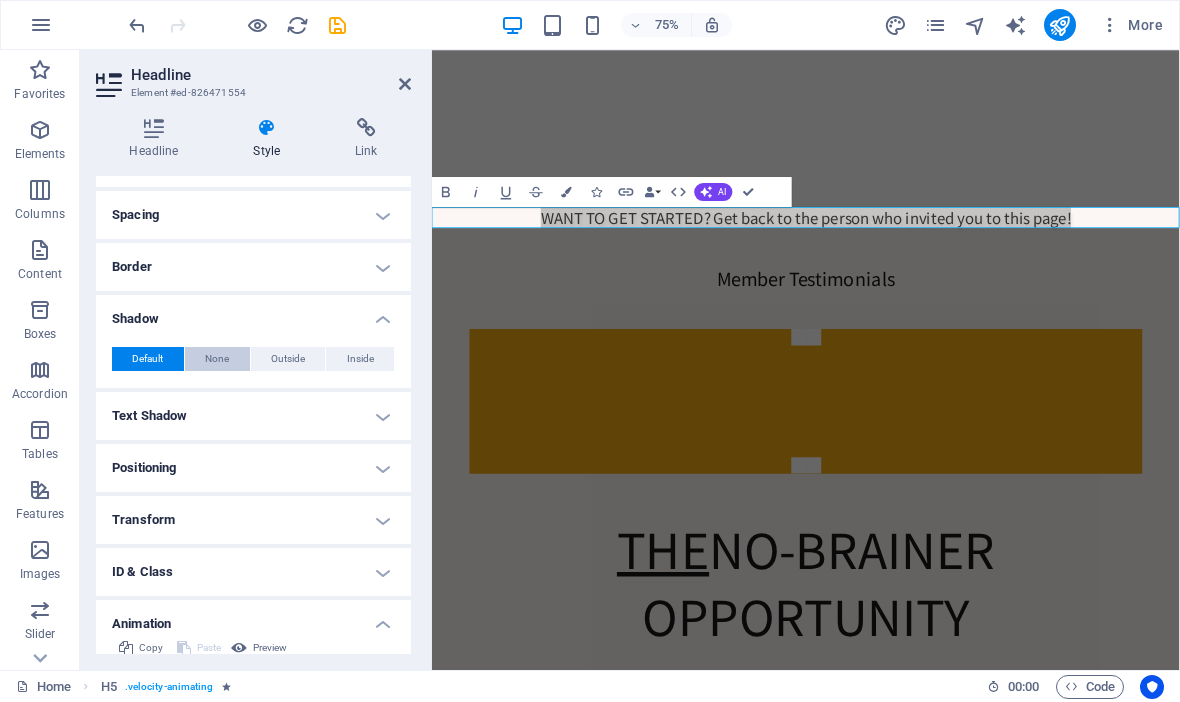 click on "None" at bounding box center [217, 359] 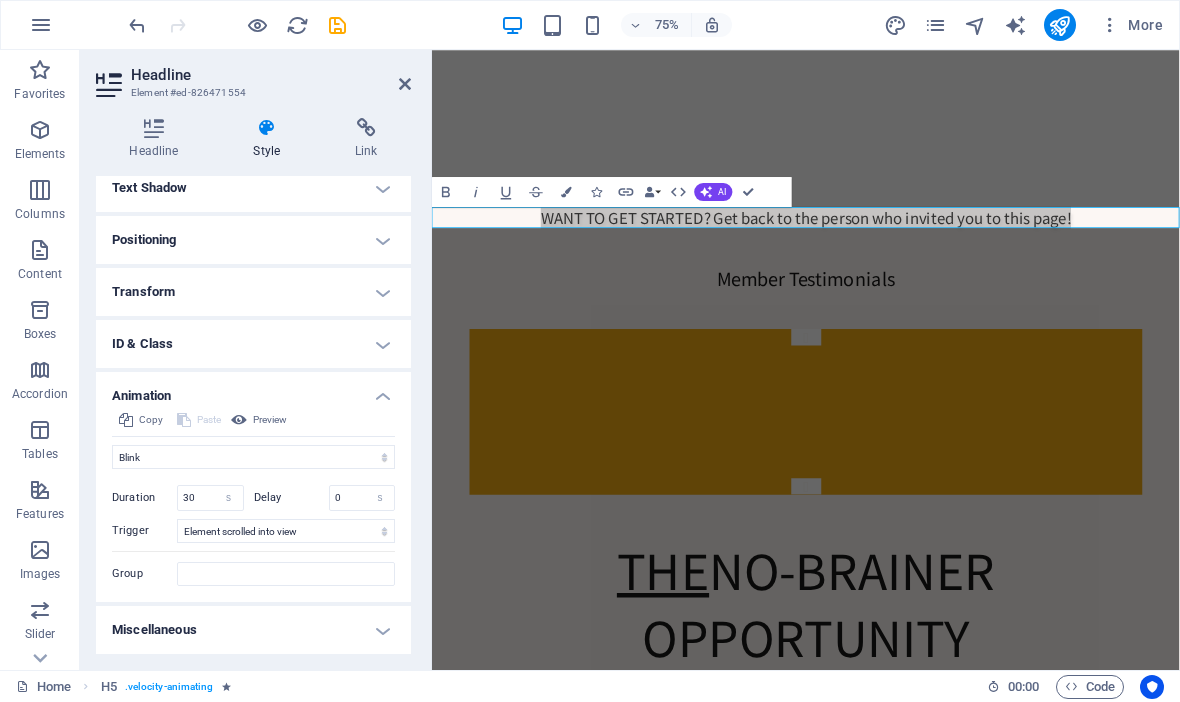 scroll, scrollTop: 393, scrollLeft: 0, axis: vertical 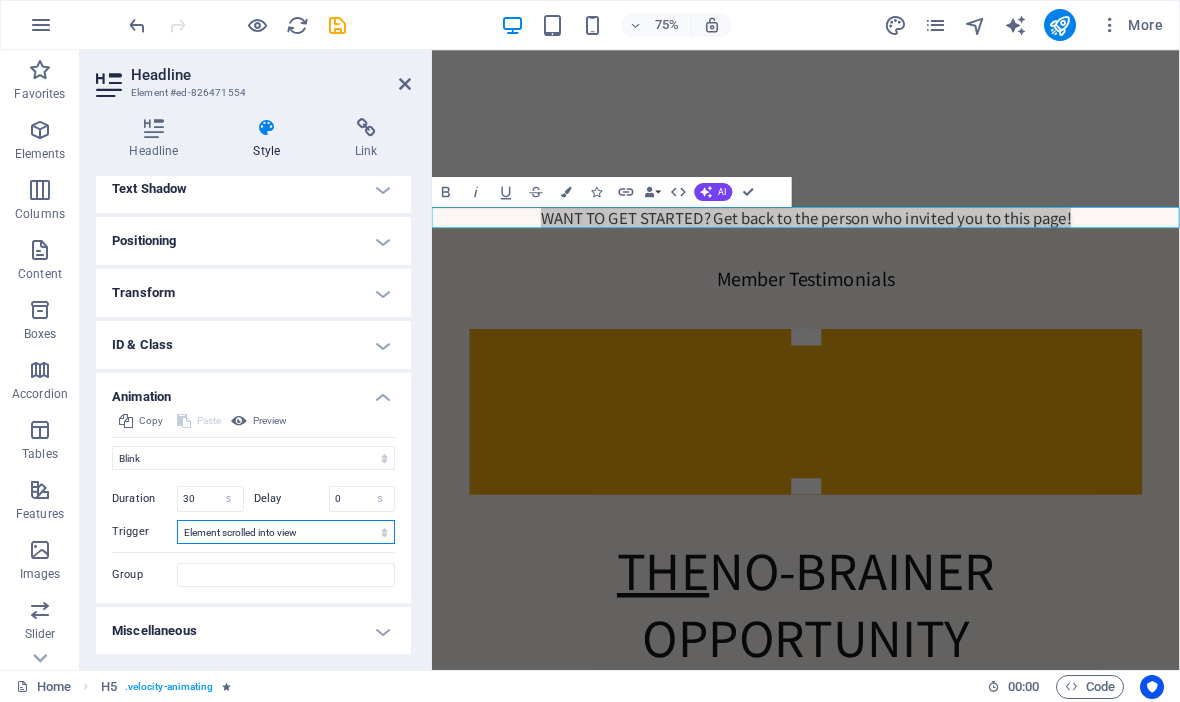 click on "No automatic trigger On page load Element scrolled into view" at bounding box center [286, 532] 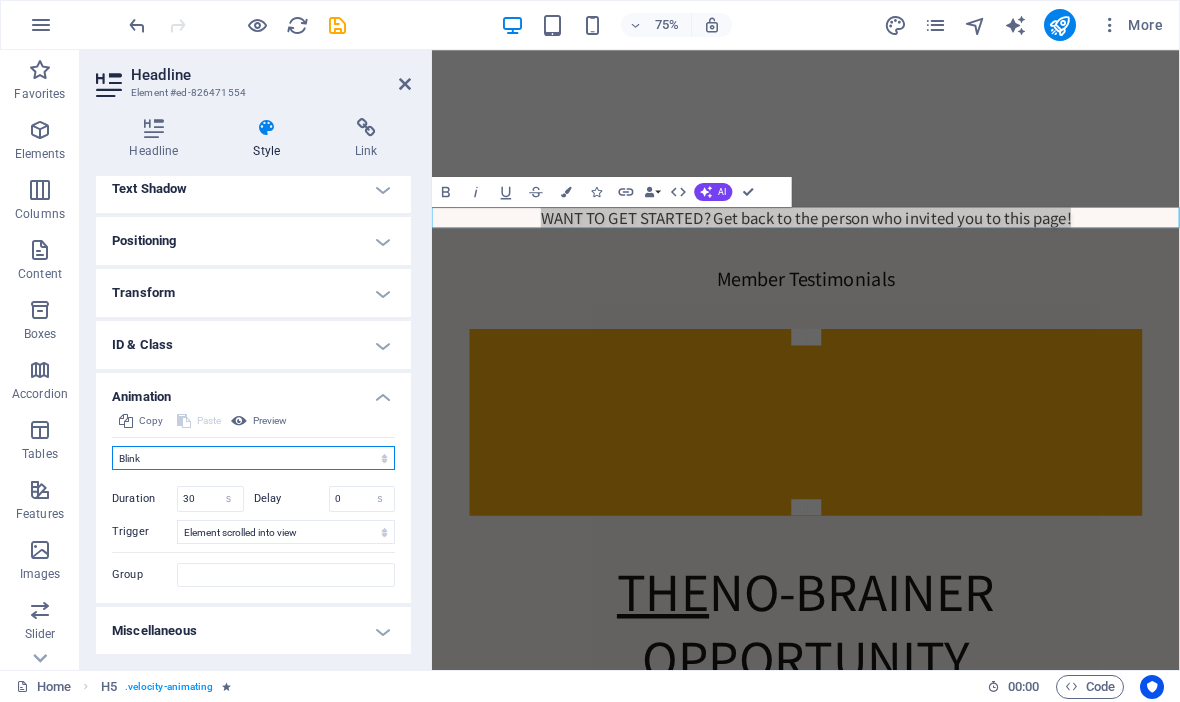 click on "Don't animate Show / Hide Slide up/down Zoom in/out Slide left to right Slide right to left Slide top to bottom Slide bottom to top Pulse Blink Open as overlay" at bounding box center [253, 458] 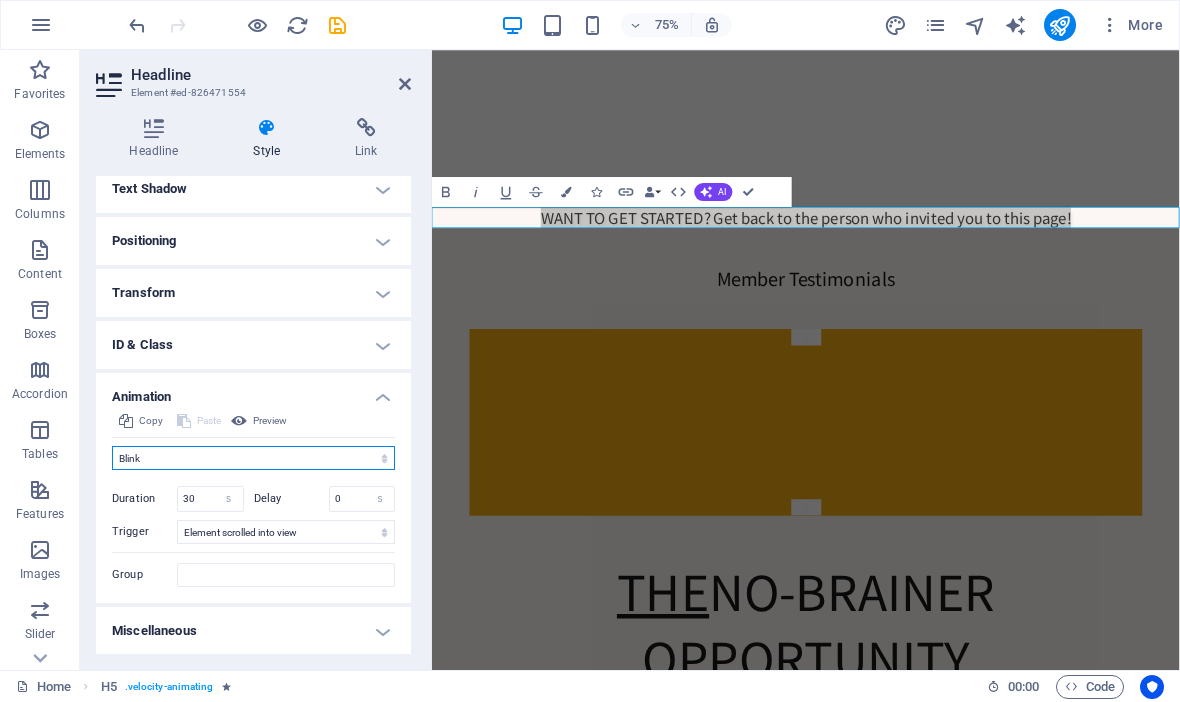 select on "move-right-to-left" 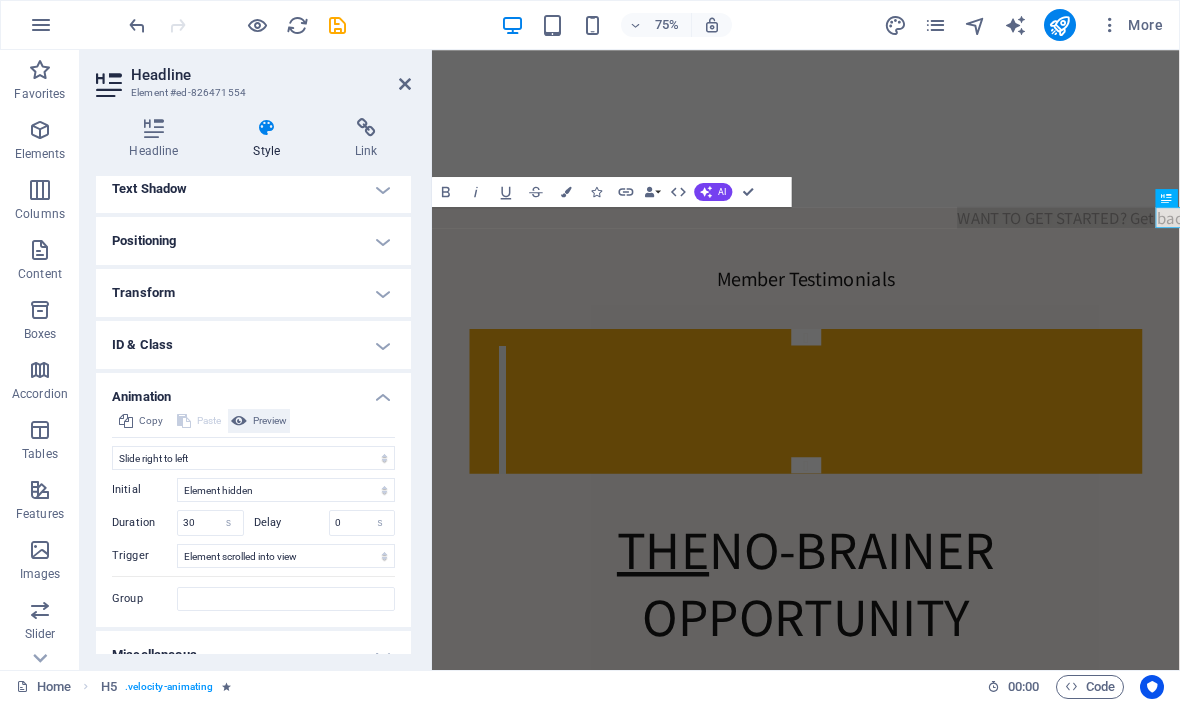 click on "Preview" at bounding box center (270, 421) 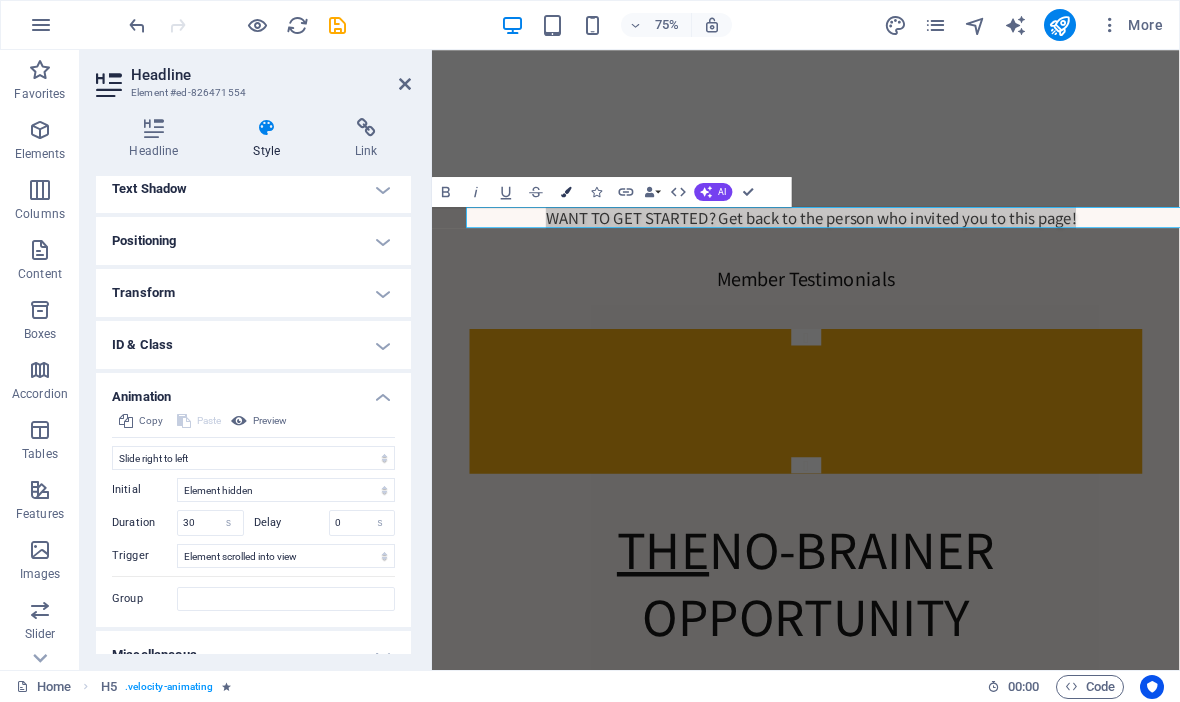 click on "Colors" at bounding box center [566, 192] 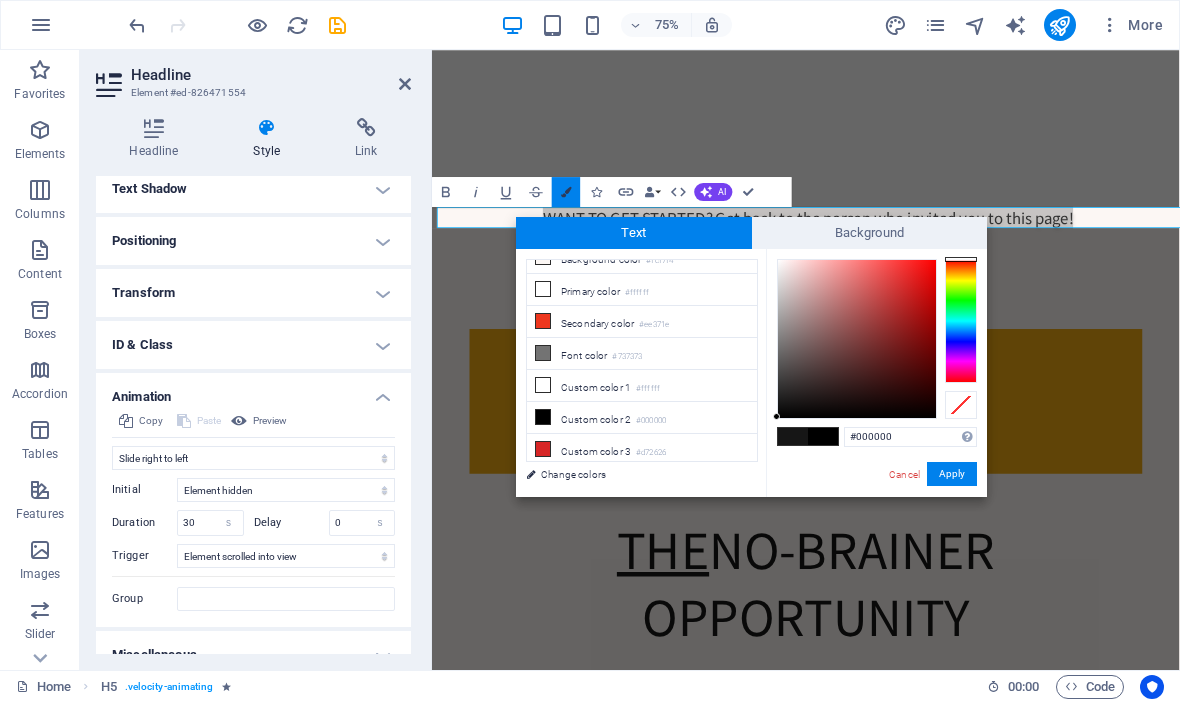 scroll, scrollTop: 16, scrollLeft: 0, axis: vertical 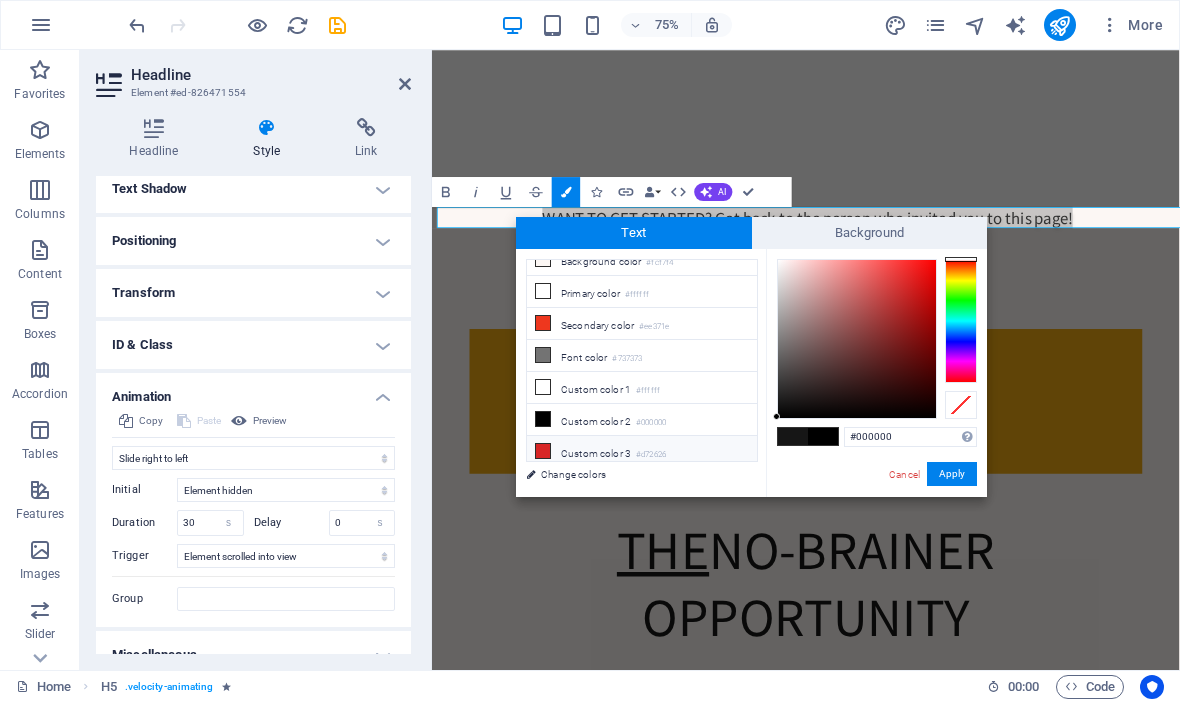 click at bounding box center (543, 451) 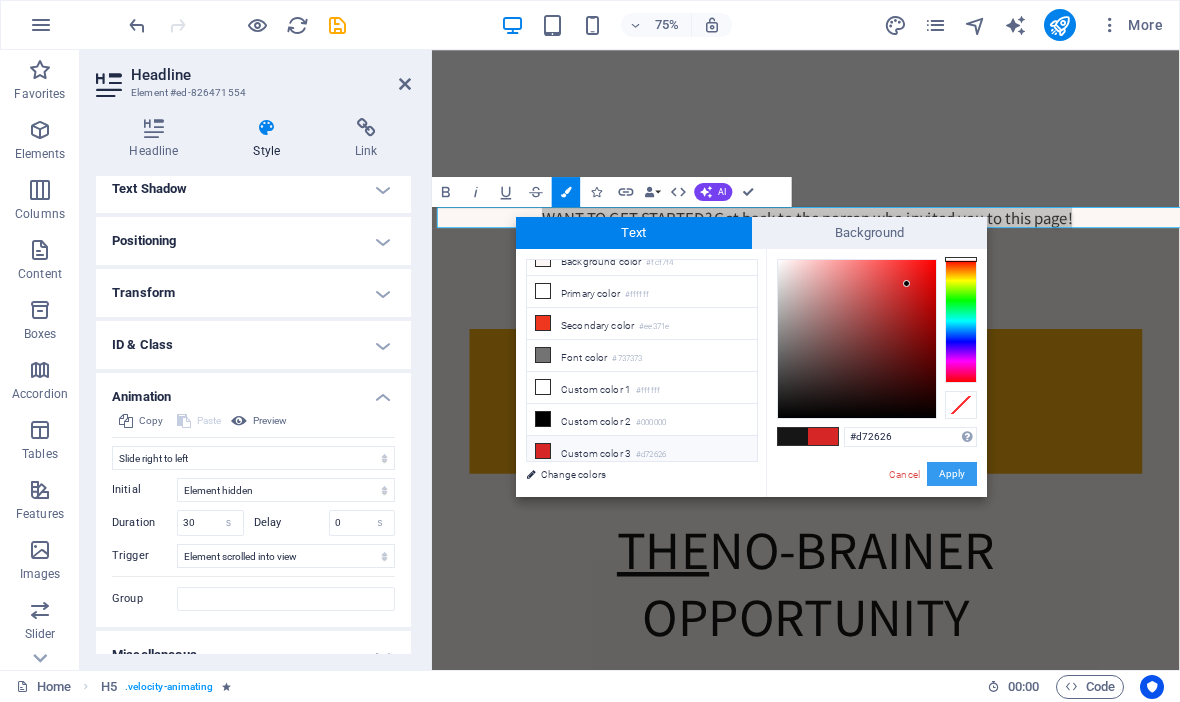 click on "Apply" at bounding box center (952, 474) 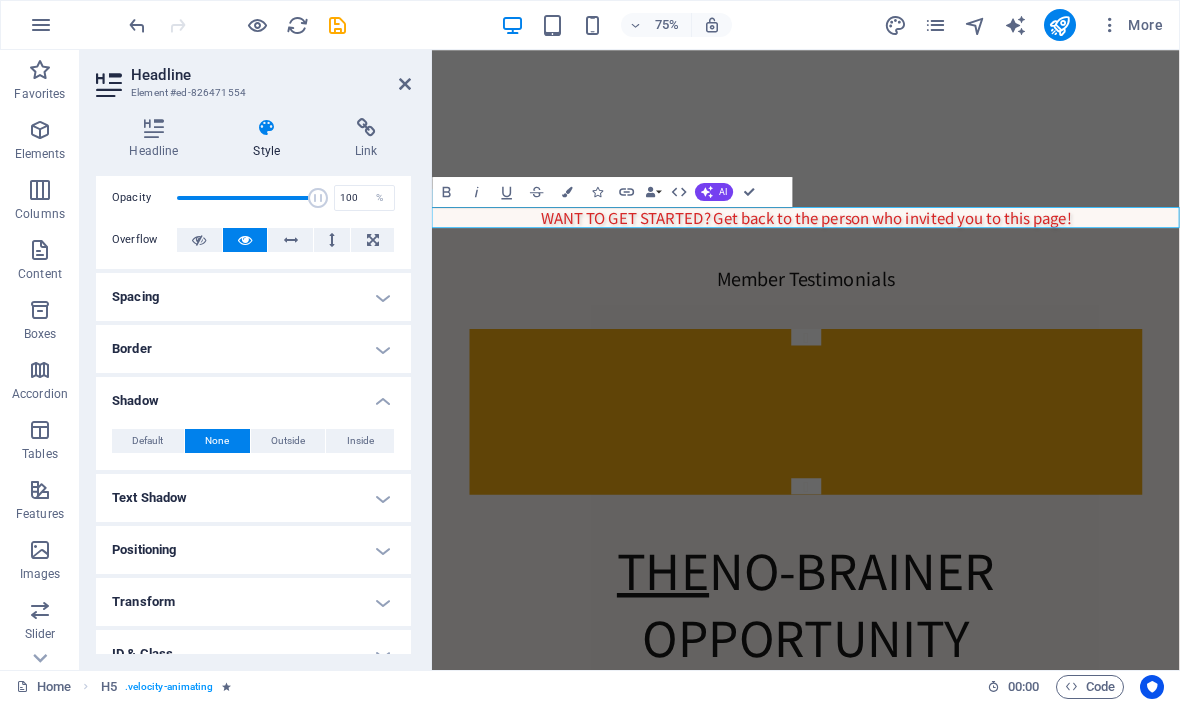 scroll, scrollTop: 80, scrollLeft: 0, axis: vertical 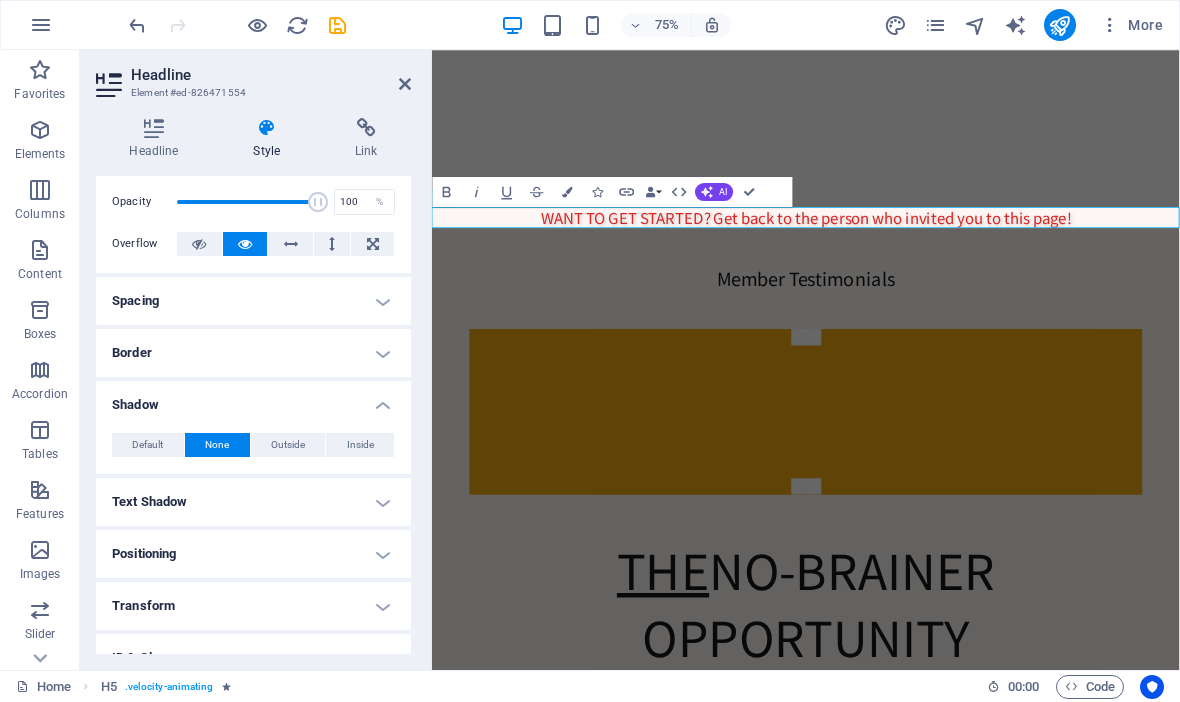 click on "Border" at bounding box center [253, 353] 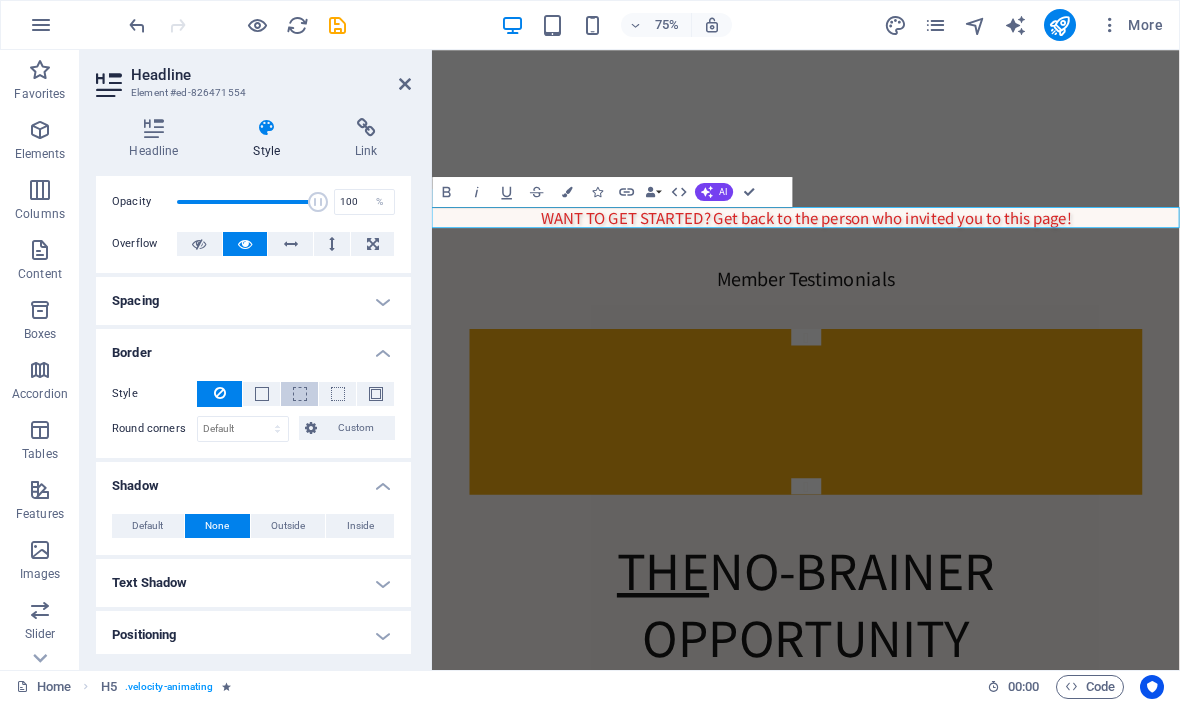 click at bounding box center [299, 394] 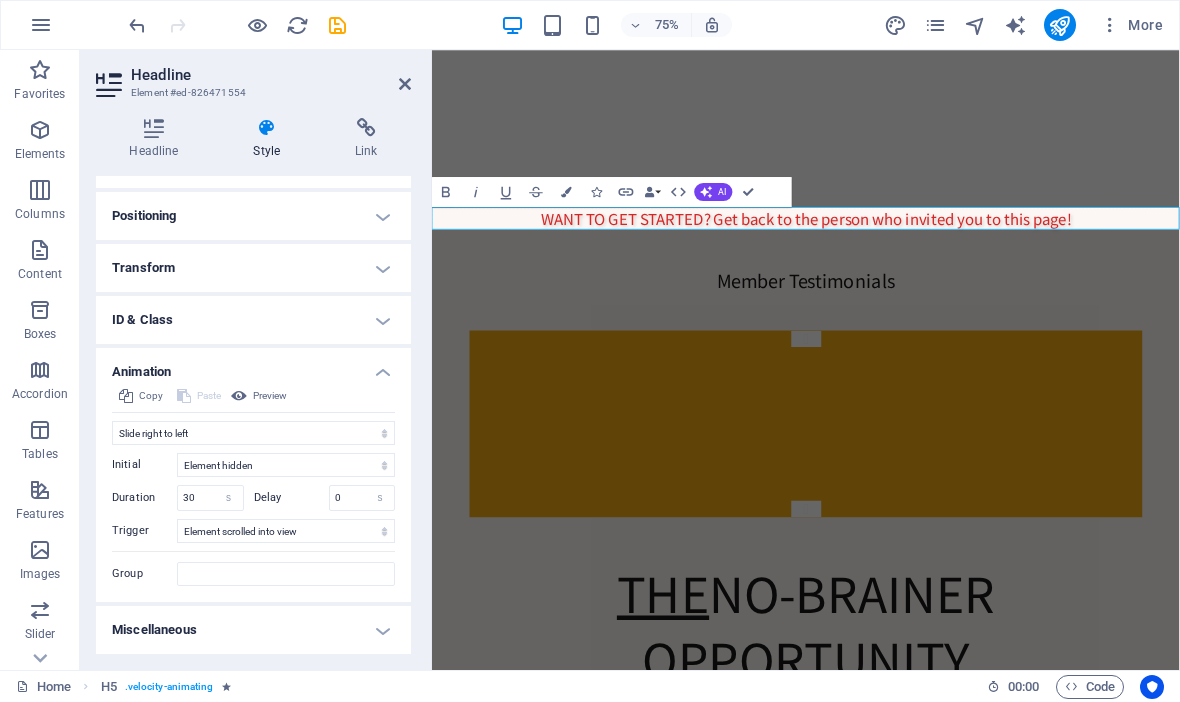 scroll, scrollTop: 564, scrollLeft: 0, axis: vertical 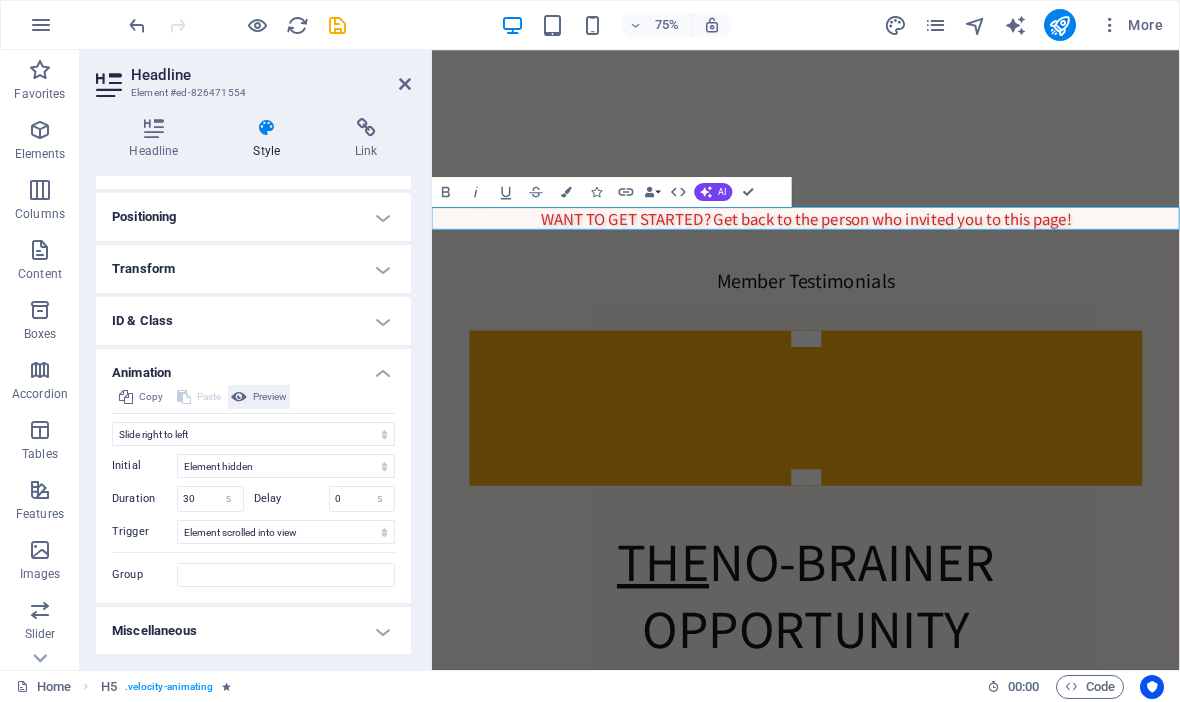 click on "Preview" at bounding box center [270, 397] 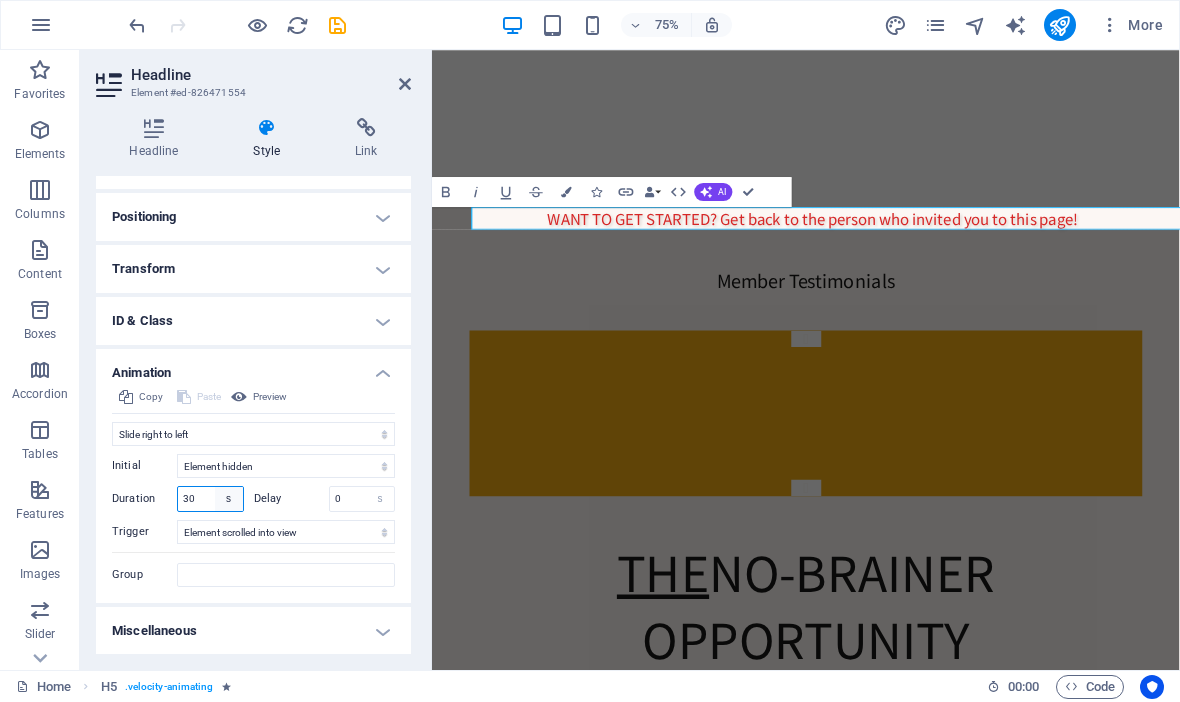 click on "s ms" at bounding box center (229, 499) 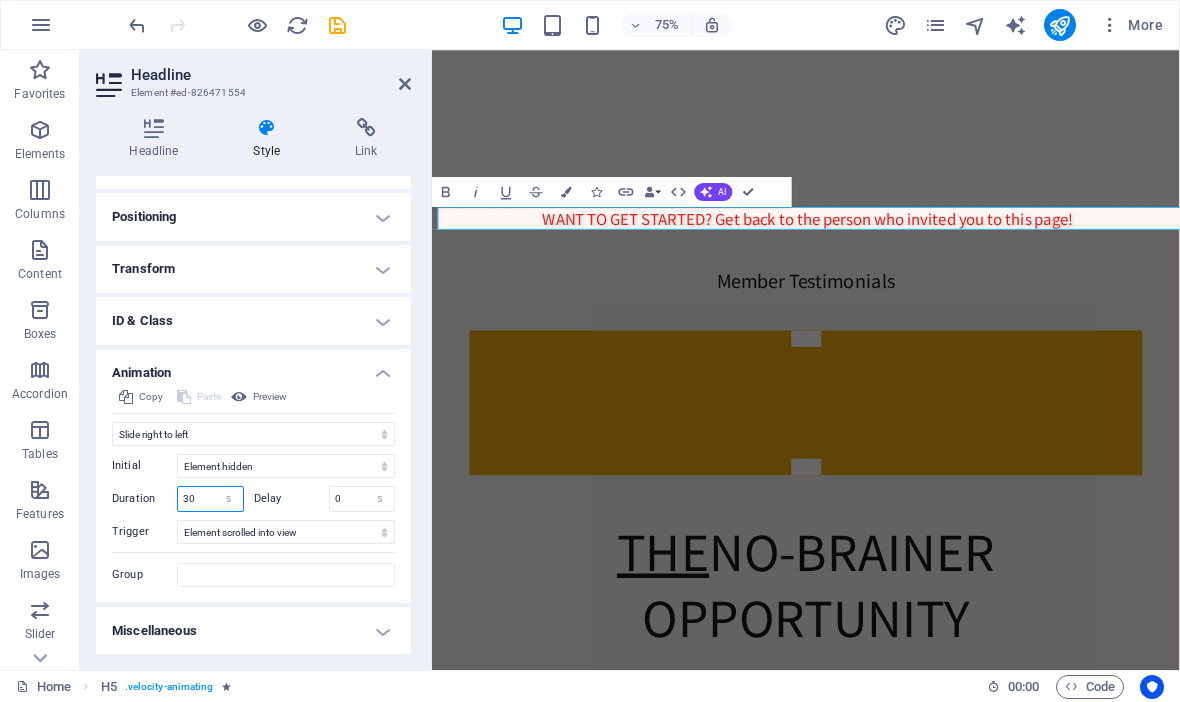 click on "30" at bounding box center (210, 499) 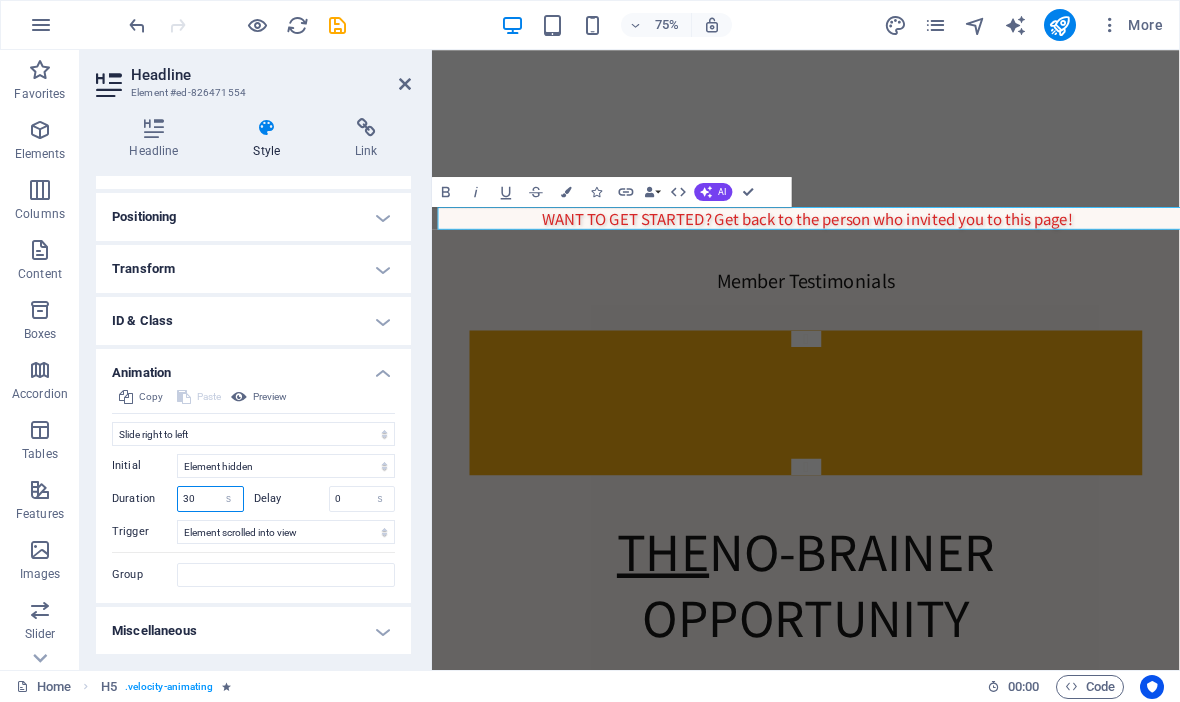 type on "3" 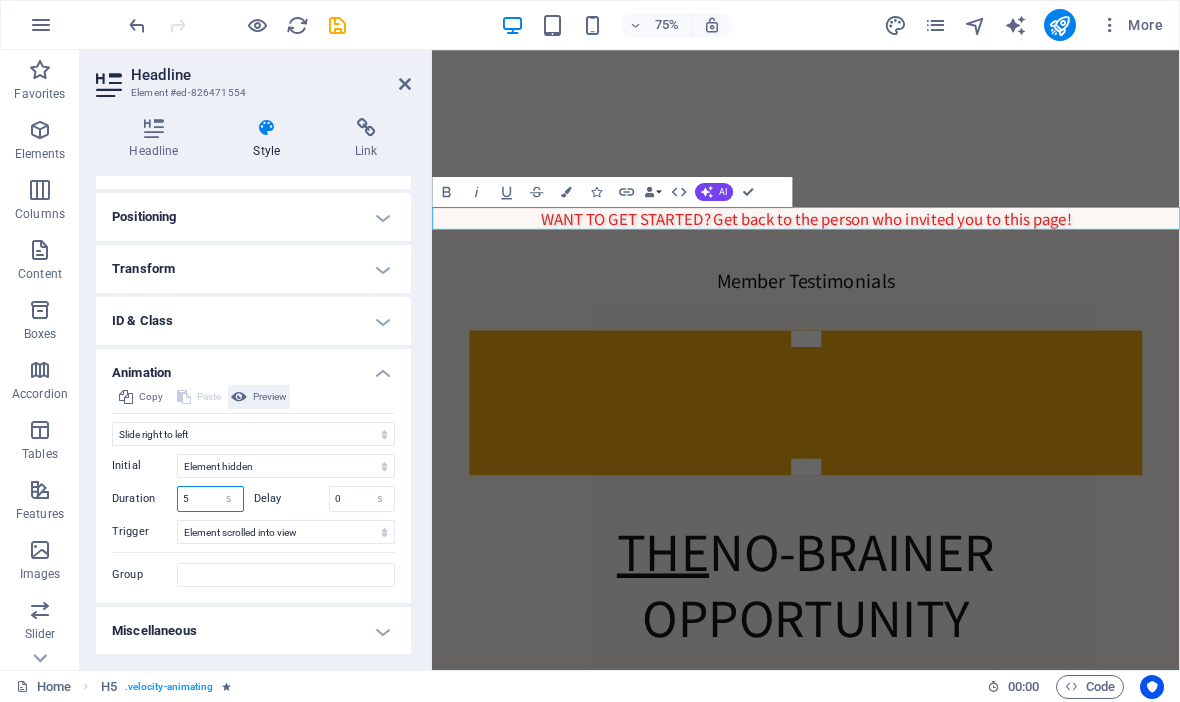 type on "5" 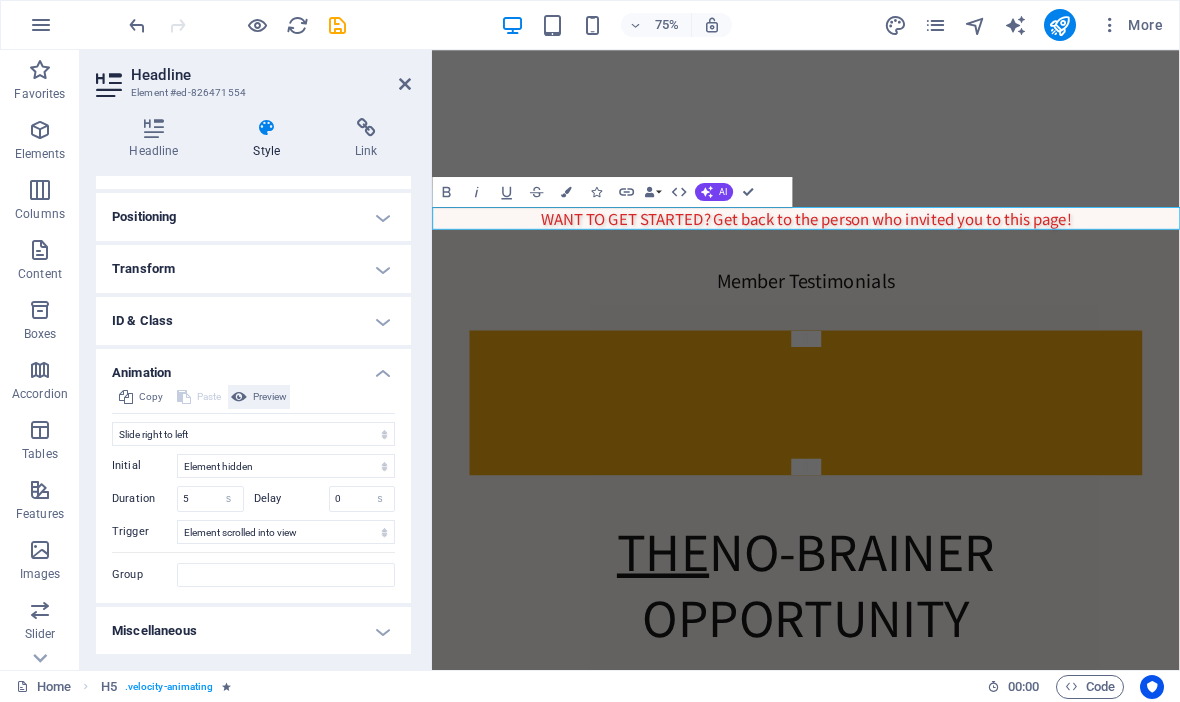 click on "Preview" at bounding box center [270, 397] 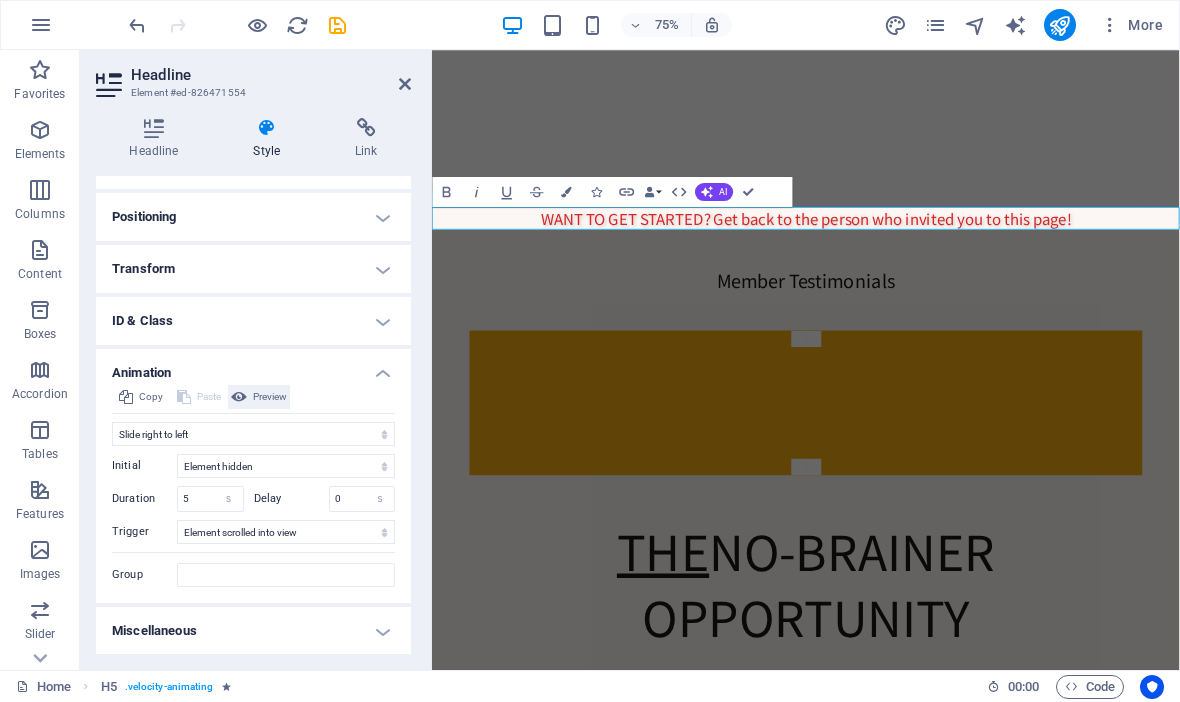 click on "Preview" at bounding box center (270, 397) 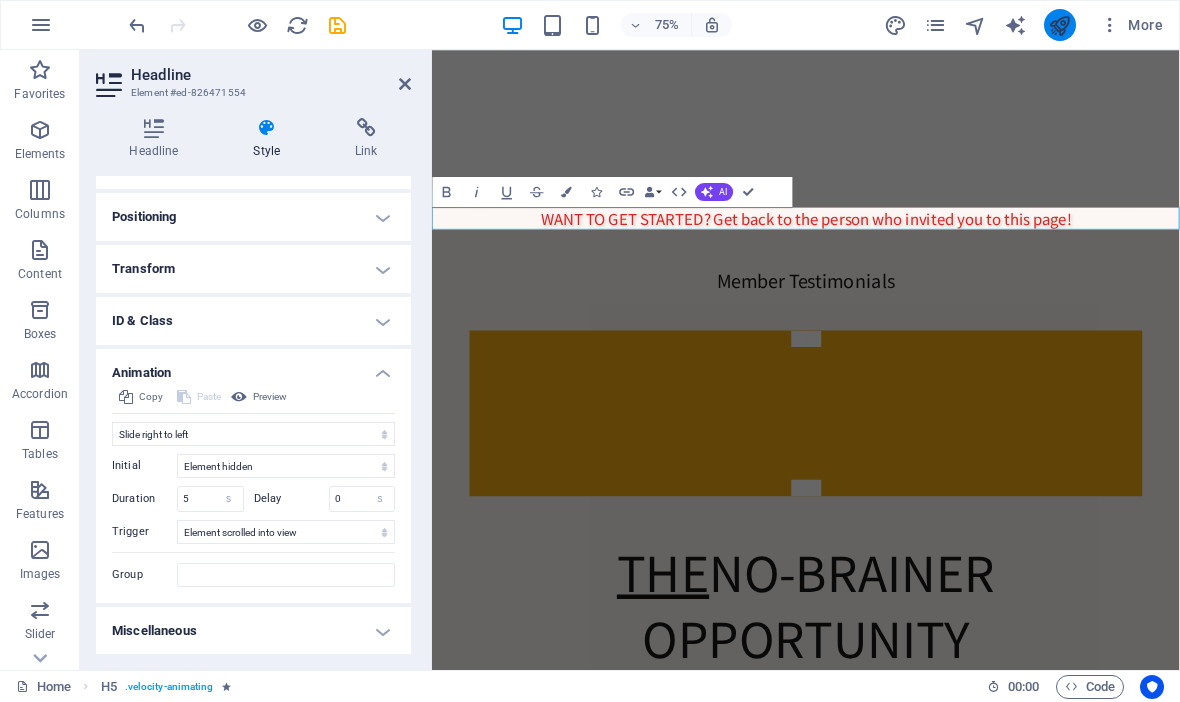 click at bounding box center (1059, 25) 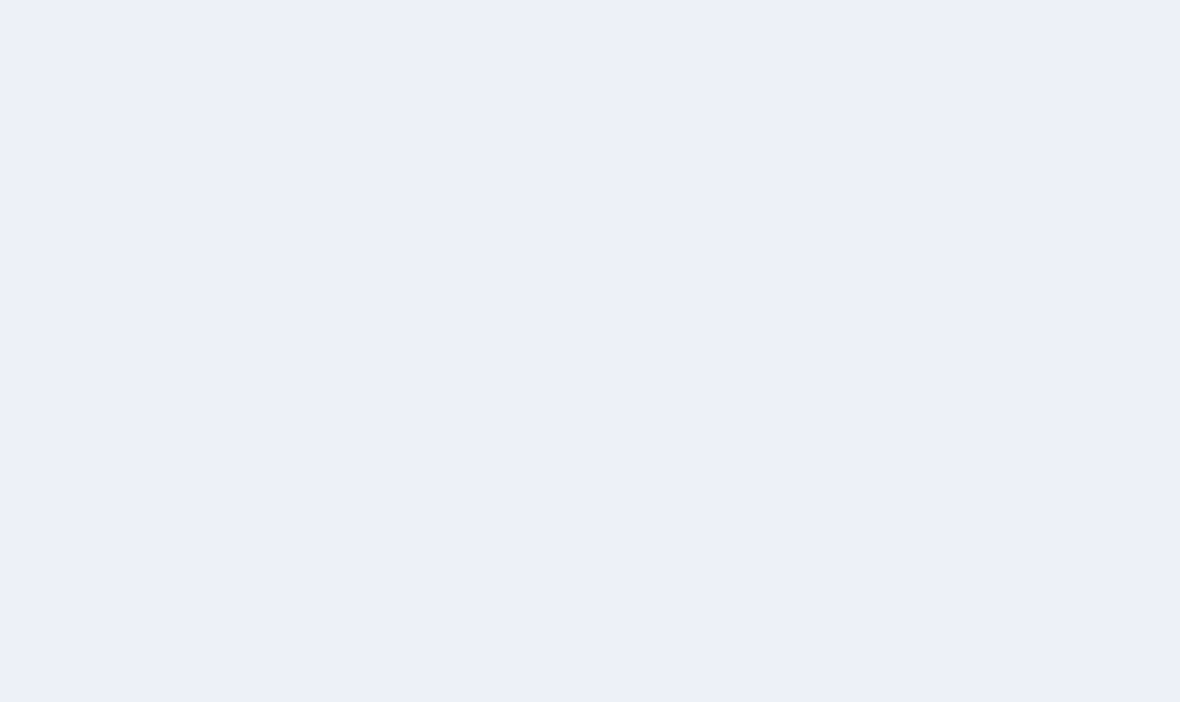 scroll, scrollTop: 0, scrollLeft: 0, axis: both 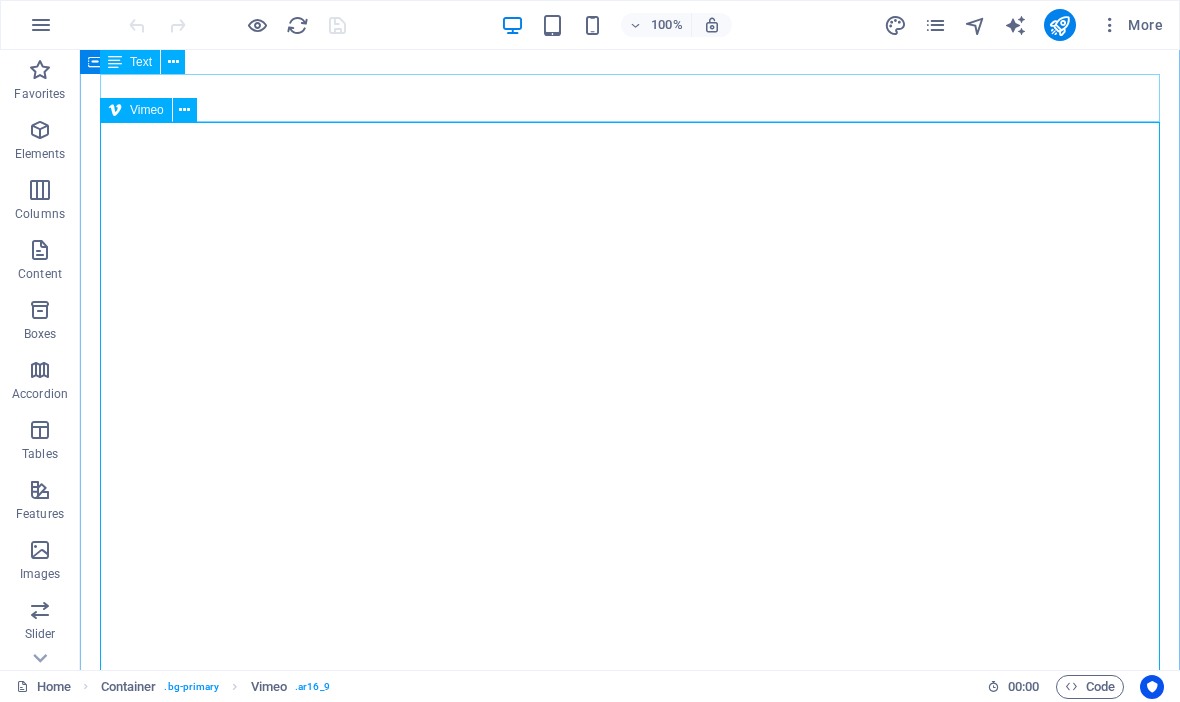 click on "Vimeo" at bounding box center [147, 110] 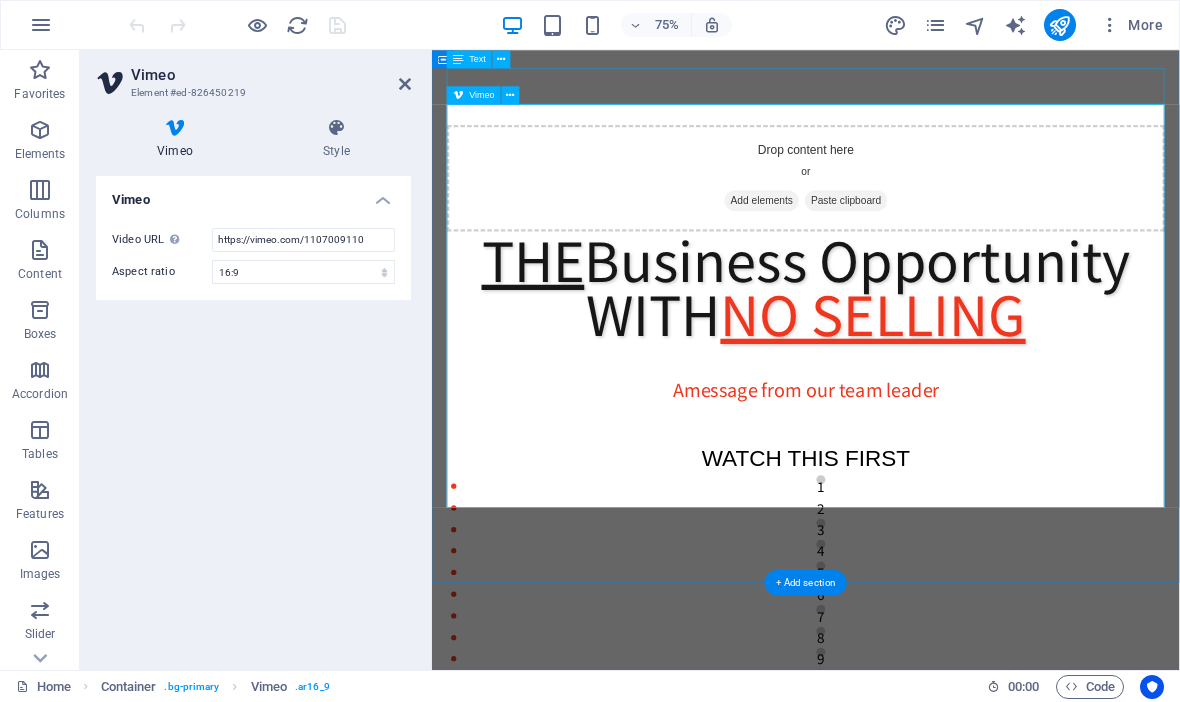 scroll, scrollTop: 495, scrollLeft: 0, axis: vertical 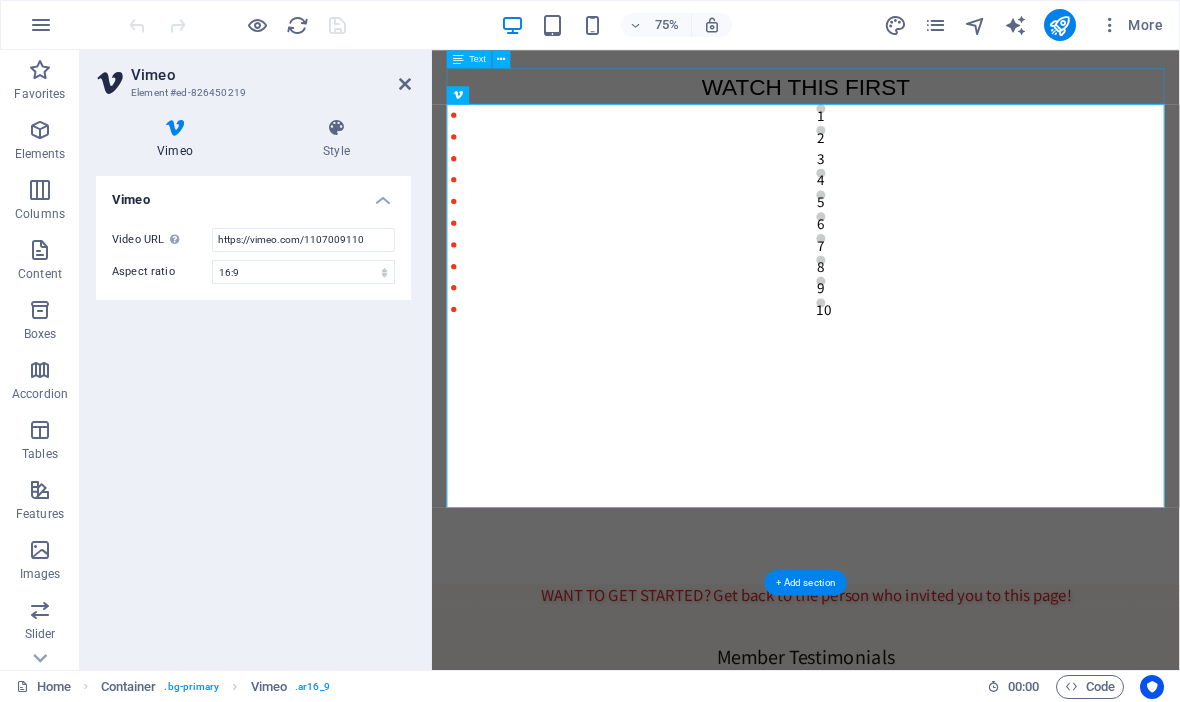 click on "Vimeo Video URL Insert (or paste) a video URL. https://vimeo.com/1107009110 Aspect ratio 16:10 16:9 4:3 2:1 1:1" at bounding box center [253, 415] 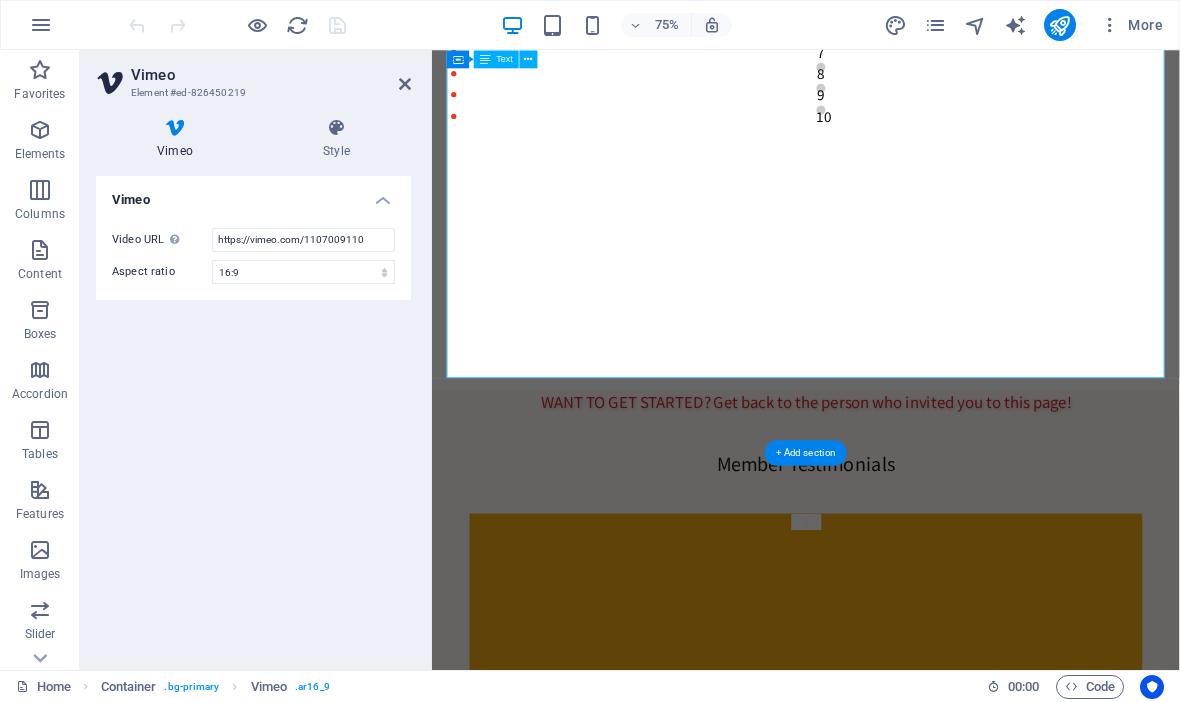 scroll, scrollTop: 758, scrollLeft: 0, axis: vertical 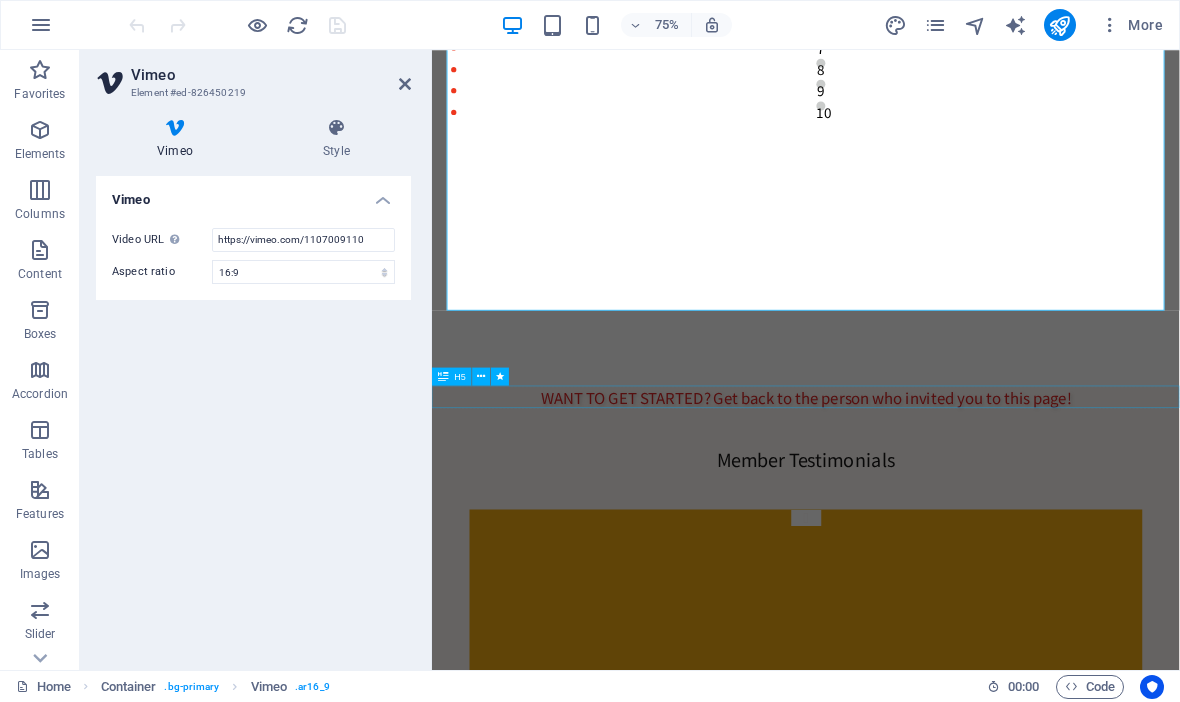 click on "WANT TO GET STARTED? Get back to the person who invited you to this page!" at bounding box center (930, 513) 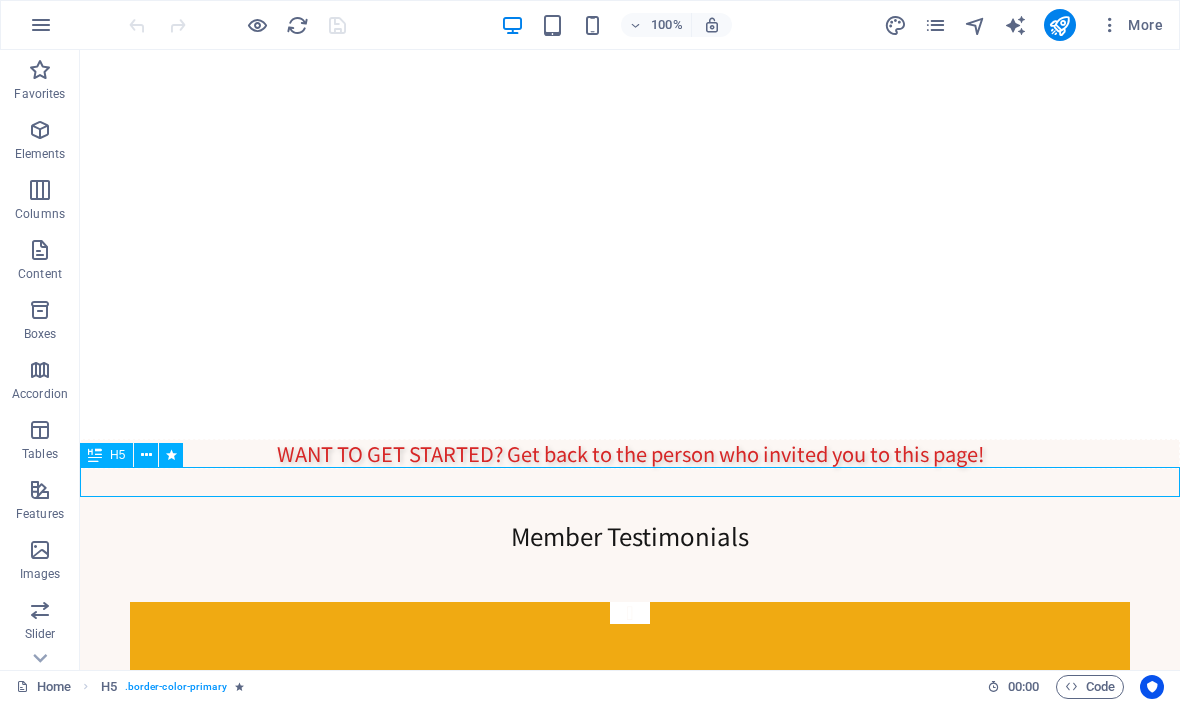 scroll, scrollTop: 868, scrollLeft: 0, axis: vertical 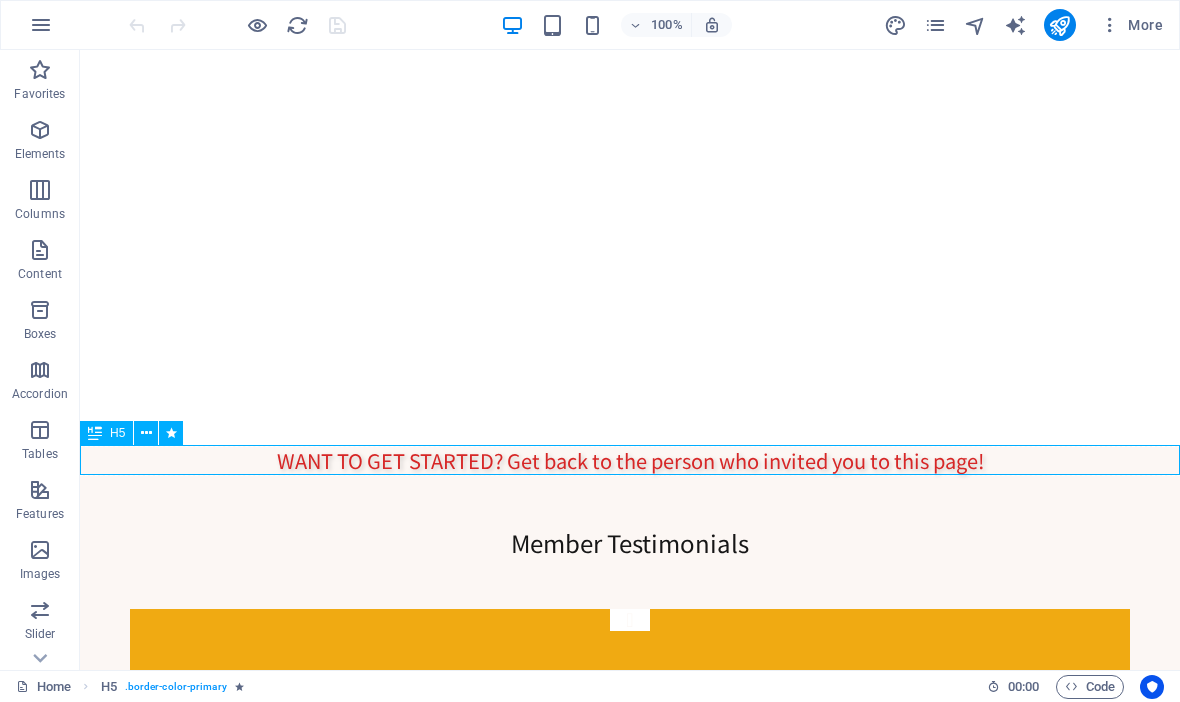 click on "WANT TO GET STARTED? Get back to the person who invited you to this page!" at bounding box center (630, 461) 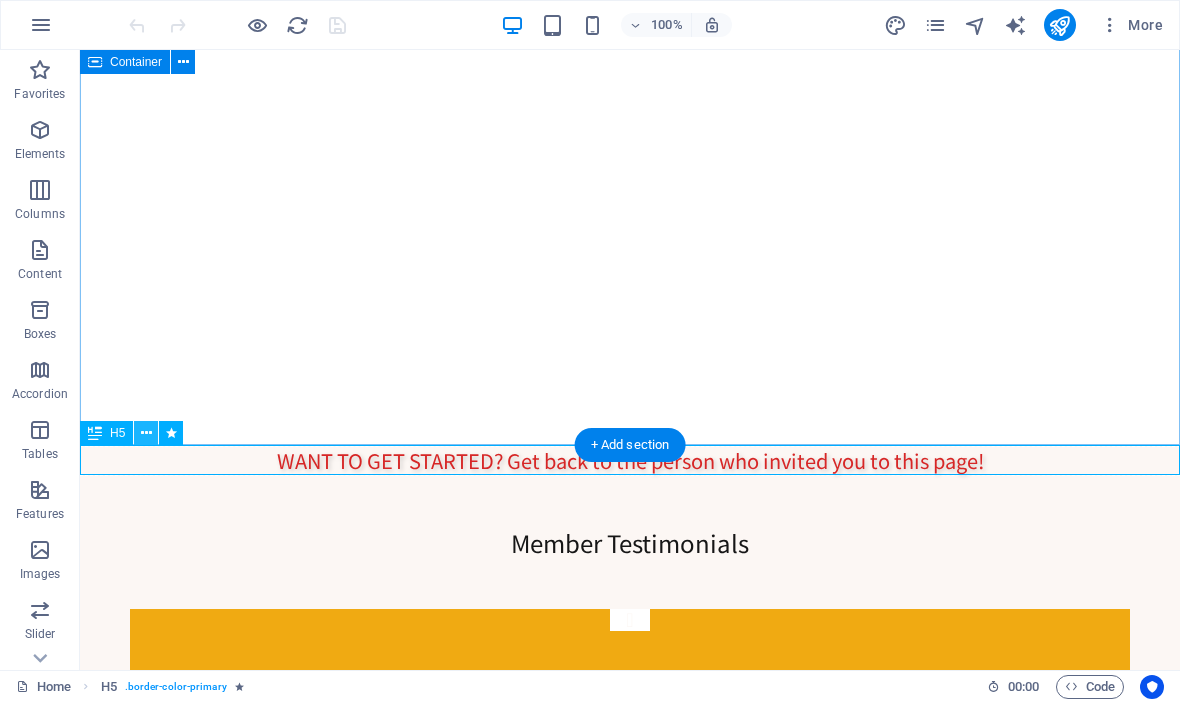 click at bounding box center [146, 433] 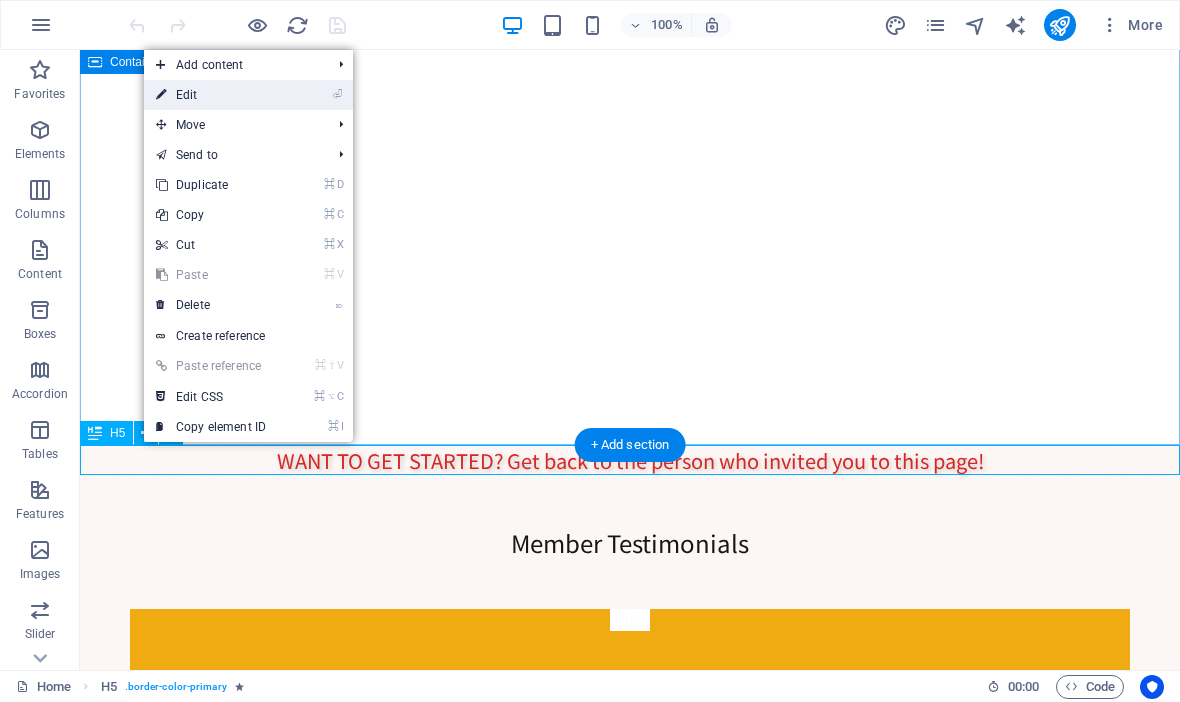click on "⏎  Edit" at bounding box center (211, 95) 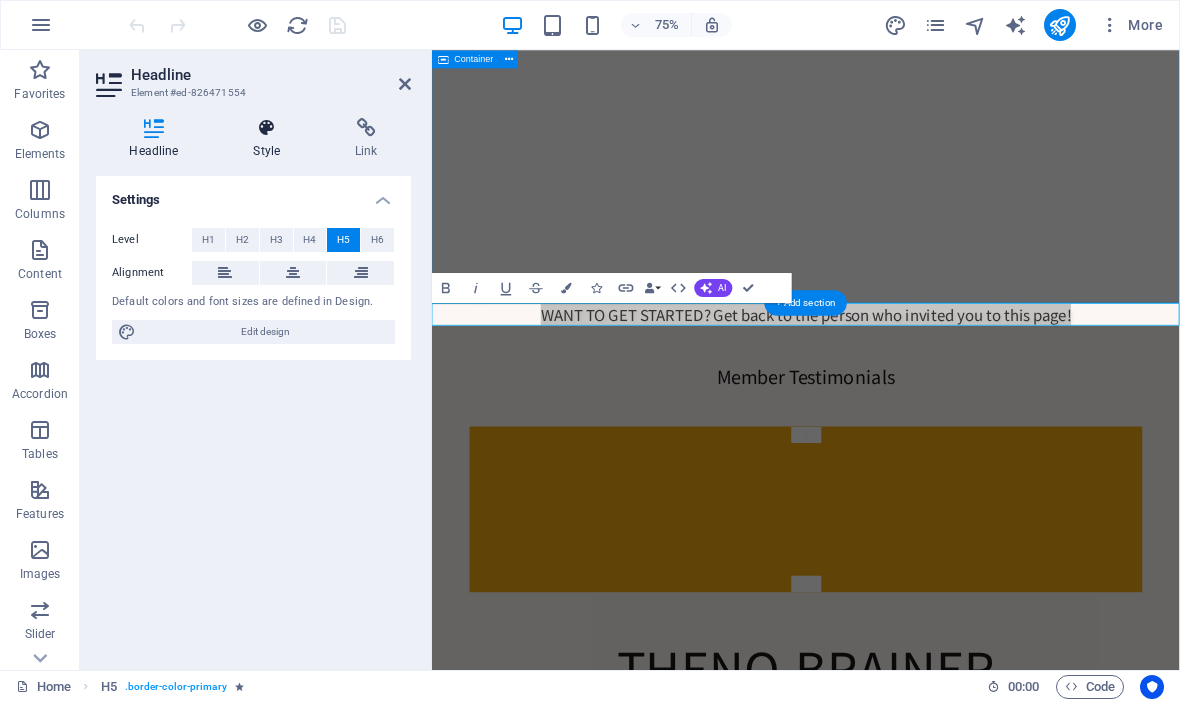 click on "Style" at bounding box center [271, 139] 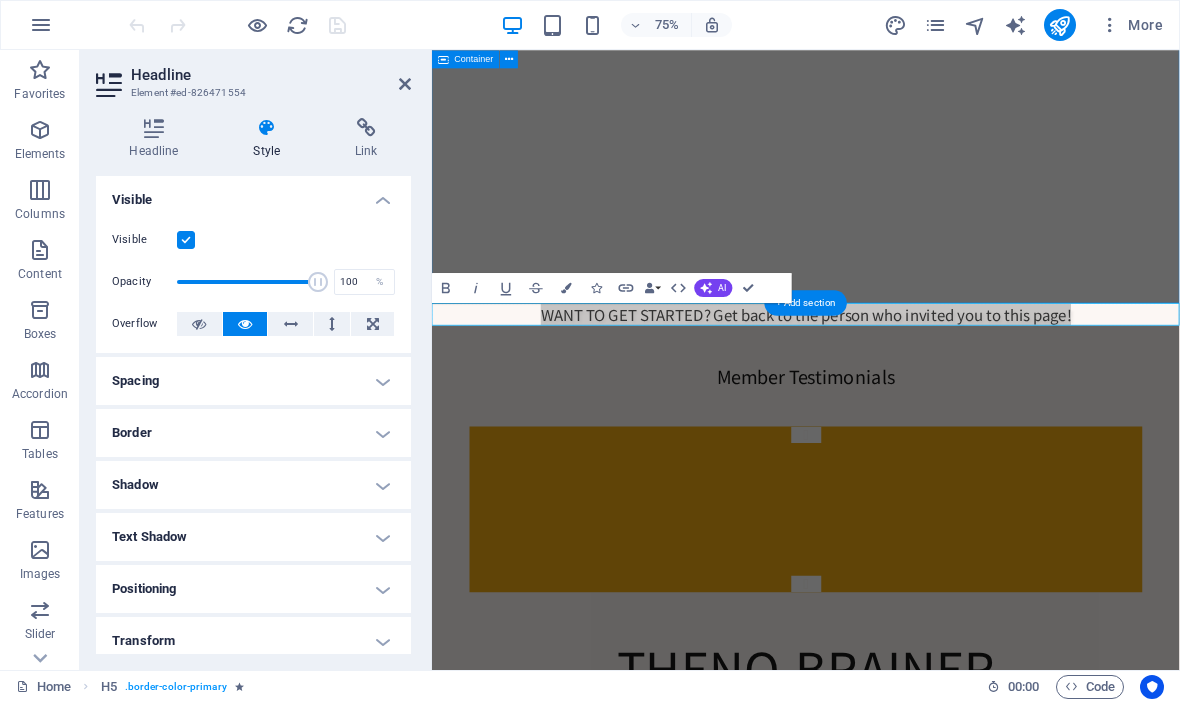 scroll, scrollTop: 0, scrollLeft: 0, axis: both 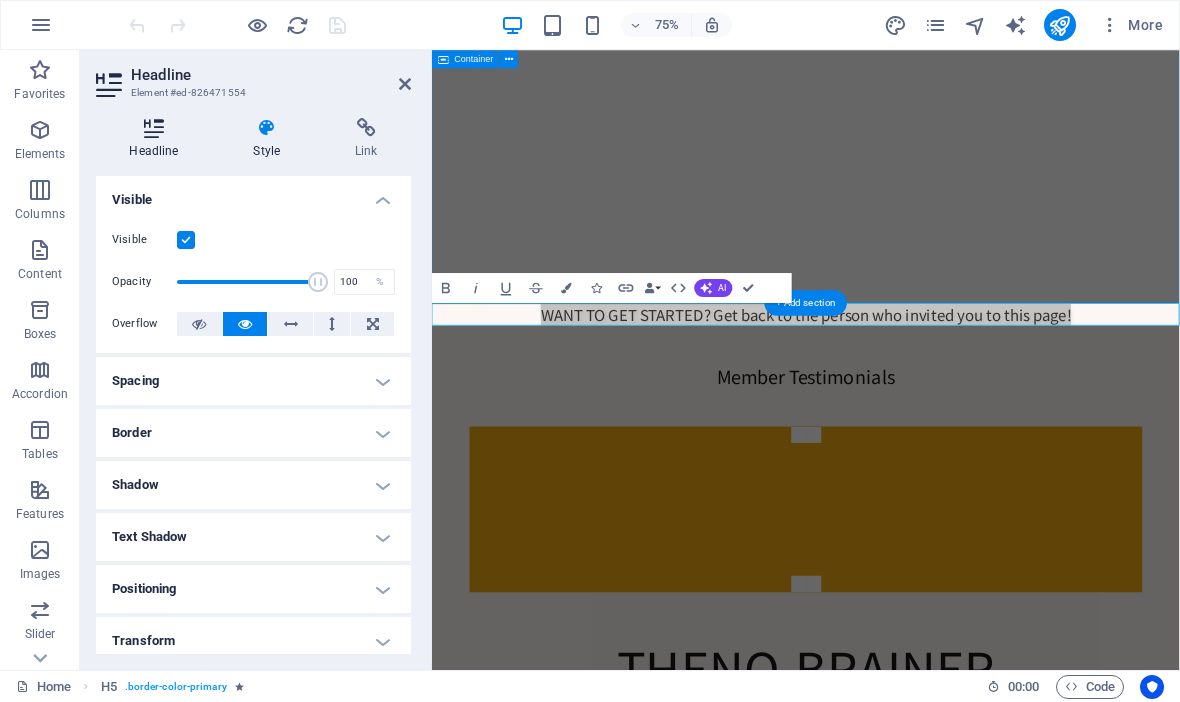 click on "Headline" at bounding box center (158, 139) 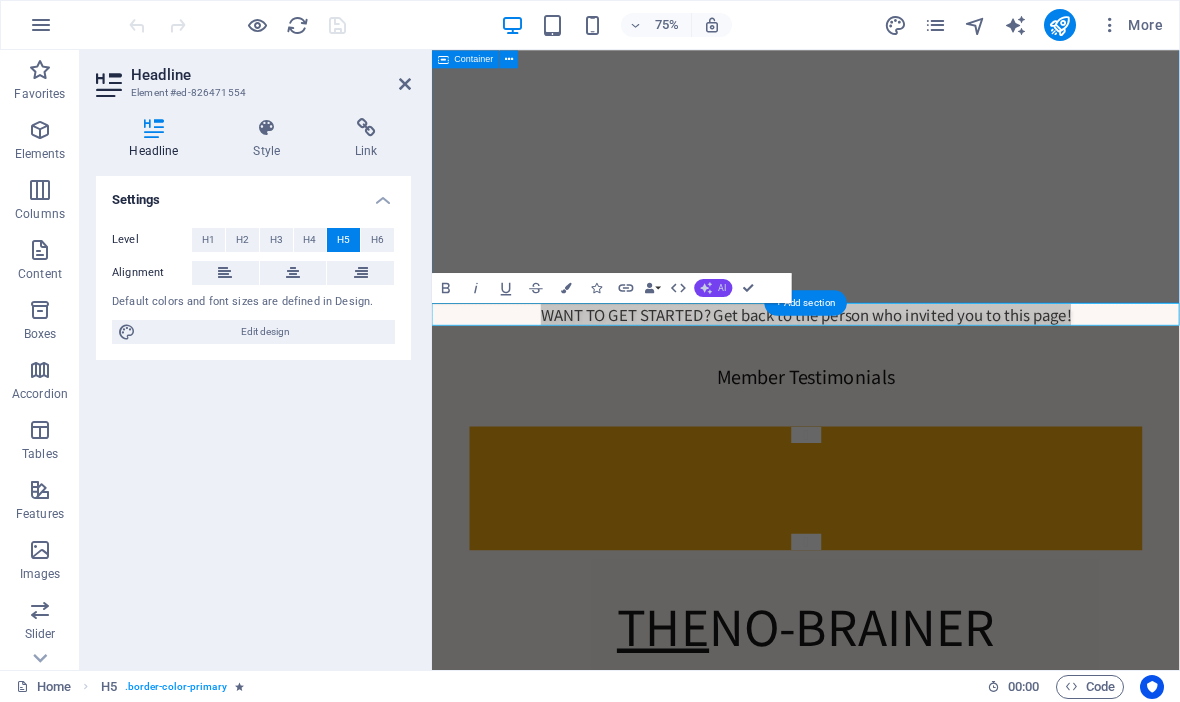 click on "AI" at bounding box center (714, 288) 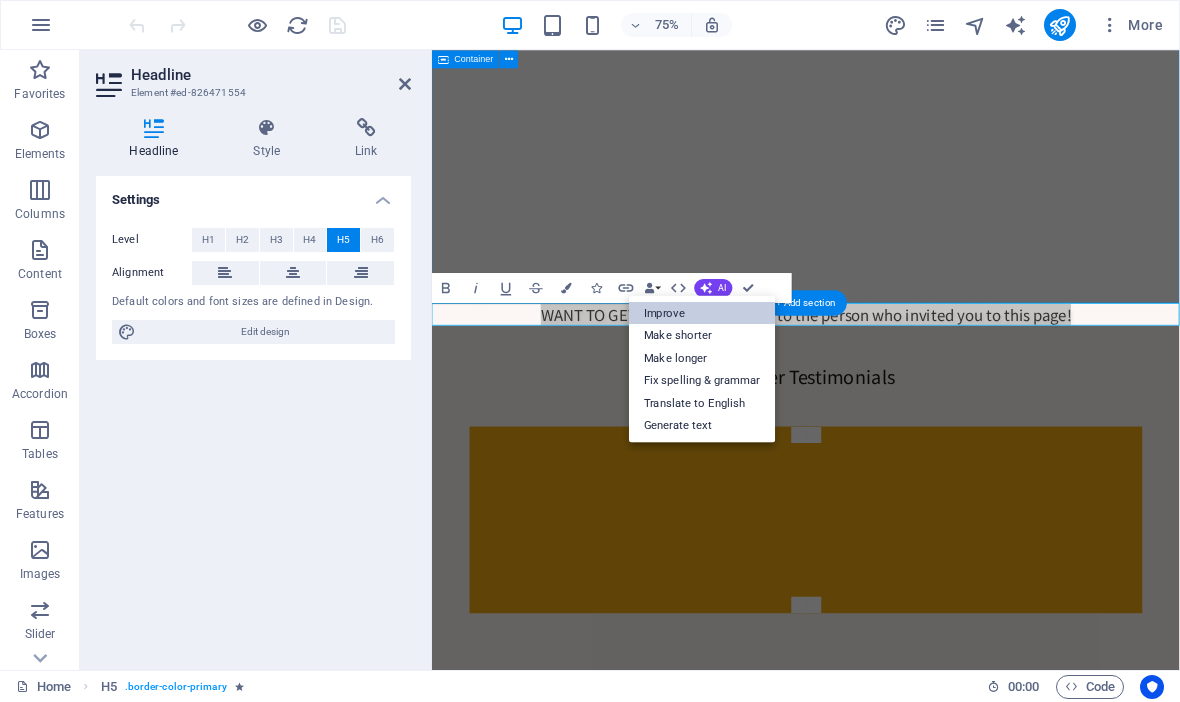 click on "Improve" at bounding box center [702, 312] 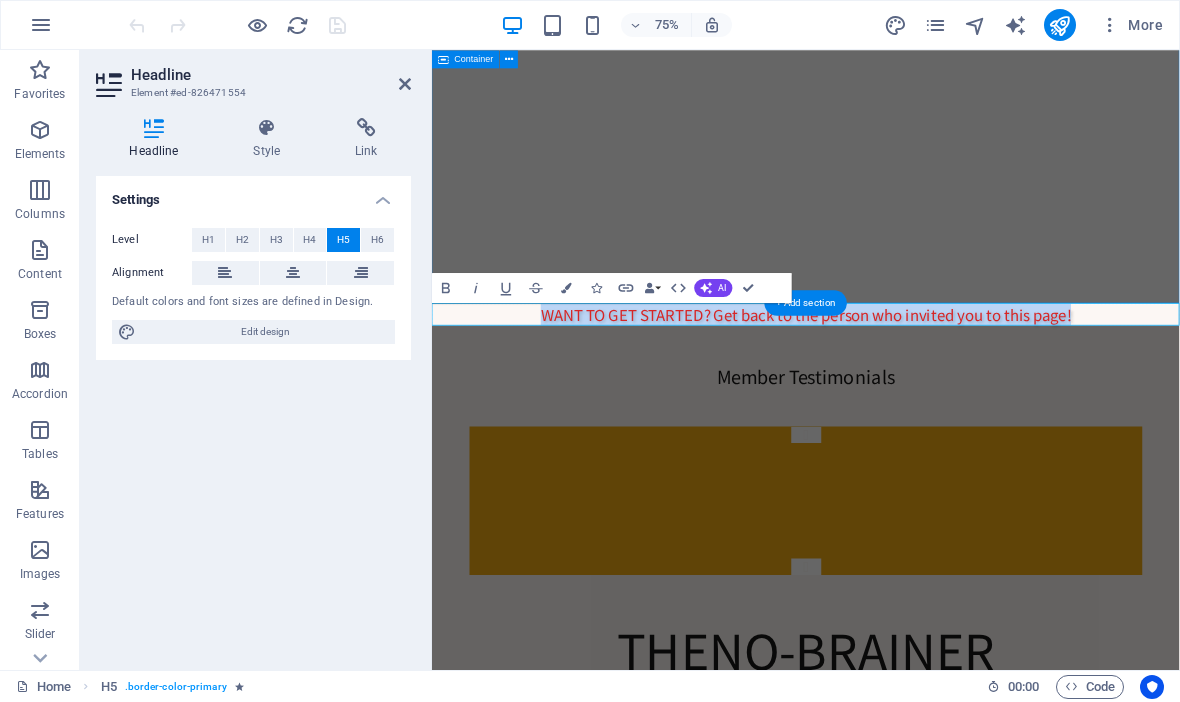 type 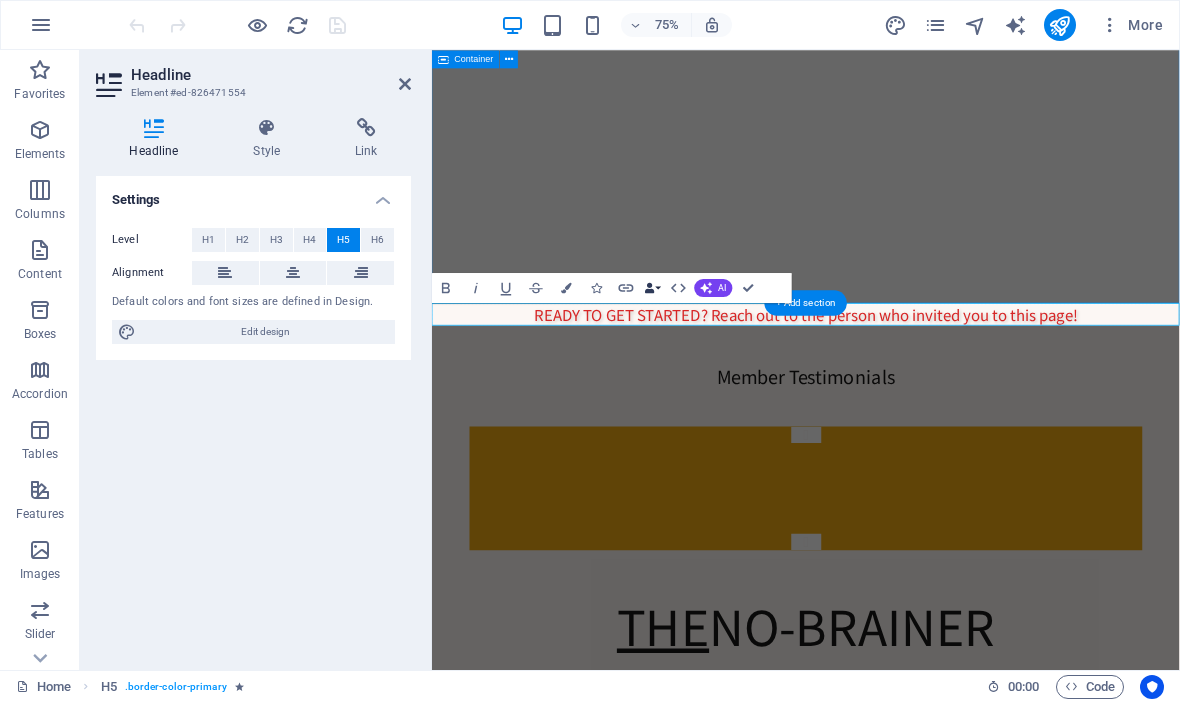 click on "Data Bindings" at bounding box center [652, 288] 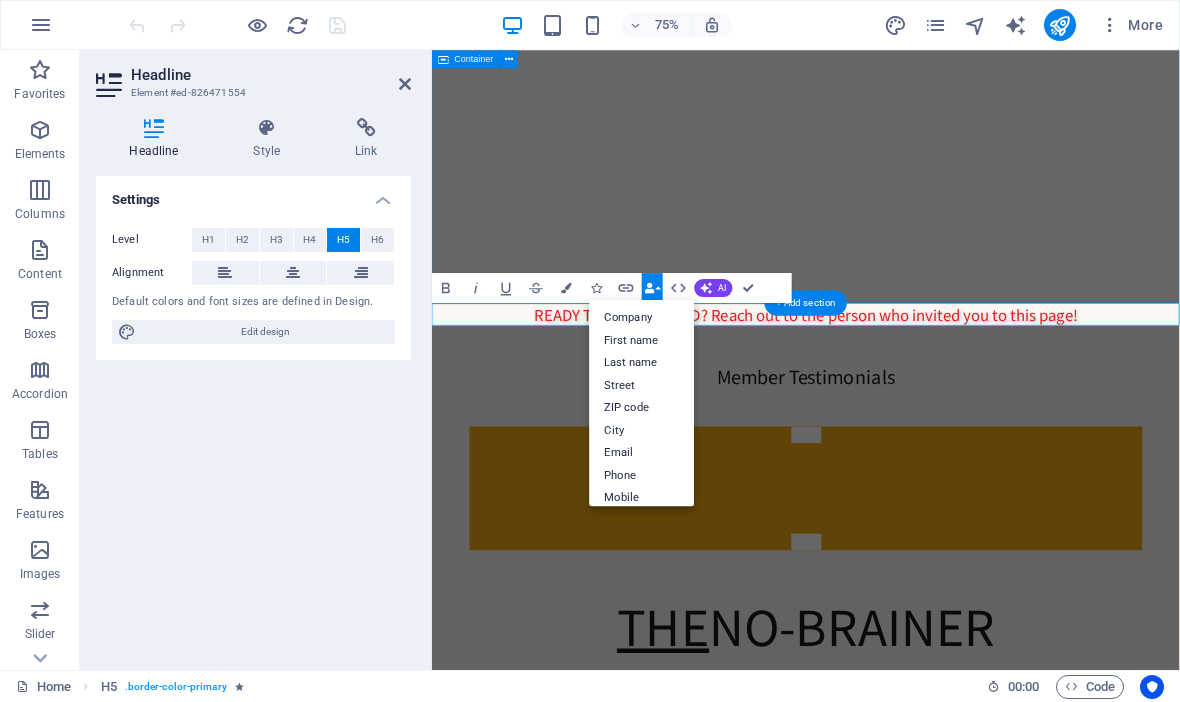 click at bounding box center (930, 443) 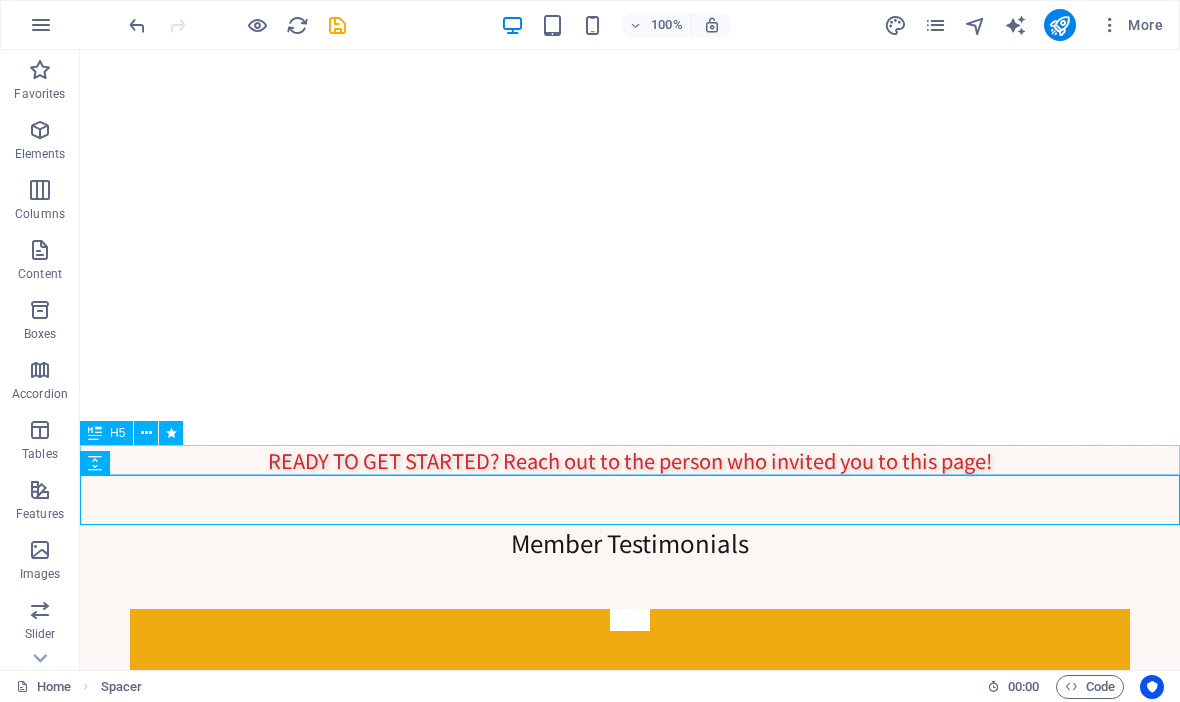 click on "READY TO GET STARTED? Reach out to the person who invited you to this page!" at bounding box center (630, 461) 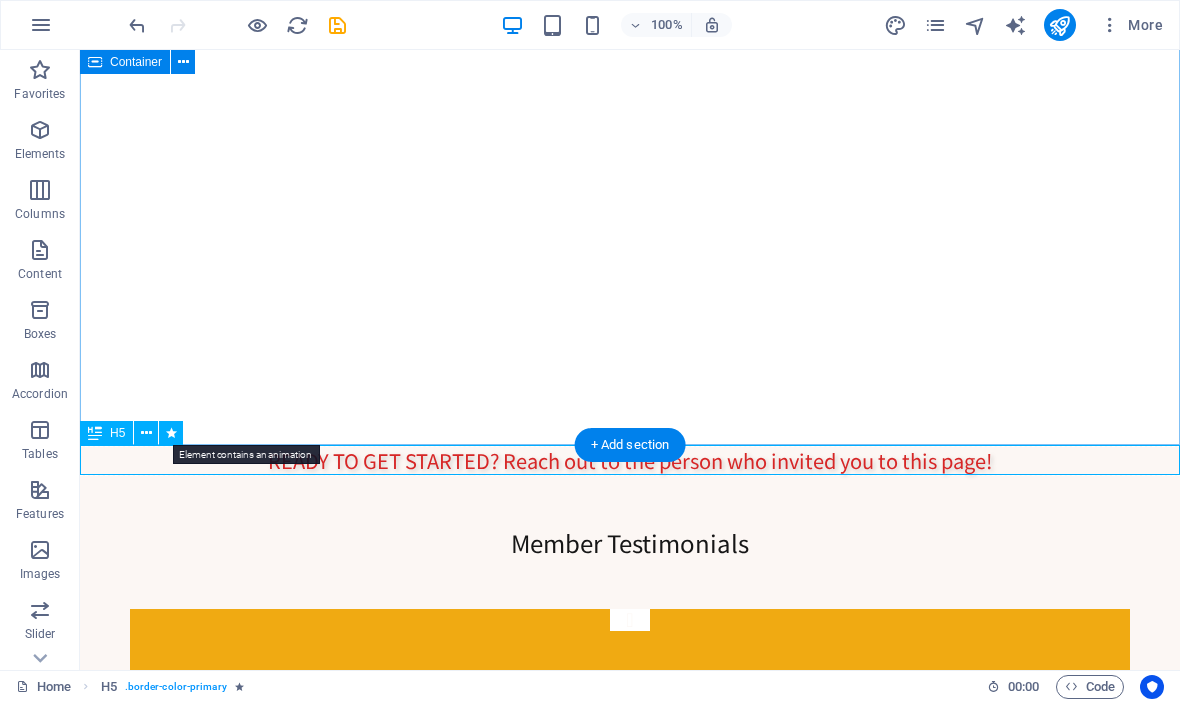click on "READY TO GET STARTED? Reach out to the person who invited you to this page!" at bounding box center (630, 461) 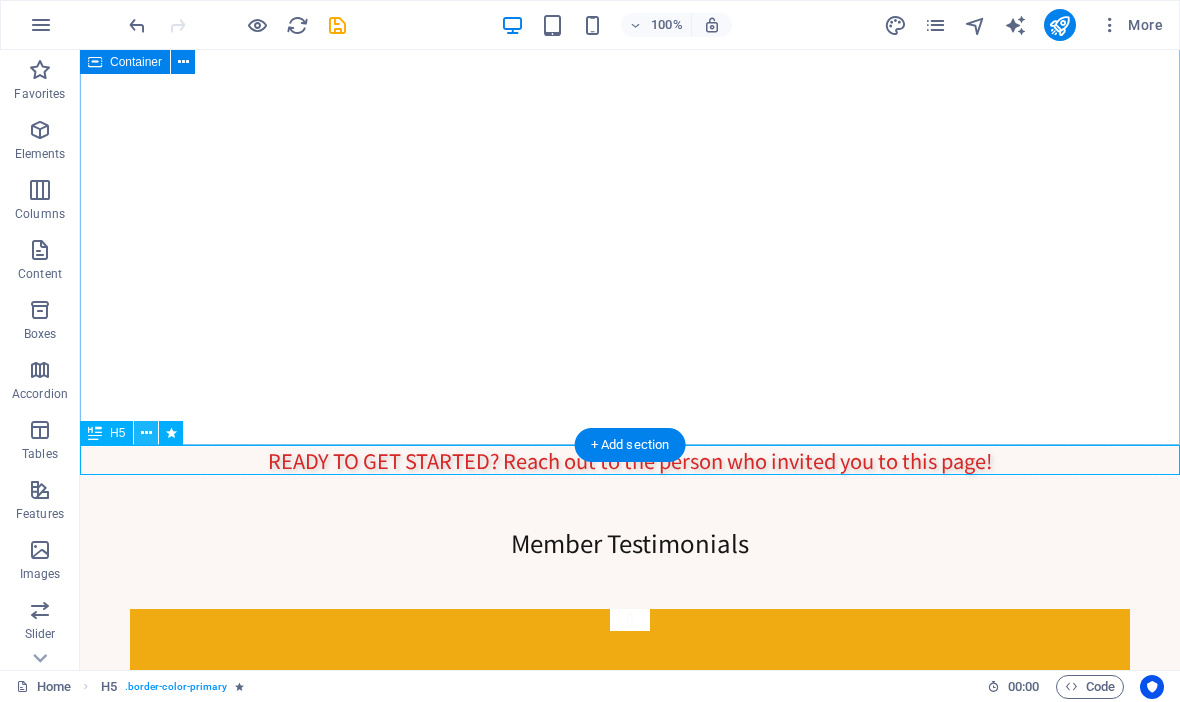 click at bounding box center [146, 433] 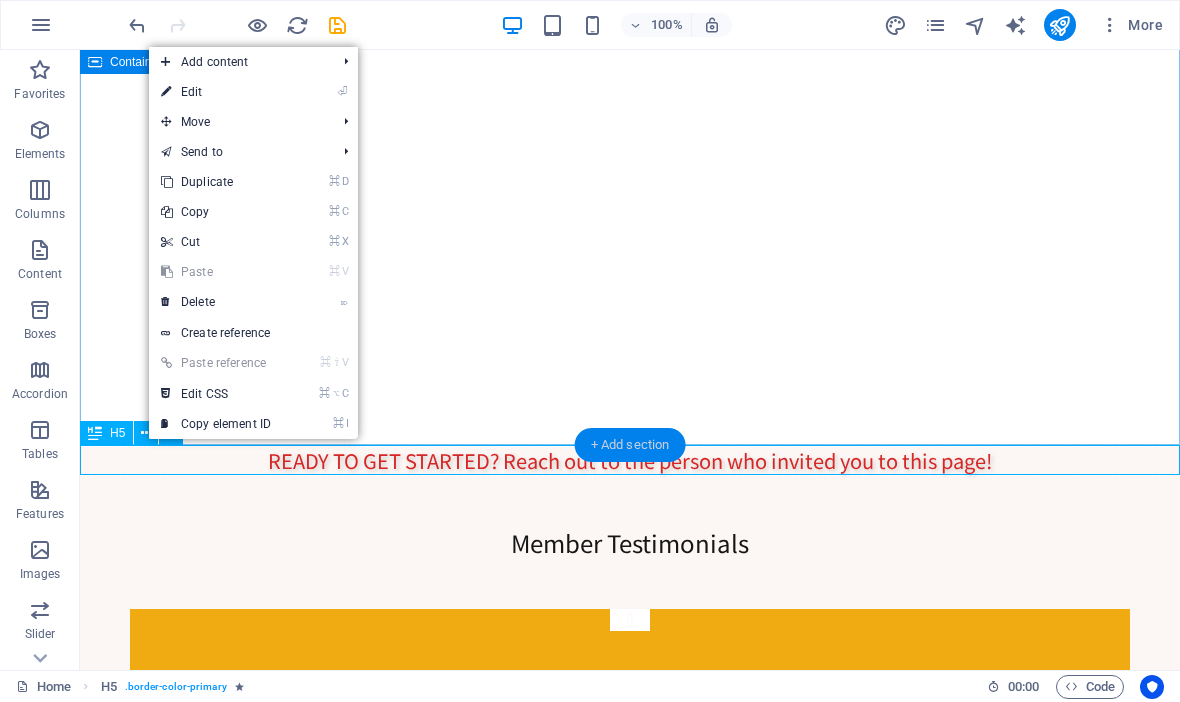 click on "+ Add section" at bounding box center [630, 445] 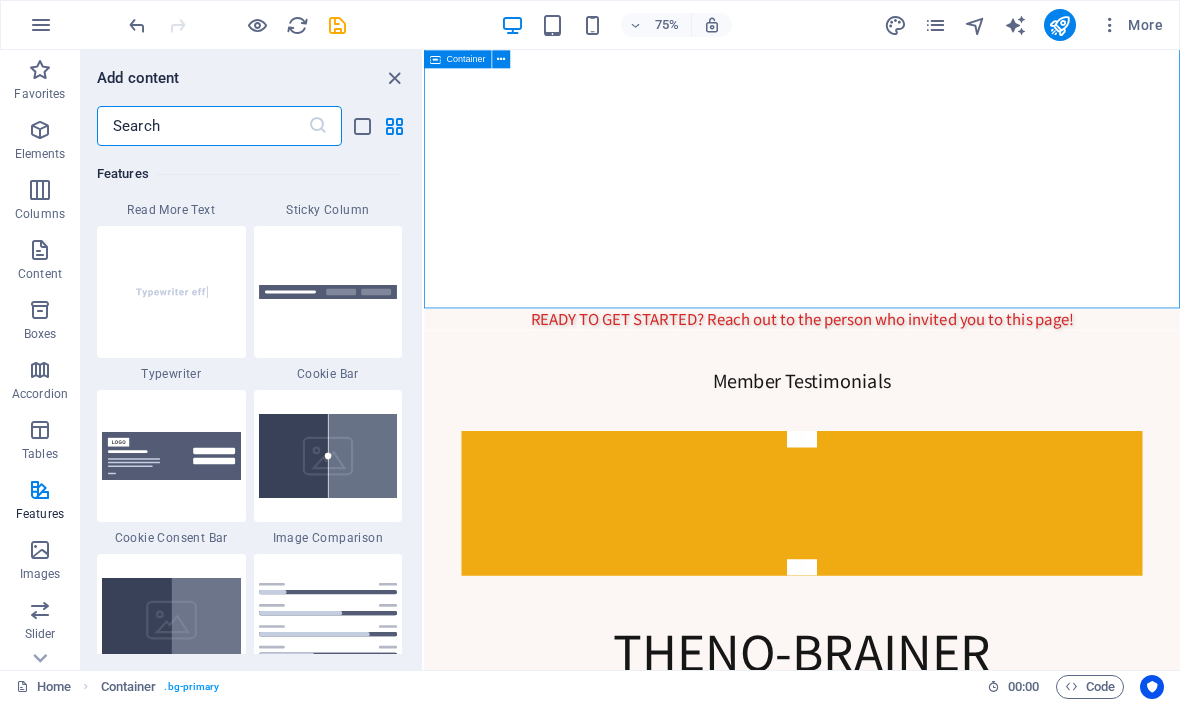 scroll, scrollTop: 7937, scrollLeft: 0, axis: vertical 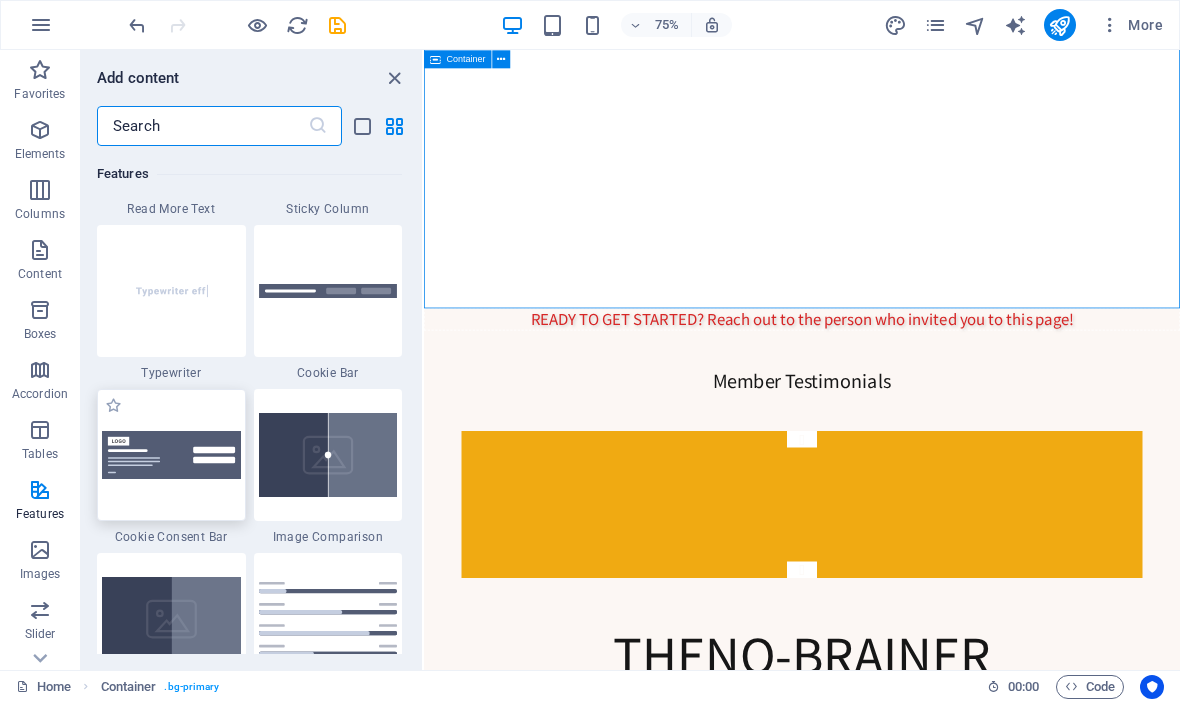 click at bounding box center (171, 455) 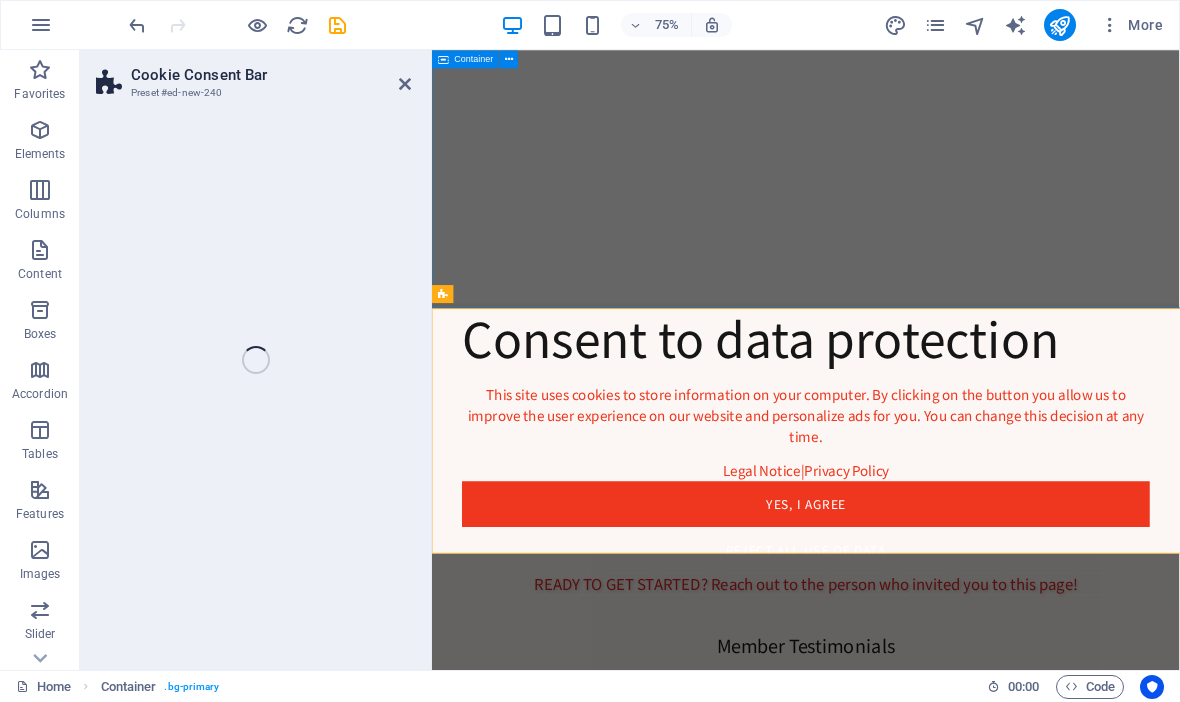 select on "rem" 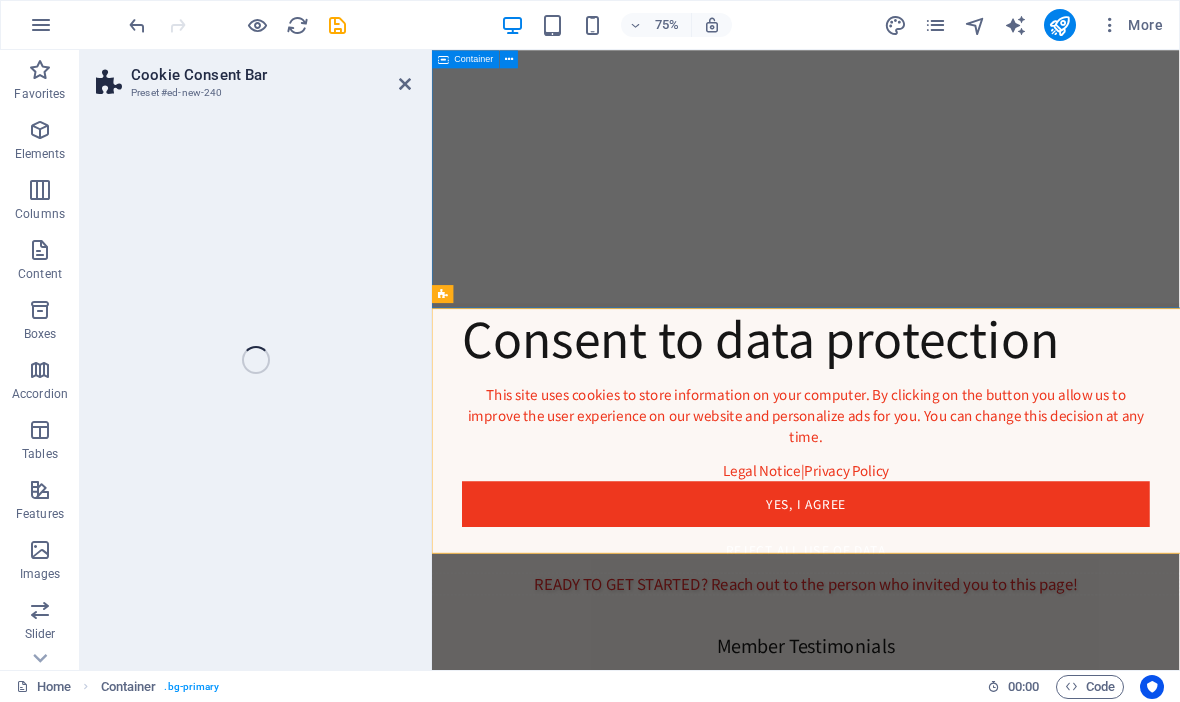 select on "px" 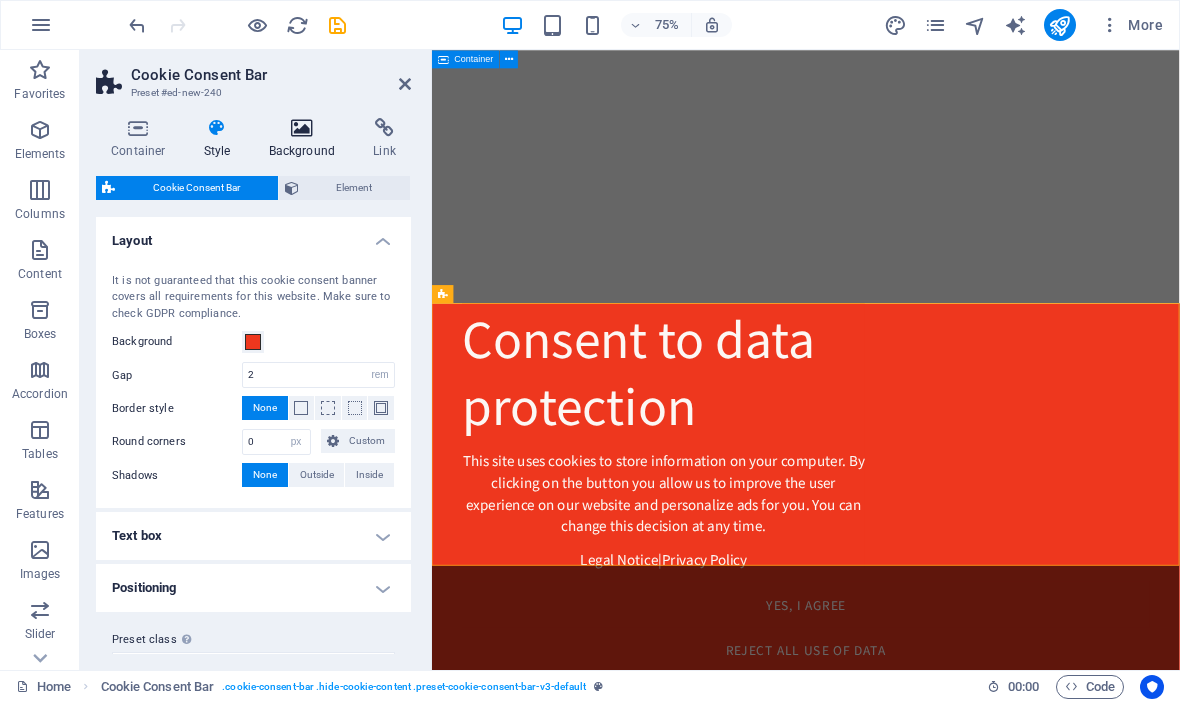 click at bounding box center [302, 128] 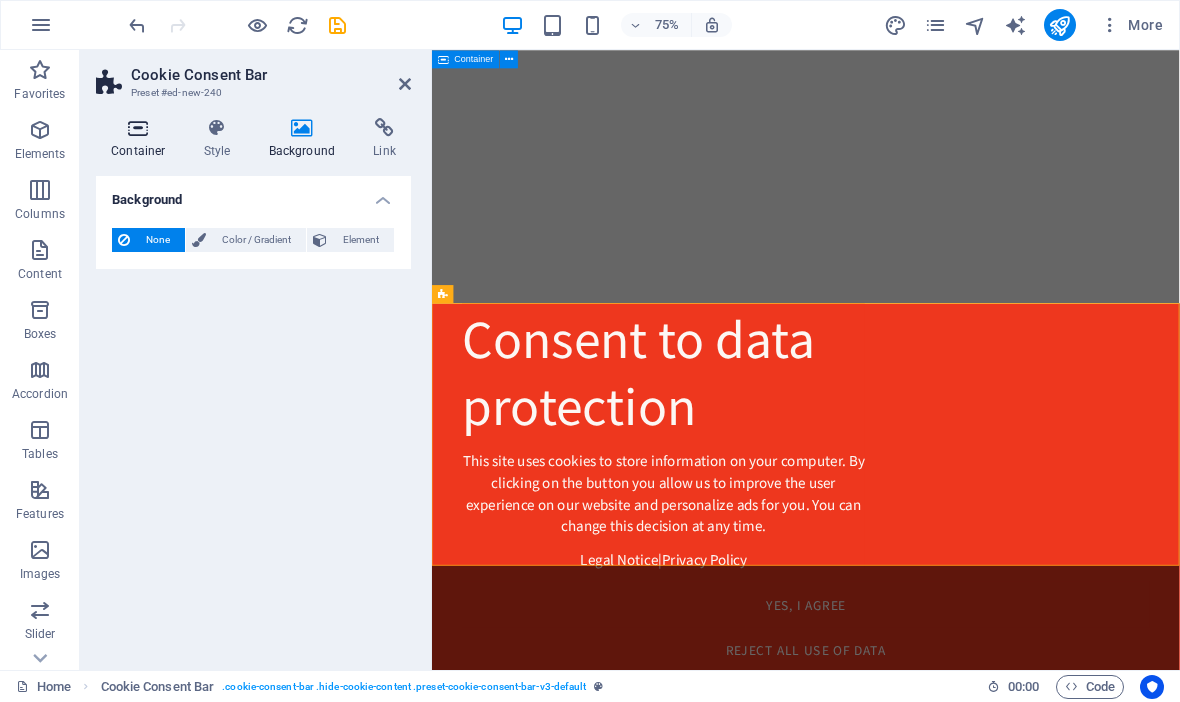 click on "Container" at bounding box center (142, 139) 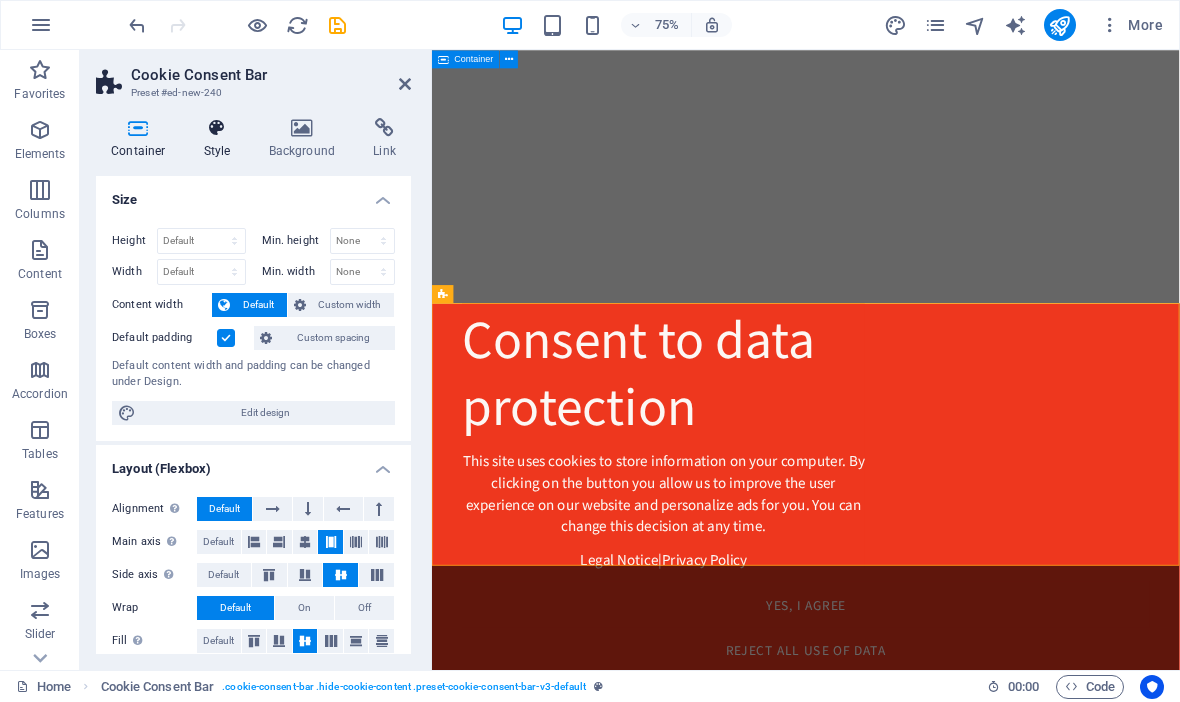 click at bounding box center [217, 128] 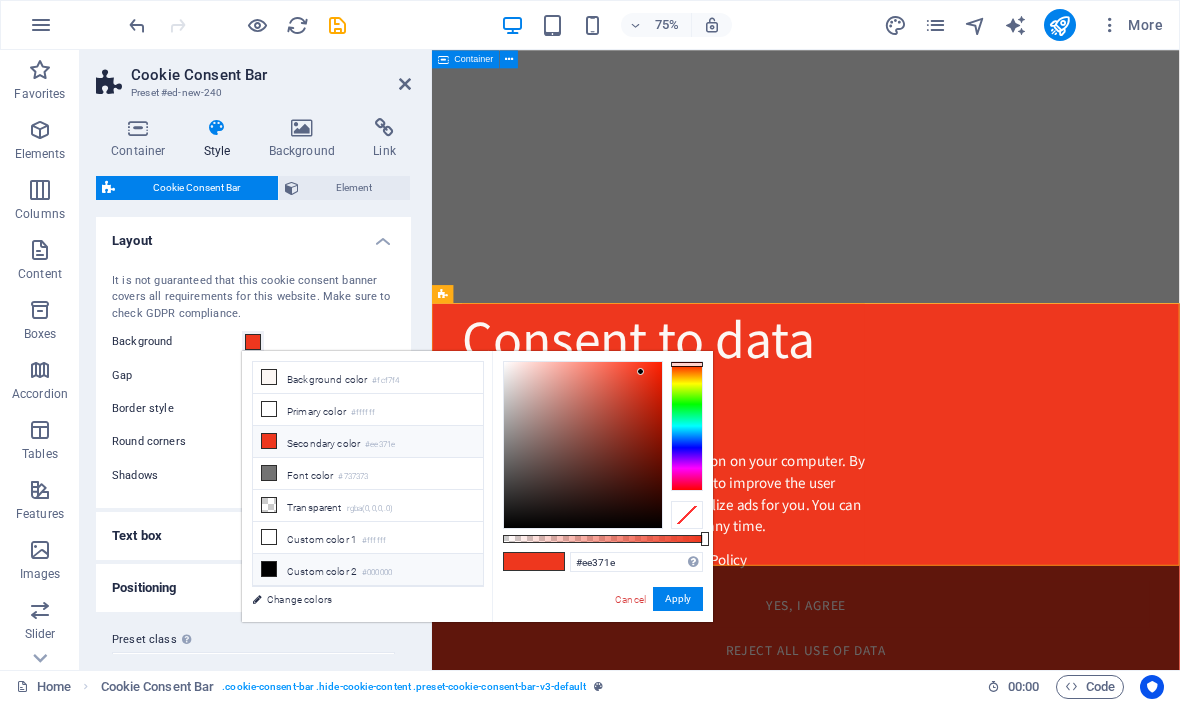 click on "Custom color 2
#000000" at bounding box center [368, 570] 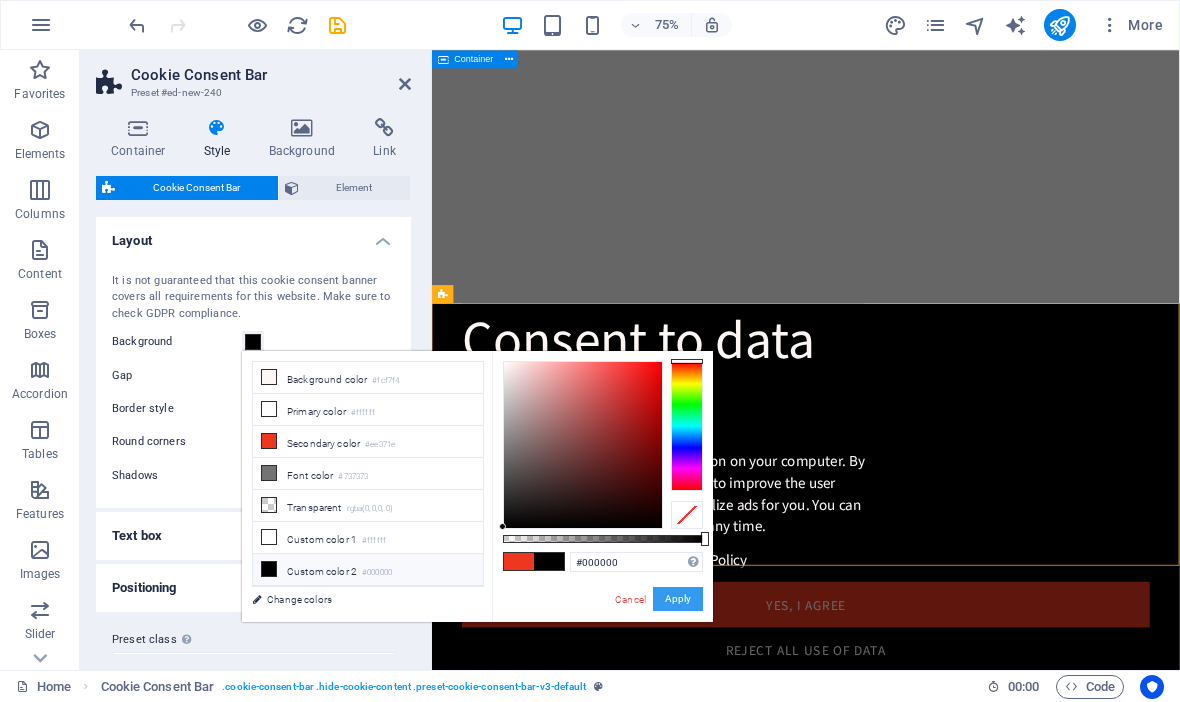 click on "Apply" at bounding box center (678, 599) 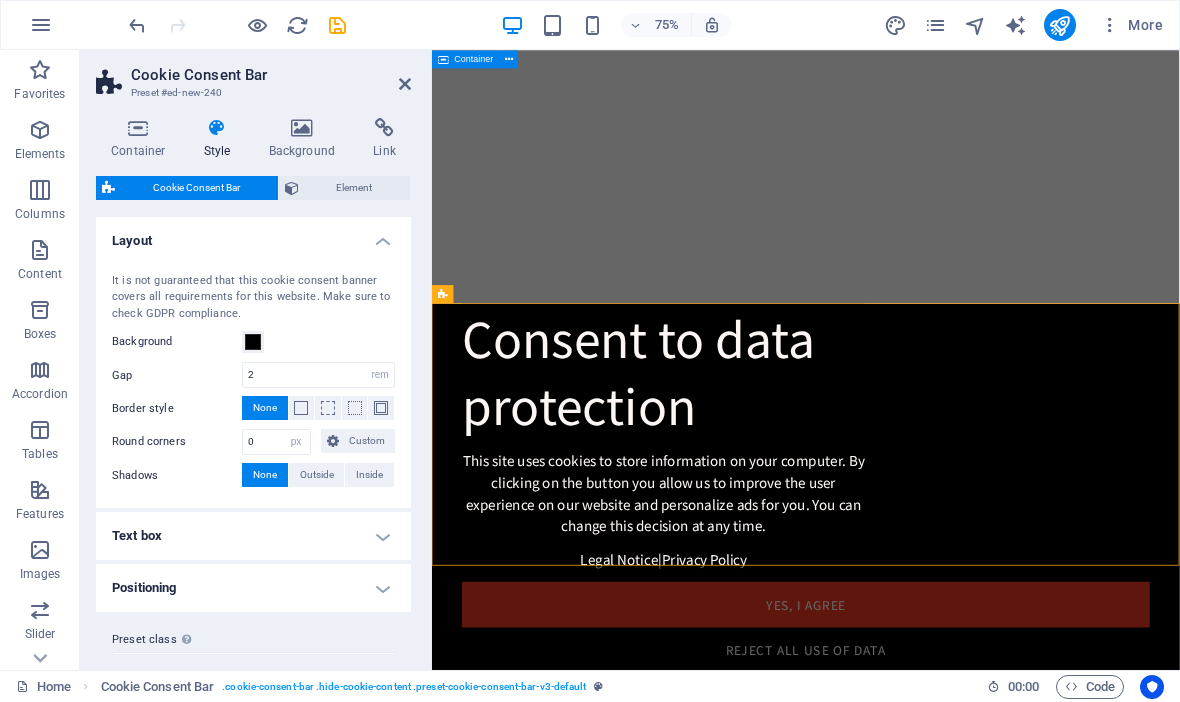 click on "Text box" at bounding box center (253, 536) 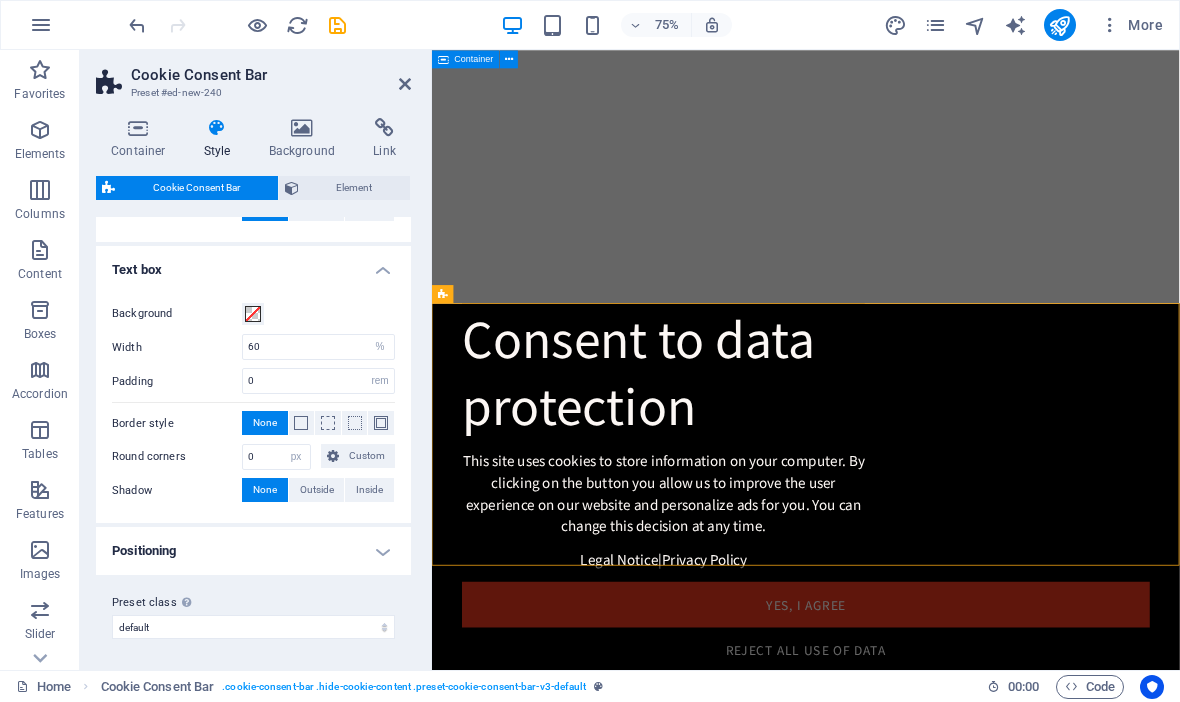 scroll, scrollTop: 265, scrollLeft: 0, axis: vertical 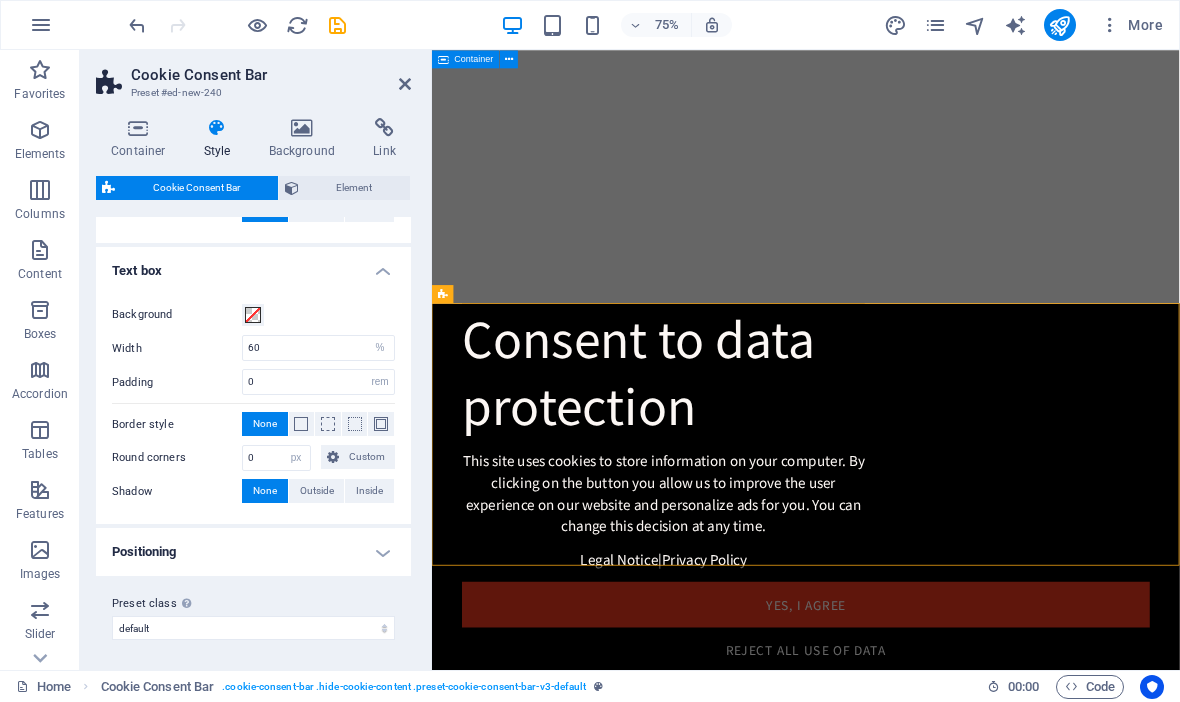 click on "Positioning" at bounding box center [253, 552] 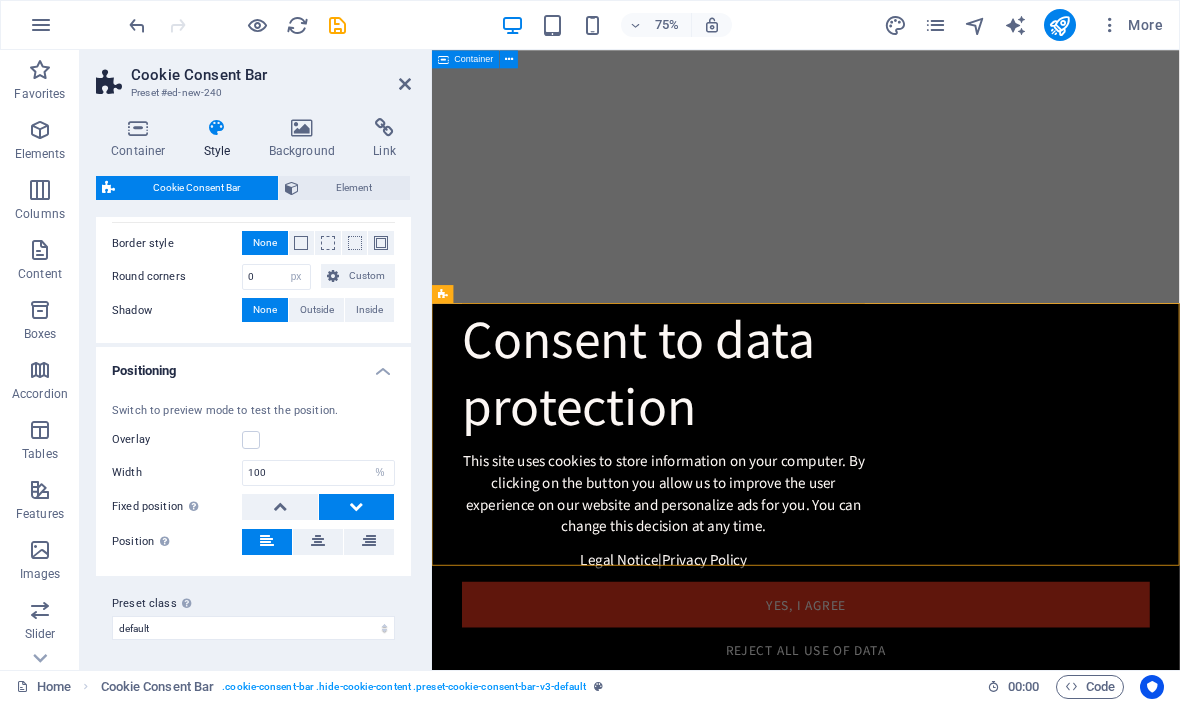 scroll, scrollTop: 445, scrollLeft: 0, axis: vertical 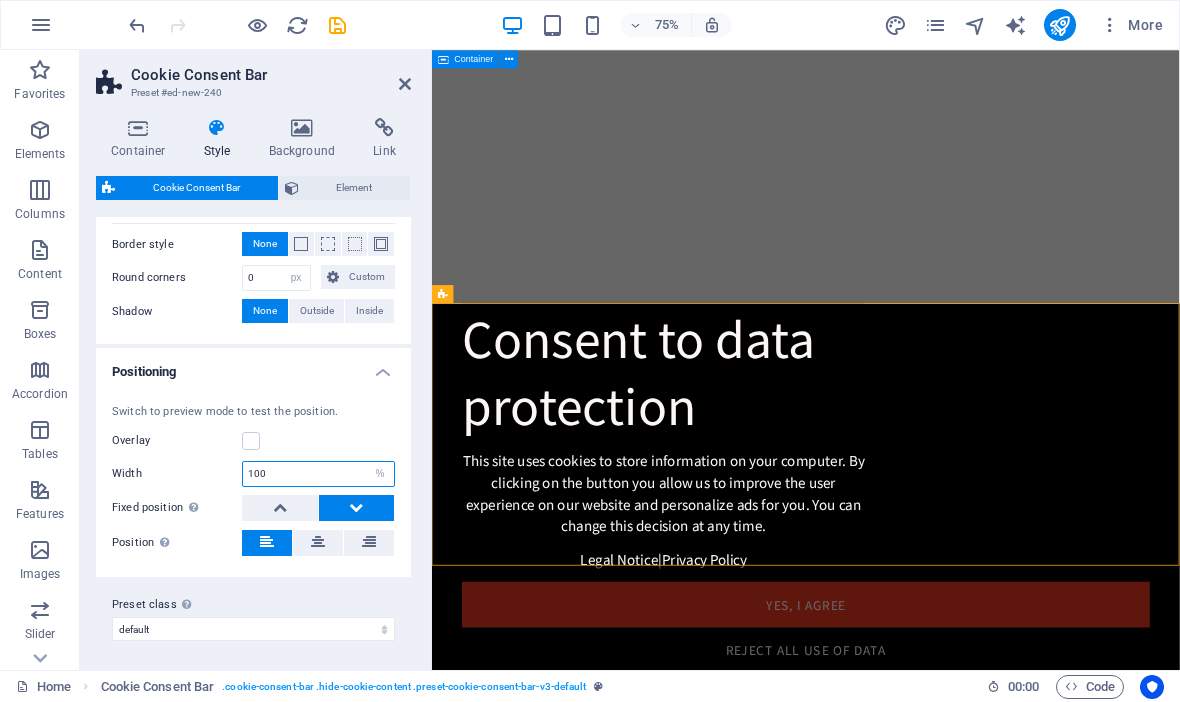 click on "100" at bounding box center (318, 474) 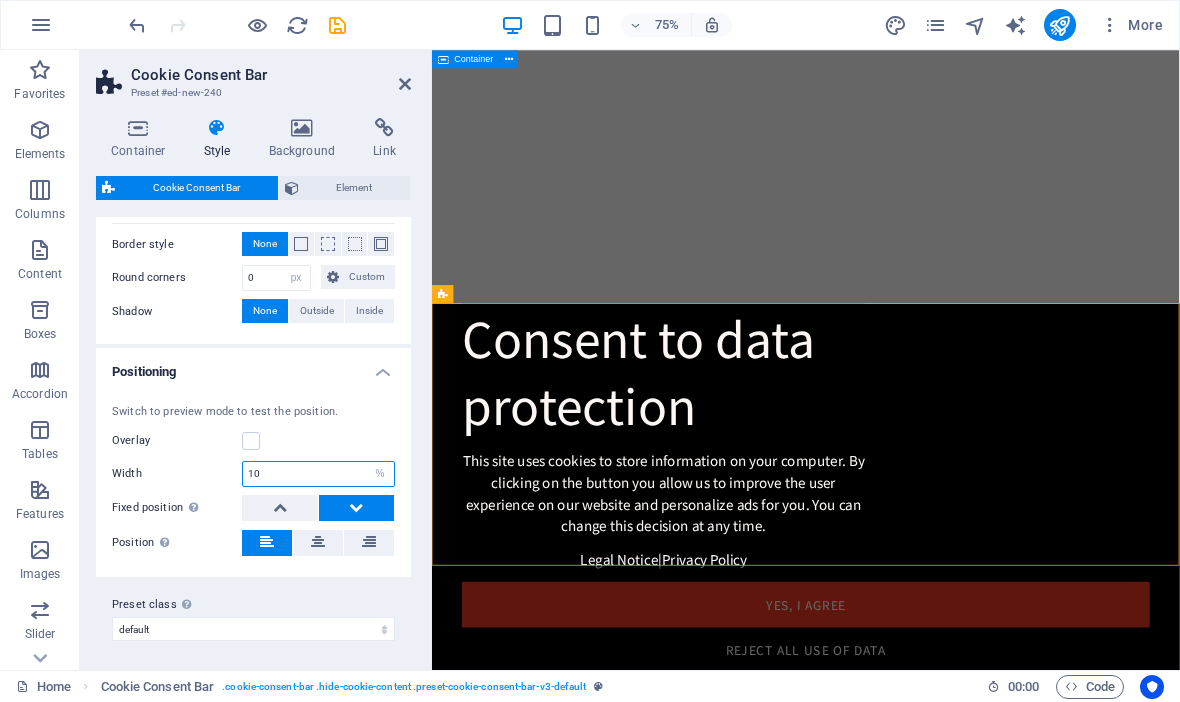 type on "1" 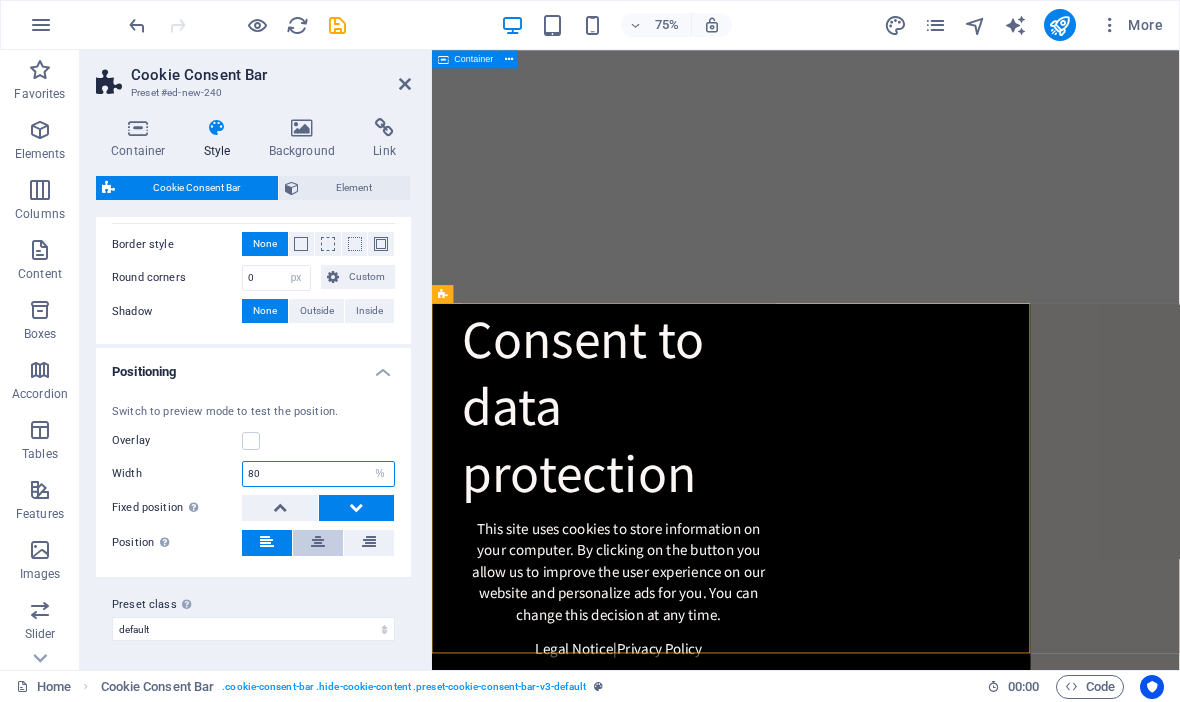 type on "80" 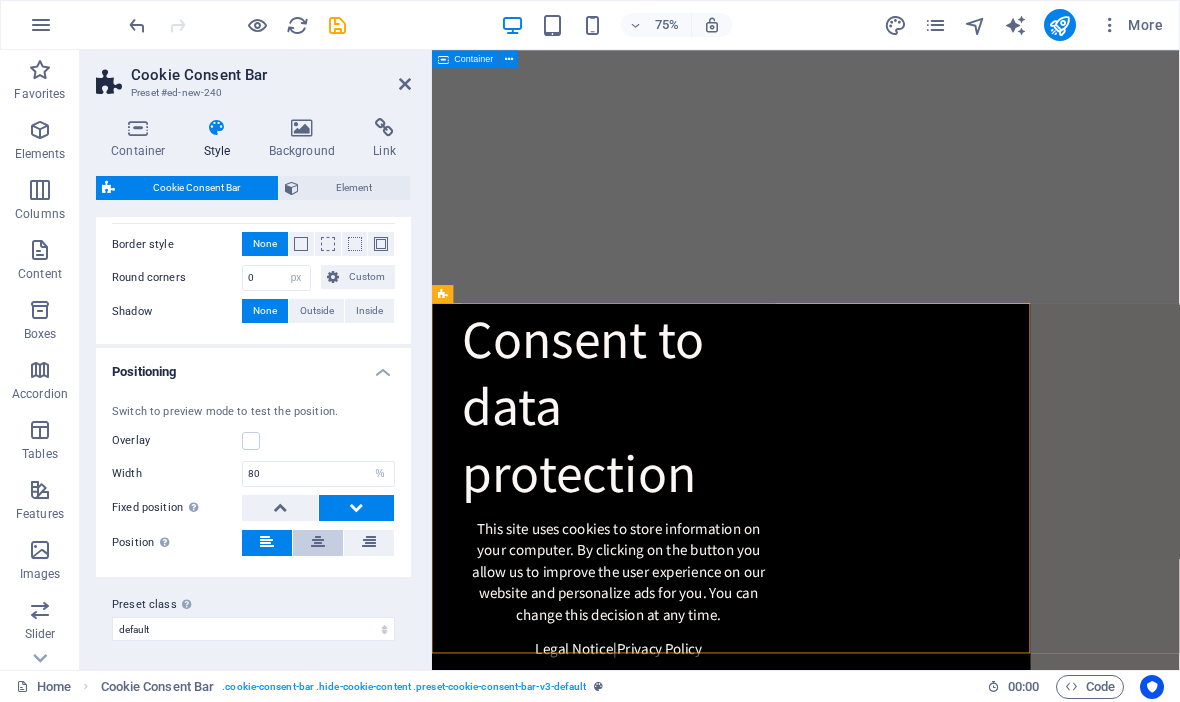 click at bounding box center (318, 543) 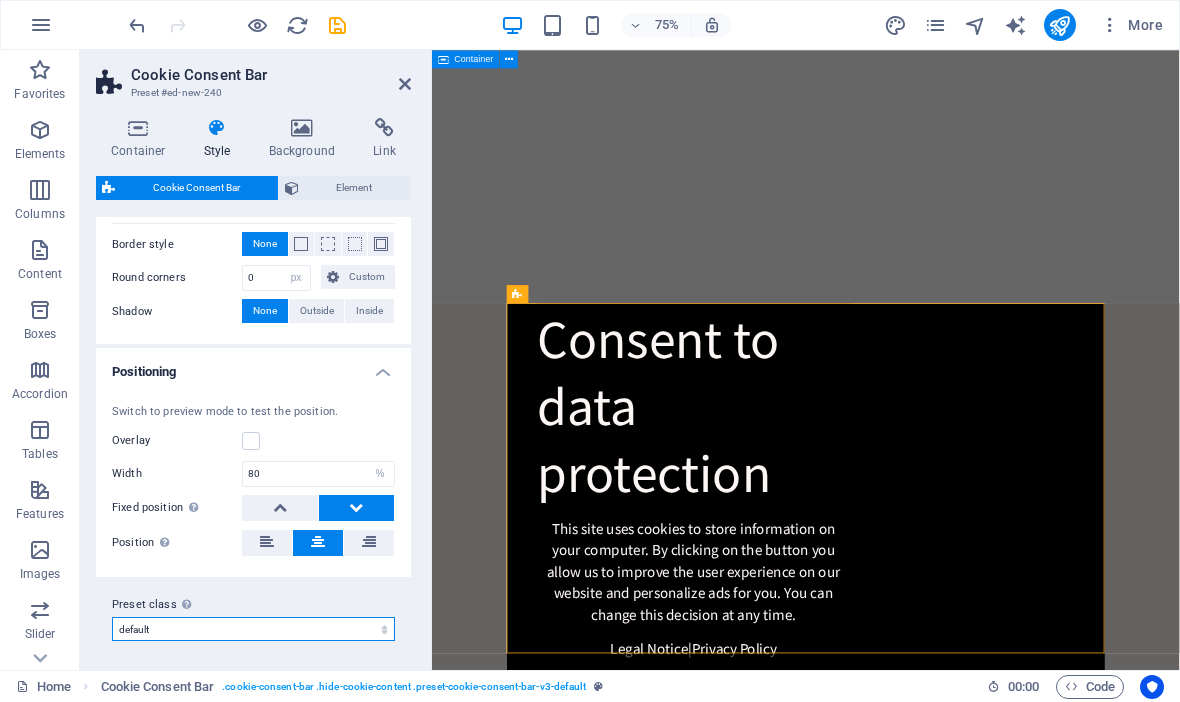 click on "default Add preset class" at bounding box center (253, 629) 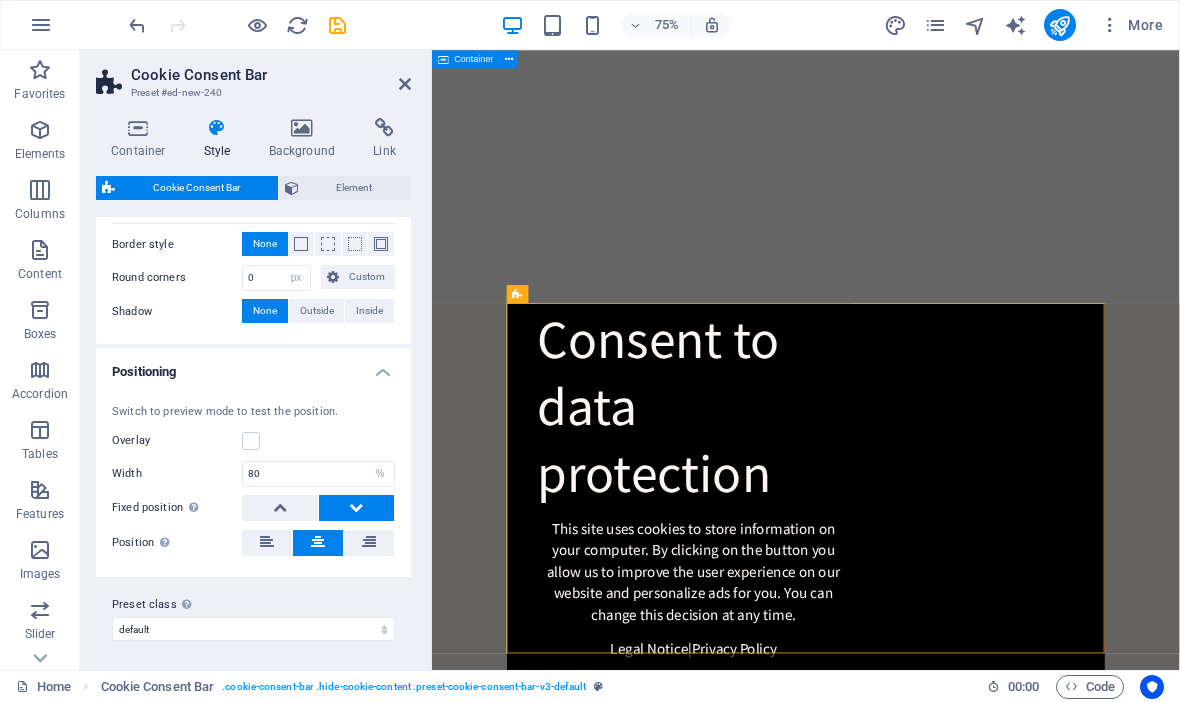 click on "Consent to data protection" at bounding box center [781, 522] 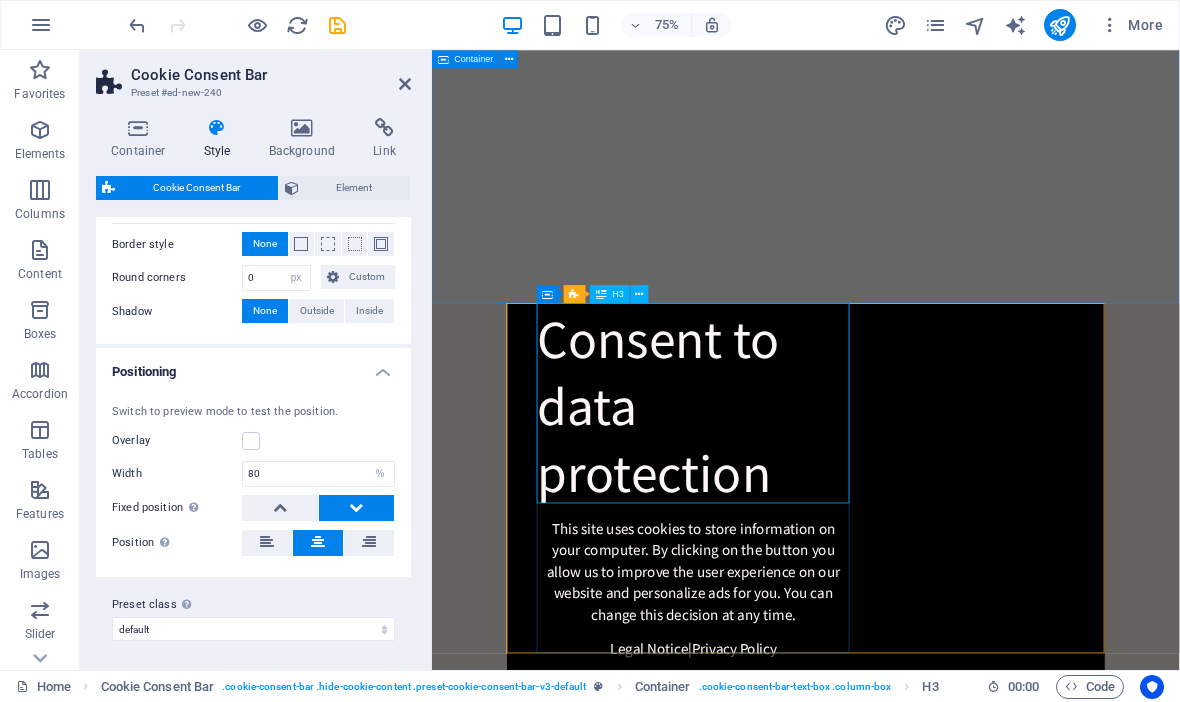 click on "Consent to data protection" at bounding box center (781, 522) 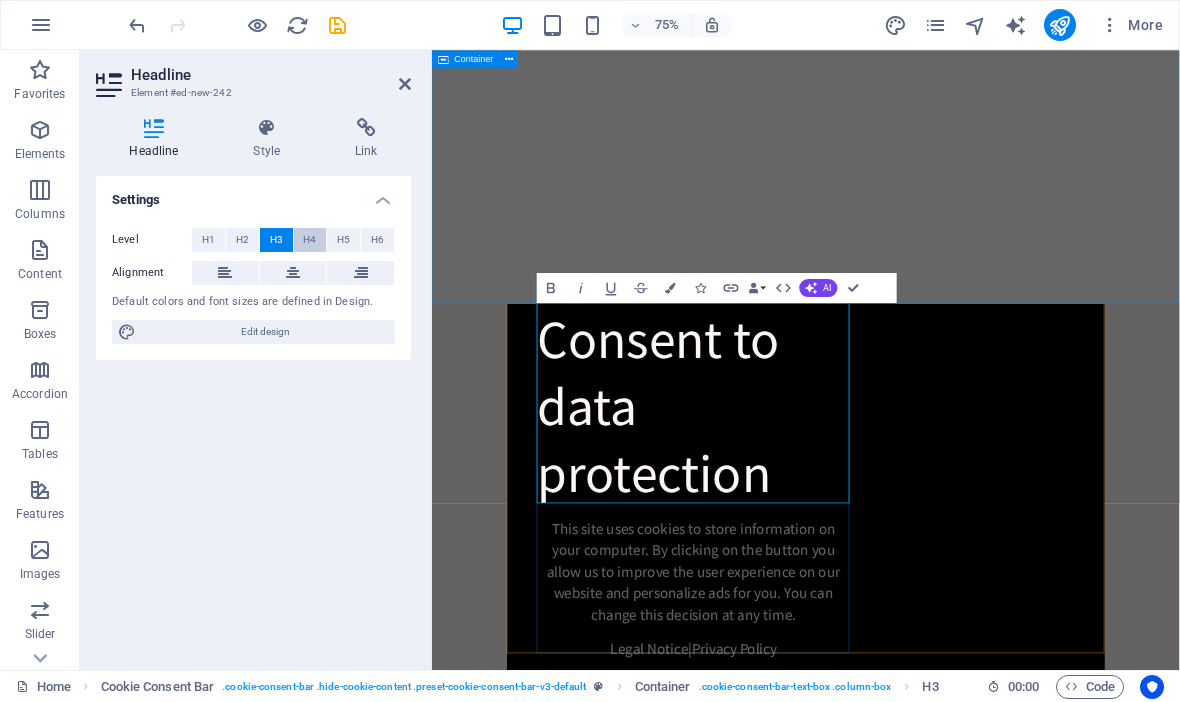 click on "H4" at bounding box center [310, 240] 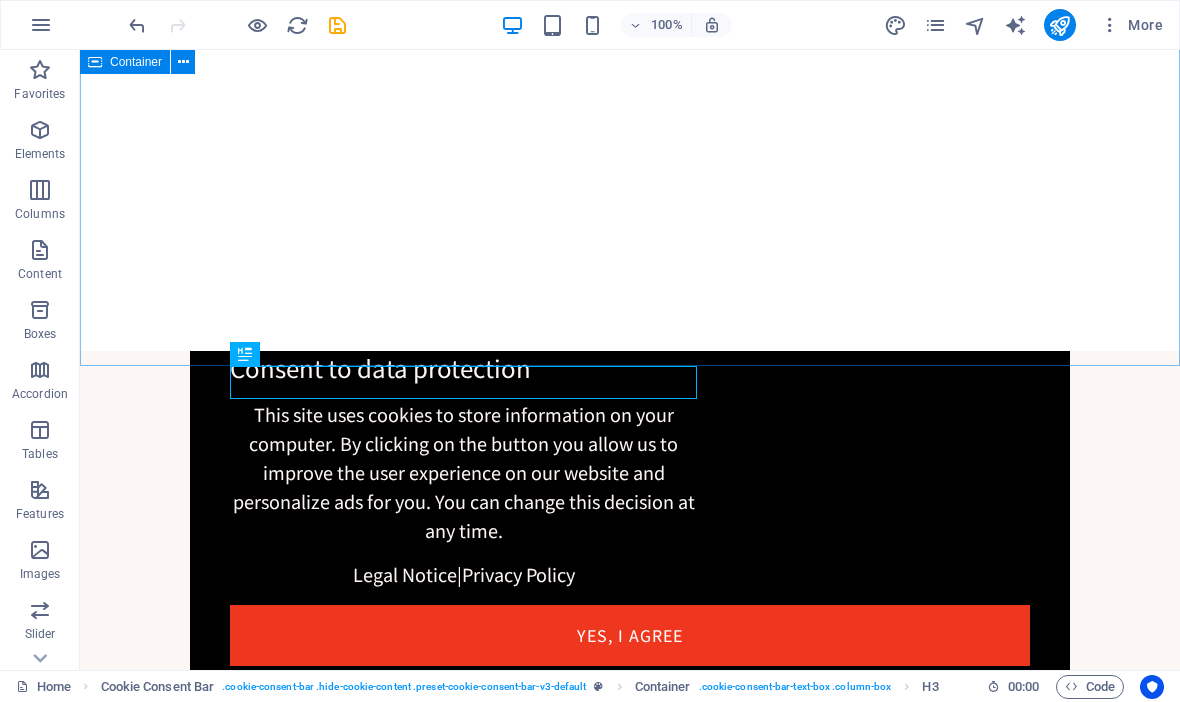 scroll, scrollTop: 983, scrollLeft: 0, axis: vertical 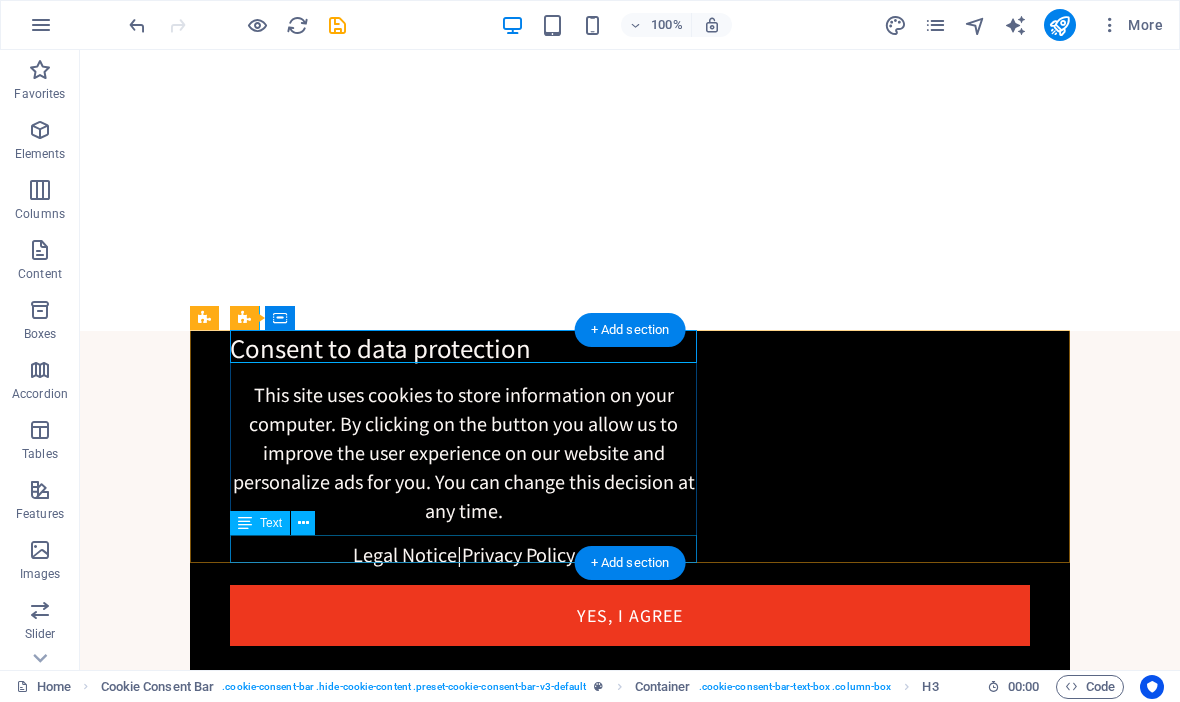 click on "Legal Notice  |  Privacy Policy" at bounding box center [463, 554] 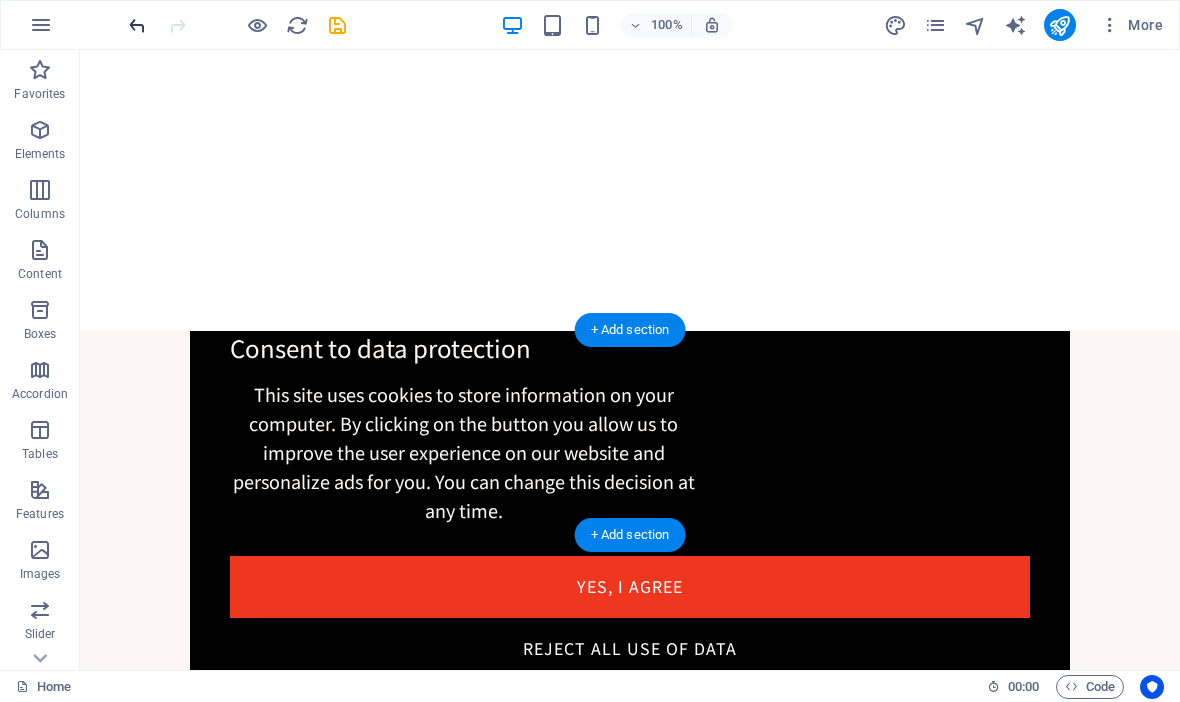 click at bounding box center [137, 25] 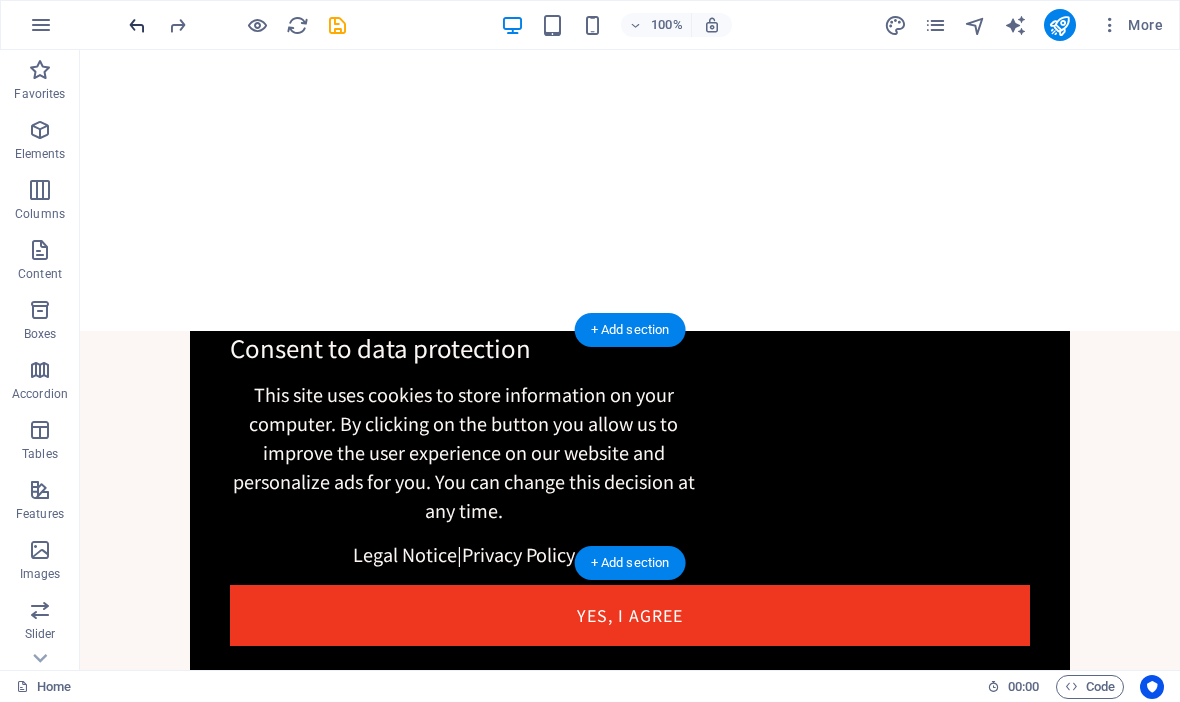 click at bounding box center [137, 25] 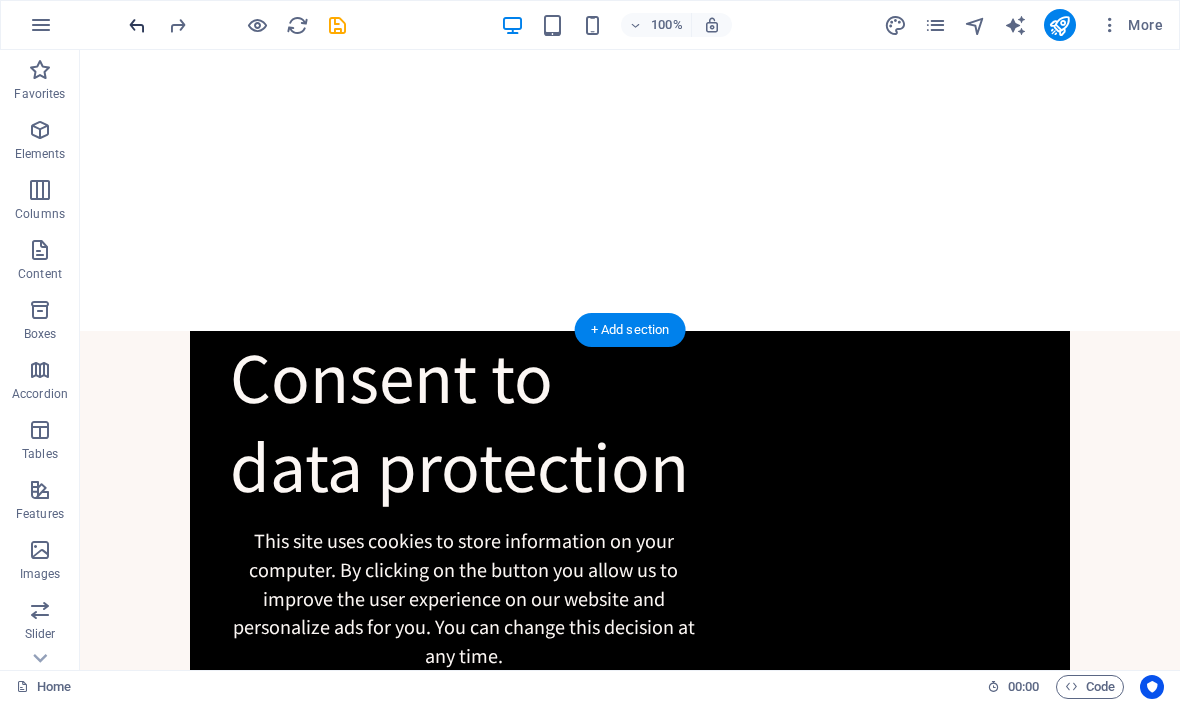 click at bounding box center (137, 25) 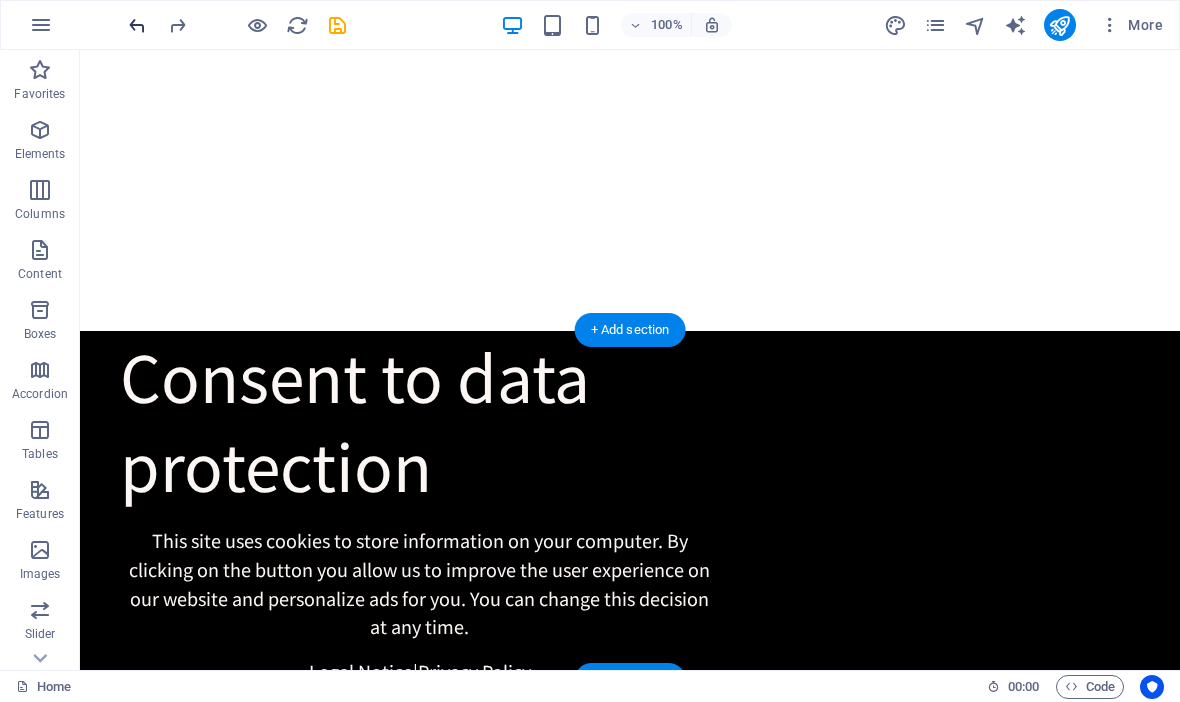 click at bounding box center [137, 25] 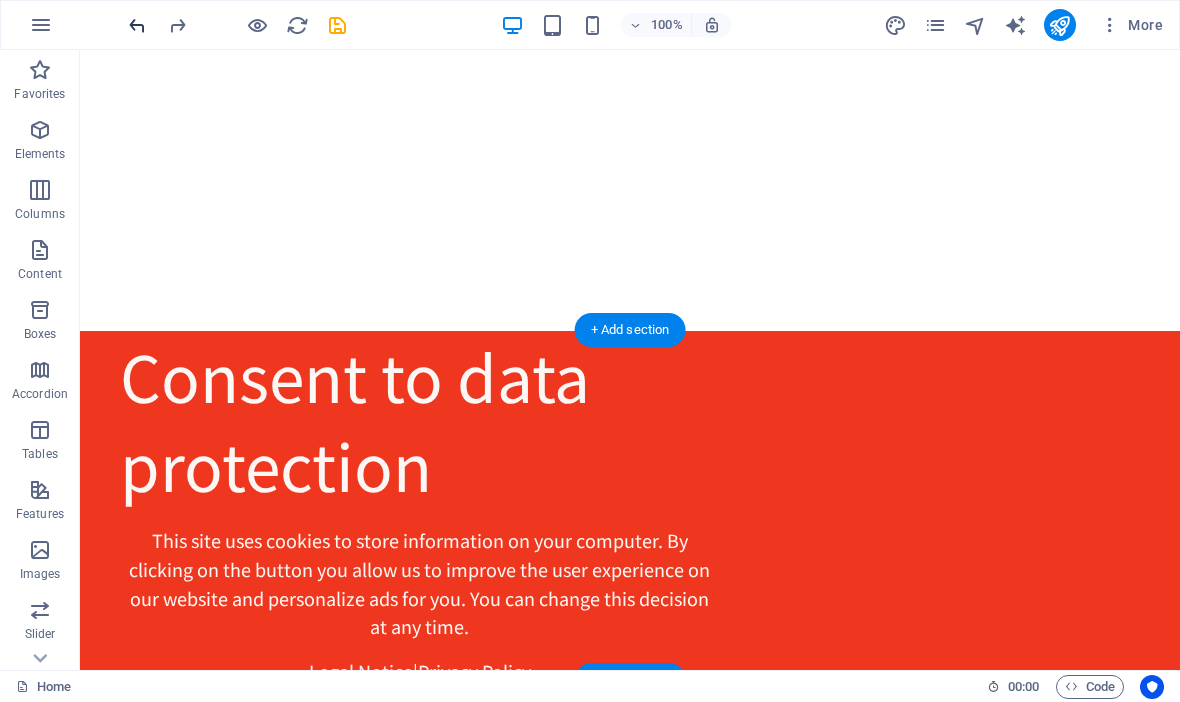 click at bounding box center (137, 25) 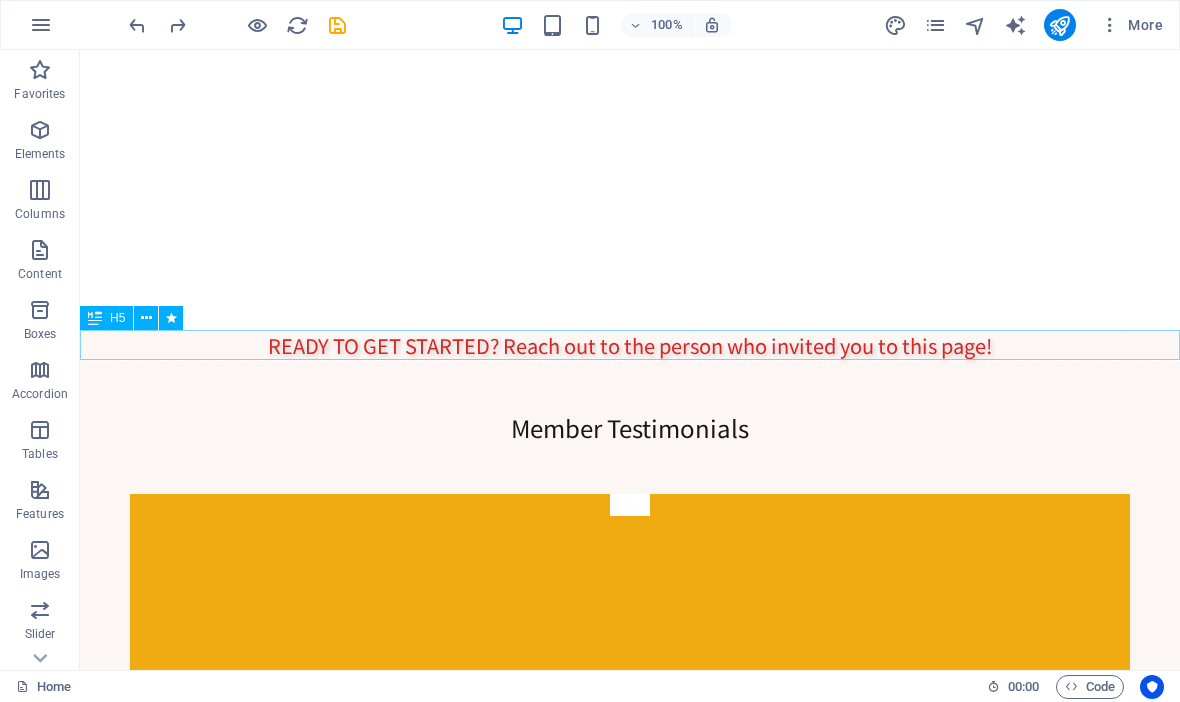 click on "READY TO GET STARTED? Reach out to the person who invited you to this page!" at bounding box center (630, 346) 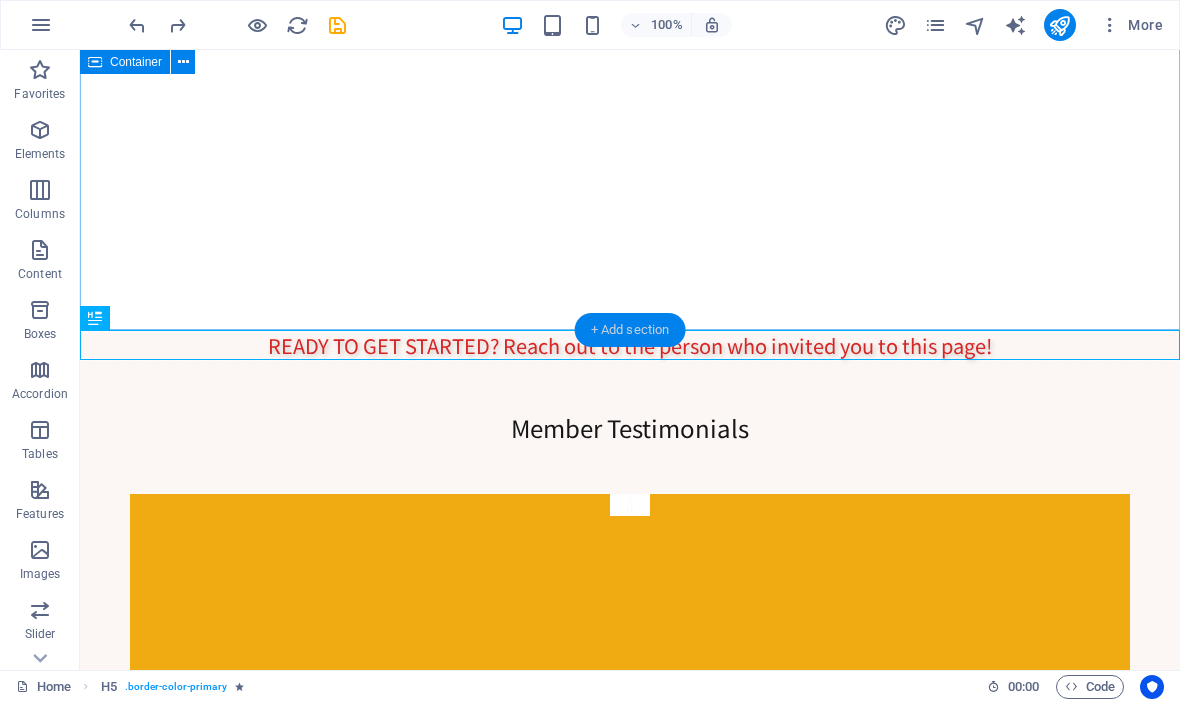 click on "+ Add section" at bounding box center (630, 330) 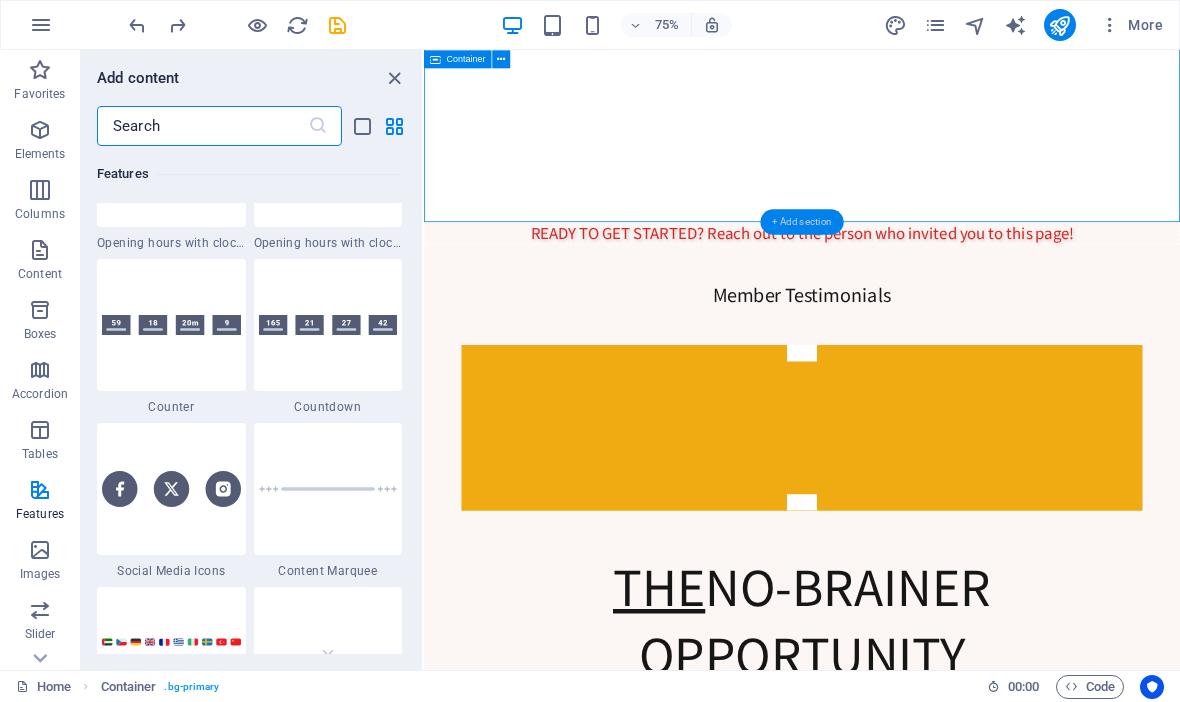 scroll, scrollTop: 8872, scrollLeft: 0, axis: vertical 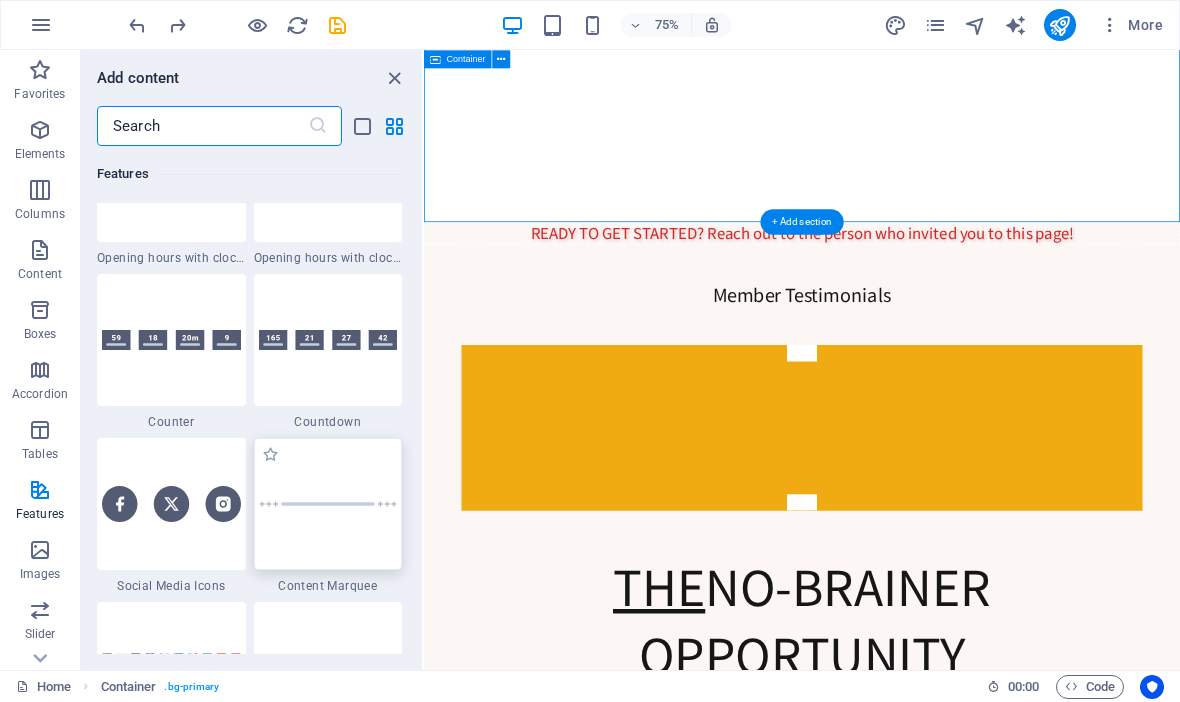 click at bounding box center [328, 504] 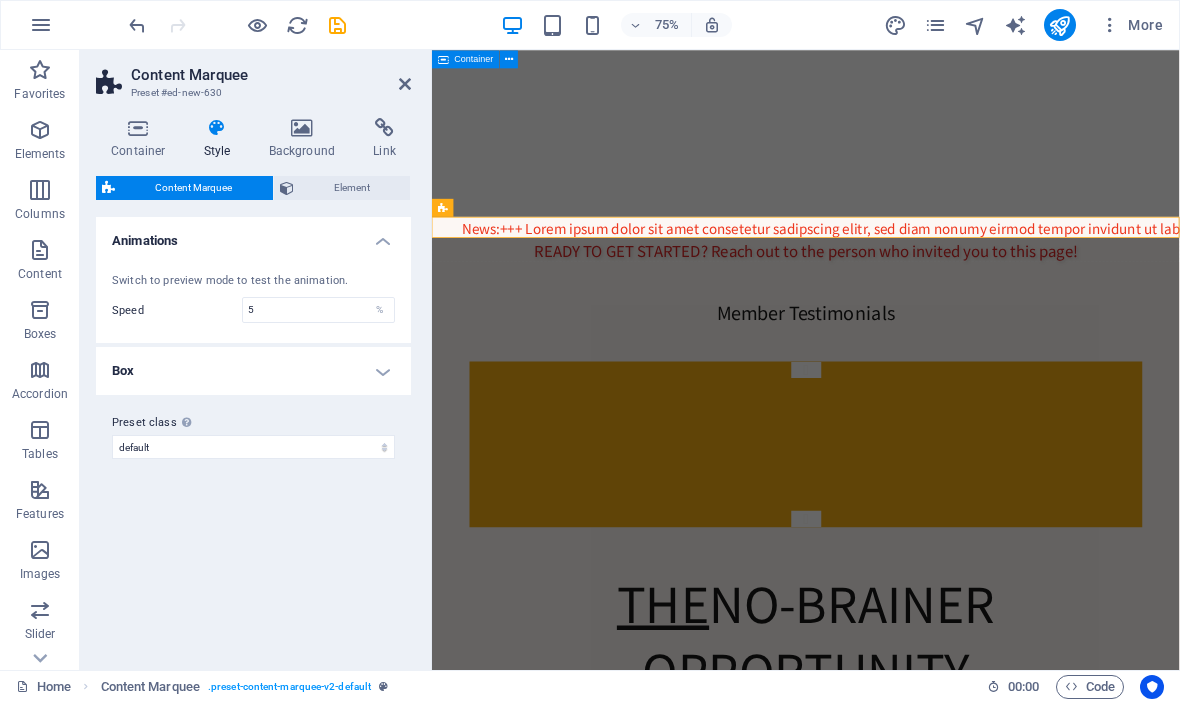 click on "Box" at bounding box center (253, 371) 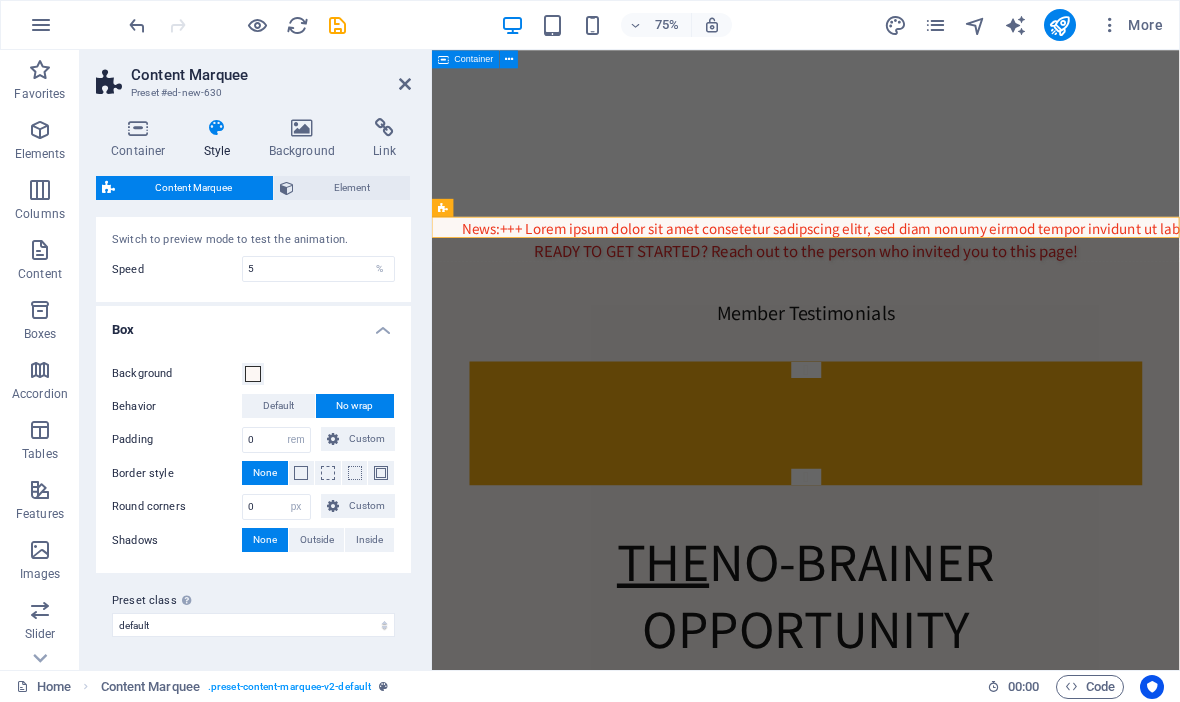 scroll, scrollTop: 39, scrollLeft: 0, axis: vertical 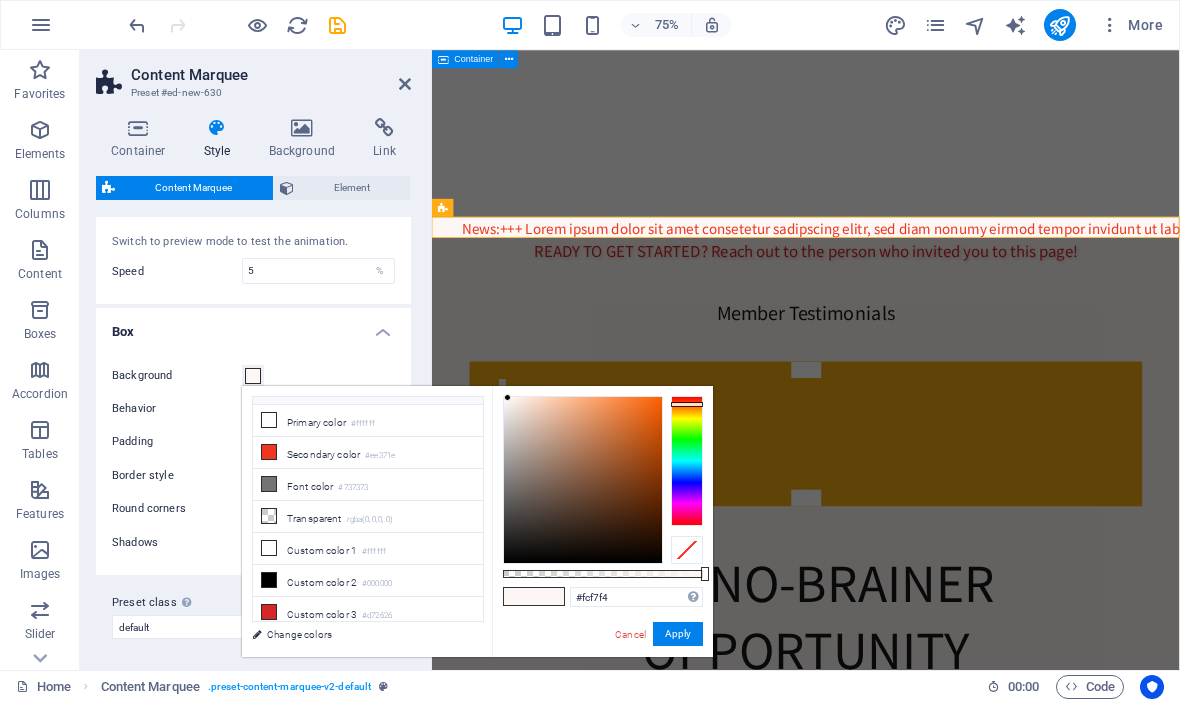 click at bounding box center (549, 596) 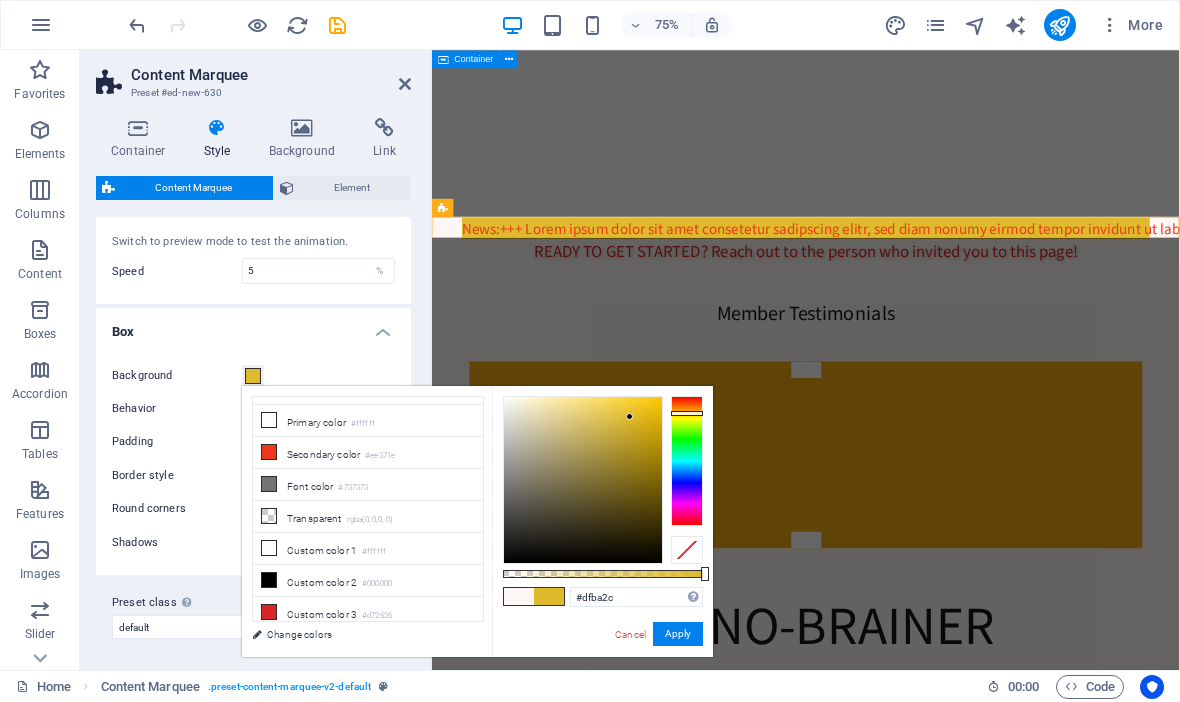 type on "#eebf0c" 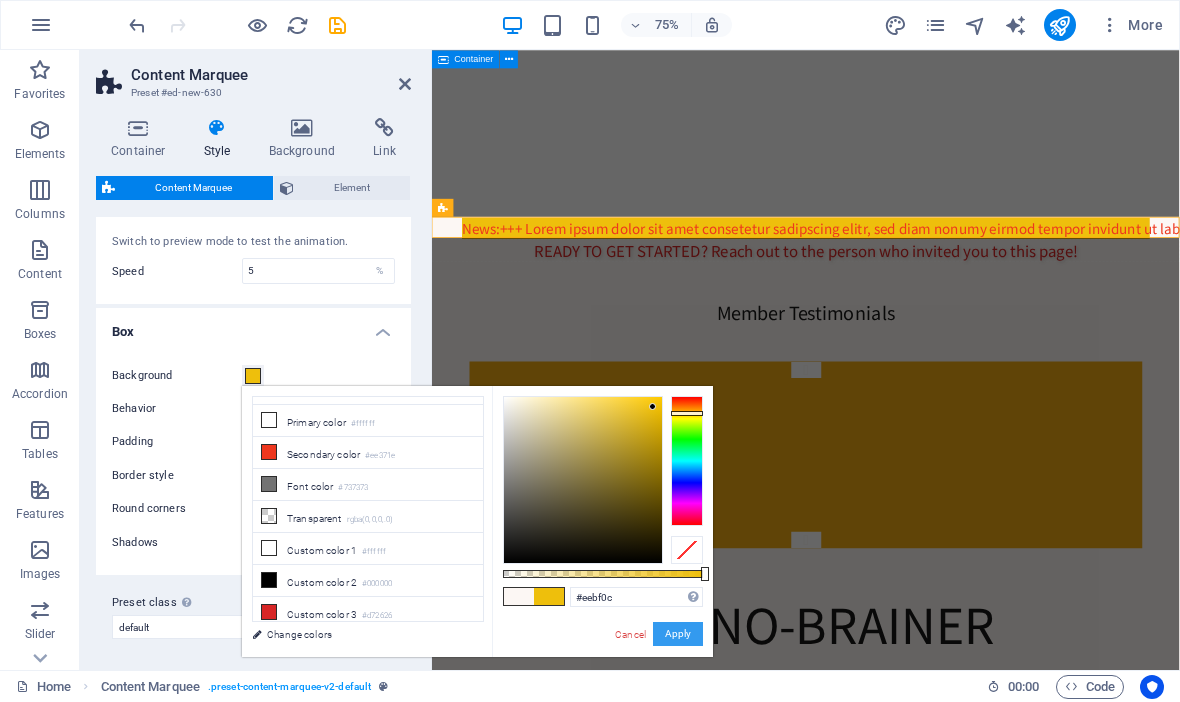 click on "Apply" at bounding box center (678, 634) 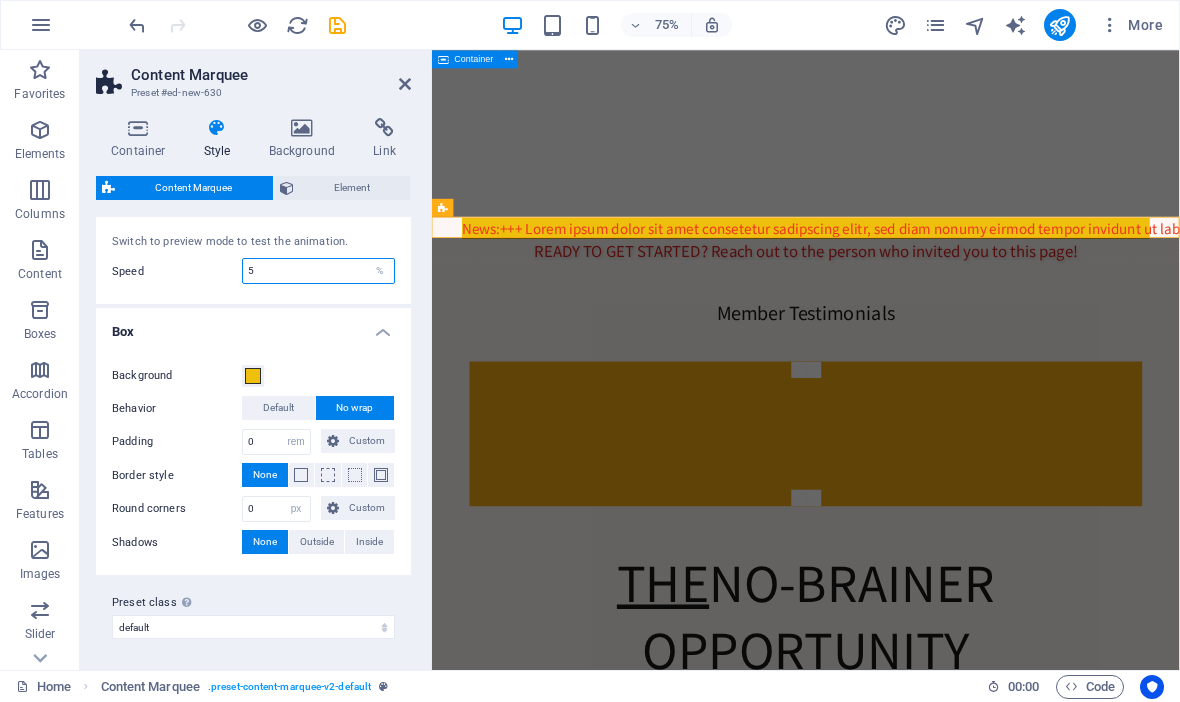 click on "5" at bounding box center (318, 271) 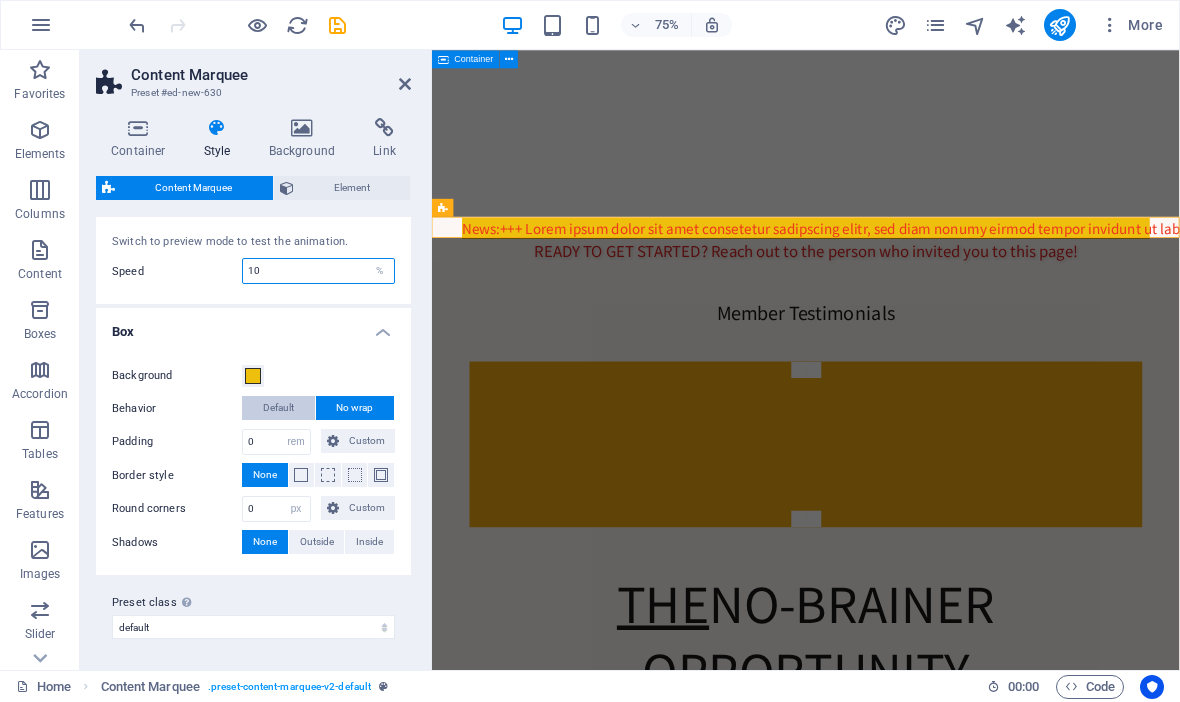 type on "10" 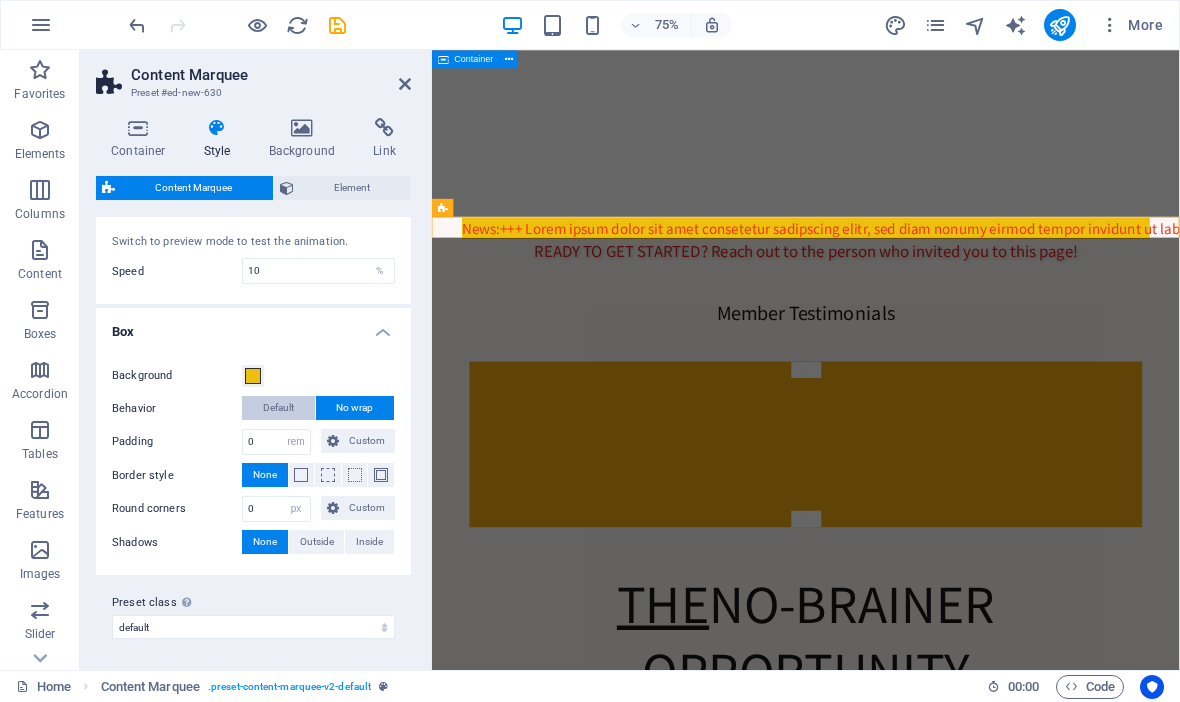 click on "Default" at bounding box center [278, 408] 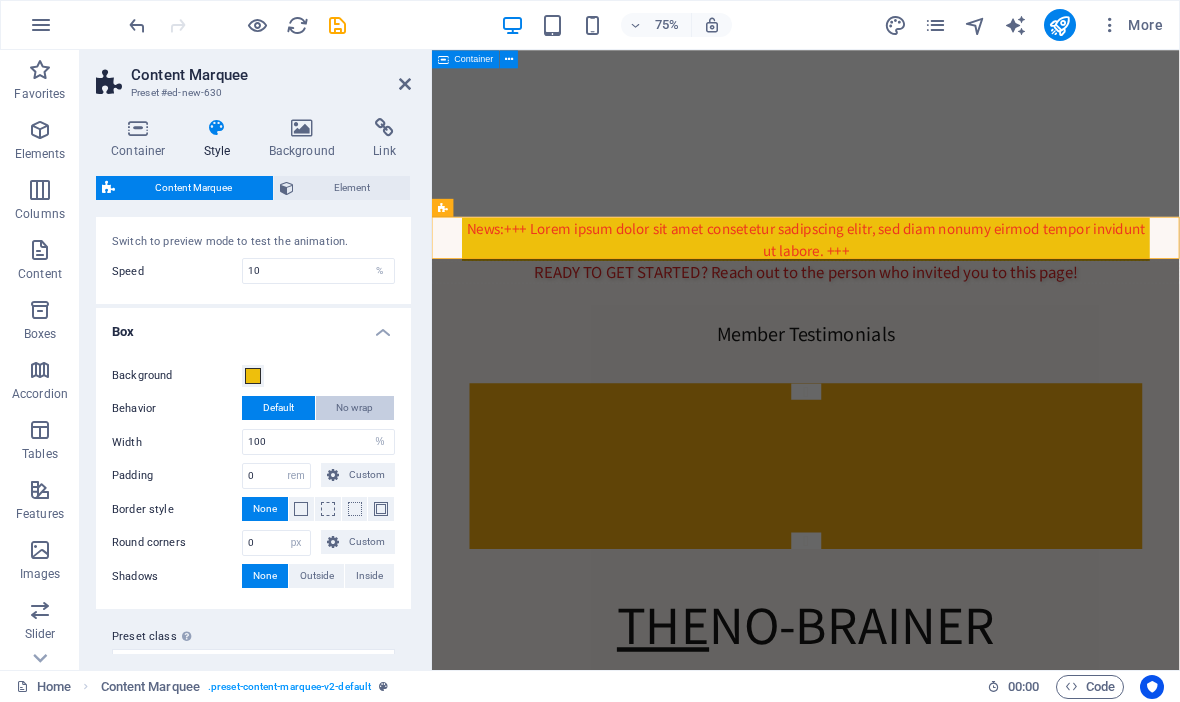 click on "No wrap" at bounding box center (354, 408) 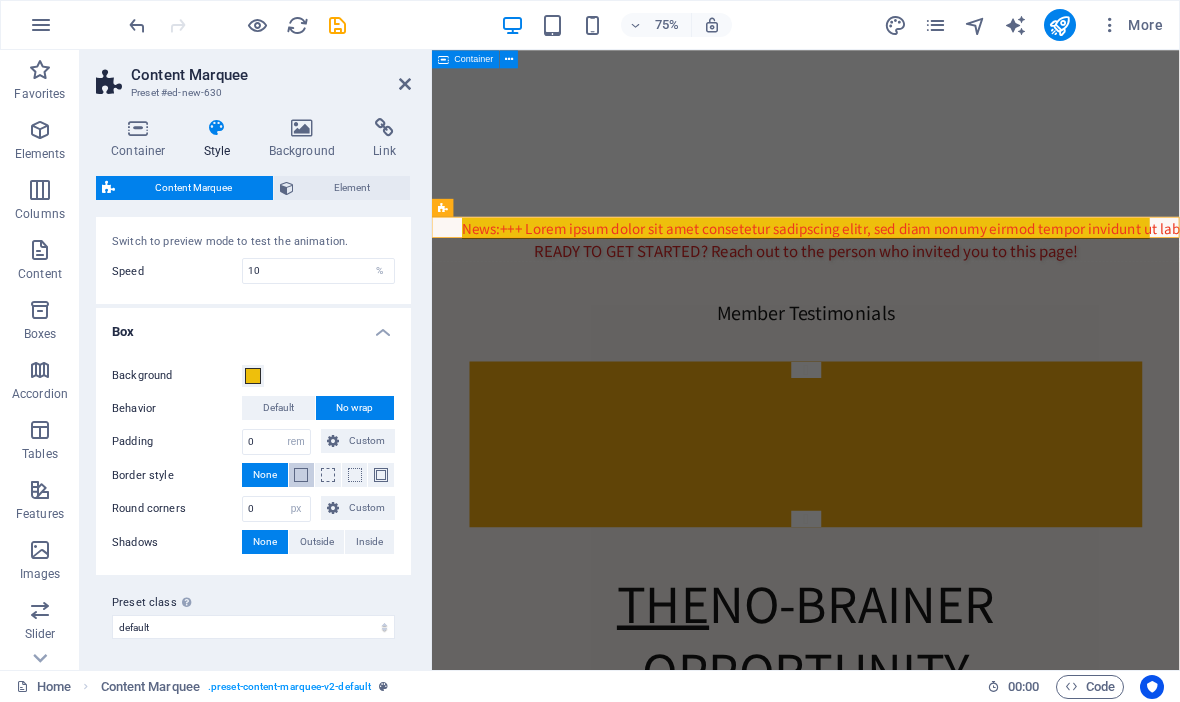 click at bounding box center (301, 475) 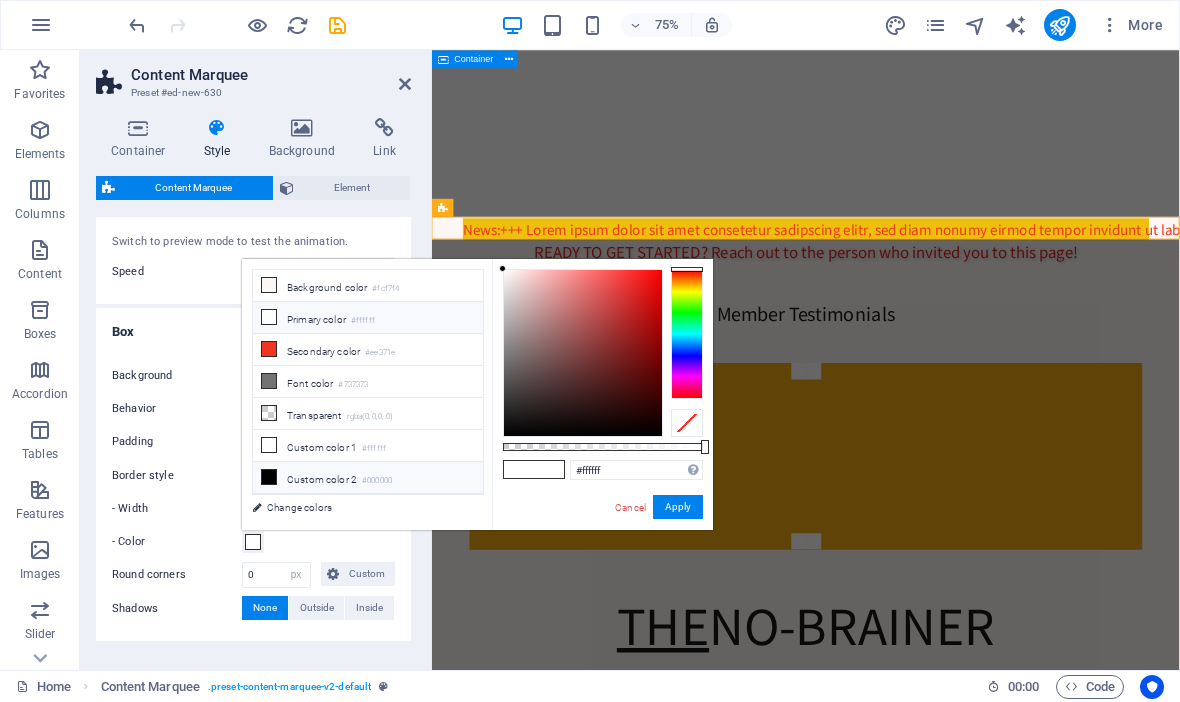 click on "Custom color 2
#000000" at bounding box center (368, 478) 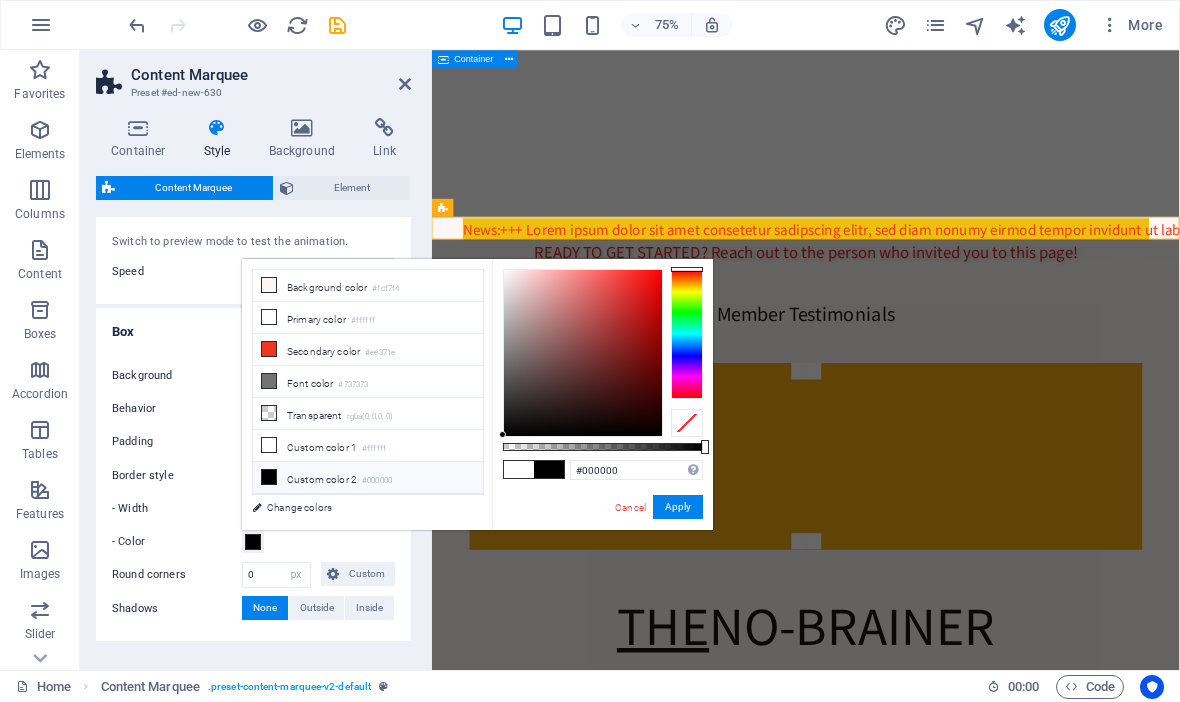 click on "Apply" at bounding box center (678, 507) 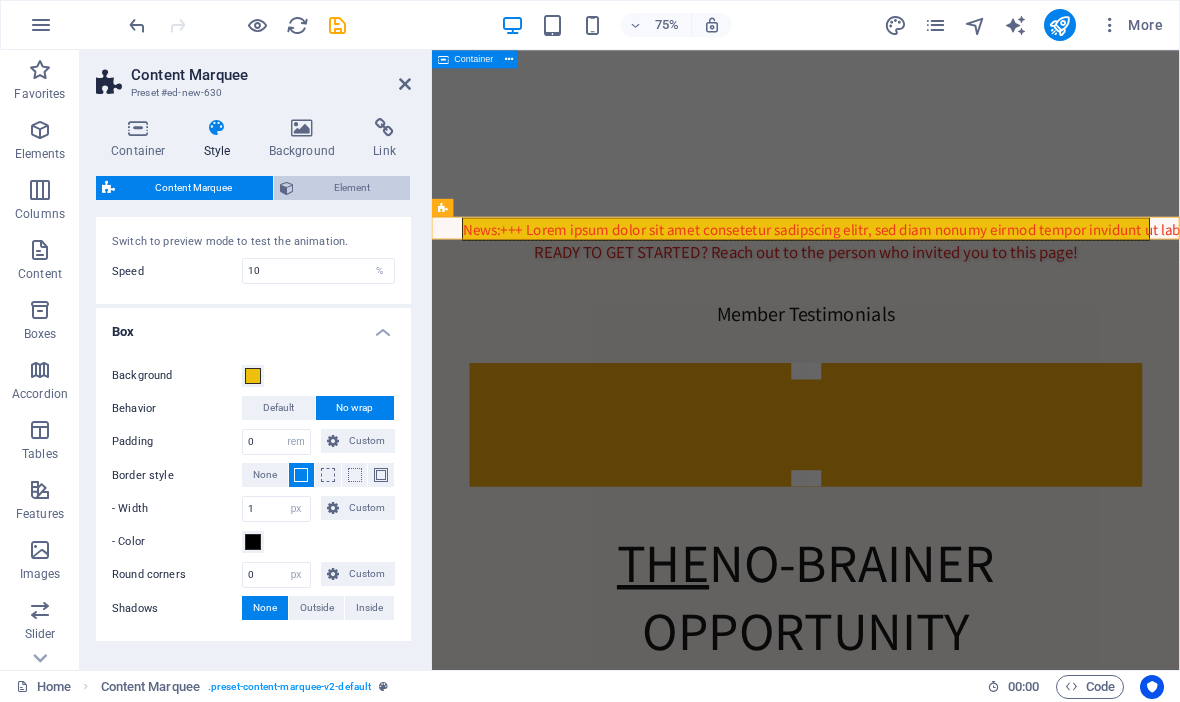 click on "Element" at bounding box center (352, 188) 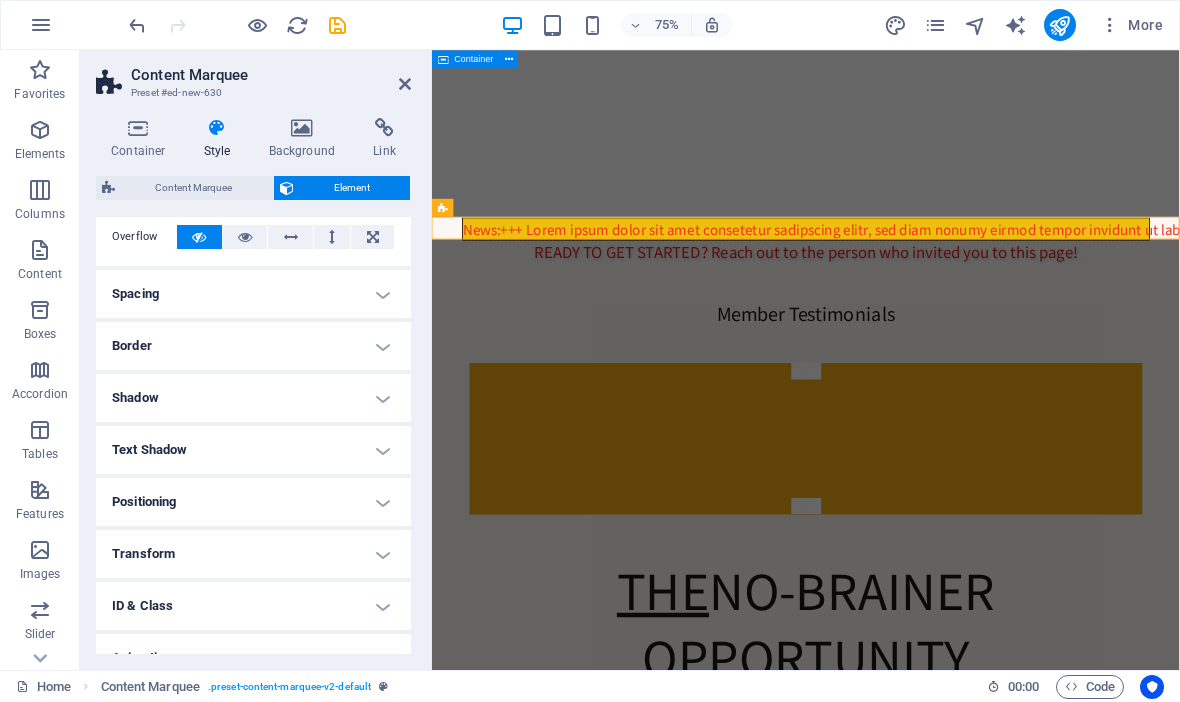 scroll, scrollTop: 133, scrollLeft: 0, axis: vertical 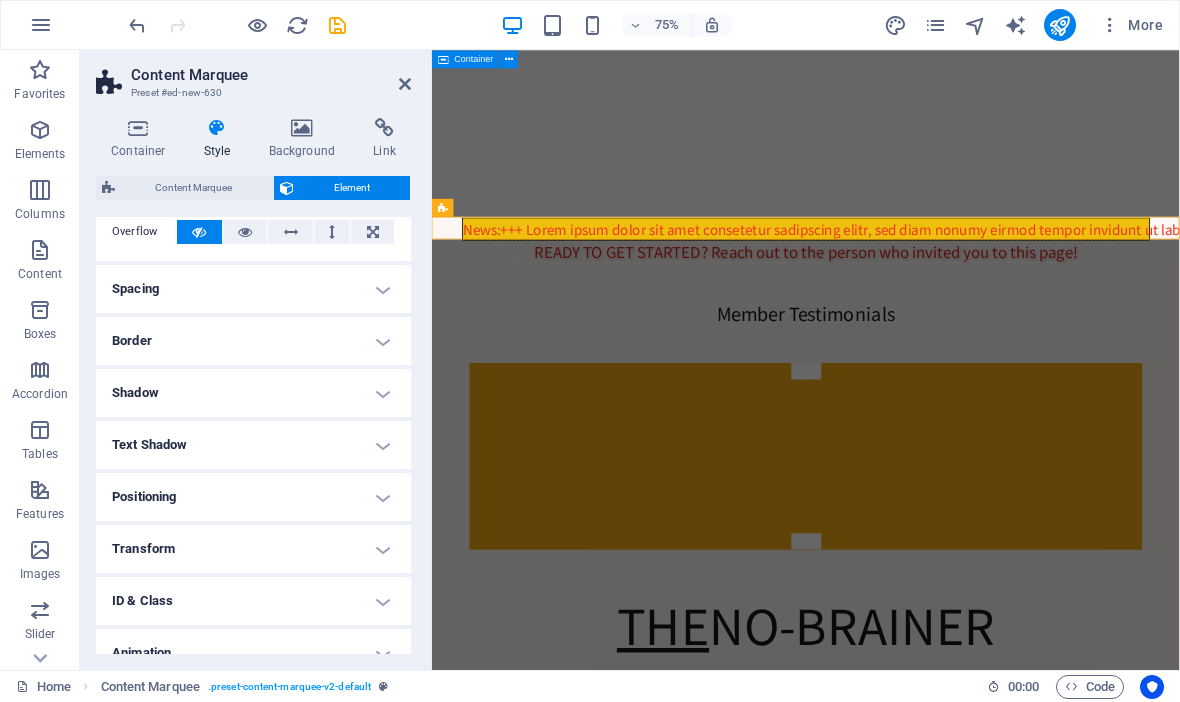 click on "Positioning" at bounding box center (253, 497) 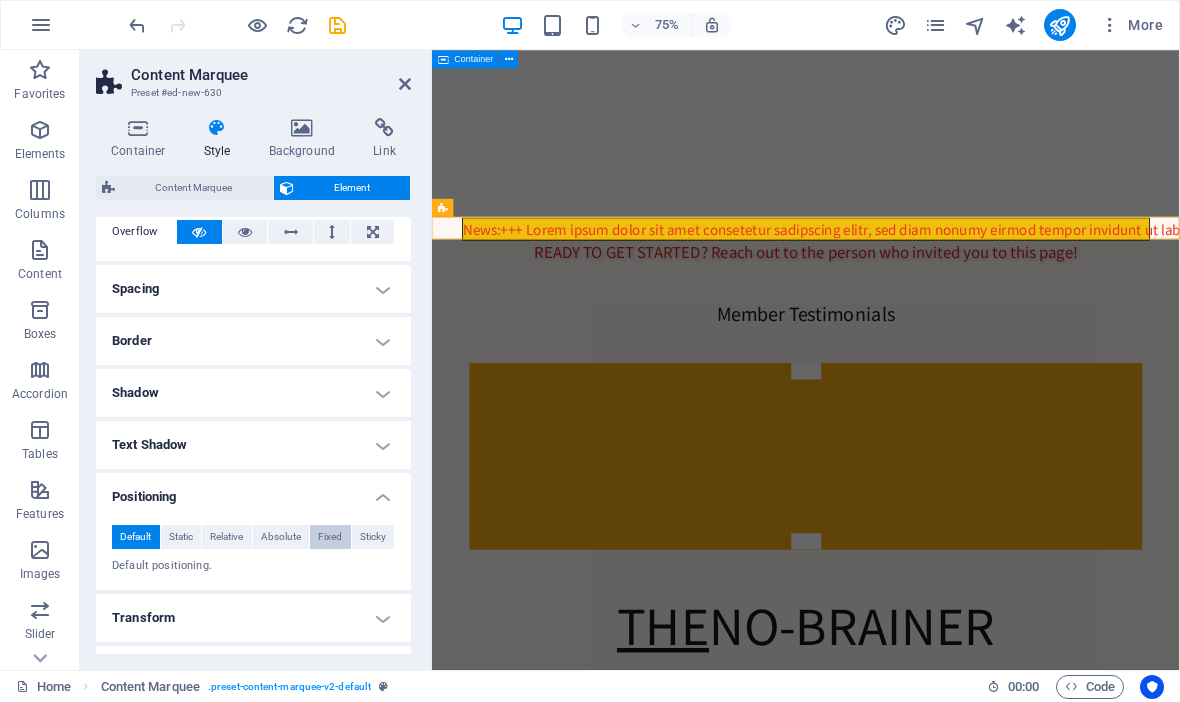 click on "Fixed" at bounding box center [330, 537] 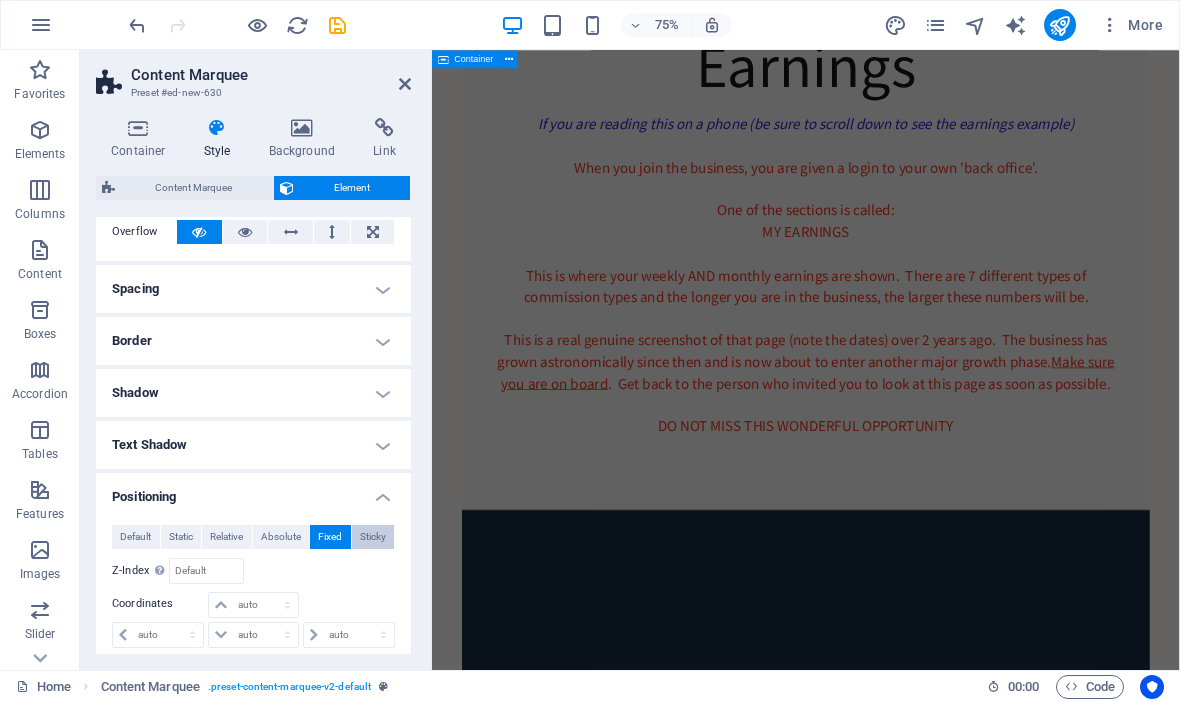 click on "Sticky" at bounding box center [373, 537] 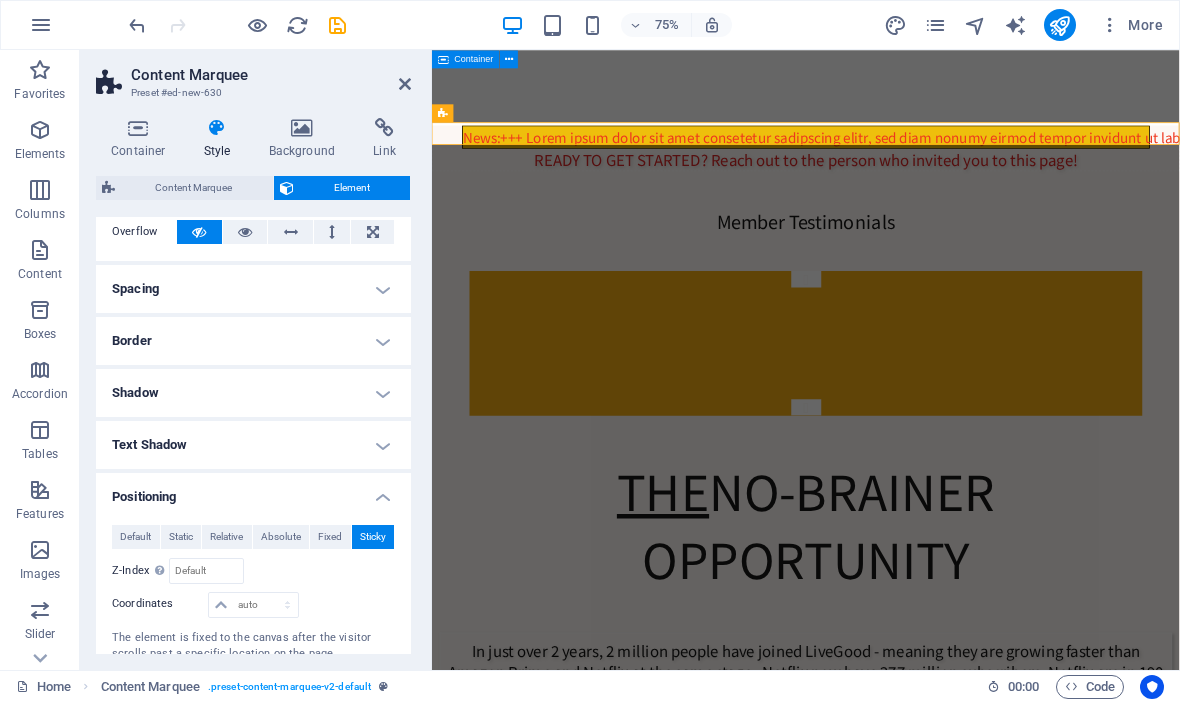 scroll, scrollTop: 1105, scrollLeft: 0, axis: vertical 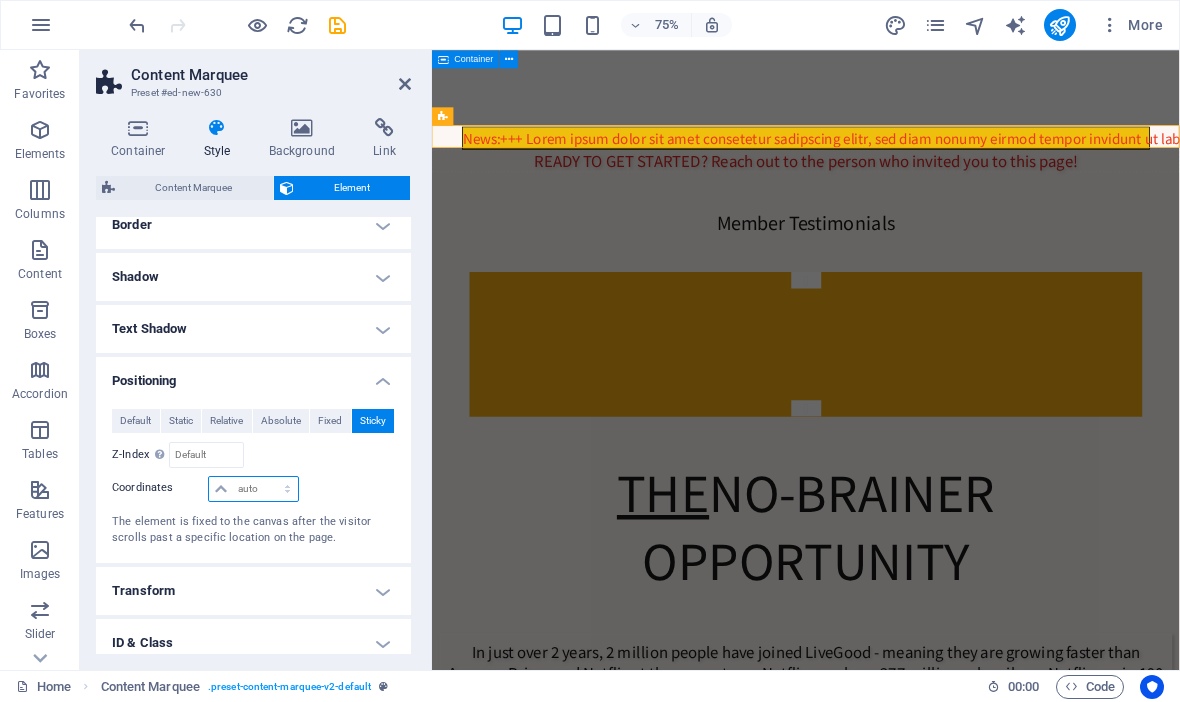 click on "auto px rem % em" at bounding box center [253, 489] 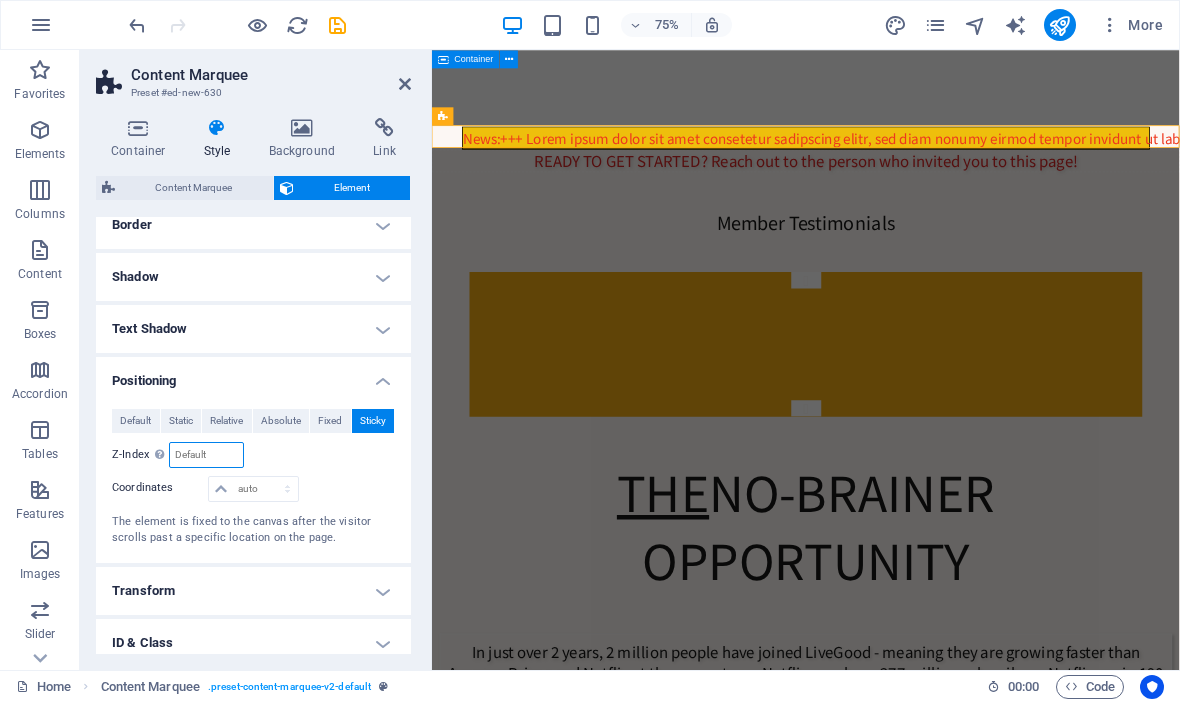click at bounding box center (206, 455) 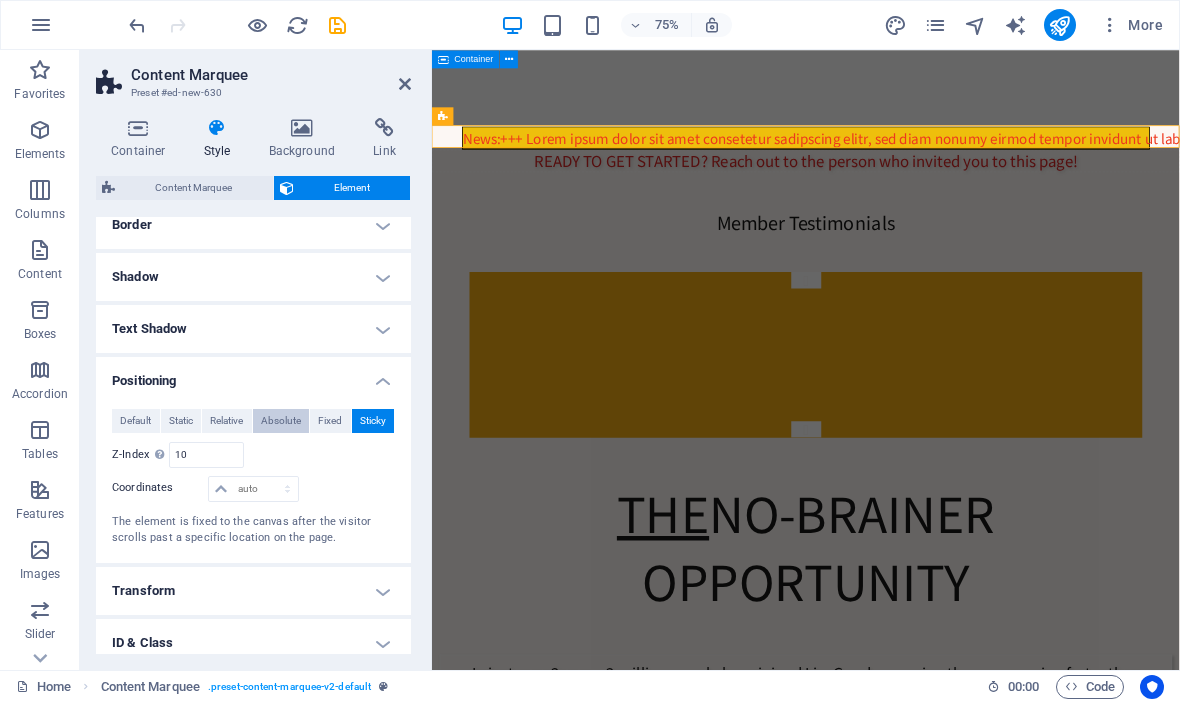 click on "Absolute" at bounding box center [281, 421] 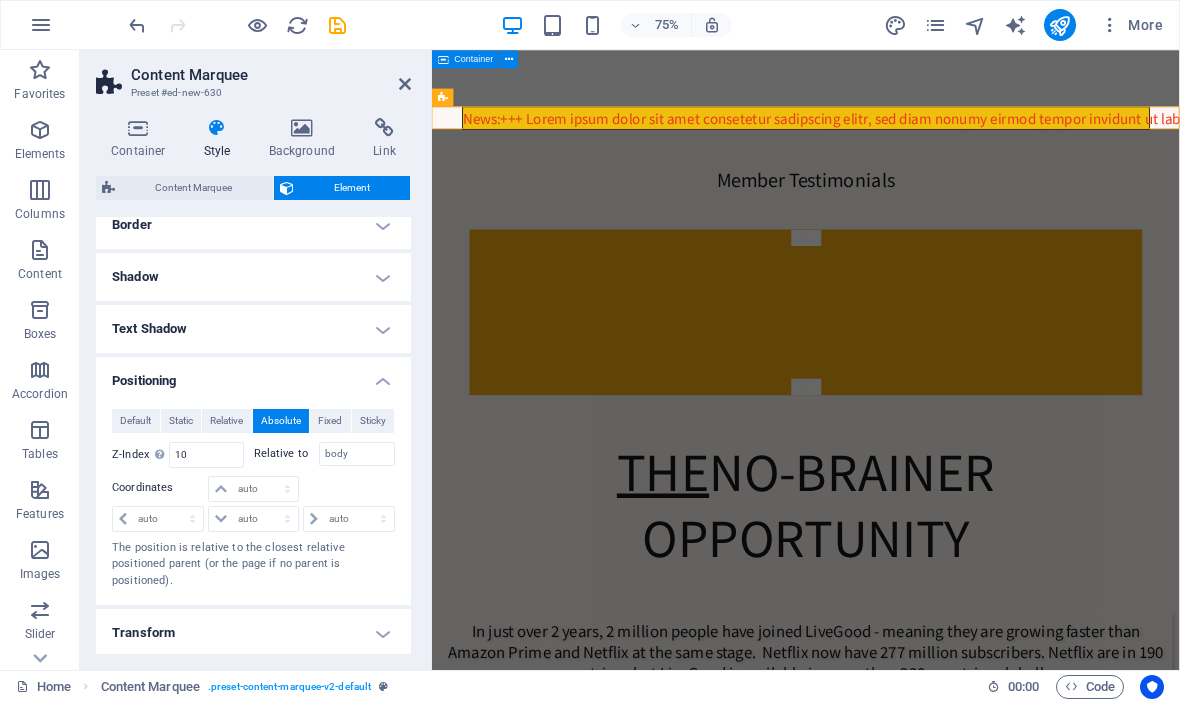 scroll, scrollTop: 1130, scrollLeft: 0, axis: vertical 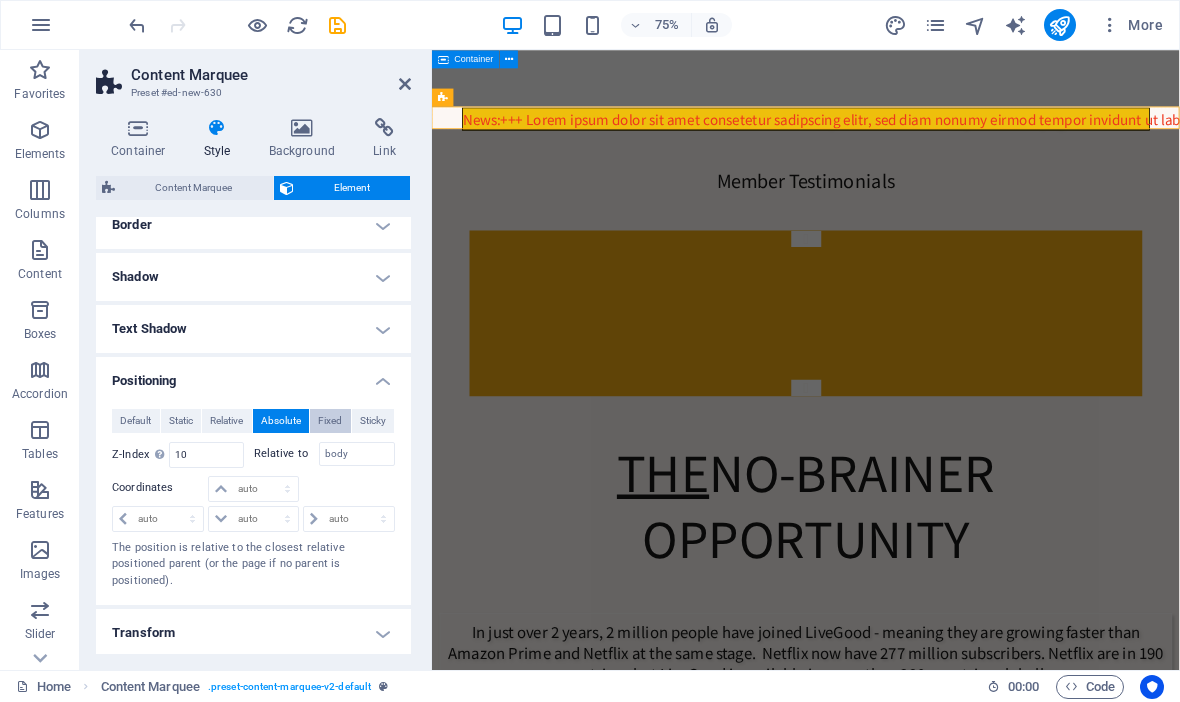 click on "Fixed" at bounding box center (330, 421) 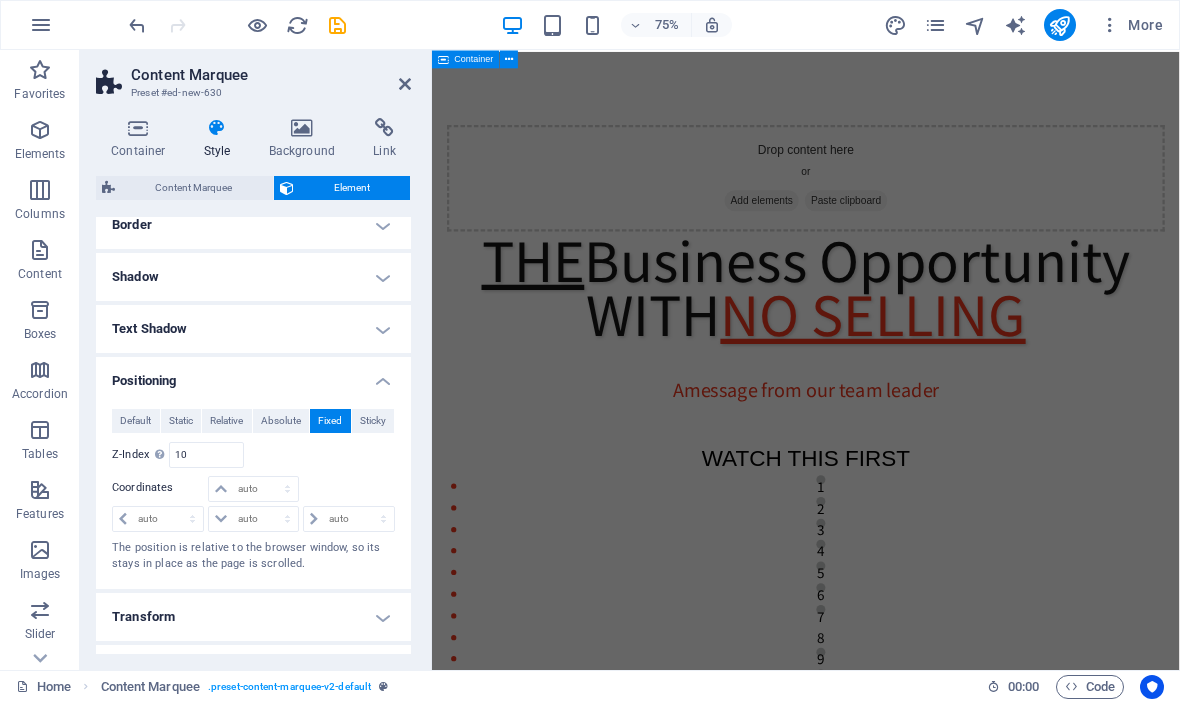 scroll, scrollTop: 0, scrollLeft: 0, axis: both 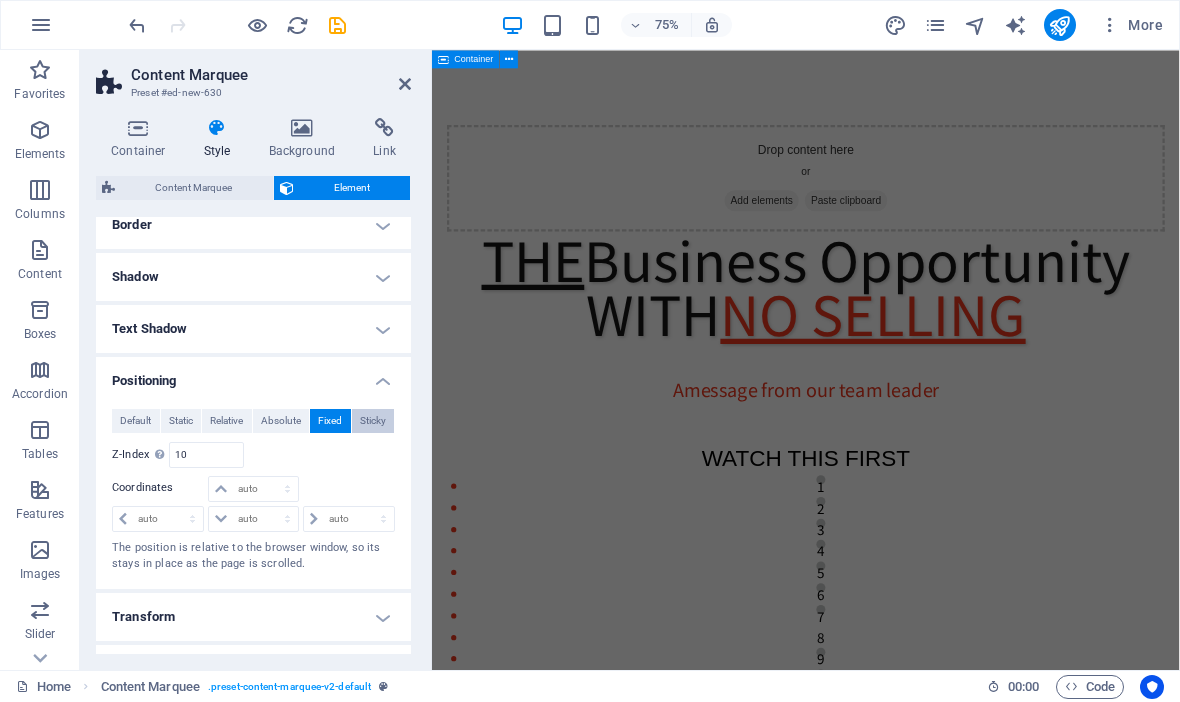 click on "Sticky" at bounding box center (373, 421) 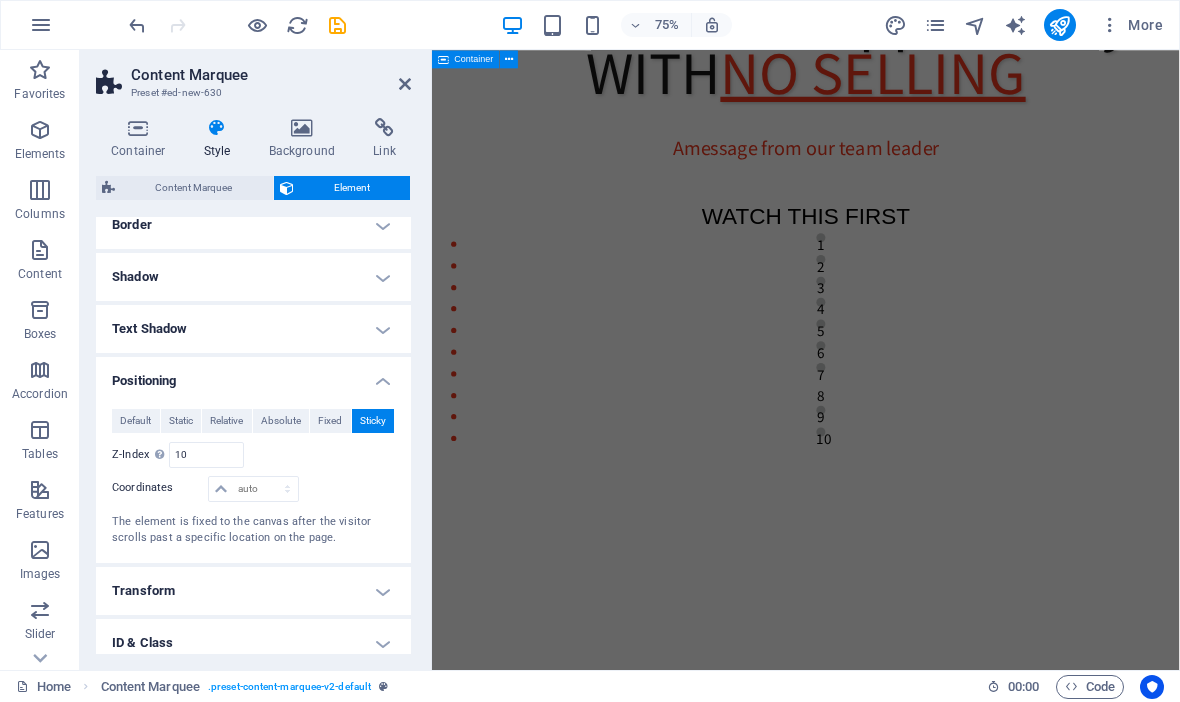 scroll, scrollTop: 806, scrollLeft: 0, axis: vertical 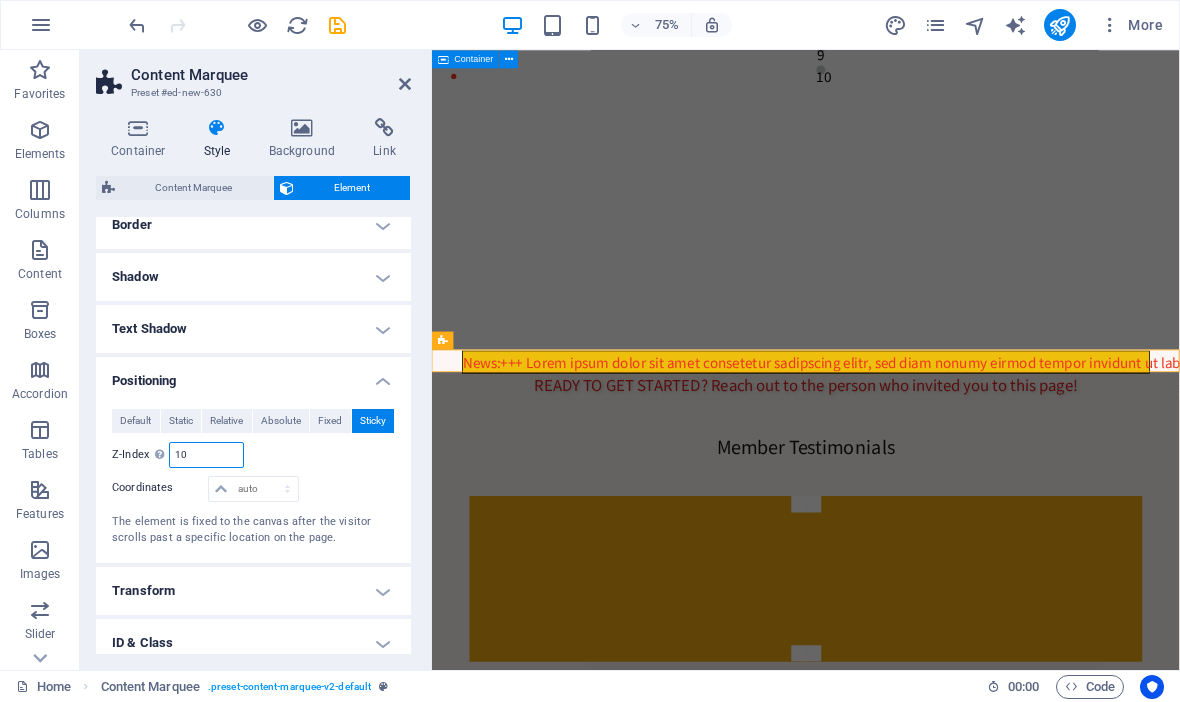 click on "10" at bounding box center [206, 455] 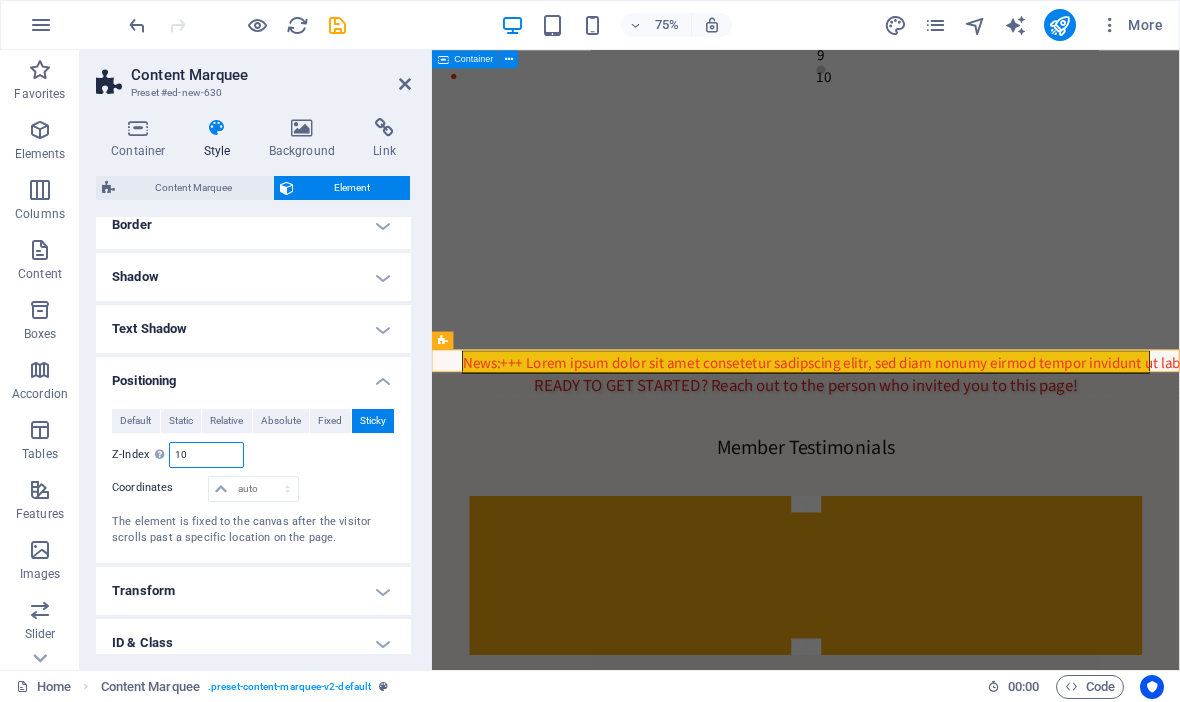 type on "1" 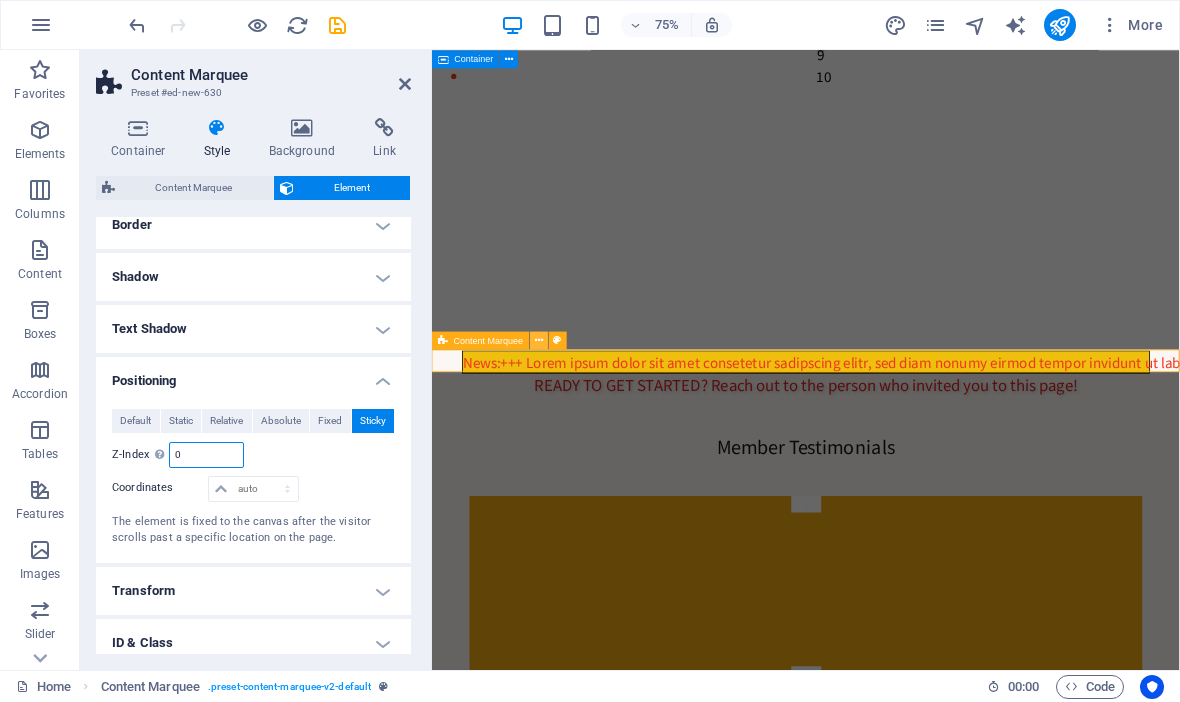type on "0" 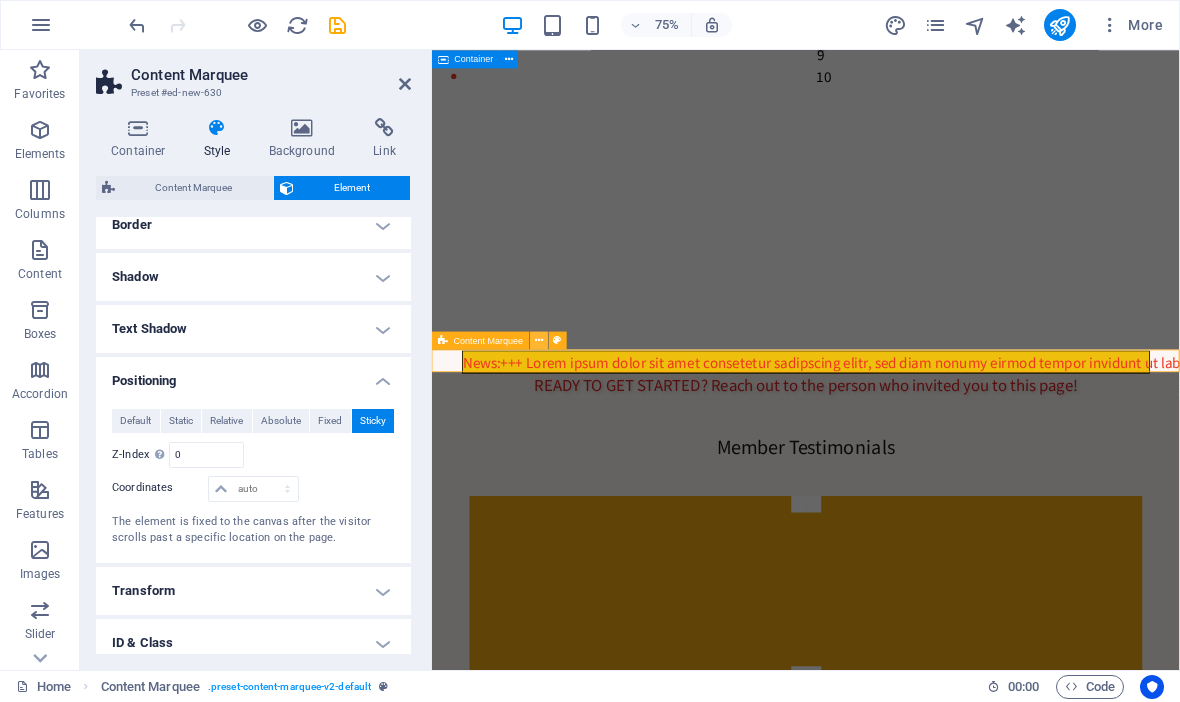 click at bounding box center (539, 340) 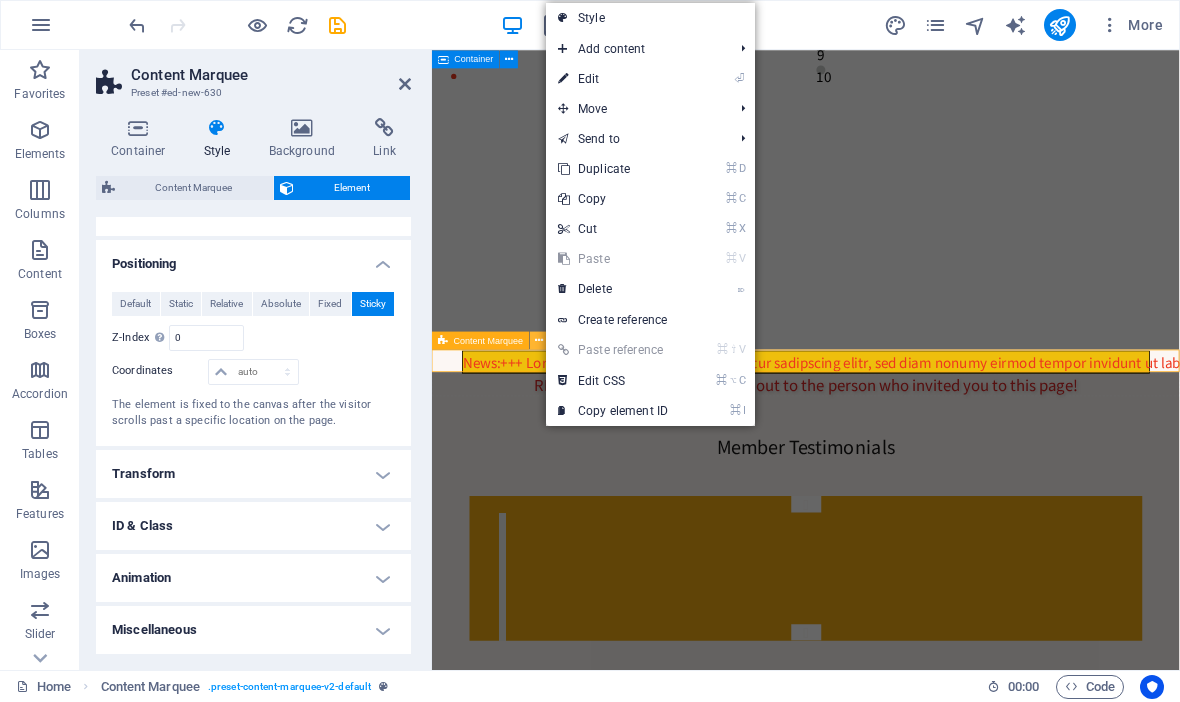 scroll, scrollTop: 364, scrollLeft: 0, axis: vertical 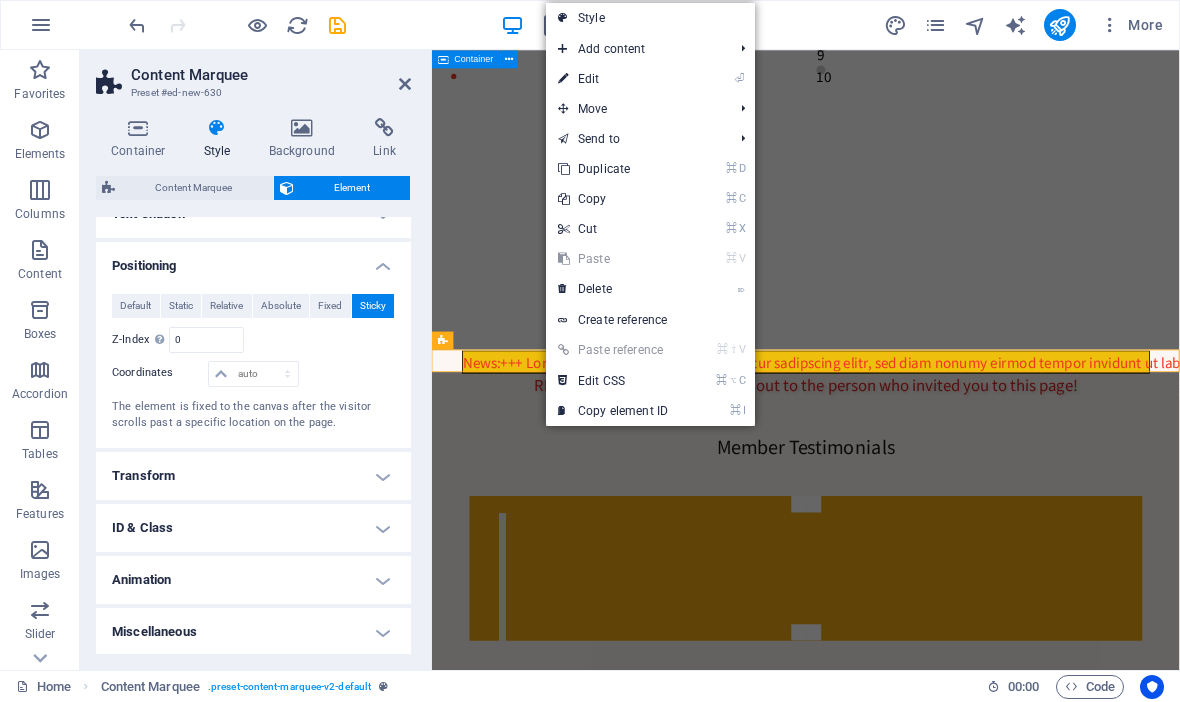 click on "Miscellaneous" at bounding box center (253, 632) 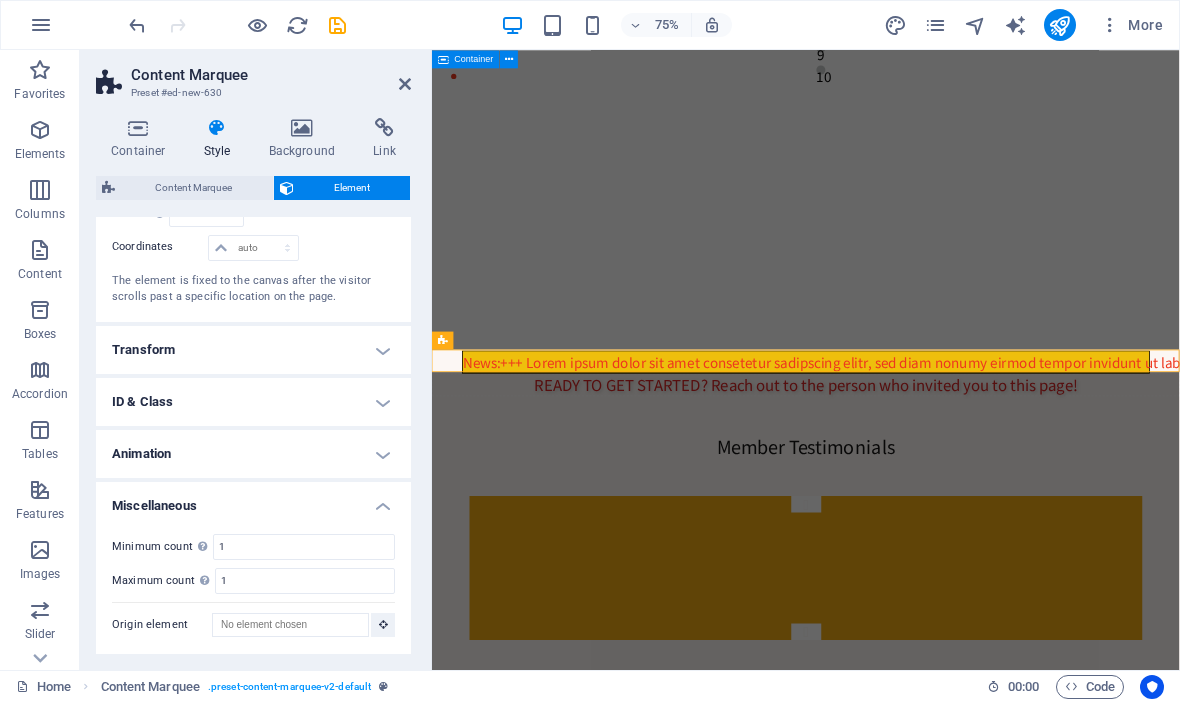 scroll, scrollTop: 488, scrollLeft: 0, axis: vertical 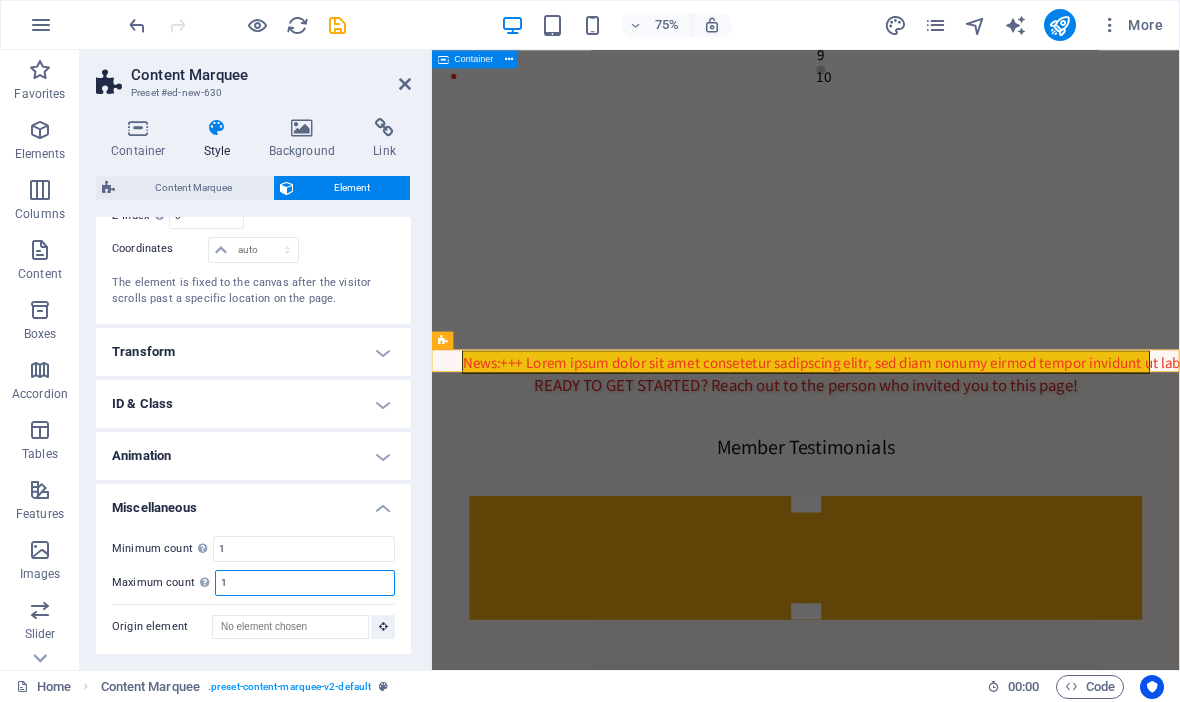 click on "1" at bounding box center (305, 583) 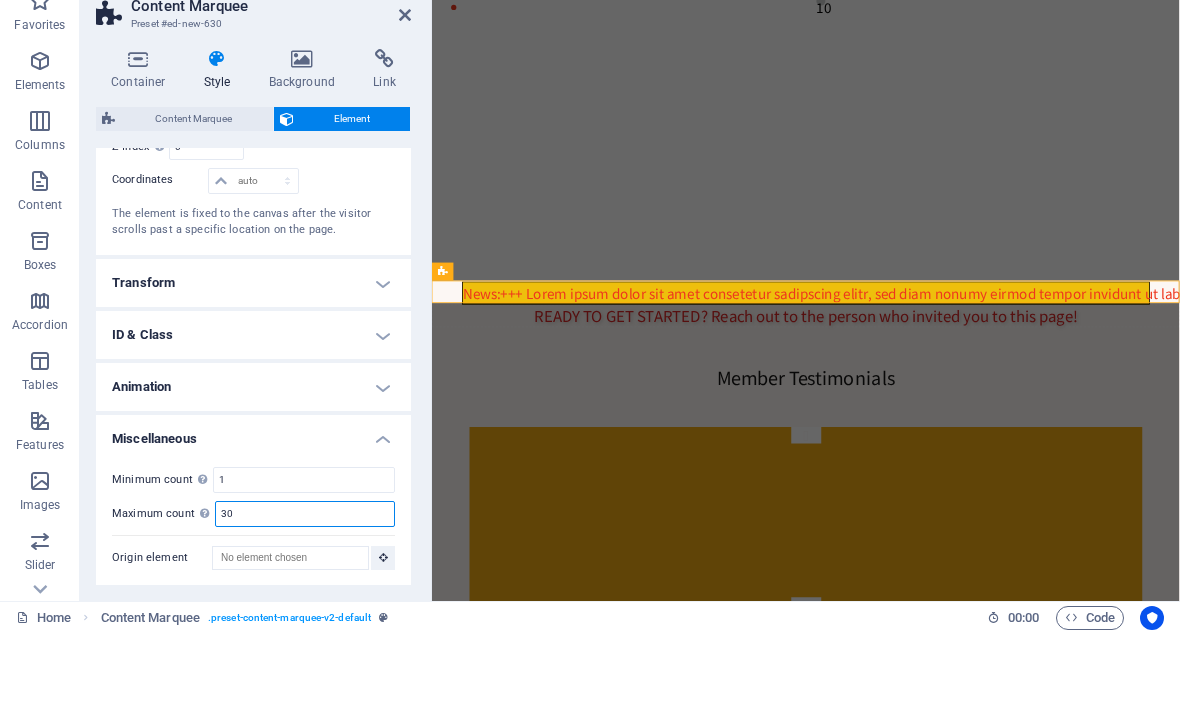 type on "30" 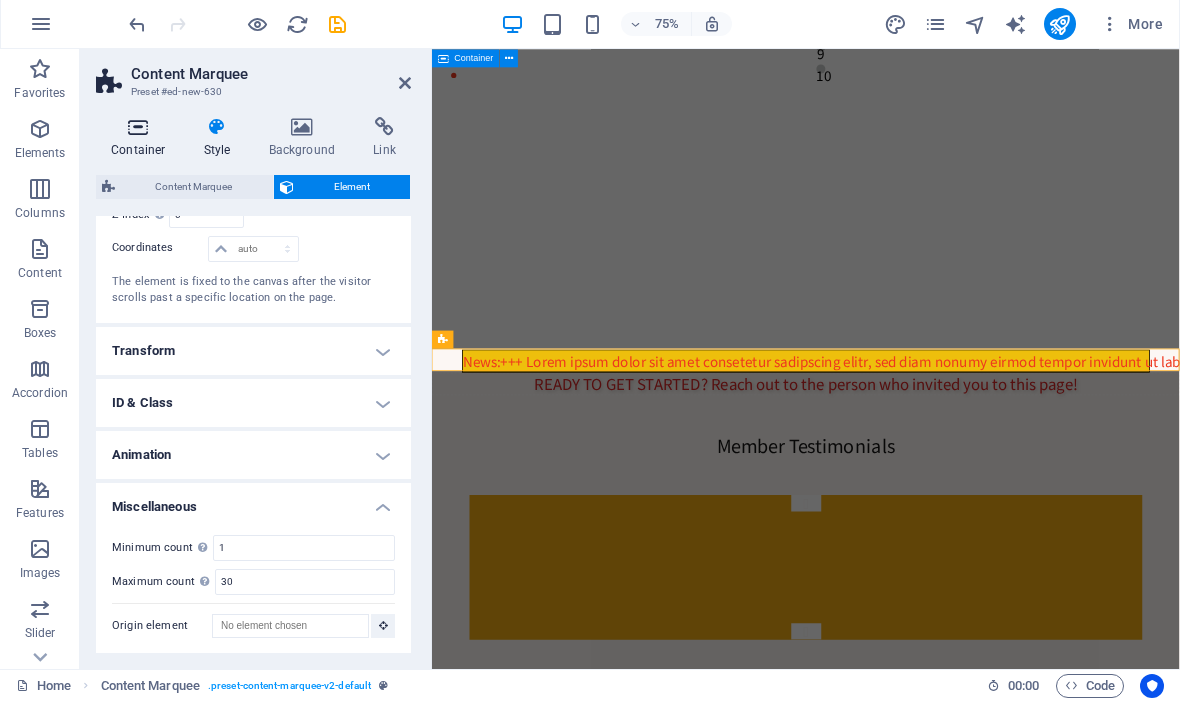click on "Container" at bounding box center [142, 139] 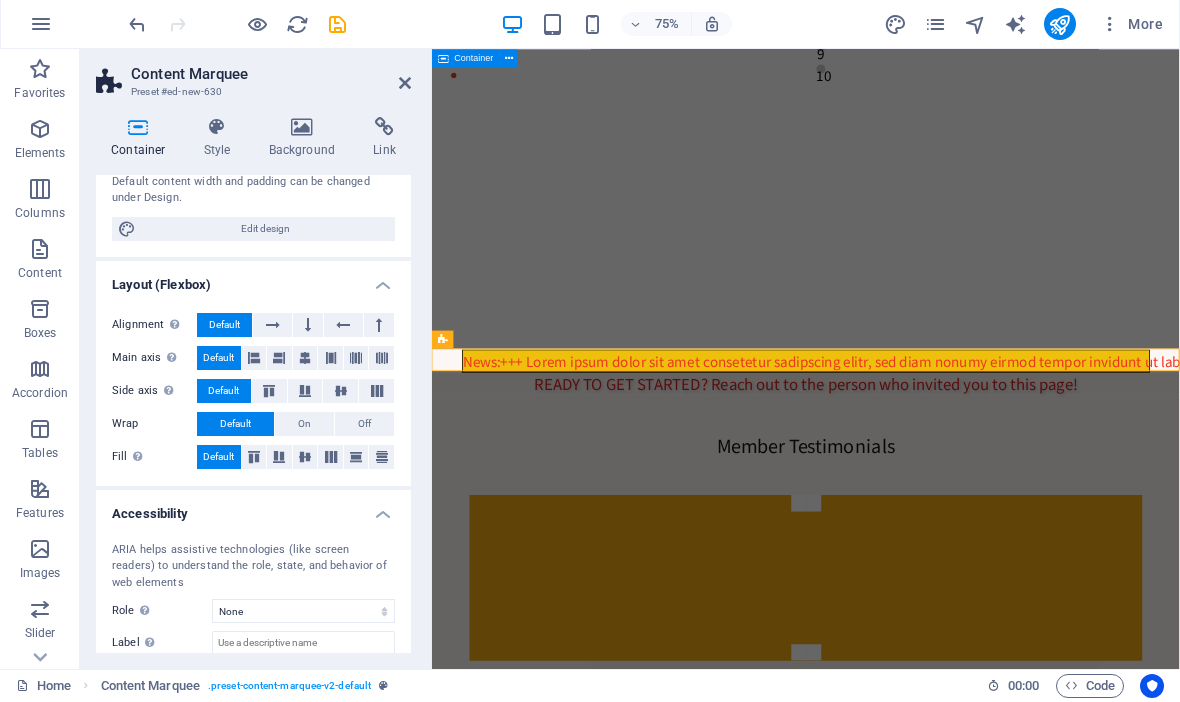 scroll, scrollTop: 182, scrollLeft: 0, axis: vertical 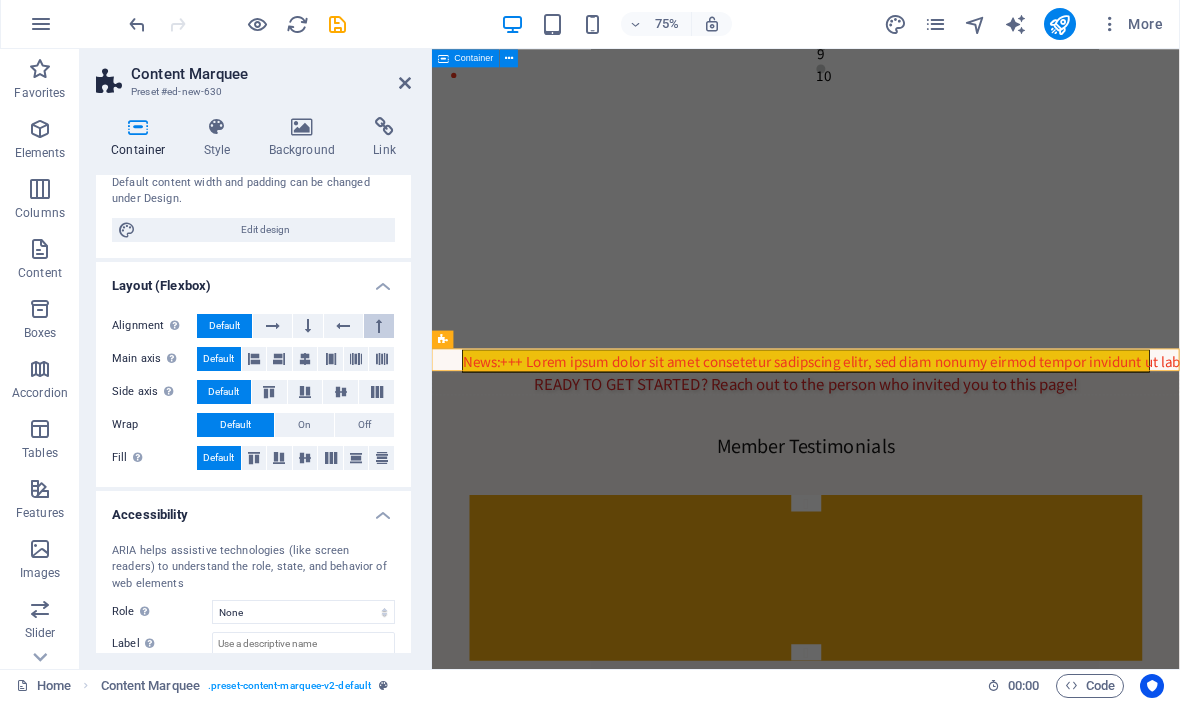 click at bounding box center [379, 327] 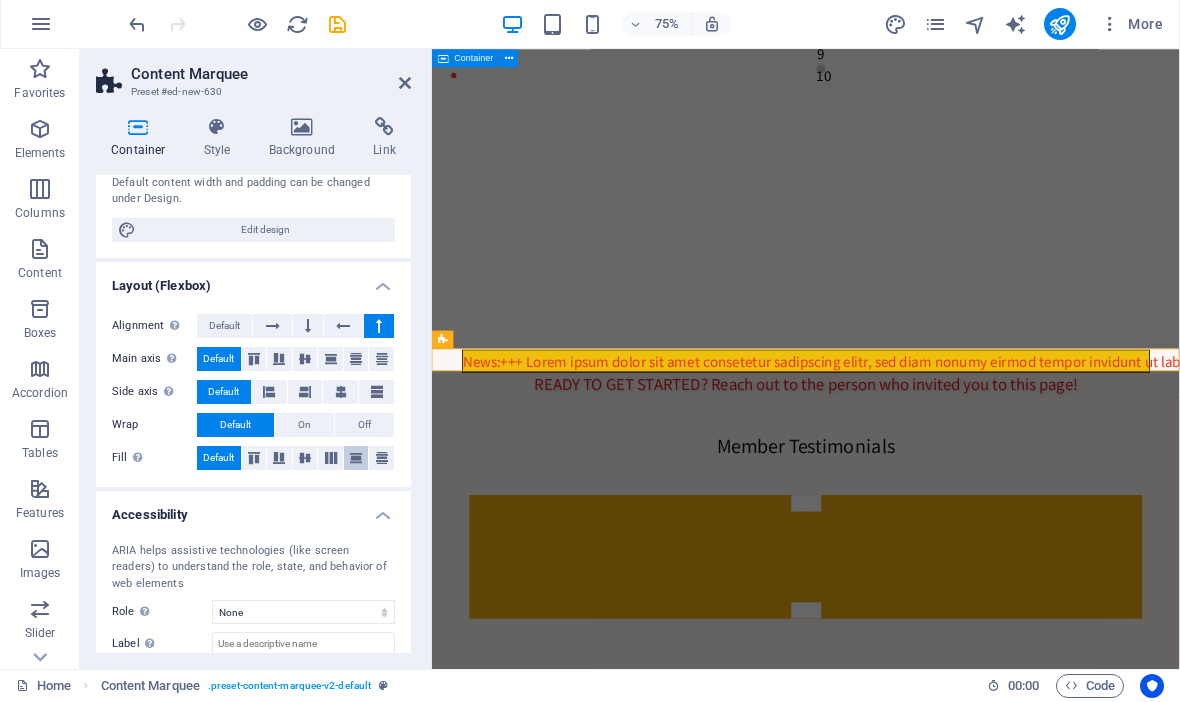 click at bounding box center [356, 459] 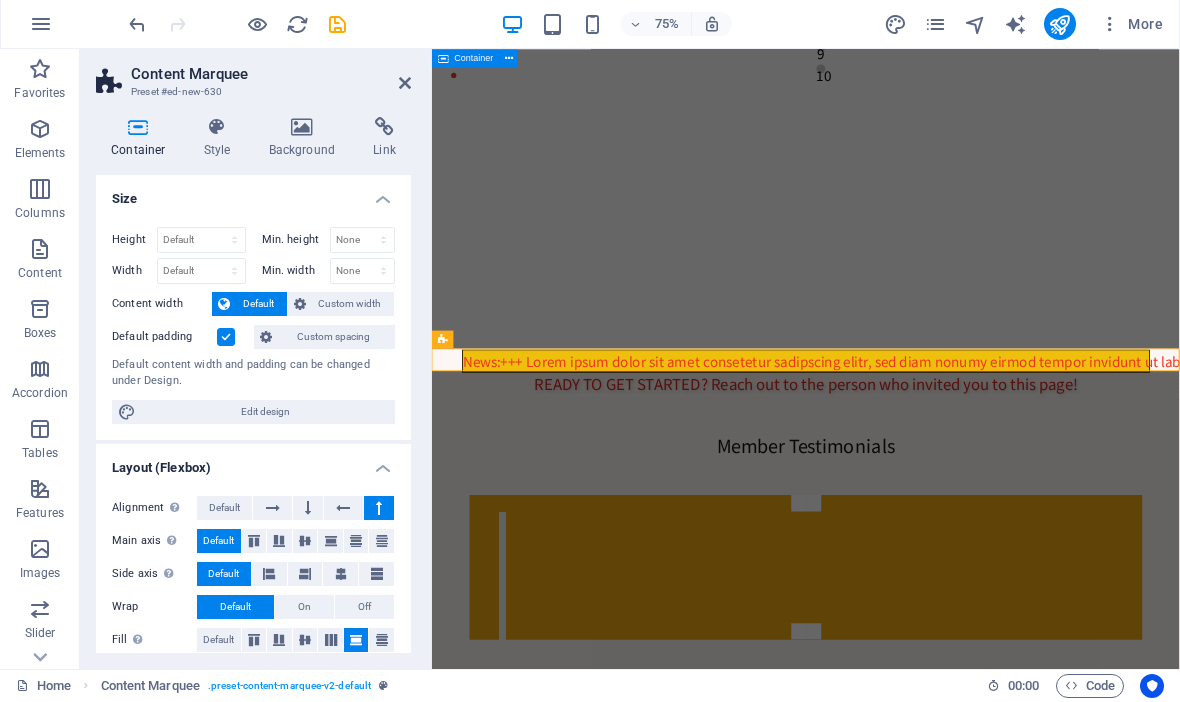 scroll, scrollTop: 0, scrollLeft: 0, axis: both 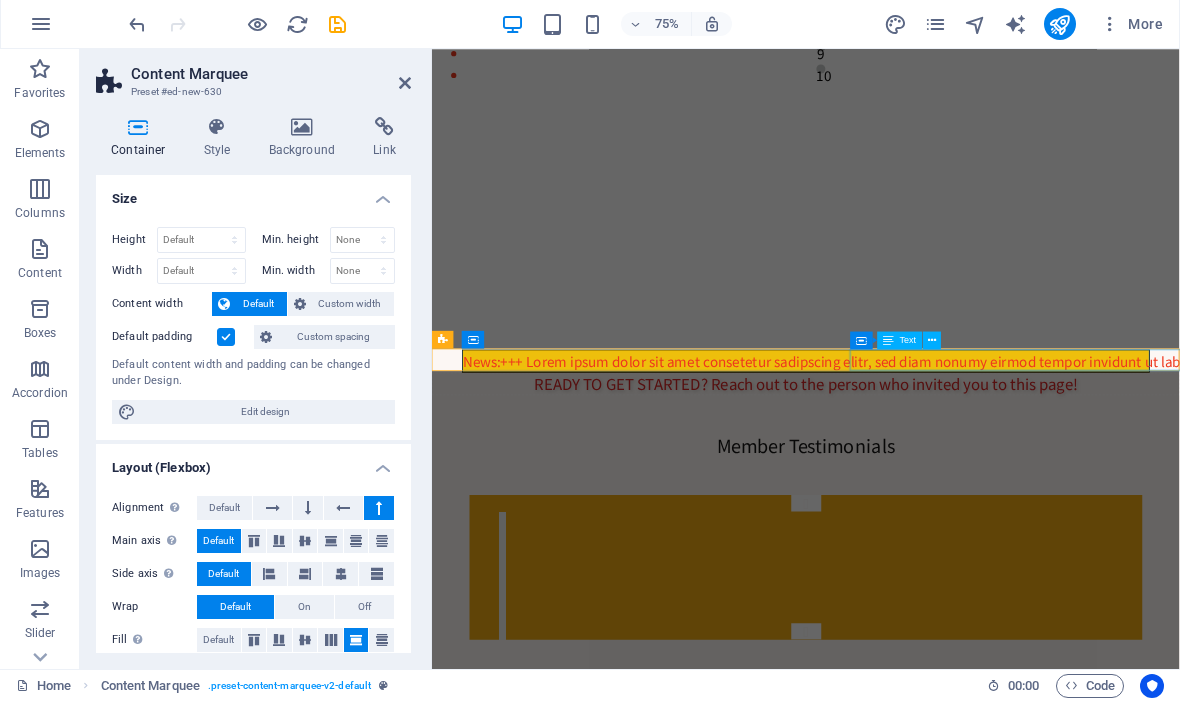 click on "News:  +++ Lorem ipsum dolor sit amet consetetur sadipscing elitr, sed diam nonumy eirmod tempor invidunt ut labore. +++" at bounding box center (1365, 464) 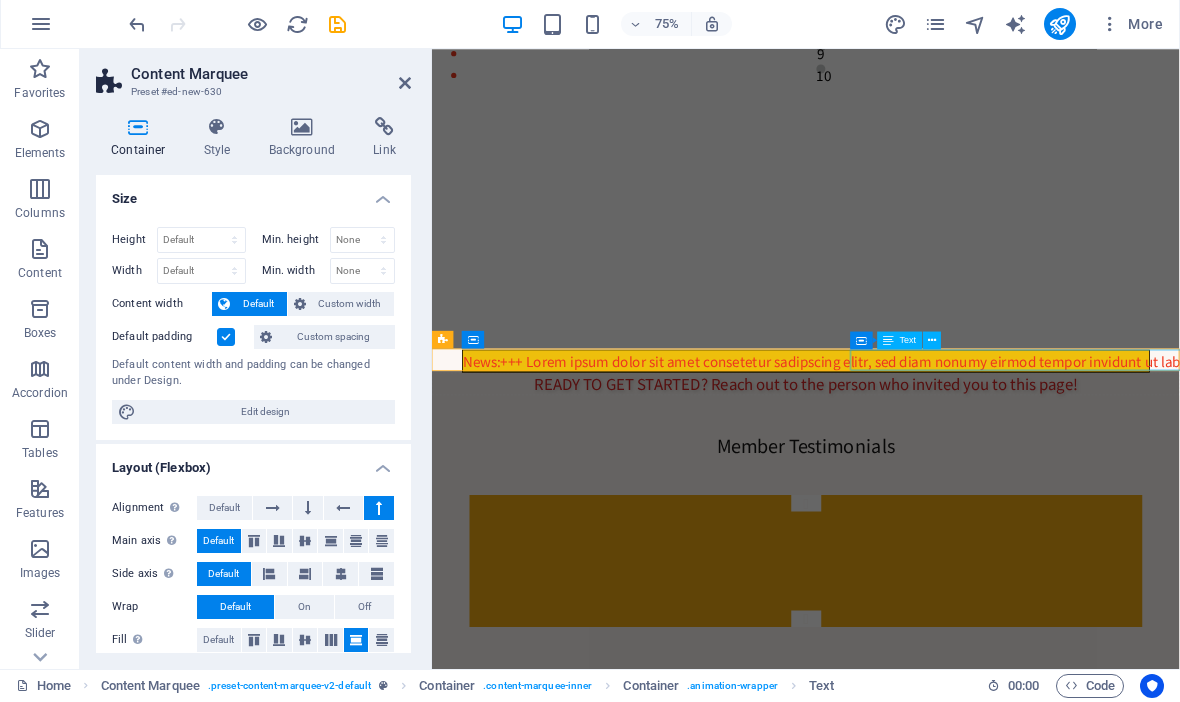click on "News:  +++ Lorem ipsum dolor sit amet consetetur sadipscing elitr, sed diam nonumy eirmod tempor invidunt ut labore. +++" at bounding box center [1344, 464] 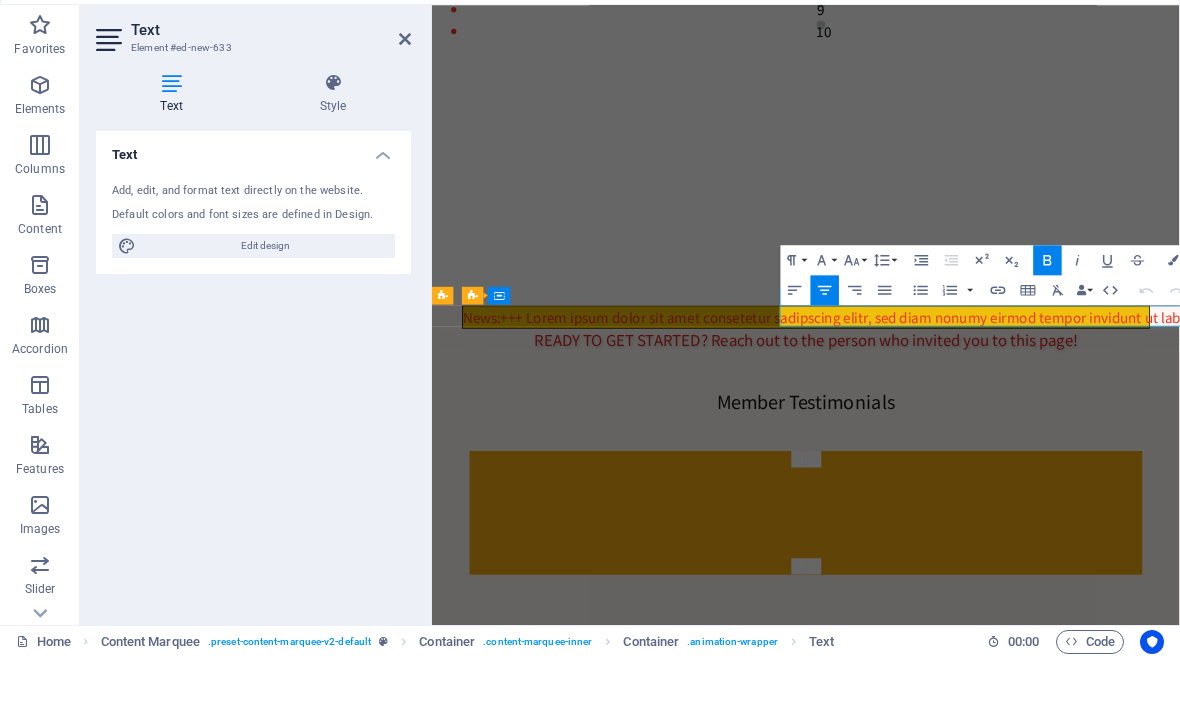 click on "Add, edit, and format text directly on the website." at bounding box center [253, 236] 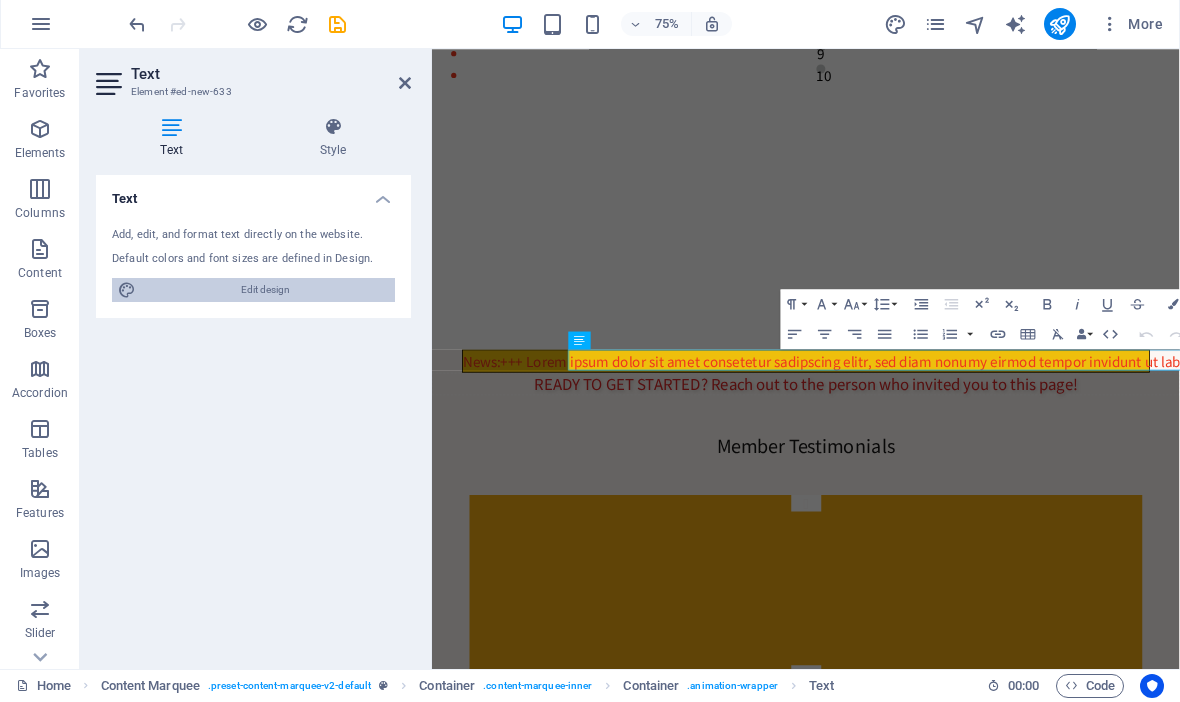 click on "Edit design" at bounding box center [265, 291] 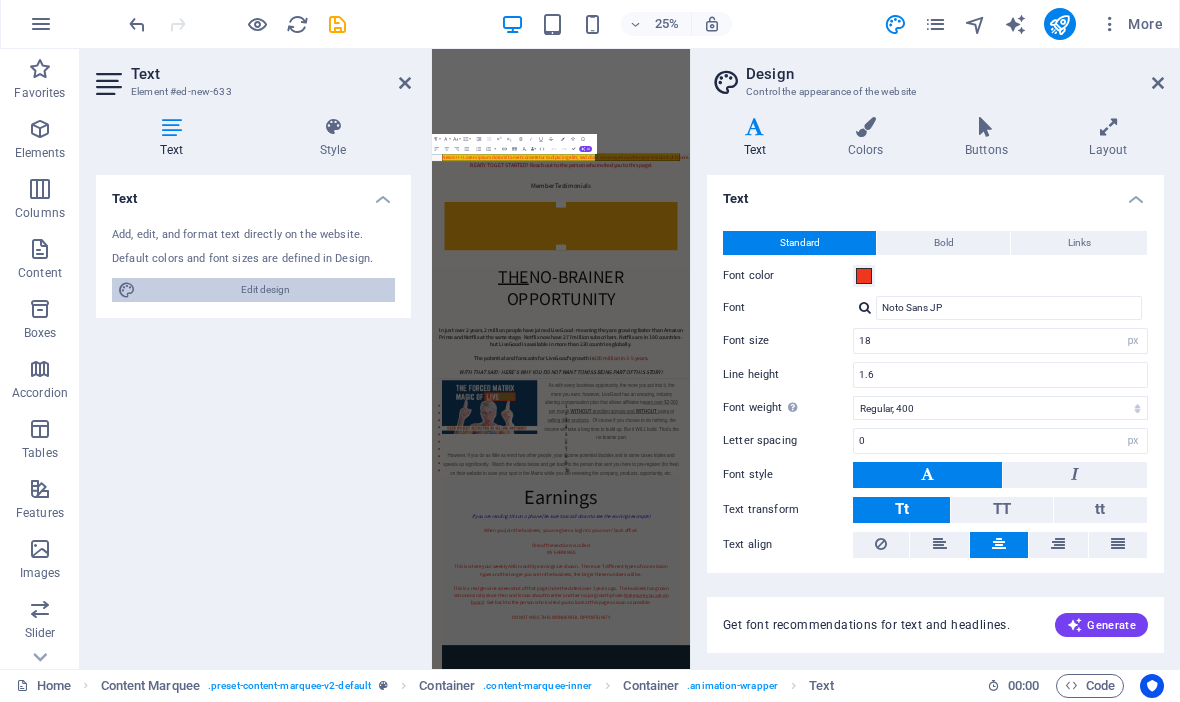 scroll, scrollTop: 0, scrollLeft: 0, axis: both 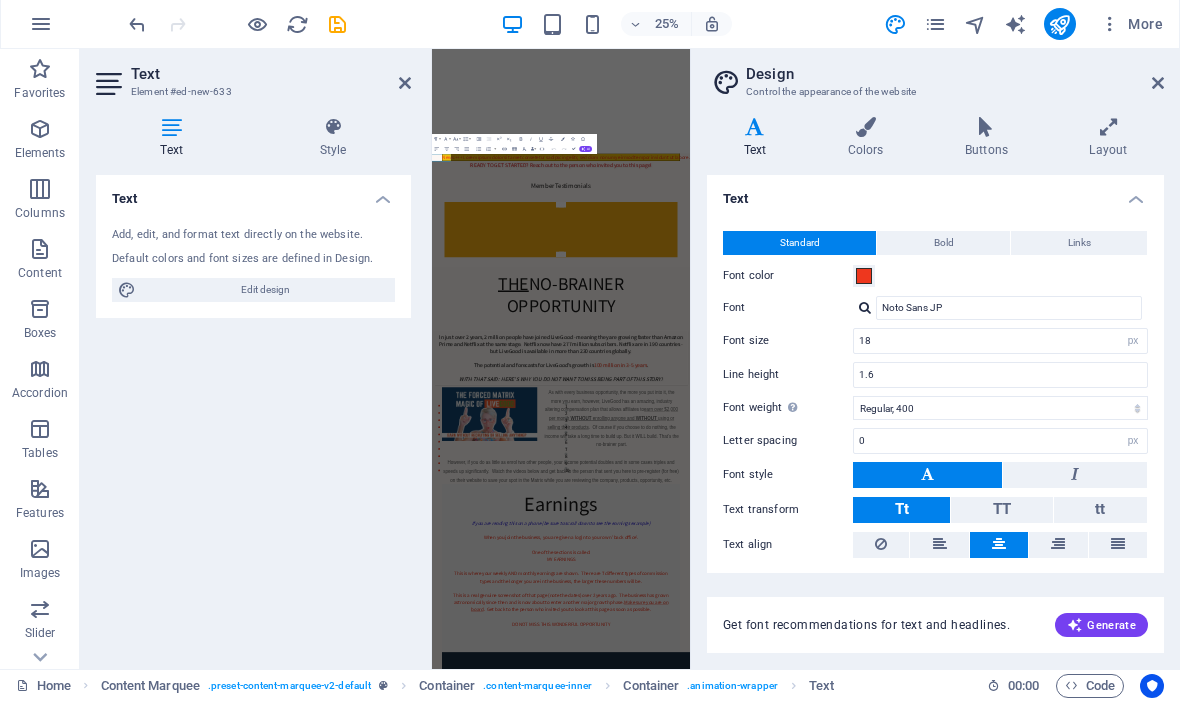 click on "Design Control the appearance of the website Variants  Text  Colors  Buttons  Layout Text Standard Bold Links Font color Font Noto Sans JP Font size 18 rem px Line height 1.6 Font weight To display the font weight correctly, it may need to be enabled.  Manage Fonts Thin, 100 Extra-light, 200 Light, 300 Regular, 400 Medium, 500 Semi-bold, 600 Bold, 700 Extra-bold, 800 Black, 900 Letter spacing 0 rem px Font style Text transform Tt TT tt Text align Font weight To display the font weight correctly, it may need to be enabled.  Manage Fonts Thin, 100 Extra-light, 200 Light, 300 Regular, 400 Medium, 500 Semi-bold, 600 Bold, 700 Extra-bold, 800 Black, 900 Default Hover / Active Font color Font color Decoration None Decoration None Transition duration 0 s Transition function Ease Ease In Ease Out Ease In/Ease Out Linear Headlines All H1 / Textlogo H2 H3 H4 H5 H6 Font color Font Noto Sans JP Line height 1.5 Font weight To display the font weight correctly, it may need to be enabled.  Manage Fonts Thin, 100 Light, 300" at bounding box center (935, 360) 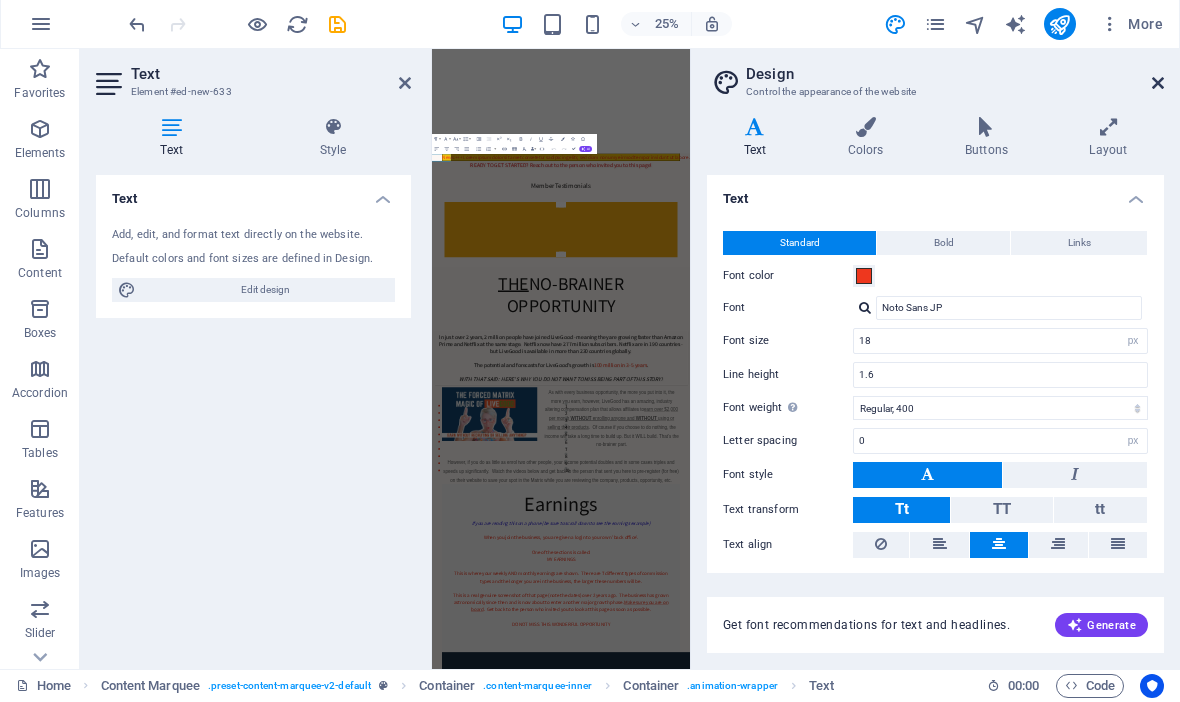 click at bounding box center (1158, 84) 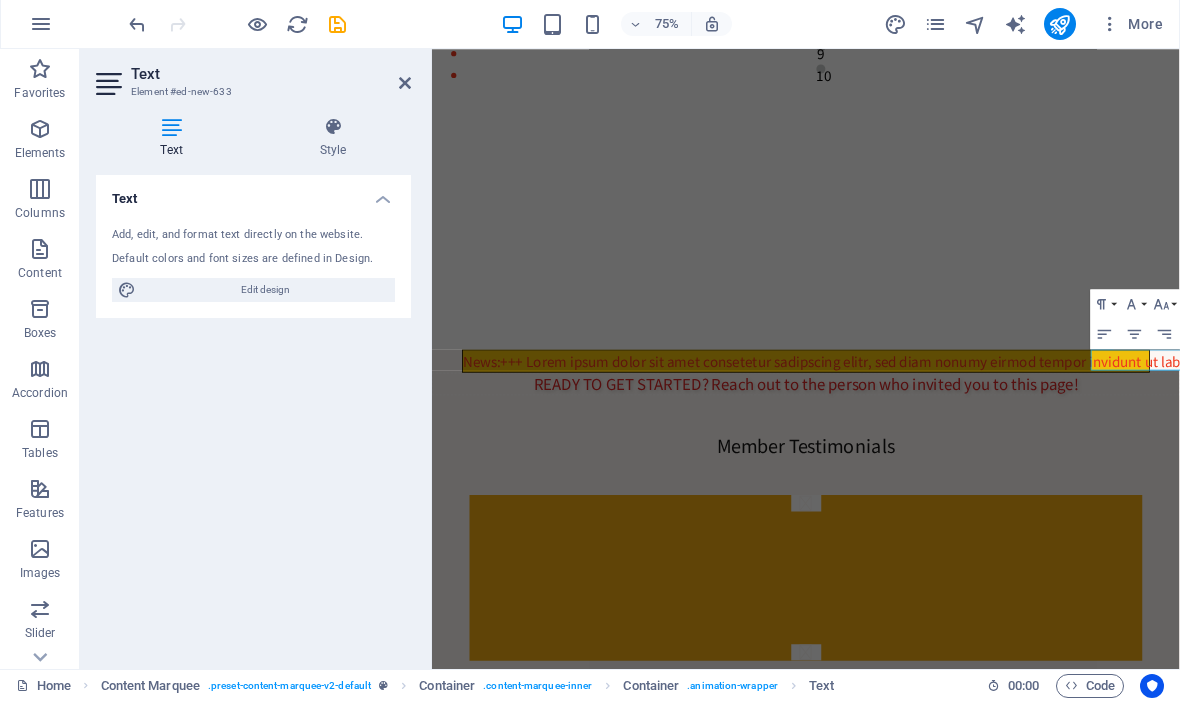 click at bounding box center [930, 80] 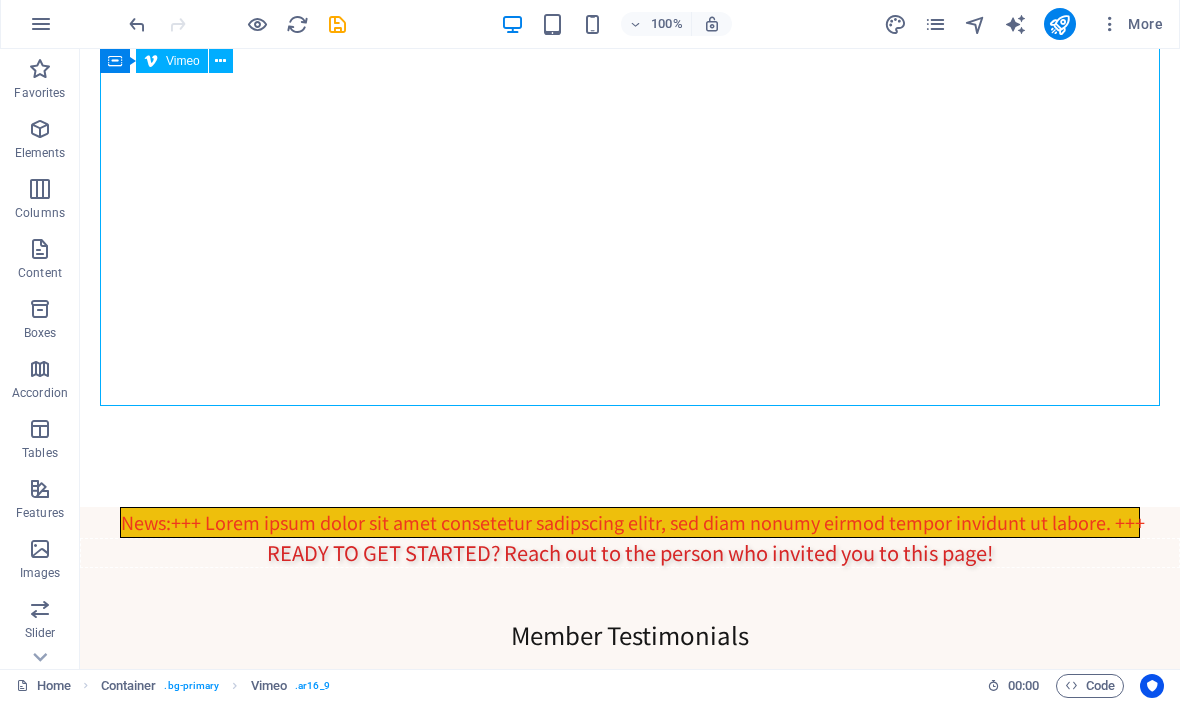 click on "News:  +++ Lorem ipsum dolor sit amet consetetur sadipscing elitr, sed diam nonumy eirmod tempor invidunt ut labore. +++" at bounding box center (1116, 522) 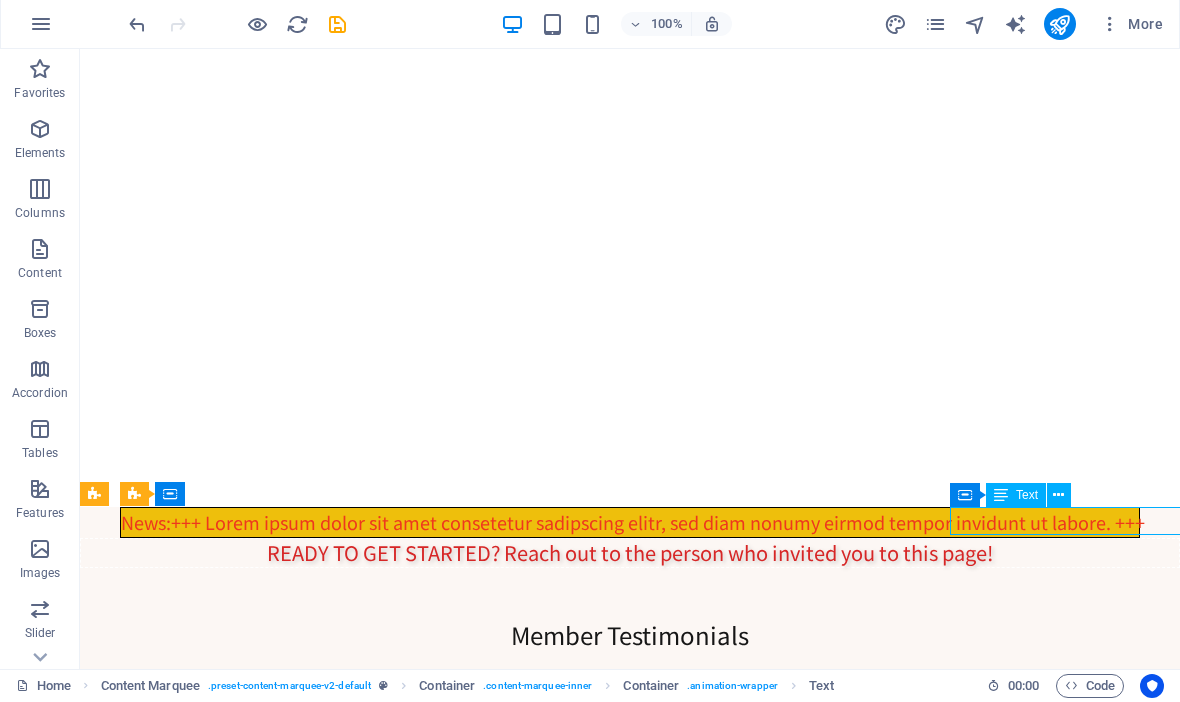 click on "News:  +++ Lorem ipsum dolor sit amet consetetur sadipscing elitr, sed diam nonumy eirmod tempor invidunt ut labore. +++" at bounding box center [1039, 522] 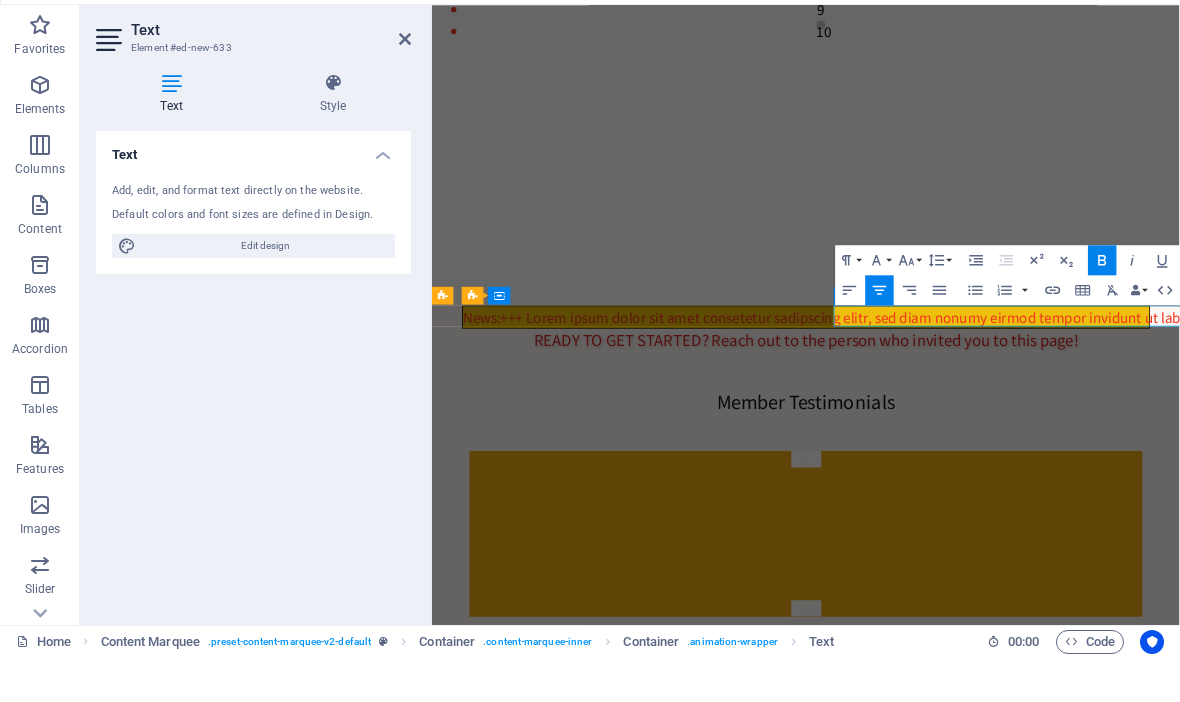 type 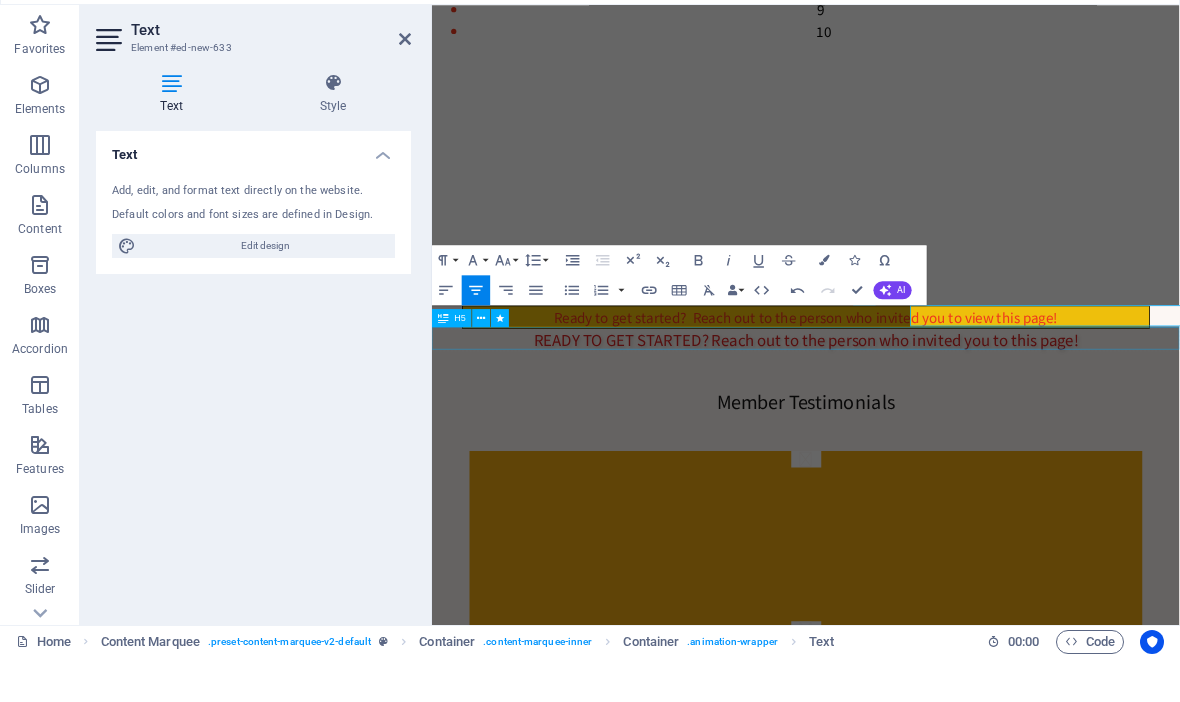 click on "READY TO GET STARTED? Reach out to the person who invited you to this page!" at bounding box center [930, 451] 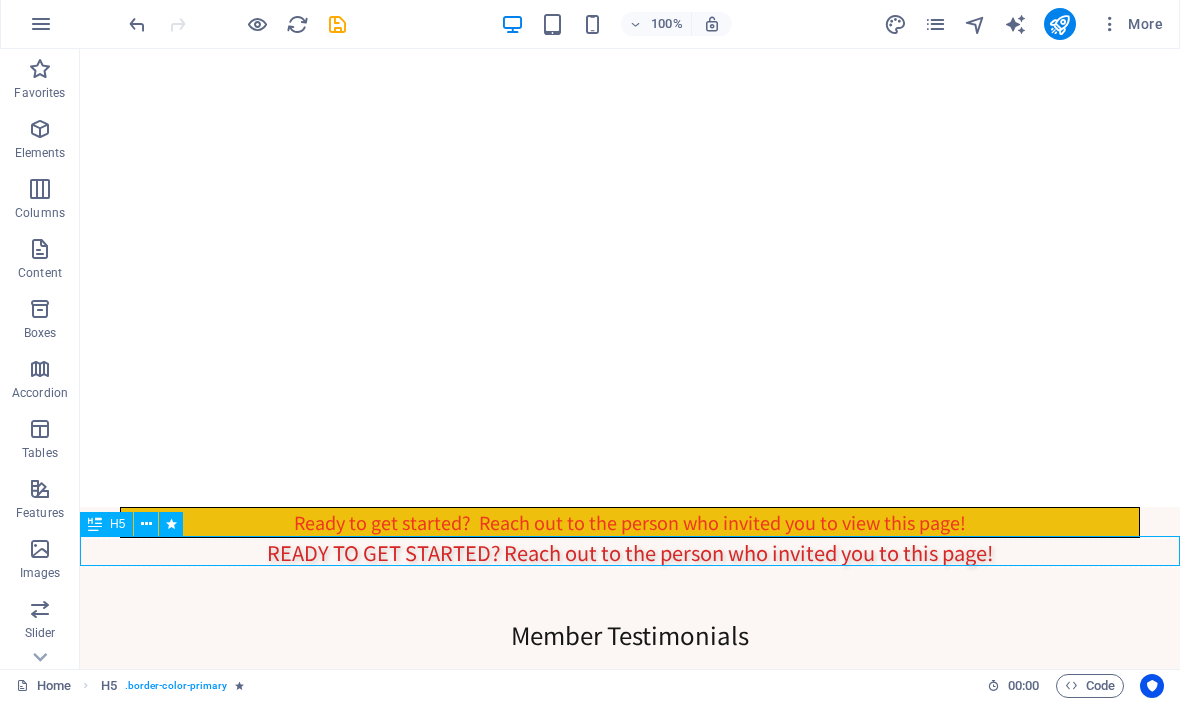 click on "READY TO GET STARTED? Reach out to the person who invited you to this page!" at bounding box center [630, 553] 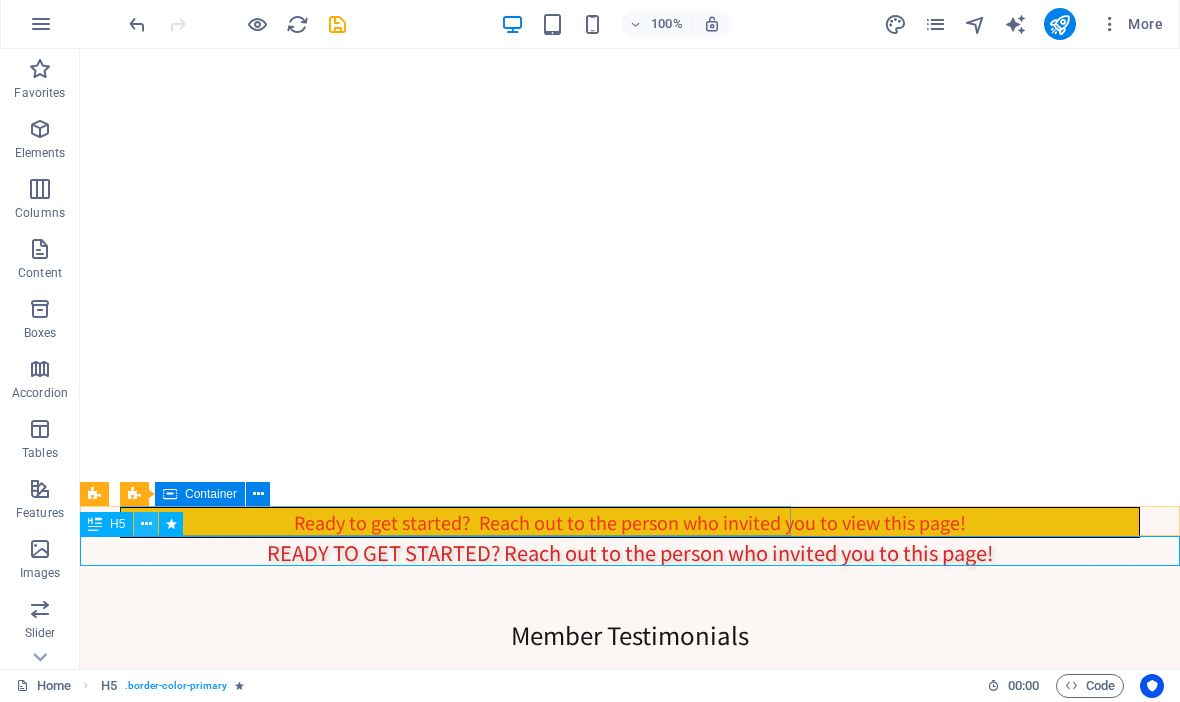 click at bounding box center [146, 525] 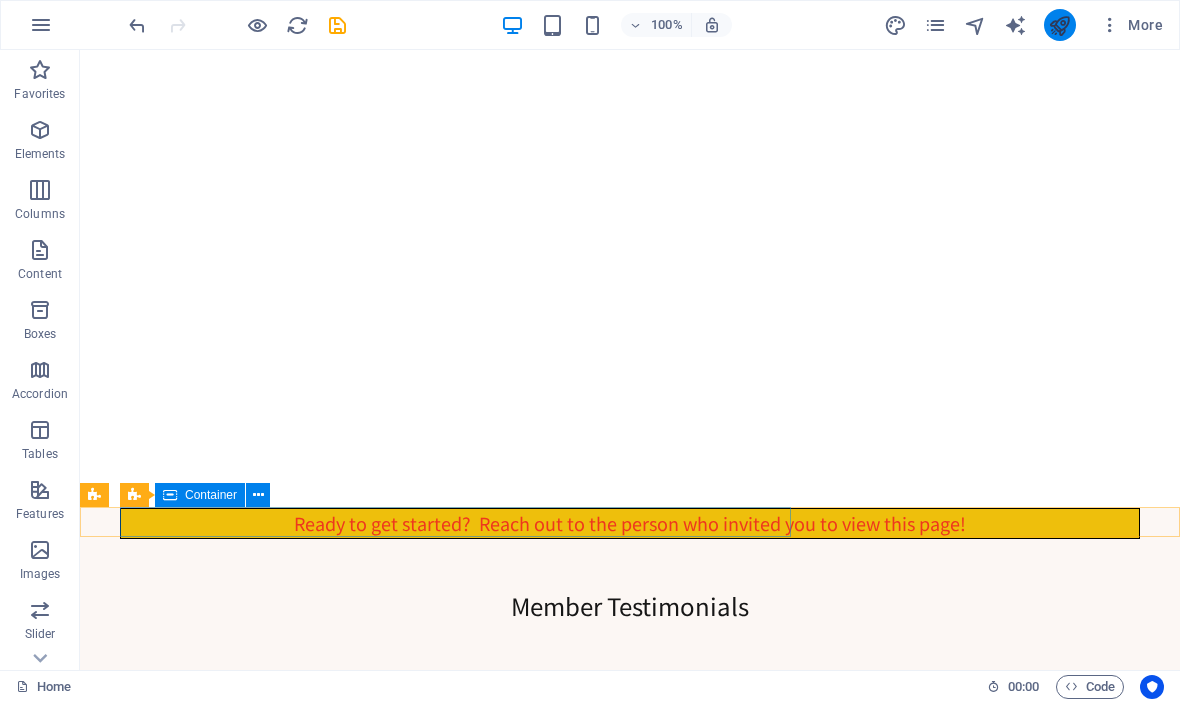 click at bounding box center [1059, 25] 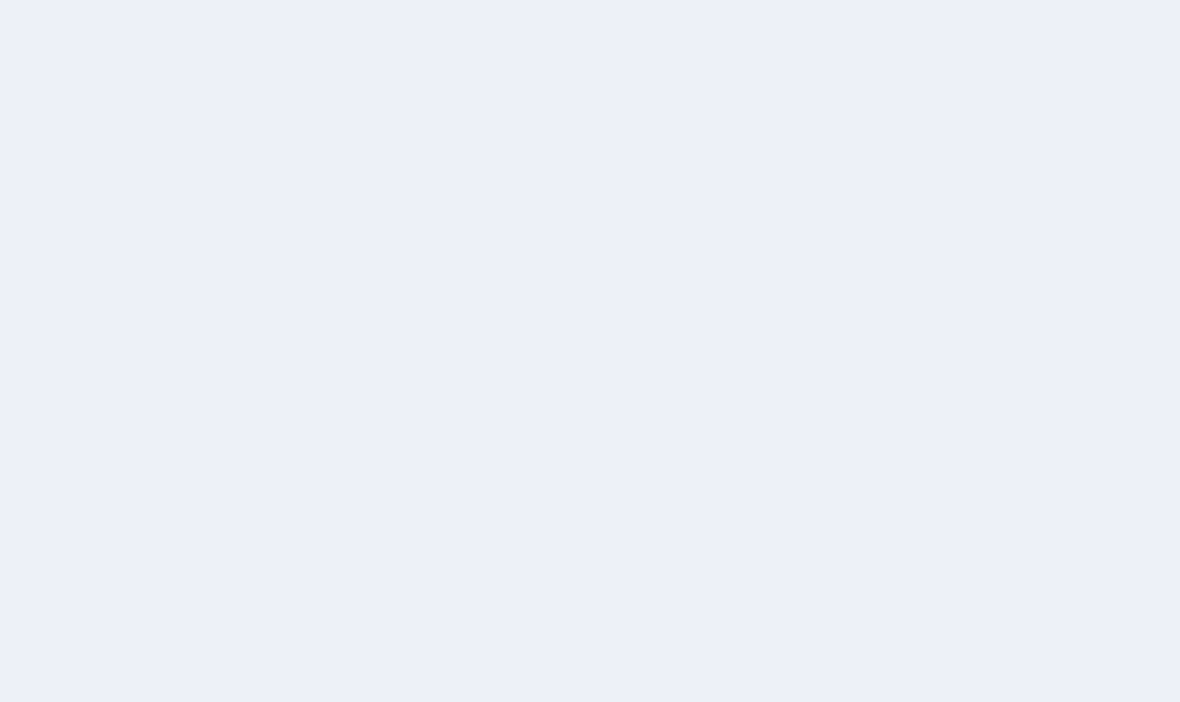 scroll, scrollTop: 0, scrollLeft: 0, axis: both 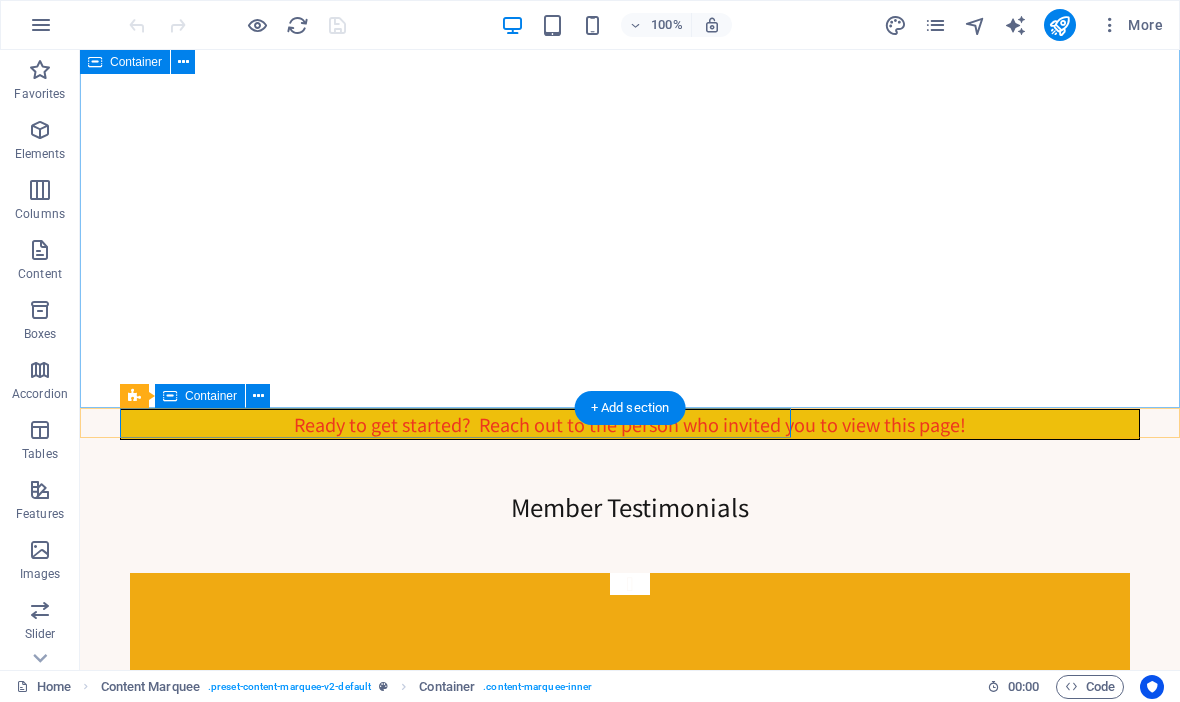 click on "Container" at bounding box center (200, 396) 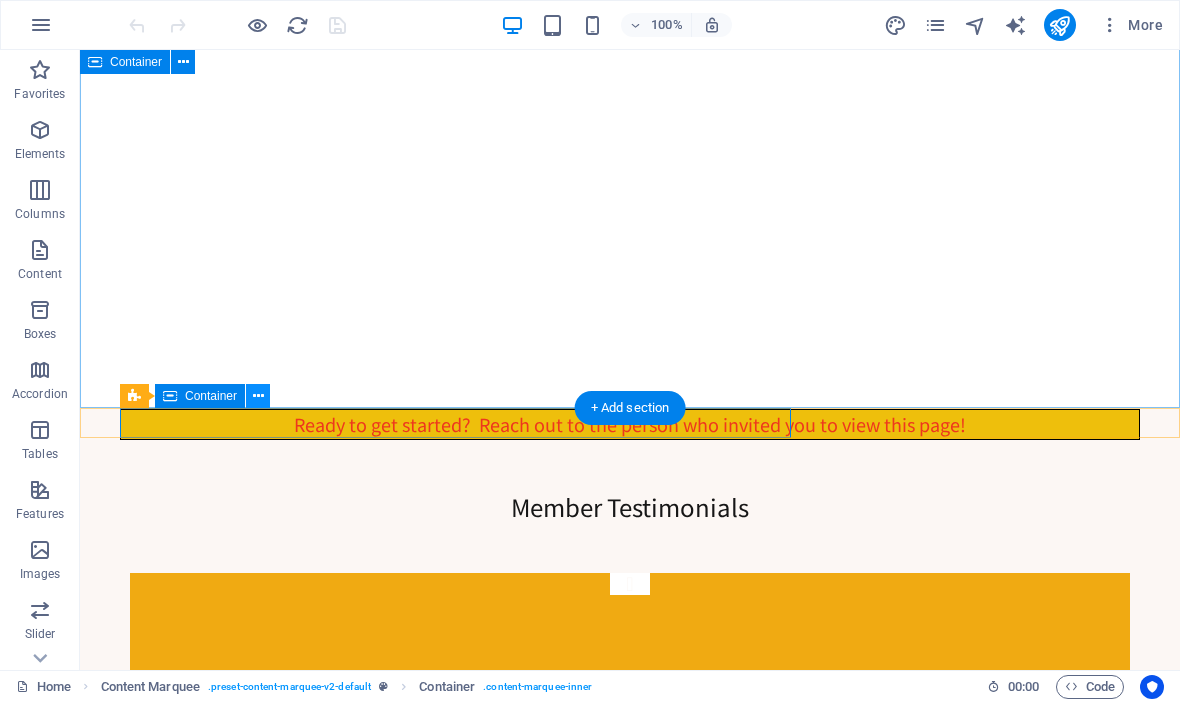 click at bounding box center (258, 396) 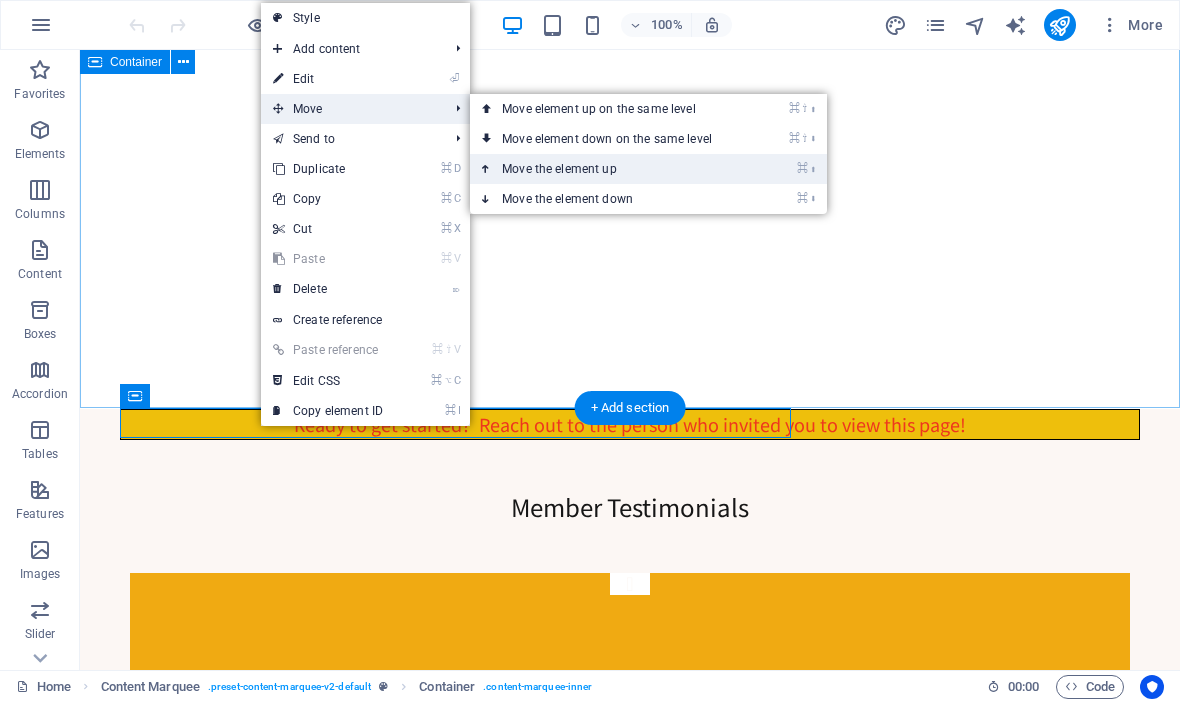 click on "⌘ ⬆  Move the element up" at bounding box center (611, 169) 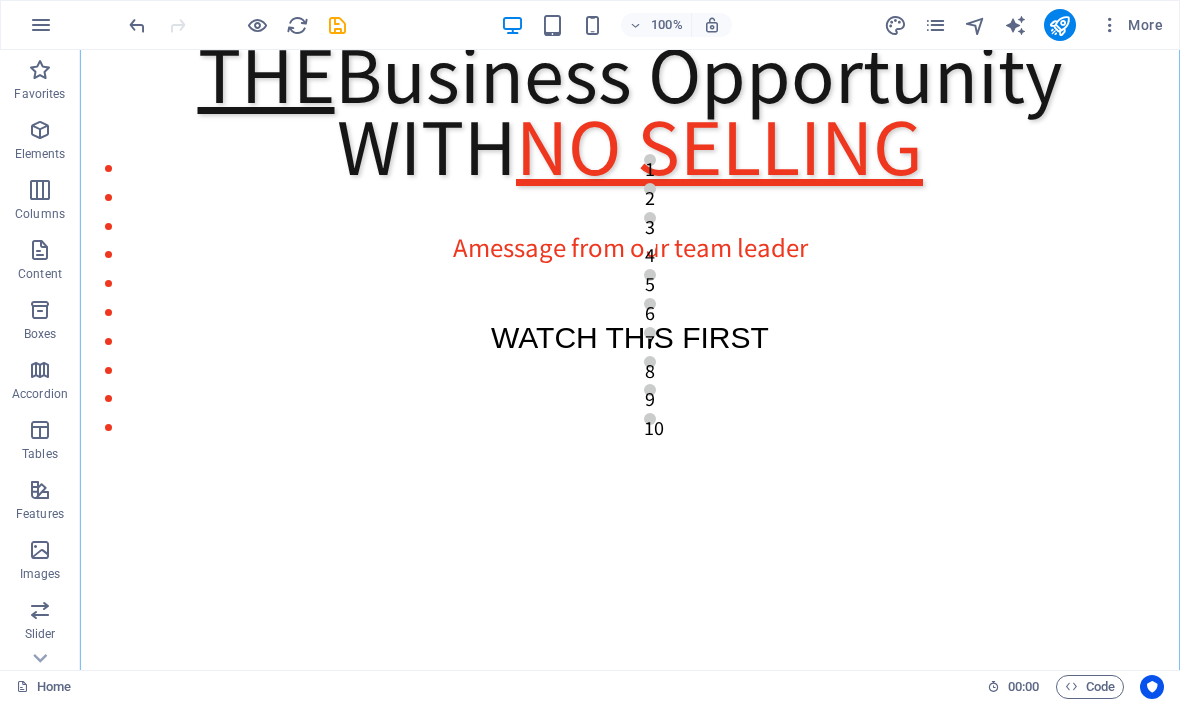 scroll, scrollTop: 275, scrollLeft: 0, axis: vertical 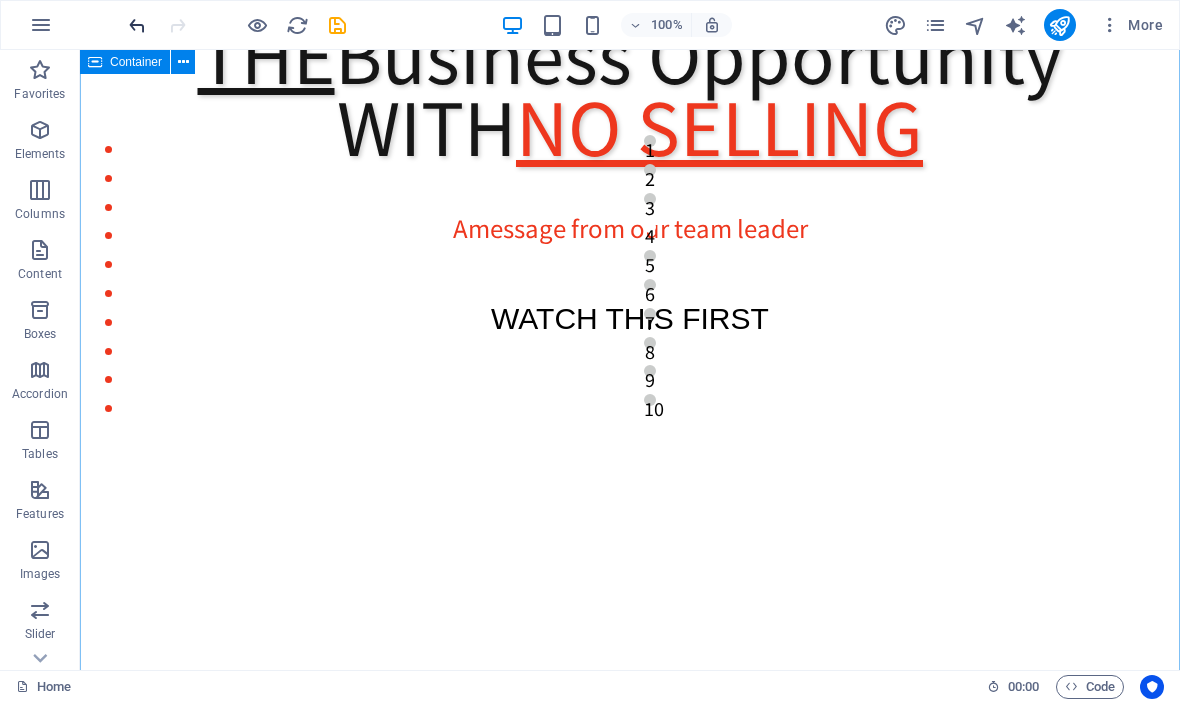click at bounding box center (137, 25) 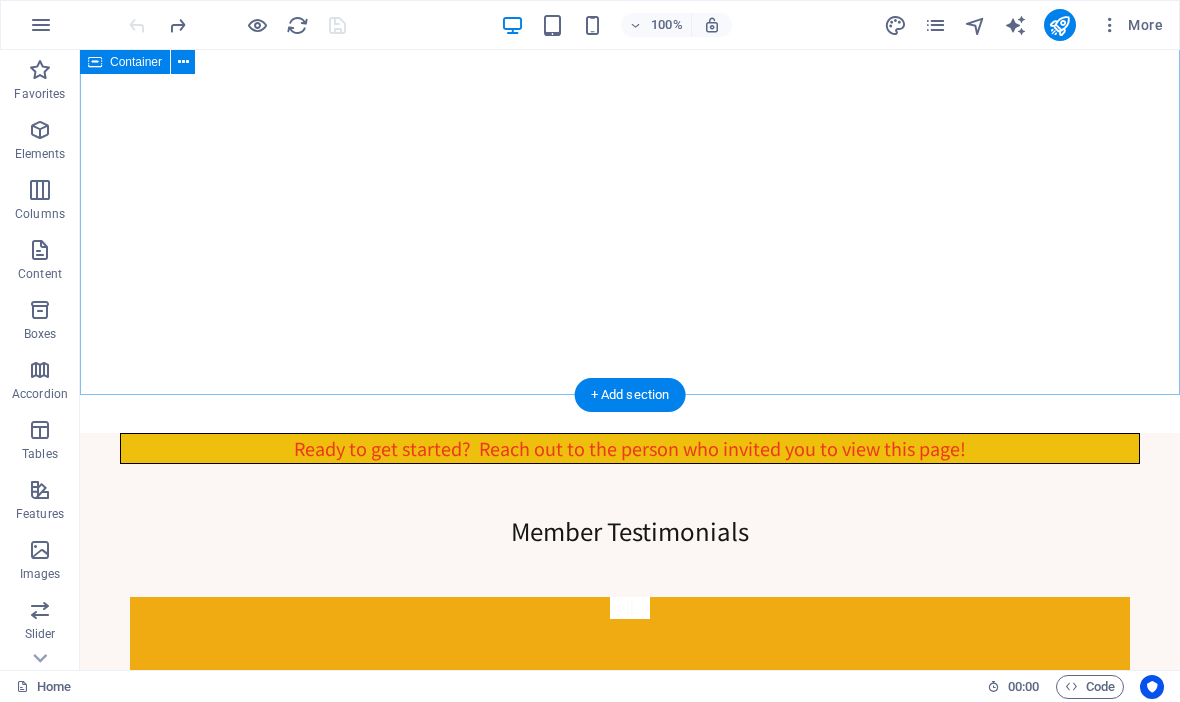 scroll, scrollTop: 968, scrollLeft: 0, axis: vertical 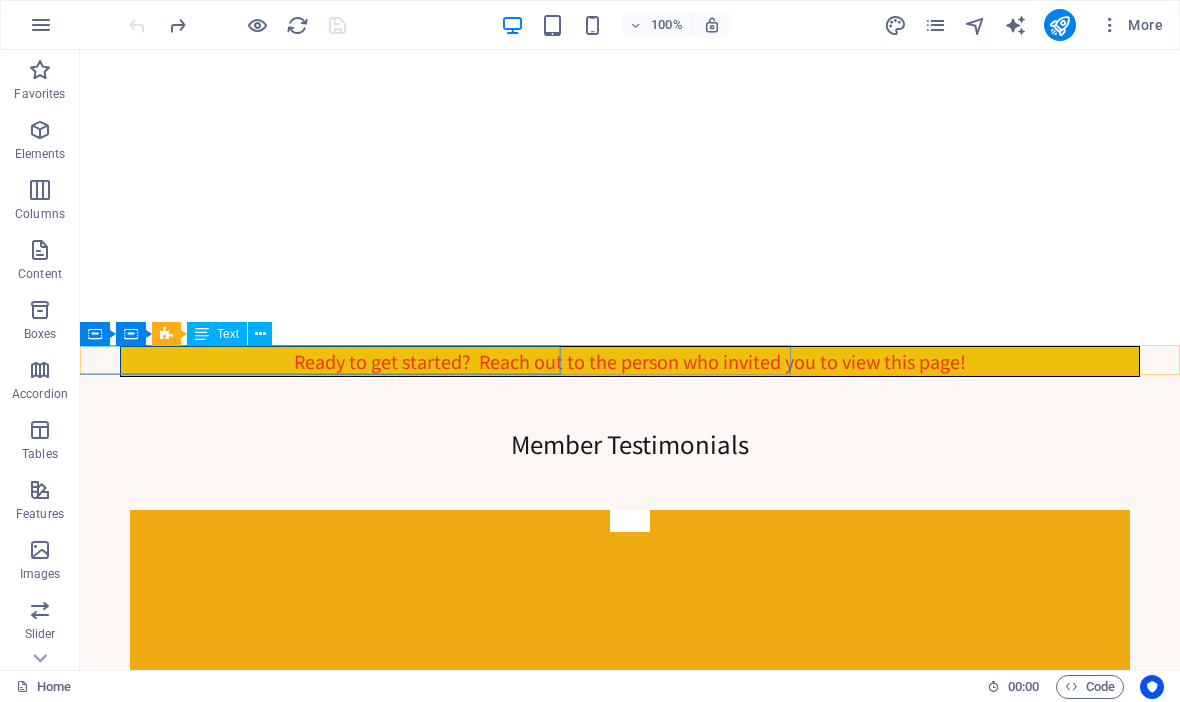 click on "Ready to get started?  Reach out to the person who invited you to view this page!" at bounding box center (1137, 361) 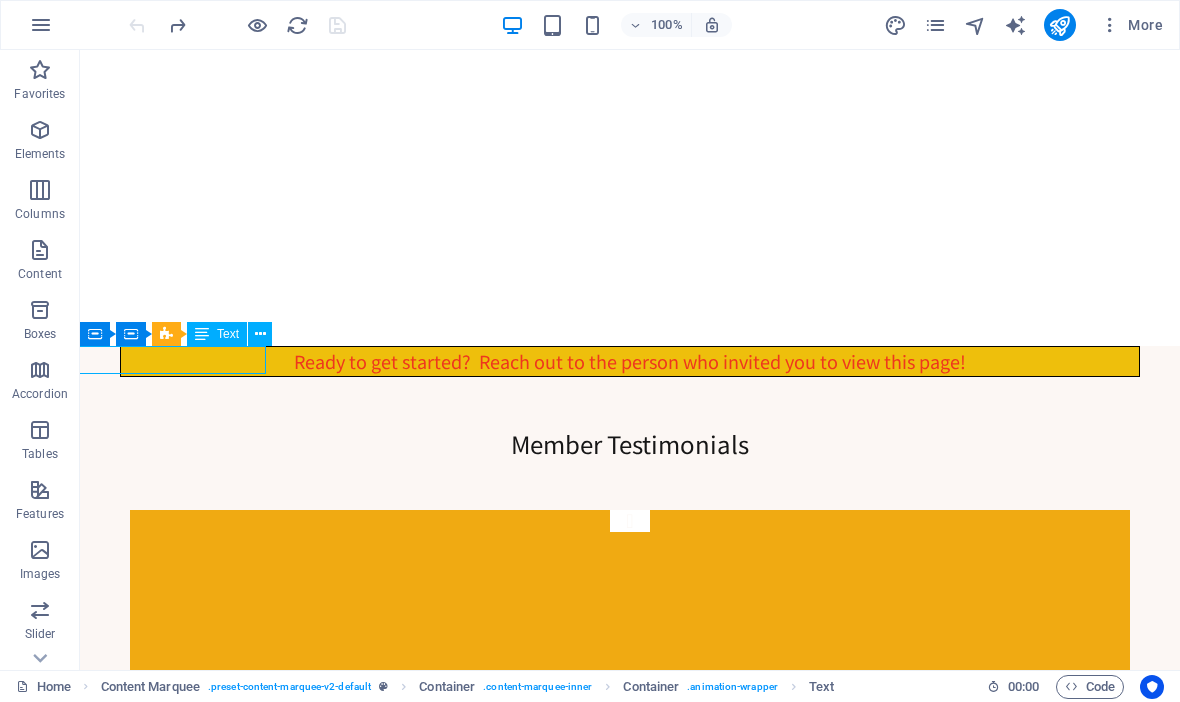 click on "Content Marquee" at bounding box center [0, 0] 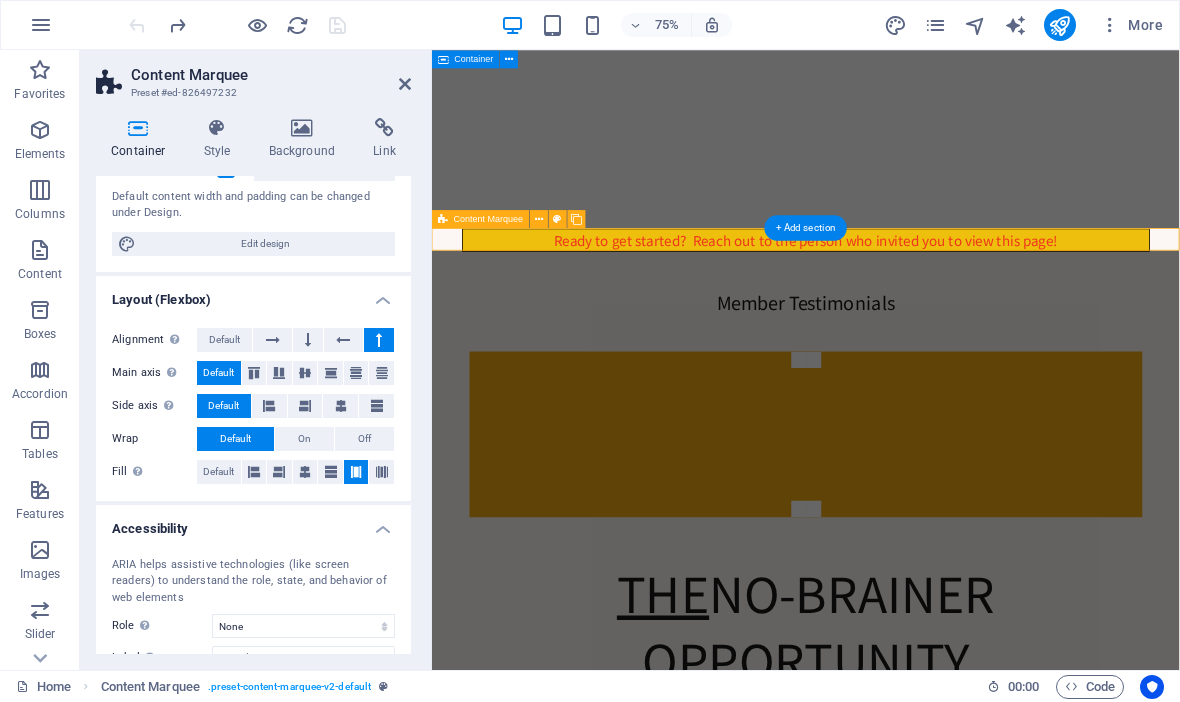 scroll, scrollTop: 170, scrollLeft: 0, axis: vertical 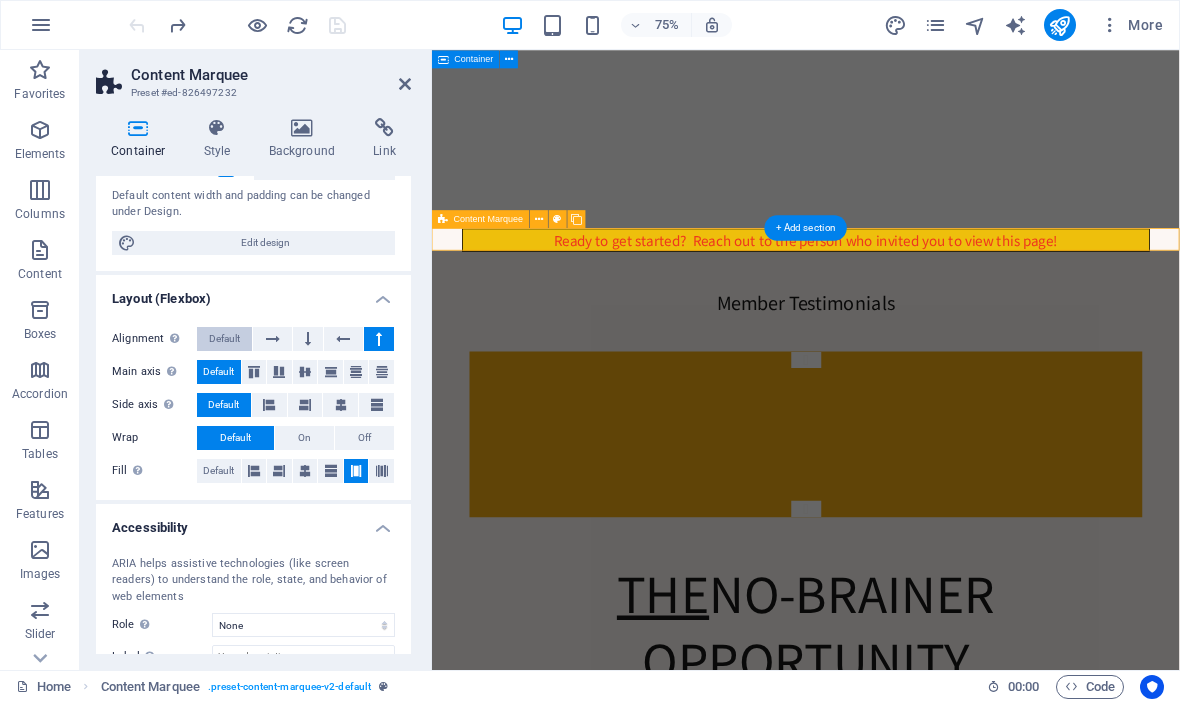 click on "Default" at bounding box center (224, 339) 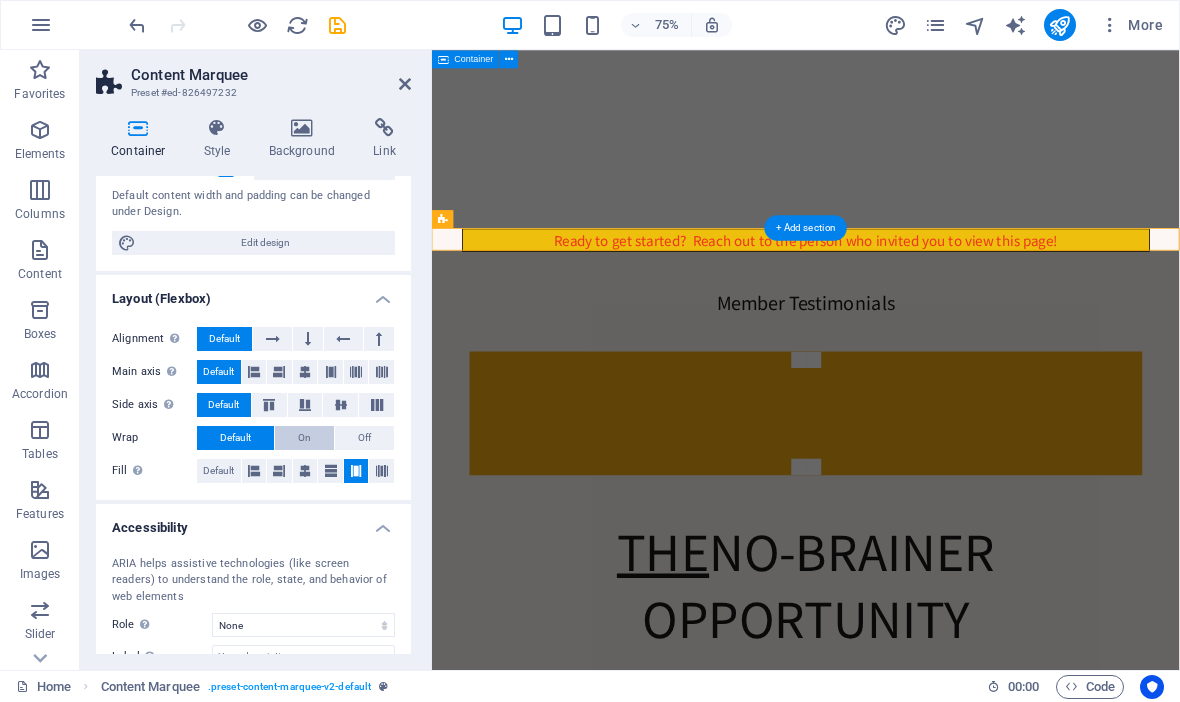 click on "On" at bounding box center [304, 438] 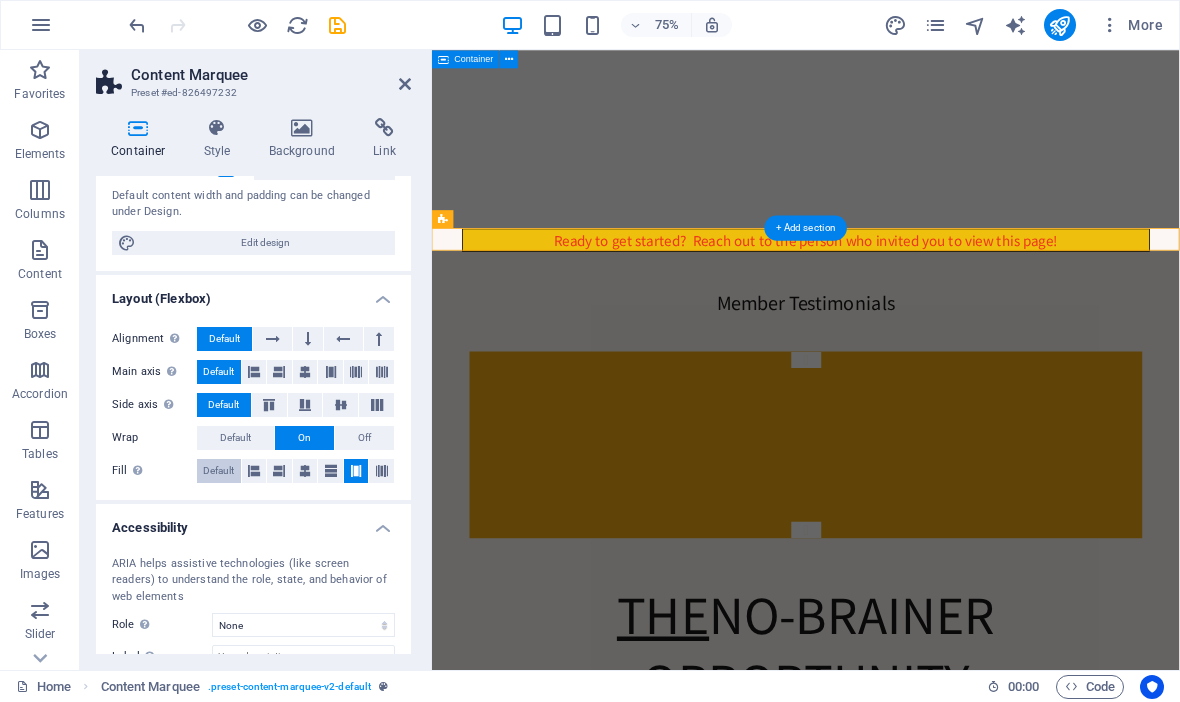 click on "Default" at bounding box center [218, 471] 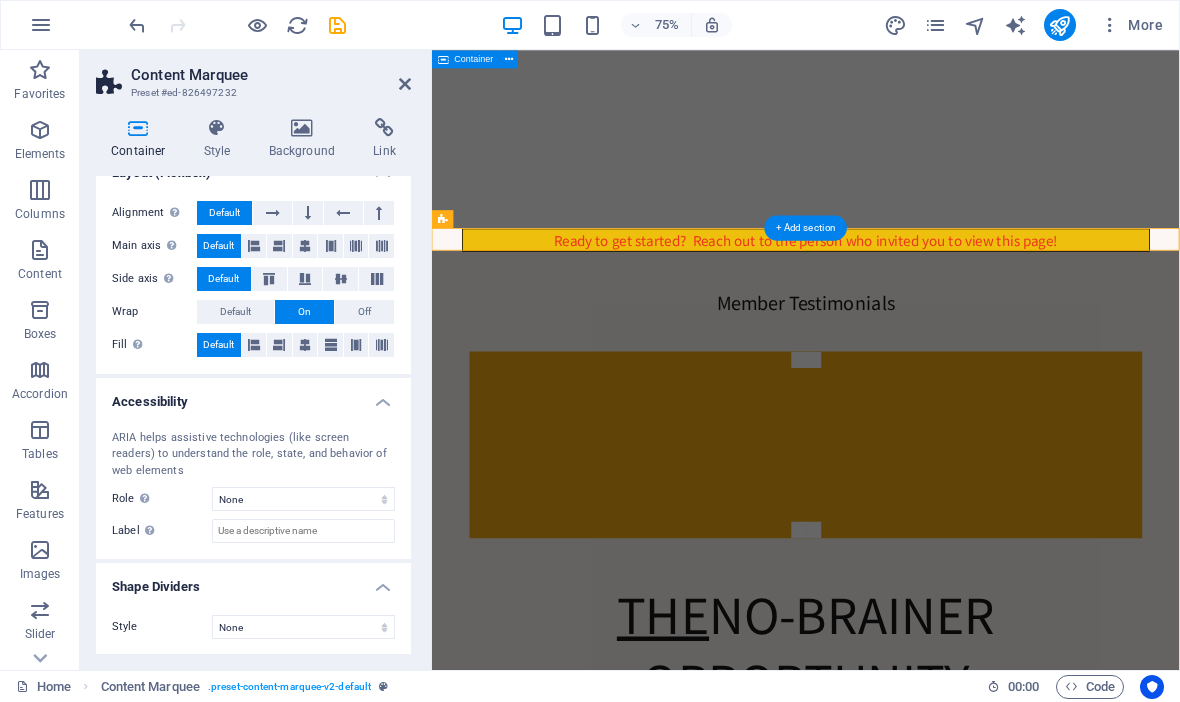 scroll, scrollTop: 294, scrollLeft: 0, axis: vertical 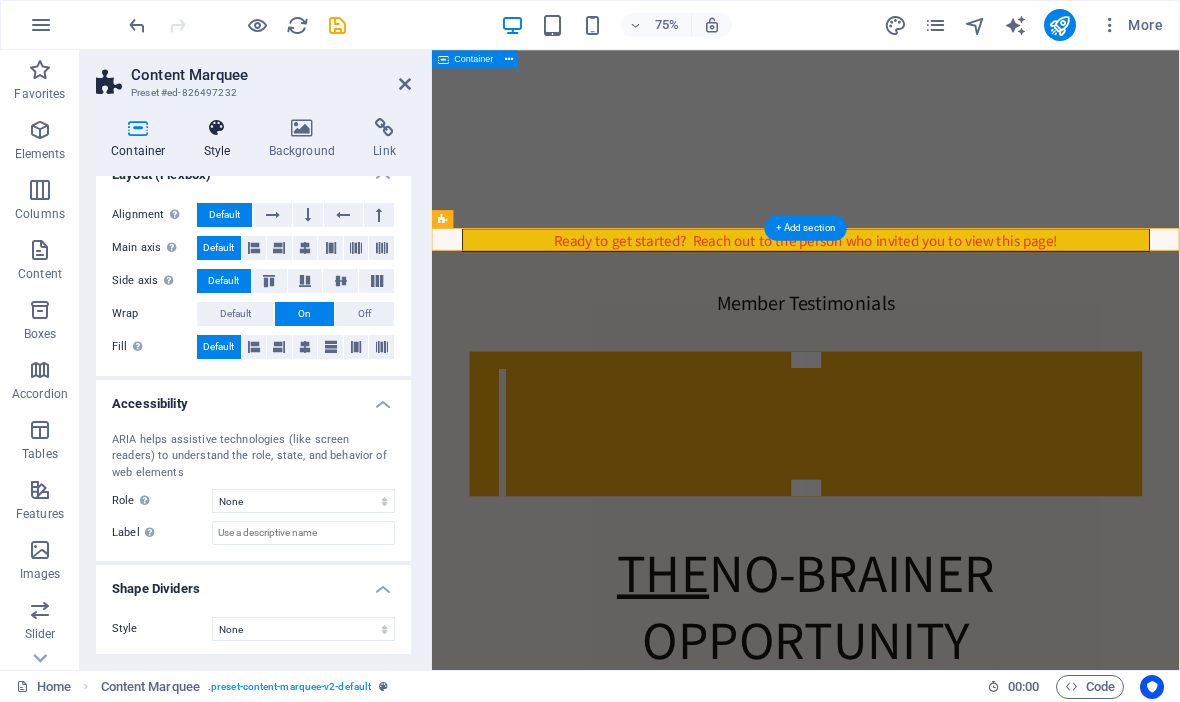 click on "Style" at bounding box center [221, 139] 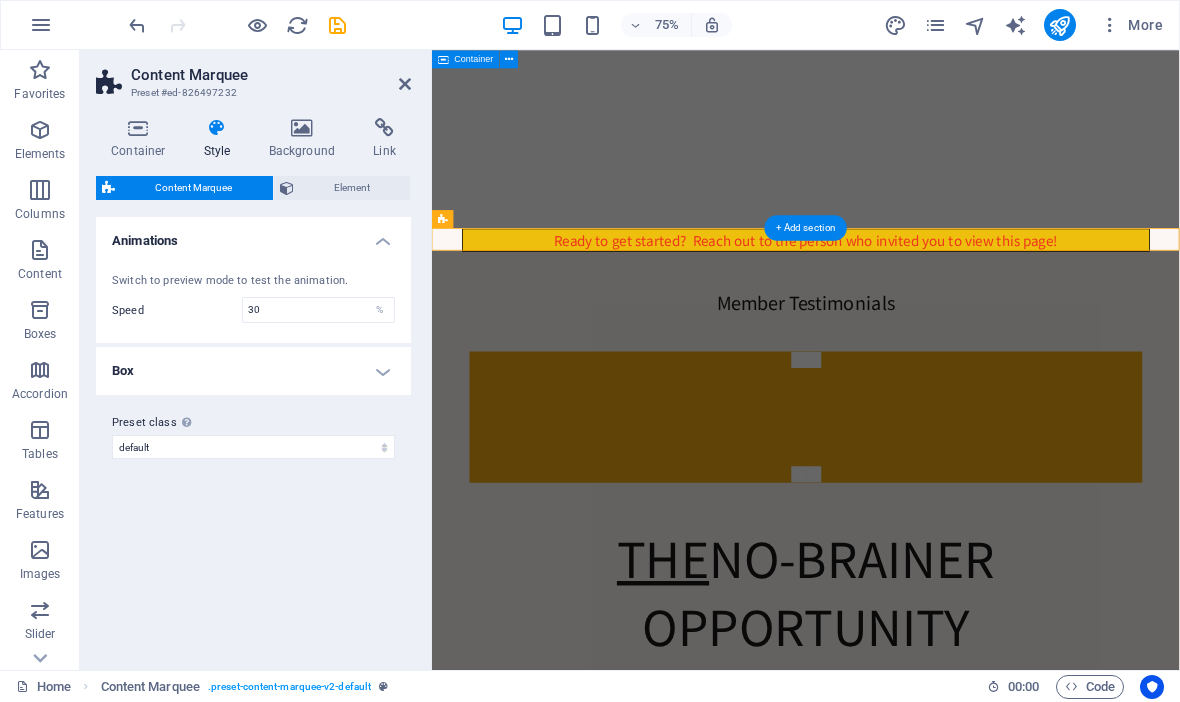 click on "Box" at bounding box center [253, 371] 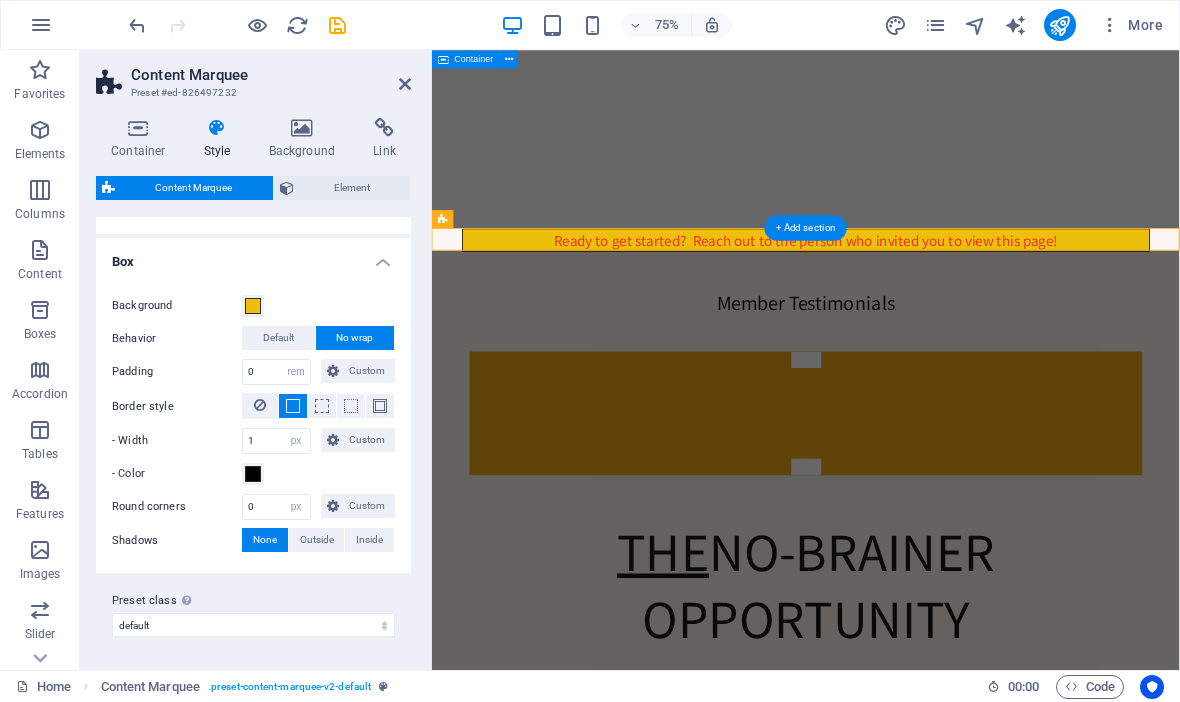 scroll, scrollTop: 107, scrollLeft: 0, axis: vertical 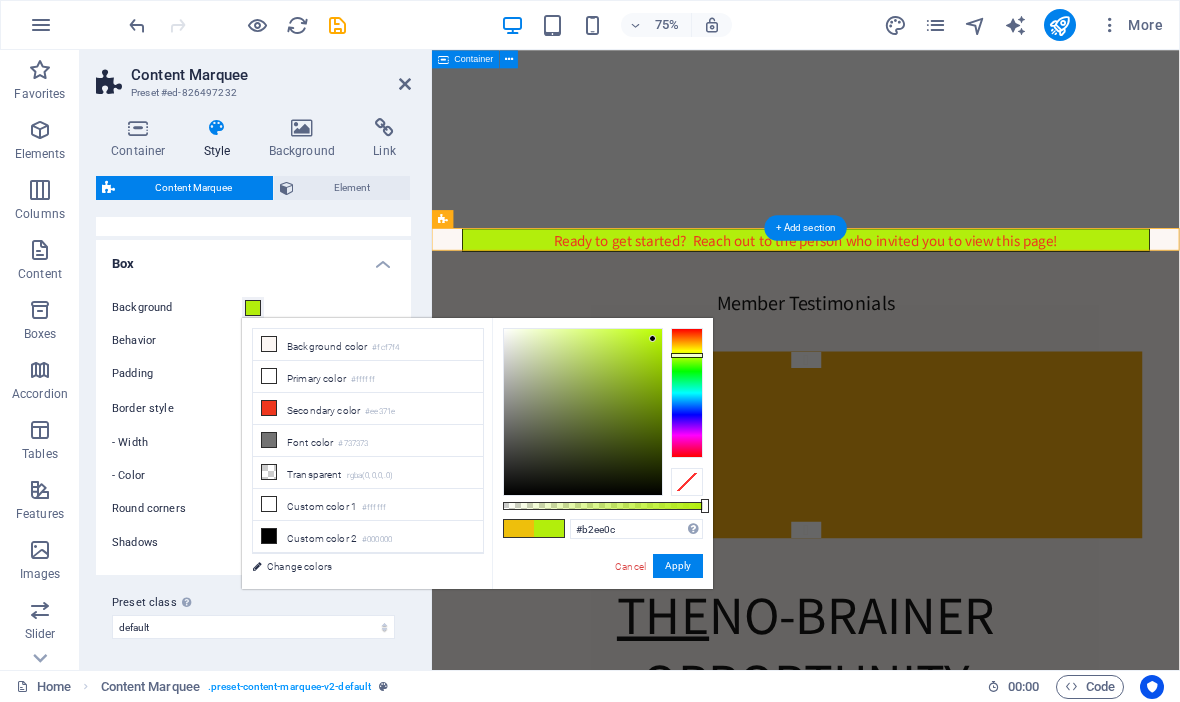 click at bounding box center [687, 393] 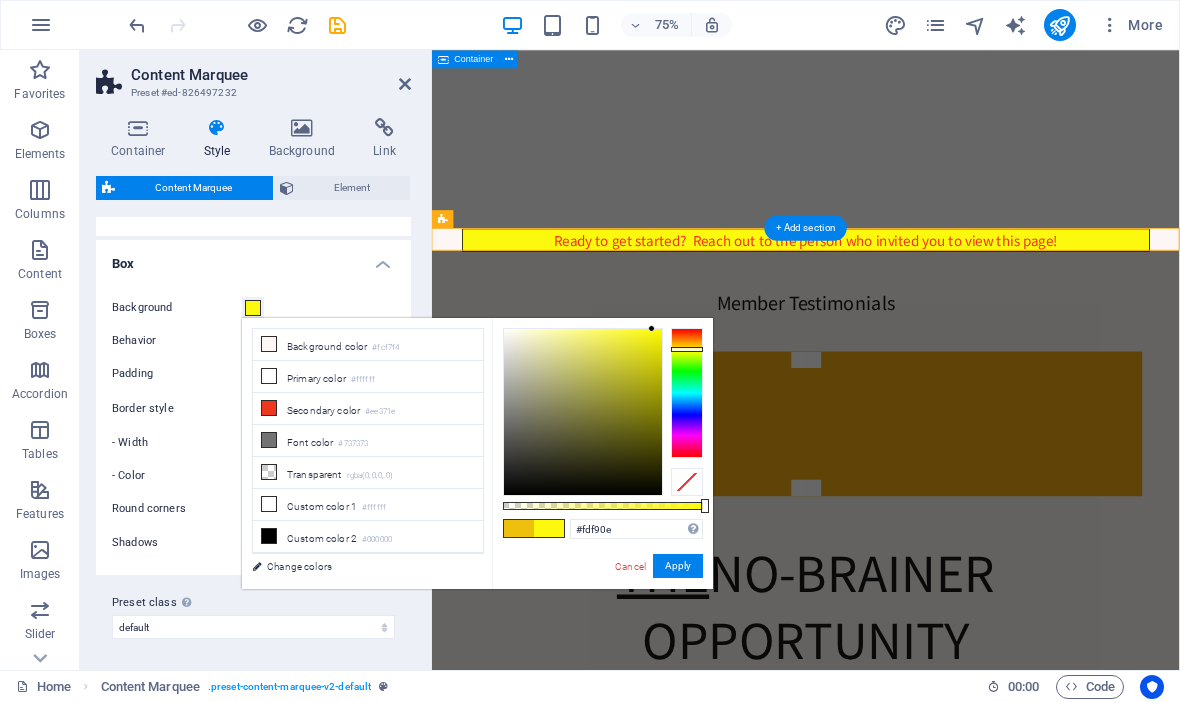 click at bounding box center [651, 328] 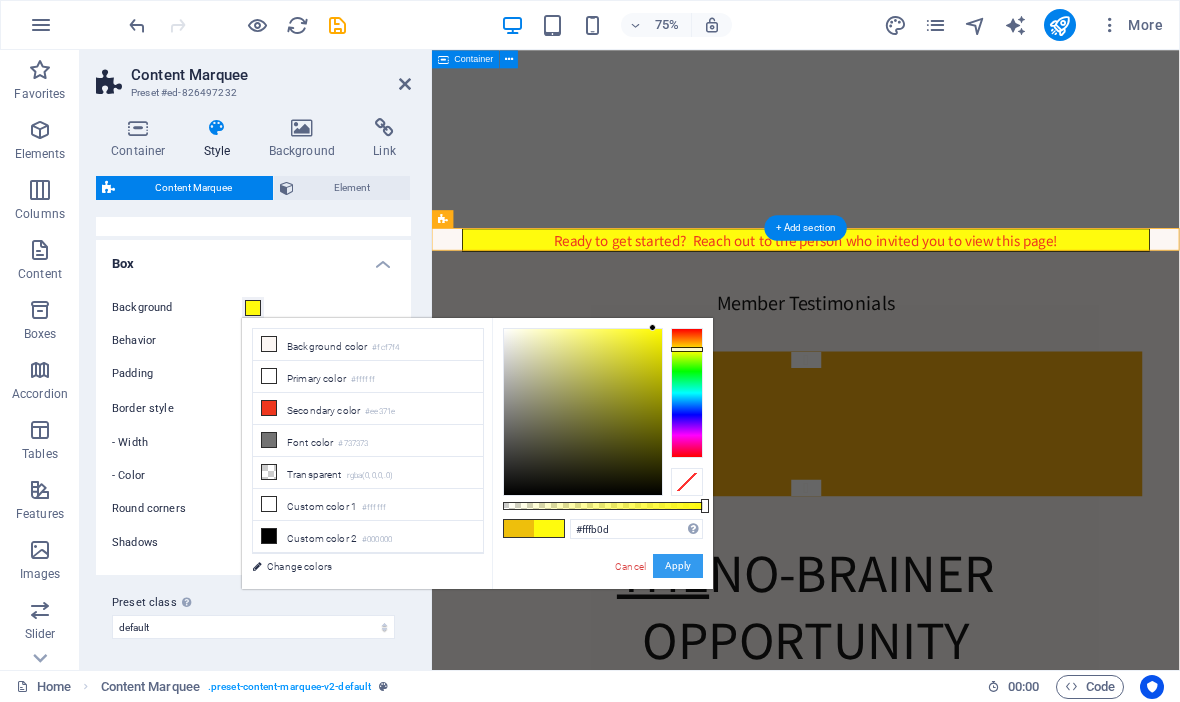click on "Apply" at bounding box center (678, 566) 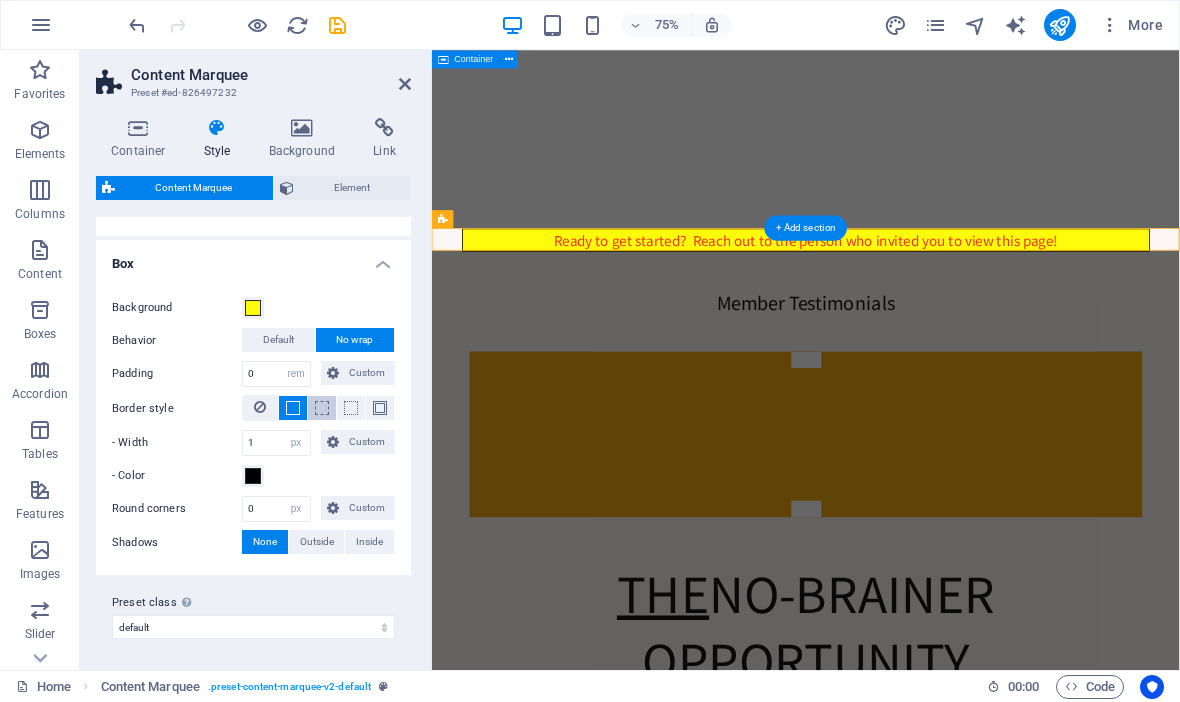 click at bounding box center [322, 408] 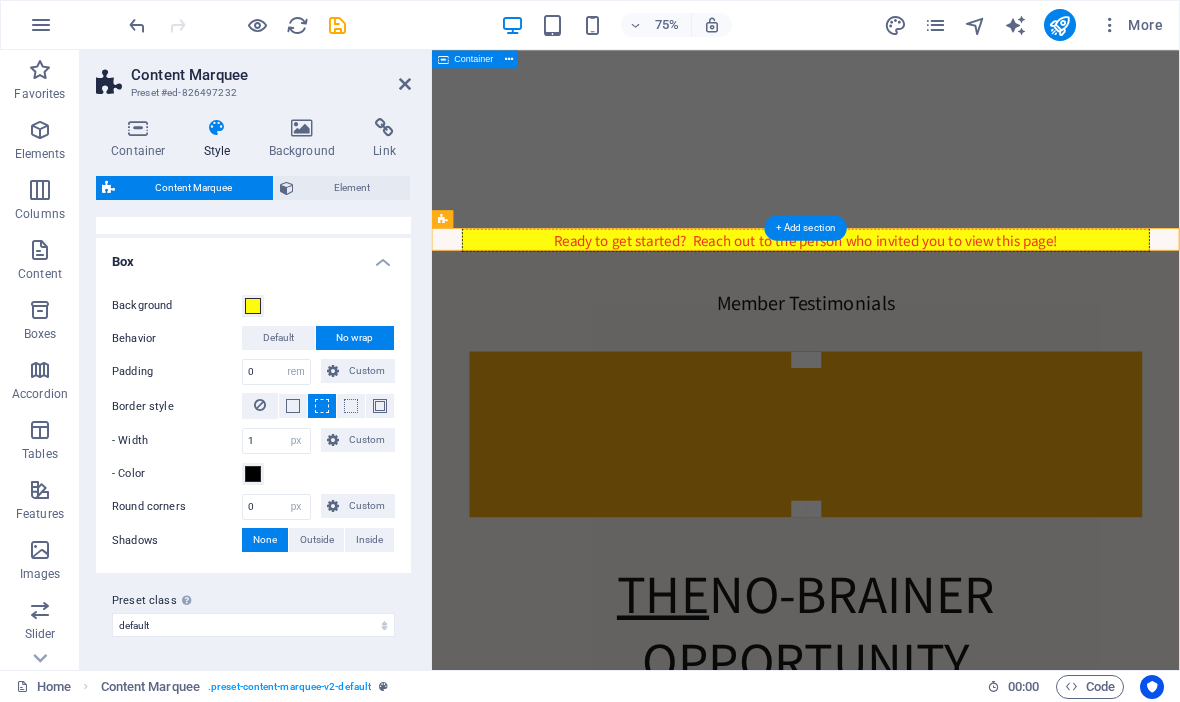 scroll, scrollTop: 107, scrollLeft: 0, axis: vertical 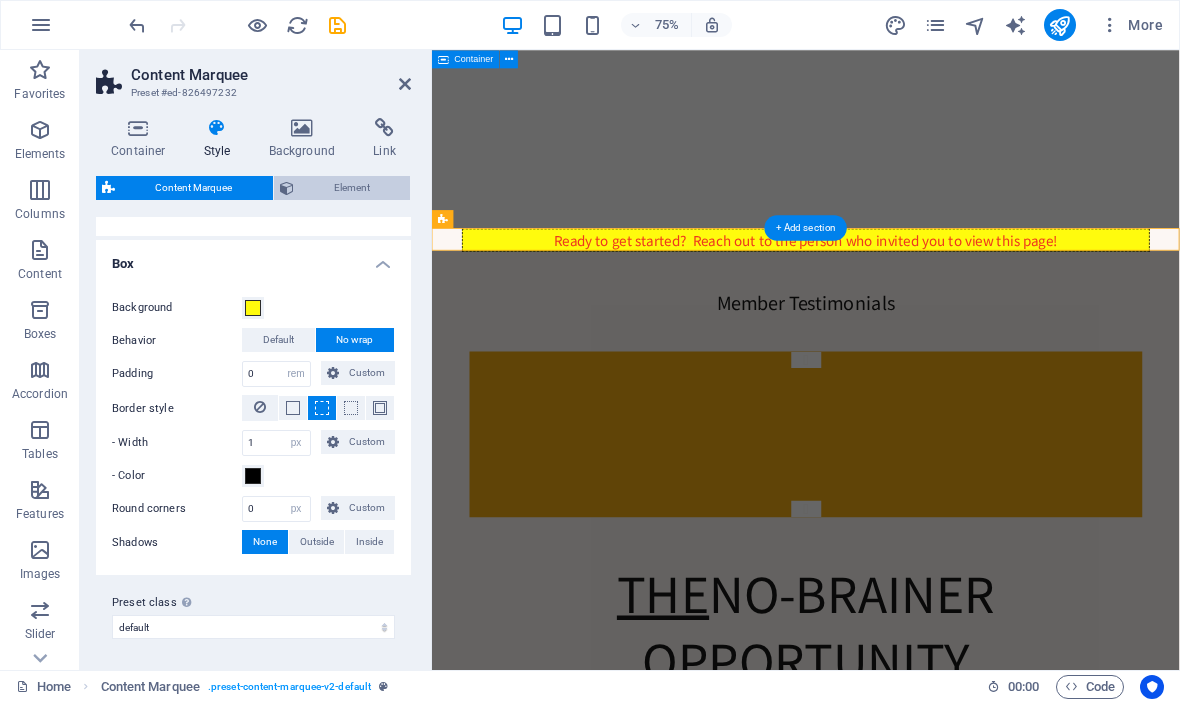 click on "Element" at bounding box center (352, 188) 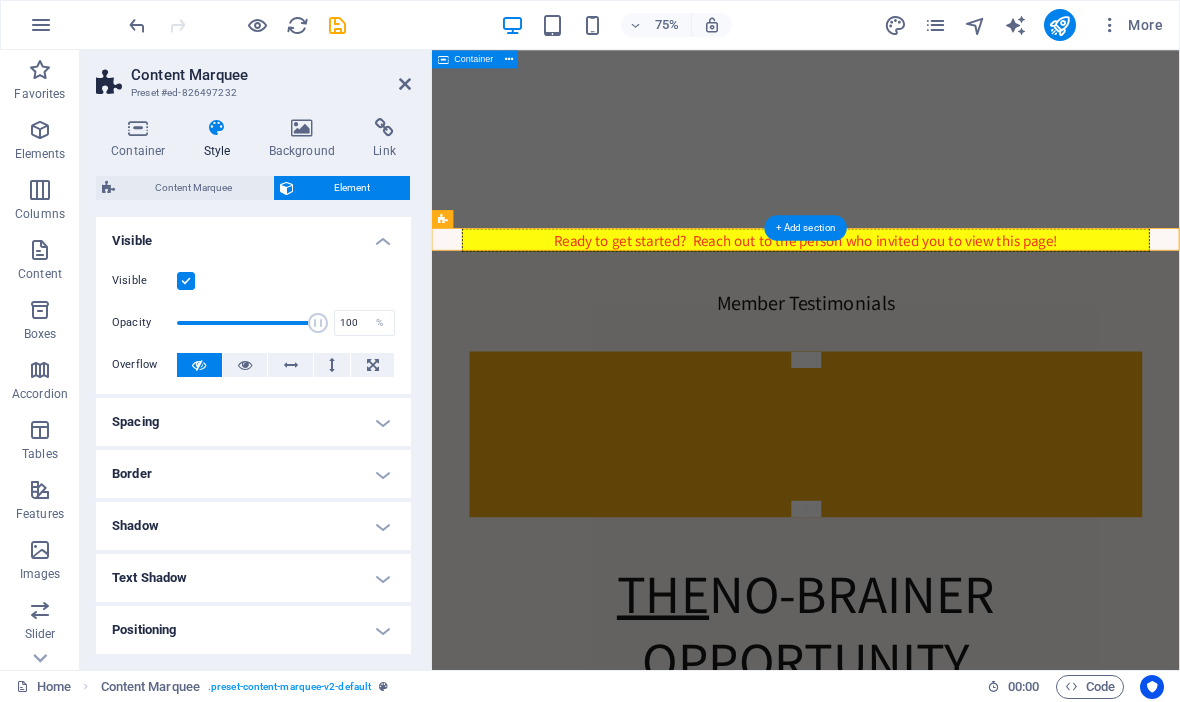 click on "Spacing" at bounding box center [253, 422] 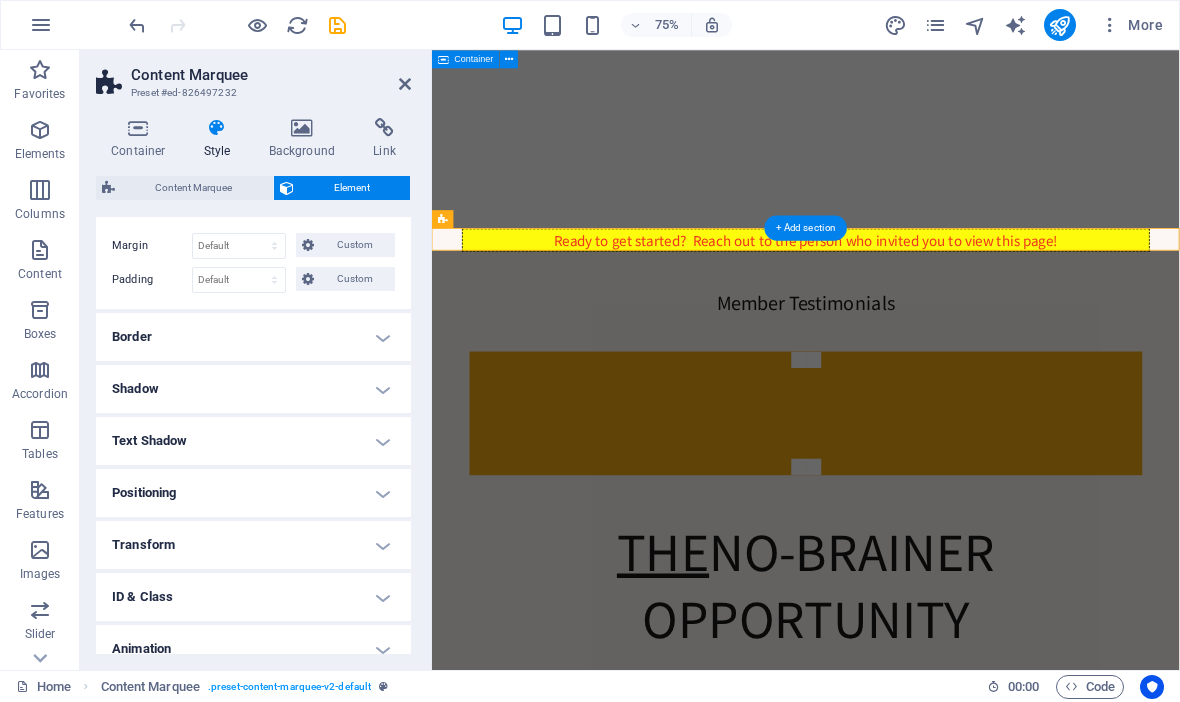 scroll, scrollTop: 230, scrollLeft: 0, axis: vertical 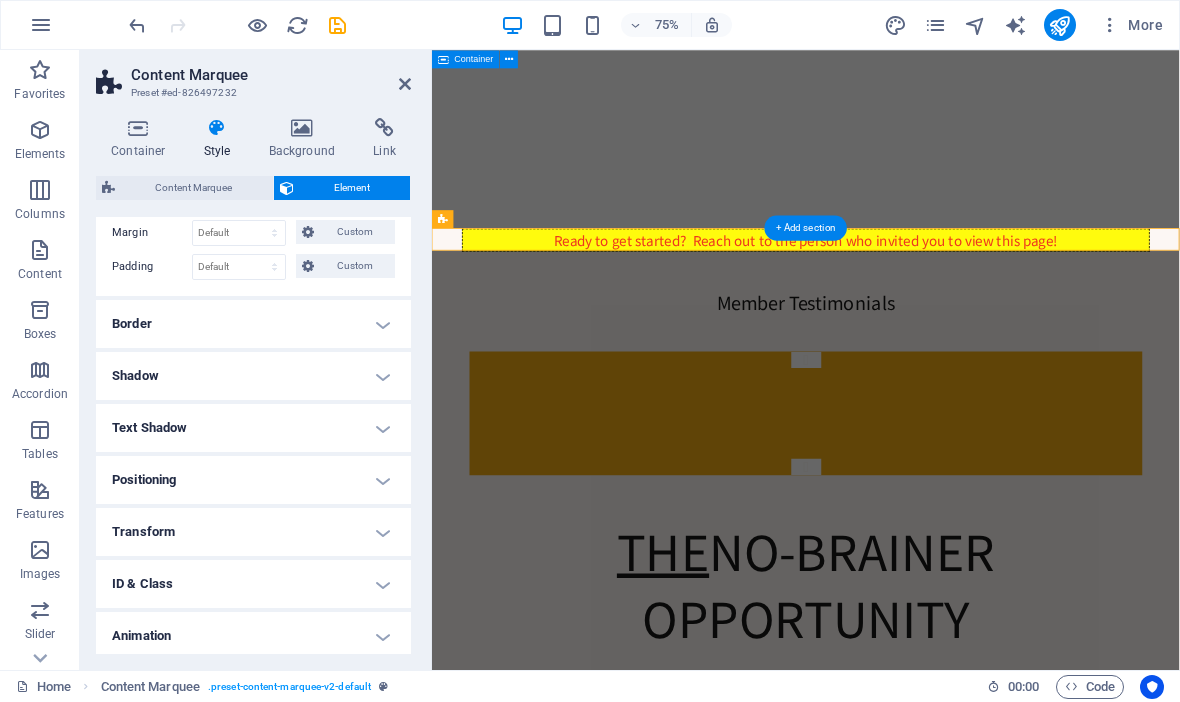 click on "Border" at bounding box center [253, 324] 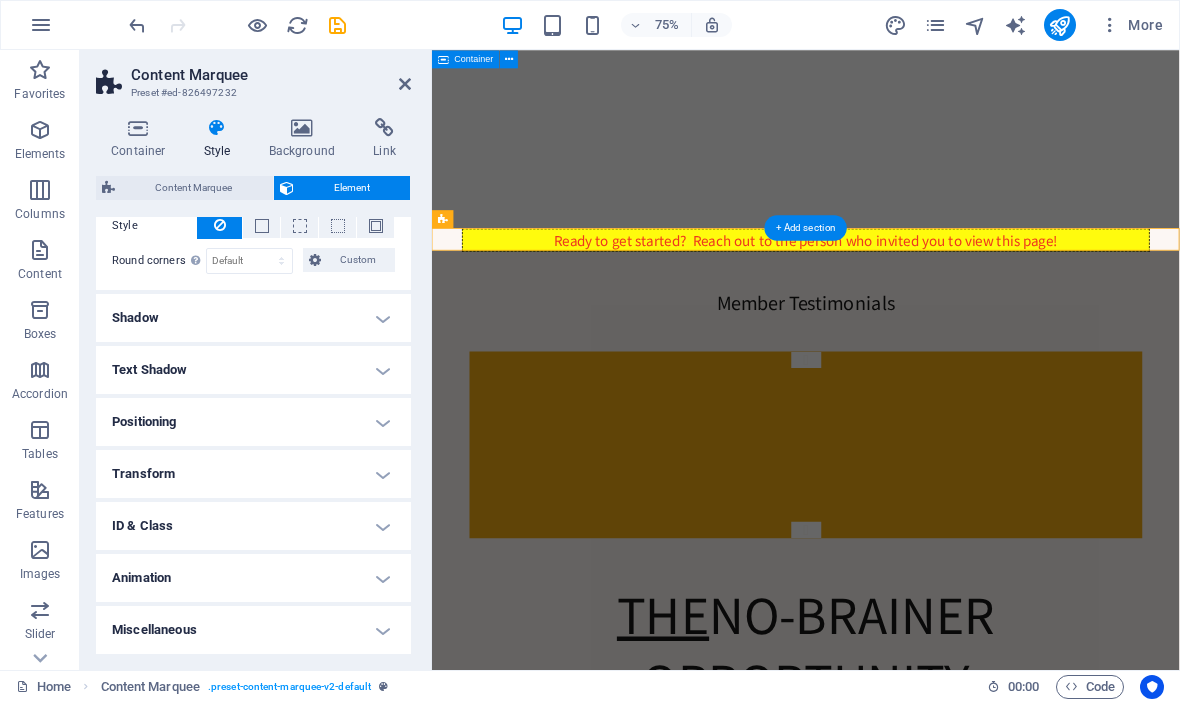 scroll, scrollTop: 368, scrollLeft: 0, axis: vertical 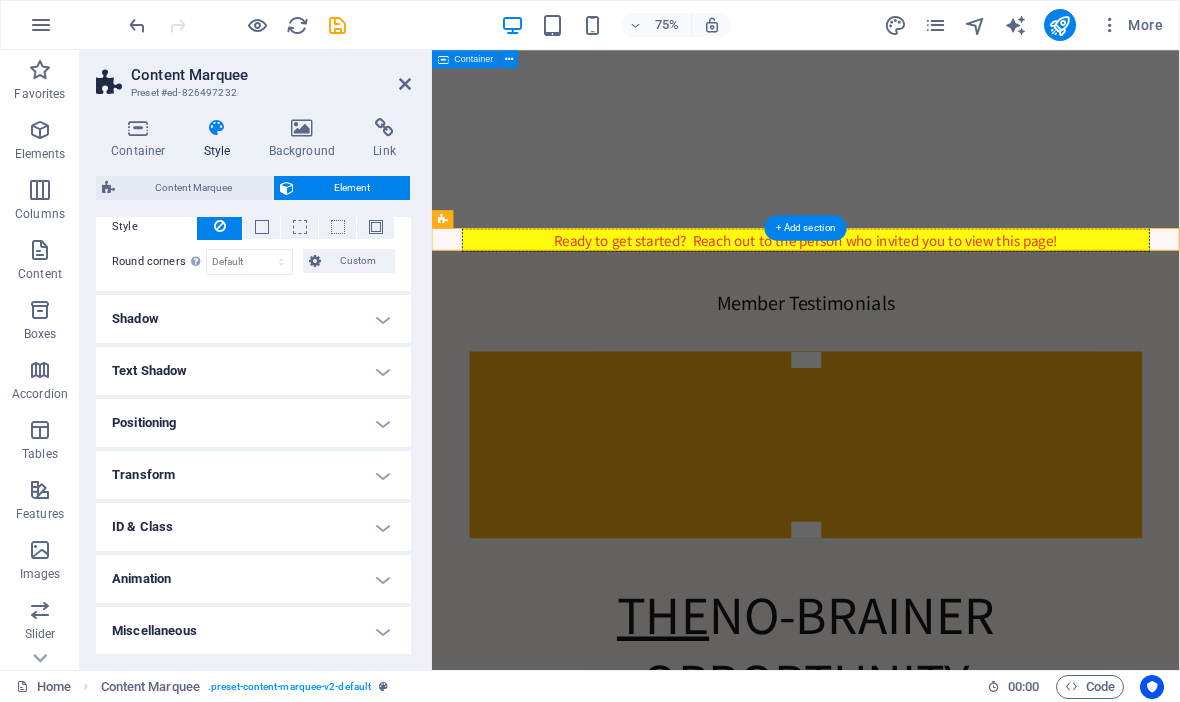 click on "Positioning" at bounding box center [253, 423] 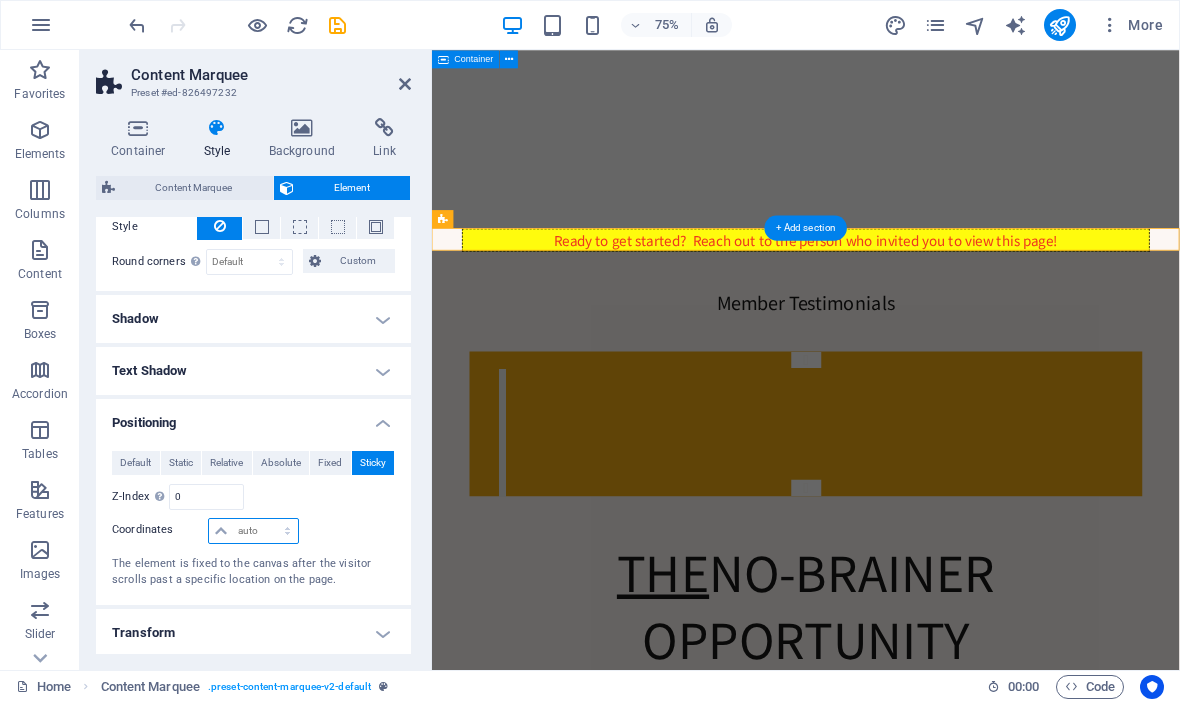 click on "auto px rem % em" at bounding box center (253, 531) 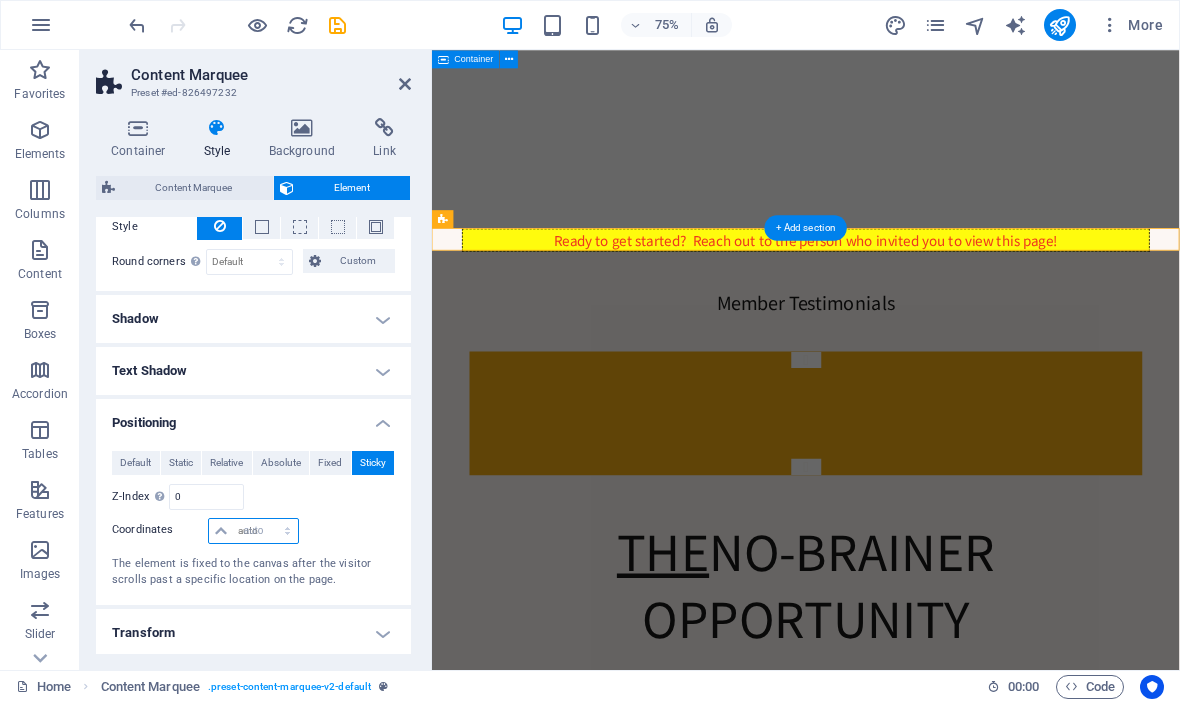 select on "DISABLED_OPTION_VALUE" 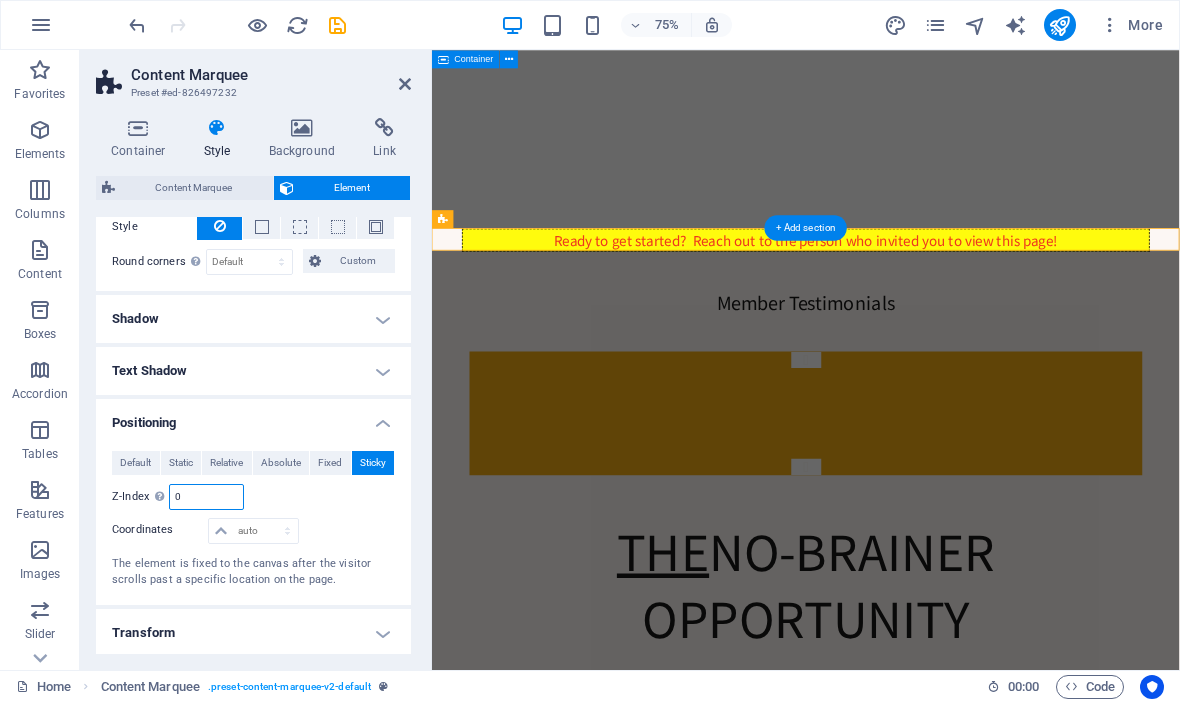 click on "0" at bounding box center [206, 497] 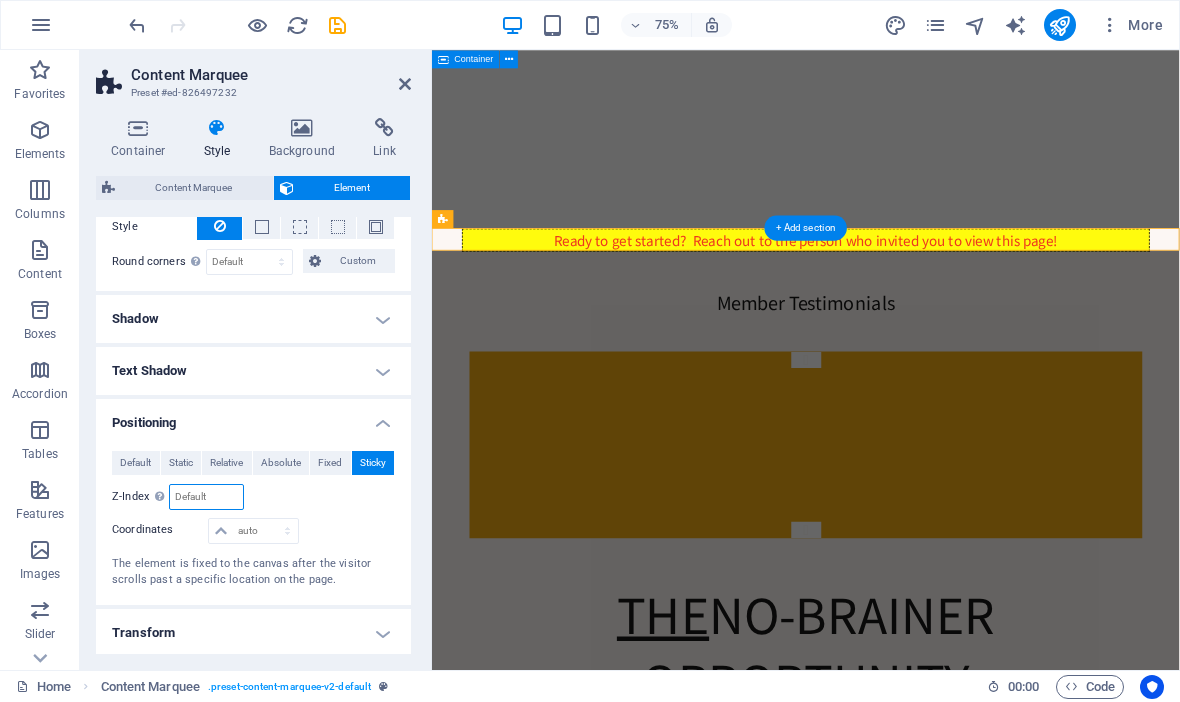 type on "1" 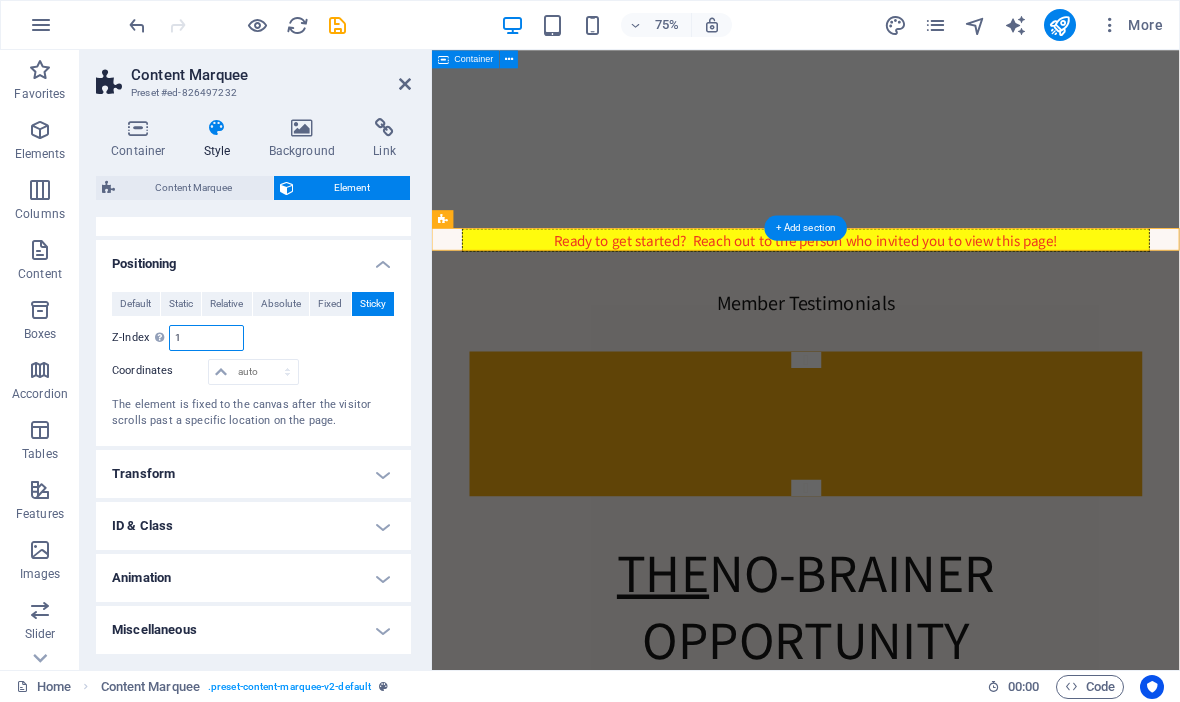 scroll, scrollTop: 525, scrollLeft: 0, axis: vertical 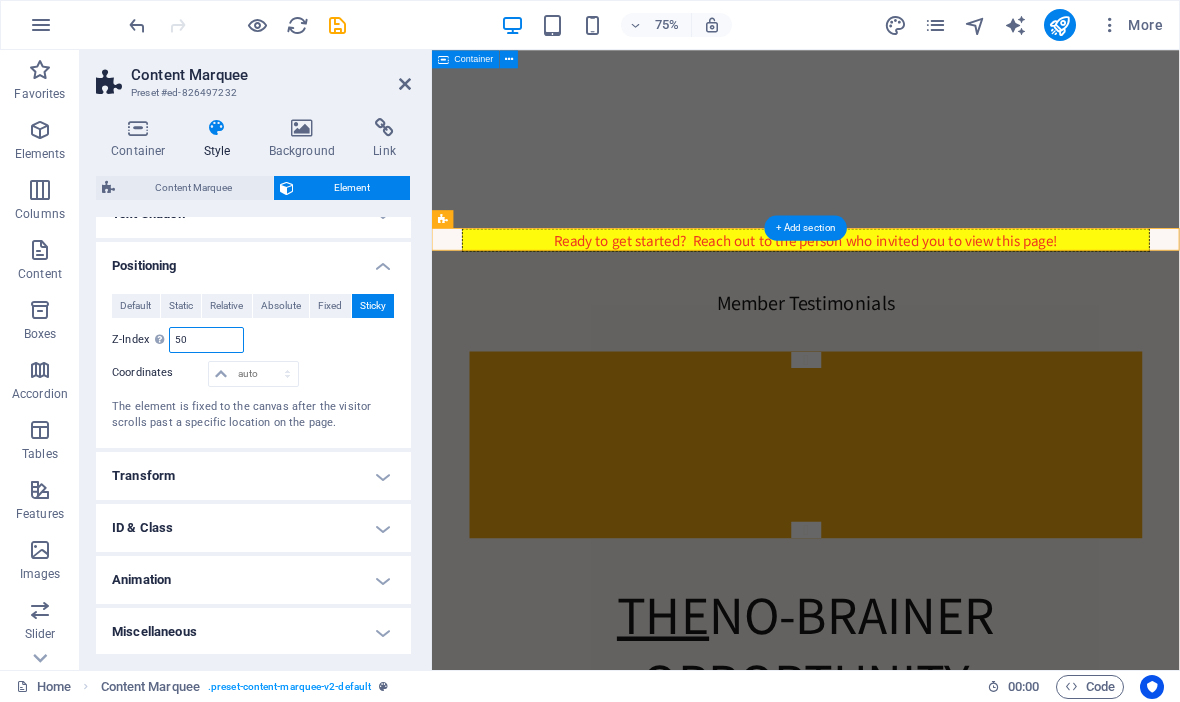 type on "5" 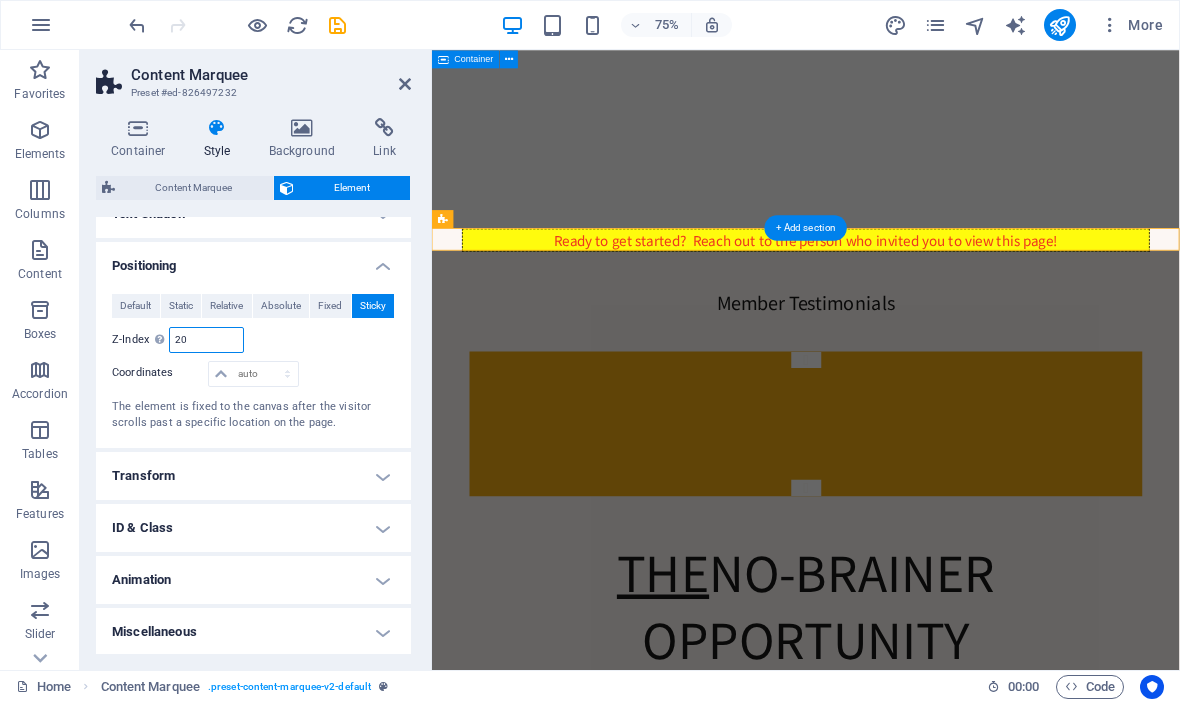 type on "2" 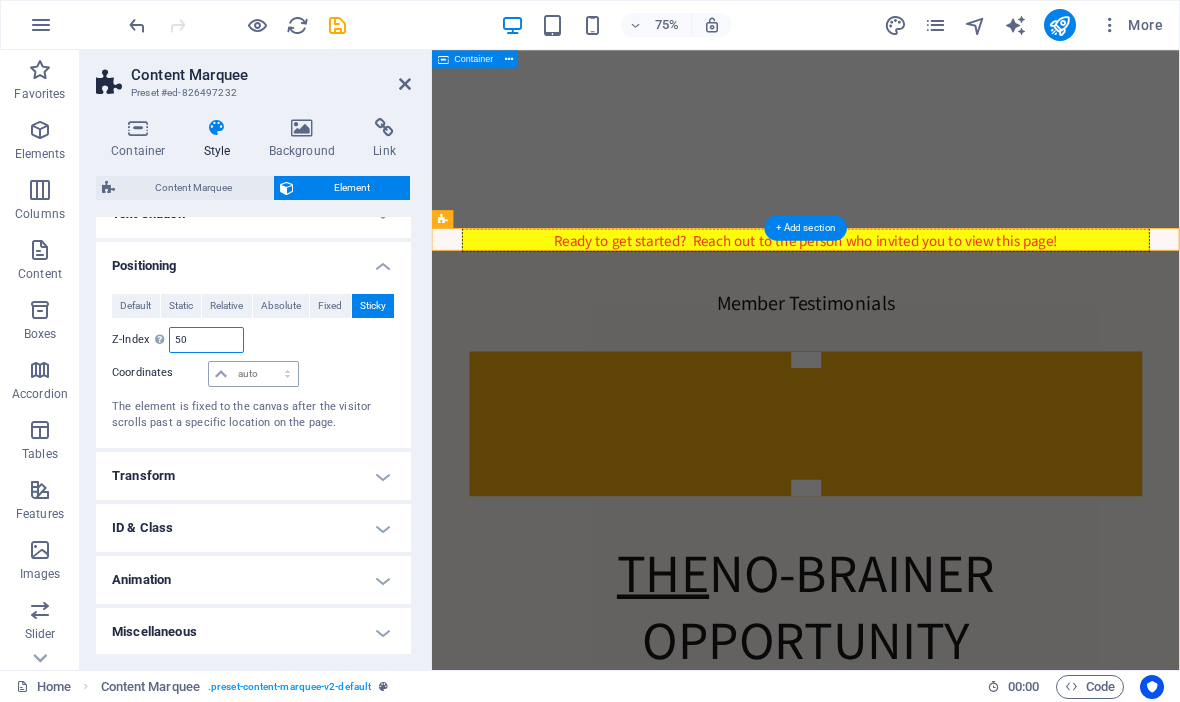 type on "50" 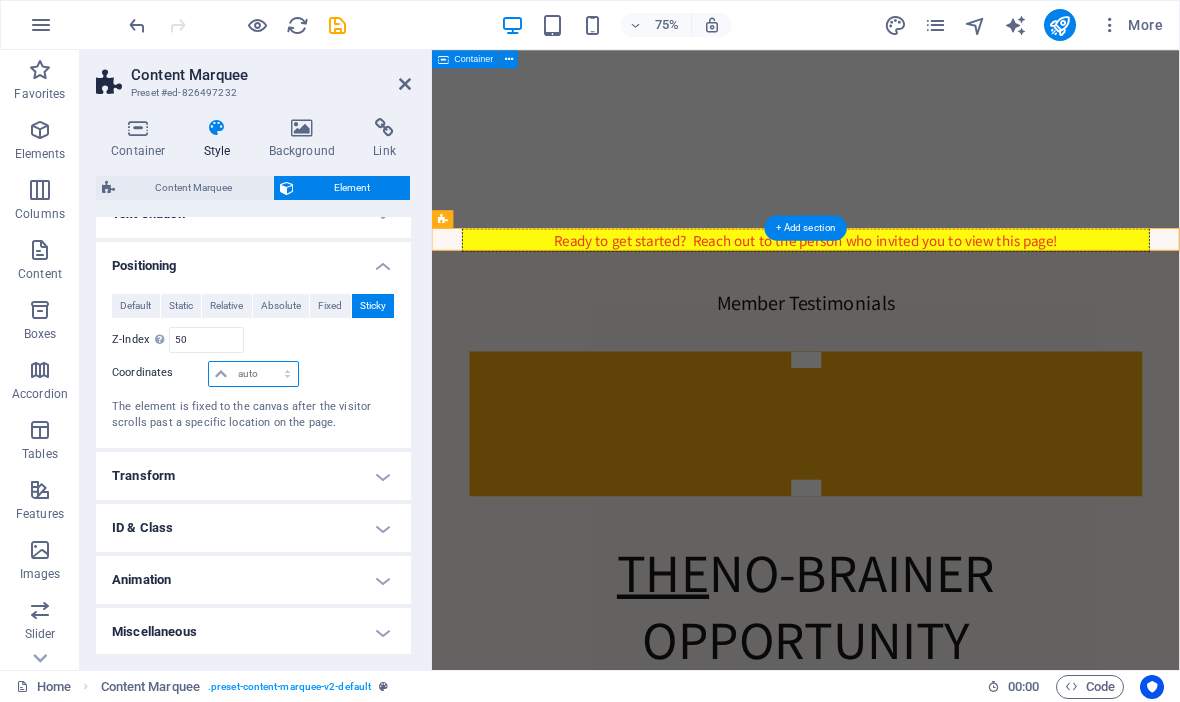 click on "auto px rem % em" at bounding box center (253, 374) 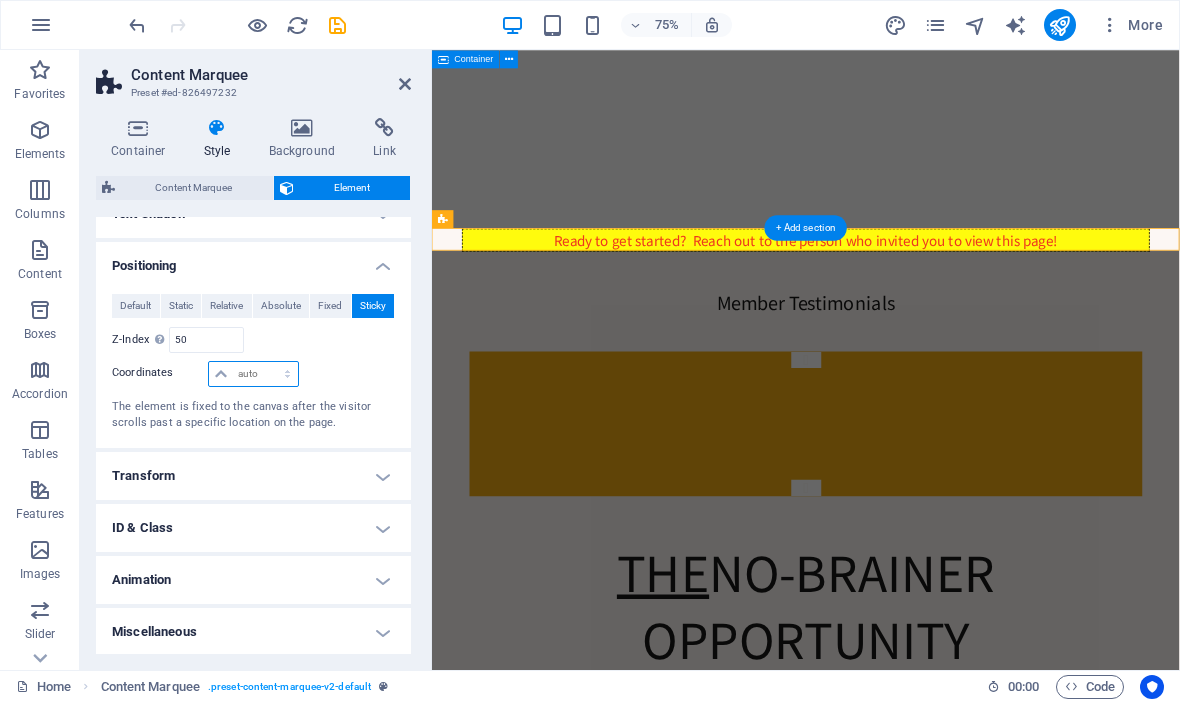 select on "px" 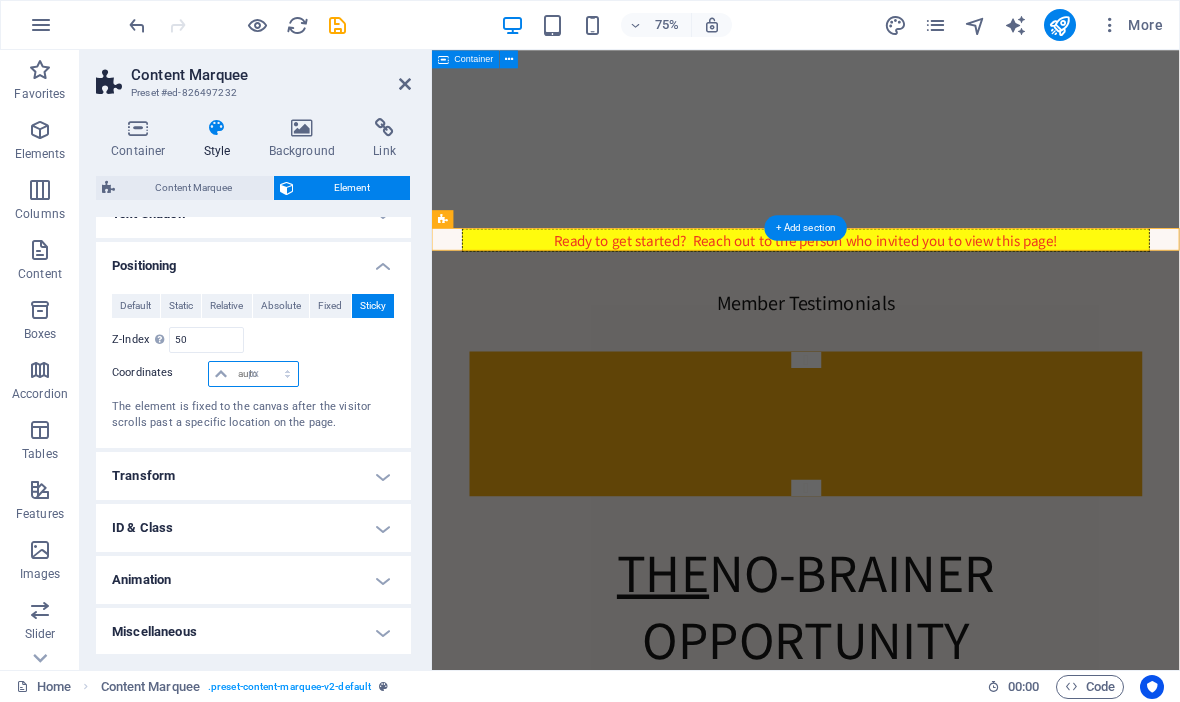 type on "0" 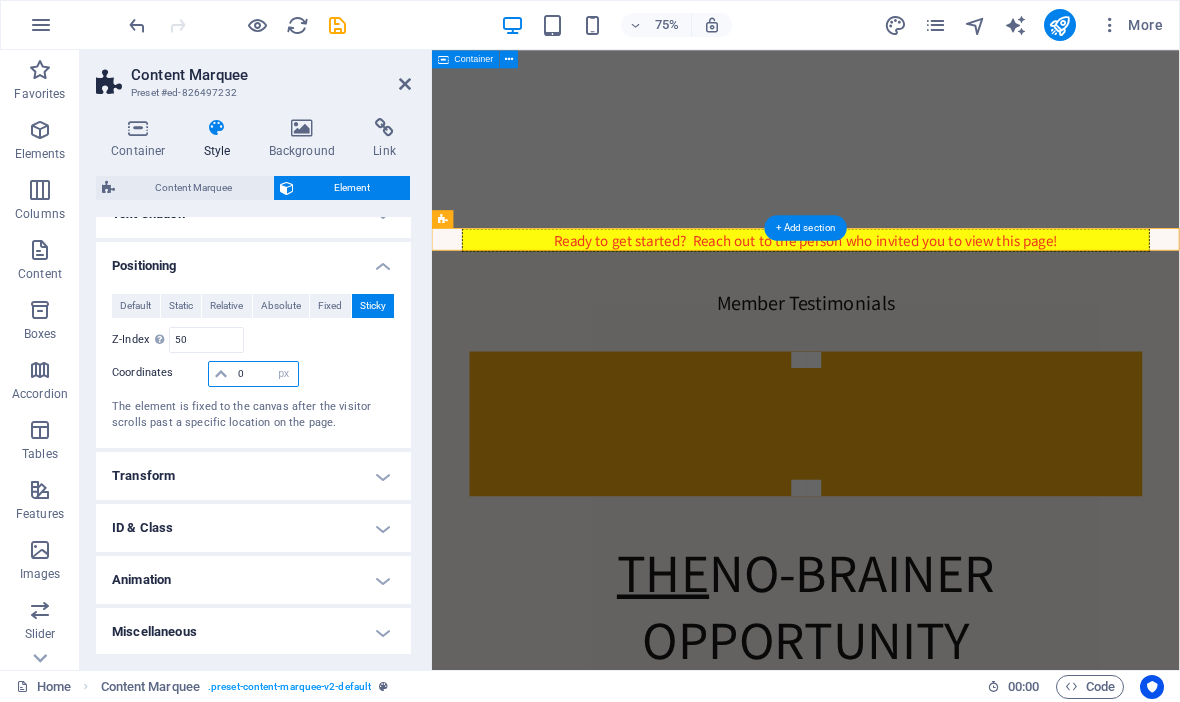 click on "0" at bounding box center [265, 374] 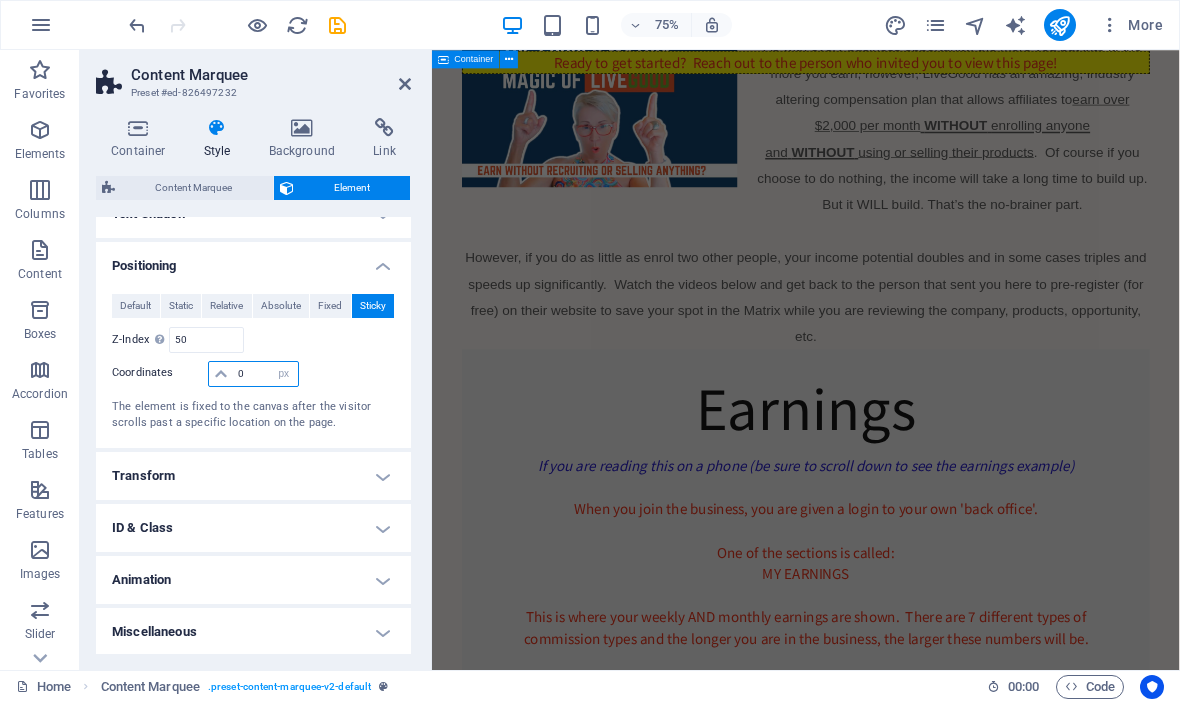 scroll, scrollTop: 2137, scrollLeft: 0, axis: vertical 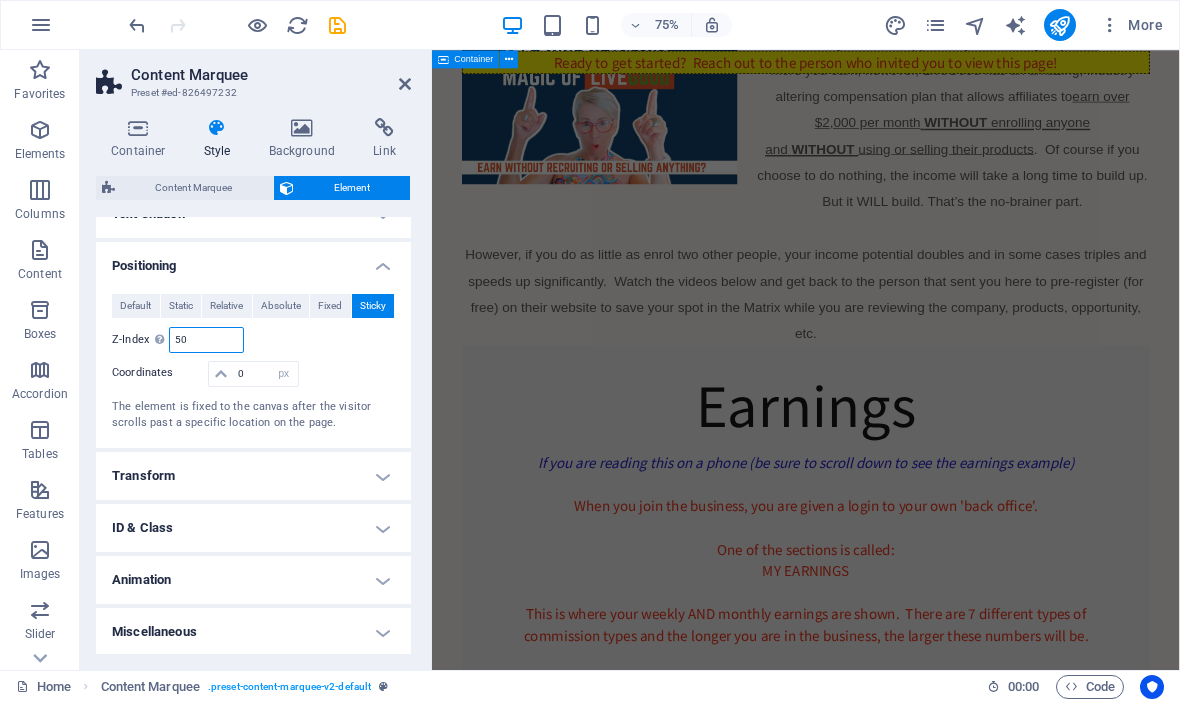 click on "50" at bounding box center (206, 340) 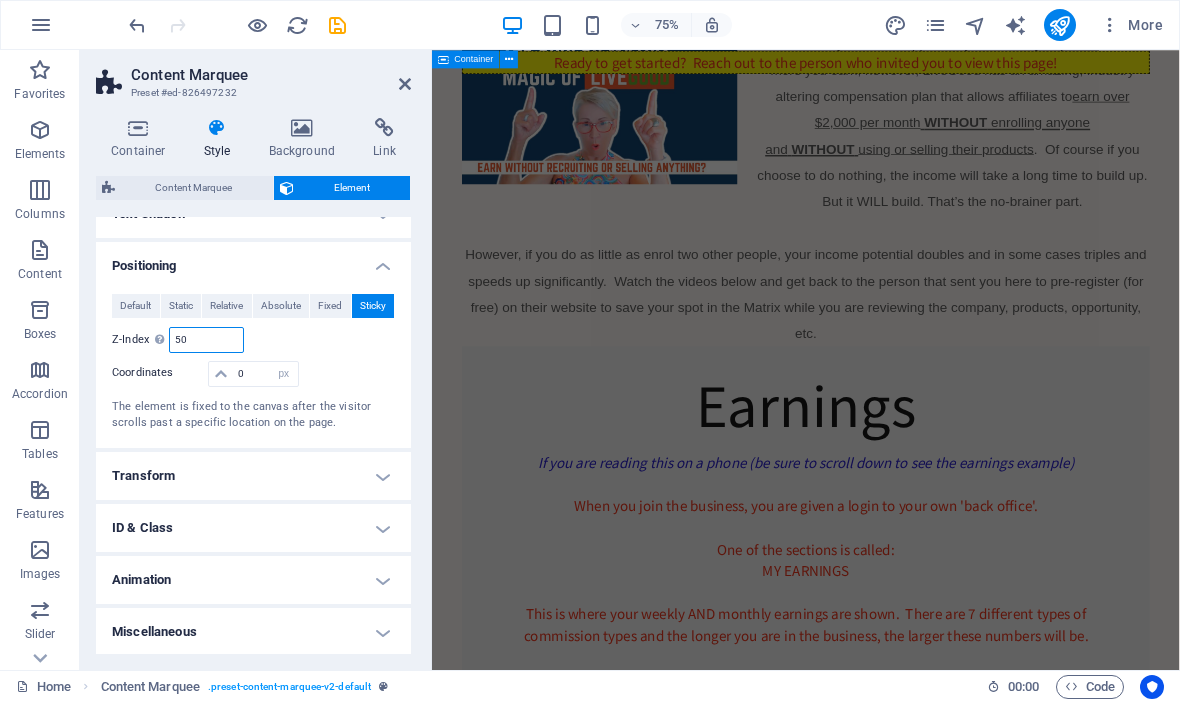 type on "5" 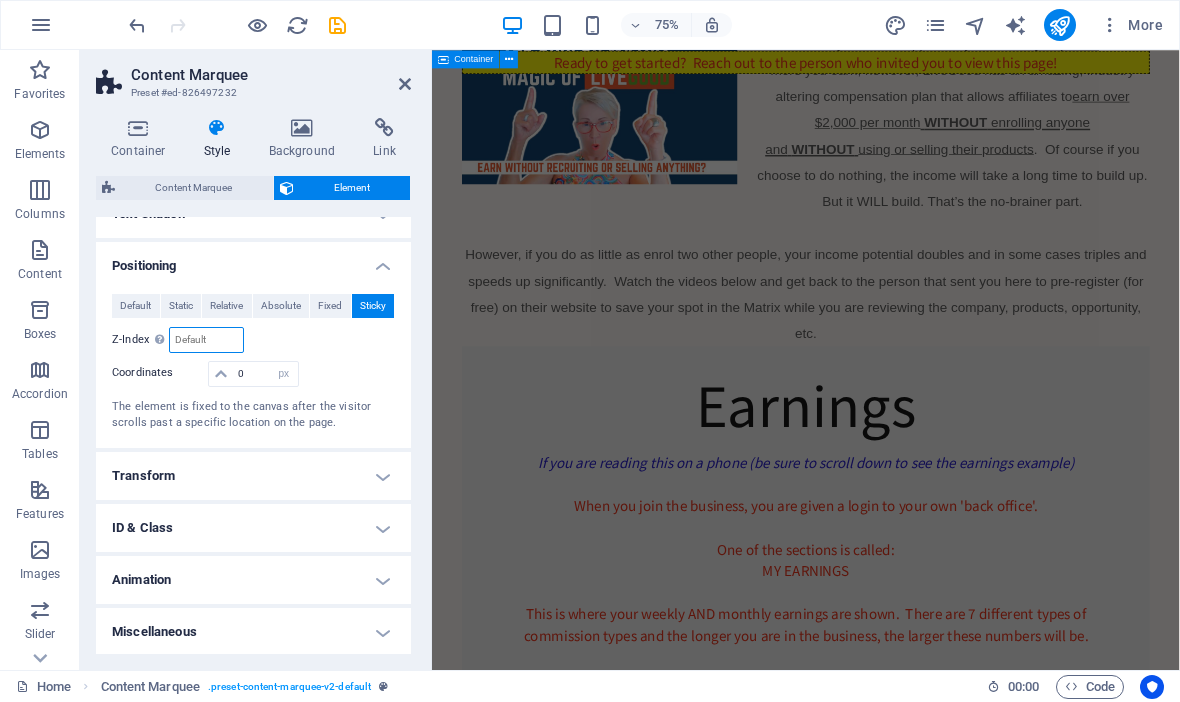 type on "0" 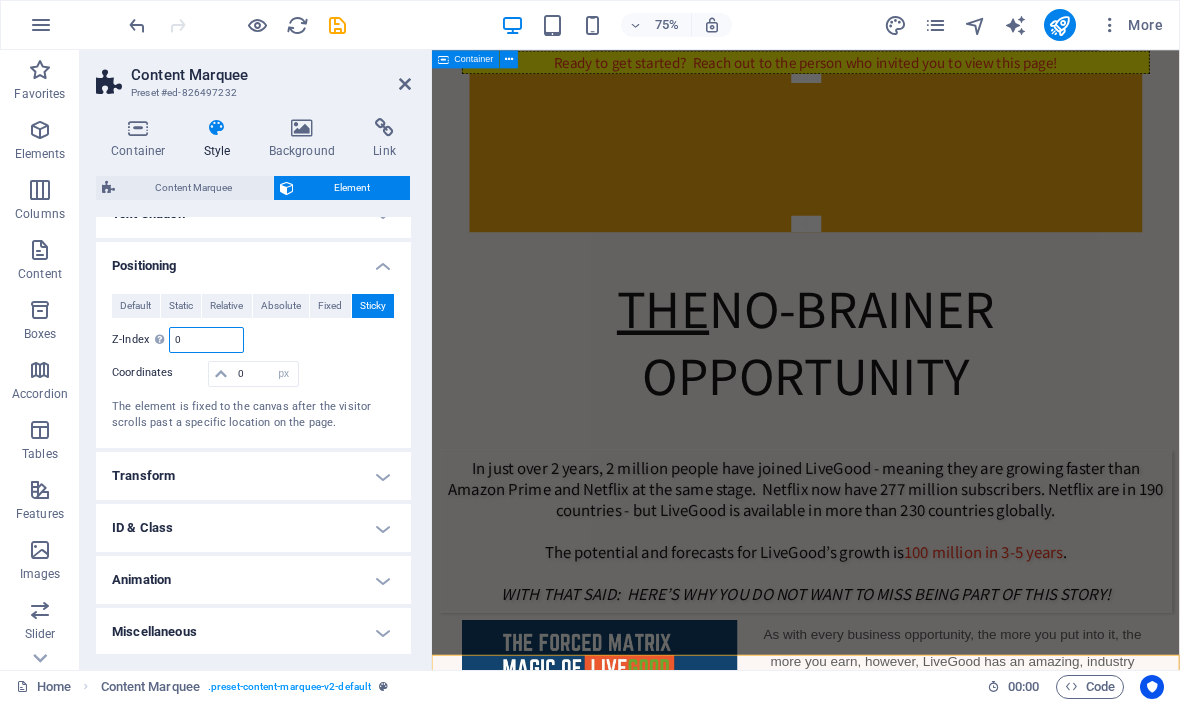 scroll, scrollTop: 1350, scrollLeft: 0, axis: vertical 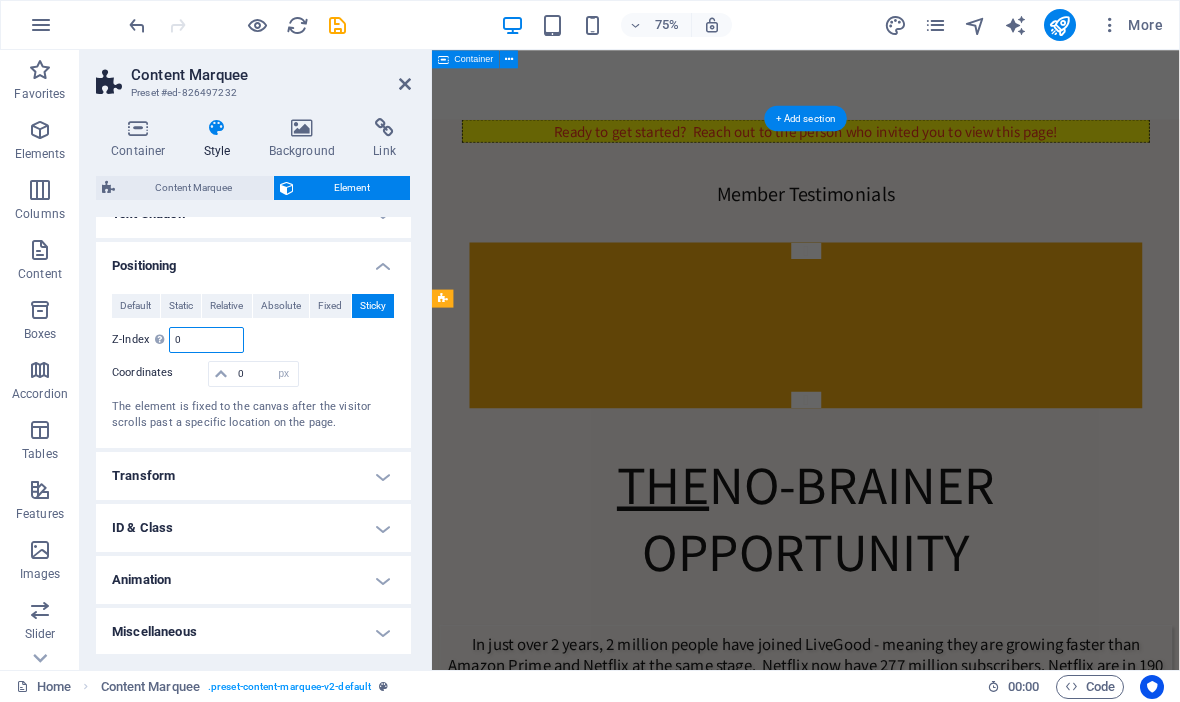 click on "0" at bounding box center [206, 340] 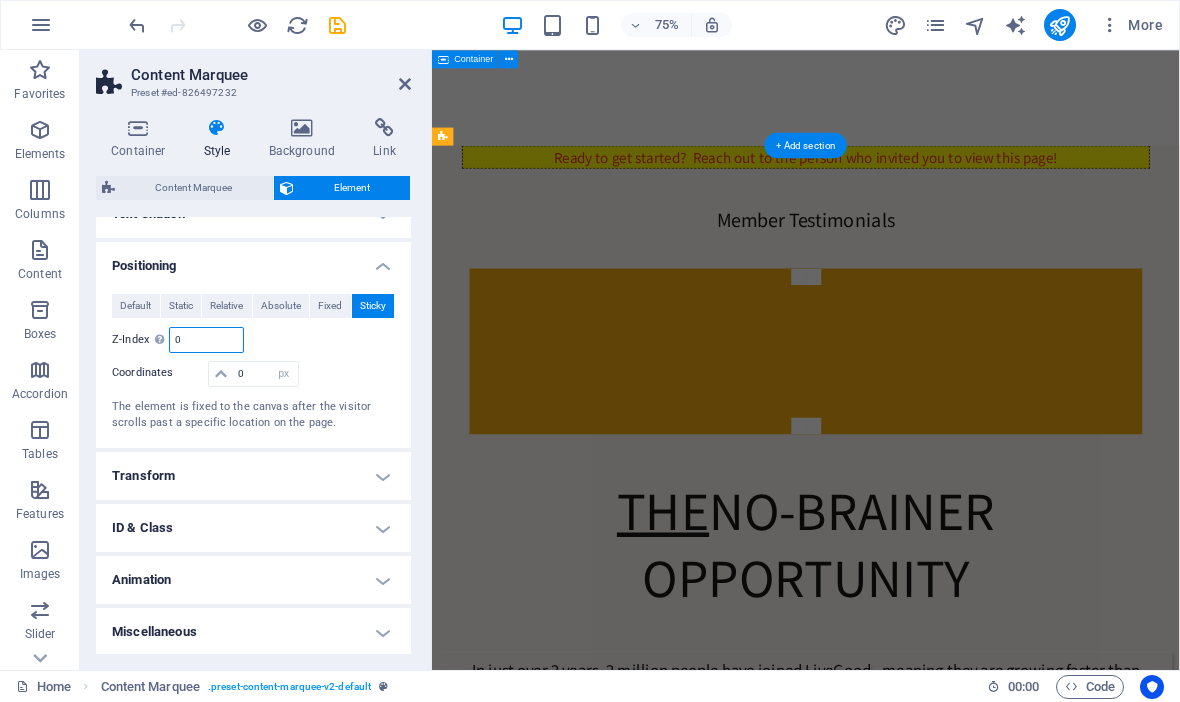 scroll, scrollTop: 1078, scrollLeft: 0, axis: vertical 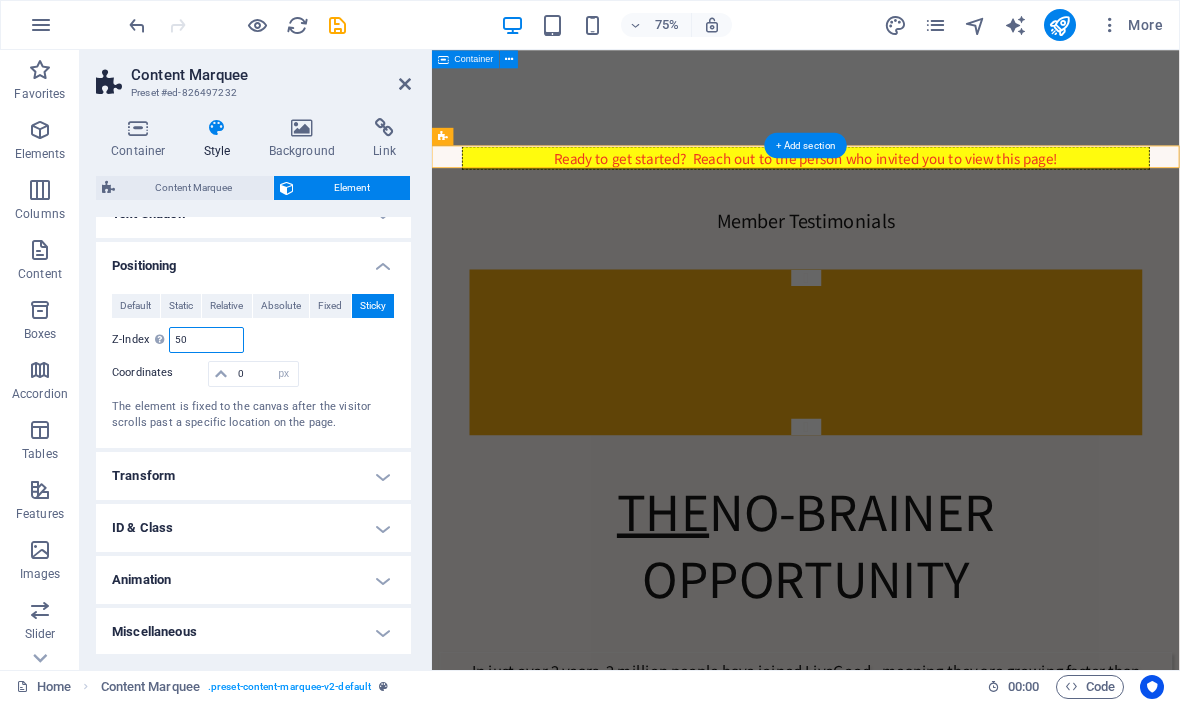type on "500" 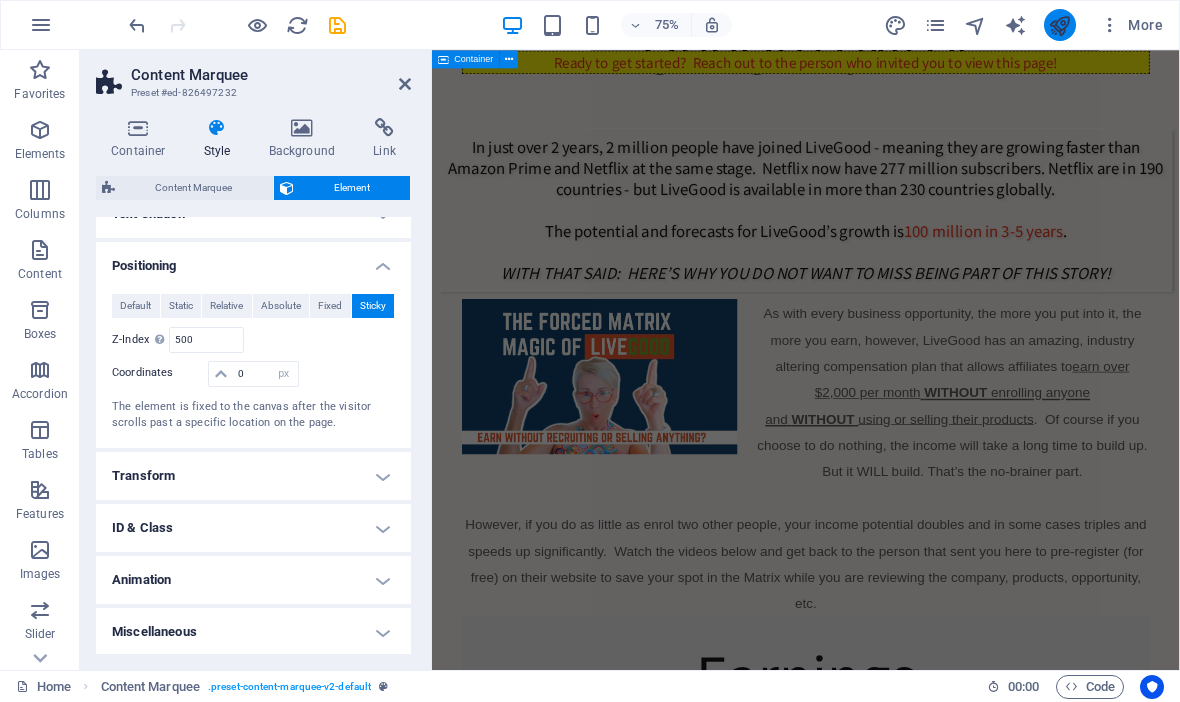 click at bounding box center (1059, 25) 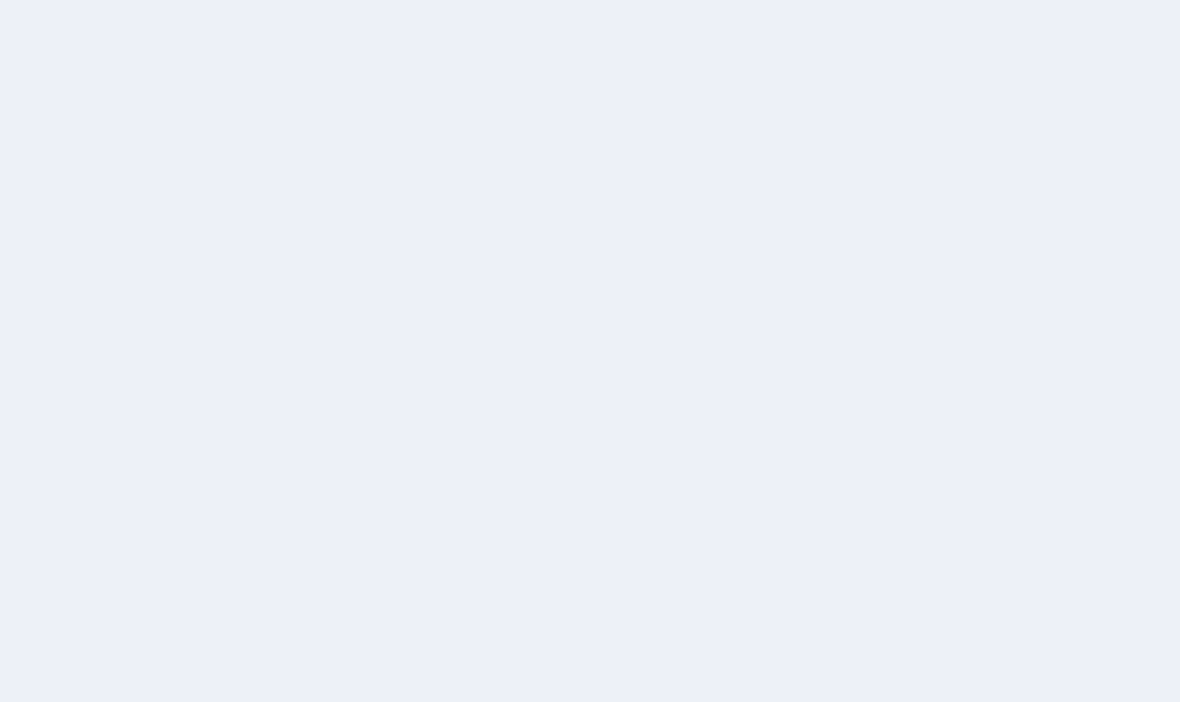 scroll, scrollTop: 0, scrollLeft: 0, axis: both 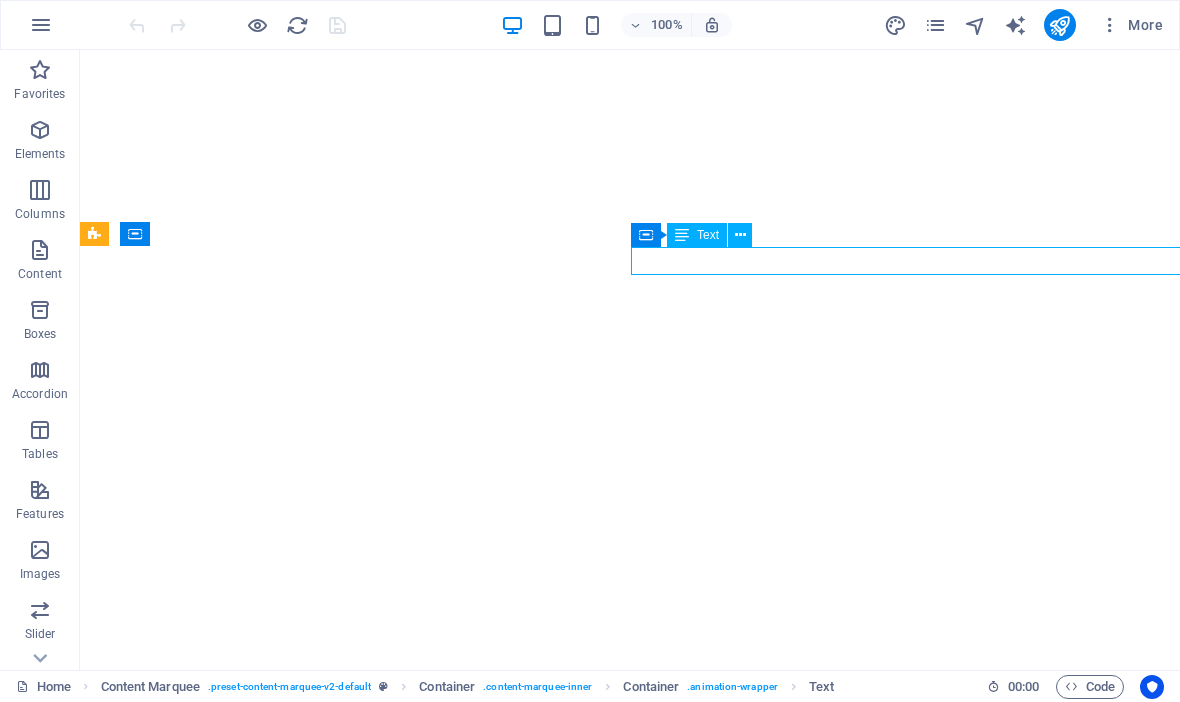 click at bounding box center [94, 234] 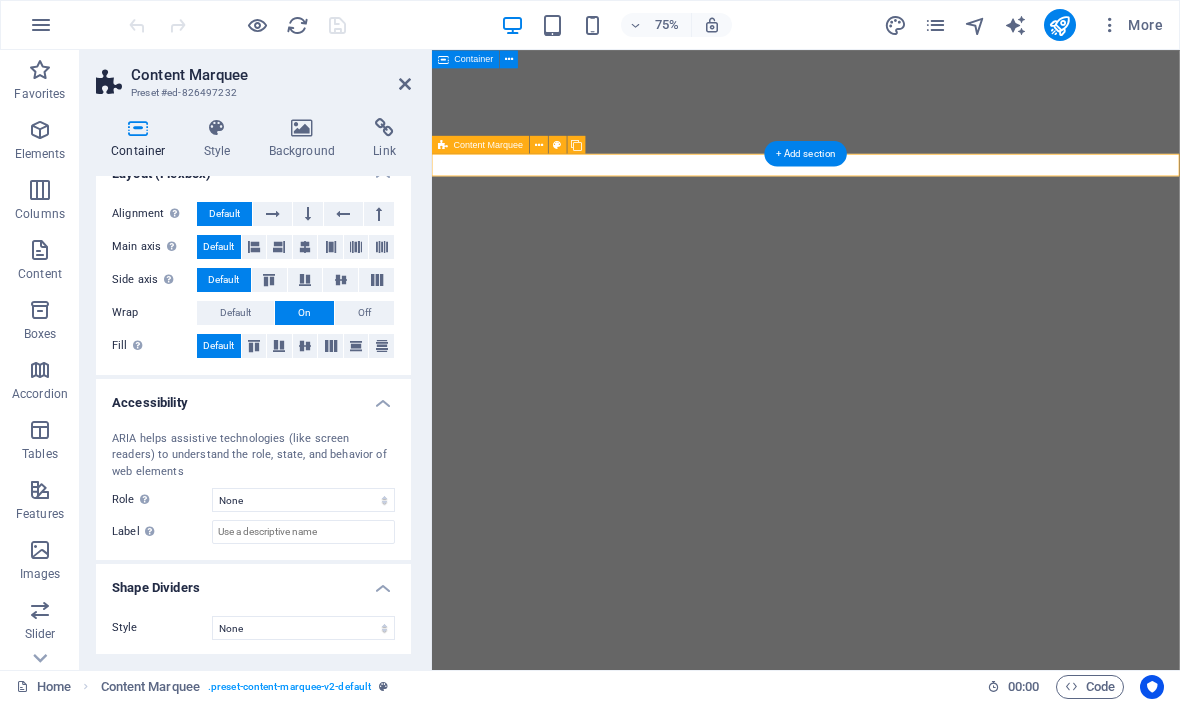 scroll, scrollTop: 294, scrollLeft: 0, axis: vertical 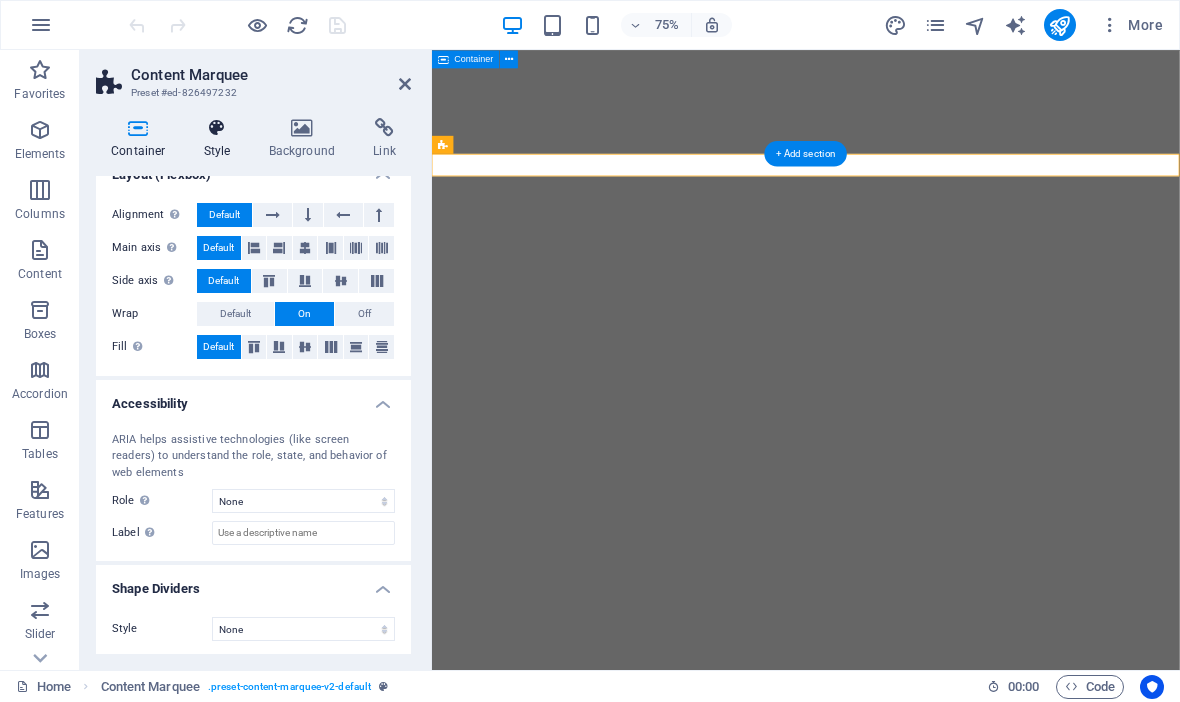 click on "Style" at bounding box center [221, 139] 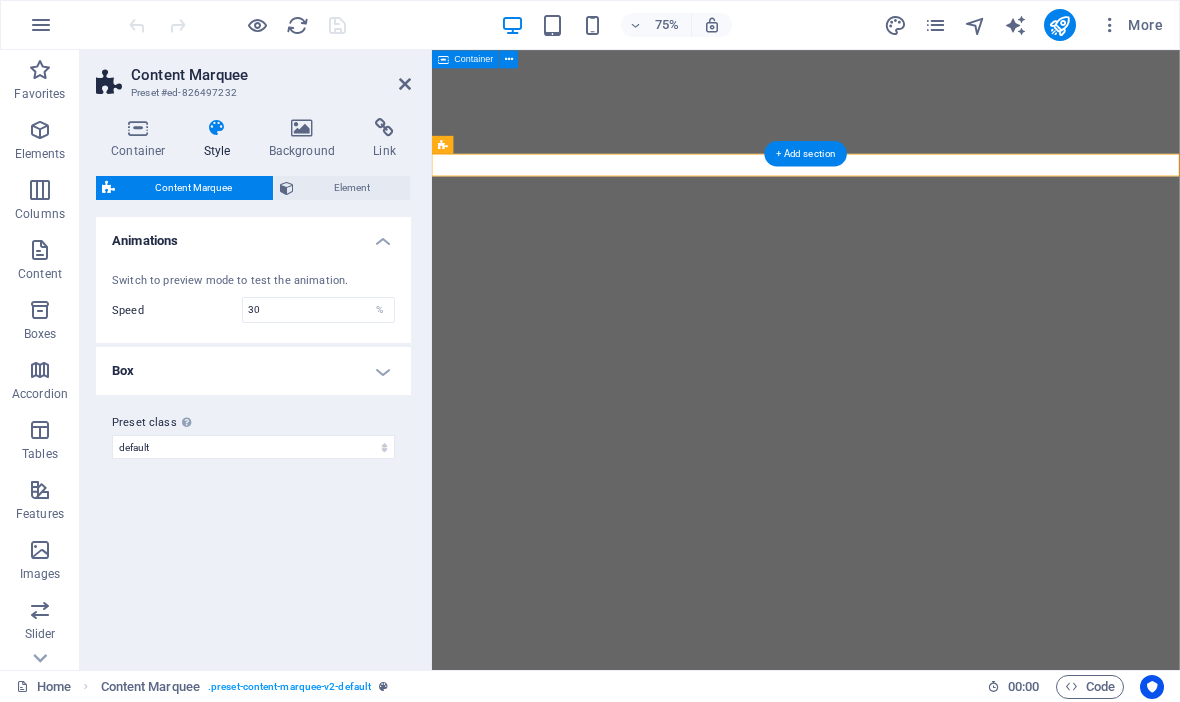 click on "Box" at bounding box center (253, 371) 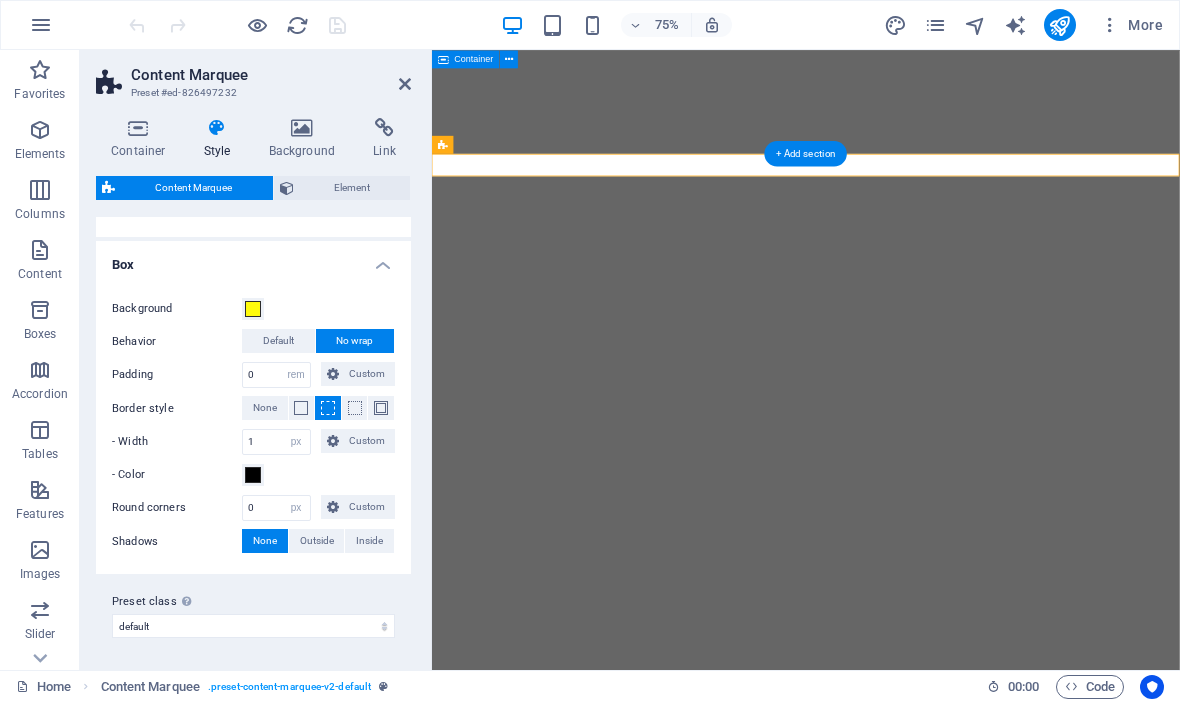 scroll, scrollTop: 105, scrollLeft: 0, axis: vertical 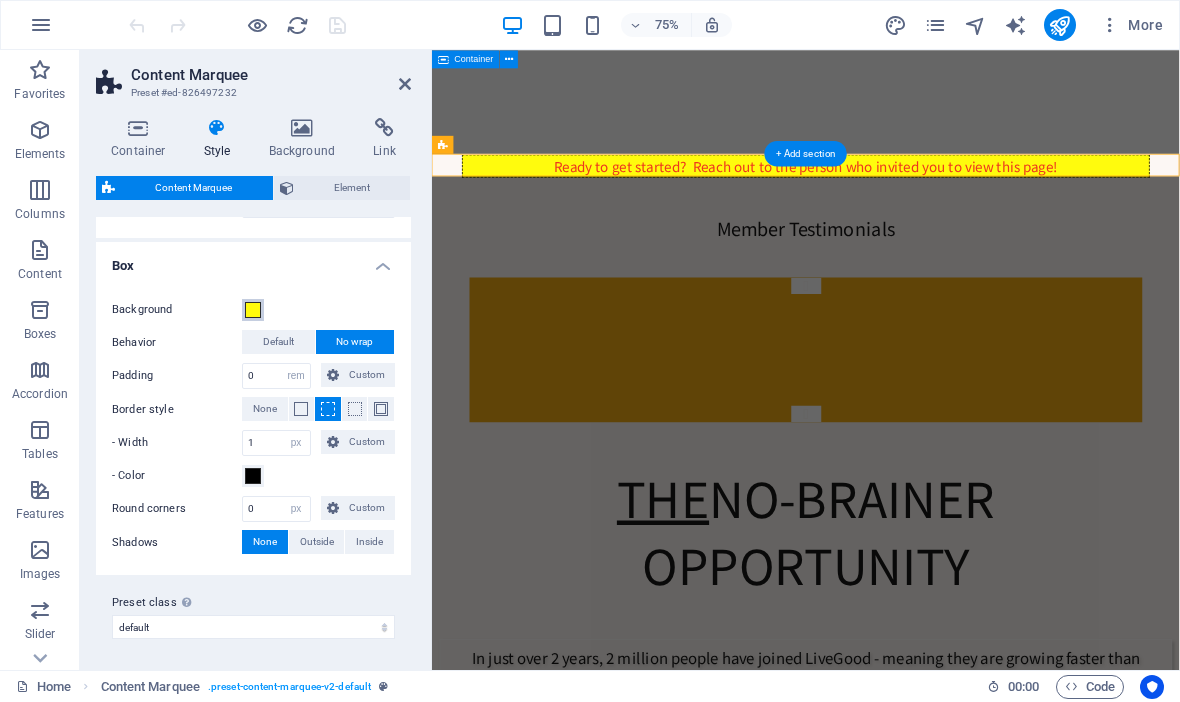 click on "Background" at bounding box center [253, 310] 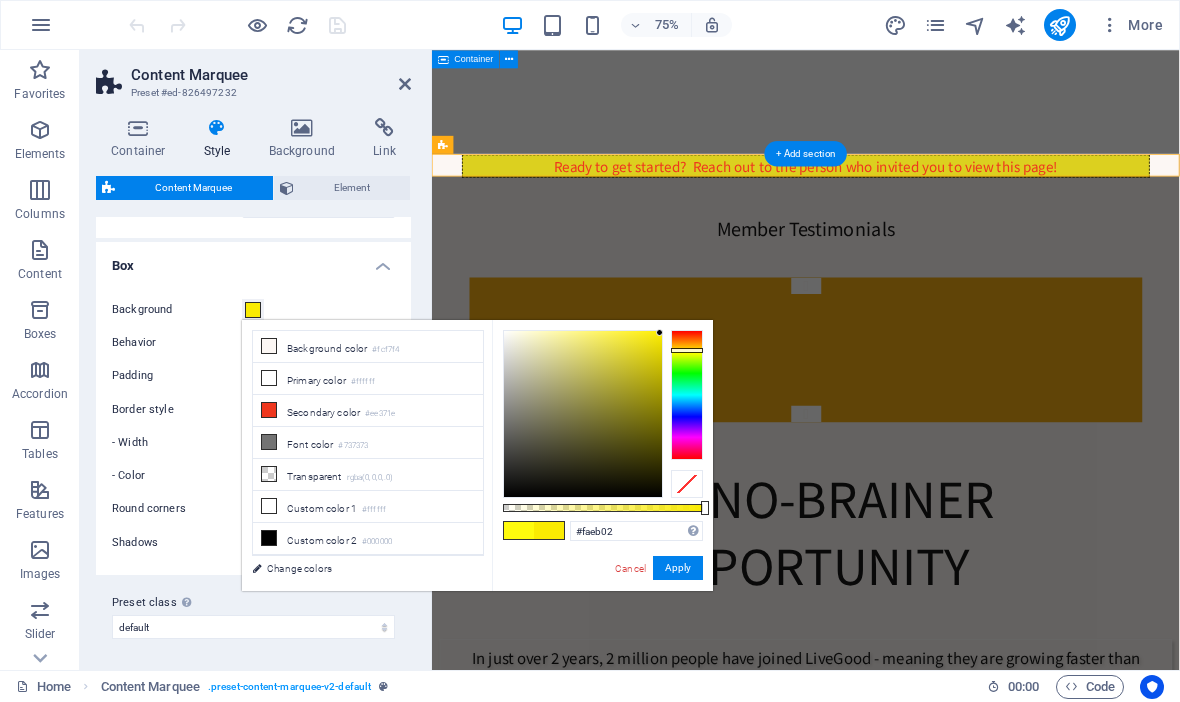 type on "#f9e902" 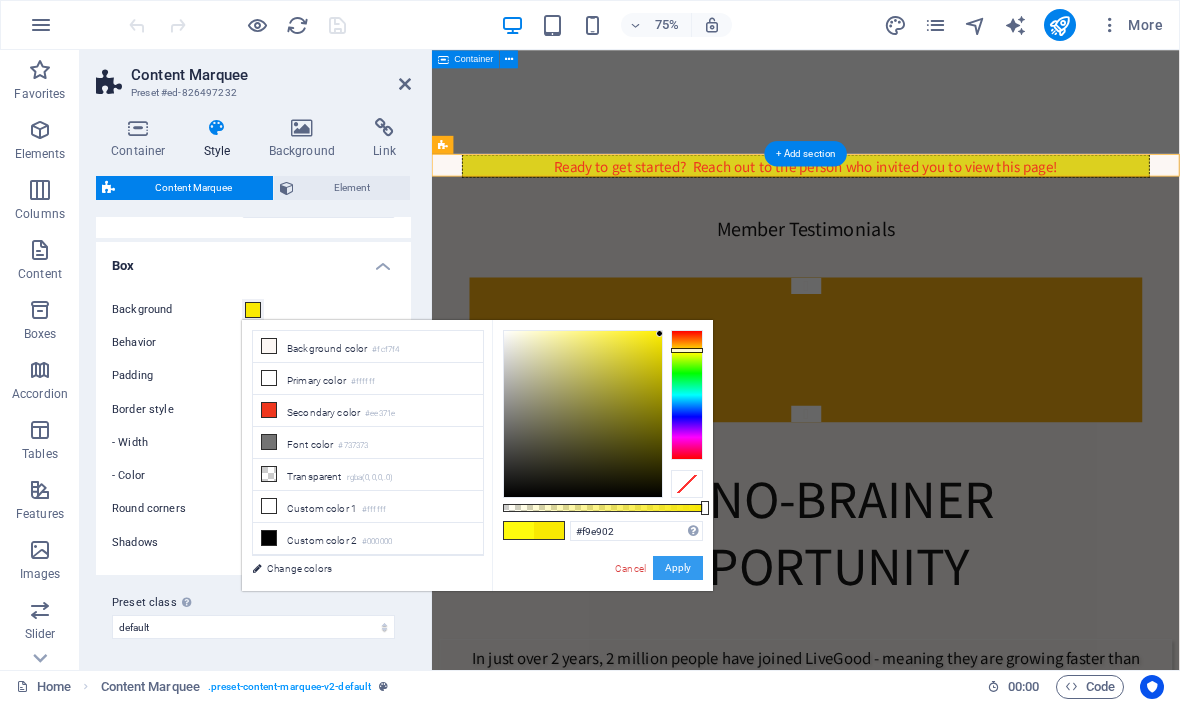 click on "Apply" at bounding box center [678, 568] 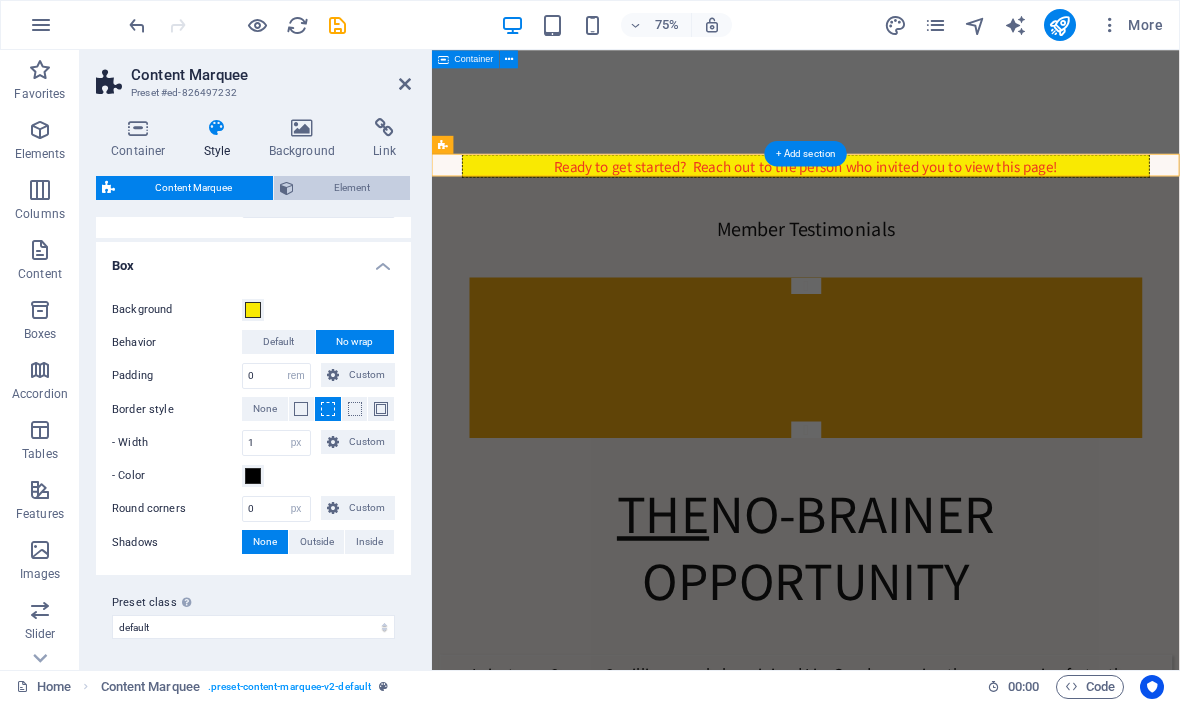 click on "Element" at bounding box center [352, 188] 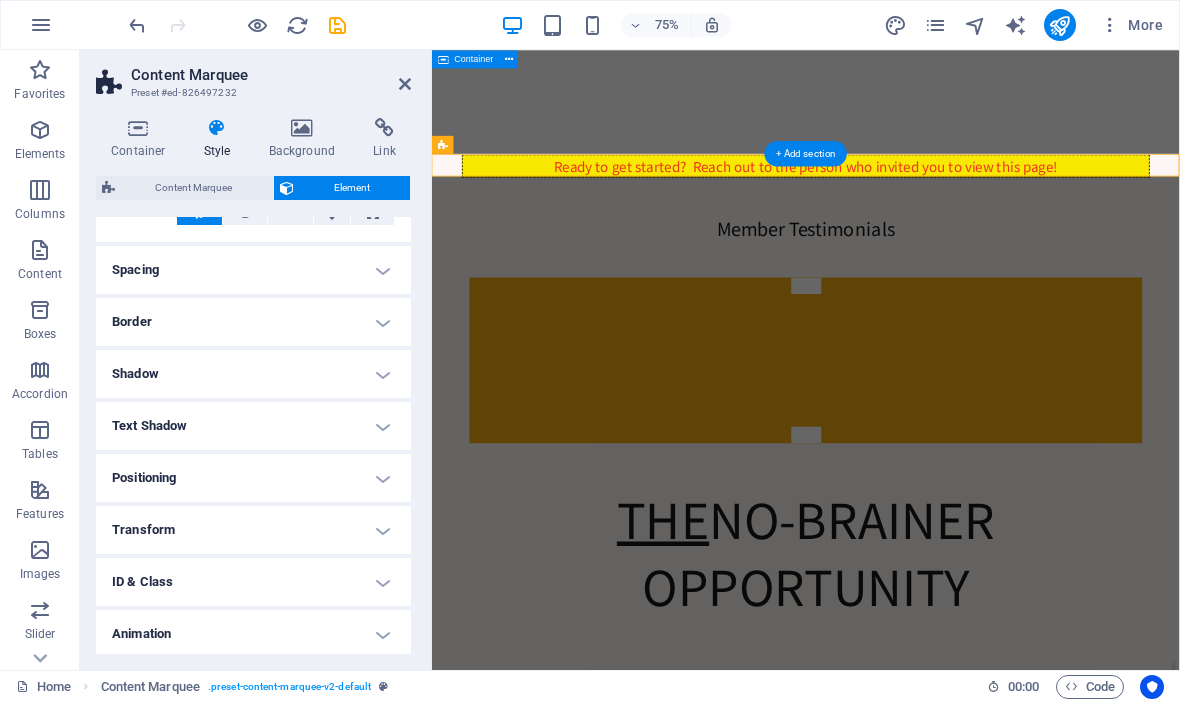 scroll, scrollTop: 181, scrollLeft: 0, axis: vertical 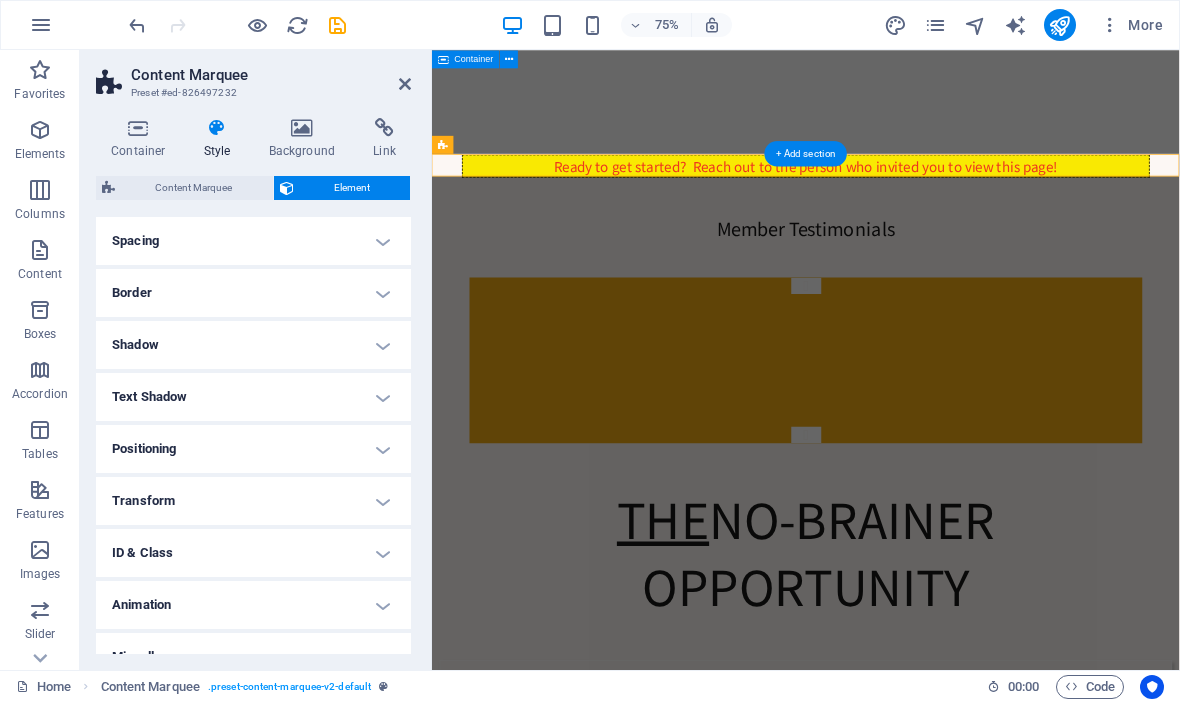 click on "Positioning" at bounding box center (253, 449) 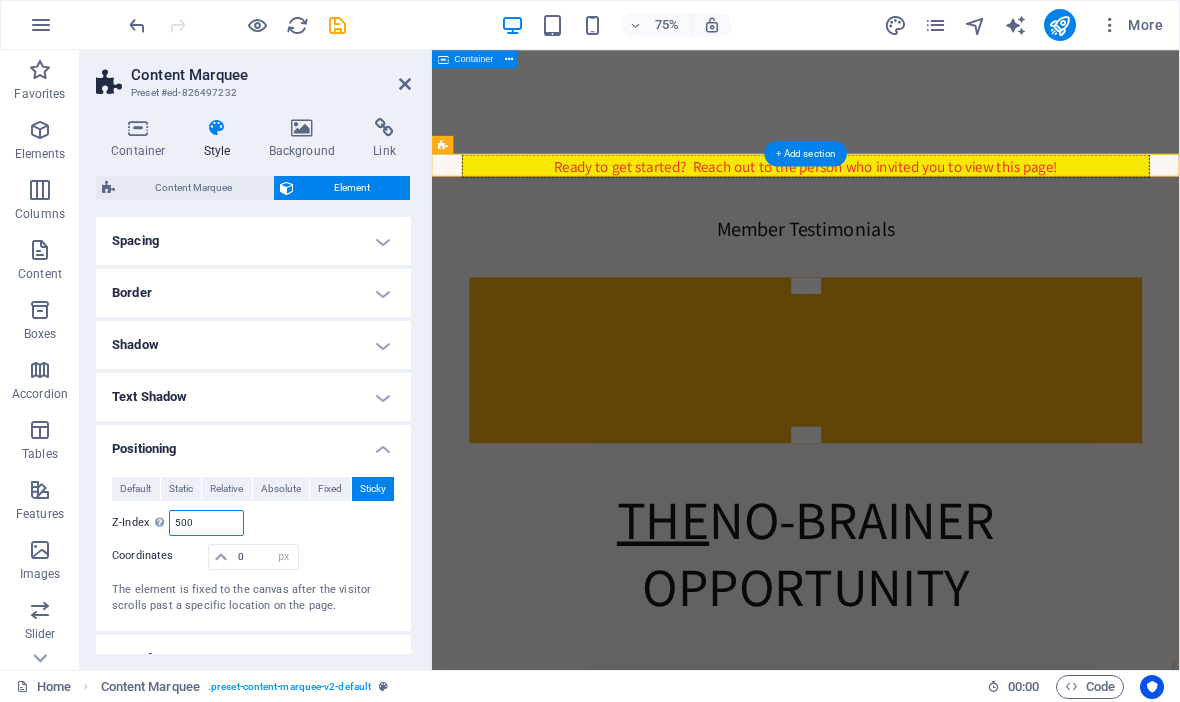 click on "500" at bounding box center (206, 523) 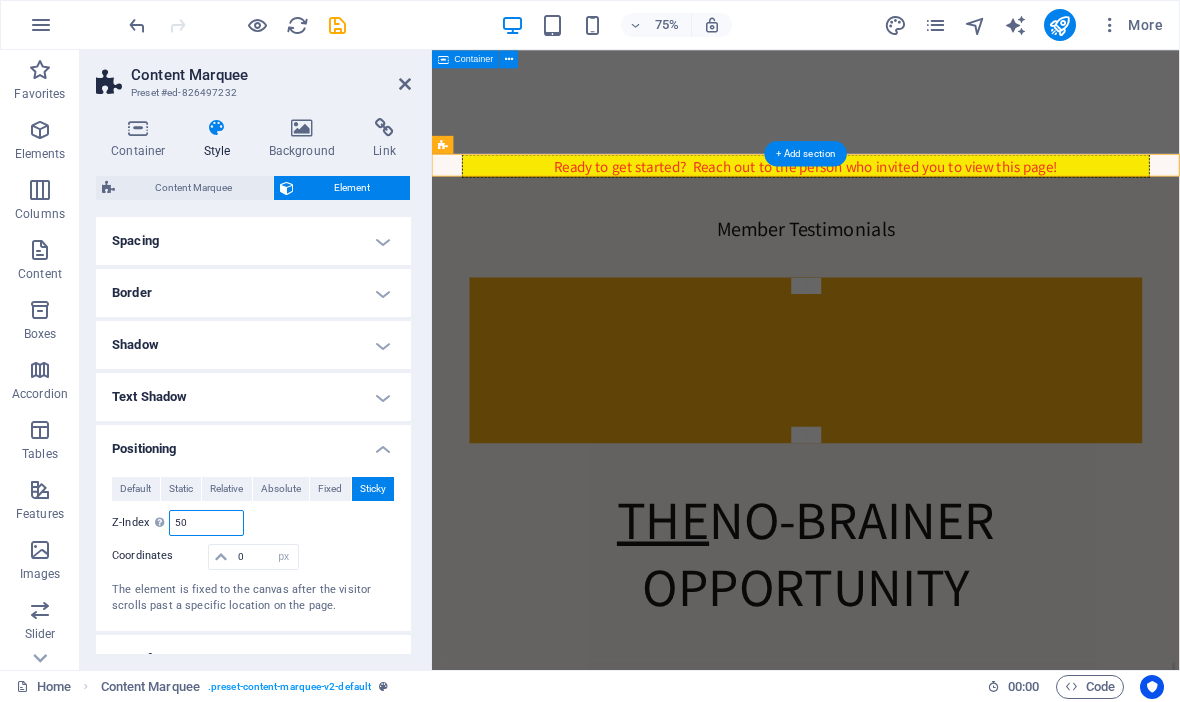 type on "5" 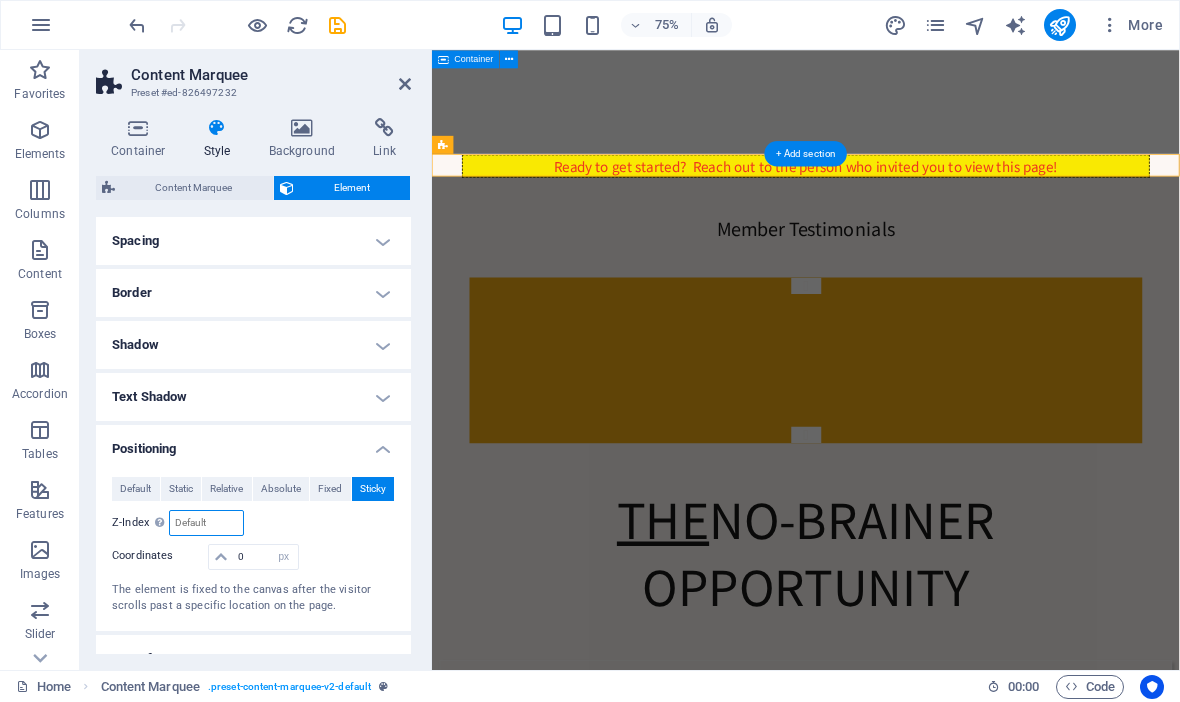 type on "0" 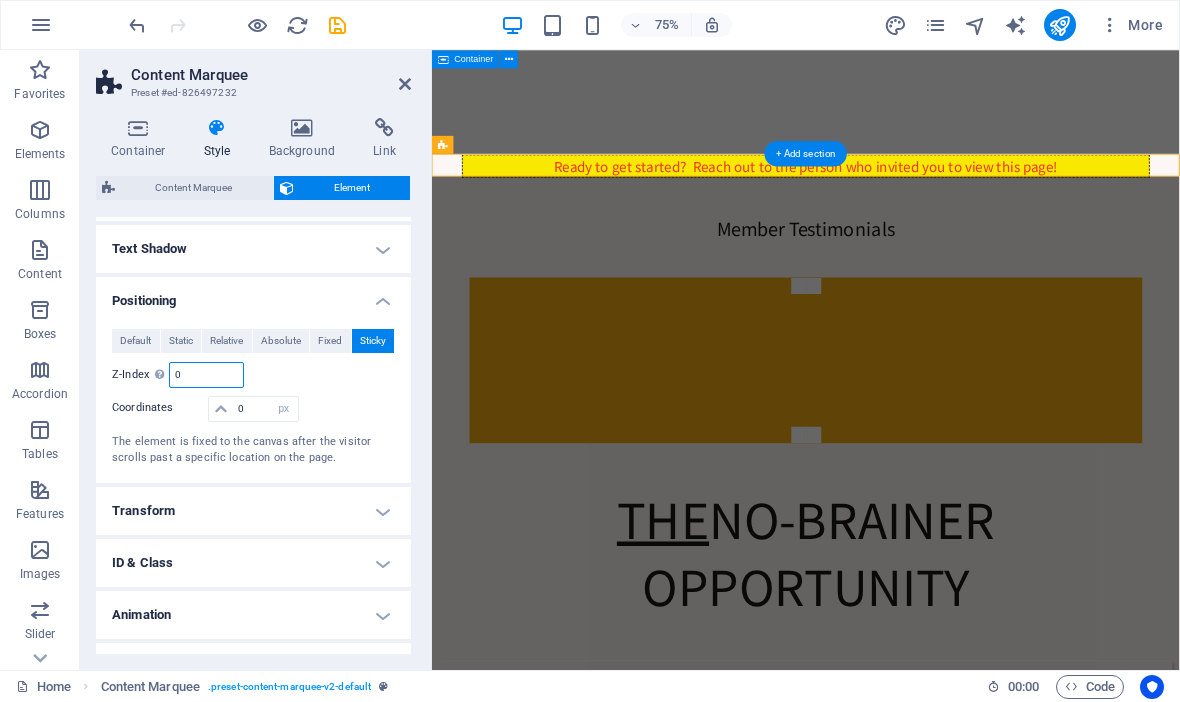 scroll, scrollTop: 331, scrollLeft: 0, axis: vertical 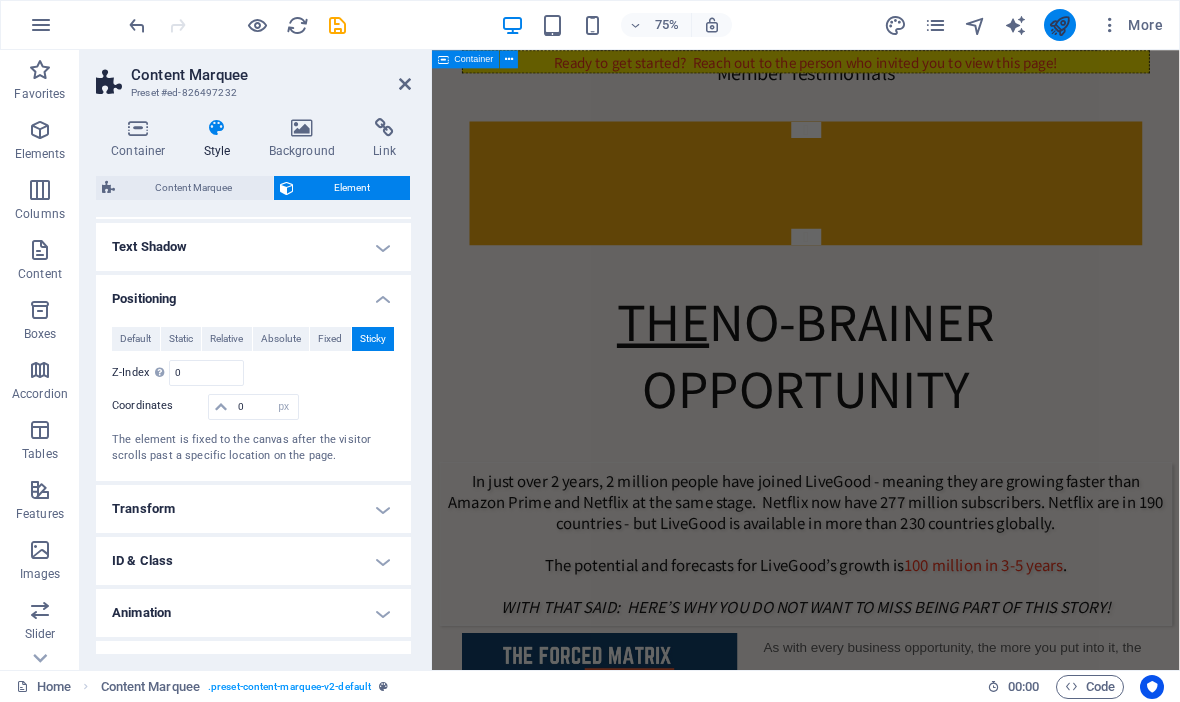 click at bounding box center (1060, 25) 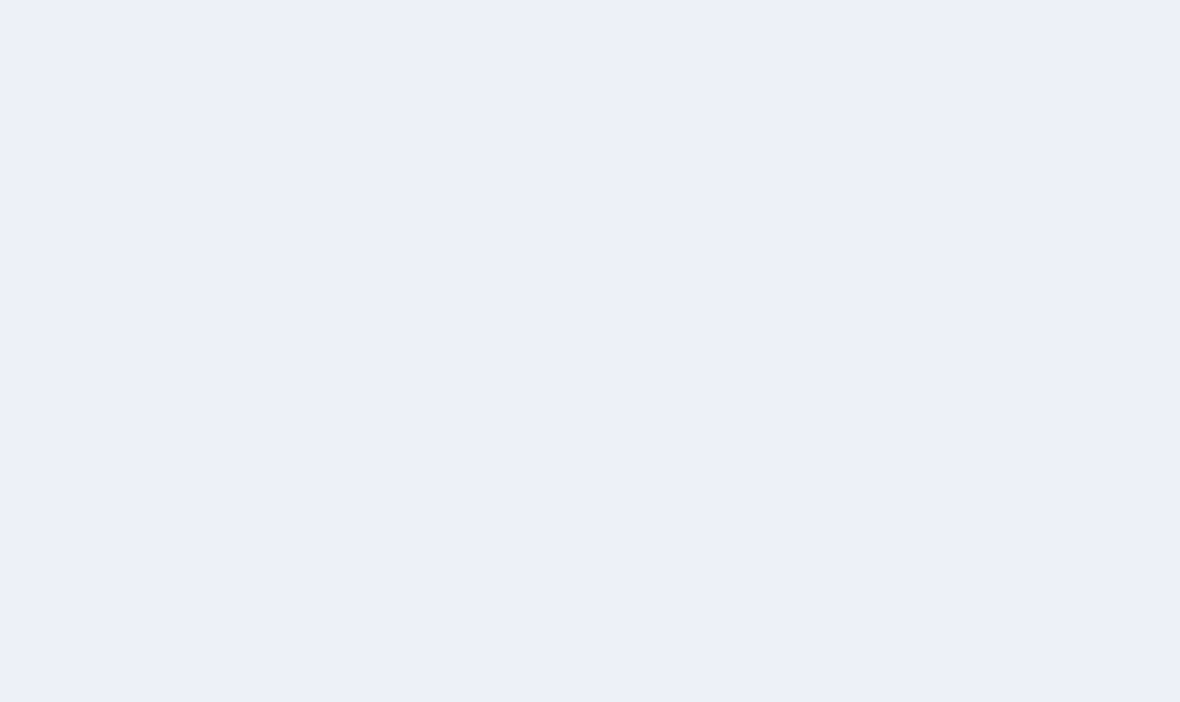 scroll, scrollTop: 0, scrollLeft: 0, axis: both 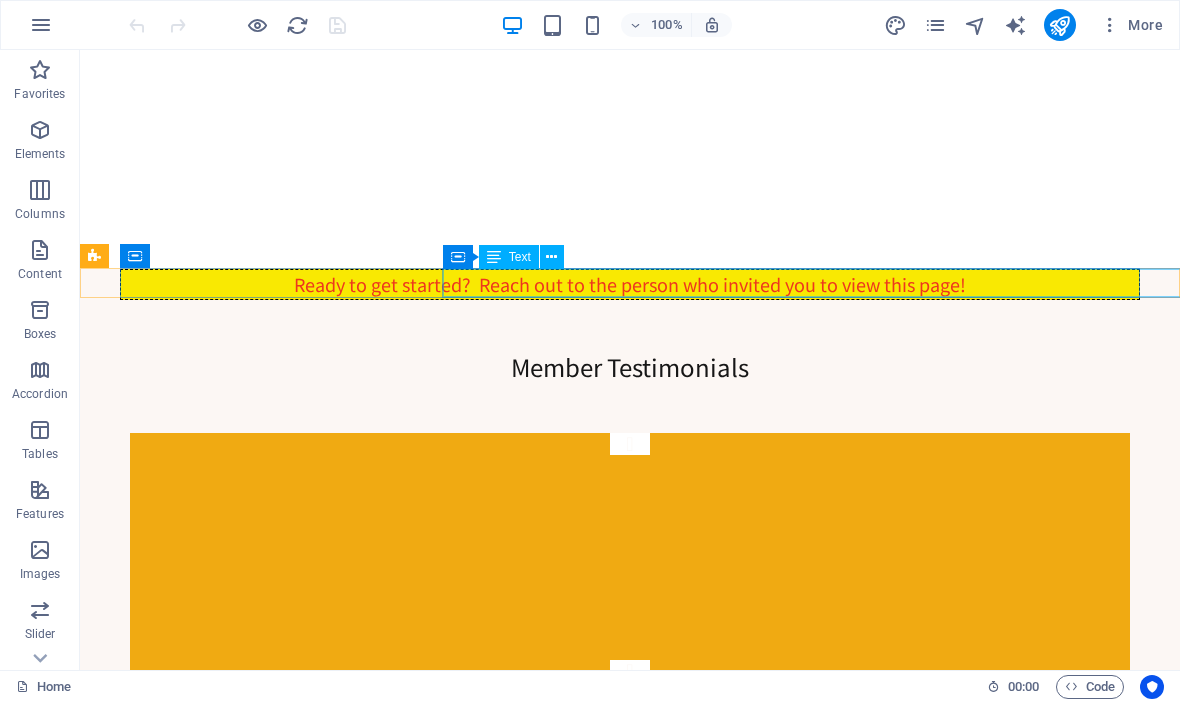 click on "Ready to get started?  Reach out to the person who invited you to view this page!" at bounding box center (1141, 284) 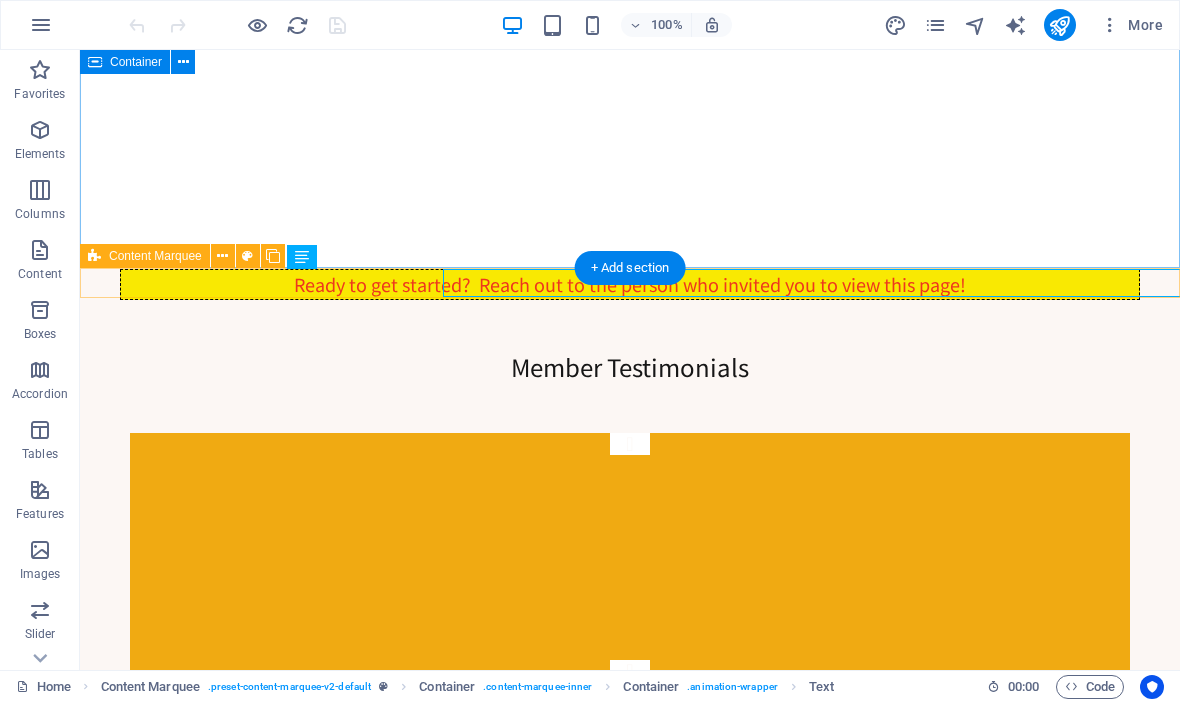 click on "Content Marquee" at bounding box center (155, 256) 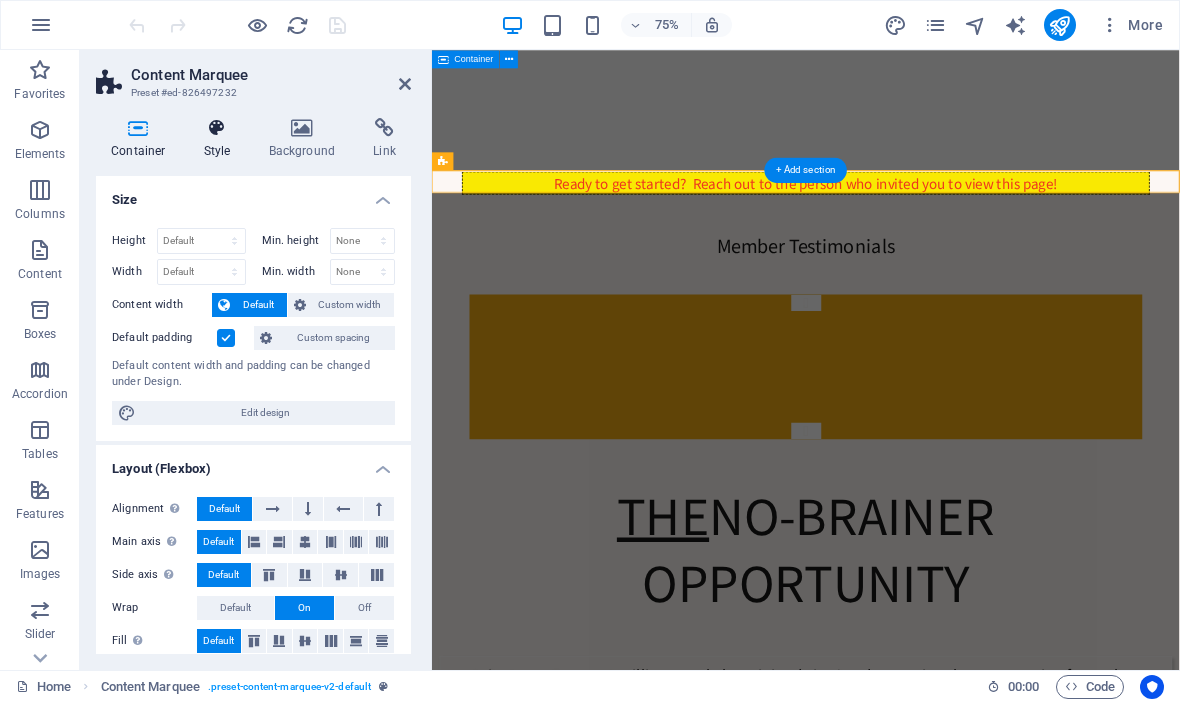 click at bounding box center [217, 128] 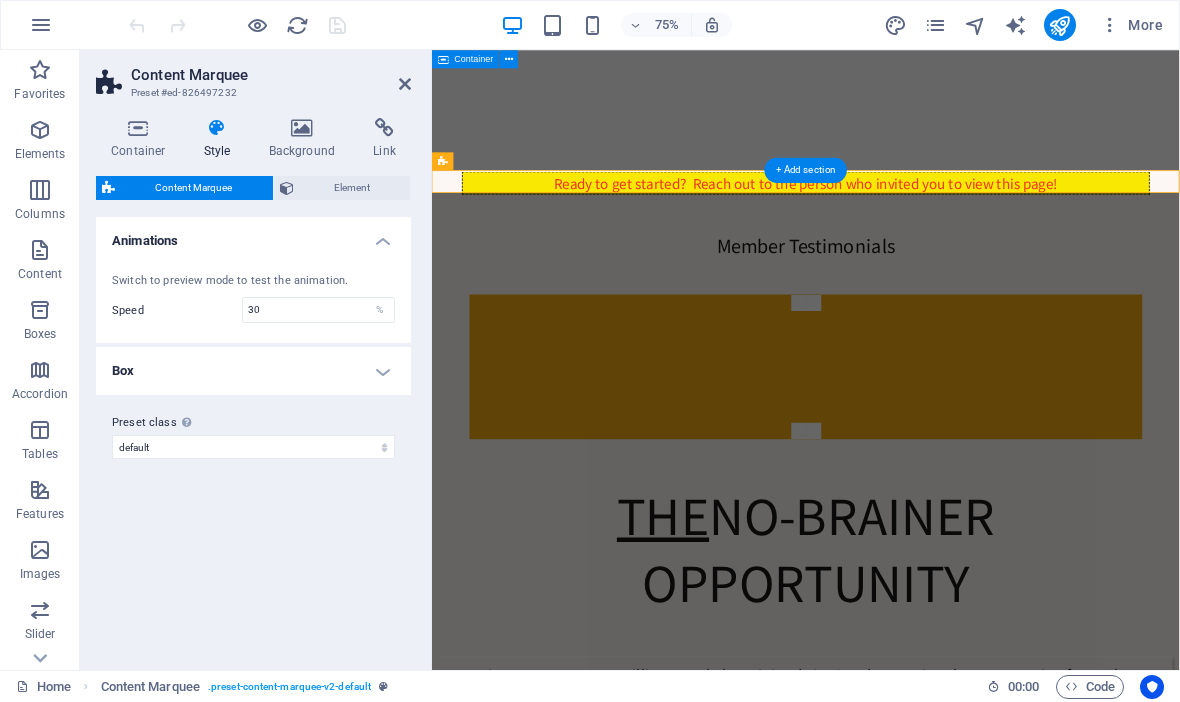 click on "Box" at bounding box center (253, 371) 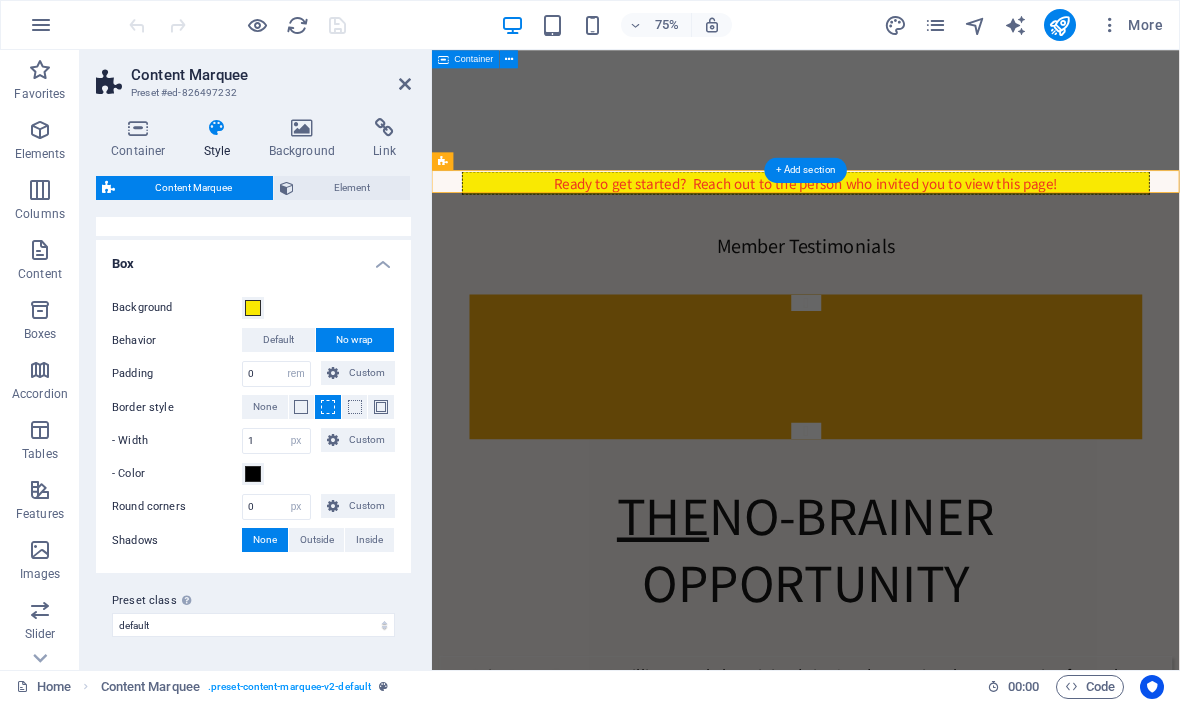 scroll, scrollTop: 105, scrollLeft: 0, axis: vertical 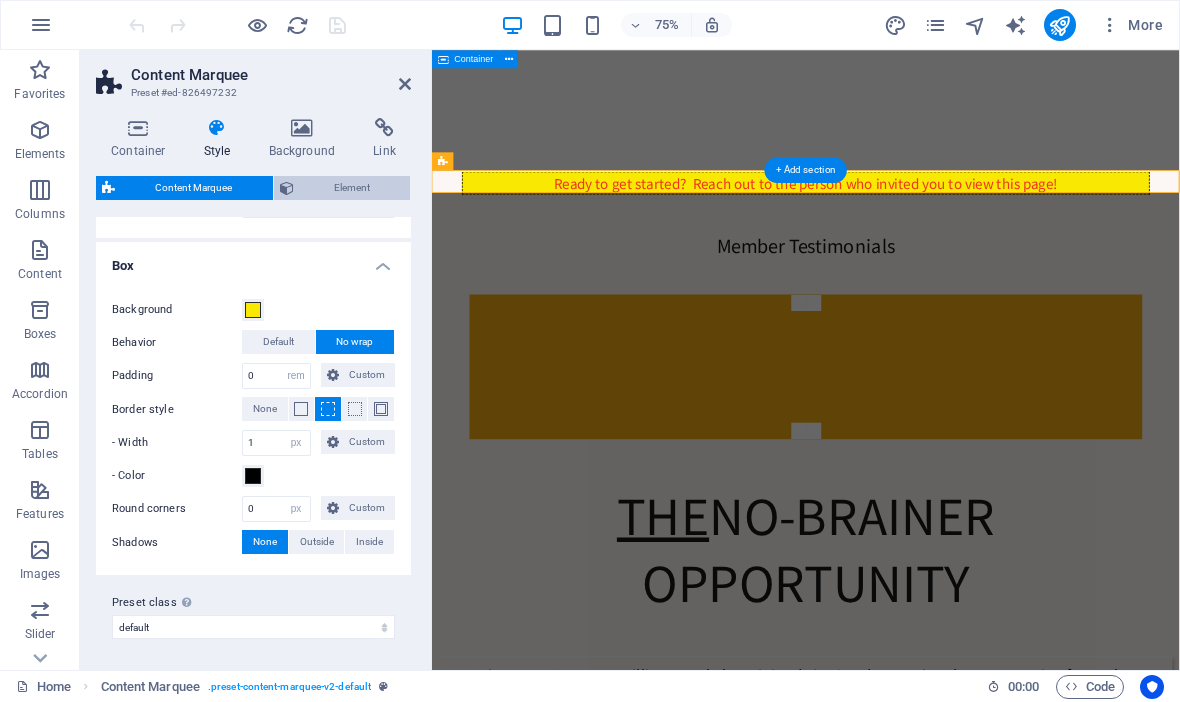 click on "Element" at bounding box center (352, 188) 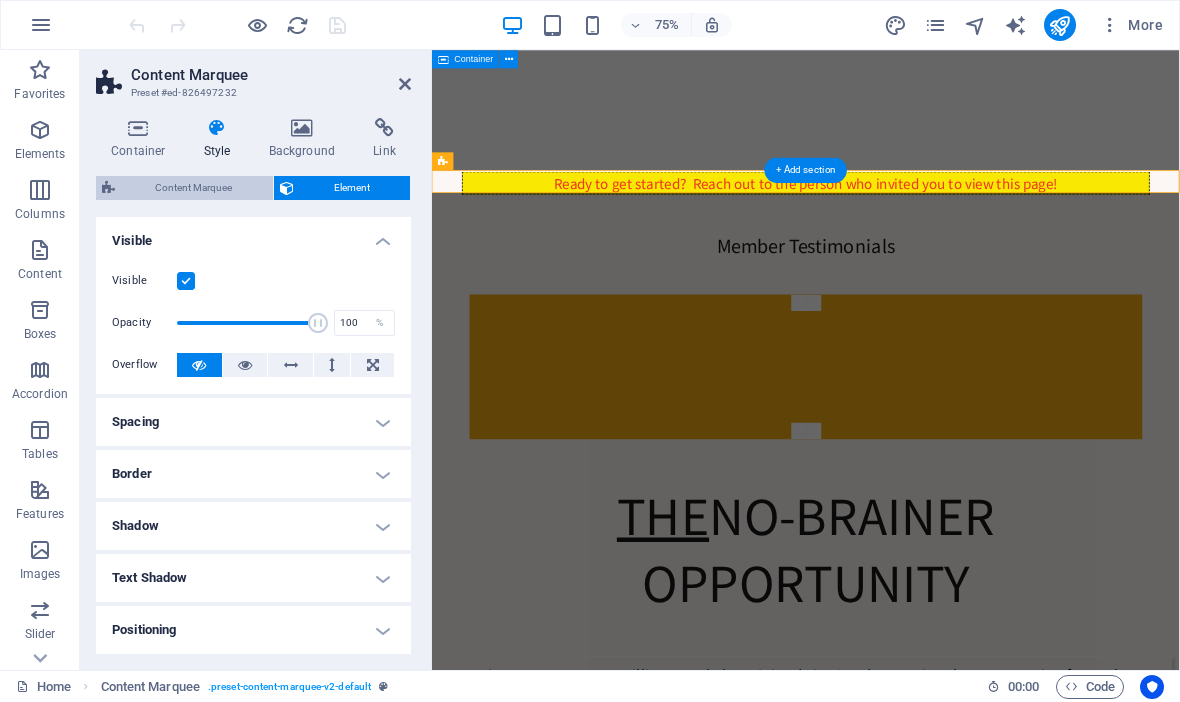 click on "Content Marquee" at bounding box center [194, 188] 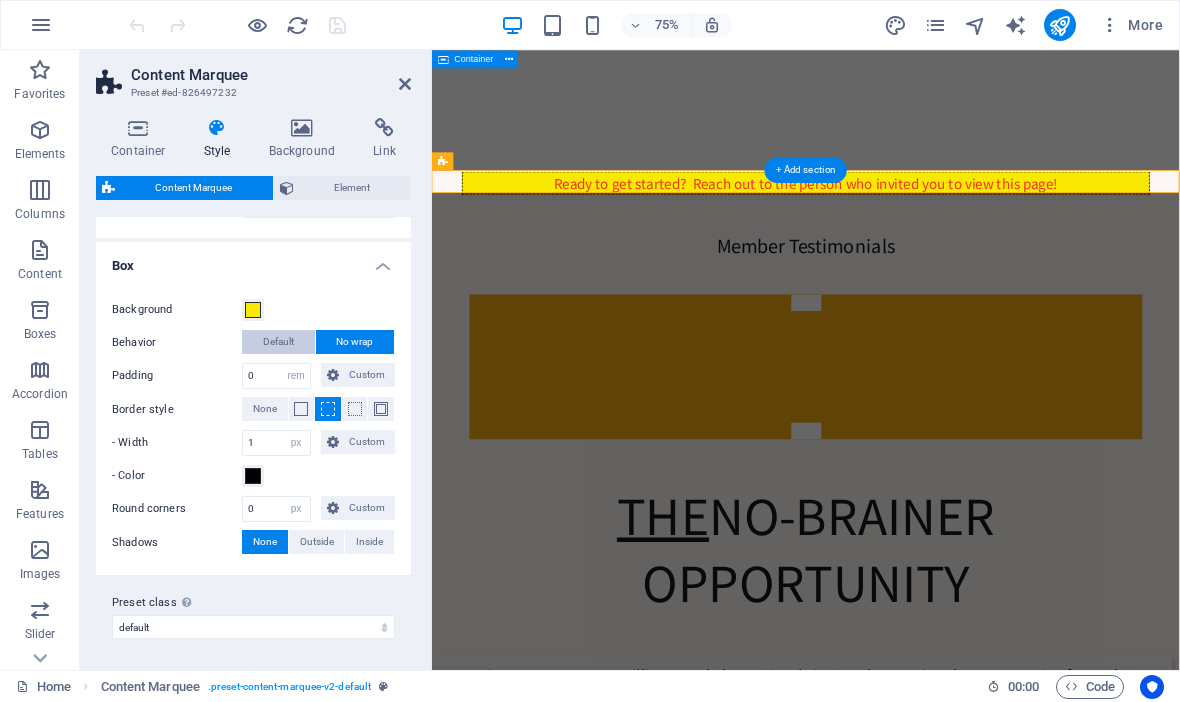 click on "Default" at bounding box center [278, 342] 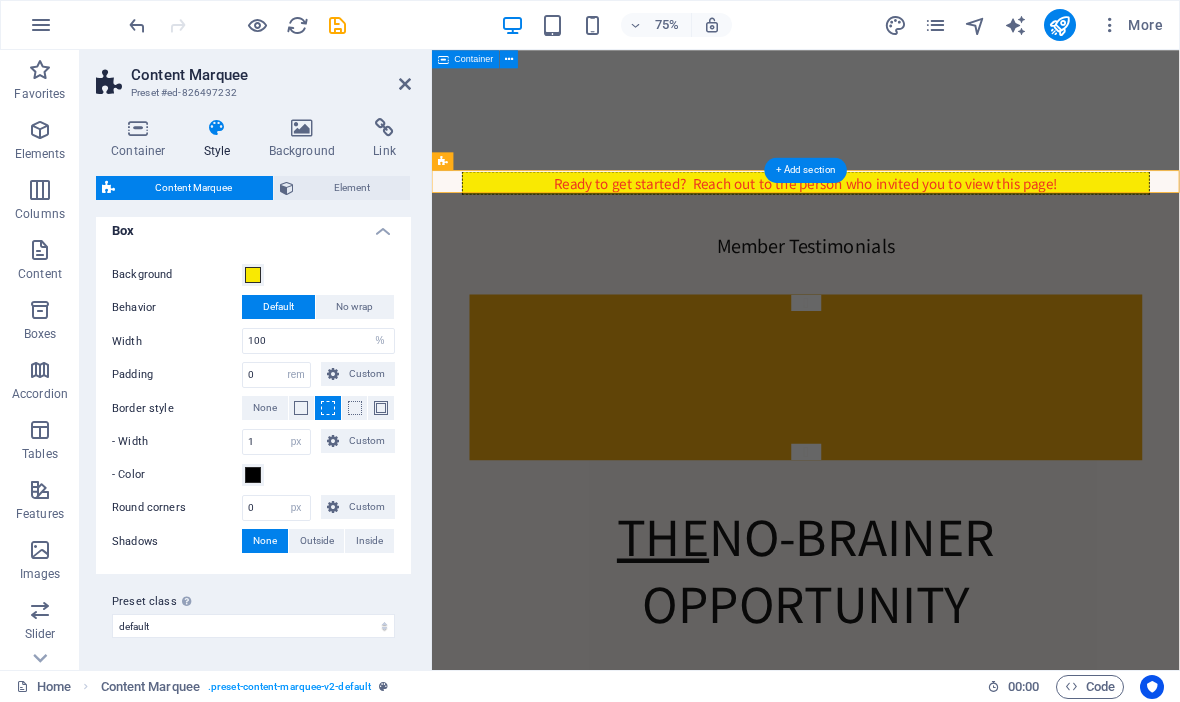 scroll, scrollTop: 139, scrollLeft: 0, axis: vertical 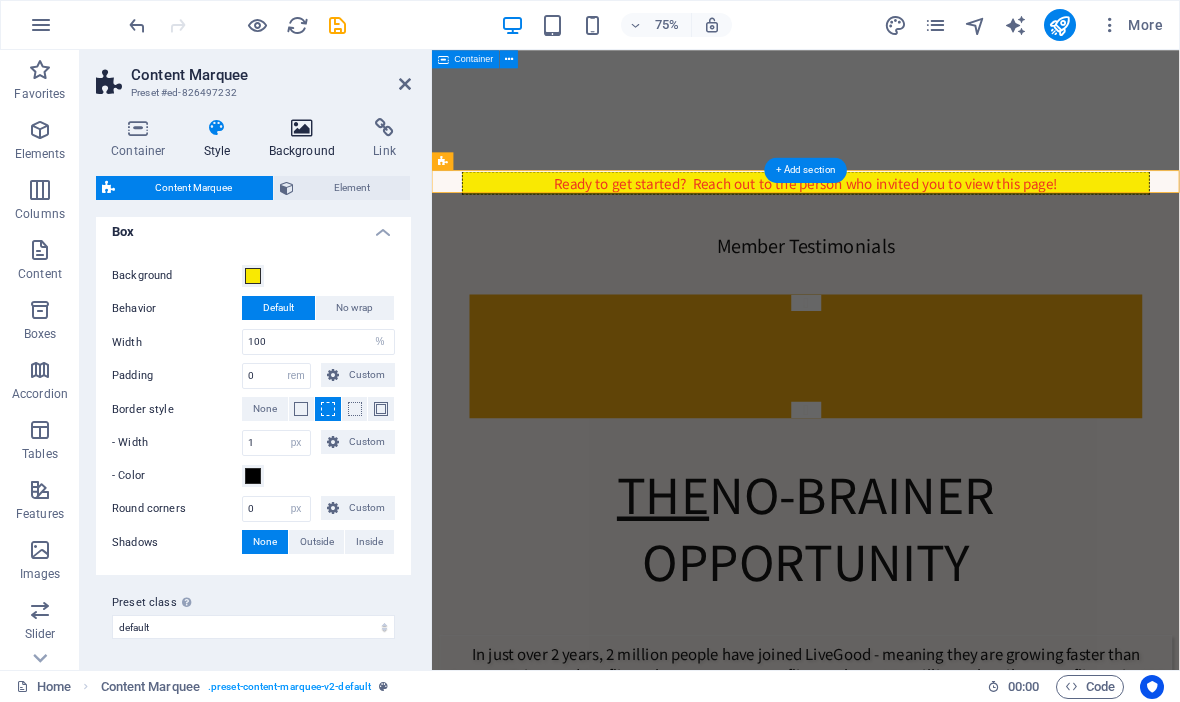 click at bounding box center (302, 128) 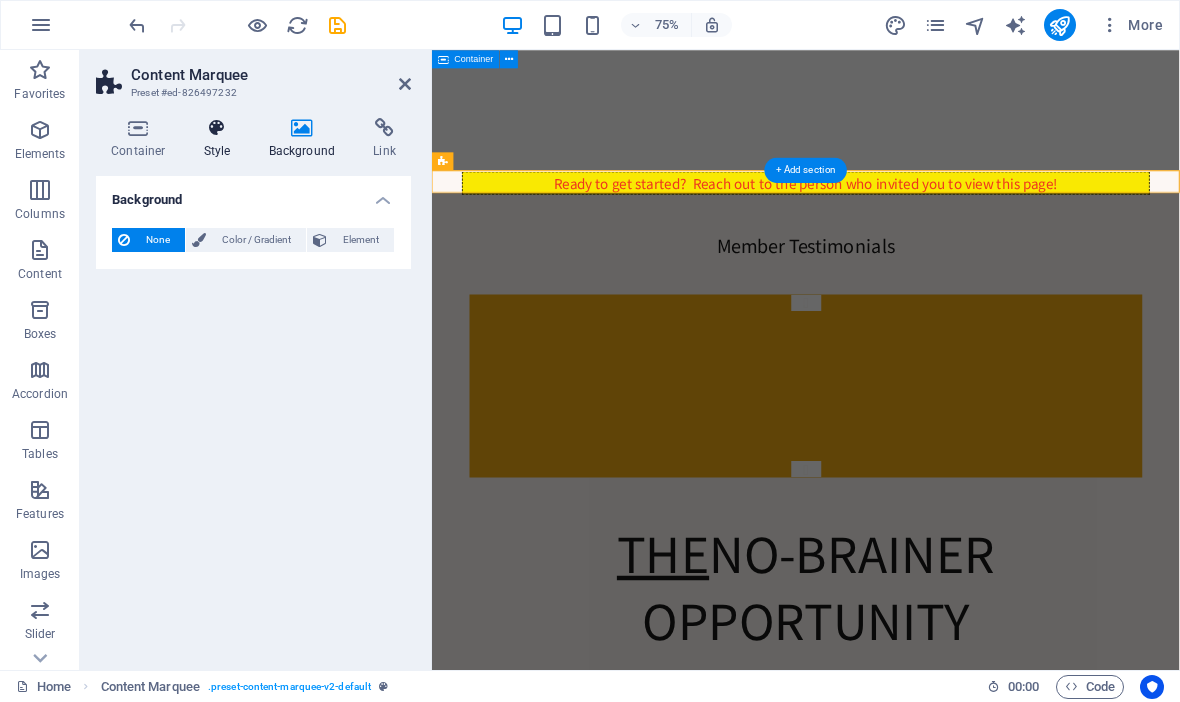 click at bounding box center (217, 128) 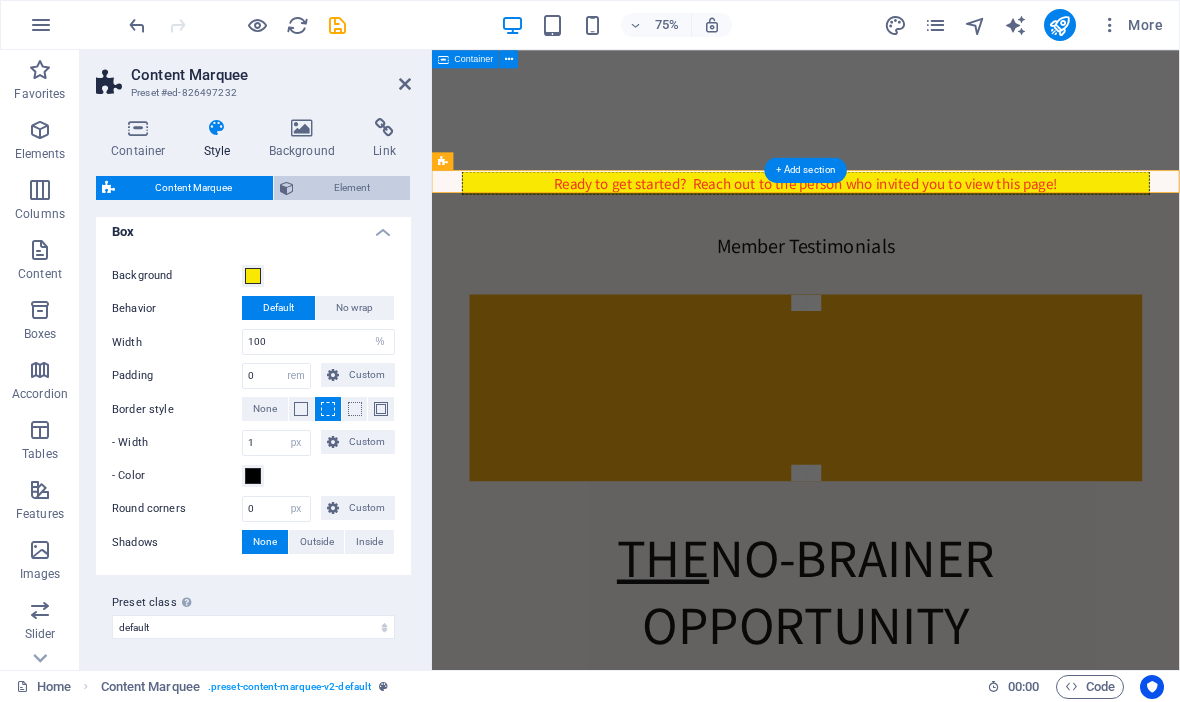 click on "Element" at bounding box center [352, 188] 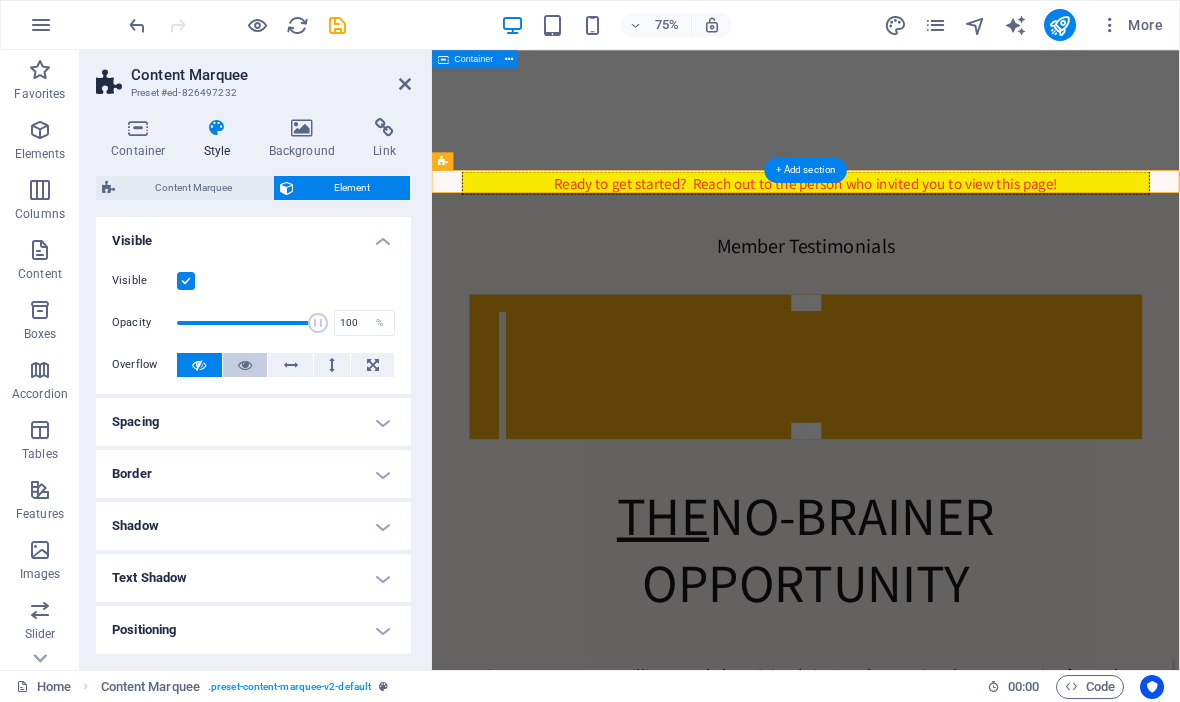click at bounding box center (245, 365) 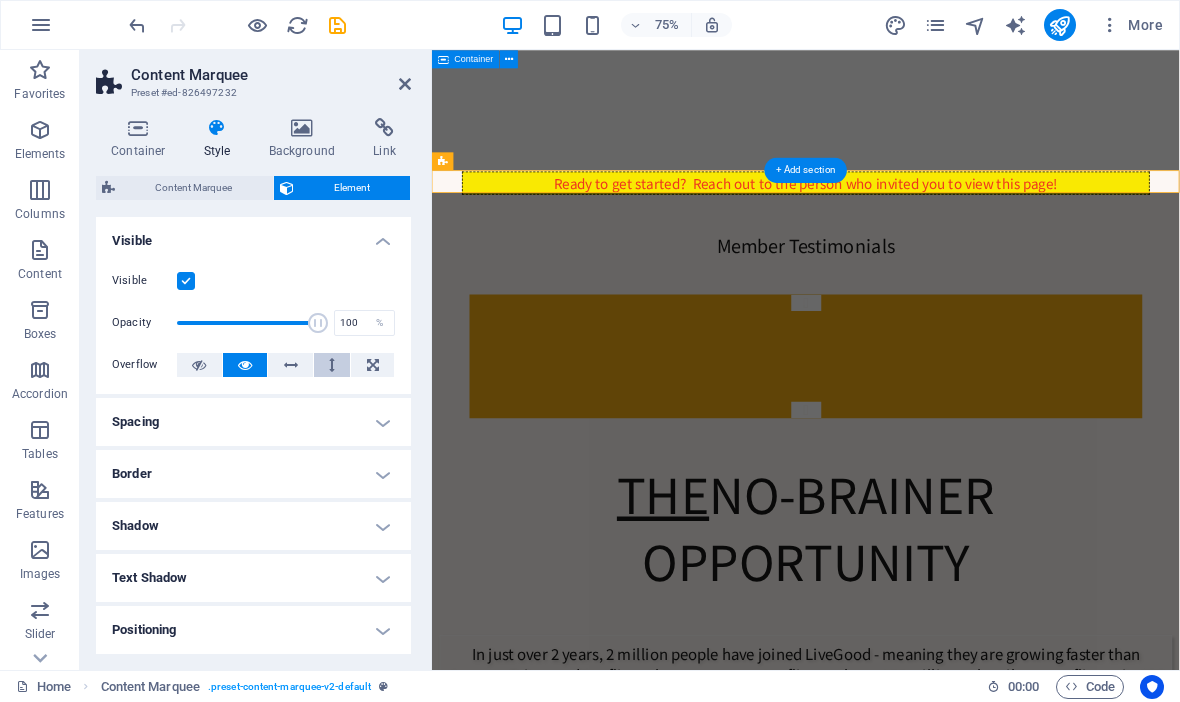 click at bounding box center [332, 365] 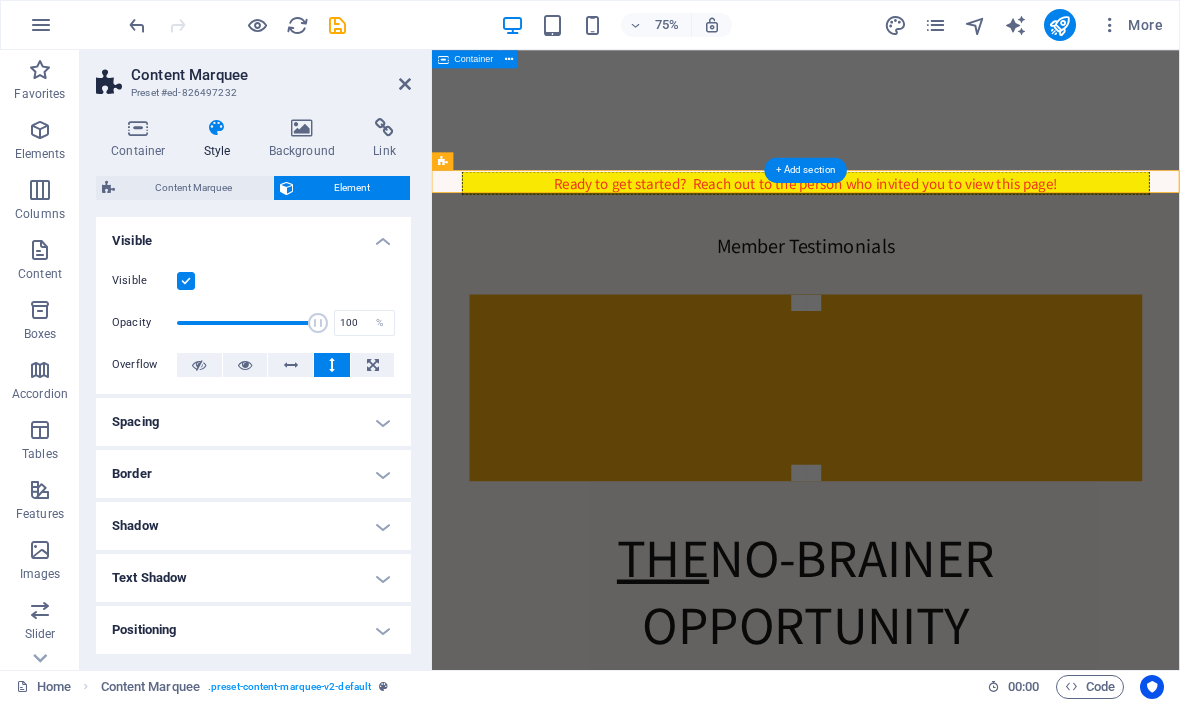 click on "Spacing" at bounding box center (253, 422) 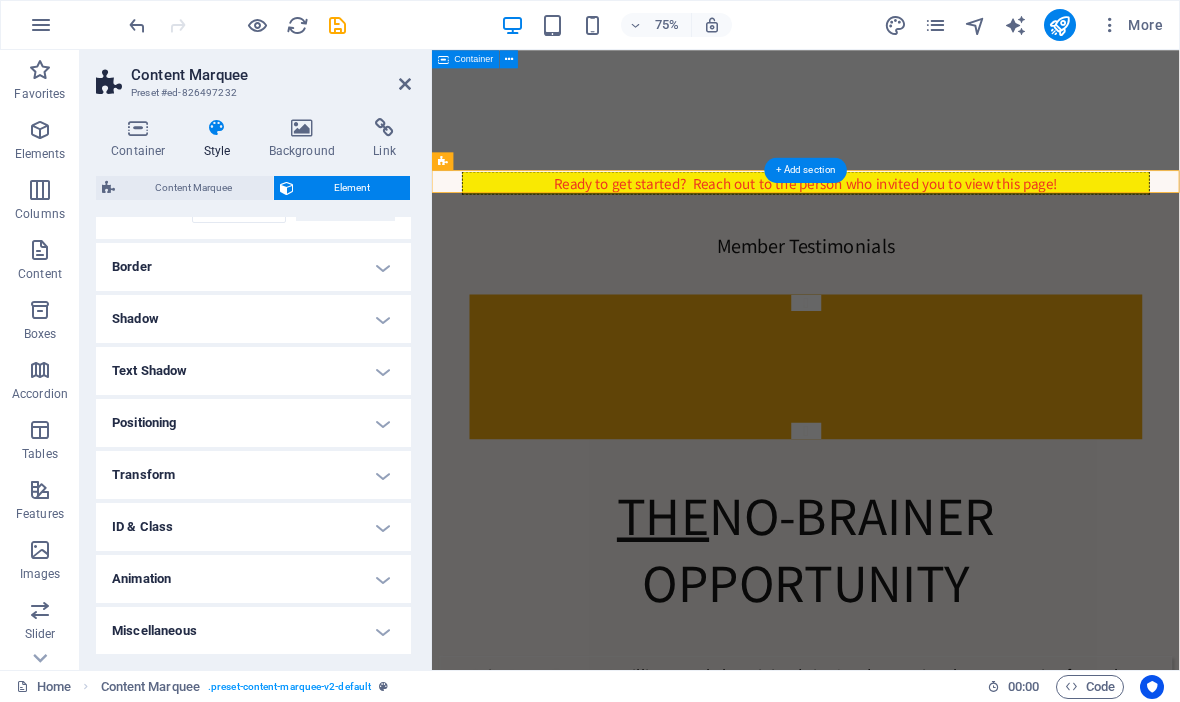 scroll, scrollTop: 287, scrollLeft: 0, axis: vertical 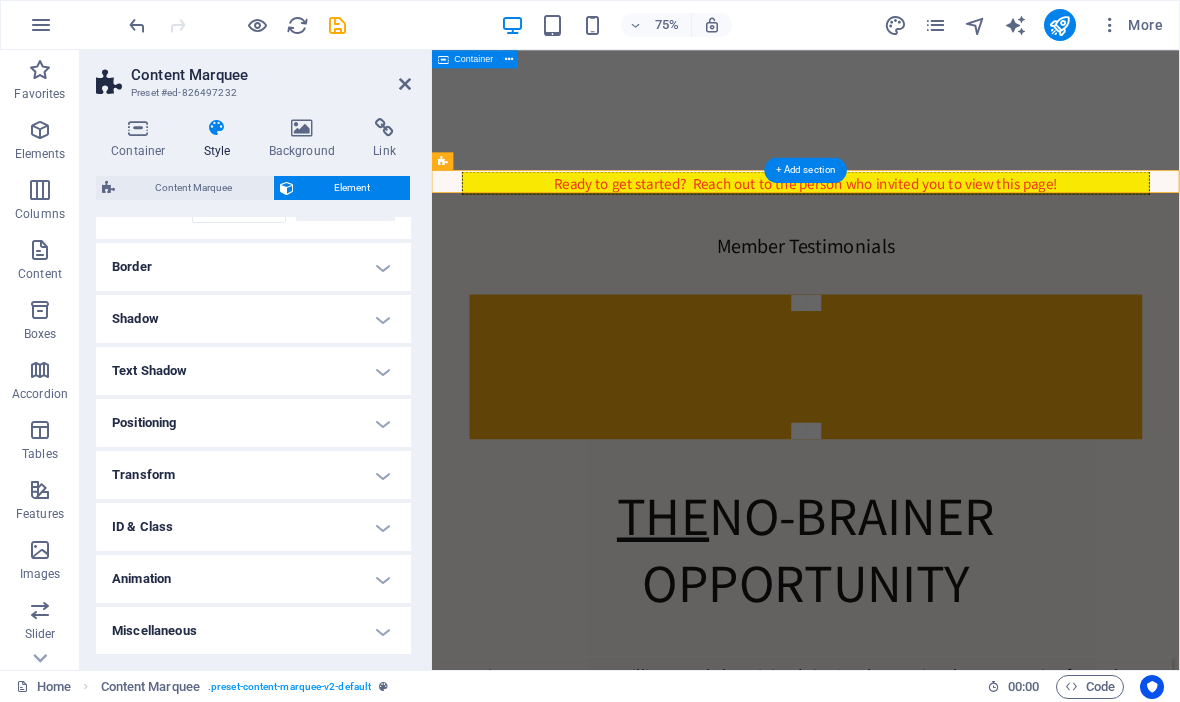 click on "Positioning" at bounding box center [253, 423] 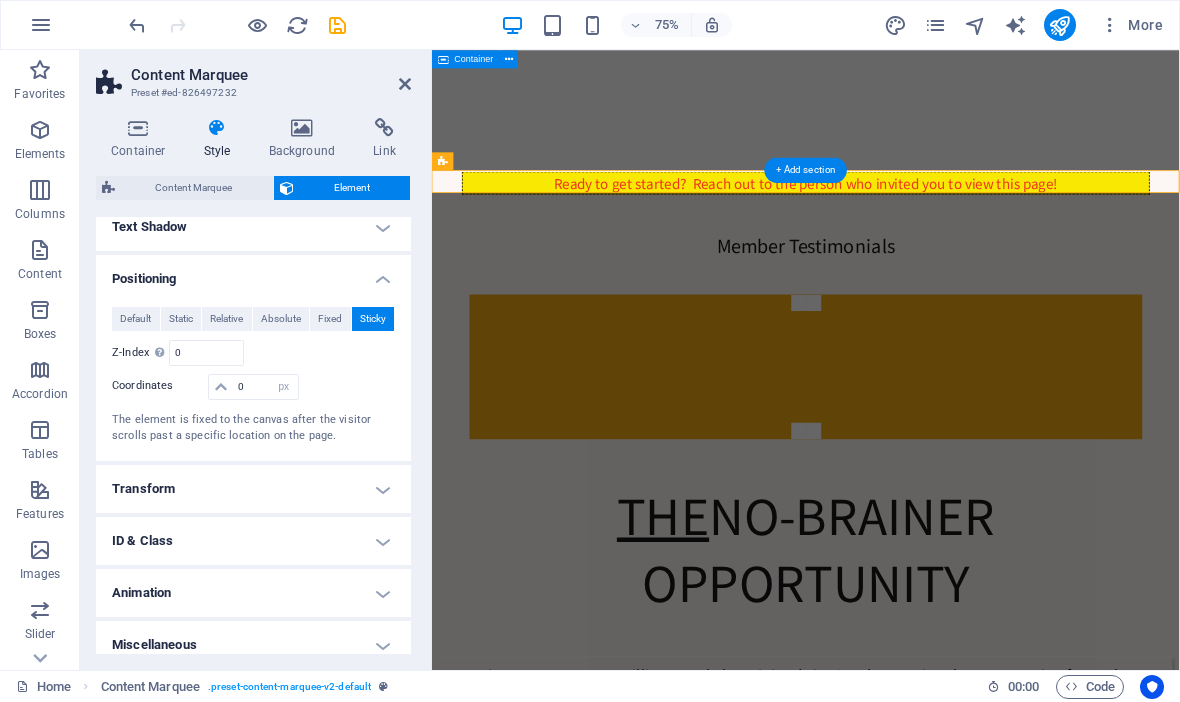 scroll, scrollTop: 443, scrollLeft: 0, axis: vertical 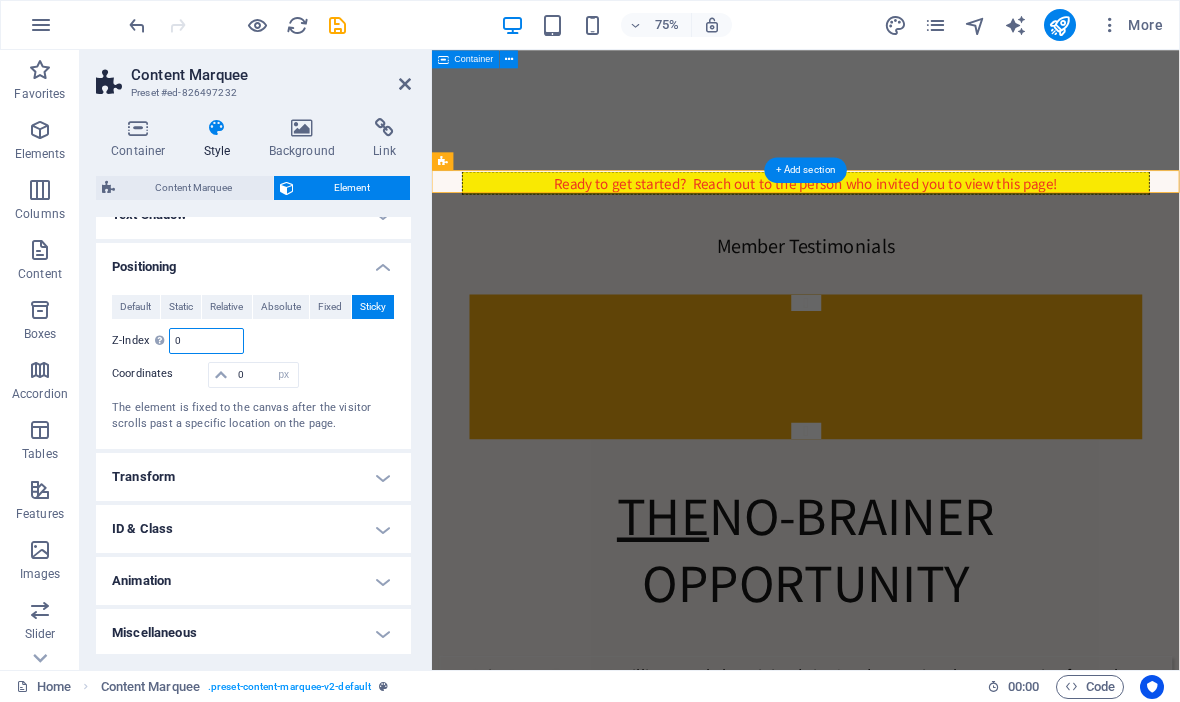 click on "0" at bounding box center (206, 341) 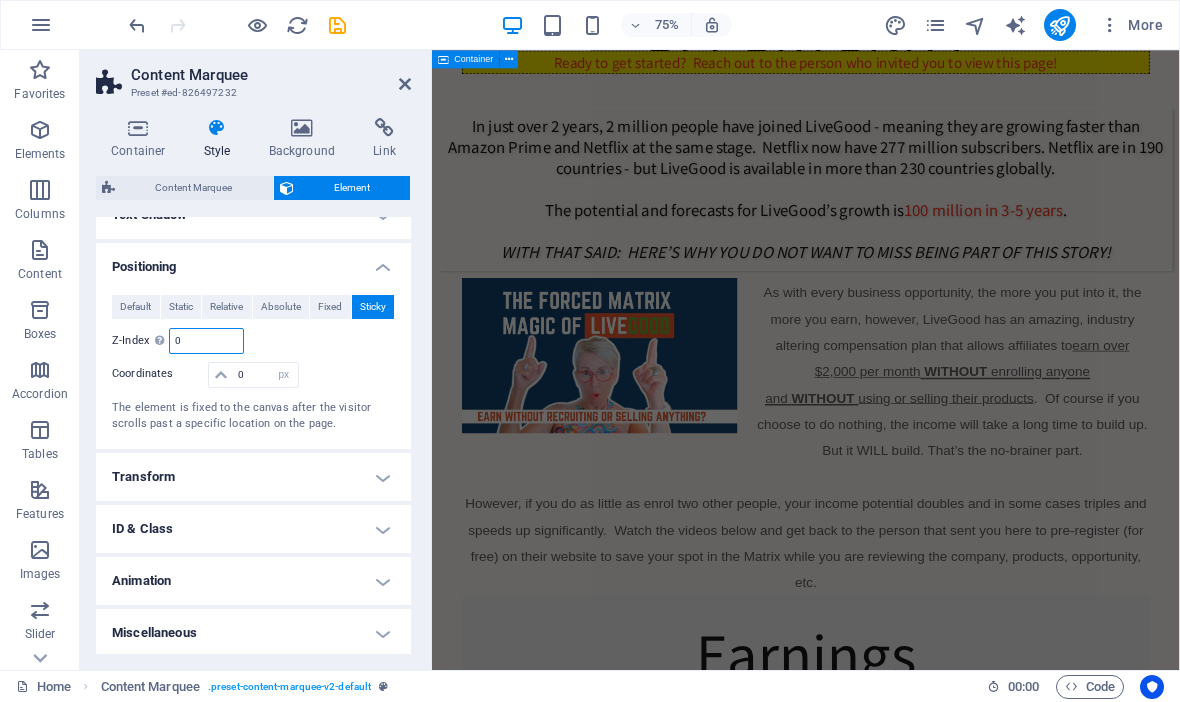 scroll, scrollTop: 1778, scrollLeft: 0, axis: vertical 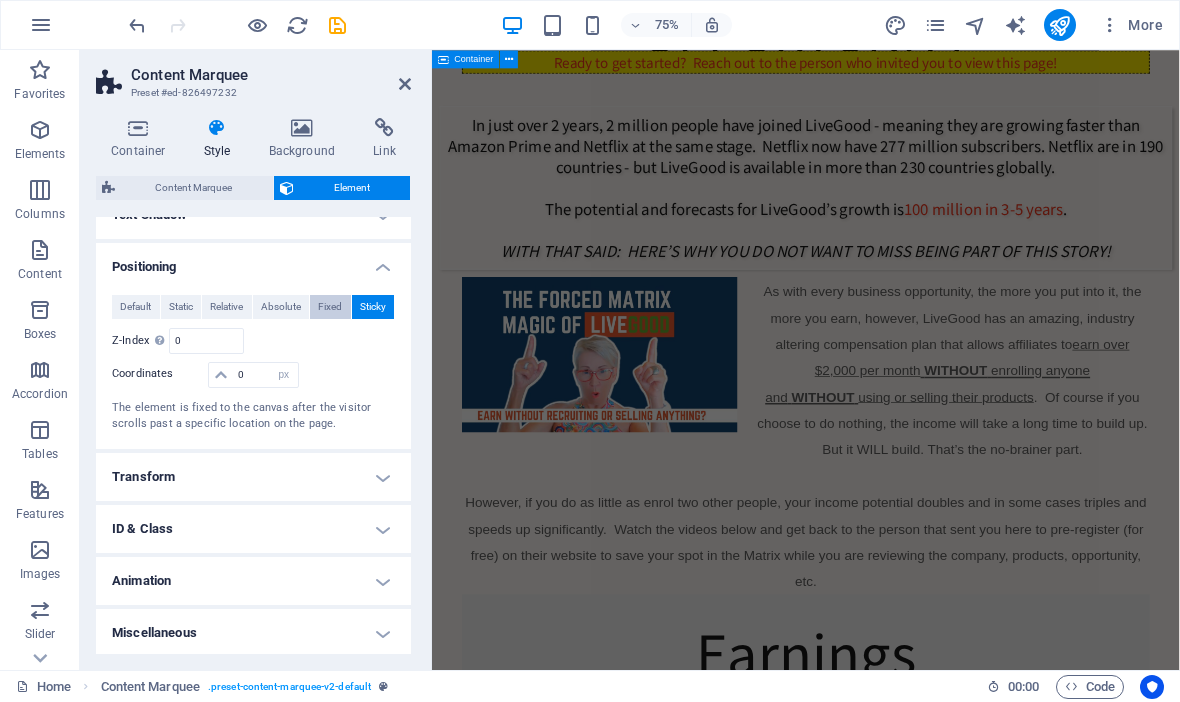 click on "Fixed" at bounding box center (330, 307) 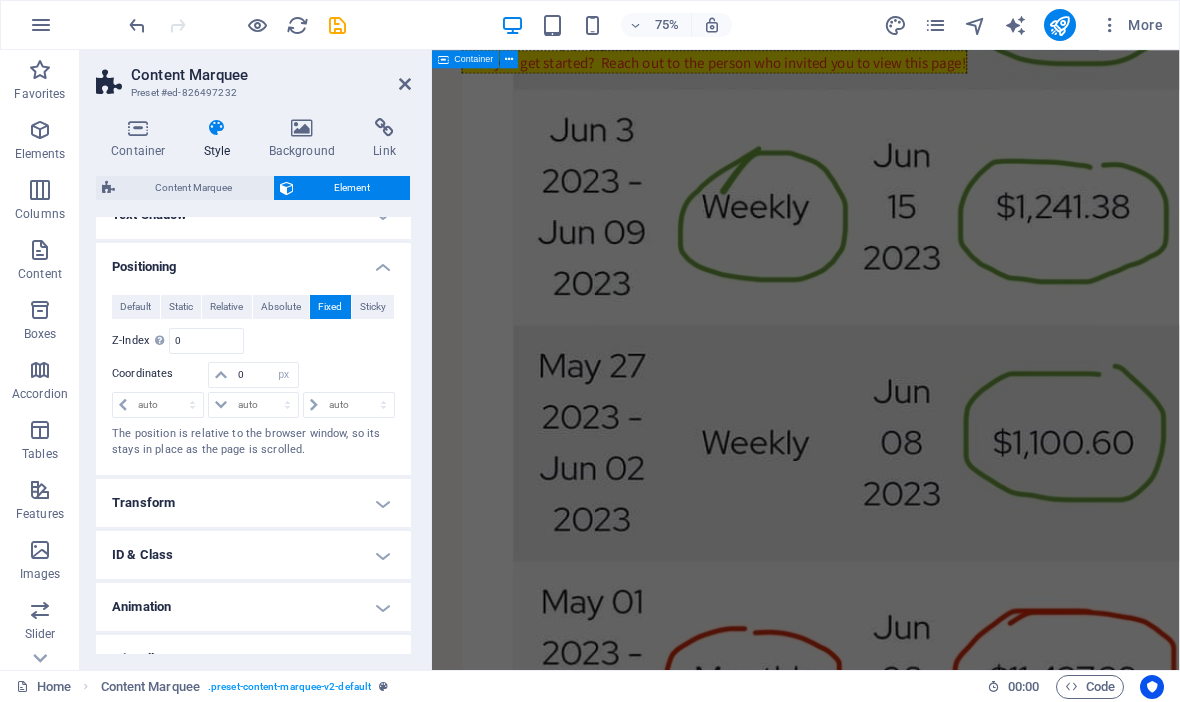 scroll, scrollTop: 4772, scrollLeft: 0, axis: vertical 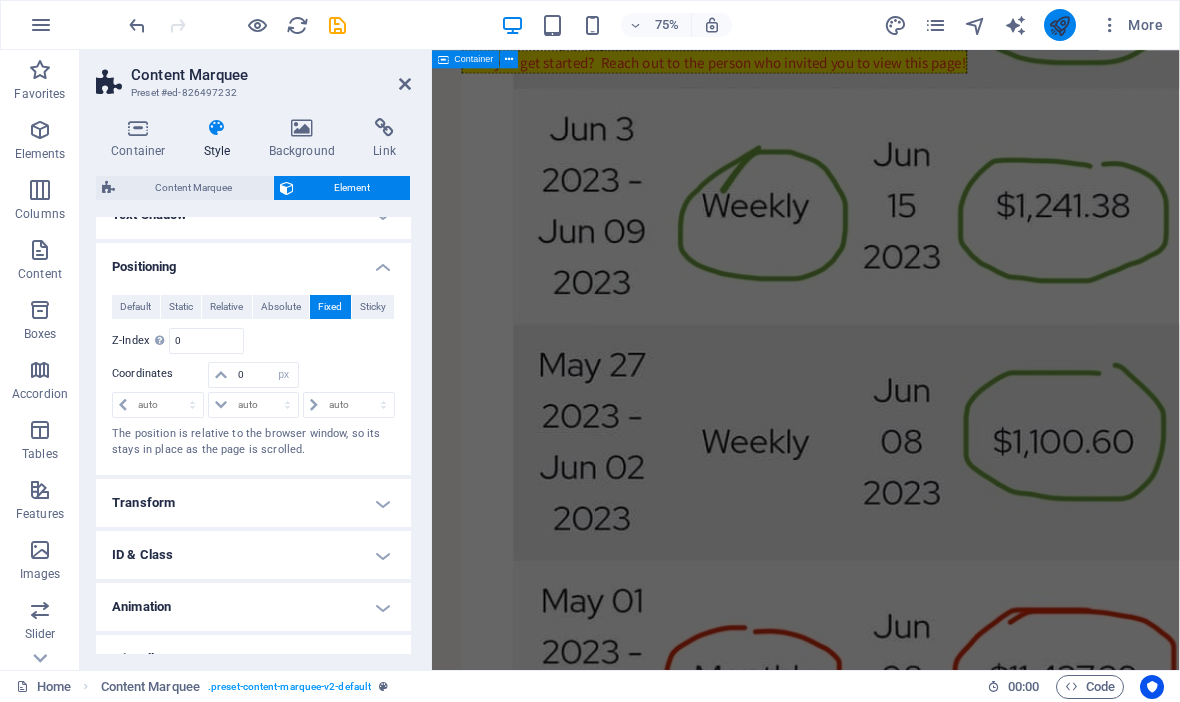 click at bounding box center (1059, 25) 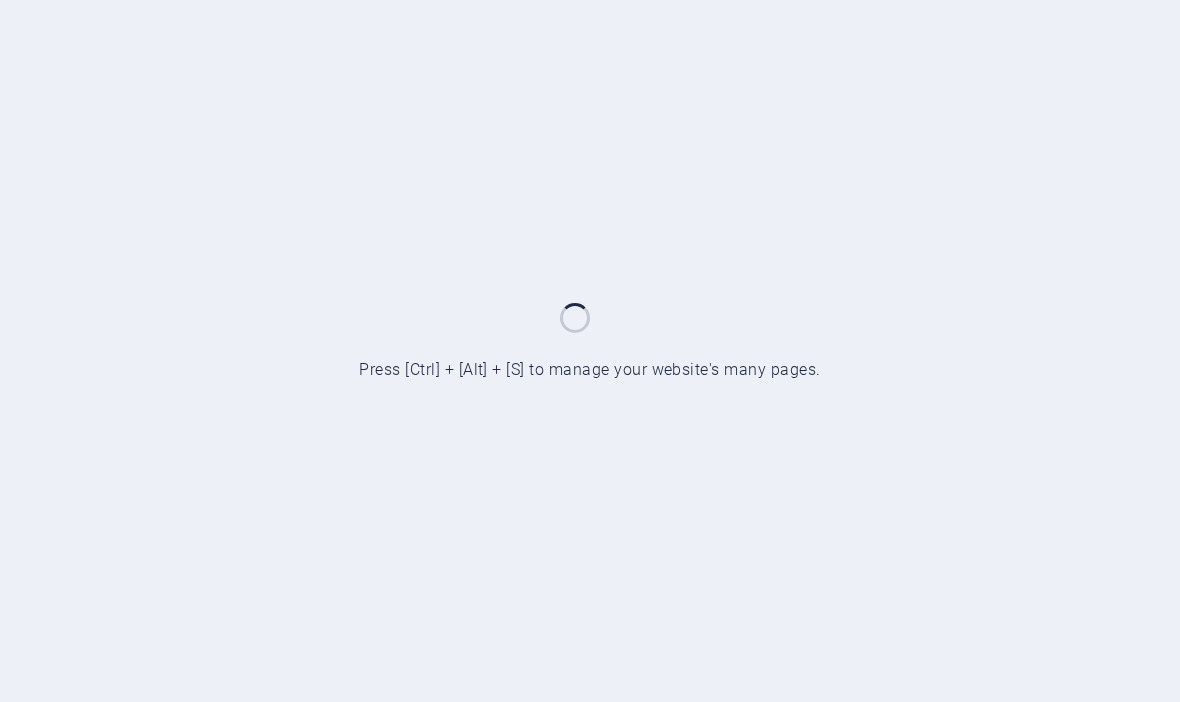 scroll, scrollTop: 0, scrollLeft: 0, axis: both 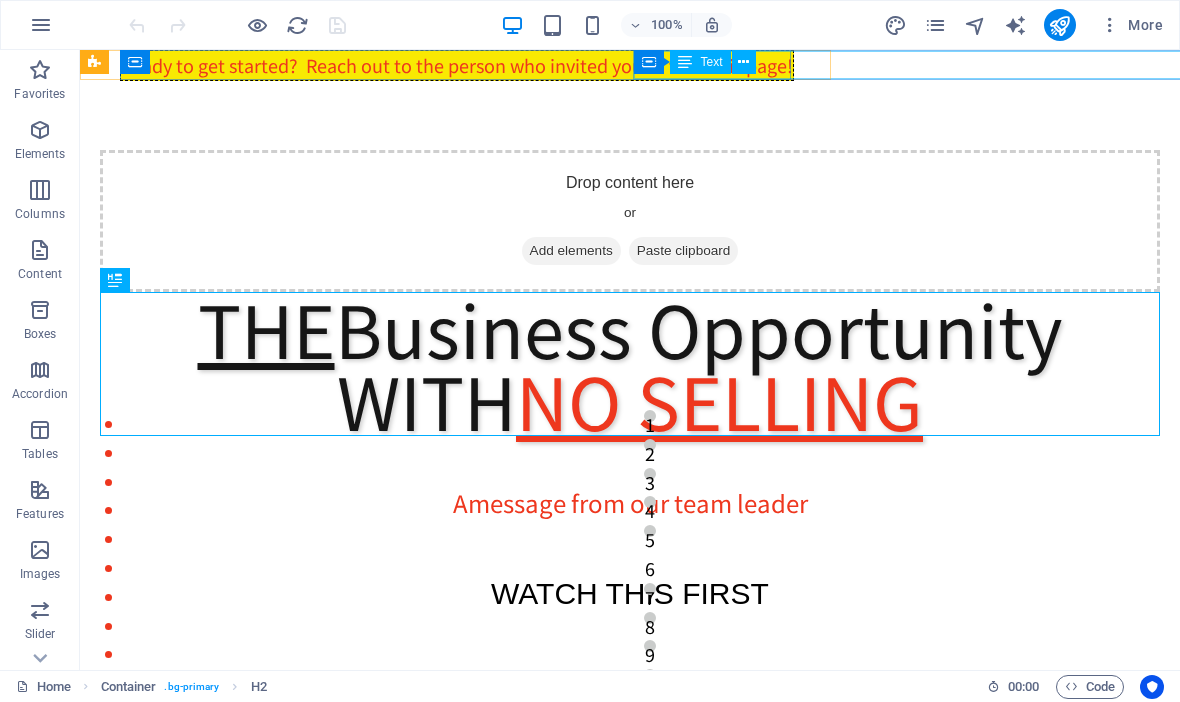 click on "Ready to get started?  Reach out to the person who invited you to view this page!" at bounding box center [747, 224] 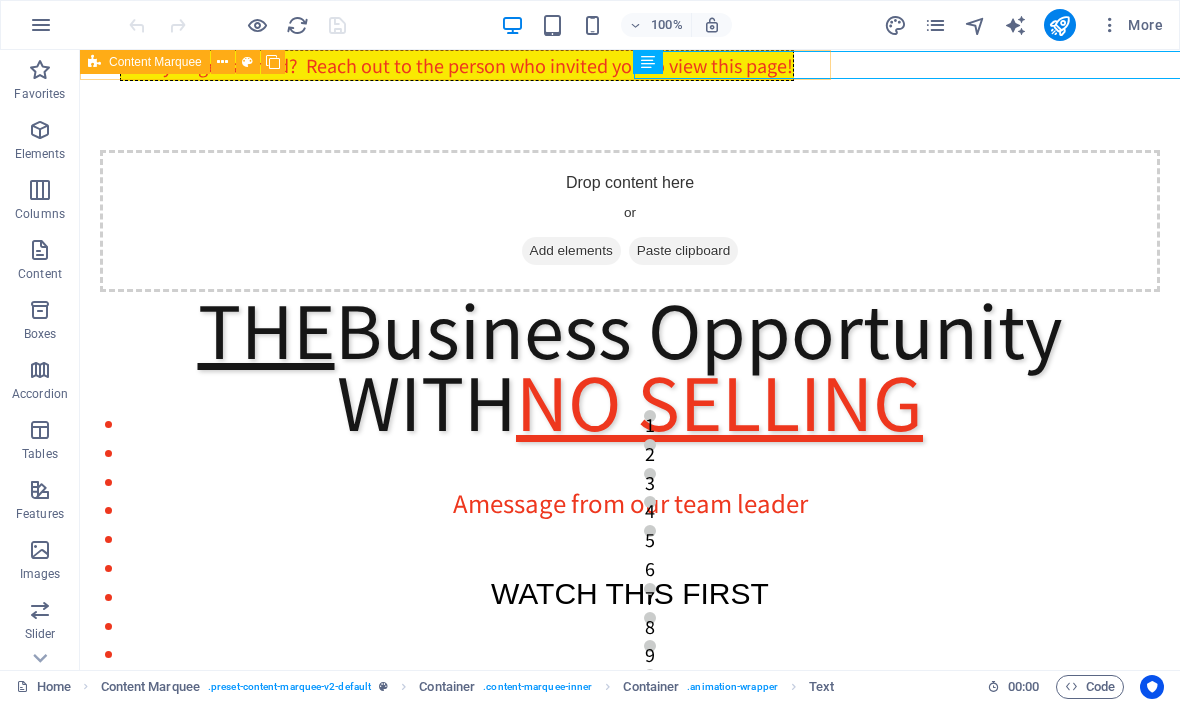 click on "Content Marquee" at bounding box center [155, 62] 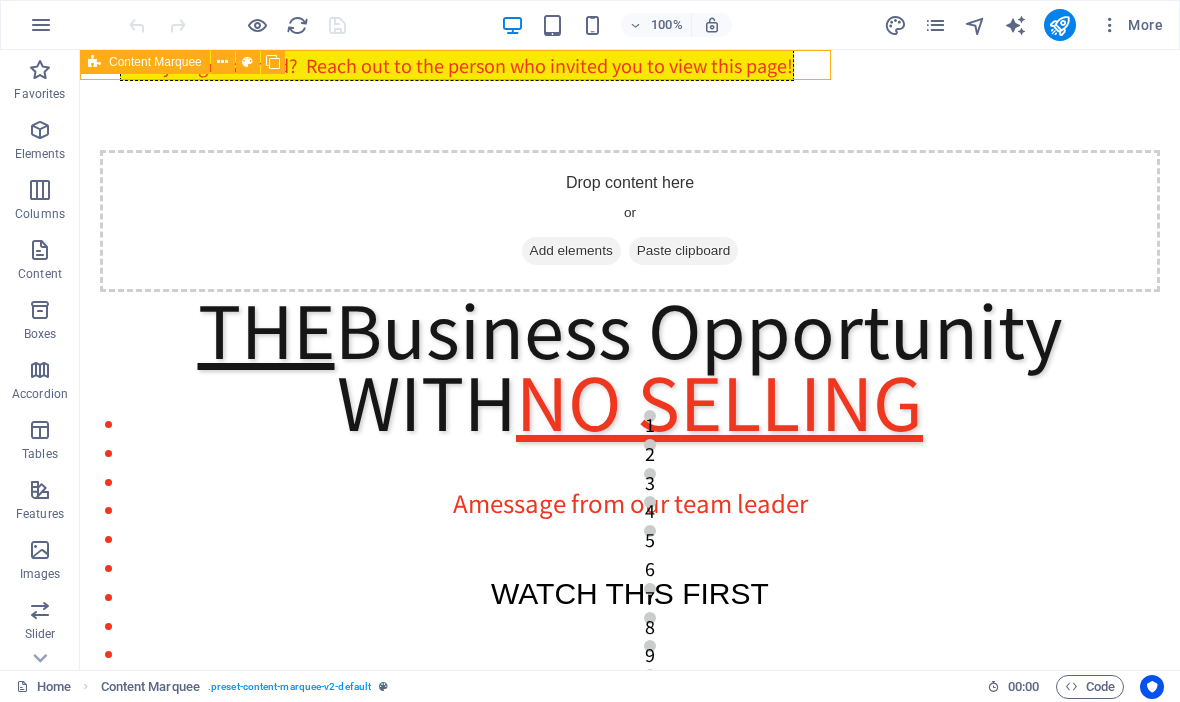 click on "Content Marquee" at bounding box center (155, 62) 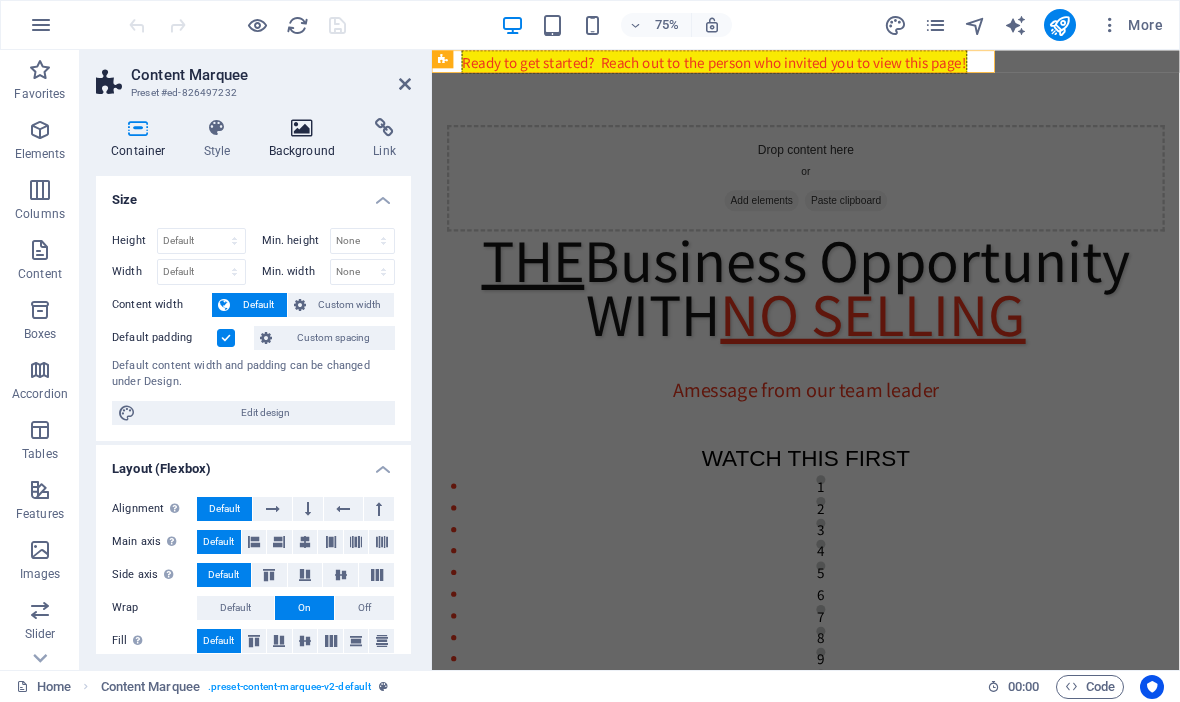 click on "Background" at bounding box center (306, 139) 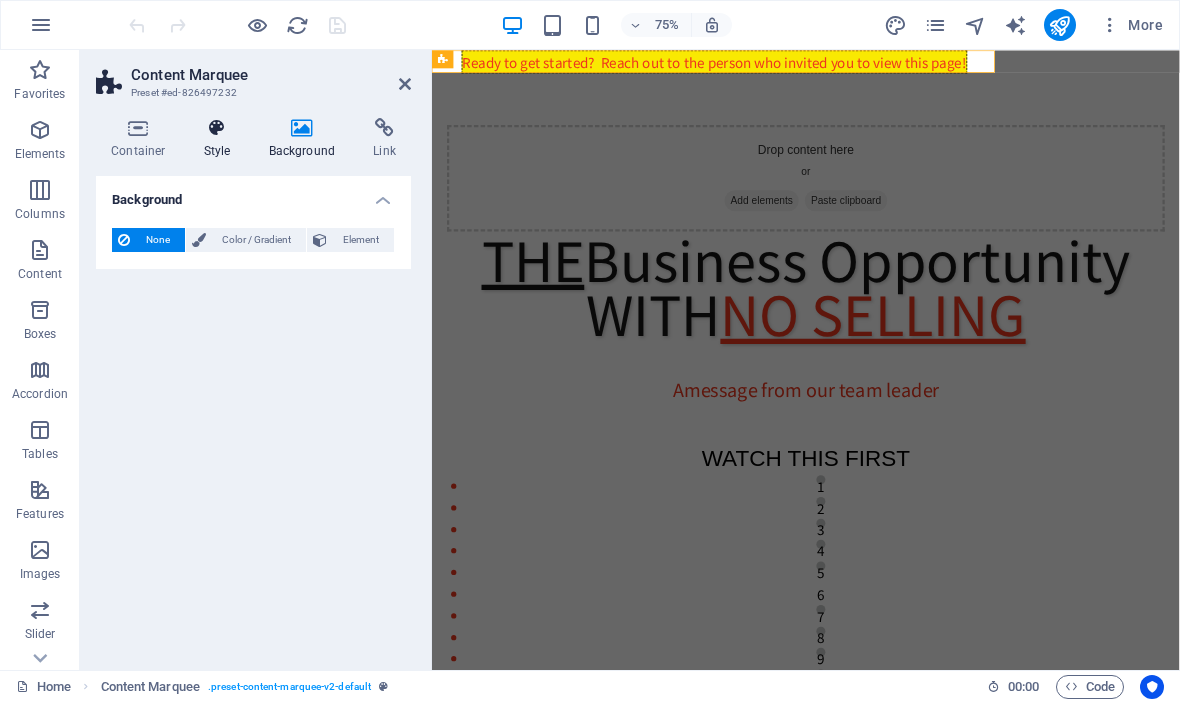 click at bounding box center (217, 128) 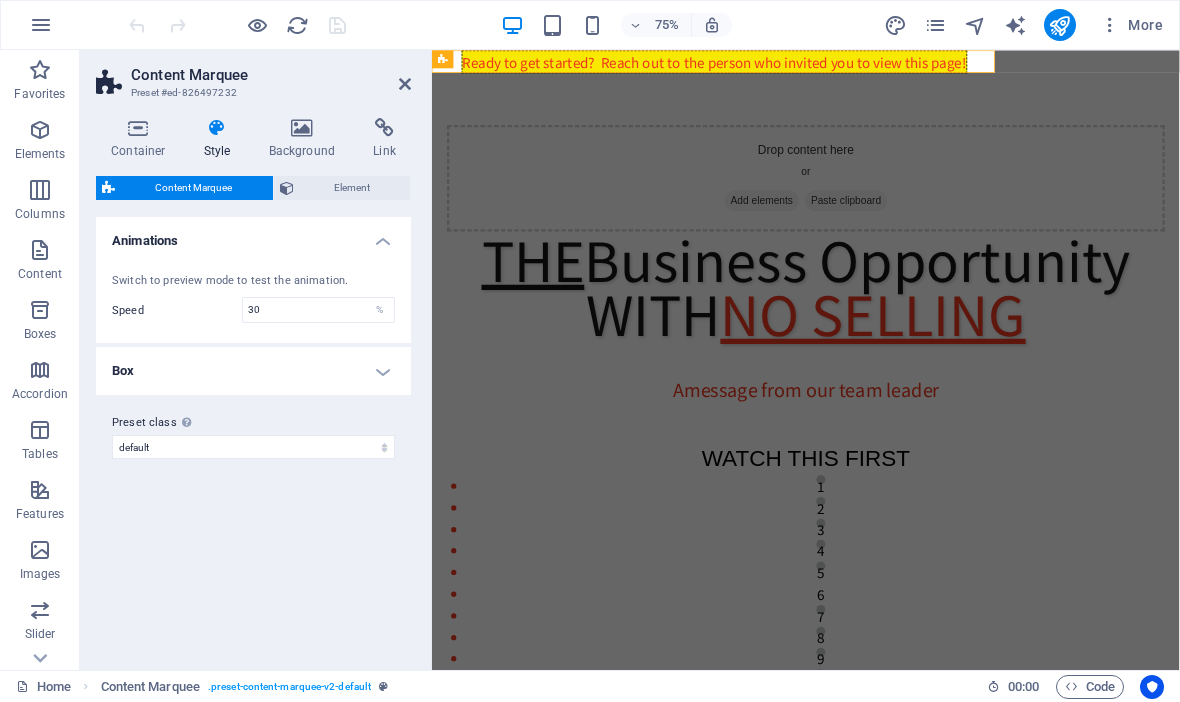 click on "Box" at bounding box center [253, 371] 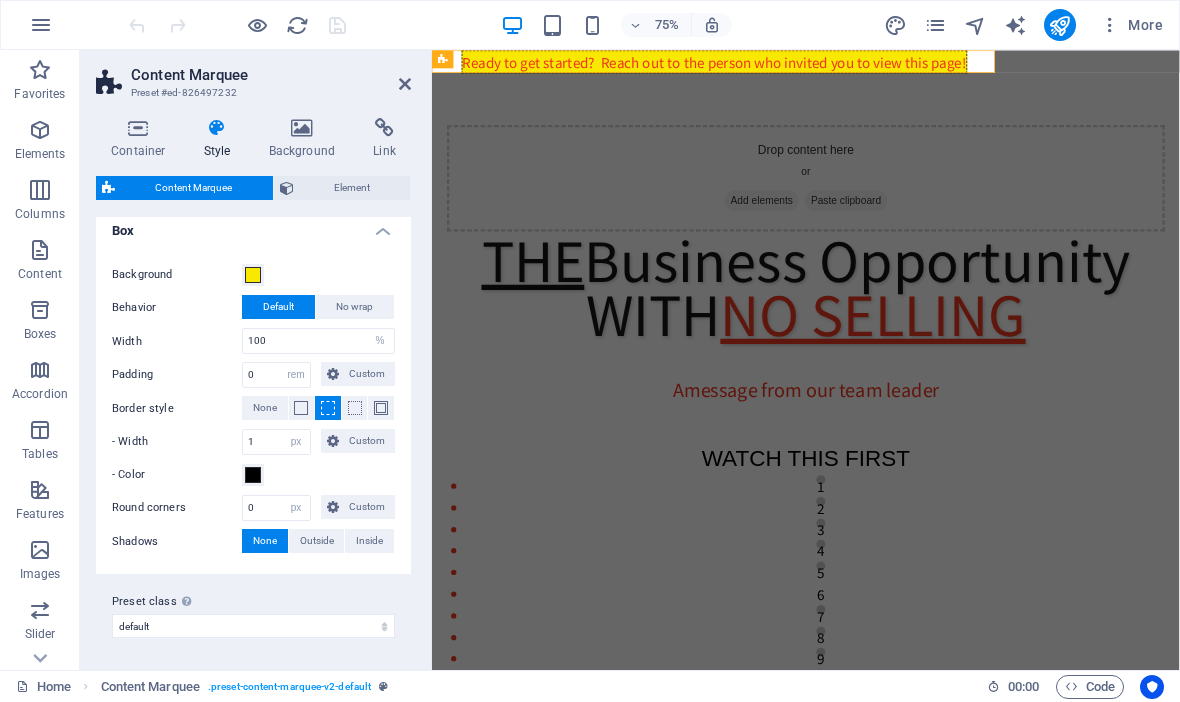 scroll, scrollTop: 139, scrollLeft: 0, axis: vertical 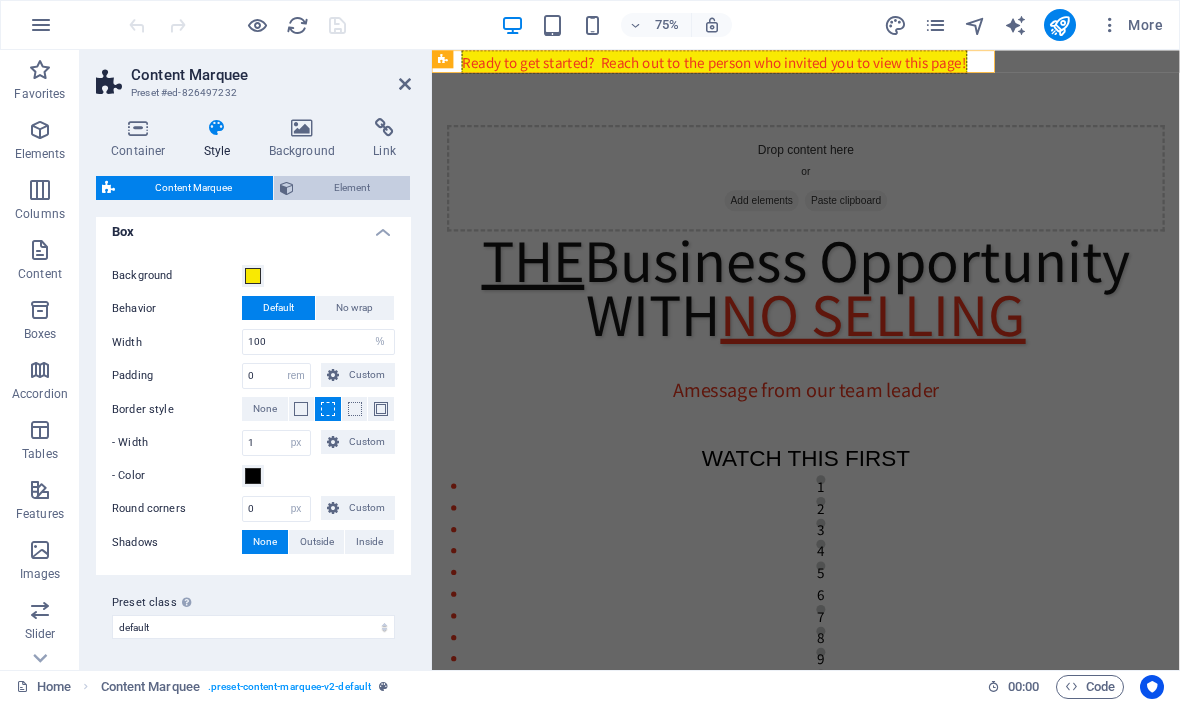 click on "Element" at bounding box center [352, 188] 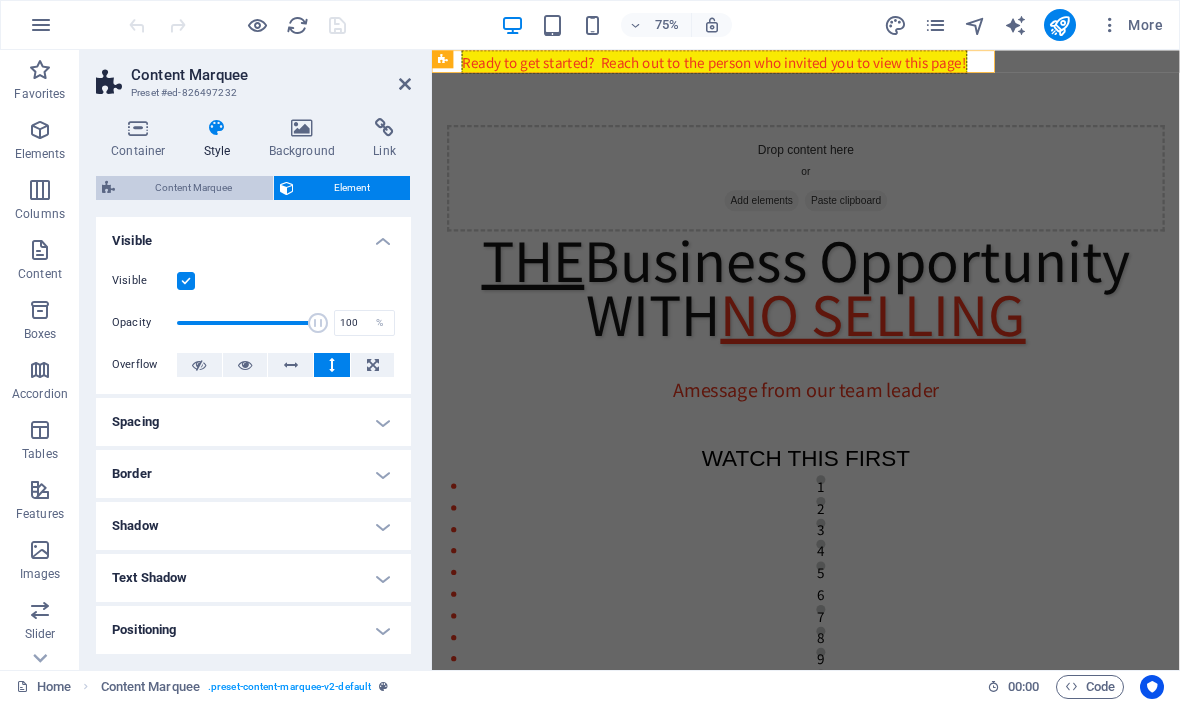 click on "Content Marquee" at bounding box center [194, 188] 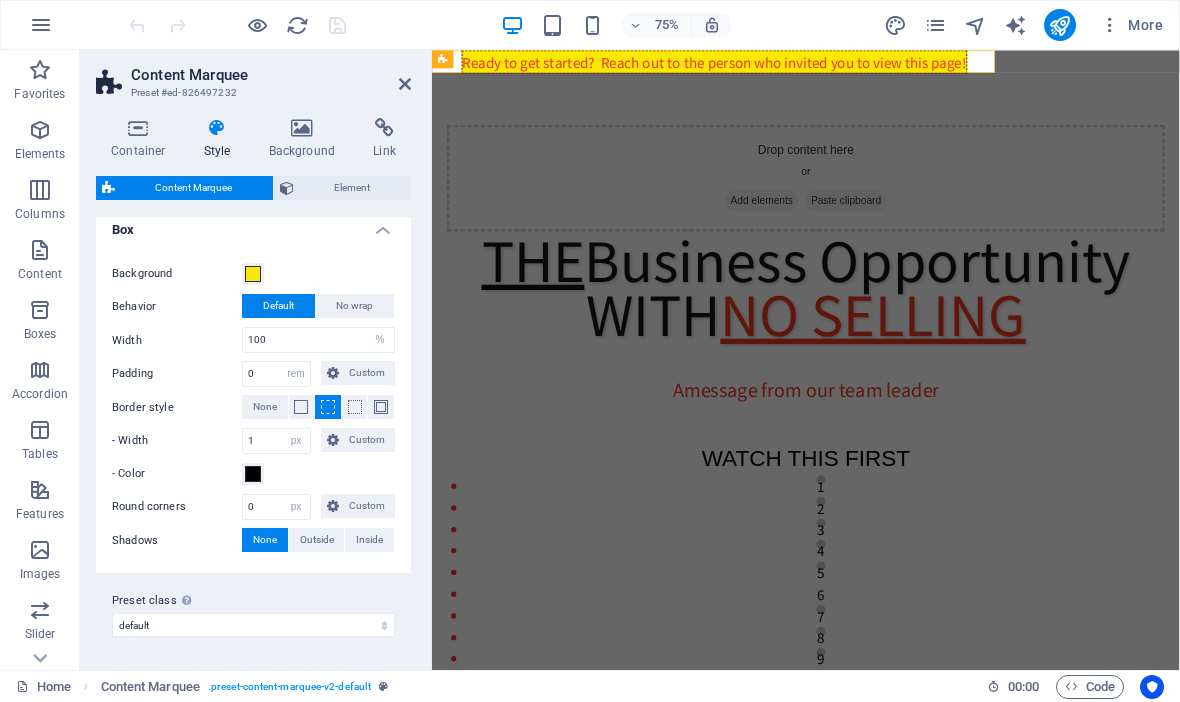 scroll, scrollTop: 139, scrollLeft: 0, axis: vertical 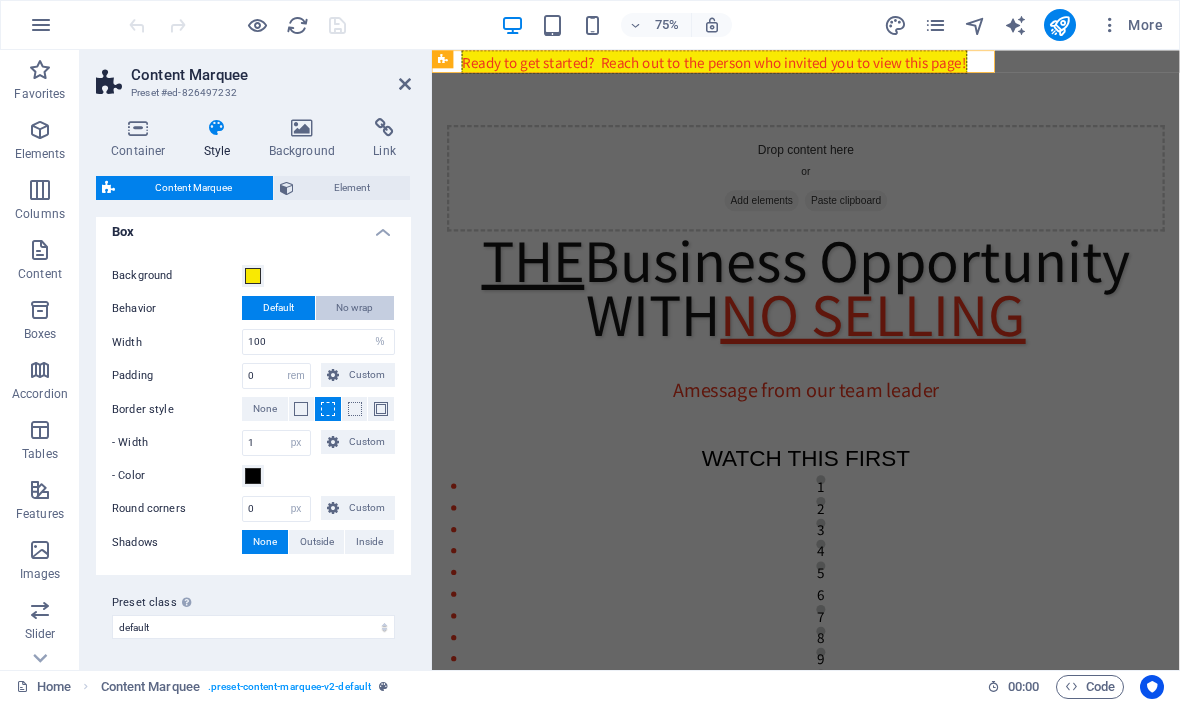 click on "No wrap" at bounding box center [354, 308] 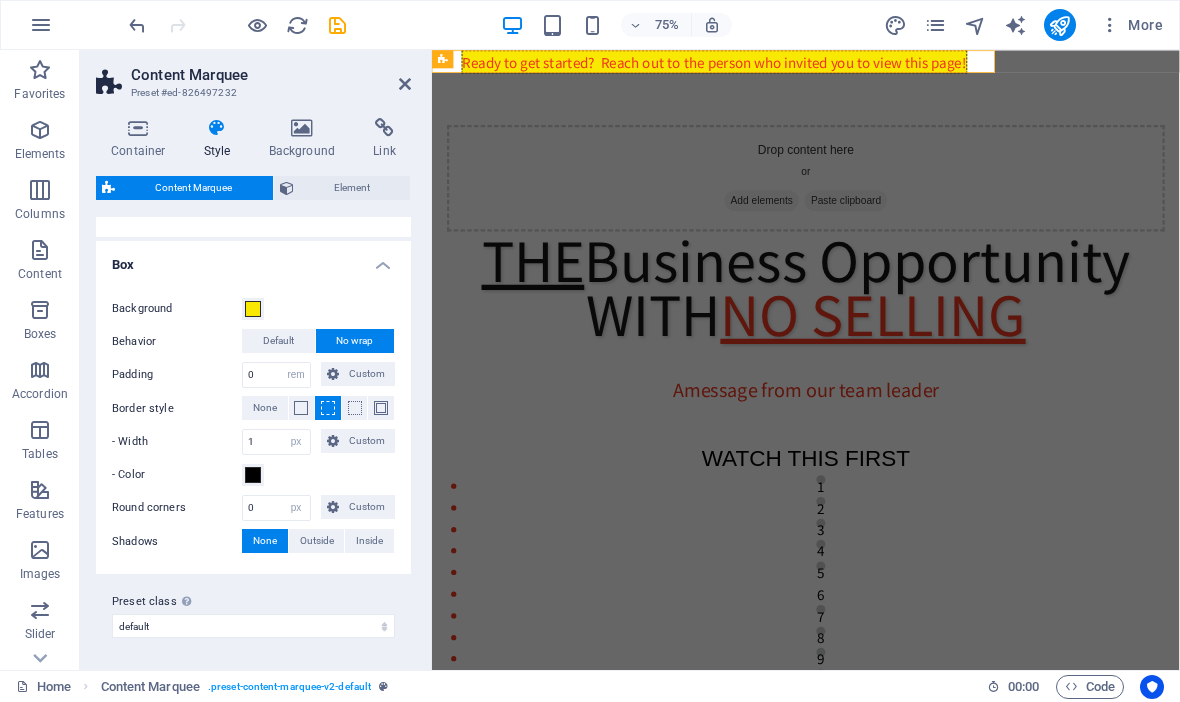 scroll, scrollTop: 105, scrollLeft: 0, axis: vertical 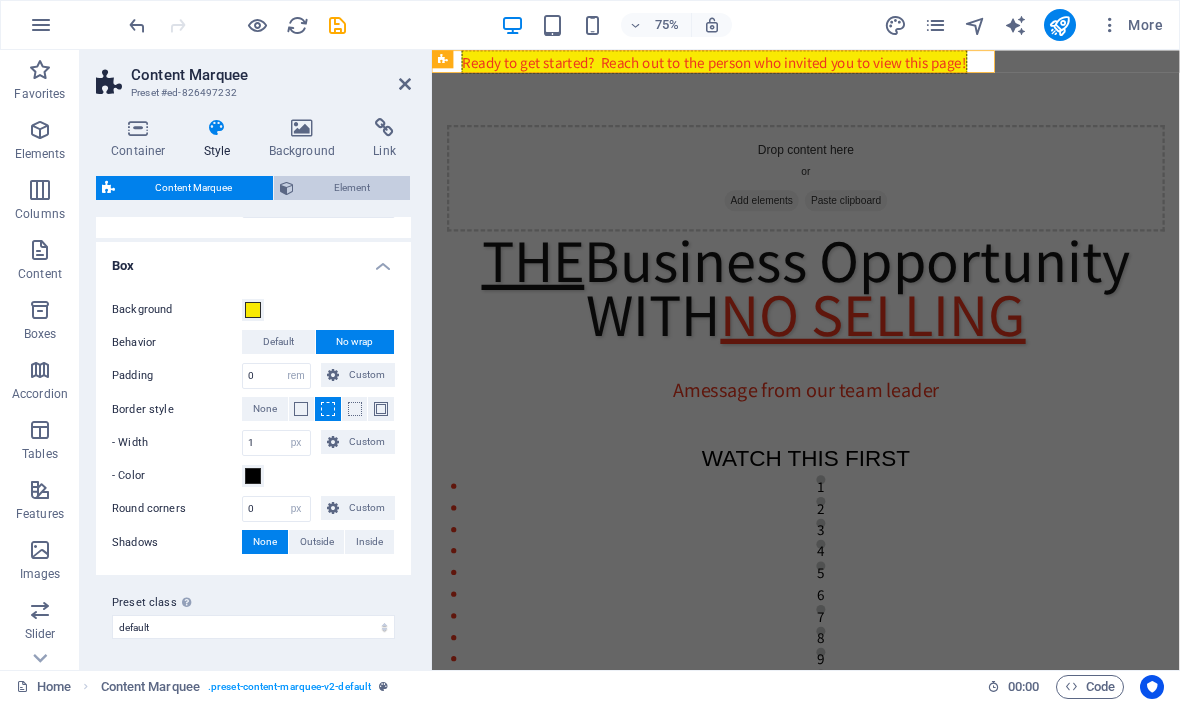 click on "Element" at bounding box center (352, 188) 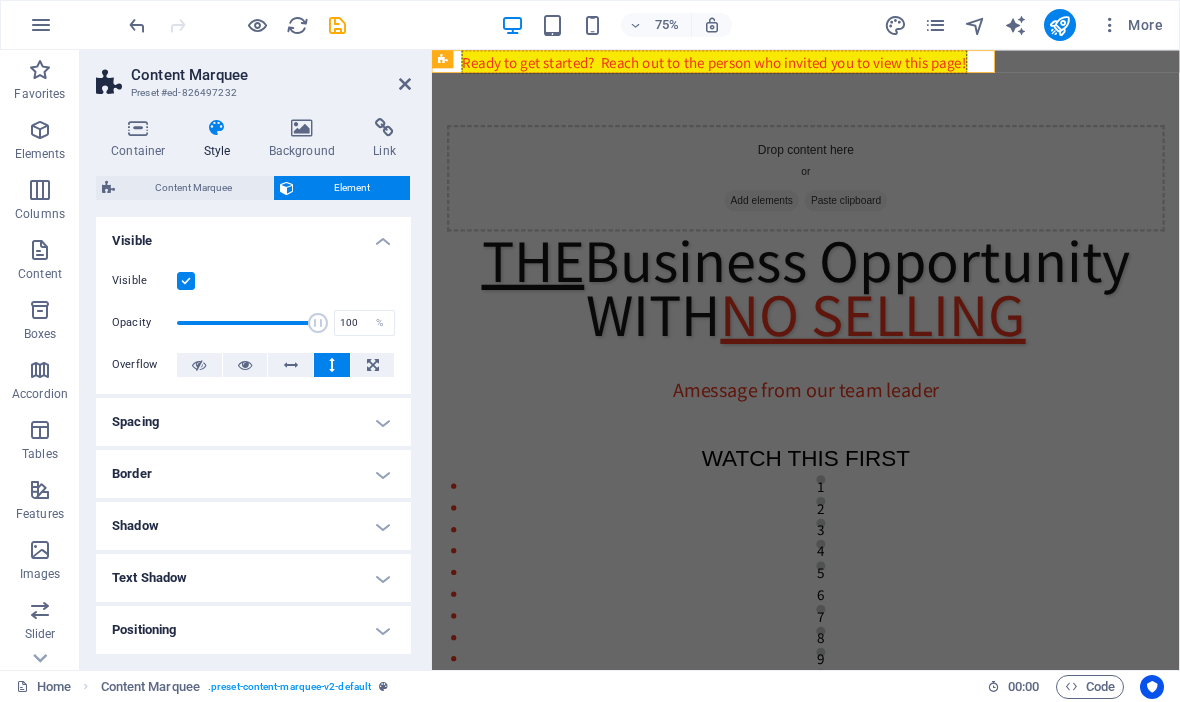 click on "Spacing" at bounding box center (253, 422) 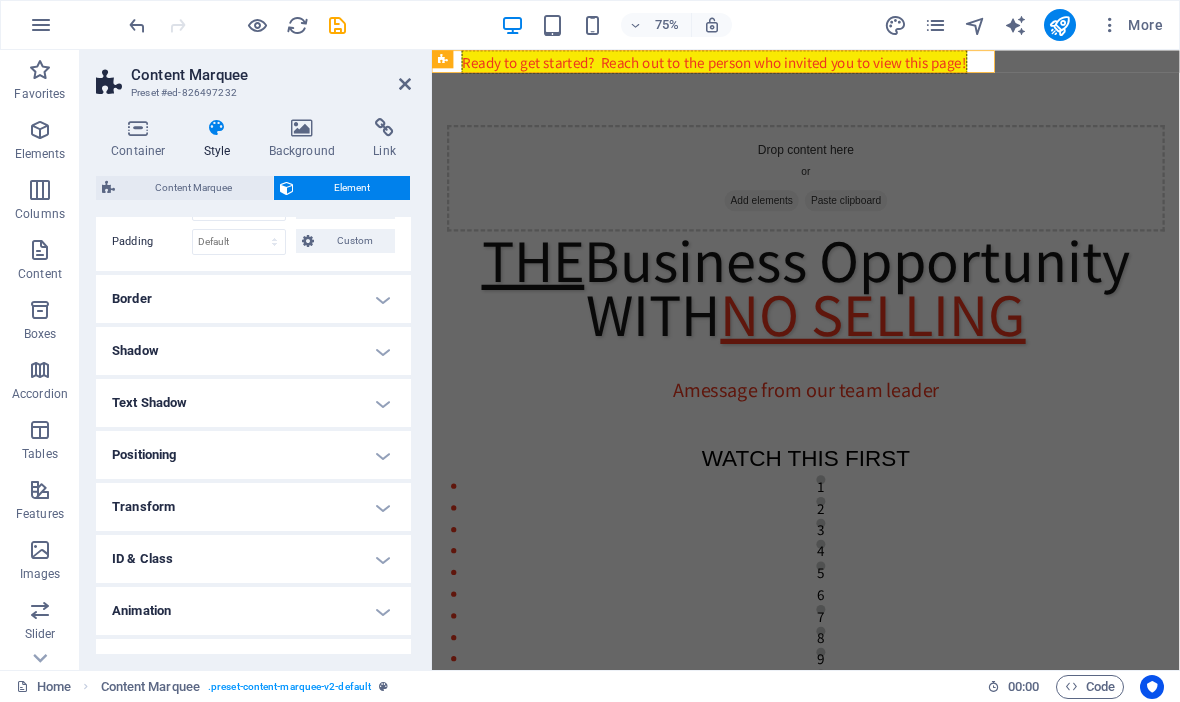 scroll, scrollTop: 257, scrollLeft: 0, axis: vertical 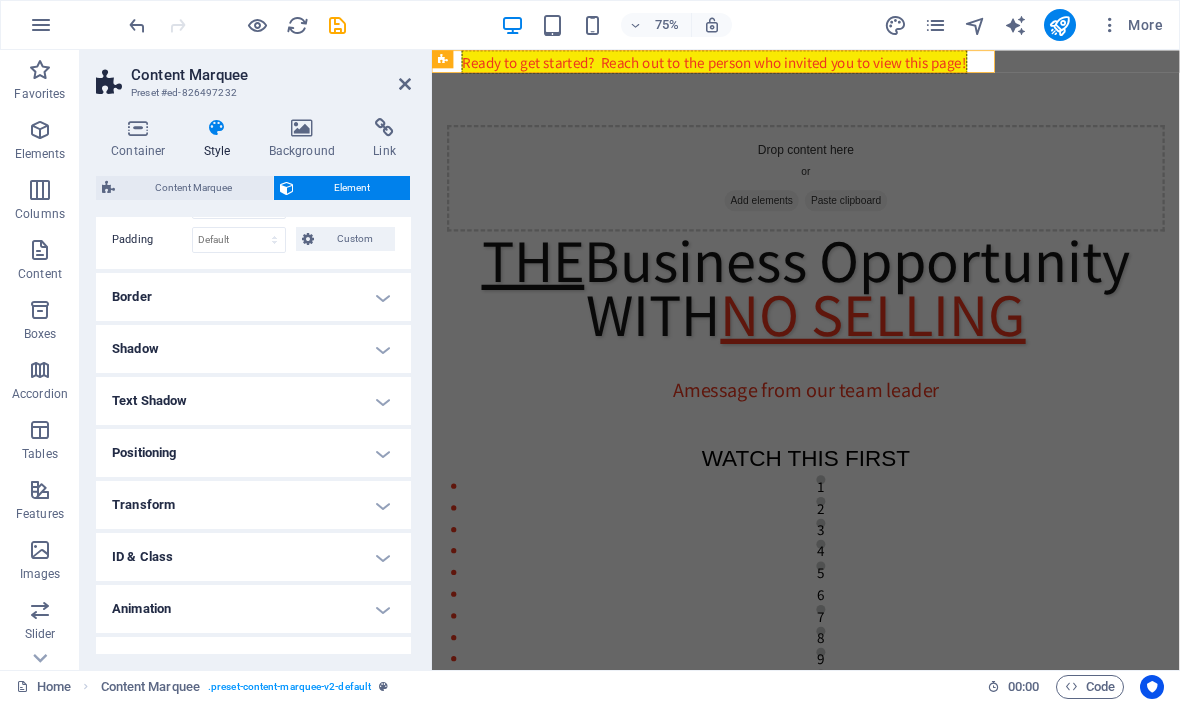 click on "Positioning" at bounding box center (253, 453) 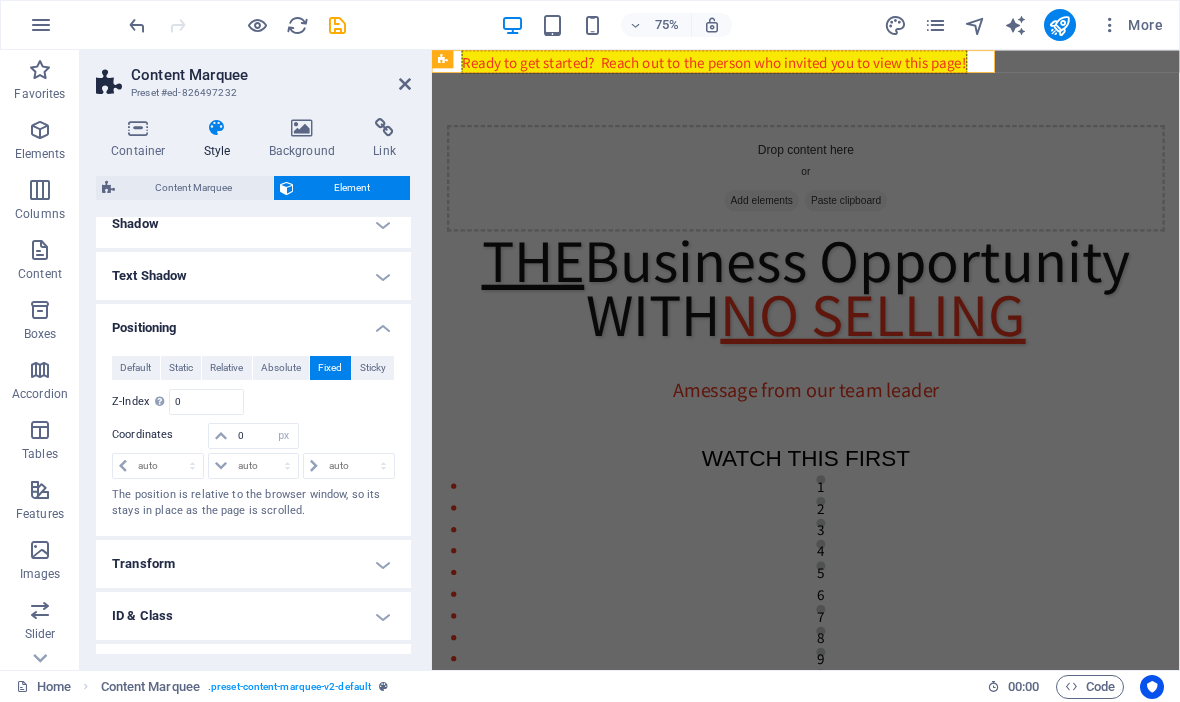 scroll, scrollTop: 398, scrollLeft: 0, axis: vertical 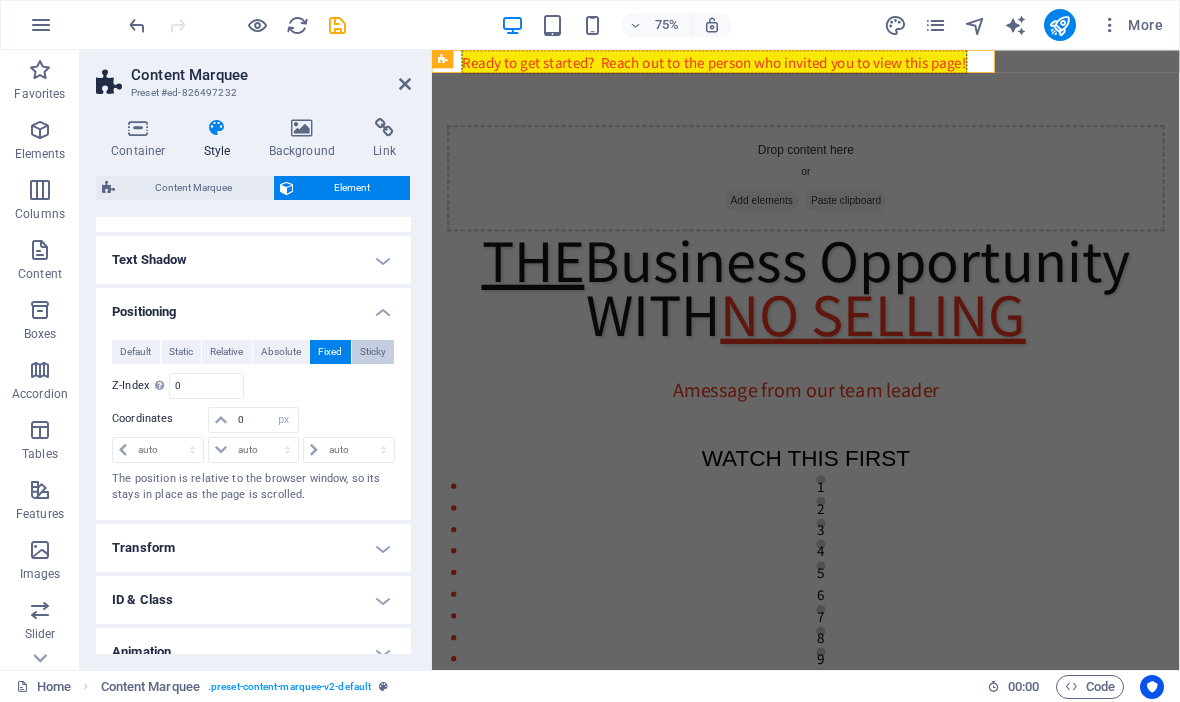 click on "Sticky" at bounding box center (373, 352) 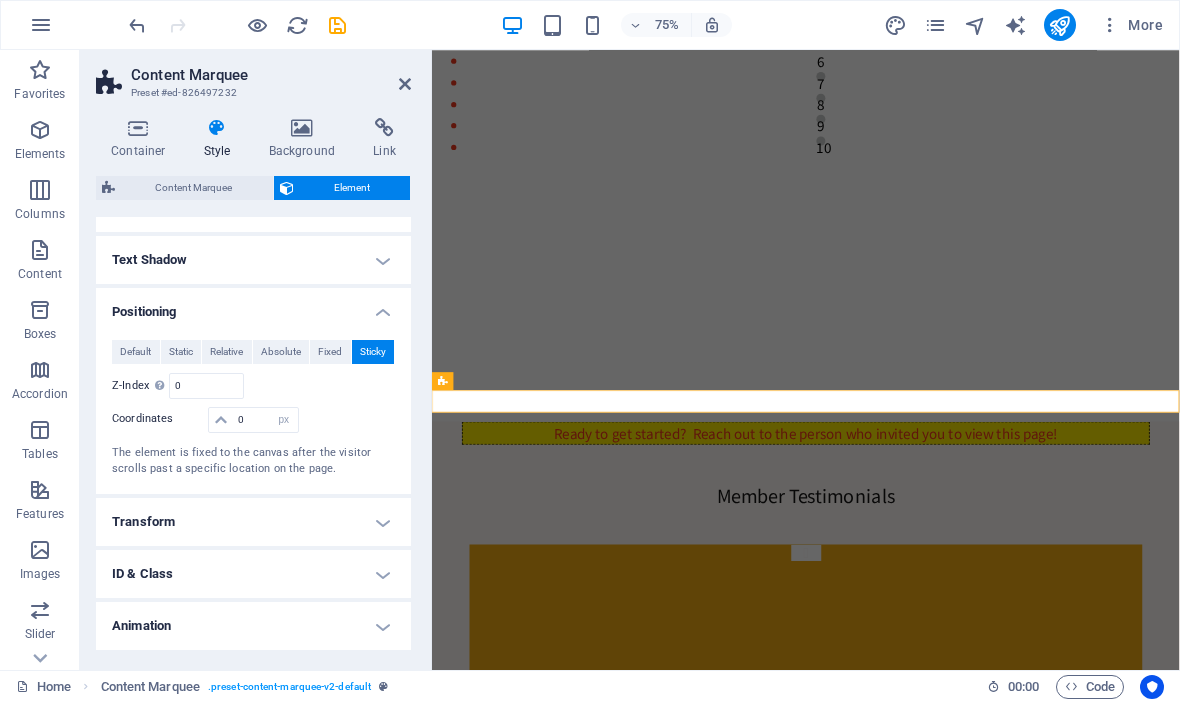 scroll, scrollTop: 806, scrollLeft: 0, axis: vertical 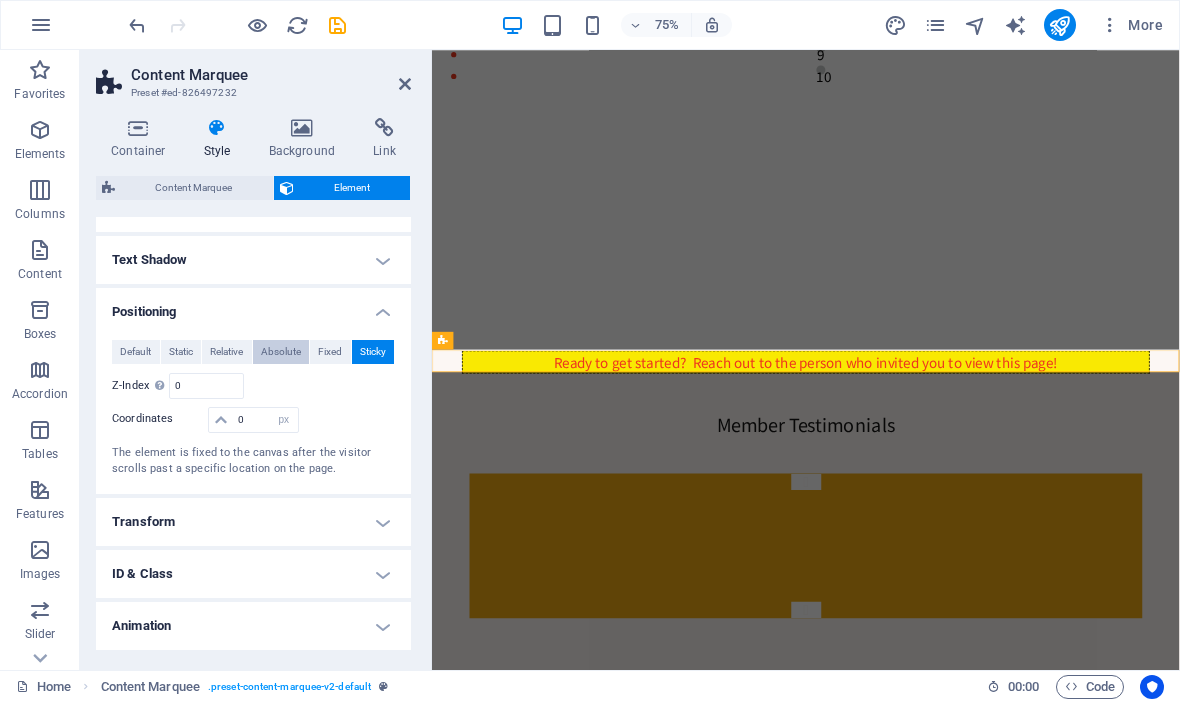 click on "Absolute" at bounding box center (281, 352) 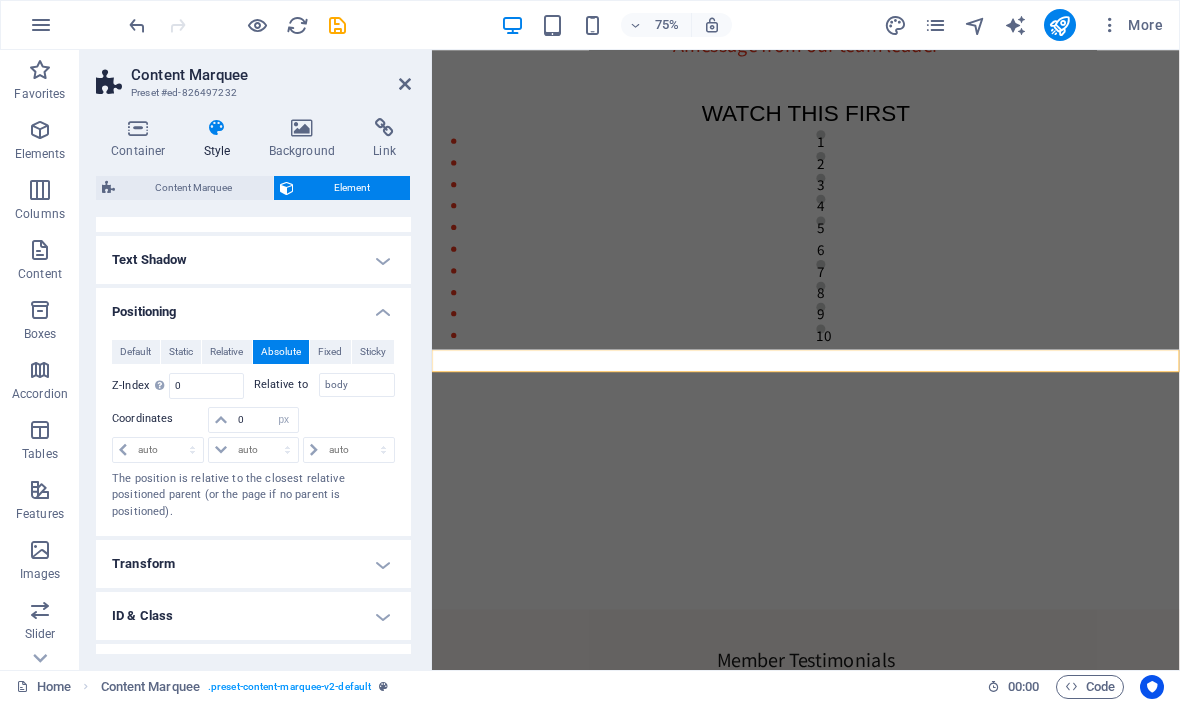 scroll, scrollTop: 0, scrollLeft: 0, axis: both 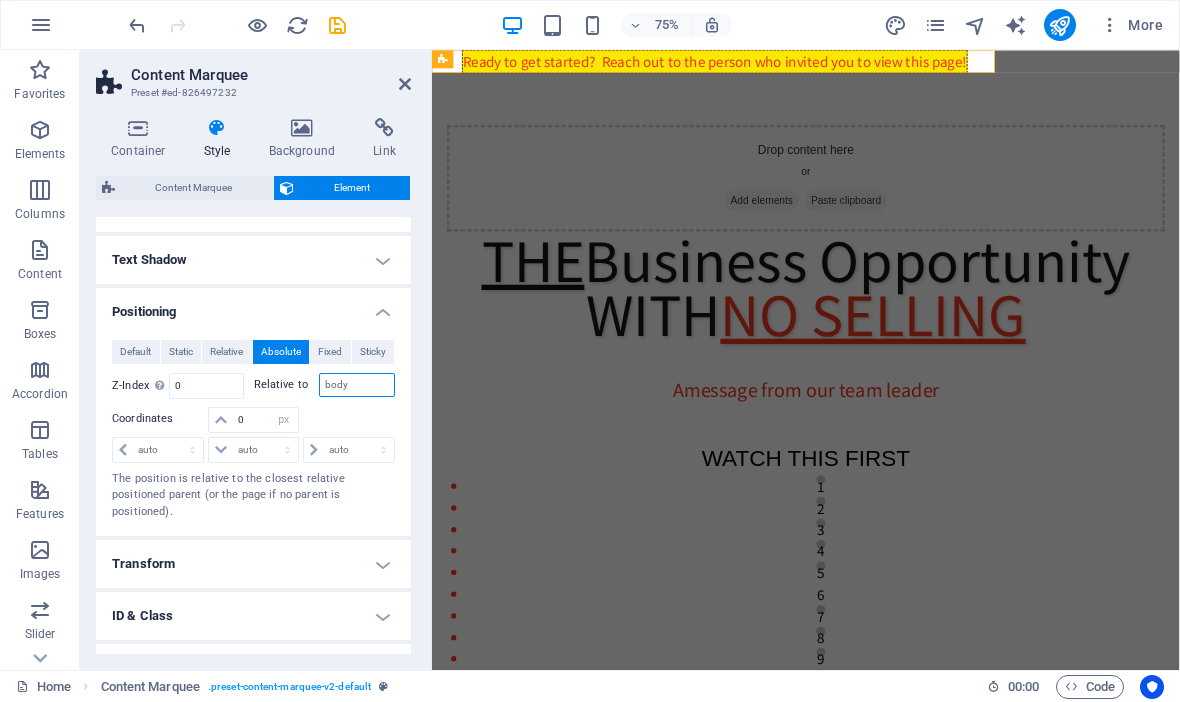 click on "body" at bounding box center [357, 385] 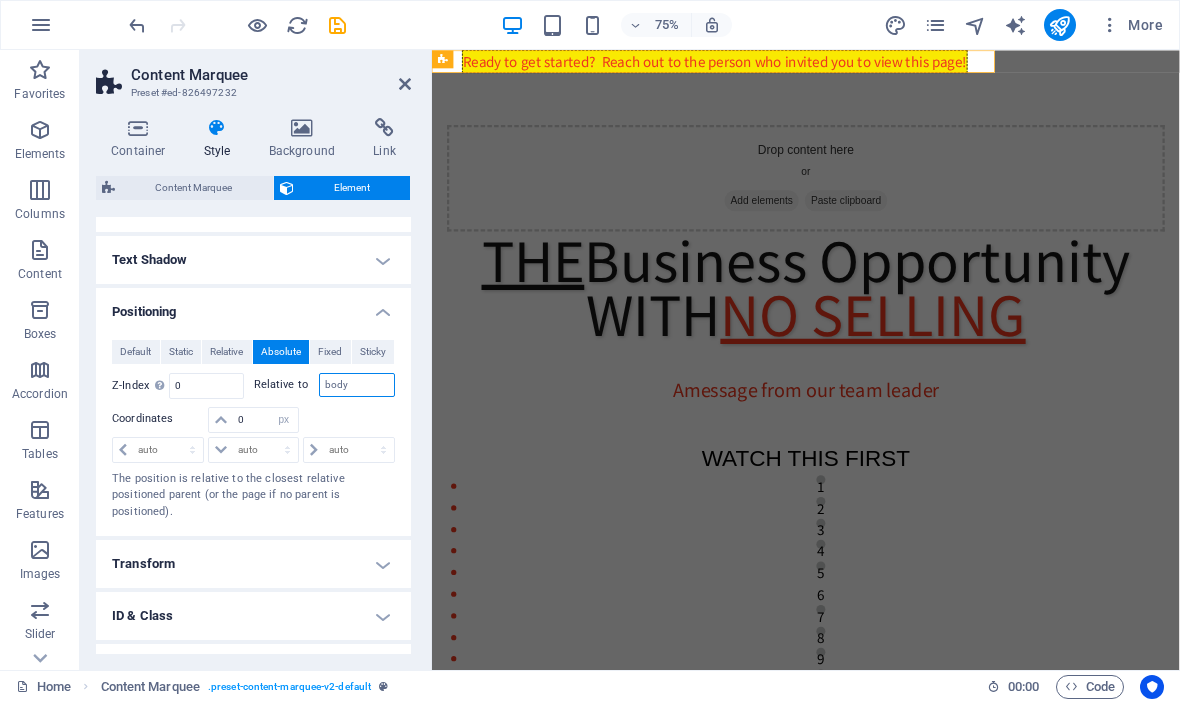 click on "body" at bounding box center [357, 385] 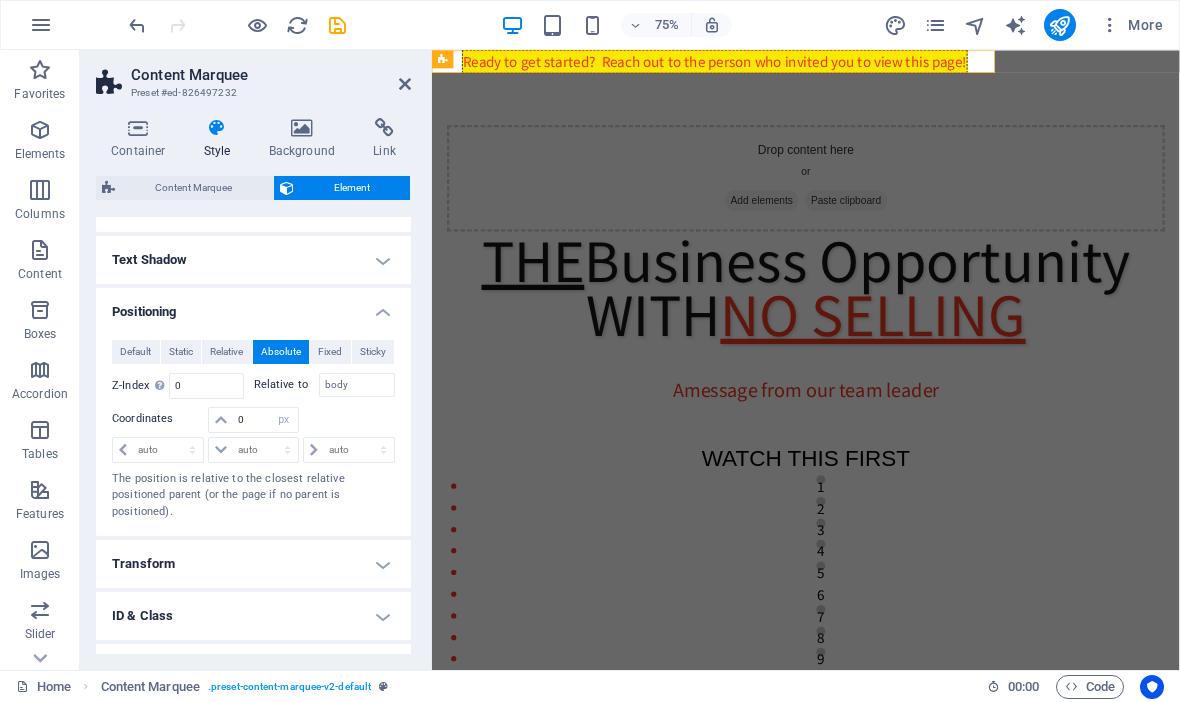 click at bounding box center (348, 421) 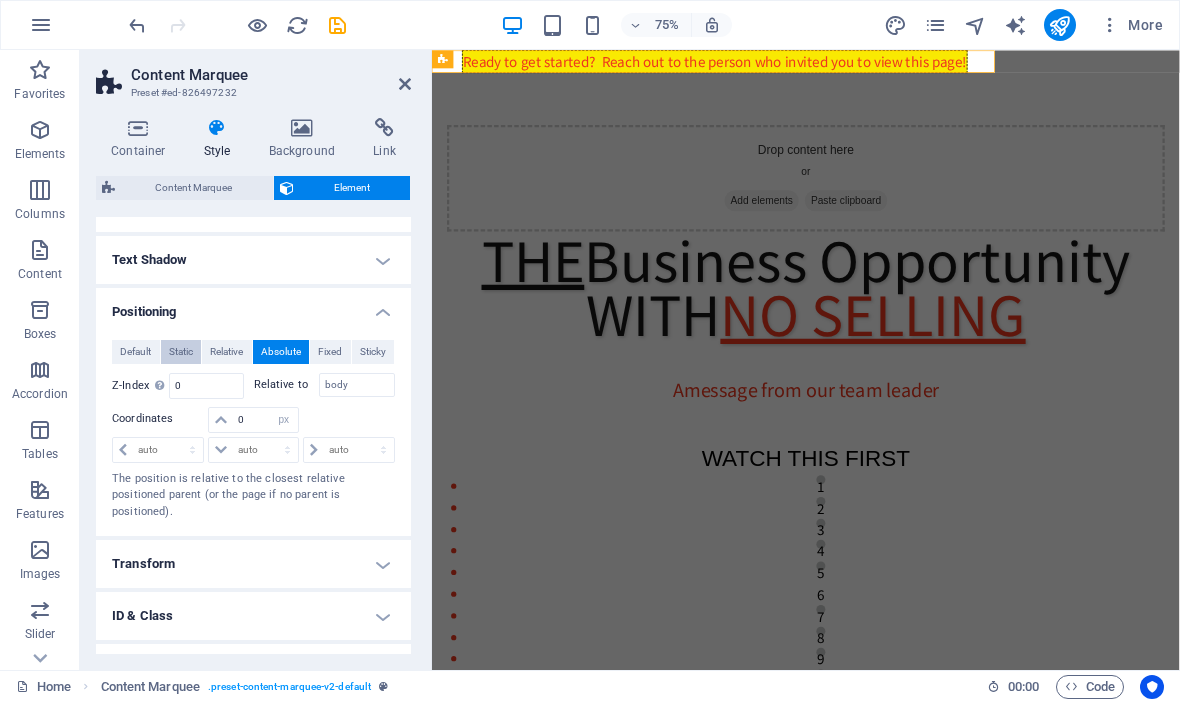 click on "Static" at bounding box center [181, 352] 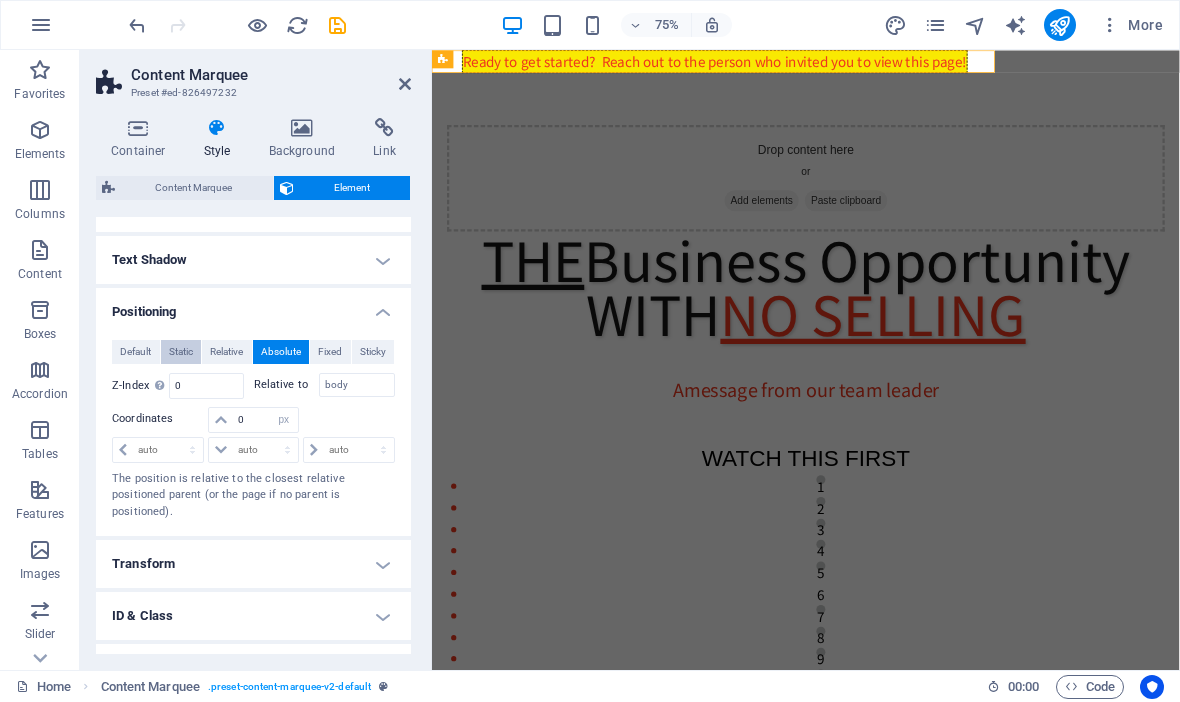type 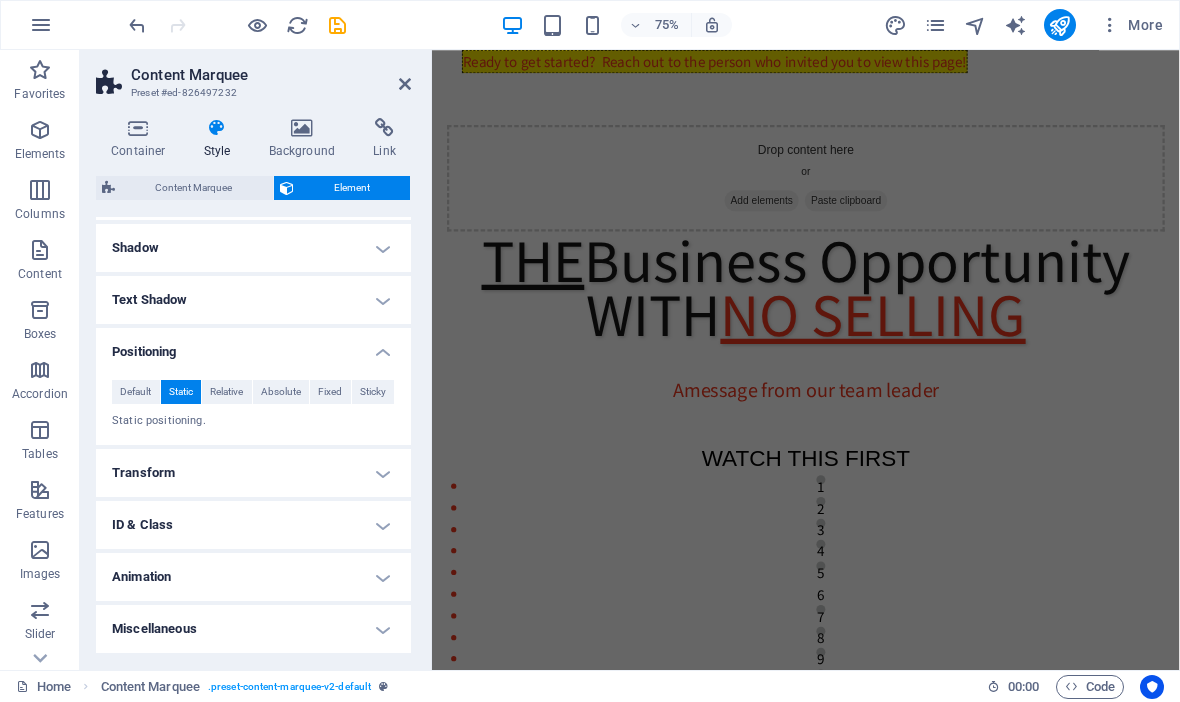 scroll, scrollTop: 356, scrollLeft: 0, axis: vertical 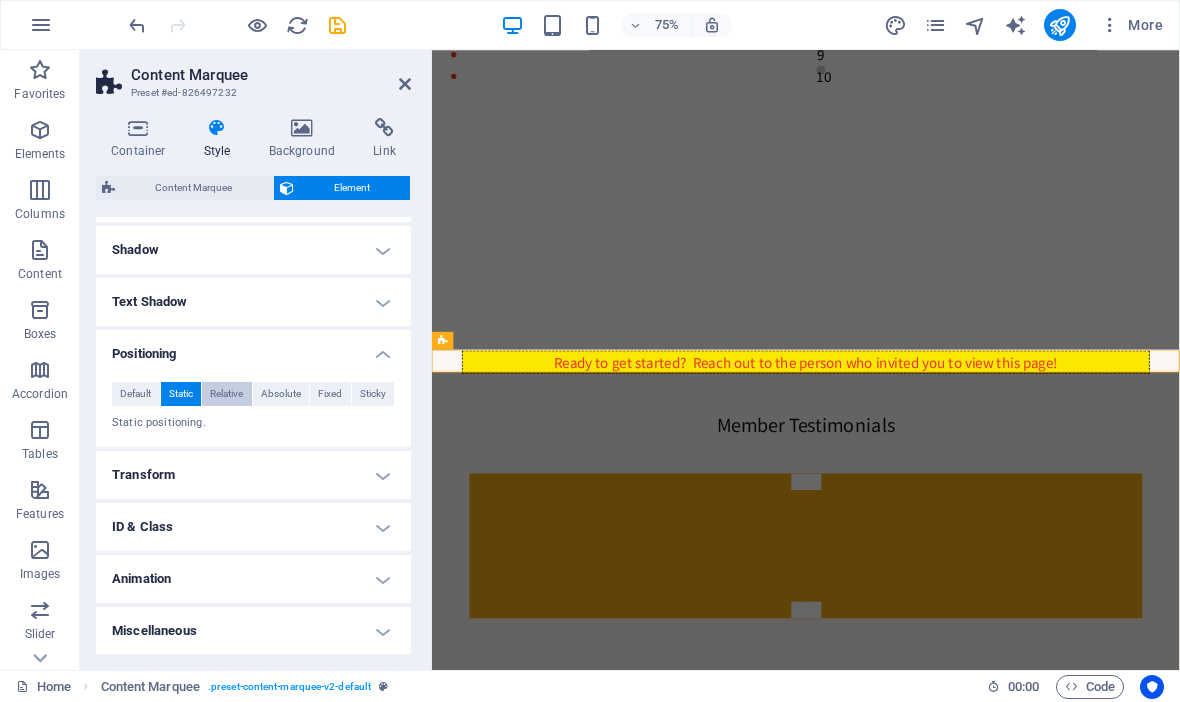click on "Relative" at bounding box center (227, 394) 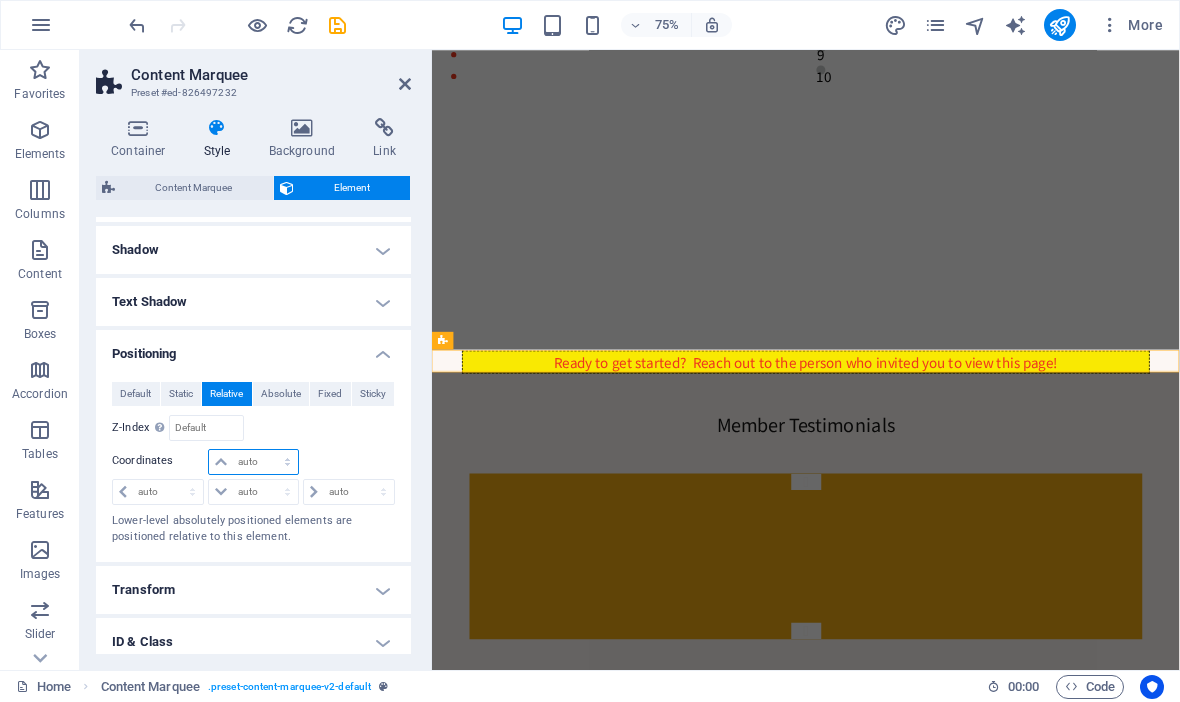 click on "auto px rem % em" at bounding box center (253, 462) 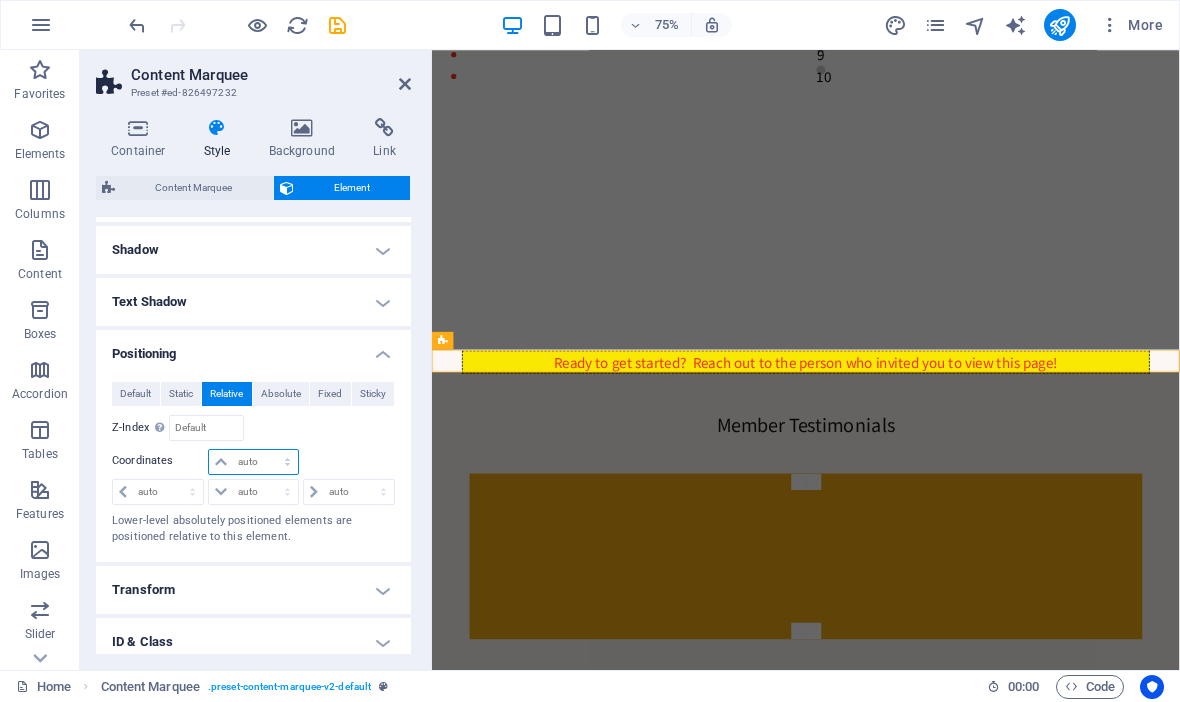 select on "px" 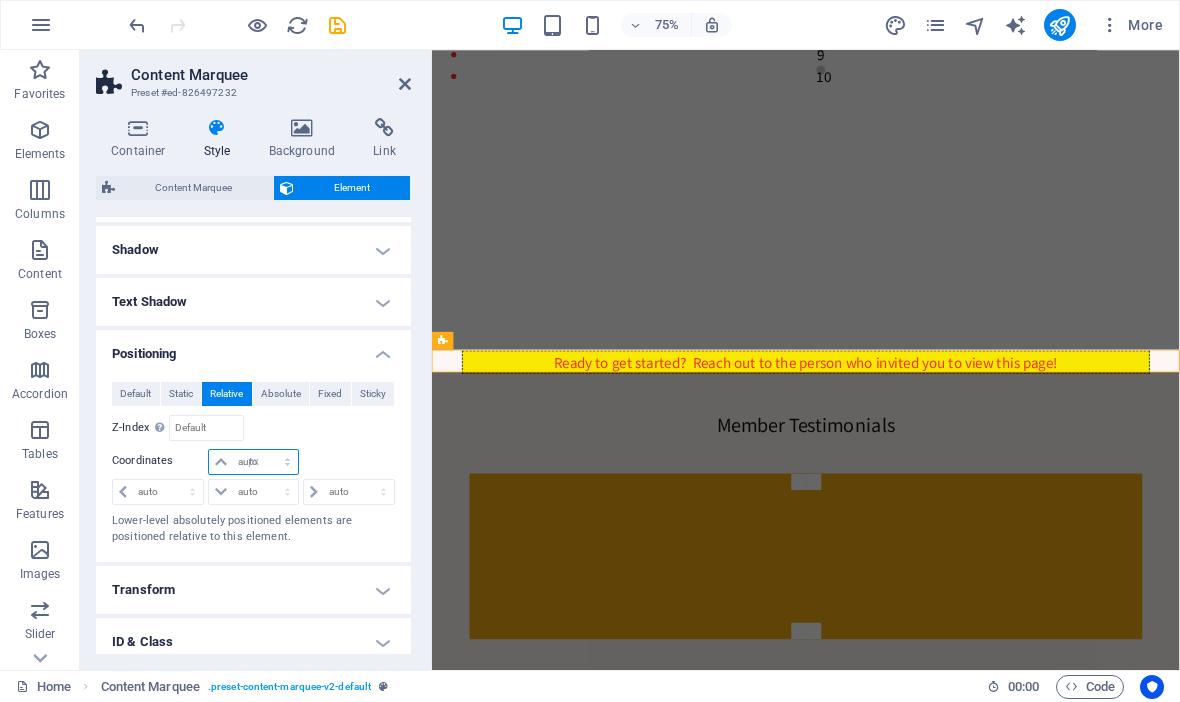 type on "0" 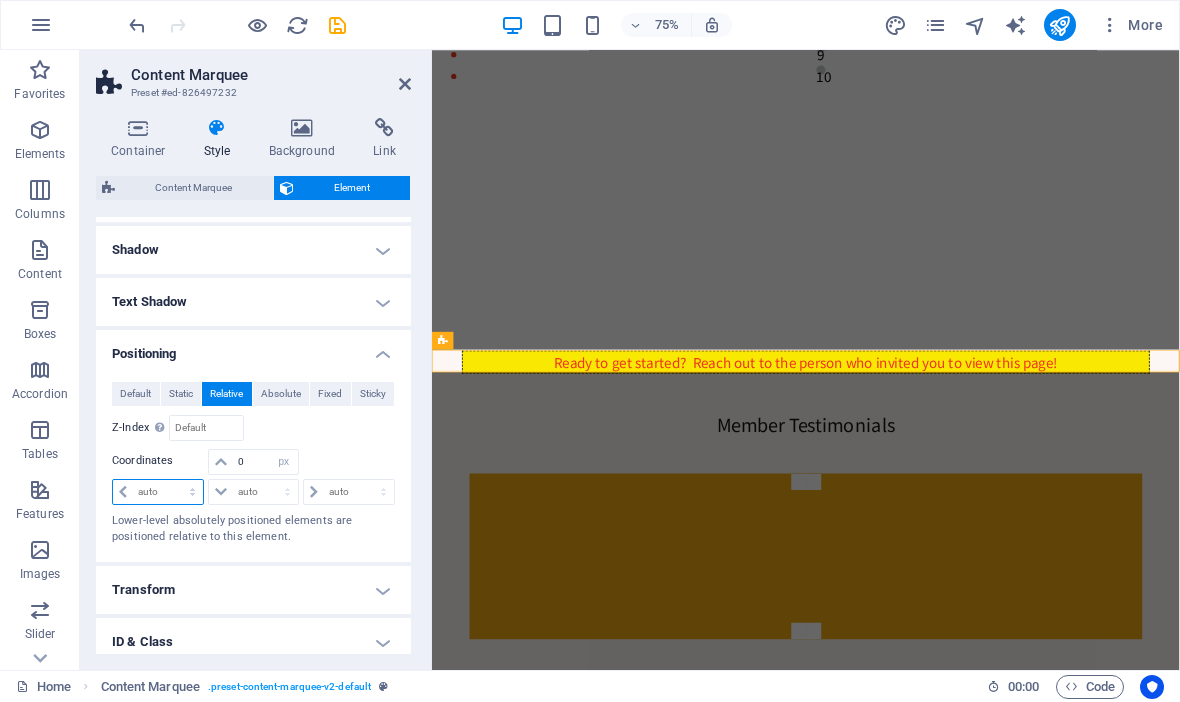 click on "auto px rem % em" at bounding box center [158, 492] 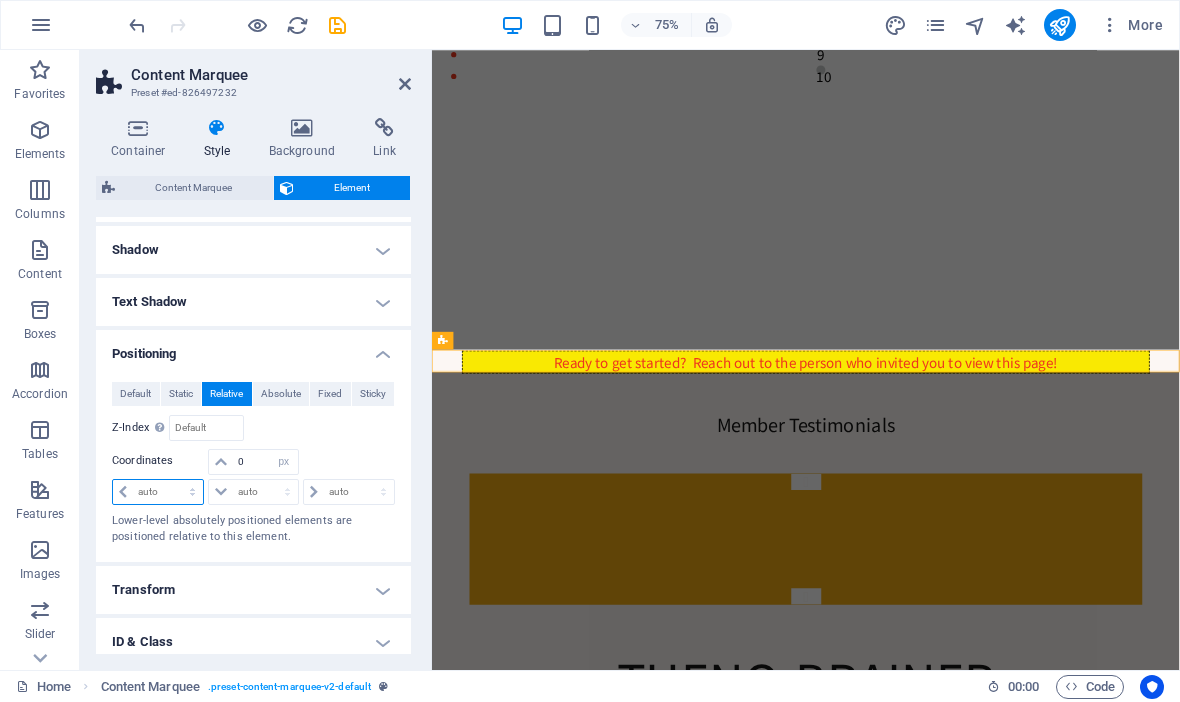 select on "px" 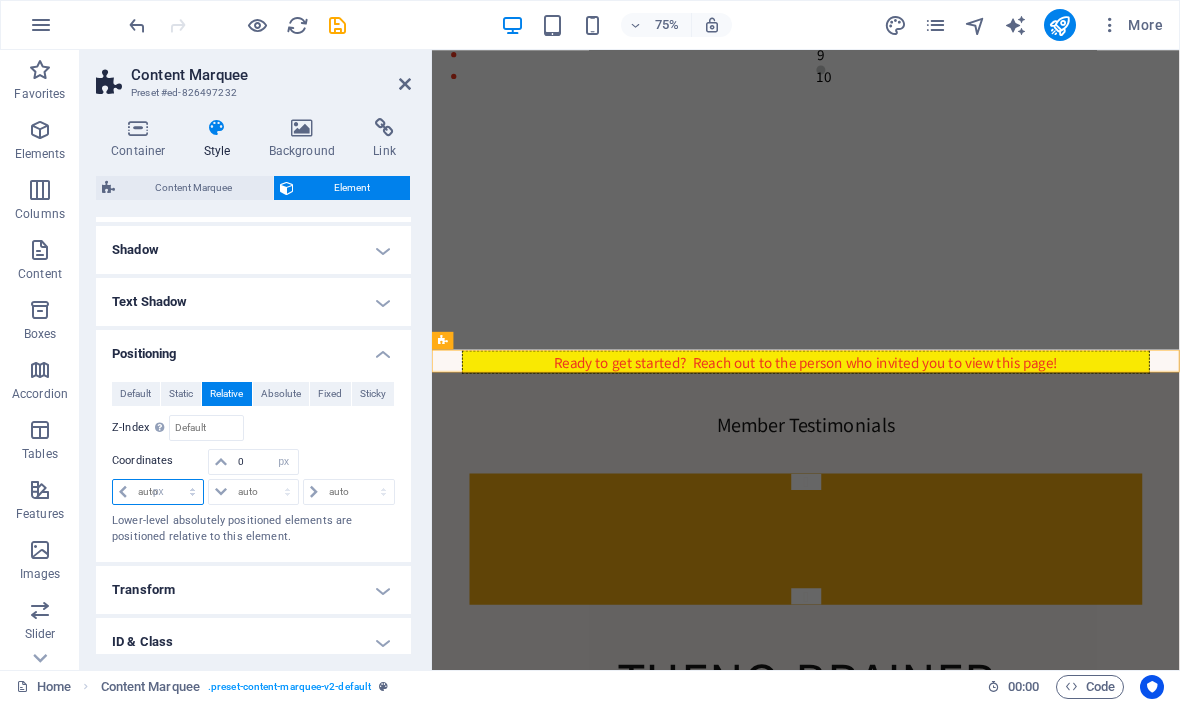 type on "0" 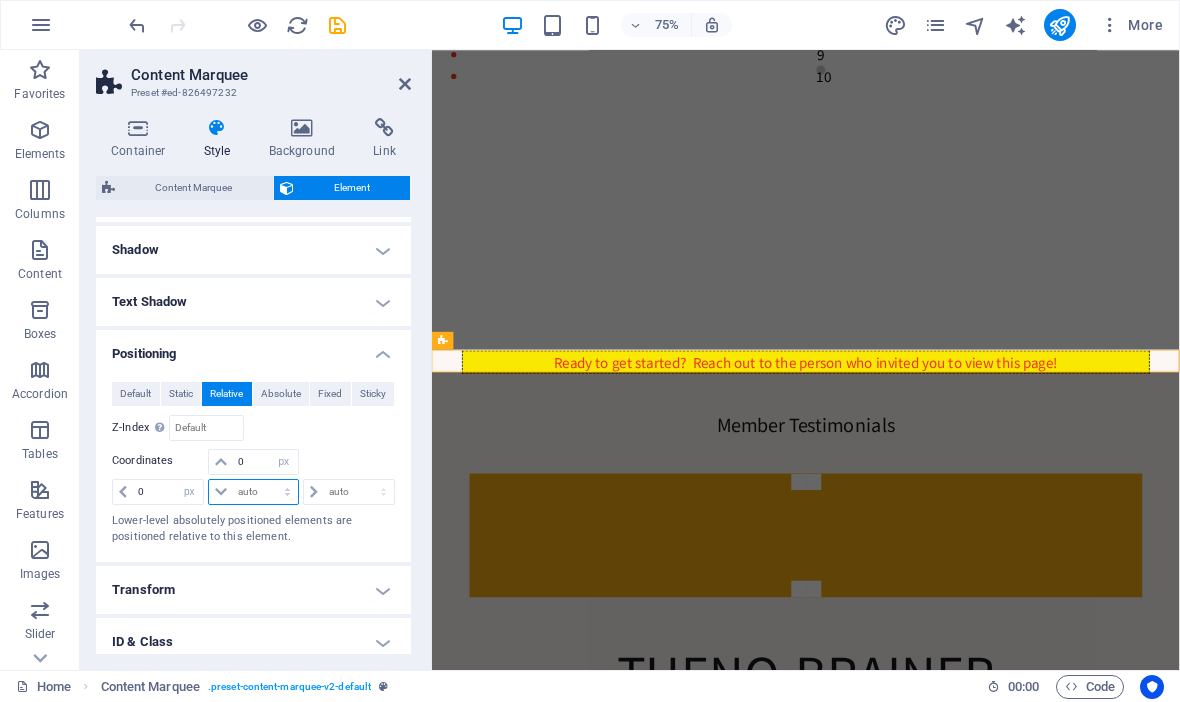 click on "auto px rem % em" at bounding box center (253, 492) 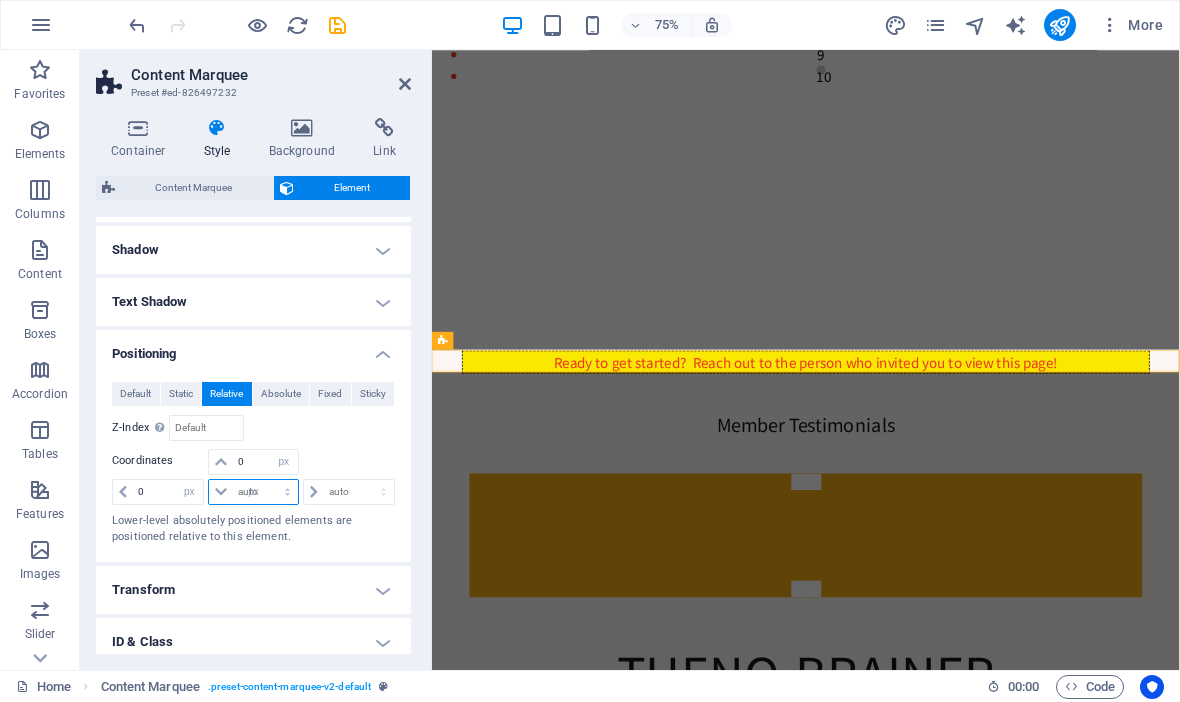 type on "0" 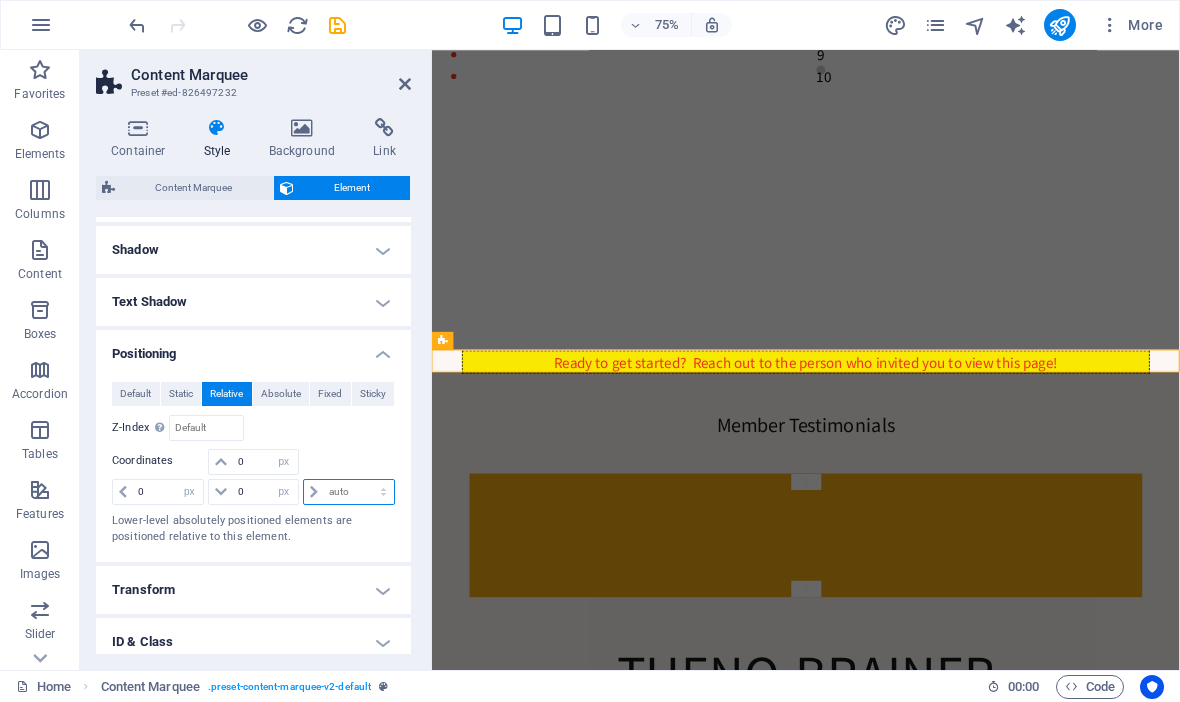 click on "auto px rem % em" at bounding box center [349, 492] 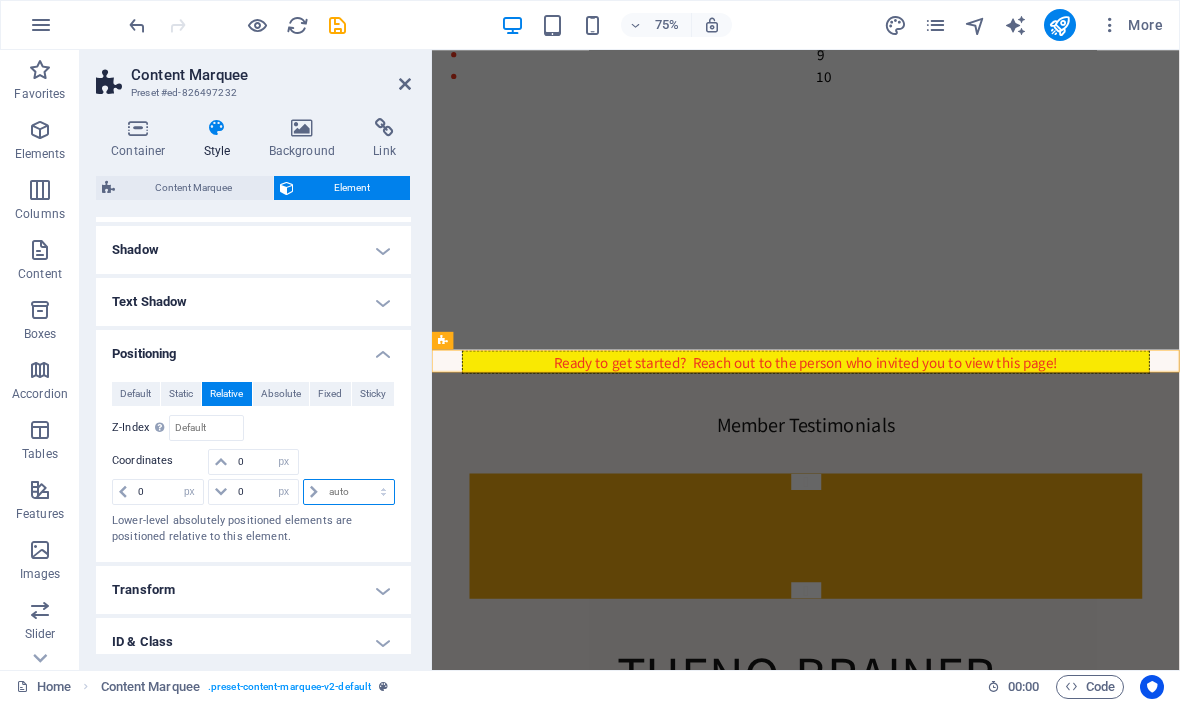select on "px" 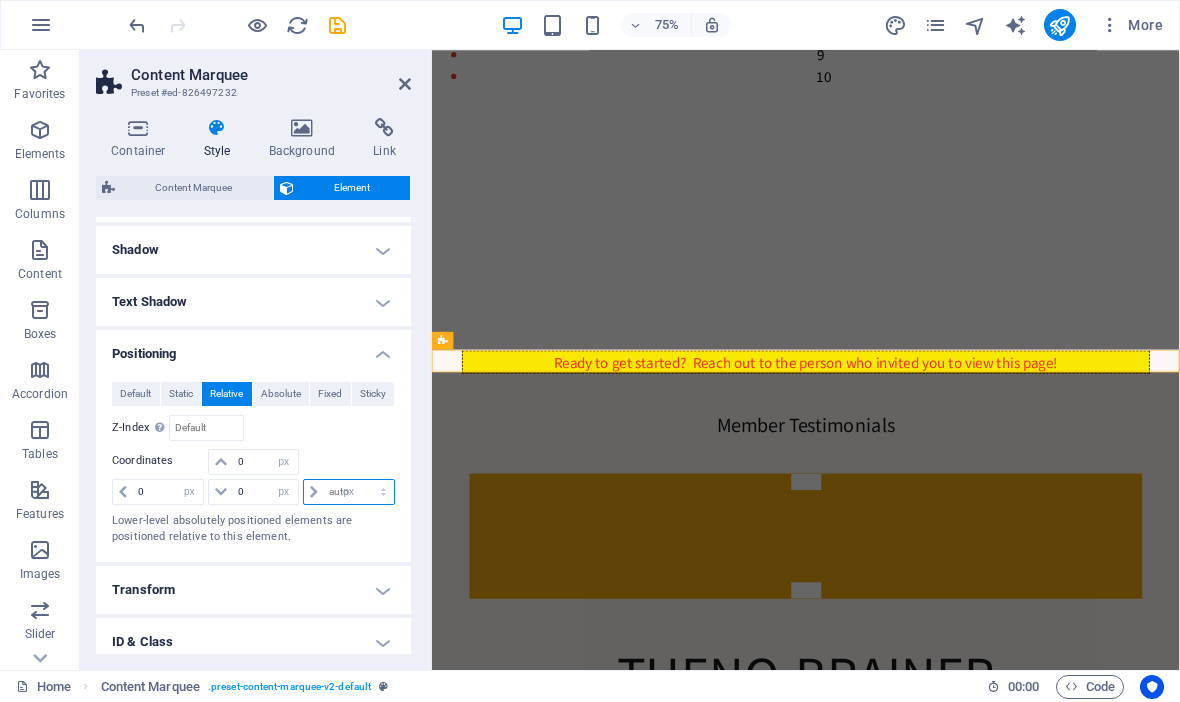 type on "0" 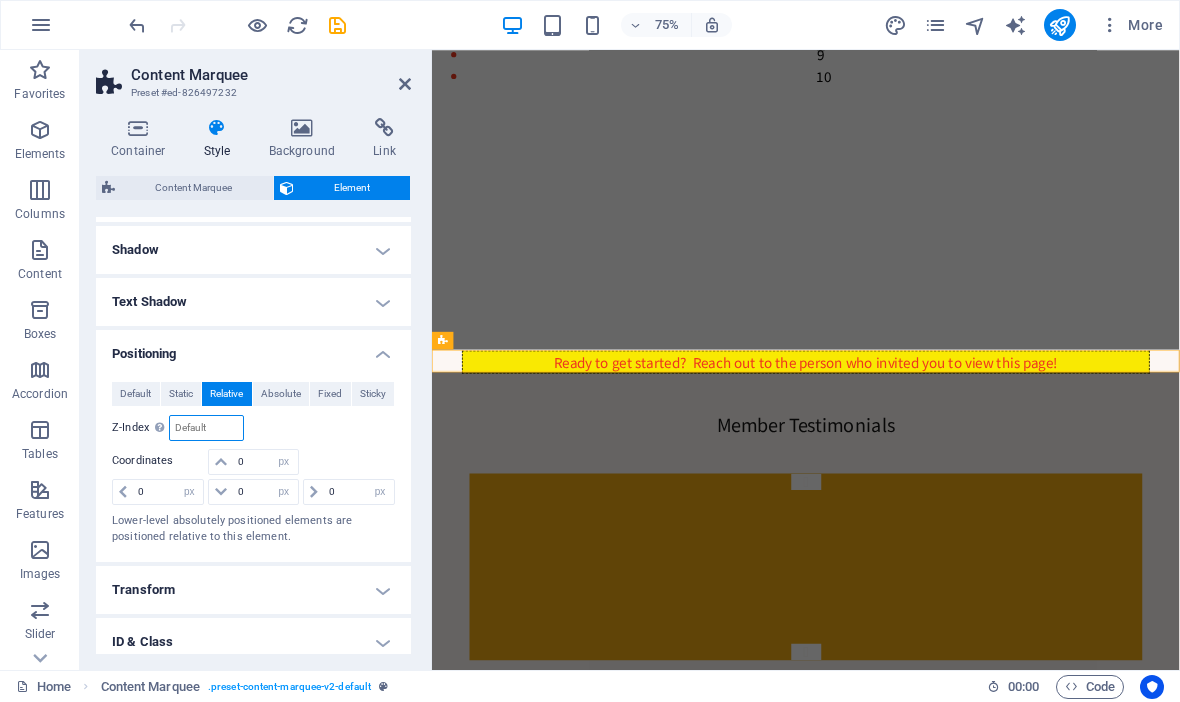 click at bounding box center (206, 428) 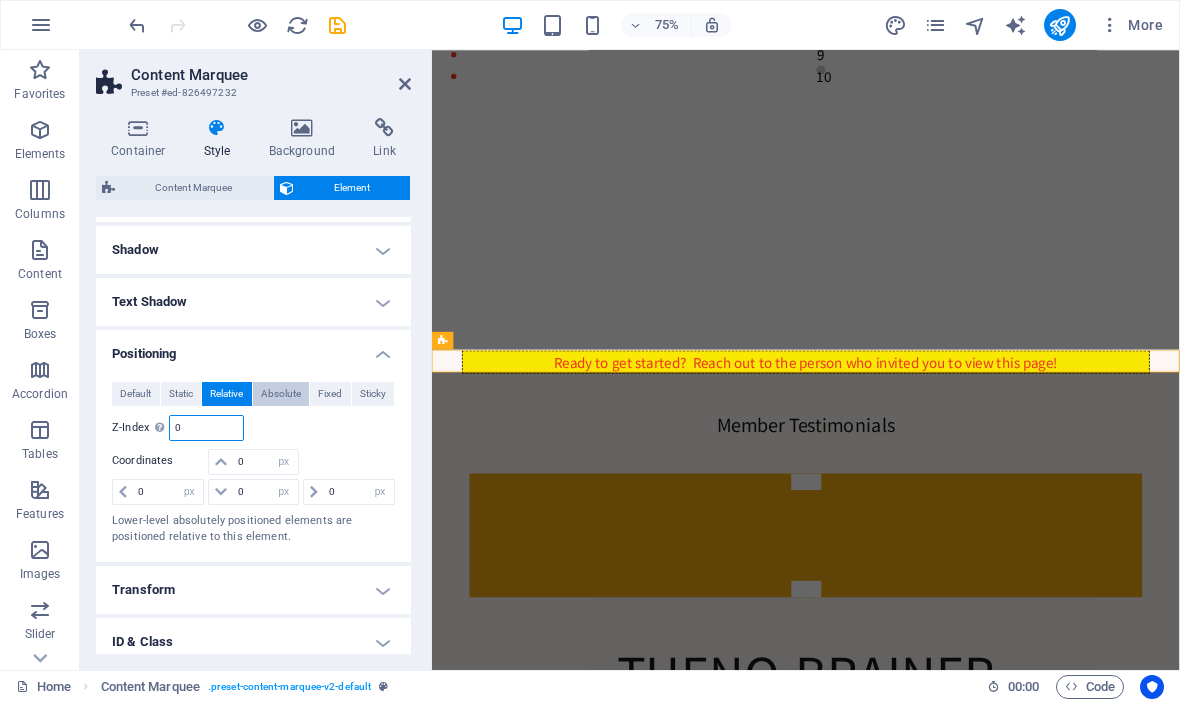 type on "0" 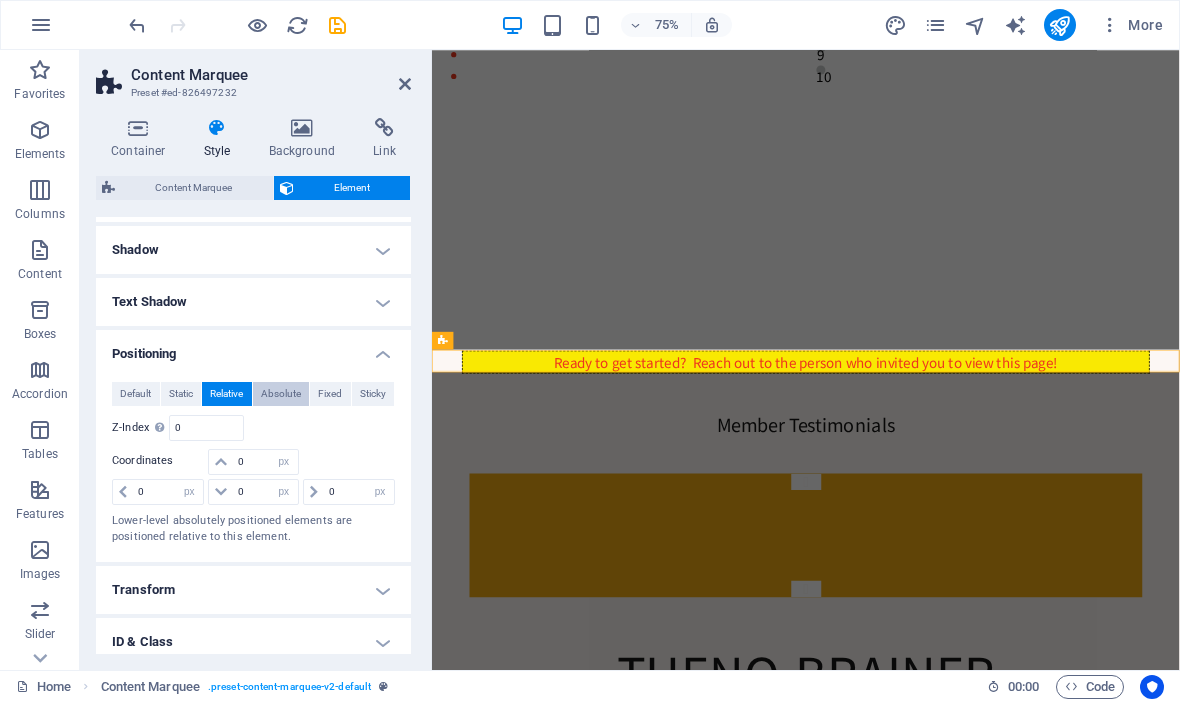 click on "Absolute" at bounding box center (281, 394) 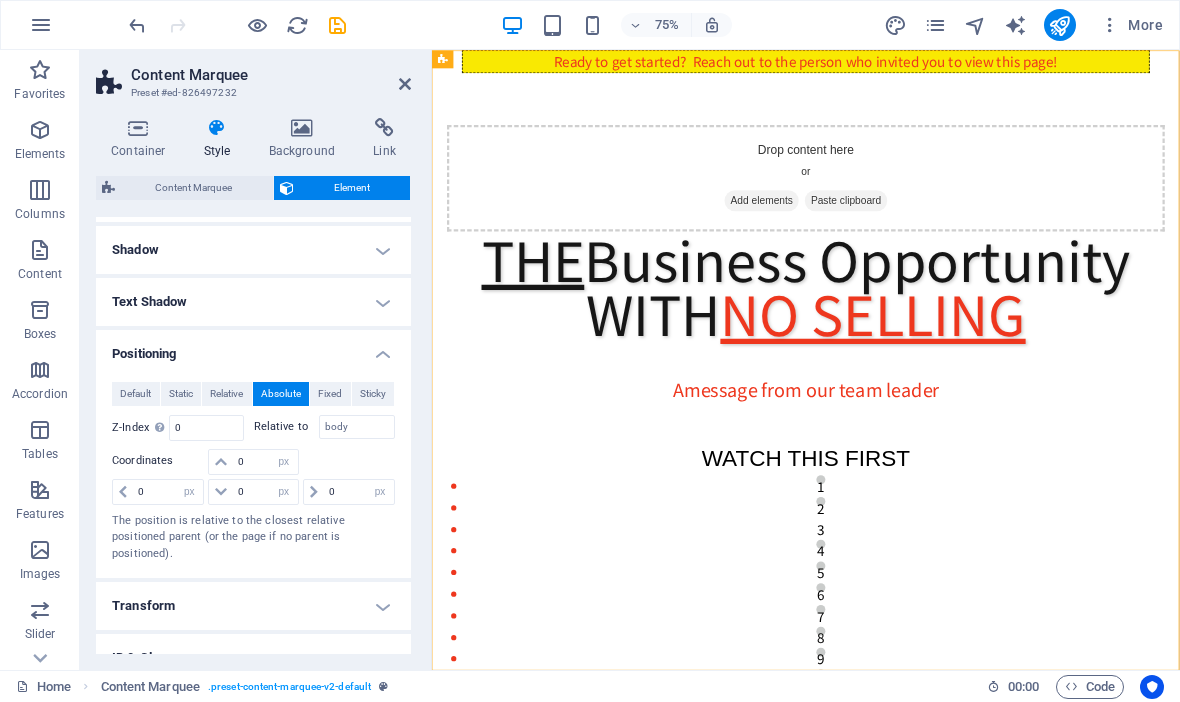 scroll, scrollTop: 0, scrollLeft: 0, axis: both 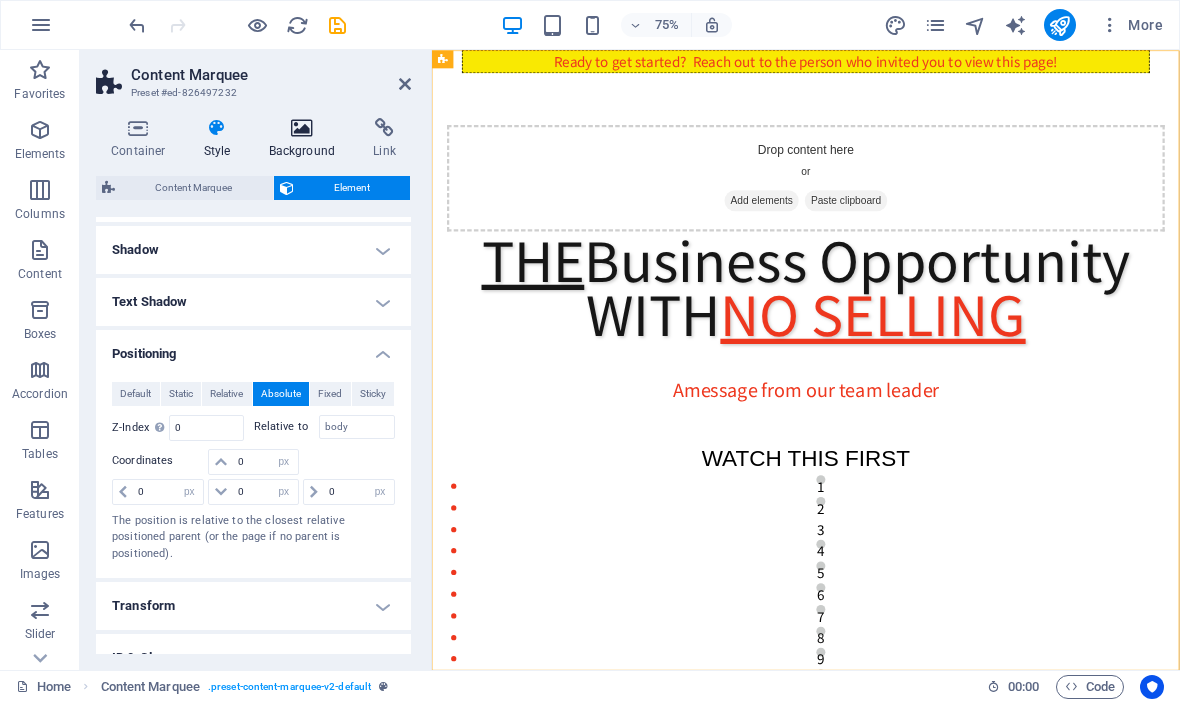 click at bounding box center [302, 128] 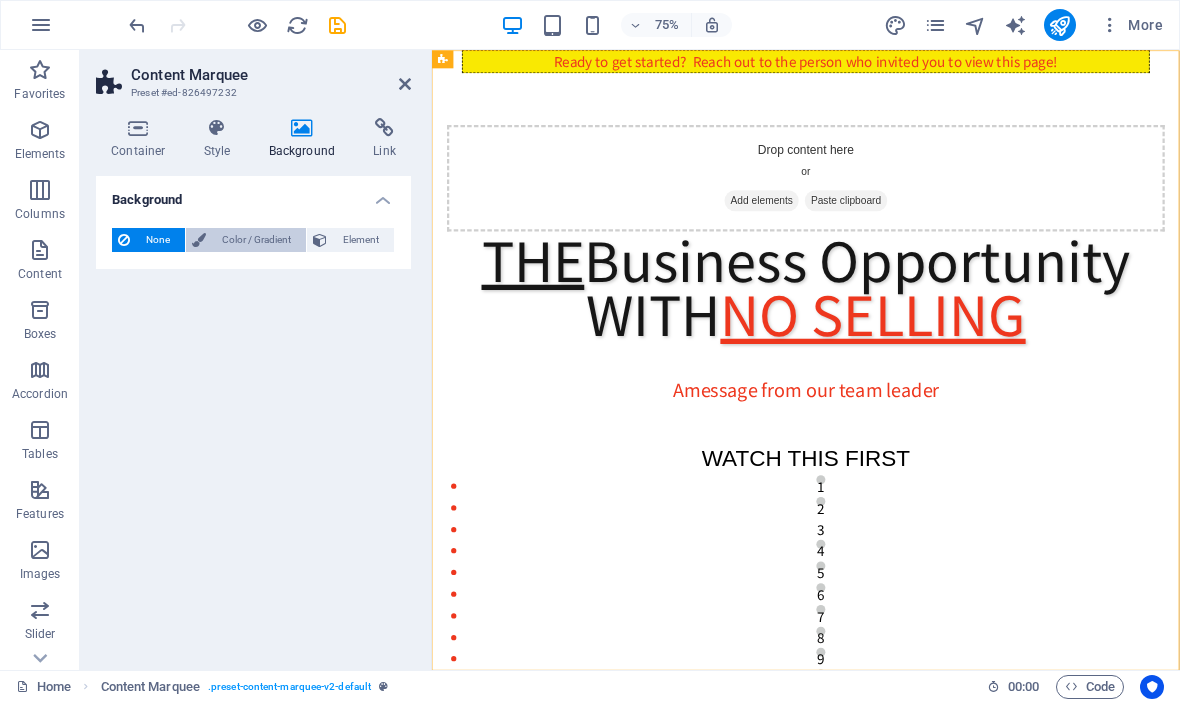 click on "Color / Gradient" at bounding box center [256, 240] 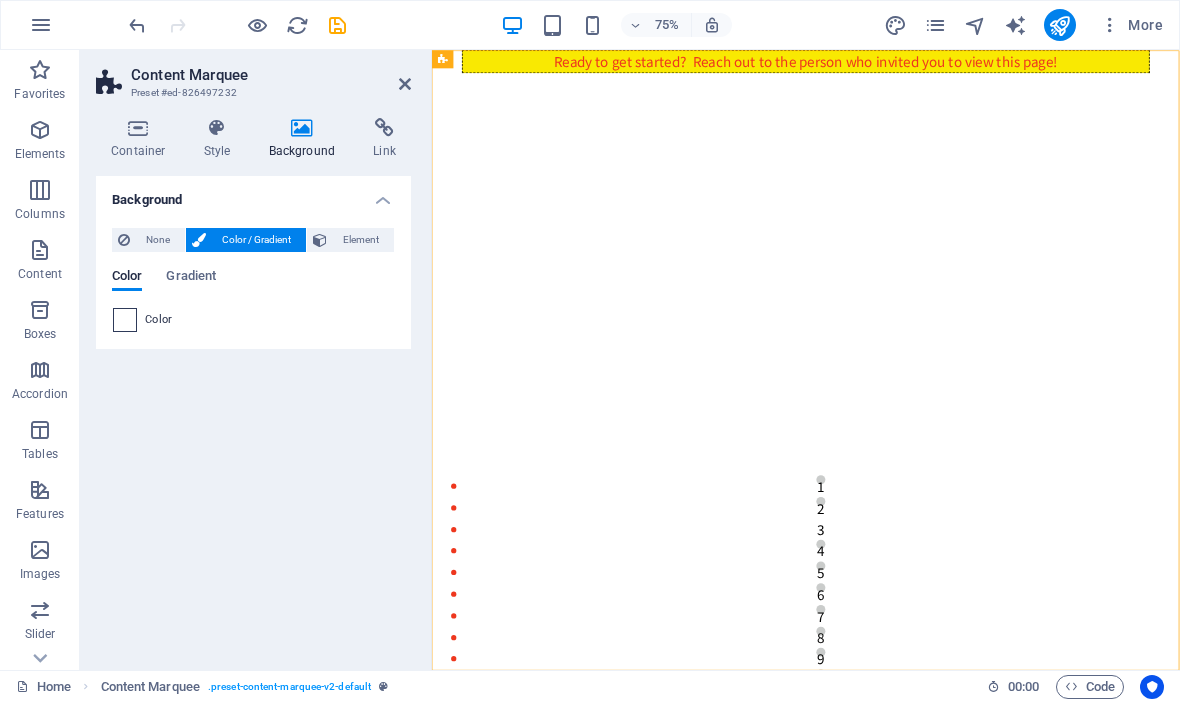 click at bounding box center [125, 320] 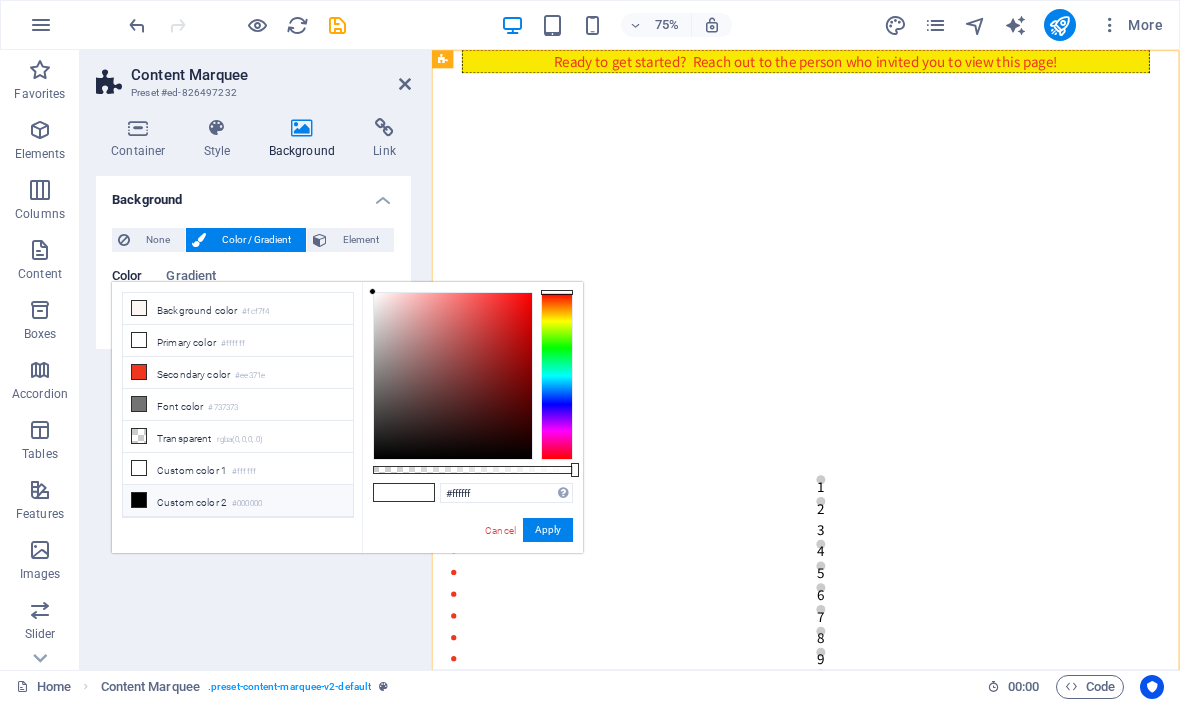 scroll, scrollTop: 0, scrollLeft: 0, axis: both 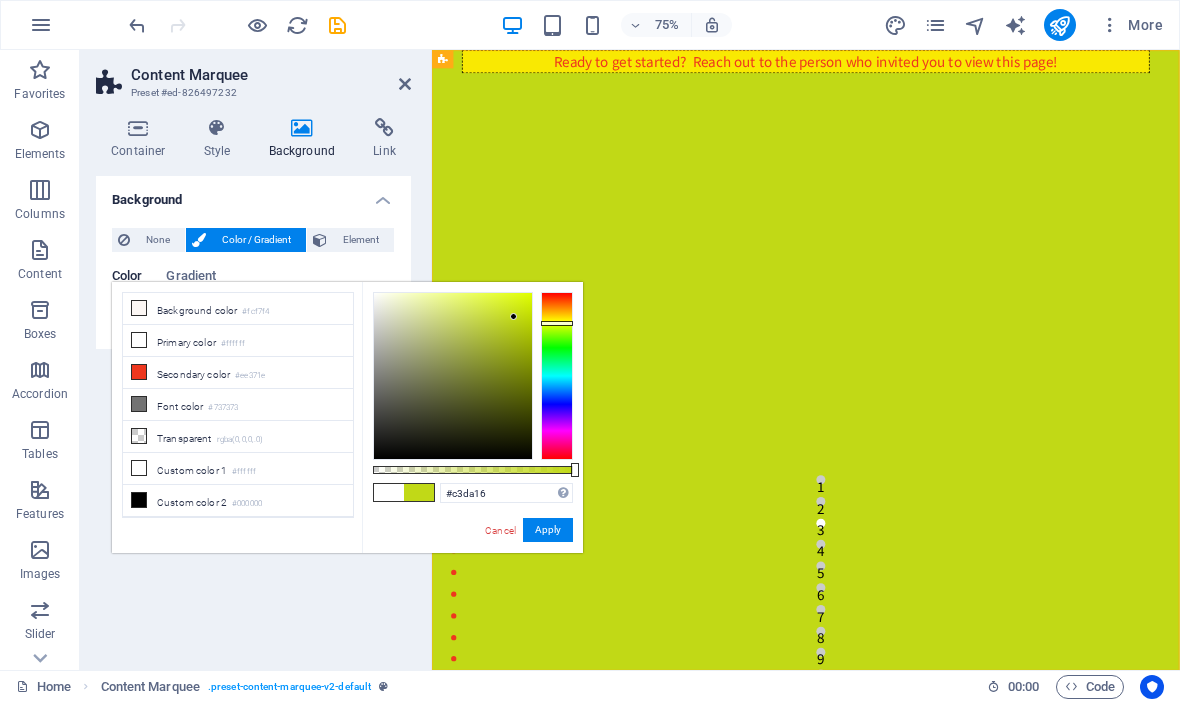 type on "#c4dc16" 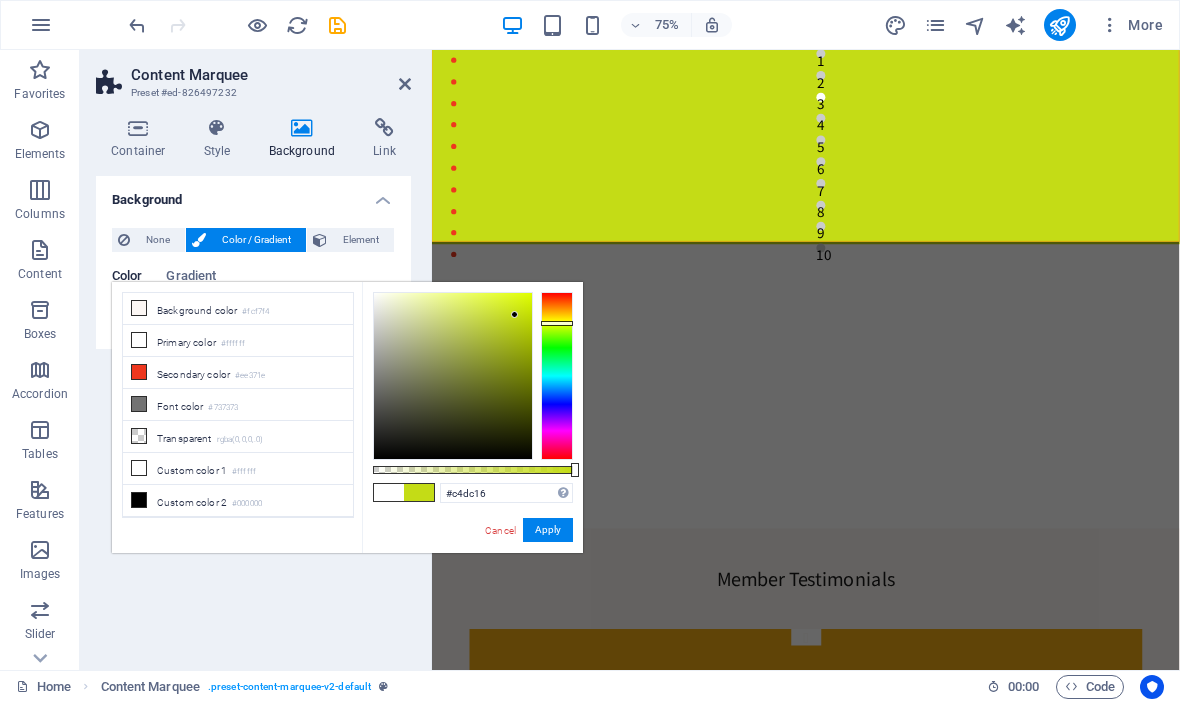 scroll, scrollTop: 568, scrollLeft: 0, axis: vertical 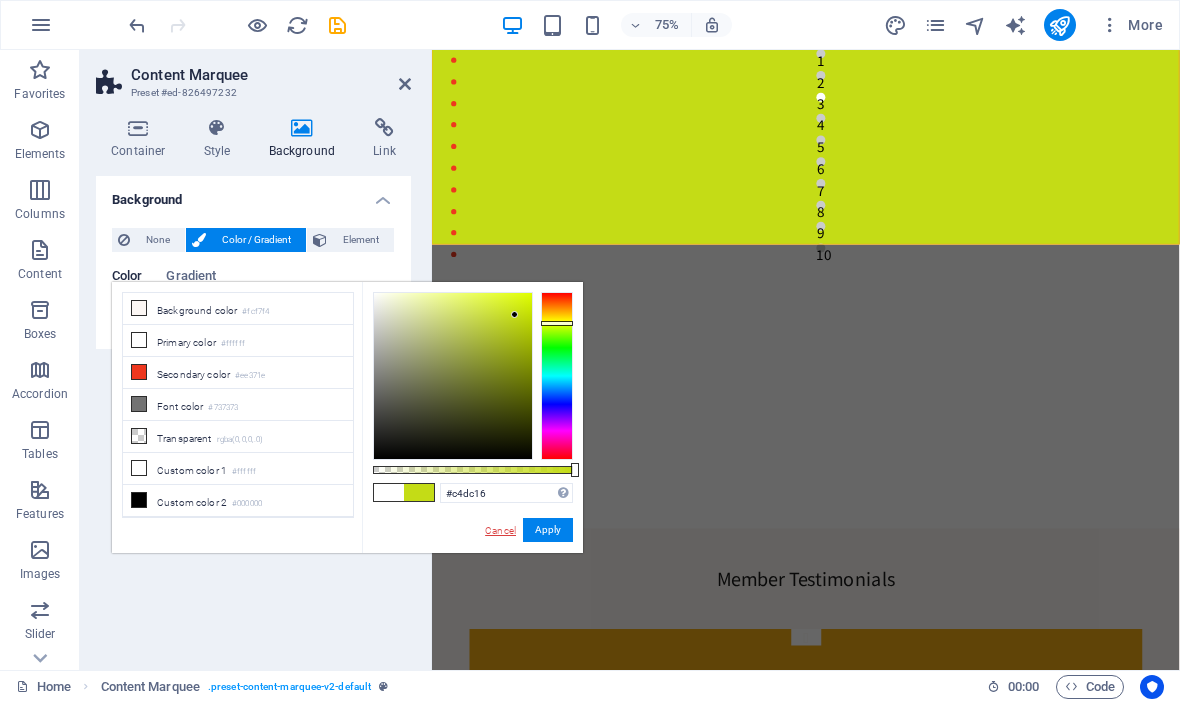 click on "Cancel" at bounding box center [500, 530] 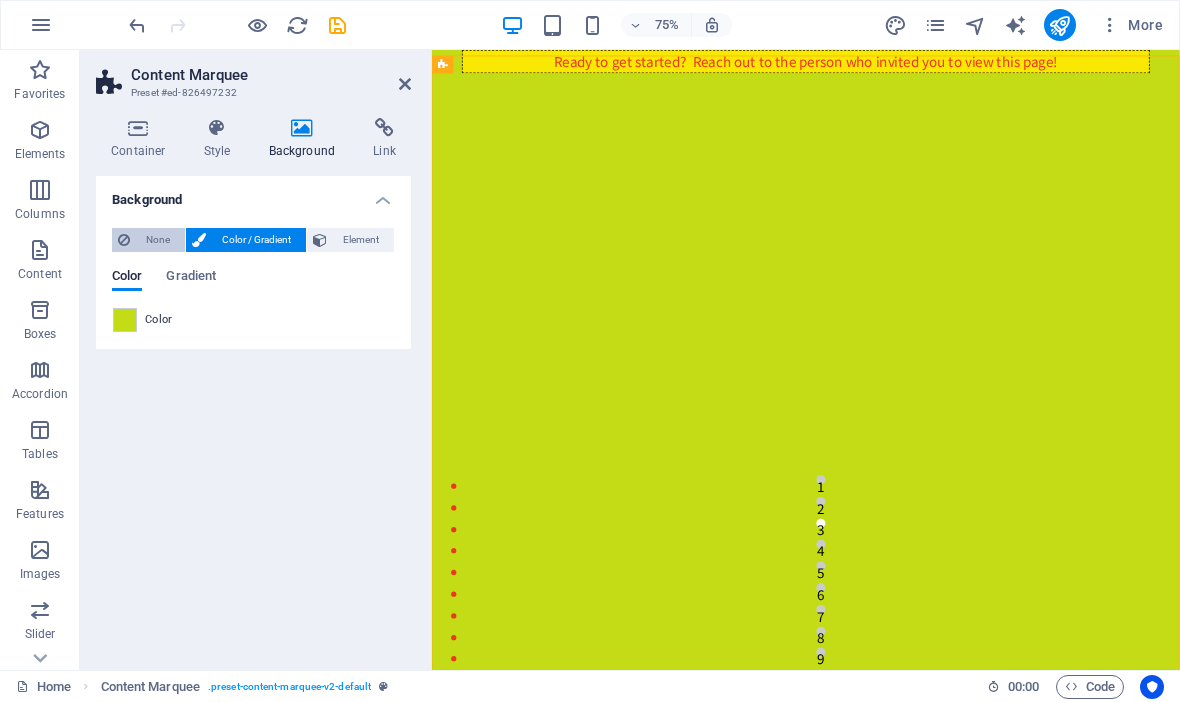 click on "None" at bounding box center (157, 240) 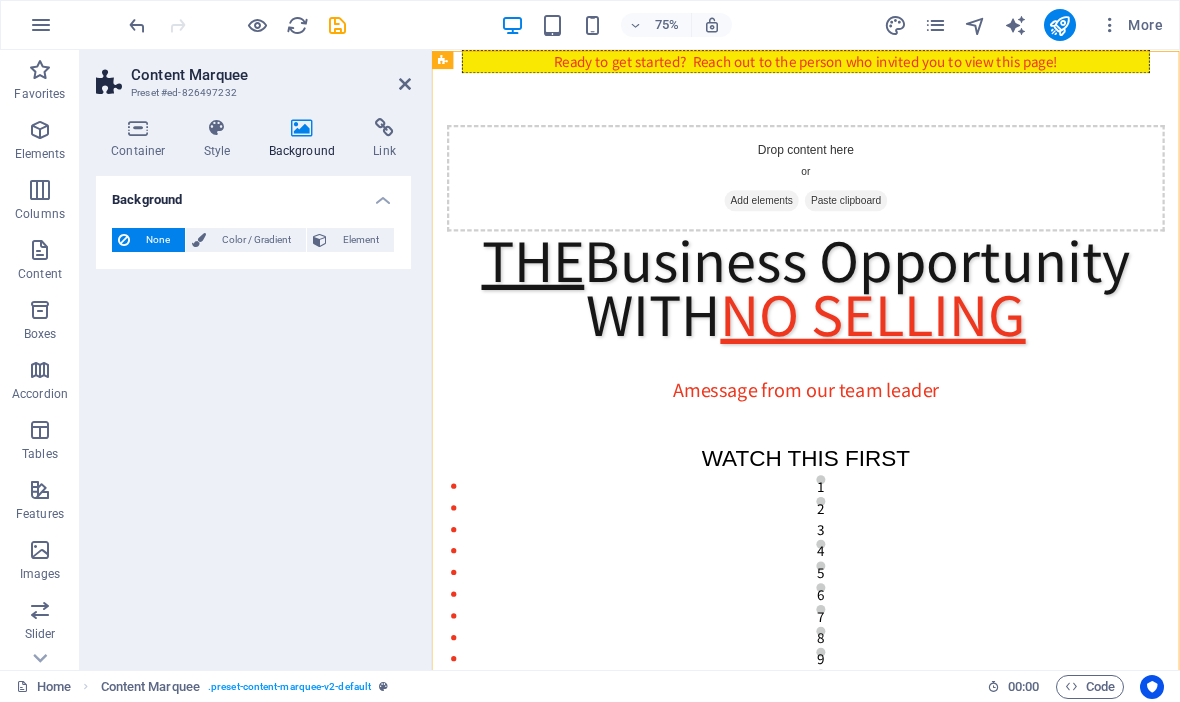 scroll, scrollTop: 0, scrollLeft: 0, axis: both 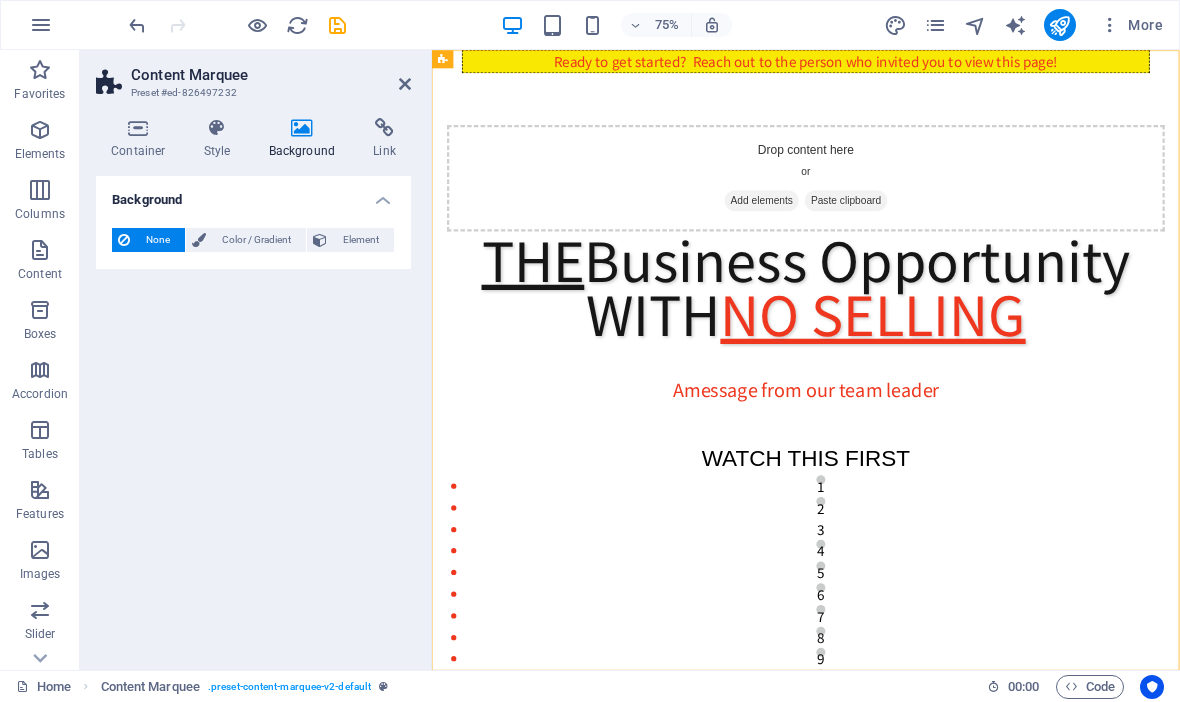click on "Ready to get started?  Reach out to the person who invited you to view this page!" at bounding box center [930, 463] 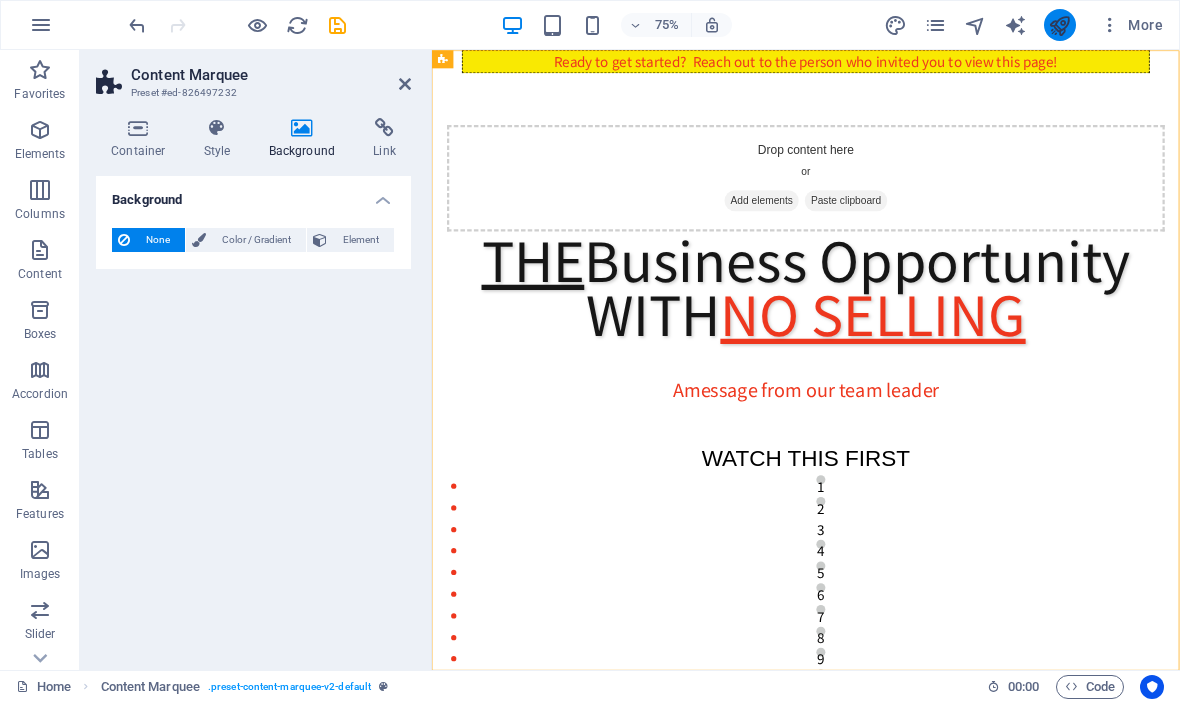 click at bounding box center [1059, 25] 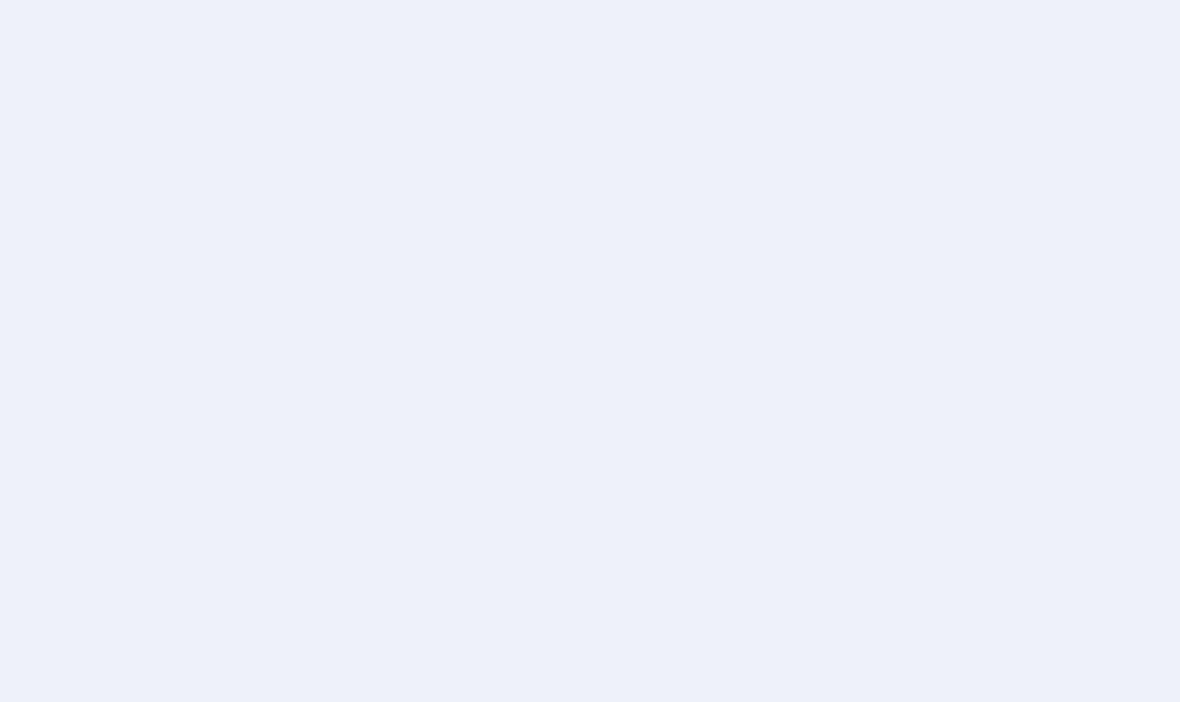 scroll, scrollTop: 0, scrollLeft: 0, axis: both 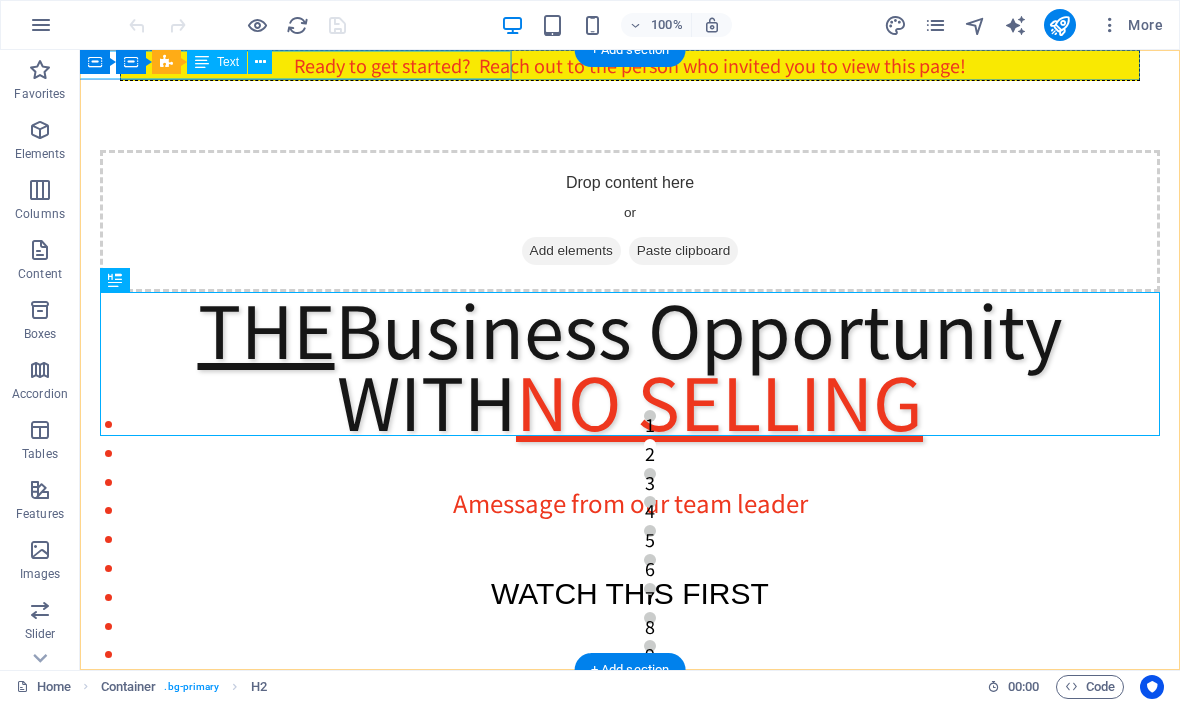 click on "Text" at bounding box center (217, 62) 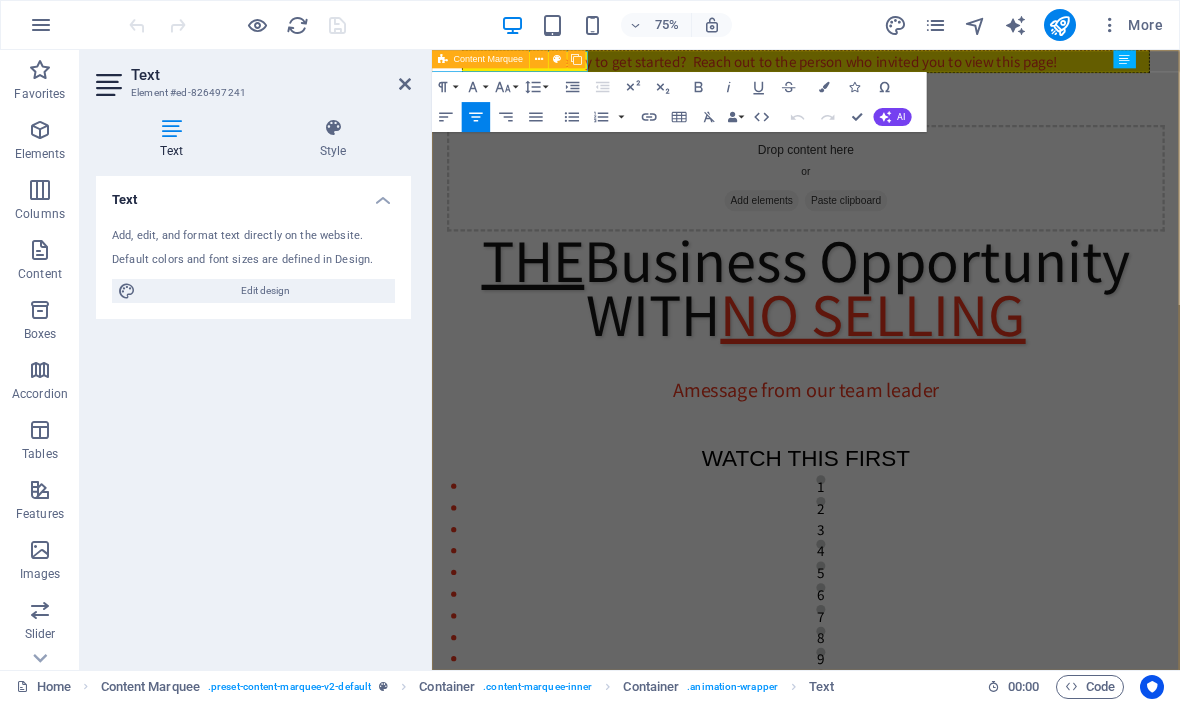 click on "Content Marquee" at bounding box center [480, 59] 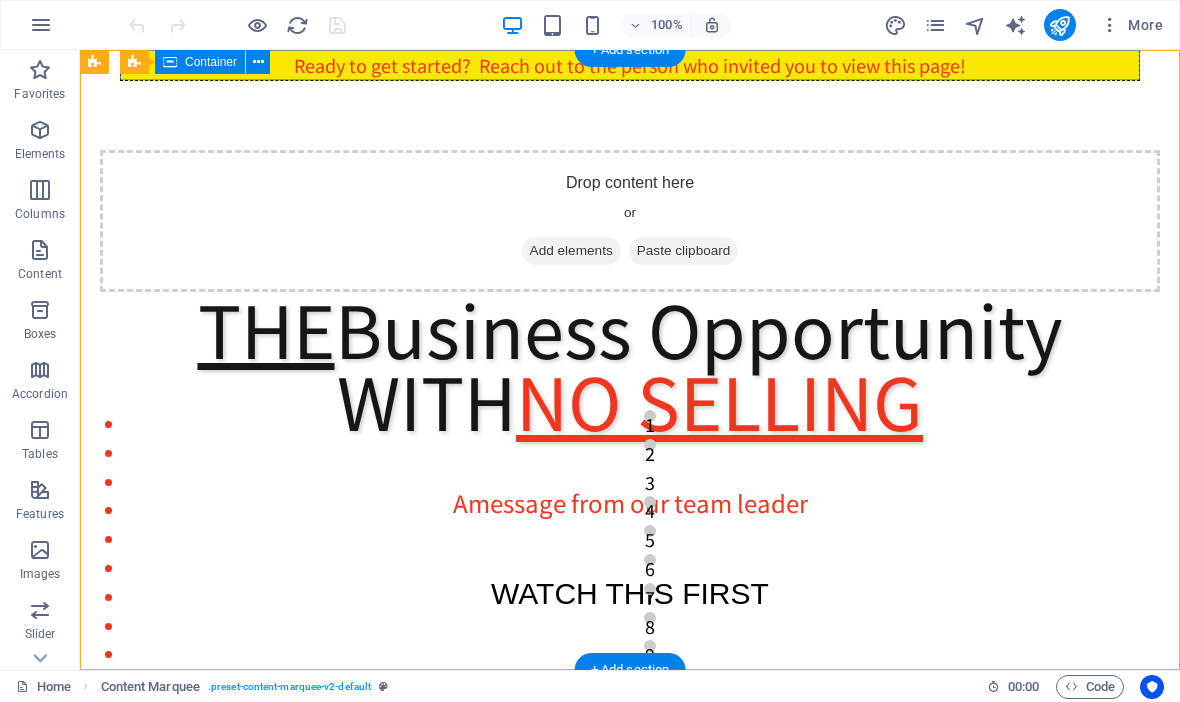click on "Container" at bounding box center [200, 62] 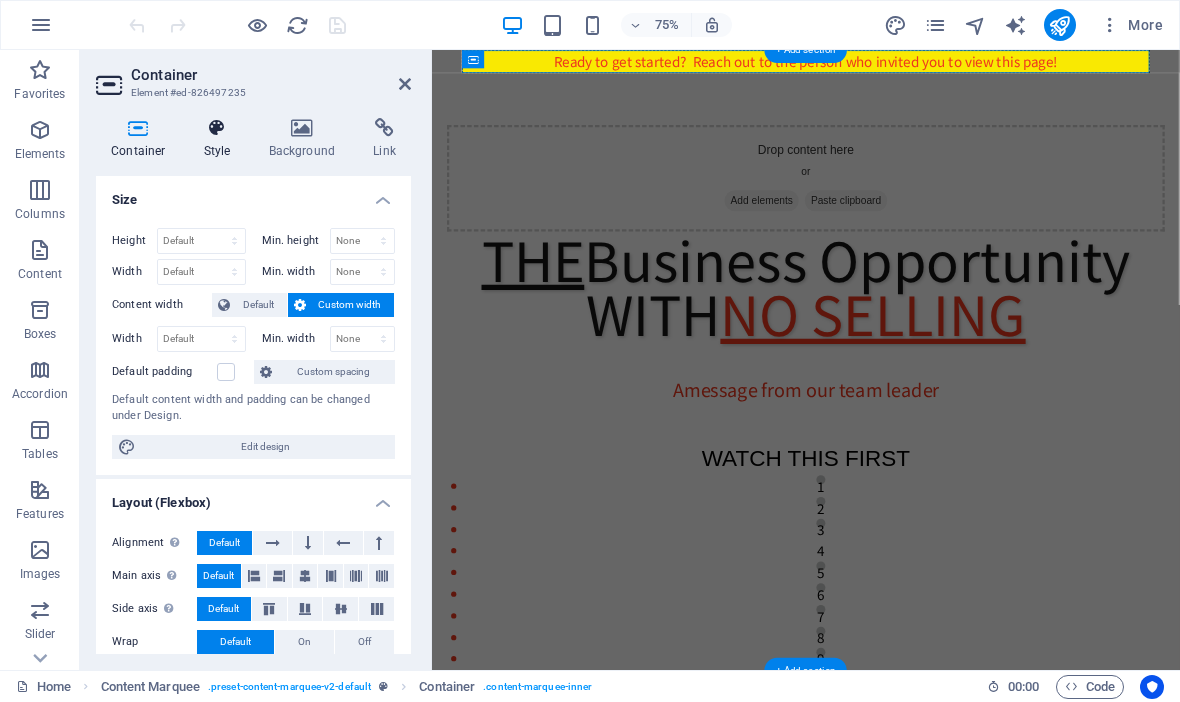 click on "Style" at bounding box center (221, 139) 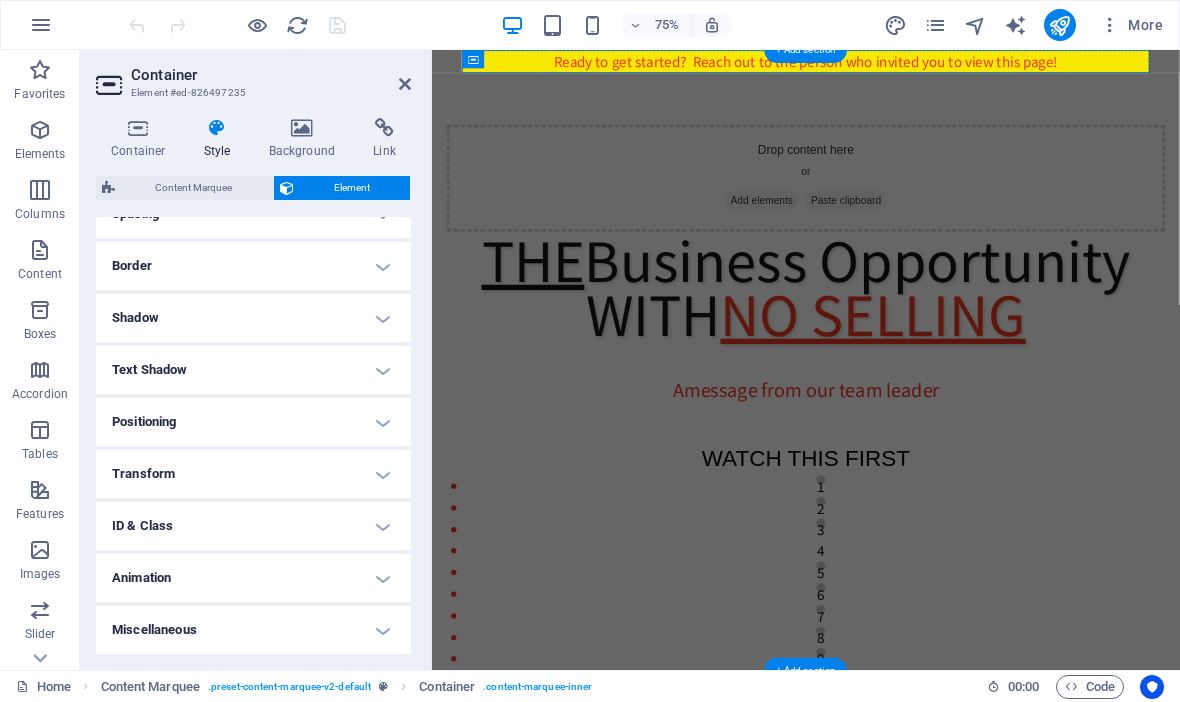 scroll, scrollTop: 421, scrollLeft: 0, axis: vertical 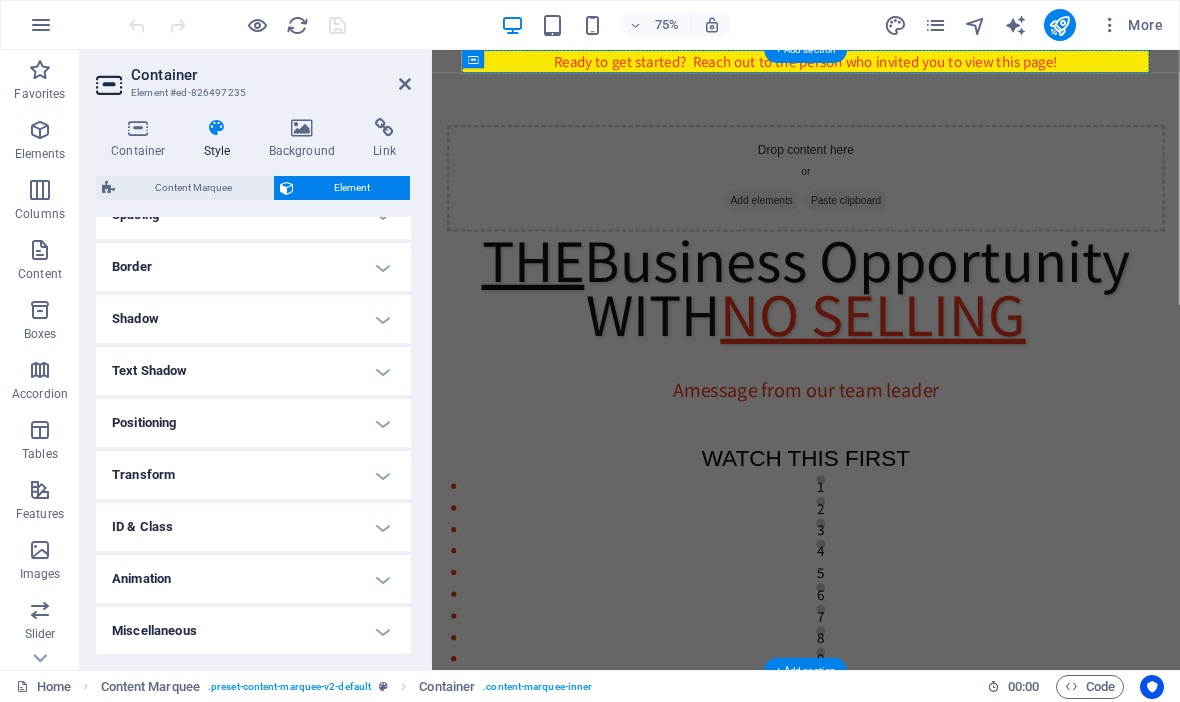 click on "Positioning" at bounding box center (253, 423) 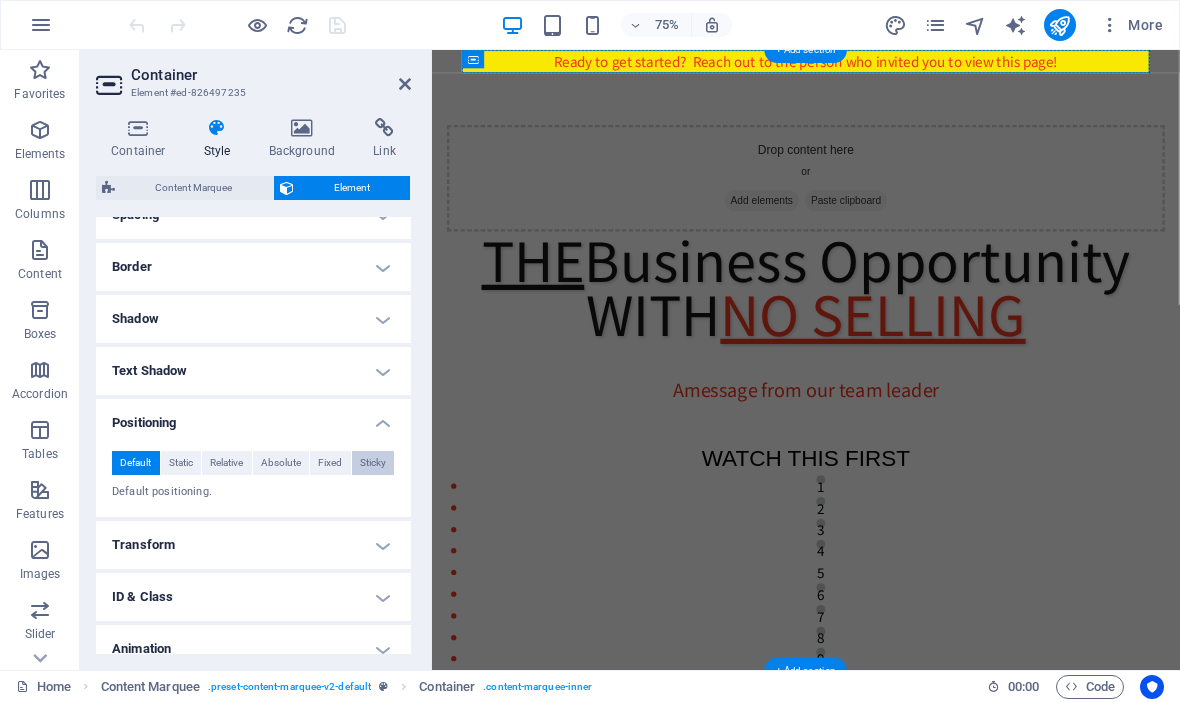 click on "Sticky" at bounding box center [373, 463] 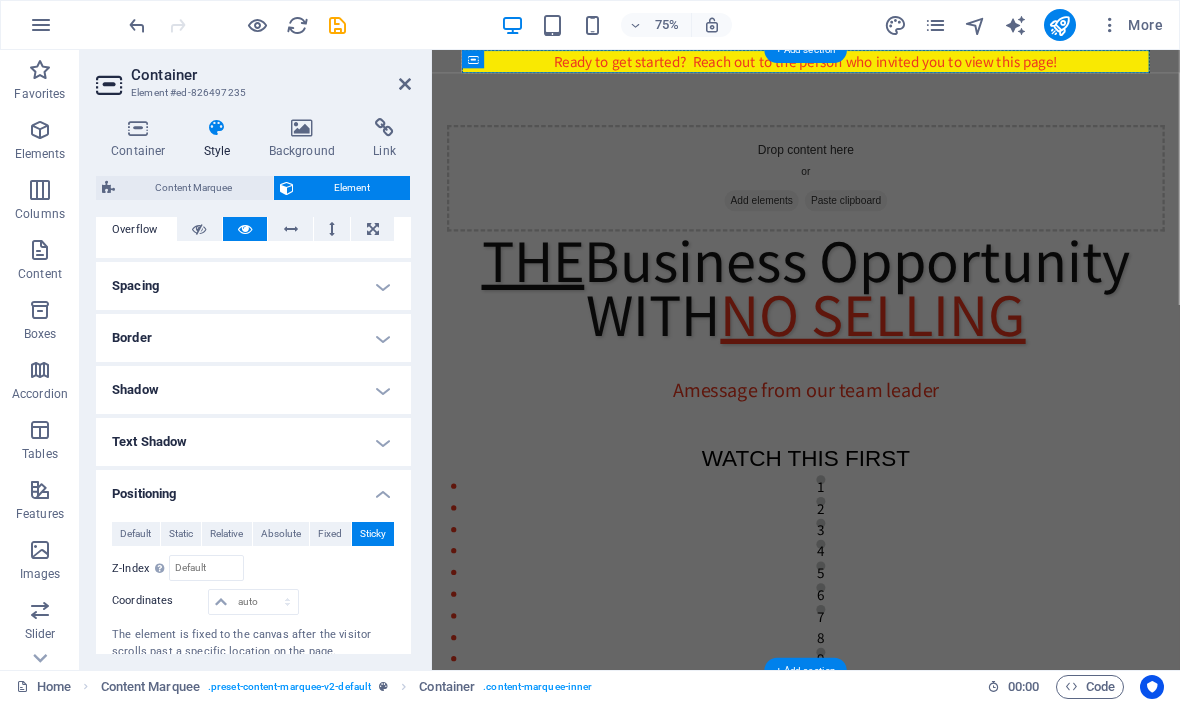 scroll, scrollTop: 312, scrollLeft: 0, axis: vertical 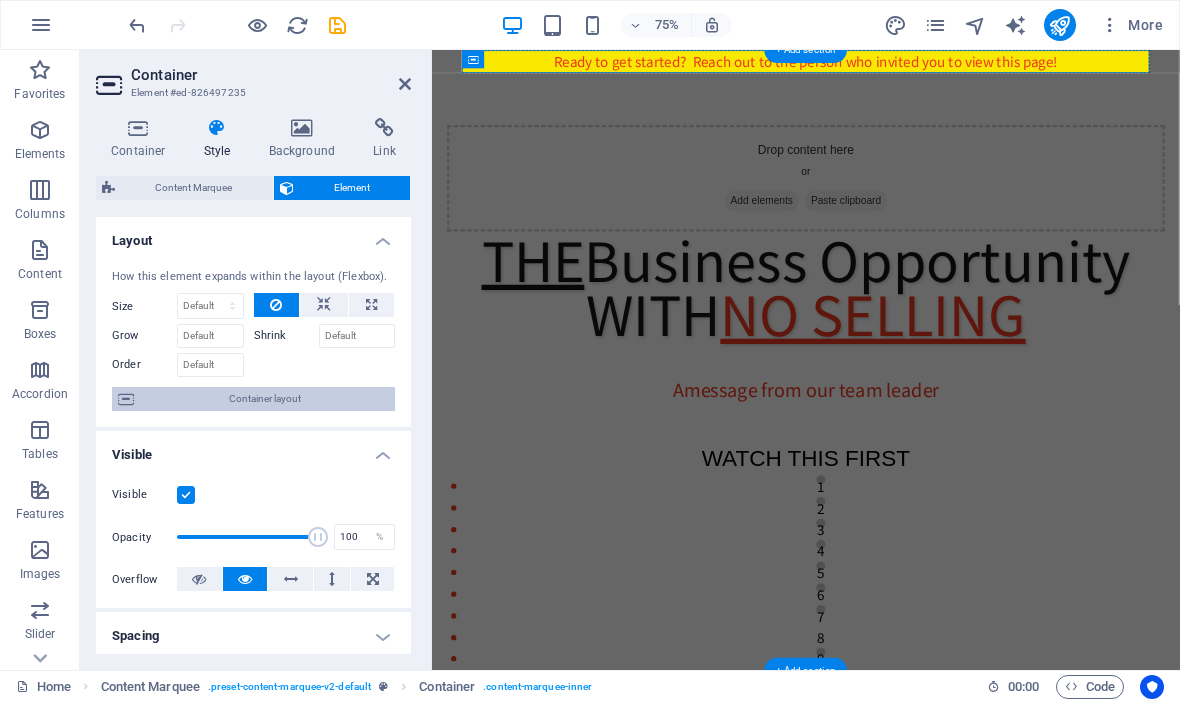 click on "Container layout" at bounding box center (264, 399) 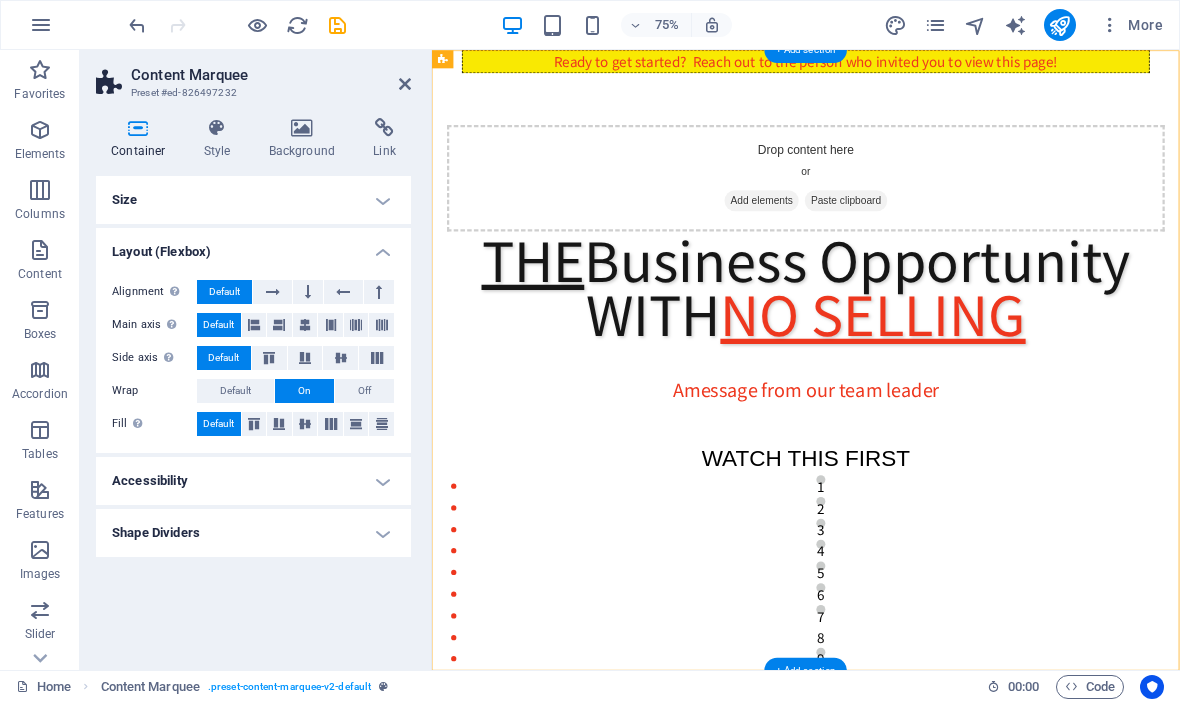 scroll, scrollTop: 0, scrollLeft: 0, axis: both 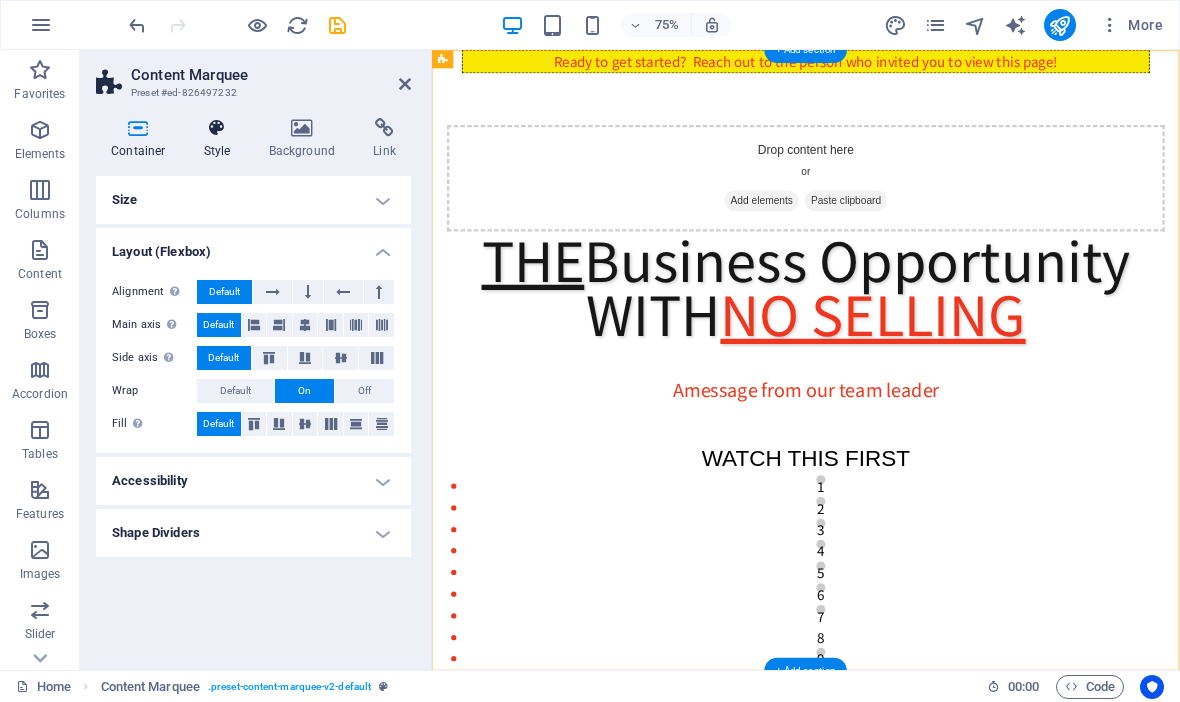 click on "Style" at bounding box center (221, 139) 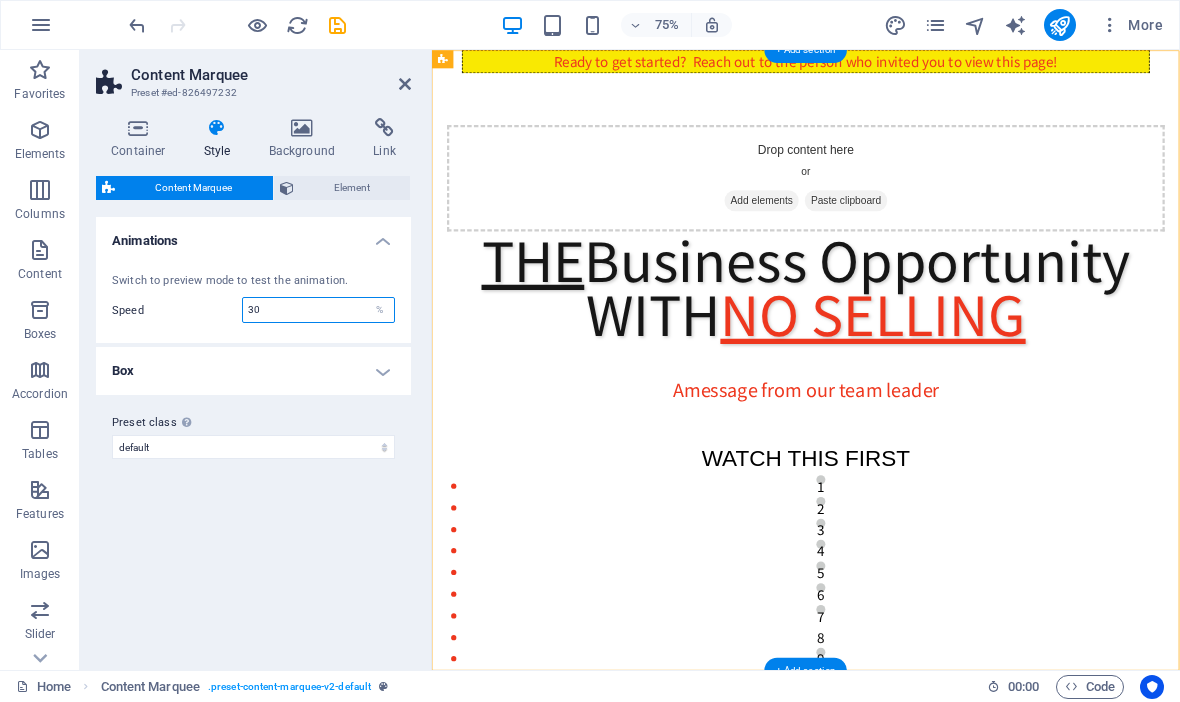 click on "30" at bounding box center (318, 310) 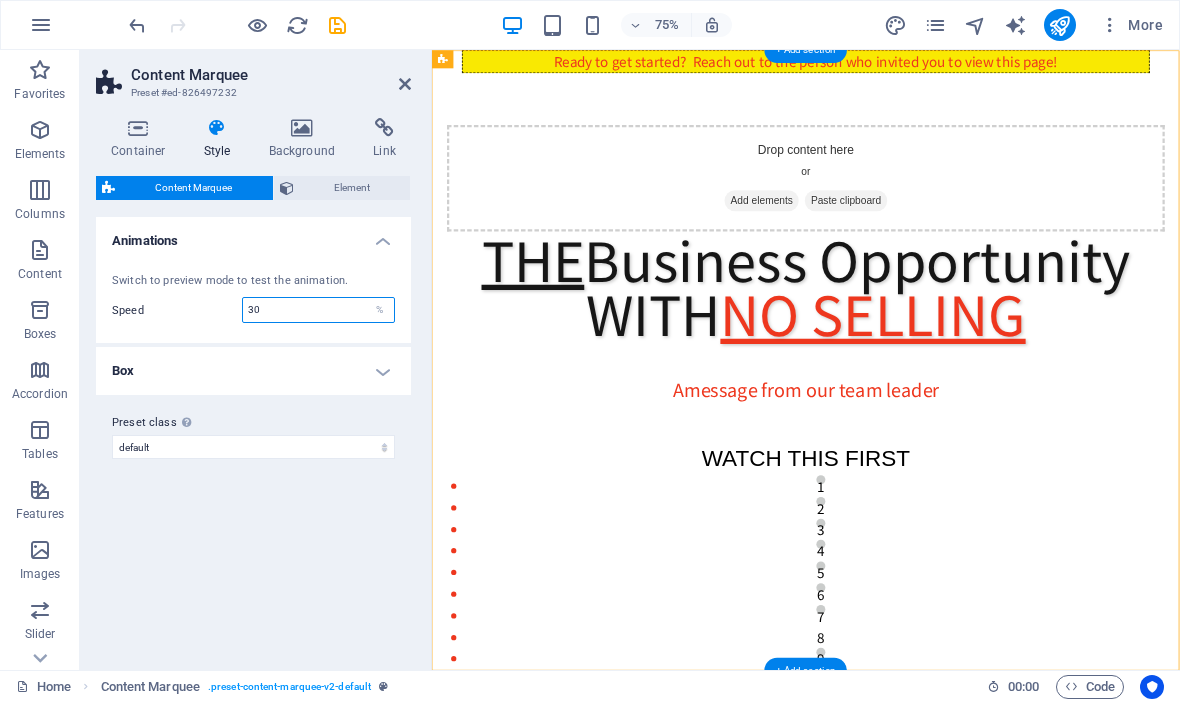 type on "3" 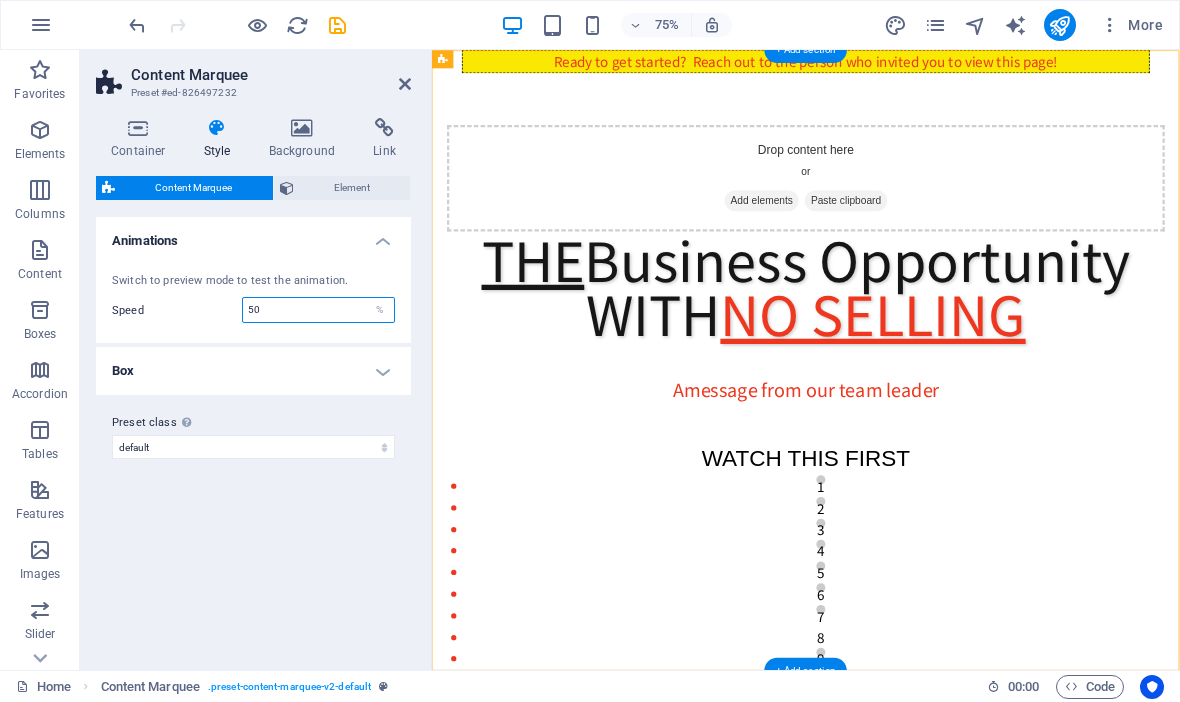 type on "50" 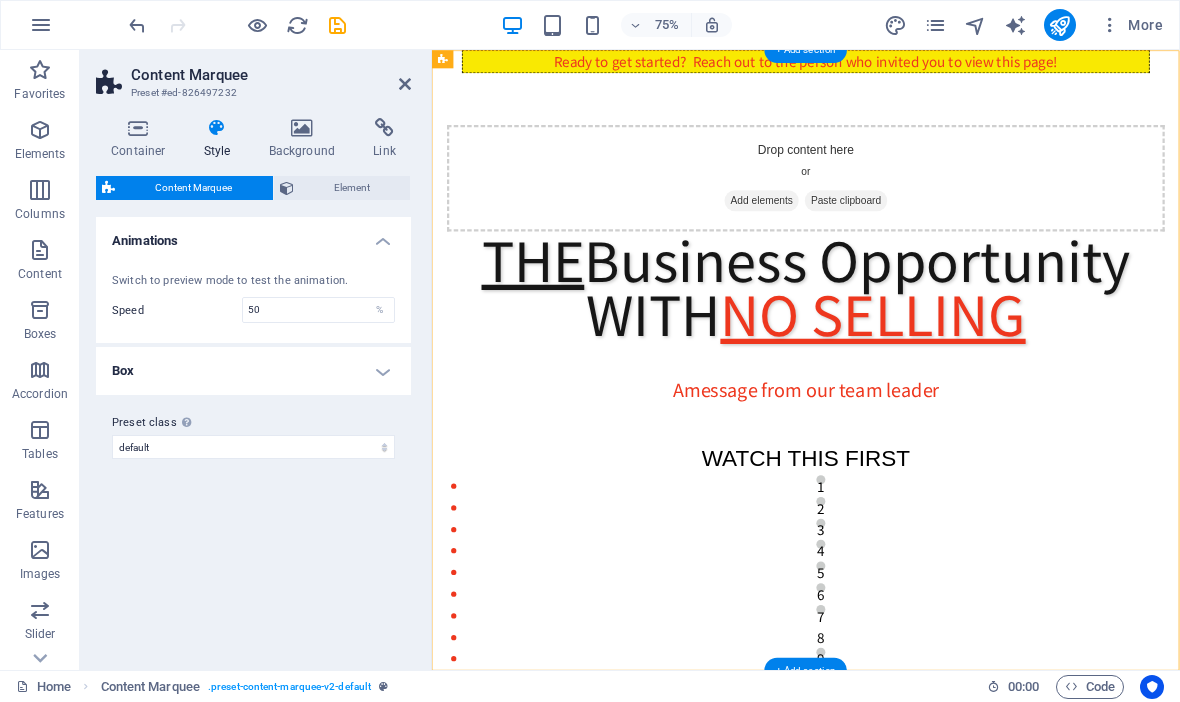 click on "Box" at bounding box center [253, 371] 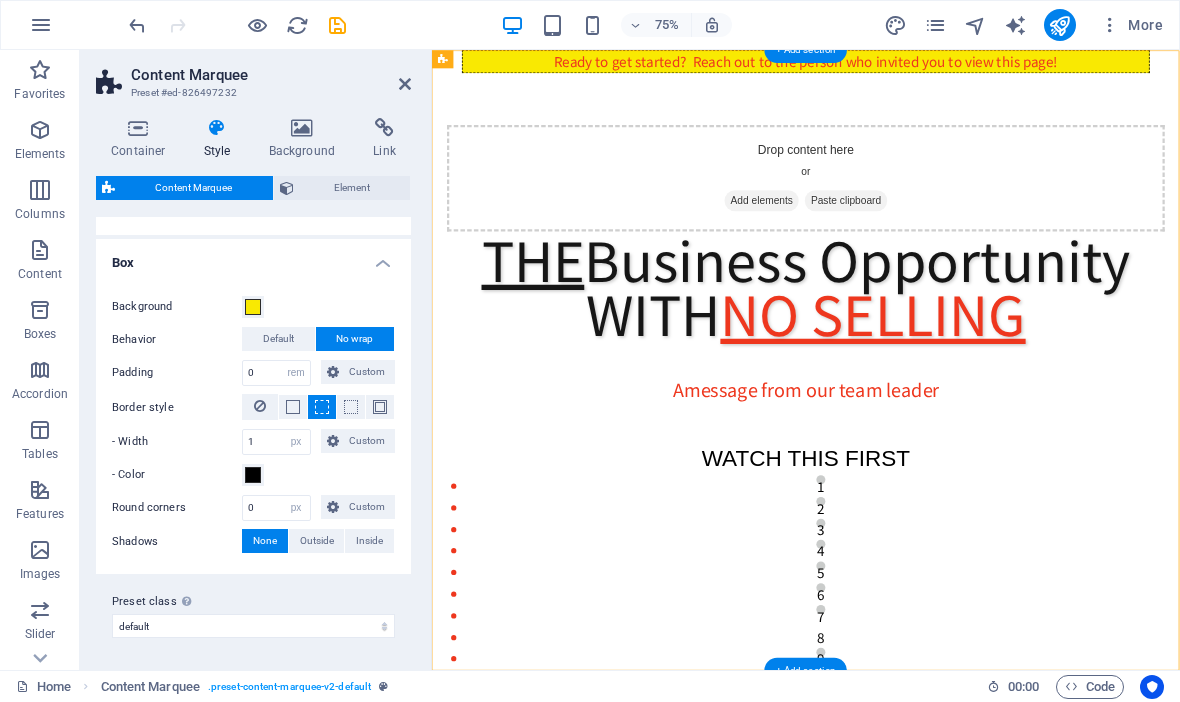 scroll, scrollTop: 107, scrollLeft: 0, axis: vertical 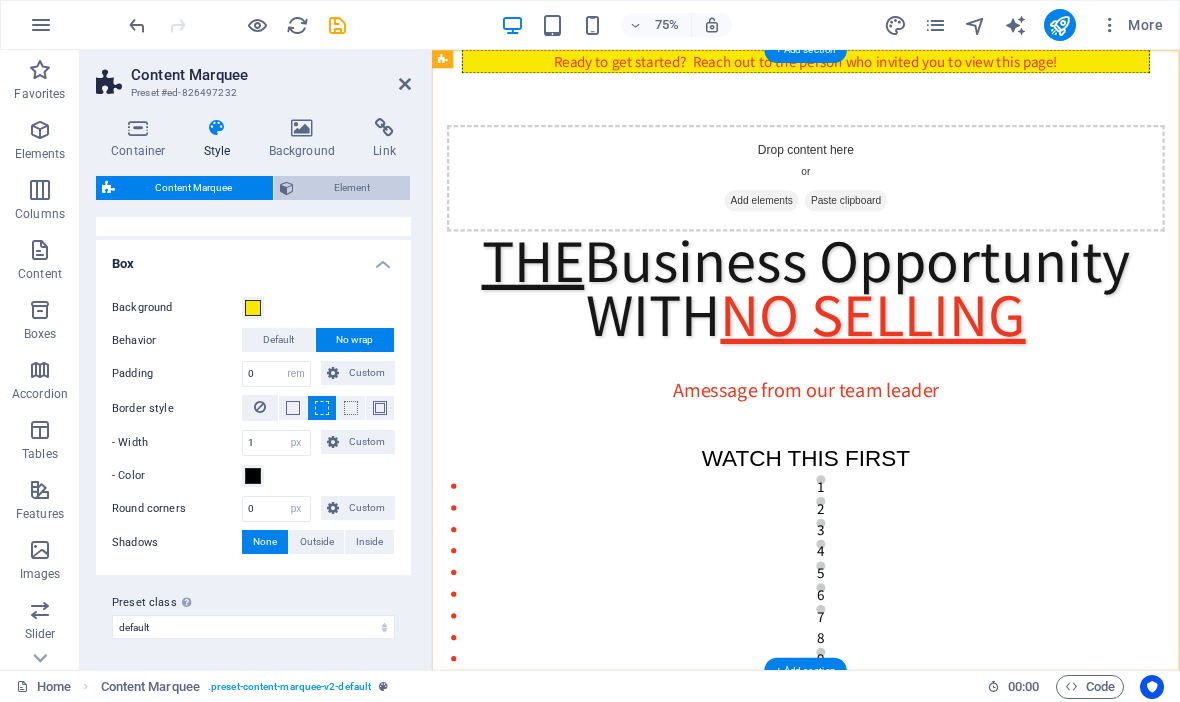 click on "Element" at bounding box center [352, 188] 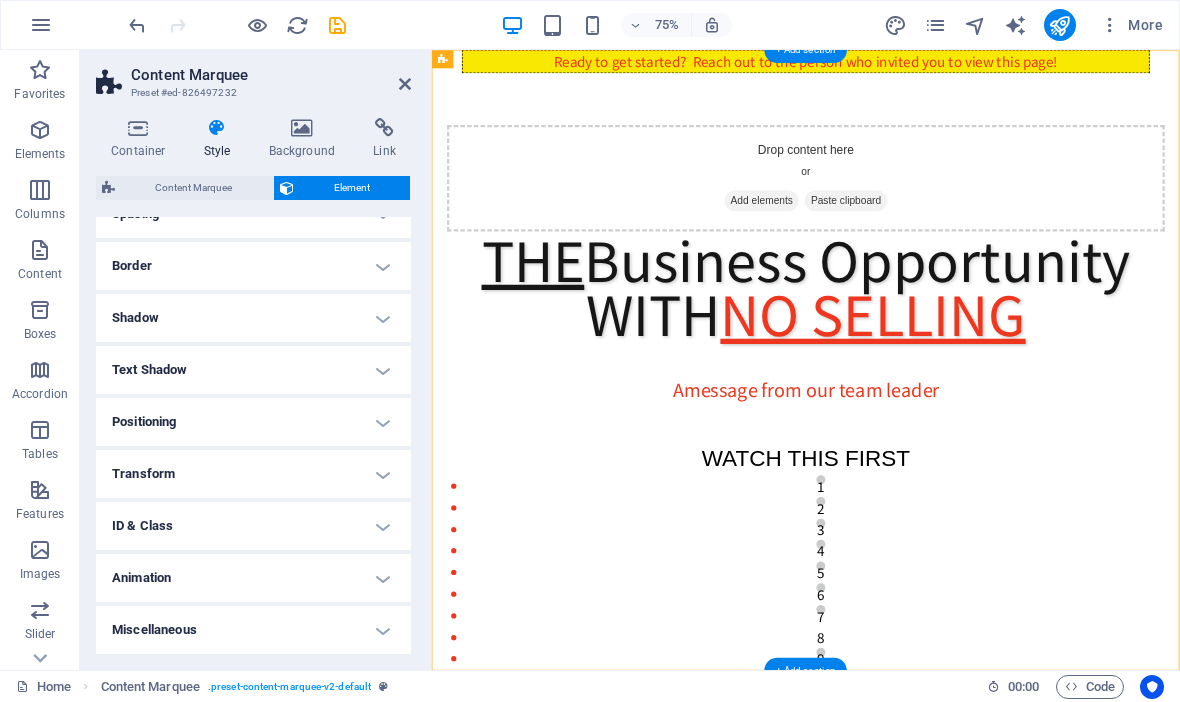 scroll, scrollTop: 207, scrollLeft: 0, axis: vertical 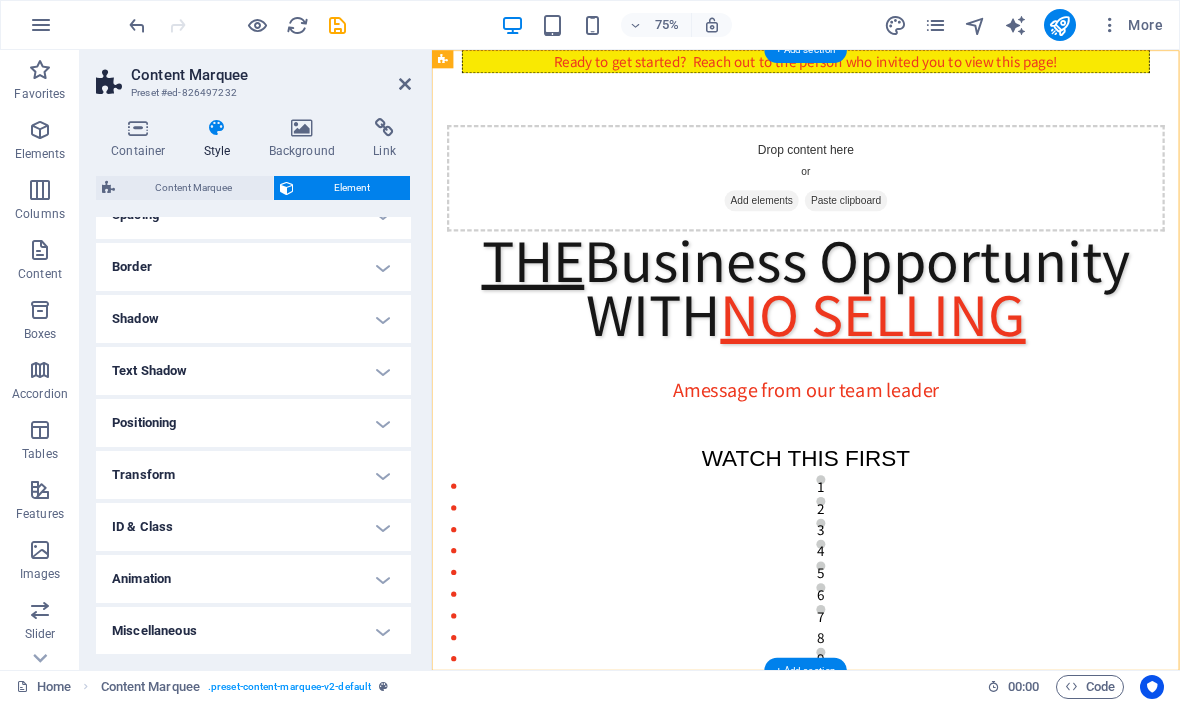 click on "Positioning" at bounding box center (253, 423) 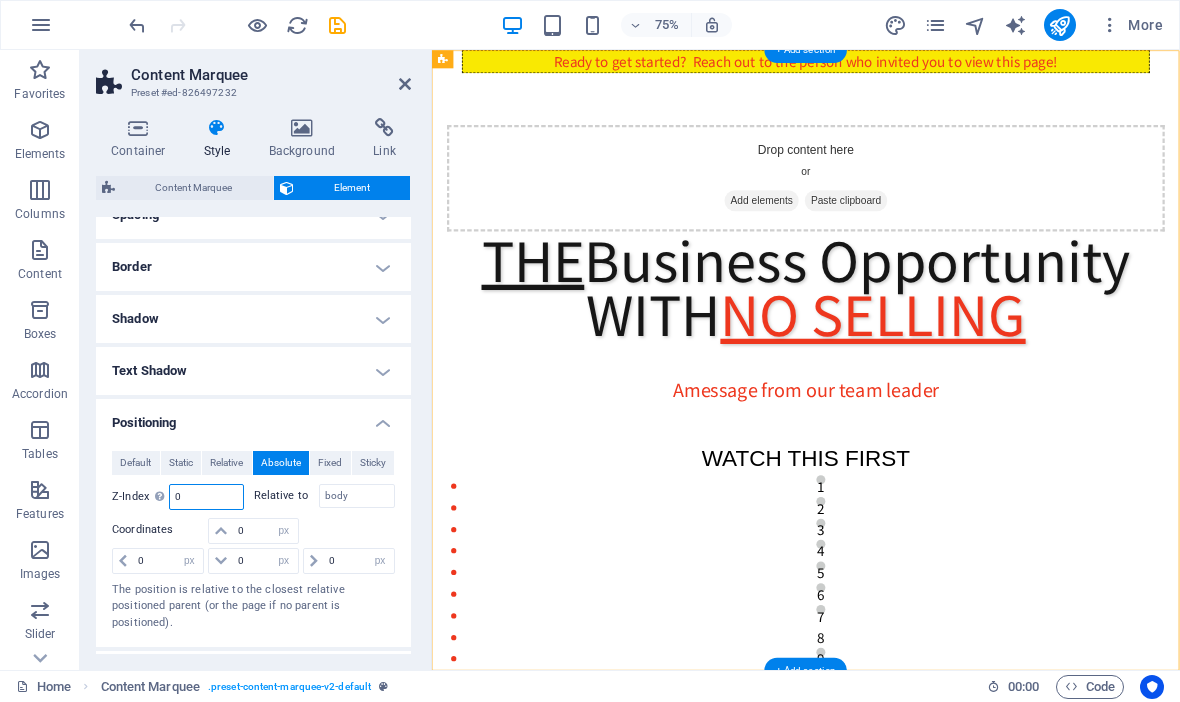 click on "0" at bounding box center (206, 497) 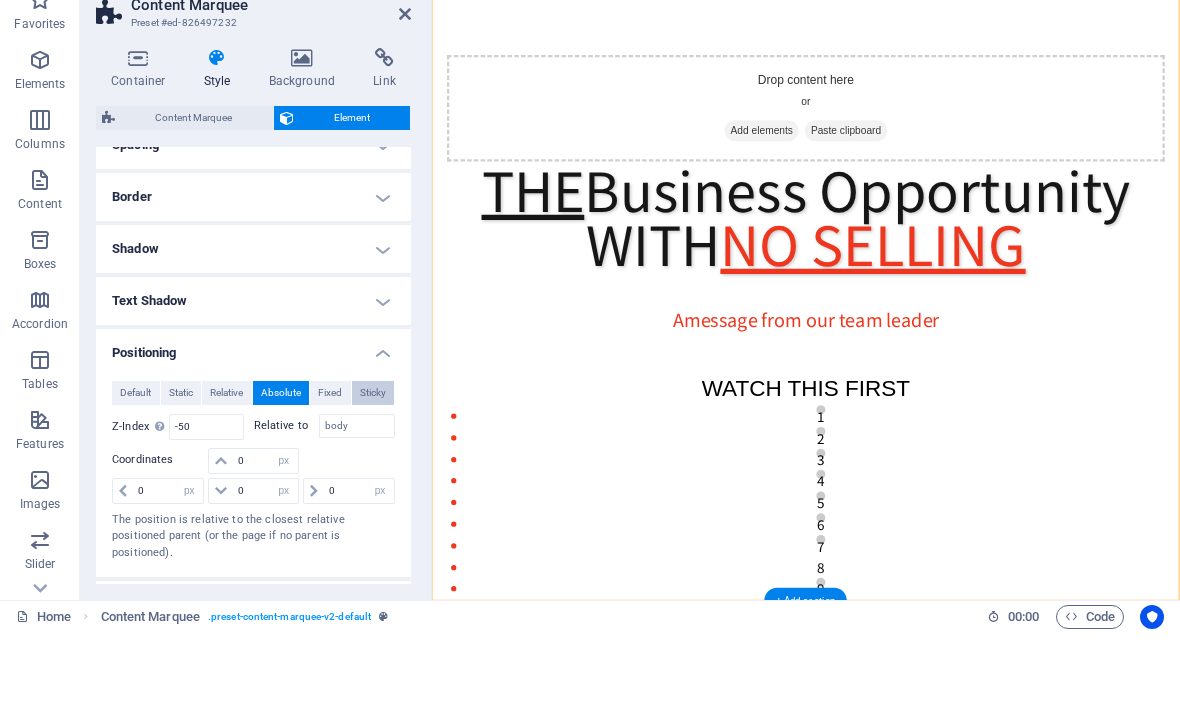 click on "Sticky" at bounding box center (373, 463) 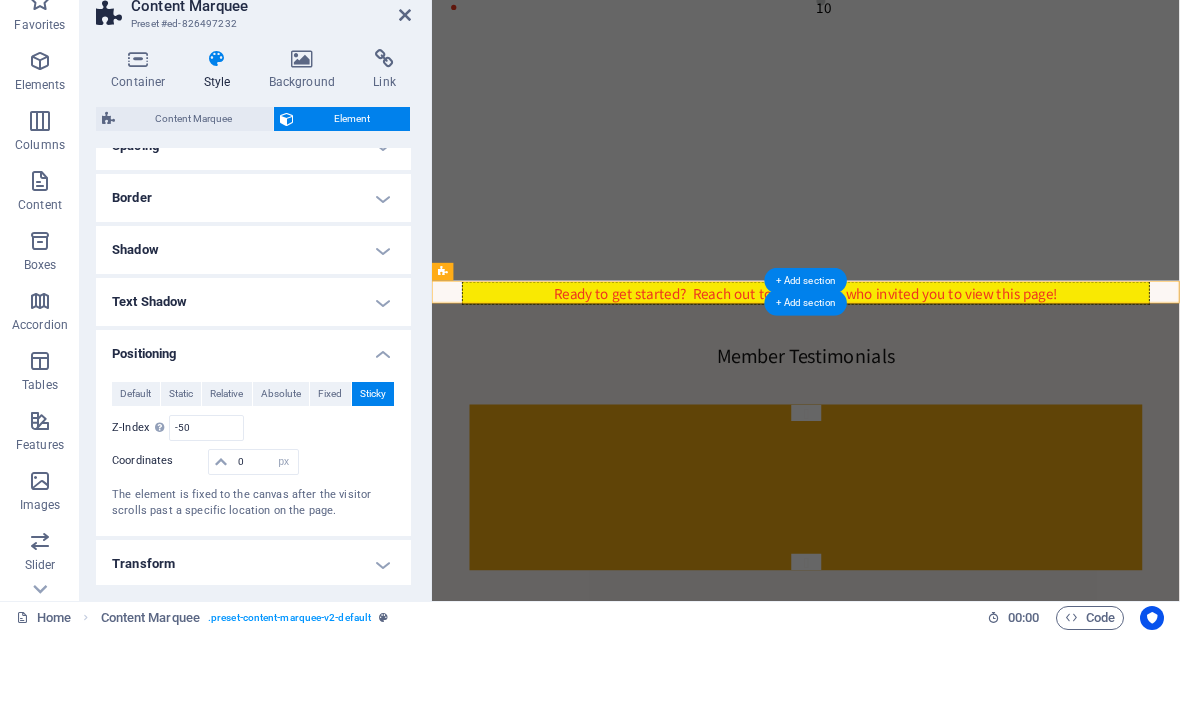 scroll, scrollTop: 0, scrollLeft: 0, axis: both 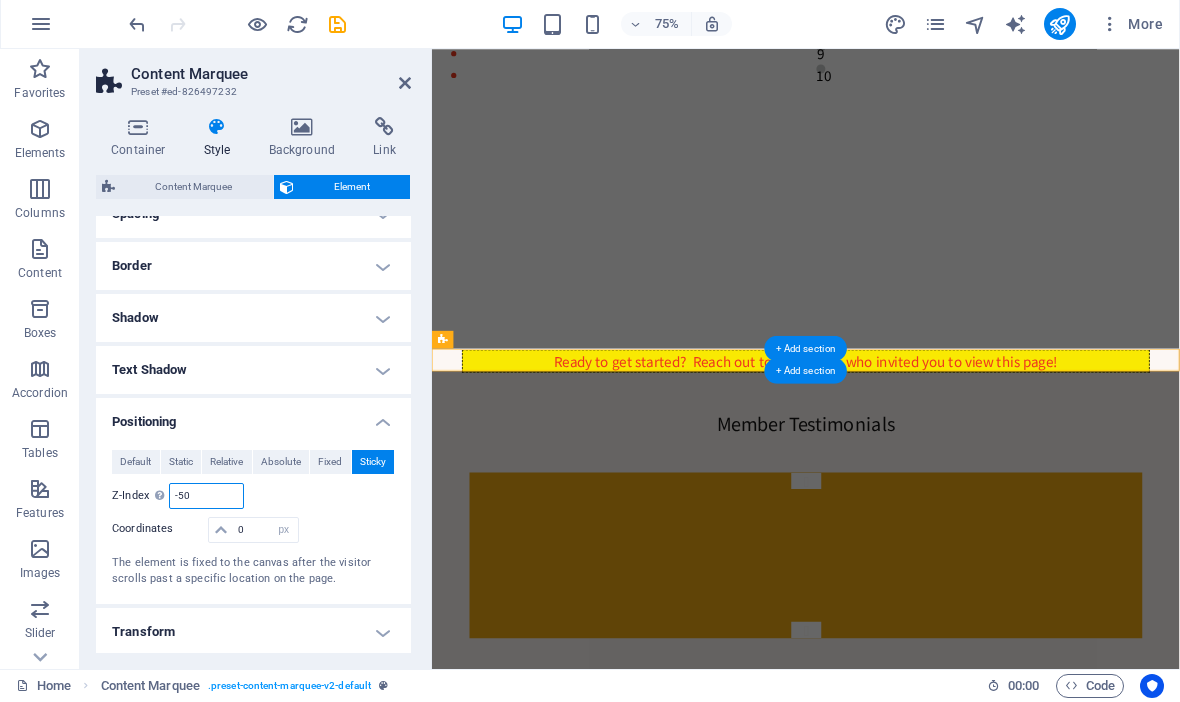 click on "-50" at bounding box center (206, 497) 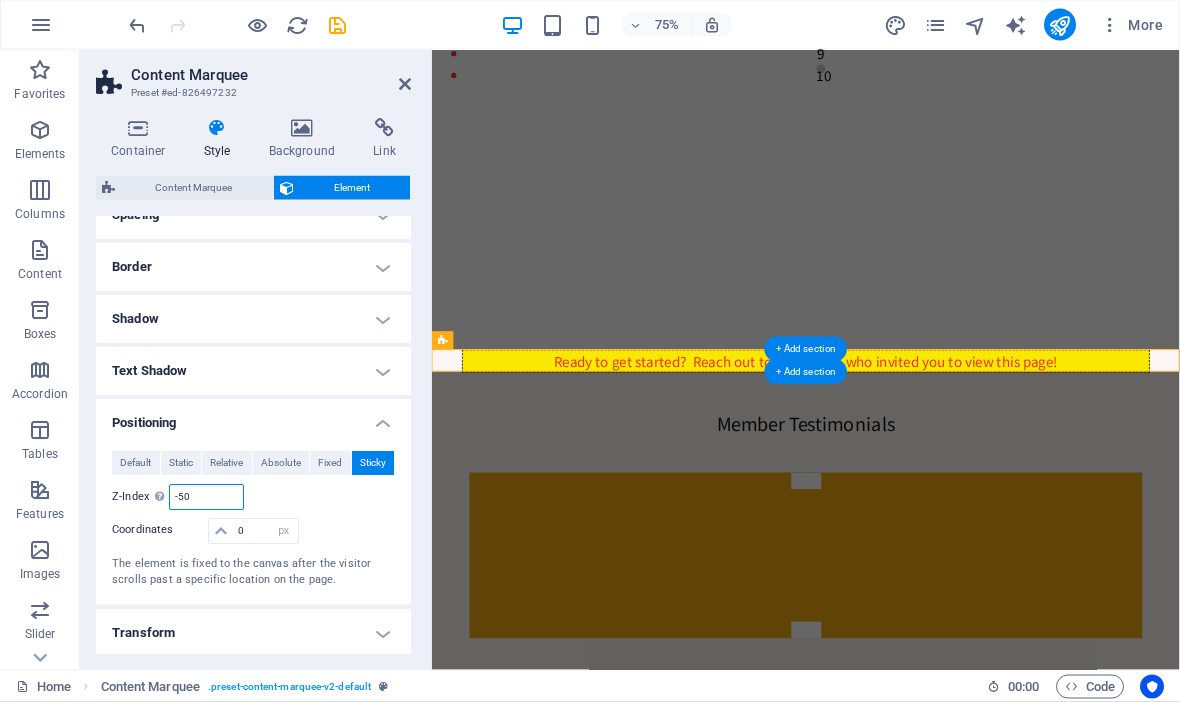 type on "-5" 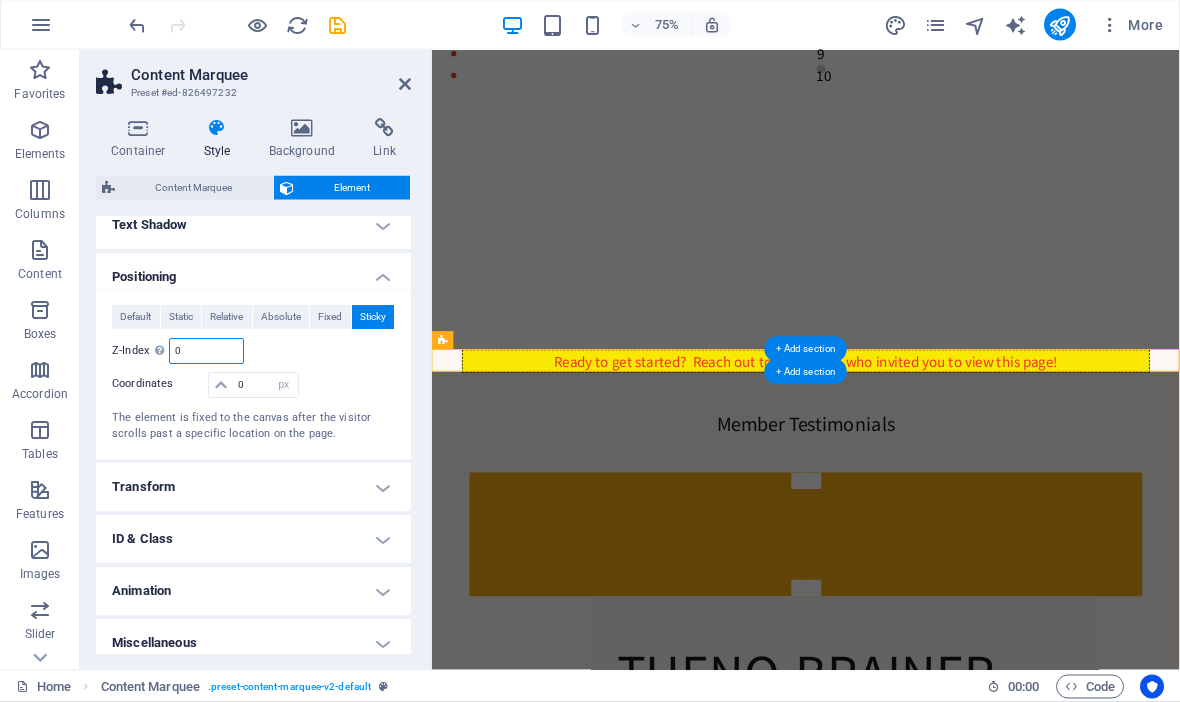 scroll, scrollTop: 355, scrollLeft: 0, axis: vertical 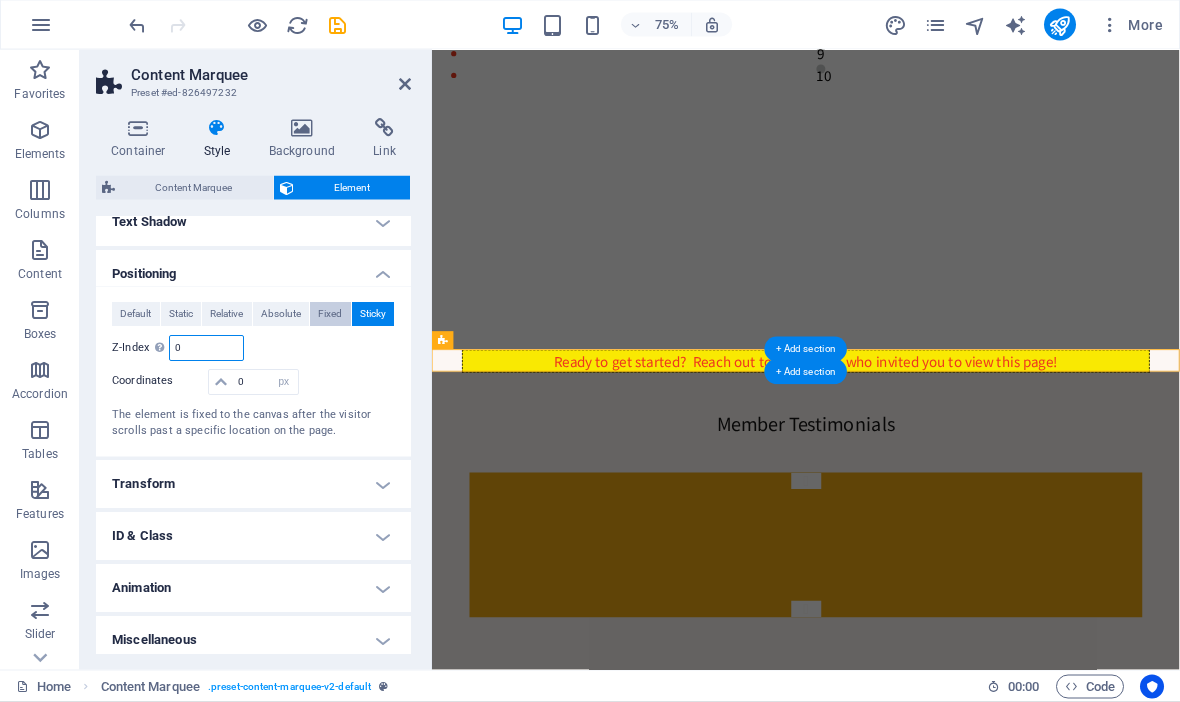type on "0" 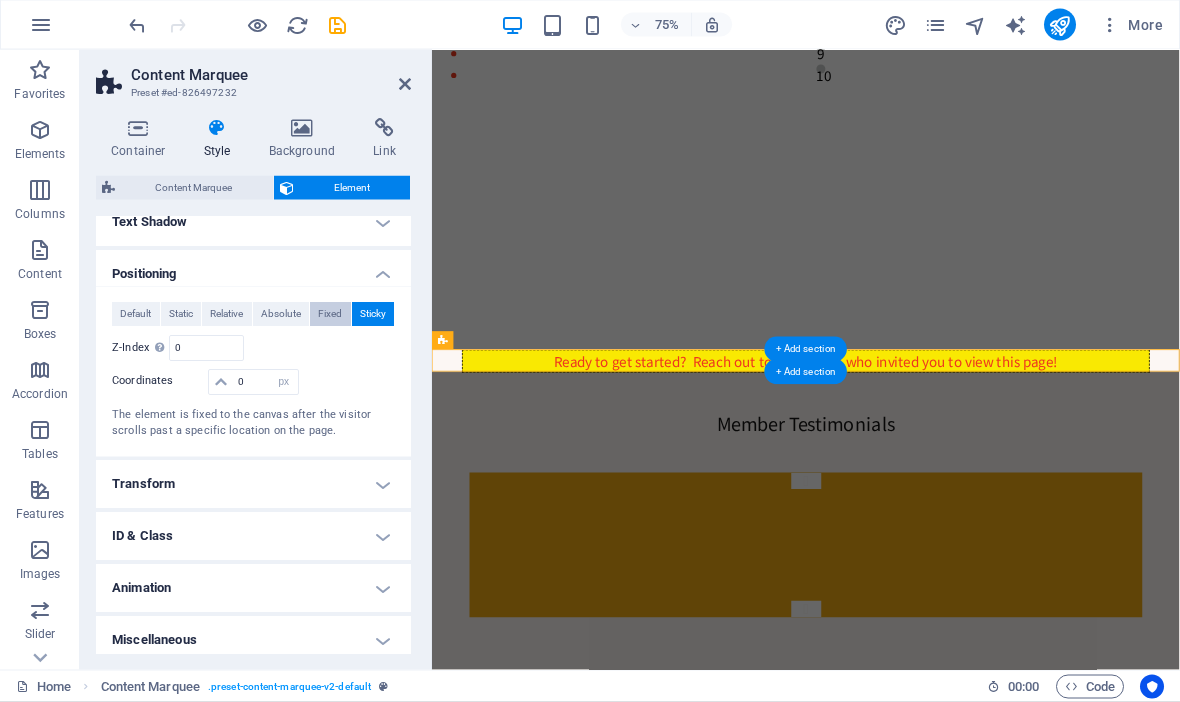 click on "Fixed" at bounding box center (330, 315) 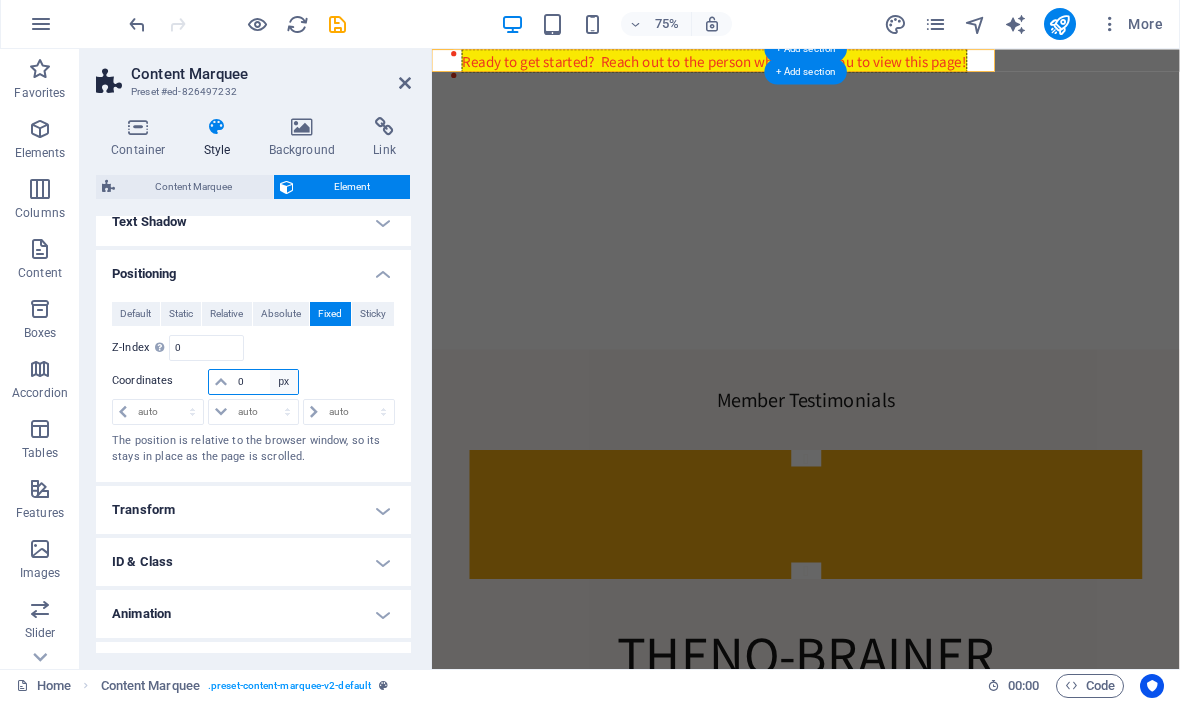 click on "auto px rem % em" at bounding box center (284, 383) 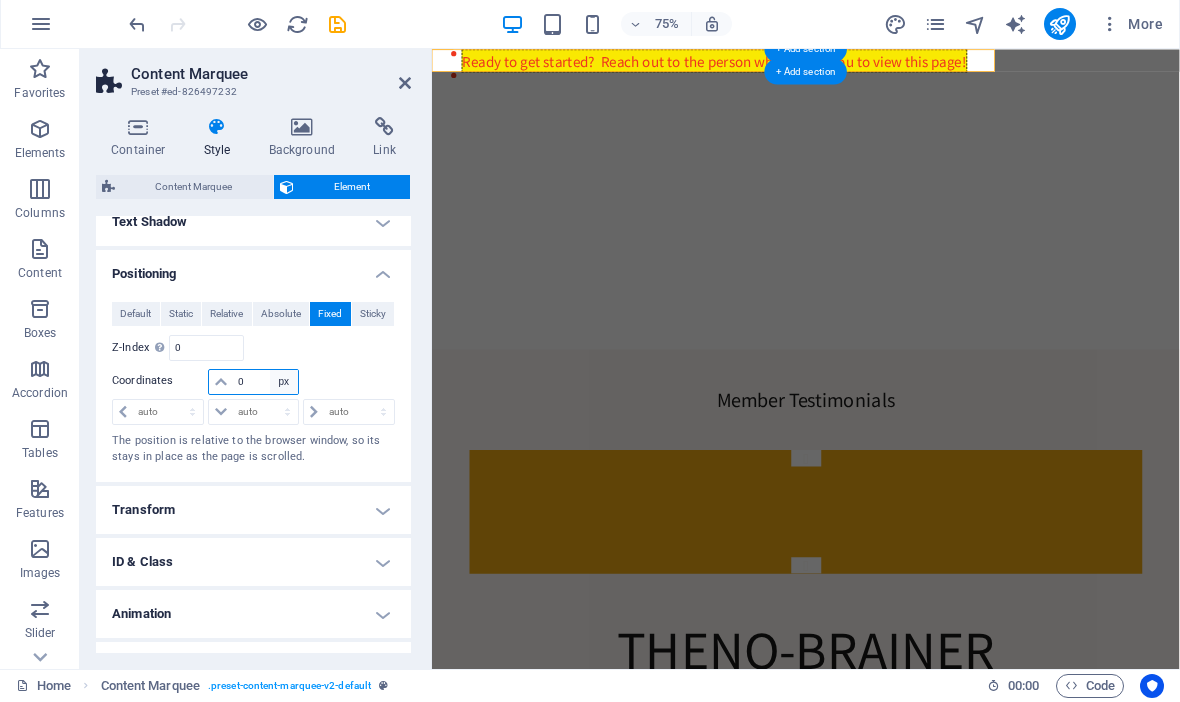 select on "auto" 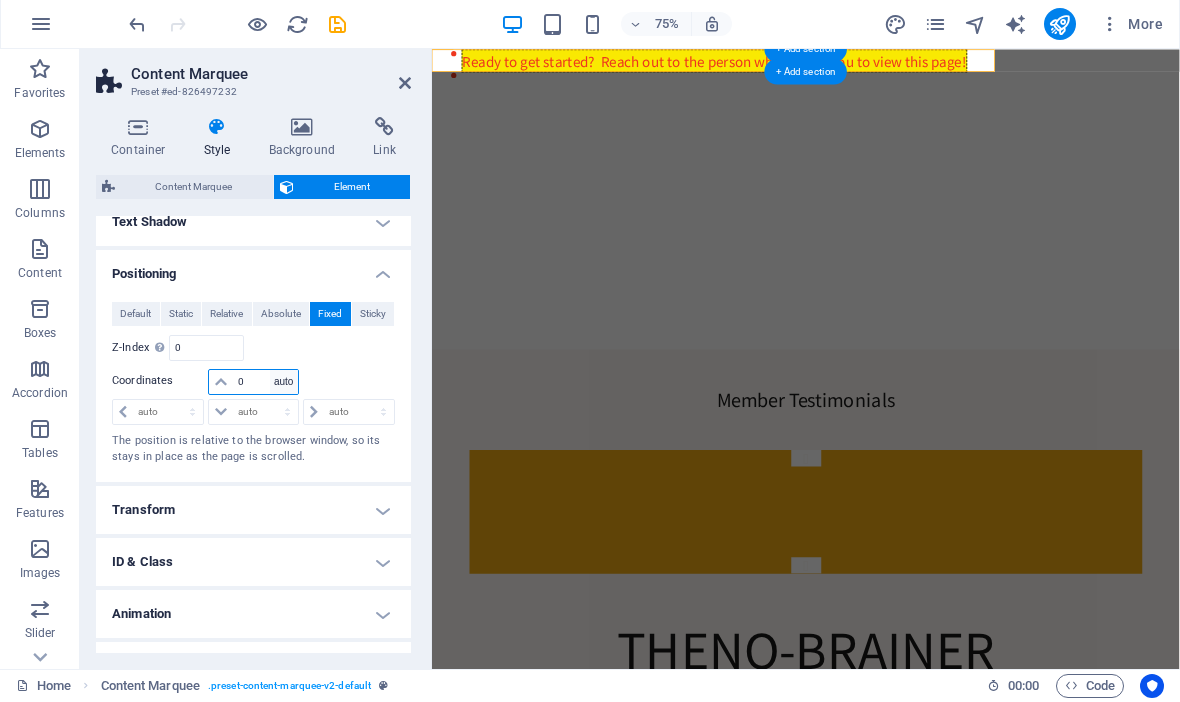type 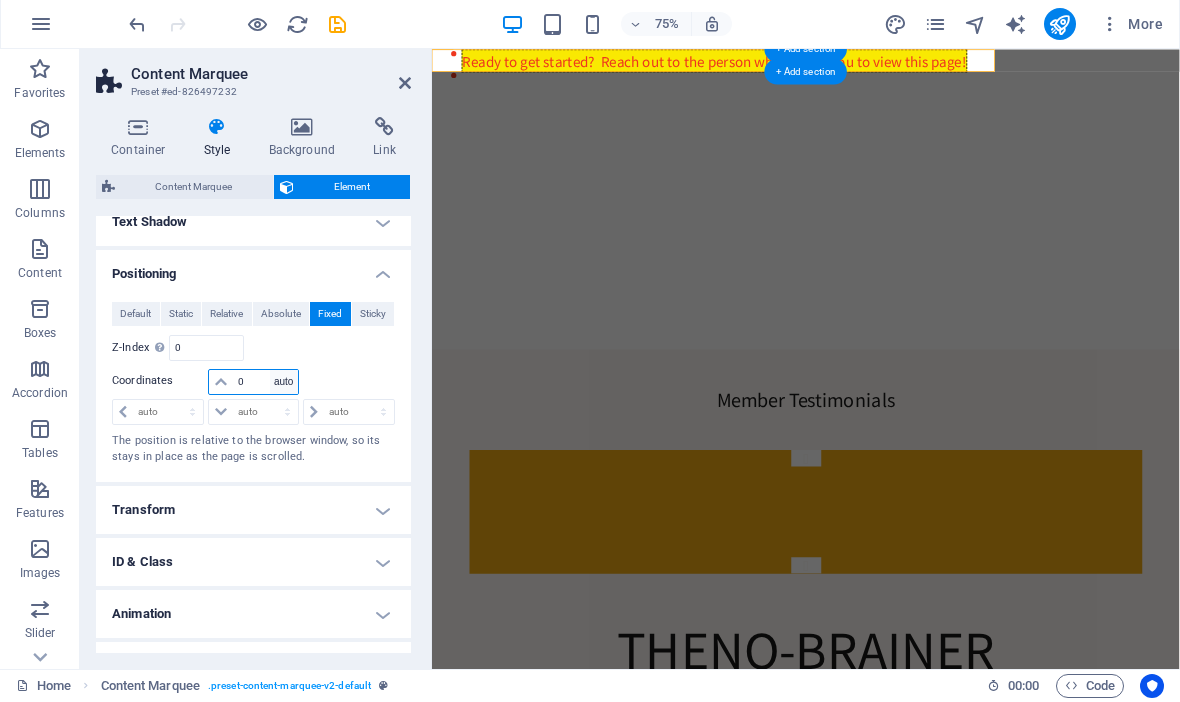 select on "DISABLED_OPTION_VALUE" 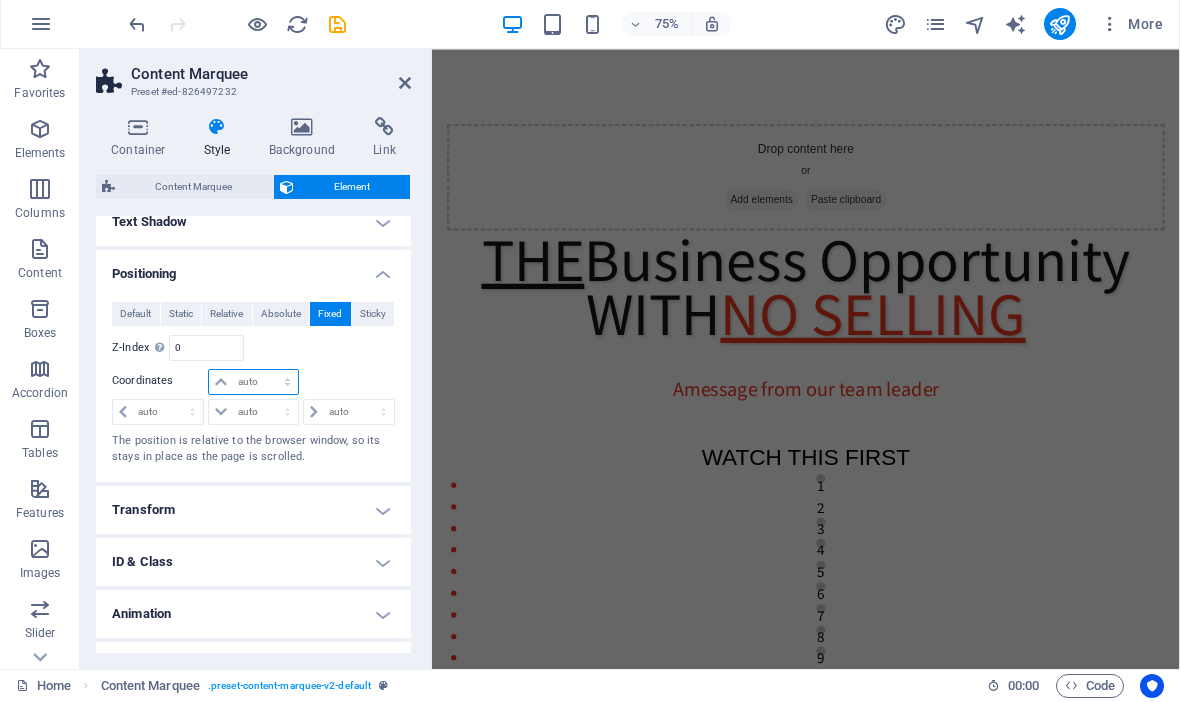scroll, scrollTop: 0, scrollLeft: 0, axis: both 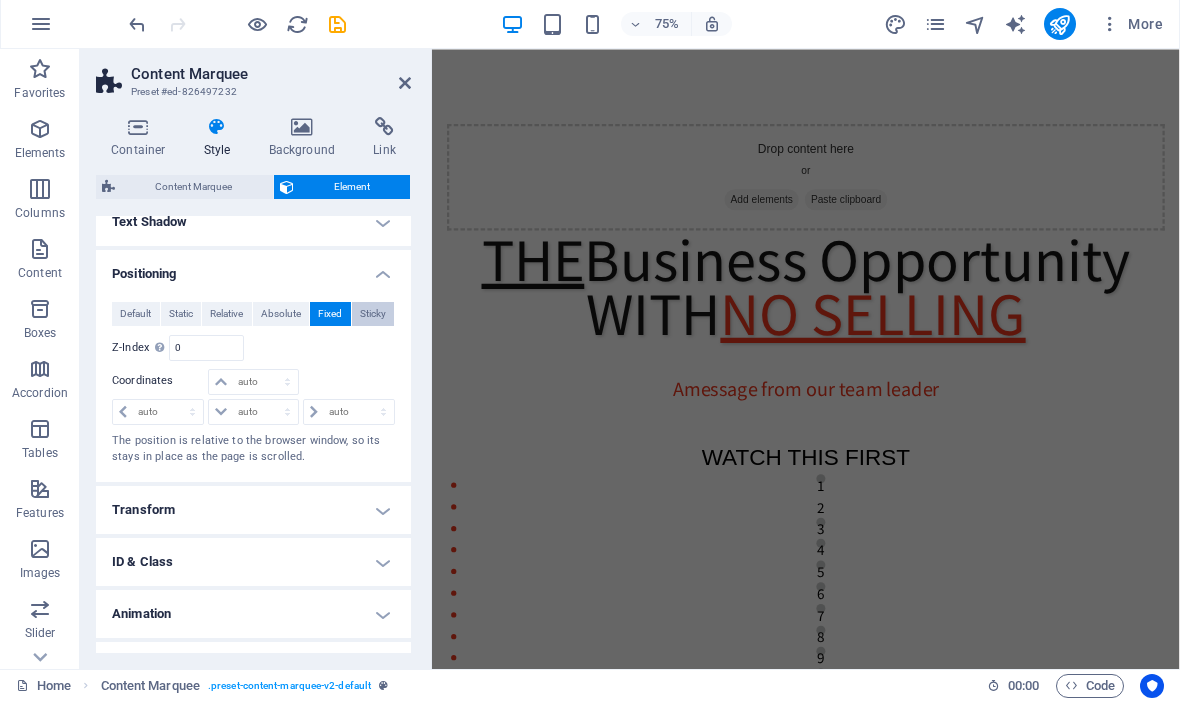 click on "Sticky" at bounding box center (373, 315) 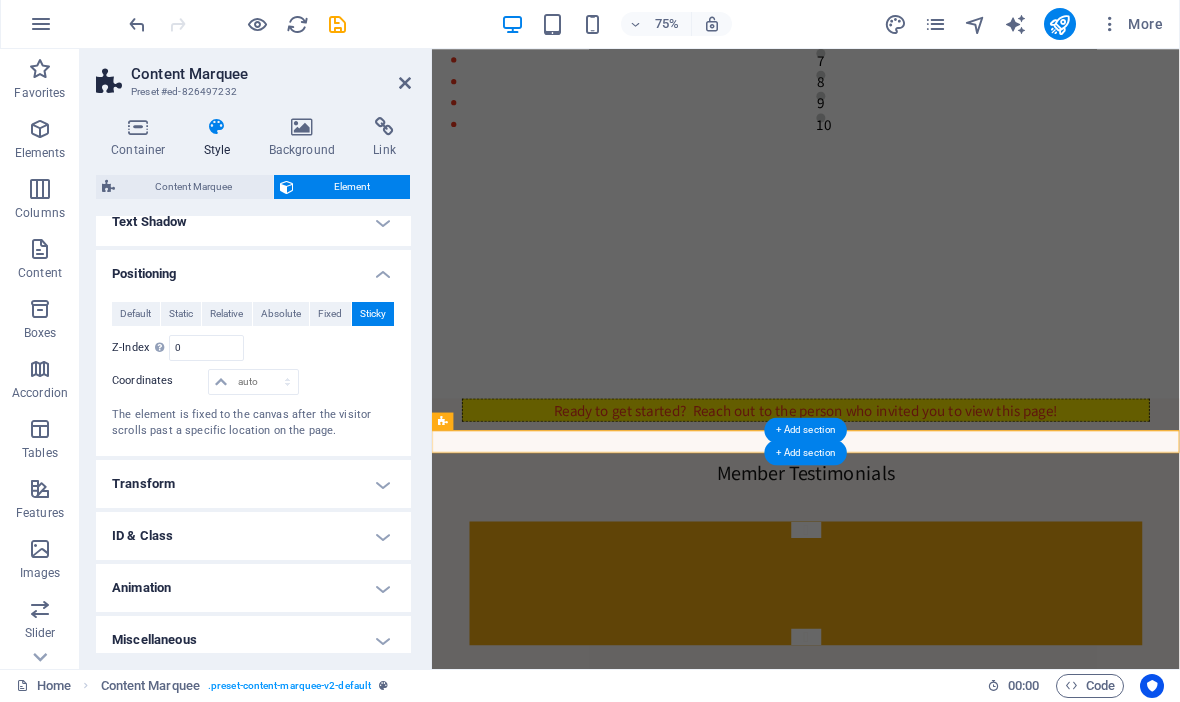scroll, scrollTop: 806, scrollLeft: 0, axis: vertical 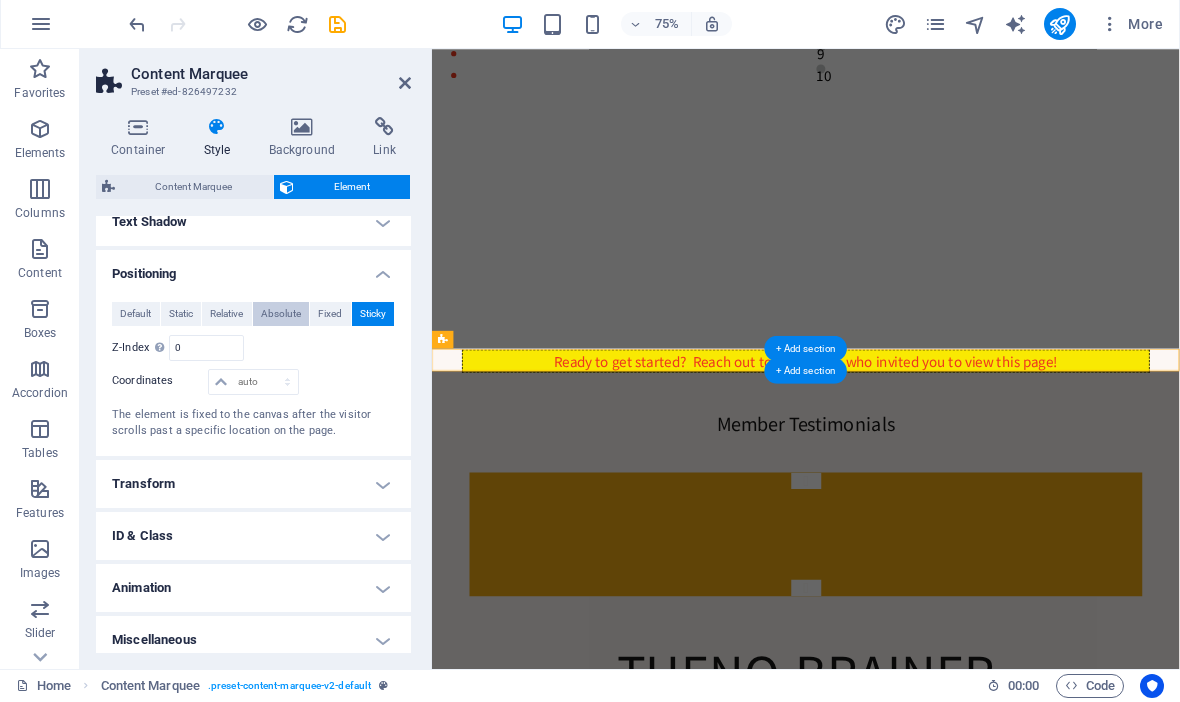 click on "Absolute" at bounding box center (281, 315) 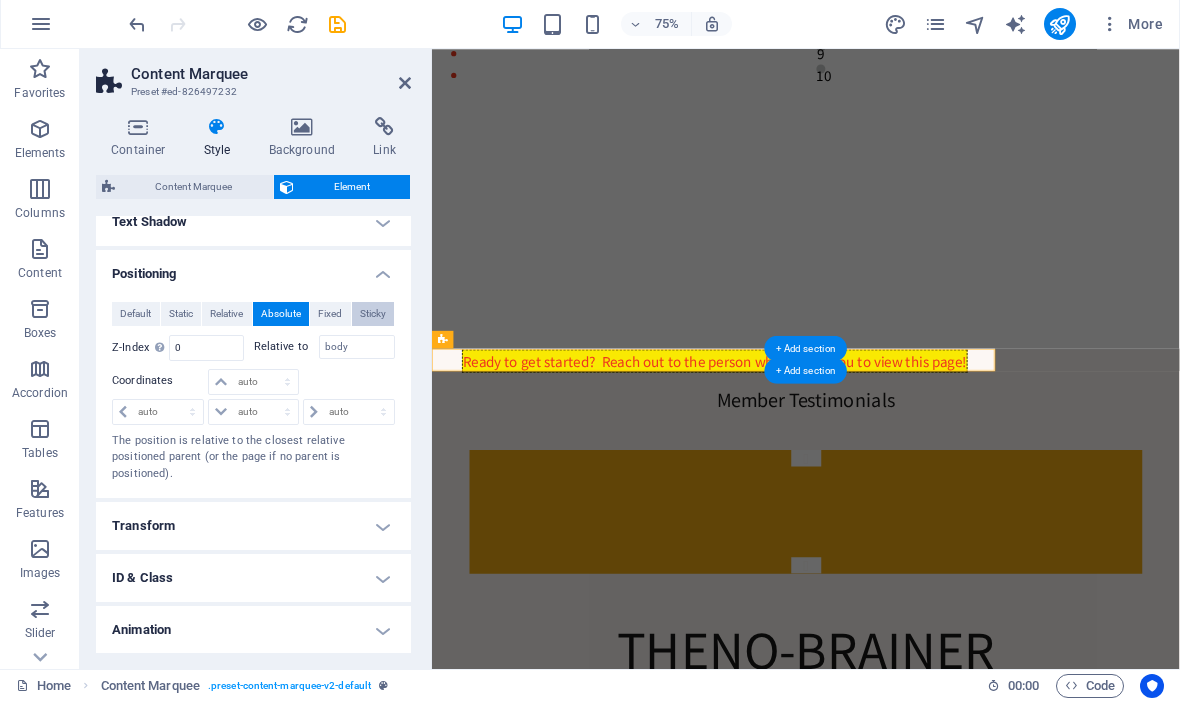 click on "Sticky" at bounding box center (373, 315) 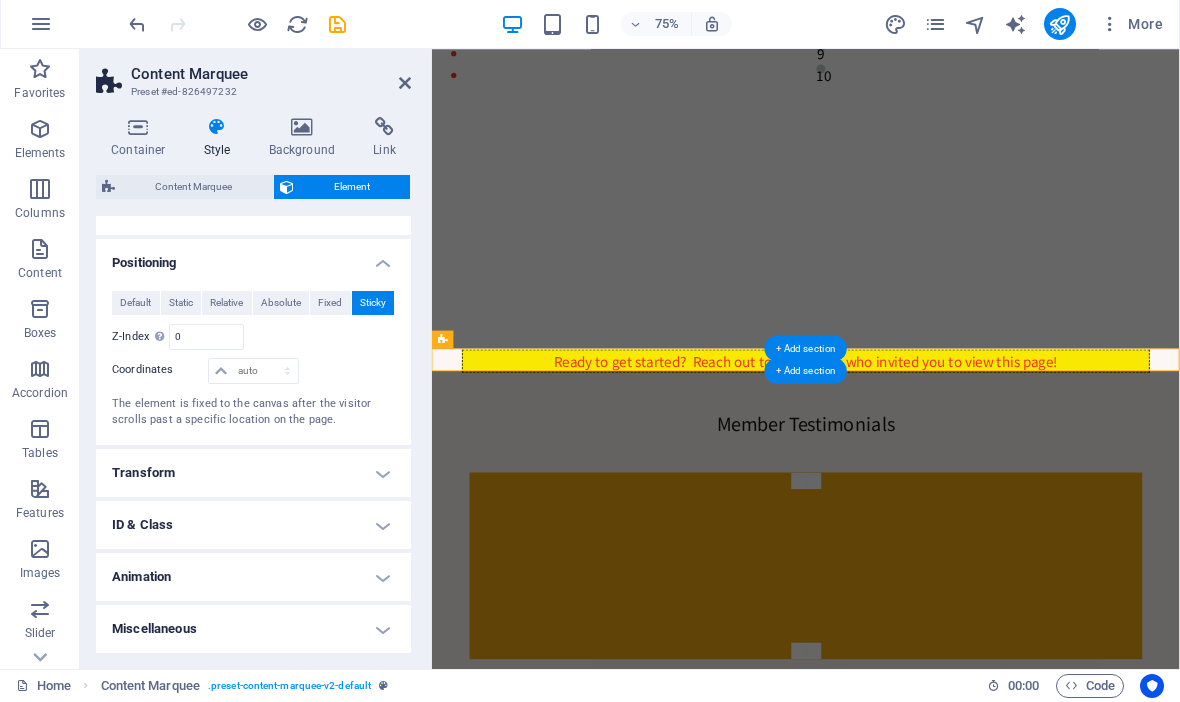 scroll, scrollTop: 364, scrollLeft: 0, axis: vertical 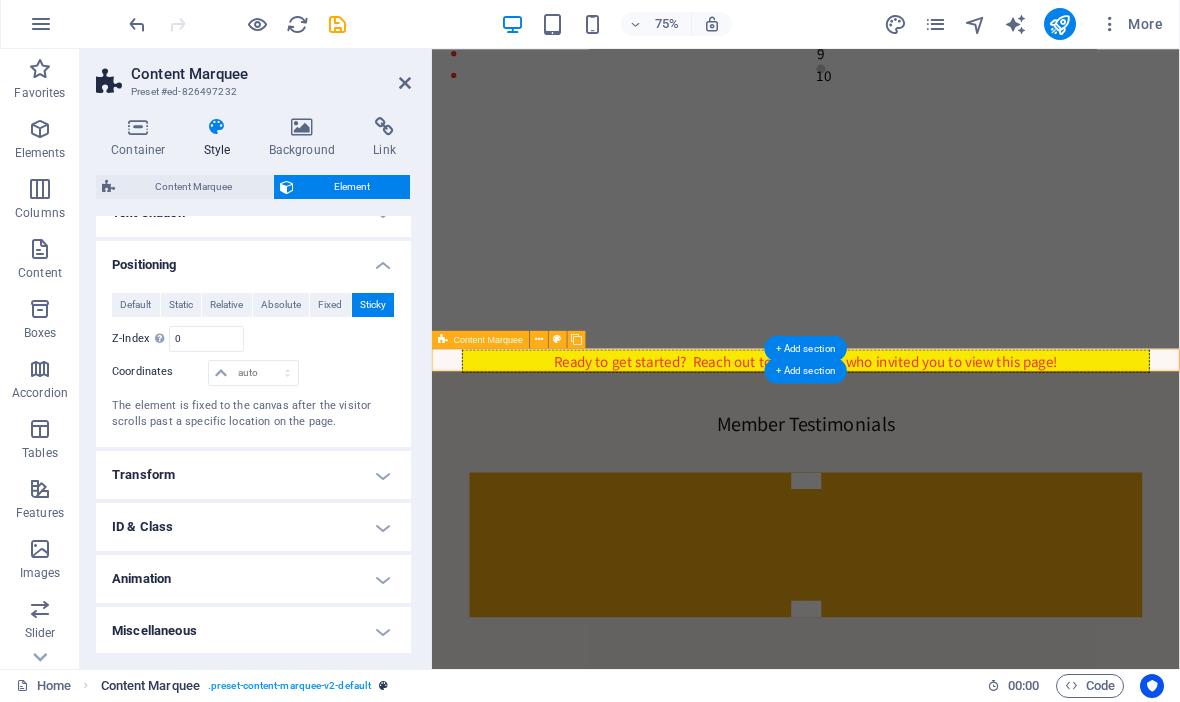 click on ". preset-content-marquee-v2-default" at bounding box center [289, 687] 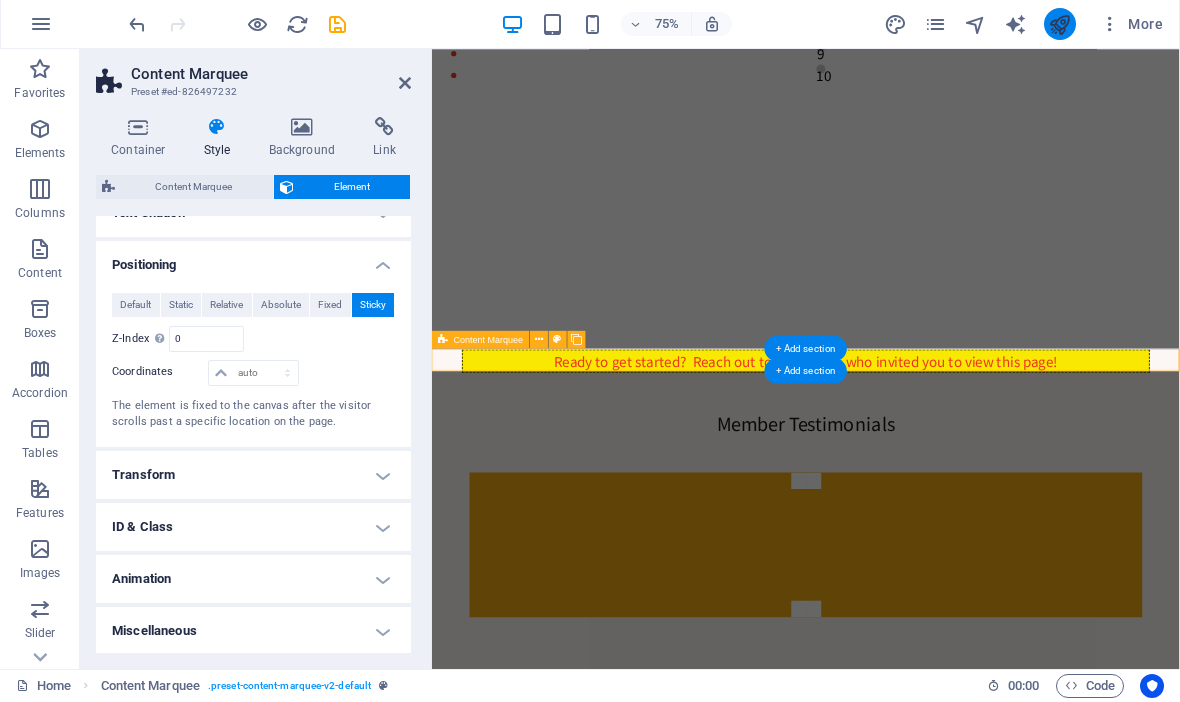 click at bounding box center (1059, 25) 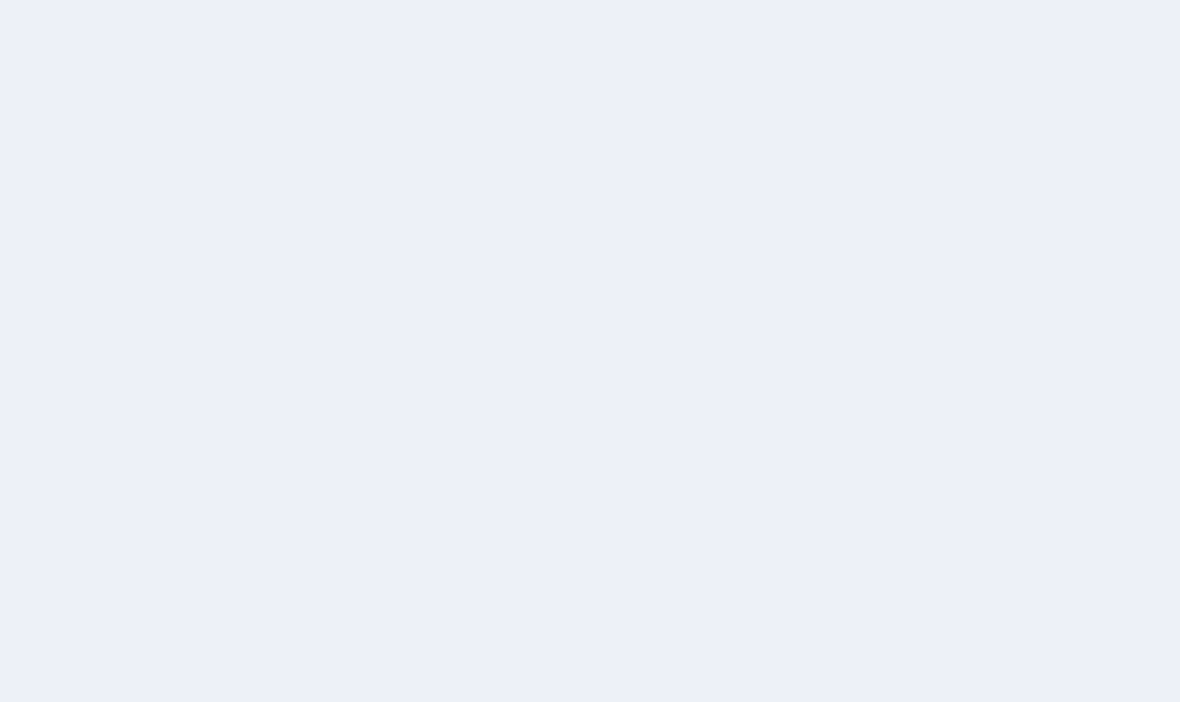 scroll, scrollTop: 0, scrollLeft: 0, axis: both 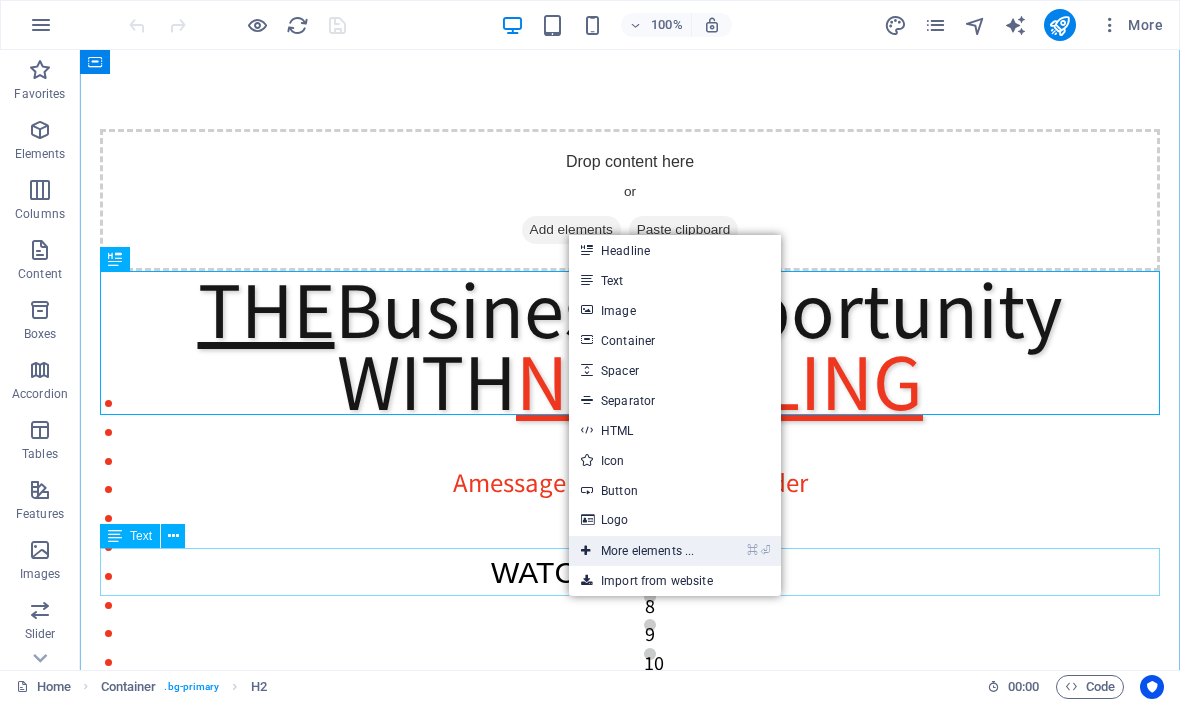 click on "⌘ ⏎  More elements ..." at bounding box center (637, 551) 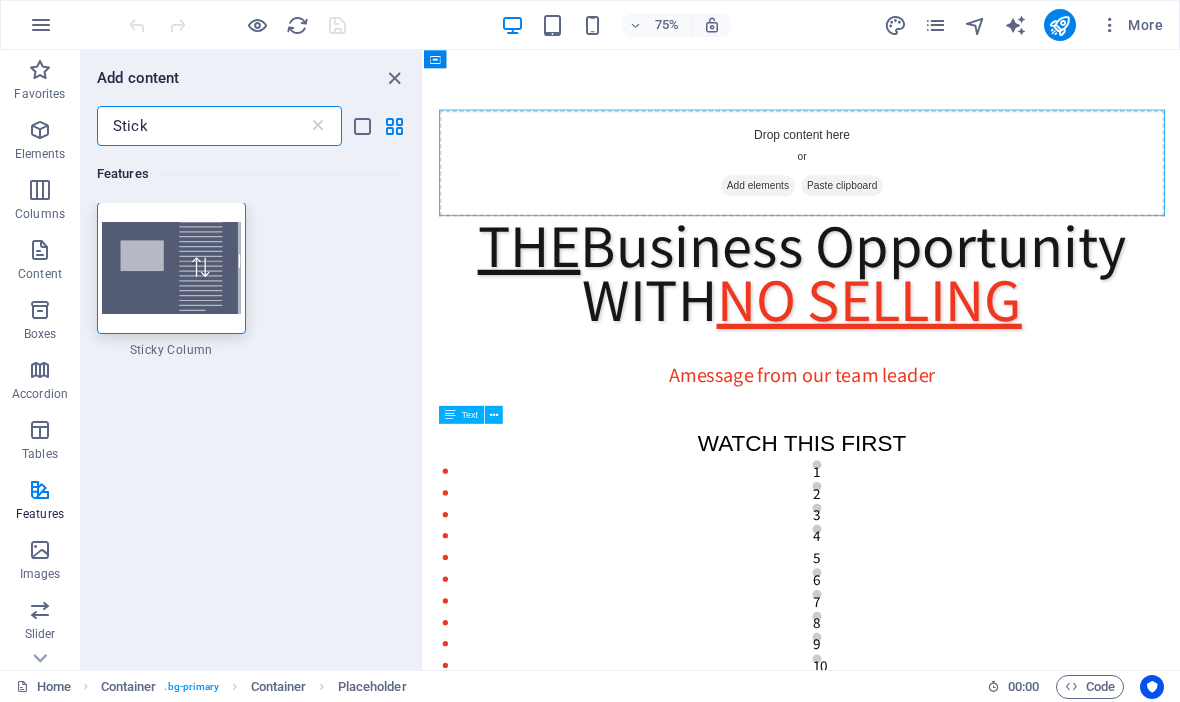 scroll, scrollTop: 0, scrollLeft: 0, axis: both 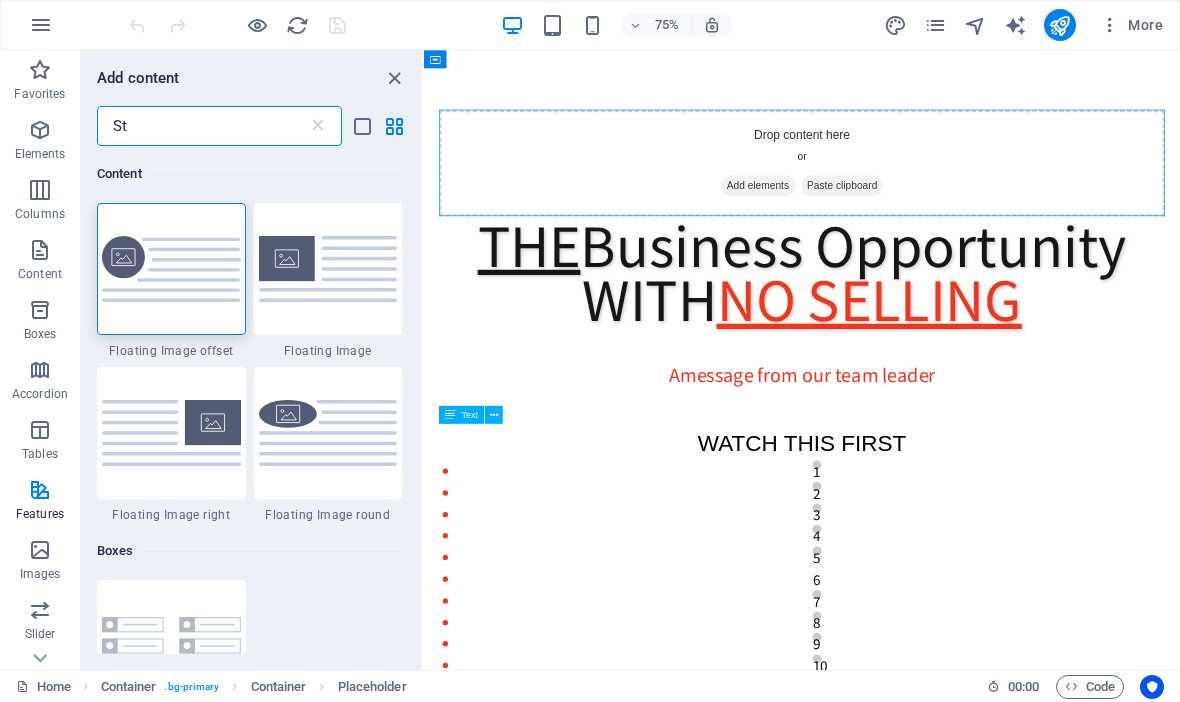 type on "S" 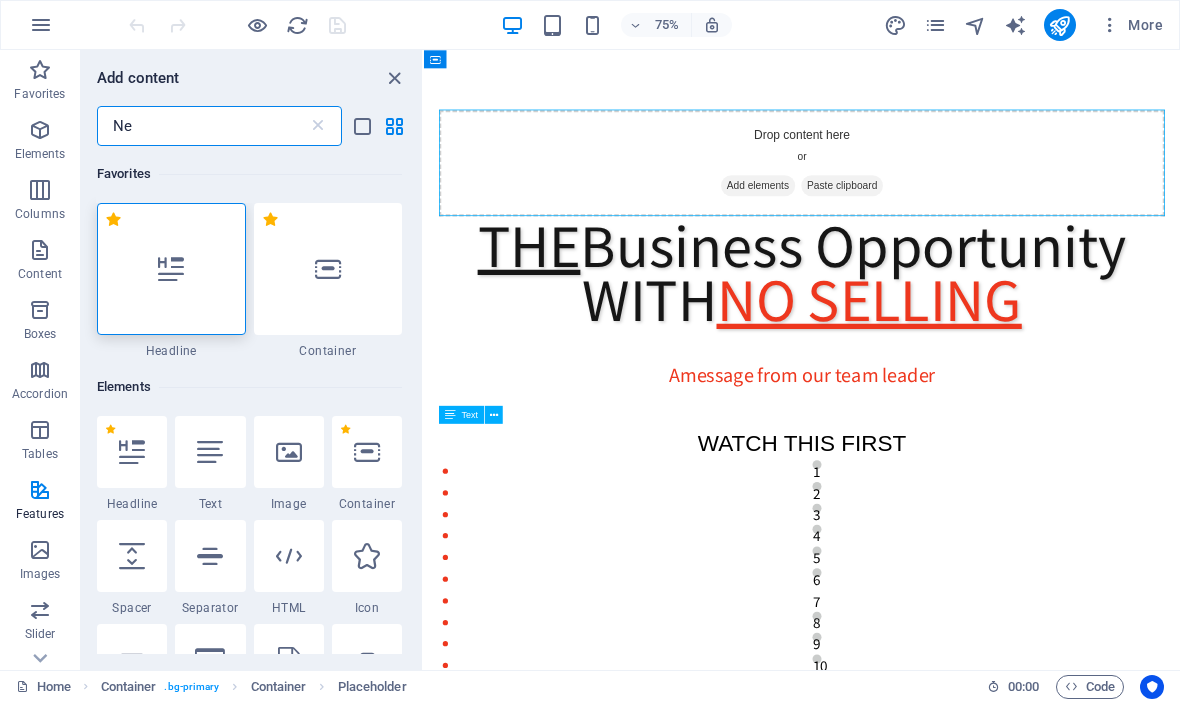 type on "N" 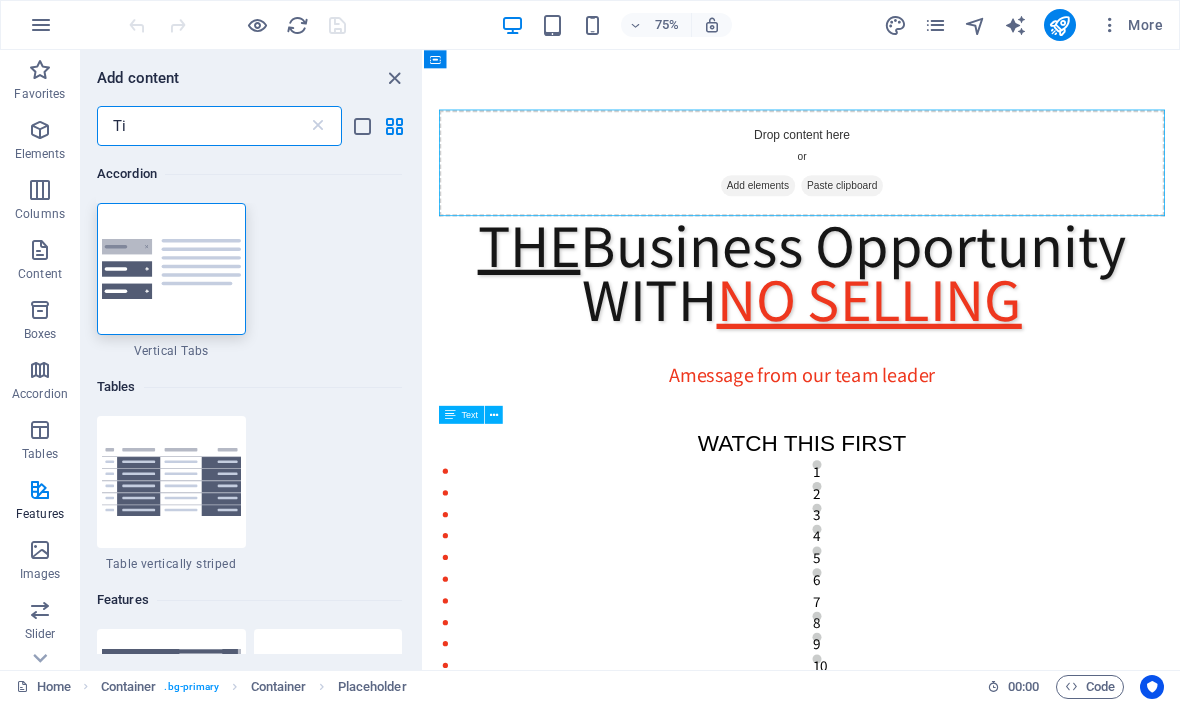 type on "T" 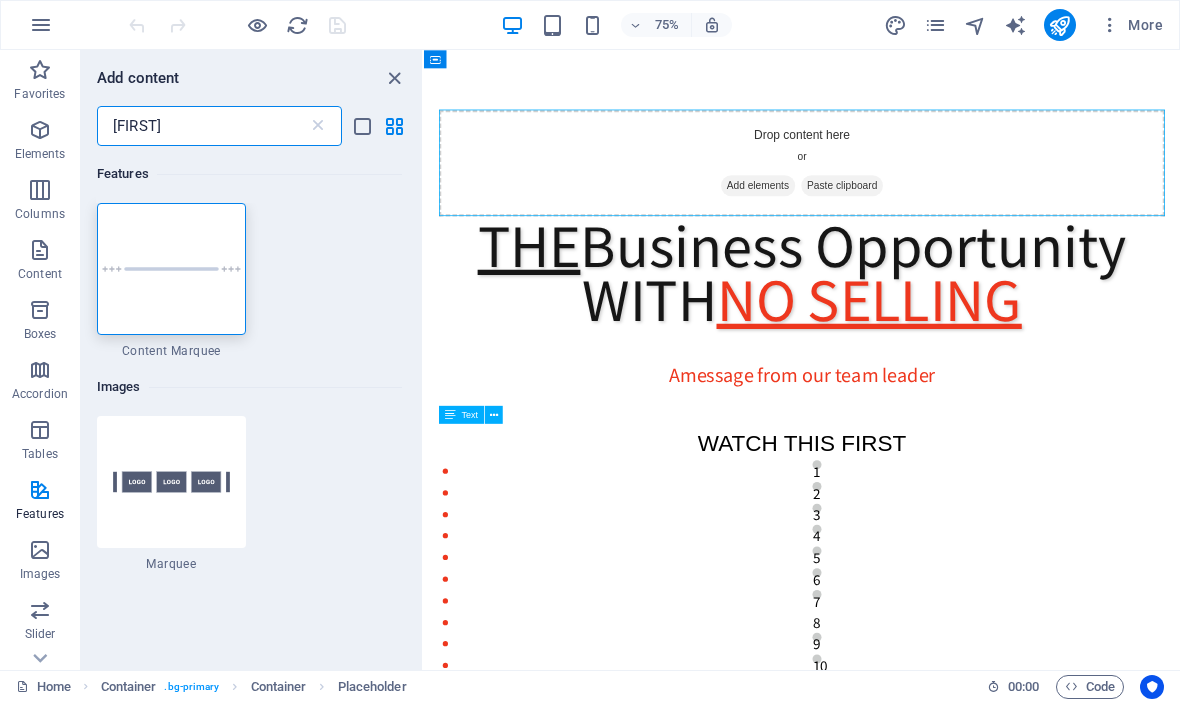 scroll, scrollTop: 0, scrollLeft: 0, axis: both 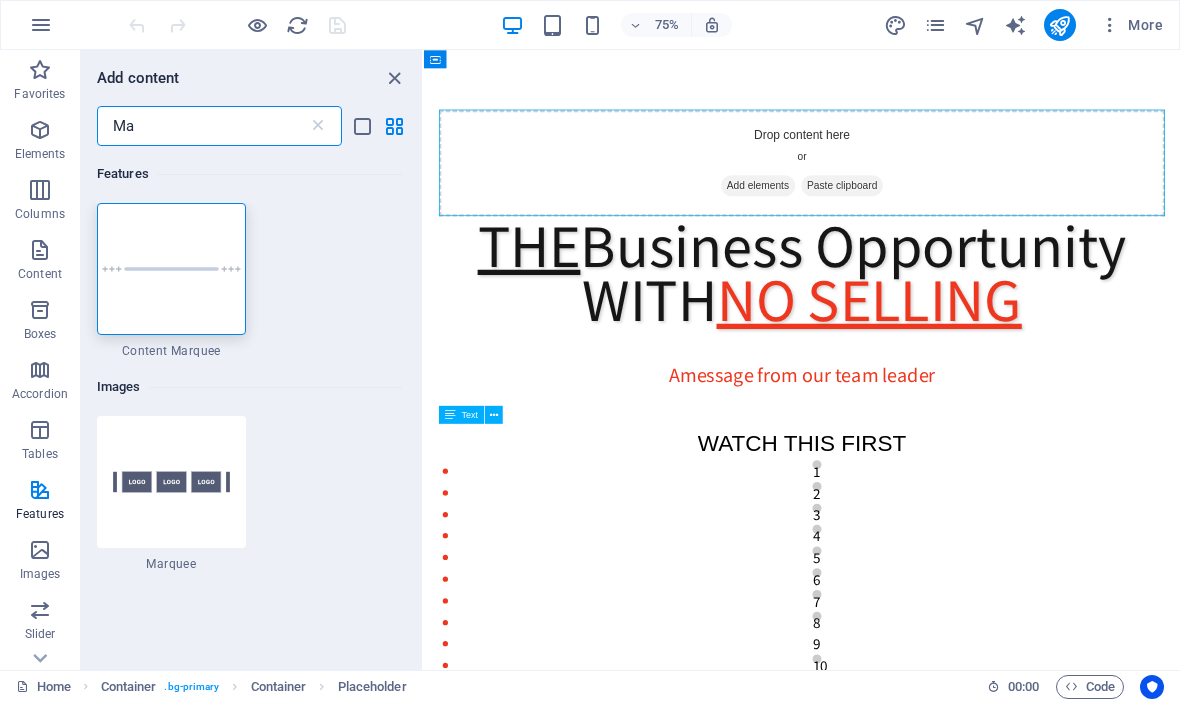 type on "M" 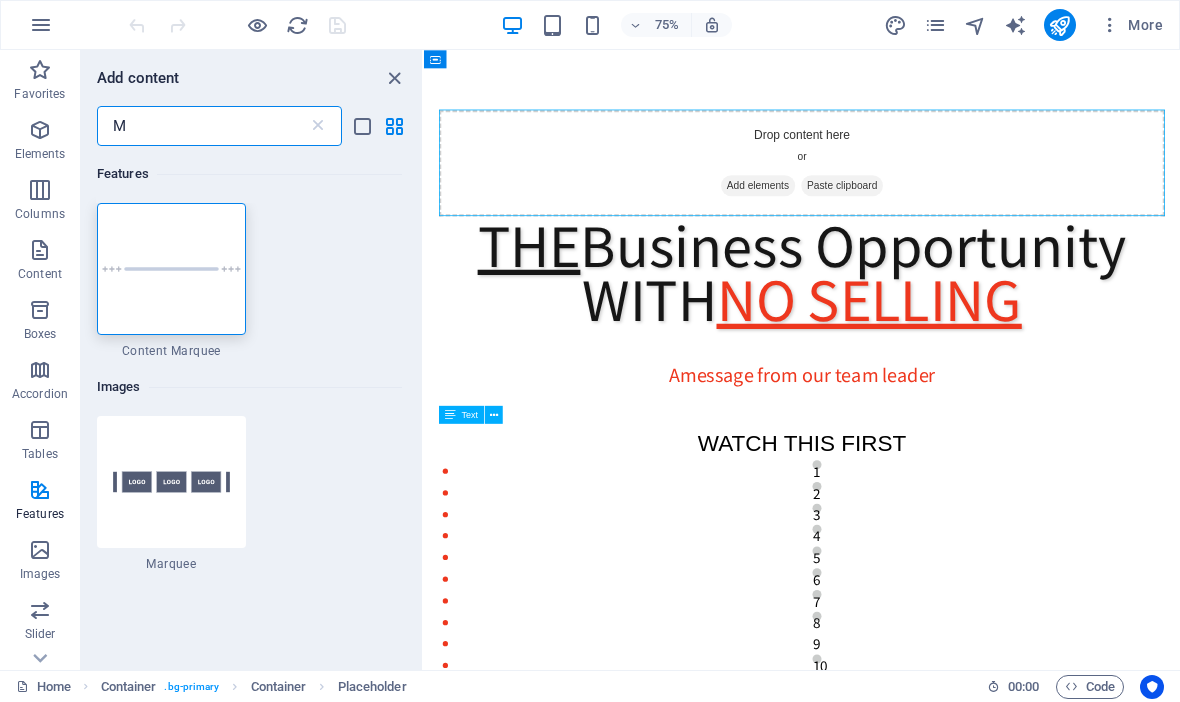 type 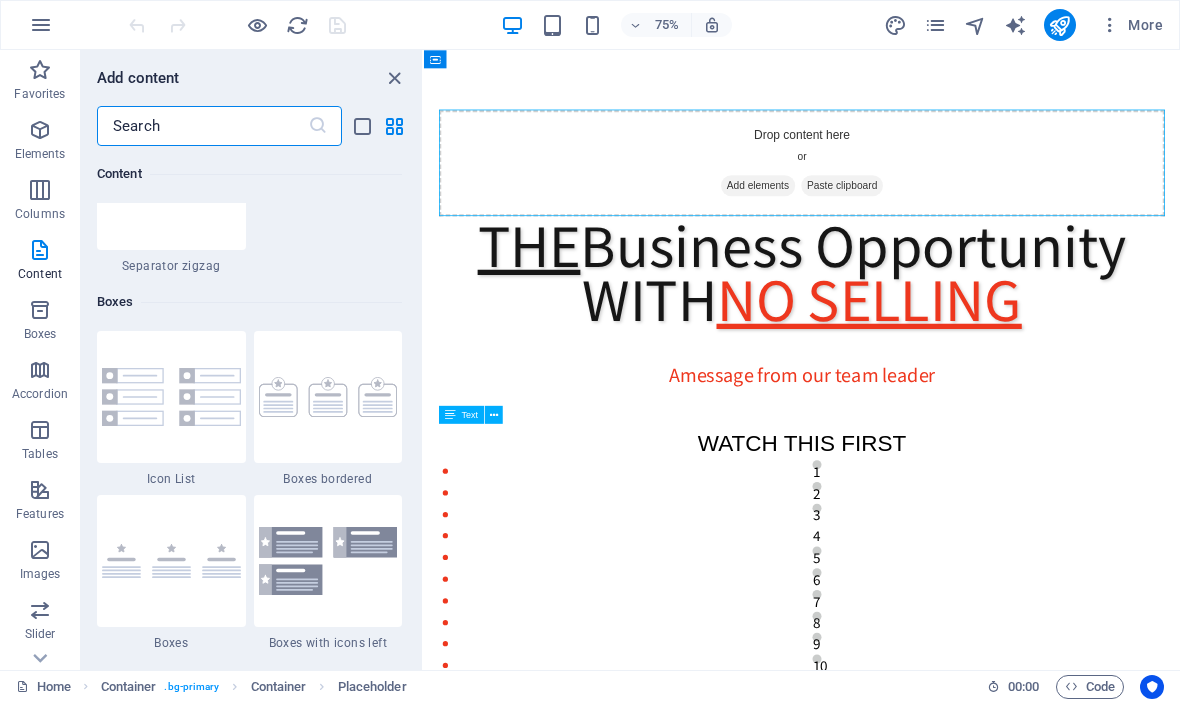 scroll, scrollTop: 5408, scrollLeft: 0, axis: vertical 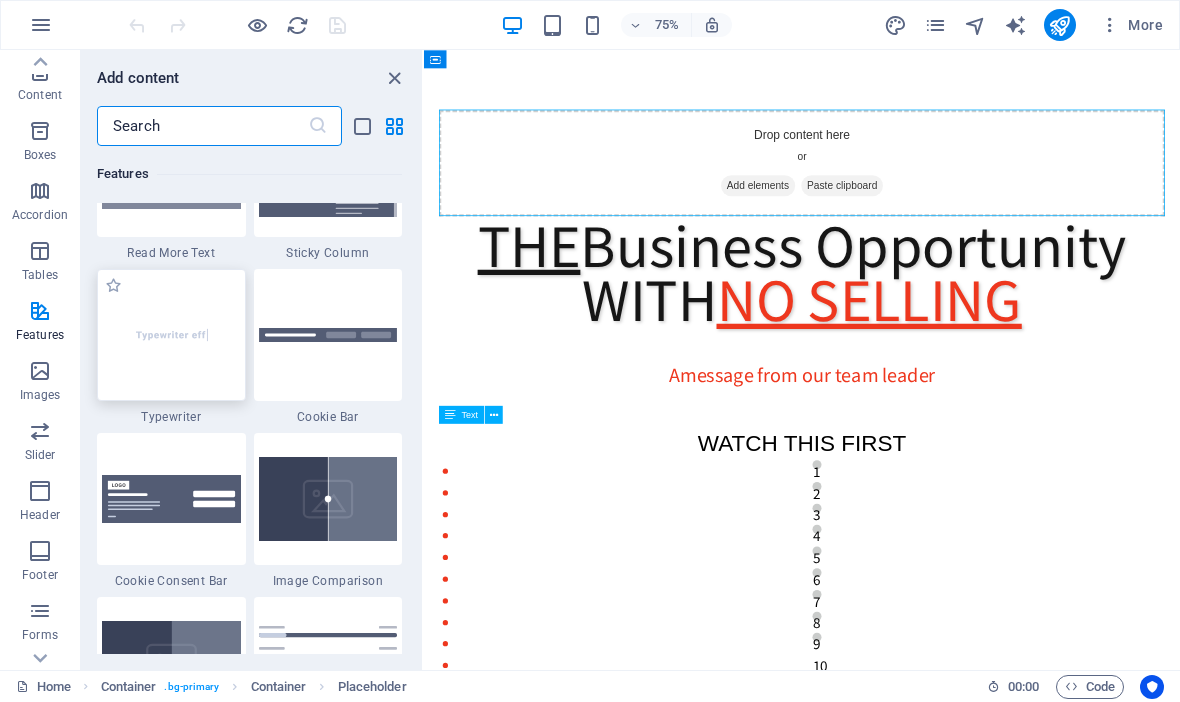 click at bounding box center [171, 335] 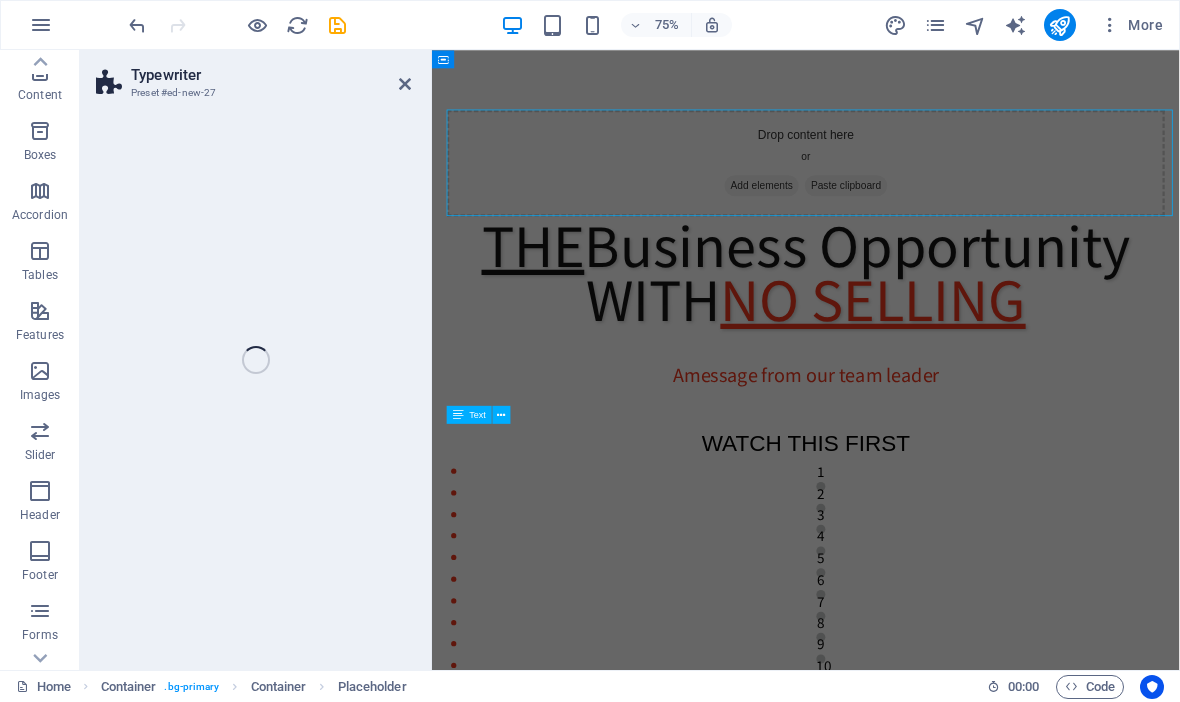 select on "ms" 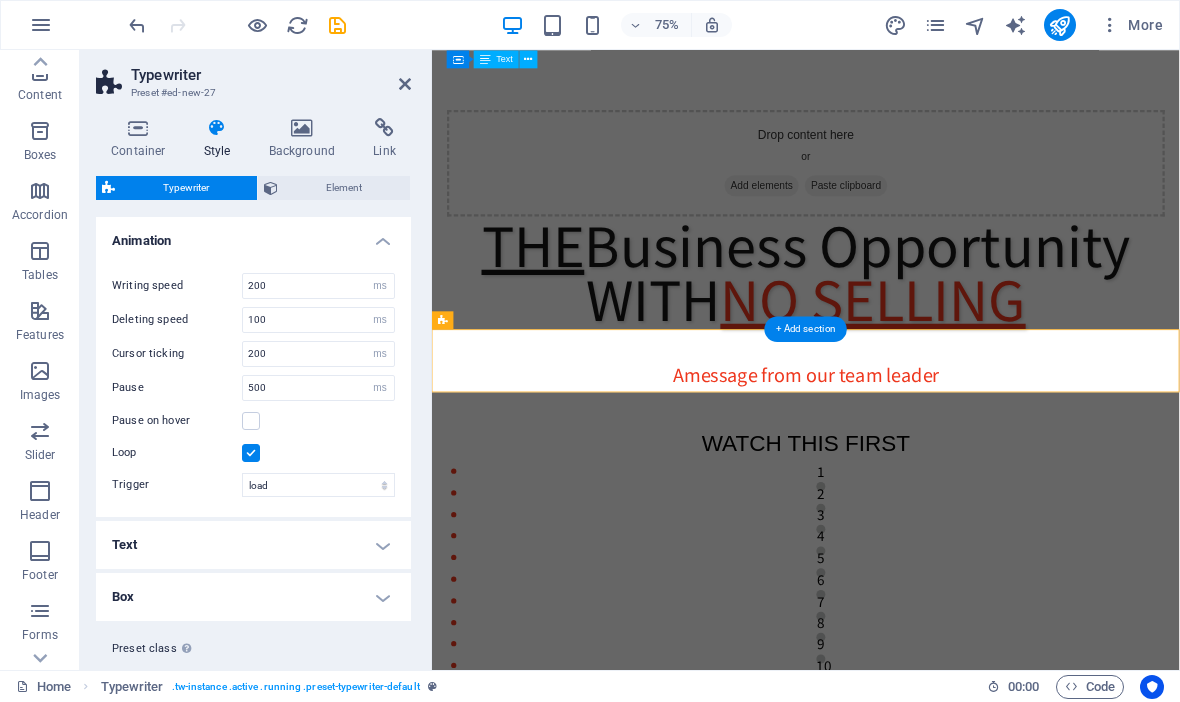 scroll, scrollTop: 833, scrollLeft: 0, axis: vertical 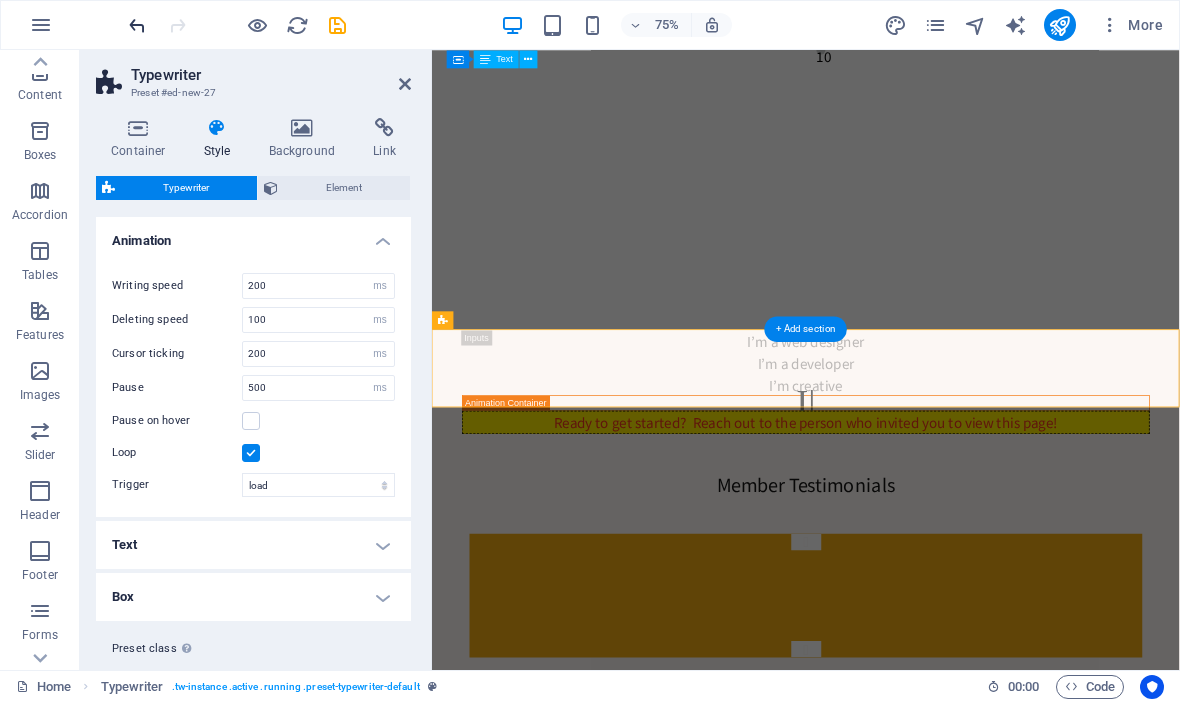 click at bounding box center [137, 25] 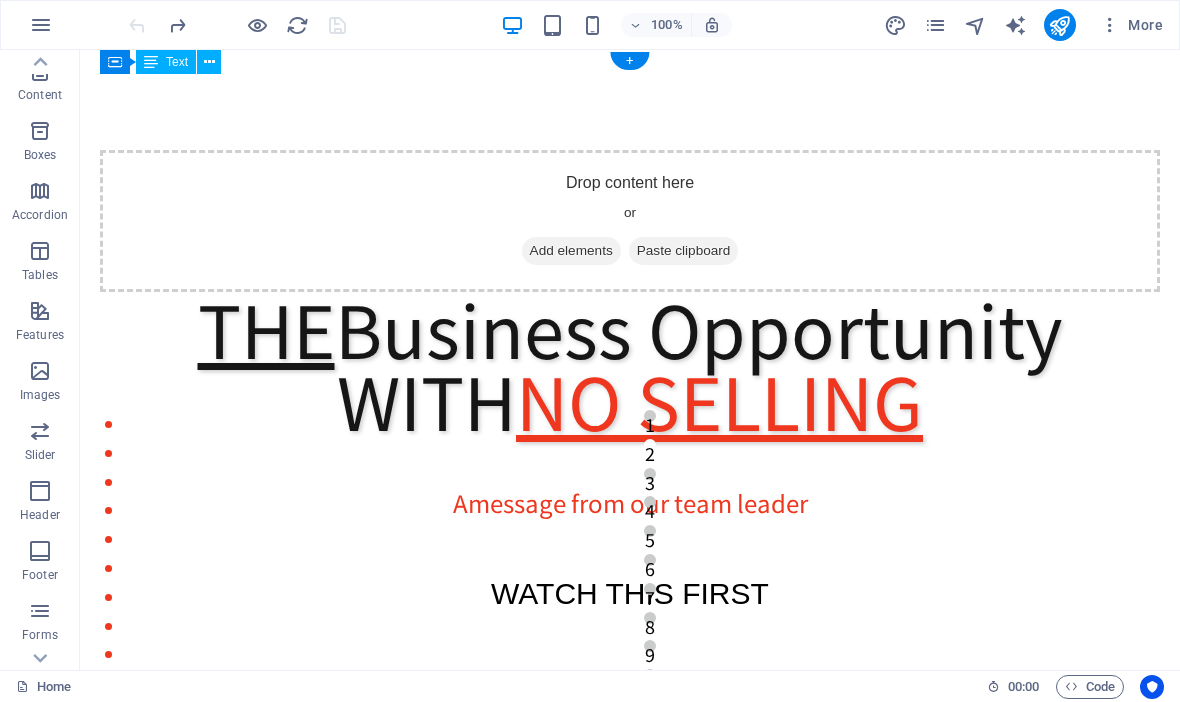 scroll, scrollTop: 0, scrollLeft: 0, axis: both 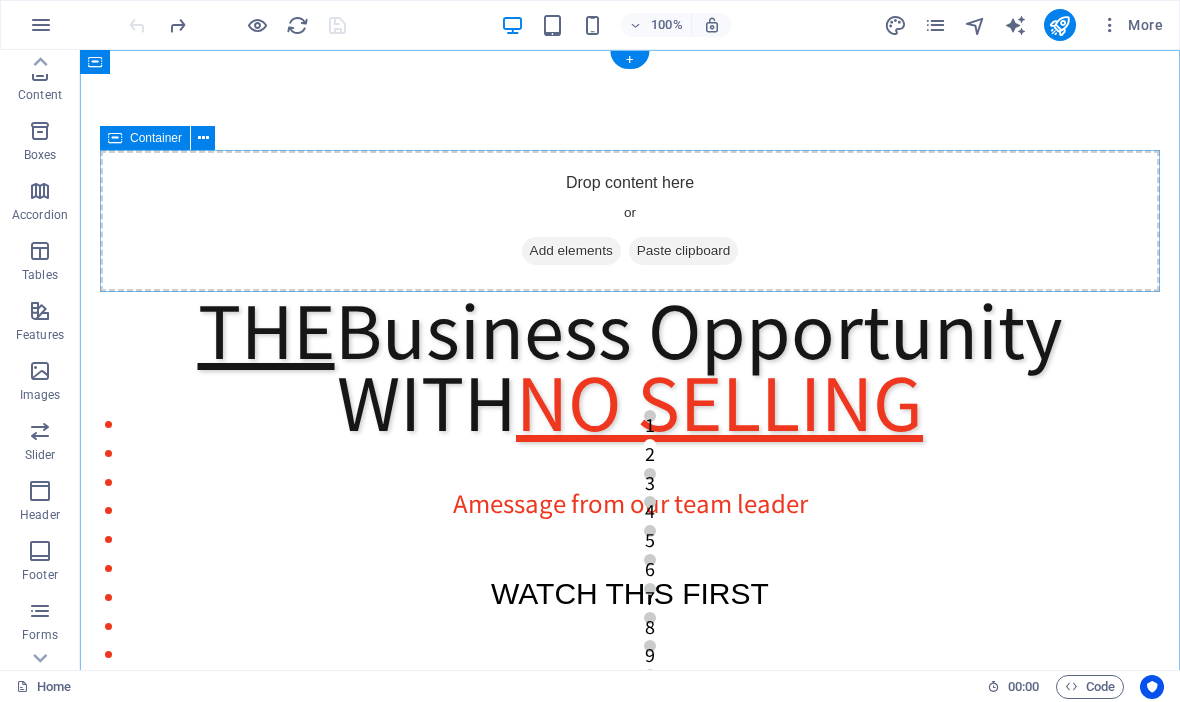 click on "Add elements" at bounding box center [571, 251] 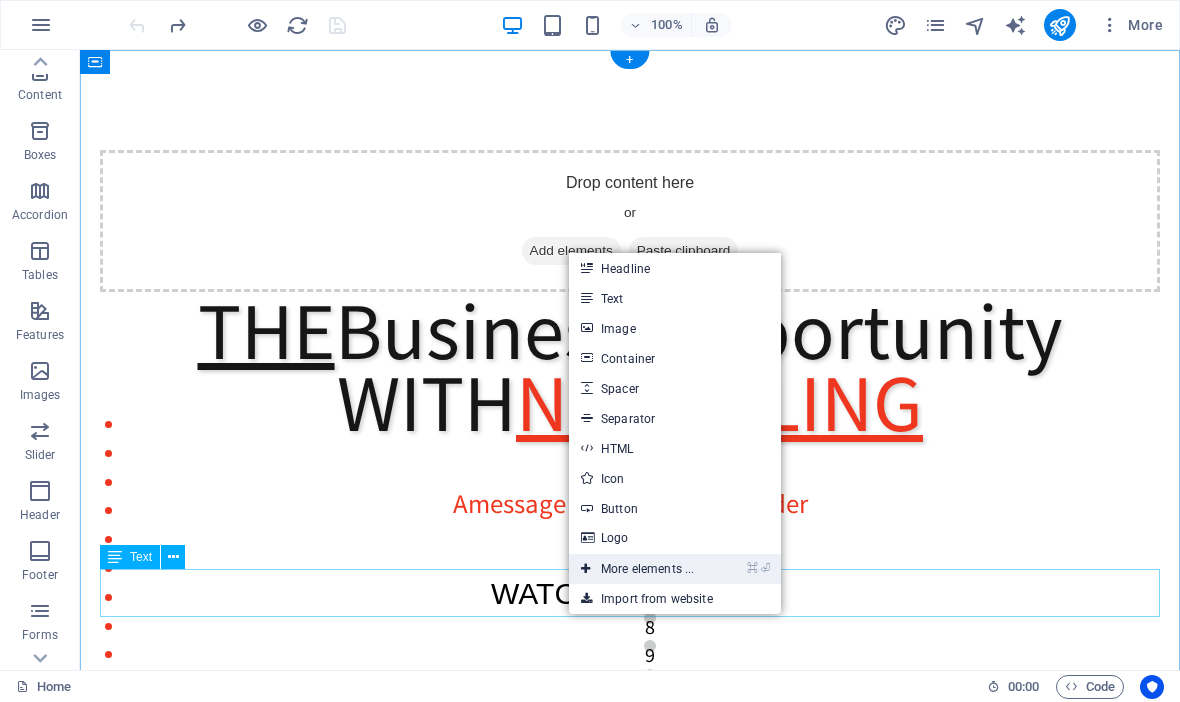 click on "⌘ ⏎  More elements ..." at bounding box center (637, 569) 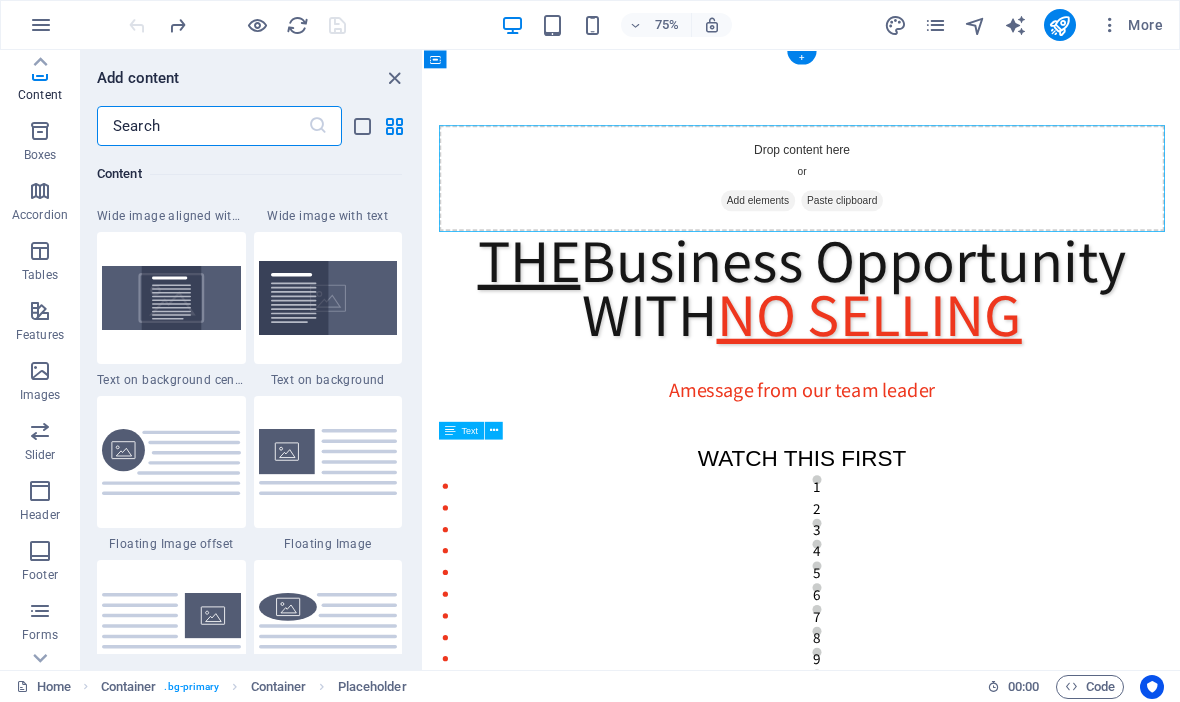 scroll, scrollTop: 4129, scrollLeft: 0, axis: vertical 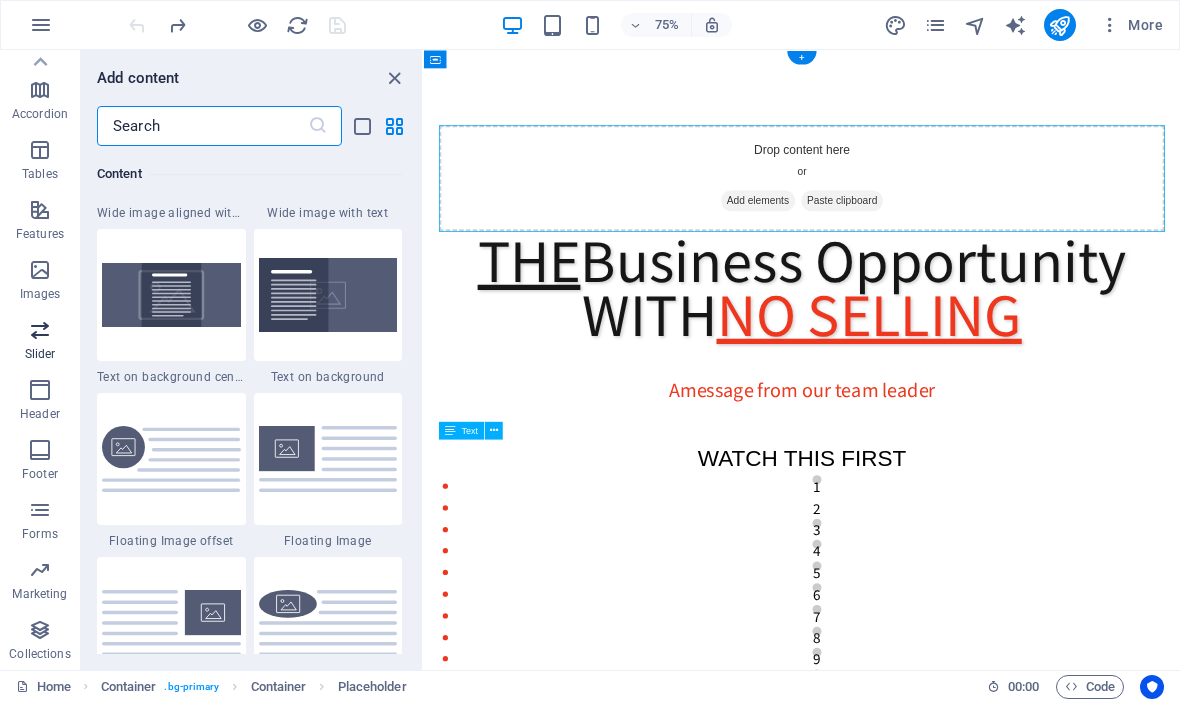 click at bounding box center [40, 330] 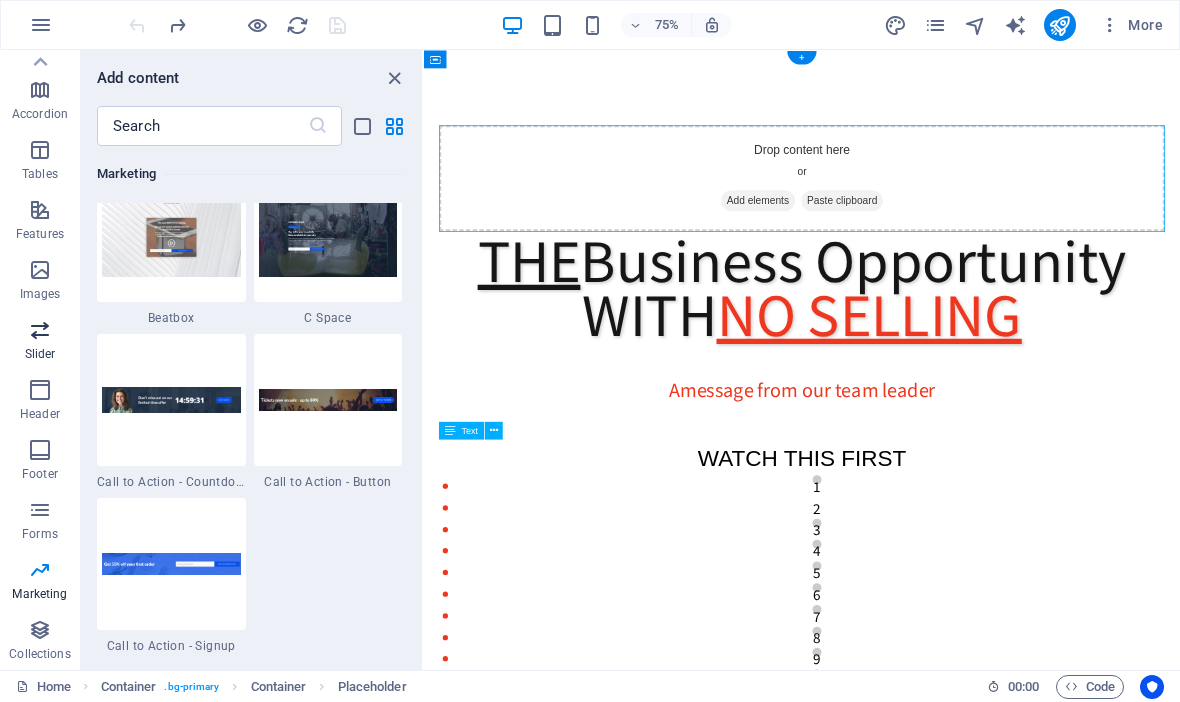 scroll, scrollTop: 17795, scrollLeft: 0, axis: vertical 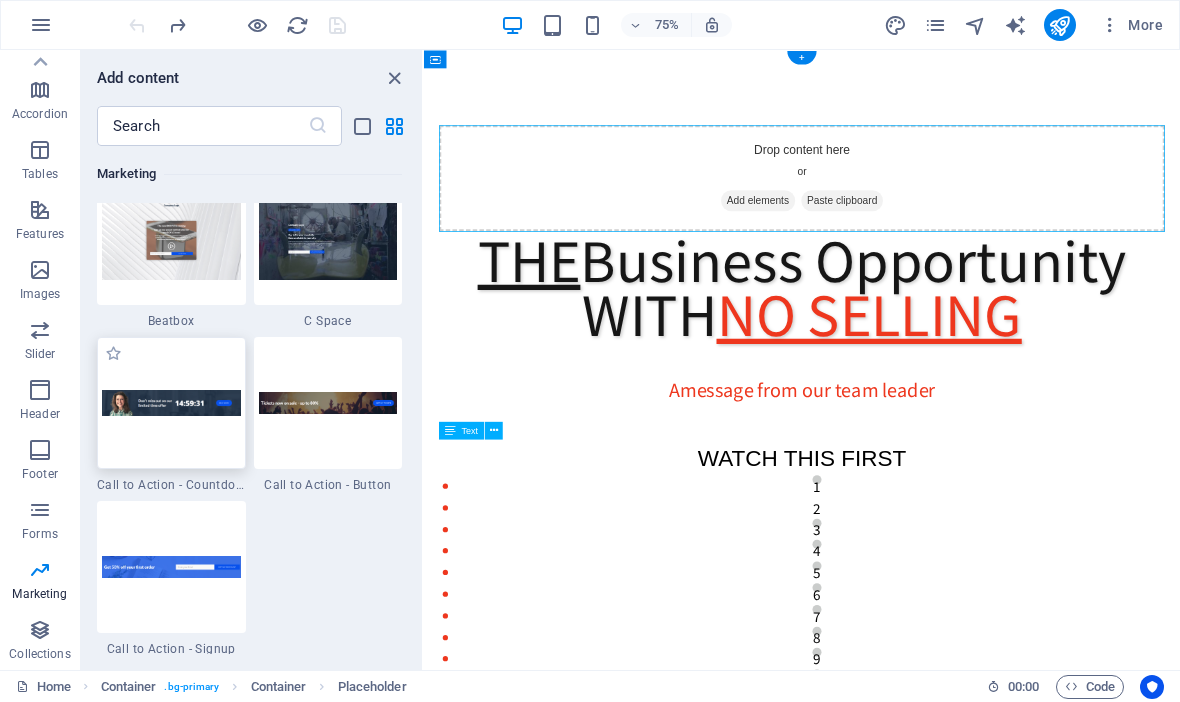 click at bounding box center [171, 403] 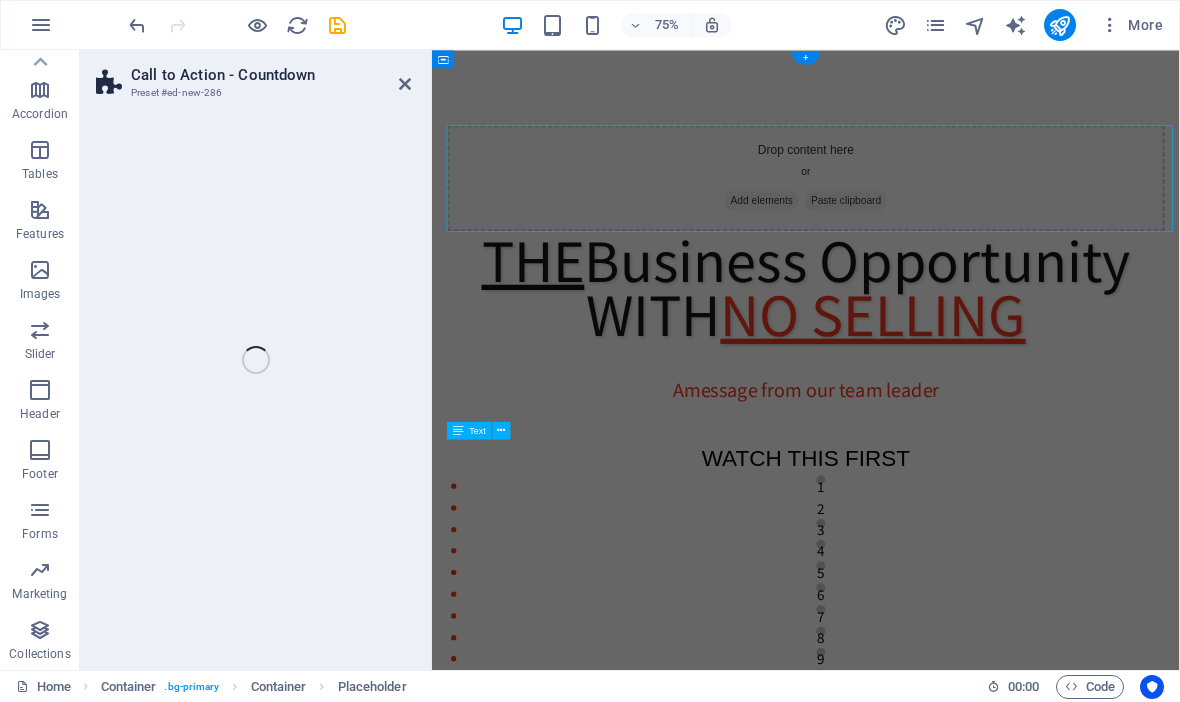 select on "rem" 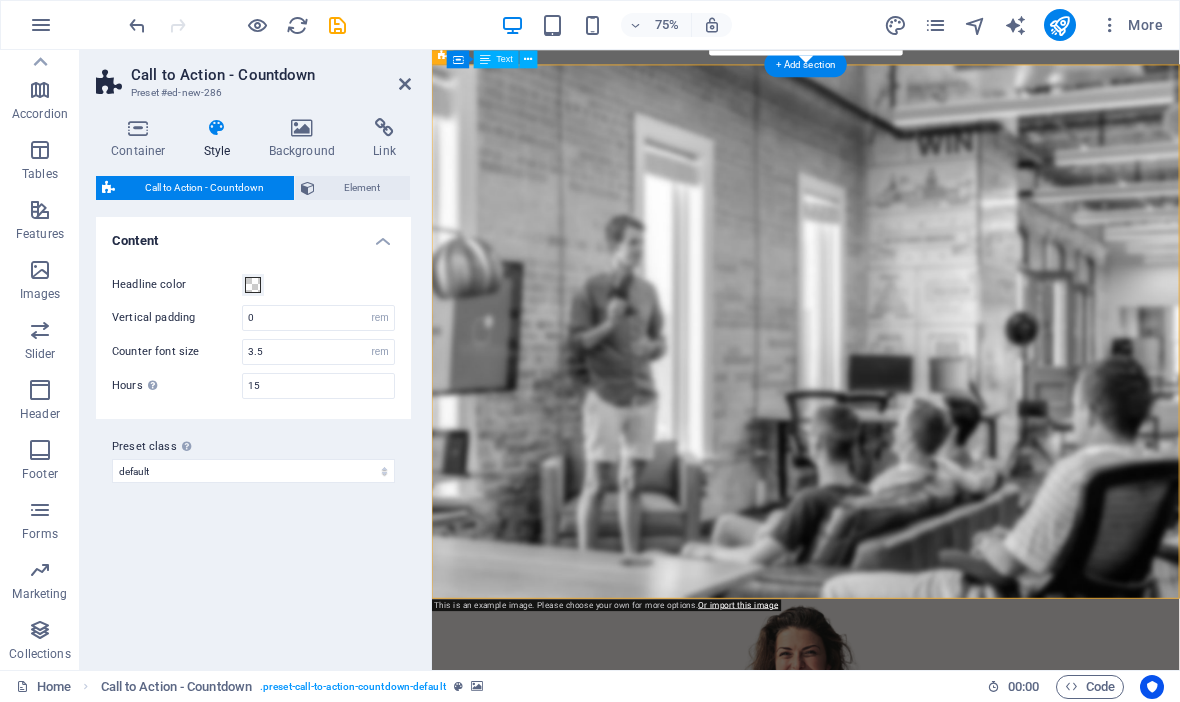 scroll, scrollTop: 1186, scrollLeft: 0, axis: vertical 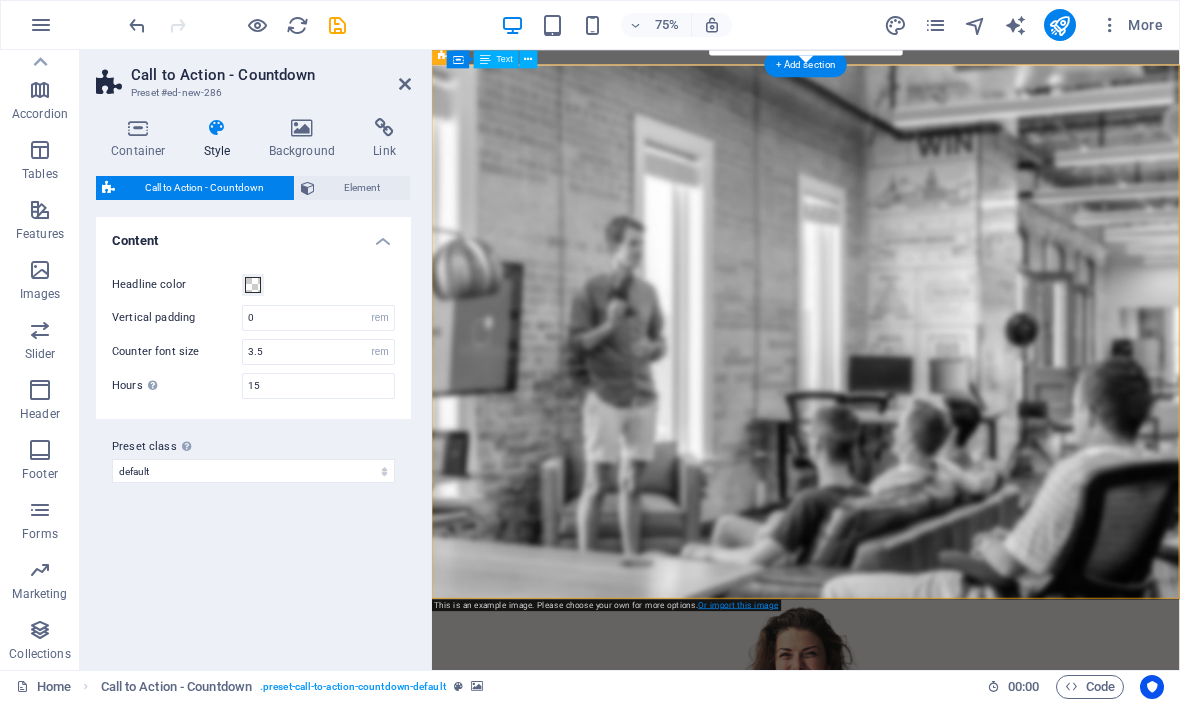 click on "Or import this image" at bounding box center [738, 605] 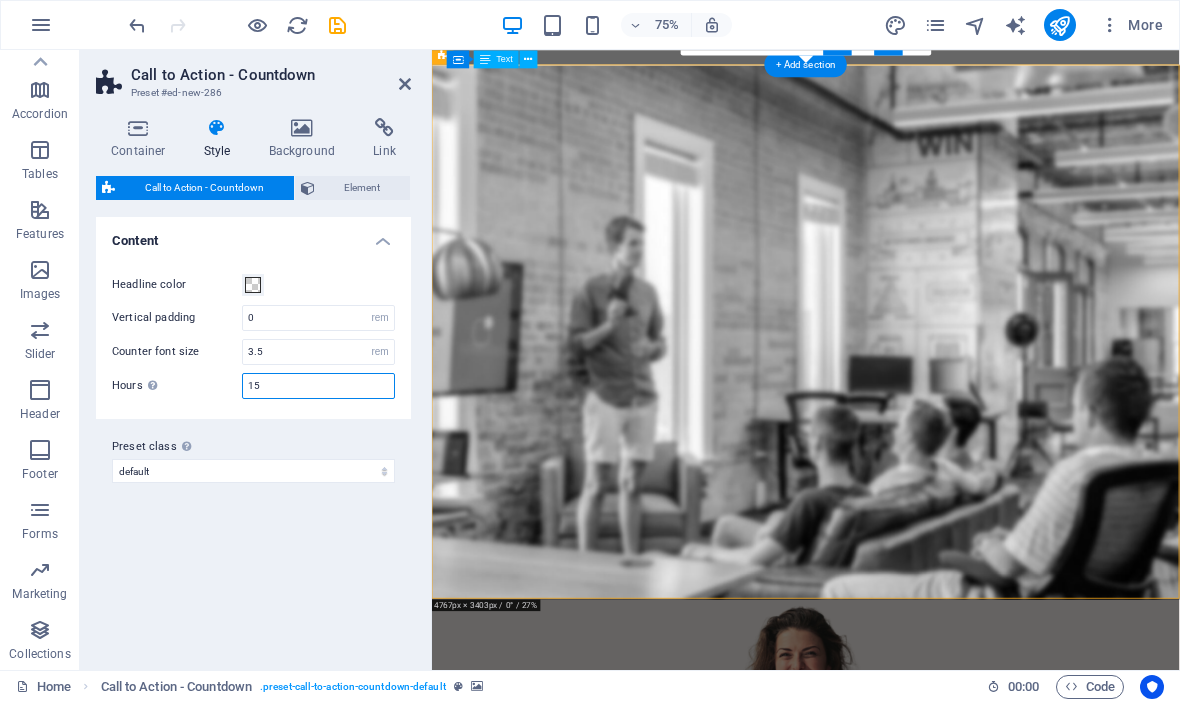 click on "15" at bounding box center [318, 386] 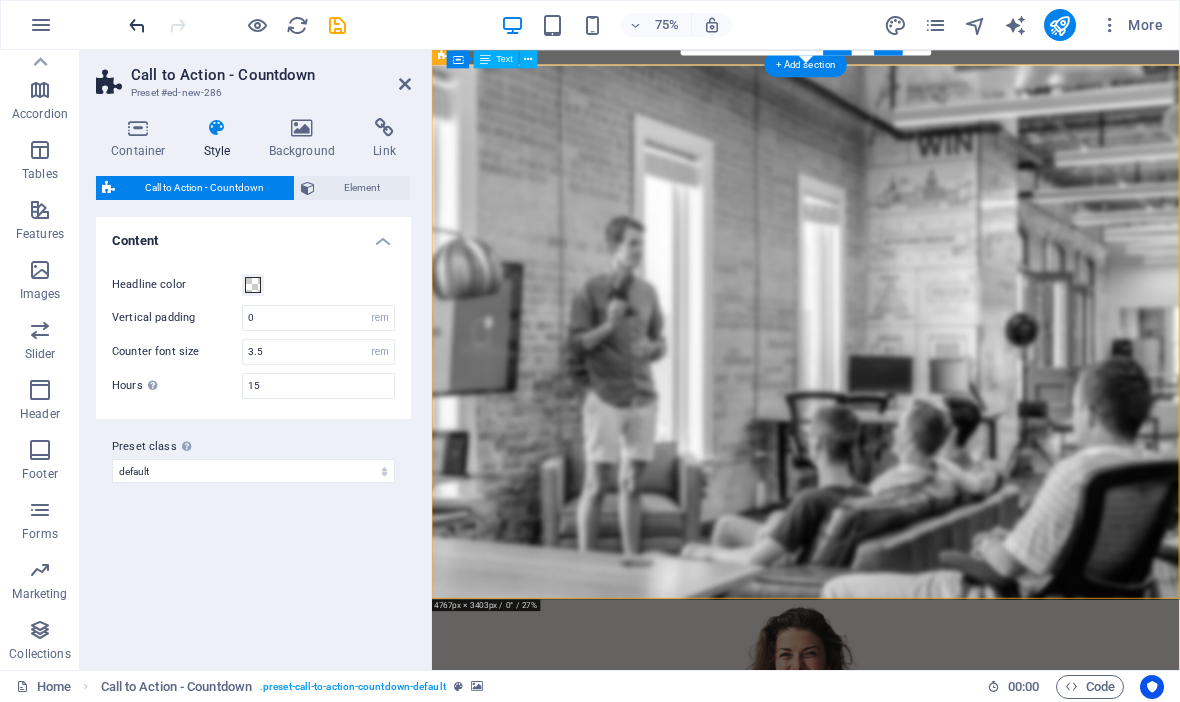 click at bounding box center [137, 25] 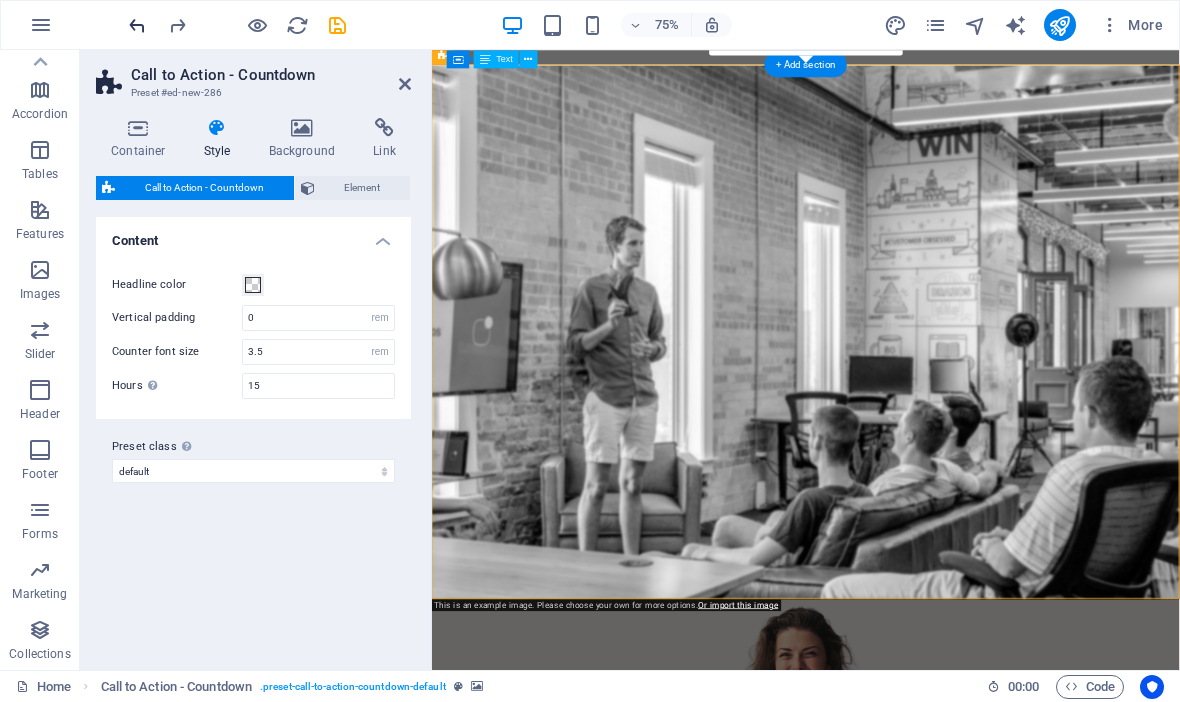 click at bounding box center (137, 25) 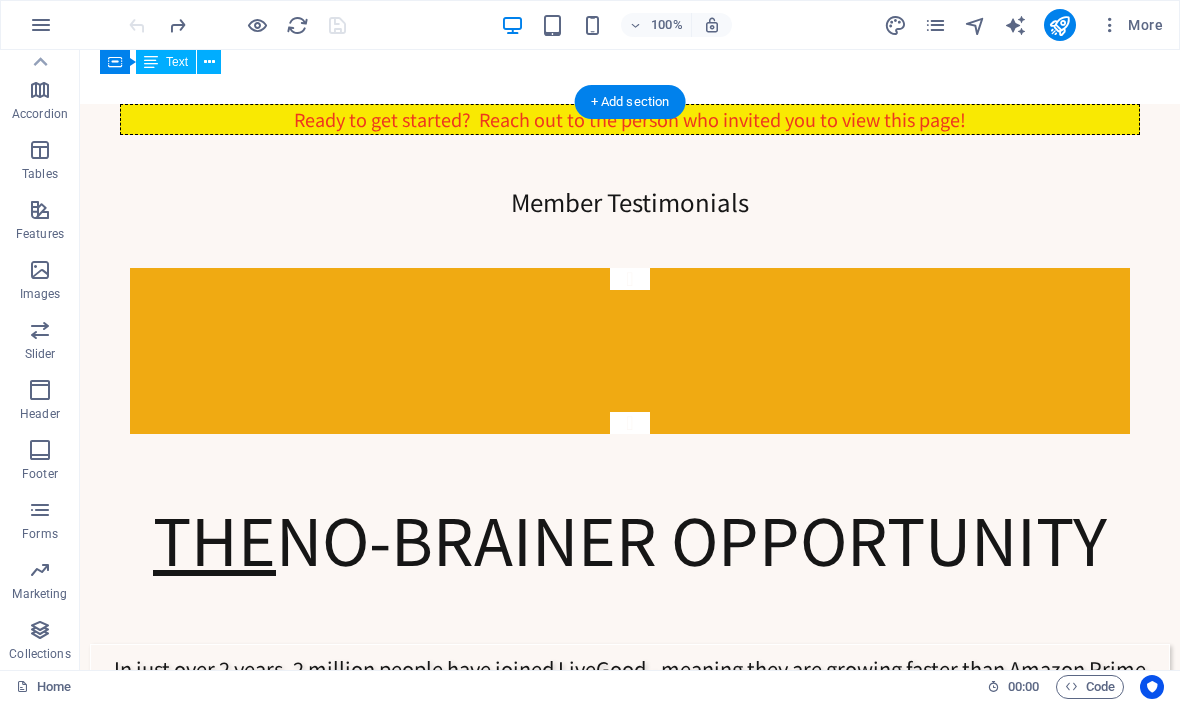 scroll, scrollTop: 1211, scrollLeft: 0, axis: vertical 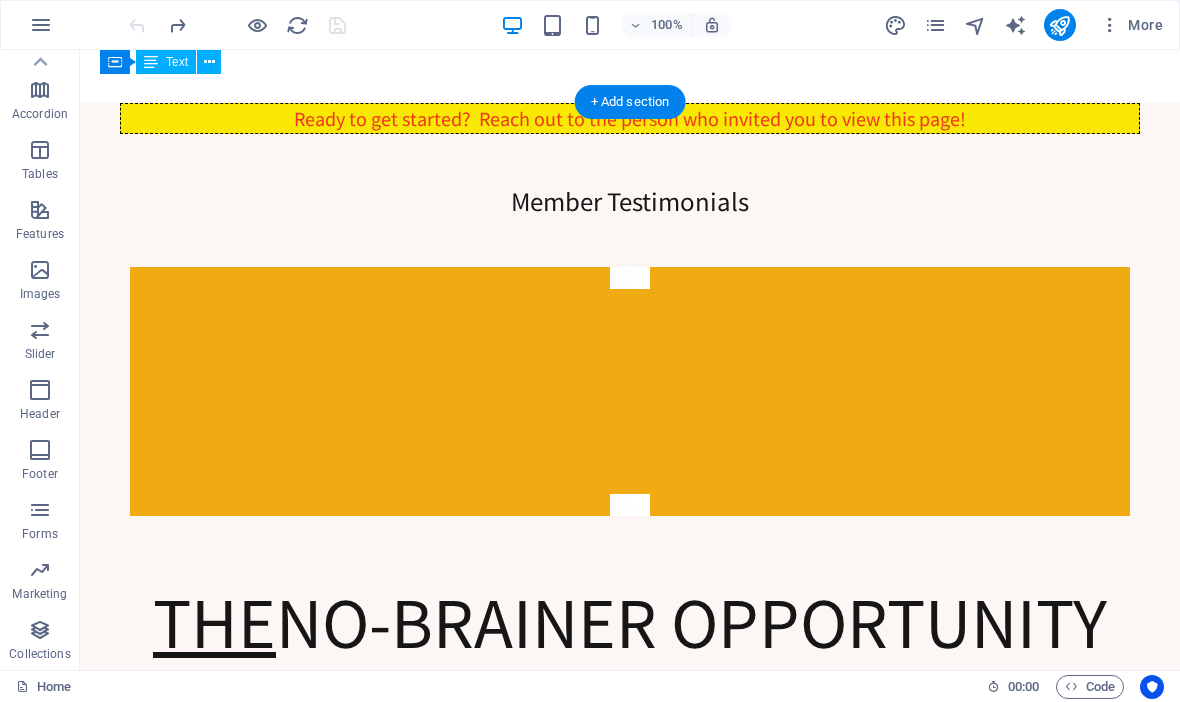 click on "A Game-Changer! "After countless disappointing experiences with online schemes, I finally found a subscription platform that's truly different. I was skeptical at first – no selling, just sharing, and incredibly inexpensive. But I took the leap and haven't looked back. My monthly income has consistently grown, exceeding my expectations every time!"" at bounding box center [-1906, 896] 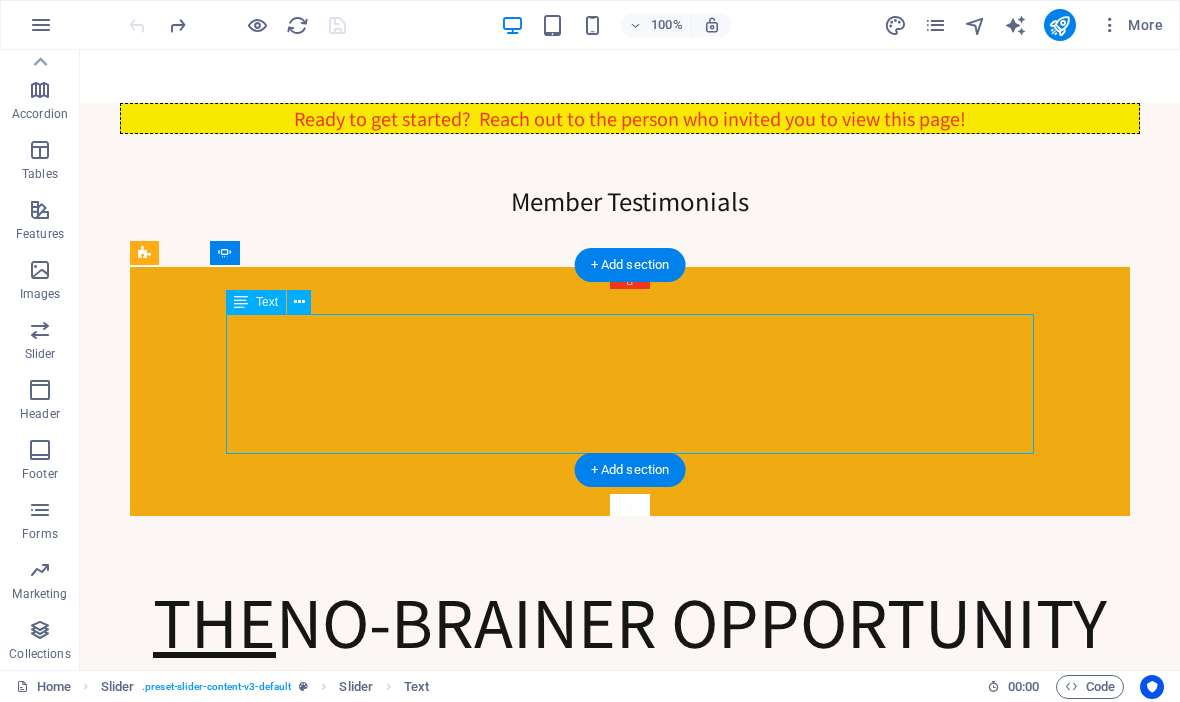 click at bounding box center (630, 278) 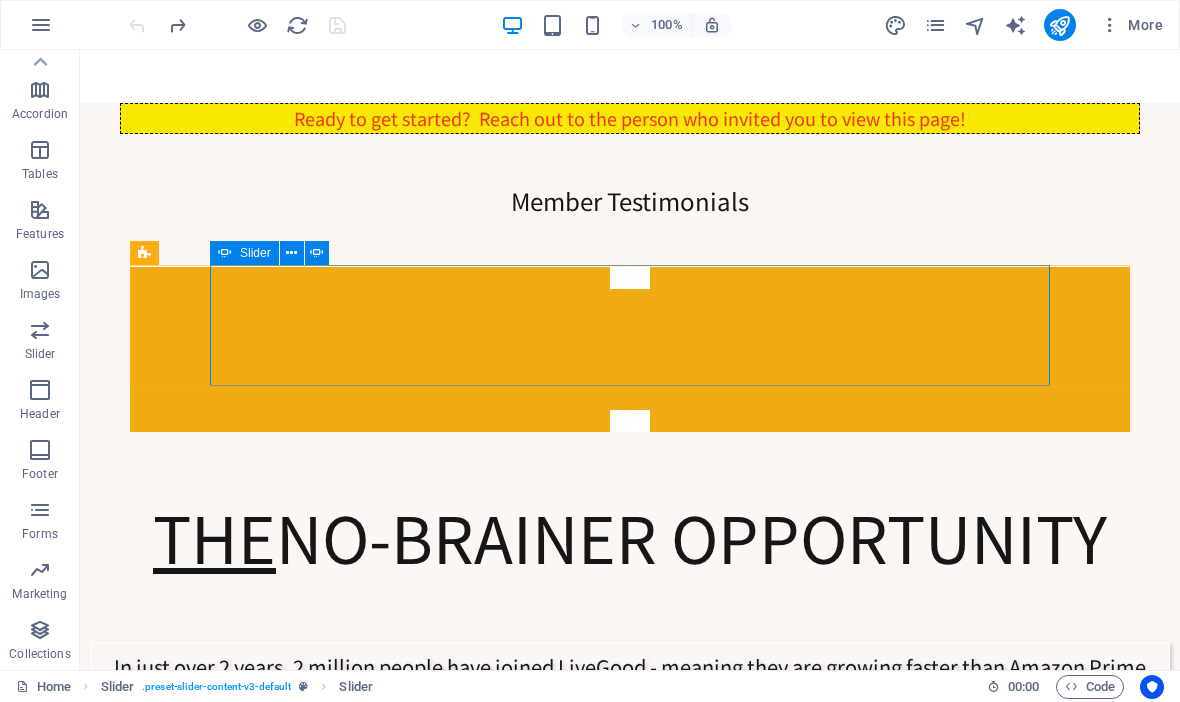 click on "Slider" at bounding box center [255, 253] 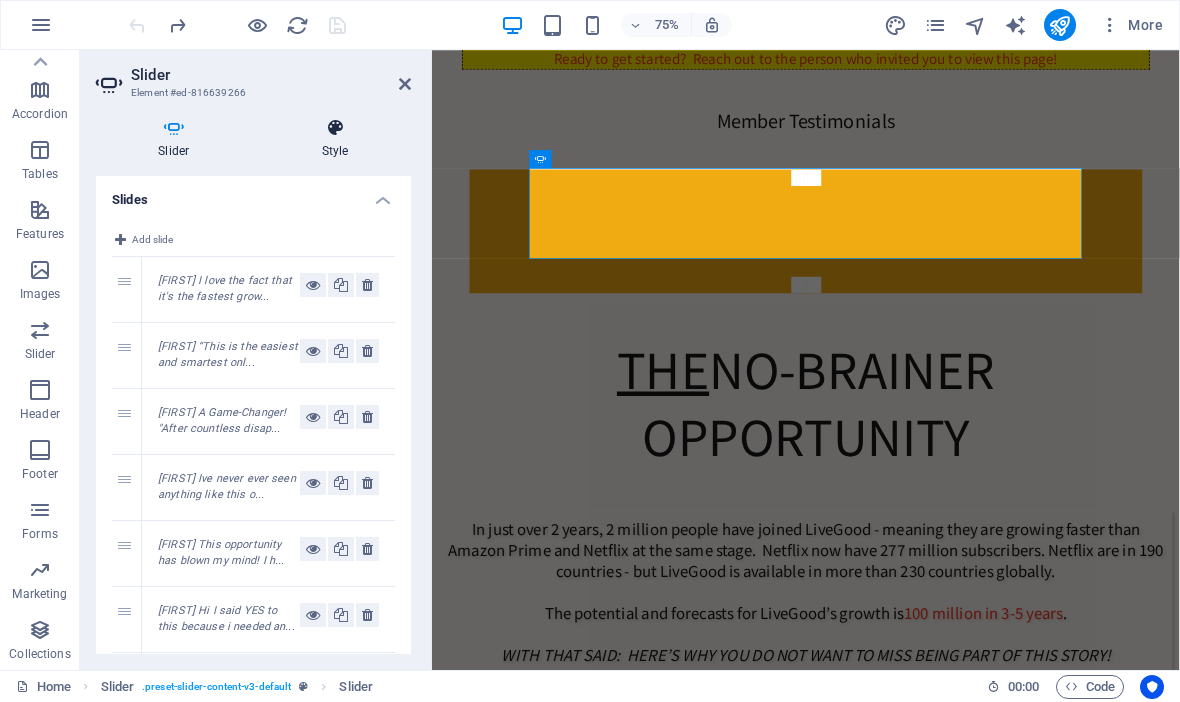 click at bounding box center (335, 128) 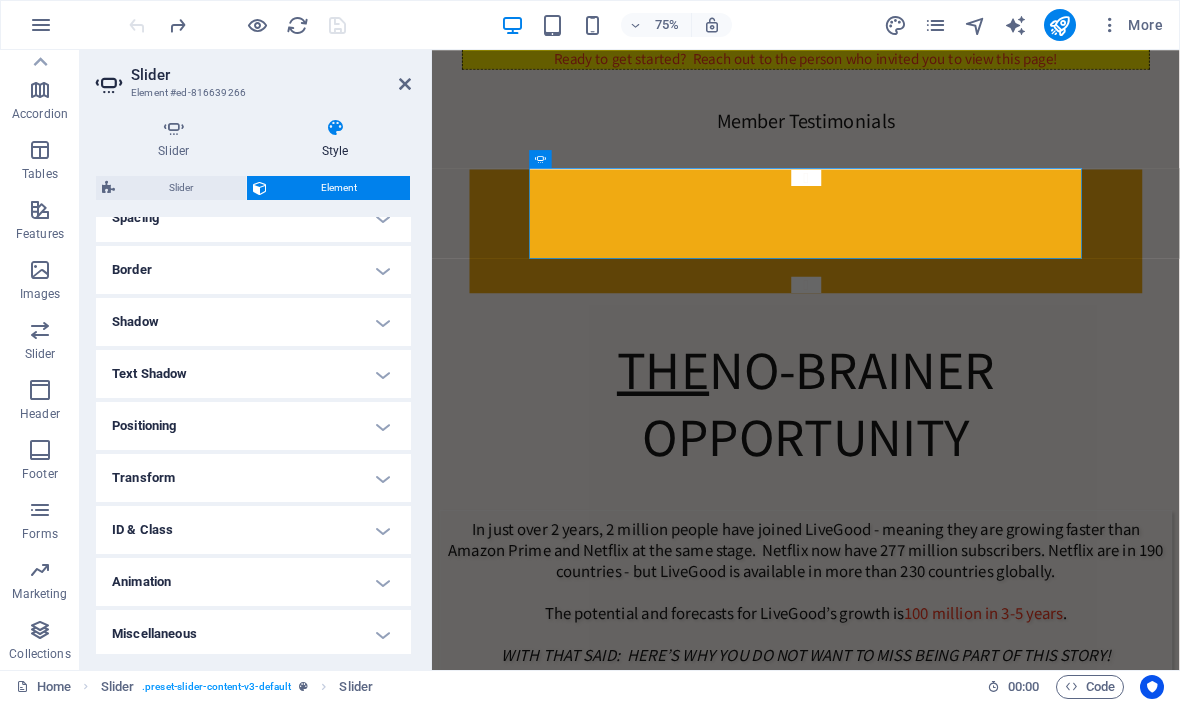 scroll, scrollTop: 421, scrollLeft: 0, axis: vertical 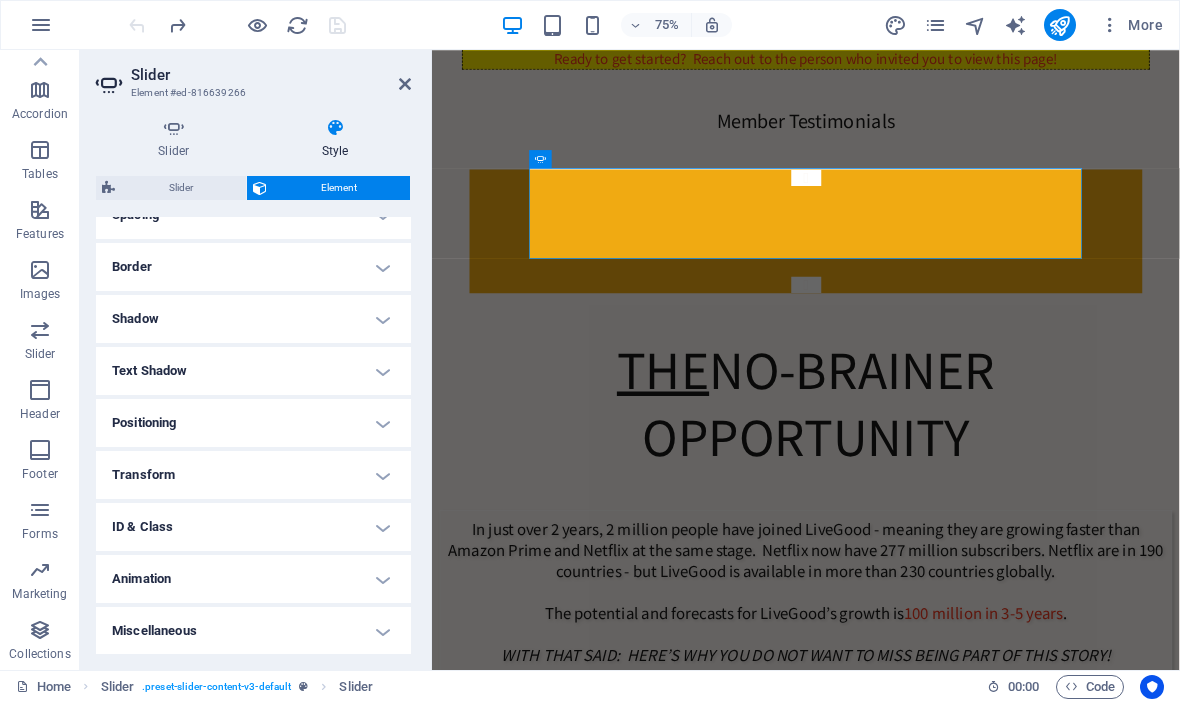click on "Positioning" at bounding box center [253, 423] 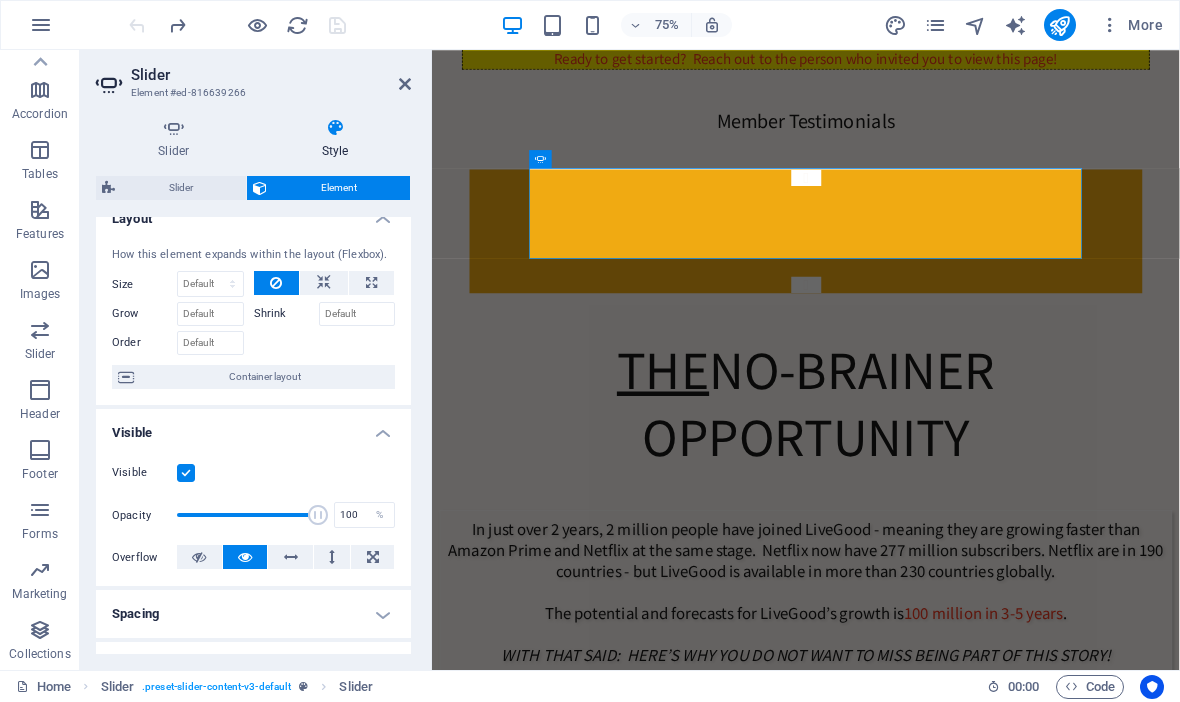 scroll, scrollTop: 15, scrollLeft: 0, axis: vertical 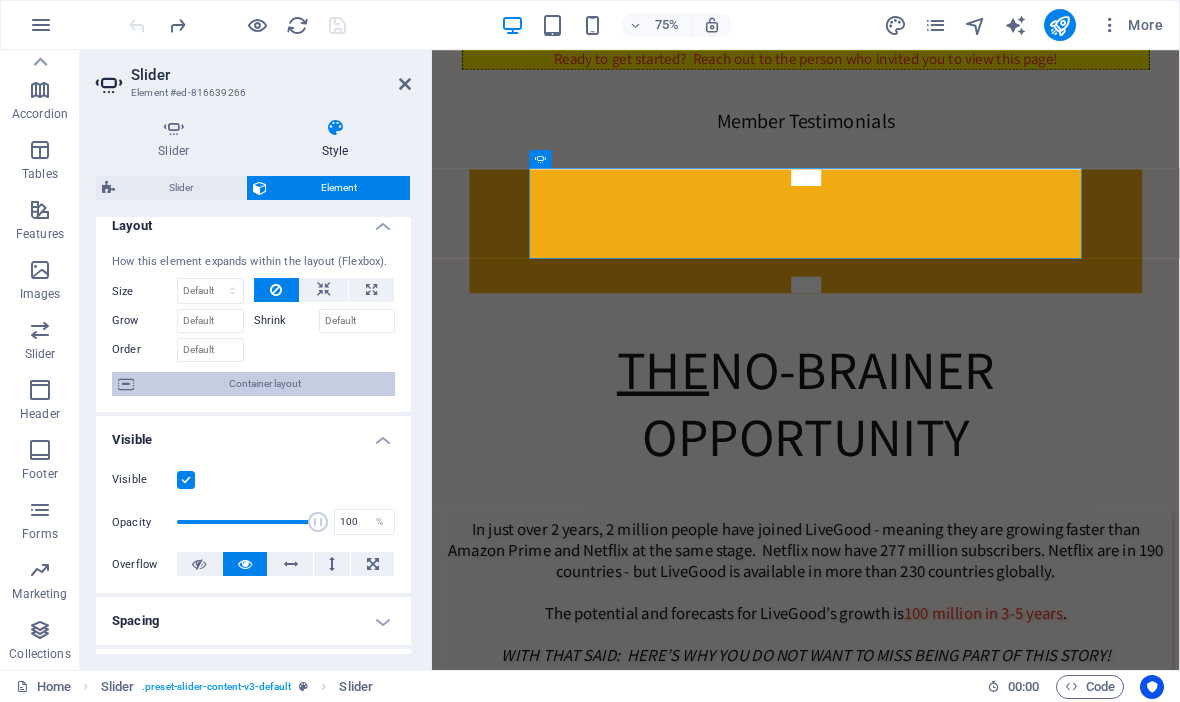 click on "Container layout" at bounding box center [264, 384] 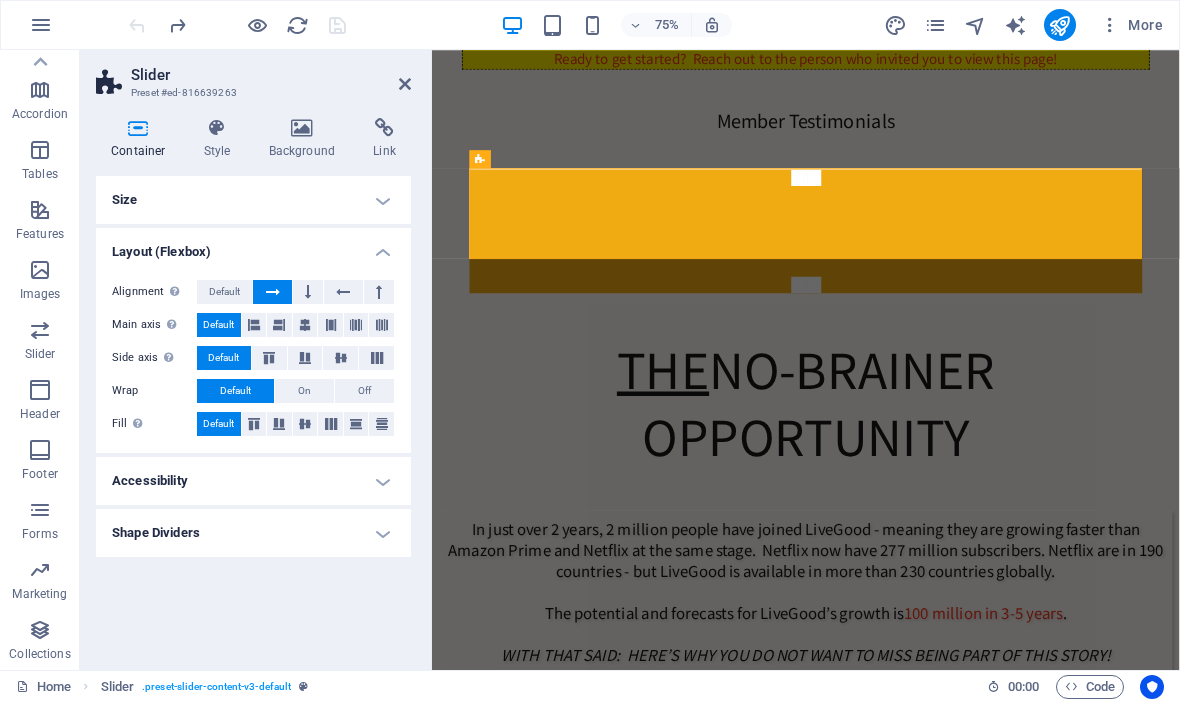 click on "Size" at bounding box center (253, 200) 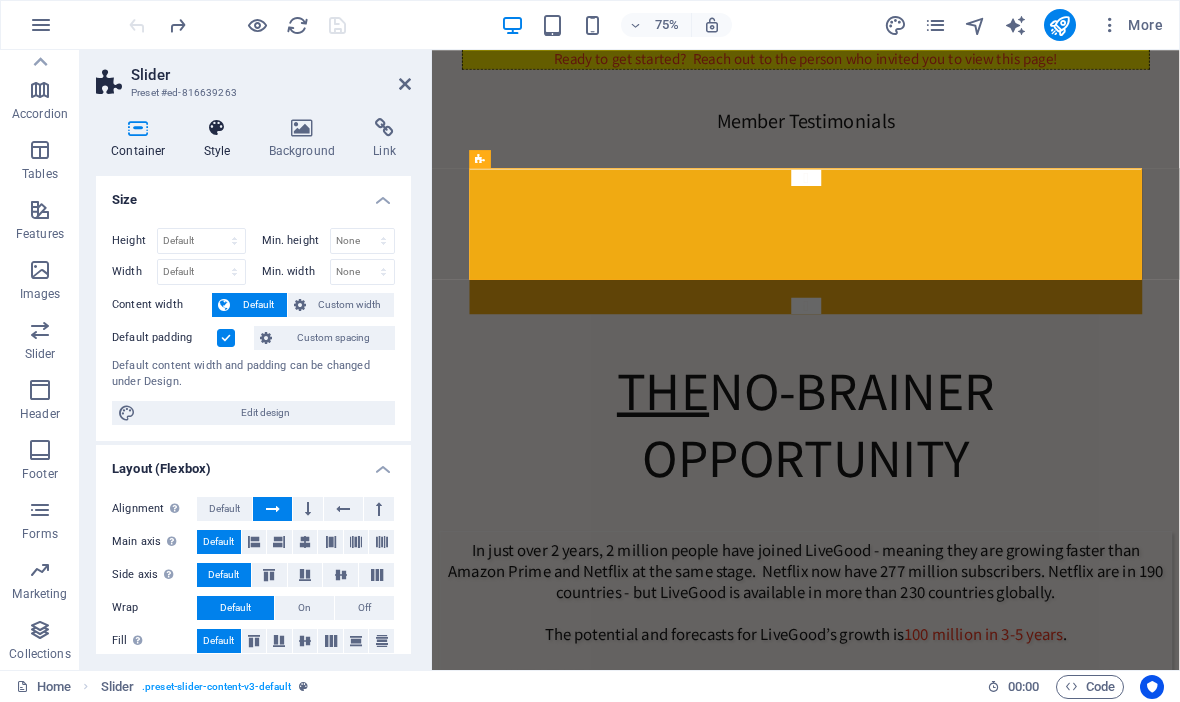 click at bounding box center [217, 128] 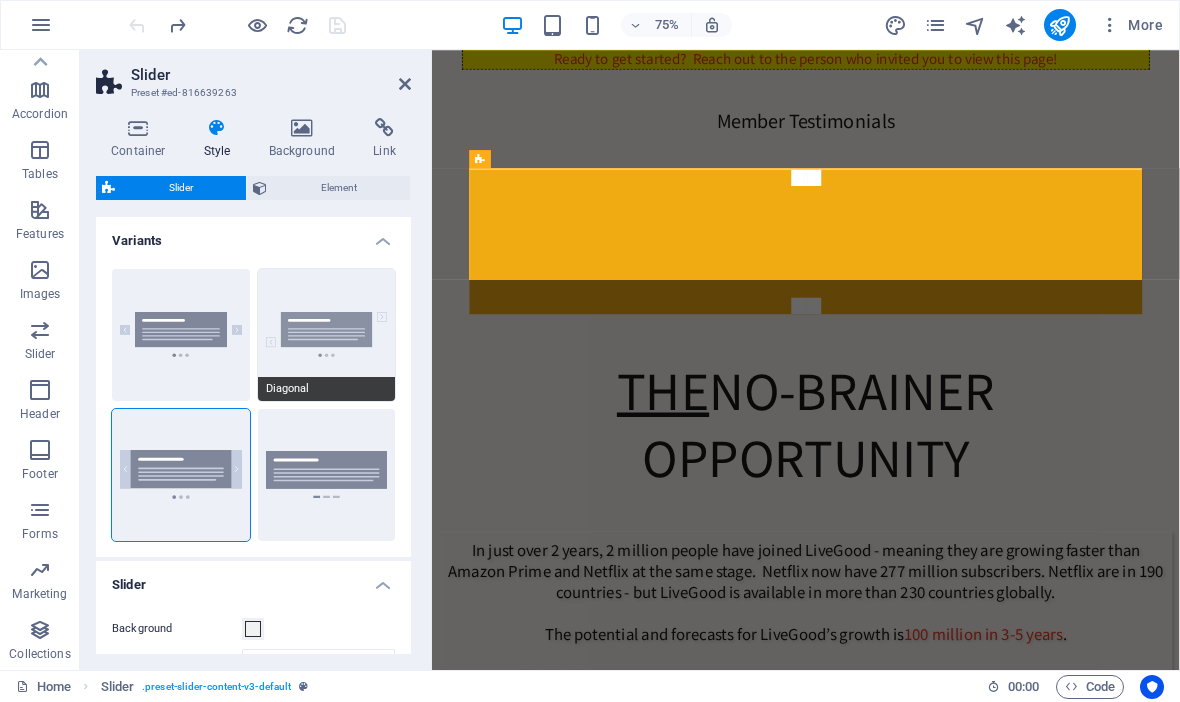 click on "Diagonal" at bounding box center (327, 335) 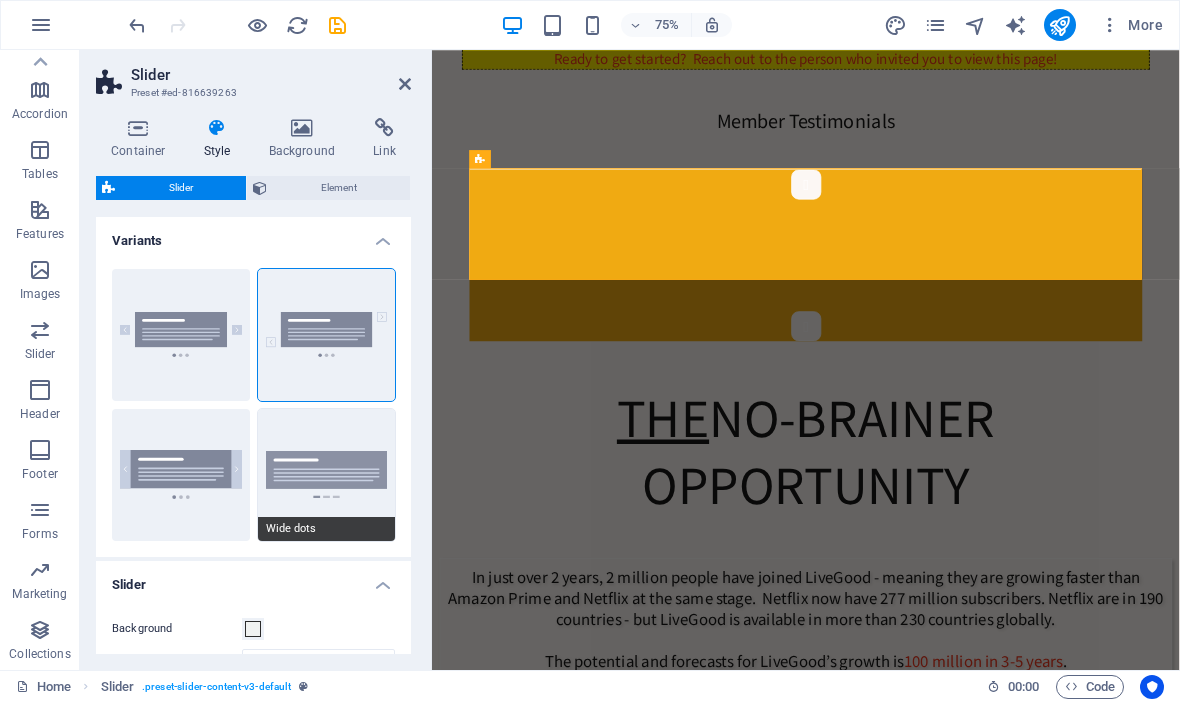 click on "Wide dots" at bounding box center (327, 475) 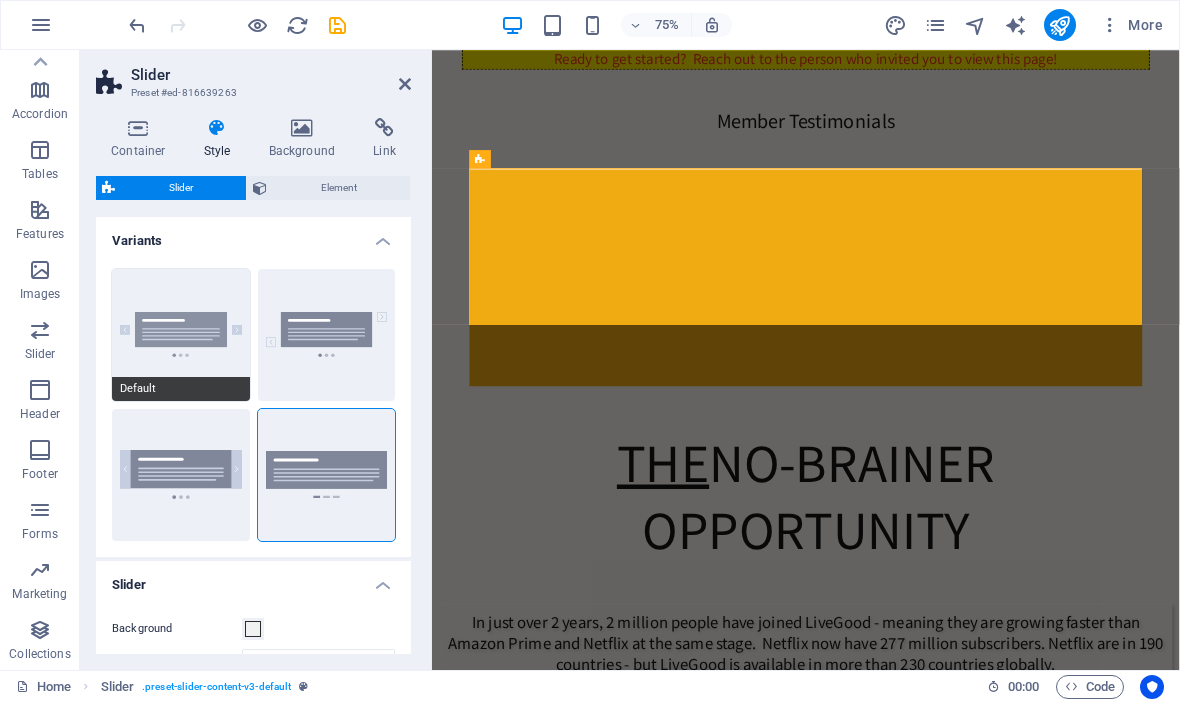 click on "Default" at bounding box center (181, 335) 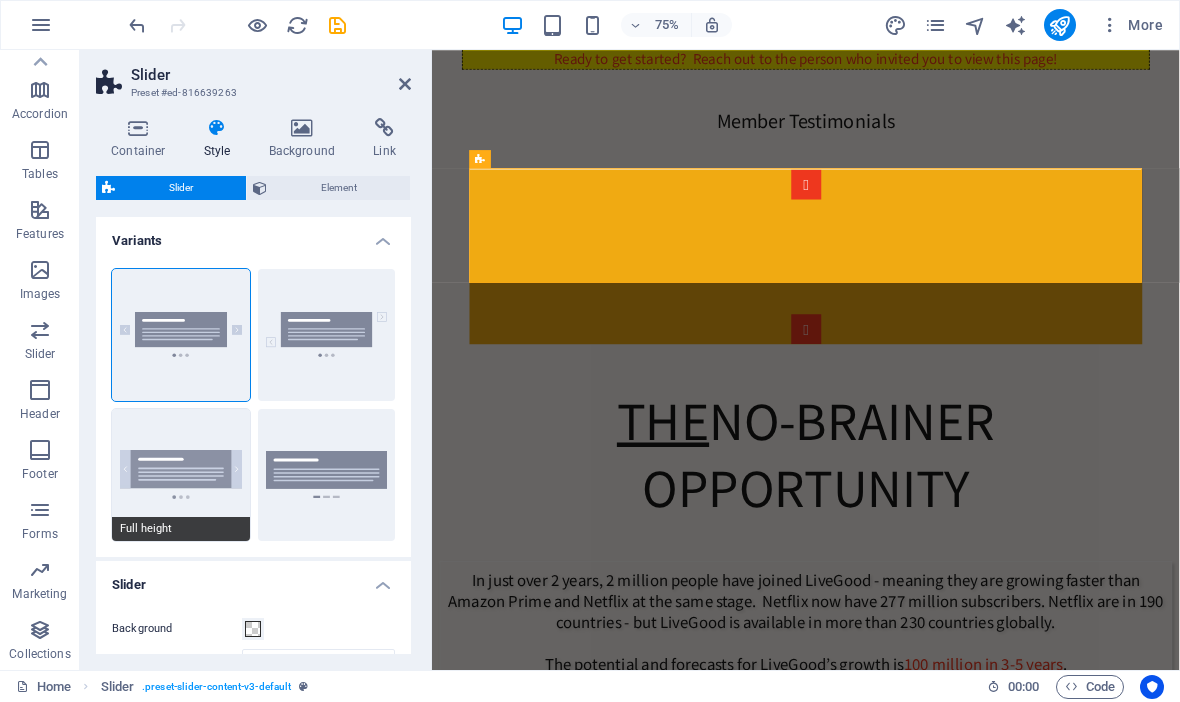 click on "Full height" at bounding box center (181, 475) 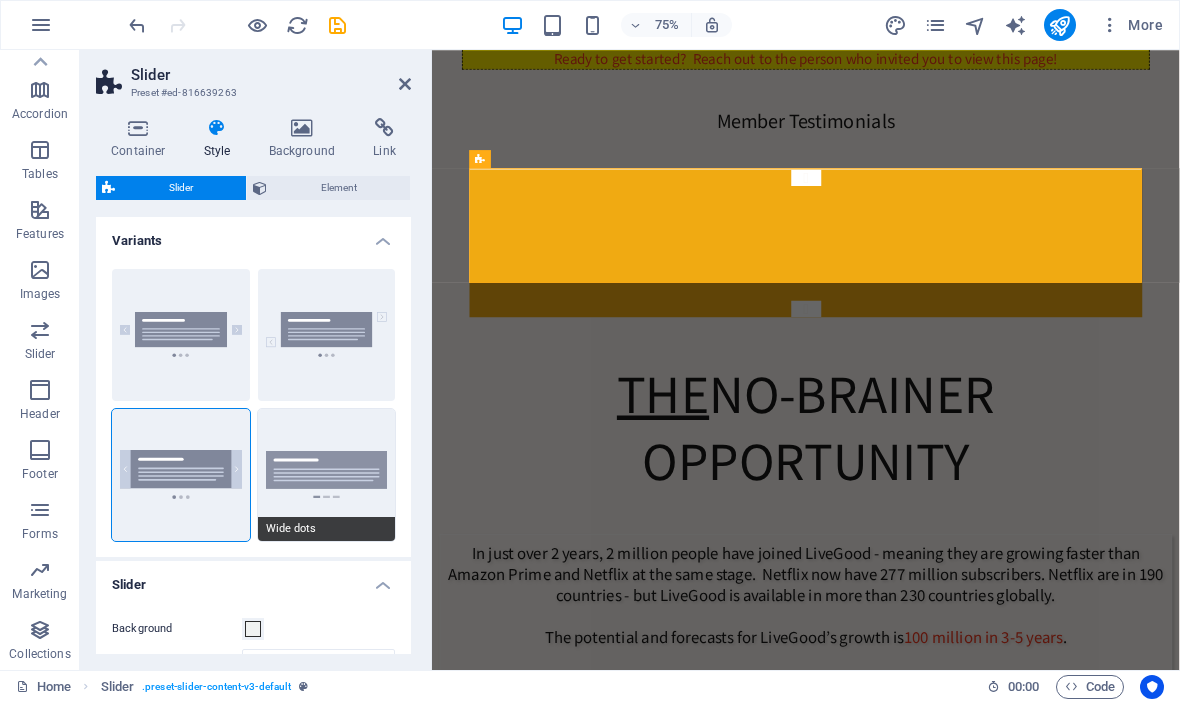click on "Wide dots" at bounding box center (327, 475) 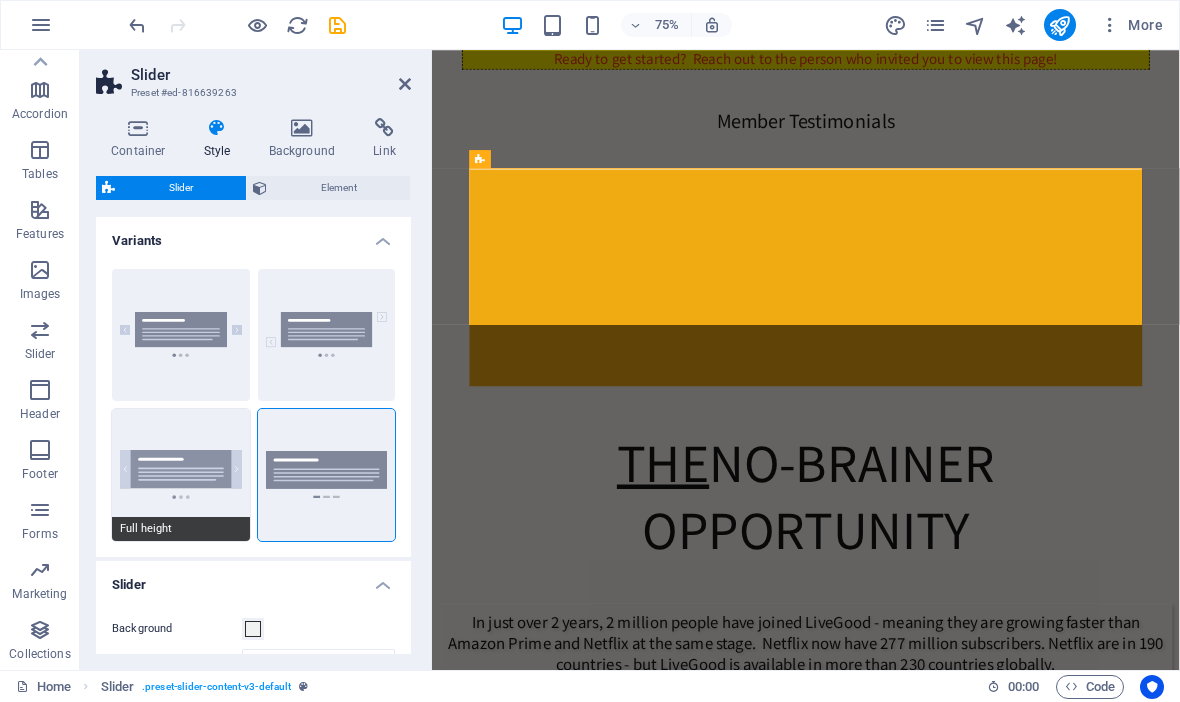 click on "Full height" at bounding box center (181, 475) 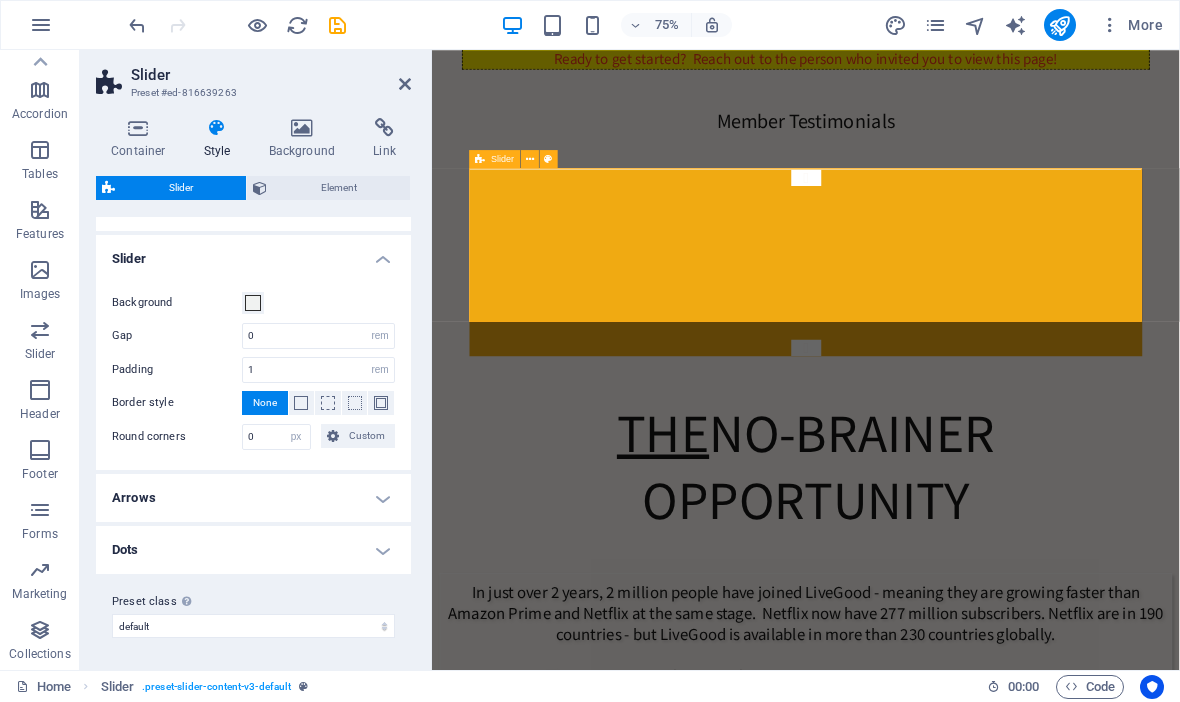 scroll, scrollTop: 325, scrollLeft: 0, axis: vertical 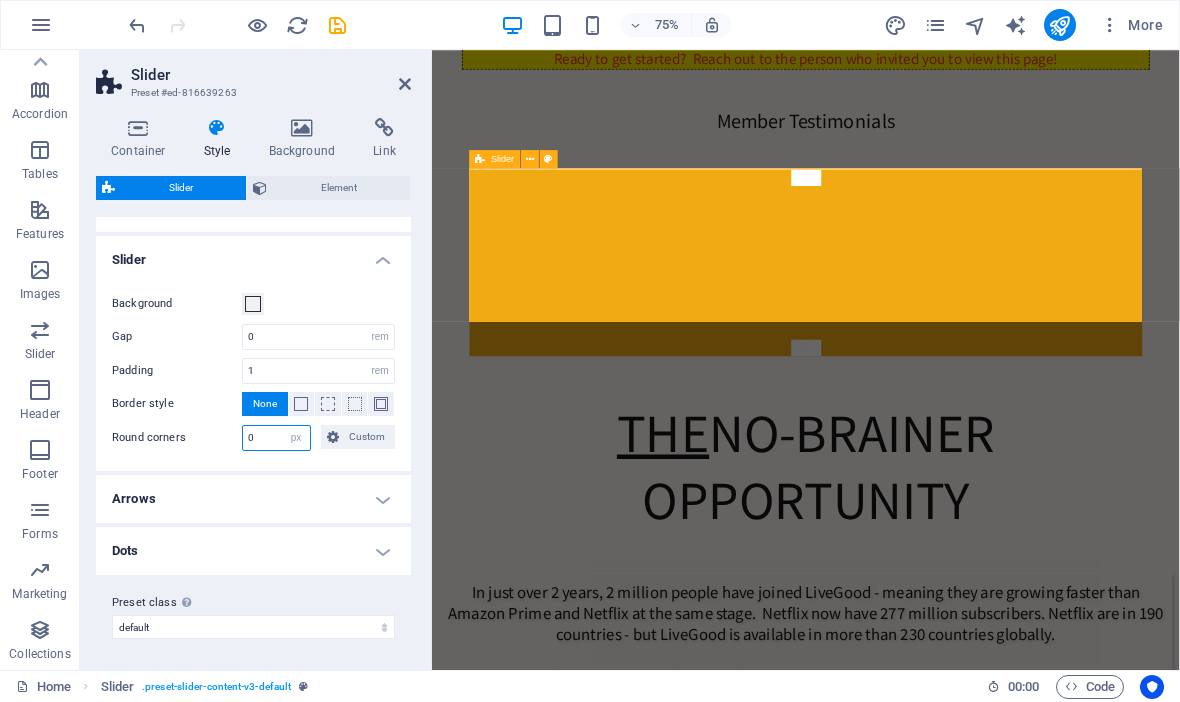 click on "0" at bounding box center [276, 438] 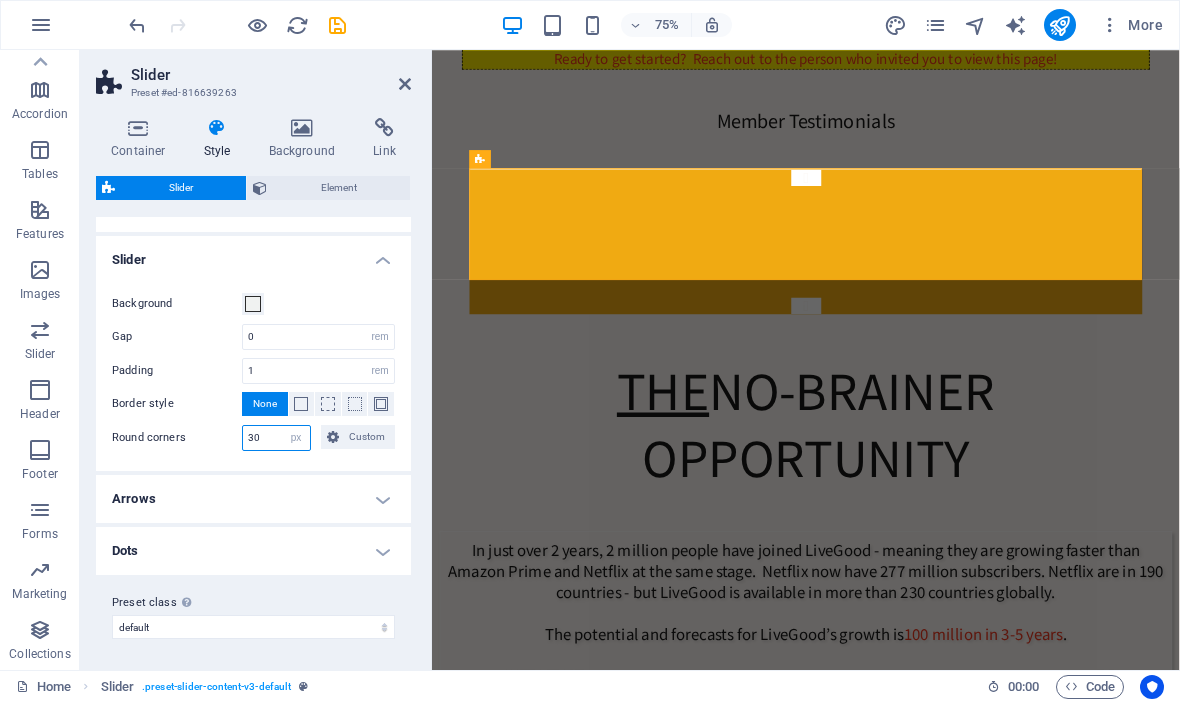 type on "30" 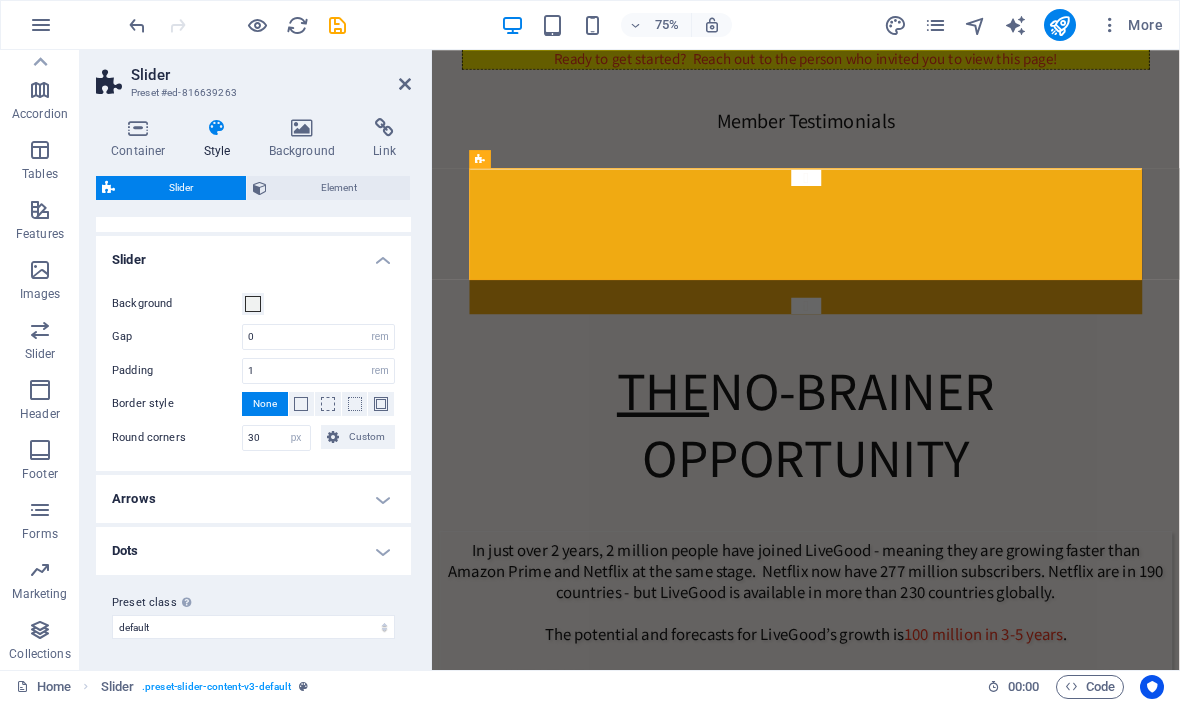 click on "Slider Background Gap 0 px rem % vh vw Padding 1 px rem % vh vw Border style None              - Width 1 px rem % vh vw Custom Custom 1 px rem % vh vw 1 px rem % vh vw 1 px rem % vh vw 1 px rem % vh vw  - Color Round corners 30 px rem % vh vw Custom Custom 30 px rem % vh vw 30 px rem % vh vw 30 px rem % vh vw 30 px rem % vh vw Arrows These settings are effective when arrows are enabled in the slider settings. After making changes, please navigate to the next slide to fix slide positions. Color Hover Background Hover Box size 2.5 px rem vh vw Arrow size 1.25 px rem vh vw Icon       Position Inside Outside  - Offset 1 px rem % vh vw Style Centered Top Bottom Diagonal Full height Full width Border style None              - Width 1 px rem vh vw Custom Custom 1 px rem vh vw 1 px rem vh vw 1 px rem vh vw 1 px rem vh vw  - Color Round corners 0 px rem % vh vw Custom Custom 0 px rem % vh vw 0 px rem % vh vw 0 px rem % vh vw 0 px rem % vh vw Extended Settings Visibility Default Hover only Off None" at bounding box center (253, 405) 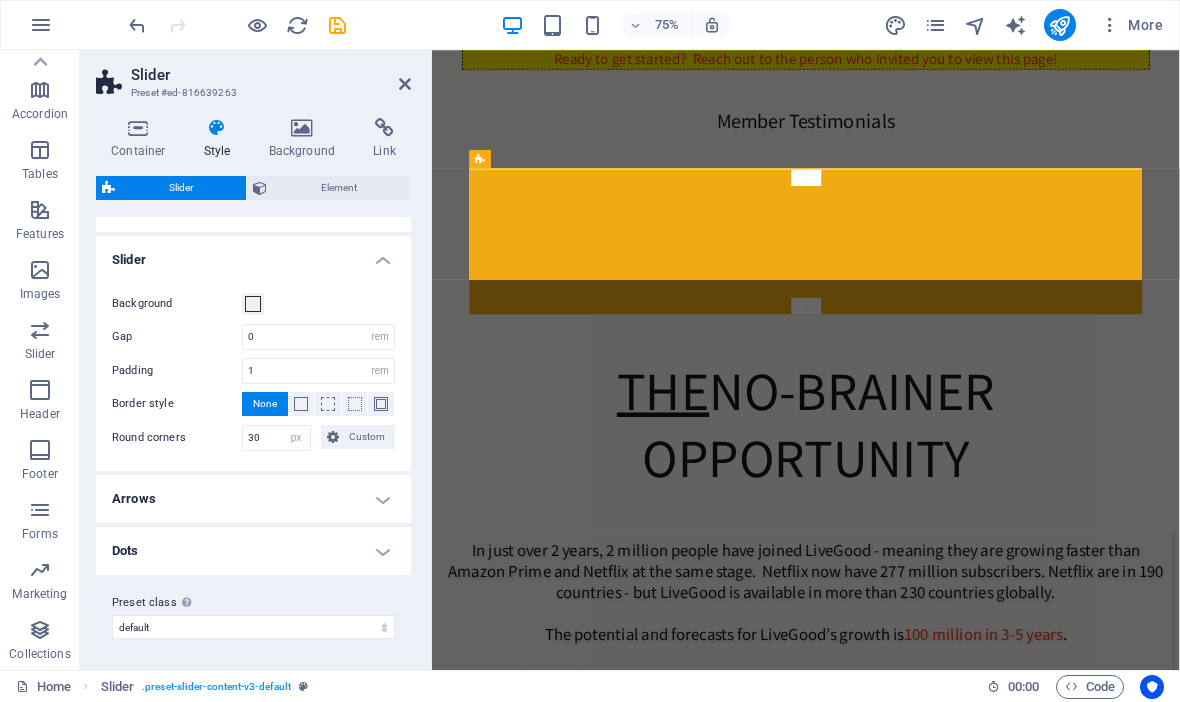 click on "Arrows" at bounding box center (253, 499) 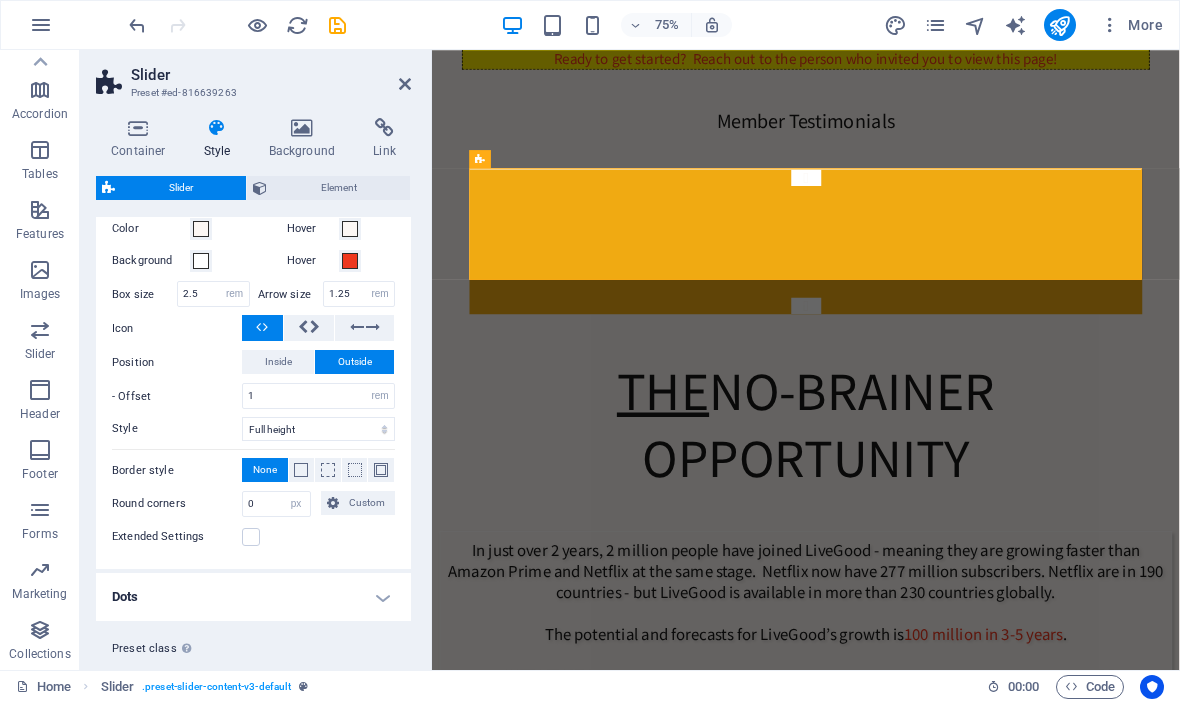 scroll, scrollTop: 699, scrollLeft: 0, axis: vertical 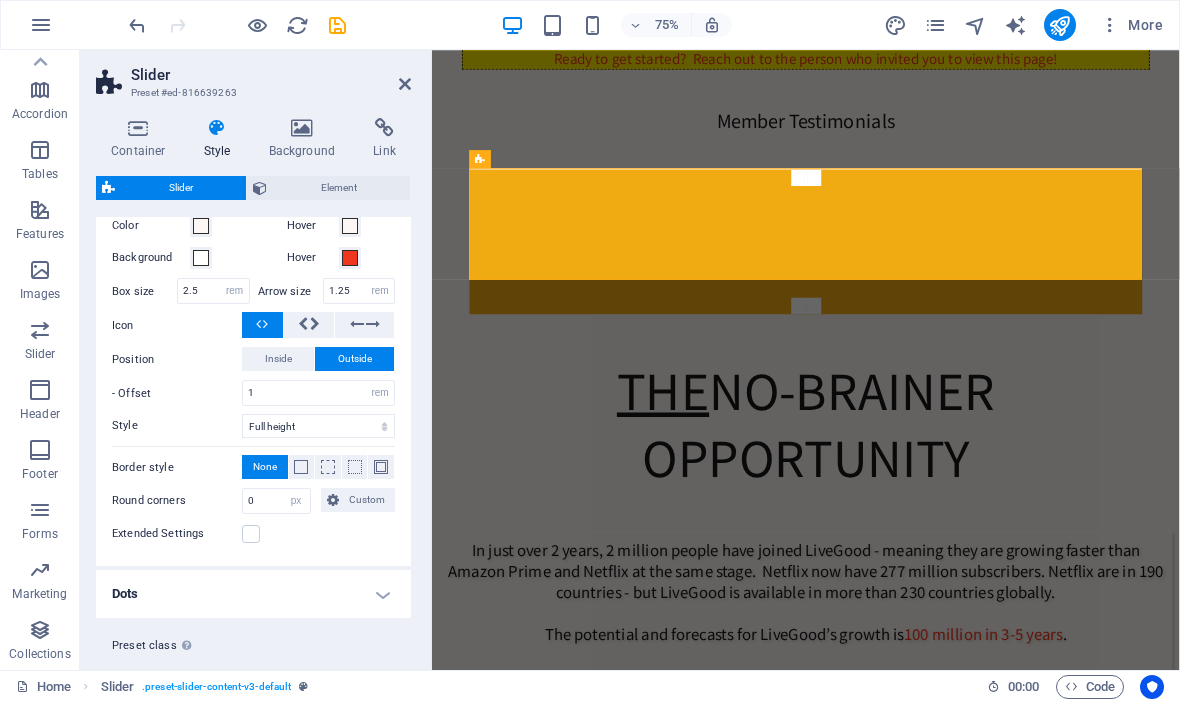 click on "Dots" at bounding box center (253, 594) 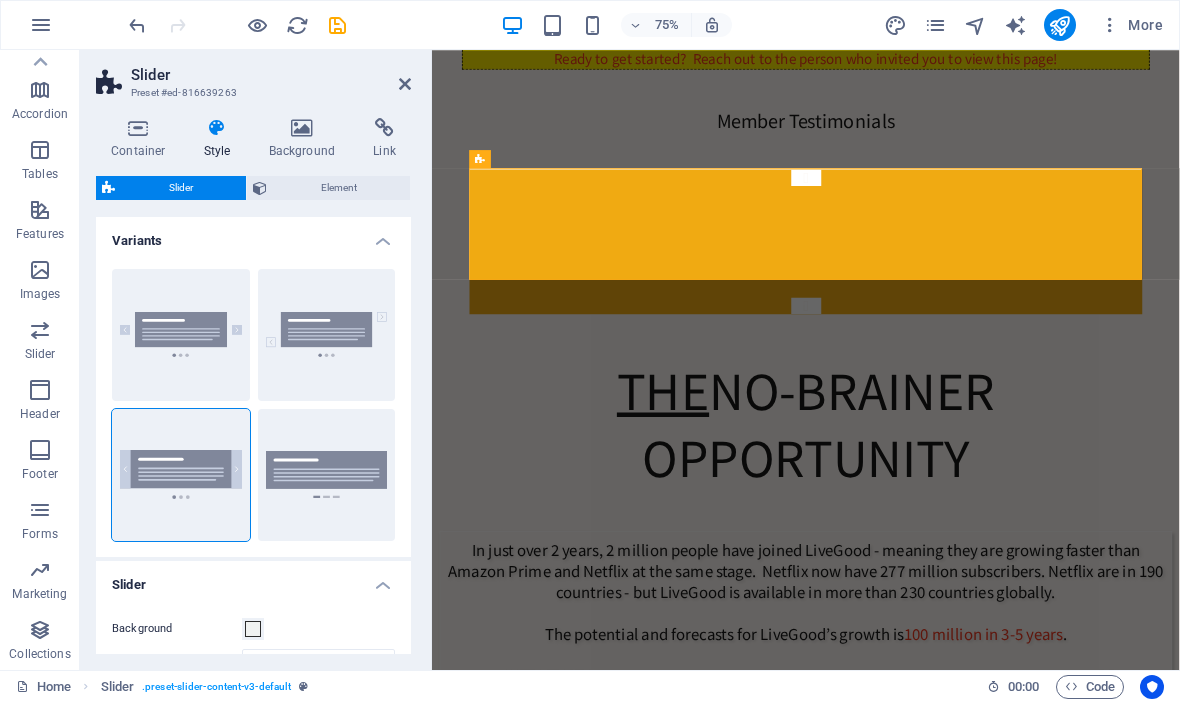 scroll, scrollTop: 0, scrollLeft: 0, axis: both 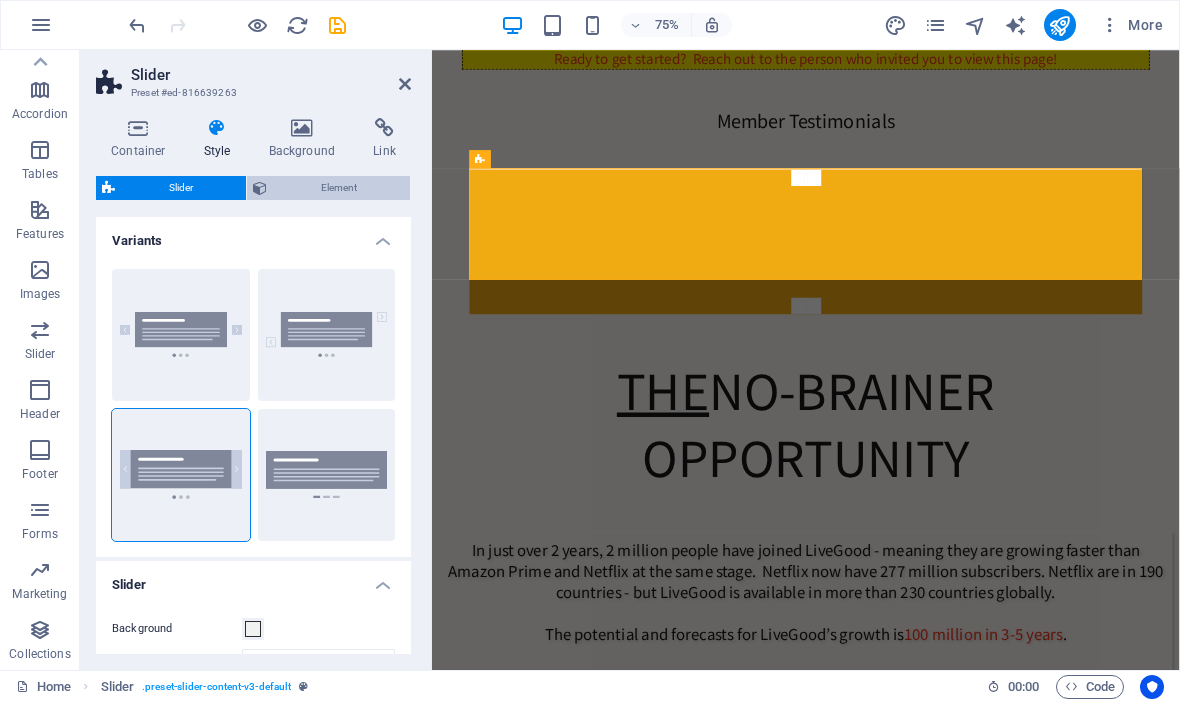 click on "Element" at bounding box center (338, 188) 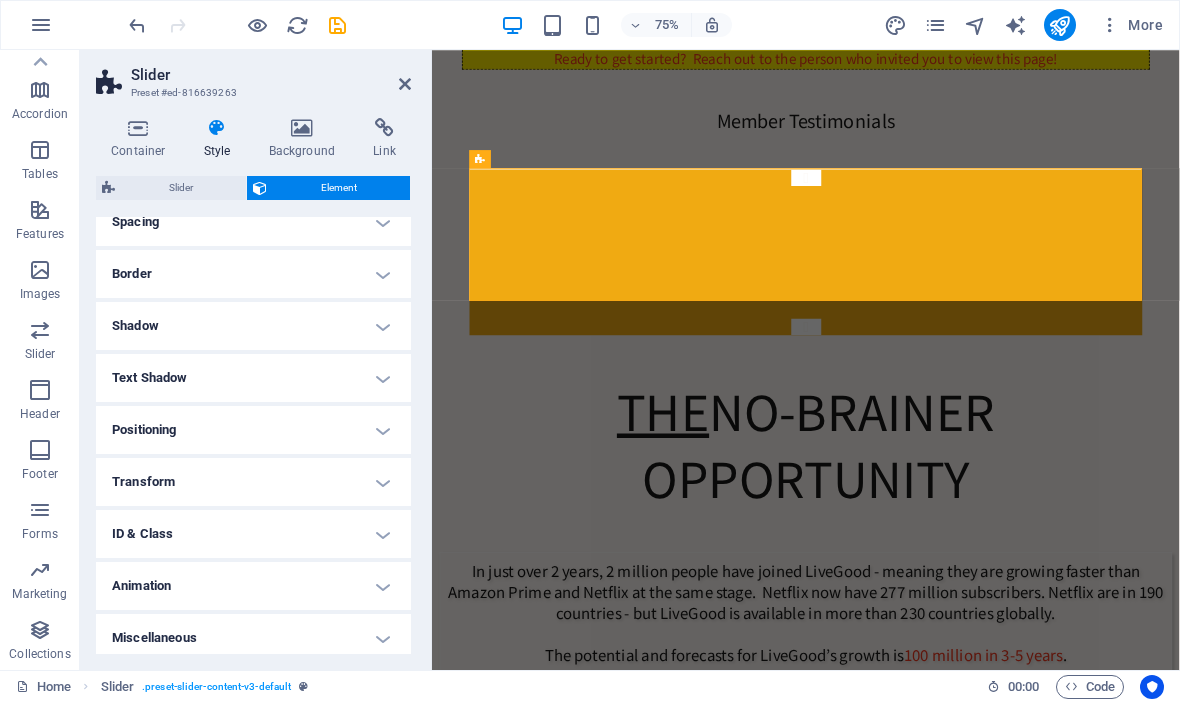 scroll, scrollTop: 206, scrollLeft: 0, axis: vertical 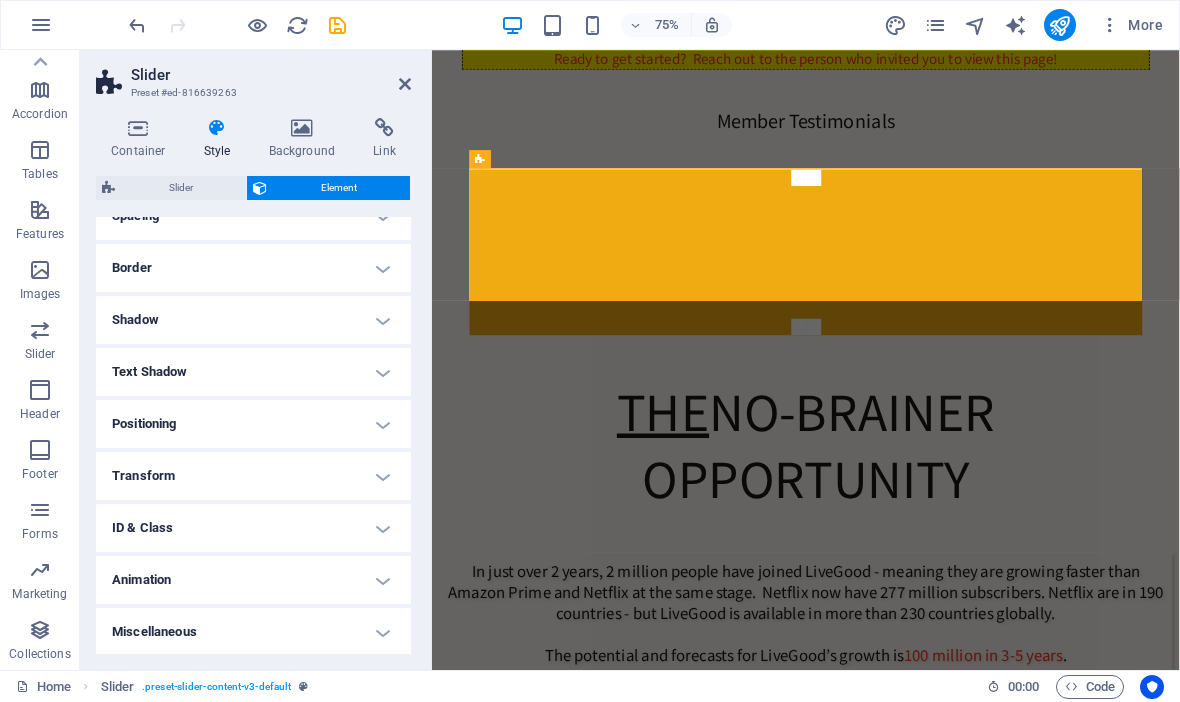 click on "Miscellaneous" at bounding box center [253, 632] 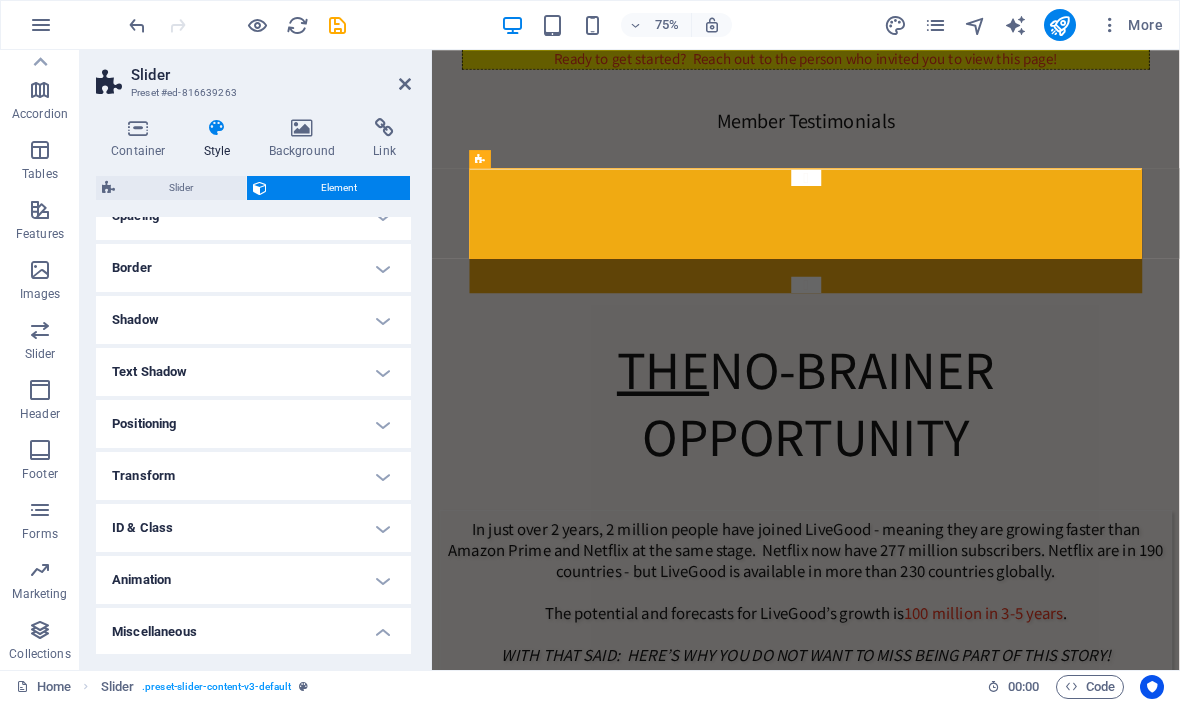 click on "Miscellaneous" at bounding box center (253, 626) 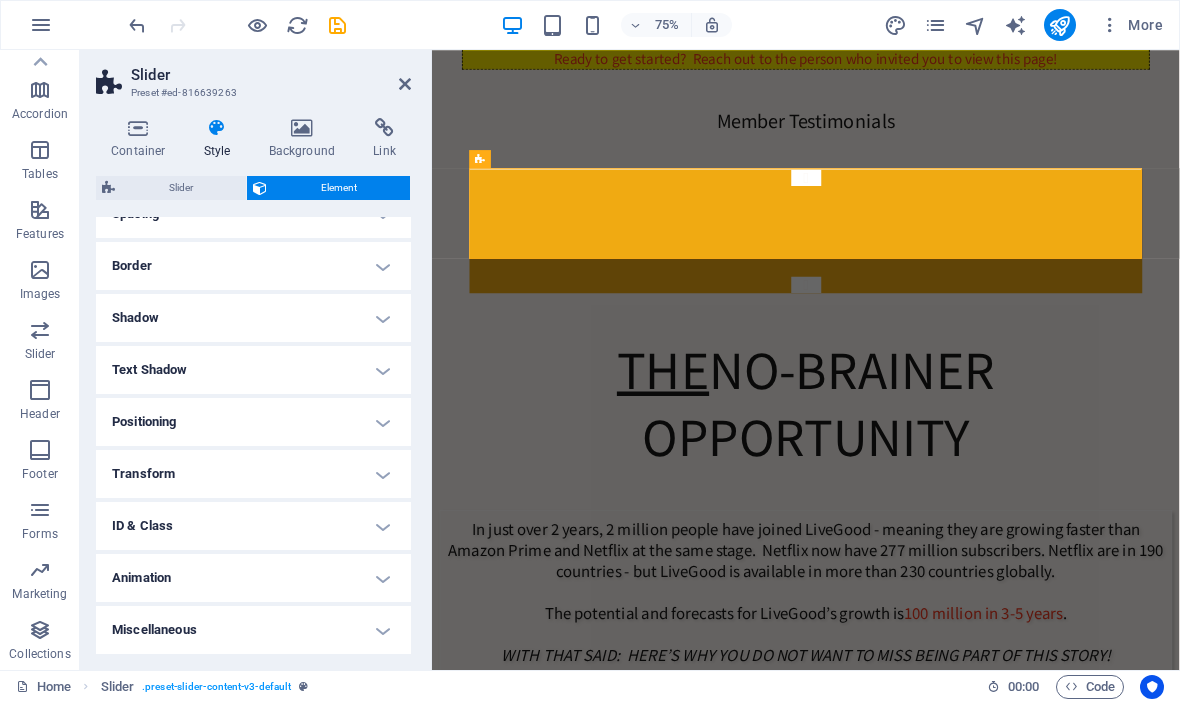 scroll, scrollTop: 207, scrollLeft: 0, axis: vertical 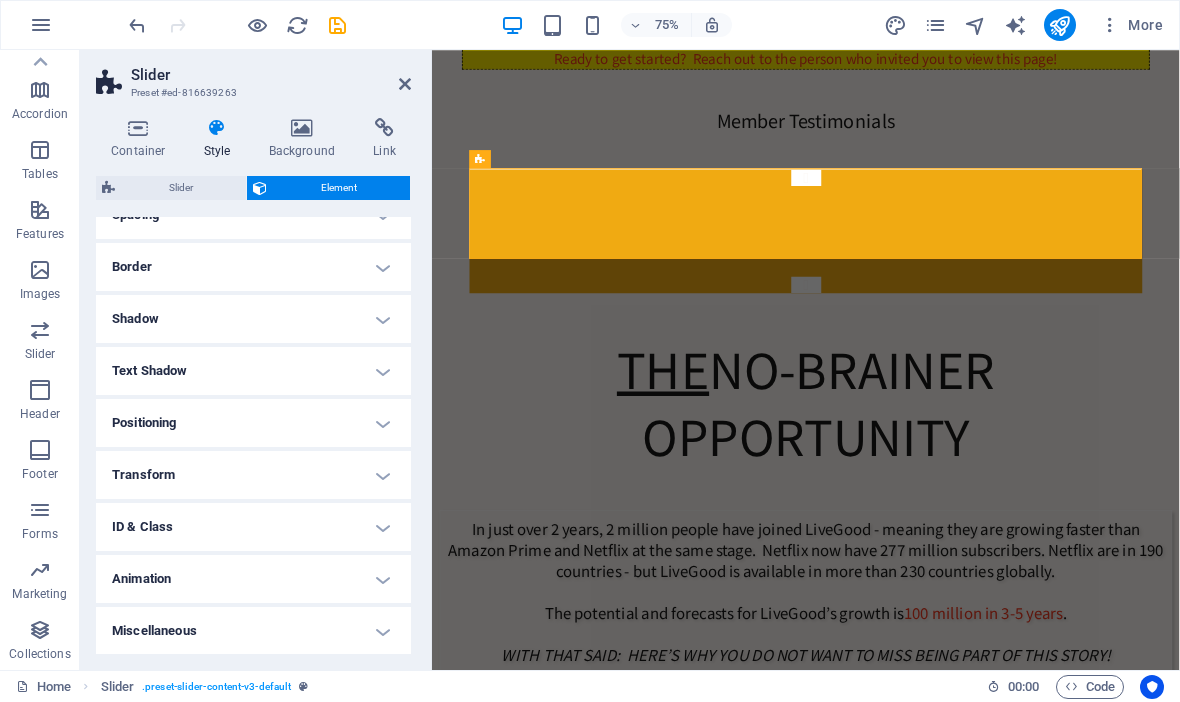 click on "Miscellaneous" at bounding box center [253, 631] 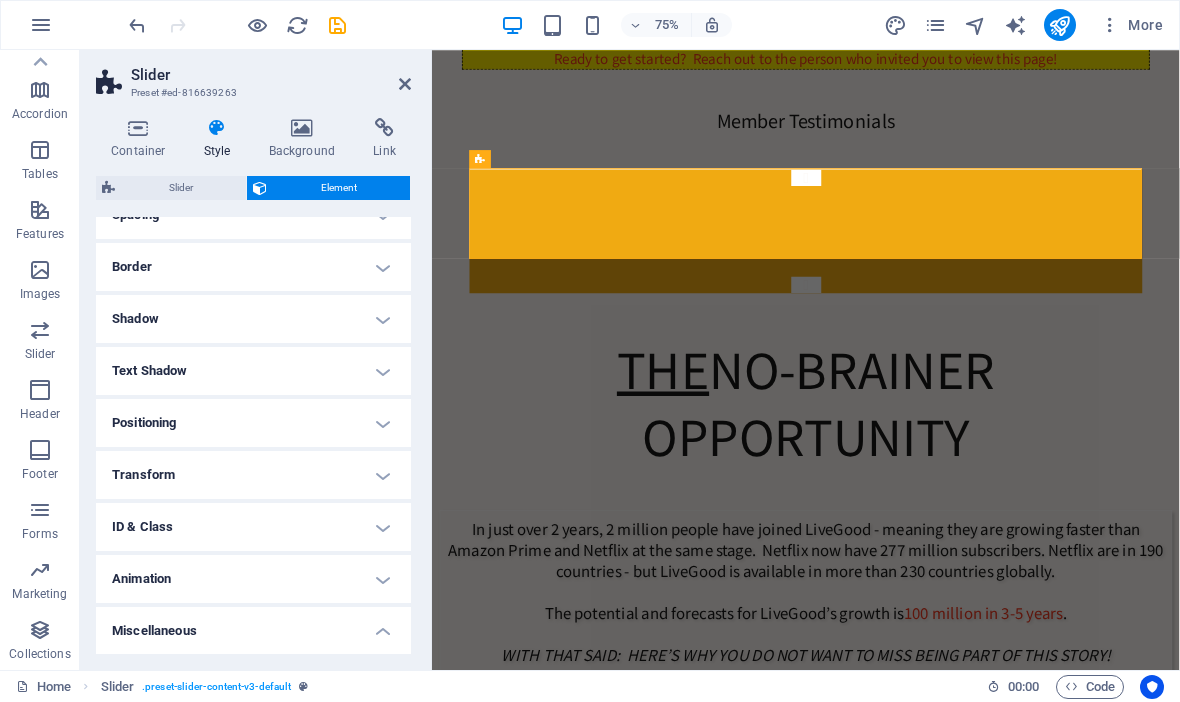 click on "Minimum count Define whether this element should be duplicable. 1 Maximum count Define whether this element should be duplicable. 1 Origin element" at bounding box center (253, 711) 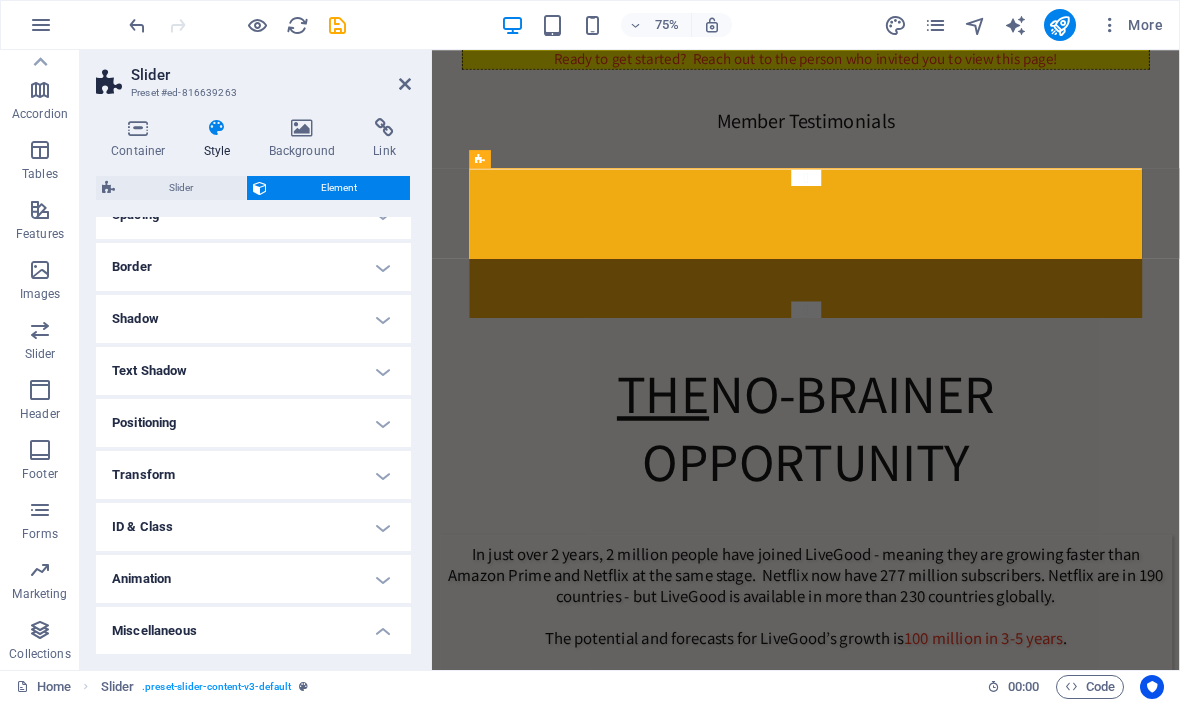 click on "Positioning" at bounding box center (253, 423) 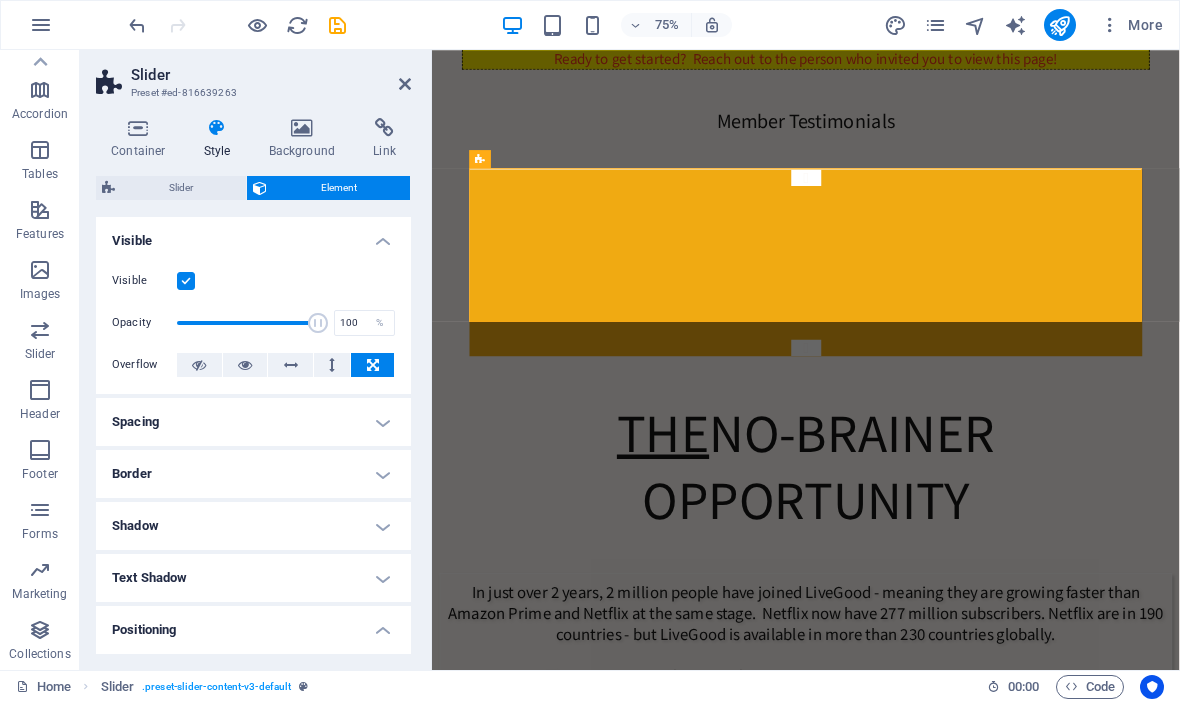 scroll, scrollTop: 0, scrollLeft: 0, axis: both 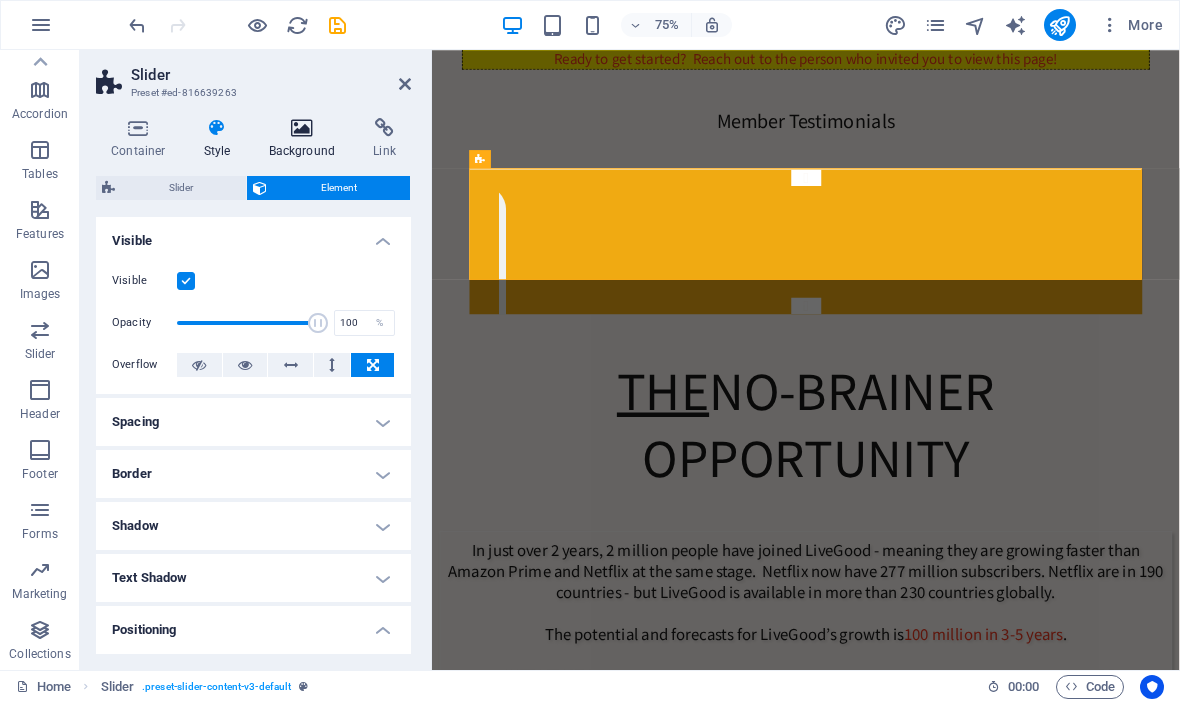 click at bounding box center (302, 128) 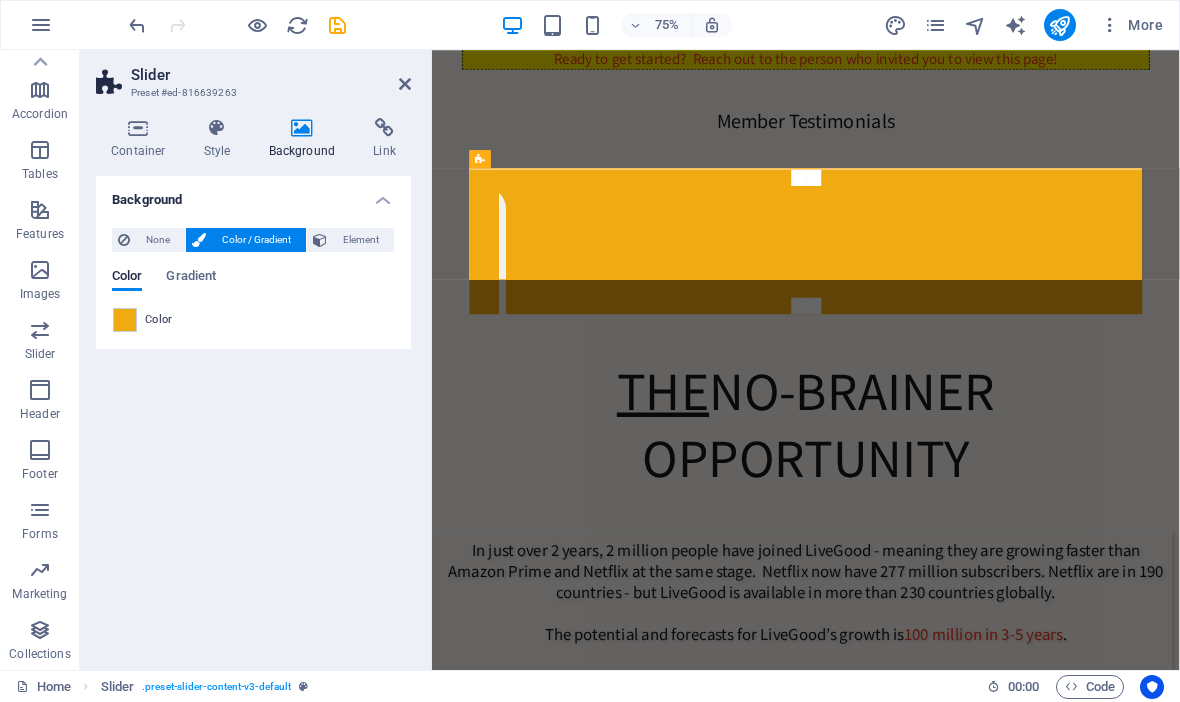 click on "Drop content here or  Add elements  Paste clipboard THE  Business Opportunity WITH  NO SELLING A  message from our team leader WATCH THIS FIRST
Ready to get started?  Reach out to the person who invited you to view this page! Member Testimonials Caroline  I wasn’t looking for anything because of bad experiences in network marketing. I kept seeing this video on TikTok and curiosity got the better of me—I’m so glad it did! At first, I thought it was the same old thing… until I heard there was no selling or buying products. I’d never made a penny before, but now I’m in profit and earning residual income. It’s totally different—and it works! Nini I love the fact that it's the fastest growing online biz in history. You dont have to buy or sell anything most of all you get payed unlimited amount of Residual Income just for helping people 😊 Katelenia Brigitte A Game-Changer! Martin Shelley Helen Hayley  Debbie Steve Nini" at bounding box center [930, 4665] 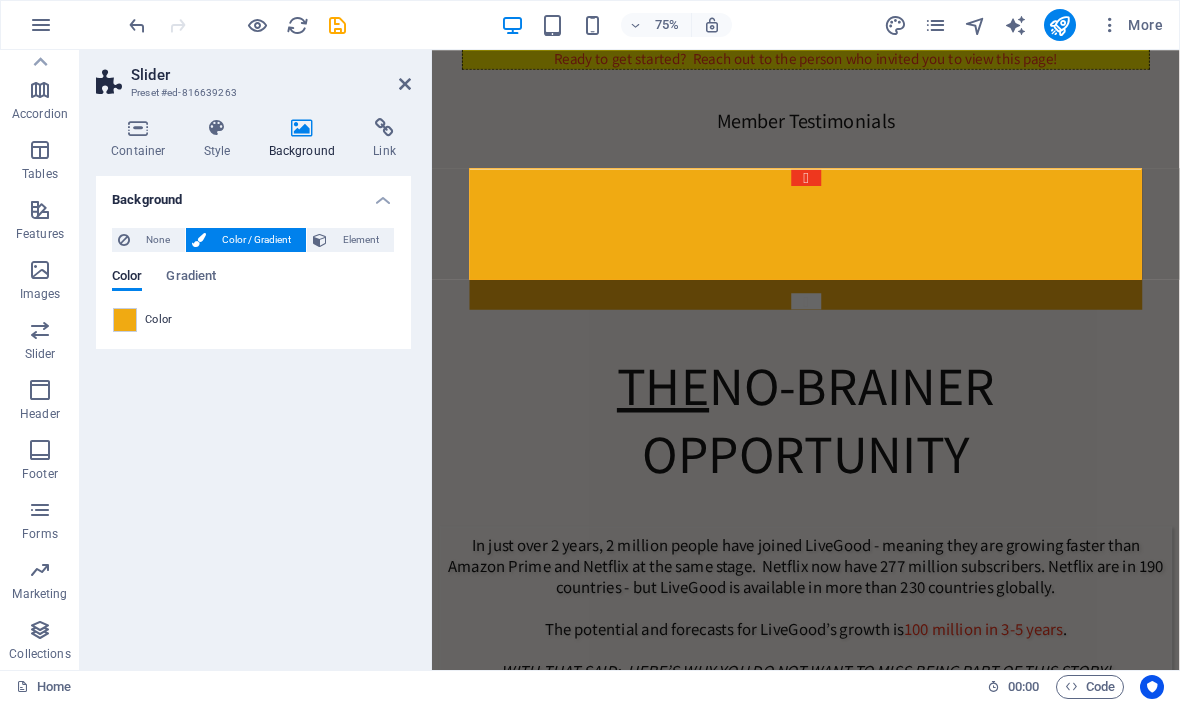 click at bounding box center (931, 220) 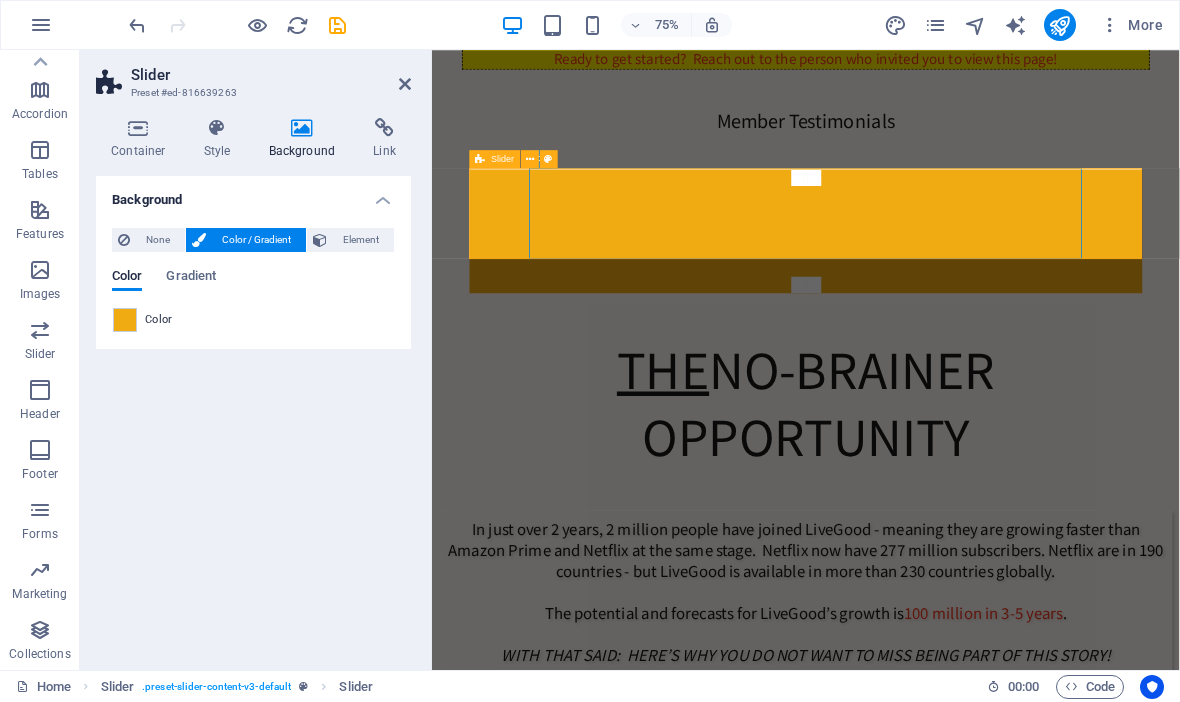 click on "Slider" at bounding box center [502, 158] 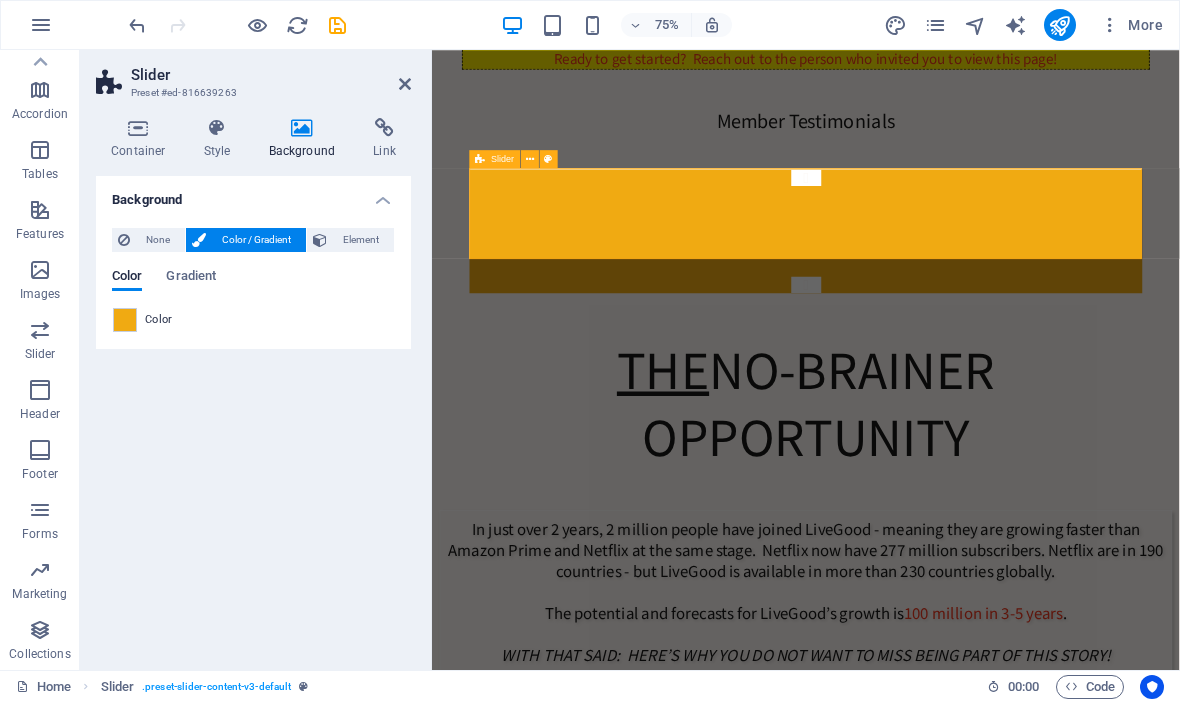click on "Slider" at bounding box center (502, 158) 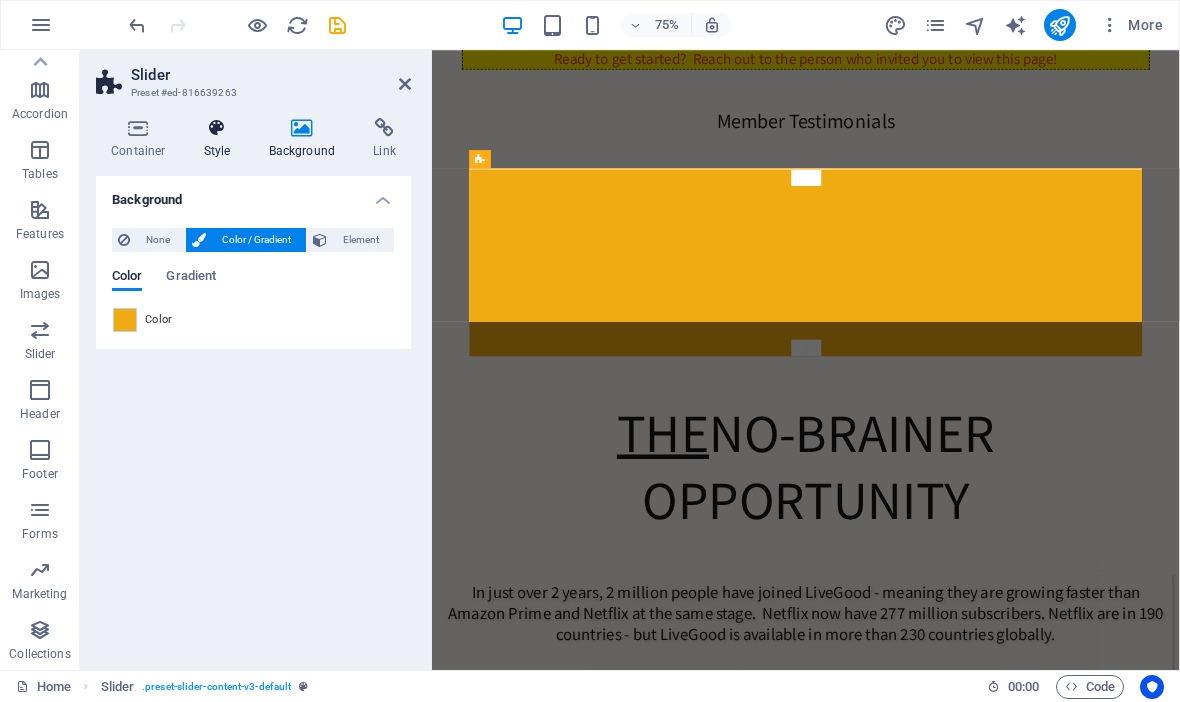 click on "Style" at bounding box center (221, 139) 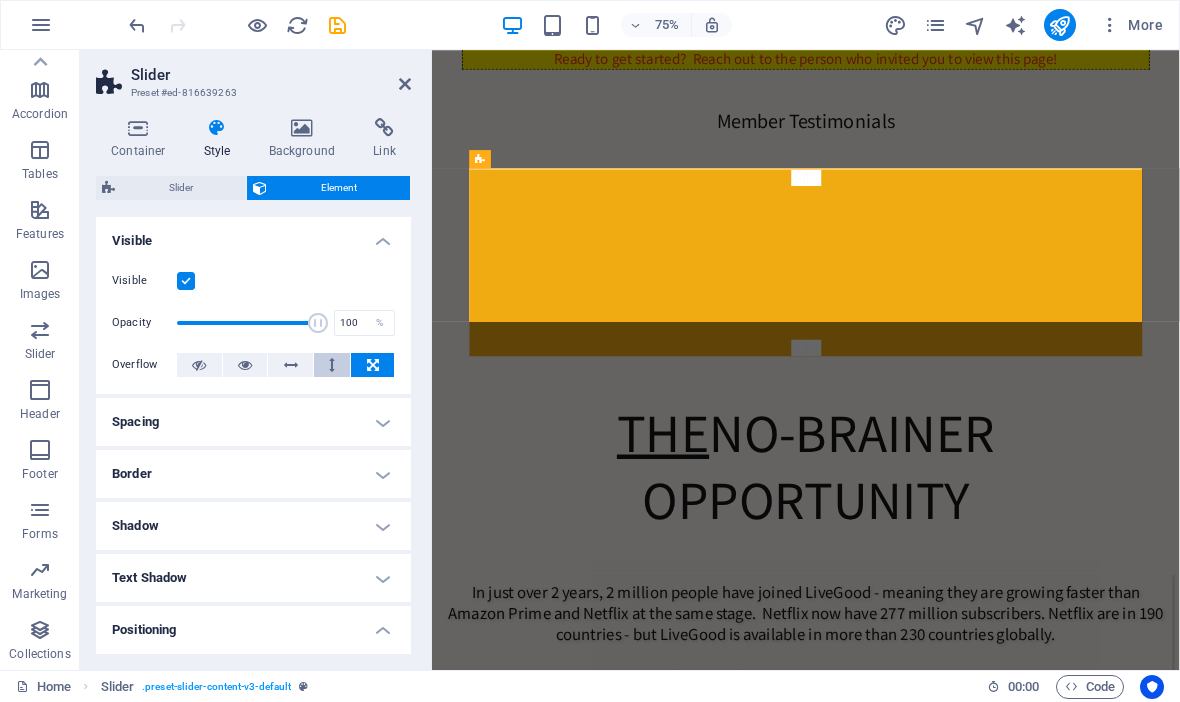 click at bounding box center (332, 365) 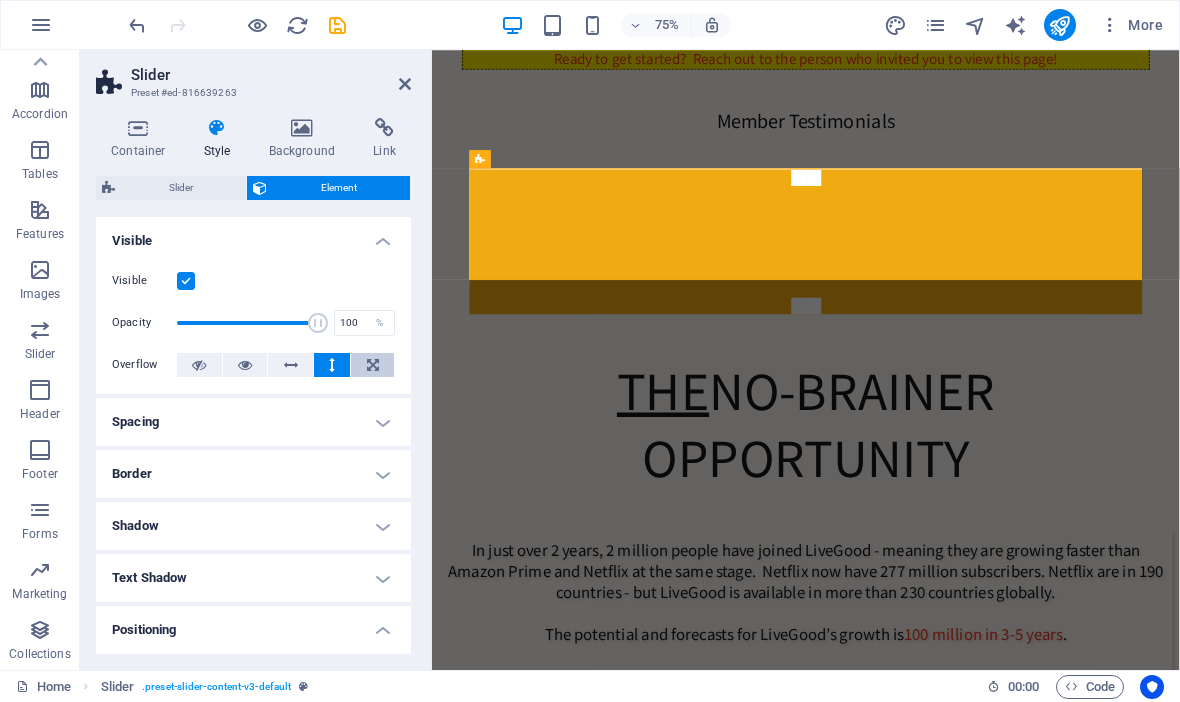 click at bounding box center (372, 365) 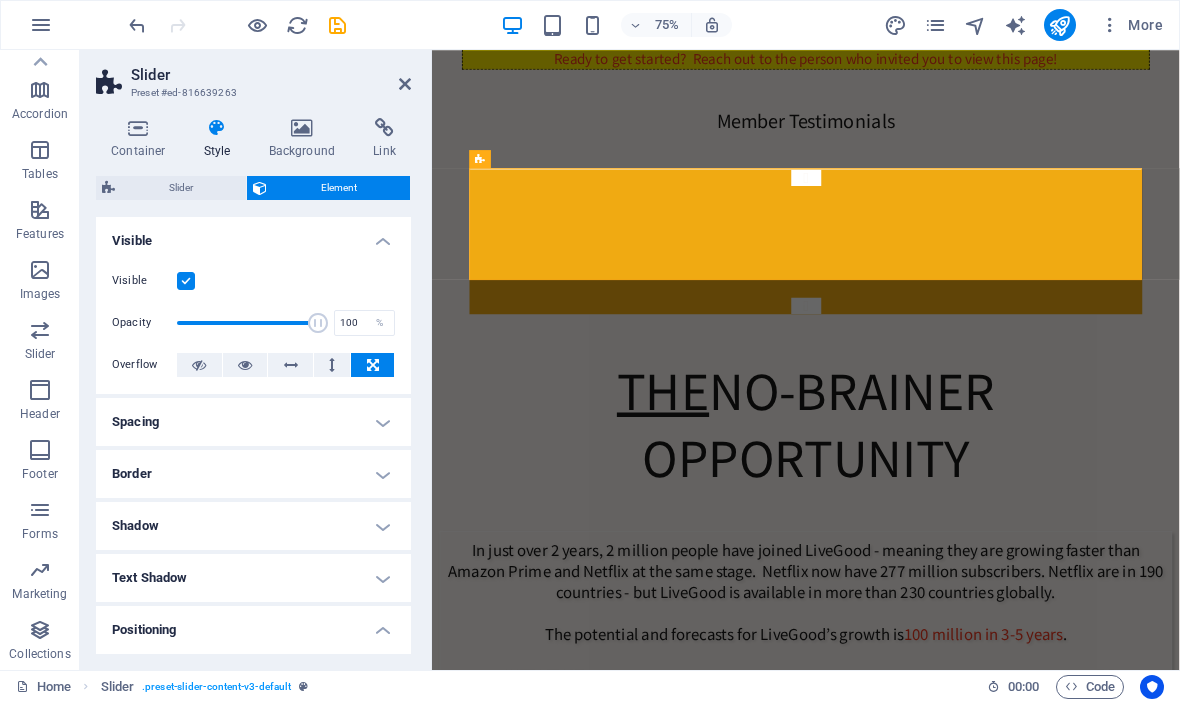 click on "Spacing" at bounding box center [253, 422] 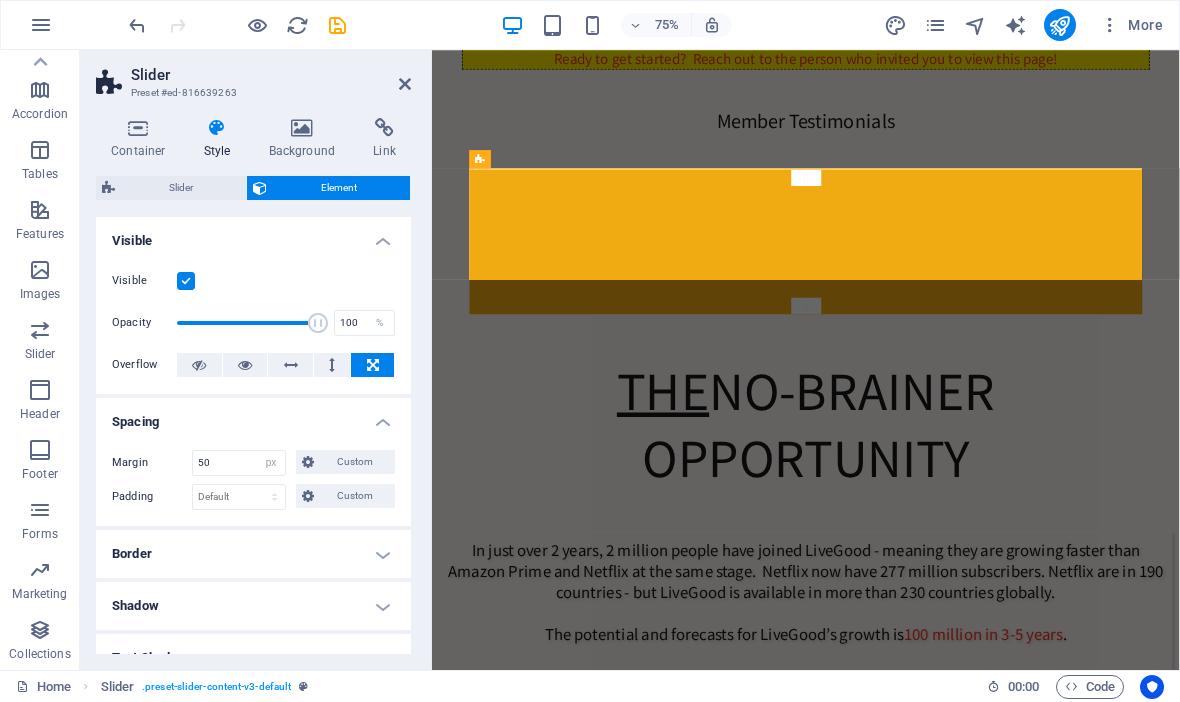 scroll, scrollTop: 0, scrollLeft: 0, axis: both 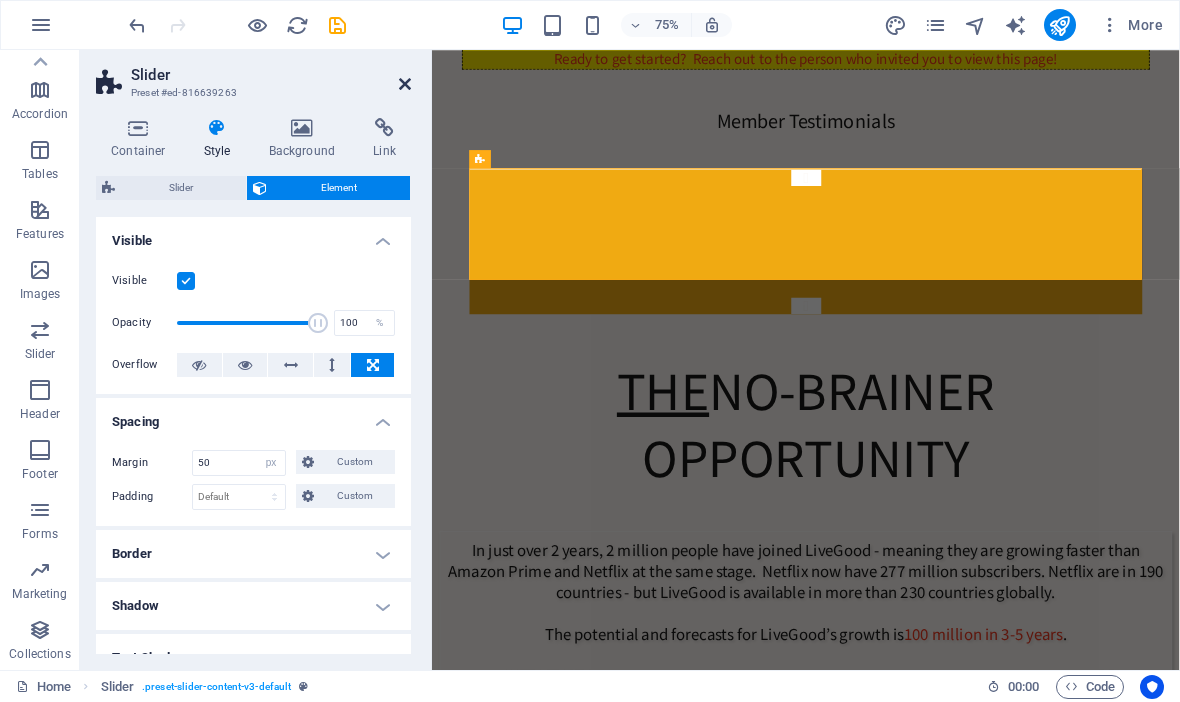 click at bounding box center (405, 84) 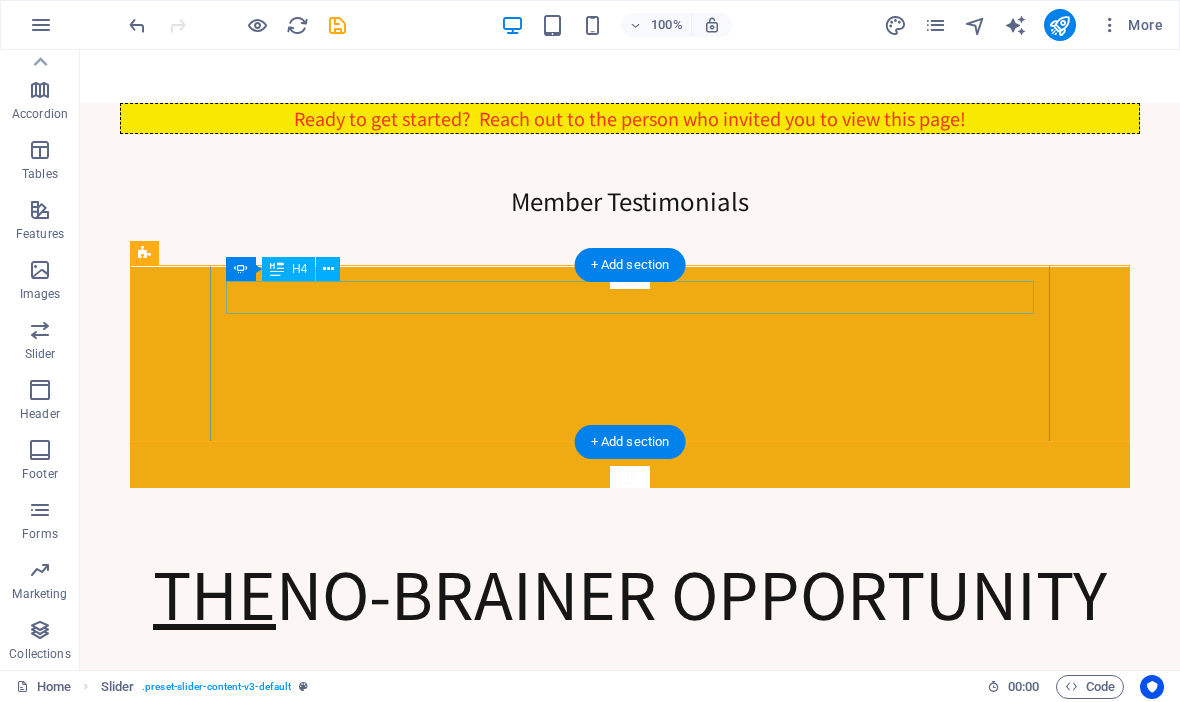 click on "[NAME]" at bounding box center (-5266, 1473) 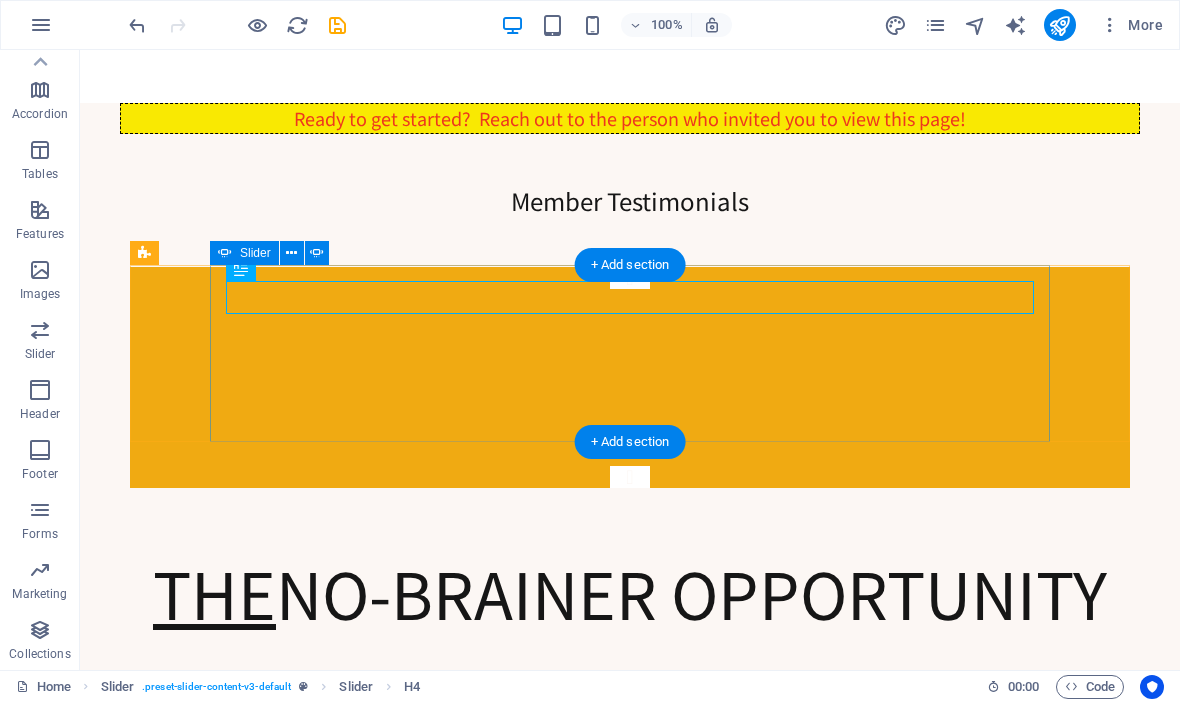 click on "Caroline  I wasn’t looking for anything because of bad experiences in network marketing. I kept seeing this video on TikTok and curiosity got the better of me—I’m so glad it did! At first, I thought it was the same old thing… until I heard there was no selling or buying products. I’d never made a penny before, but now I’m in profit and earning residual income. It’s totally different—and it works! Nini I love the fact that it's the fastest growing online biz in history. You dont have to buy or sell anything most of all you get payed unlimited amount of Residual Income just for helping people 😊 Katelenia “This is the easiest and smartest online opportunity to make money that I have ever come across. It has the potential to change everyone’s life like it did with mine! Brigitte A Game-Changer! Martin Shelley Helen Hi I said YES to this because i needed an extra income, after waiting a few months and seeing how it worked I joined. Wish I had join sooner, knowing what I know now. Hayley  1" at bounding box center [630, 377] 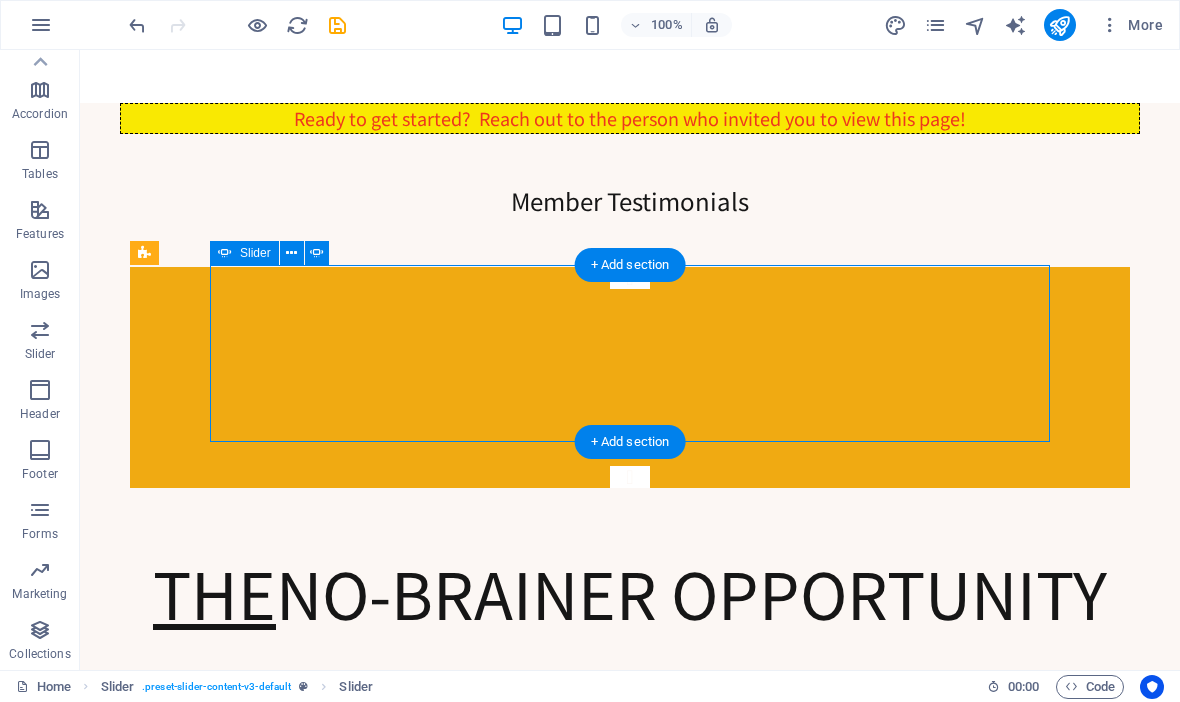 click on "Slider" at bounding box center [255, 253] 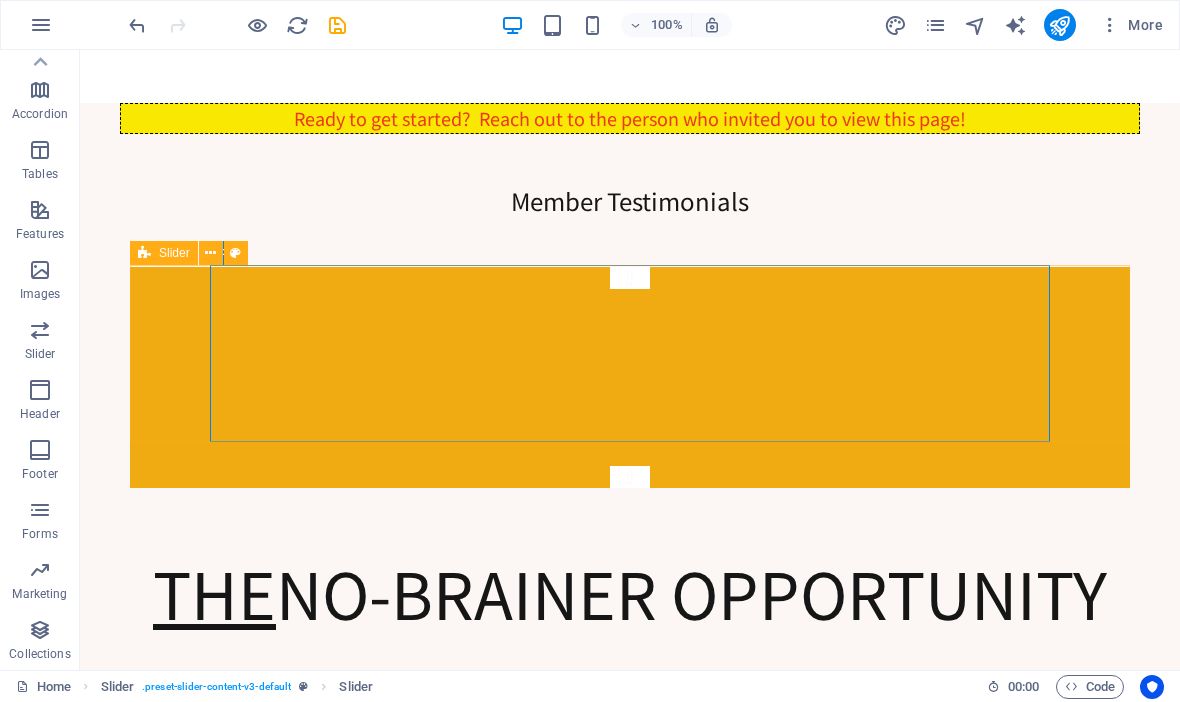 click on "Slider" at bounding box center [174, 253] 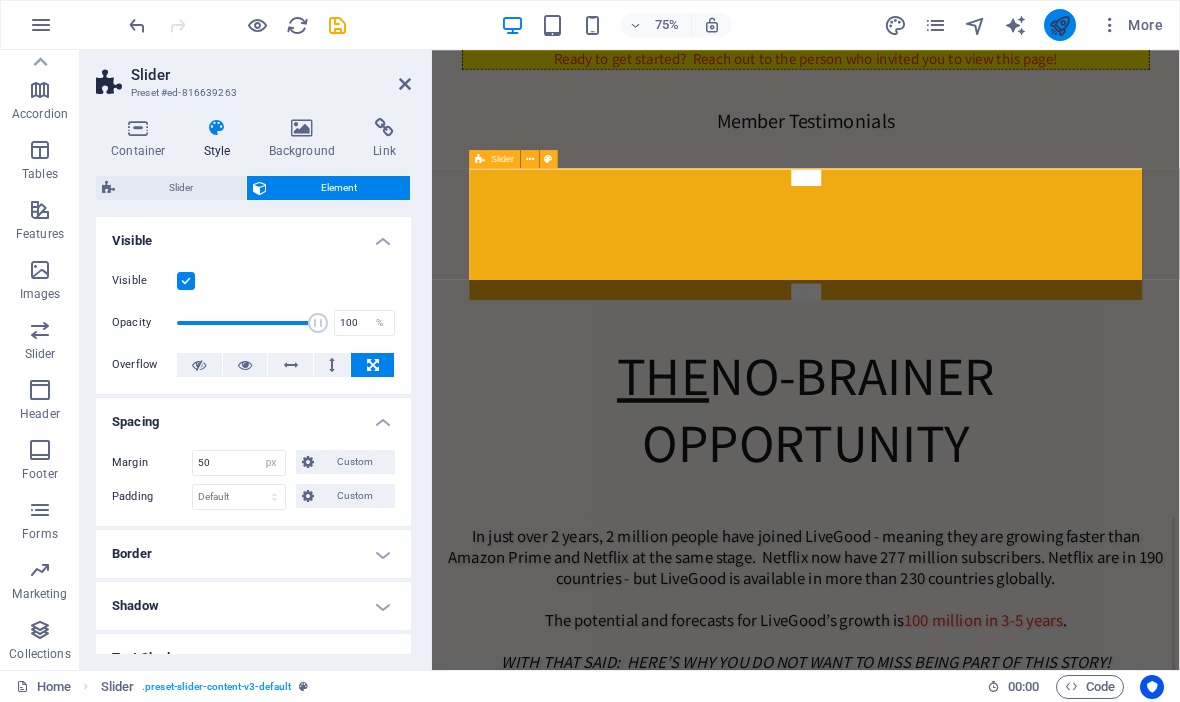 click at bounding box center (1059, 25) 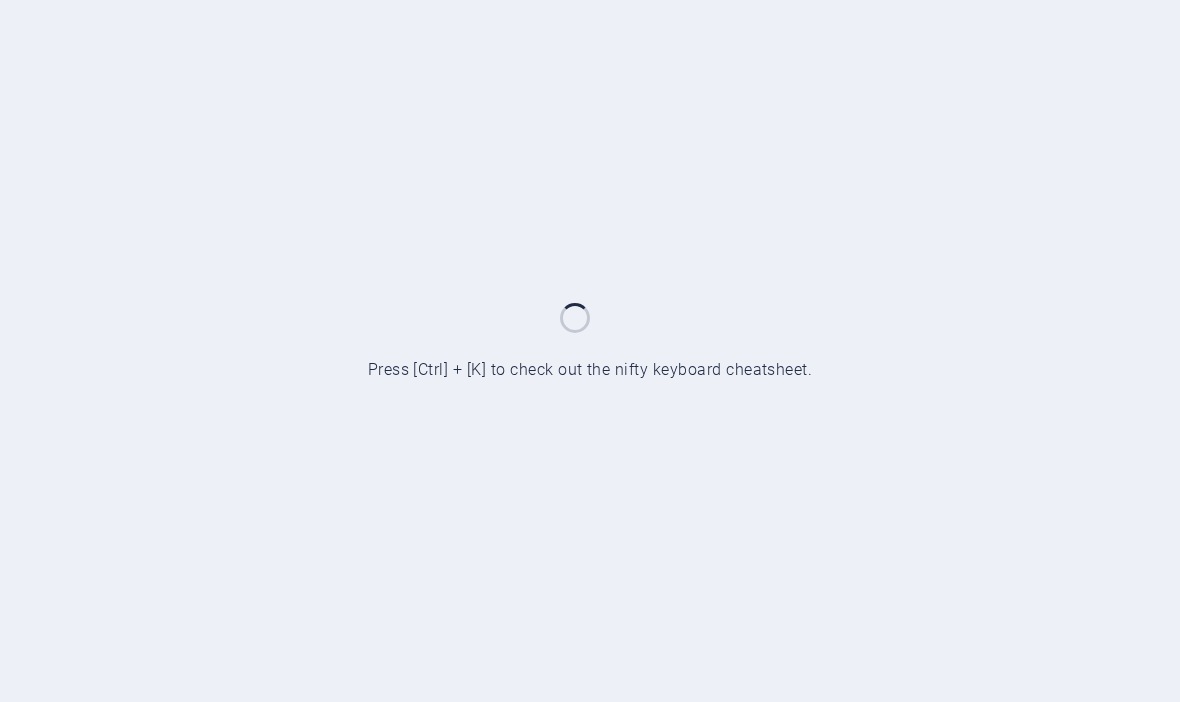 scroll, scrollTop: 0, scrollLeft: 0, axis: both 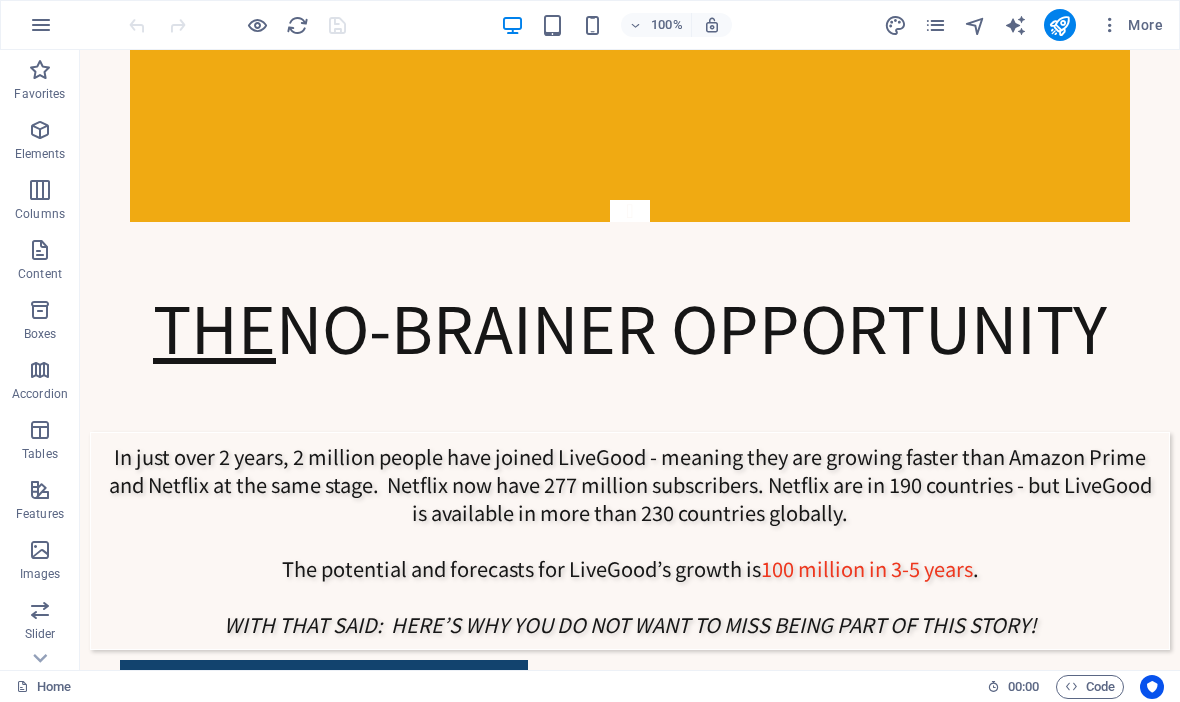 click on "THE  NO-BRAINER OPPORTUNITY" at bounding box center (630, 327) 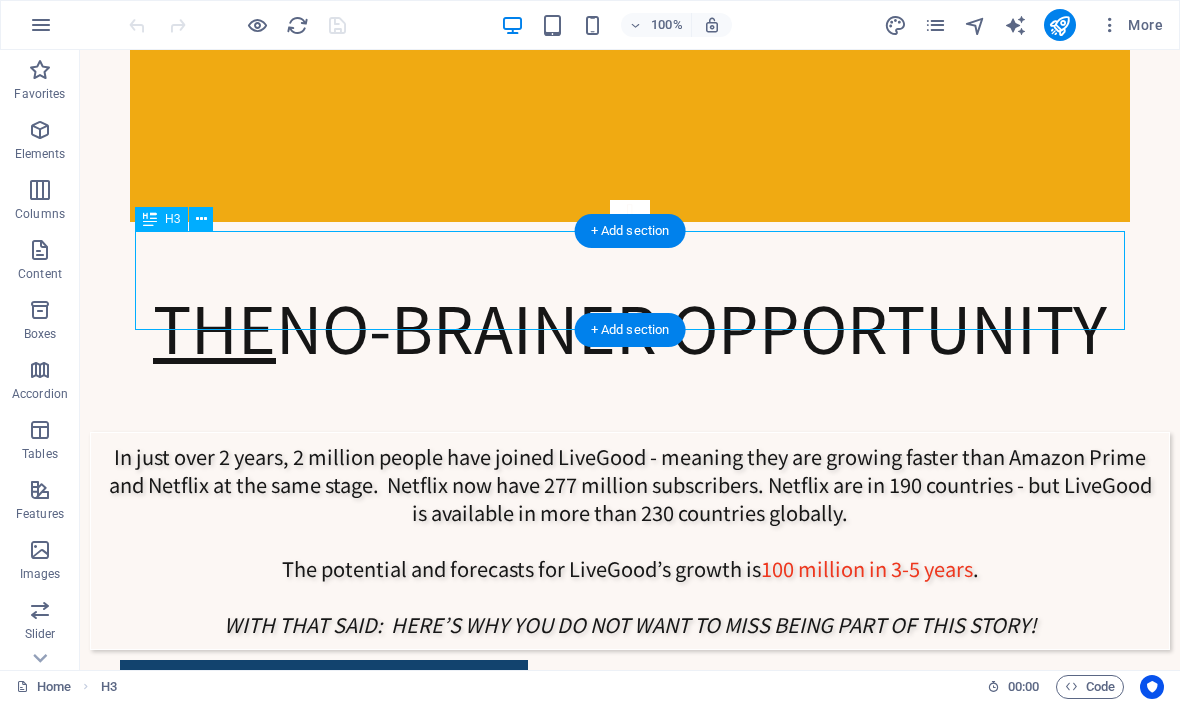 click on "Drop content here or  Add elements  Paste clipboard THE  Business Opportunity WITH  NO SELLING A  message from our team leader WATCH THIS FIRST
Ready to get started?  Reach out to the person who invited you to view this page! Member Testimonials [FIRST]  I wasn’t looking for anything because of bad experiences in network marketing. I kept seeing this video on TikTok and curiosity got the better of me—I’m so glad it did! At first, I thought it was the same old thing… until I heard there was no selling or buying products. I’d never made a penny before, but now I’m in profit and earning residual income. It’s totally different—and it works! [FIRST] I love the fact that it's the fastest growing online biz in history. You dont have to buy or sell anything most of all you get payed unlimited amount of Residual Income just for helping people 😊 [FIRST] A Game-Changer! [FIRST] [FIRST] [FIRST] [FIRST]  [FIRST]" at bounding box center (630, 4646) 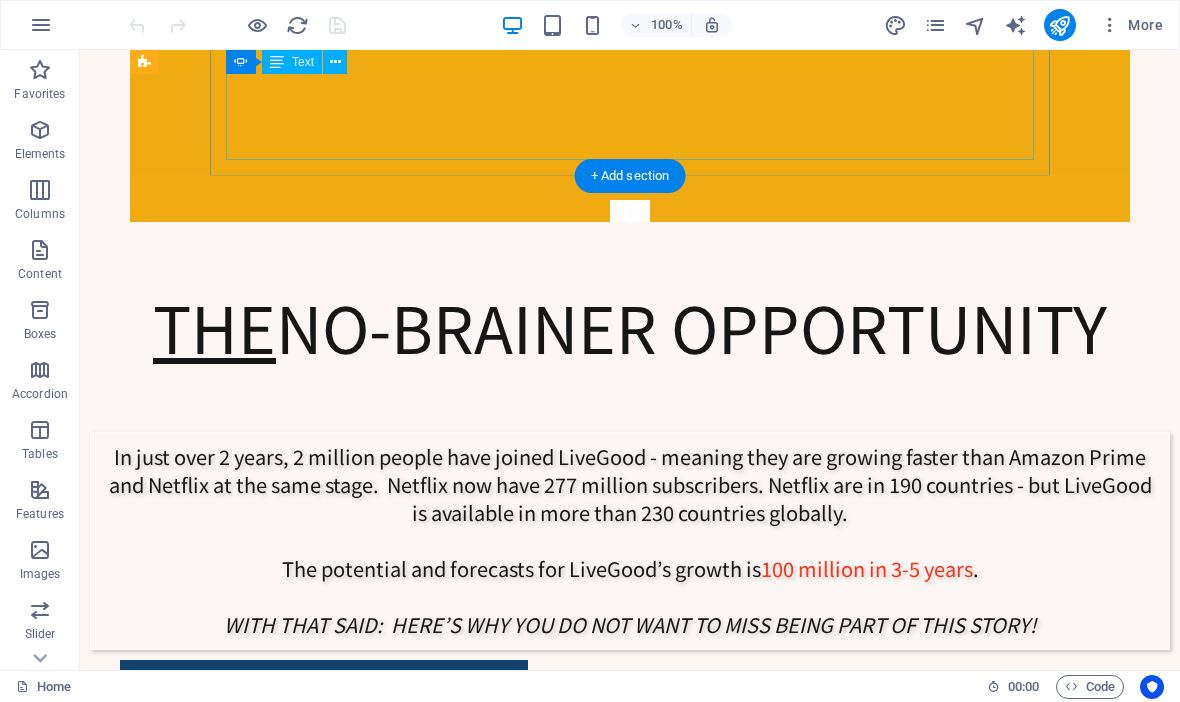 click on "Literally the best thing I did - I said ‘YES’ a few months ago and not only am I earning some extra cash my family are too ! Absolute GAME CHANGER ! The ‘system’ is so simple, the support is awesome and I love being part of this exciting & innovative company 😊" at bounding box center (-6106, 1461) 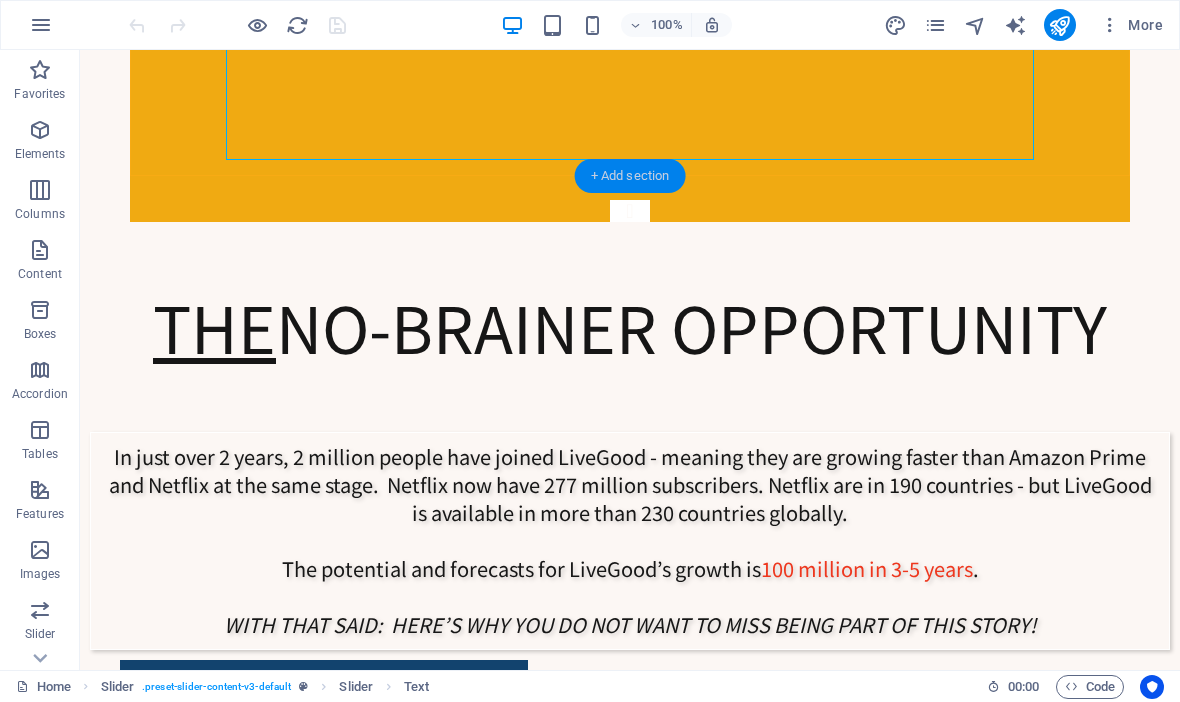 click on "+ Add section" at bounding box center (630, 176) 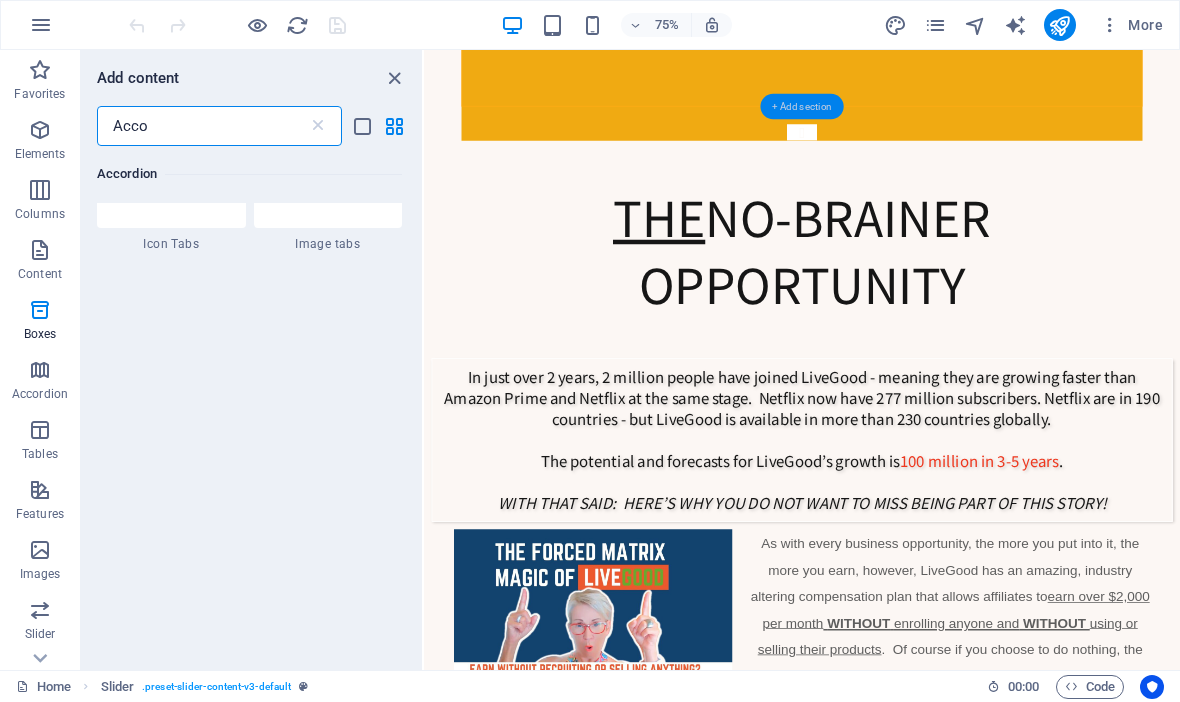 scroll, scrollTop: 504, scrollLeft: 0, axis: vertical 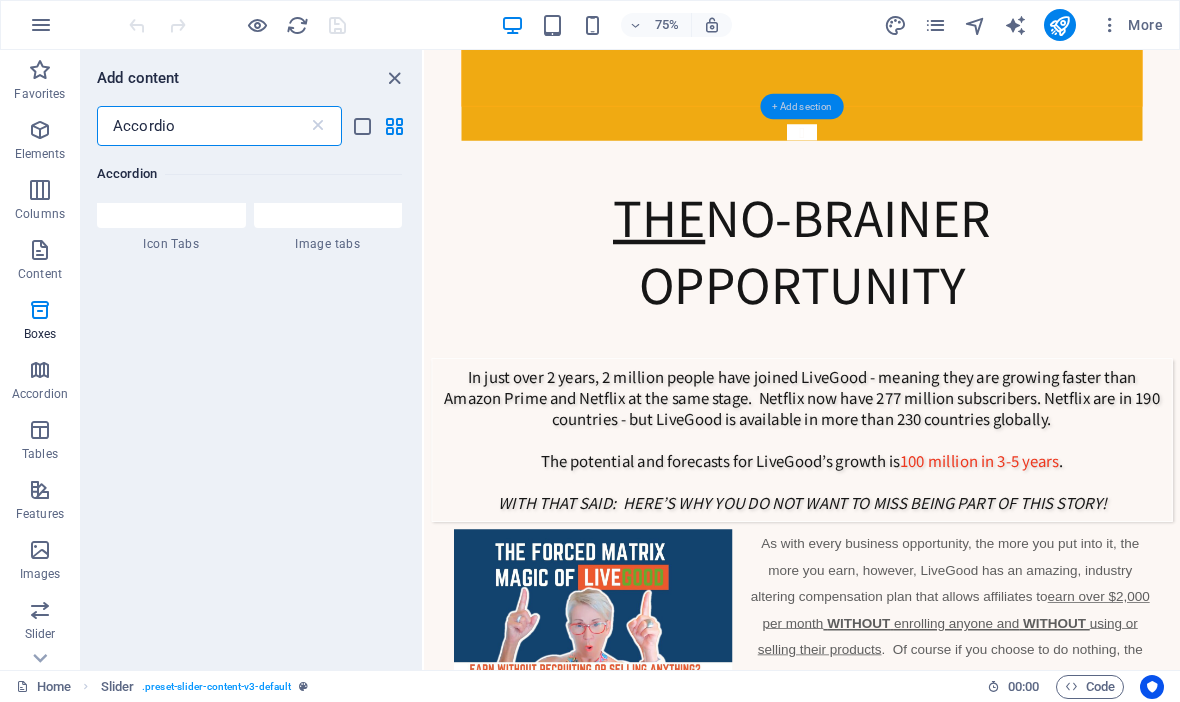type on "Accordion" 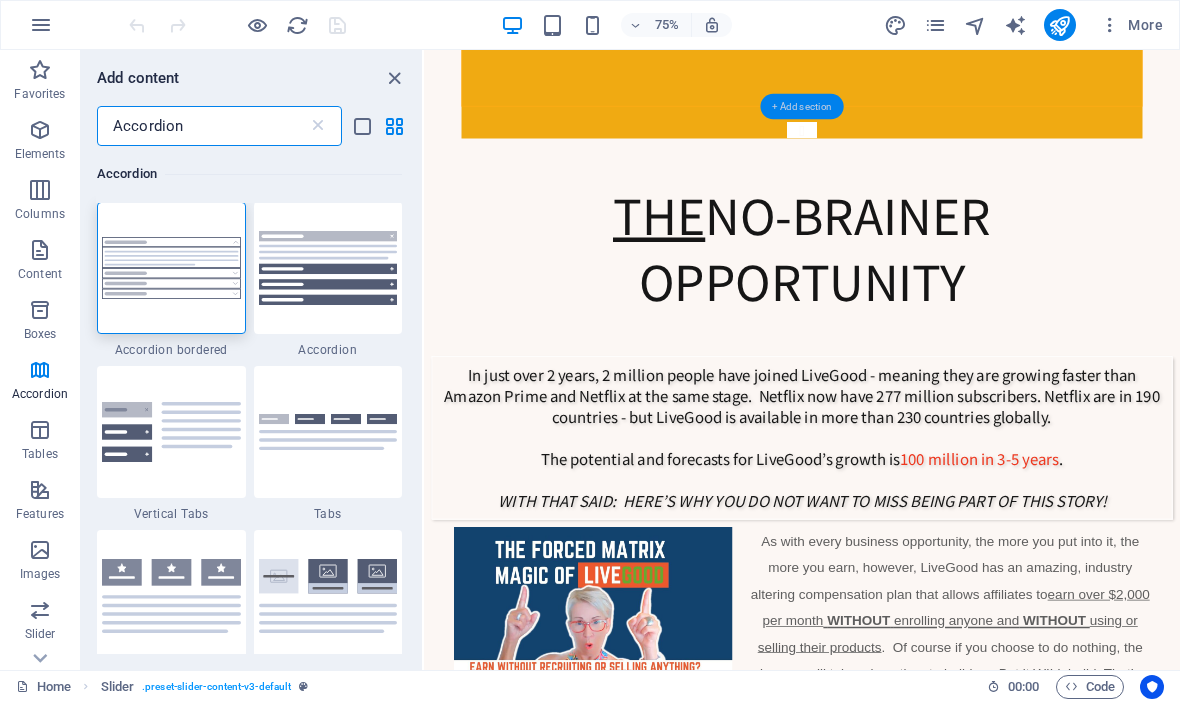 scroll, scrollTop: 0, scrollLeft: 0, axis: both 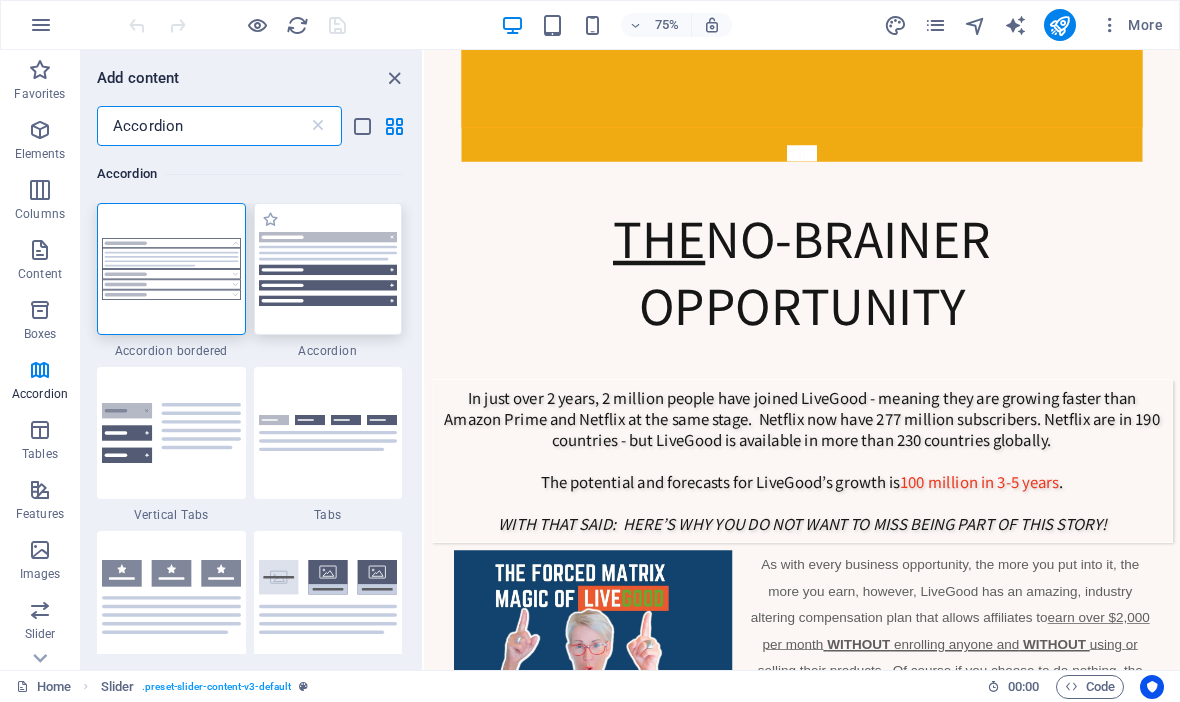 click at bounding box center (328, 269) 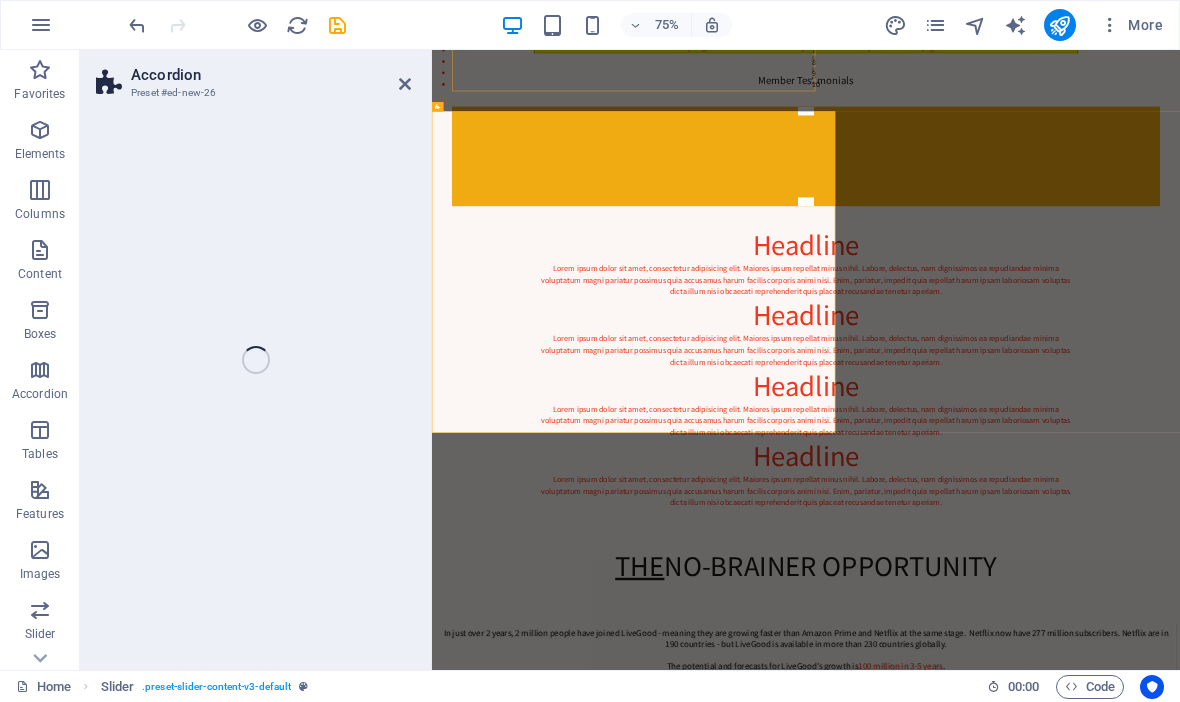 select on "rem" 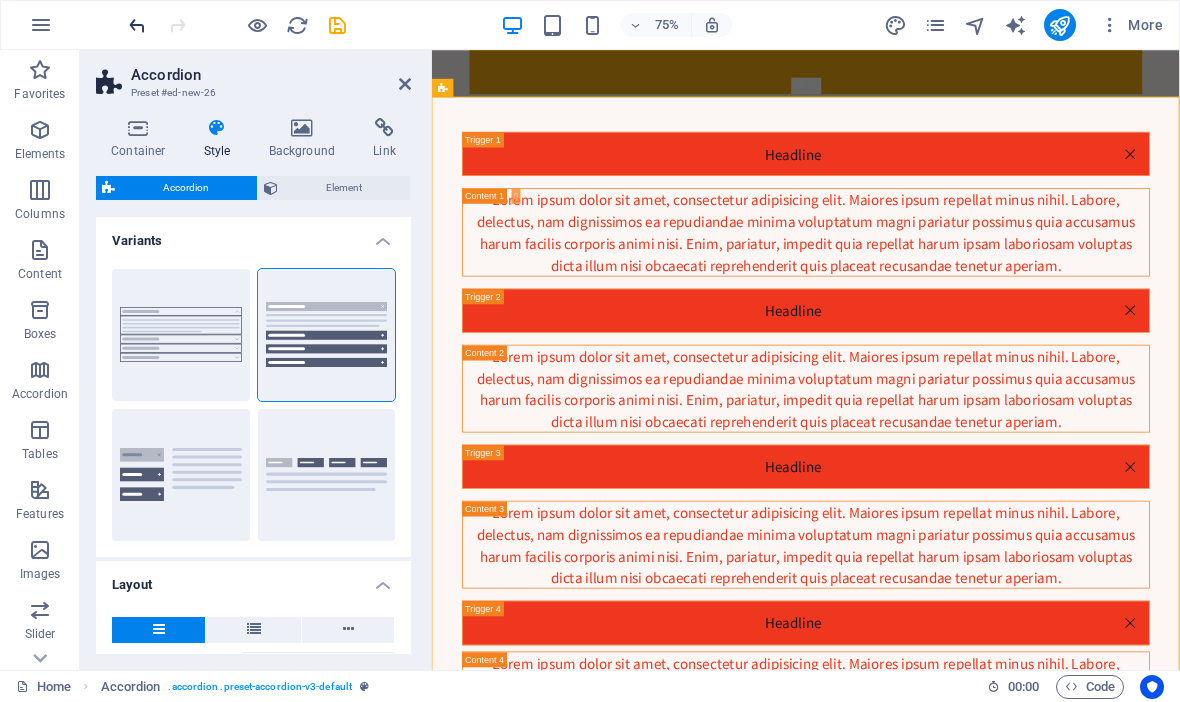 click at bounding box center (137, 25) 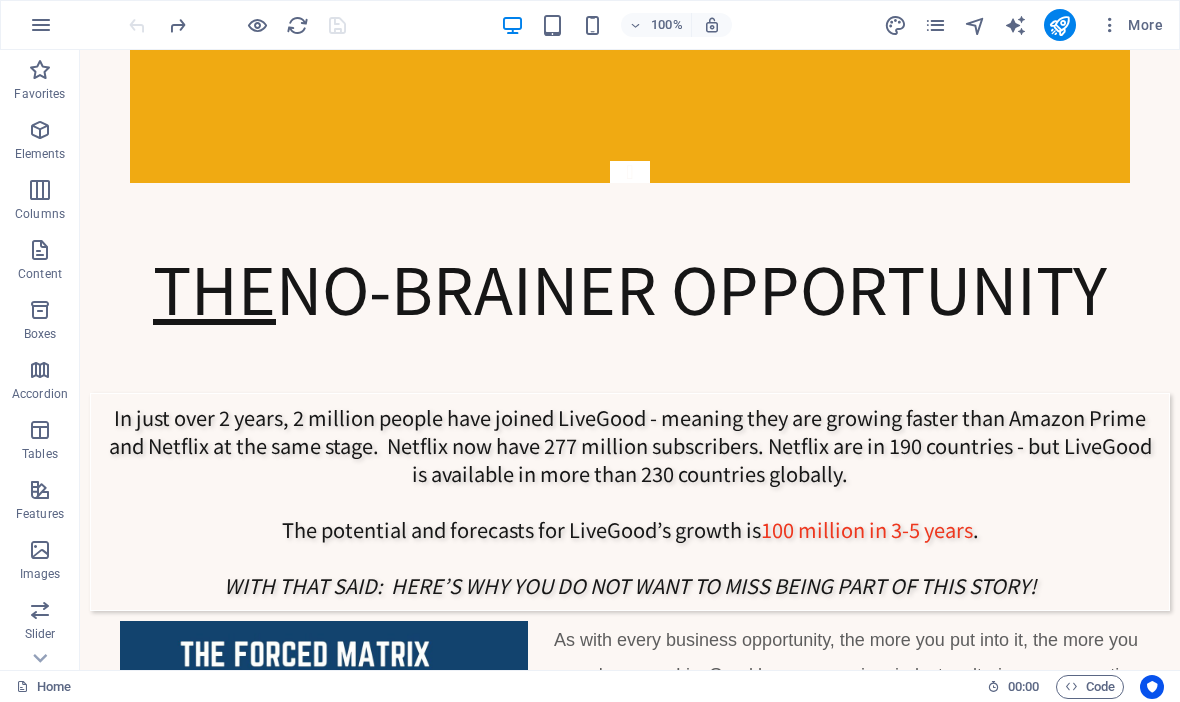 scroll, scrollTop: 1387, scrollLeft: 0, axis: vertical 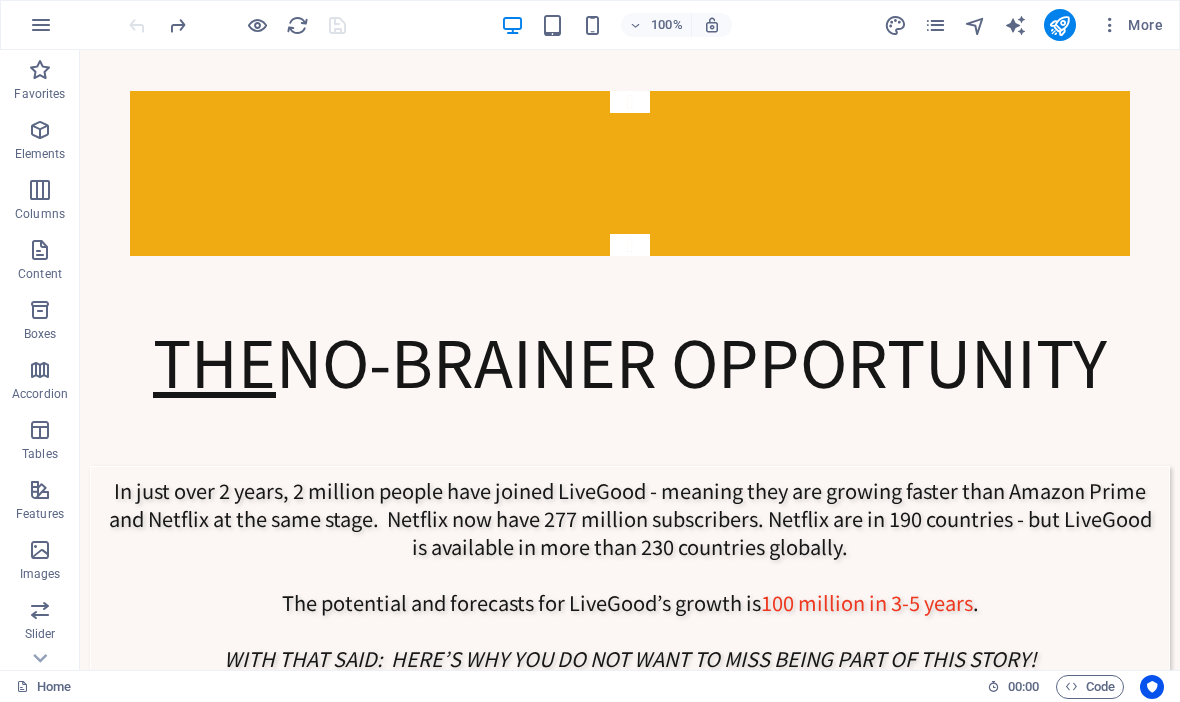 click on "Drop content here or  Add elements  Paste clipboard THE  Business Opportunity WITH  NO SELLING A  message from our team leader WATCH THIS FIRST
Ready to get started?  Reach out to the person who invited you to view this page! Member Testimonials [FIRST]  I wasn’t looking for anything because of bad experiences in network marketing. I kept seeing this video on TikTok and curiosity got the better of me—I’m so glad it did! At first, I thought it was the same old thing… until I heard there was no selling or buying products. I’d never made a penny before, but now I’m in profit and earning residual income. It’s totally different—and it works! [FIRST] I love the fact that it's the fastest growing online biz in history. You dont have to buy or sell anything most of all you get payed unlimited amount of Residual Income just for helping people 😊 [FIRST] A Game-Changer! [FIRST] [FIRST] [FIRST] [FIRST]  [FIRST]" at bounding box center (630, 4708) 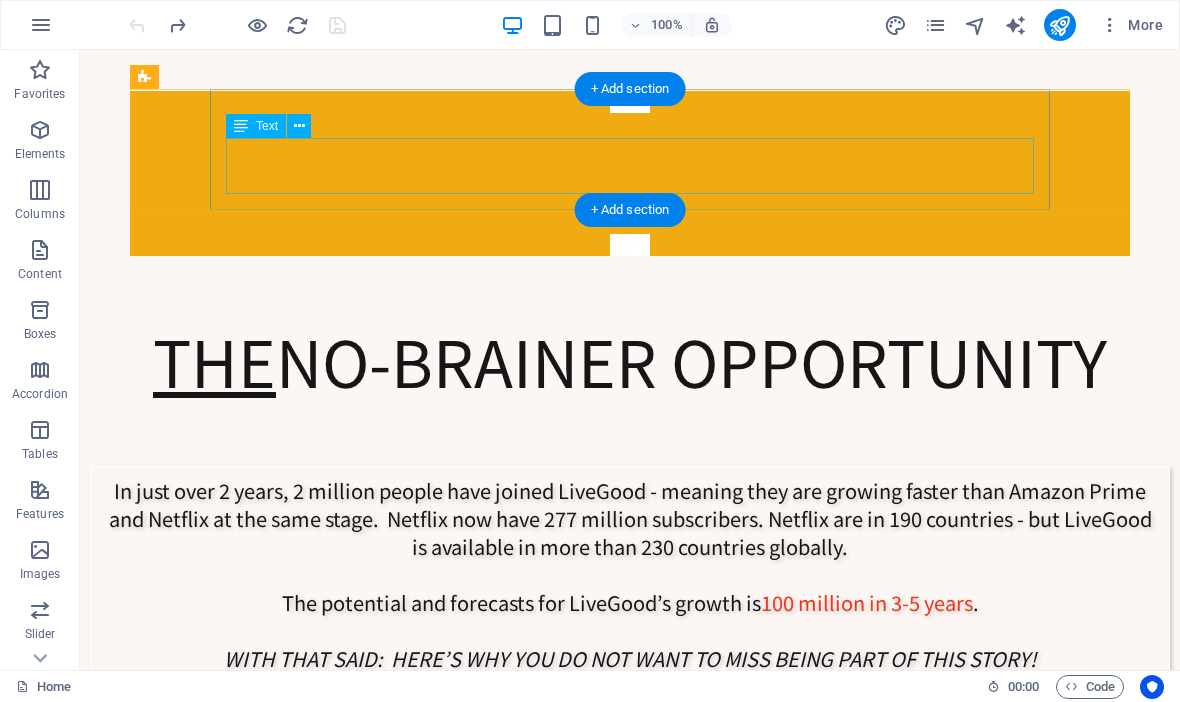 click on "“This is the easiest and smartest online opportunity to make money that I have ever come across. It has the potential to change everyone’s life like it did with mine!" at bounding box center [-1066, 553] 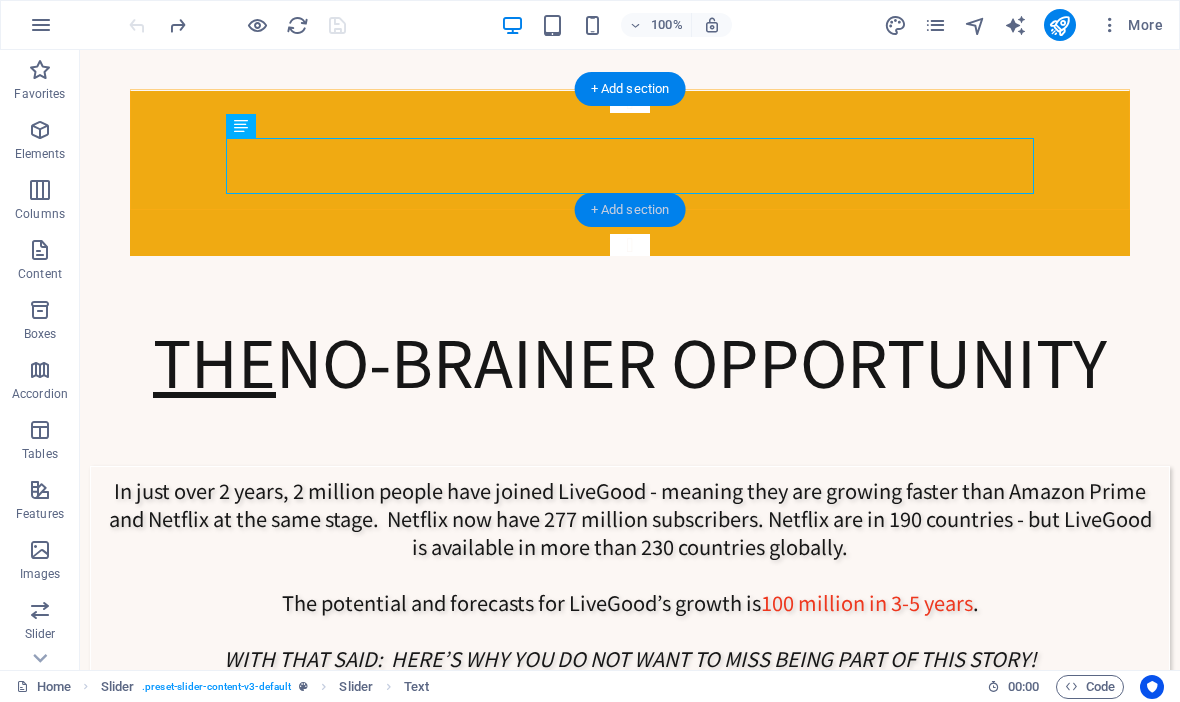 click on "+ Add section" at bounding box center (630, 210) 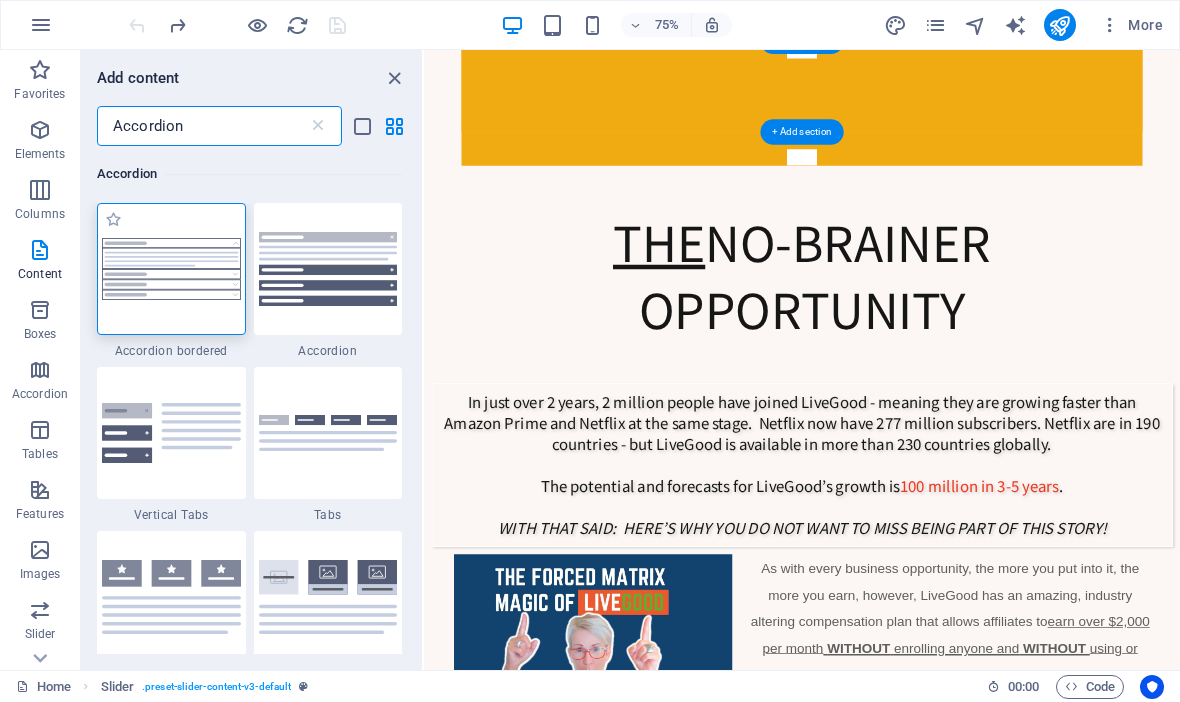 click at bounding box center [171, 269] 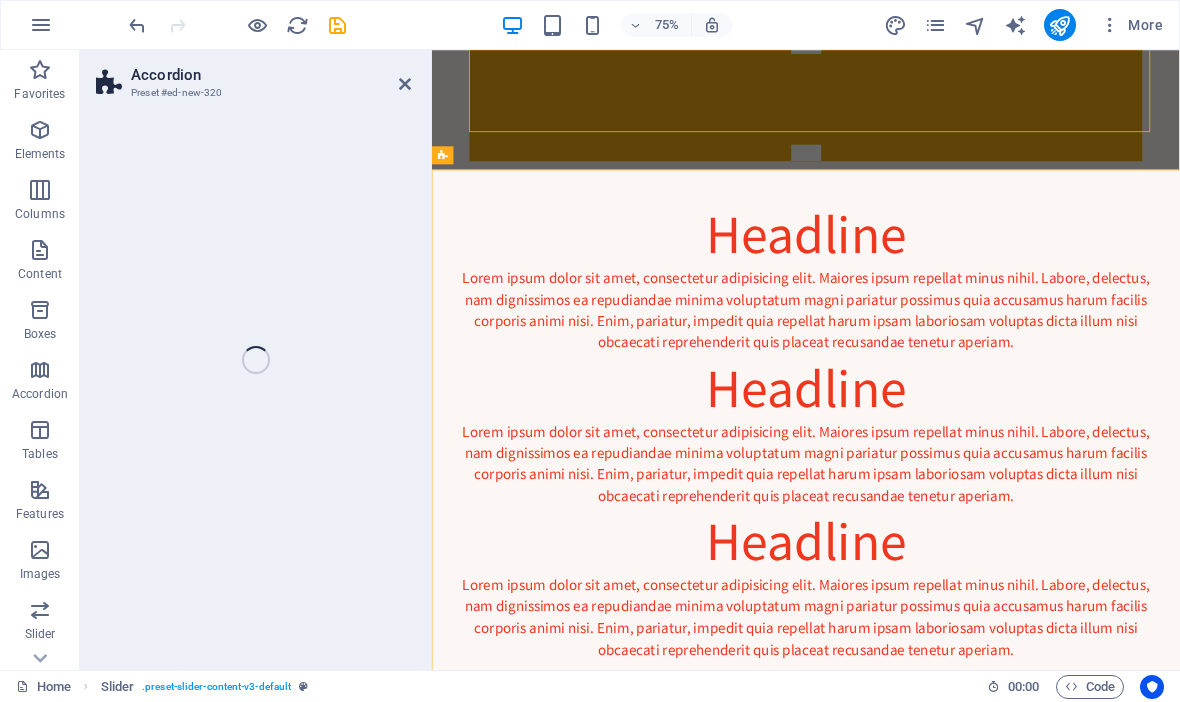 select on "rem" 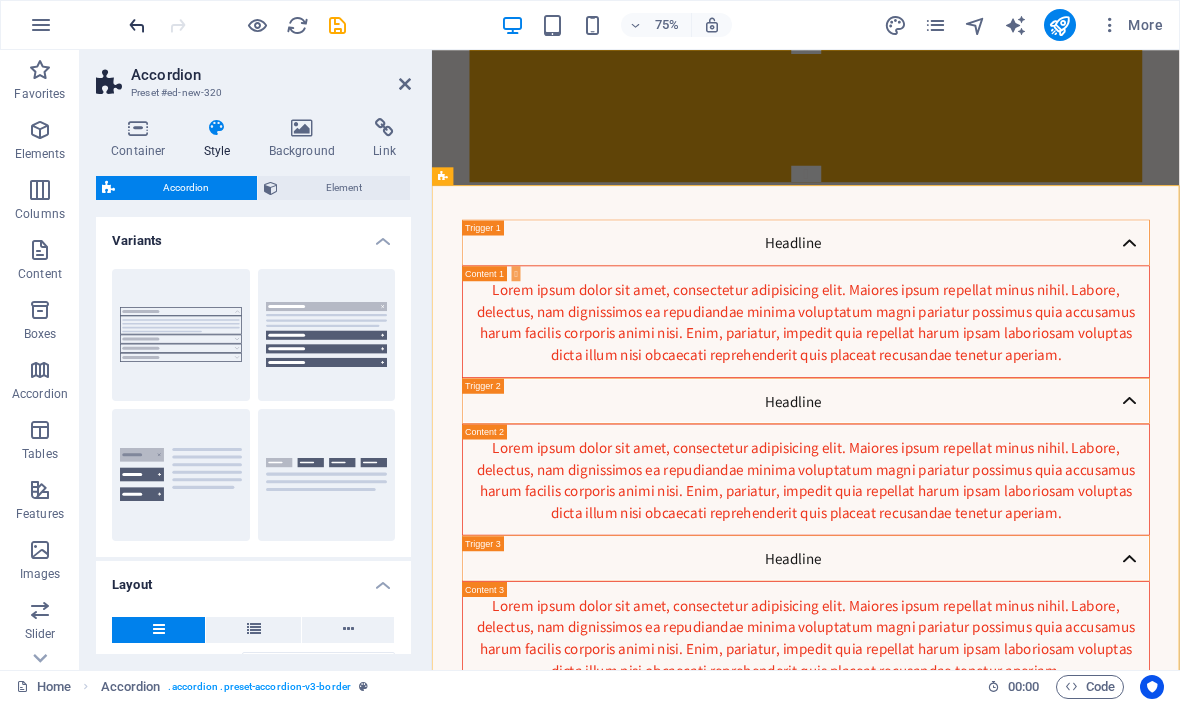 click at bounding box center [137, 25] 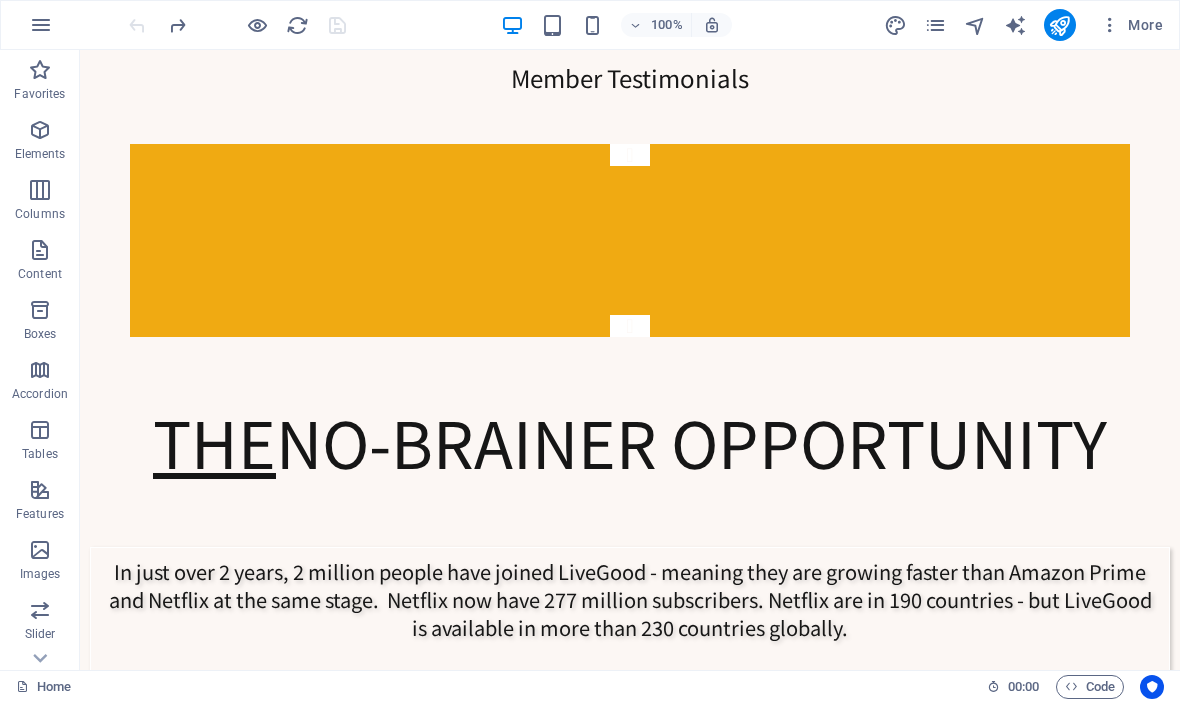 scroll, scrollTop: 1338, scrollLeft: 0, axis: vertical 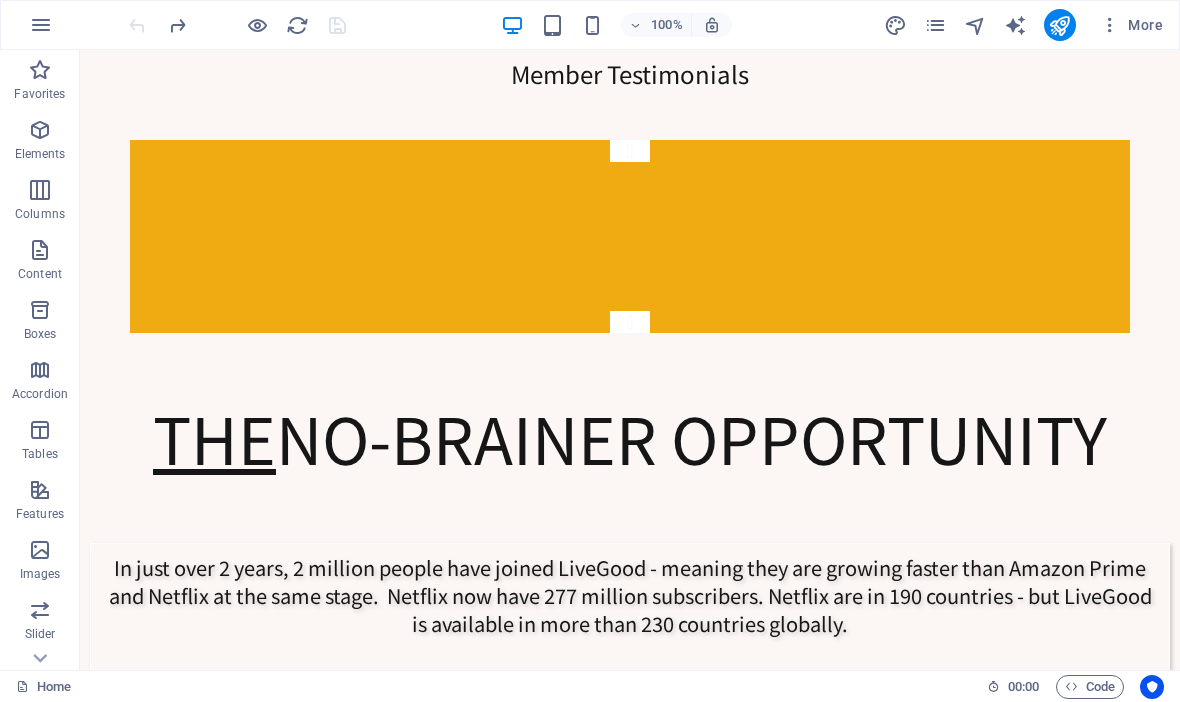 click on "Drop content here or  Add elements  Paste clipboard THE  Business Opportunity WITH  NO SELLING A  message from our team leader WATCH THIS FIRST
Ready to get started?  Reach out to the person who invited you to view this page! Member Testimonials [FIRST]  I wasn’t looking for anything because of bad experiences in network marketing. I kept seeing this video on TikTok and curiosity got the better of me—I’m so glad it did! At first, I thought it was the same old thing… until I heard there was no selling or buying products. I’d never made a penny before, but now I’m in profit and earning residual income. It’s totally different—and it works! [FIRST] I love the fact that it's the fastest growing online biz in history. You dont have to buy or sell anything most of all you get payed unlimited amount of Residual Income just for helping people 😊 [FIRST] [FIRST] [FIRST] [FIRST] [FIRST] [FIRST]" at bounding box center [630, 4771] 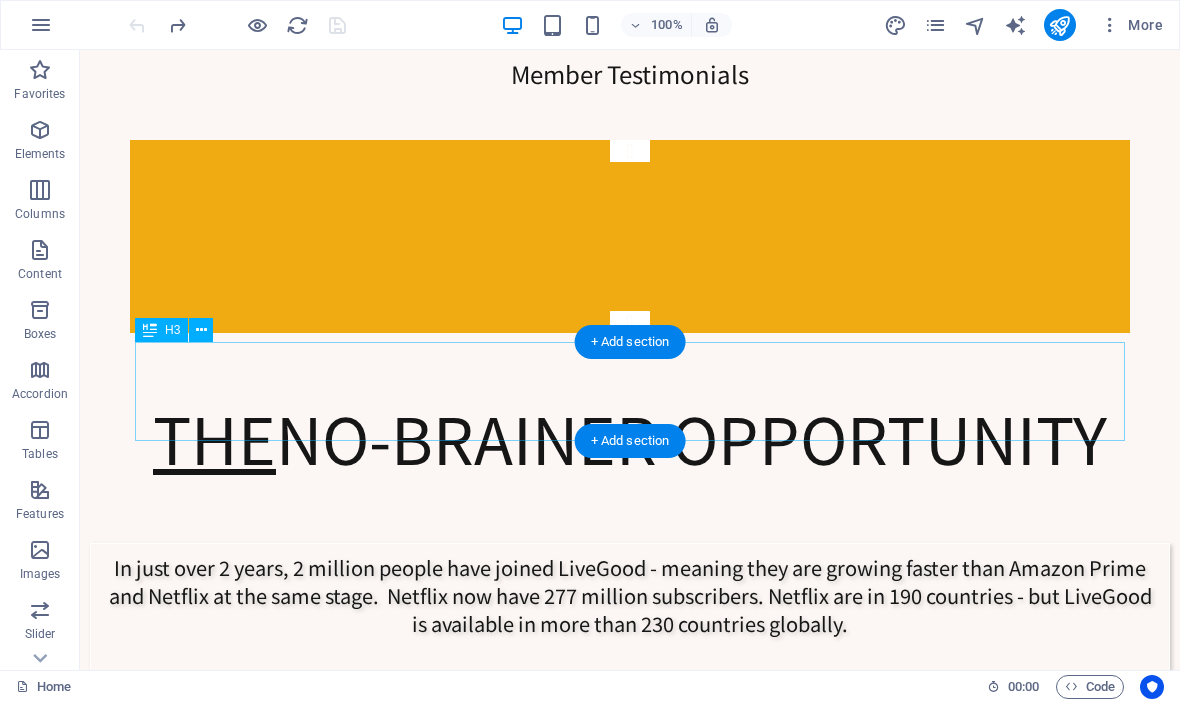 click on "THE  NO-BRAINER OPPORTUNITY" at bounding box center (630, 438) 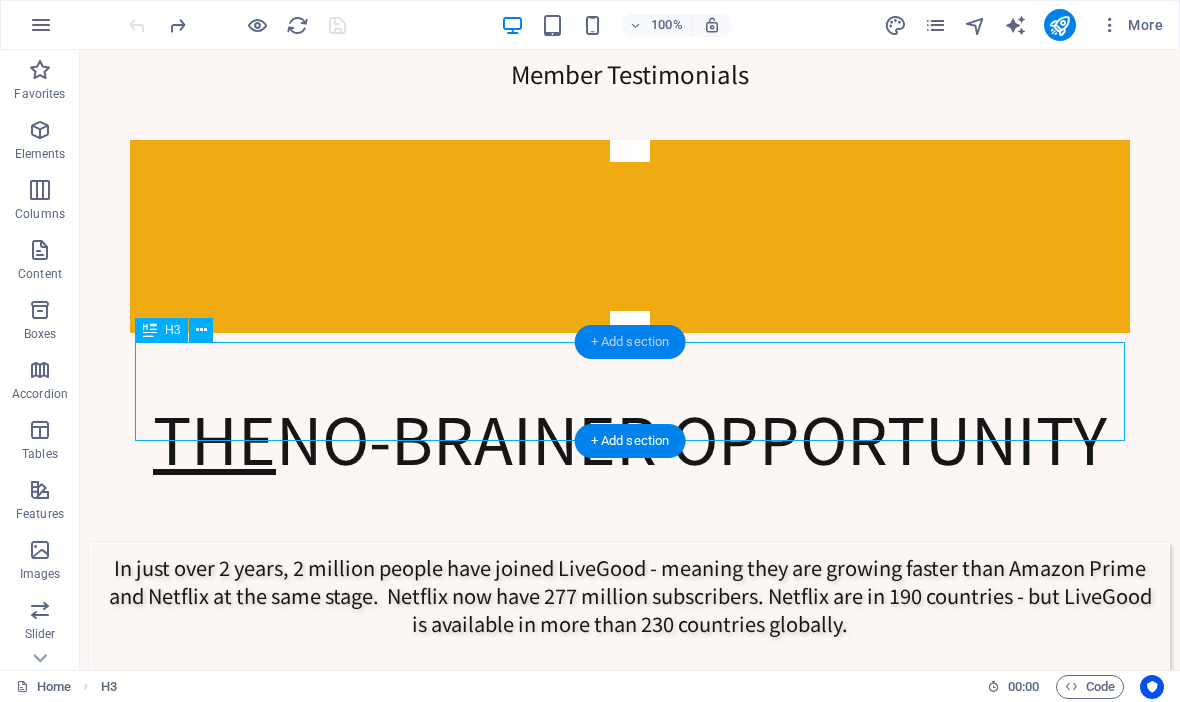 click on "+ Add section" at bounding box center (630, 342) 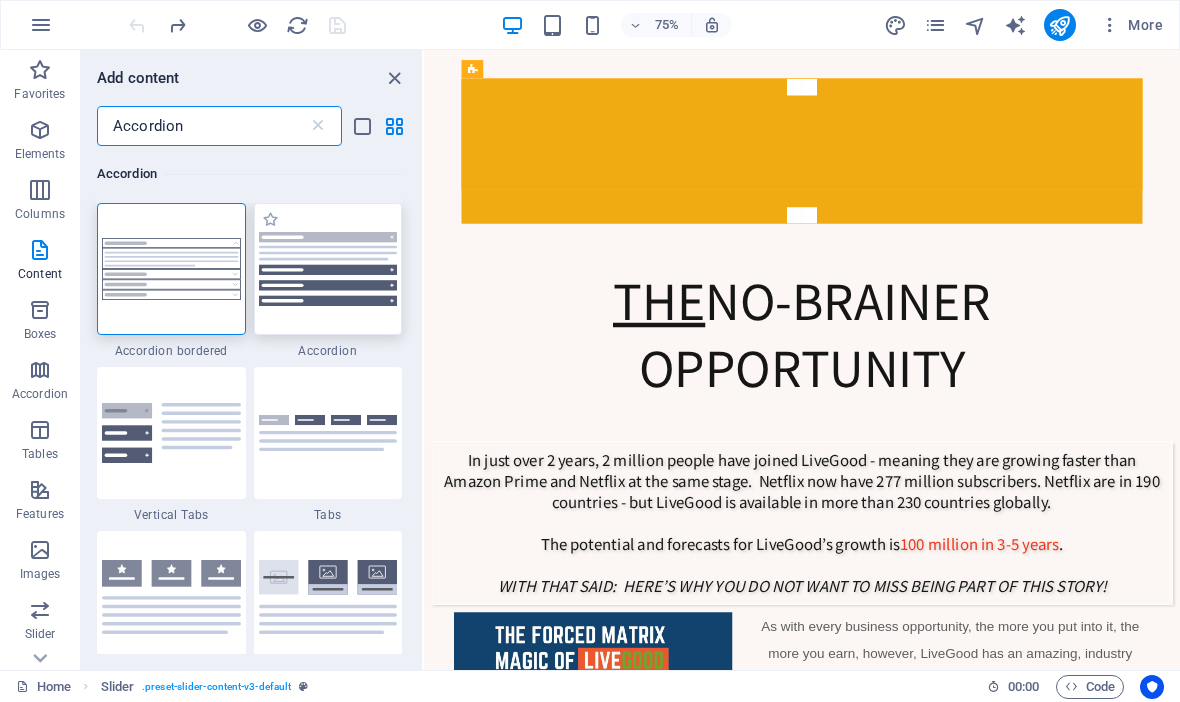 click at bounding box center (328, 269) 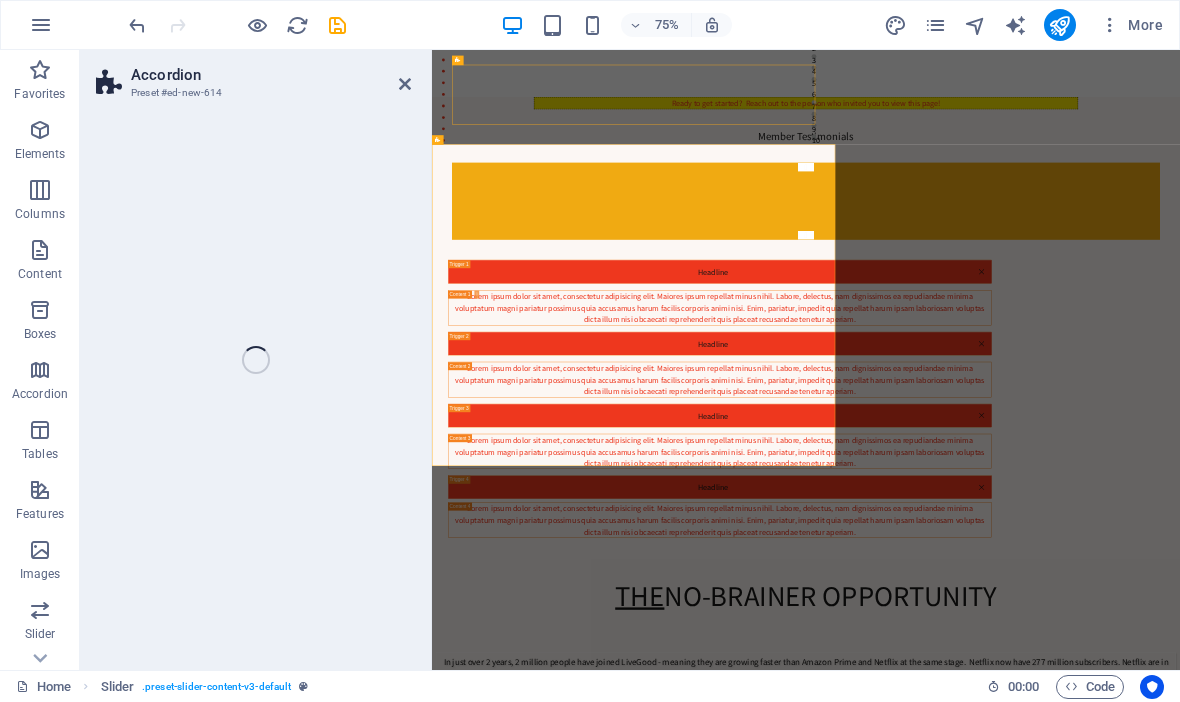 select on "rem" 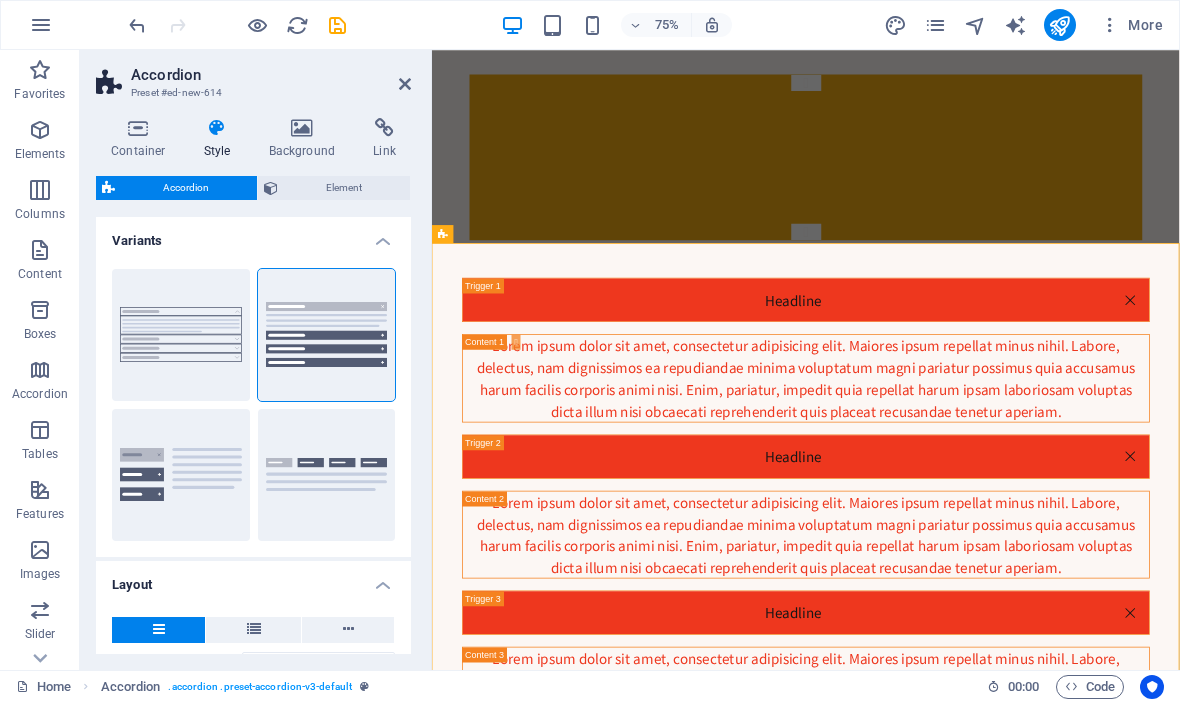click on "Border Default Vertical Tabs Tabs" at bounding box center (253, 405) 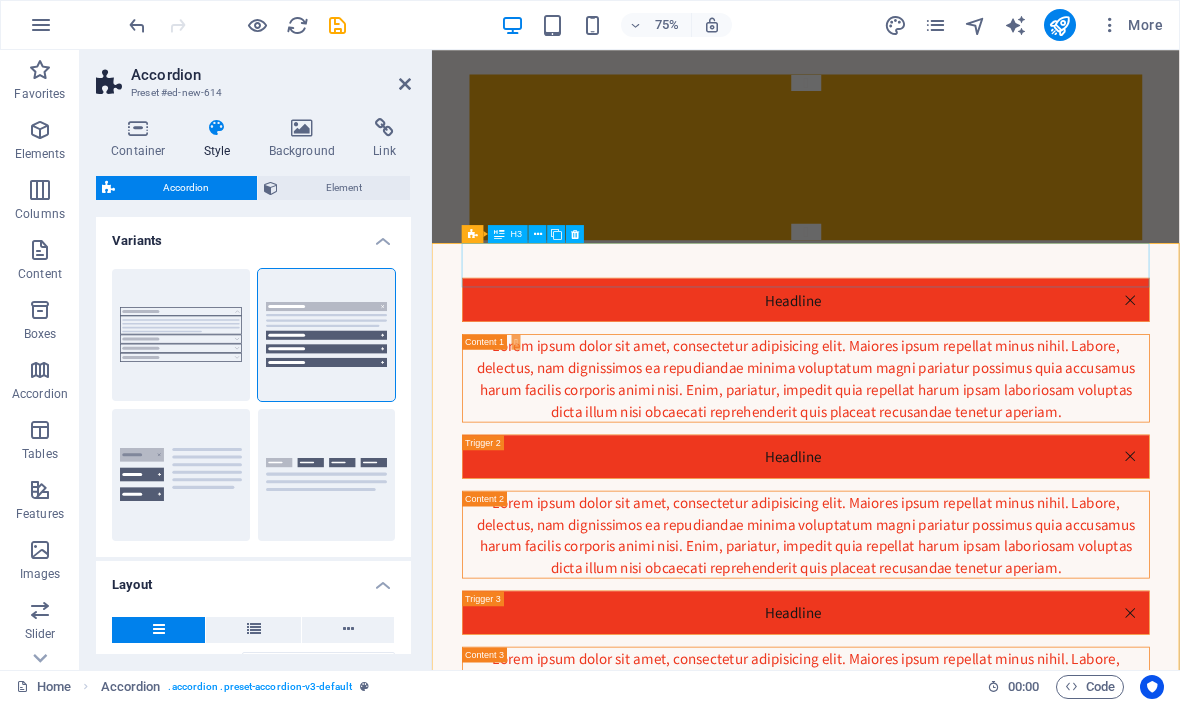 click on "Headline" at bounding box center [930, 382] 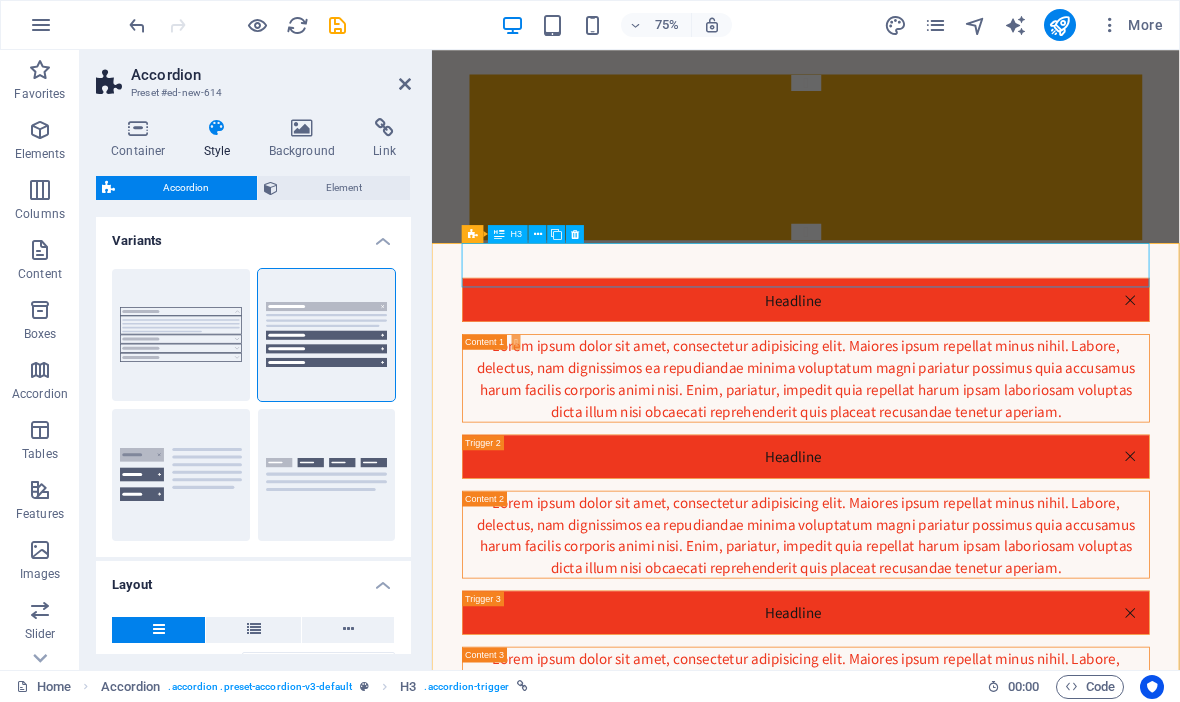 click on "Headline" at bounding box center (930, 382) 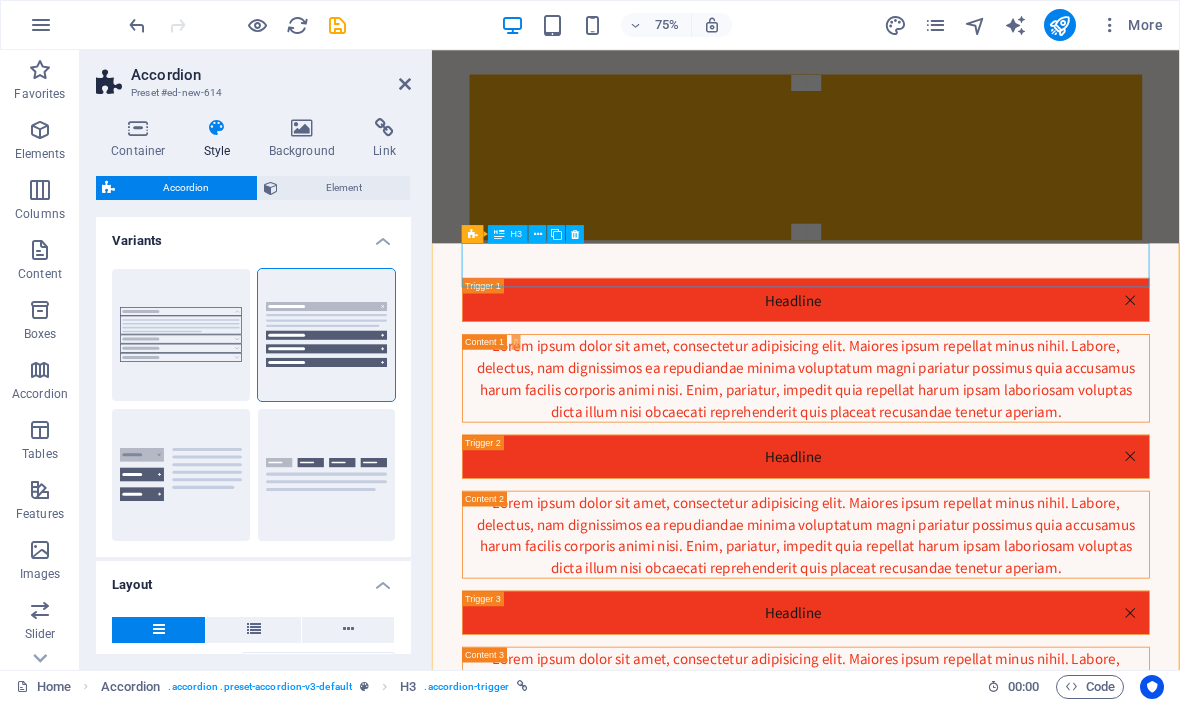 click on "Accordion" at bounding box center [0, 0] 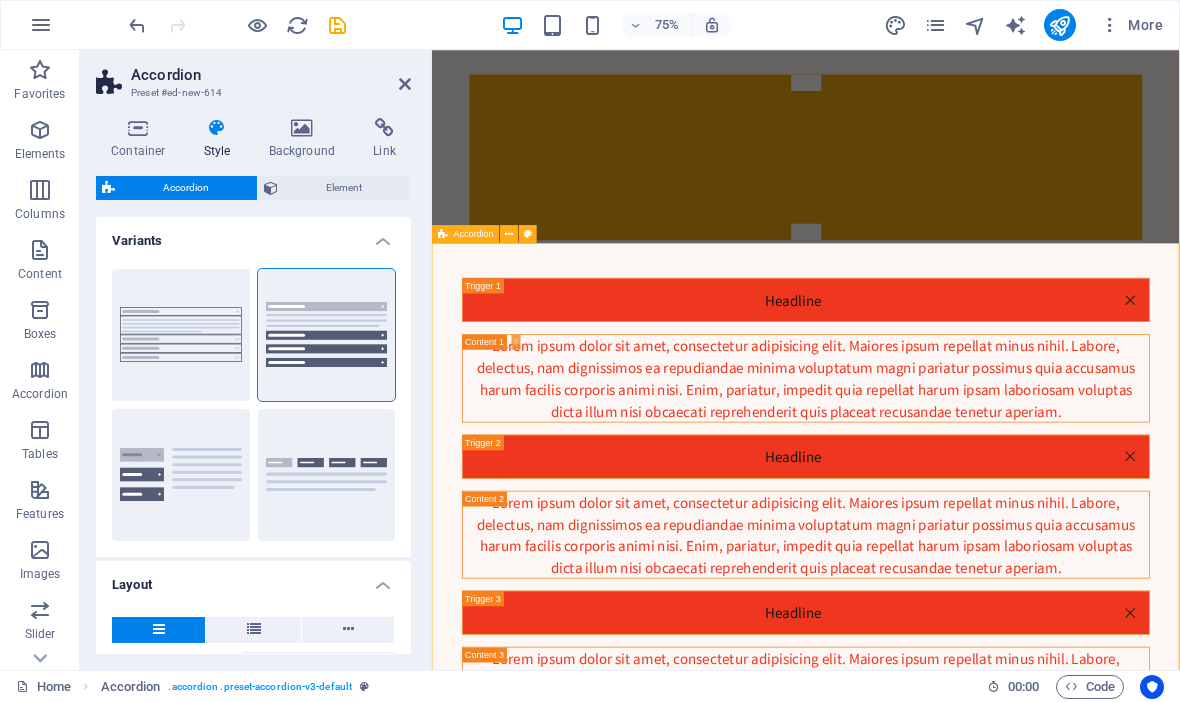 click on "Accordion" at bounding box center [474, 233] 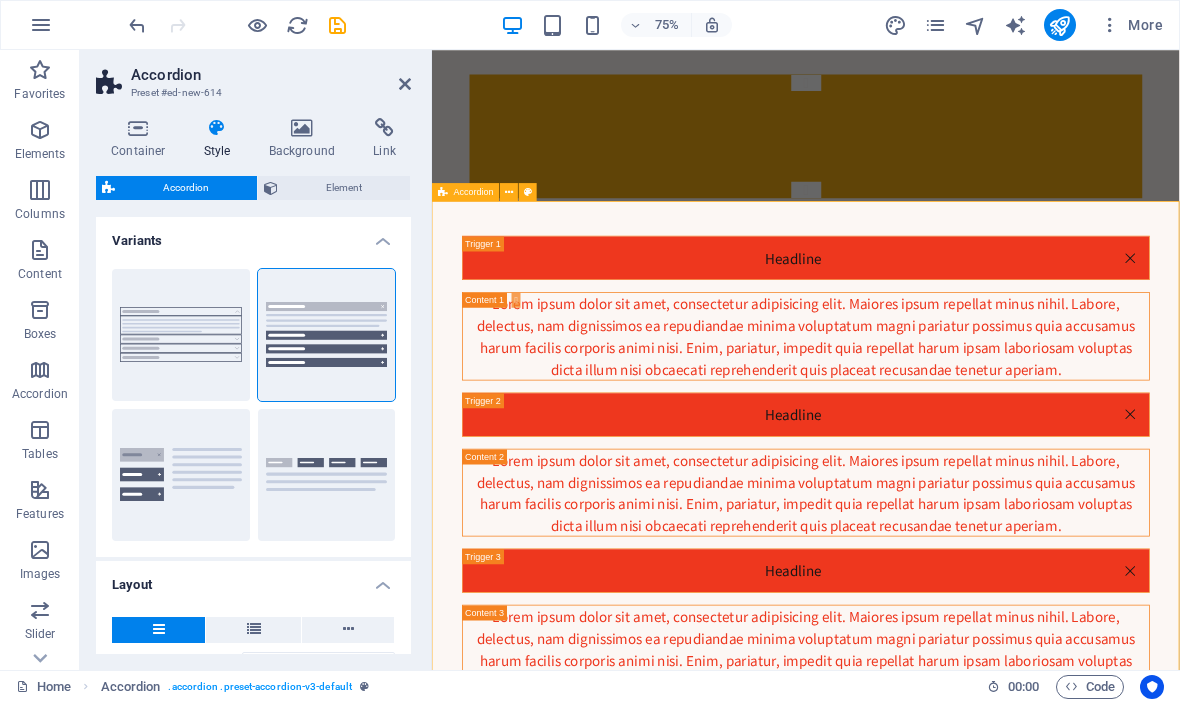 click on "Accordion" at bounding box center (474, 191) 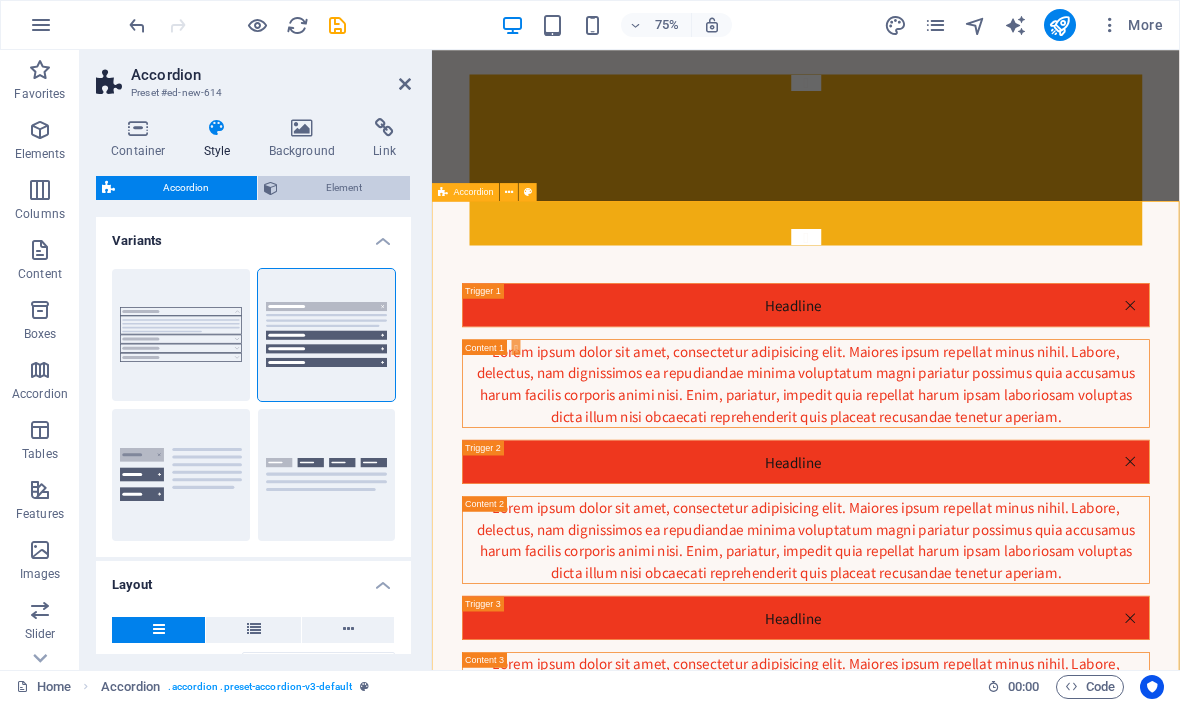 click on "Element" at bounding box center [344, 188] 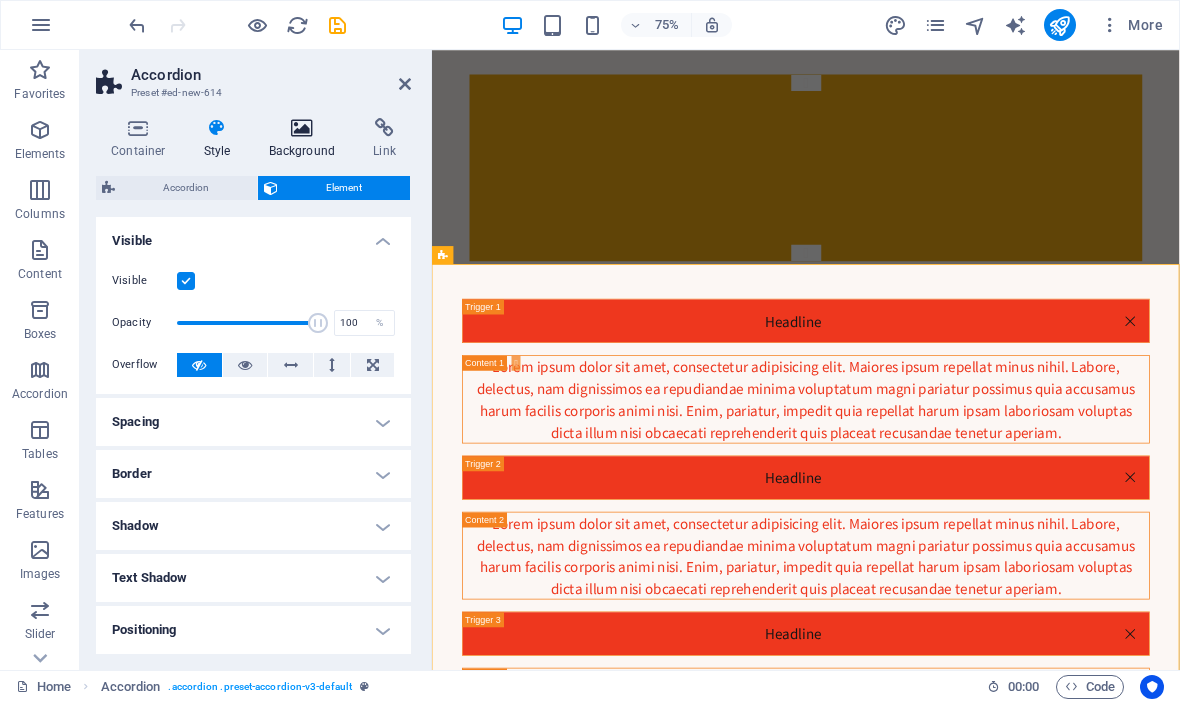 click on "Background" at bounding box center [306, 139] 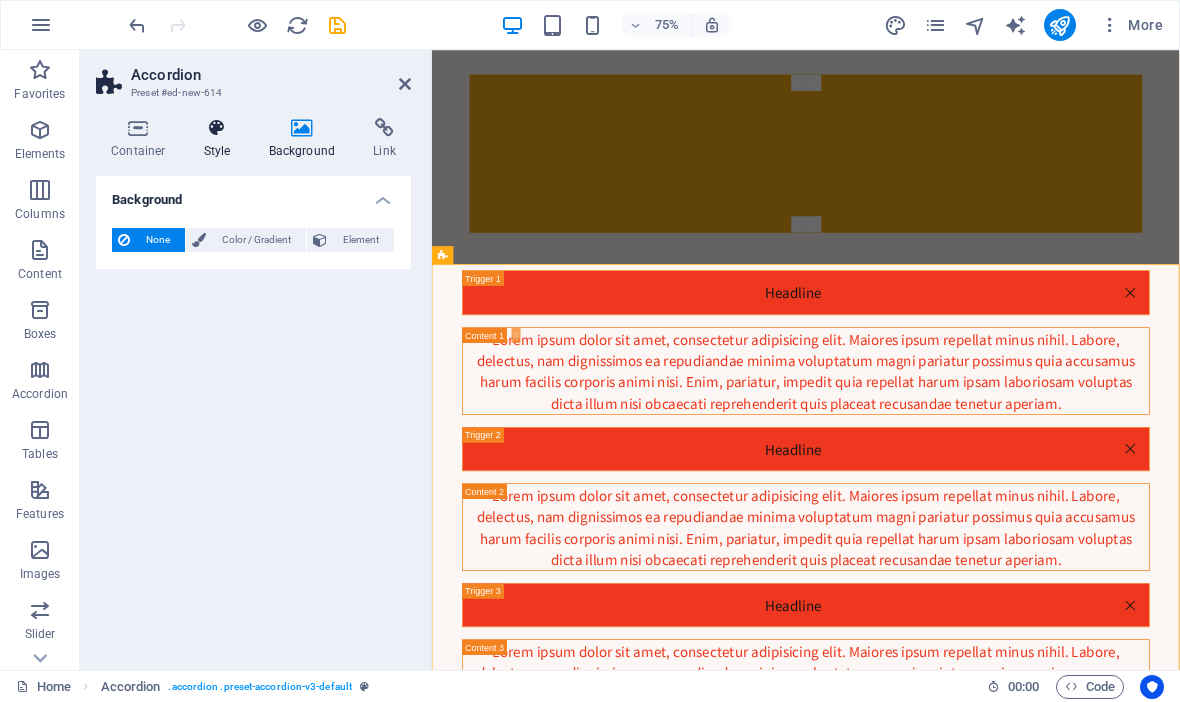 click at bounding box center (217, 128) 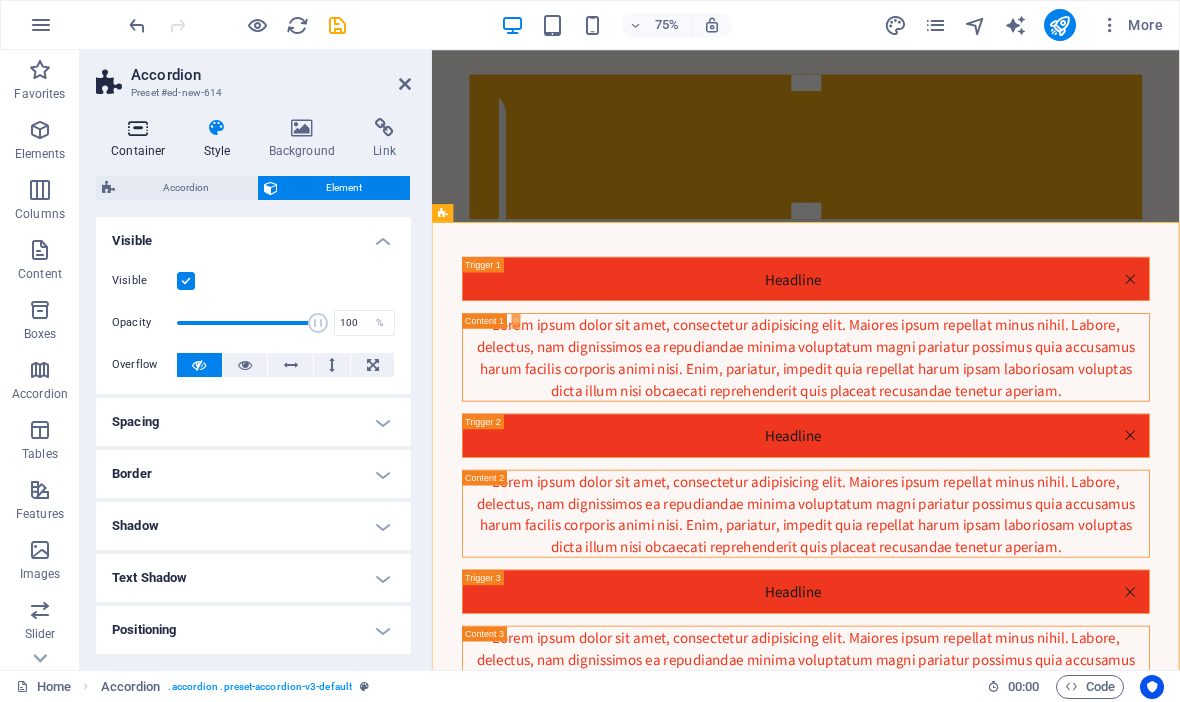 click on "Container" at bounding box center (142, 139) 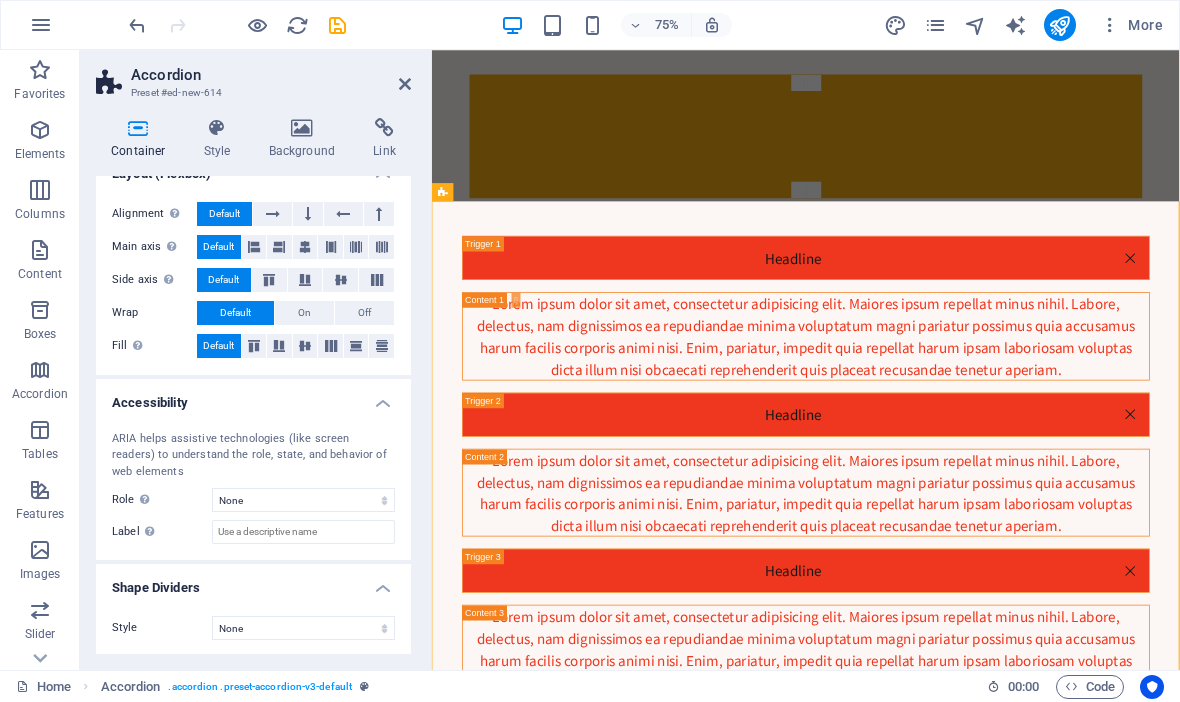 scroll, scrollTop: 294, scrollLeft: 0, axis: vertical 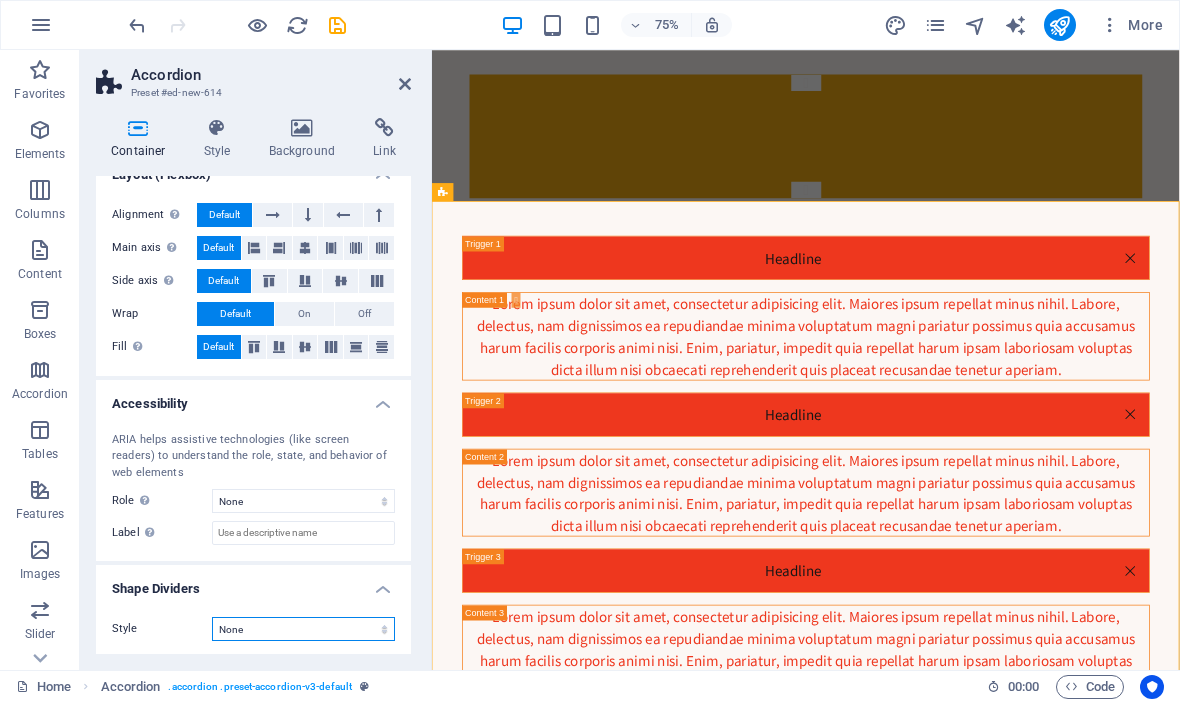 click on "None Triangle Square Diagonal Polygon 1 Polygon 2 Zigzag Multiple Zigzags Waves Multiple Waves Half Circle Circle Circle Shadow Blocks Hexagons Clouds Multiple Clouds Fan Pyramids Book Paint Drip Fire Shredded Paper Arrow" at bounding box center (303, 629) 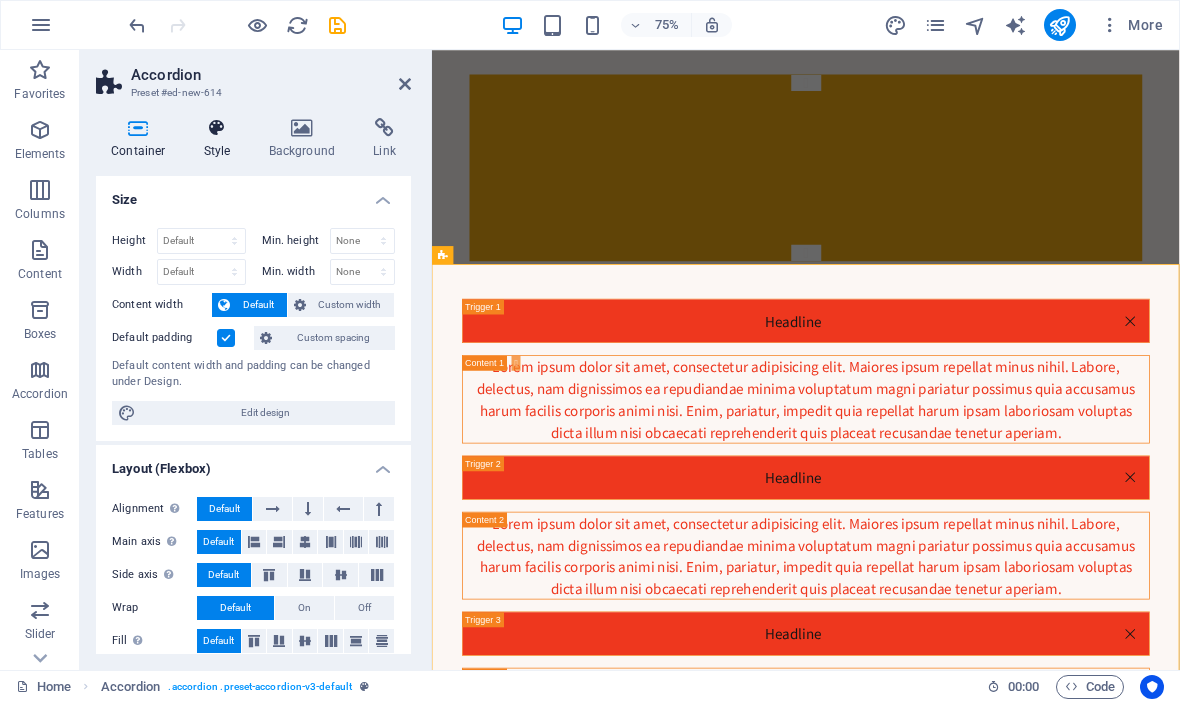 scroll, scrollTop: -7, scrollLeft: 0, axis: vertical 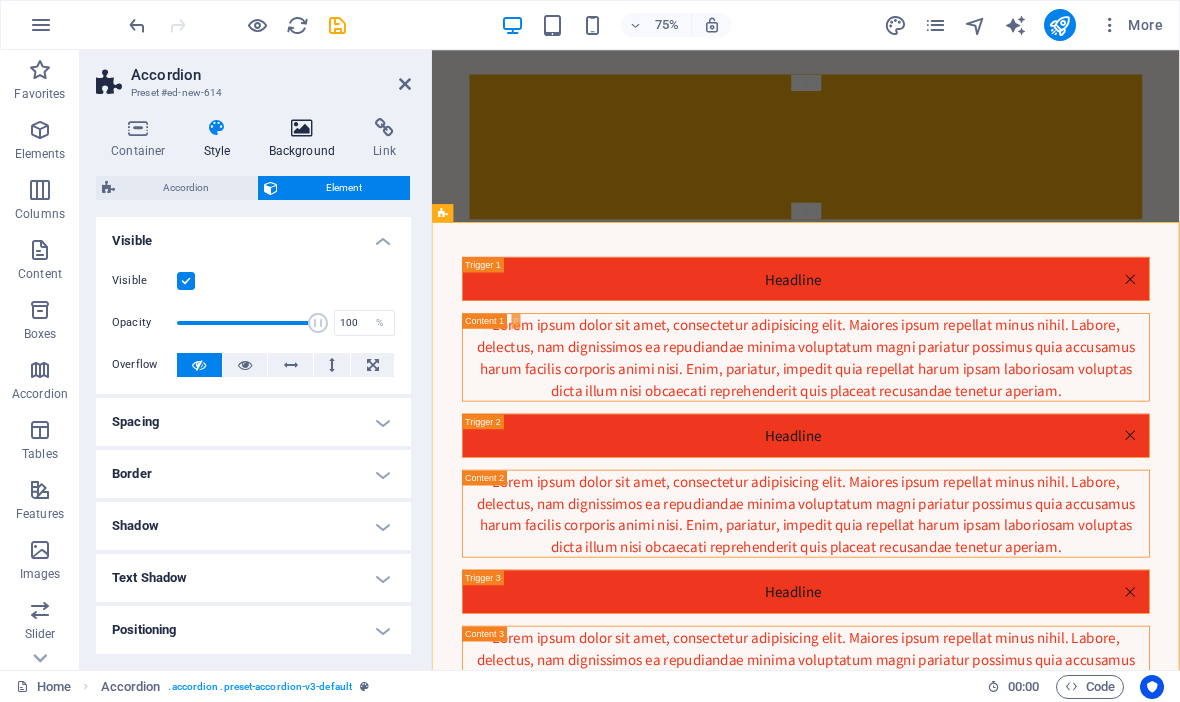 click at bounding box center (302, 128) 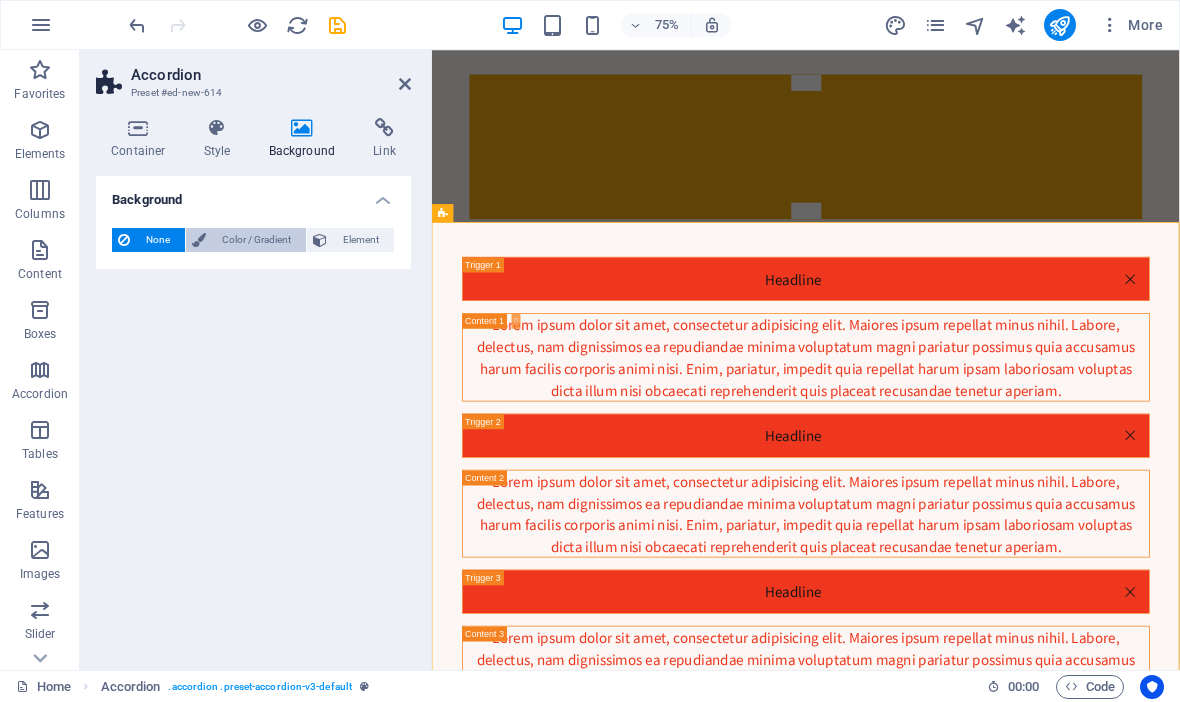 click on "Color / Gradient" at bounding box center [256, 240] 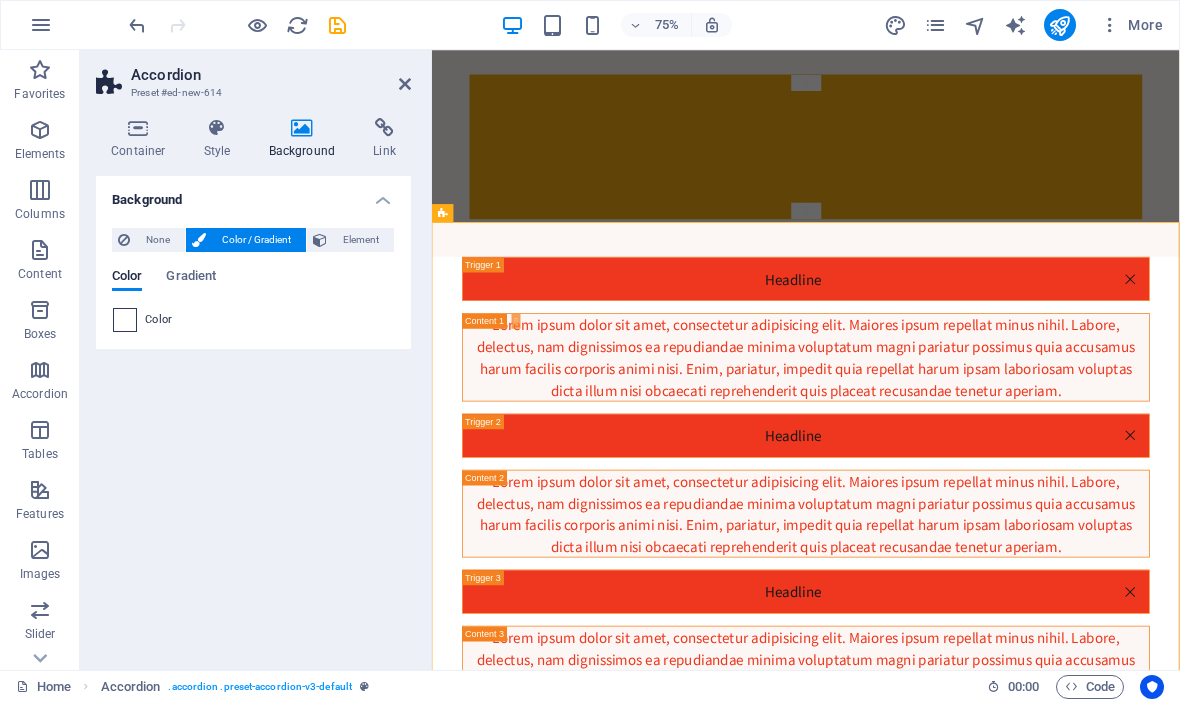 click at bounding box center [125, 320] 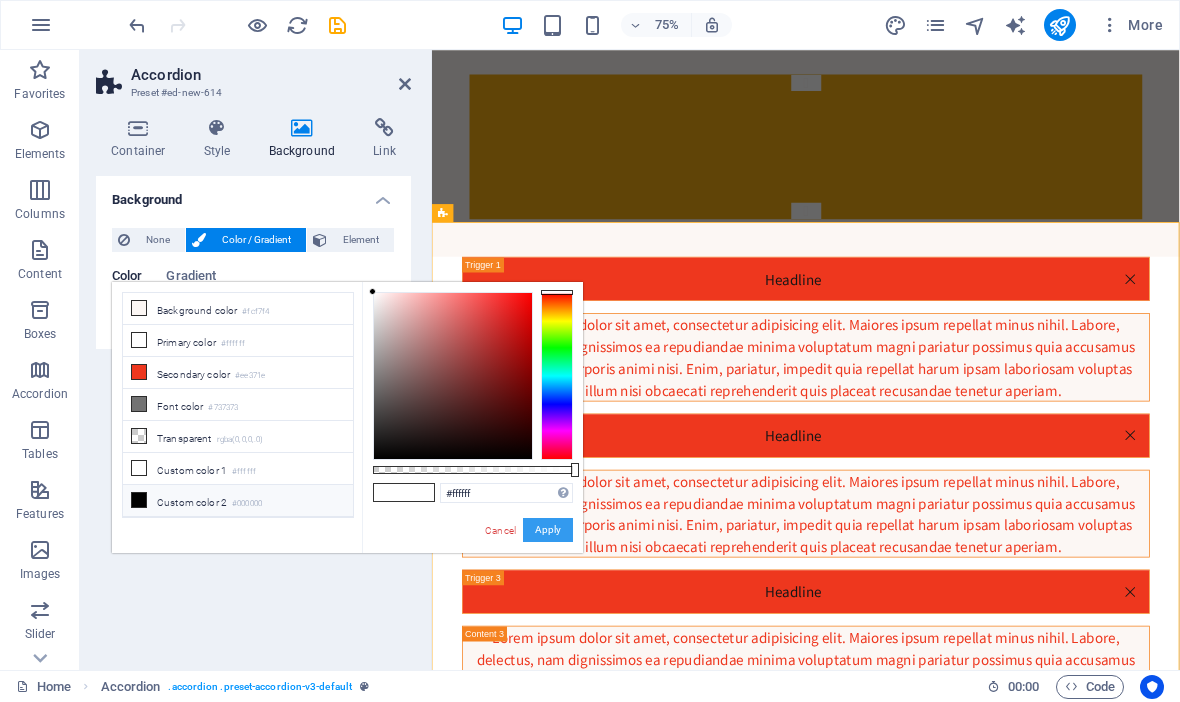 click on "Apply" at bounding box center [548, 530] 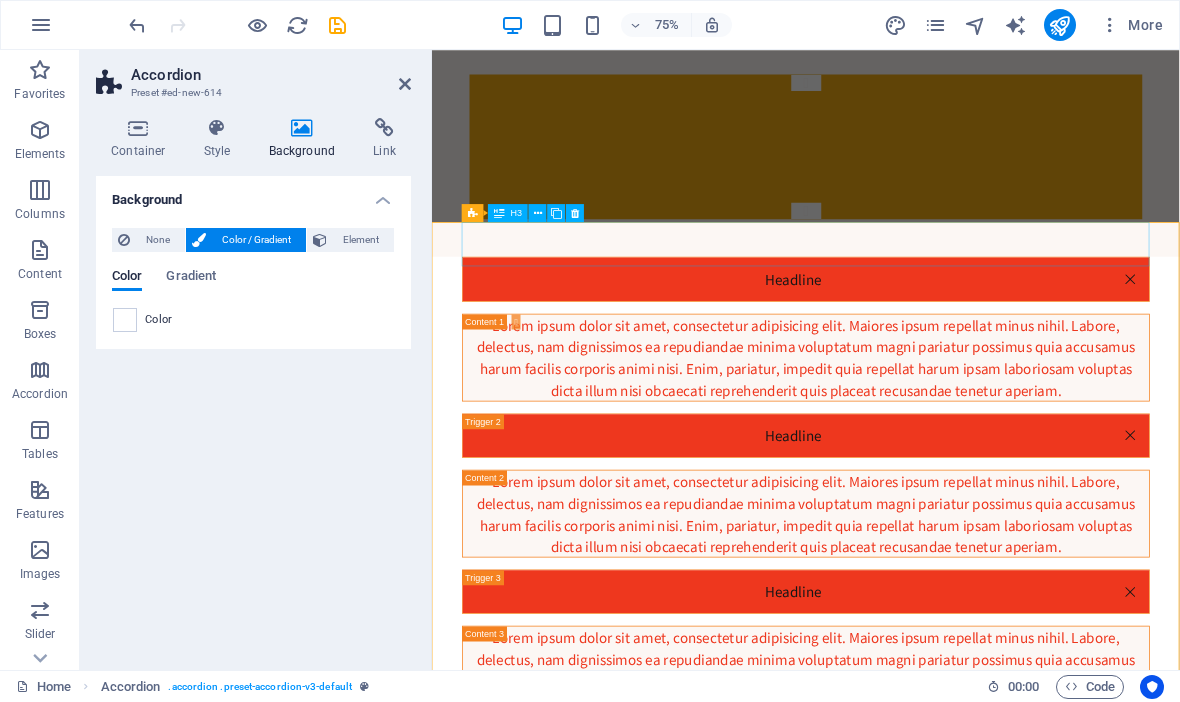 click on "Headline" at bounding box center (930, 354) 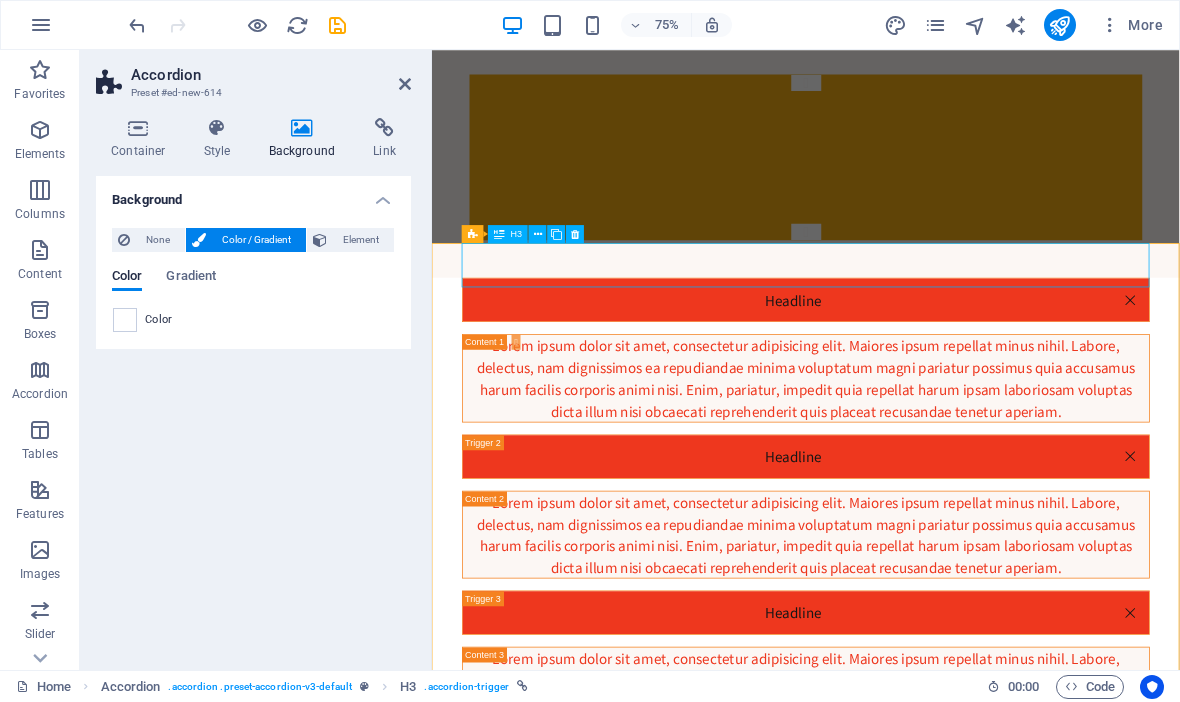 click on "Headline" at bounding box center (930, 382) 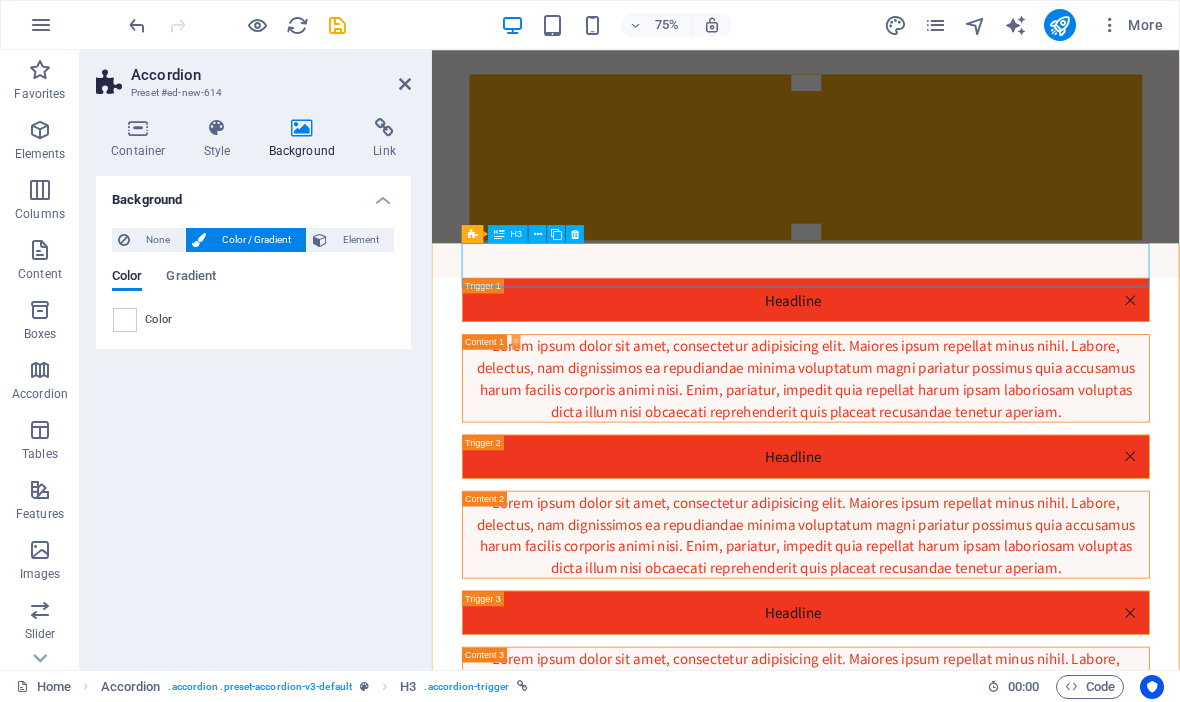 click on "Accordion" at bounding box center [0, 0] 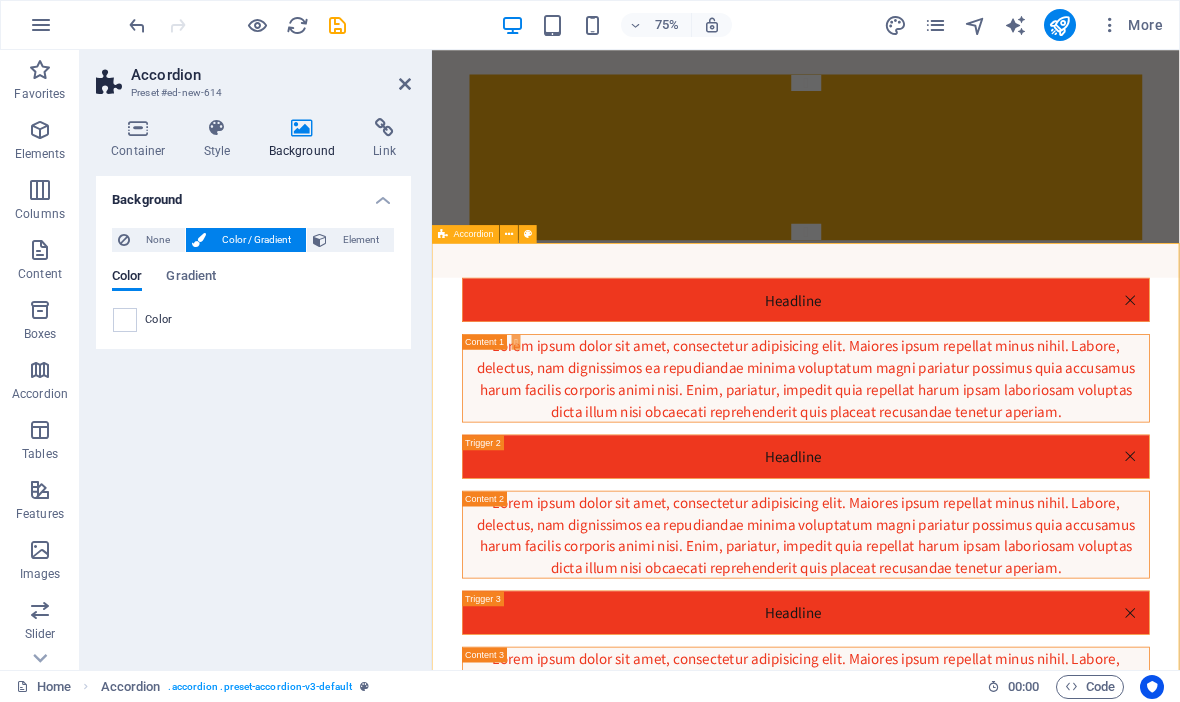 click on "Headline" at bounding box center [930, 382] 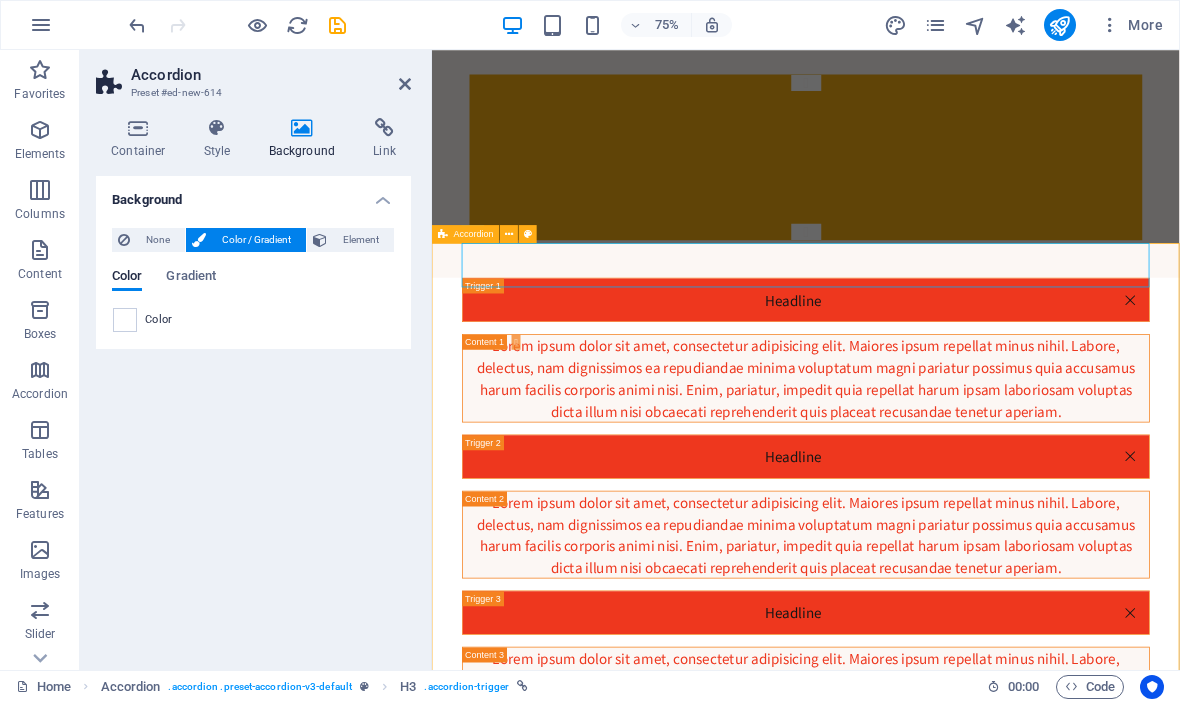 click on "Accordion" at bounding box center [466, 234] 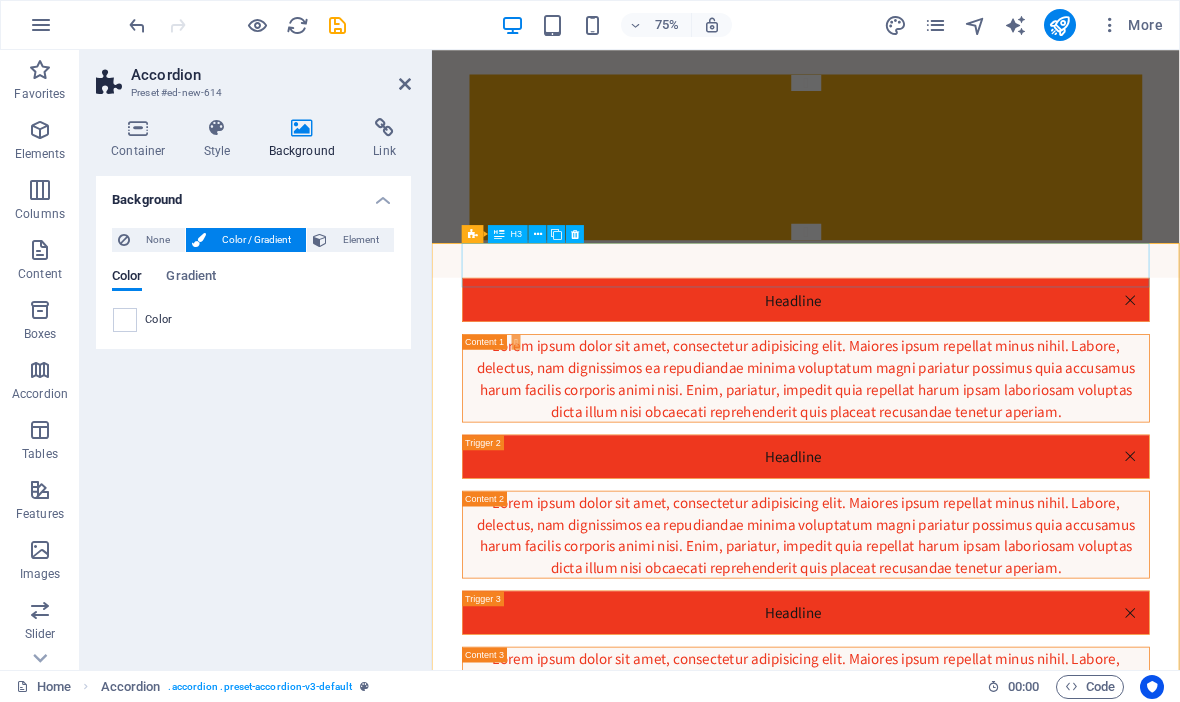 click on "Headline" at bounding box center [930, 382] 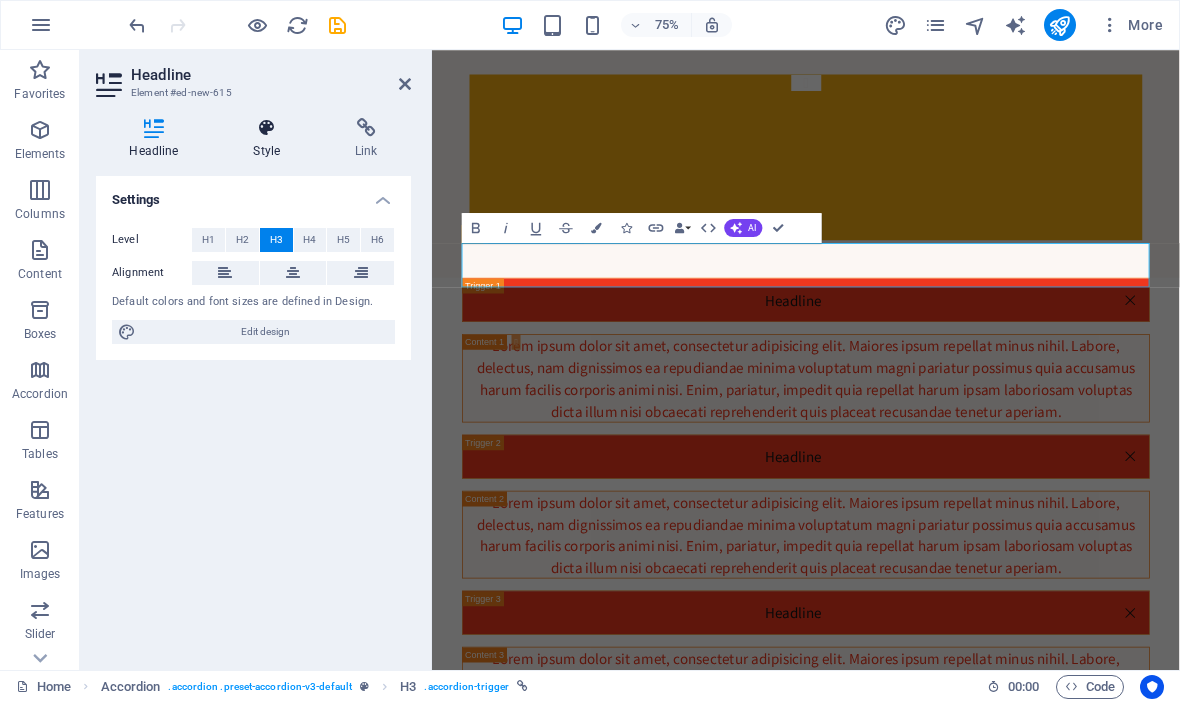 click at bounding box center [267, 128] 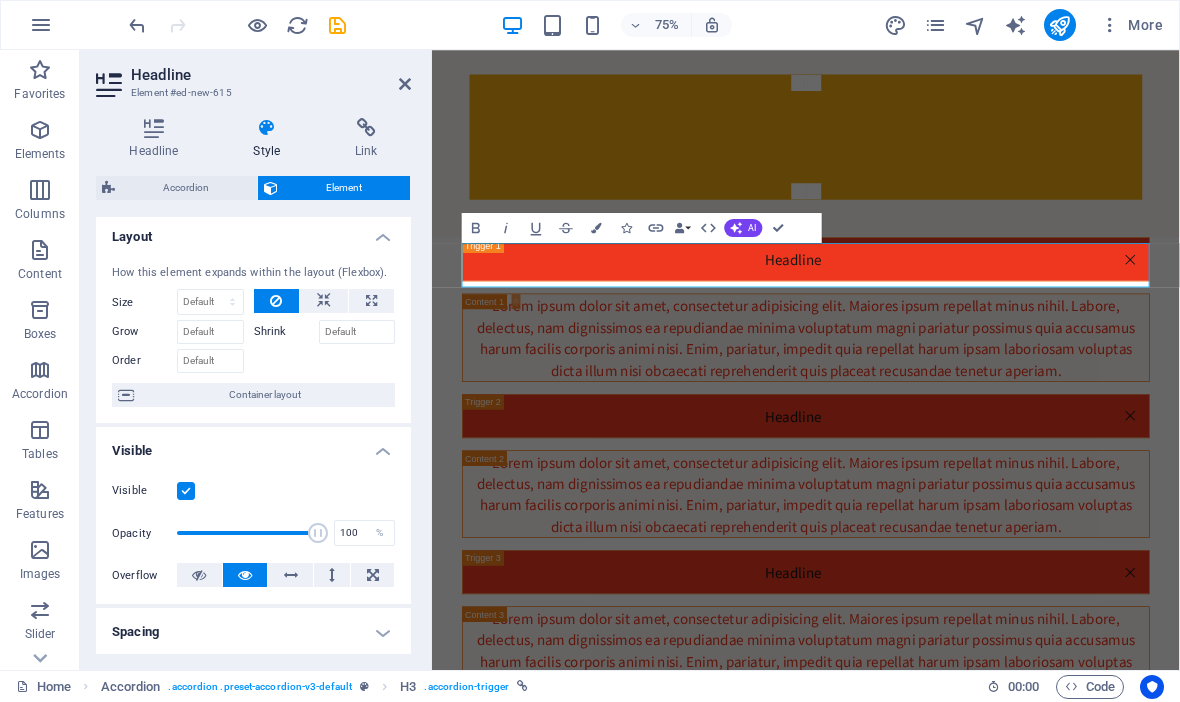 scroll, scrollTop: 2, scrollLeft: 0, axis: vertical 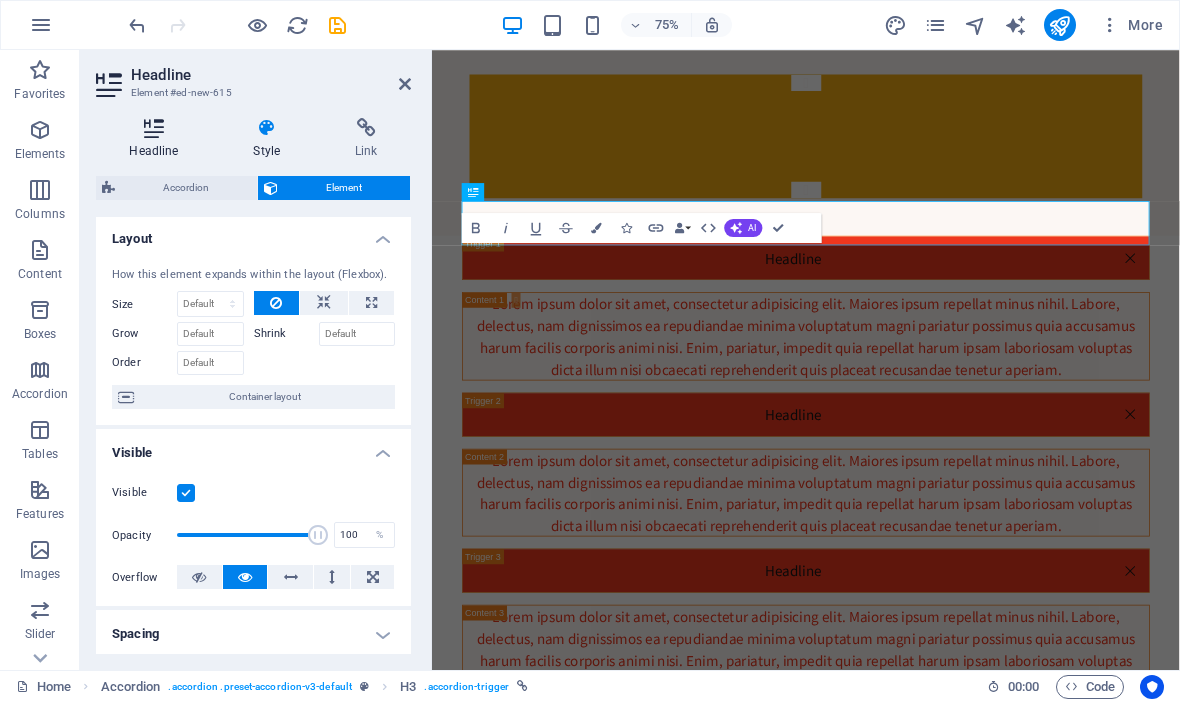 click on "Headline" at bounding box center (158, 139) 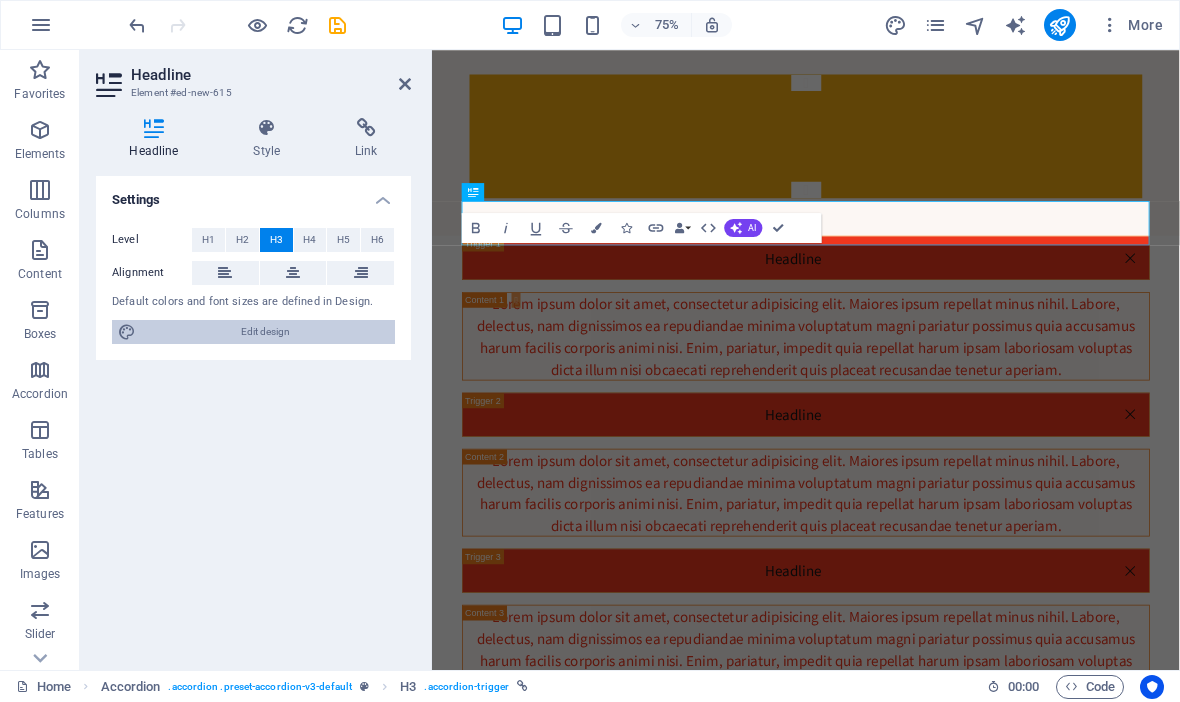 click on "Edit design" at bounding box center (265, 332) 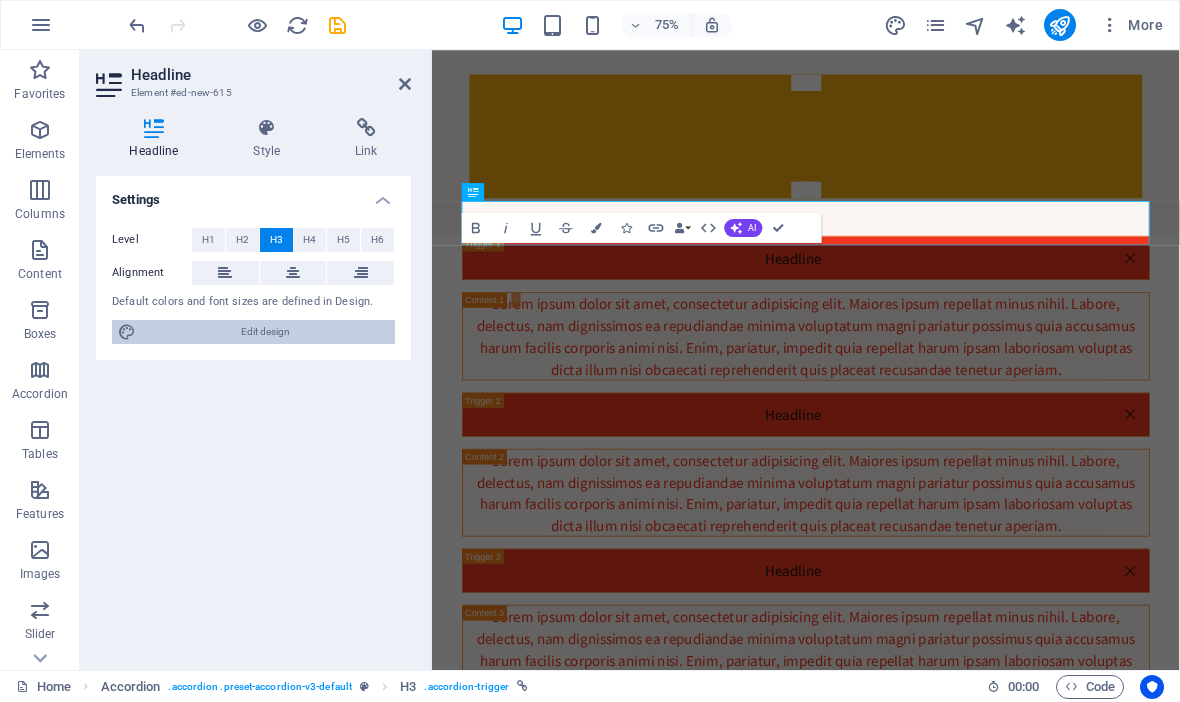 select on "px" 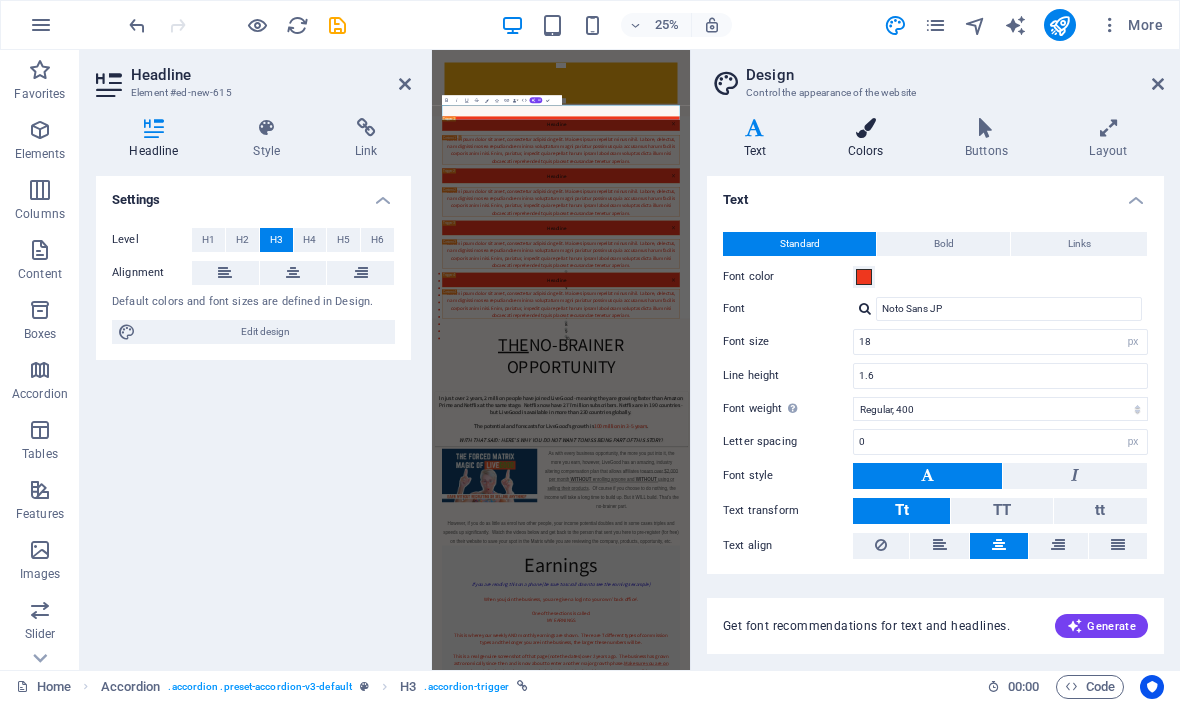 click on "Colors" at bounding box center (869, 139) 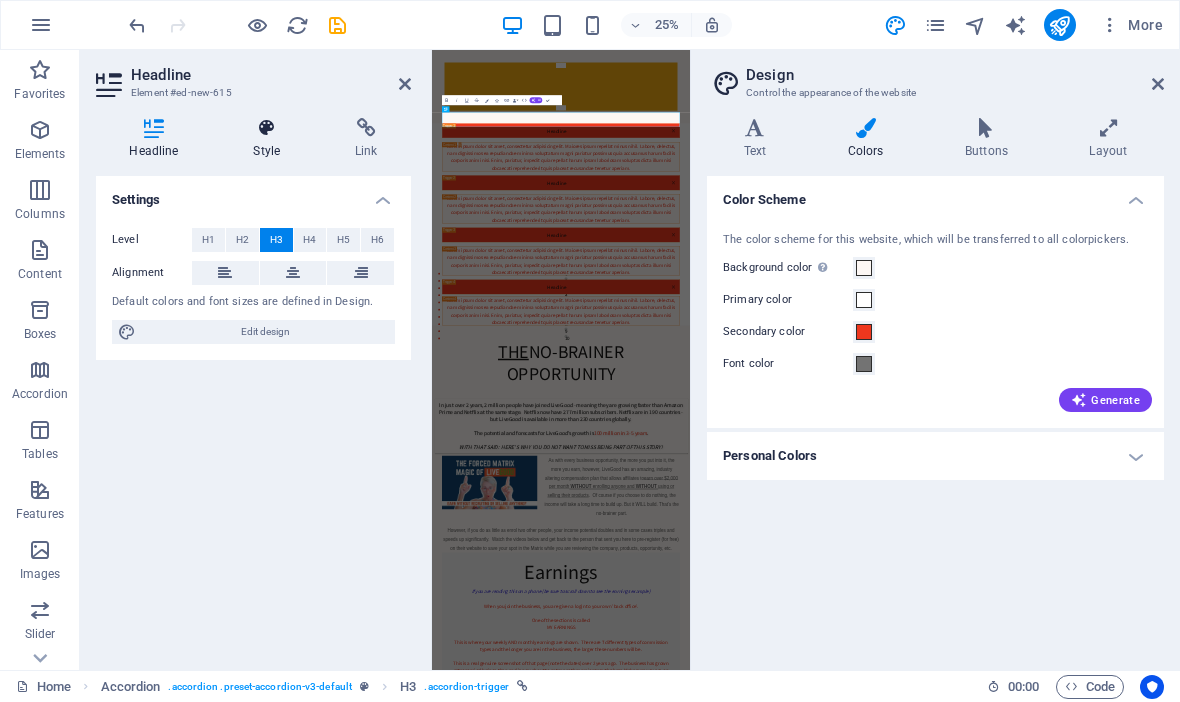 click on "Style" at bounding box center [271, 139] 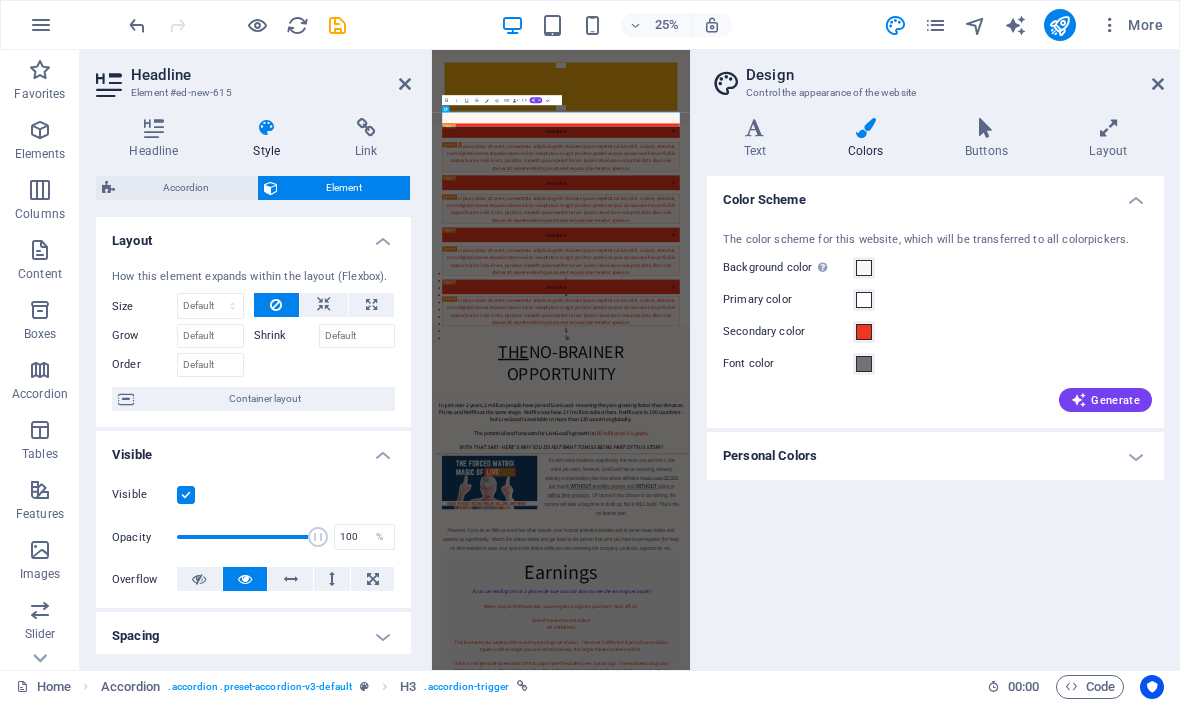 scroll, scrollTop: 0, scrollLeft: 0, axis: both 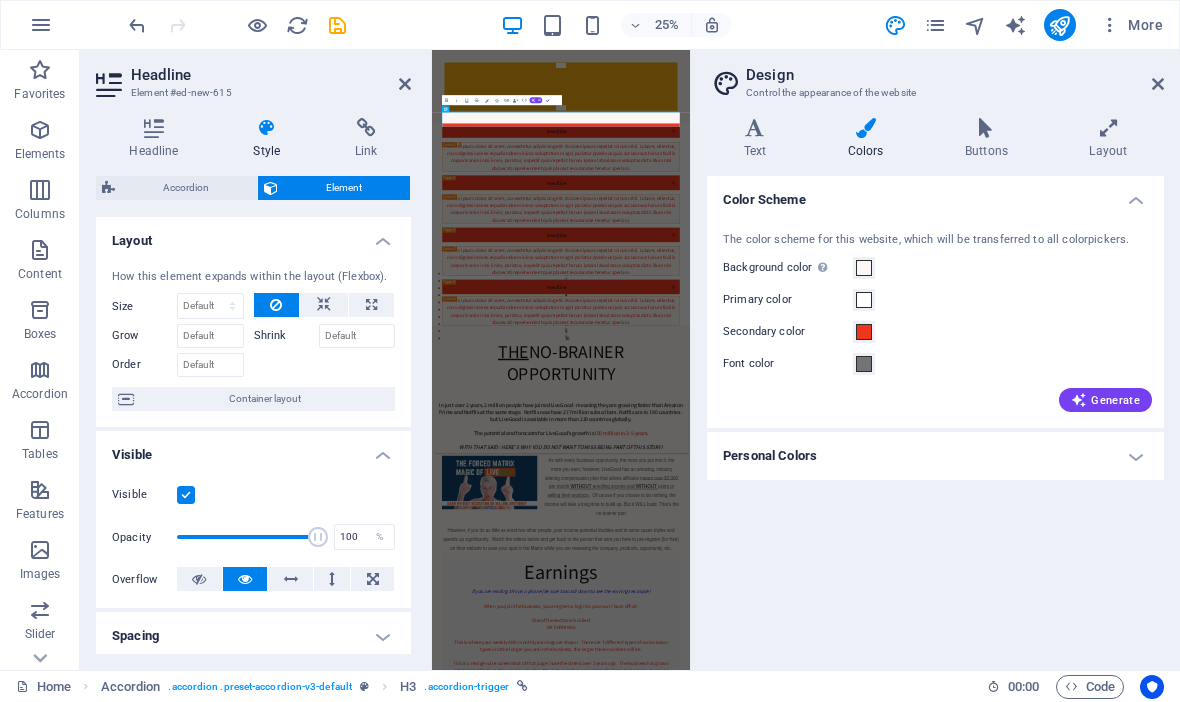 click on "Headline" at bounding box center [948, 374] 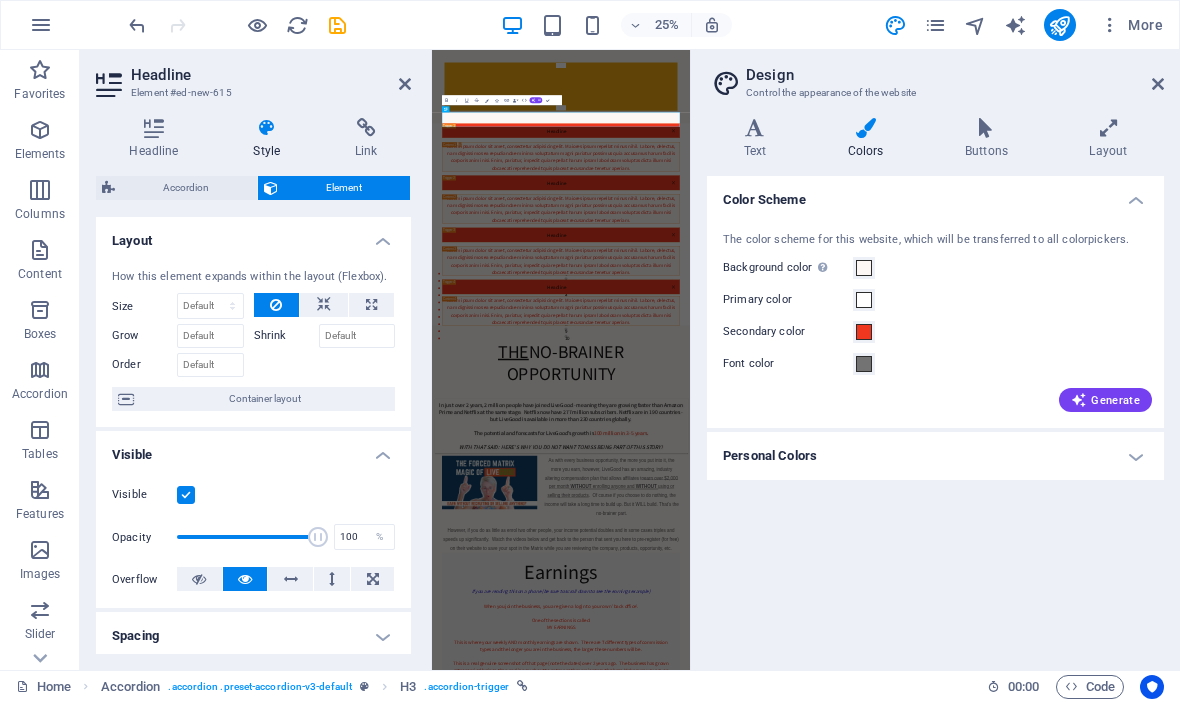 click on "Design Control the appearance of the website Variants  Text  Colors  Buttons  Layout Text Standard Bold Links Font color Font Noto Sans JP Font size 18 rem px Line height 1.6 Font weight To display the font weight correctly, it may need to be enabled.  Manage Fonts Thin, 100 Extra-light, 200 Light, 300 Regular, 400 Medium, 500 Semi-bold, 600 Bold, 700 Extra-bold, 800 Black, 900 Letter spacing 0 rem px Font style Text transform Tt TT tt Text align Font weight To display the font weight correctly, it may need to be enabled.  Manage Fonts Thin, 100 Extra-light, 200 Light, 300 Regular, 400 Medium, 500 Semi-bold, 600 Bold, 700 Extra-bold, 800 Black, 900 Default Hover / Active Font color Font color Decoration Decoration Transition duration 0 s Transition function Ease Ease In Ease Out Ease In/Ease Out Linear Headlines All H1 / Textlogo H2 H3 H4 H5 H6 Font color Font Noto Sans JP Line height 1.5 Font weight To display the font weight correctly, it may need to be enabled.  Manage Fonts Thin, 100 Extra-light, 200 0 px" at bounding box center [935, 360] 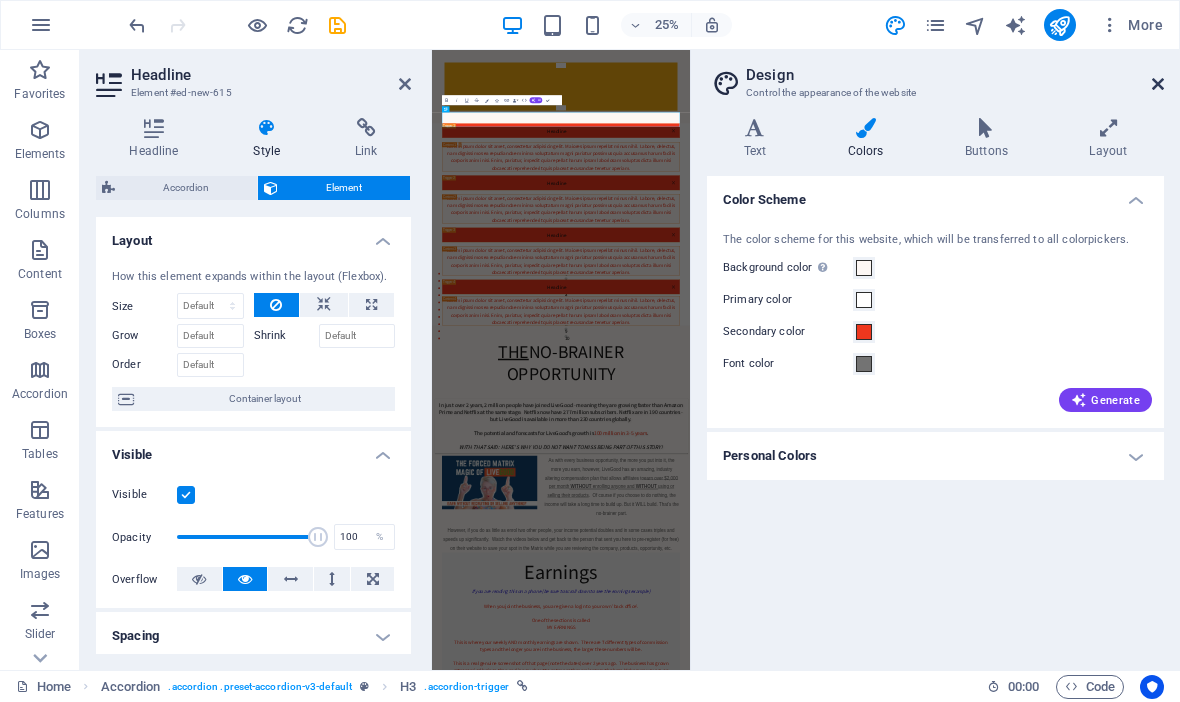 click at bounding box center [1158, 84] 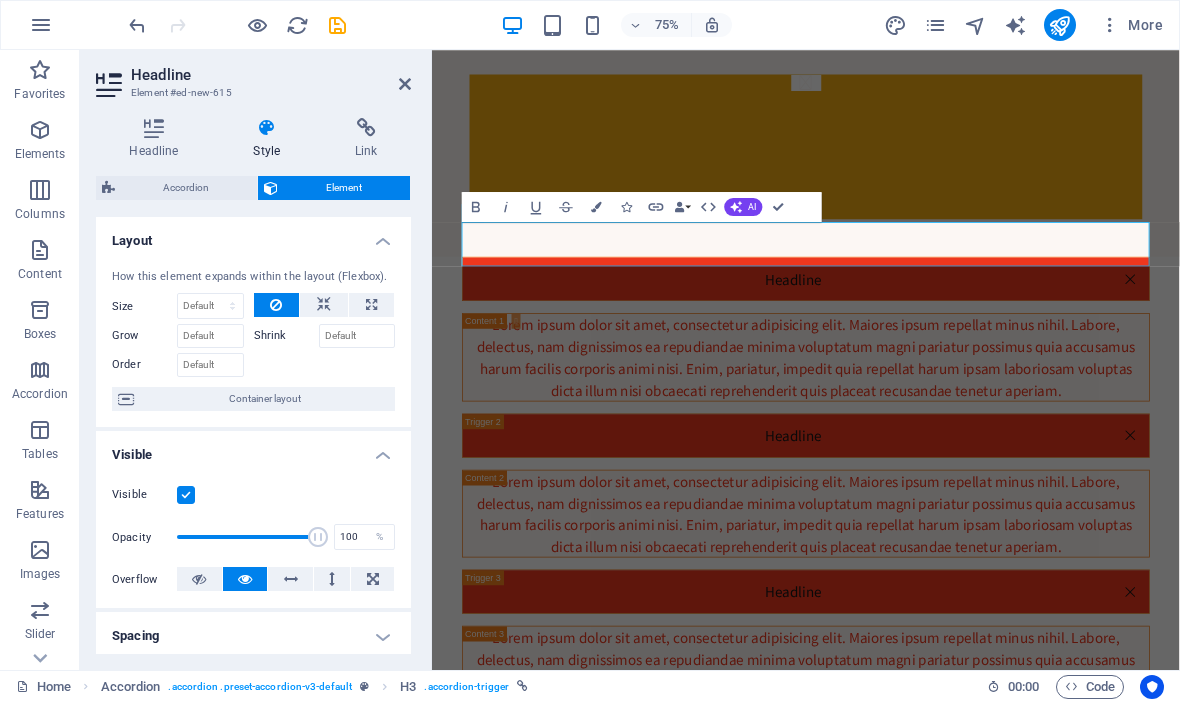 click on "Headline" at bounding box center (930, 354) 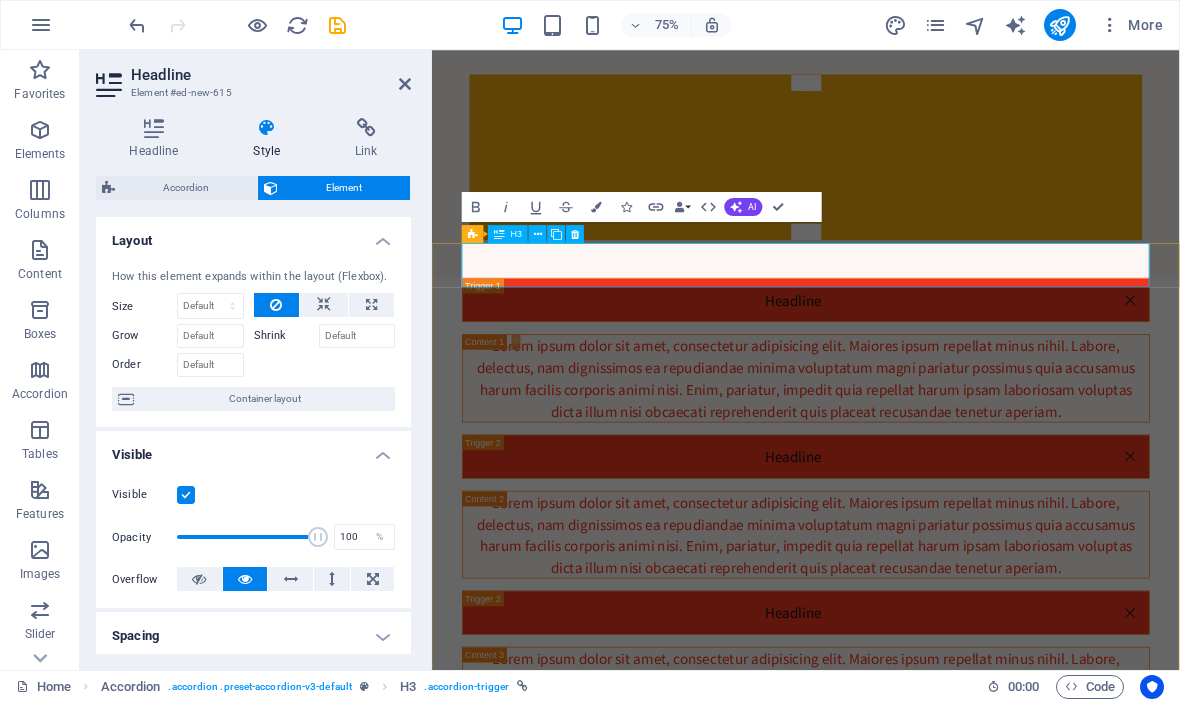 click on "H3" at bounding box center (517, 233) 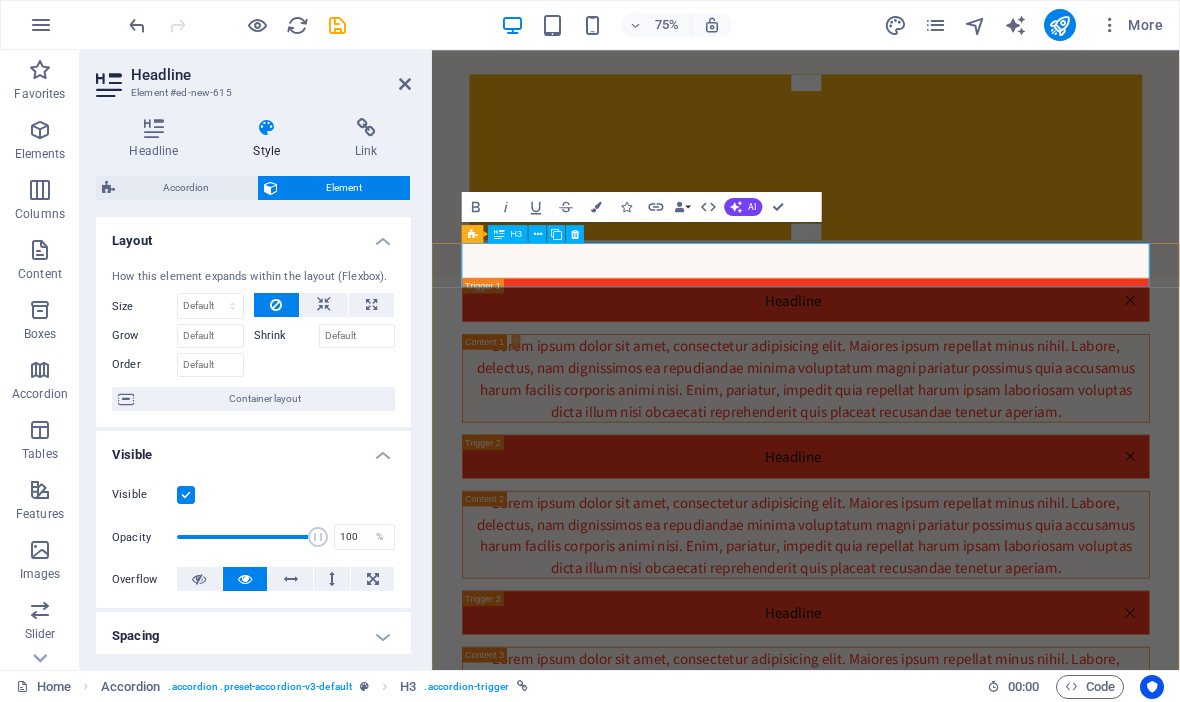 click on "H3" at bounding box center [508, 234] 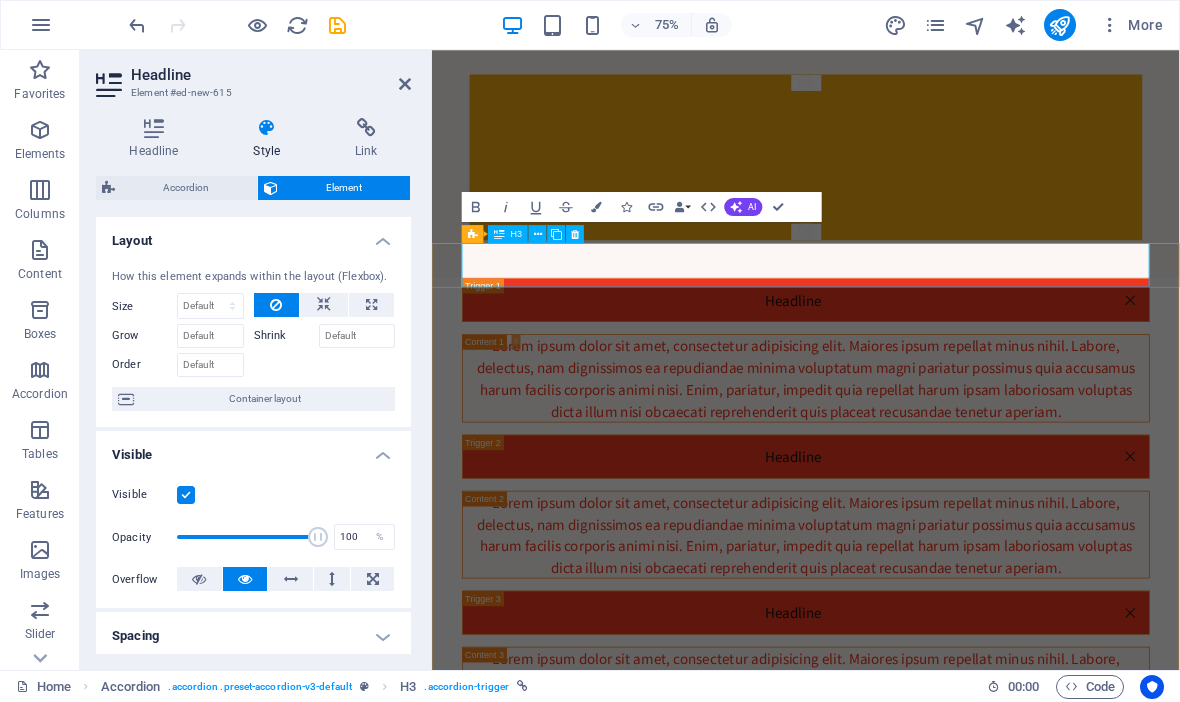 click on "H3" at bounding box center [517, 233] 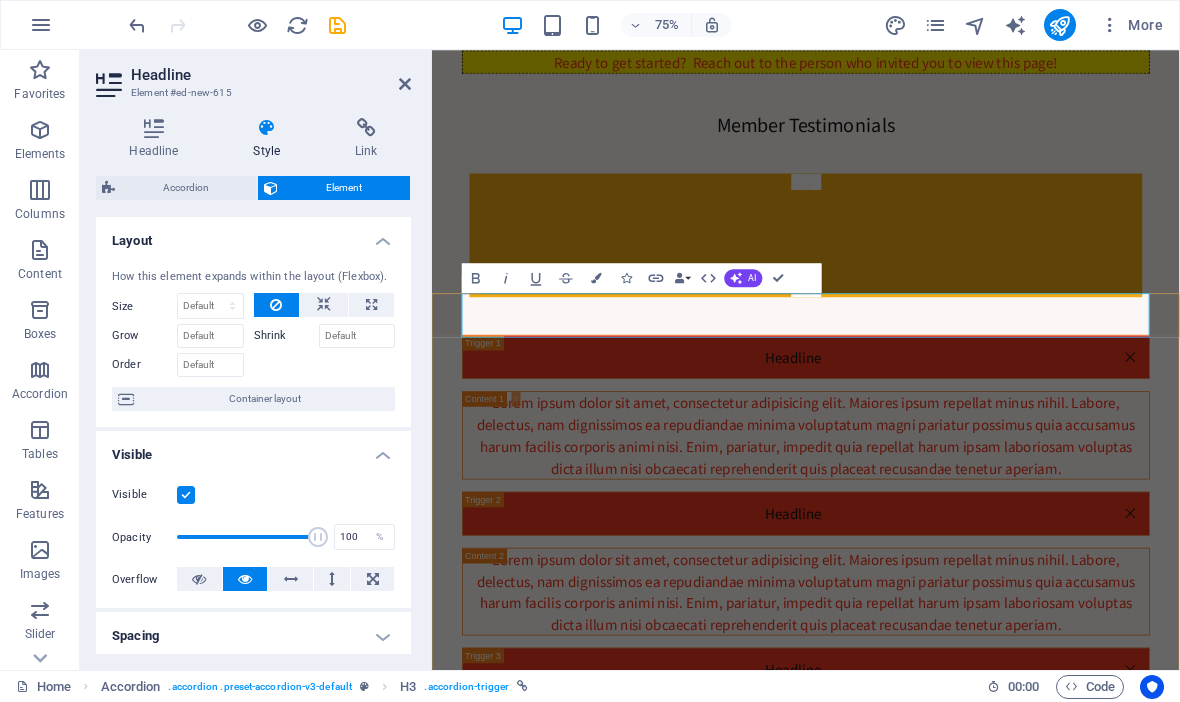 scroll, scrollTop: 1204, scrollLeft: 0, axis: vertical 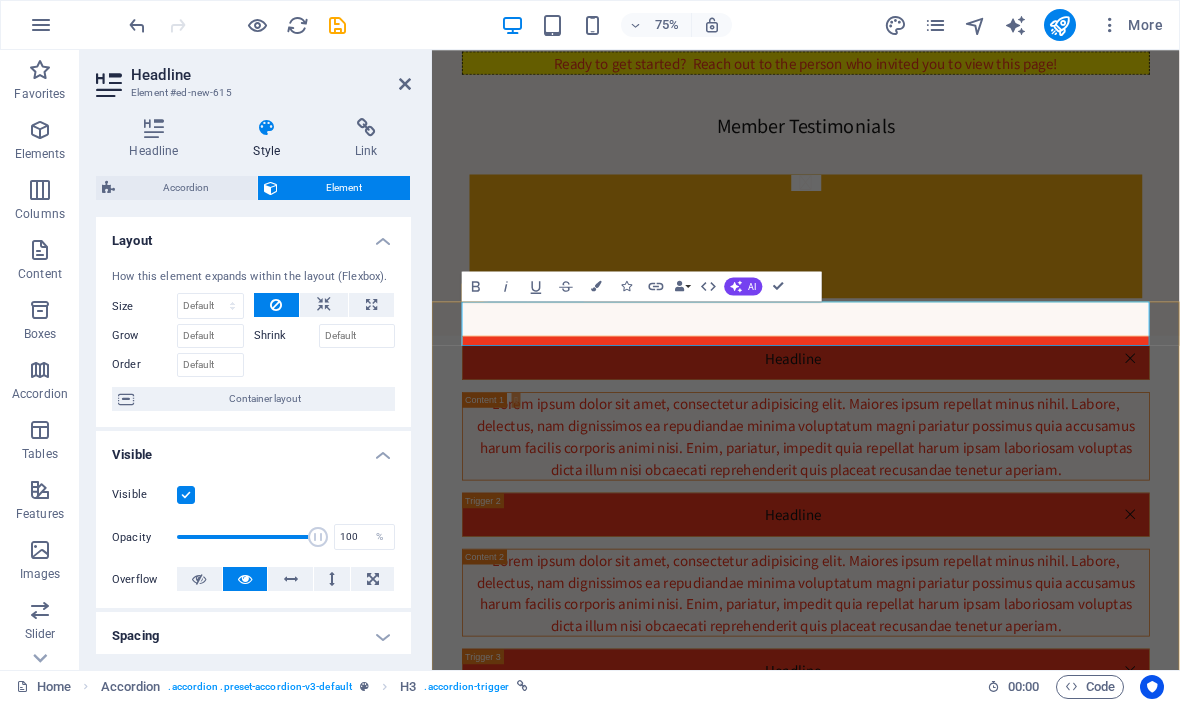 click on "Headline" at bounding box center [930, 460] 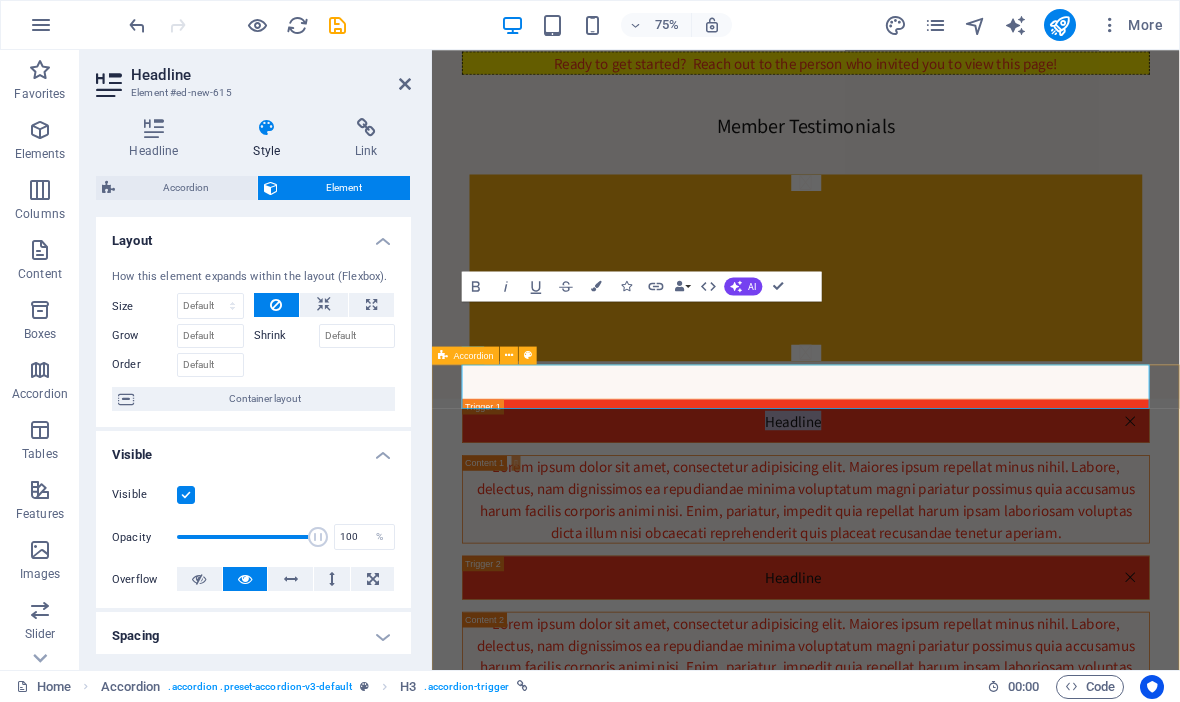click on "Accordion" at bounding box center (474, 355) 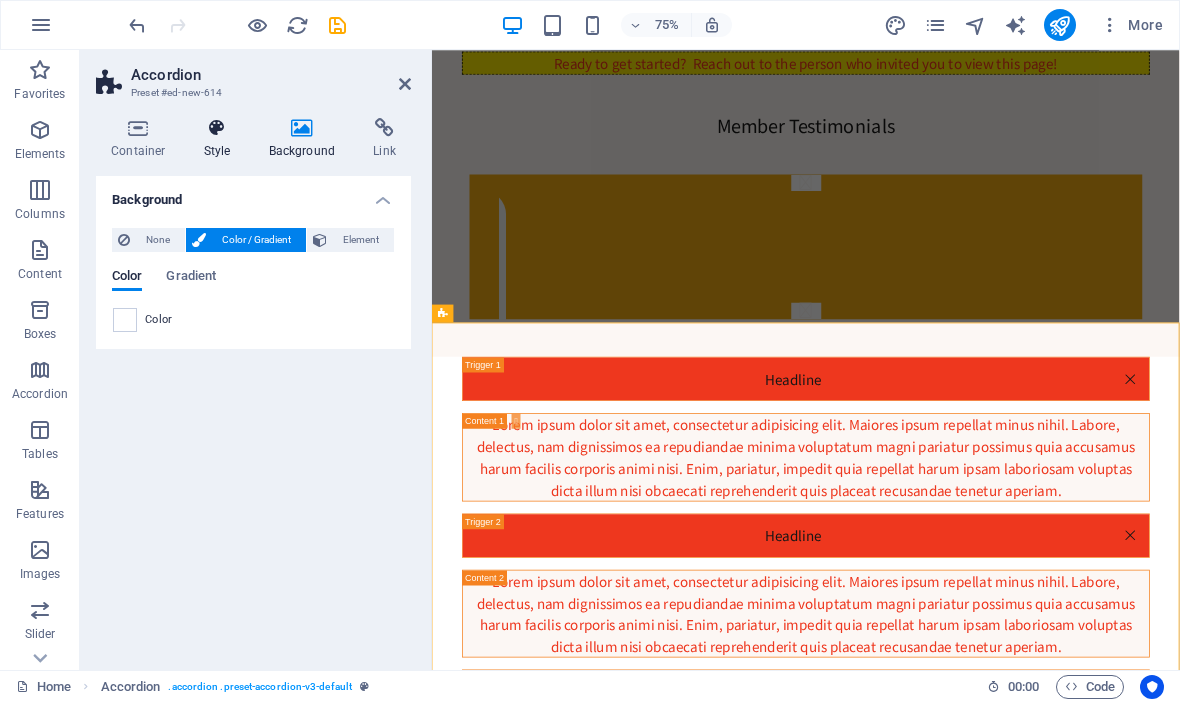 click on "Style" at bounding box center [221, 139] 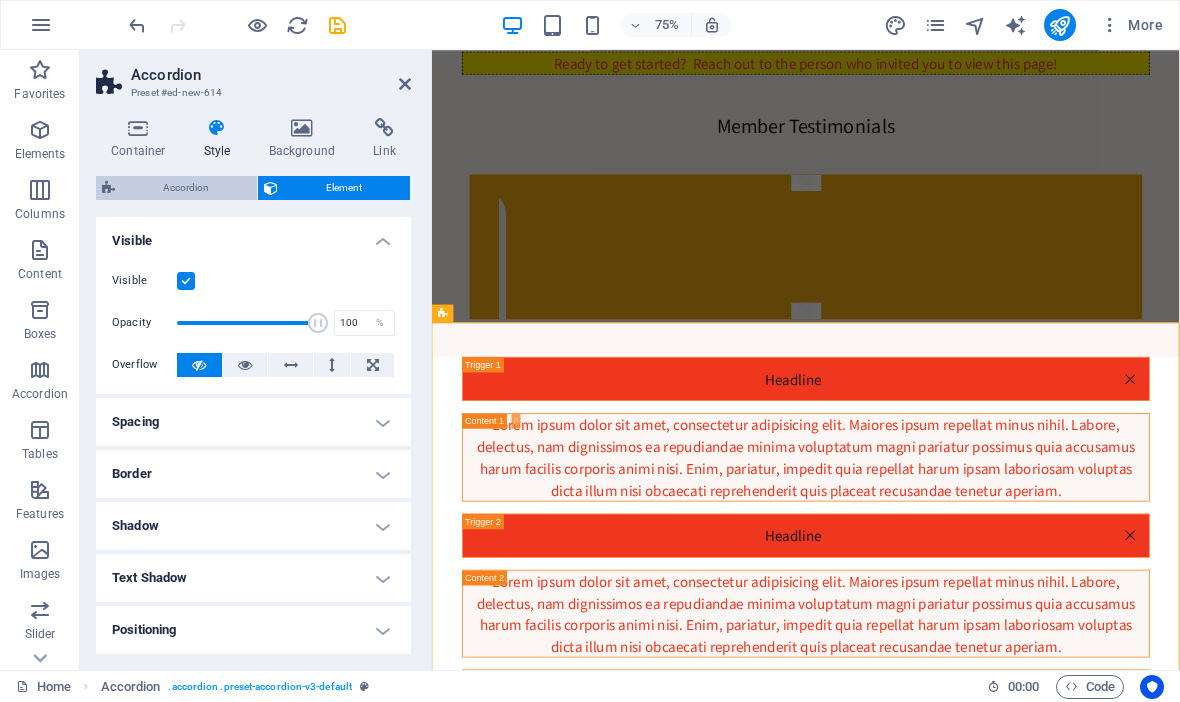 click on "Accordion" at bounding box center [186, 188] 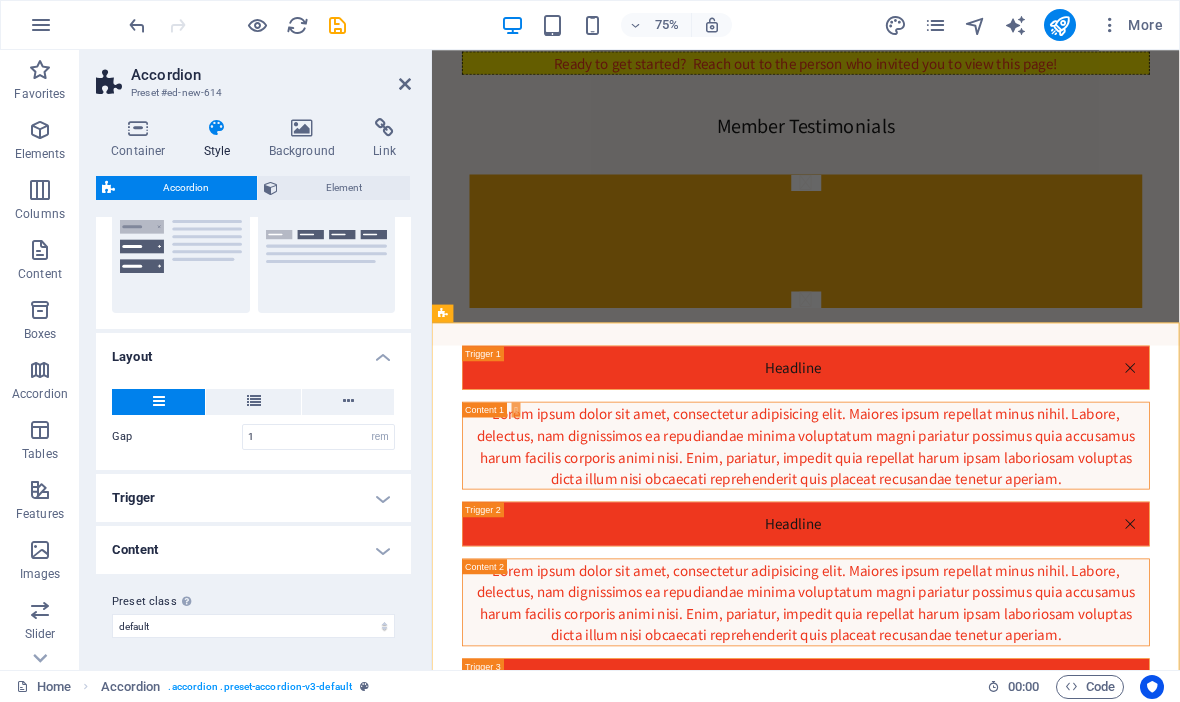 scroll, scrollTop: 227, scrollLeft: 0, axis: vertical 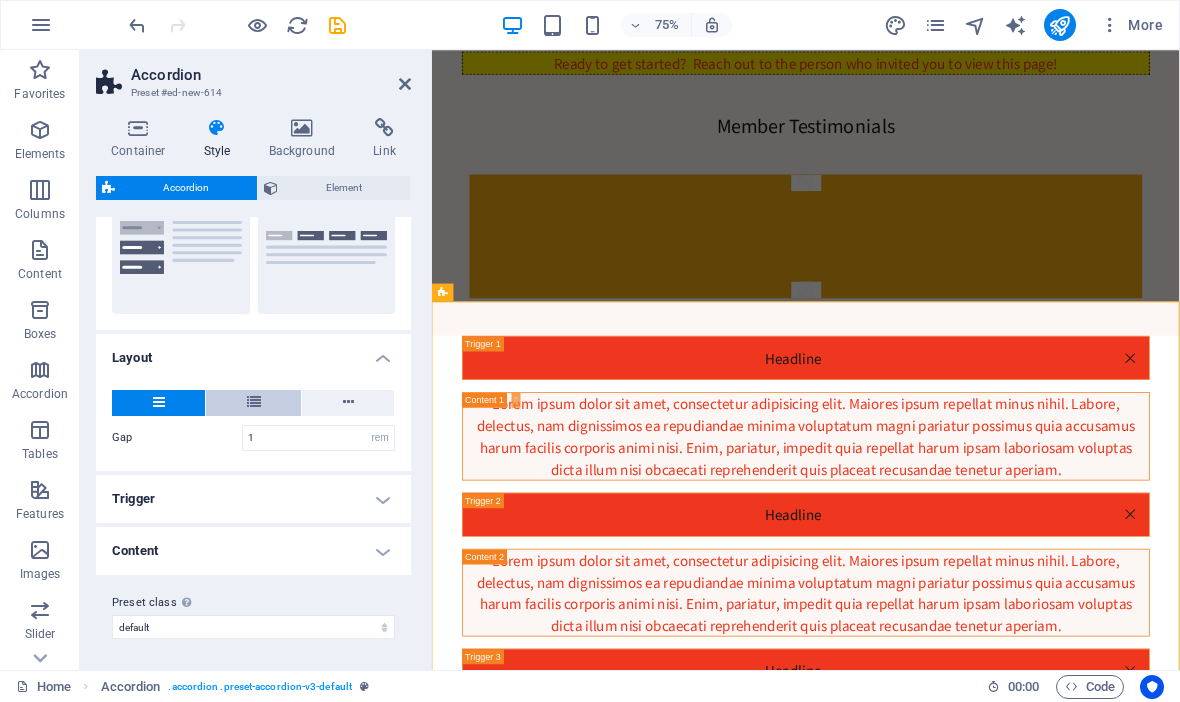 click at bounding box center [253, 403] 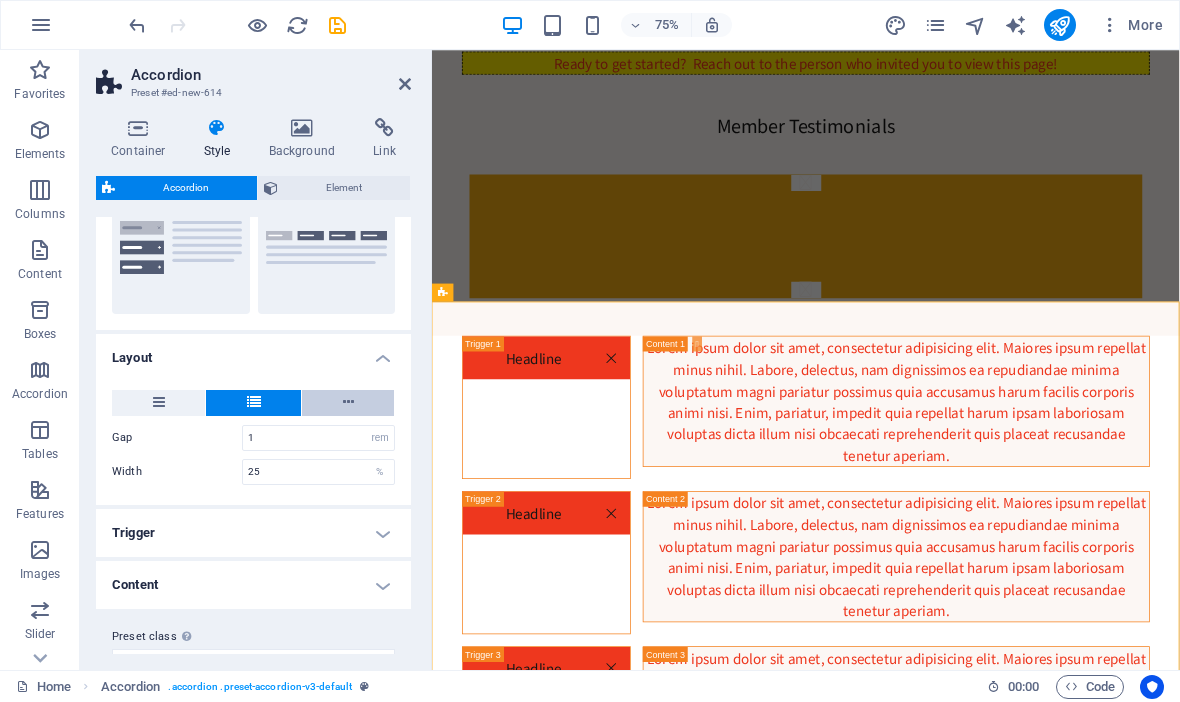 click at bounding box center [348, 403] 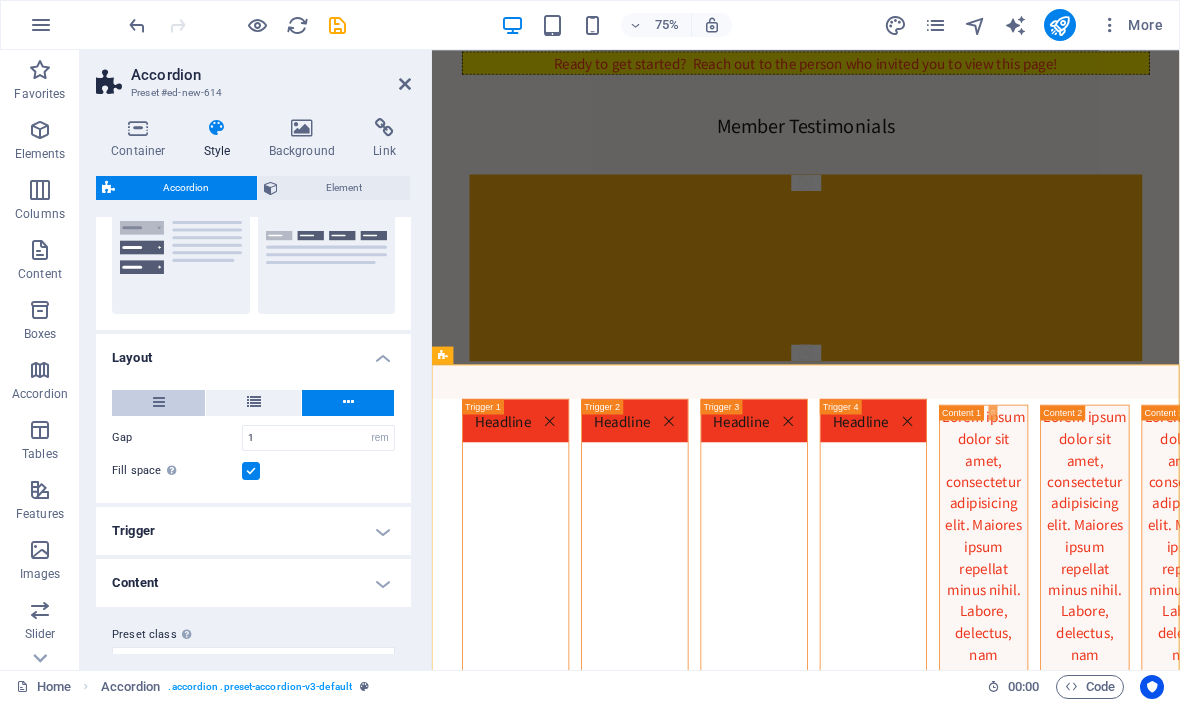 click at bounding box center (158, 403) 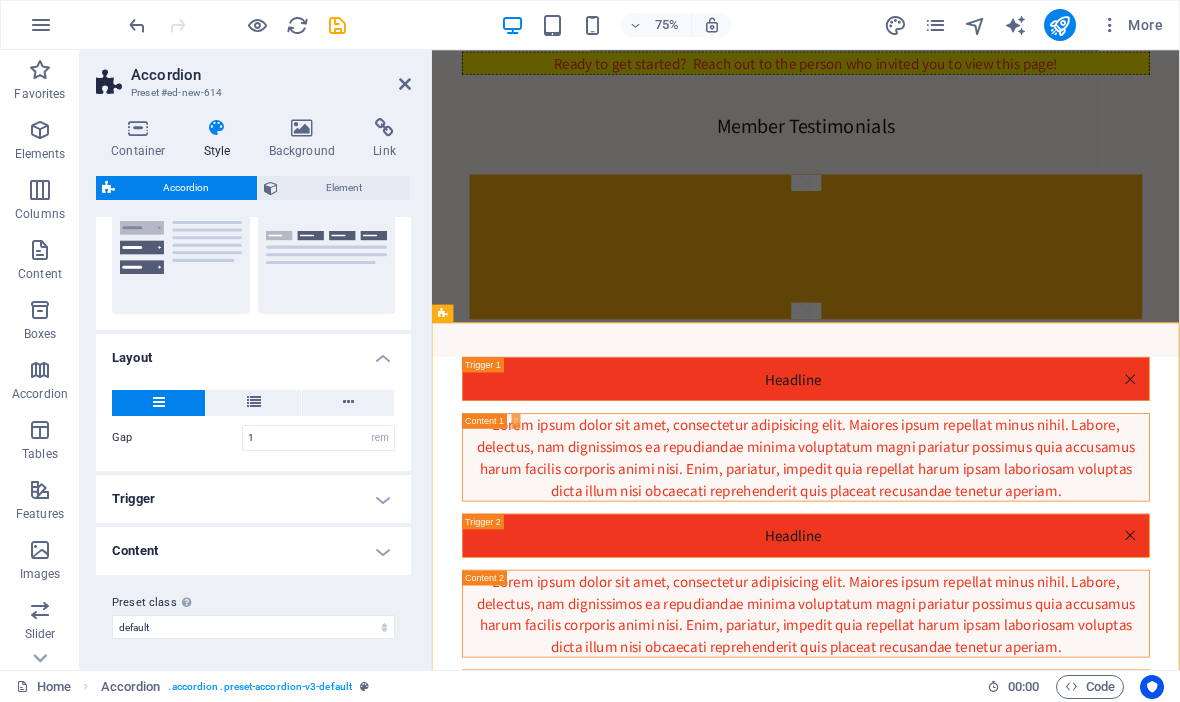 scroll, scrollTop: 227, scrollLeft: 0, axis: vertical 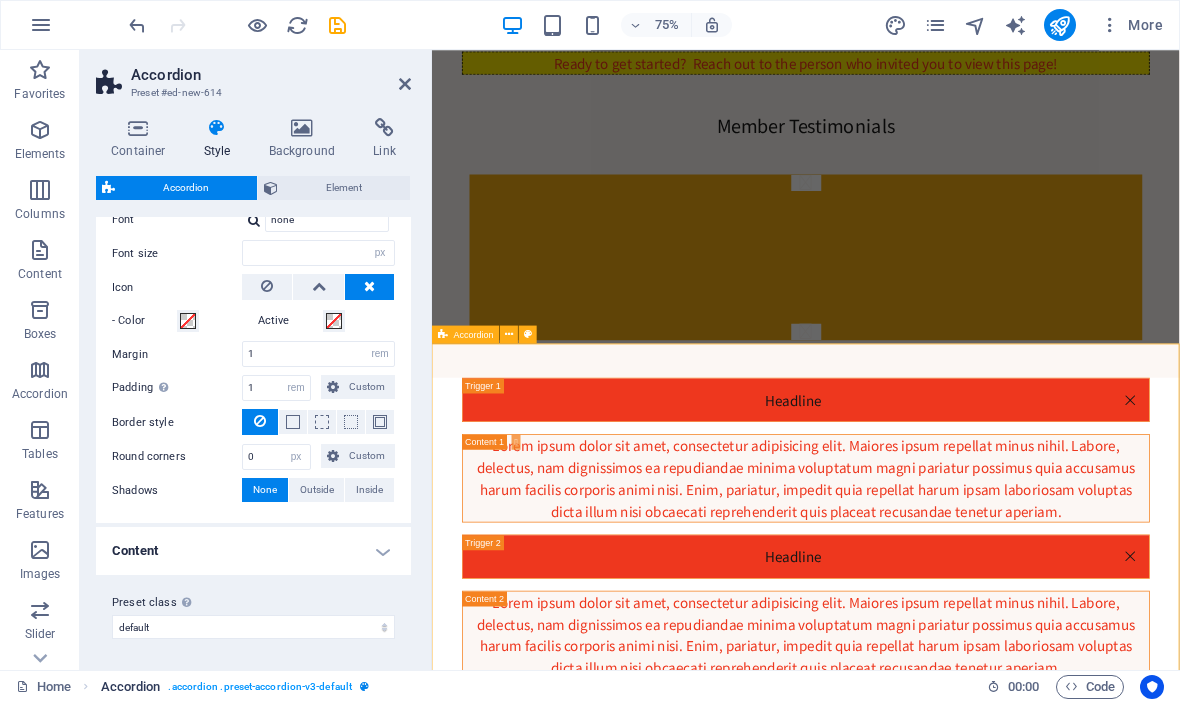 click at bounding box center (364, 686) 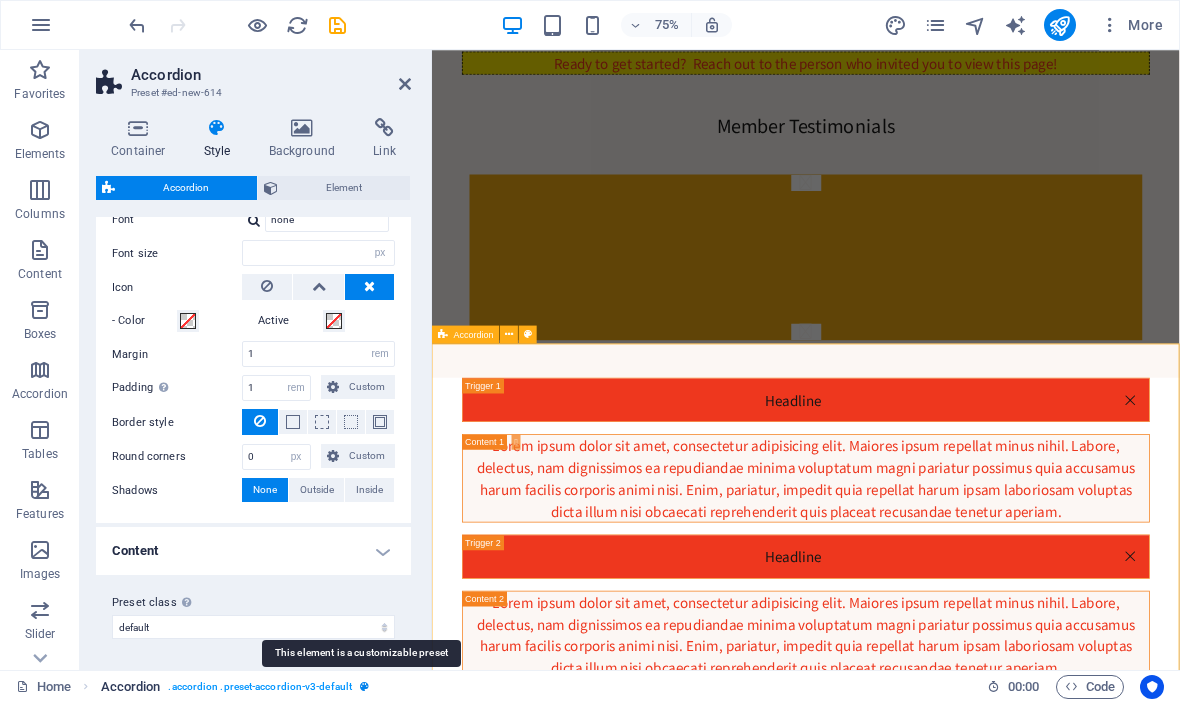 click at bounding box center (364, 686) 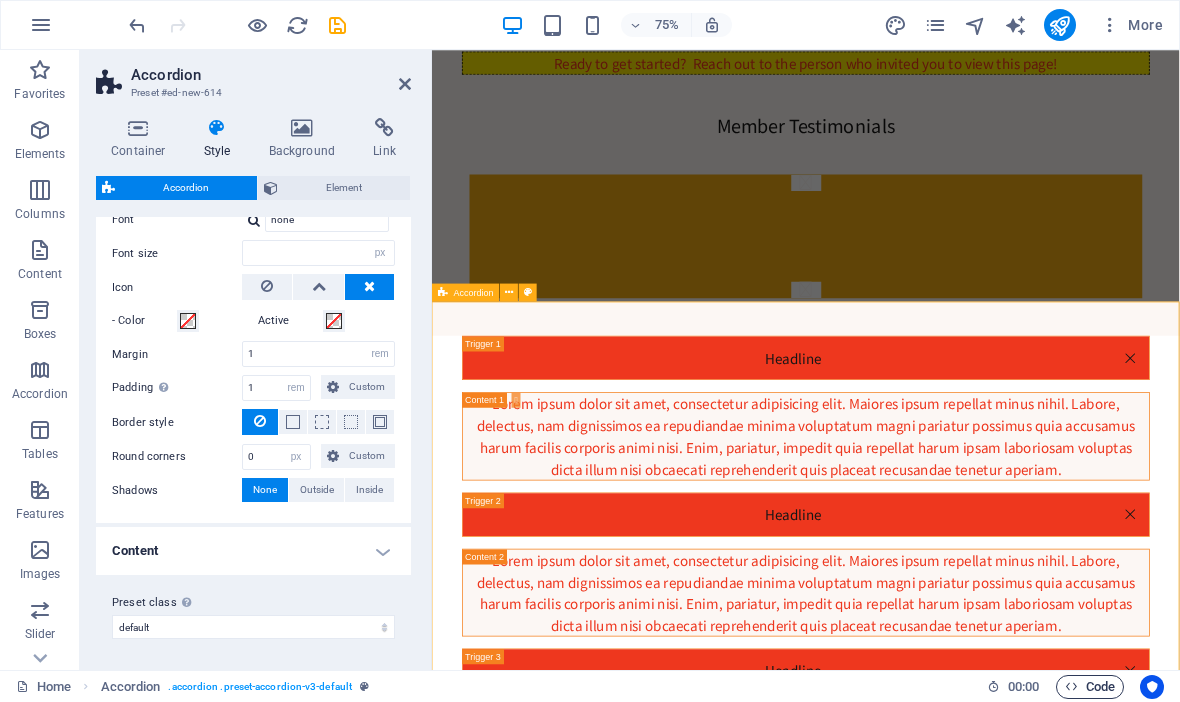 click on "Code" at bounding box center (1090, 687) 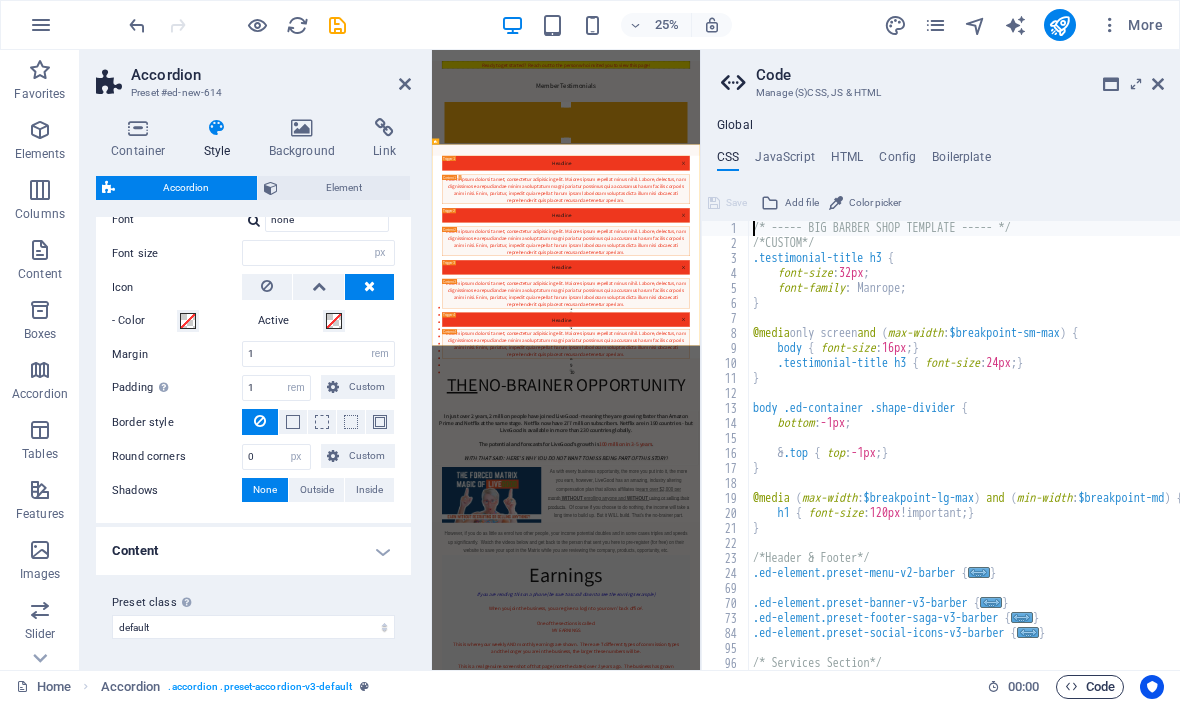 type 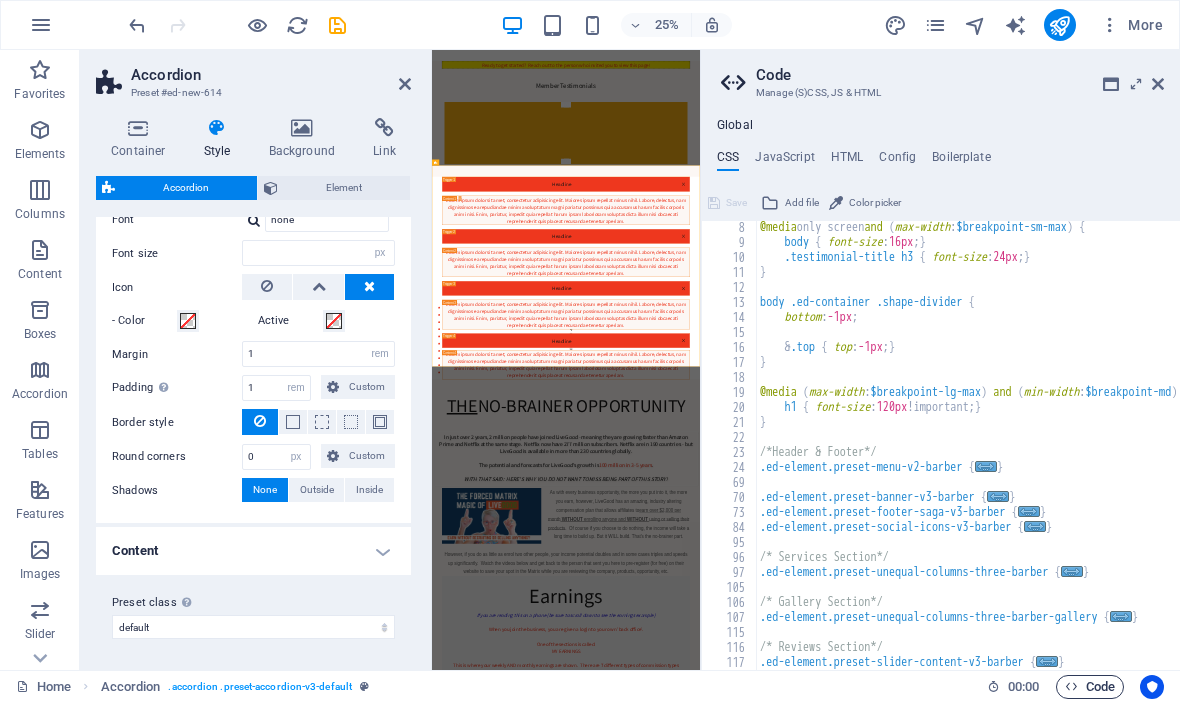 scroll, scrollTop: 112, scrollLeft: 0, axis: vertical 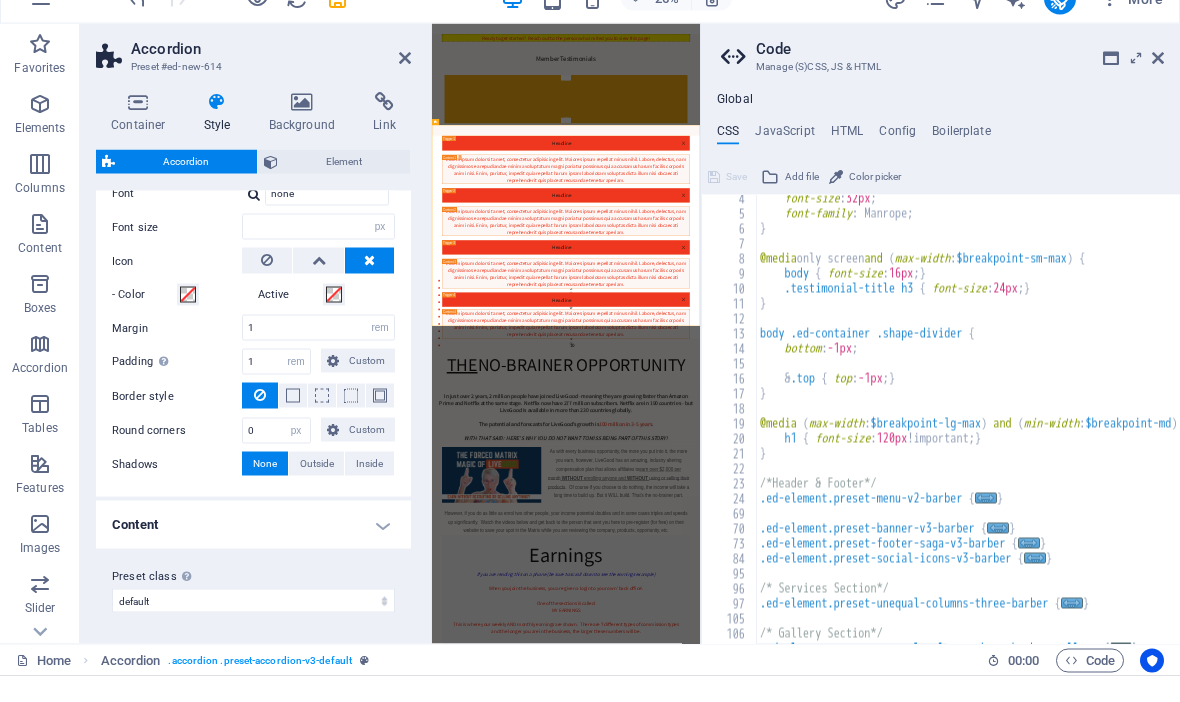 click on "font-size :  32px ;      font-family : Manrope; } @media  only screen  and   ( max-width :  $breakpoint-sm-max )   {      body   {   font-size :  16px ;  }      .testimonial-title   h3   {   font-size :  24px ;  } } body   .ed-container   .shape-divider   {      bottom :  -1px ;      & .top   {   top :  -1px ;  } } @media   ( max-width :  $breakpoint-lg-max )   and   ( min-width :  $breakpoint-md )   {      h1   {   font-size :  120px  !important;  } } /*Header & Footer*/ .ed-element.preset-menu-v2-barber   { ... } .ed-element.preset-banner-v3-barber   { ... } .ed-element.preset-footer-saga-v3-barber   { ... } .ed-element.preset-social-icons-v3-barber   { ... } /* Services Section*/ .ed-element.preset-unequal-columns-three-barber   { ... } /* Gallery Section*/ .ed-element.preset-unequal-columns-three-barber-gallery   { ... }" at bounding box center (1025, 458) 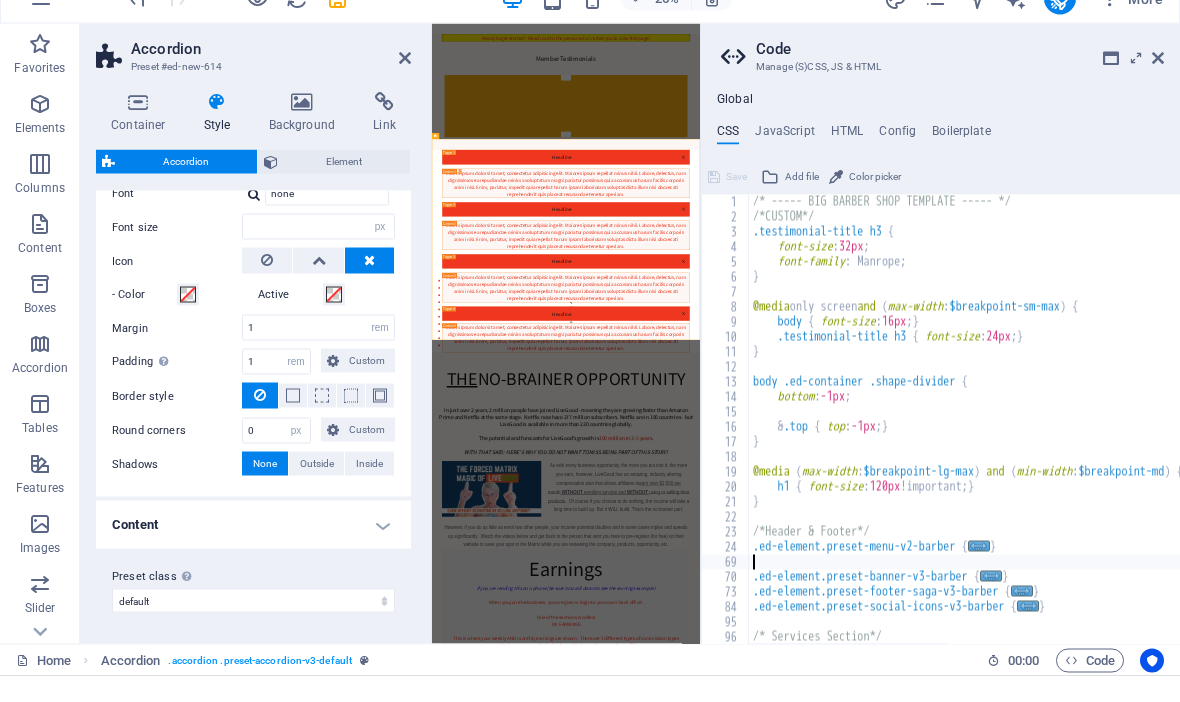 click on "Color picker" at bounding box center [875, 203] 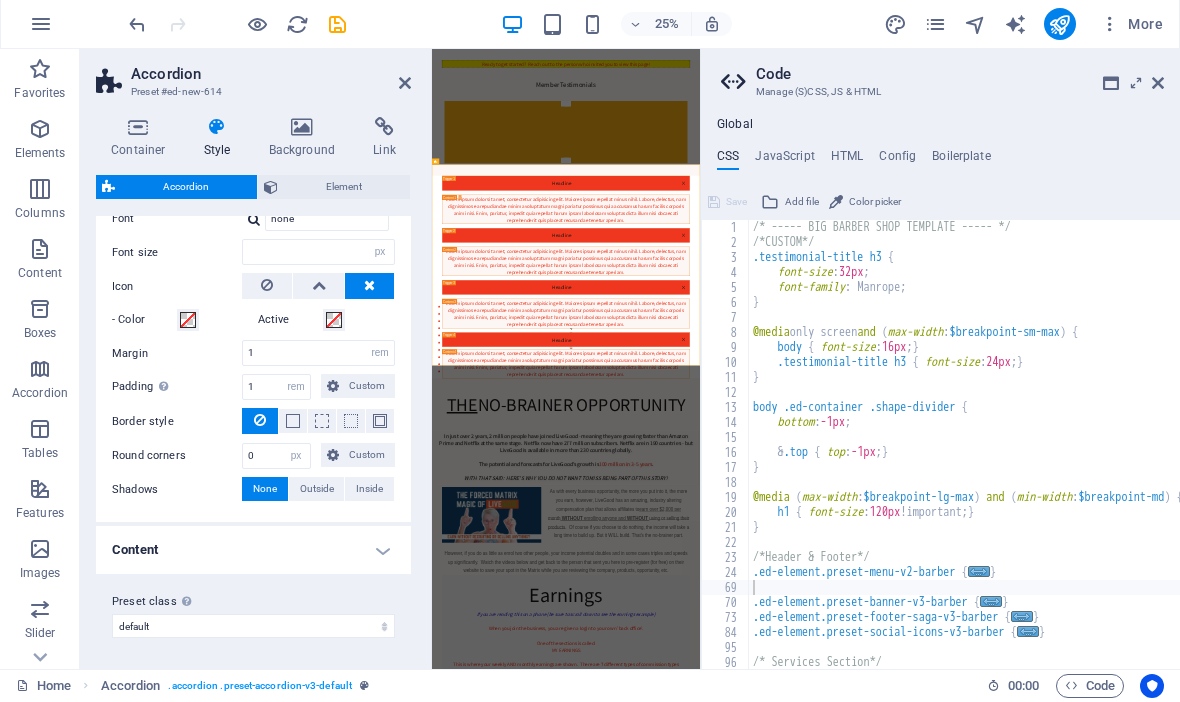 click on "Color picker" at bounding box center [875, 203] 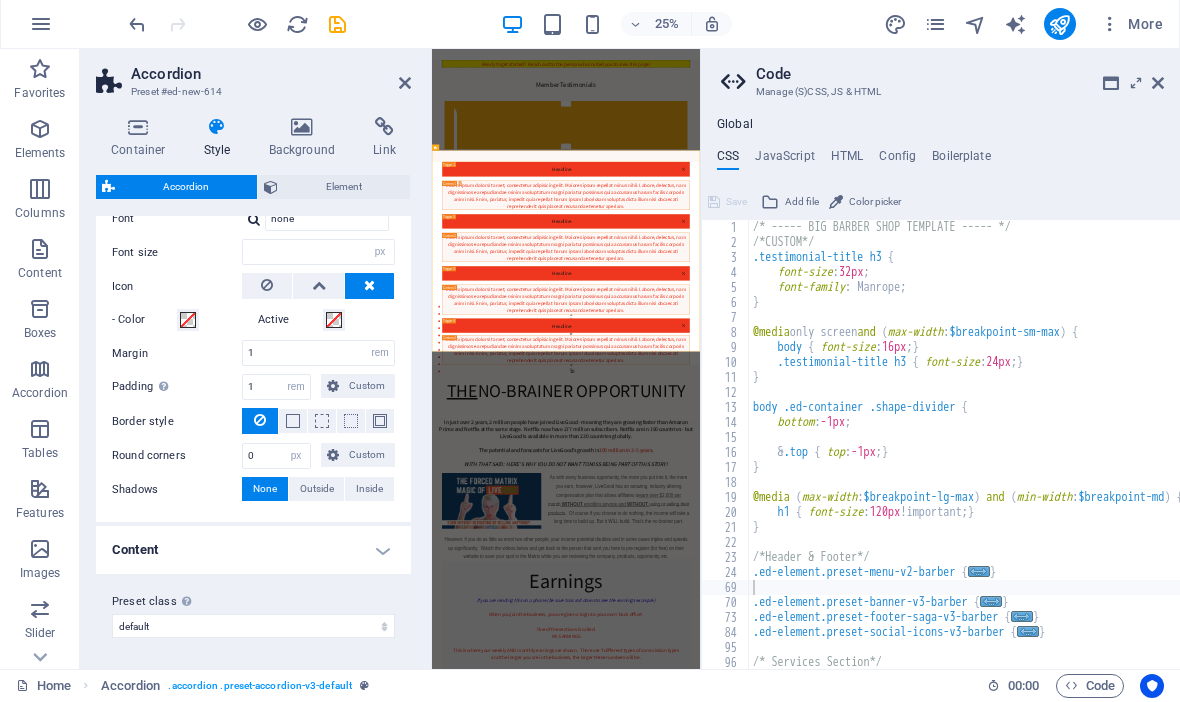 click on "Color picker" at bounding box center [865, 203] 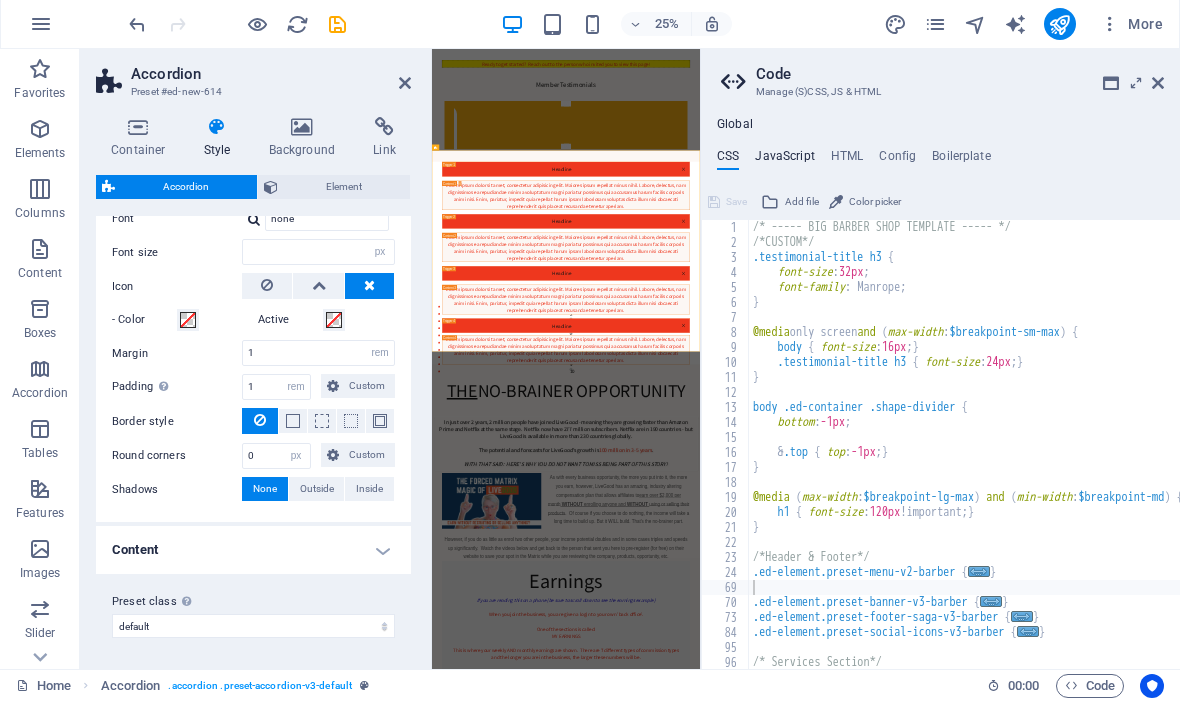 click on "JavaScript" at bounding box center (784, 161) 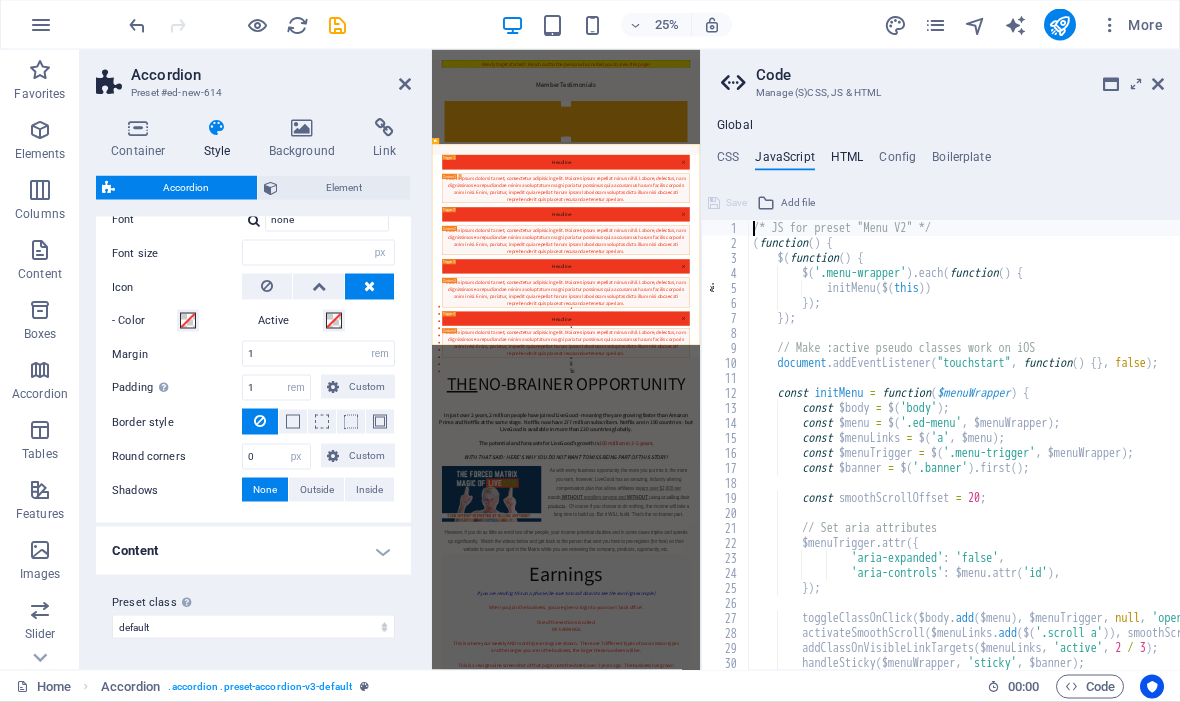 click on "HTML" at bounding box center [847, 161] 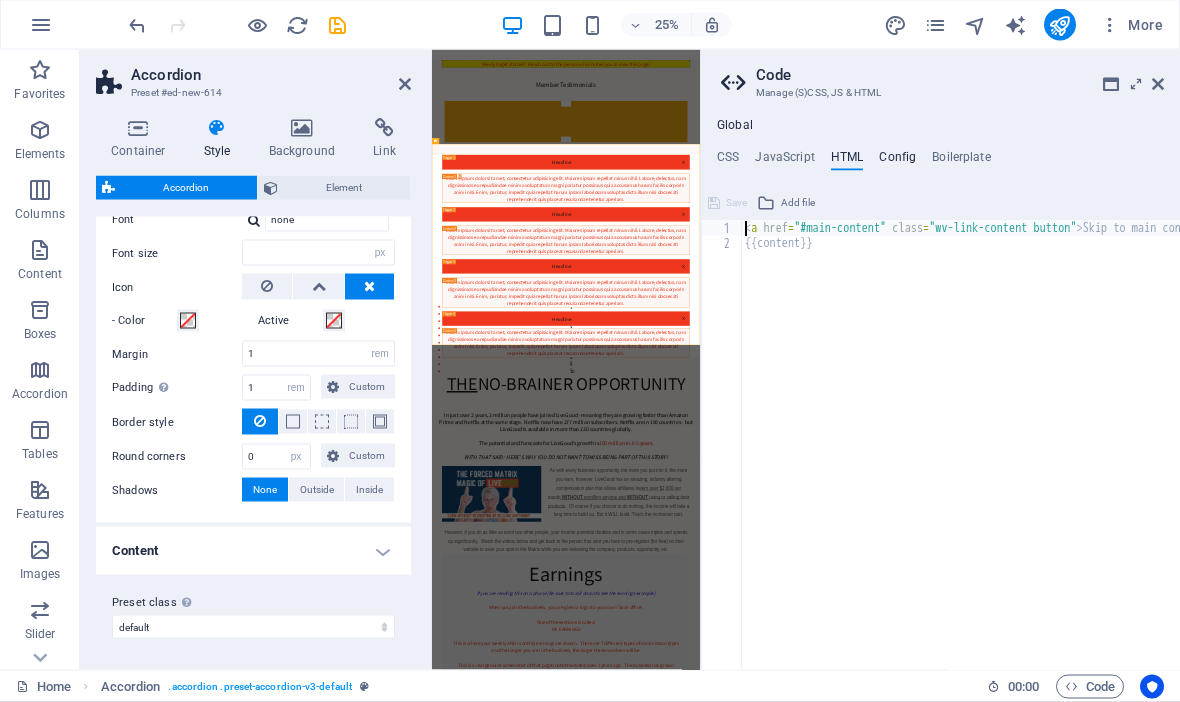 click on "Config" at bounding box center [897, 161] 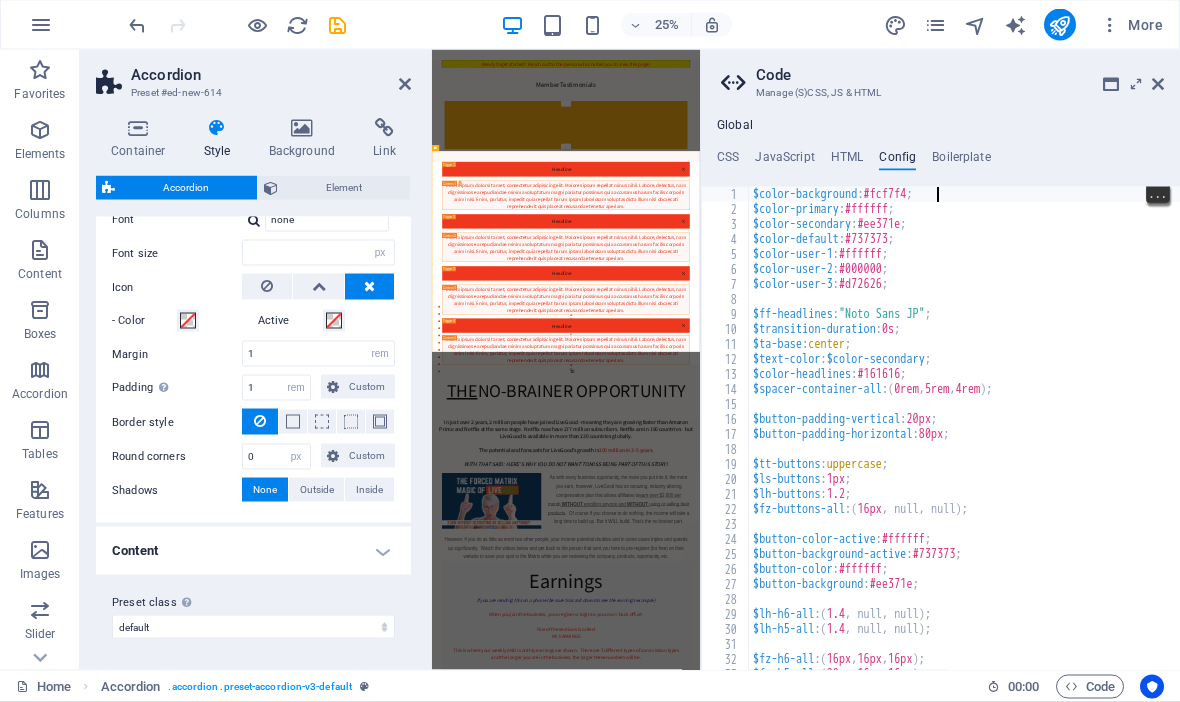 click on "$color-background :  #fcf7f4 ; $color-primary :  #ffffff ; $color-secondary :  #ee371e ; $color-default :  #737373 ; $color-user-1 :  #ffffff ; $color-user-2 :  #000000 ; $color-user-3 :  #d72626 ; $ff-headlines :  "Noto Sans JP" ; $transition-duration :  0s ; $ta-base :  center ; $text-color :  $color-secondary ; $color-headlines :  #161616 ; $spacer-container-all :  ( 0rem ,  5rem ,  4rem ) ; $button-padding-vertical :  20px ; $button-padding-horizontal :  80px ; $tt-buttons :  uppercase ; $ls-buttons :  1px ; $lh-buttons :  1.2 ; $fz-buttons-all :  ( 16px , null, null ) ; $button-color-active :  #ffffff ; $button-background-active :  #737373 ; $button-color :  #ffffff ; $button-background :  #ee371e ; $lh-h6-all :  ( 1.4 , null, null ) ; $lh-h5-all :  ( 1.4 , null, null ) ; $fz-h6-all :  ( 16px ,  16px ,  16px ) ; $fz-h5-all :  ( 20px ,  16px ,  16px ) ;" at bounding box center [1095, 444] 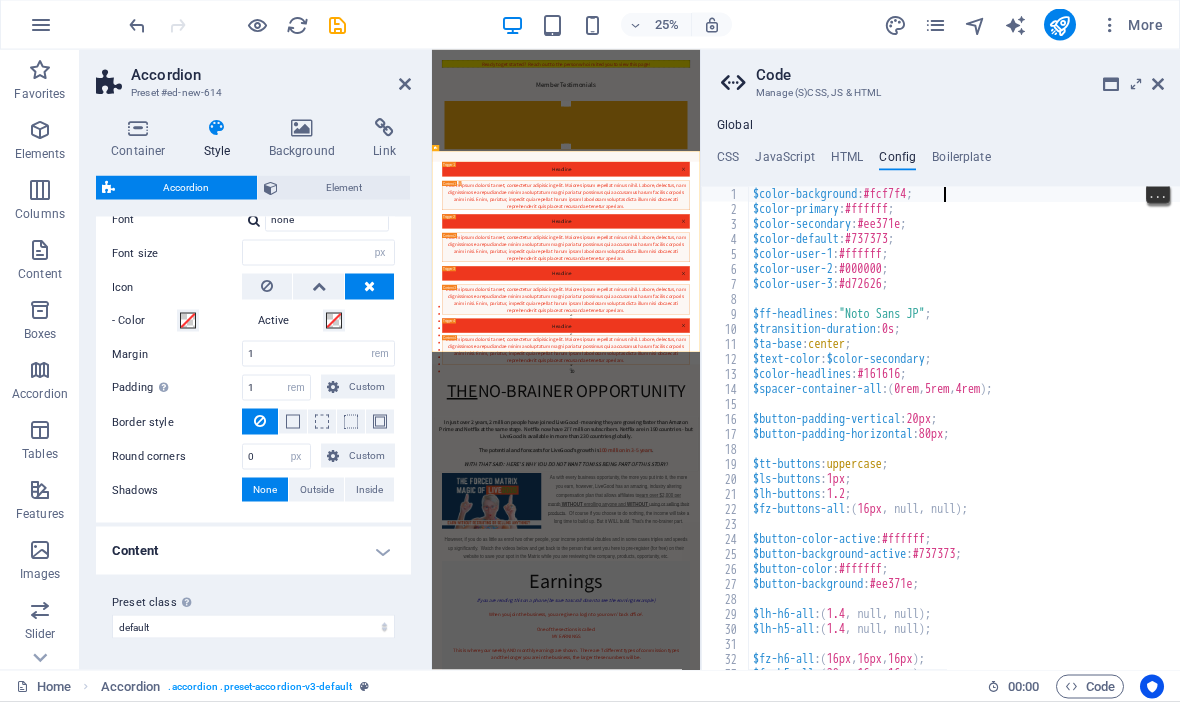 click at bounding box center (1170, 1484) 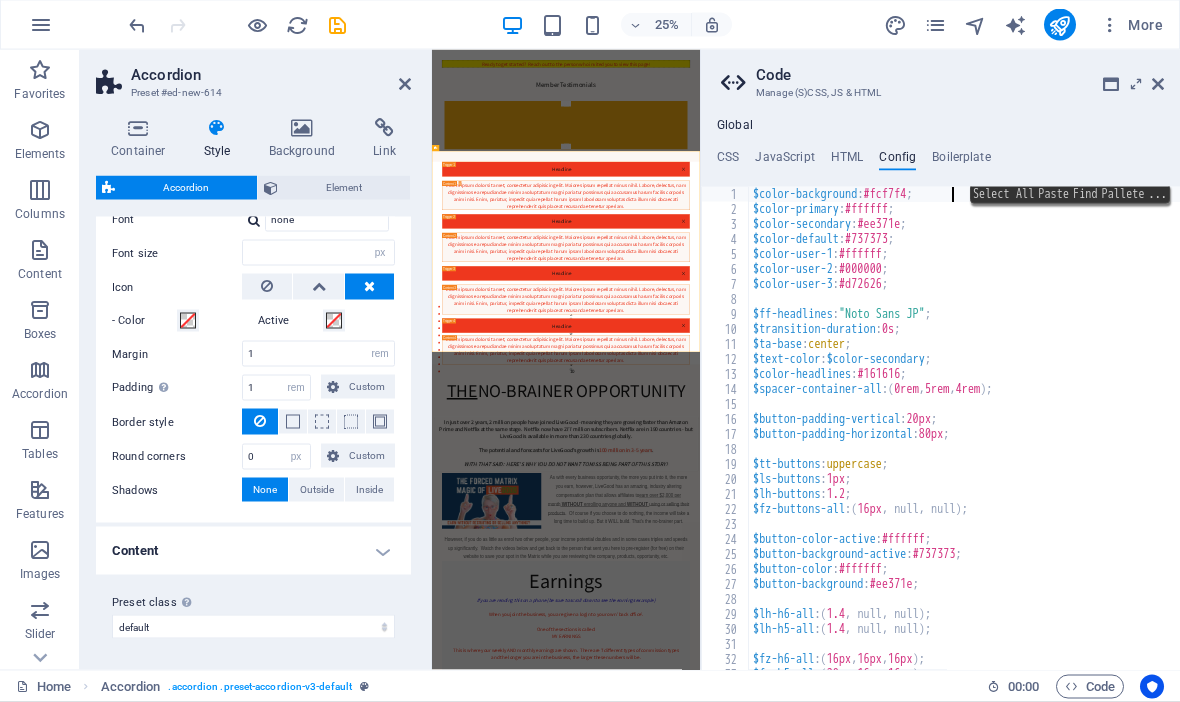 click on "CSS JavaScript HTML Config Boilerplate" at bounding box center (940, 161) 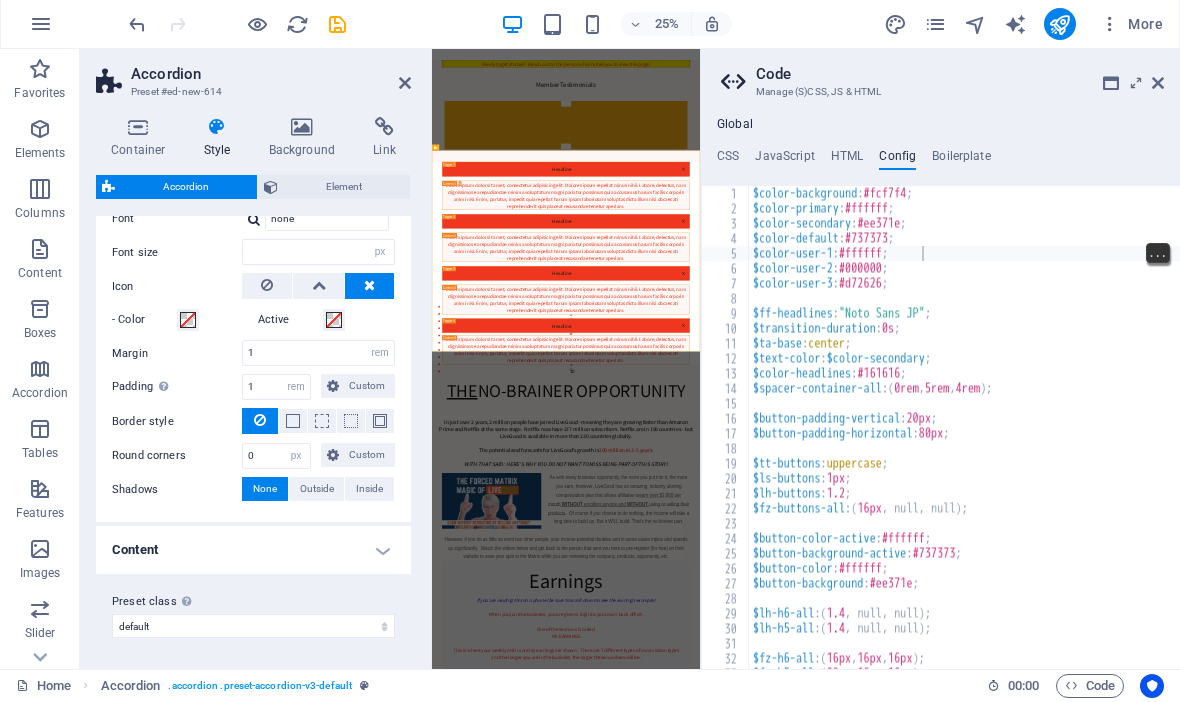 click on "$color-background :  #fcf7f4 ; $color-primary :  #ffffff ; $color-secondary :  #ee371e ; $color-default :  #737373 ; $color-user-1 :  #ffffff ; $color-user-2 :  #000000 ; $color-user-3 :  #d72626 ; $ff-headlines :  "Noto Sans JP" ; $transition-duration :  0s ; $ta-base :  center ; $text-color :  $color-secondary ; $color-headlines :  #161616 ; $spacer-container-all :  ( 0rem ,  5rem ,  4rem ) ; $button-padding-vertical :  20px ; $button-padding-horizontal :  80px ; $tt-buttons :  uppercase ; $ls-buttons :  1px ; $lh-buttons :  1.2 ; $fz-buttons-all :  ( 16px , null, null ) ; $button-color-active :  #ffffff ; $button-background-active :  #737373 ; $button-color :  #ffffff ; $button-background :  #ee371e ; $lh-h6-all :  ( 1.4 , null, null ) ; $lh-h5-all :  ( 1.4 , null, null ) ; $fz-h6-all :  ( 16px ,  16px ,  16px ) ; $fz-h5-all :  ( 20px ,  16px ,  16px ) ;" at bounding box center [1095, 444] 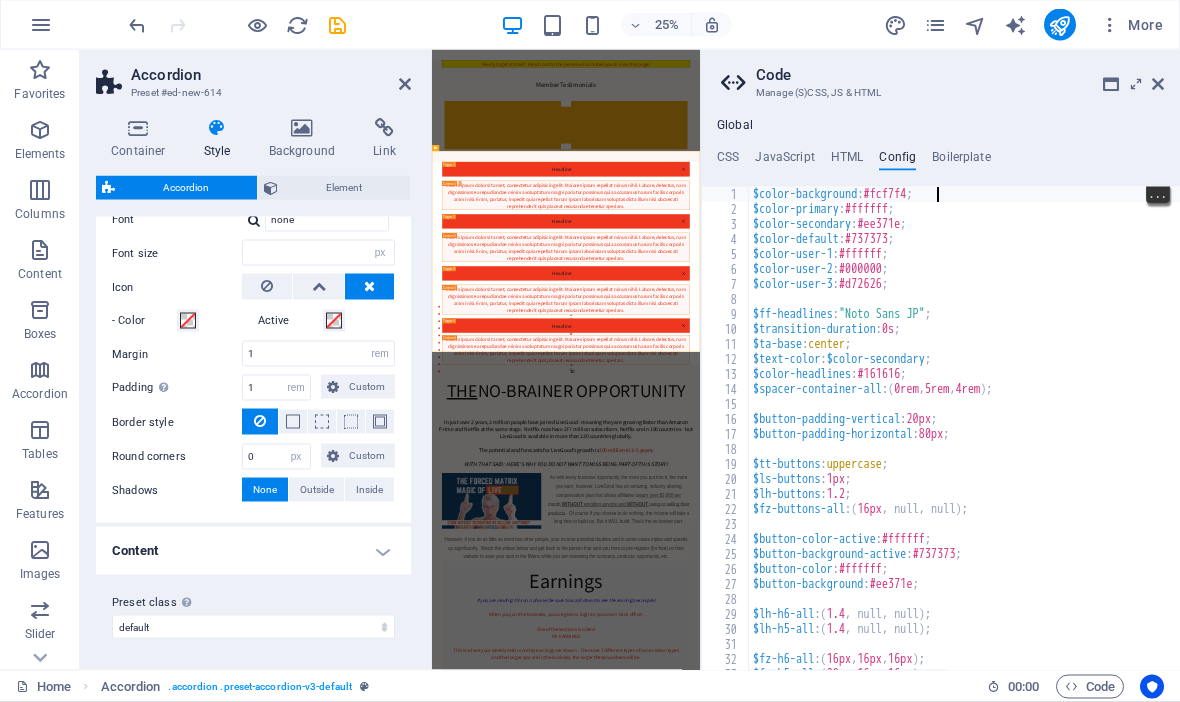 click on "$color-background :  #fcf7f4 ; $color-primary :  #ffffff ; $color-secondary :  #ee371e ; $color-default :  #737373 ; $color-user-1 :  #ffffff ; $color-user-2 :  #000000 ; $color-user-3 :  #d72626 ; $ff-headlines :  "Noto Sans JP" ; $transition-duration :  0s ; $ta-base :  center ; $text-color :  $color-secondary ; $color-headlines :  #161616 ; $spacer-container-all :  ( 0rem ,  5rem ,  4rem ) ; $button-padding-vertical :  20px ; $button-padding-horizontal :  80px ; $tt-buttons :  uppercase ; $ls-buttons :  1px ; $lh-buttons :  1.2 ; $fz-buttons-all :  ( 16px , null, null ) ; $button-color-active :  #ffffff ; $button-background-active :  #737373 ; $button-color :  #ffffff ; $button-background :  #ee371e ; $lh-h6-all :  ( 1.4 , null, null ) ; $lh-h5-all :  ( 1.4 , null, null ) ; $fz-h6-all :  ( 16px ,  16px ,  16px ) ; $fz-h5-all :  ( 20px ,  16px ,  16px ) ;" at bounding box center [1095, 444] 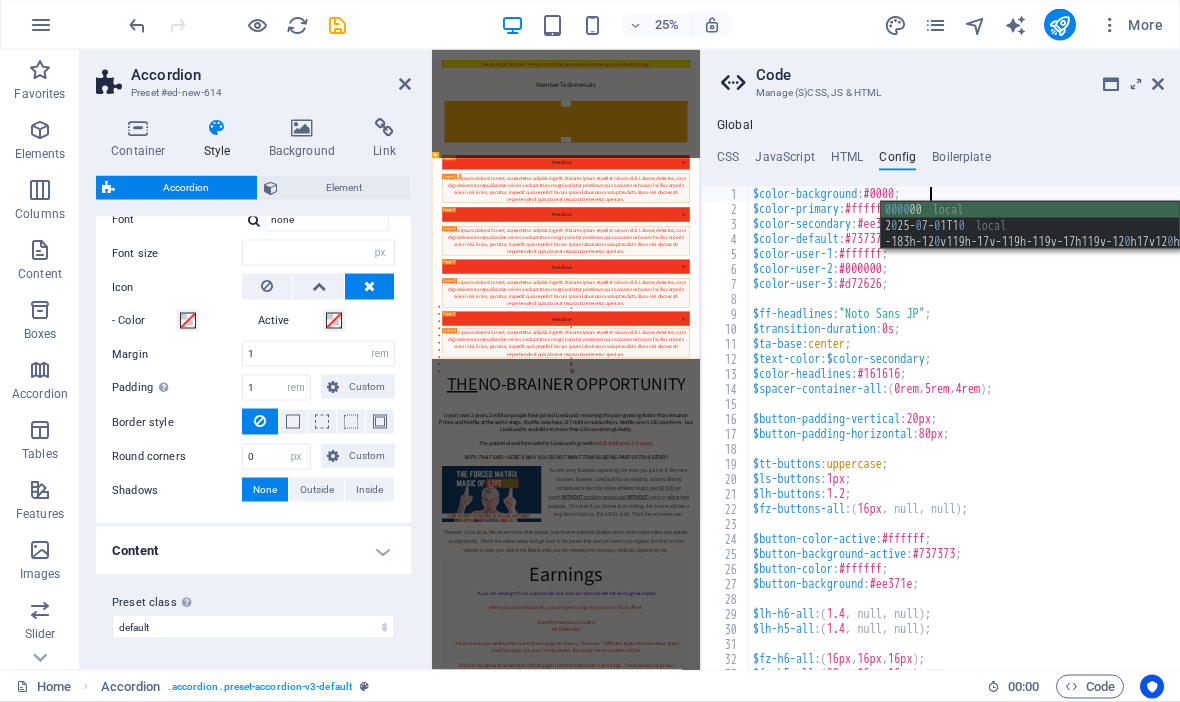 scroll, scrollTop: 0, scrollLeft: 15, axis: horizontal 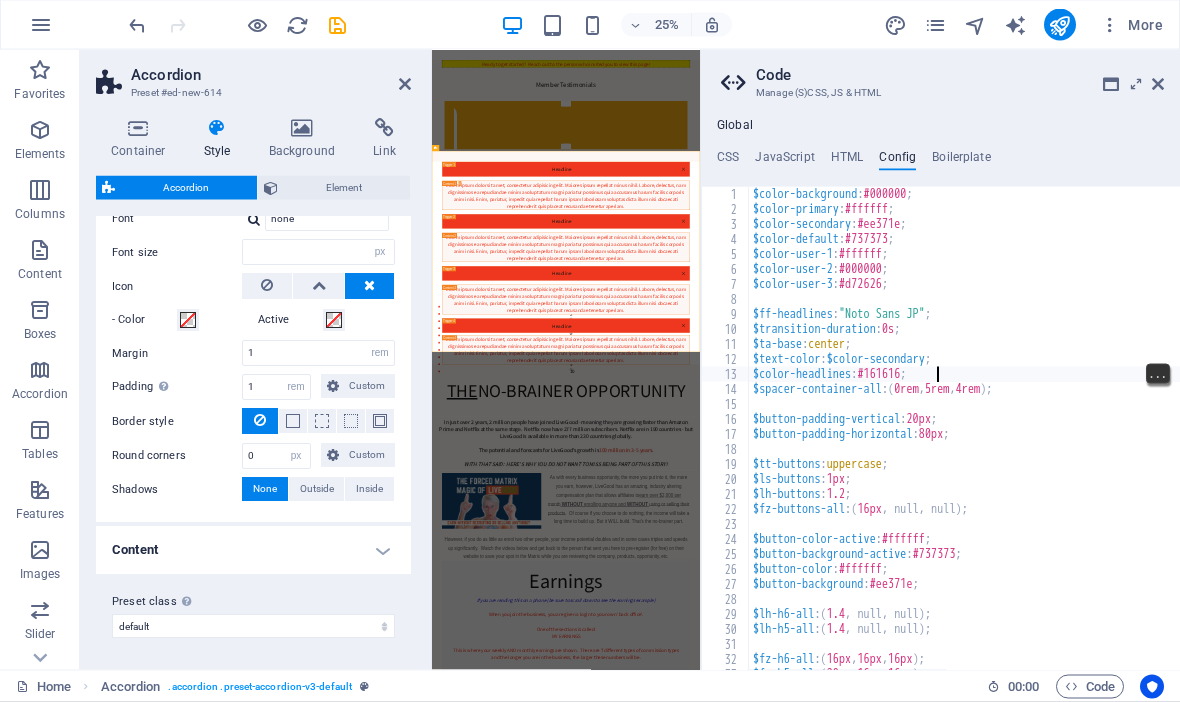 click on "$color-background :  #000000 ; $color-primary :  #ffffff ; $color-secondary :  #ee371e ; $color-default :  #737373 ; $color-user-1 :  #ffffff ; $color-user-2 :  #000000 ; $color-user-3 :  #d72626 ; $ff-headlines :  "Noto Sans JP" ; $transition-duration :  0s ; $ta-base :  center ; $text-color :  $color-secondary ; $color-headlines :  #161616 ; $spacer-container-all :  ( 0rem ,  5rem ,  4rem ) ; $button-padding-vertical :  20px ; $button-padding-horizontal :  80px ; $tt-buttons :  uppercase ; $ls-buttons :  1px ; $lh-buttons :  1.2 ; $fz-buttons-all :  ( 16px , null, null ) ; $button-color-active :  #ffffff ; $button-background-active :  #737373 ; $button-color :  #ffffff ; $button-background :  #ee371e ; $lh-h6-all :  ( 1.4 , null, null ) ; $lh-h5-all :  ( 1.4 , null, null ) ; $fz-h6-all :  ( 16px ,  16px ,  16px ) ; $fz-h5-all :  ( 20px ,  16px ,  16px ) ;" at bounding box center [1095, 444] 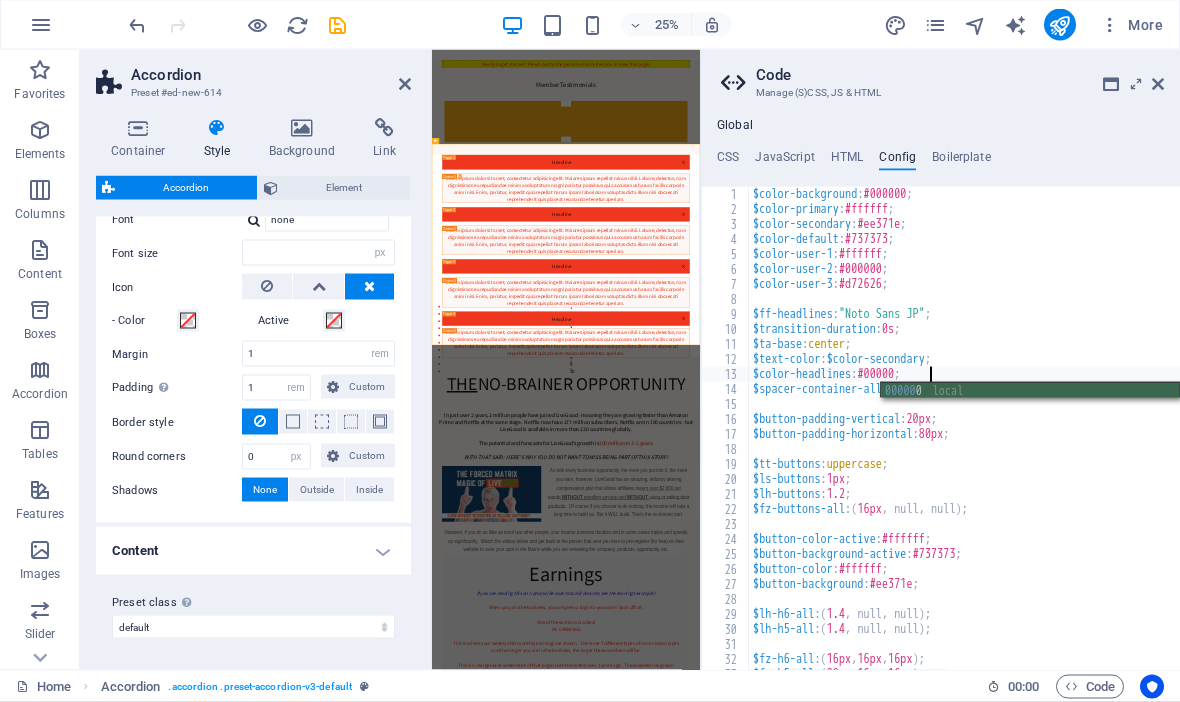 scroll, scrollTop: 0, scrollLeft: 15, axis: horizontal 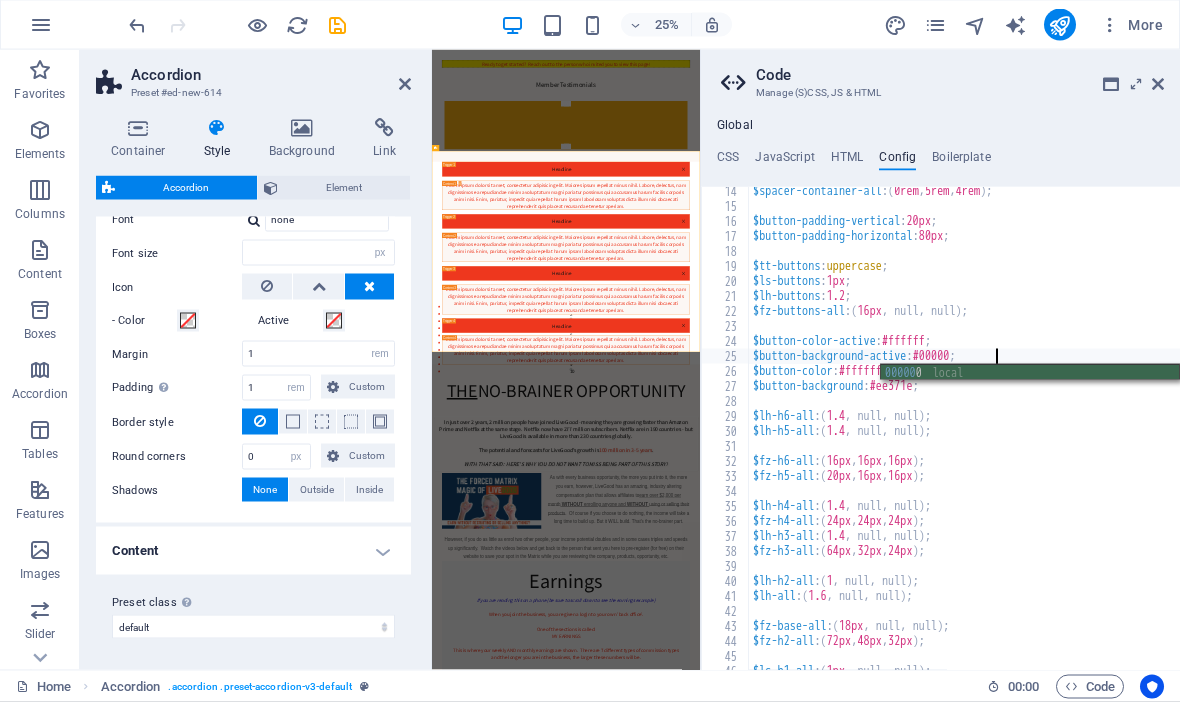 type on "$button-background-active: #000000;" 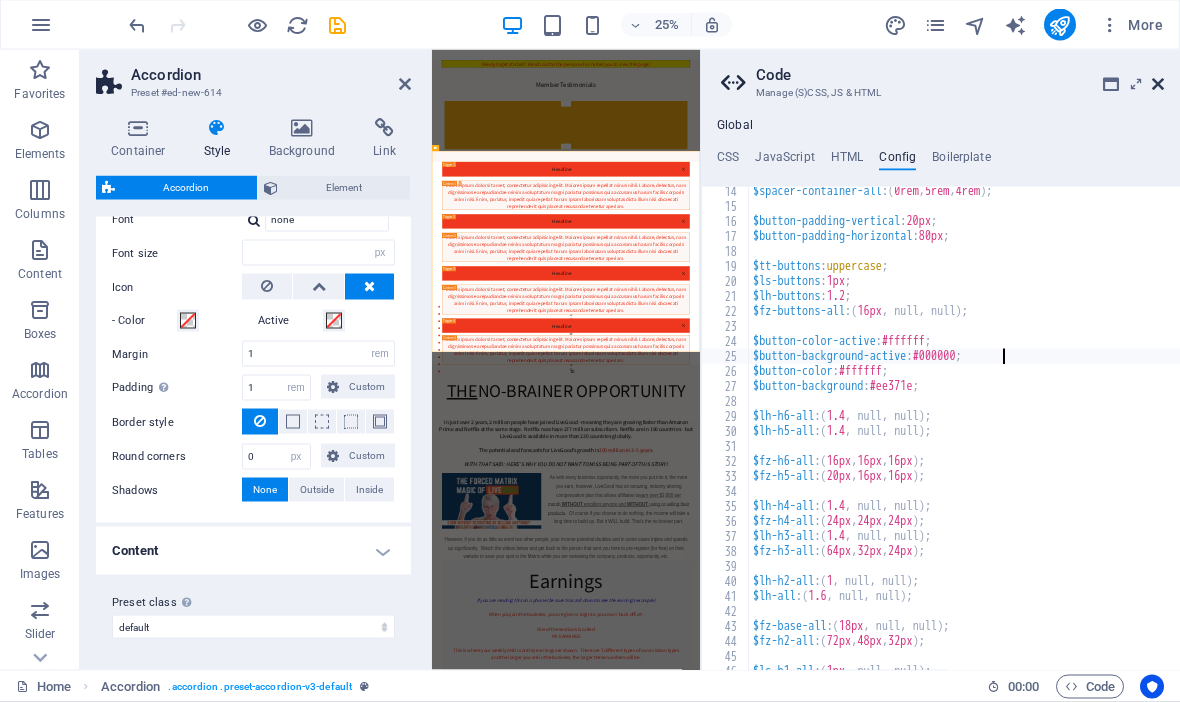 click at bounding box center [1158, 84] 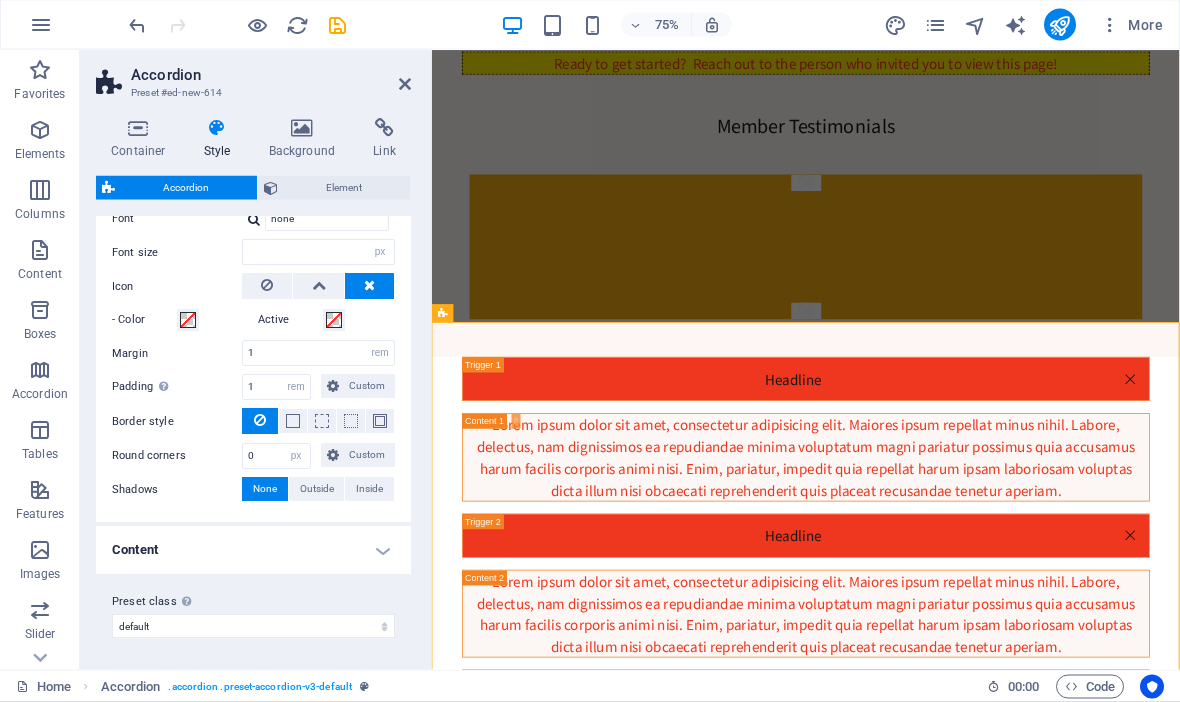 type 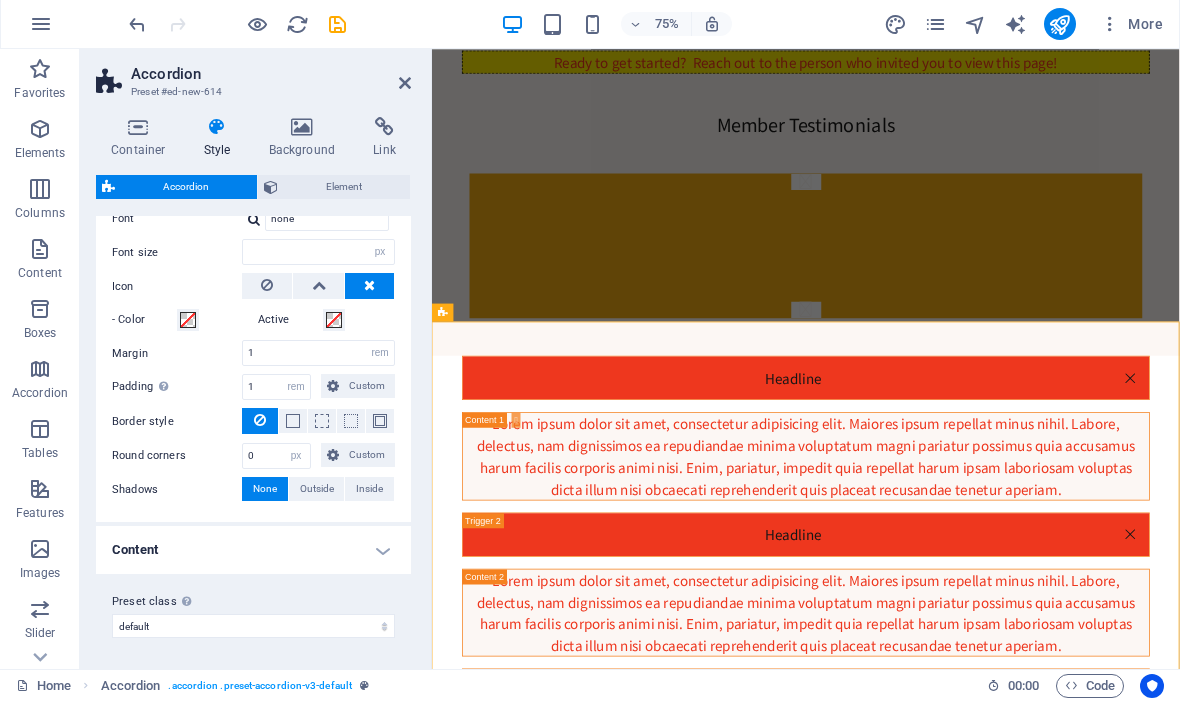 click on "Headline" at bounding box center [930, 487] 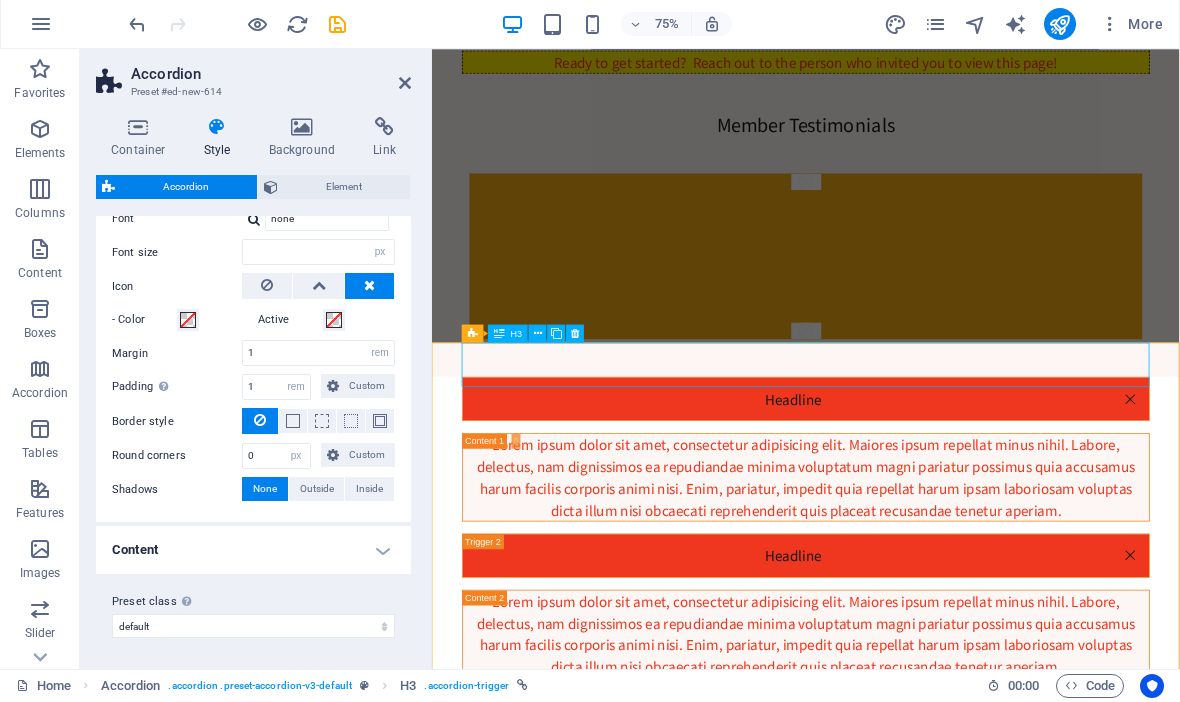 click on "Headline" at bounding box center [930, 515] 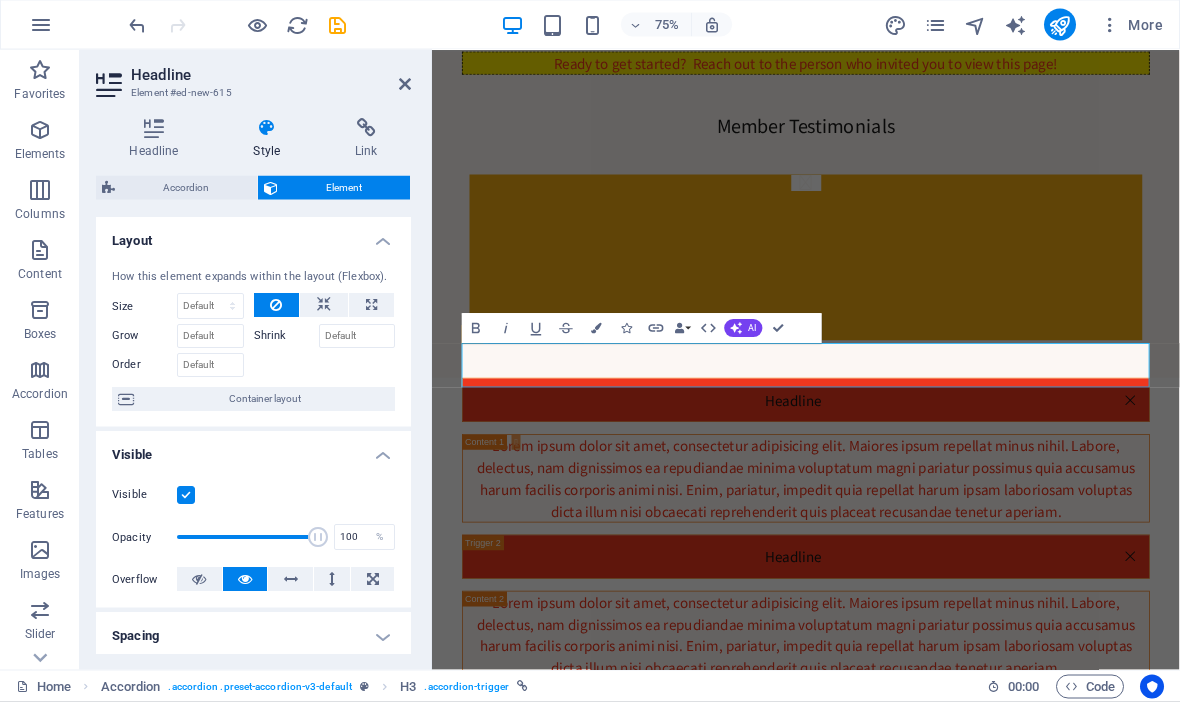 click on "Headline" at bounding box center [930, 515] 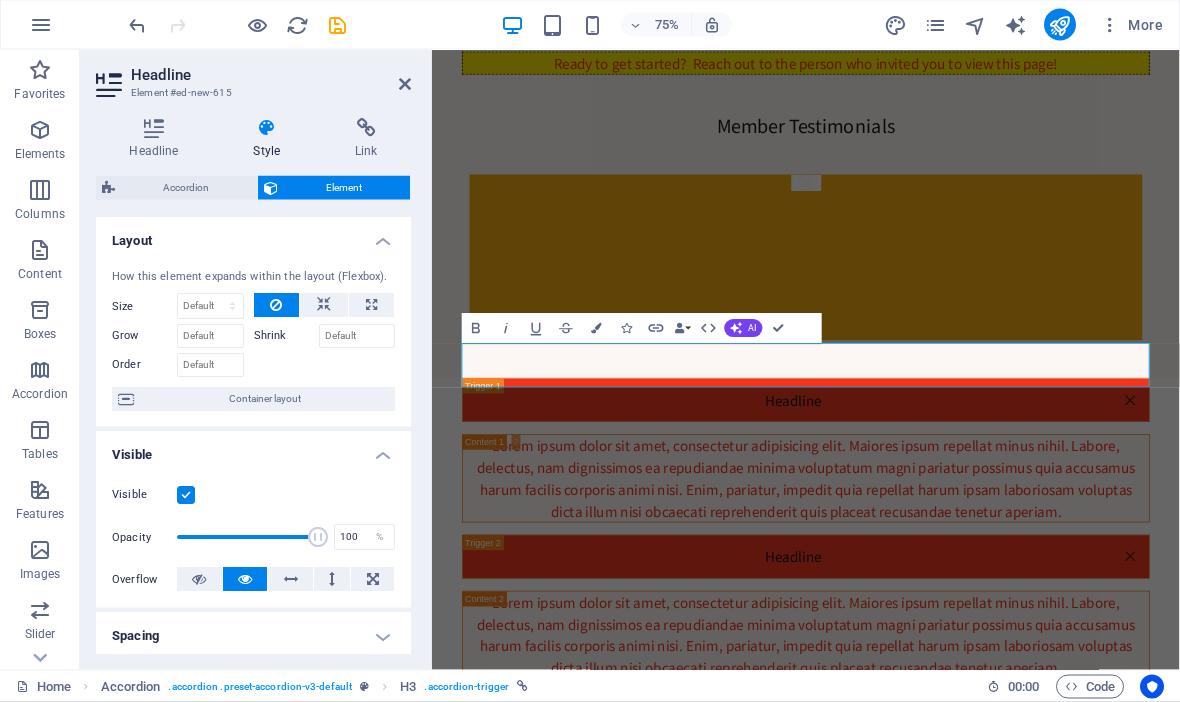 click on "Drop content here or  Add elements  Paste clipboard THE  Business Opportunity WITH  NO SELLING A  message from our team leader WATCH THIS FIRST
Ready to get started?  Reach out to the person who invited you to view this page! Member Testimonials Caroline  I wasn’t looking for anything because of bad experiences in network marketing. I kept seeing this video on TikTok and curiosity got the better of me—I’m so glad it did! At first, I thought it was the same old thing… until I heard there was no selling or buying products. I’d never made a penny before, but now I’m in profit and earning residual income. It’s totally different—and it works! Nini I love the fact that it's the fastest growing online biz in history. You dont have to buy or sell anything most of all you get payed unlimited amount of Residual Income just for helping people 😊 Katelenia Brigitte A Game-Changer! Martin Shelley Helen Hayley  Debbie Steve Nini" at bounding box center [930, 5114] 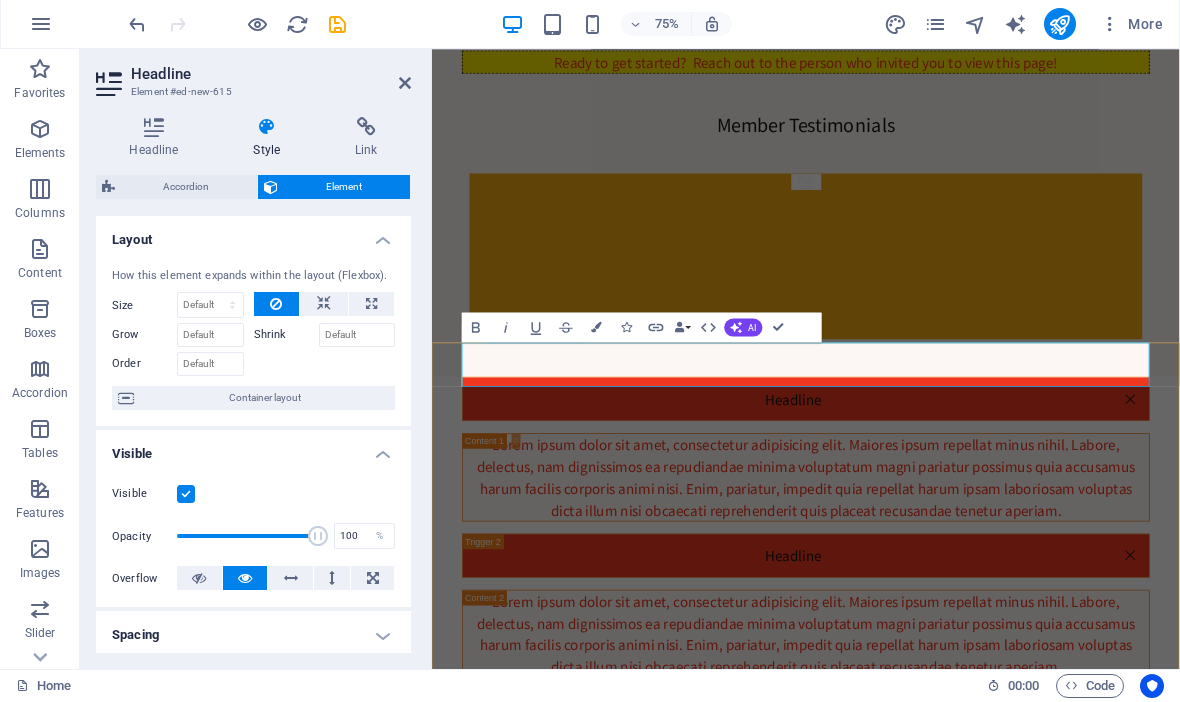 click on "Headline" at bounding box center (930, 515) 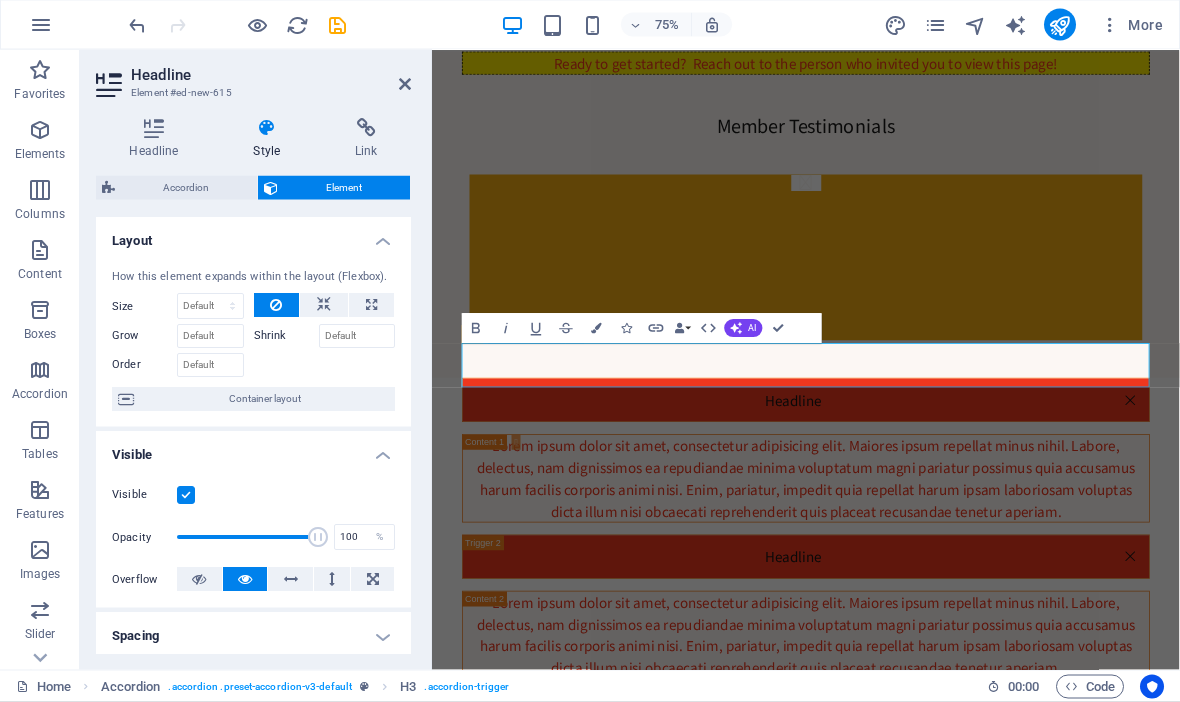 click on "Headline" at bounding box center [930, 515] 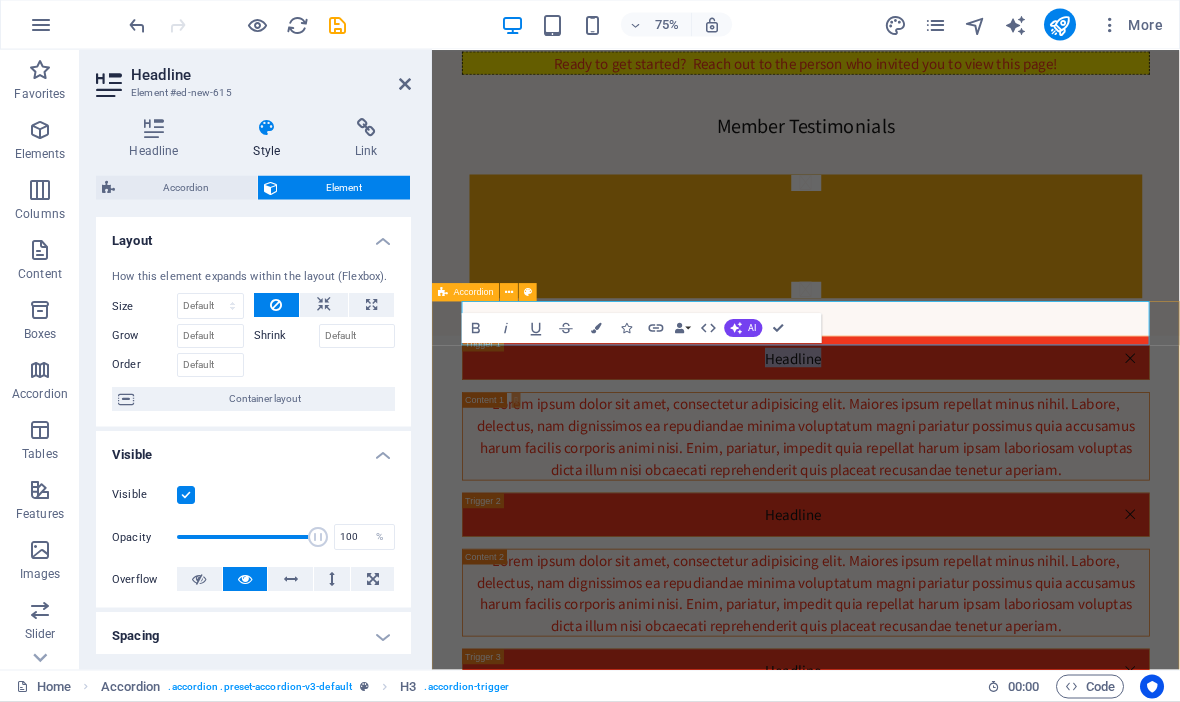 click on "Accordion" at bounding box center [466, 292] 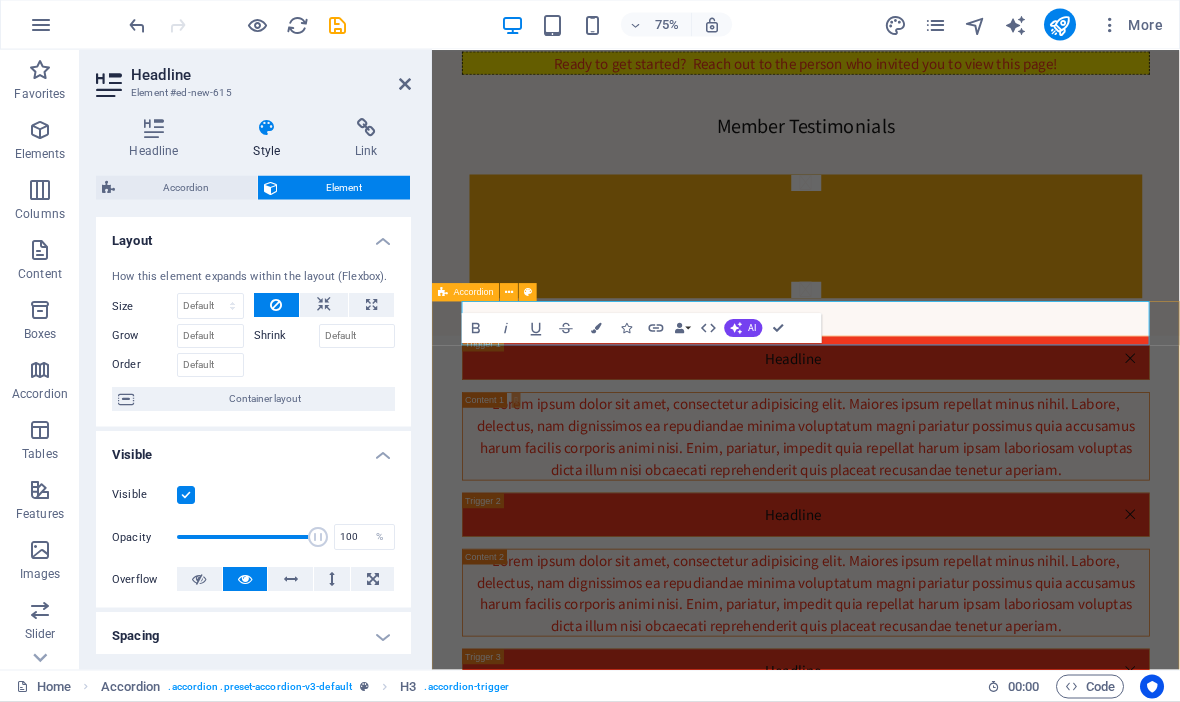 select on "rem" 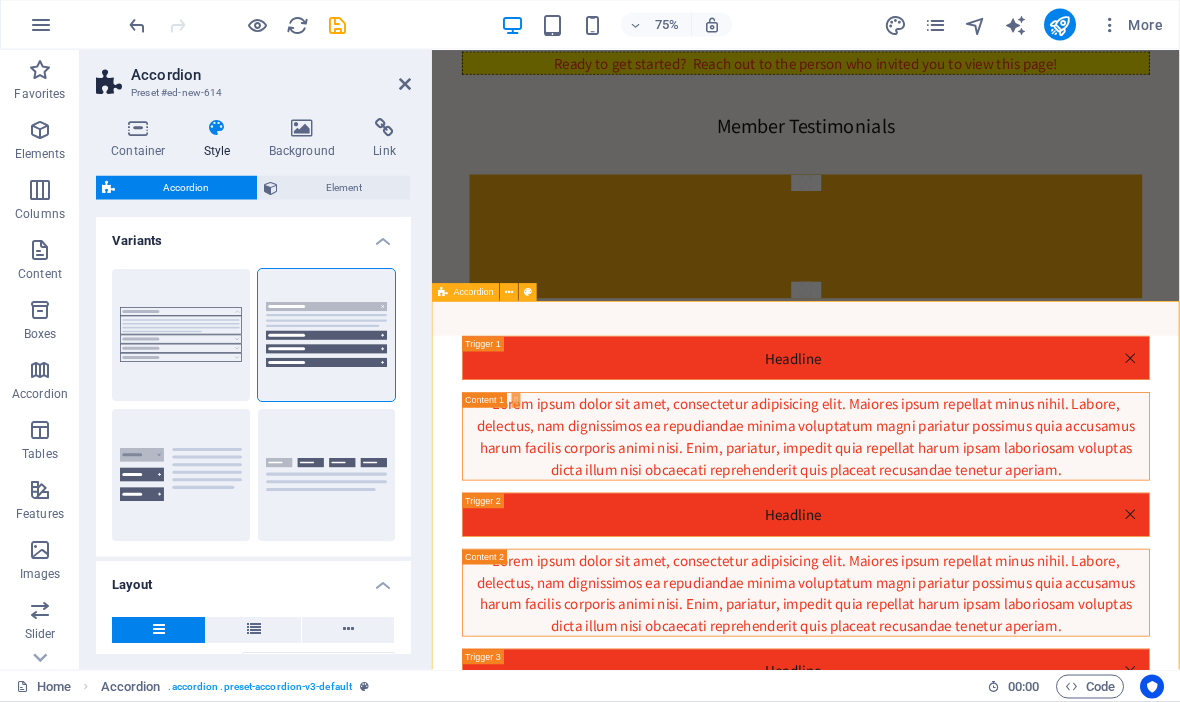 type 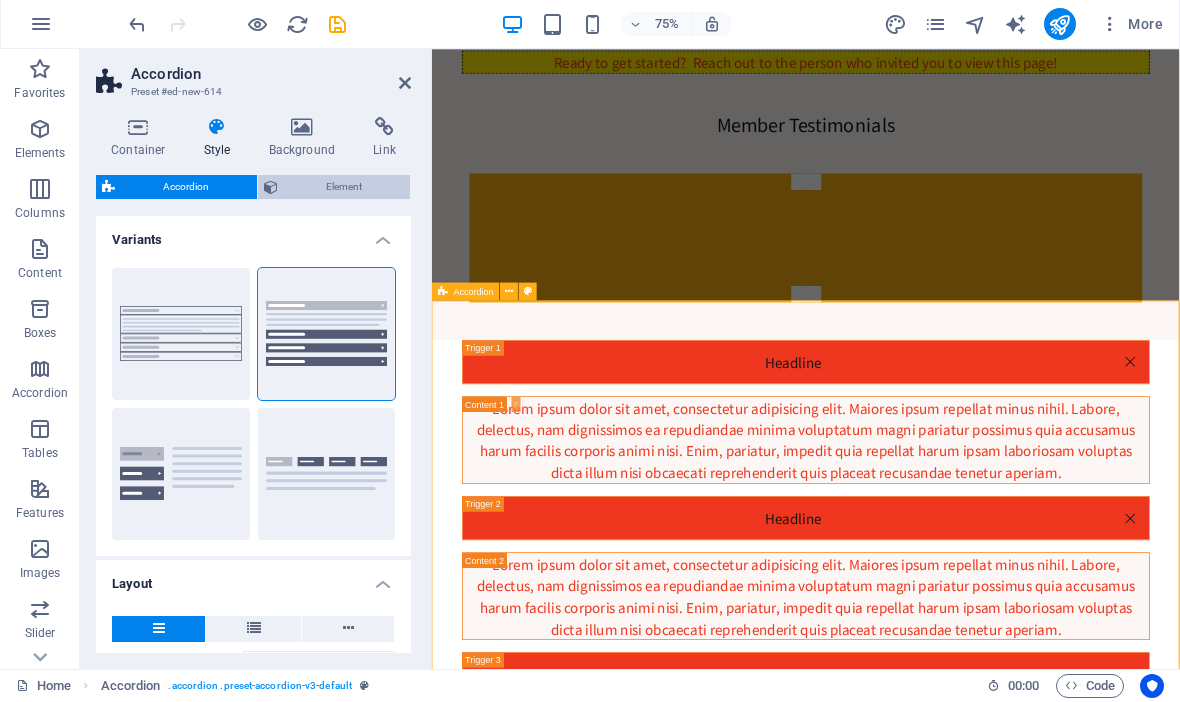 click on "Element" at bounding box center (344, 188) 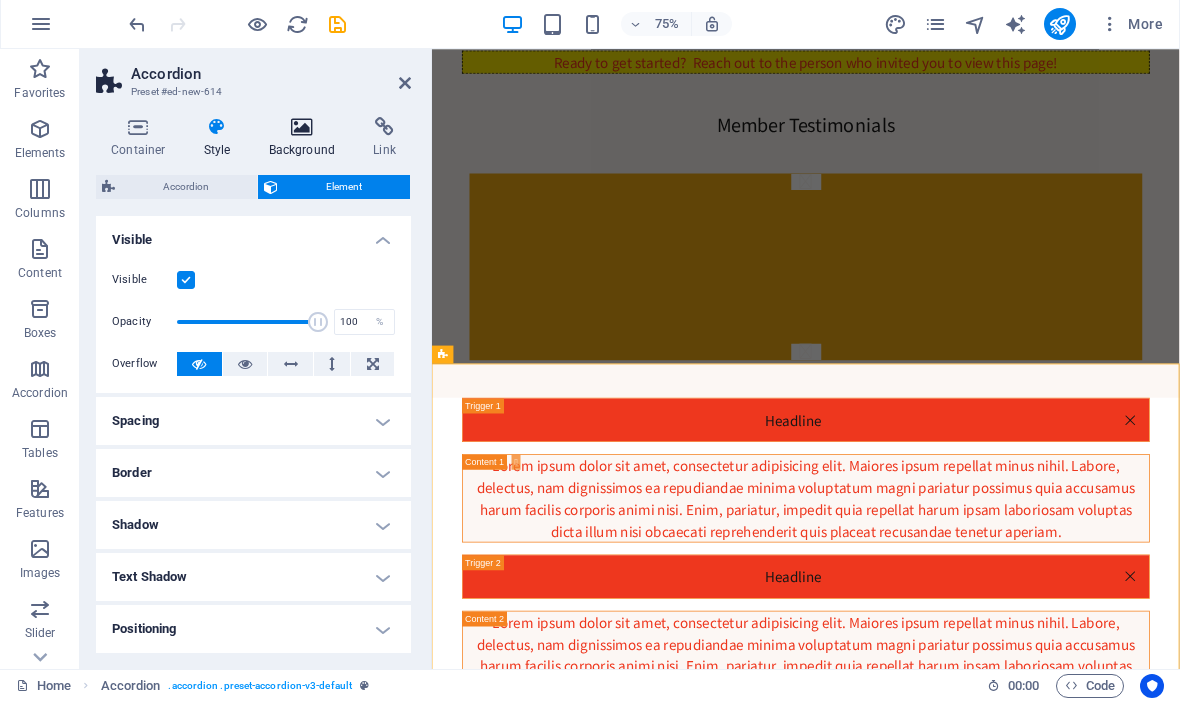 click on "Background" at bounding box center [306, 139] 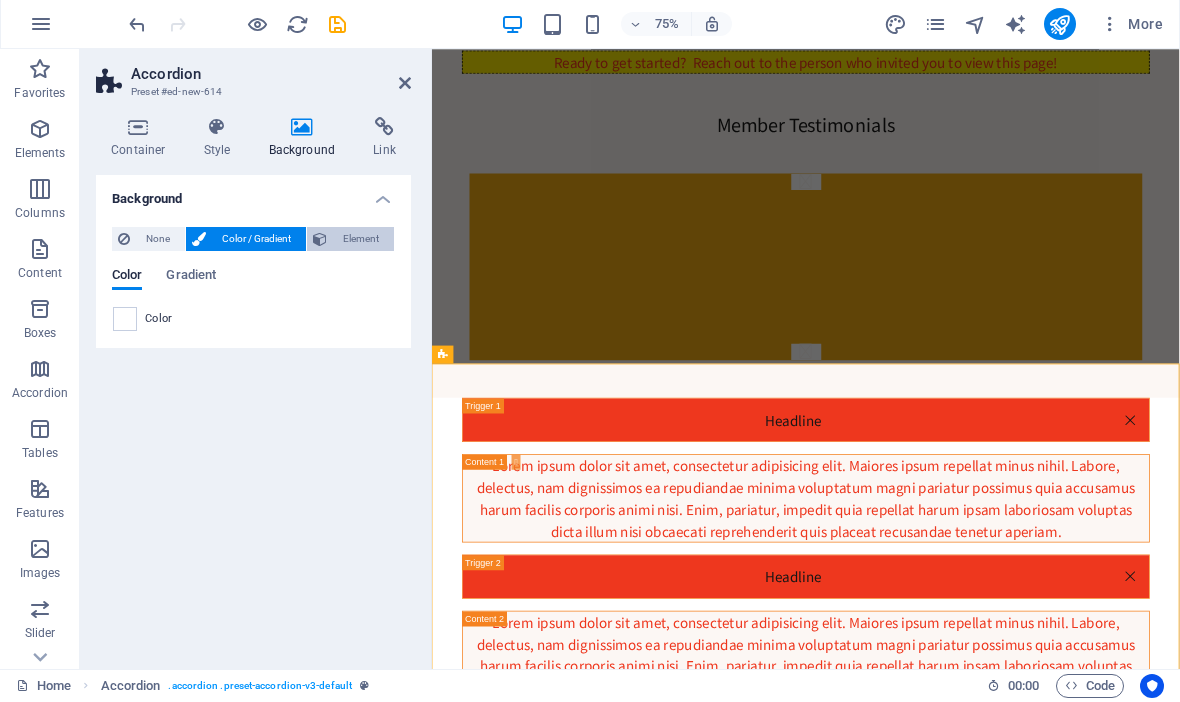 click on "Element" at bounding box center (360, 240) 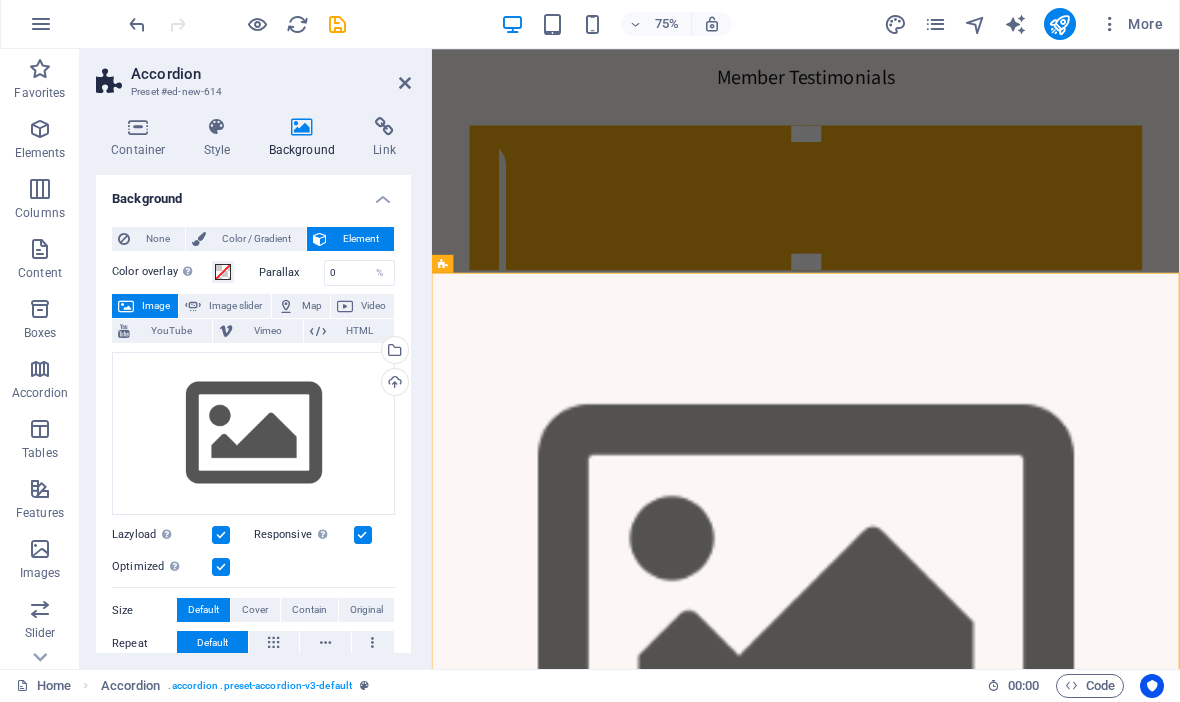 scroll, scrollTop: 1268, scrollLeft: 0, axis: vertical 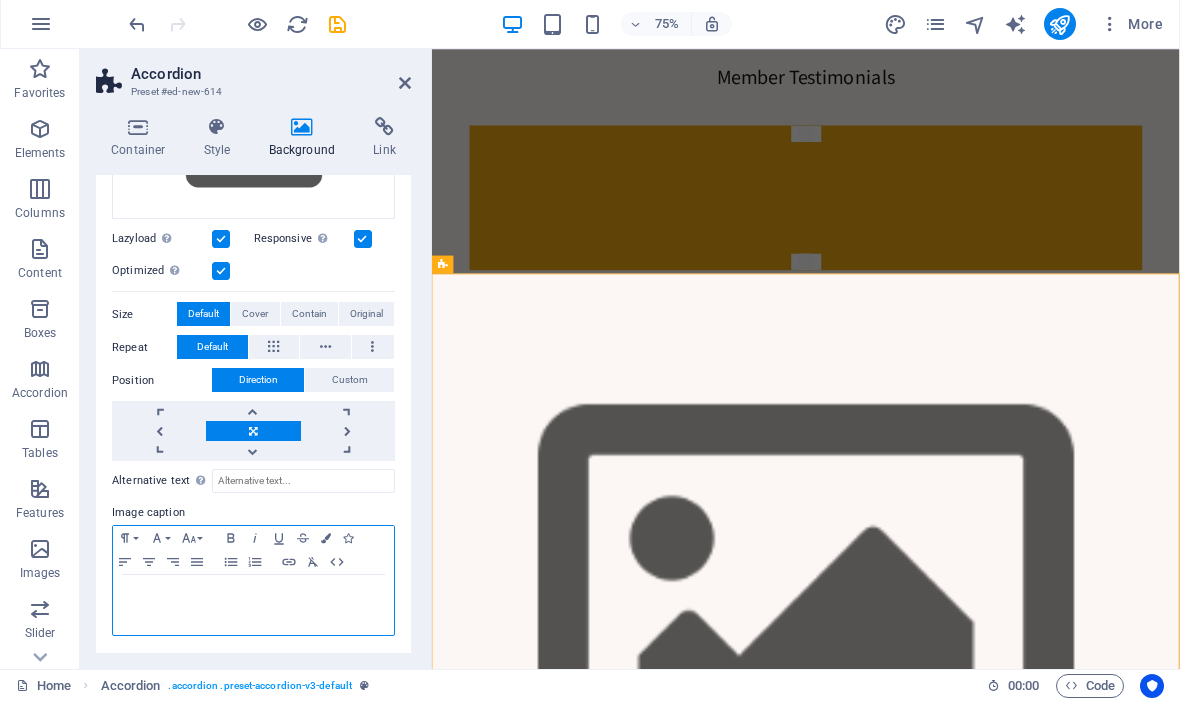 click at bounding box center (253, 606) 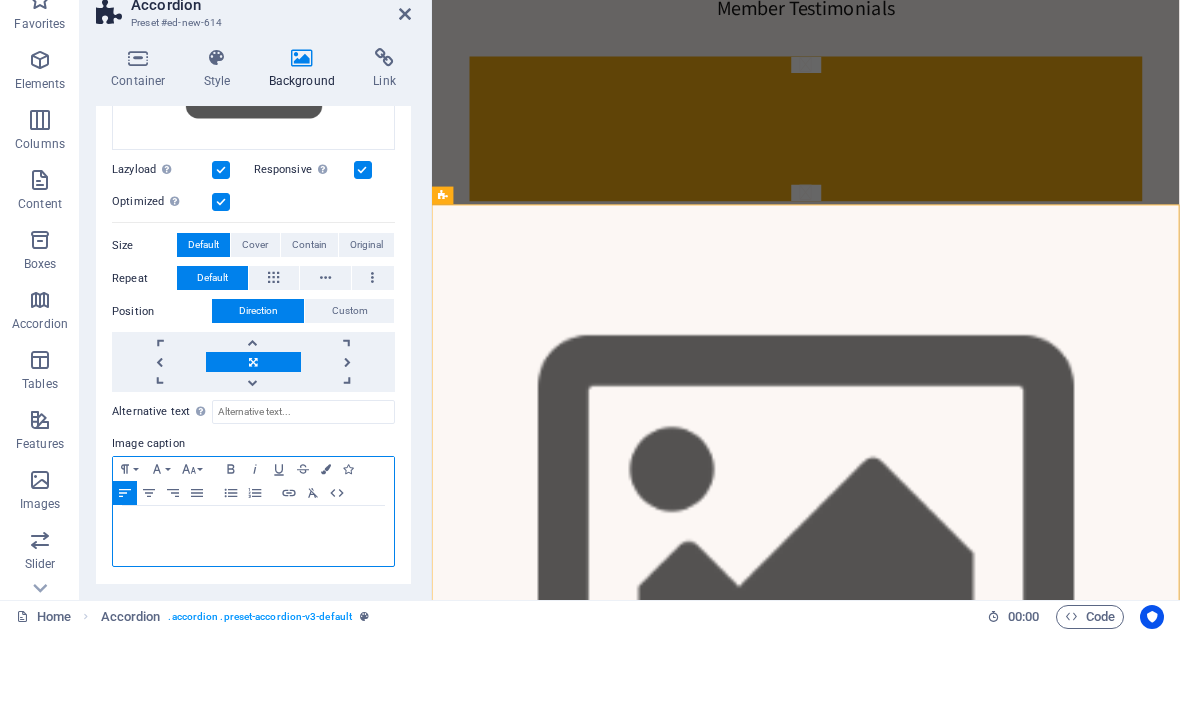 scroll, scrollTop: 1, scrollLeft: 0, axis: vertical 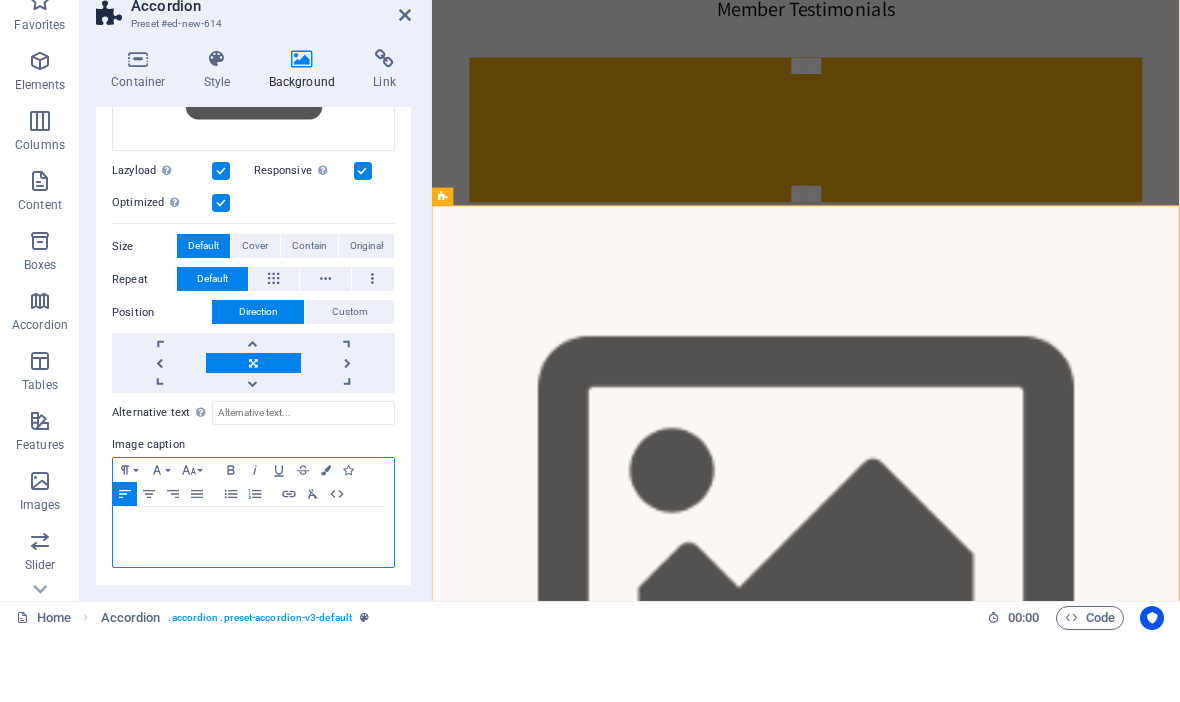 type 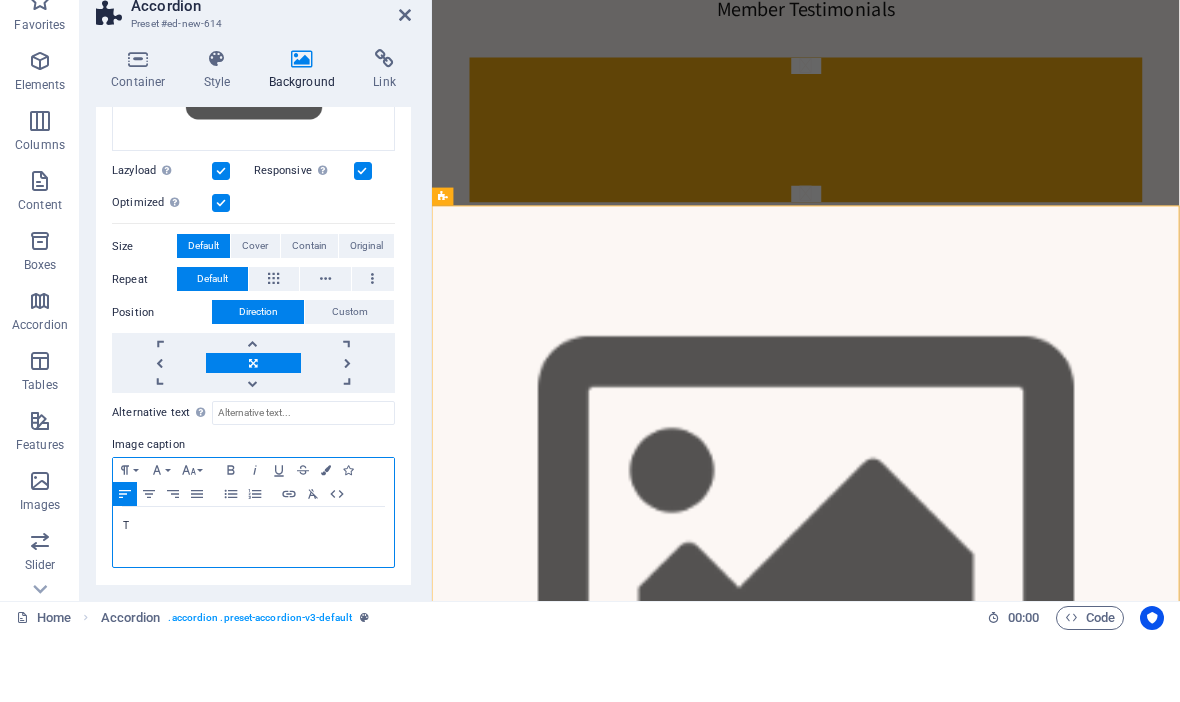 scroll, scrollTop: 0, scrollLeft: 0, axis: both 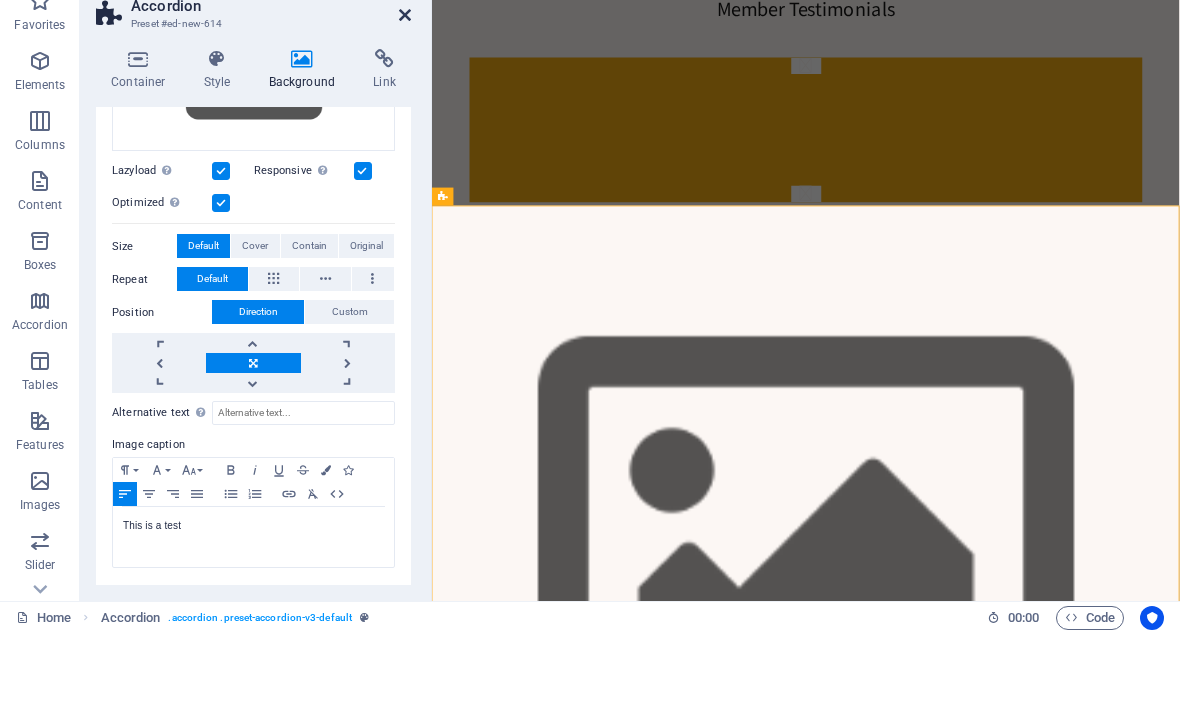 click at bounding box center [405, 84] 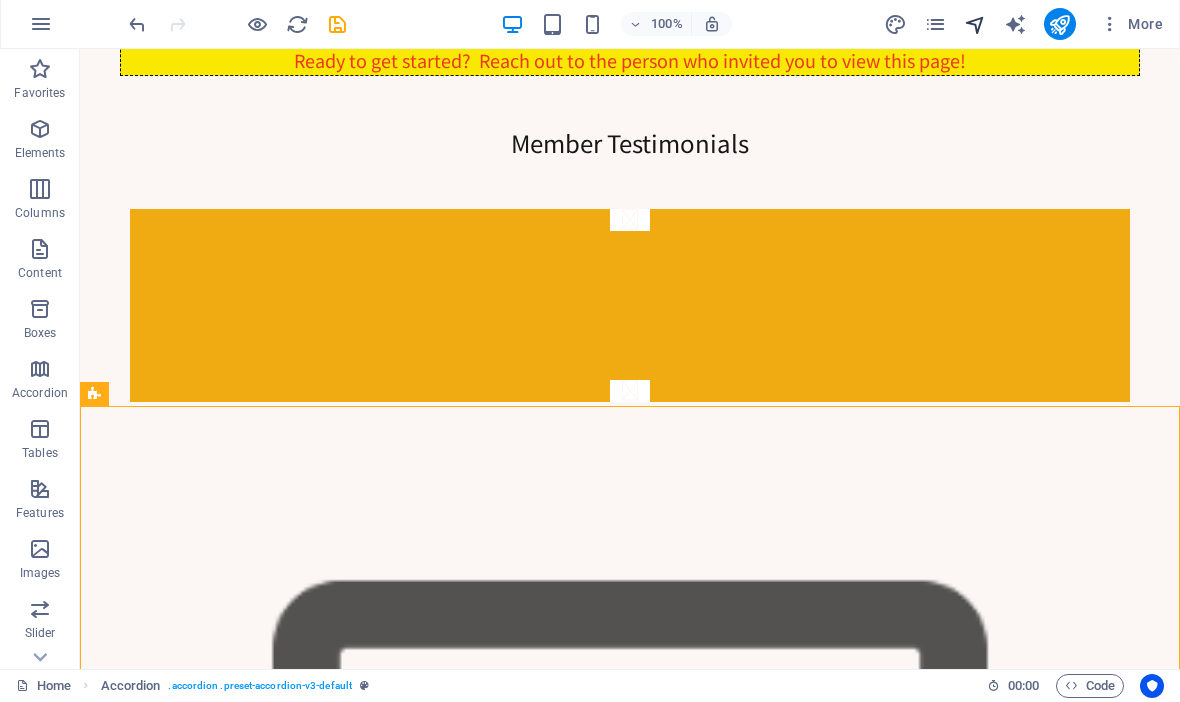 click at bounding box center [975, 25] 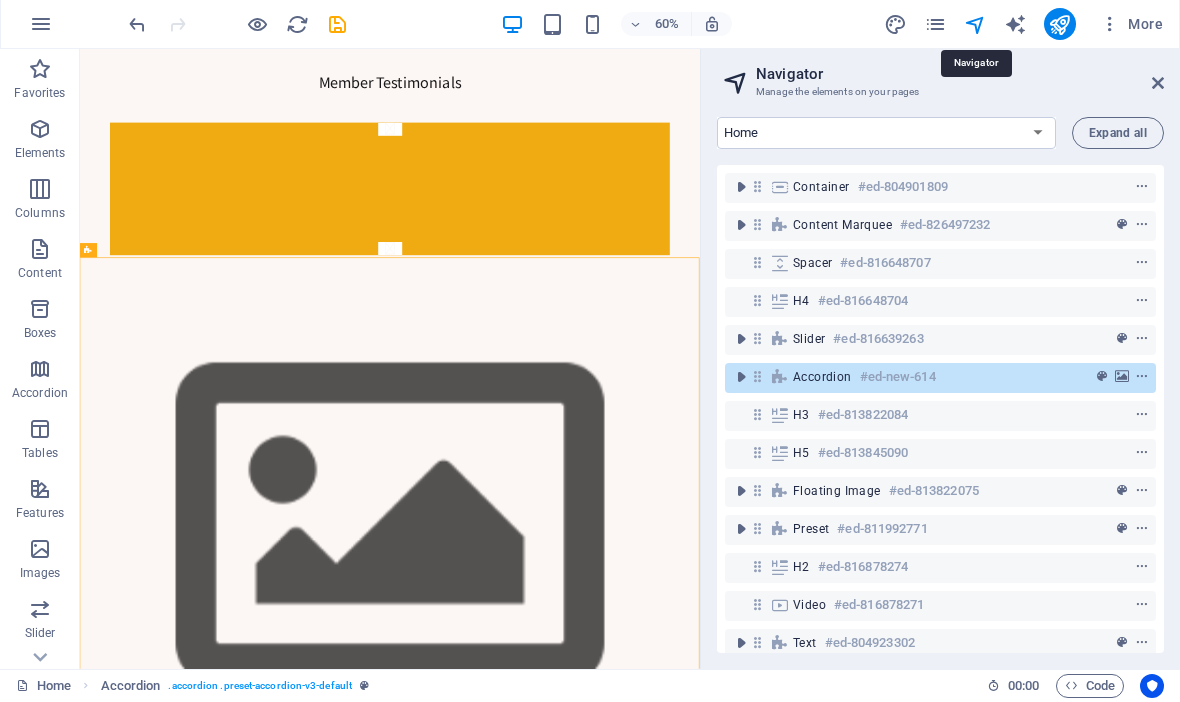 click on "Navigator" at bounding box center (960, 75) 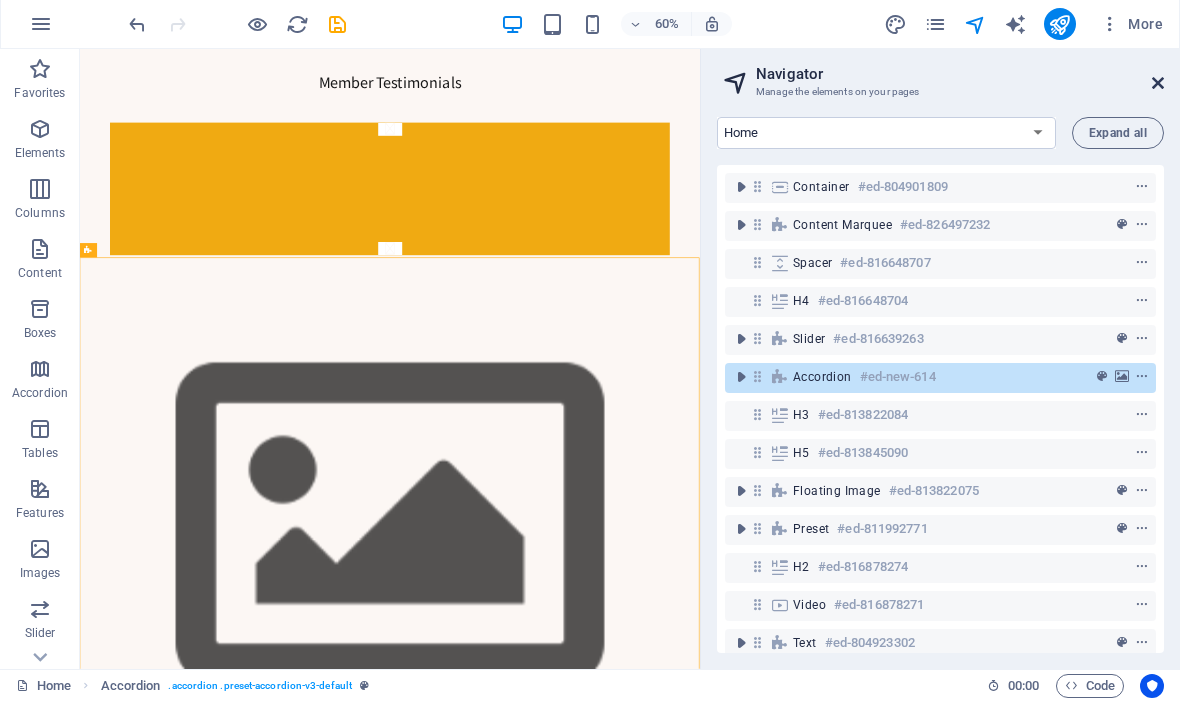 click at bounding box center [1158, 84] 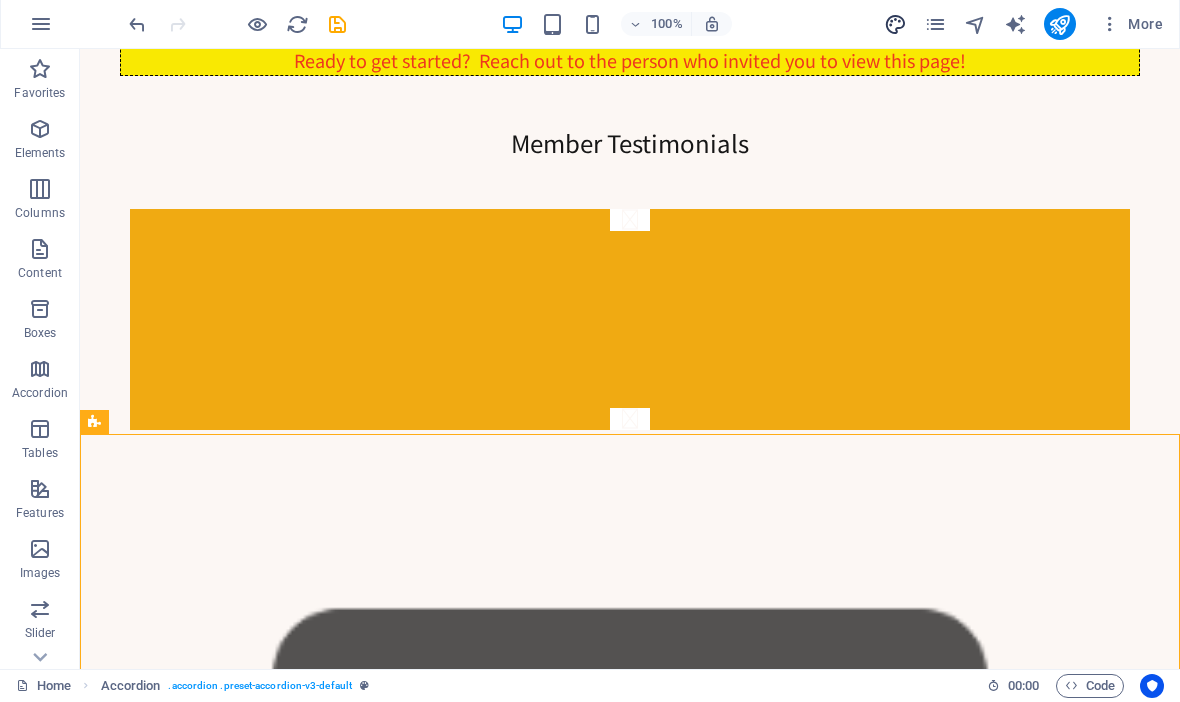 click at bounding box center (895, 25) 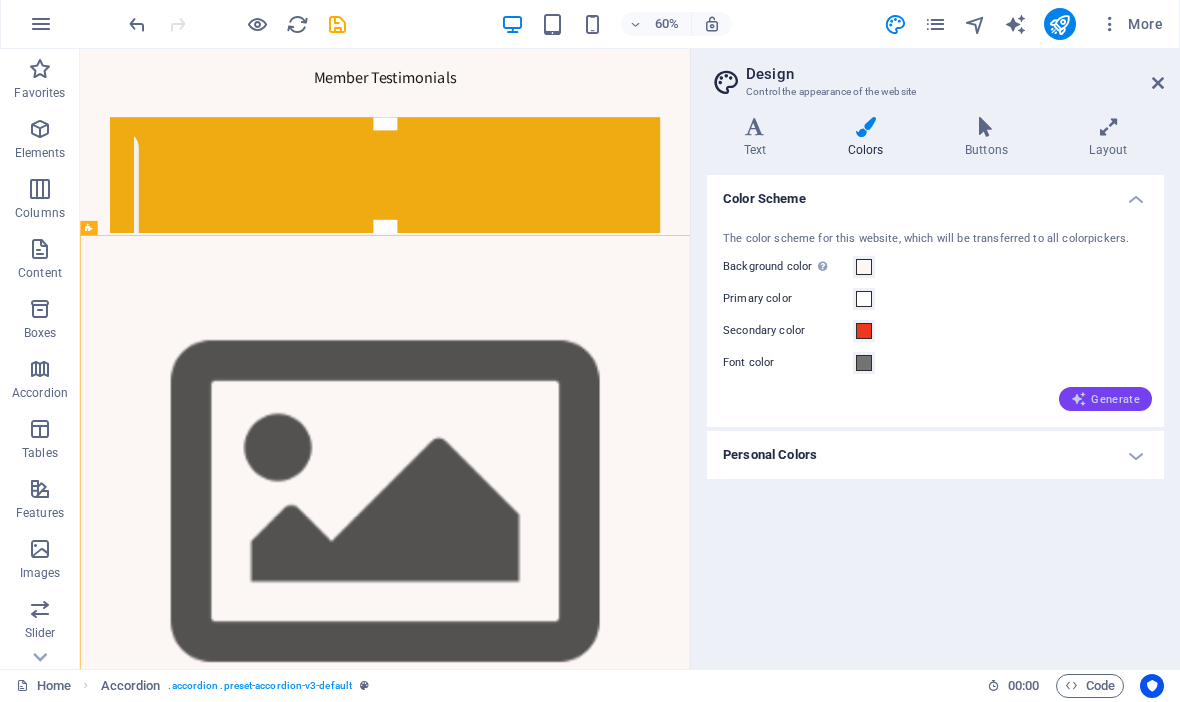 click on "Generate" at bounding box center [1105, 400] 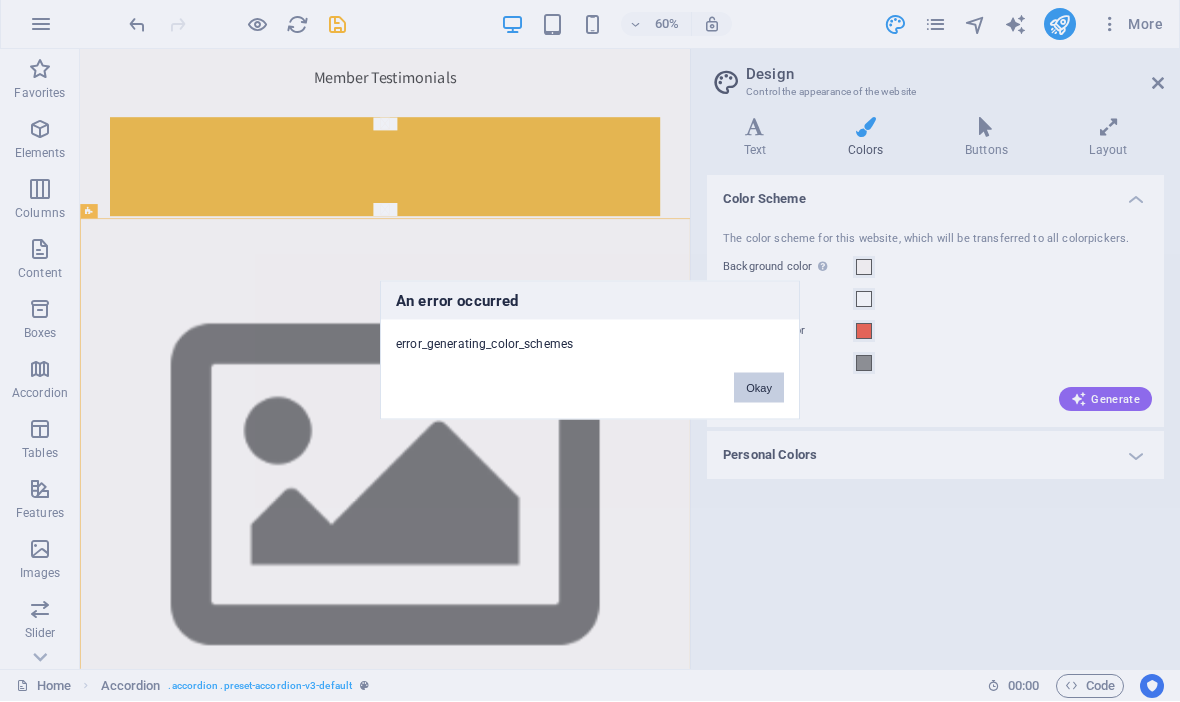 click on "Okay" at bounding box center (759, 389) 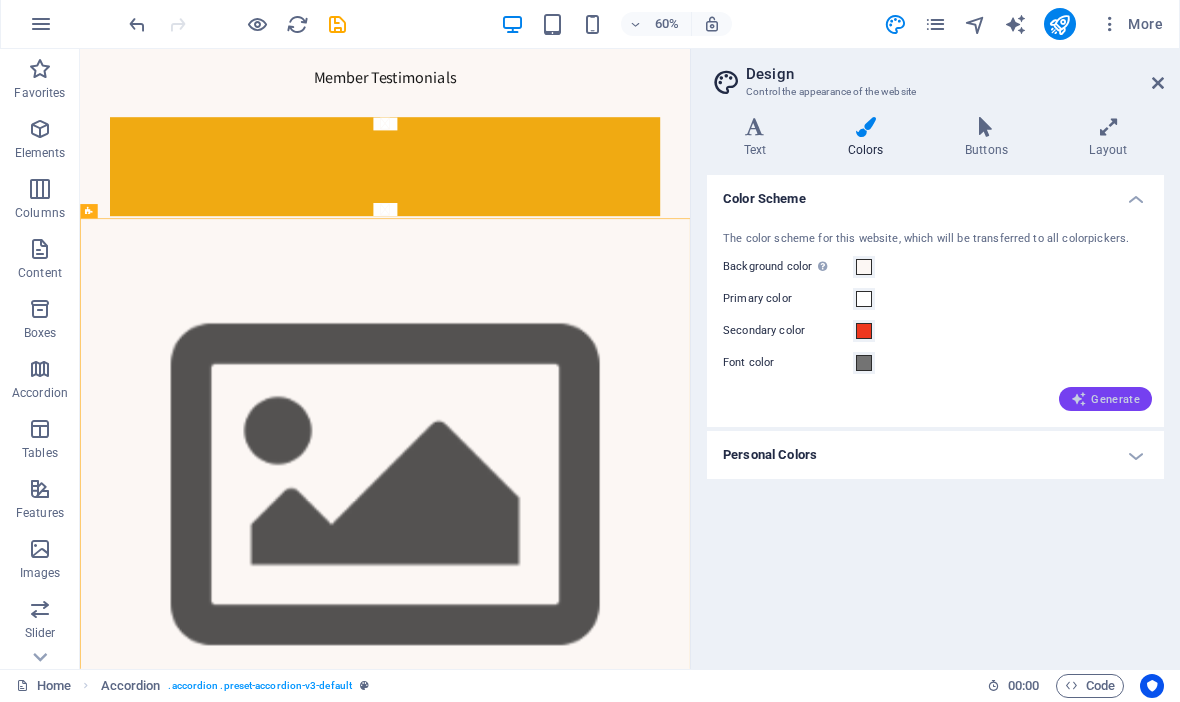 click on "Generate" at bounding box center (1105, 400) 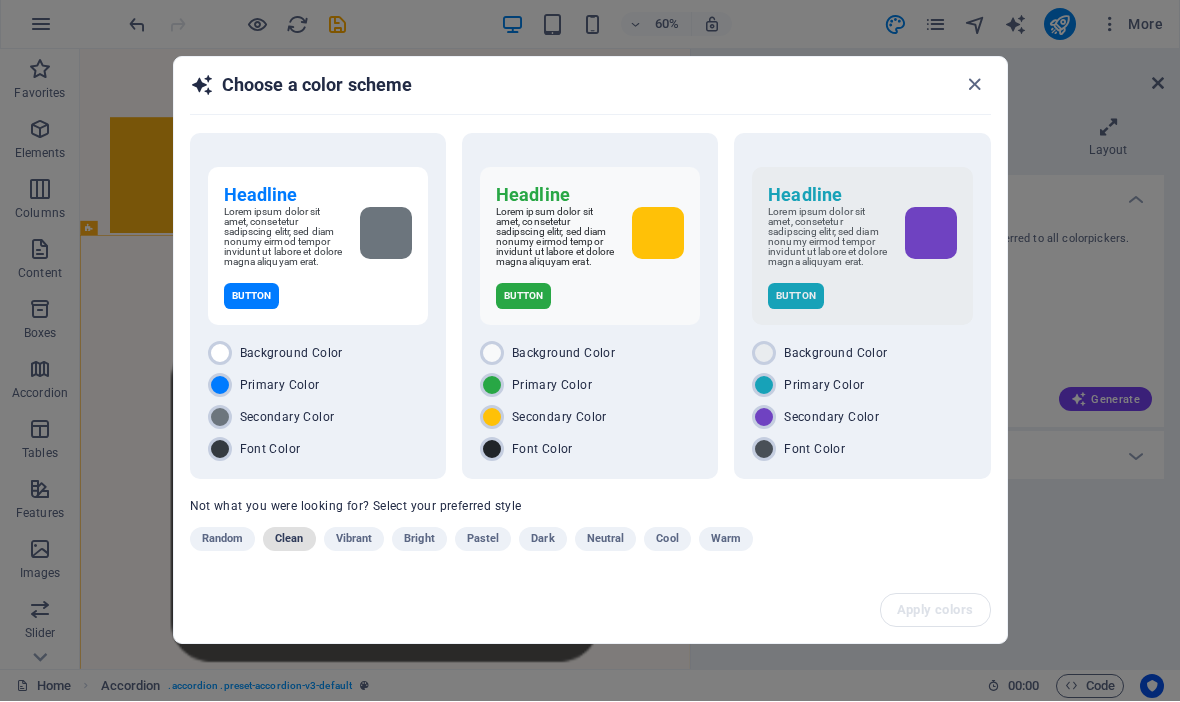 click on "Clean" at bounding box center (289, 540) 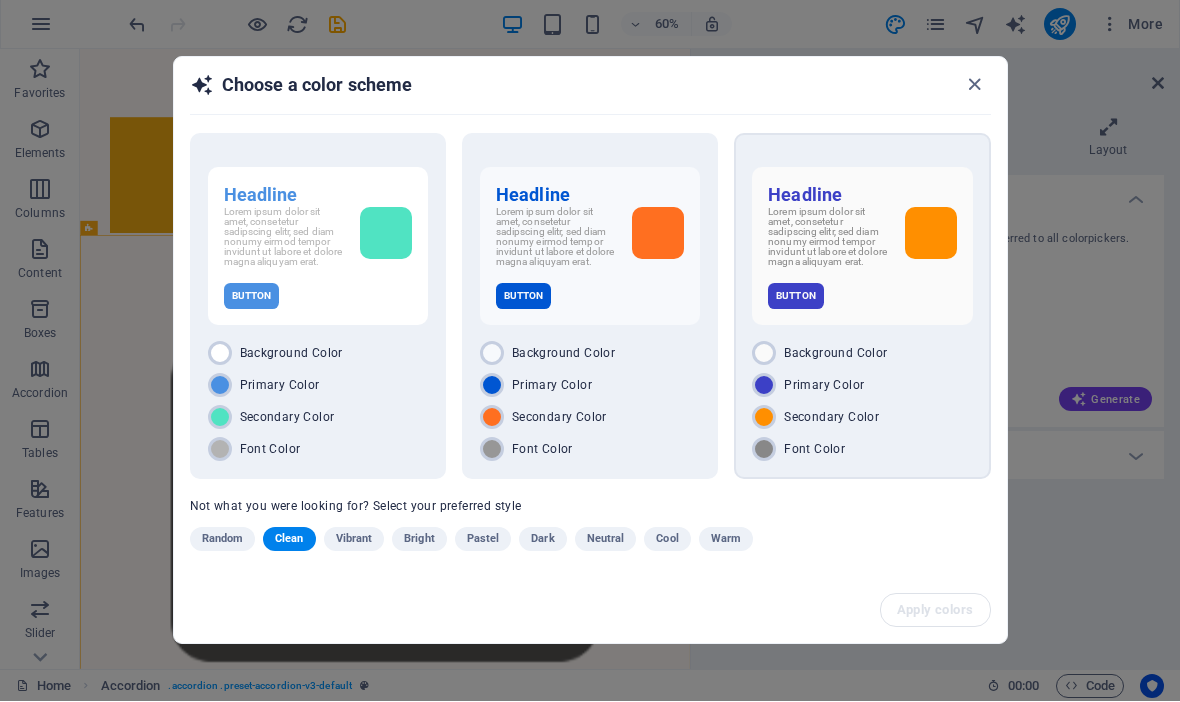 click on "Primary Color" at bounding box center [862, 386] 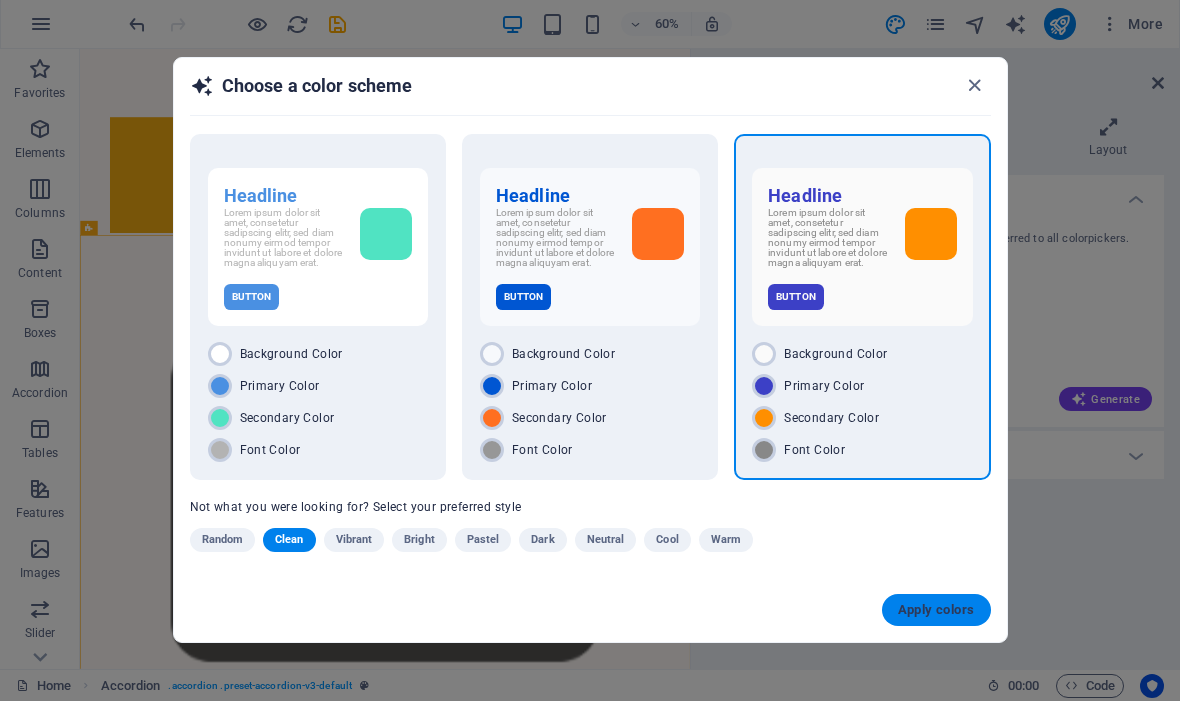 click on "Apply colors" at bounding box center (936, 611) 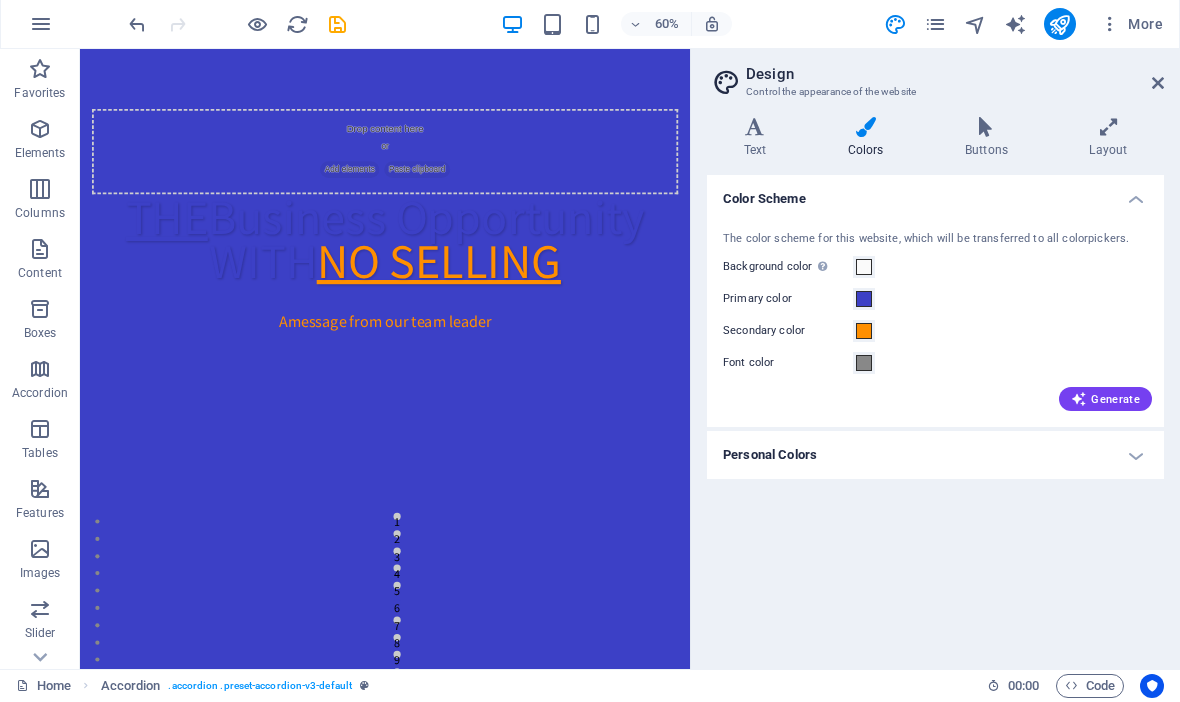 scroll, scrollTop: 0, scrollLeft: 0, axis: both 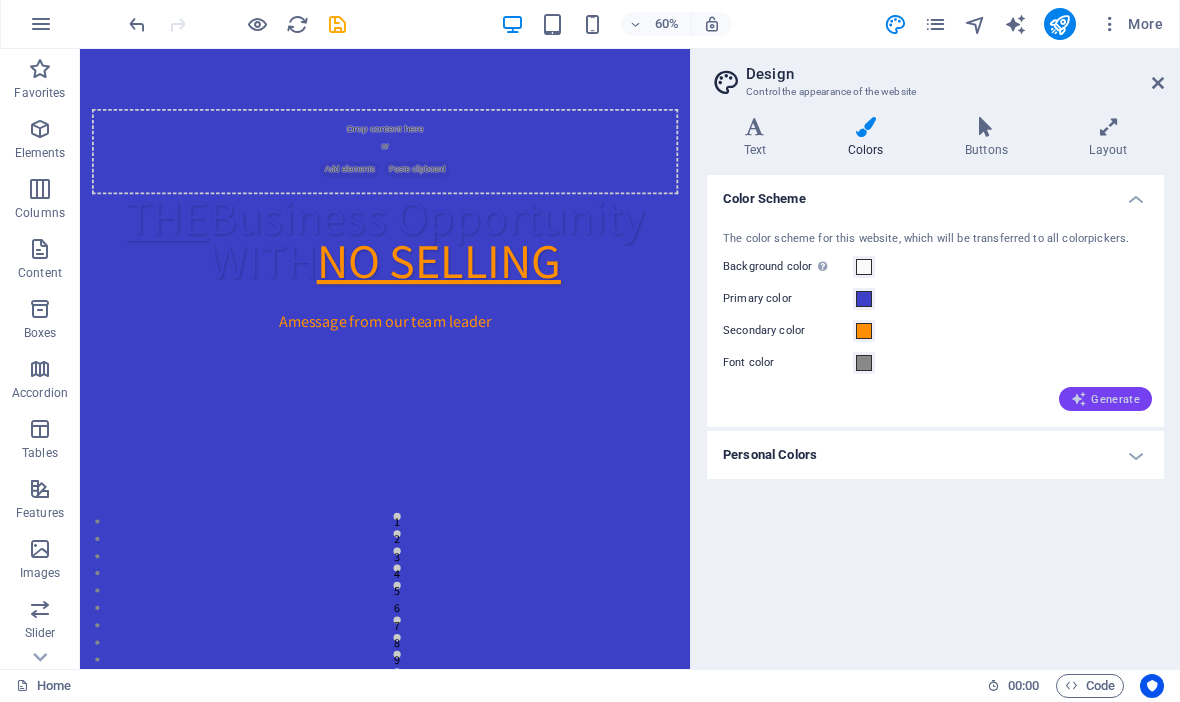 click on "Generate" at bounding box center [1105, 400] 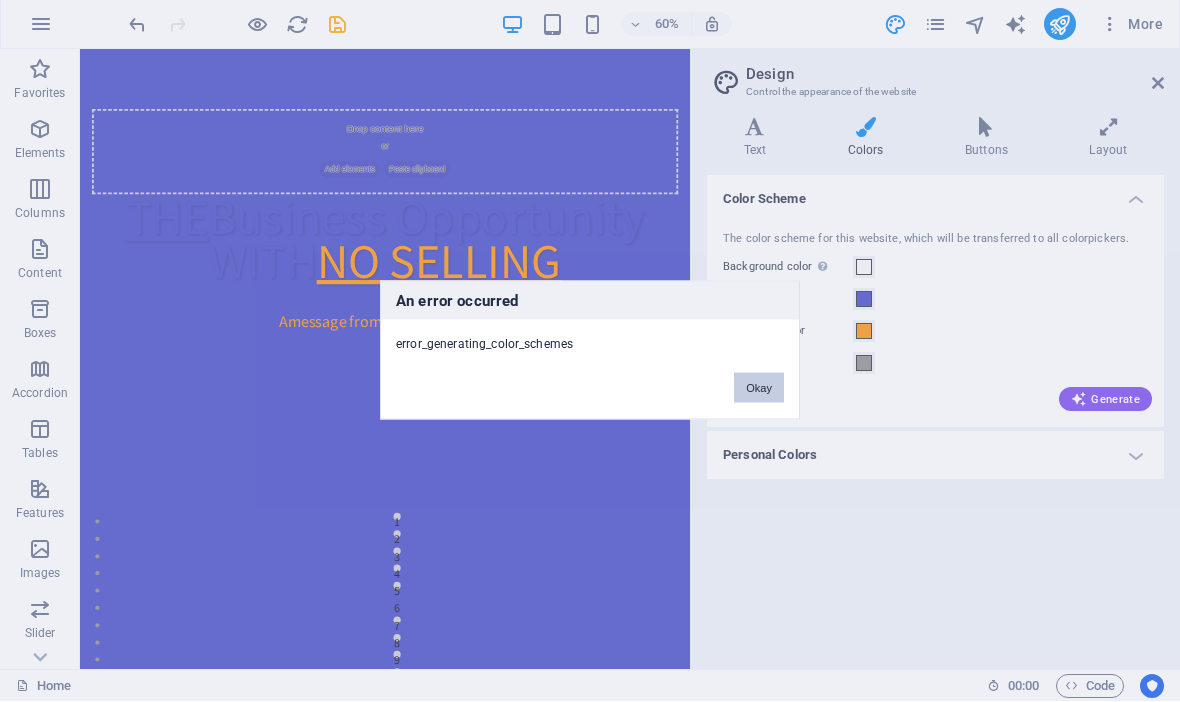 click on "Okay" at bounding box center (759, 389) 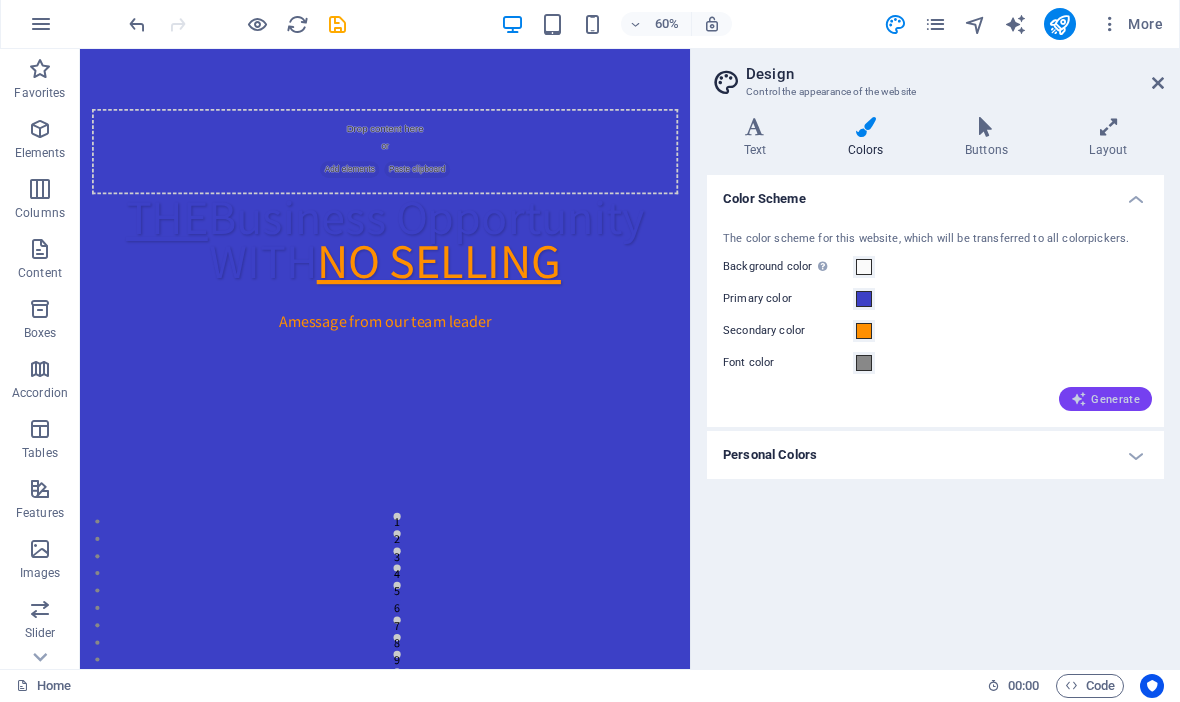 click on "Generate" at bounding box center (1105, 400) 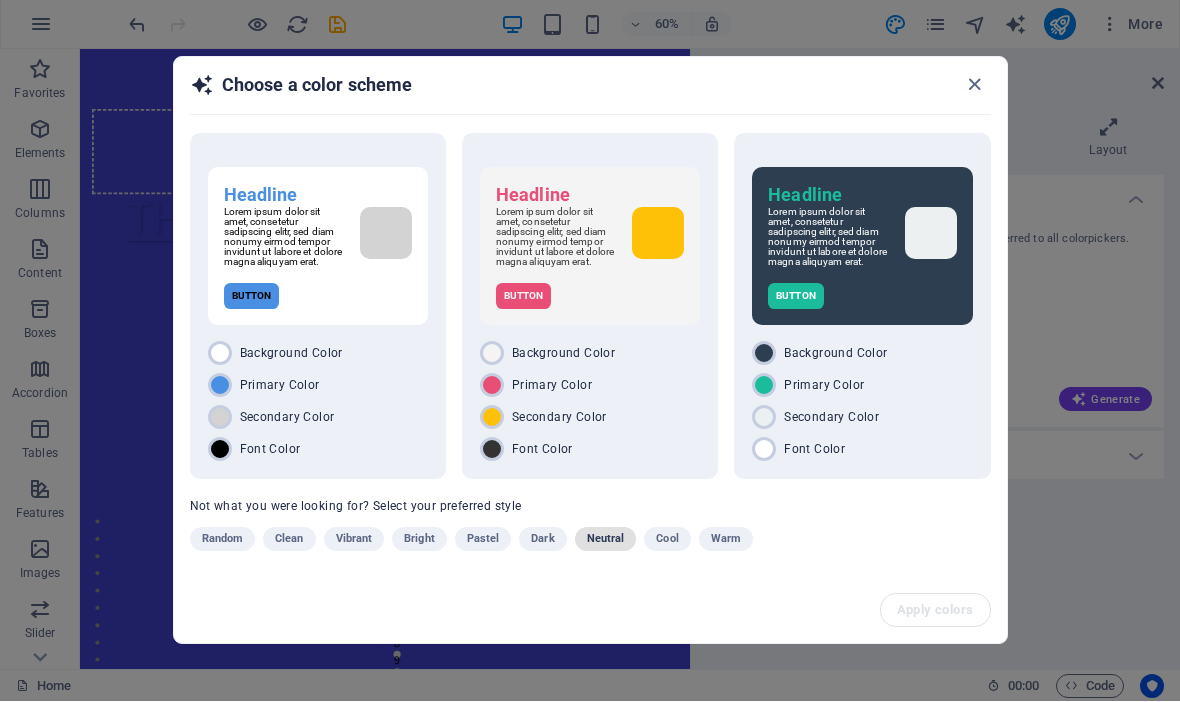 click on "Neutral" at bounding box center (606, 540) 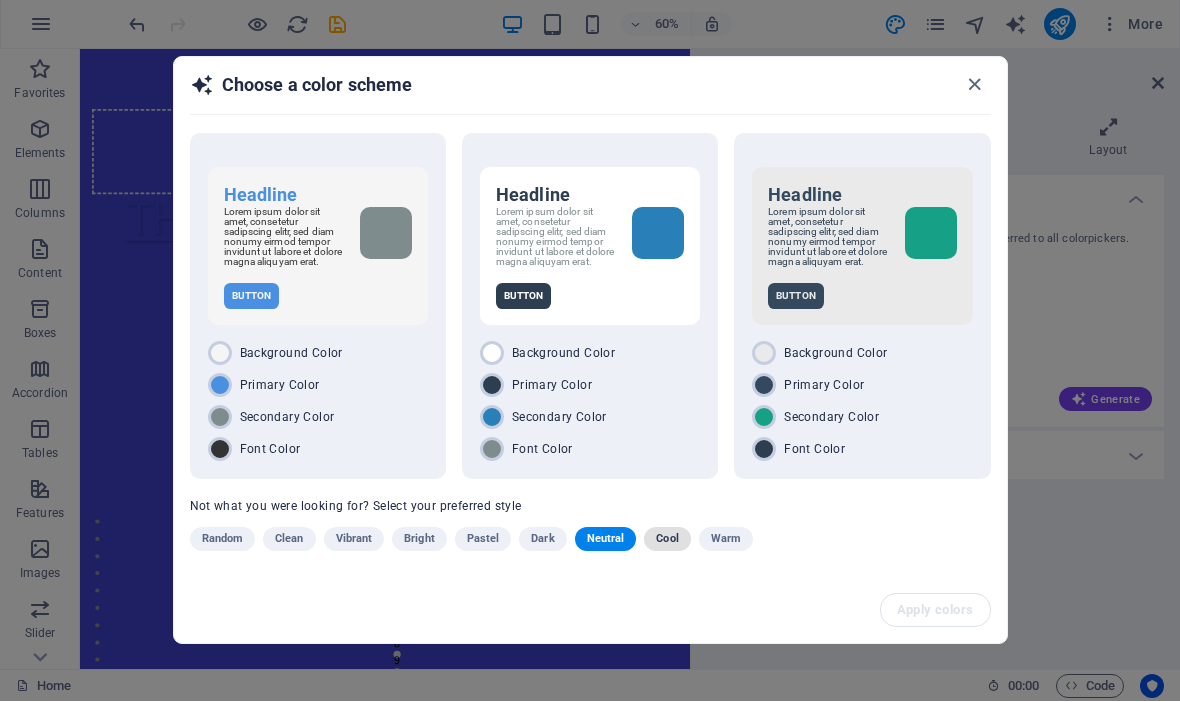 click on "Cool" at bounding box center (667, 540) 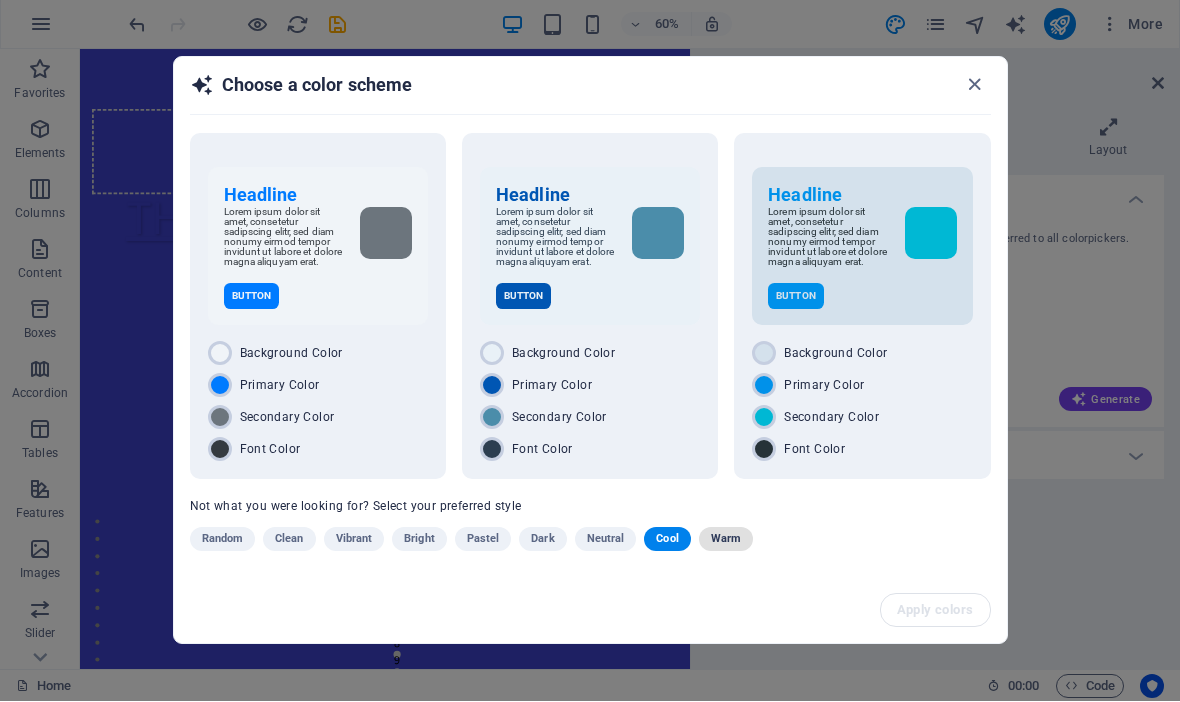 click on "Warm" at bounding box center [726, 540] 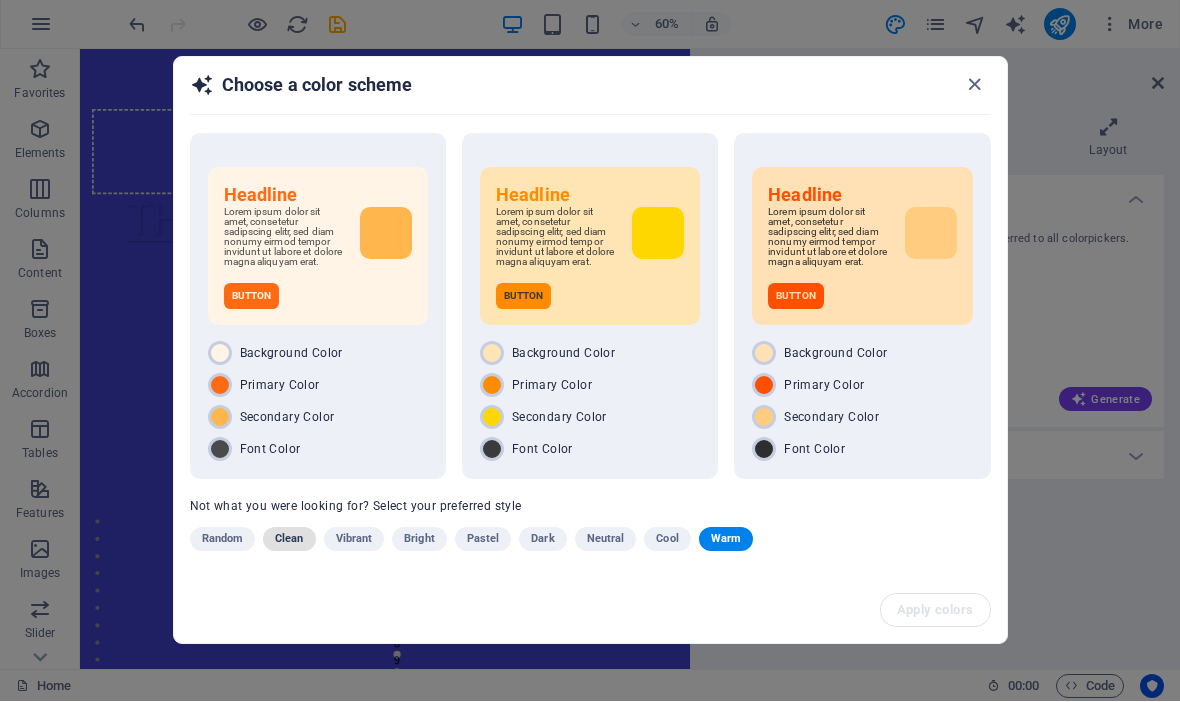 click on "Clean" at bounding box center (289, 540) 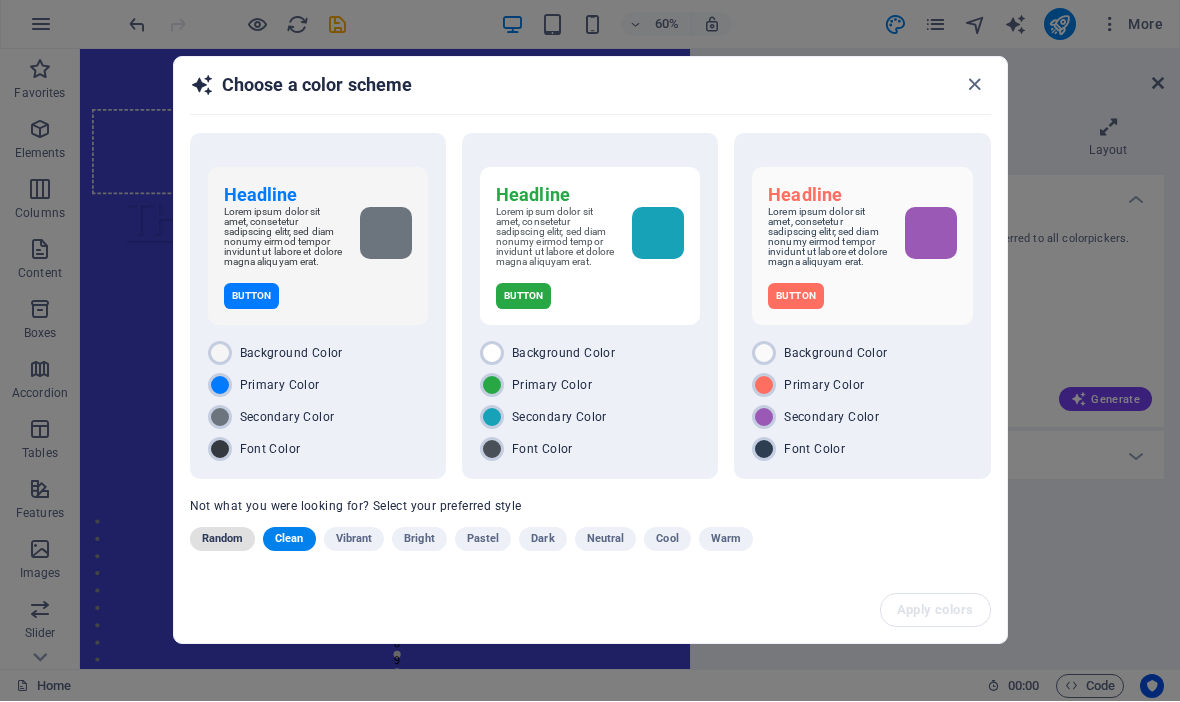click on "Random" at bounding box center (223, 540) 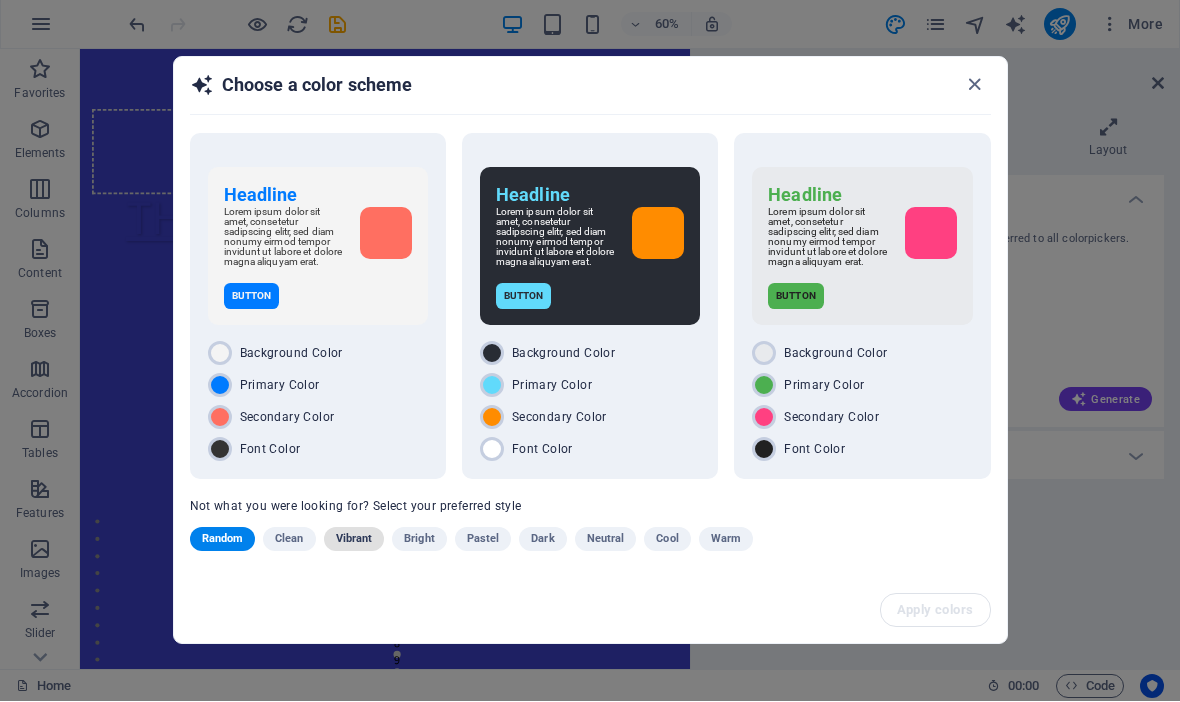 click on "Vibrant" at bounding box center [354, 540] 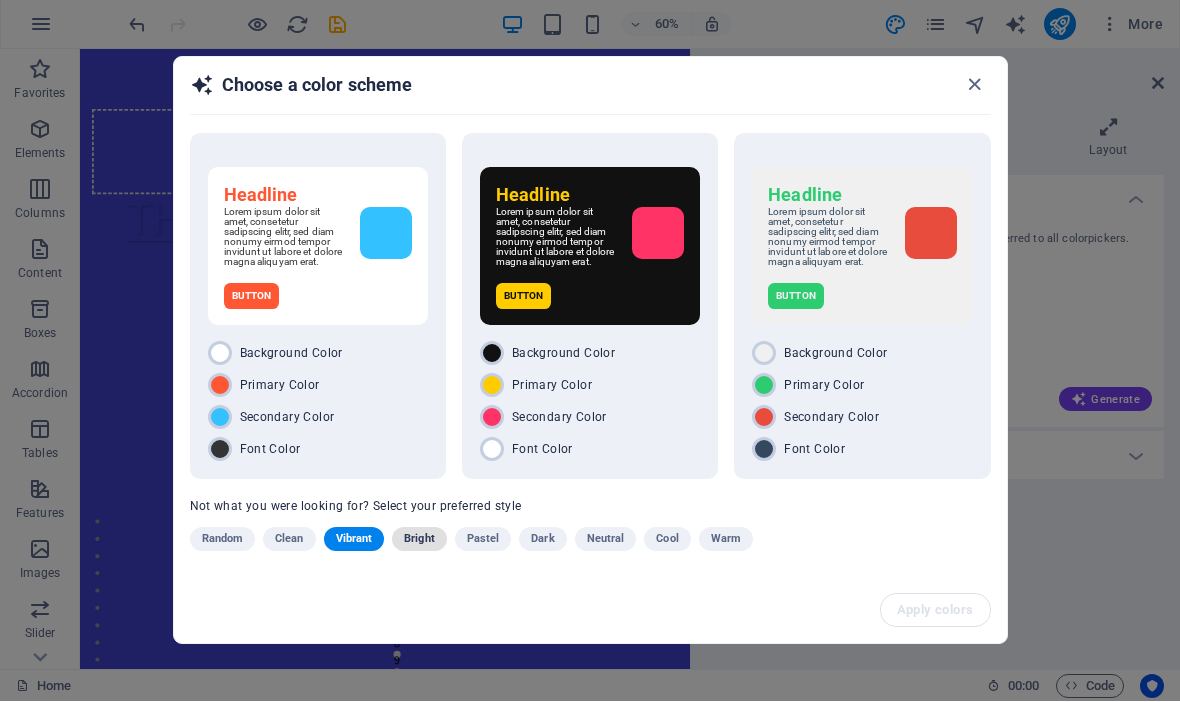 click on "Bright" at bounding box center (419, 540) 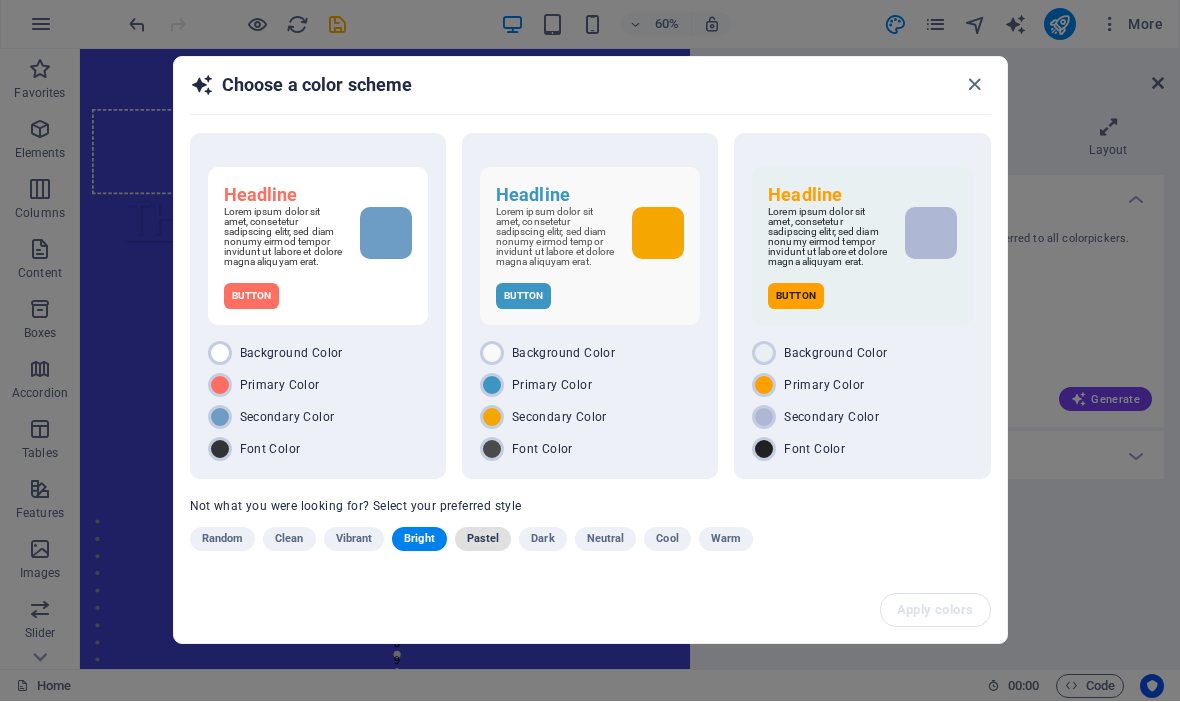 click on "Pastel" at bounding box center (483, 540) 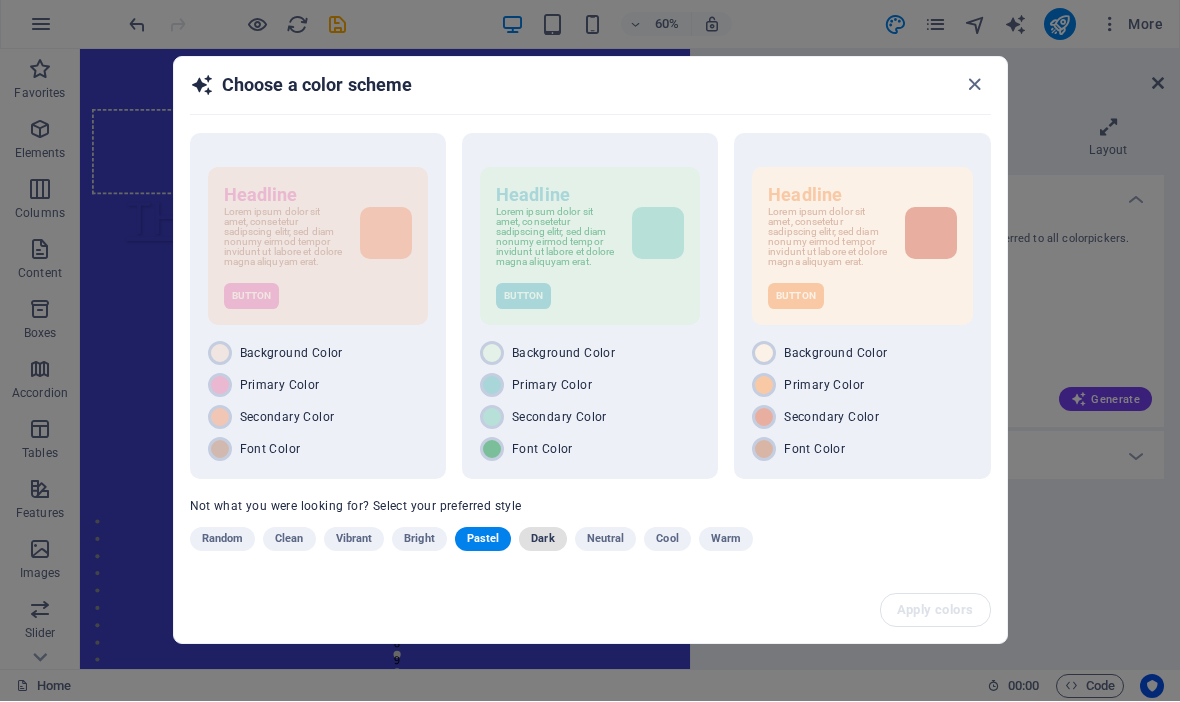 click on "Dark" at bounding box center [542, 540] 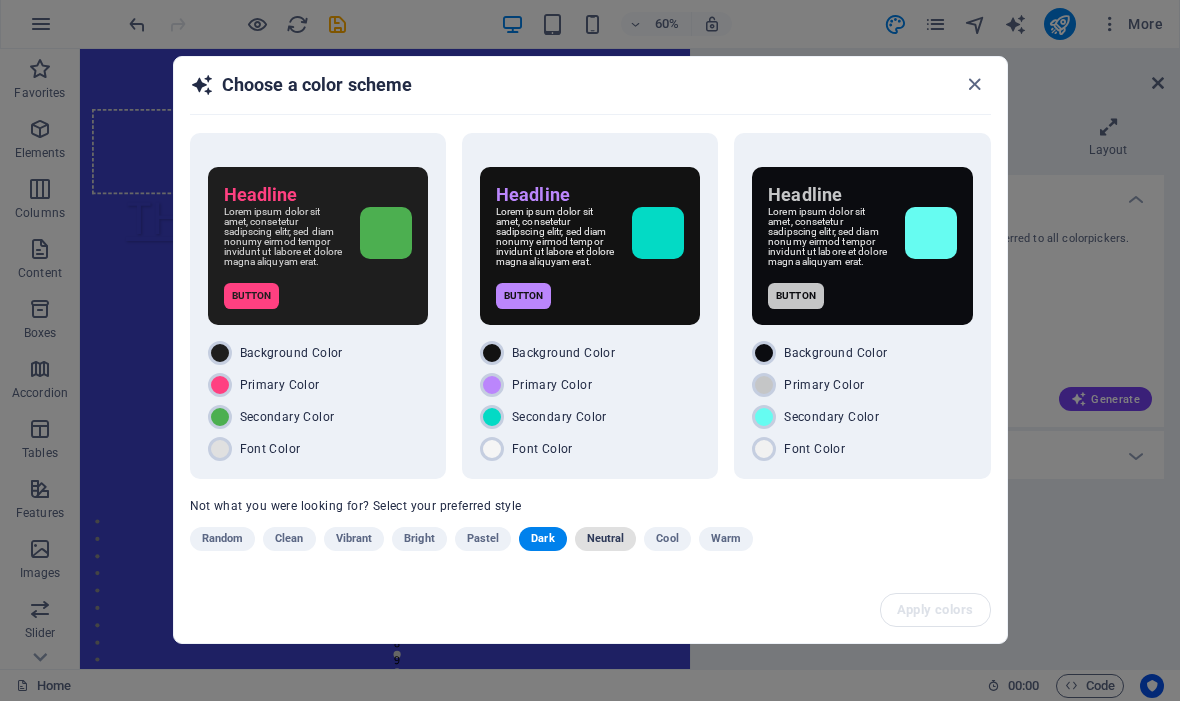 click on "Neutral" at bounding box center [606, 540] 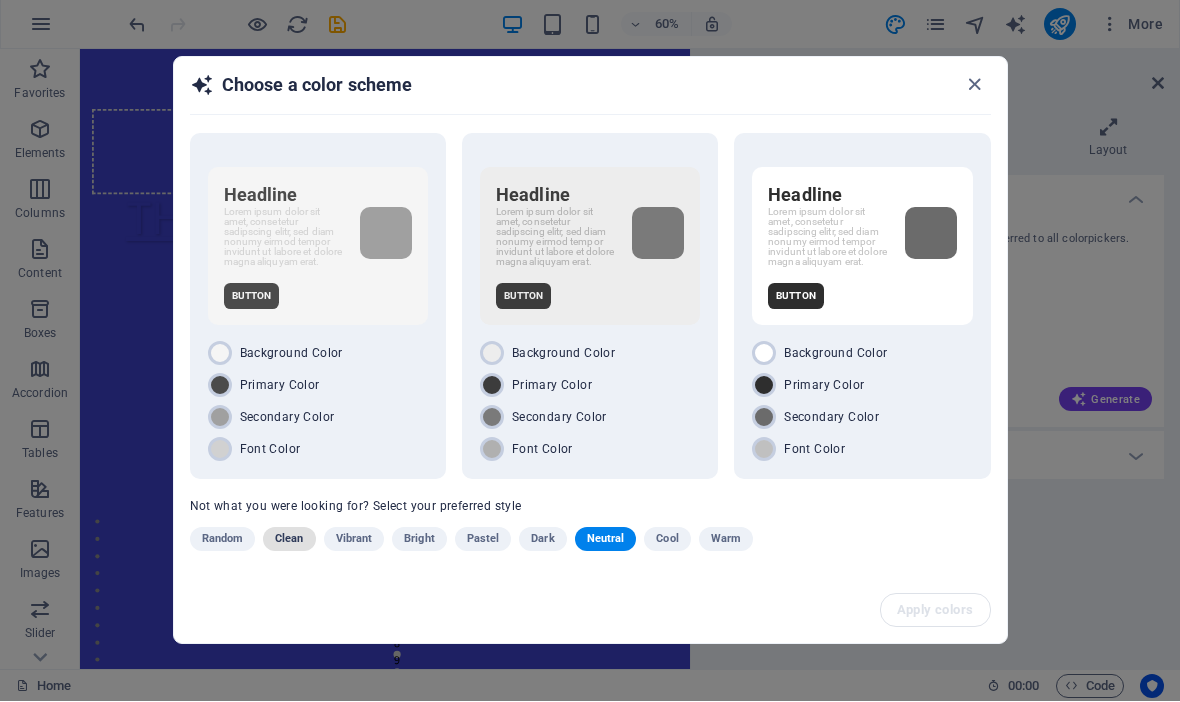 click on "Clean" at bounding box center [289, 540] 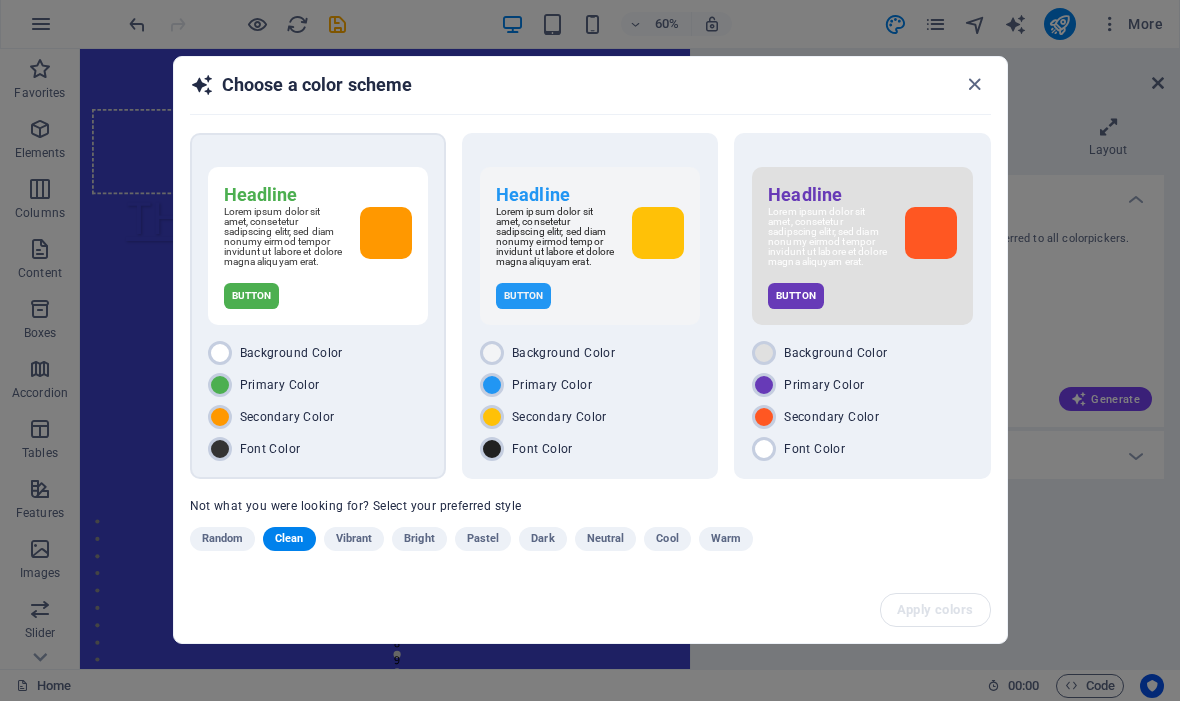 click on "Secondary Color" at bounding box center [318, 418] 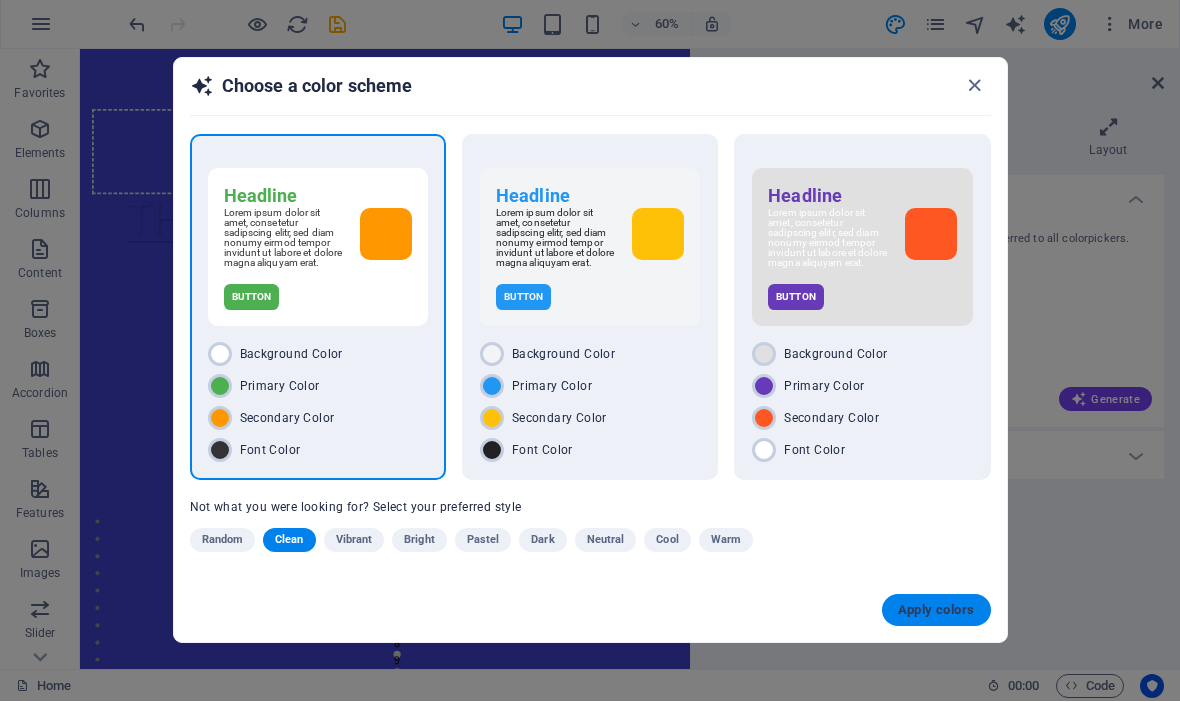click on "Apply colors" at bounding box center [936, 611] 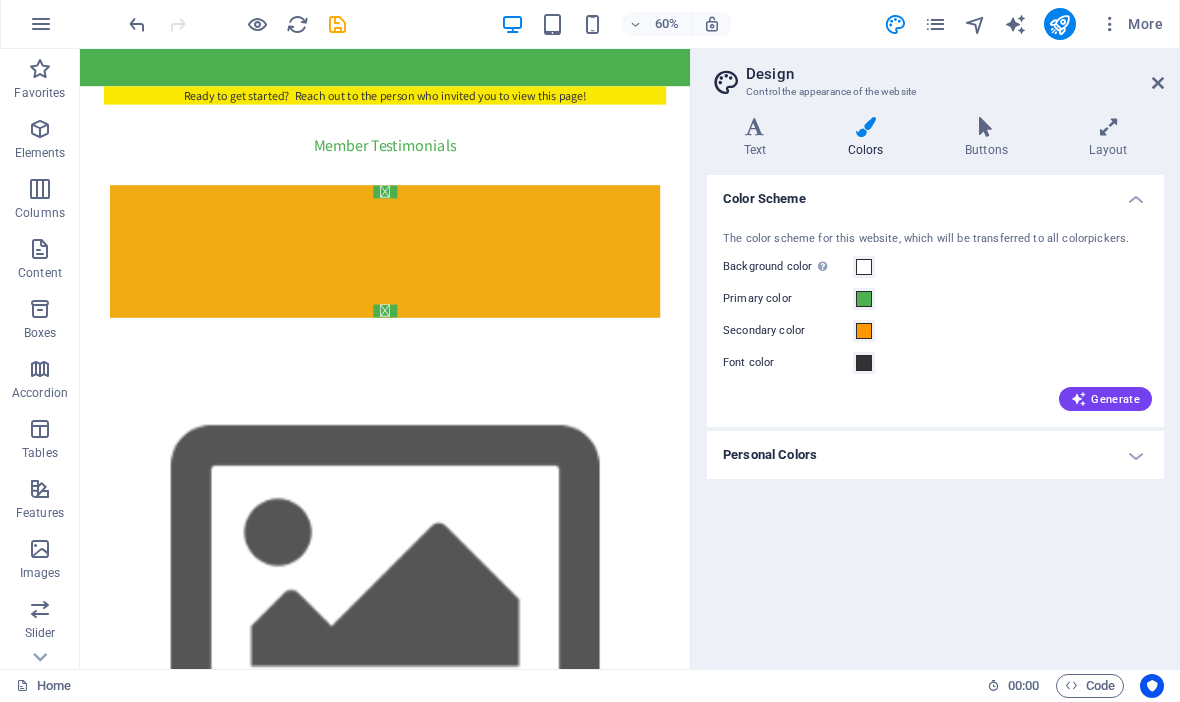 scroll, scrollTop: 1157, scrollLeft: 0, axis: vertical 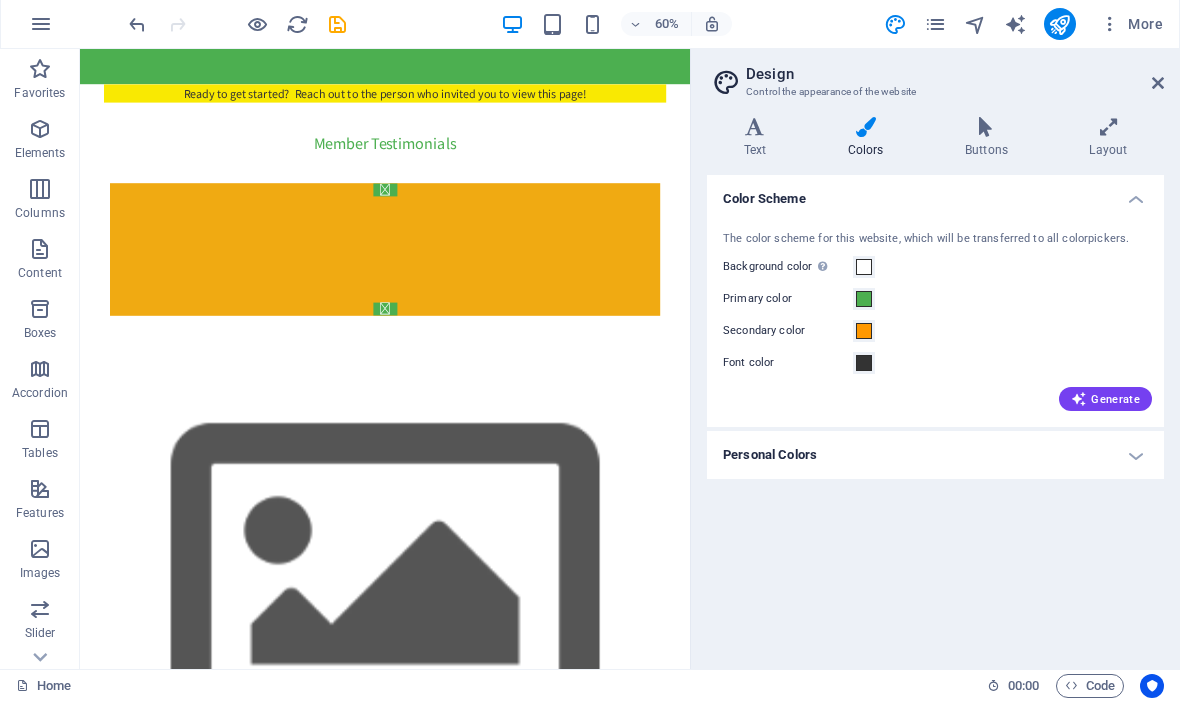 click on "Headline" at bounding box center (588, 1378) 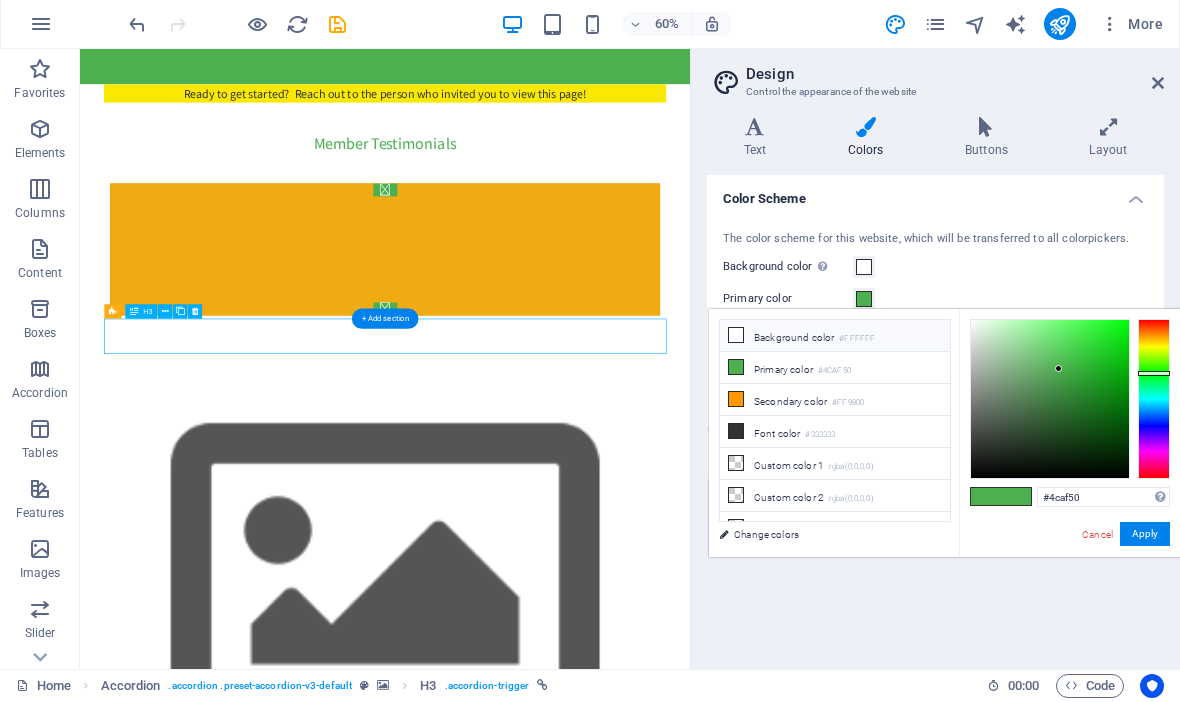 click at bounding box center [736, 336] 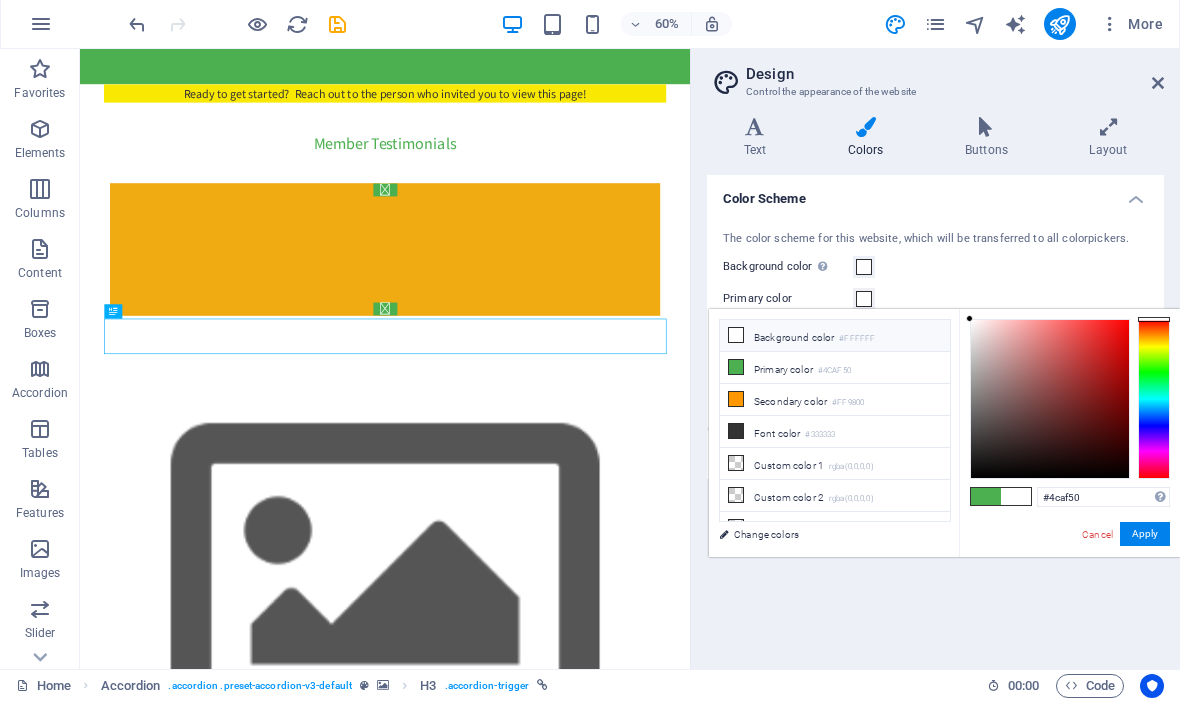 type on "#ffffff" 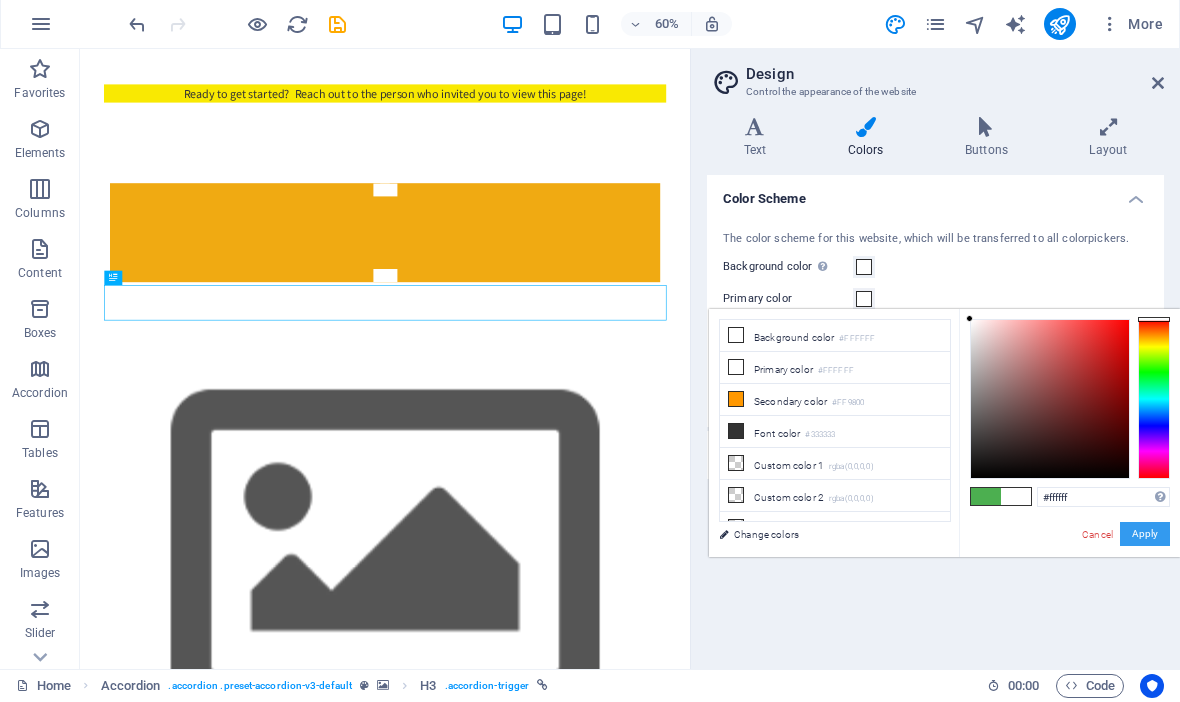 click on "Apply" at bounding box center [1145, 535] 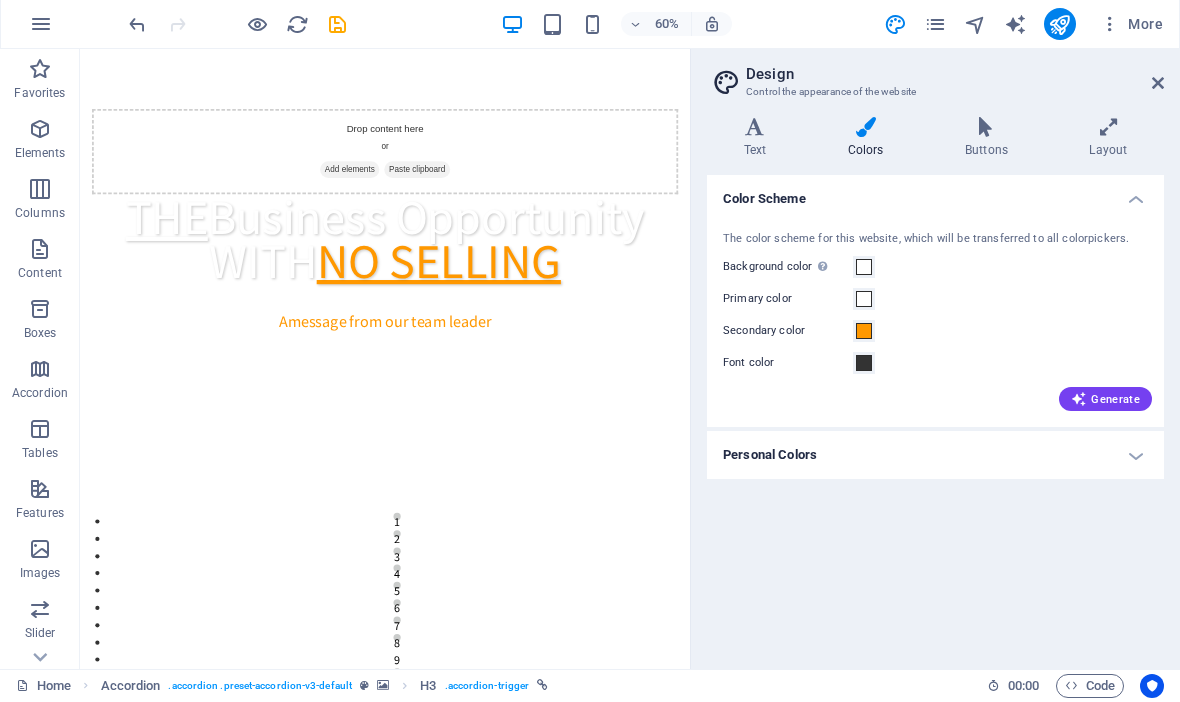 scroll, scrollTop: 0, scrollLeft: 0, axis: both 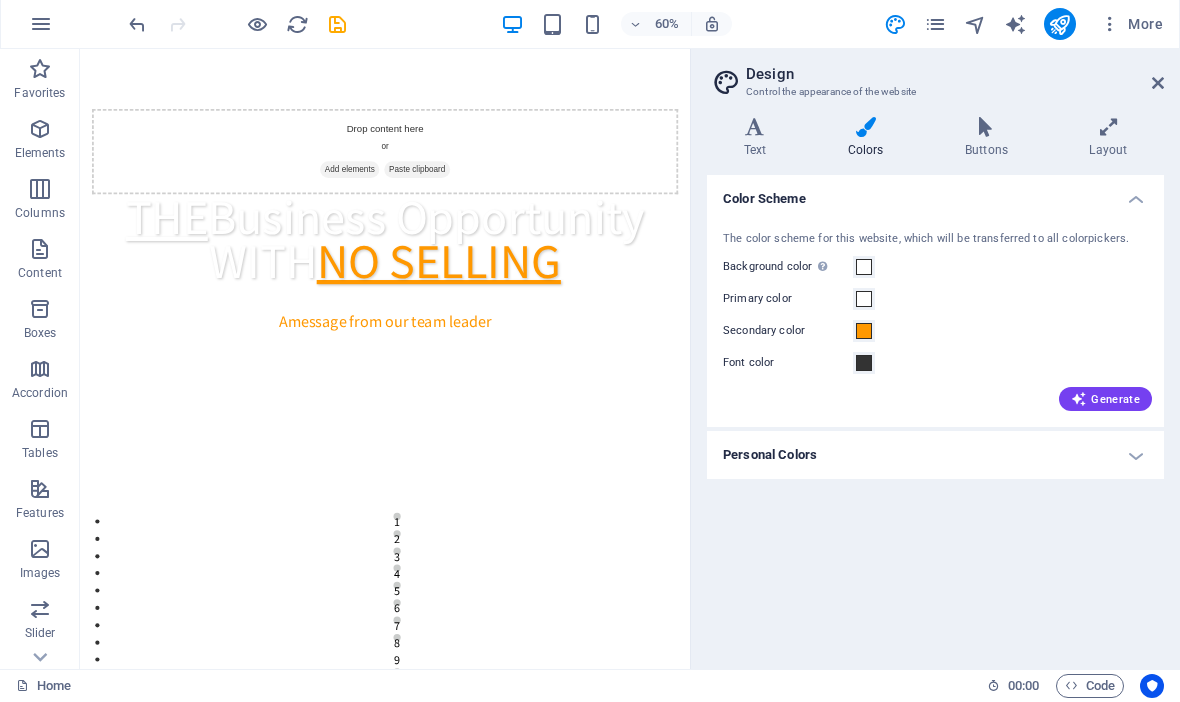click on "THE  Business Opportunity WITH  NO SELLING" at bounding box center (588, 363) 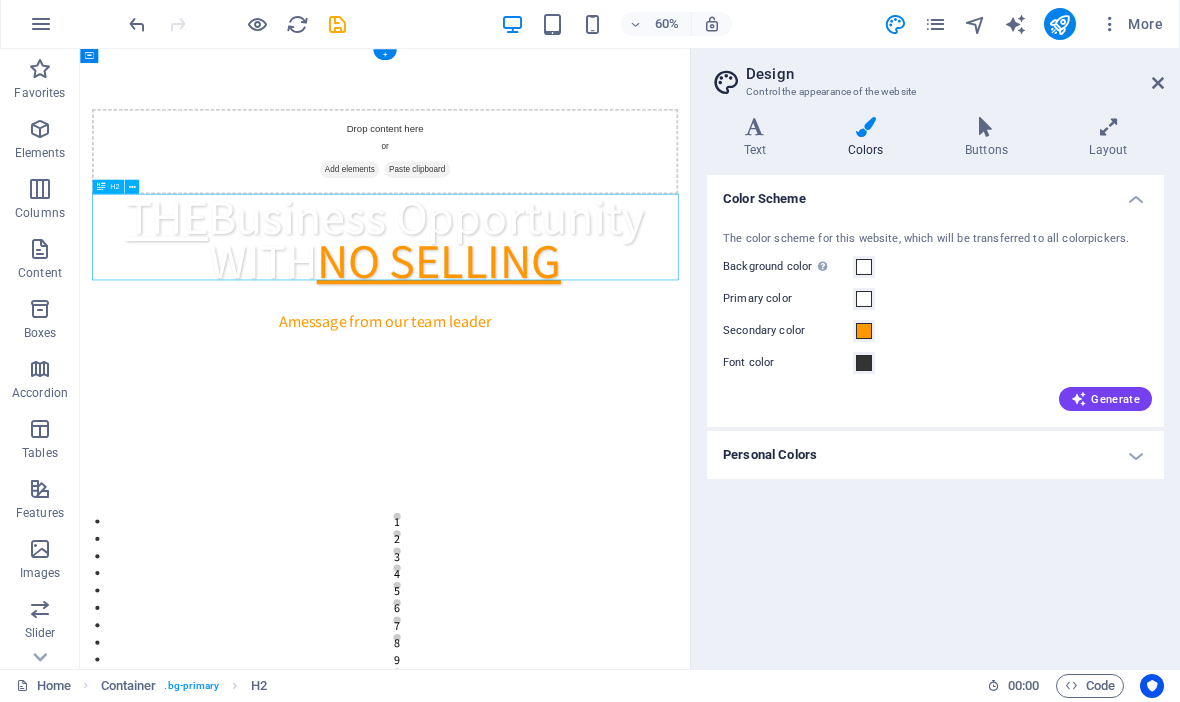 click on "THE  Business Opportunity WITH  NO SELLING" at bounding box center [588, 363] 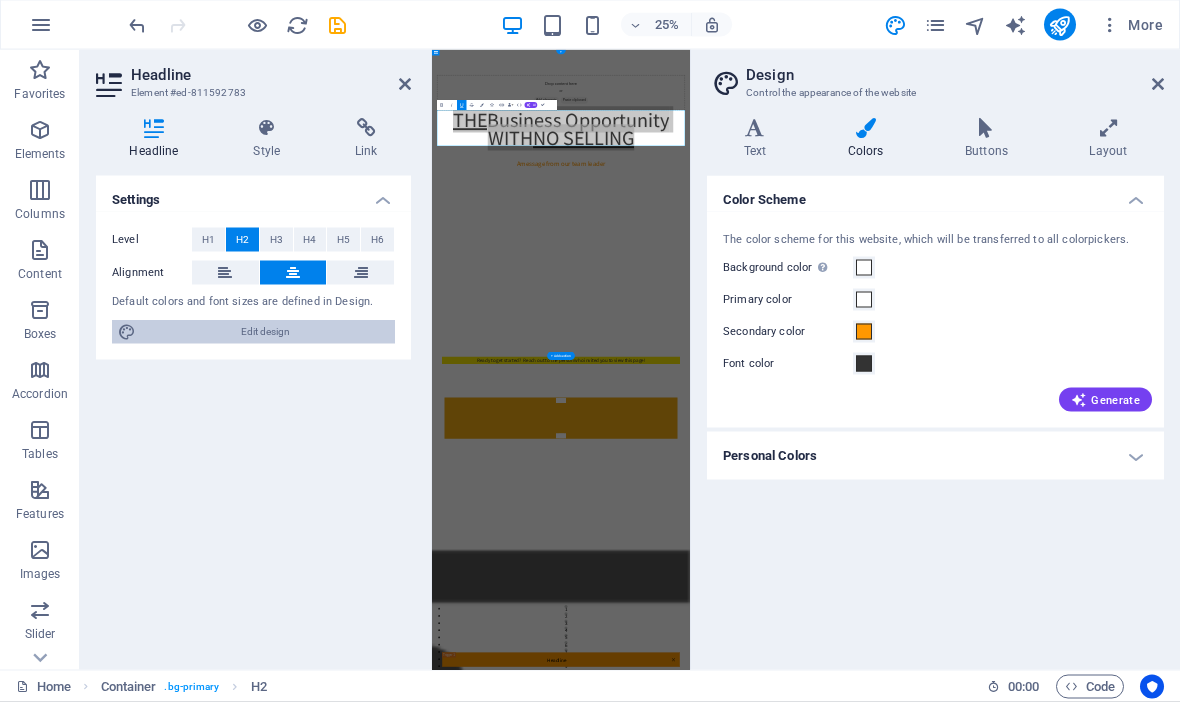 click on "Edit design" at bounding box center [265, 332] 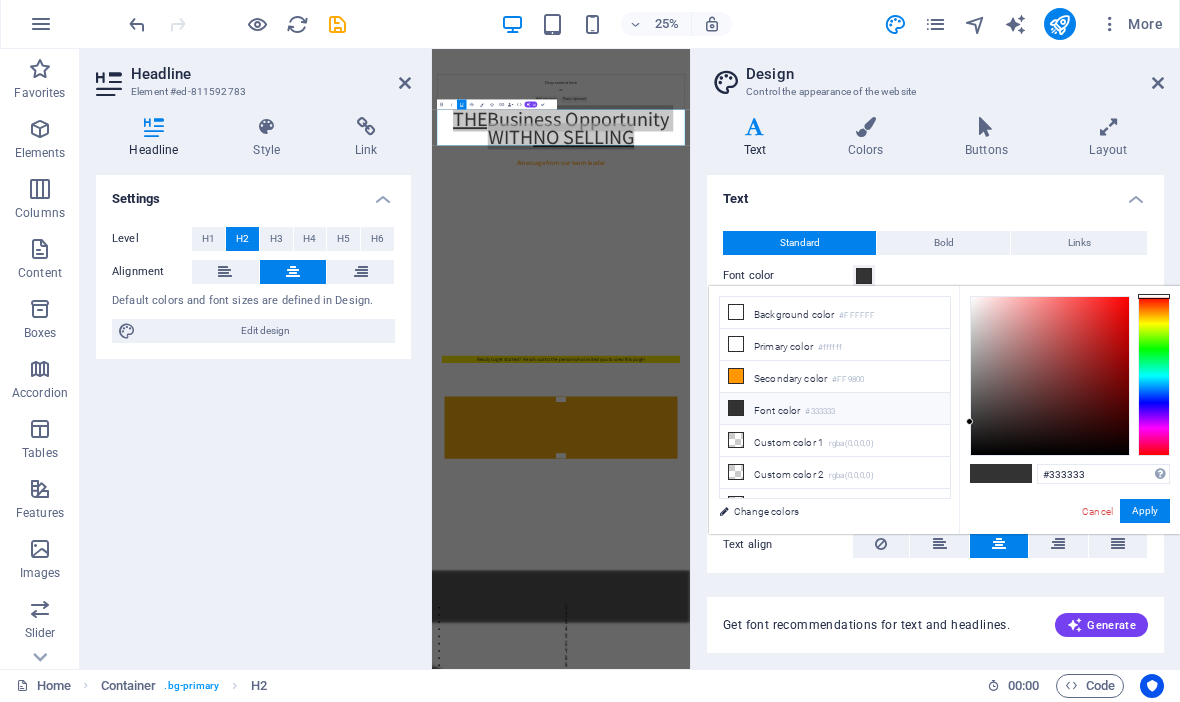 click on "Font color
#333333" at bounding box center [835, 410] 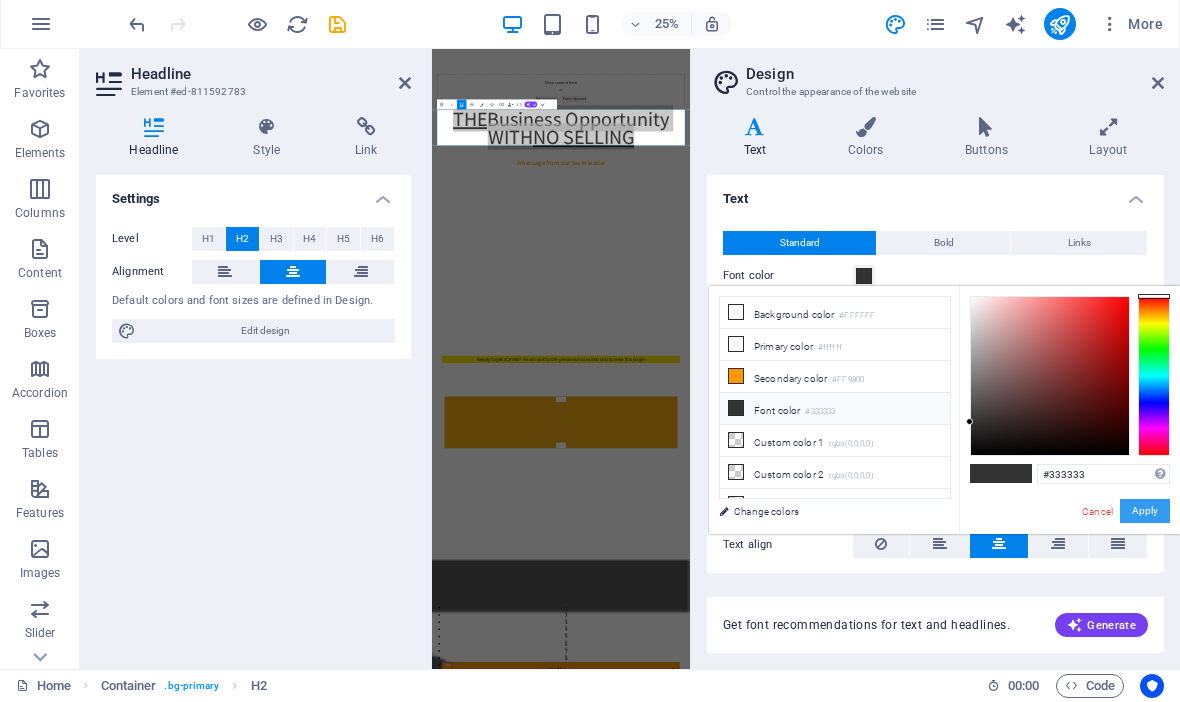 click on "Apply" at bounding box center (1145, 512) 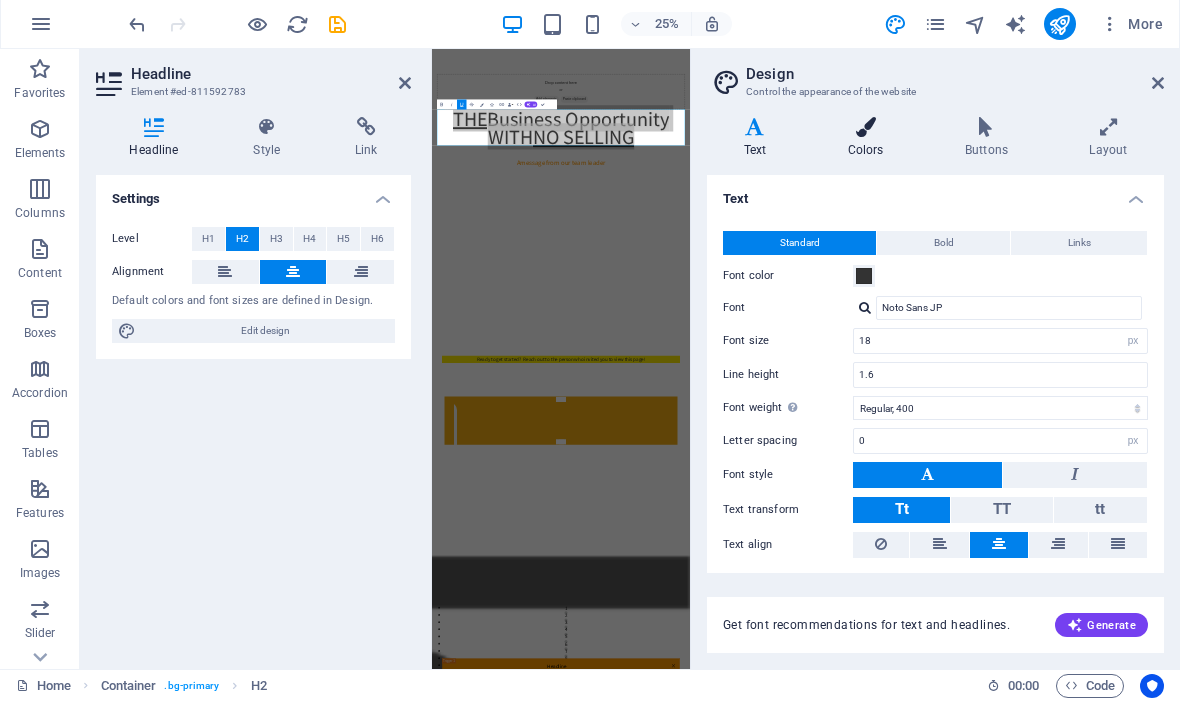 click at bounding box center (865, 128) 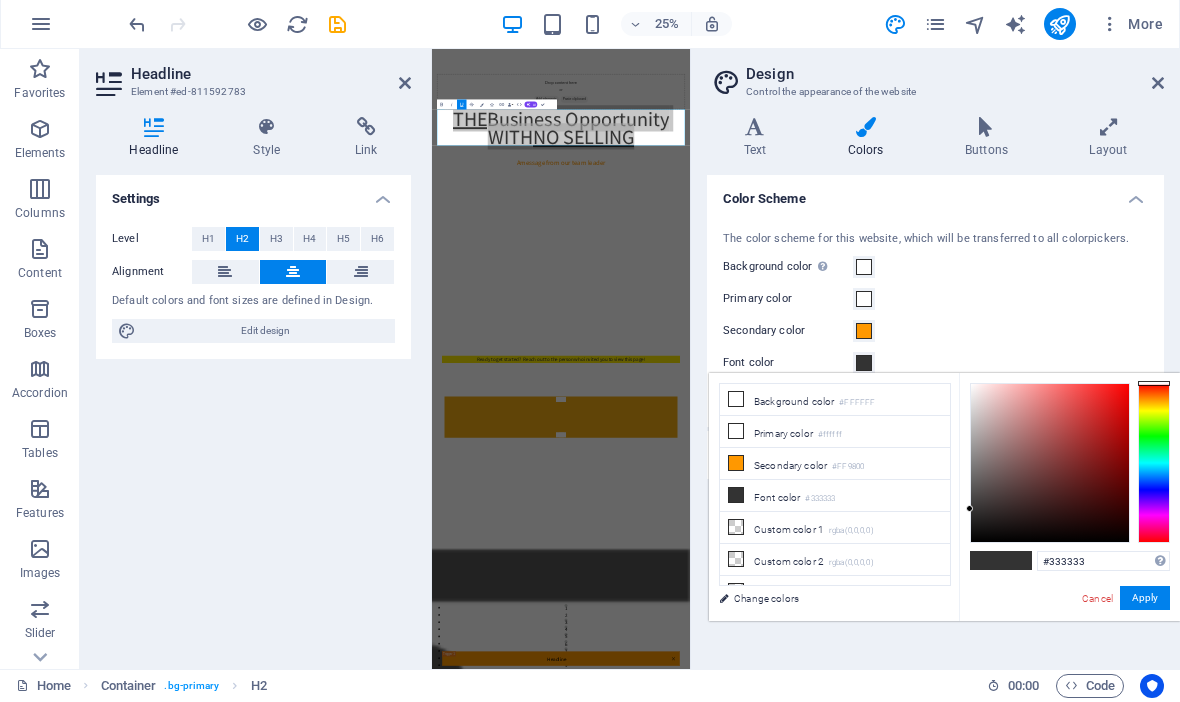 type on "#c83030" 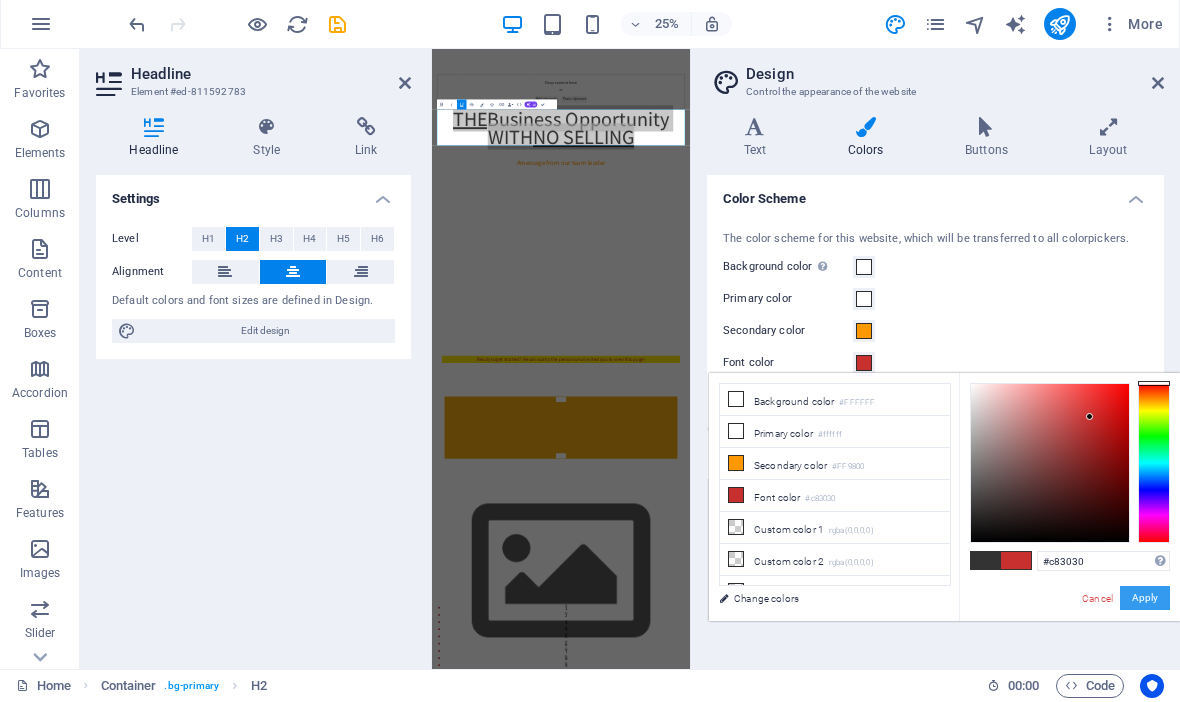 click on "Apply" at bounding box center (1145, 599) 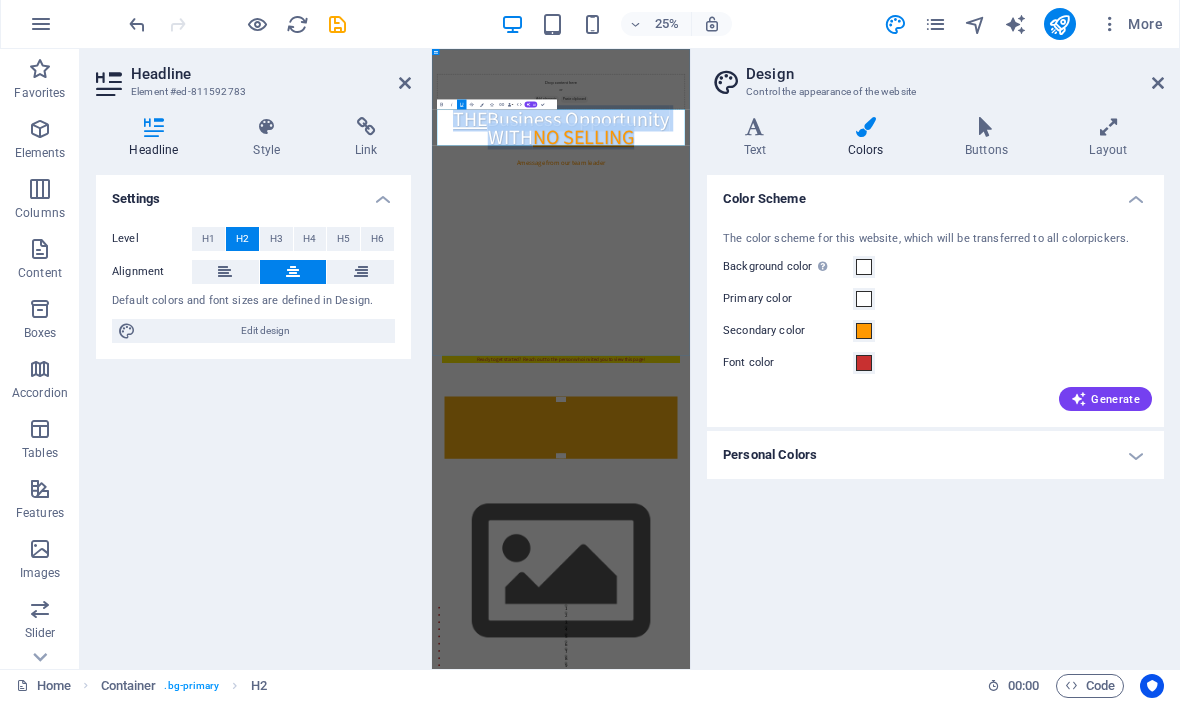 click on "THE  Business Opportunity WITH  NO SELLING" at bounding box center (948, 363) 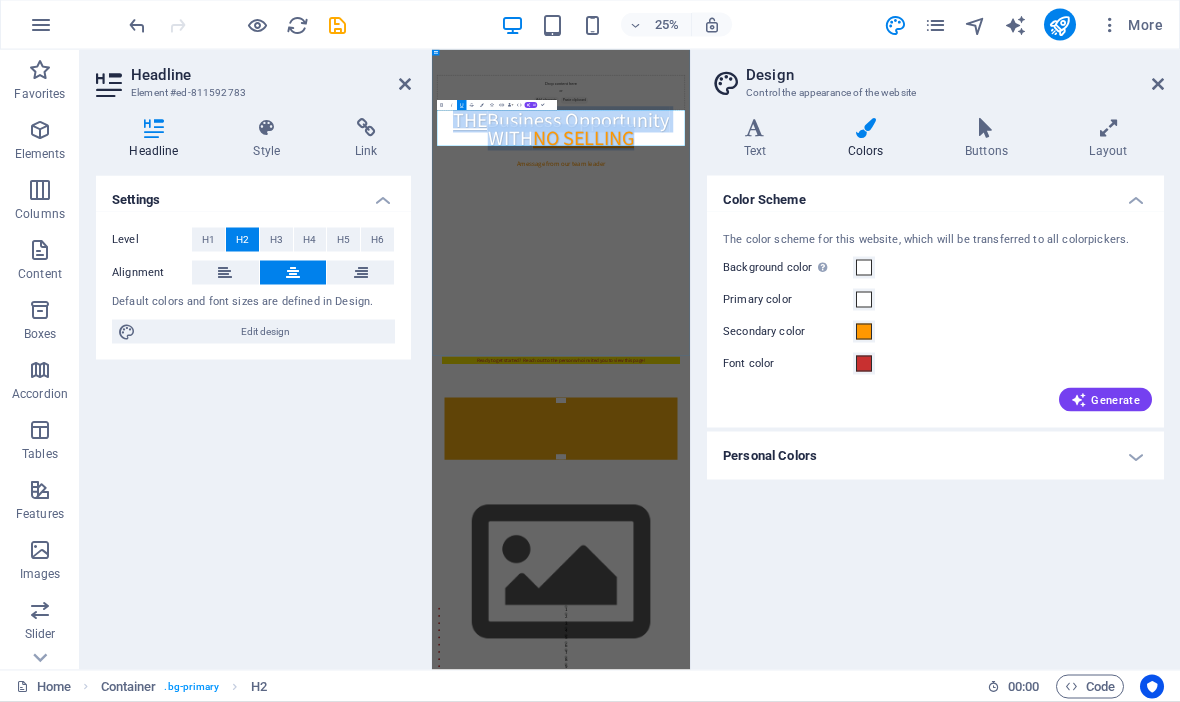 click on "THE  Business Opportunity WITH  NO SELLING" at bounding box center (948, 363) 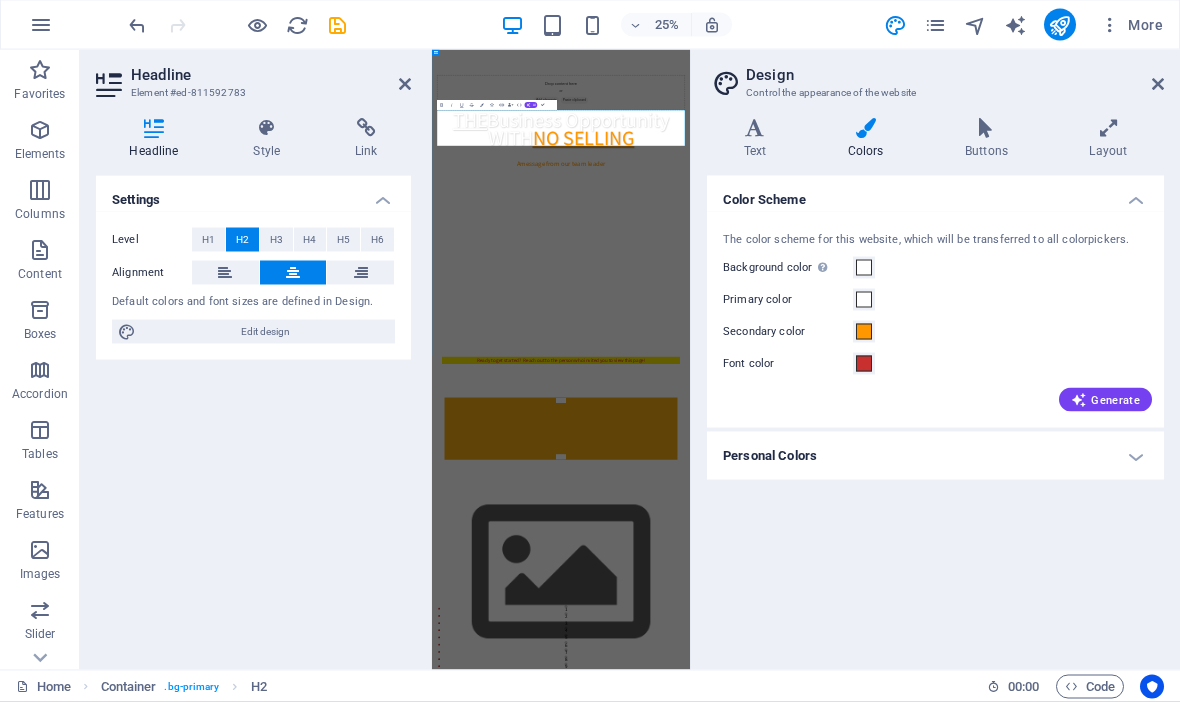 click on "THE  Business Opportunity WITH  NO SELLING" at bounding box center [948, 363] 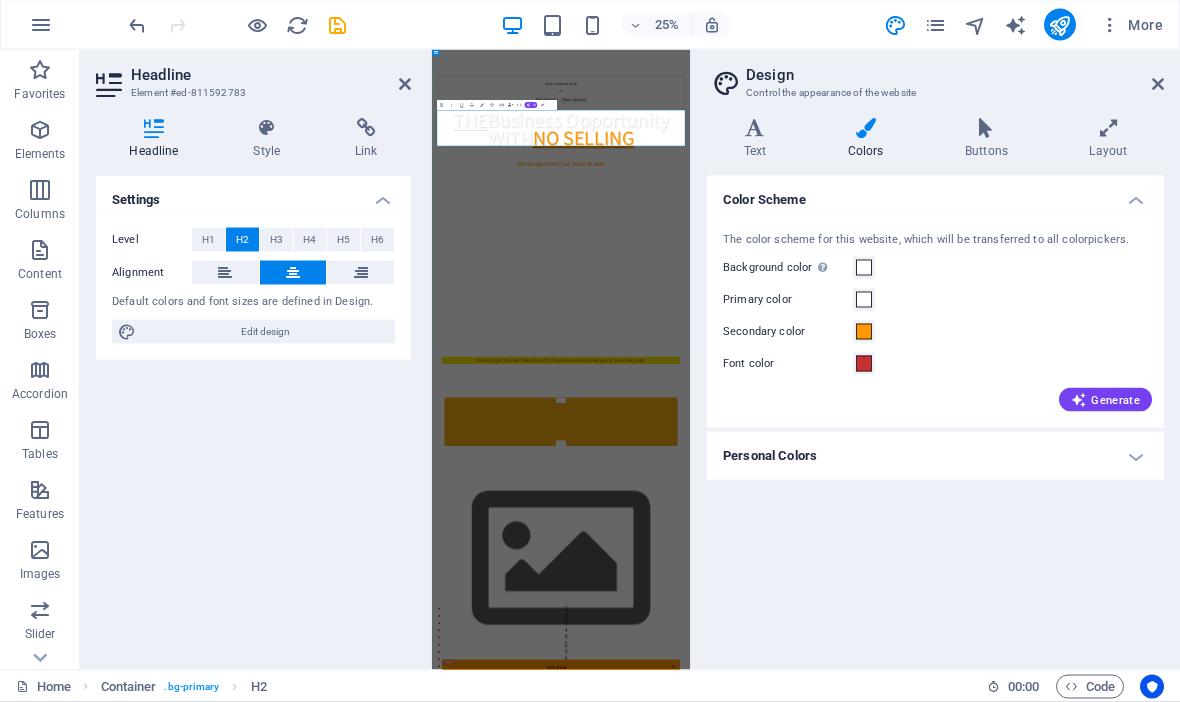 click on "THE" at bounding box center [584, 326] 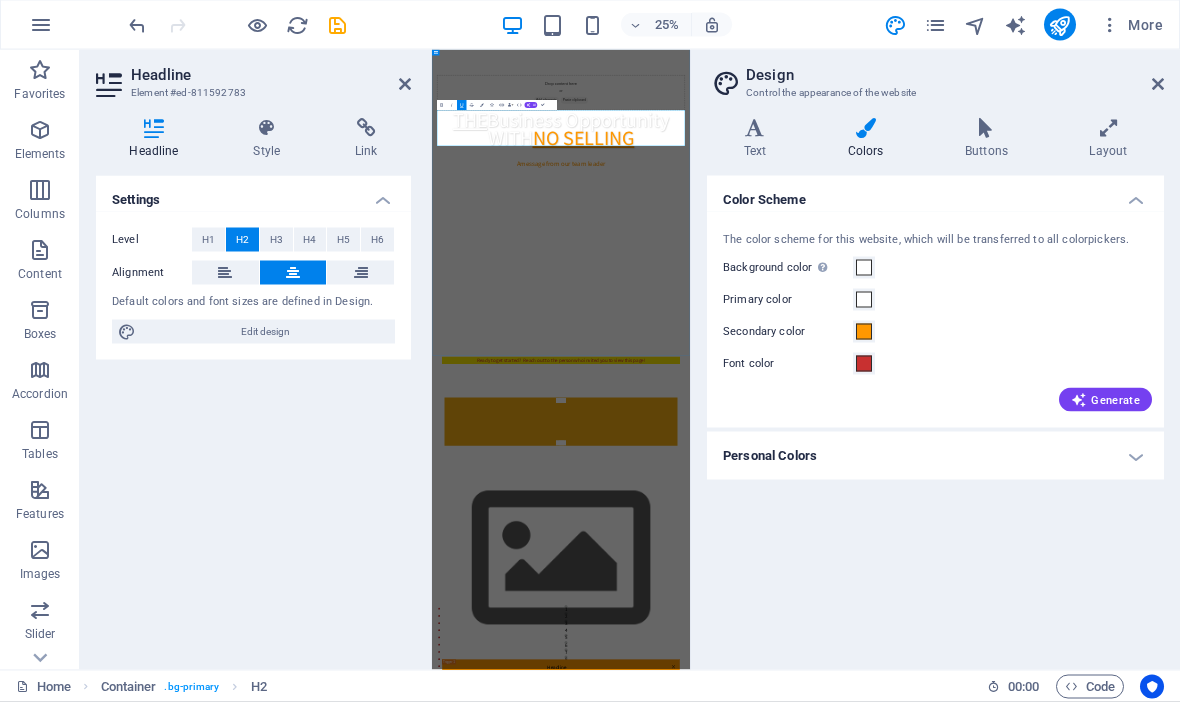 click on "THE" at bounding box center [584, 326] 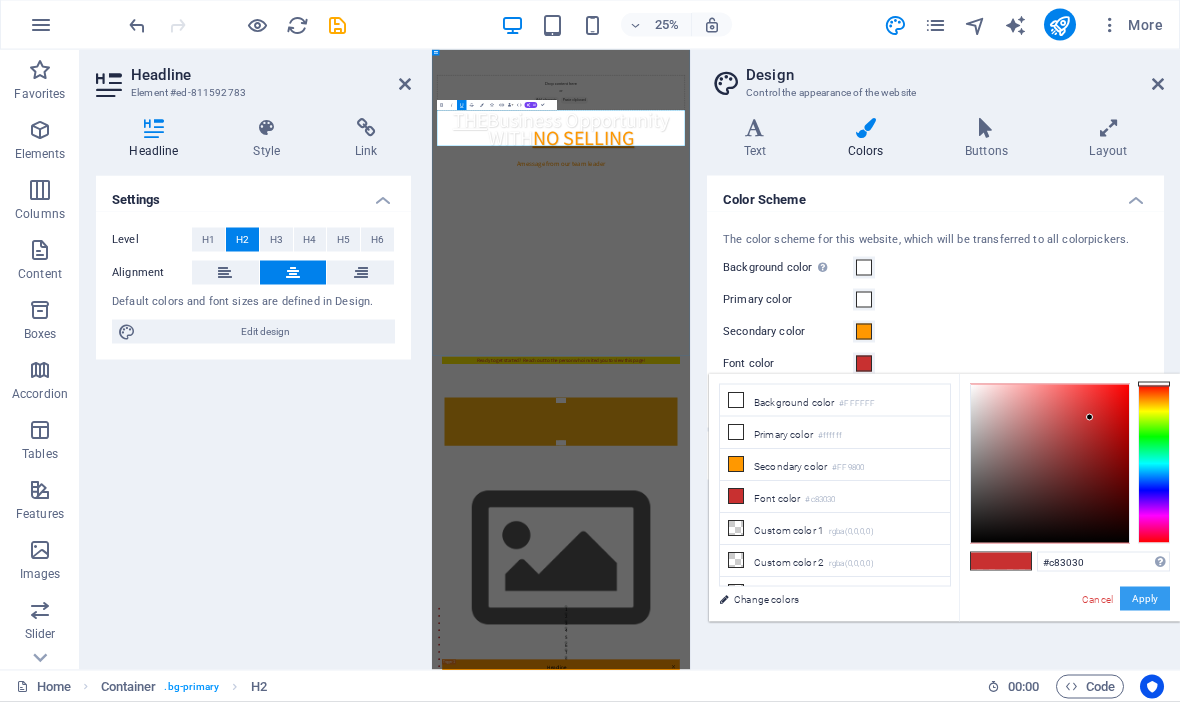 click on "Apply" at bounding box center (1145, 599) 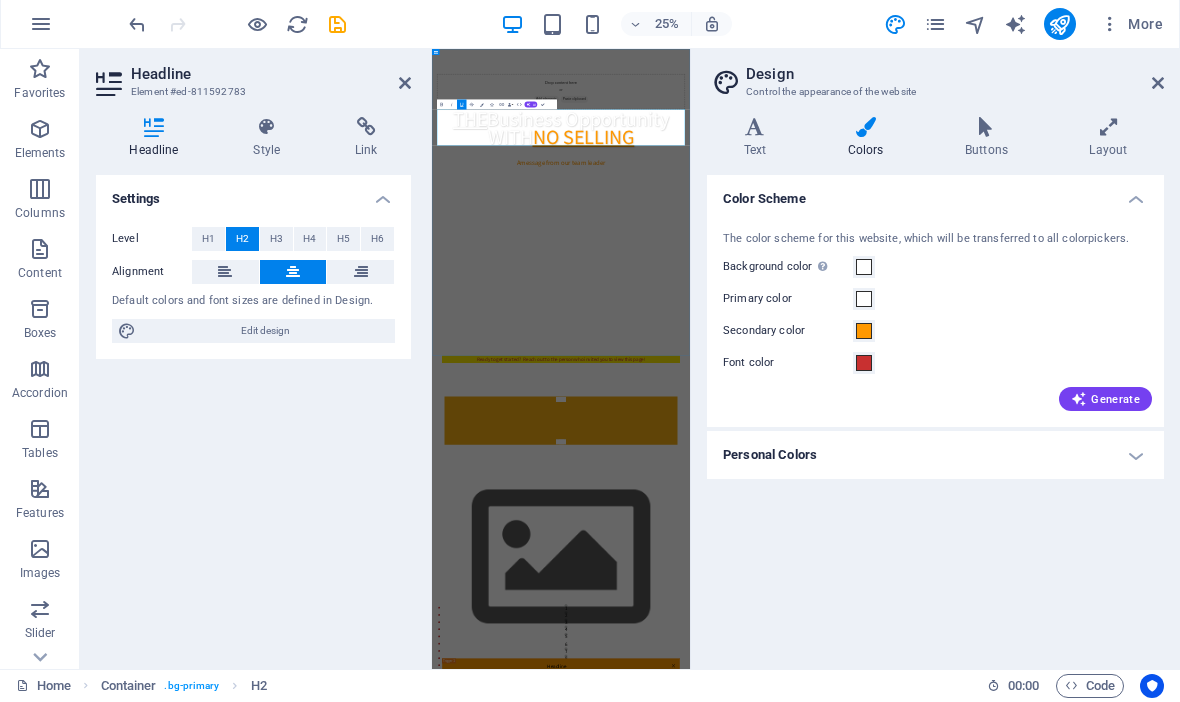click on "NO SELLING" at bounding box center [1037, 398] 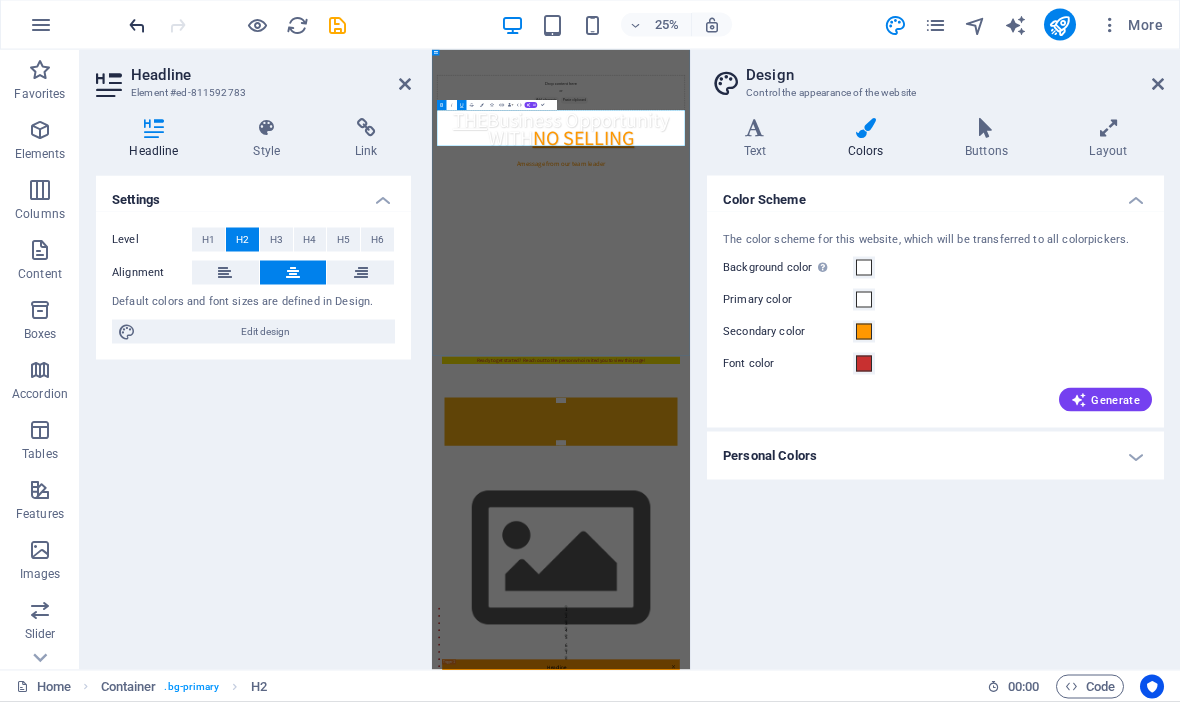 click at bounding box center [137, 25] 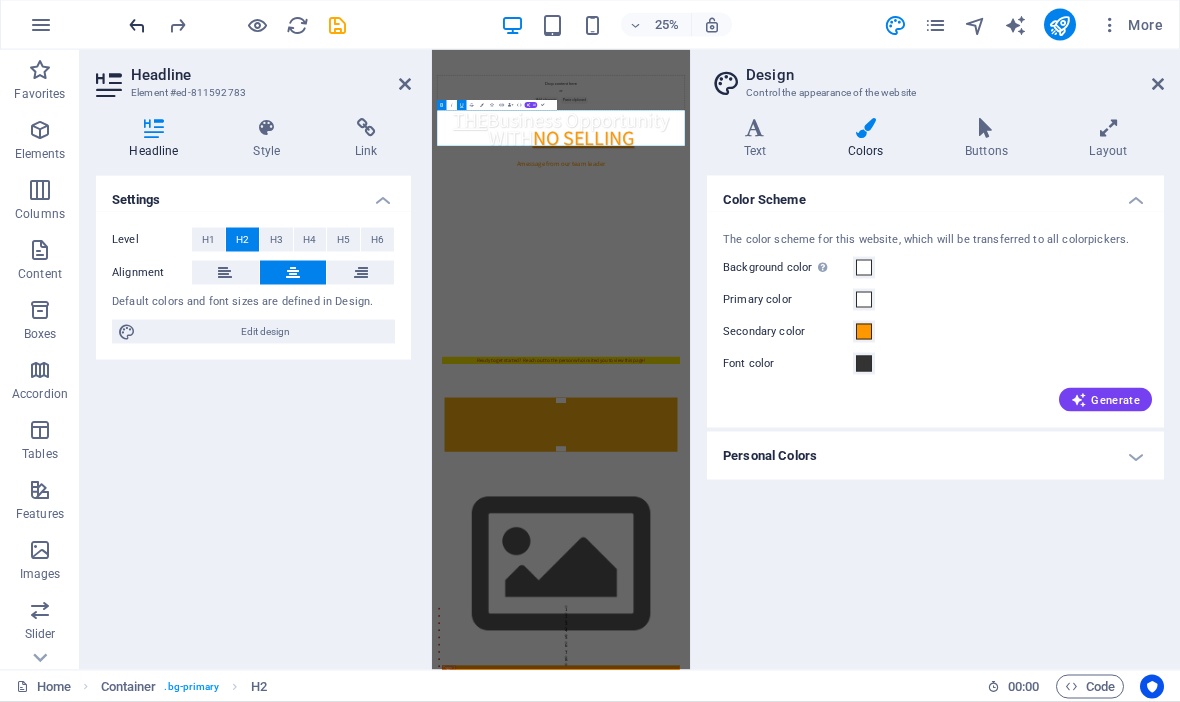 click at bounding box center [137, 25] 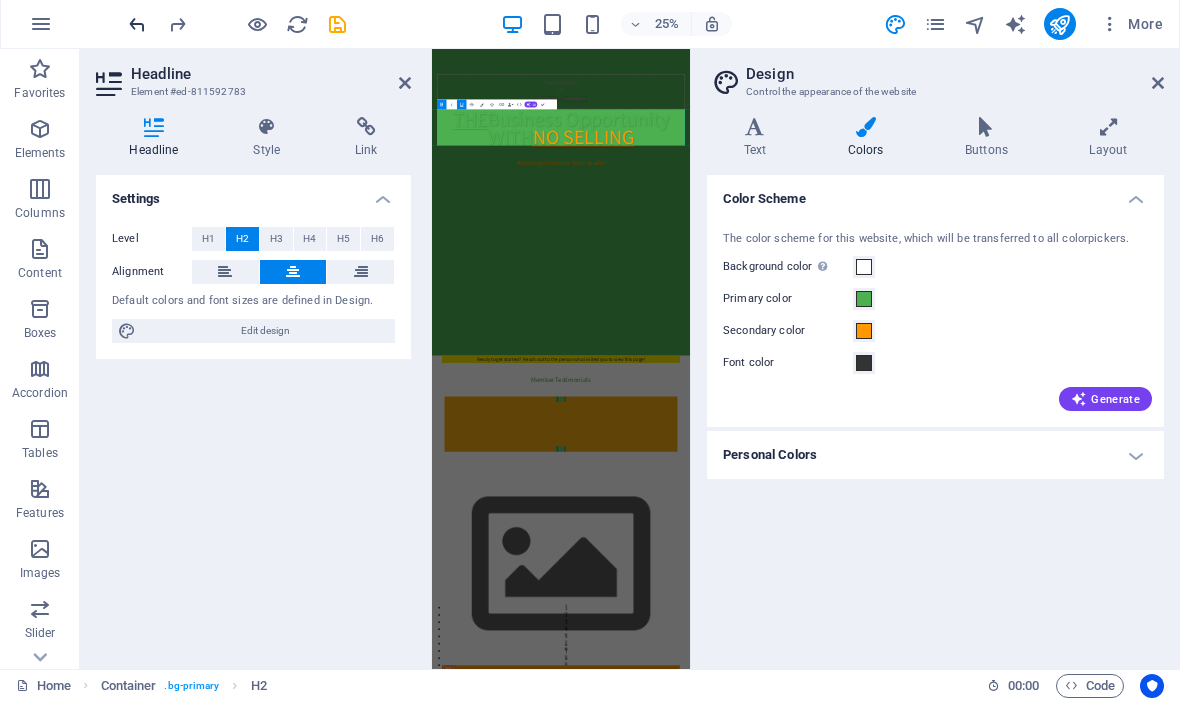 click at bounding box center [137, 25] 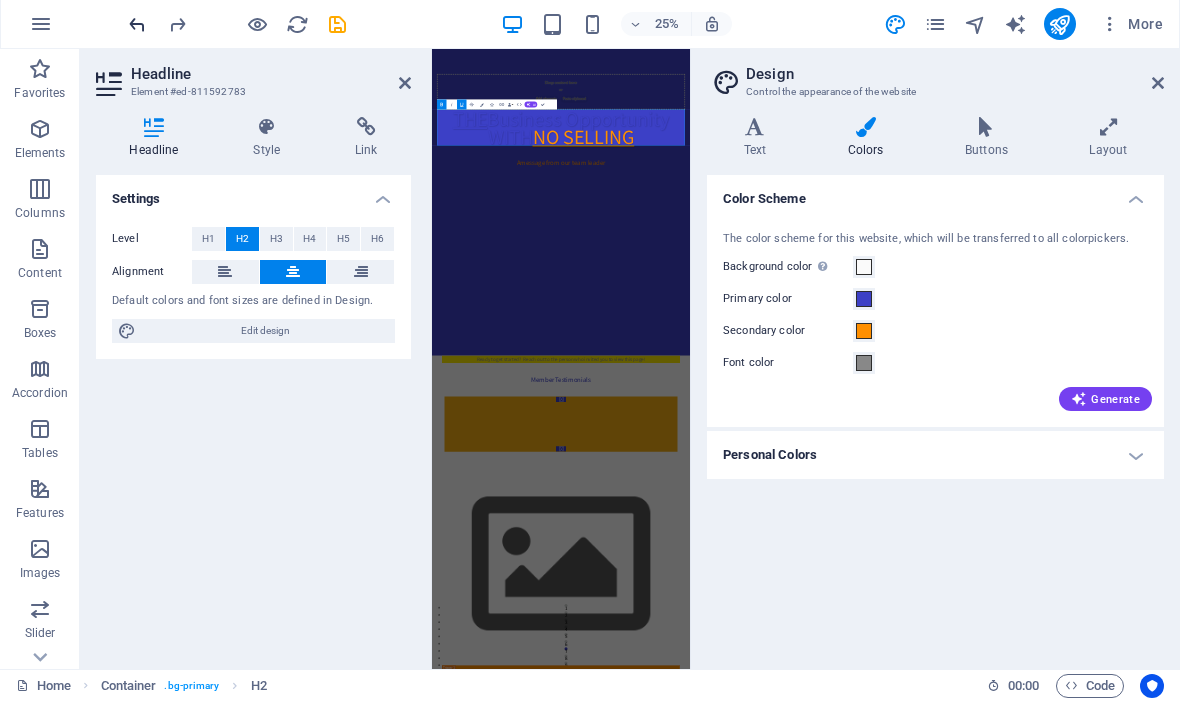 click at bounding box center (137, 25) 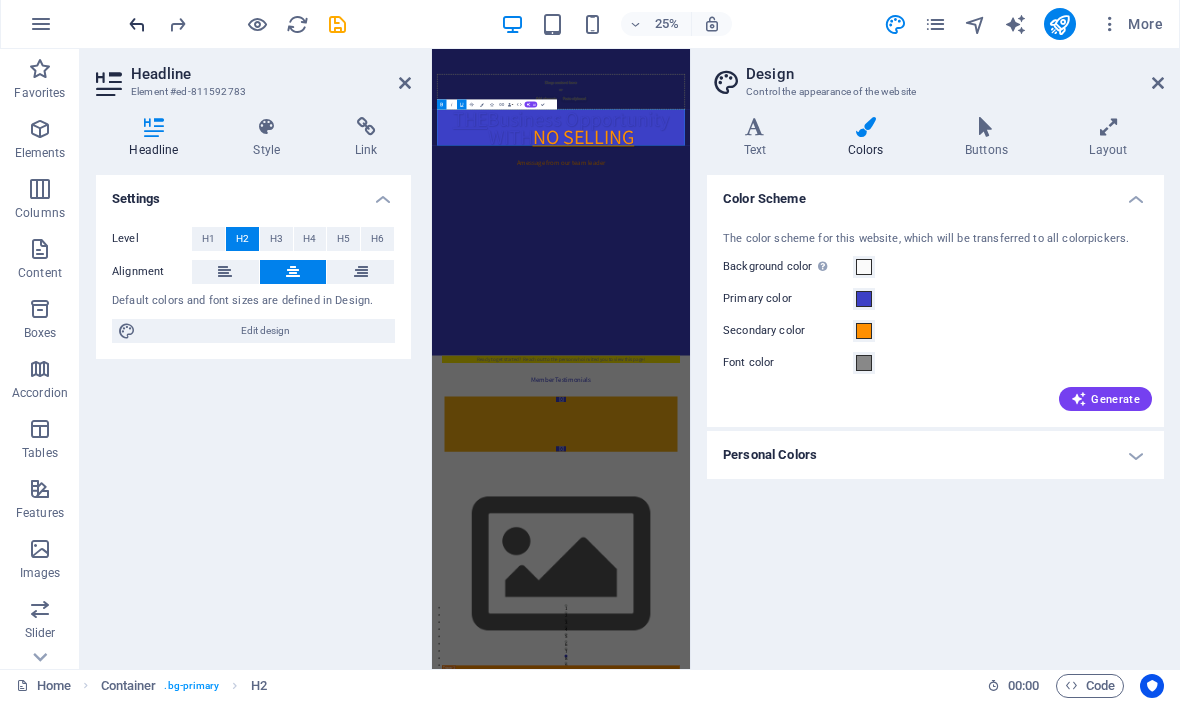 click at bounding box center (137, 25) 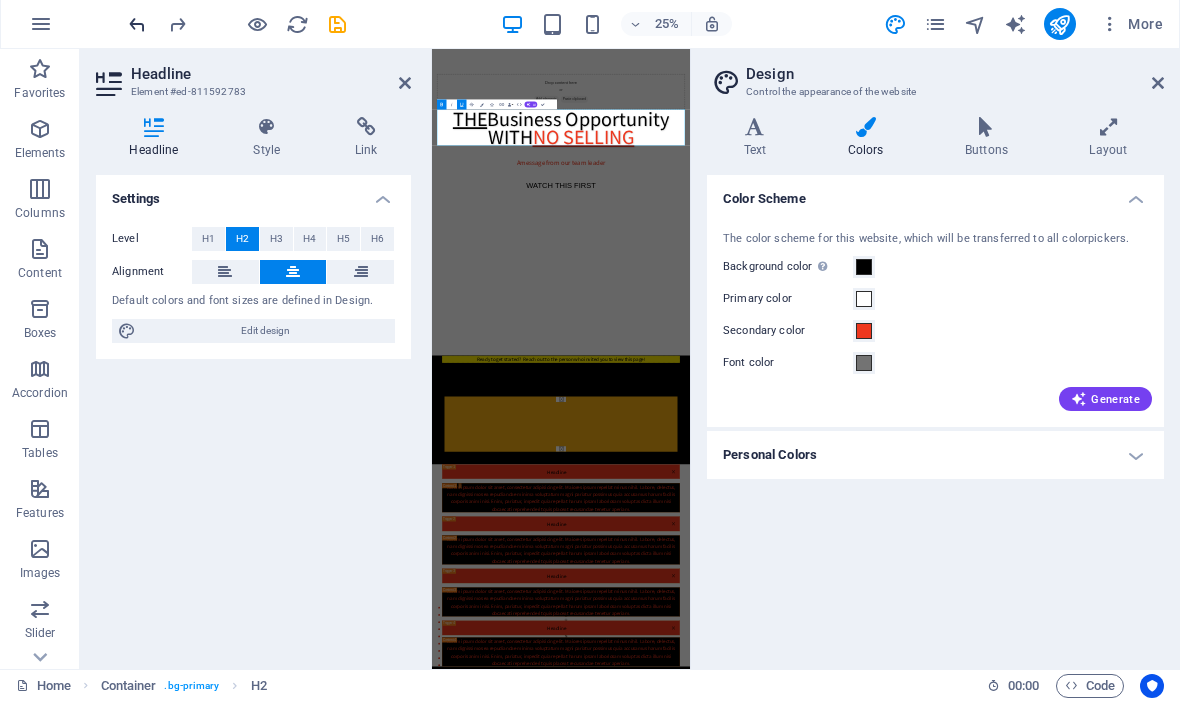 click at bounding box center [137, 25] 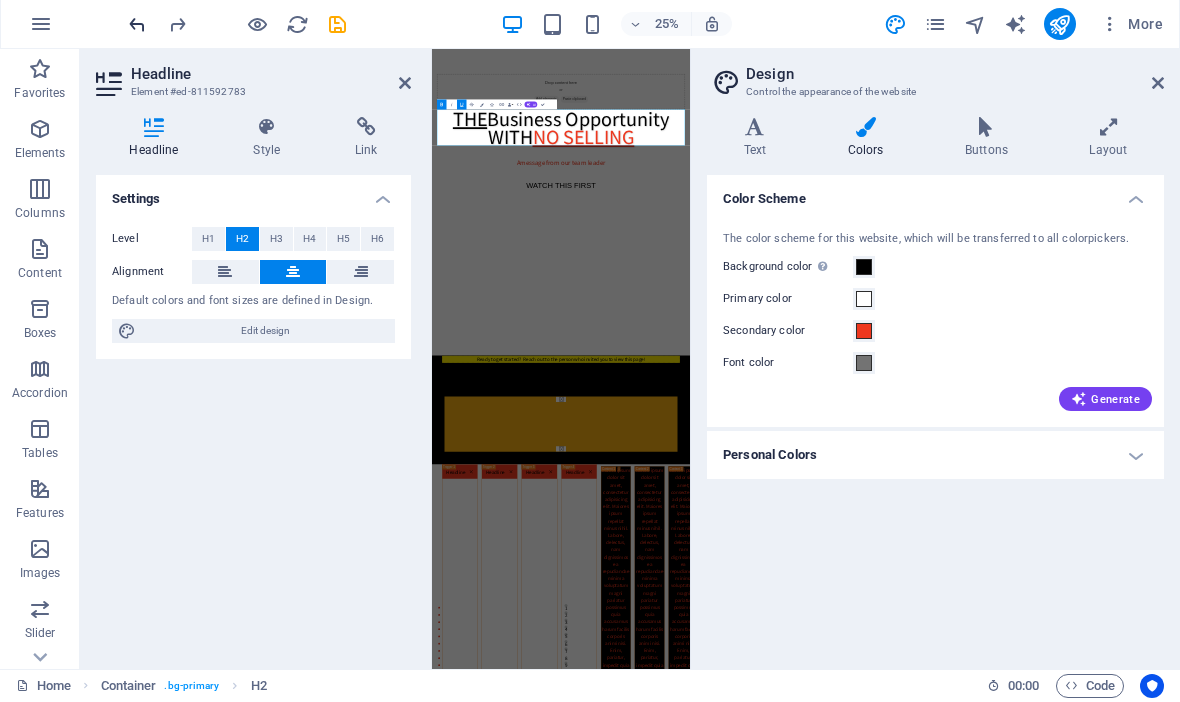 click at bounding box center (137, 25) 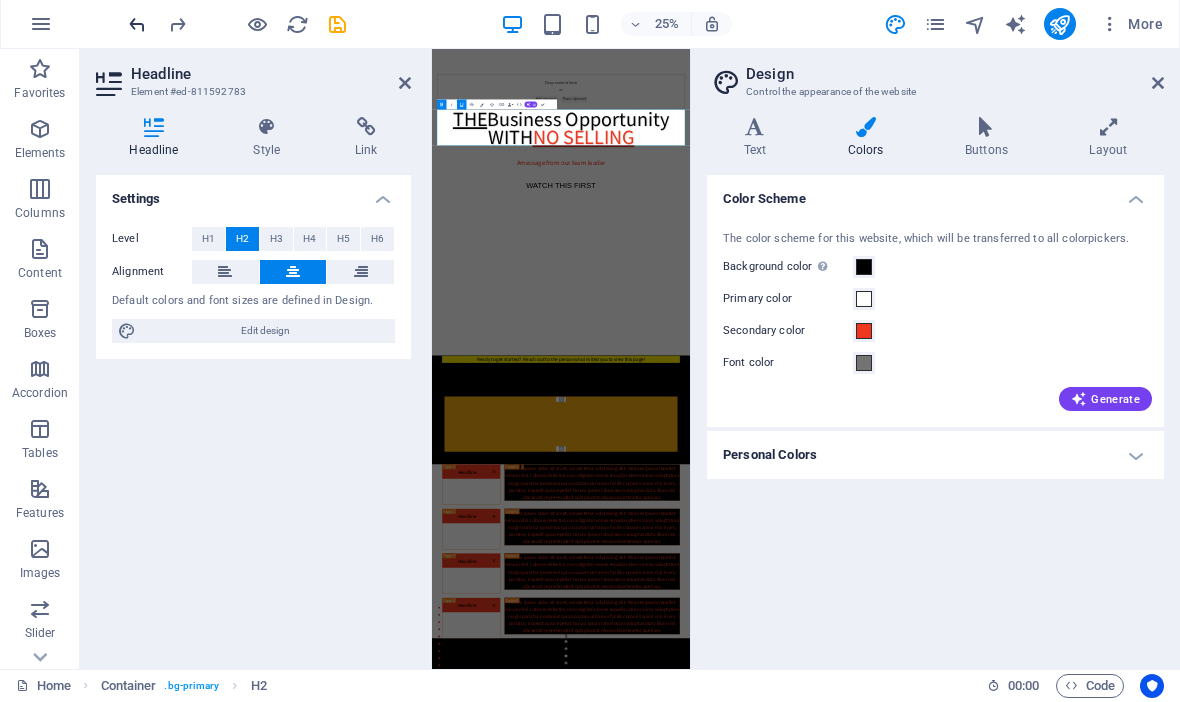 click at bounding box center [137, 25] 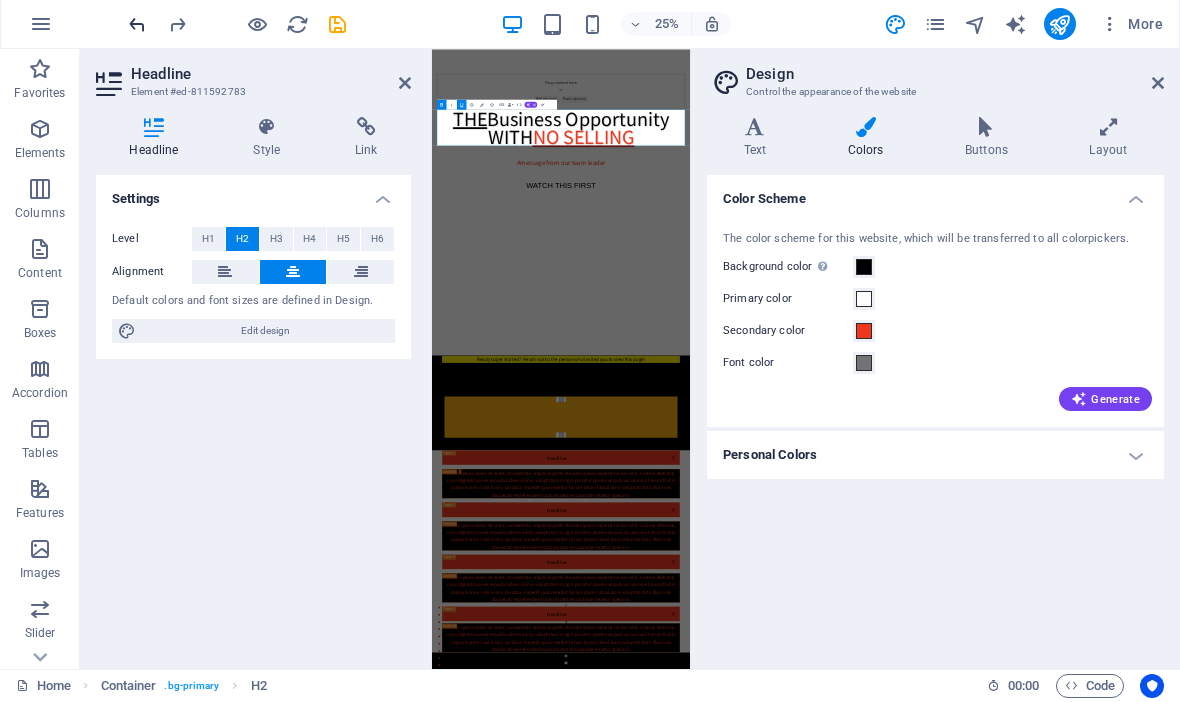 scroll, scrollTop: 0, scrollLeft: 0, axis: both 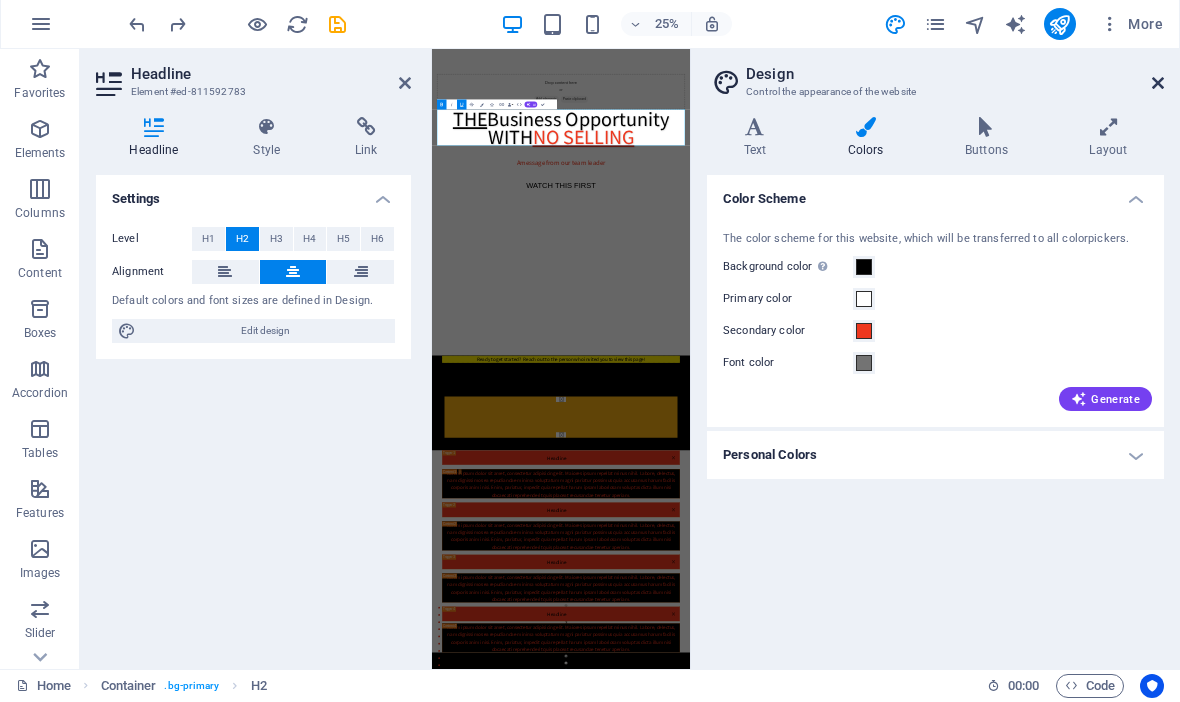 click at bounding box center (1158, 84) 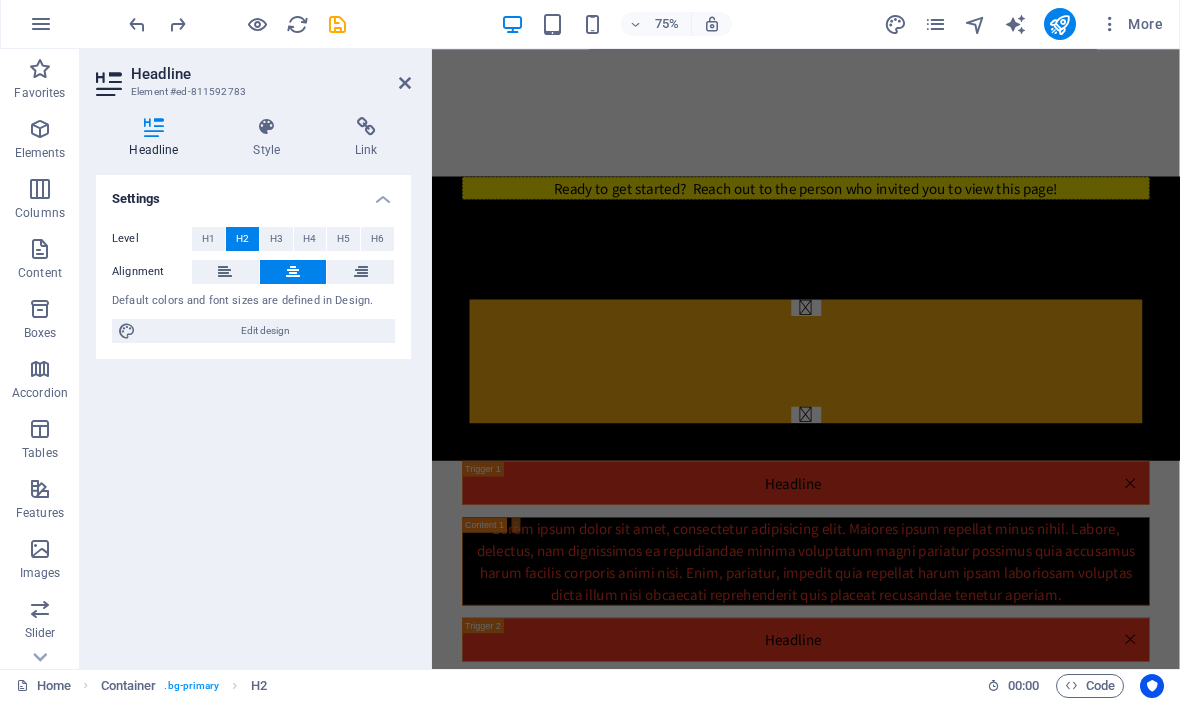 scroll, scrollTop: 1034, scrollLeft: 0, axis: vertical 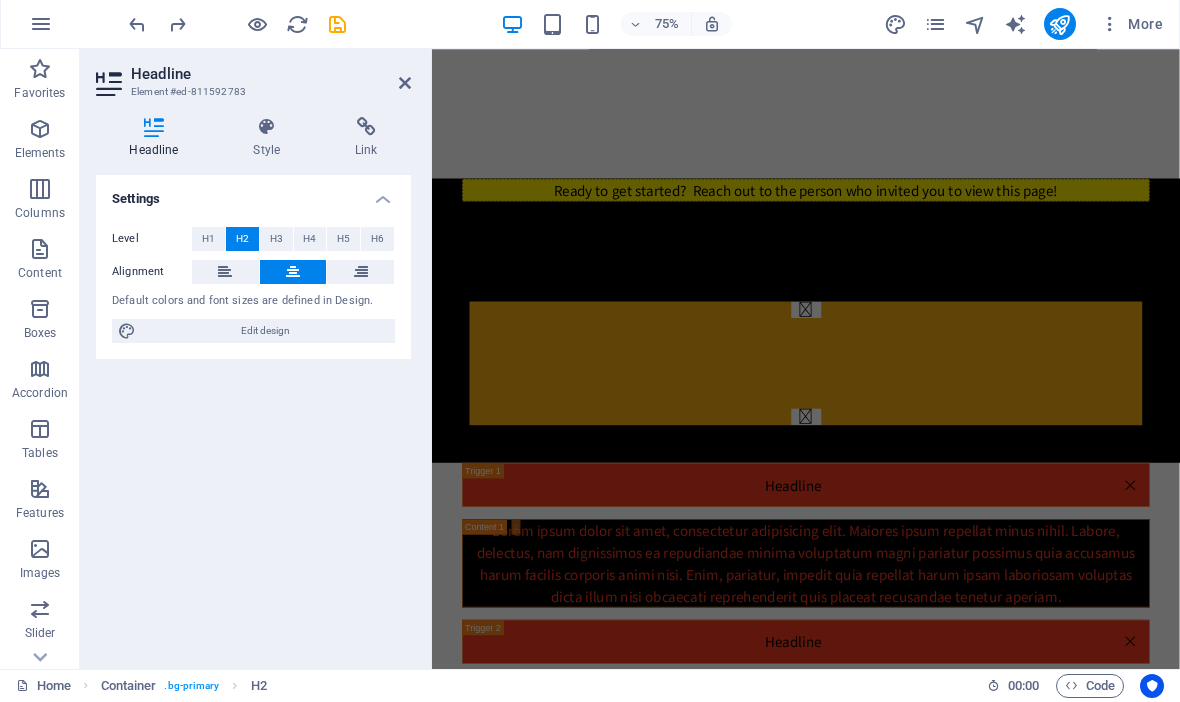click on "Member Testimonials" at bounding box center [930, 319] 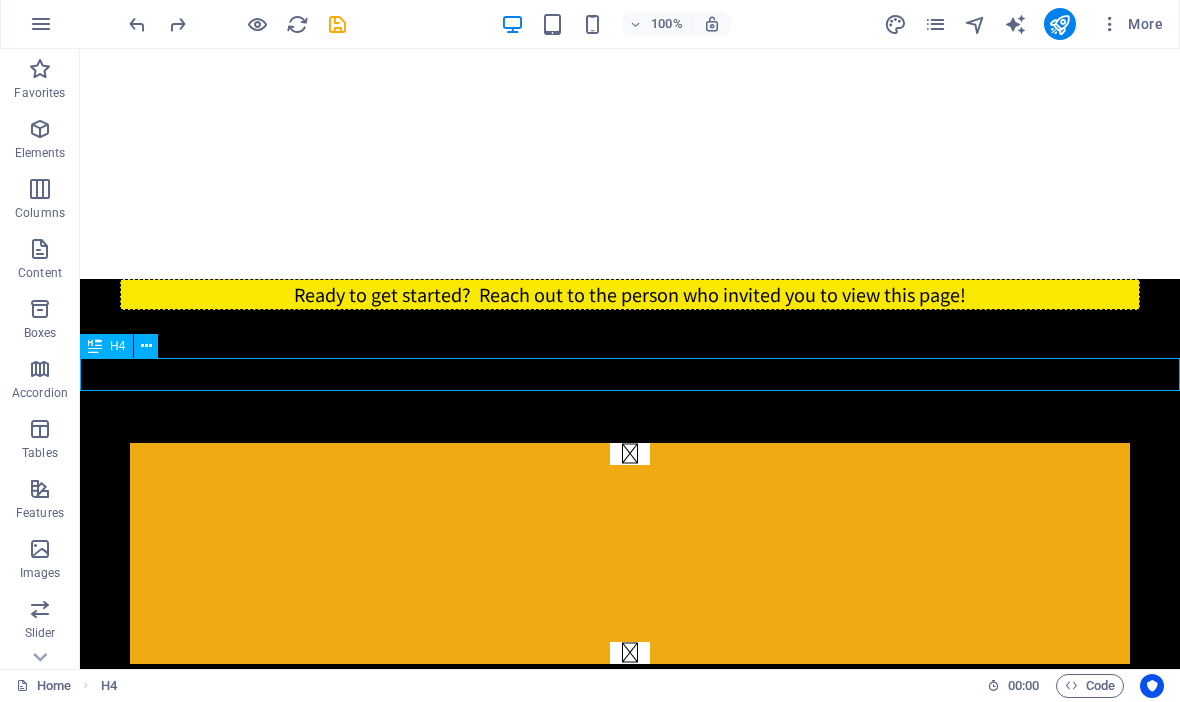 click on "Ready to get started?  Reach out to the person who invited you to view this page!" at bounding box center [630, 294] 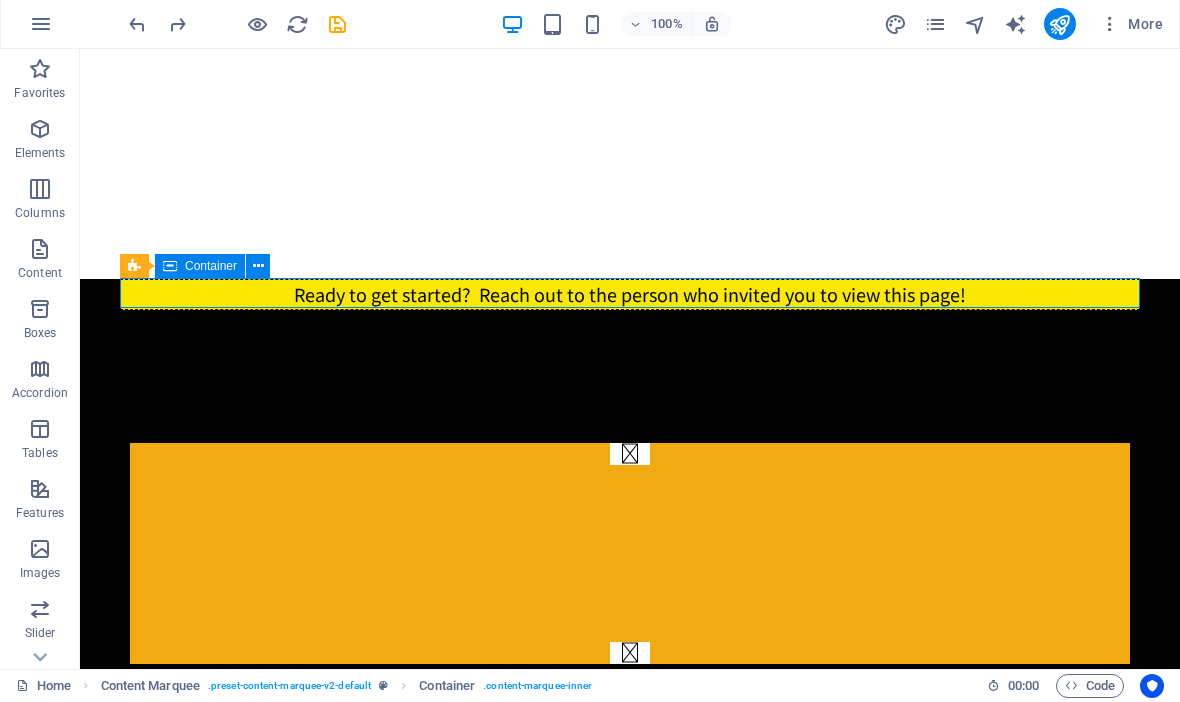 click on "Ready to get started?  Reach out to the person who invited you to view this page!" at bounding box center (630, 294) 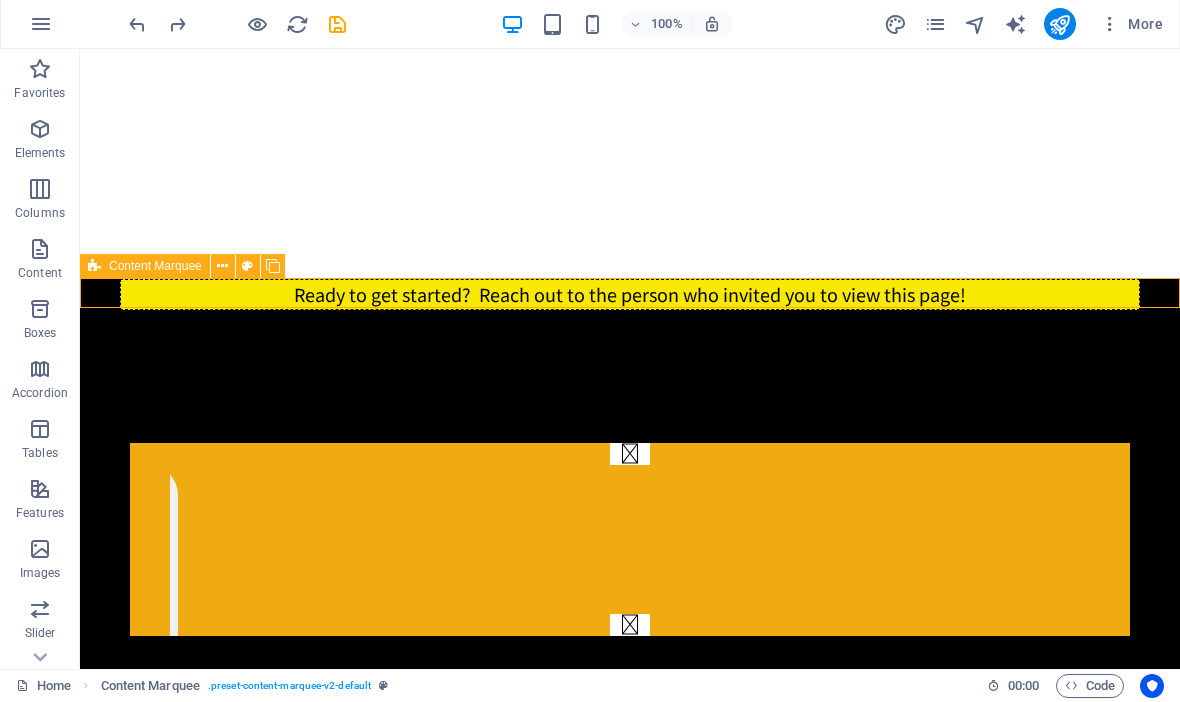 click at bounding box center (630, 335) 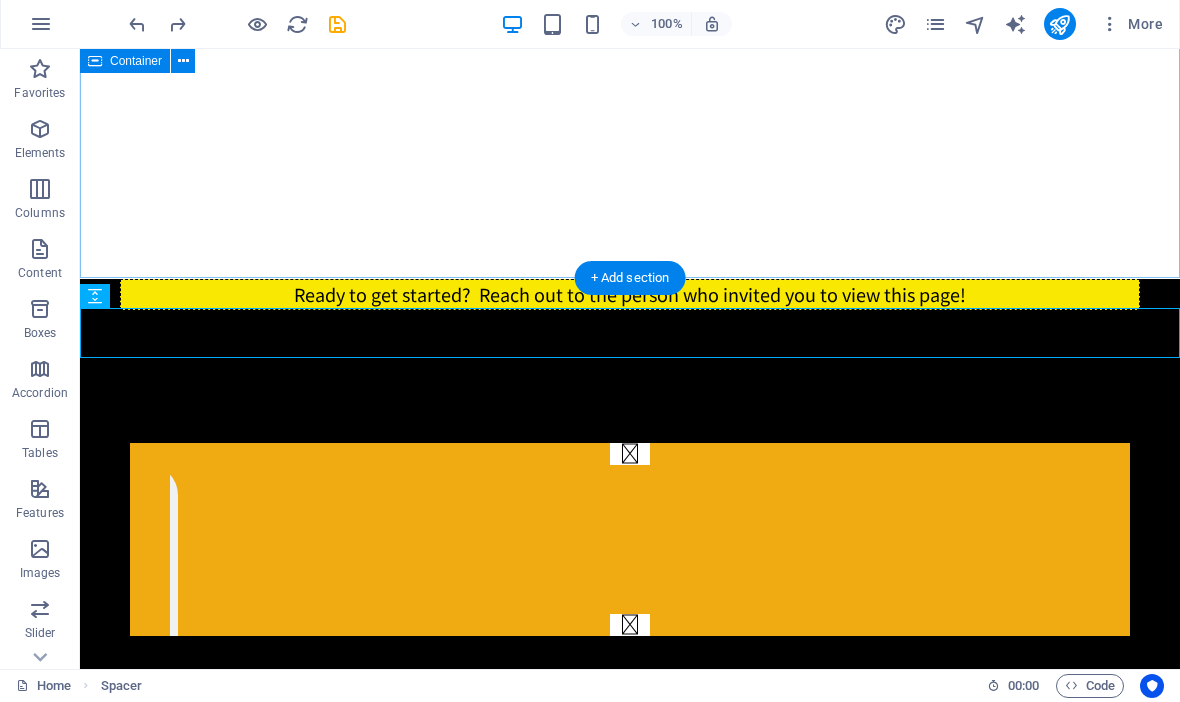 click on "Drop content here or  Add elements  Paste clipboard THE  Business Opportunity WITH  NO SELLING A  message from our team leader WATCH THIS FIRST" at bounding box center (630, -353) 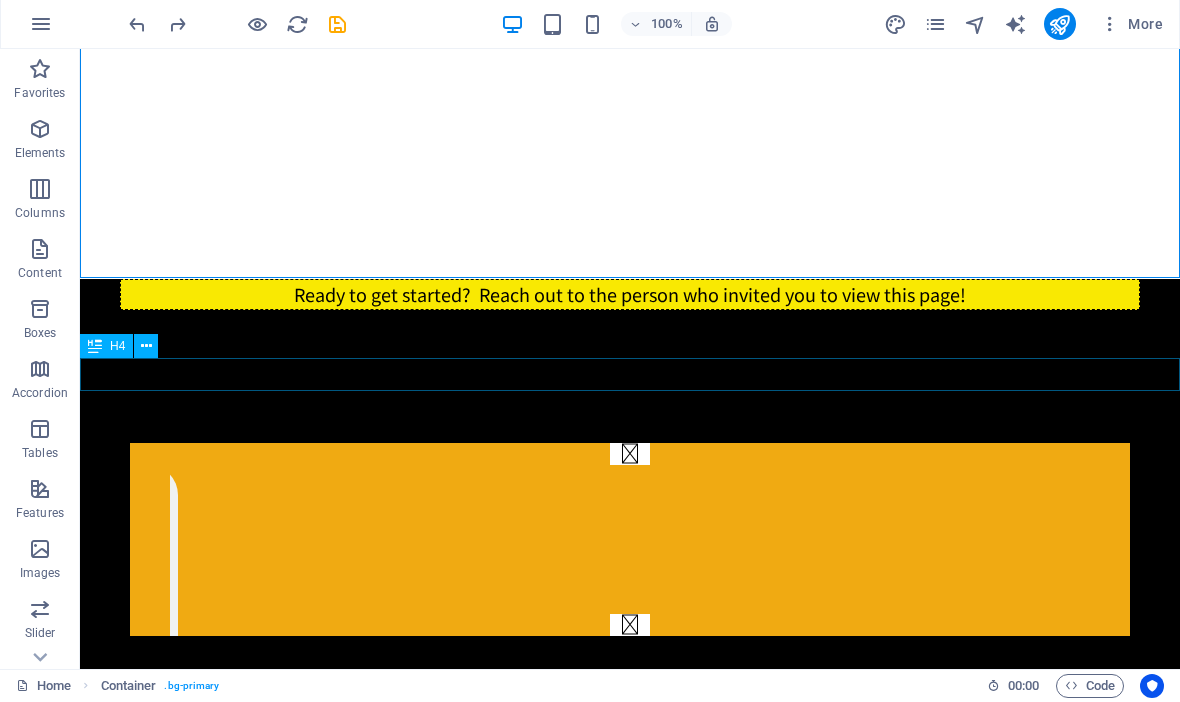 click on "Member Testimonials" at bounding box center (630, 377) 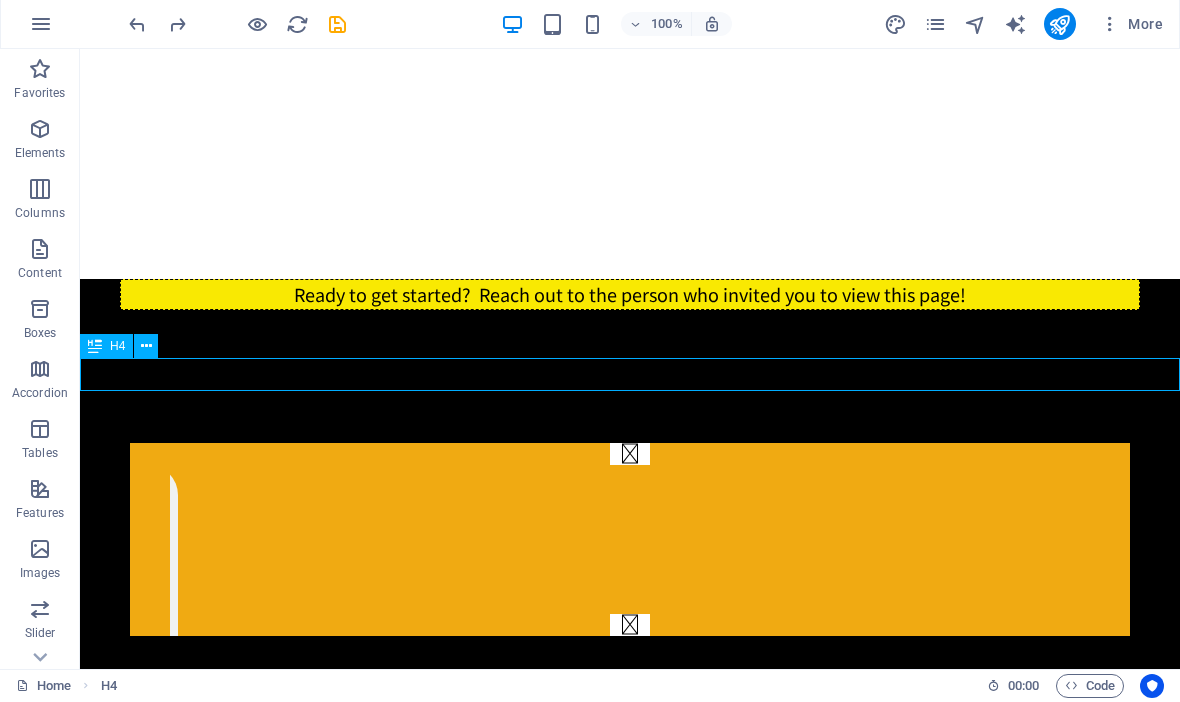 click on "Drop content here or  Add elements  Paste clipboard THE  Business Opportunity WITH  NO SELLING A  message from our team leader WATCH THIS FIRST
Ready to get started?  Reach out to the person who invited you to view this page! Member Testimonials Caroline  I wasn’t looking for anything because of bad experiences in network marketing. I kept seeing this video on TikTok and curiosity got the better of me—I’m so glad it did! At first, I thought it was the same old thing… until I heard there was no selling or buying products. I’d never made a penny before, but now I’m in profit and earning residual income. It’s totally different—and it works! Nini I love the fact that it's the fastest growing online biz in history. You dont have to buy or sell anything most of all you get payed unlimited amount of Residual Income just for helping people 😊 Katelenia Brigitte A Game-Changer! Martin Shelley Helen Hayley  Debbie Steve Nini" at bounding box center (630, 5545) 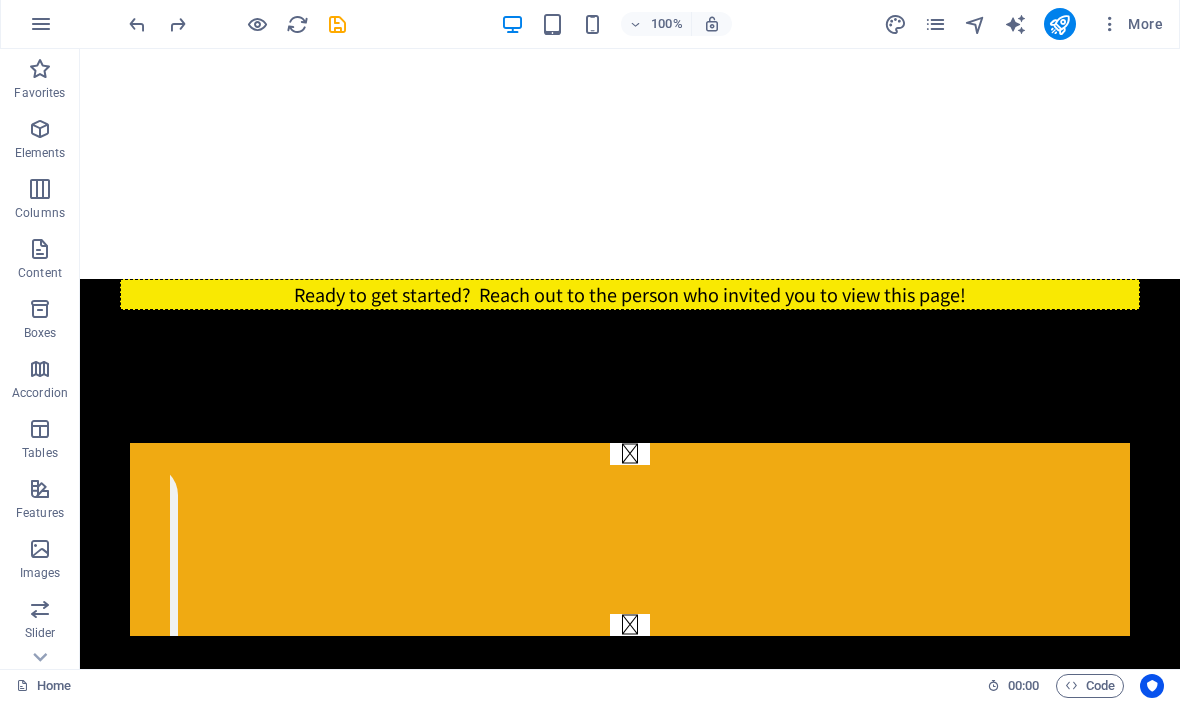 click on "Drop content here or  Add elements  Paste clipboard THE  Business Opportunity WITH  NO SELLING A  message from our team leader WATCH THIS FIRST
Ready to get started?  Reach out to the person who invited you to view this page! Member Testimonials Caroline  I wasn’t looking for anything because of bad experiences in network marketing. I kept seeing this video on TikTok and curiosity got the better of me—I’m so glad it did! At first, I thought it was the same old thing… until I heard there was no selling or buying products. I’d never made a penny before, but now I’m in profit and earning residual income. It’s totally different—and it works! Nini I love the fact that it's the fastest growing online biz in history. You dont have to buy or sell anything most of all you get payed unlimited amount of Residual Income just for helping people 😊 Katelenia Brigitte A Game-Changer! Martin Shelley Helen Hayley  Debbie Steve Nini" at bounding box center (630, 5545) 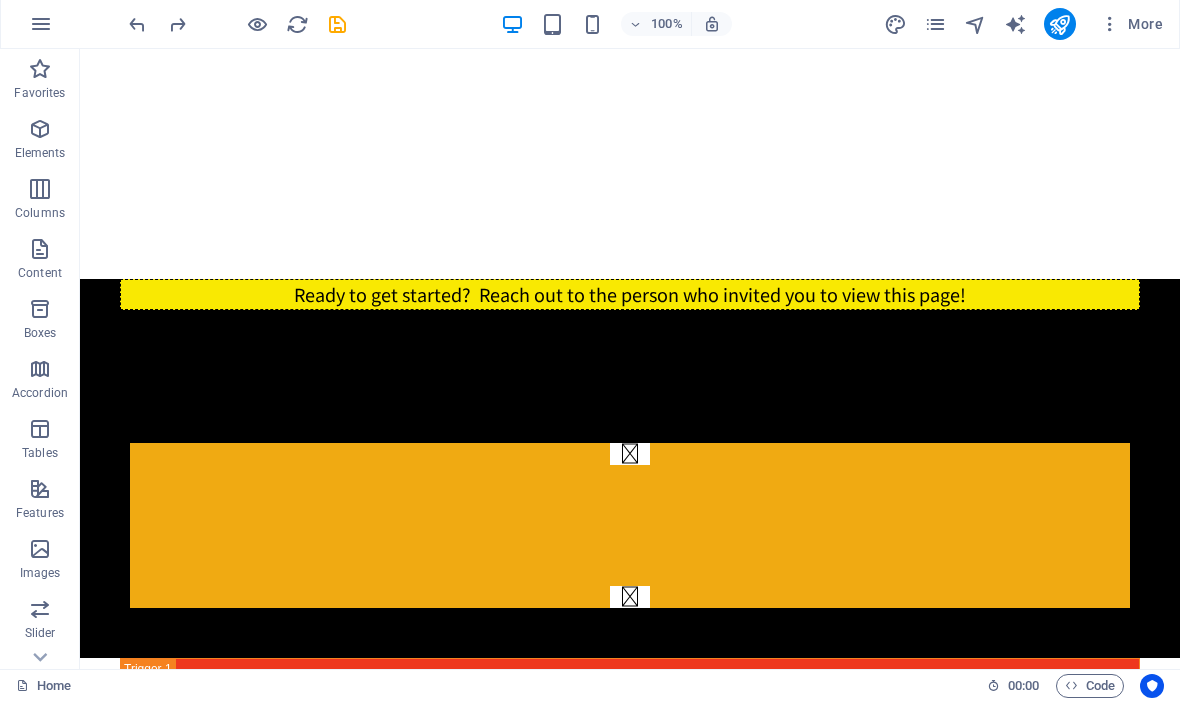 click on "Ready to get started?  Reach out to the person who invited you to view this page!" at bounding box center [630, 294] 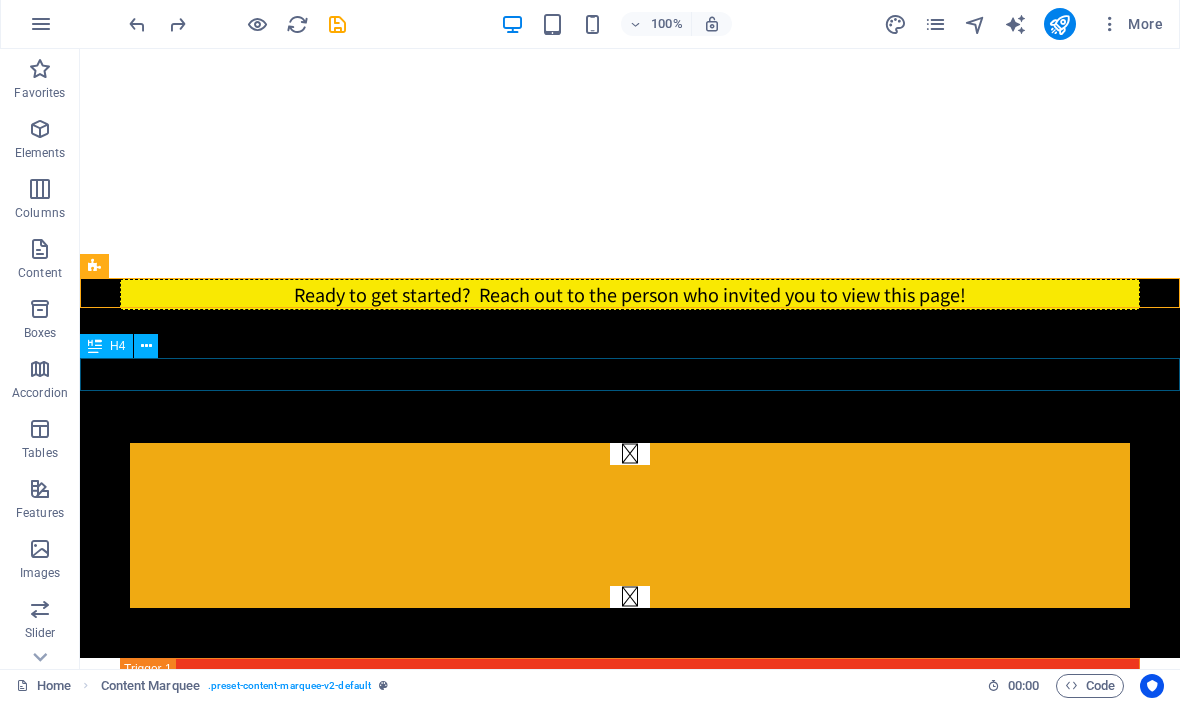 click on "Member Testimonials" at bounding box center [630, 377] 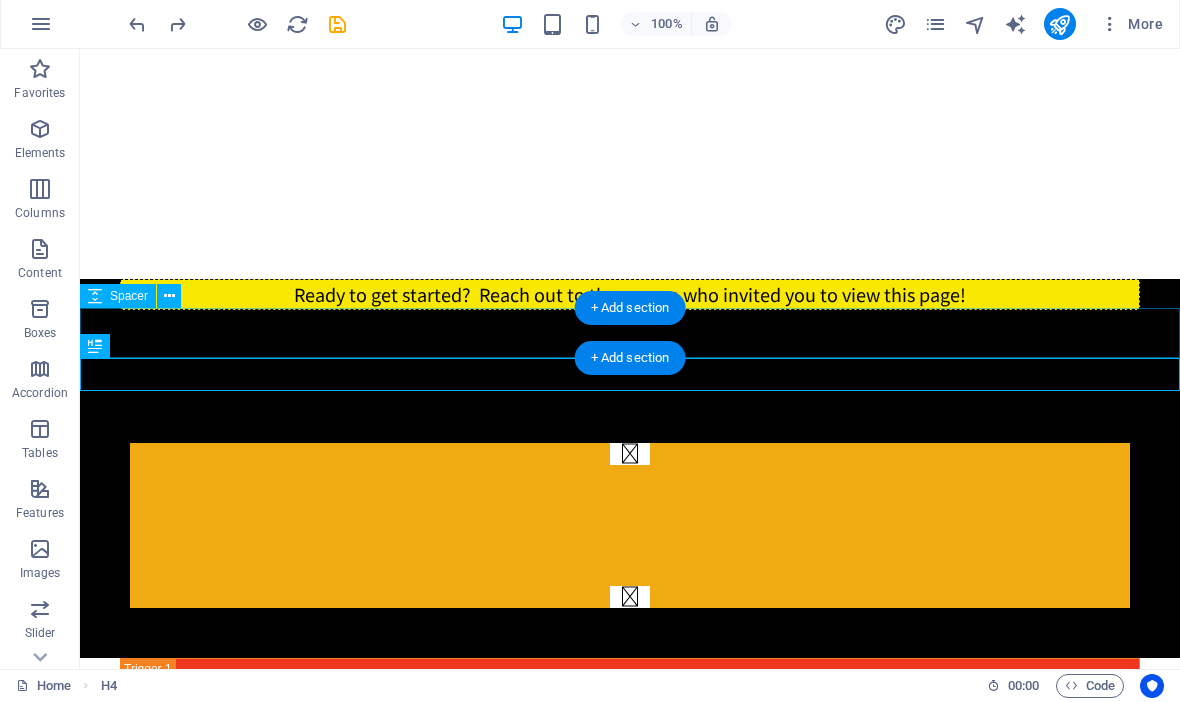 click at bounding box center (630, 335) 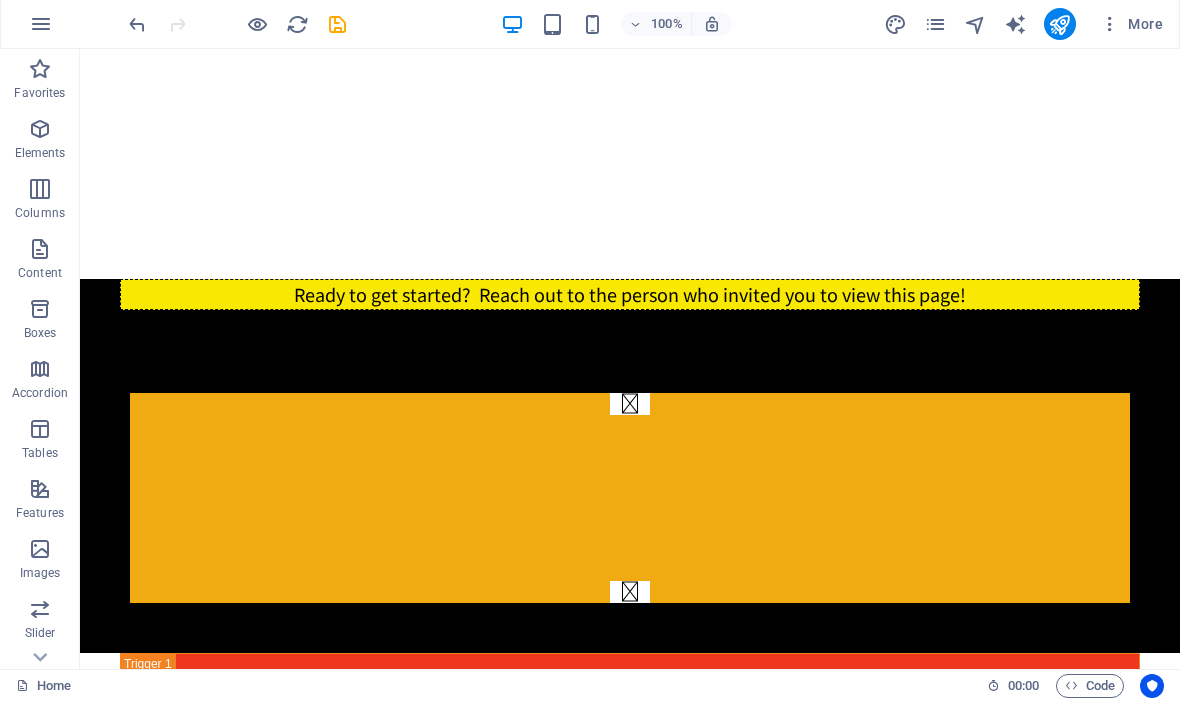 click on "Drop content here or  Add elements  Paste clipboard THE  Business Opportunity WITH  NO SELLING A  message from our team leader WATCH THIS FIRST
Ready to get started?  Reach out to the person who invited you to view this page! Member Testimonials Caroline  I wasn’t looking for anything because of bad experiences in network marketing. I kept seeing this video on TikTok and curiosity got the better of me—I’m so glad it did! At first, I thought it was the same old thing… until I heard there was no selling or buying products. I’d never made a penny before, but now I’m in profit and earning residual income. It’s totally different—and it works! Nini I love the fact that it's the fastest growing online biz in history. You dont have to buy or sell anything most of all you get payed unlimited amount of Residual Income just for helping people 😊 Katelenia Brigitte A Game-Changer! Martin Shelley Helen Hayley  Debbie Steve Nini" at bounding box center (630, 5487) 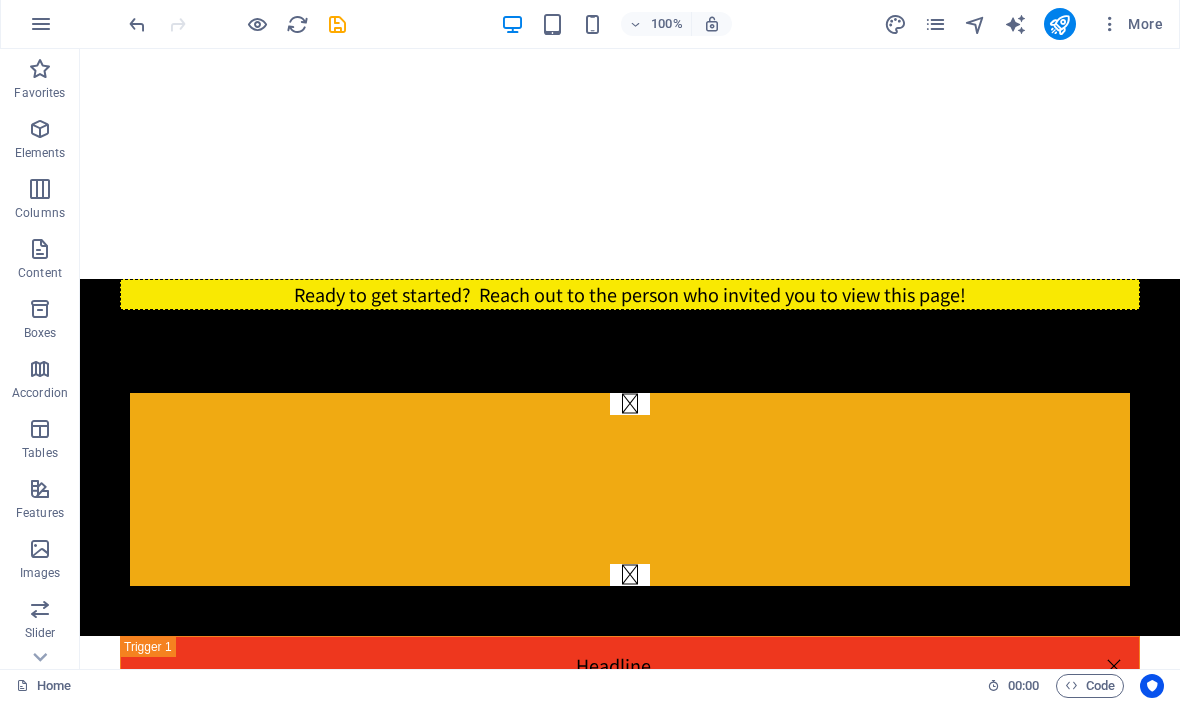 click on "Drop content here or  Add elements  Paste clipboard THE  Business Opportunity WITH  NO SELLING A  message from our team leader WATCH THIS FIRST
Ready to get started?  Reach out to the person who invited you to view this page! Member Testimonials Caroline  I wasn’t looking for anything because of bad experiences in network marketing. I kept seeing this video on TikTok and curiosity got the better of me—I’m so glad it did! At first, I thought it was the same old thing… until I heard there was no selling or buying products. I’d never made a penny before, but now I’m in profit and earning residual income. It’s totally different—and it works! Nini I love the fact that it's the fastest growing online biz in history. You dont have to buy or sell anything most of all you get payed unlimited amount of Residual Income just for helping people 😊 Katelenia Brigitte A Game-Changer! Martin Shelley Helen Hayley  Debbie Steve Nini" at bounding box center [630, 5478] 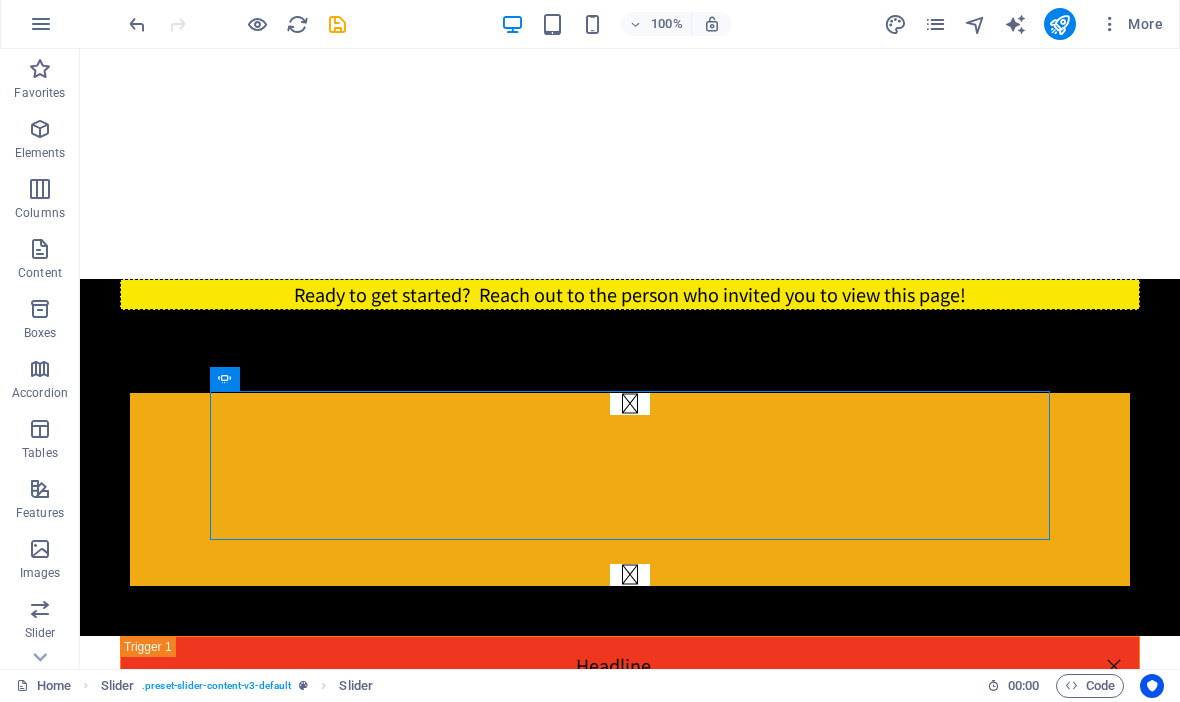 click on "Drop content here or  Add elements  Paste clipboard THE  Business Opportunity WITH  NO SELLING A  message from our team leader WATCH THIS FIRST
Ready to get started?  Reach out to the person who invited you to view this page! Member Testimonials Caroline  I wasn’t looking for anything because of bad experiences in network marketing. I kept seeing this video on TikTok and curiosity got the better of me—I’m so glad it did! At first, I thought it was the same old thing… until I heard there was no selling or buying products. I’d never made a penny before, but now I’m in profit and earning residual income. It’s totally different—and it works! Nini I love the fact that it's the fastest growing online biz in history. You dont have to buy or sell anything most of all you get payed unlimited amount of Residual Income just for helping people 😊 Katelenia Brigitte A Game-Changer! Martin Shelley Helen Hayley  Debbie Steve Nini" at bounding box center [630, 5478] 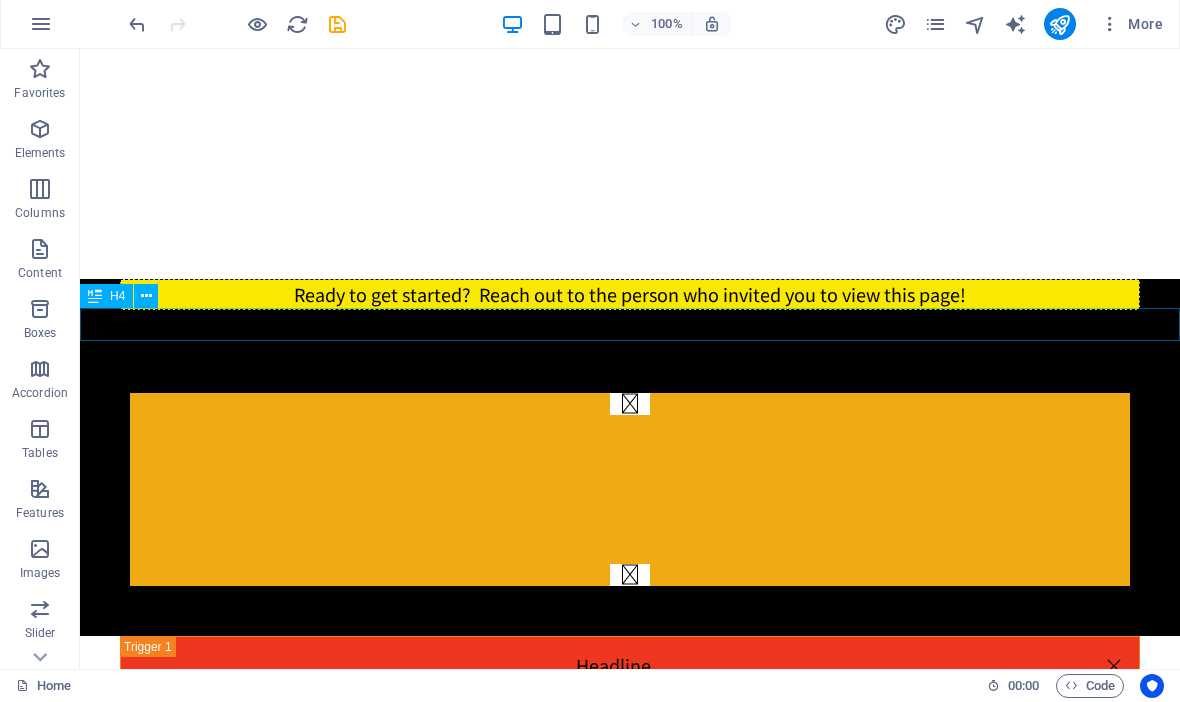 click on "Member Testimonials" at bounding box center [630, 327] 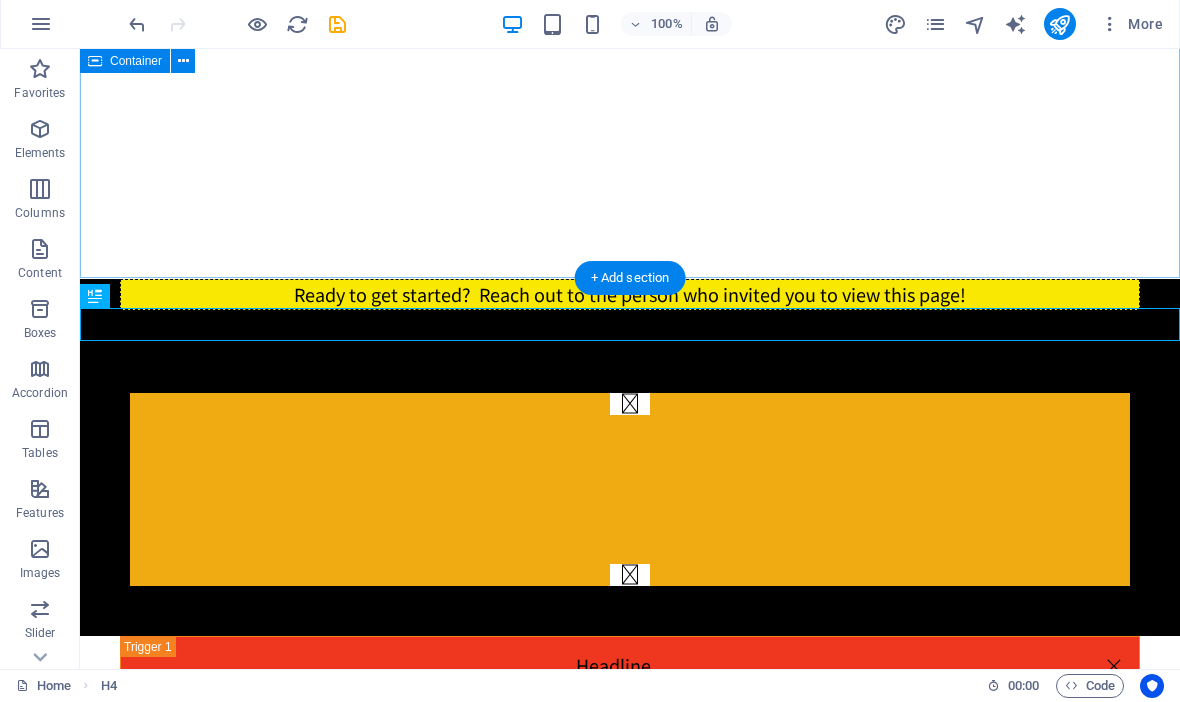 click on "Drop content here or  Add elements  Paste clipboard THE  Business Opportunity WITH  NO SELLING A  message from our team leader WATCH THIS FIRST" at bounding box center [630, -353] 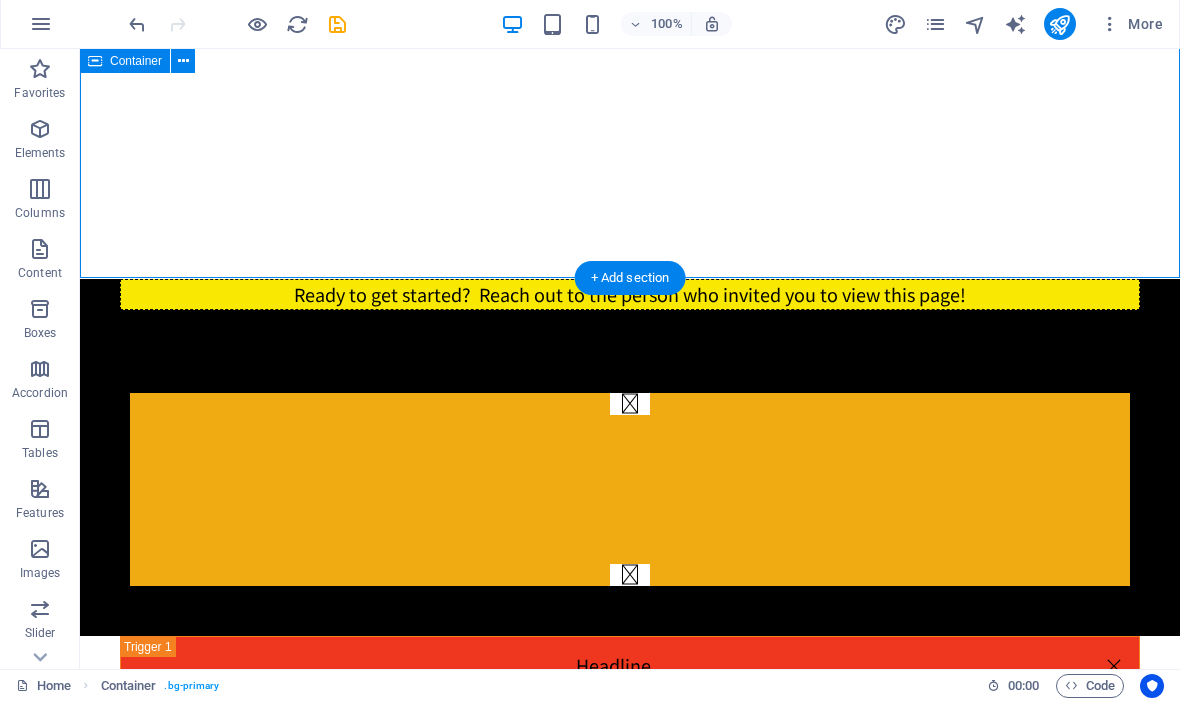 click on "Ready to get started?  Reach out to the person who invited you to view this page!" at bounding box center (630, 294) 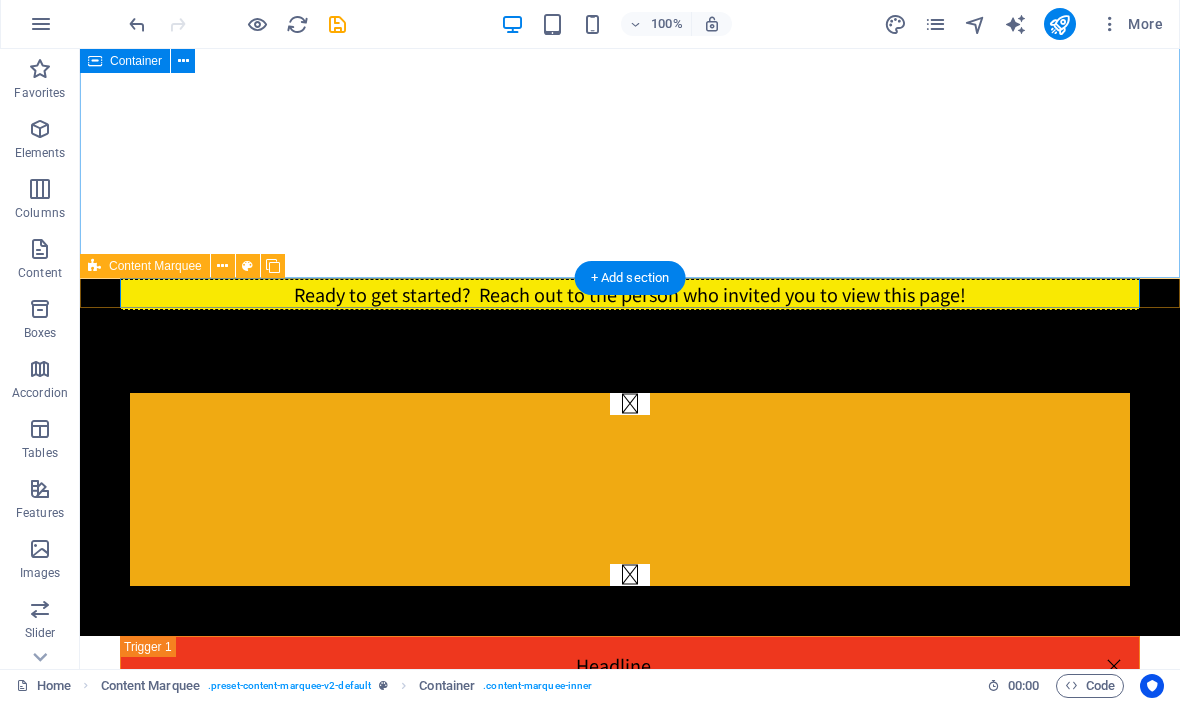 click on "Drop content here or  Add elements  Paste clipboard THE  Business Opportunity WITH  NO SELLING A  message from our team leader WATCH THIS FIRST
Ready to get started?  Reach out to the person who invited you to view this page! Member Testimonials Caroline  I wasn’t looking for anything because of bad experiences in network marketing. I kept seeing this video on TikTok and curiosity got the better of me—I’m so glad it did! At first, I thought it was the same old thing… until I heard there was no selling or buying products. I’d never made a penny before, but now I’m in profit and earning residual income. It’s totally different—and it works! Nini I love the fact that it's the fastest growing online biz in history. You dont have to buy or sell anything most of all you get payed unlimited amount of Residual Income just for helping people 😊 Katelenia Brigitte A Game-Changer! Martin Shelley Helen Hayley  Debbie Steve Nini" at bounding box center (630, 5478) 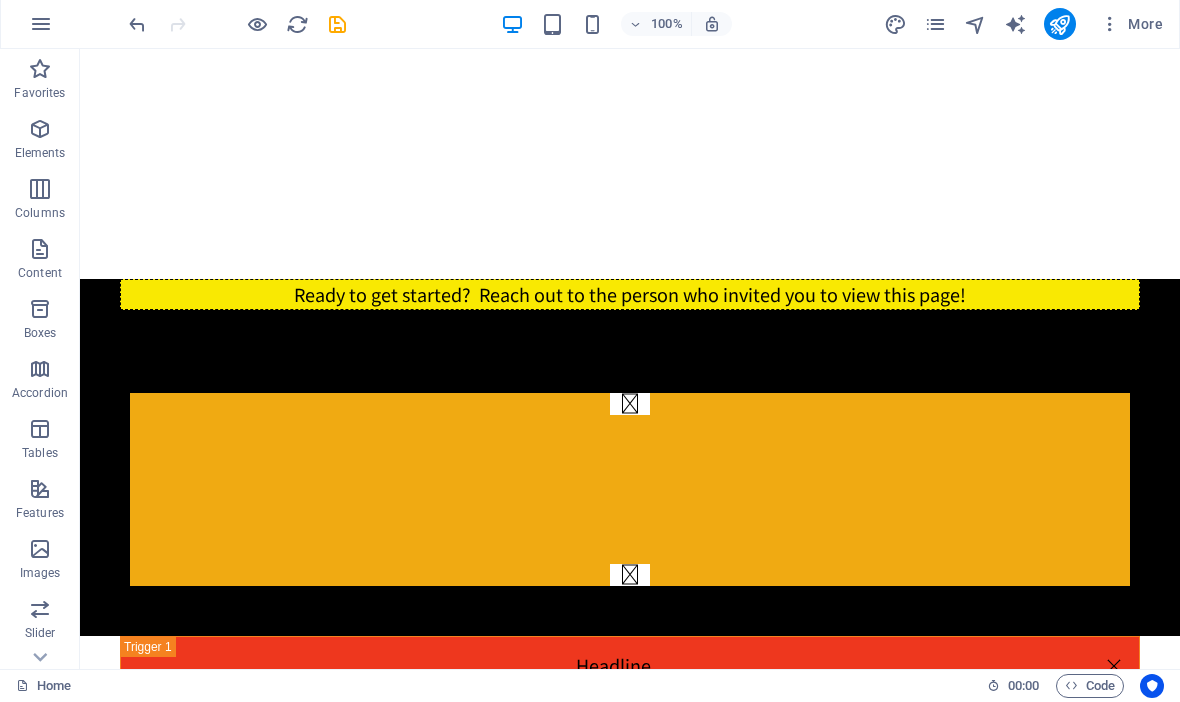 click on "Member Testimonials" at bounding box center [630, 327] 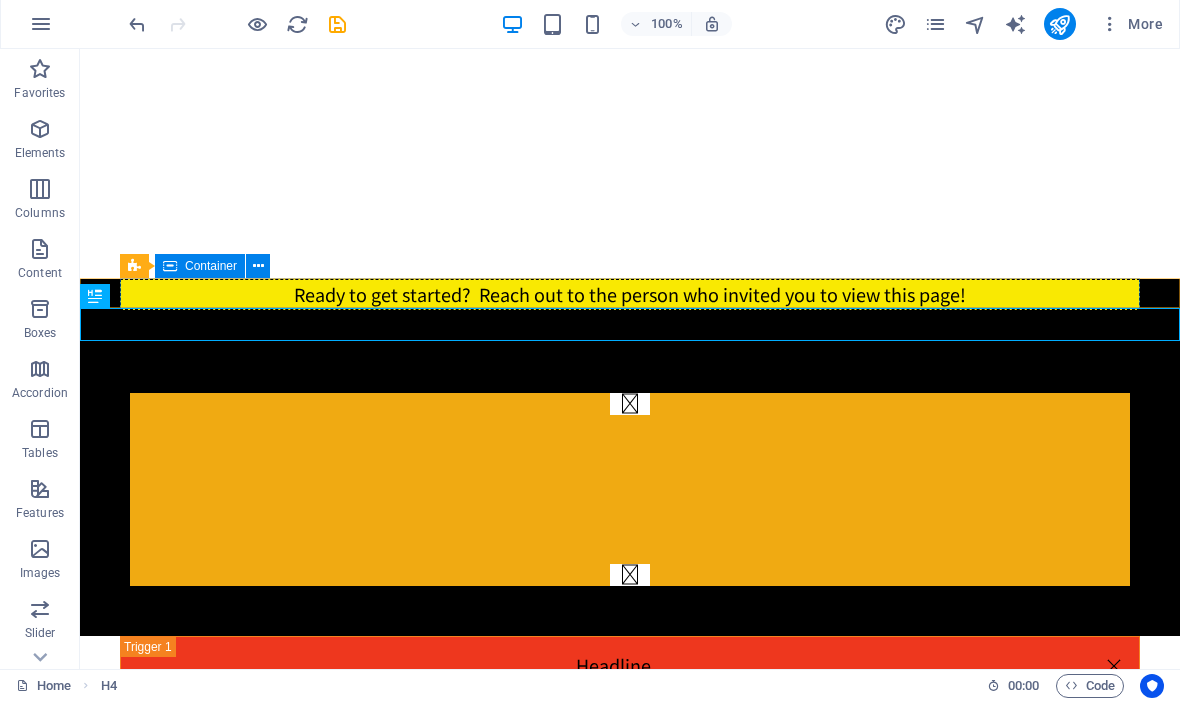 click on "Container" at bounding box center (200, 267) 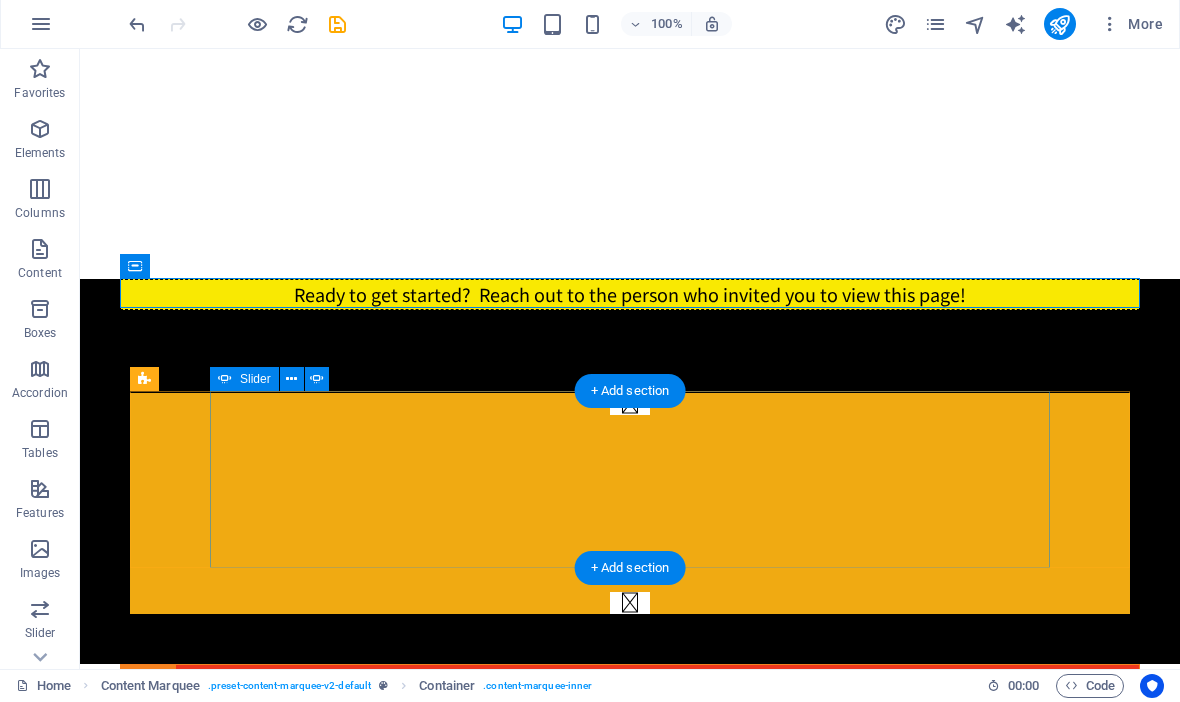 click on "Caroline  I wasn’t looking for anything because of bad experiences in network marketing. I kept seeing this video on TikTok and curiosity got the better of me—I’m so glad it did! At first, I thought it was the same old thing… until I heard there was no selling or buying products. I’d never made a penny before, but now I’m in profit and earning residual income. It’s totally different—and it works! Nini I love the fact that it's the fastest growing online biz in history. You dont have to buy or sell anything most of all you get payed unlimited amount of Residual Income just for helping people 😊 Katelenia “This is the easiest and smartest online opportunity to make money that I have ever come across. It has the potential to change everyone’s life like it did with mine! Brigitte A Game-Changer! Martin Shelley Helen Hi I said YES to this because i needed an extra income, after waiting a few months and seeing how it worked I joined. Wish I had join sooner, knowing what I know now. Hayley  1" at bounding box center (630, 503) 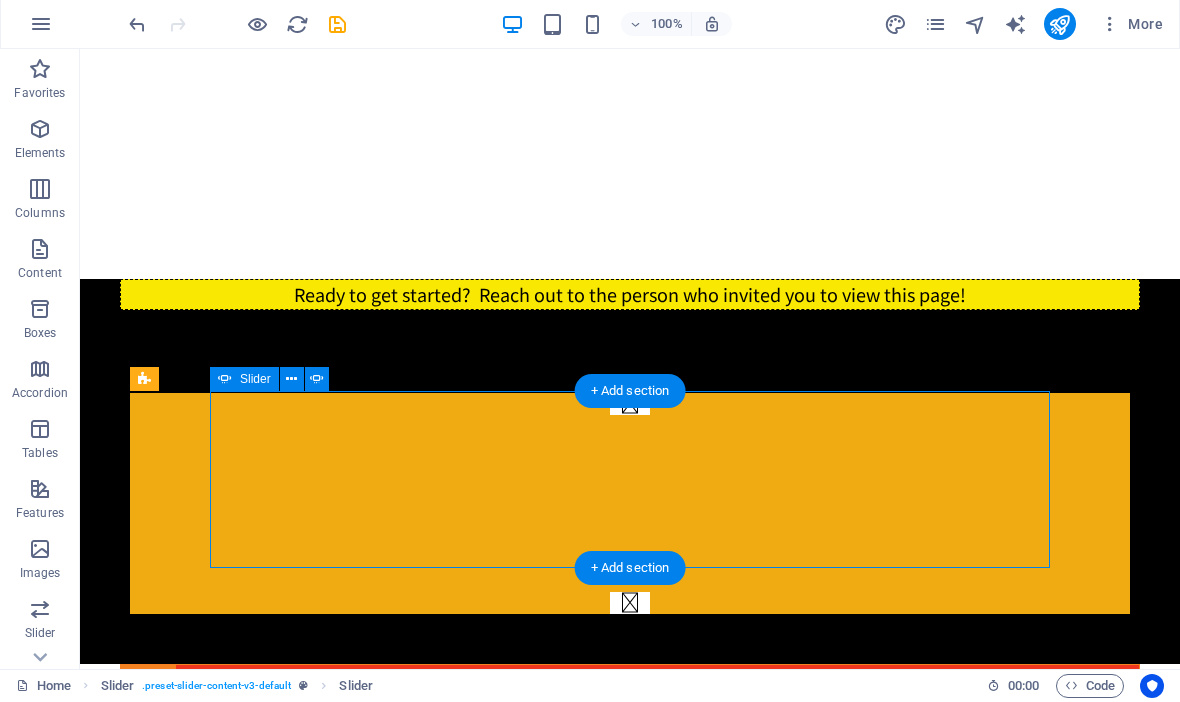 click on "Ready to get started?  Reach out to the person who invited you to view this page!" at bounding box center [630, 294] 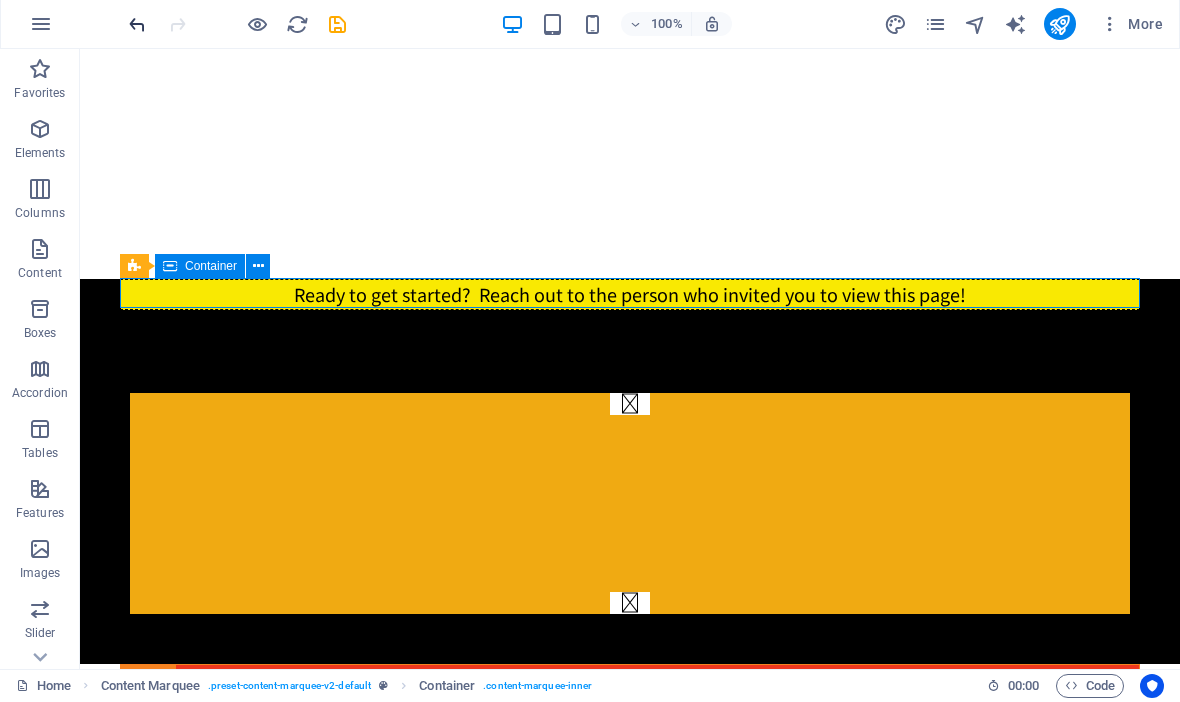 click at bounding box center (137, 25) 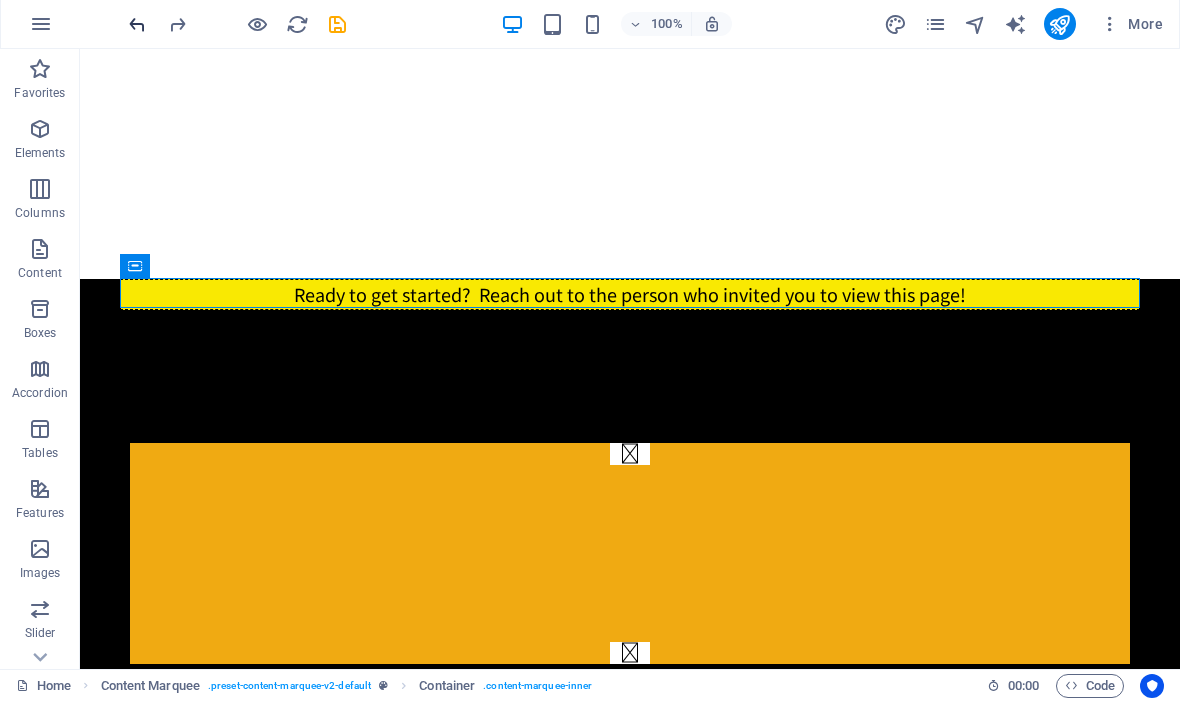 click at bounding box center [137, 25] 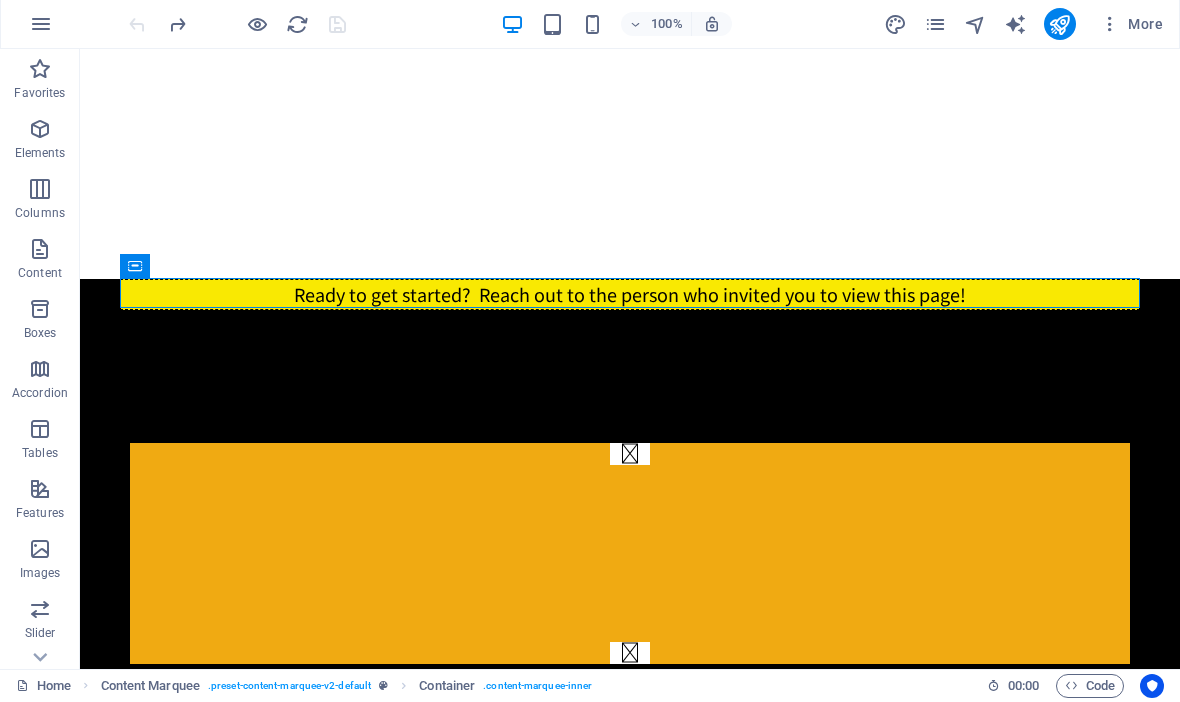 click at bounding box center [237, 25] 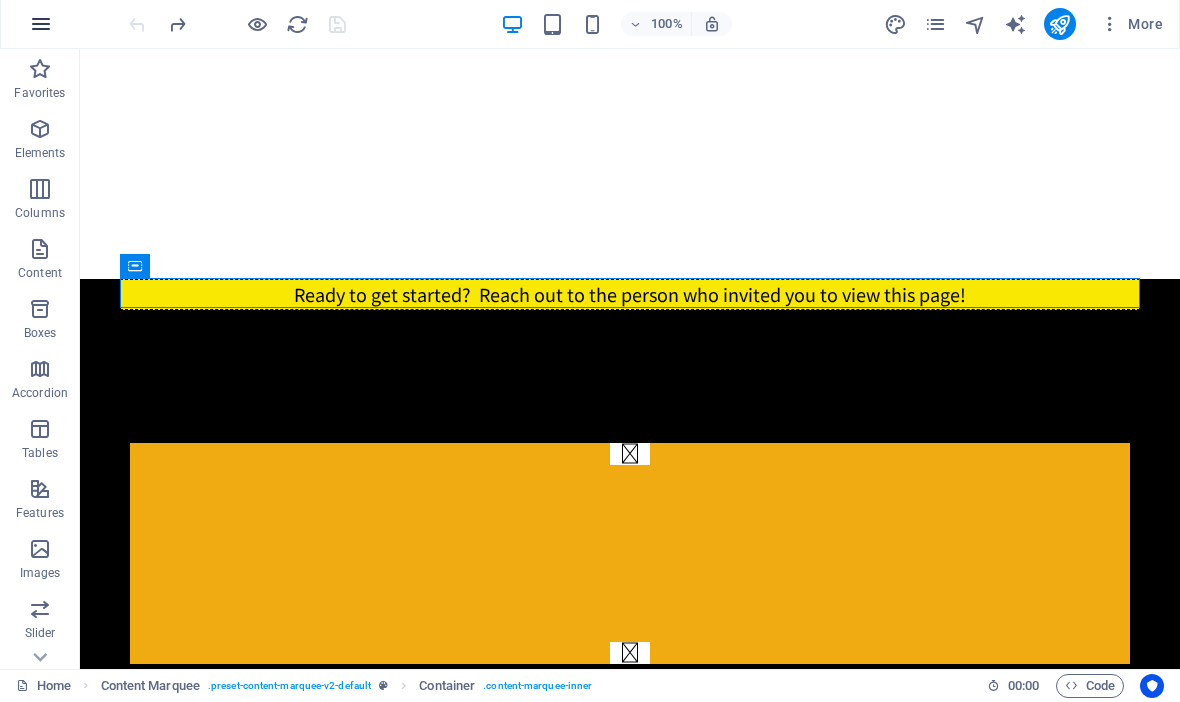 click at bounding box center (41, 25) 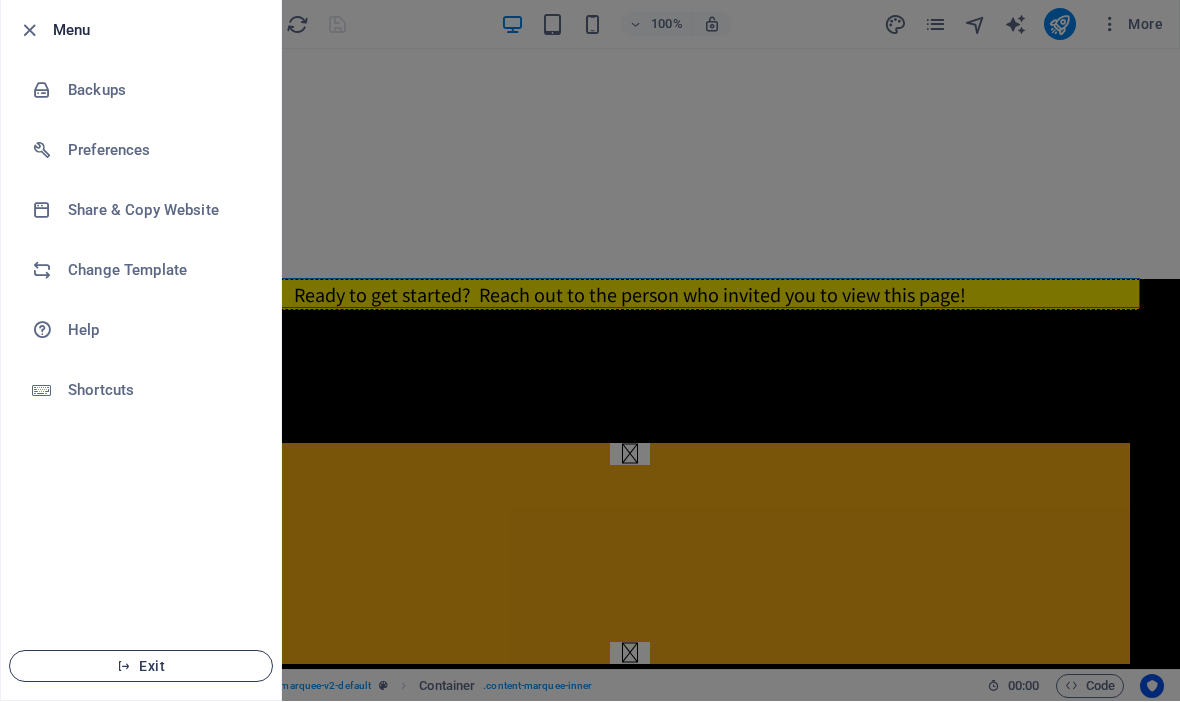 click on "Exit" at bounding box center (141, 667) 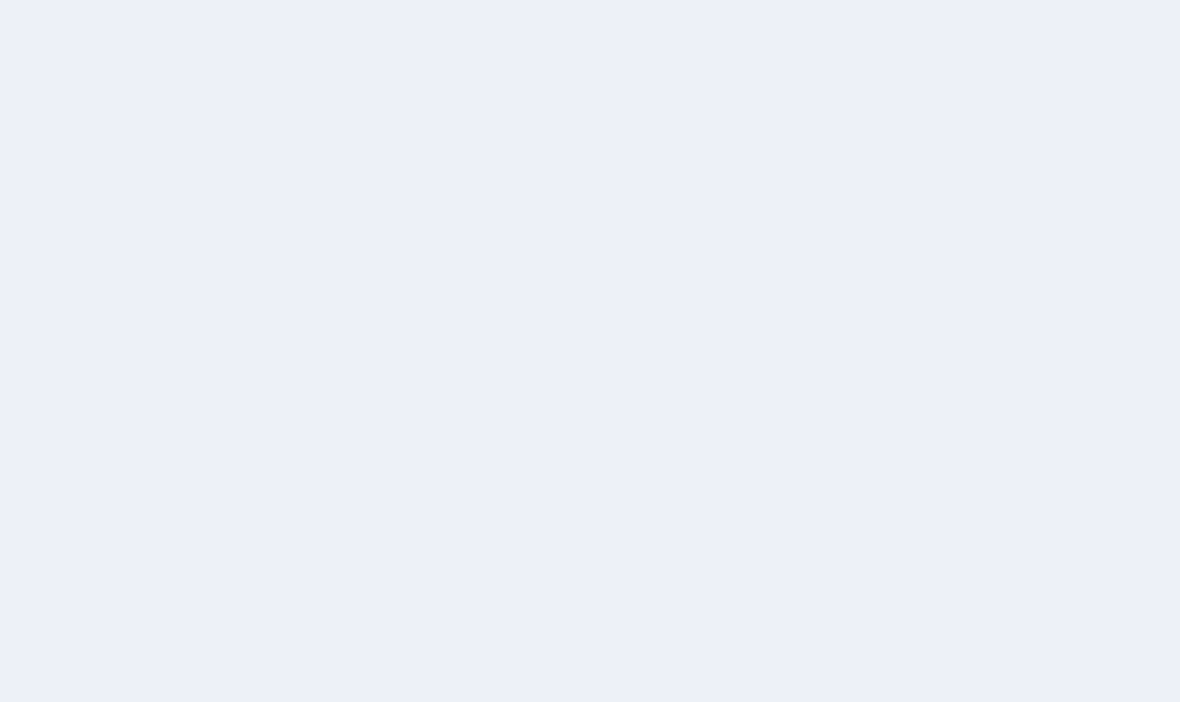 scroll, scrollTop: 0, scrollLeft: 0, axis: both 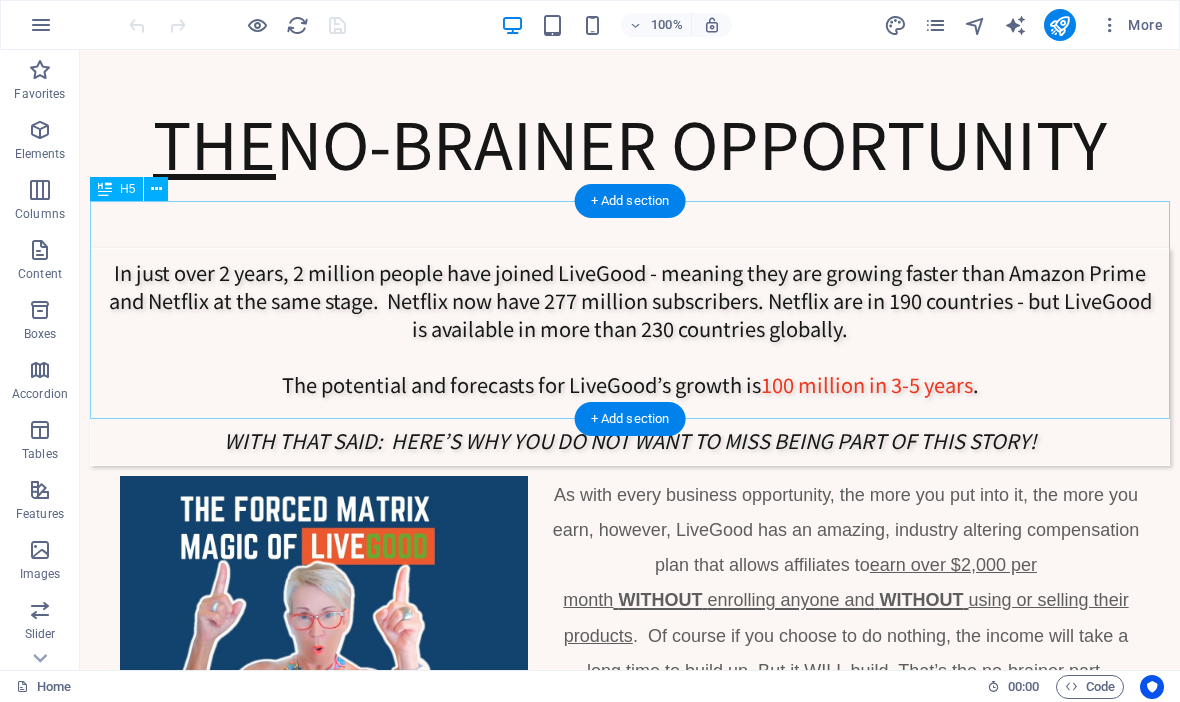 click on "In just over 2 years, 2 million people have joined LiveGood - meaning they are growing faster than Amazon Prime and Netflix at the same stage.  Netflix now have 277 million subscribers. Netflix are in 190 countries - but LiveGood is available in more than 230 countries globally.   The potential and forecasts for LiveGood’s growth is  100 million in 3-5 years . WITH THAT SAID:  HERE’S WHY YOU DO NOT WANT TO MISS BEING PART OF THIS STORY!" at bounding box center [630, 357] 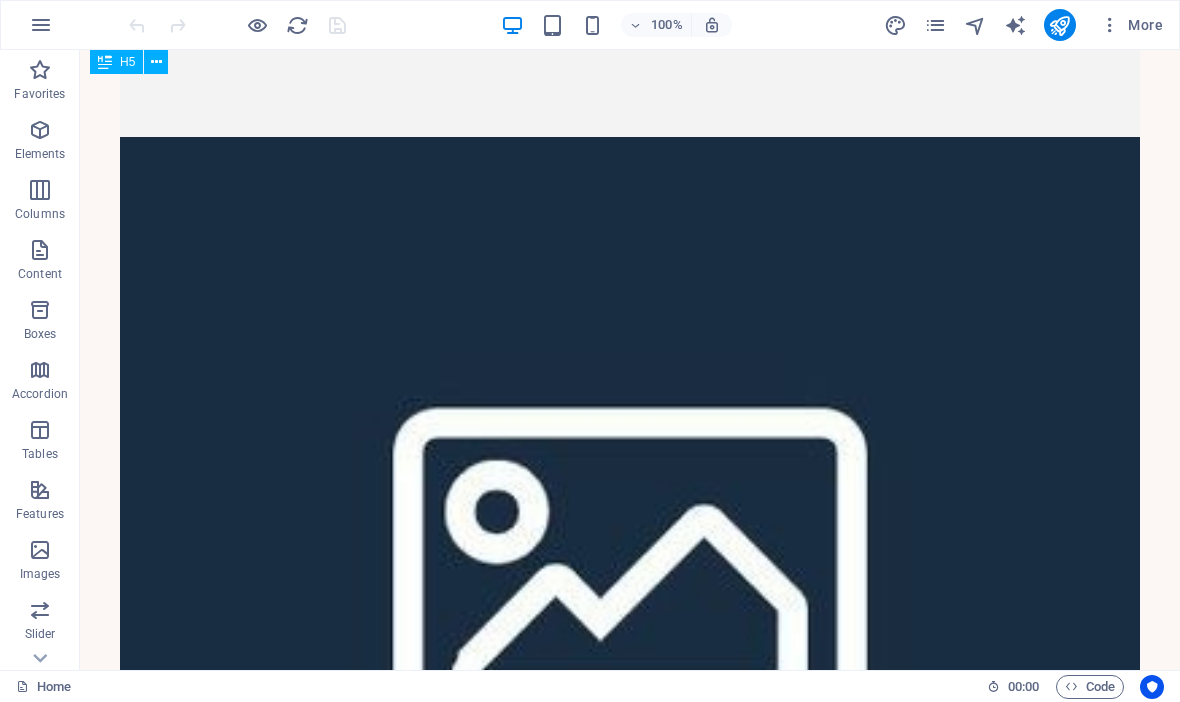 scroll, scrollTop: 2971, scrollLeft: 0, axis: vertical 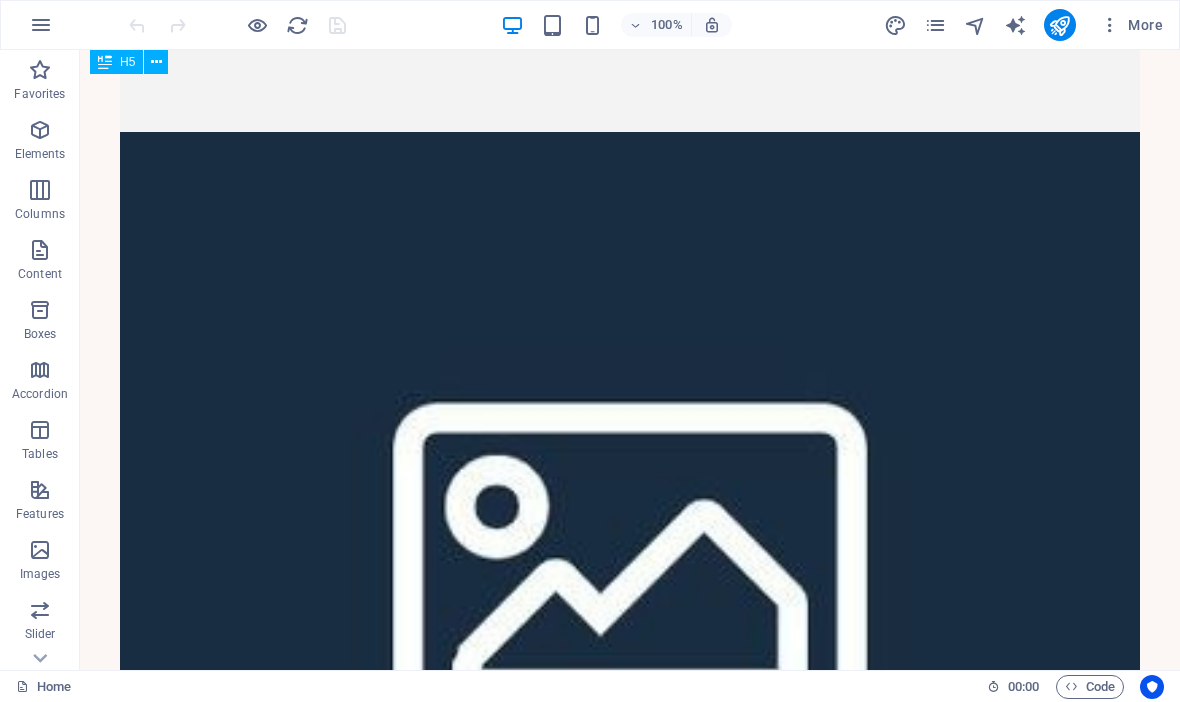 click on "THE CEO OF LIVEGOOD" at bounding box center (630, 3463) 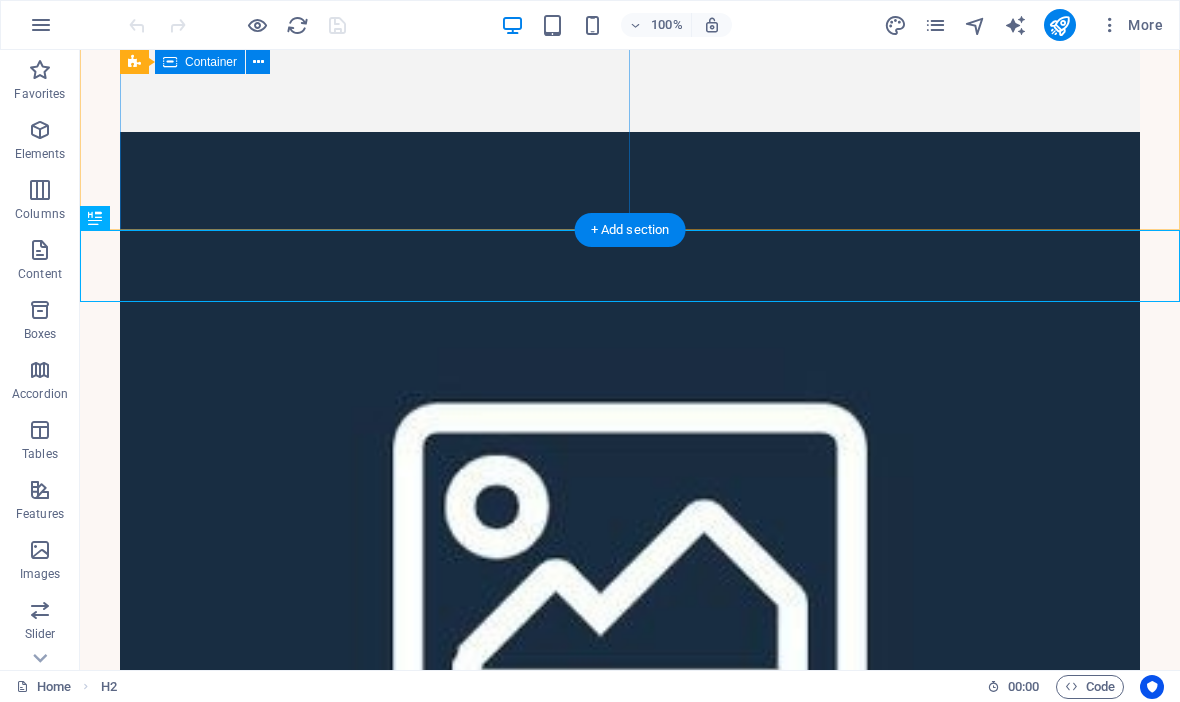 click on "Earnings If you are reading this on a phone (be sure to scroll down to see the earnings example) When you join the business, you are given a login to your own 'back office'. One of the sections is called:   MY EARNINGS This is where your weekly AND monthly earnings are shown.  There are 7 different types of commission types and the longer you are in the business, the larger these numbers will be. This is a real genuine screenshot of that page (note the dates) over 2 years ago.  The business has grown astronomically since then and is now about to enter another major growth phase.   Make sure you are on board .  Get back to the person who invited you to look at this page as soon as possible. DO NOT MISS THIS WONDERFUL OPPORTUNITY" at bounding box center (630, -203) 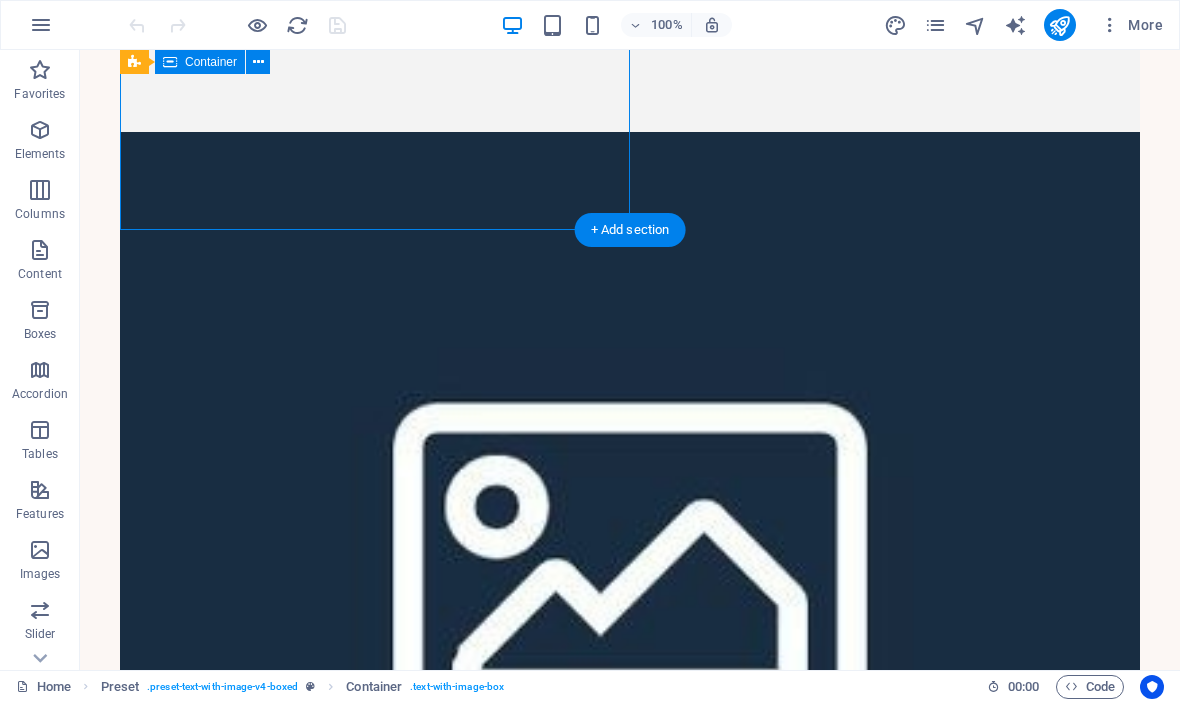 click at bounding box center (630, 558) 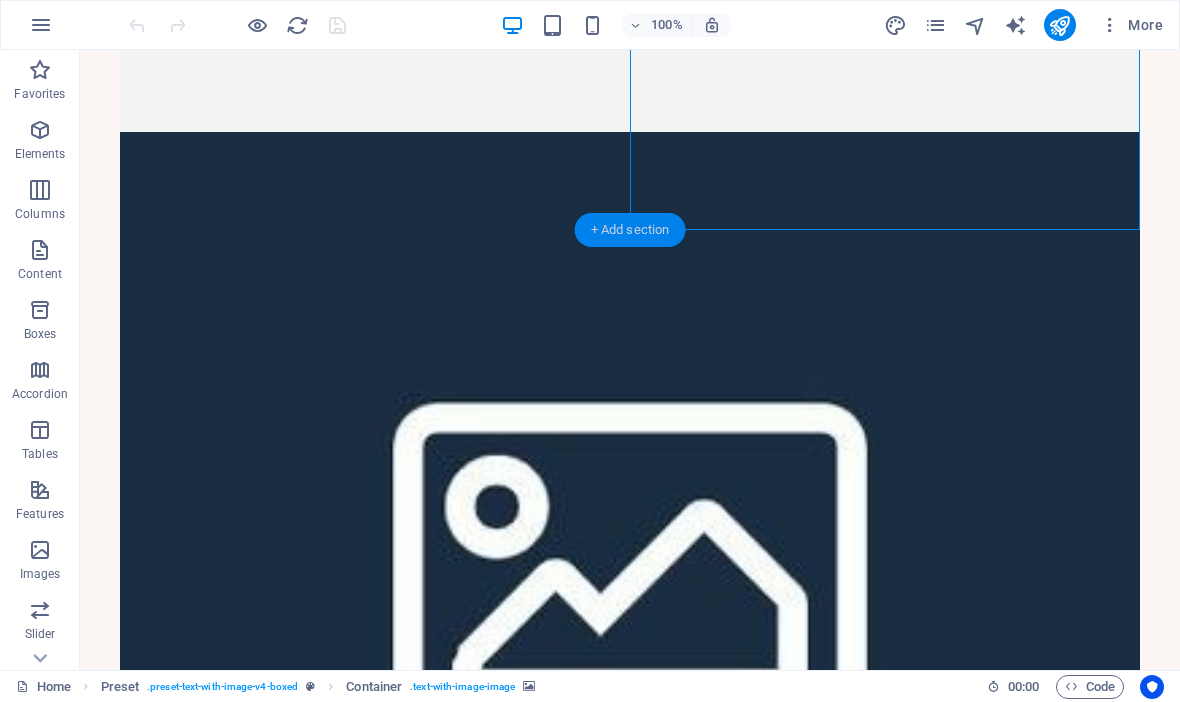 click on "+ Add section" at bounding box center (630, 230) 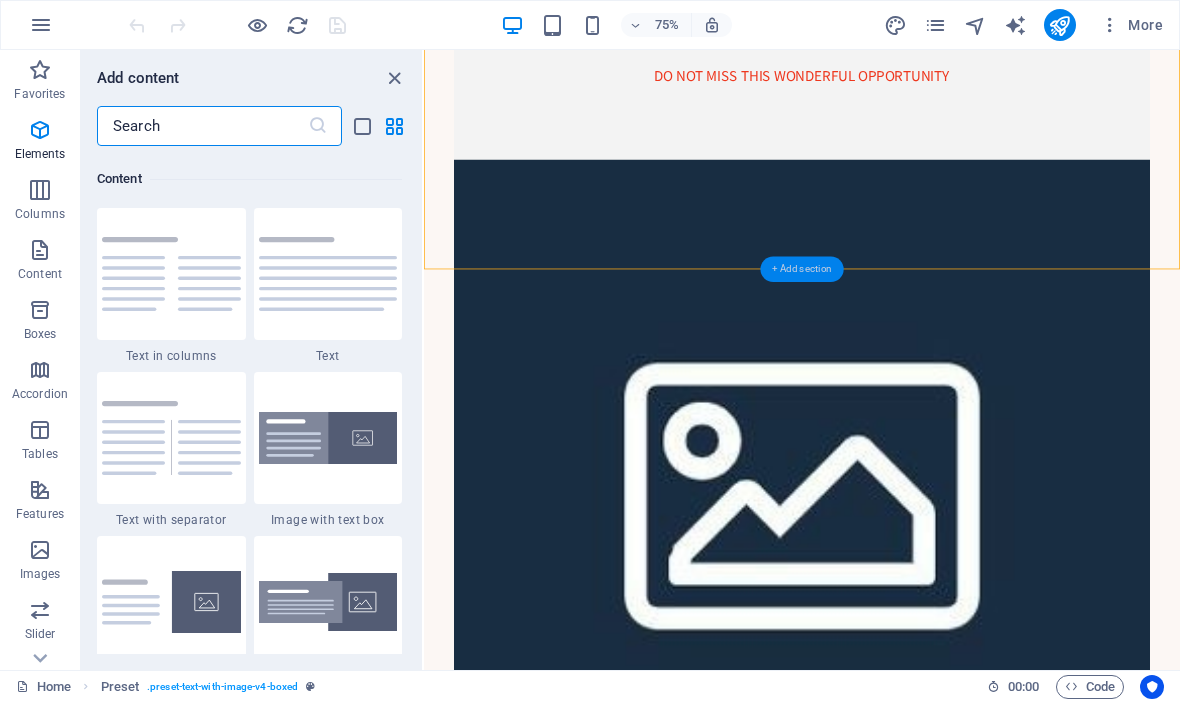 scroll, scrollTop: 3499, scrollLeft: 0, axis: vertical 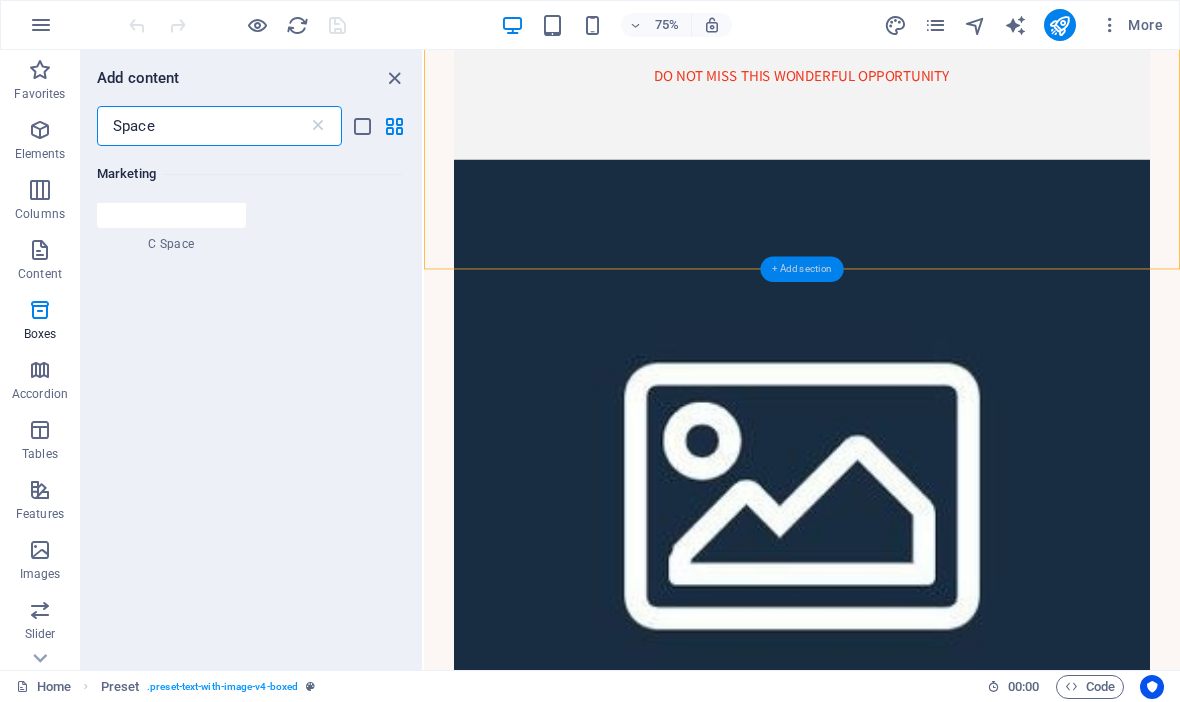 type on "Spacer" 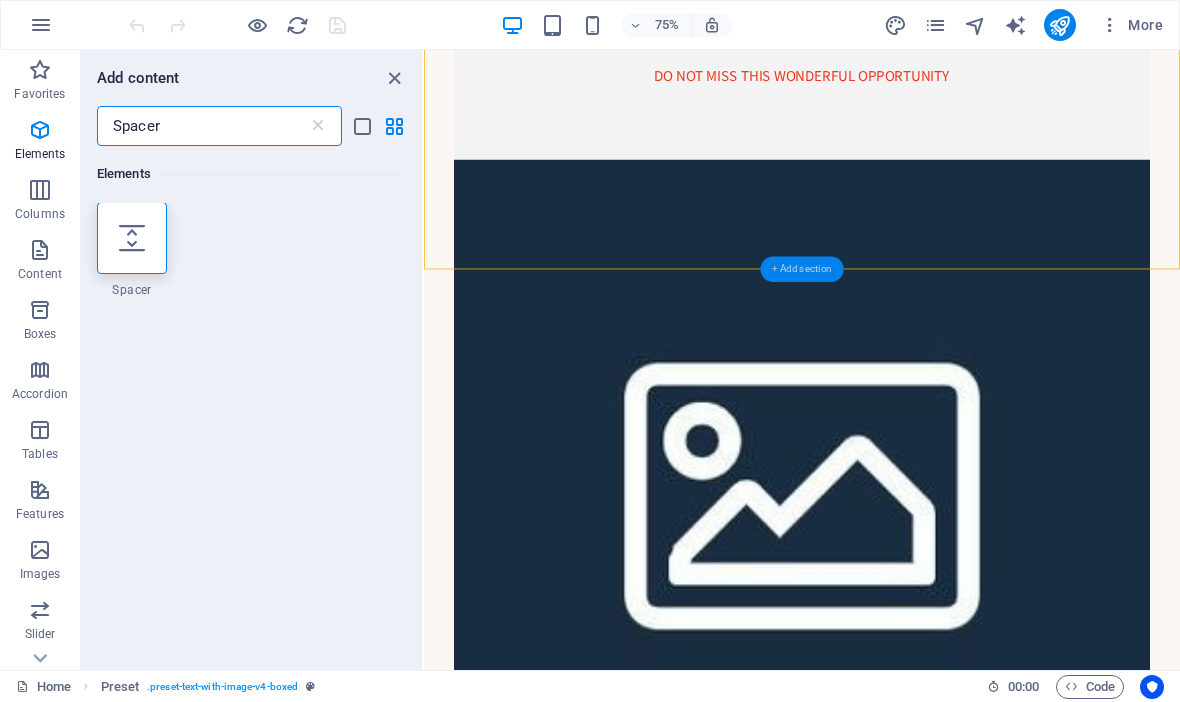 scroll, scrollTop: 0, scrollLeft: 0, axis: both 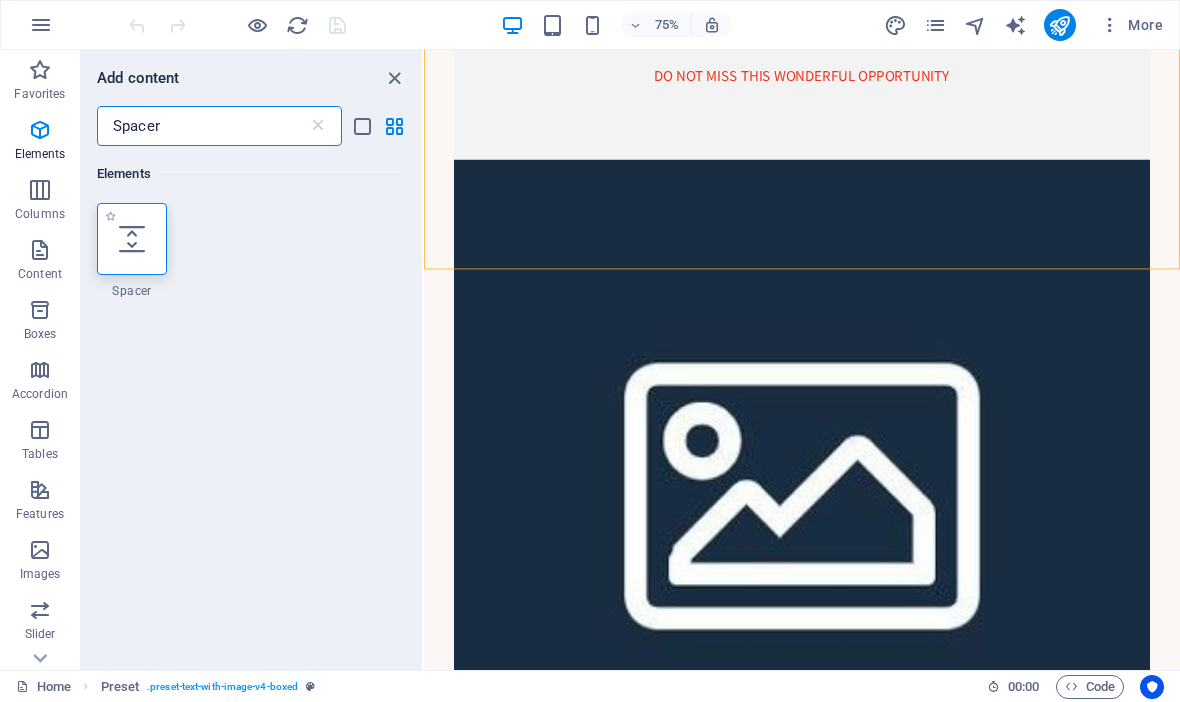 click at bounding box center (132, 239) 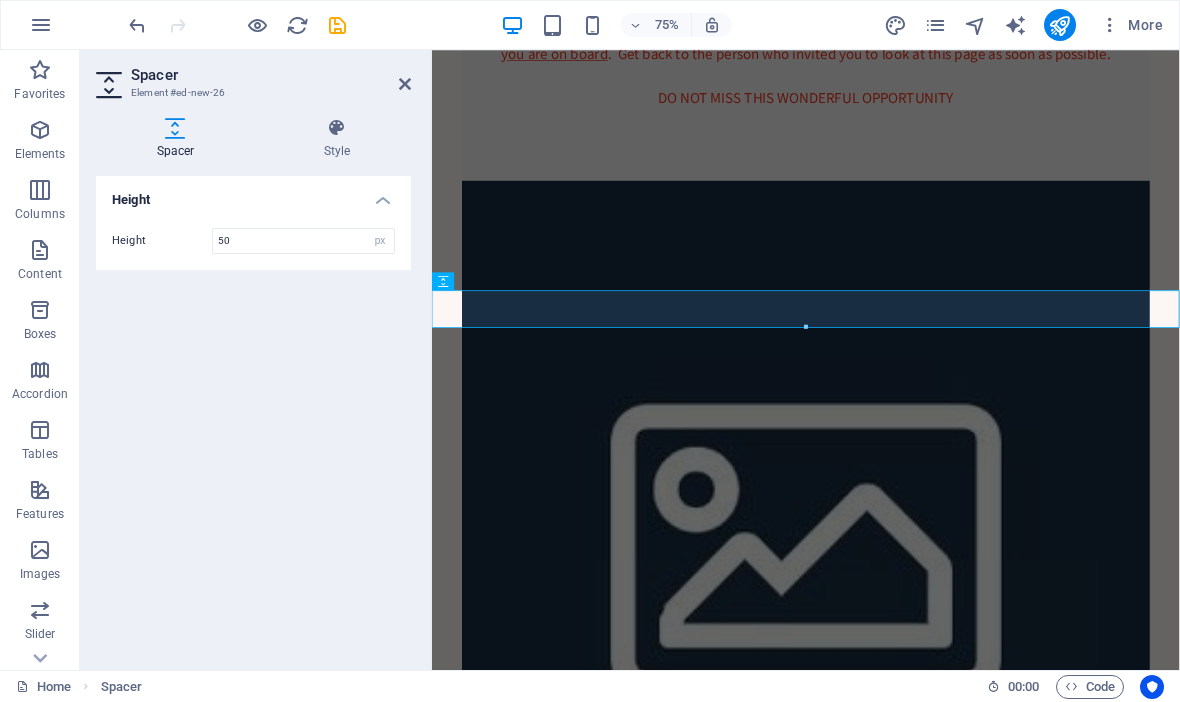 click on "Height 50 px rem vh vw" at bounding box center (253, 241) 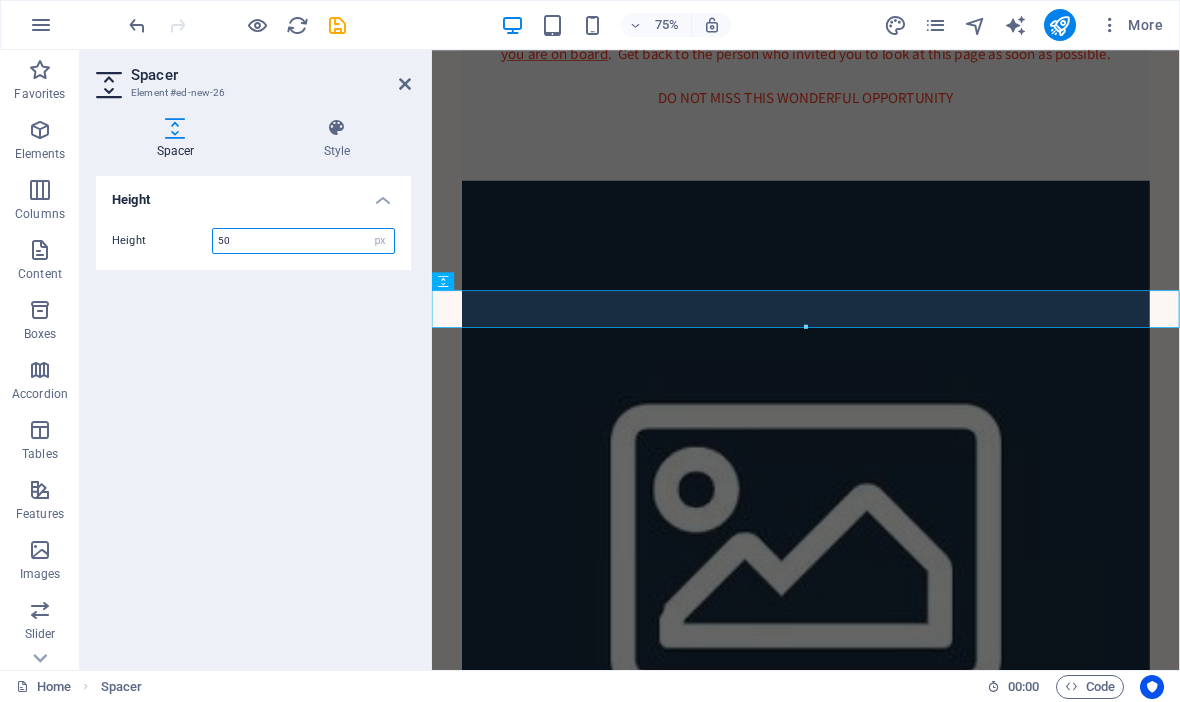 click on "50" at bounding box center (303, 241) 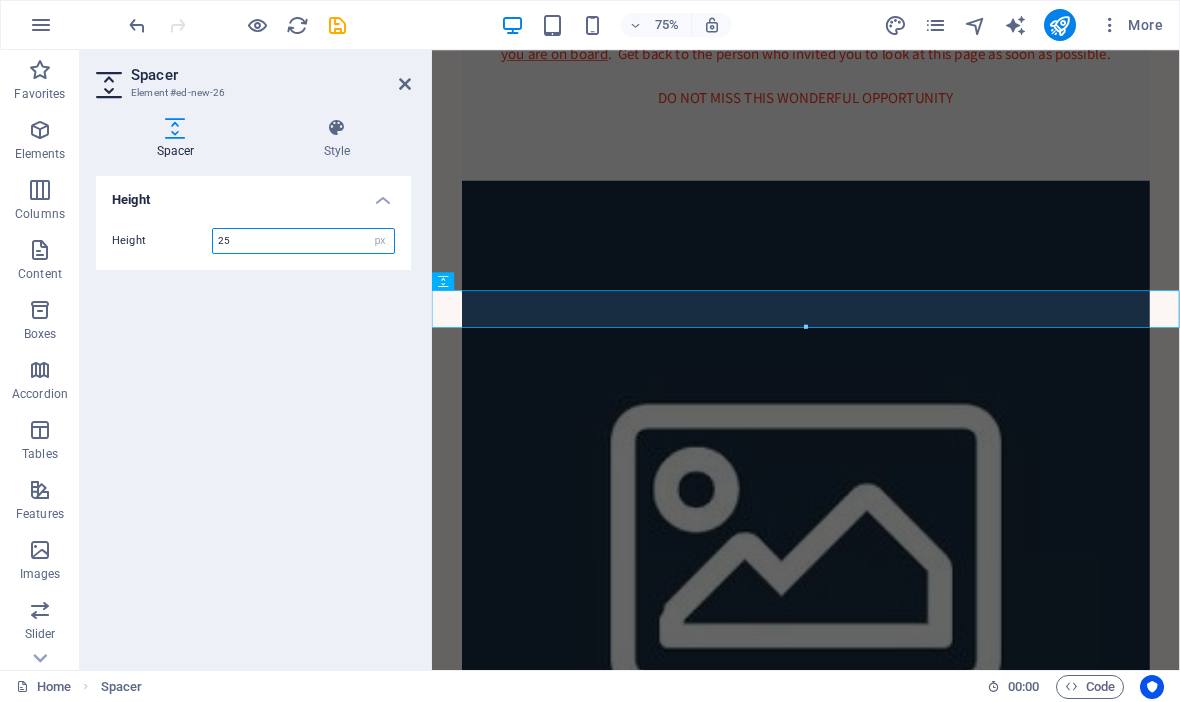 type on "25" 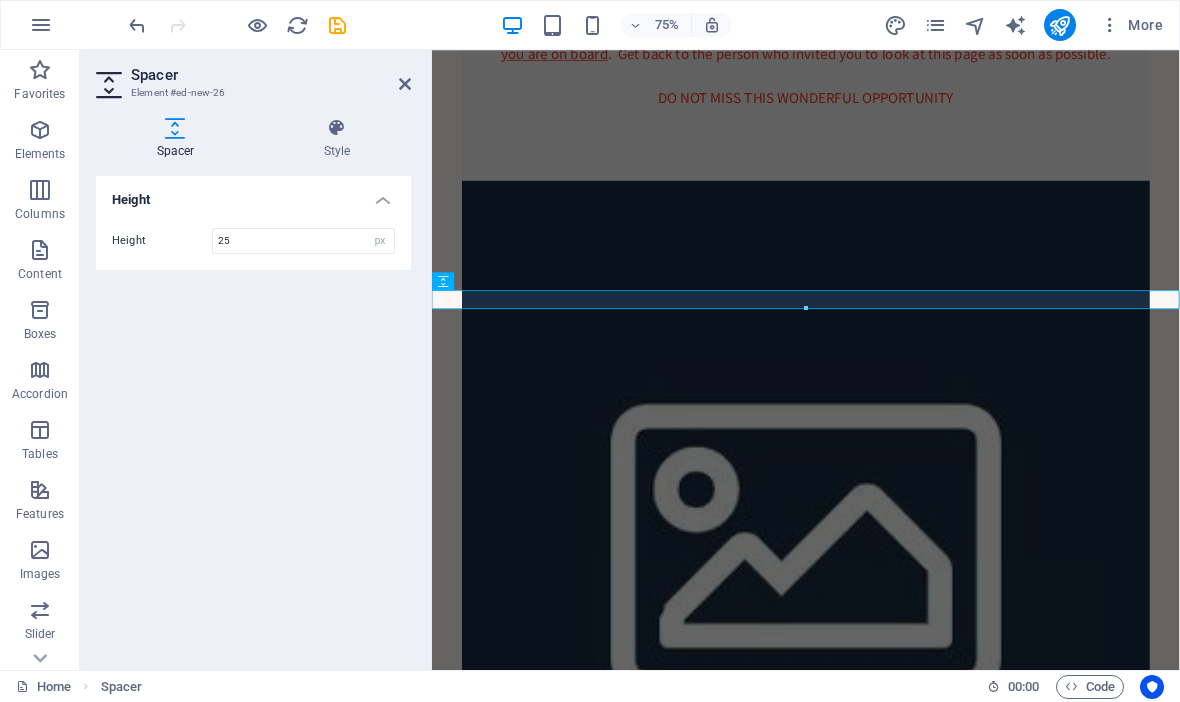 click on "Height Height 25 px rem vh vw" at bounding box center (253, 415) 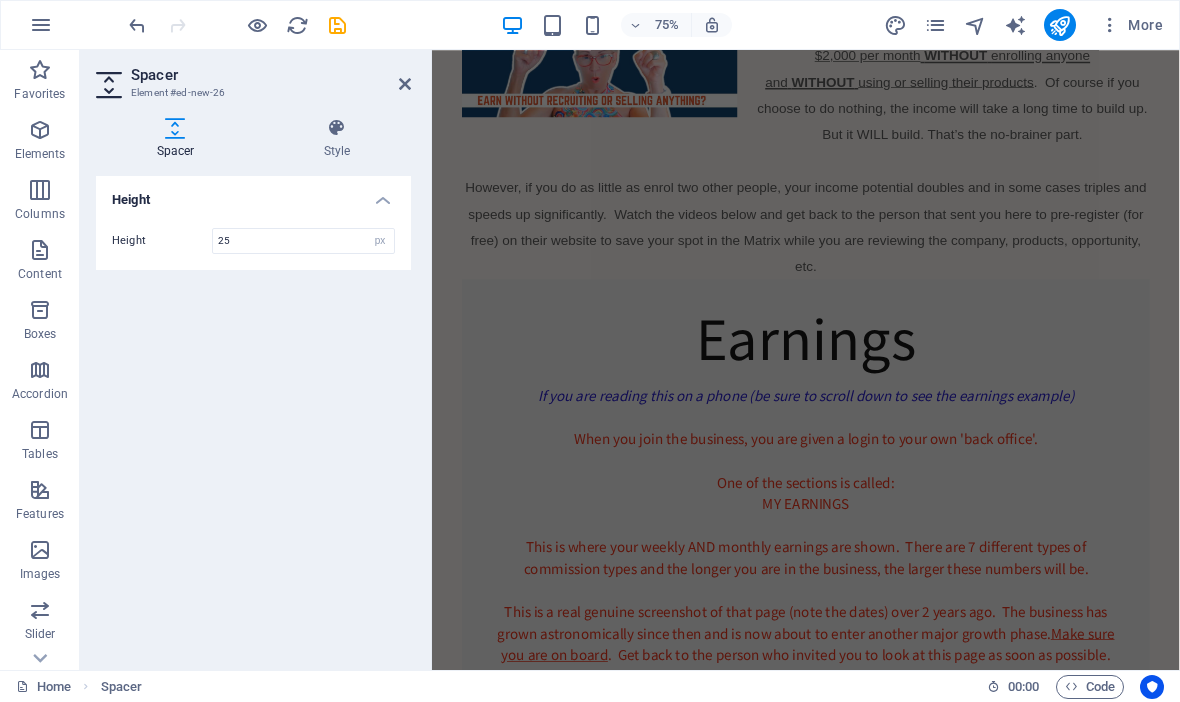 scroll, scrollTop: 2164, scrollLeft: 0, axis: vertical 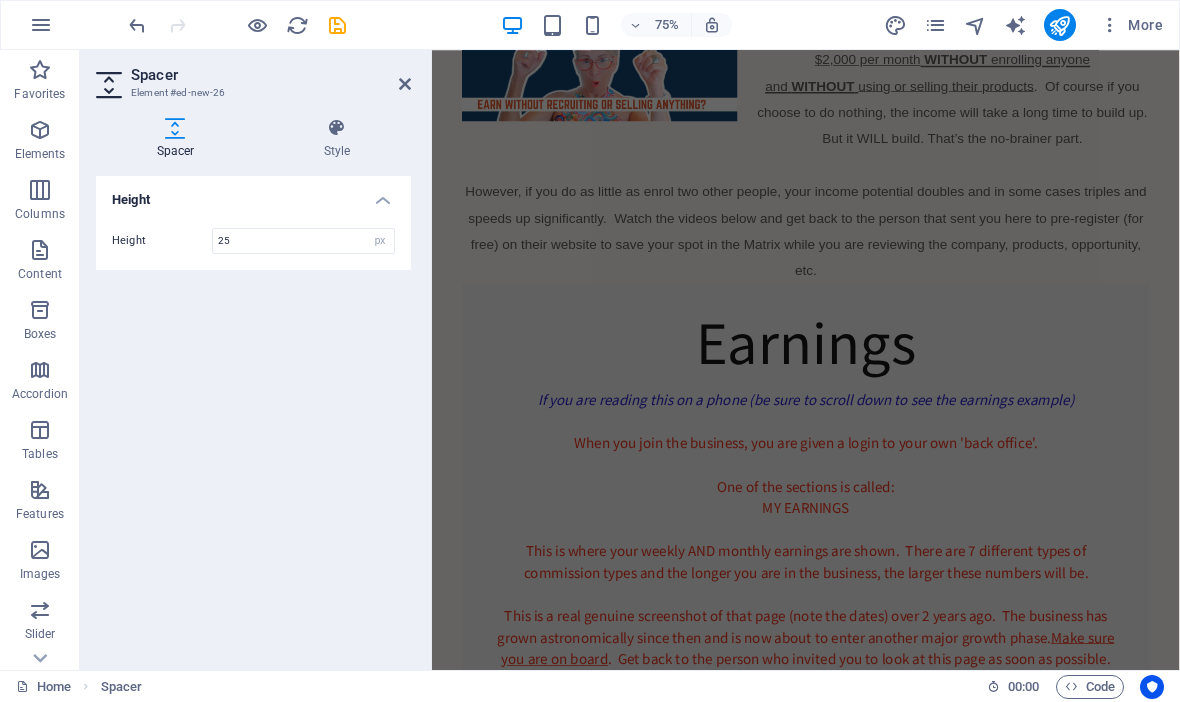 click on "If you are reading this on a phone (be sure to scroll down to see the earnings example) When you join the business, you are given a login to your own 'back office'. One of the sections is called:   MY EARNINGS This is where your weekly AND monthly earnings are shown.  There are 7 different types of commission types and the longer you are in the business, the larger these numbers will be. This is a real genuine screenshot of that page (note the dates) over 2 years ago.  The business has grown astronomically since then and is now about to enter another major growth phase.   Make sure you are on board .  Get back to the person who invited you to look at this page as soon as possible. DO NOT MISS THIS WONDERFUL OPPORTUNITY" at bounding box center (930, 732) 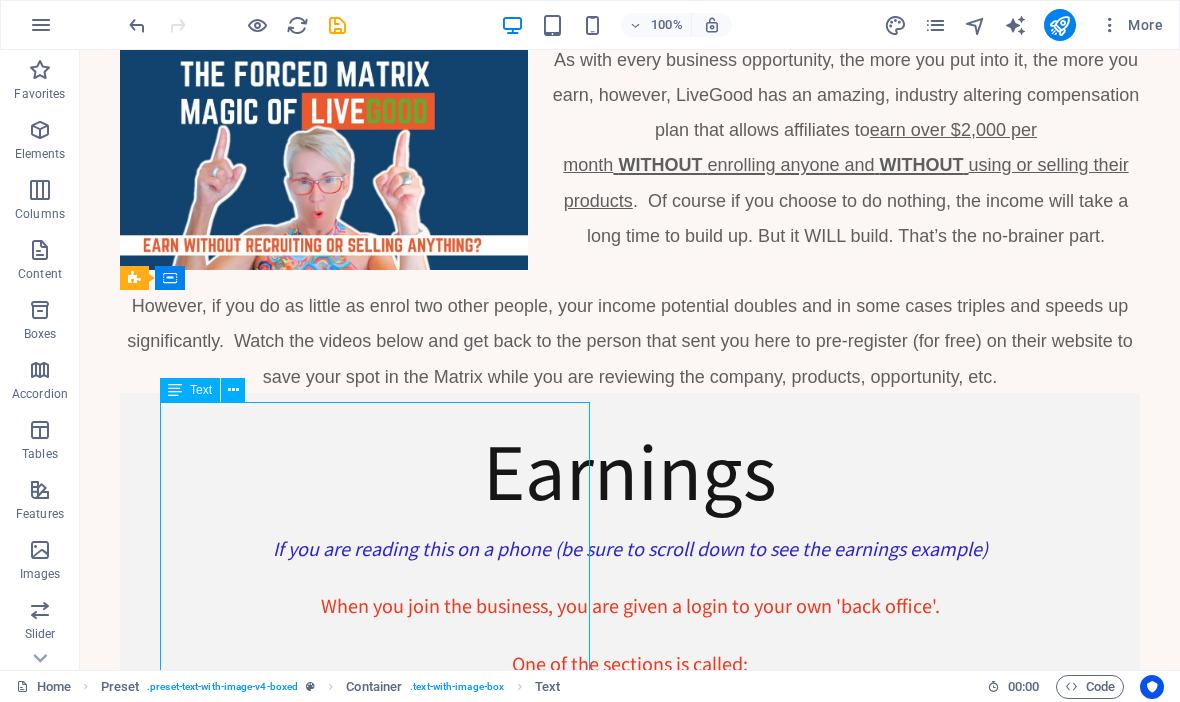 scroll, scrollTop: 2037, scrollLeft: 0, axis: vertical 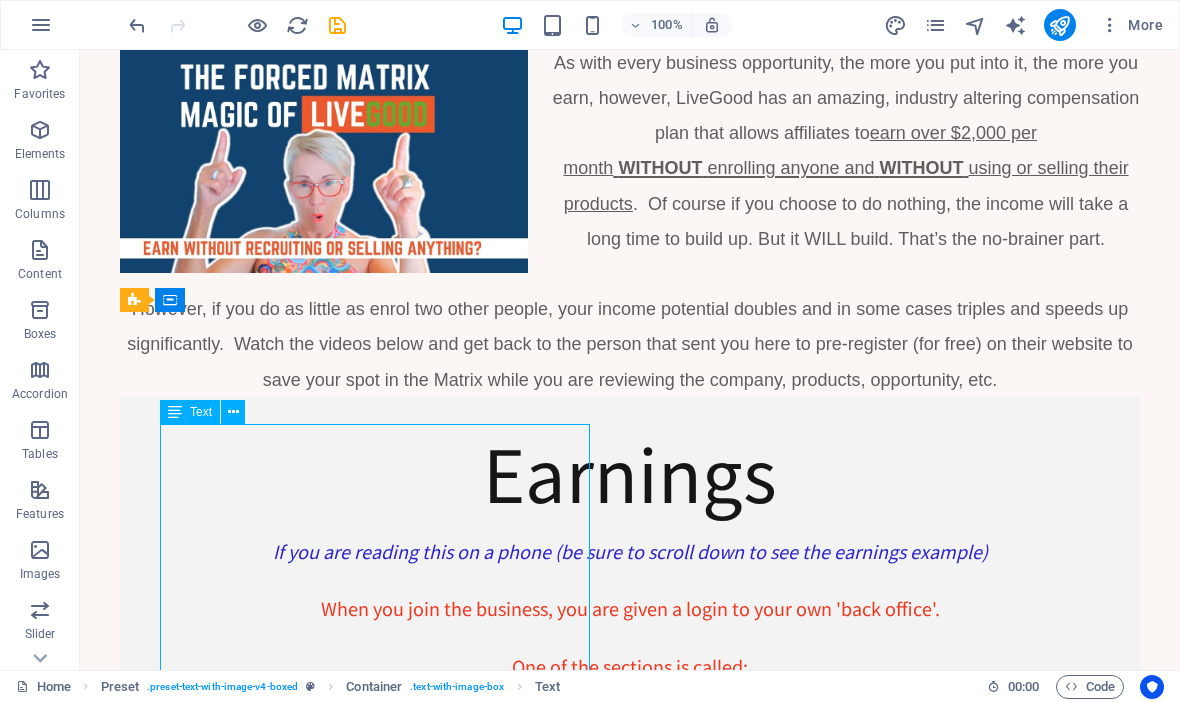click on "As with every business opportunity, the more you put into it, the more you earn, however, LiveGood has an amazing, industry altering compensation plan that allows affiliates to  earn over $2,000 per month   WITHOUT   enrolling anyone and   WITHOUT   using or selling their products .  Of course if you choose to do nothing, the income will take a long time to build up. But it WILL build. That’s the no-brainer part. However, if you do as little as enrol two other people, your income potential doubles and in some cases triples and speeds up significantly.  Watch the videos below and get back to the person that sent you here to pre-register (for free) on their website to save your spot in the Matrix while you are reviewing the company, products, opportunity, etc." at bounding box center (630, 220) 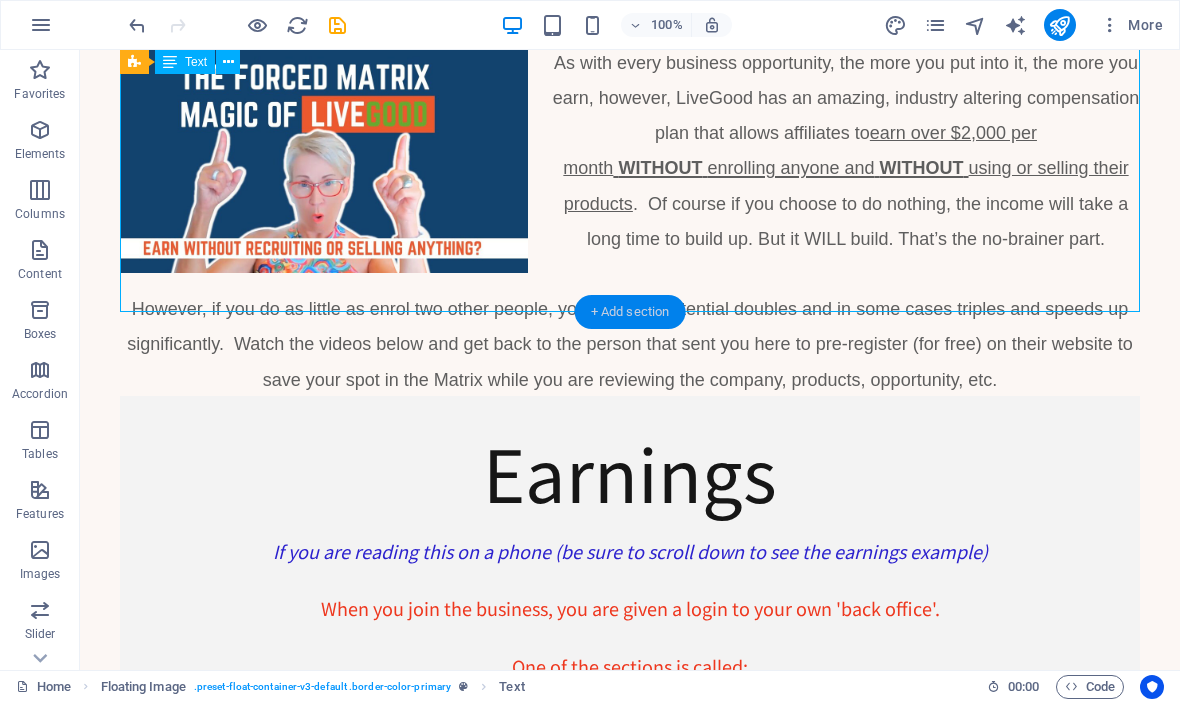 click on "+ Add section" at bounding box center [630, 312] 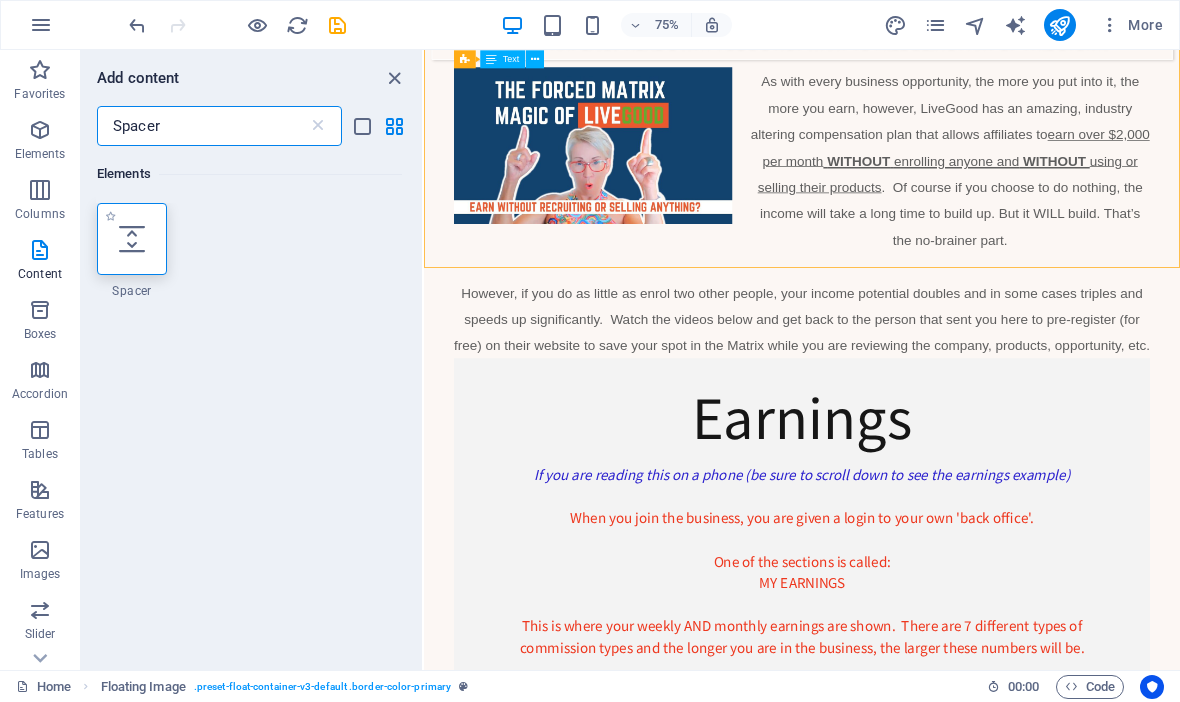 click at bounding box center (132, 239) 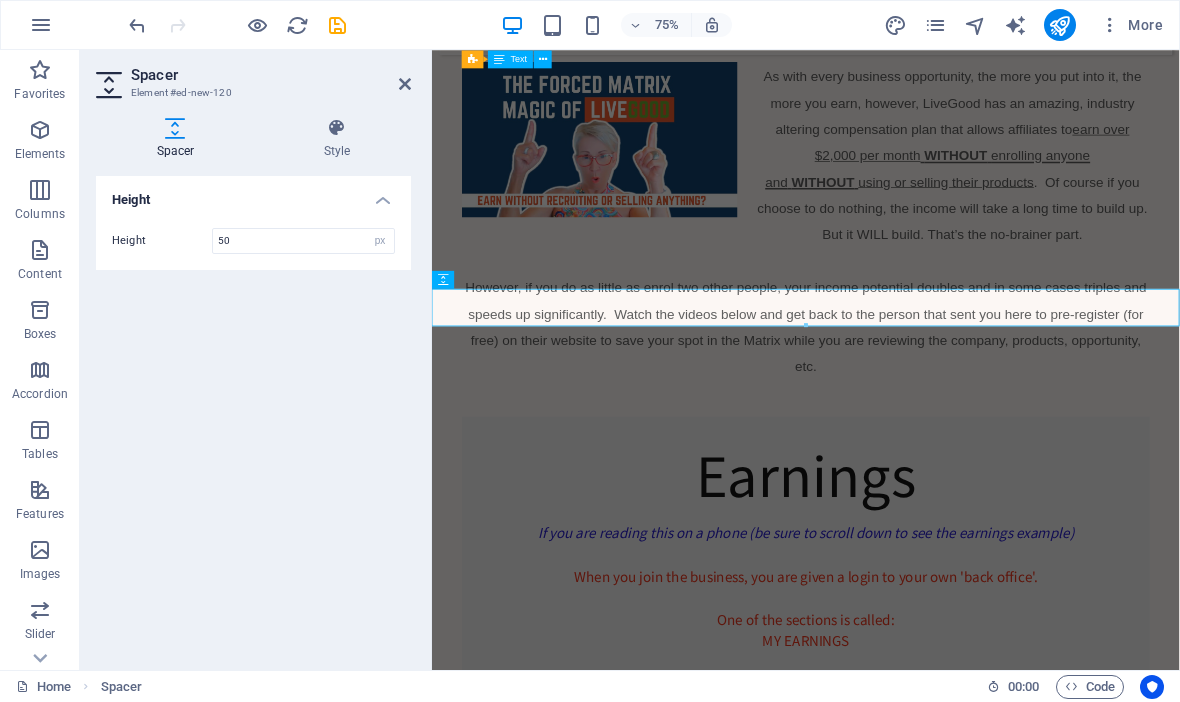 click on "Height 50 px rem vh vw" at bounding box center (253, 241) 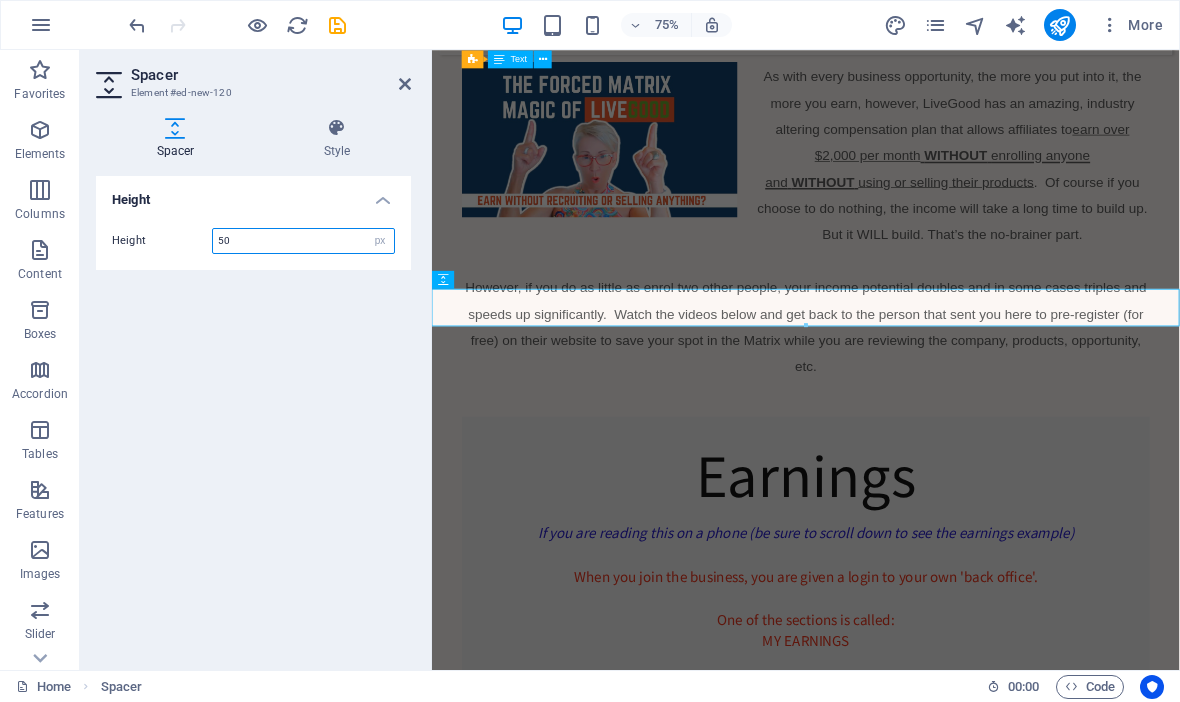 click on "50" at bounding box center [303, 241] 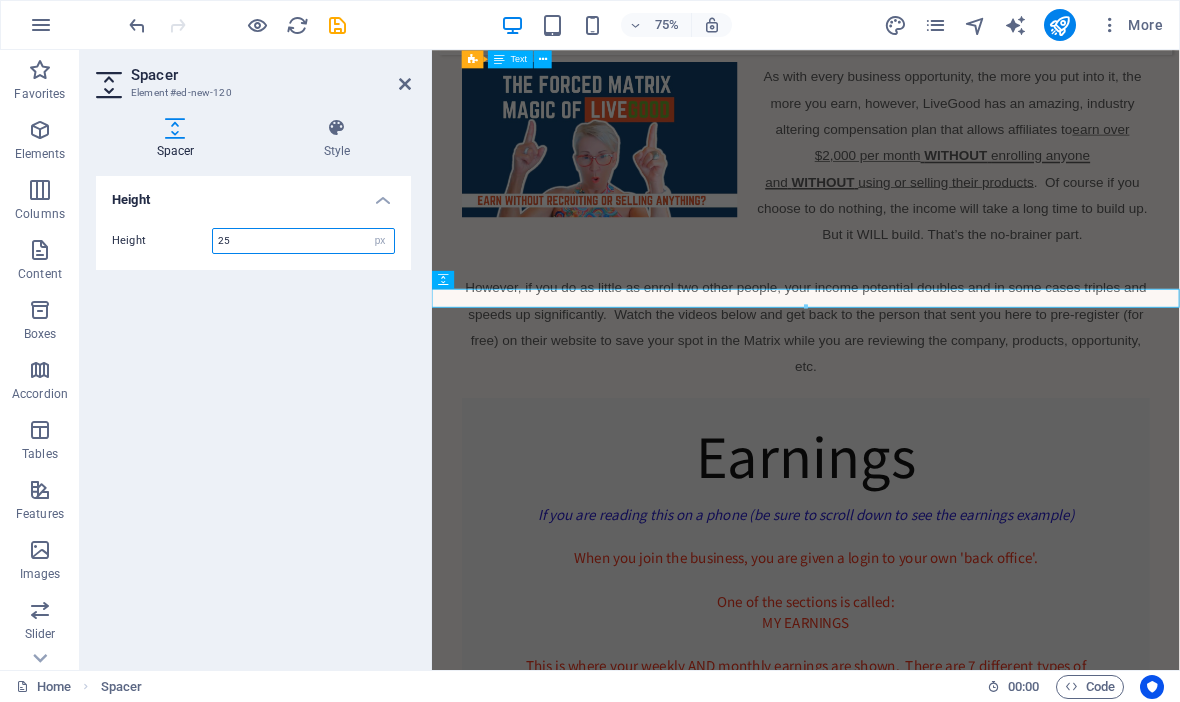 type on "25" 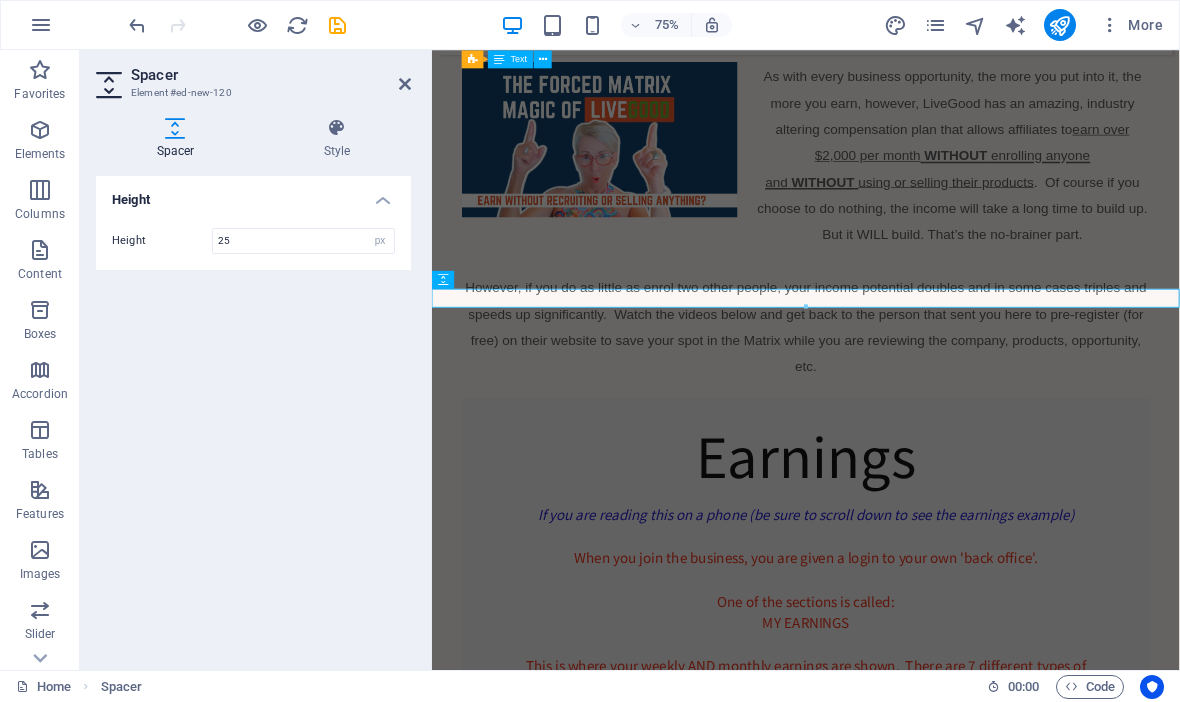 click on "Height Height 25 px rem vh vw" at bounding box center [253, 415] 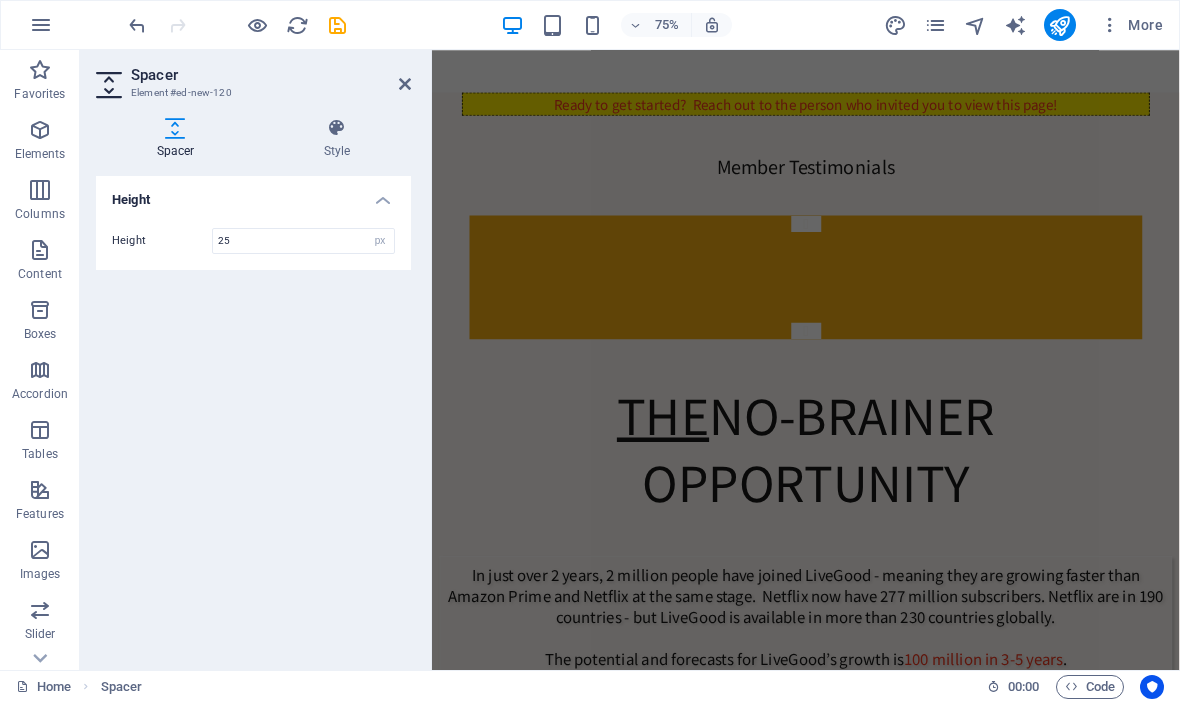 scroll, scrollTop: 1149, scrollLeft: 0, axis: vertical 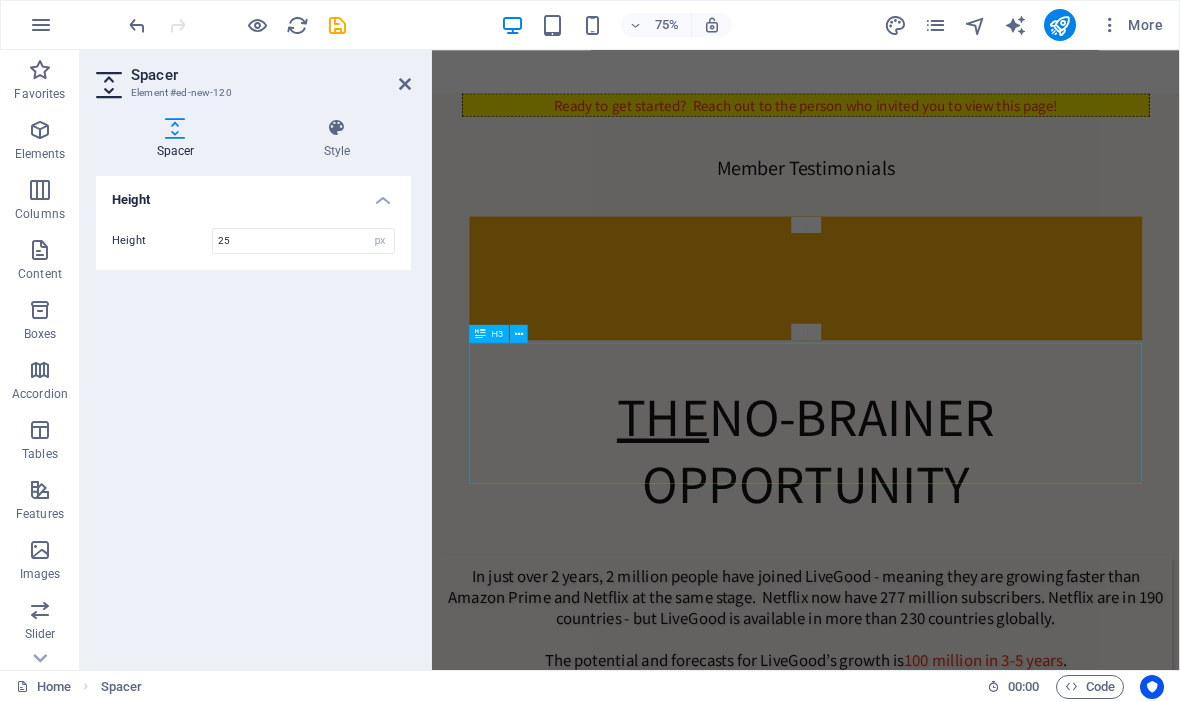 click on "THE  NO-BRAINER OPPORTUNITY" at bounding box center [930, 580] 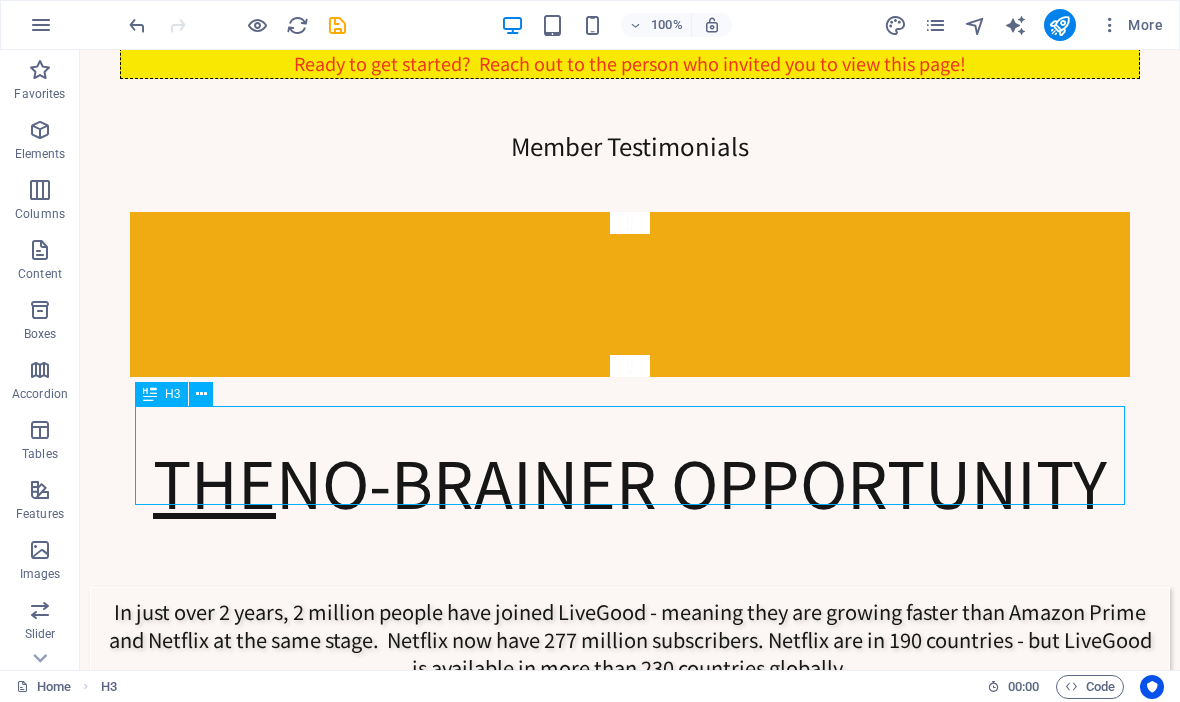 scroll, scrollTop: 1271, scrollLeft: 0, axis: vertical 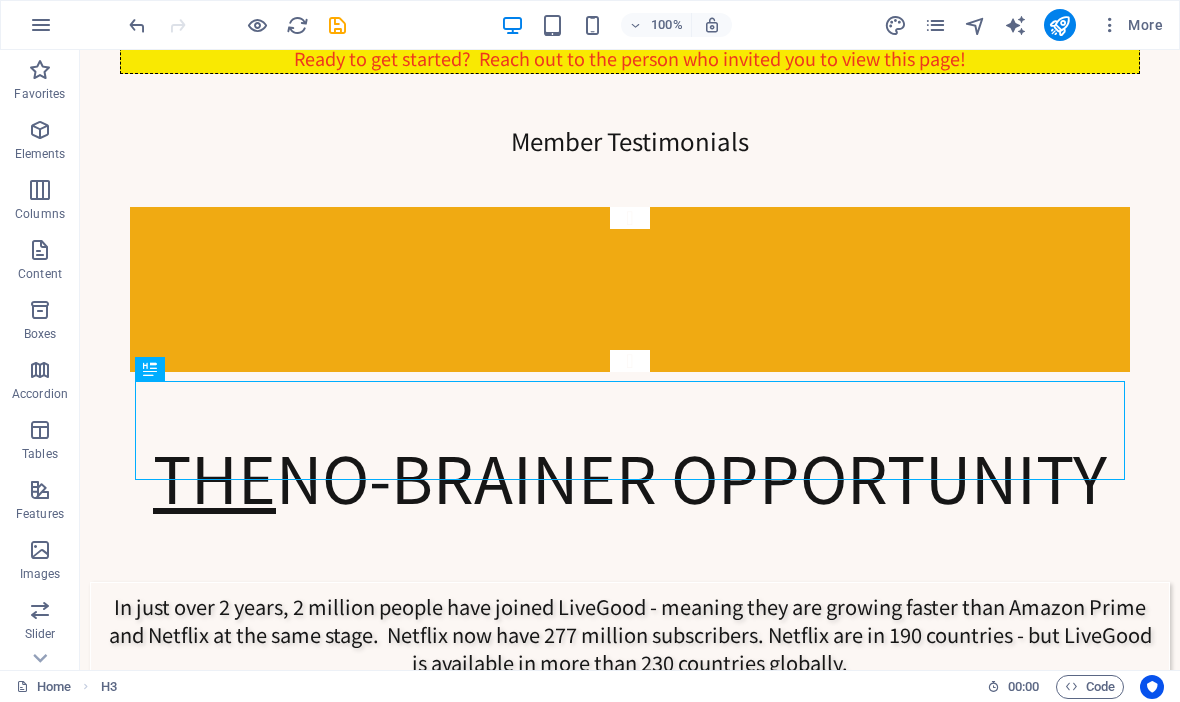 click on "Drop content here or  Add elements  Paste clipboard THE  Business Opportunity WITH  NO SELLING A  message from our team leader WATCH THIS FIRST
Ready to get started?  Reach out to the person who invited you to view this page! Member Testimonials [FIRST]  I wasn’t looking for anything because of bad experiences in network marketing. I kept seeing this video on TikTok and curiosity got the better of me—I’m so glad it did! At first, I thought it was the same old thing… until I heard there was no selling or buying products. I’d never made a penny before, but now I’m in profit and earning residual income. It’s totally different—and it works! [FIRST] I love the fact that it's the fastest growing online biz in history. You dont have to buy or sell anything most of all you get payed unlimited amount of Residual Income just for helping people 😊 [FIRST] [FIRST] [FIRST] [FIRST] [FIRST] [FIRST]" at bounding box center [630, 4849] 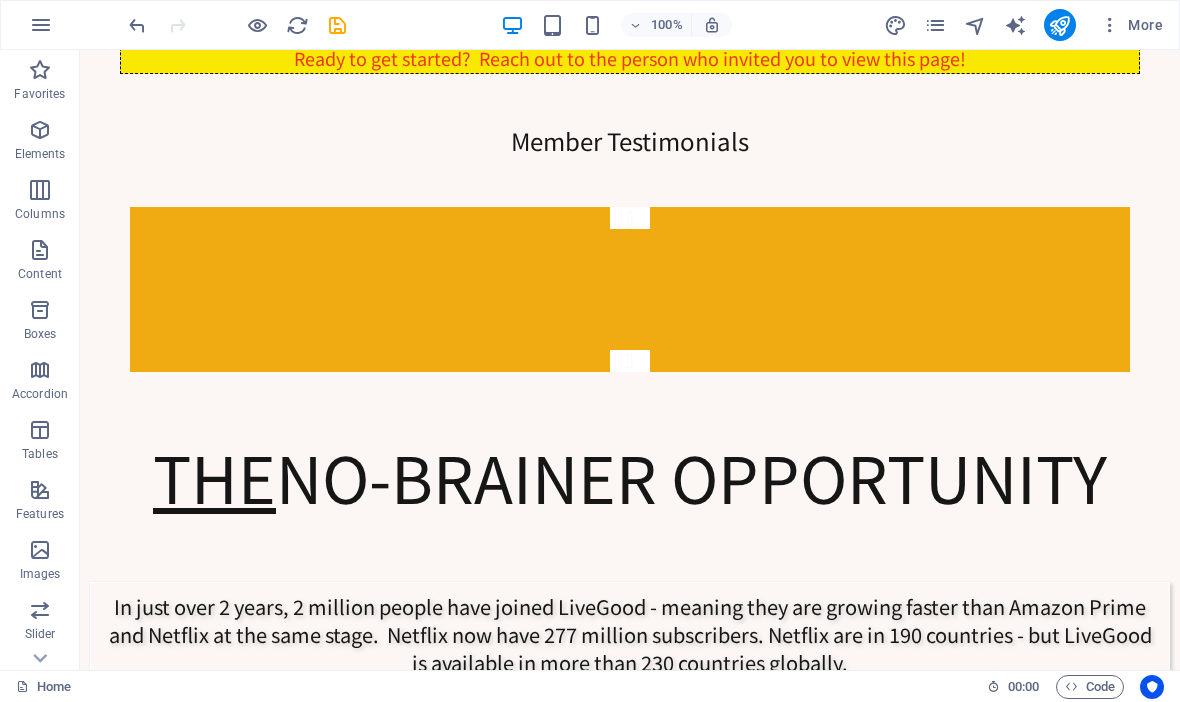click on "Drop content here or  Add elements  Paste clipboard THE  Business Opportunity WITH  NO SELLING A  message from our team leader WATCH THIS FIRST
Ready to get started?  Reach out to the person who invited you to view this page! Member Testimonials [FIRST]  I wasn’t looking for anything because of bad experiences in network marketing. I kept seeing this video on TikTok and curiosity got the better of me—I’m so glad it did! At first, I thought it was the same old thing… until I heard there was no selling or buying products. I’d never made a penny before, but now I’m in profit and earning residual income. It’s totally different—and it works! [FIRST] I love the fact that it's the fastest growing online biz in history. You dont have to buy or sell anything most of all you get payed unlimited amount of Residual Income just for helping people 😊 [FIRST] [FIRST] [FIRST] [FIRST] [FIRST] [FIRST]" at bounding box center [630, 4849] 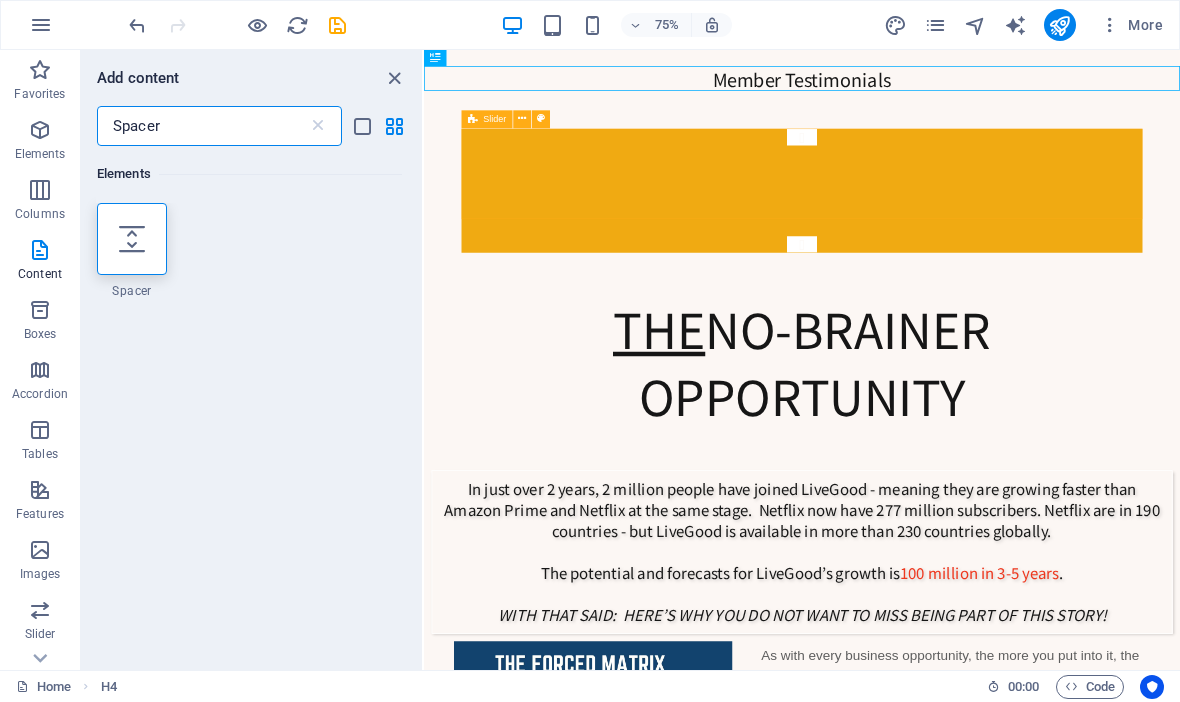 click on "Slider" at bounding box center (487, 119) 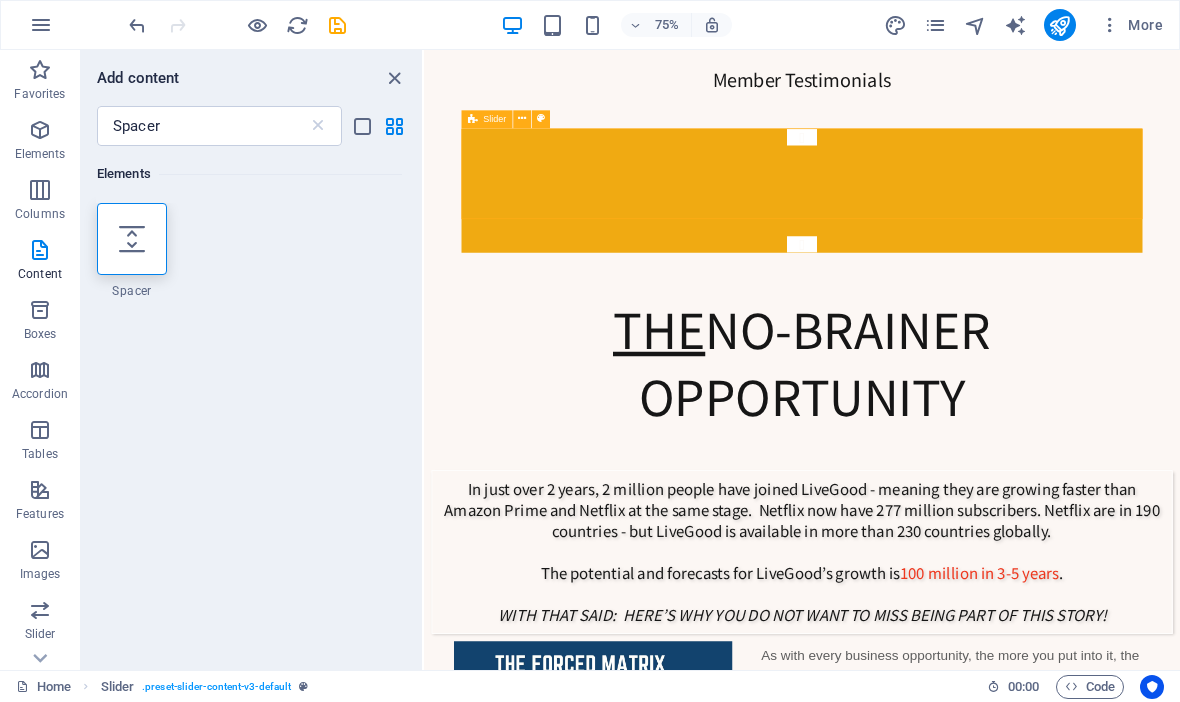 click on "Slider" at bounding box center [494, 118] 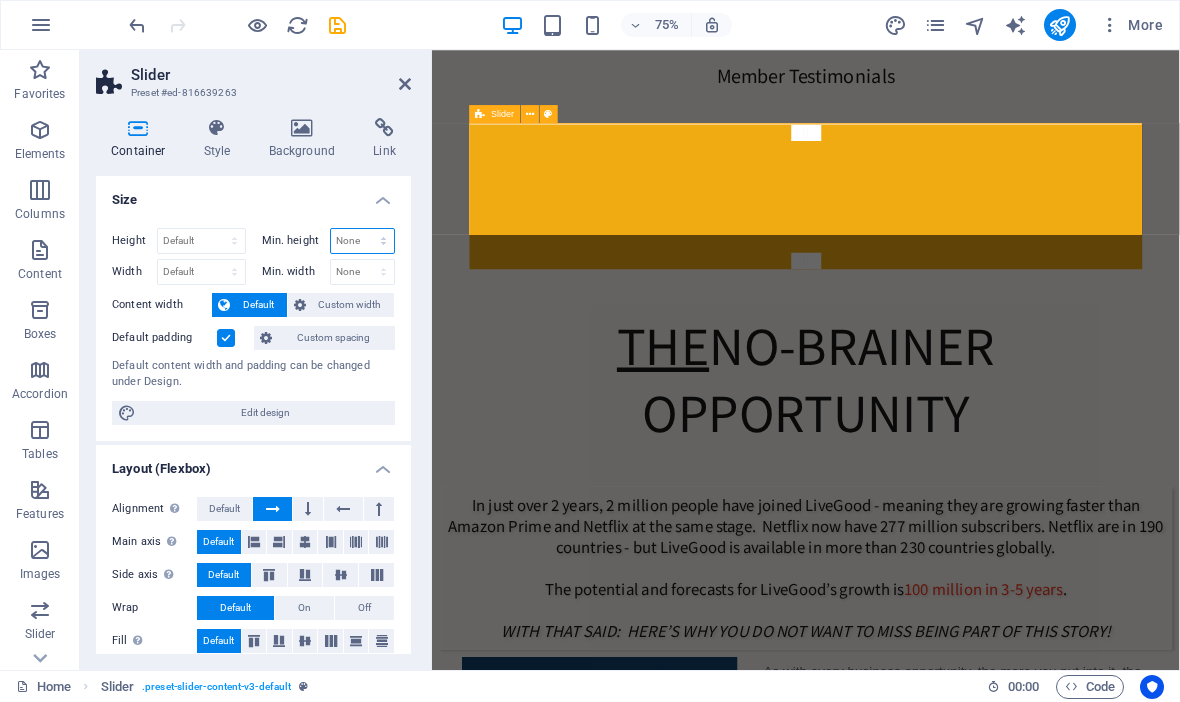 click on "None px rem % vh vw" at bounding box center (363, 241) 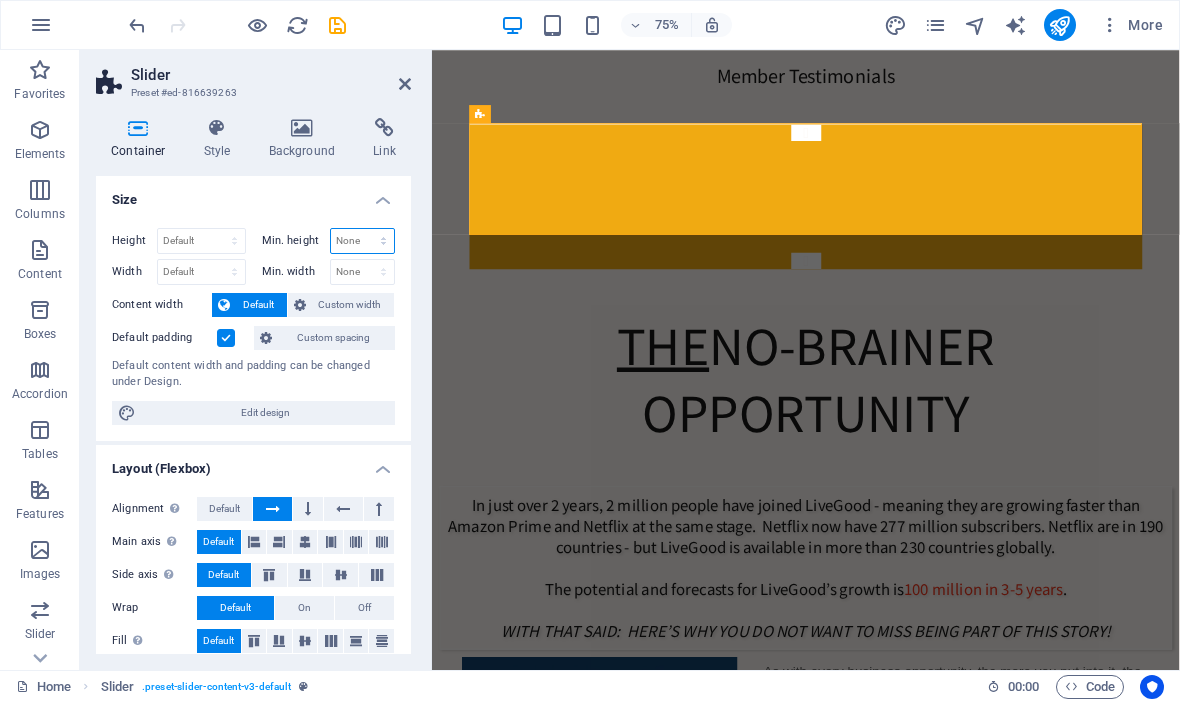 select on "px" 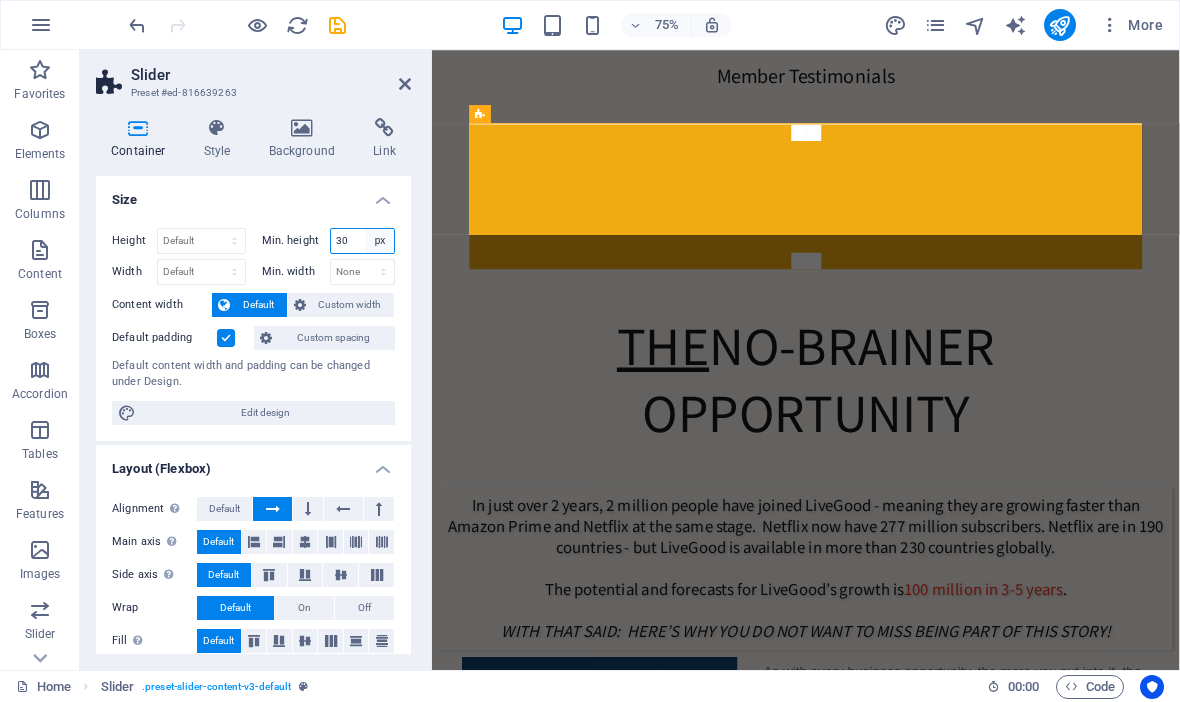 type on "300" 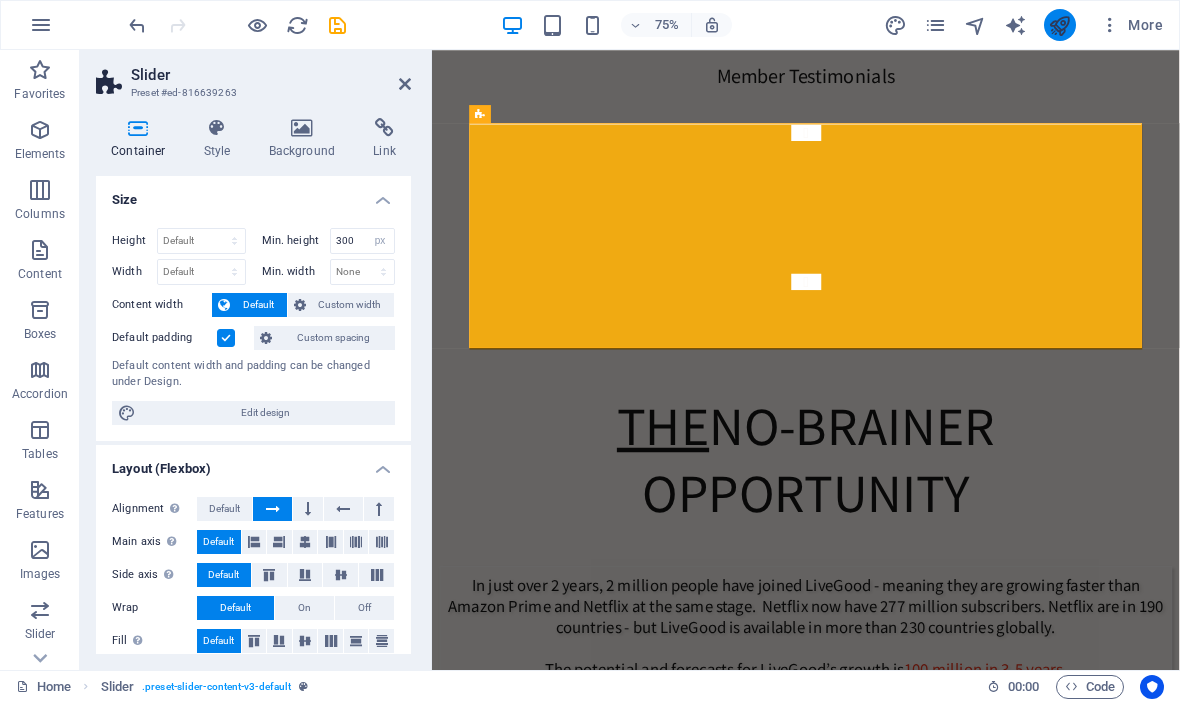 click at bounding box center (1059, 25) 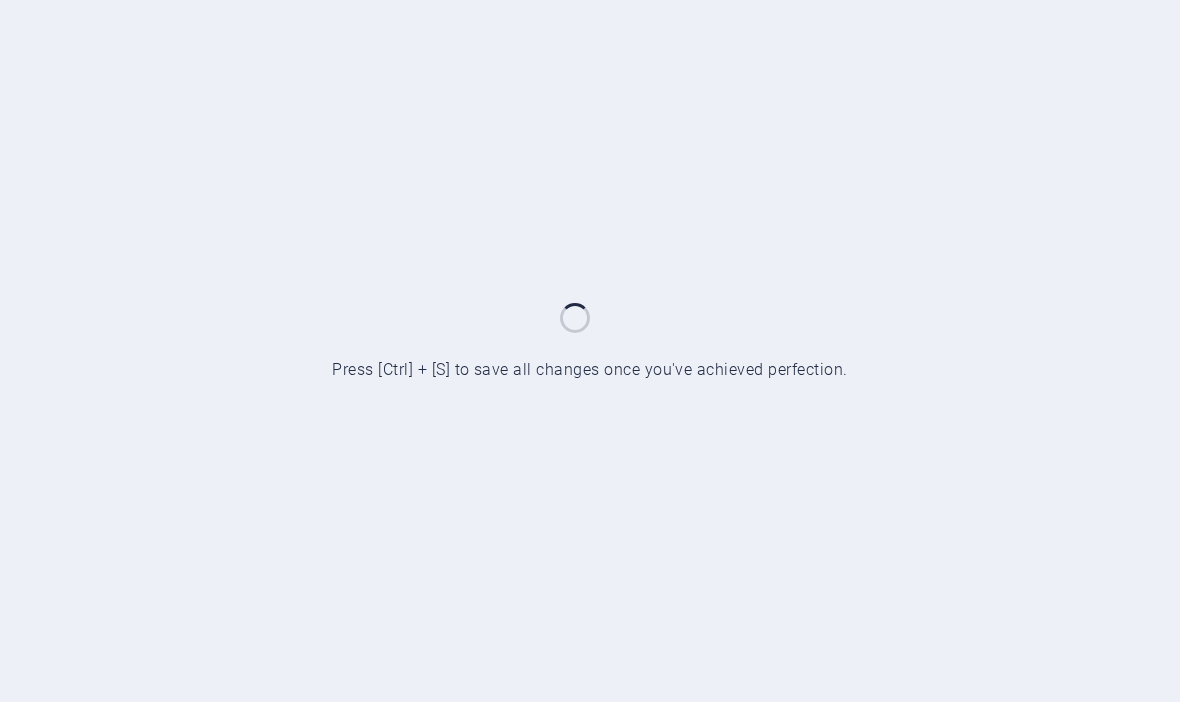 scroll, scrollTop: 0, scrollLeft: 0, axis: both 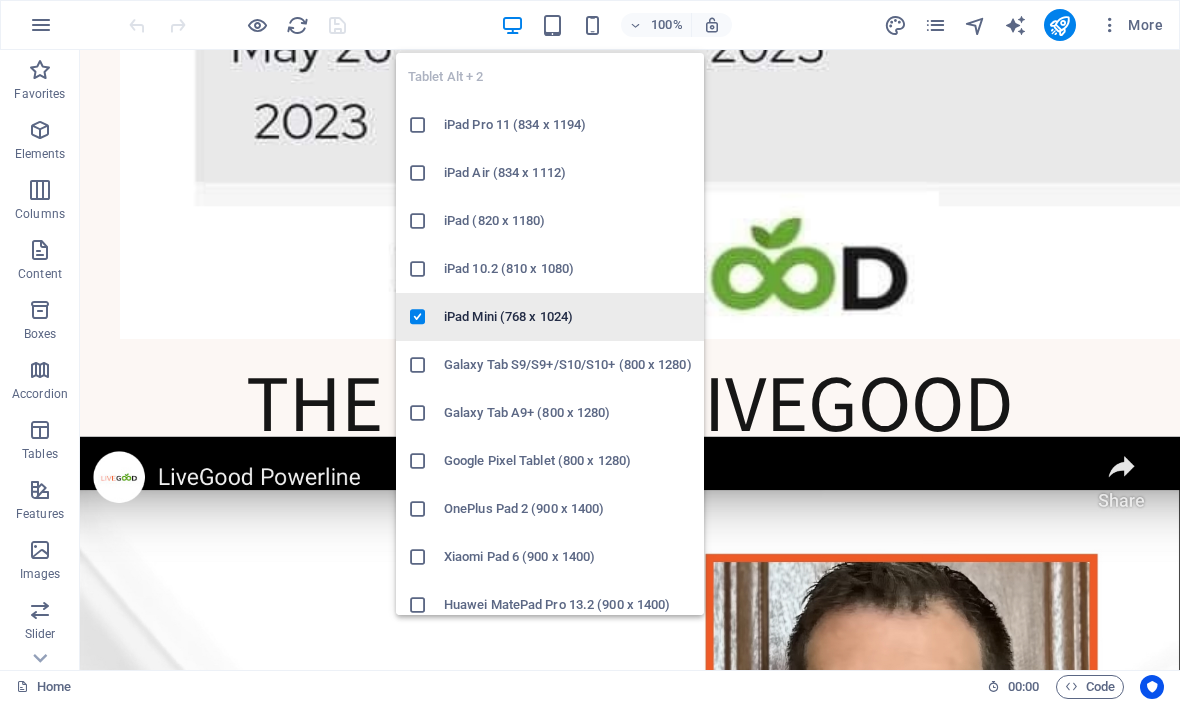 click on "iPad Mini (768 x 1024)" at bounding box center (568, 317) 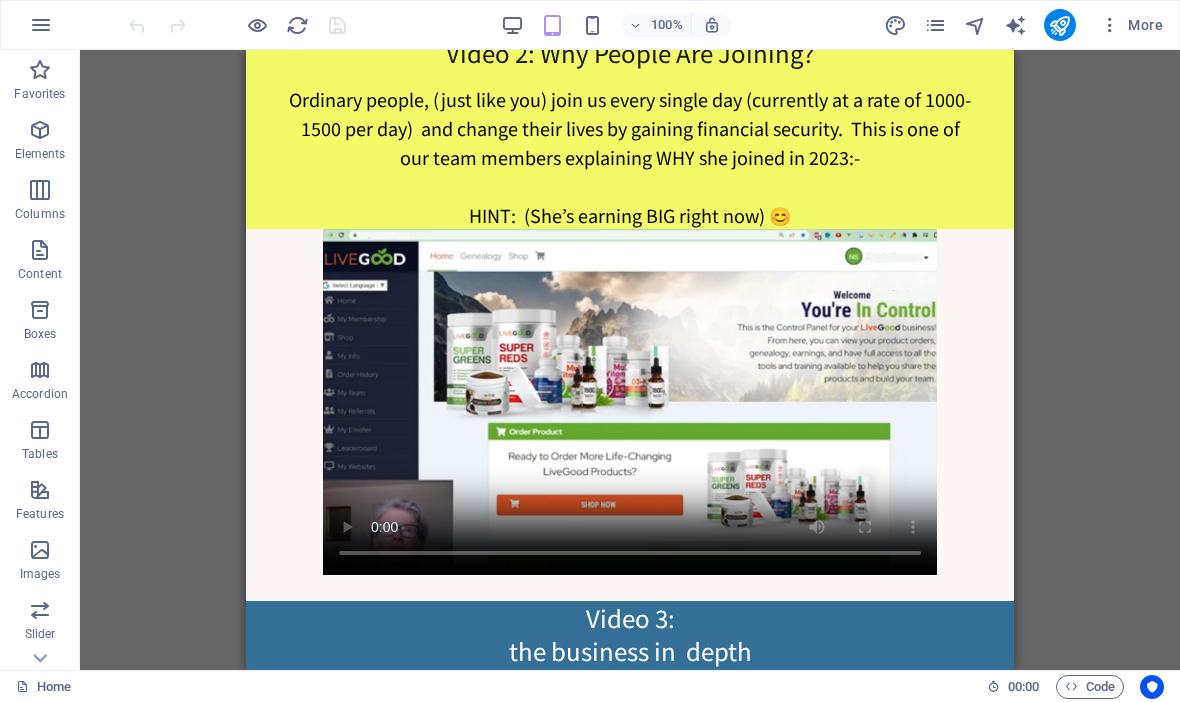 scroll, scrollTop: 6658, scrollLeft: 0, axis: vertical 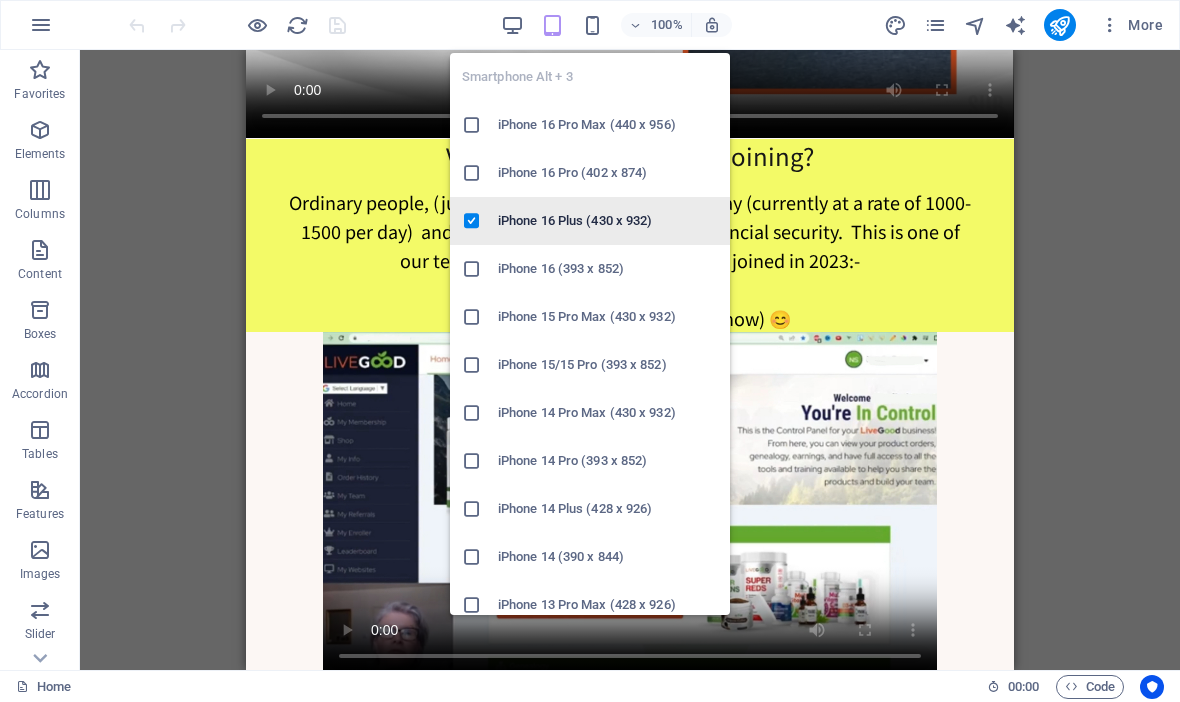 click on "iPhone 16 Plus (430 x 932)" at bounding box center (608, 221) 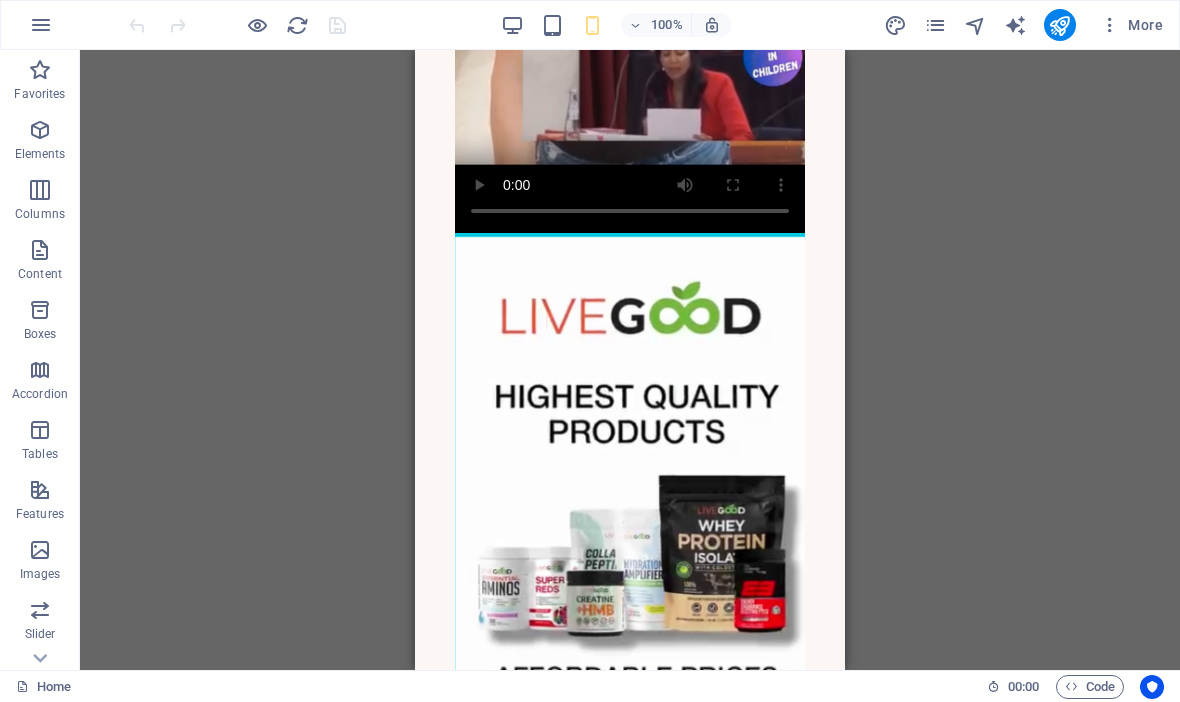 scroll, scrollTop: 6865, scrollLeft: 0, axis: vertical 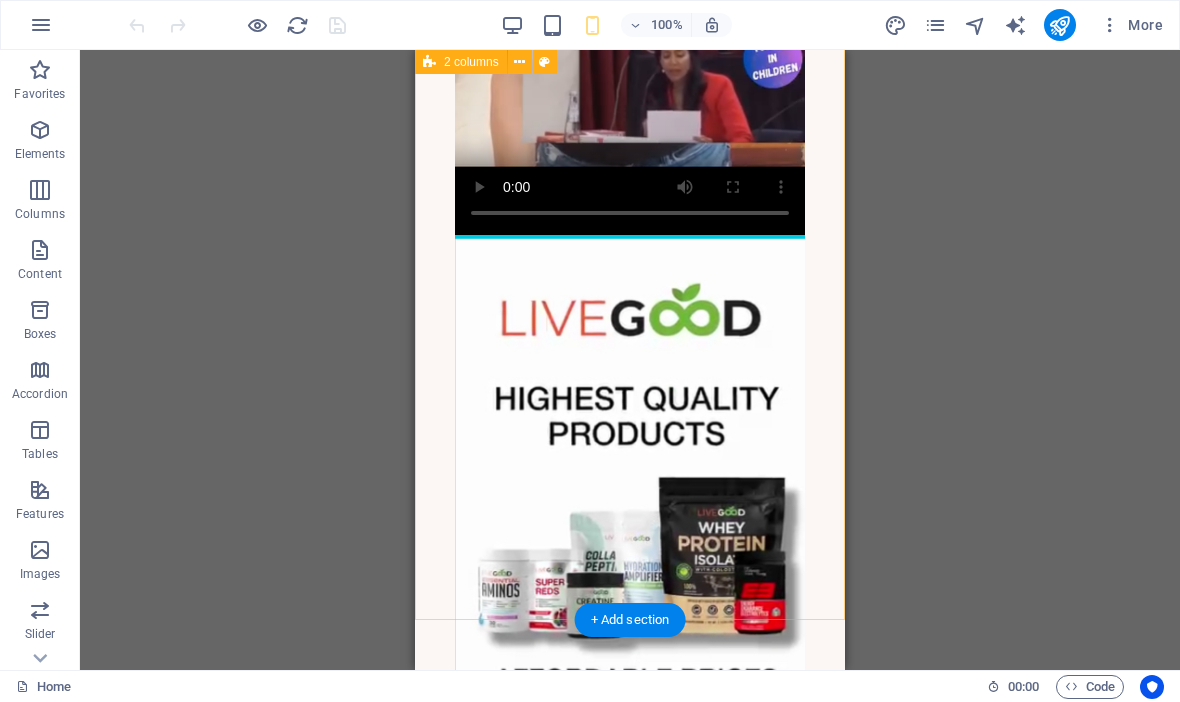 click on "+ Add section" at bounding box center [630, 620] 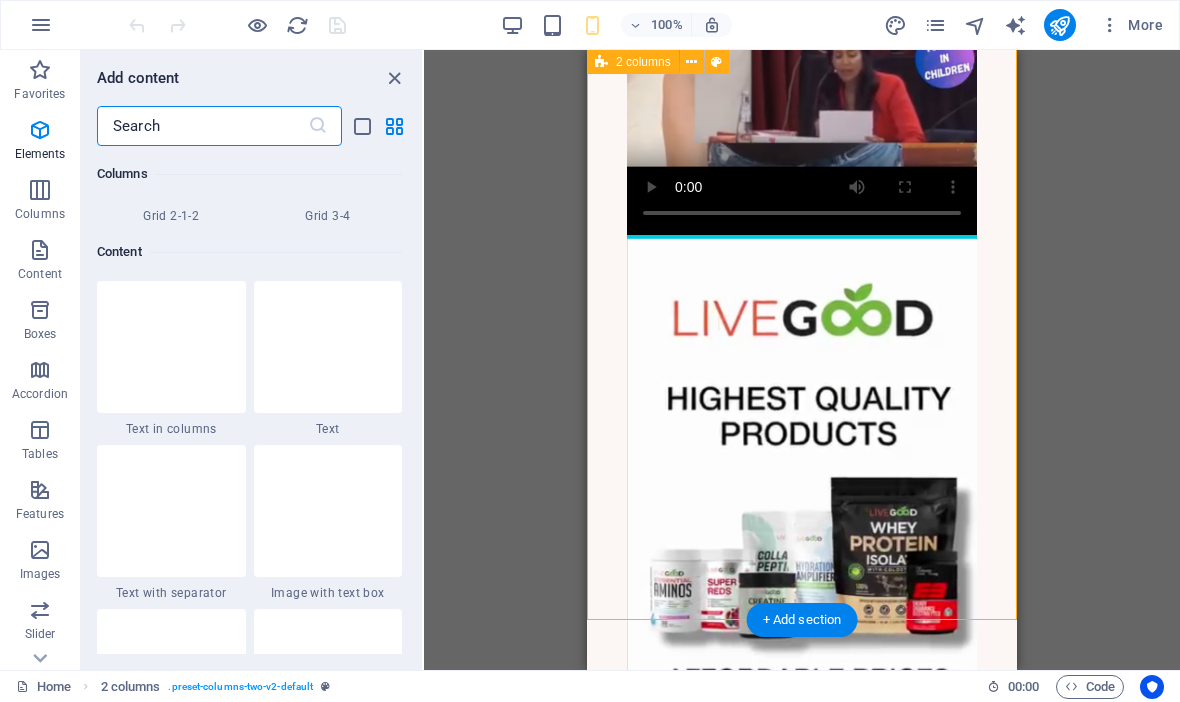 scroll, scrollTop: 3499, scrollLeft: 0, axis: vertical 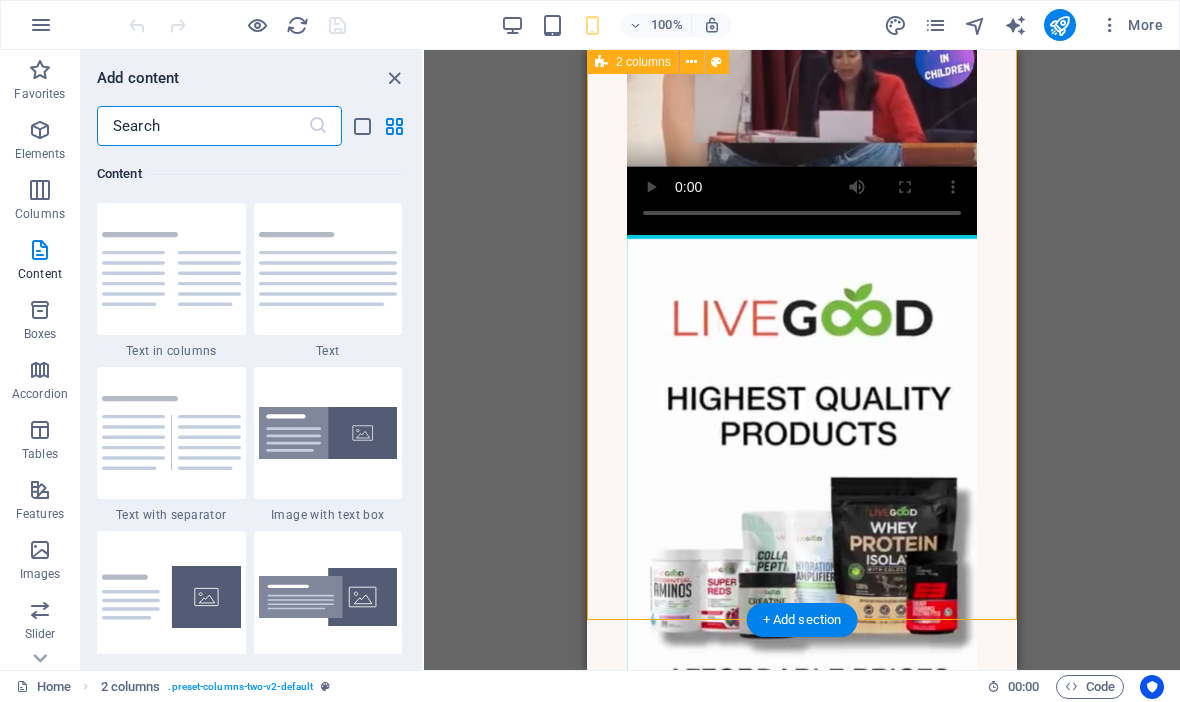 click at bounding box center [202, 126] 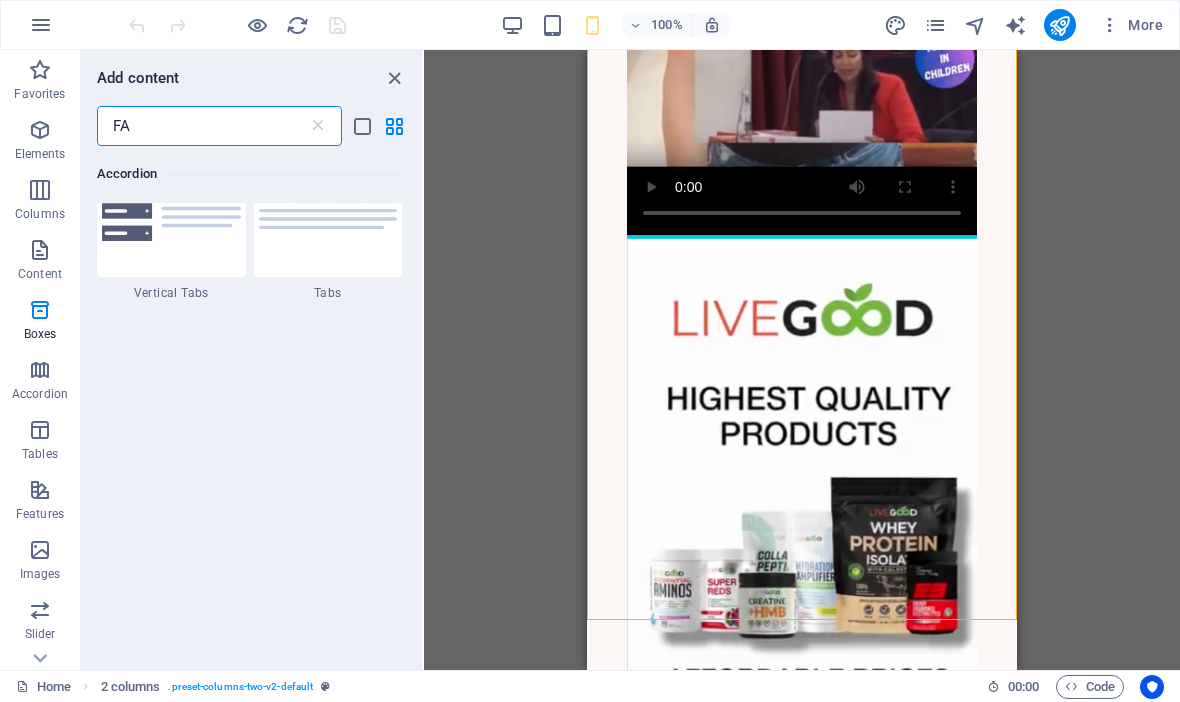 type on "FAQ" 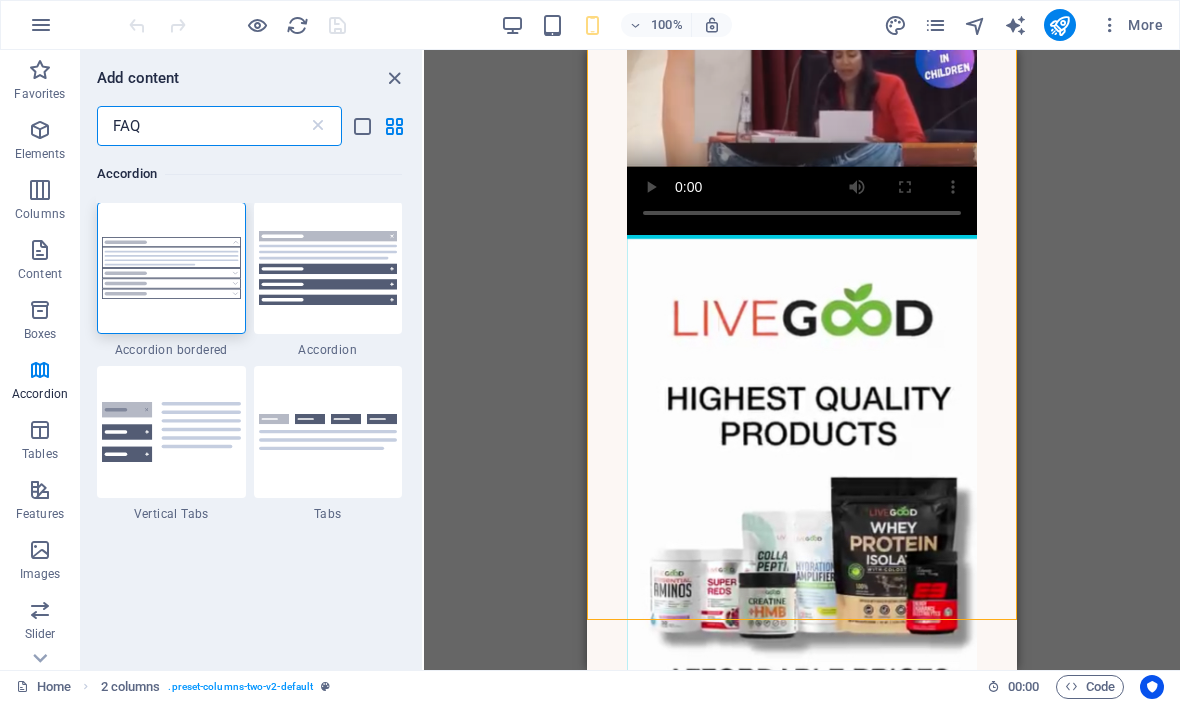 scroll, scrollTop: 0, scrollLeft: 0, axis: both 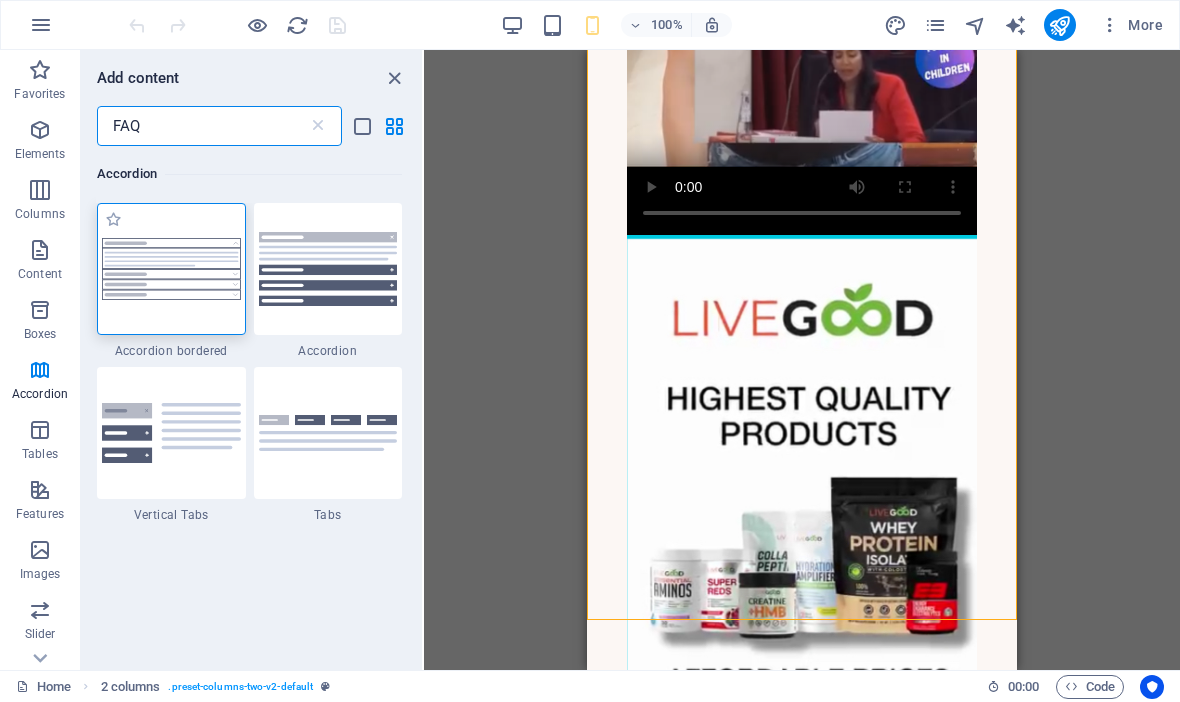 click at bounding box center (171, 269) 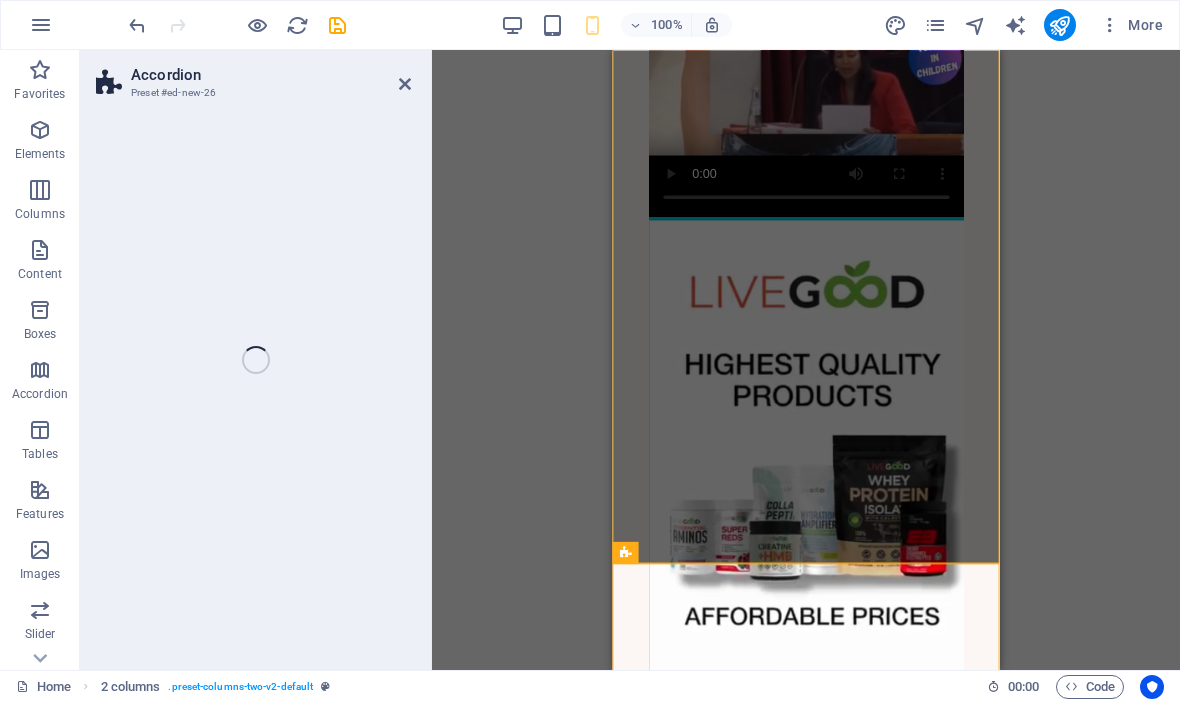 select on "rem" 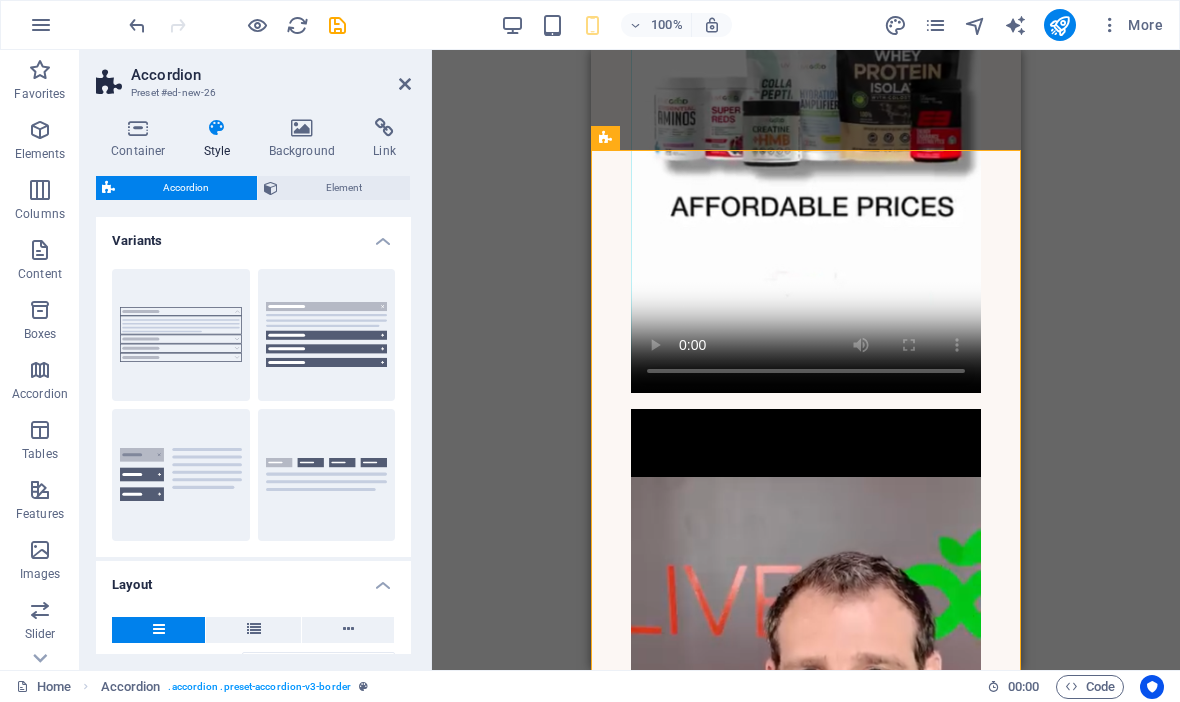 scroll, scrollTop: 7335, scrollLeft: 0, axis: vertical 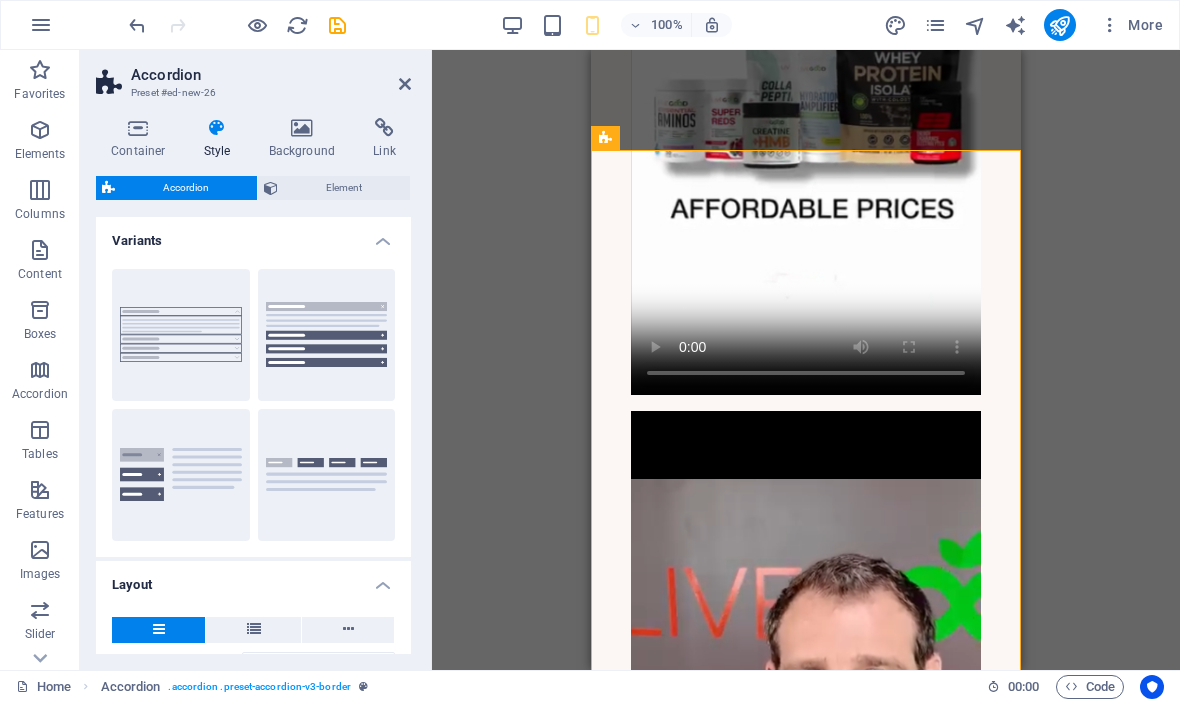 click on "Headline" at bounding box center (806, 1676) 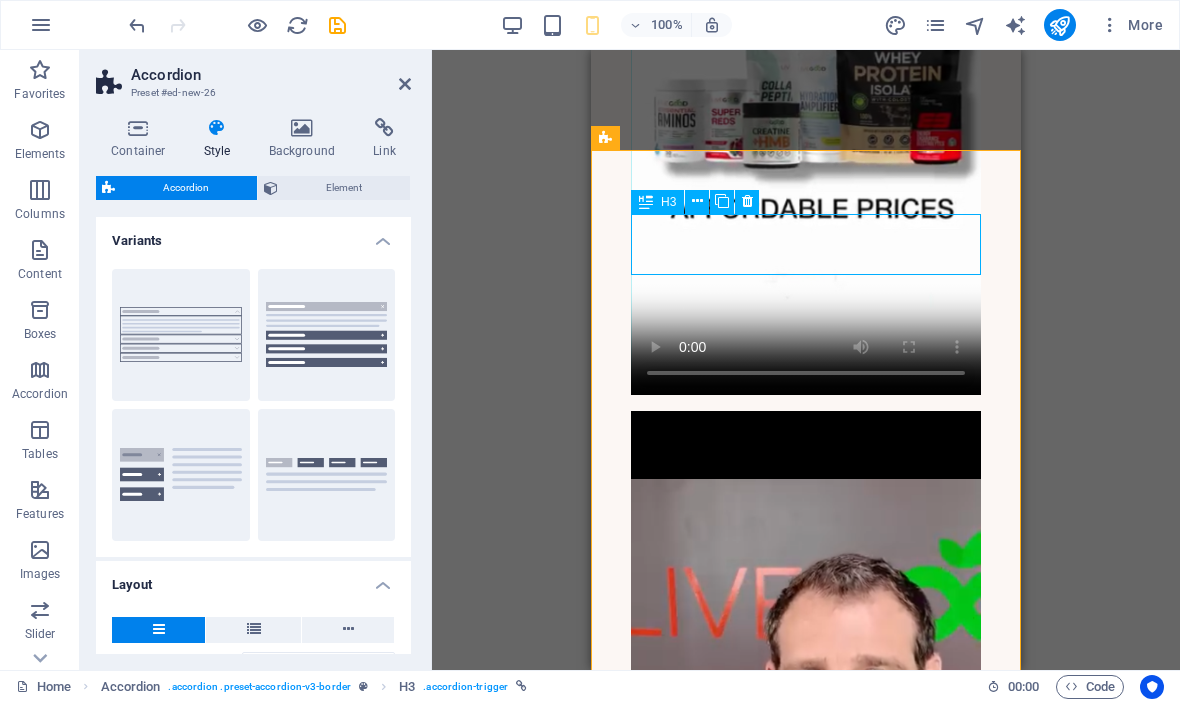 click on "Headline" at bounding box center [806, 1676] 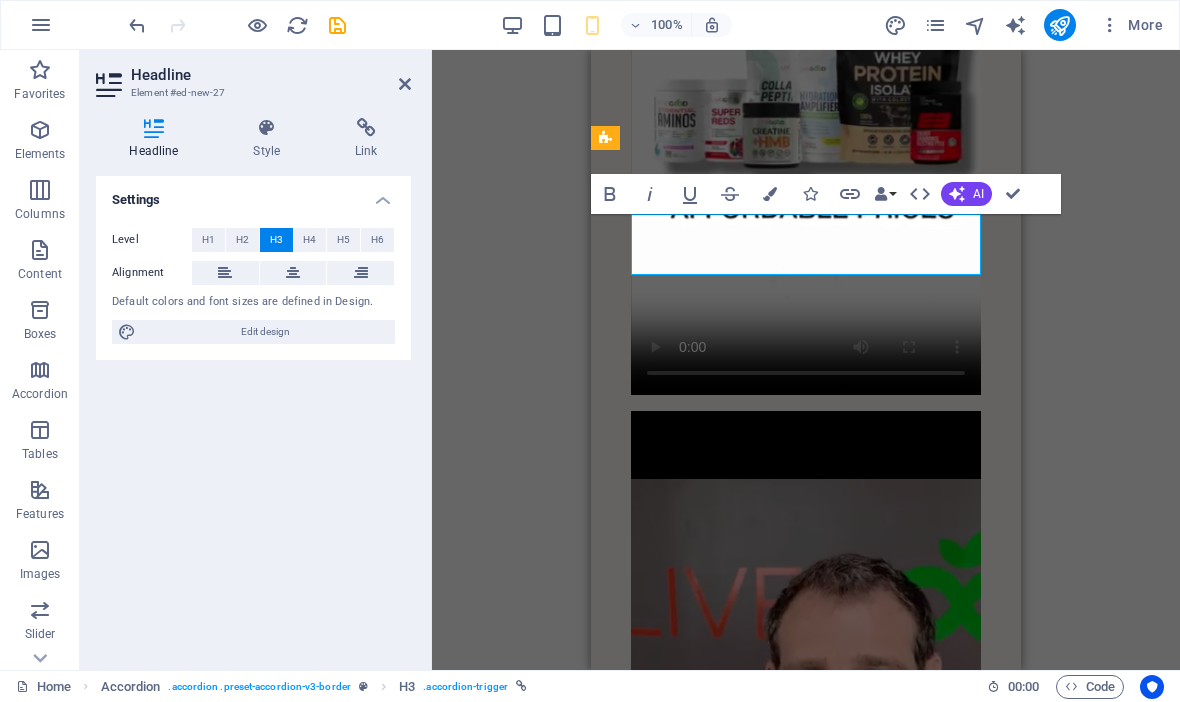 type 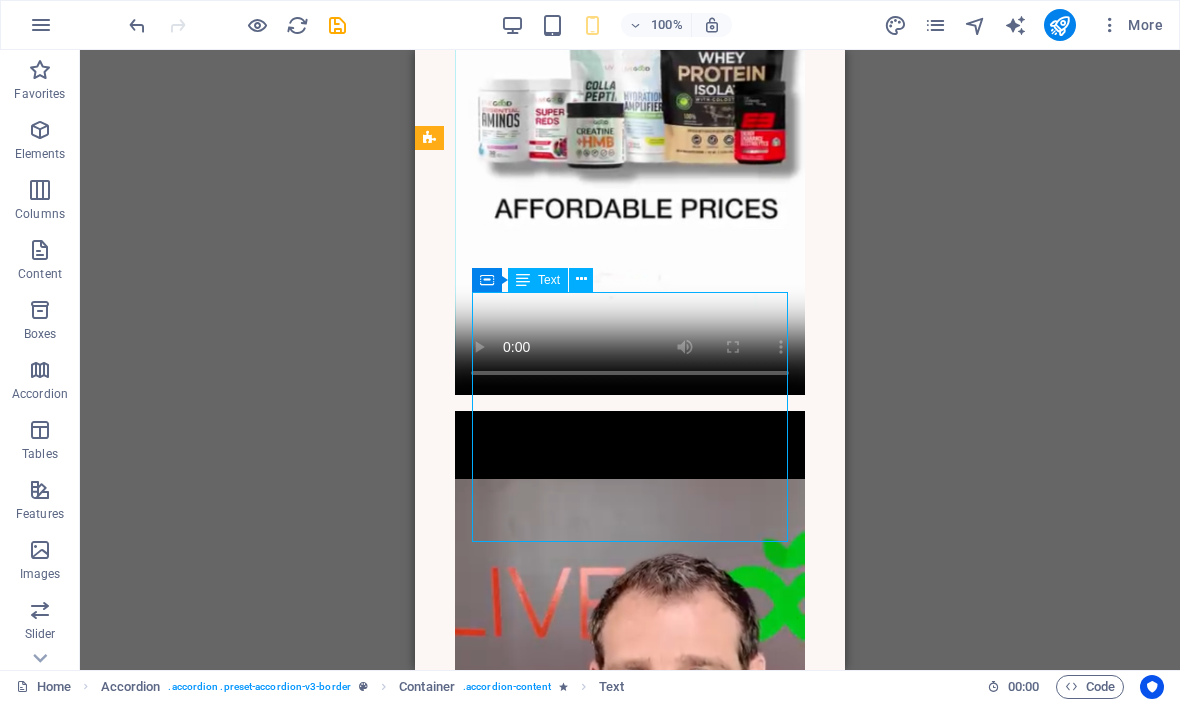 click on "Lorem ipsum dolor sit amet, consectetur adipisicing elit. Maiores ipsum repellat minus nihil. Labore, delectus, nam dignissimos ea repudiandae minima voluptatum magni pariatur possimus quia accusamus harum facilis corporis animi nisi. Enim, pariatur, impedit quia repellat harum ipsam laboriosam voluptas dicta illum nisi obcaecati reprehenderit quis placeat recusandae tenetur aperiam." at bounding box center (630, 1852) 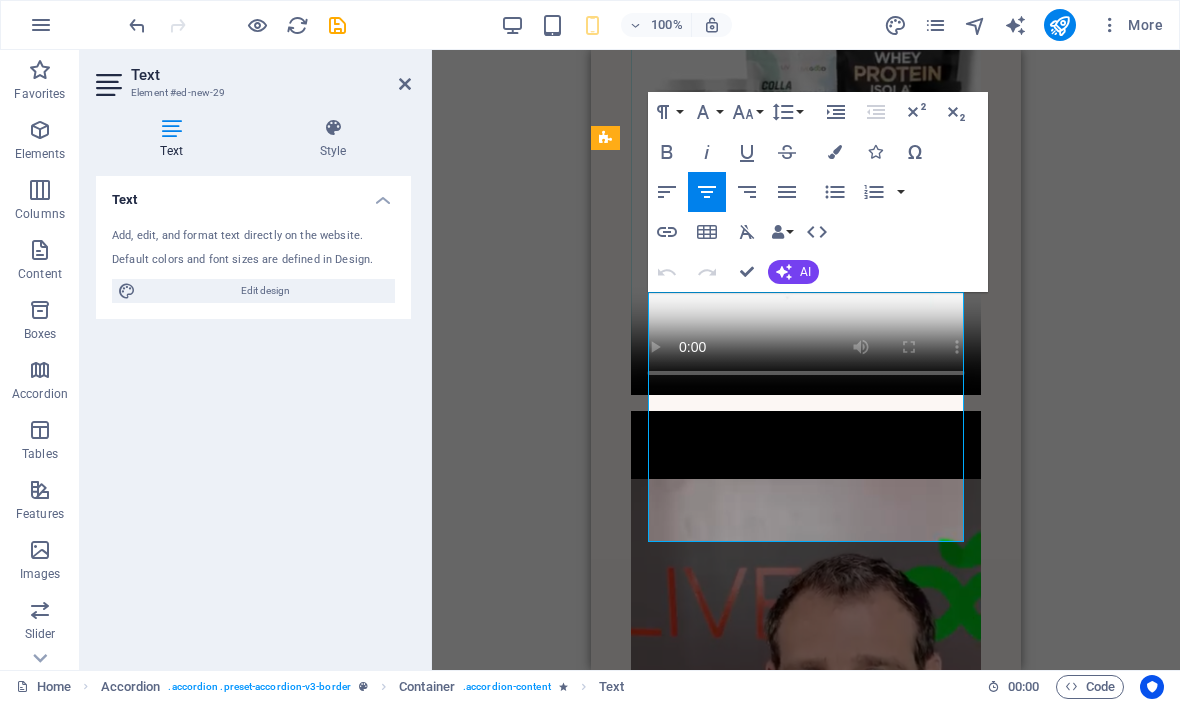 click on "Lorem ipsum dolor sit amet, consectetur adipisicing elit. Maiores ipsum repellat minus nihil. Labore, delectus, nam dignissimos ea repudiandae minima voluptatum magni pariatur possimus quia accusamus harum facilis corporis animi nisi. Enim, pariatur, impedit quia repellat harum ipsam laboriosam voluptas dicta illum nisi obcaecati reprehenderit quis placeat recusandae tenetur aperiam." at bounding box center (806, 1852) 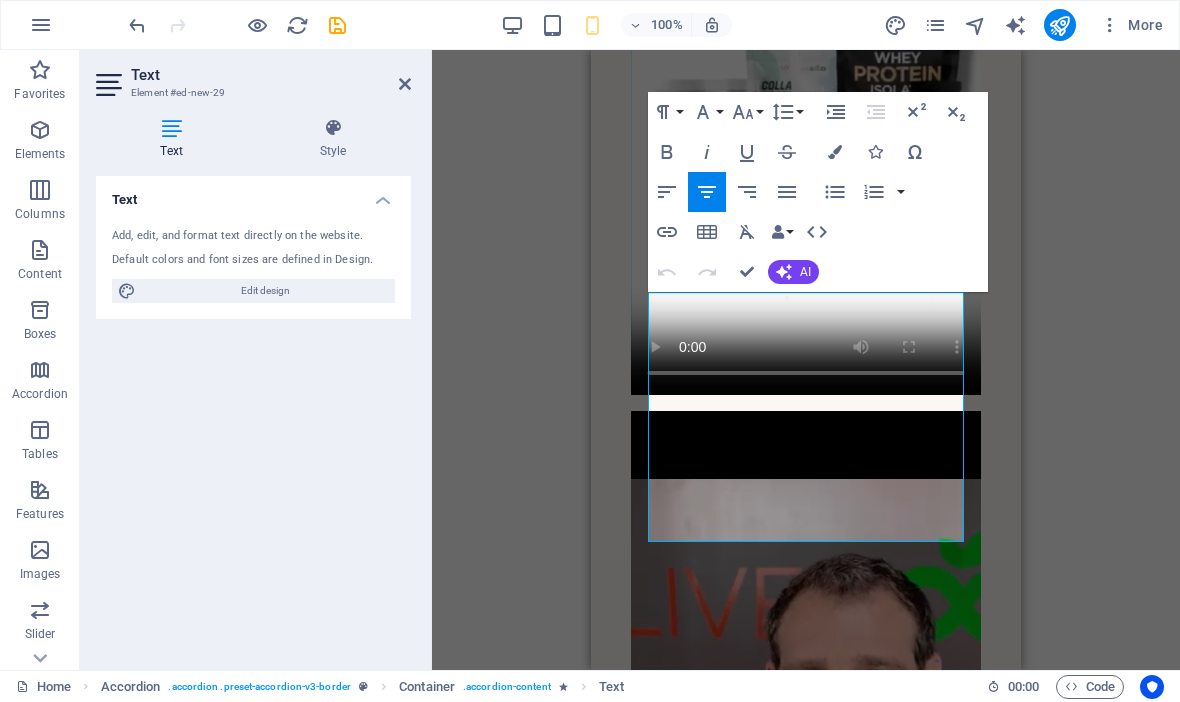 click on "Drag here to replace the existing content. Press “Ctrl” if you want to create a new element.
H2   Container   2 columns   Accordion   H3   Container   Text   Container Paragraph Format Normal Heading 1 Heading 2 Heading 3 Heading 4 Heading 5 Heading 6 Code Font Family Arial Georgia Impact Tahoma Times New Roman Verdana Manrope Noto Sans JP Rozha One Font Size 8 9 10 11 12 14 18 24 30 36 48 60 72 96 Line Height Default Single 1.15 1.5 Double Increase Indent Decrease Indent Superscript Subscript Bold Italic Underline Strikethrough Colors Icons Special Characters Align Left Align Center Align Right Align Justify Unordered List   Default Circle Disc Square    Ordered List   Default Lower Alpha Lower Greek Lower Roman Upper Alpha Upper Roman    Insert Link Insert Table Clear Formatting Data Bindings Company First name Last name Street ZIP code City Email Phone Mobile Fax Custom field 1 Custom field 2 Custom field 3 Custom field 4 Custom field 5 Custom field 6 HTML Undo Redo AI Improve" at bounding box center (806, 360) 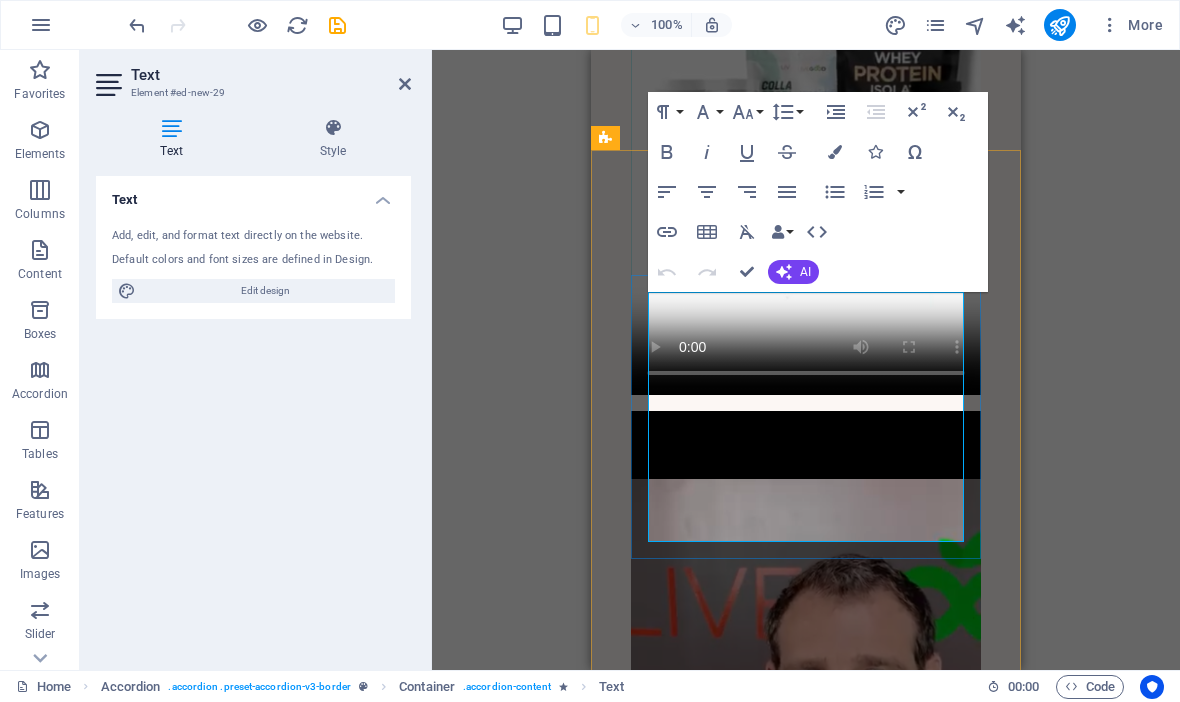 click on "Lorem ipsum dolor sit amet, consectetur adipisicing elit. Maiores ipsum repellat minus nihil. Labore, delectus, nam dignissimos ea repudiandae minima voluptatum magni pariatur possimus quia accusamus harum facilis corporis animi nisi. Enim, pariatur, impedit quia repellat harum ipsam laboriosam voluptas dicta illum nisi obcaecati reprehenderit quis placeat recusandae tenetur aperiam." at bounding box center [806, 1852] 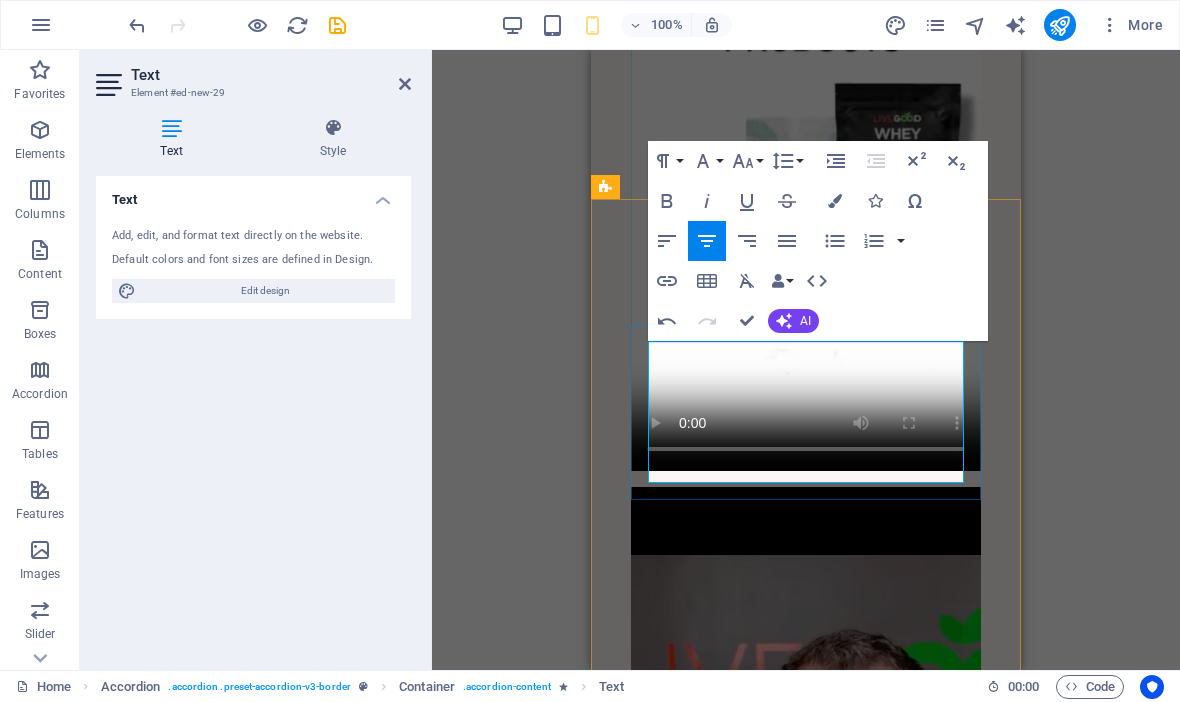 scroll, scrollTop: 7257, scrollLeft: 0, axis: vertical 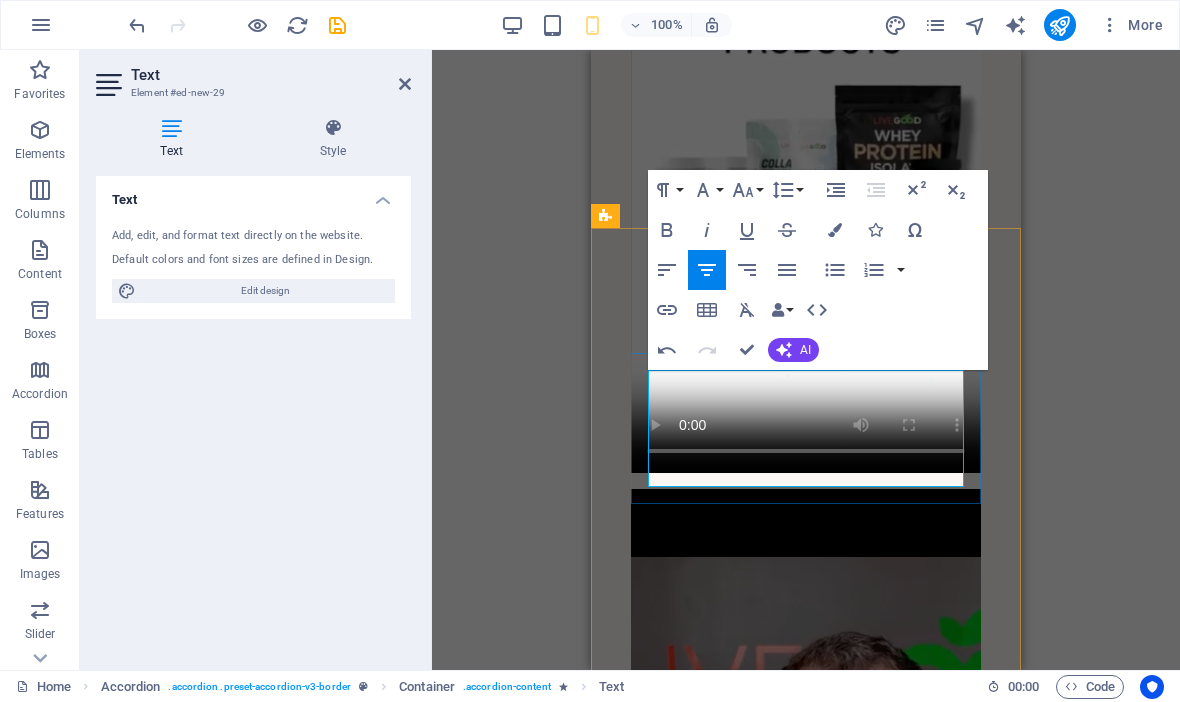 click on "The income examples and business results shared on this website are for informational purposes only. They are not a guarantee of earnings. Individual results will vary based on many factors including effort, consistency, and market conditions. This is not a “get rich quick” opportunity. As with any business, success requires hard work and dedication. Always do your own research before making any financial decisions." at bounding box center [806, 1854] 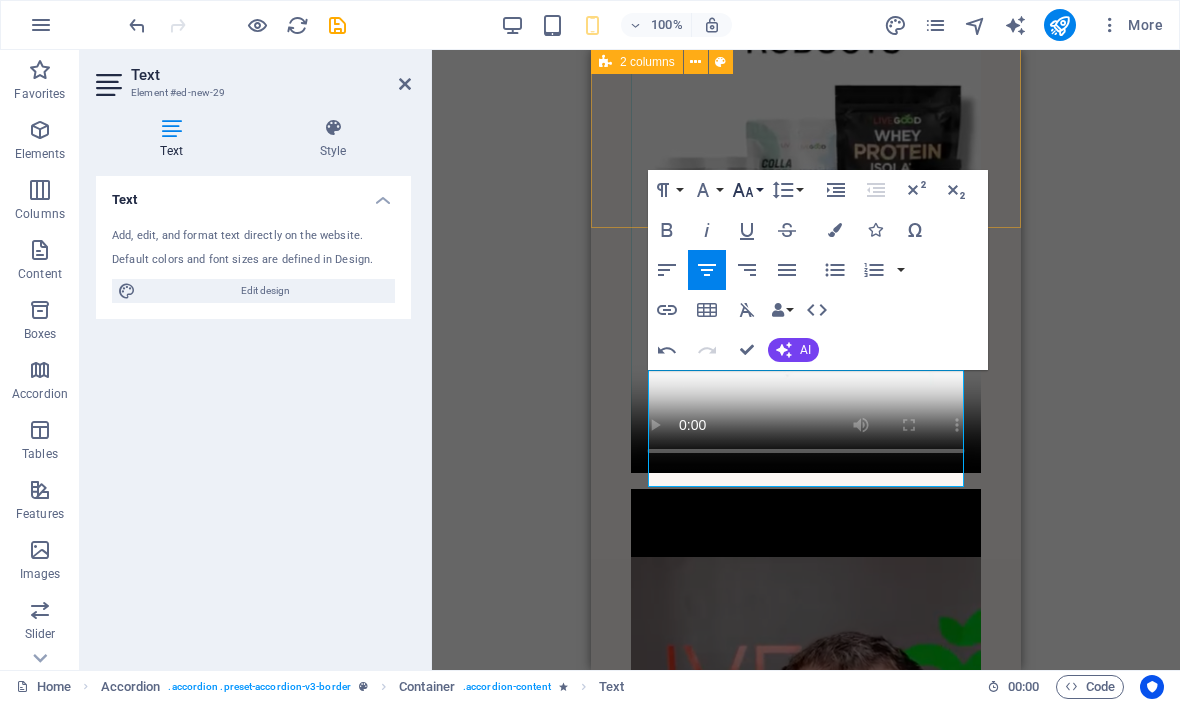 click on "Font Size" at bounding box center [747, 190] 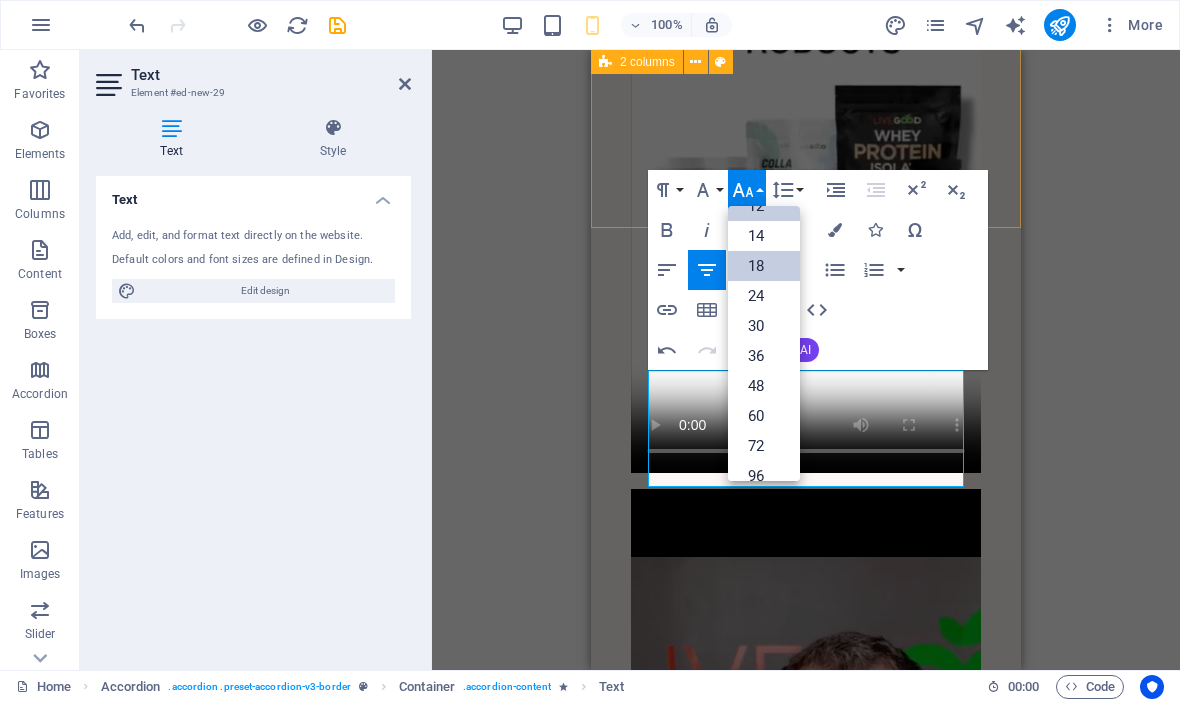 click on "18" at bounding box center [764, 266] 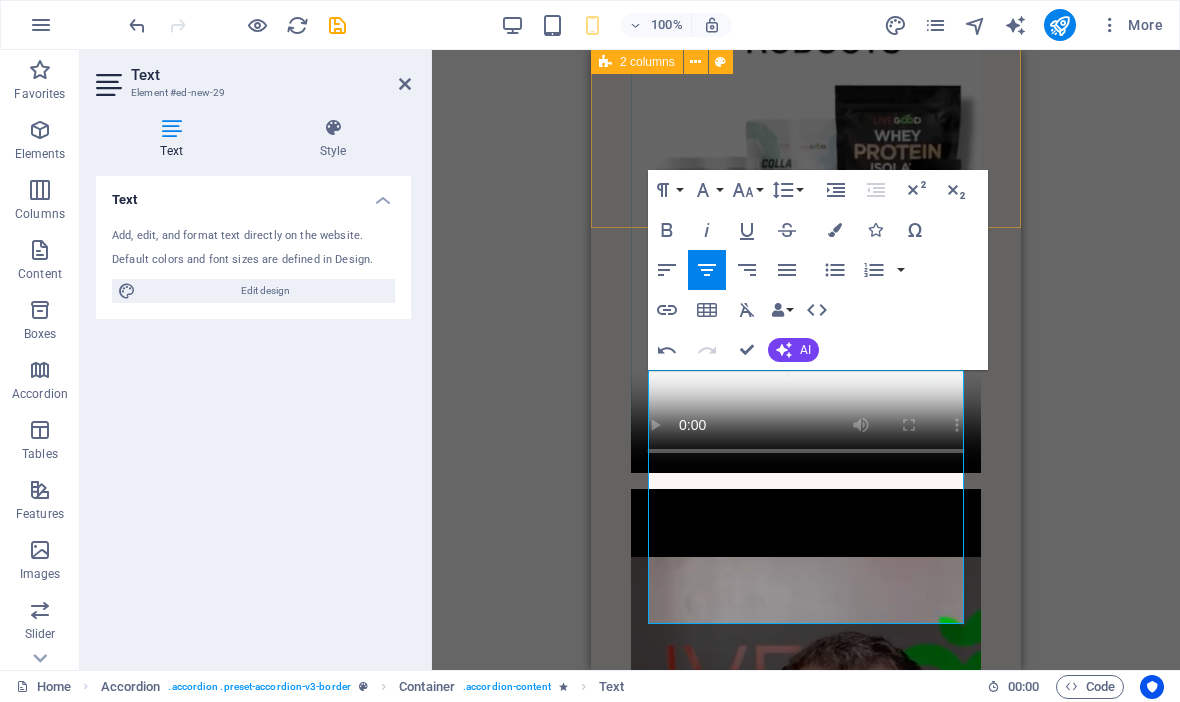 click on "Drag here to replace the existing content. Press “Ctrl” if you want to create a new element.
H2   Container   2 columns   Accordion   H3   Container   Text   Container Paragraph Format Normal Heading 1 Heading 2 Heading 3 Heading 4 Heading 5 Heading 6 Code Font Family Arial Georgia Impact Tahoma Times New Roman Verdana Manrope Noto Sans JP Rozha One Font Size 8 9 10 11 12 14 18 24 30 36 48 60 72 96 Line Height Default Single 1.15 1.5 Double Increase Indent Decrease Indent Superscript Subscript Bold Italic Underline Strikethrough Colors Icons Special Characters Align Left Align Center Align Right Align Justify Unordered List   Default Circle Disc Square    Ordered List   Default Lower Alpha Lower Greek Lower Roman Upper Alpha Upper Roman    Insert Link Insert Table Clear Formatting Data Bindings Company First name Last name Street ZIP code City Email Phone Mobile Fax Custom field 1 Custom field 2 Custom field 3 Custom field 4 Custom field 5 Custom field 6 HTML Undo Redo AI Improve" at bounding box center [806, 360] 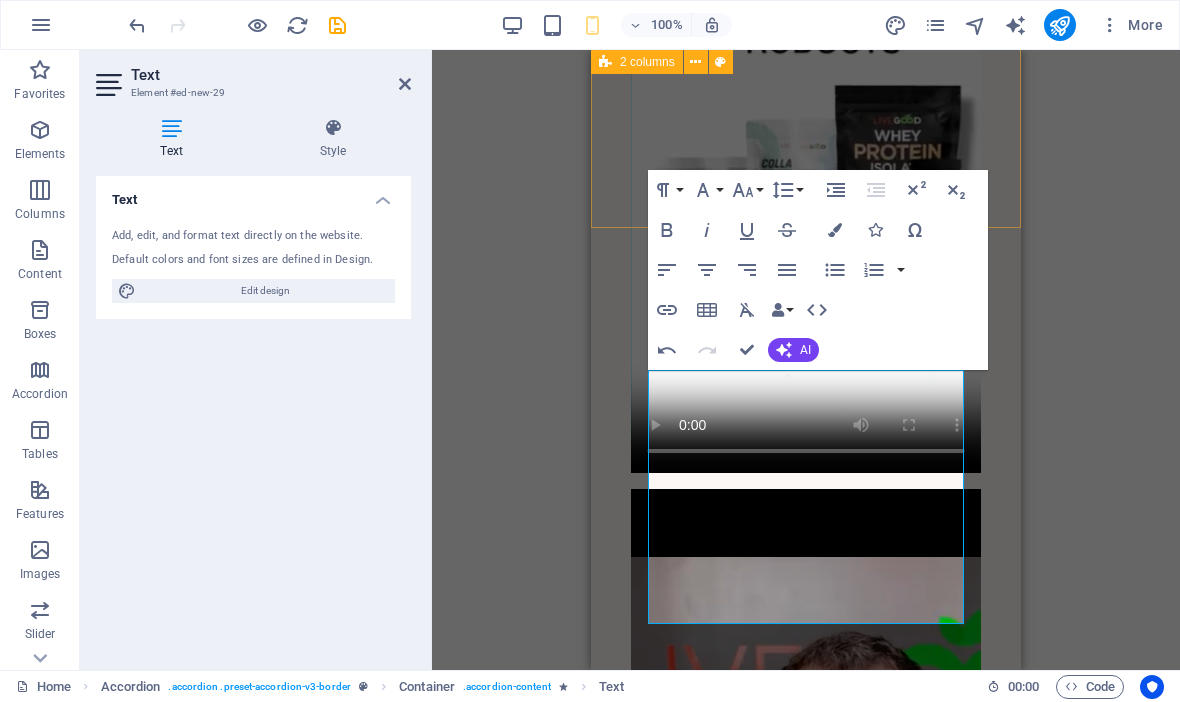 click on "Drag here to replace the existing content. Press “Ctrl” if you want to create a new element.
H2   Container   2 columns   Accordion   H3   Container   Text   Container Paragraph Format Normal Heading 1 Heading 2 Heading 3 Heading 4 Heading 5 Heading 6 Code Font Family Arial Georgia Impact Tahoma Times New Roman Verdana Manrope Noto Sans JP Rozha One Font Size 8 9 10 11 12 14 18 24 30 36 48 60 72 96 Line Height Default Single 1.15 1.5 Double Increase Indent Decrease Indent Superscript Subscript Bold Italic Underline Strikethrough Colors Icons Special Characters Align Left Align Center Align Right Align Justify Unordered List   Default Circle Disc Square    Ordered List   Default Lower Alpha Lower Greek Lower Roman Upper Alpha Upper Roman    Insert Link Insert Table Clear Formatting Data Bindings Company First name Last name Street ZIP code City Email Phone Mobile Fax Custom field 1 Custom field 2 Custom field 3 Custom field 4 Custom field 5 Custom field 6 HTML Undo Redo AI Improve" at bounding box center (806, 360) 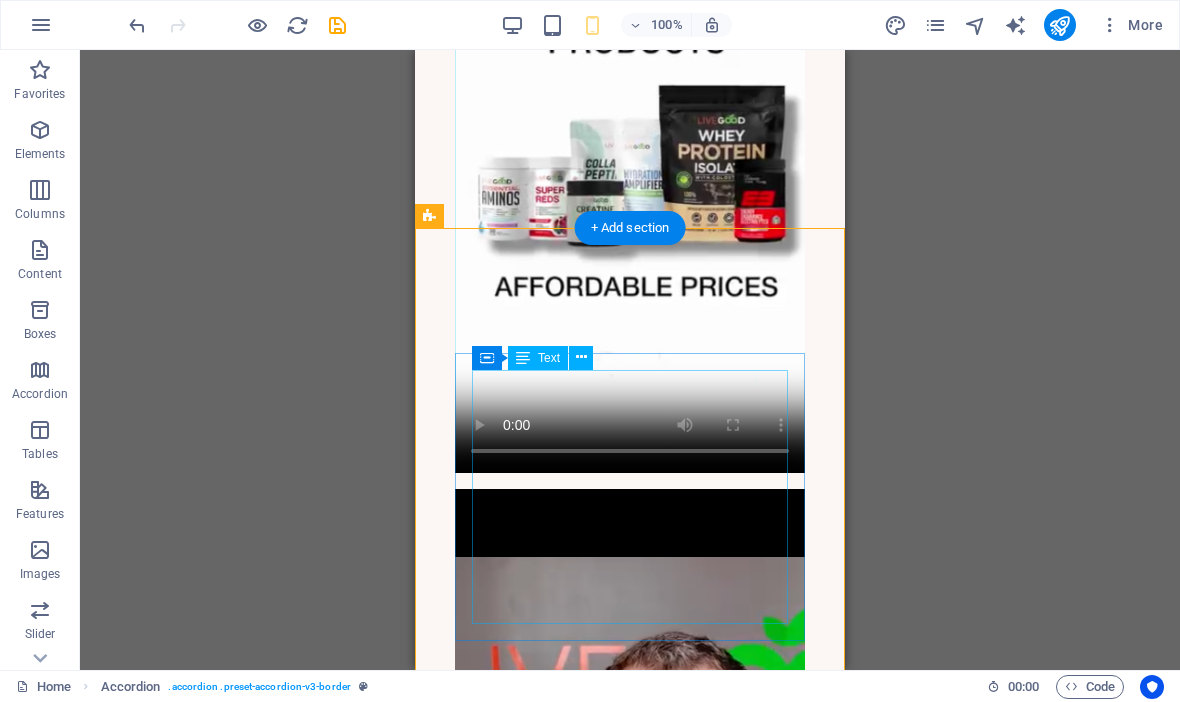 click on "The income examples and business results shared on this website are for informational purposes only. They are not a guarantee of earnings. Individual results will vary based on many factors including effort, consistency, and market conditions. This is not a “get rich quick” opportunity. As with any business, success requires hard work and dedication. Always do your own research before making any financial decisions." at bounding box center [630, 1917] 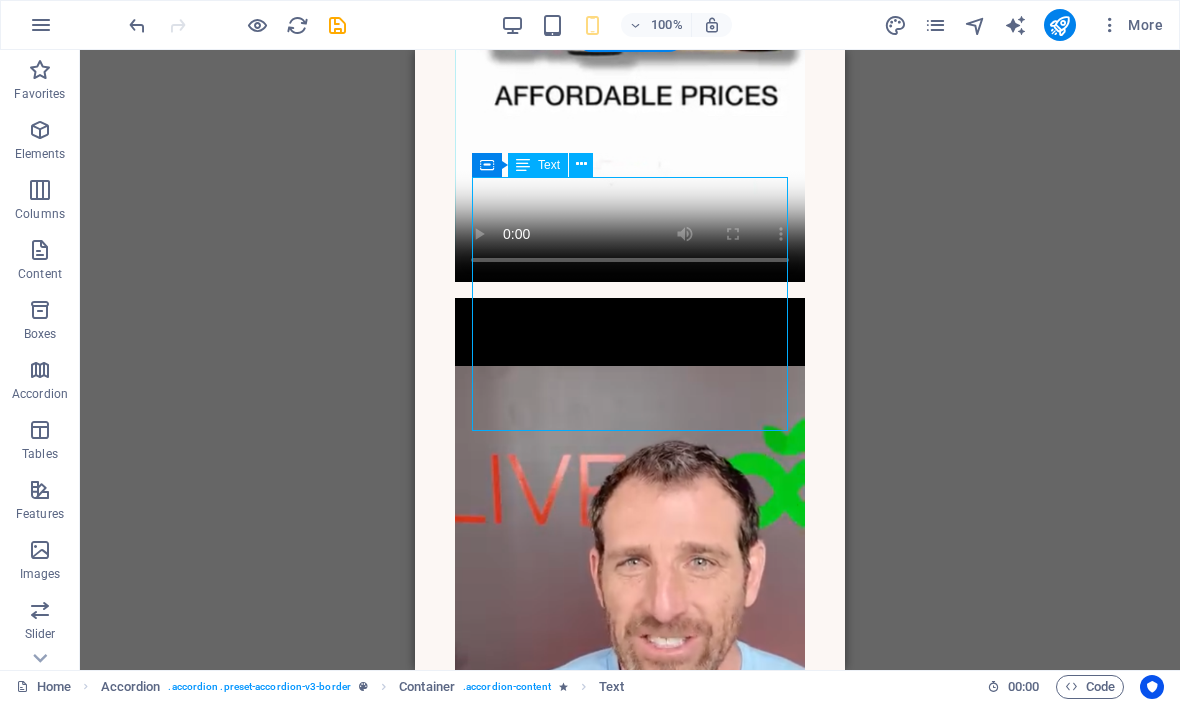 scroll, scrollTop: 7451, scrollLeft: 0, axis: vertical 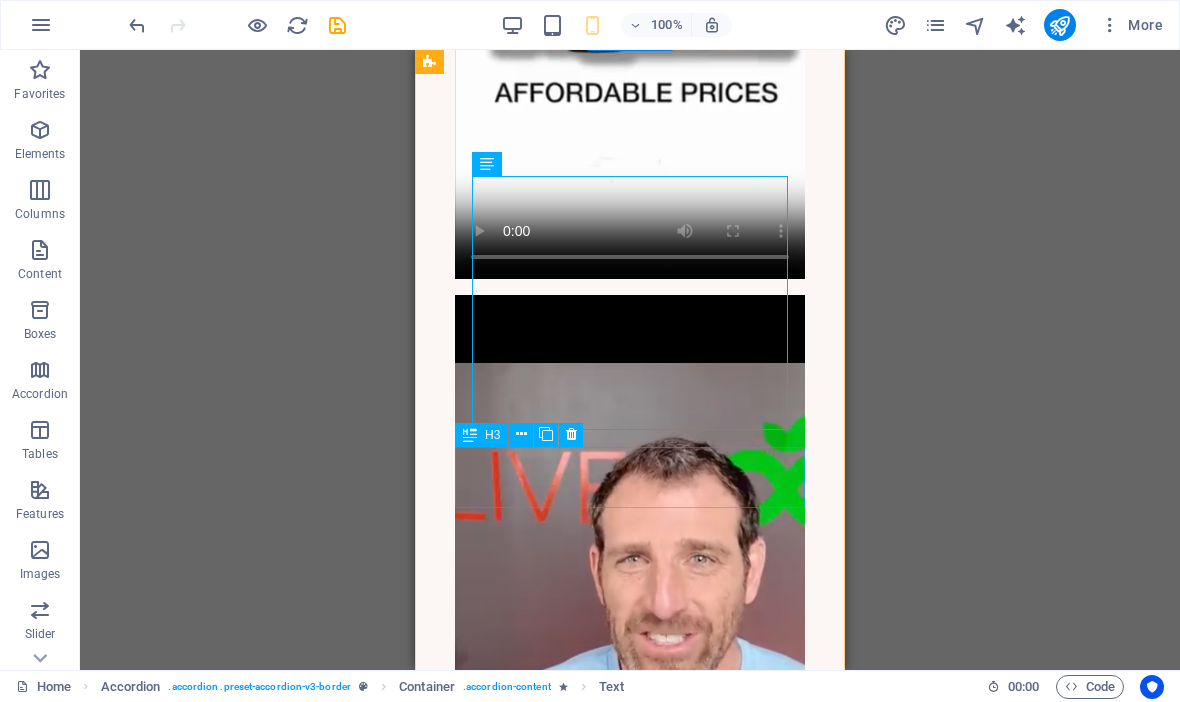 click on "Headline" at bounding box center [630, 1898] 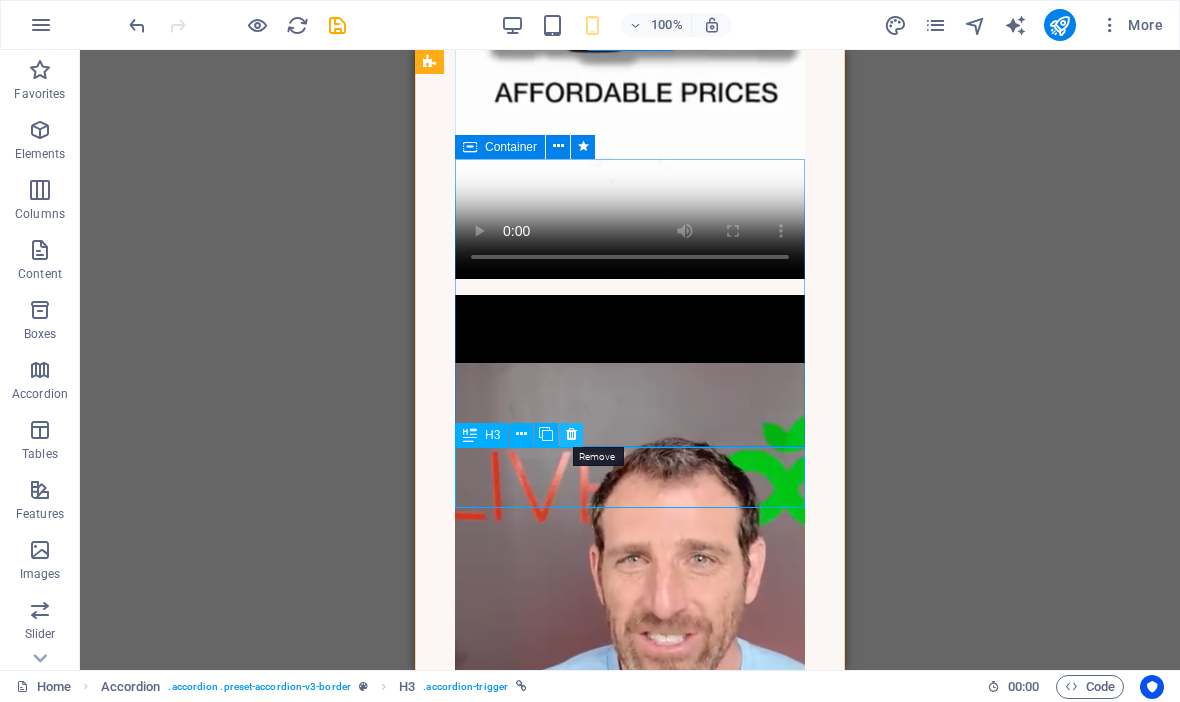 click at bounding box center (571, 435) 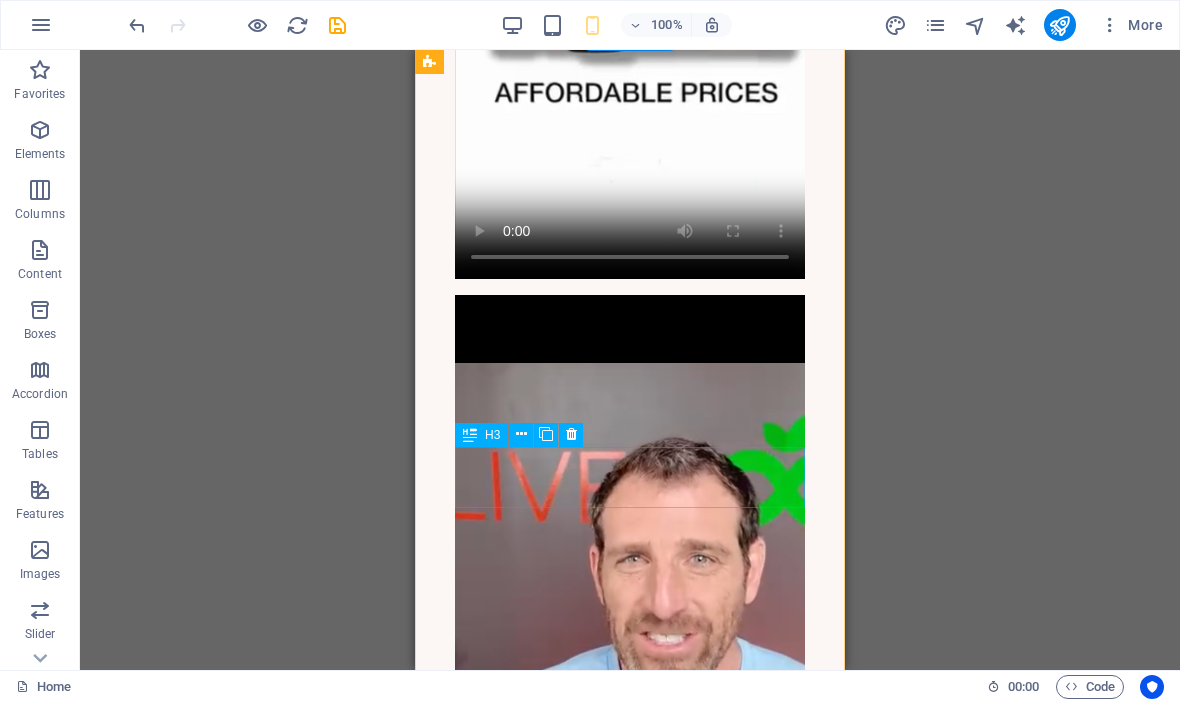 click on "Headline" at bounding box center (630, 1898) 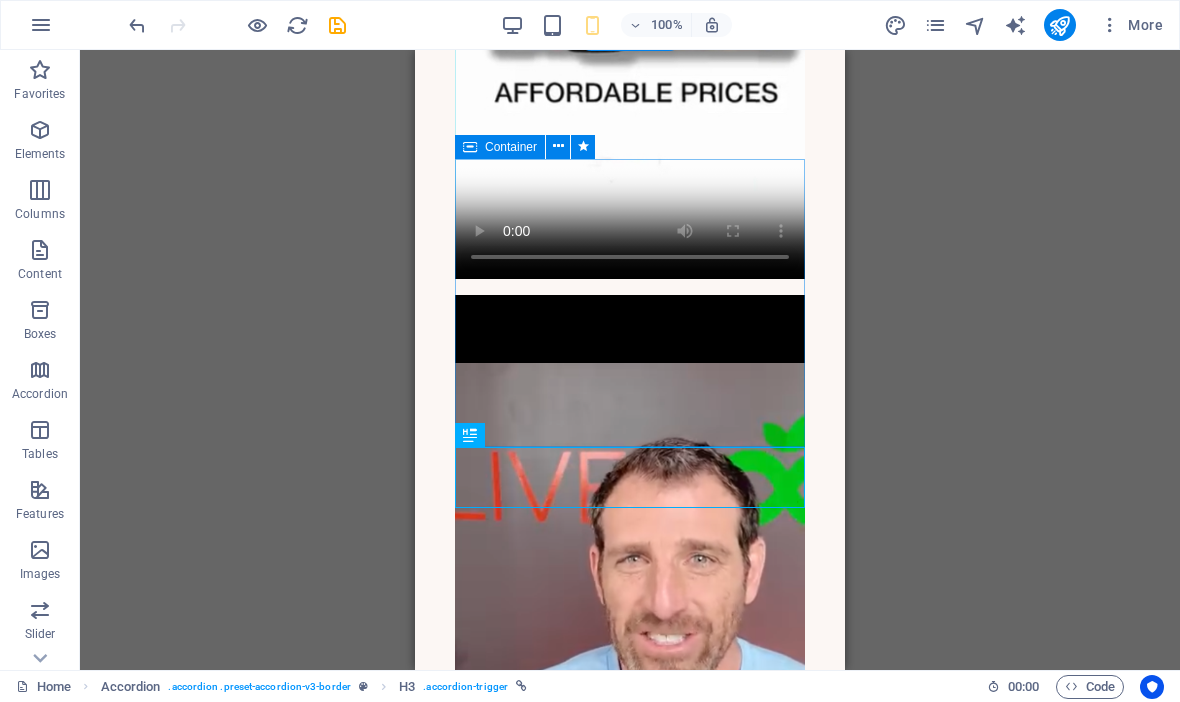 click on "Headline" at bounding box center [630, 1898] 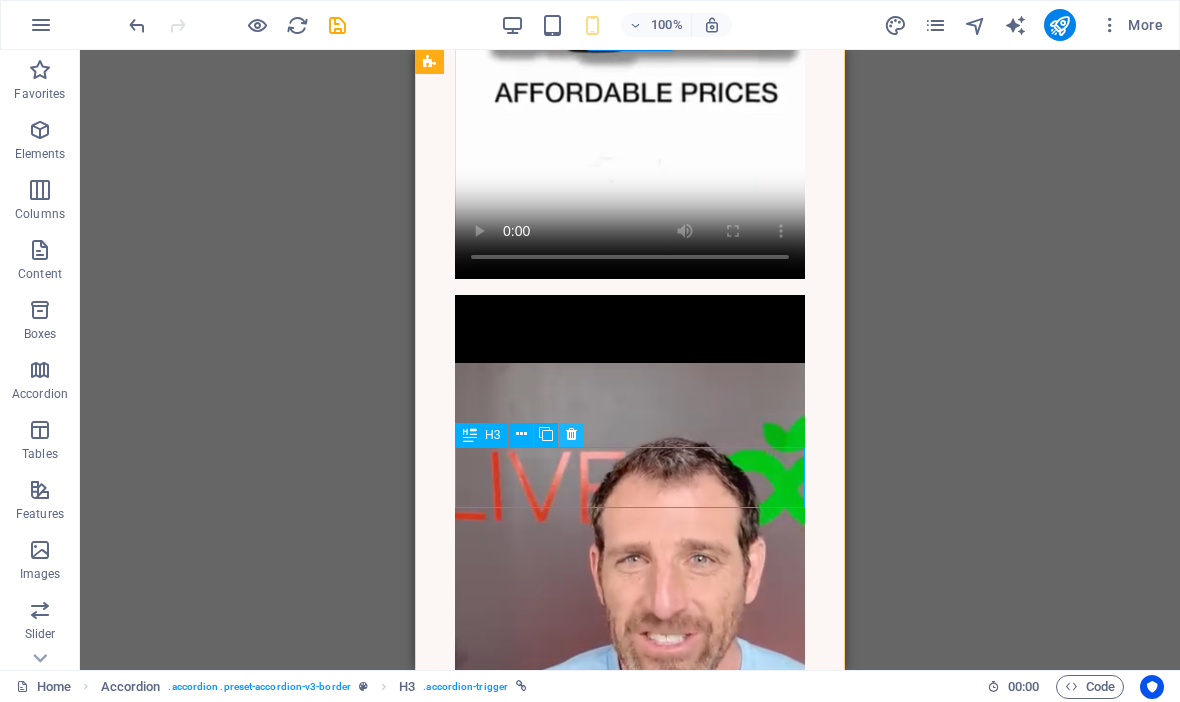 click at bounding box center (571, 435) 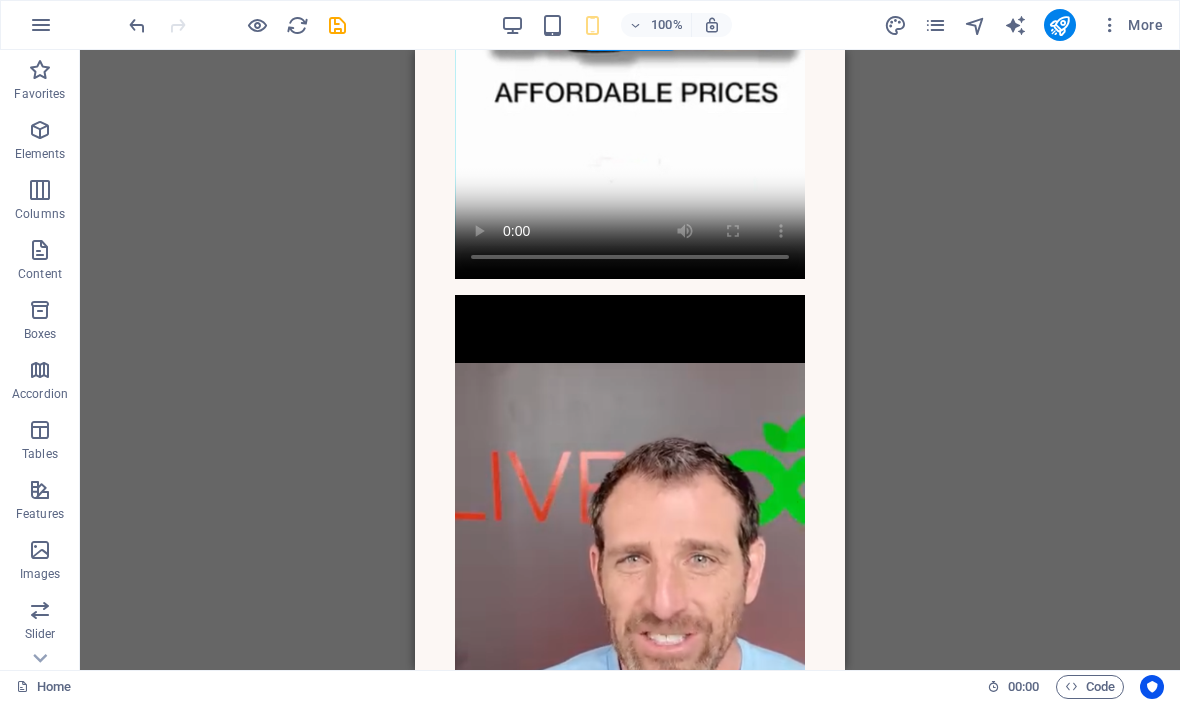 click on "Headline" at bounding box center (630, 1898) 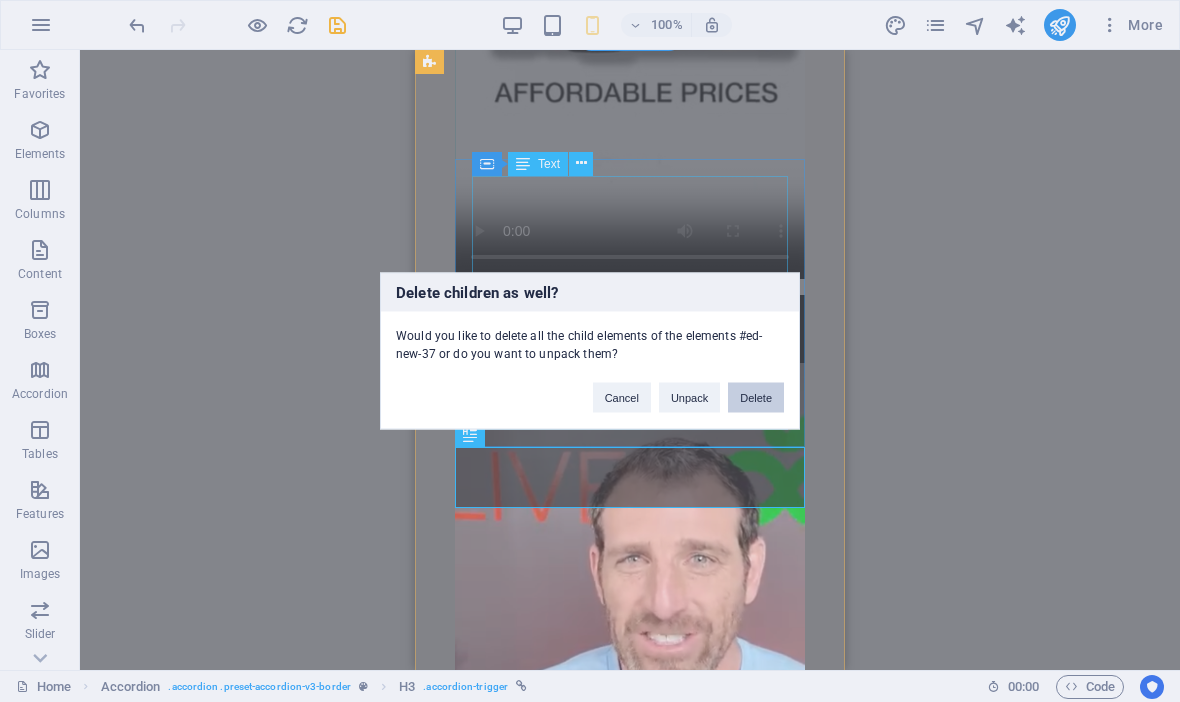 click on "Delete" at bounding box center [756, 398] 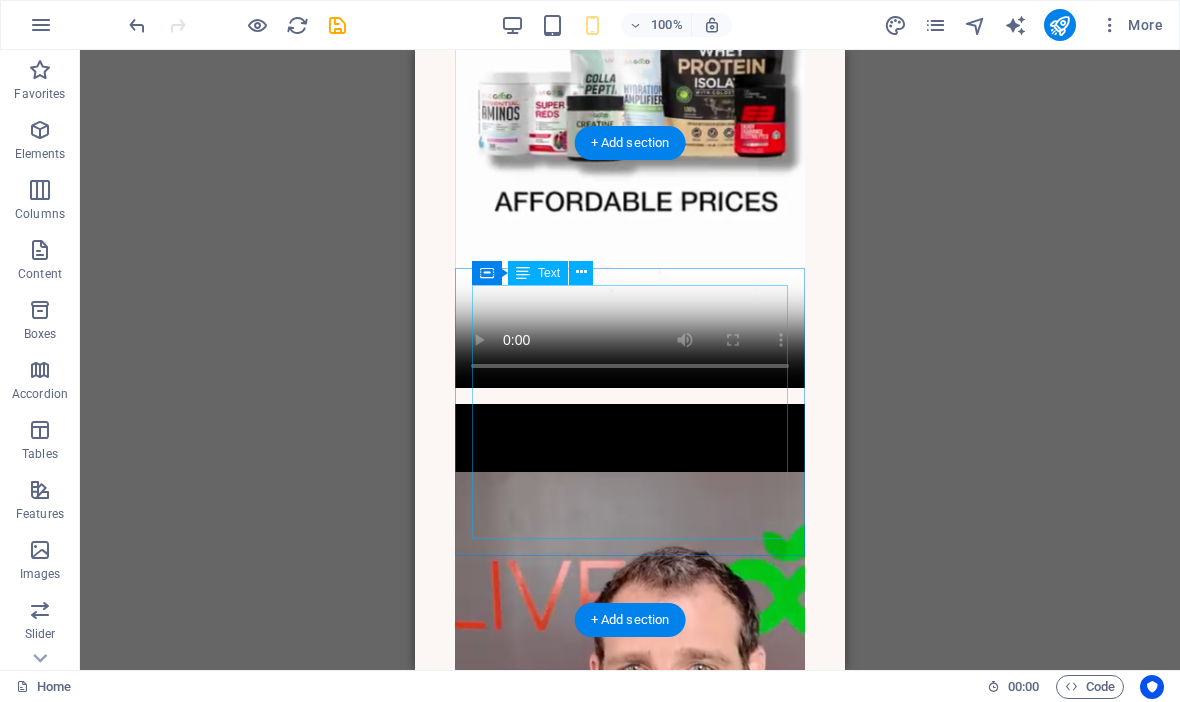 click on "The income examples and business results shared on this website are for informational purposes only. They are not a guarantee of earnings. Individual results will vary based on many factors including effort, consistency, and market conditions. This is not a “get rich quick” opportunity. As with any business, success requires hard work and dedication. Always do your own research before making any financial decisions." at bounding box center [630, 1832] 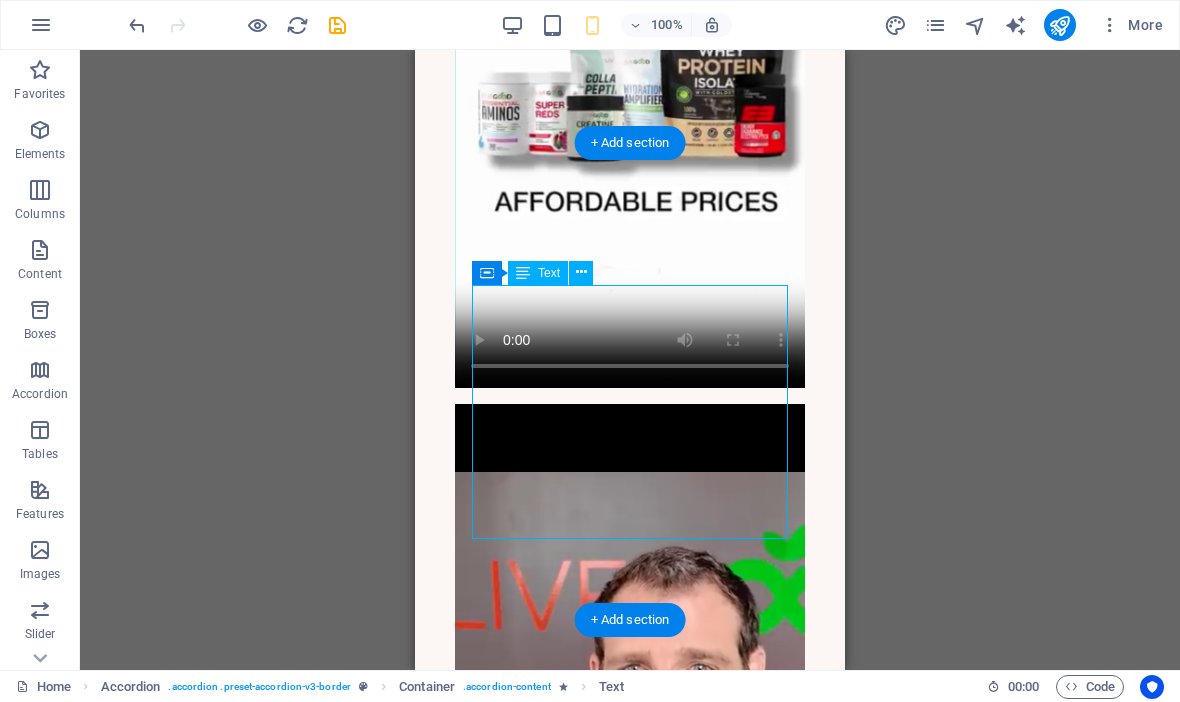 click on "The income examples and business results shared on this website are for informational purposes only. They are not a guarantee of earnings. Individual results will vary based on many factors including effort, consistency, and market conditions. This is not a “get rich quick” opportunity. As with any business, success requires hard work and dedication. Always do your own research before making any financial decisions." at bounding box center (630, 1832) 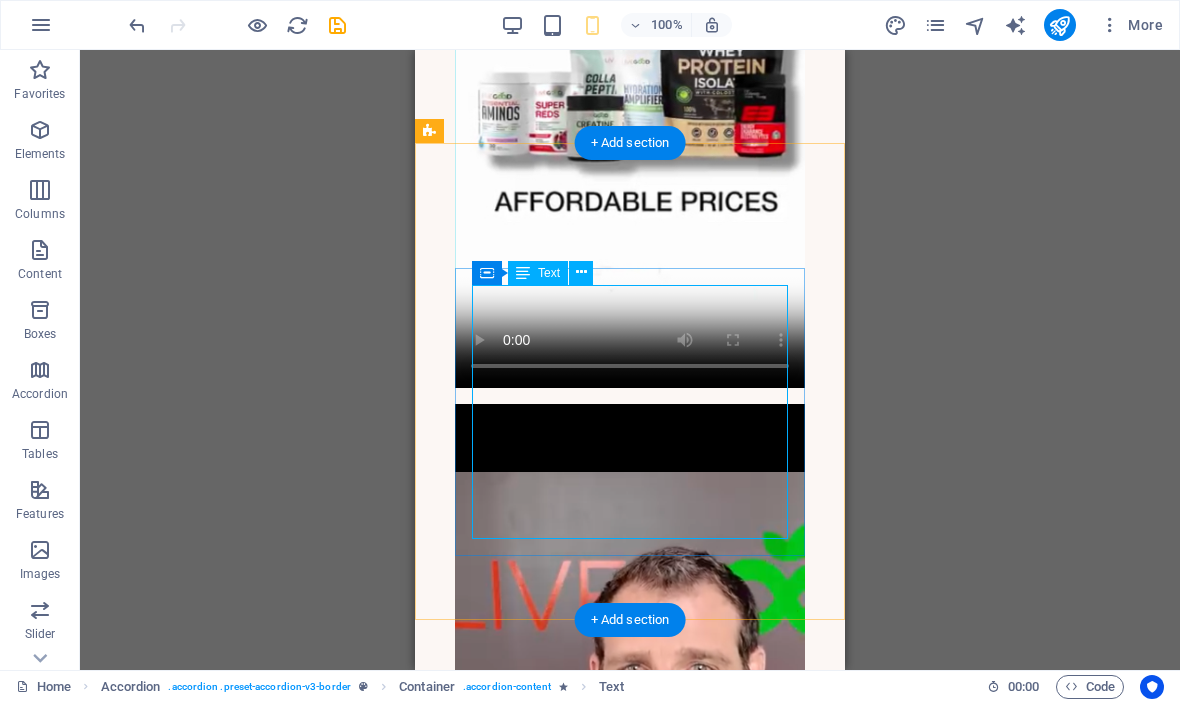 click on "Text" at bounding box center (549, 273) 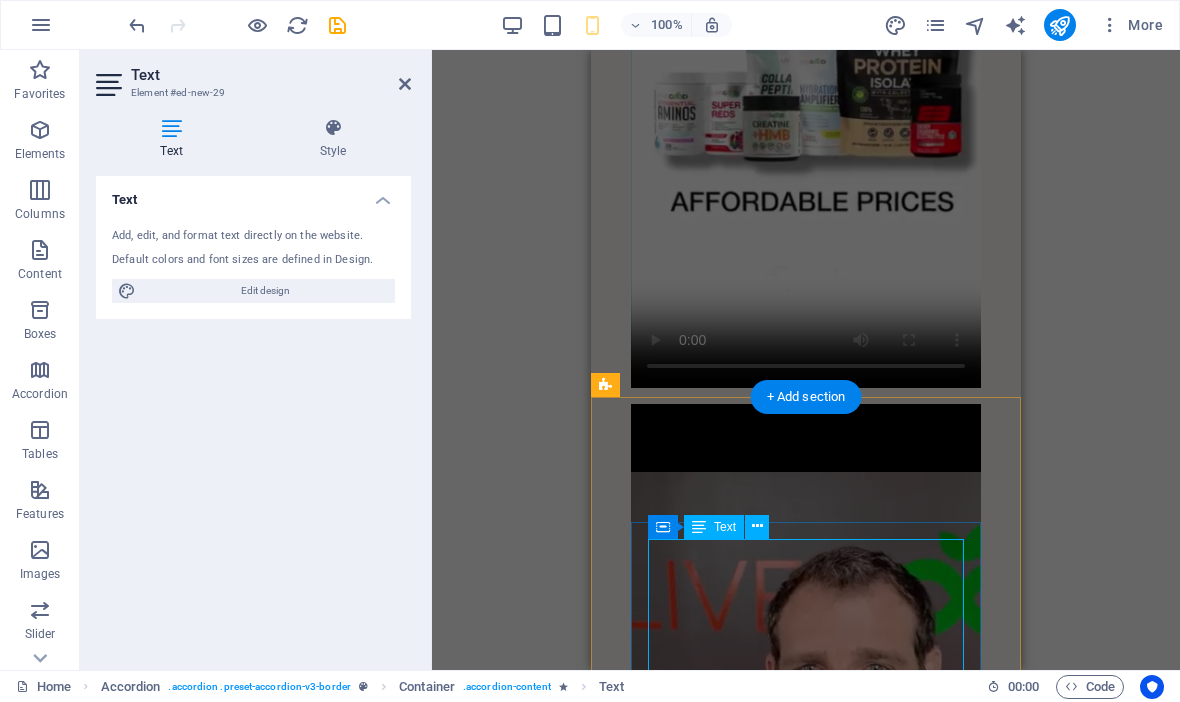 scroll, scrollTop: 7088, scrollLeft: 0, axis: vertical 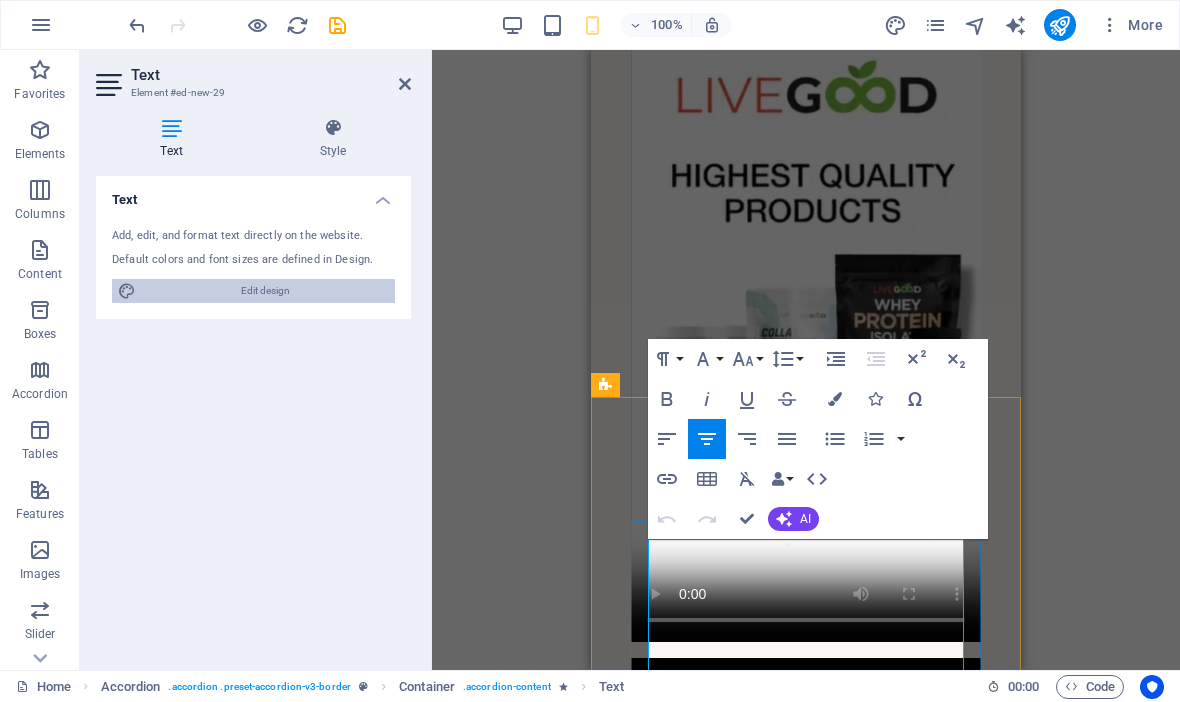 click on "Edit design" at bounding box center (265, 291) 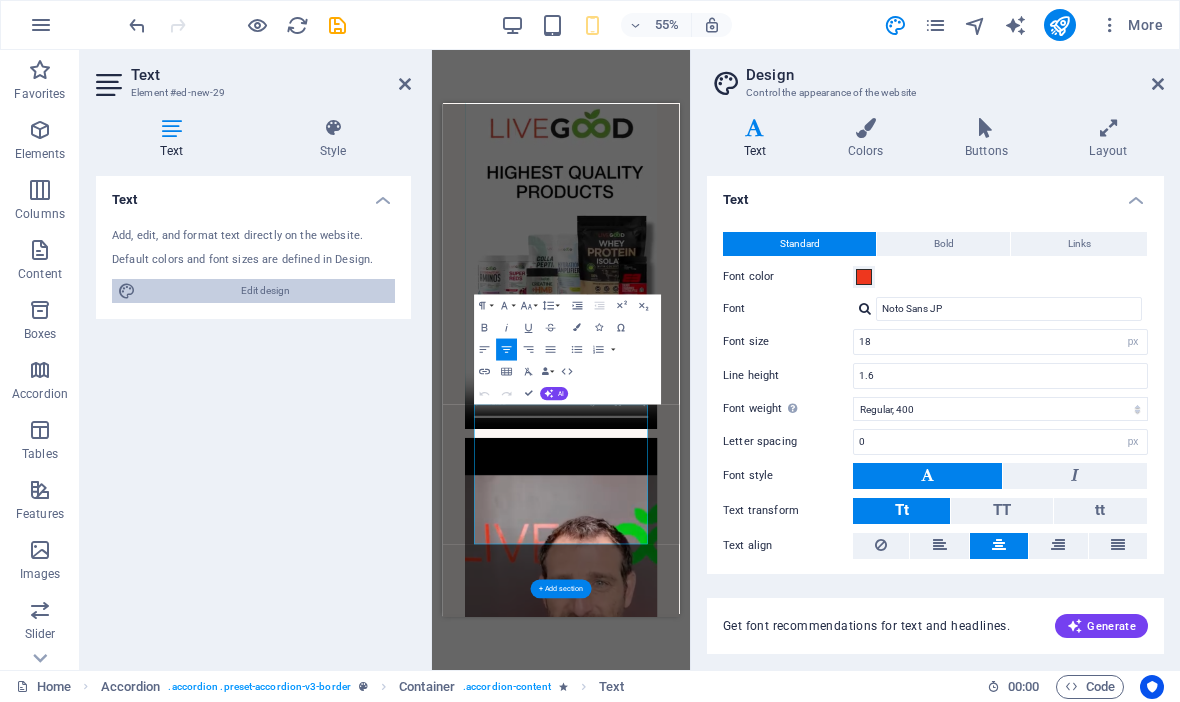 scroll, scrollTop: 7030, scrollLeft: 0, axis: vertical 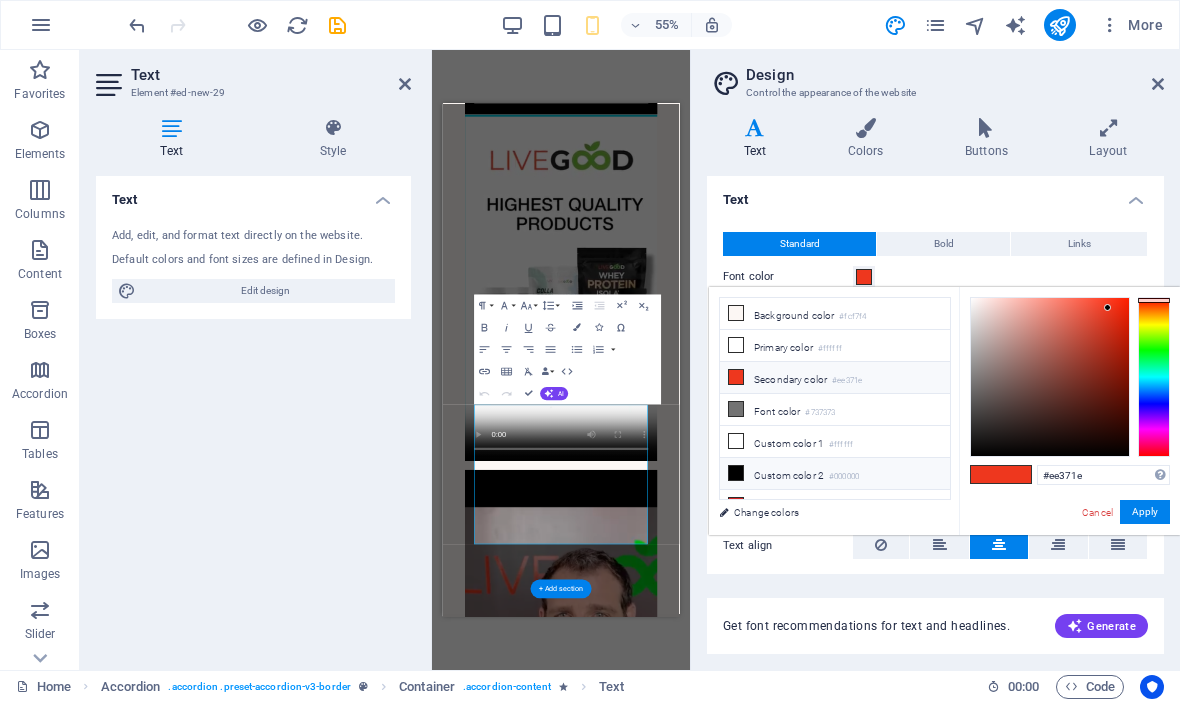 click on "Custom color 2
#000000" at bounding box center [835, 474] 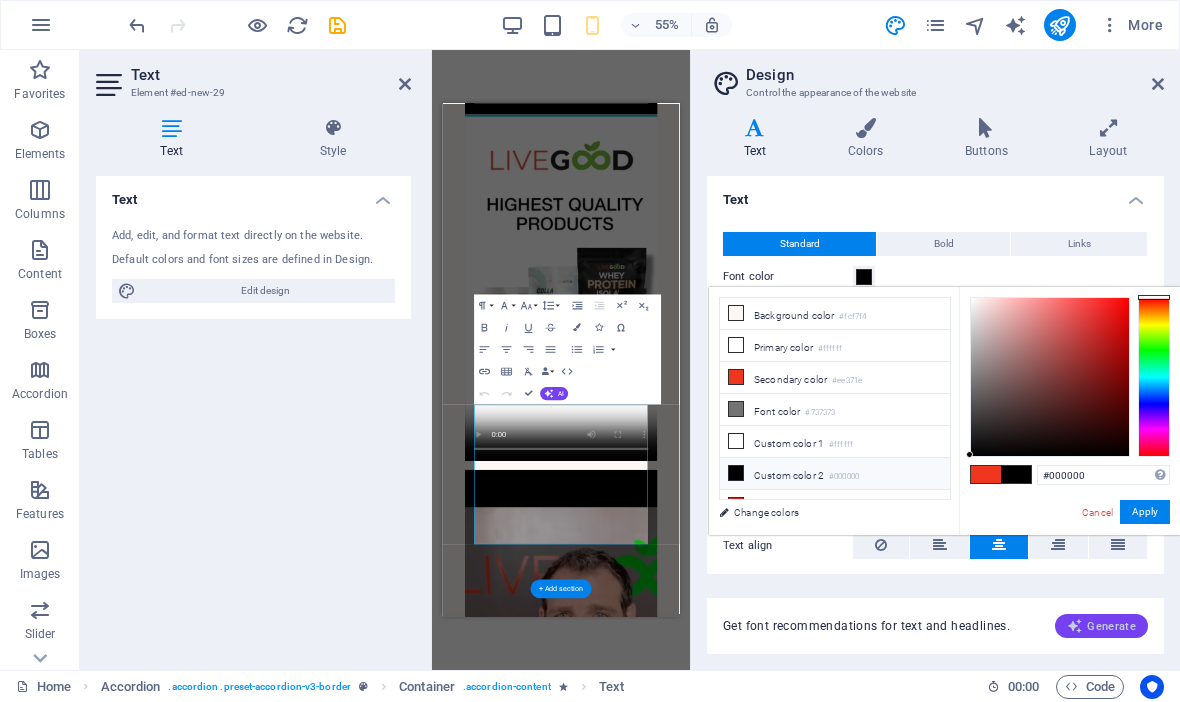 click on "Generate" at bounding box center [1101, 626] 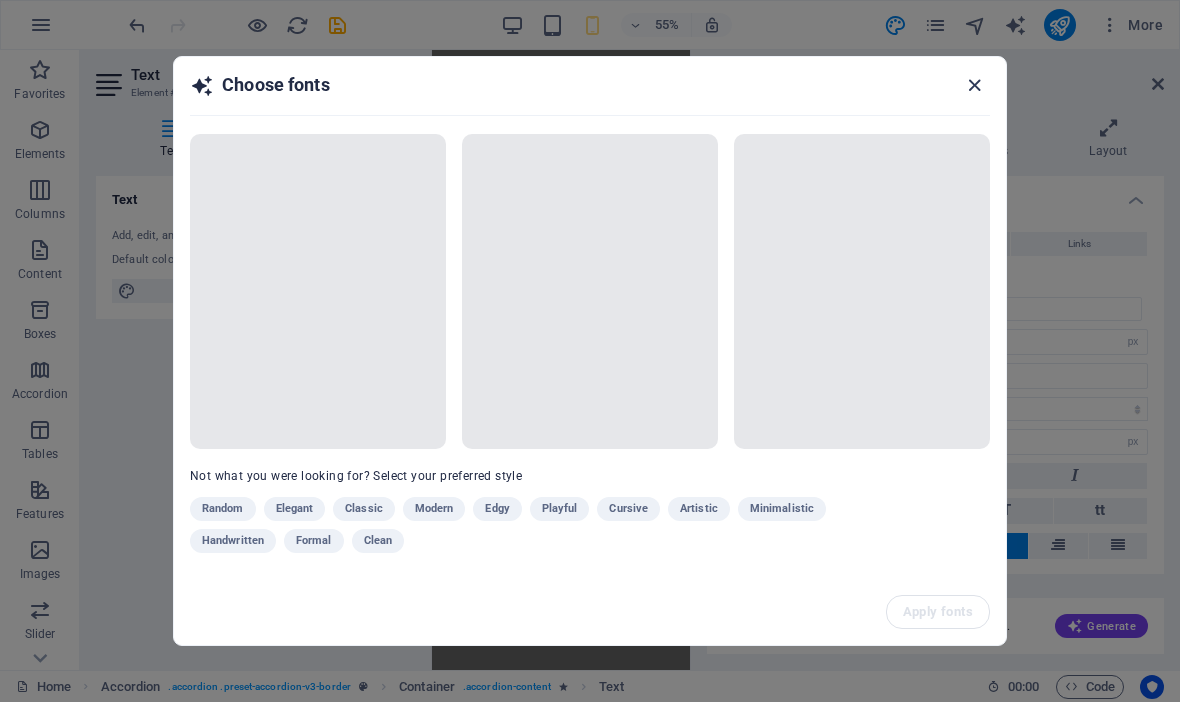 click at bounding box center (974, 85) 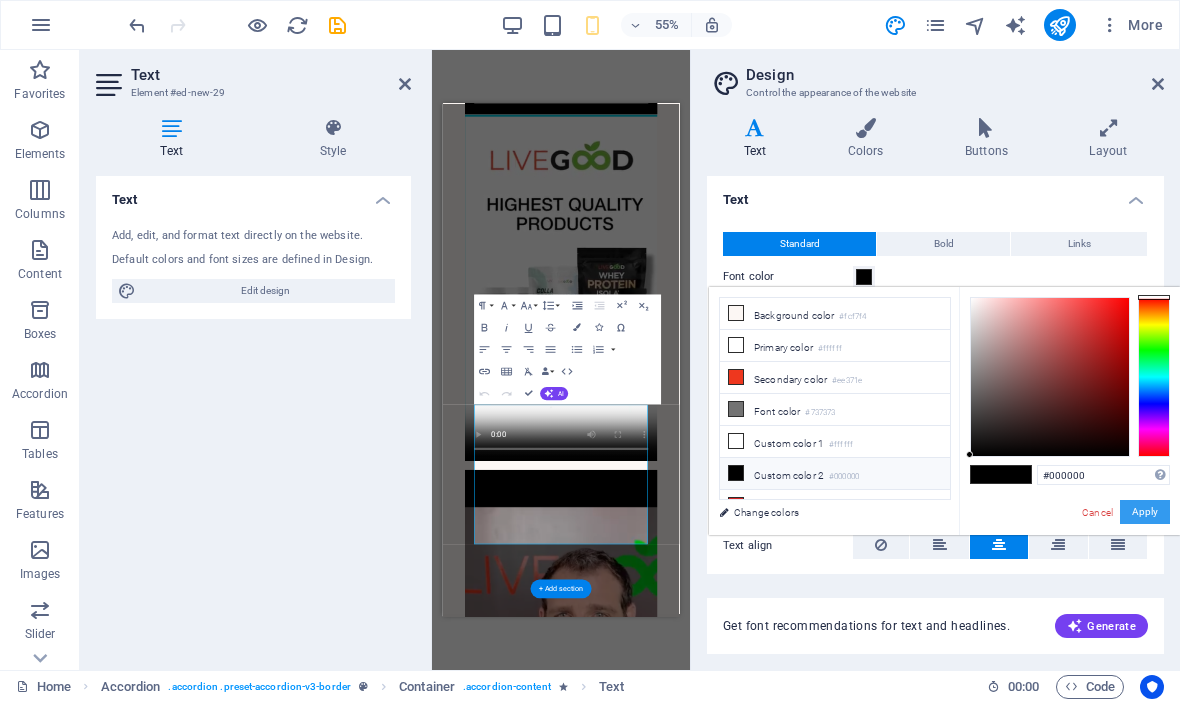 click on "Apply" at bounding box center (1145, 512) 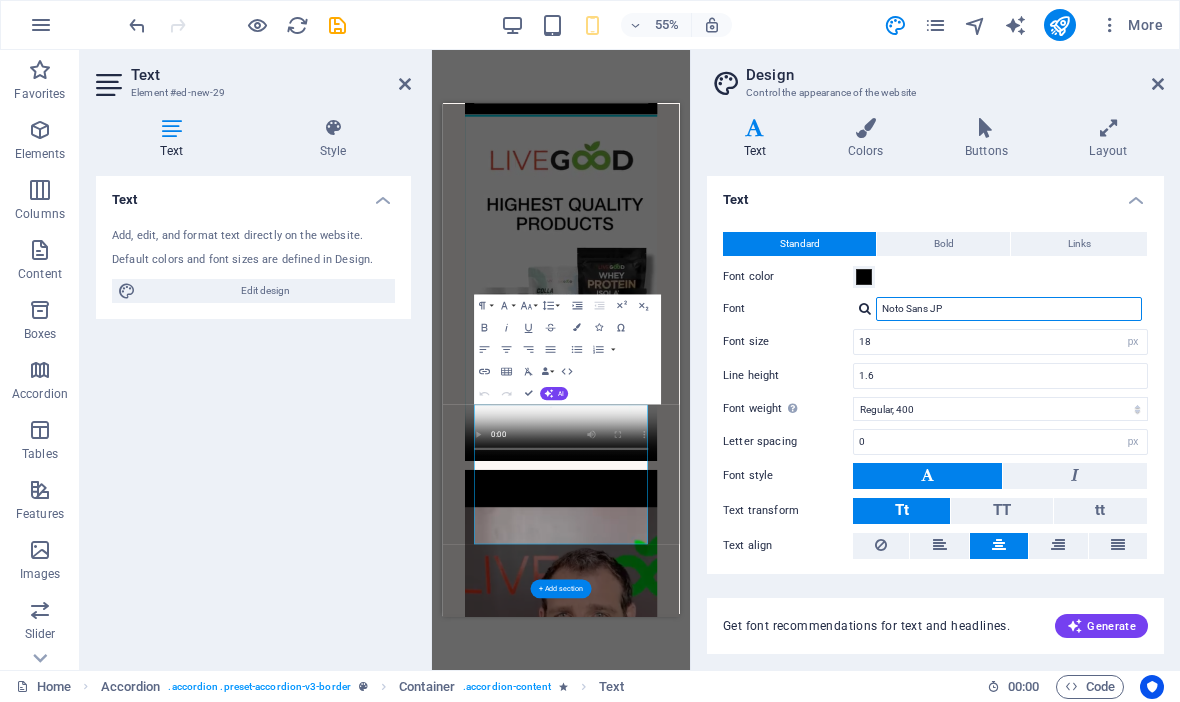 click on "Noto Sans JP" at bounding box center (1009, 309) 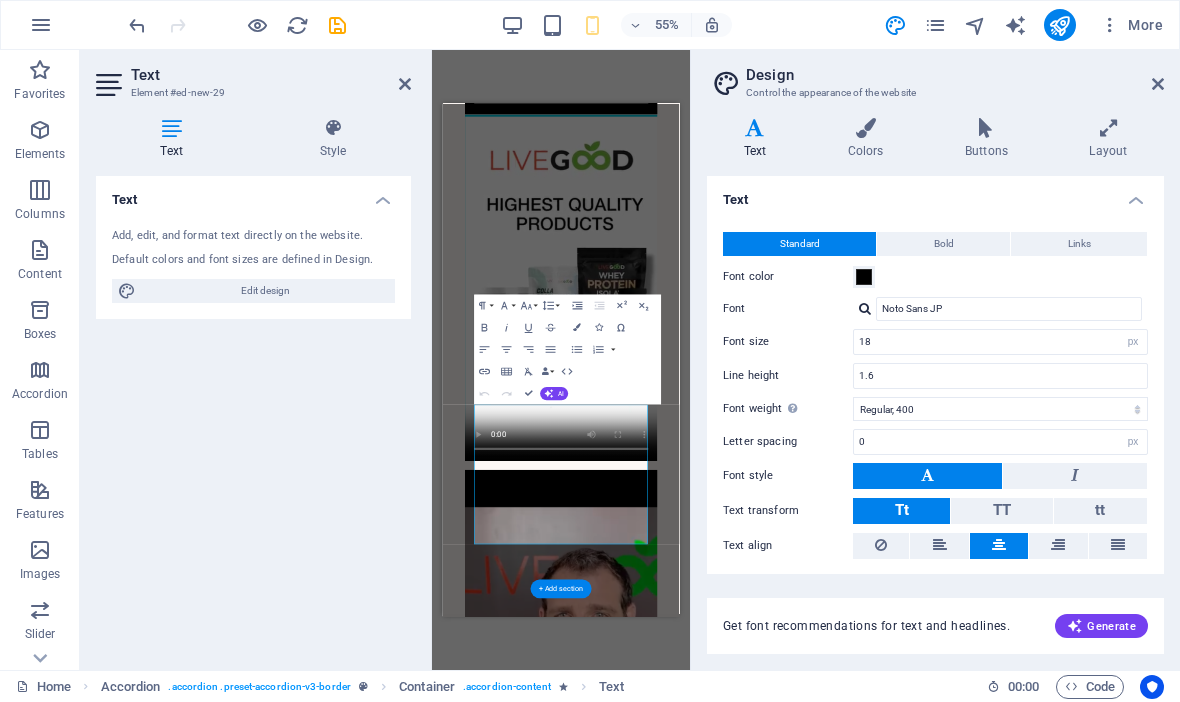 click on "Text Add, edit, and format text directly on the website. Default colors and font sizes are defined in Design. Edit design Alignment Left aligned Centered Right aligned" at bounding box center [253, 415] 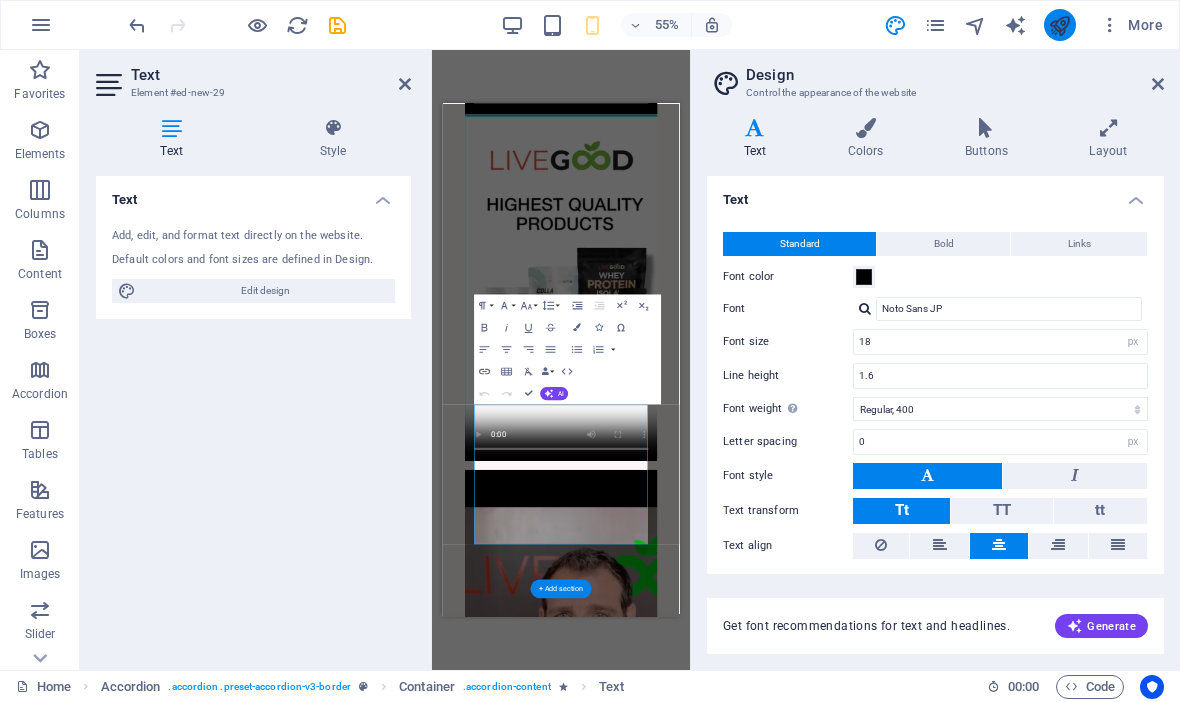 click at bounding box center [1059, 25] 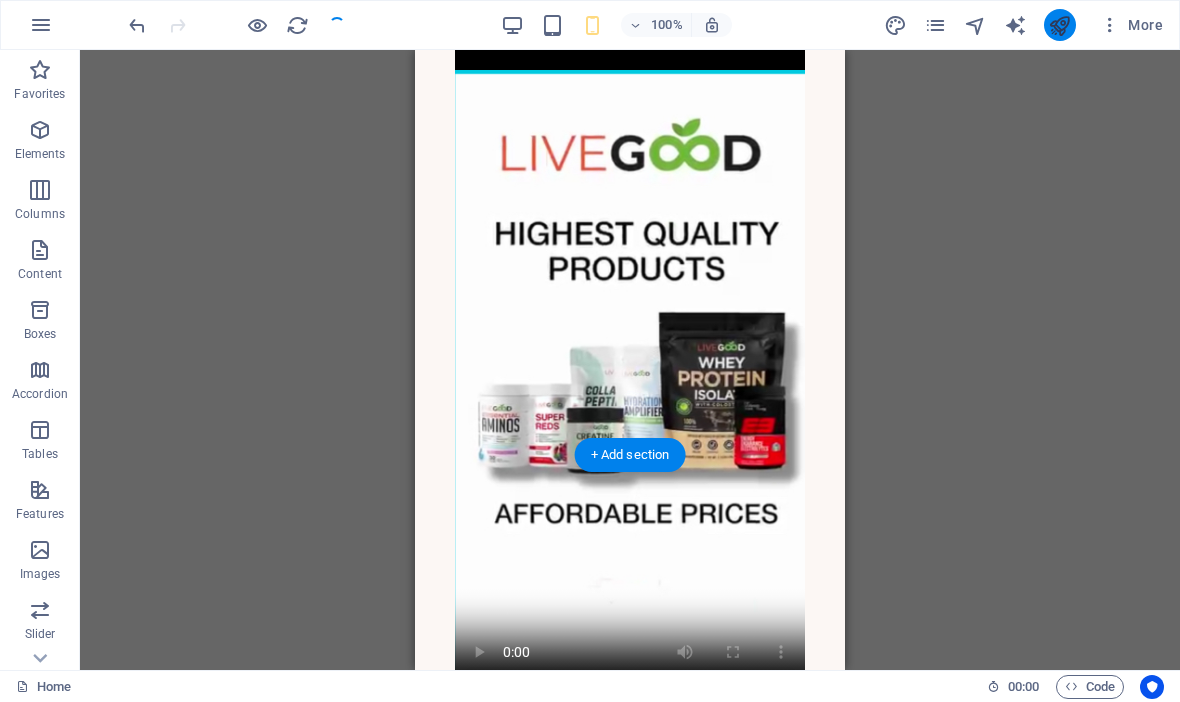 click at bounding box center (1059, 25) 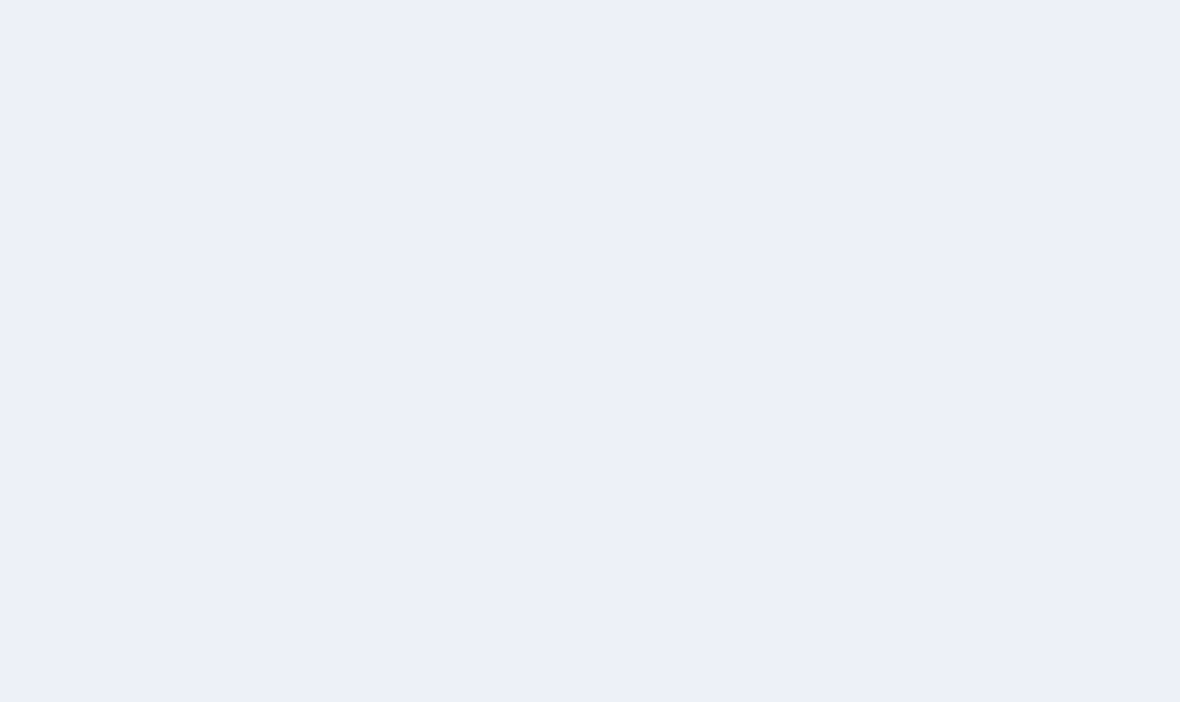 scroll, scrollTop: 0, scrollLeft: 0, axis: both 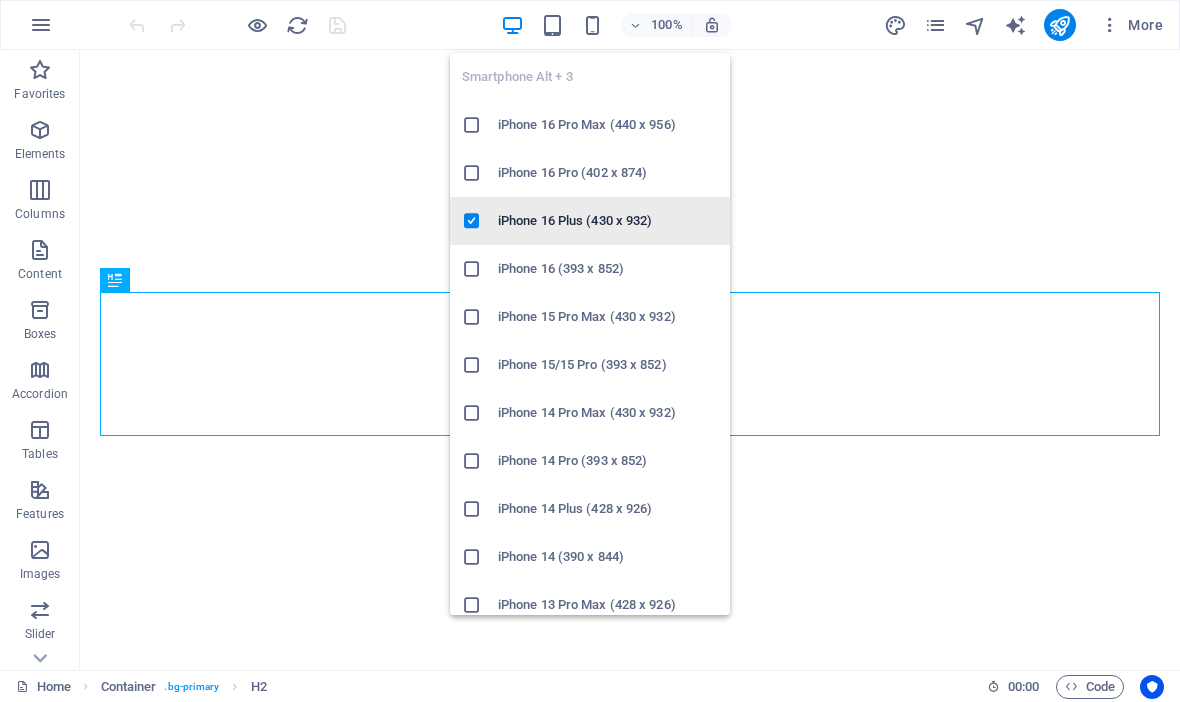 click on "iPhone 16 Plus (430 x 932)" at bounding box center (608, 221) 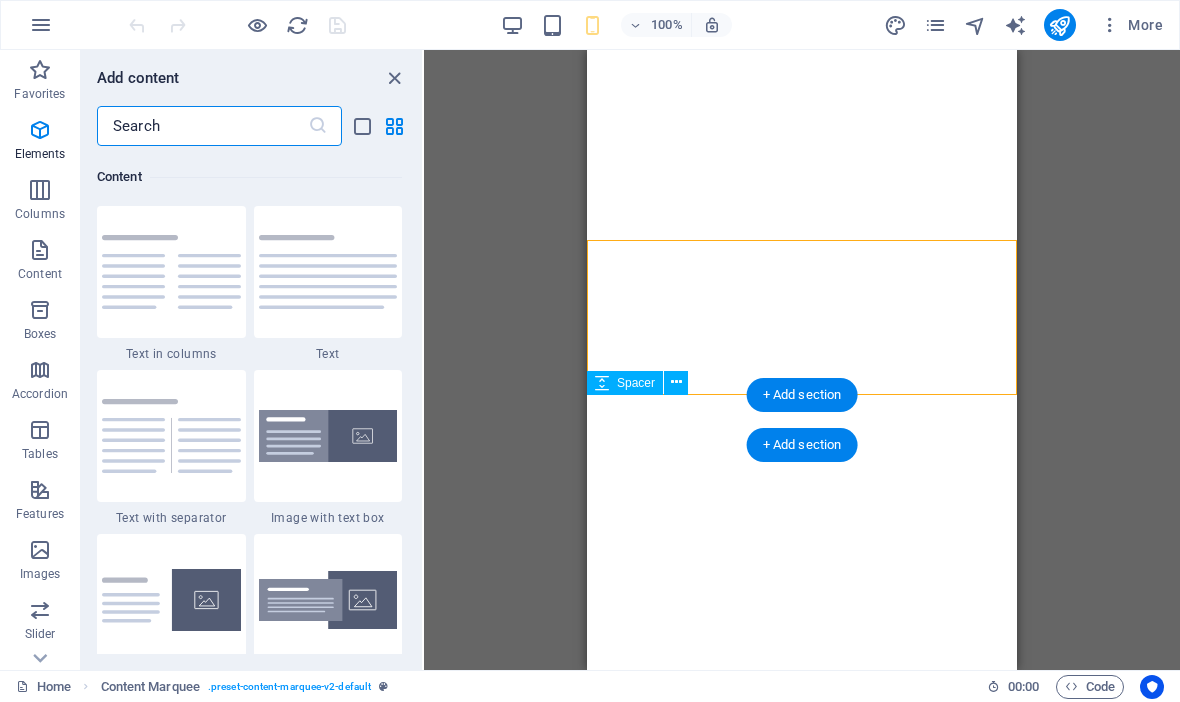 scroll, scrollTop: 3499, scrollLeft: 0, axis: vertical 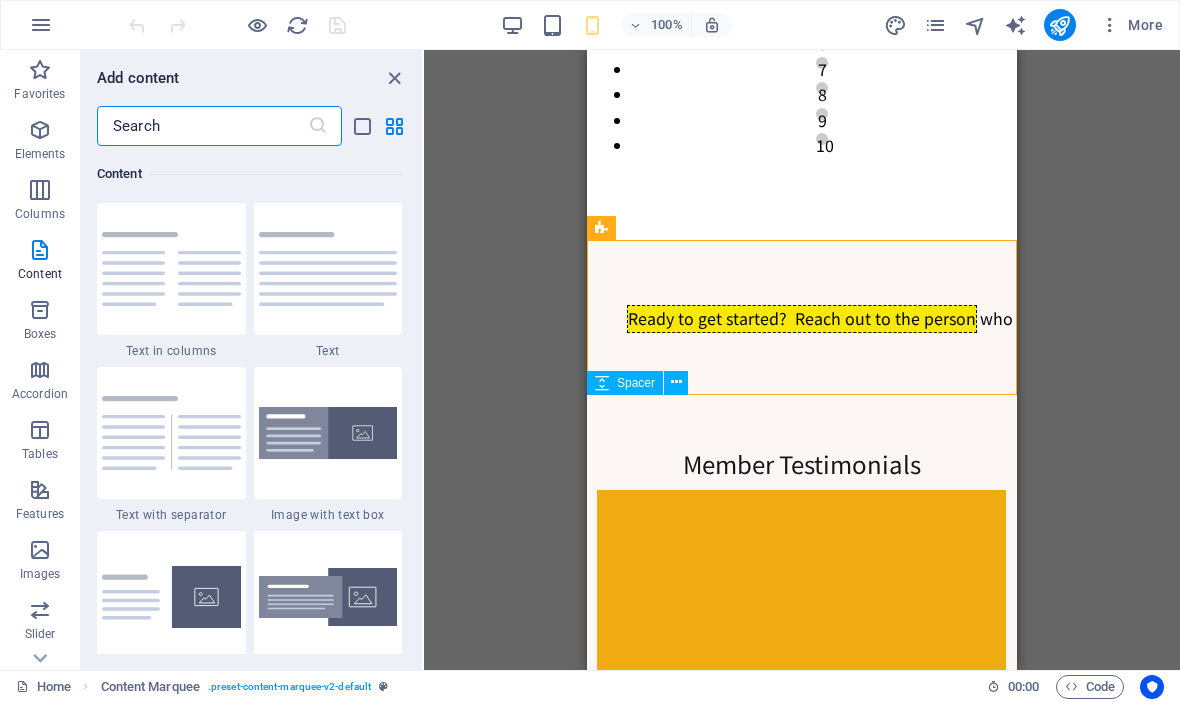 click at bounding box center [802, 422] 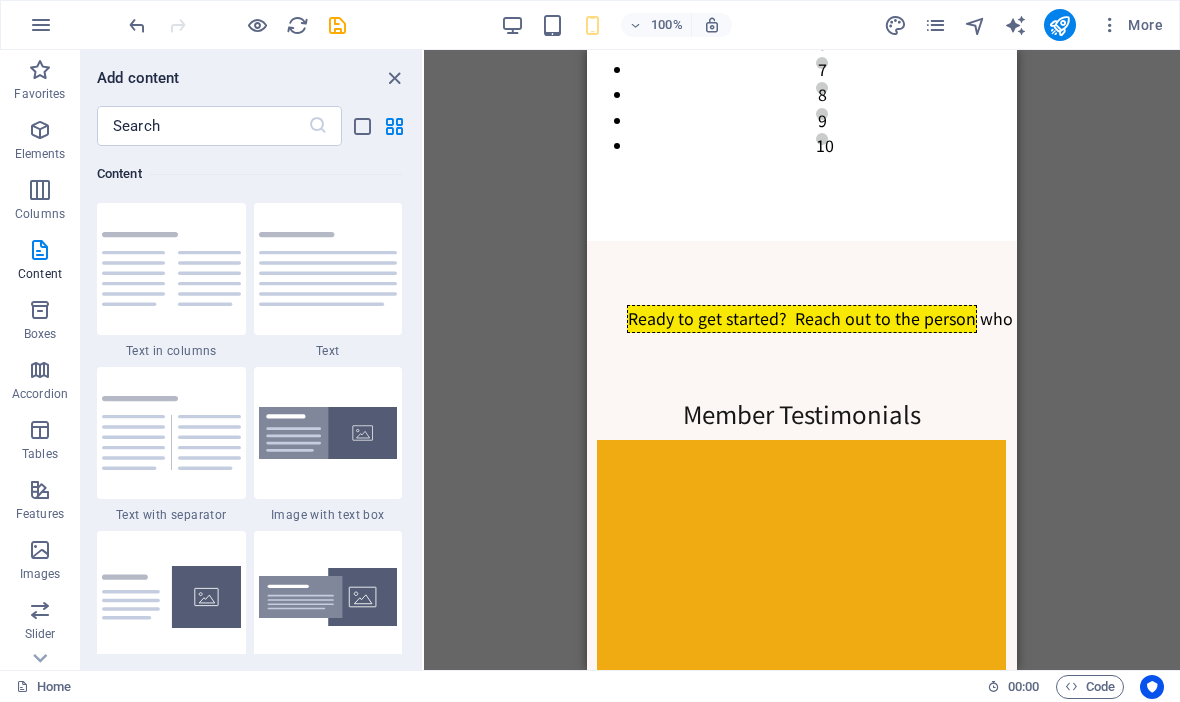 click on "Ready to get started?  Reach out to the person who invited you to view this page!" at bounding box center [802, 319] 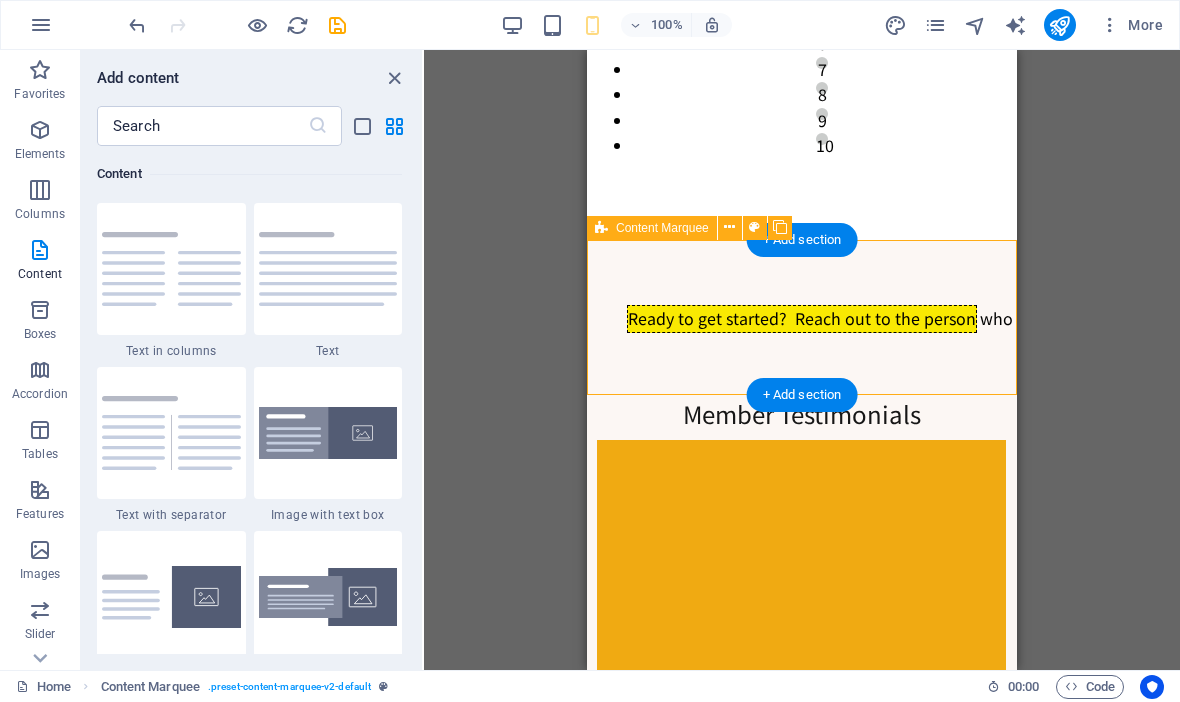 click on "Ready to get started?  Reach out to the person who invited you to view this page!" at bounding box center (802, 319) 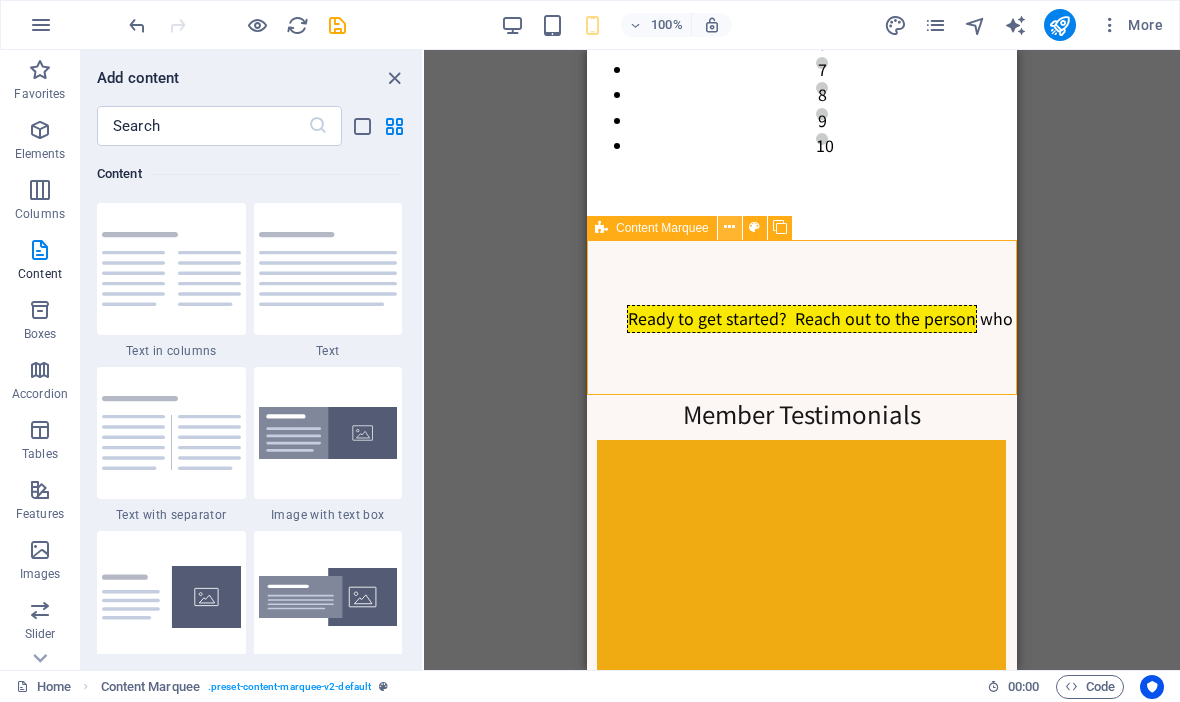 click at bounding box center [729, 227] 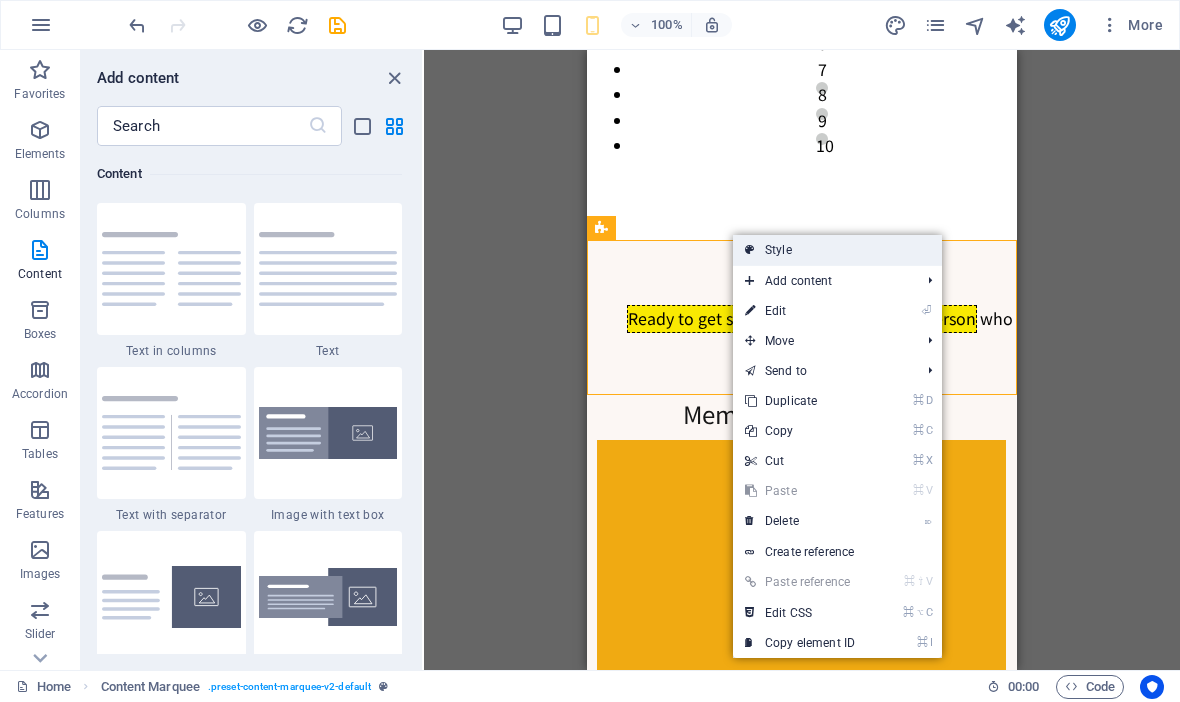 click on "Style" at bounding box center [837, 250] 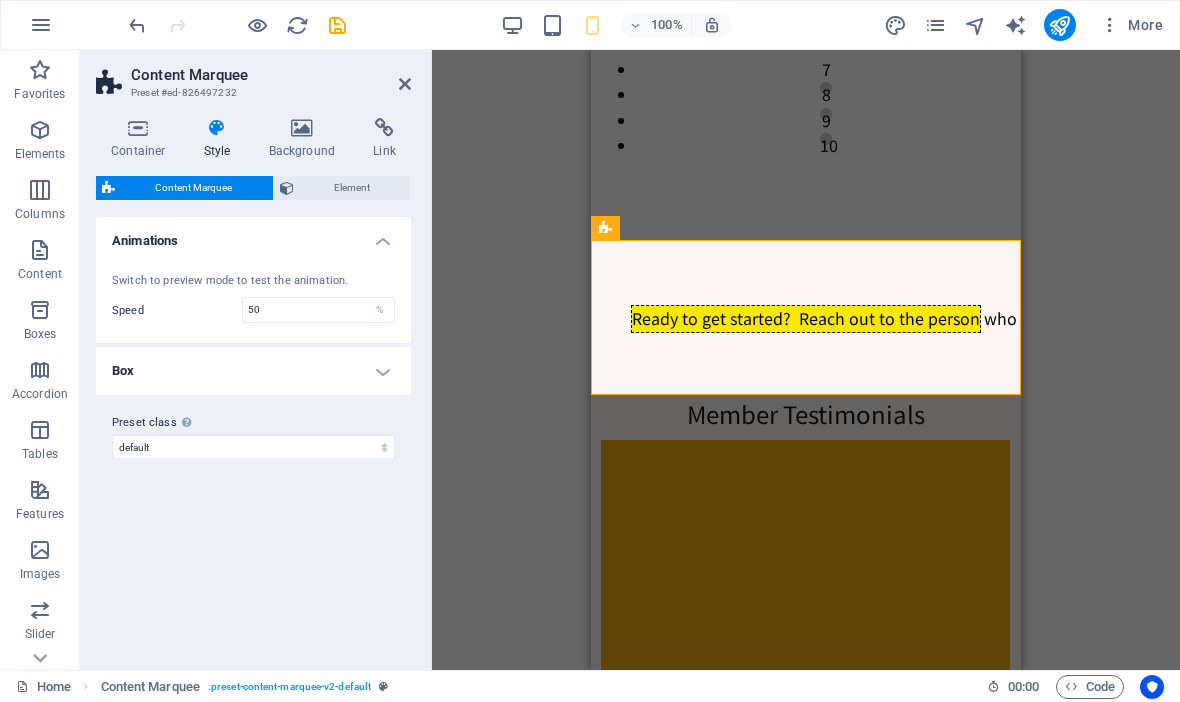 click on "Drop content here or  Add elements  Paste clipboard THE  Business Opportunity WITH  NO SELLING A  message from our team leader WATCH THIS FIRST" at bounding box center (806, -124) 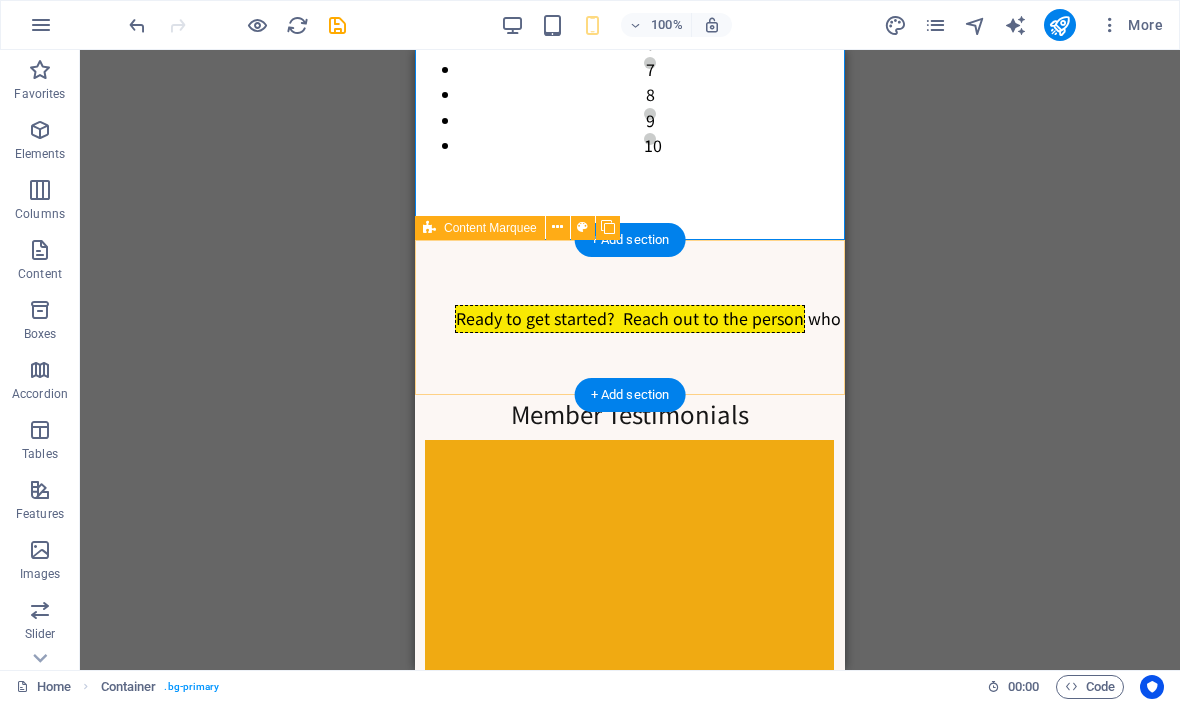 click on "Ready to get started?  Reach out to the person who invited you to view this page!" at bounding box center [630, 319] 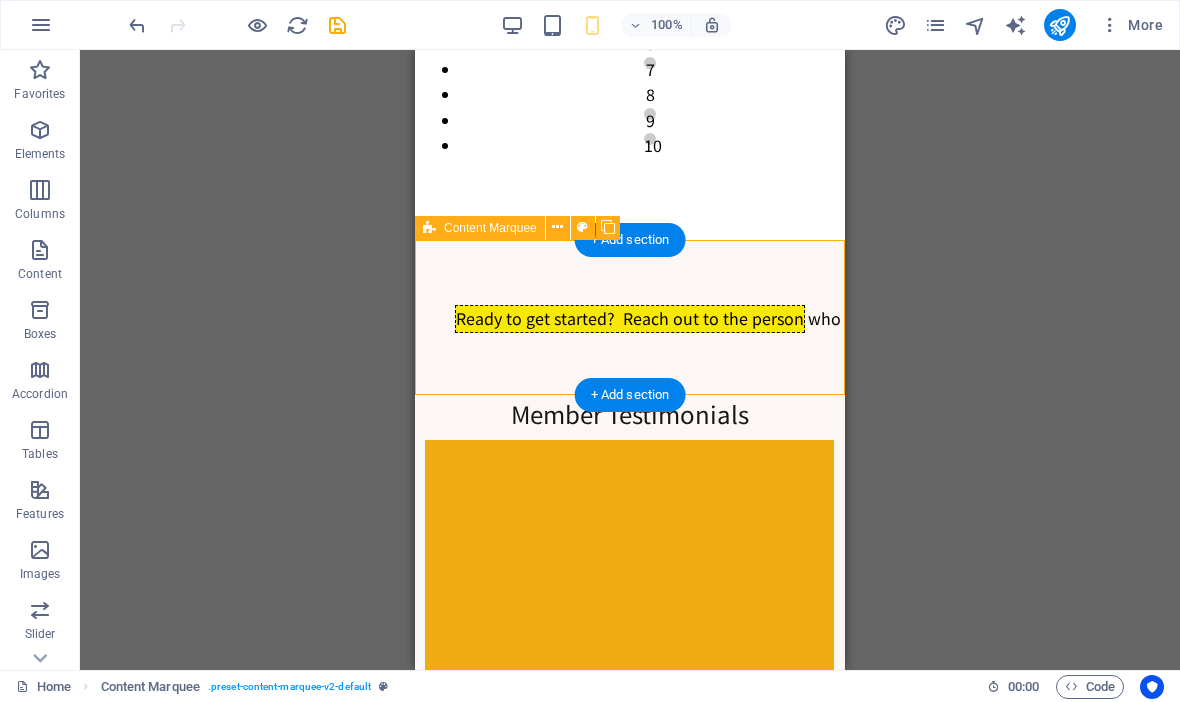click on "Ready to get started?  Reach out to the person who invited you to view this page!" at bounding box center (630, 319) 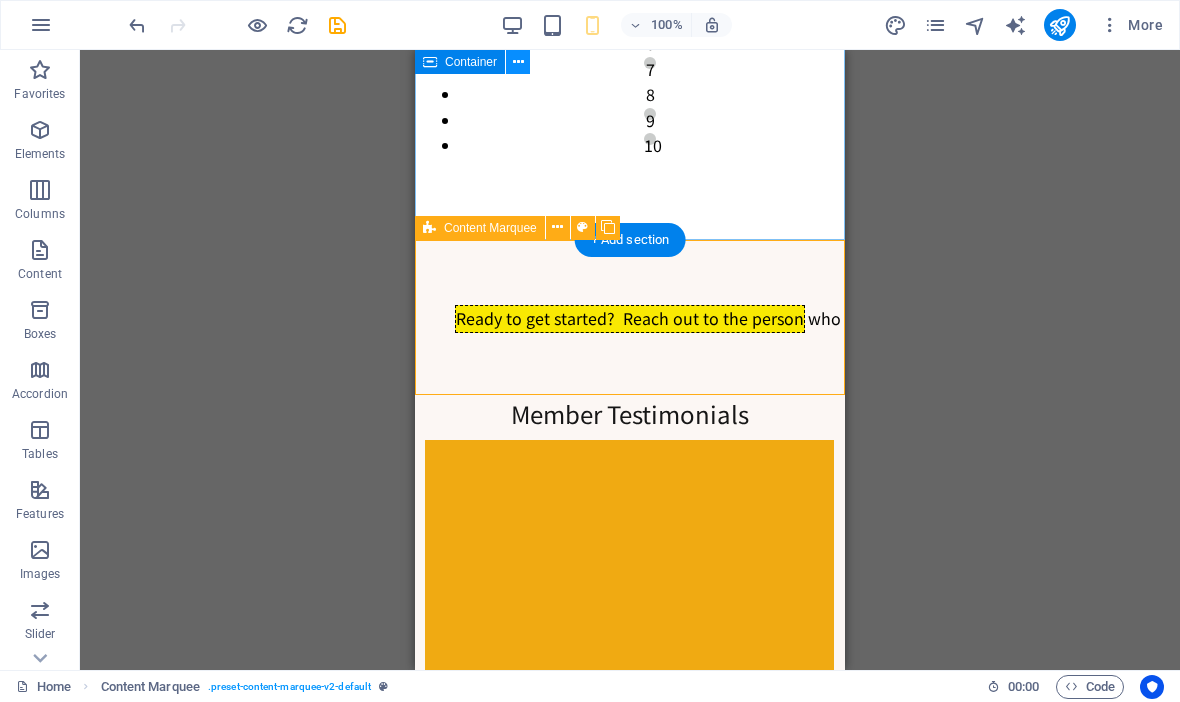 click at bounding box center [518, 62] 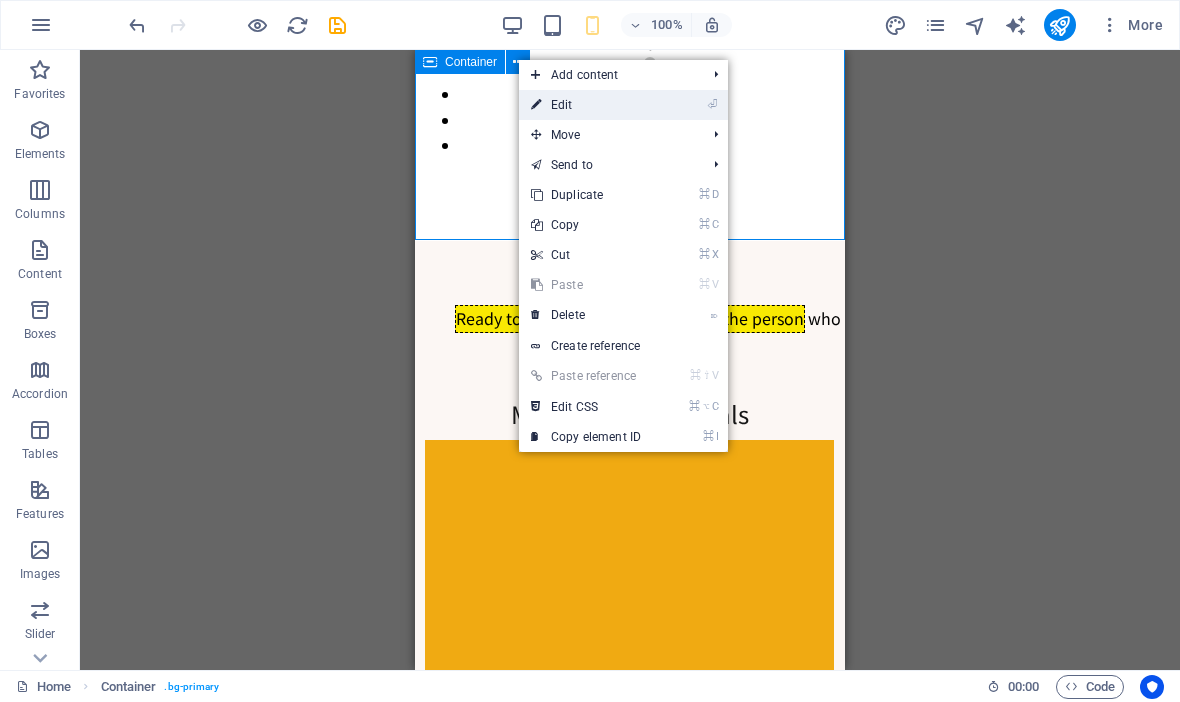 click on "⏎  Edit" at bounding box center (586, 105) 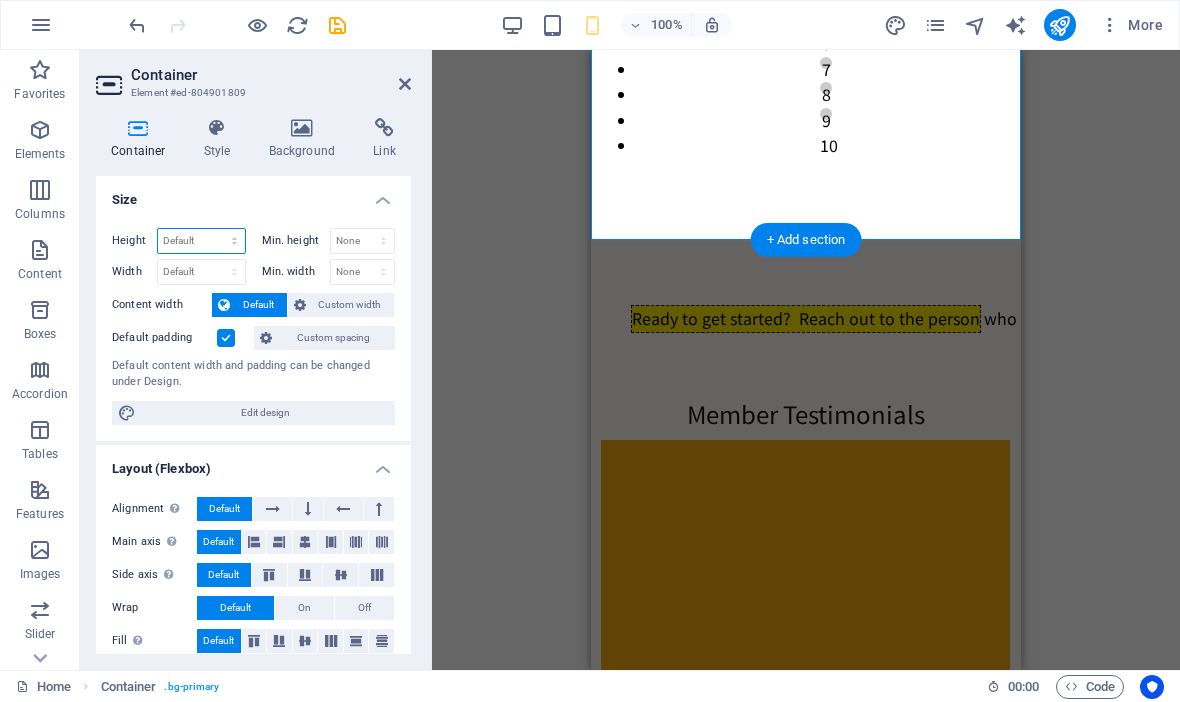 click on "Default px rem % vh vw" at bounding box center (201, 241) 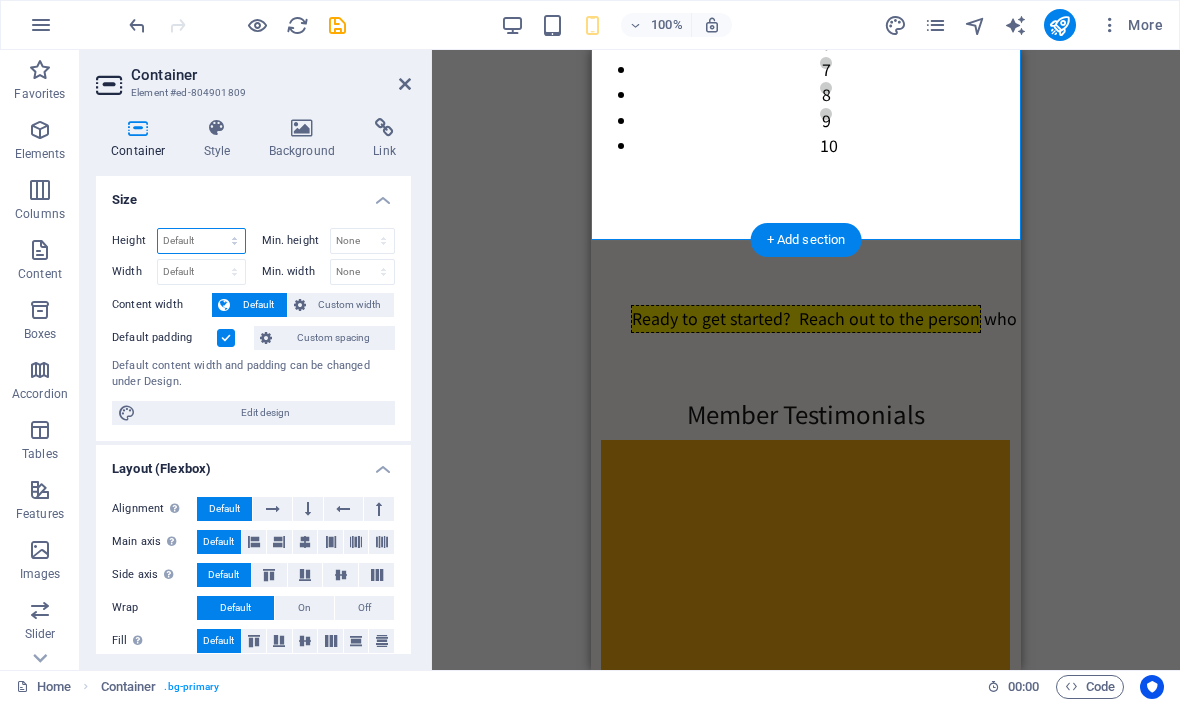 select on "px" 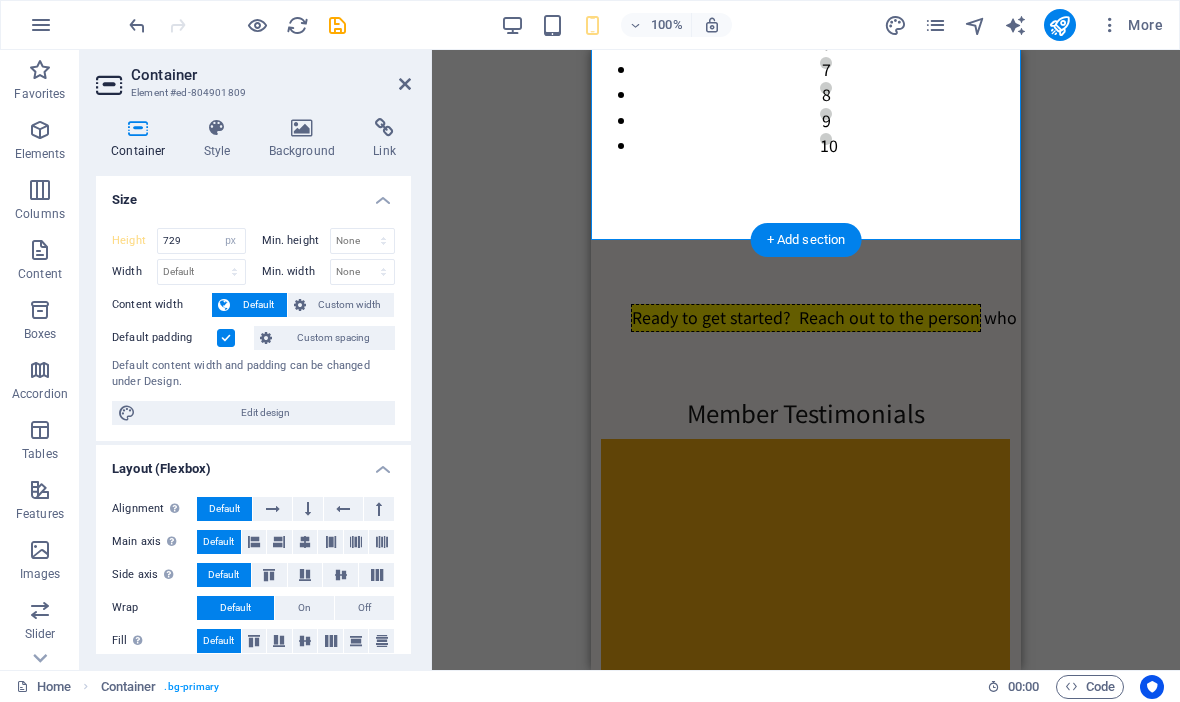 click on "Drag here to replace the existing content. Press “Ctrl” if you want to create a new element.
H2   Container   Spacer   Content Marquee + + Add section" at bounding box center [806, 360] 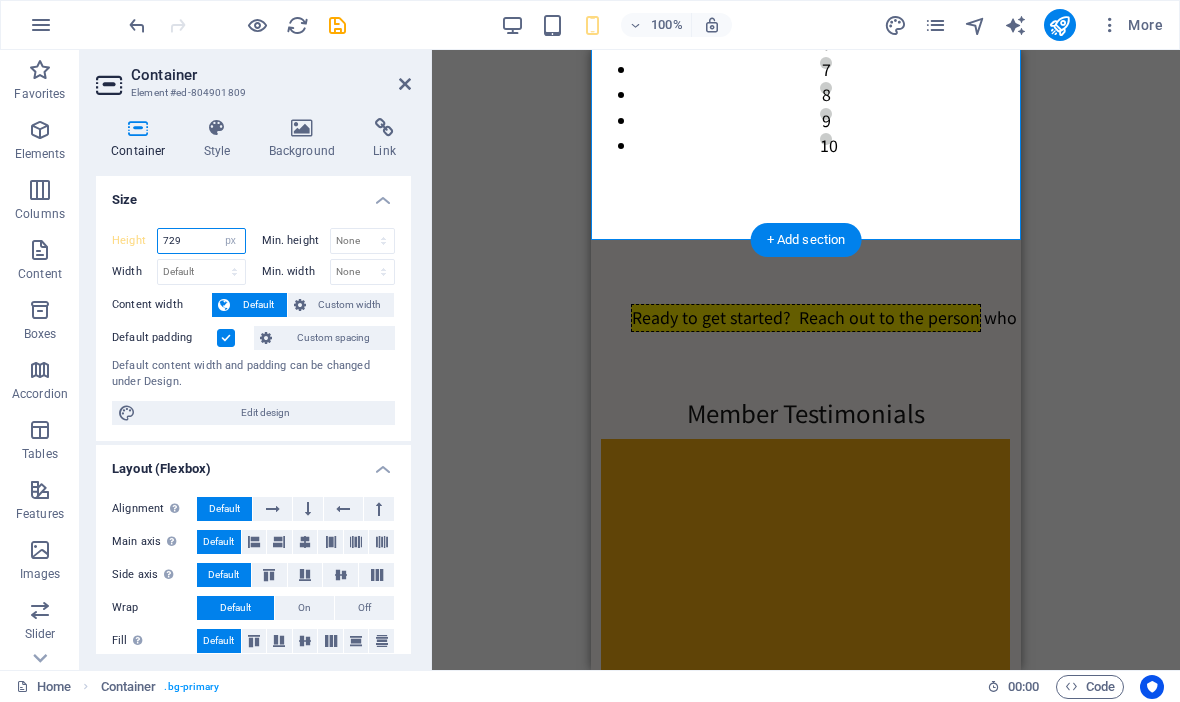 click on "729" at bounding box center (201, 241) 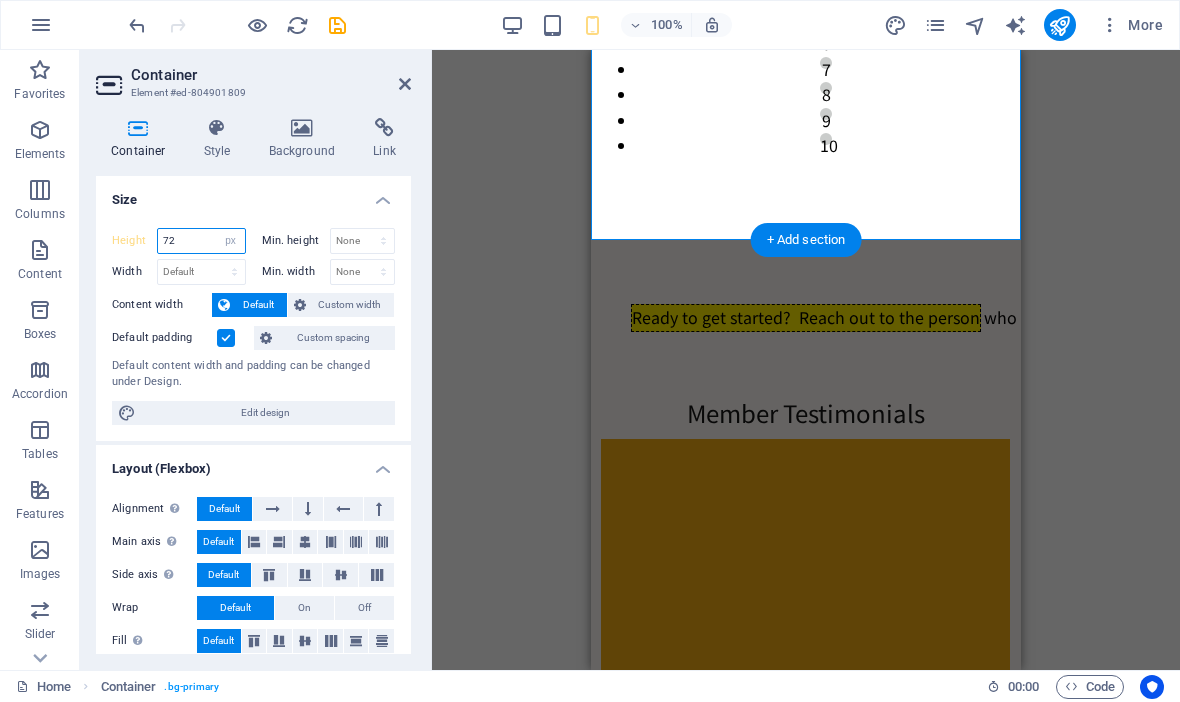 type on "7" 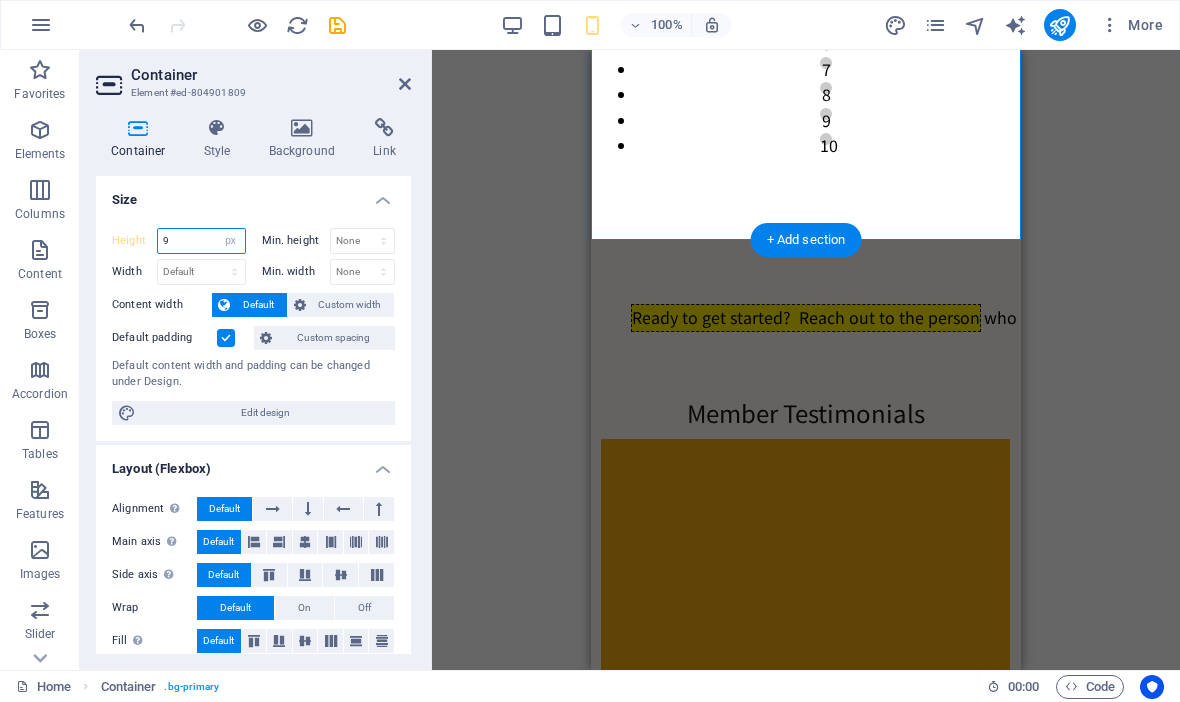 type on "90" 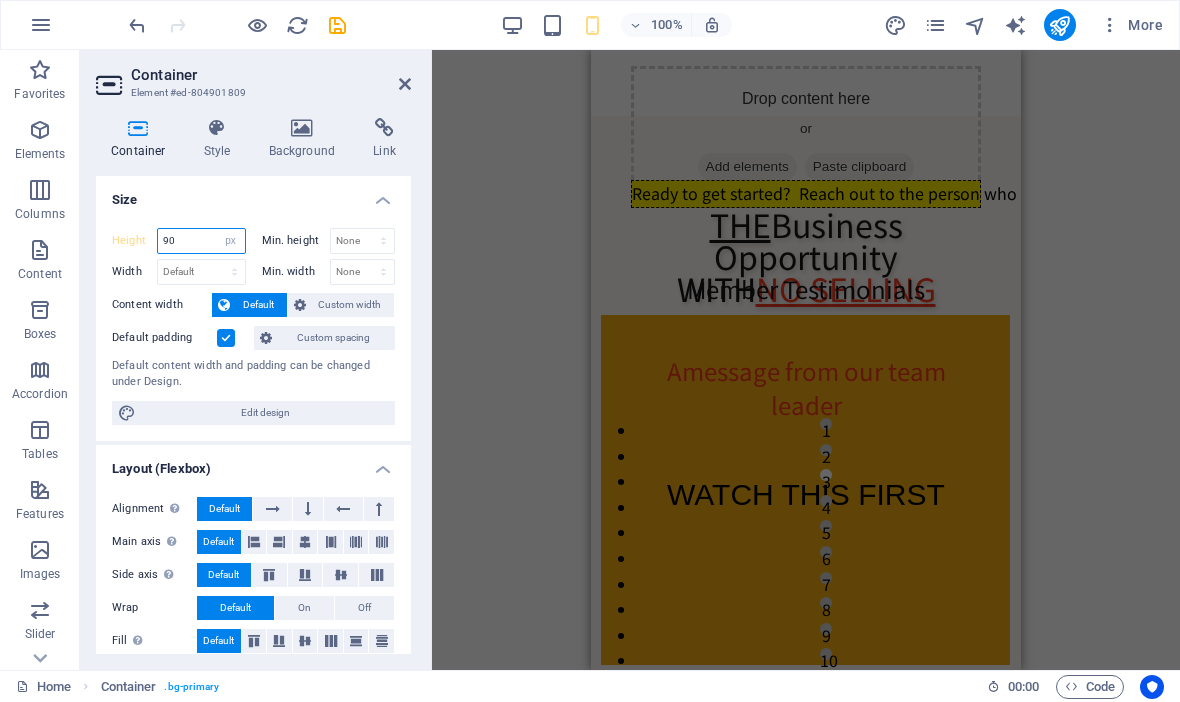 scroll, scrollTop: 0, scrollLeft: 0, axis: both 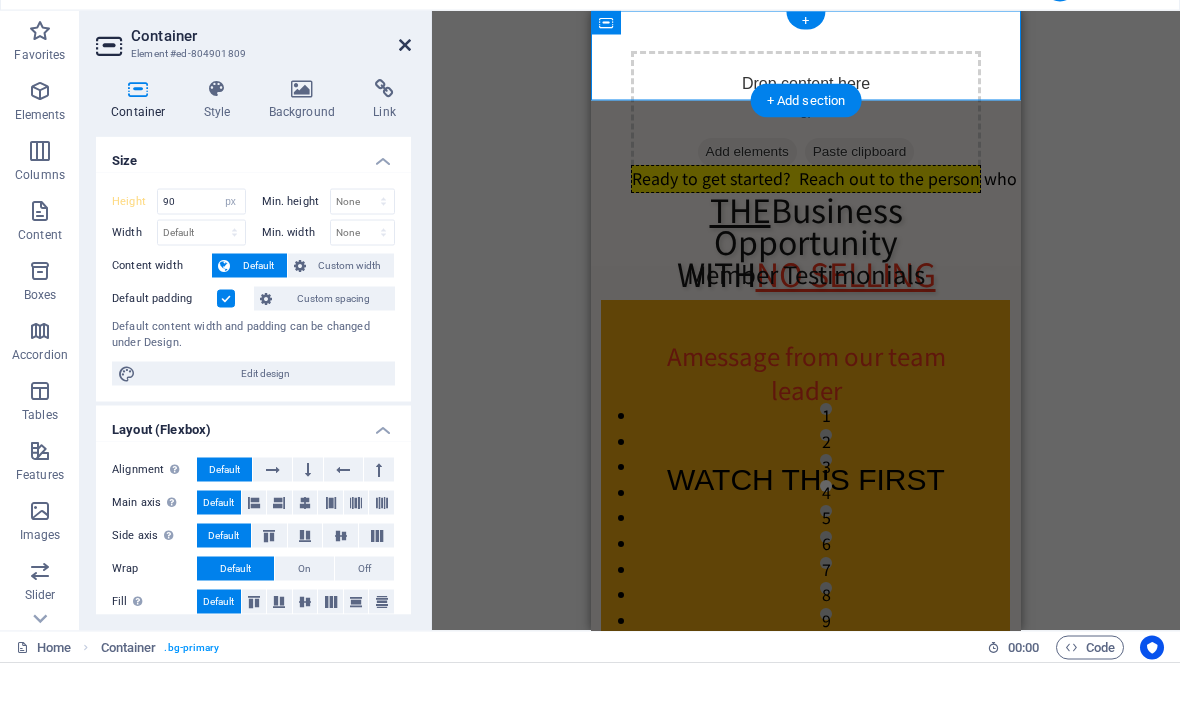 click at bounding box center [405, 84] 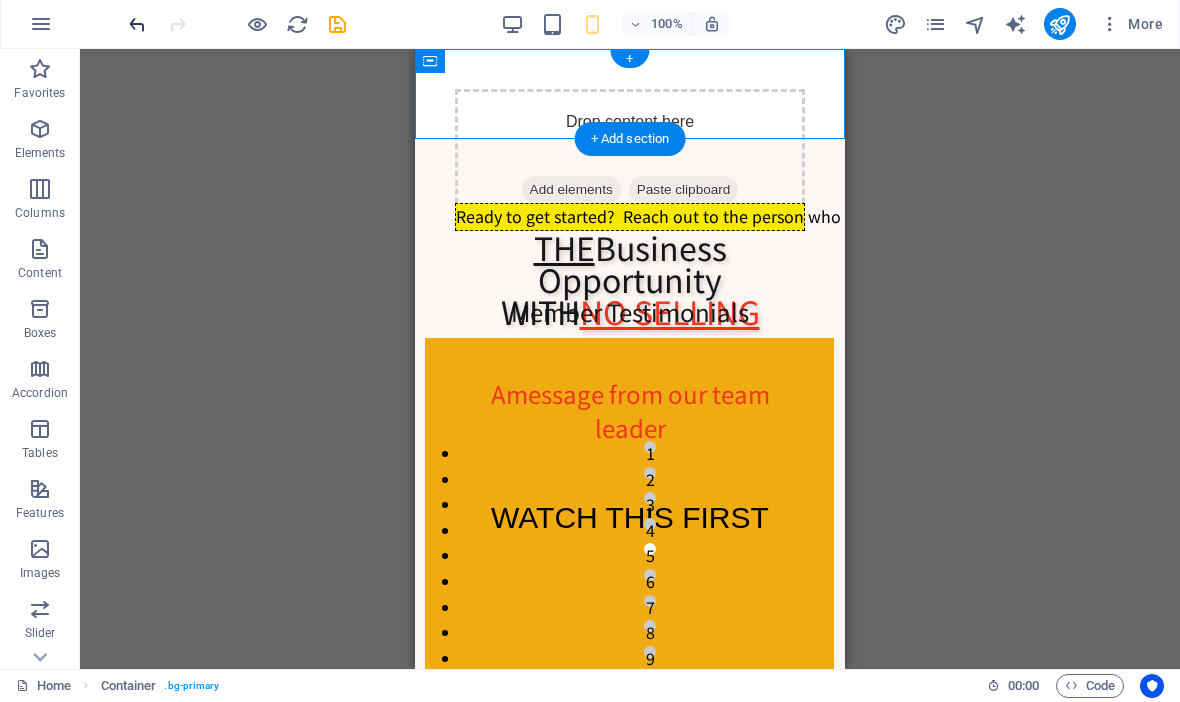 click at bounding box center (137, 25) 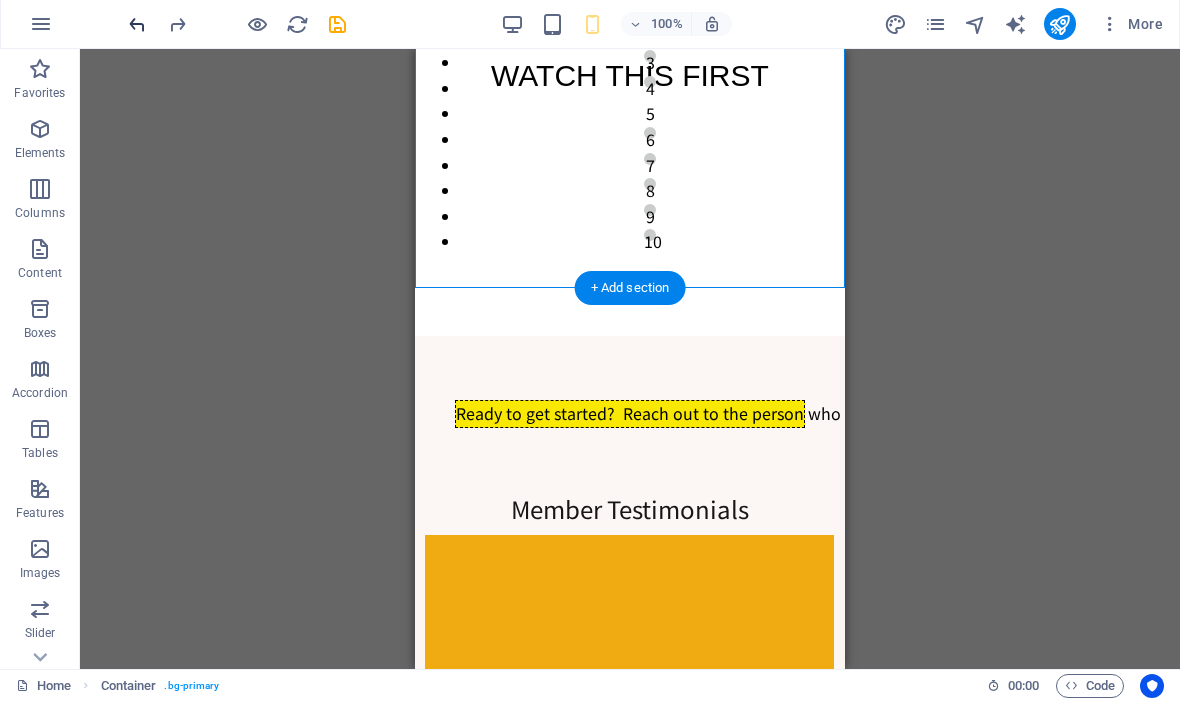 scroll, scrollTop: 548, scrollLeft: 0, axis: vertical 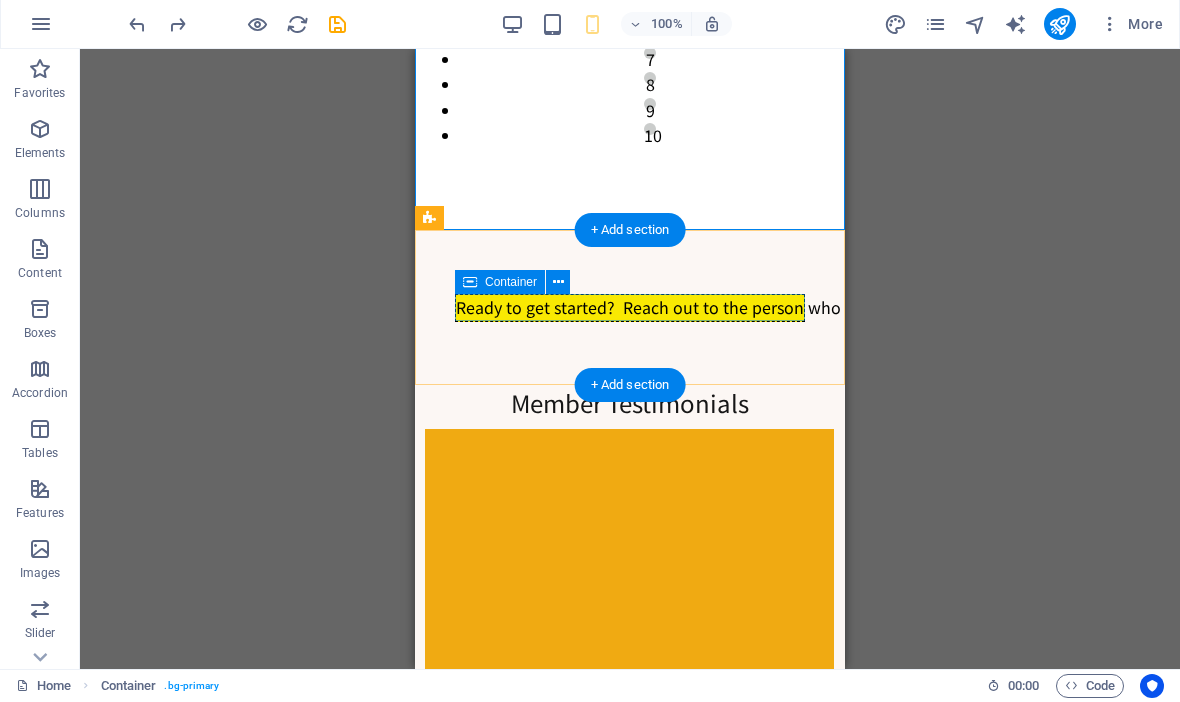 click on "Ready to get started?  Reach out to the person who invited you to view this page!" at bounding box center [630, 308] 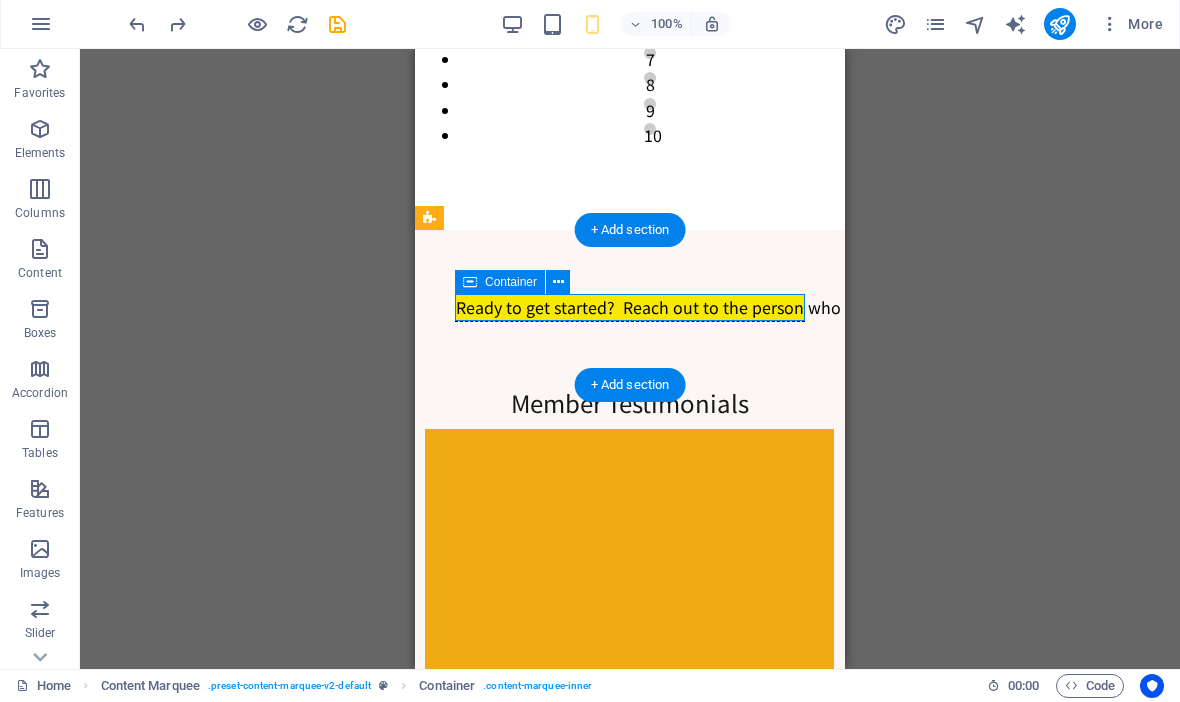 click on "Ready to get started?  Reach out to the person who invited you to view this page!" at bounding box center [630, 308] 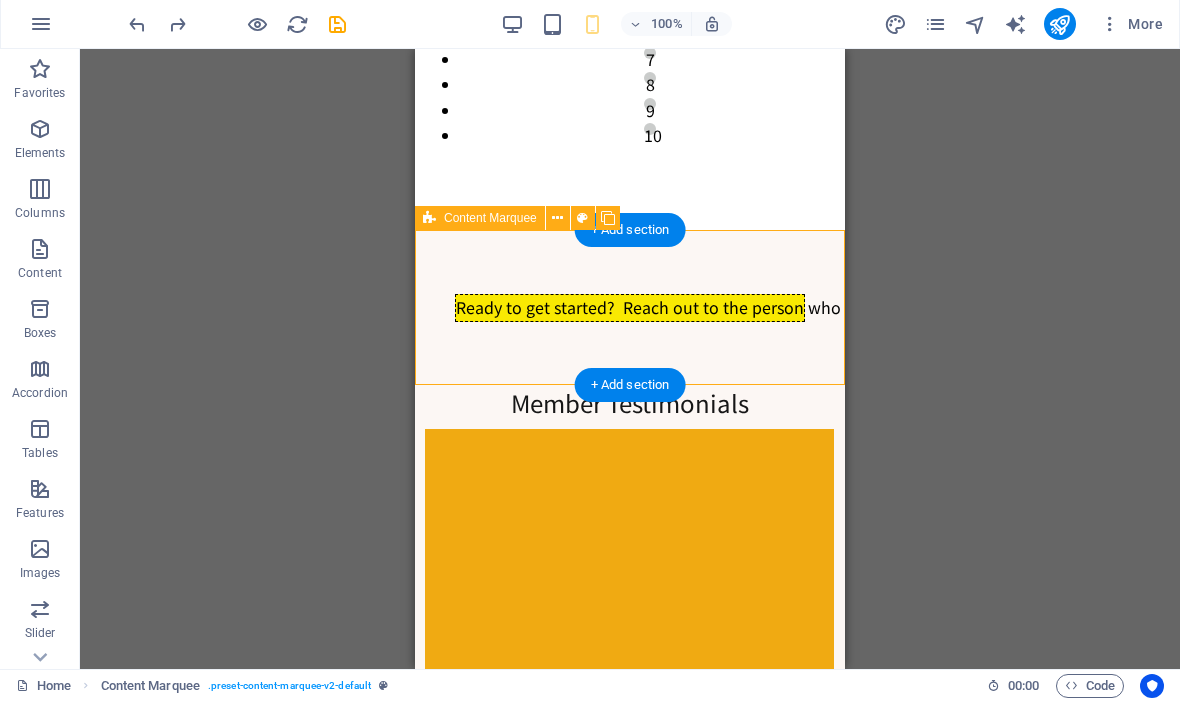 click on "Ready to get started?  Reach out to the person who invited you to view this page!" at bounding box center (630, 308) 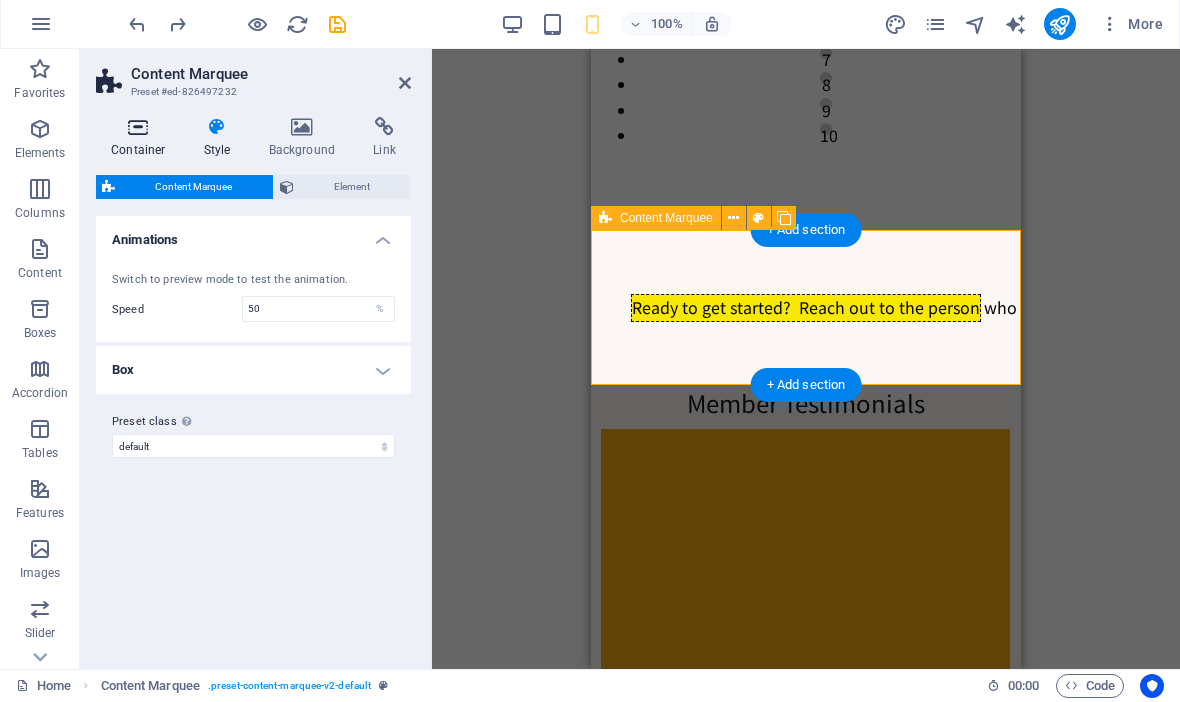 click on "Container" at bounding box center (142, 139) 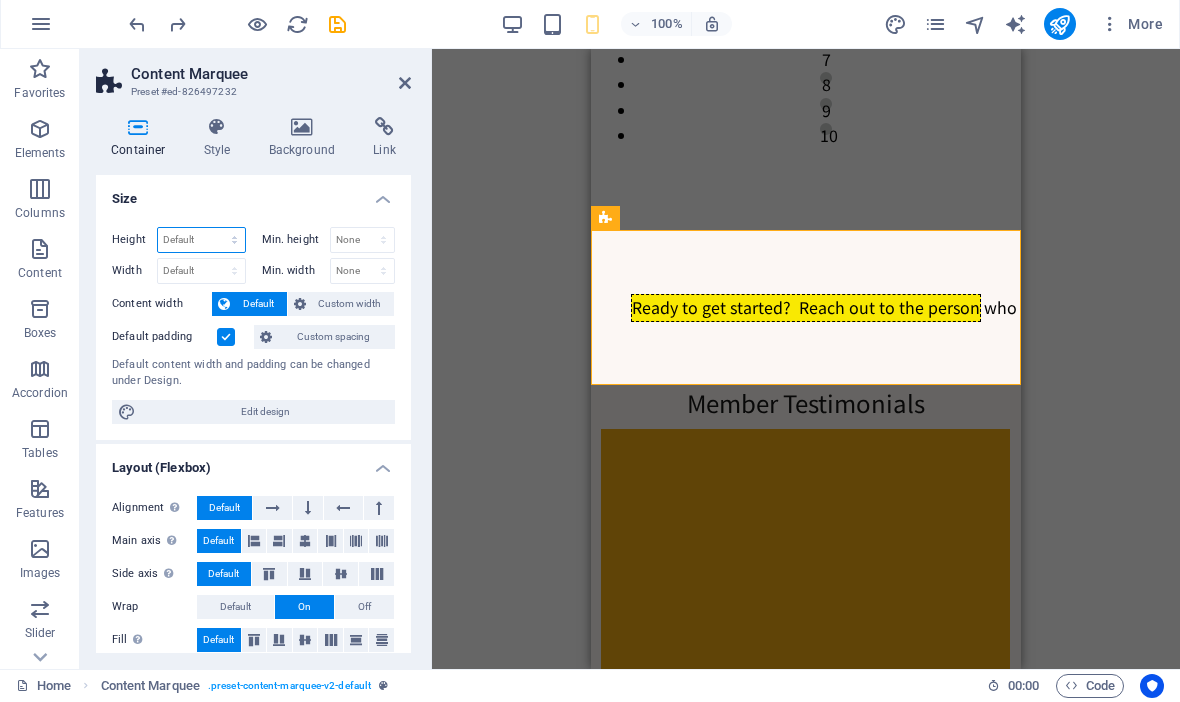 click on "Default px rem % vh vw" at bounding box center [201, 241] 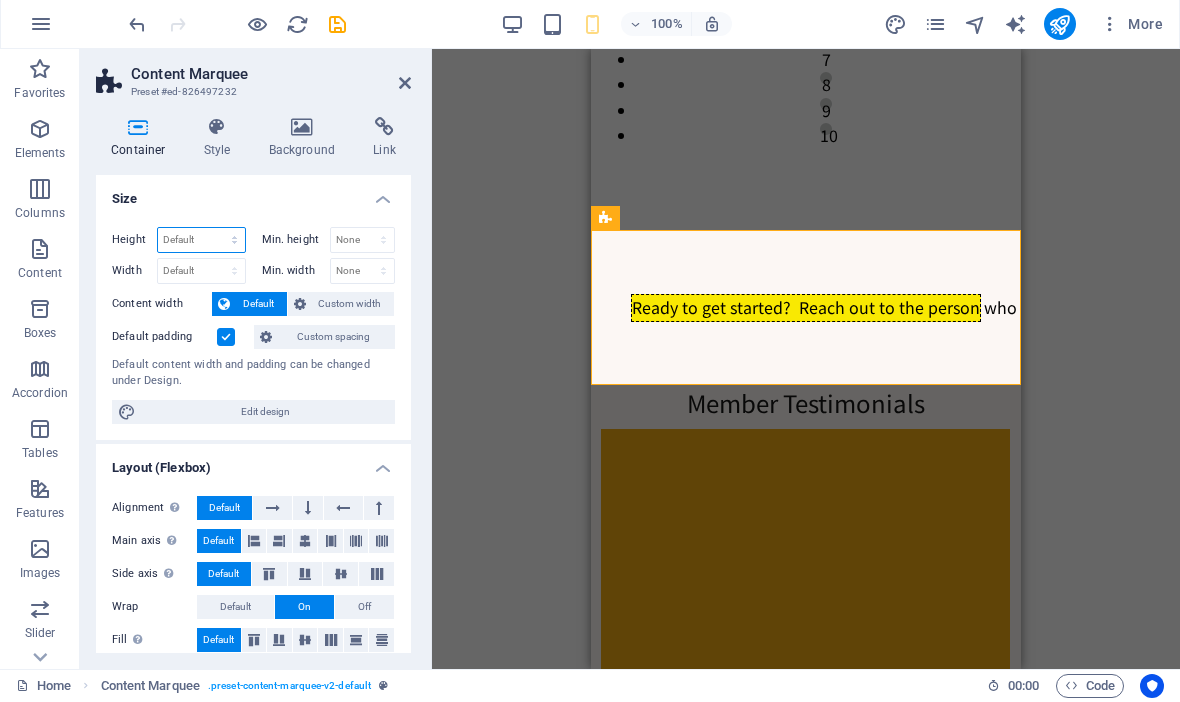 click on "Default px rem % vh vw" at bounding box center [201, 241] 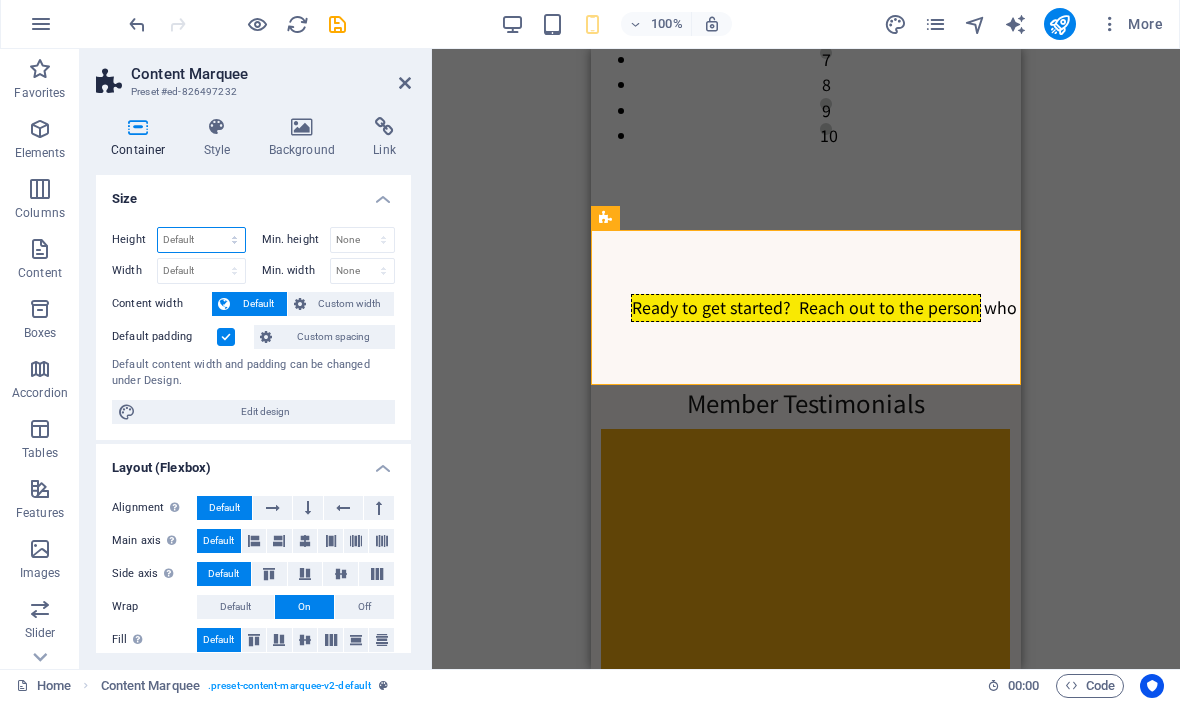select on "px" 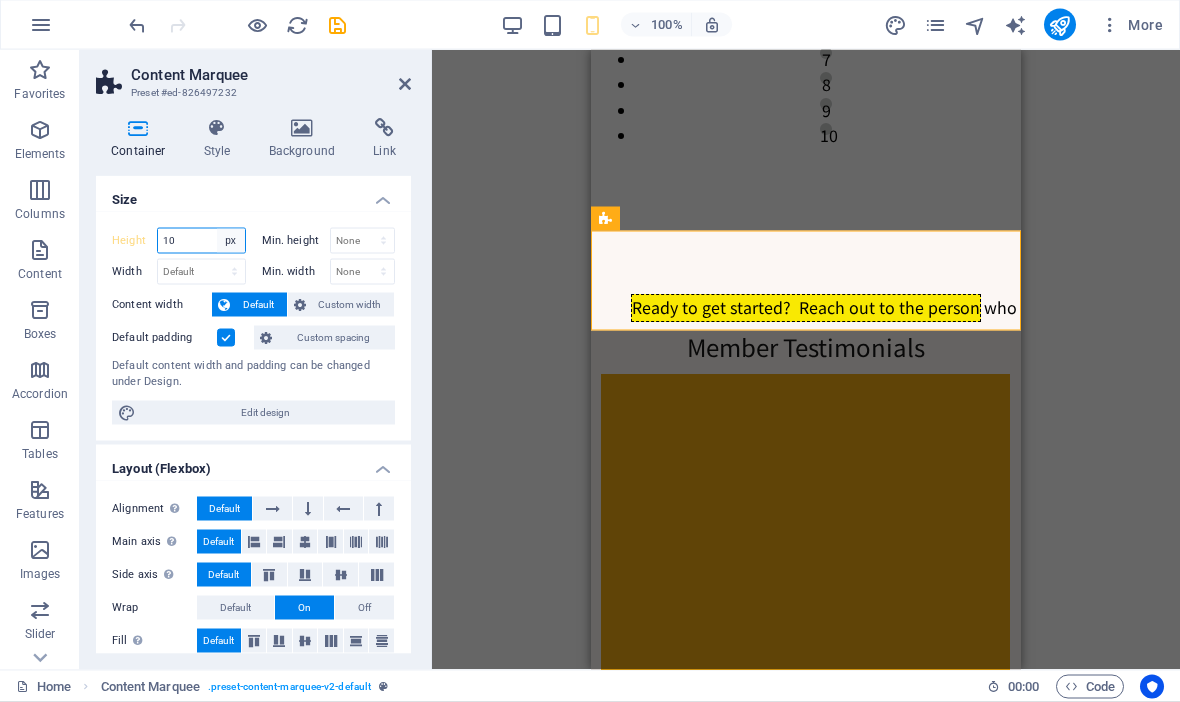 type on "1" 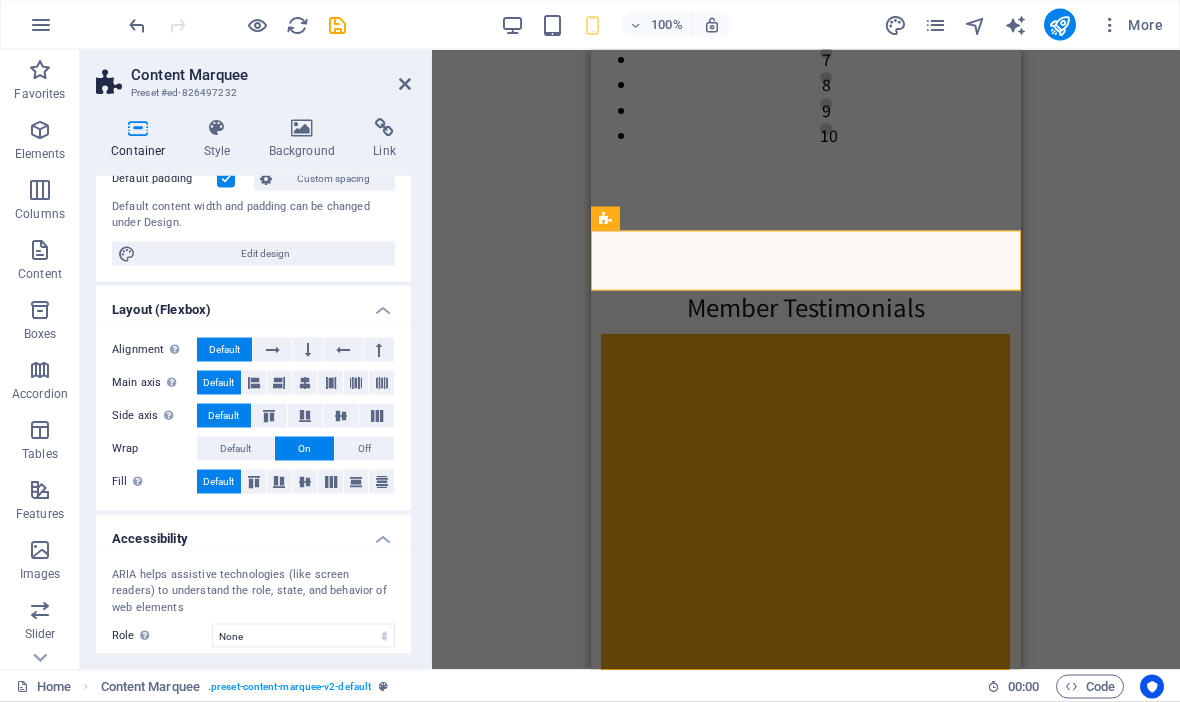 scroll, scrollTop: 160, scrollLeft: 0, axis: vertical 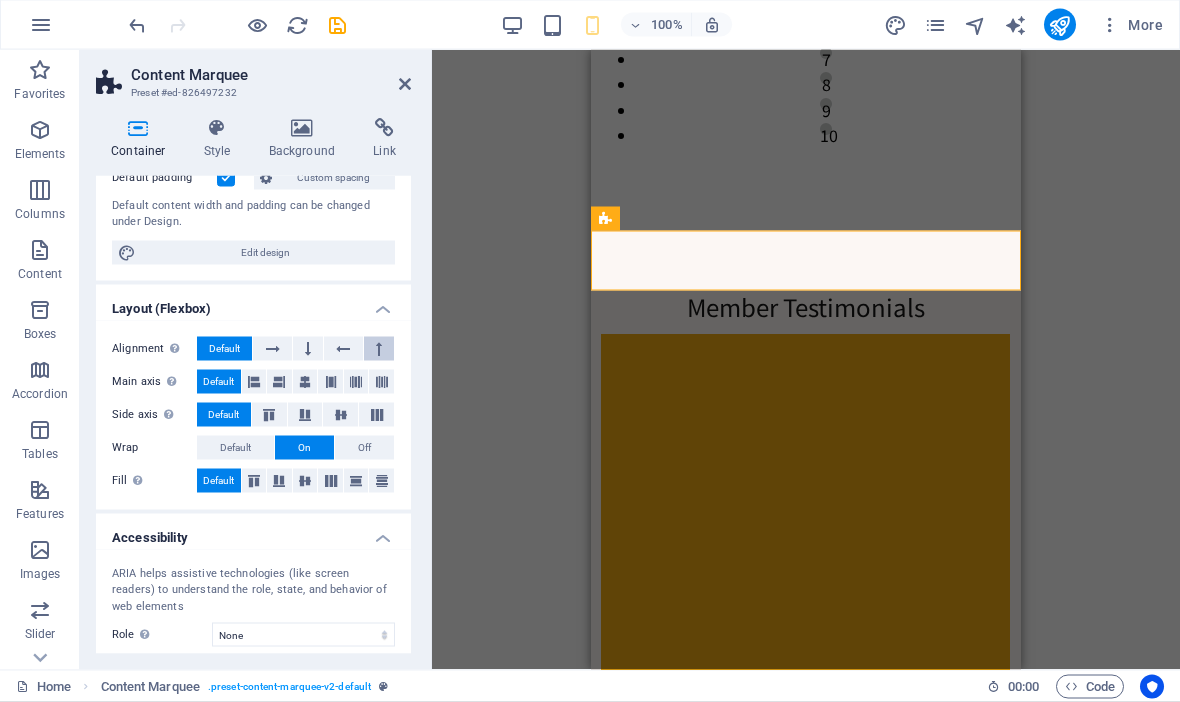 type on "60" 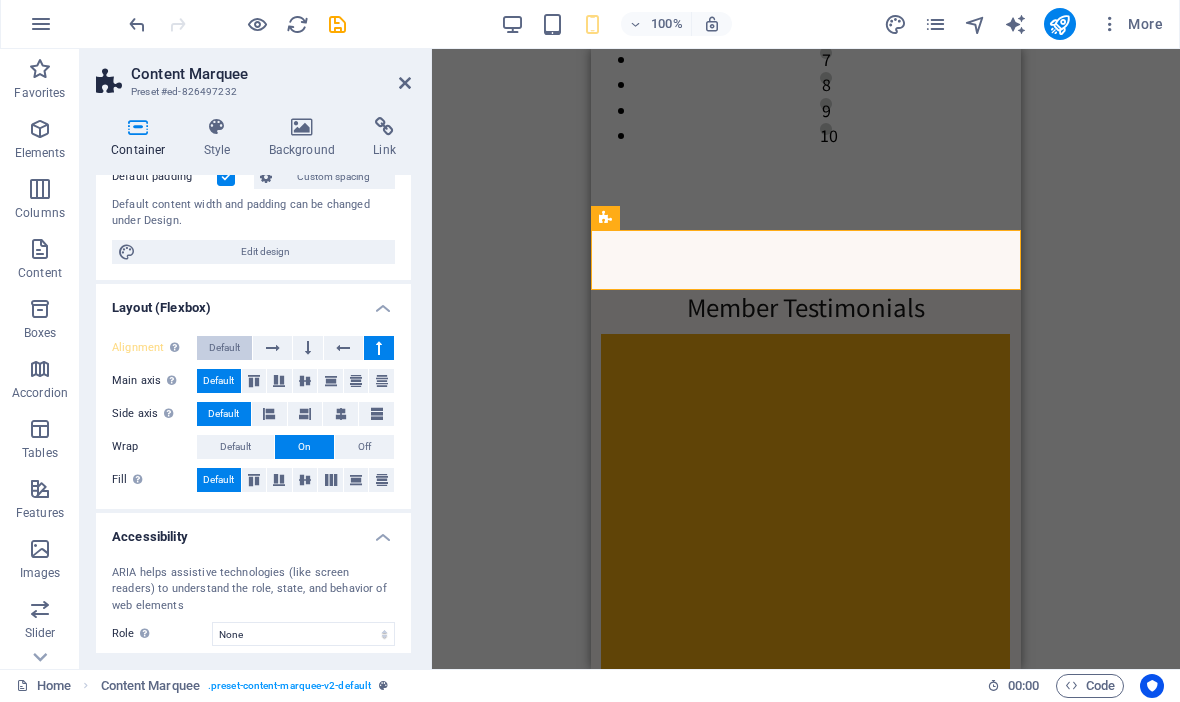 click on "Default" at bounding box center (224, 349) 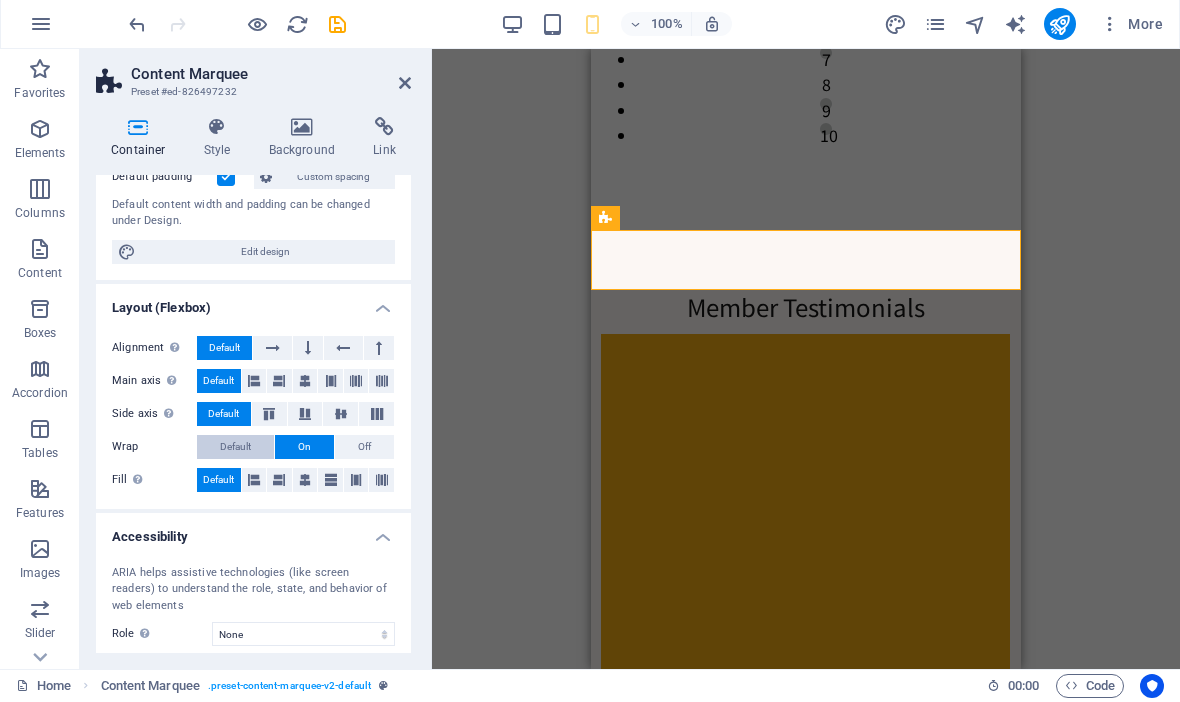 click on "Default" at bounding box center [235, 448] 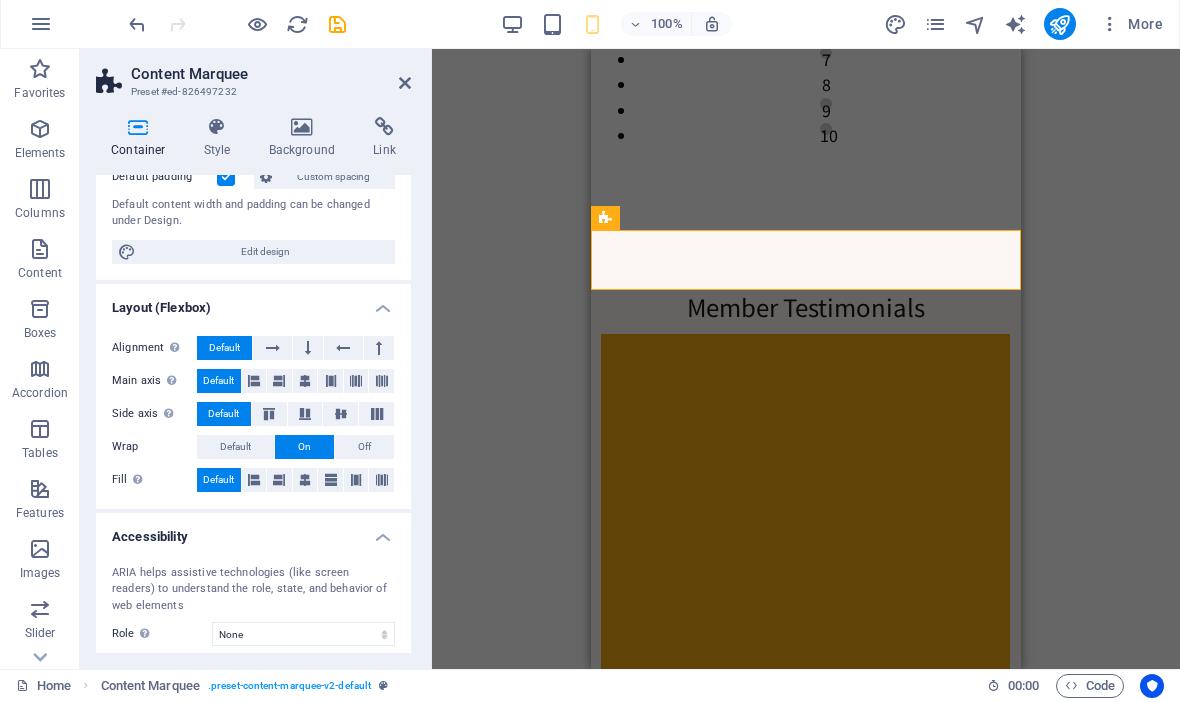 click on "On" at bounding box center [304, 448] 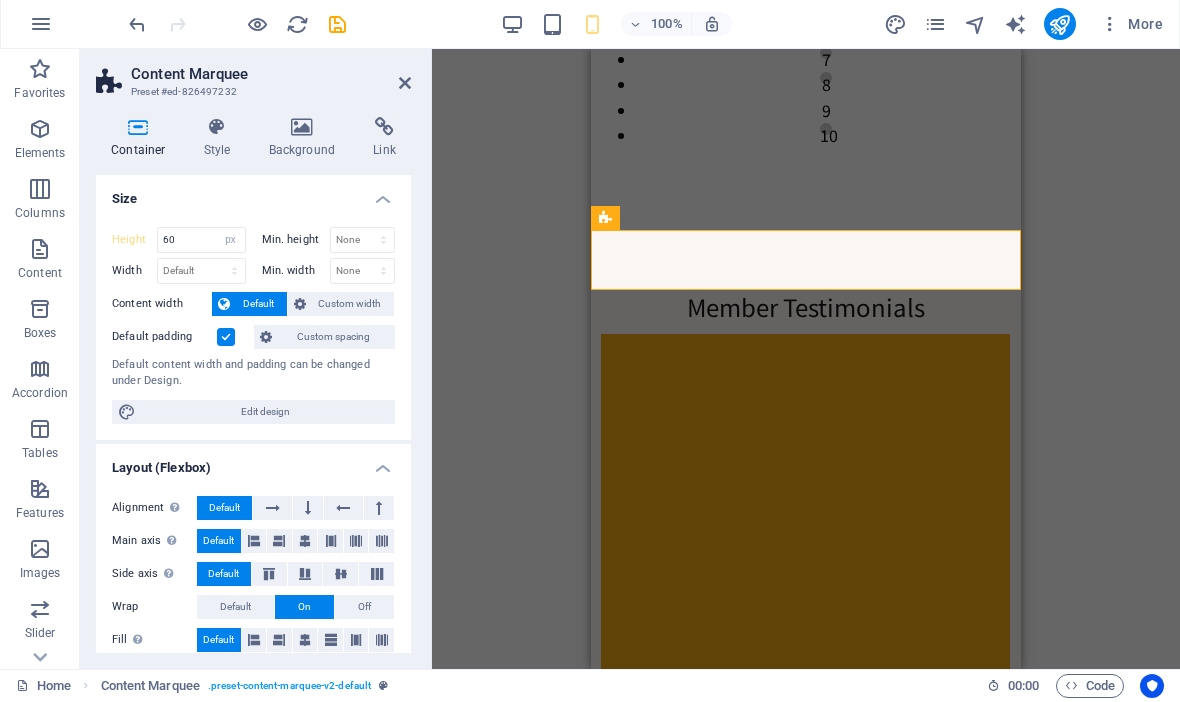 scroll, scrollTop: 0, scrollLeft: 0, axis: both 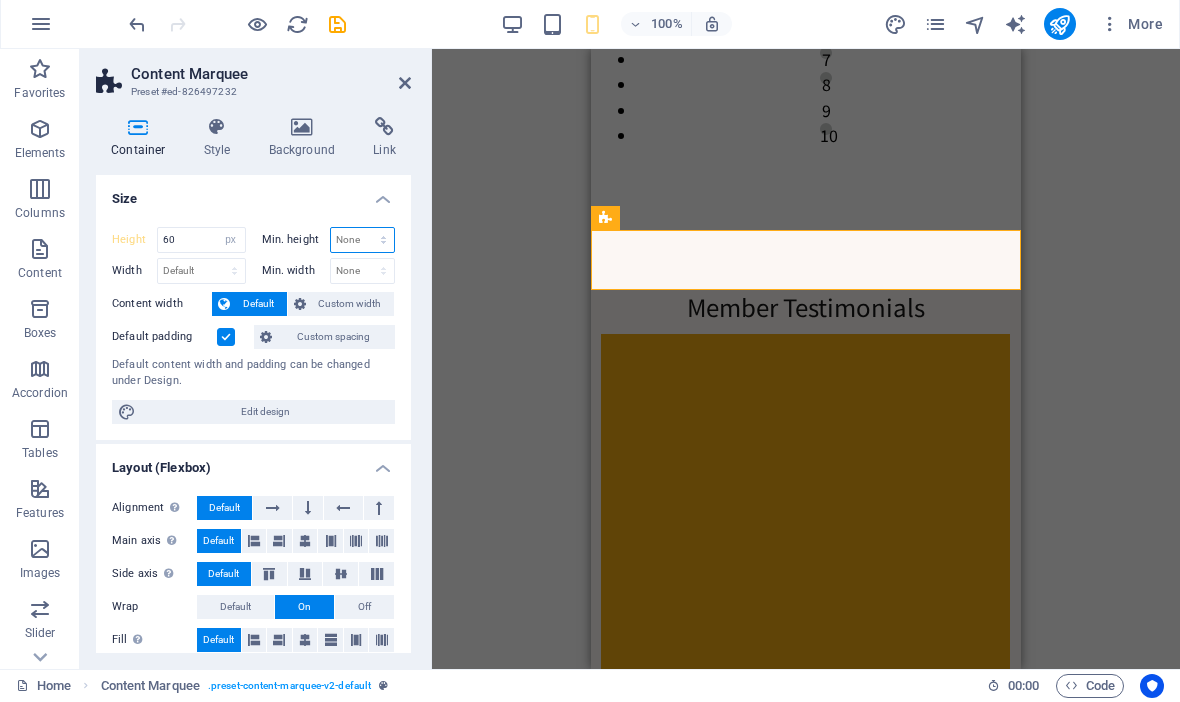 click on "None px rem % vh vw" at bounding box center [363, 241] 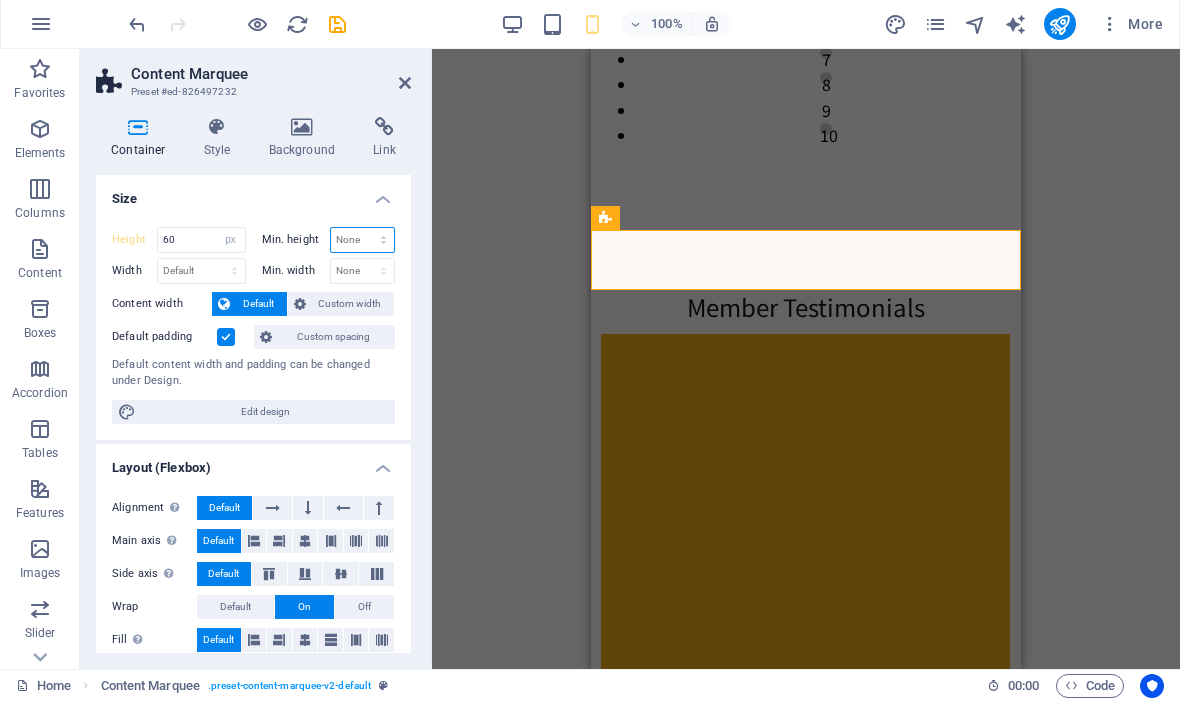 select on "px" 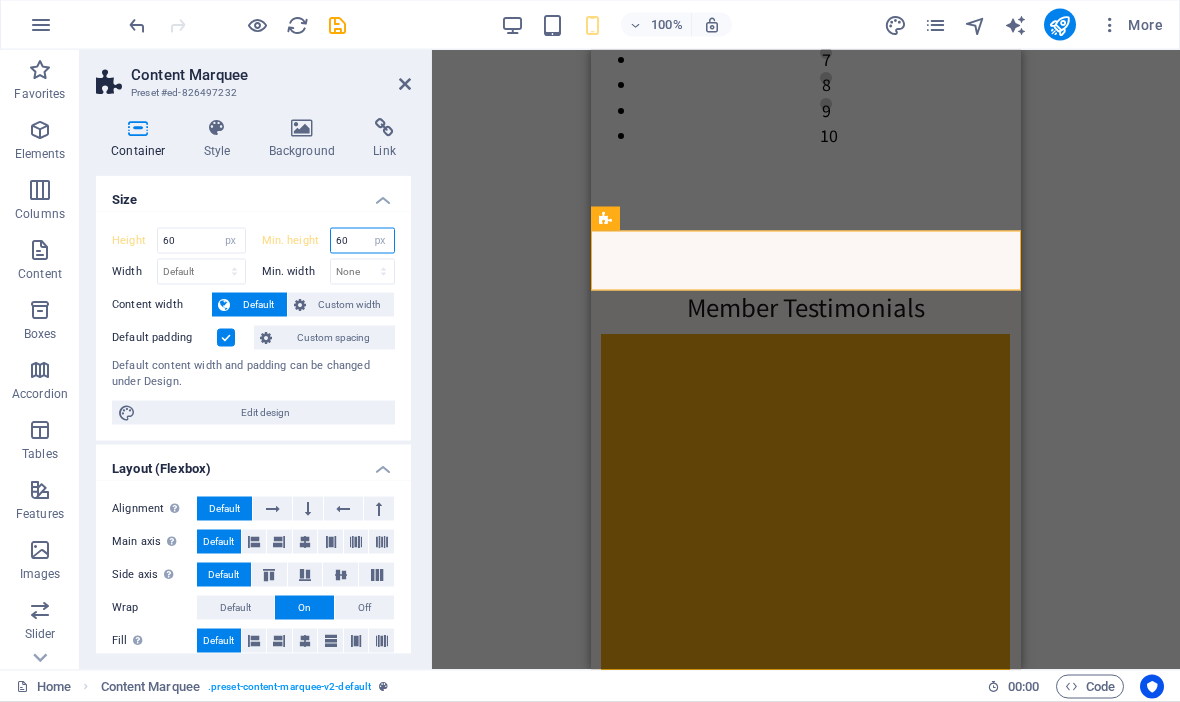 type on "60" 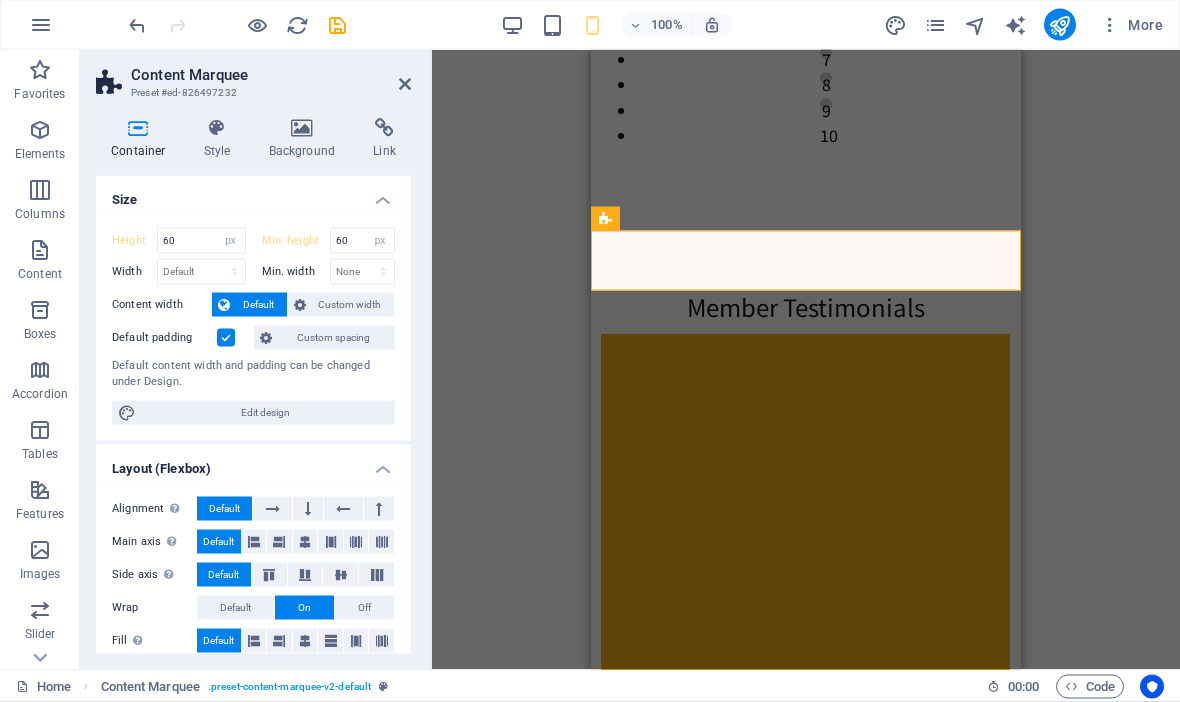 click at bounding box center (226, 338) 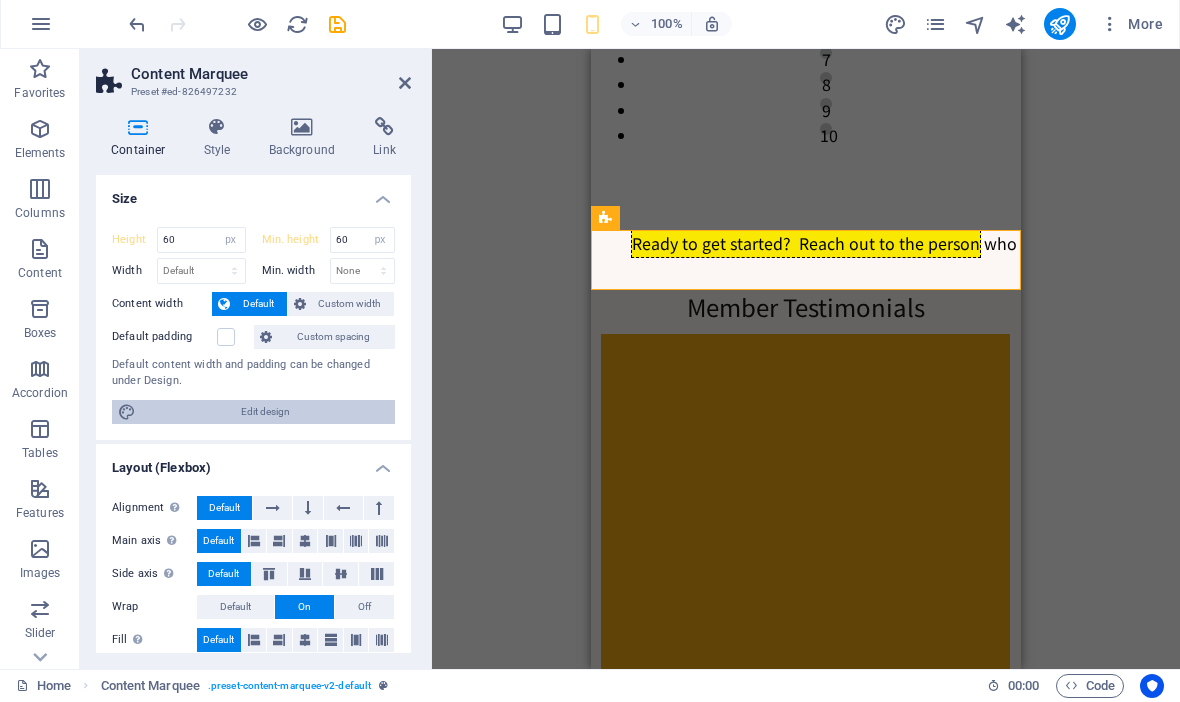 click on "Edit design" at bounding box center (265, 413) 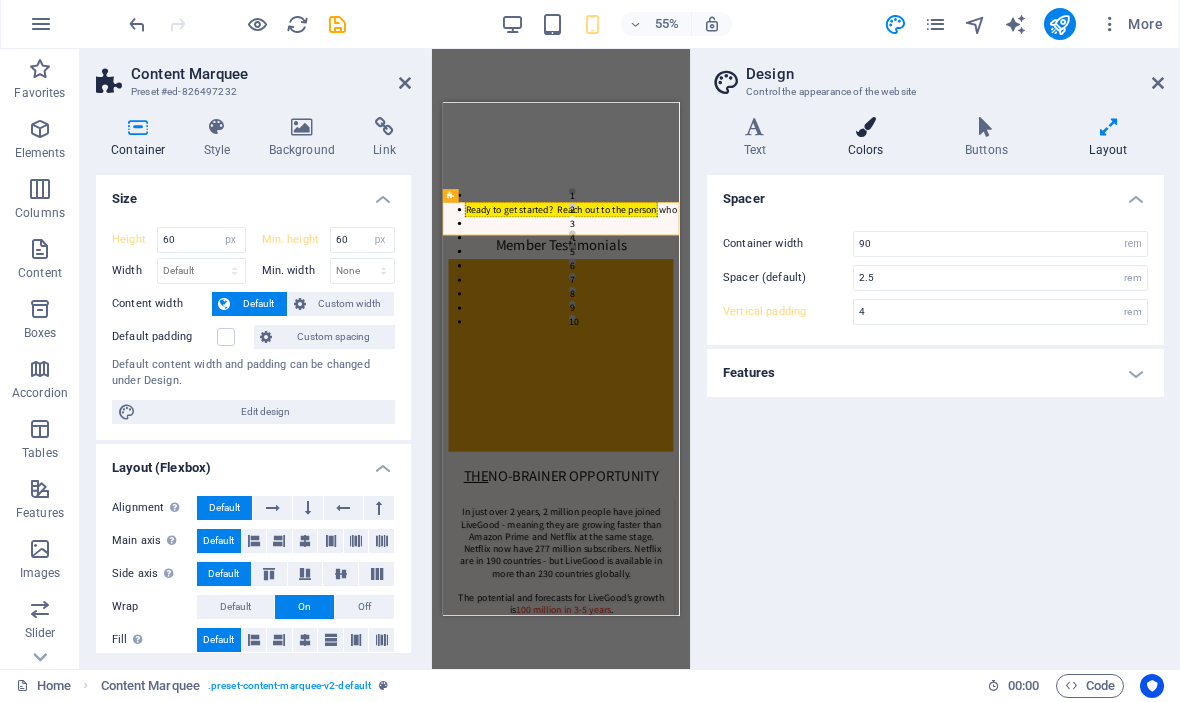 click at bounding box center [865, 128] 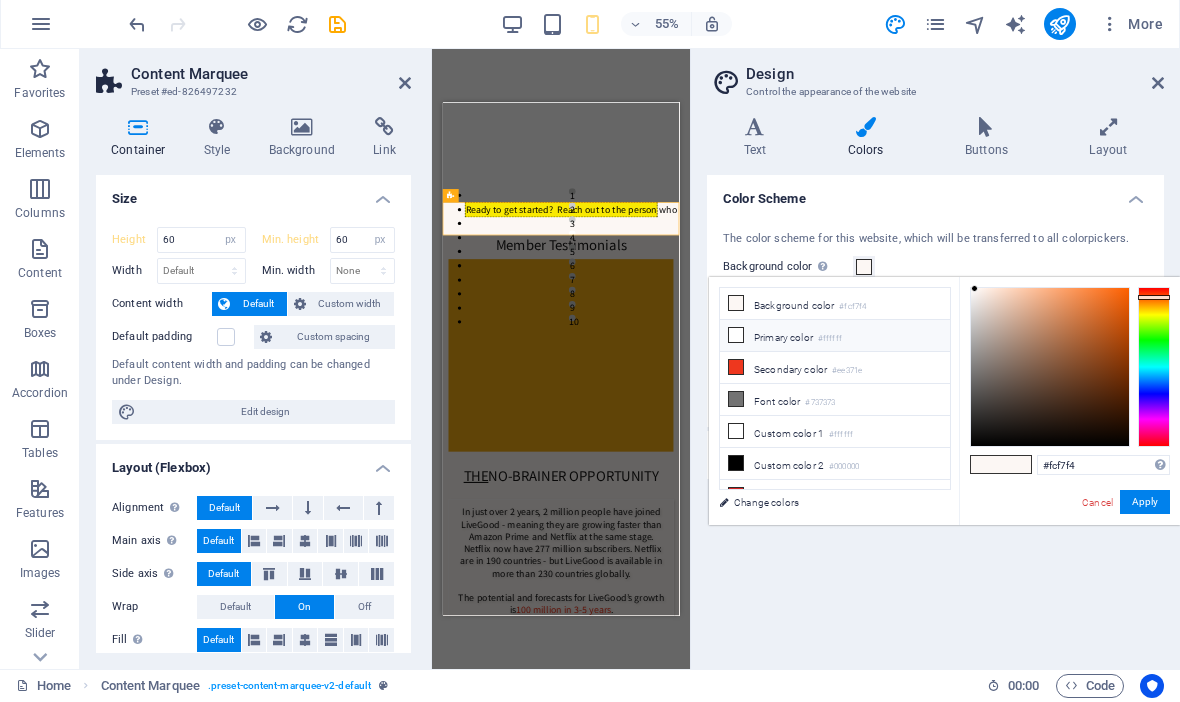 click at bounding box center [736, 336] 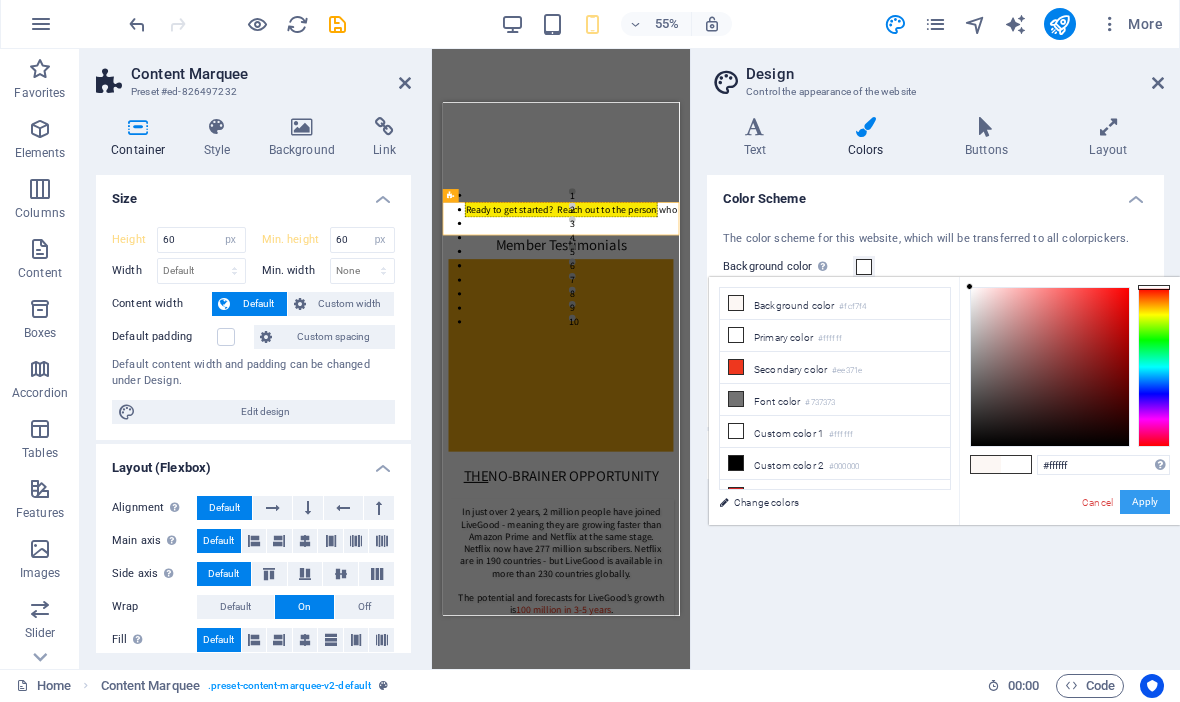 click on "Apply" at bounding box center [1145, 503] 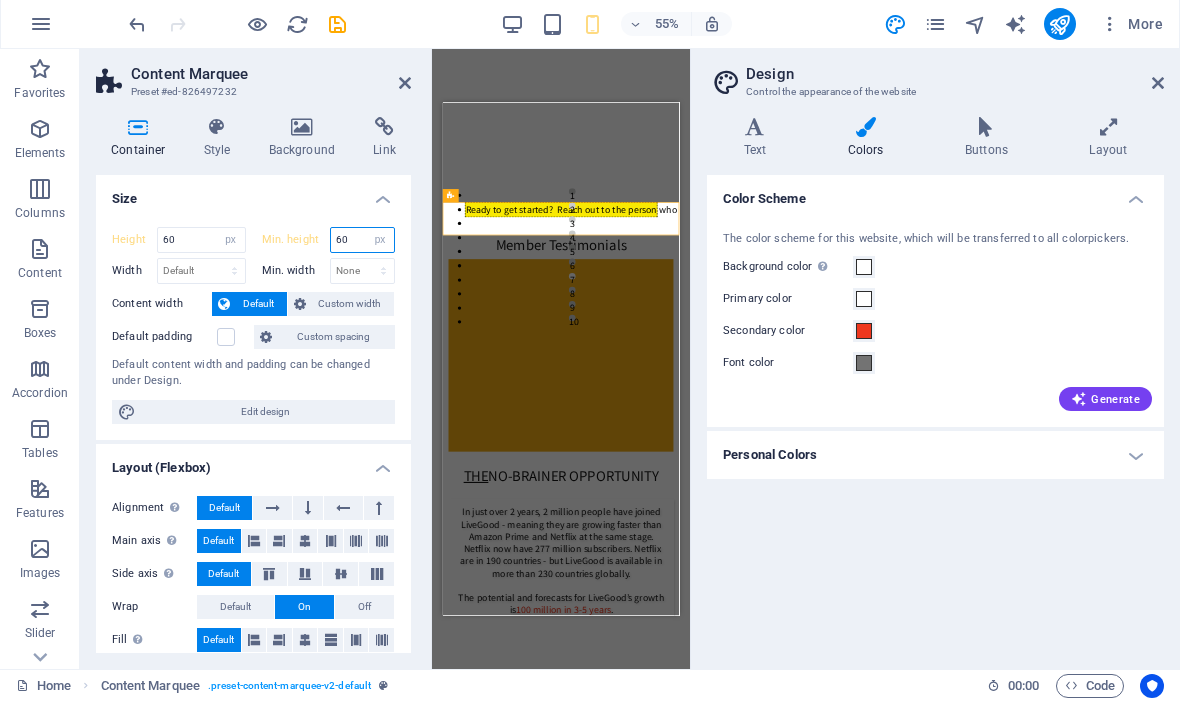 click on "60" at bounding box center (363, 241) 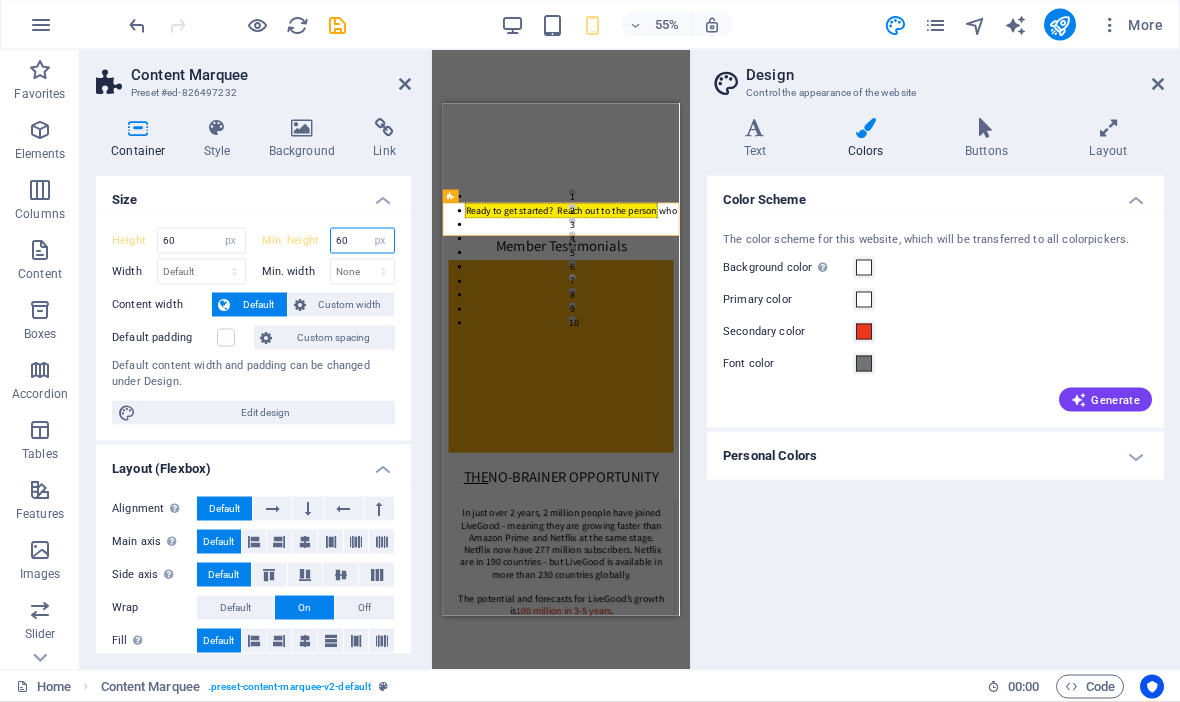 type on "6" 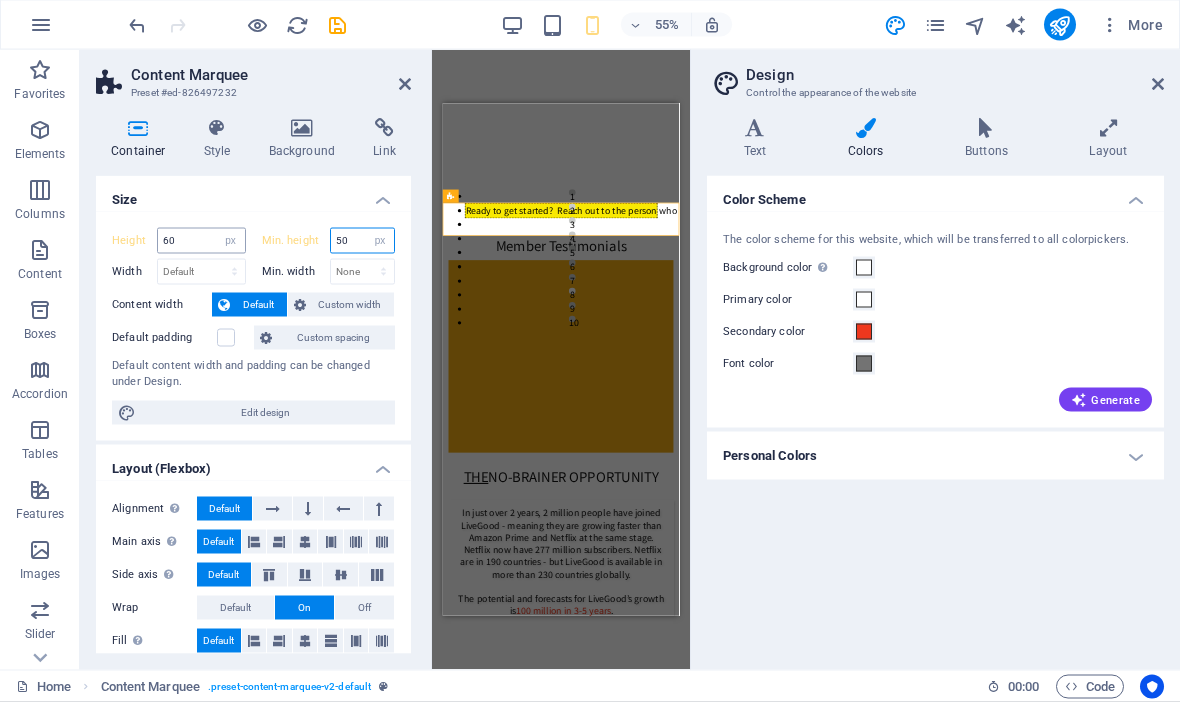 type on "50" 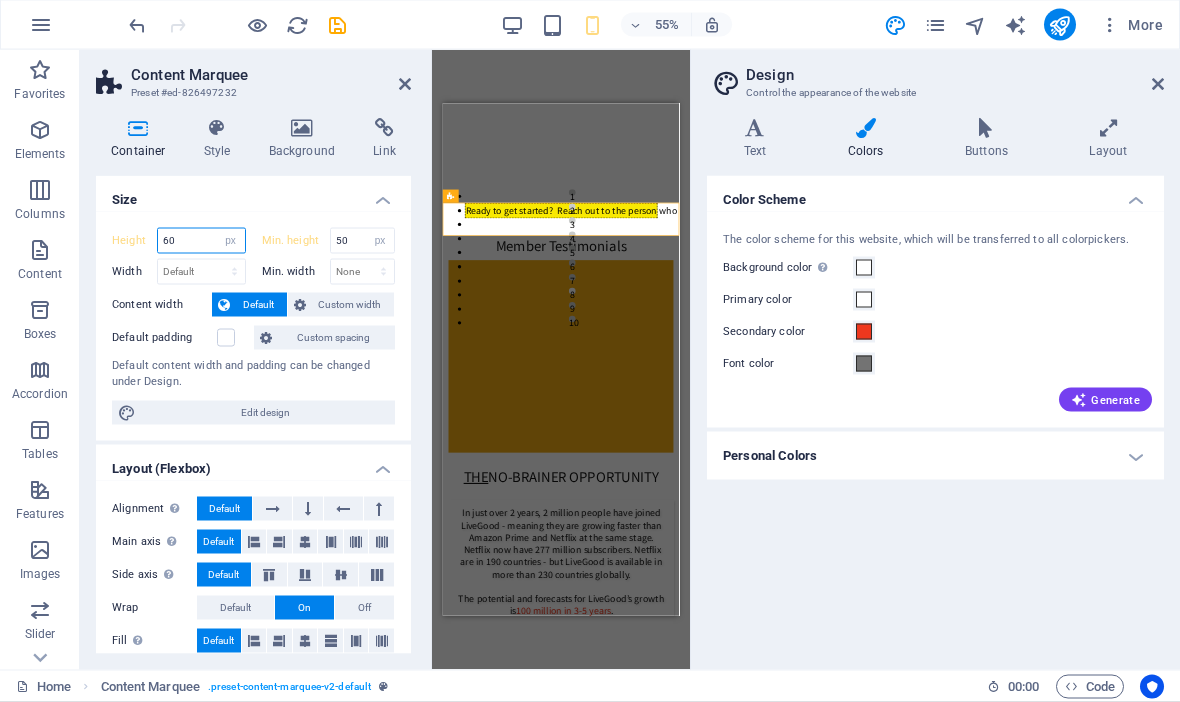 click on "60" at bounding box center (201, 241) 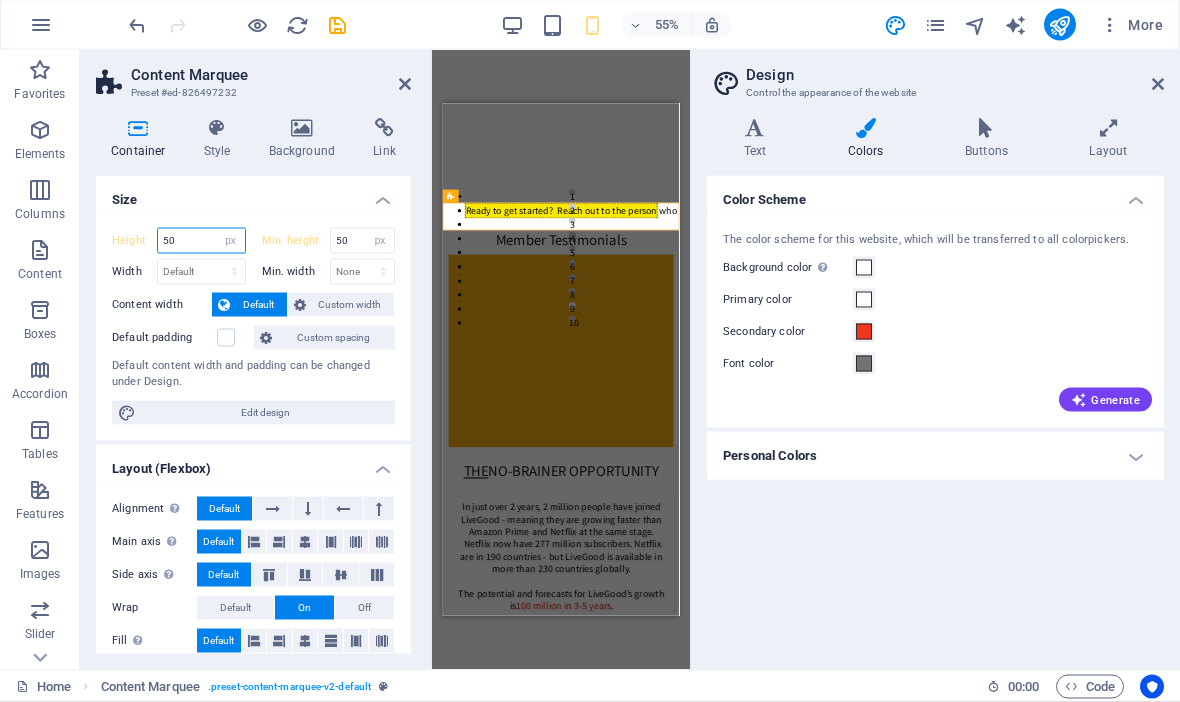 type on "50" 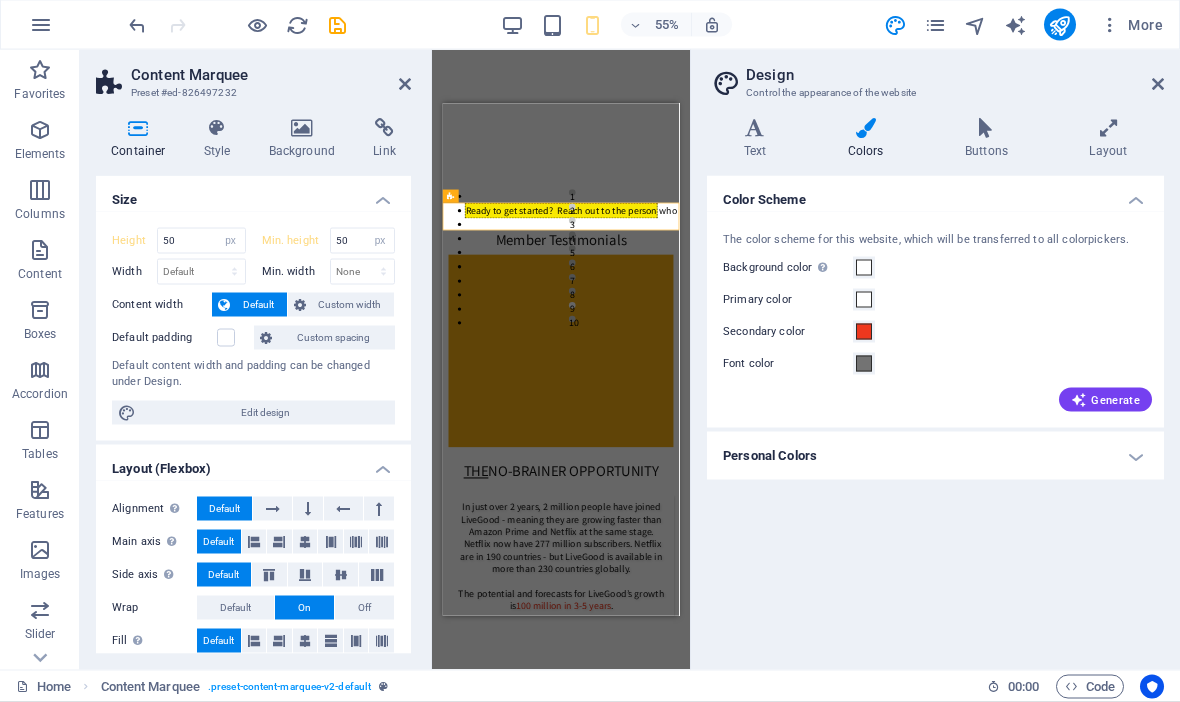 click on "Color Scheme The color scheme for this website, which will be transferred to all colorpickers. Background color Only visible if it is not covered by other backgrounds. Primary color Secondary color Font color Generate Personal Colors Custom color 1 Custom color 2 Custom color 3 Custom color 4 Custom color 5" at bounding box center [935, 415] 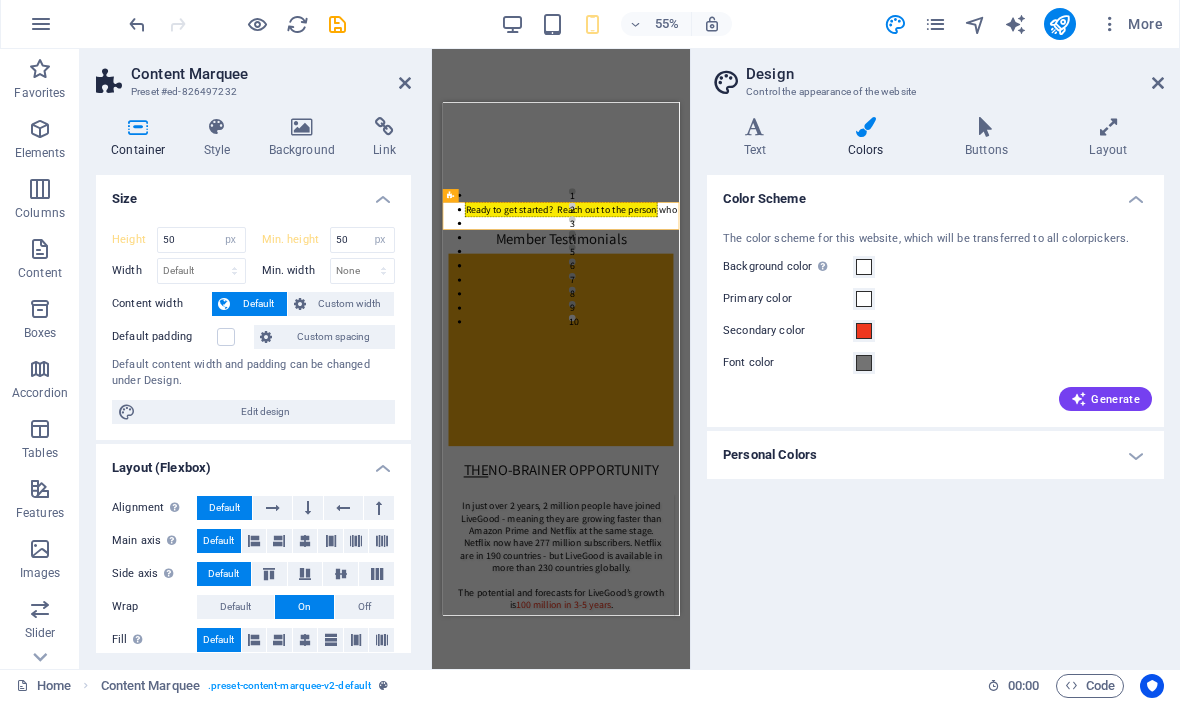 click on "Design Control the appearance of the website Variants  Text  Colors  Buttons  Layout Text Standard Bold Links Font color Font Noto Sans JP Font size 18 rem px Line height 1.6 Font weight To display the font weight correctly, it may need to be enabled.  Manage Fonts Thin, 100 Extra-light, 200 Light, 300 Regular, 400 Medium, 500 Semi-bold, 600 Bold, 700 Extra-bold, 800 Black, 900 Letter spacing 0 rem px Font style Text transform Tt TT tt Text align Font weight To display the font weight correctly, it may need to be enabled.  Manage Fonts Thin, 100 Extra-light, 200 Light, 300 Regular, 400 Medium, 500 Semi-bold, 600 Bold, 700 Extra-bold, 800 Black, 900 Default Hover / Active Font color Font color Decoration Decoration Transition duration 0 s Transition function Ease Ease In Ease Out Ease In/Ease Out Linear Headlines All H1 / Textlogo H2 H3 H4 H5 H6 Font color Font Noto Sans JP Line height 1.5 Font weight To display the font weight correctly, it may need to be enabled.  Manage Fonts Thin, 100 Extra-light, 200 0 px" at bounding box center [935, 360] 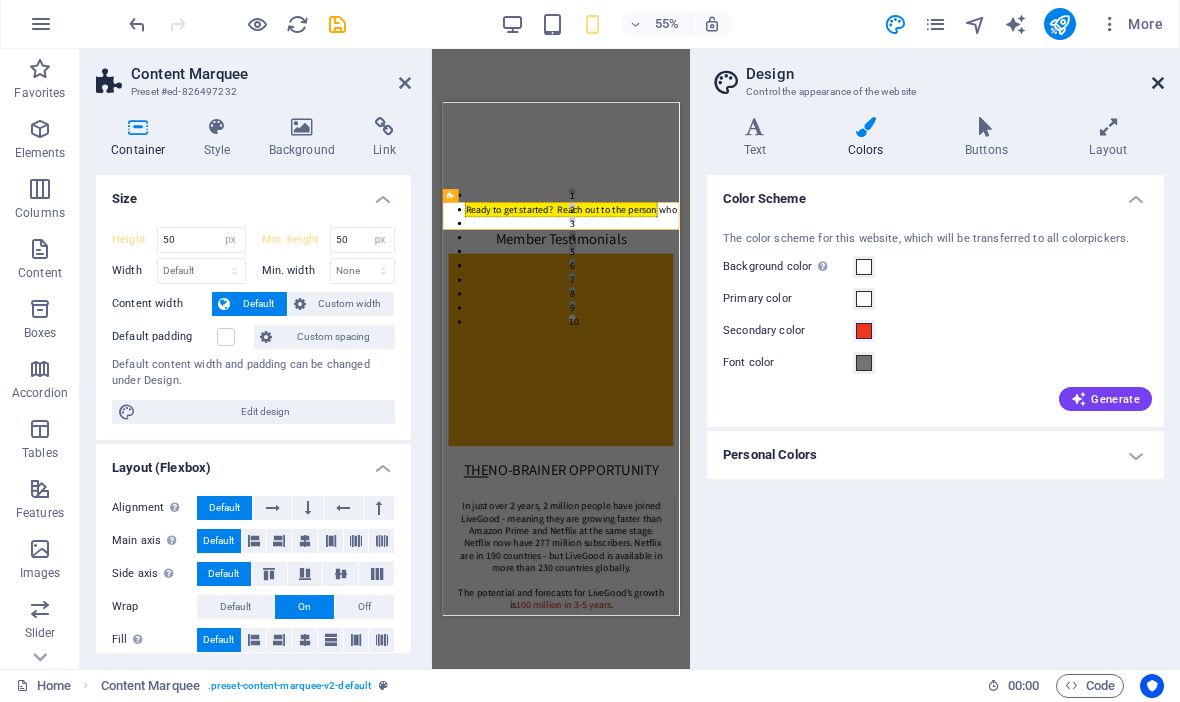 click at bounding box center (1158, 84) 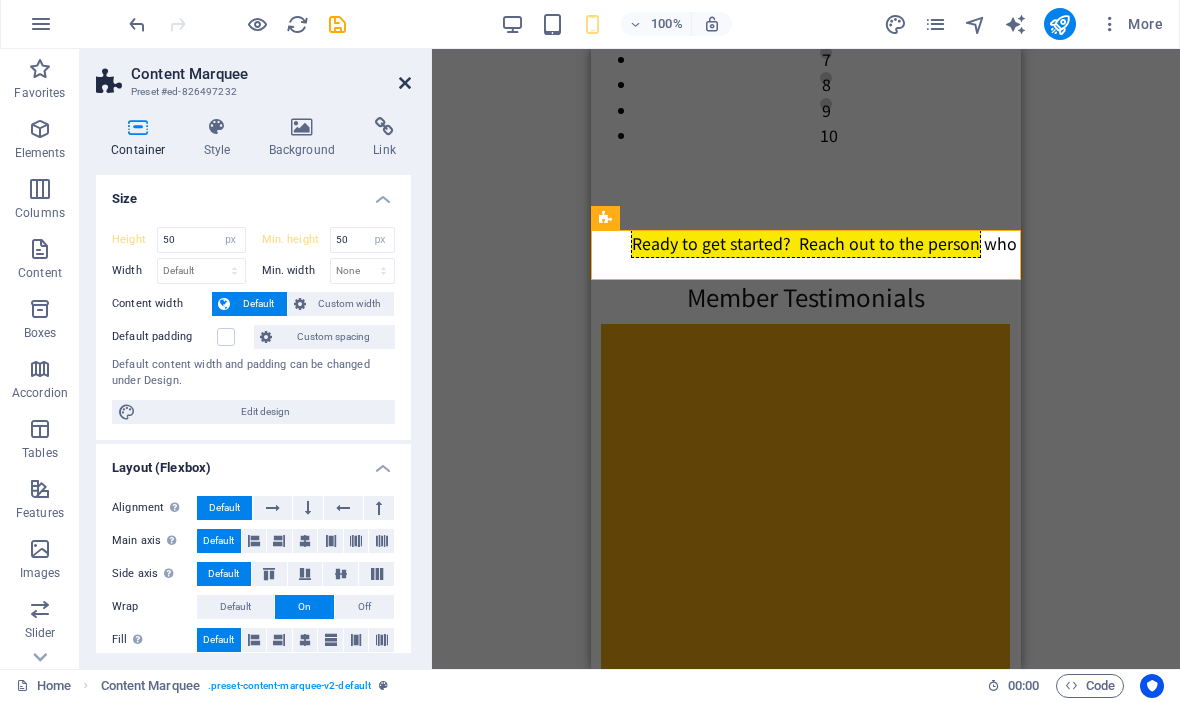 click at bounding box center [405, 84] 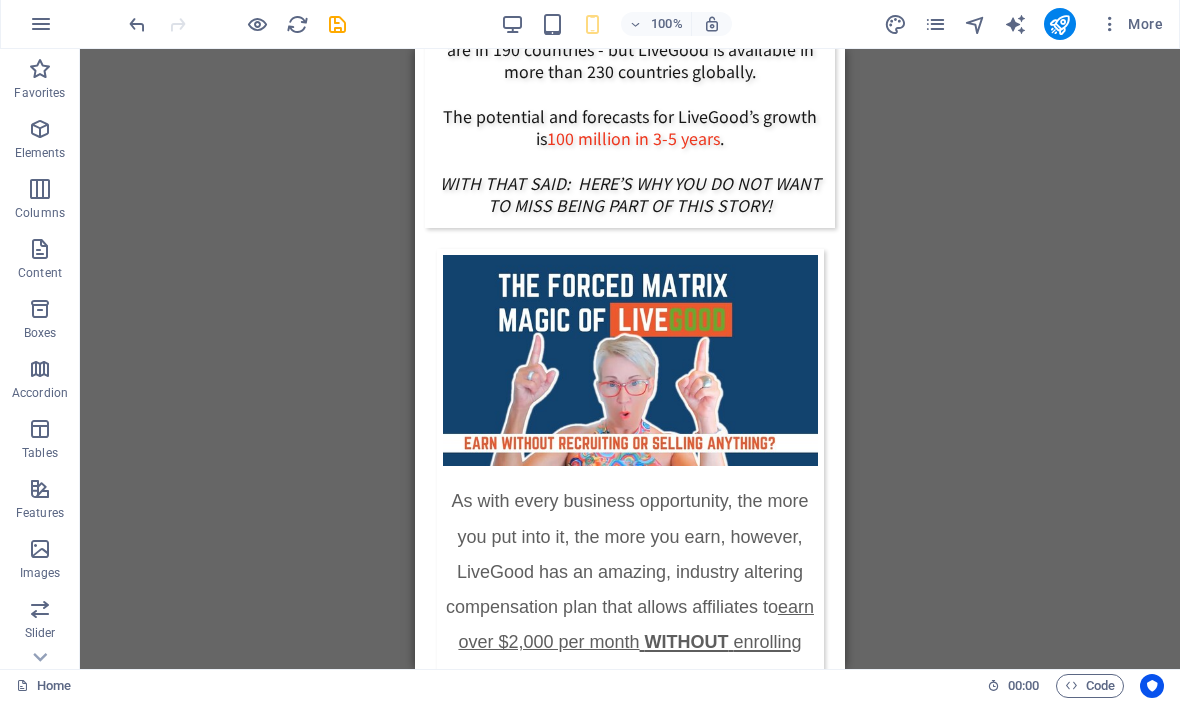 scroll, scrollTop: 1356, scrollLeft: 0, axis: vertical 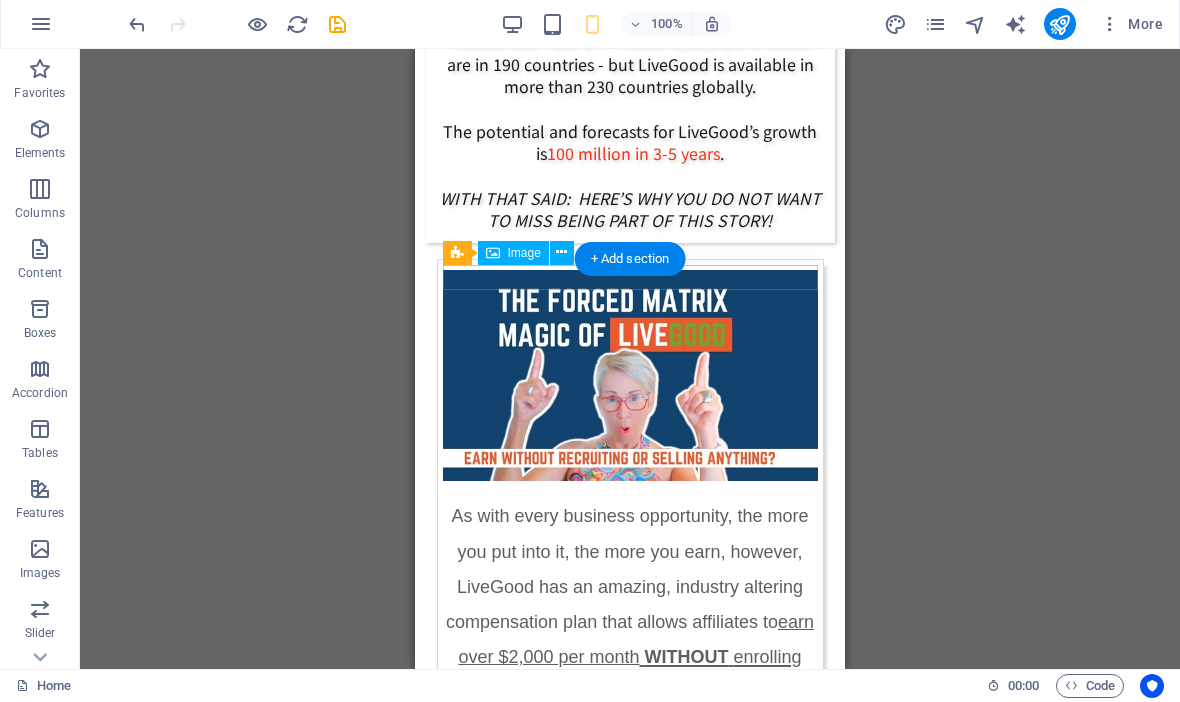 click at bounding box center (630, 375) 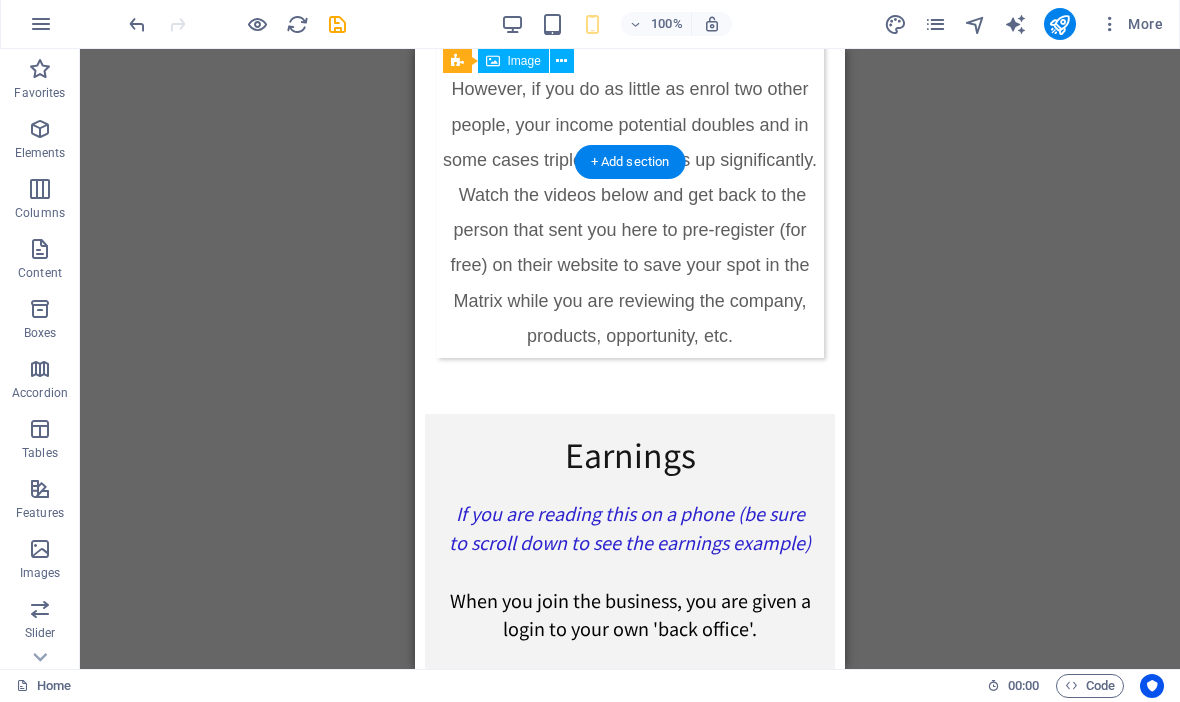 scroll, scrollTop: 2171, scrollLeft: 0, axis: vertical 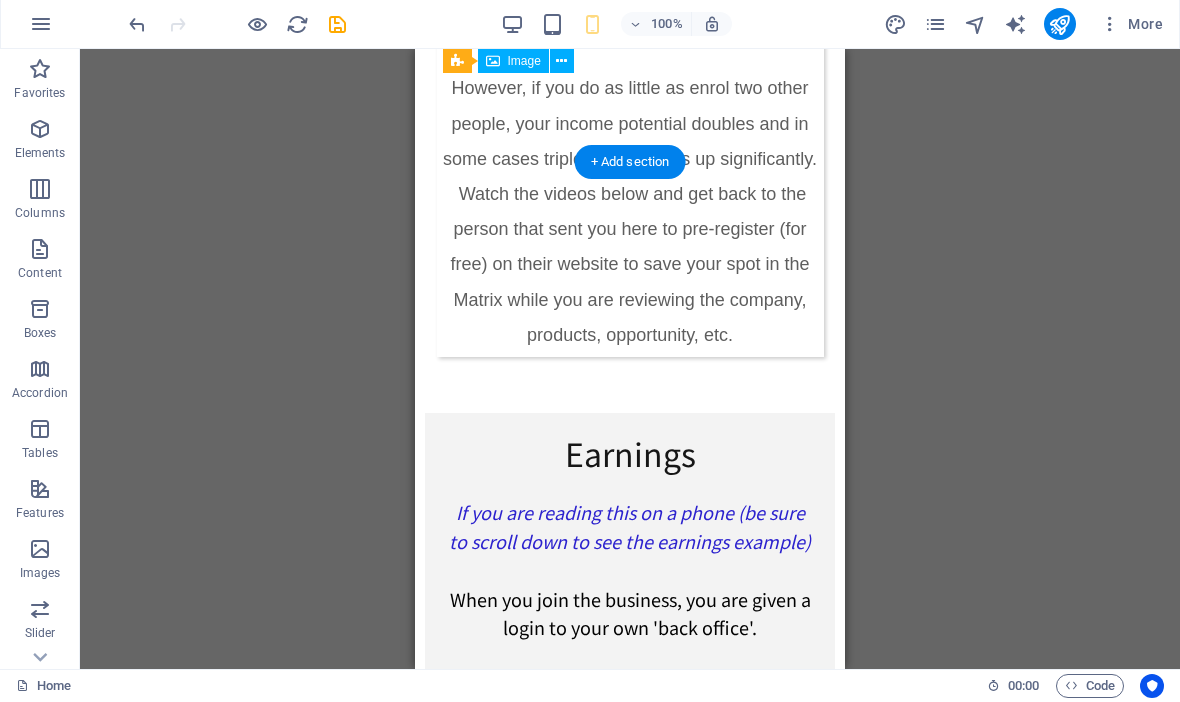 click on "Earnings" at bounding box center [630, 453] 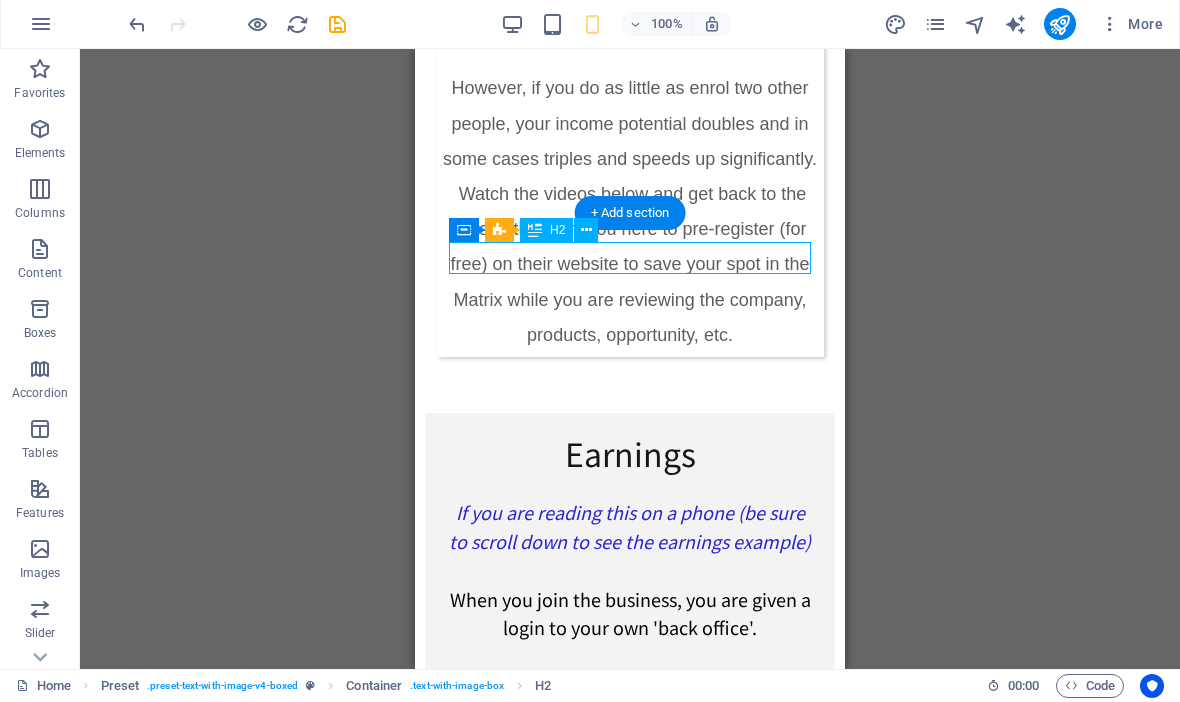 click on "Earnings" at bounding box center (630, 453) 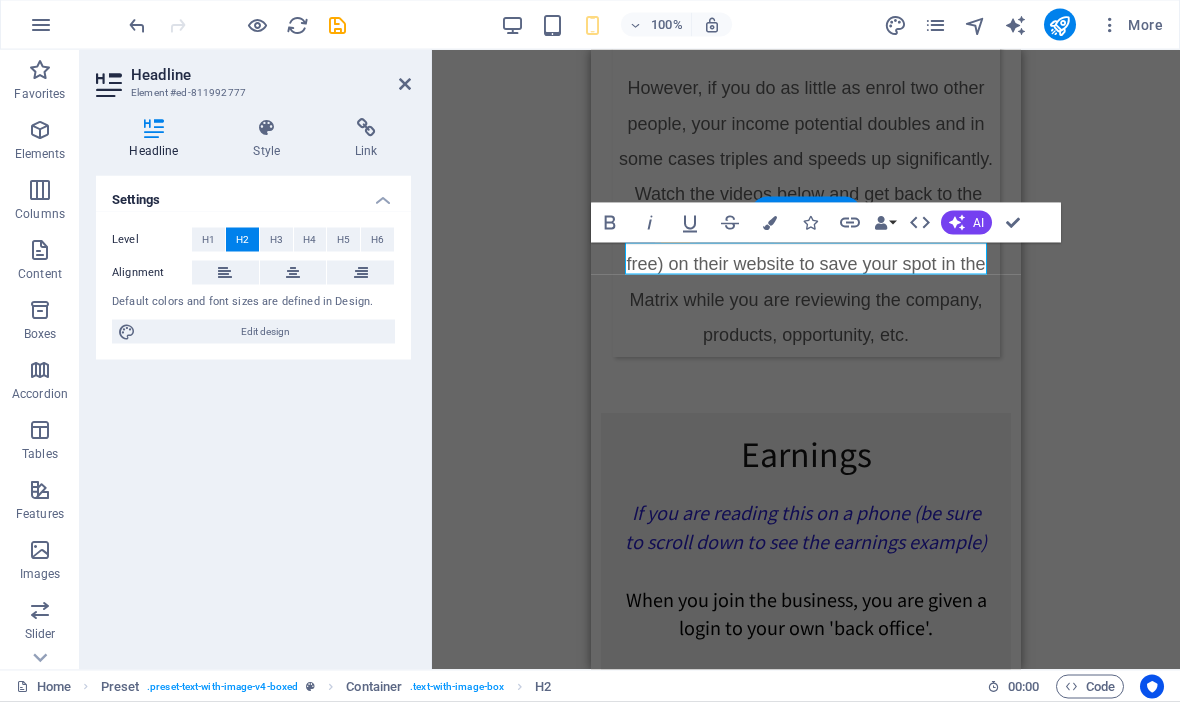 type 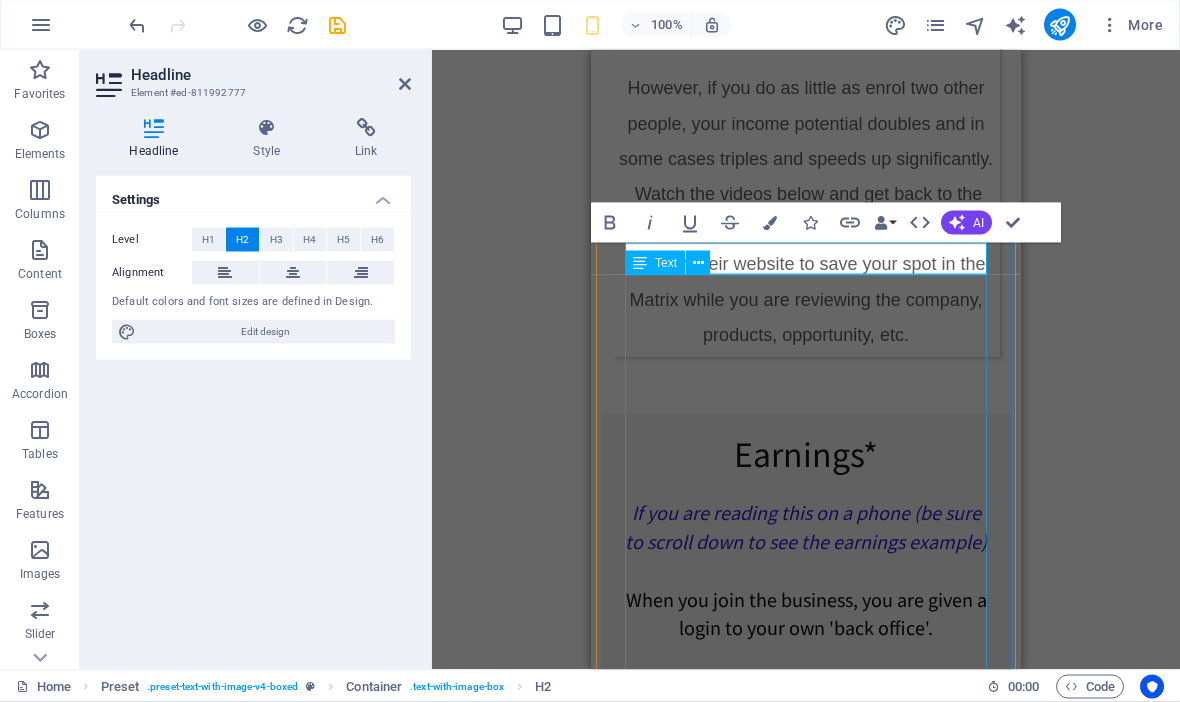click on "If you are reading this on a phone (be sure to scroll down to see the earnings example) When you join the business, you are given a login to your own 'back office'. One of the sections is called:   MY EARNINGS This is where your weekly AND monthly earnings are shown.  There are 7 different types of commission types and the longer you are in the business, the larger these numbers will be. This is a real genuine screenshot of that page (note the dates) over 2 years ago.  The business has grown astronomically since then and is now about to enter another major growth phase.   Make sure you are on board .  Get back to the person who invited you to look at this page as soon as possible. DO NOT MISS THIS WONDERFUL OPPORTUNITY" at bounding box center [806, 870] 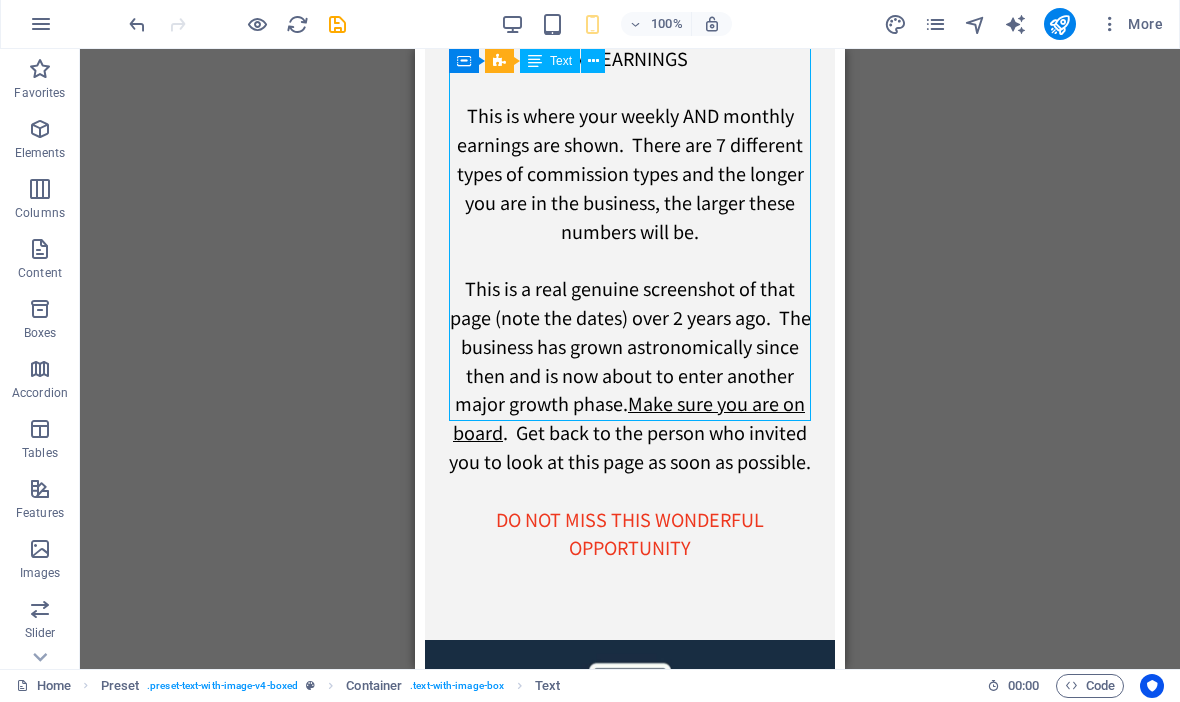scroll, scrollTop: 2823, scrollLeft: 0, axis: vertical 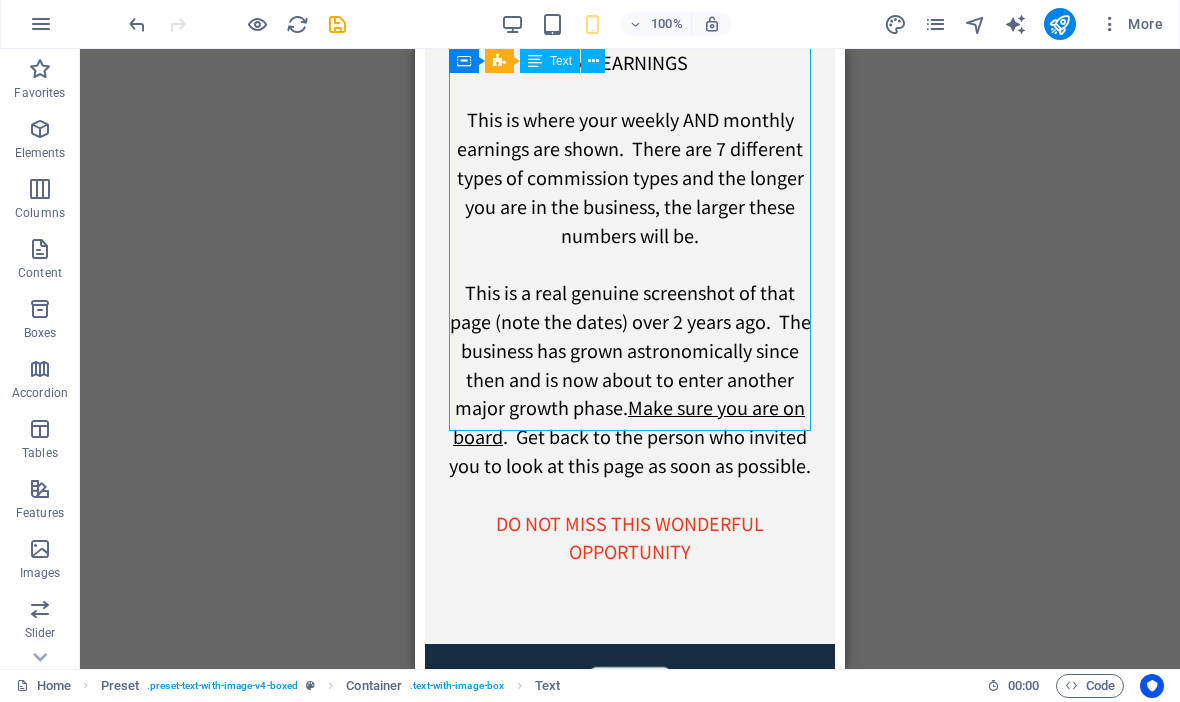 click on "If you are reading this on a phone (be sure to scroll down to see the earnings example) When you join the business, you are given a login to your own 'back office'. One of the sections is called:   MY EARNINGS This is where your weekly AND monthly earnings are shown.  There are 7 different types of commission types and the longer you are in the business, the larger these numbers will be. This is a real genuine screenshot of that page (note the dates) over 2 years ago.  The business has grown astronomically since then and is now about to enter another major growth phase.   Make sure you are on board .  Get back to the person who invited you to look at this page as soon as possible. DO NOT MISS THIS WONDERFUL OPPORTUNITY" at bounding box center (630, 218) 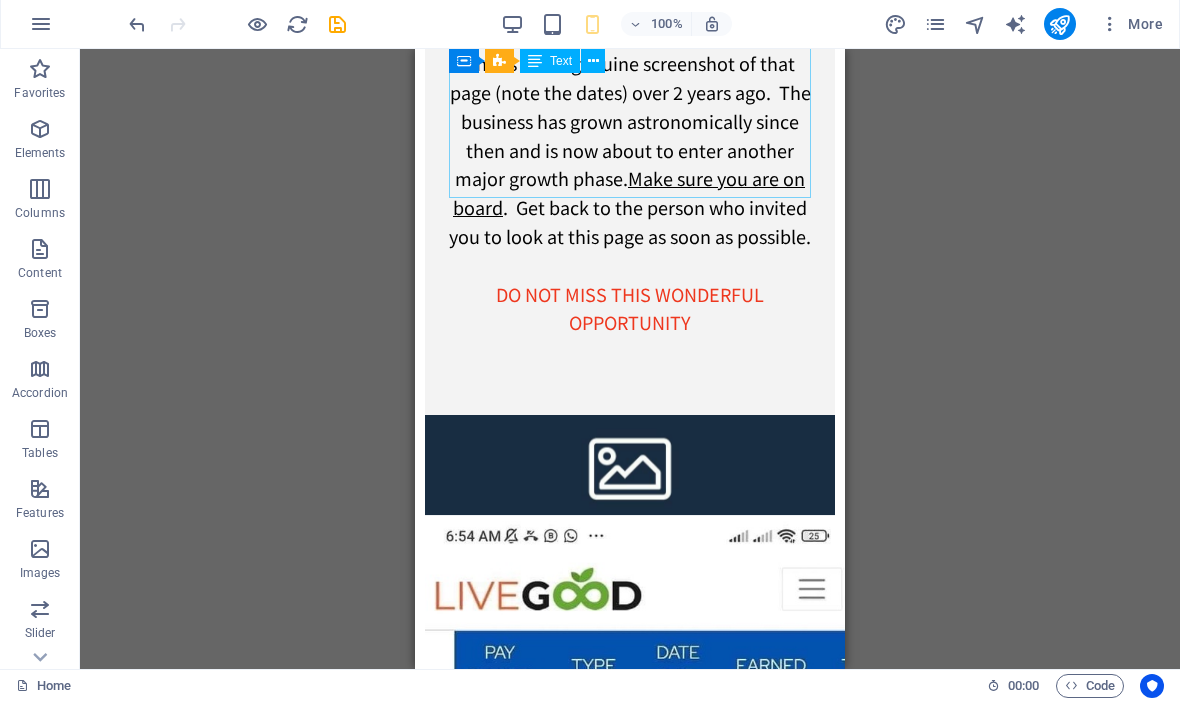 scroll, scrollTop: 3044, scrollLeft: 0, axis: vertical 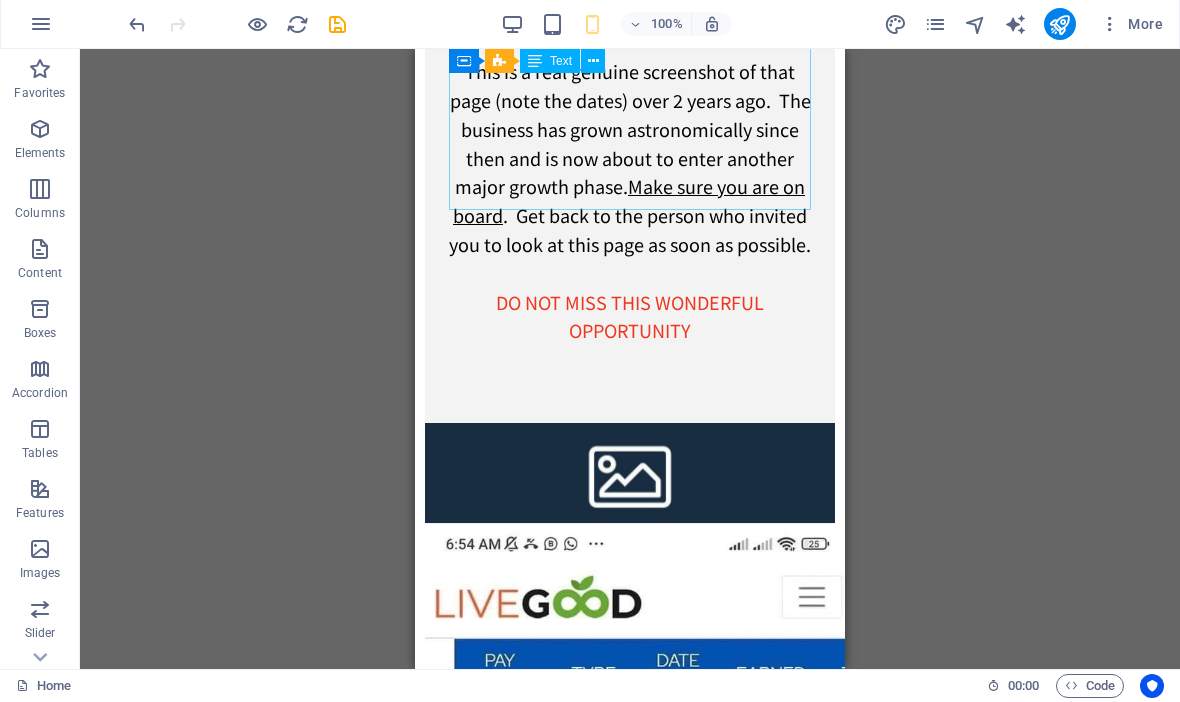 click on "THE CEO OF LIVEGOOD" at bounding box center (630, 1529) 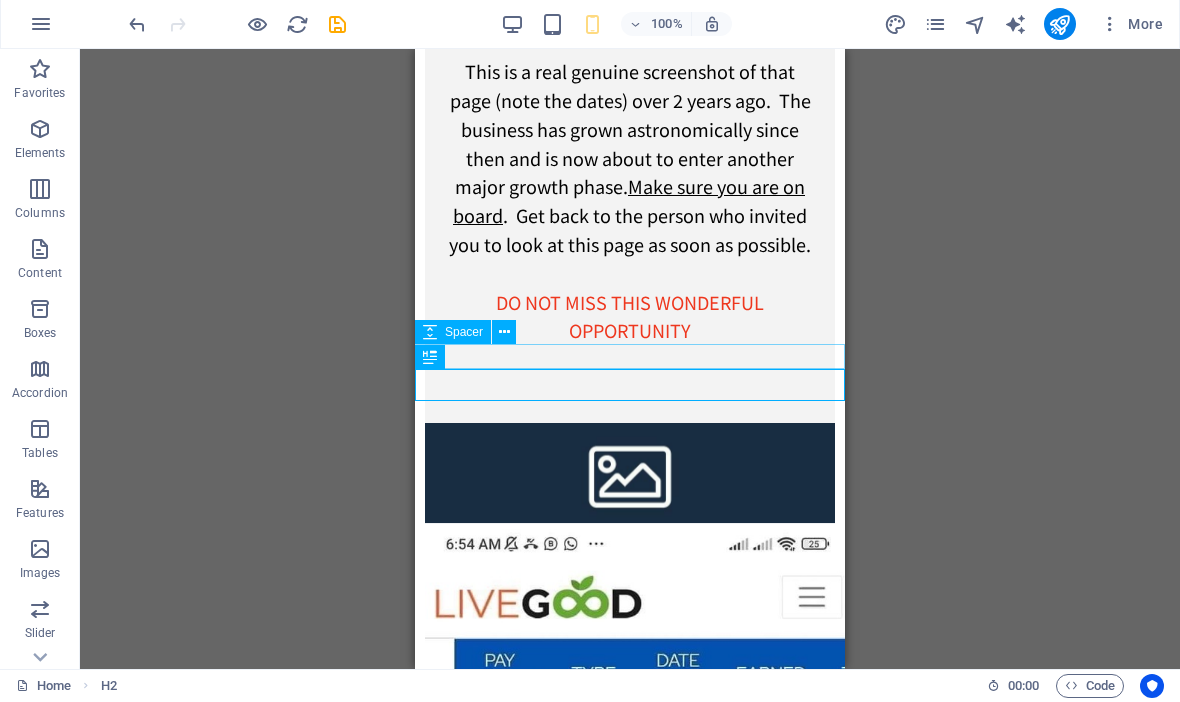 click at bounding box center (630, 1500) 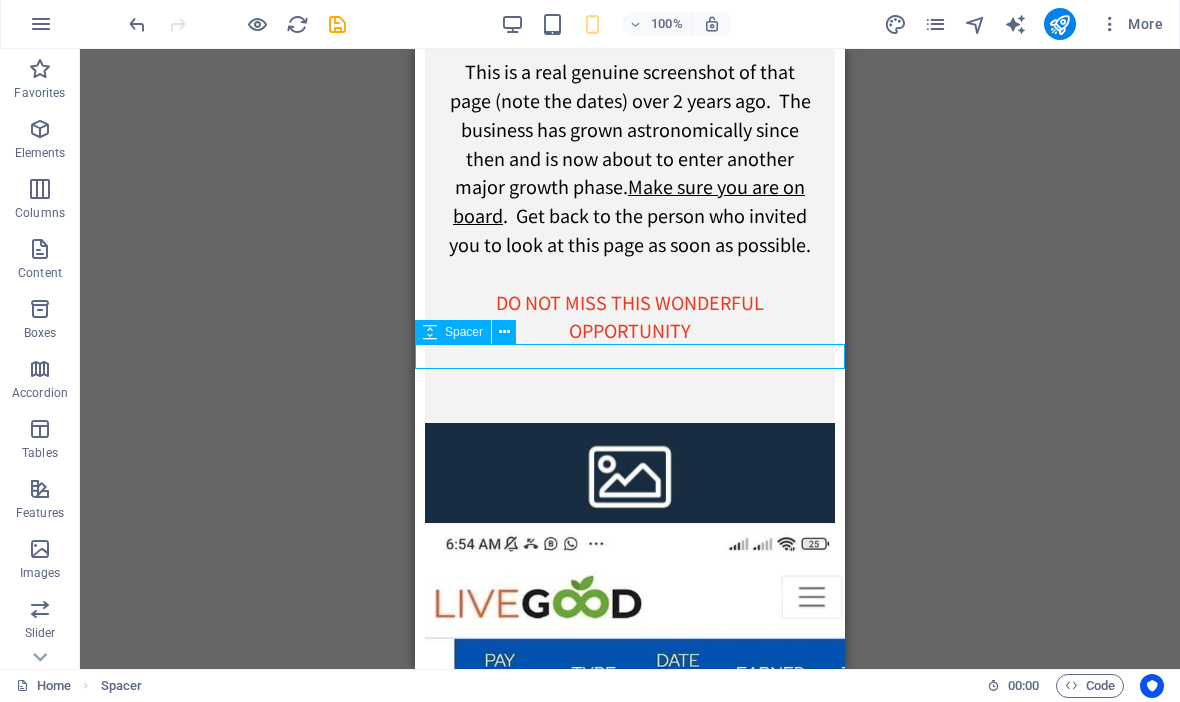 click at bounding box center (630, 1500) 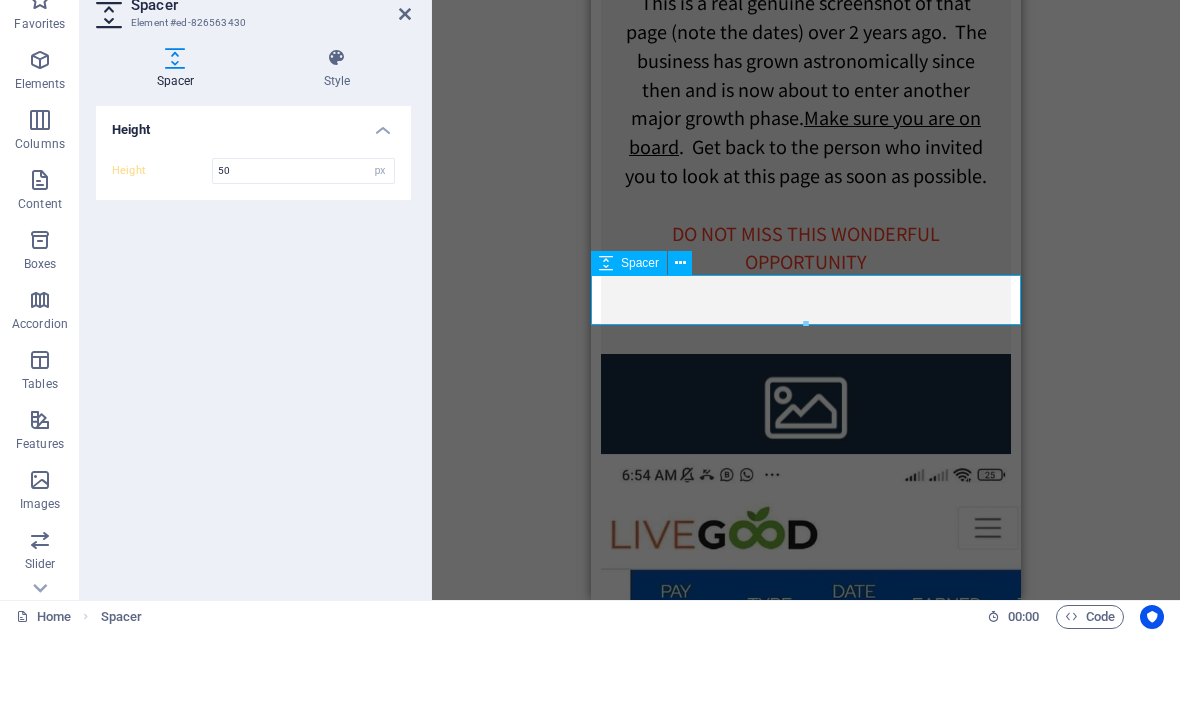 type on "50" 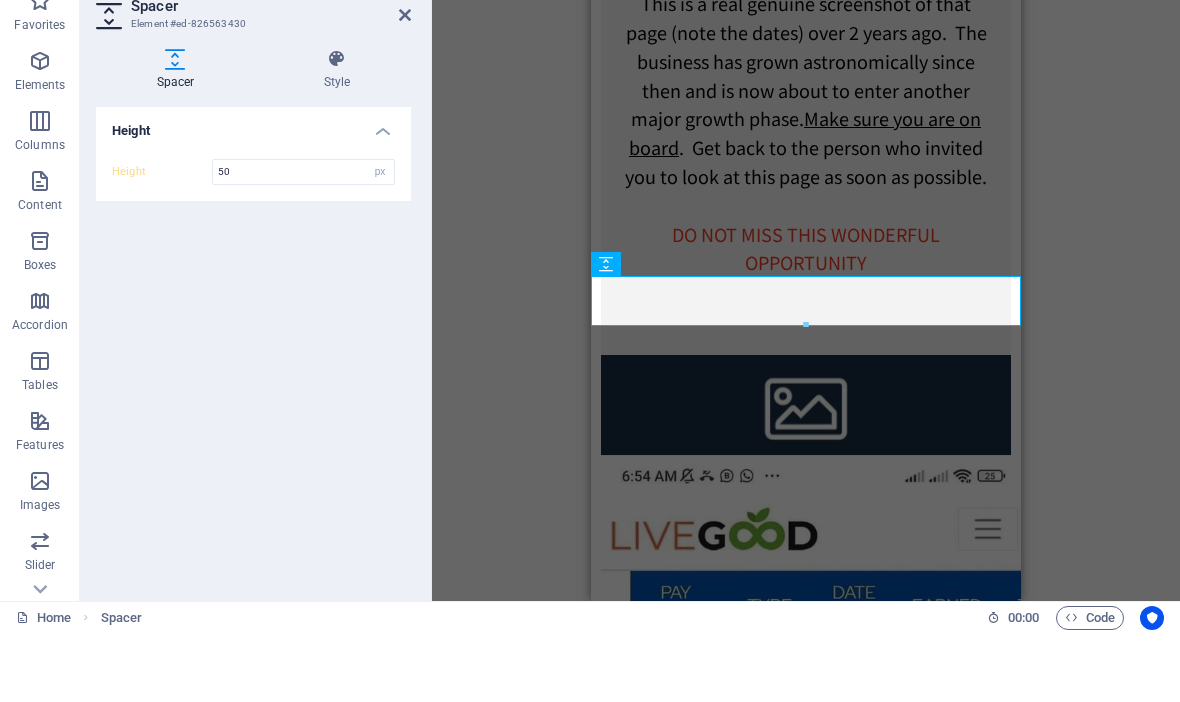 scroll, scrollTop: 0, scrollLeft: 0, axis: both 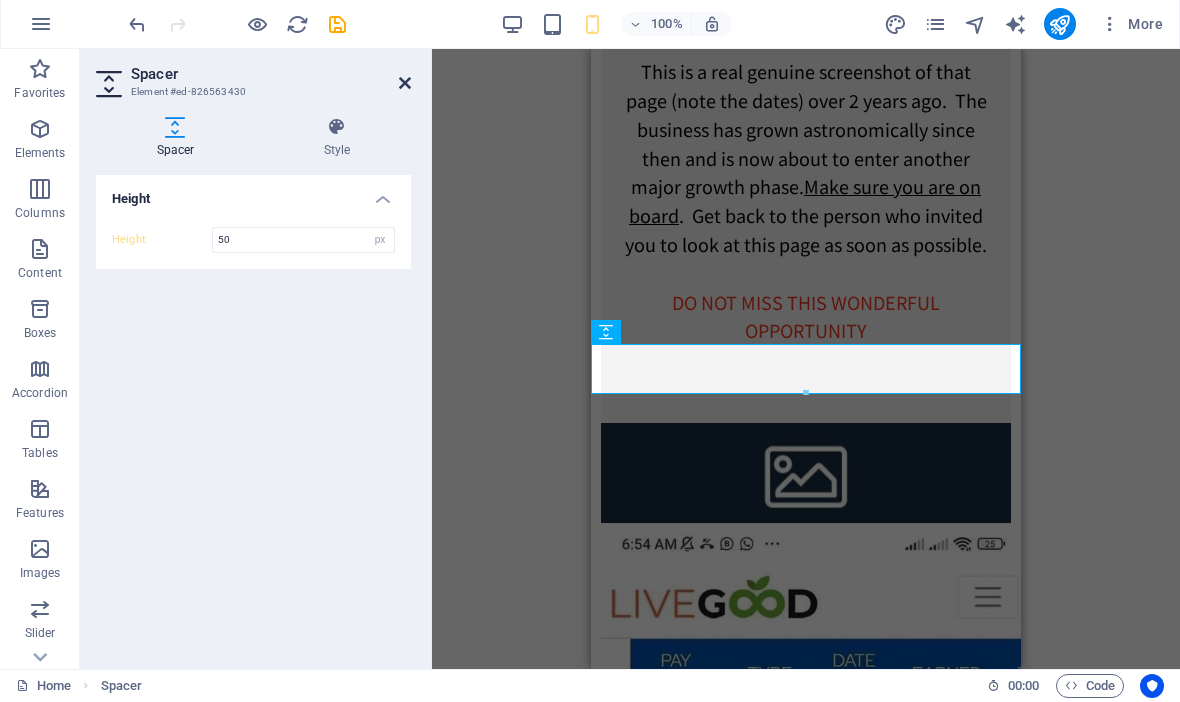click at bounding box center [405, 84] 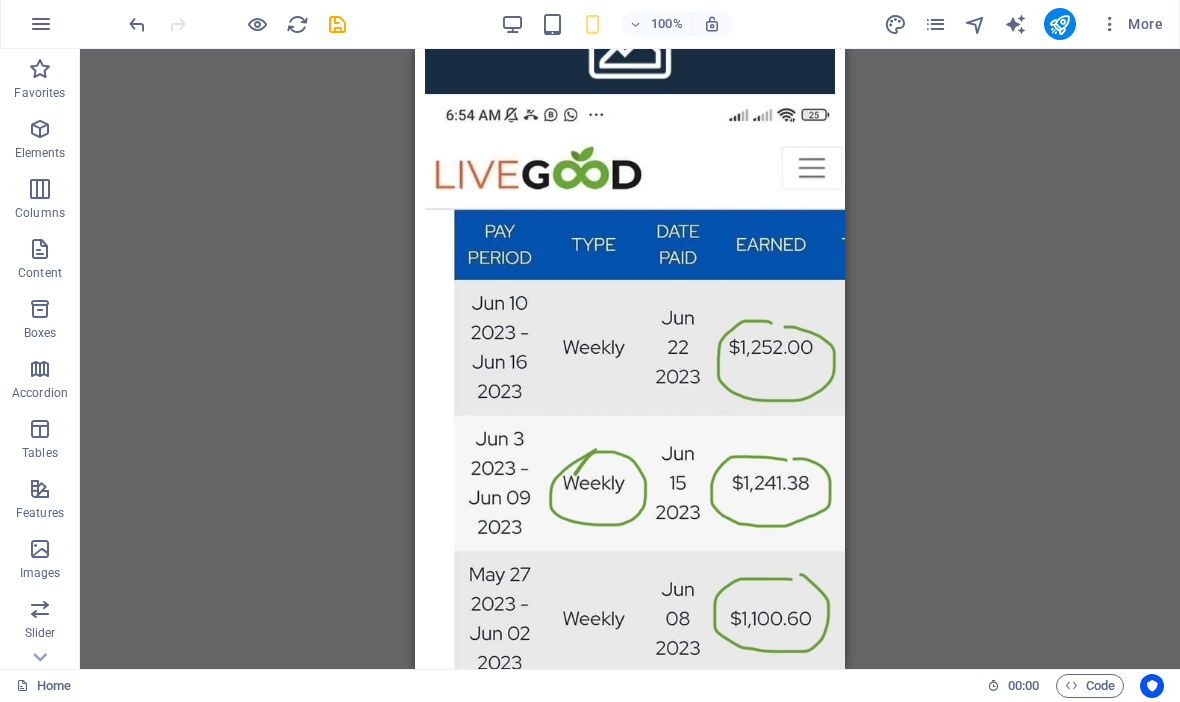 scroll, scrollTop: 3476, scrollLeft: 0, axis: vertical 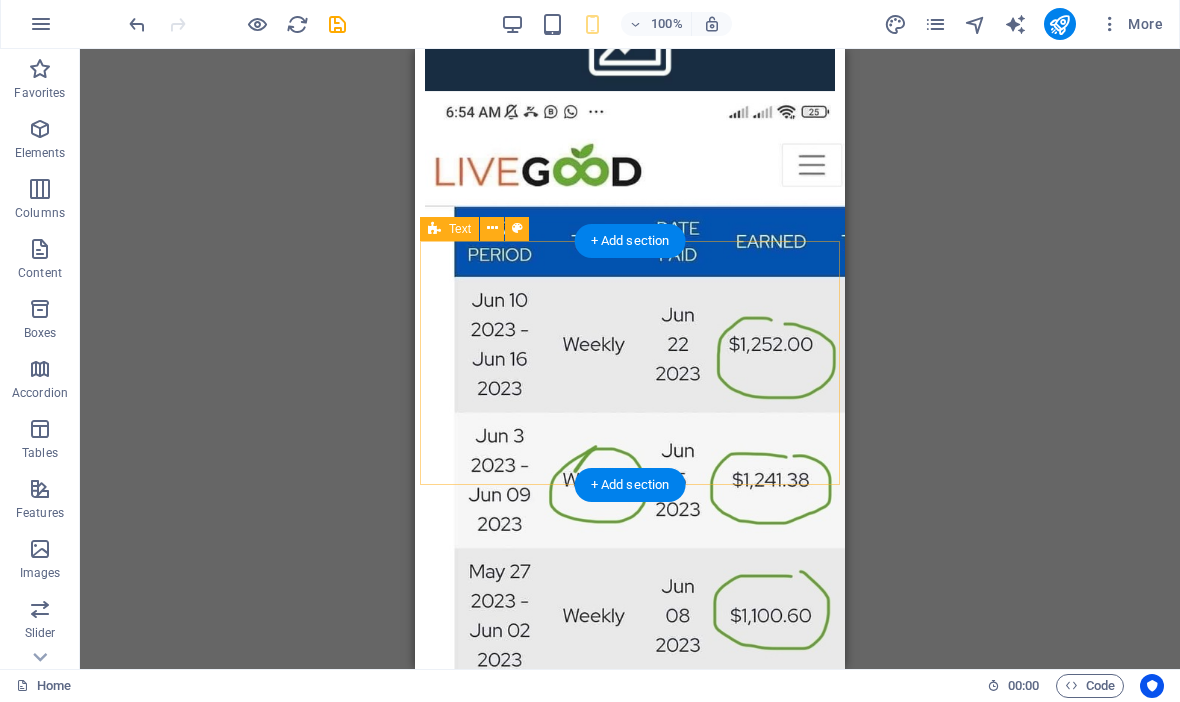 click on "Video 2: Why People Are Joining? Ordinary people, (just like you) join us every single day ( currently at a rate of 1000-1500 per day )  and change their lives by gaining financial security.  This is one of our team members explaining WHY she joined in 2023:-   HINT:  (She’s earning BIG right now) 😊" at bounding box center [630, 1530] 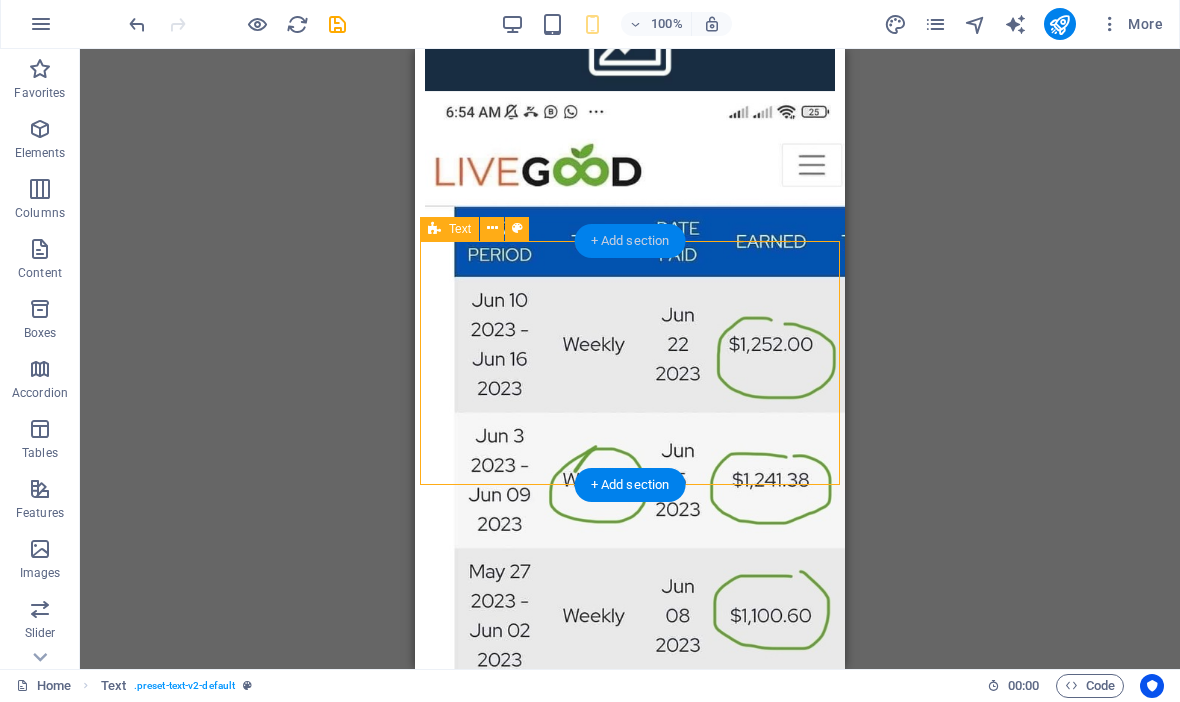 click on "+ Add section" at bounding box center [630, 242] 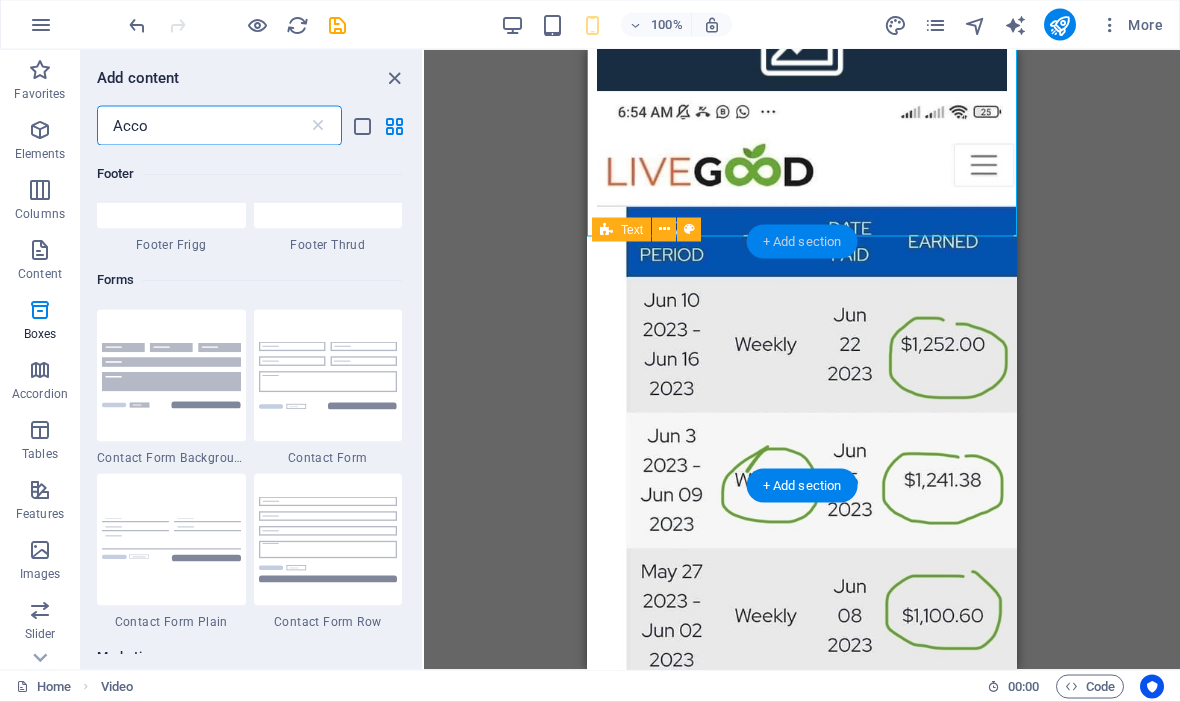 scroll, scrollTop: 504, scrollLeft: 0, axis: vertical 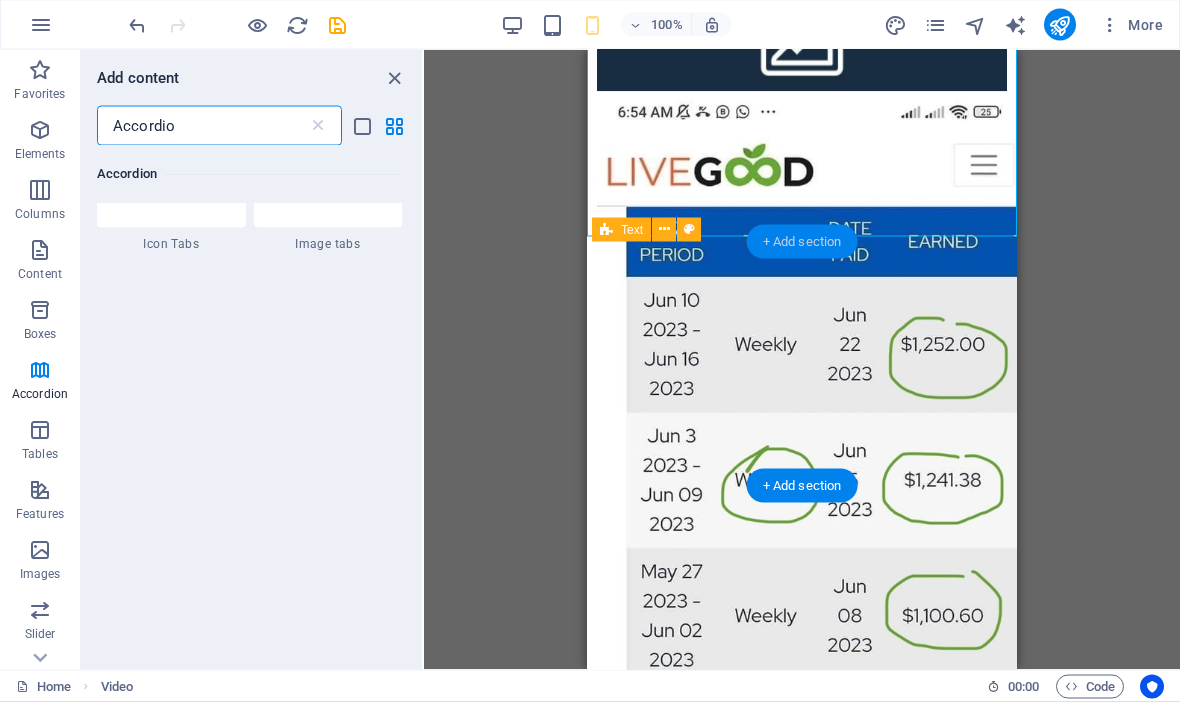 type on "Accordion" 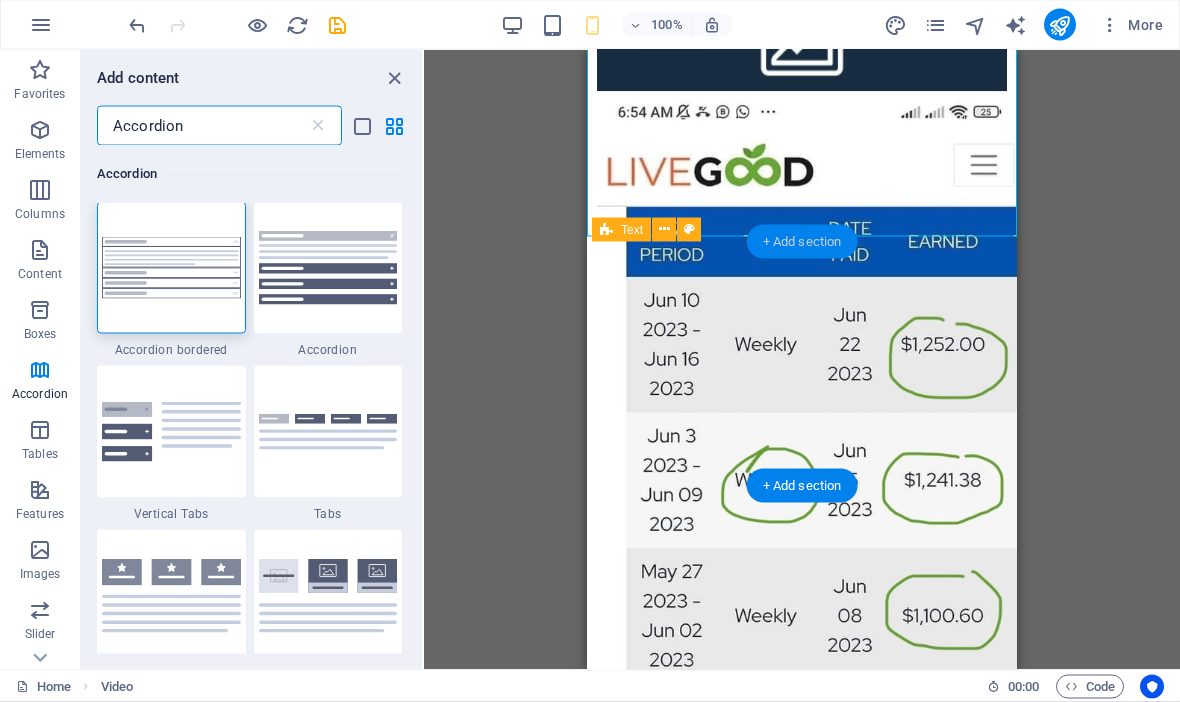 scroll, scrollTop: 0, scrollLeft: 0, axis: both 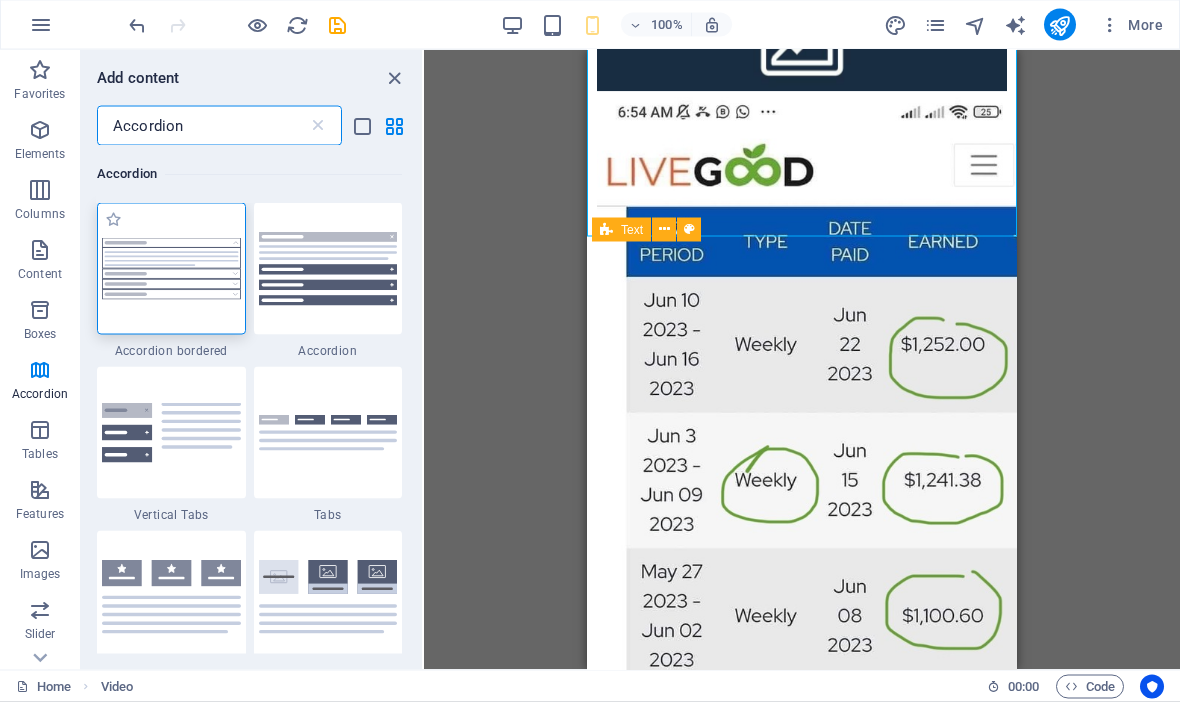 click at bounding box center [171, 269] 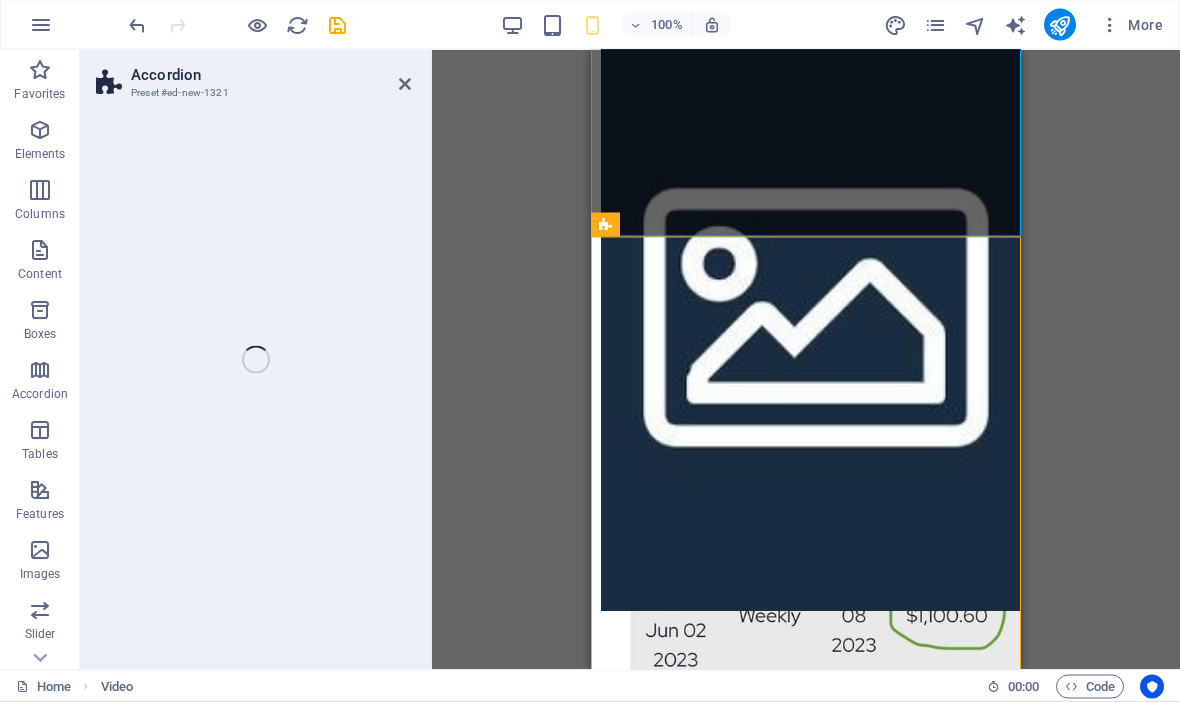 select on "rem" 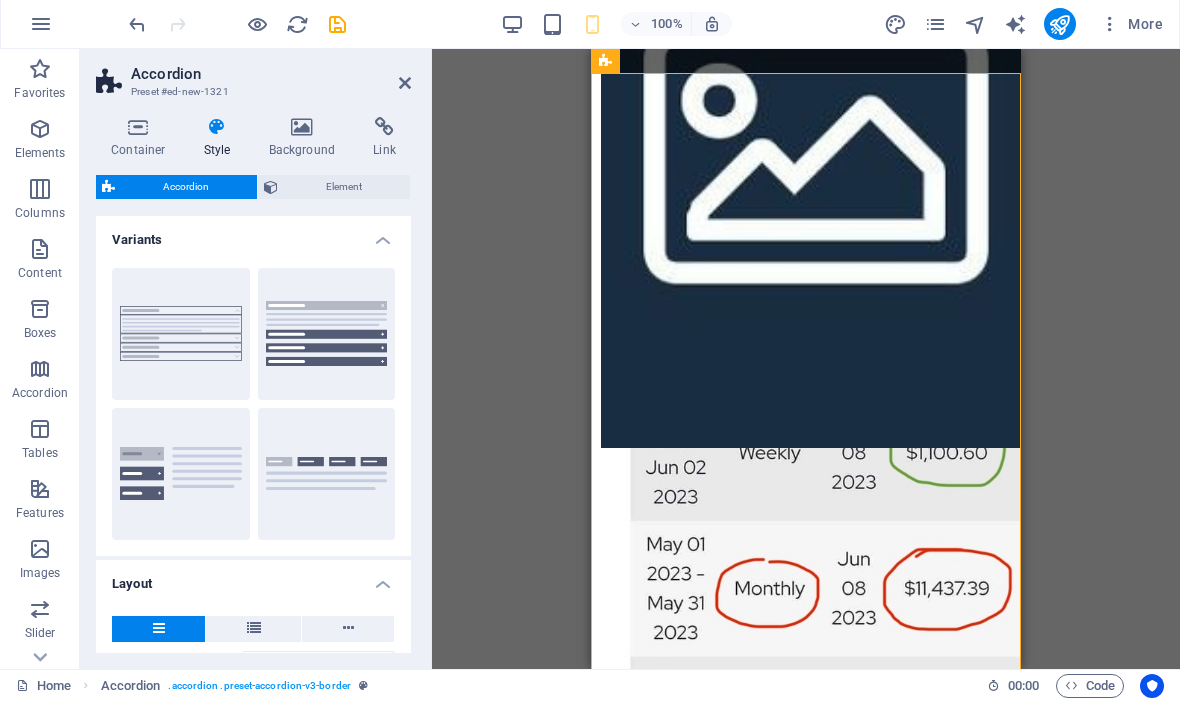 scroll, scrollTop: 3613, scrollLeft: 0, axis: vertical 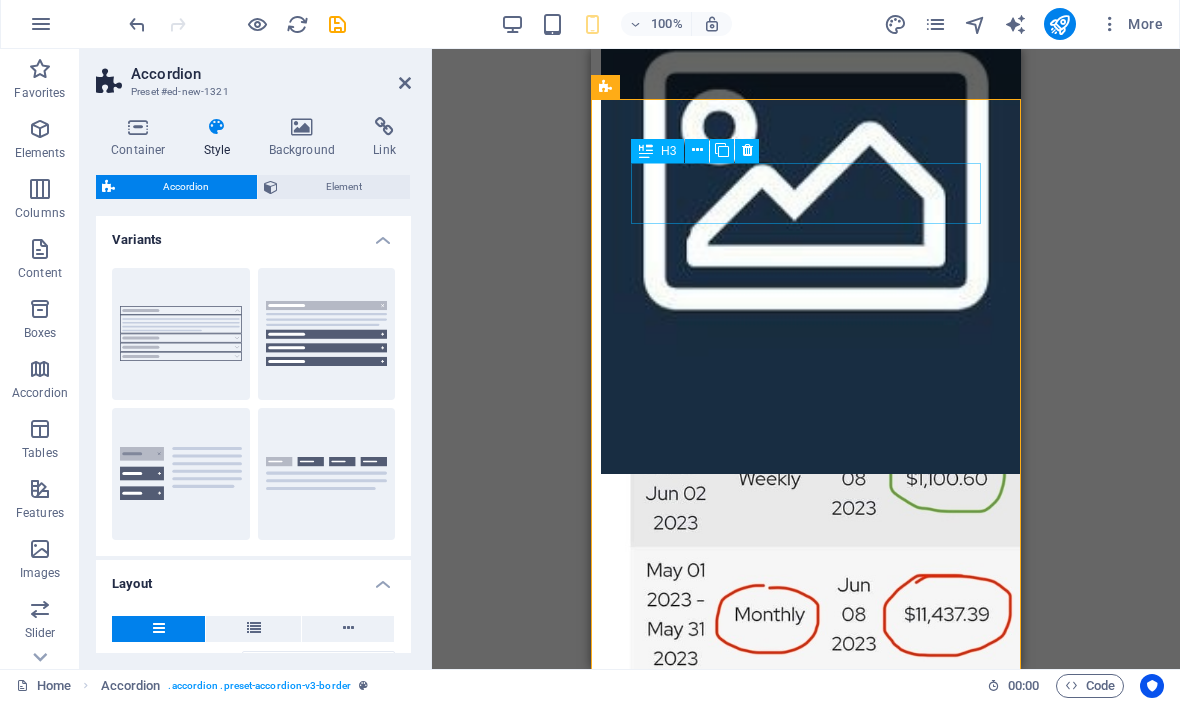 click on "Headline" at bounding box center [806, 1358] 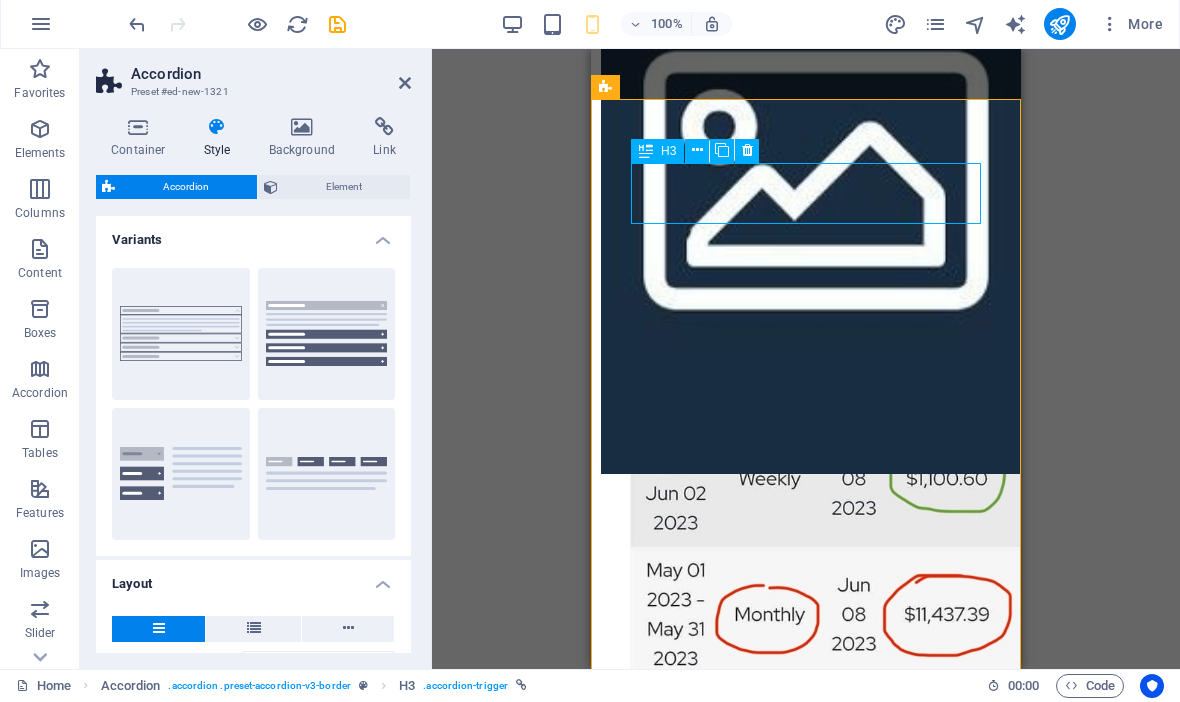 click on "Headline" at bounding box center (806, 1358) 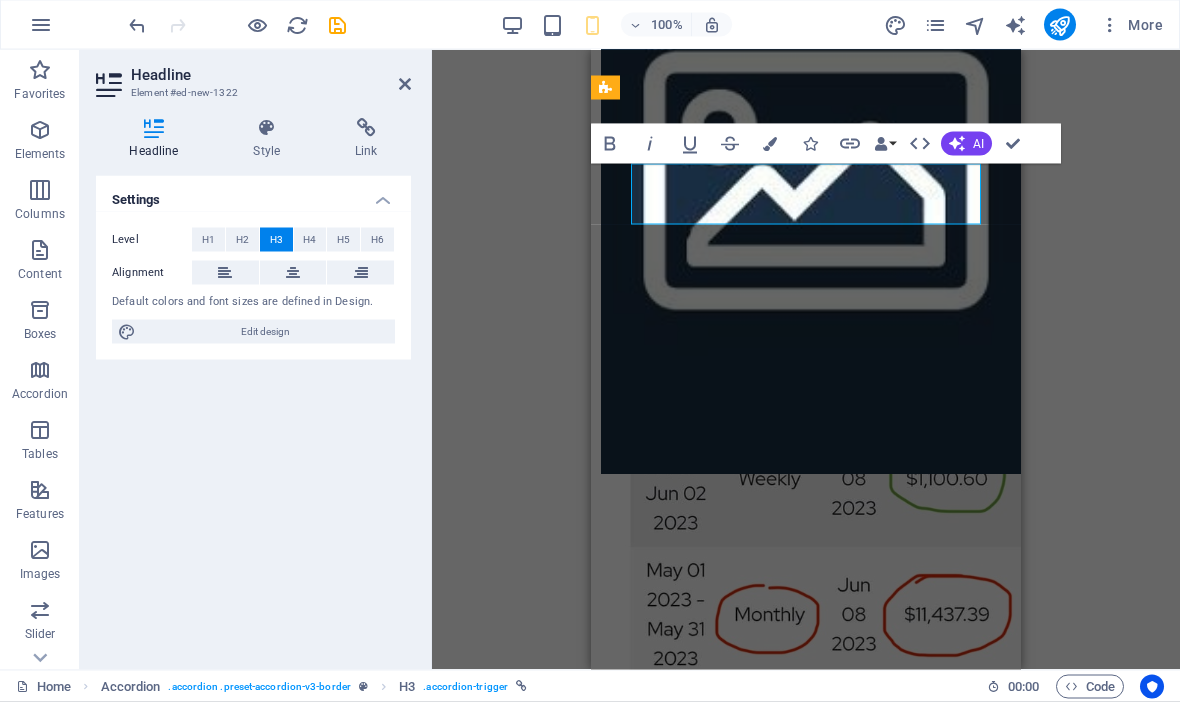 type 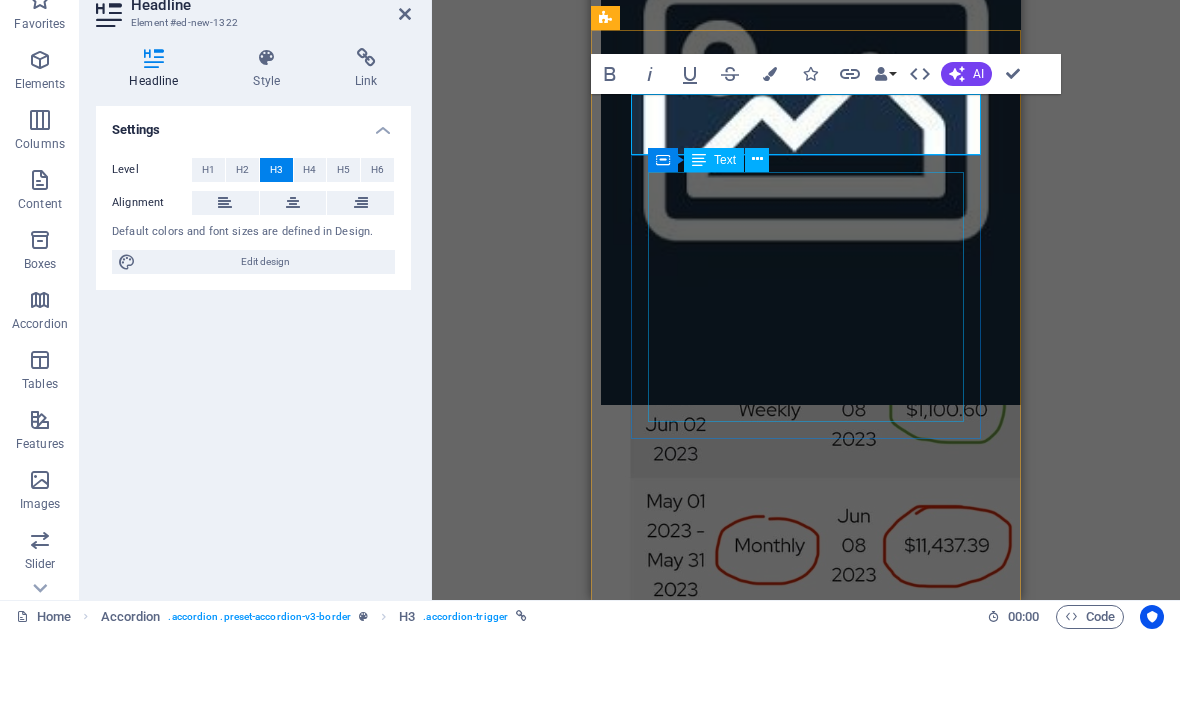 scroll, scrollTop: 1, scrollLeft: 0, axis: vertical 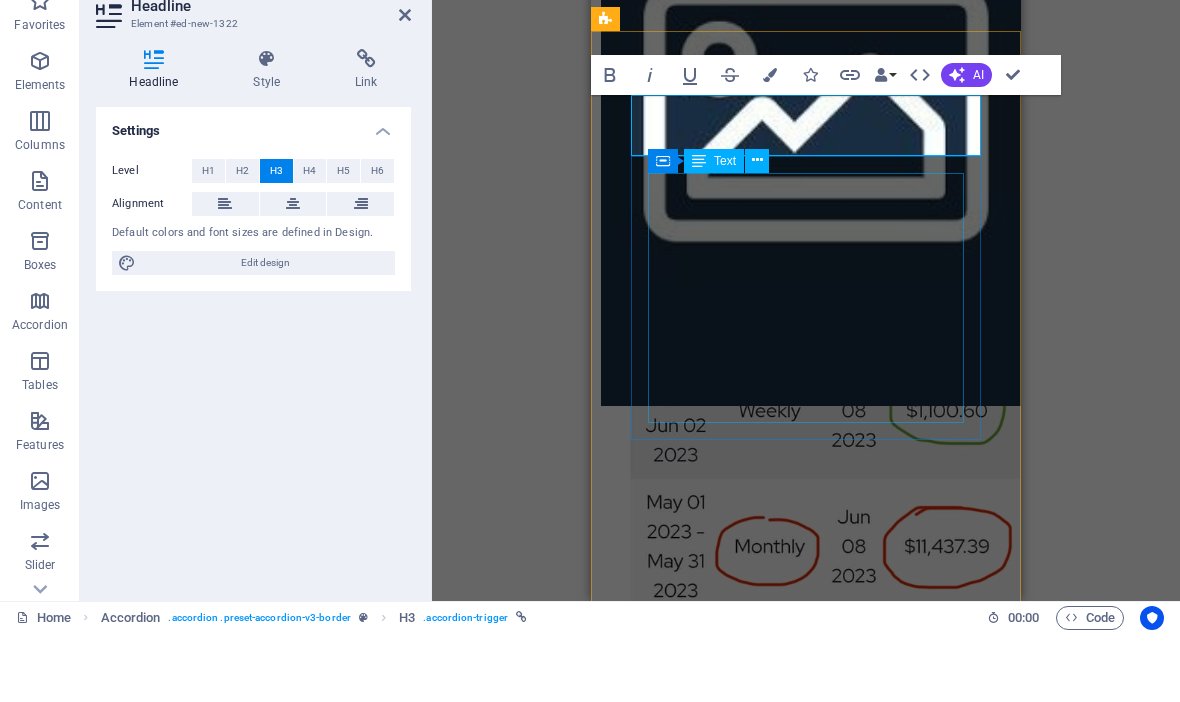 click on "Lorem ipsum dolor sit amet, consectetur adipisicing elit. Maiores ipsum repellat minus nihil. Labore, delectus, nam dignissimos ea repudiandae minima voluptatum magni pariatur possimus quia accusamus harum facilis corporis animi nisi. Enim, pariatur, impedit quia repellat harum ipsam laboriosam voluptas dicta illum nisi obcaecati reprehenderit quis placeat recusandae tenetur aperiam." at bounding box center (806, 1466) 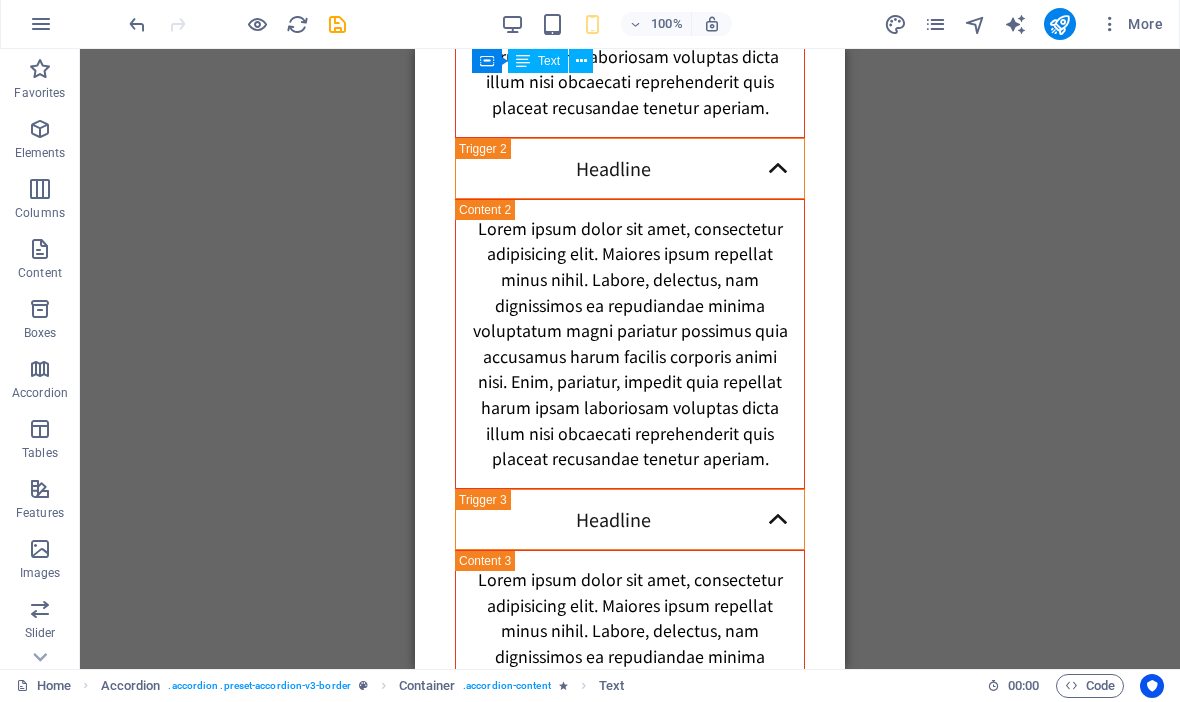 scroll, scrollTop: 5192, scrollLeft: 0, axis: vertical 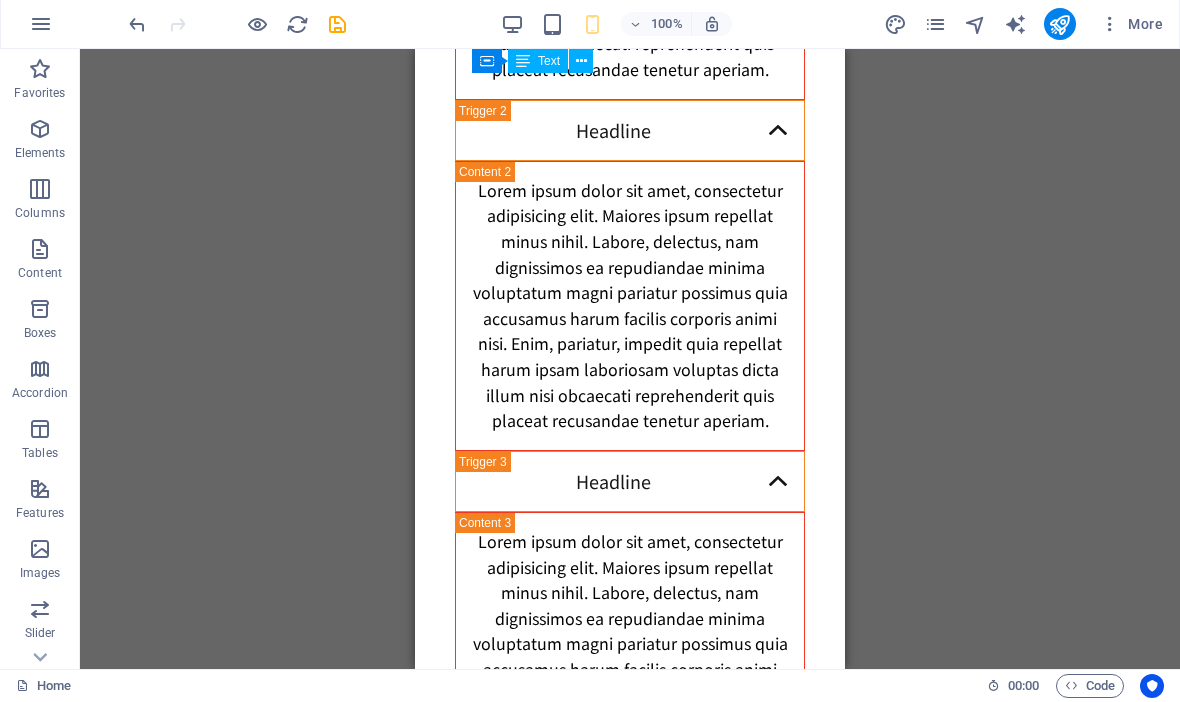 click at bounding box center [630, 1573] 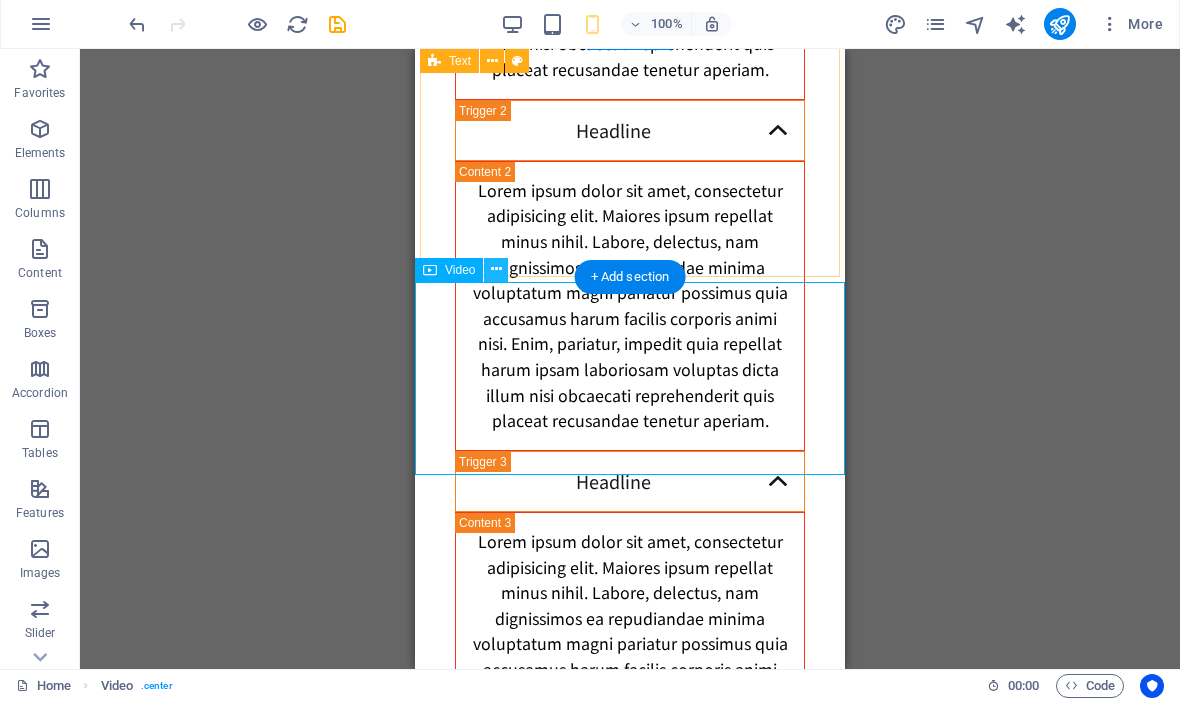 click at bounding box center [496, 271] 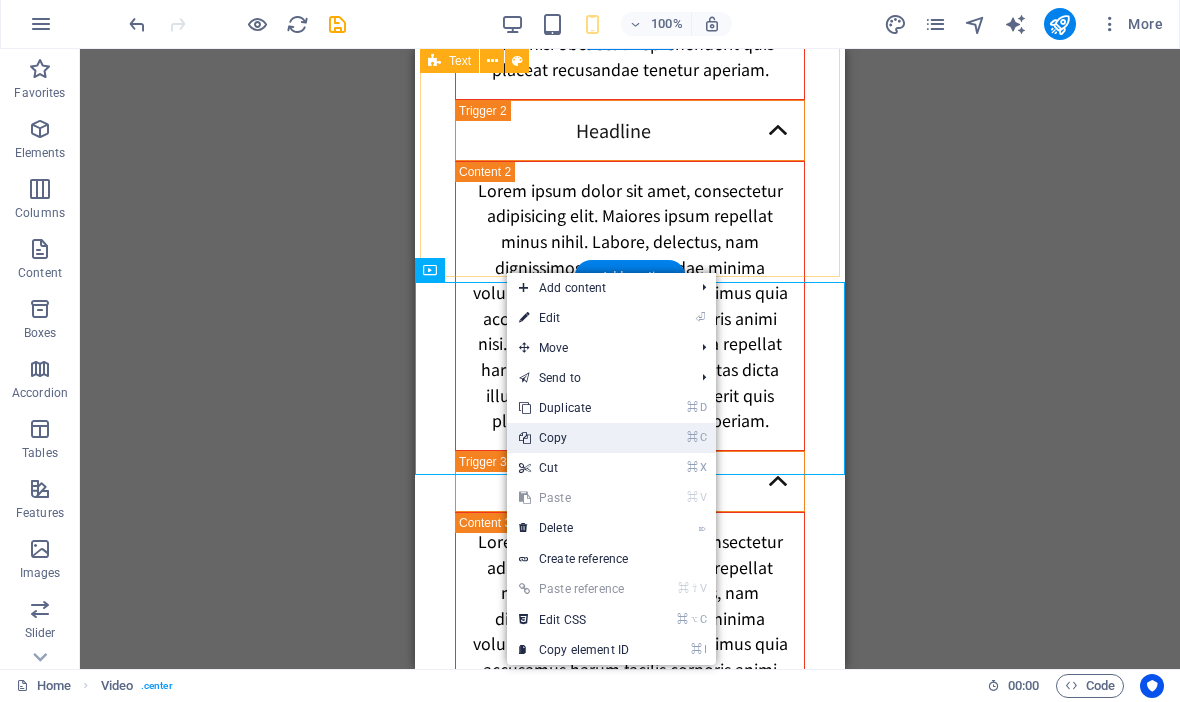 click on "⌘ C  Copy" at bounding box center (574, 439) 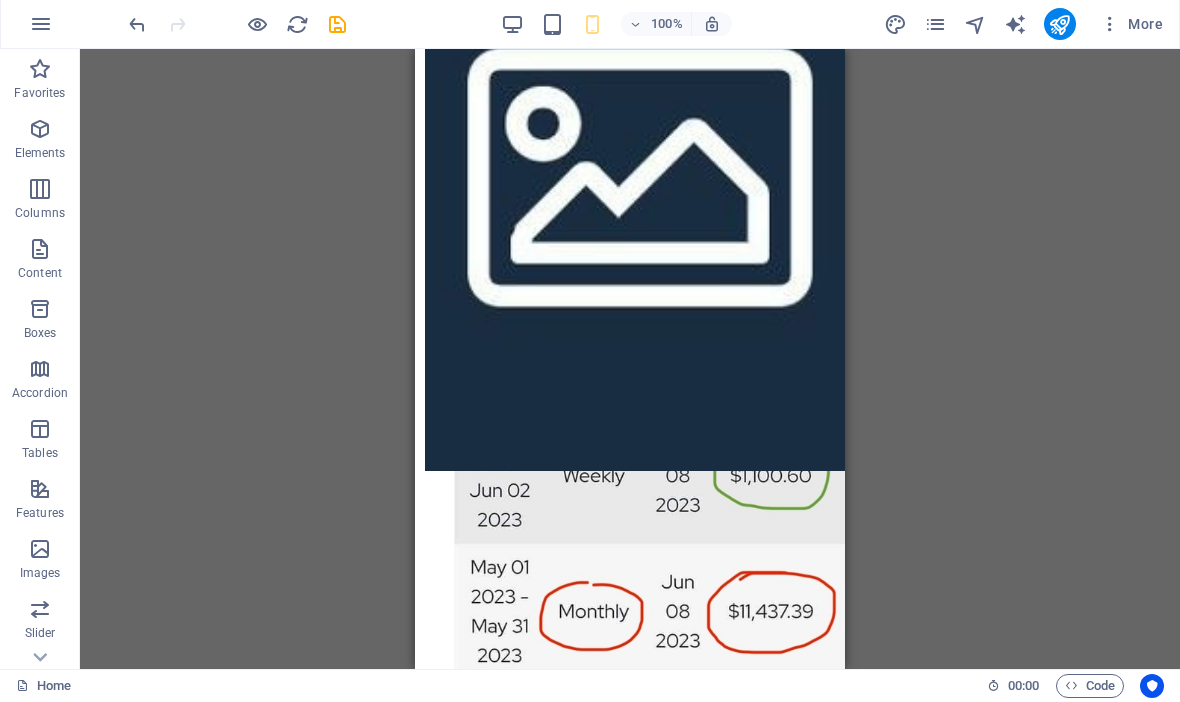 scroll, scrollTop: 3629, scrollLeft: 0, axis: vertical 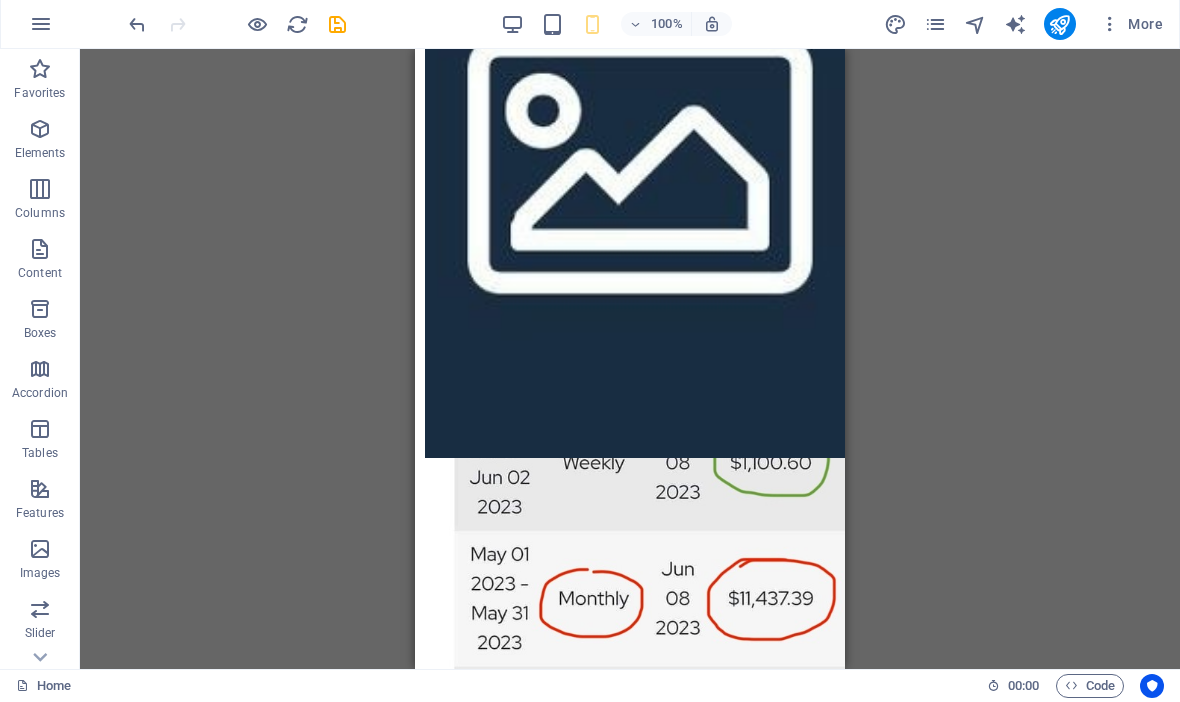 click on "Lorem ipsum dolor sit amet, consectetur adipisicing elit. Maiores ipsum repellat minus nihil. Labore, delectus, nam dignissimos ea repudiandae minima voluptatum magni pariatur possimus quia accusamus harum facilis corporis animi nisi. Enim, pariatur, impedit quia repellat harum ipsam laboriosam voluptas dicta illum nisi obcaecati reprehenderit quis placeat recusandae tenetur aperiam." at bounding box center [630, 1518] 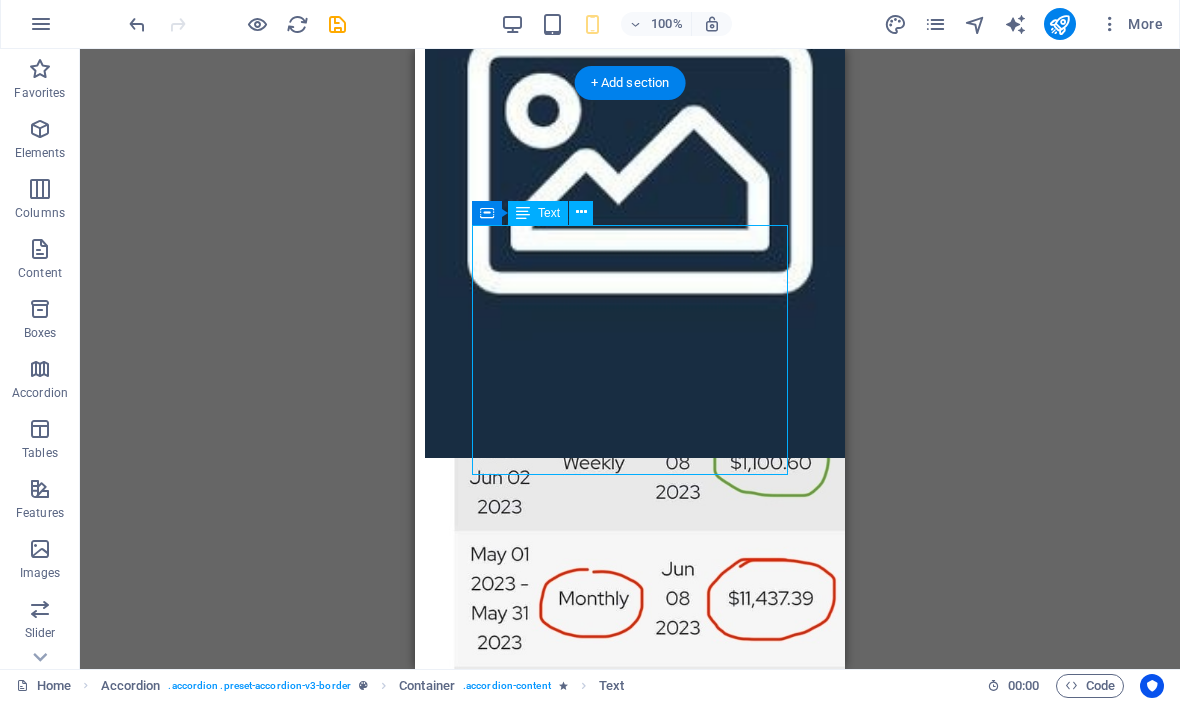 click on "Lorem ipsum dolor sit amet, consectetur adipisicing elit. Maiores ipsum repellat minus nihil. Labore, delectus, nam dignissimos ea repudiandae minima voluptatum magni pariatur possimus quia accusamus harum facilis corporis animi nisi. Enim, pariatur, impedit quia repellat harum ipsam laboriosam voluptas dicta illum nisi obcaecati reprehenderit quis placeat recusandae tenetur aperiam." at bounding box center [630, 1518] 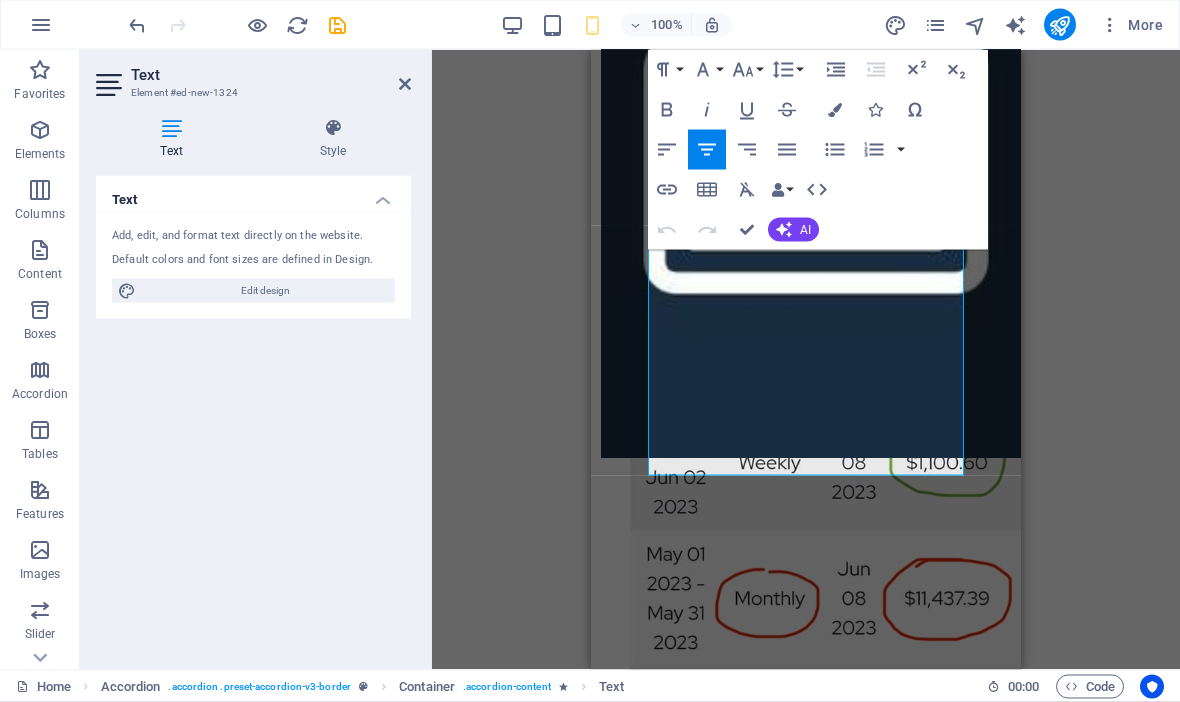 click on "Drag here to replace the existing content. Press “Ctrl” if you want to create a new element.
H2   Container   Spacer   Content Marquee   Container   Floating Image   Image   Floating Image   Container   Preset   H2   Preset   Preset   Container   Container   Preset   Text   H2   Spacer   Text   Video   Accordion   H3   Container   Text   Container   Video Paragraph Format Normal Heading 1 Heading 2 Heading 3 Heading 4 Heading 5 Heading 6 Code Font Family Arial Georgia Impact Tahoma Times New Roman Verdana Manrope Noto Sans JP Rozha One Font Size 8 9 10 11 12 14 18 24 30 36 48 60 72 96 Line Height Default Single 1.15 1.5 Double Increase Indent Decrease Indent Superscript Subscript Bold Italic Underline Strikethrough Colors Icons Special Characters Align Left Align Center Align Right Align Justify Unordered List   Default Circle Disc Square    Ordered List   Default Lower Alpha Lower Greek Lower Roman Upper Alpha Upper Roman    Insert Link Insert Table Clear Formatting Data Bindings City" at bounding box center [806, 360] 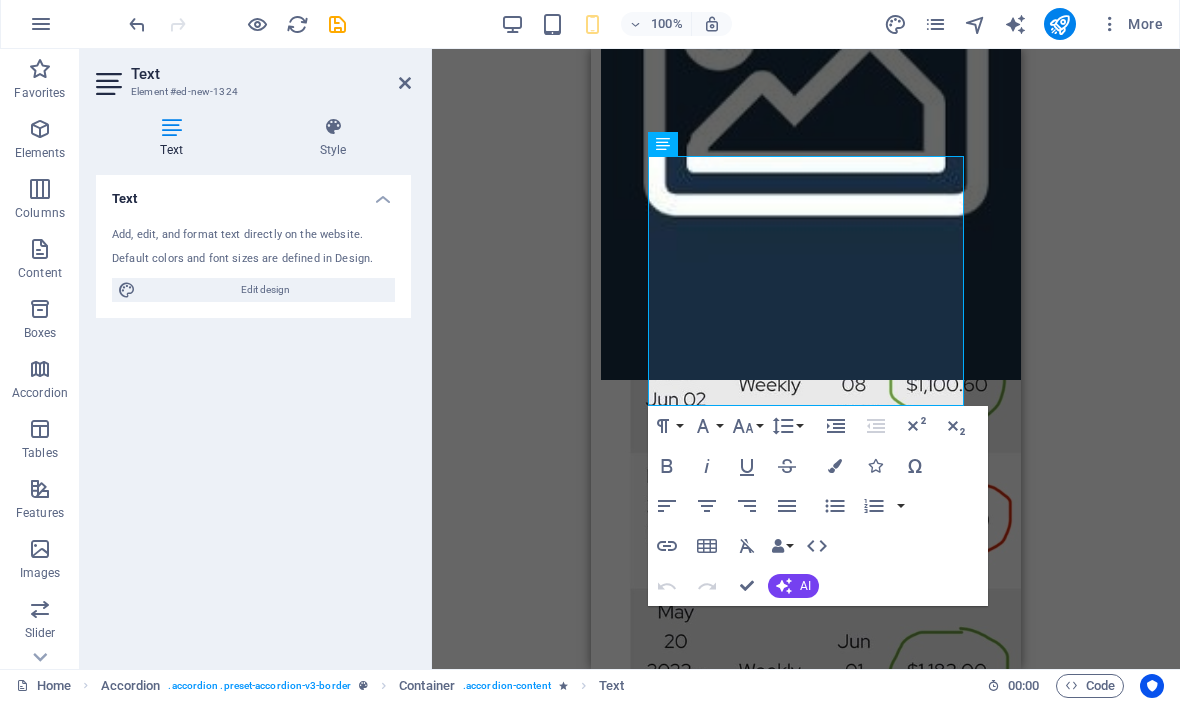 scroll, scrollTop: 3697, scrollLeft: 0, axis: vertical 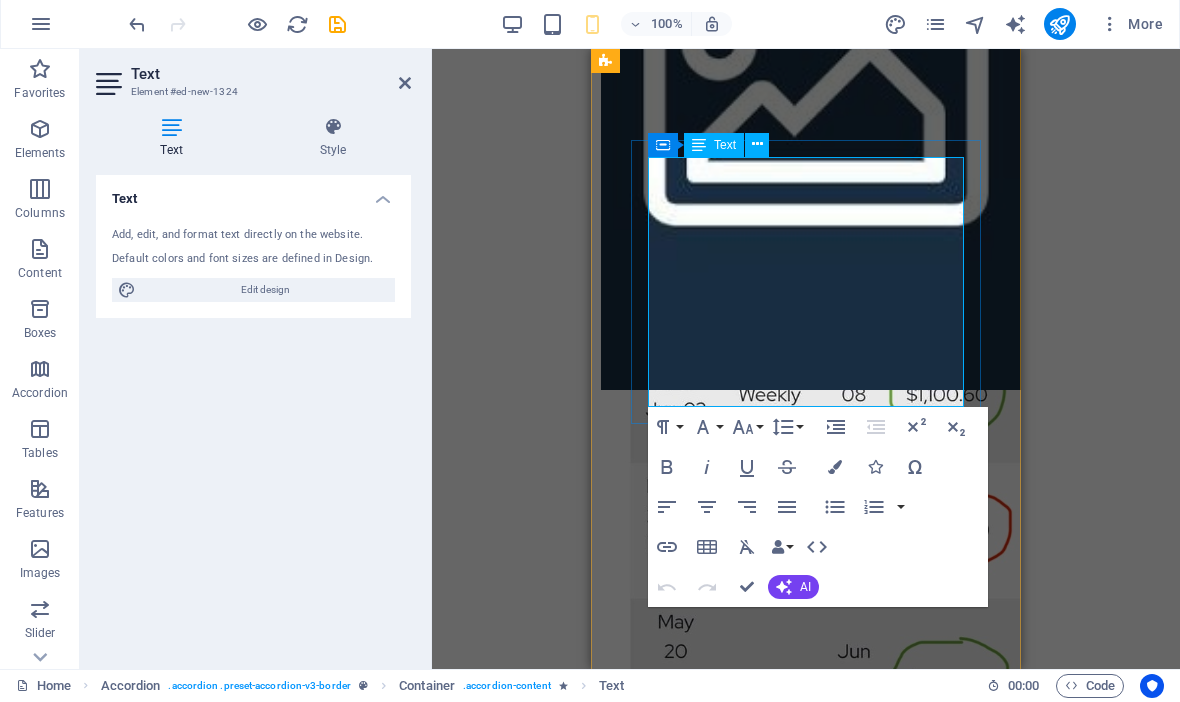 click on "Lorem ipsum dolor sit amet, consectetur adipisicing elit. Maiores ipsum repellat minus nihil. Labore, delectus, nam dignissimos ea repudiandae minima voluptatum magni pariatur possimus quia accusamus harum facilis corporis animi nisi. Enim, pariatur, impedit quia repellat harum ipsam laboriosam voluptas dicta illum nisi obcaecati reprehenderit quis placeat recusandae tenetur aperiam." at bounding box center [806, 1450] 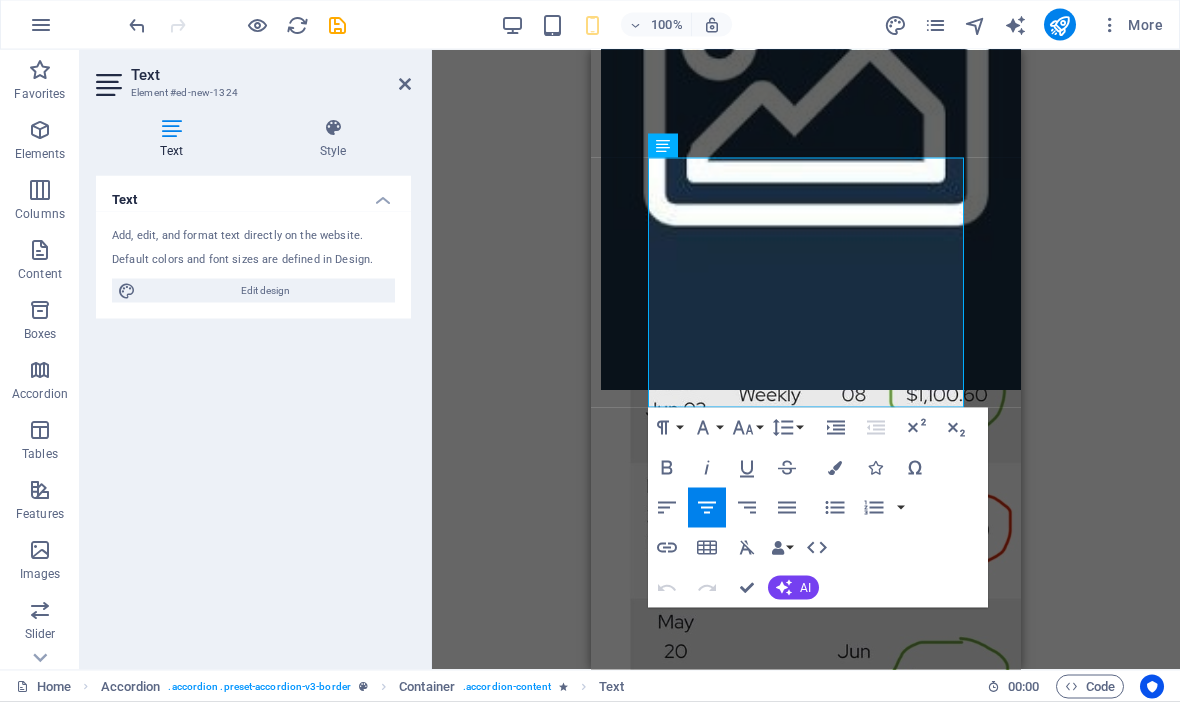click on "Drag here to replace the existing content. Press “Ctrl” if you want to create a new element.
H2   Container   Spacer   Content Marquee   Container   Floating Image   Image   Floating Image   Container   Preset   H2   Preset   Preset   Container   Container   Preset   Text   H2   Spacer   Text   Video   Accordion   H3   Container   Text   Container   Video Paragraph Format Normal Heading 1 Heading 2 Heading 3 Heading 4 Heading 5 Heading 6 Code Font Family Arial Georgia Impact Tahoma Times New Roman Verdana Manrope Noto Sans JP Rozha One Font Size 8 9 10 11 12 14 18 24 30 36 48 60 72 96 Line Height Default Single 1.15 1.5 Double Increase Indent Decrease Indent Superscript Subscript Bold Italic Underline Strikethrough Colors Icons Special Characters Align Left Align Center Align Right Align Justify Unordered List   Default Circle Disc Square    Ordered List   Default Lower Alpha Lower Greek Lower Roman Upper Alpha Upper Roman    Insert Link Insert Table Clear Formatting Data Bindings City" at bounding box center [806, 360] 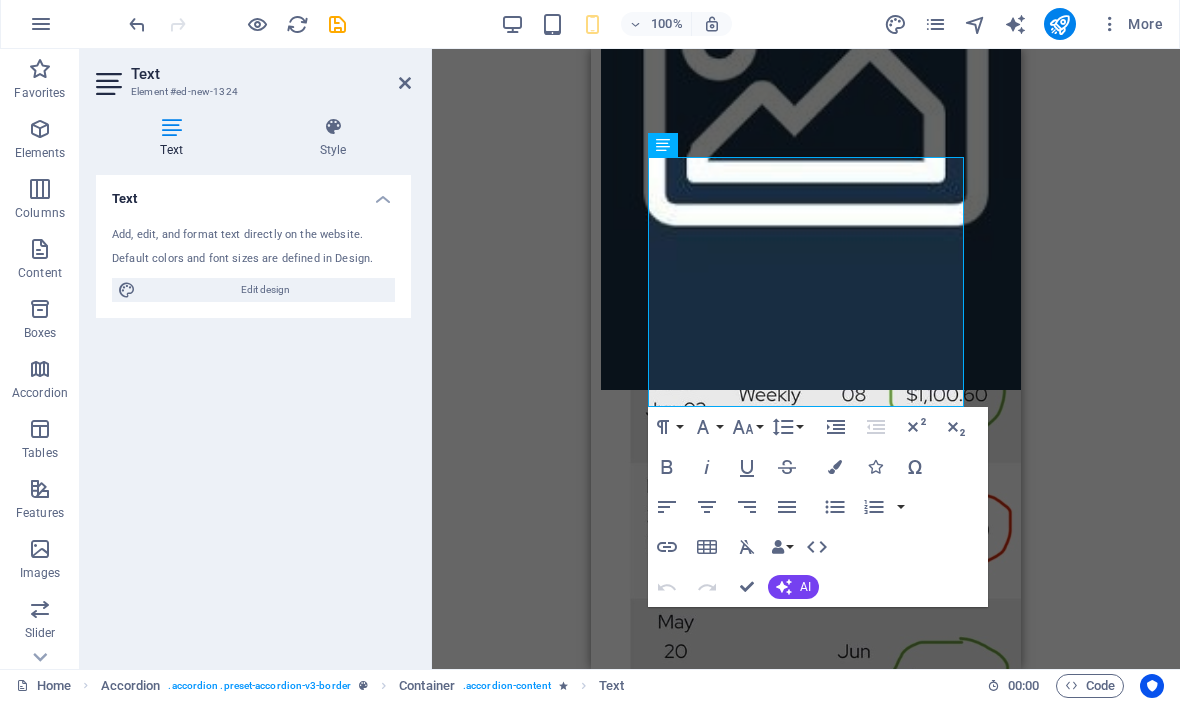 click on "Drag here to replace the existing content. Press “Ctrl” if you want to create a new element.
H2   Container   Spacer   Content Marquee   Container   Floating Image   Image   Floating Image   Container   Preset   H2   Preset   Preset   Container   Container   Preset   Text   H2   Spacer   Text   Video   Accordion   H3   Container   Text   Container   Video Paragraph Format Normal Heading 1 Heading 2 Heading 3 Heading 4 Heading 5 Heading 6 Code Font Family Arial Georgia Impact Tahoma Times New Roman Verdana Manrope Noto Sans JP Rozha One Font Size 8 9 10 11 12 14 18 24 30 36 48 60 72 96 Line Height Default Single 1.15 1.5 Double Increase Indent Decrease Indent Superscript Subscript Bold Italic Underline Strikethrough Colors Icons Special Characters Align Left Align Center Align Right Align Justify Unordered List   Default Circle Disc Square    Ordered List   Default Lower Alpha Lower Greek Lower Roman Upper Alpha Upper Roman    Insert Link Insert Table Clear Formatting Data Bindings City" at bounding box center [806, 360] 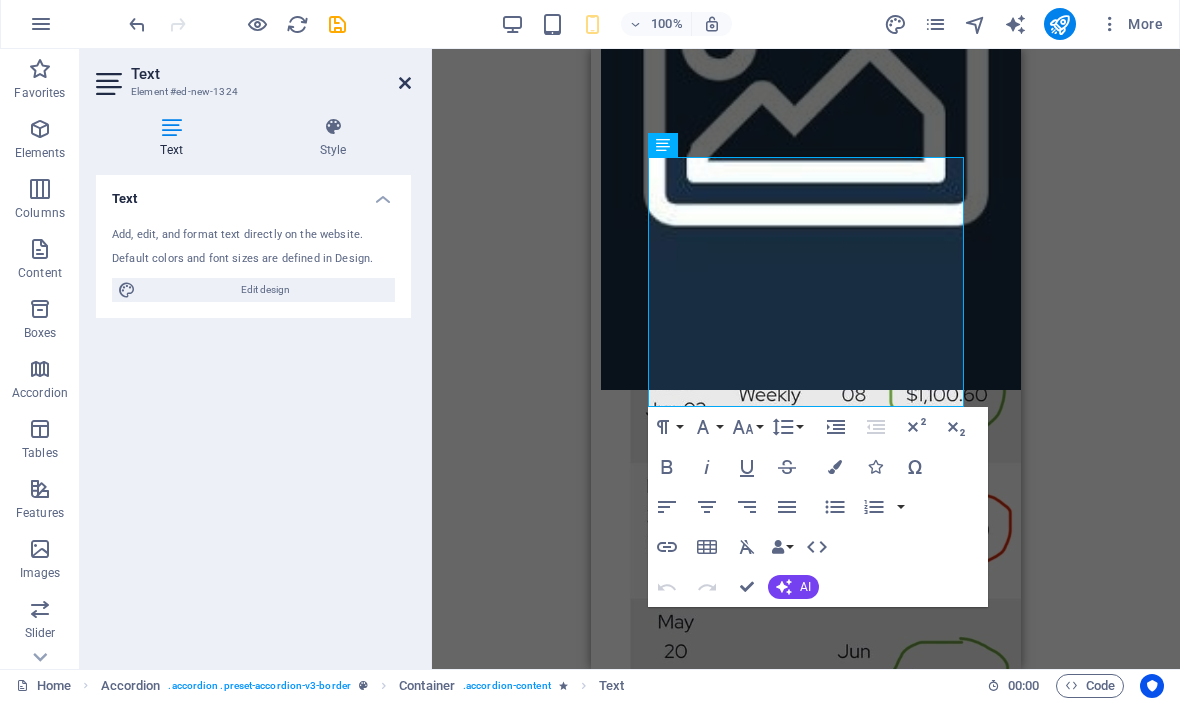 click at bounding box center (405, 84) 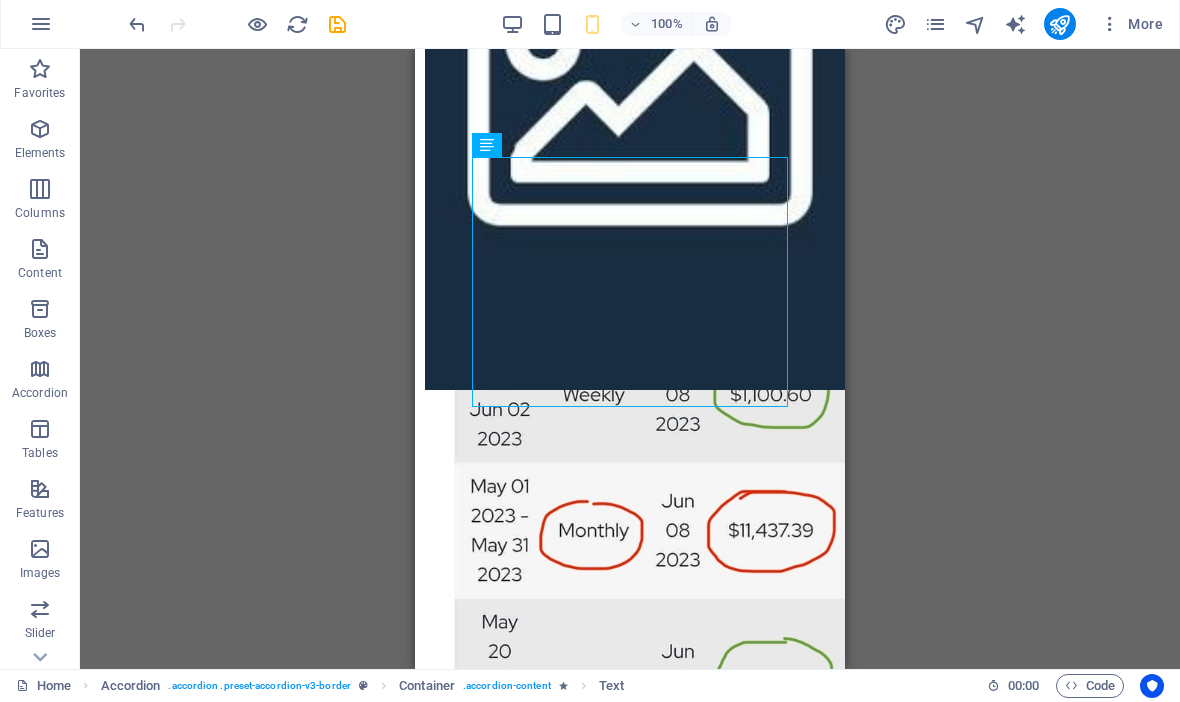 click on "Lorem ipsum dolor sit amet, consectetur adipisicing elit. Maiores ipsum repellat minus nihil. Labore, delectus, nam dignissimos ea repudiandae minima voluptatum magni pariatur possimus quia accusamus harum facilis corporis animi nisi. Enim, pariatur, impedit quia repellat harum ipsam laboriosam voluptas dicta illum nisi obcaecati reprehenderit quis placeat recusandae tenetur aperiam." at bounding box center (630, 1450) 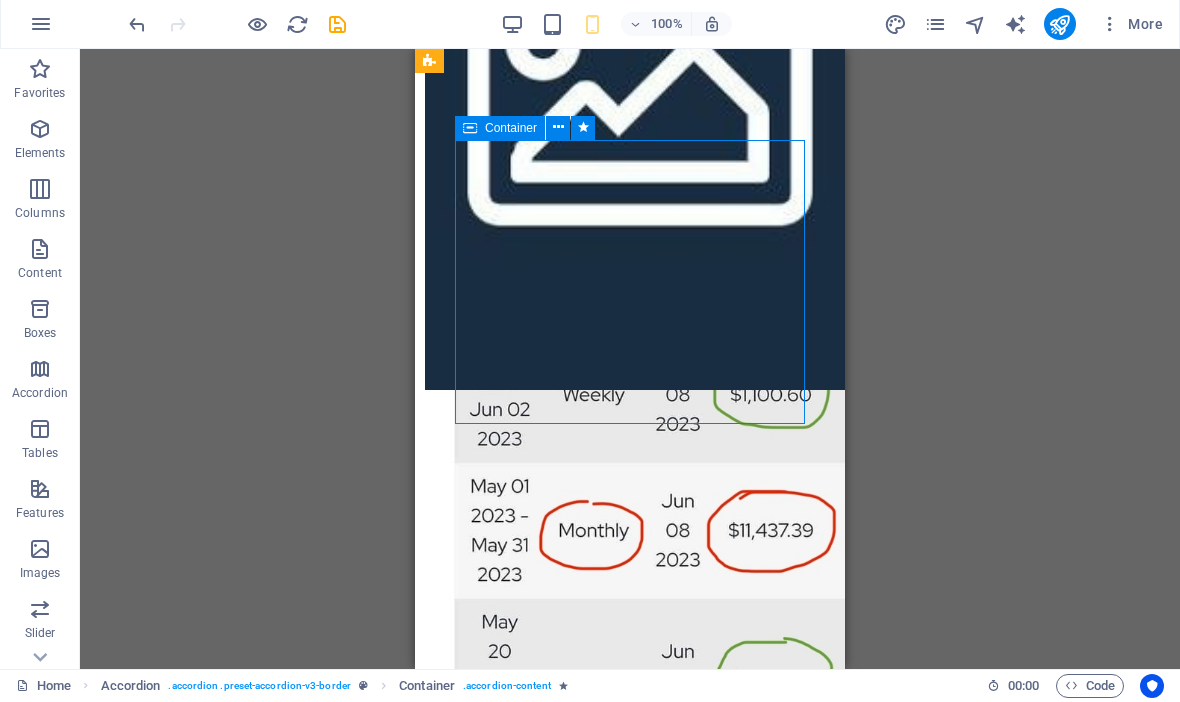 click on "Lorem ipsum dolor sit amet, consectetur adipisicing elit. Maiores ipsum repellat minus nihil. Labore, delectus, nam dignissimos ea repudiandae minima voluptatum magni pariatur possimus quia accusamus harum facilis corporis animi nisi. Enim, pariatur, impedit quia repellat harum ipsam laboriosam voluptas dicta illum nisi obcaecati reprehenderit quis placeat recusandae tenetur aperiam." at bounding box center [630, 1450] 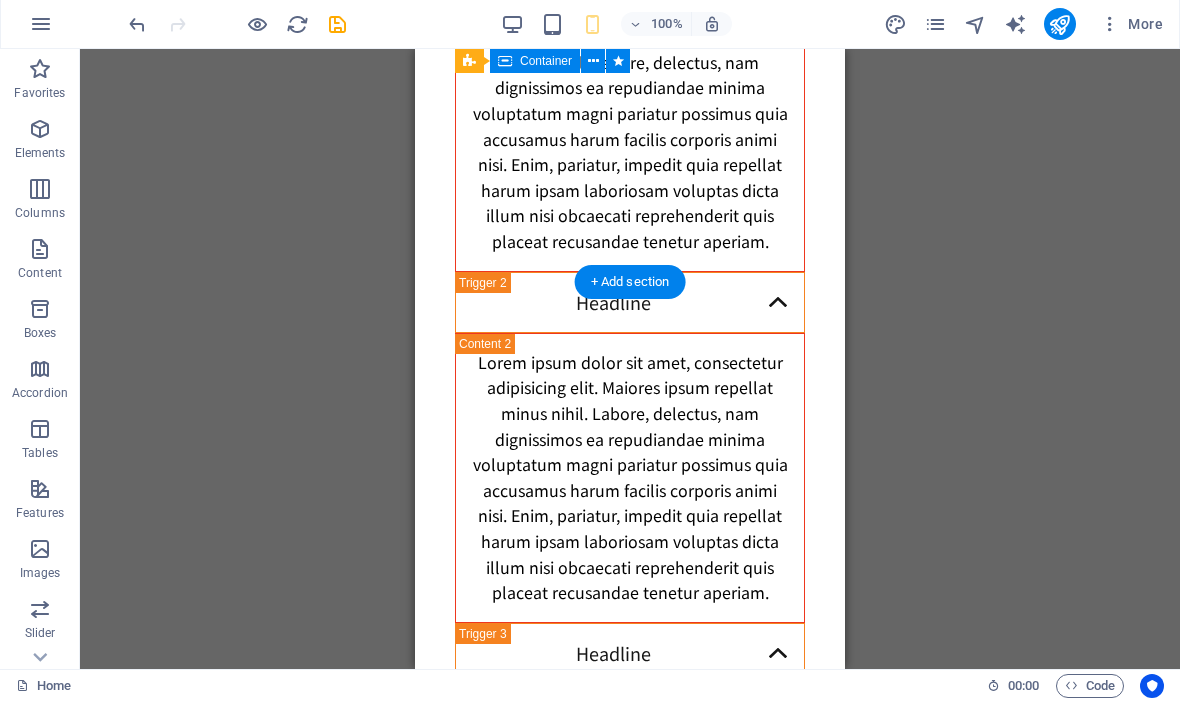 scroll, scrollTop: 5041, scrollLeft: 0, axis: vertical 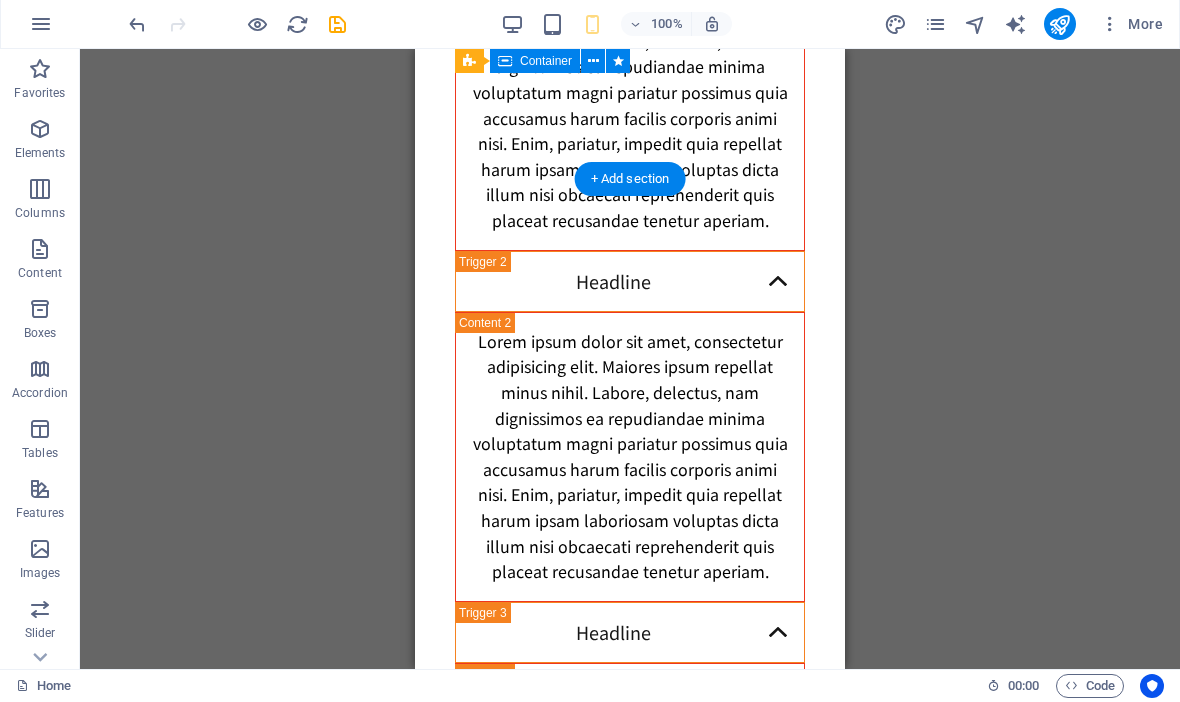 click on "Ordinary people, (just like you) join us every single day ( currently at a rate of 1000-1500 per day )  and change their lives by gaining financial security.  This is one of our team members explaining WHY she joined in 2023:-   HINT:  (She’s earning BIG right now) 😊" at bounding box center [630, 1522] 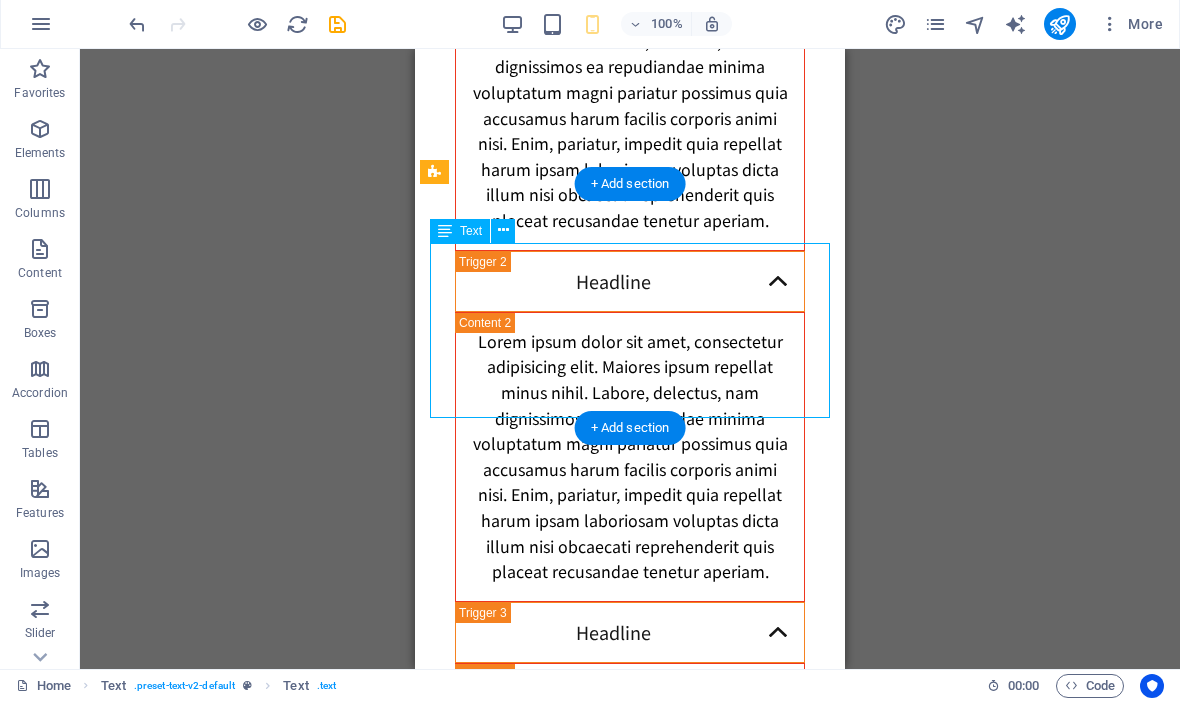 click on "Ordinary people, (just like you) join us every single day ( currently at a rate of 1000-1500 per day )  and change their lives by gaining financial security.  This is one of our team members explaining WHY she joined in 2023:-   HINT:  (She’s earning BIG right now) 😊" at bounding box center (630, 1522) 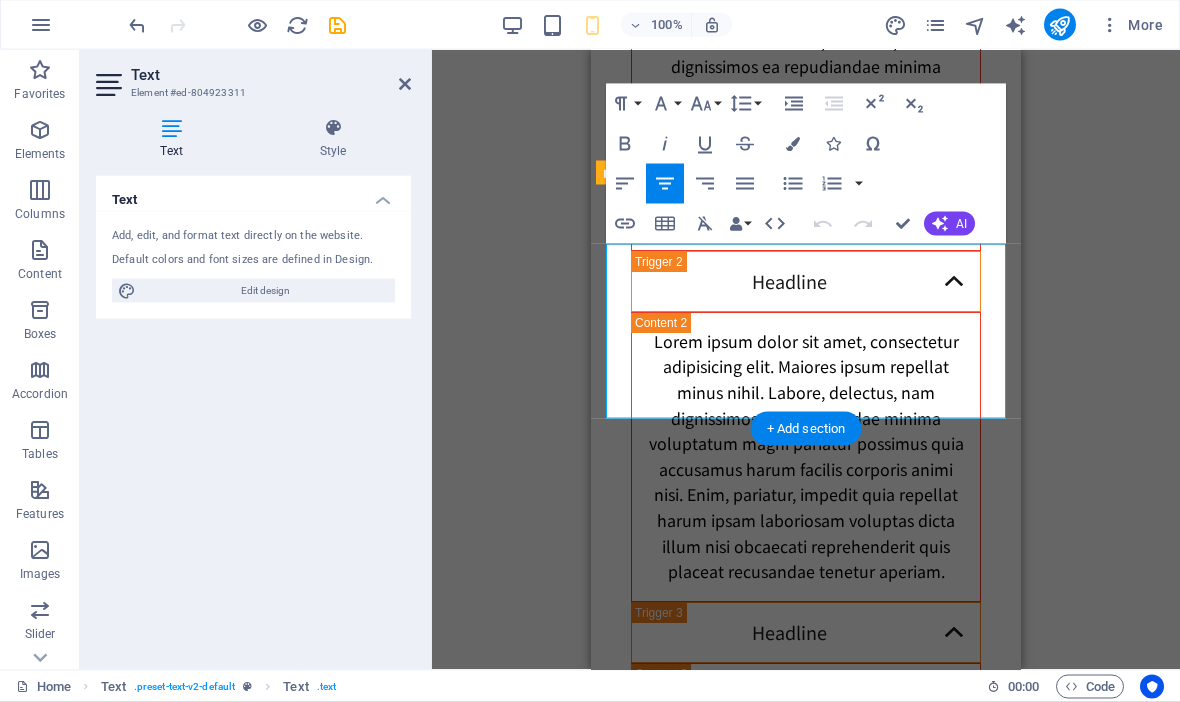 click on "Ordinary people, (just like you) join us every single day ( currently at a rate of 1000-1500 per day )  and change their lives by gaining financial security.  This is one of our team members explaining WHY she joined in 2023:-" at bounding box center (806, 1496) 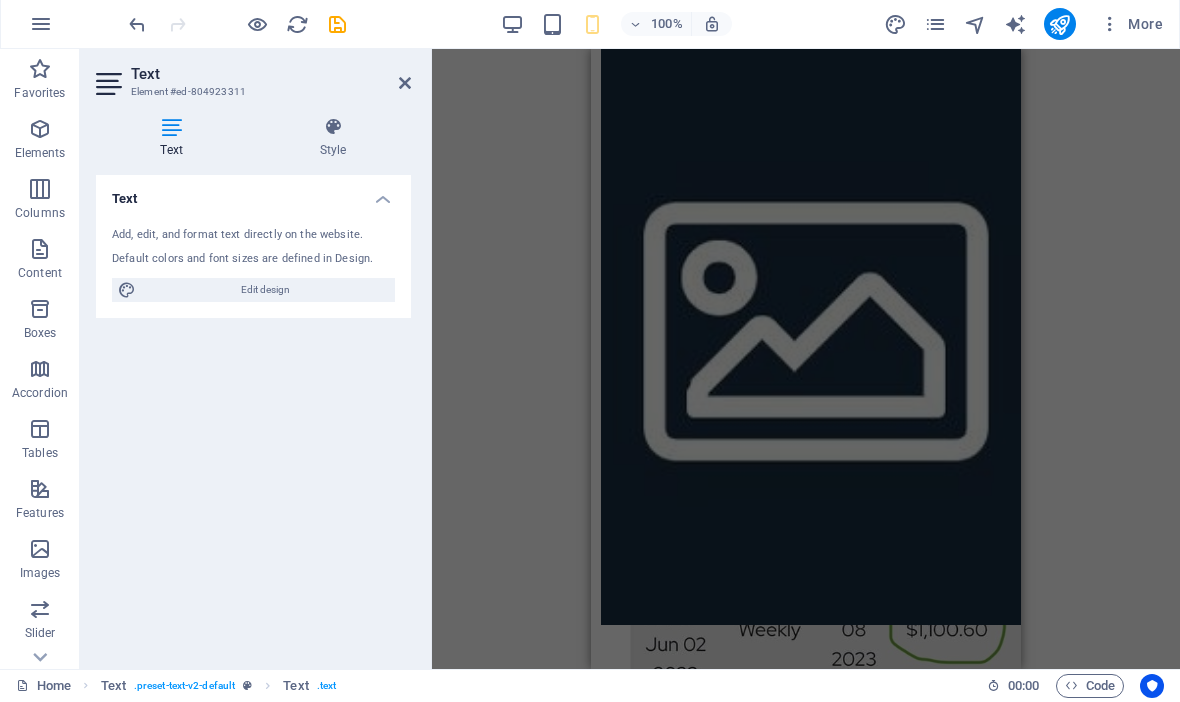 scroll, scrollTop: 3467, scrollLeft: 0, axis: vertical 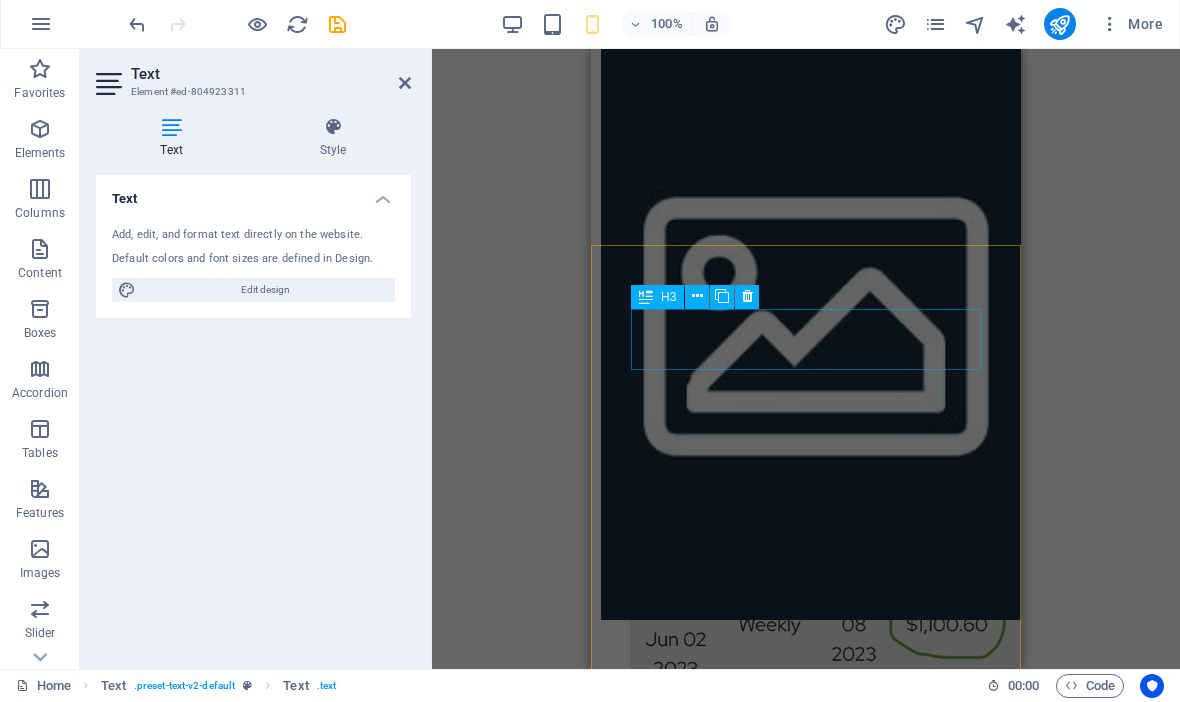 click on "Video 2" at bounding box center [806, 1504] 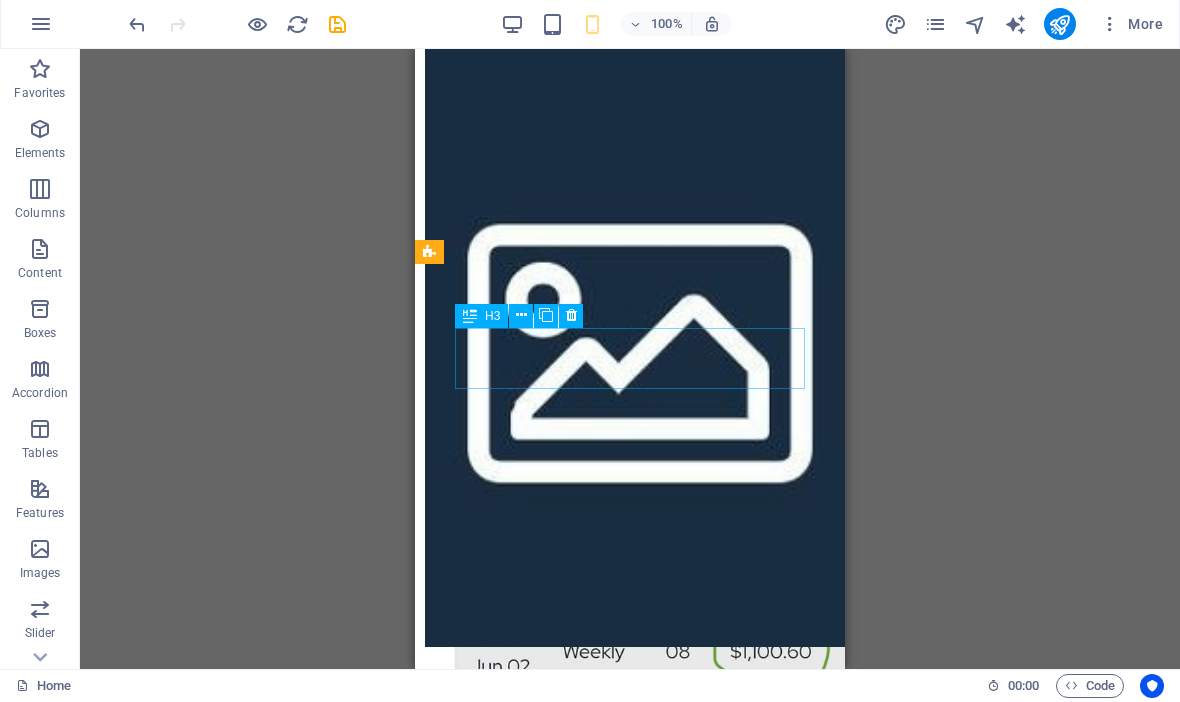 scroll, scrollTop: 3432, scrollLeft: 0, axis: vertical 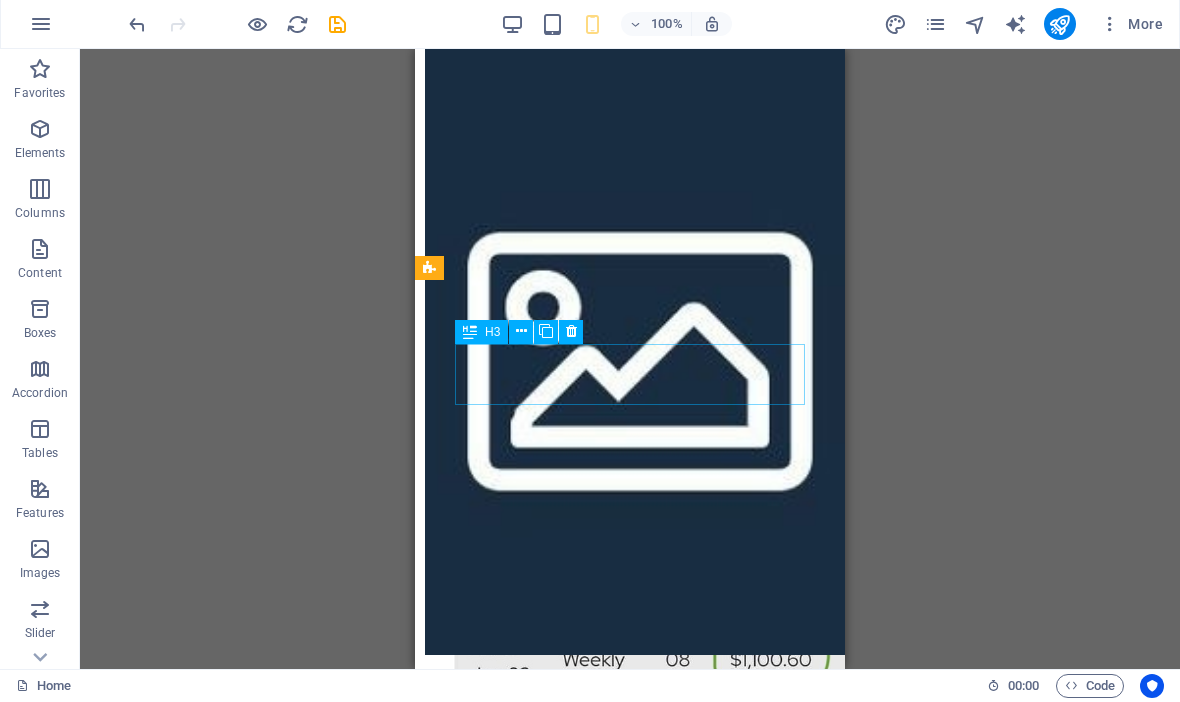 click on "Video 2" at bounding box center [630, 1539] 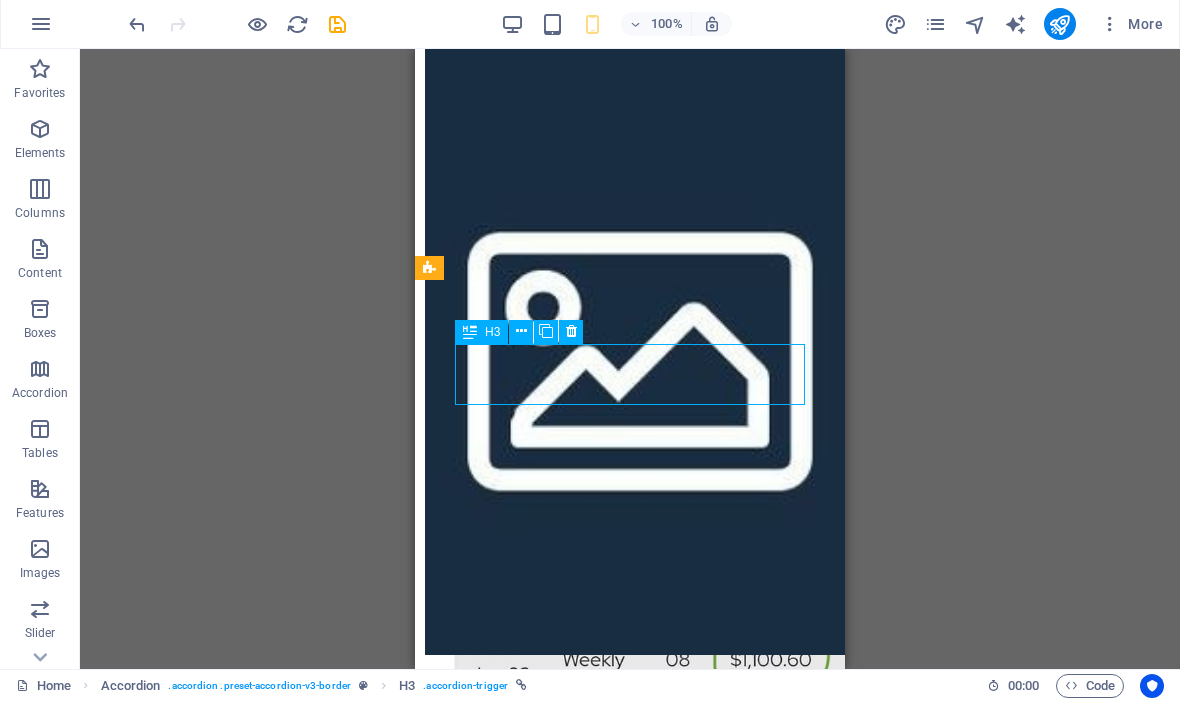 click on "Video 2" at bounding box center [630, 1539] 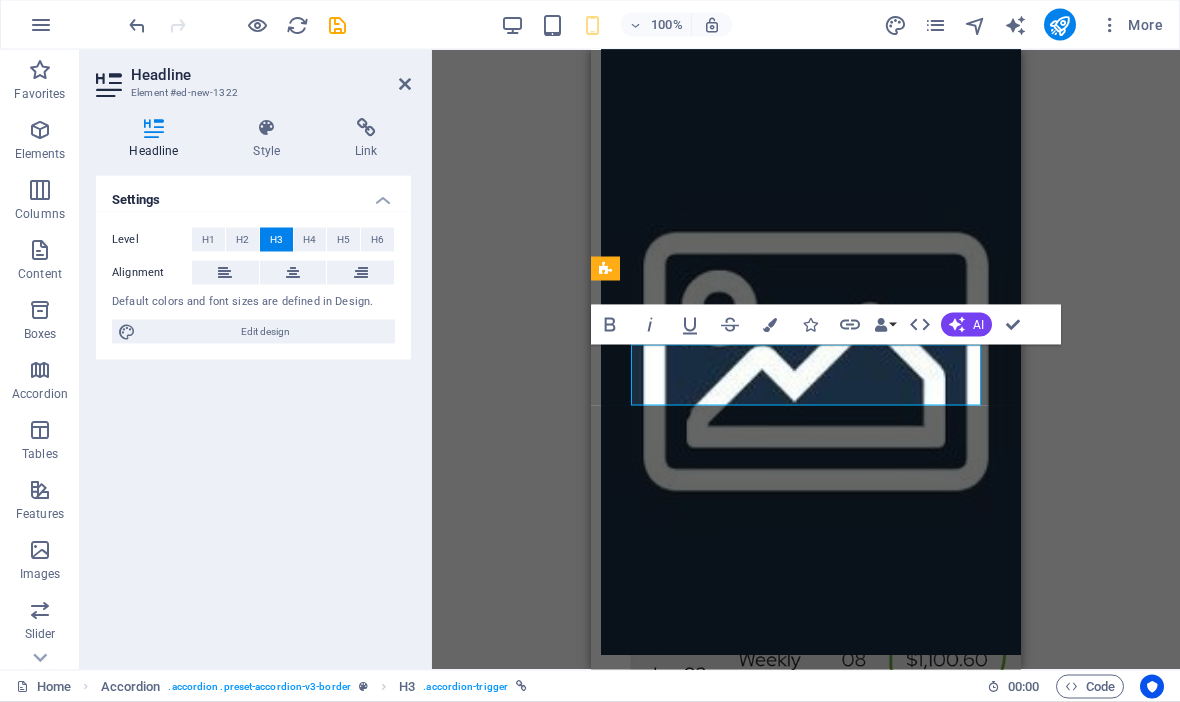 click on "Video 2" at bounding box center (806, 1539) 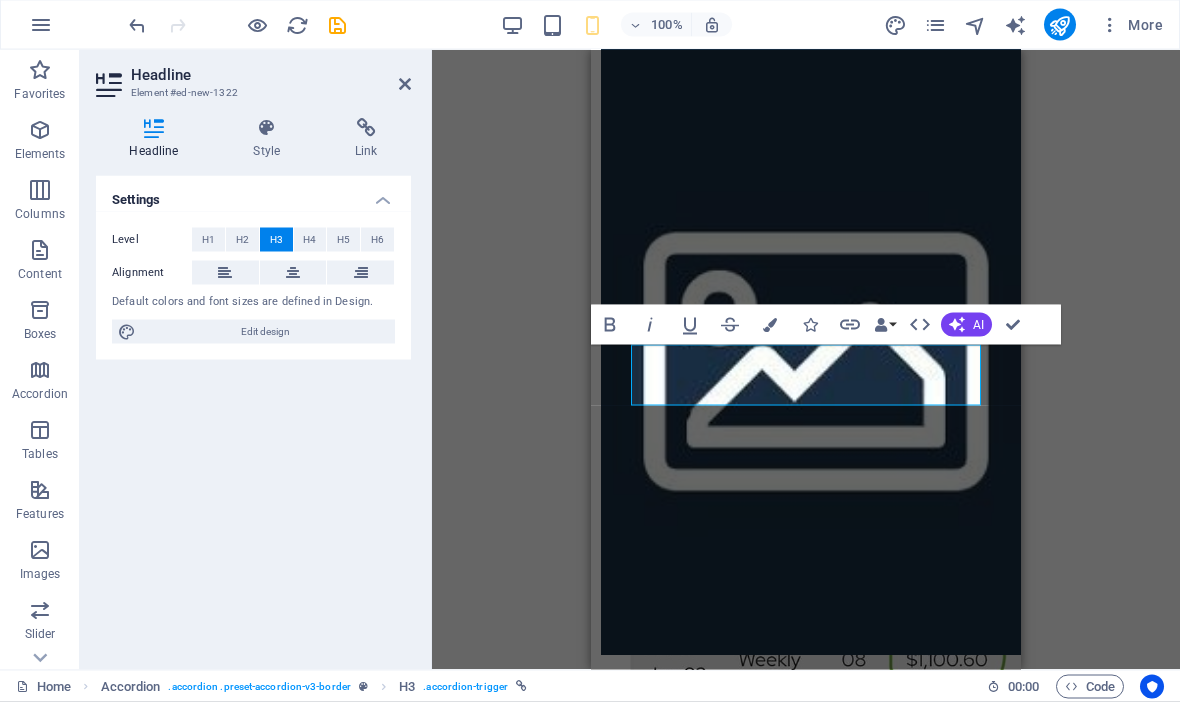 click on "H2   Container   Spacer   Content Marquee   Container   Floating Image   Image   Floating Image   Container   Preset   H2   Preset   Preset   Container   Container   Preset   Text   H2   Spacer   Text   Video   Accordion   H3   Text   Accordion   Container   Video   Text Bold Italic Underline Strikethrough Colors Icons Link Data Bindings Company First name Last name Street ZIP code City Email Phone Mobile Fax Custom field 1 Custom field 2 Custom field 3 Custom field 4 Custom field 5 Custom field 6 HTML AI Improve Make shorter Make longer Fix spelling & grammar Translate to English Generate text Confirm (⌘+⏎)" at bounding box center (806, 360) 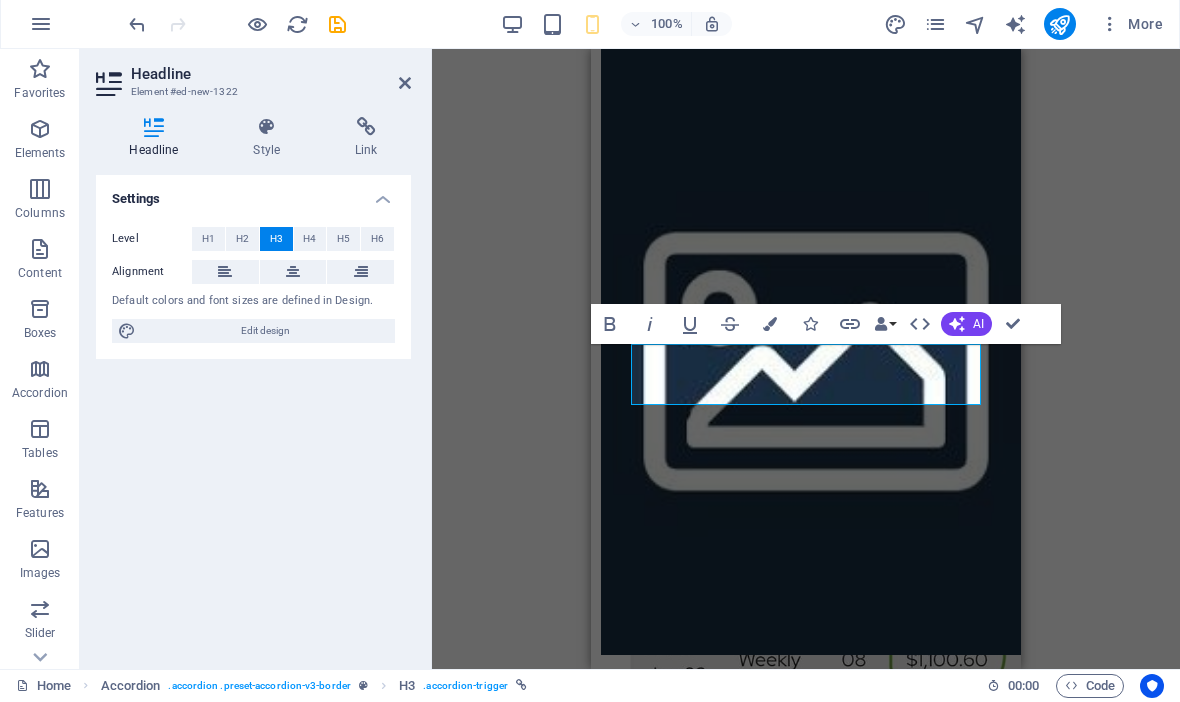 click on "Lorem ipsum dolor sit amet, consectetur adipisicing elit. Maiores ipsum repellat minus nihil. Labore, delectus, nam dignissimos ea repudiandae minima voluptatum magni pariatur possimus quia accusamus harum facilis corporis animi nisi. Enim, pariatur, impedit quia repellat harum ipsam laboriosam voluptas dicta illum nisi obcaecati reprehenderit quis placeat recusandae tenetur aperiam." at bounding box center [806, 1715] 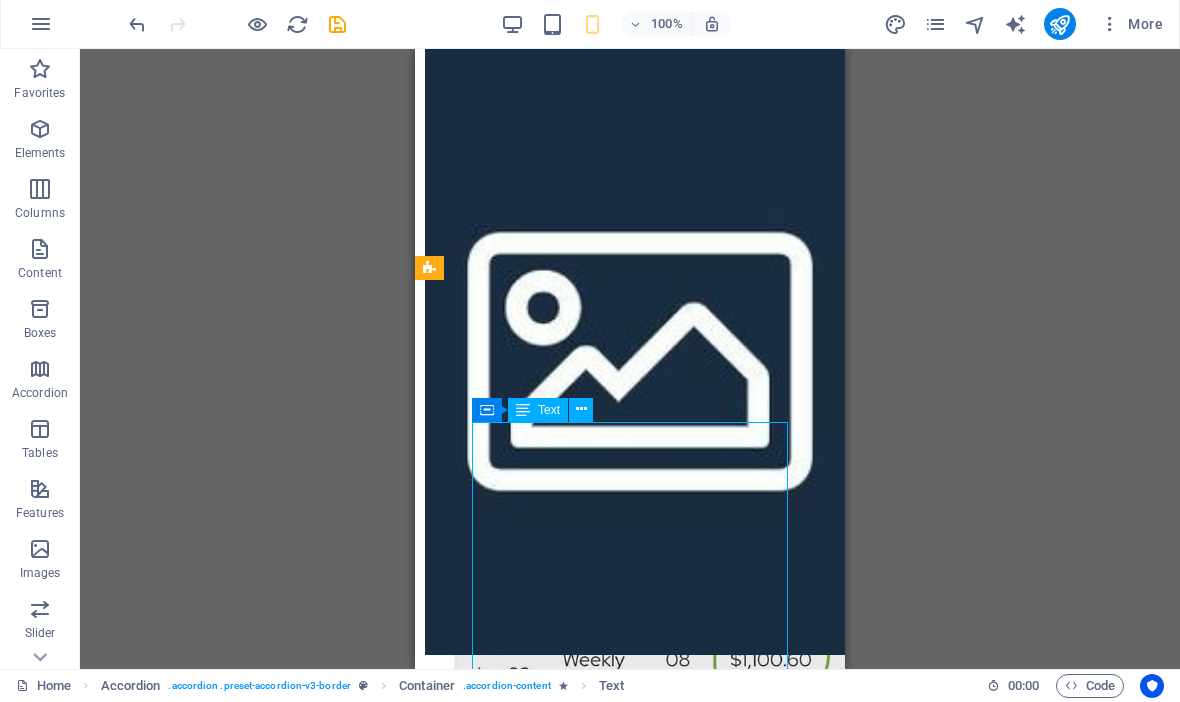 click on "Lorem ipsum dolor sit amet, consectetur adipisicing elit. Maiores ipsum repellat minus nihil. Labore, delectus, nam dignissimos ea repudiandae minima voluptatum magni pariatur possimus quia accusamus harum facilis corporis animi nisi. Enim, pariatur, impedit quia repellat harum ipsam laboriosam voluptas dicta illum nisi obcaecati reprehenderit quis placeat recusandae tenetur aperiam." at bounding box center [630, 1715] 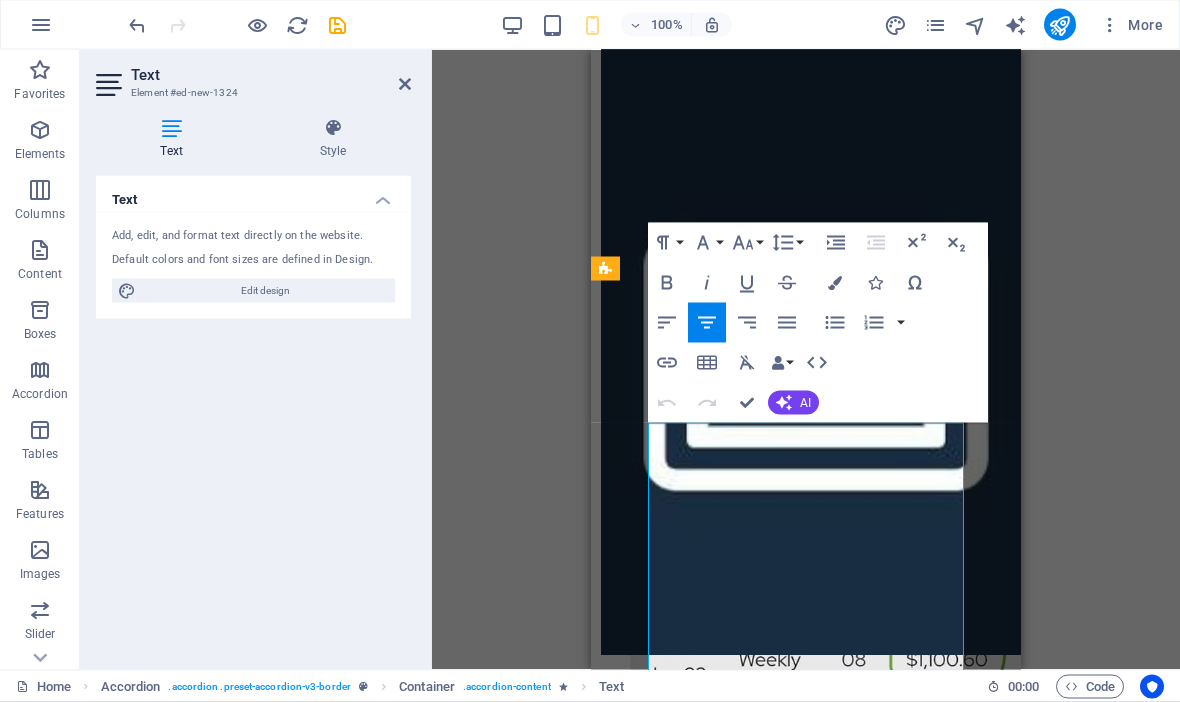 click on "Lorem ipsum dolor sit amet, consectetur adipisicing elit. Maiores ipsum repellat minus nihil. Labore, delectus, nam dignissimos ea repudiandae minima voluptatum magni pariatur possimus quia accusamus harum facilis corporis animi nisi. Enim, pariatur, impedit quia repellat harum ipsam laboriosam voluptas dicta illum nisi obcaecati reprehenderit quis placeat recusandae tenetur aperiam." at bounding box center (806, 1715) 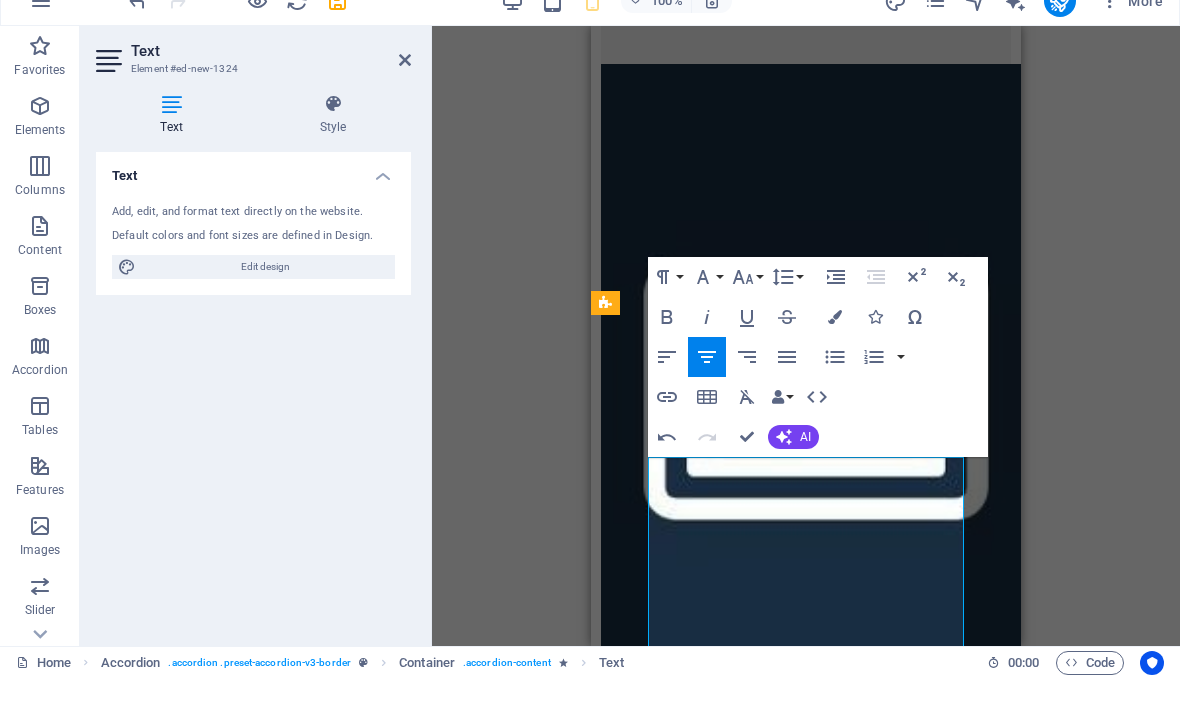 scroll, scrollTop: 3373, scrollLeft: 0, axis: vertical 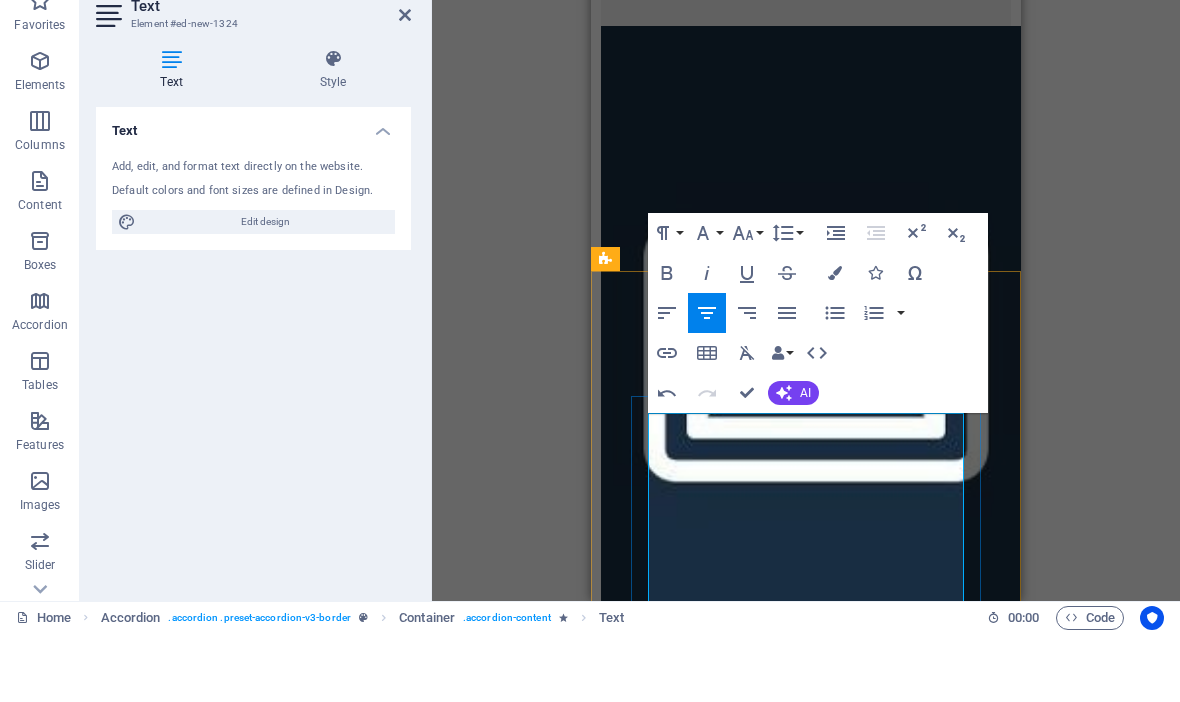 type 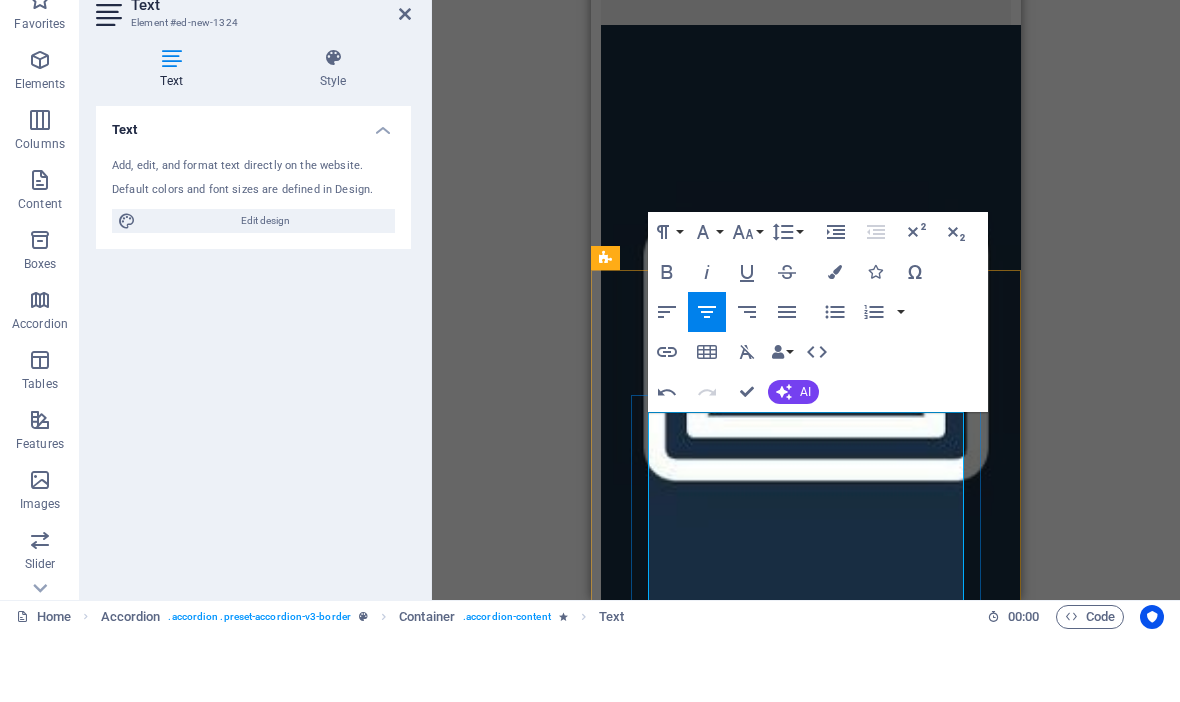 scroll, scrollTop: 1, scrollLeft: 0, axis: vertical 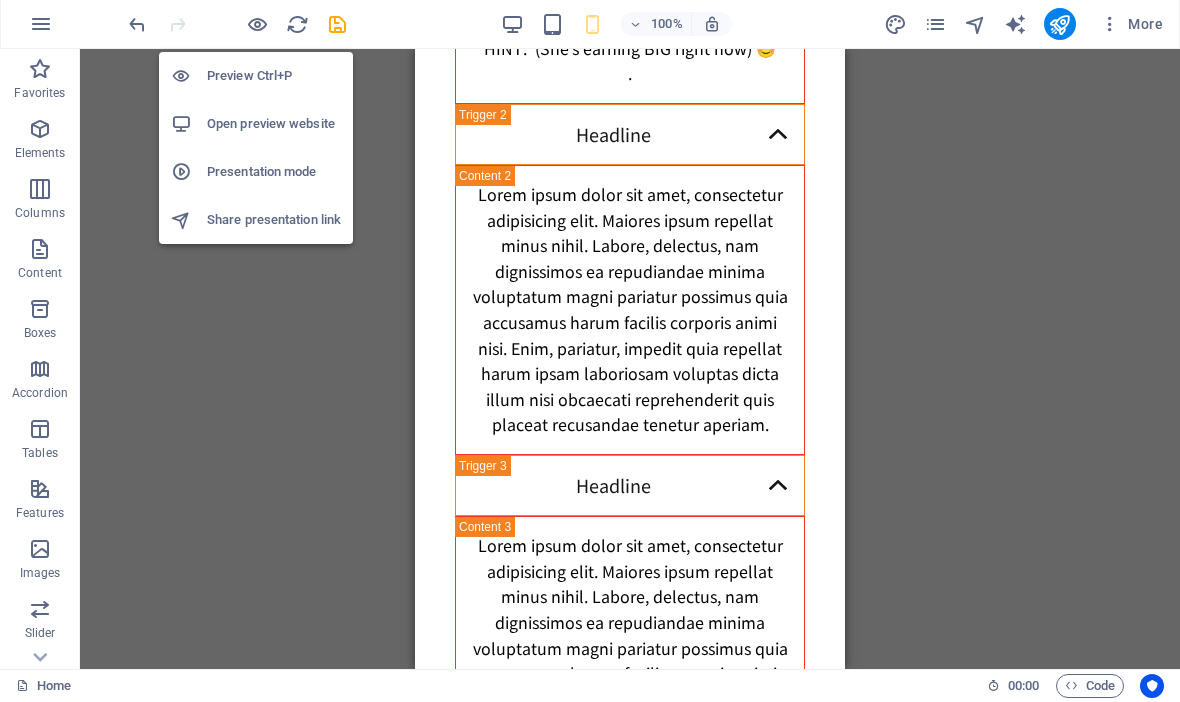 type 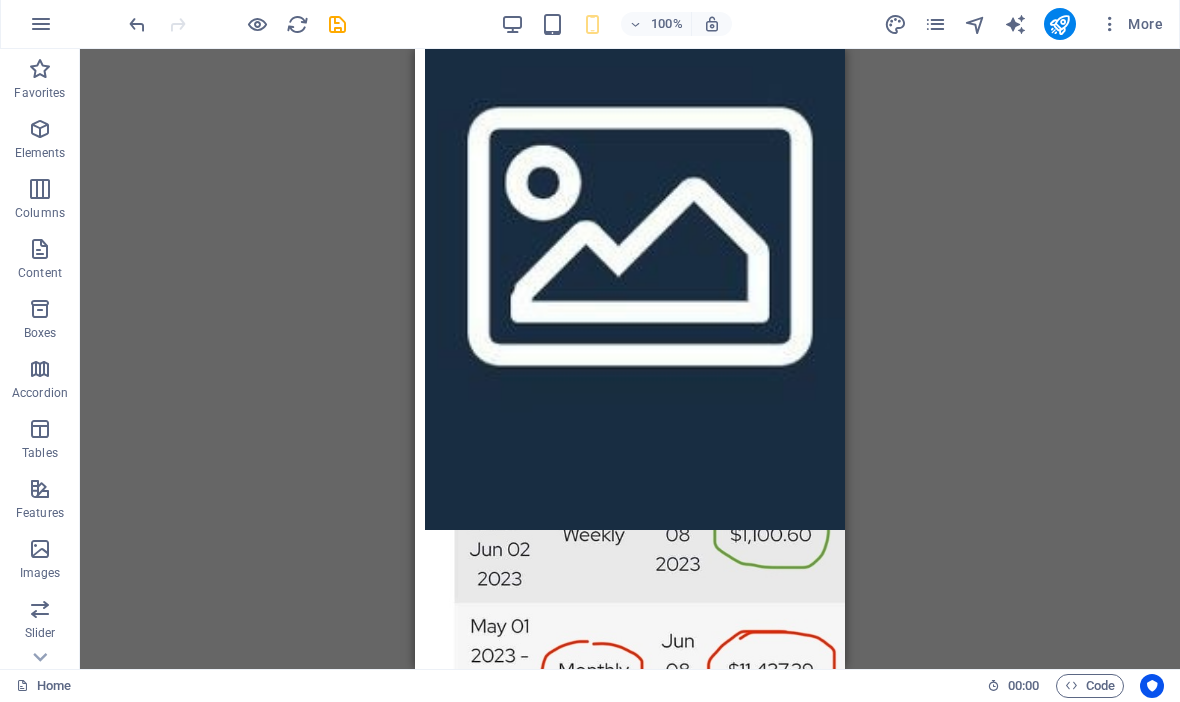 scroll, scrollTop: 3555, scrollLeft: 0, axis: vertical 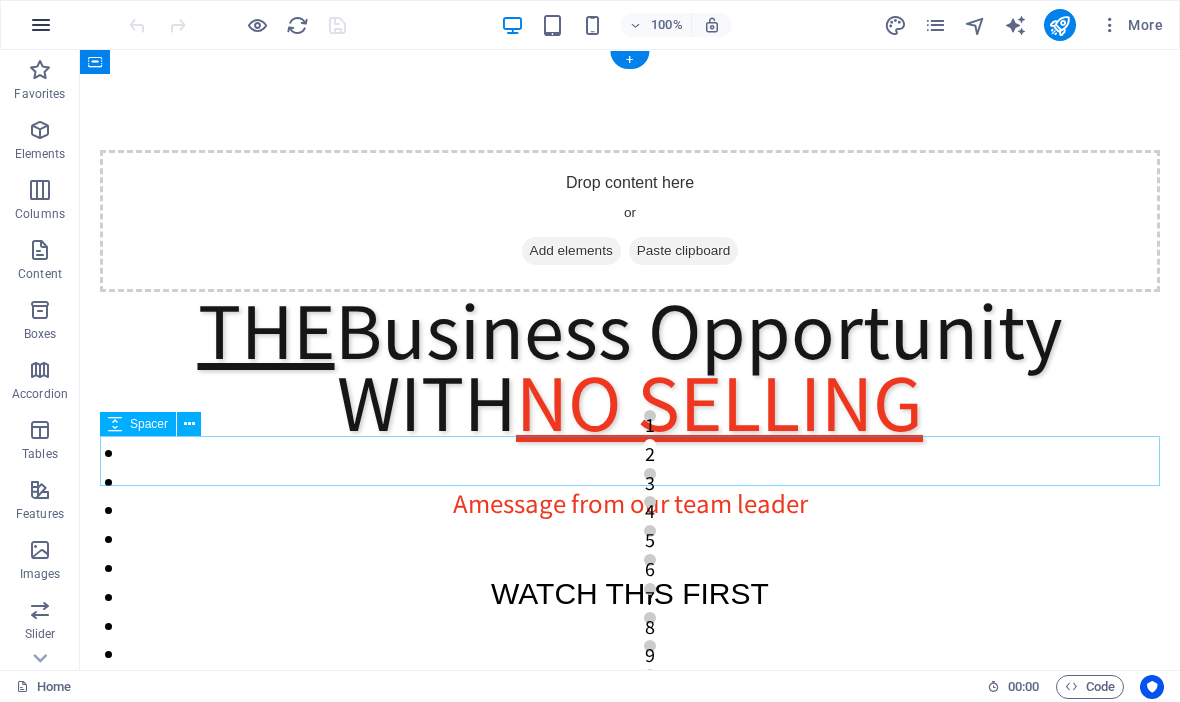 click at bounding box center [41, 25] 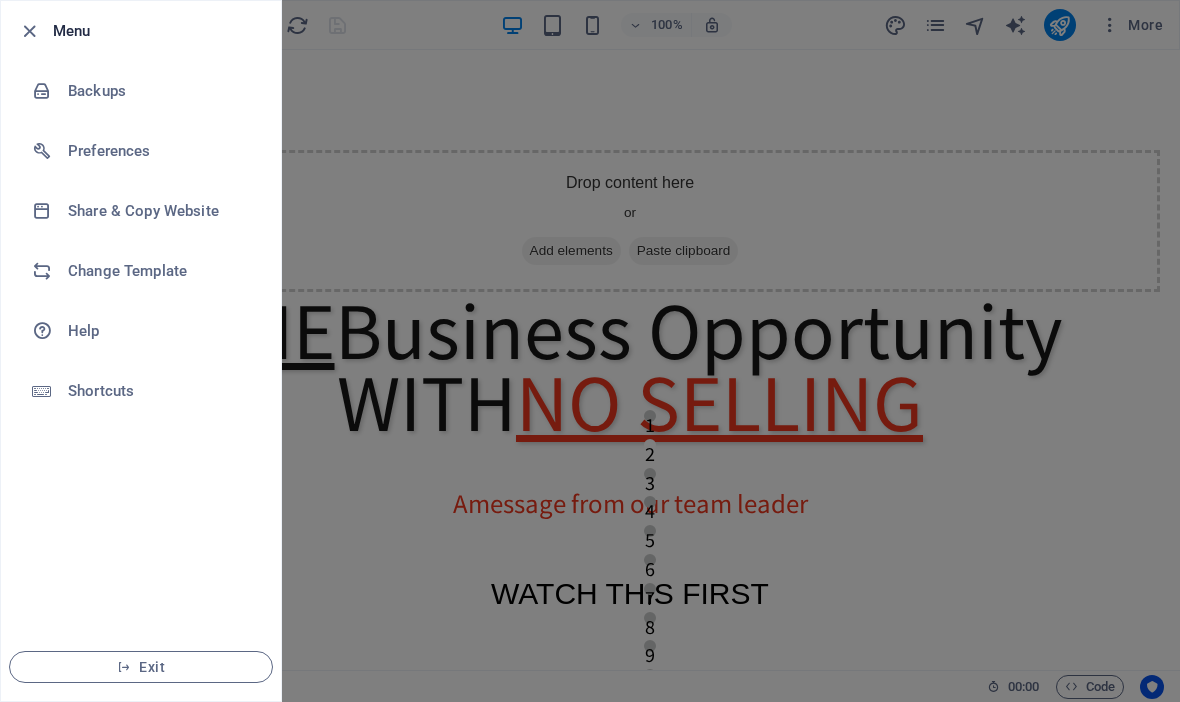 click on "Menu" at bounding box center (159, 31) 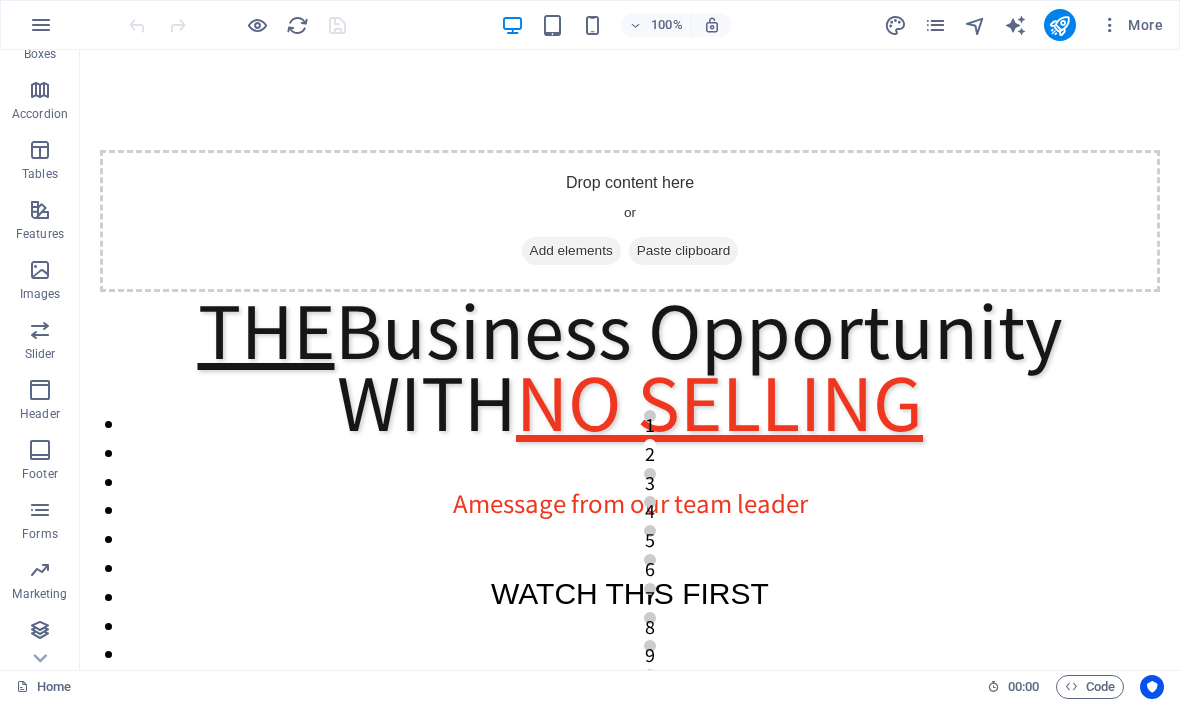 scroll, scrollTop: 280, scrollLeft: 0, axis: vertical 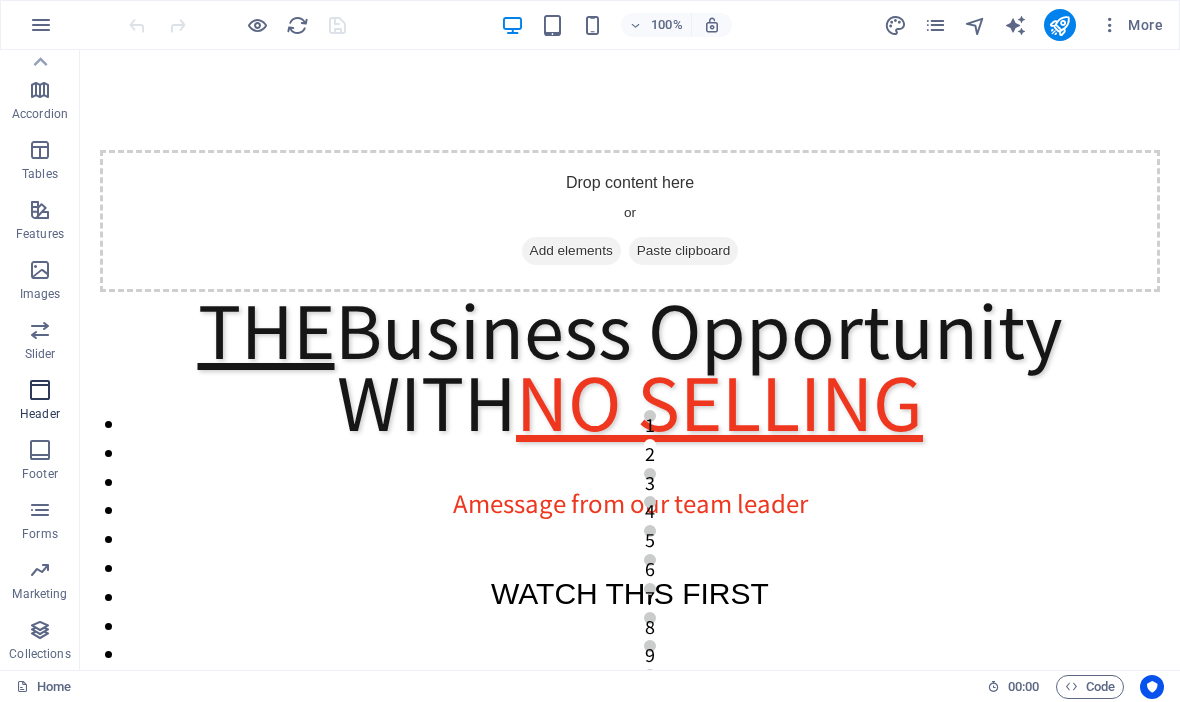 click at bounding box center (40, 390) 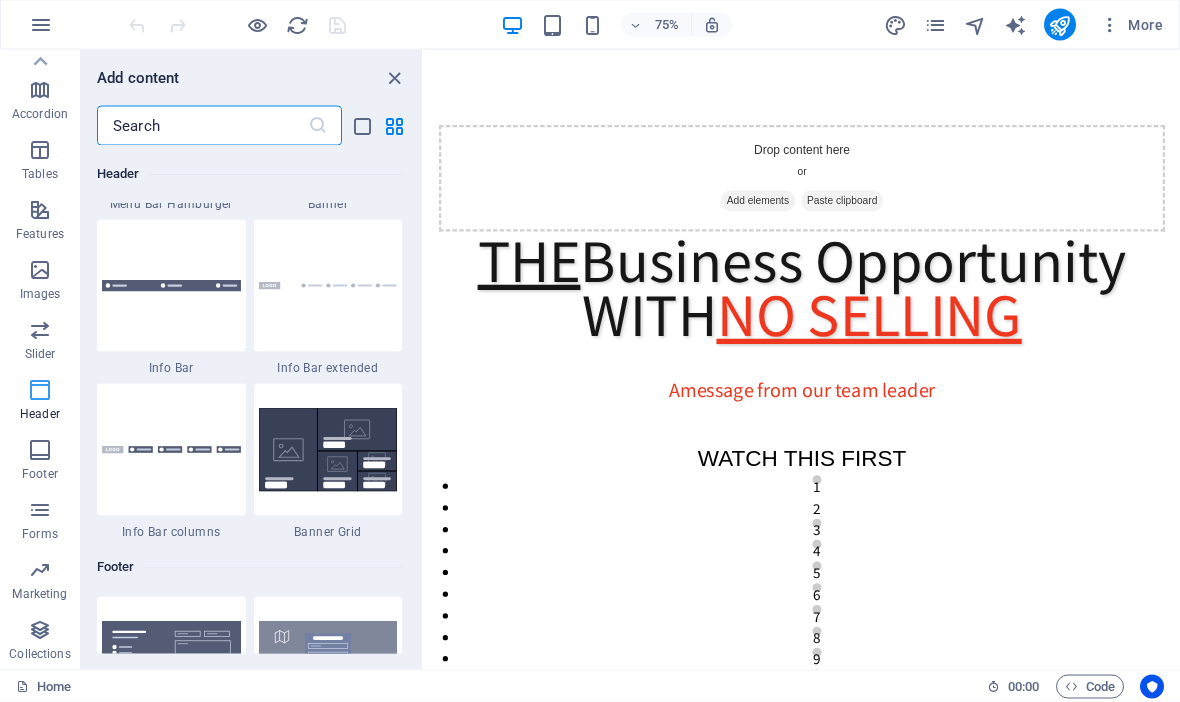 scroll, scrollTop: 12846, scrollLeft: 0, axis: vertical 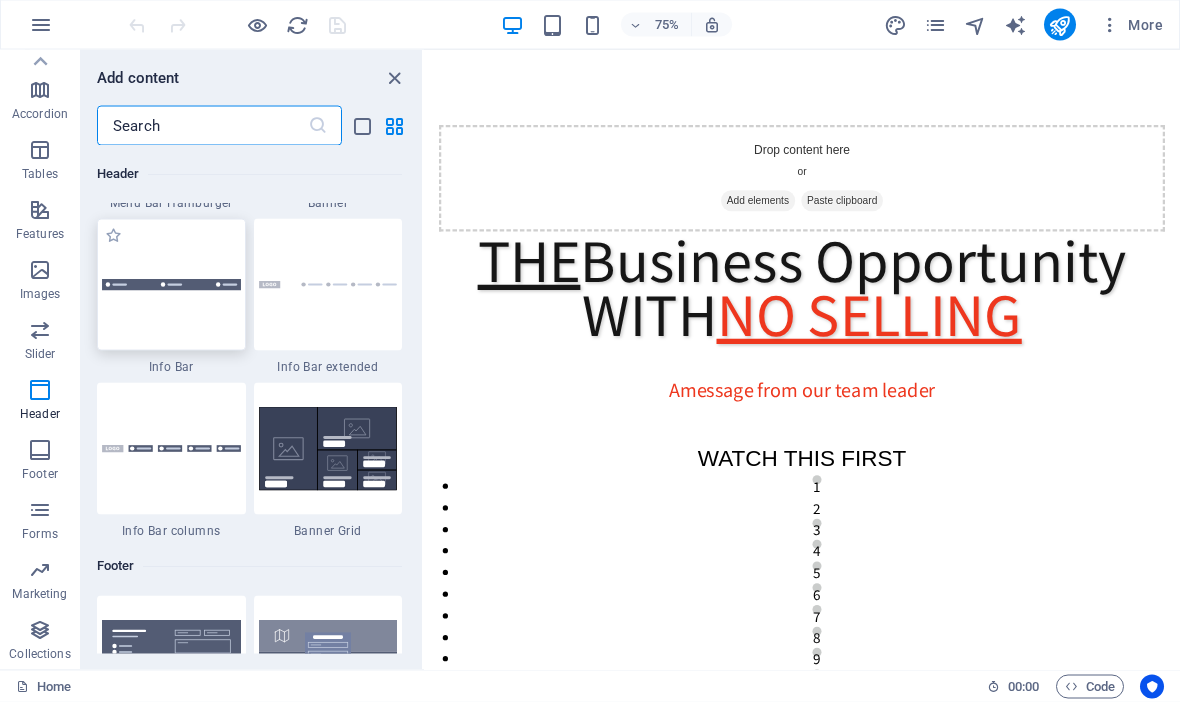 click at bounding box center [171, 285] 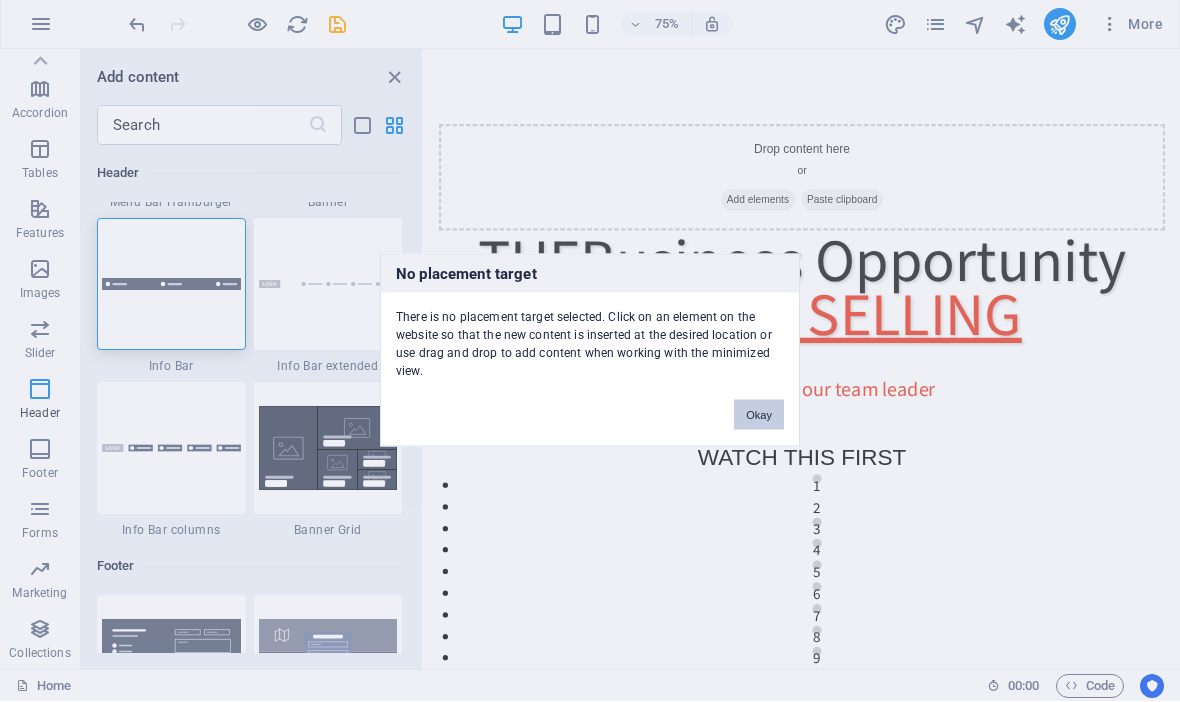 click on "Okay" at bounding box center (759, 416) 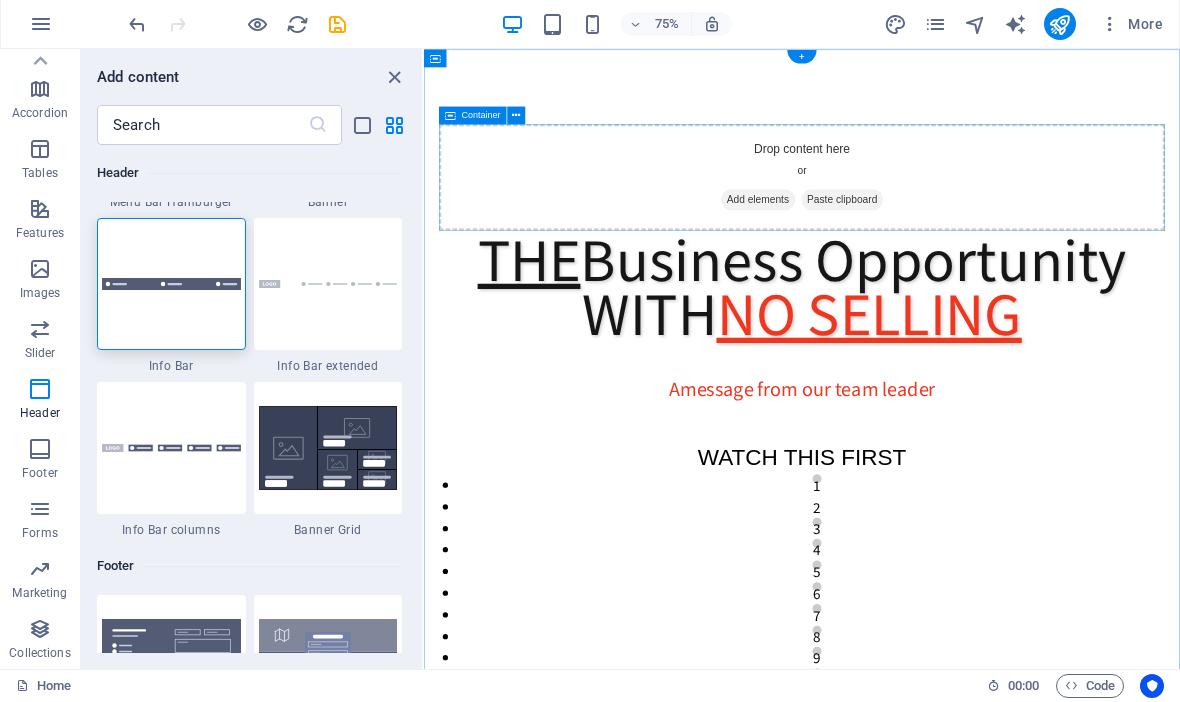 click on "Drop content here or  Add elements  Paste clipboard" at bounding box center (928, 220) 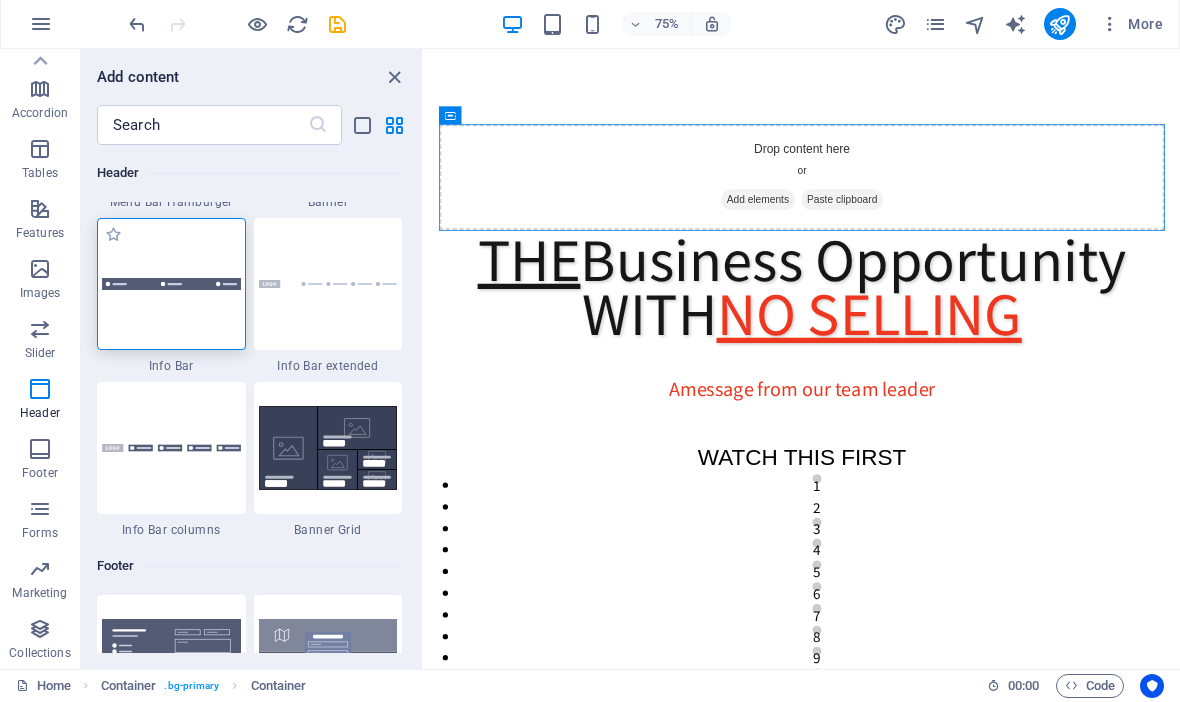 click at bounding box center (171, 285) 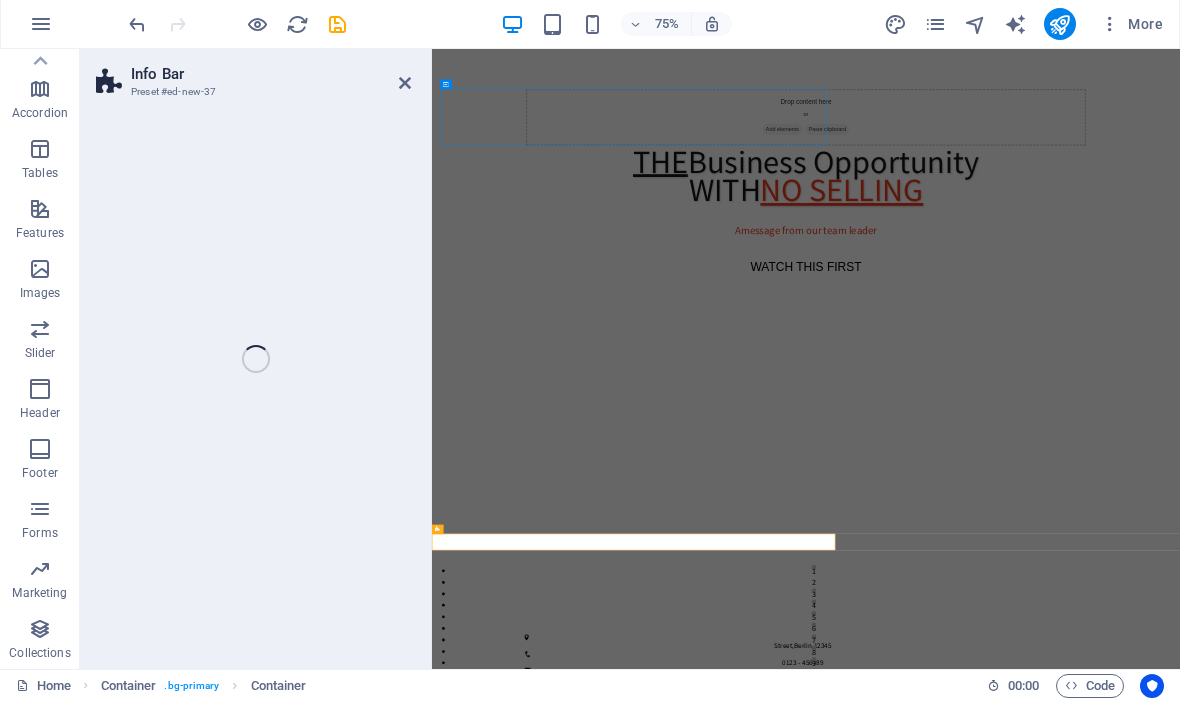 select on "rem" 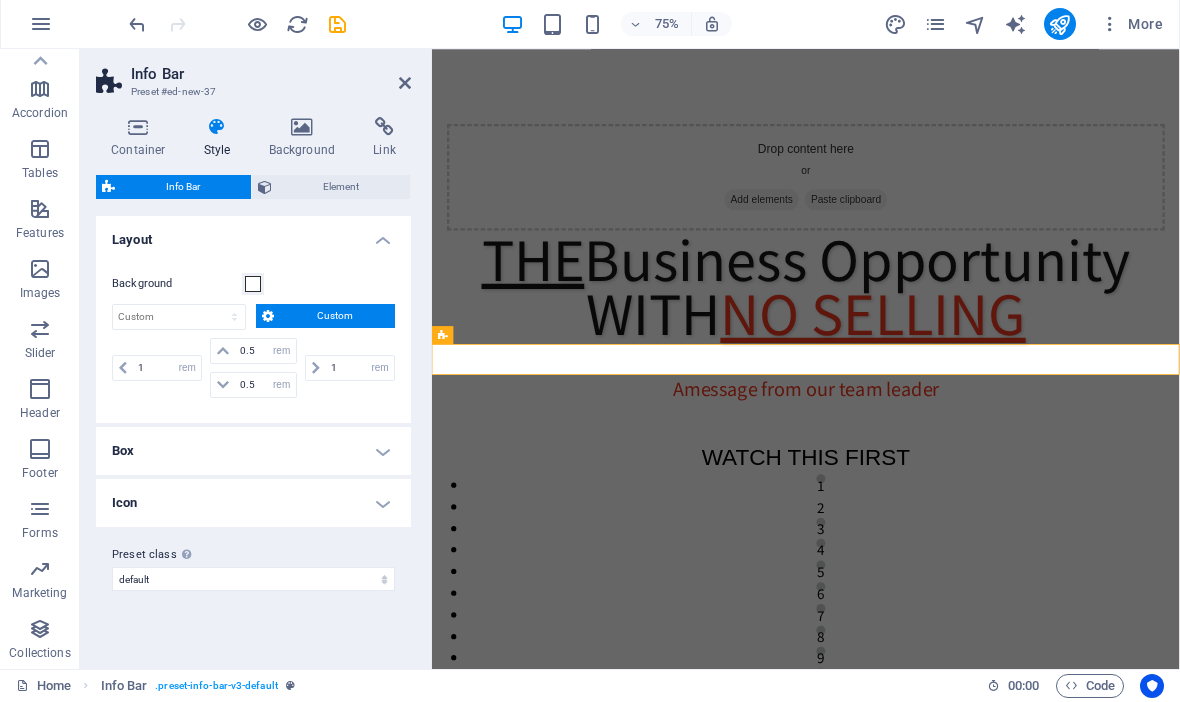 scroll, scrollTop: 812, scrollLeft: 0, axis: vertical 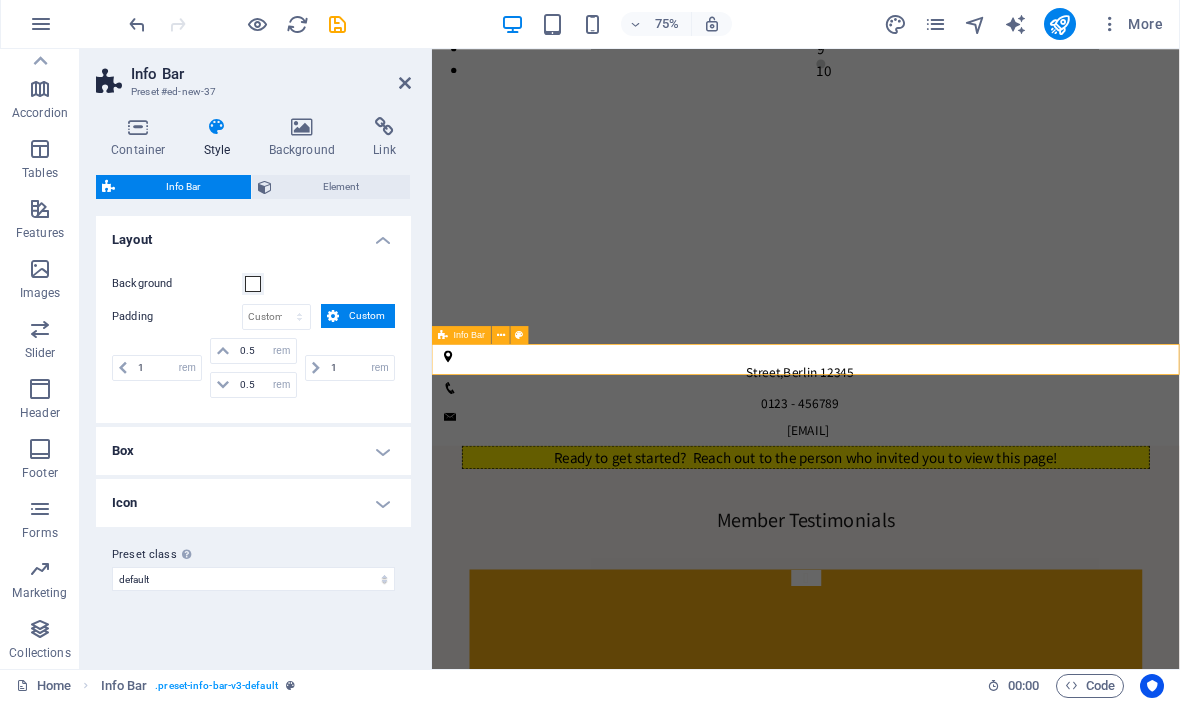 click on "Street , [CITY] [POSTAL_CODE] [PHONE] [EMAIL]" at bounding box center [930, 510] 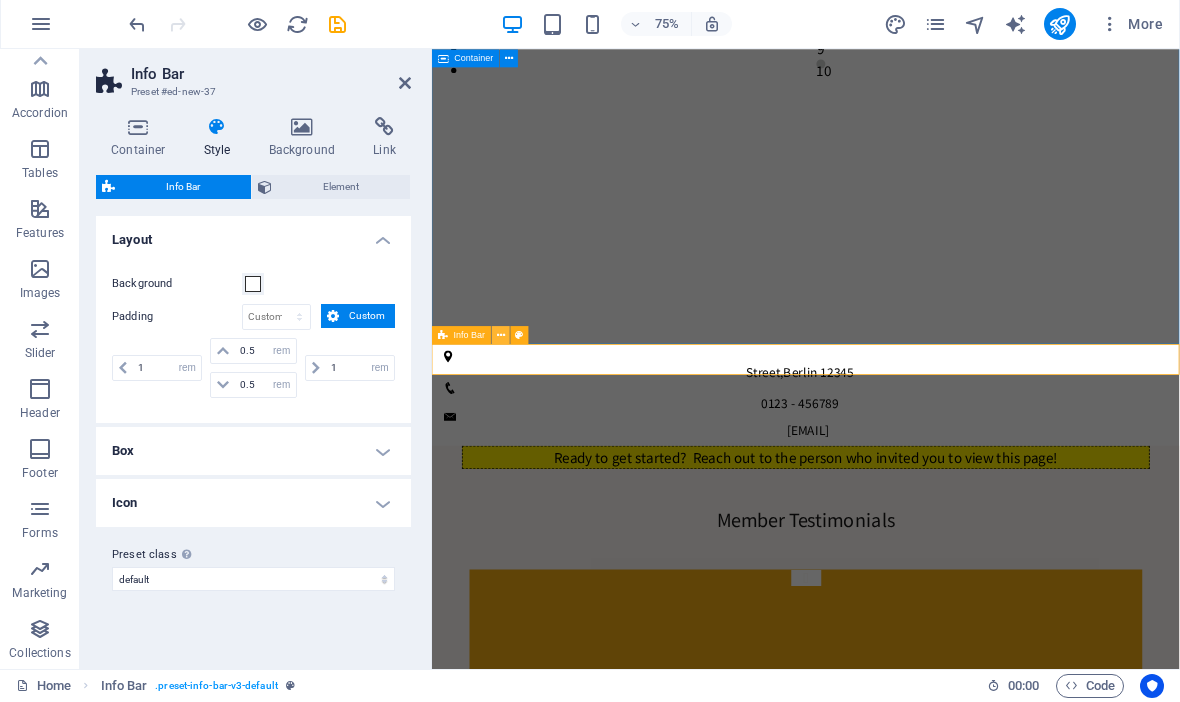 click at bounding box center (501, 336) 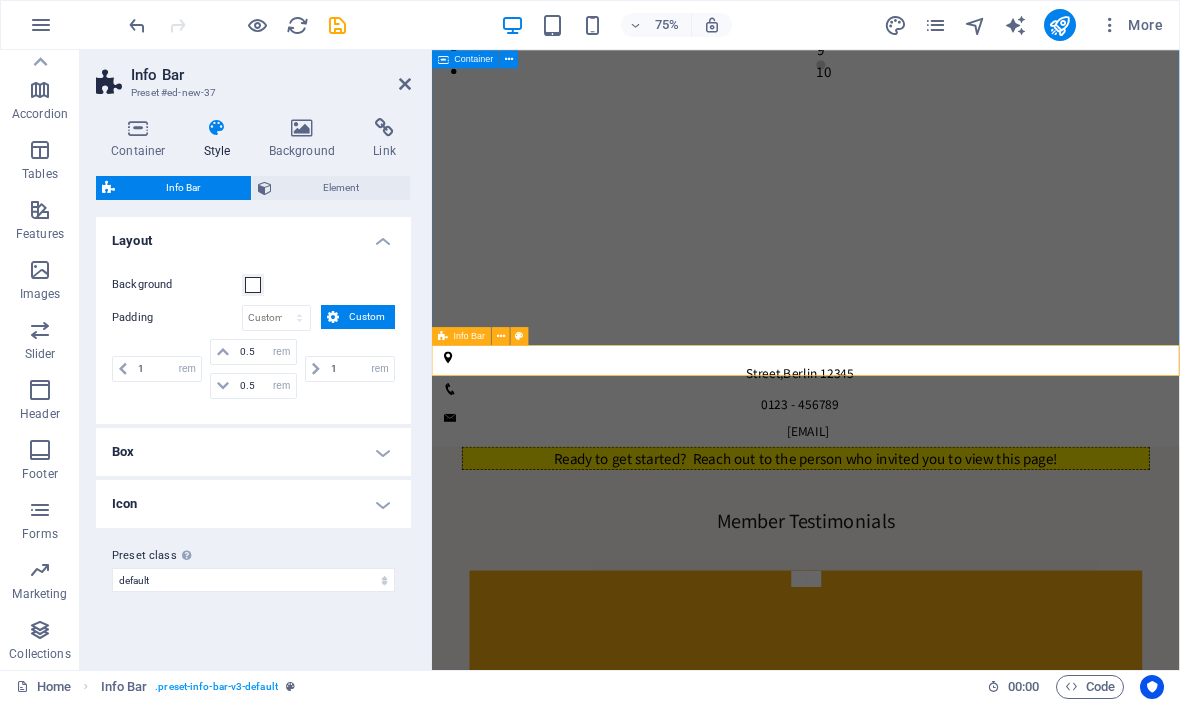 click on "Drop content here or  Add elements  Paste clipboard THE  Business Opportunity WITH  NO SELLING A  message from our team leader WATCH THIS FIRST" at bounding box center [930, -159] 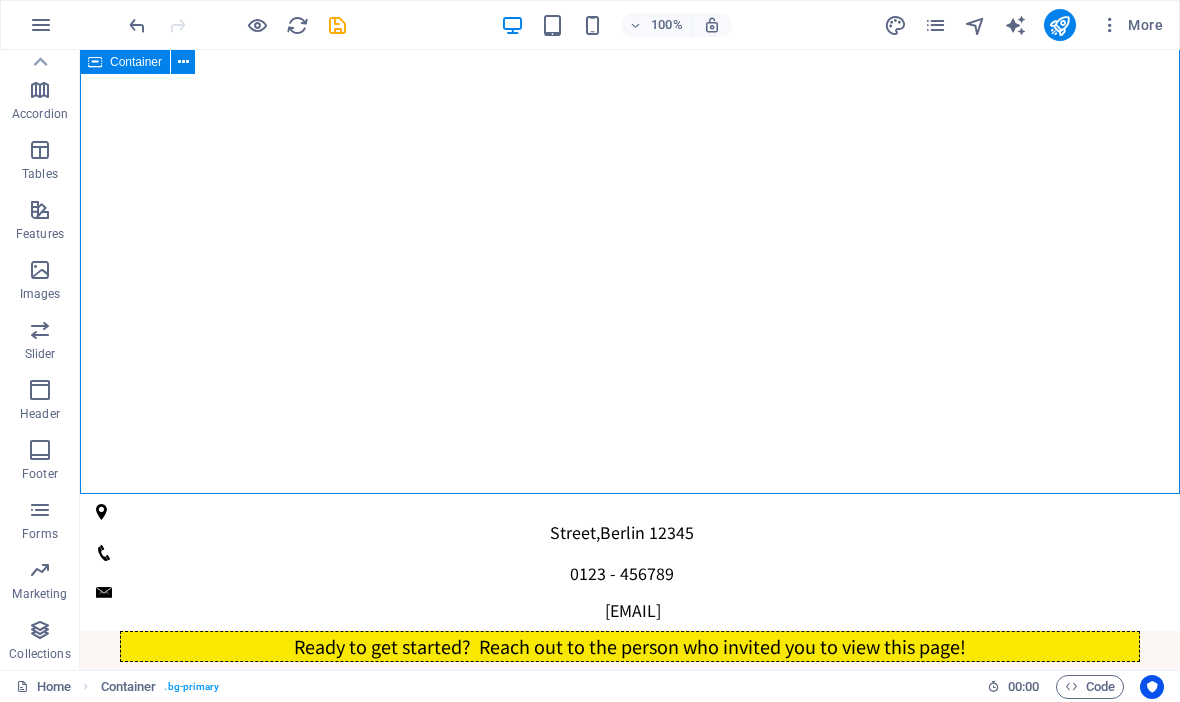 scroll, scrollTop: 819, scrollLeft: 0, axis: vertical 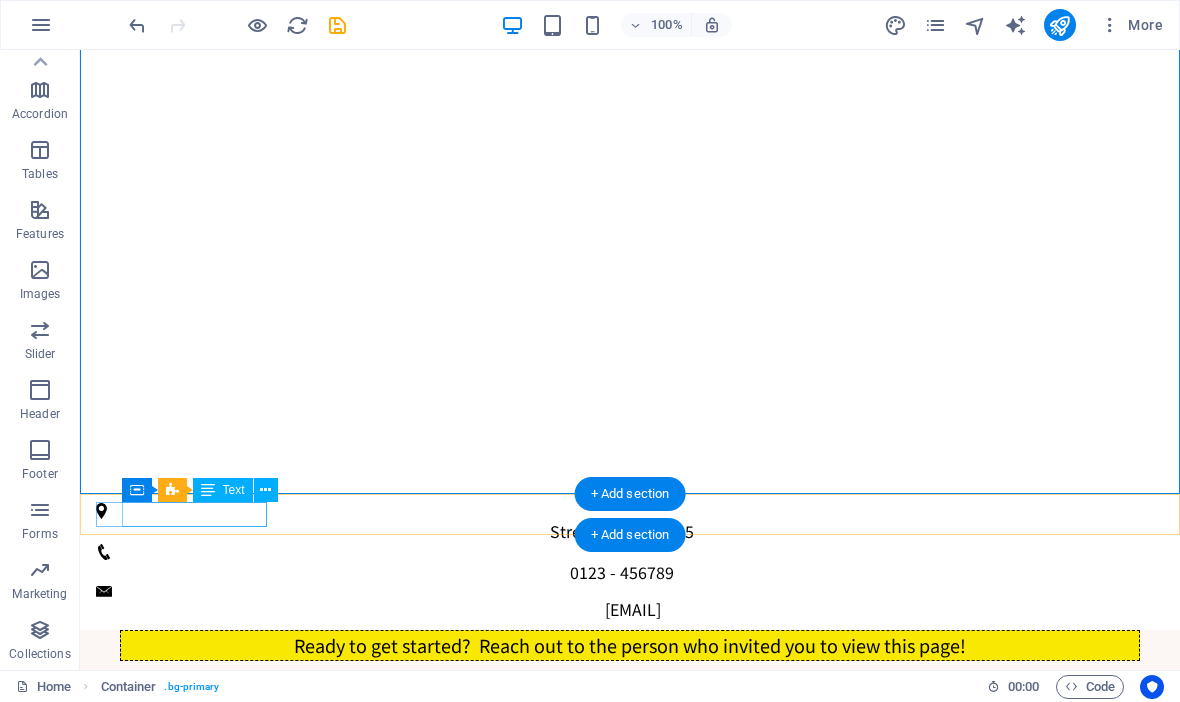 click on "12345" at bounding box center (671, 531) 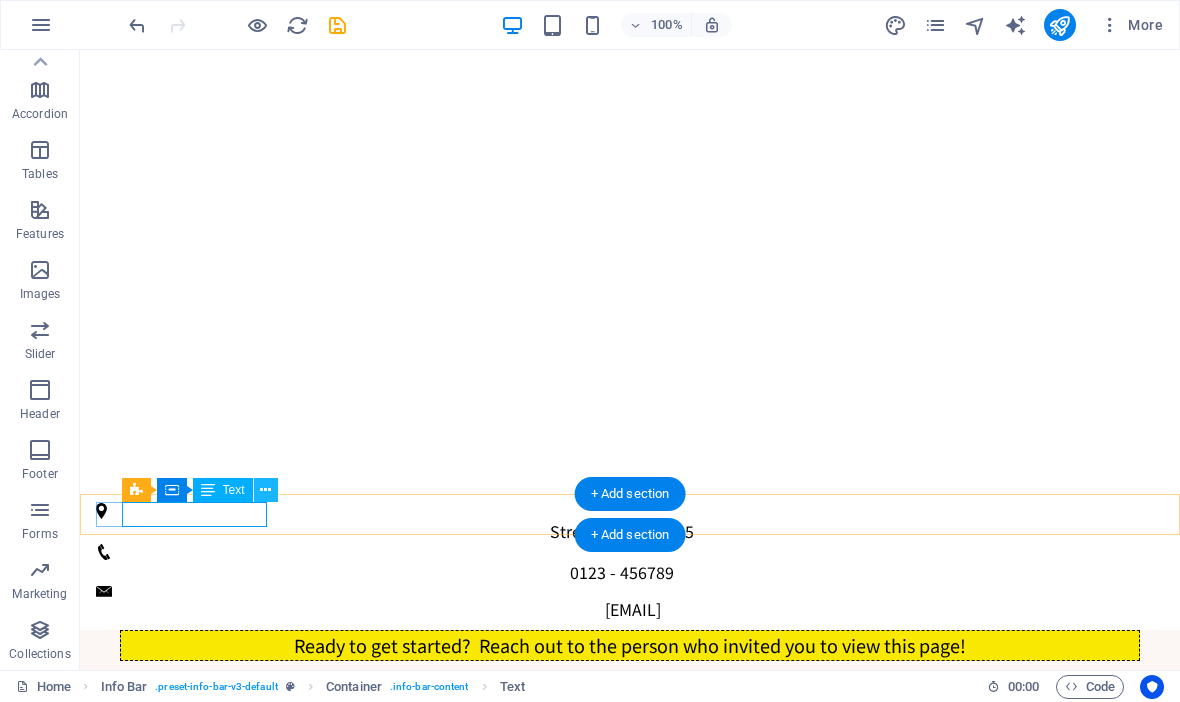click at bounding box center [266, 490] 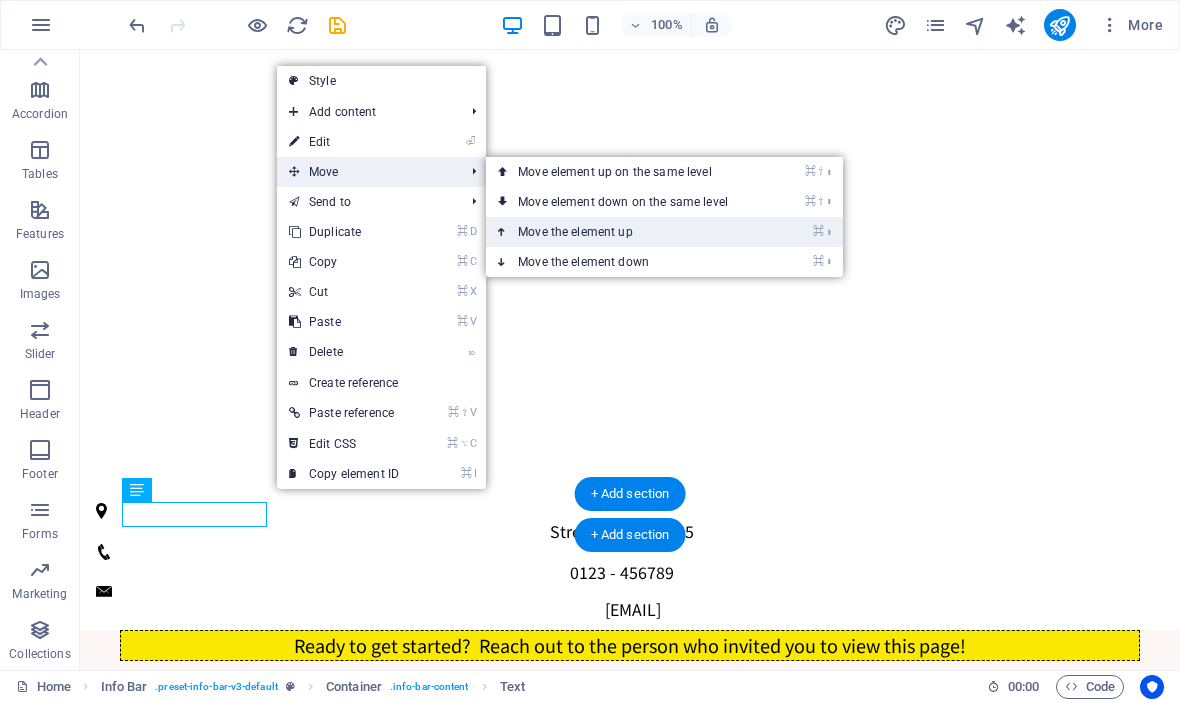 click on "⌘ ⬆  Move the element up" at bounding box center [627, 232] 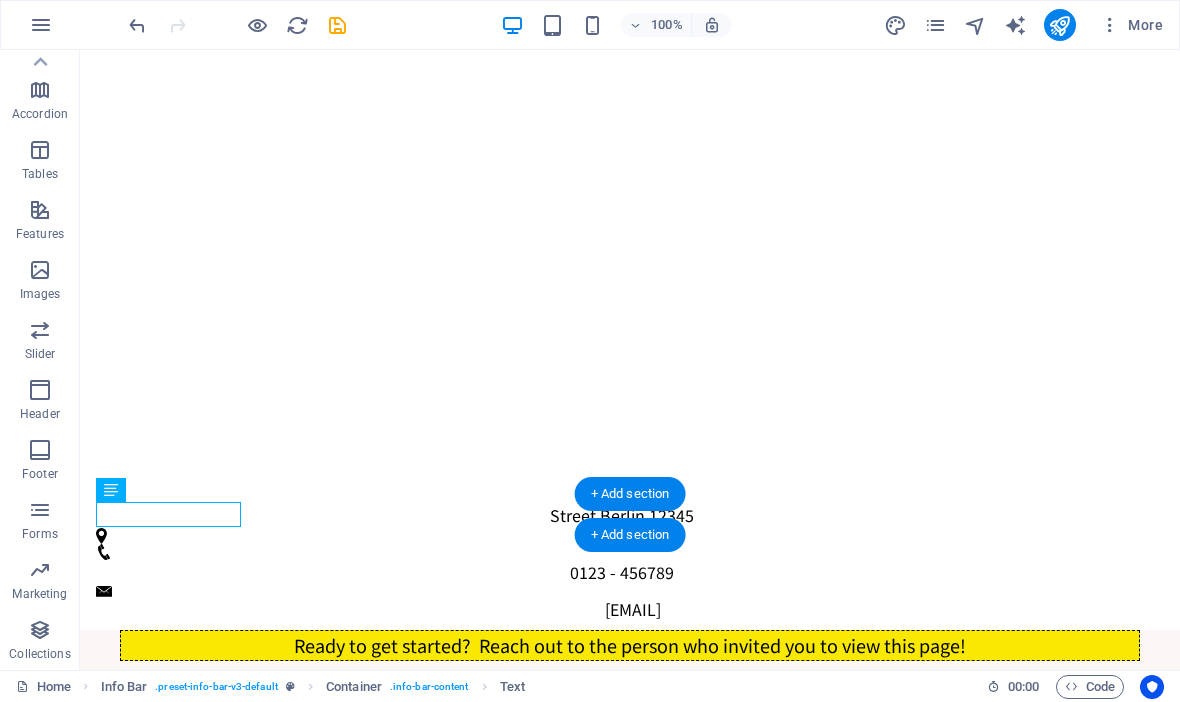 click on "Berlin" at bounding box center (622, 515) 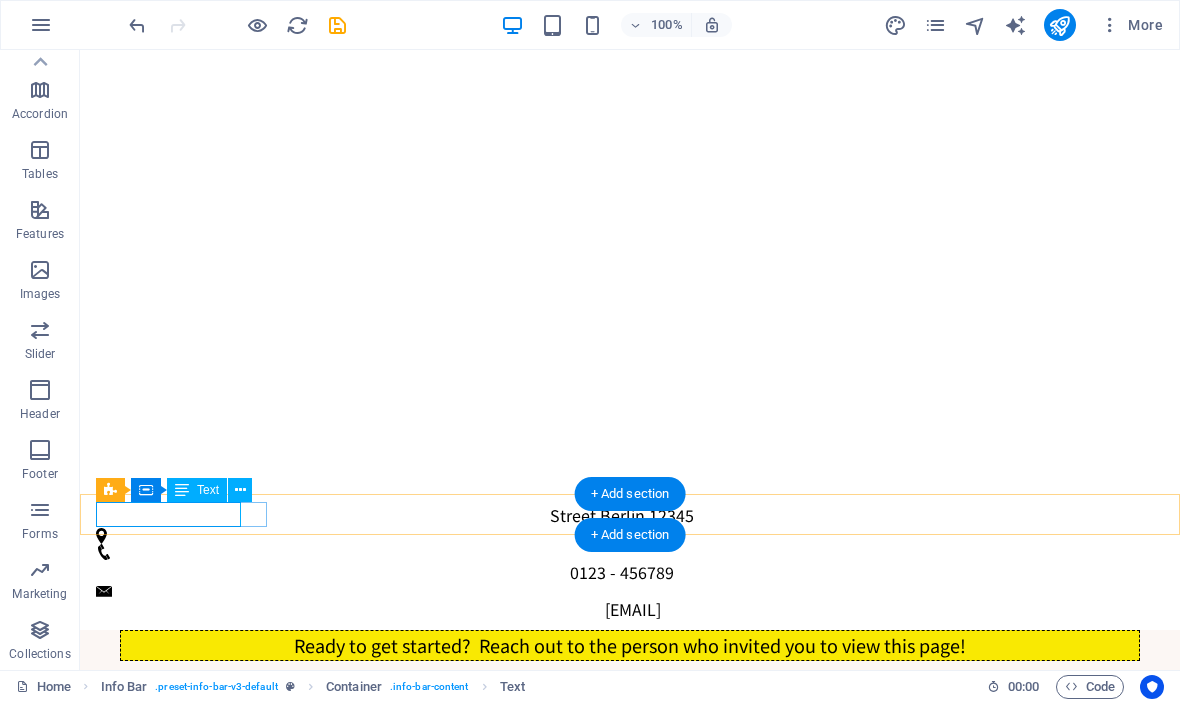 click on "Street ,  Berlin   12345 0123 - 456789 7deefb315d832883a06748cd5a51af@cpanel.local" at bounding box center (630, 562) 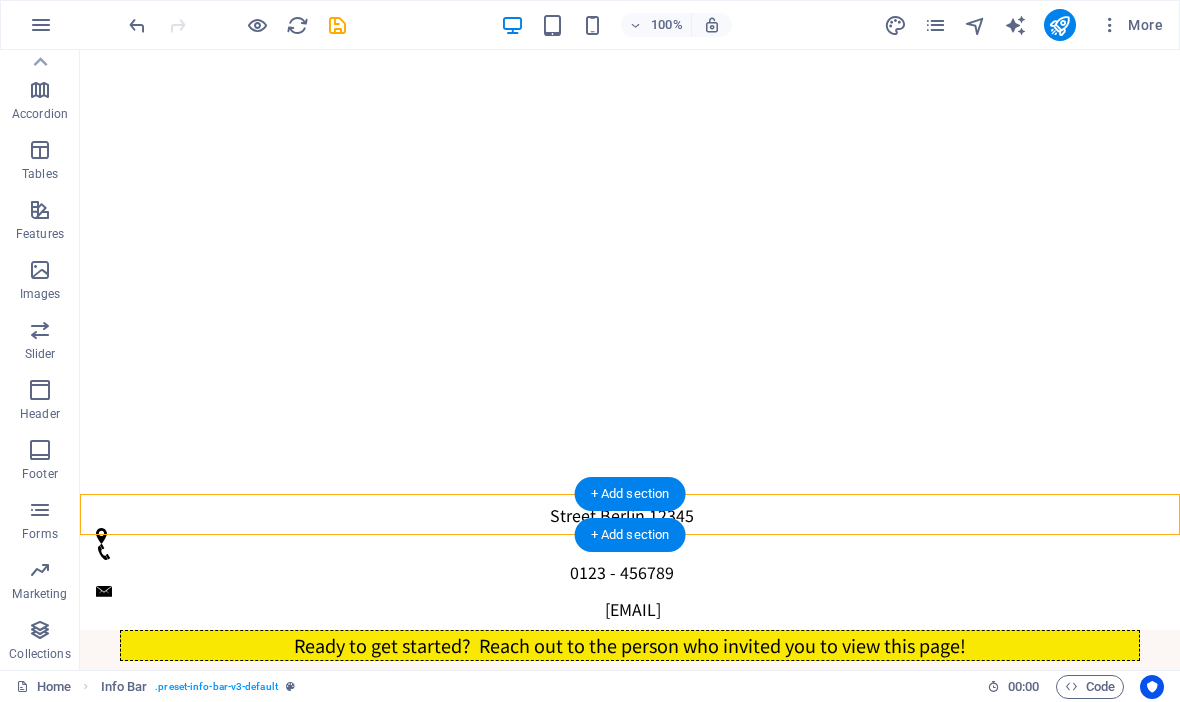 click on "Street ,  Berlin   12345 0123 - 456789 7deefb315d832883a06748cd5a51af@cpanel.local" at bounding box center [630, 562] 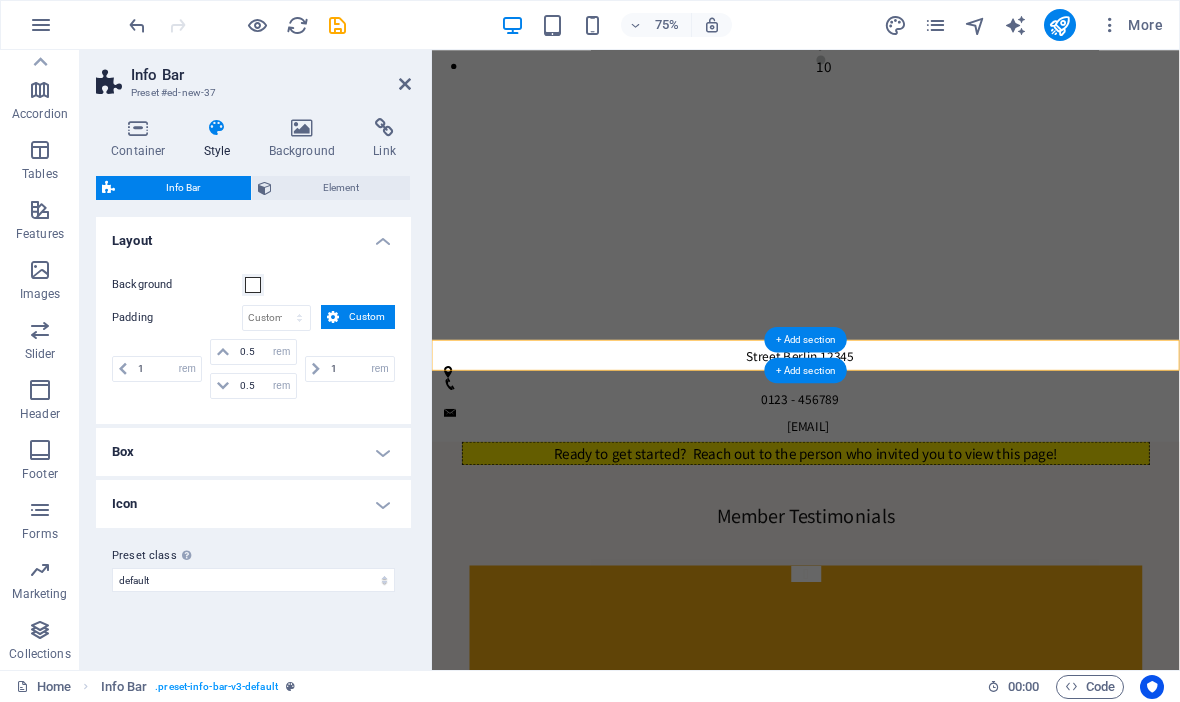 click on "Street ,  Berlin   12345 0123 - 456789 7deefb315d832883a06748cd5a51af@cpanel.local" at bounding box center [930, 504] 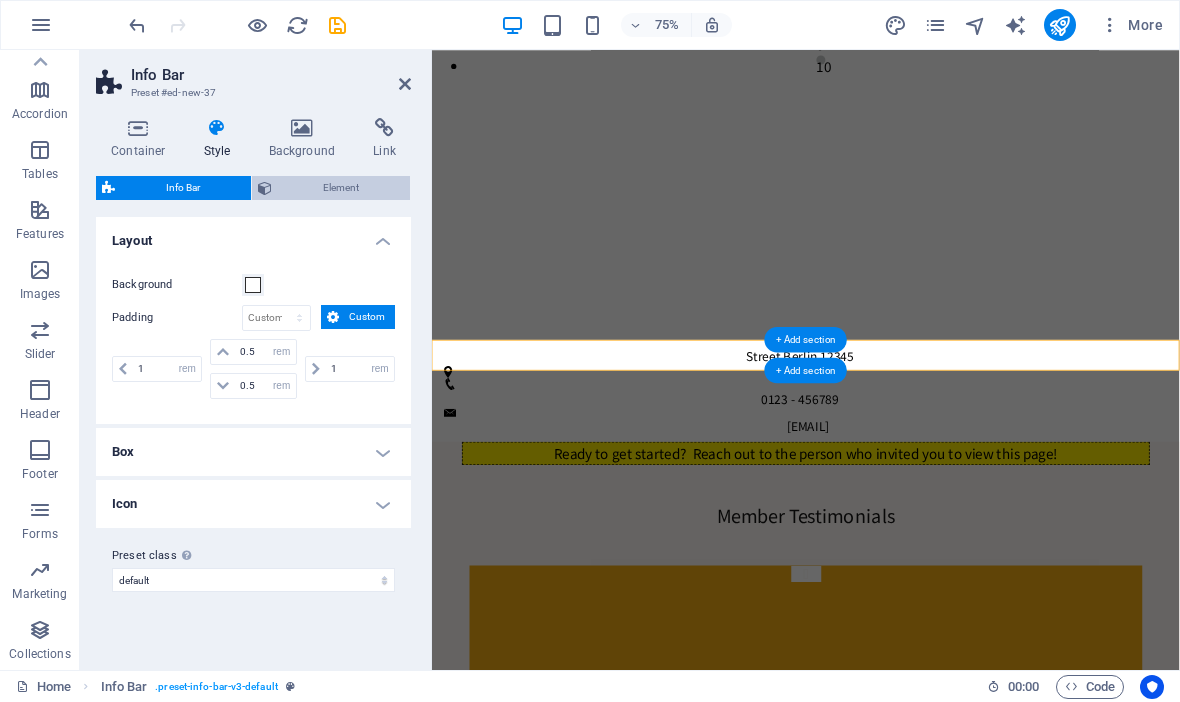 click on "Element" at bounding box center [341, 188] 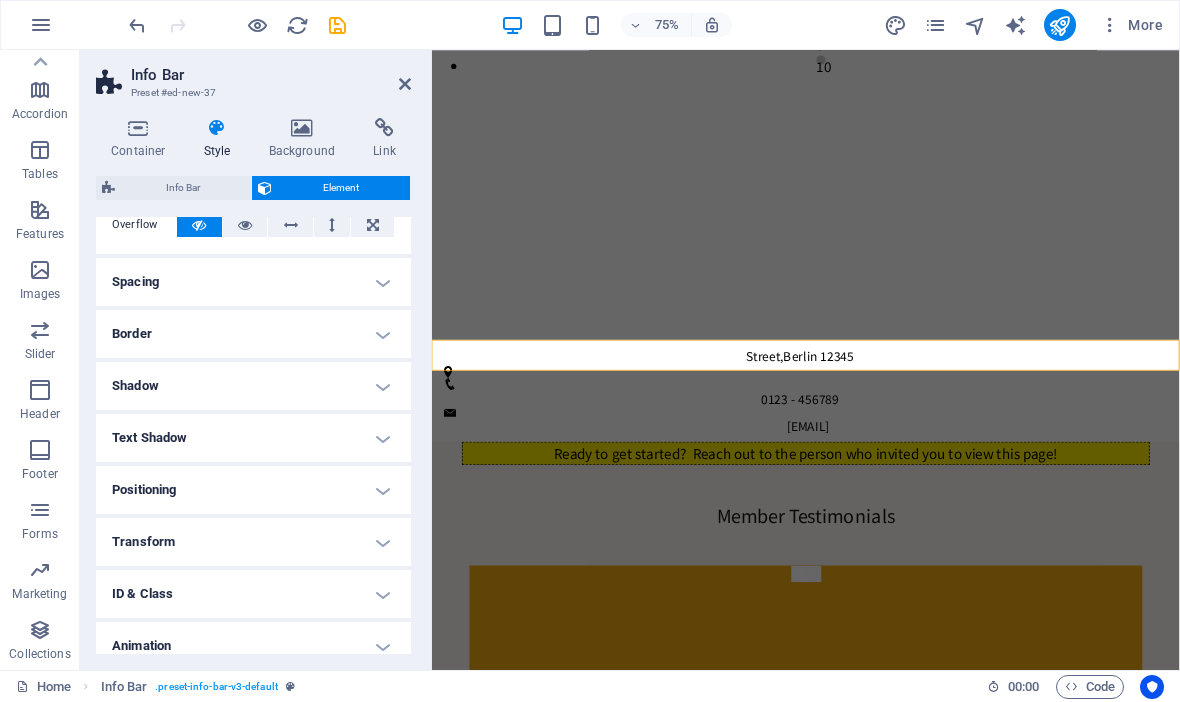 scroll, scrollTop: 162, scrollLeft: 0, axis: vertical 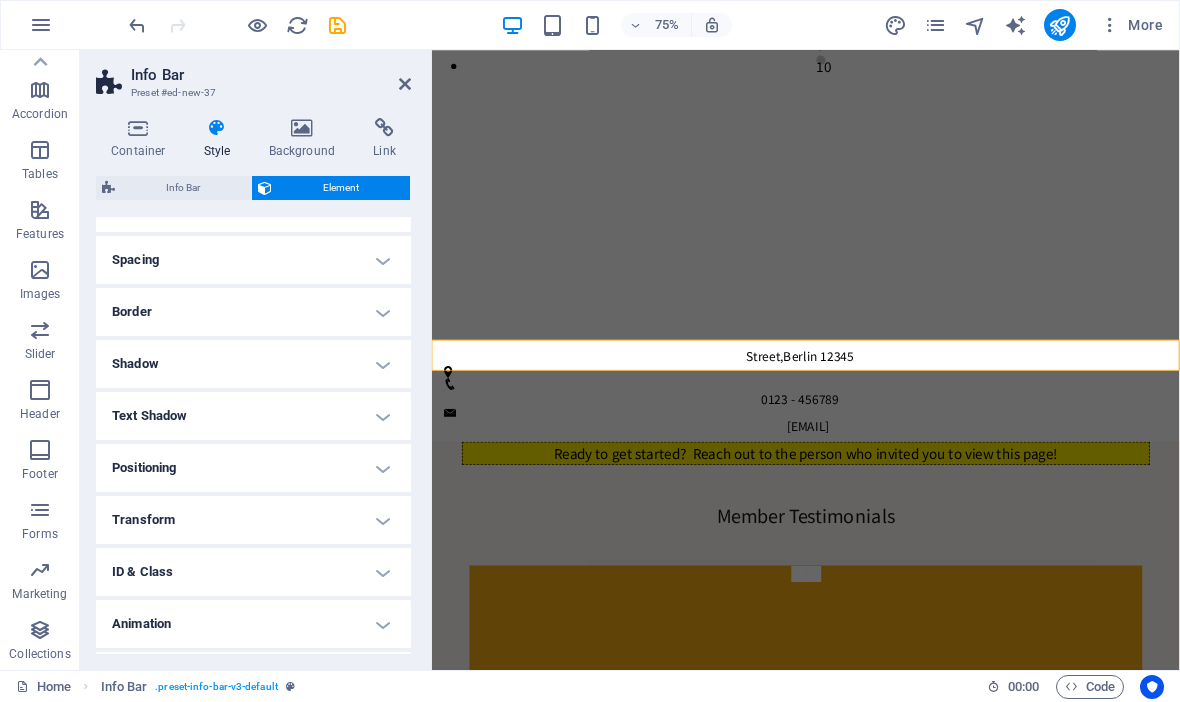 click on "Positioning" at bounding box center (253, 468) 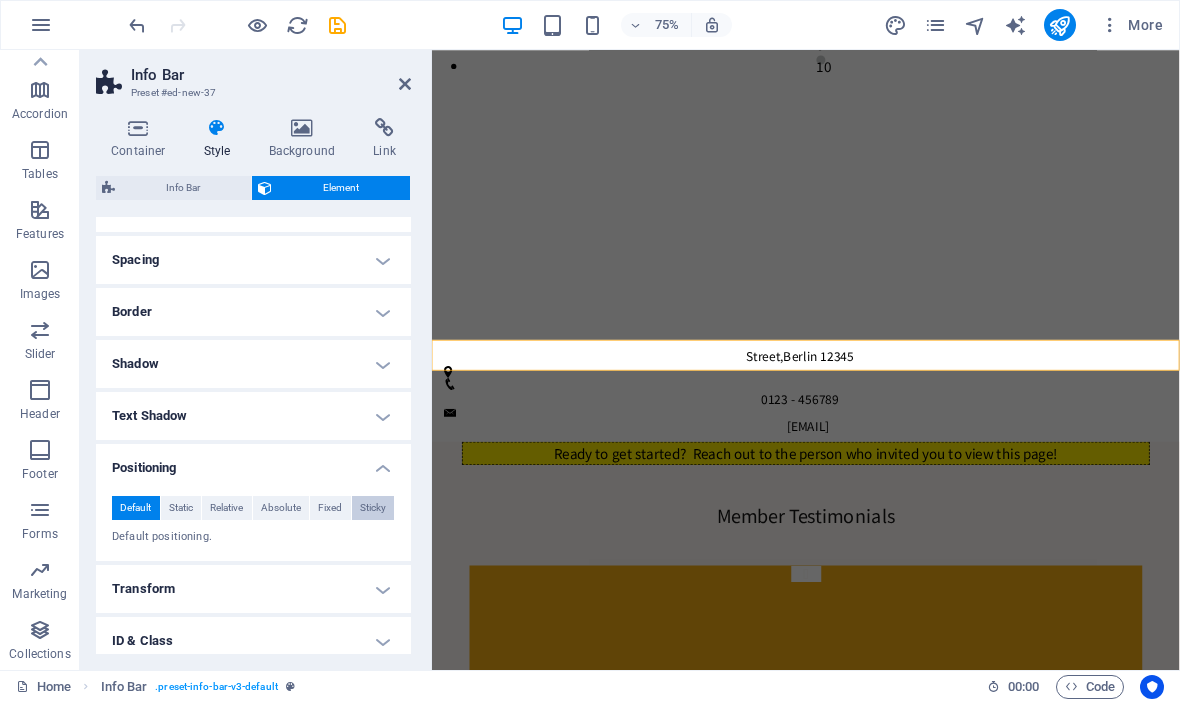 click on "Sticky" at bounding box center [373, 508] 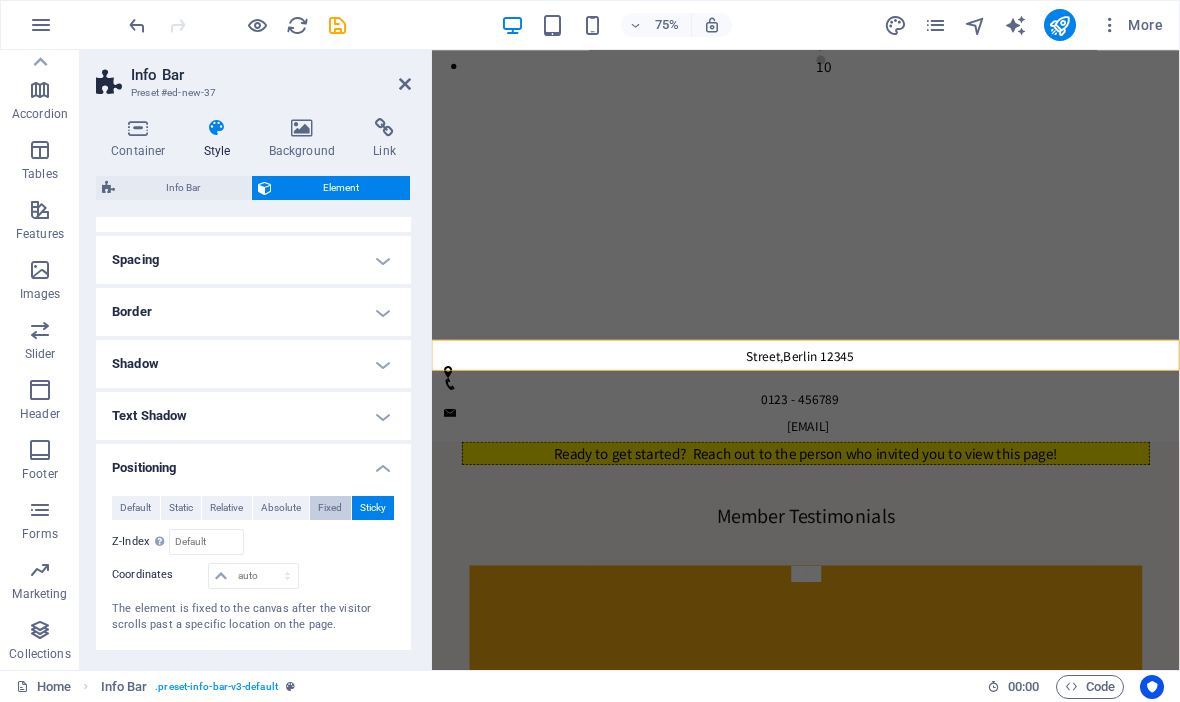 click on "Fixed" at bounding box center [330, 508] 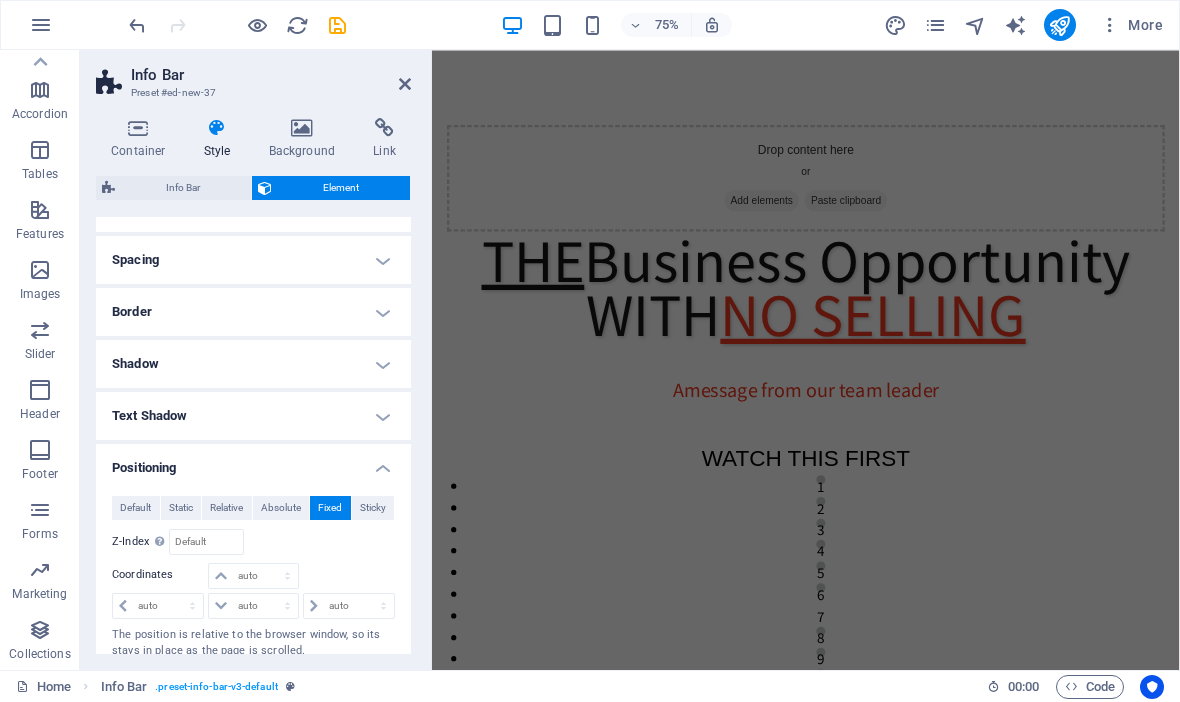 scroll, scrollTop: 0, scrollLeft: 0, axis: both 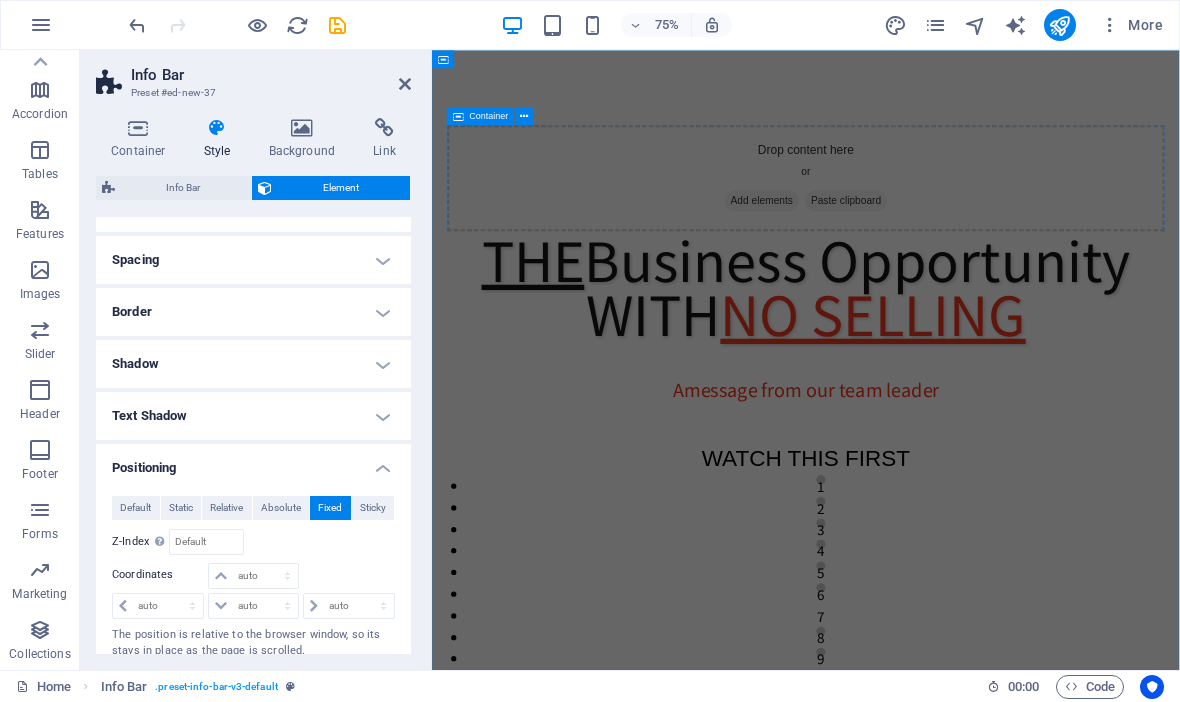 click on "Add elements" at bounding box center (871, 251) 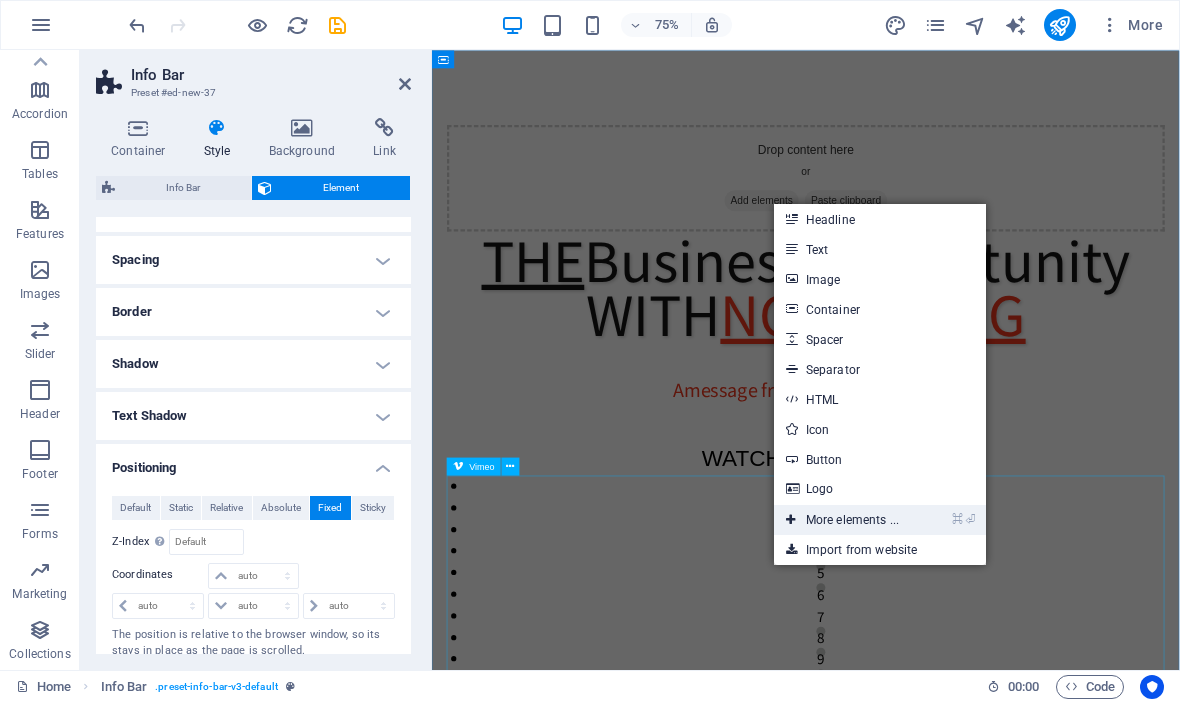 click on "⌘ ⏎  More elements ..." at bounding box center (842, 520) 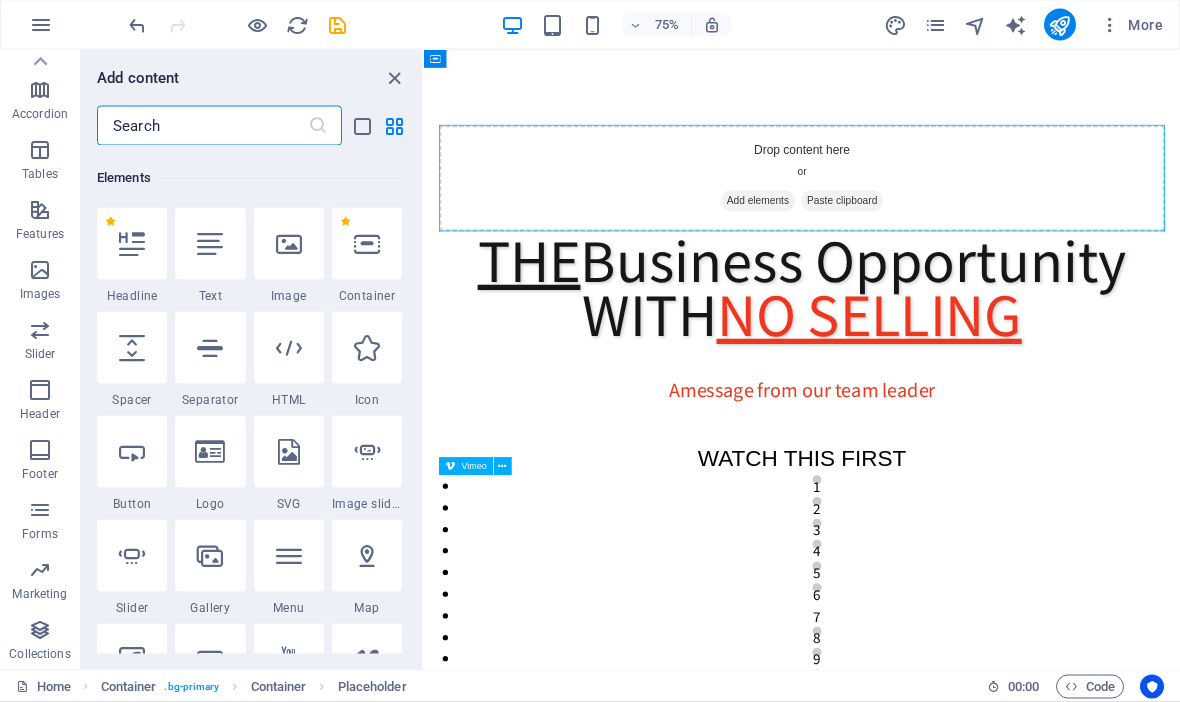 scroll, scrollTop: 213, scrollLeft: 0, axis: vertical 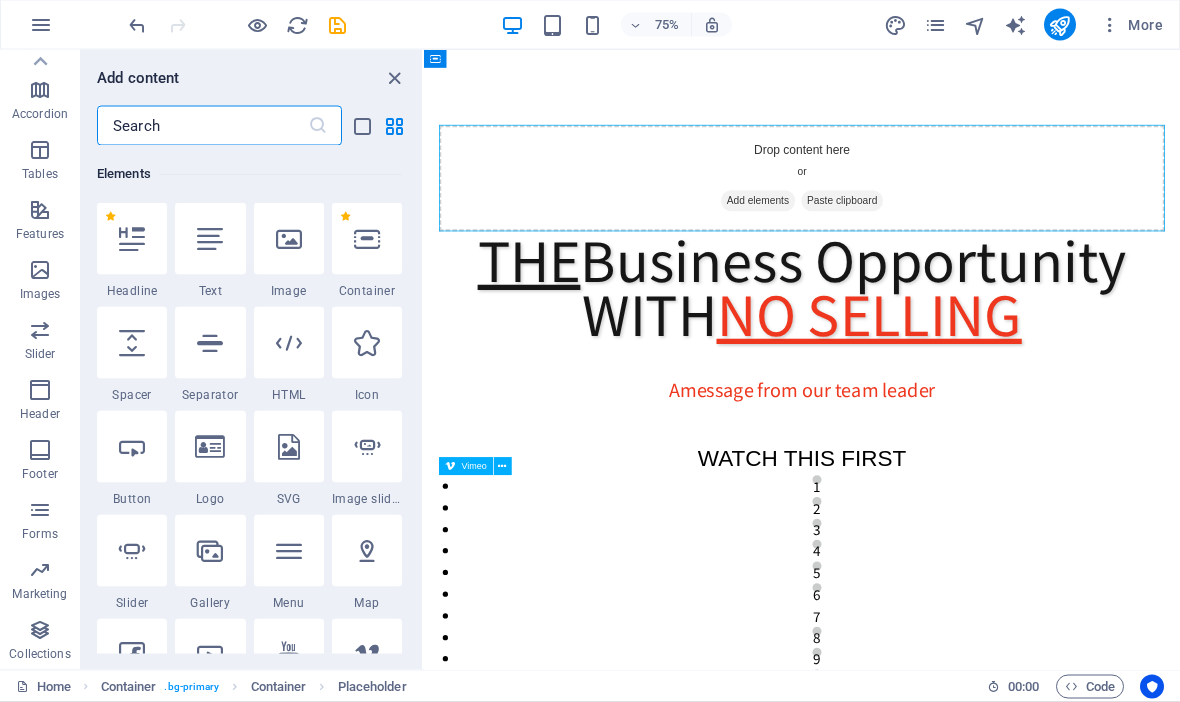 click at bounding box center (202, 126) 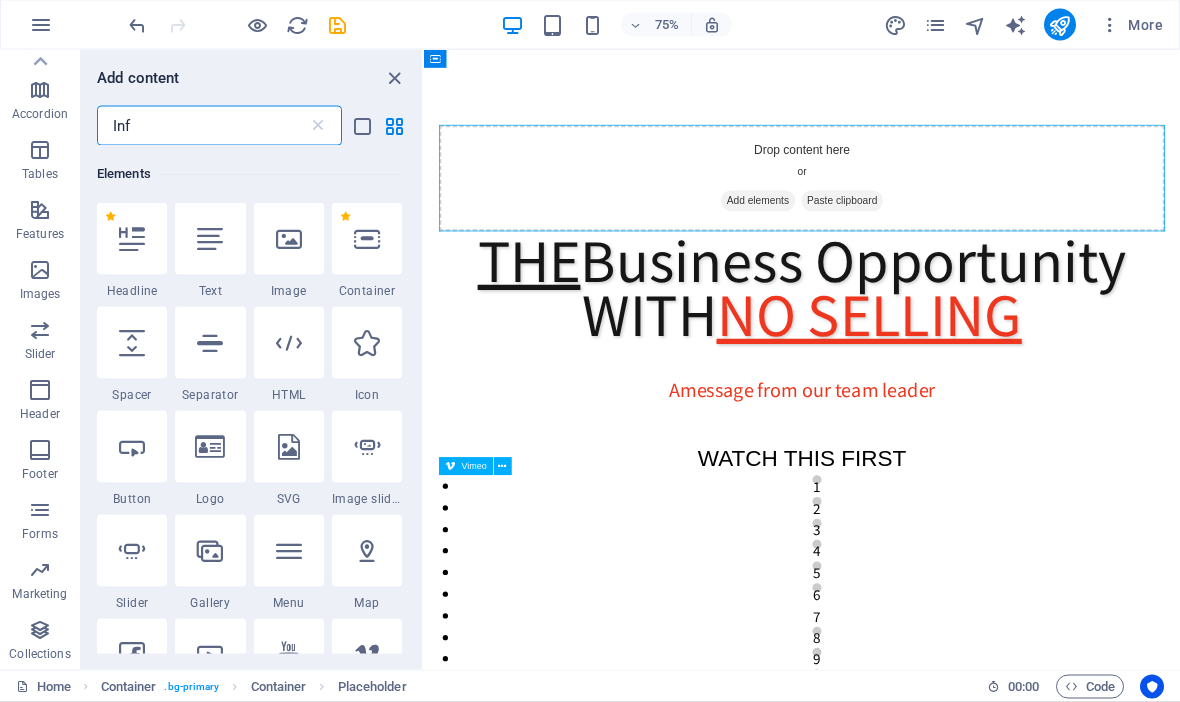 type on "Info" 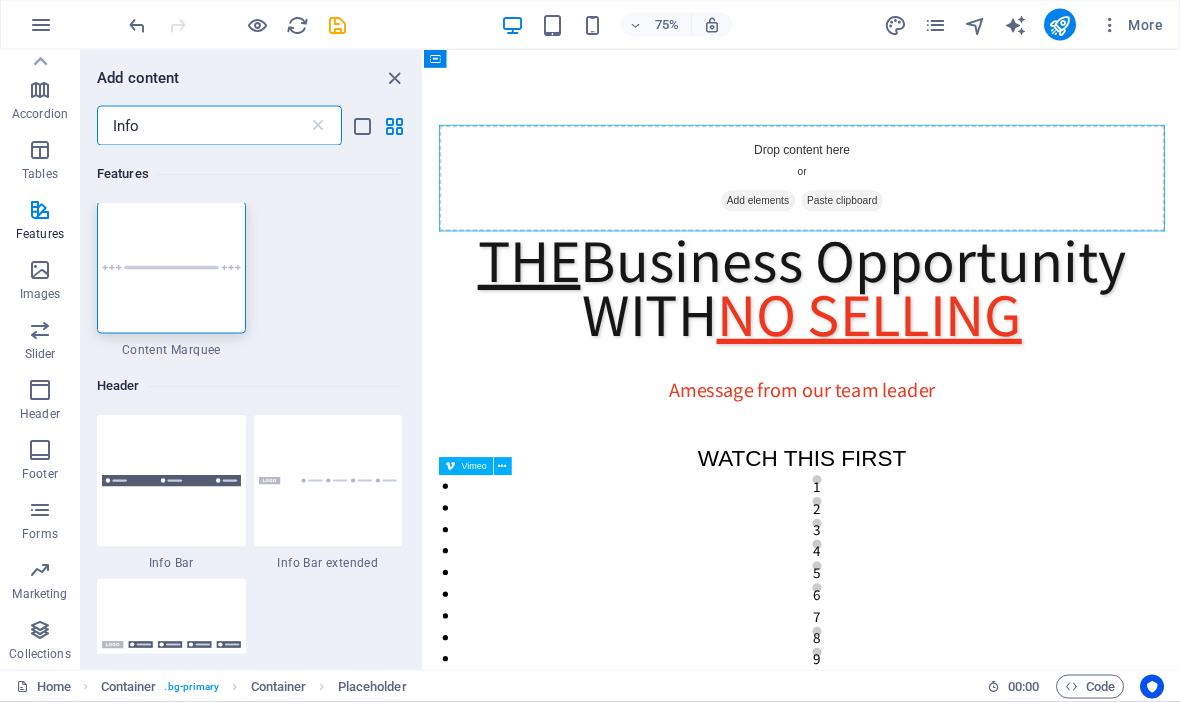 scroll, scrollTop: 0, scrollLeft: 0, axis: both 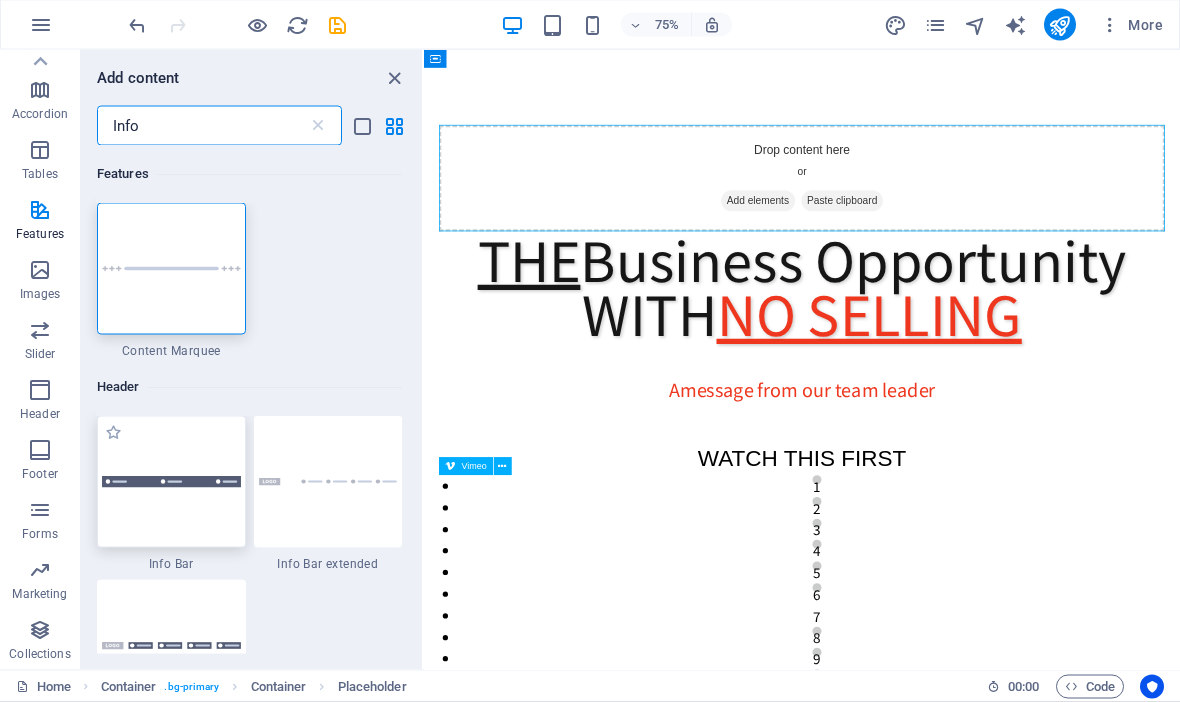 click at bounding box center (171, 482) 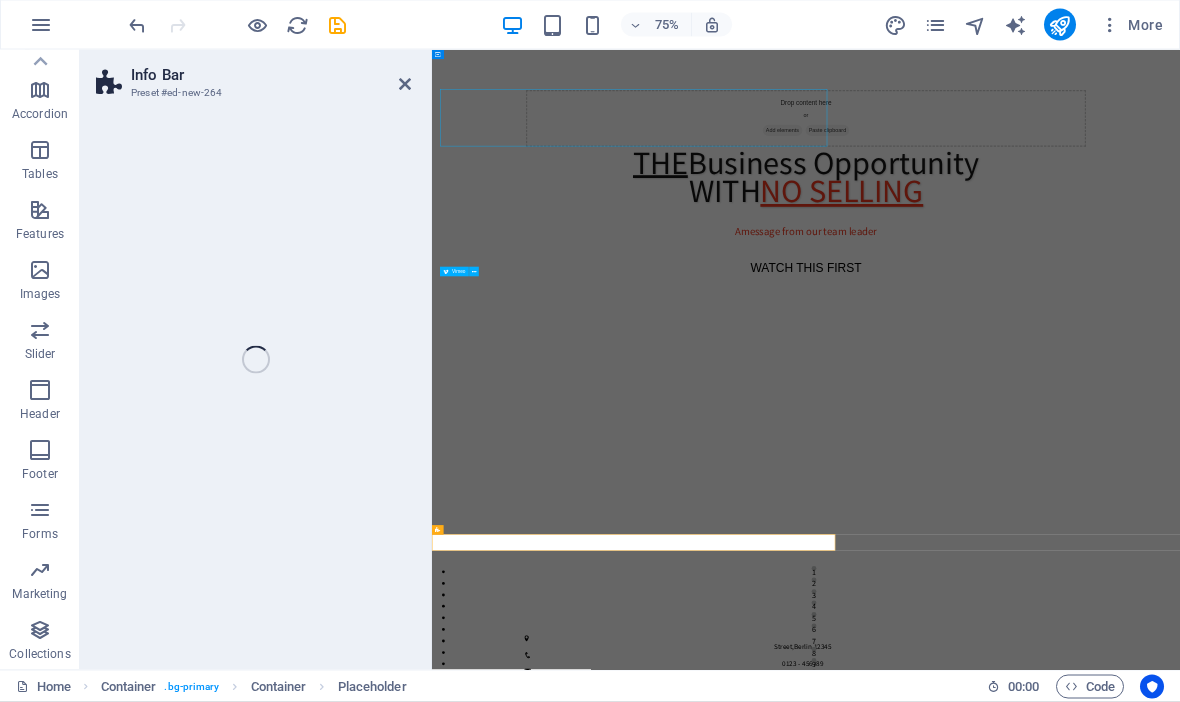 select on "rem" 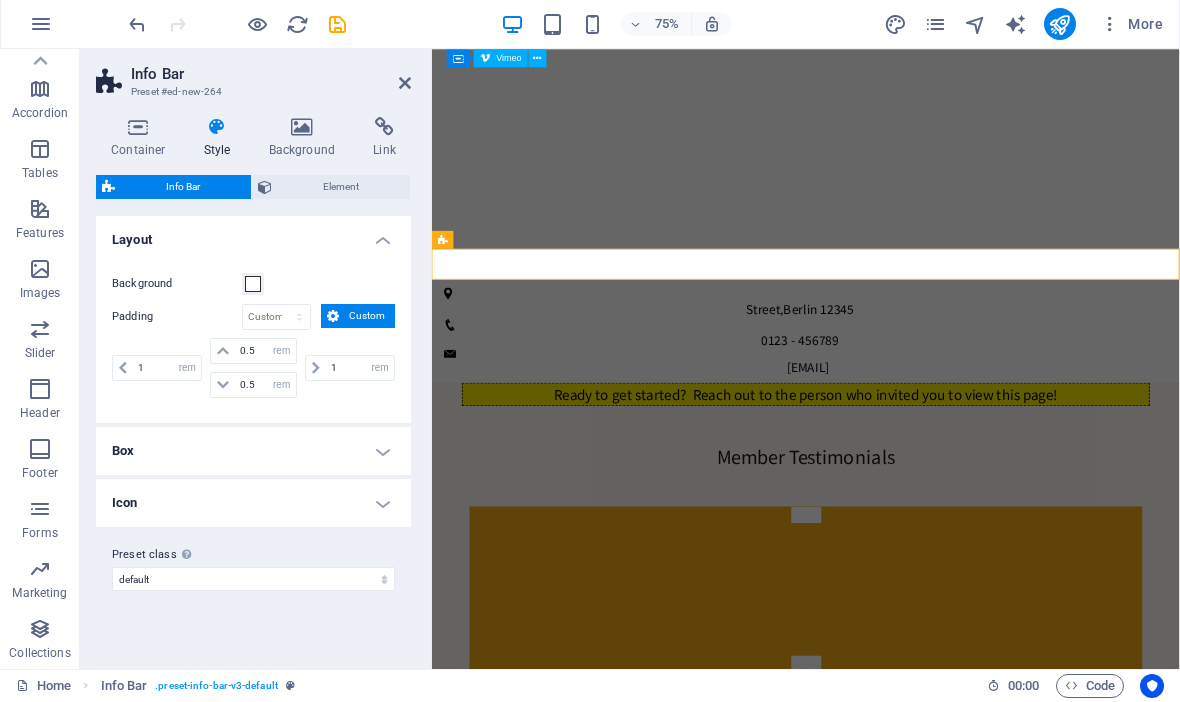 scroll, scrollTop: 740, scrollLeft: 0, axis: vertical 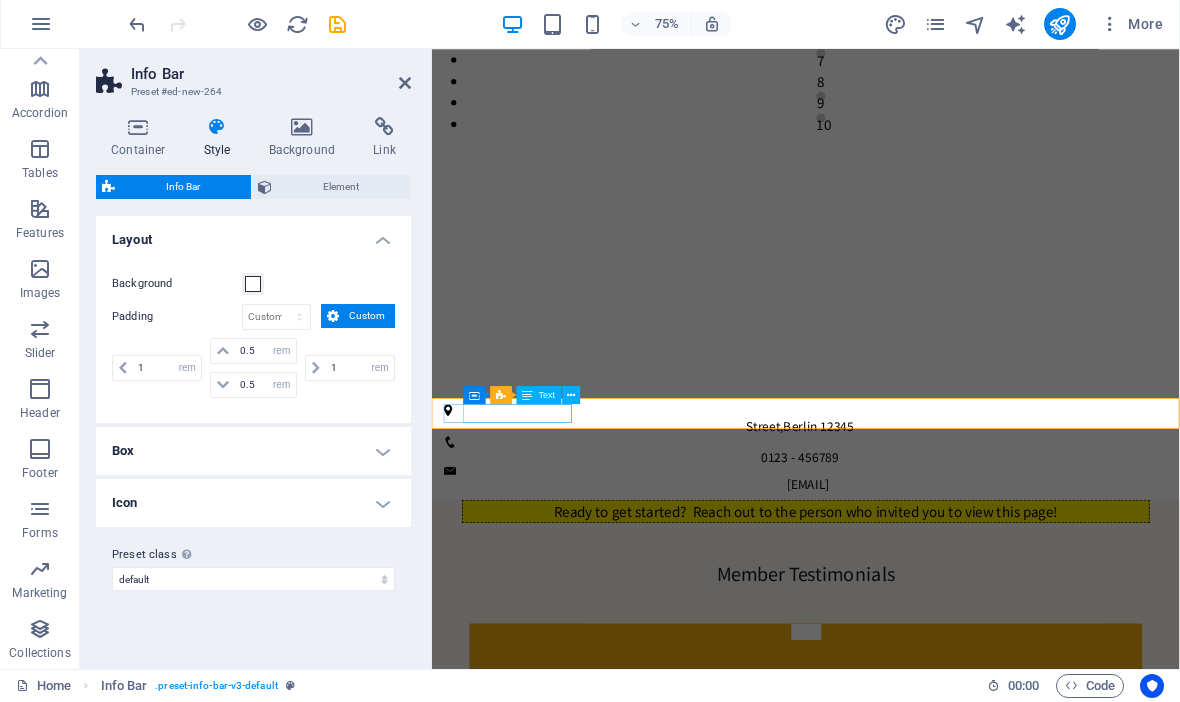 click on "Berlin" at bounding box center (923, 551) 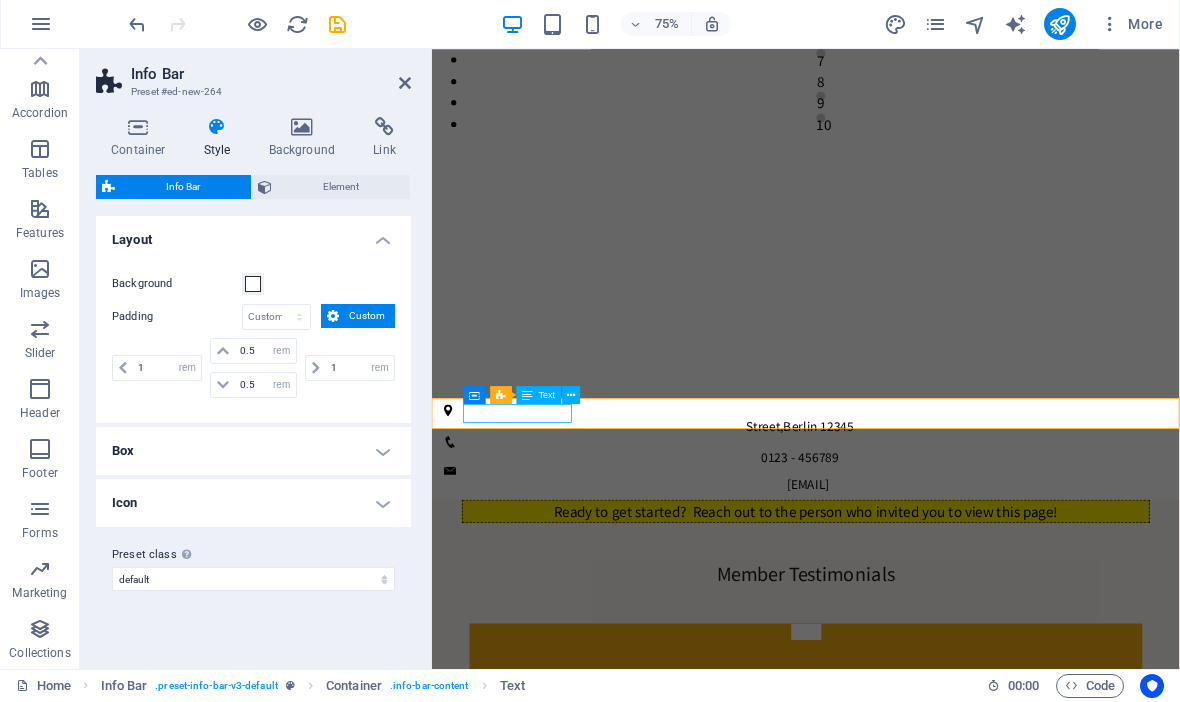 click on "Street ,  Berlin   12345 0123 - 456789 7deefb315d832883a06748cd5a51af@cpanel.local" at bounding box center [930, 582] 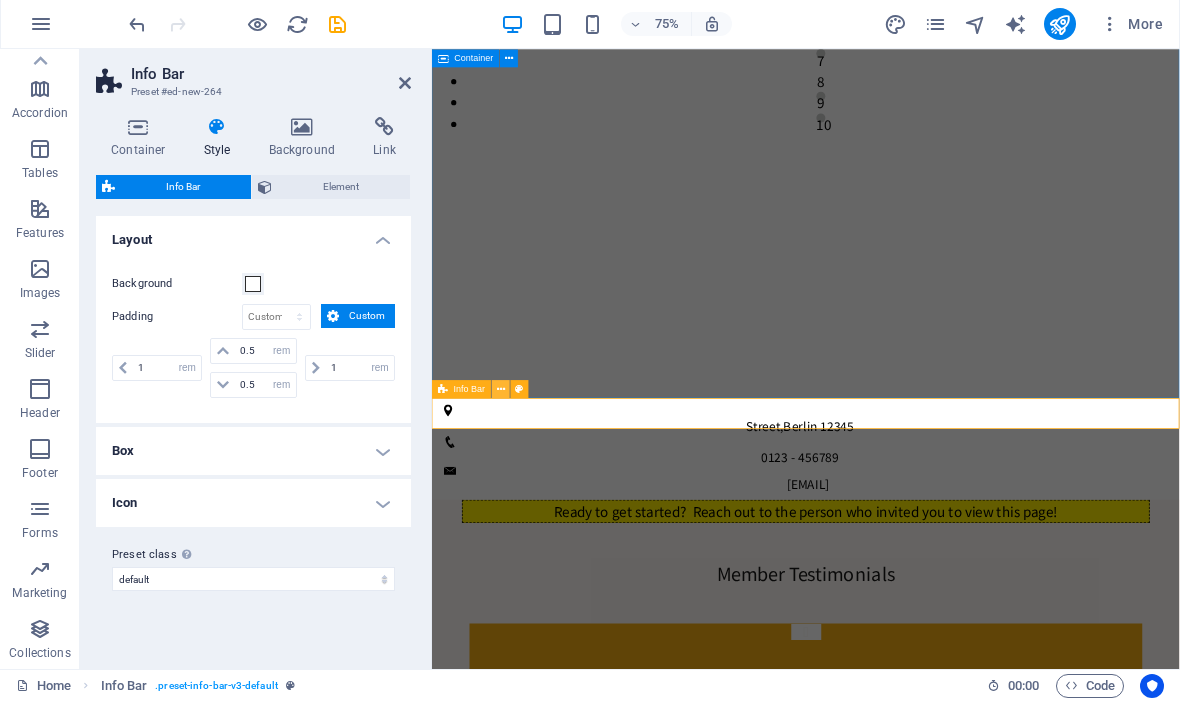 click at bounding box center (501, 390) 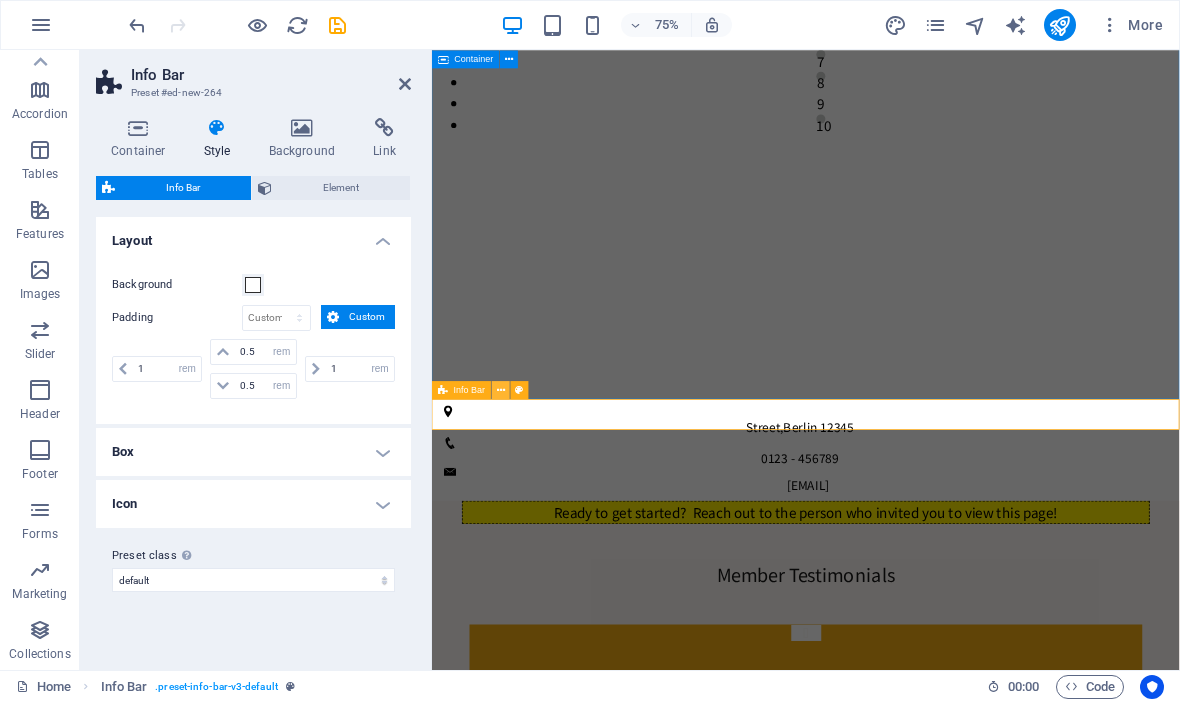 click at bounding box center (501, 390) 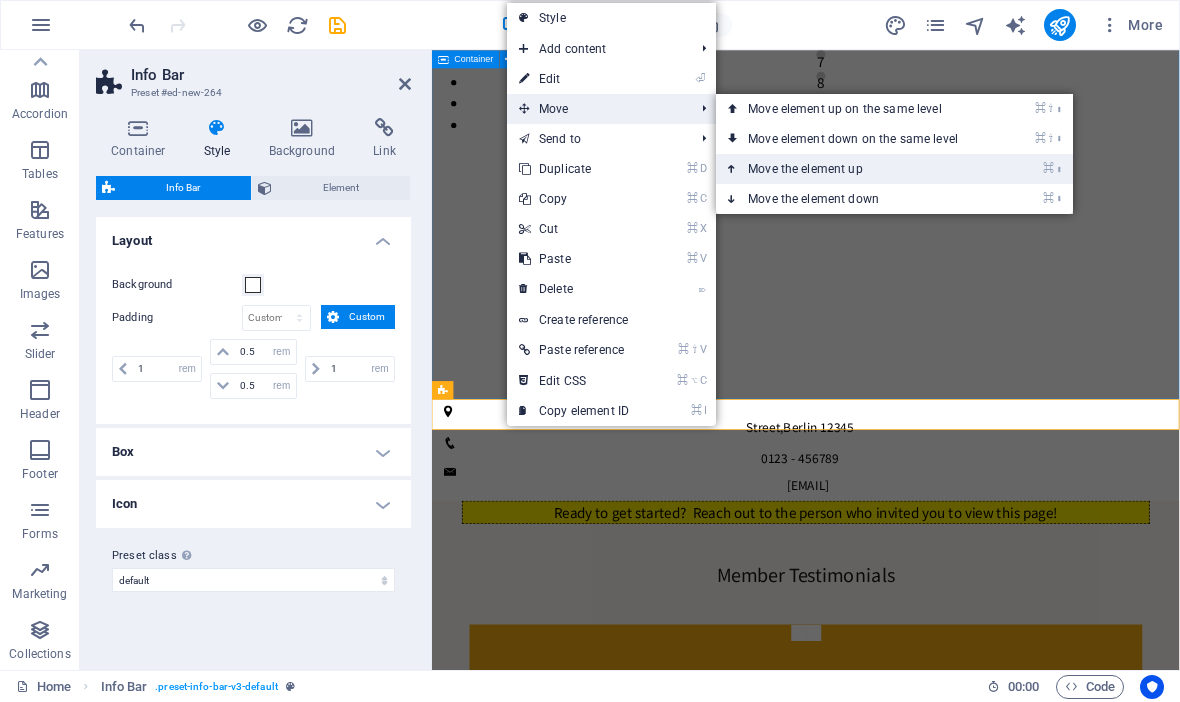 click on "⌘ ⬆  Move the element up" at bounding box center (857, 169) 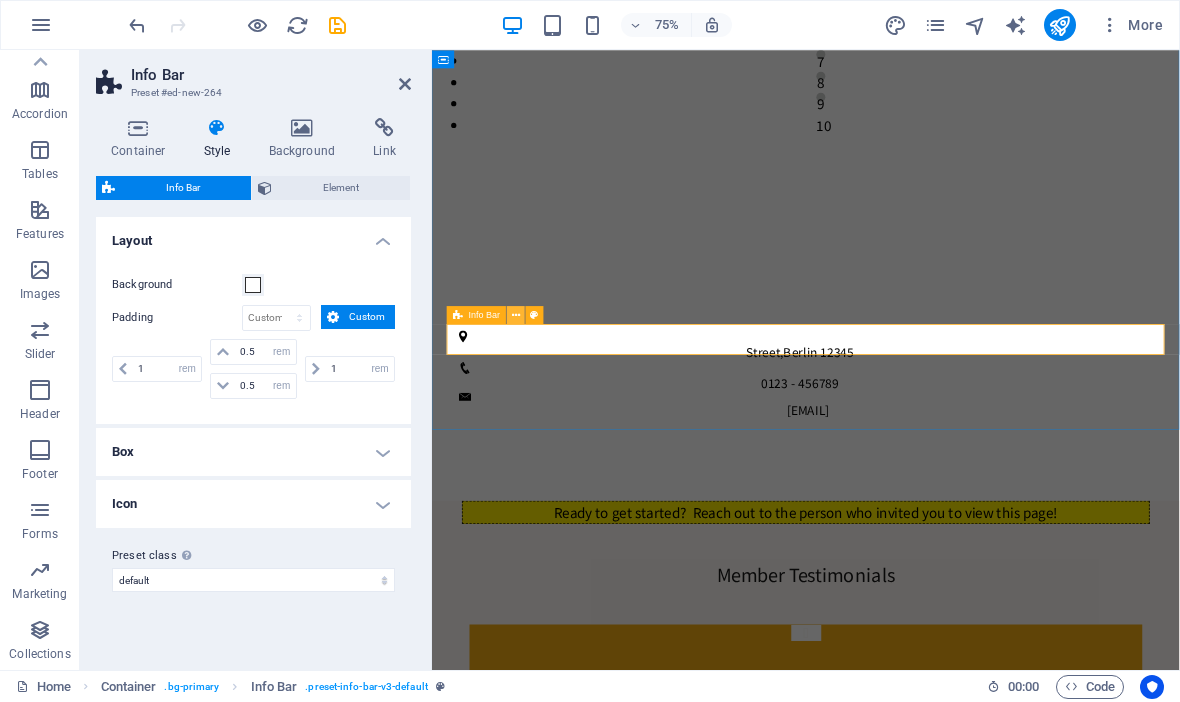 click at bounding box center (516, 315) 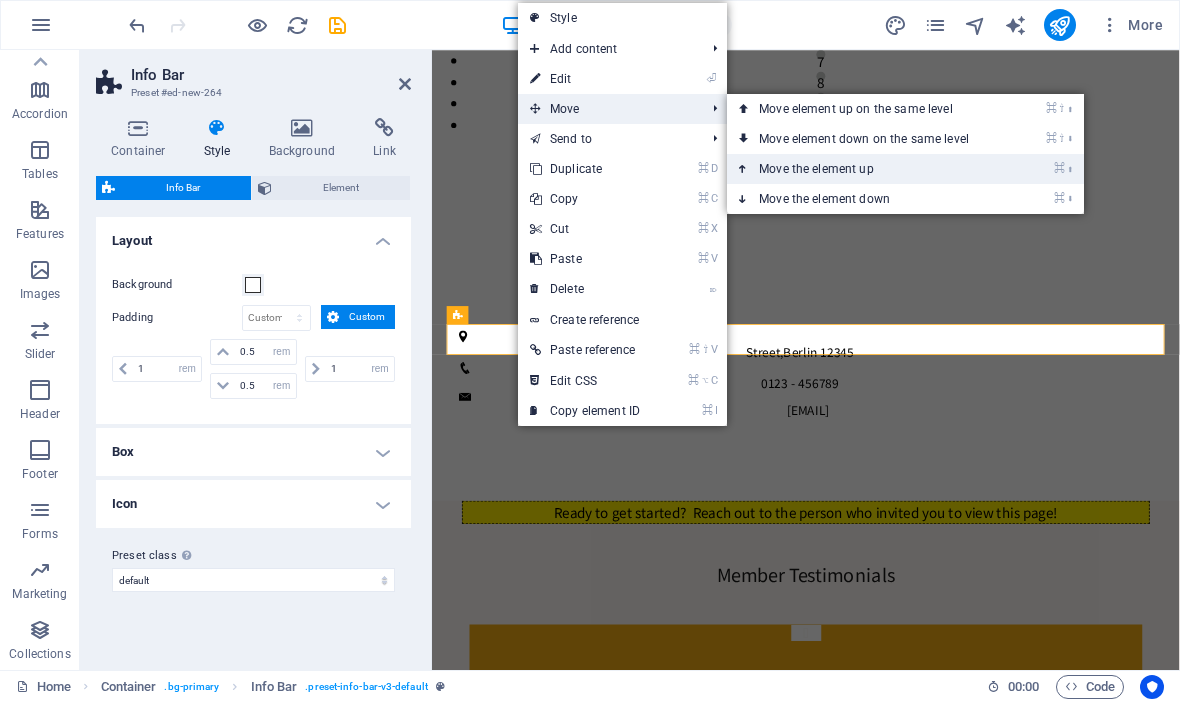 click on "⌘ ⬆  Move the element up" at bounding box center [868, 169] 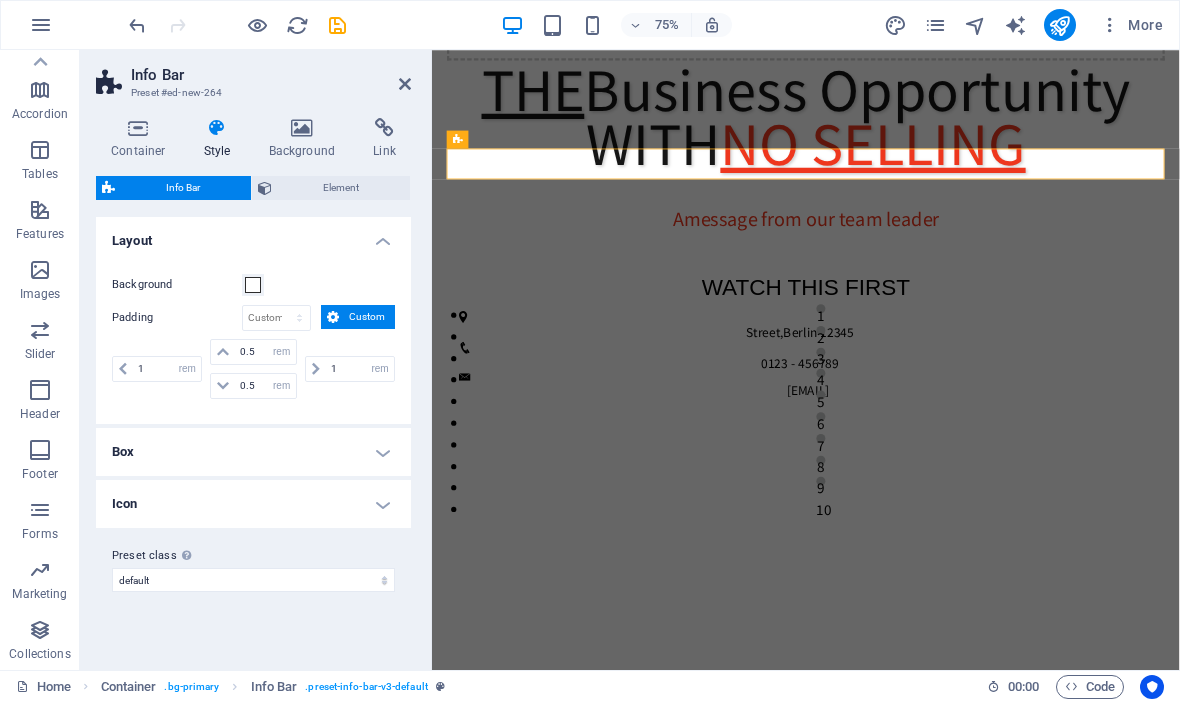scroll, scrollTop: 174, scrollLeft: 0, axis: vertical 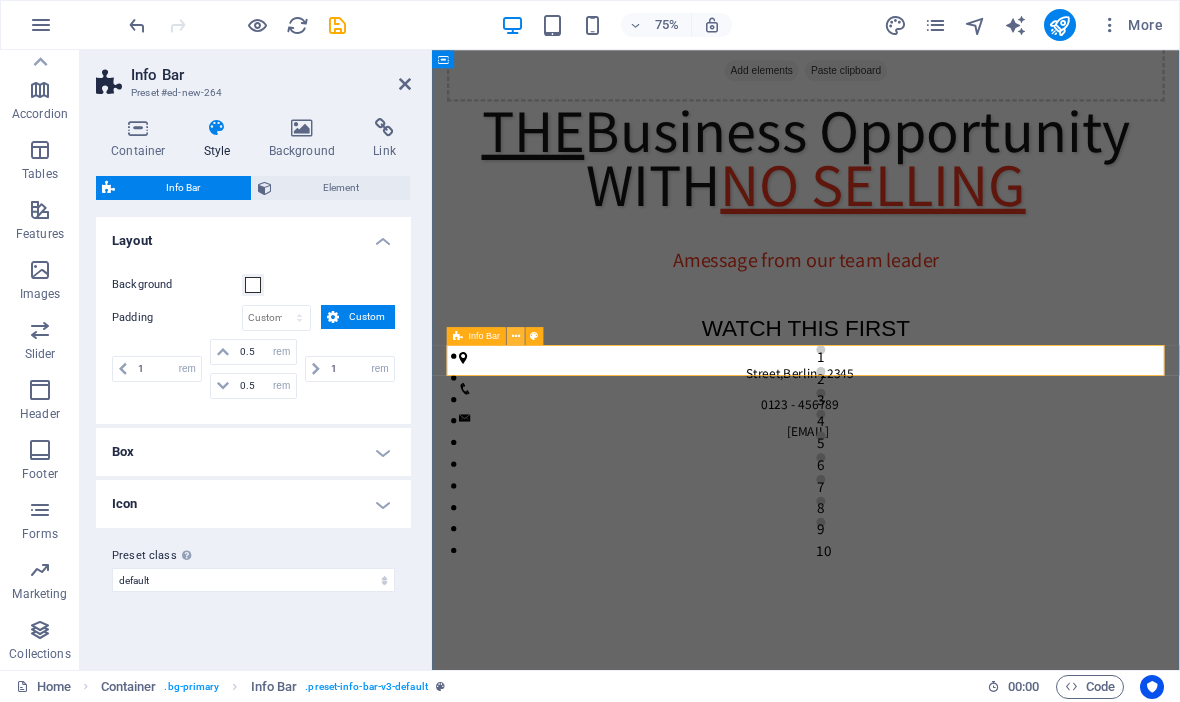 click at bounding box center [516, 336] 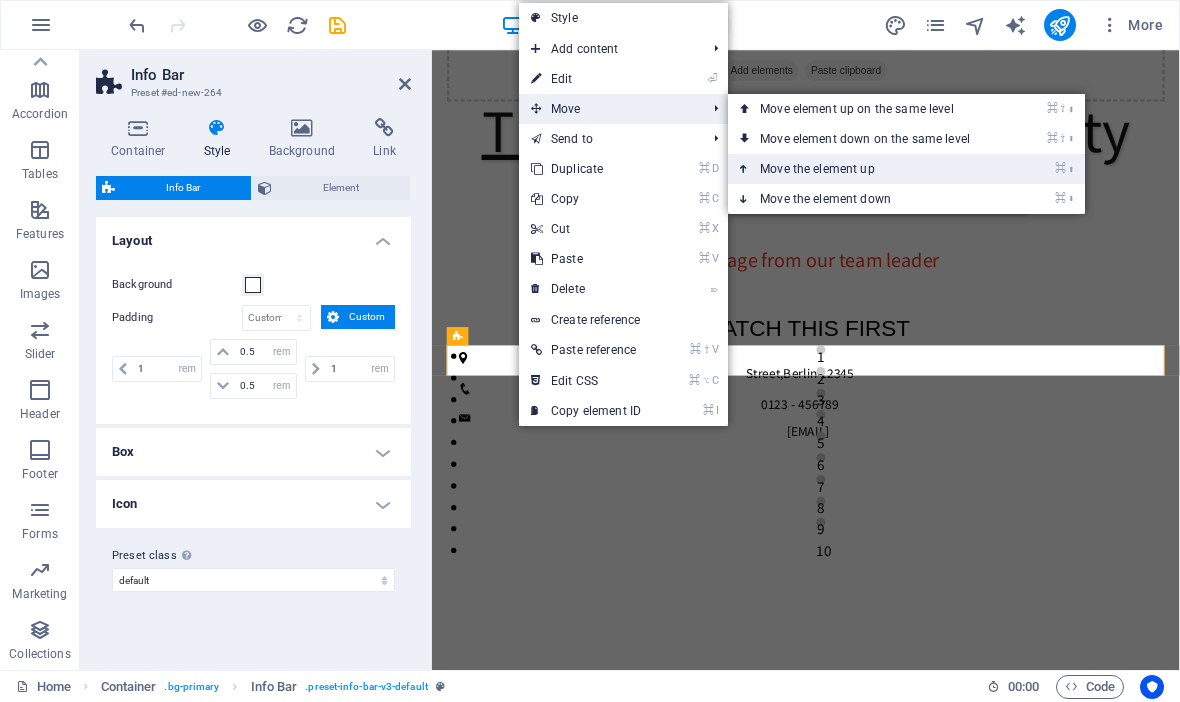 click on "⌘ ⬆  Move the element up" at bounding box center [869, 169] 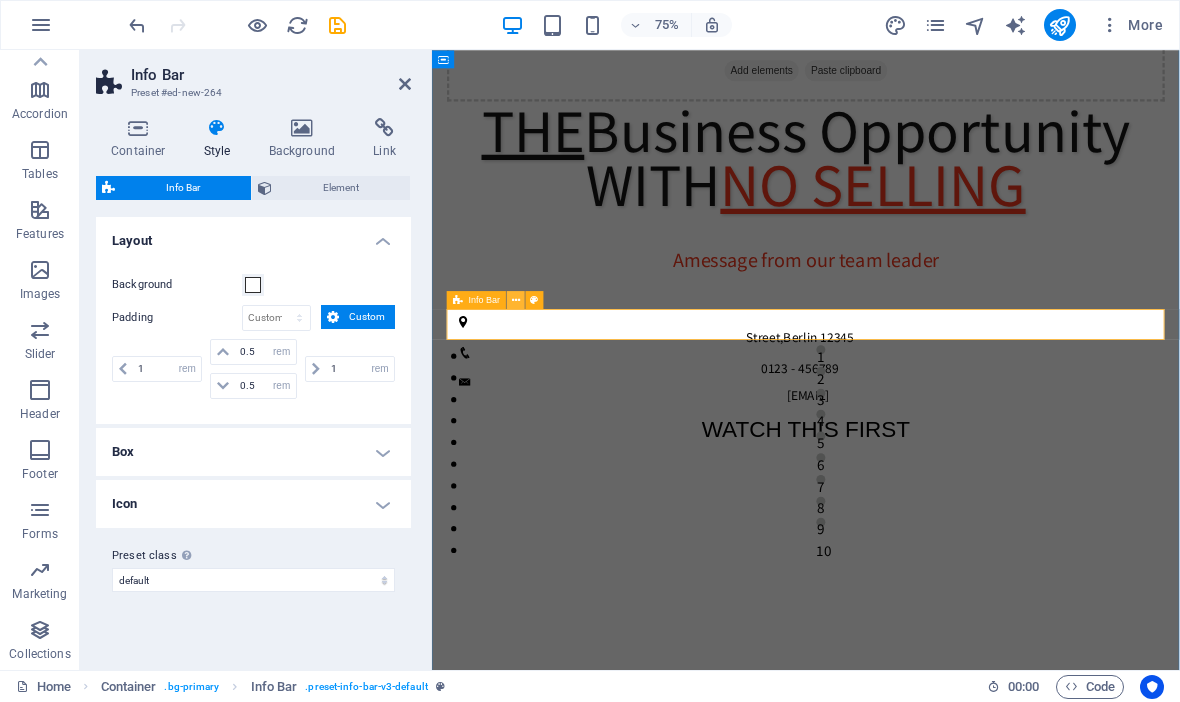 click at bounding box center [516, 300] 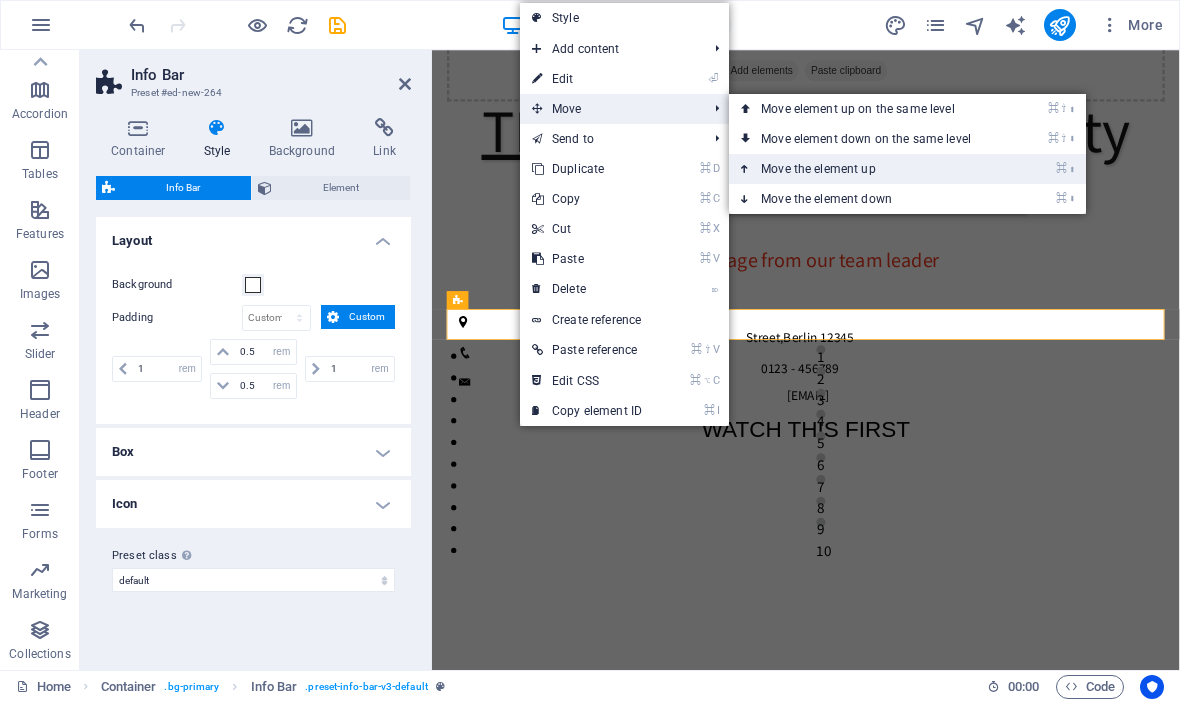 click on "⌘ ⬆  Move the element up" at bounding box center [870, 169] 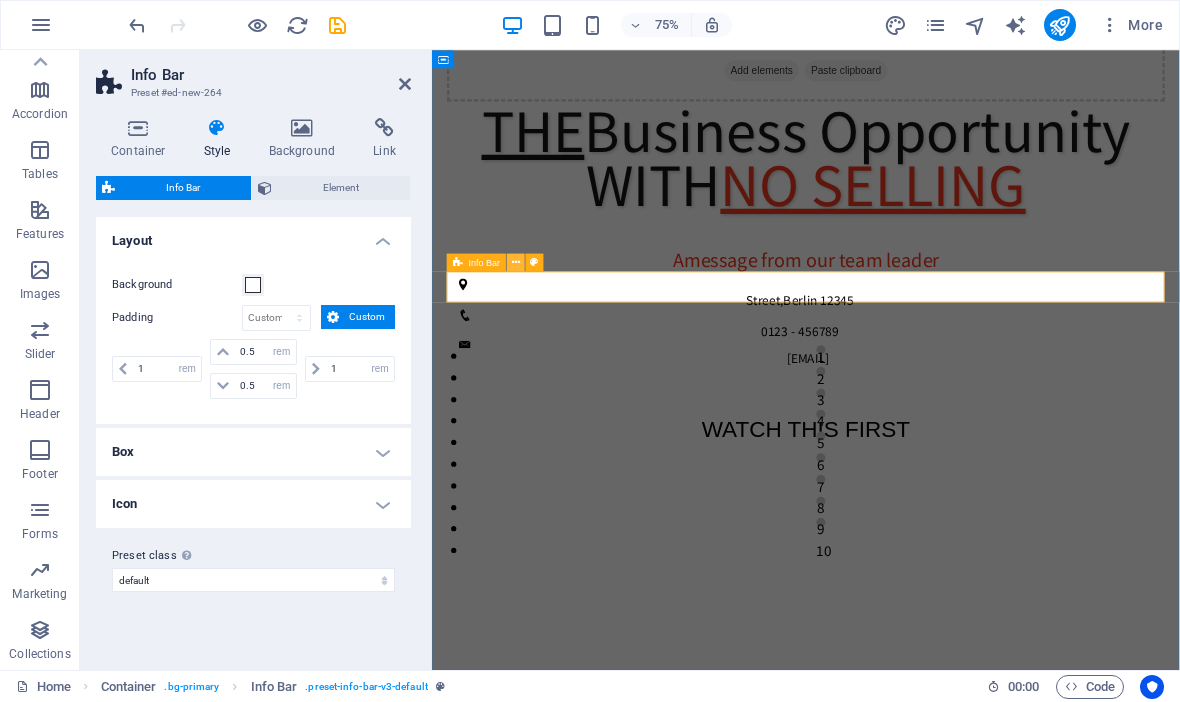 click at bounding box center [516, 262] 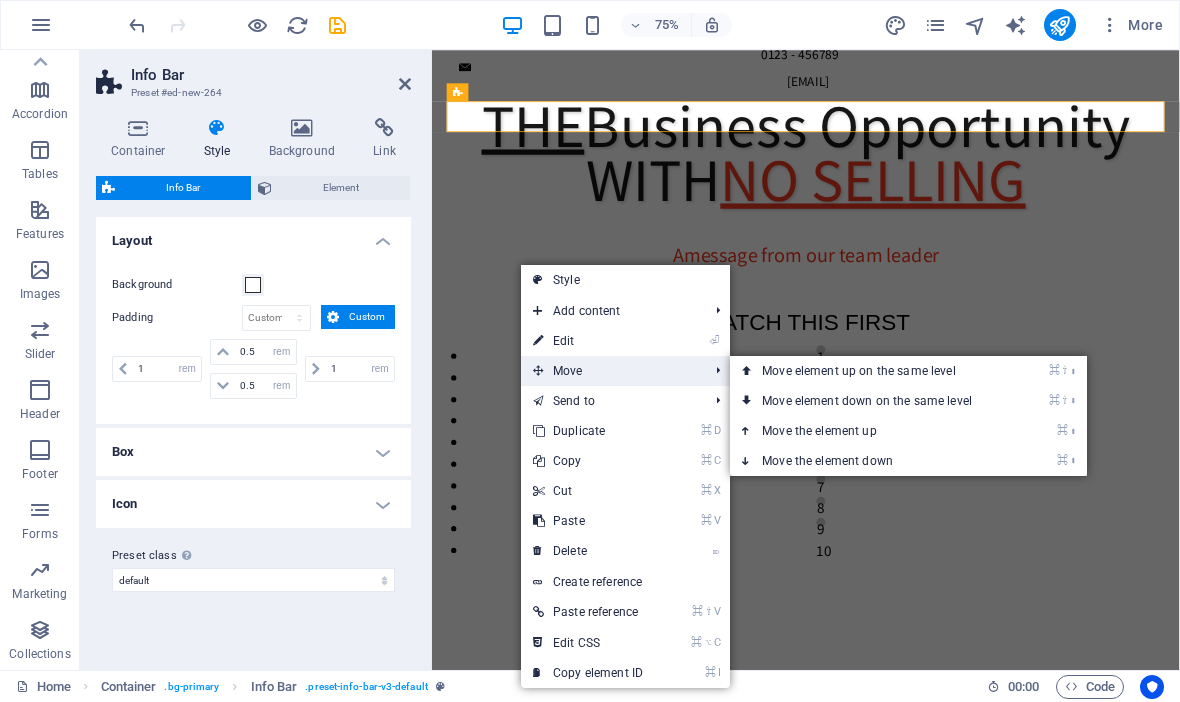 scroll, scrollTop: 0, scrollLeft: 0, axis: both 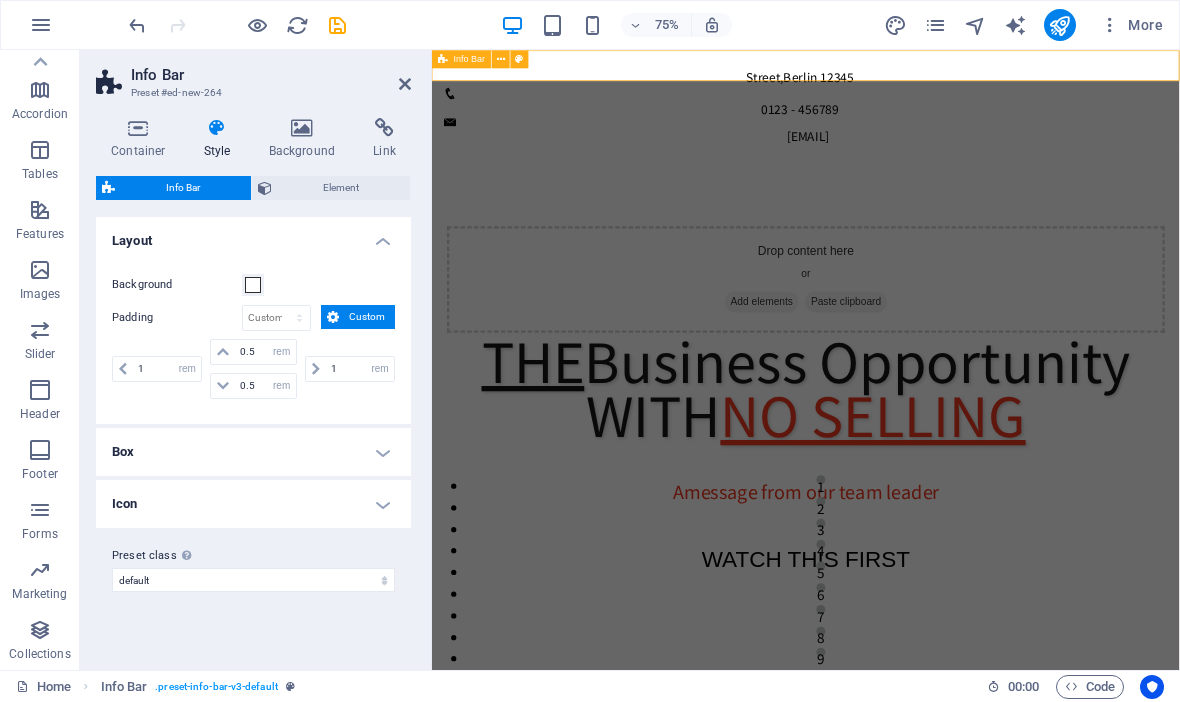 click on "Street ,  Berlin   12345 0123 - 456789 7deefb315d832883a06748cd5a51af@cpanel.local" at bounding box center (930, 117) 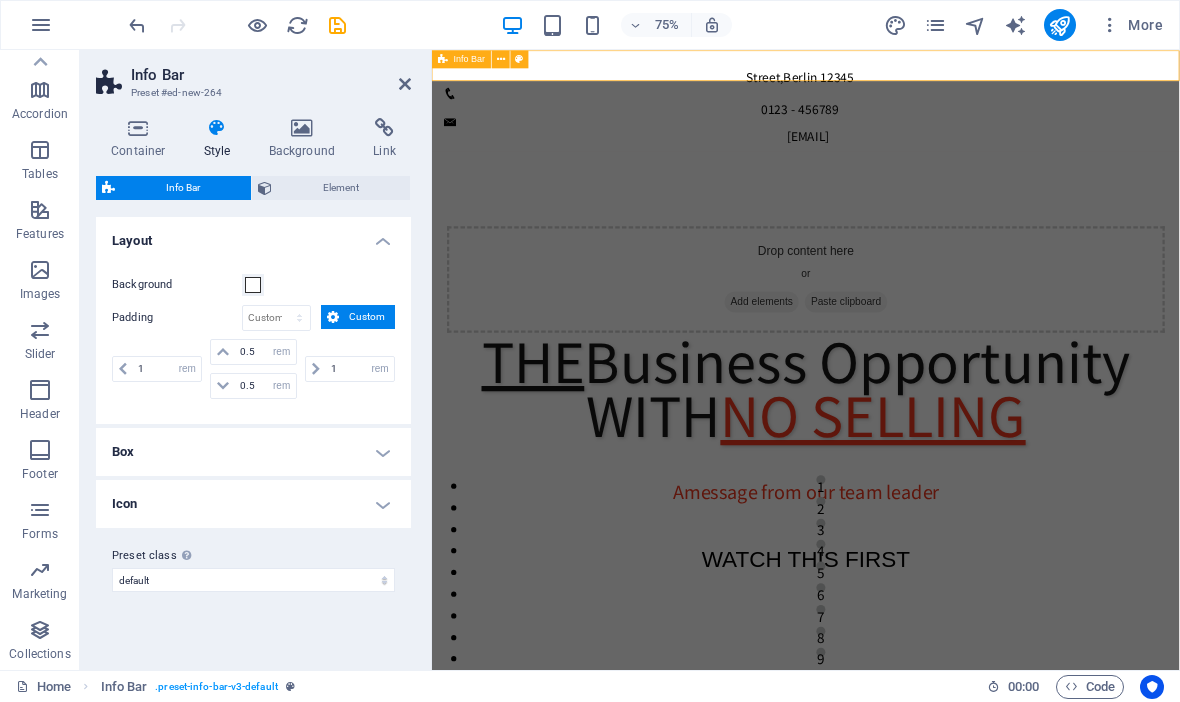 click on "Street ,  Berlin   12345 0123 - 456789 7deefb315d832883a06748cd5a51af@cpanel.local" at bounding box center (930, 117) 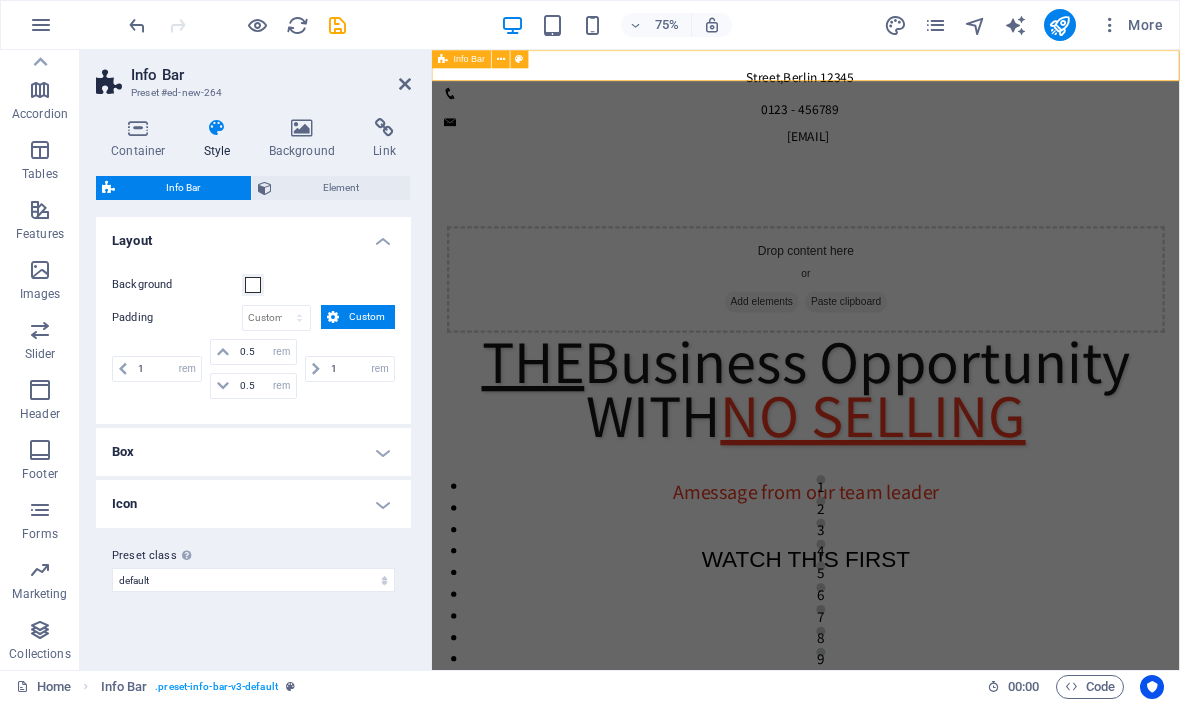click on "Street ,  Berlin   12345 0123 - 456789 7deefb315d832883a06748cd5a51af@cpanel.local" at bounding box center (930, 117) 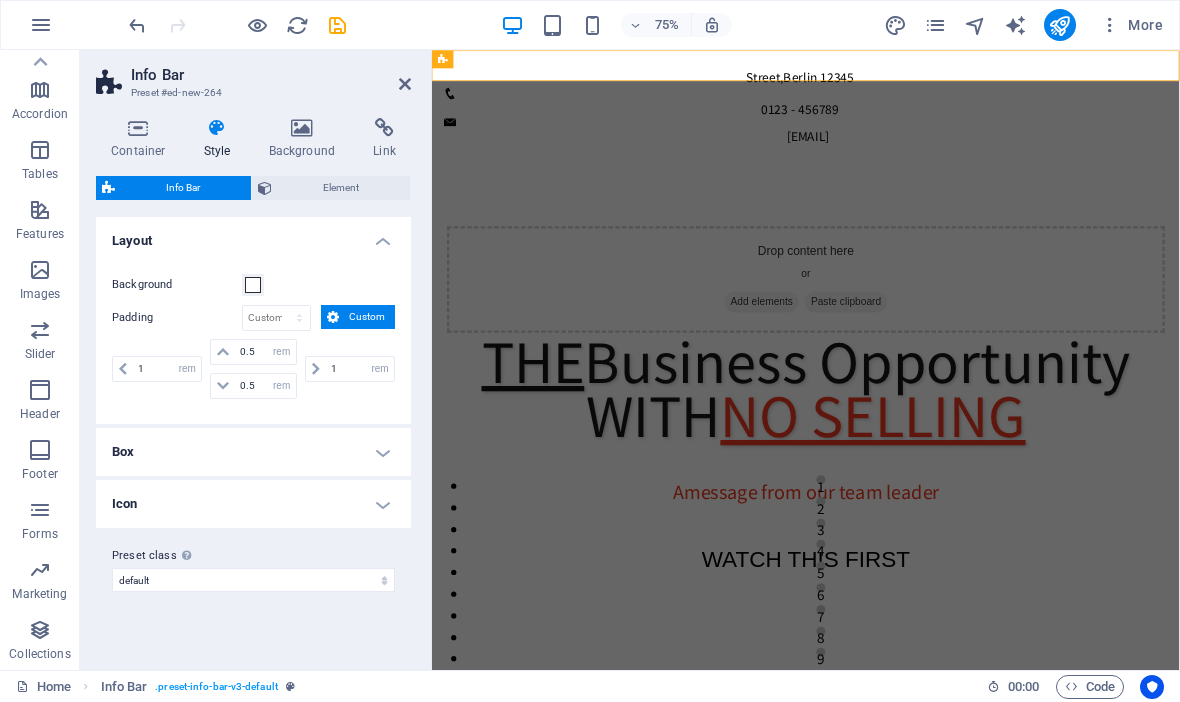 click on "Info Bar Preset #ed-new-264" at bounding box center (253, 76) 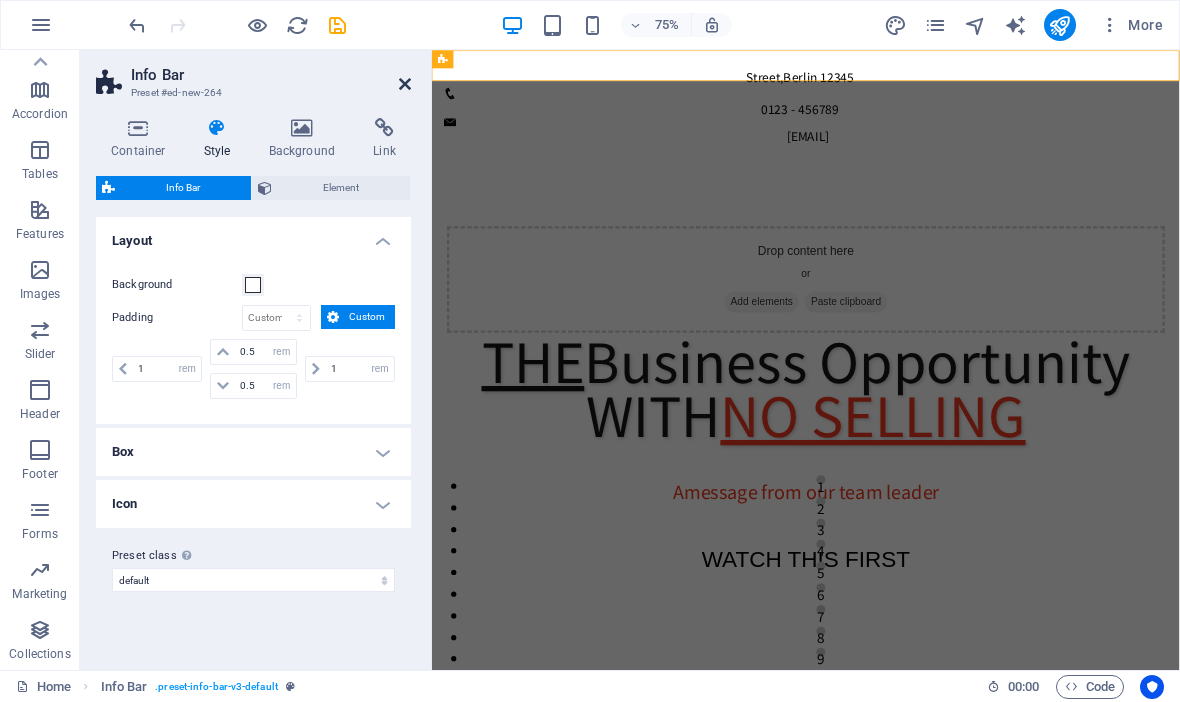 click at bounding box center [405, 84] 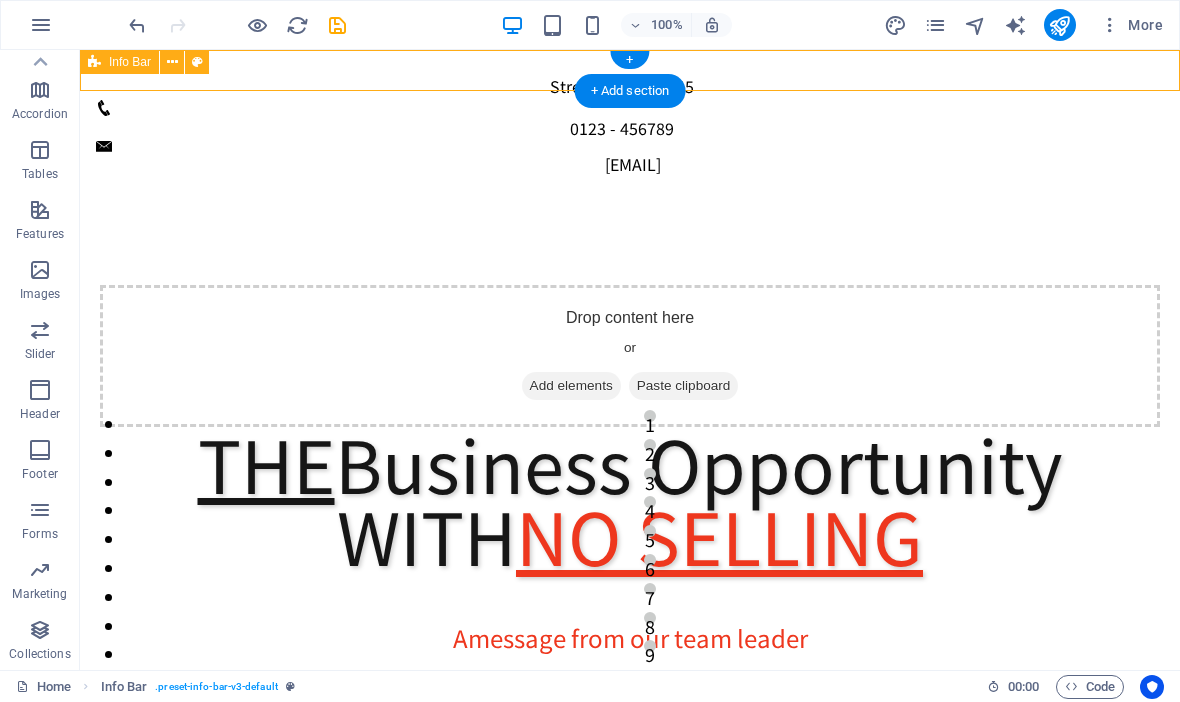 click on "Street ,  Berlin   12345 0123 - 456789 7deefb315d832883a06748cd5a51af@cpanel.local" at bounding box center (630, 117) 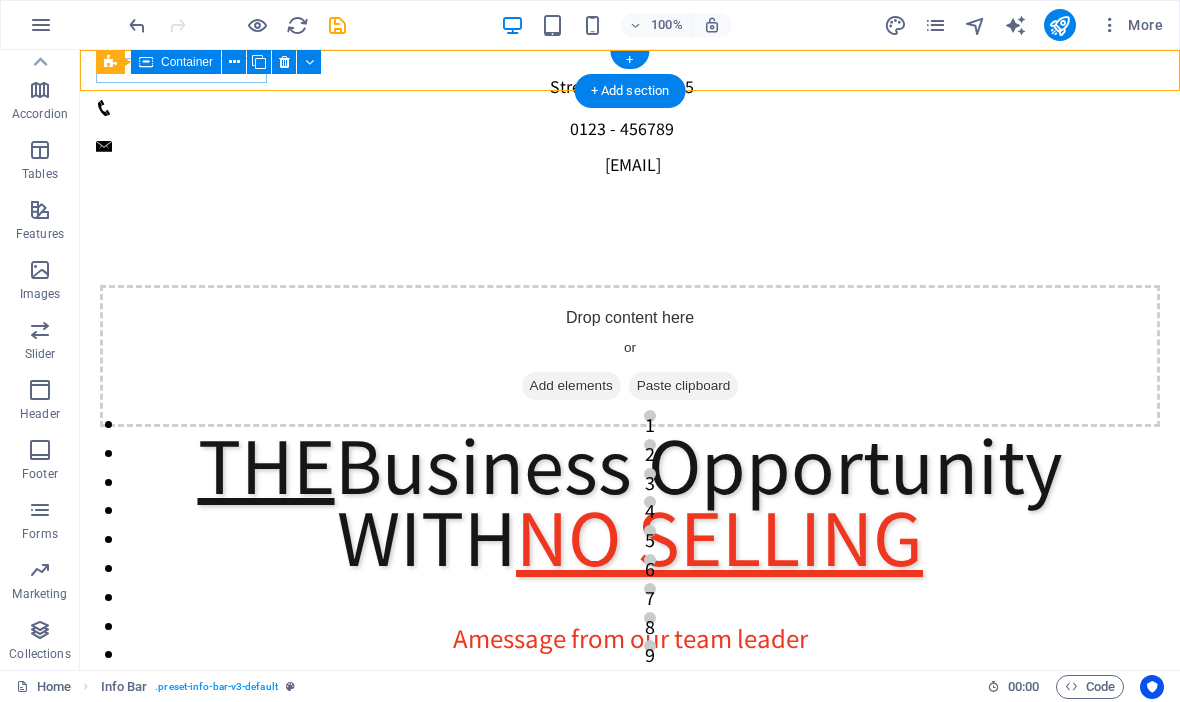 click on "Container" at bounding box center (176, 62) 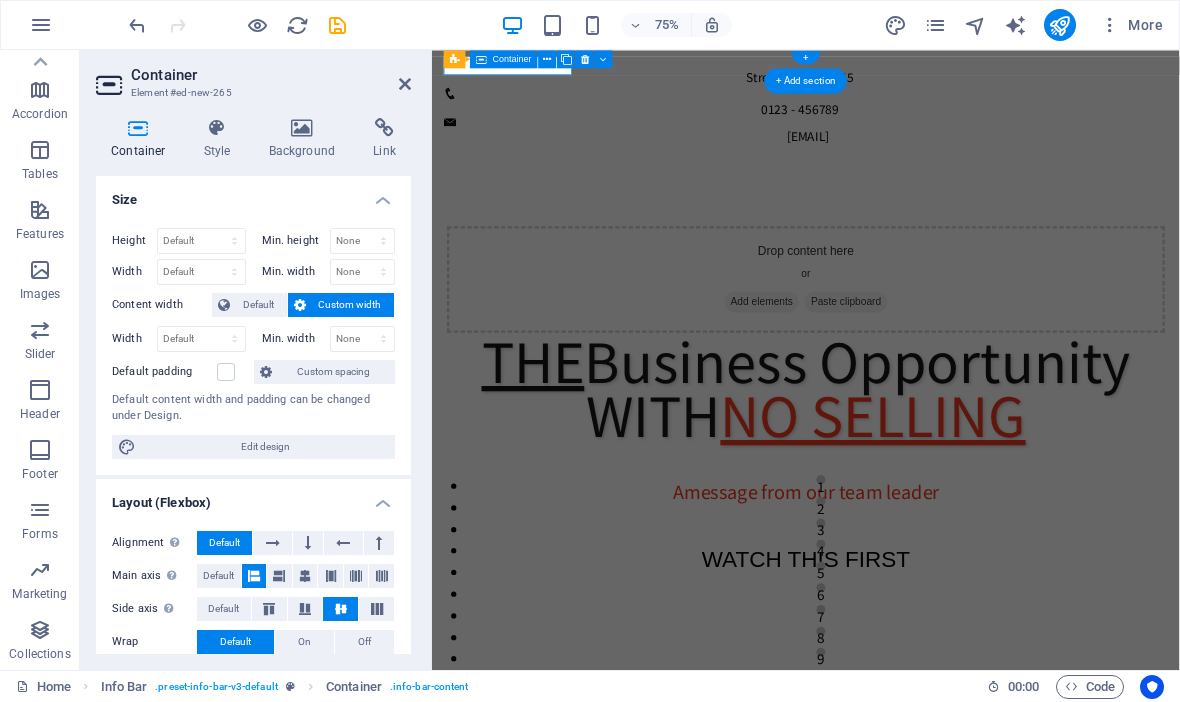 scroll, scrollTop: 0, scrollLeft: 0, axis: both 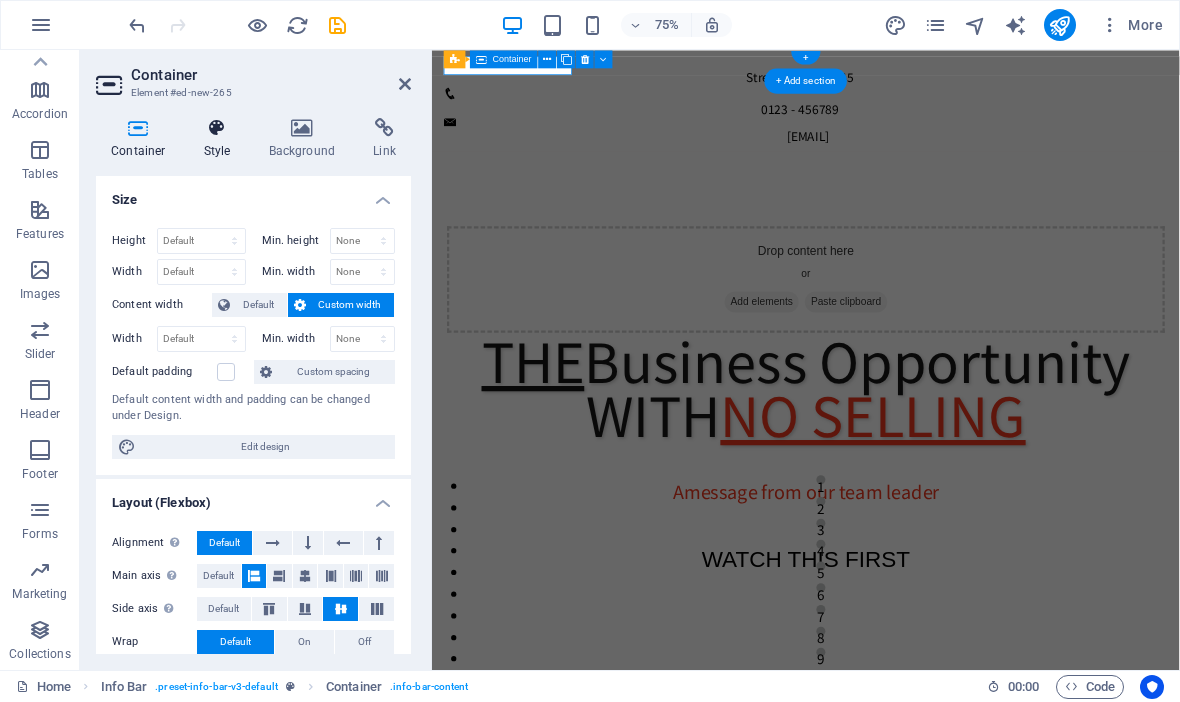 click at bounding box center [217, 128] 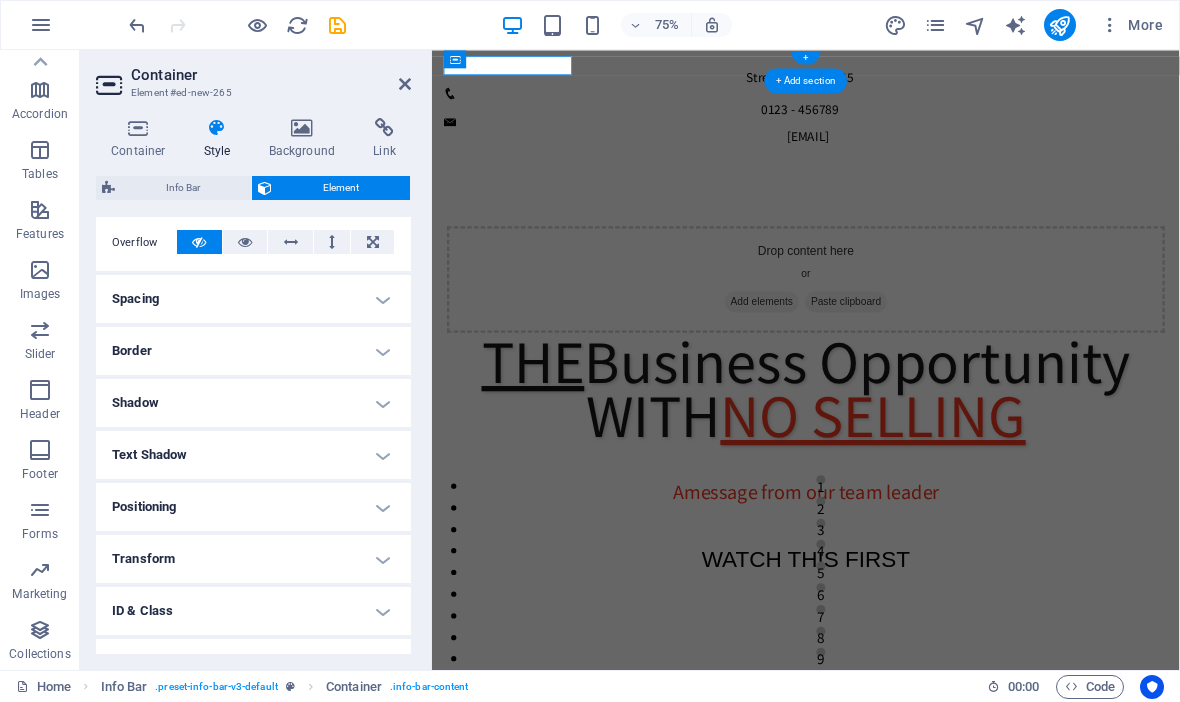 scroll, scrollTop: 322, scrollLeft: 0, axis: vertical 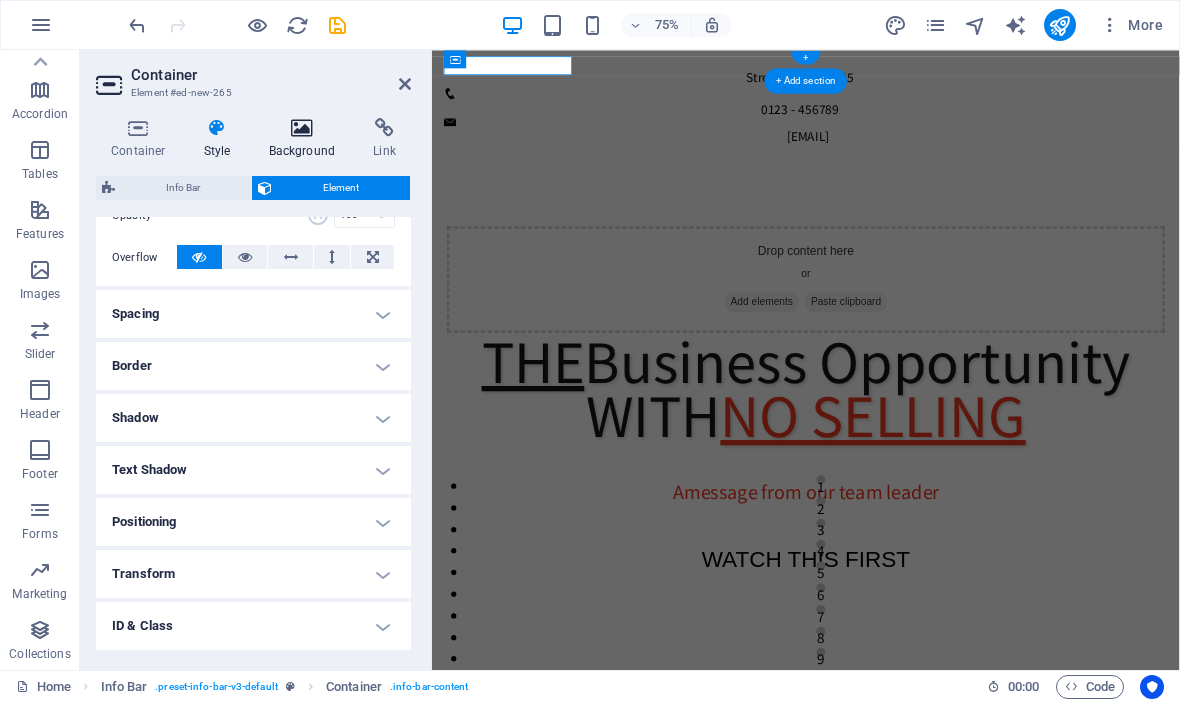 click at bounding box center [302, 128] 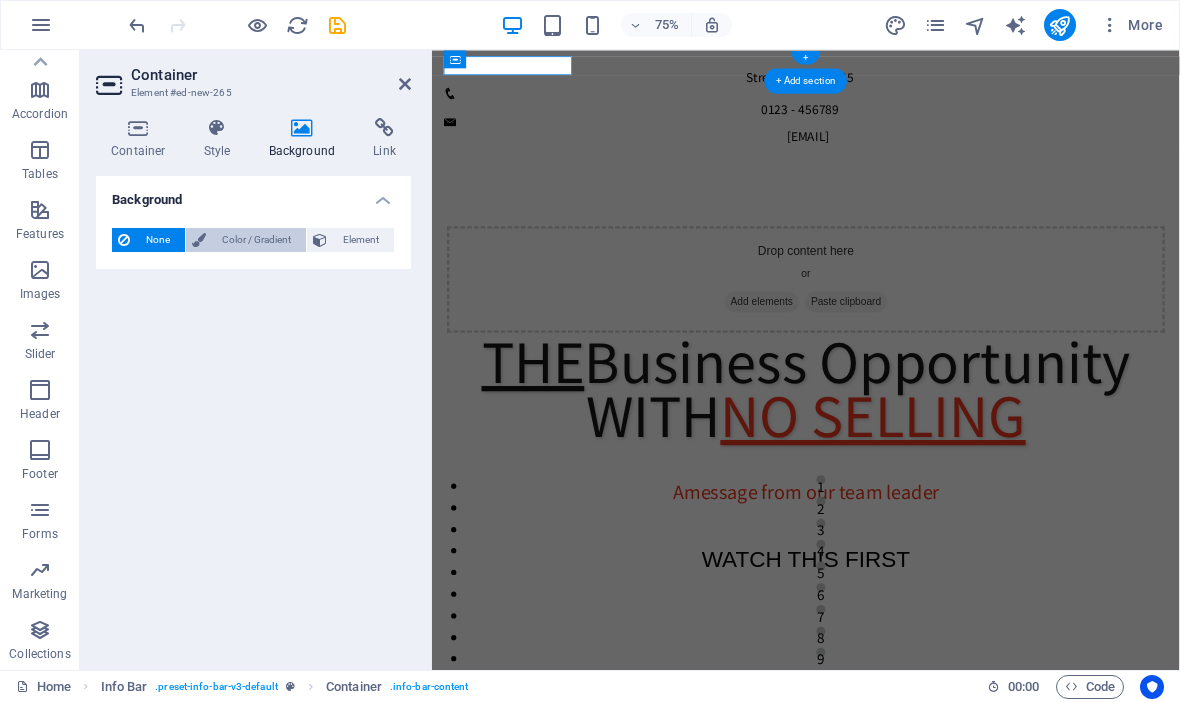 click on "Color / Gradient" at bounding box center [256, 240] 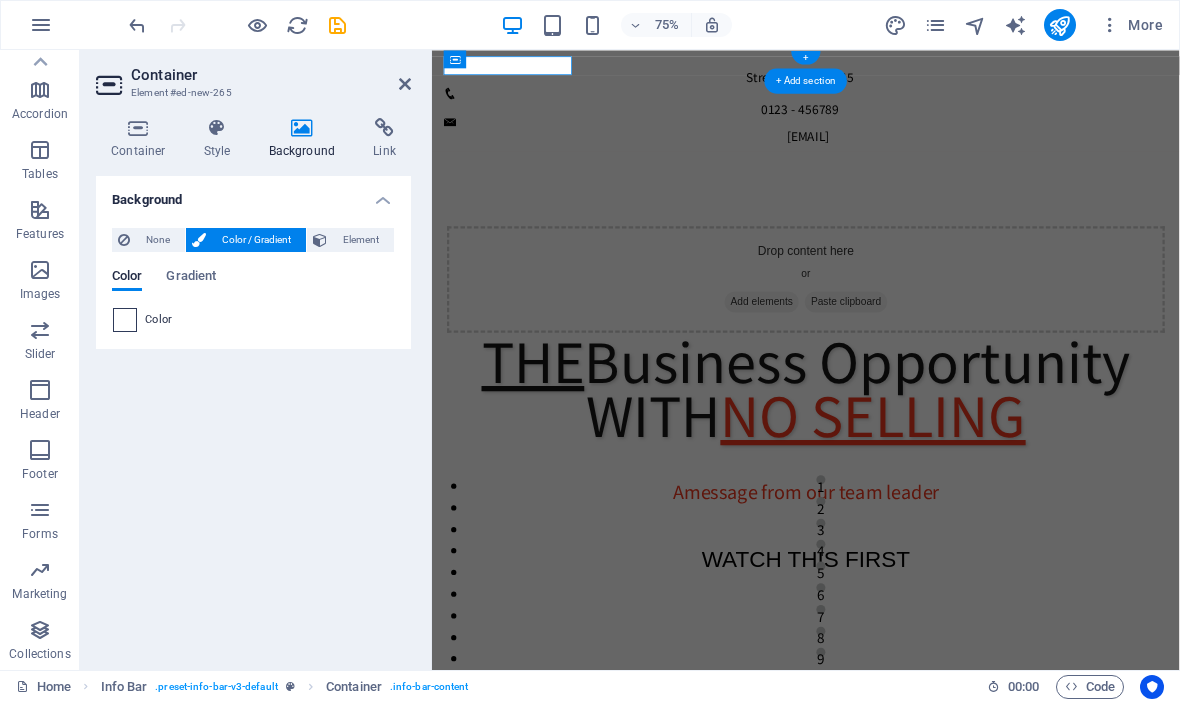 click at bounding box center [125, 320] 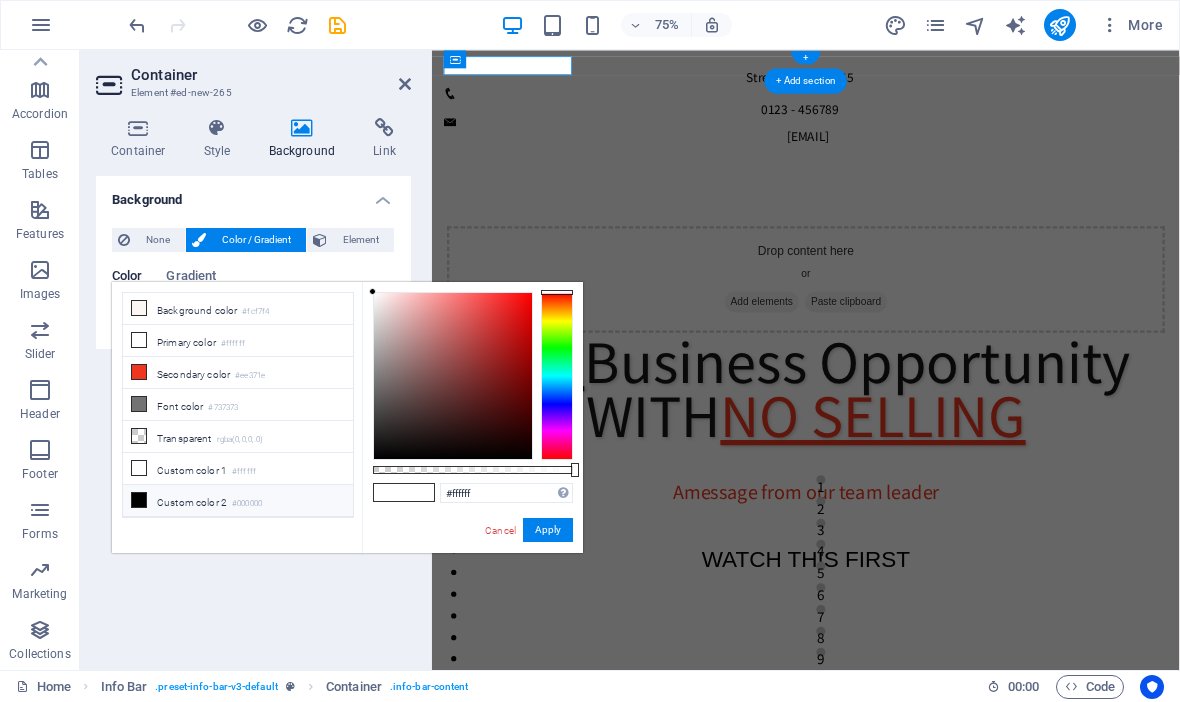 click at bounding box center [139, 500] 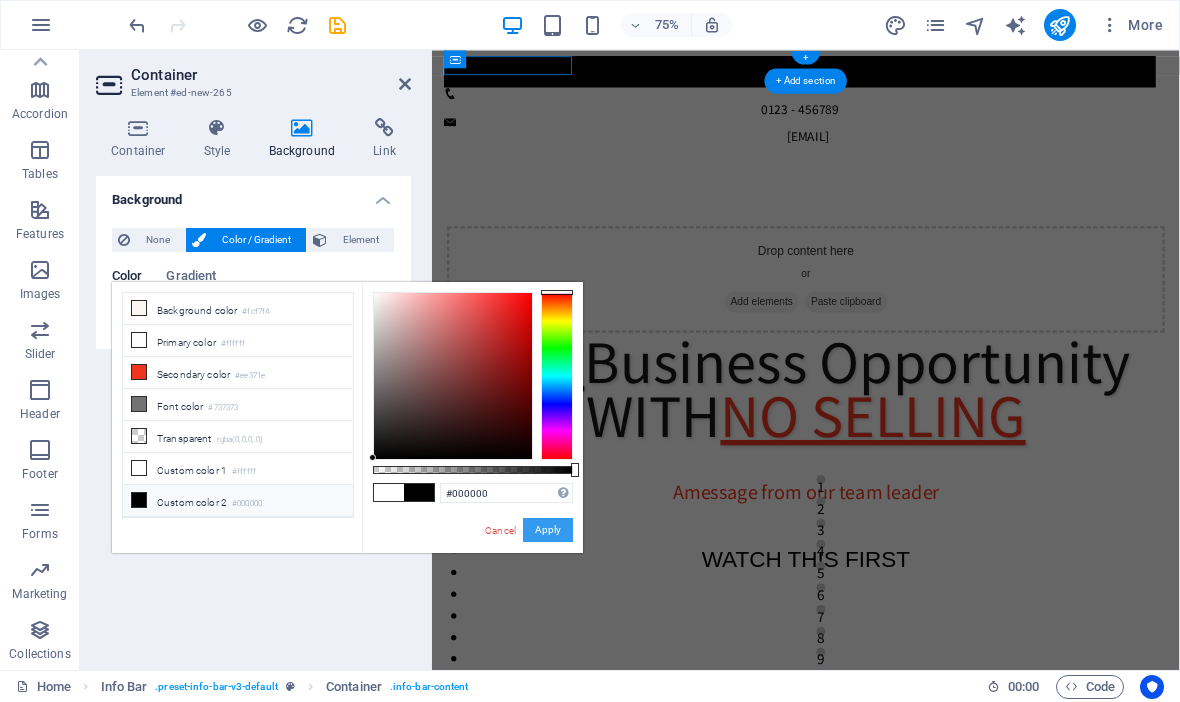 click on "Apply" at bounding box center (548, 530) 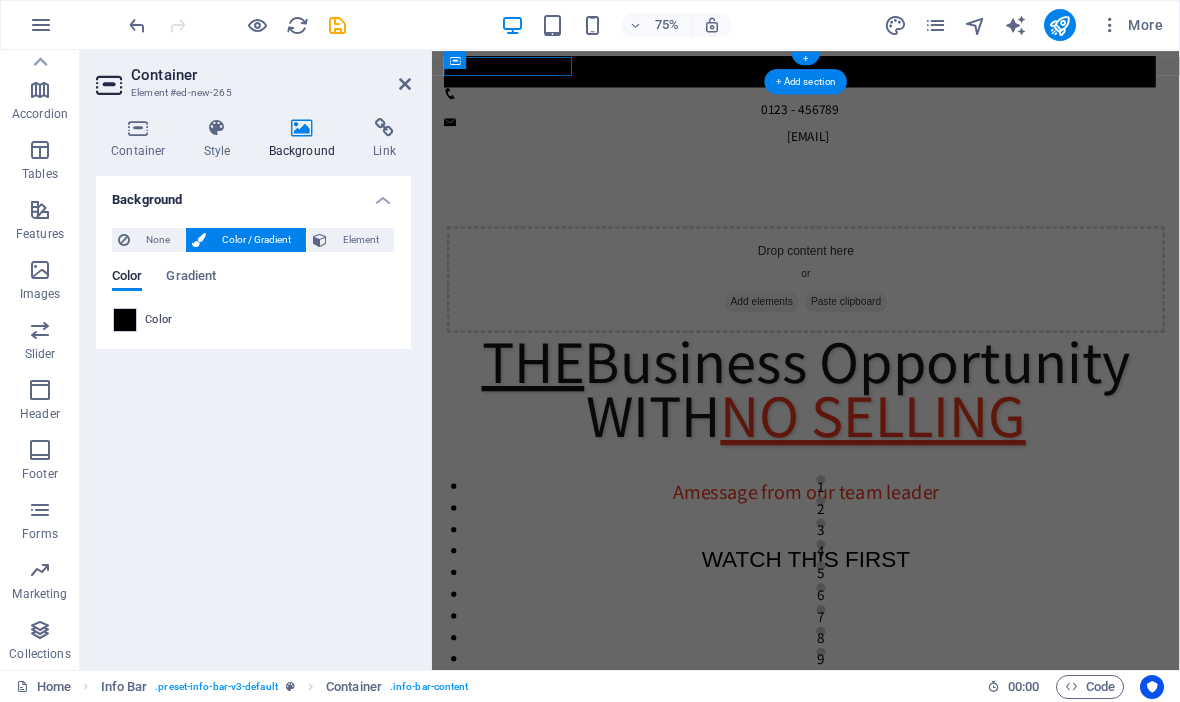 scroll, scrollTop: 0, scrollLeft: 0, axis: both 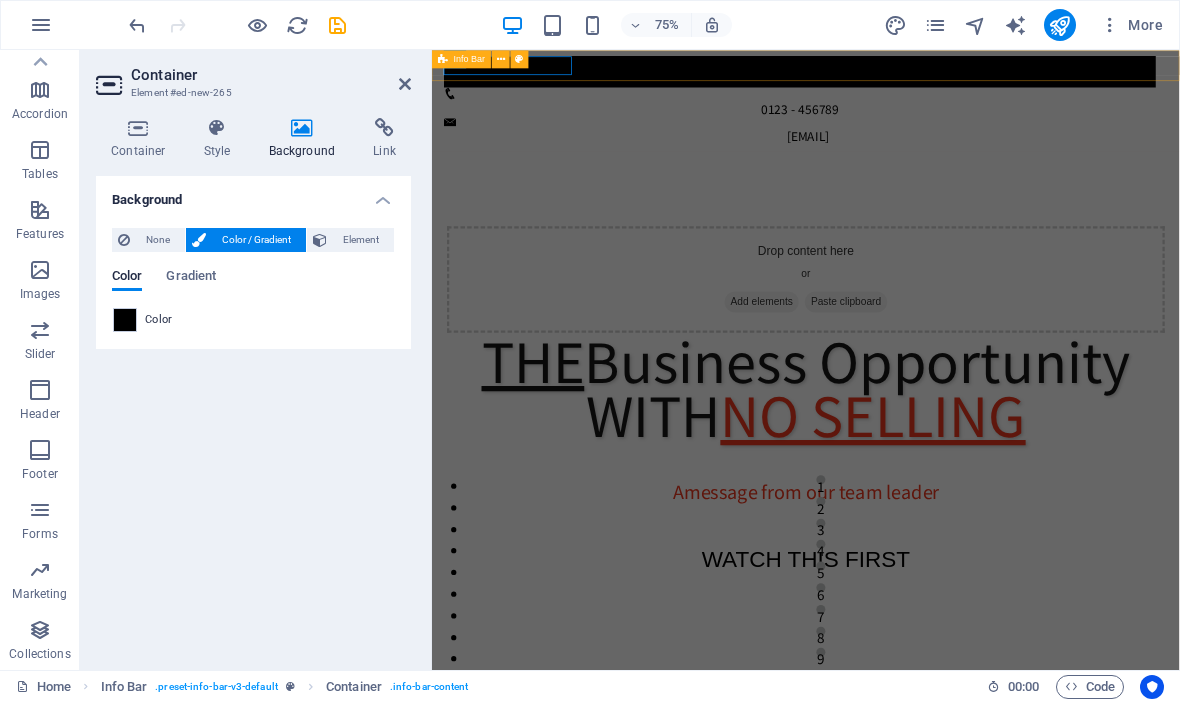 click on "Street ,  Berlin   12345 0123 - 456789 7deefb315d832883a06748cd5a51af@cpanel.local" at bounding box center [930, 117] 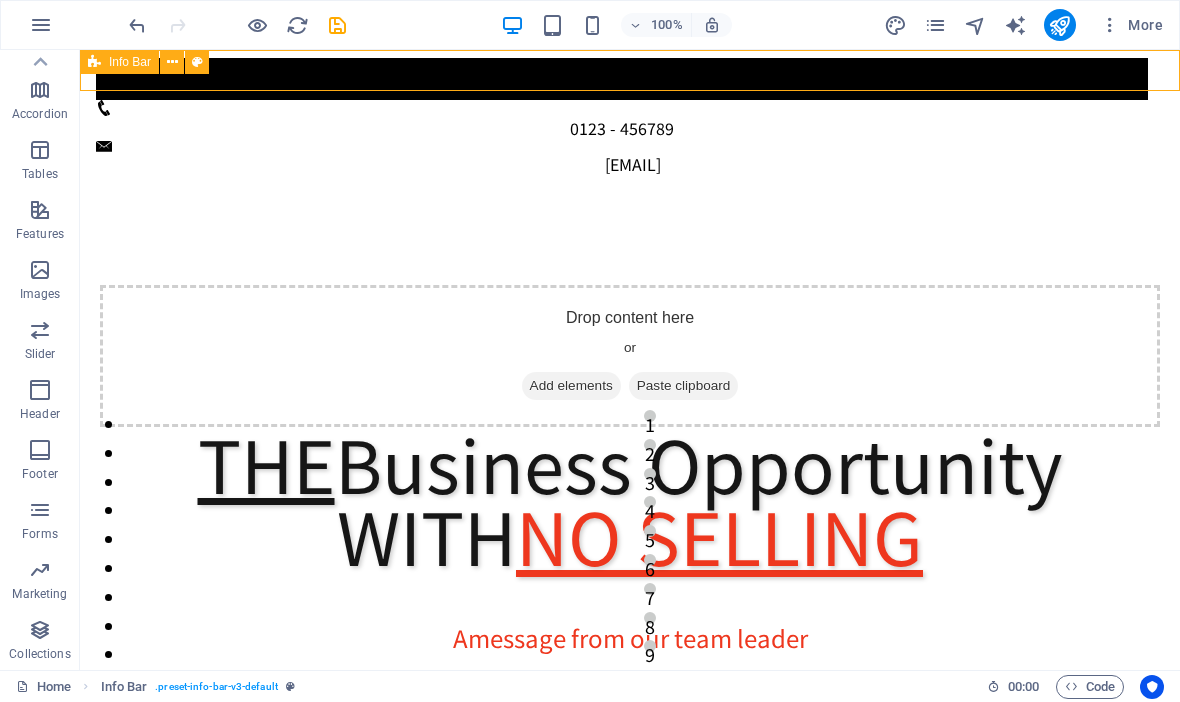 click on "Info Bar" at bounding box center [130, 62] 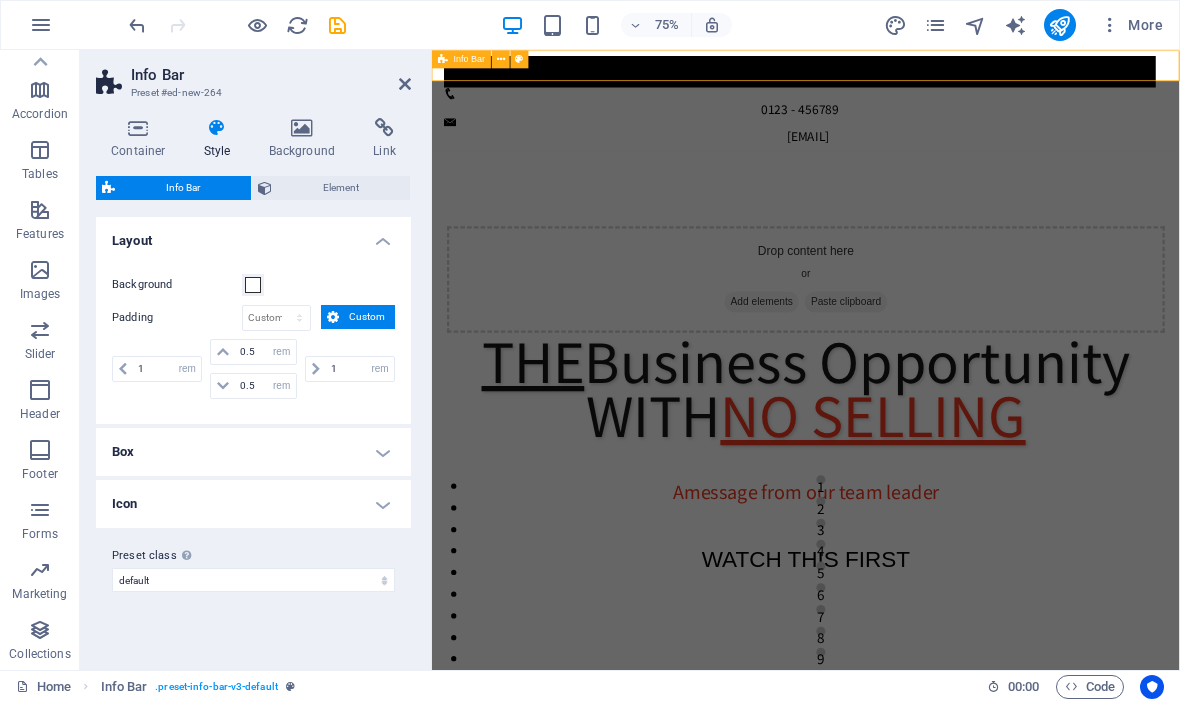 click at bounding box center [217, 128] 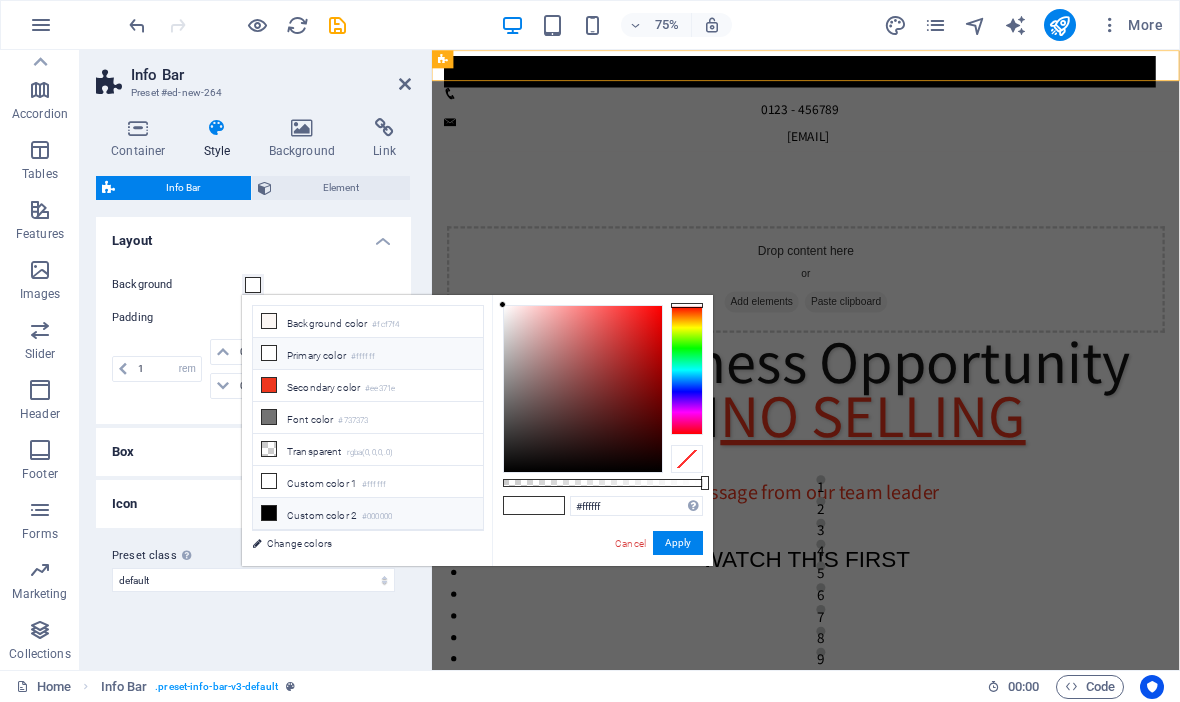 click on "Custom color 2
#000000" at bounding box center [368, 514] 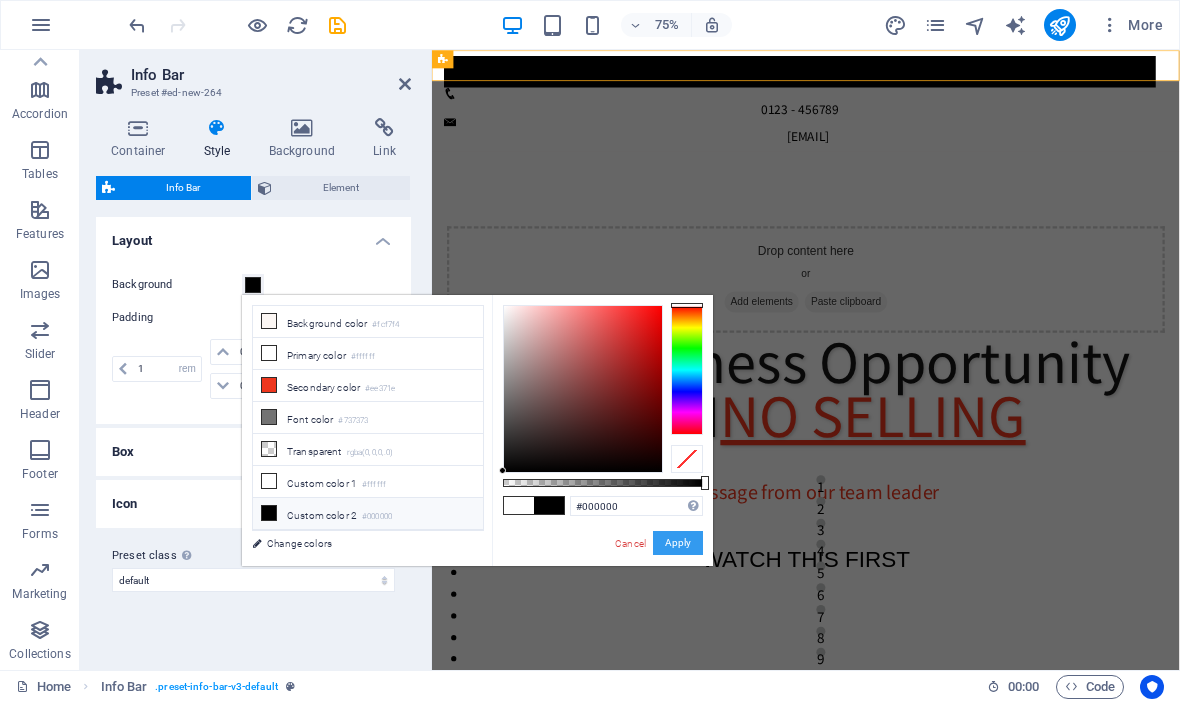 click on "Apply" at bounding box center [678, 543] 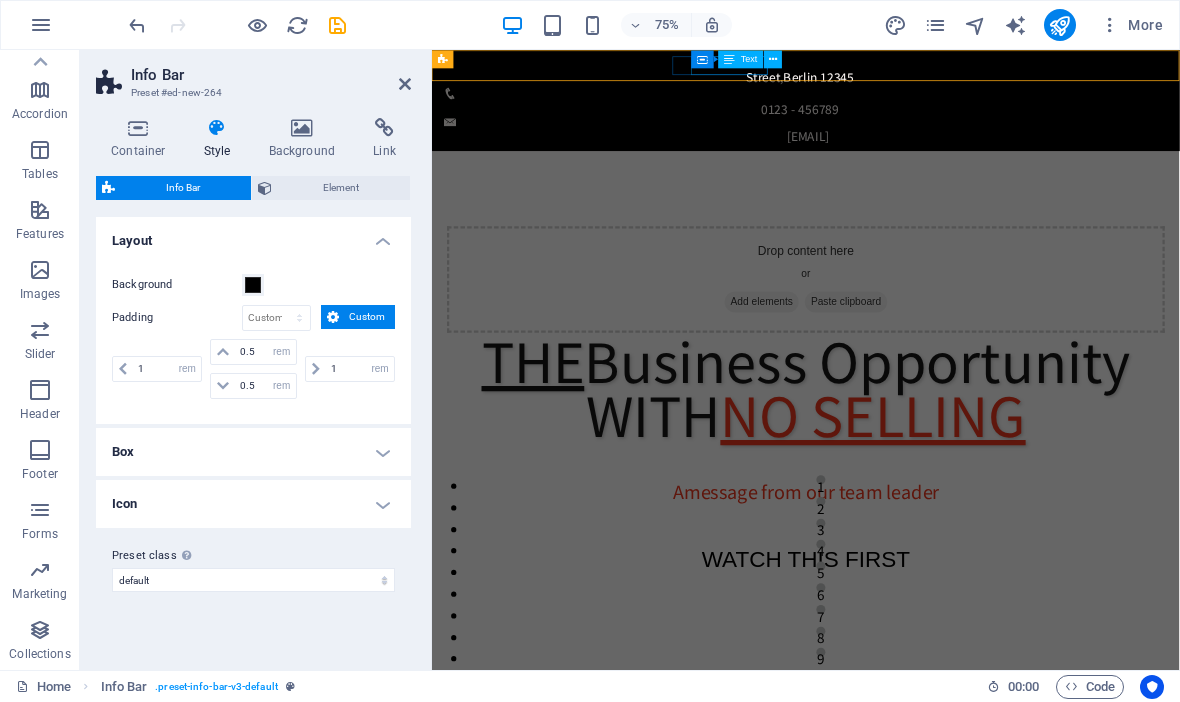 click at bounding box center [730, 59] 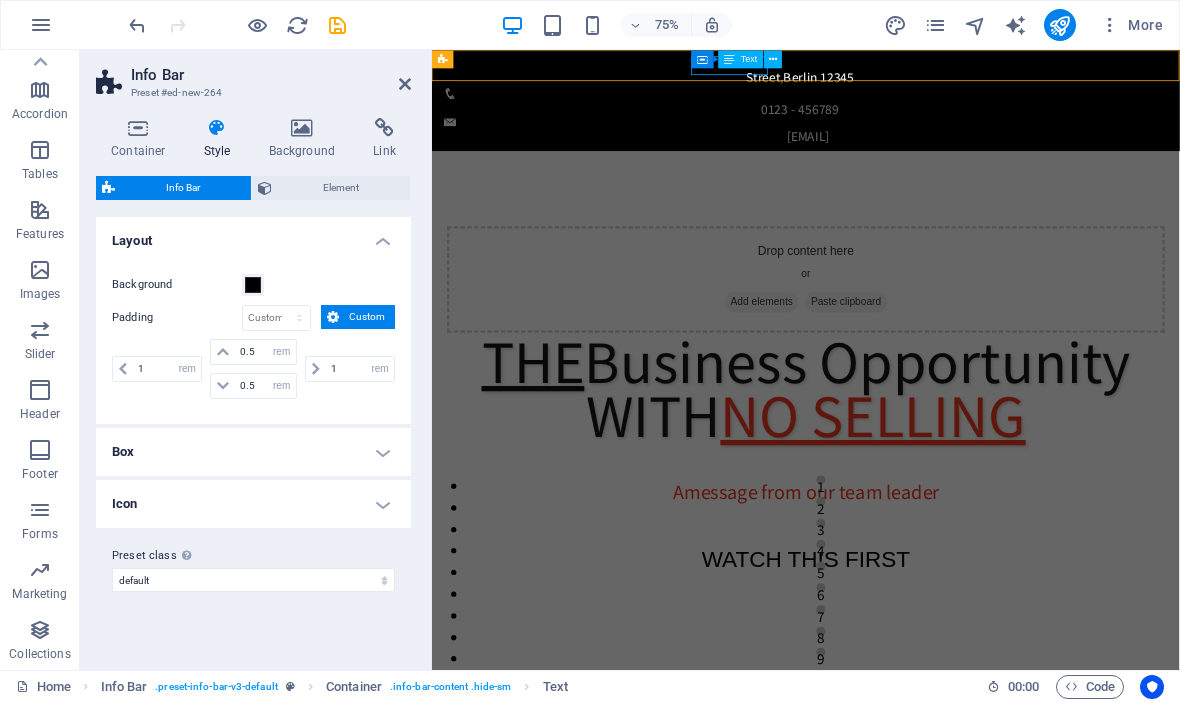 click on "Text" at bounding box center [749, 59] 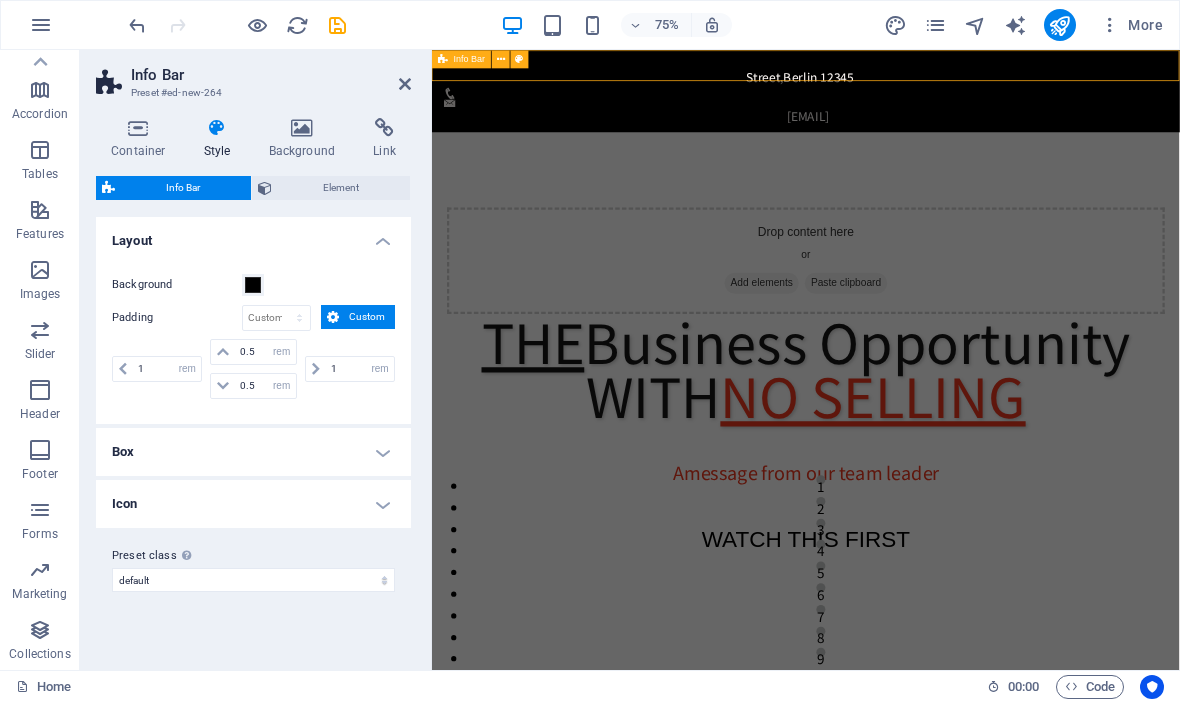 click on "Street ,  Berlin   12345 7deefb315d832883a06748cd5a51af@cpanel.local" at bounding box center [930, 105] 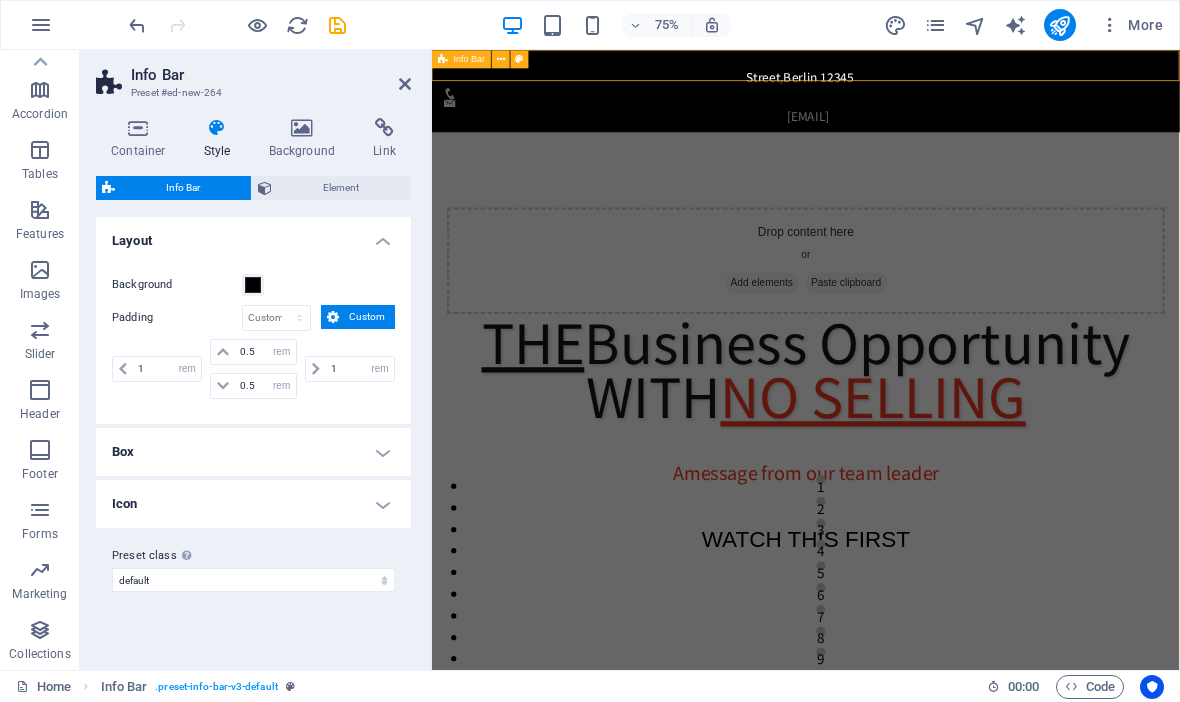 click on "Street ,  Berlin   12345 7deefb315d832883a06748cd5a51af@cpanel.local" at bounding box center (930, 105) 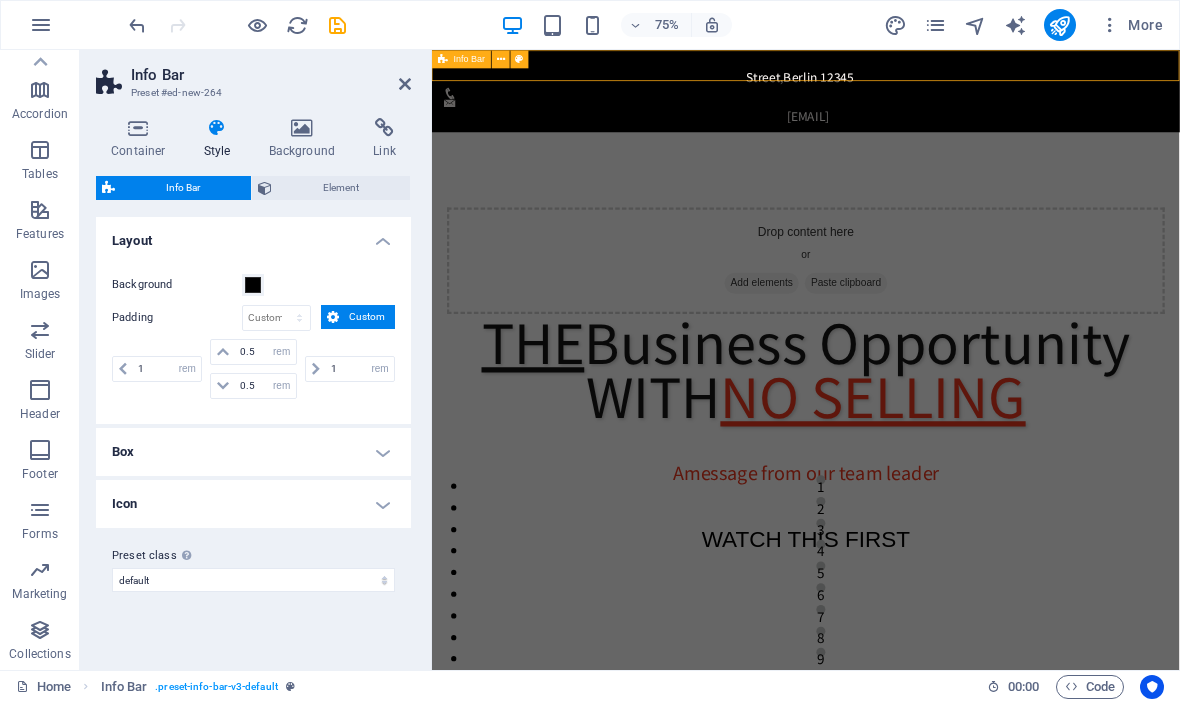 click on "Street ,  Berlin   12345 7deefb315d832883a06748cd5a51af@cpanel.local" at bounding box center (930, 105) 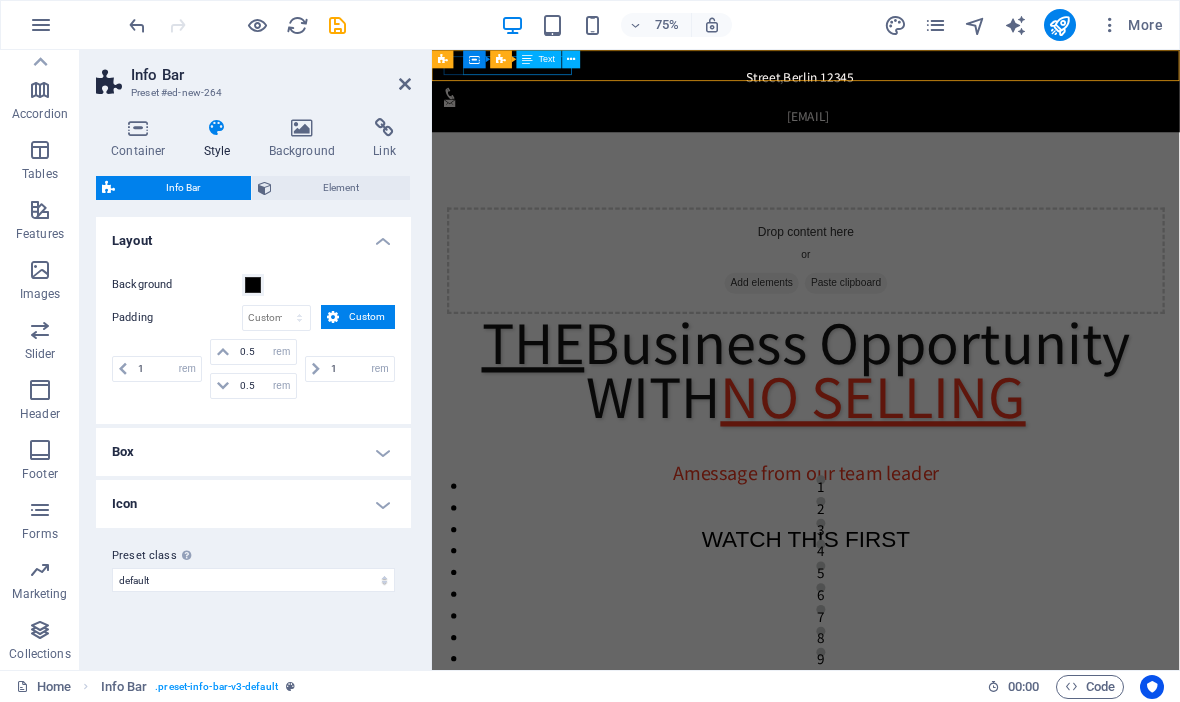 click on "Text" at bounding box center [538, 59] 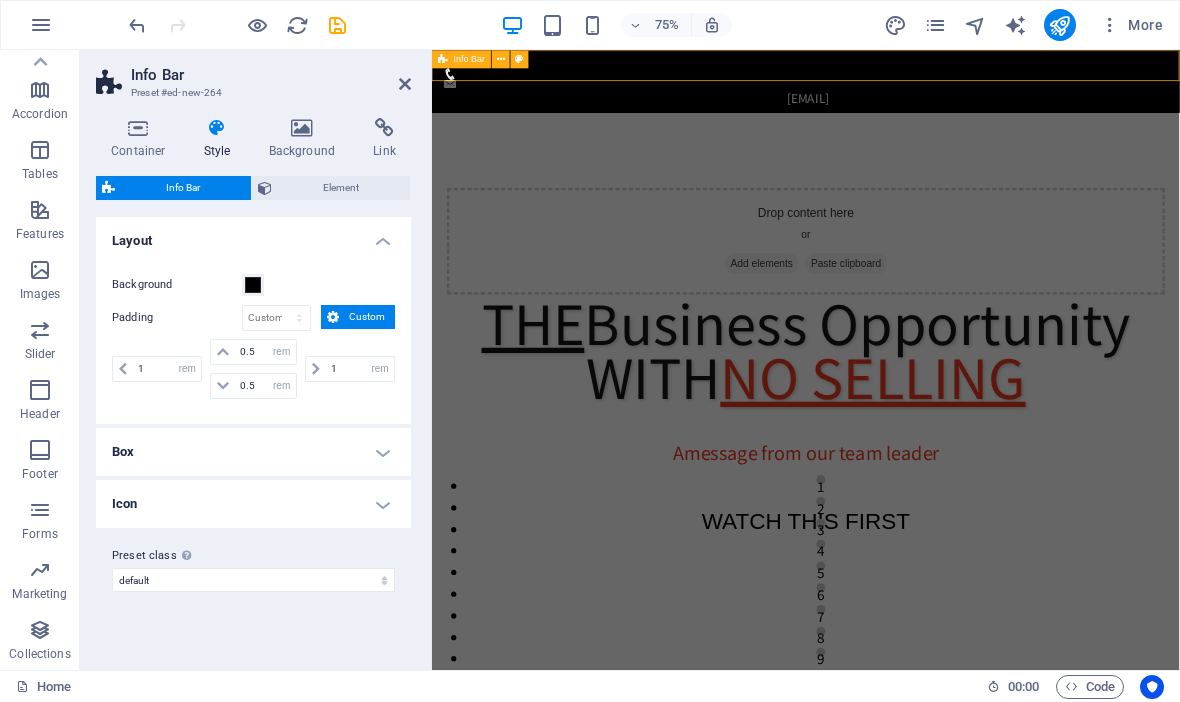 click on "7deefb315d832883a06748cd5a51af@cpanel.local" at bounding box center [930, 92] 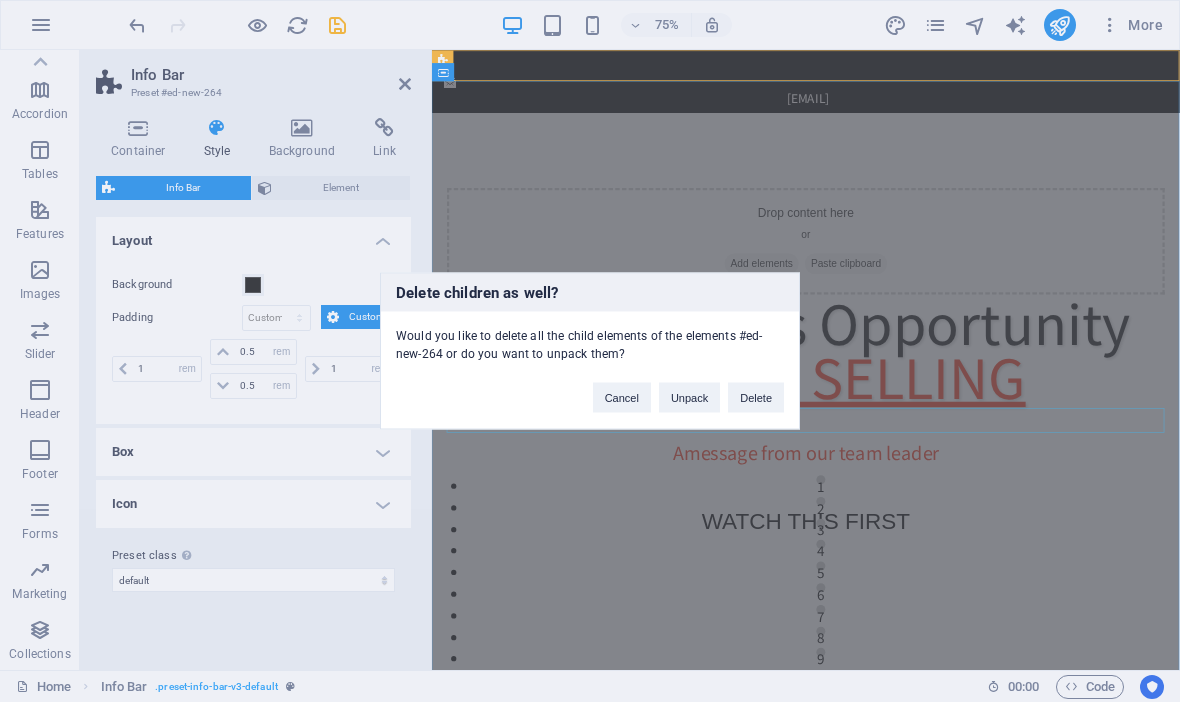 click on "Delete children as well? Would you like to delete all the child elements of the elements #ed-new-264 or do you want to unpack them? Cancel Unpack Delete" at bounding box center [590, 351] 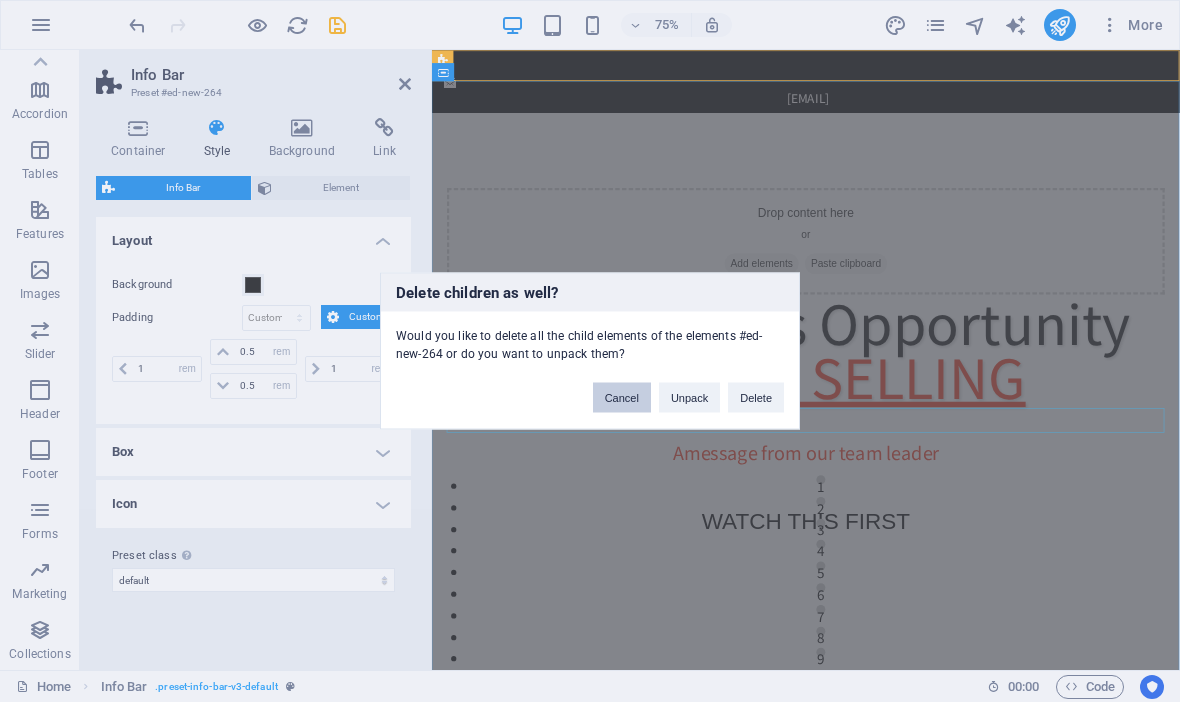 click on "Cancel" at bounding box center (622, 398) 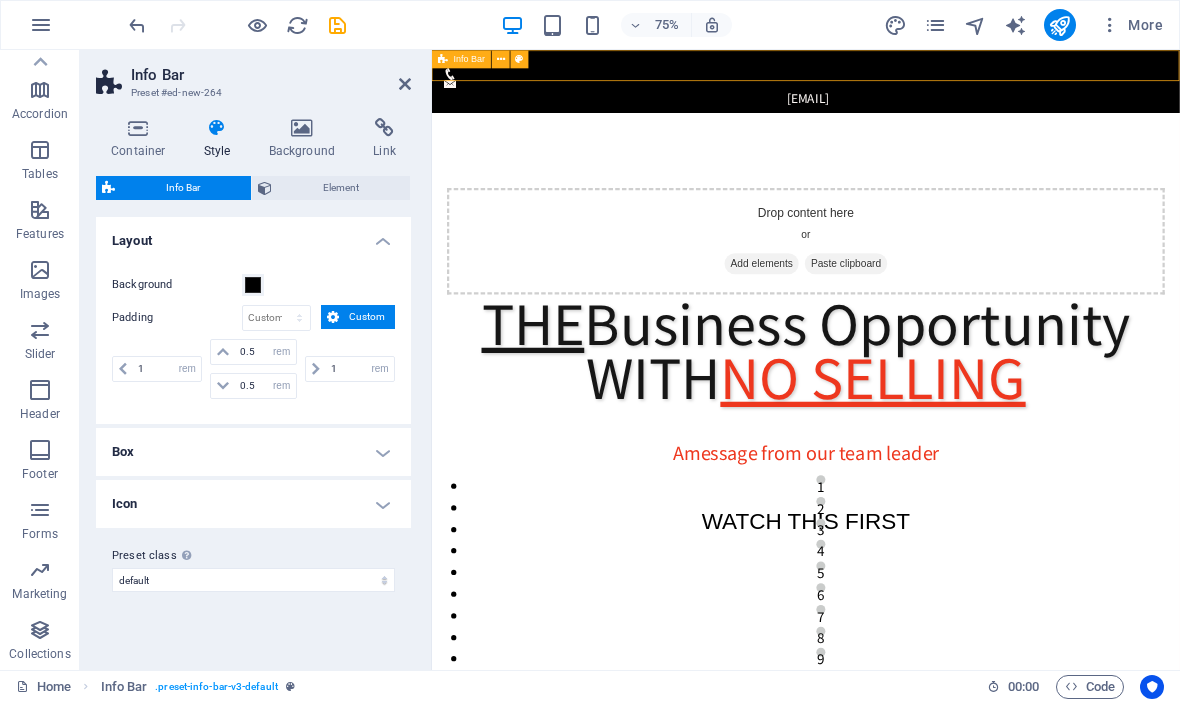 click on "7deefb315d832883a06748cd5a51af@cpanel.local" at bounding box center (930, 92) 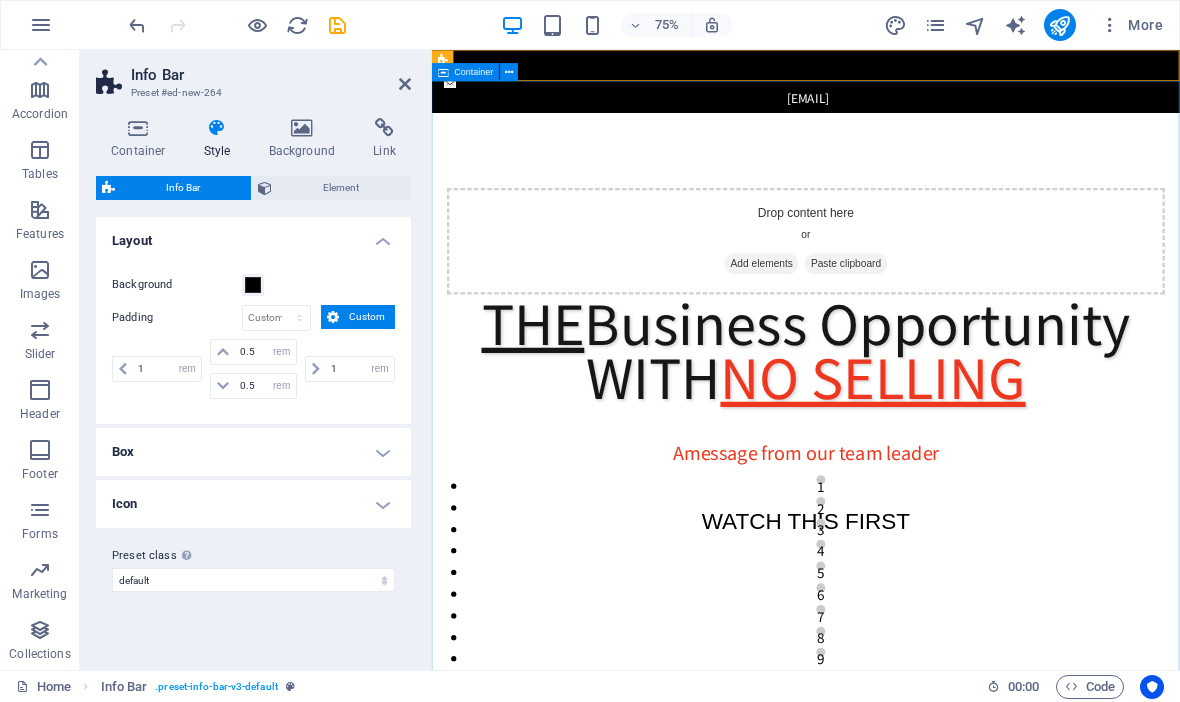 click on "Drop content here or  Add elements  Paste clipboard THE  Business Opportunity WITH  NO SELLING A  message from our team leader WATCH THIS FIRST" at bounding box center (930, 737) 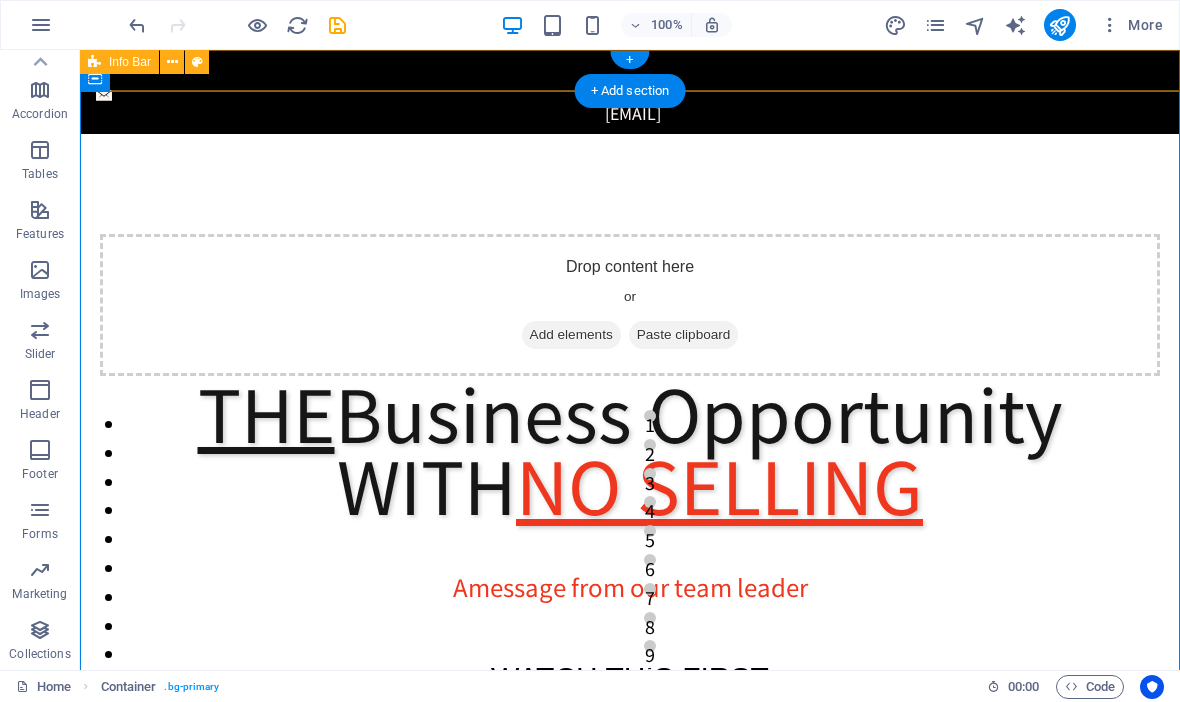 click on "Info Bar" at bounding box center (130, 62) 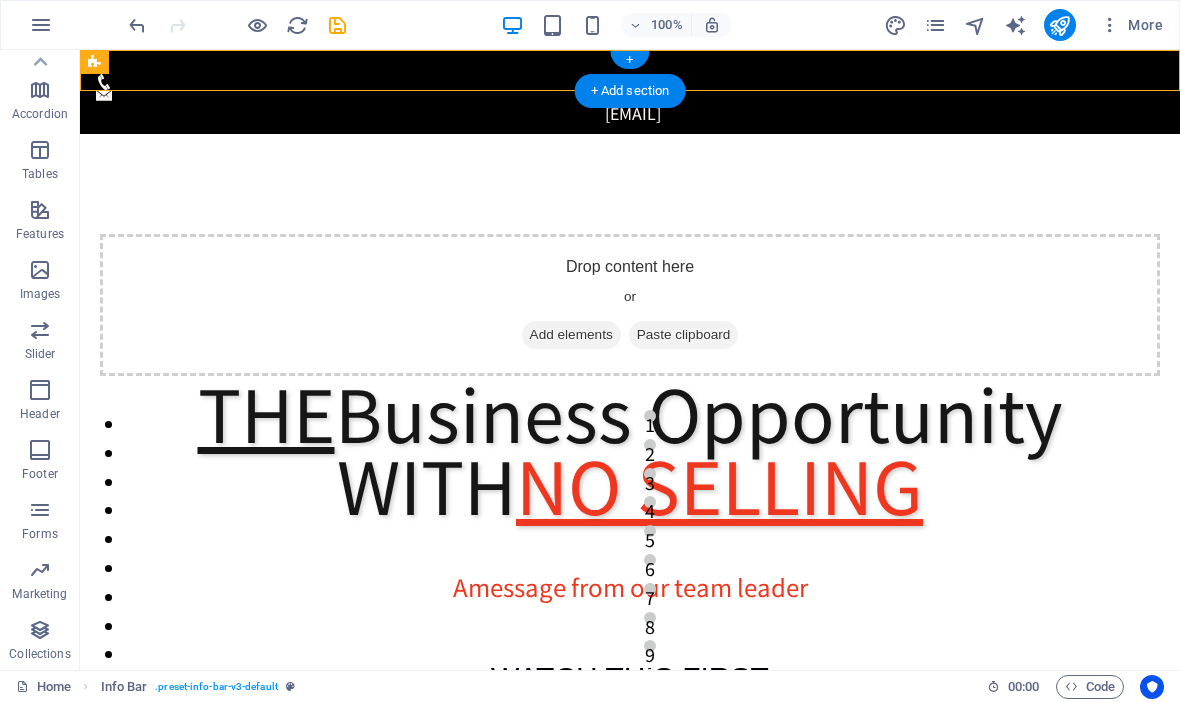 click on "7deefb315d832883a06748cd5a51af@cpanel.local" at bounding box center (630, 92) 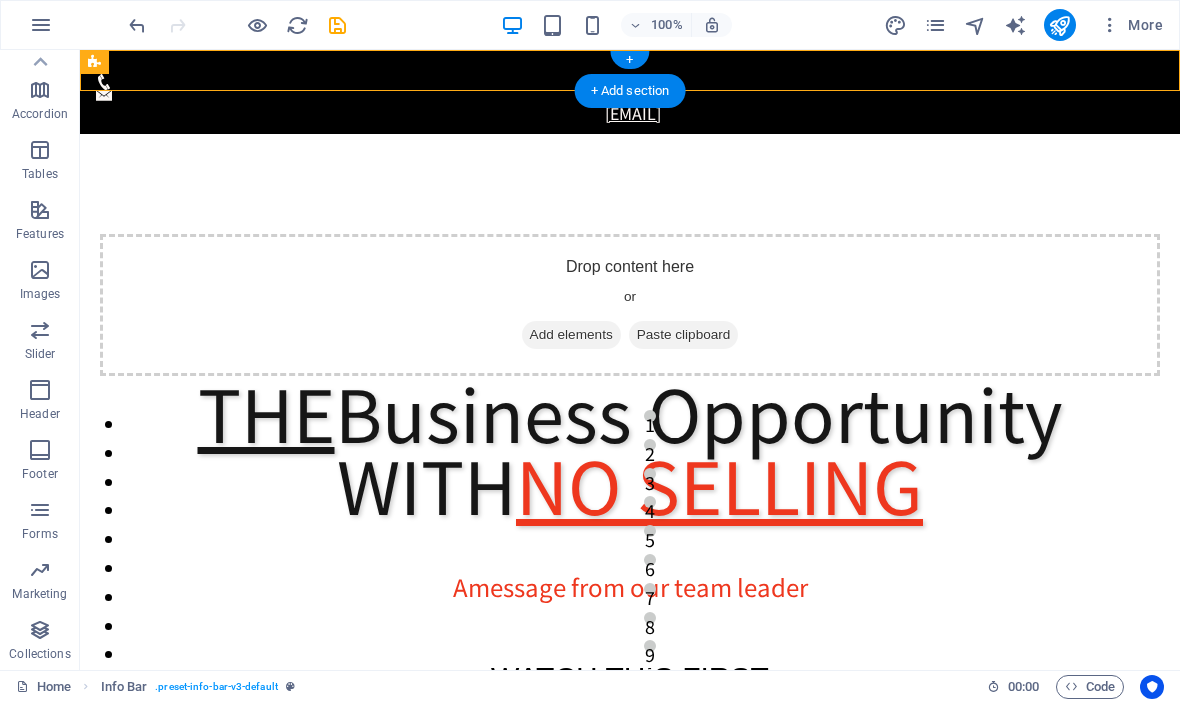 click on "7deefb315d832883a06748cd5a51af@cpanel.local" at bounding box center (633, 113) 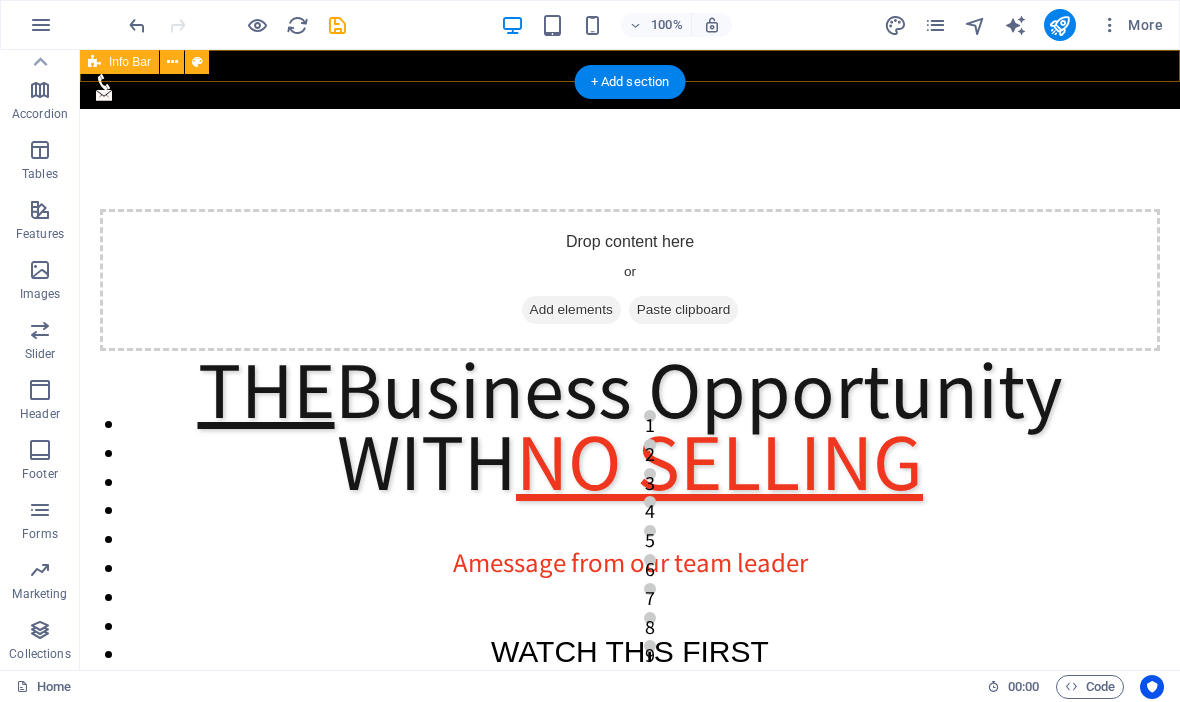 click at bounding box center (630, 79) 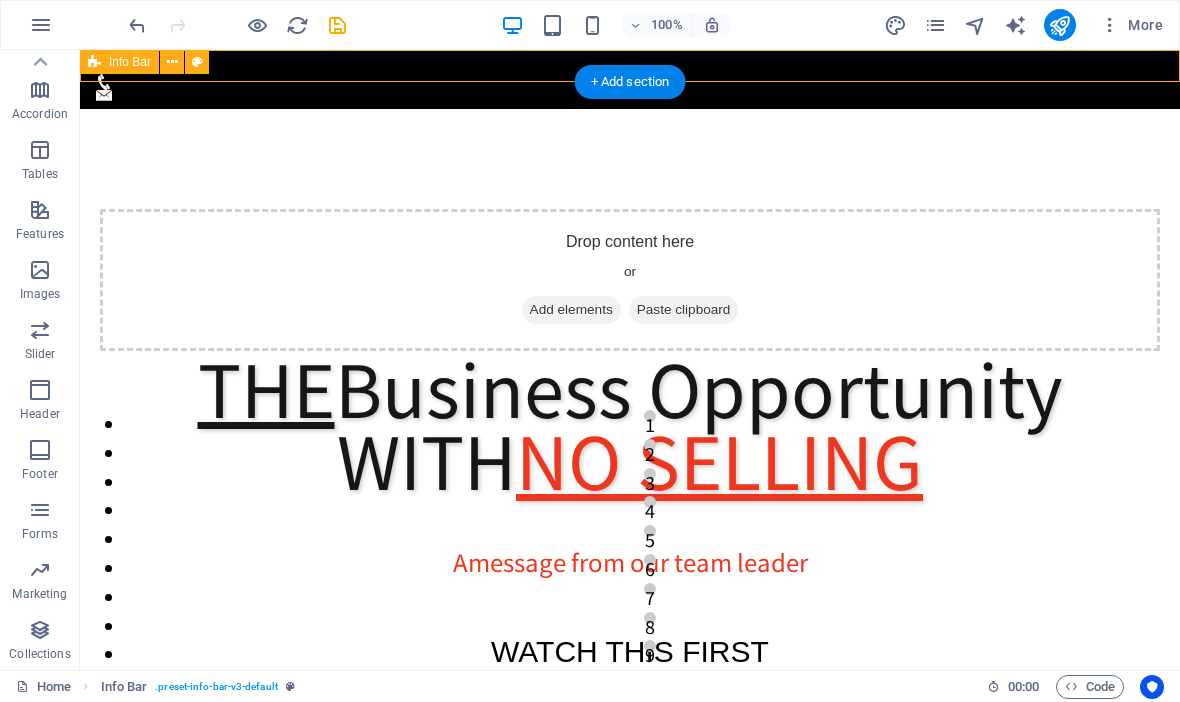 click on "Info Bar" at bounding box center (130, 62) 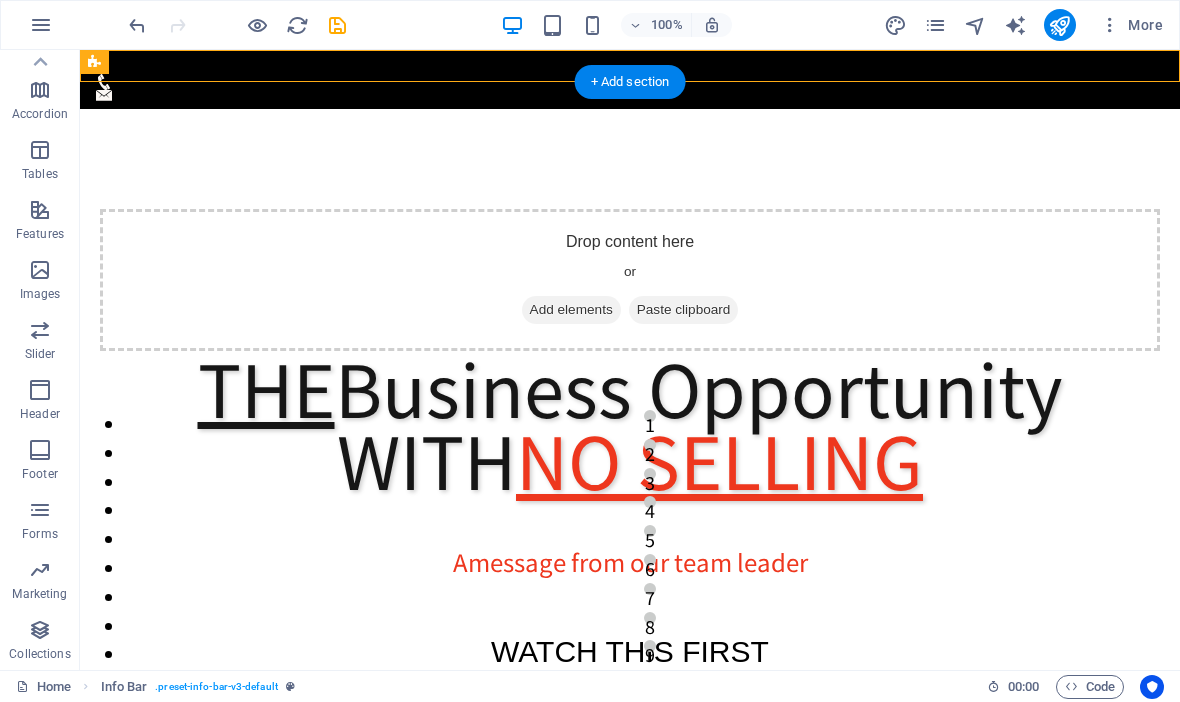 click at bounding box center (630, 79) 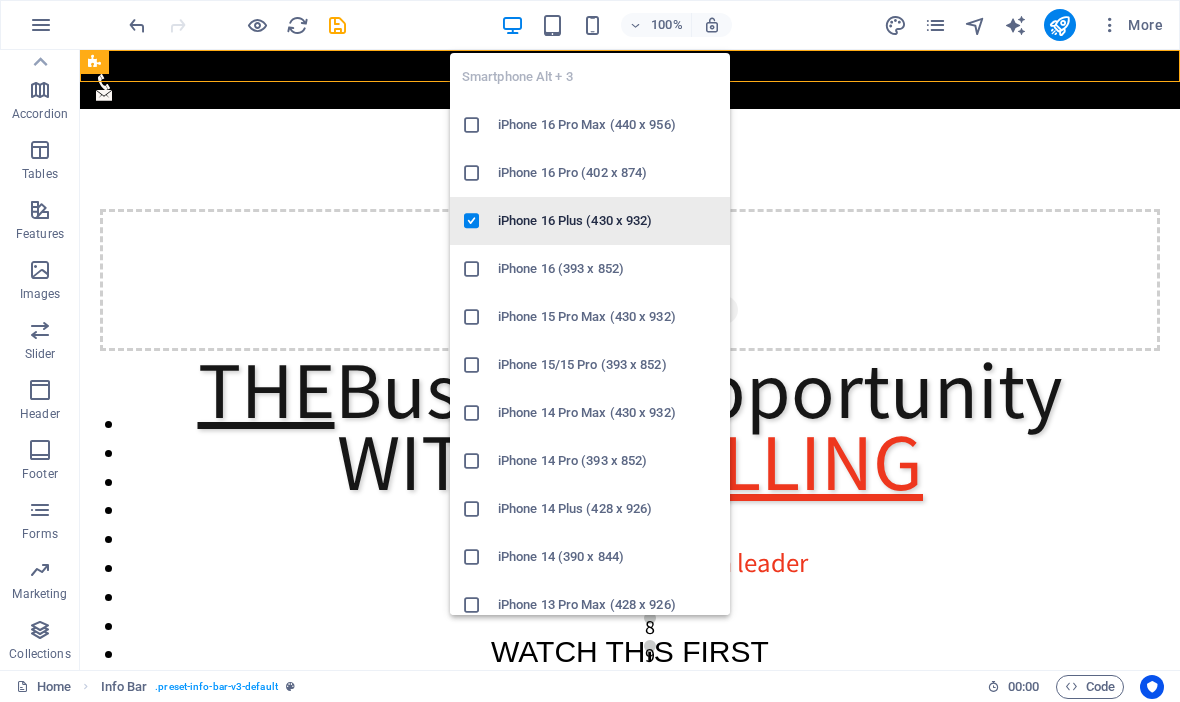 click on "iPhone 16 Plus (430 x 932)" at bounding box center (608, 221) 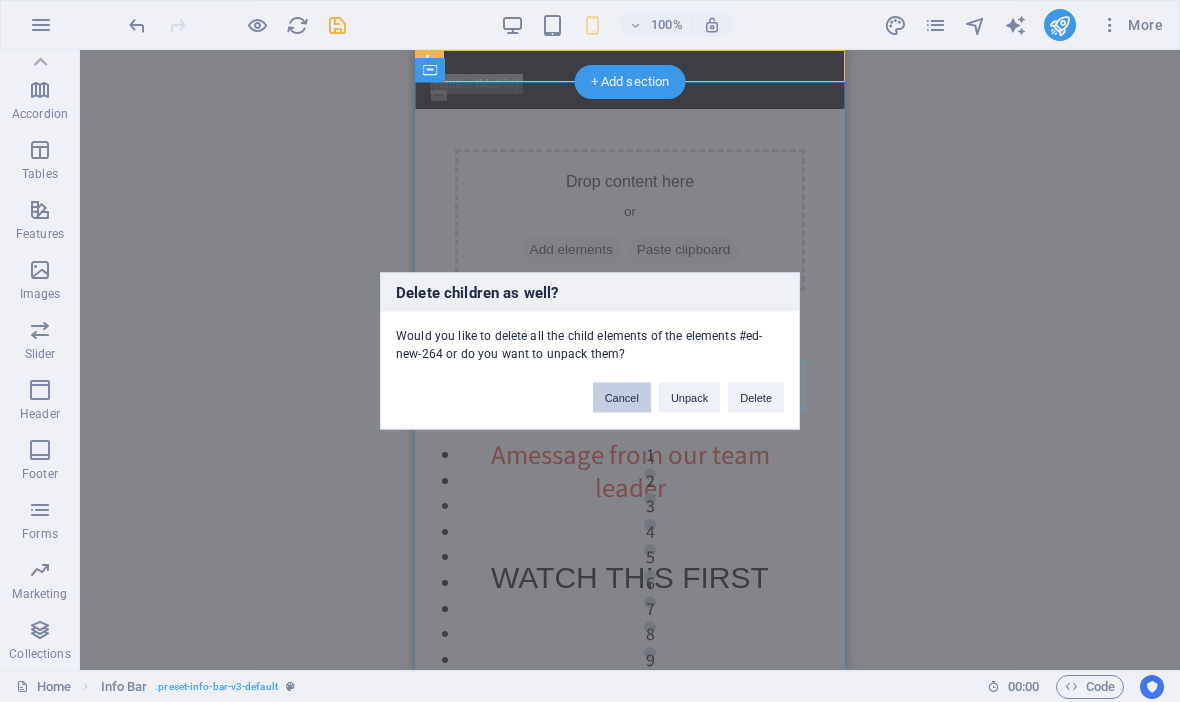 click on "Cancel" at bounding box center (622, 398) 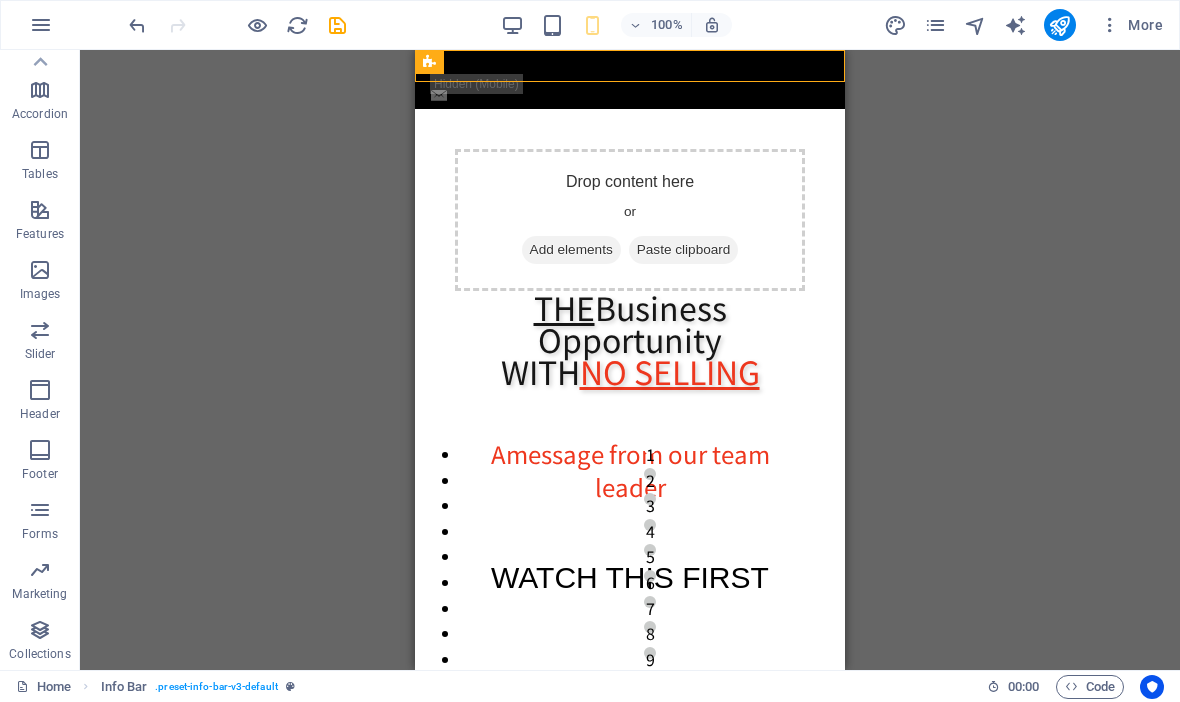 click on "H2   Container   Spacer   Container   Placeholder   Container   Info Bar   Container   Text   Container   Info Bar   Container   Text   Container   Vimeo   Info Bar   Container   Info Bar   Text   Container   Container   Text   Container   H4   Container   Text   Container   Icon" at bounding box center [630, 360] 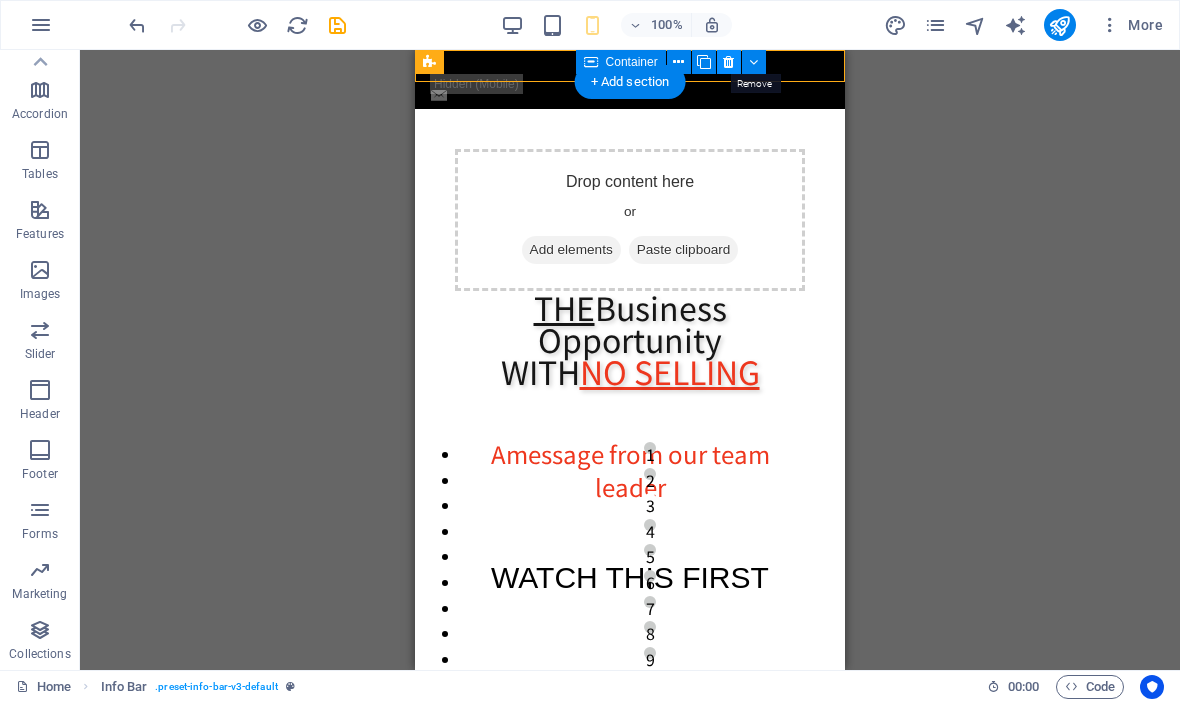click at bounding box center [728, 62] 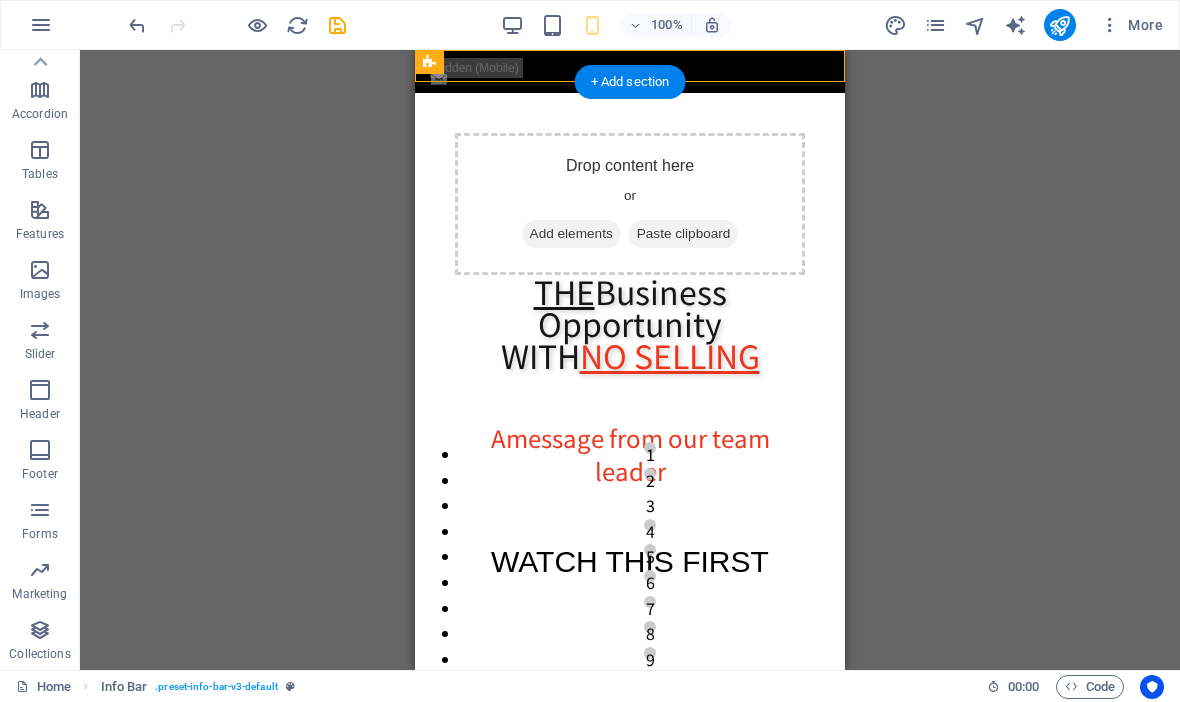 click at bounding box center (630, 71) 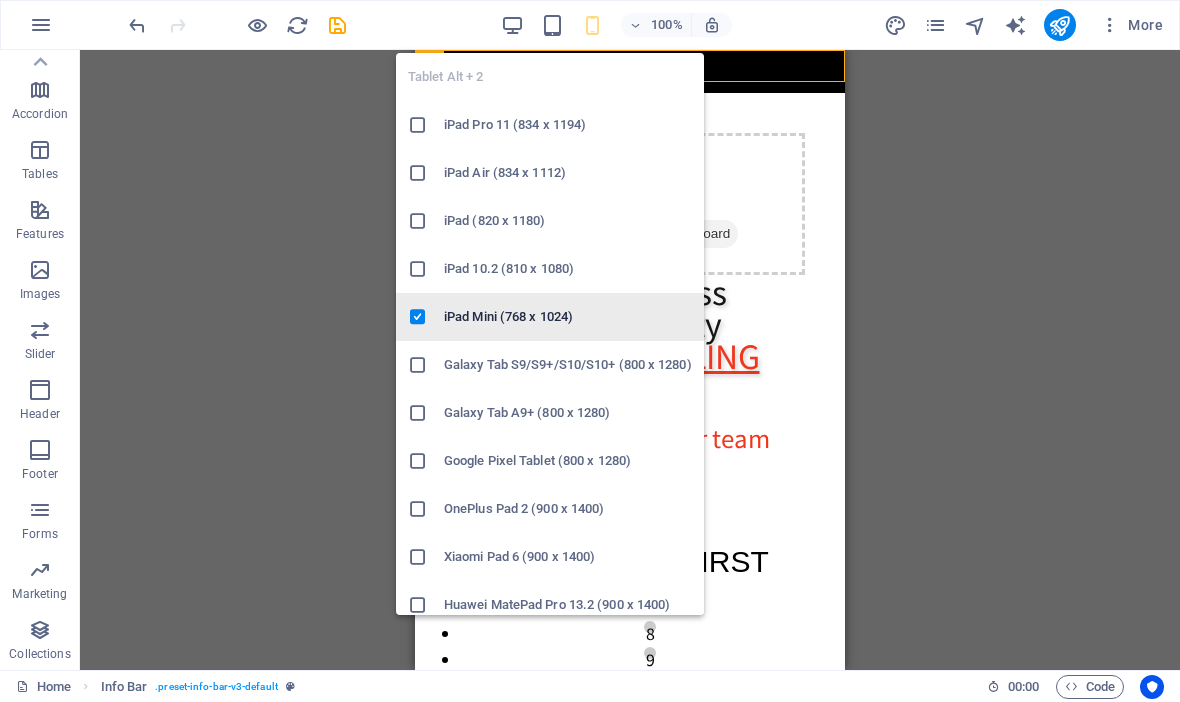 click on "iPad Mini (768 x 1024)" at bounding box center (550, 317) 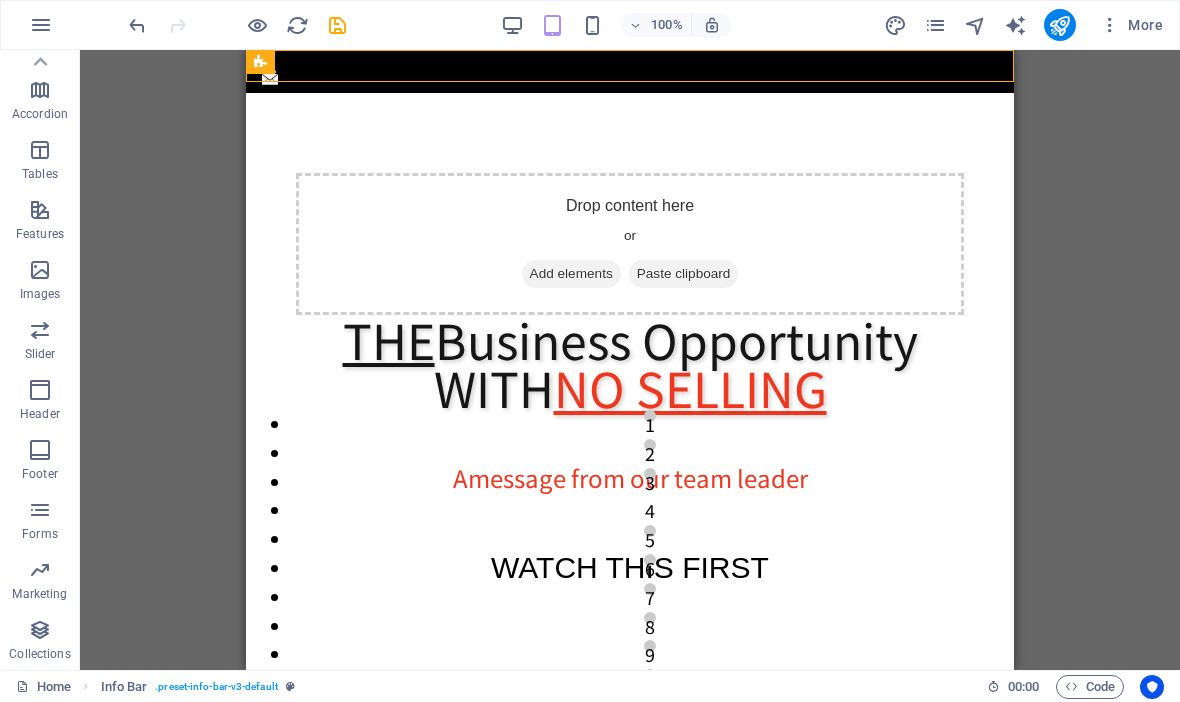 click on "Drop content here or  Add elements  Paste clipboard" at bounding box center (630, 244) 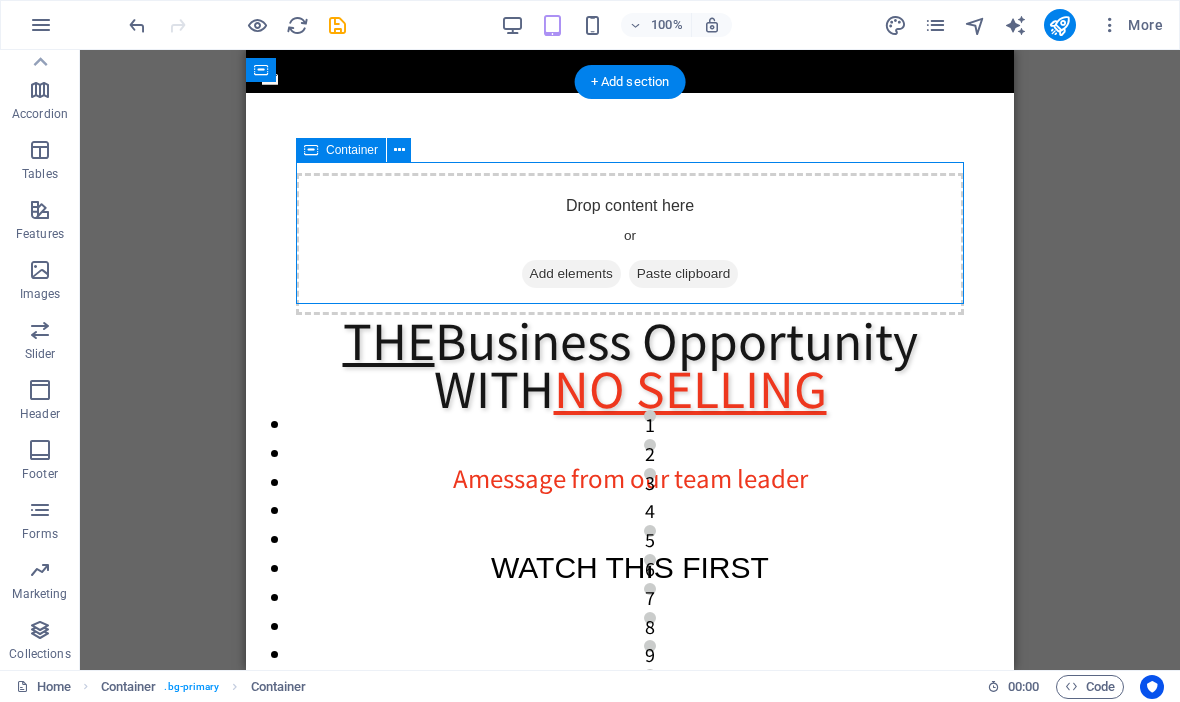 click at bounding box center [630, 71] 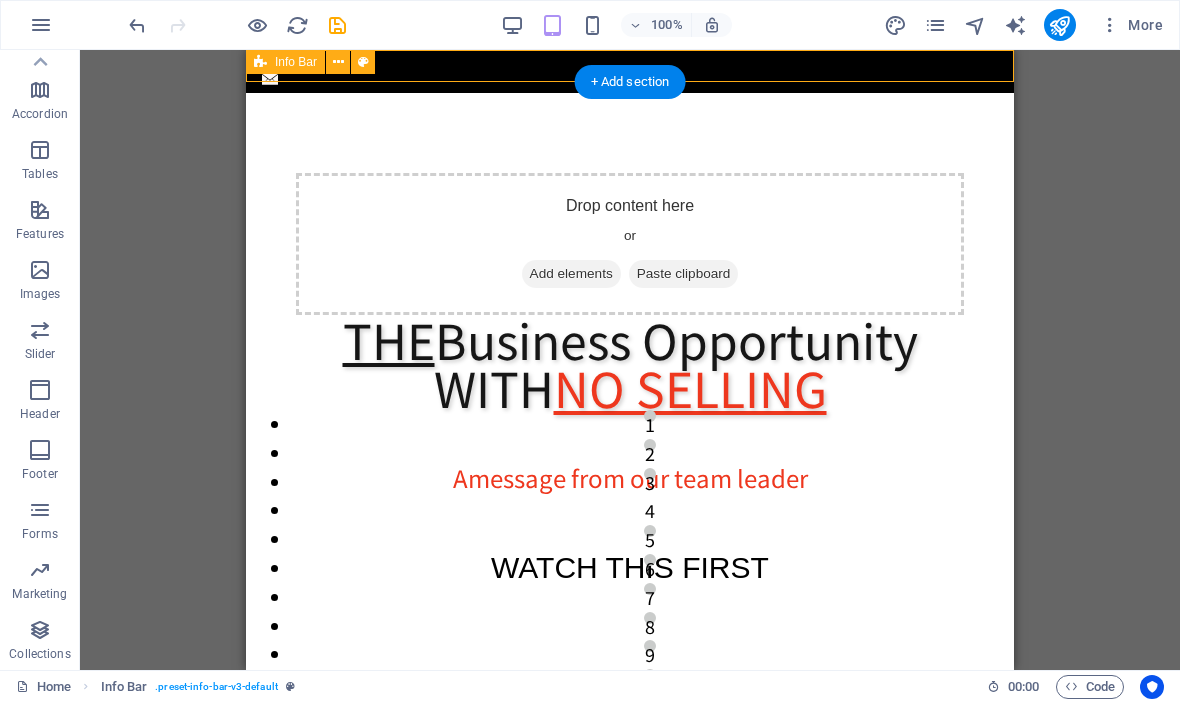 click on "H2   Container   Spacer   Container   Placeholder   Container   Info Bar   Container   Text   Container   Info Bar   Container   Text   Container   Vimeo   Info Bar   Container   Info Bar   Text   Container   Container   Text   Container   H4   Container   Text   Container   Icon + Add section + Add section" at bounding box center [630, 360] 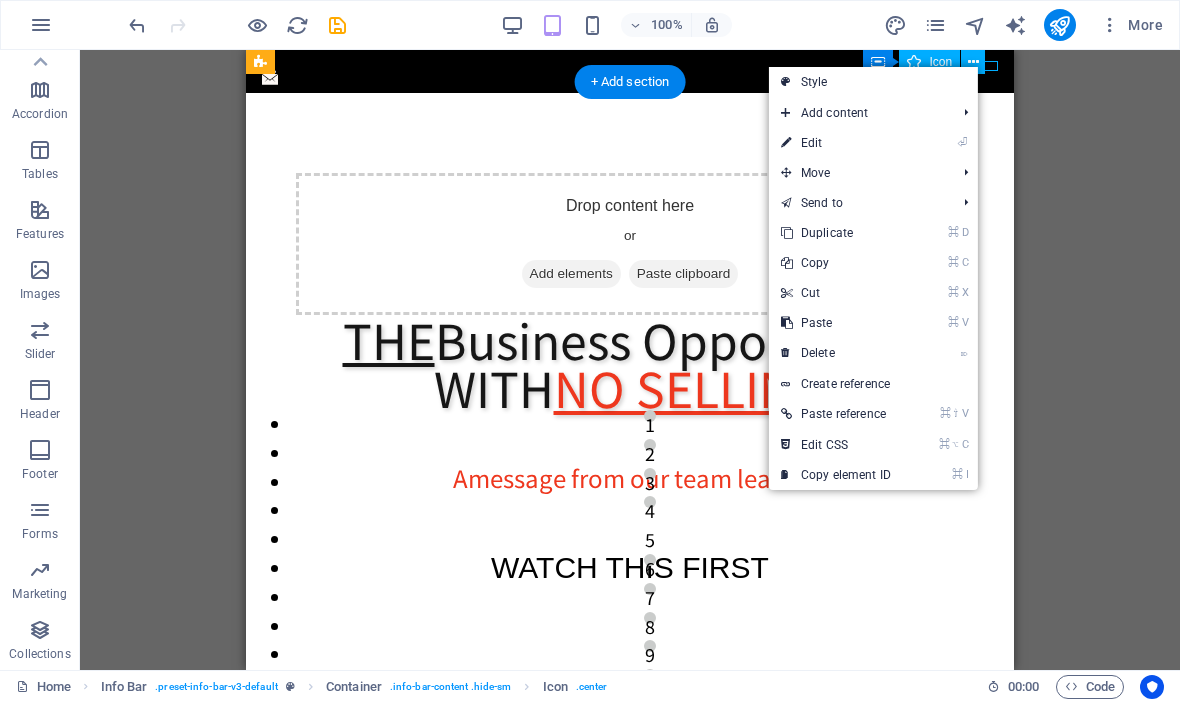 click on "H2   Container   Spacer   Container   Placeholder   Container   Info Bar   Container   Text   Container   Info Bar   Container   Text   Container   Vimeo   Info Bar   Container   Info Bar   Text   Container   Container   Text   Container   H4   Container   Text   Container   Icon   Container   Icon + Add section + Add section" at bounding box center (630, 360) 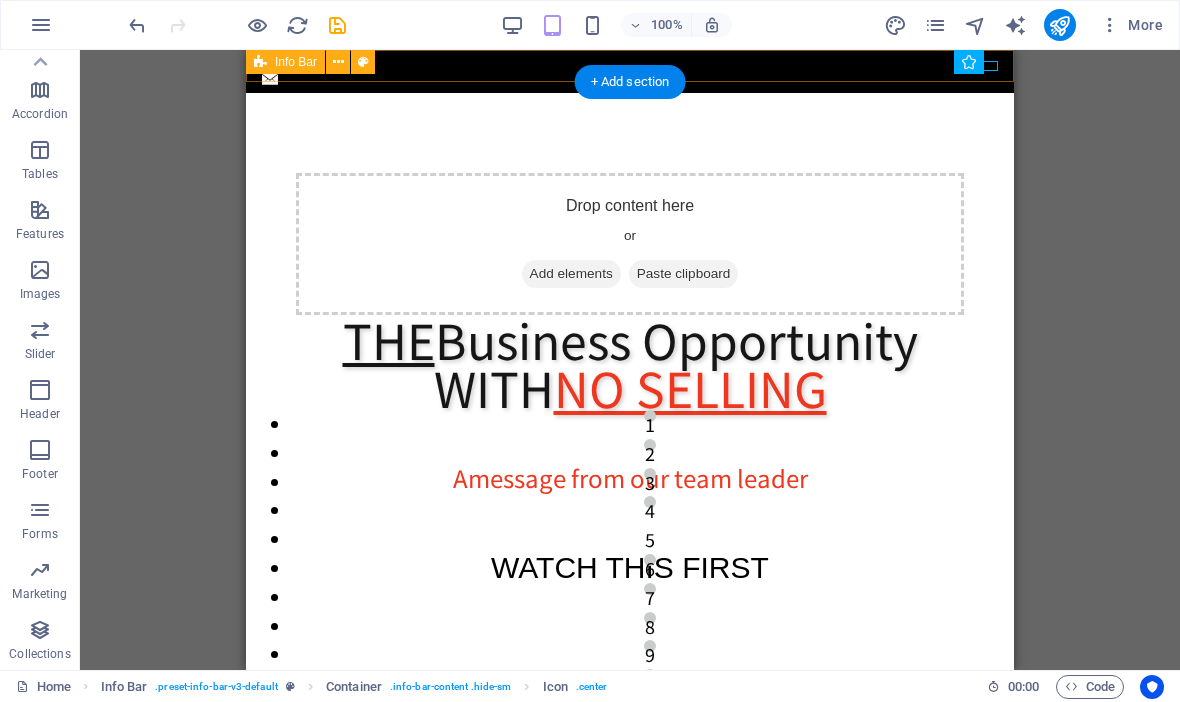 click at bounding box center [630, 71] 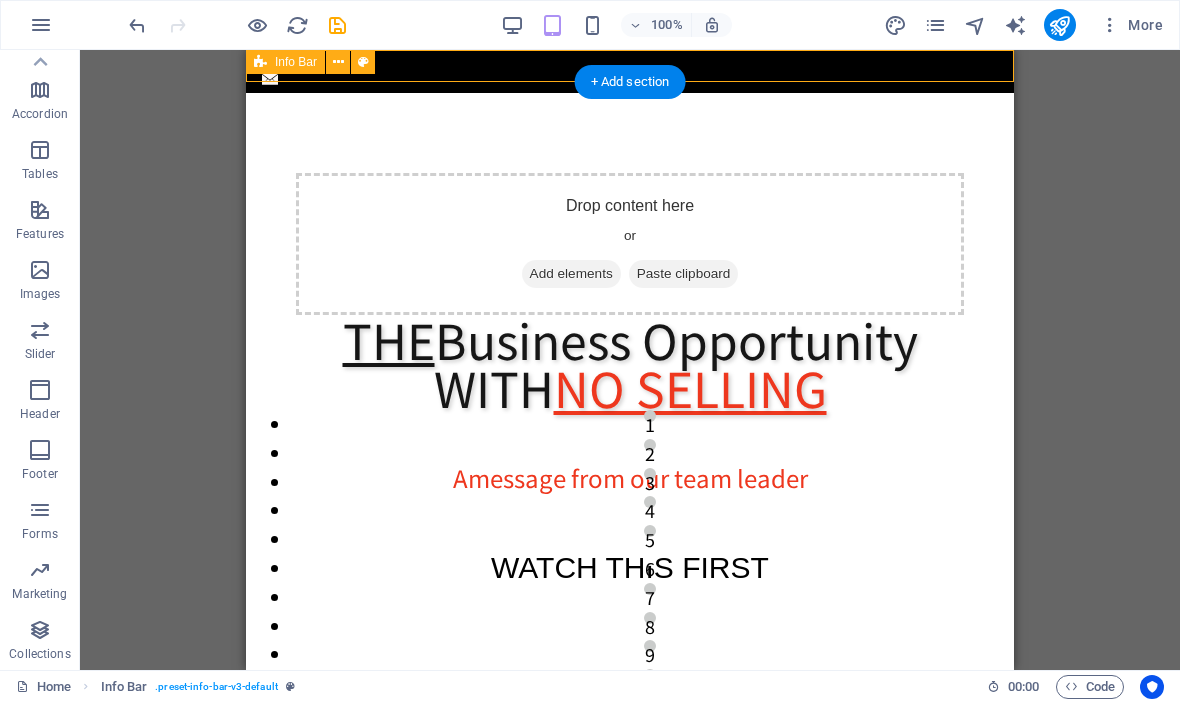 click at bounding box center [630, 71] 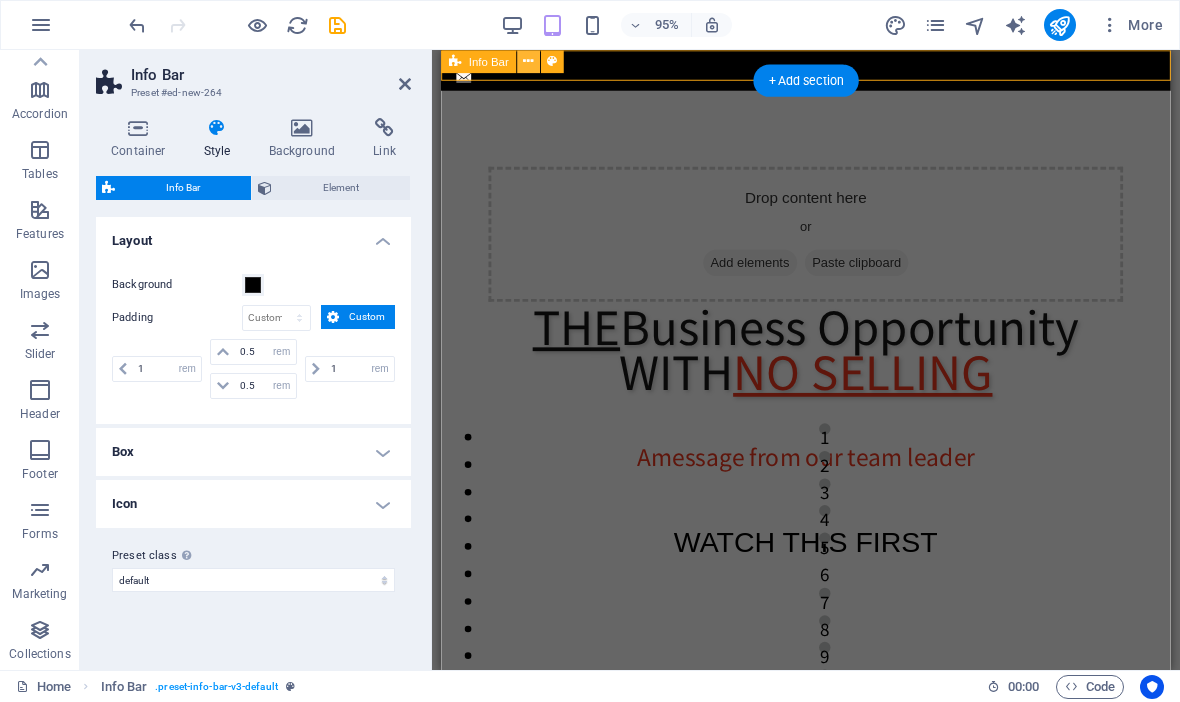 click at bounding box center [528, 61] 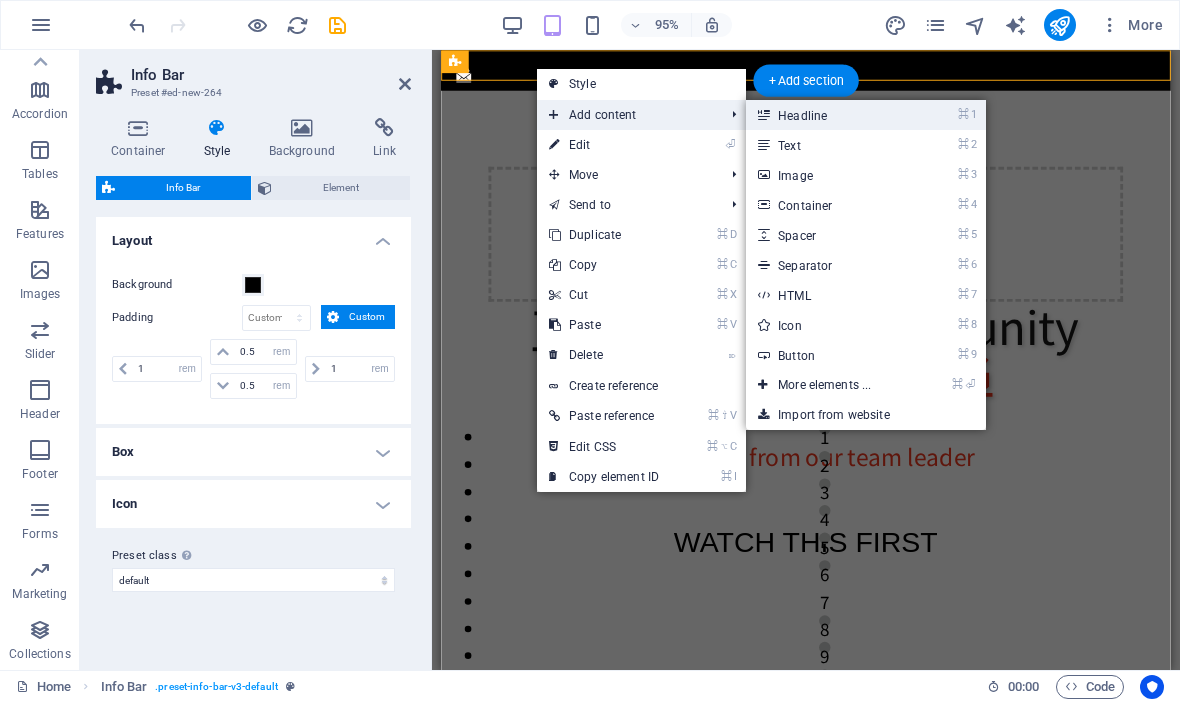 click on "⌘ 1  Headline" at bounding box center (828, 115) 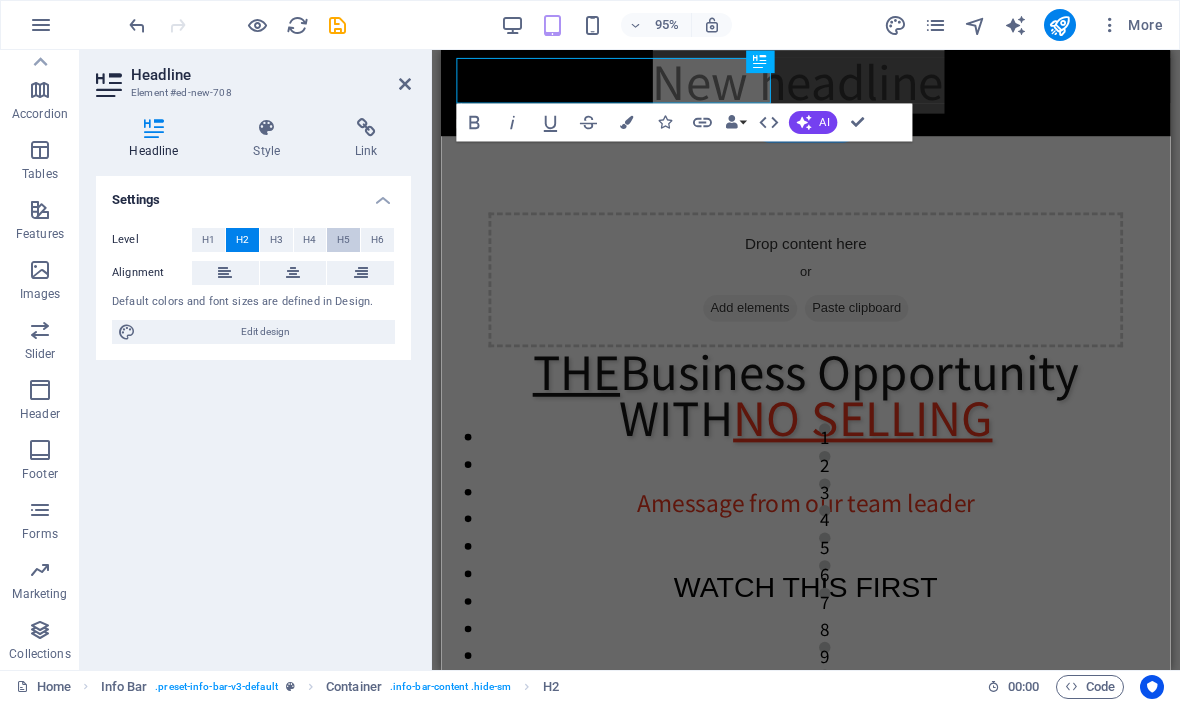 click on "H5" at bounding box center (343, 240) 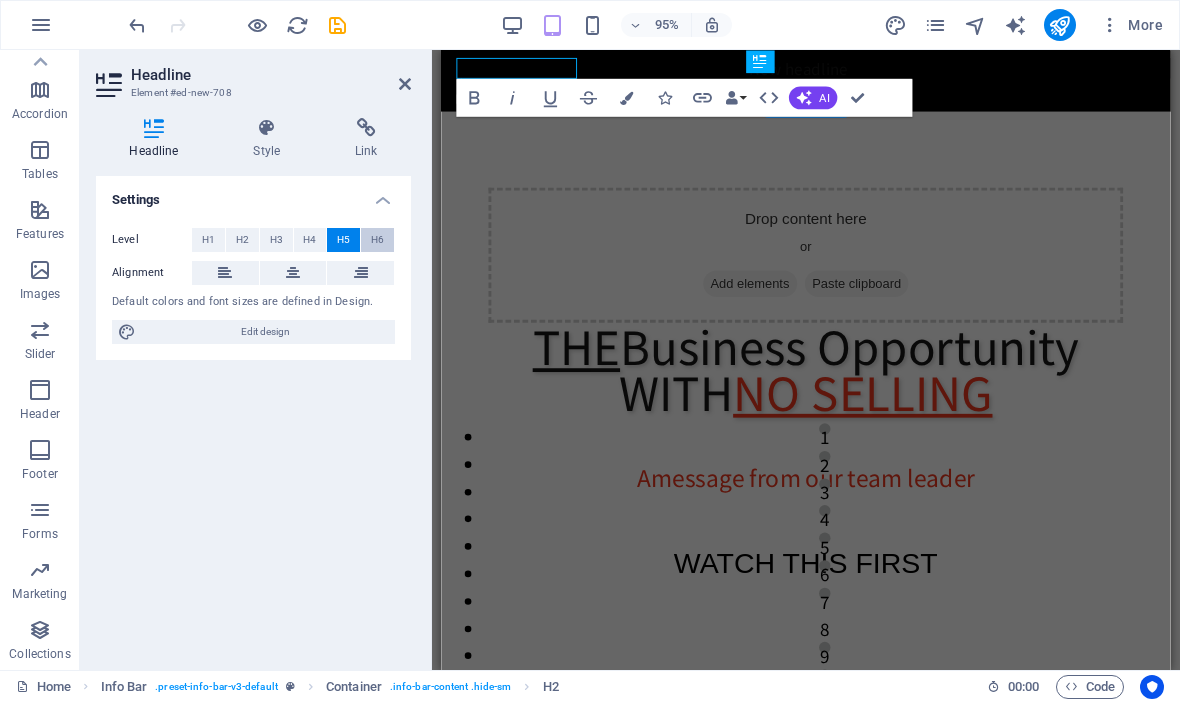 click on "H6" at bounding box center [377, 240] 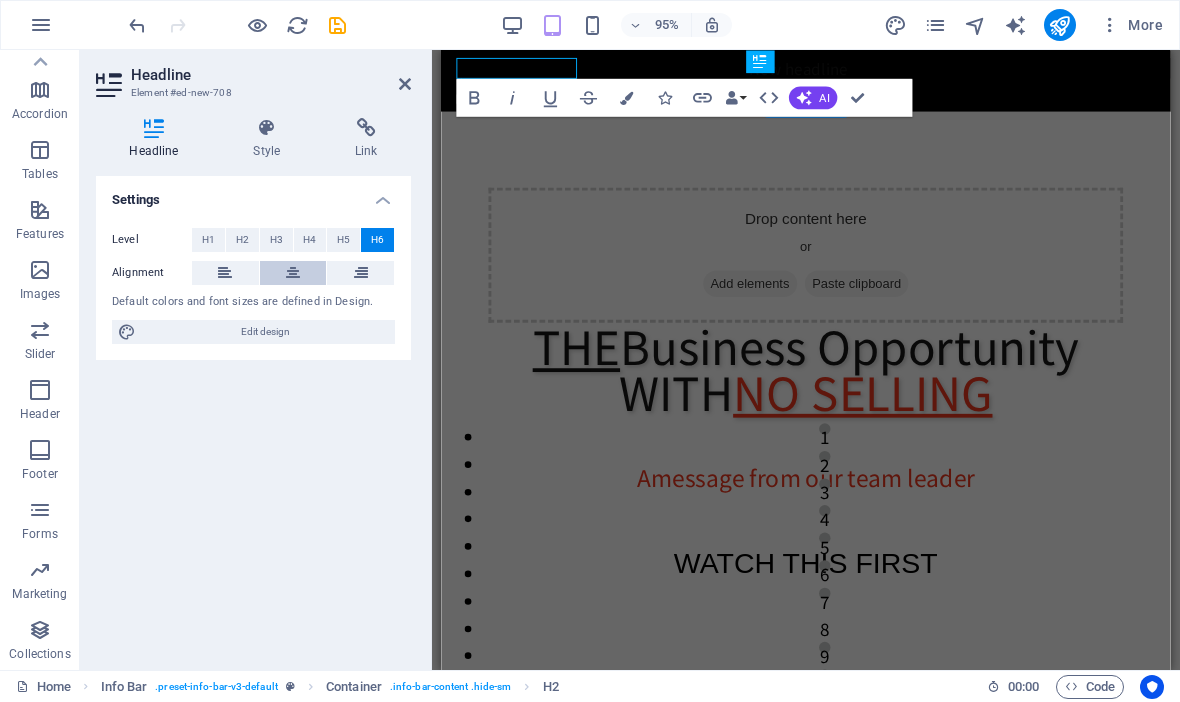 click at bounding box center [293, 273] 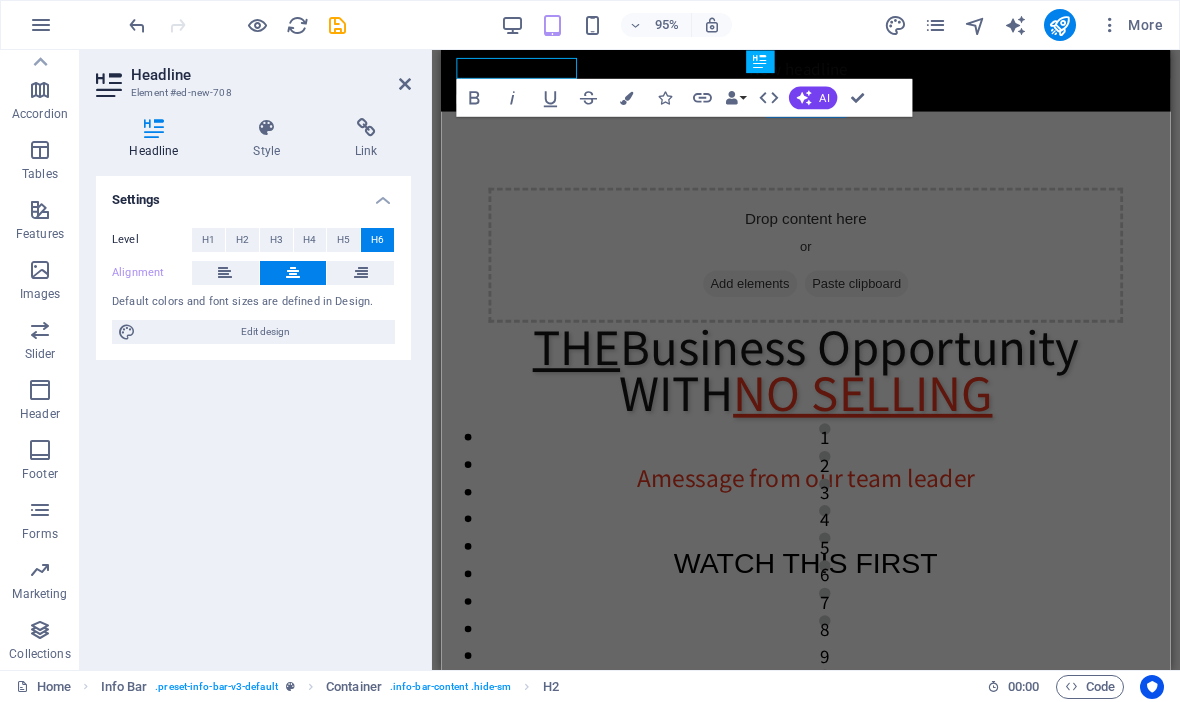 type 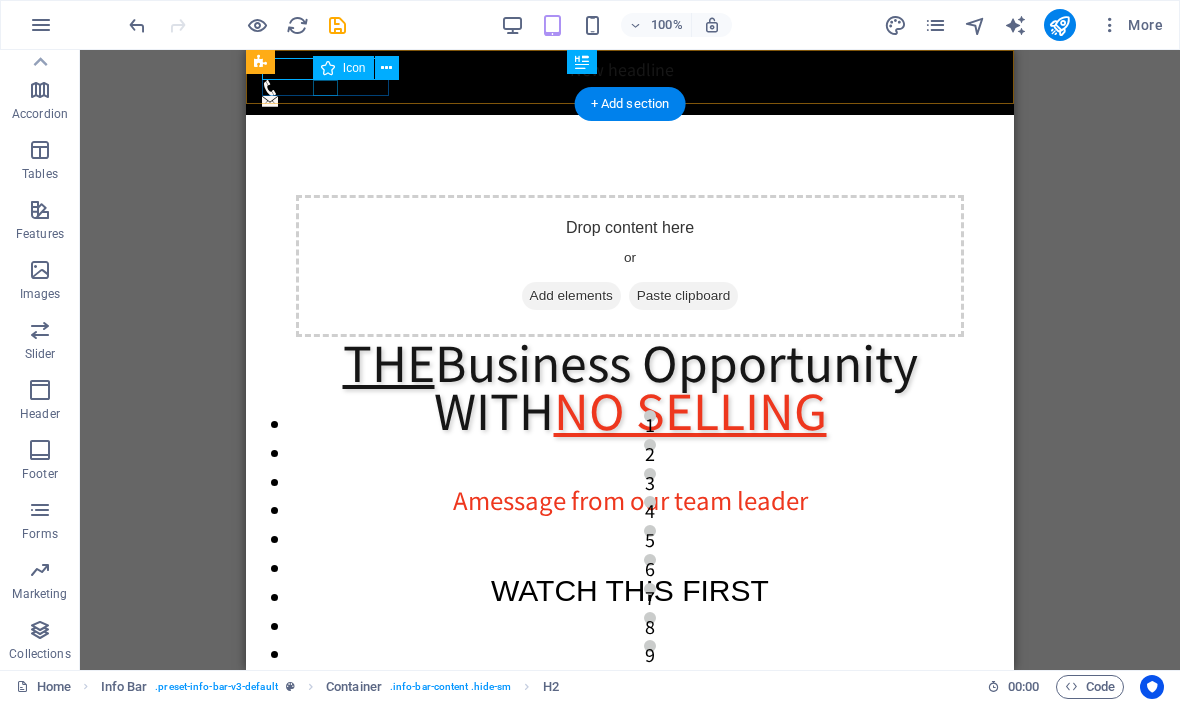 click at bounding box center [622, 88] 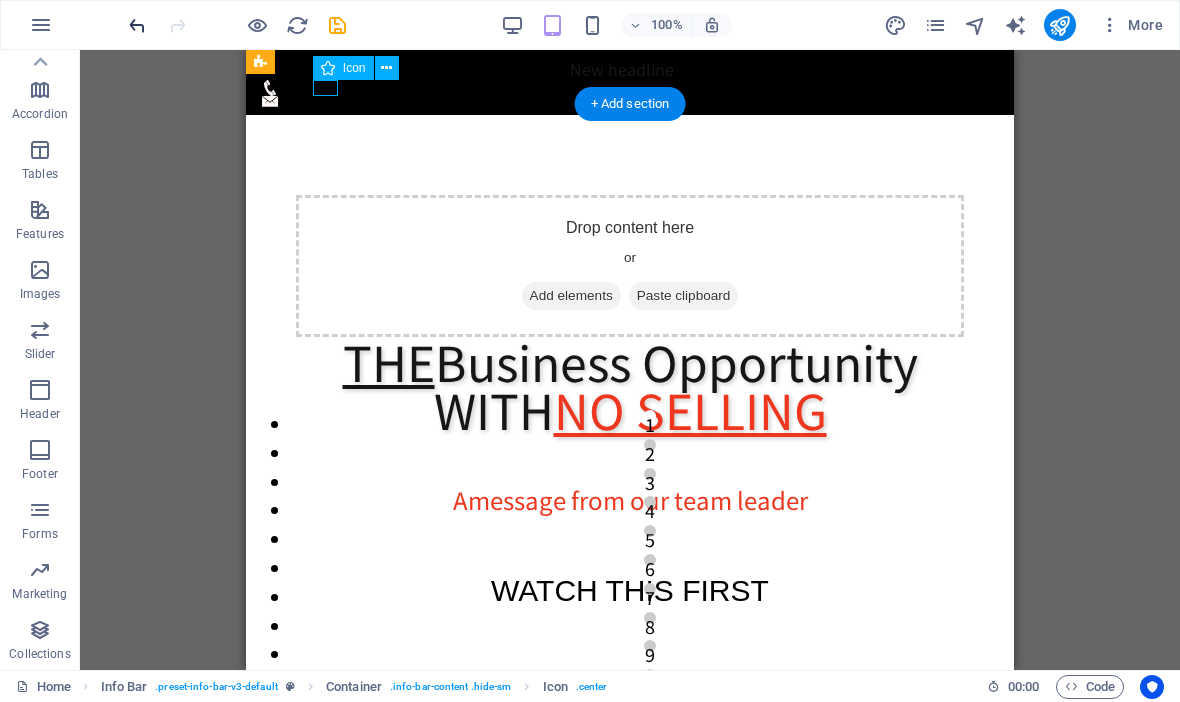 click at bounding box center [137, 25] 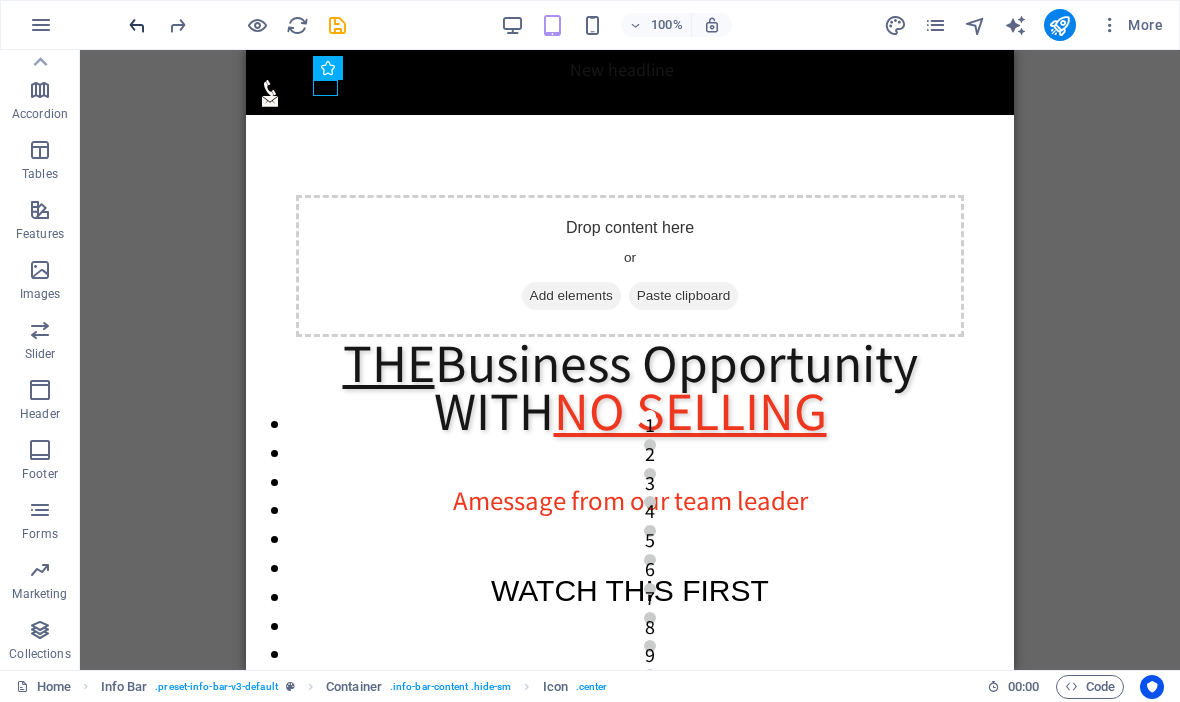 click at bounding box center [137, 25] 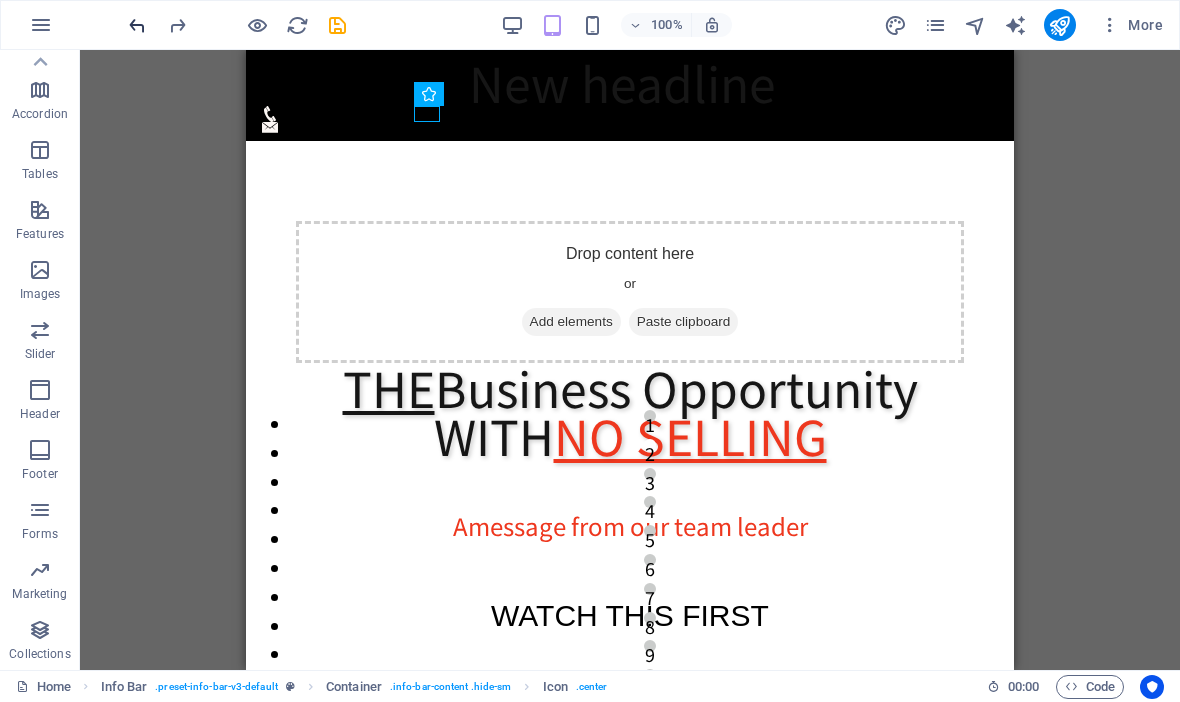 click at bounding box center [137, 25] 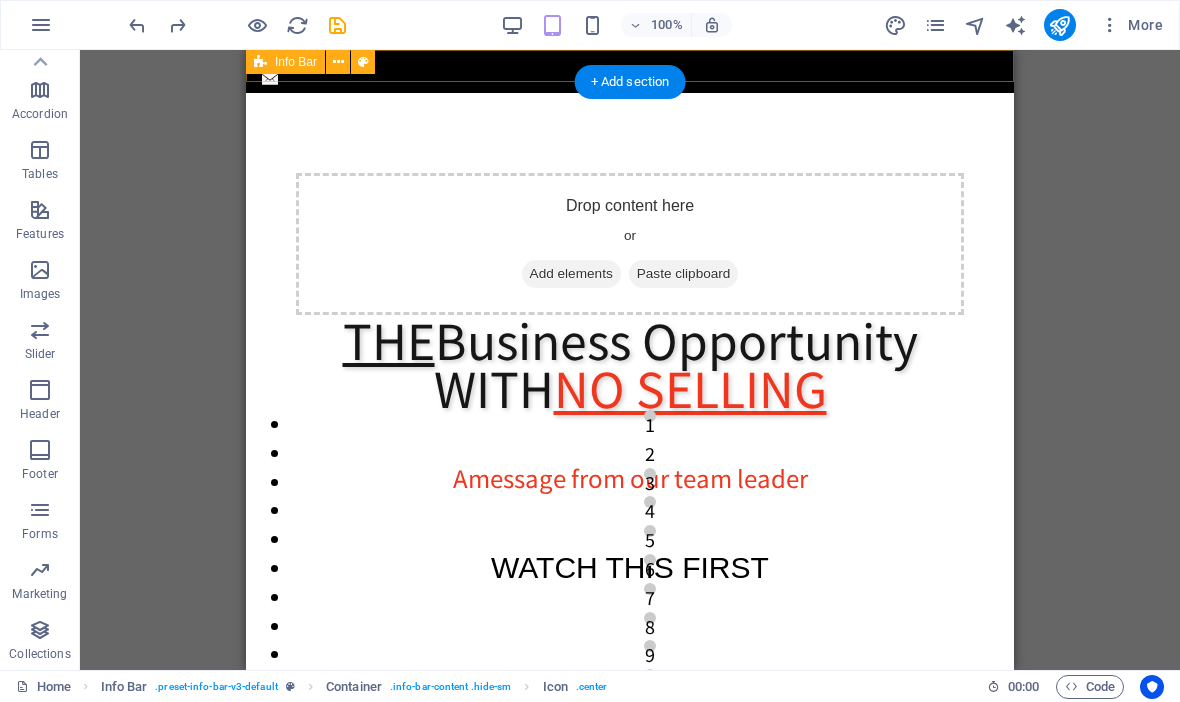 click on "+ Add section" at bounding box center [630, 82] 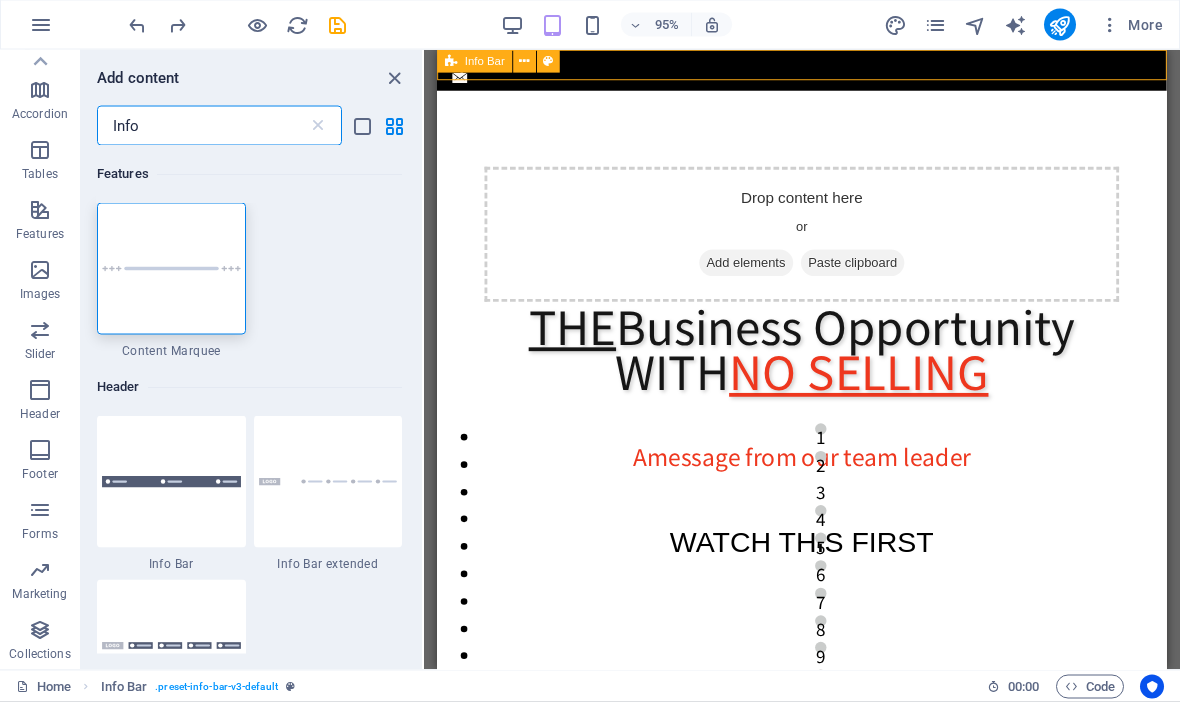 click at bounding box center [821, 70] 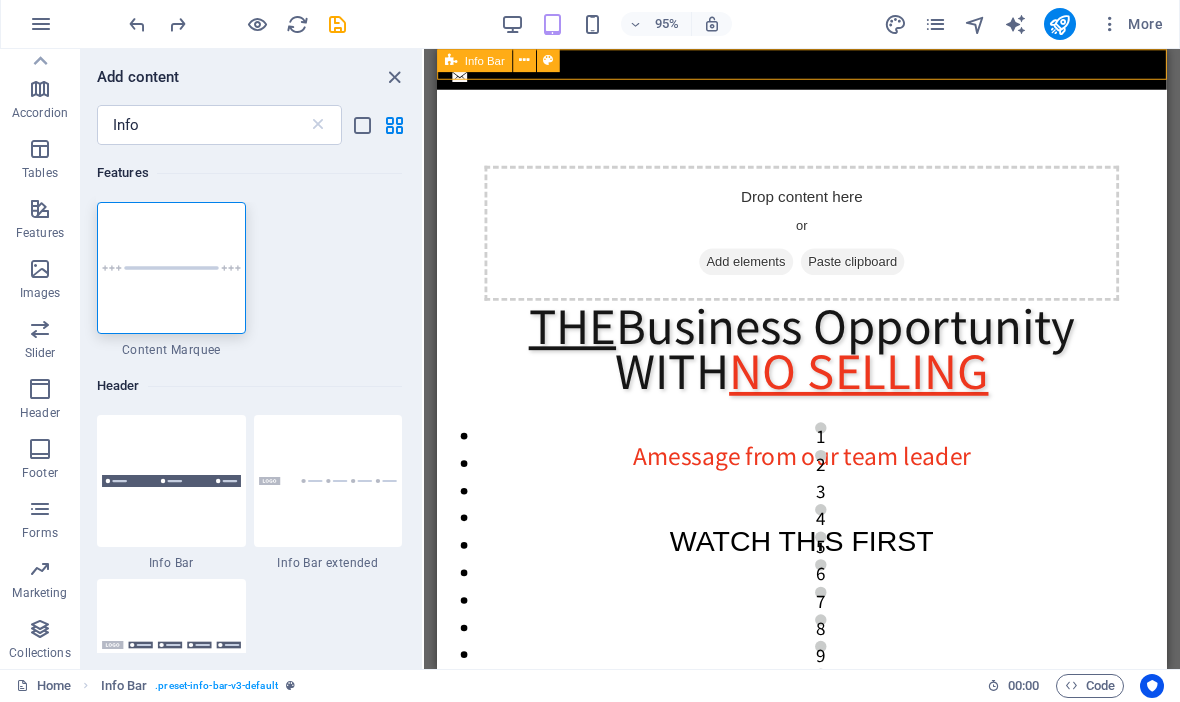 click on "Info Bar" at bounding box center (485, 61) 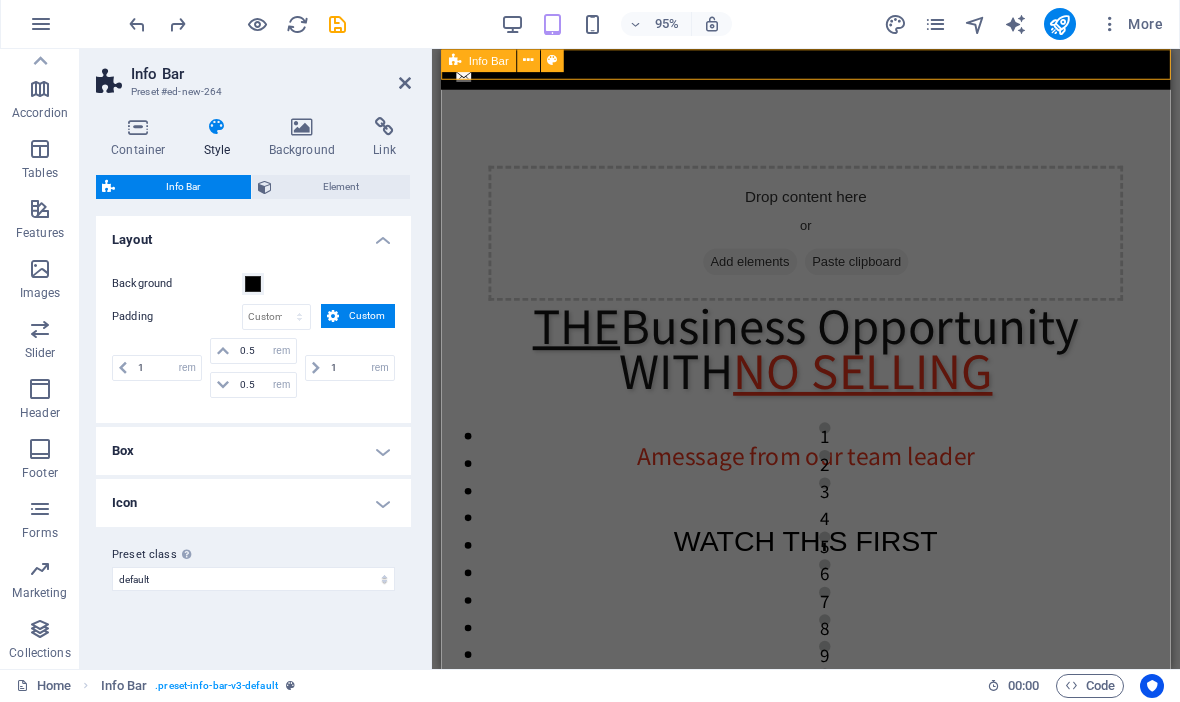 click on "Box" at bounding box center [253, 452] 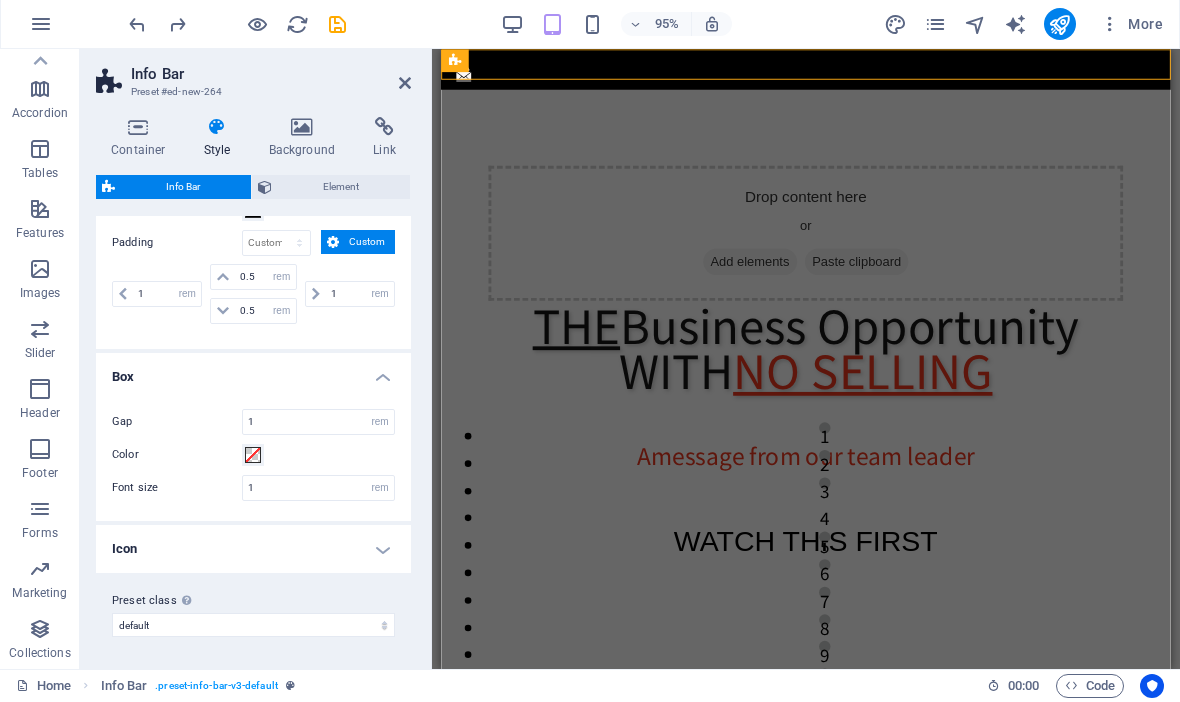 scroll, scrollTop: 73, scrollLeft: 0, axis: vertical 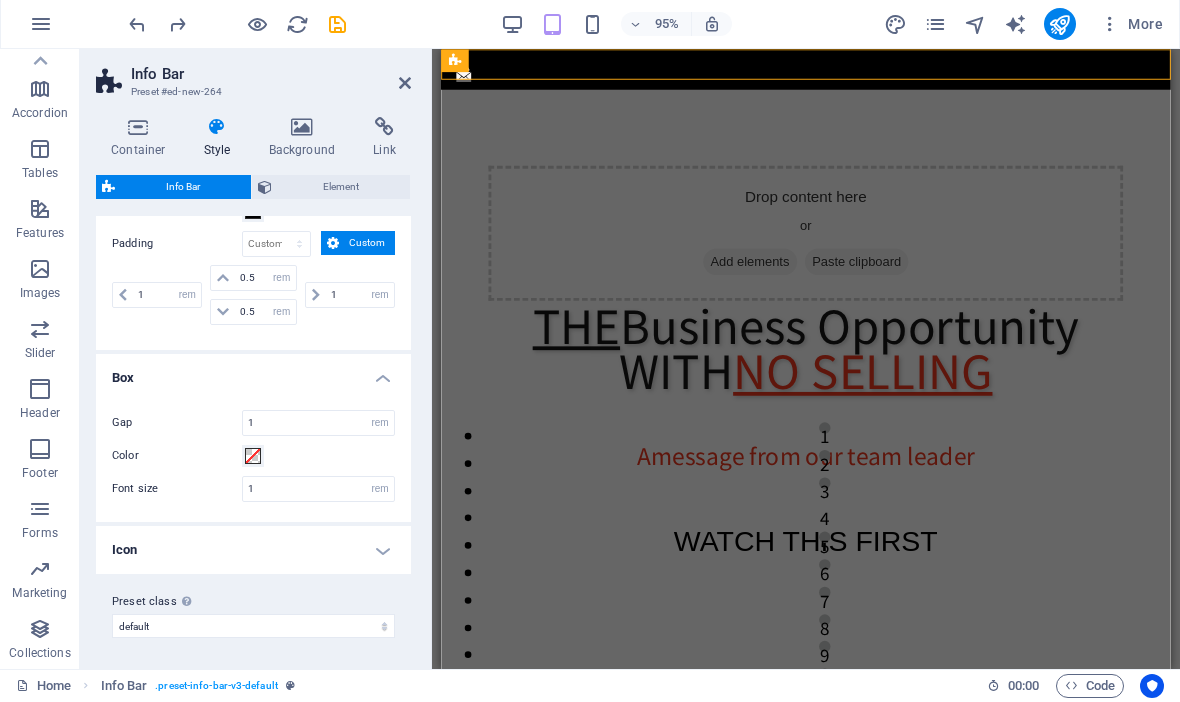 click on "Icon" at bounding box center (253, 551) 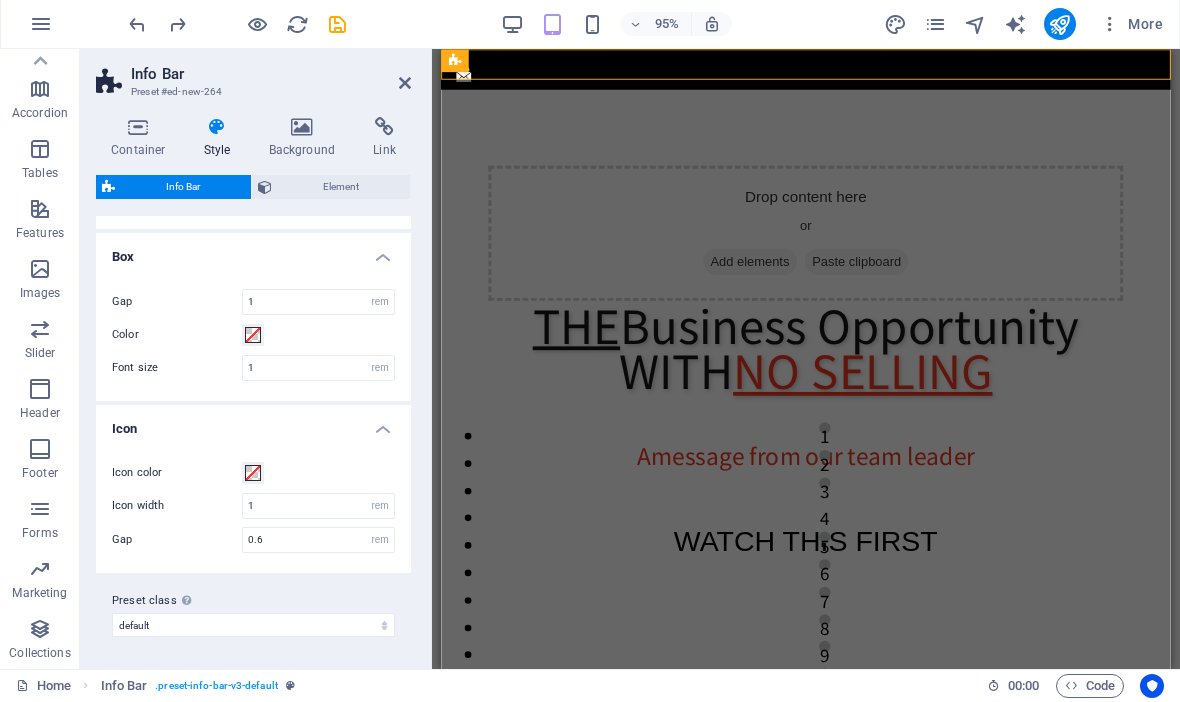 scroll, scrollTop: 193, scrollLeft: 0, axis: vertical 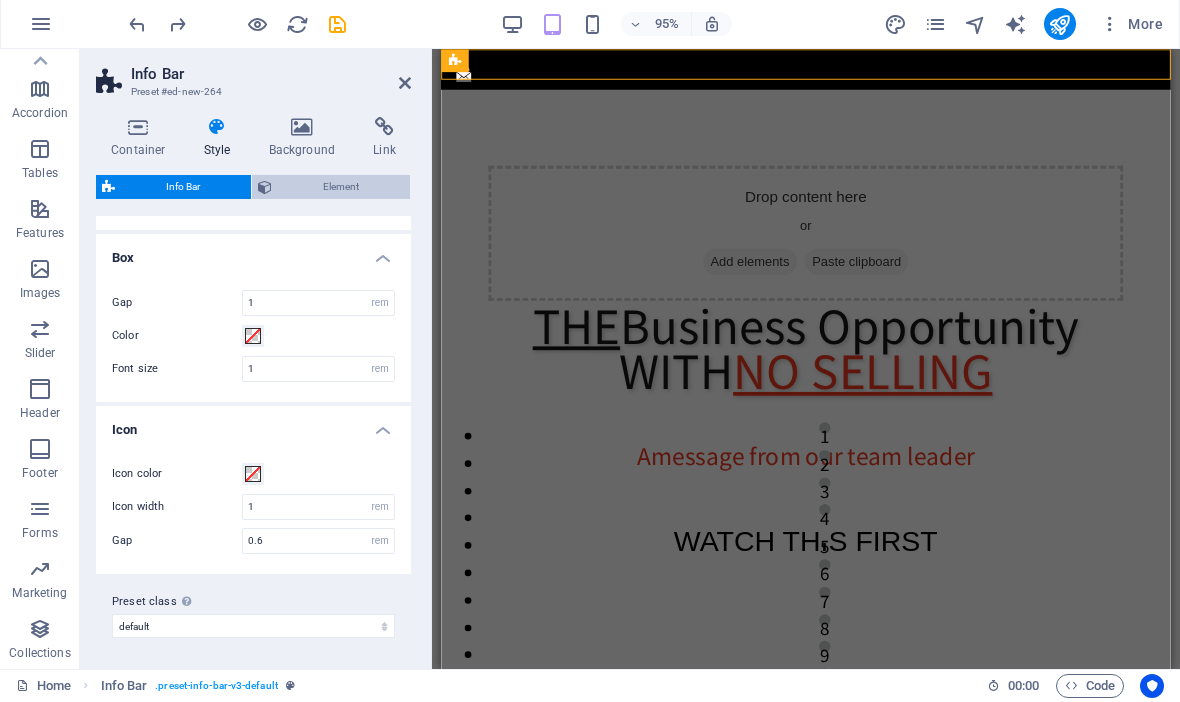click on "Element" at bounding box center [341, 188] 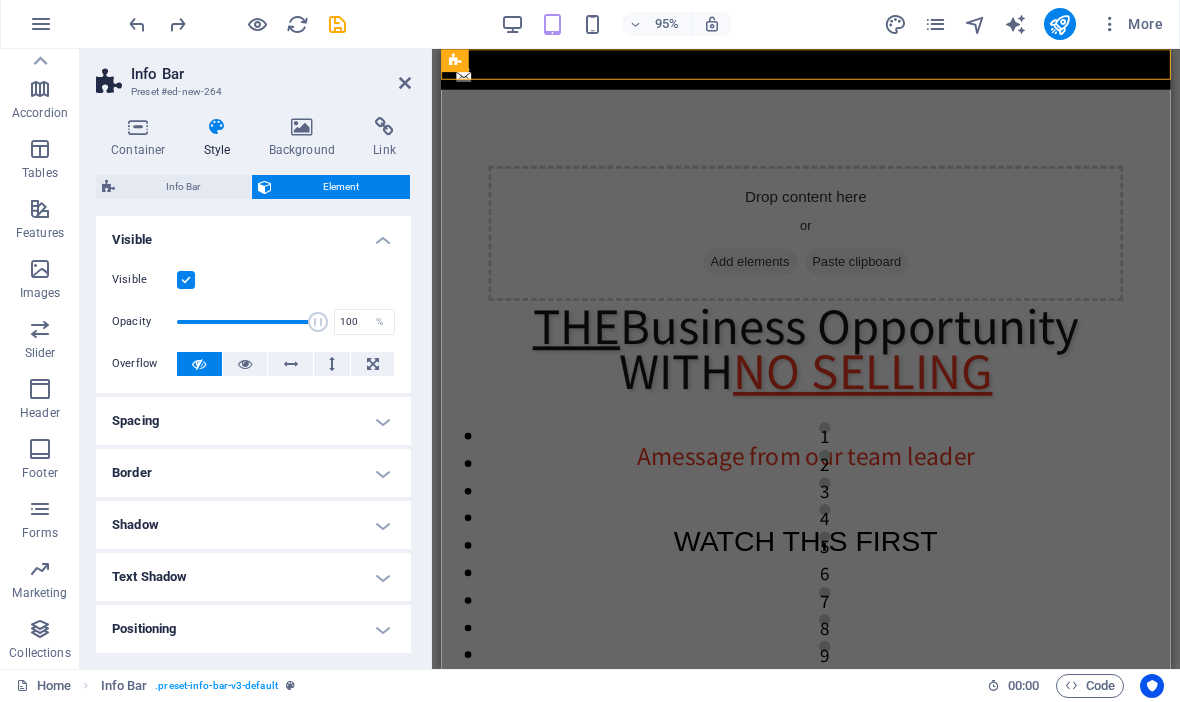 scroll, scrollTop: 0, scrollLeft: 0, axis: both 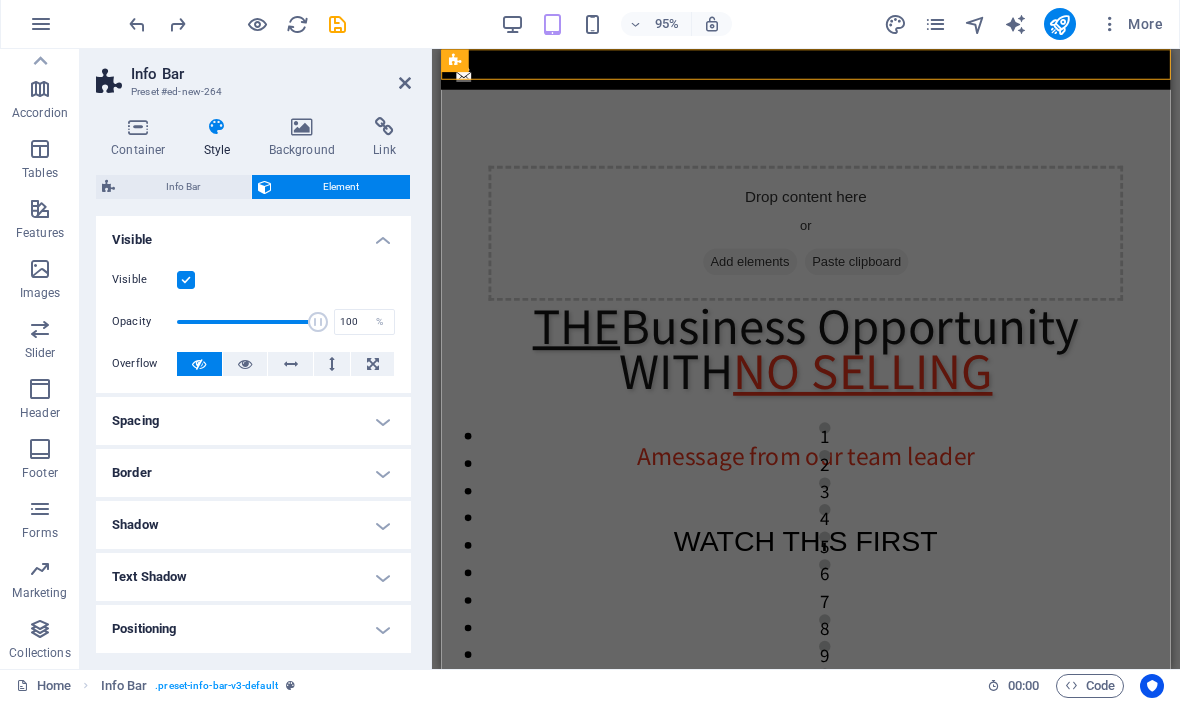 click at bounding box center (186, 281) 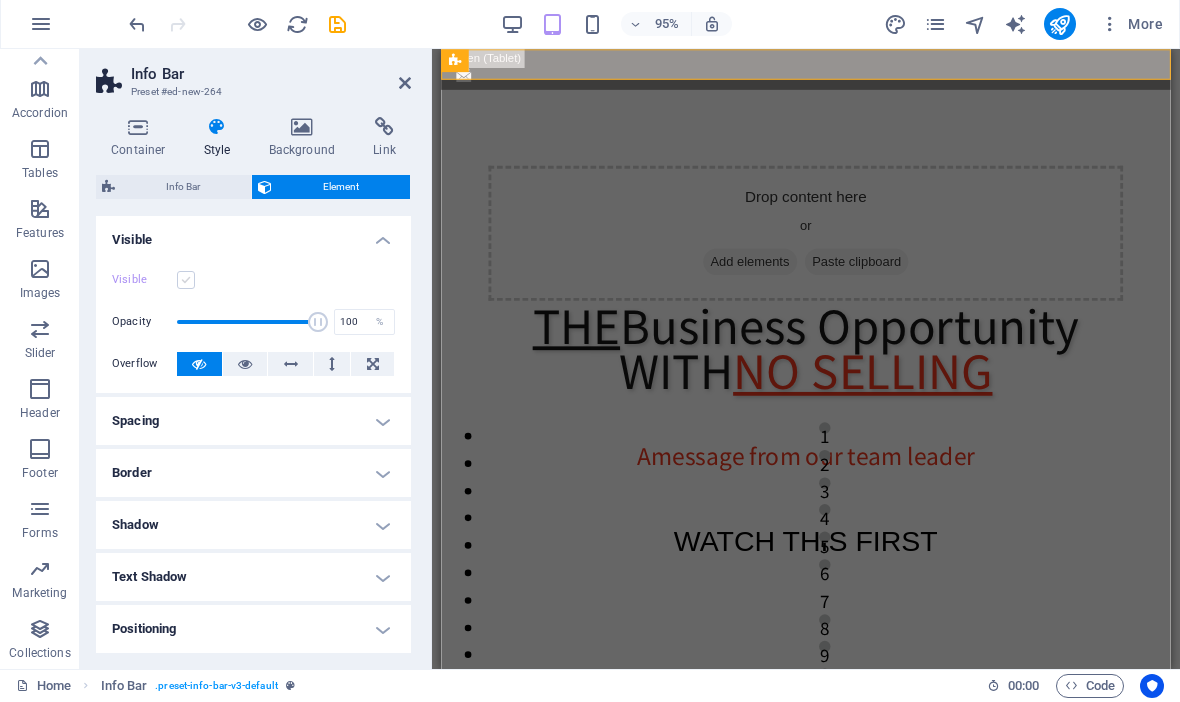 click at bounding box center (186, 281) 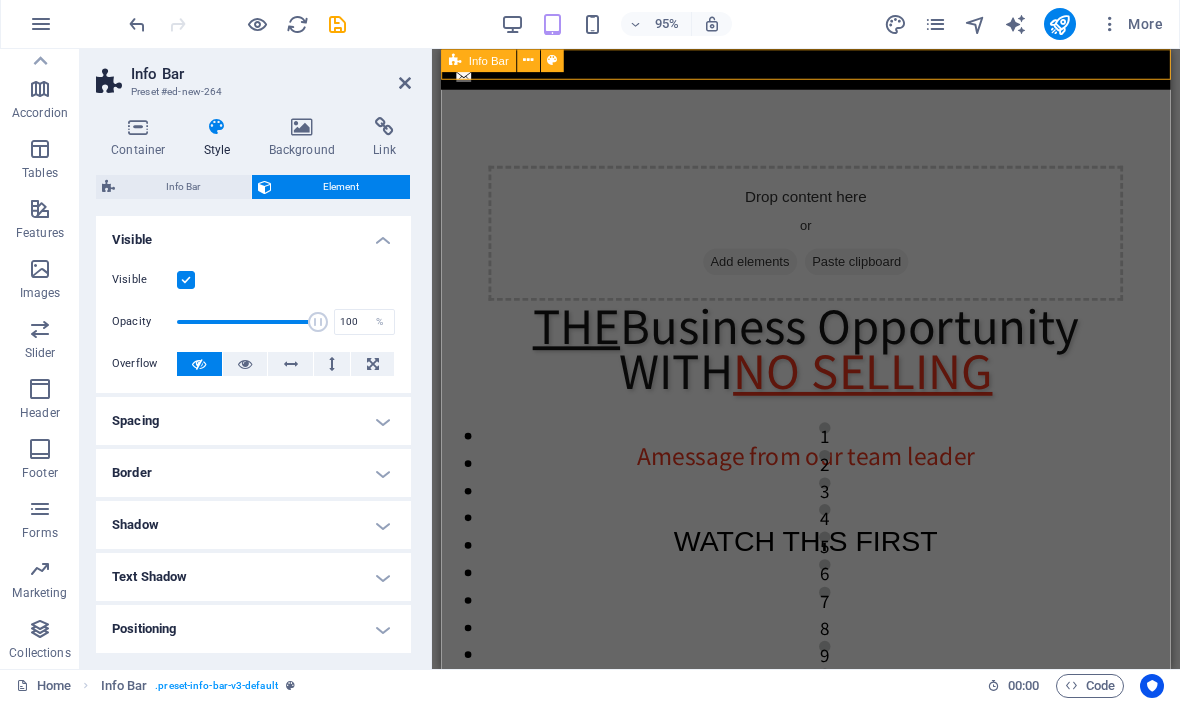 click at bounding box center [825, 70] 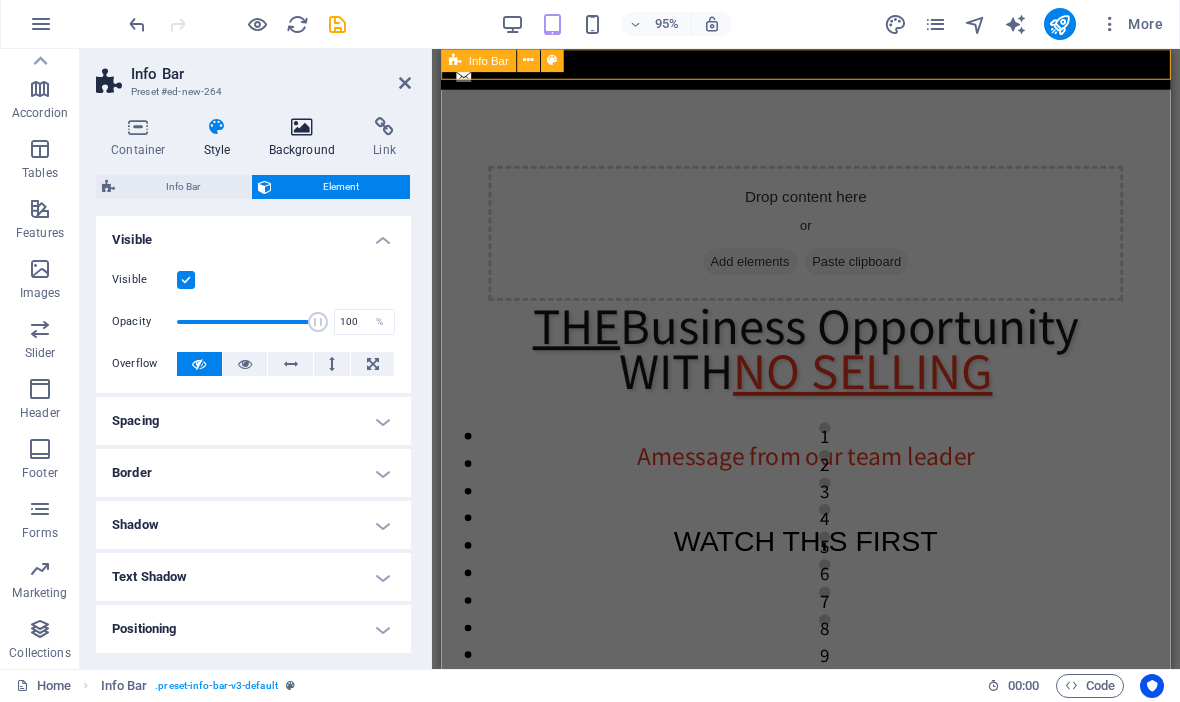 click on "Background" at bounding box center (306, 139) 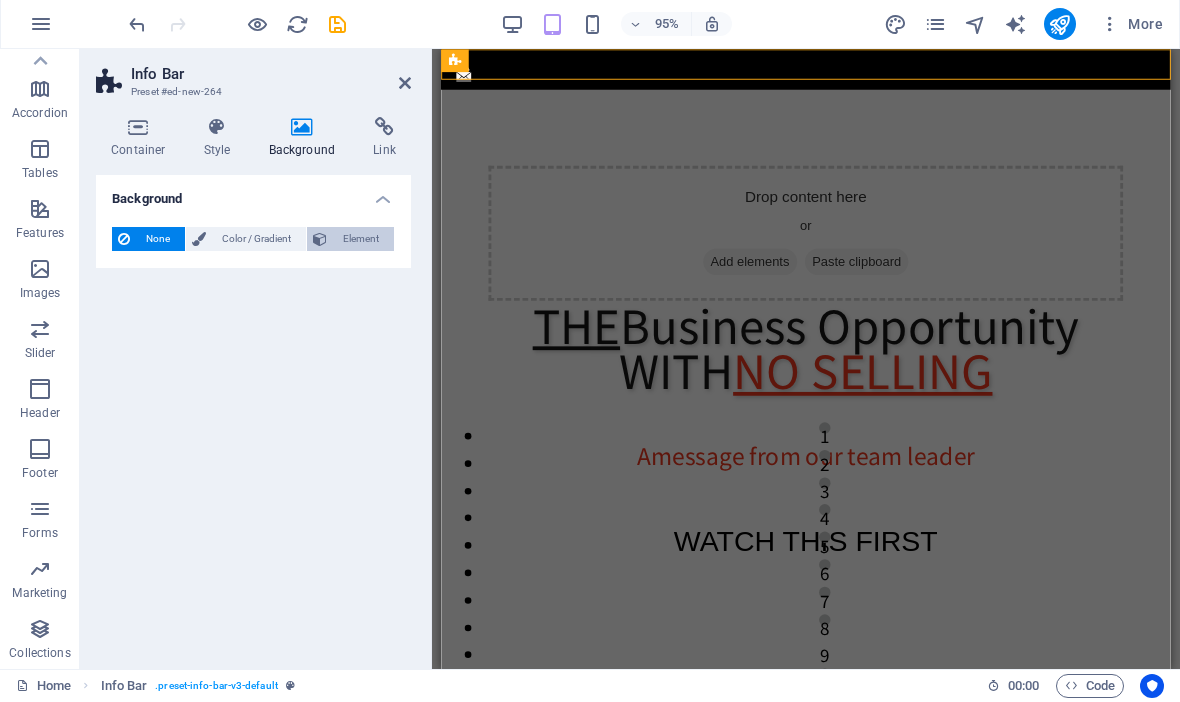click on "Element" at bounding box center [360, 240] 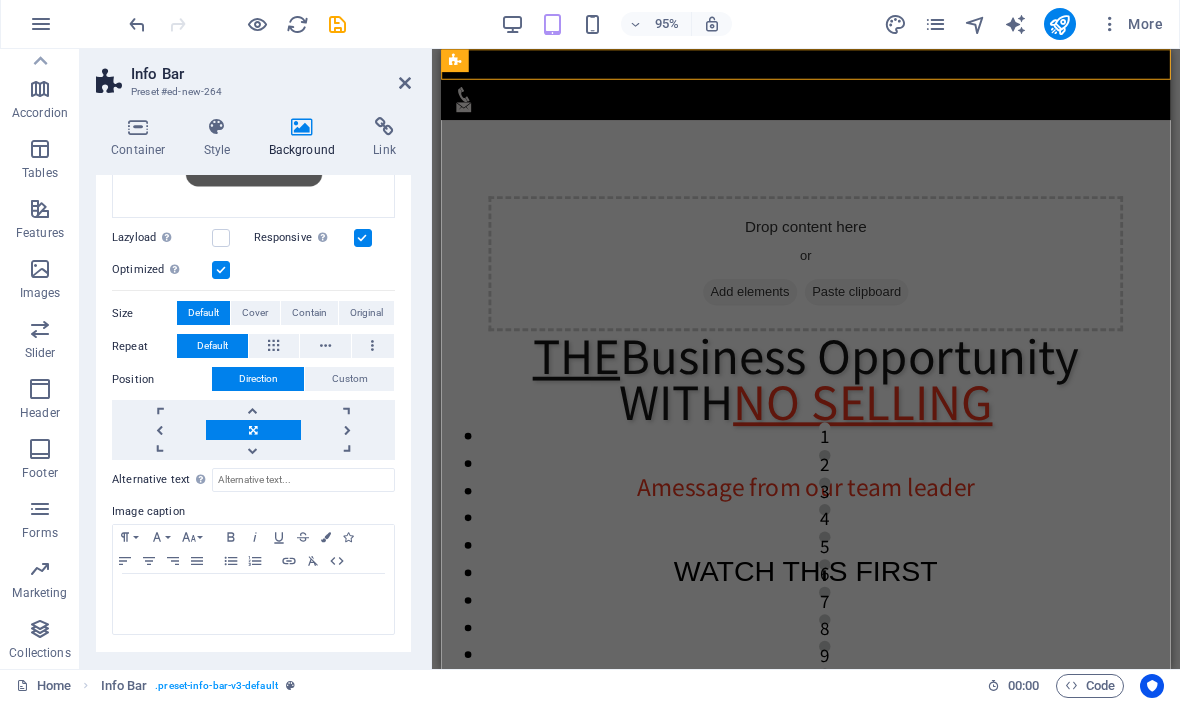 scroll, scrollTop: 296, scrollLeft: 0, axis: vertical 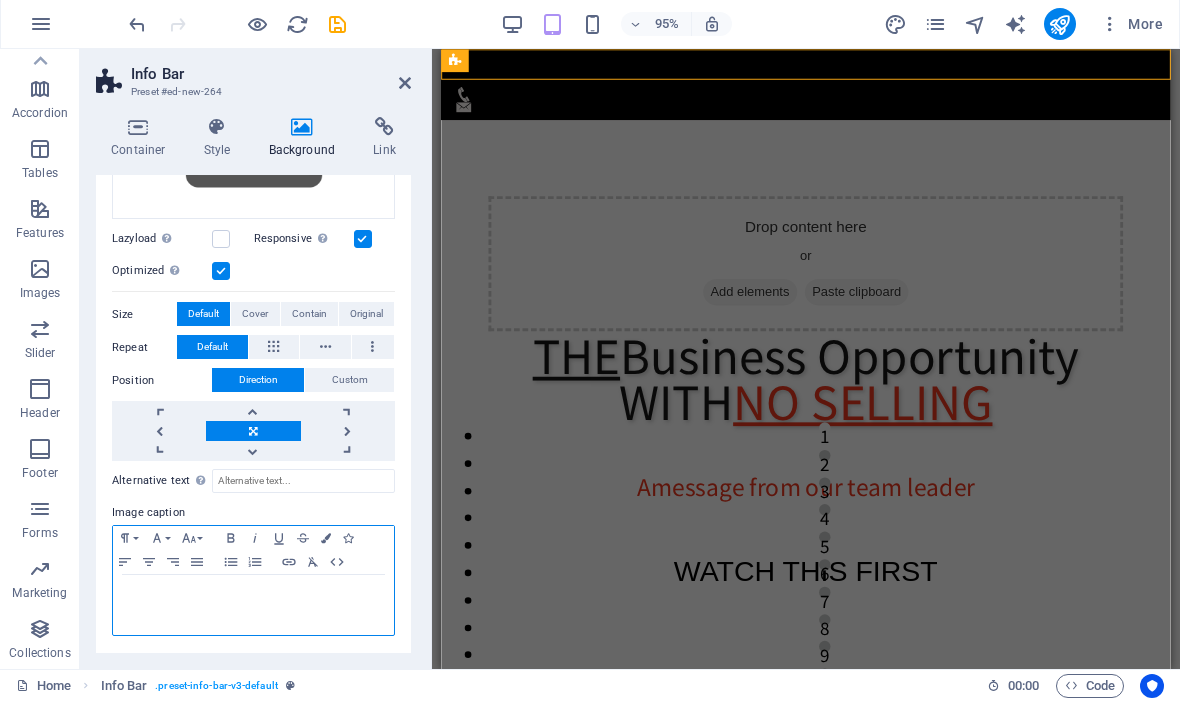 click at bounding box center (253, 595) 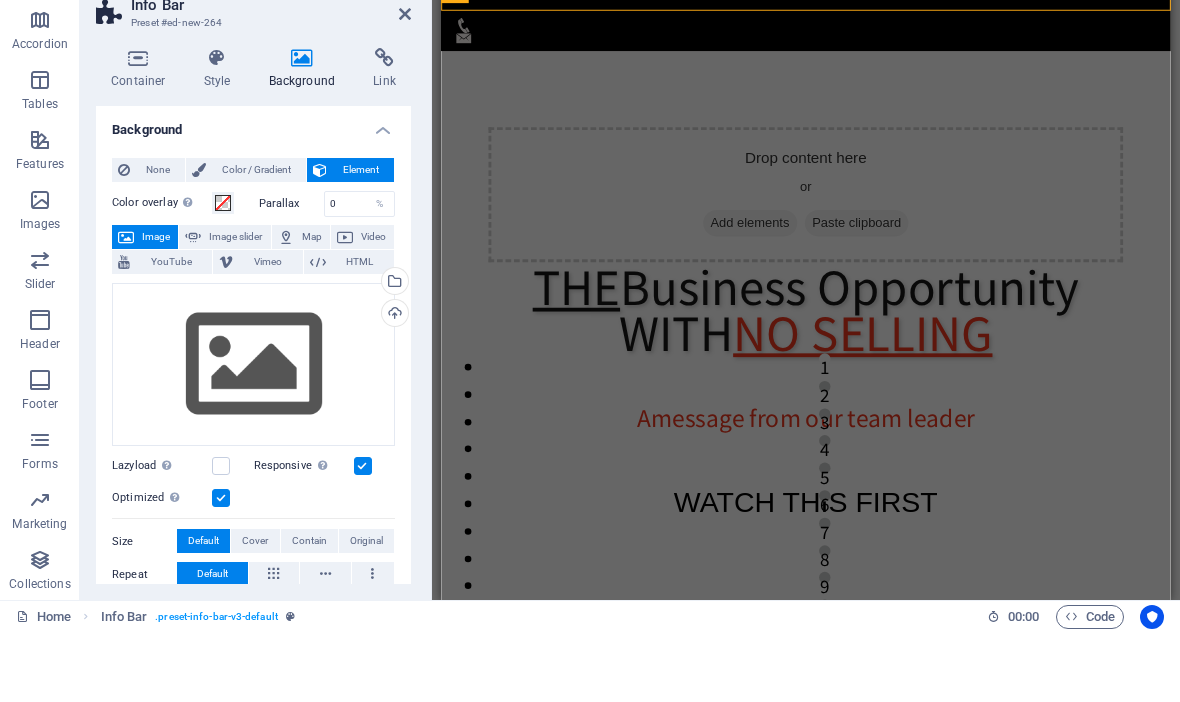 scroll, scrollTop: 0, scrollLeft: 0, axis: both 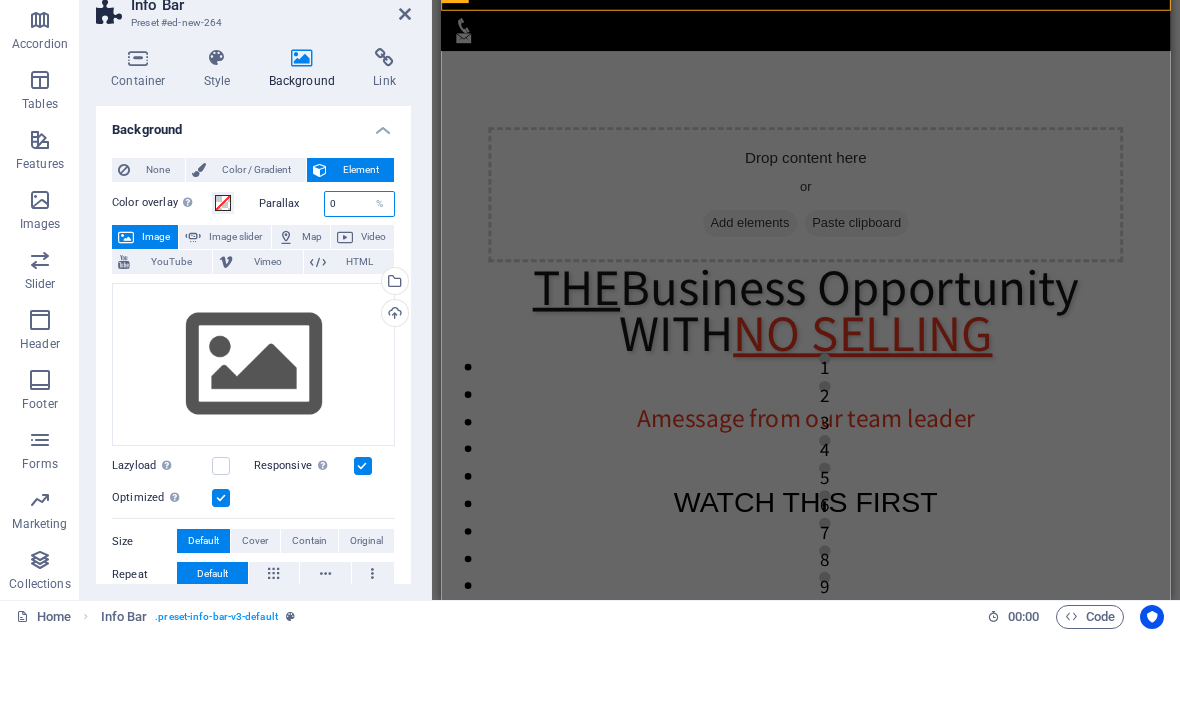 click on "0" at bounding box center (360, 274) 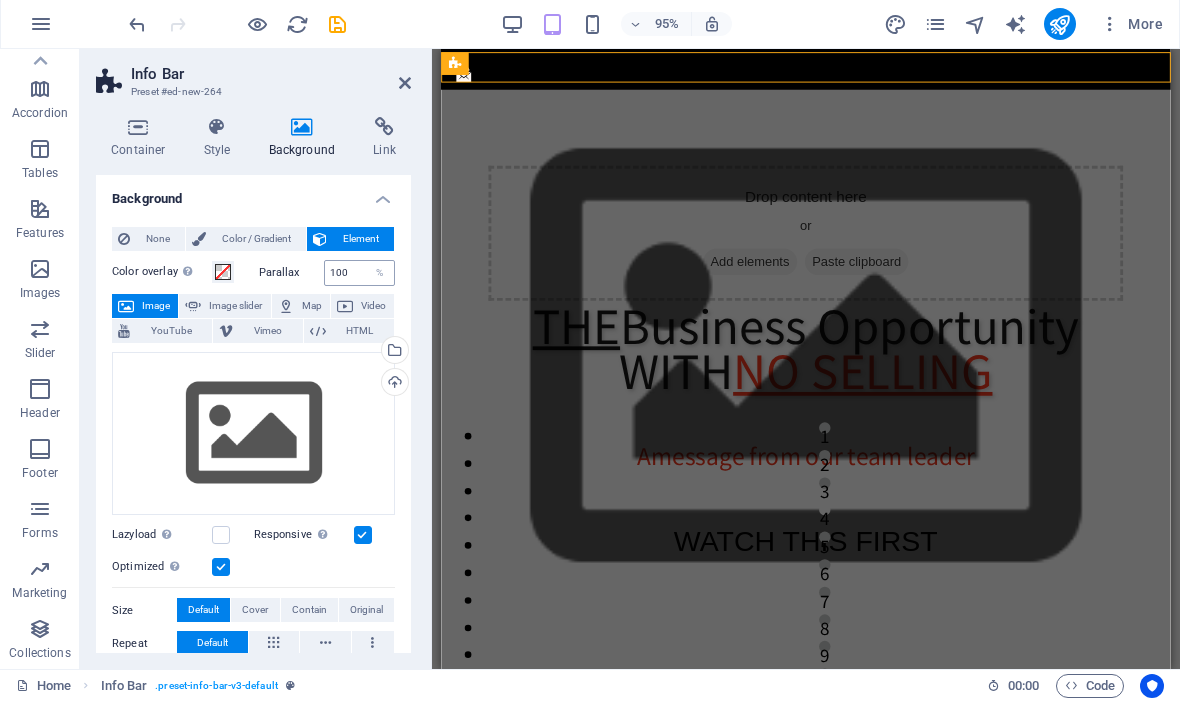 scroll, scrollTop: 0, scrollLeft: 0, axis: both 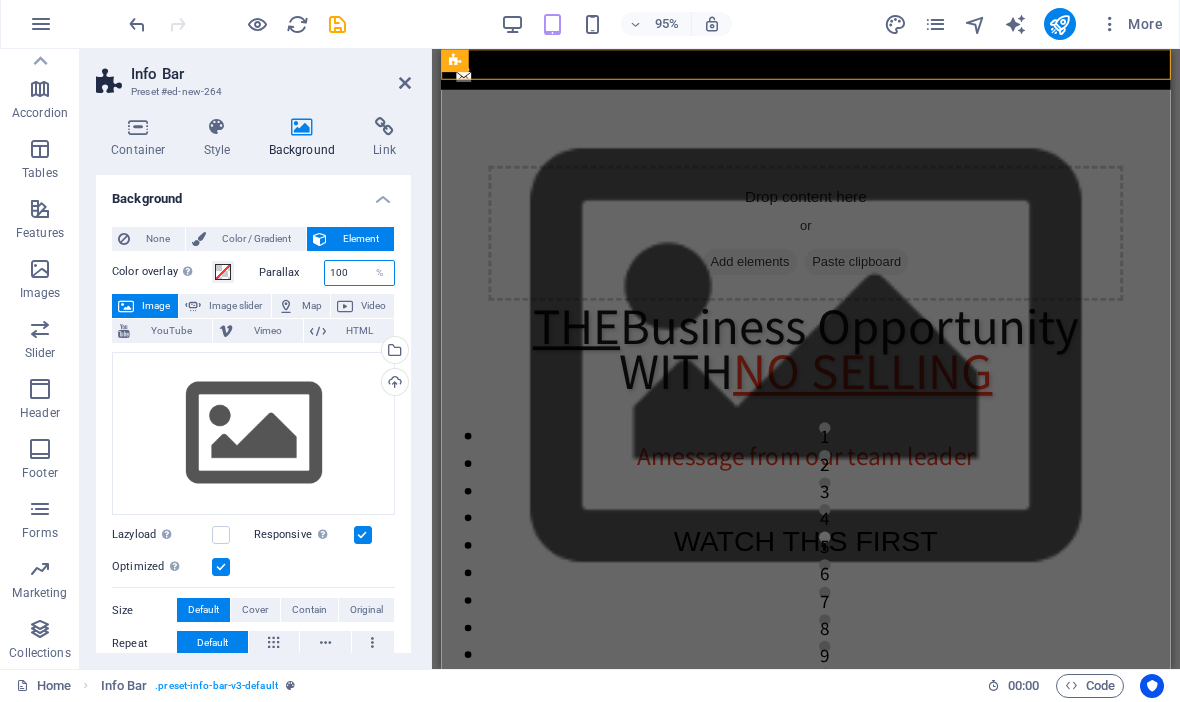 click on "100" at bounding box center [360, 274] 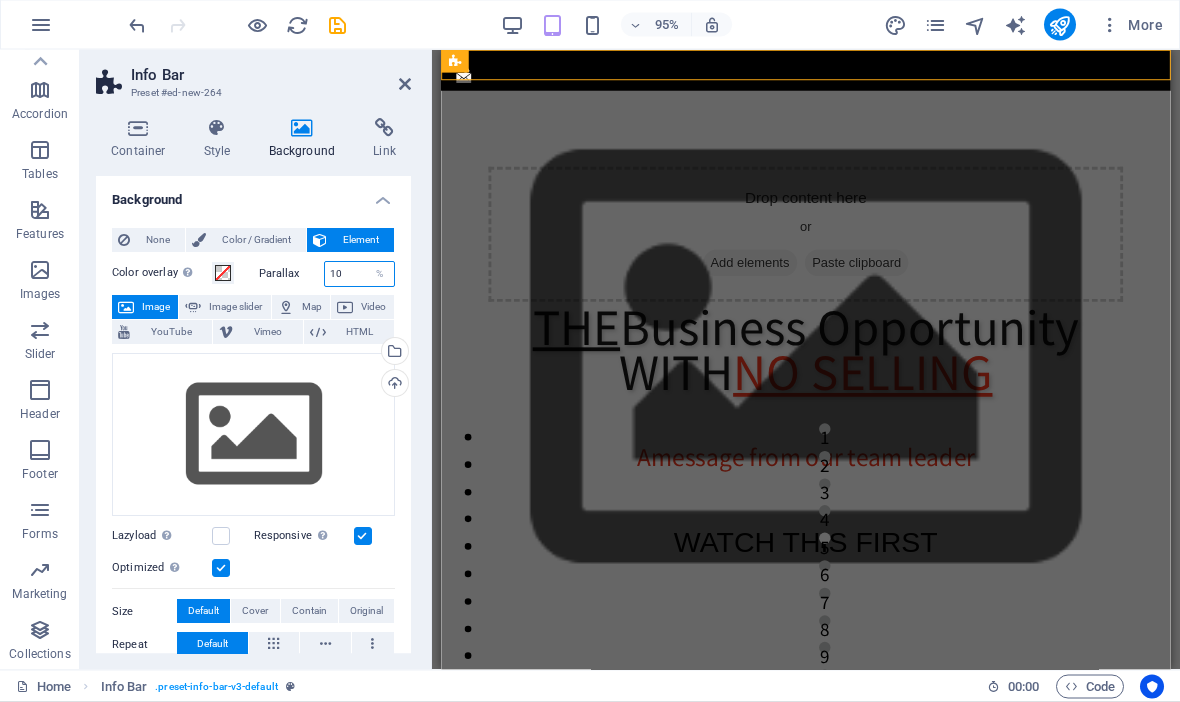 type on "1" 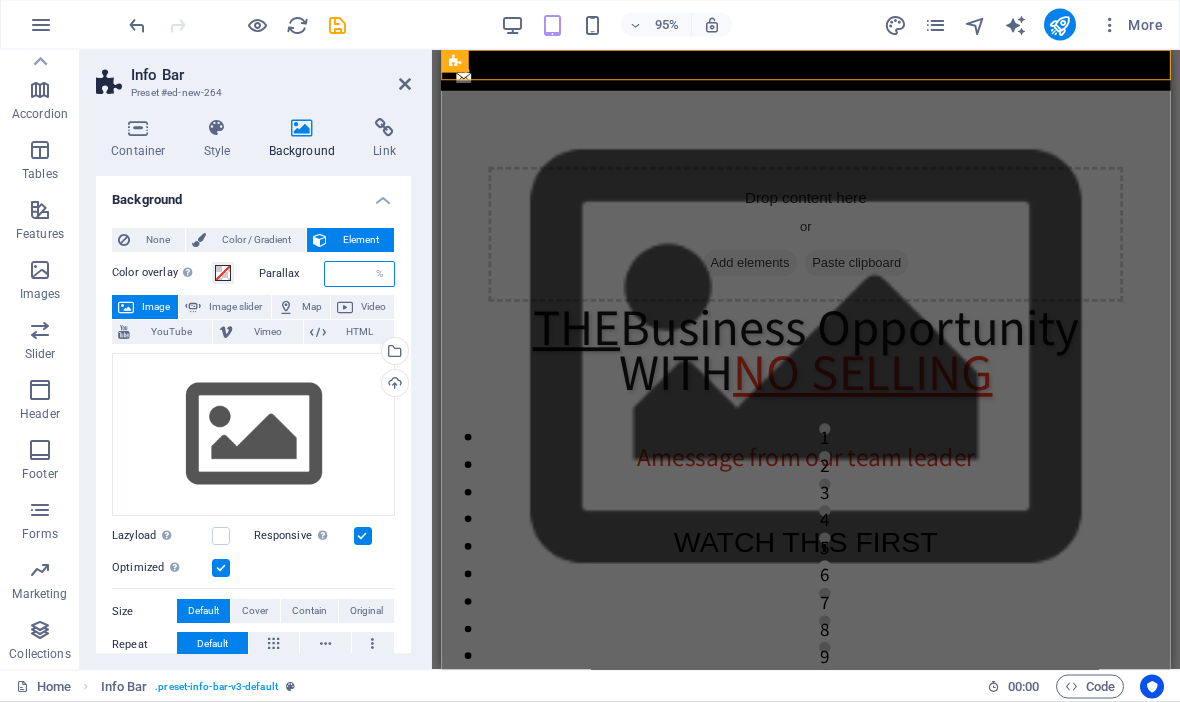 type on "0" 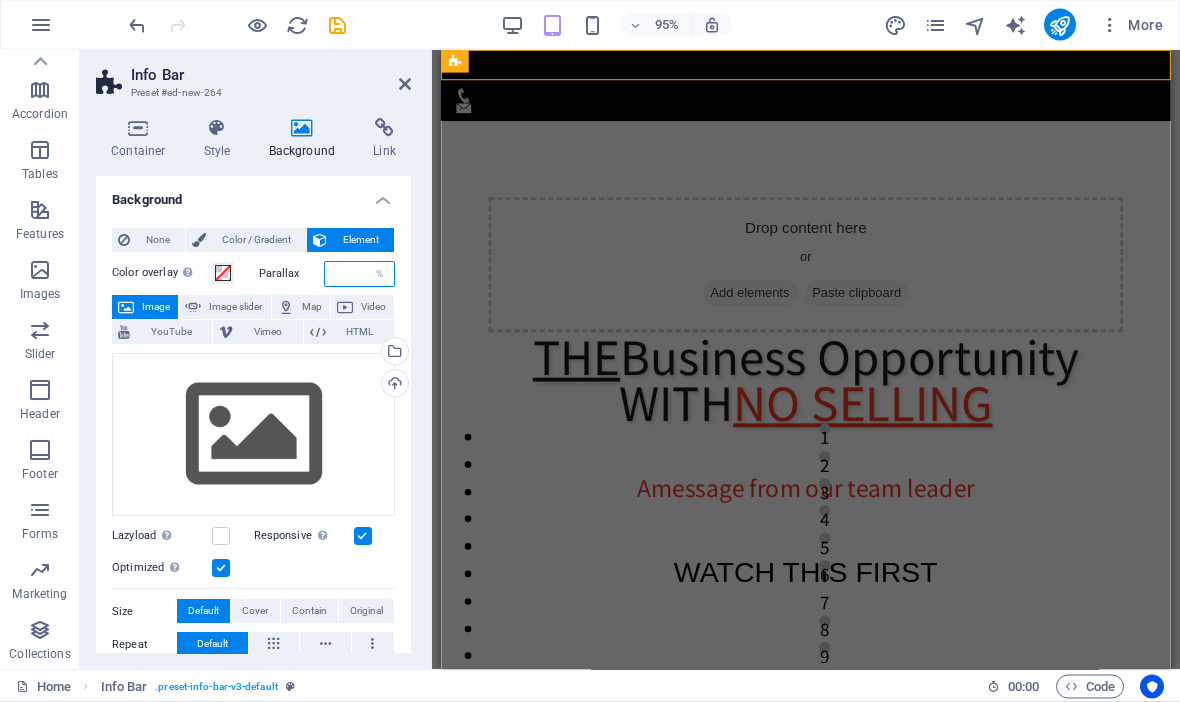 scroll, scrollTop: 4, scrollLeft: 0, axis: vertical 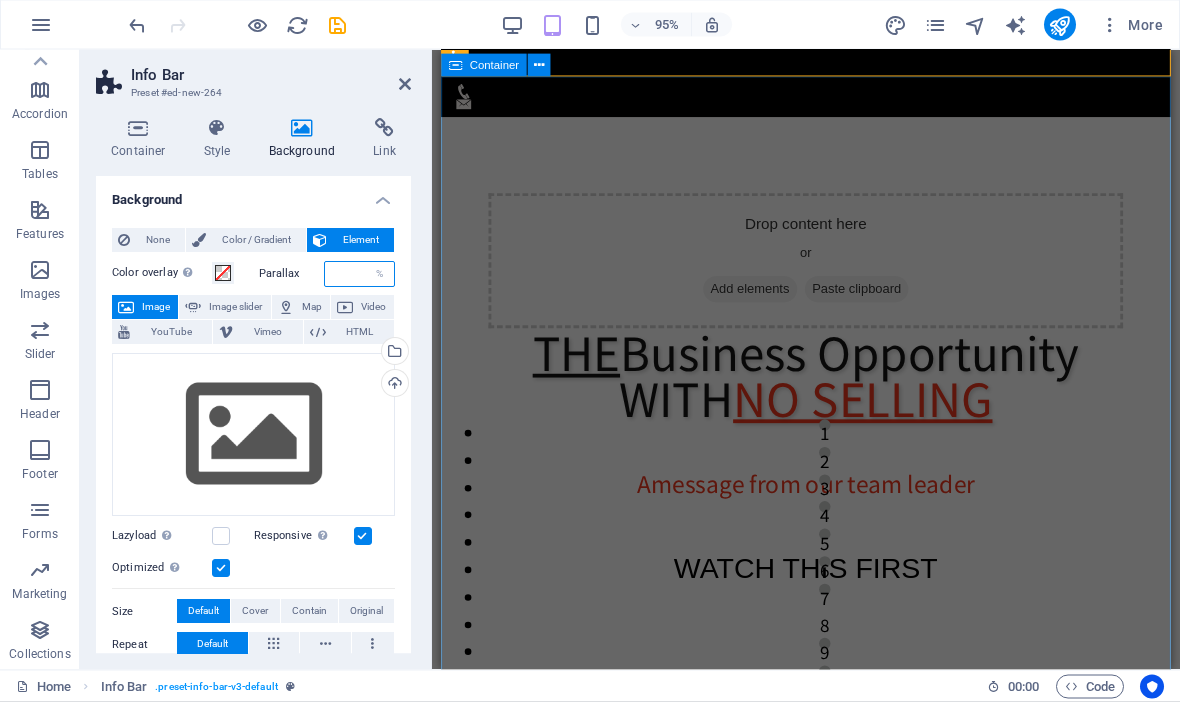 type 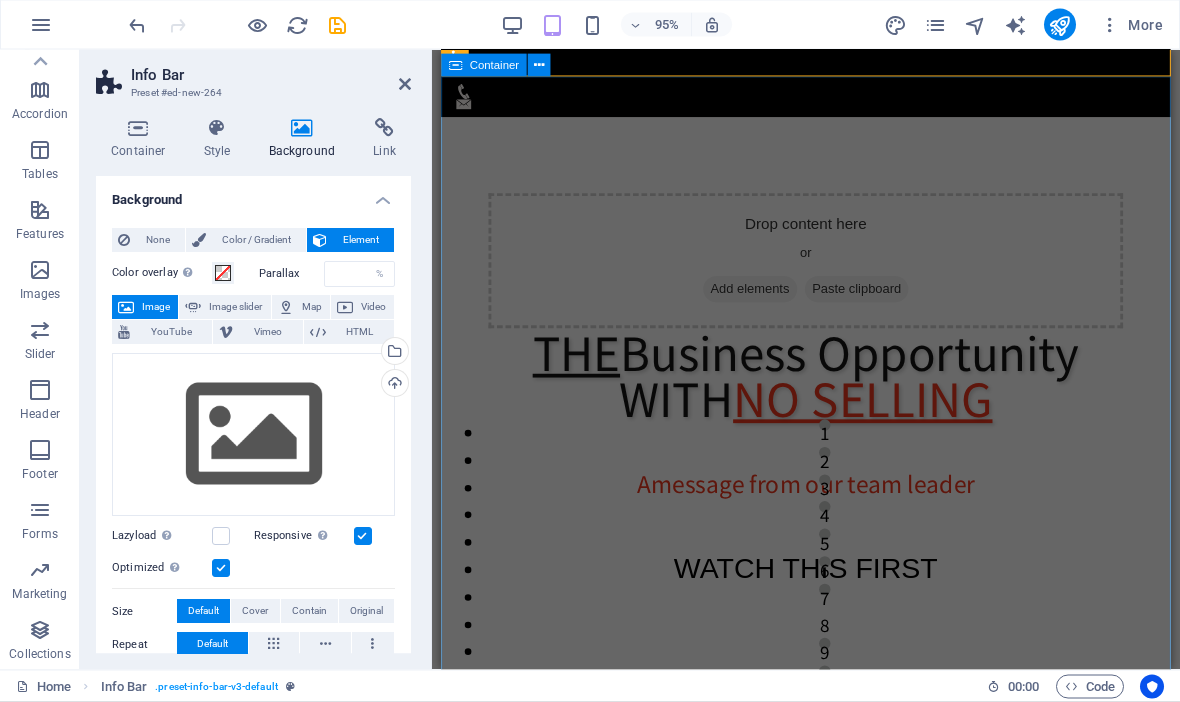 click on "Drop content here or  Add elements  Paste clipboard THE  Business Opportunity WITH  NO SELLING A  message from our team leader WATCH THIS FIRST" at bounding box center [825, 597] 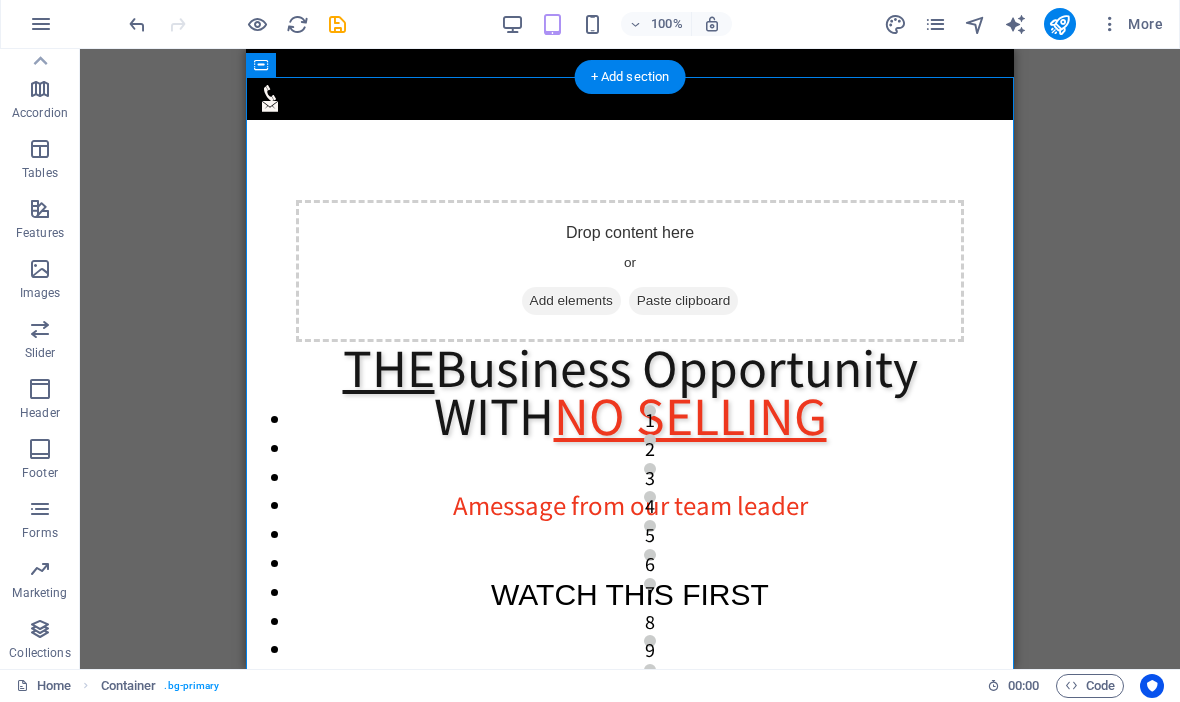 click on "+ Add section" at bounding box center (630, 78) 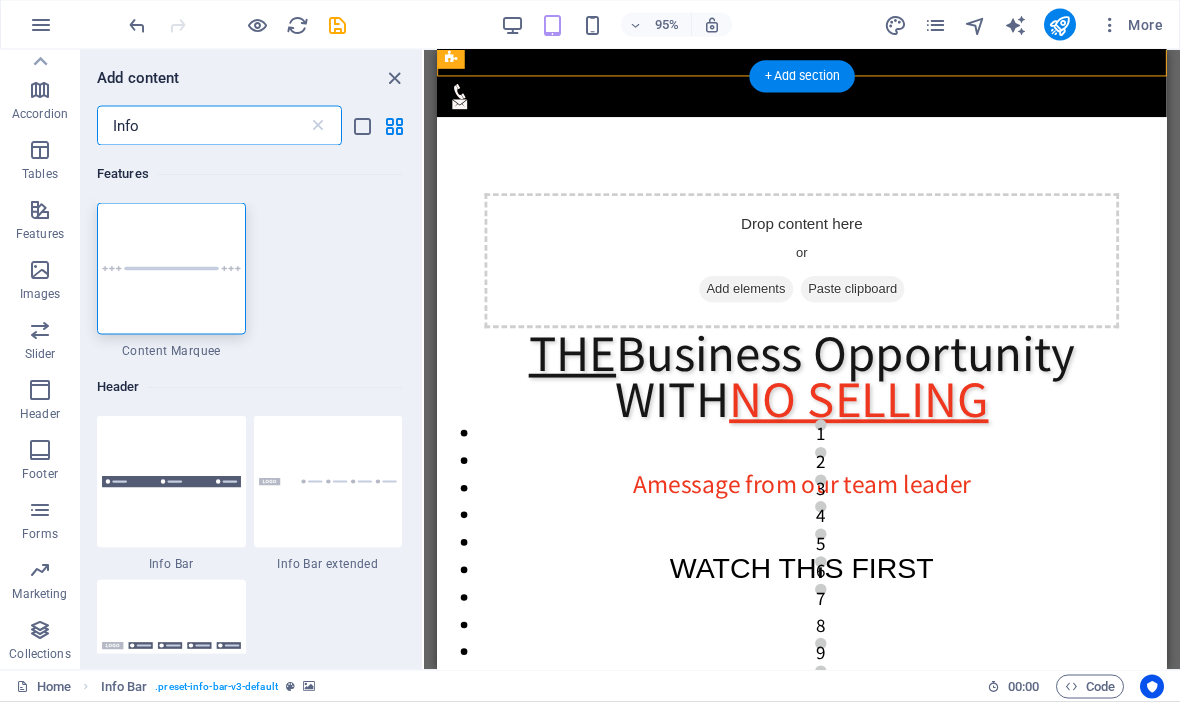 click at bounding box center (821, 61) 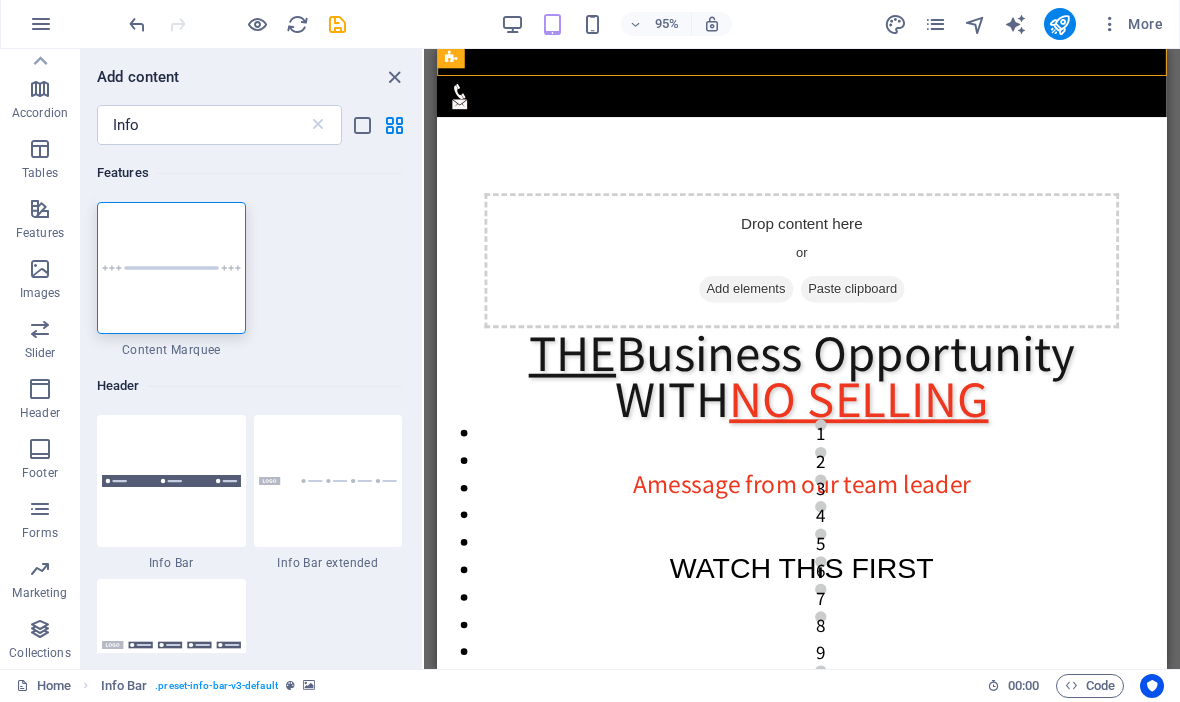 click at bounding box center (821, 61) 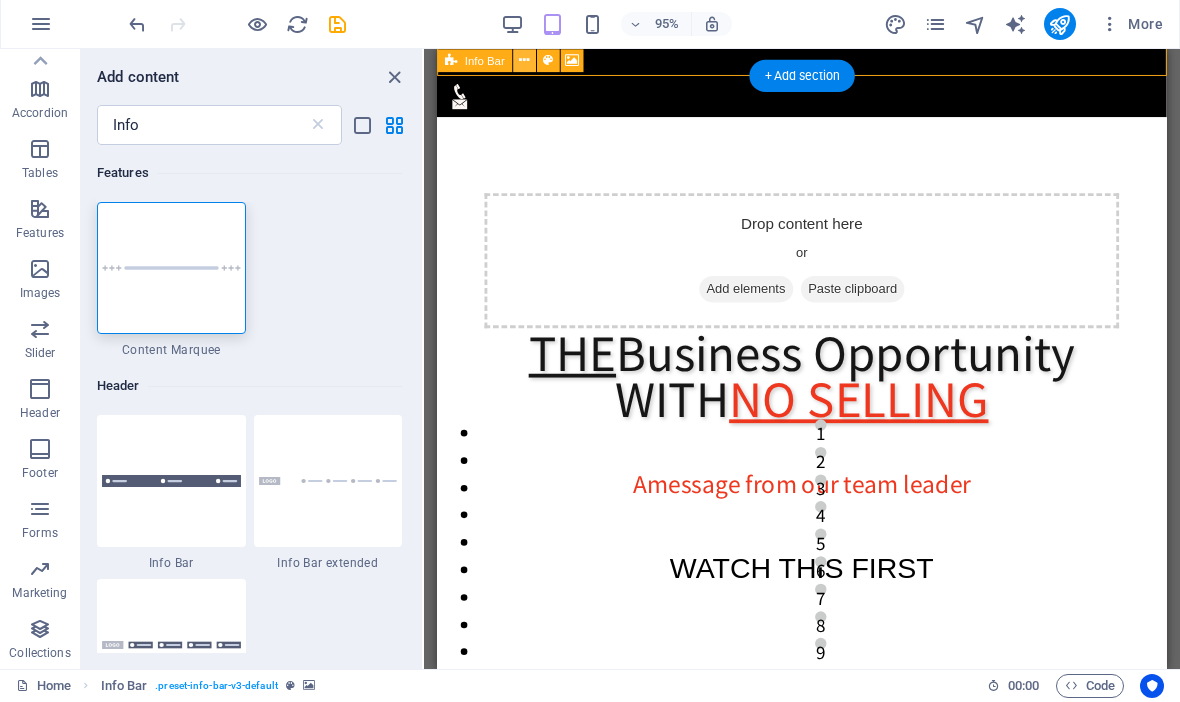 click at bounding box center (524, 61) 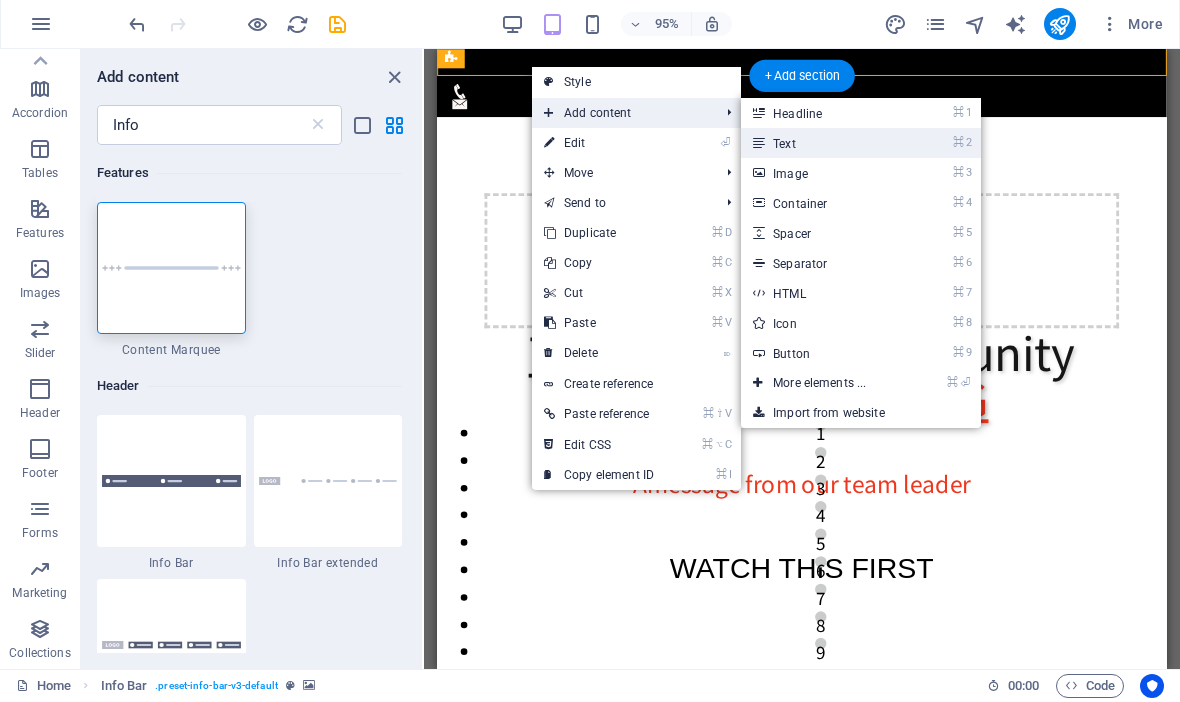click on "⌘ 2  Text" at bounding box center [823, 144] 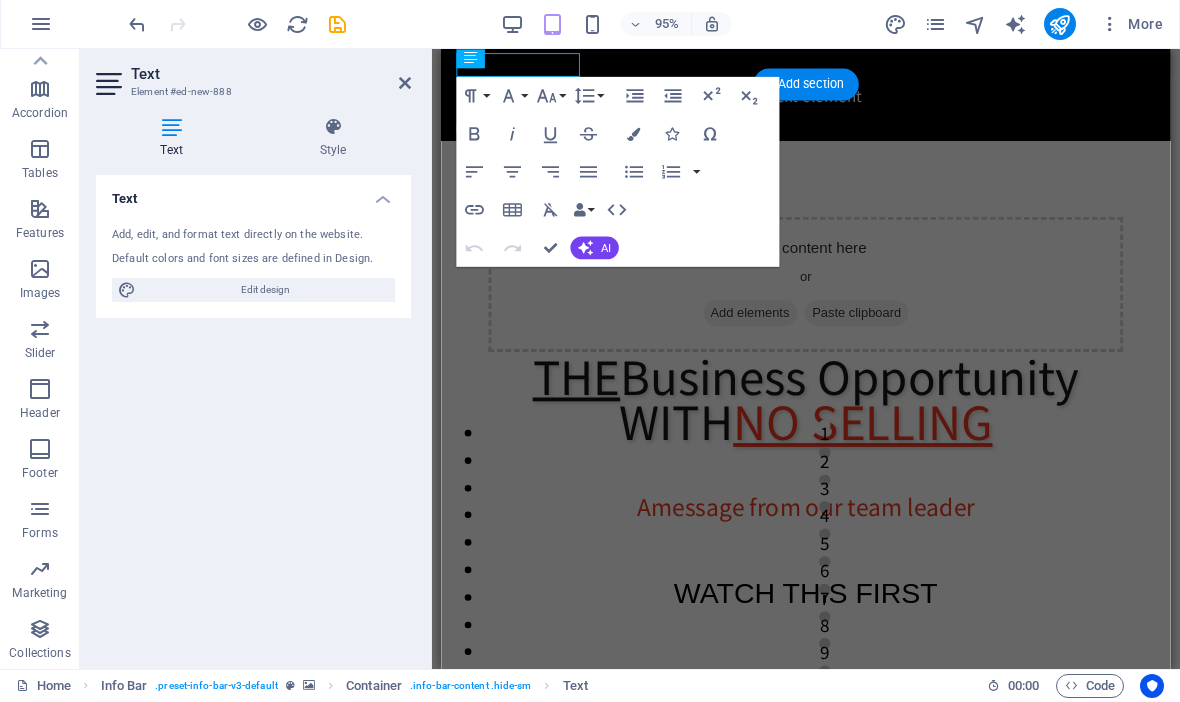 type 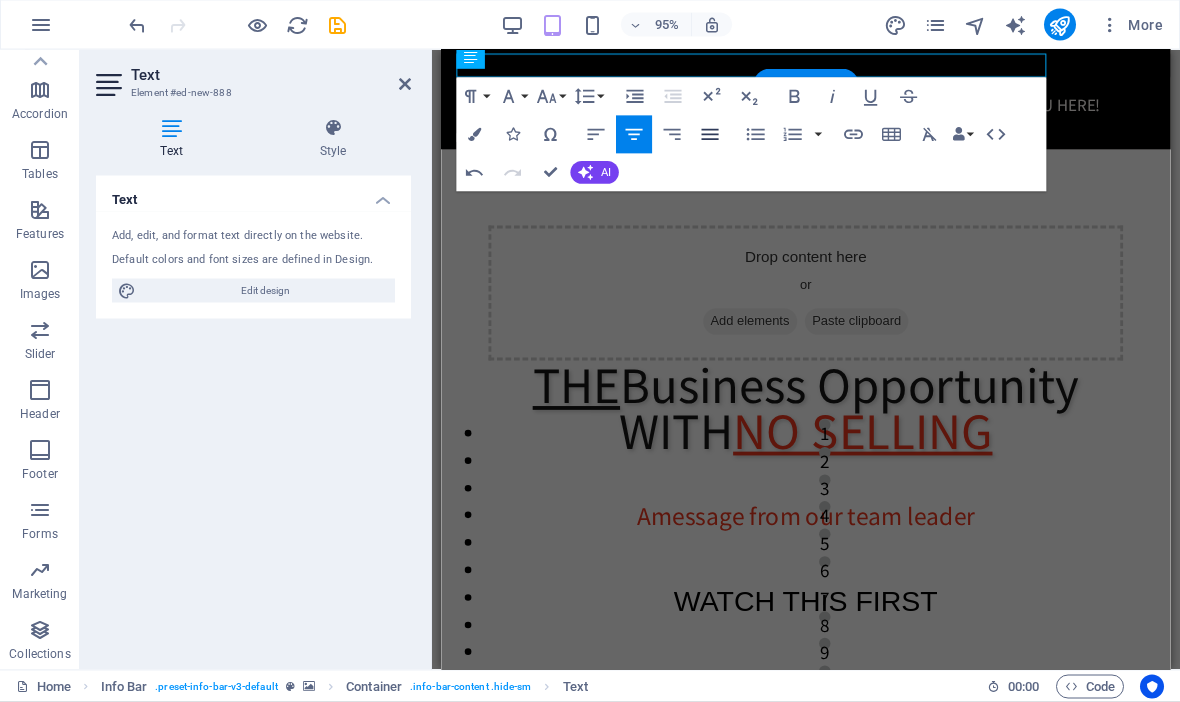 click 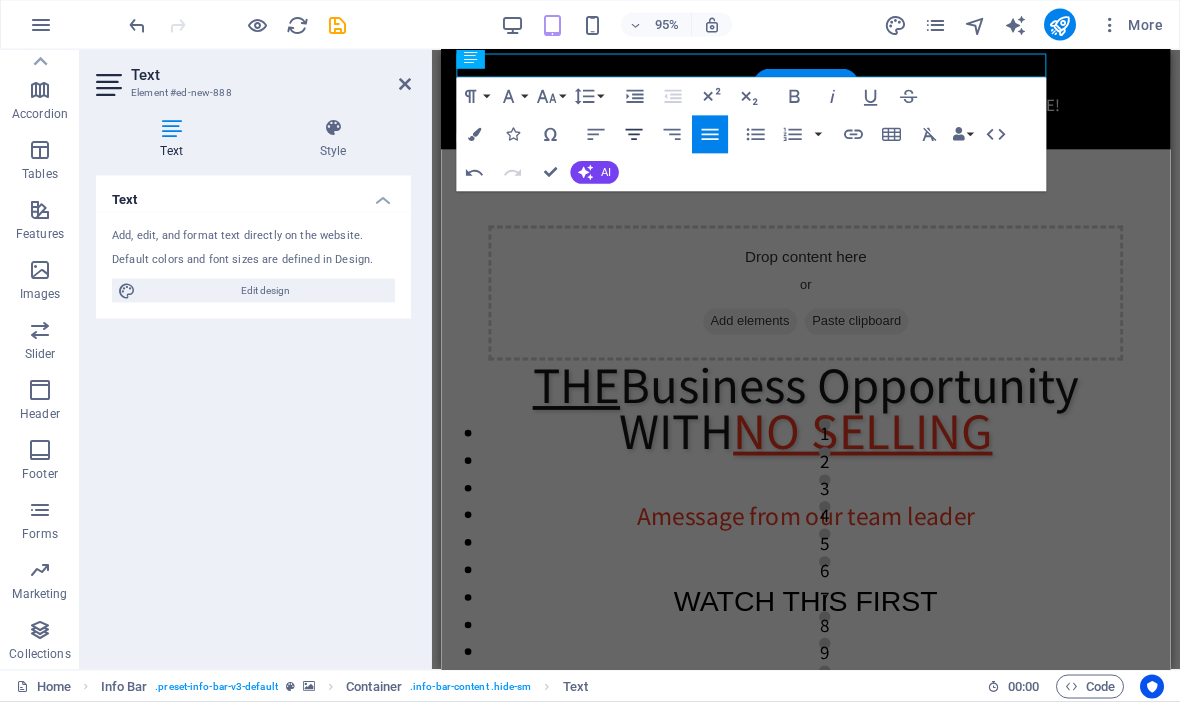 click 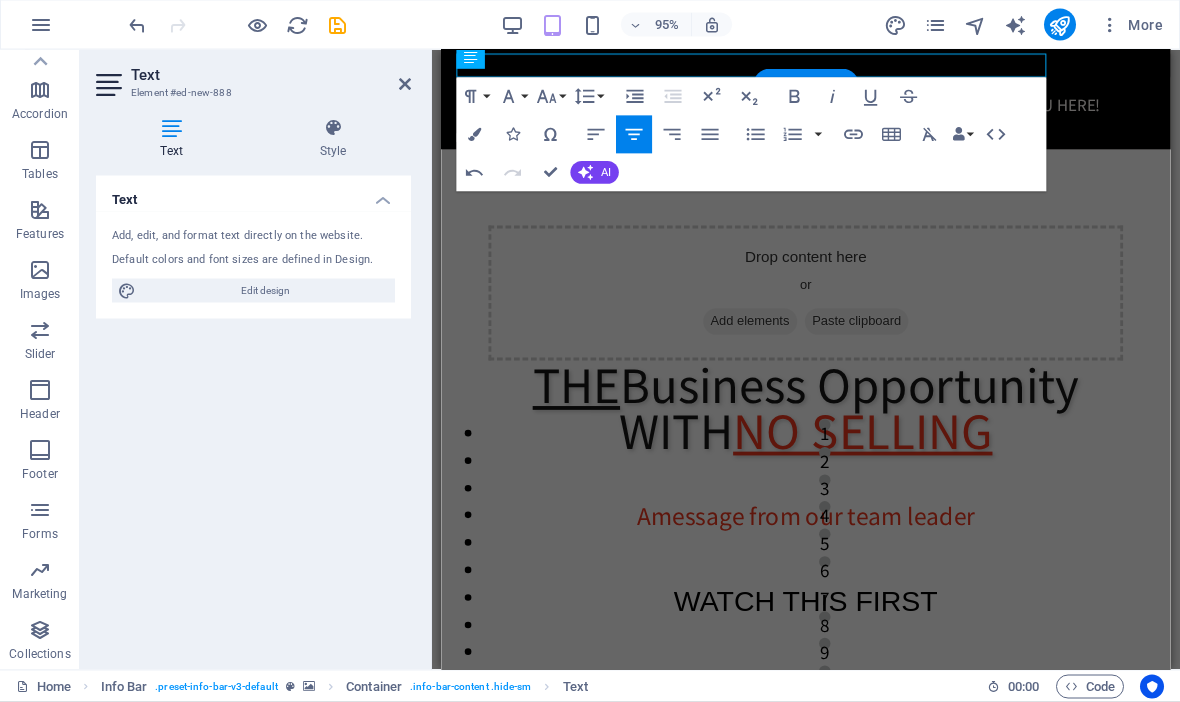 click at bounding box center (817, 128) 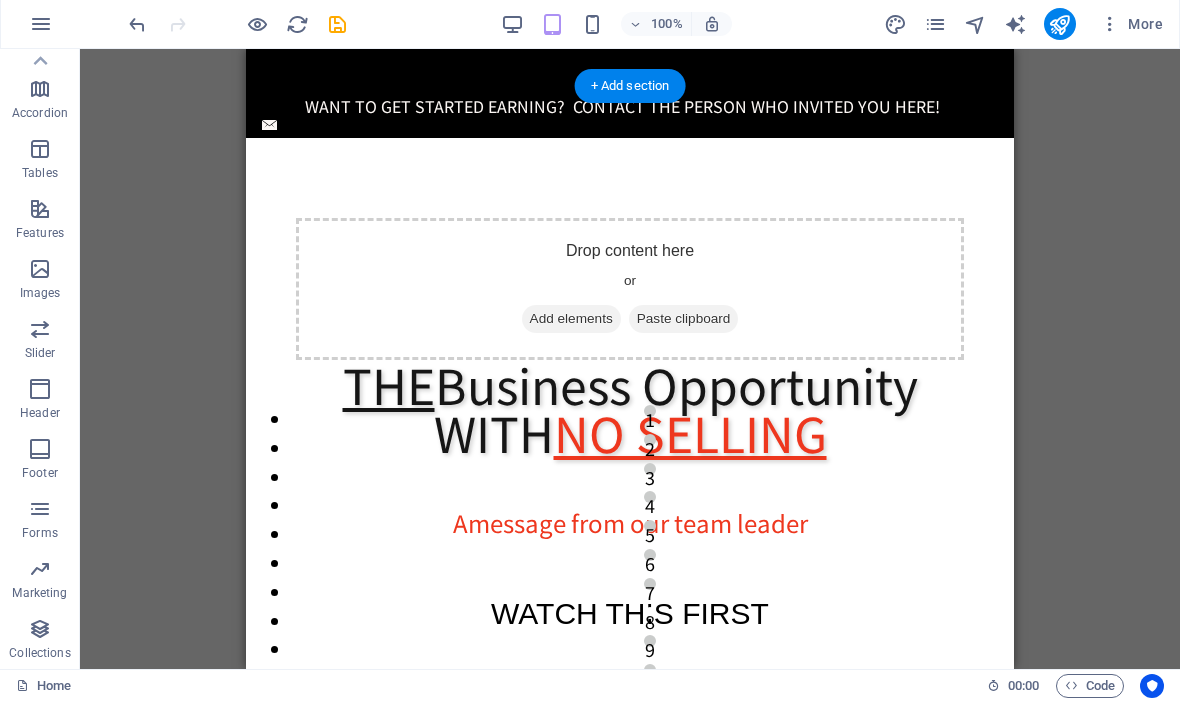 click at bounding box center (630, 65) 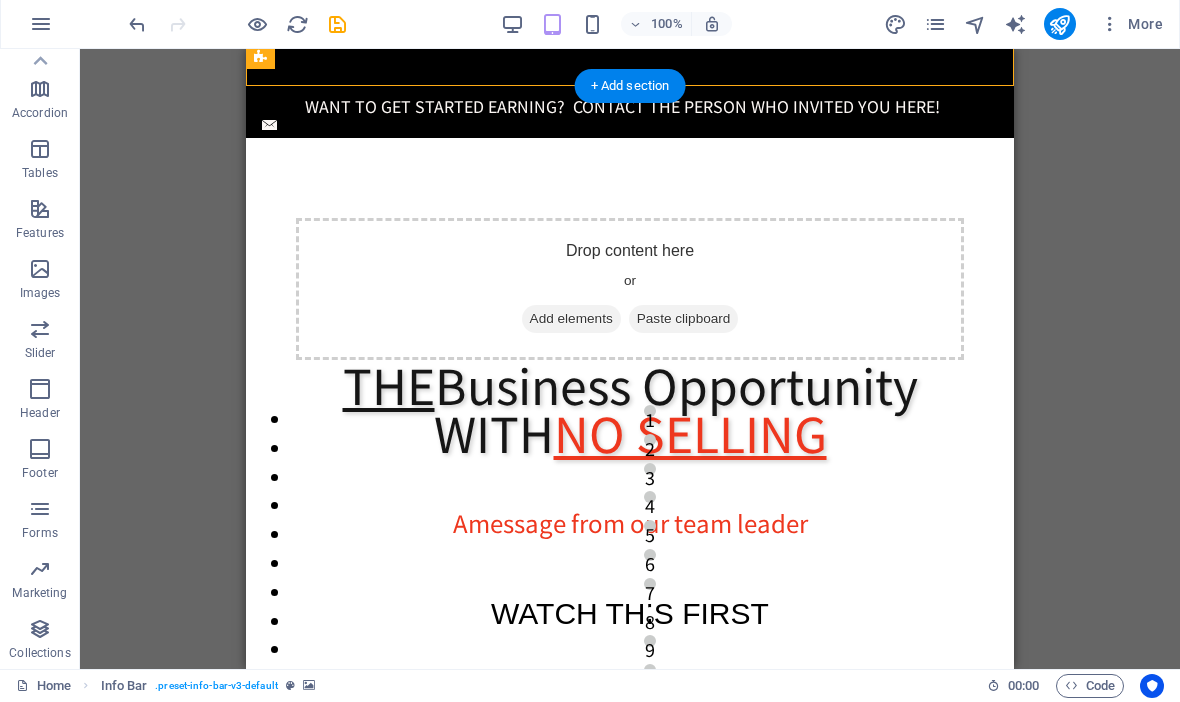 click at bounding box center (630, 125) 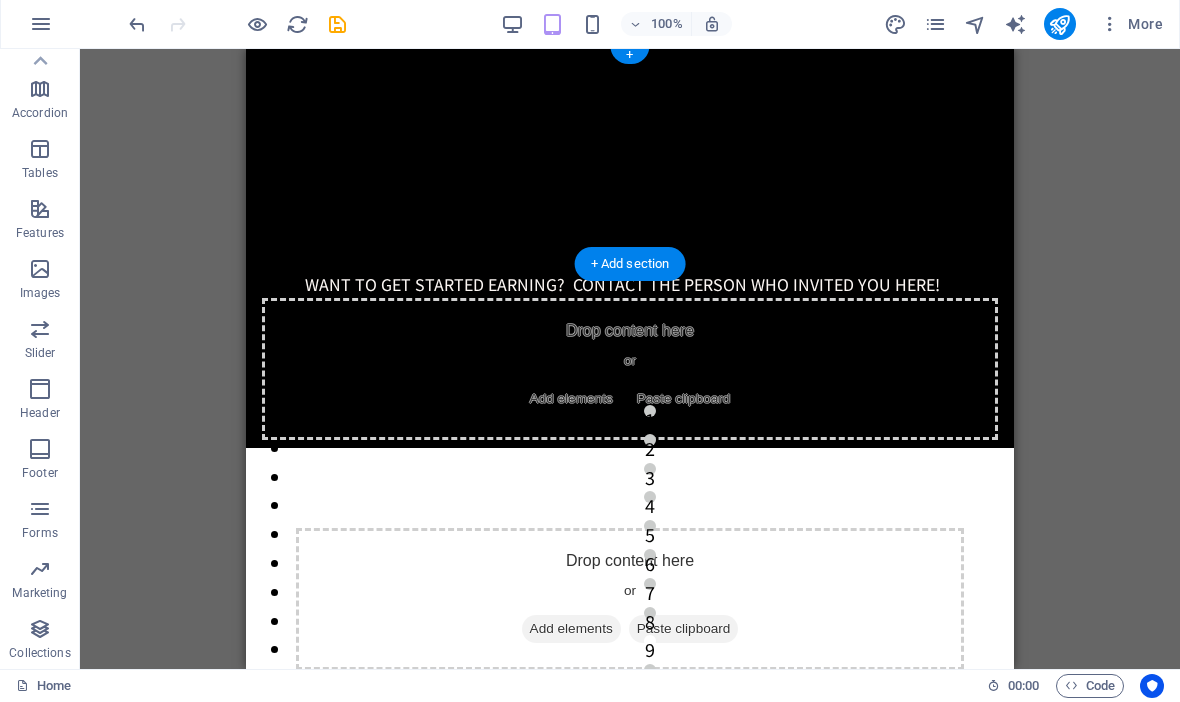 click at bounding box center (630, 154) 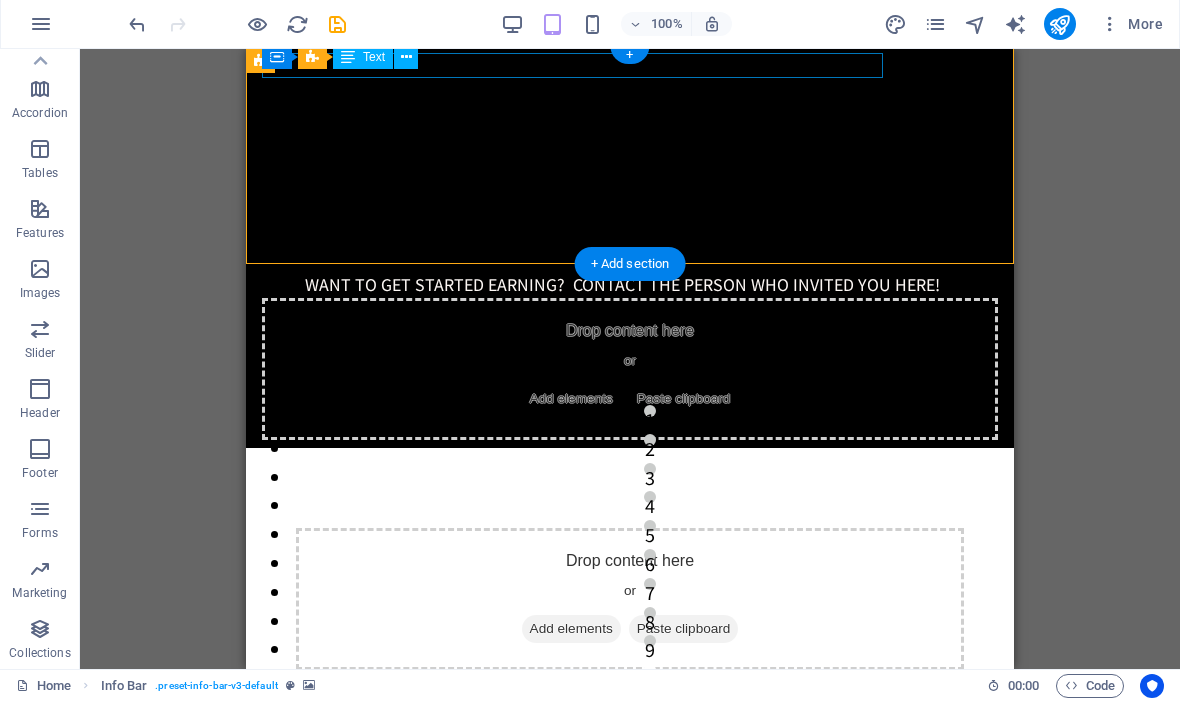 click on "WANT TO GET STARTED EARNING?  CONTACT THE PERSON WHO INVITED YOU HERE!" at bounding box center (622, 285) 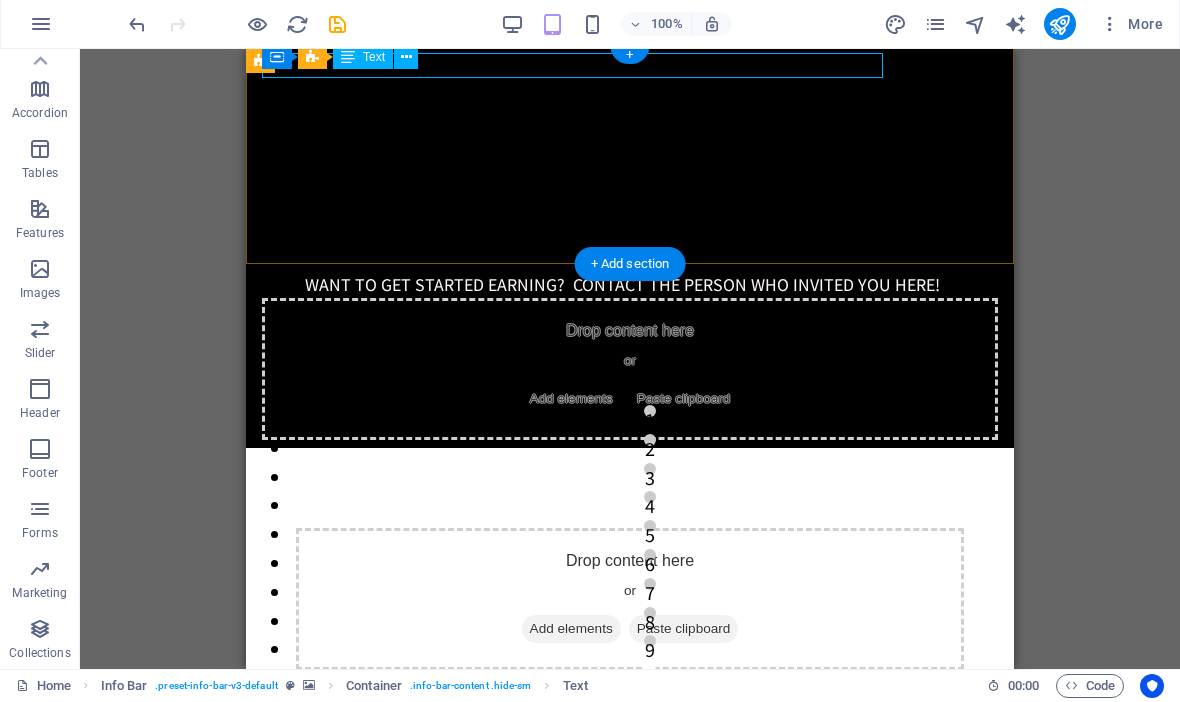 click on "Text" at bounding box center [363, 58] 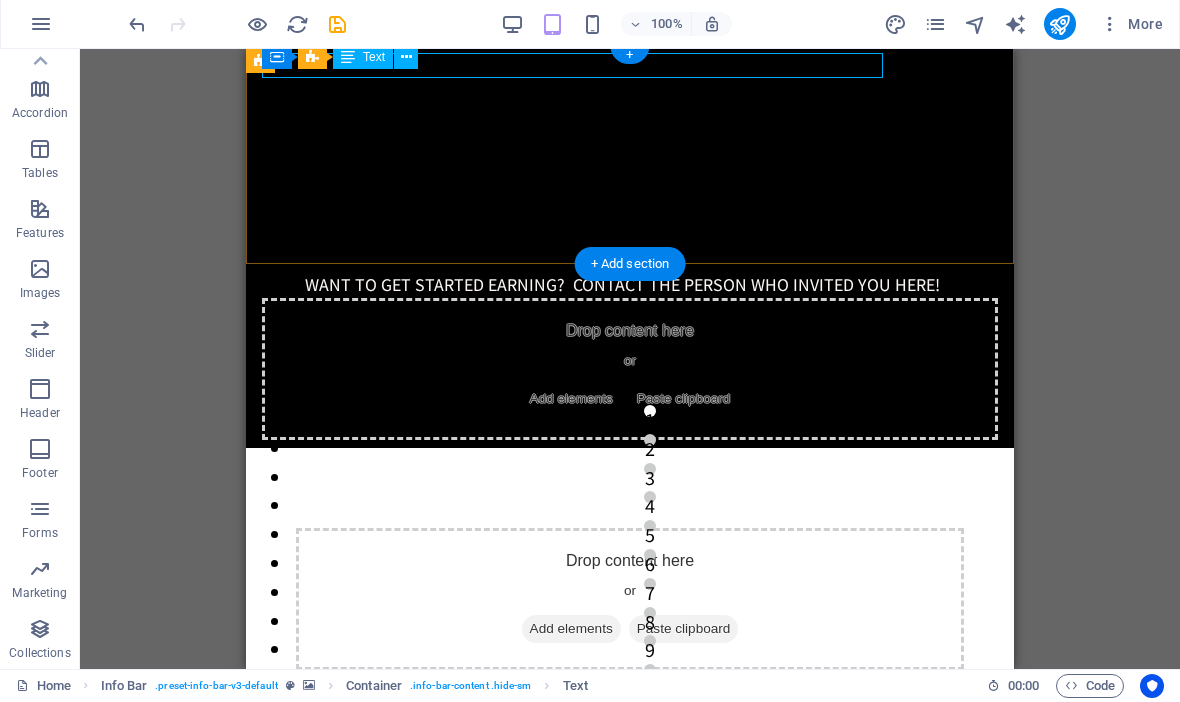 click on "Text" at bounding box center [374, 58] 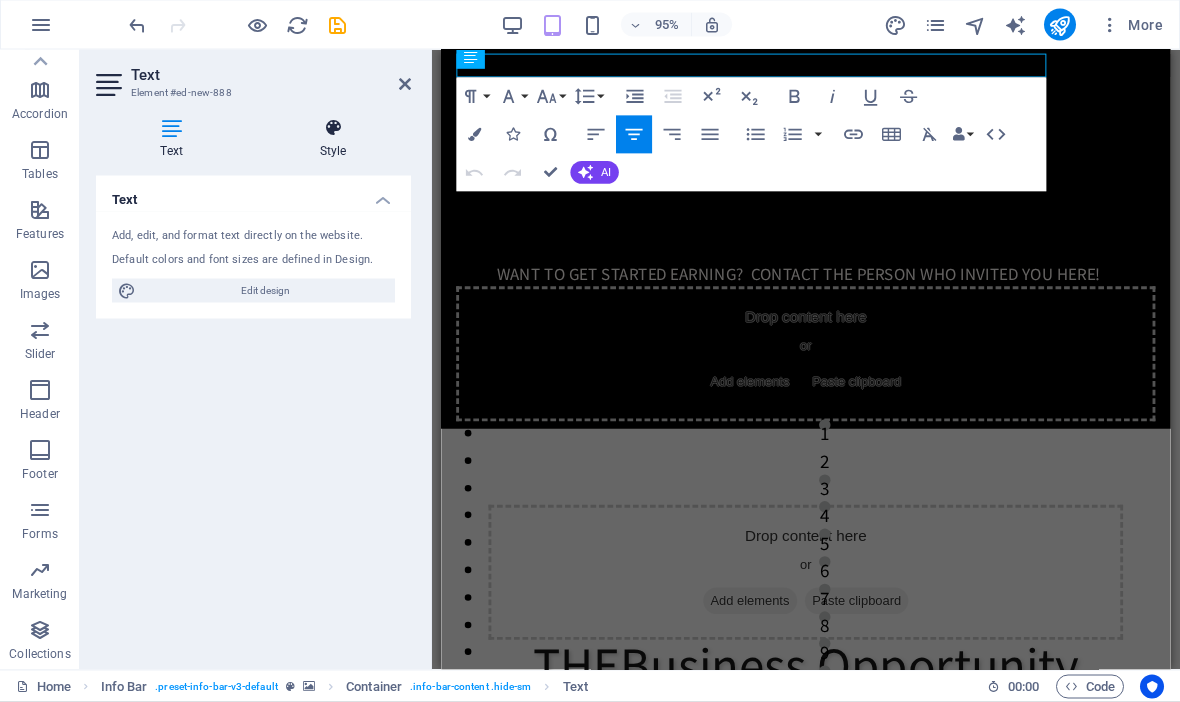 click on "Style" at bounding box center (333, 139) 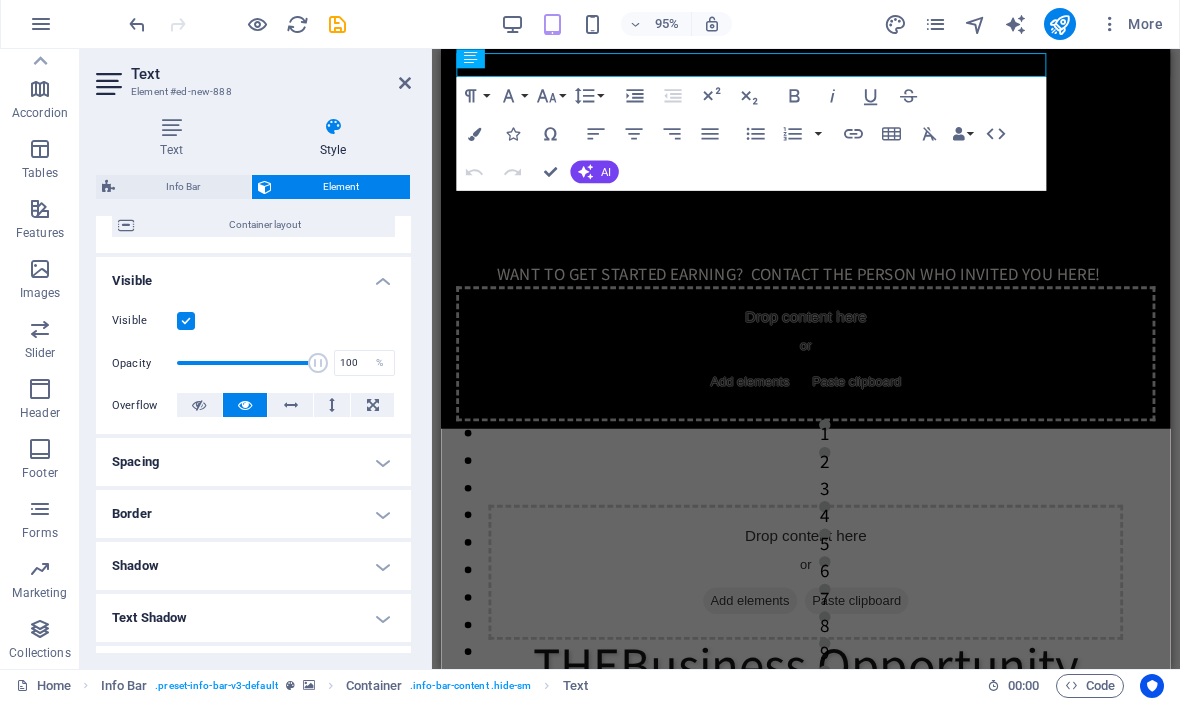 scroll, scrollTop: 182, scrollLeft: 0, axis: vertical 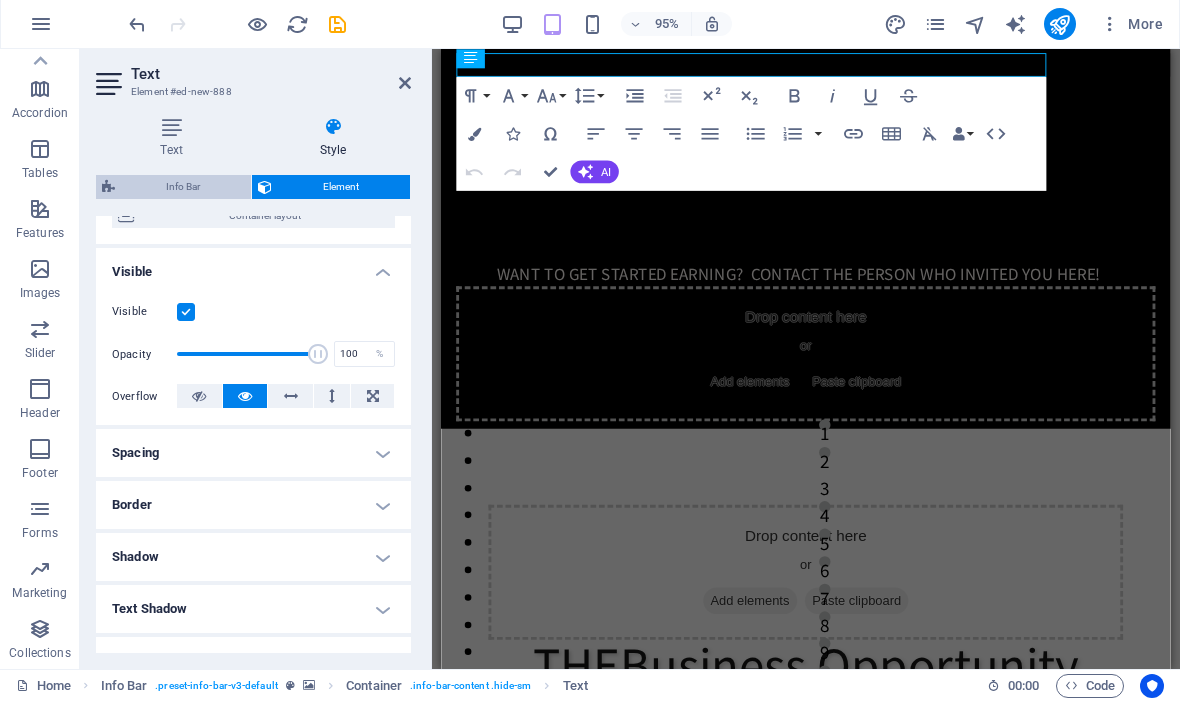 click on "Info Bar" at bounding box center (183, 188) 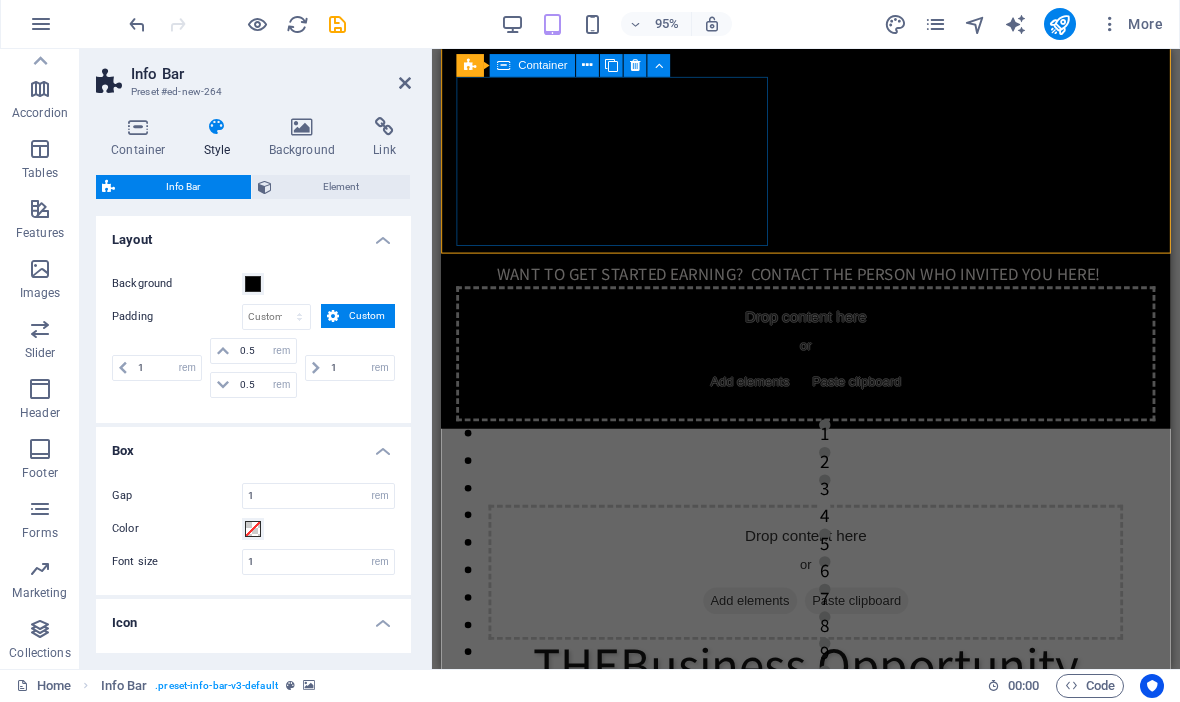 click on "Drop content here or  Add elements  Paste clipboard" at bounding box center (825, 369) 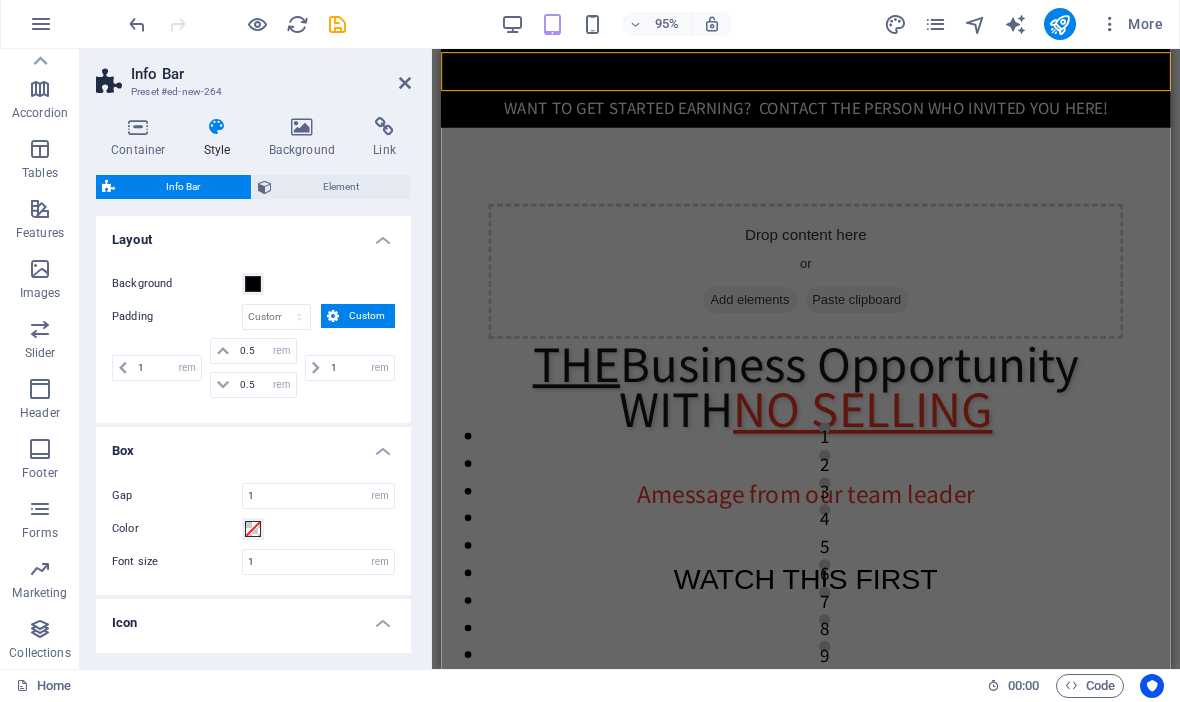scroll, scrollTop: 0, scrollLeft: 0, axis: both 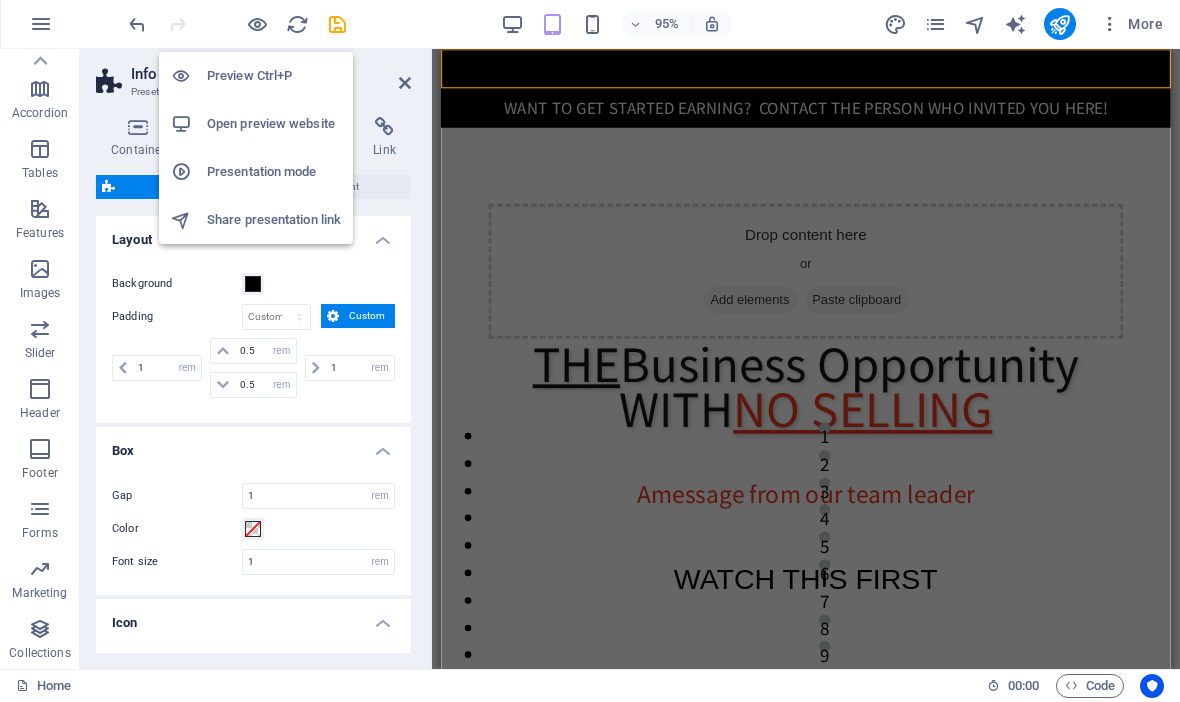 click on "Preview Ctrl+P" at bounding box center (256, 77) 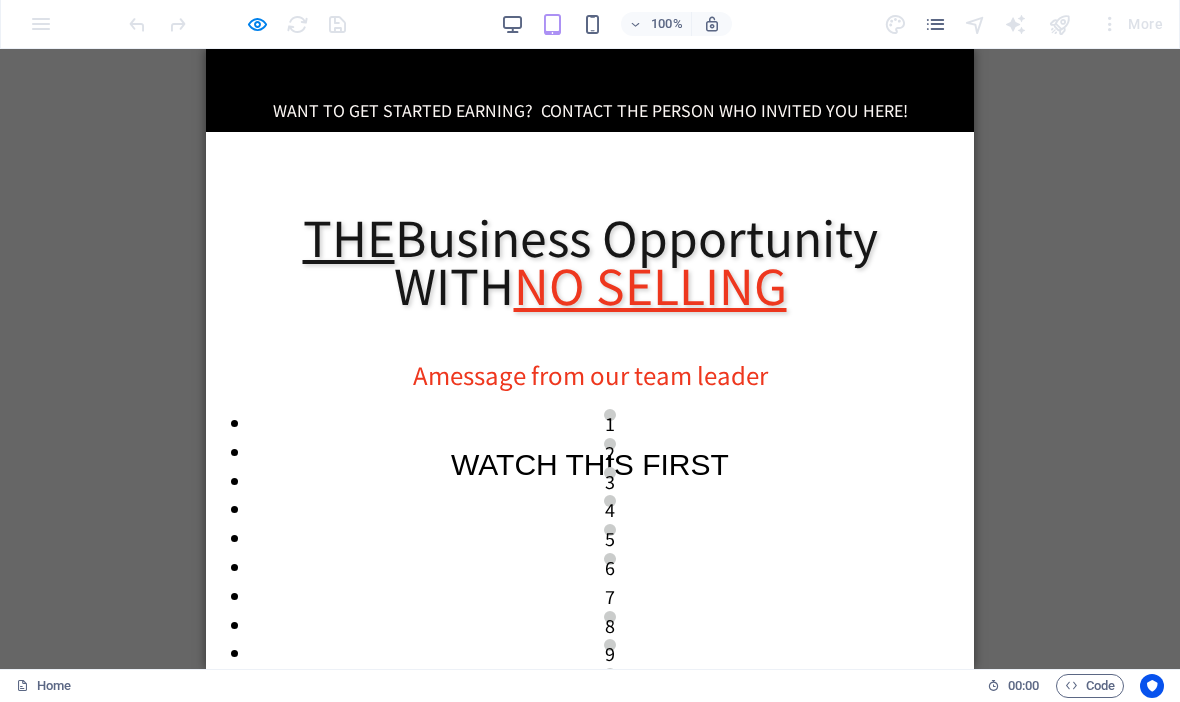 click on "H2   Container   Spacer   Container   Placeholder   Container   Info Bar   Container   Text   Container   Info Bar   Container   Text   Container   Vimeo   Info Bar   Container   Info Bar   Text   Container   Container   Text   Container   H4   Container   Text   Info Bar   Container   Icon   Icon   Container   H2   Icon   Container   Info Bar   Text   Placeholder" at bounding box center [590, 360] 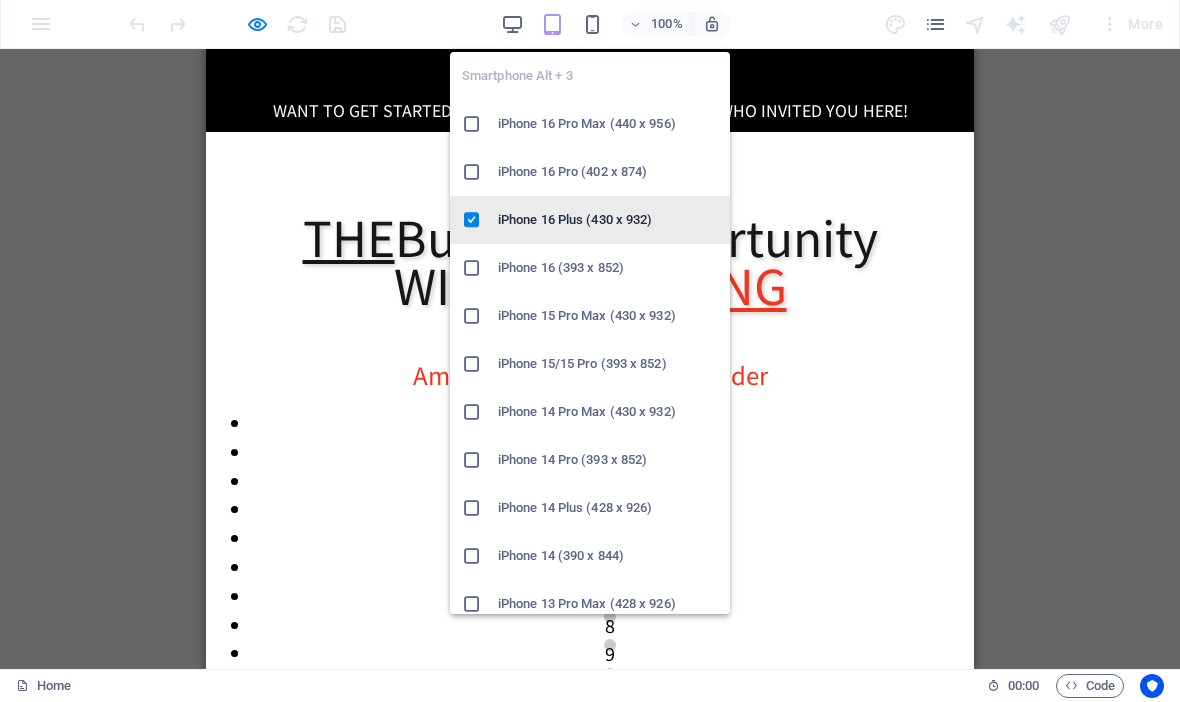 click on "iPhone 16 Plus (430 x 932)" at bounding box center (608, 221) 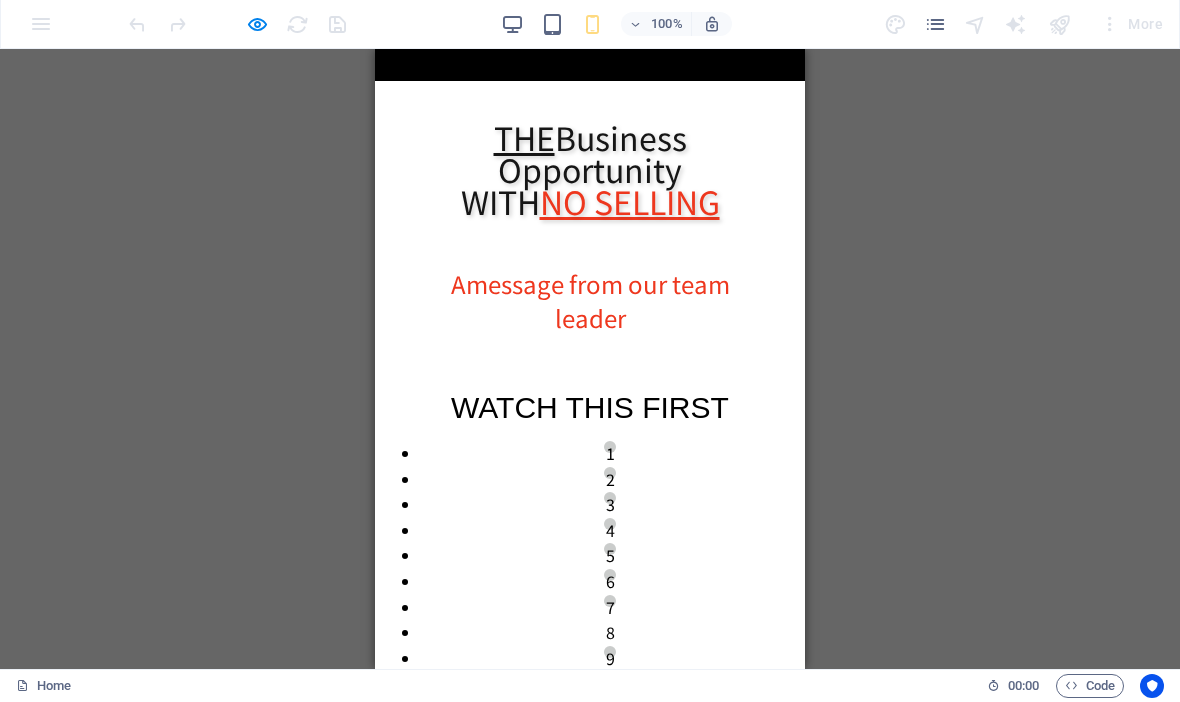 scroll, scrollTop: 0, scrollLeft: 0, axis: both 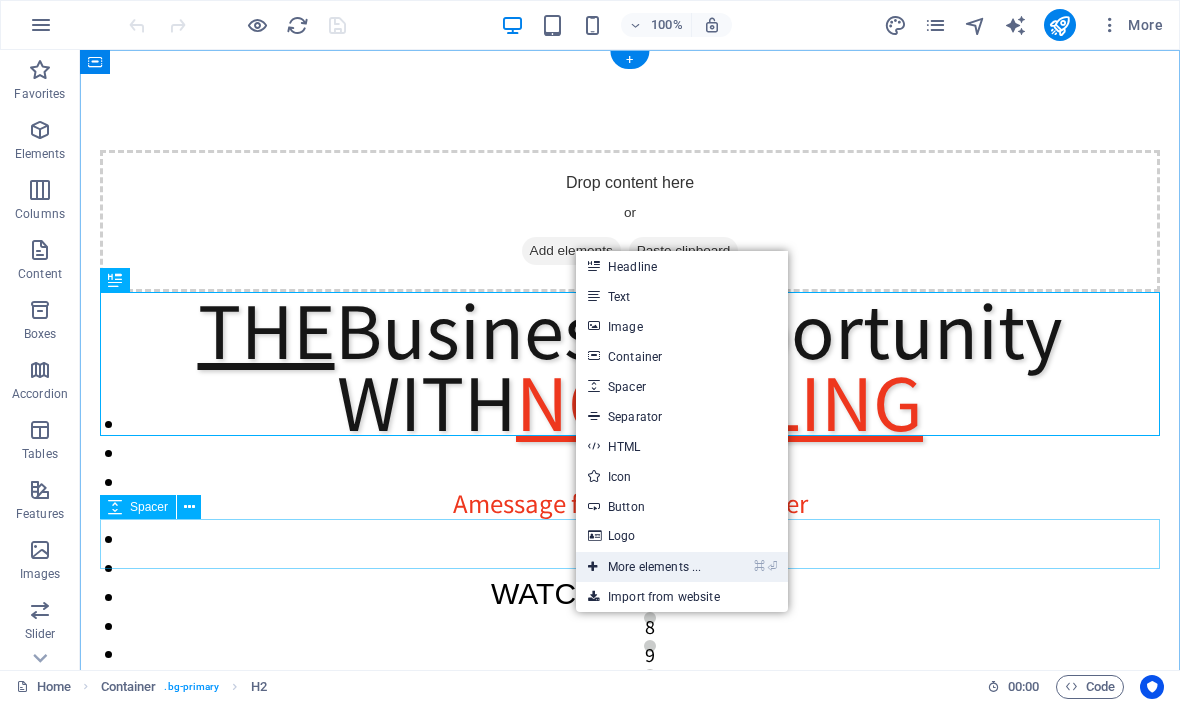 click on "⌘ ⏎  More elements ..." at bounding box center [644, 567] 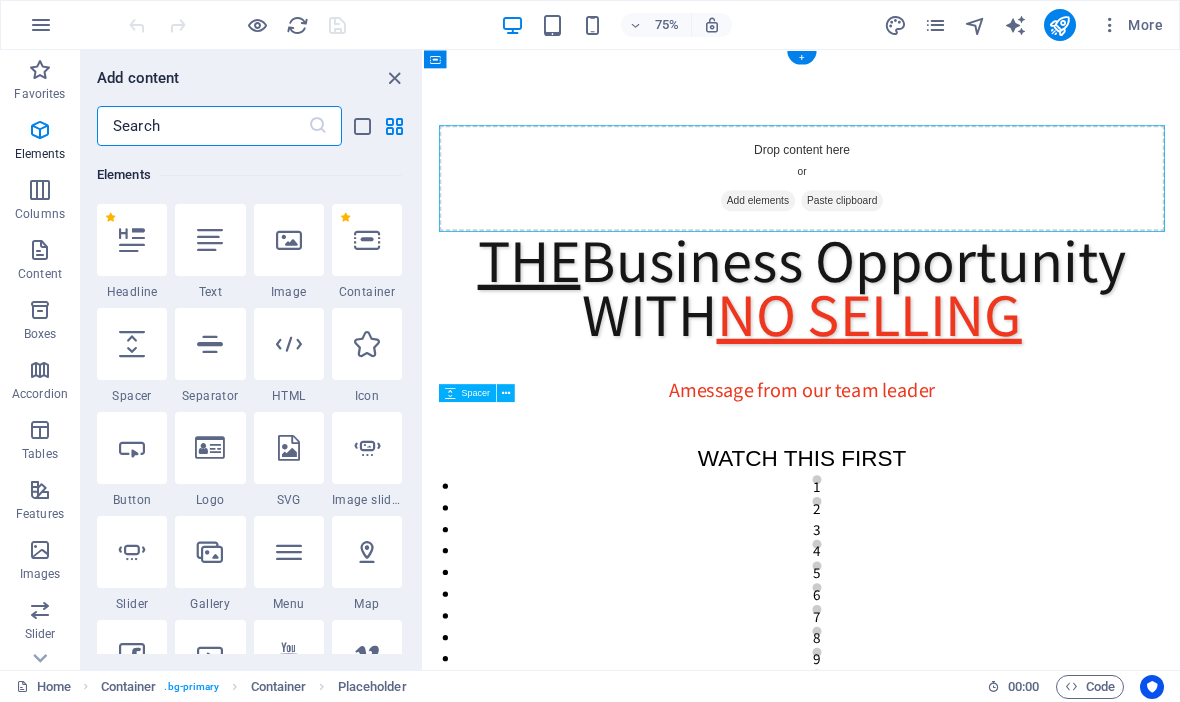 scroll, scrollTop: 213, scrollLeft: 0, axis: vertical 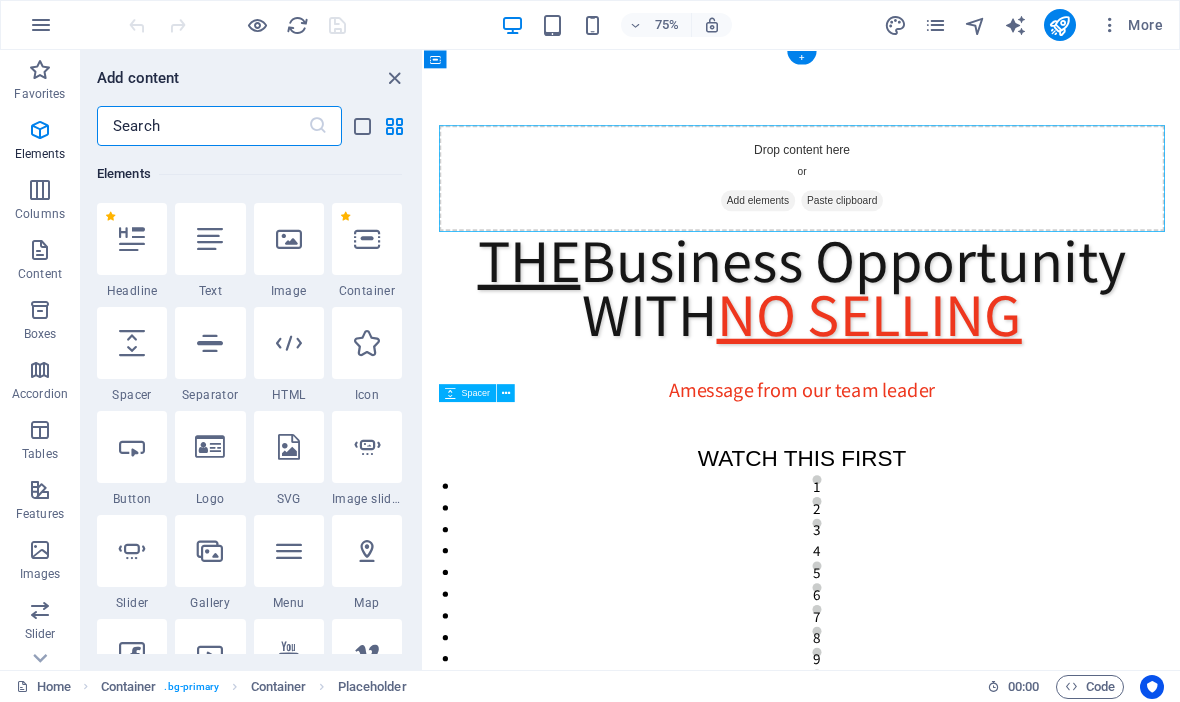 click at bounding box center [202, 126] 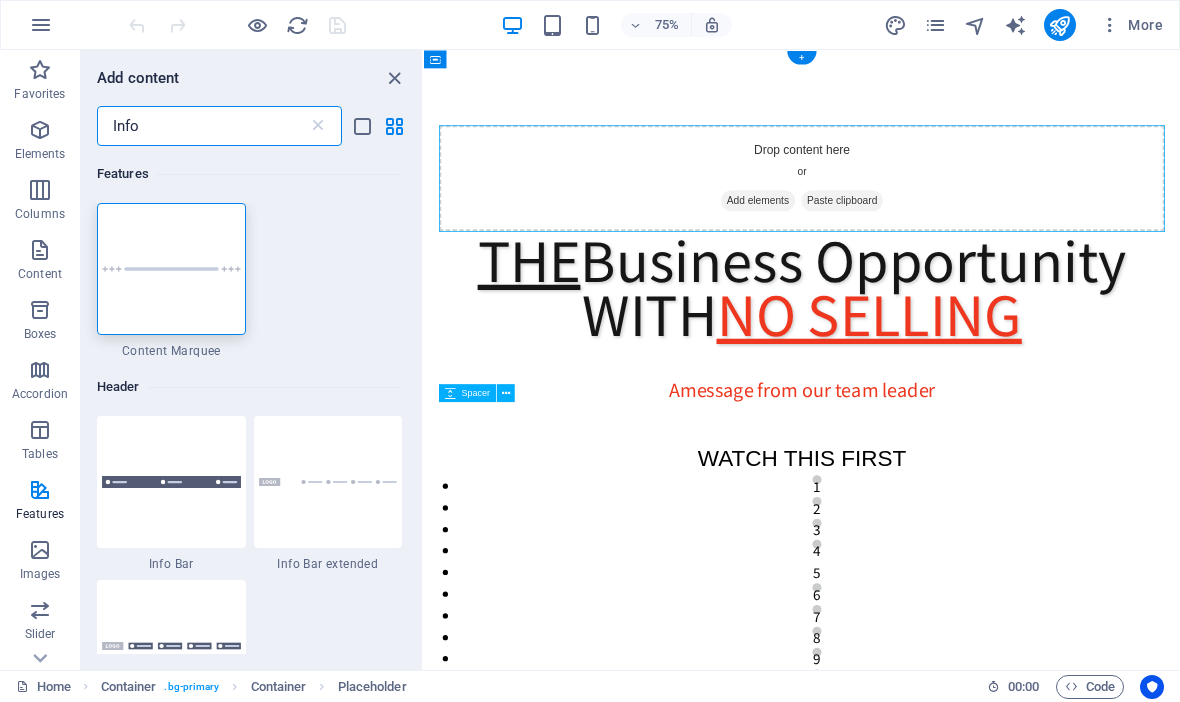 scroll, scrollTop: 0, scrollLeft: 0, axis: both 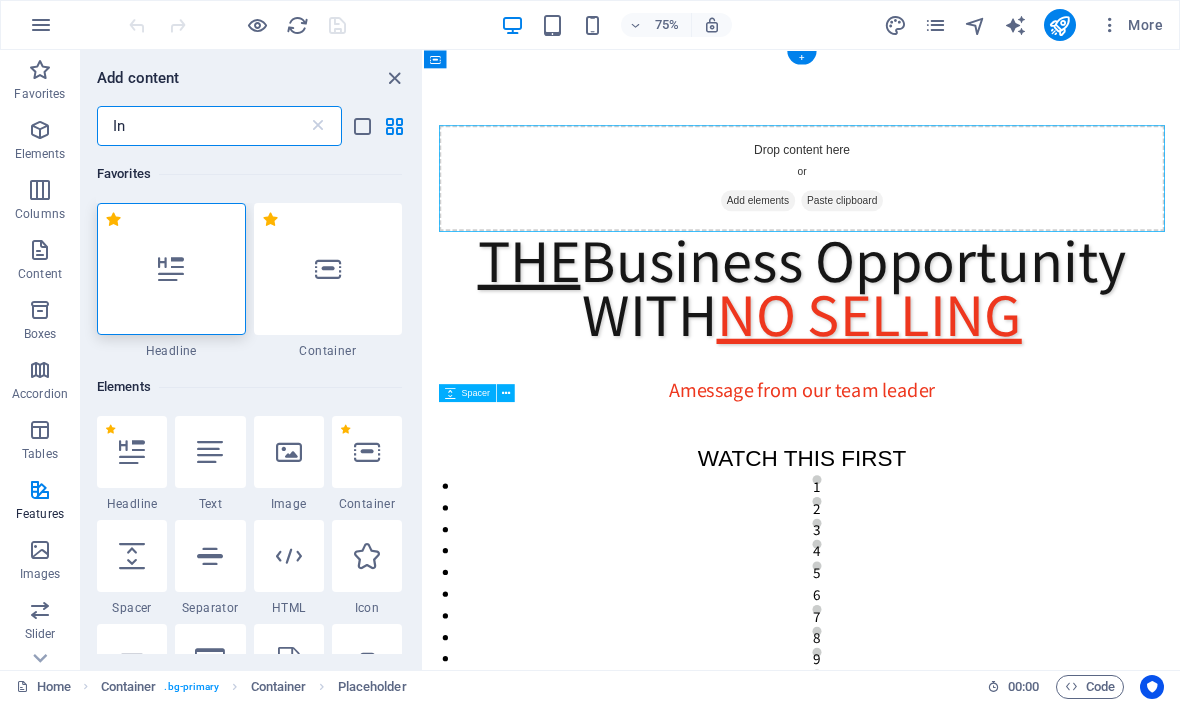 type on "I" 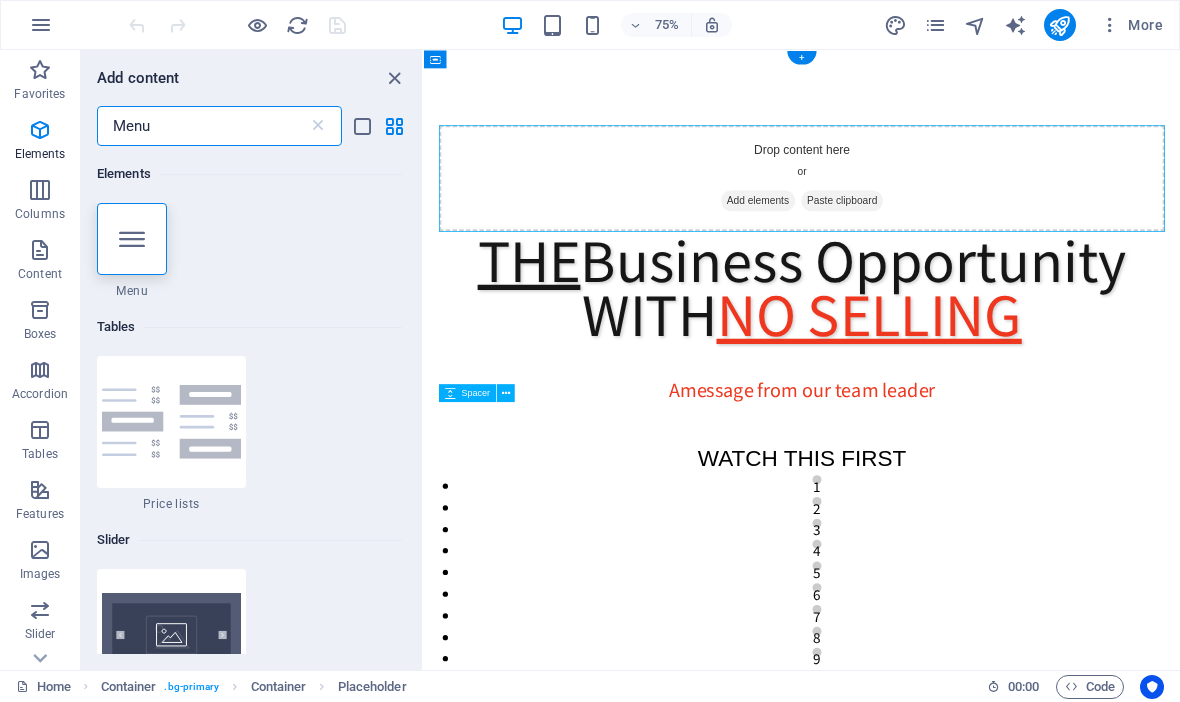 scroll, scrollTop: 0, scrollLeft: 0, axis: both 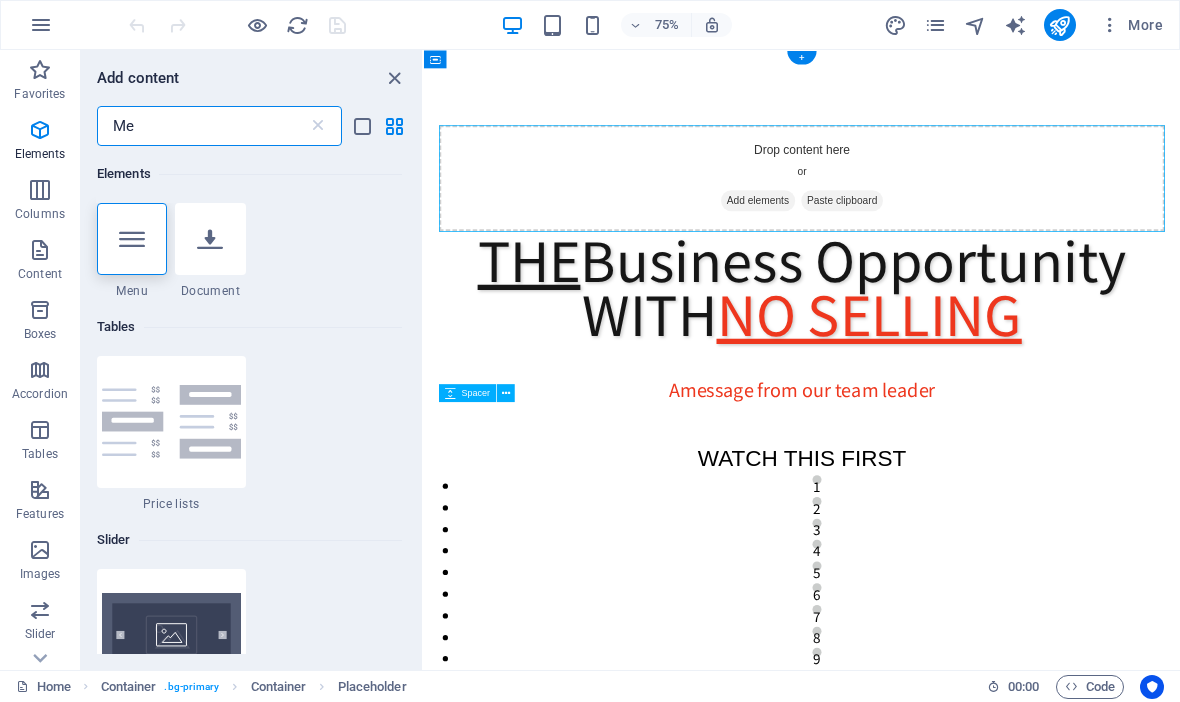 type on "M" 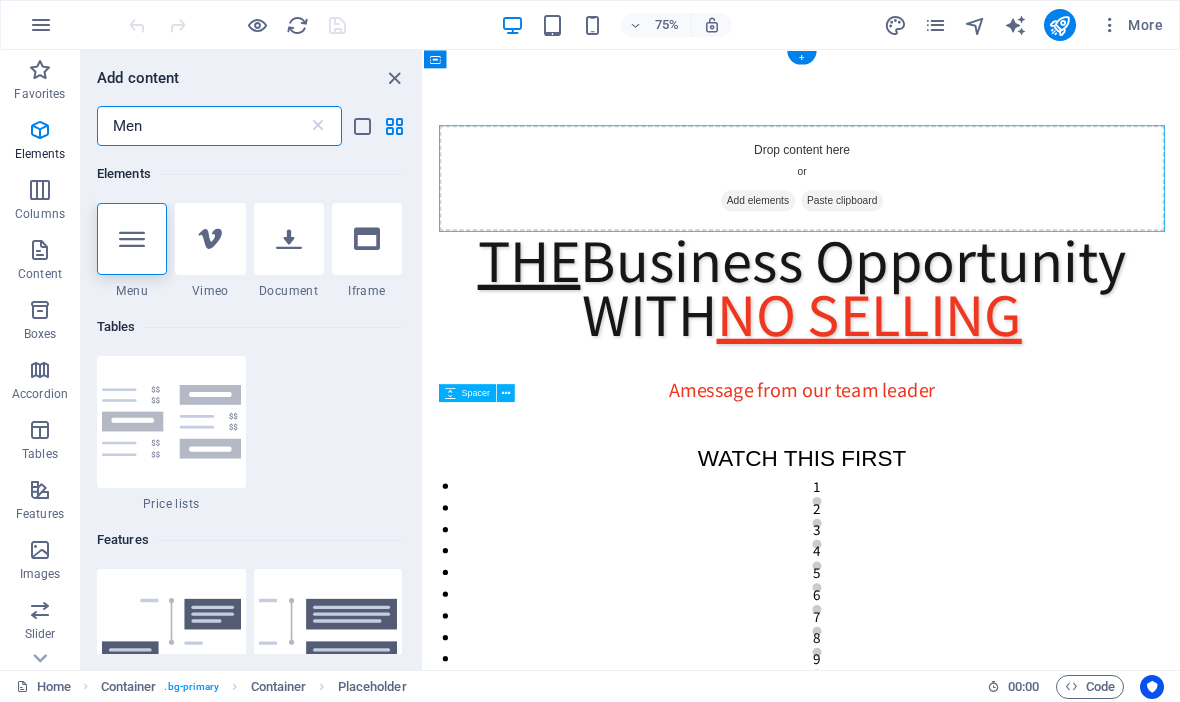 type on "Menu" 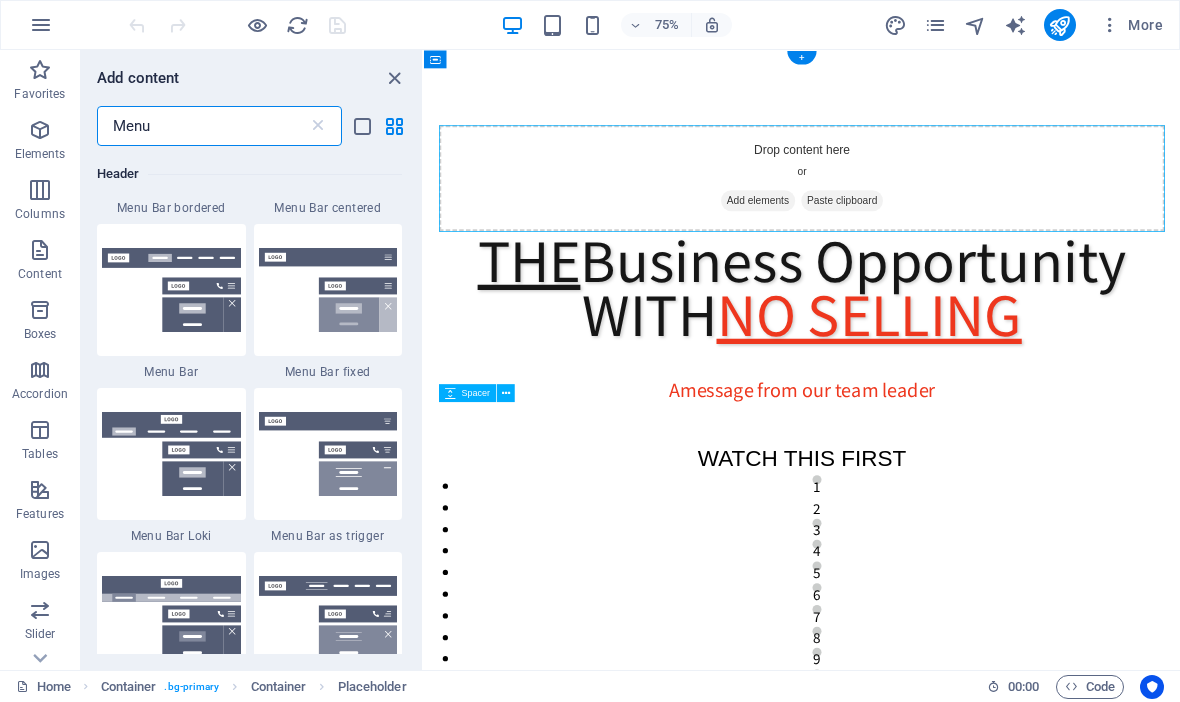 scroll, scrollTop: 728, scrollLeft: 0, axis: vertical 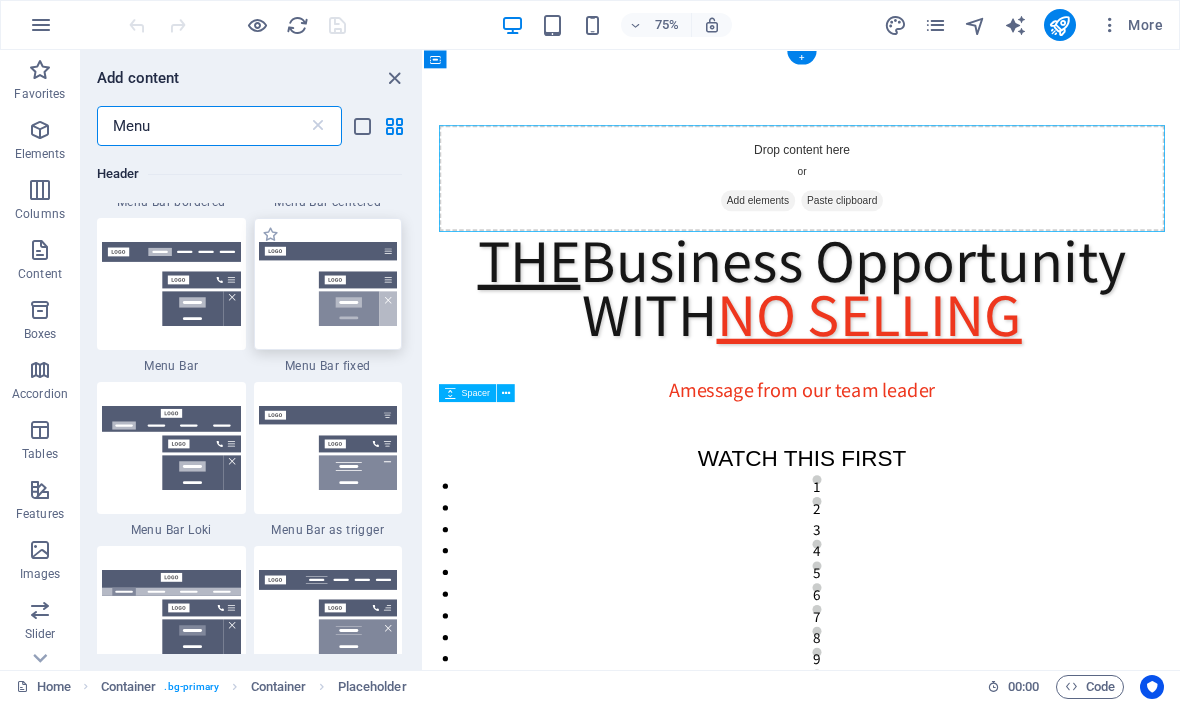 click at bounding box center [328, 284] 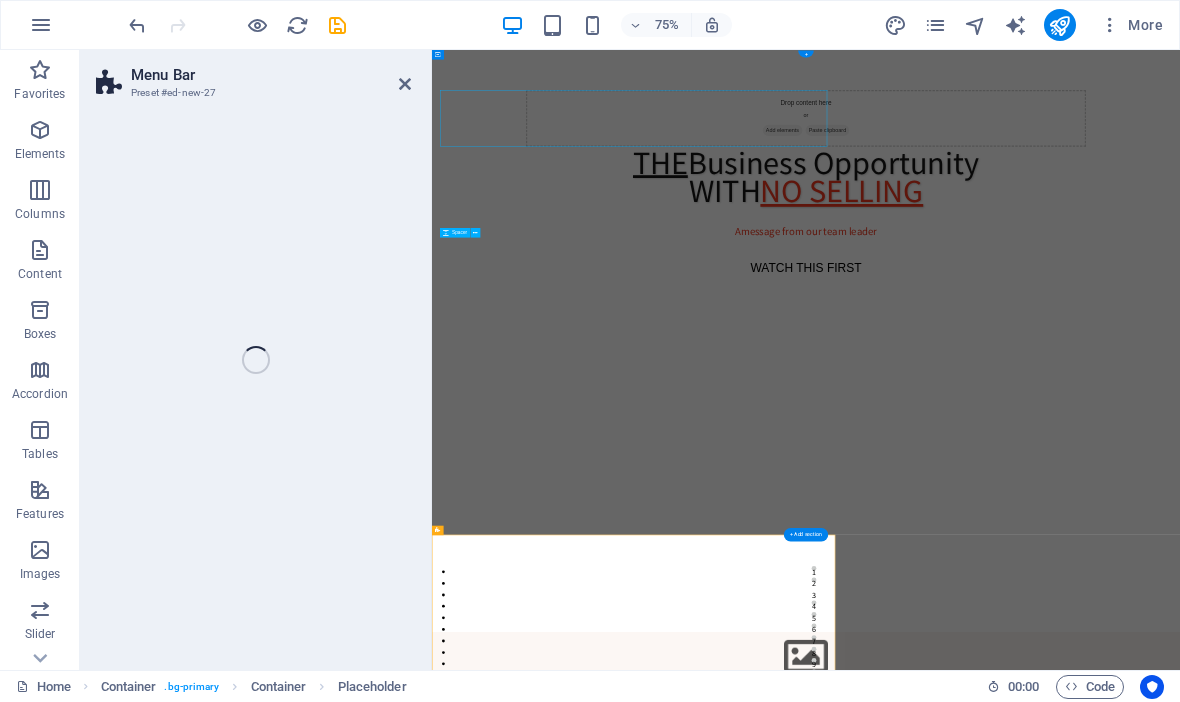 select on "rem" 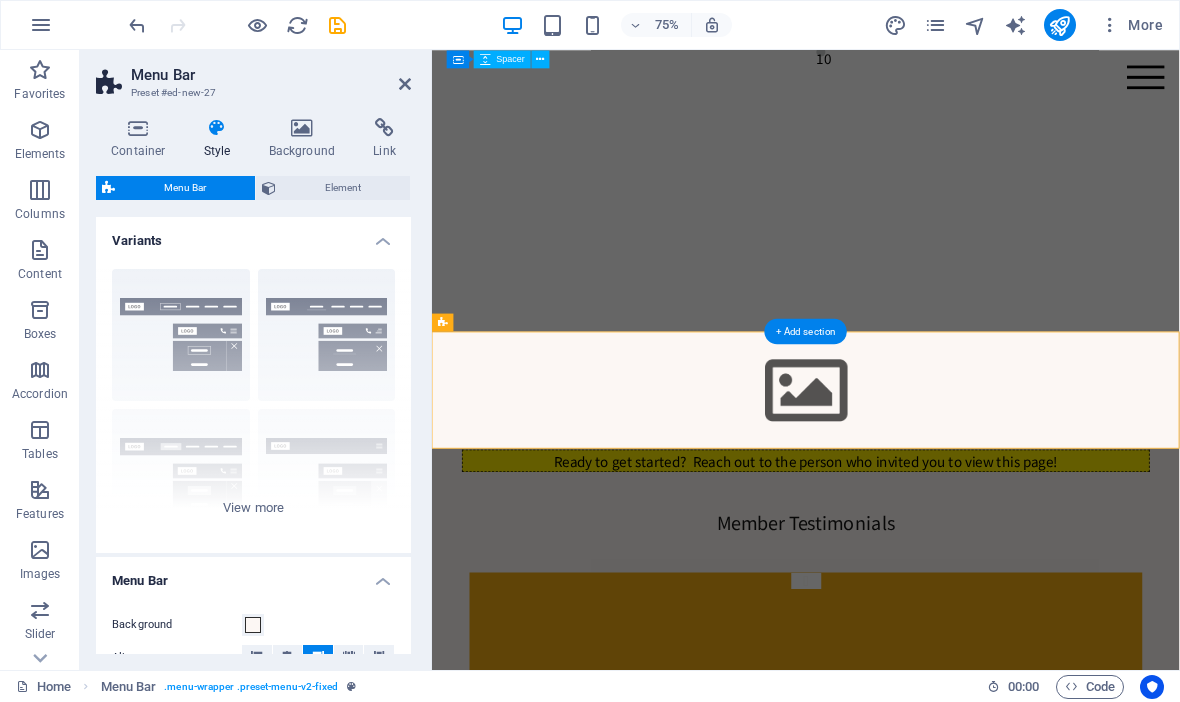 scroll, scrollTop: 827, scrollLeft: 0, axis: vertical 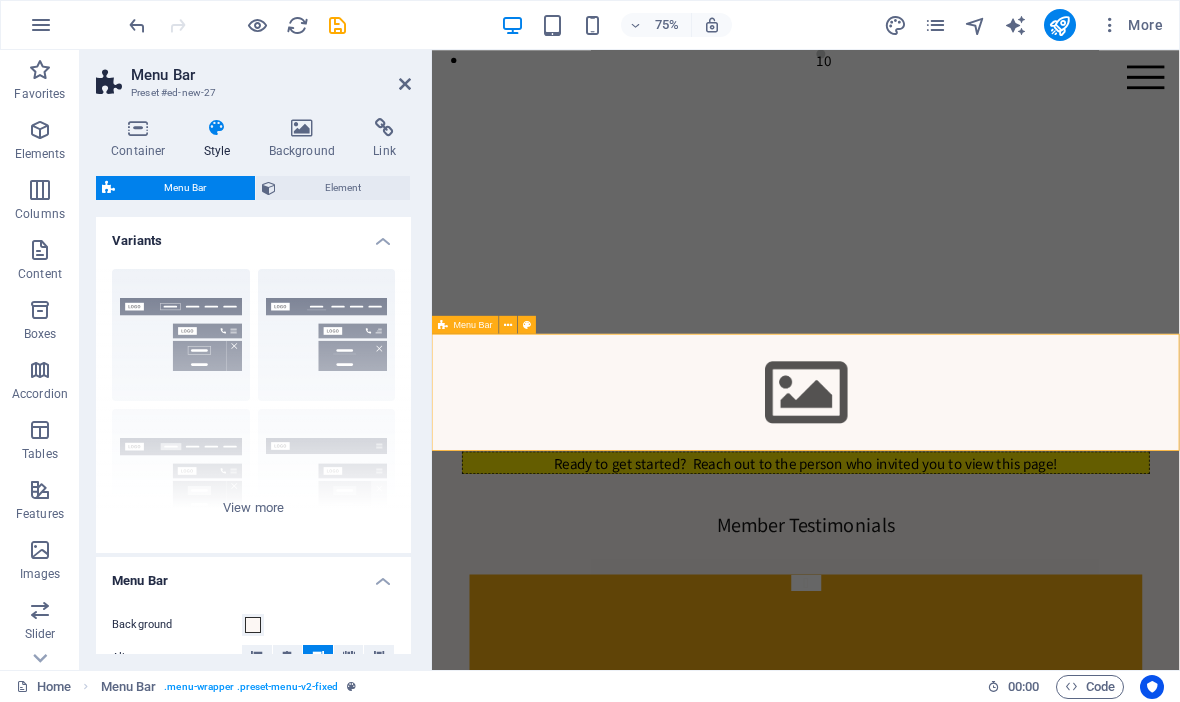 click on "Menu Home About Service Contact" at bounding box center [930, 507] 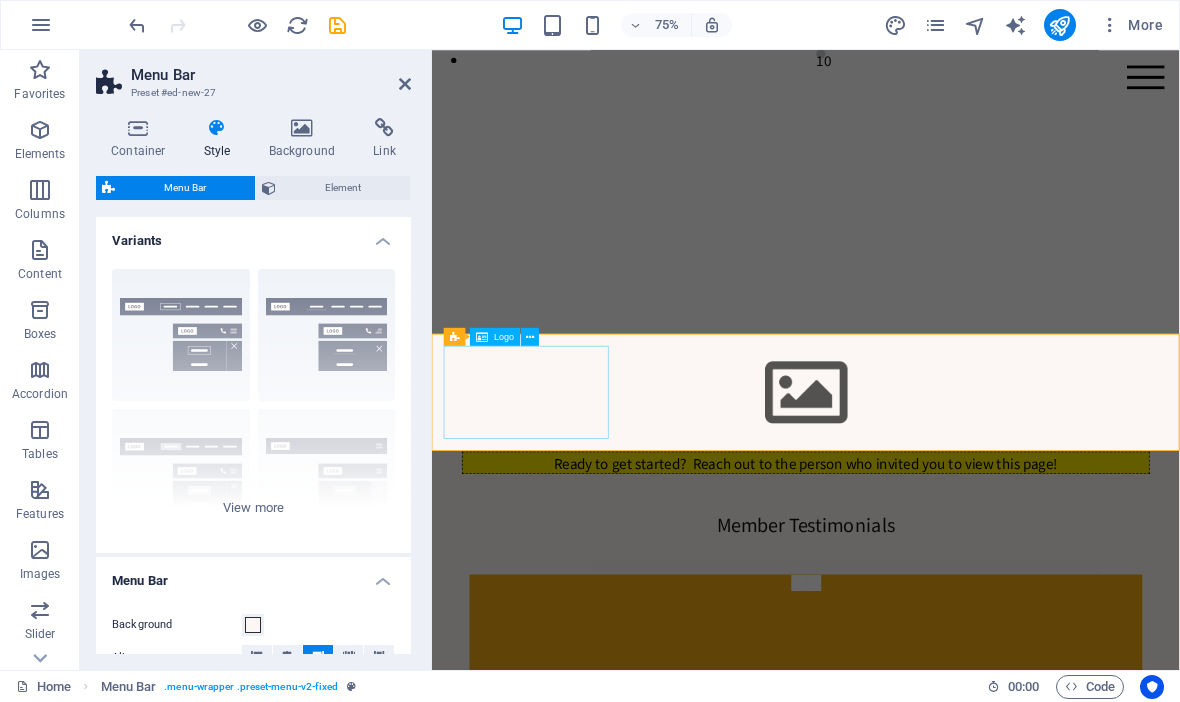 click at bounding box center [930, 507] 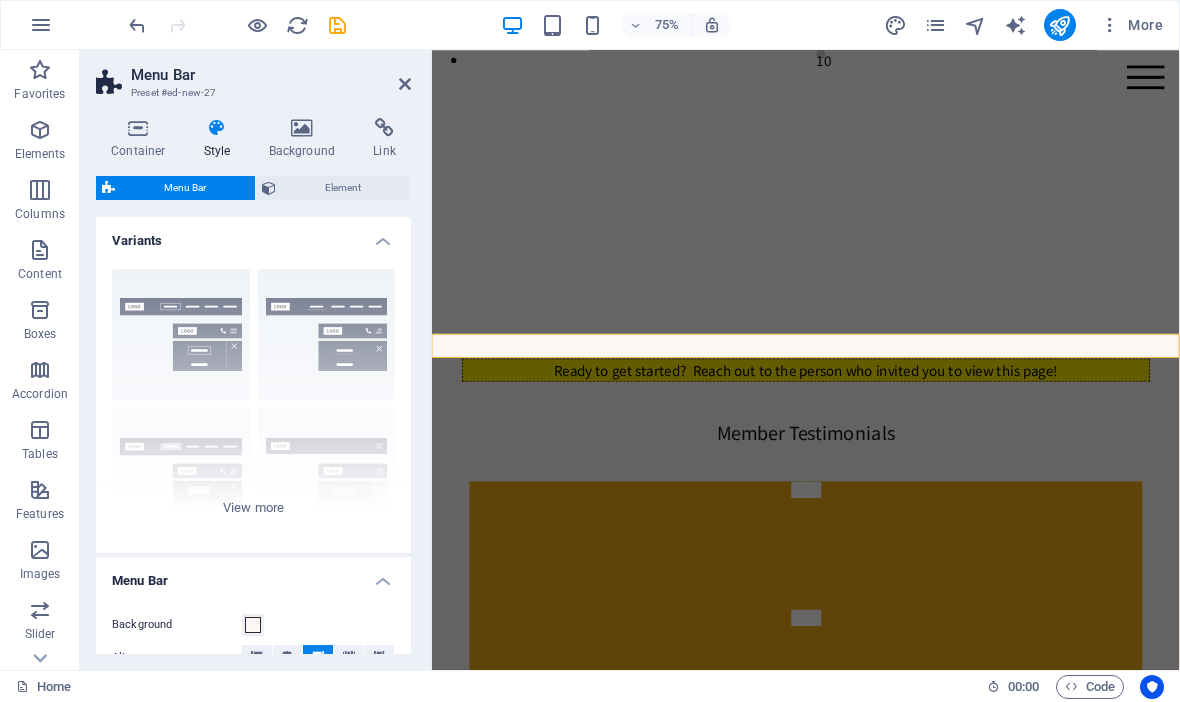click on "Menu Home About Service Contact" at bounding box center [930, 445] 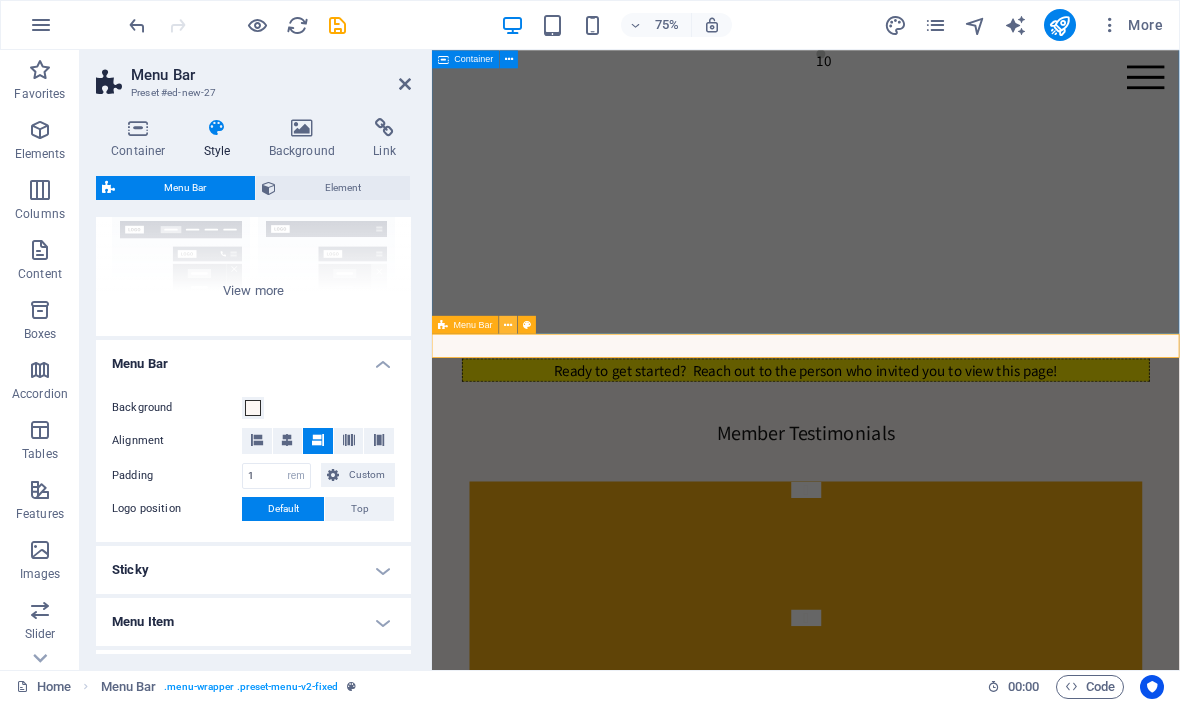 scroll, scrollTop: 228, scrollLeft: 0, axis: vertical 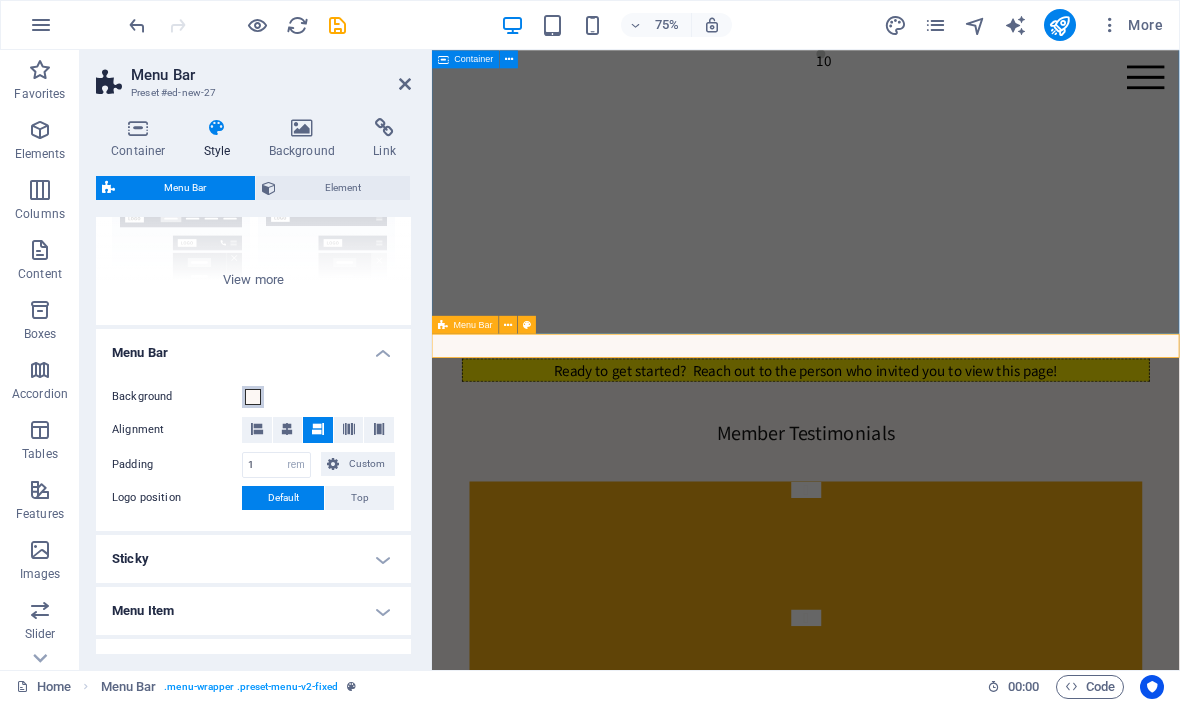 click at bounding box center (253, 397) 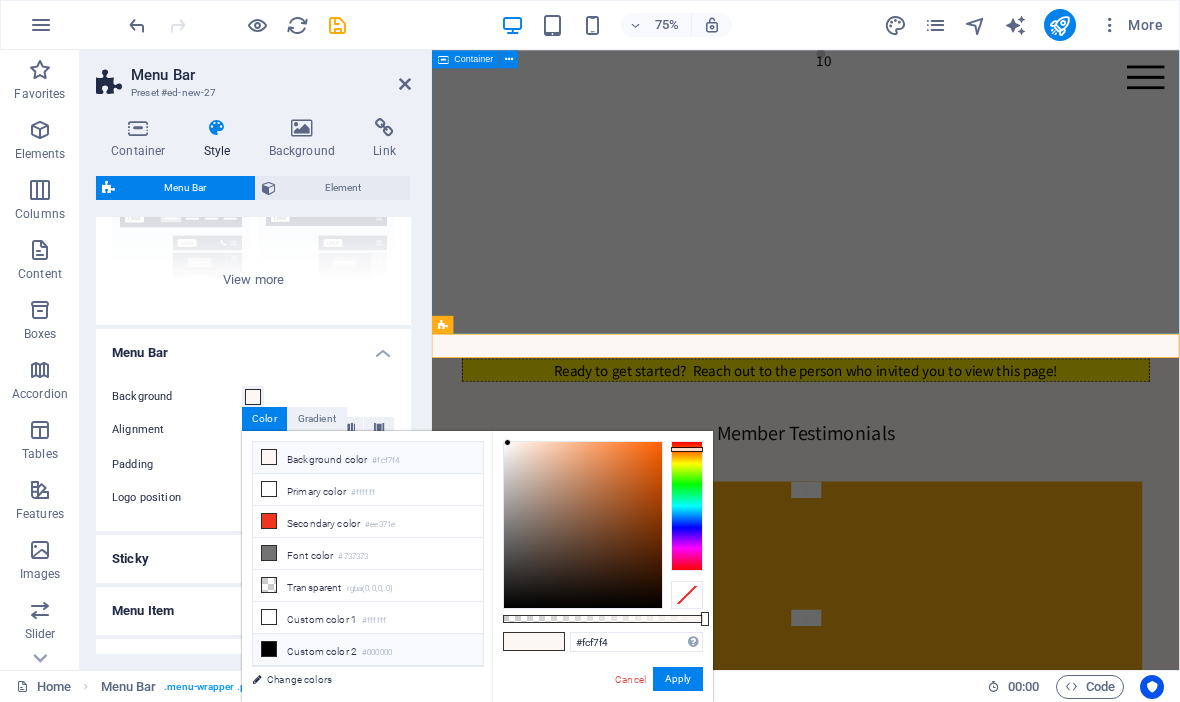click at bounding box center (269, 649) 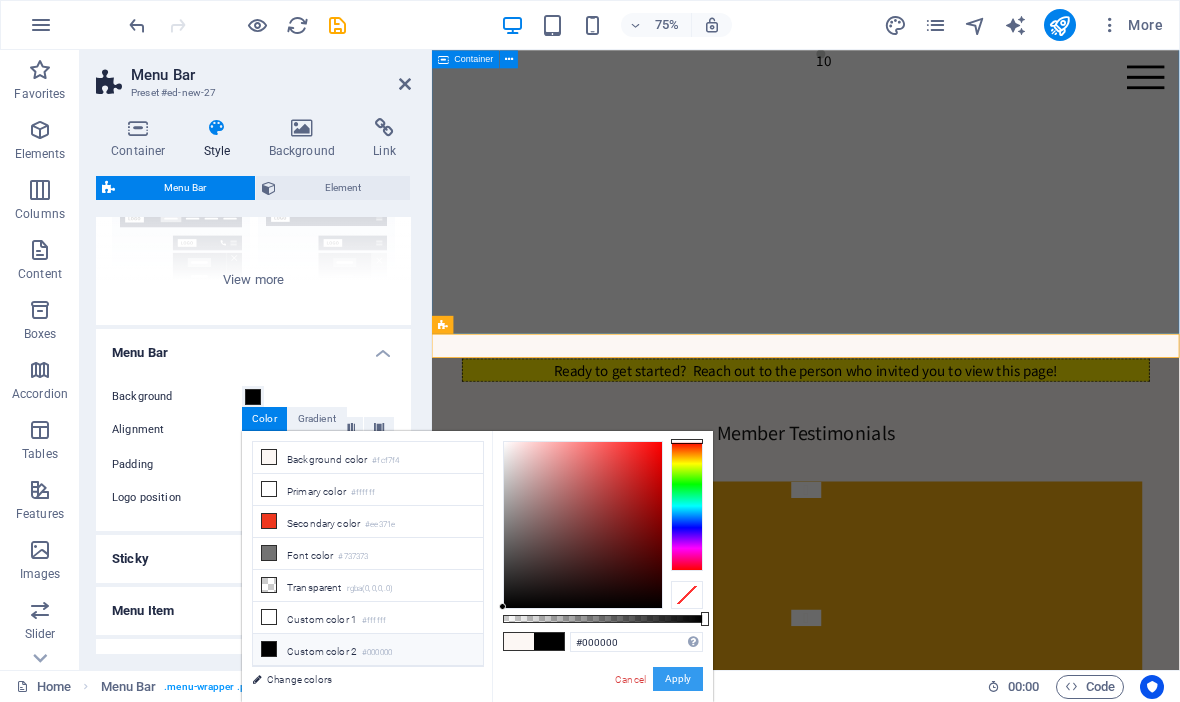 click on "Apply" at bounding box center (678, 679) 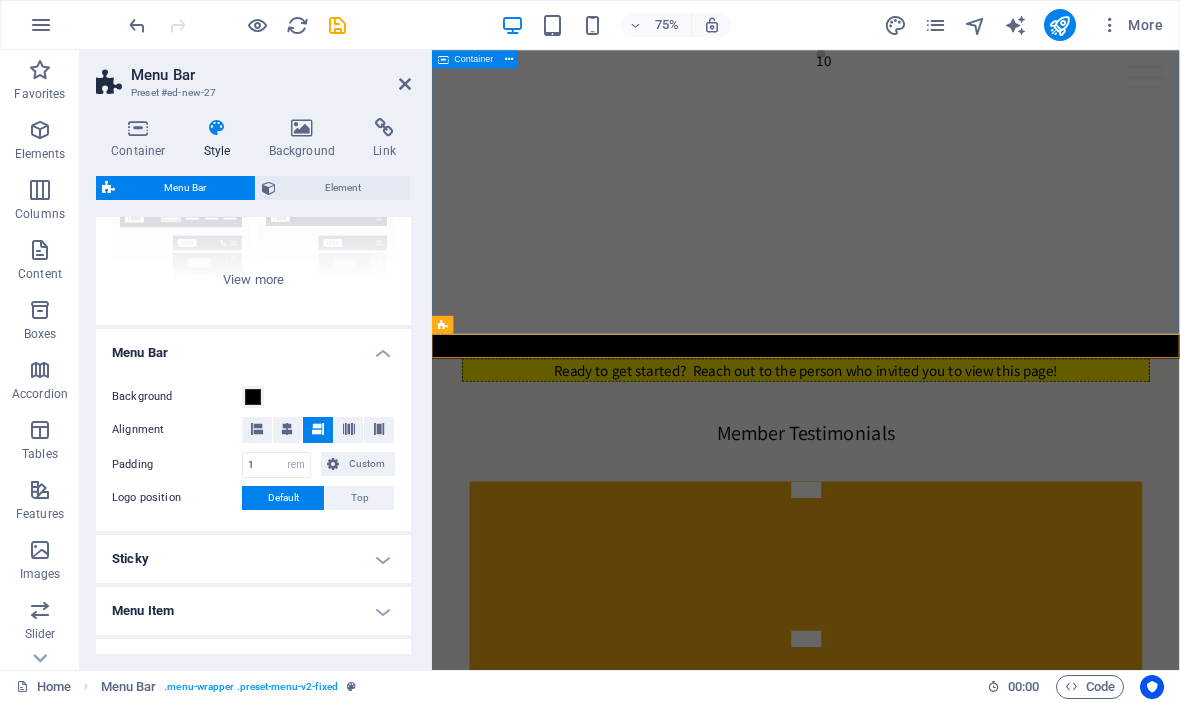 click on "Sticky" at bounding box center [253, 559] 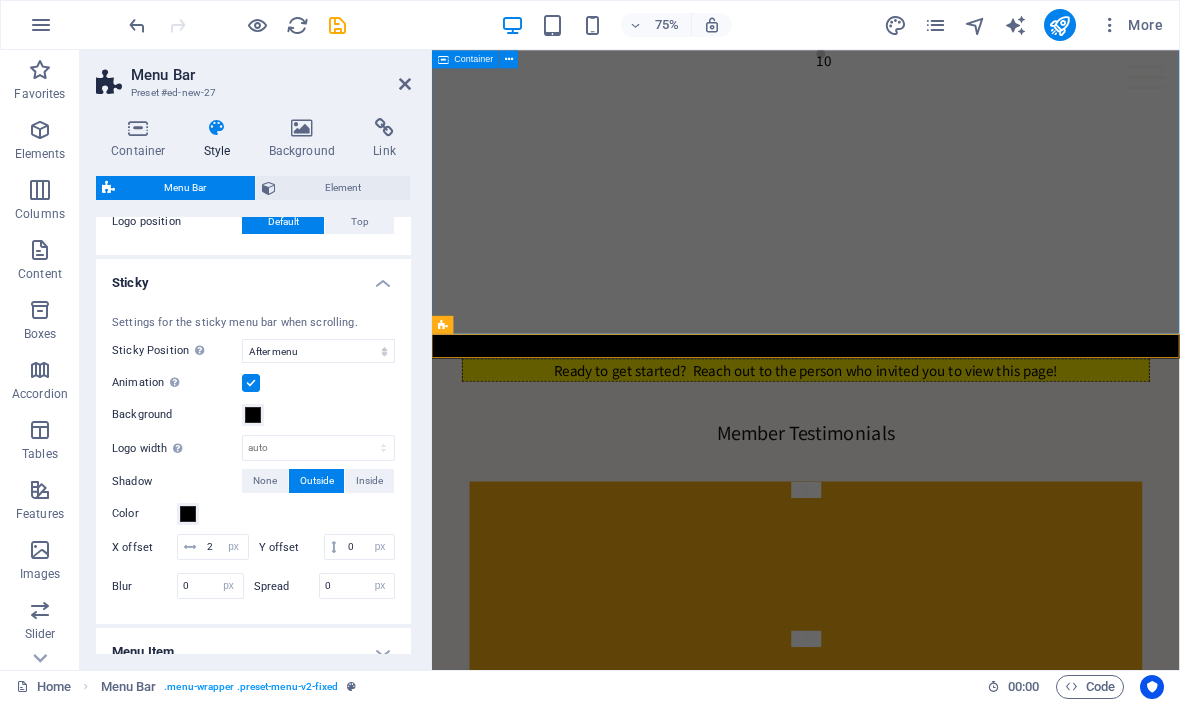 scroll, scrollTop: 506, scrollLeft: 0, axis: vertical 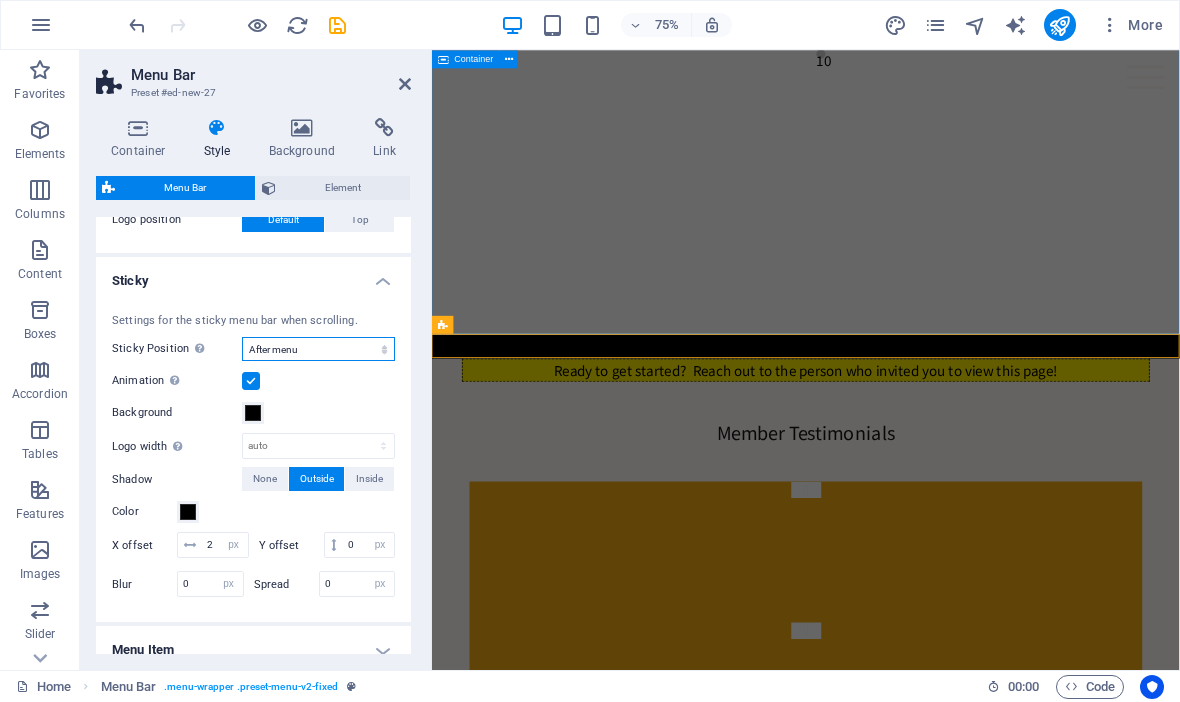 click on "Off Instant After menu After banner When scrolling up" at bounding box center [318, 349] 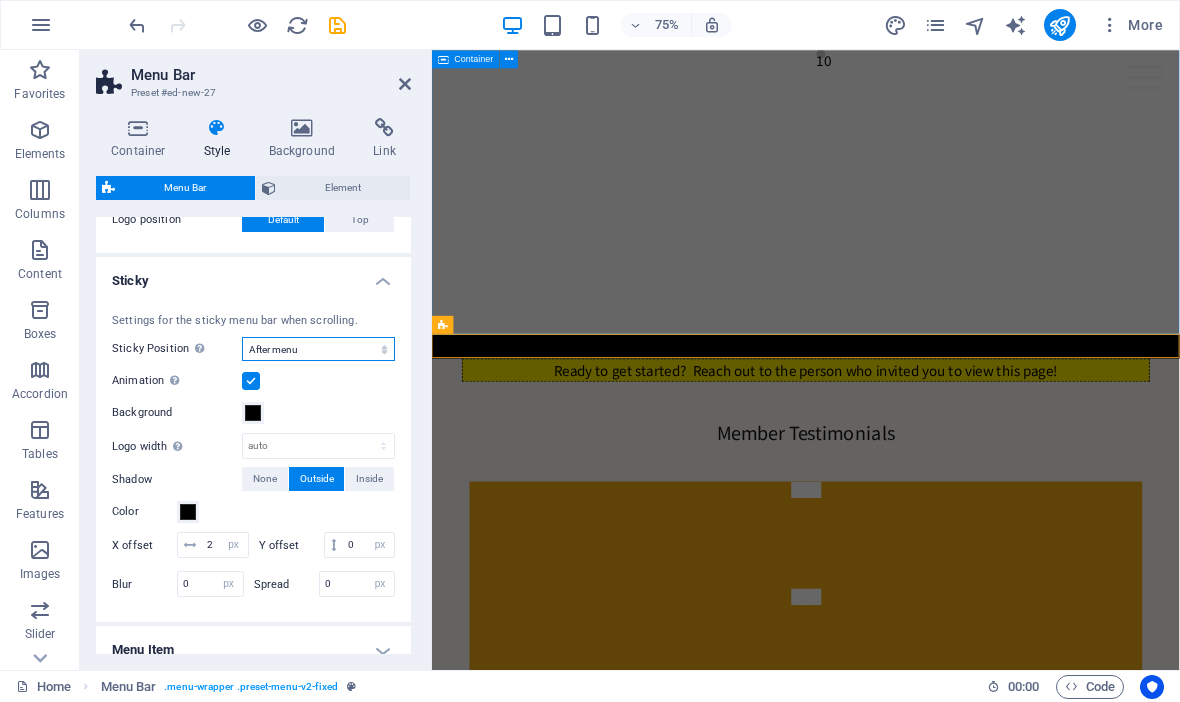 select on "sticky_reverse" 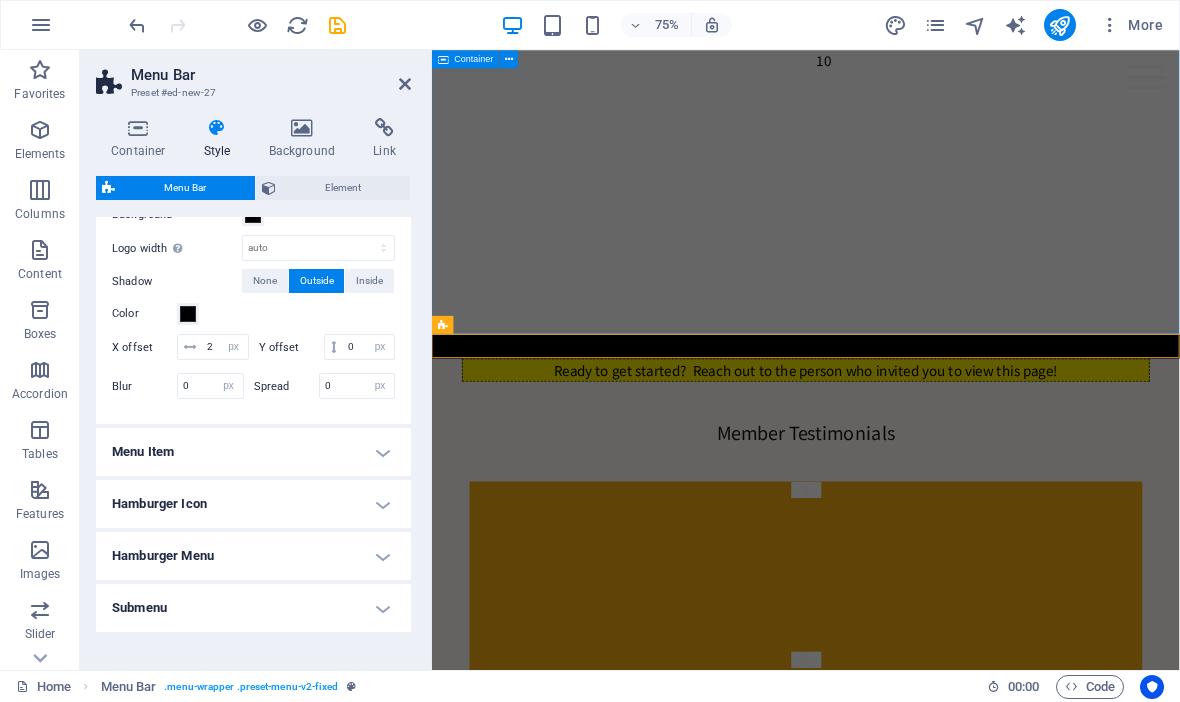 scroll, scrollTop: 706, scrollLeft: 0, axis: vertical 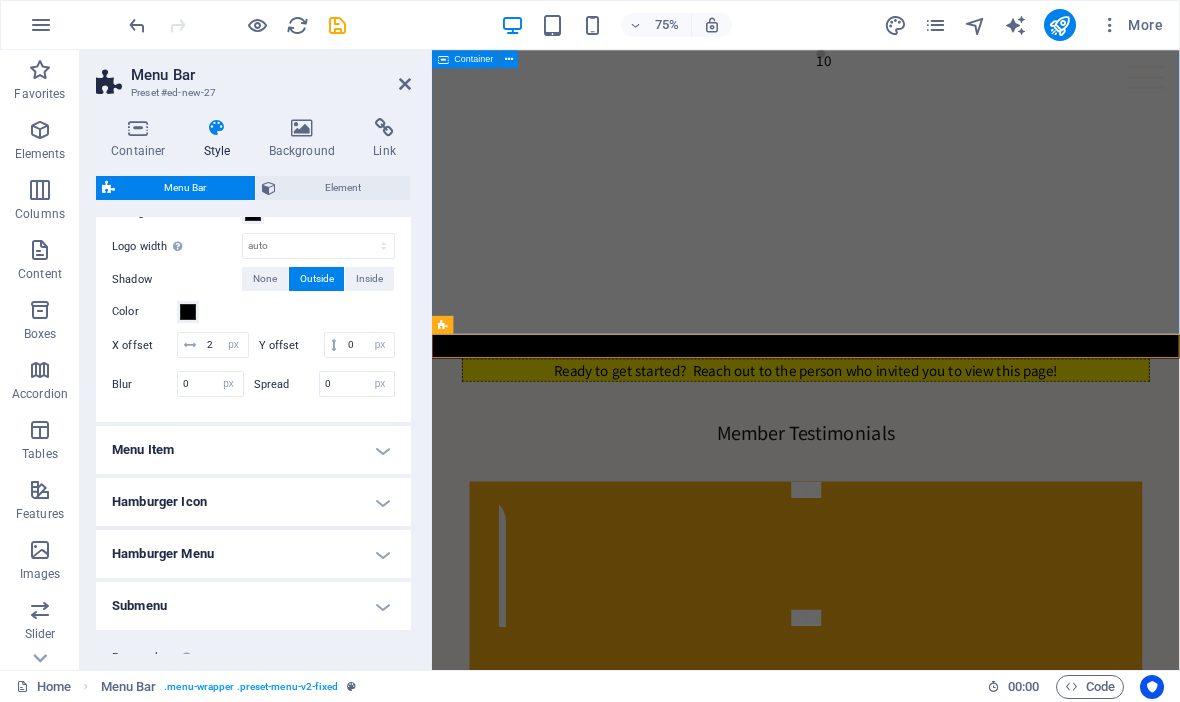click on "Menu Item" at bounding box center (253, 450) 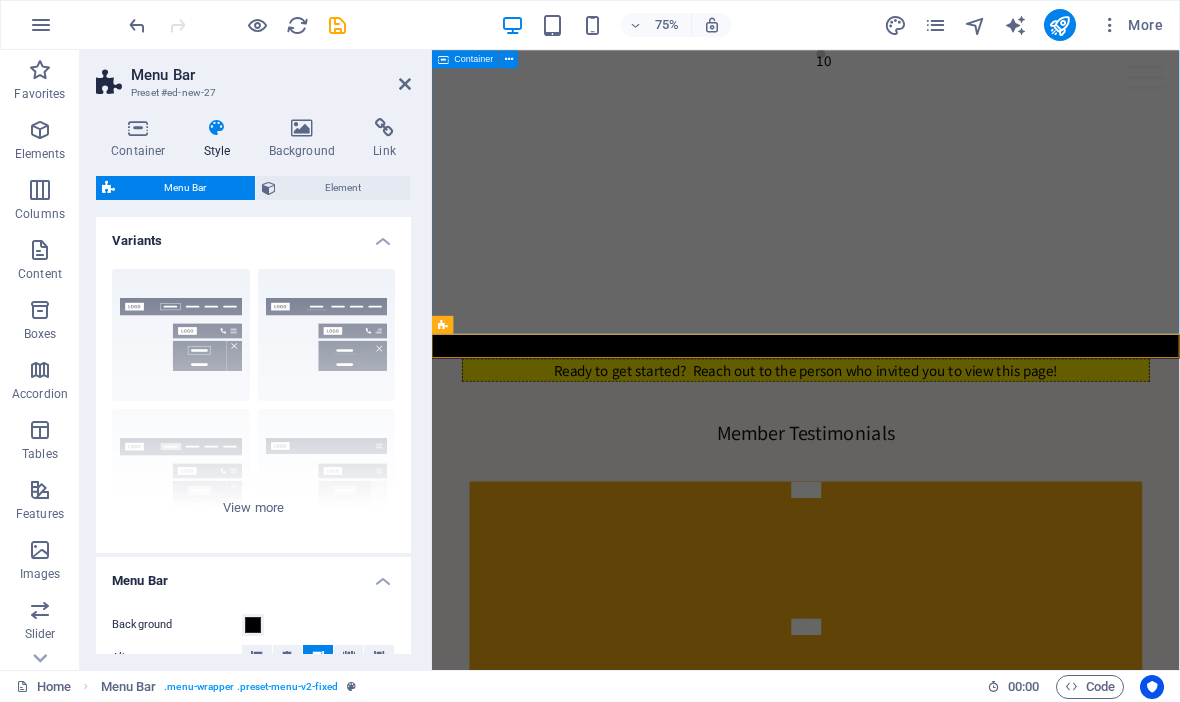 scroll, scrollTop: 0, scrollLeft: 0, axis: both 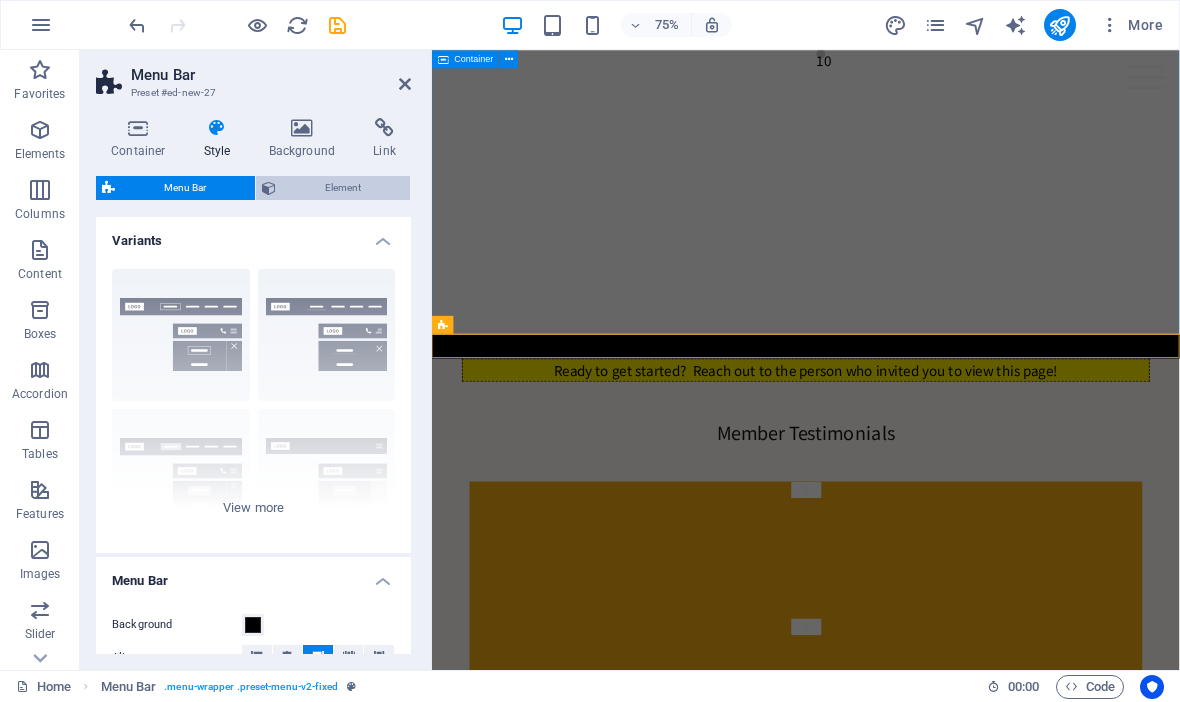 click on "Element" at bounding box center [343, 188] 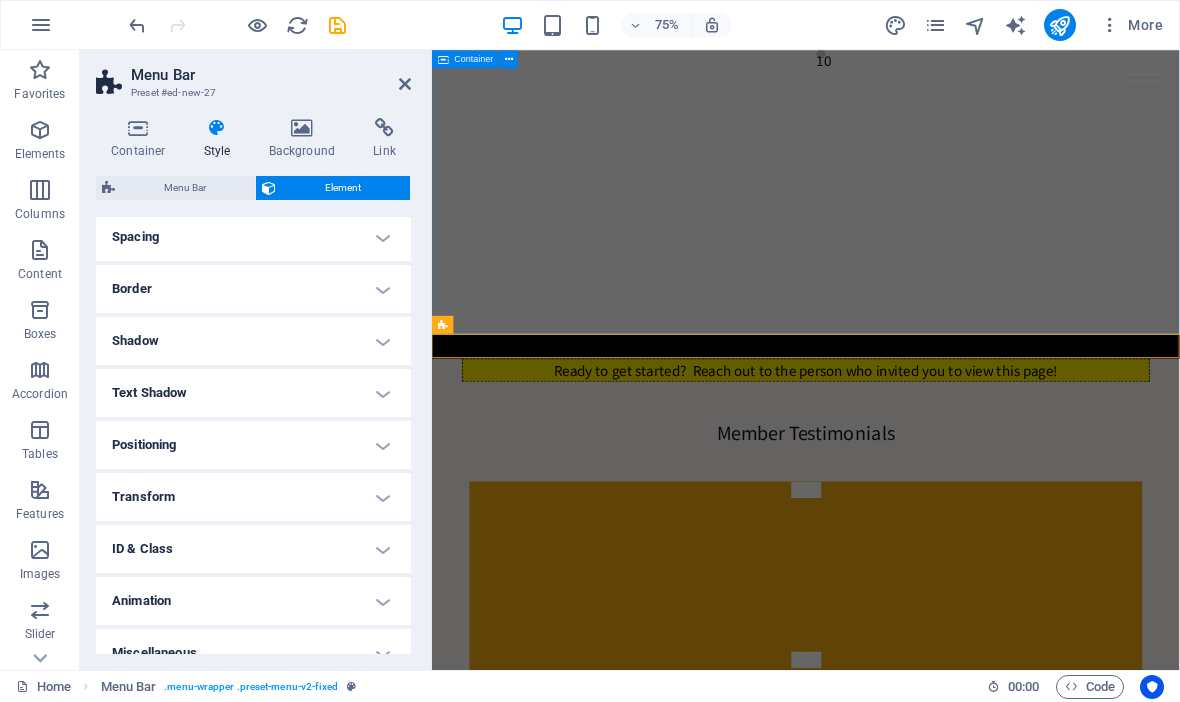 scroll, scrollTop: 183, scrollLeft: 0, axis: vertical 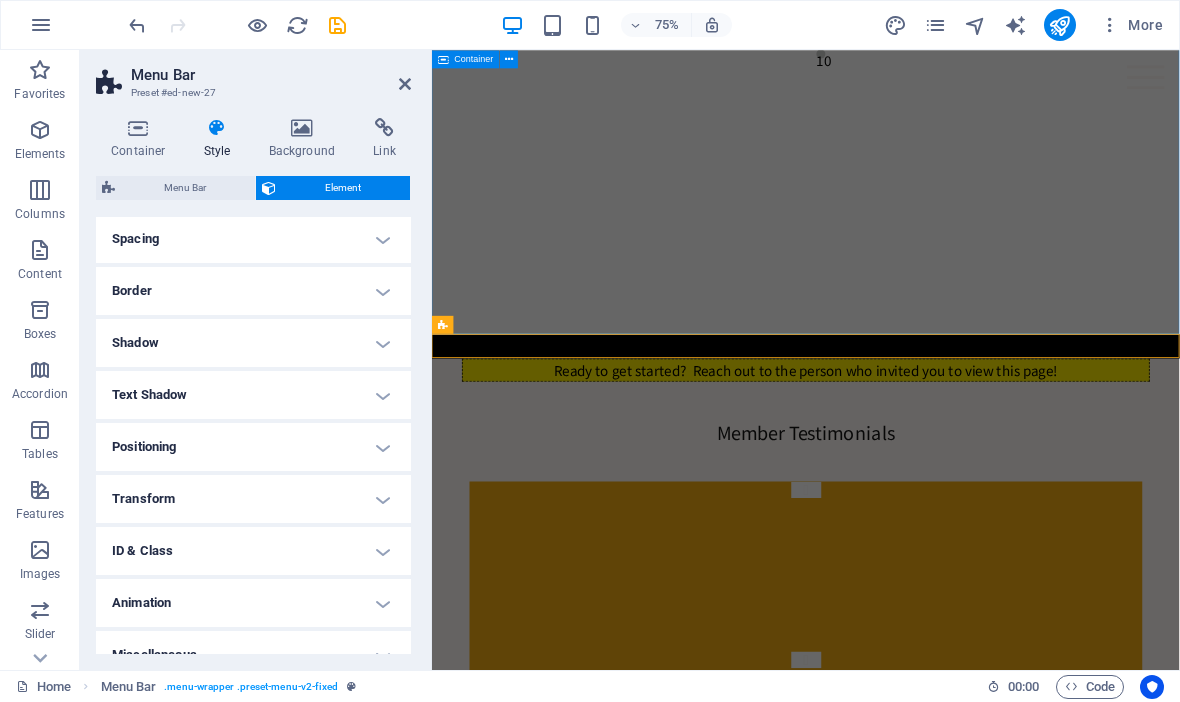 click on "Positioning" at bounding box center [253, 447] 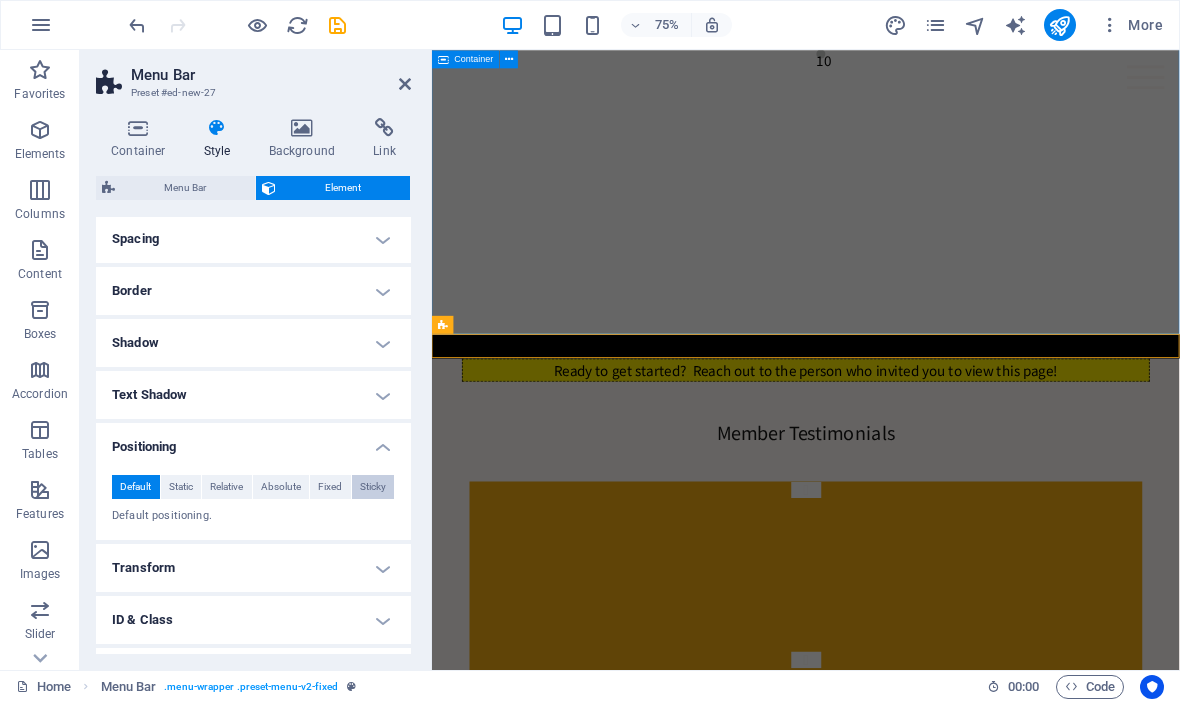 click on "Sticky" at bounding box center (373, 487) 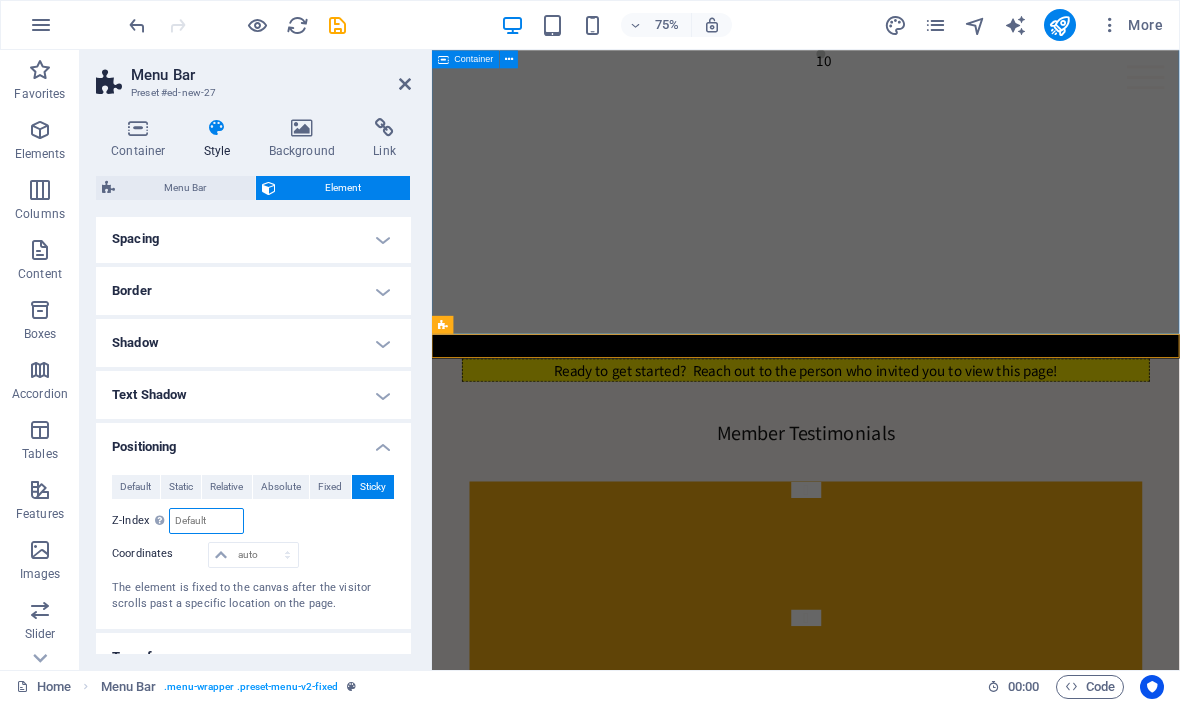 click at bounding box center [206, 521] 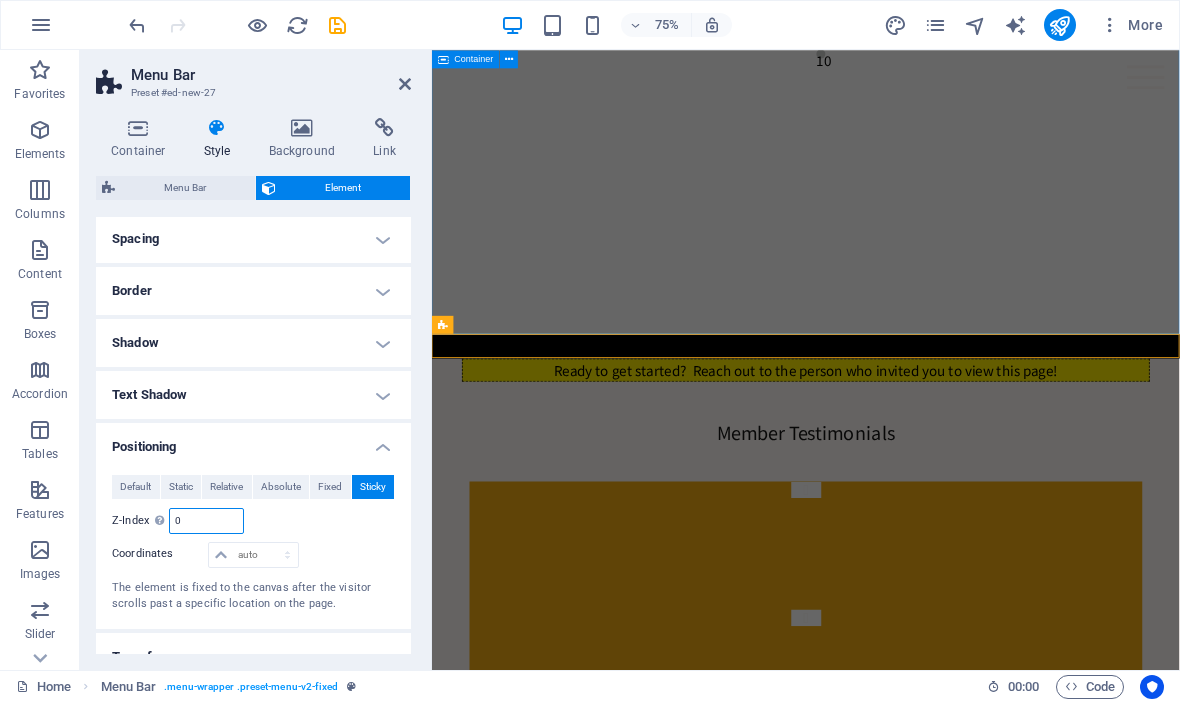 type on "0" 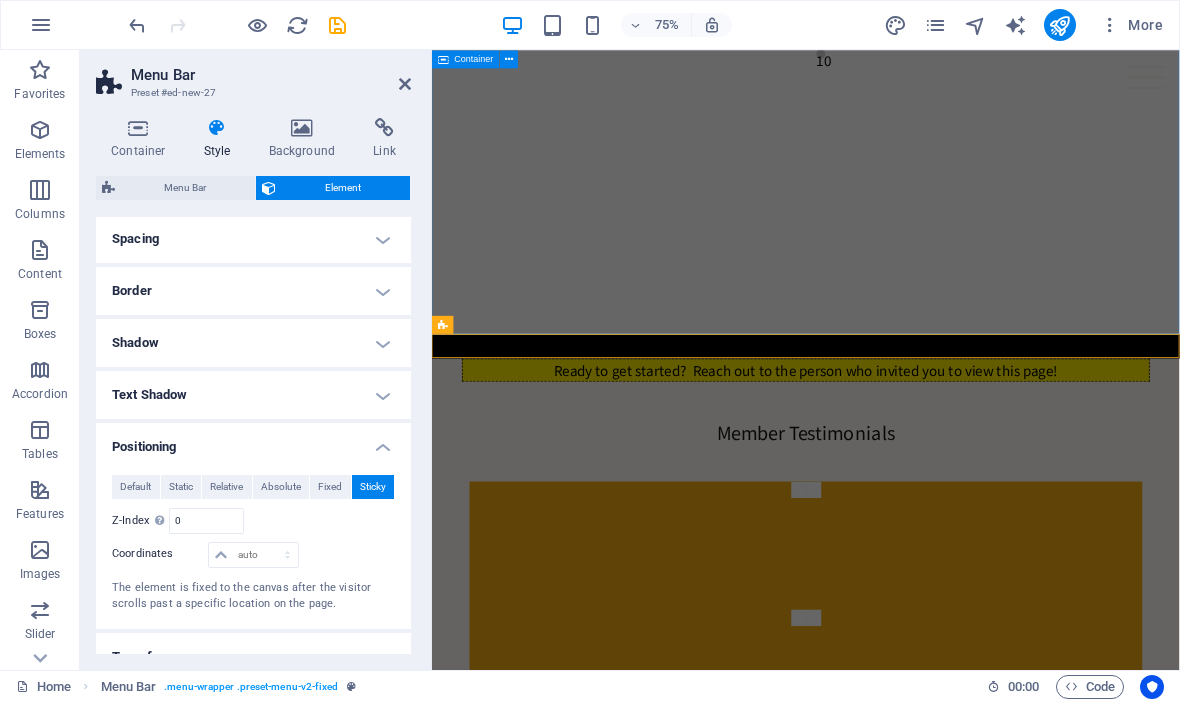 click on "Menu Home About Service Contact" at bounding box center (930, 445) 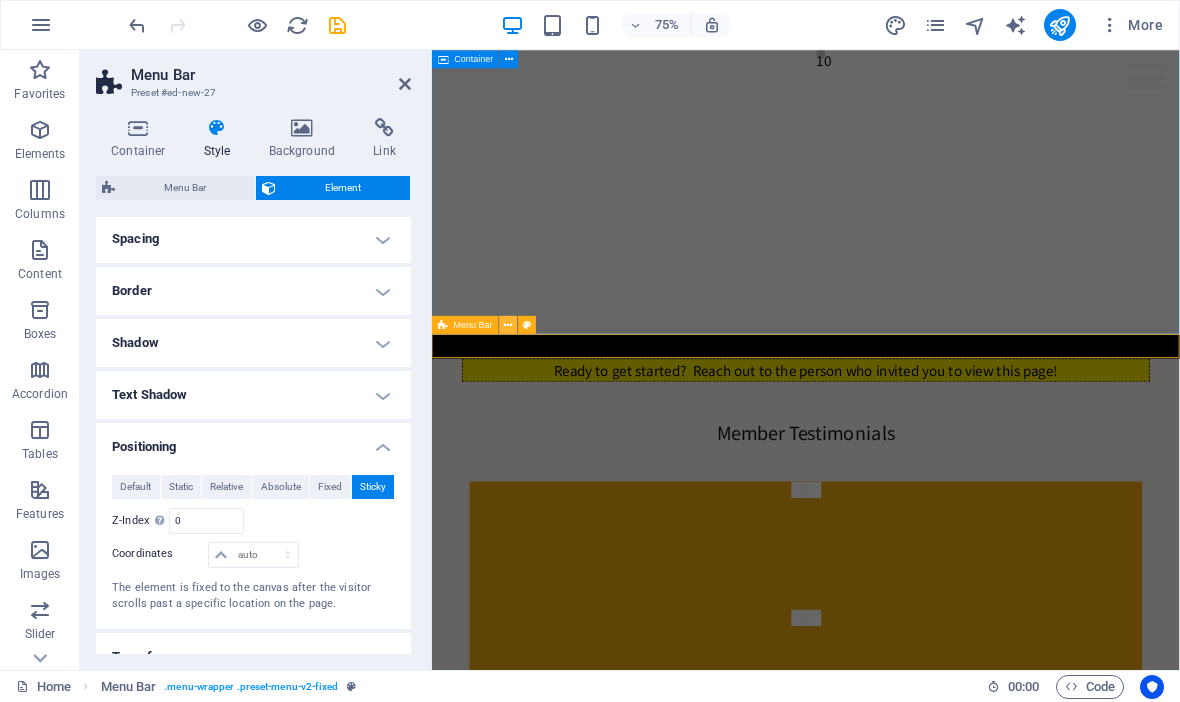 click at bounding box center [508, 325] 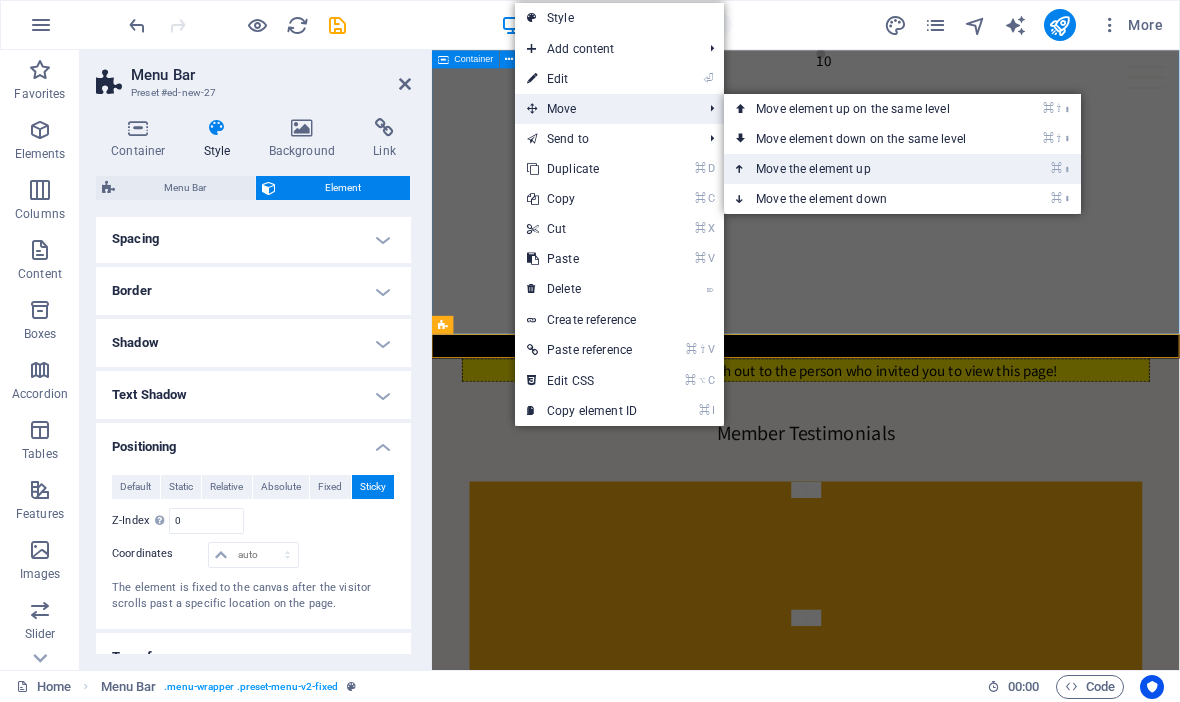 click on "⌘ ⬆  Move the element up" at bounding box center (865, 169) 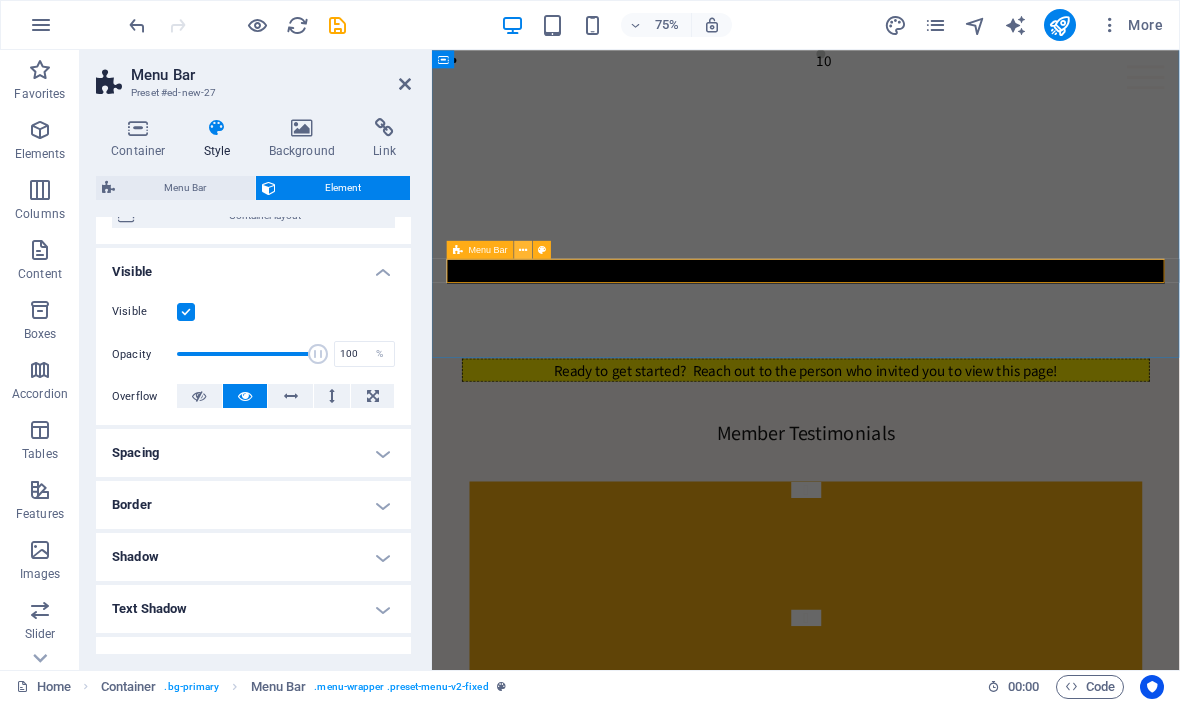 click at bounding box center (524, 250) 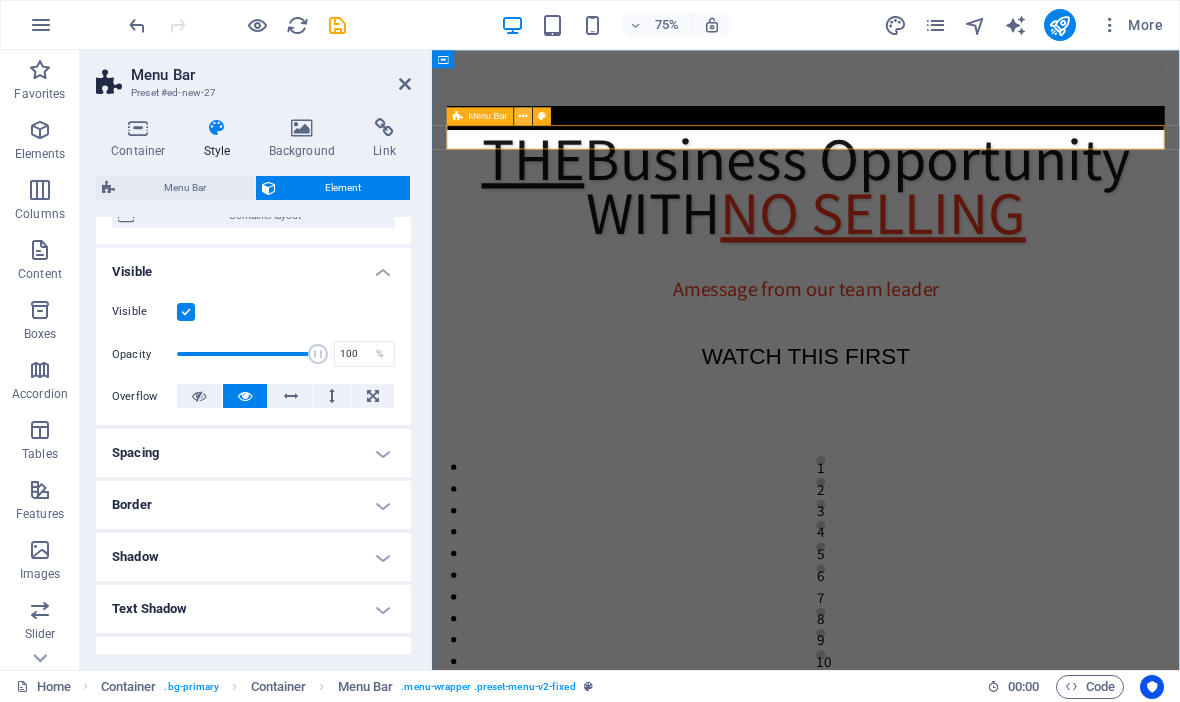 scroll, scrollTop: 0, scrollLeft: 0, axis: both 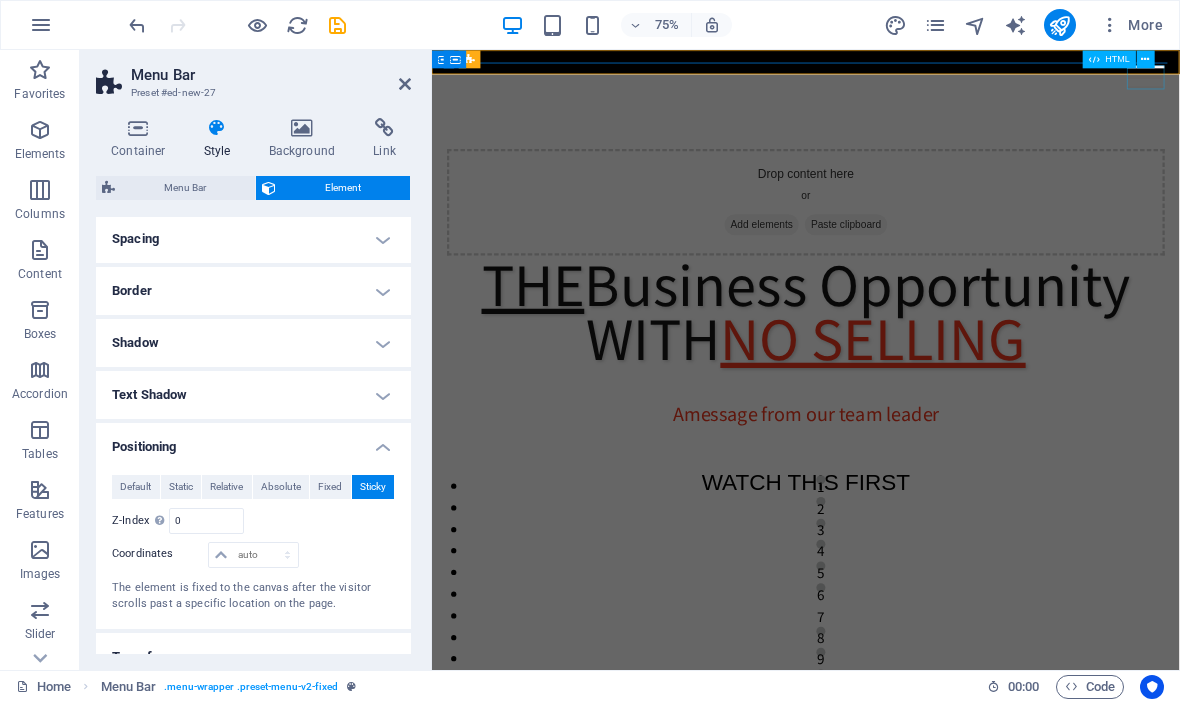 click at bounding box center [1146, 59] 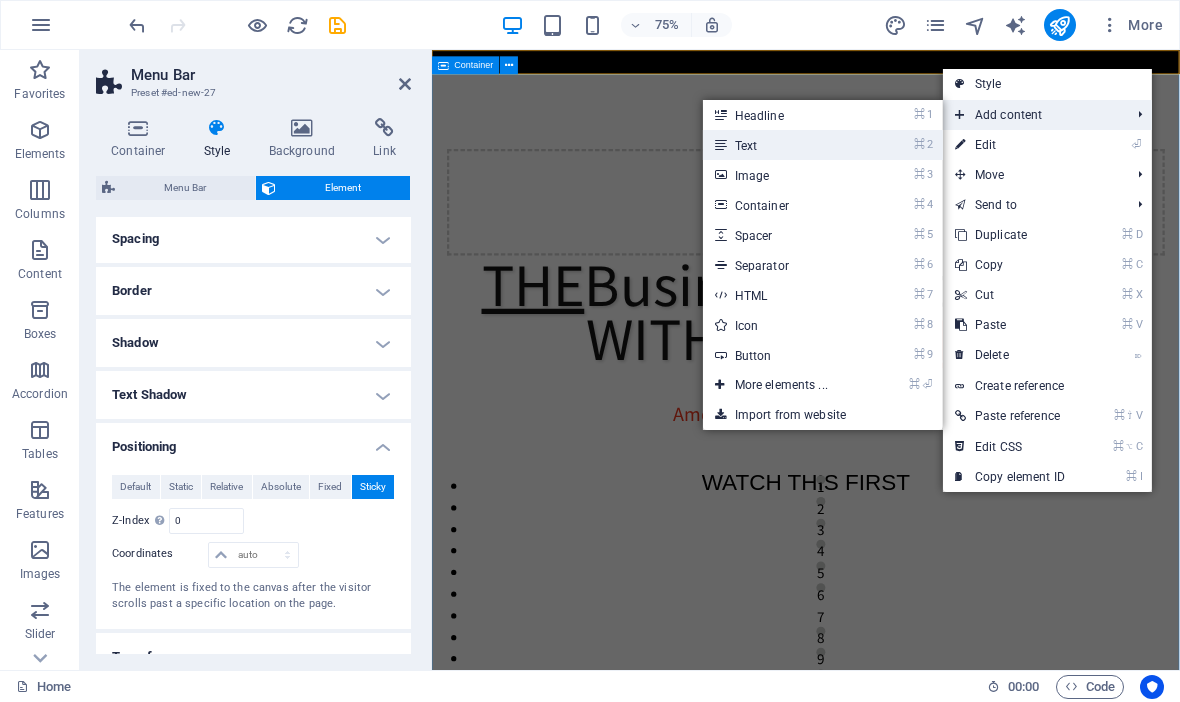 click on "⌘ 2  Text" at bounding box center [785, 145] 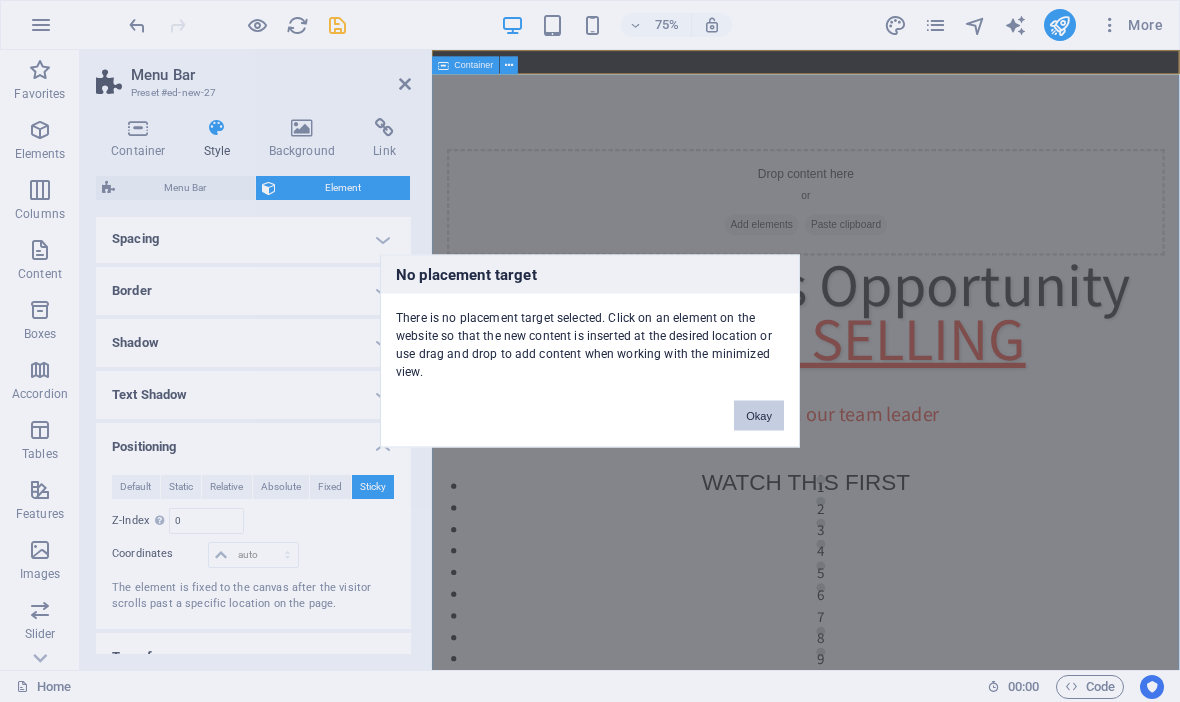 click on "Okay" at bounding box center [759, 416] 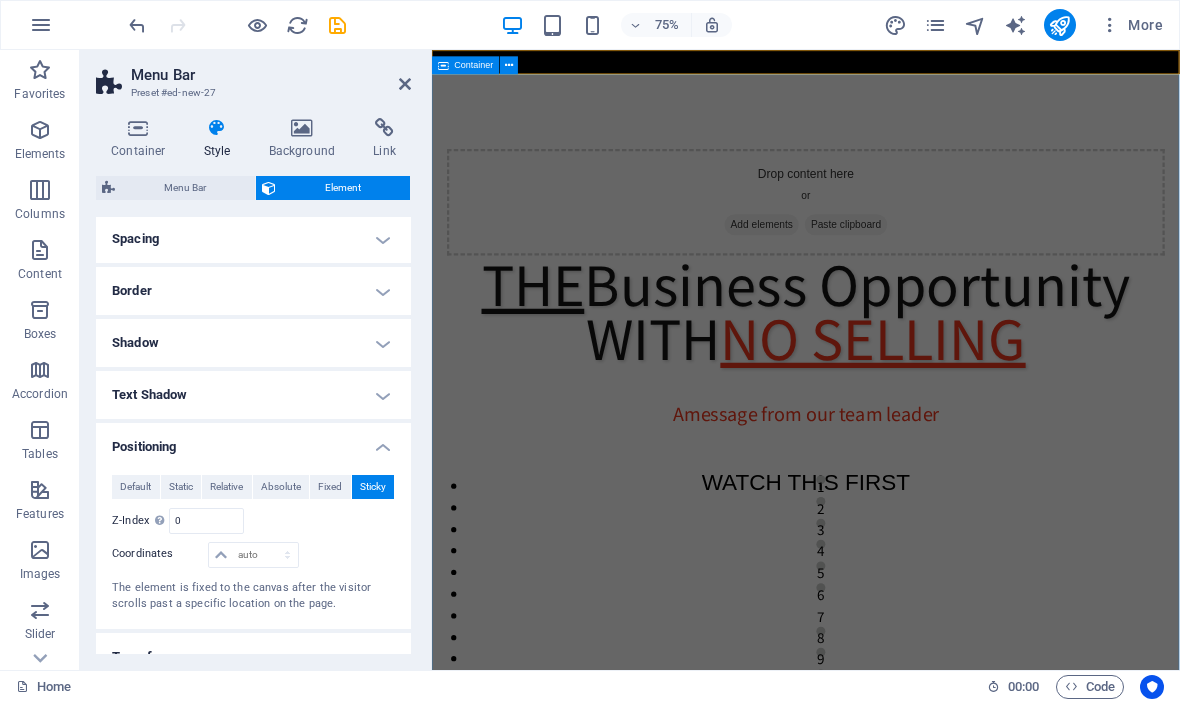 click on "Home About Service Contact" at bounding box center [930, 66] 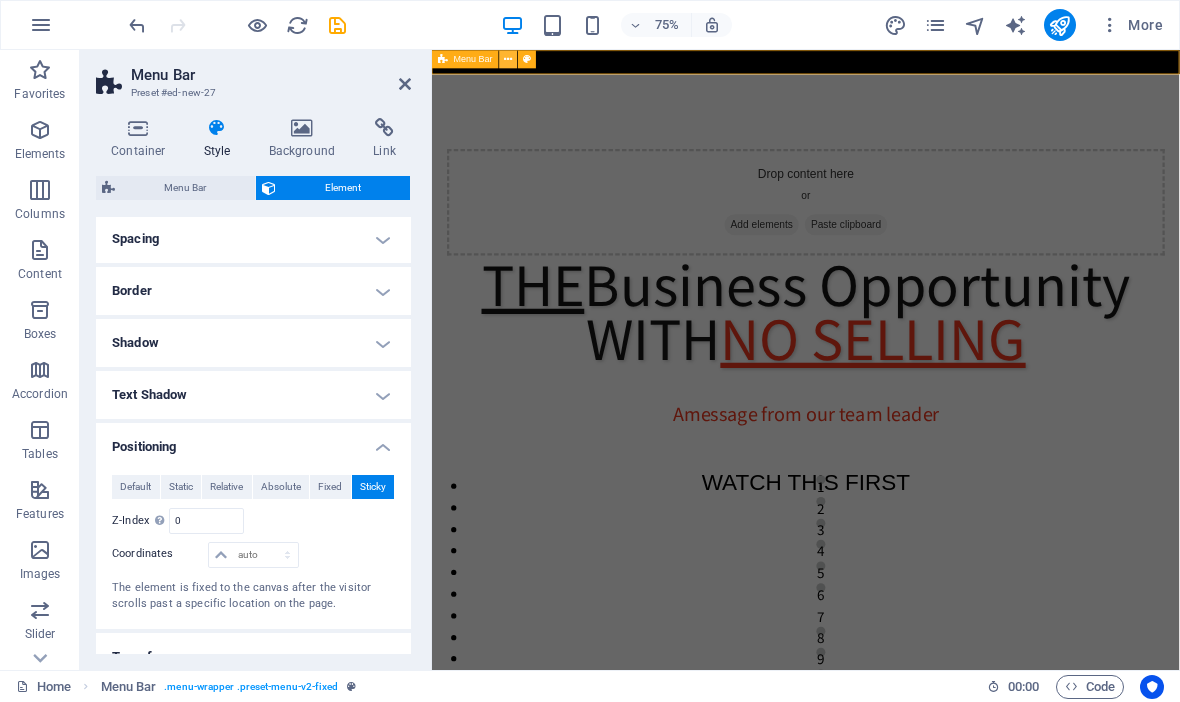 click at bounding box center [508, 59] 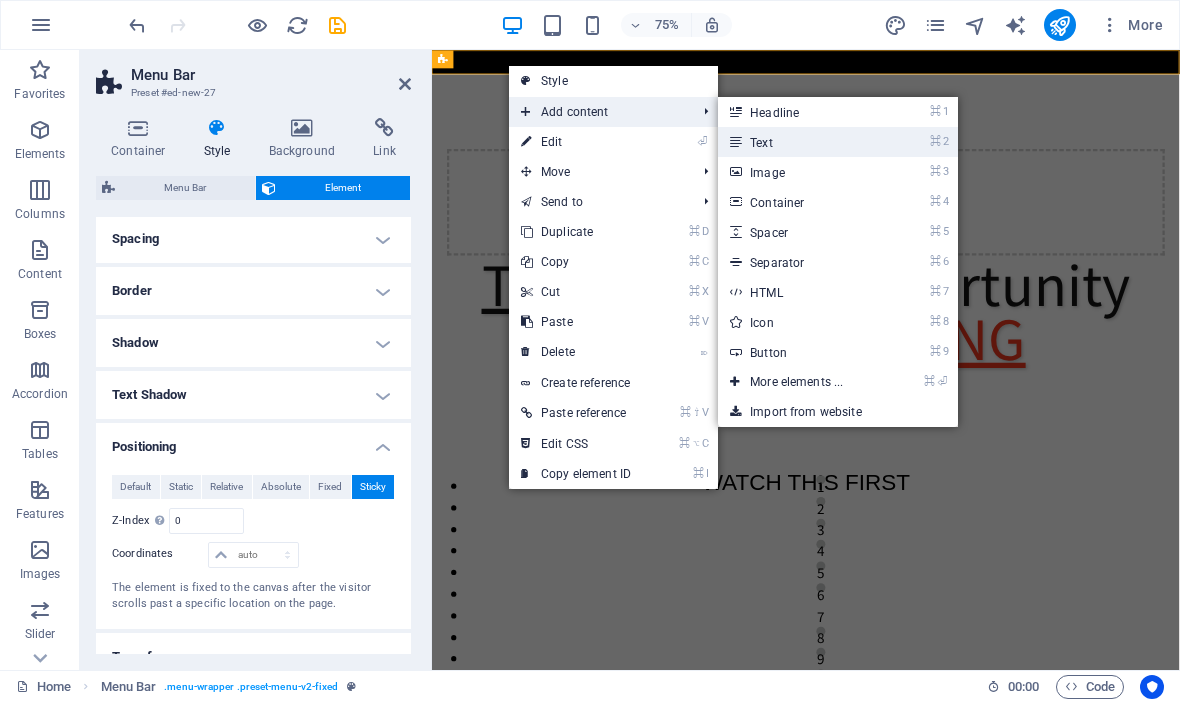 click on "⌘ 2  Text" at bounding box center [800, 142] 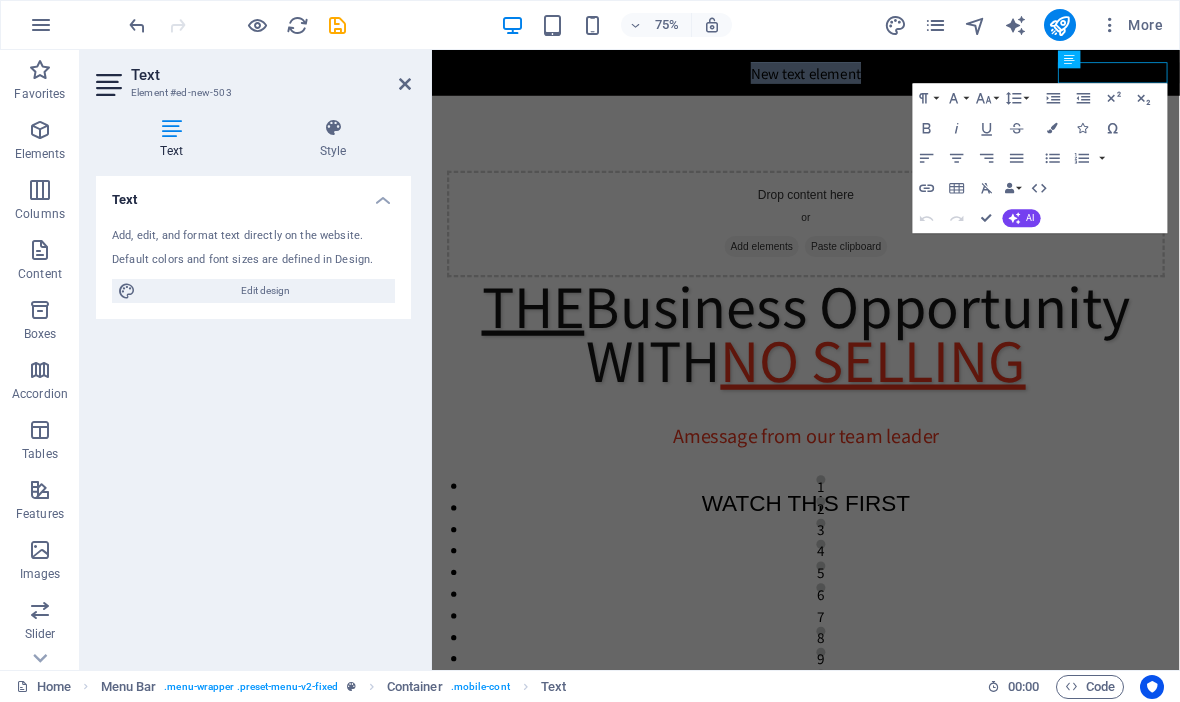 type 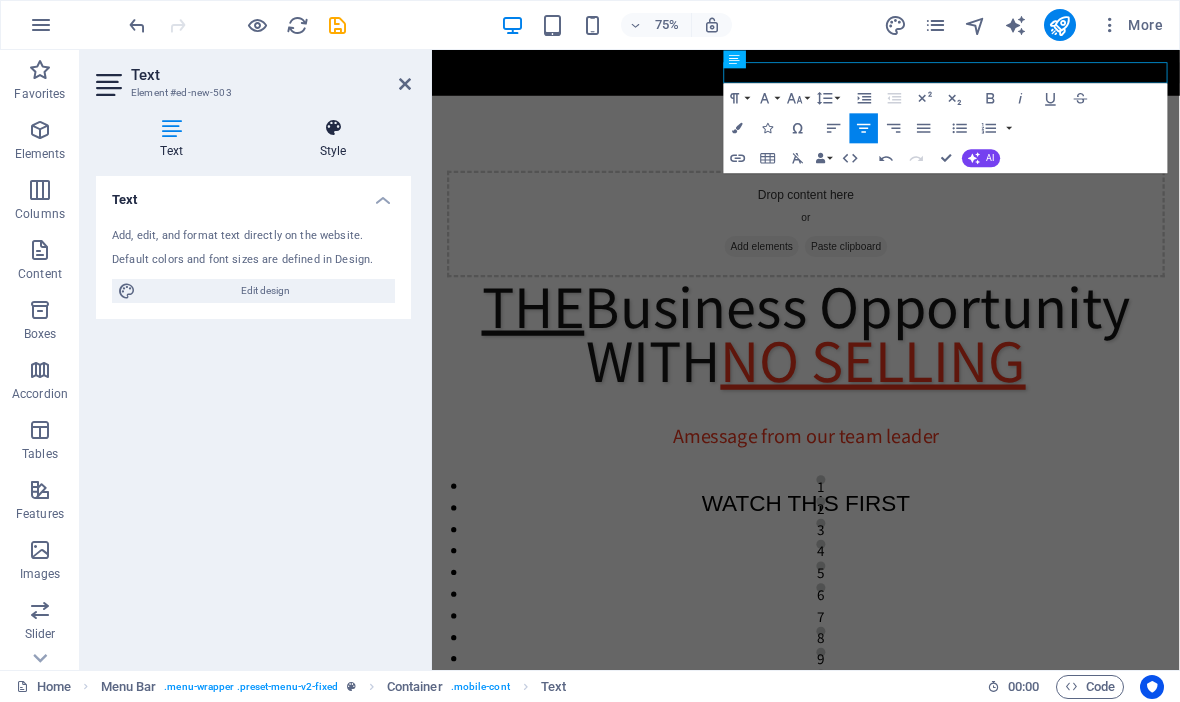 click on "Style" at bounding box center [333, 139] 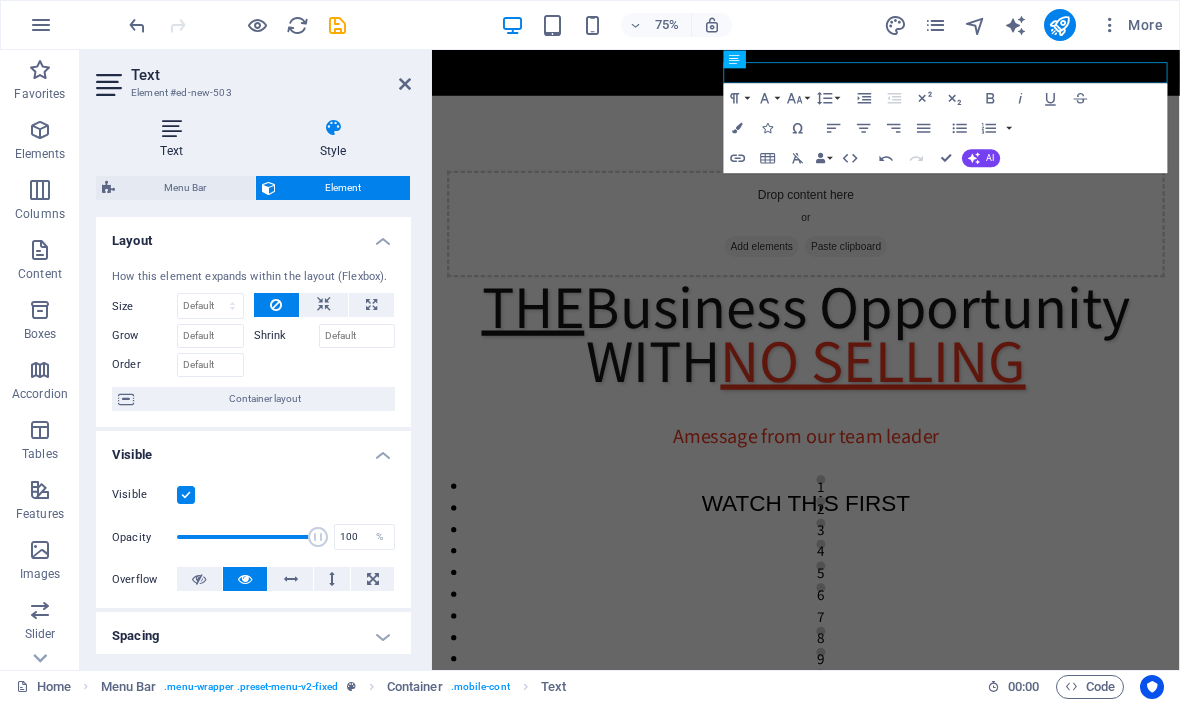 click at bounding box center (171, 128) 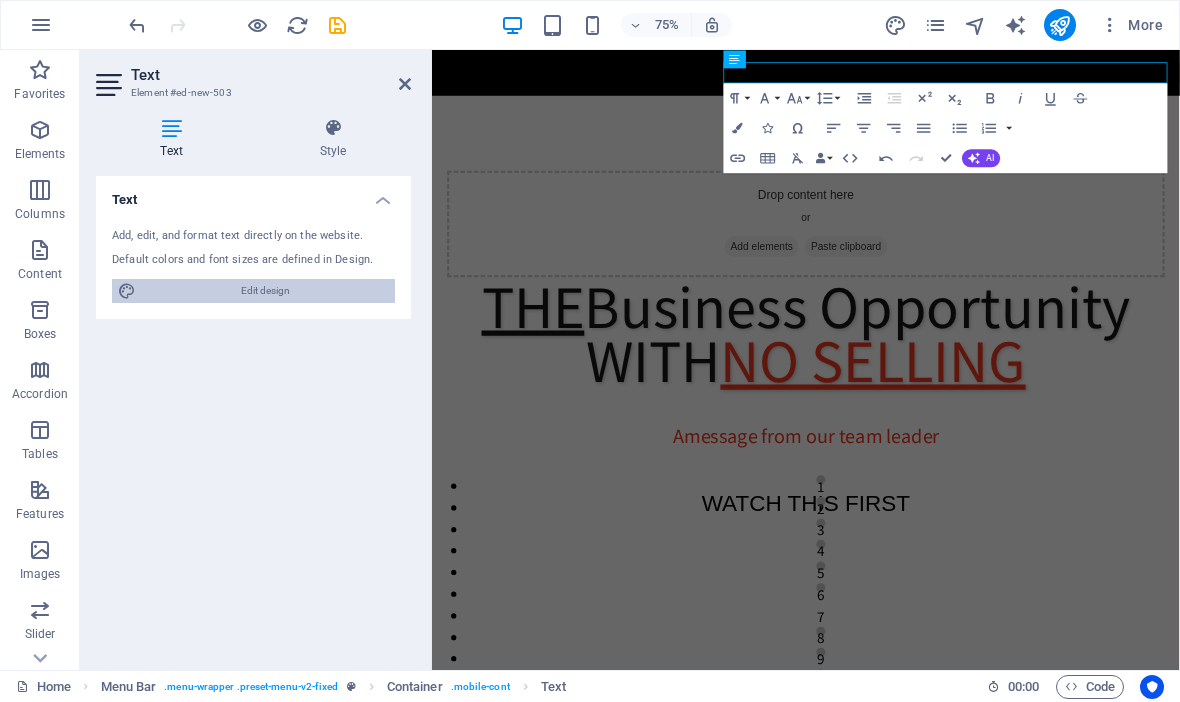 click on "Edit design" at bounding box center [265, 291] 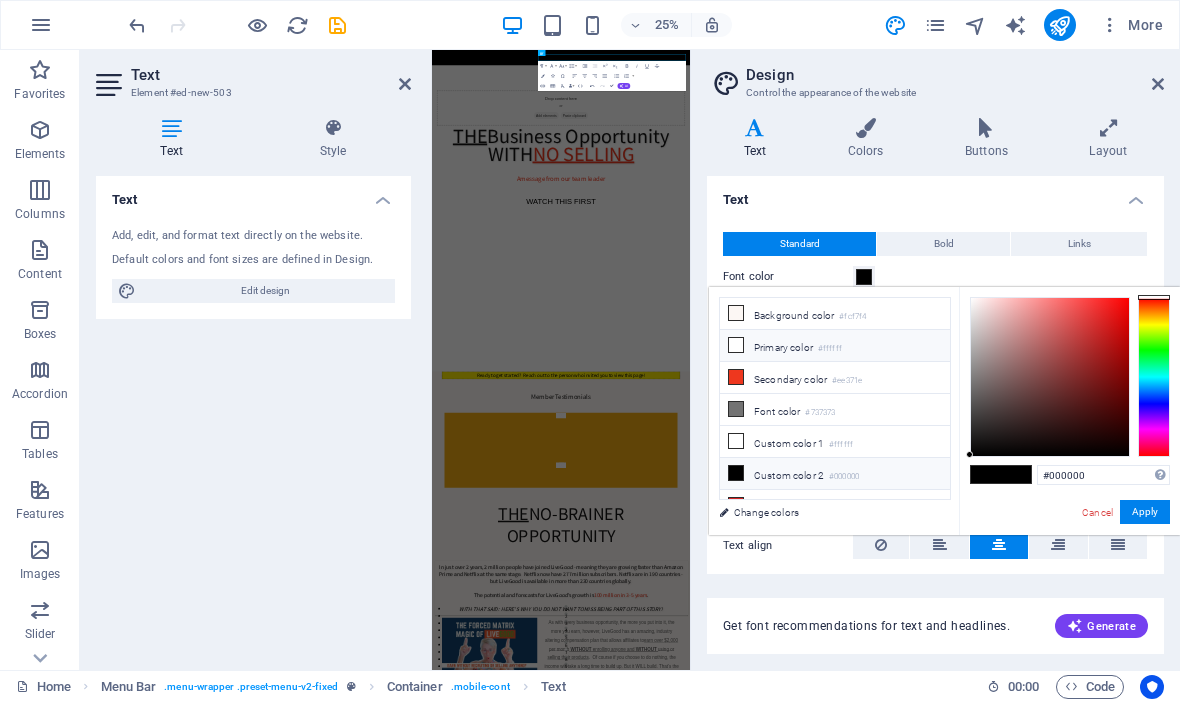 click at bounding box center [736, 345] 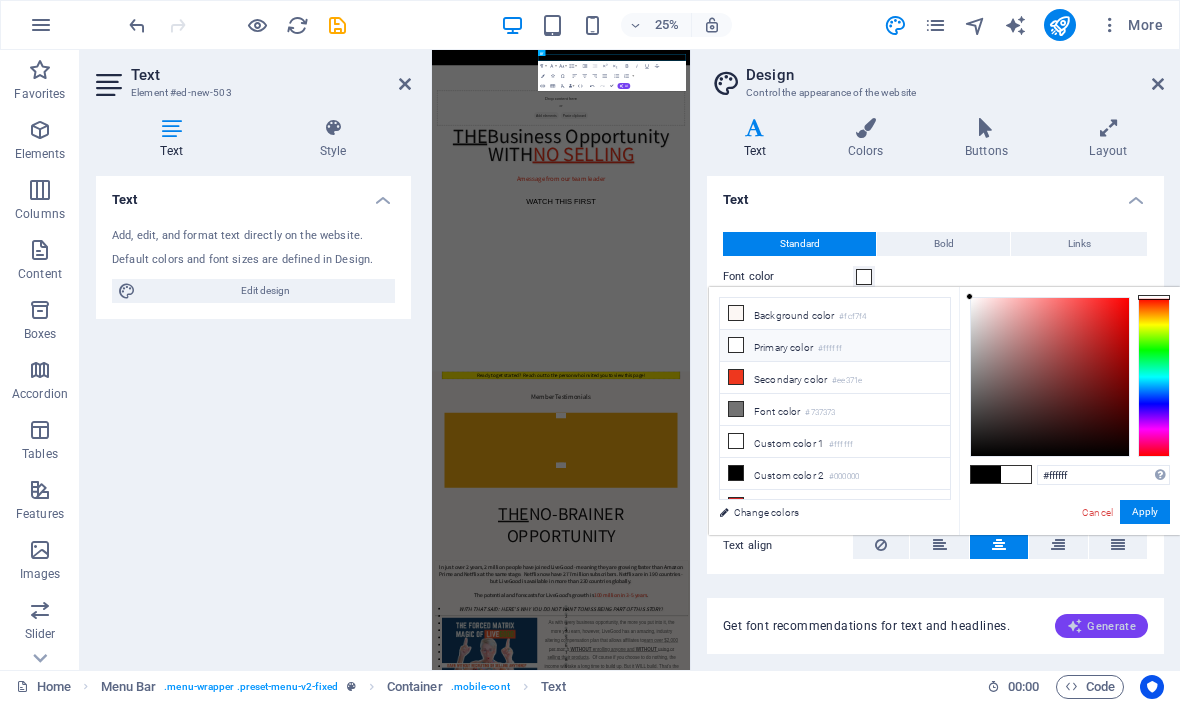 click on "Generate" at bounding box center [1101, 626] 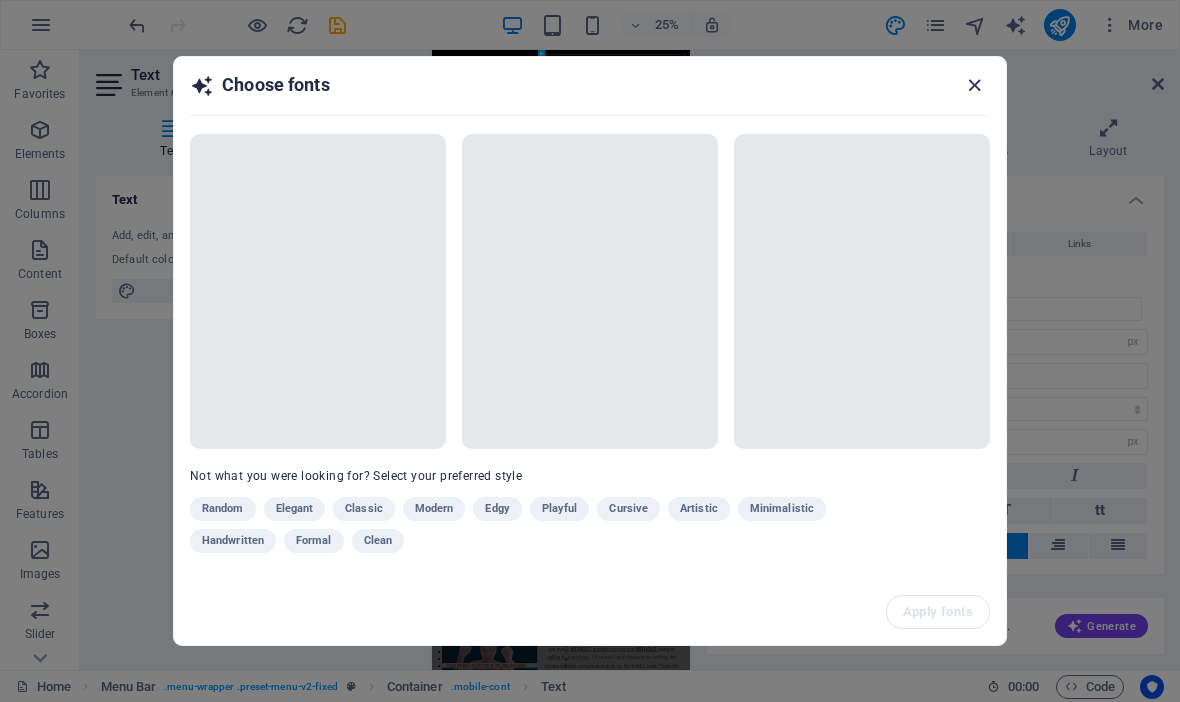 click at bounding box center (974, 85) 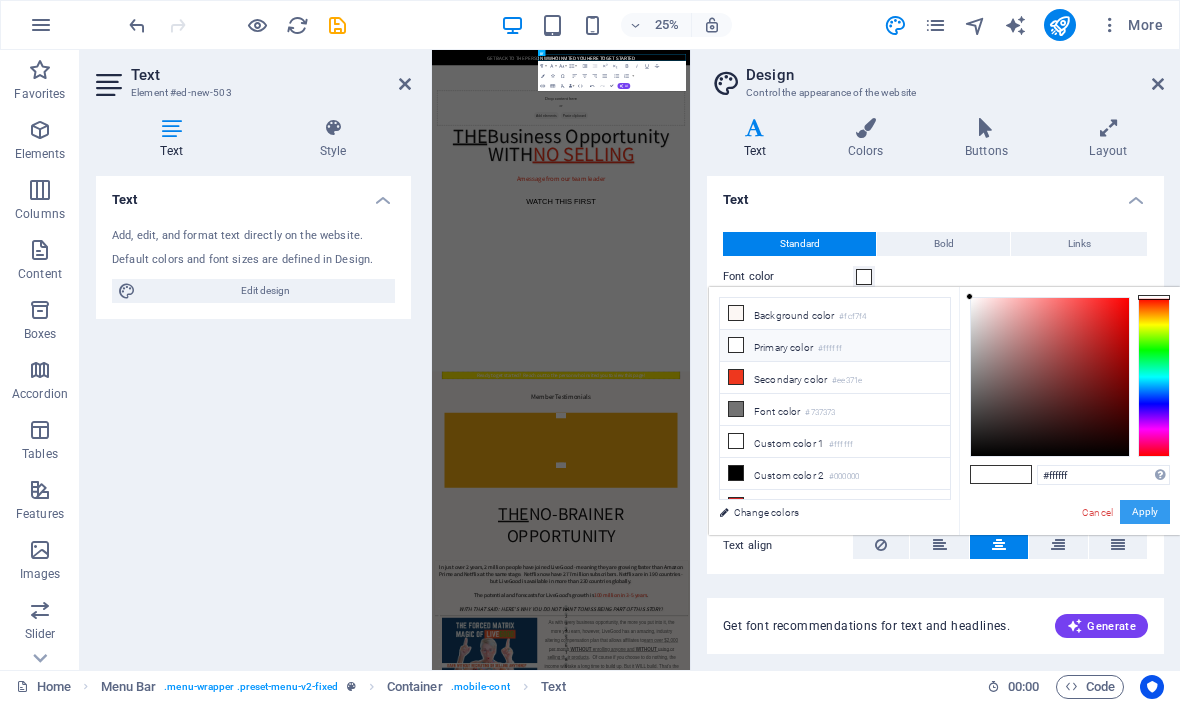 click on "Apply" at bounding box center [1145, 512] 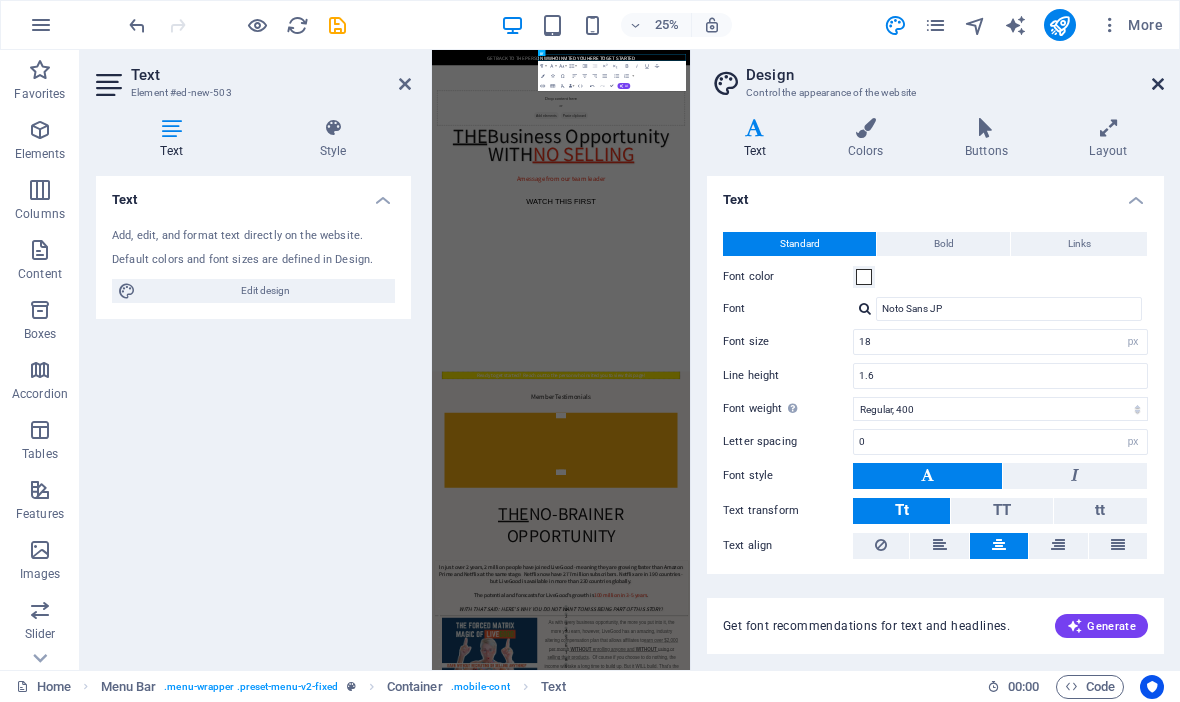 click at bounding box center (1158, 84) 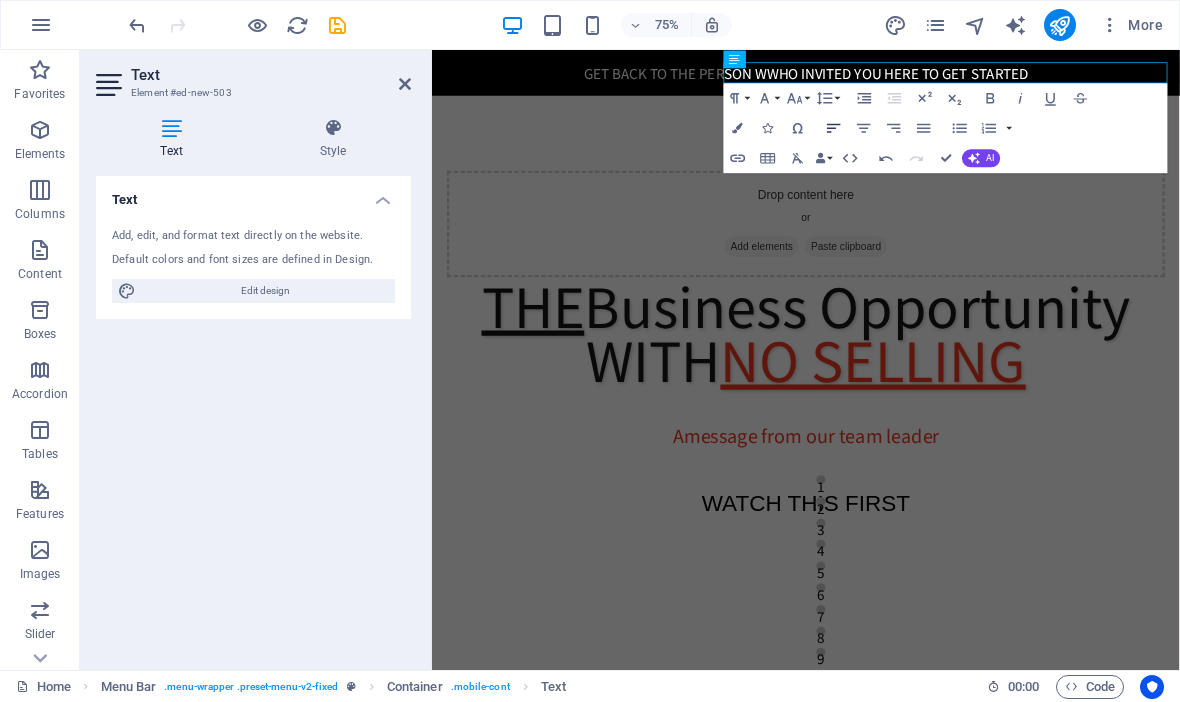 click 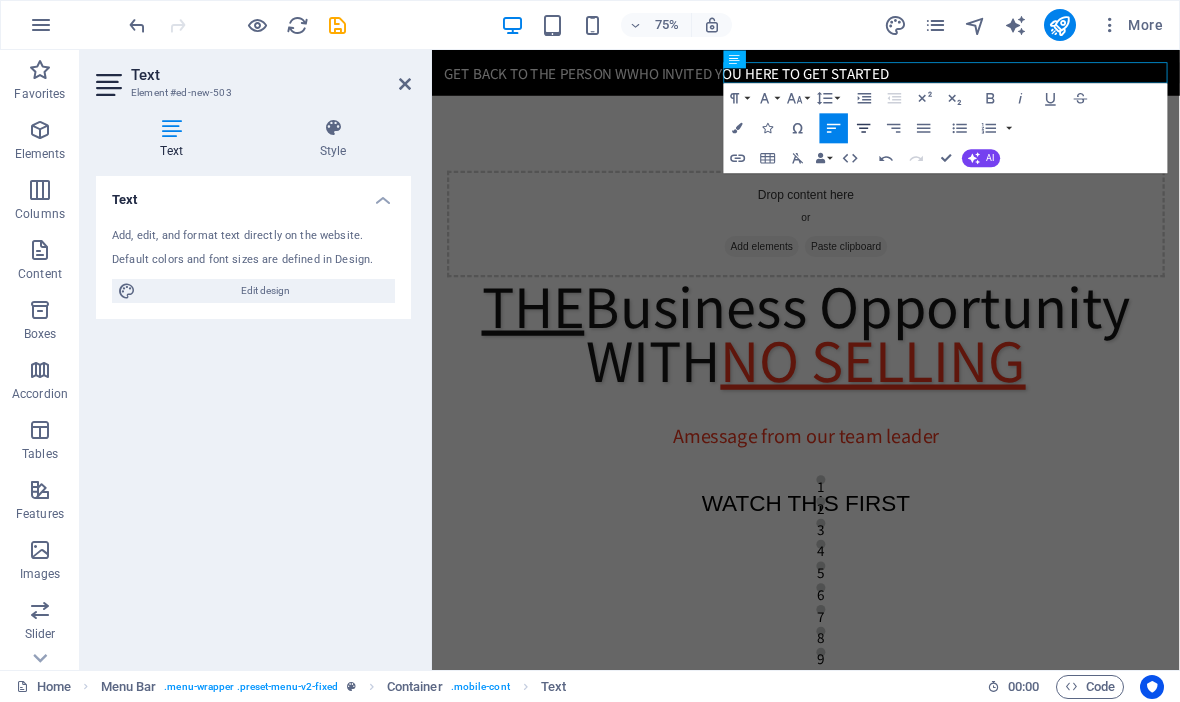 click 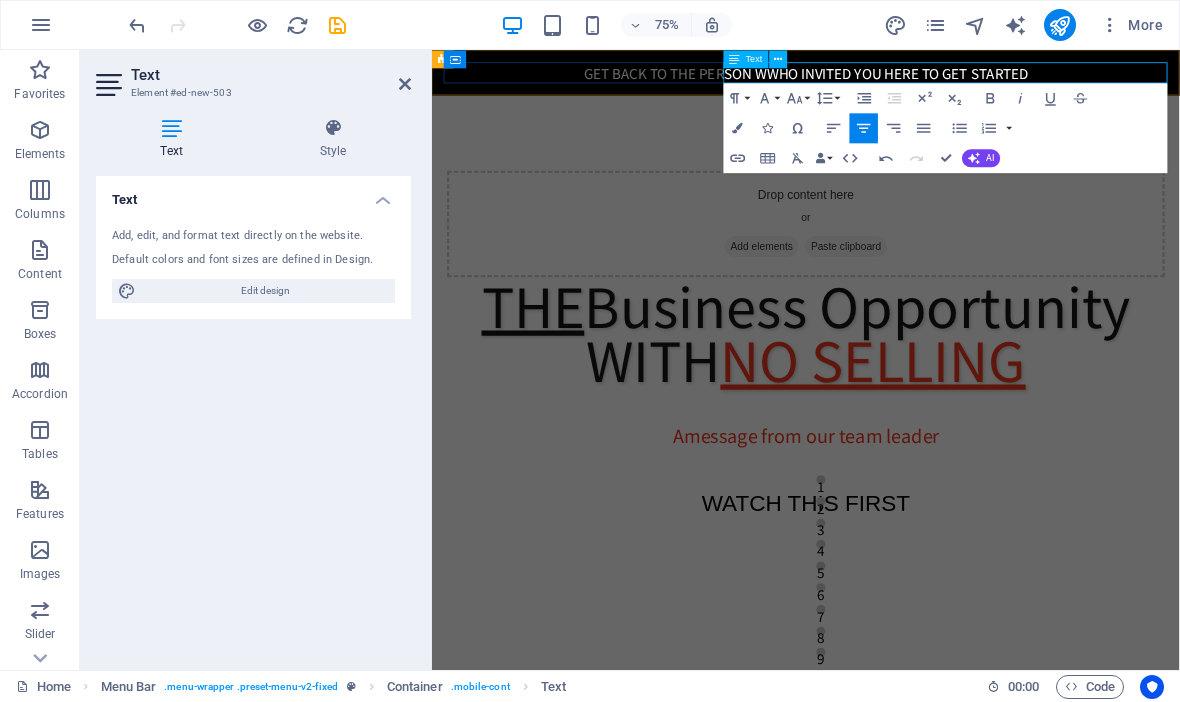 click on "GET BACK TO THE PERSON WWHO INVITED YOU HERE TO GET STARTED" at bounding box center (930, 80) 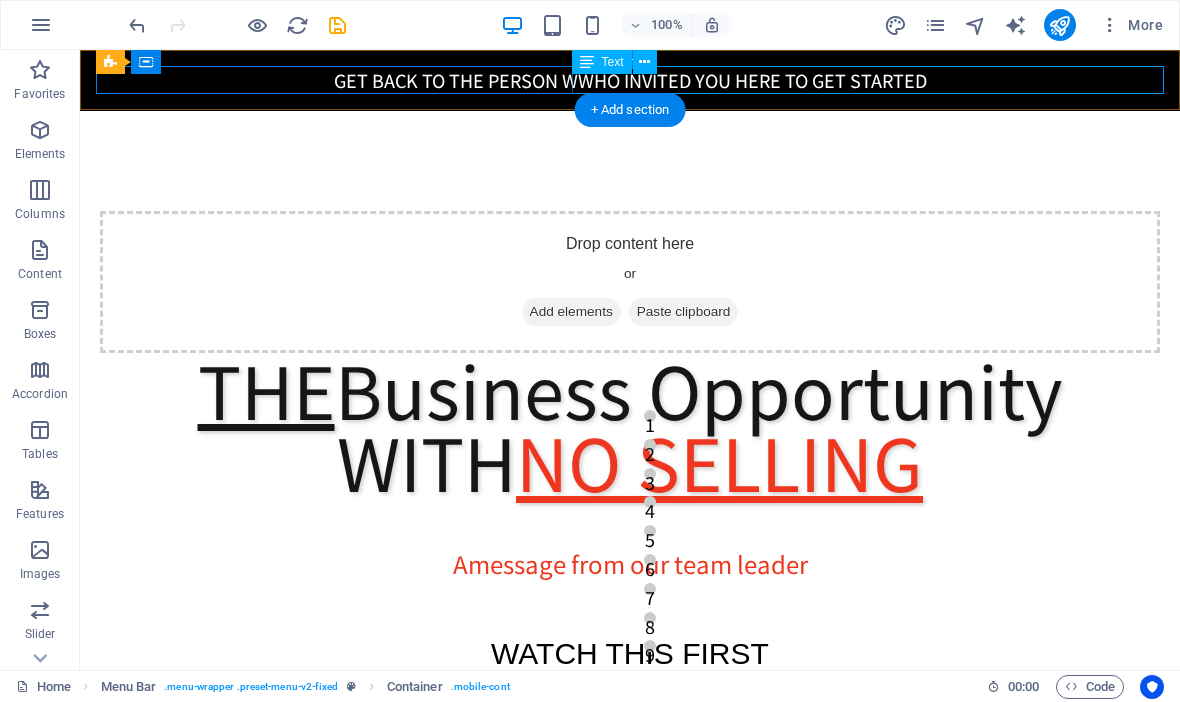 click on "GET BACK TO THE PERSON WWHO INVITED YOU HERE TO GET STARTED" at bounding box center [630, 80] 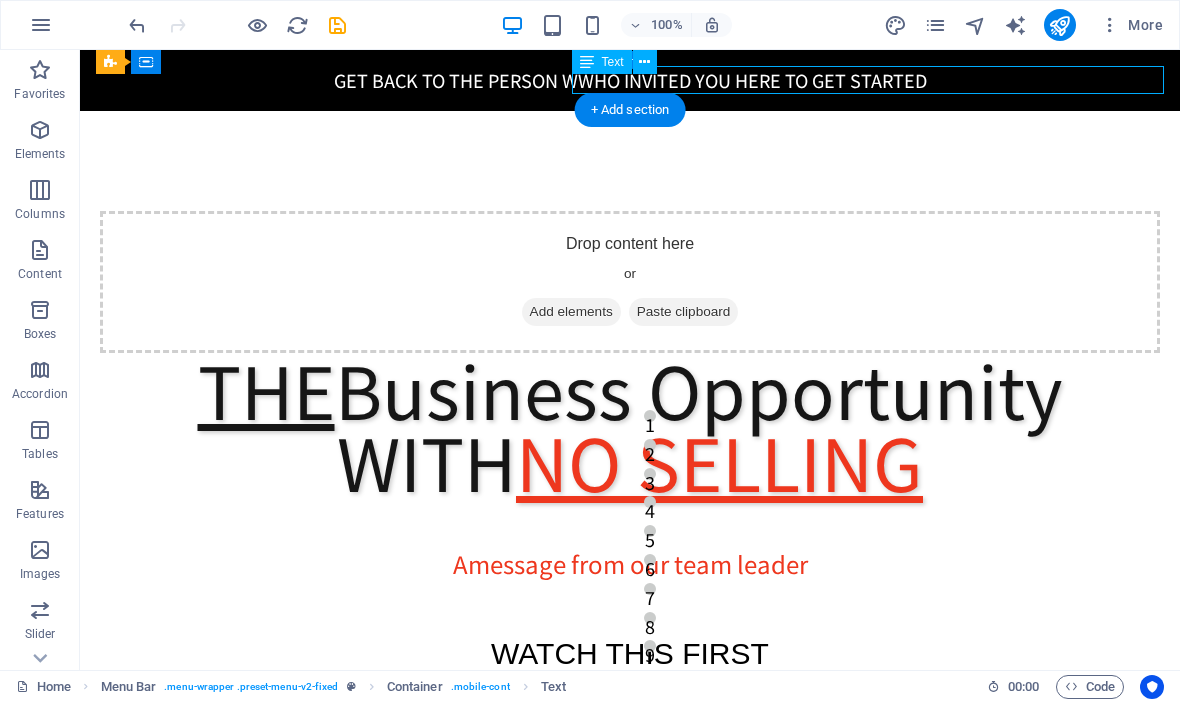click on "GET BACK TO THE PERSON WWHO INVITED YOU HERE TO GET STARTED" at bounding box center [630, 80] 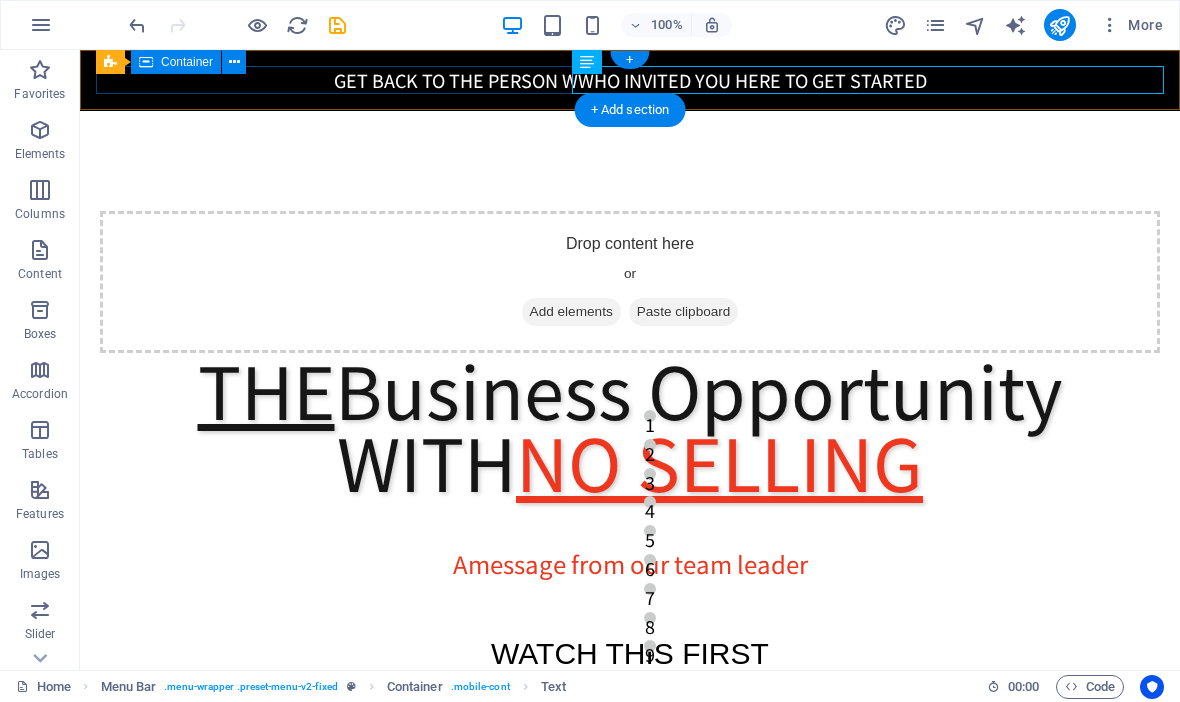 click on "GET BACK TO THE PERSON WWHO INVITED YOU HERE TO GET STARTED" at bounding box center (630, 80) 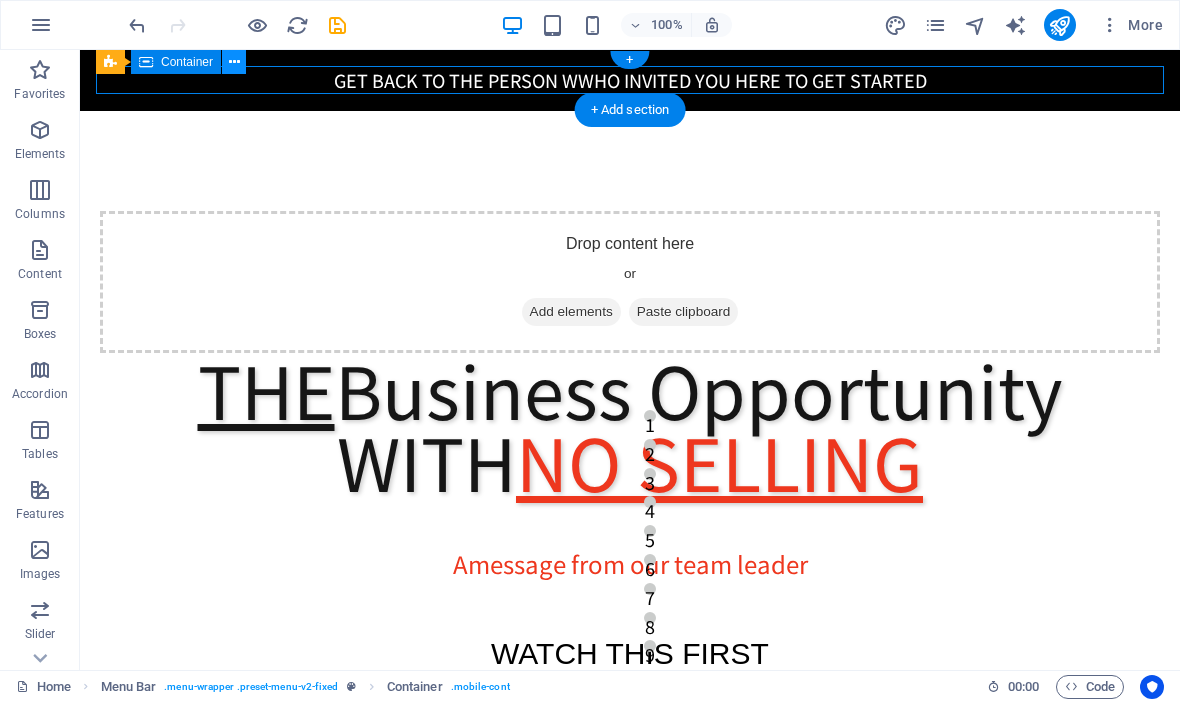 click at bounding box center (234, 62) 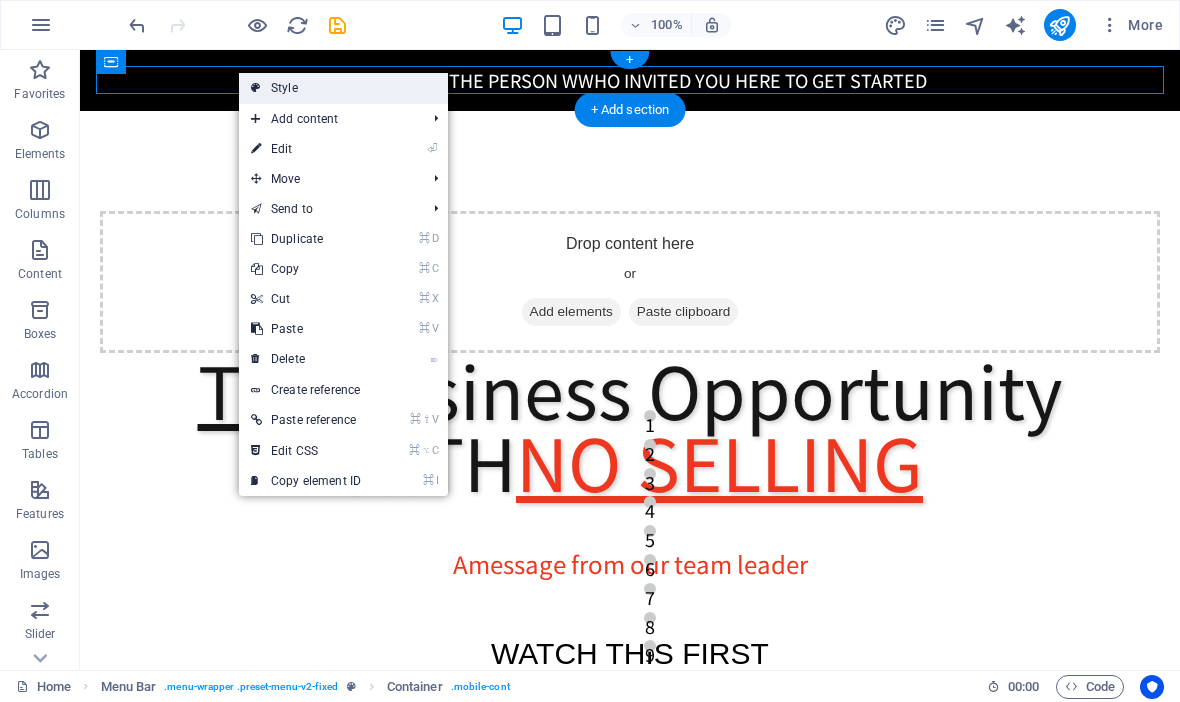click on "Style" at bounding box center (343, 88) 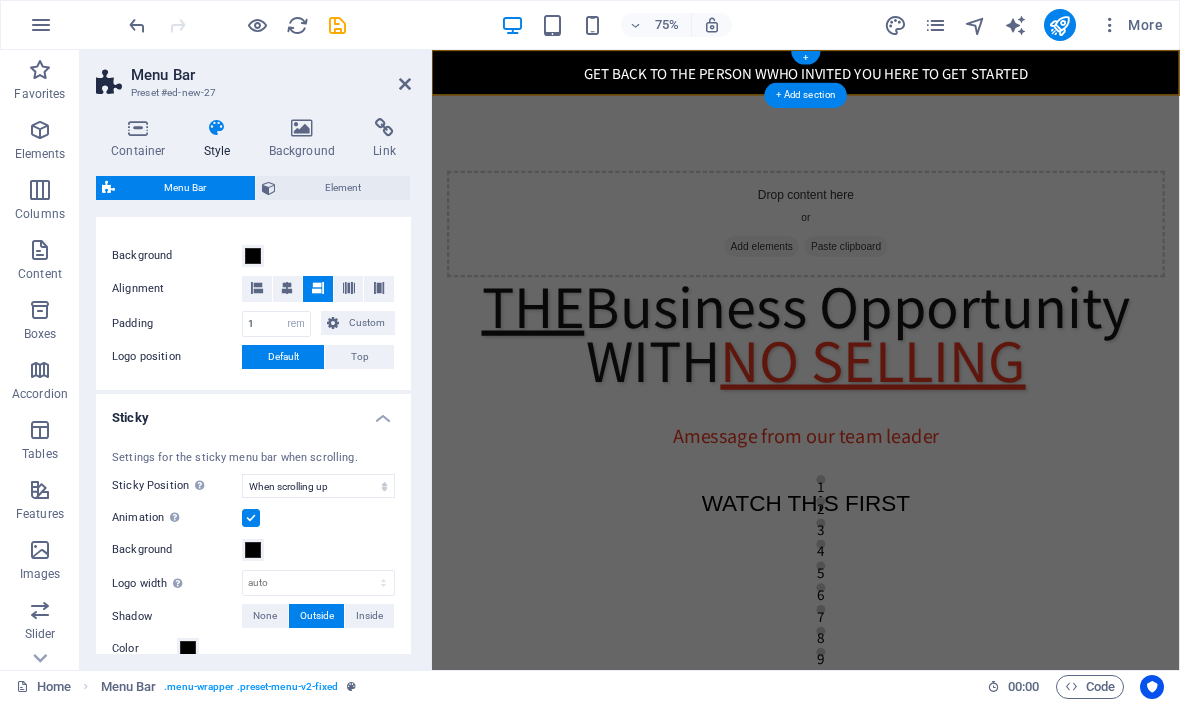 scroll, scrollTop: 378, scrollLeft: 0, axis: vertical 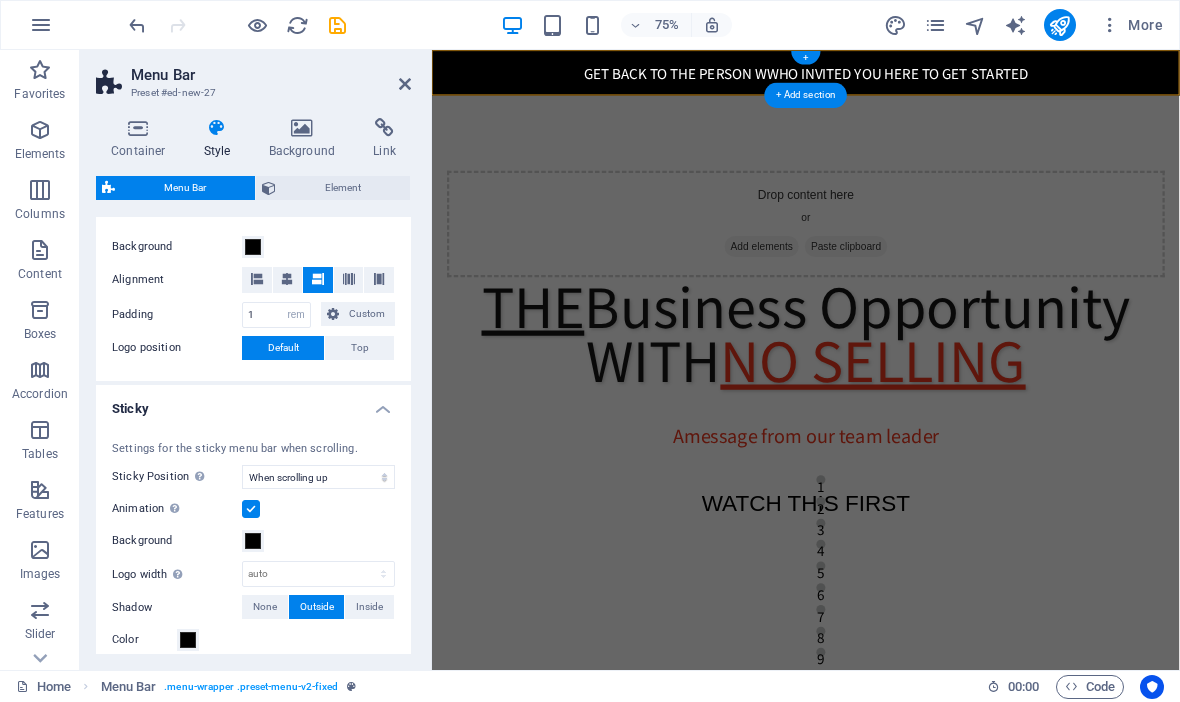 click on "GET BACK TO THE PERSON WWHO INVITED YOU HERE TO GET STARTED" at bounding box center [930, 80] 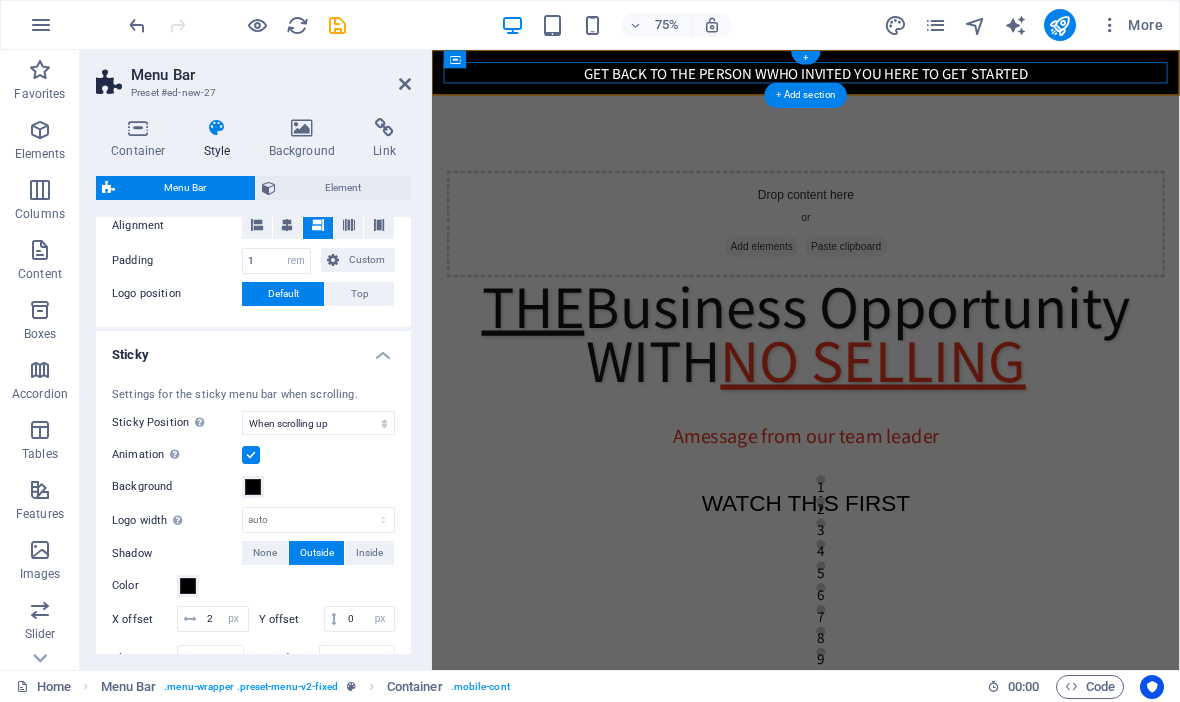 scroll, scrollTop: 431, scrollLeft: 0, axis: vertical 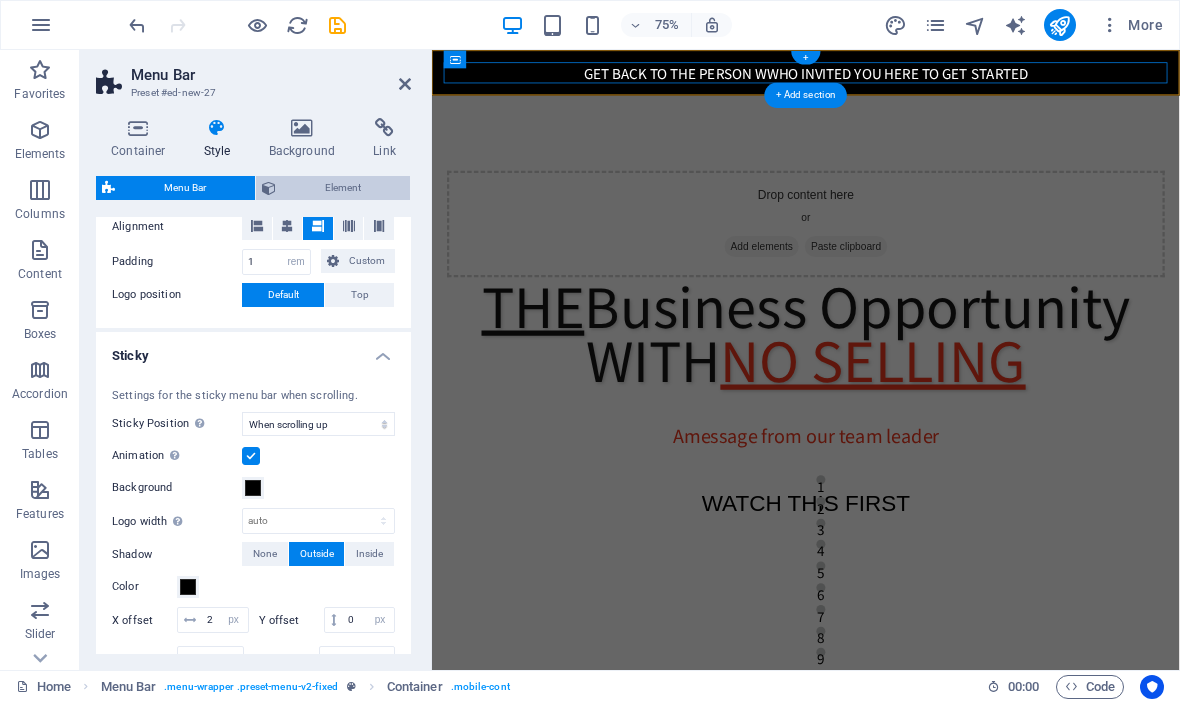 click on "Element" at bounding box center (343, 188) 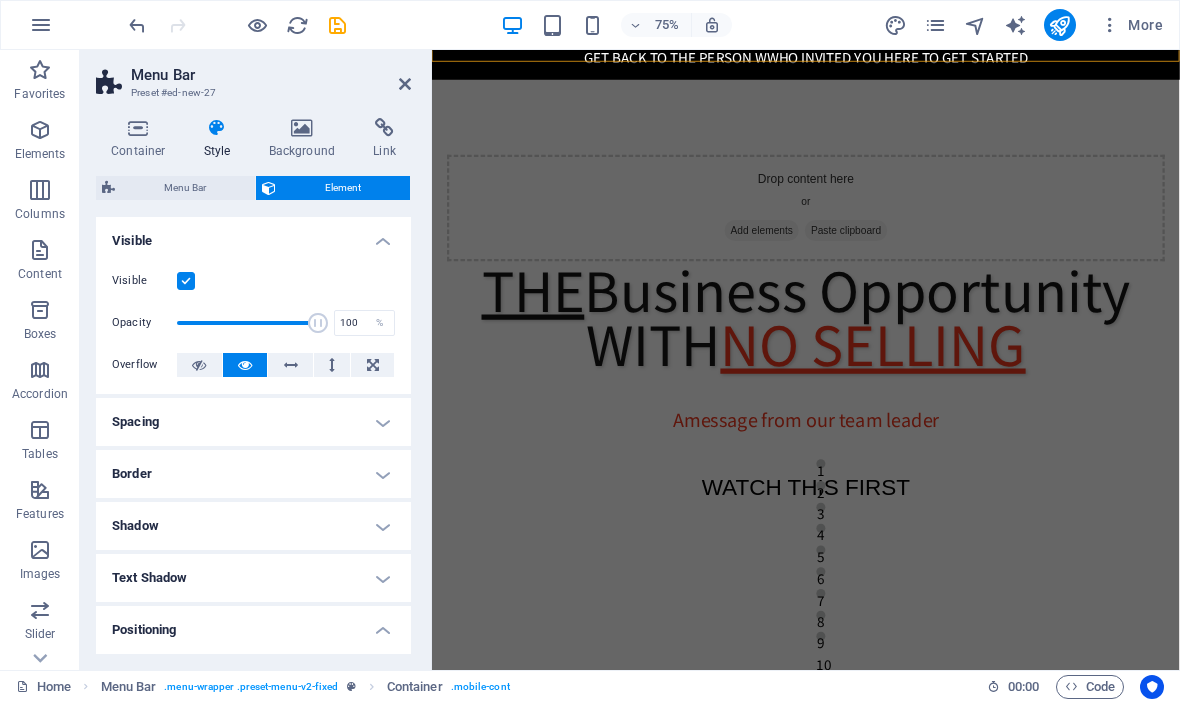 scroll, scrollTop: -4, scrollLeft: 0, axis: vertical 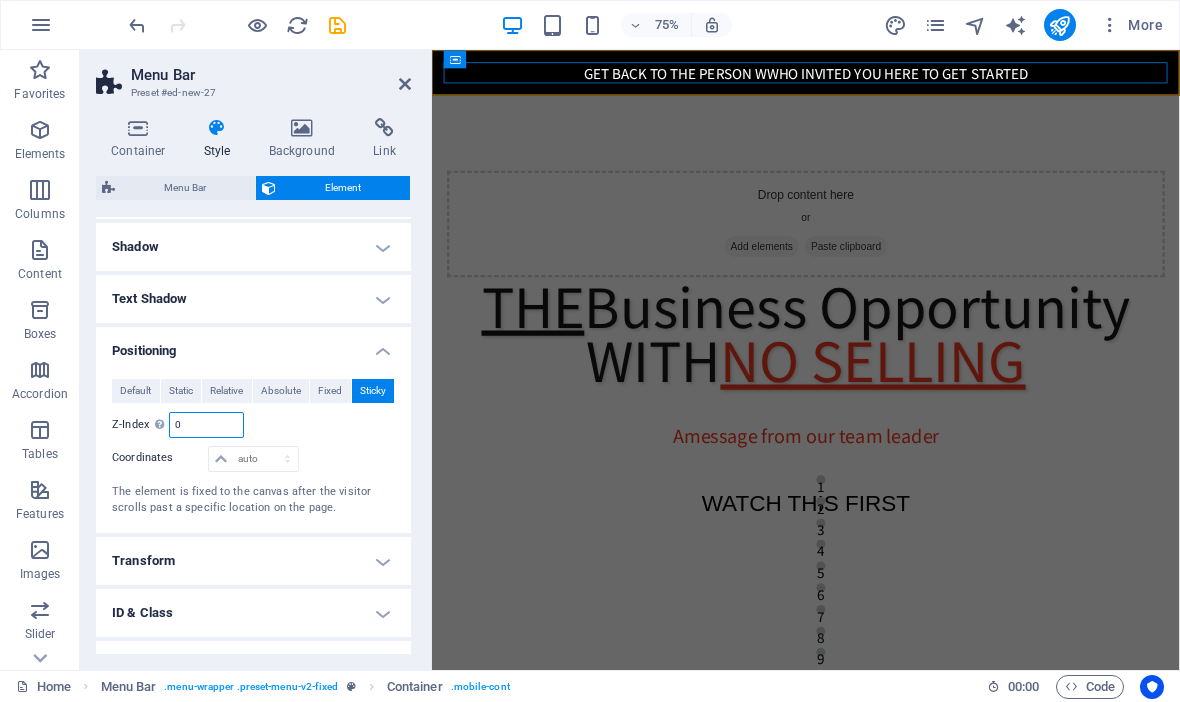 click on "0" at bounding box center (206, 425) 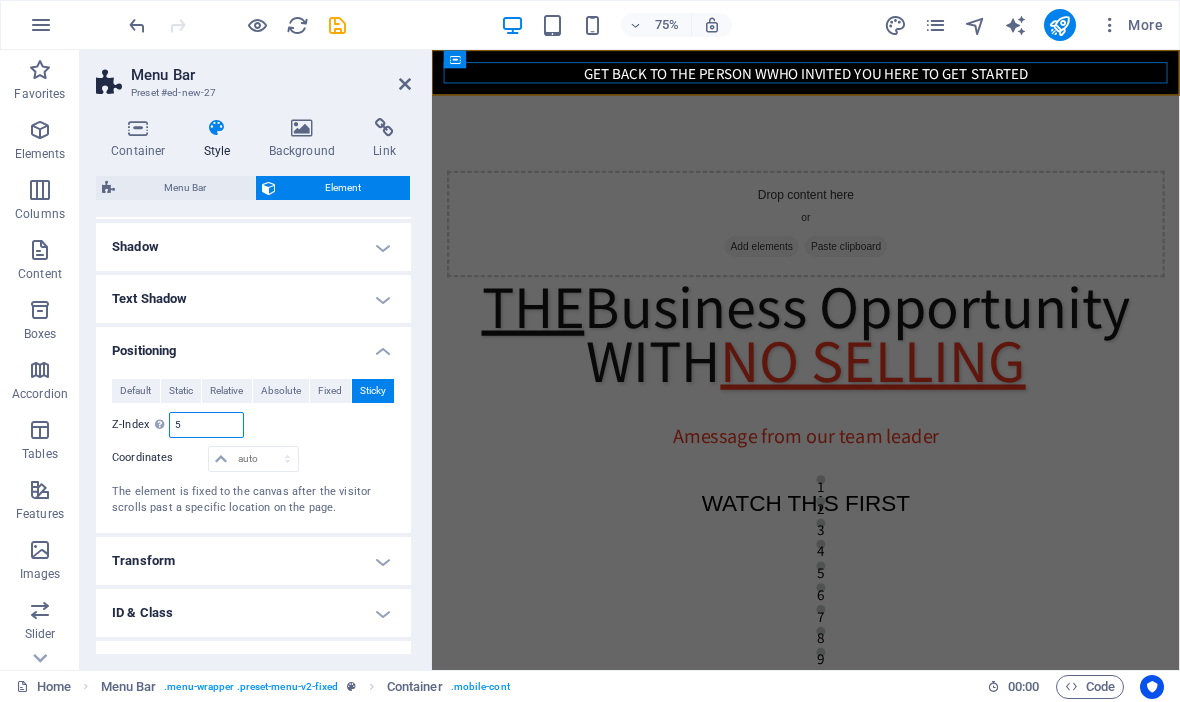 type on "5" 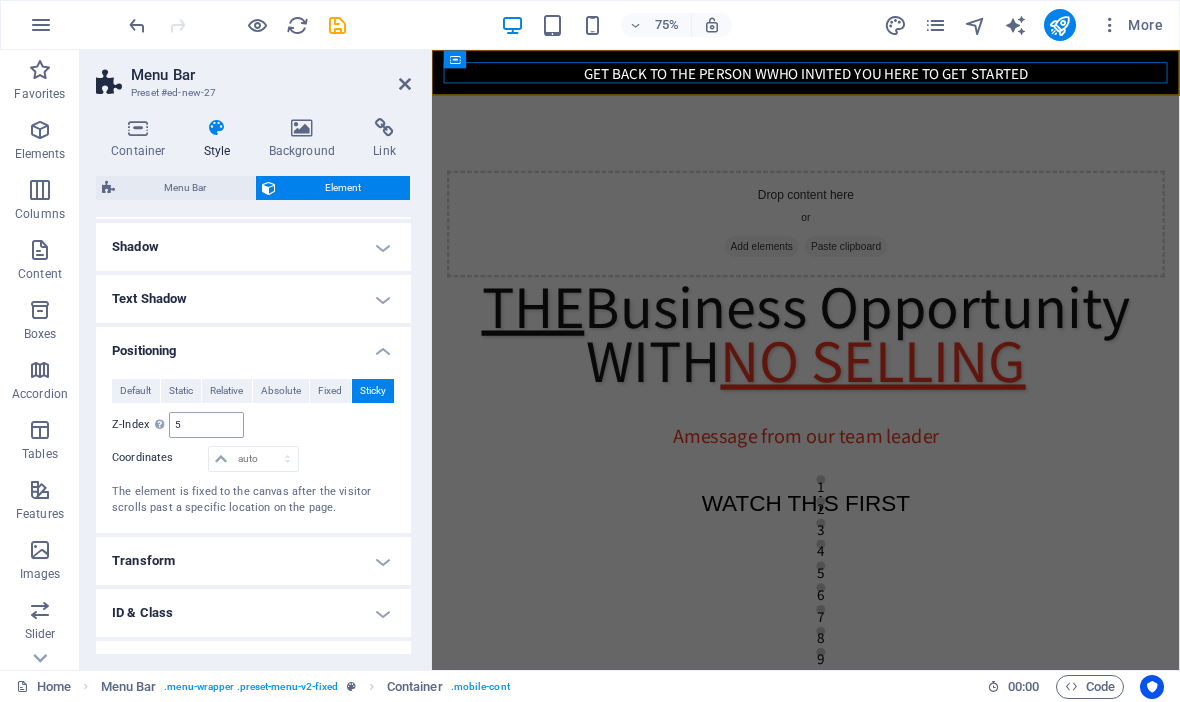 scroll, scrollTop: 0, scrollLeft: 0, axis: both 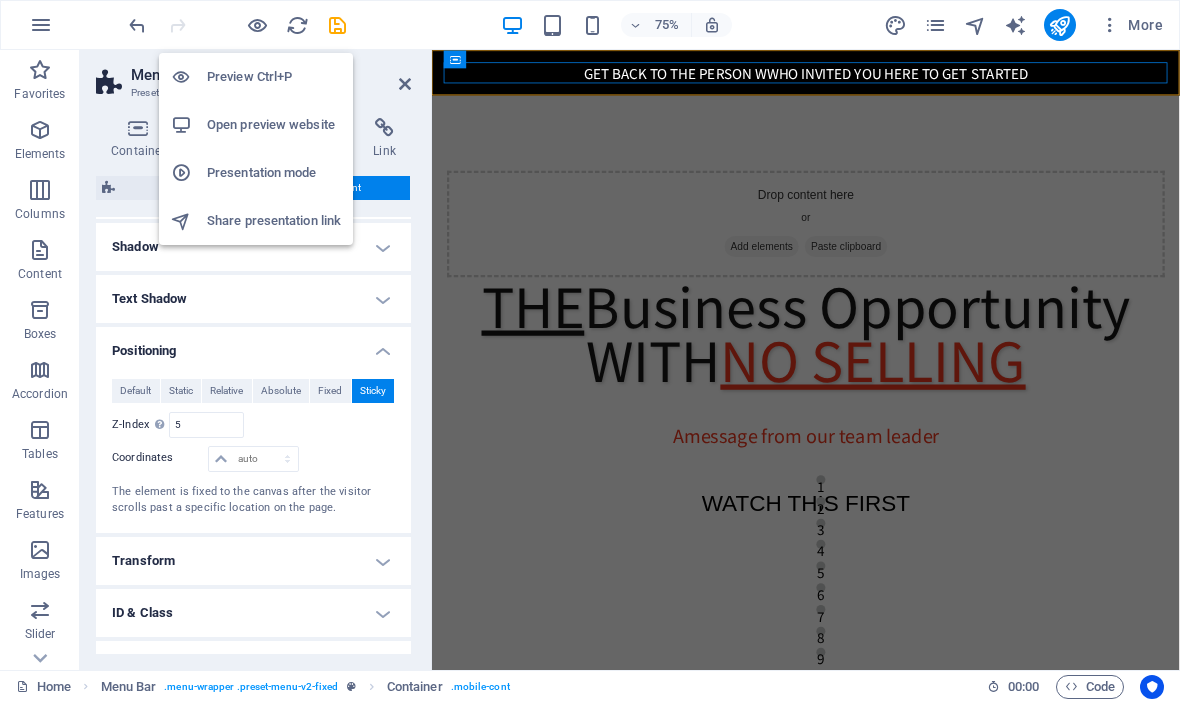 click on "Preview Ctrl+P" at bounding box center [274, 77] 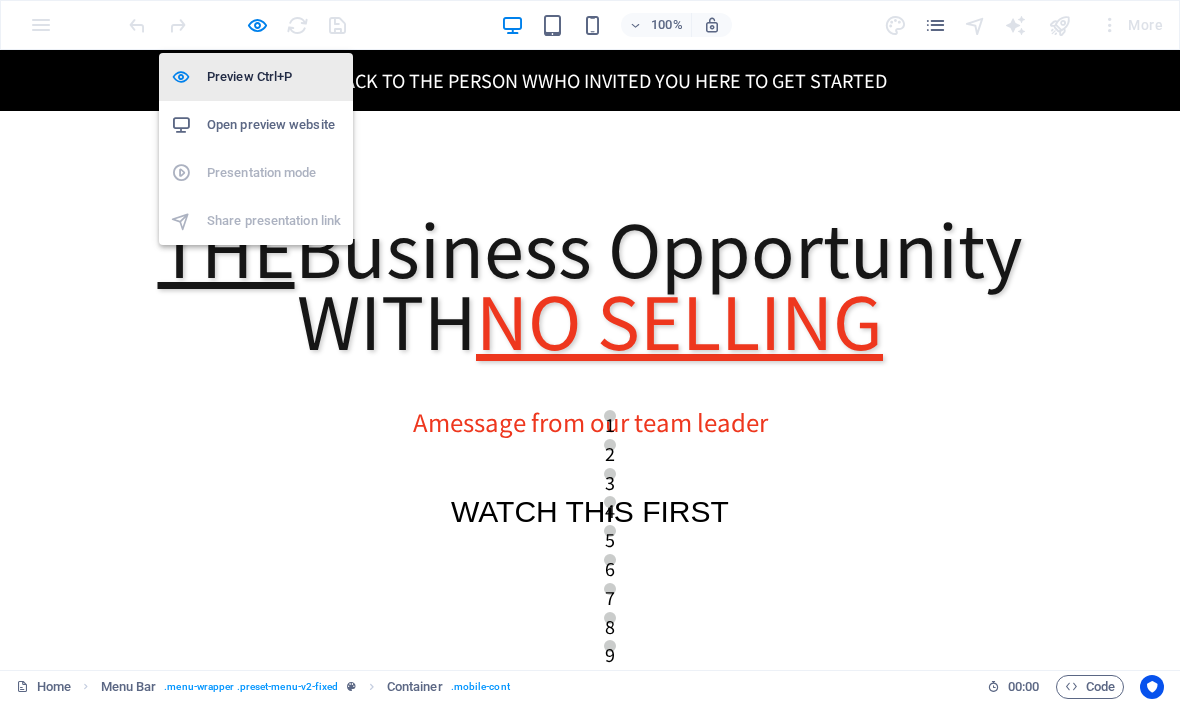scroll, scrollTop: 0, scrollLeft: 0, axis: both 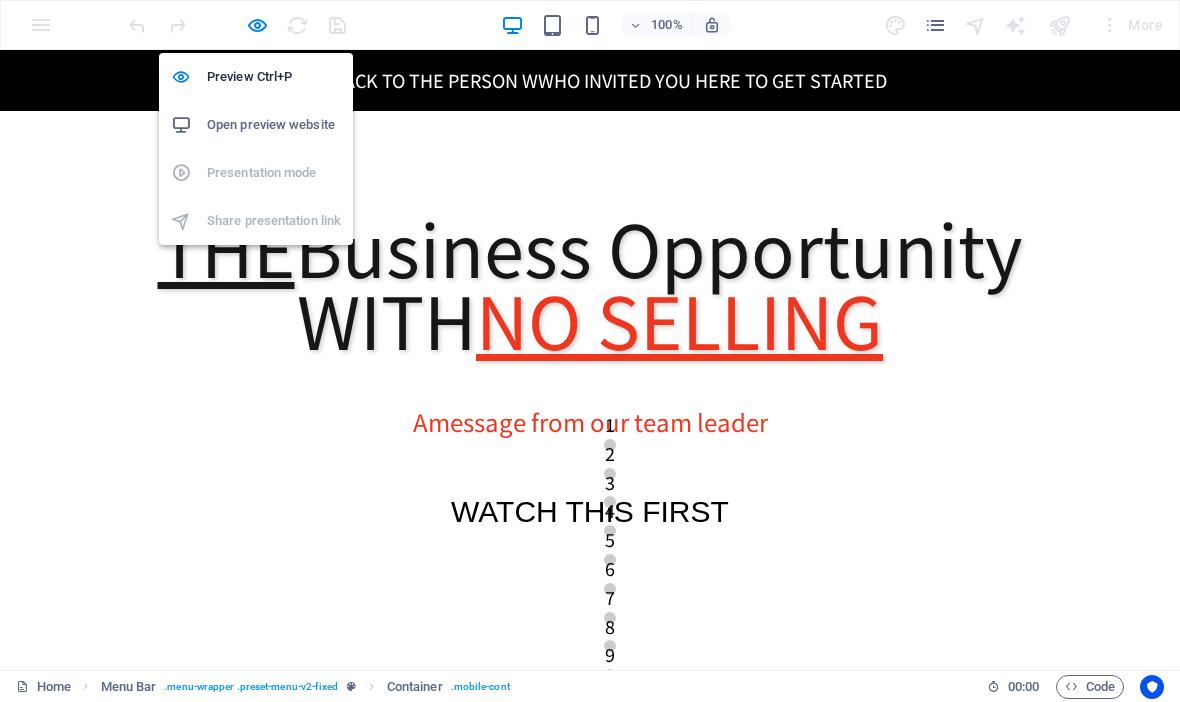click on "Drop content here or  Add elements  Paste clipboard THE  Business Opportunity WITH  NO SELLING A  message from our team leader WATCH THIS FIRST" at bounding box center (590, 694) 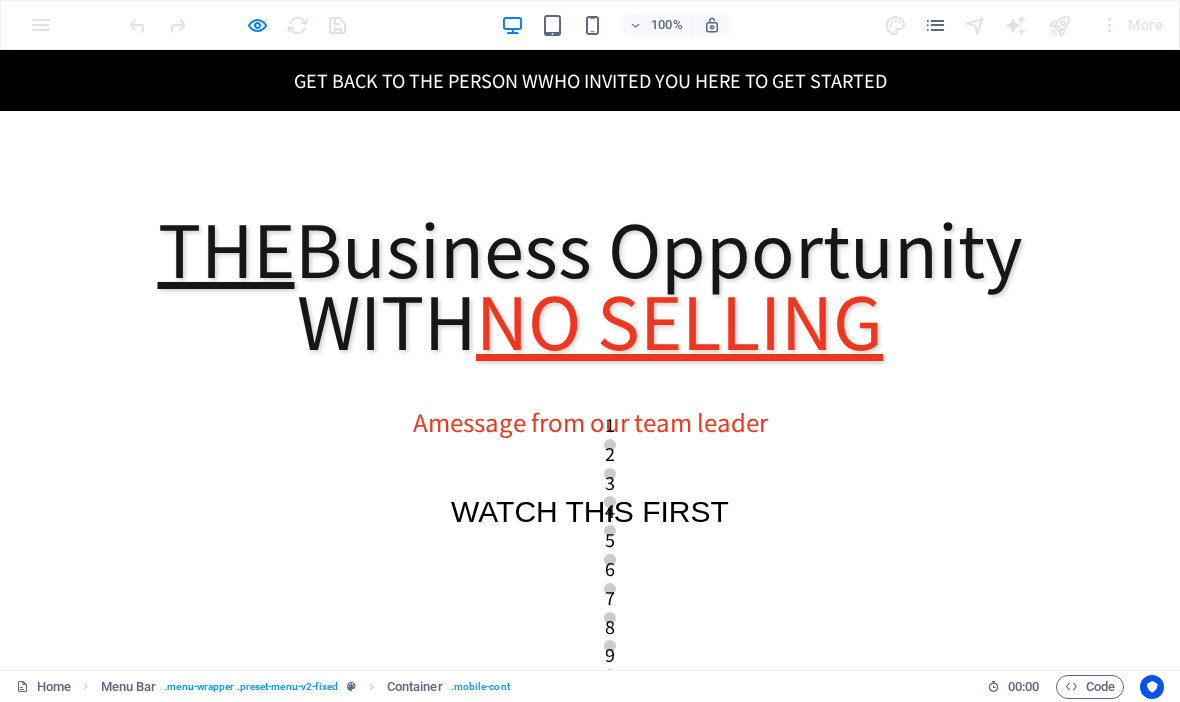 click on "GET BACK TO THE PERSON WWHO INVITED YOU HERE TO GET STARTED" at bounding box center (590, 80) 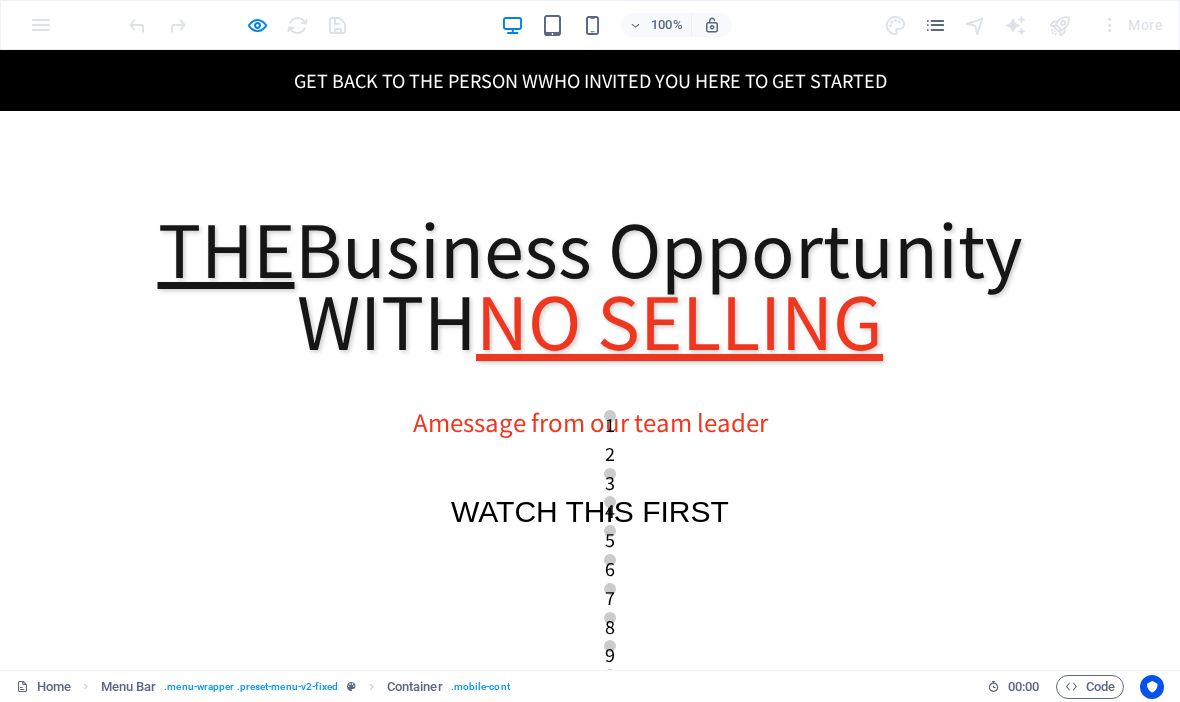 click on "Drop content here or  Add elements  Paste clipboard THE  Business Opportunity WITH  NO SELLING A  message from our team leader WATCH THIS FIRST" at bounding box center (590, 694) 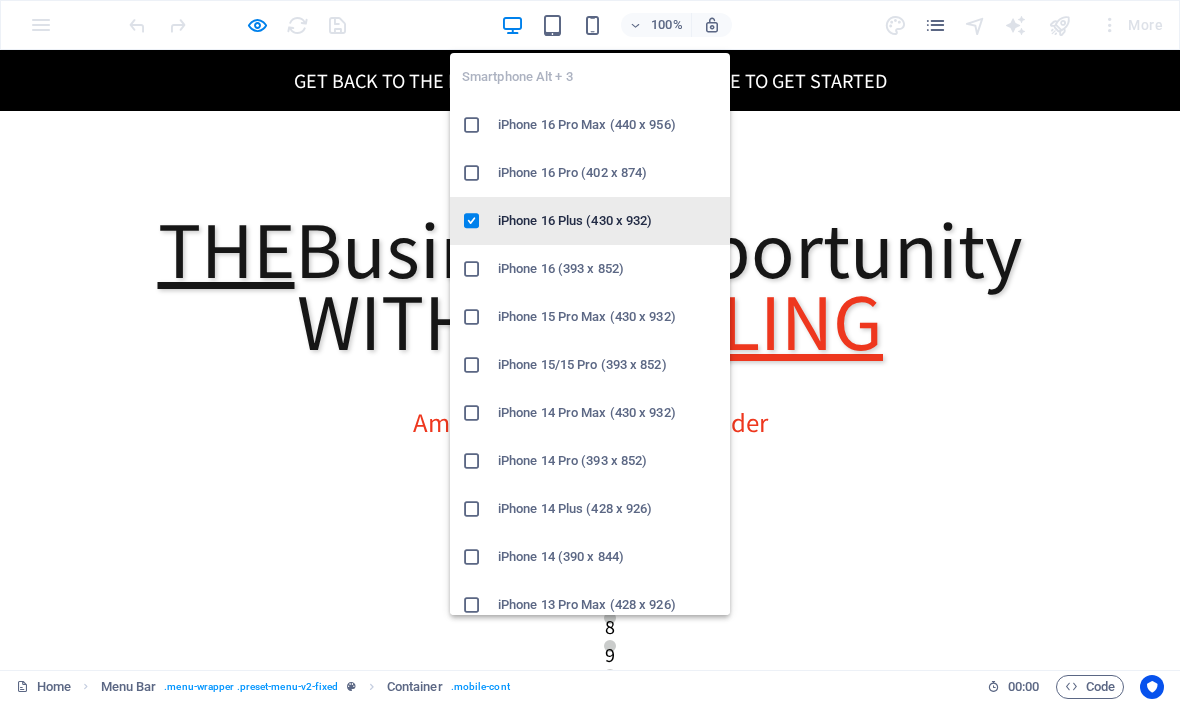 click on "iPhone 16 Plus (430 x 932)" at bounding box center (608, 221) 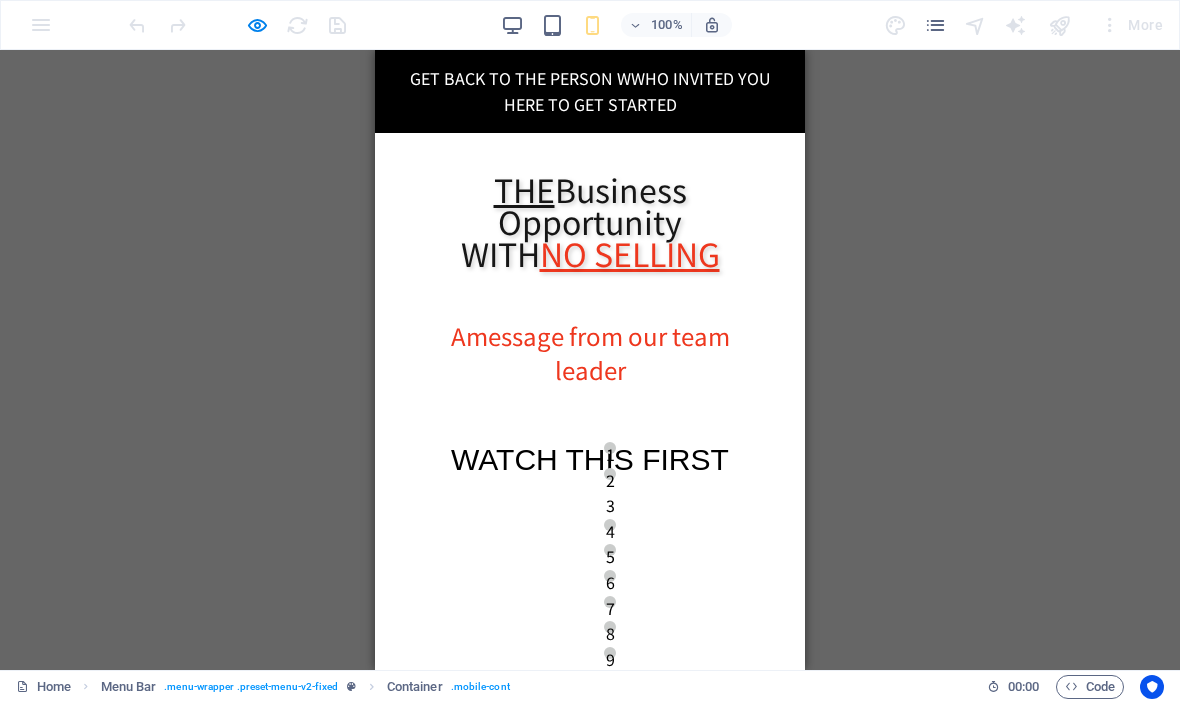 click on "H2   Container   Container   Placeholder   Container   Spacer   Menu Bar   Logo   HTML   Container   Text" at bounding box center (590, 360) 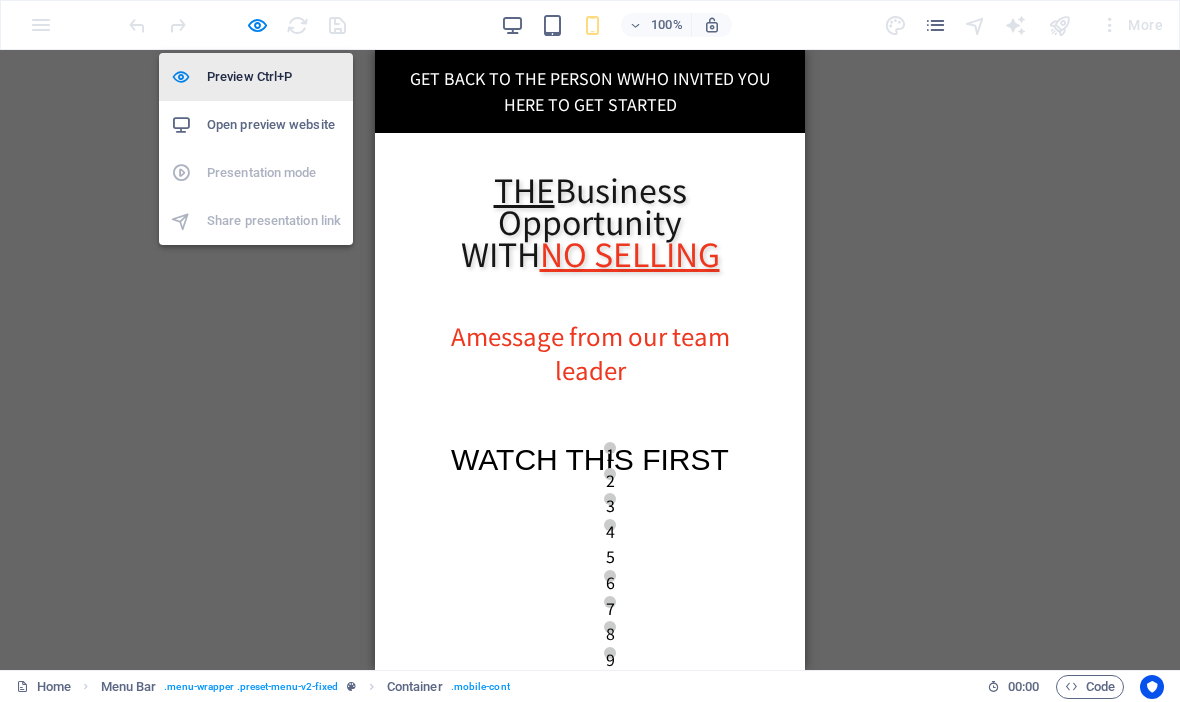 click on "Preview Ctrl+P" at bounding box center (274, 77) 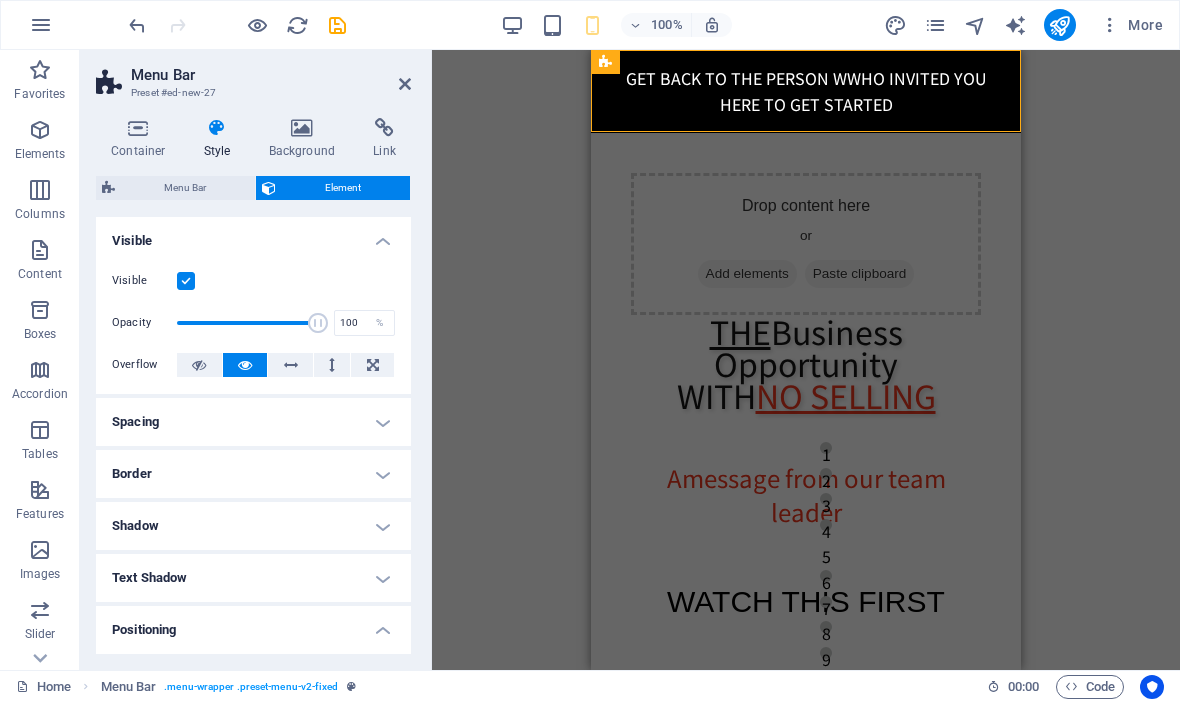 click on "H2   Container   Container   Placeholder   Container   Spacer   Menu Bar   Logo   HTML   Container   Text" at bounding box center [806, 360] 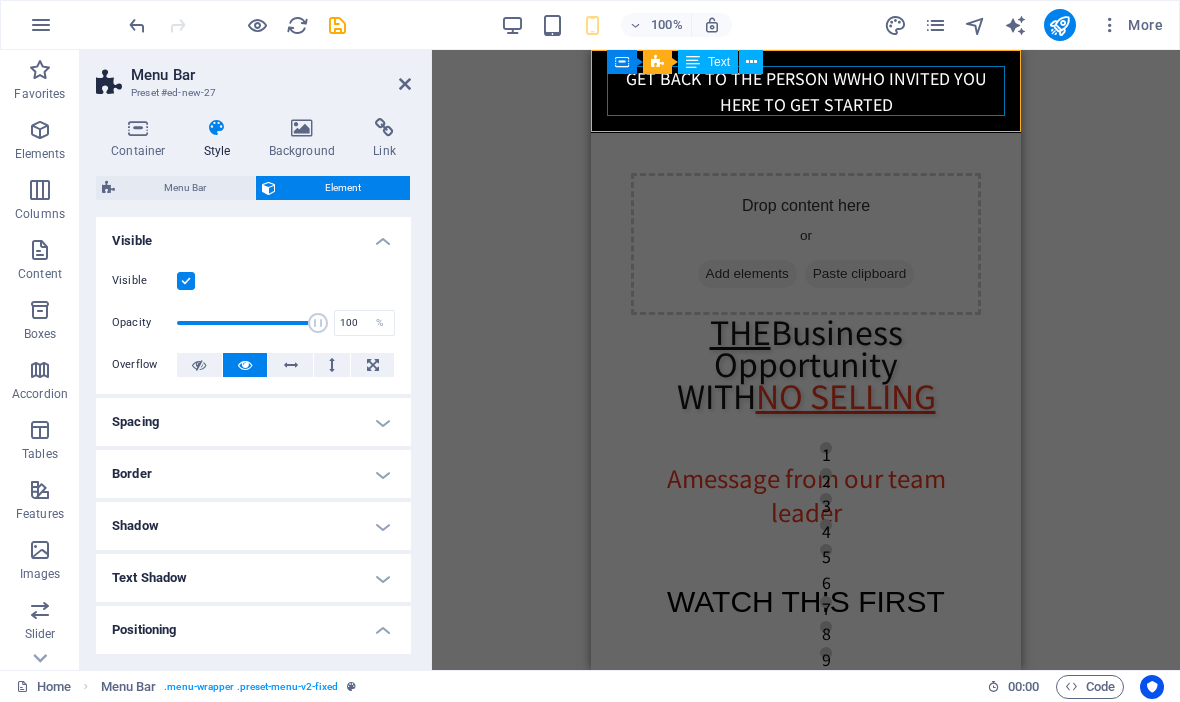 click on "GET BACK TO THE PERSON WWHO INVITED YOU HERE TO GET STARTED" at bounding box center (806, 91) 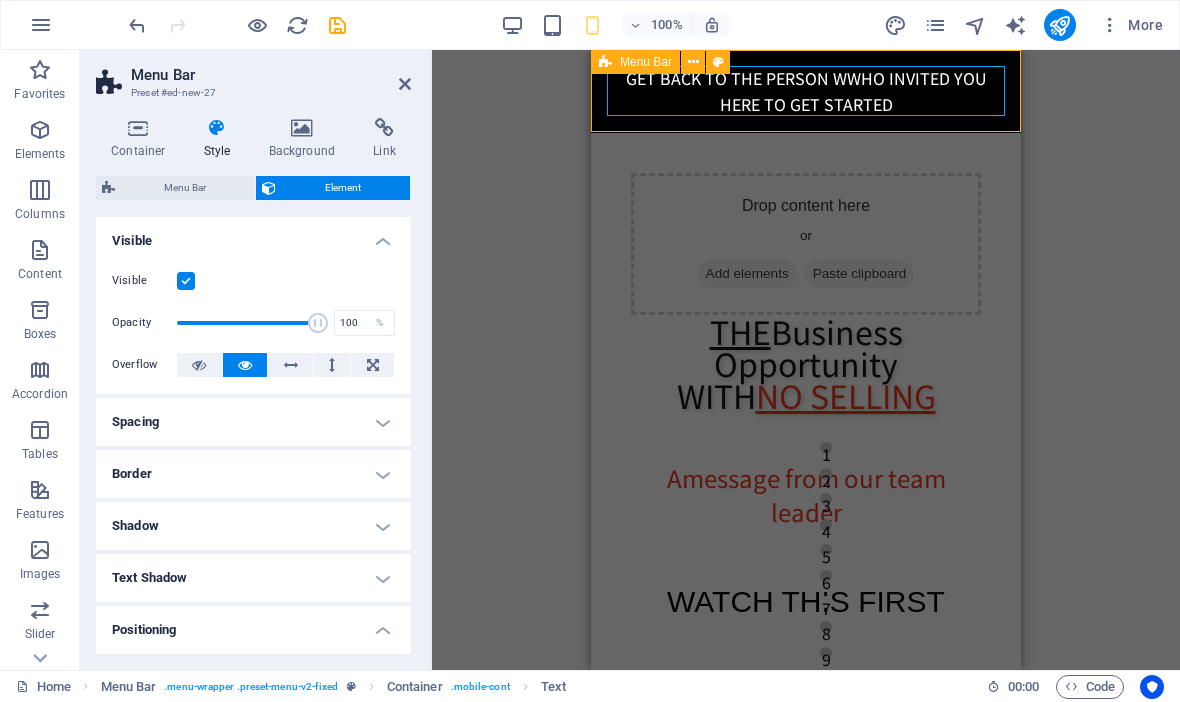click on "GET BACK TO THE PERSON WWHO INVITED YOU HERE TO GET STARTED Home About Service Contact" at bounding box center (806, 91) 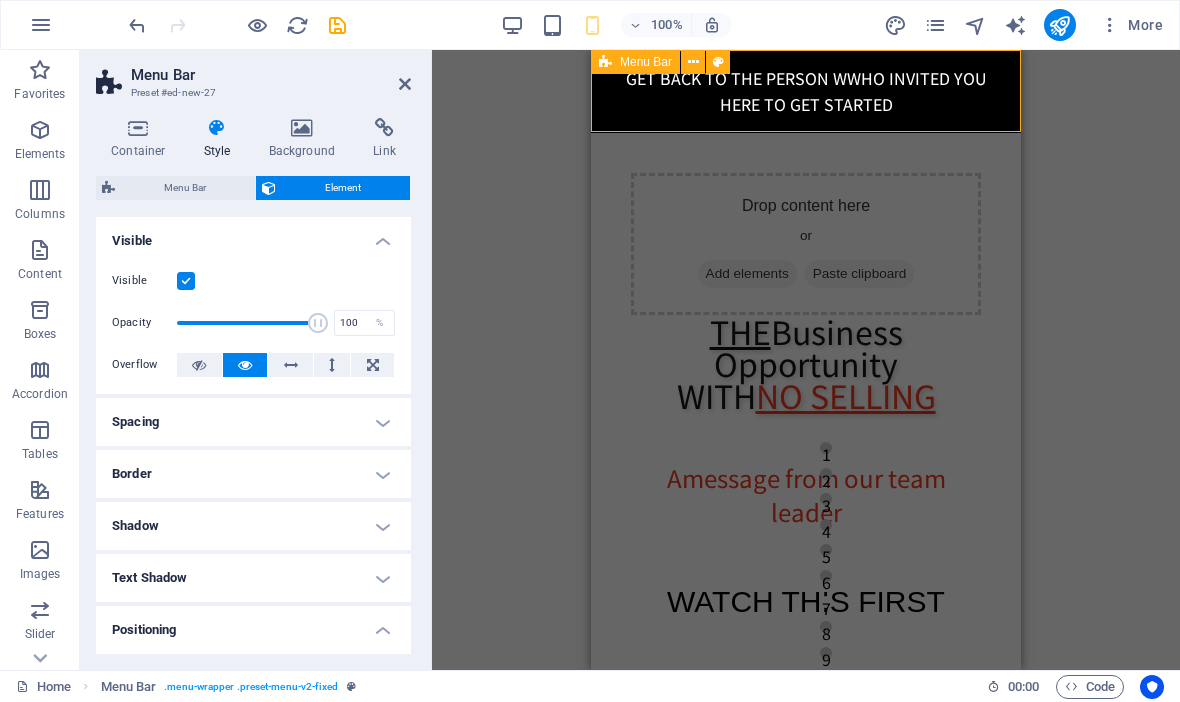 click on "Menu Bar" at bounding box center [646, 62] 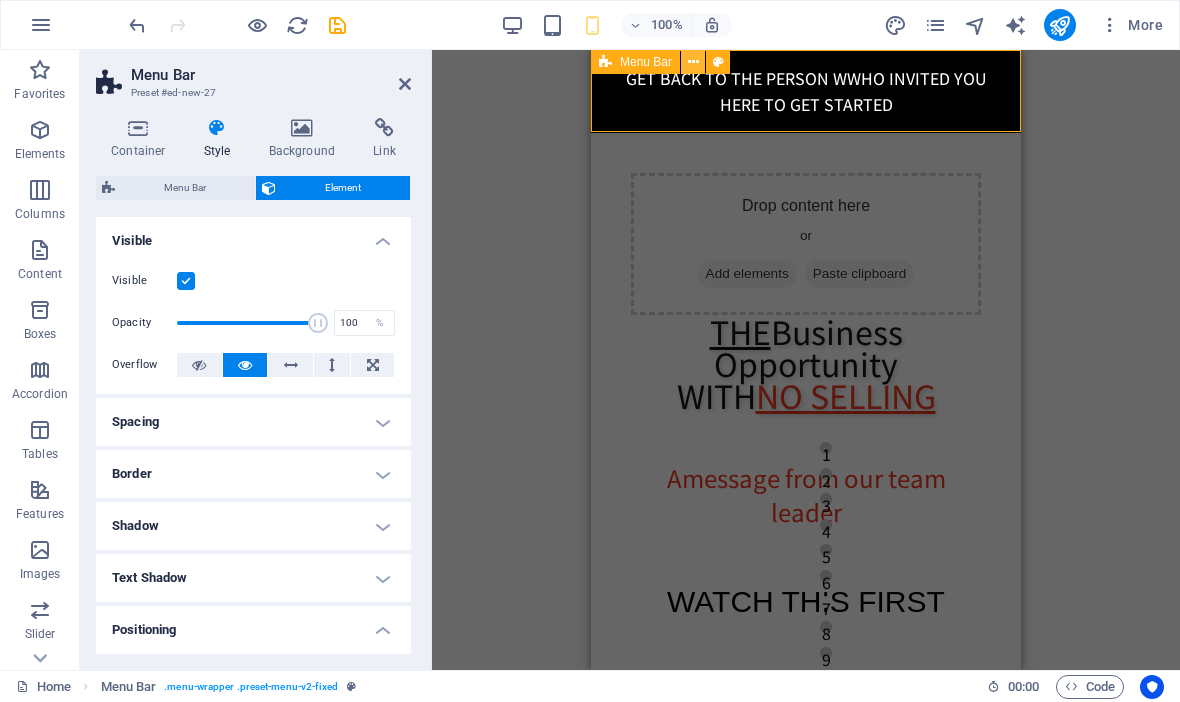 click at bounding box center [693, 62] 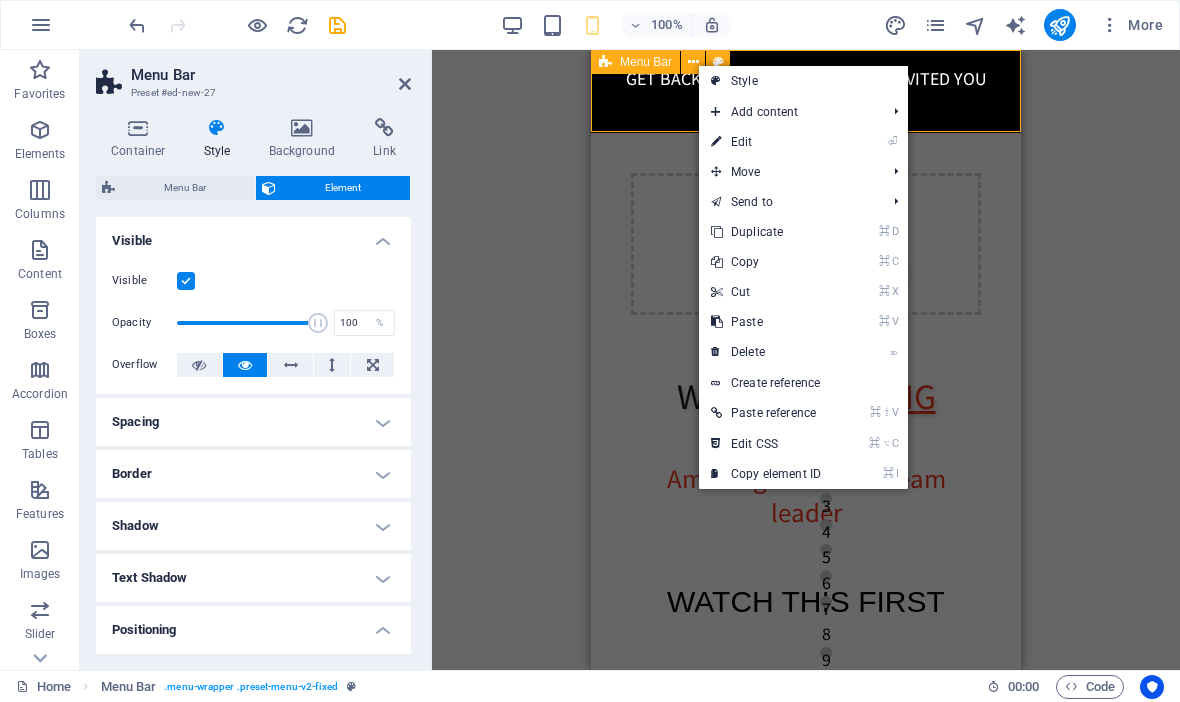 click on "H2   Container   Container   Placeholder   Container   Spacer   Menu Bar   Logo   HTML   Container   Container   Text" at bounding box center [806, 360] 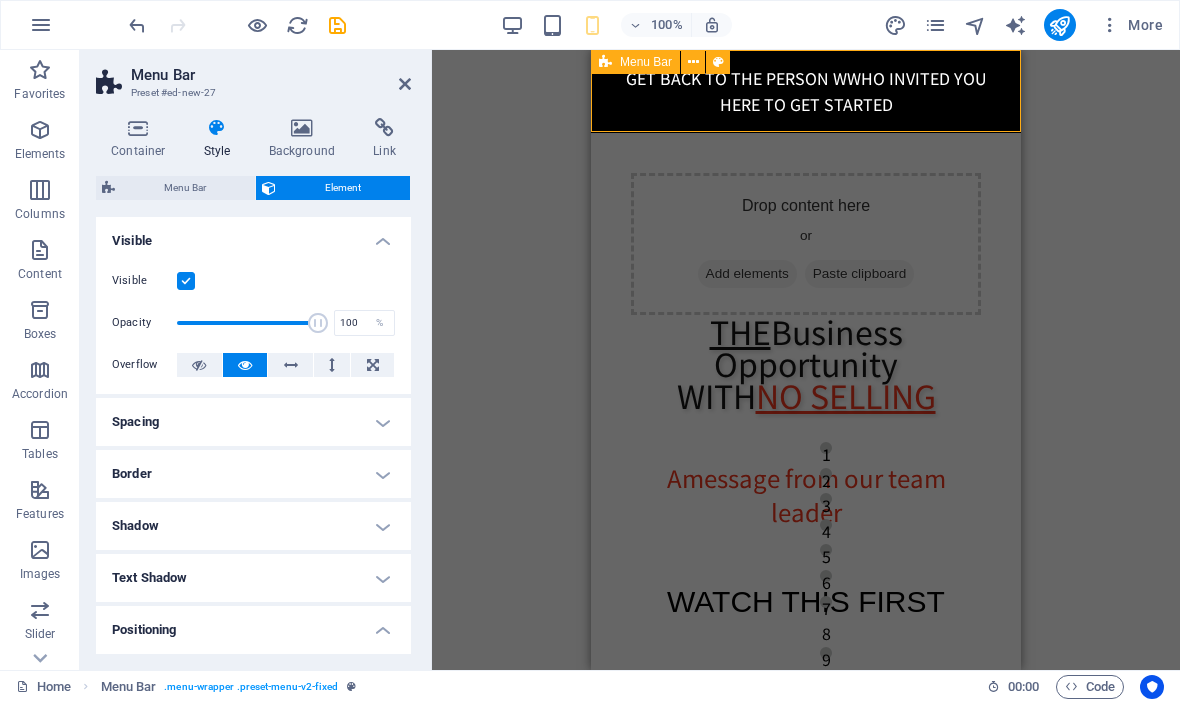 click on "Menu Bar" at bounding box center (646, 62) 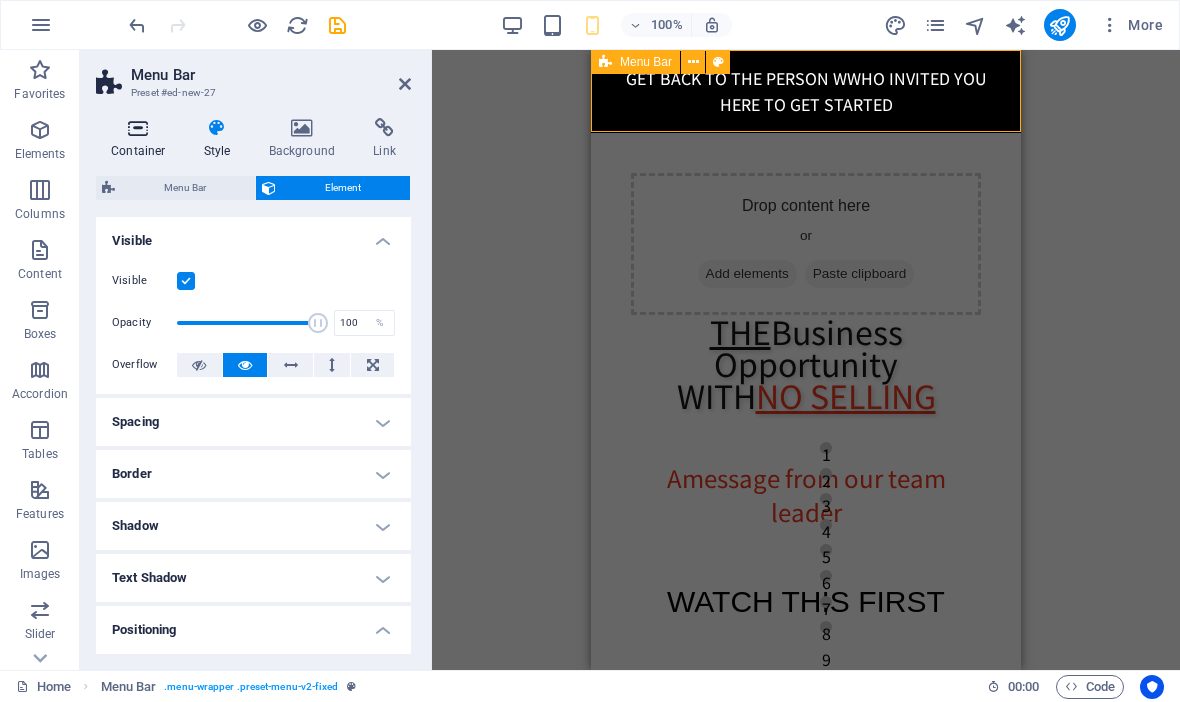 click on "Container" at bounding box center [142, 139] 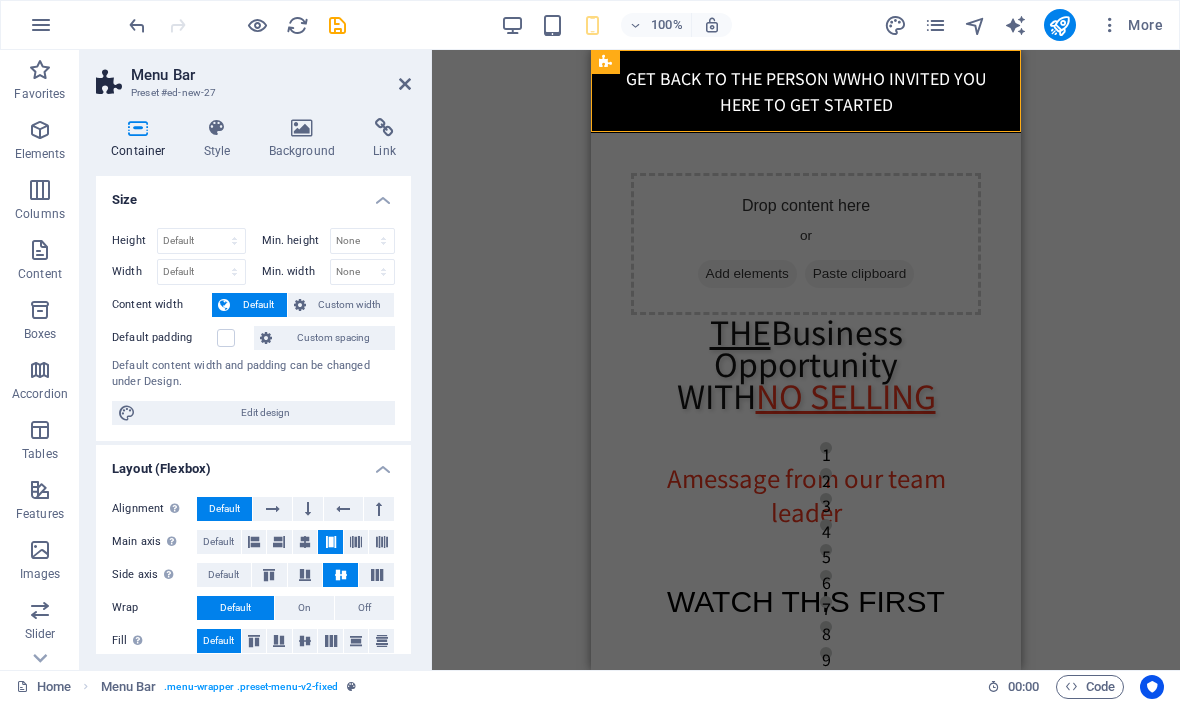 scroll, scrollTop: 0, scrollLeft: 0, axis: both 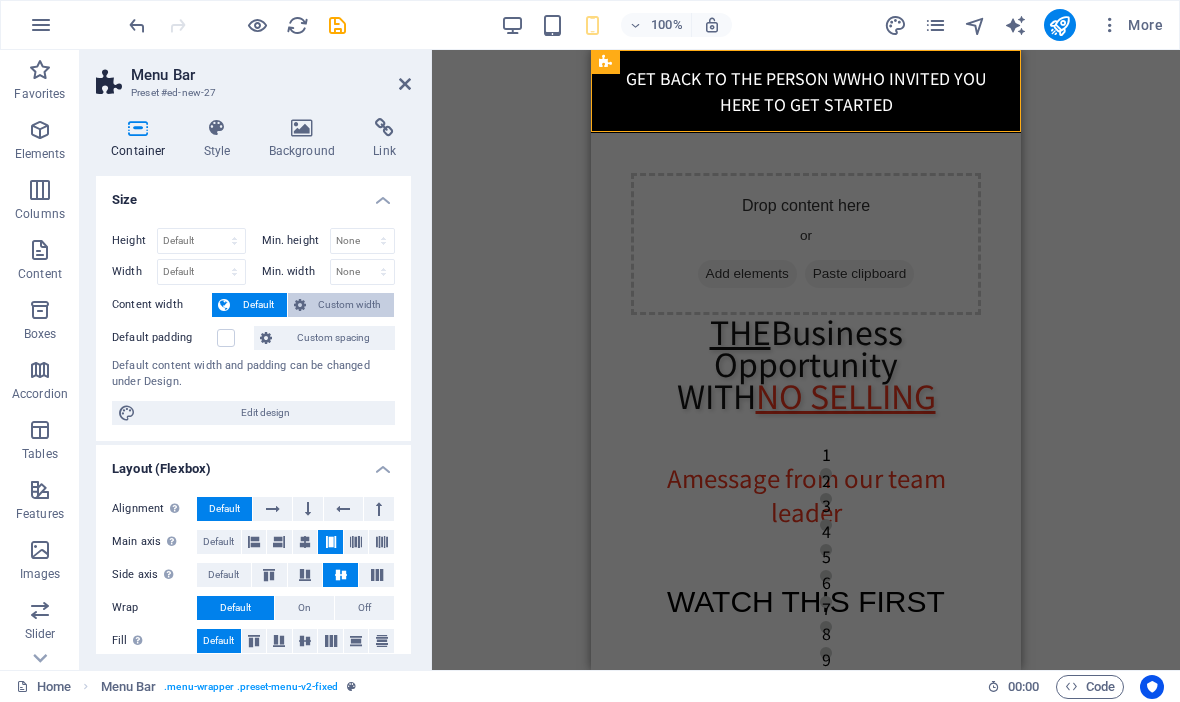 click on "Custom width" at bounding box center (350, 305) 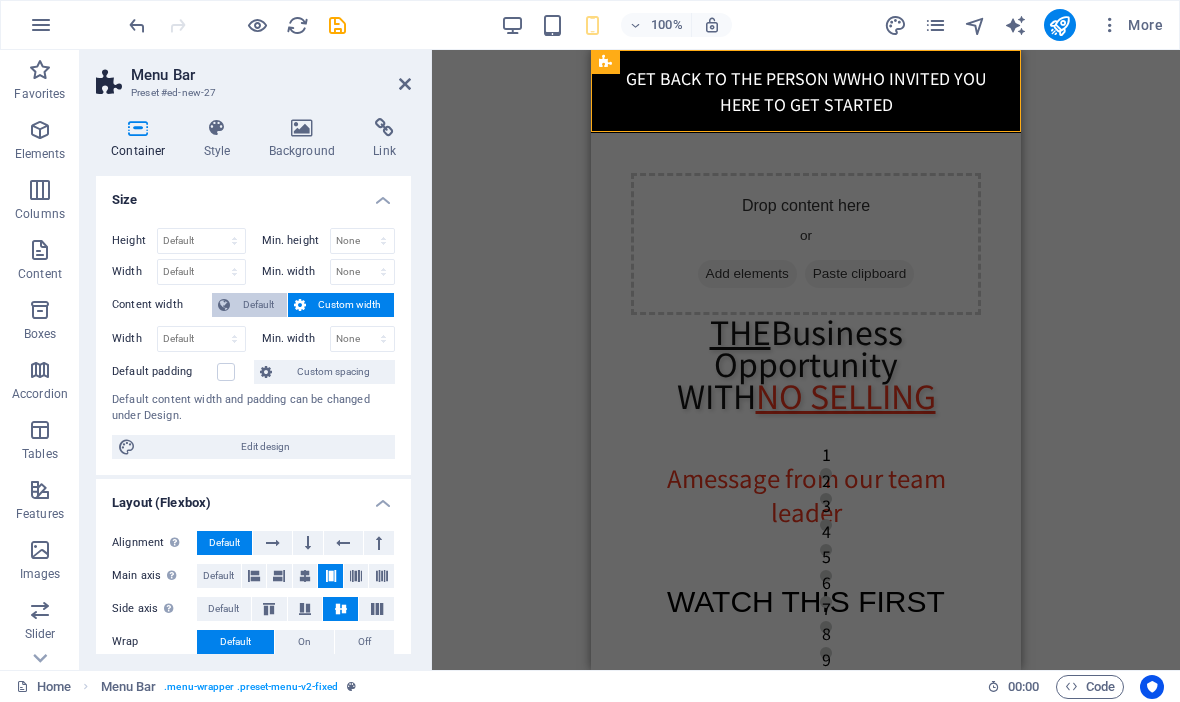 click on "Default" at bounding box center [258, 305] 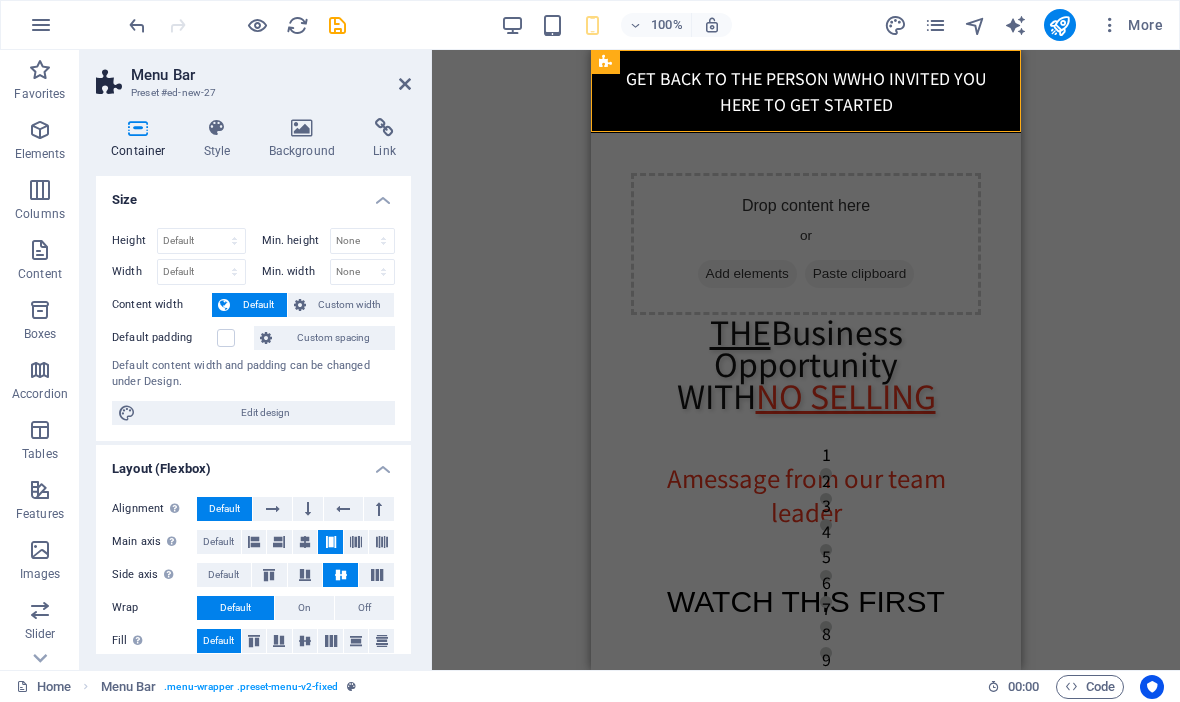 click on "Default padding" at bounding box center (164, 338) 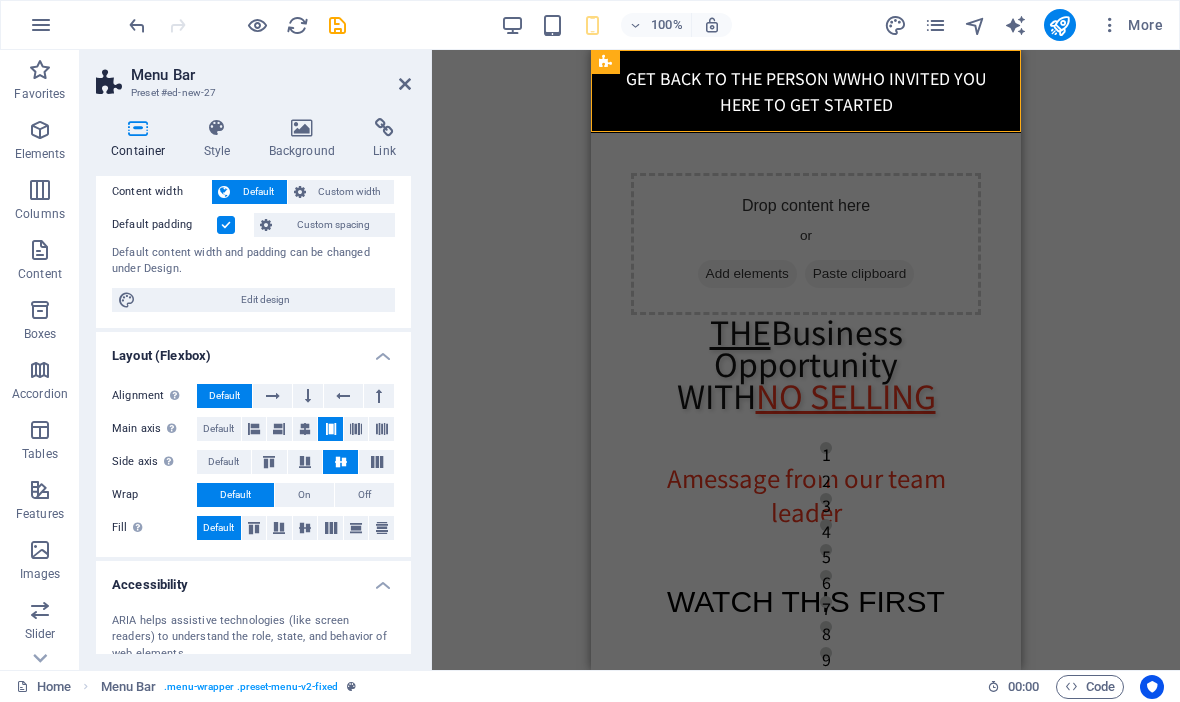 scroll, scrollTop: 114, scrollLeft: 0, axis: vertical 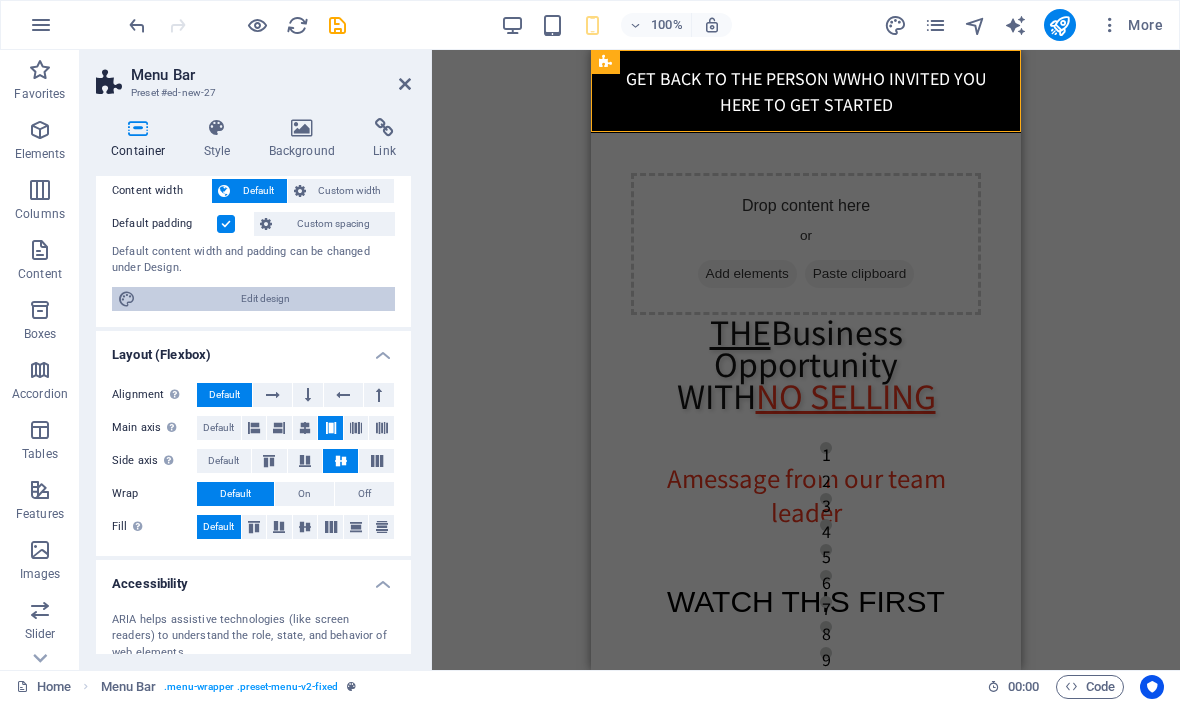 click on "Edit design" at bounding box center [265, 299] 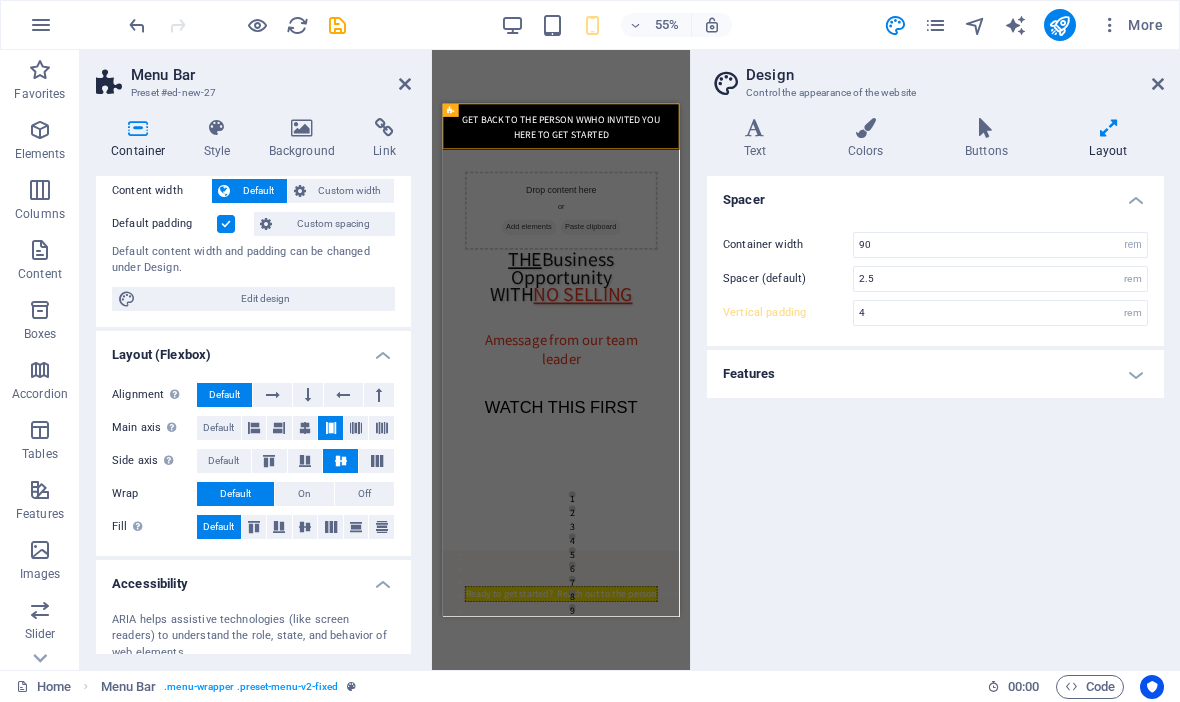 click on "Features" at bounding box center [935, 374] 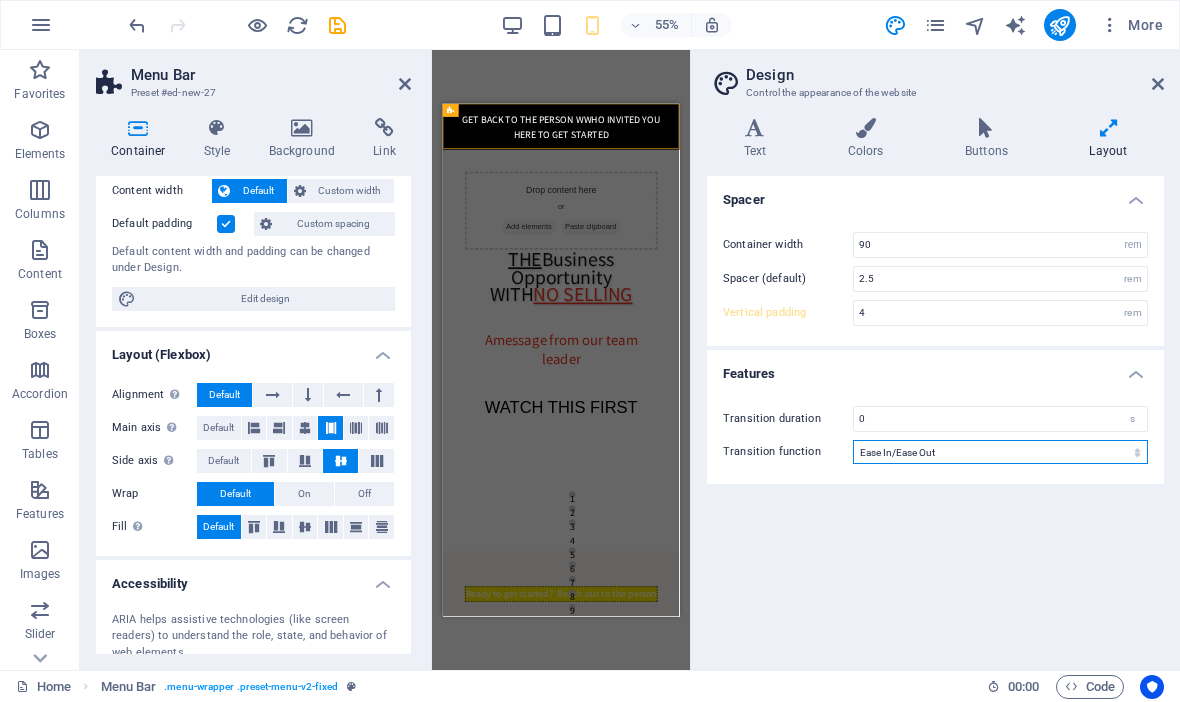 click on "Ease Ease In Ease Out Ease In/Ease Out Linear" at bounding box center [1000, 452] 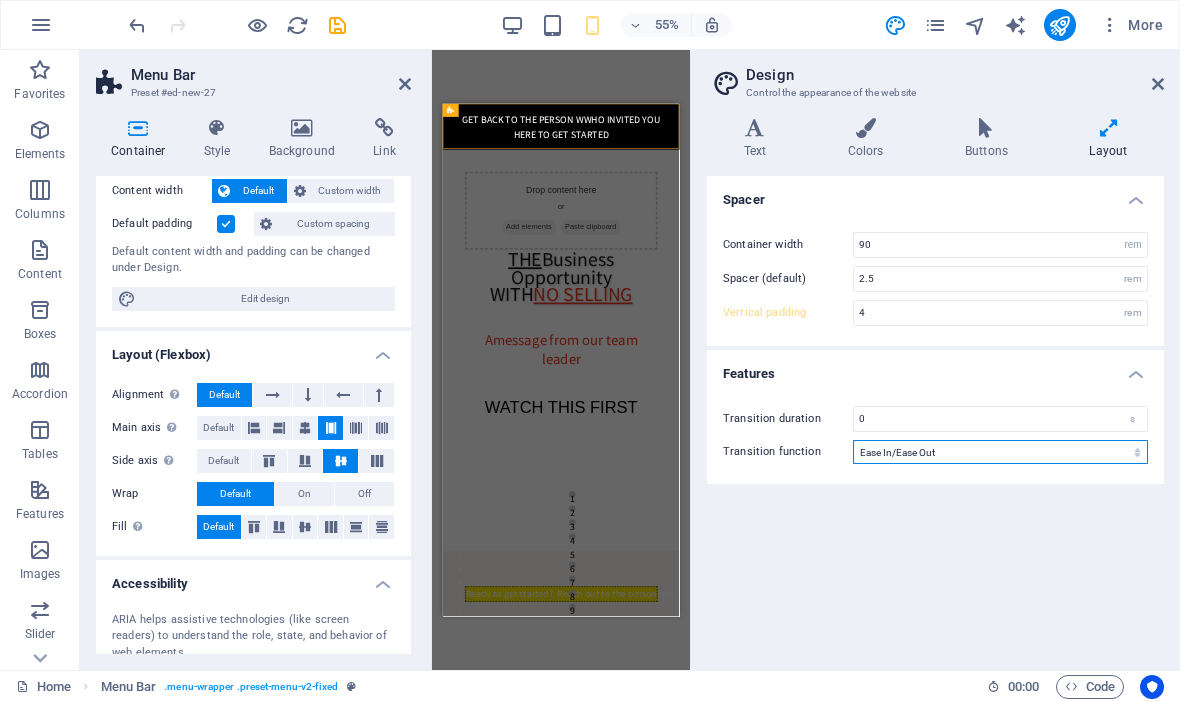 scroll, scrollTop: 210, scrollLeft: 0, axis: vertical 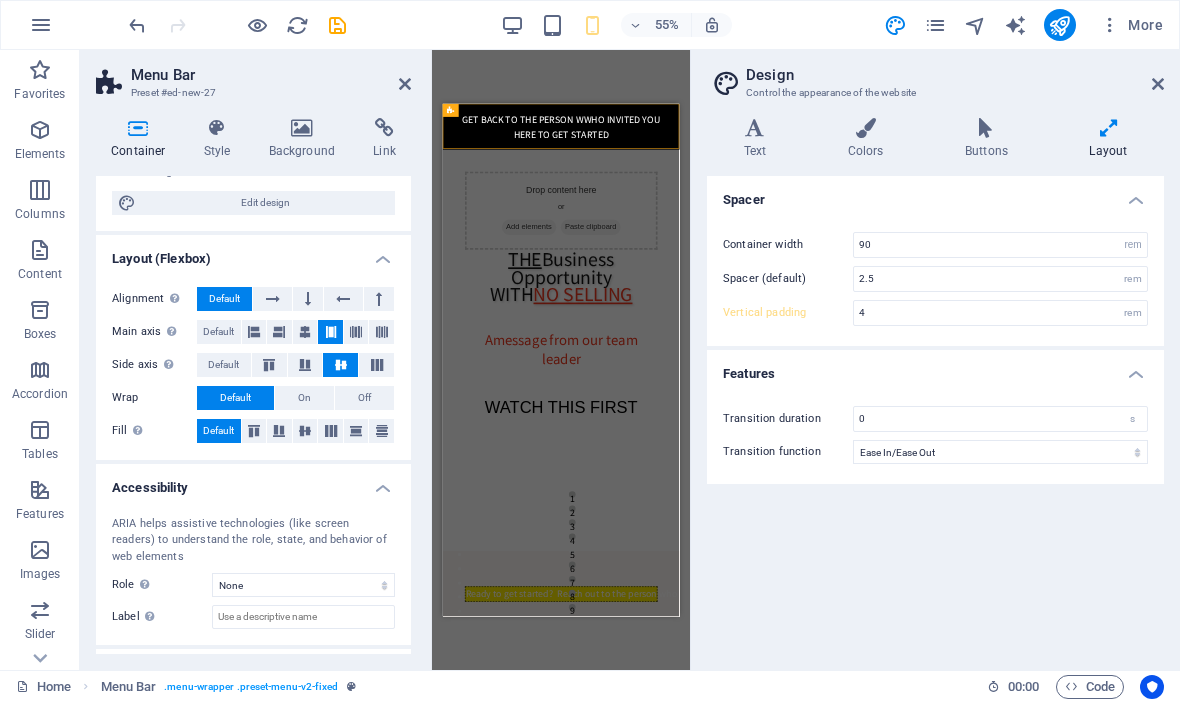 click on "Design Control the appearance of the website Variants  Text  Colors  Buttons  Layout Text Standard Bold Links Font color Font Noto Sans JP Font size 18 rem px Line height 1.6 Font weight To display the font weight correctly, it may need to be enabled.  Manage Fonts Thin, 100 Extra-light, 200 Light, 300 Regular, 400 Medium, 500 Semi-bold, 600 Bold, 700 Extra-bold, 800 Black, 900 Letter spacing 0 rem px Font style Text transform Tt TT tt Text align Font weight To display the font weight correctly, it may need to be enabled.  Manage Fonts Thin, 100 Extra-light, 200 Light, 300 Regular, 400 Medium, 500 Semi-bold, 600 Bold, 700 Extra-bold, 800 Black, 900 Default Hover / Active Font color Font color Decoration None Decoration None Transition duration 0 s Transition function Ease Ease In Ease Out Ease In/Ease Out Linear Headlines All H1 / Textlogo H2 H3 H4 H5 H6 Font color Font Noto Sans JP Line height 1.5 Font weight To display the font weight correctly, it may need to be enabled.  Manage Fonts Thin, 100 Light, 300" at bounding box center (935, 360) 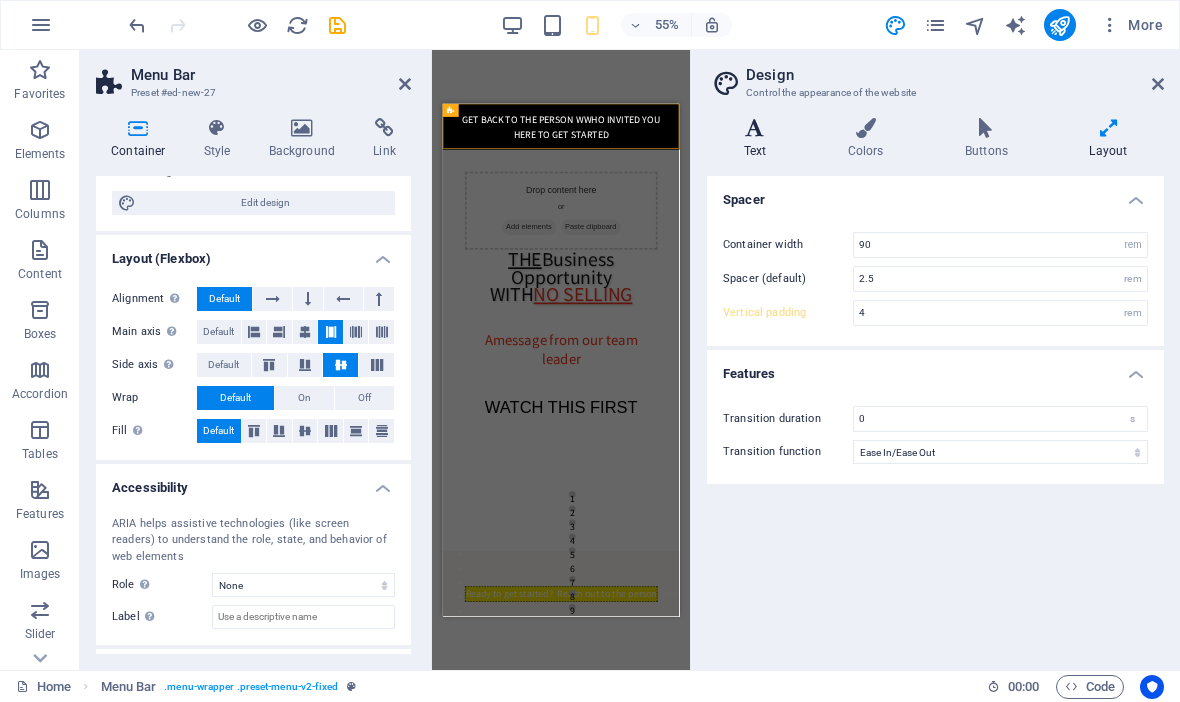 click on "Text" at bounding box center (759, 139) 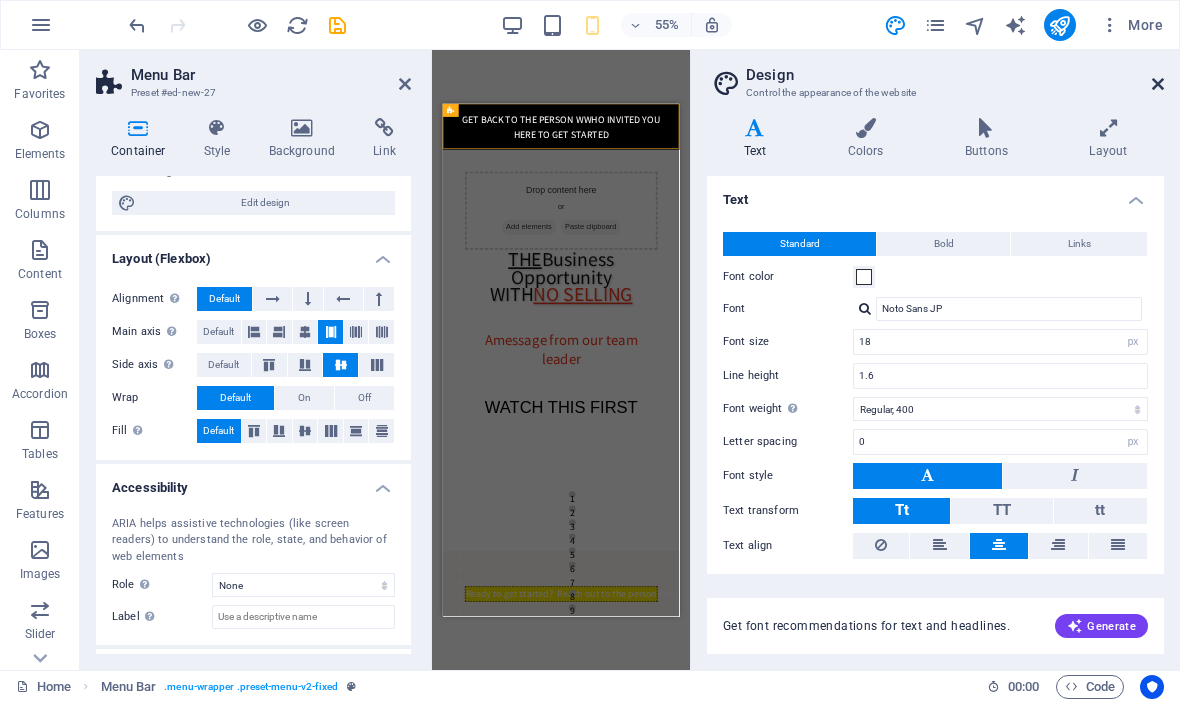 click at bounding box center [1158, 84] 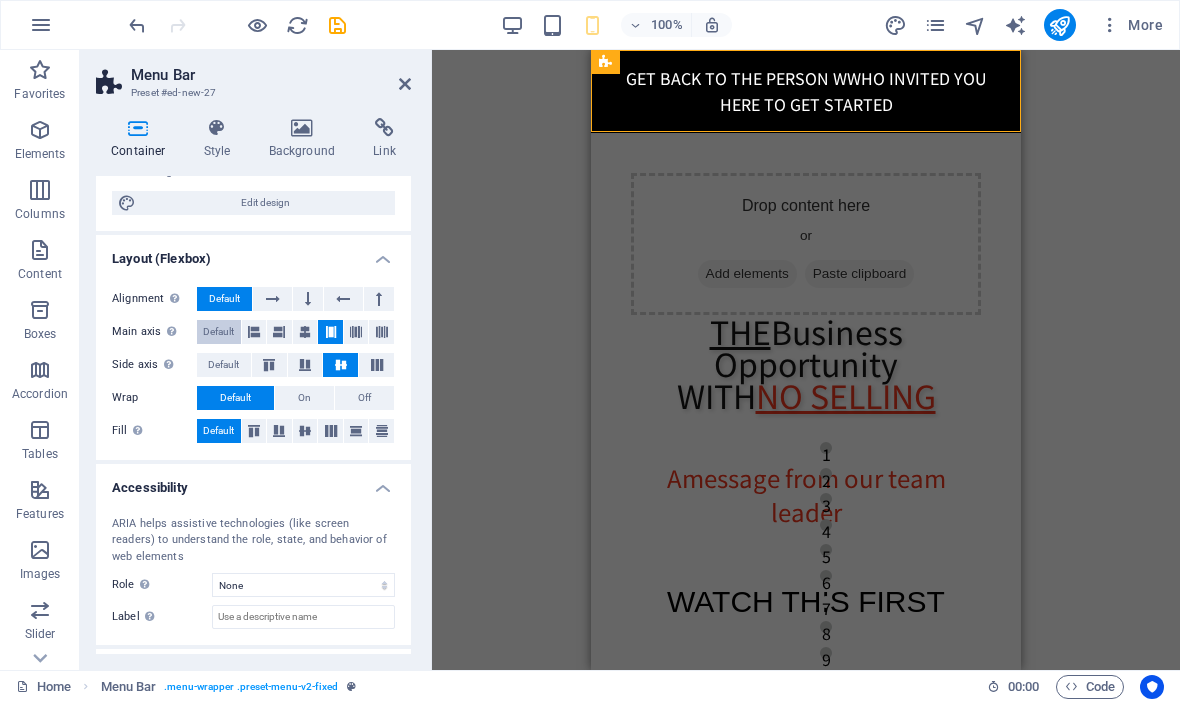 click on "Default" at bounding box center (218, 332) 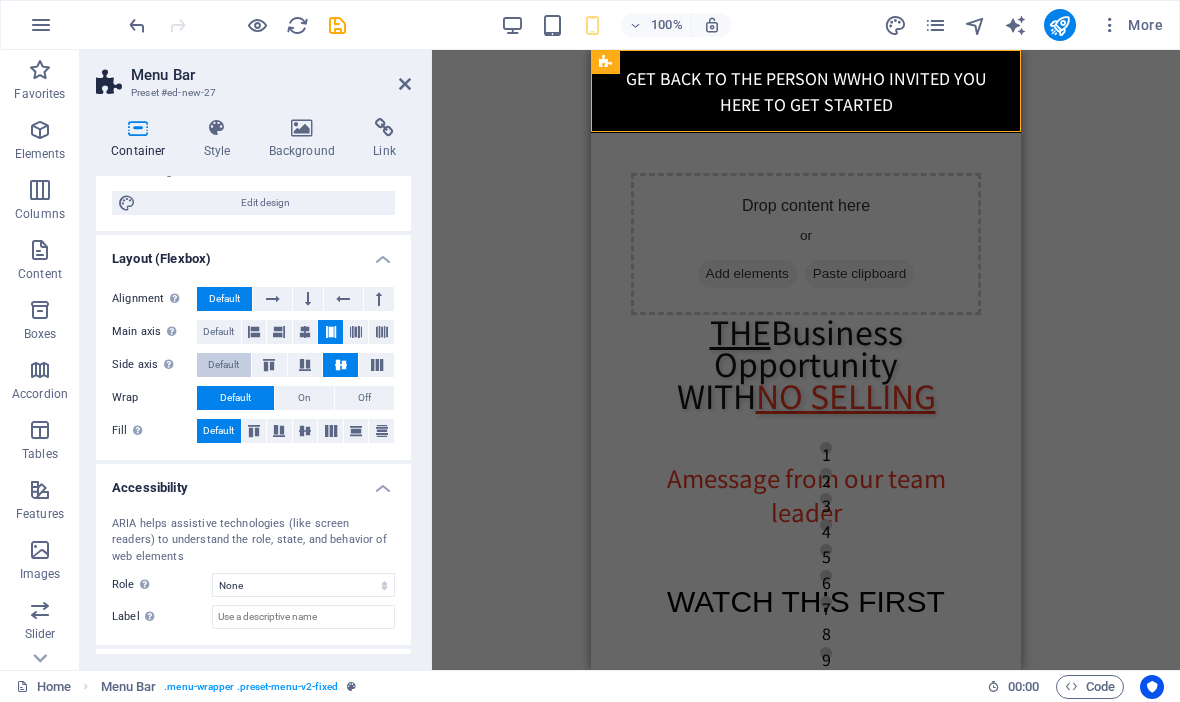 click on "Default" at bounding box center (223, 365) 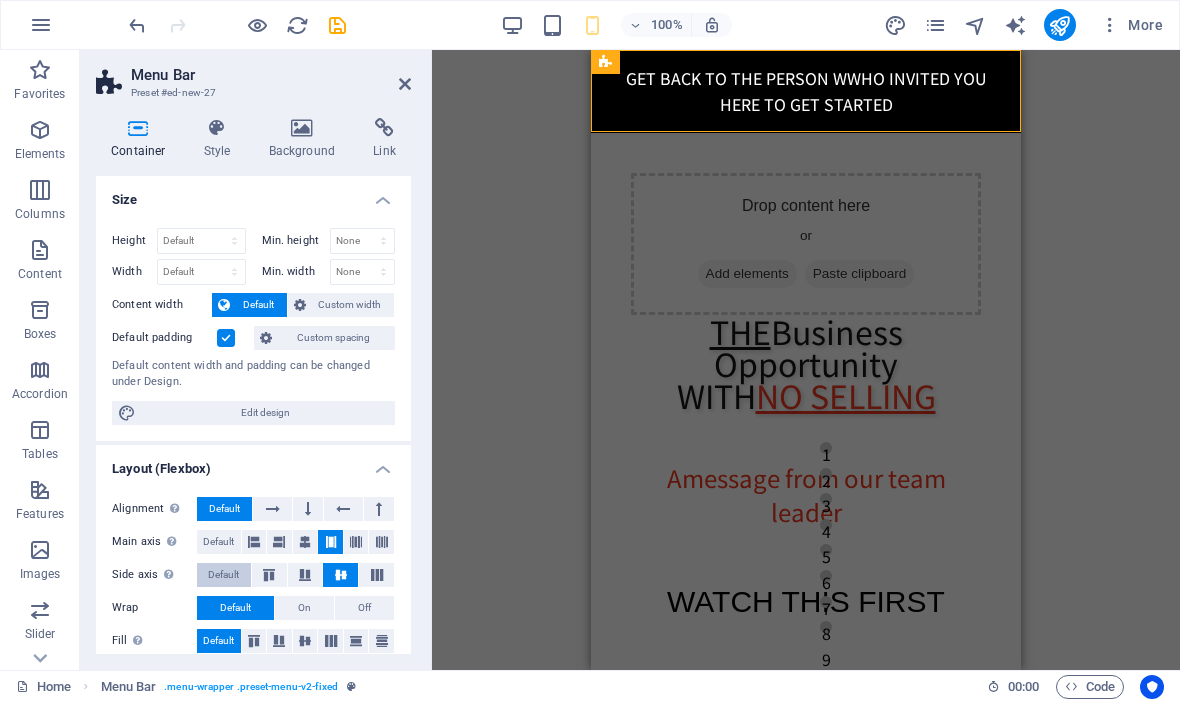 scroll, scrollTop: 0, scrollLeft: 0, axis: both 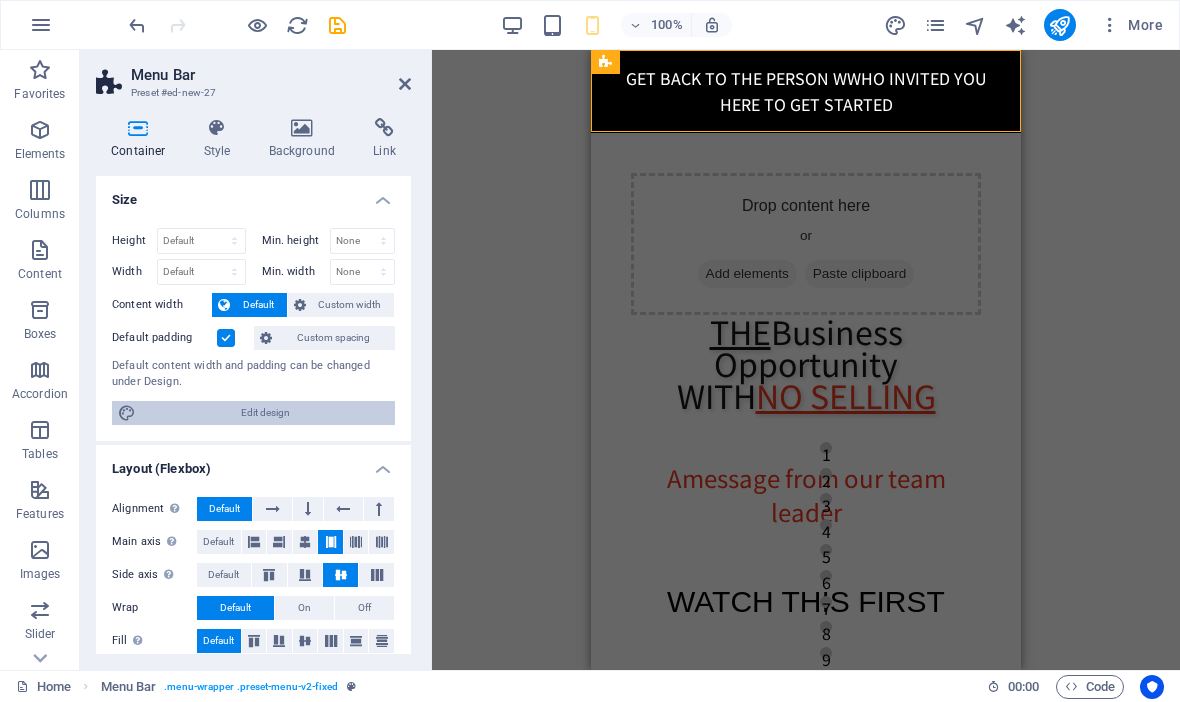 click on "Edit design" at bounding box center [265, 413] 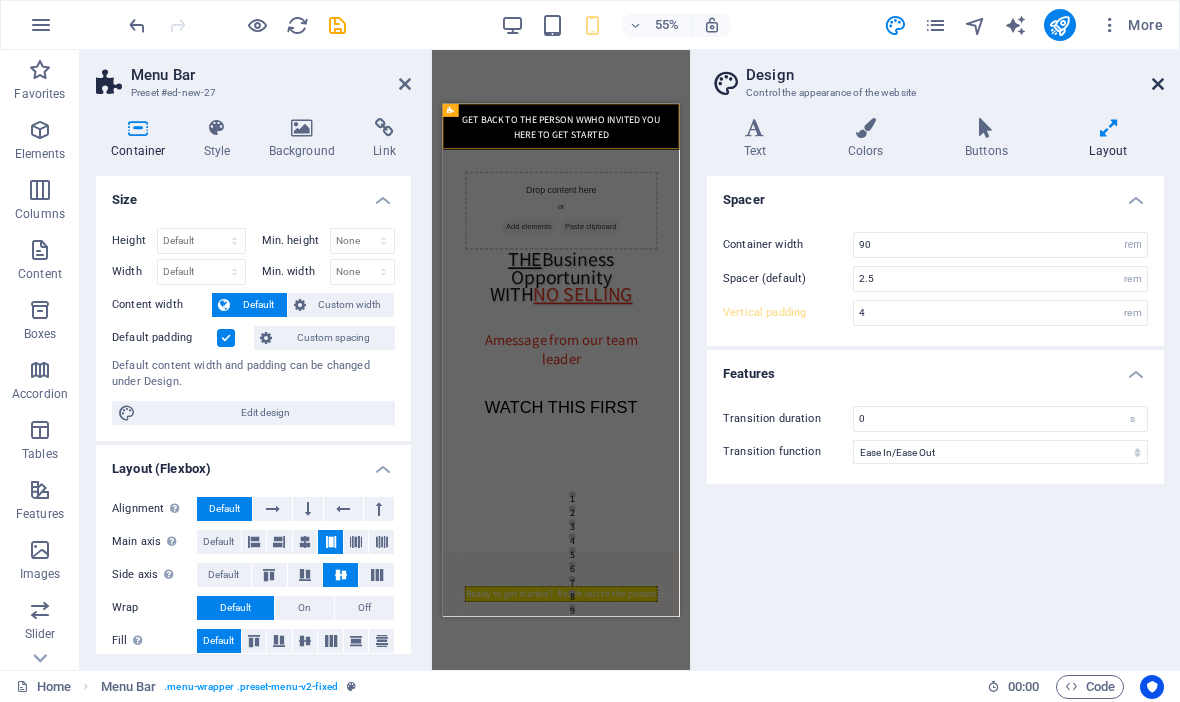 click at bounding box center [1158, 84] 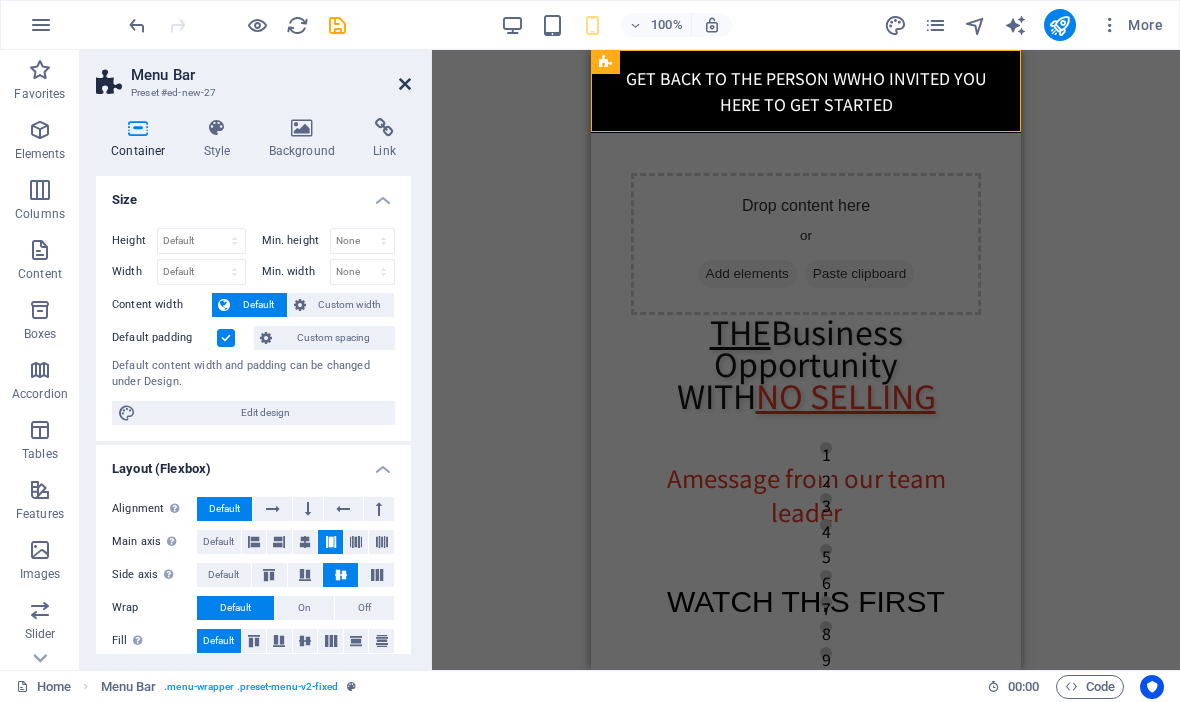 click at bounding box center [405, 84] 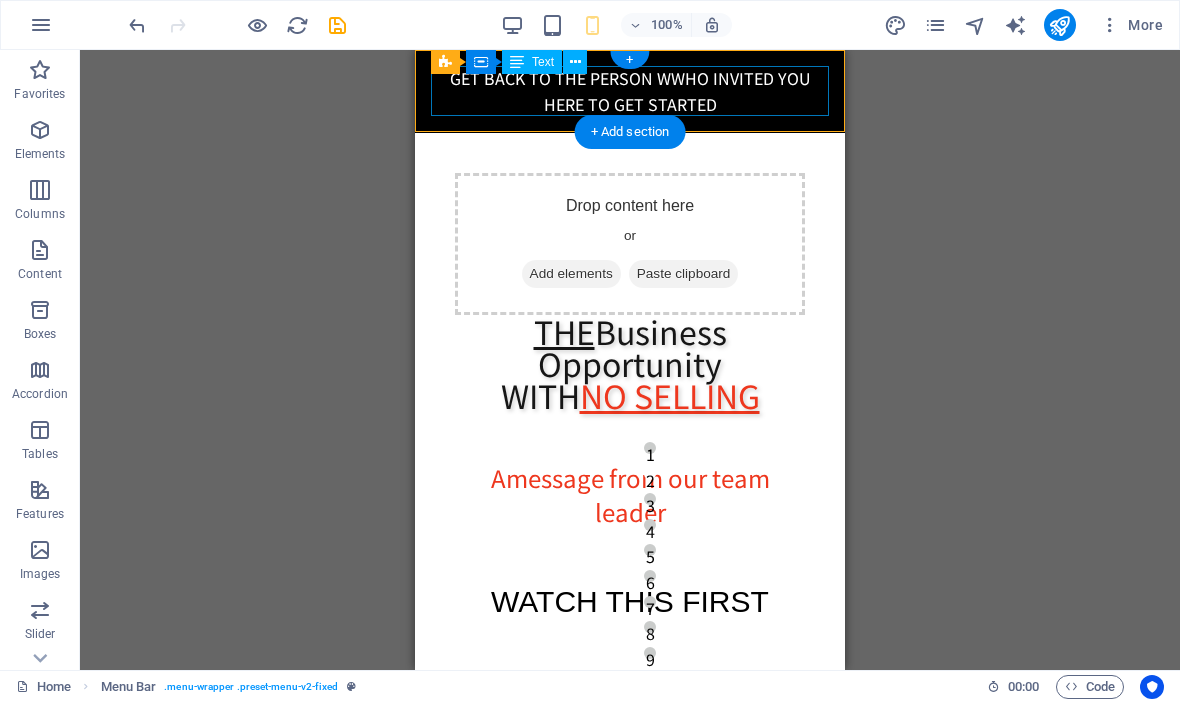 click on "GET BACK TO THE PERSON WWHO INVITED YOU HERE TO GET STARTED" at bounding box center [630, 91] 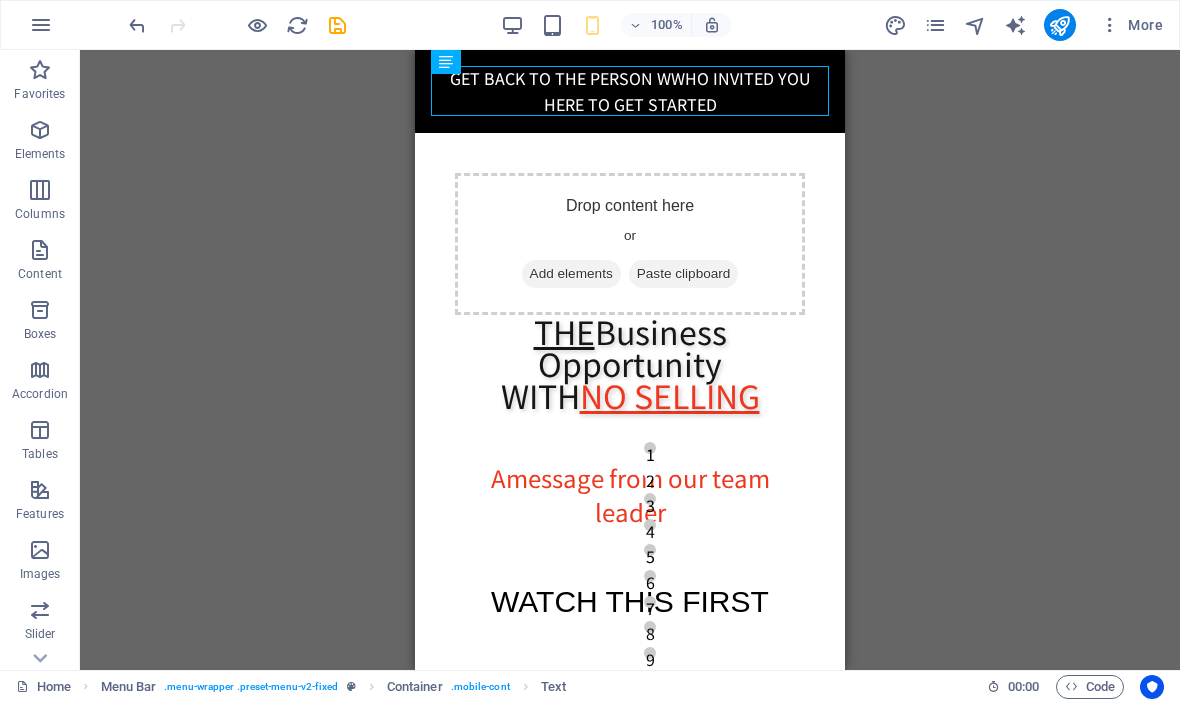 click on "H2   Container   Container   Placeholder   Container   Spacer   Menu Bar   Logo   HTML   Container   Menu Bar   Container   Text" at bounding box center [630, 360] 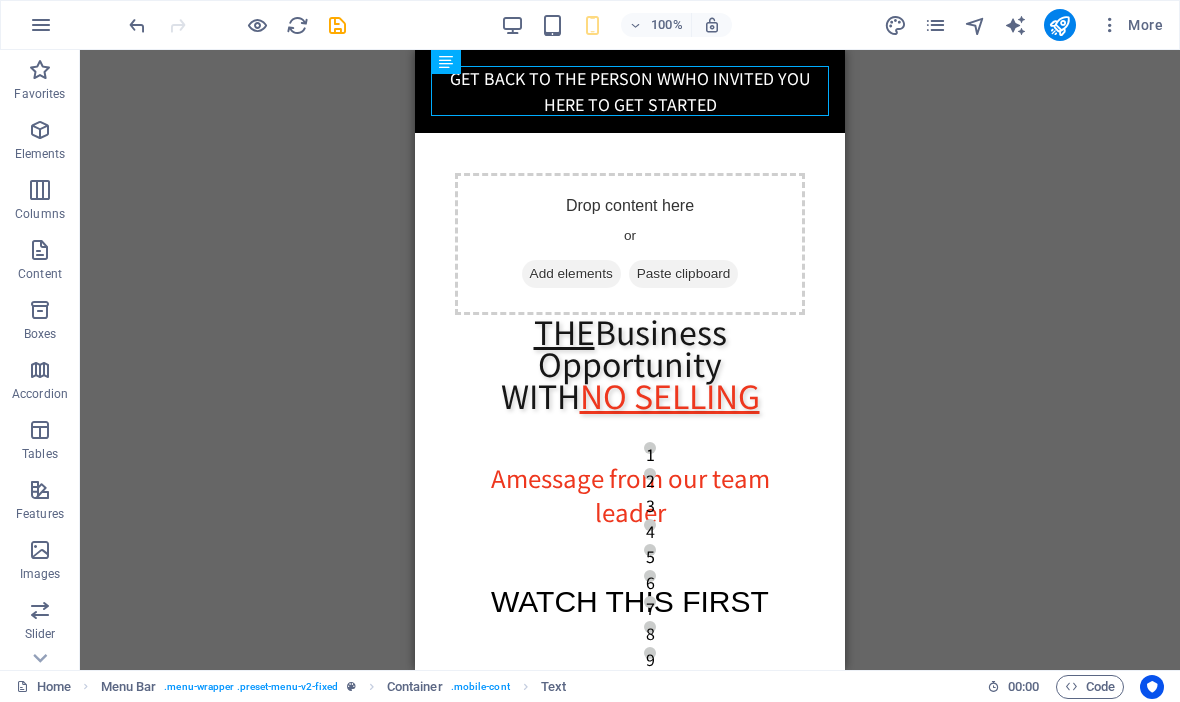 click on "GET BACK TO THE PERSON WWHO INVITED YOU HERE TO GET STARTED" at bounding box center [630, 91] 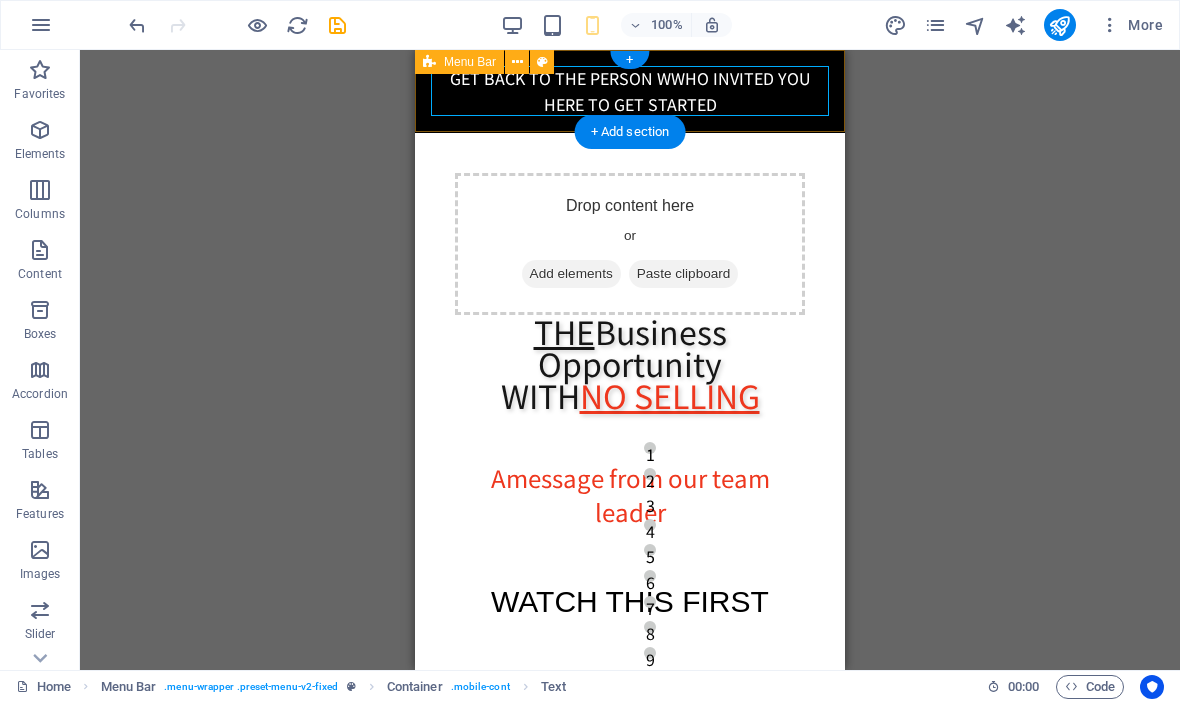 click on "Menu Bar" at bounding box center (470, 62) 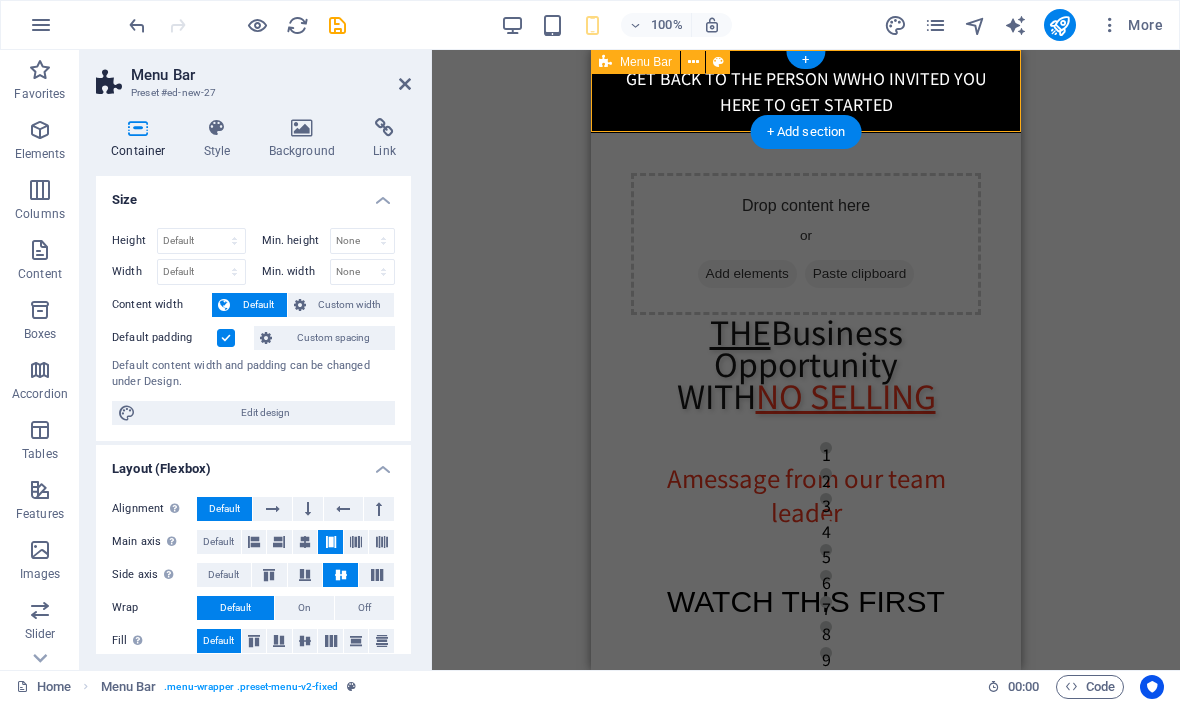 scroll, scrollTop: 0, scrollLeft: 0, axis: both 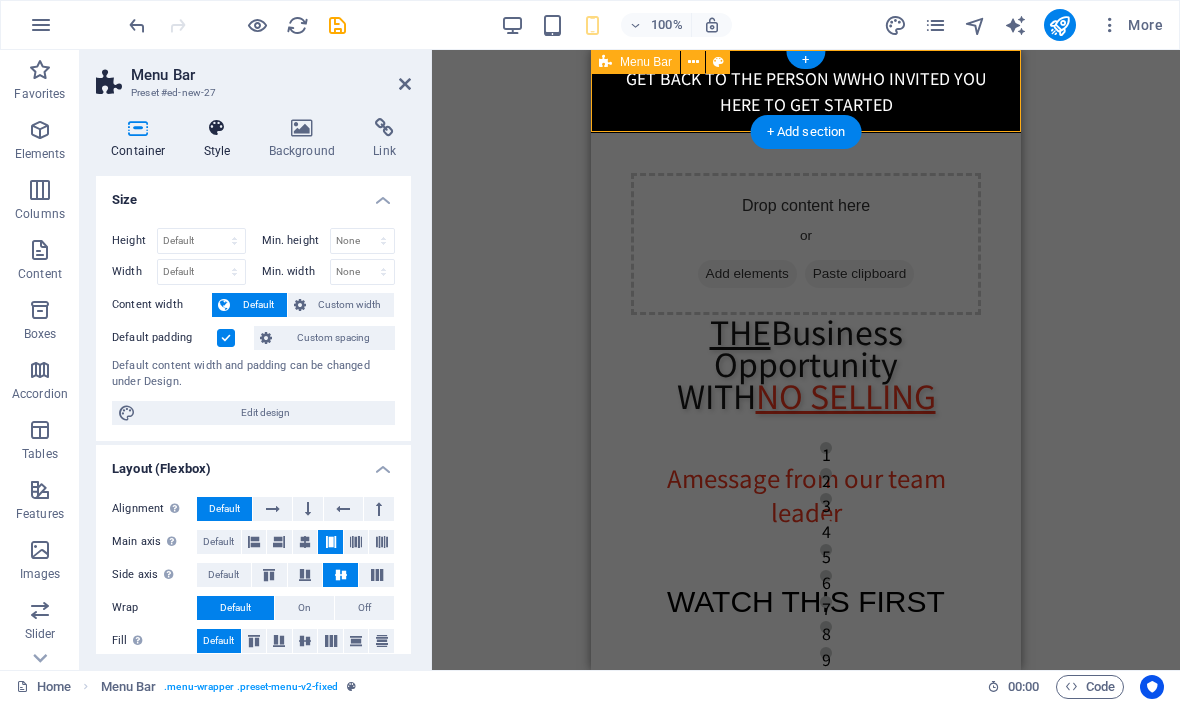 click at bounding box center (217, 128) 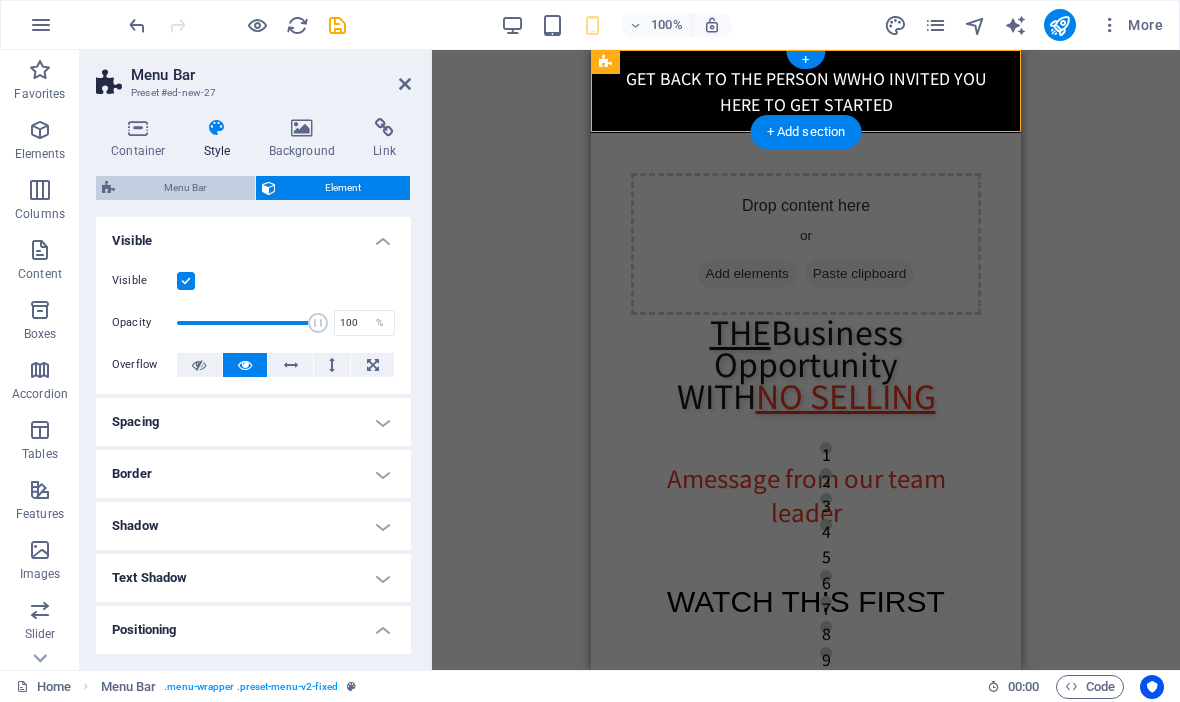 click on "Menu Bar" at bounding box center (185, 188) 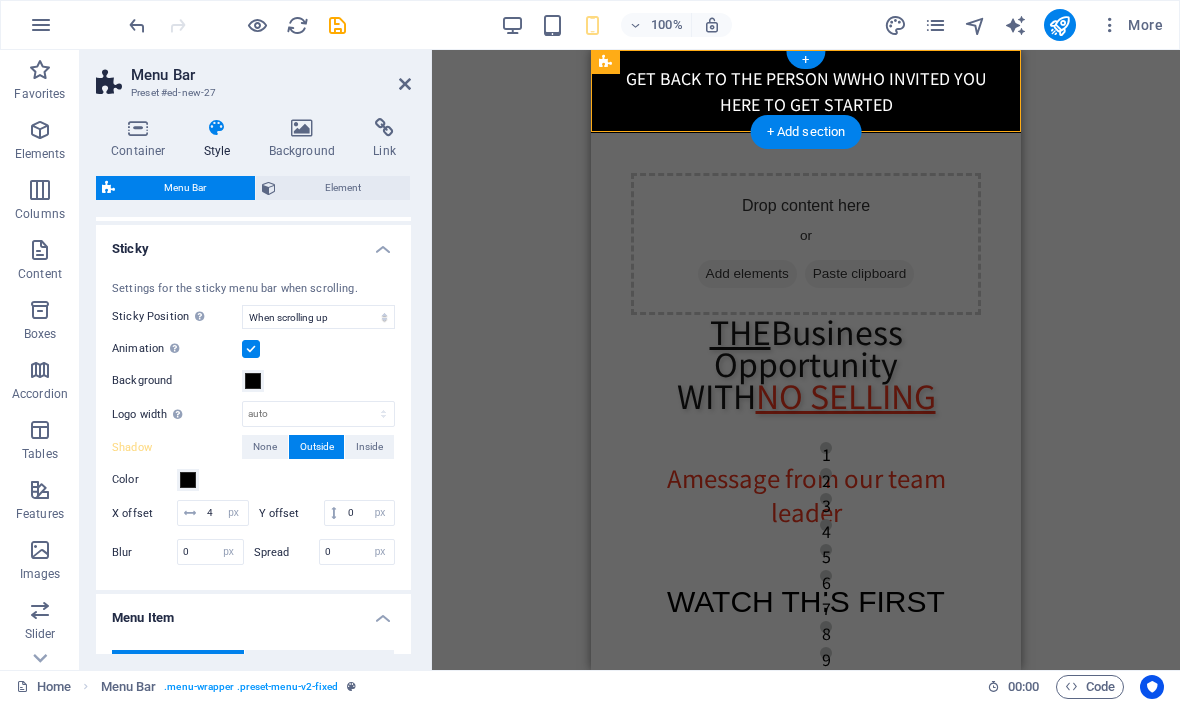 scroll, scrollTop: 548, scrollLeft: 0, axis: vertical 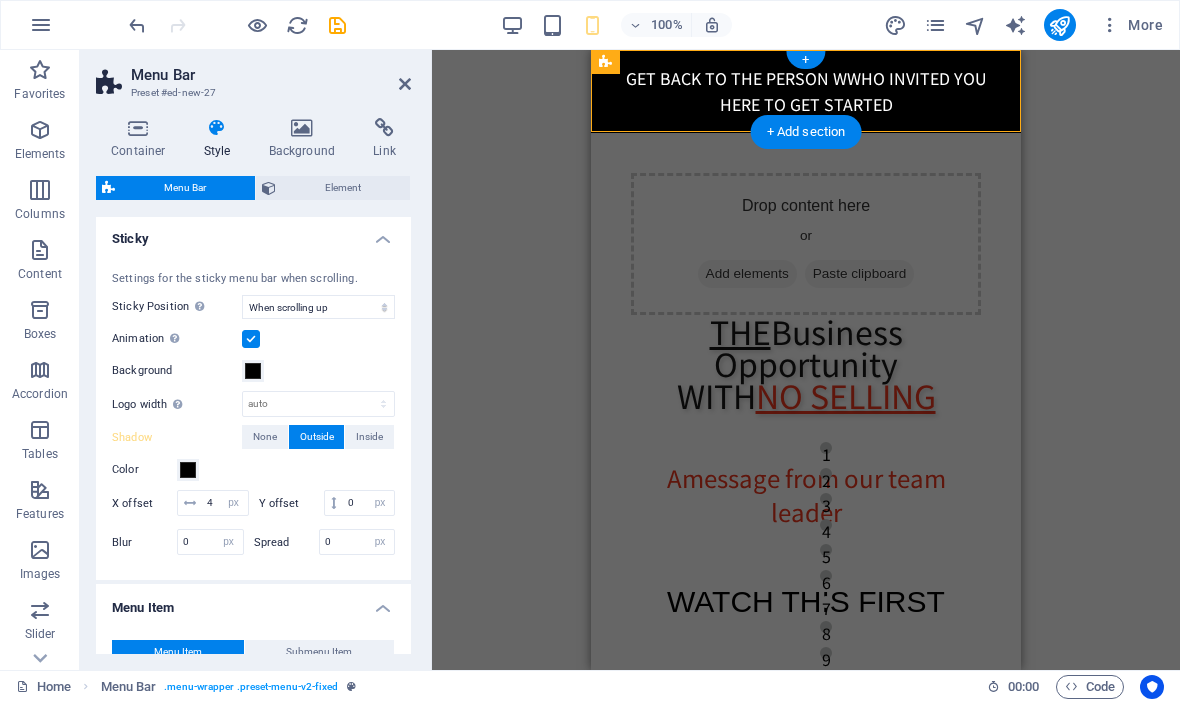 click at bounding box center [251, 339] 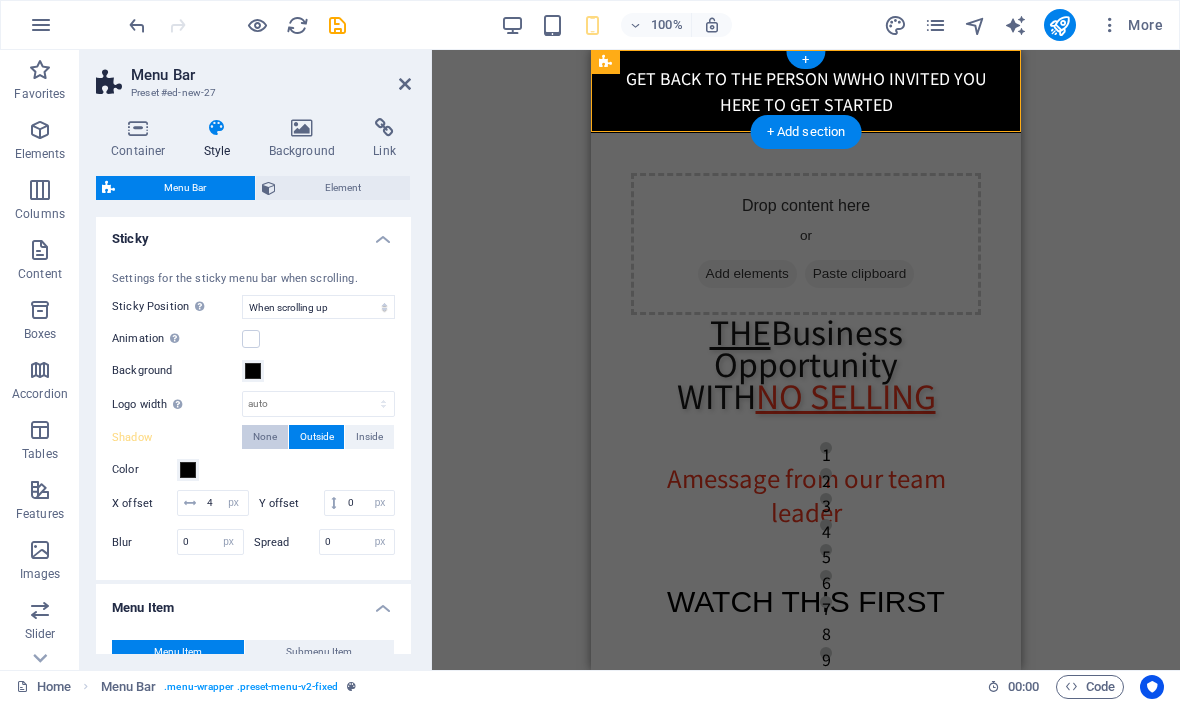 click on "None" at bounding box center (265, 437) 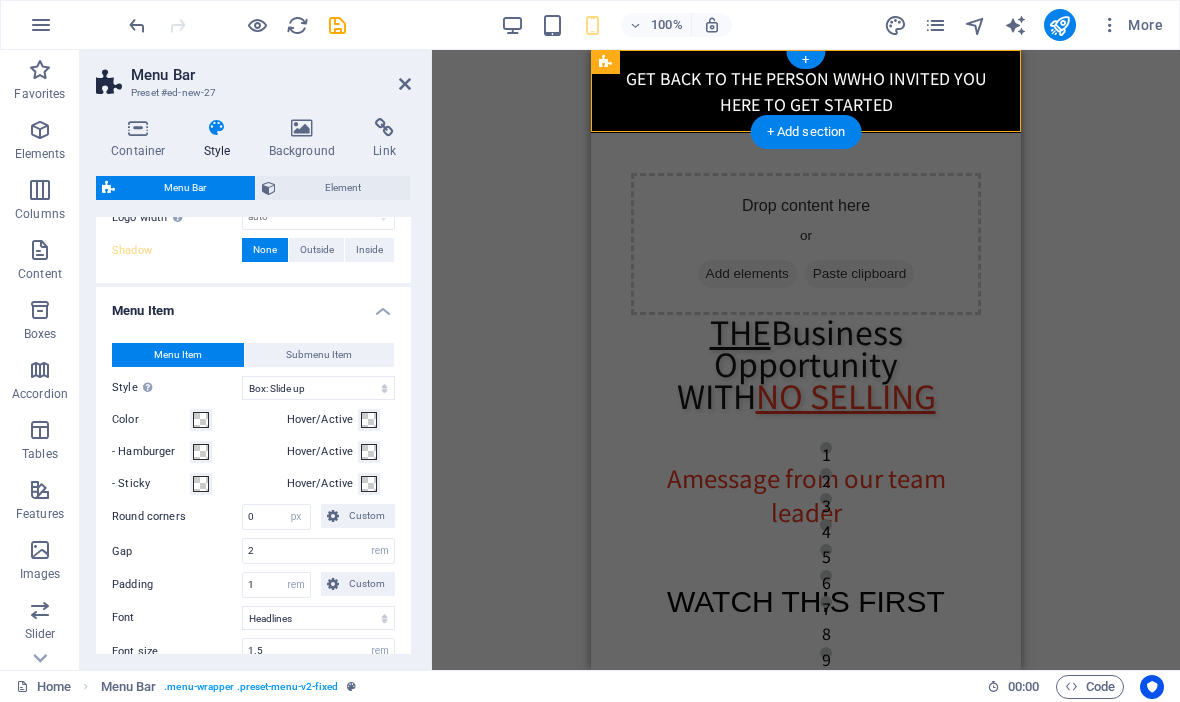 scroll, scrollTop: 737, scrollLeft: 0, axis: vertical 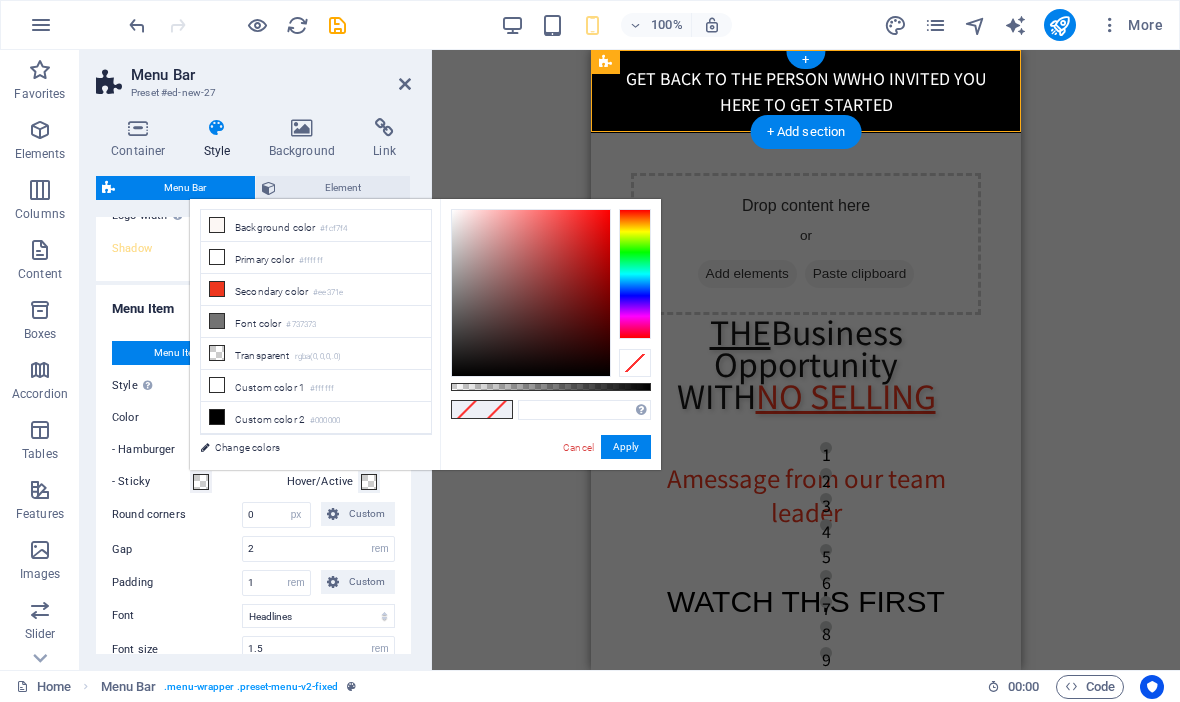 click on "Gap" at bounding box center [177, 549] 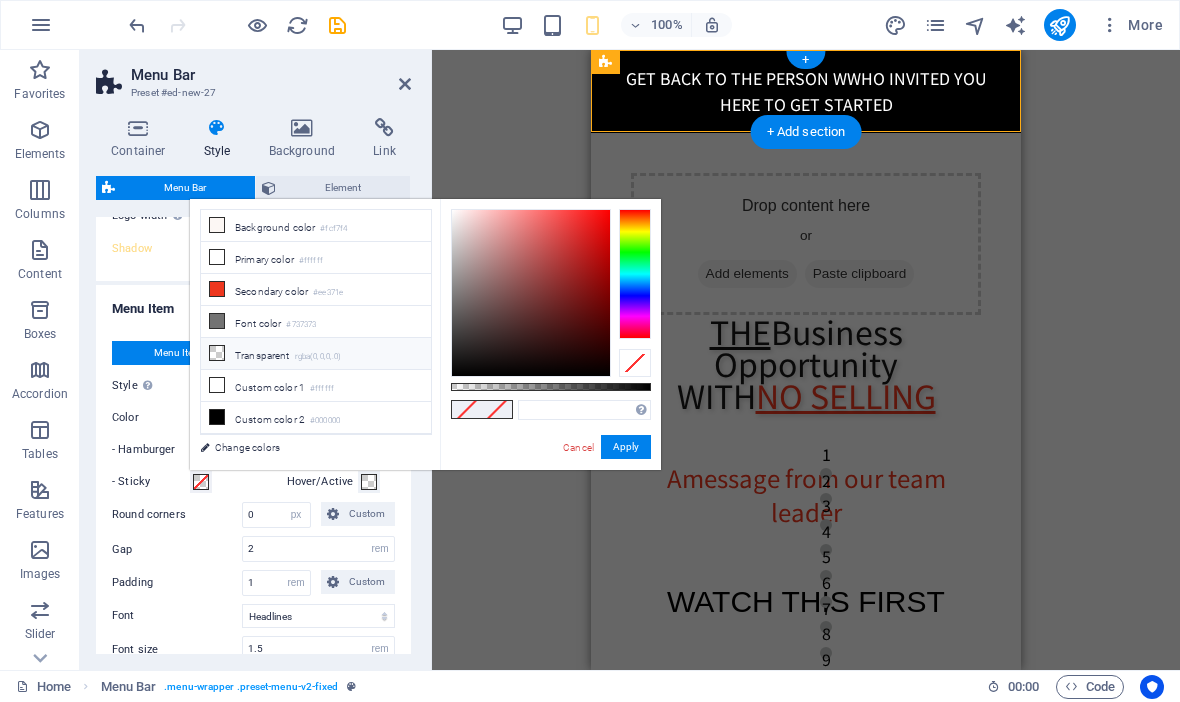 click at bounding box center (217, 353) 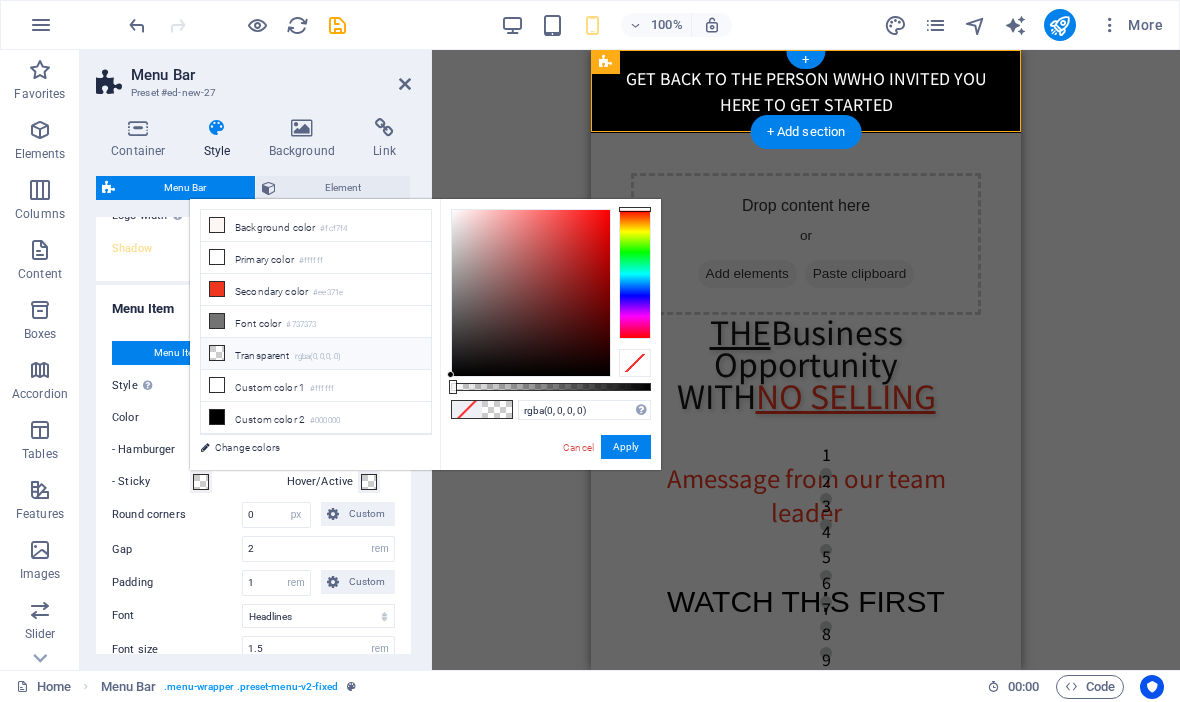 click on "Padding" at bounding box center [177, 583] 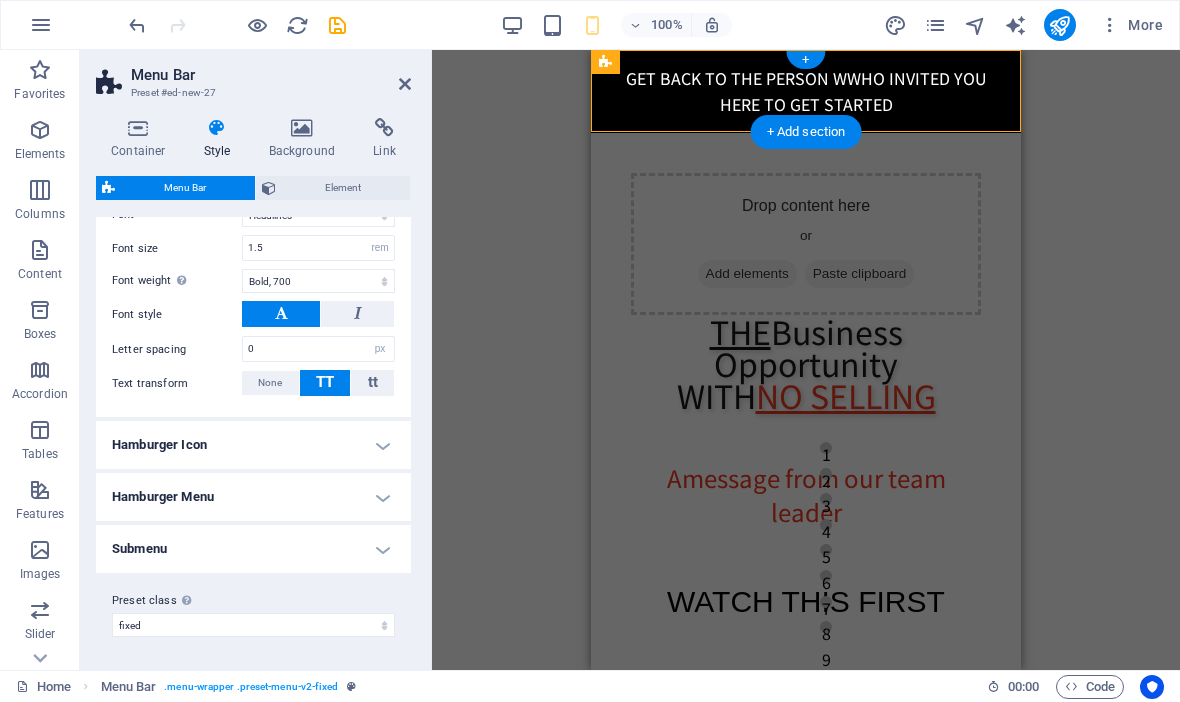 scroll, scrollTop: 1136, scrollLeft: 0, axis: vertical 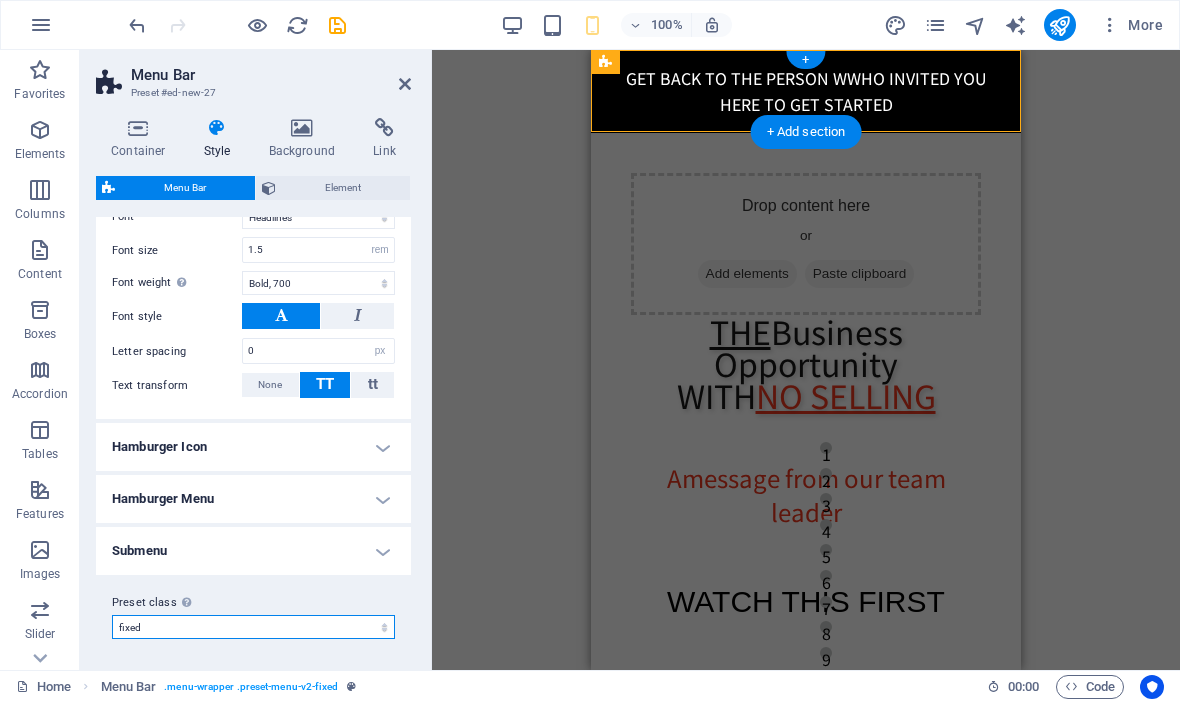 click on "barber fixed Add preset class" at bounding box center (253, 627) 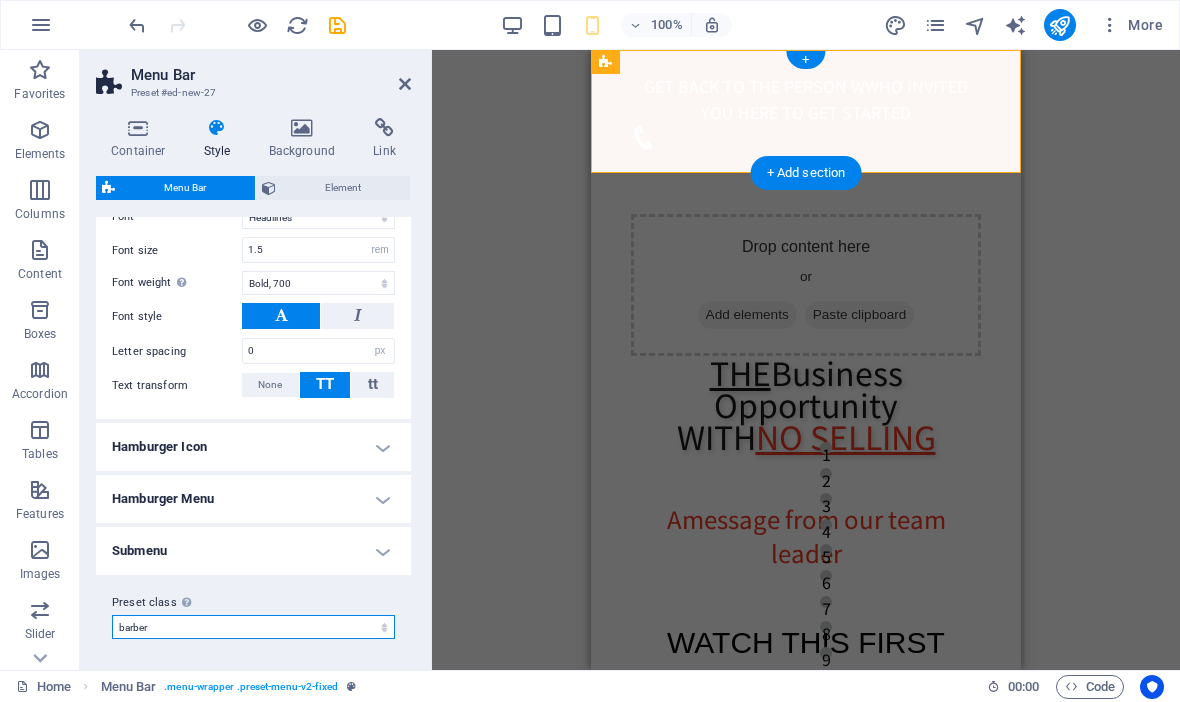 type 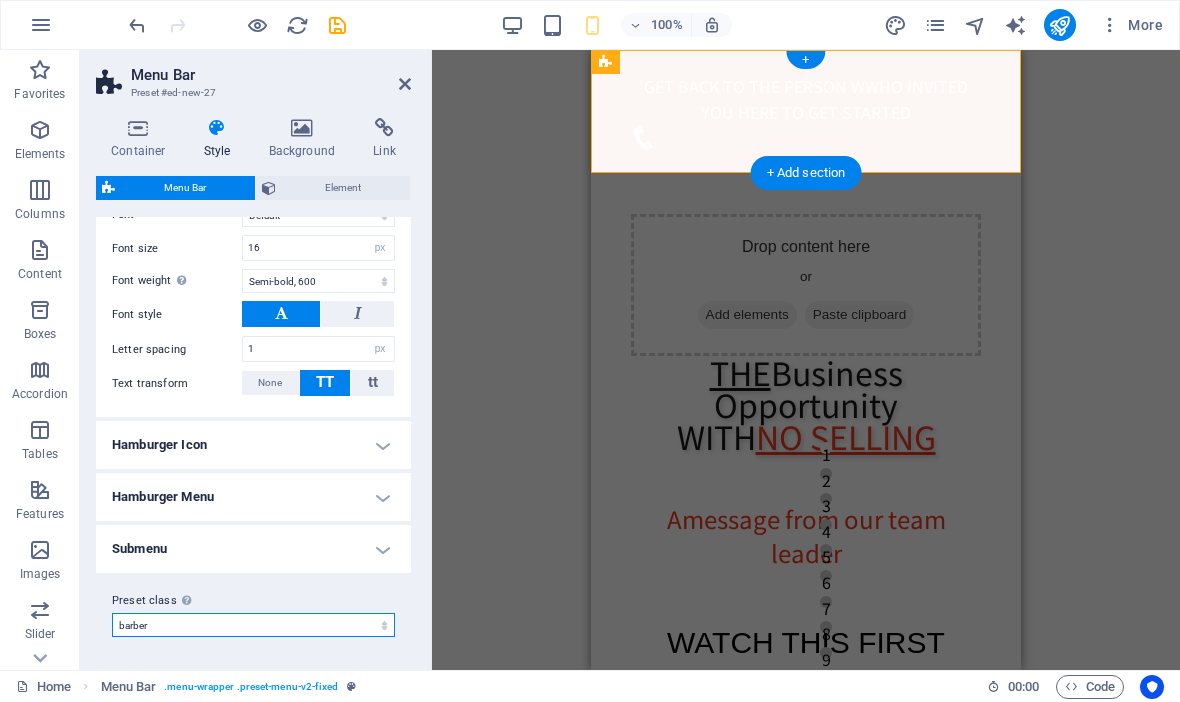 scroll, scrollTop: 1243, scrollLeft: 0, axis: vertical 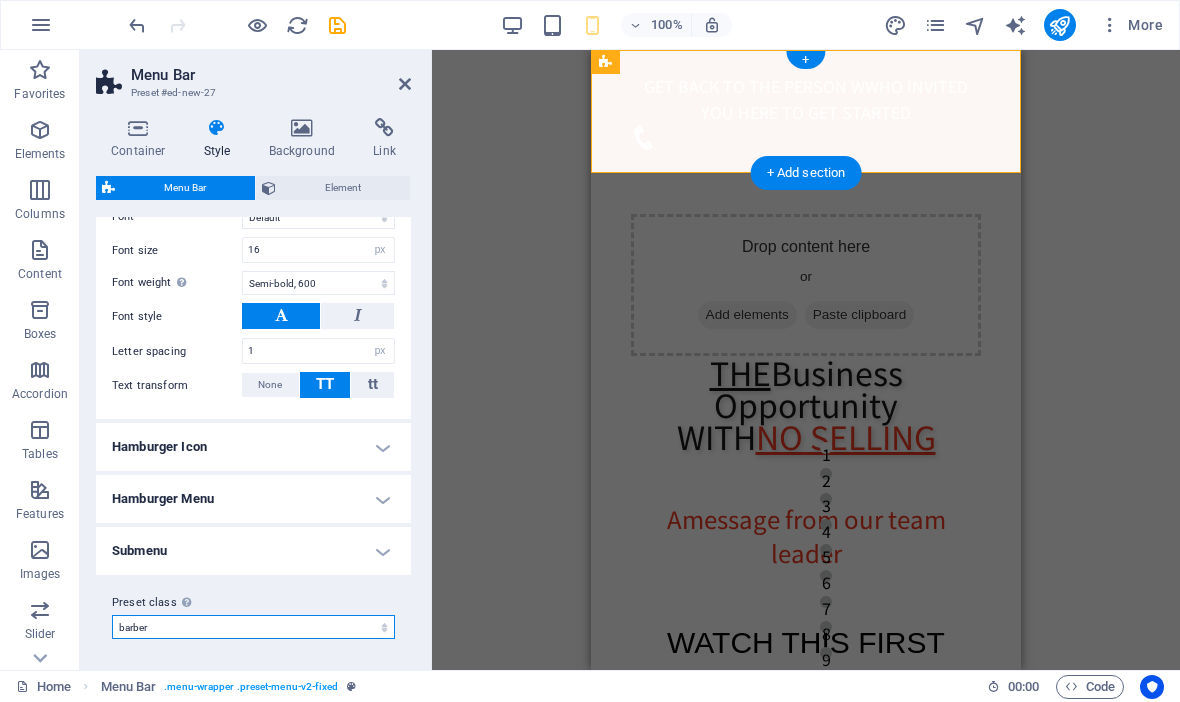 click on "barber fixed Add preset class" at bounding box center (253, 627) 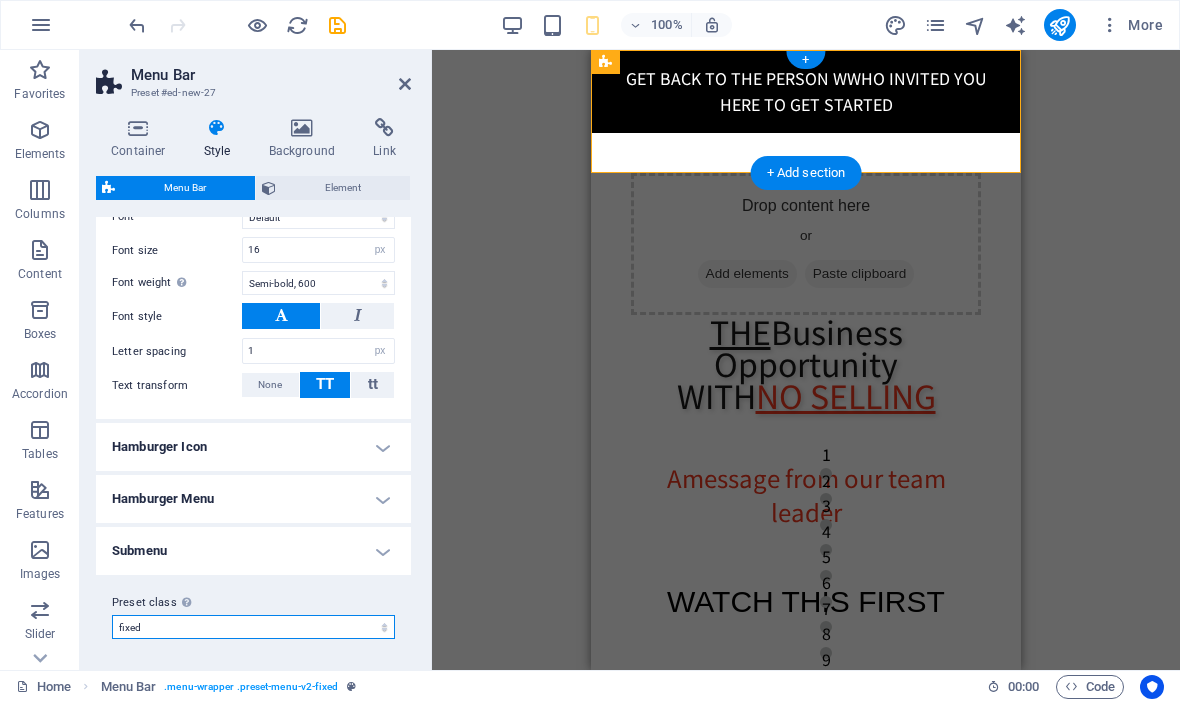 select on "preset-menu-v2-fixed" 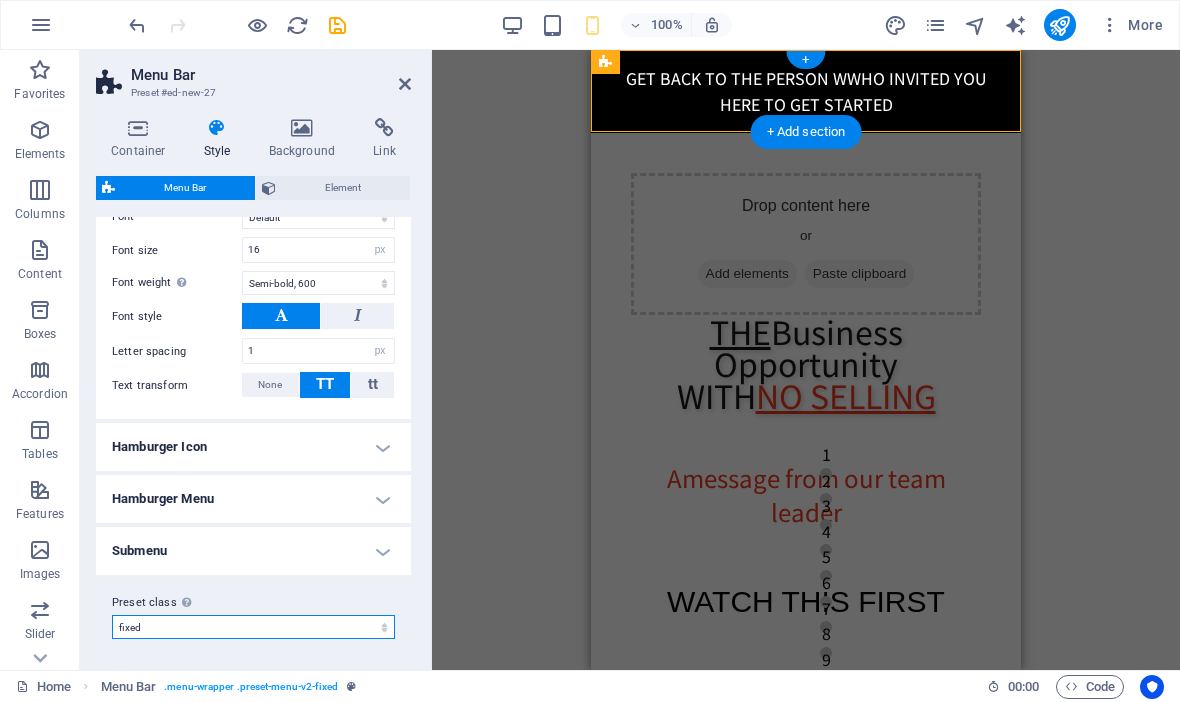type on "1" 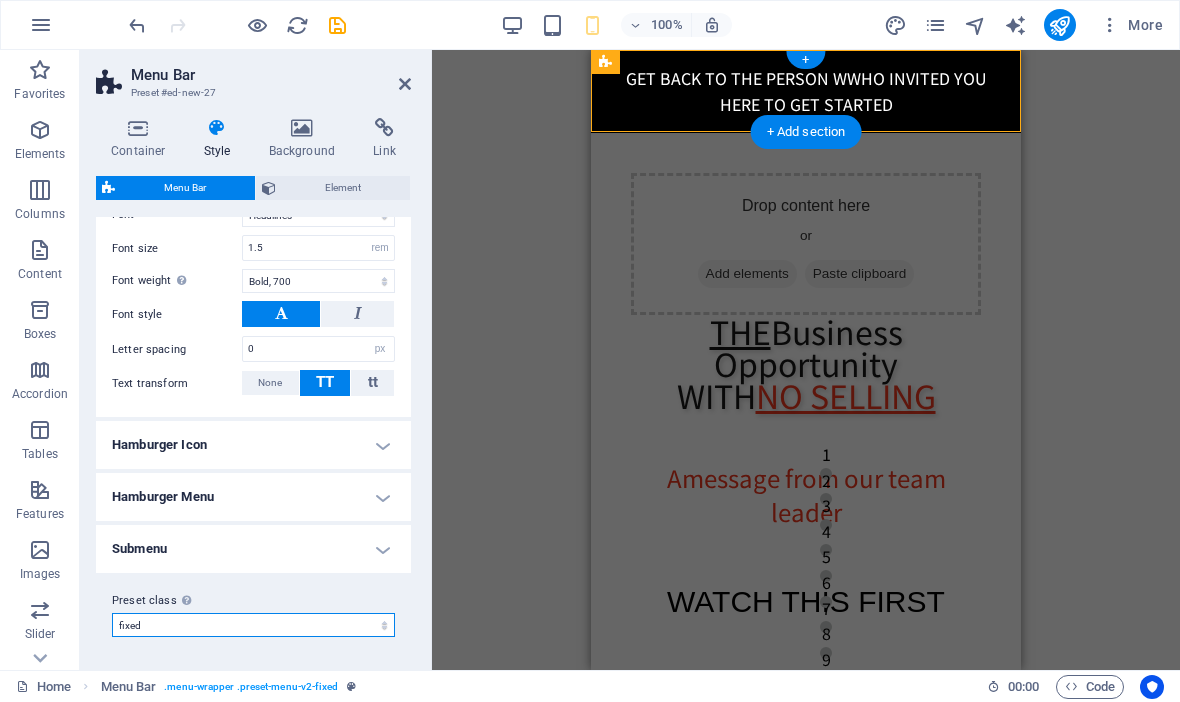 scroll, scrollTop: 1209, scrollLeft: 0, axis: vertical 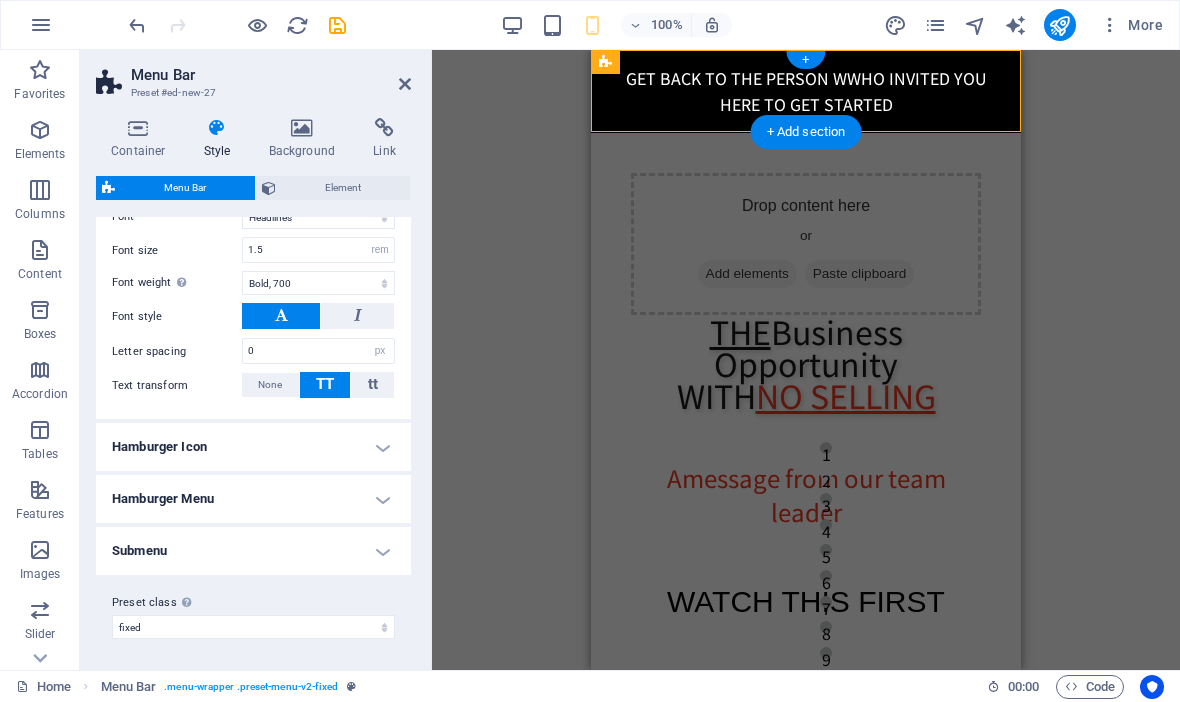 click on "GET BACK TO THE PERSON WWHO INVITED YOU HERE TO GET STARTED" at bounding box center [806, 91] 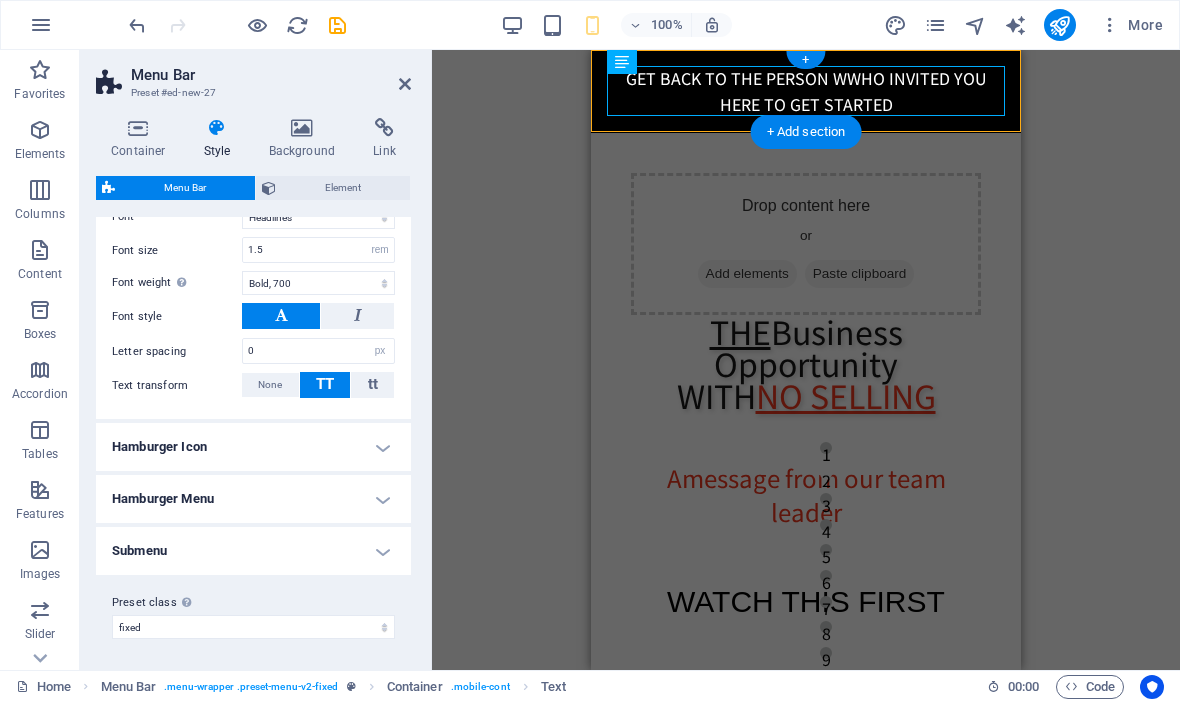 click on "GET BACK TO THE PERSON WWHO INVITED YOU HERE TO GET STARTED" at bounding box center [806, 91] 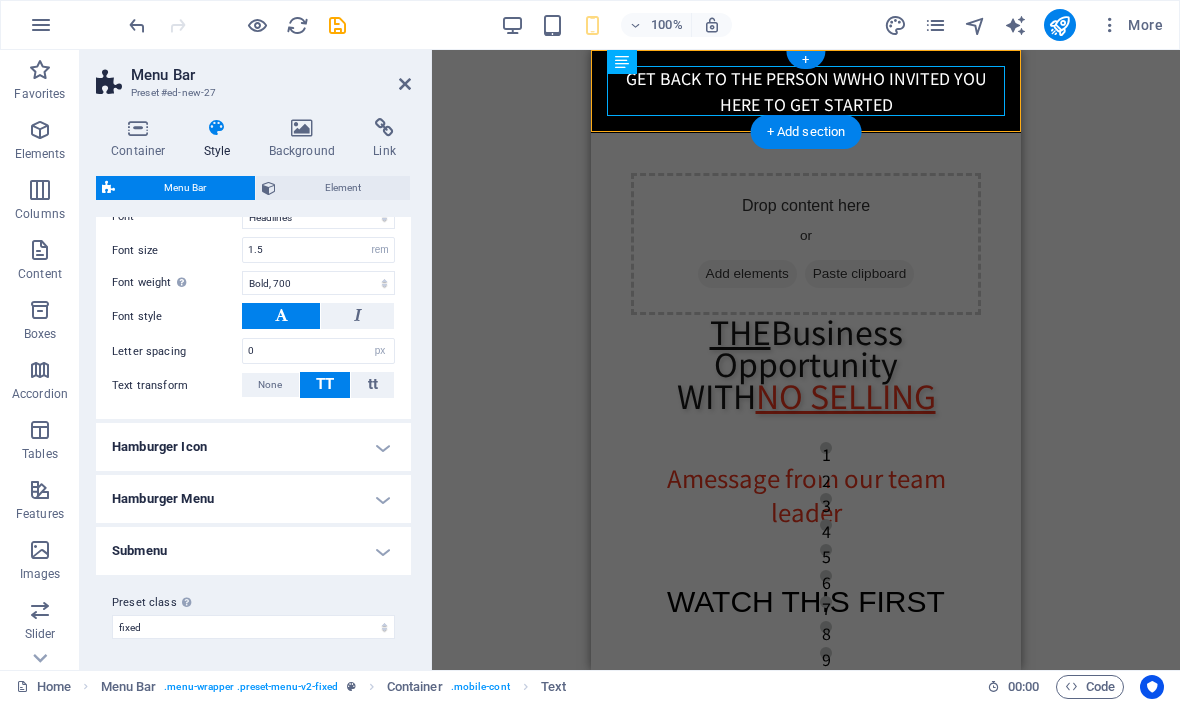 click on "GET BACK TO THE PERSON WWHO INVITED YOU HERE TO GET STARTED" at bounding box center (806, 91) 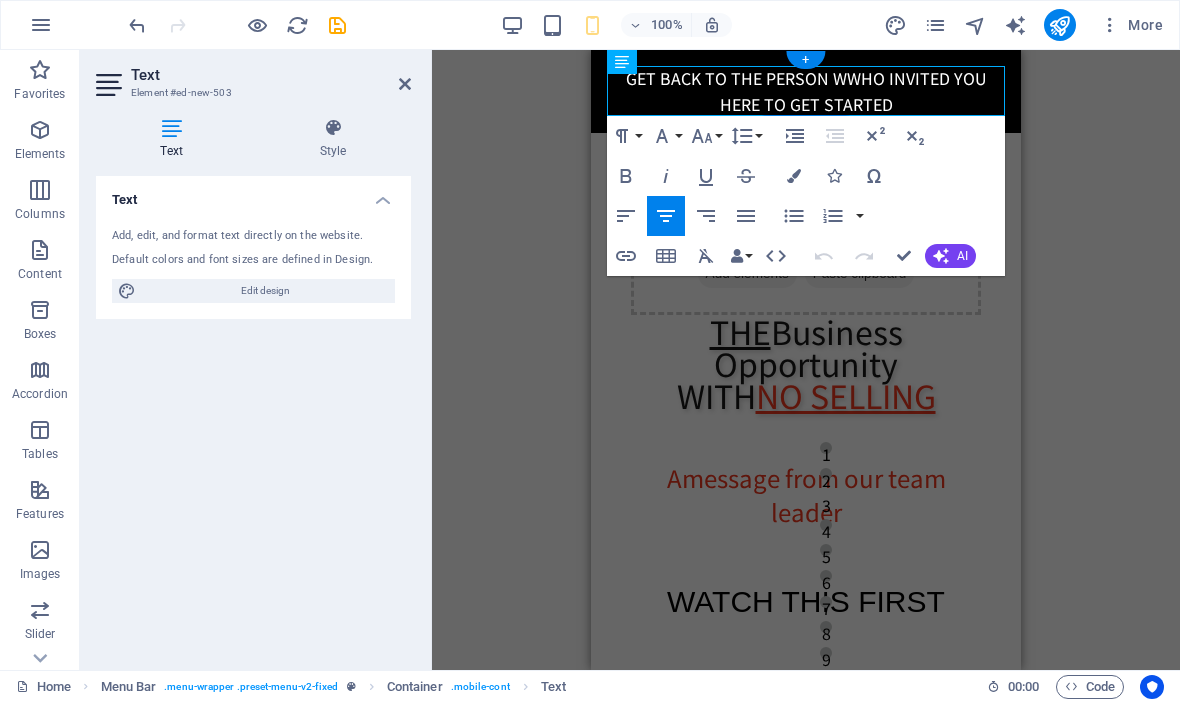 click on "GET BACK TO THE PERSON WWHO INVITED YOU HERE TO GET STARTED" at bounding box center (806, 91) 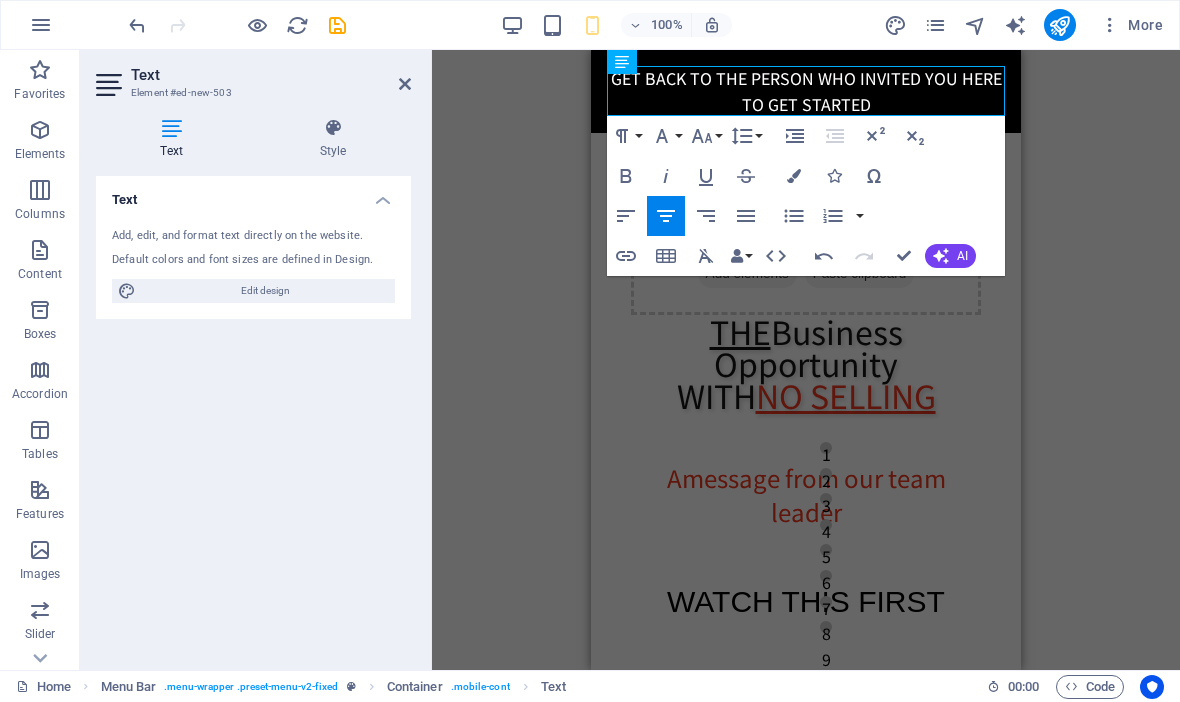 click on "H2   Container   Container   Placeholder   Container   Spacer   Menu Bar   Logo   HTML   Container   Container   Menu Bar   Text Paragraph Format Normal Heading 1 Heading 2 Heading 3 Heading 4 Heading 5 Heading 6 Code Font Family Arial Georgia Impact Tahoma Times New Roman Verdana Manrope Noto Sans JP Rozha One Font Size 8 9 10 11 12 14 18 24 30 36 48 60 72 96 Line Height Default Single 1.15 1.5 Double Increase Indent Decrease Indent Superscript Subscript Bold Italic Underline Strikethrough Colors Icons Special Characters Align Left Align Center Align Right Align Justify Unordered List   Default Circle Disc Square    Ordered List   Default Lower Alpha Lower Greek Lower Roman Upper Alpha Upper Roman    Insert Link Insert Table Clear Formatting Data Bindings Company First name Last name Street ZIP code City Email Phone Mobile Fax Custom field 1 Custom field 2 Custom field 3 Custom field 4 Custom field 5 Custom field 6 HTML Undo Redo Confirm (⌘+⏎) AI Improve Make shorter Make longer" at bounding box center (806, 360) 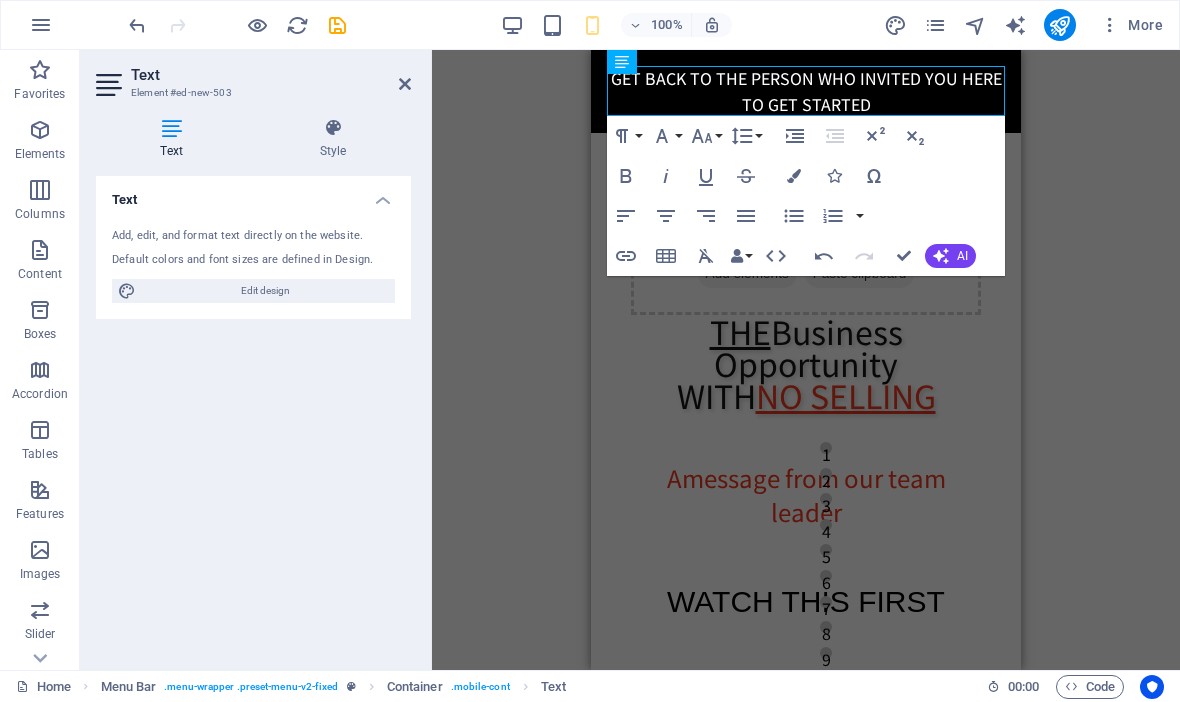 click on "H2   Container   Container   Placeholder   Container   Spacer   Menu Bar   Logo   HTML   Container   Container   Menu Bar   Text Paragraph Format Normal Heading 1 Heading 2 Heading 3 Heading 4 Heading 5 Heading 6 Code Font Family Arial Georgia Impact Tahoma Times New Roman Verdana Manrope Noto Sans JP Rozha One Font Size 8 9 10 11 12 14 18 24 30 36 48 60 72 96 Line Height Default Single 1.15 1.5 Double Increase Indent Decrease Indent Superscript Subscript Bold Italic Underline Strikethrough Colors Icons Special Characters Align Left Align Center Align Right Align Justify Unordered List   Default Circle Disc Square    Ordered List   Default Lower Alpha Lower Greek Lower Roman Upper Alpha Upper Roman    Insert Link Insert Table Clear Formatting Data Bindings Company First name Last name Street ZIP code City Email Phone Mobile Fax Custom field 1 Custom field 2 Custom field 3 Custom field 4 Custom field 5 Custom field 6 HTML Undo Redo Confirm (⌘+⏎) AI Improve Make shorter Make longer" at bounding box center (806, 360) 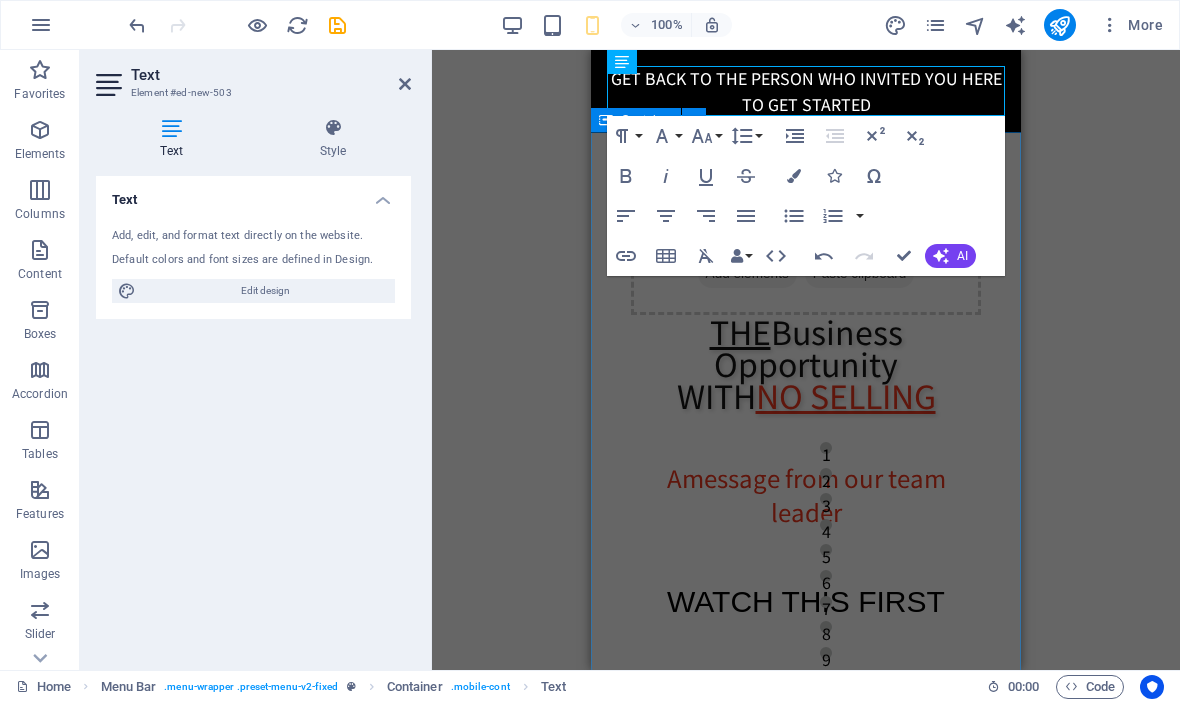 click on "Drop content here or  Add elements  Paste clipboard THE  Business Opportunity WITH  NO SELLING A  message from our team leader WATCH THIS FIRST" at bounding box center (806, 498) 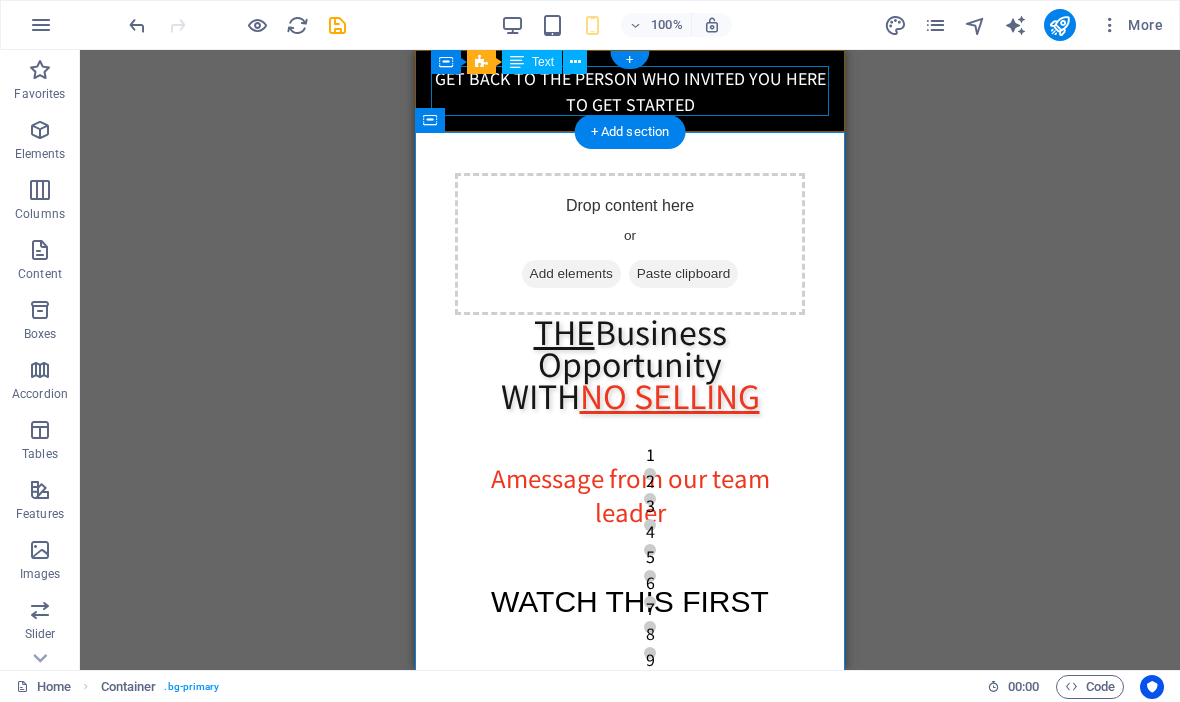 click on "GET BACK TO THE PERSON WHO INVITED YOU HERE TO GET STARTED" at bounding box center [630, 91] 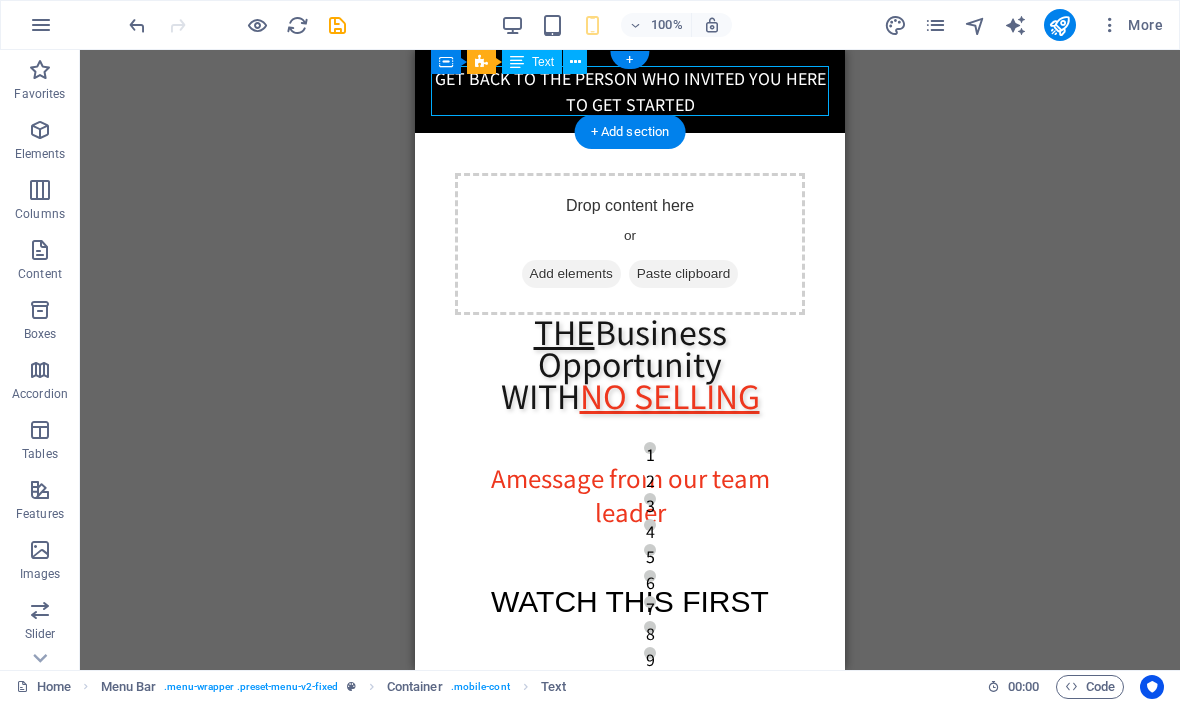 click on "GET BACK TO THE PERSON WHO INVITED YOU HERE TO GET STARTED Home About Service Contact" at bounding box center (630, 91) 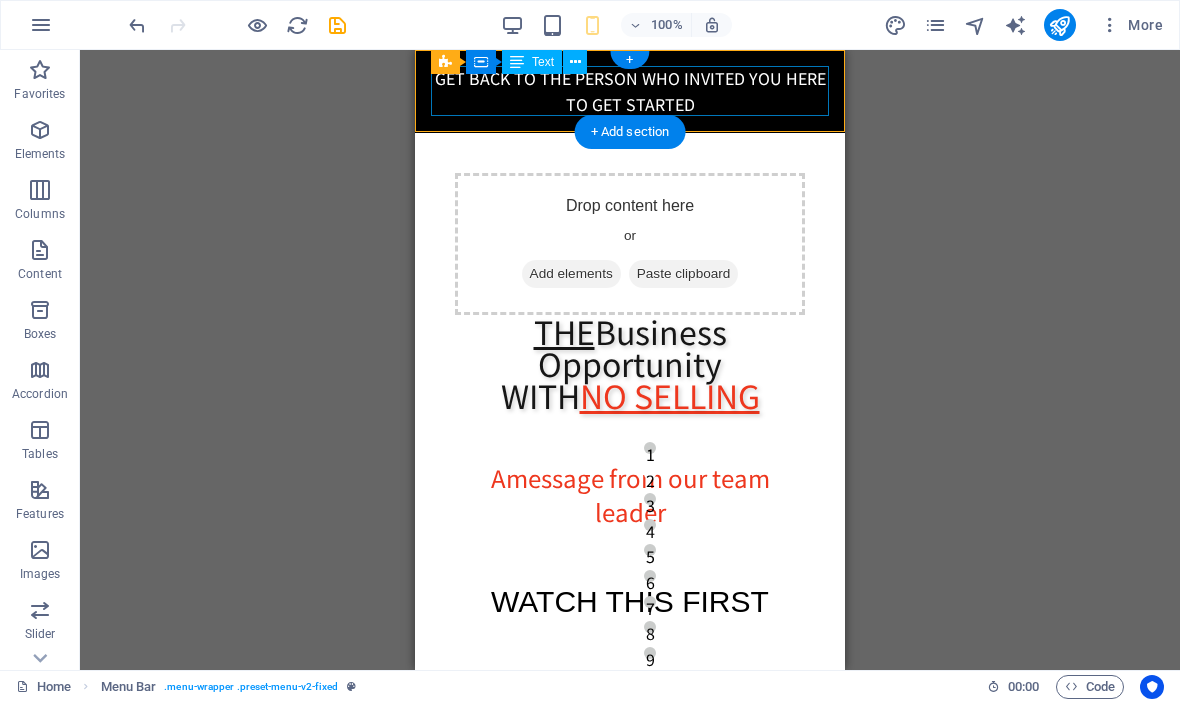 click on "H2   Container   Container   Placeholder   Container   Spacer   Menu Bar   Logo   HTML   Container   Menu Bar   Container   Text + + Add section" at bounding box center [630, 360] 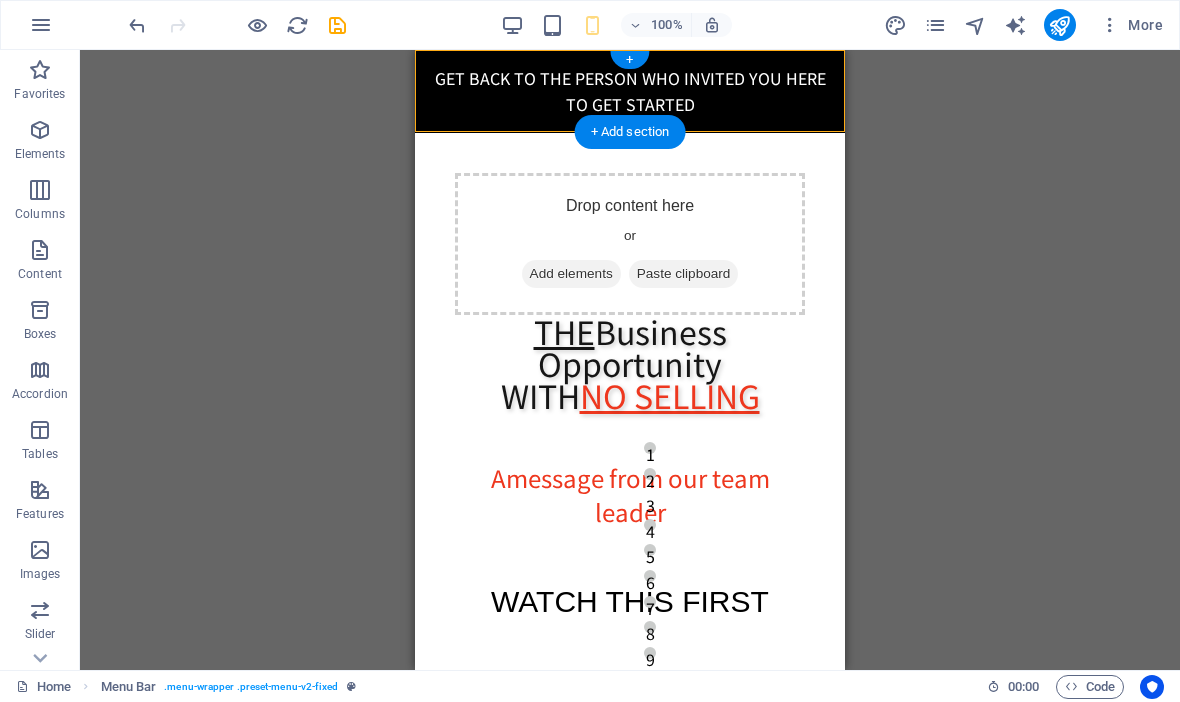 click on "GET BACK TO THE PERSON WHO INVITED YOU HERE TO GET STARTED" at bounding box center (630, 91) 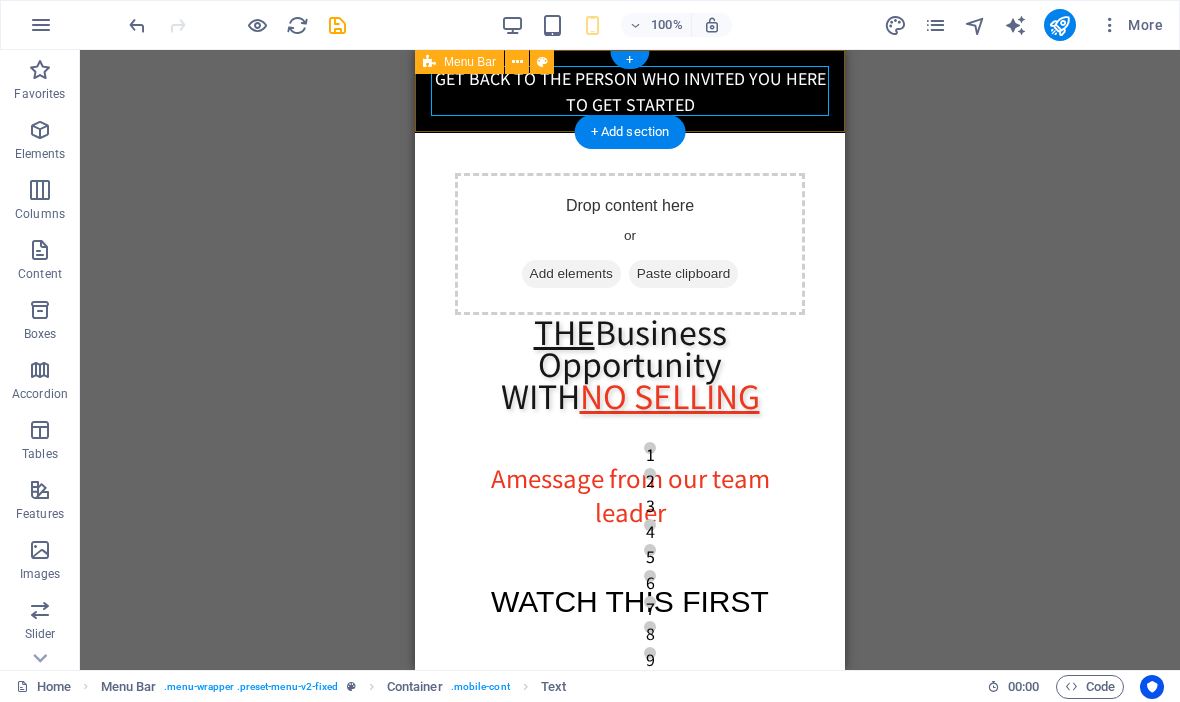 click on "Menu Bar" at bounding box center [459, 62] 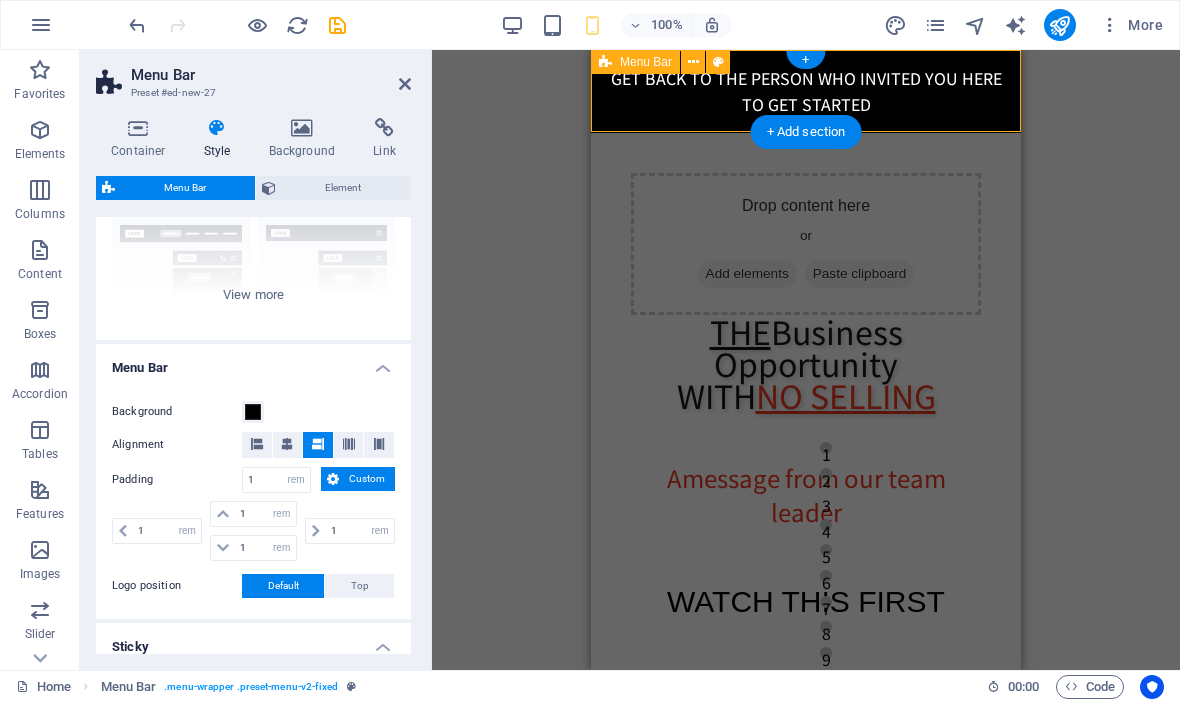 scroll, scrollTop: 248, scrollLeft: 0, axis: vertical 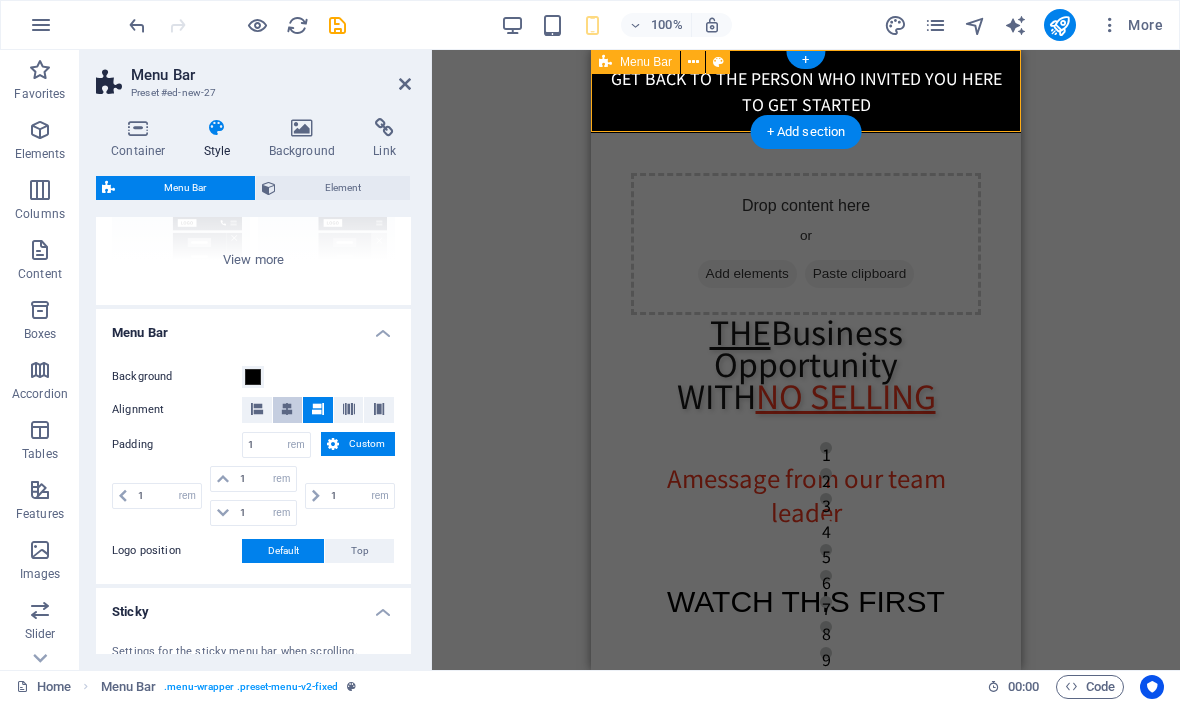 click at bounding box center (287, 409) 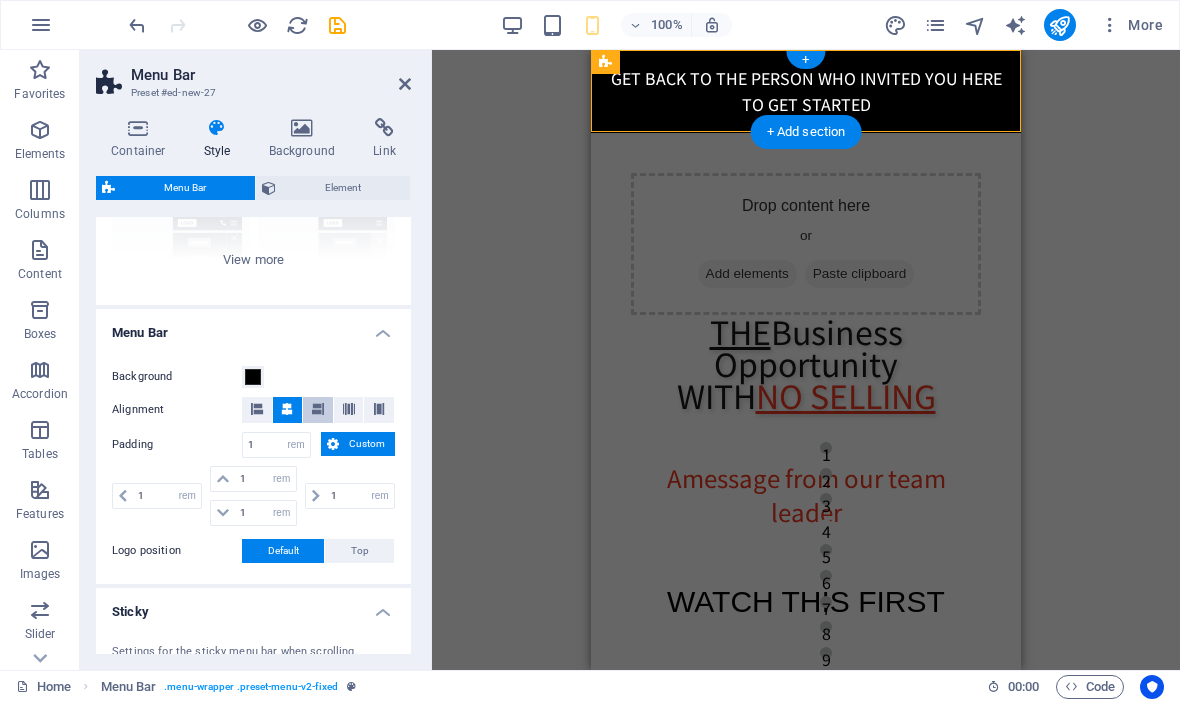 click at bounding box center (318, 410) 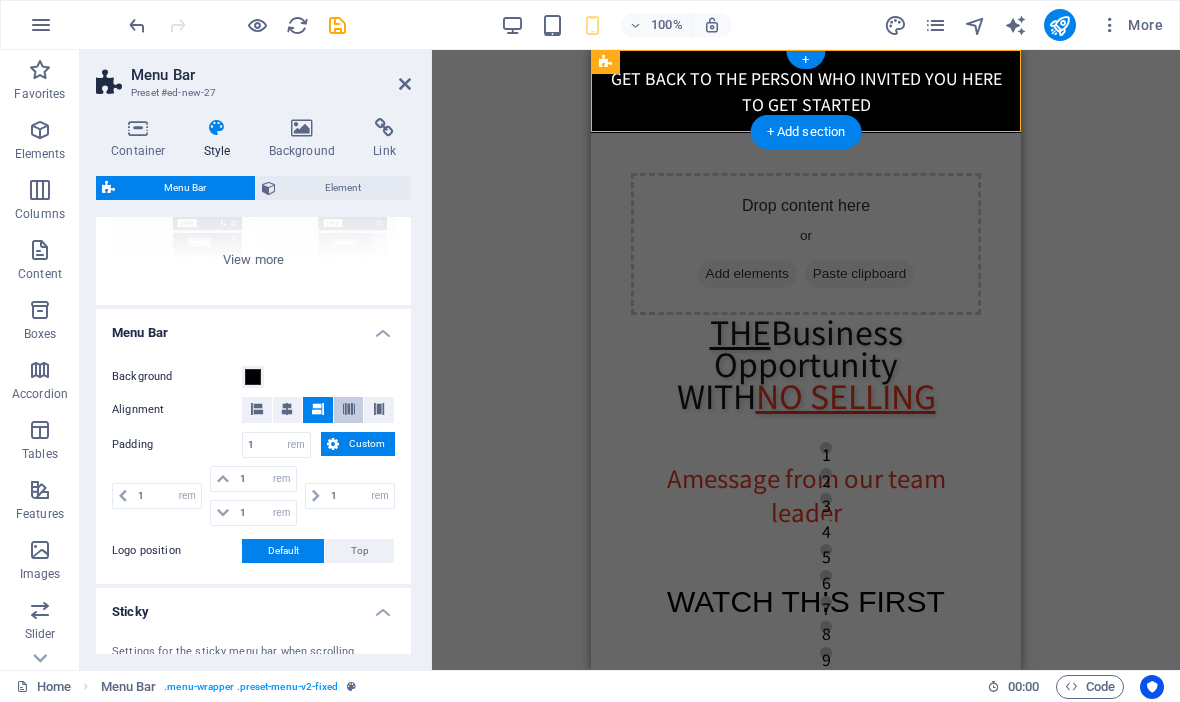 click at bounding box center (349, 409) 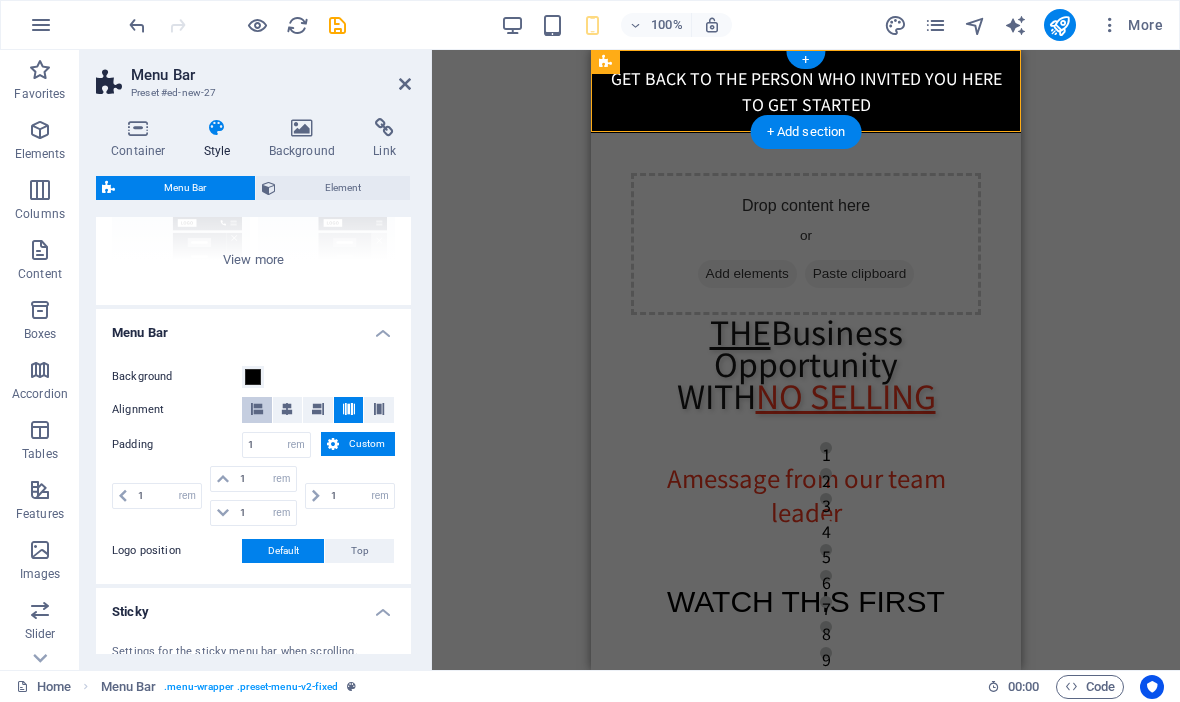 click at bounding box center [257, 410] 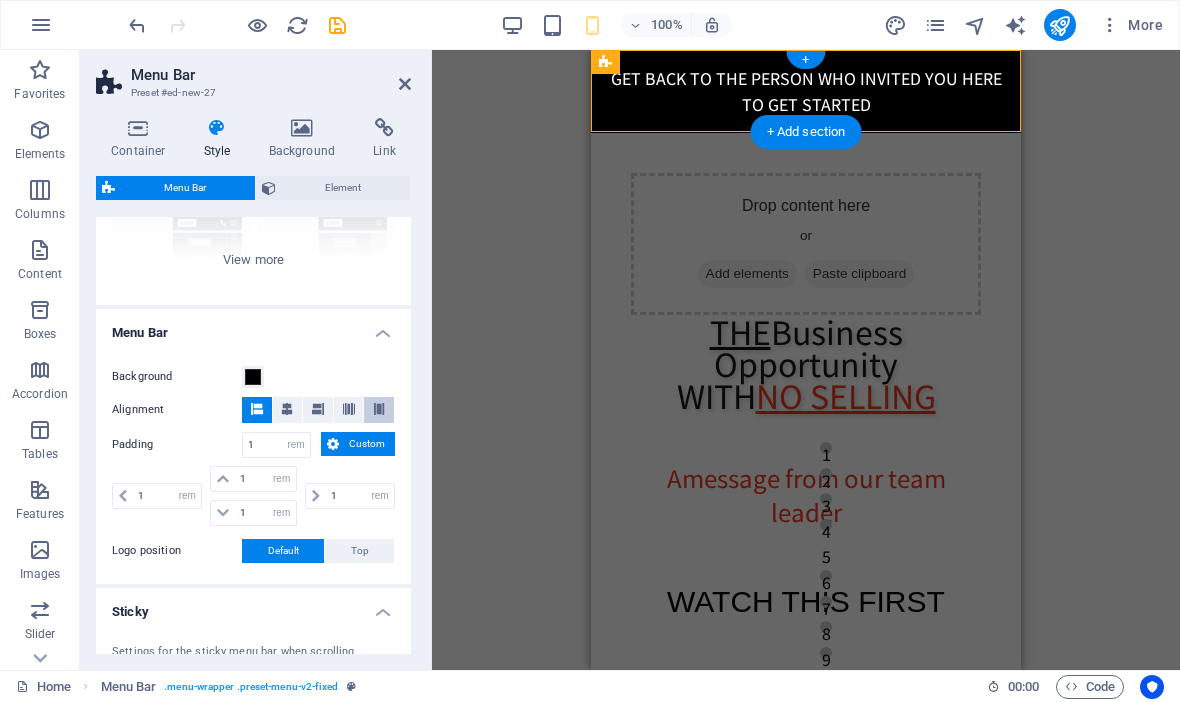 click at bounding box center (379, 409) 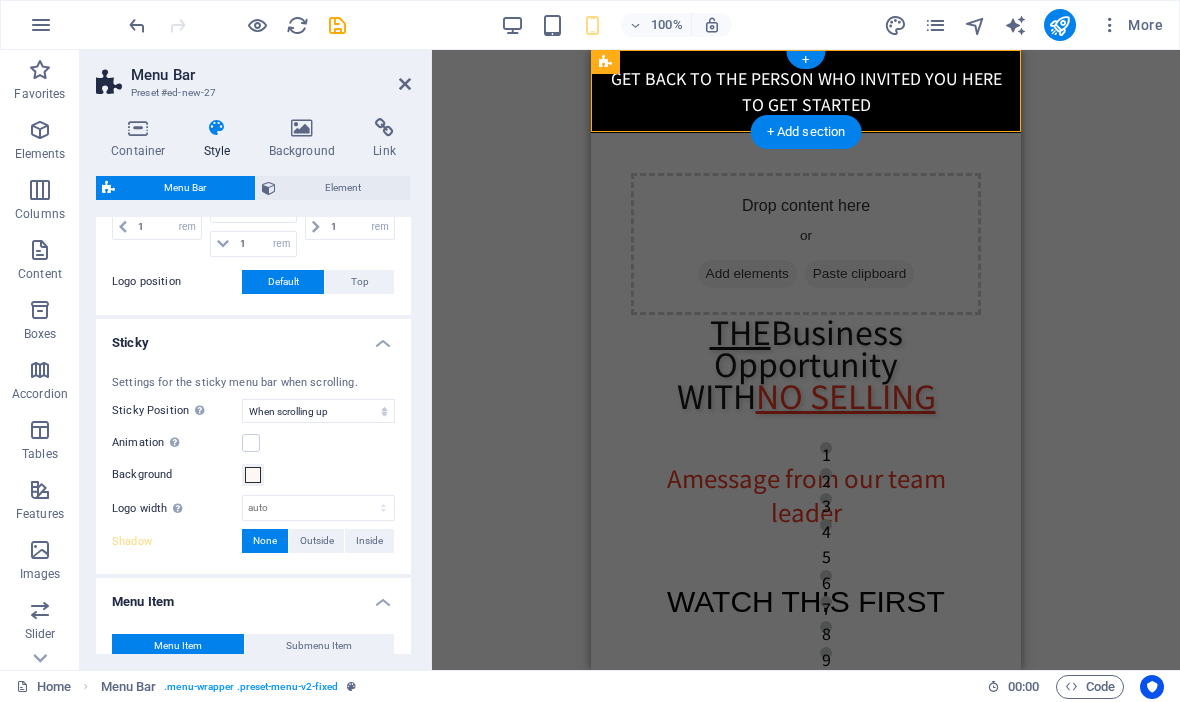 scroll, scrollTop: 518, scrollLeft: 0, axis: vertical 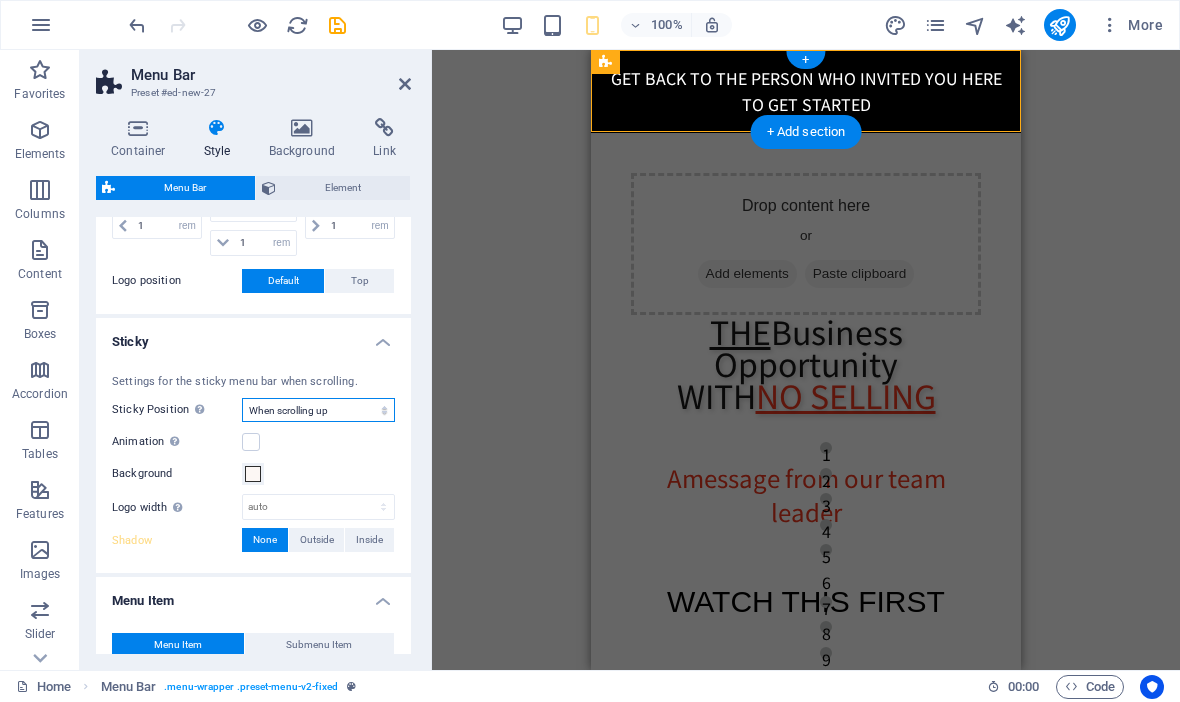 click on "Off Instant After menu After banner When scrolling up" at bounding box center (318, 410) 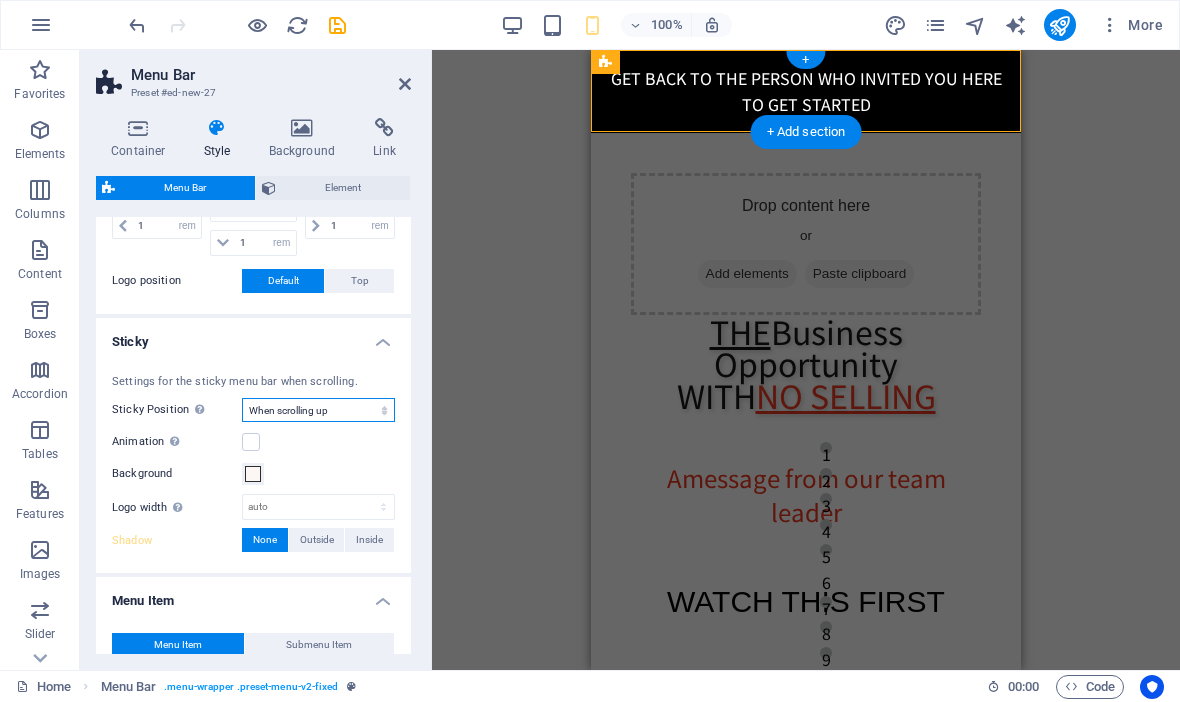 select on "sticky_instant" 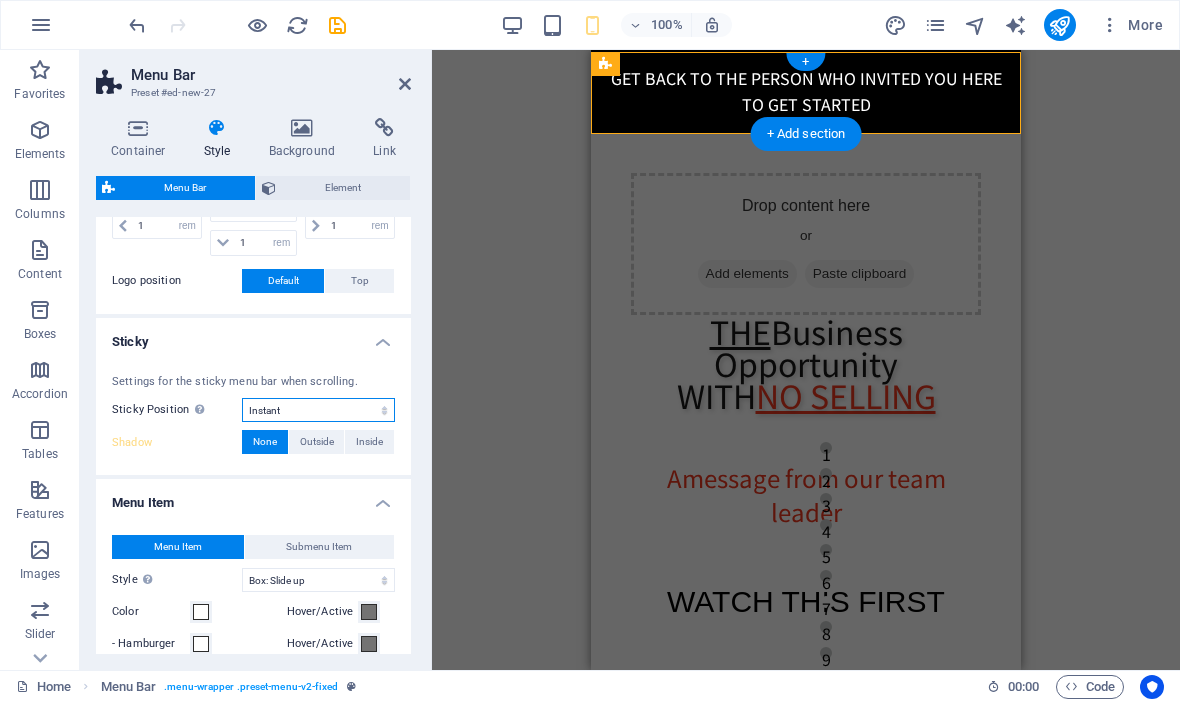 scroll, scrollTop: 0, scrollLeft: 0, axis: both 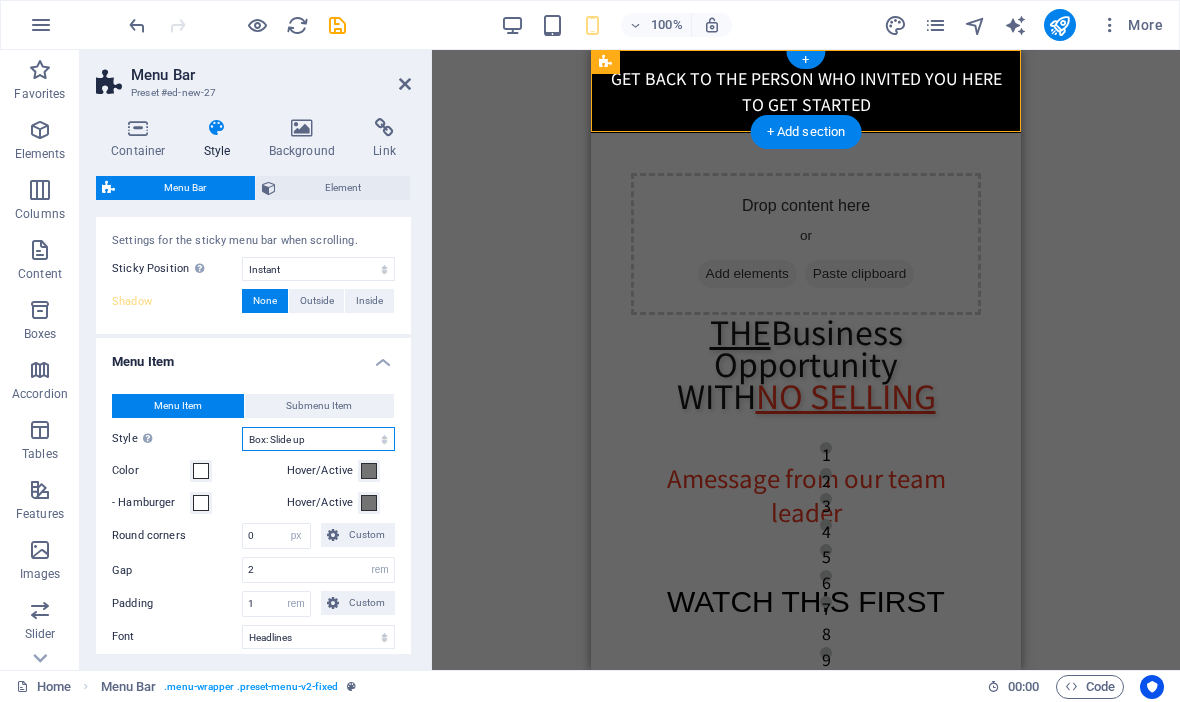 click on "Plain Text color Box: Fade Box: Flip vertical Box: Flip horizontal Box: Slide down Box: Slide up Box: Slide right Box: Slide left Box: Zoom effect Border Border top & bottom Border left & right Border top Border bottom" at bounding box center [318, 439] 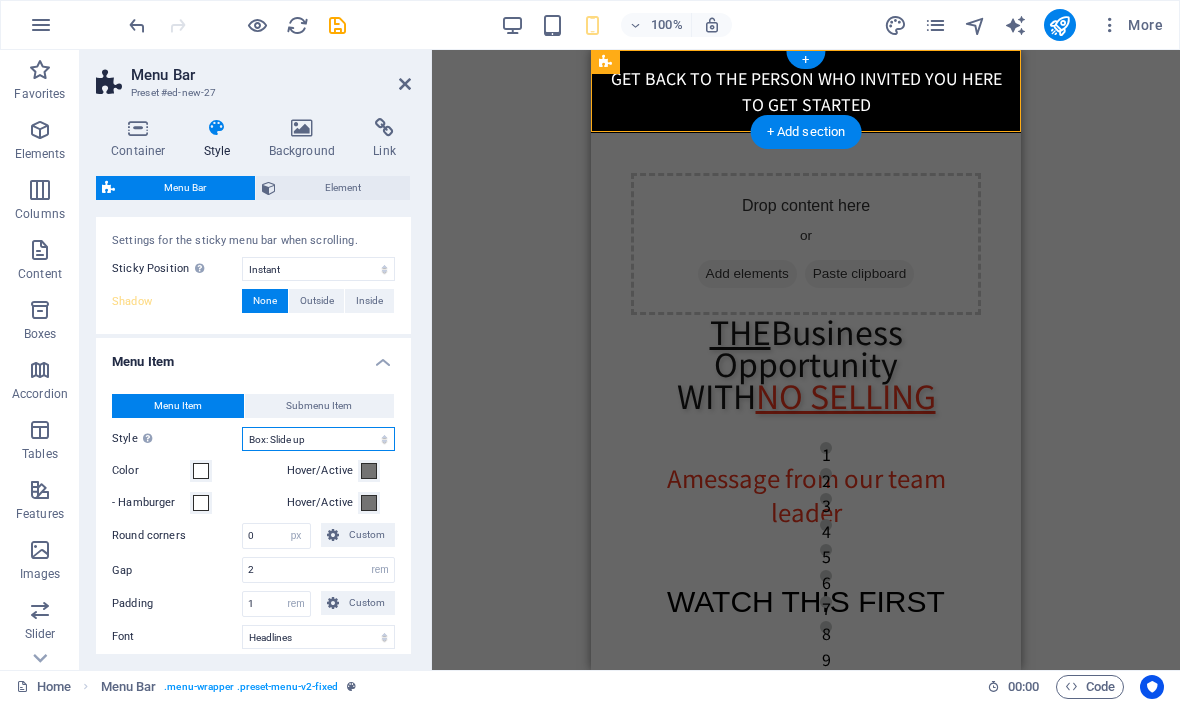 select on "hover_none" 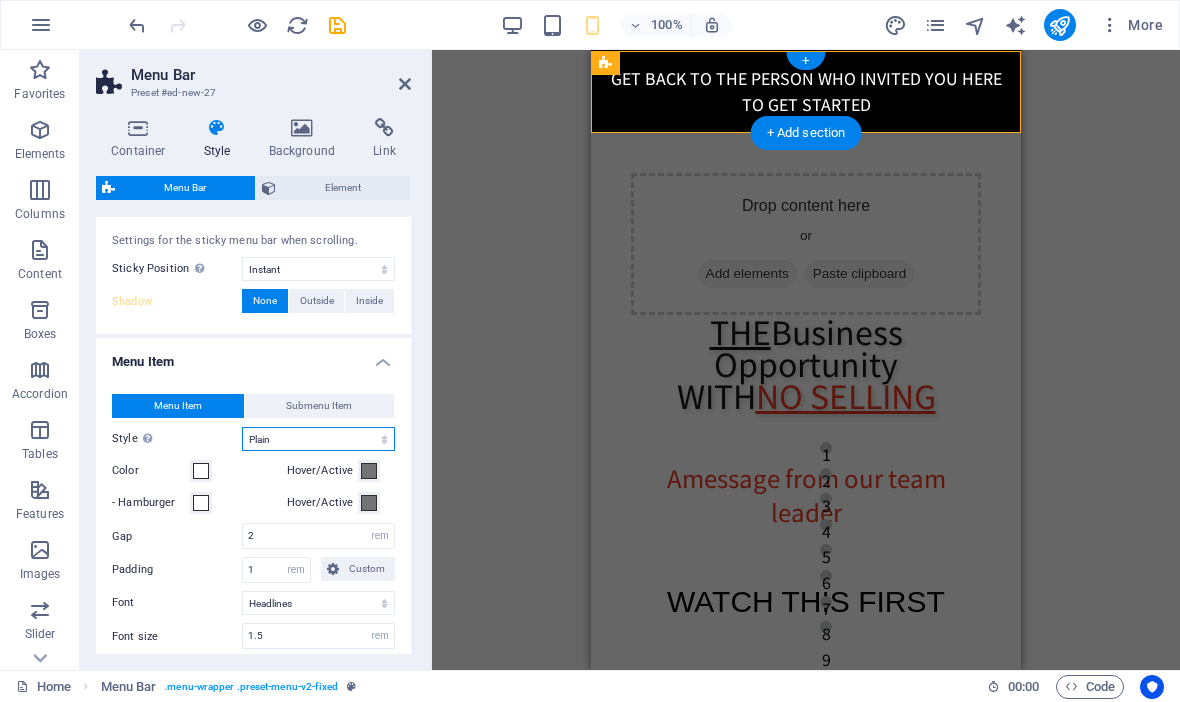 scroll, scrollTop: 0, scrollLeft: 0, axis: both 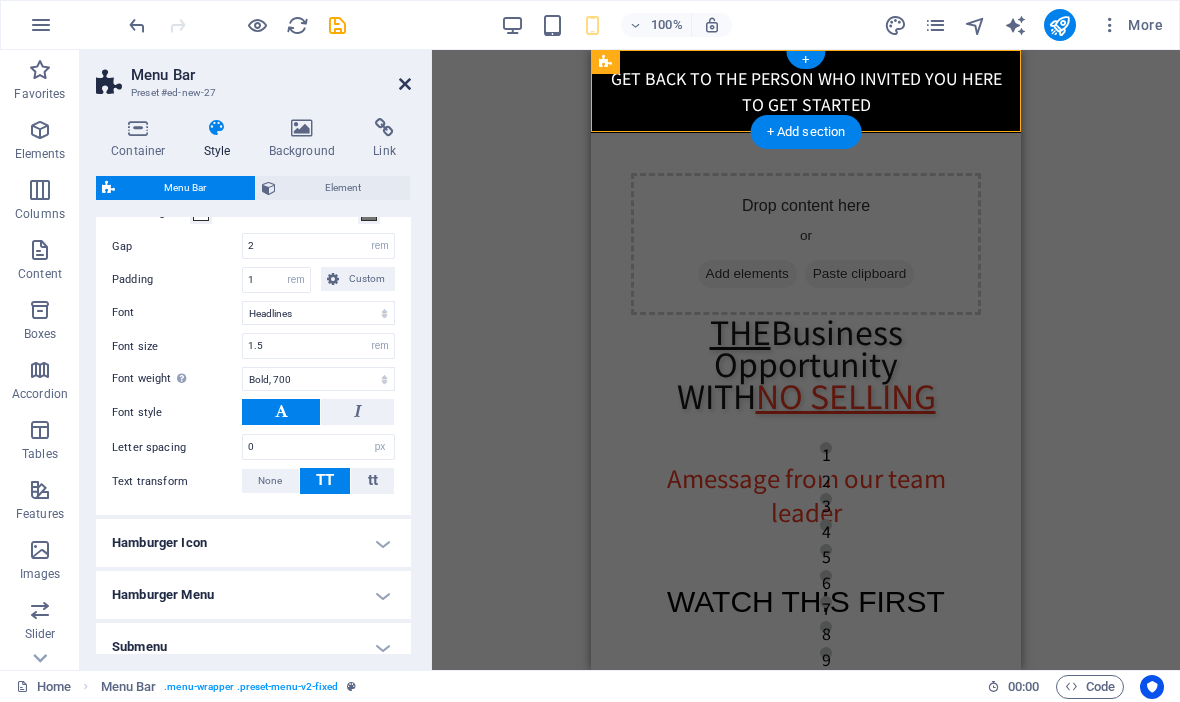 click at bounding box center (405, 84) 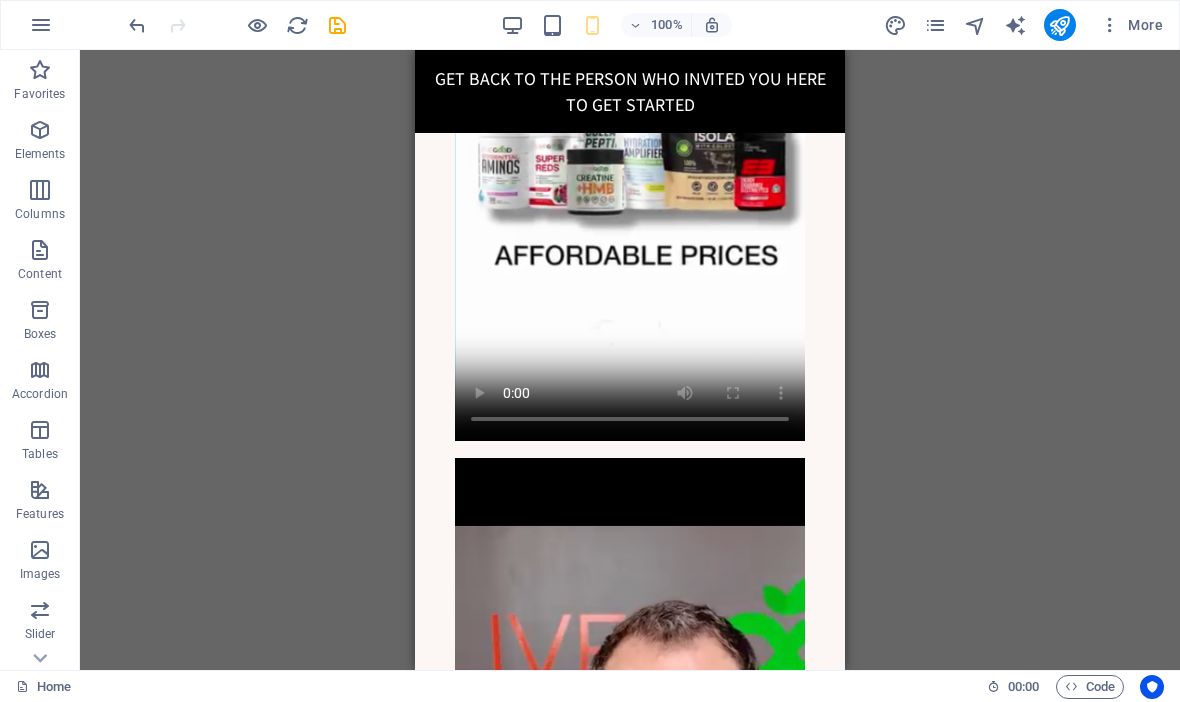 scroll, scrollTop: 7424, scrollLeft: 0, axis: vertical 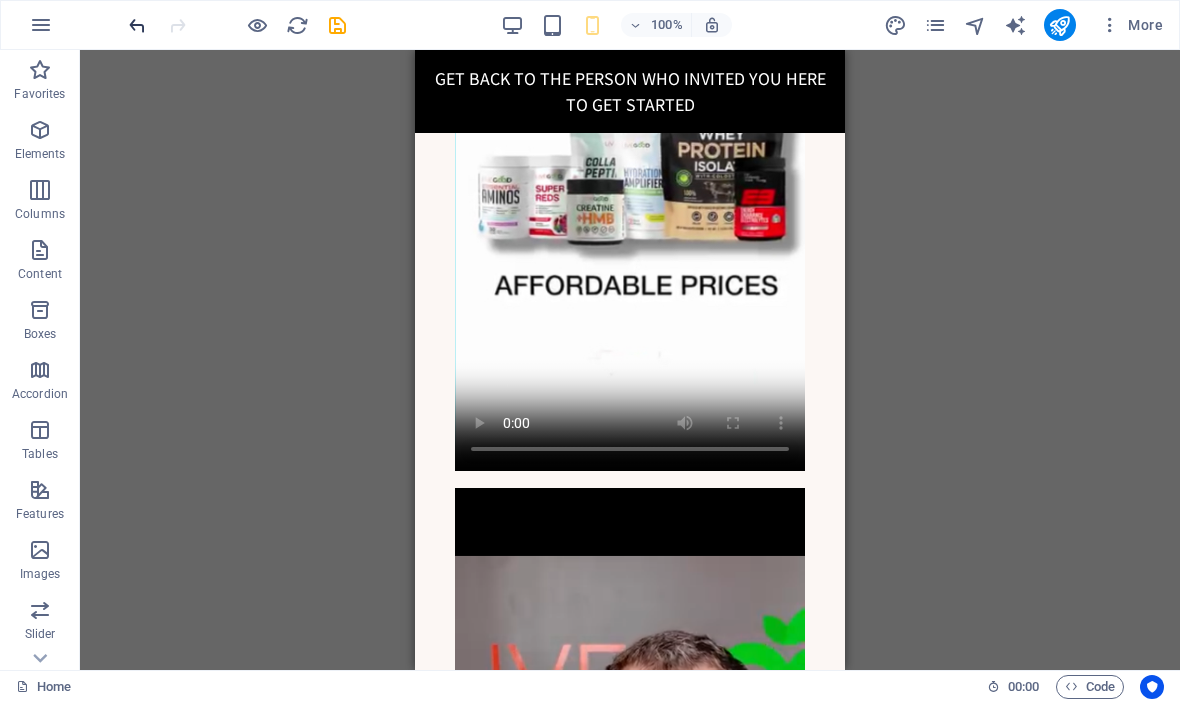 click at bounding box center (137, 25) 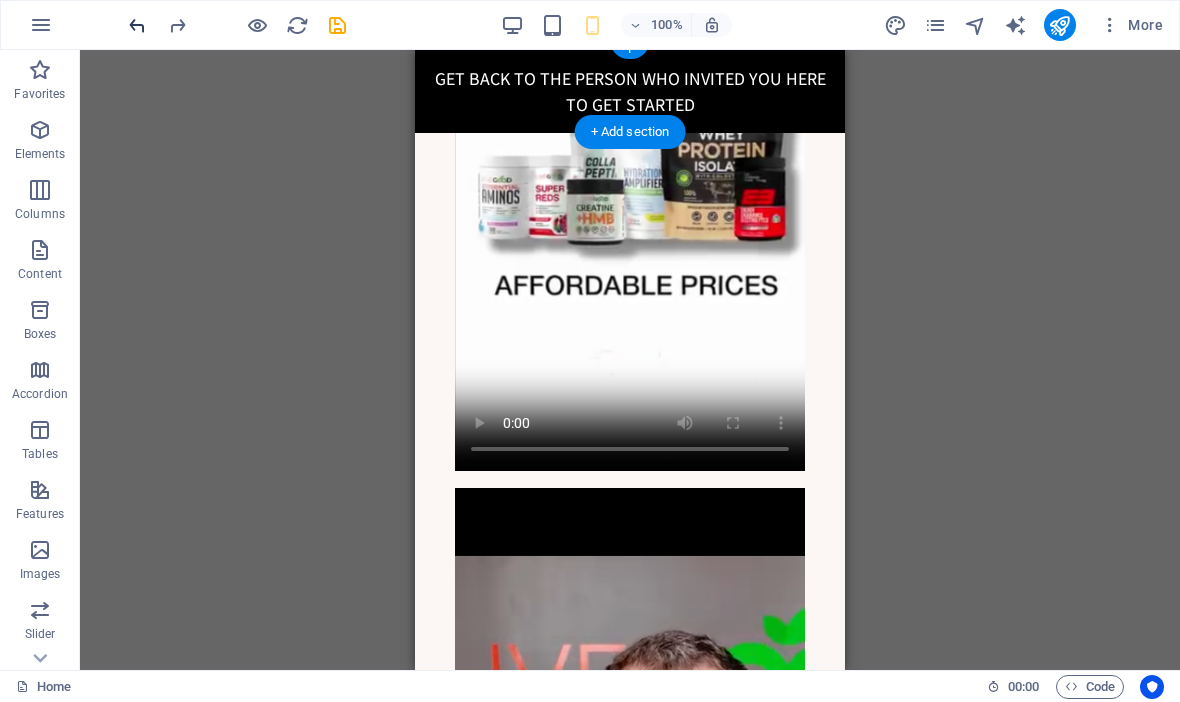 click at bounding box center [137, 25] 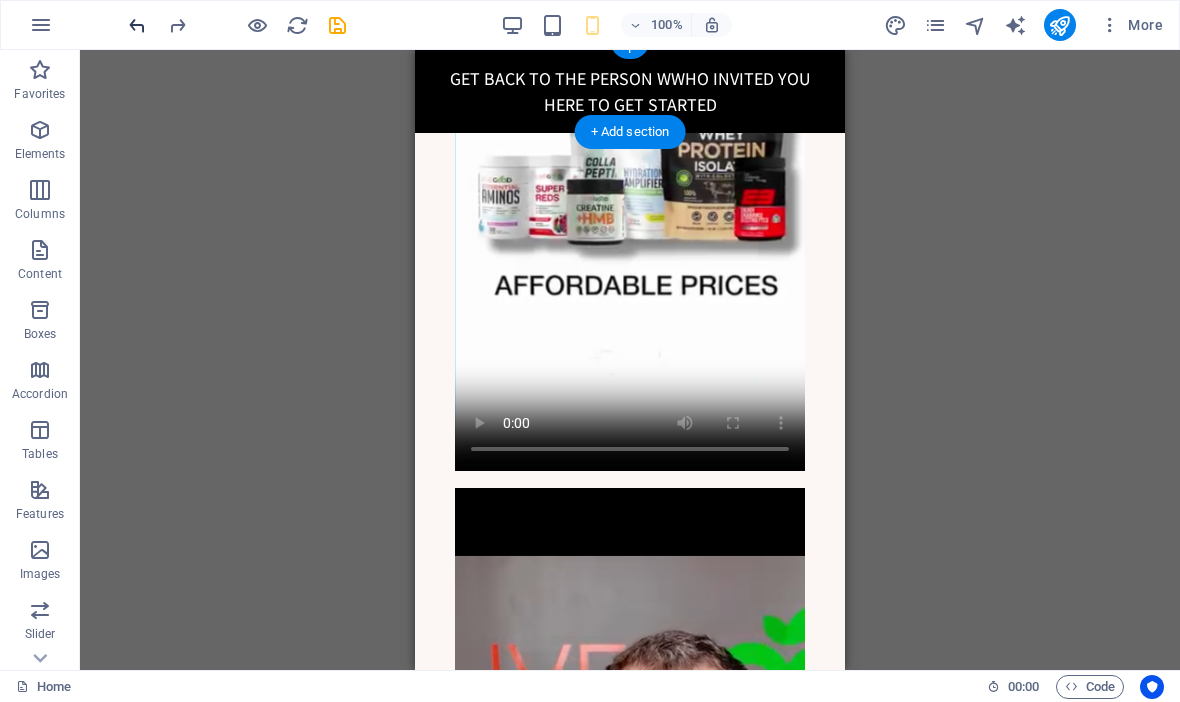 click at bounding box center [137, 25] 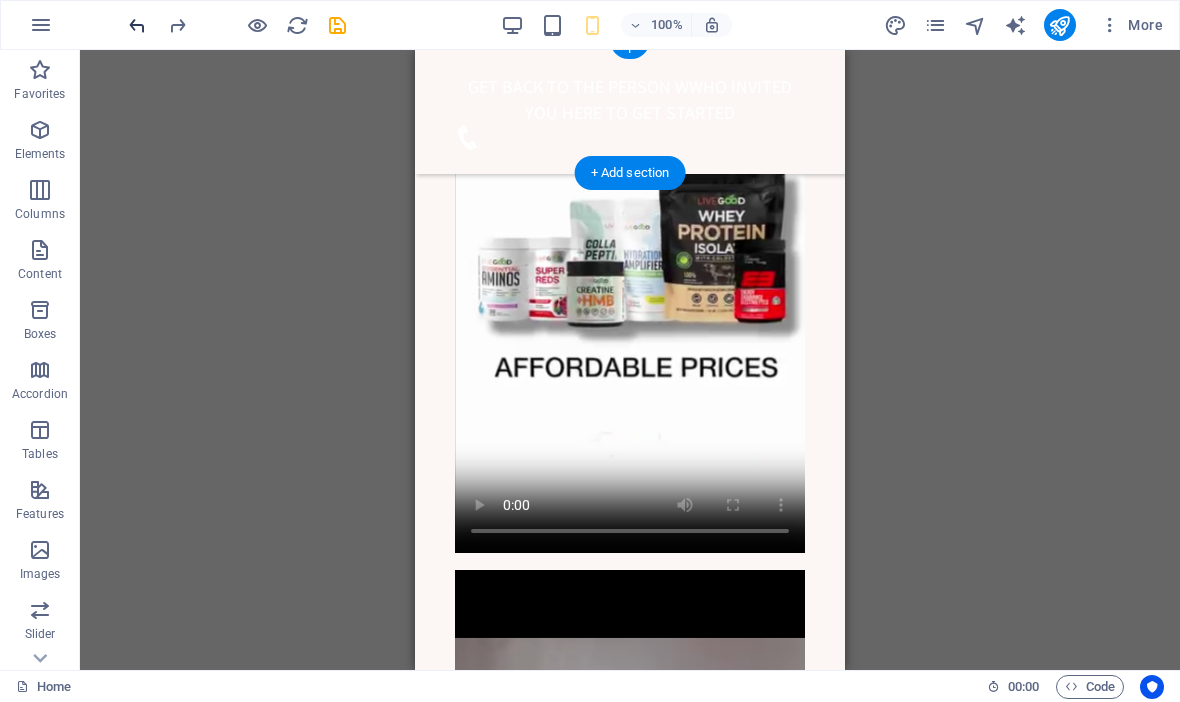 click at bounding box center (137, 25) 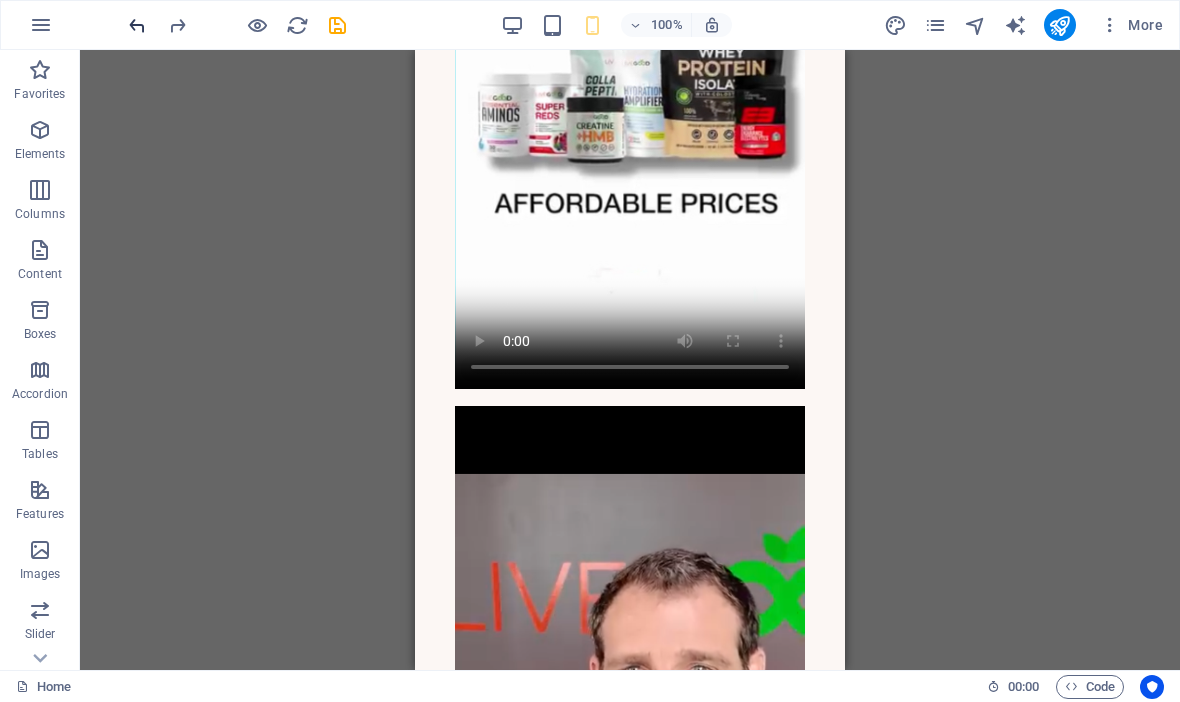 click at bounding box center (137, 25) 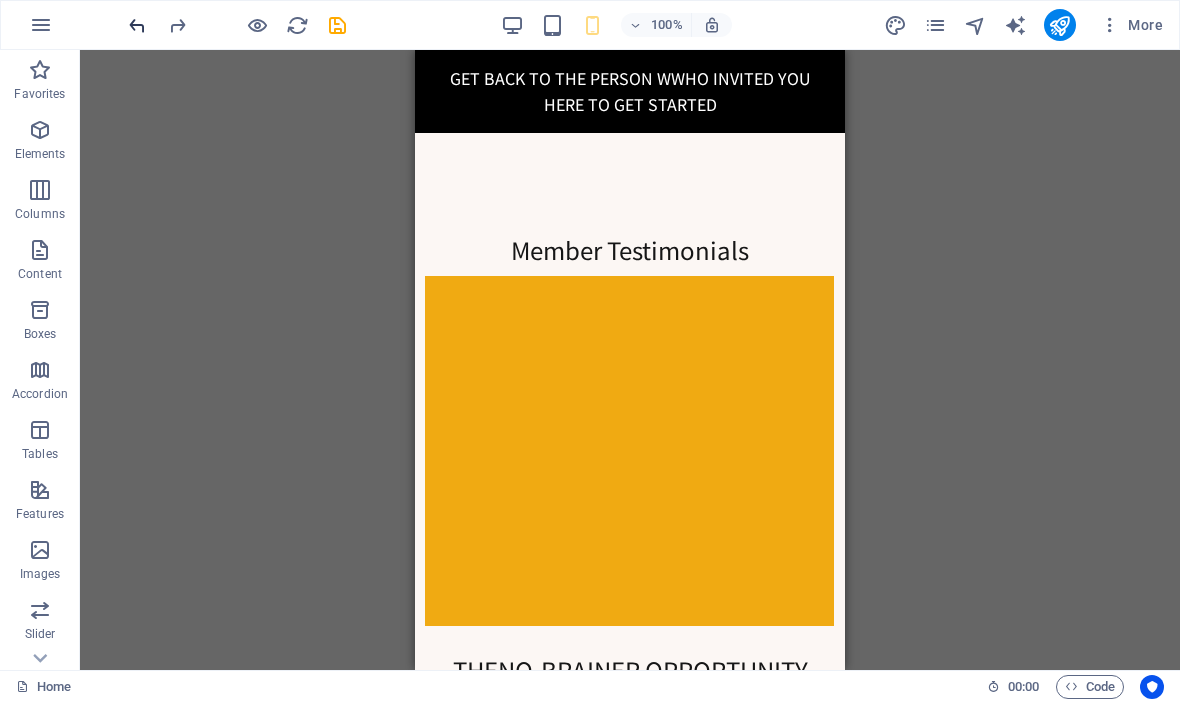 scroll, scrollTop: 912, scrollLeft: 0, axis: vertical 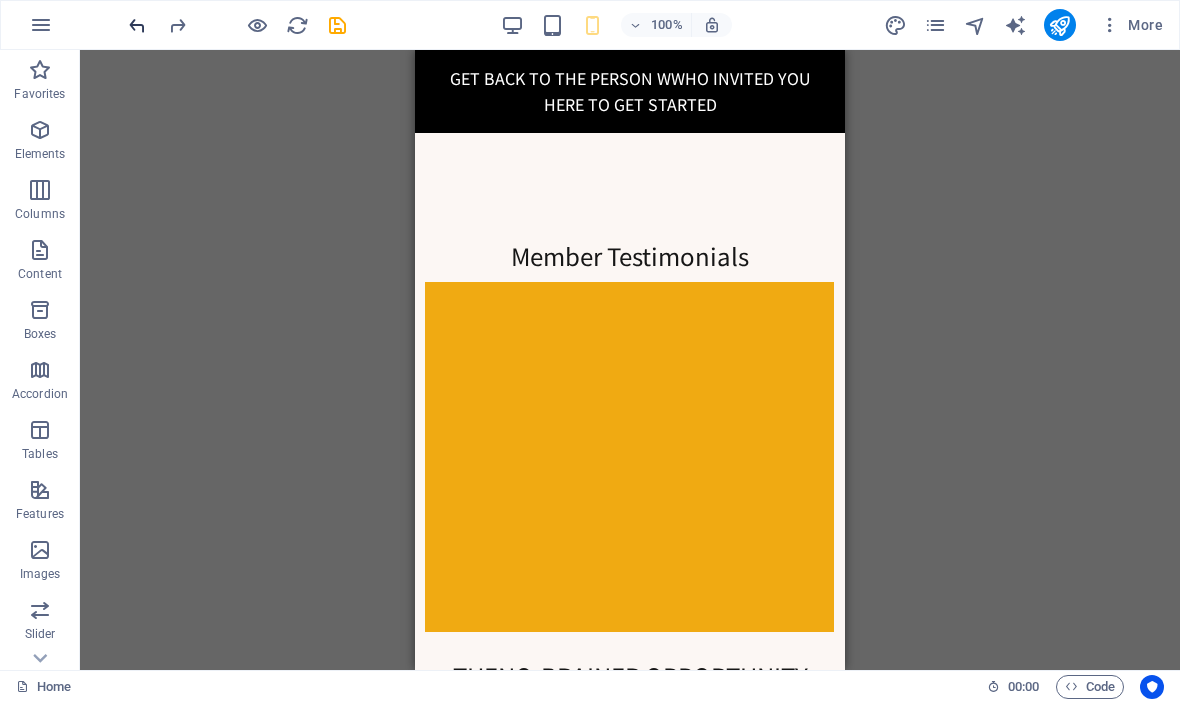 click at bounding box center [137, 25] 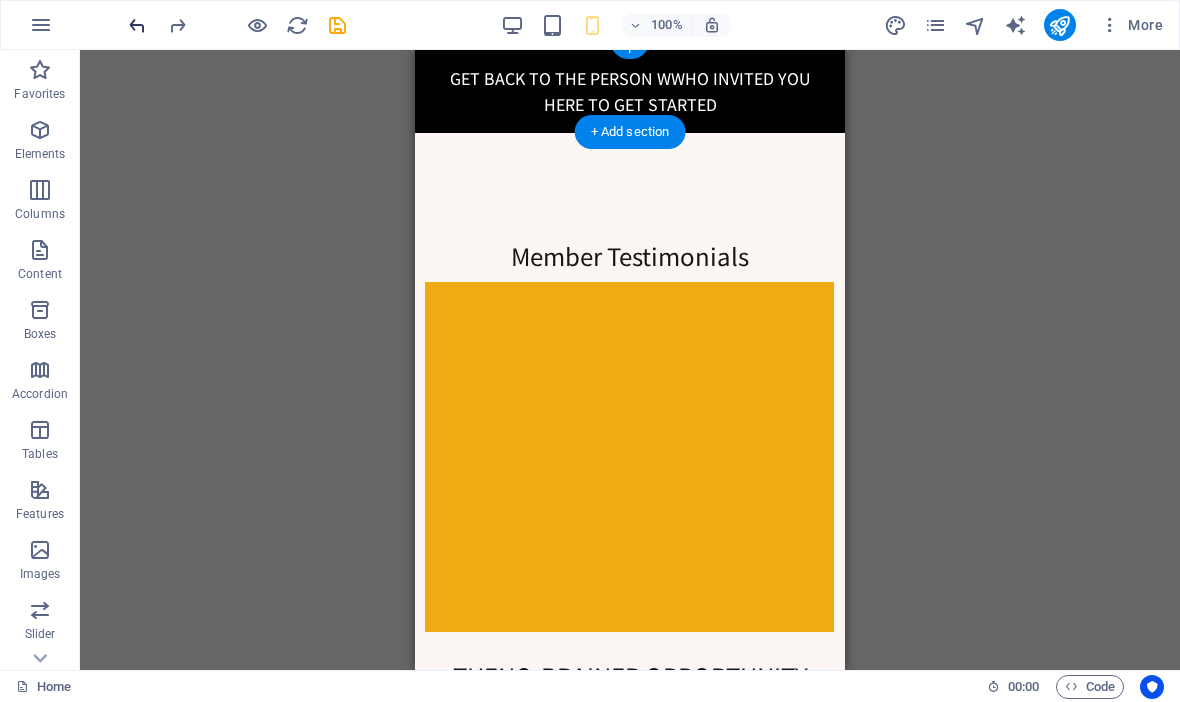 click at bounding box center (137, 25) 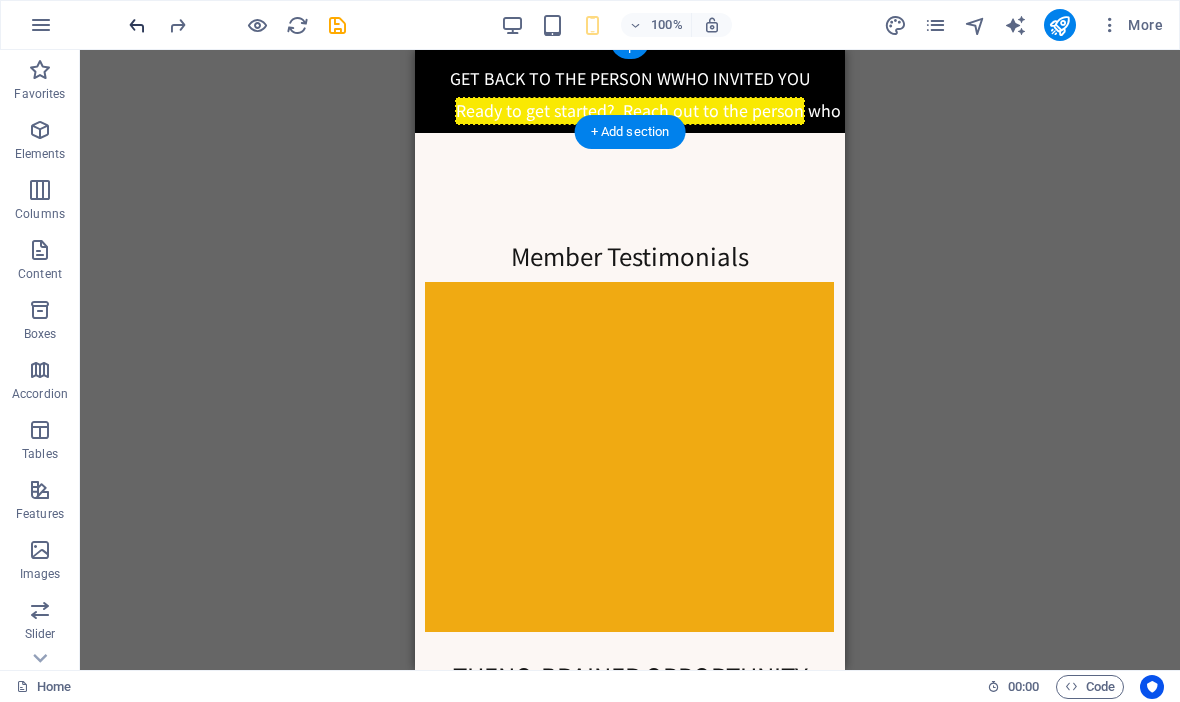click at bounding box center [137, 25] 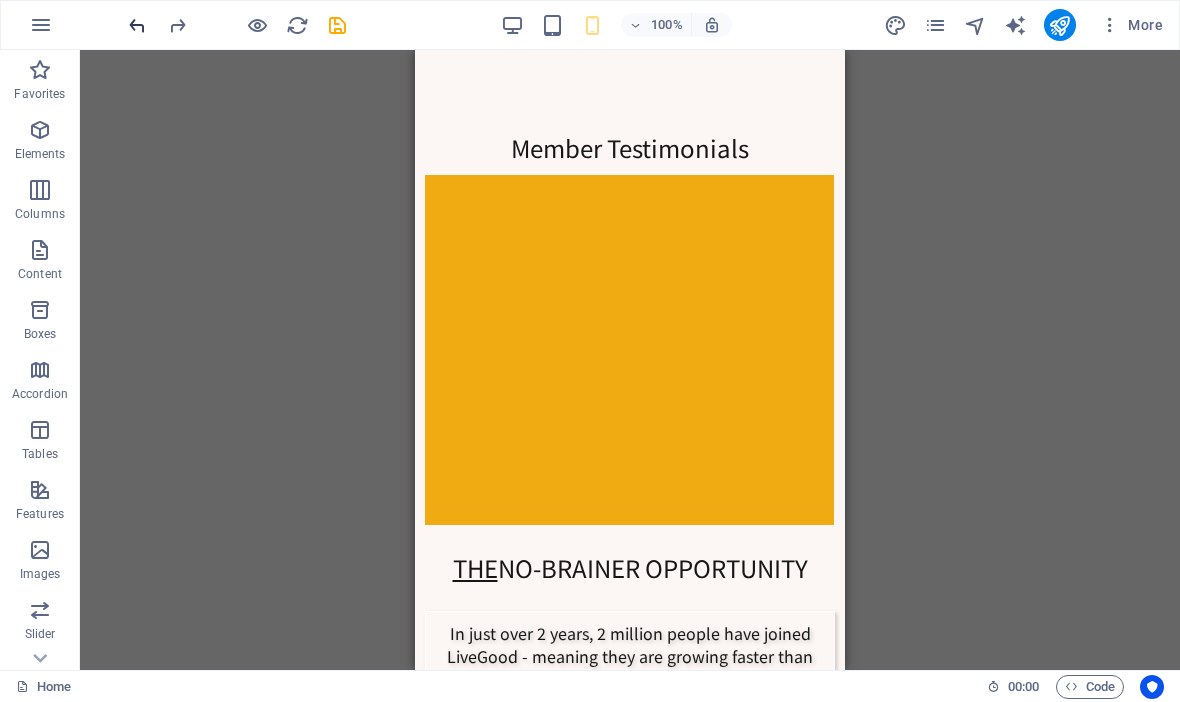 click at bounding box center [137, 25] 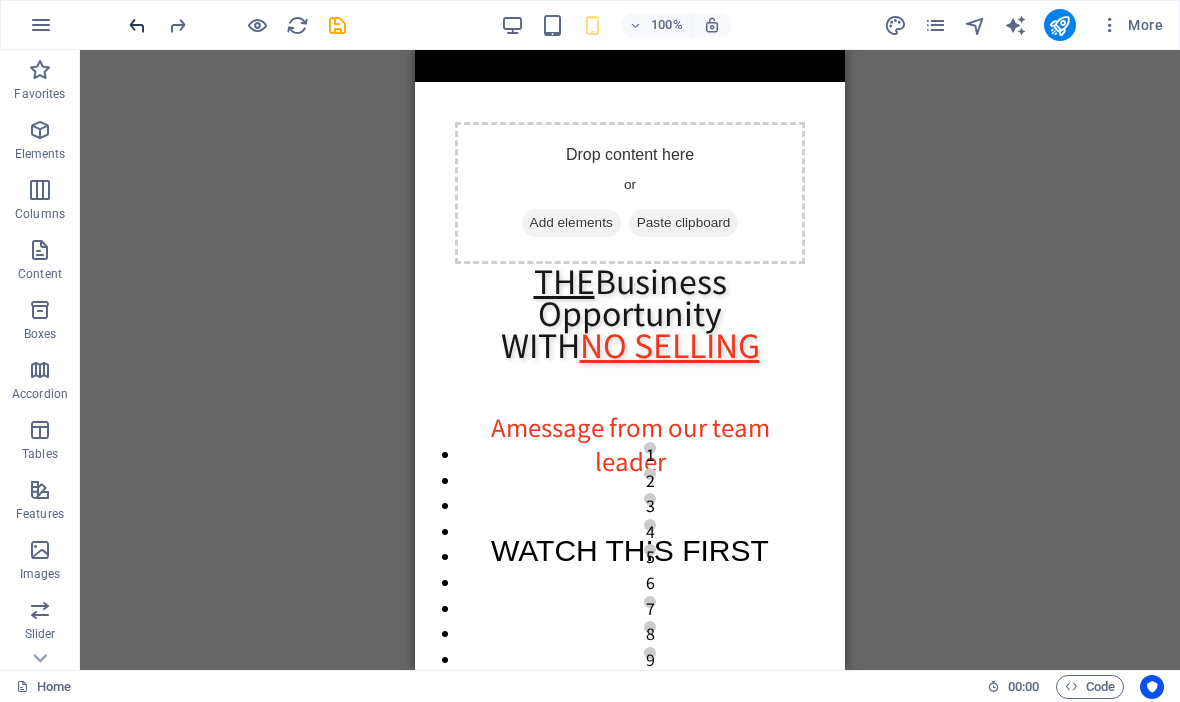 scroll, scrollTop: 0, scrollLeft: 0, axis: both 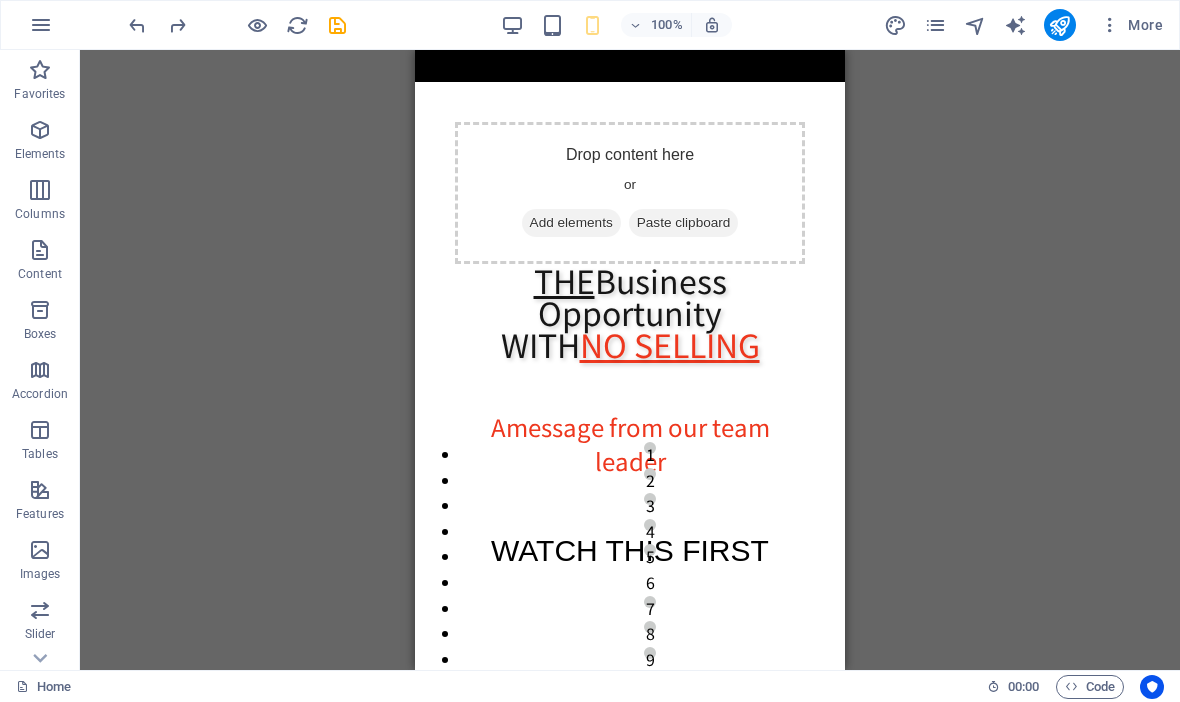 click on "Home About Service Contact" at bounding box center (630, 66) 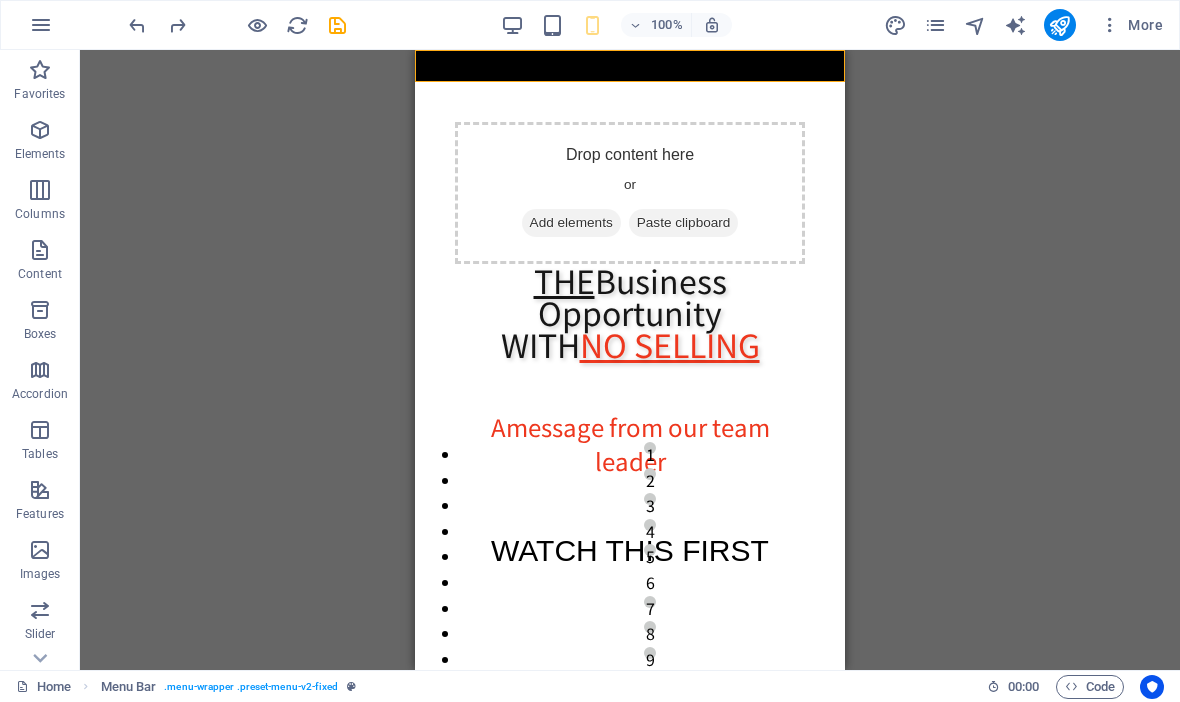 click on "Home About Service Contact" at bounding box center [630, 66] 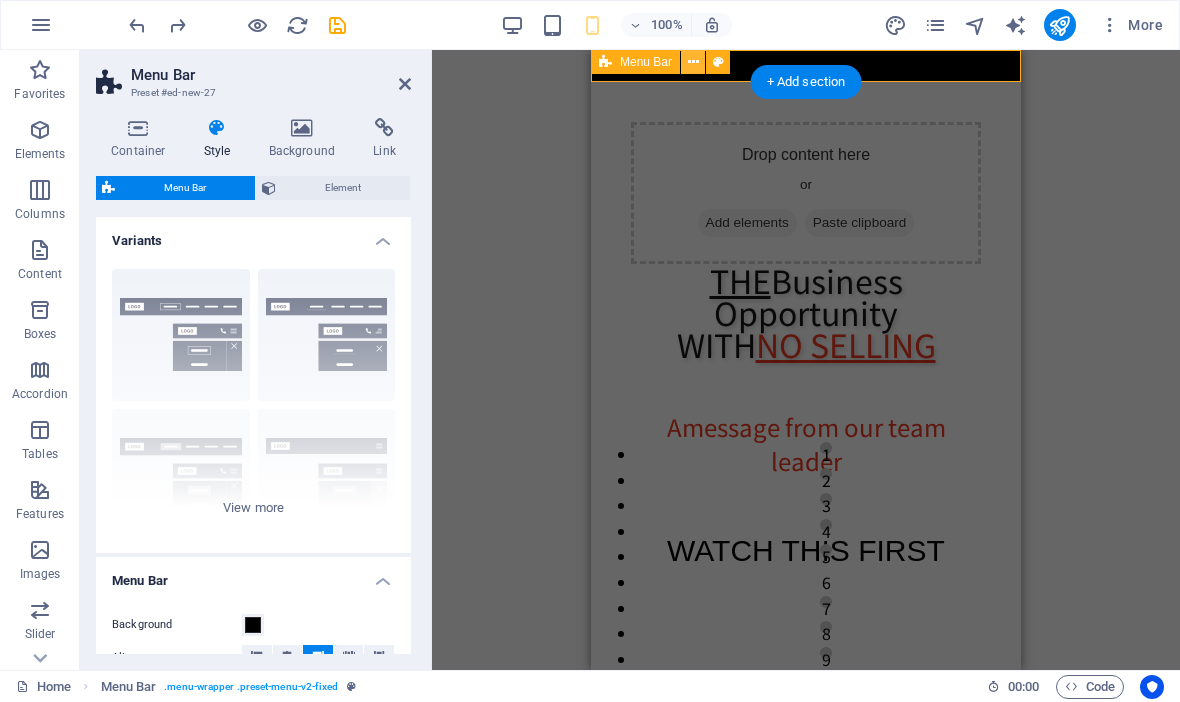 click at bounding box center (693, 62) 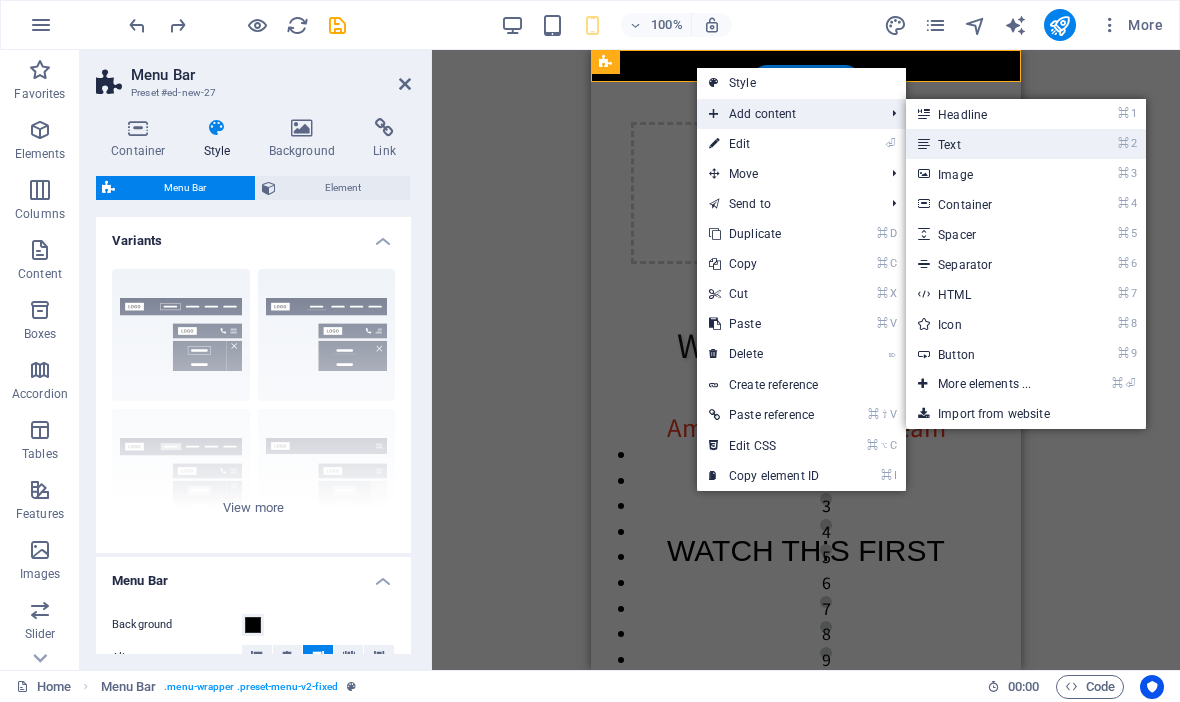 click on "⌘ 2  Text" at bounding box center (988, 144) 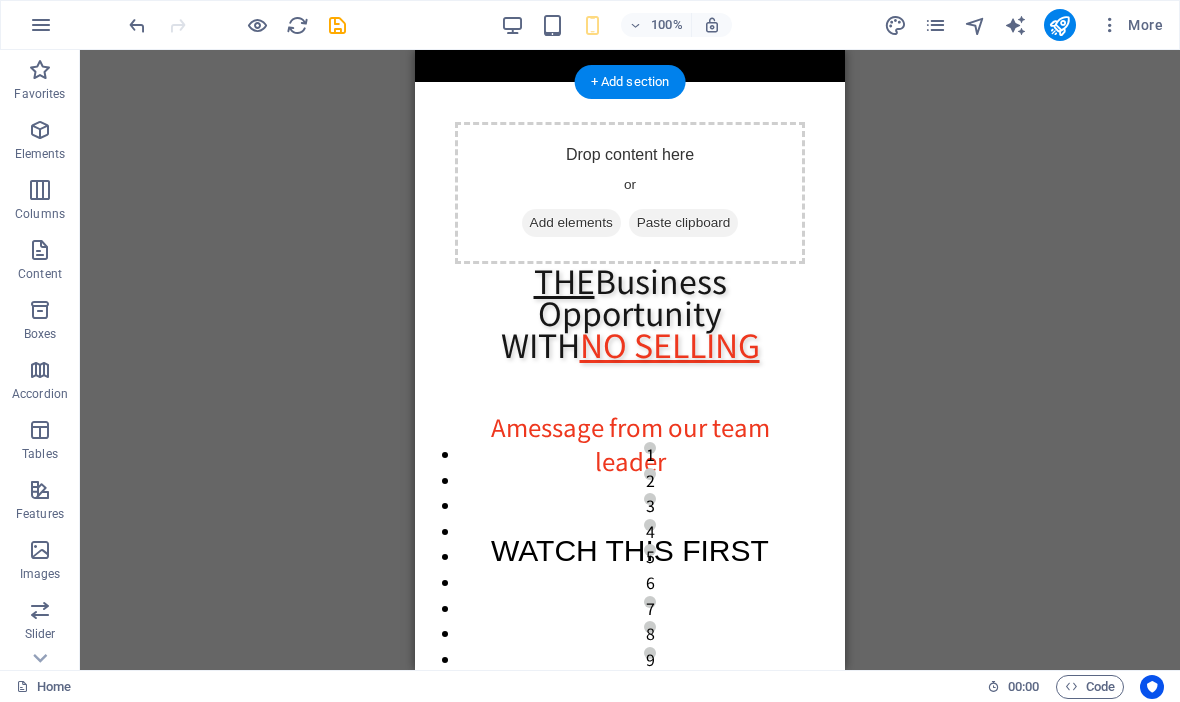 scroll, scrollTop: 0, scrollLeft: 0, axis: both 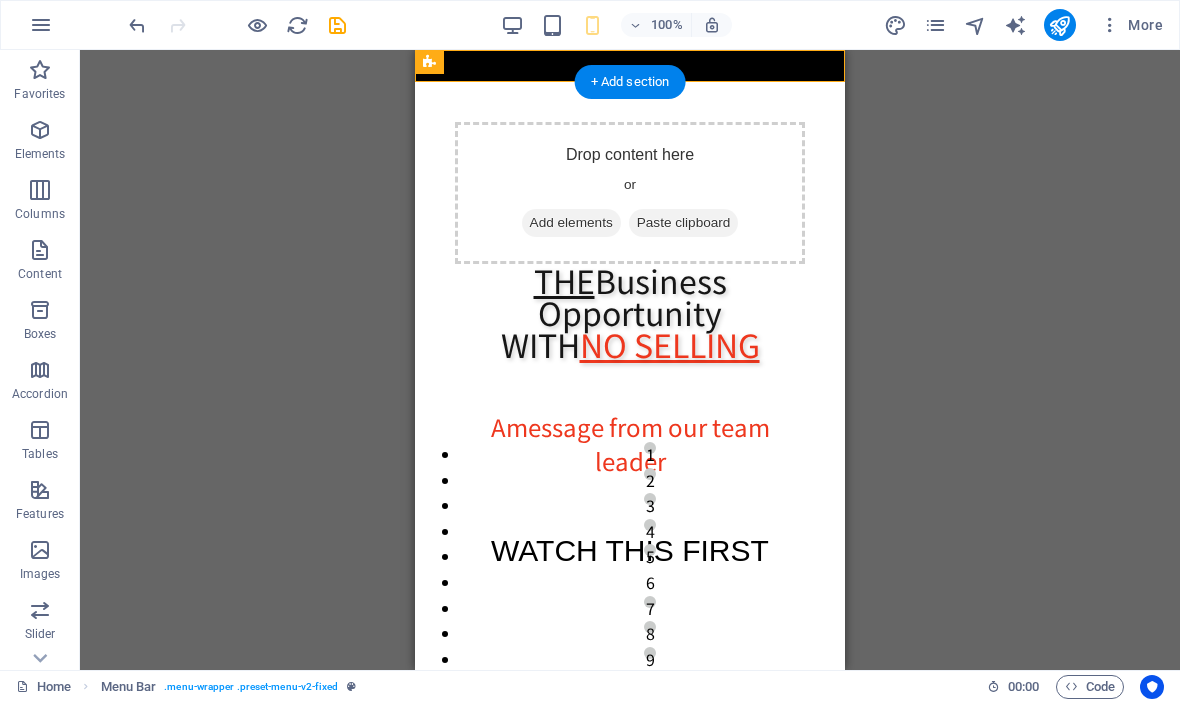 click on "Home About Service Contact" at bounding box center (630, 66) 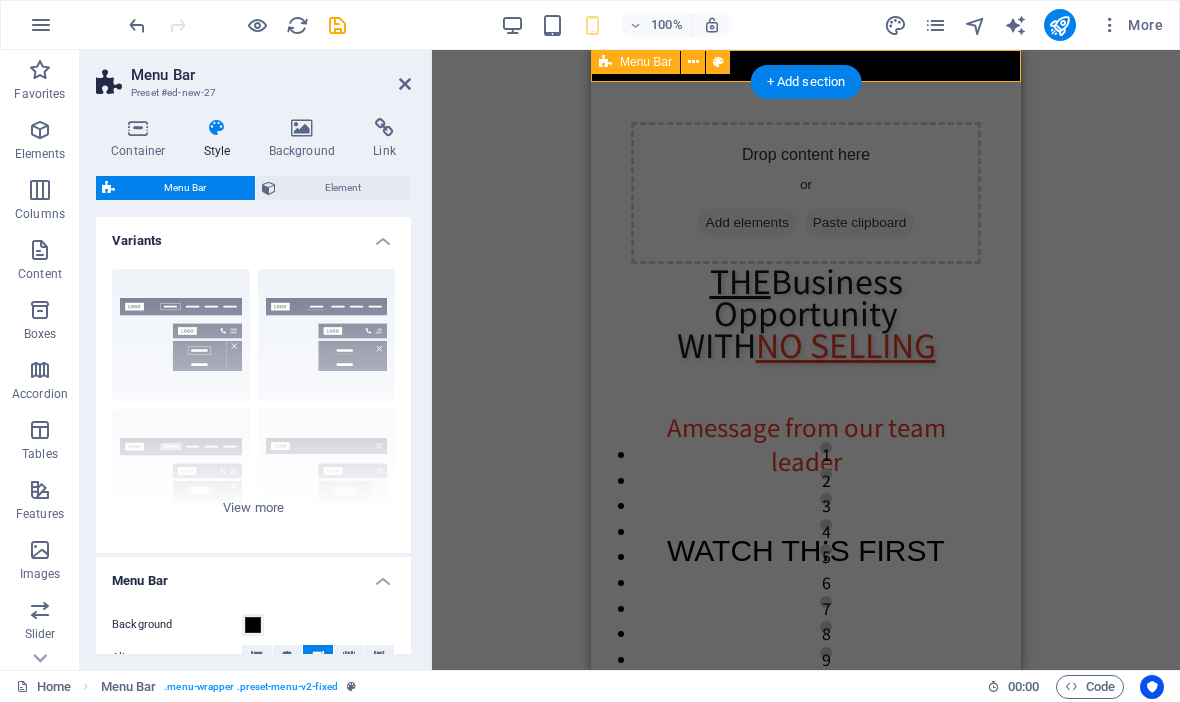 click on "Menu Bar" at bounding box center [635, 62] 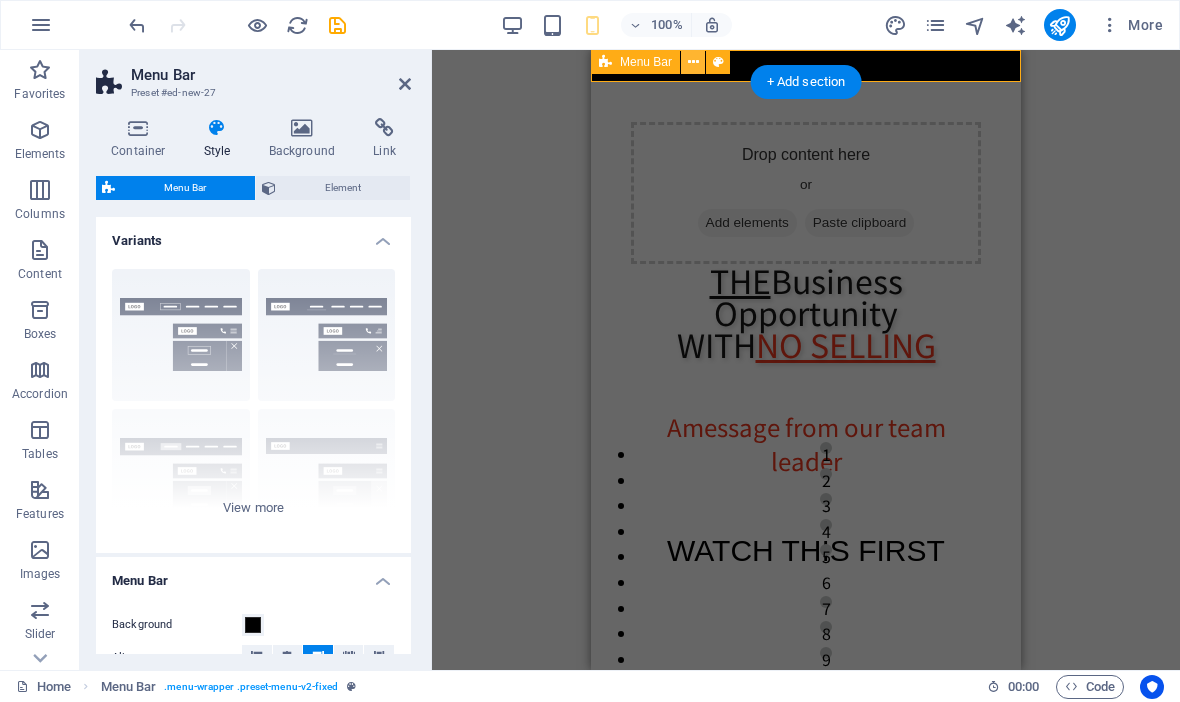 click at bounding box center [693, 62] 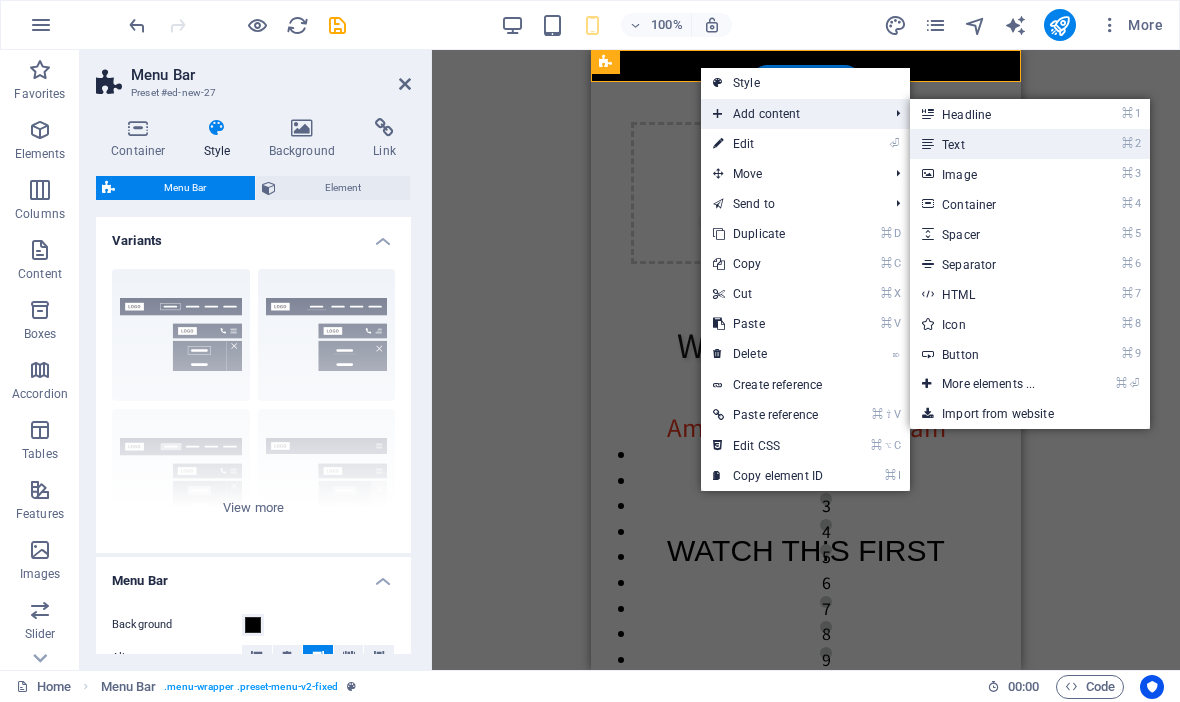 click on "⌘ 2  Text" at bounding box center (992, 144) 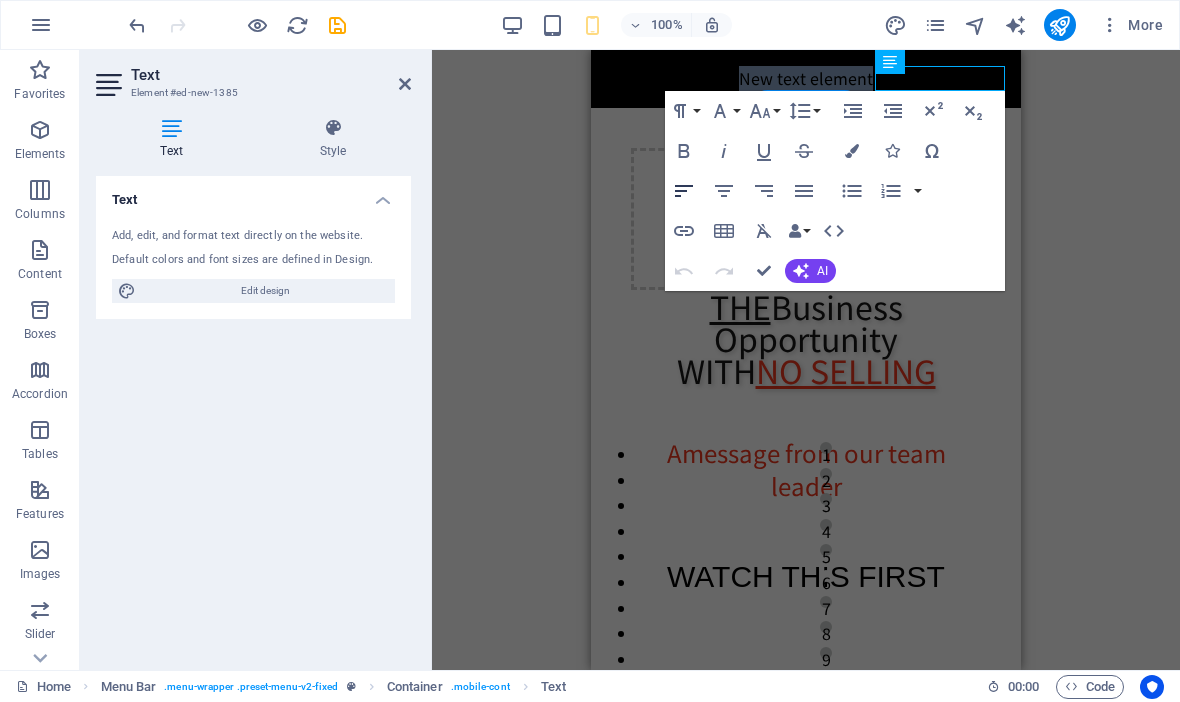 click 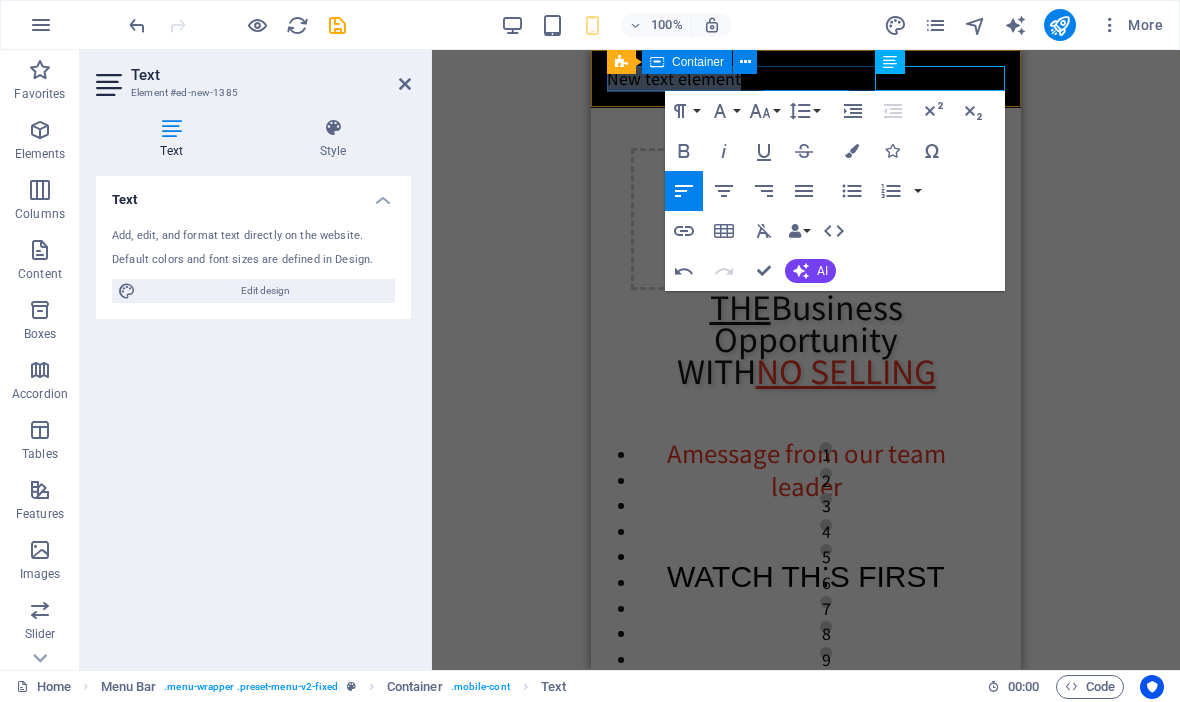click on "New text element" at bounding box center (806, 79) 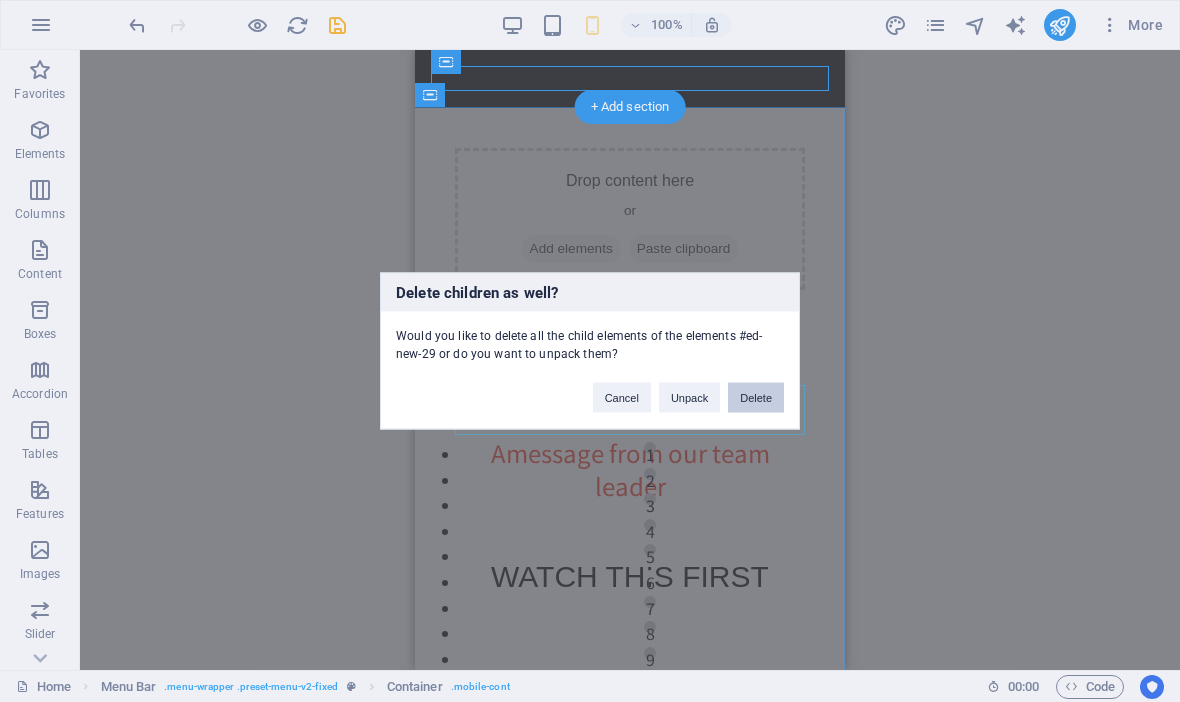 click on "Delete" at bounding box center [756, 398] 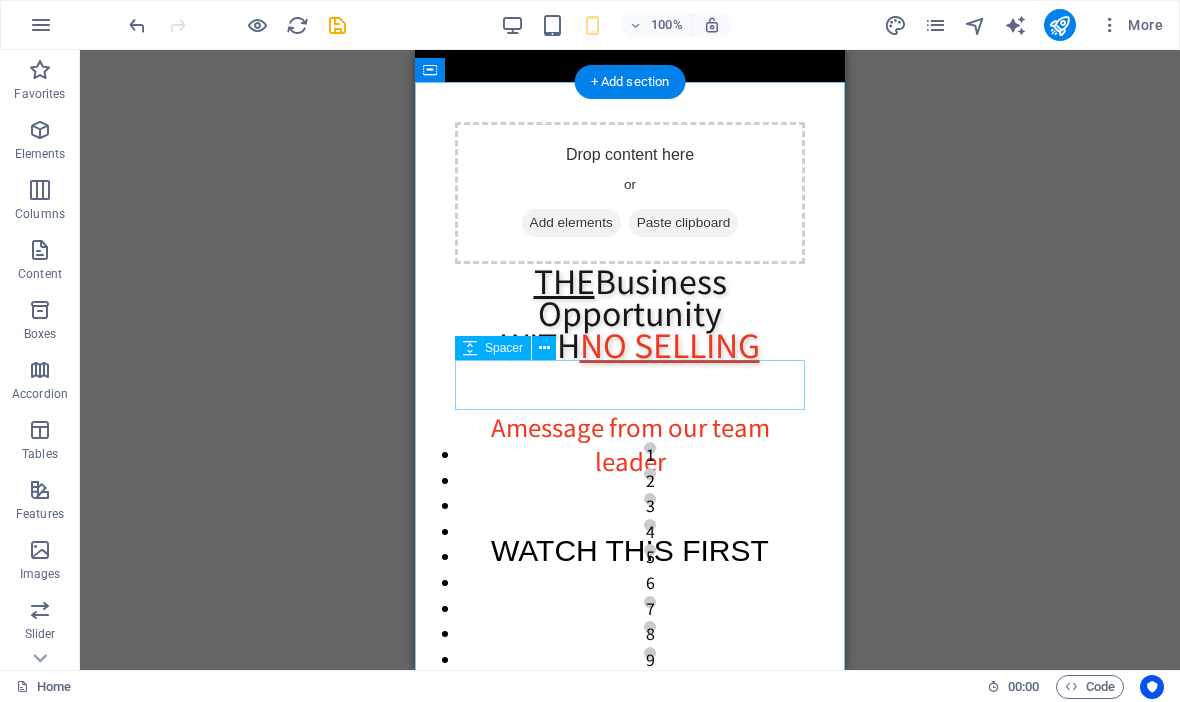 click on "Home About Service Contact" at bounding box center (630, 66) 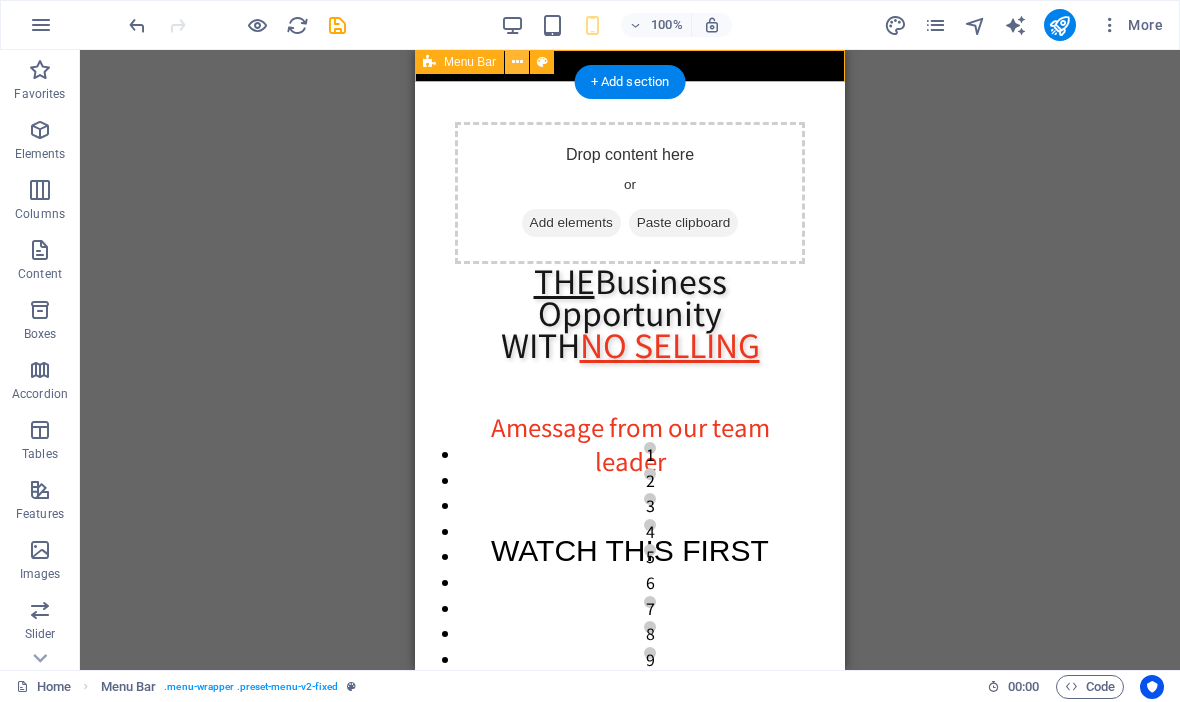 click at bounding box center (517, 62) 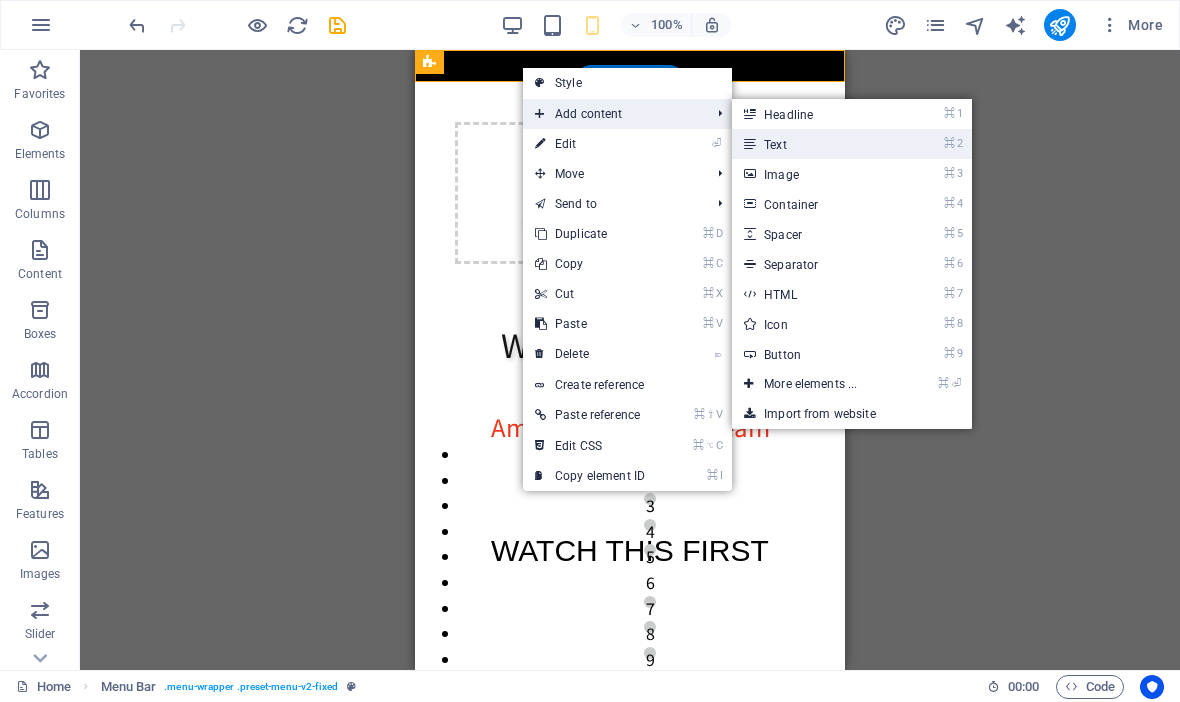 click on "⌘ 2  Text" at bounding box center [814, 144] 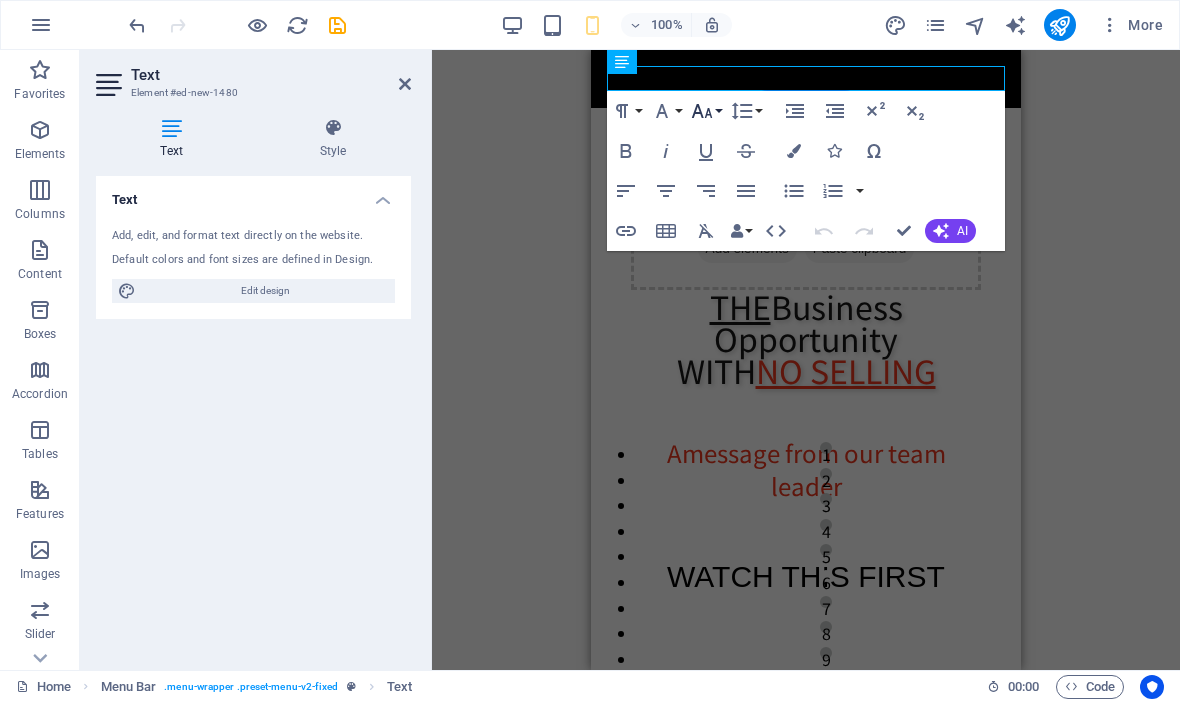 click on "Font Size" at bounding box center [706, 111] 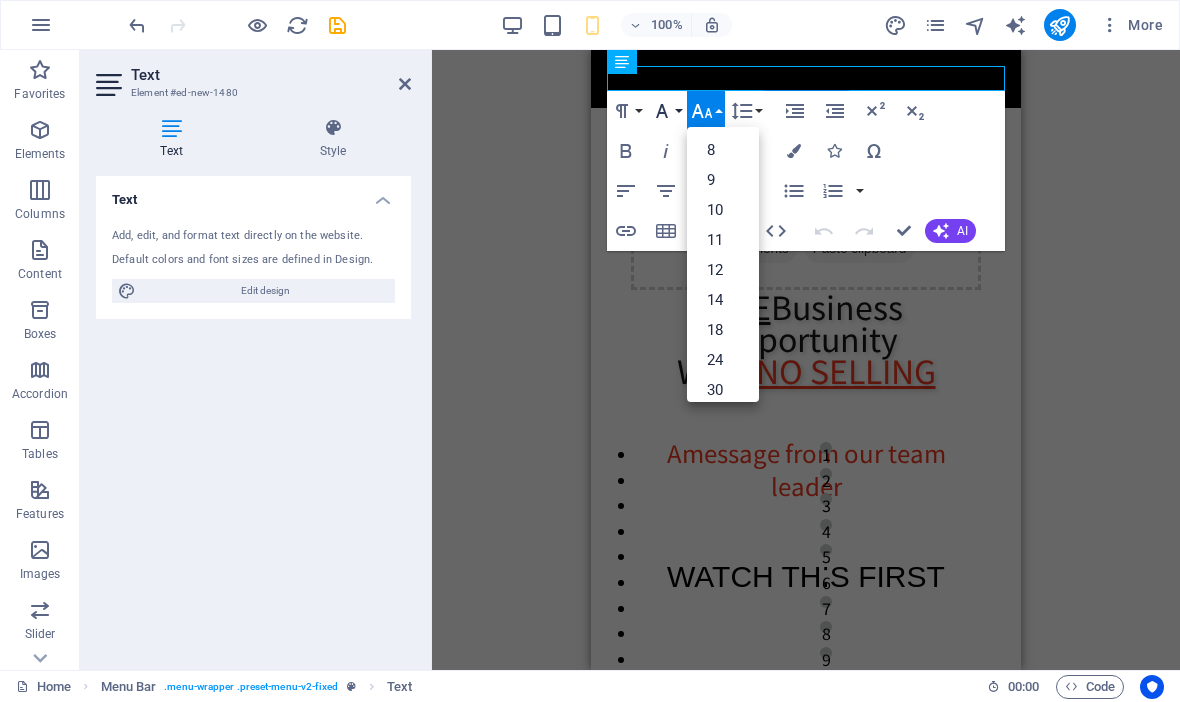 click 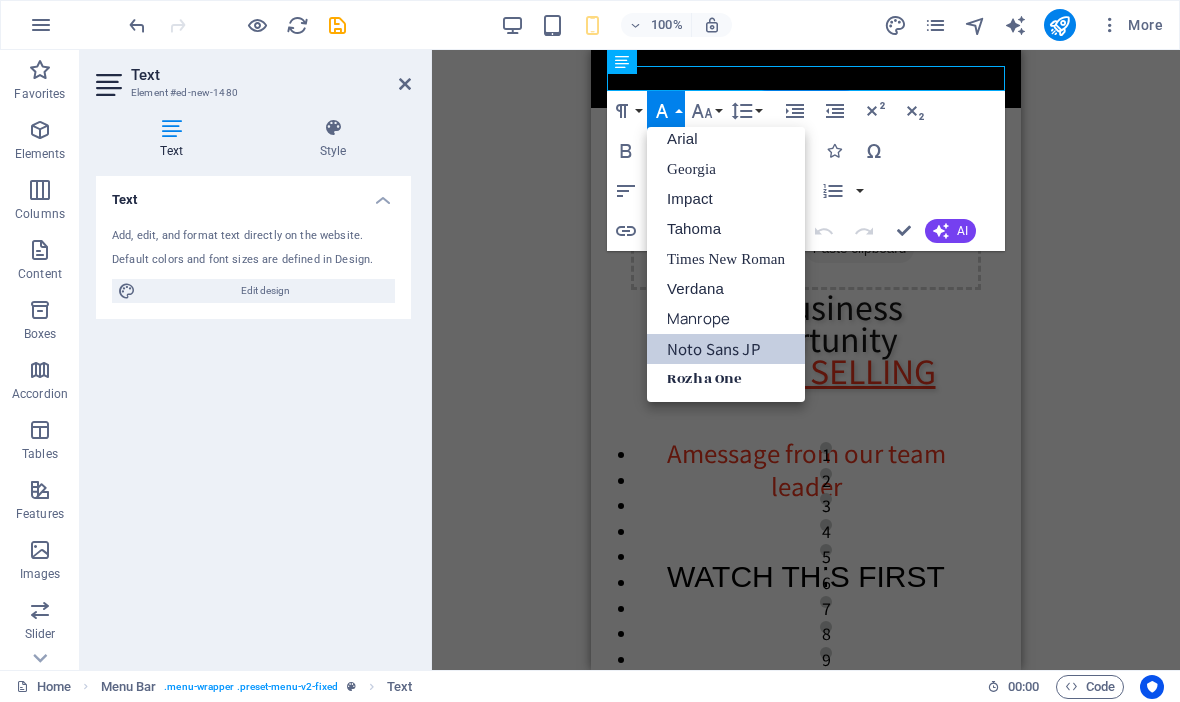 scroll, scrollTop: 11, scrollLeft: 0, axis: vertical 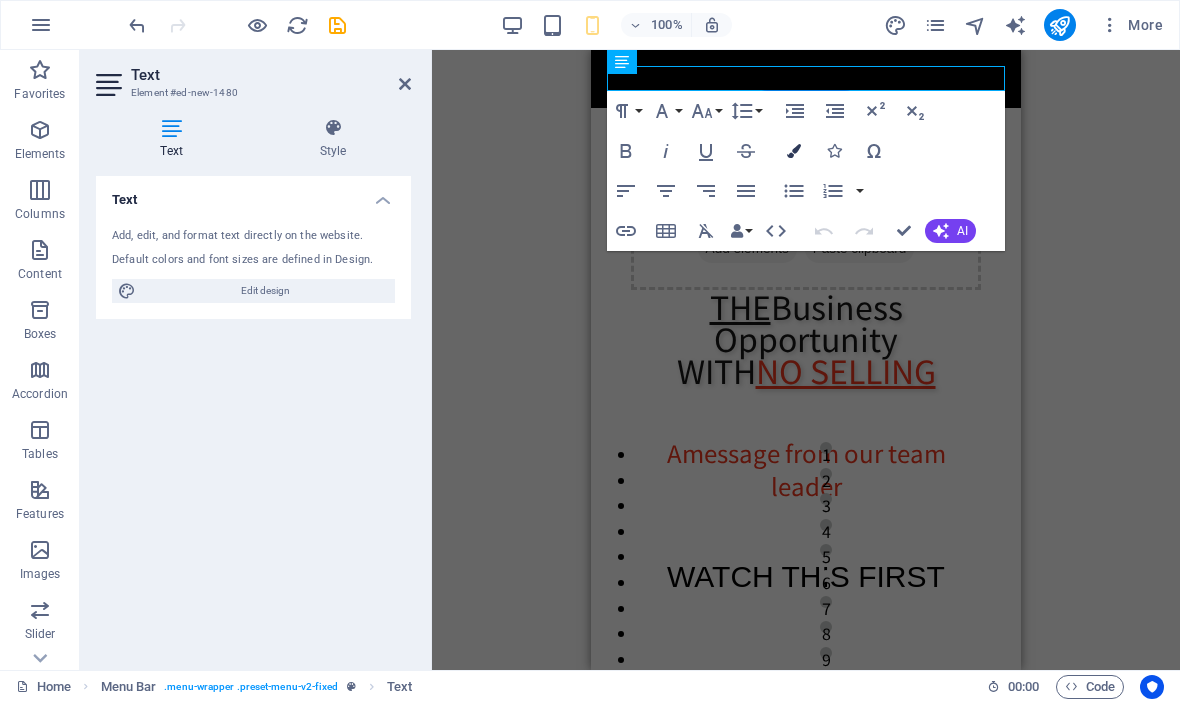 click on "Colors" at bounding box center (794, 151) 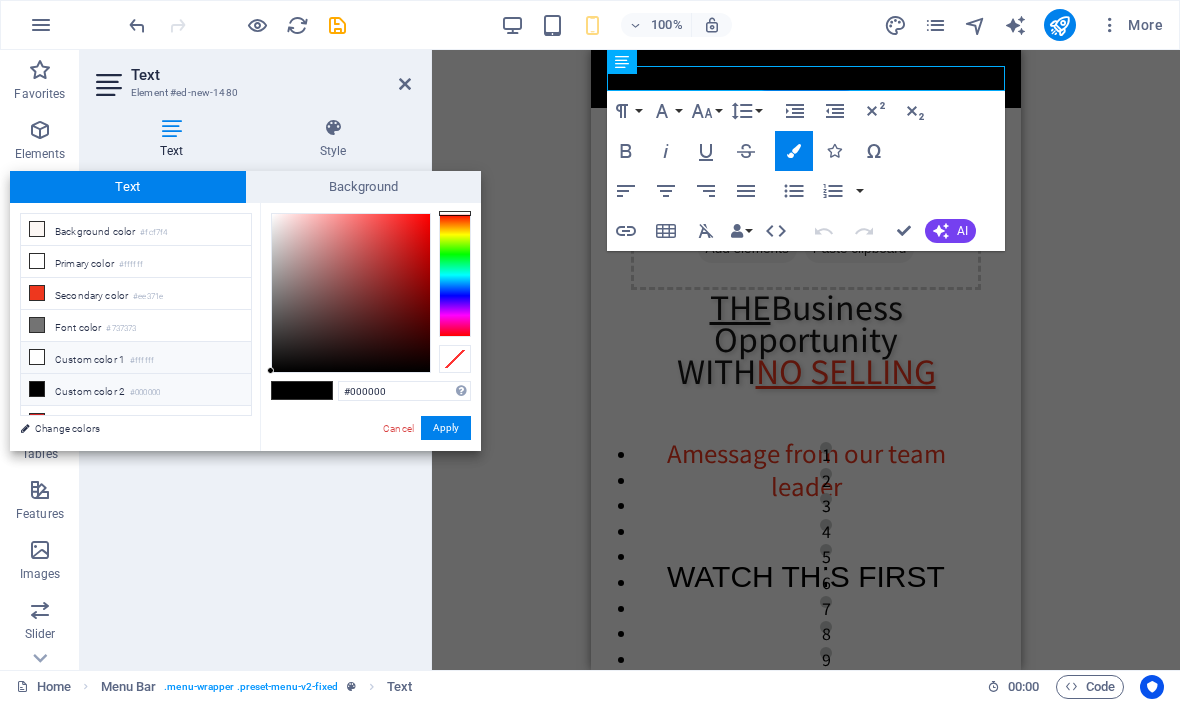 click on "Custom color 1
#ffffff" at bounding box center (136, 358) 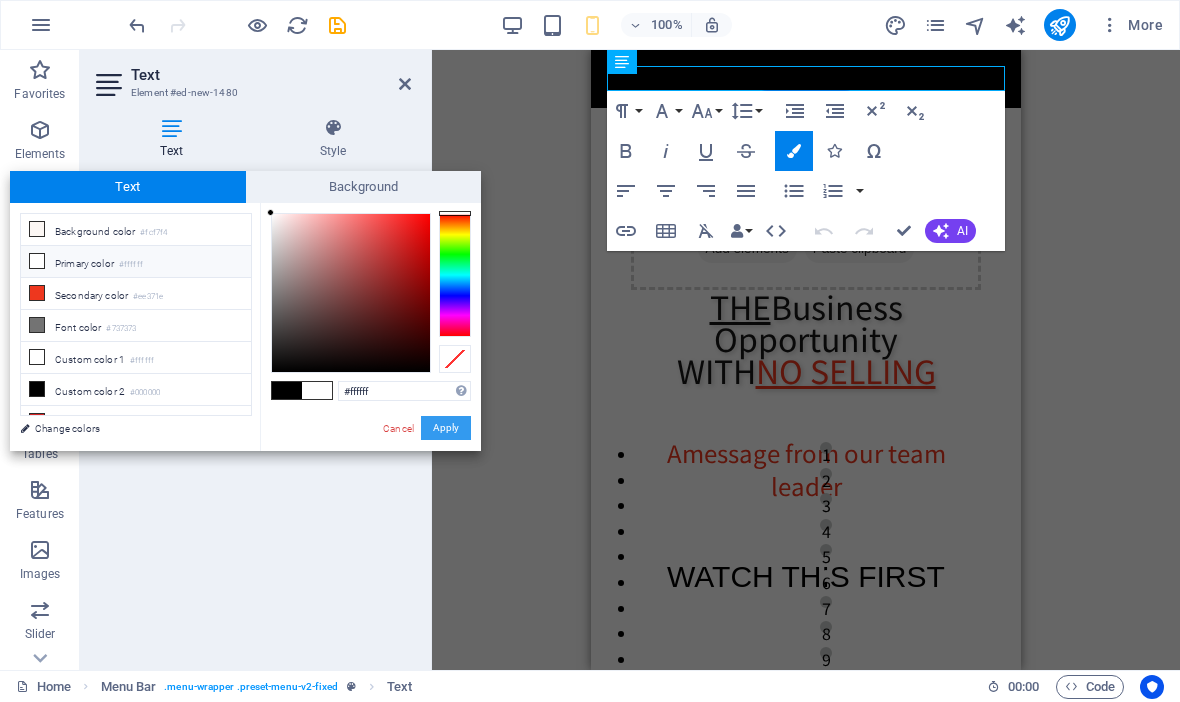 click on "Apply" at bounding box center (446, 428) 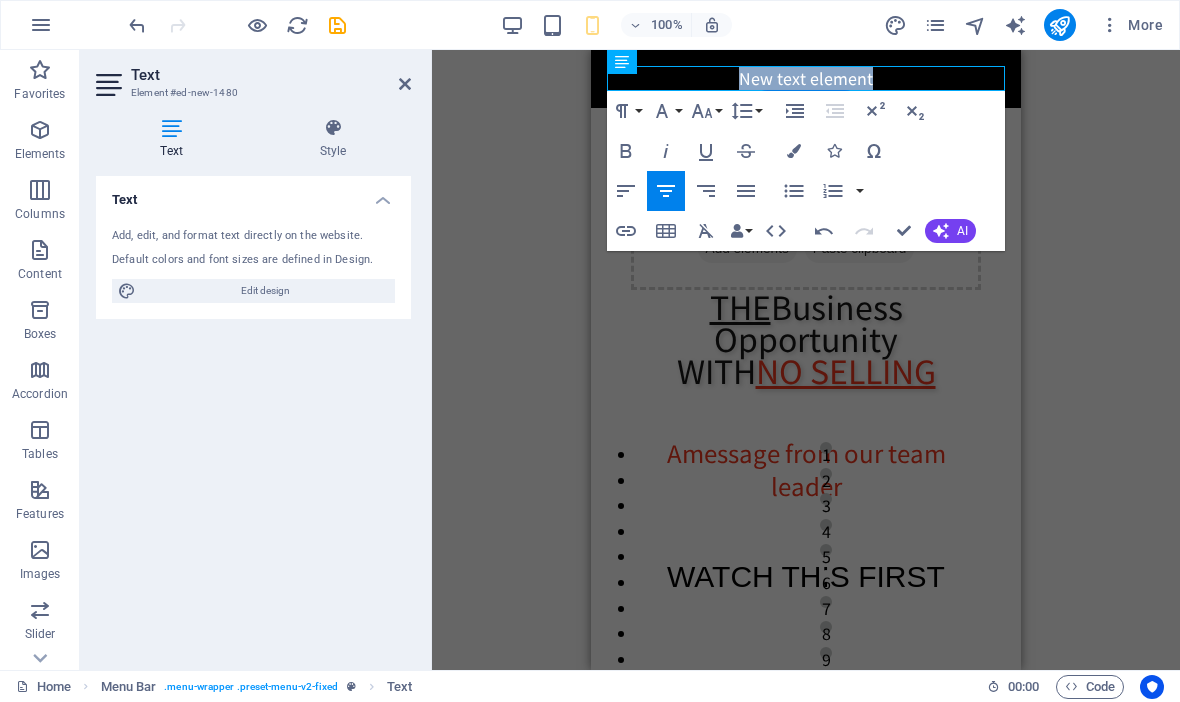 type 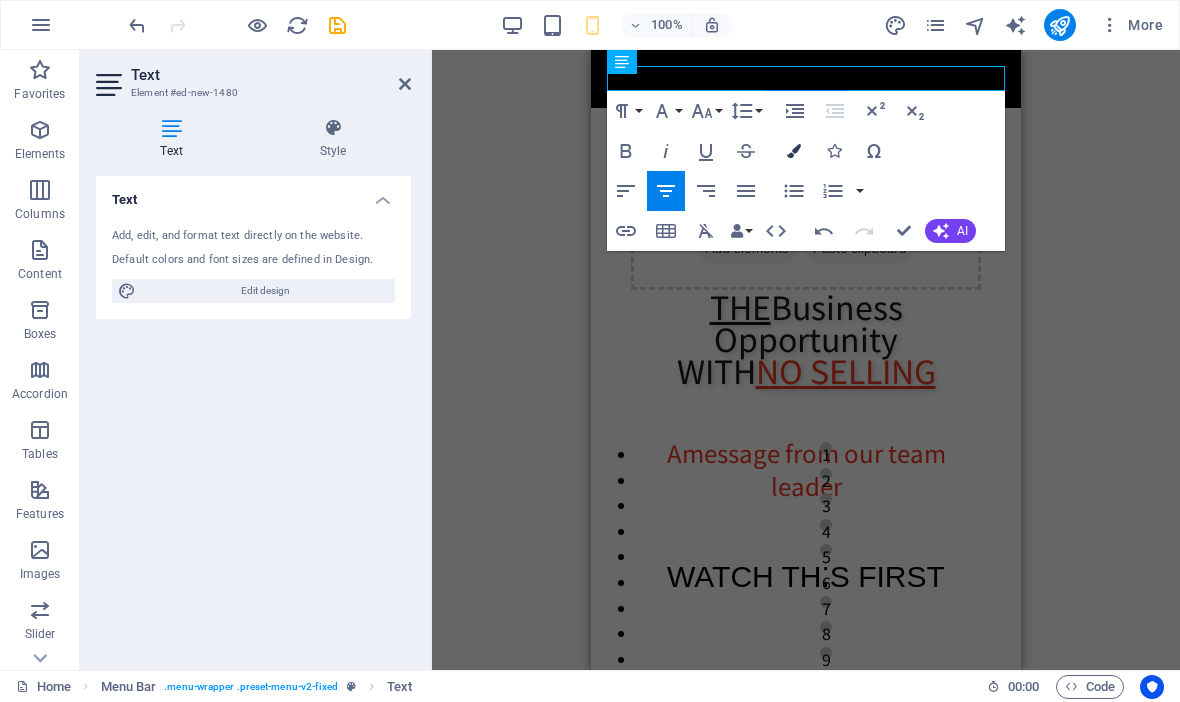 click on "Colors" at bounding box center (794, 151) 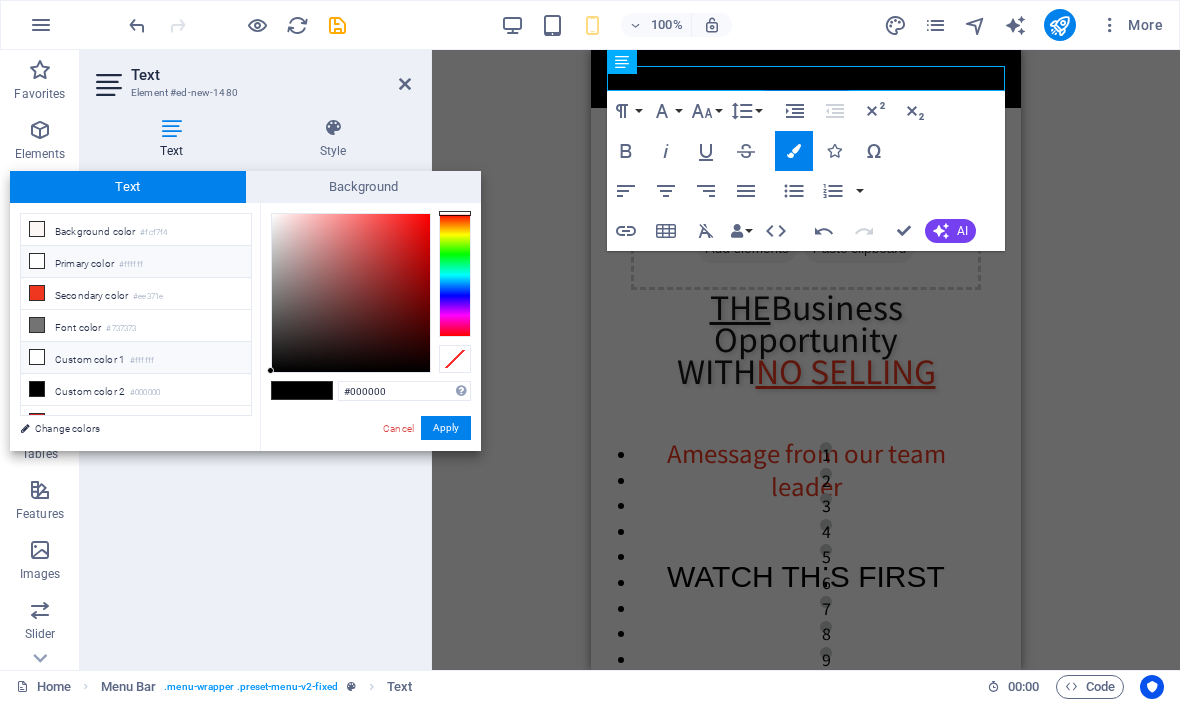 click at bounding box center [37, 357] 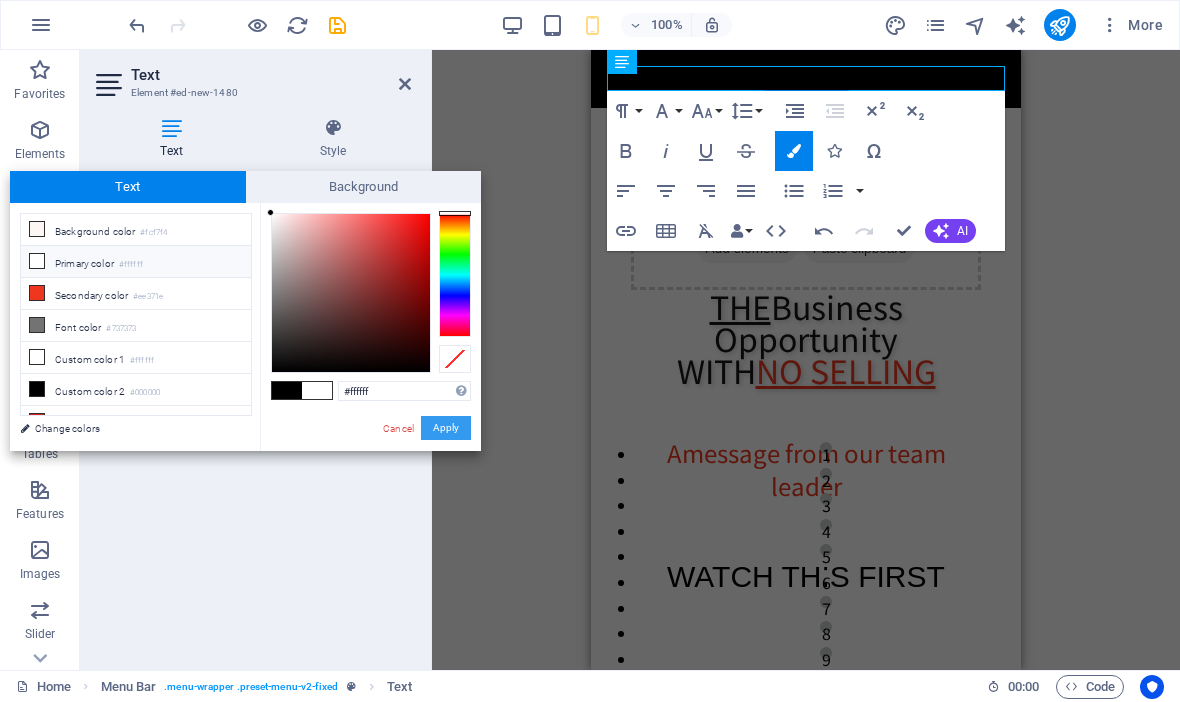 click on "Apply" at bounding box center (446, 428) 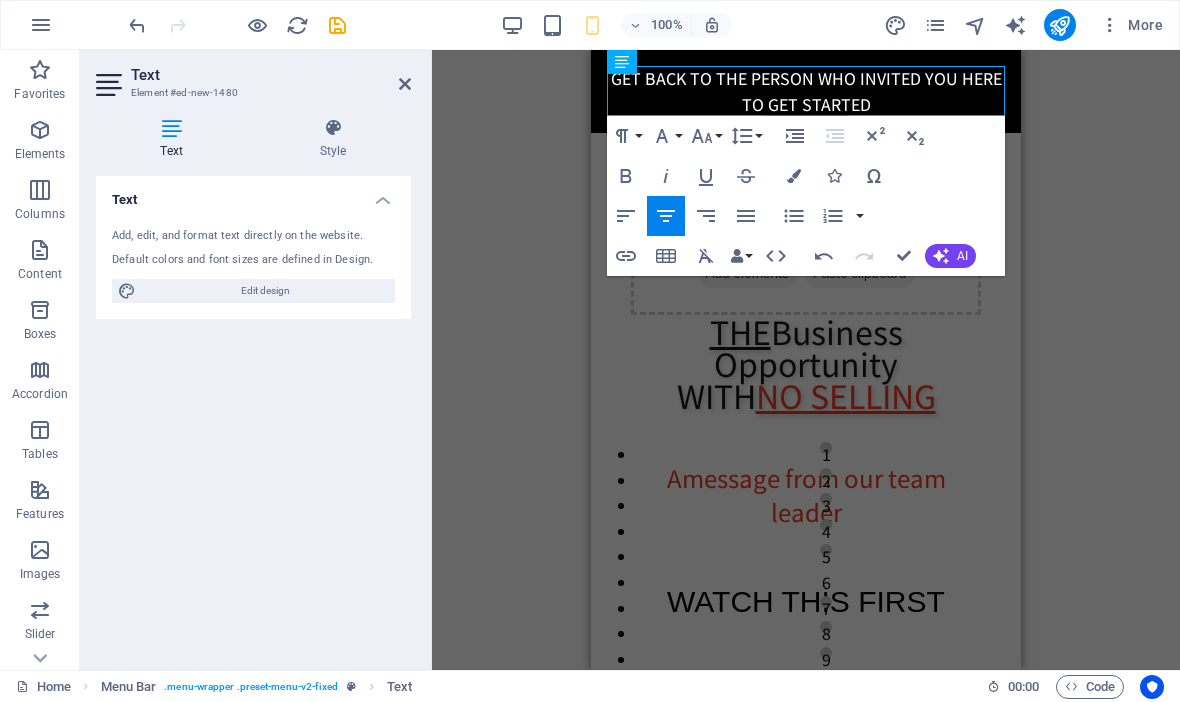 click on "H2   Container   Container   Placeholder   Container   Spacer   Menu Bar   Logo   HTML   Container   Text   Text   Text   Spacer + + Add section Paragraph Format Normal Heading 1 Heading 2 Heading 3 Heading 4 Heading 5 Heading 6 Code Font Family Arial Georgia Impact Tahoma Times New Roman Verdana Manrope Noto Sans JP Rozha One Font Size 8 9 10 11 12 14 18 24 30 36 48 60 72 96 Line Height Default Single 1.15 1.5 Double Increase Indent Decrease Indent Superscript Subscript Bold Italic Underline Strikethrough Colors Icons Special Characters Align Left Align Center Align Right Align Justify Unordered List   Default Circle Disc Square    Ordered List   Default Lower Alpha Lower Greek Lower Roman Upper Alpha Upper Roman    Insert Link Insert Table Clear Formatting Data Bindings Company First name Last name Street ZIP code City Email Phone Mobile Fax Custom field 1 Custom field 2 Custom field 3 Custom field 4 Custom field 5 Custom field 6 HTML Undo Redo Confirm (⌘+⏎) AI Improve Make shorter" at bounding box center [806, 360] 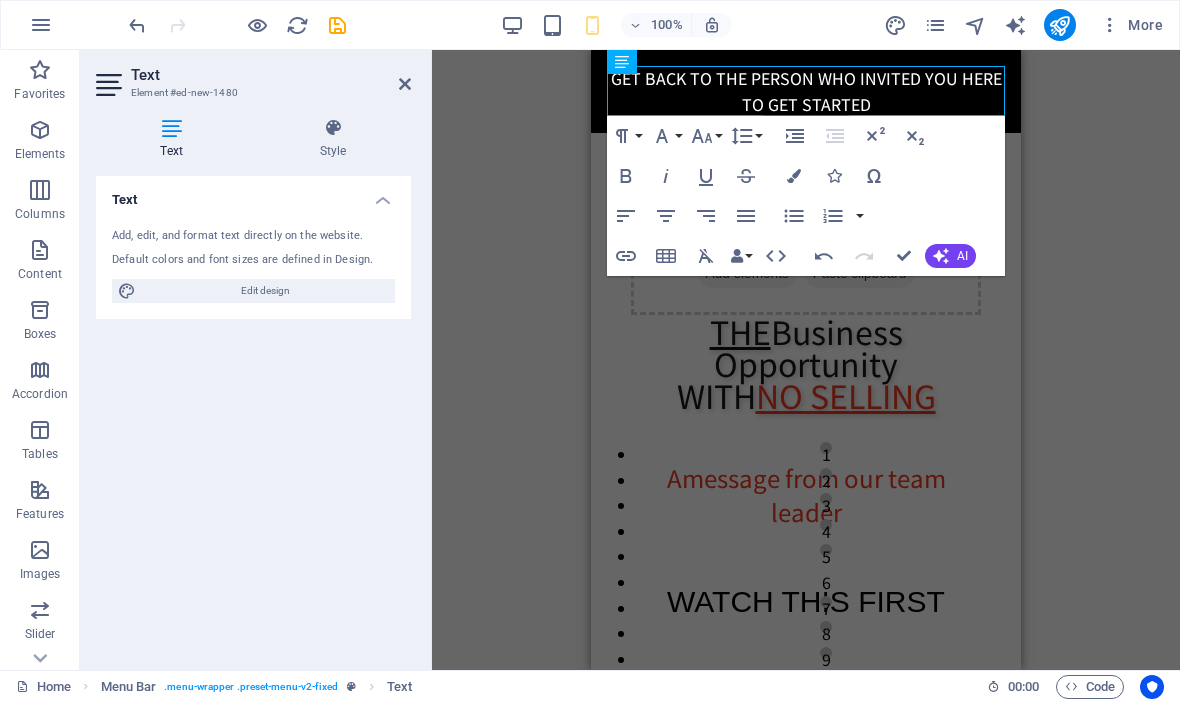 click on "H2   Container   Container   Placeholder   Container   Spacer   Menu Bar   Logo   HTML   Container   Text   Text   Text   Spacer + + Add section Paragraph Format Normal Heading 1 Heading 2 Heading 3 Heading 4 Heading 5 Heading 6 Code Font Family Arial Georgia Impact Tahoma Times New Roman Verdana Manrope Noto Sans JP Rozha One Font Size 8 9 10 11 12 14 18 24 30 36 48 60 72 96 Line Height Default Single 1.15 1.5 Double Increase Indent Decrease Indent Superscript Subscript Bold Italic Underline Strikethrough Colors Icons Special Characters Align Left Align Center Align Right Align Justify Unordered List   Default Circle Disc Square    Ordered List   Default Lower Alpha Lower Greek Lower Roman Upper Alpha Upper Roman    Insert Link Insert Table Clear Formatting Data Bindings Company First name Last name Street ZIP code City Email Phone Mobile Fax Custom field 1 Custom field 2 Custom field 3 Custom field 4 Custom field 5 Custom field 6 HTML Undo Redo Confirm (⌘+⏎) AI Improve Make shorter" at bounding box center (806, 360) 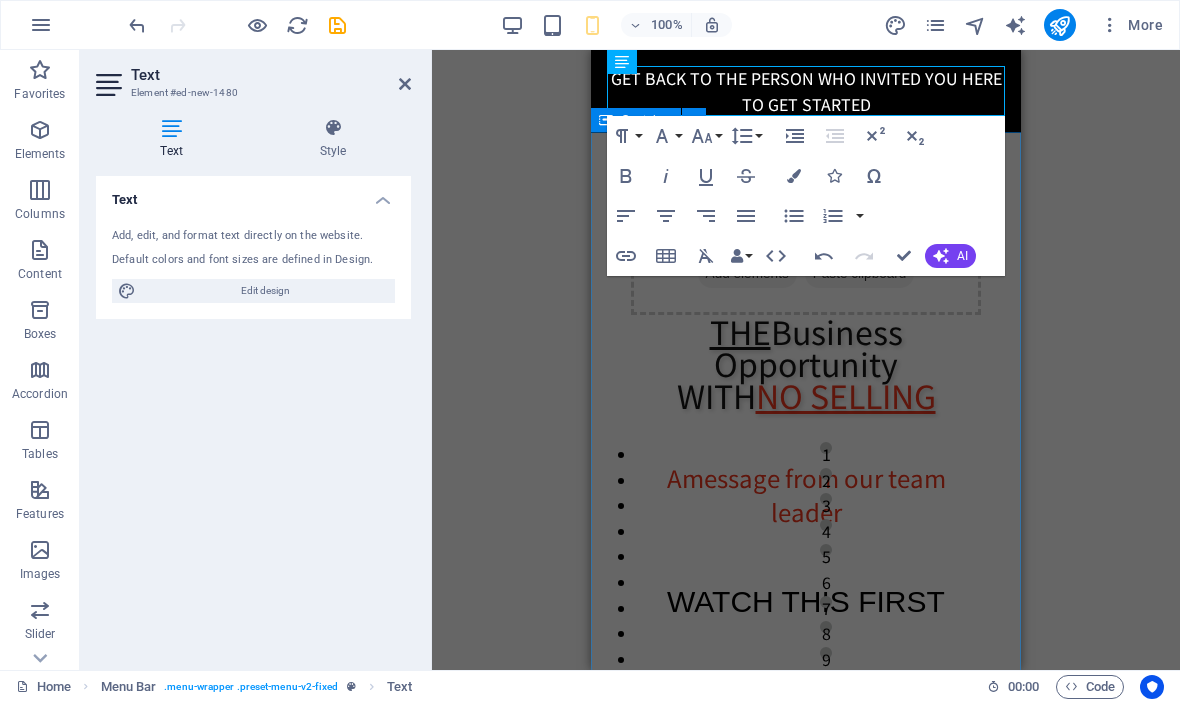 click on "Drop content here or  Add elements  Paste clipboard THE  Business Opportunity WITH  NO SELLING A  message from our team leader WATCH THIS FIRST" at bounding box center [806, 498] 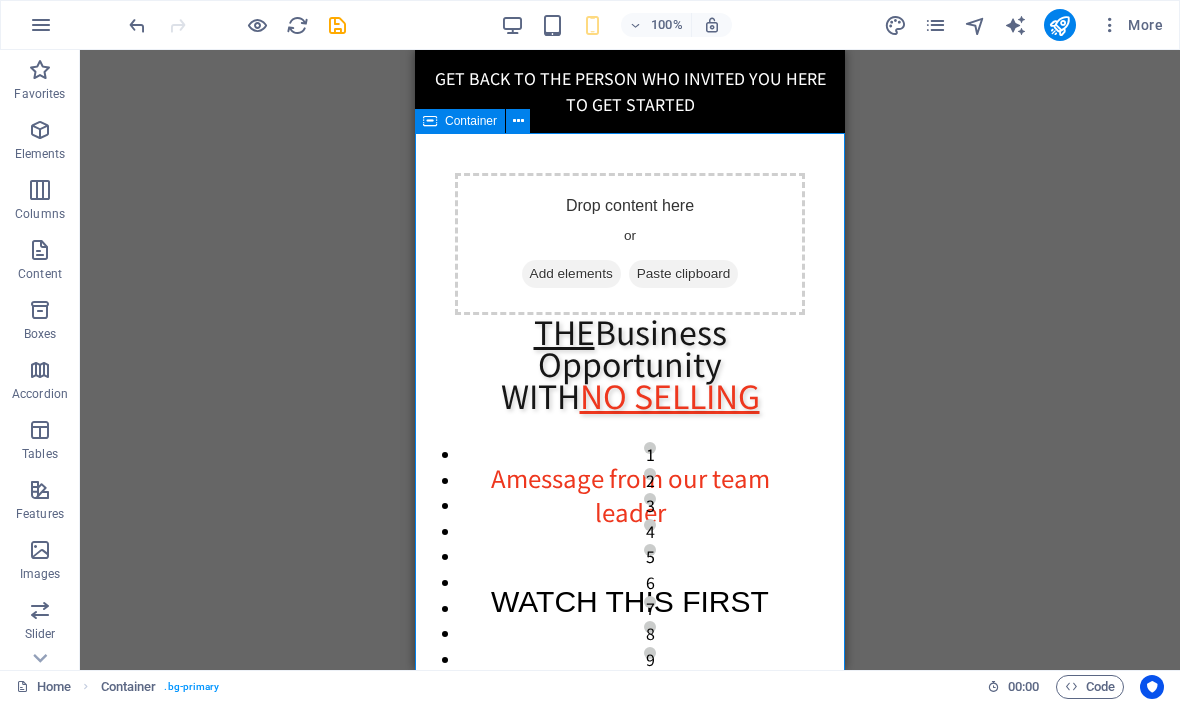 scroll, scrollTop: 0, scrollLeft: 0, axis: both 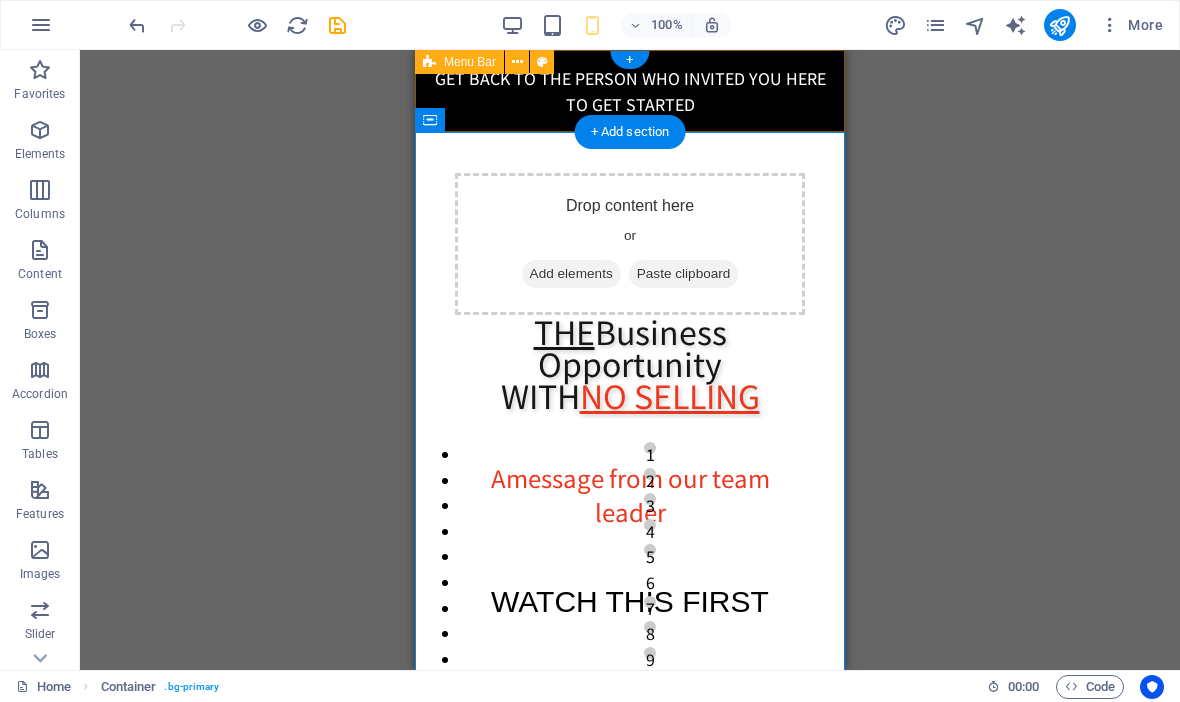 click at bounding box center [429, 62] 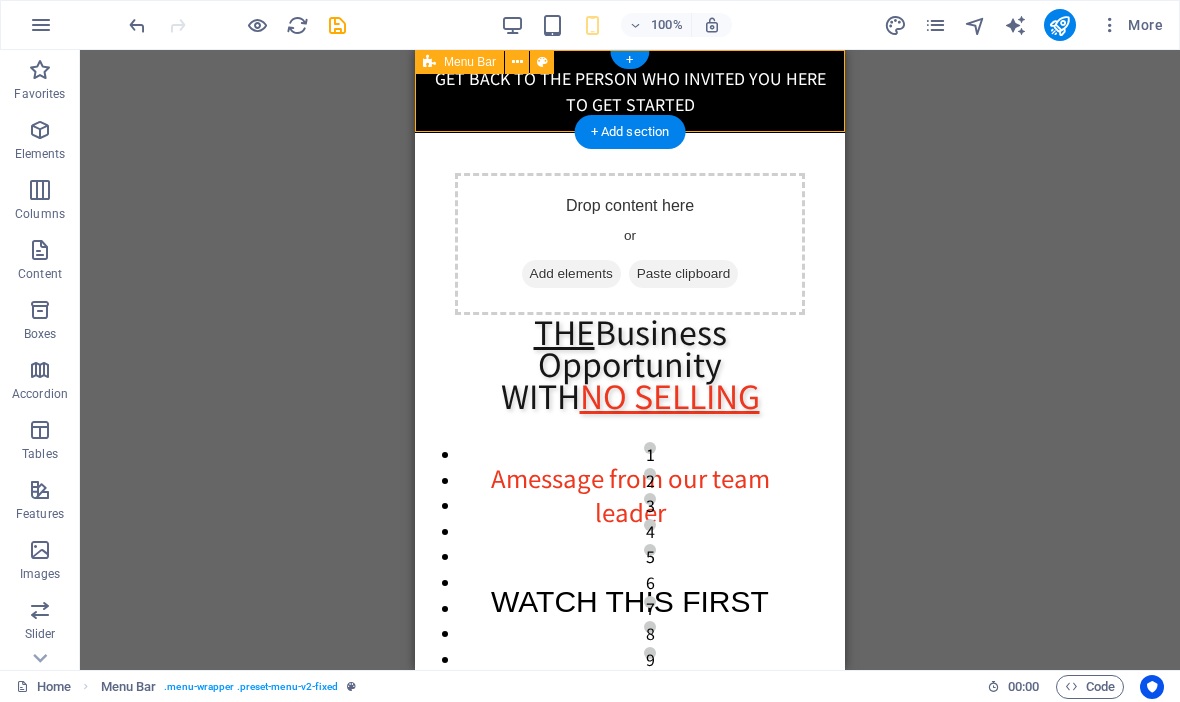 click on "Menu Bar" at bounding box center [470, 62] 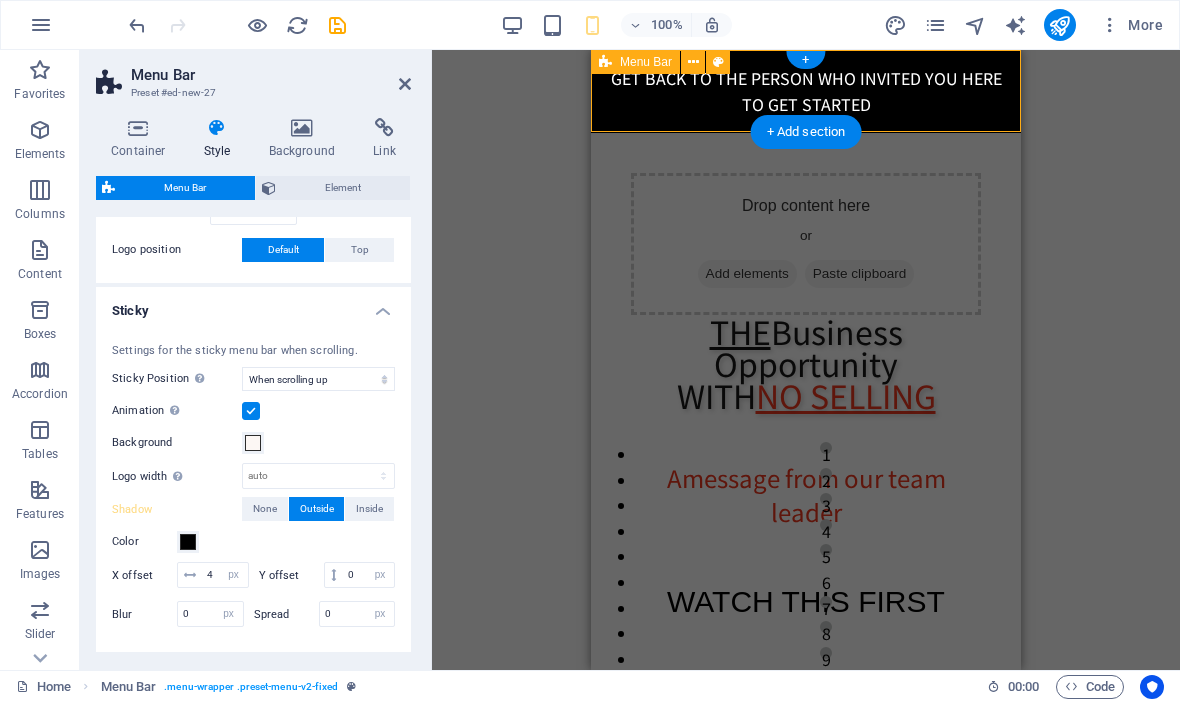 scroll, scrollTop: 550, scrollLeft: 0, axis: vertical 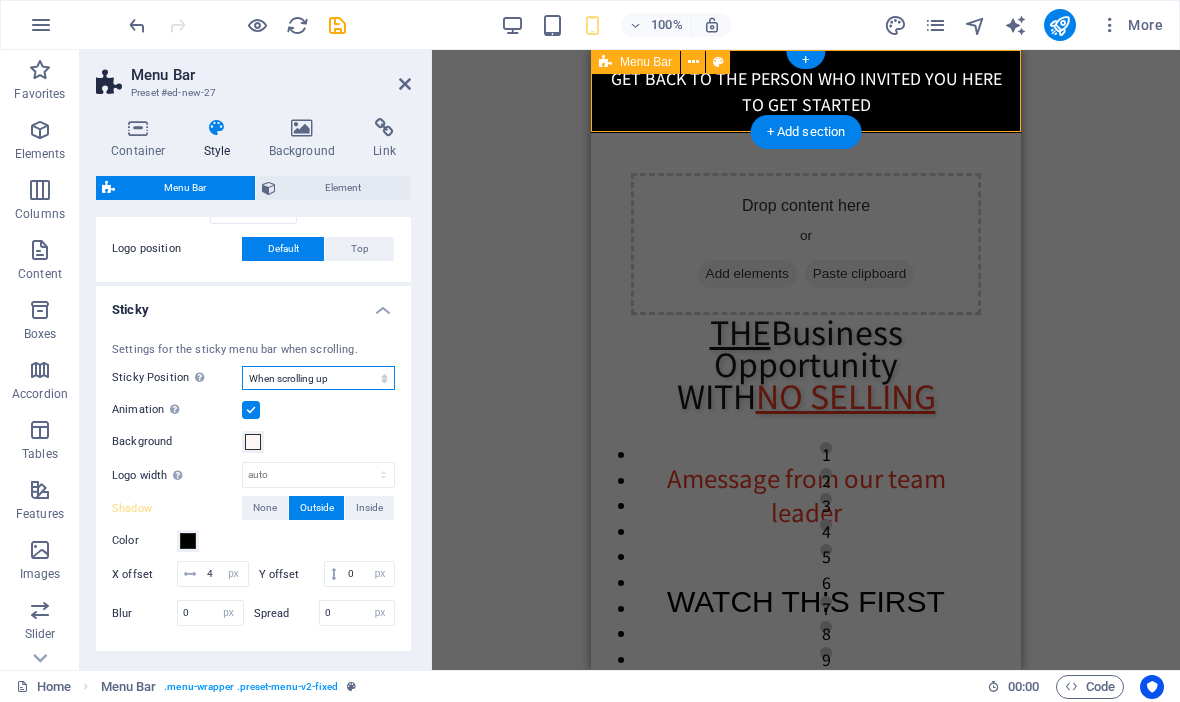 click on "Off Instant After menu After banner When scrolling up" at bounding box center (318, 378) 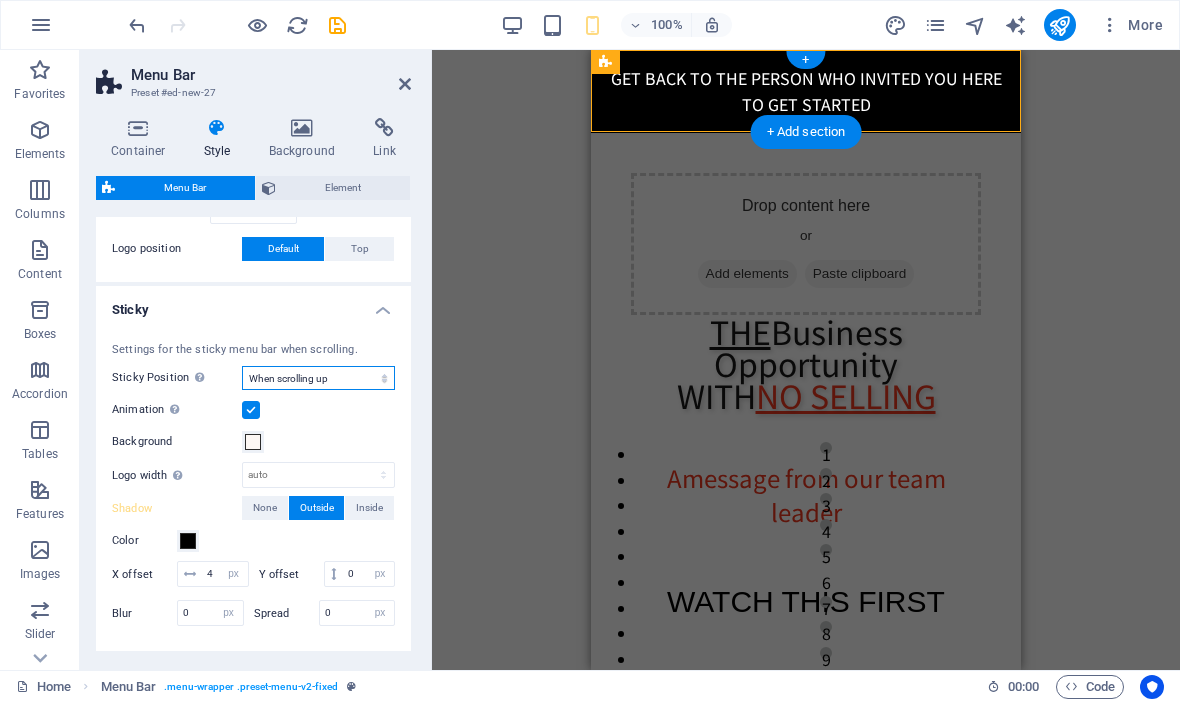 select on "sticky_instant" 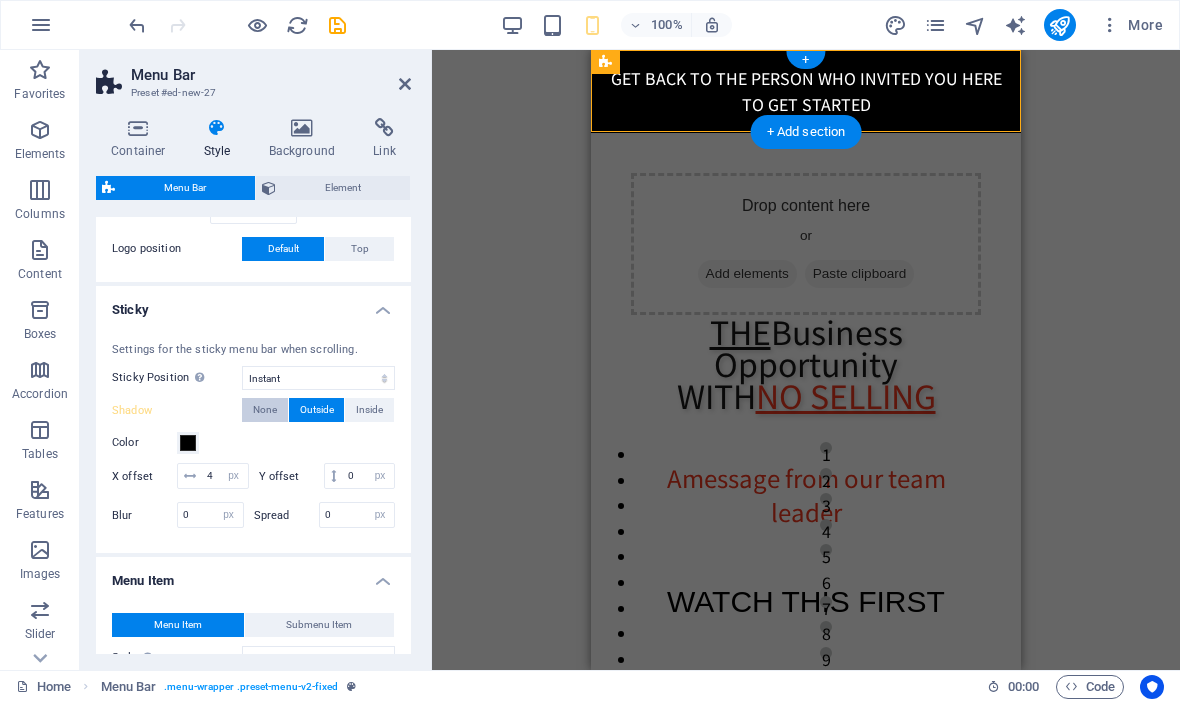 click on "None" at bounding box center [265, 410] 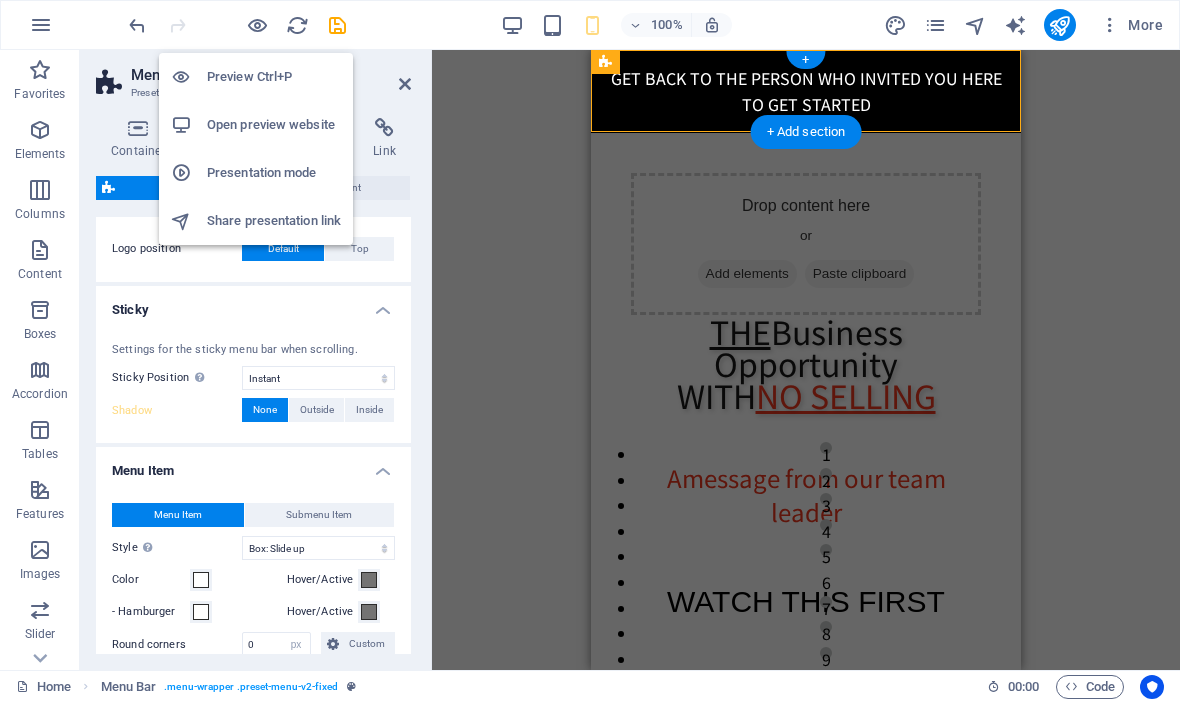 click on "Preview Ctrl+P" at bounding box center (274, 77) 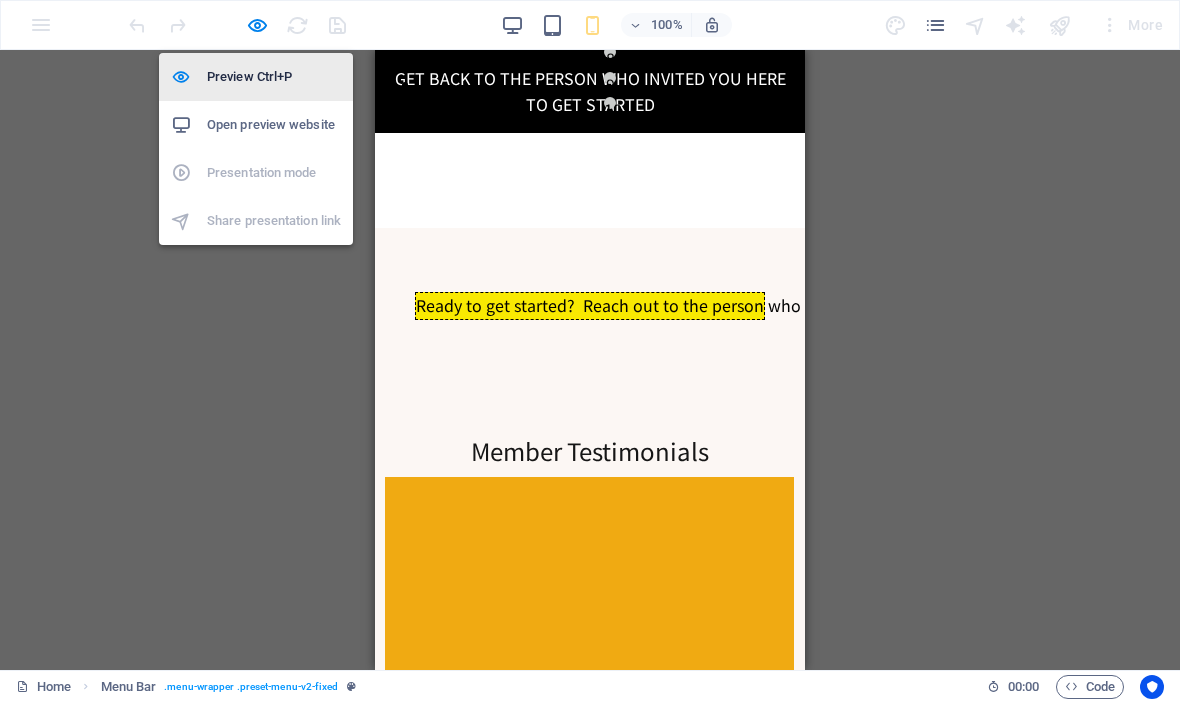 scroll, scrollTop: 572, scrollLeft: 0, axis: vertical 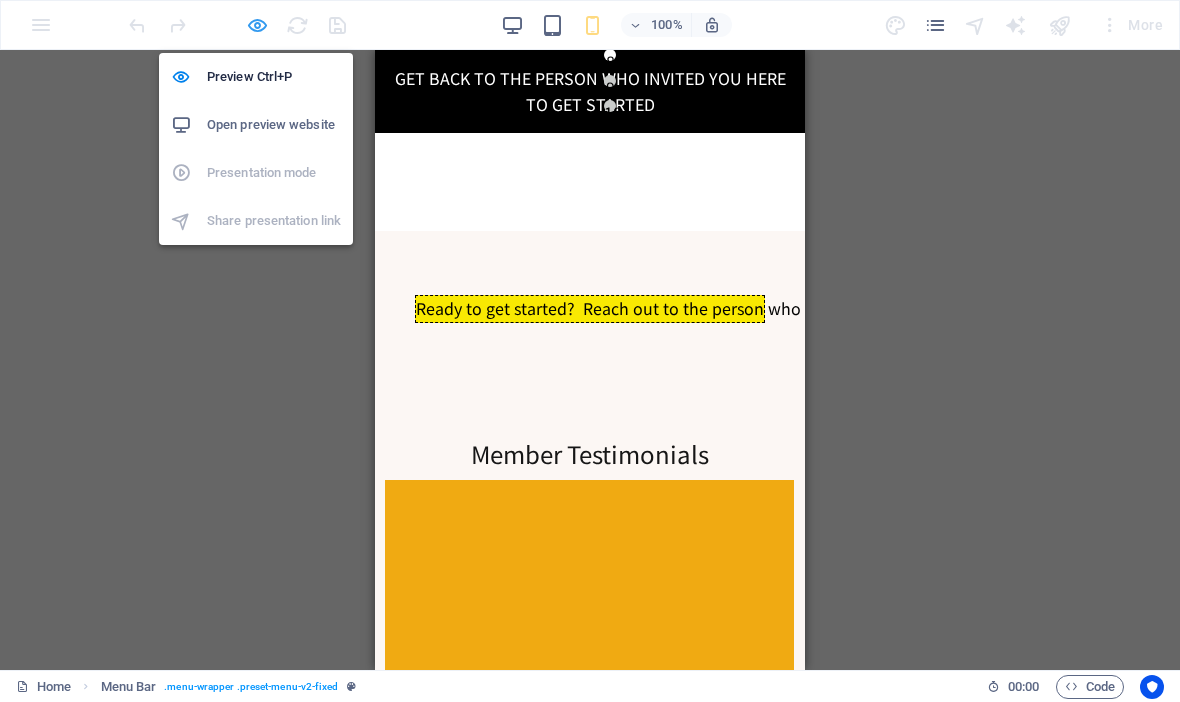 click at bounding box center [257, 25] 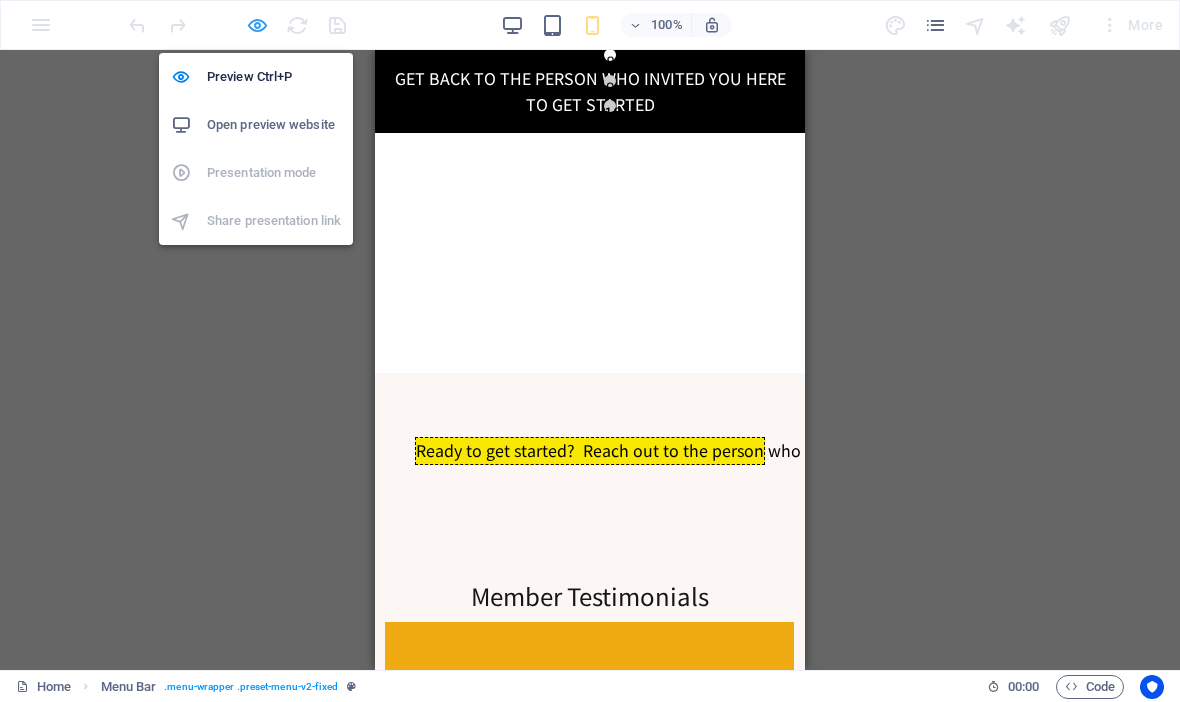 select on "rem" 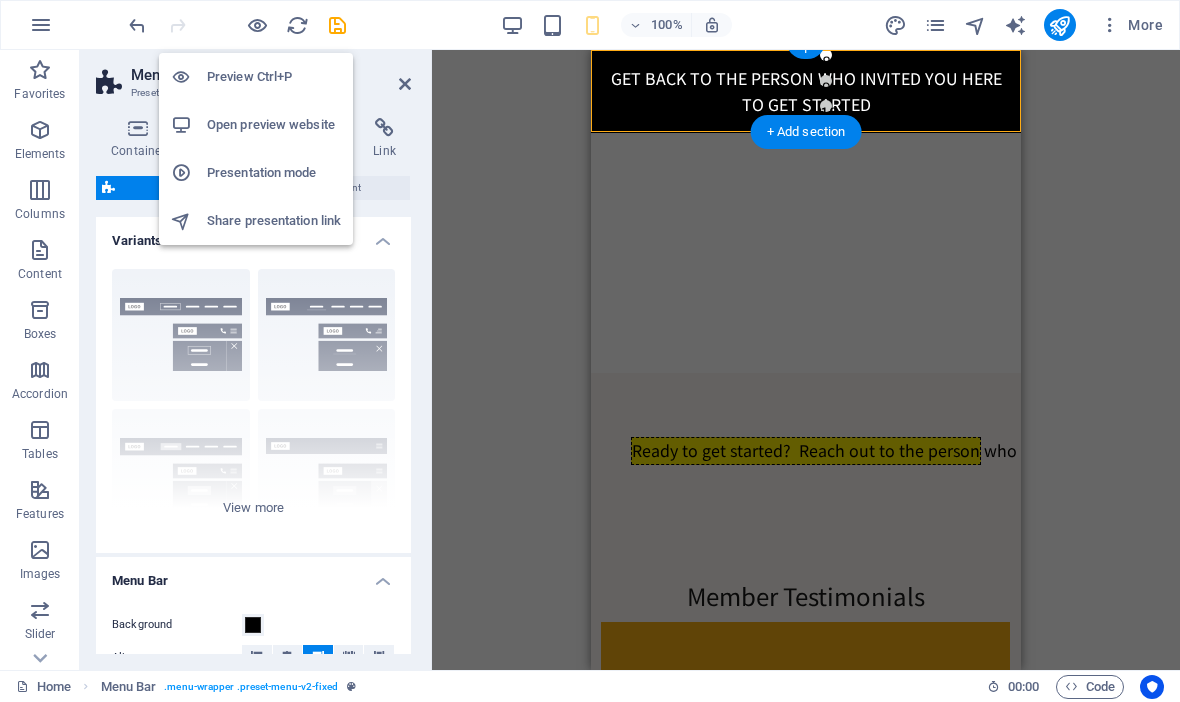 click on "Preview Ctrl+P" at bounding box center [274, 77] 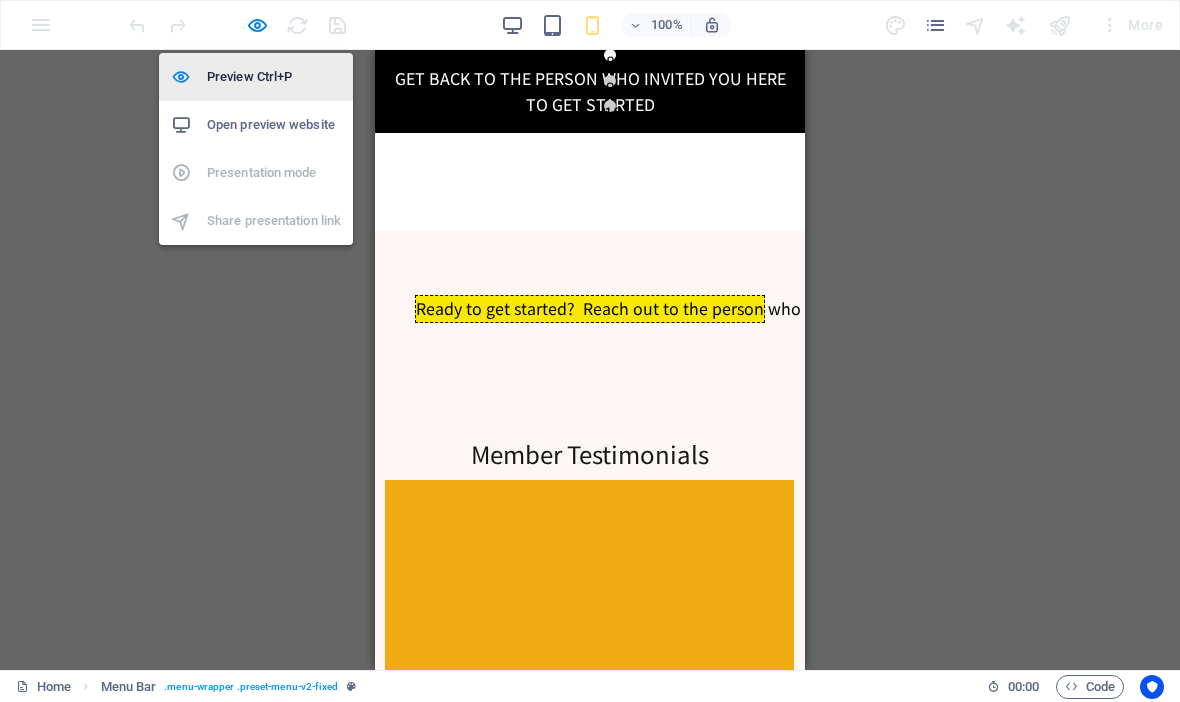 click on "Preview Ctrl+P" at bounding box center [274, 77] 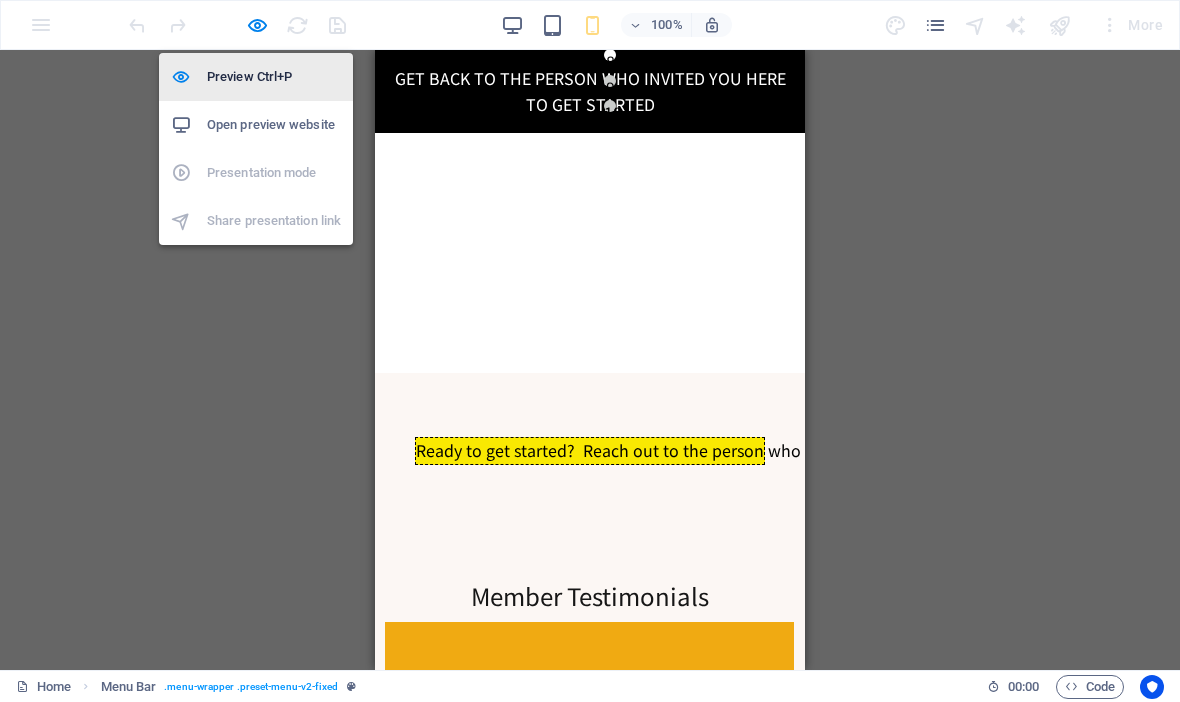 select on "rem" 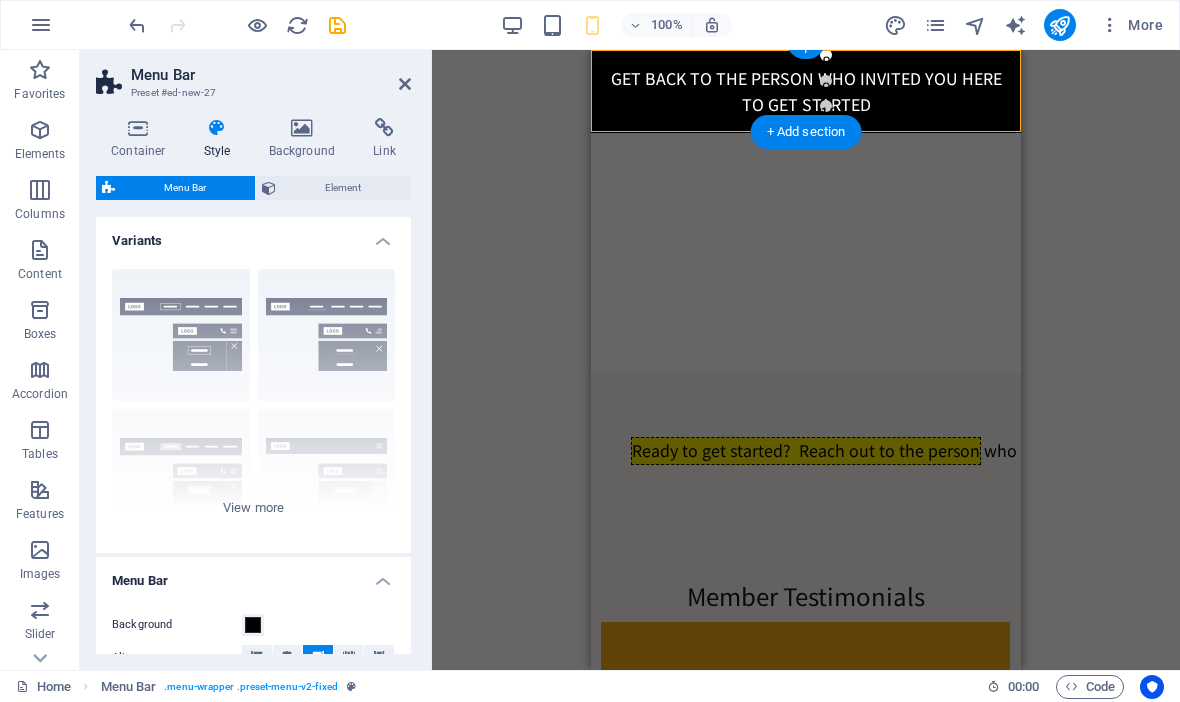 click on "H2   Container   Container   Placeholder   Container   Spacer   Menu Bar   Logo   HTML   Container   Text   Text   Text   Spacer   Text + + Add section" at bounding box center (806, 360) 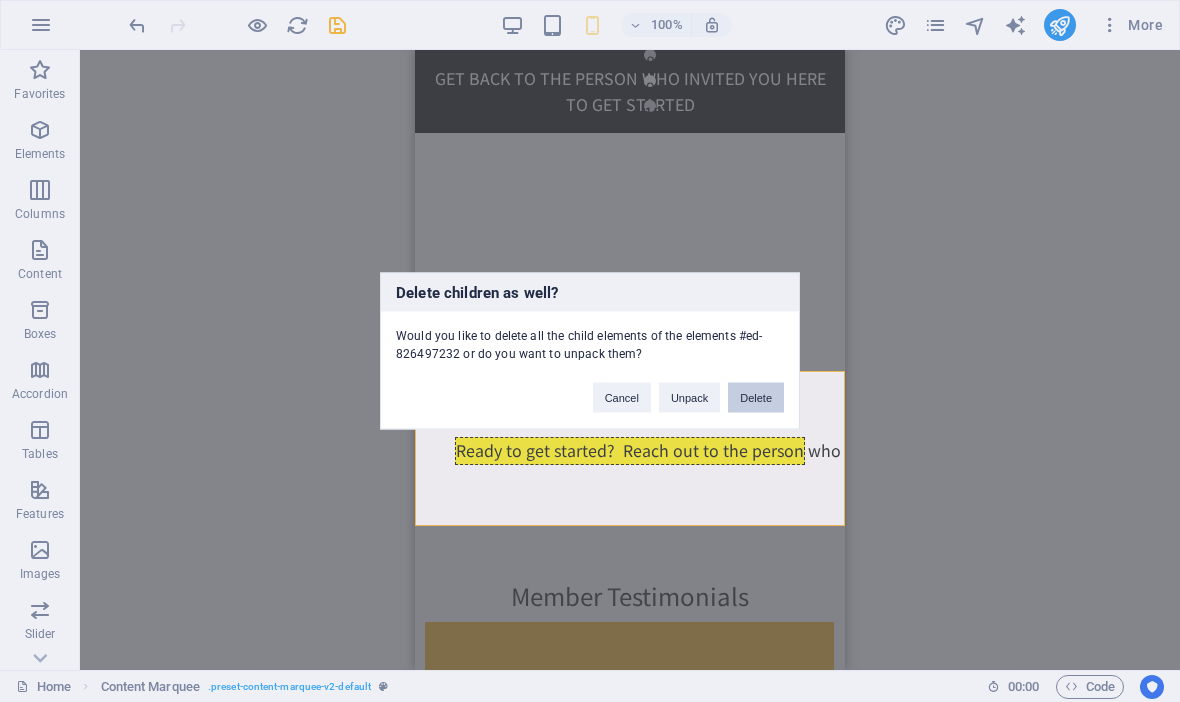 click on "Delete" at bounding box center (756, 398) 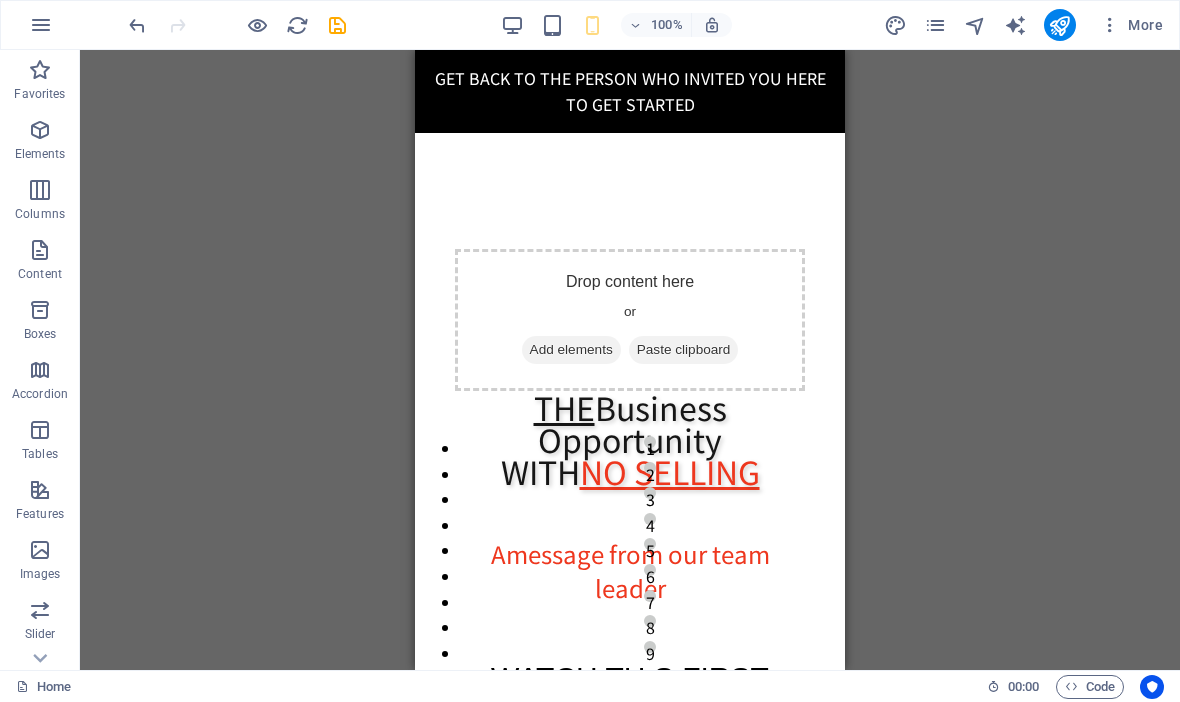 scroll, scrollTop: 0, scrollLeft: 0, axis: both 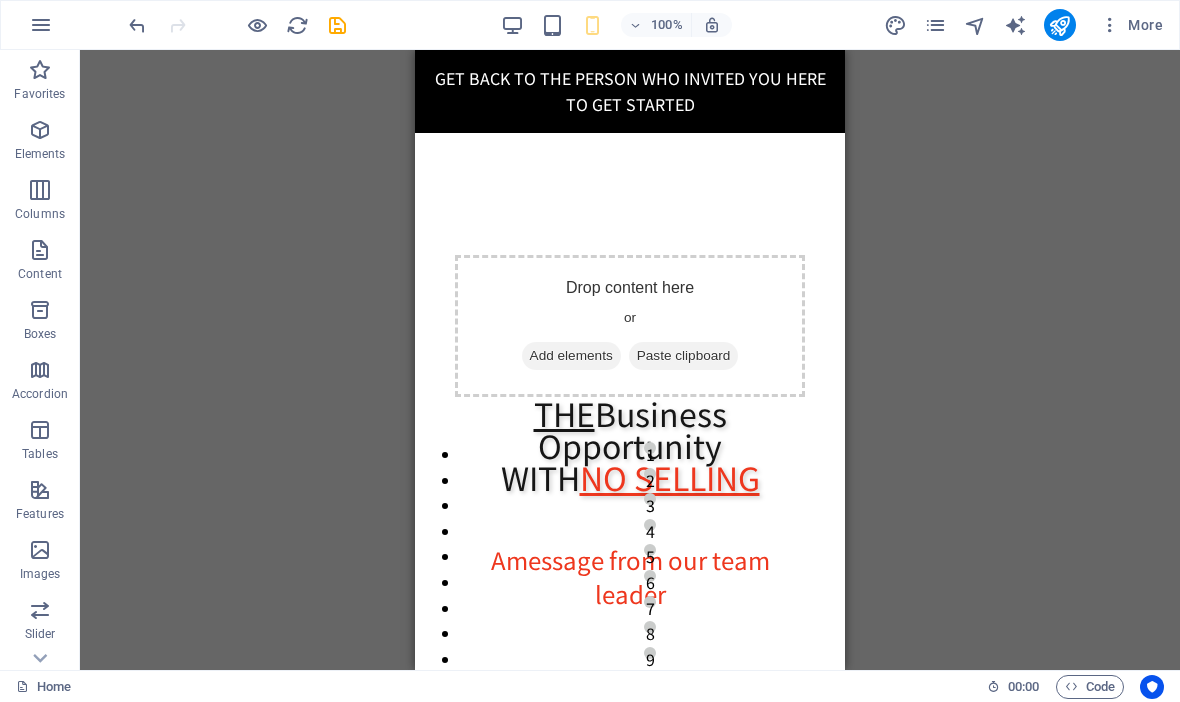click on "GET BACK TO THE PERSON WHO INVITED YOU HERE TO GET STARTED" at bounding box center [630, 91] 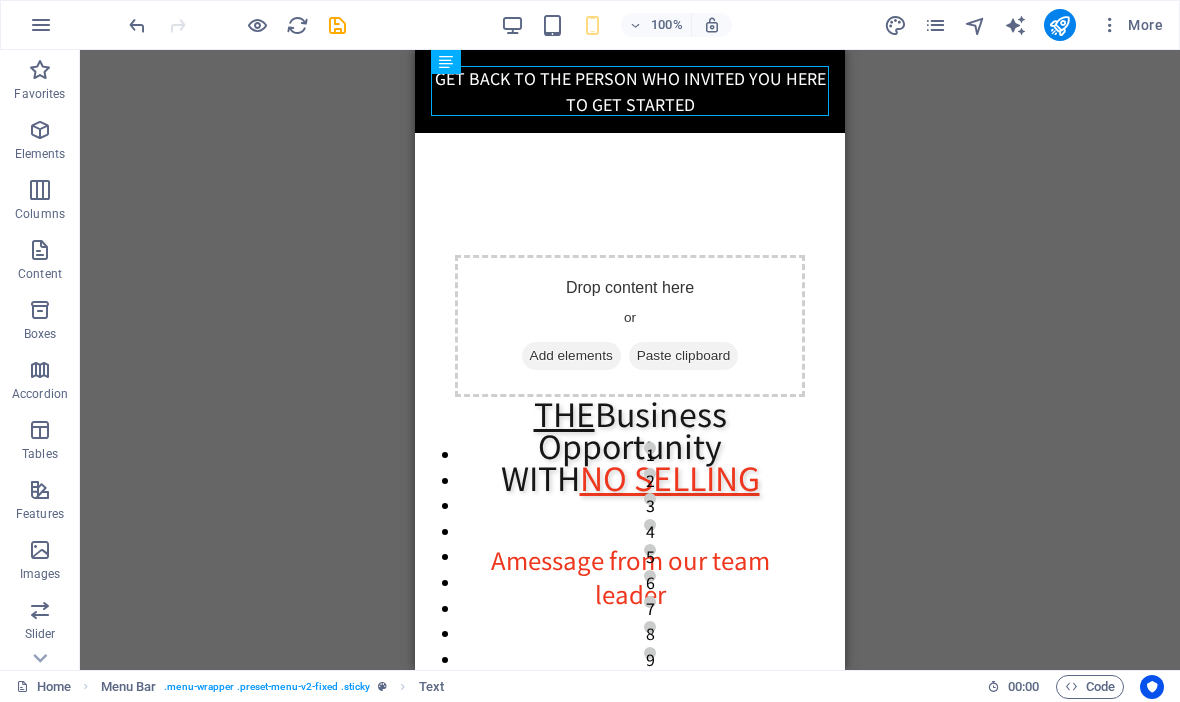 click on "Drag here to replace the existing content. Press “Ctrl” if you want to create a new element.
H2   Container   Container   Placeholder   Container   Spacer   Menu Bar   Logo   HTML   Container   Text   Text   Text   Spacer   Menu Bar   Text   Content Marquee" at bounding box center [630, 360] 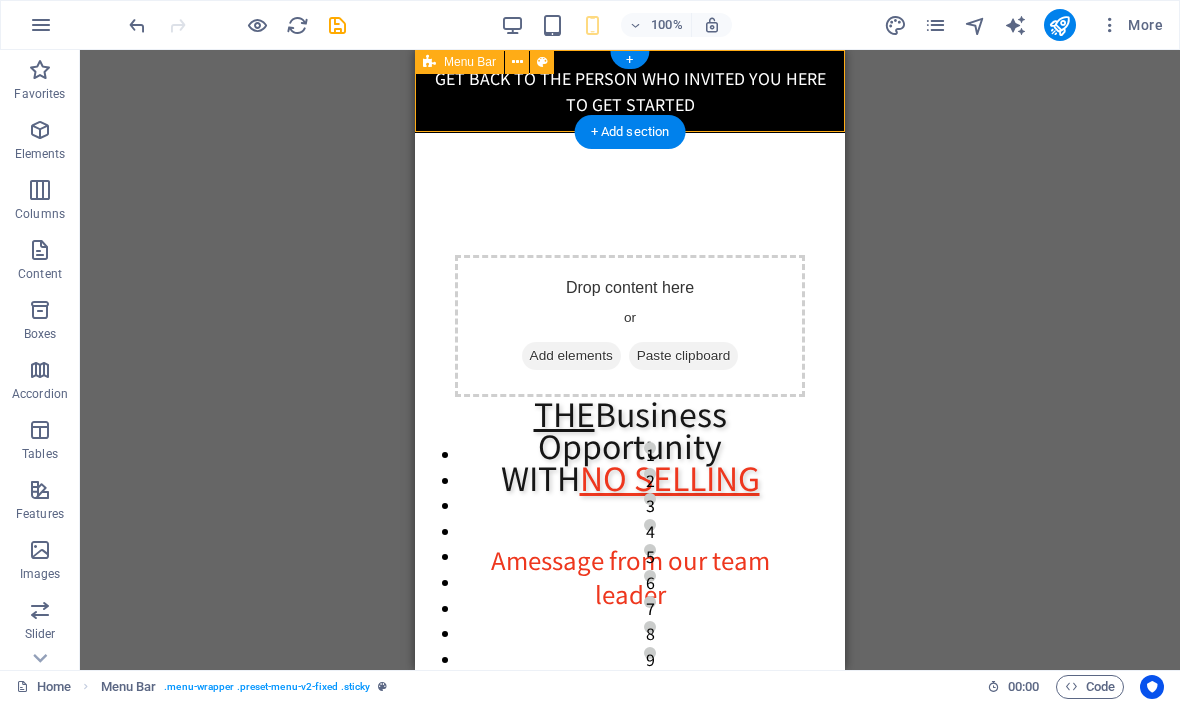click on "Menu Bar" at bounding box center [470, 62] 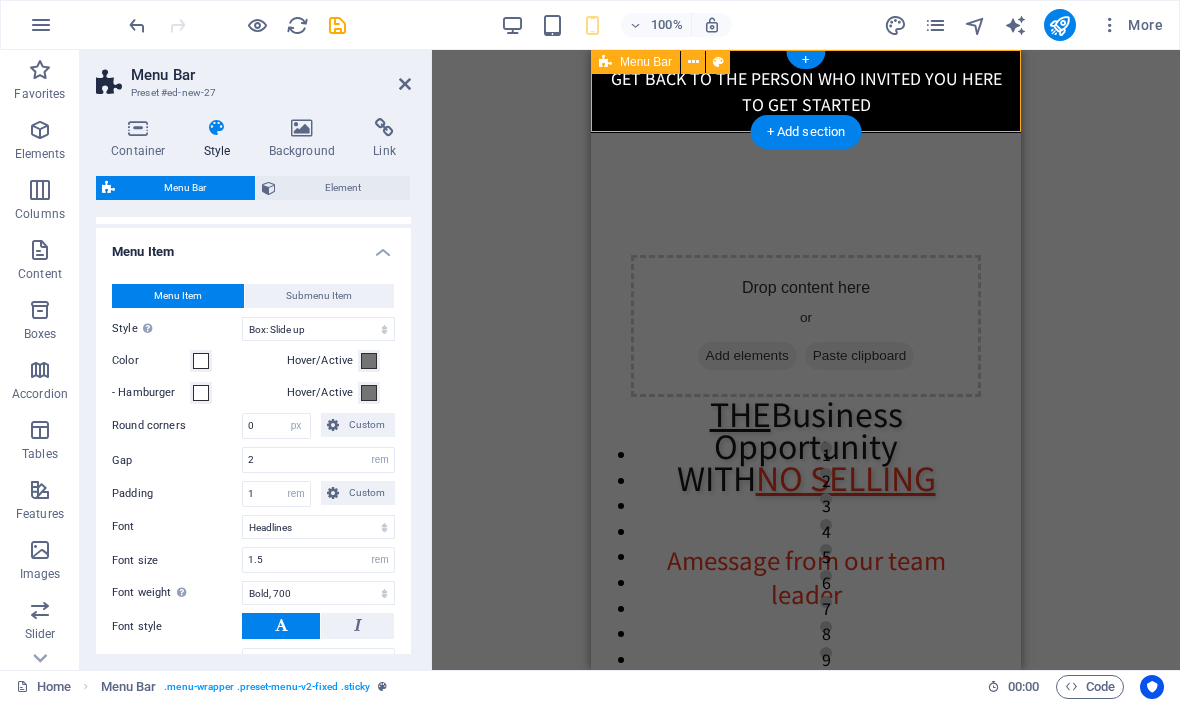 scroll, scrollTop: 774, scrollLeft: 0, axis: vertical 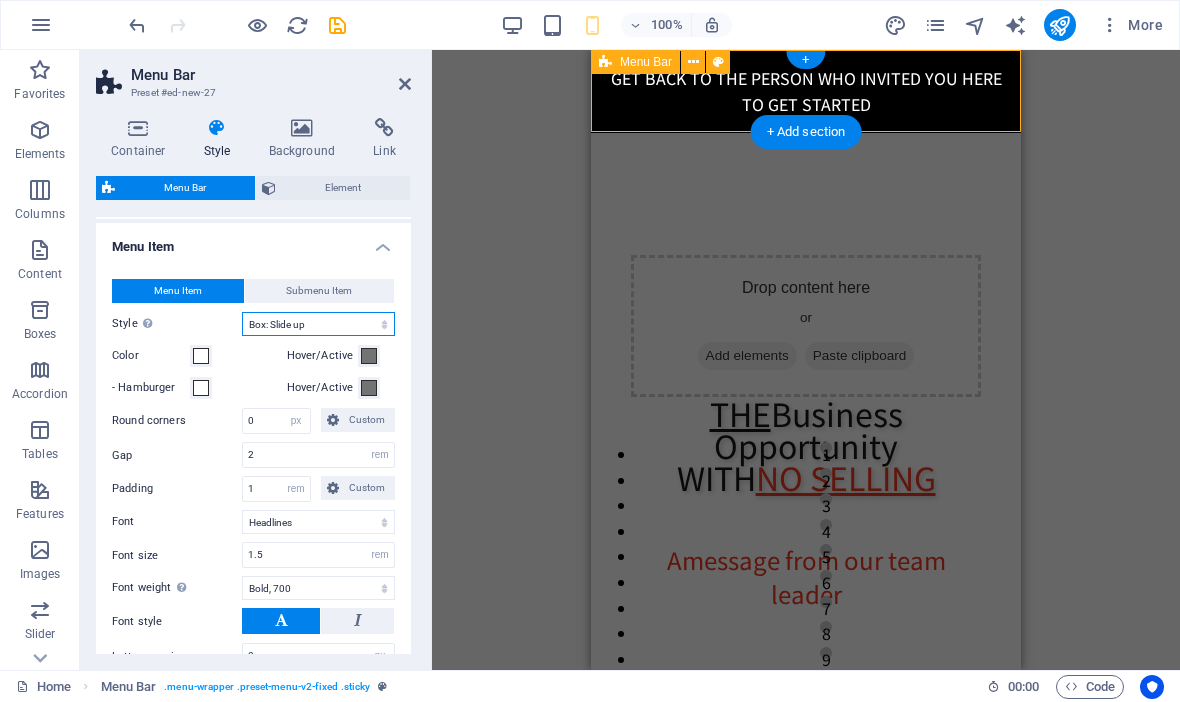 click on "Plain Text color Box: Fade Box: Flip vertical Box: Flip horizontal Box: Slide down Box: Slide up Box: Slide right Box: Slide left Box: Zoom effect Border Border top & bottom Border left & right Border top Border bottom" at bounding box center [318, 324] 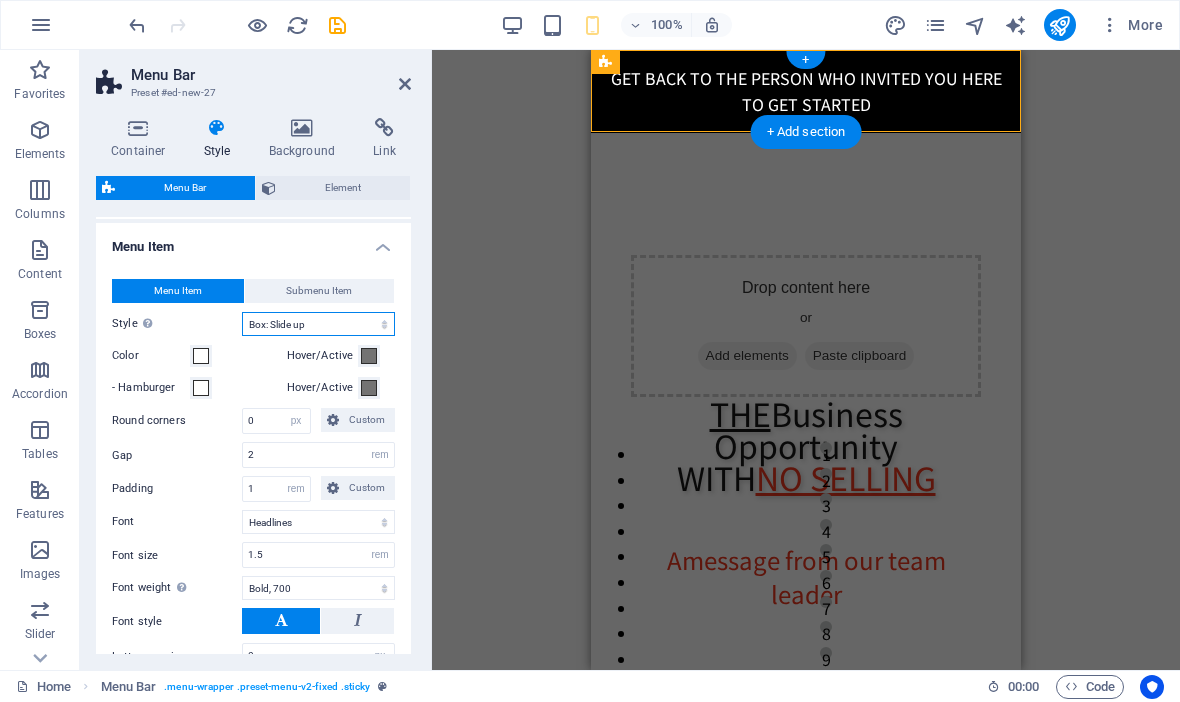 select on "hover_none" 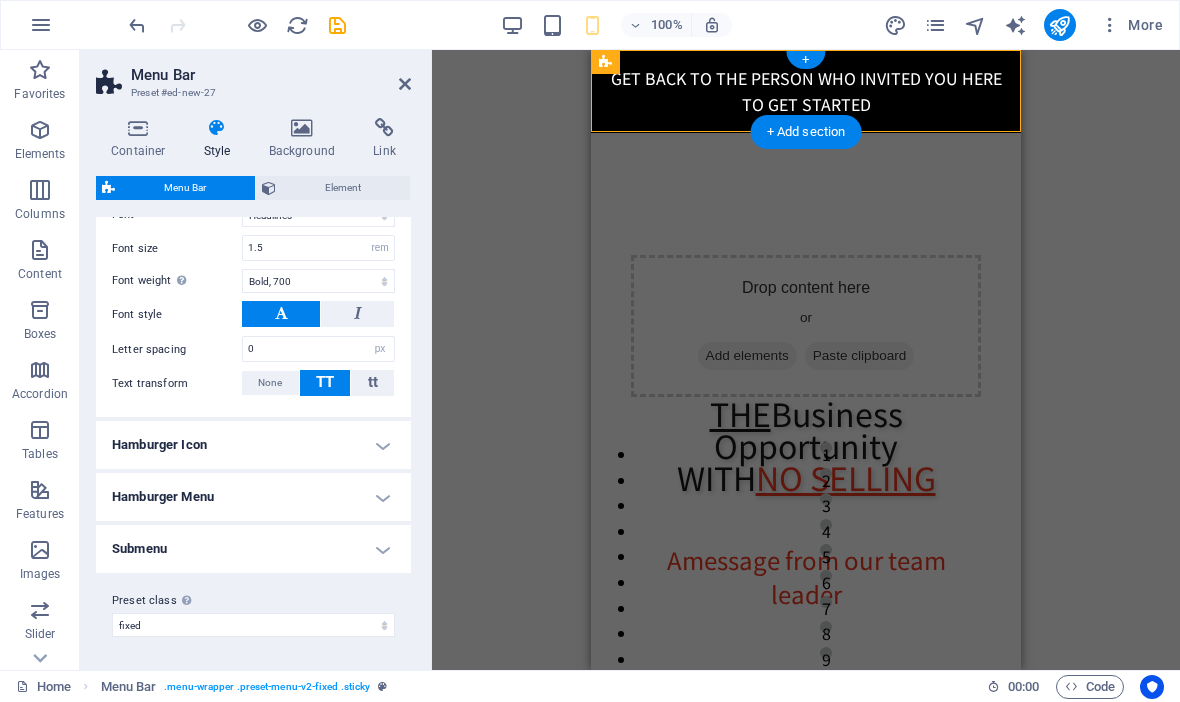 scroll, scrollTop: 1045, scrollLeft: 0, axis: vertical 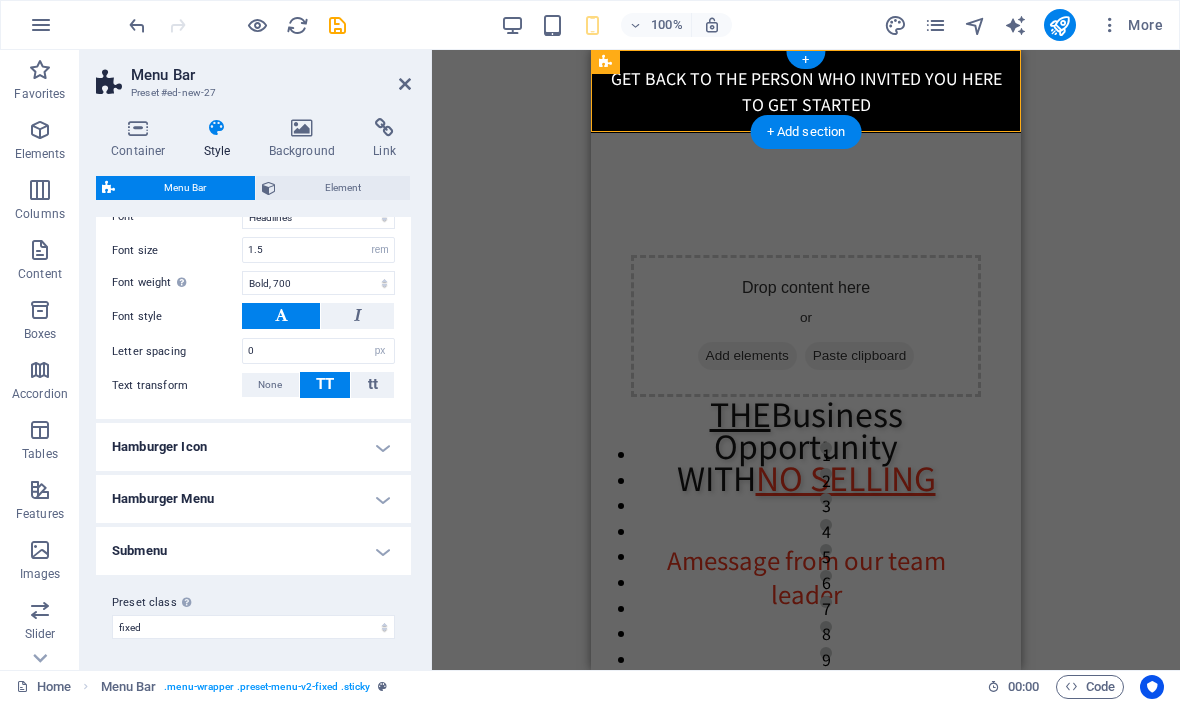 click on "H2   Container   Container   Placeholder   Container   Spacer   Menu Bar   Logo   HTML   Container   Text   Text   Text   Spacer   Text   Content Marquee + + Add section" at bounding box center (806, 360) 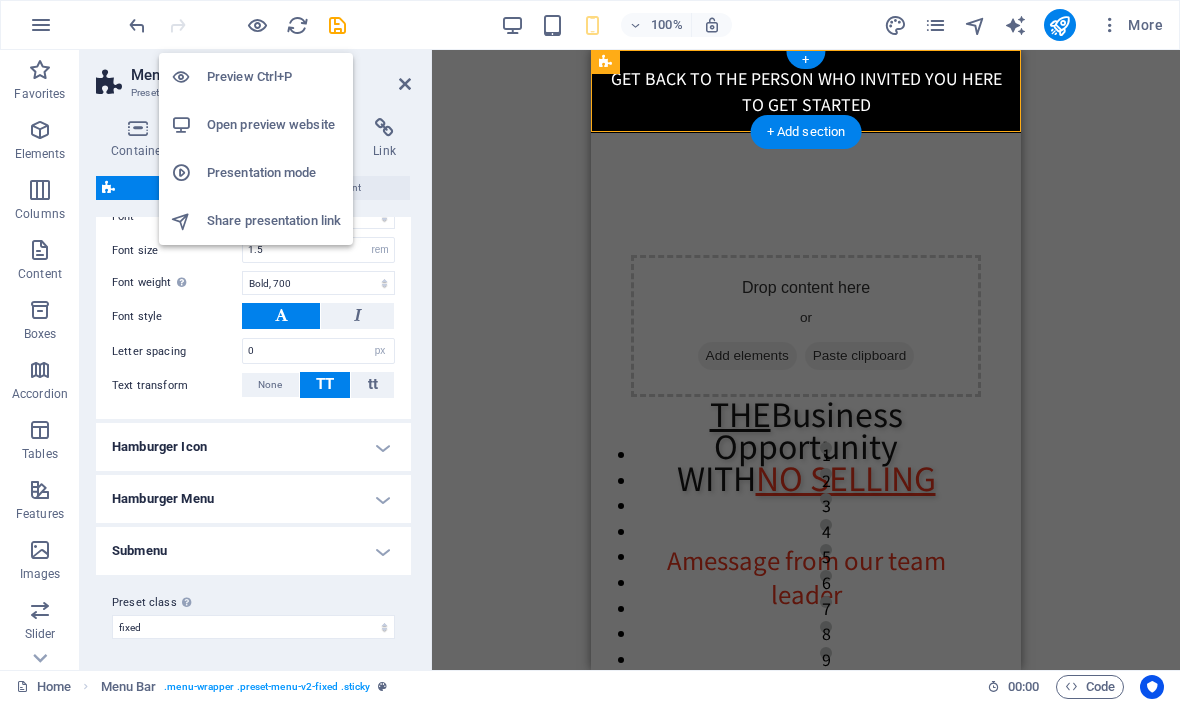 click on "Preview Ctrl+P" at bounding box center (274, 77) 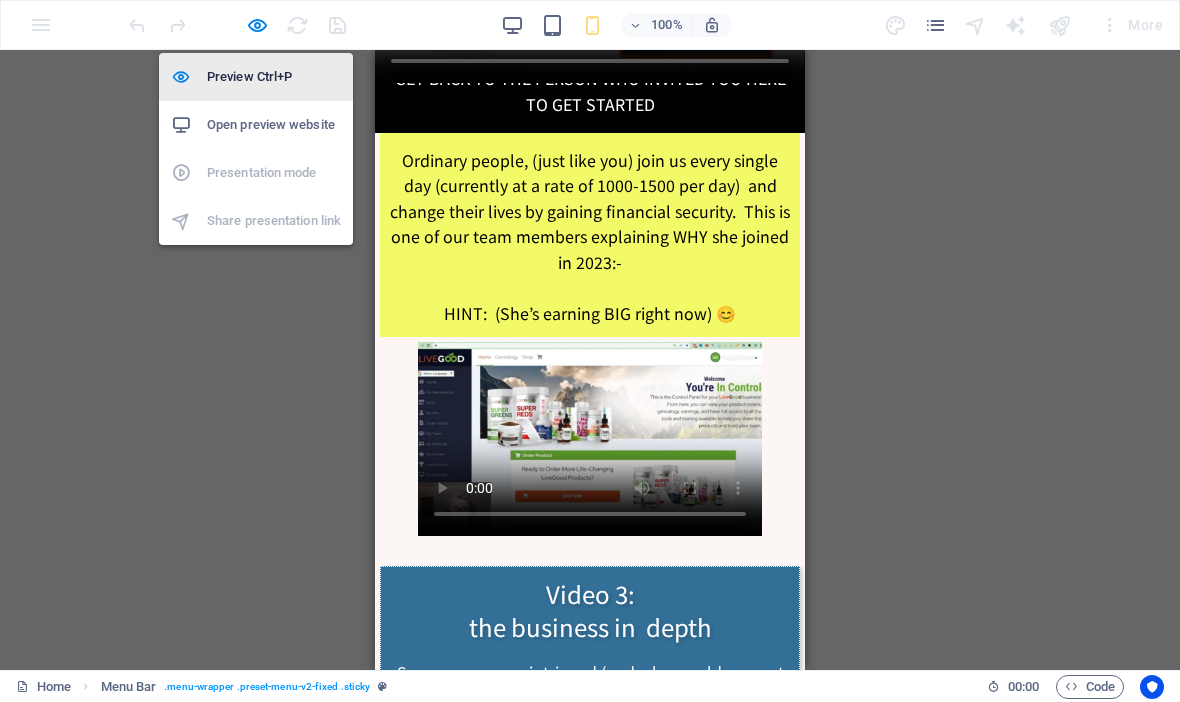 scroll, scrollTop: 4793, scrollLeft: 0, axis: vertical 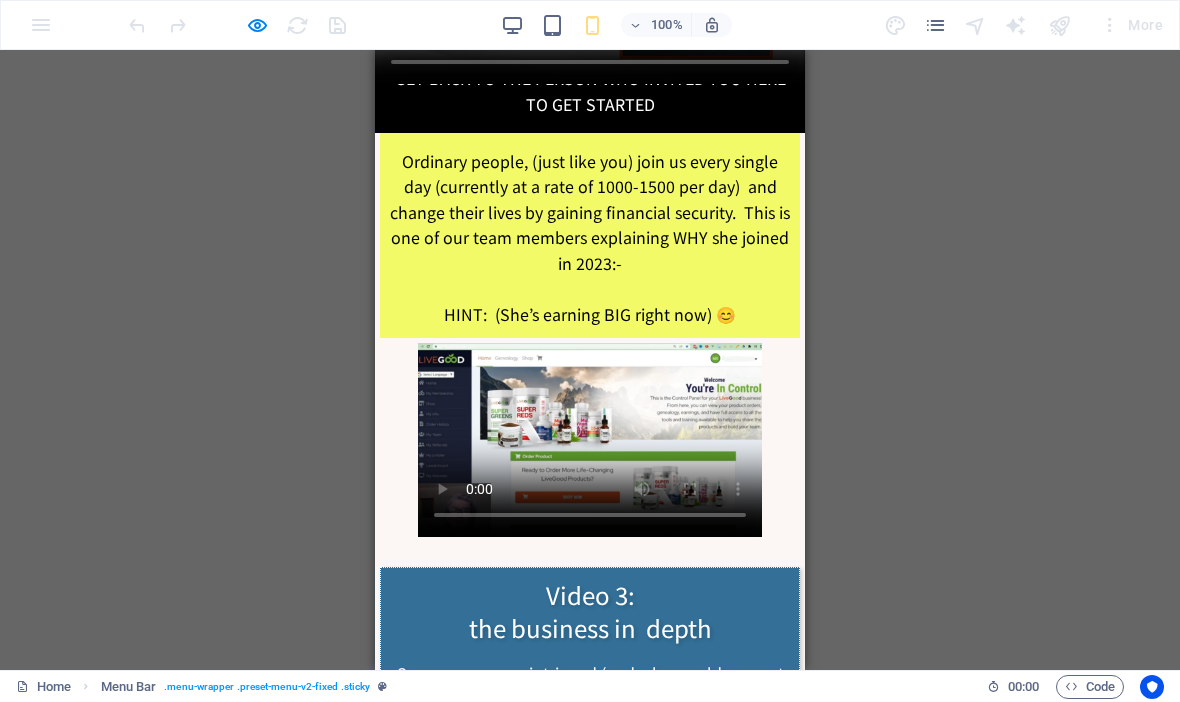 click at bounding box center (590, 1796) 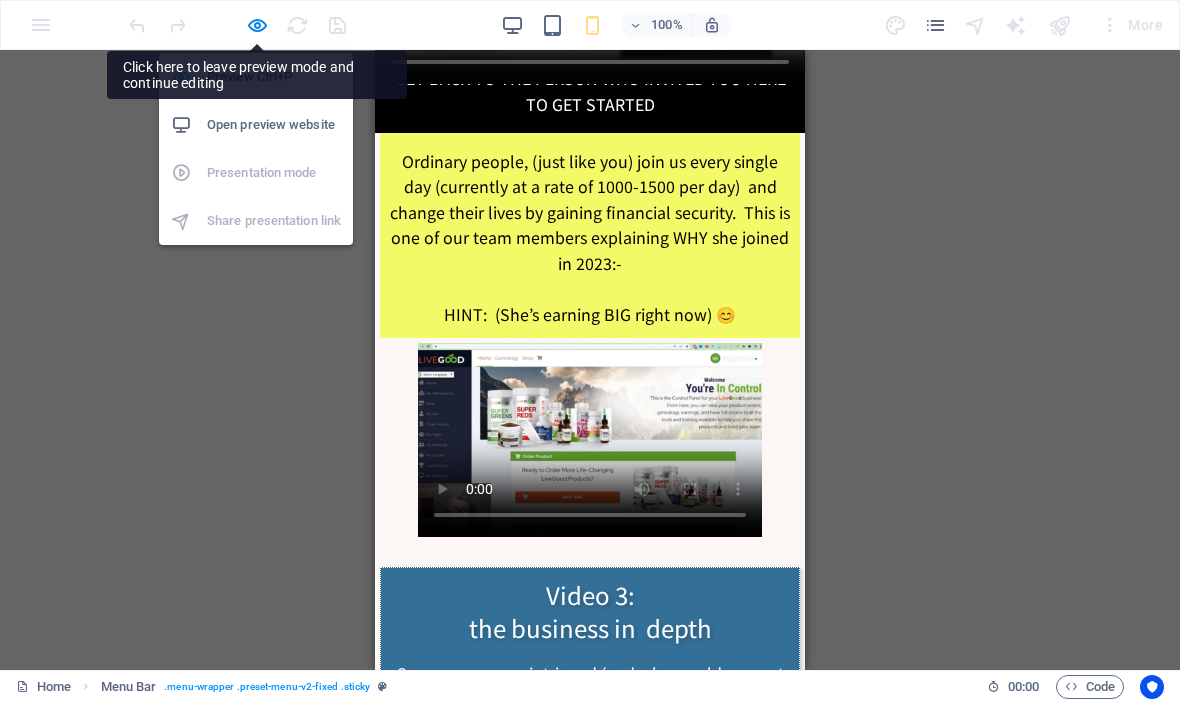 click on "Open preview website" at bounding box center [274, 125] 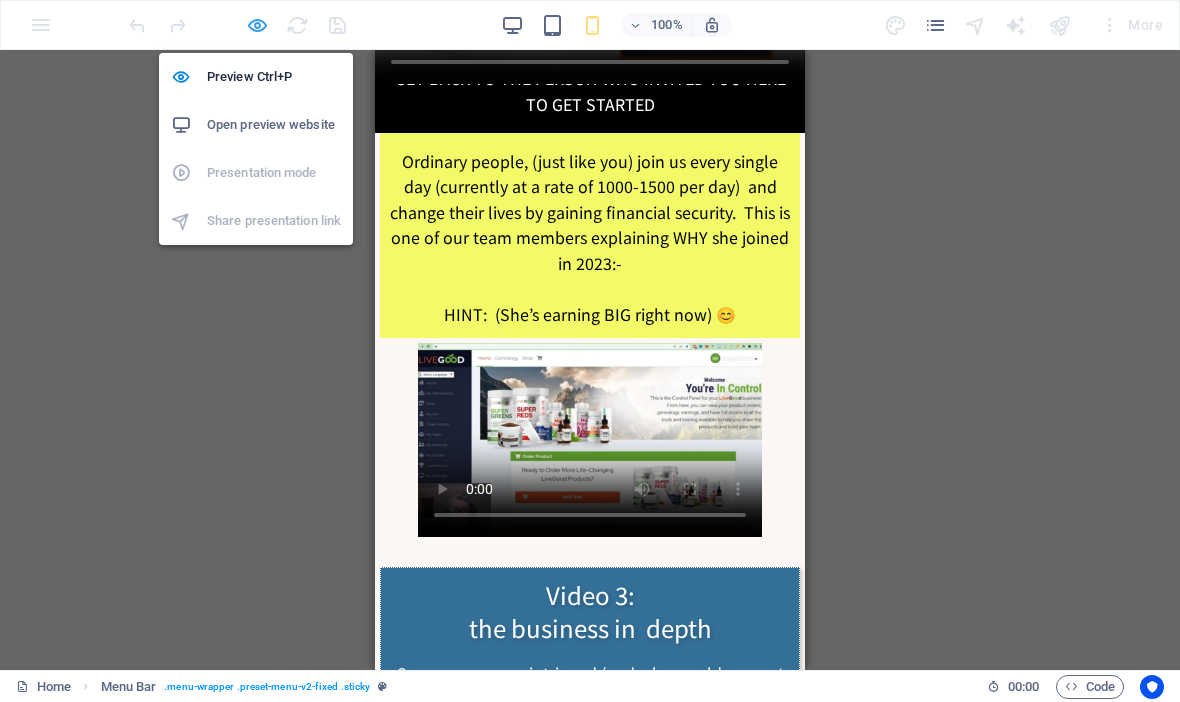 click at bounding box center (257, 25) 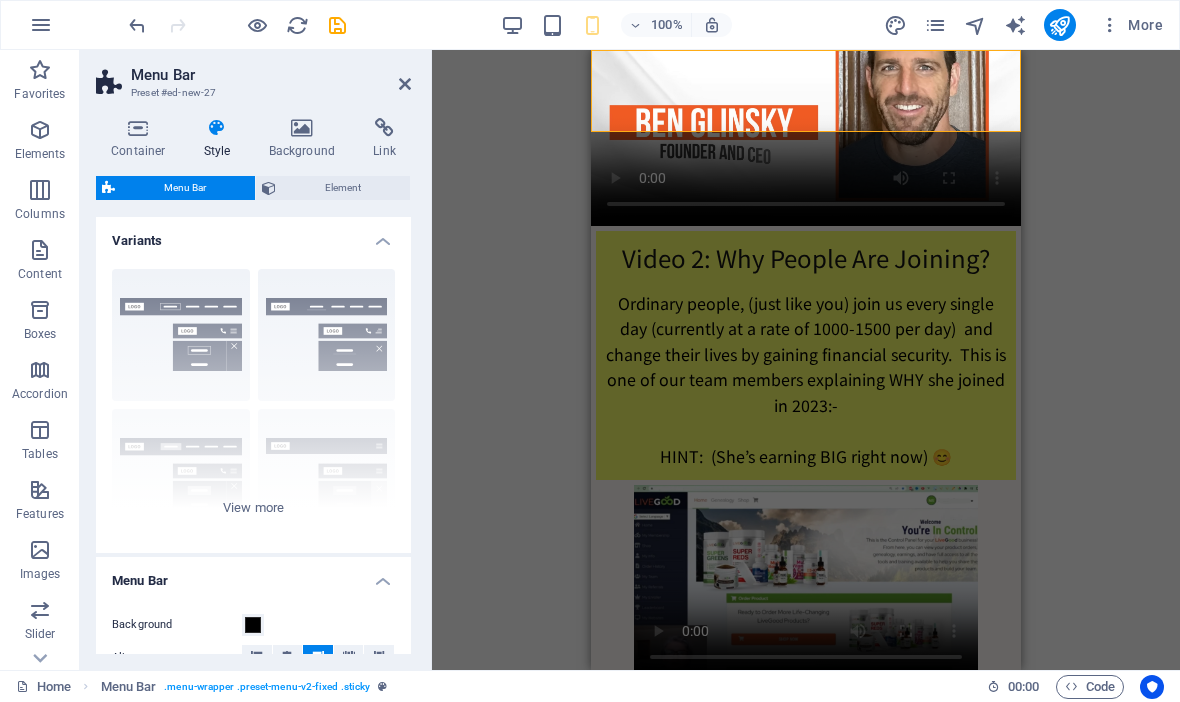 click on "H2   Container   Container   Placeholder   Container   Spacer   Menu Bar   Logo   HTML   Container   Text   Text   Text   Spacer   Text   Content Marquee" at bounding box center [806, 360] 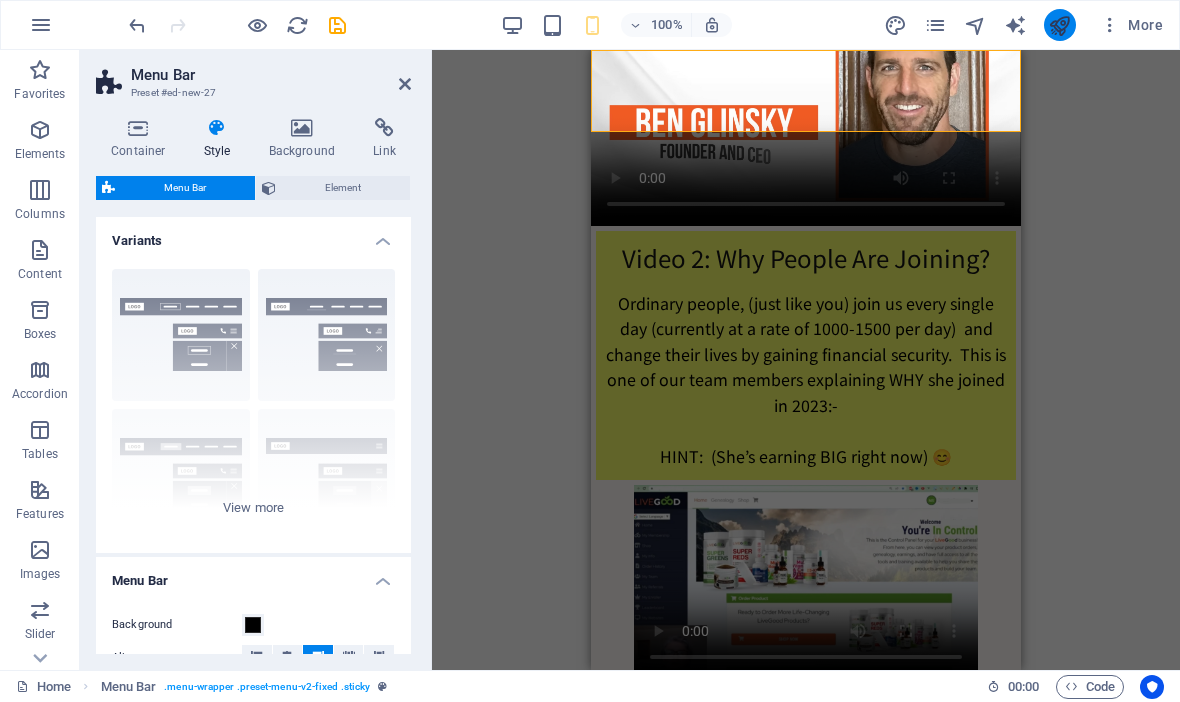 click at bounding box center [1060, 25] 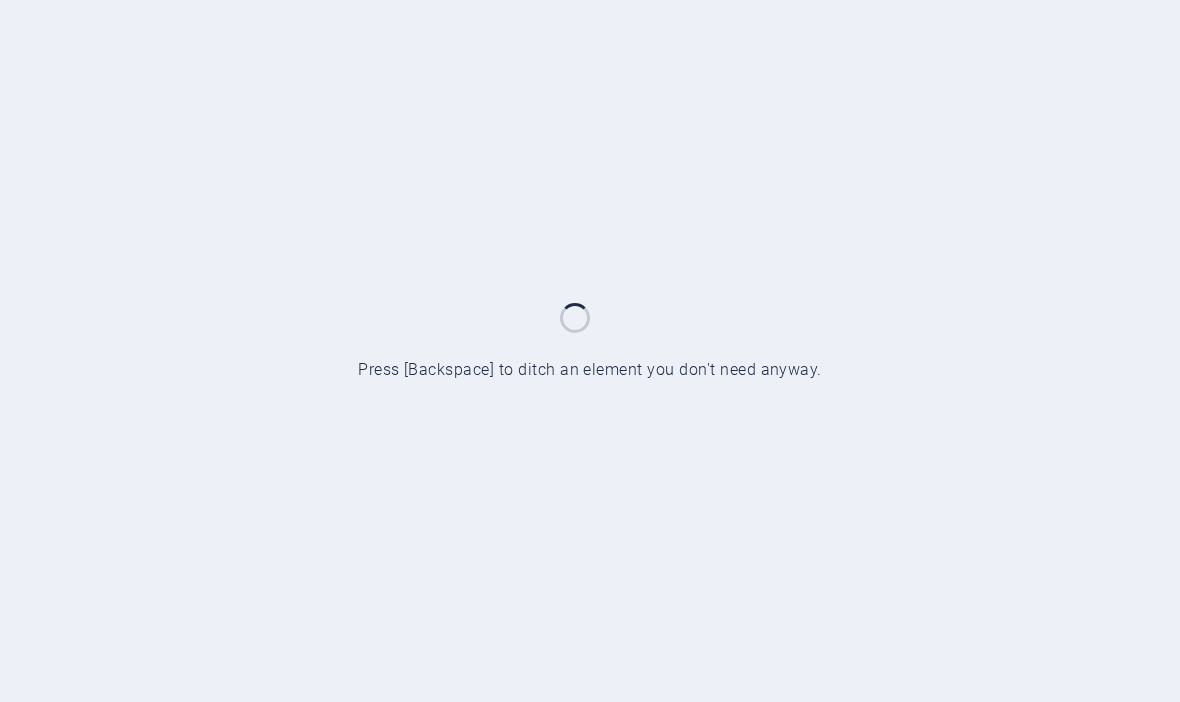 scroll, scrollTop: 0, scrollLeft: 0, axis: both 